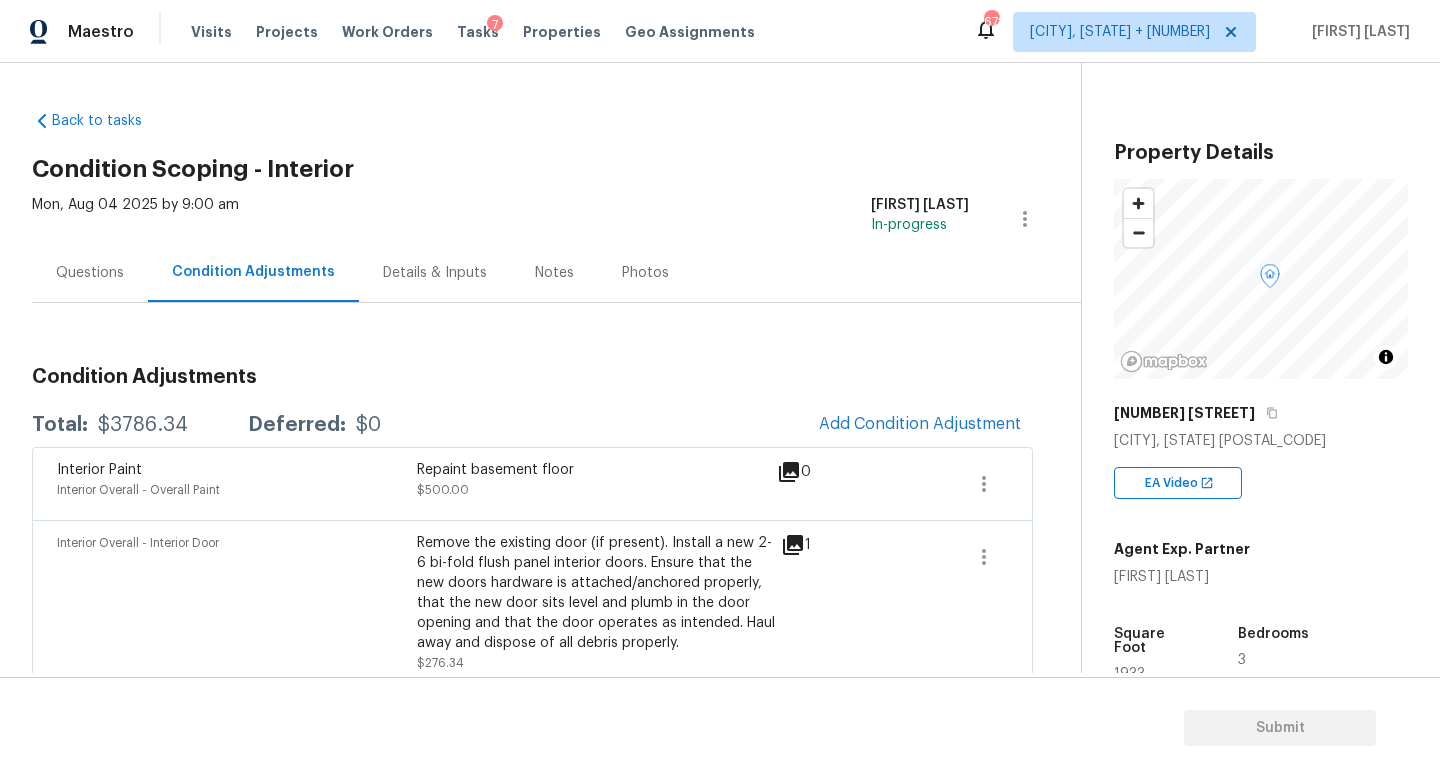 scroll, scrollTop: 0, scrollLeft: 0, axis: both 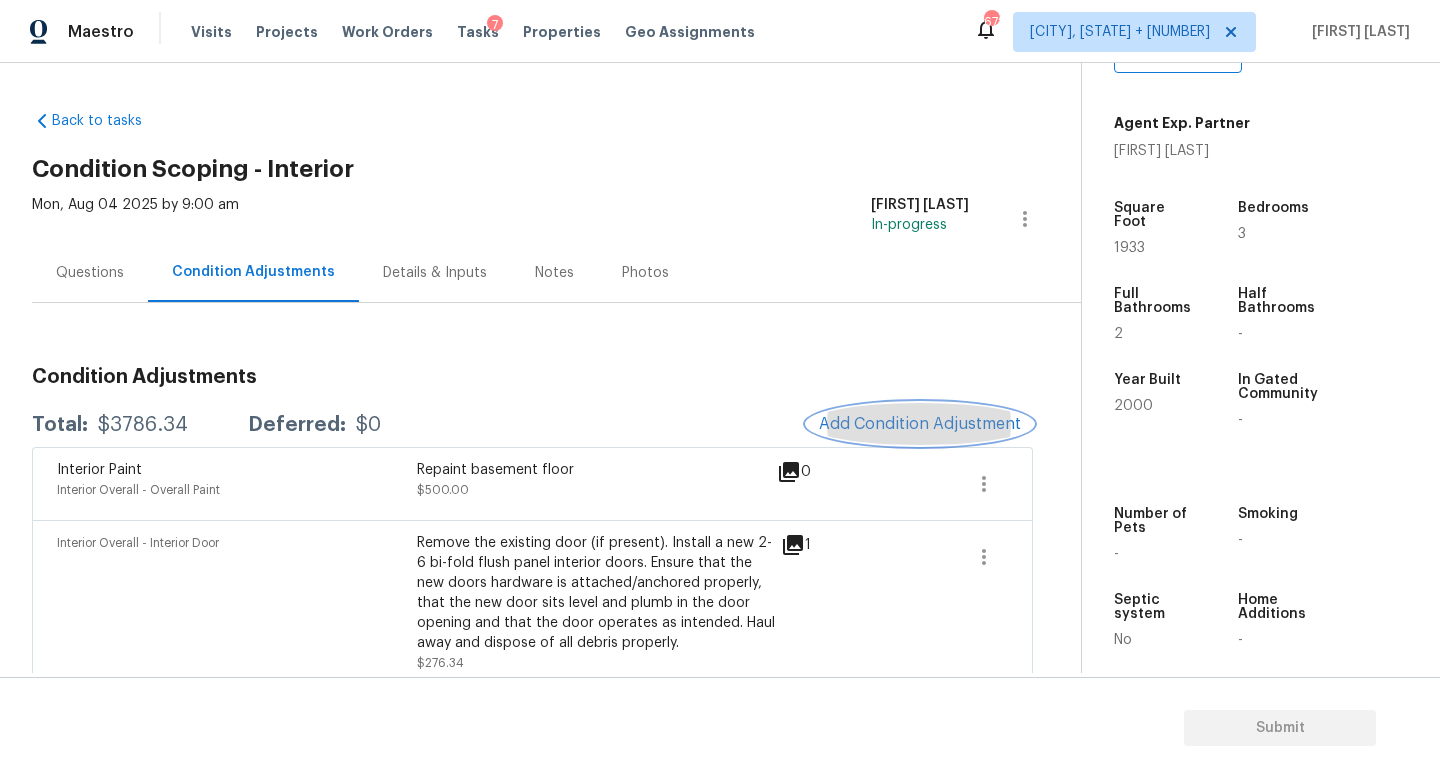 click on "Add Condition Adjustment" at bounding box center (920, 424) 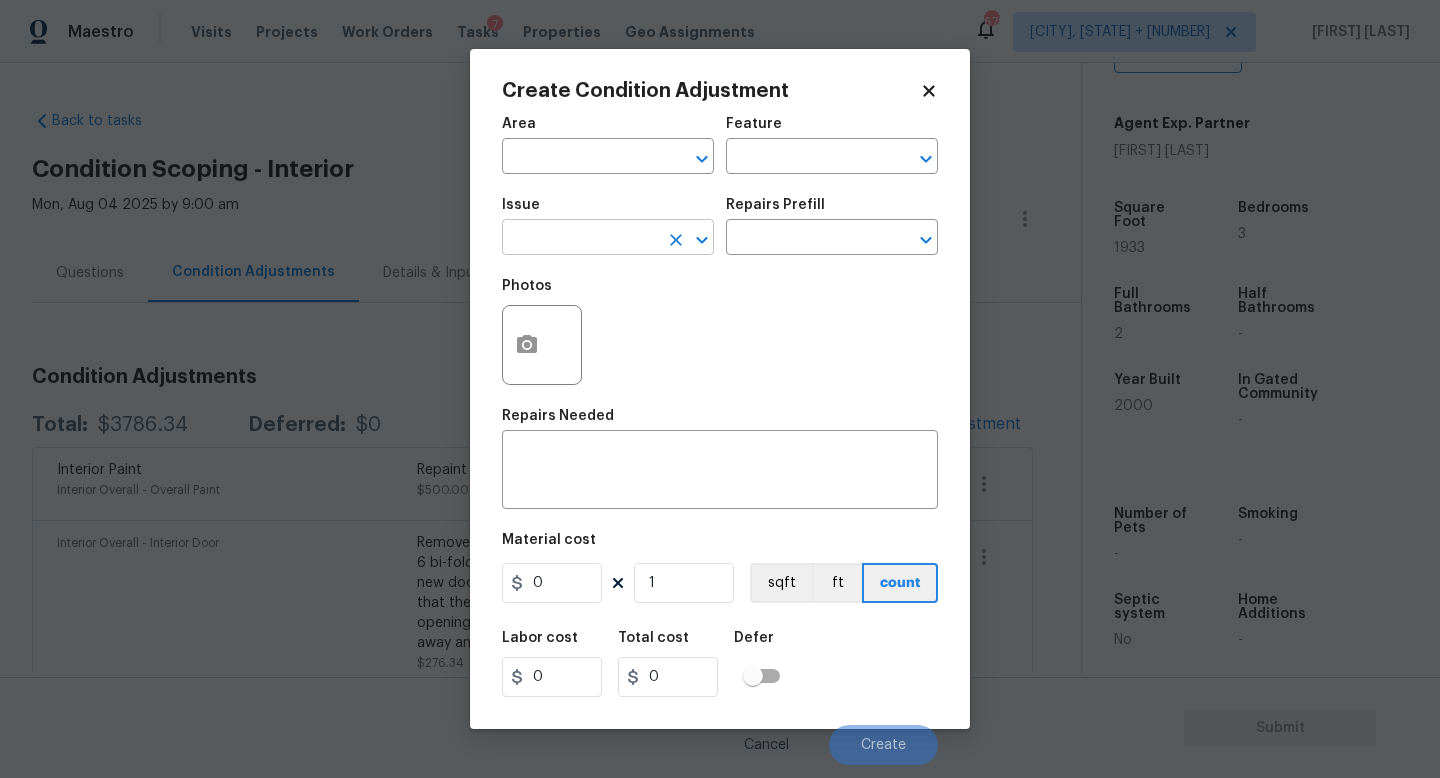 click at bounding box center (580, 239) 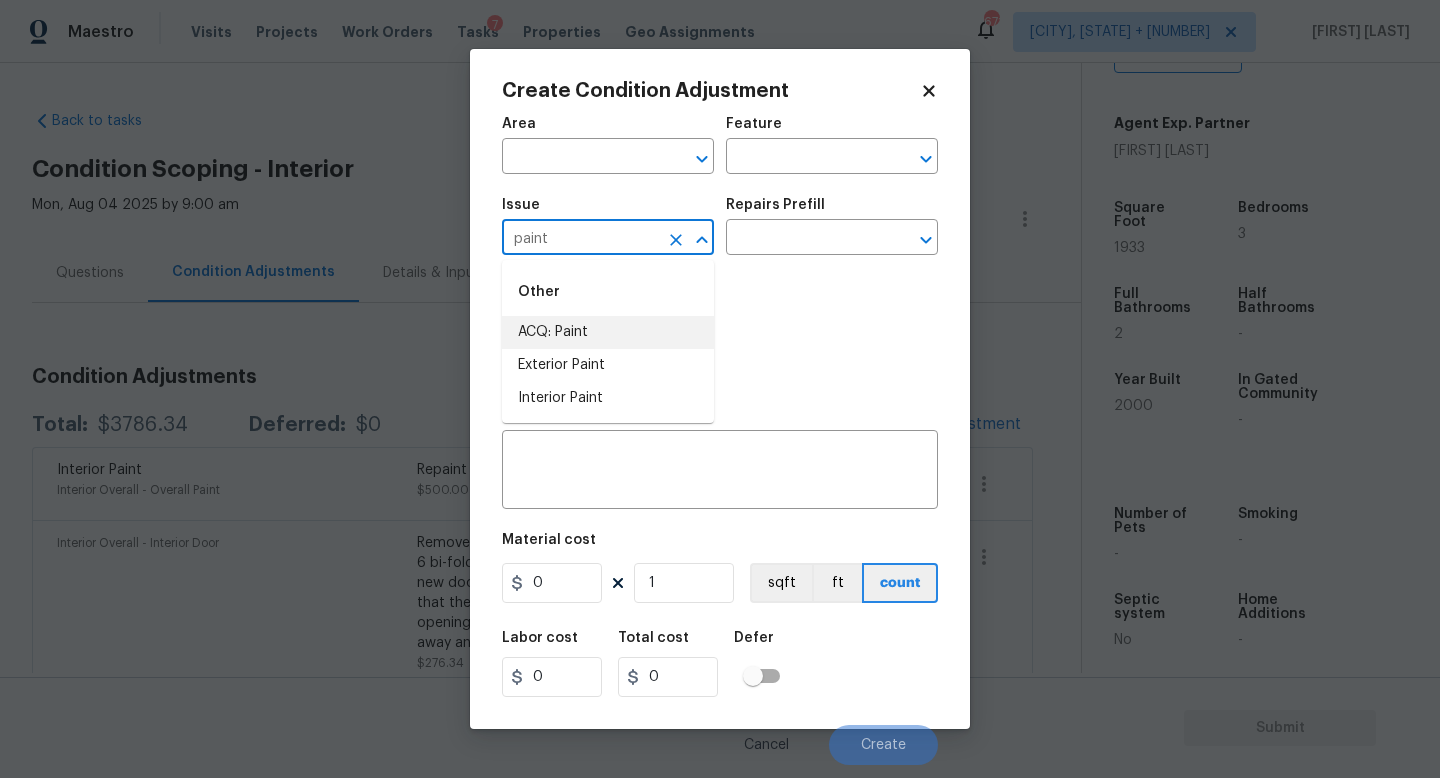 click on "ACQ: Paint" at bounding box center [608, 332] 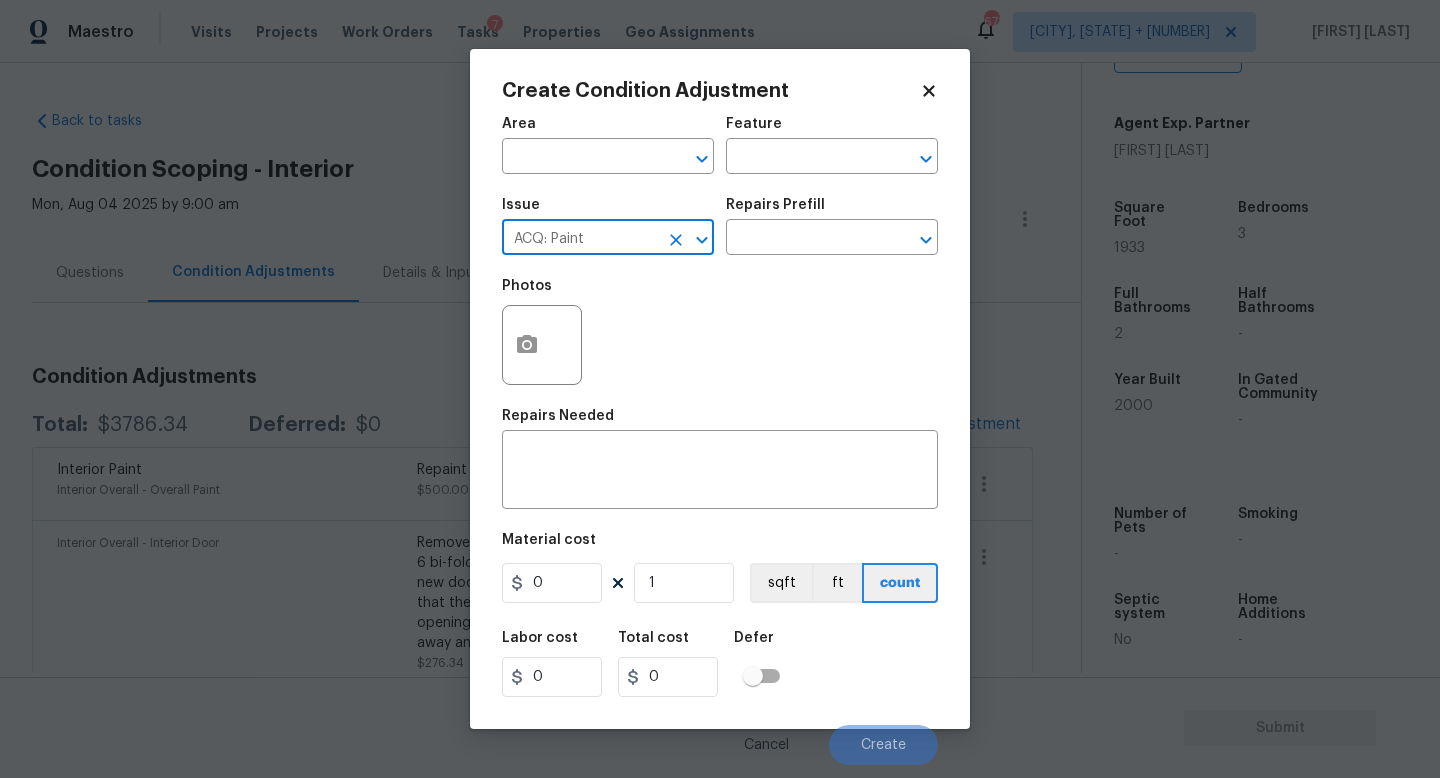 type on "ACQ: Paint" 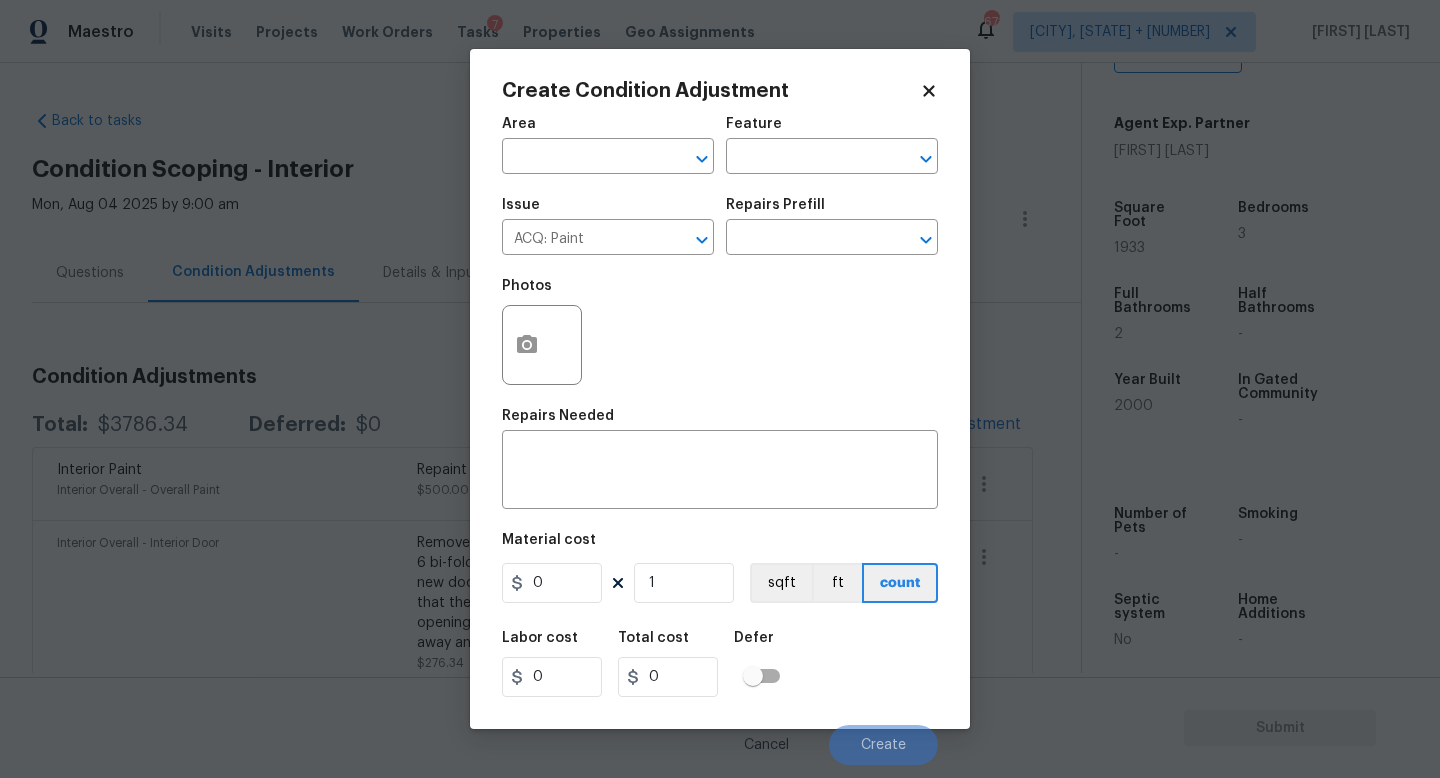 click on "Area ​ Feature ​" at bounding box center (720, 145) 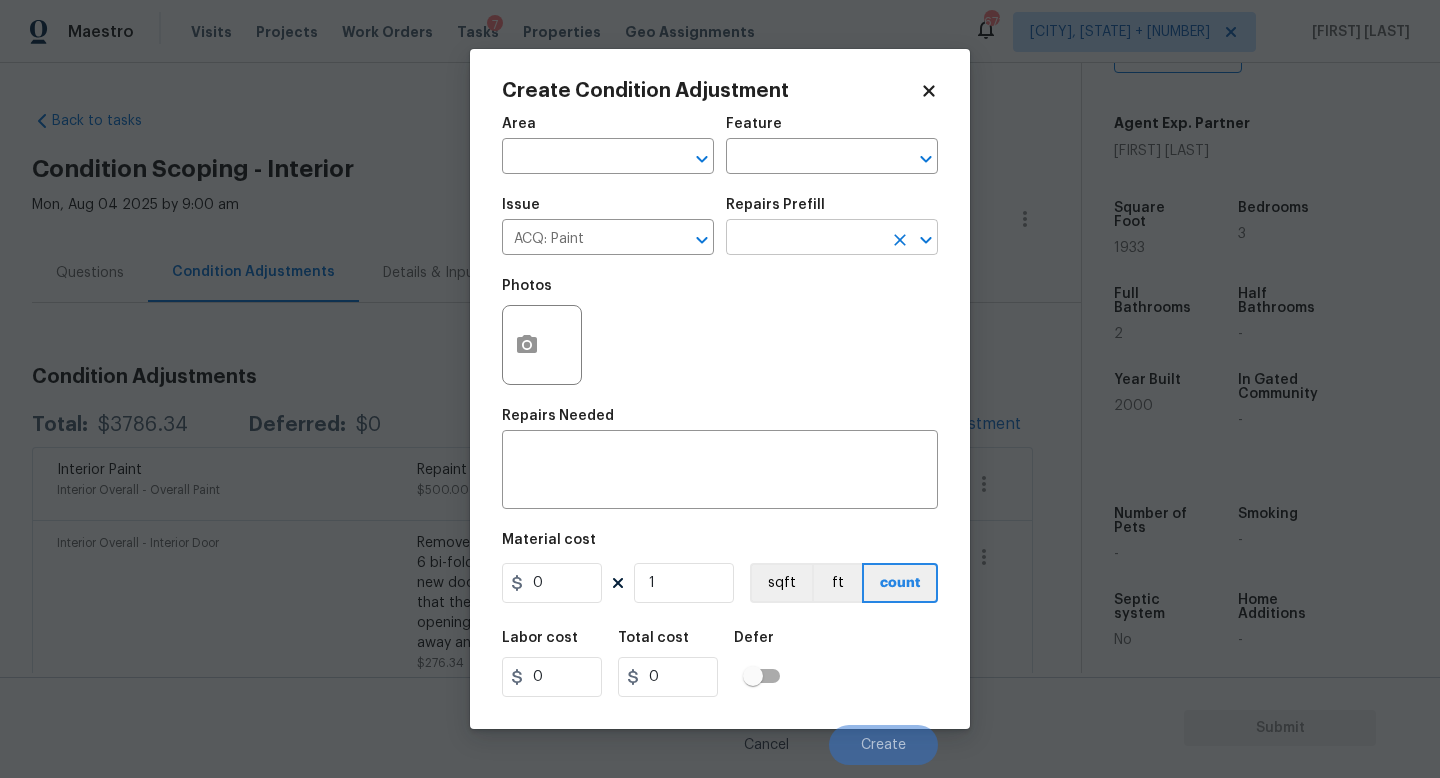 click at bounding box center (804, 239) 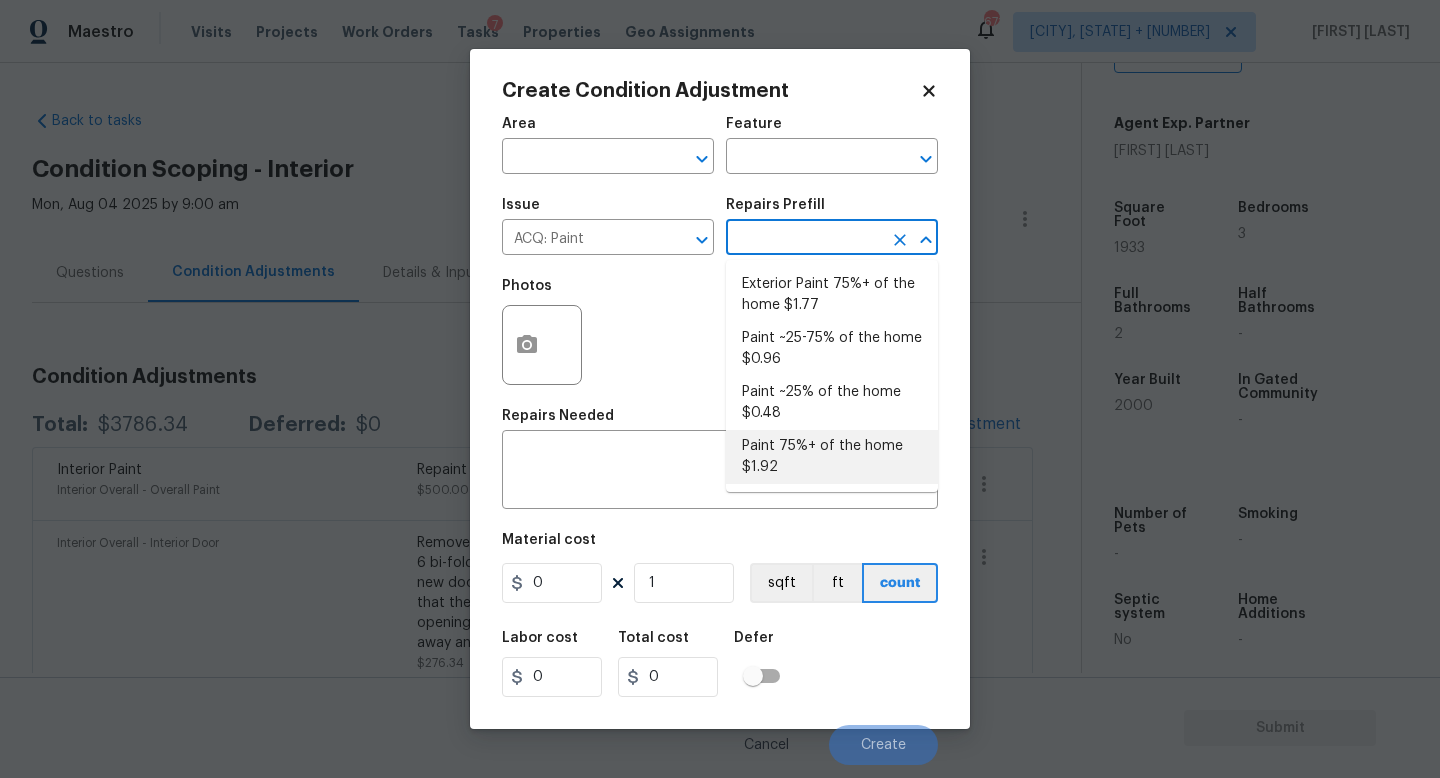 click on "Paint 75%+ of the home $1.92" at bounding box center [832, 457] 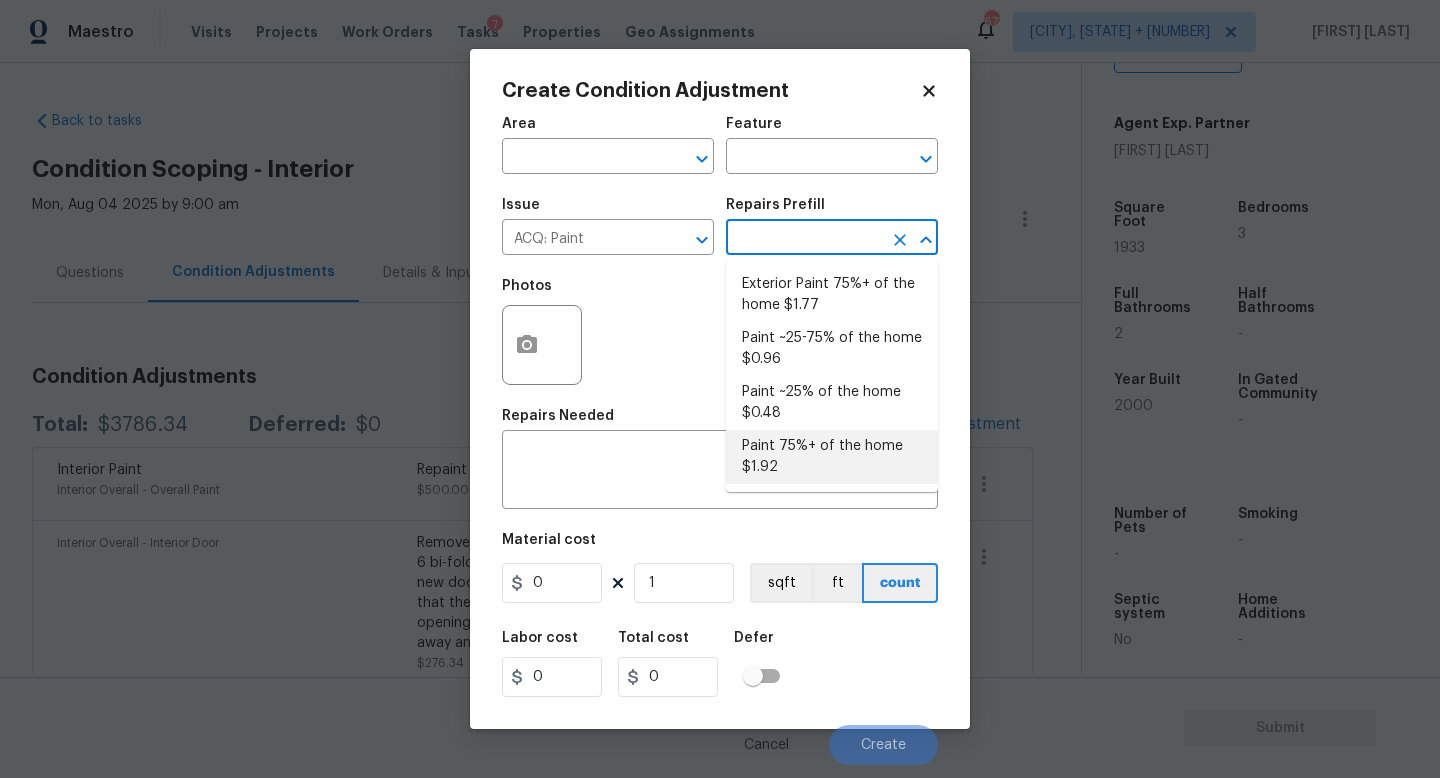 type 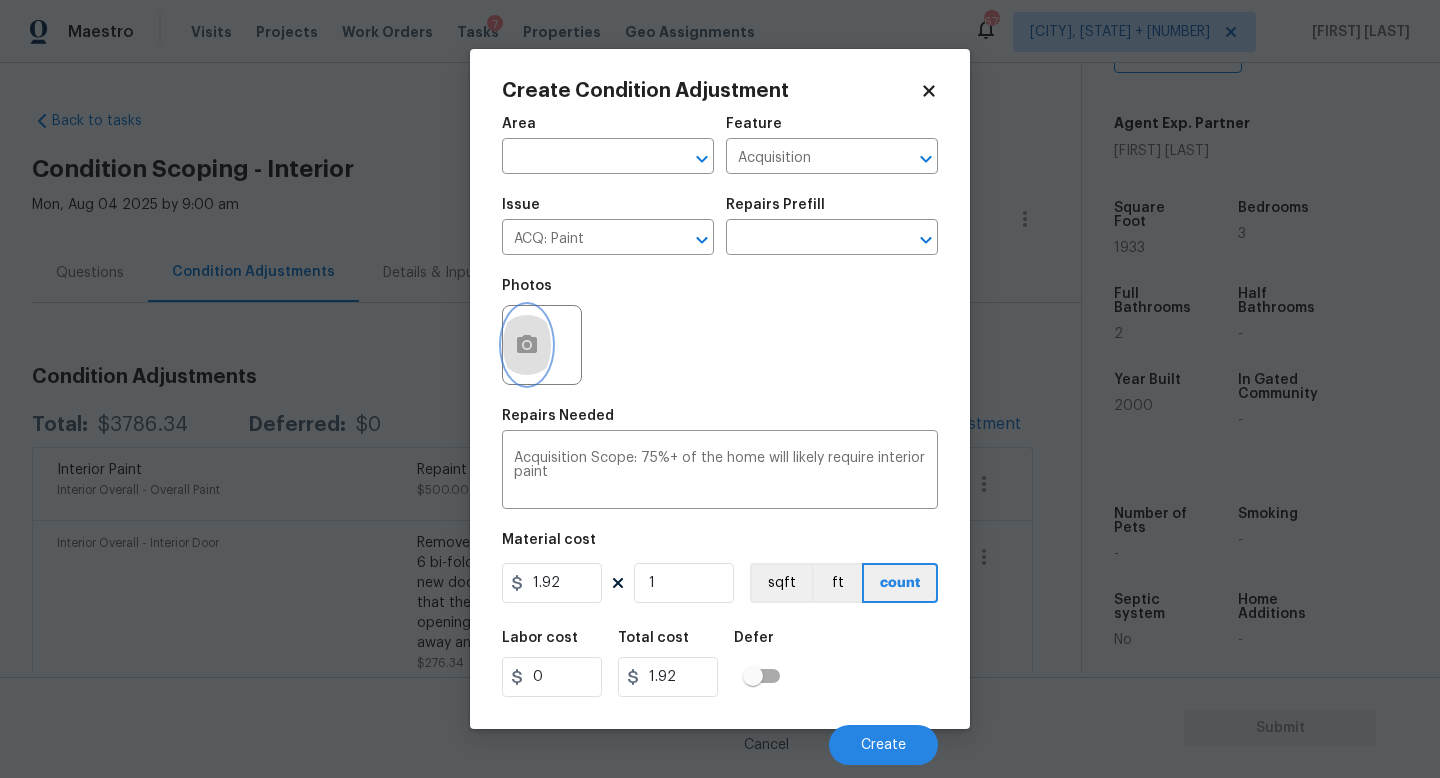 click at bounding box center [527, 345] 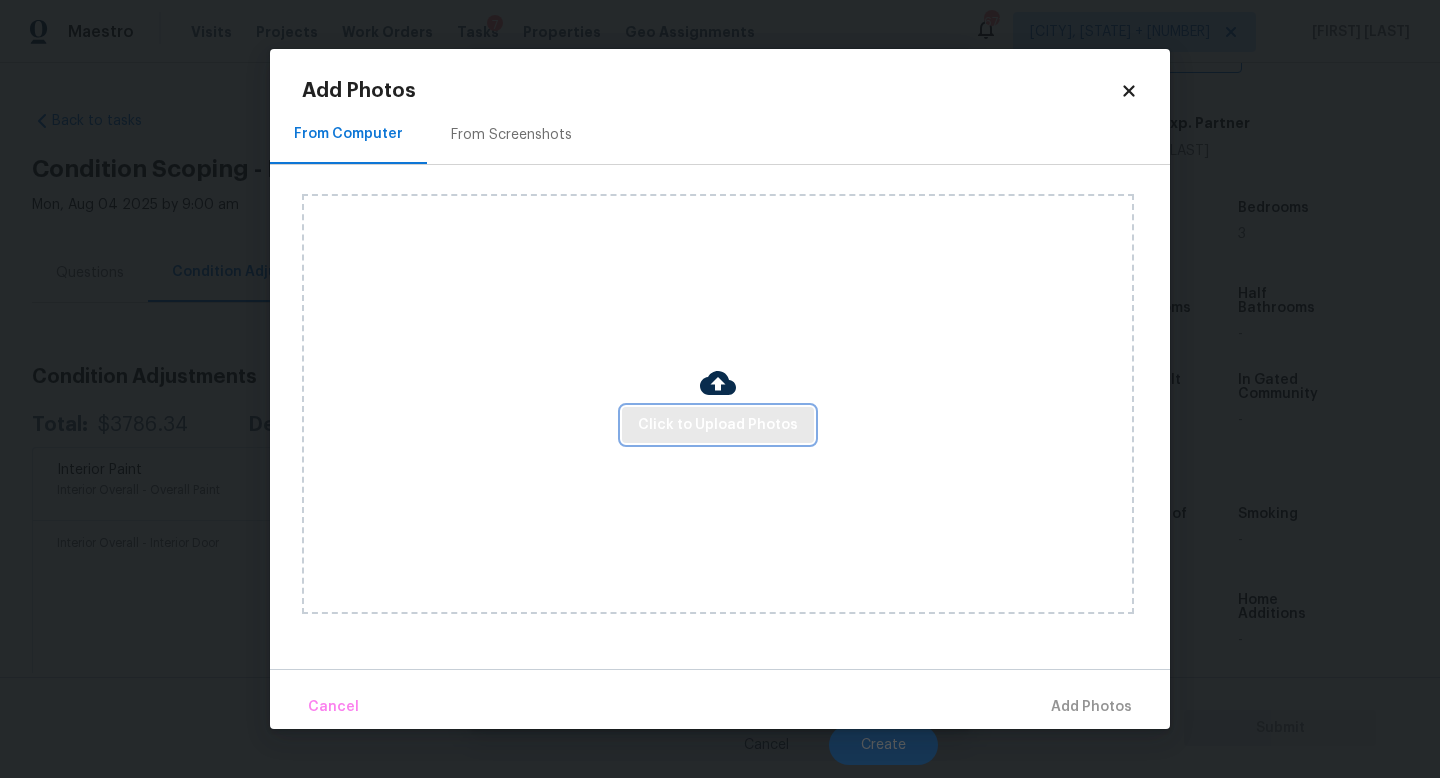 click on "Click to Upload Photos" at bounding box center (718, 425) 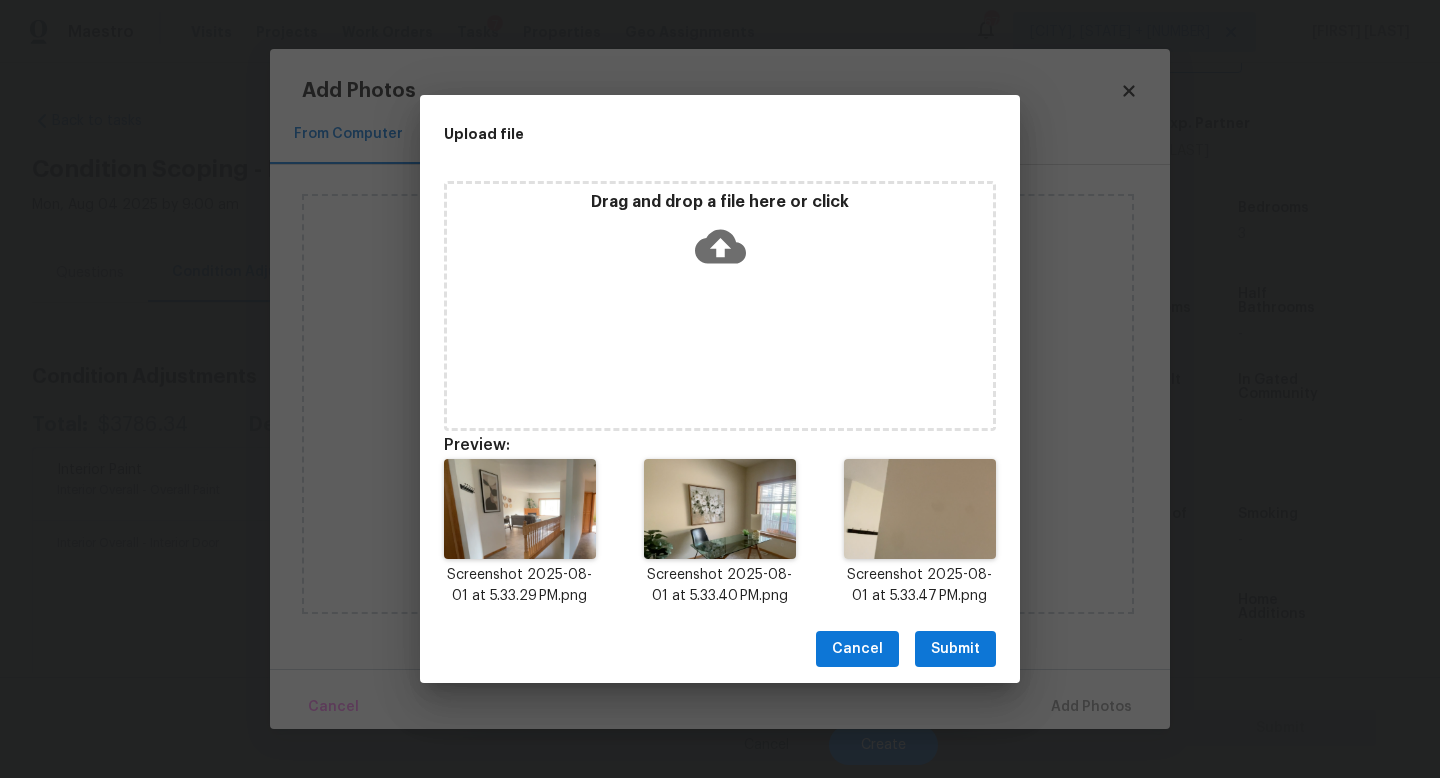 click on "Submit" at bounding box center (955, 649) 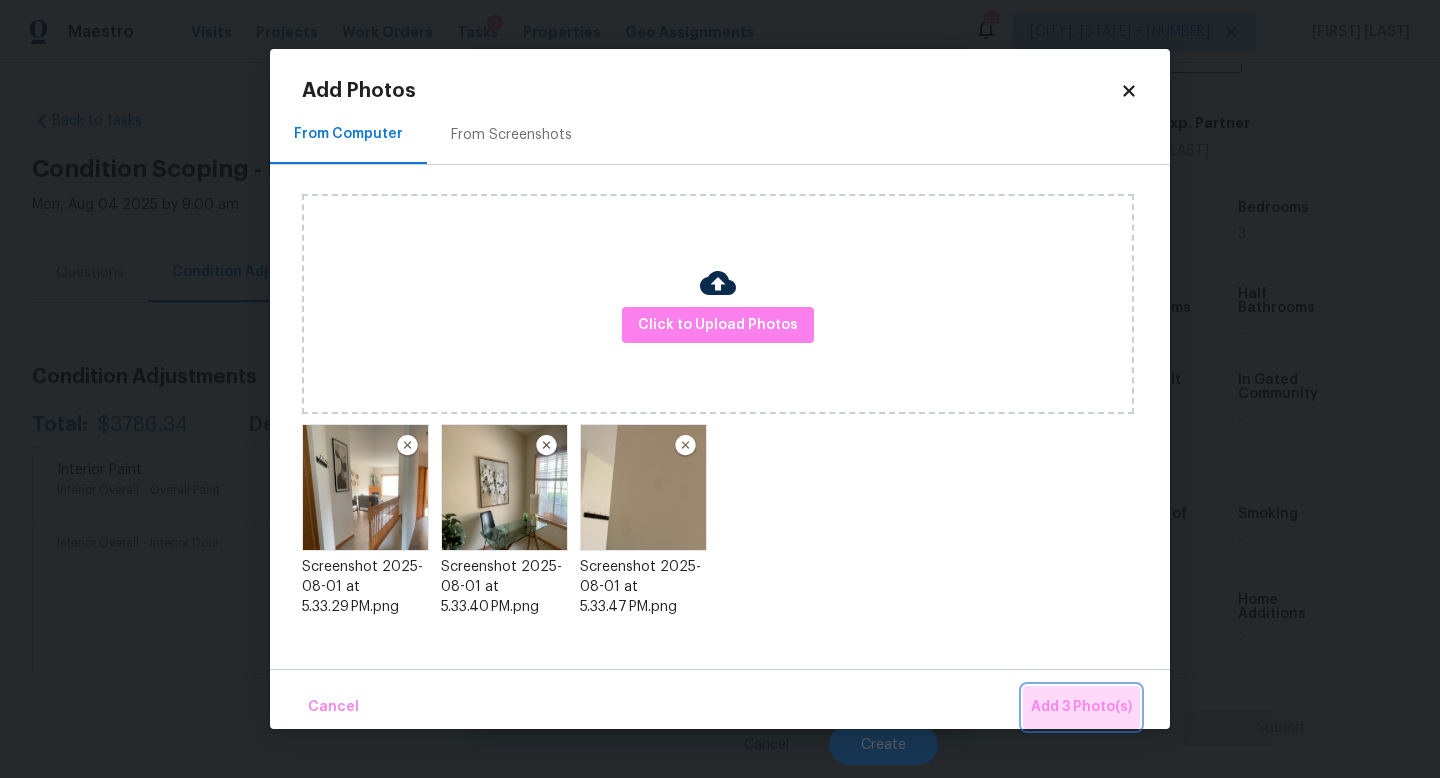 click on "Add 3 Photo(s)" at bounding box center (1081, 707) 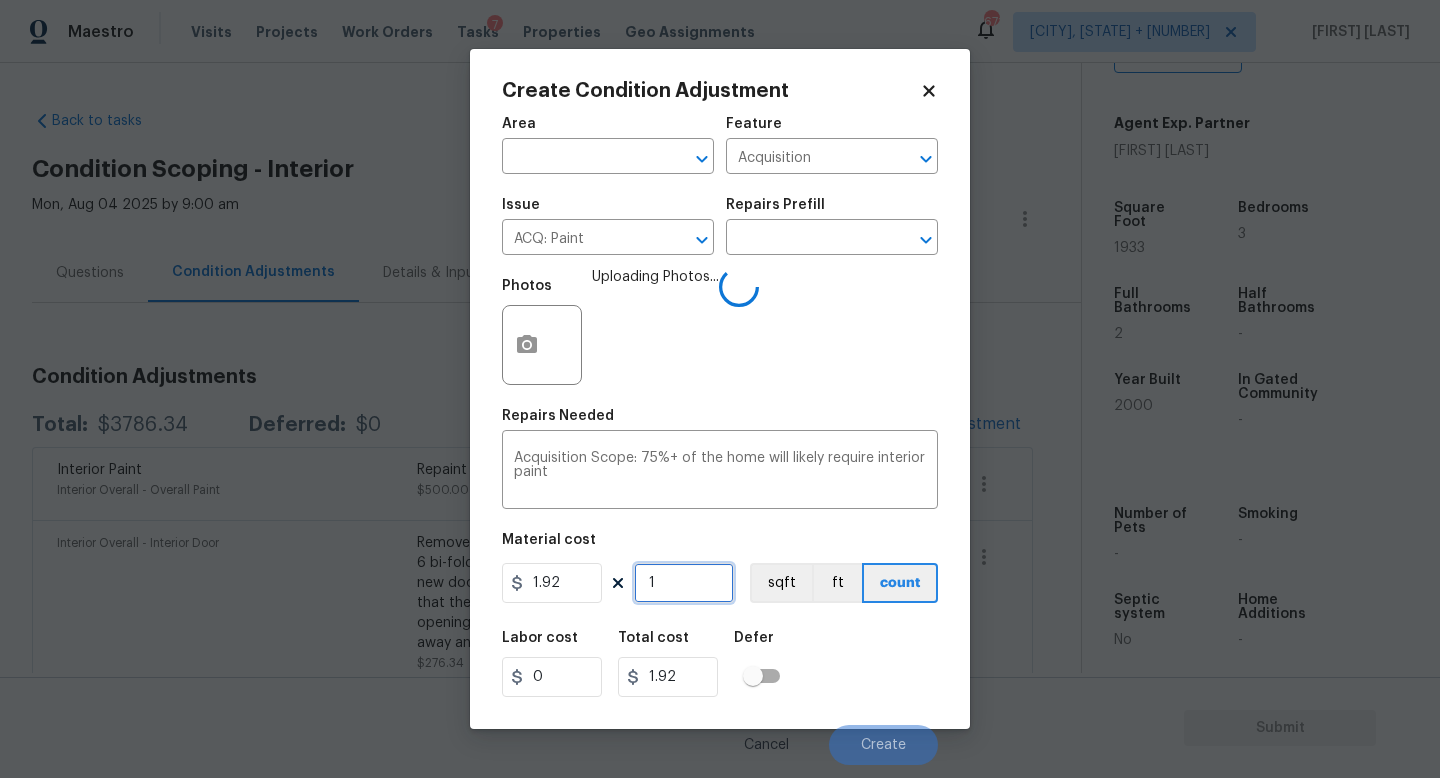 click on "1" at bounding box center [684, 583] 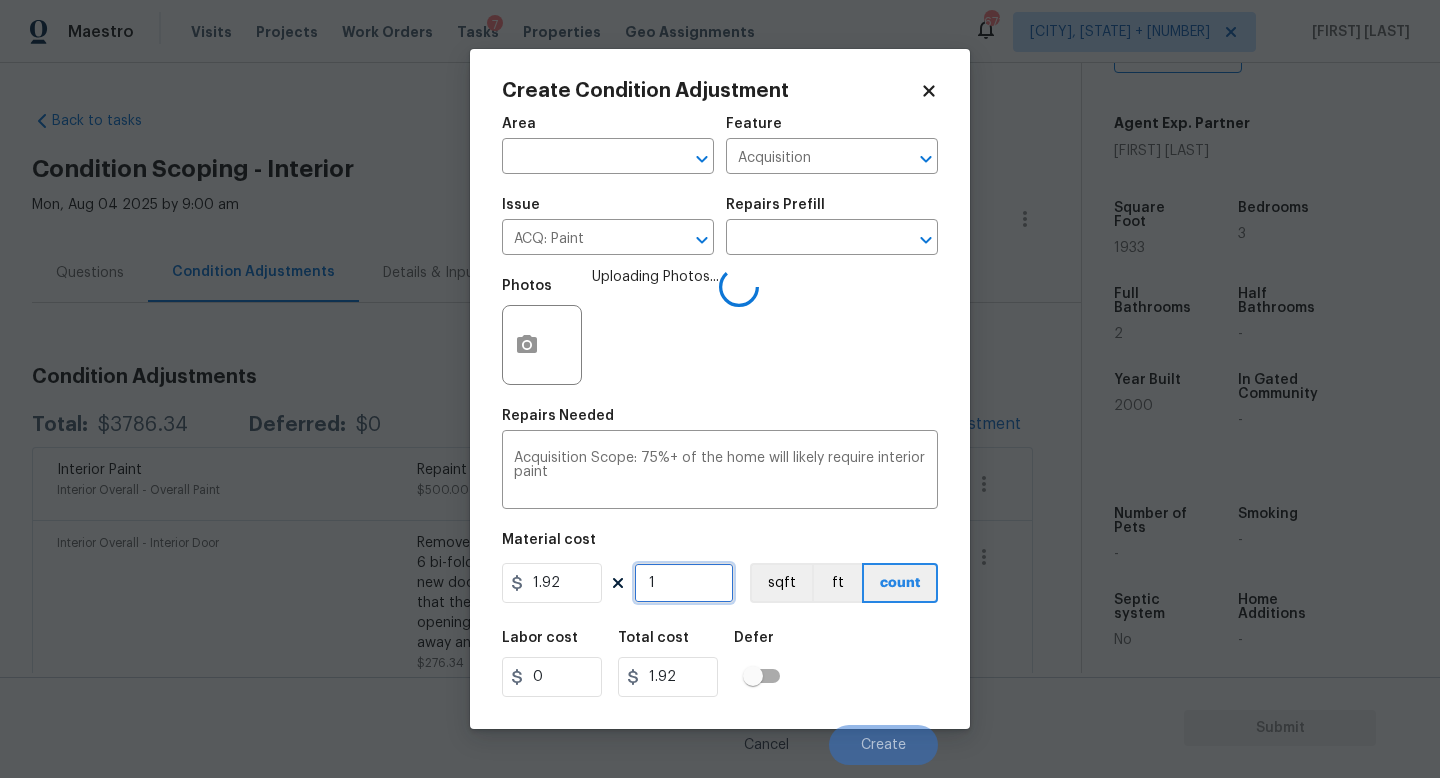 type on "0" 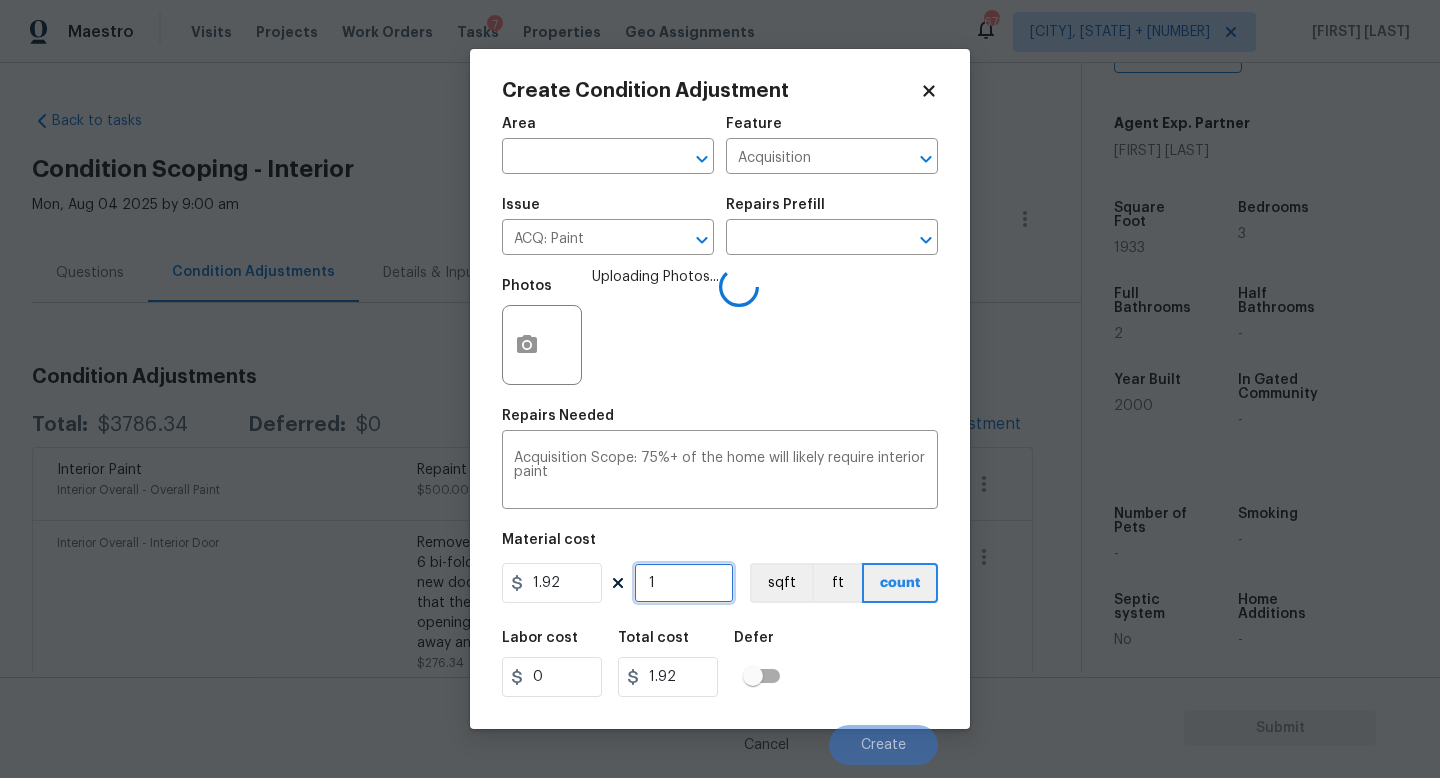 type on "0" 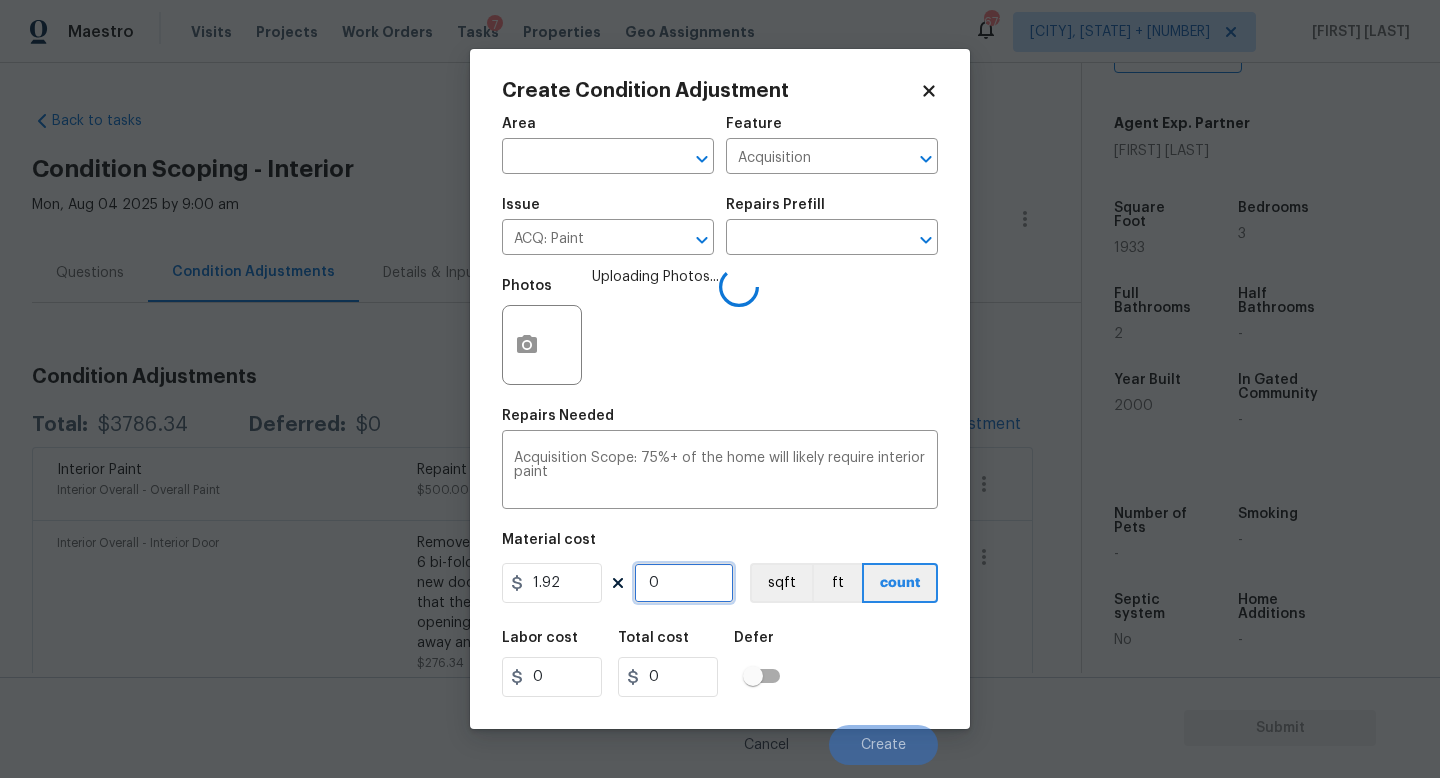 type on "1" 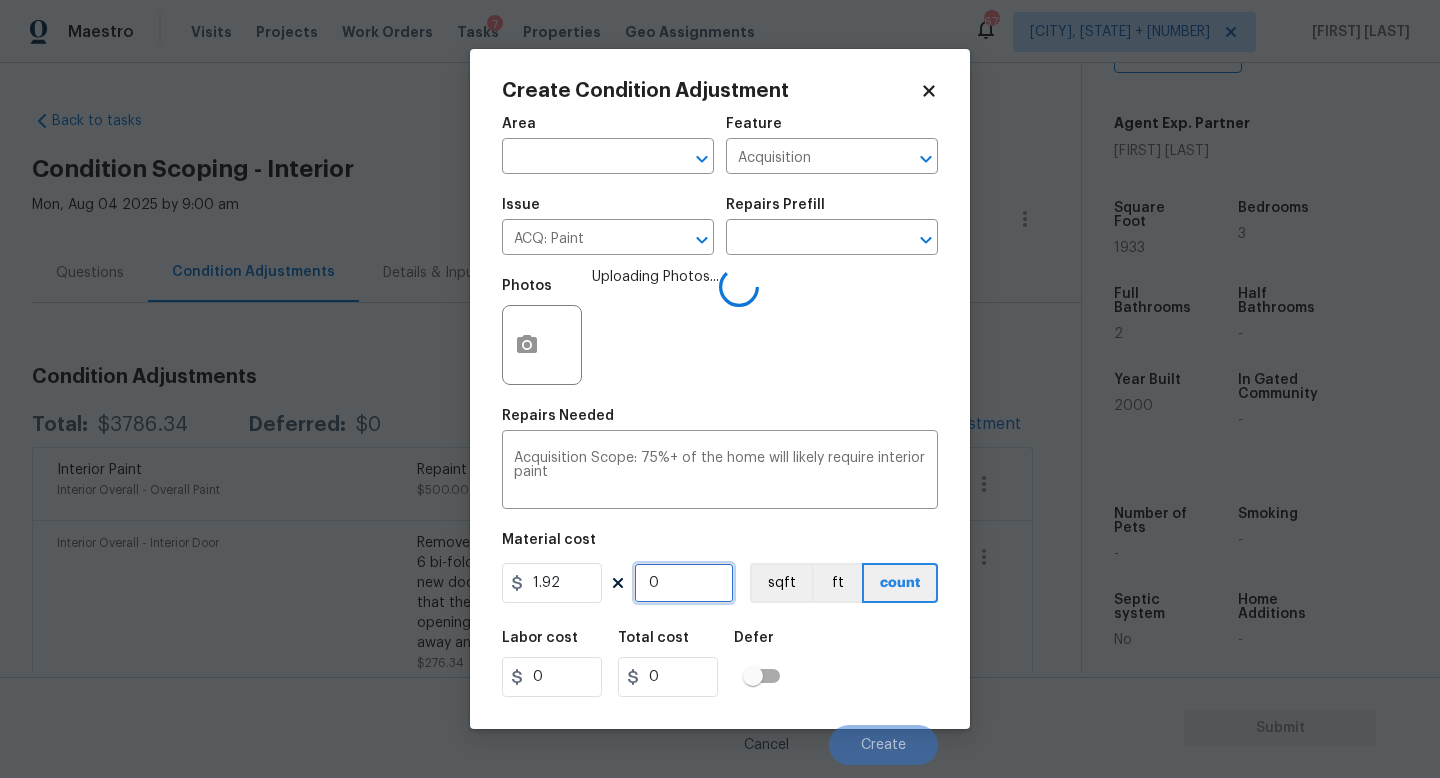 type on "1.92" 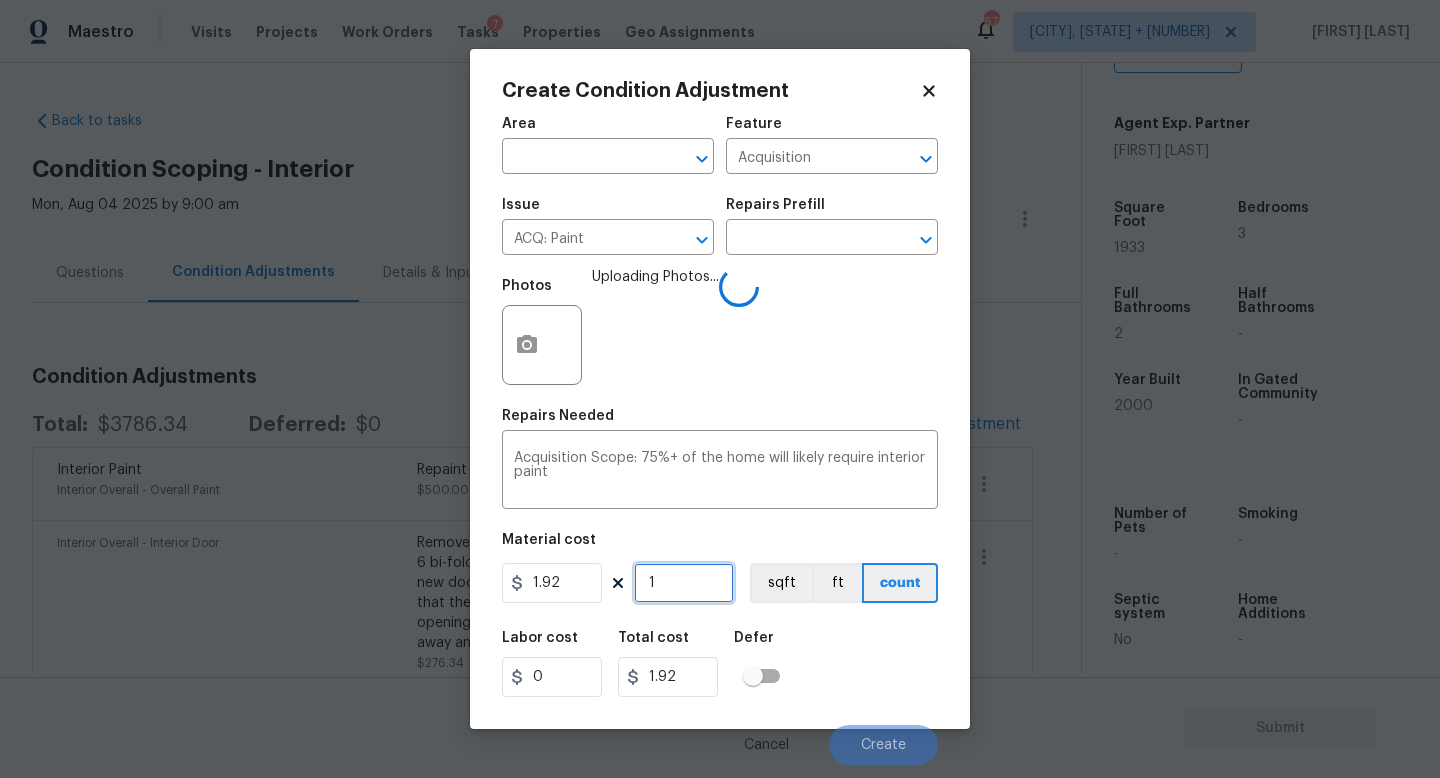 type on "19" 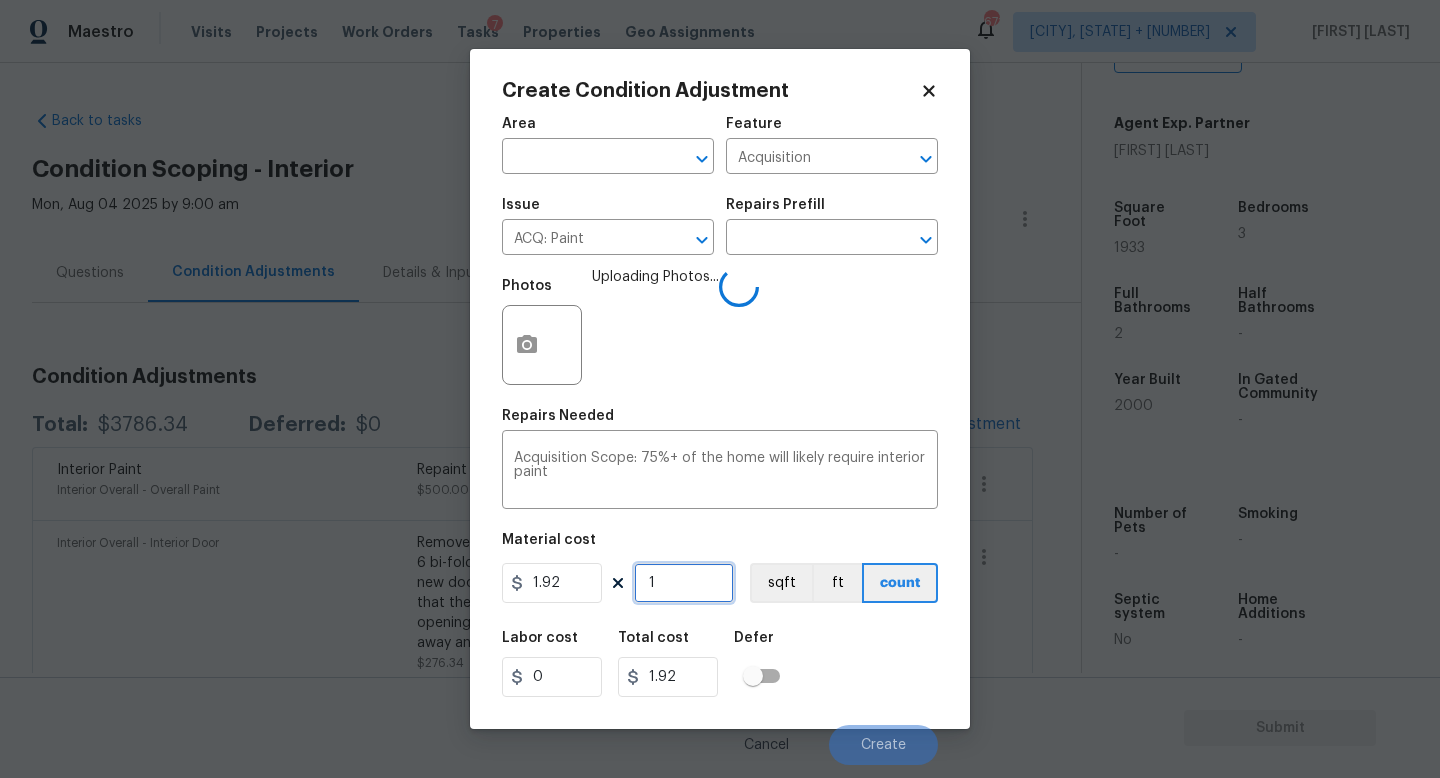 type on "36.48" 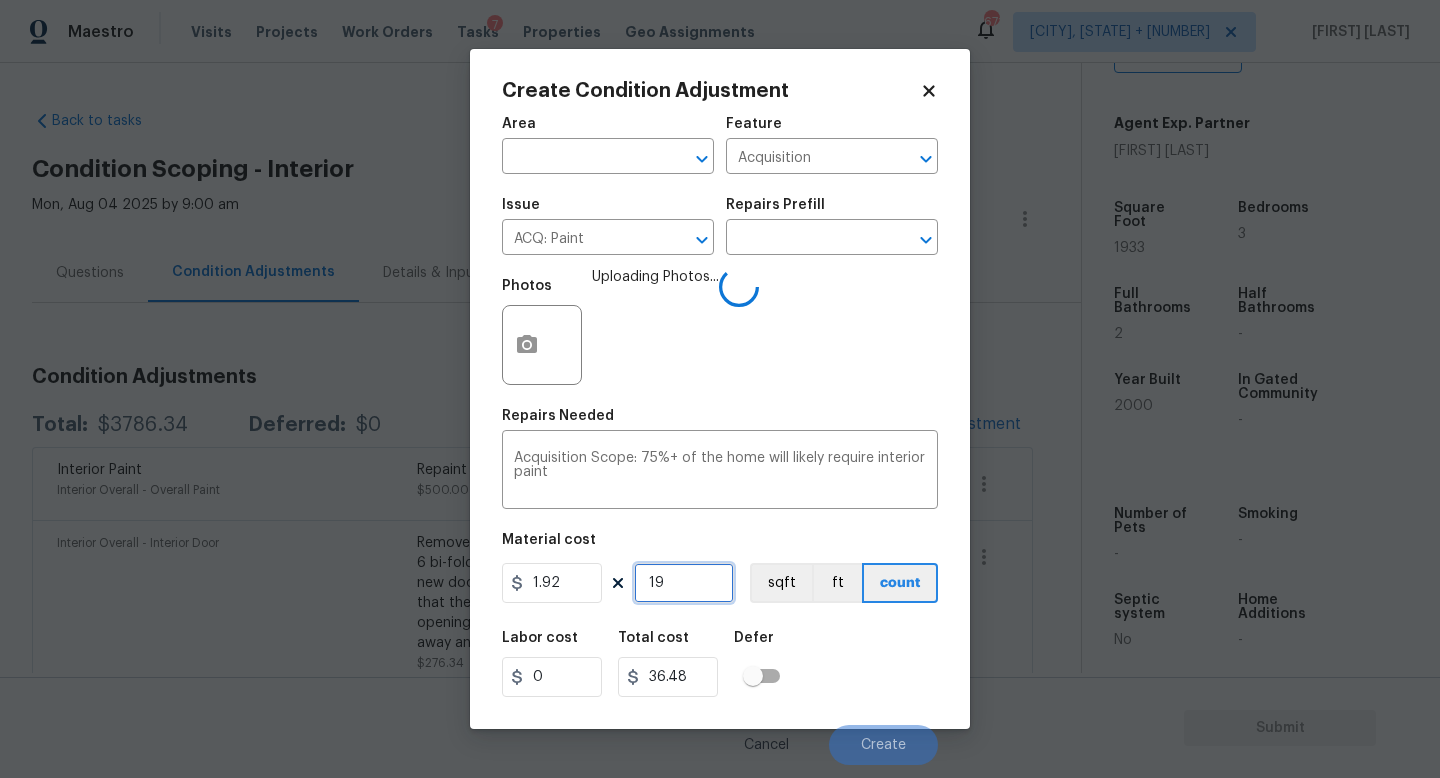 type on "193" 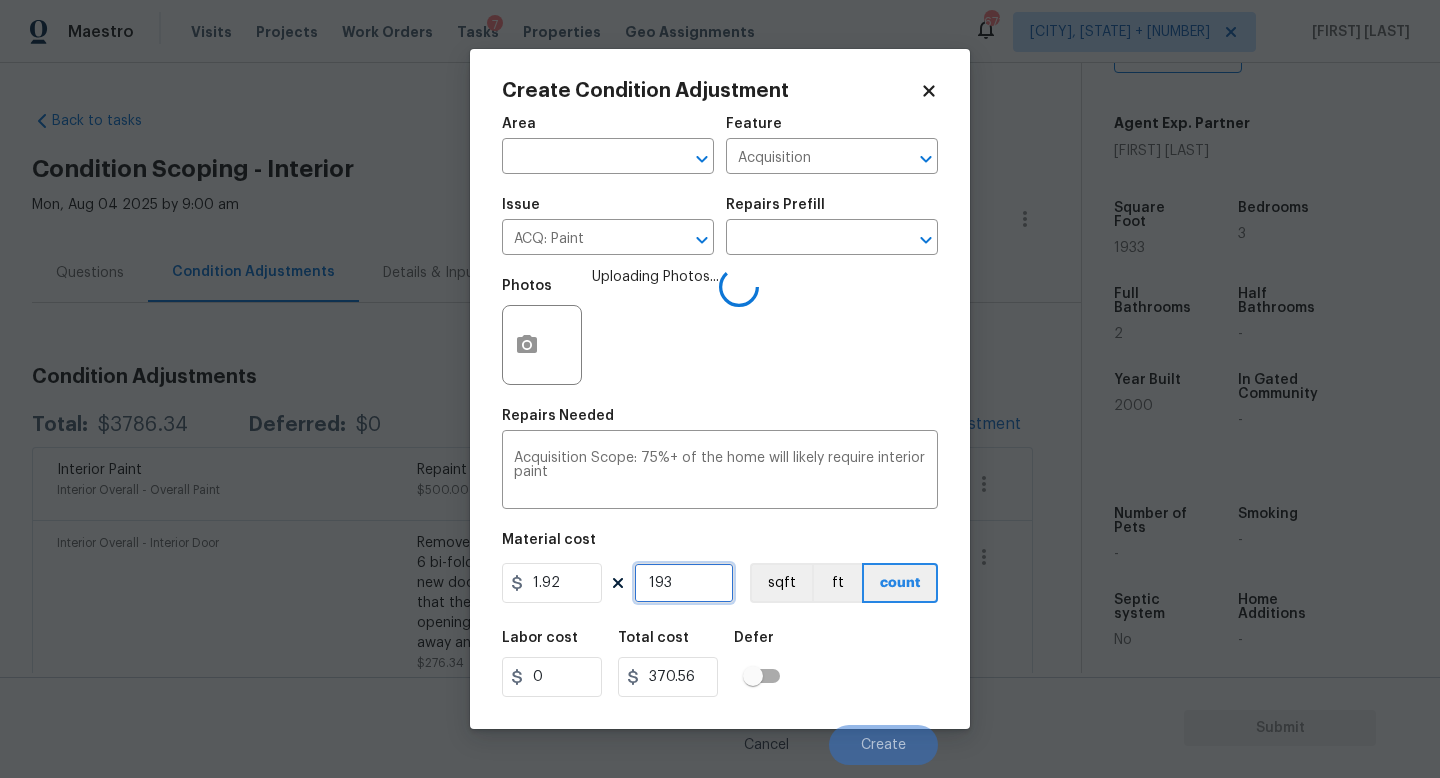 type on "1933" 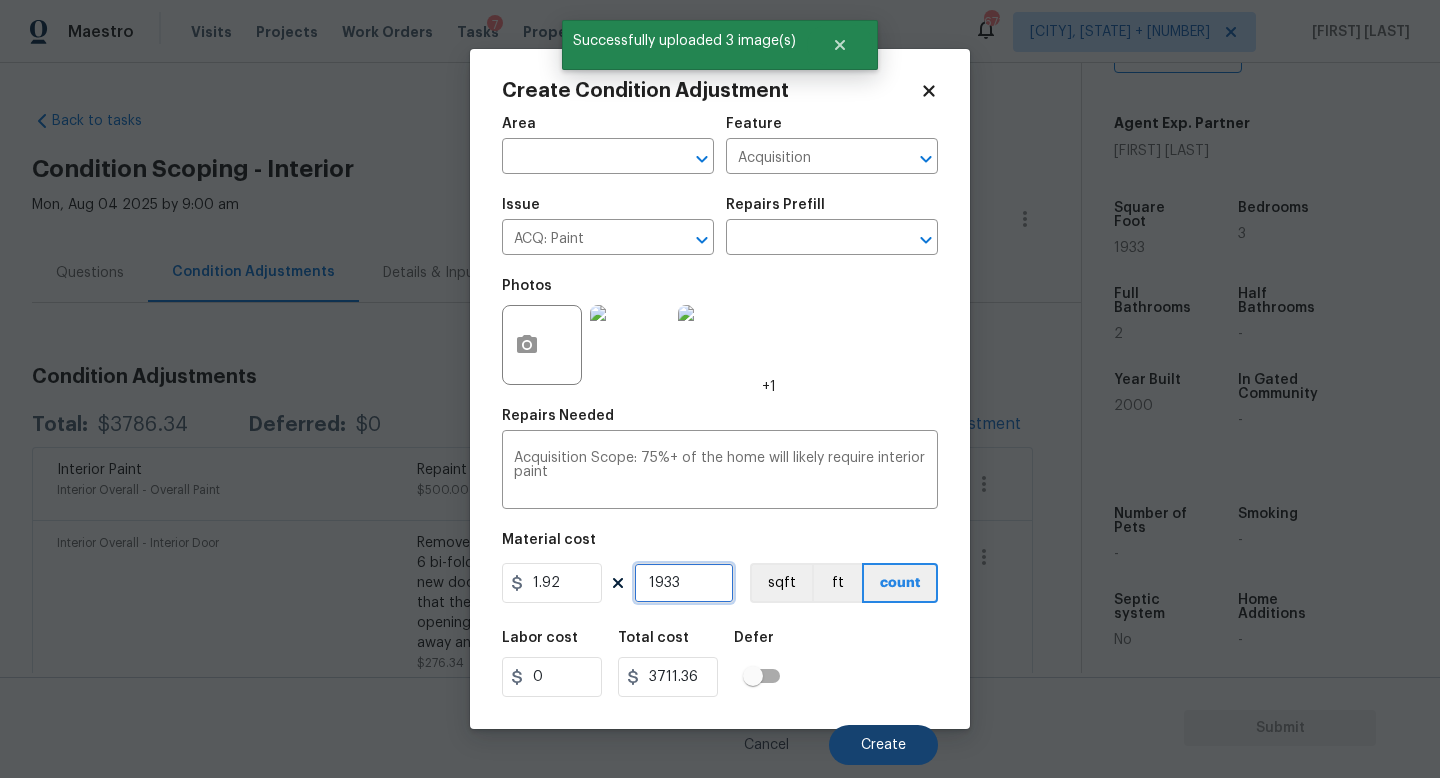 type on "1933" 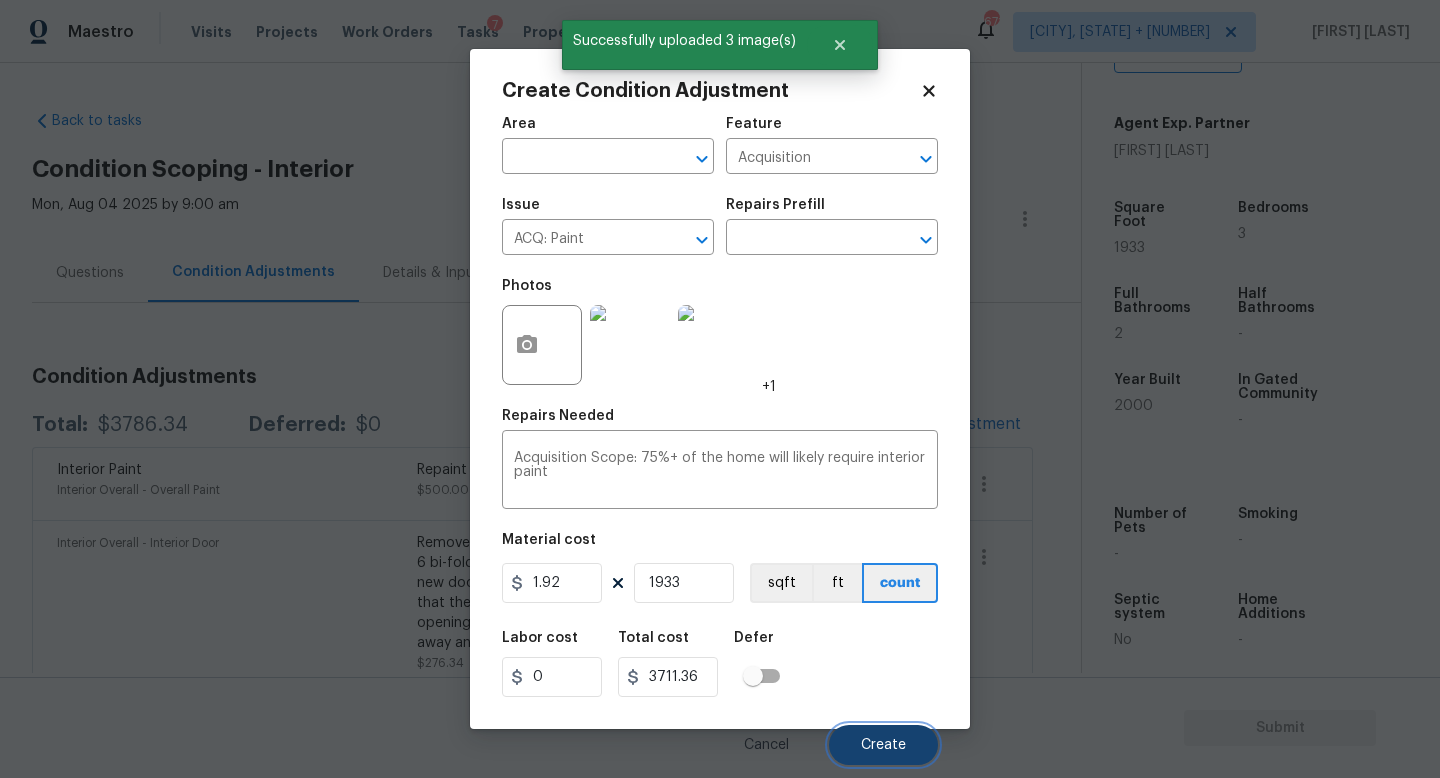 click on "Create" at bounding box center (883, 745) 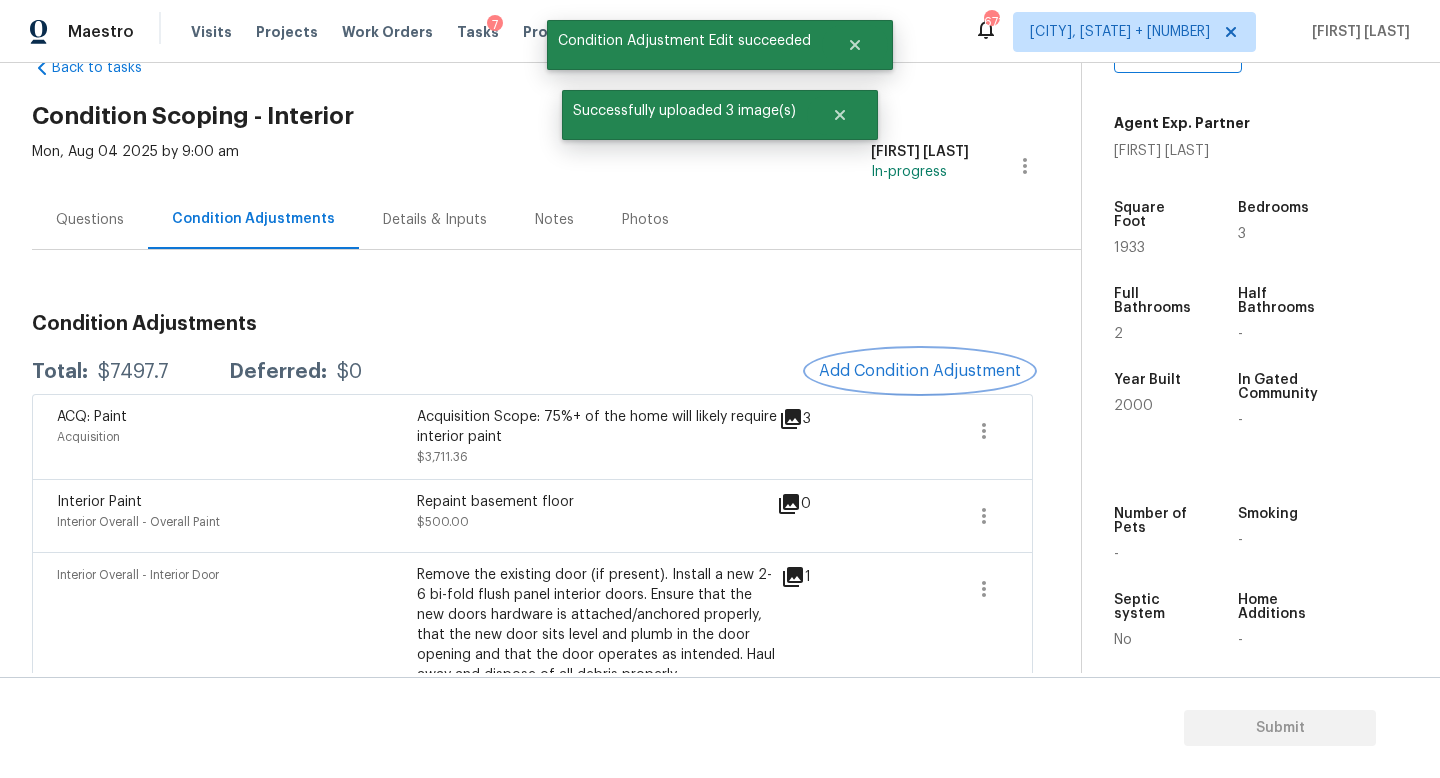 scroll, scrollTop: 63, scrollLeft: 0, axis: vertical 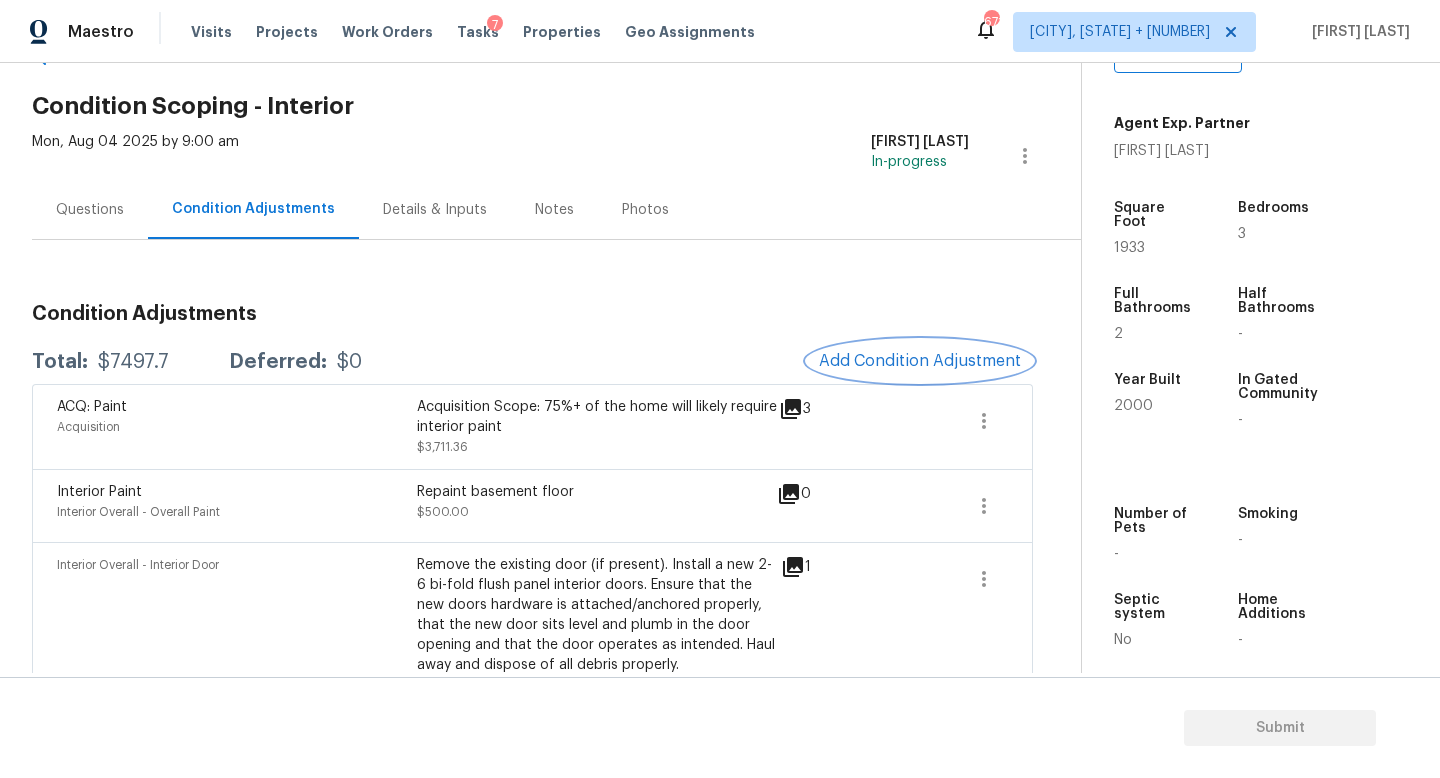 drag, startPoint x: 912, startPoint y: 356, endPoint x: 692, endPoint y: 312, distance: 224.35686 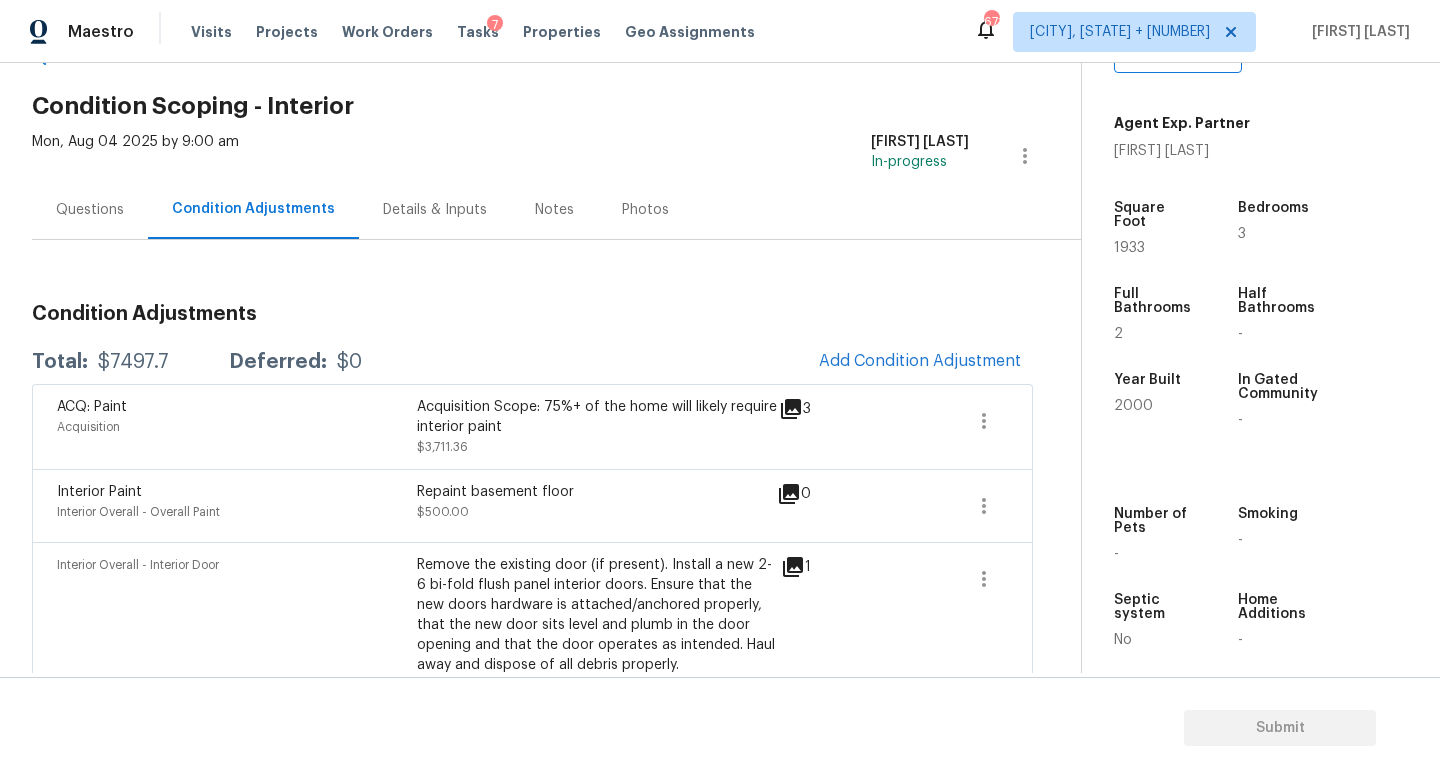 click on "Condition Adjustments" at bounding box center [532, 314] 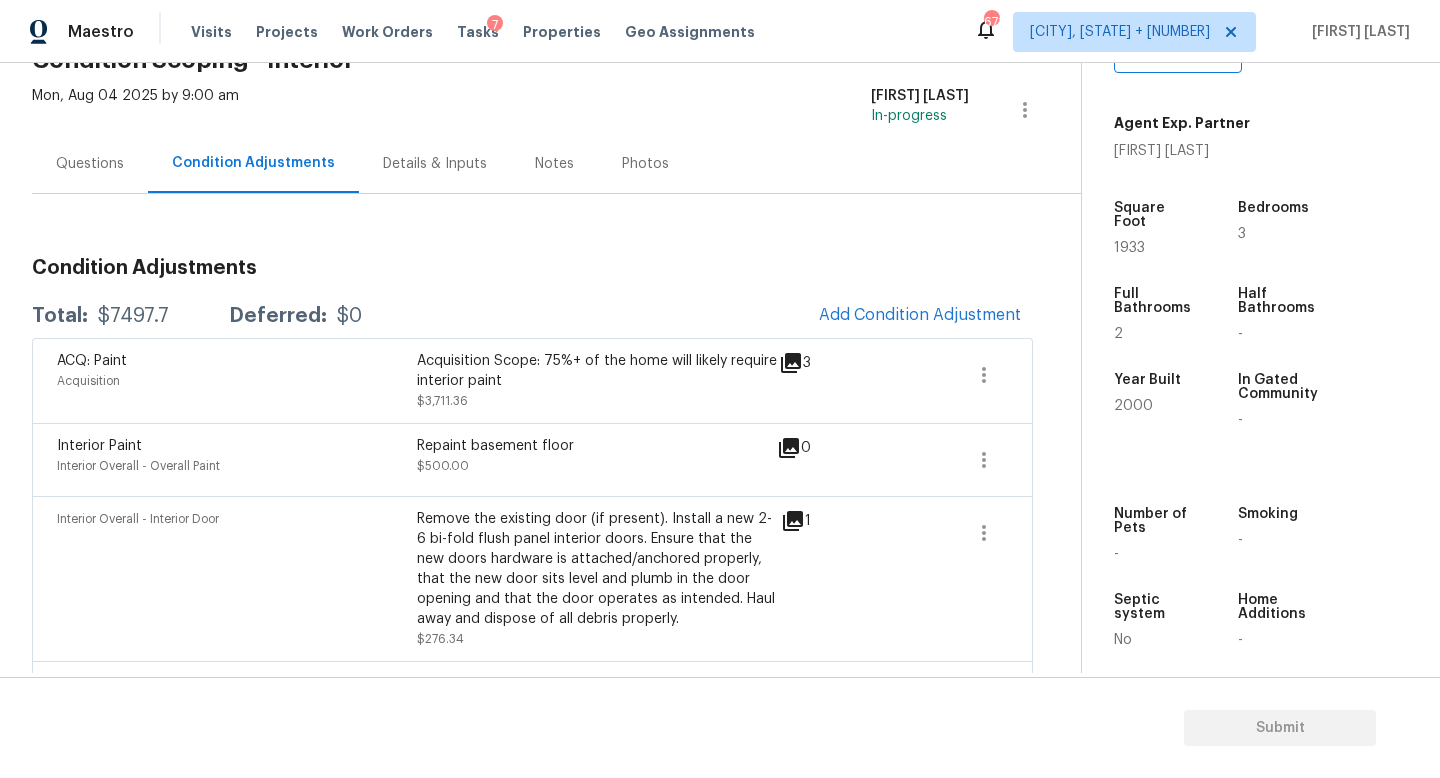 scroll, scrollTop: 108, scrollLeft: 0, axis: vertical 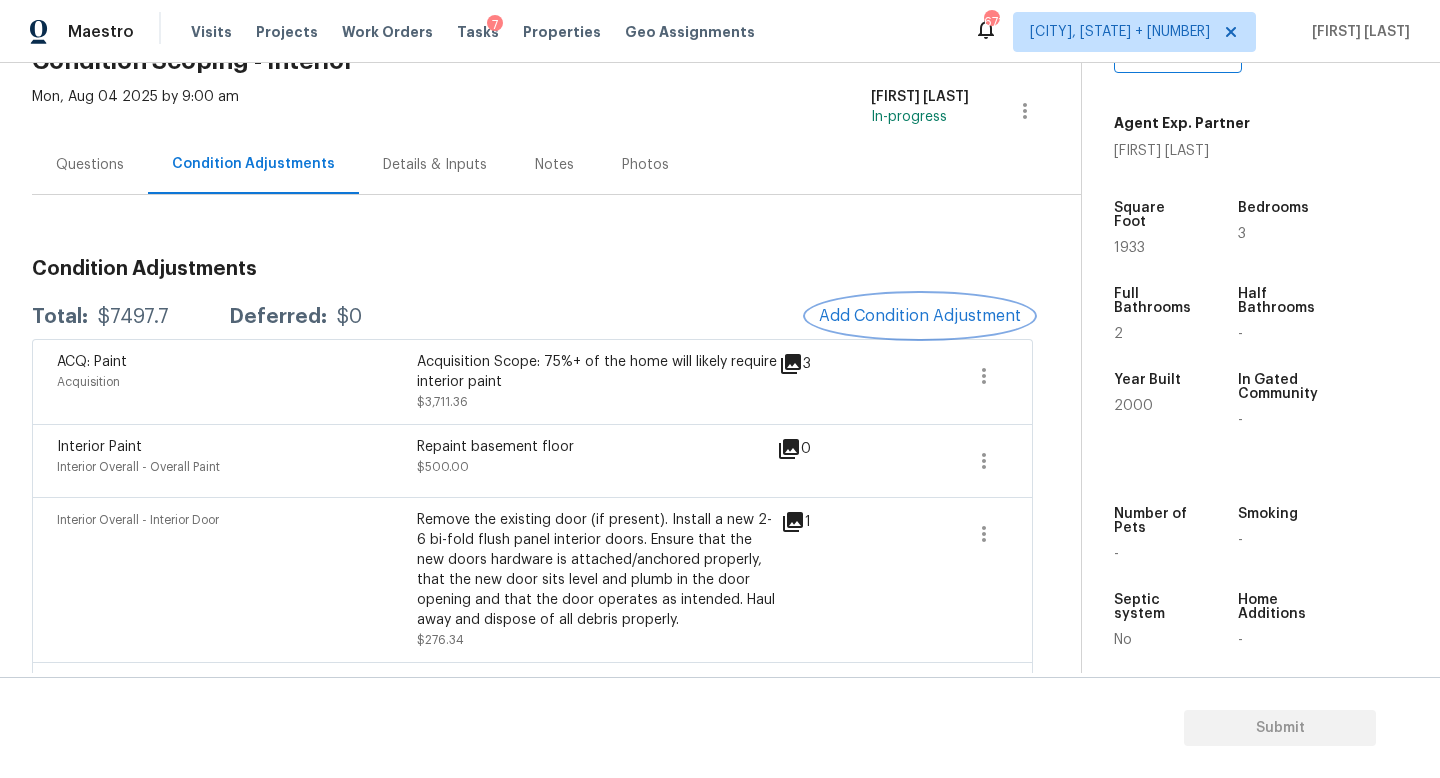 click on "Add Condition Adjustment" at bounding box center (920, 316) 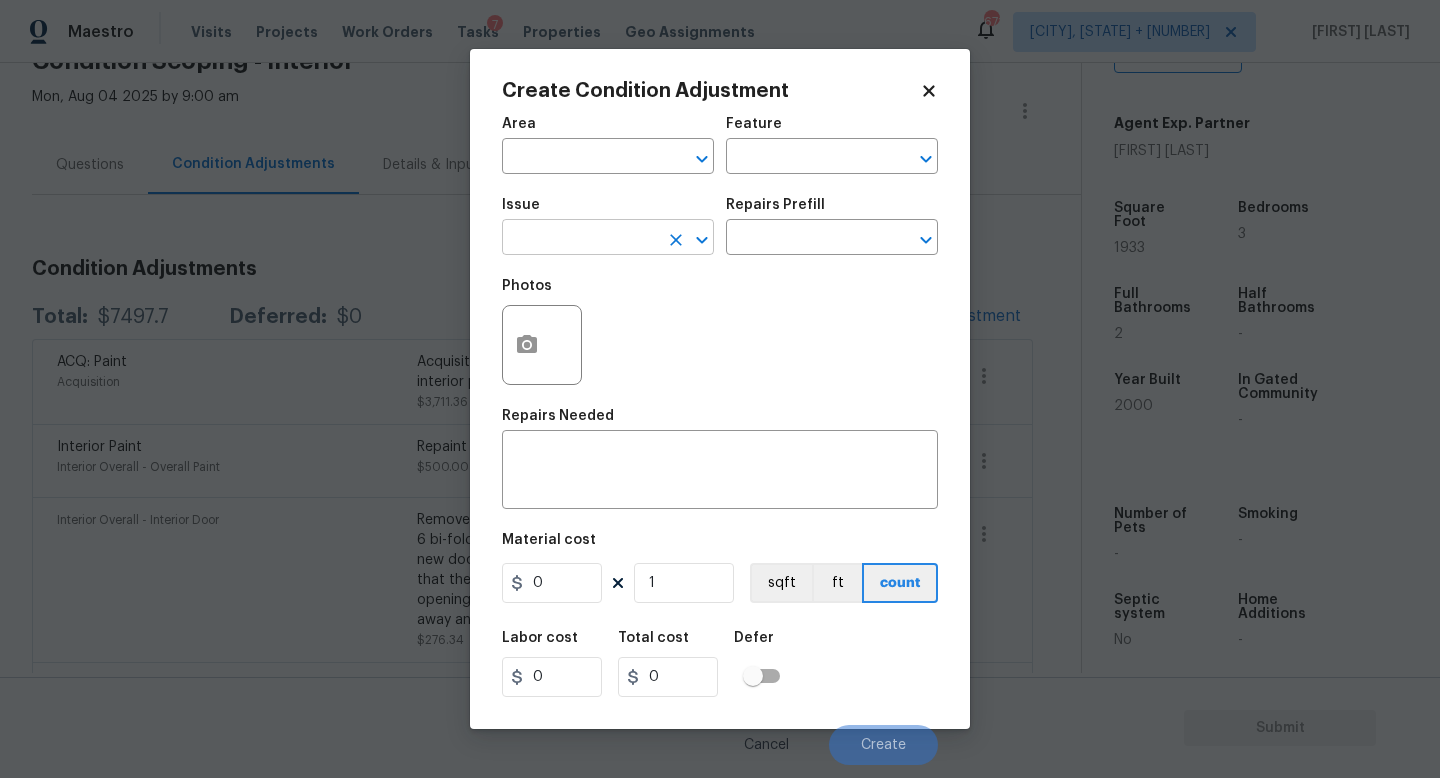 click at bounding box center [580, 239] 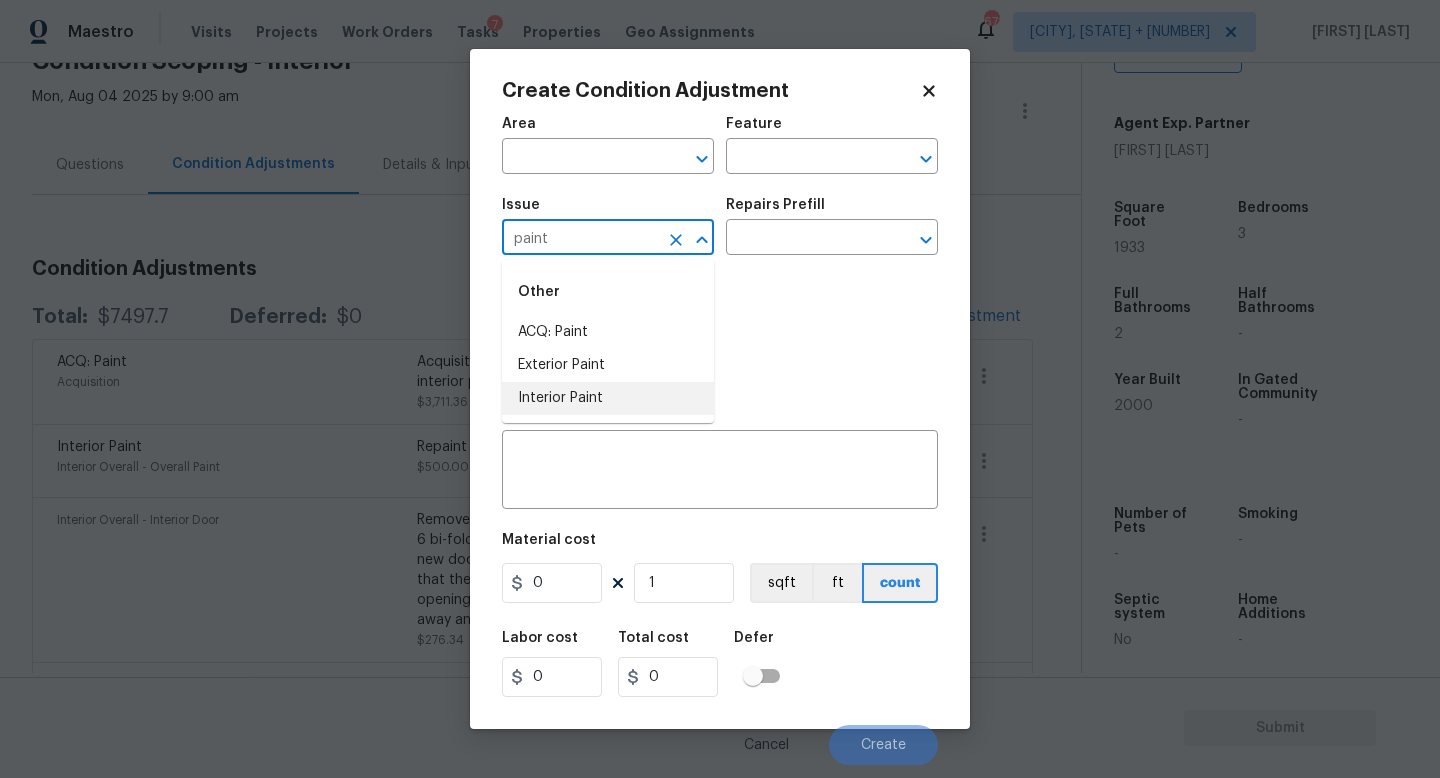 drag, startPoint x: 576, startPoint y: 381, endPoint x: 583, endPoint y: 405, distance: 25 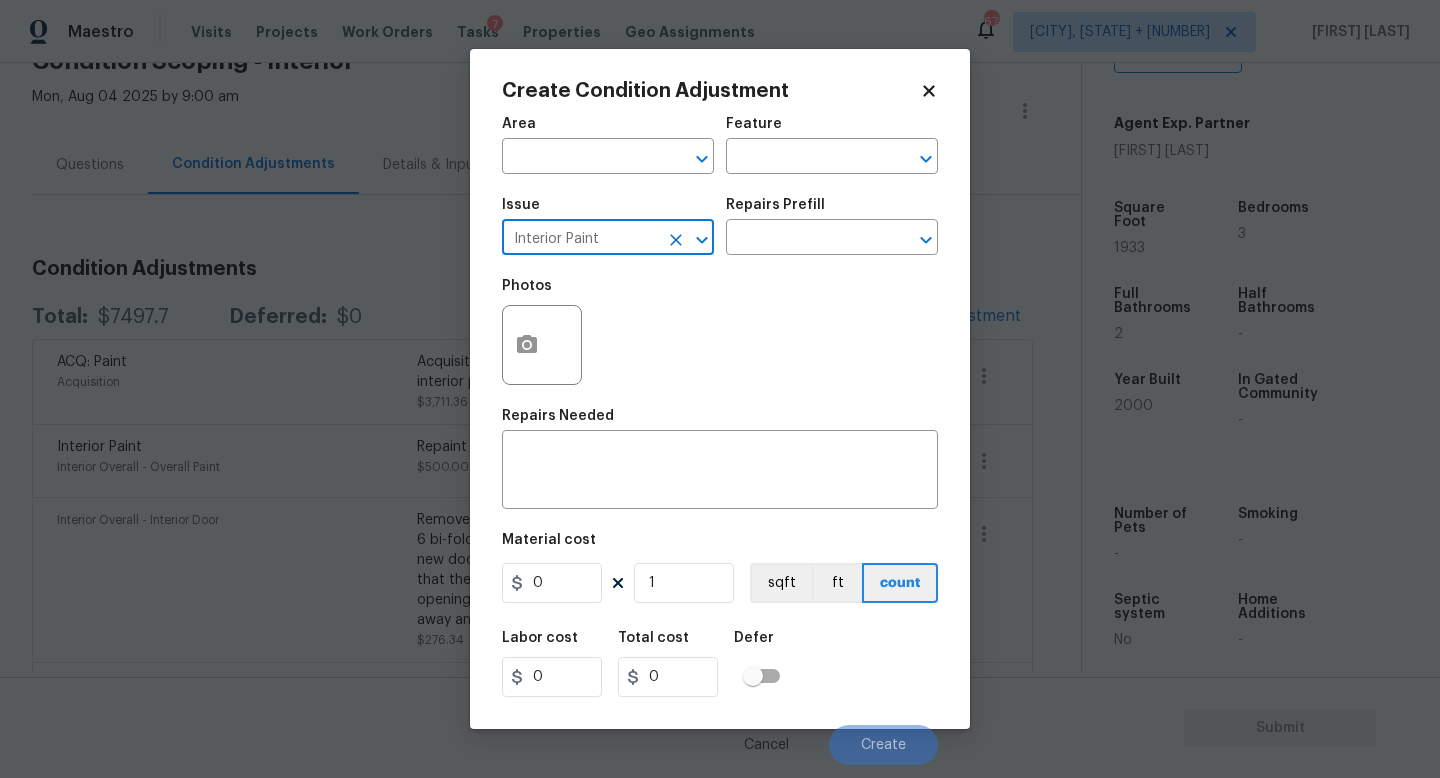 type on "Interior Paint" 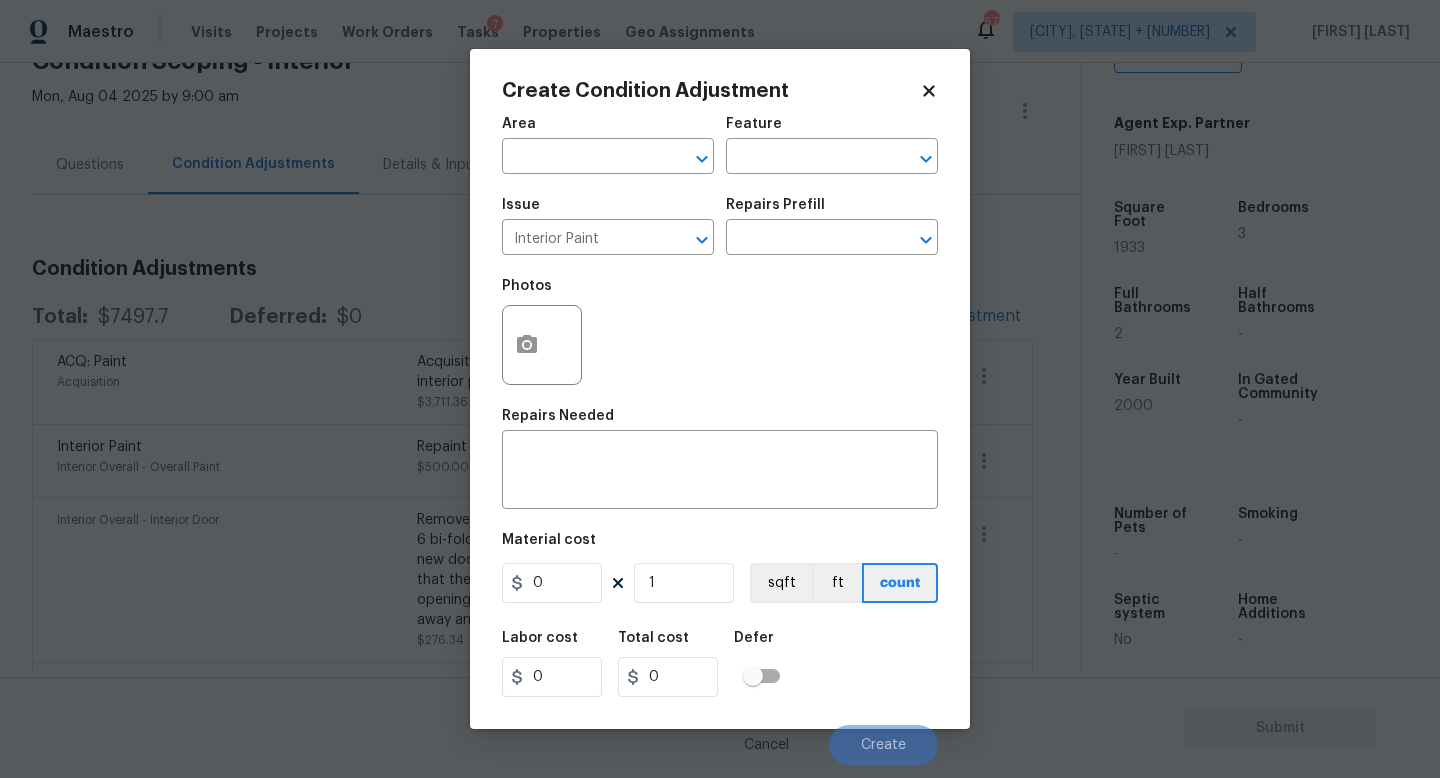 click on "Repairs Prefill" at bounding box center (832, 211) 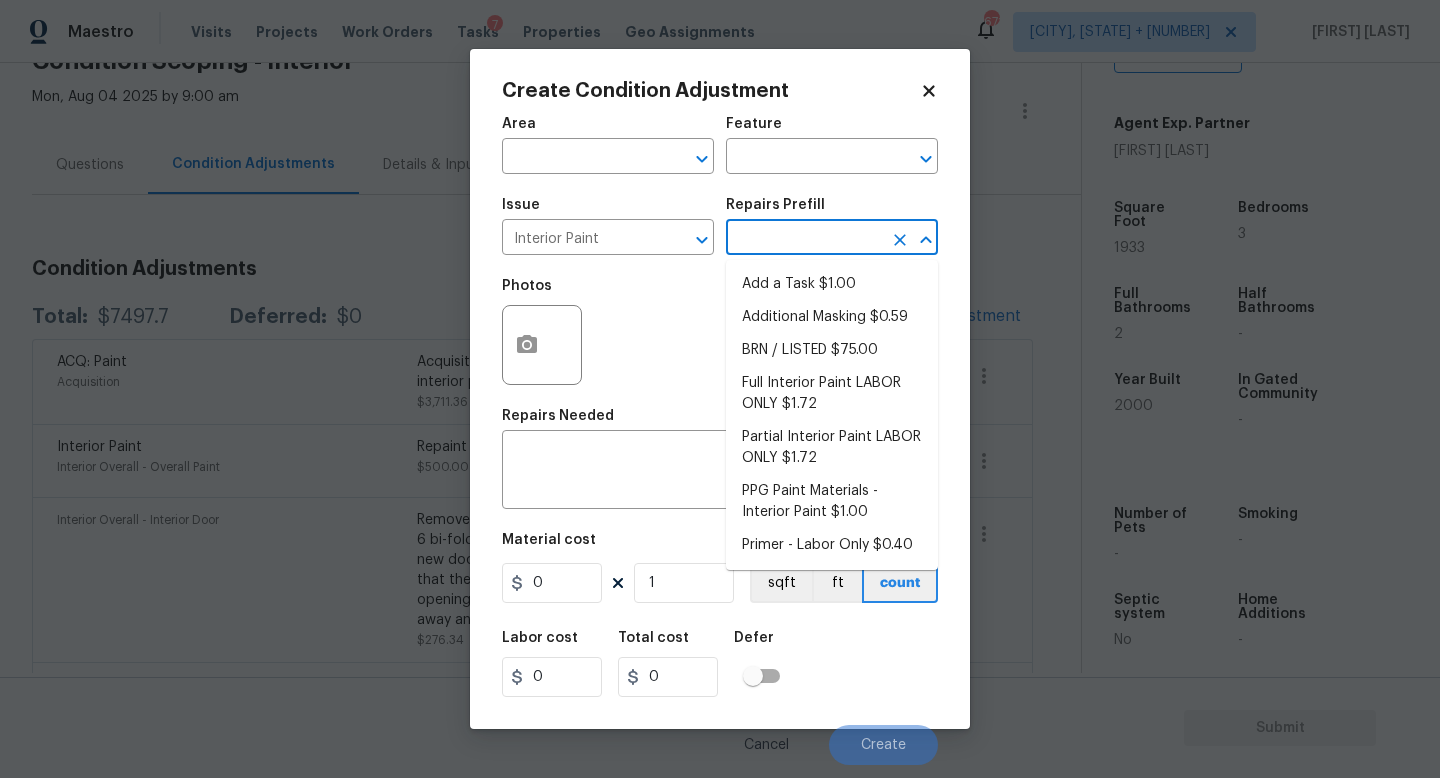 click at bounding box center [804, 239] 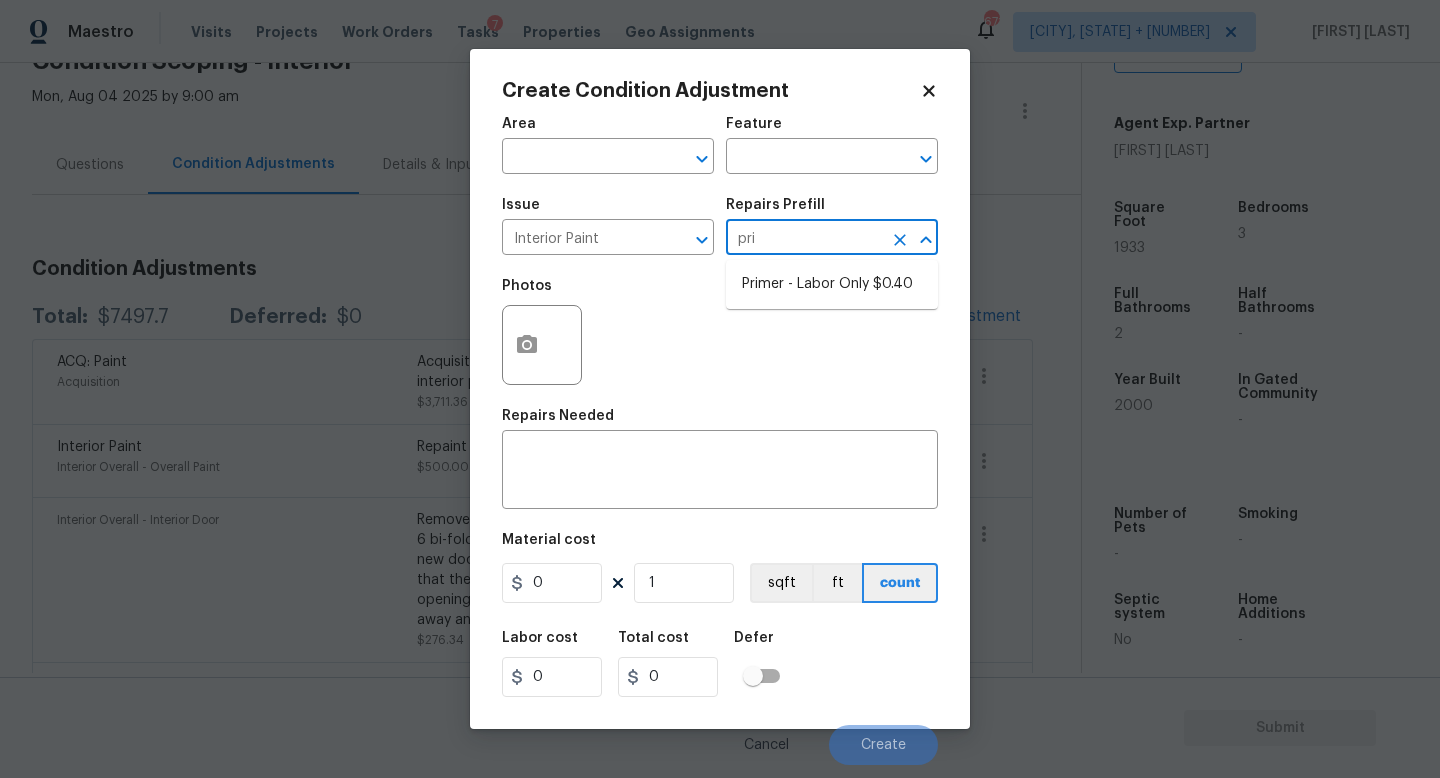type on "prim" 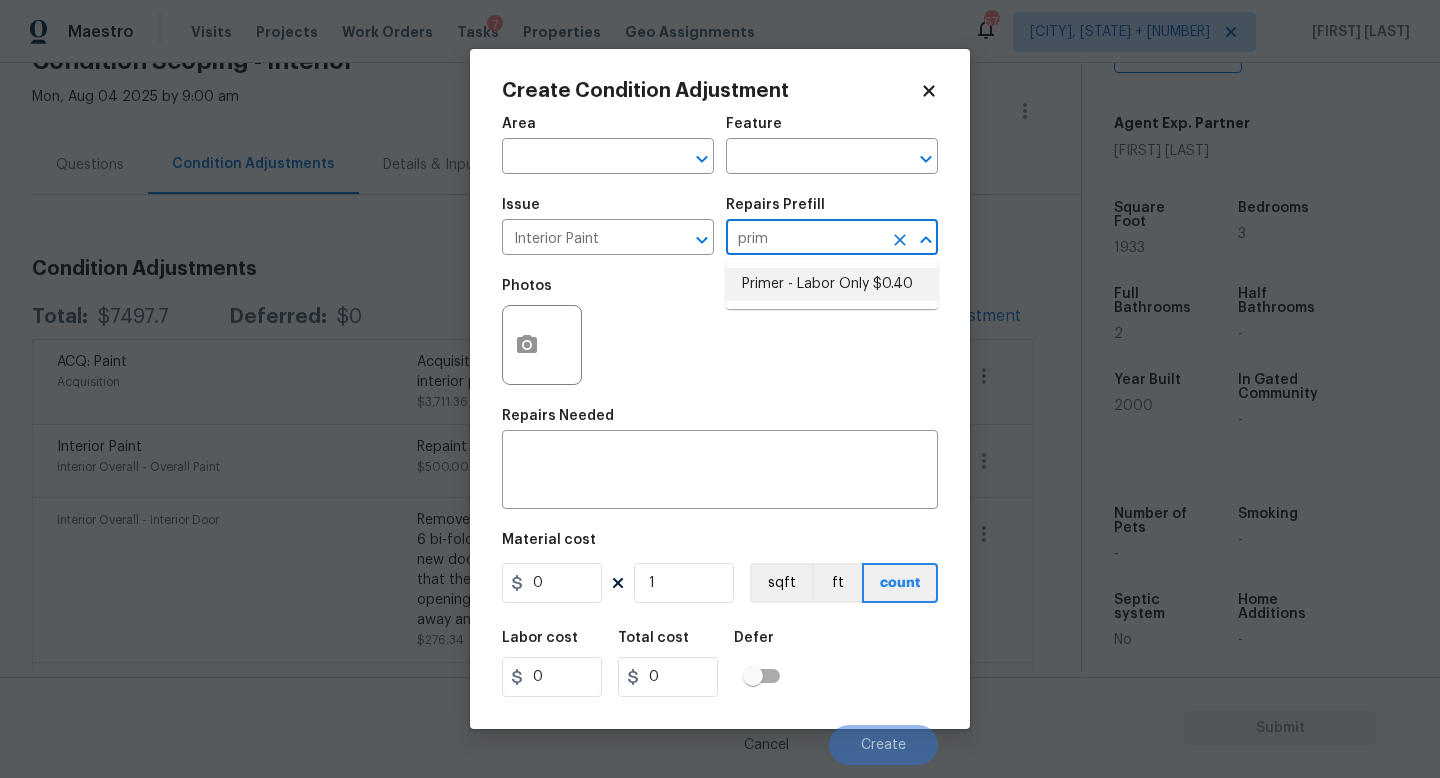 click on "Primer - Labor Only $0.40" at bounding box center [832, 284] 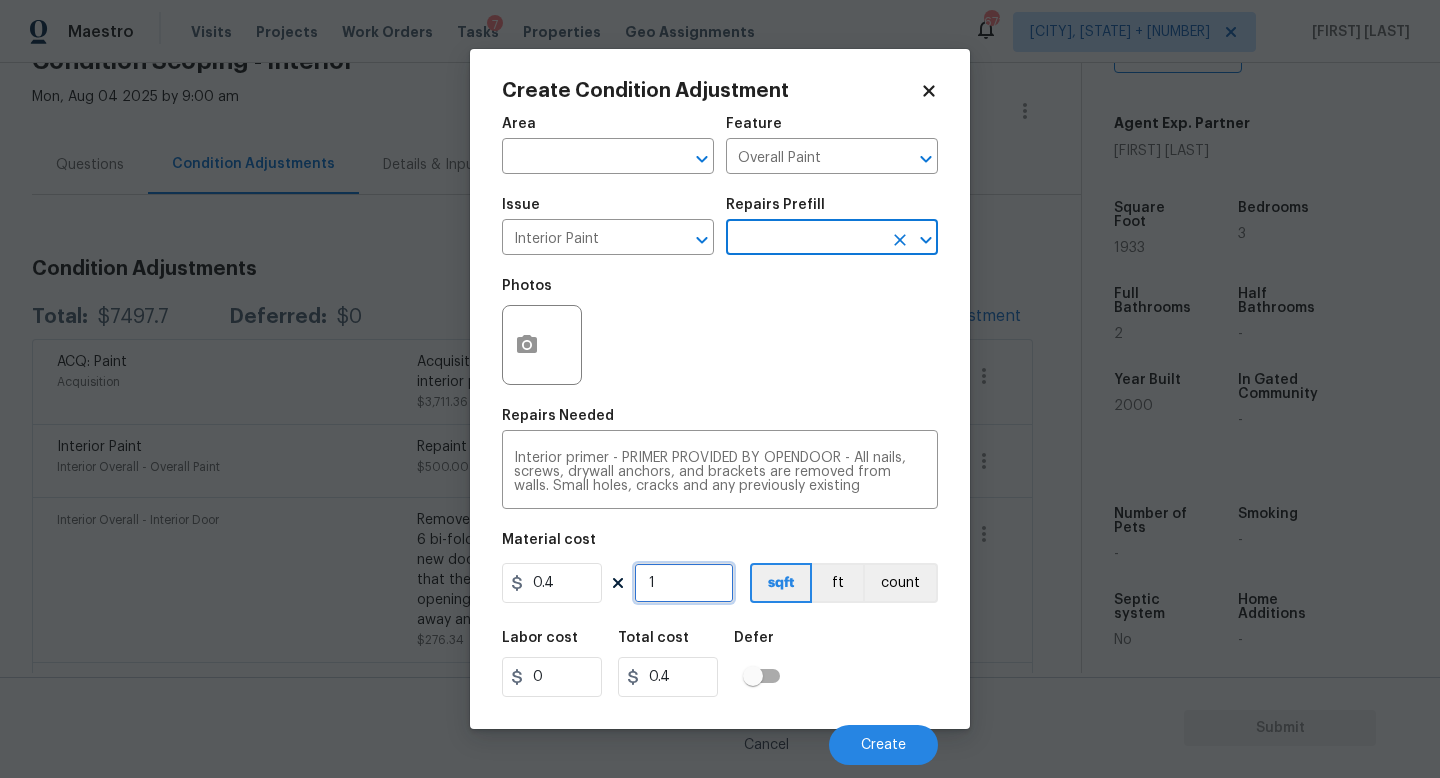 click on "1" at bounding box center (684, 583) 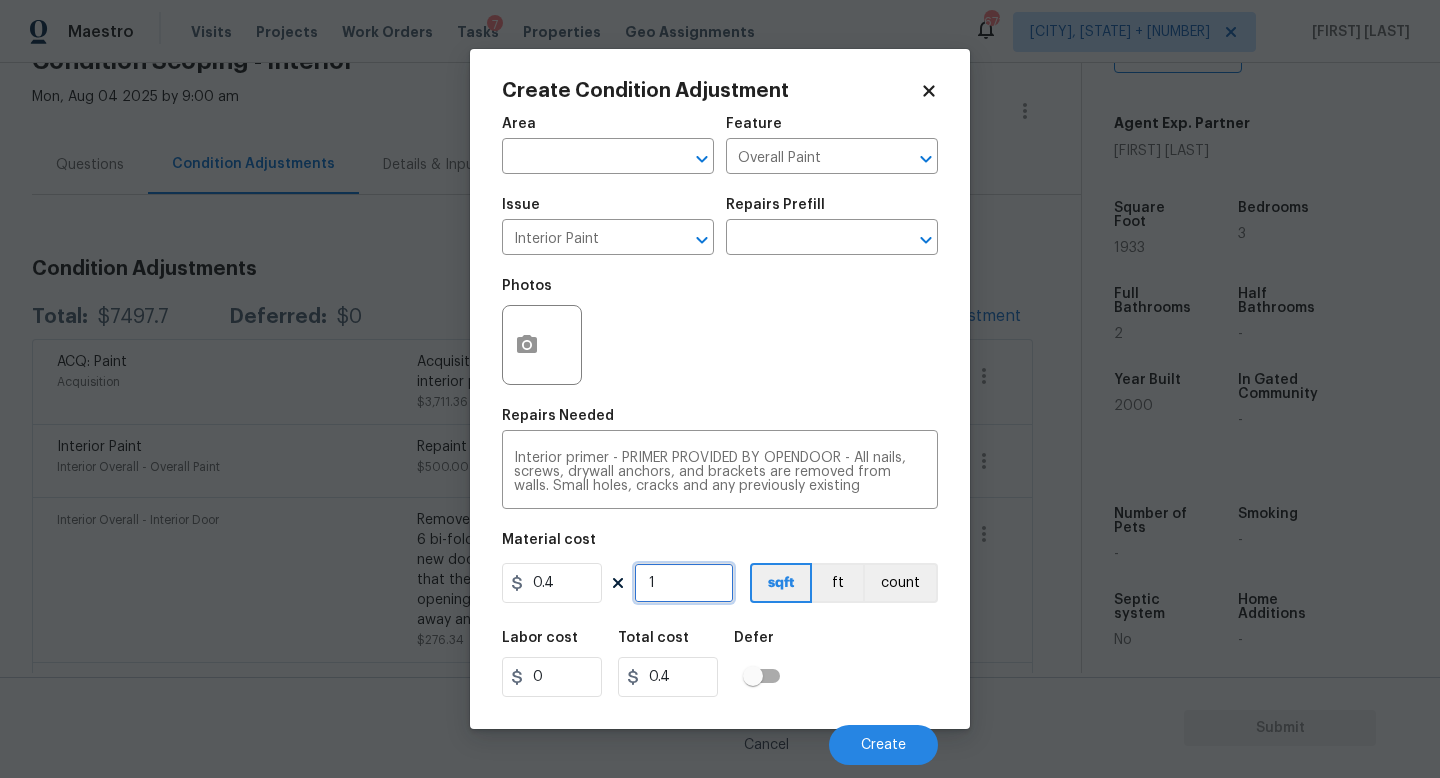 type on "0" 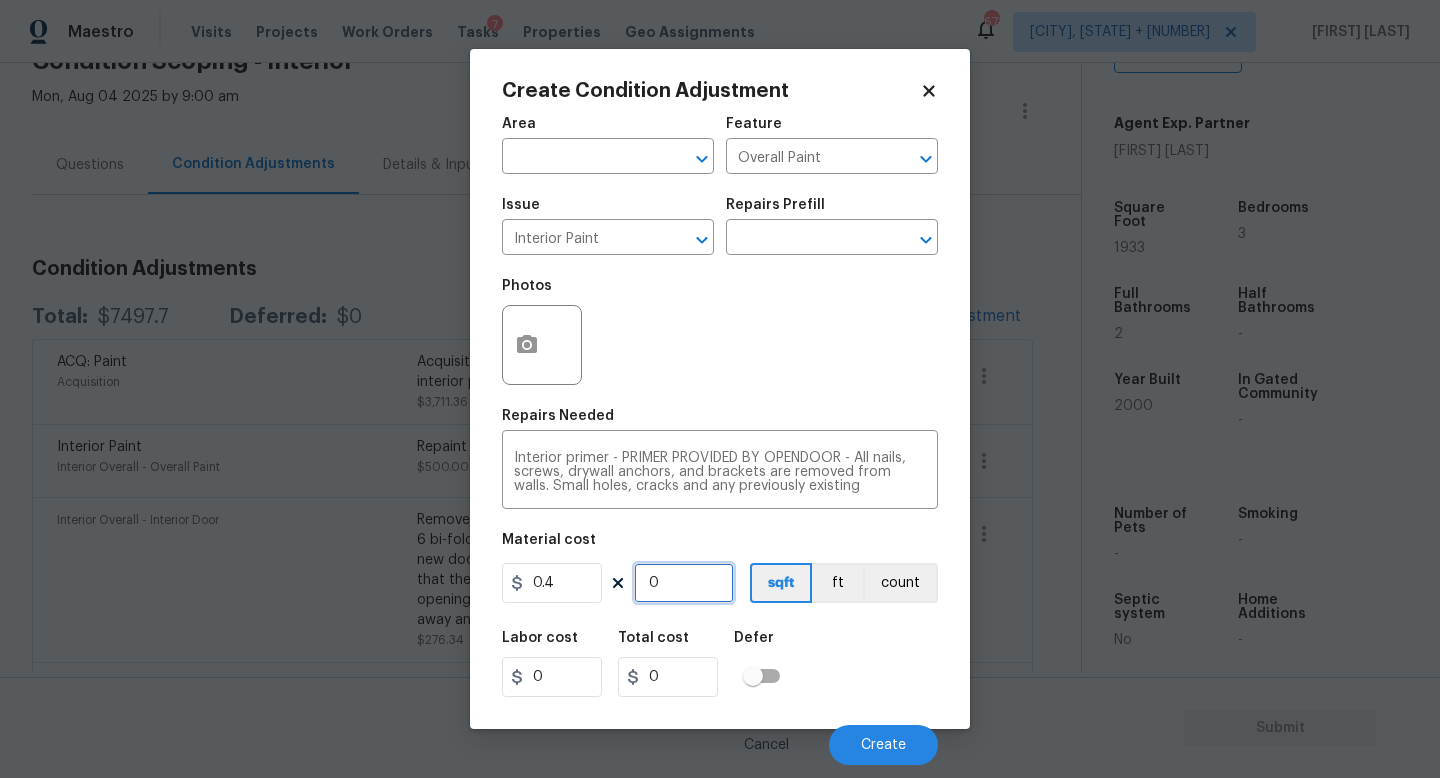 type on "1" 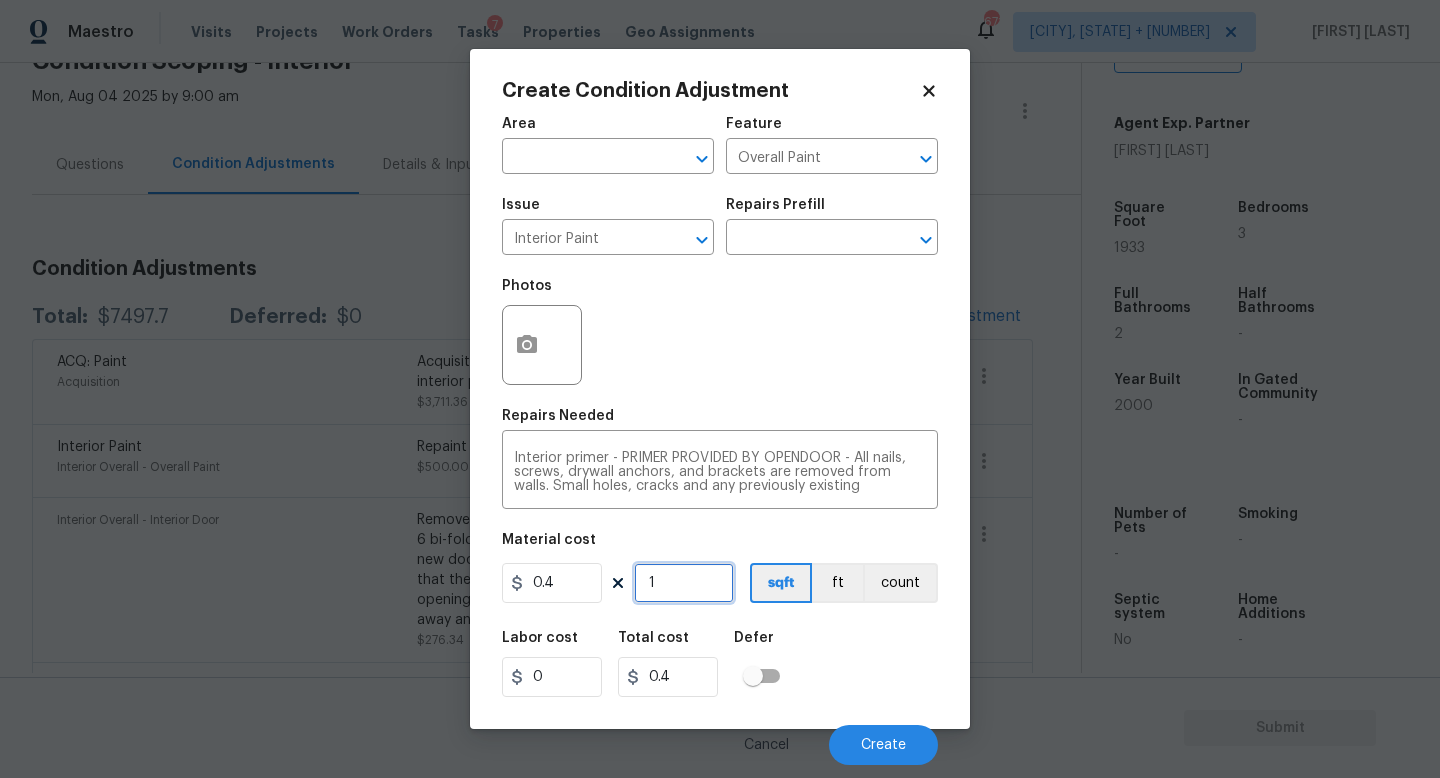 type on "19" 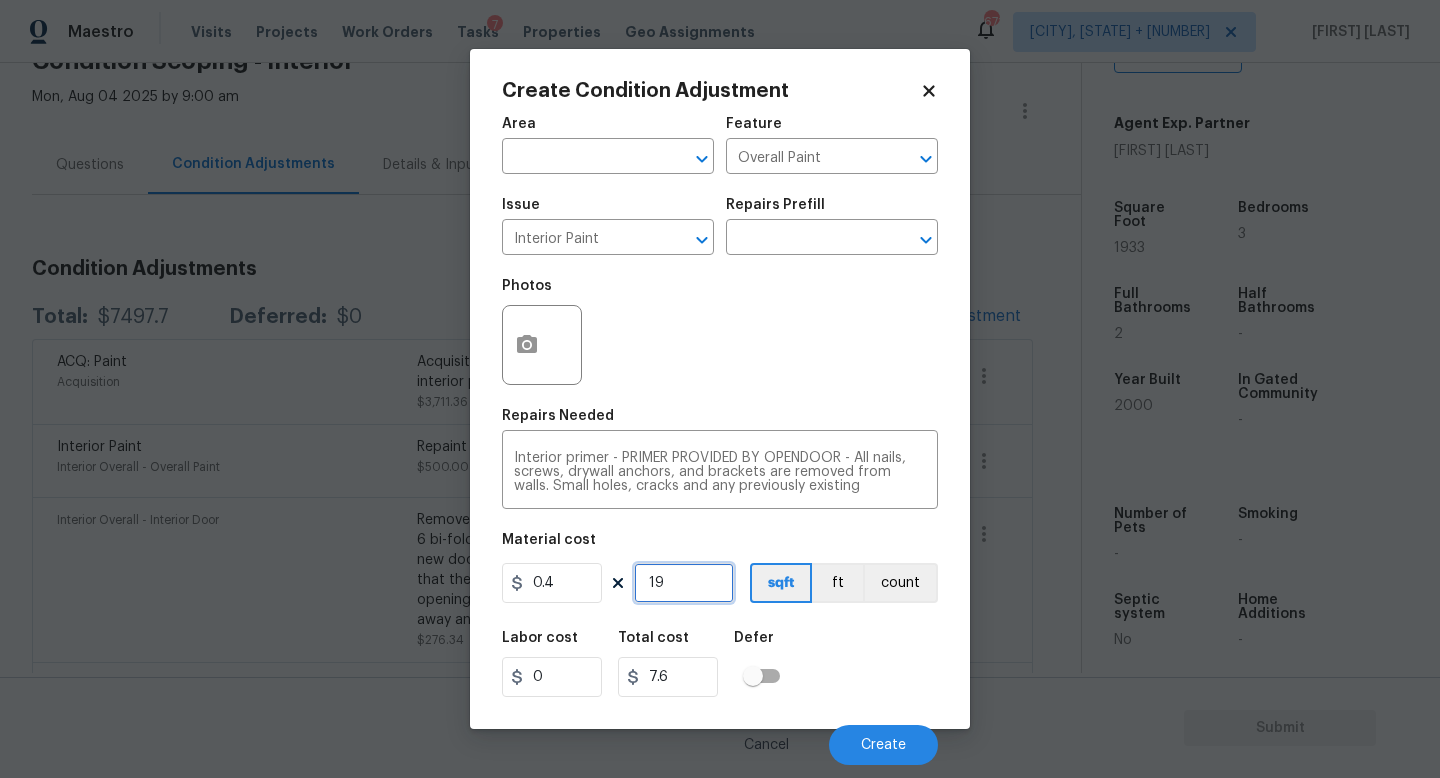 type on "193" 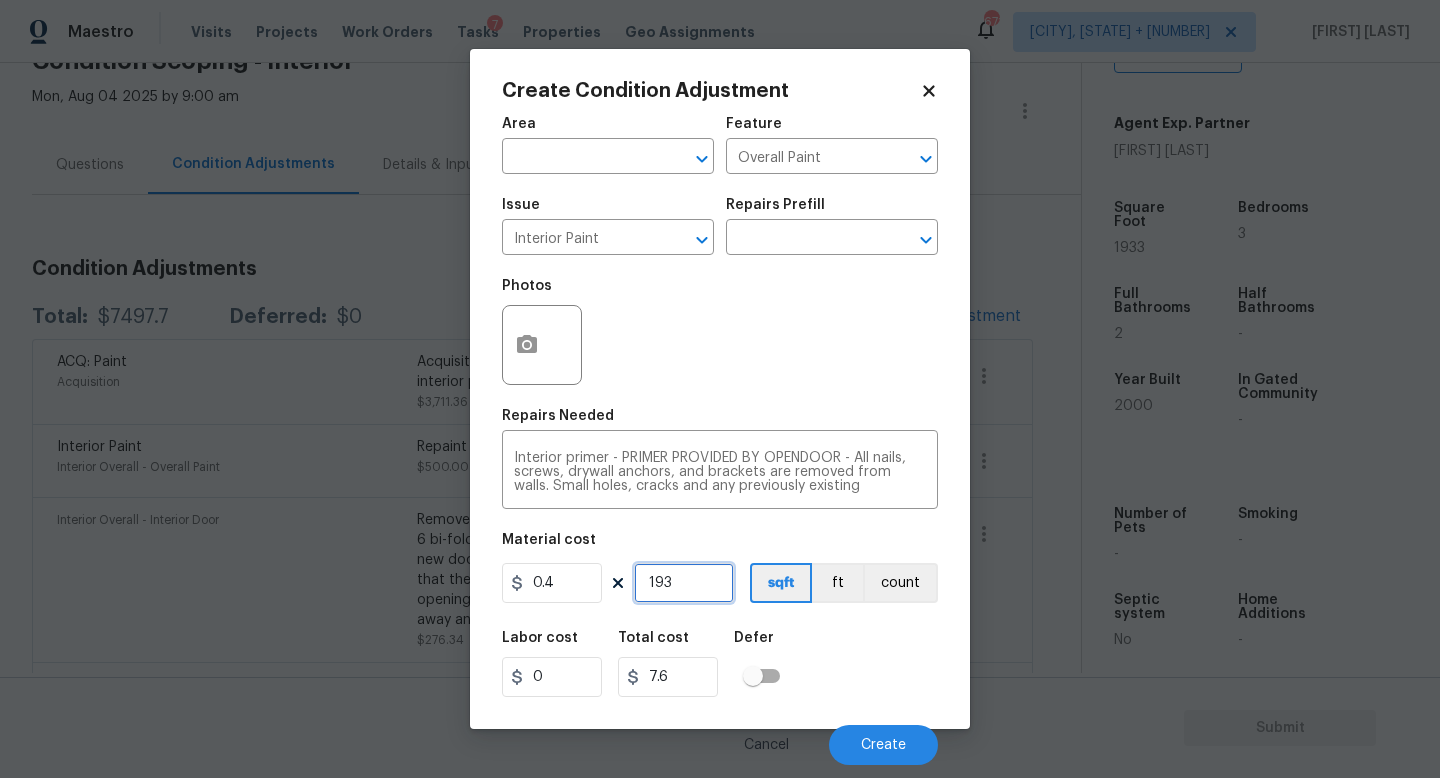 type on "77.2" 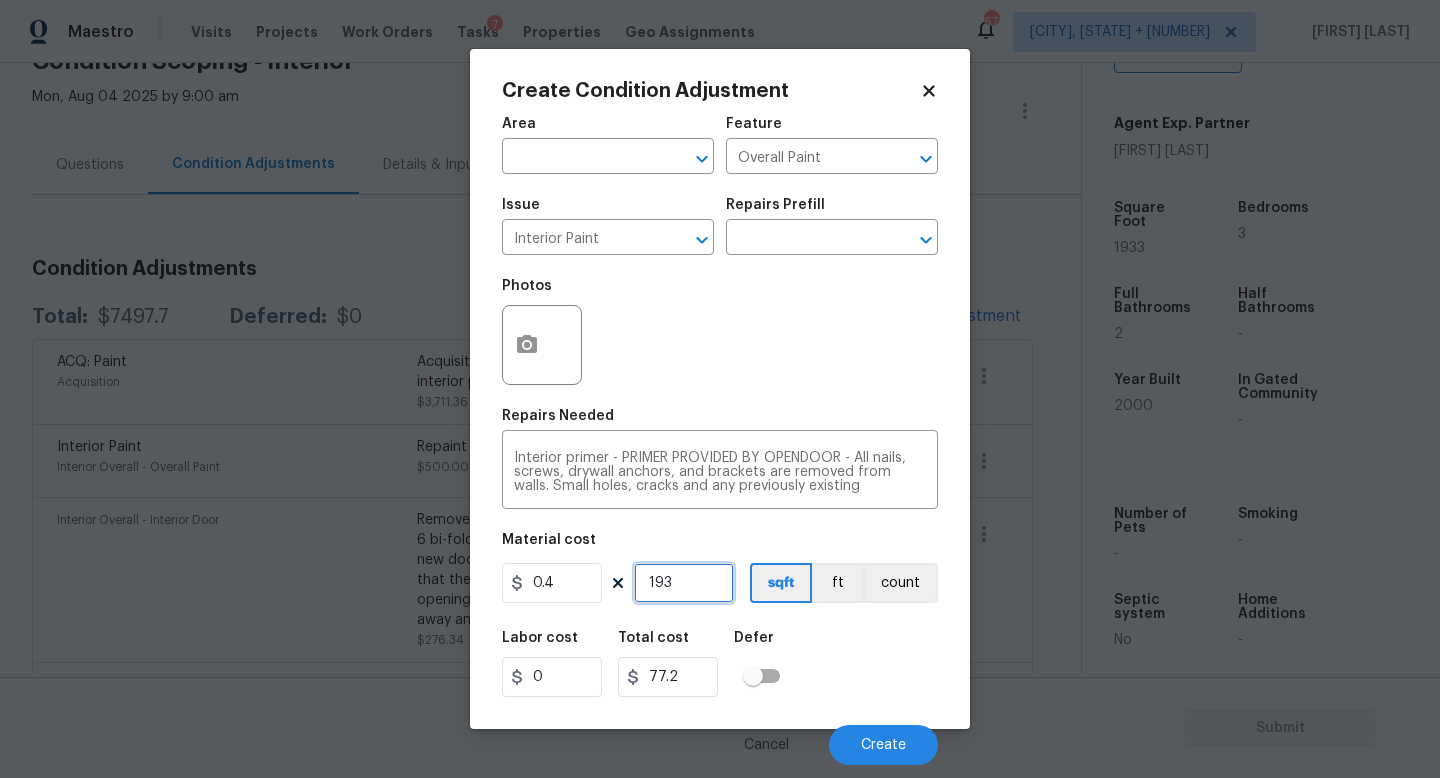 type on "1933" 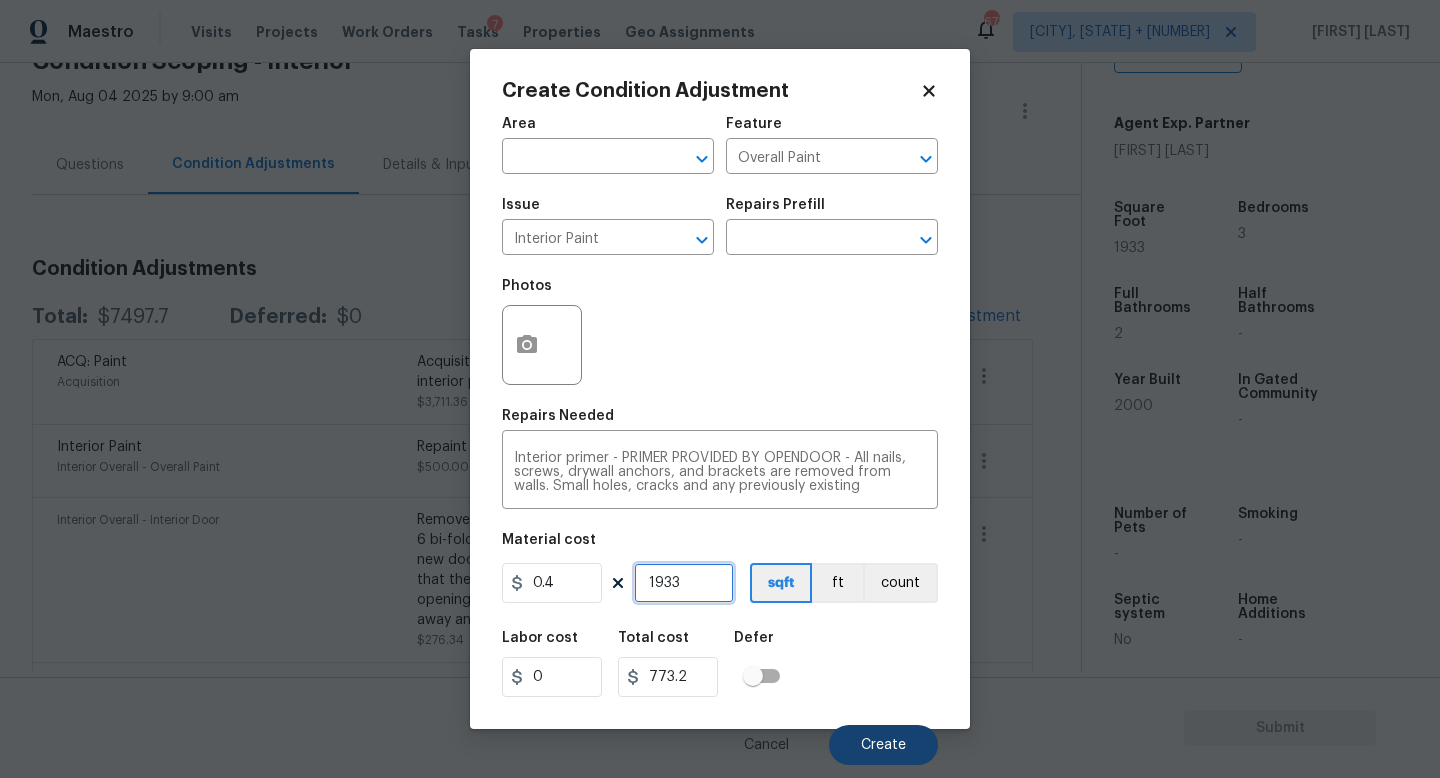 type on "1933" 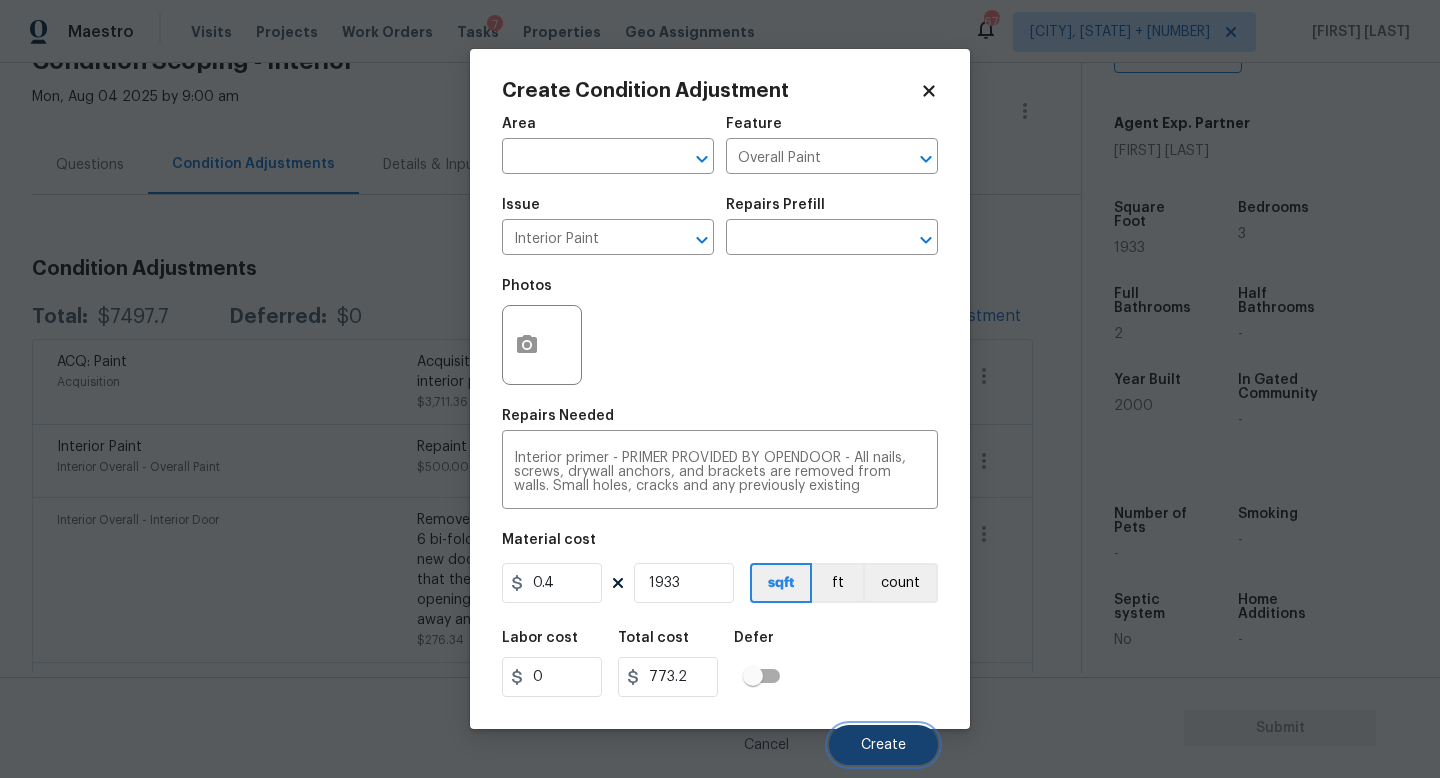 click on "Create" at bounding box center (883, 745) 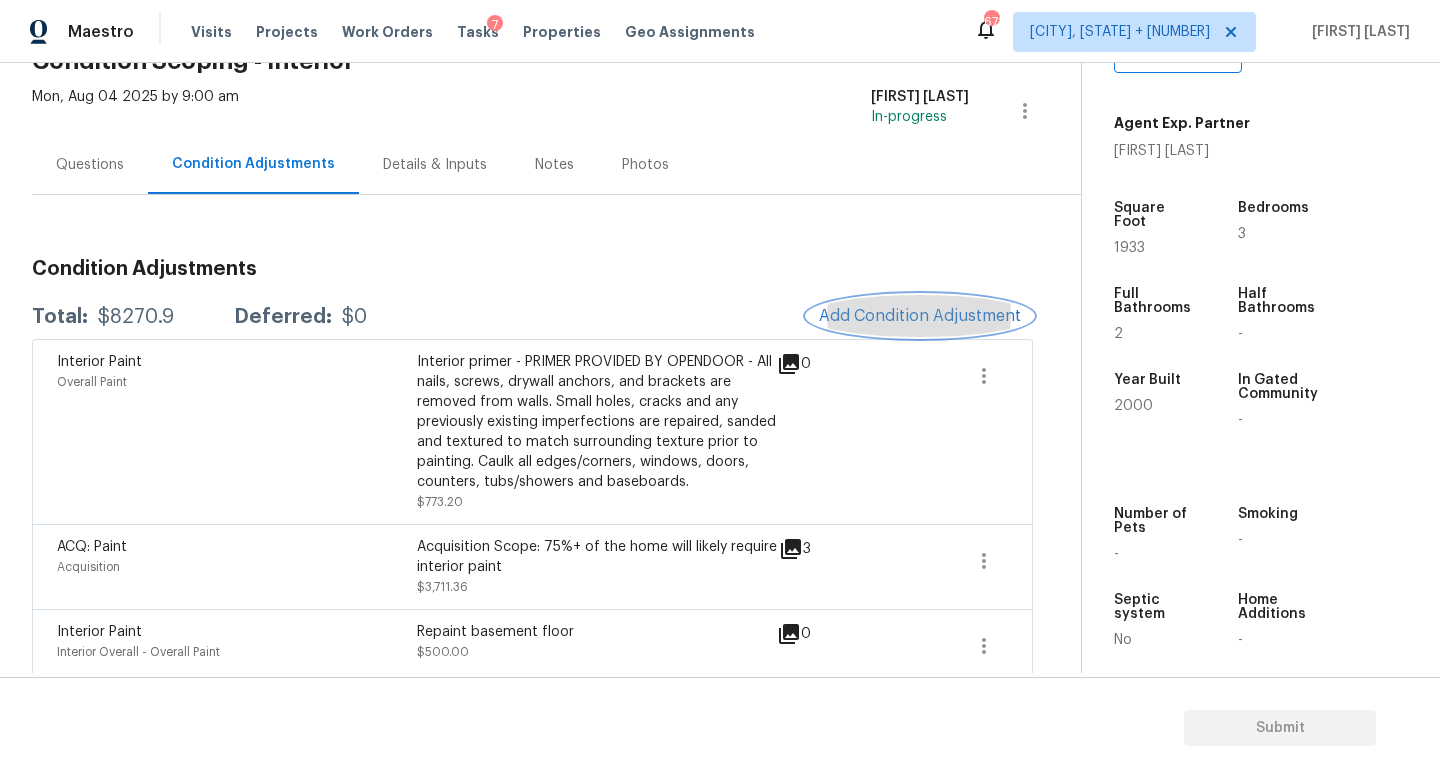 click on "Add Condition Adjustment" at bounding box center (920, 316) 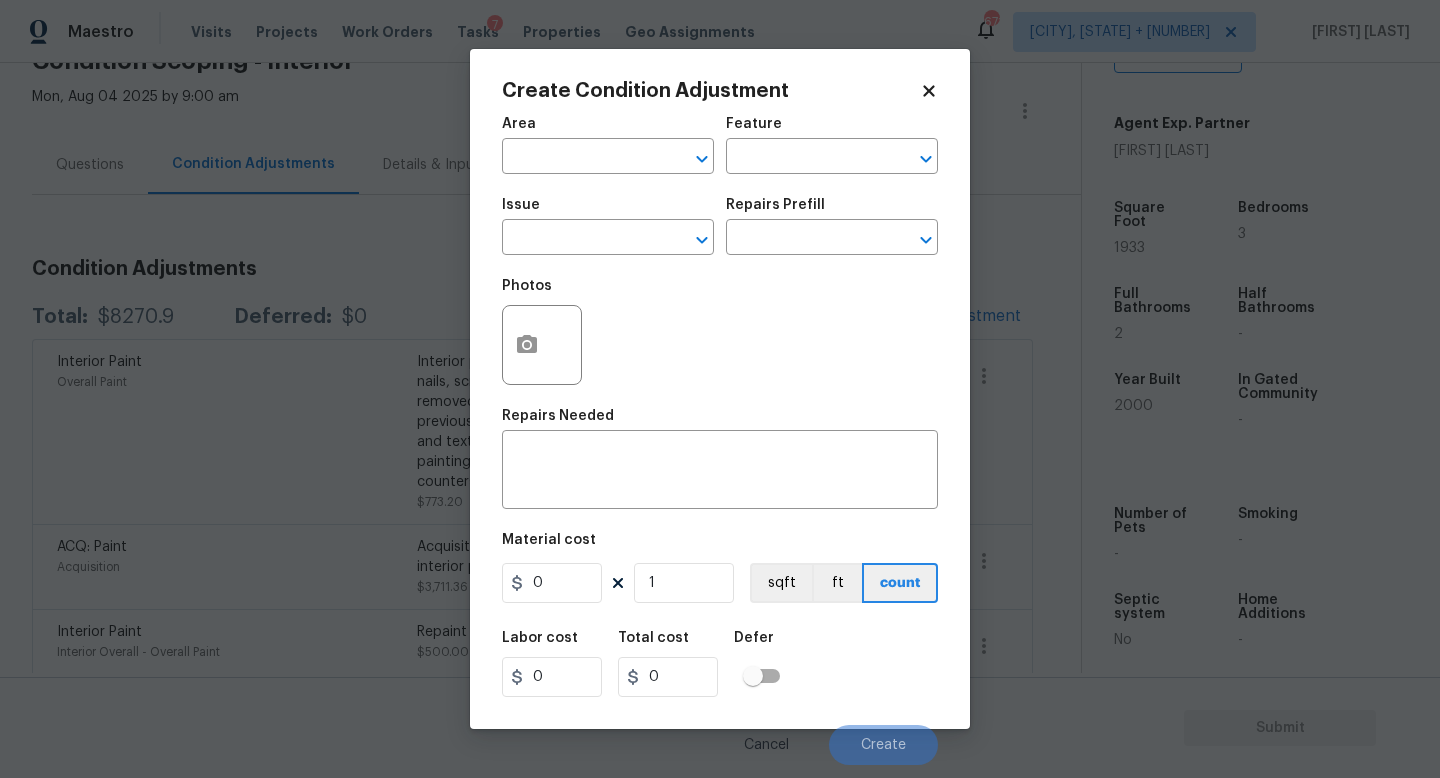 click on "Issue ​" at bounding box center [608, 226] 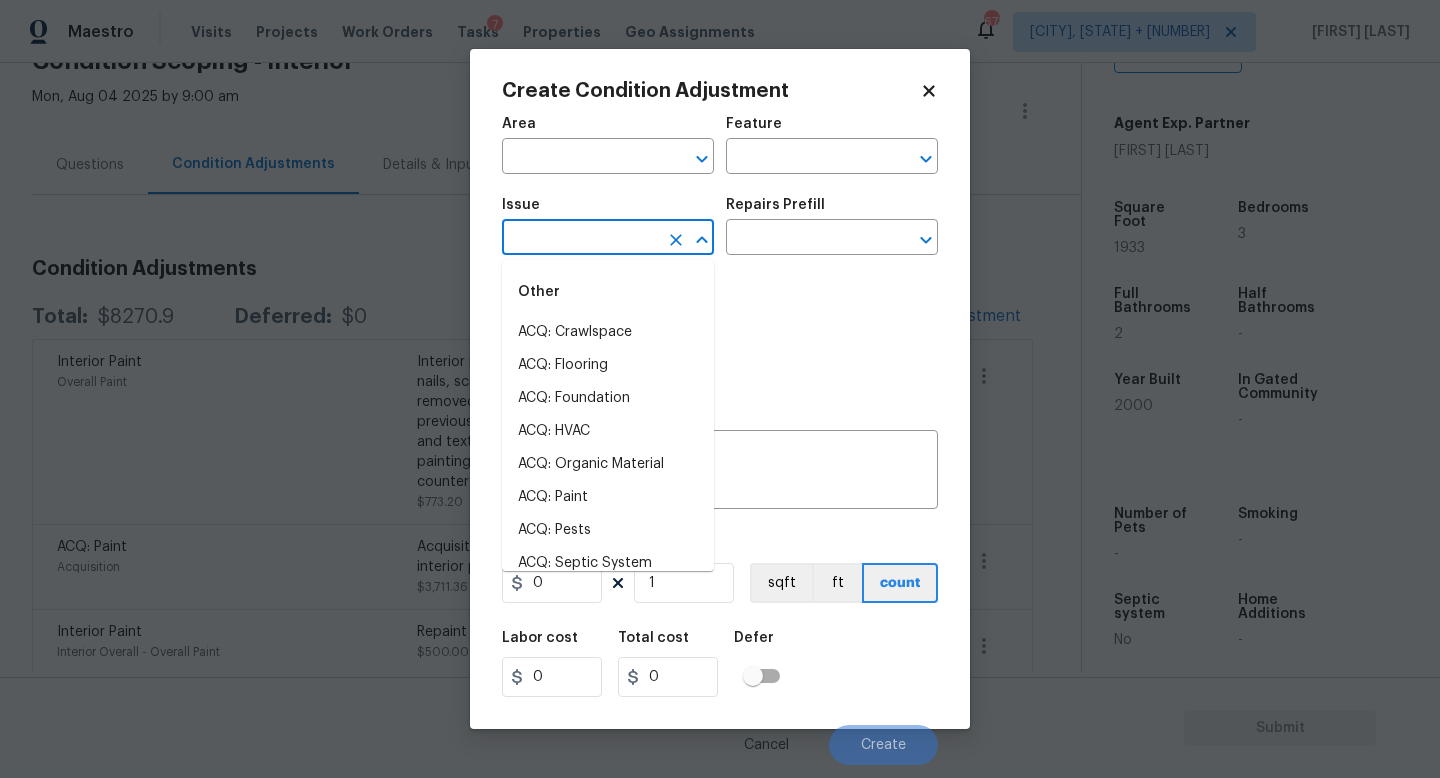 click at bounding box center (580, 239) 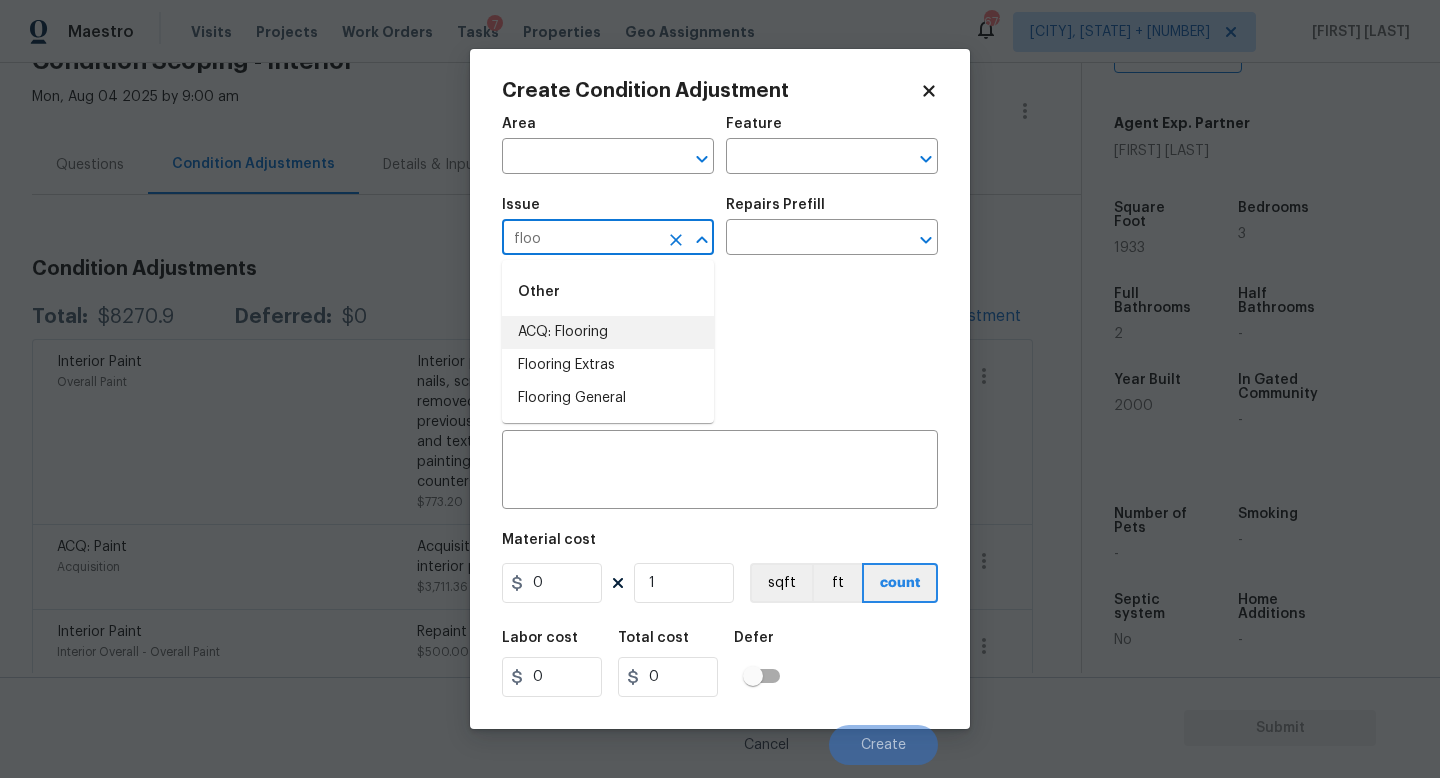 click on "ACQ: Flooring" at bounding box center [608, 332] 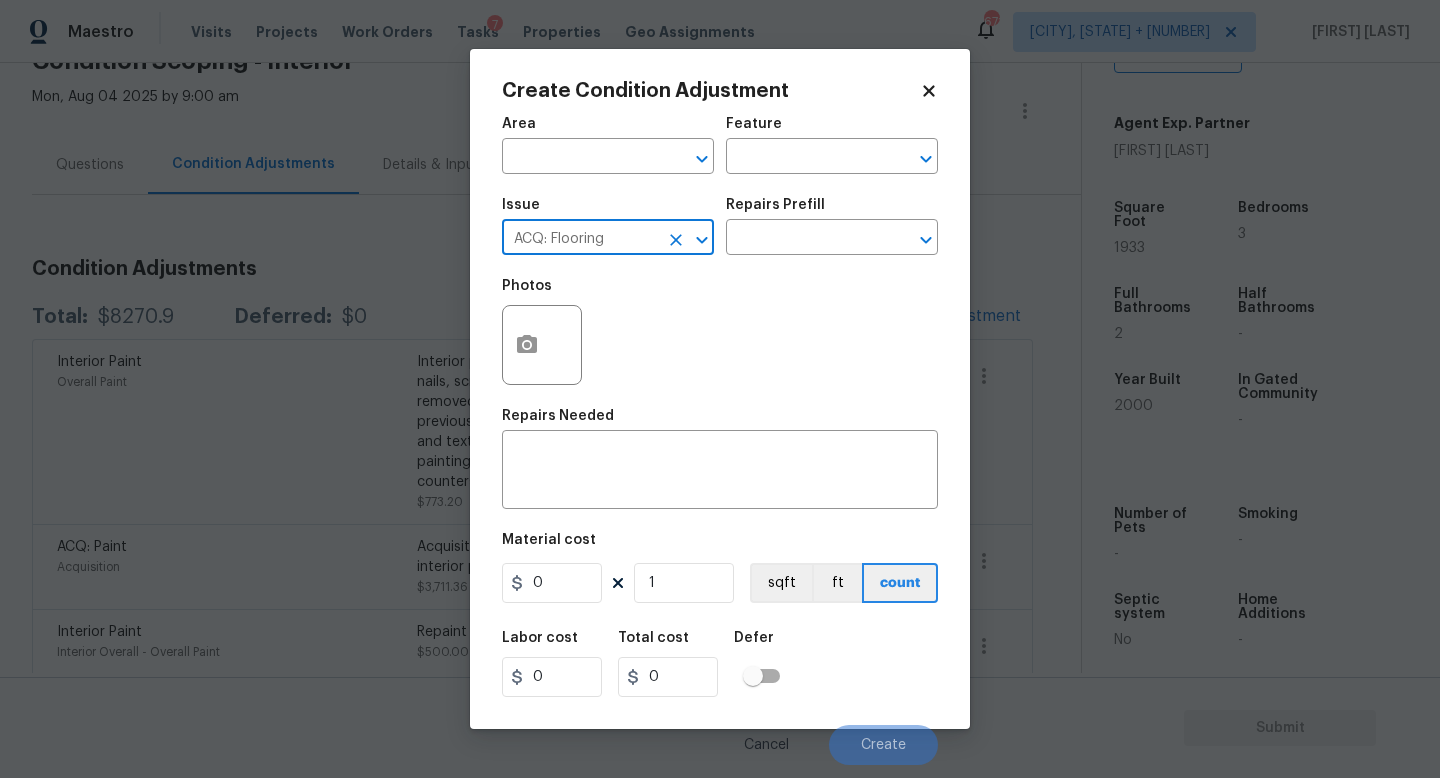 type on "ACQ: Flooring" 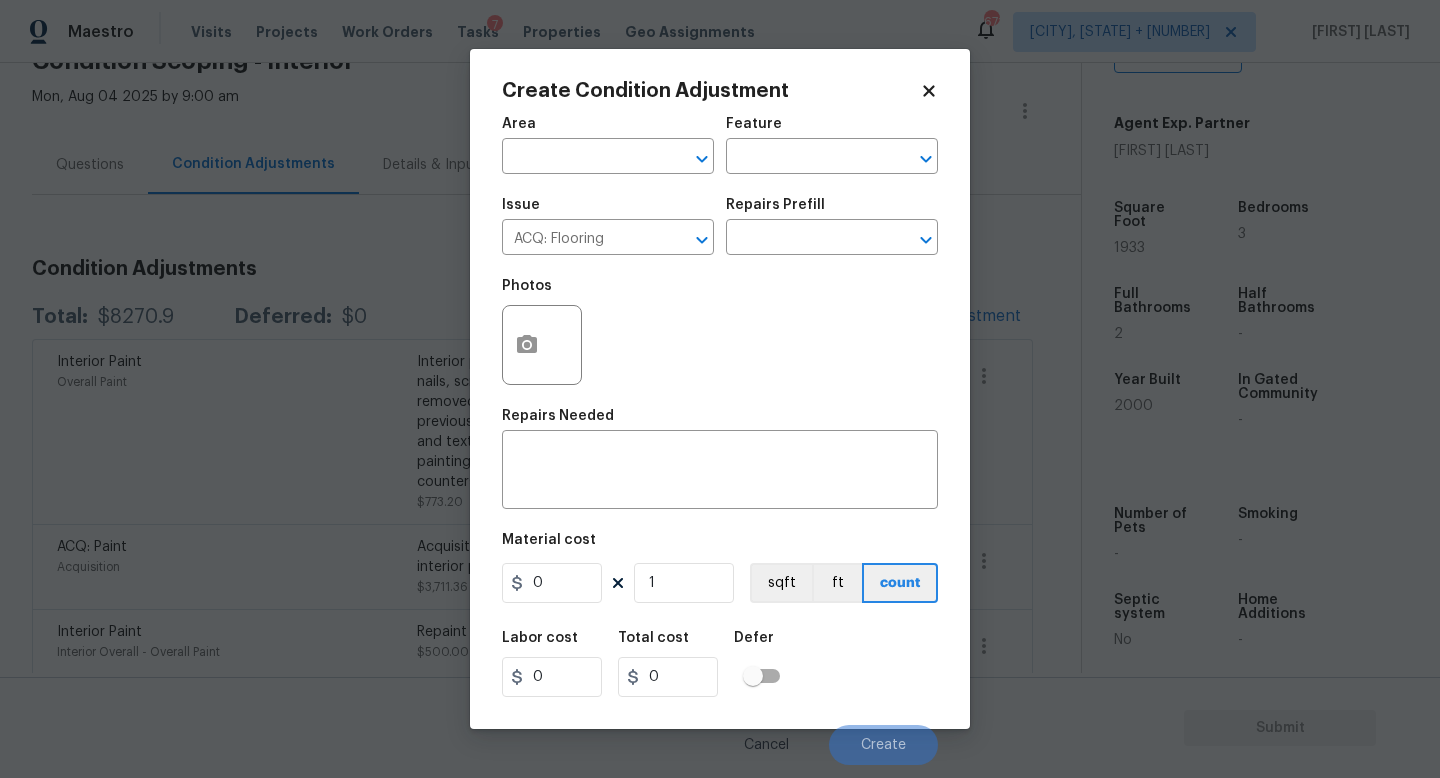 click on "Repairs Prefill" at bounding box center (832, 211) 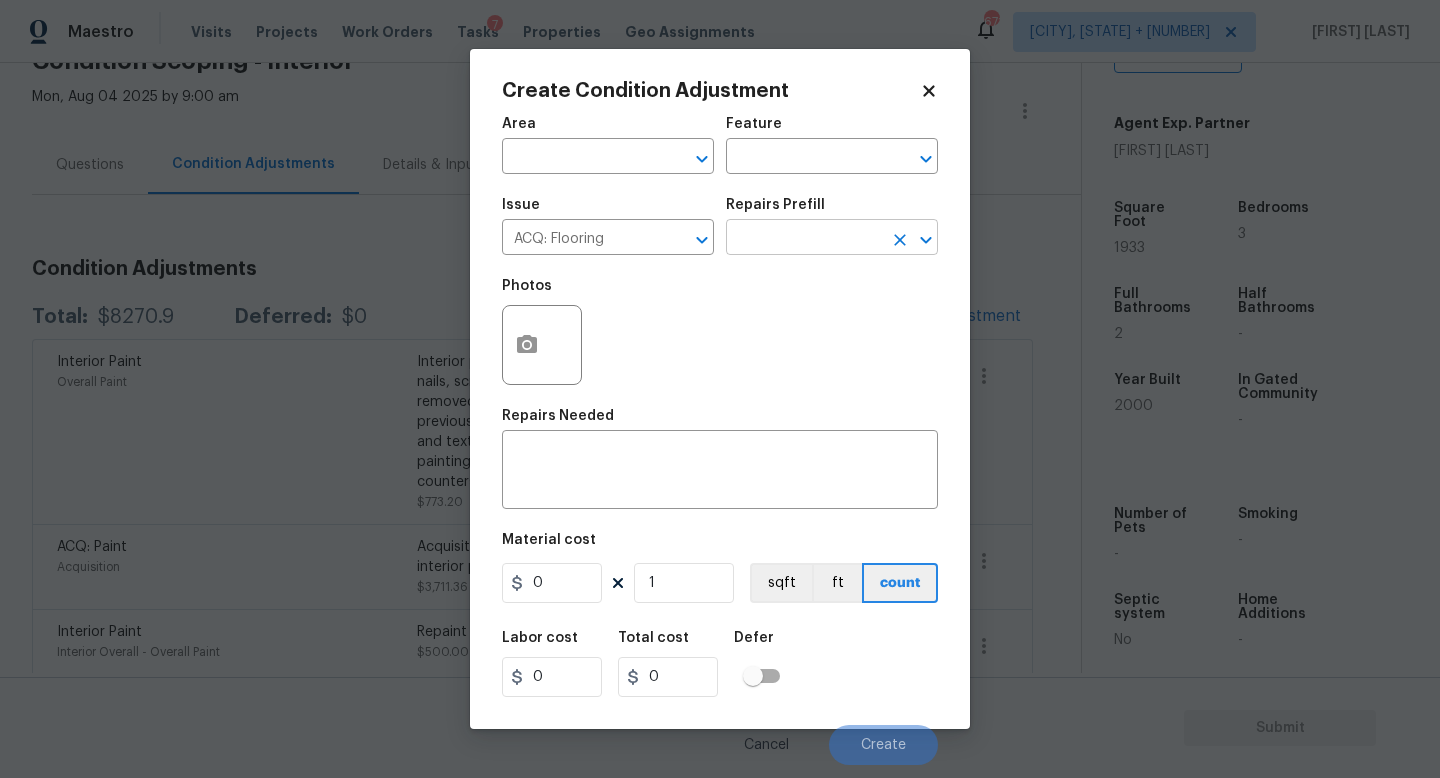 click at bounding box center (804, 239) 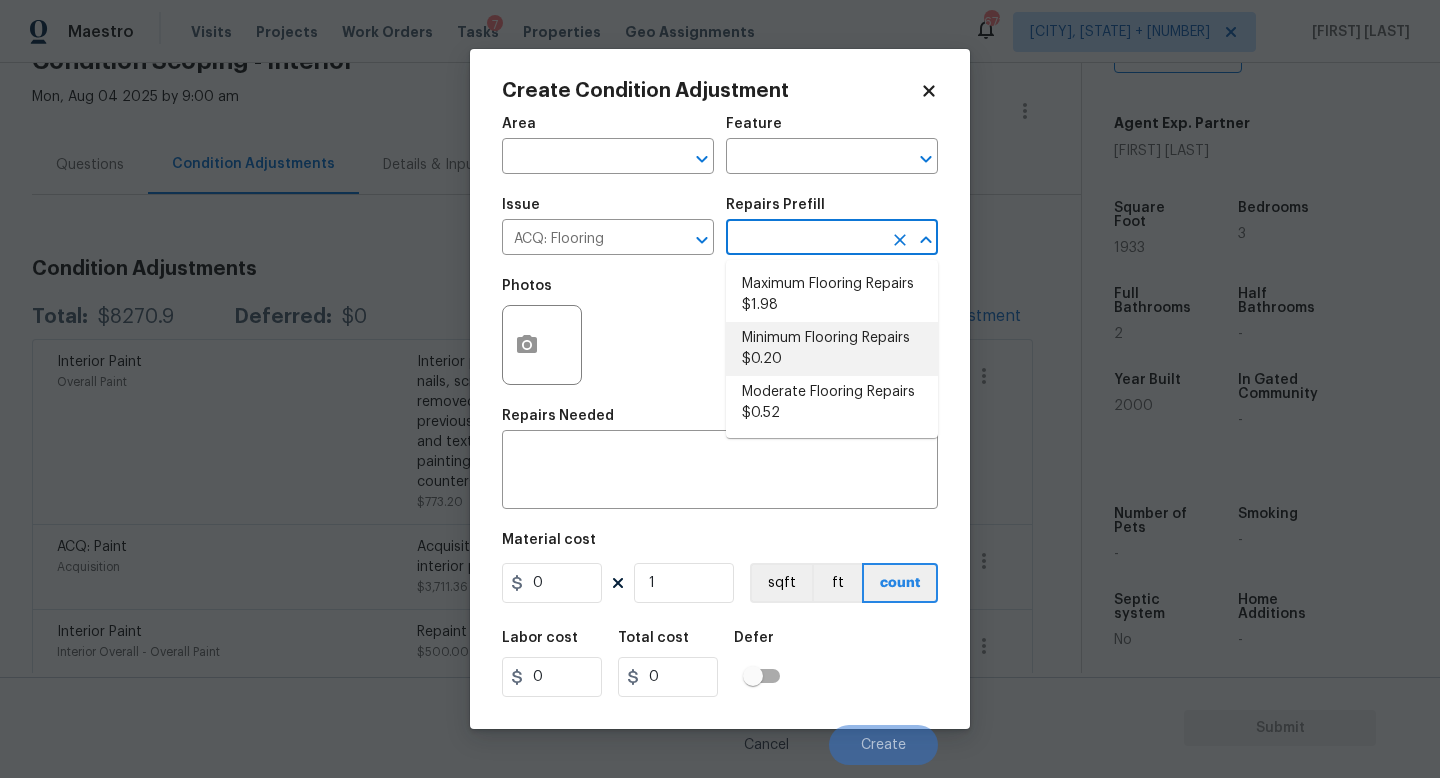click on "Minimum Flooring Repairs $0.20" at bounding box center (832, 349) 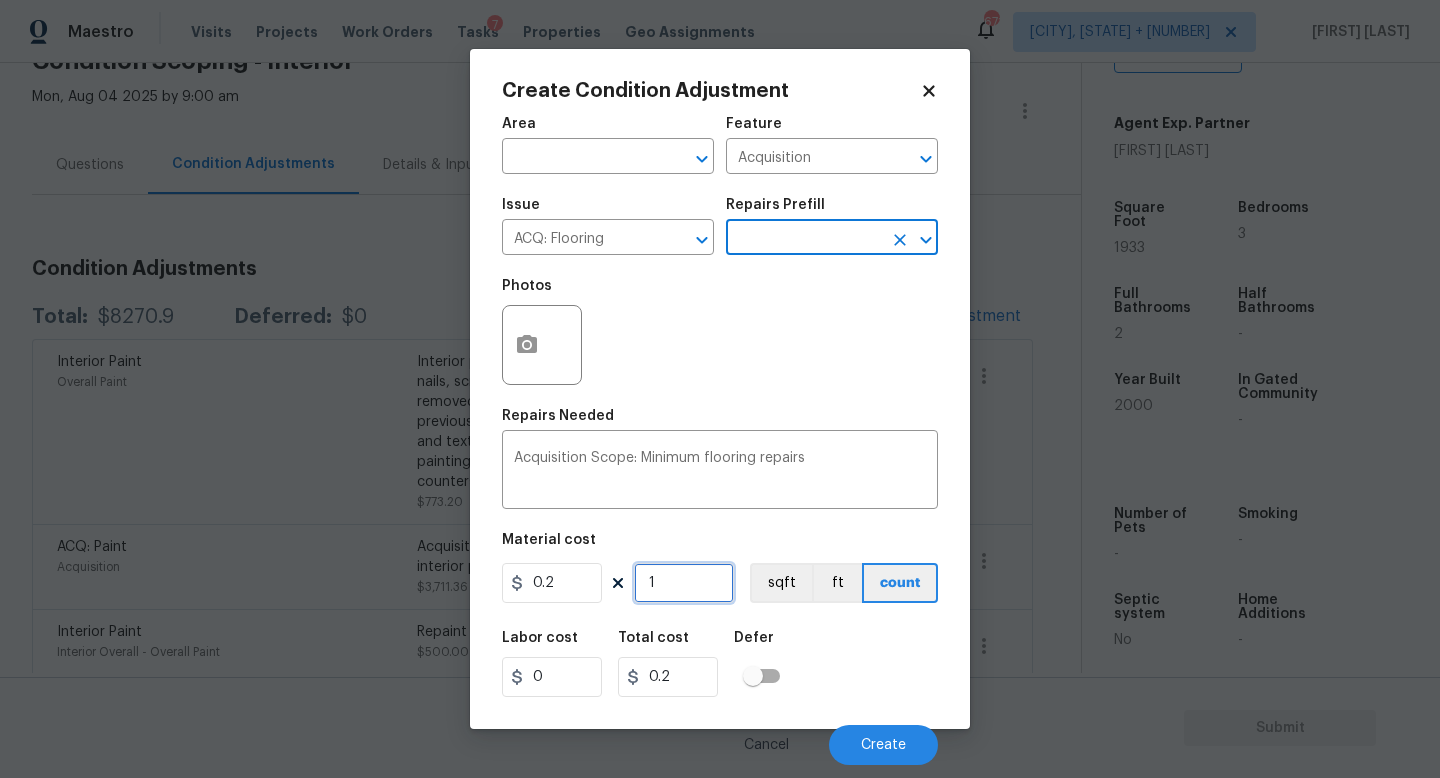 click on "1" at bounding box center (684, 583) 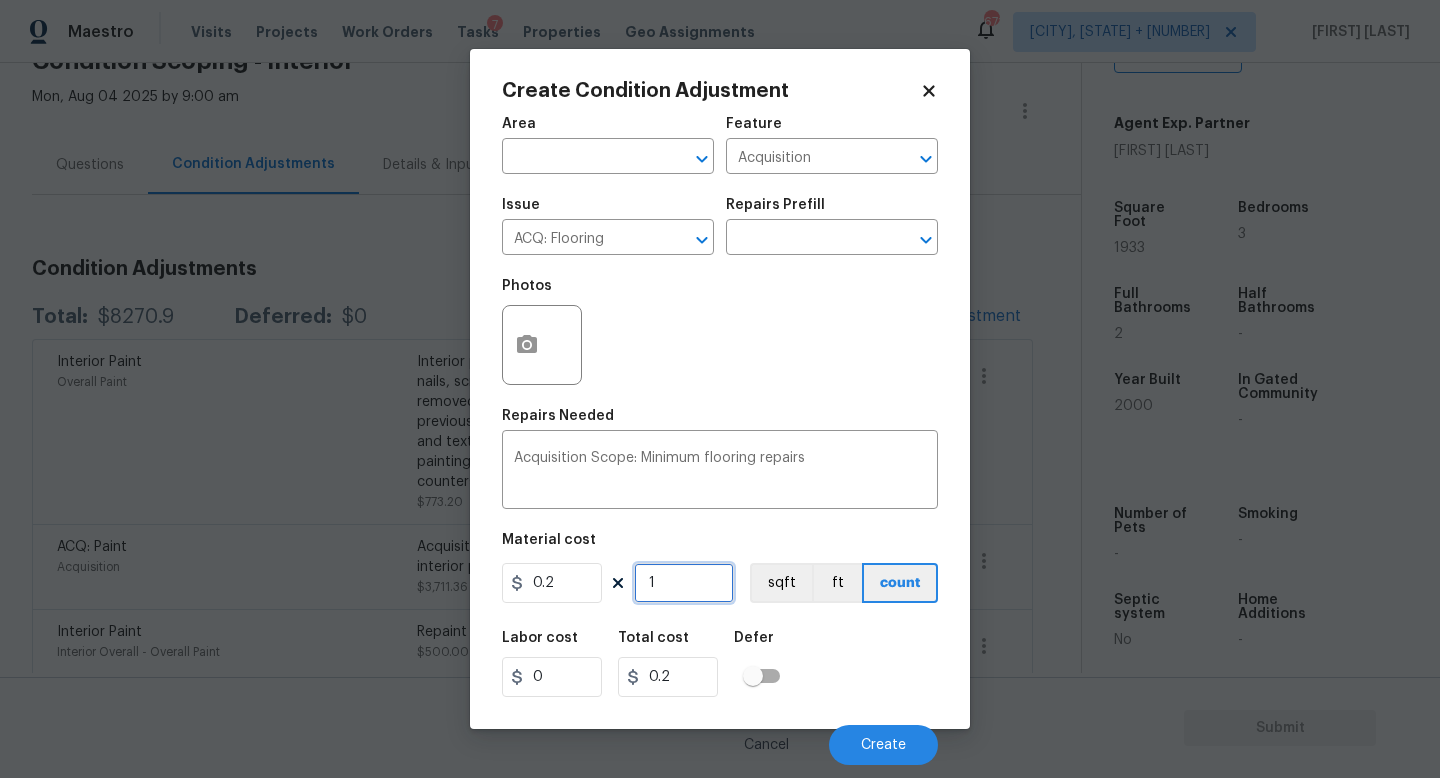 type on "0" 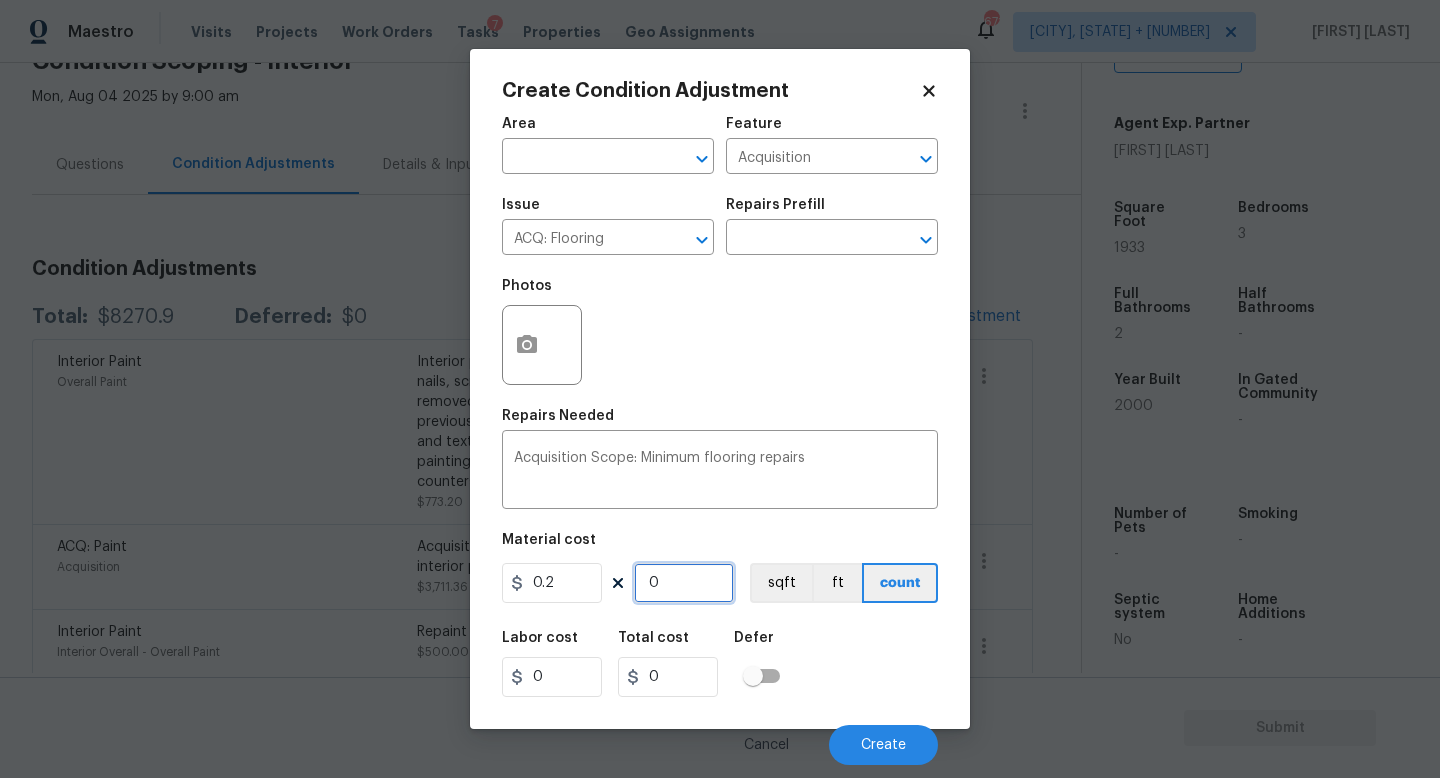 type on "1" 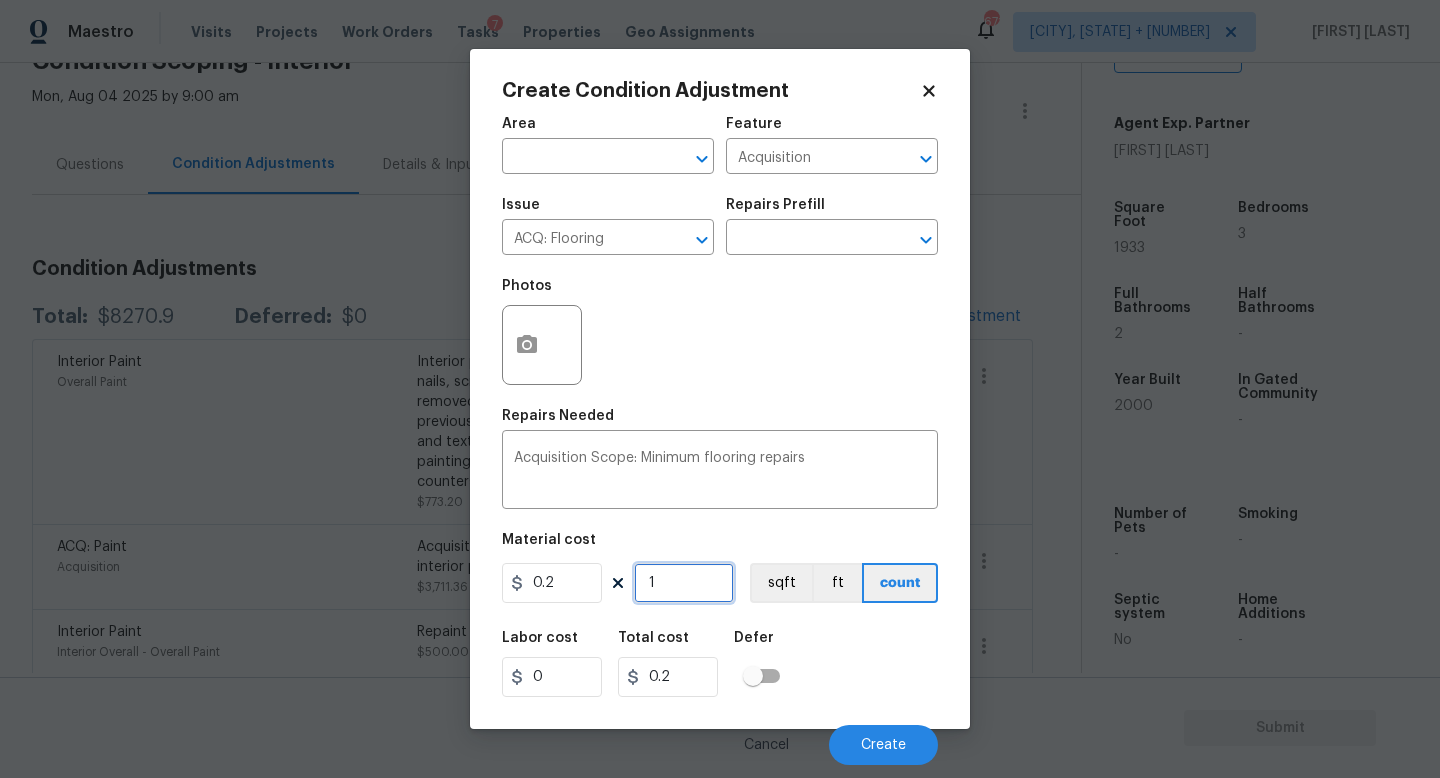 type on "19" 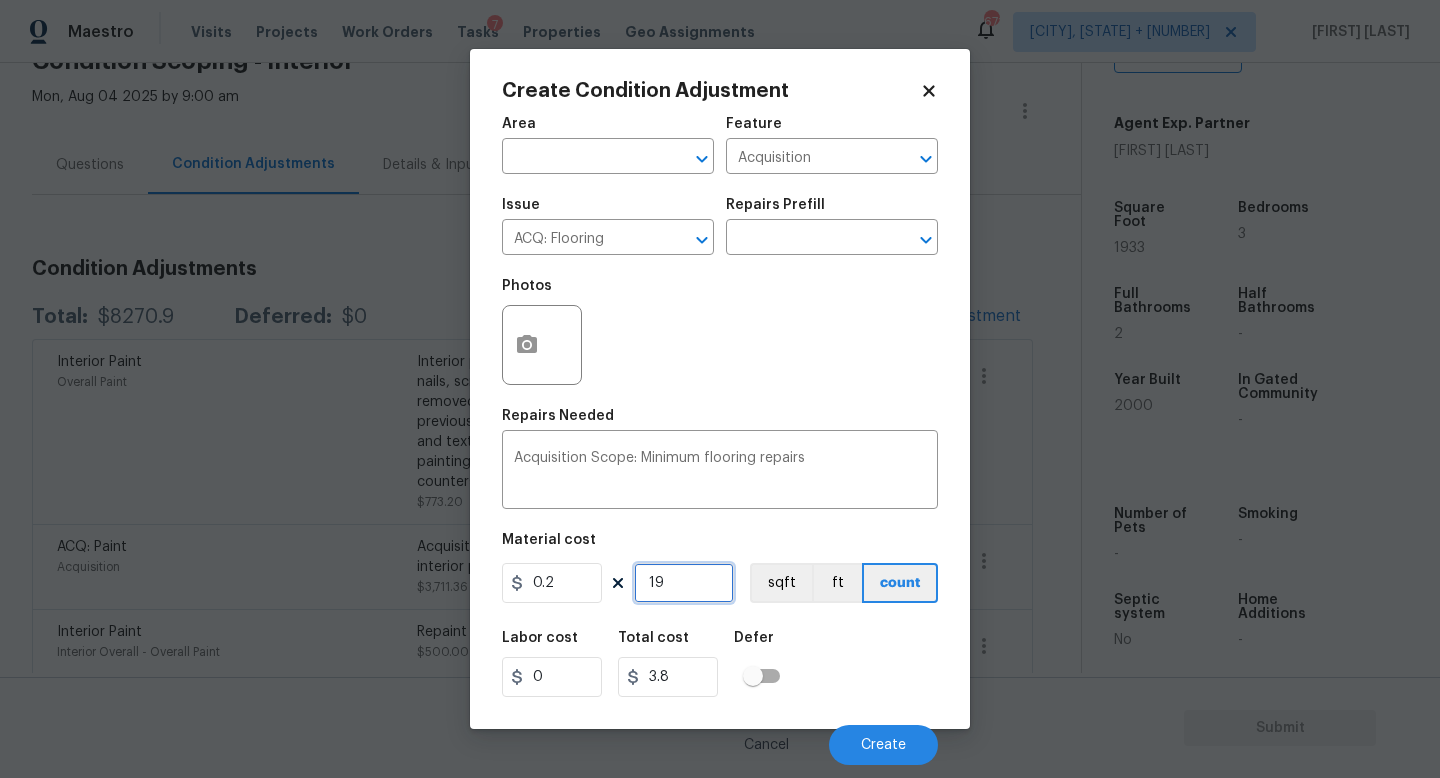 type on "193" 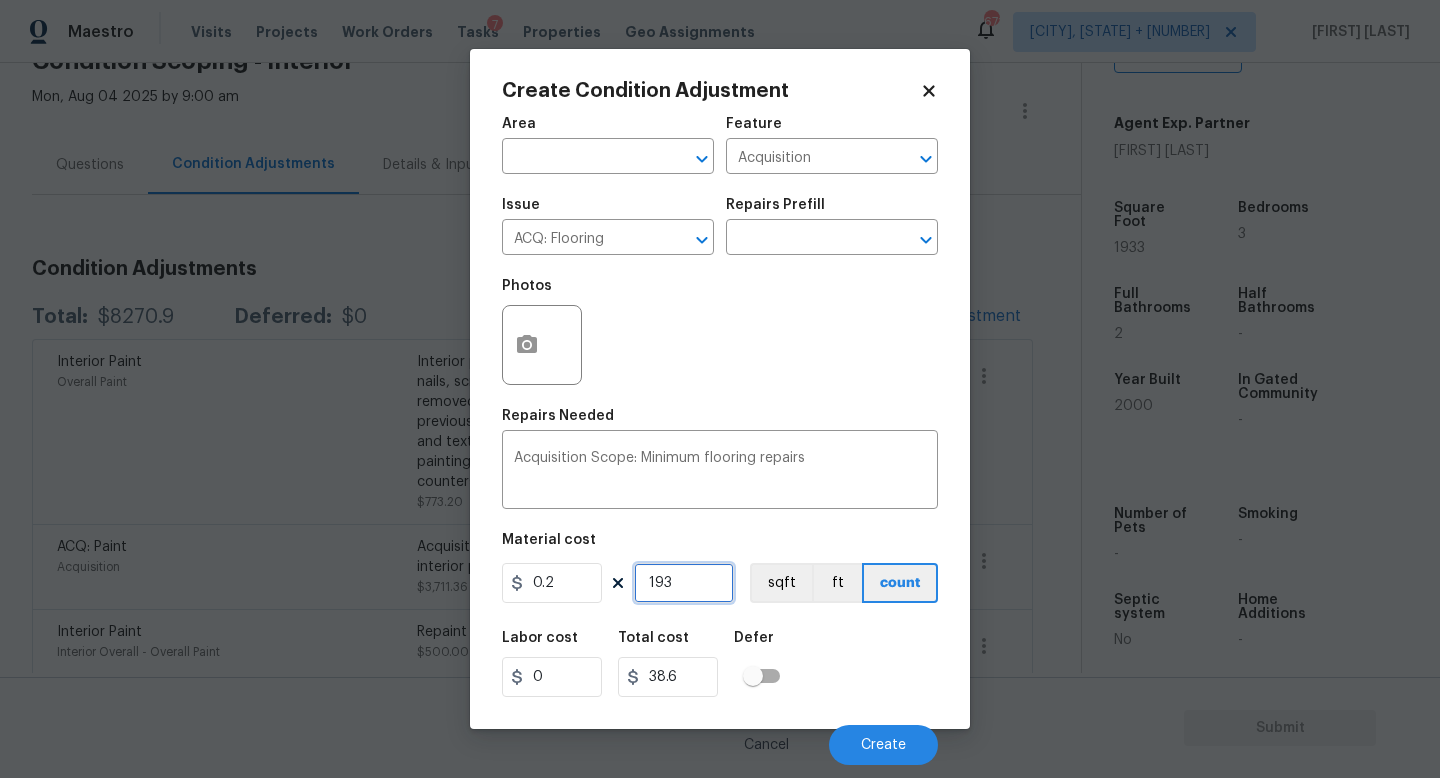 type on "1933" 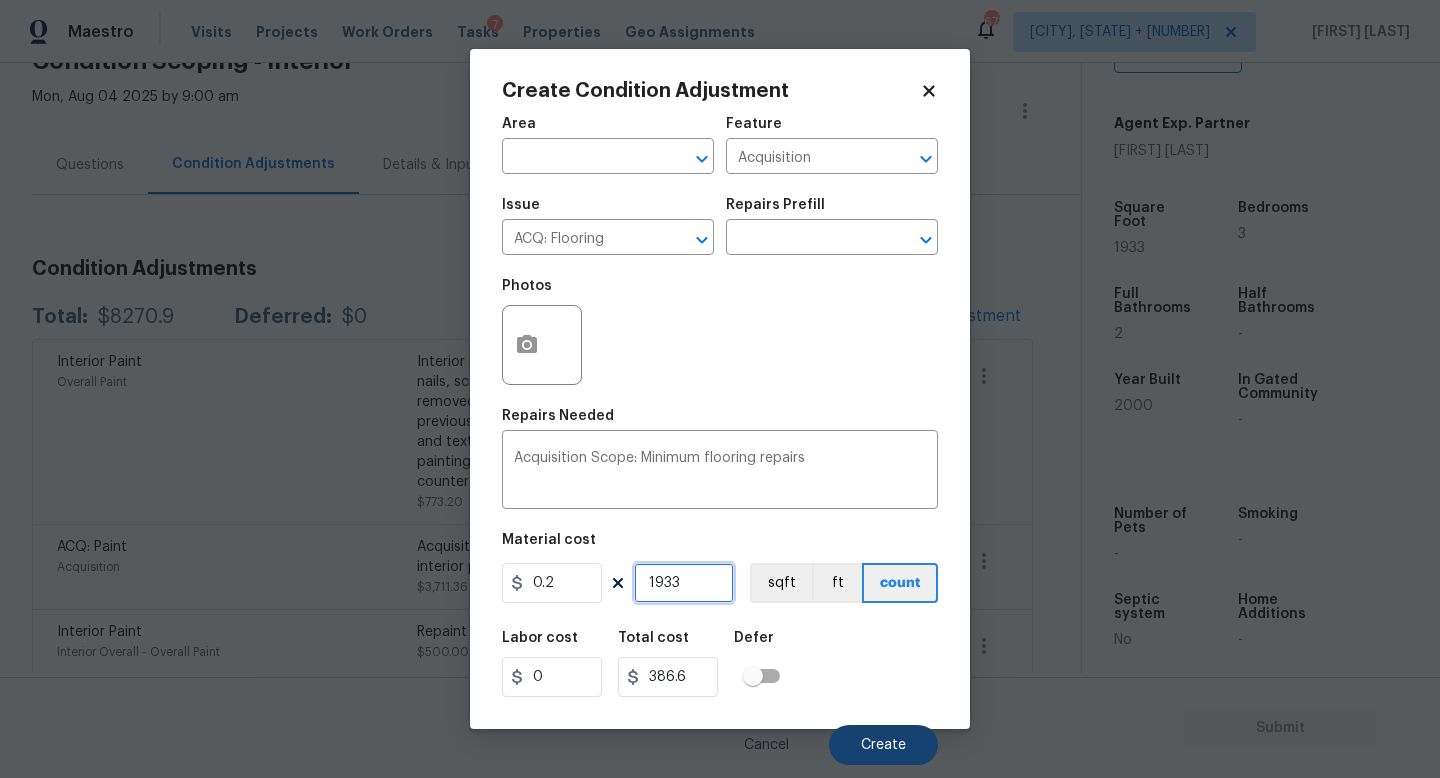 type on "1933" 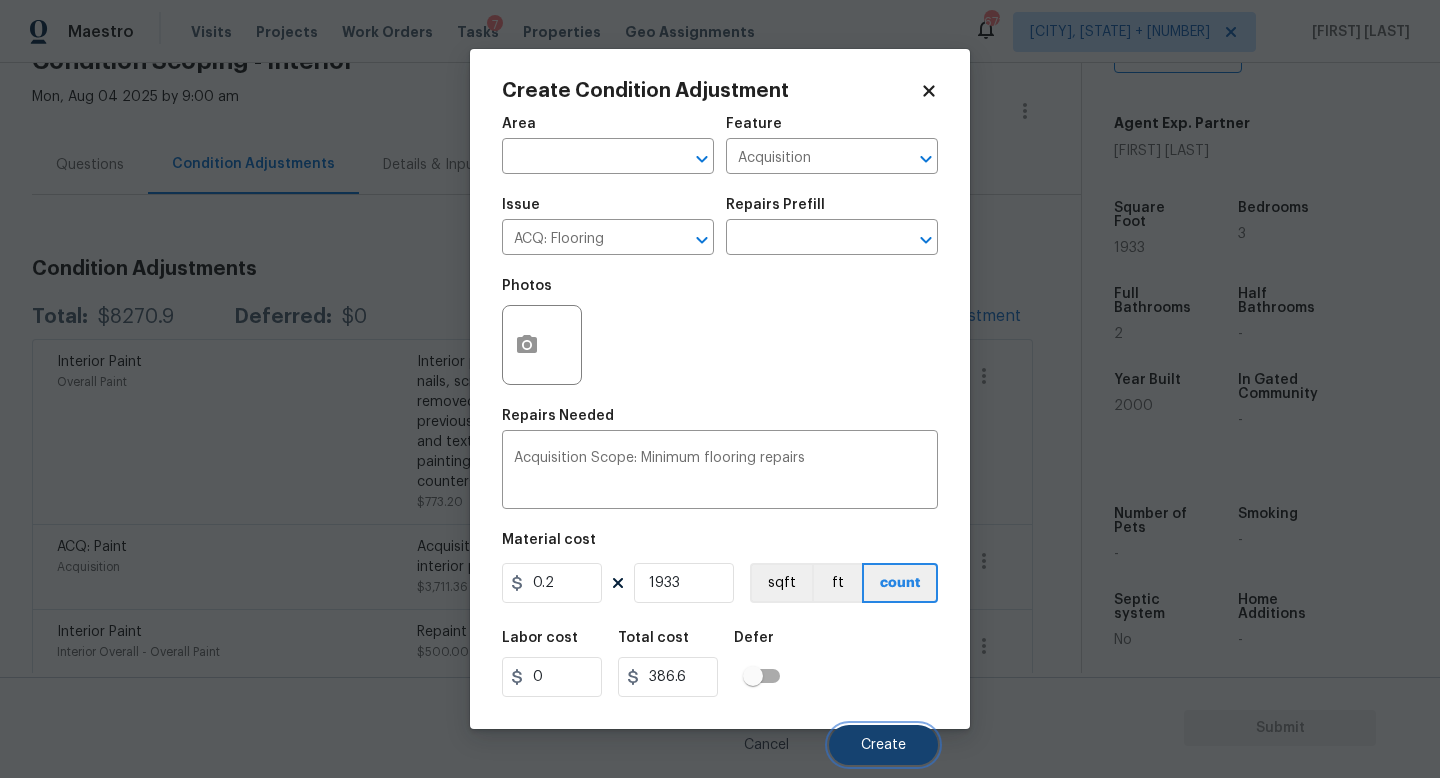 click on "Create" at bounding box center (883, 745) 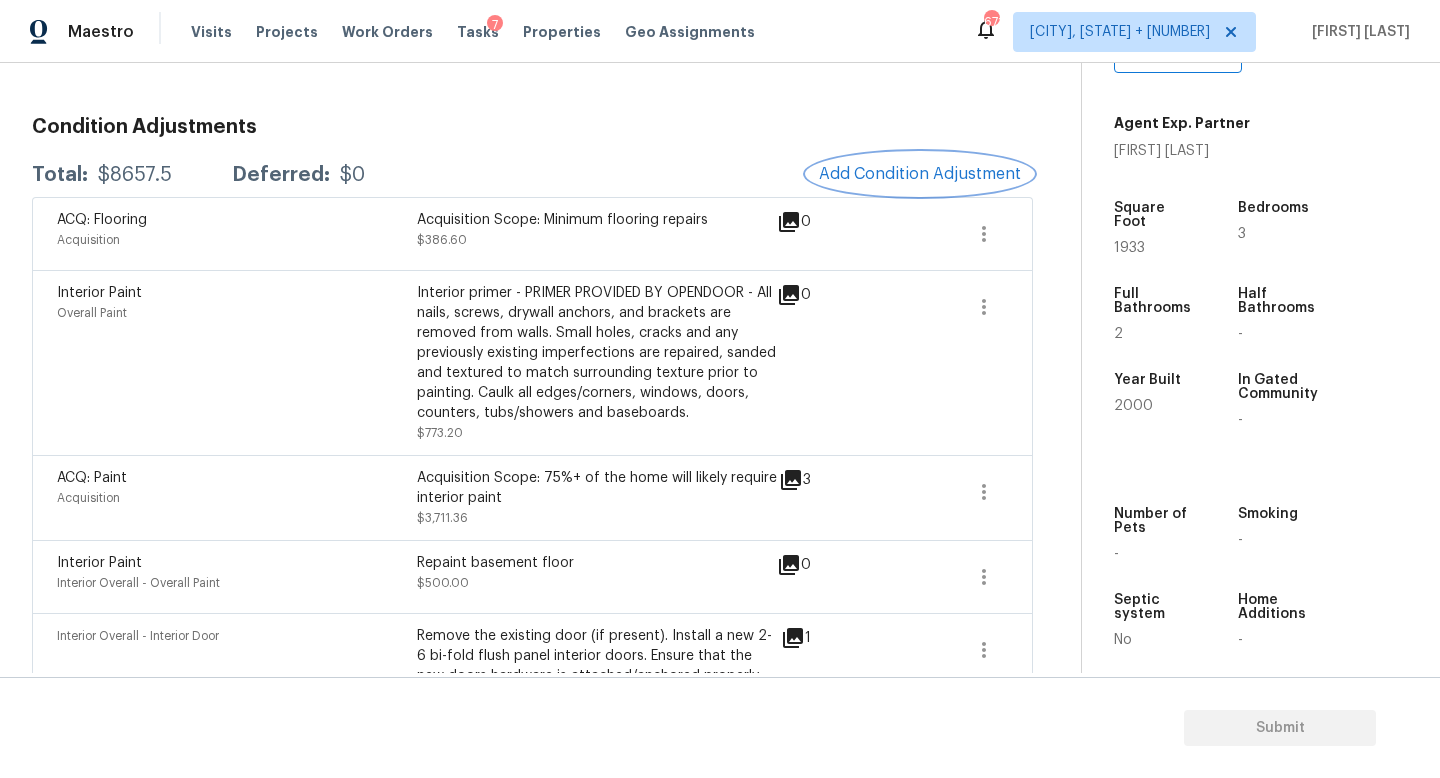 scroll, scrollTop: 262, scrollLeft: 0, axis: vertical 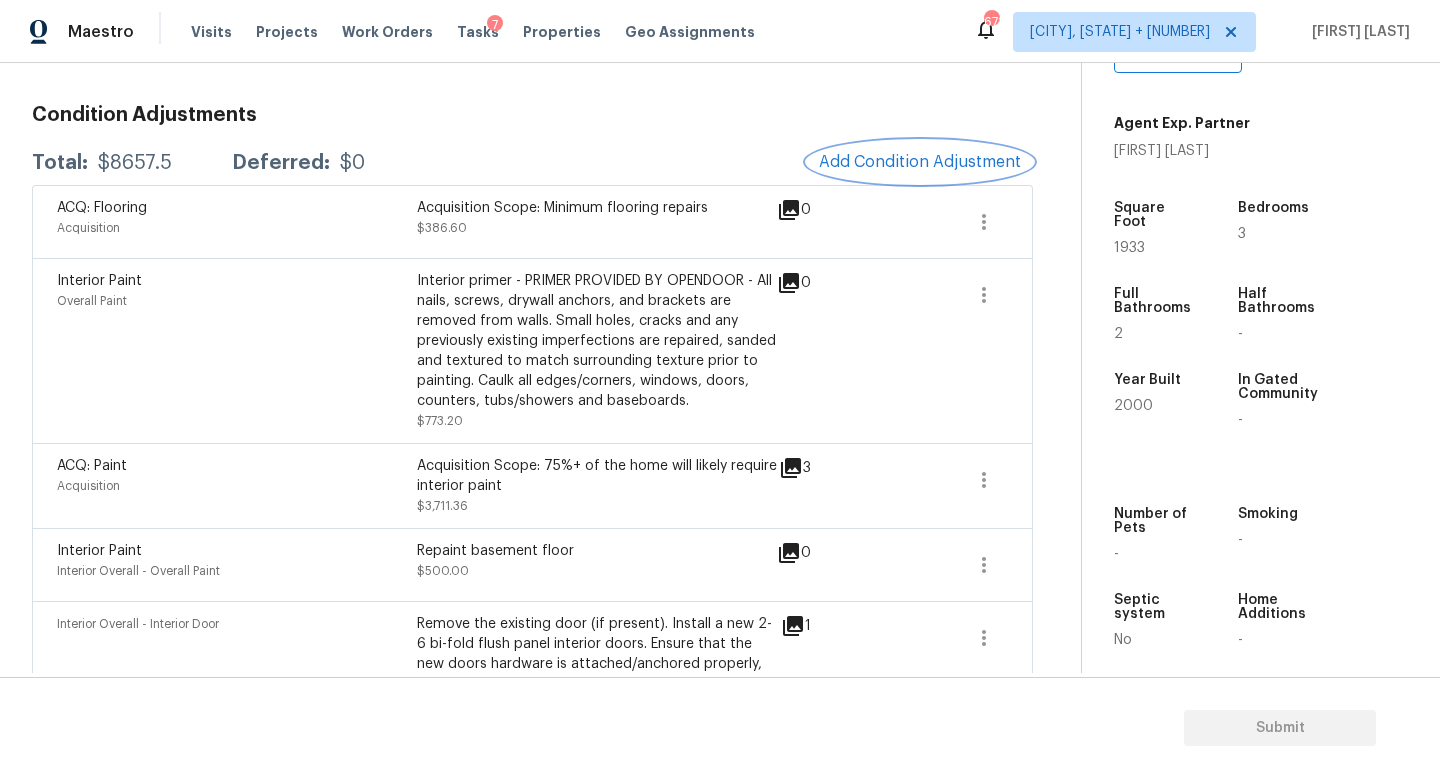 type 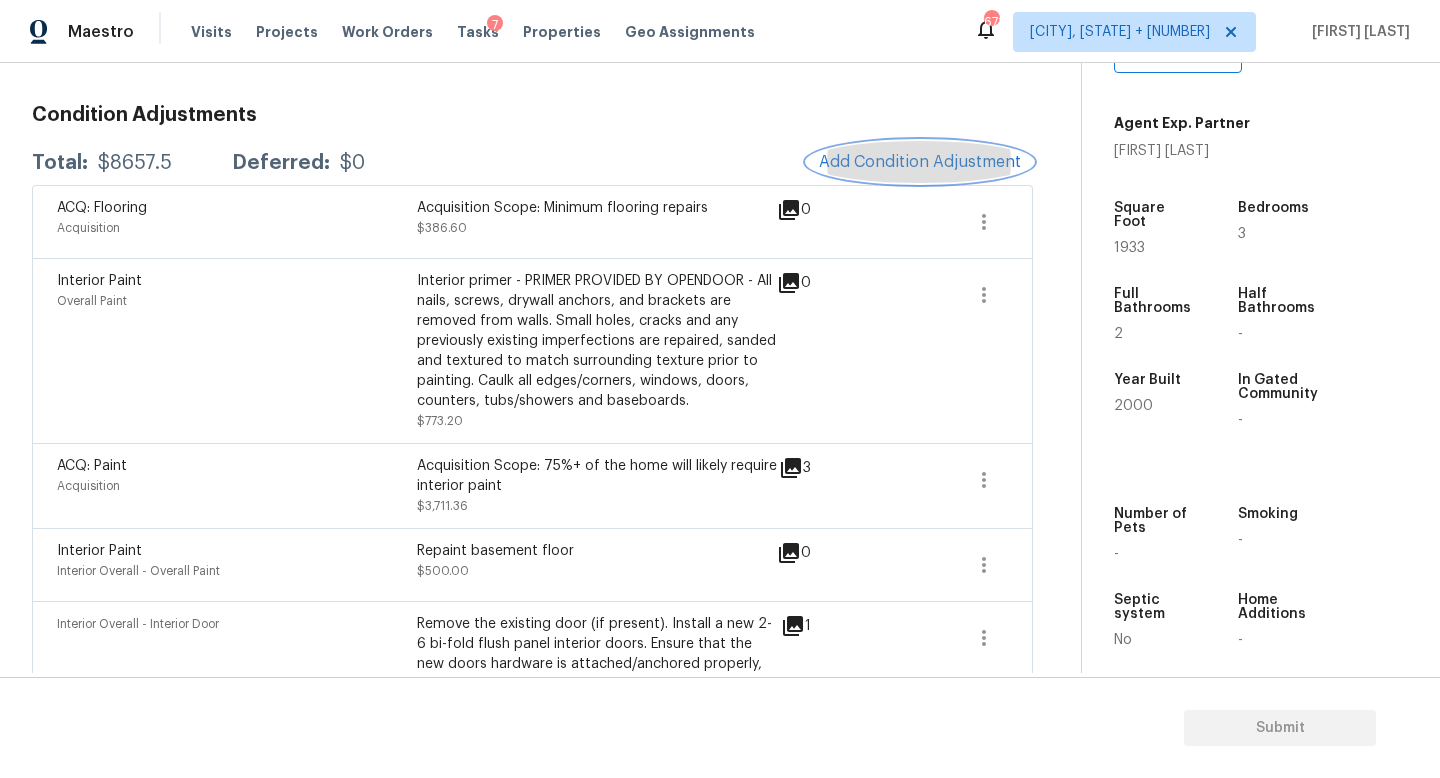 click on "Add Condition Adjustment" at bounding box center (920, 162) 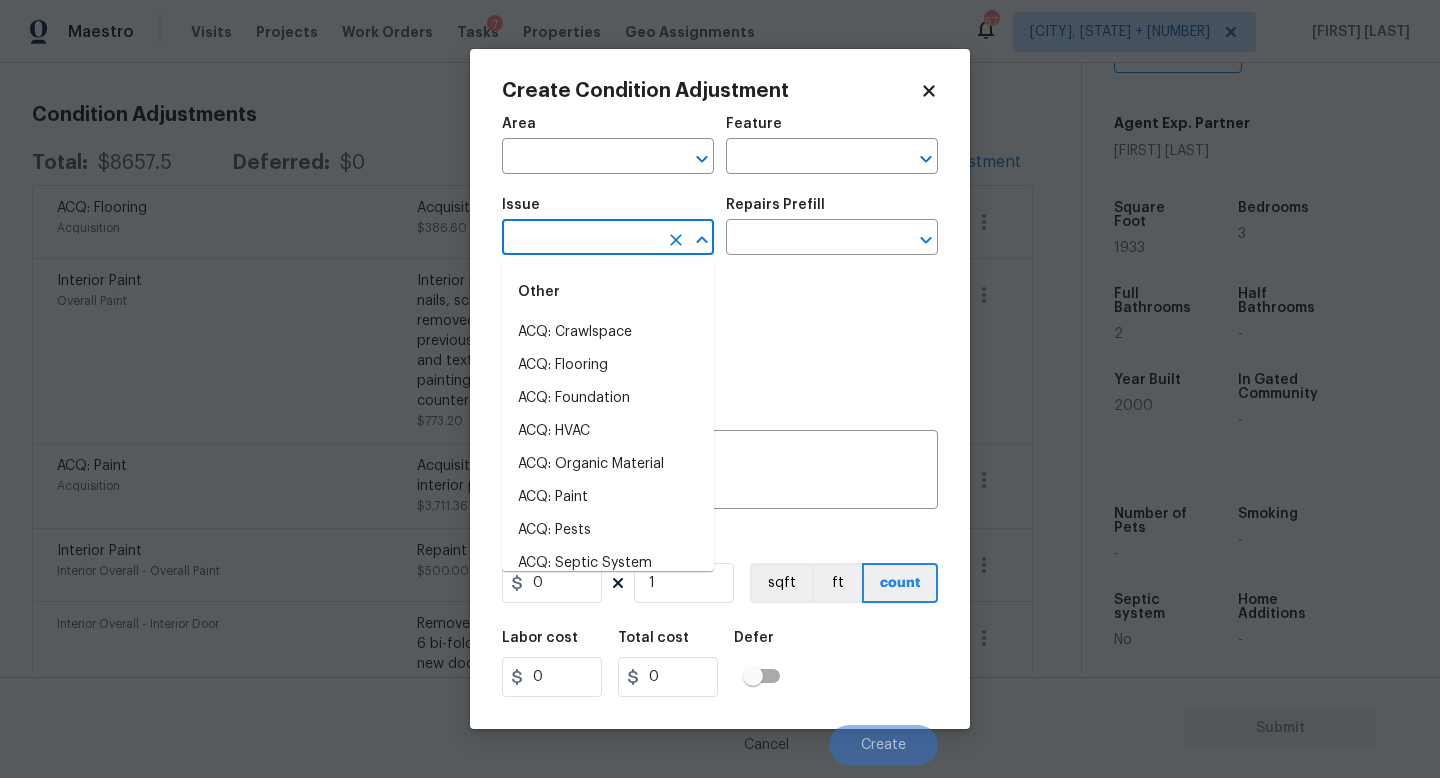 click at bounding box center (580, 239) 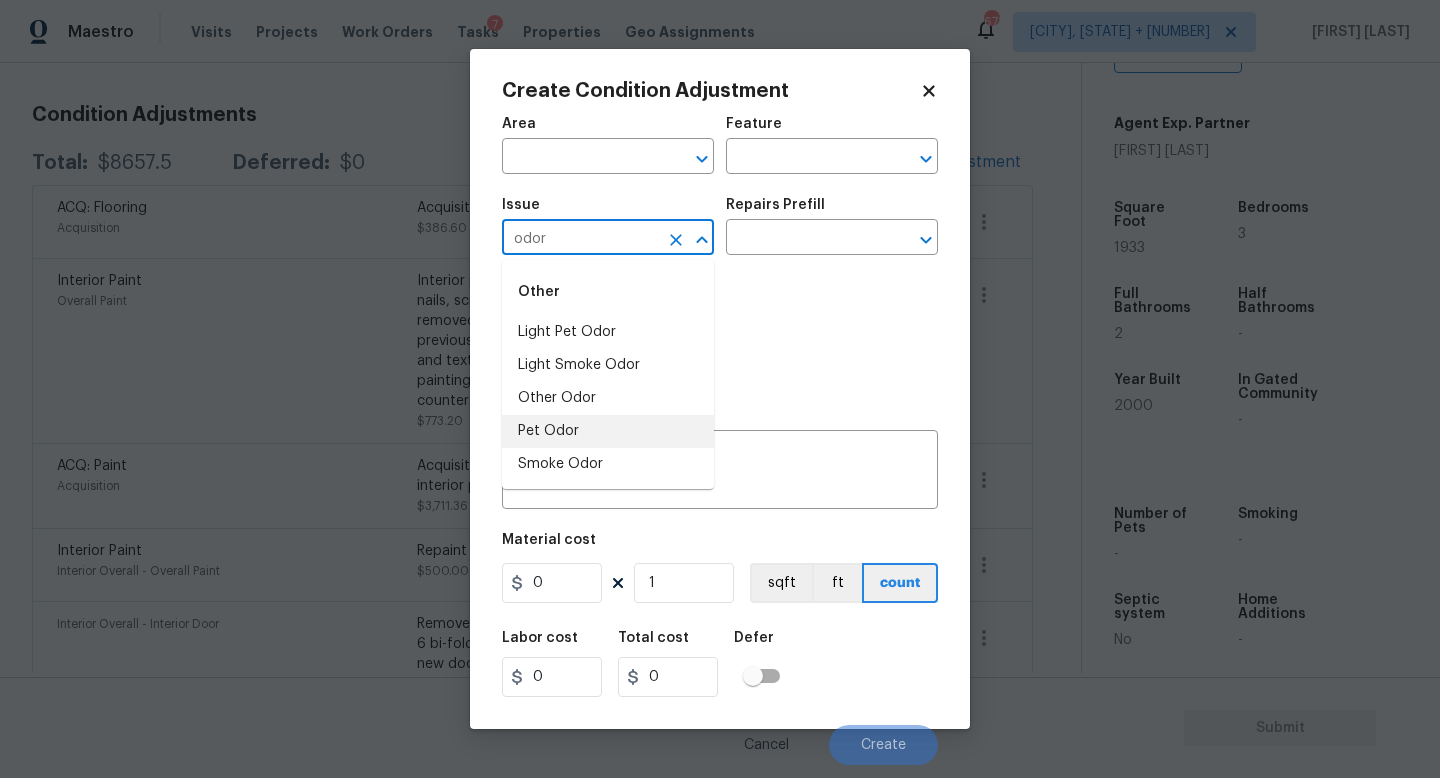 click on "Pet Odor" at bounding box center (608, 431) 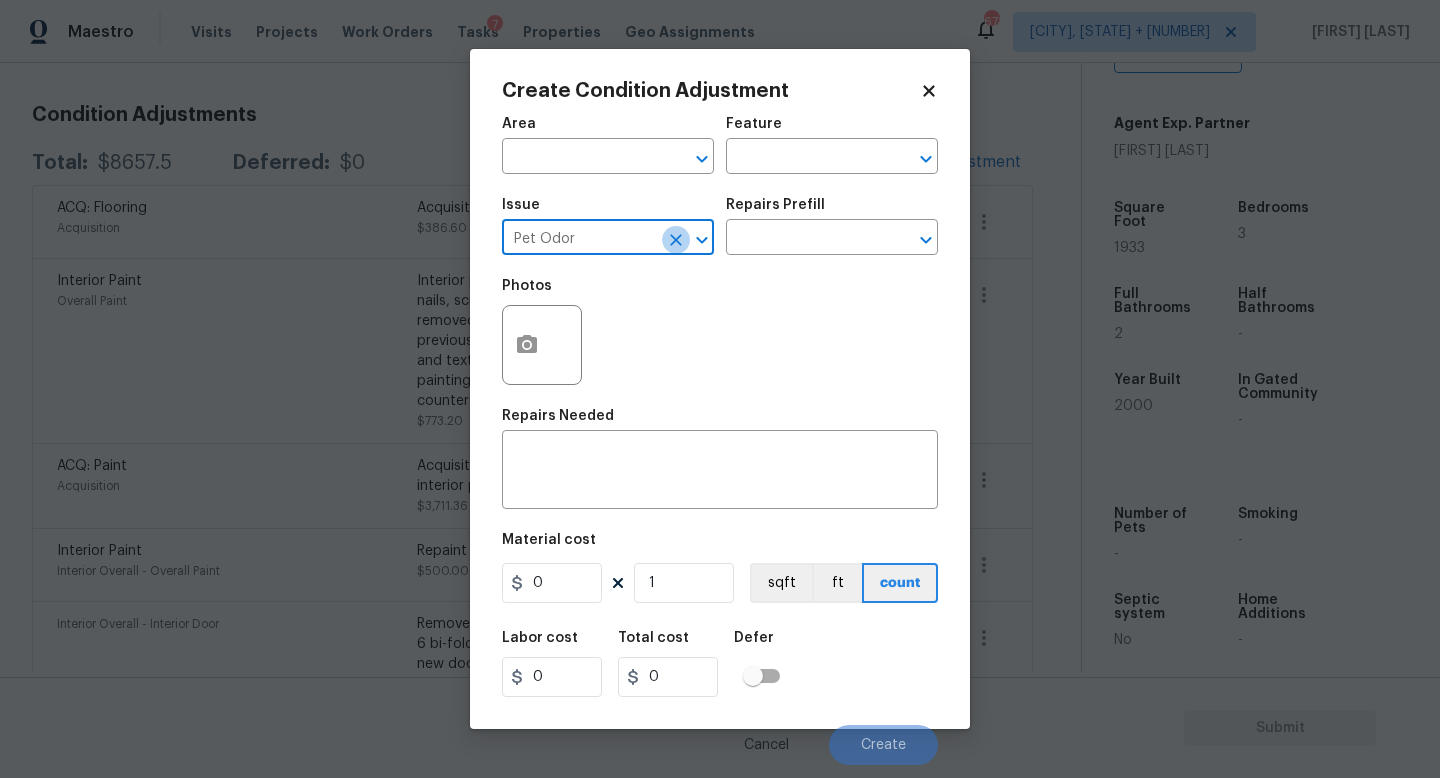 click 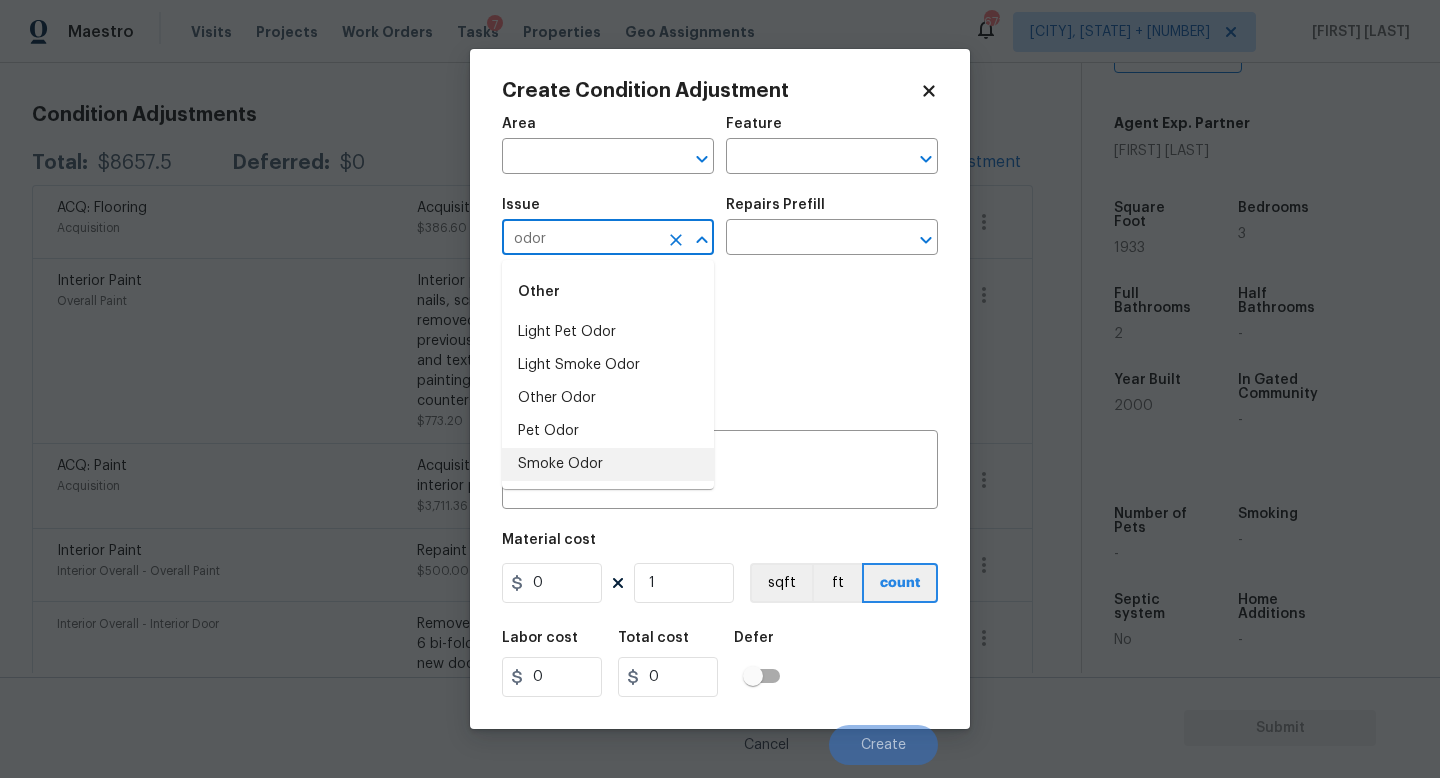 click on "Smoke Odor" at bounding box center (608, 464) 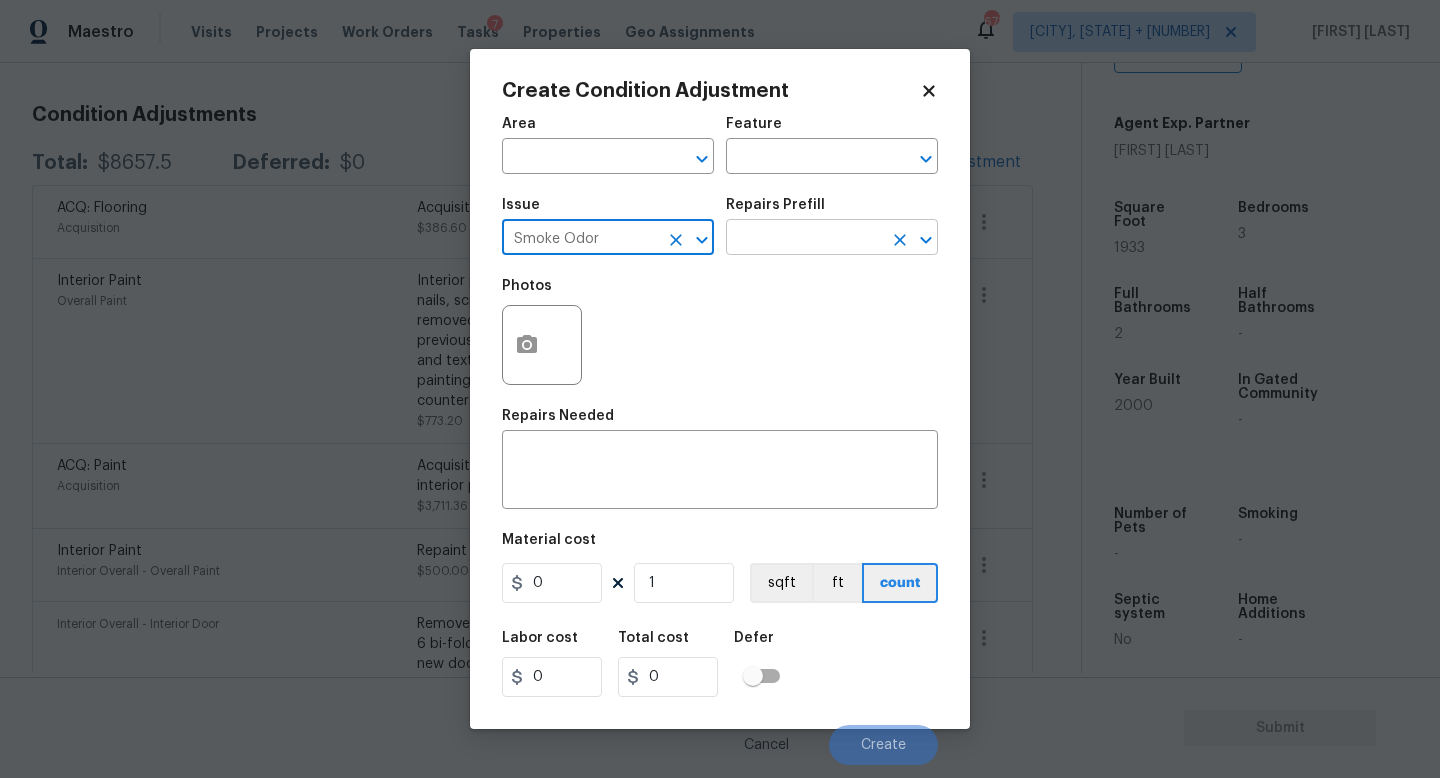 type on "Smoke Odor" 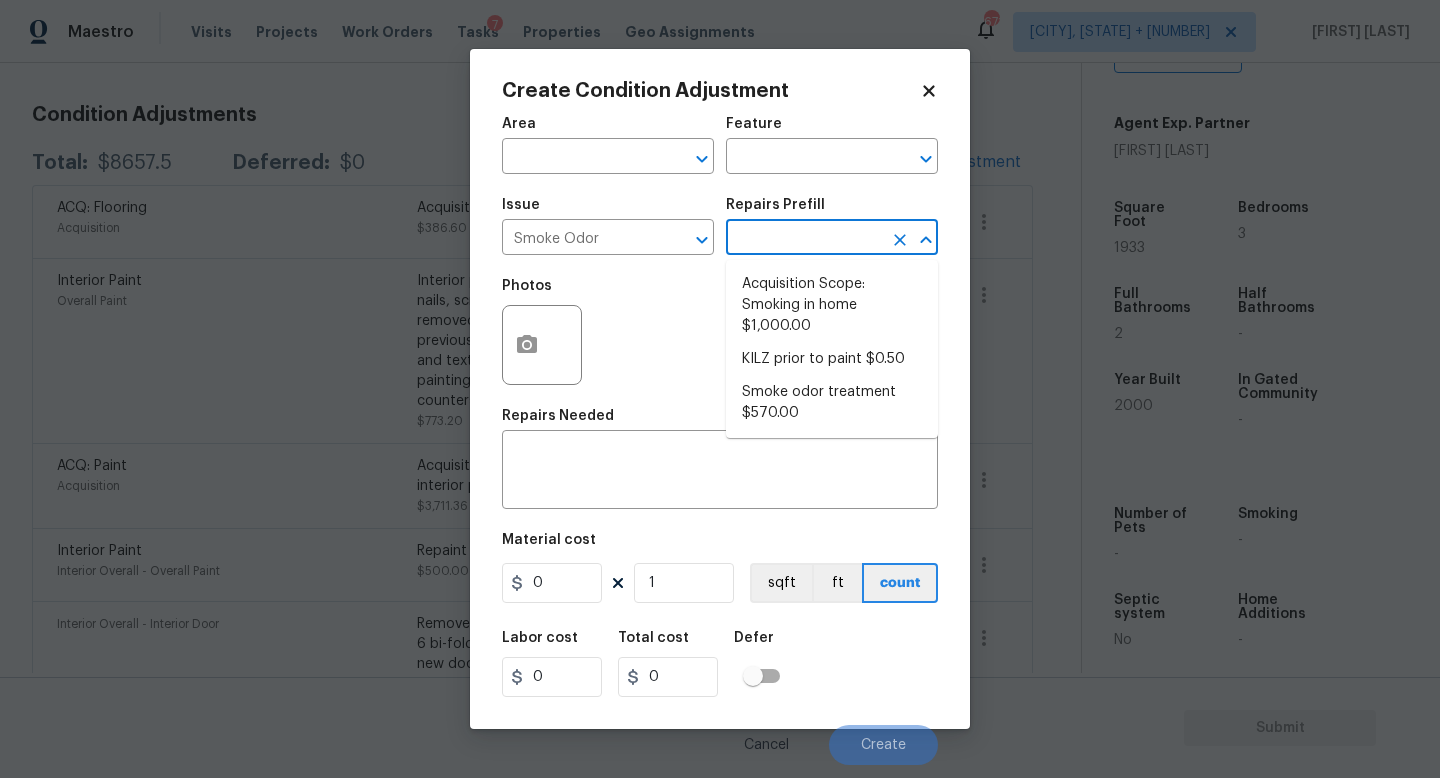 click at bounding box center (804, 239) 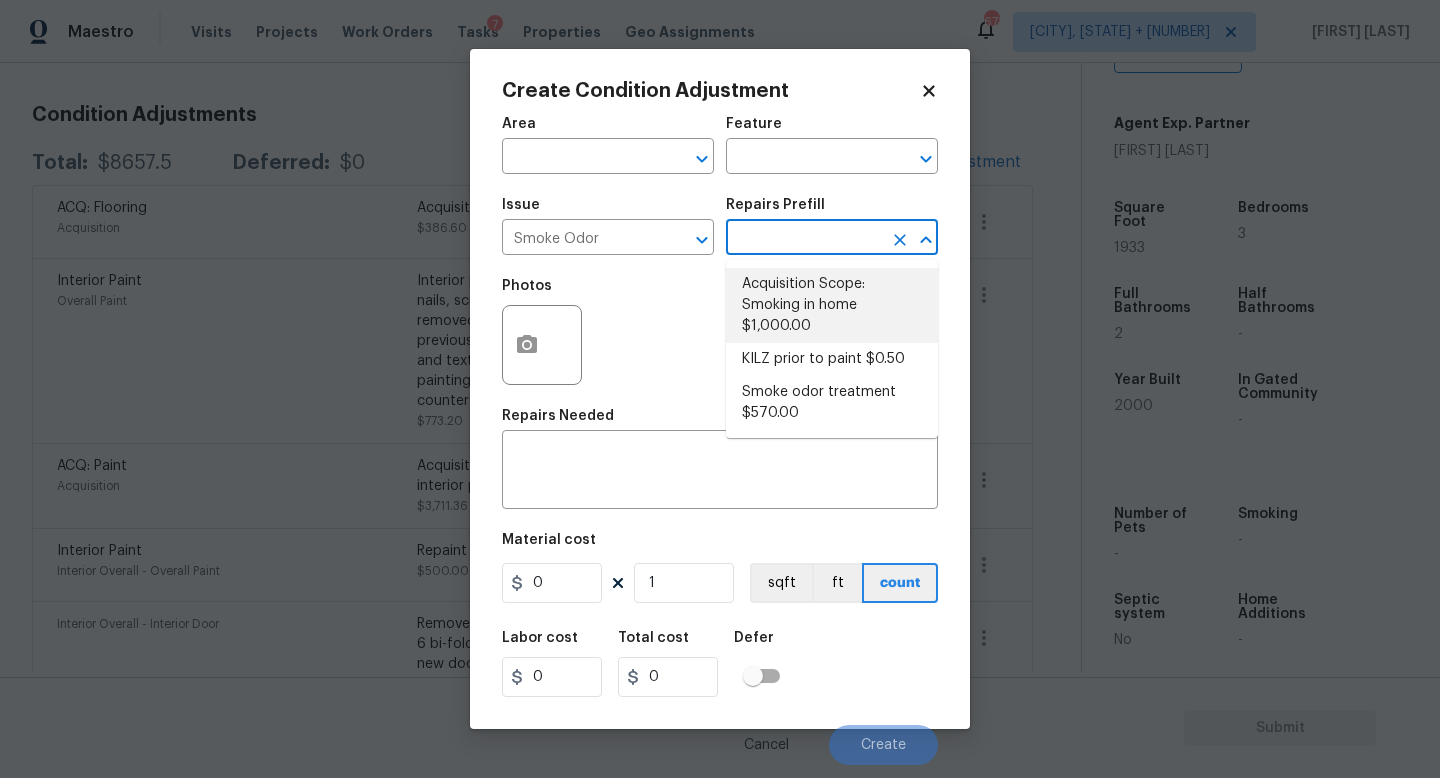 click on "Acquisition Scope: Smoking in home $1,000.00" at bounding box center (832, 305) 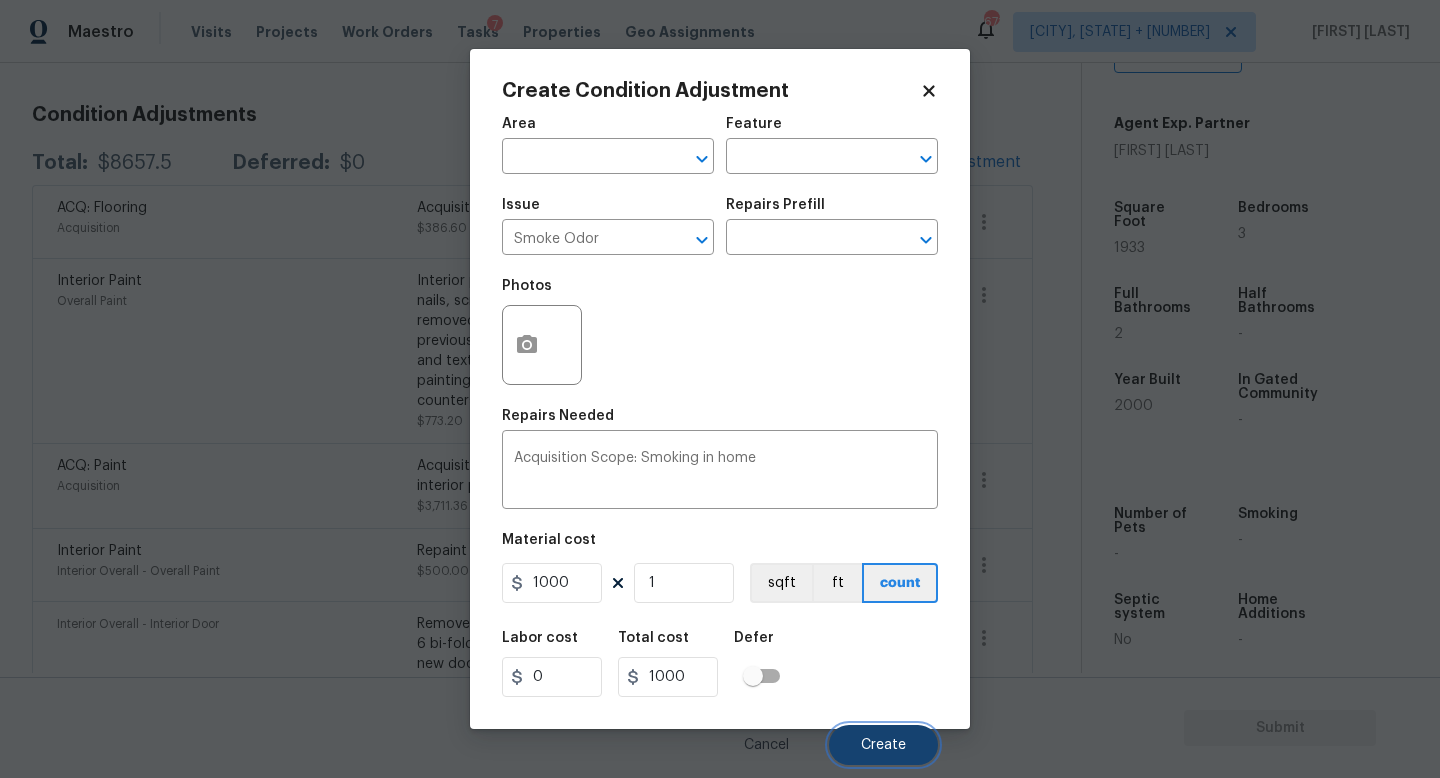 click on "Create" at bounding box center [883, 745] 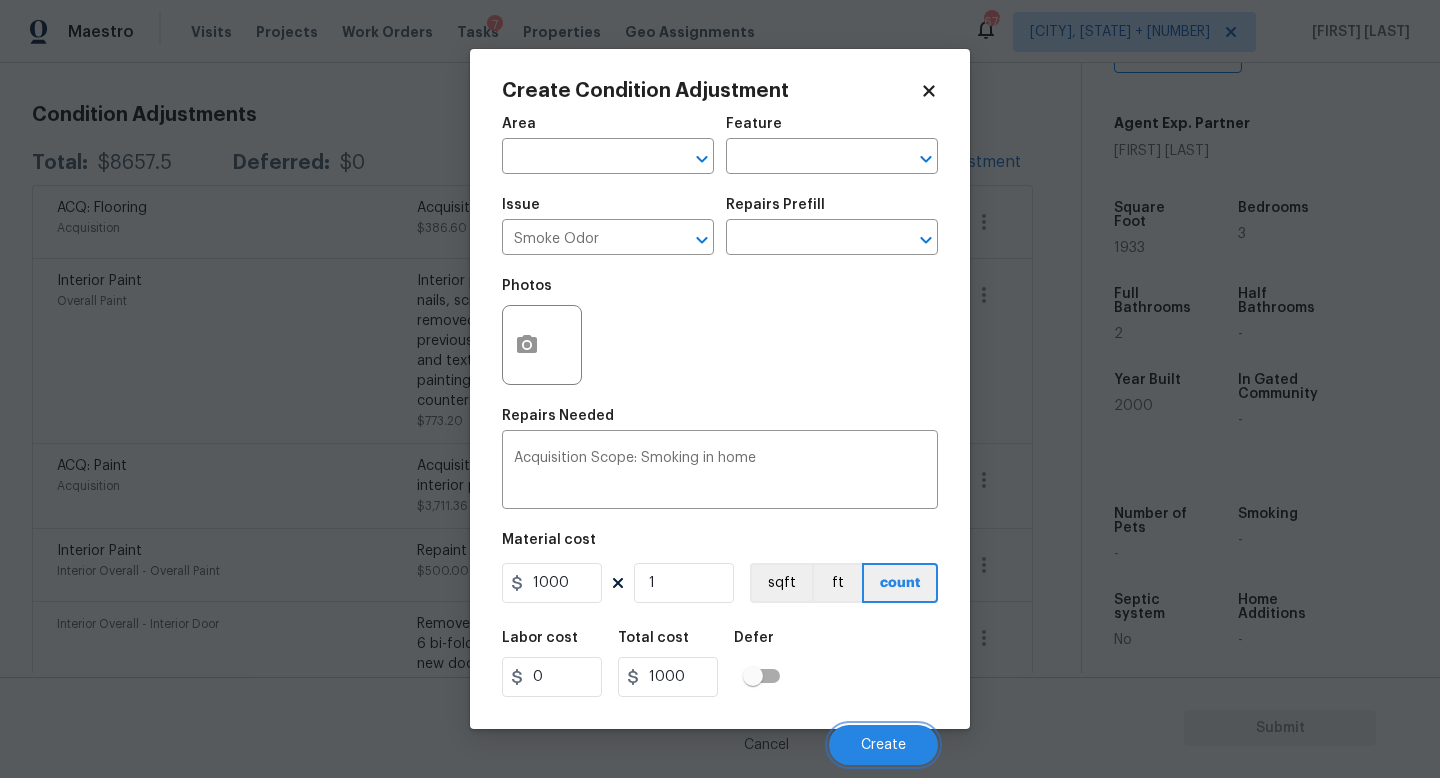 scroll, scrollTop: 262, scrollLeft: 0, axis: vertical 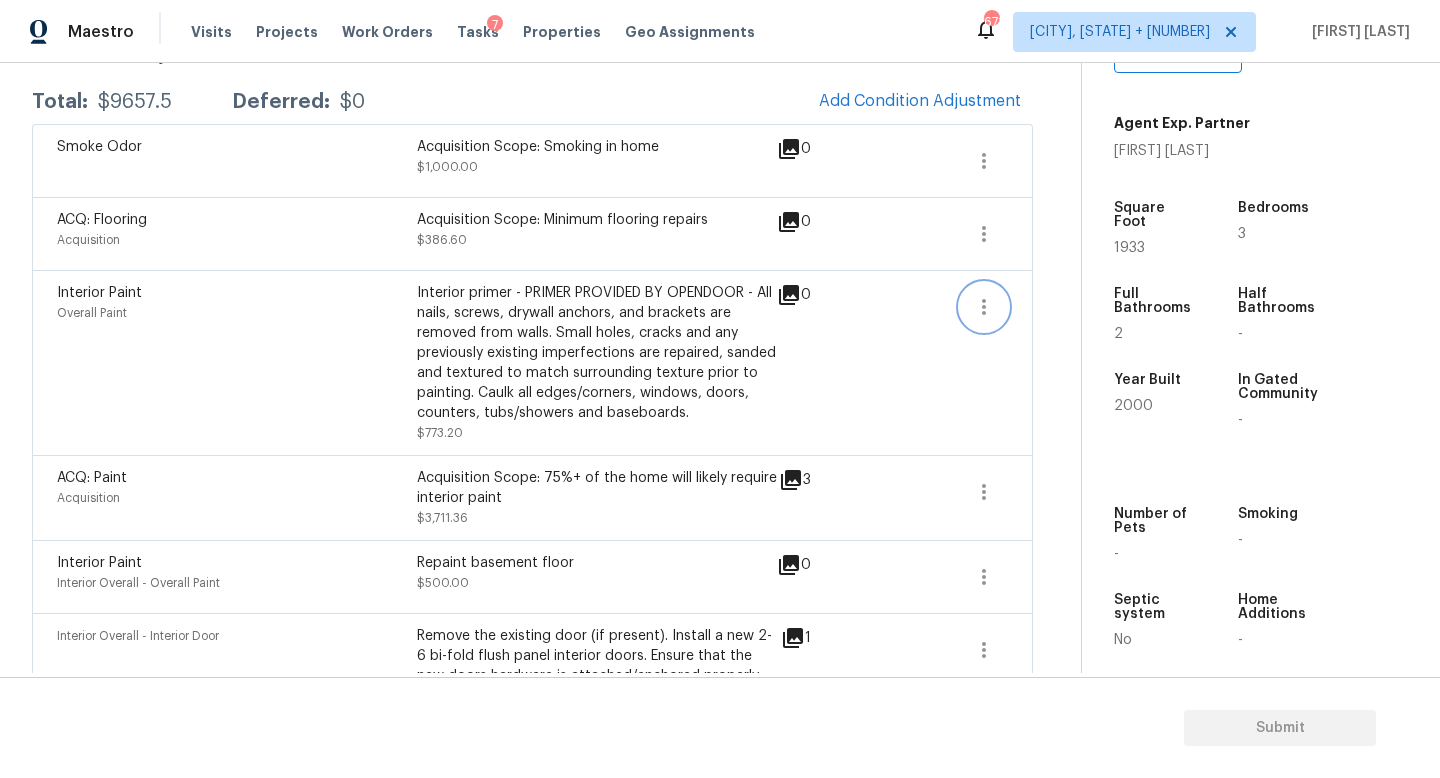 click at bounding box center [984, 307] 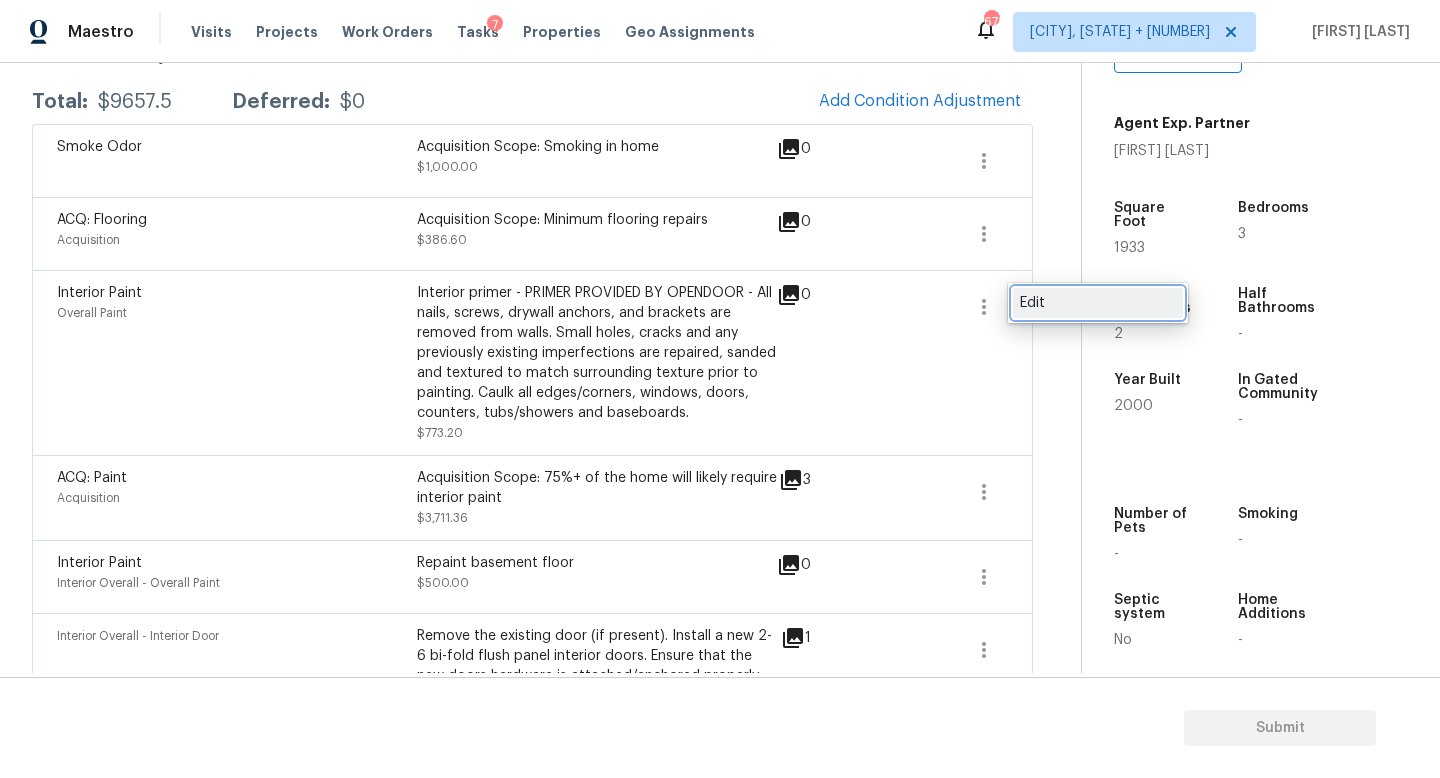 click on "Edit" at bounding box center [1098, 303] 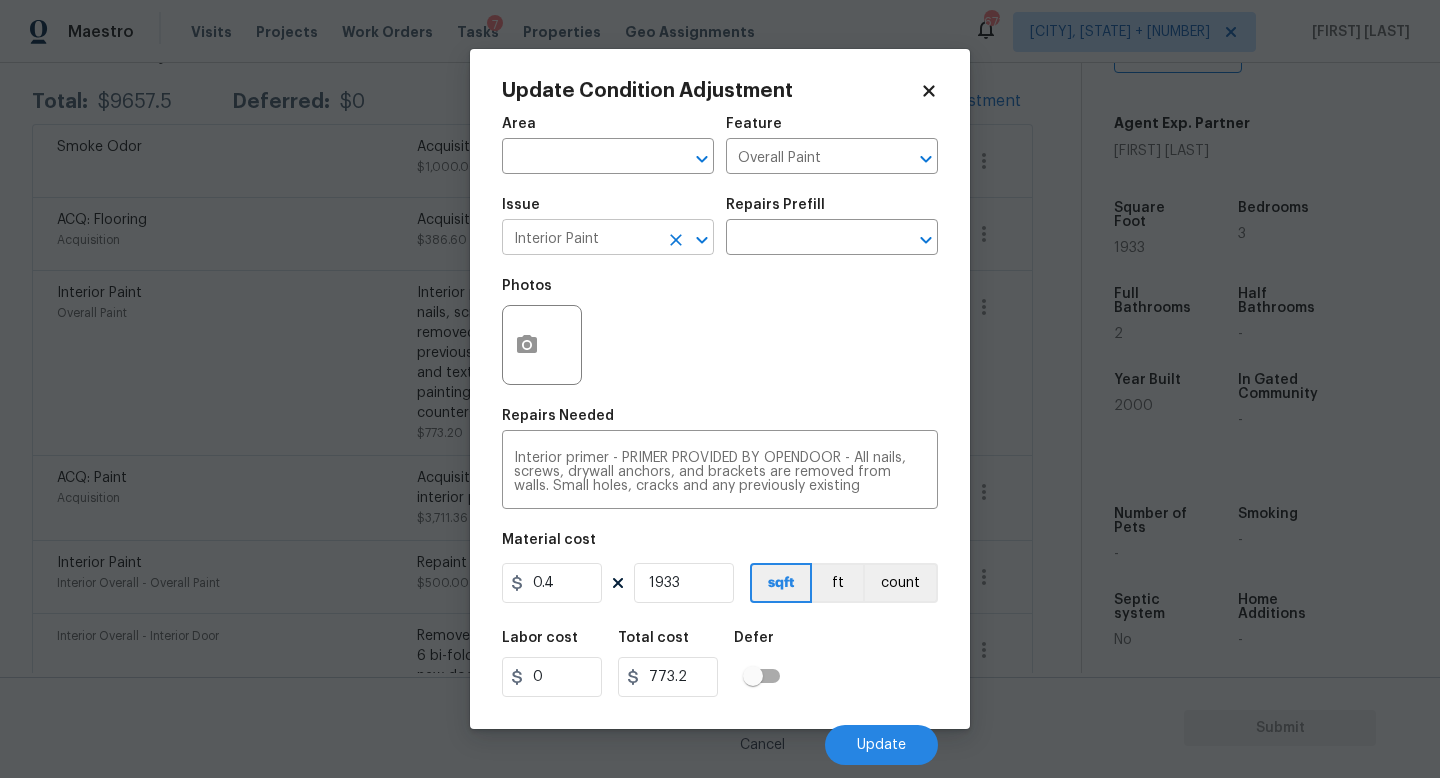 click 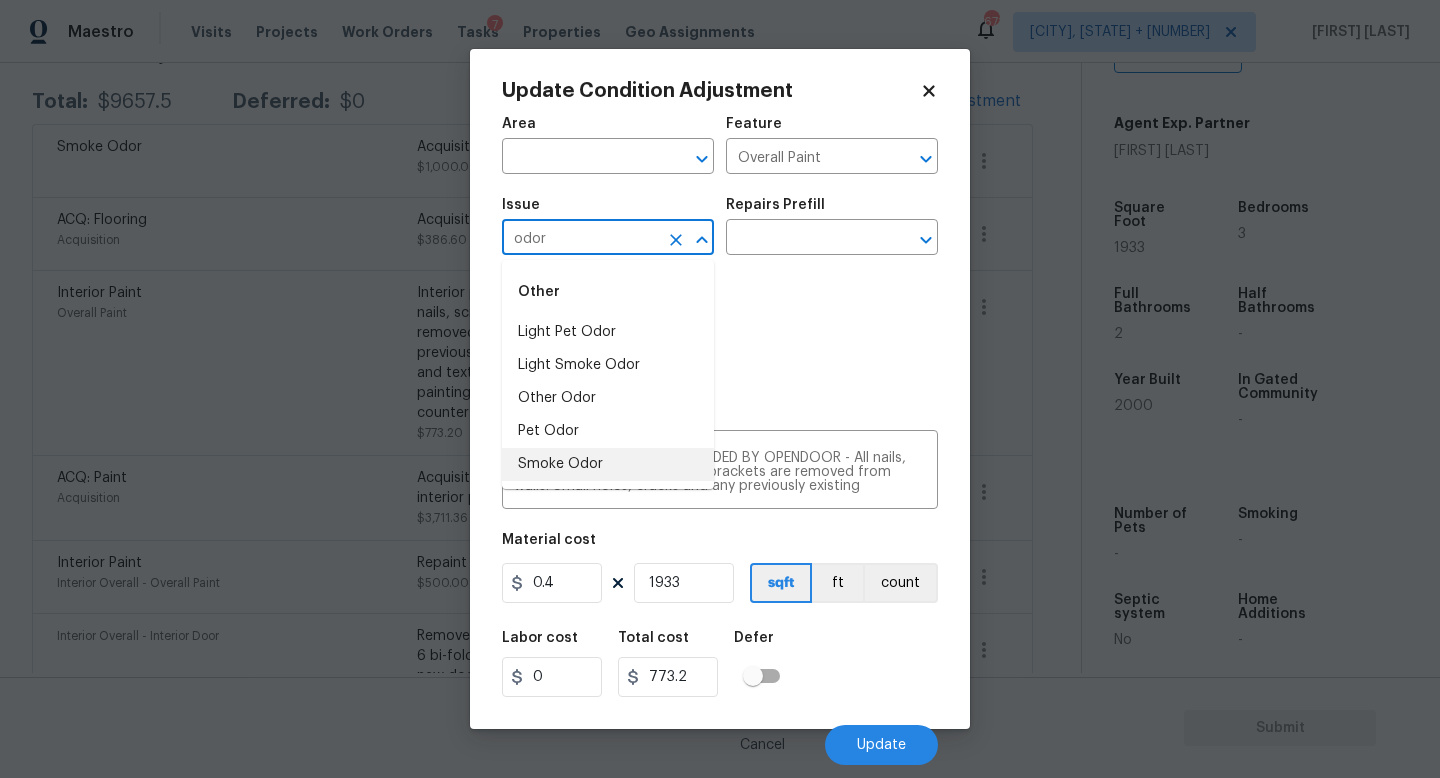 click on "Smoke Odor" at bounding box center (608, 464) 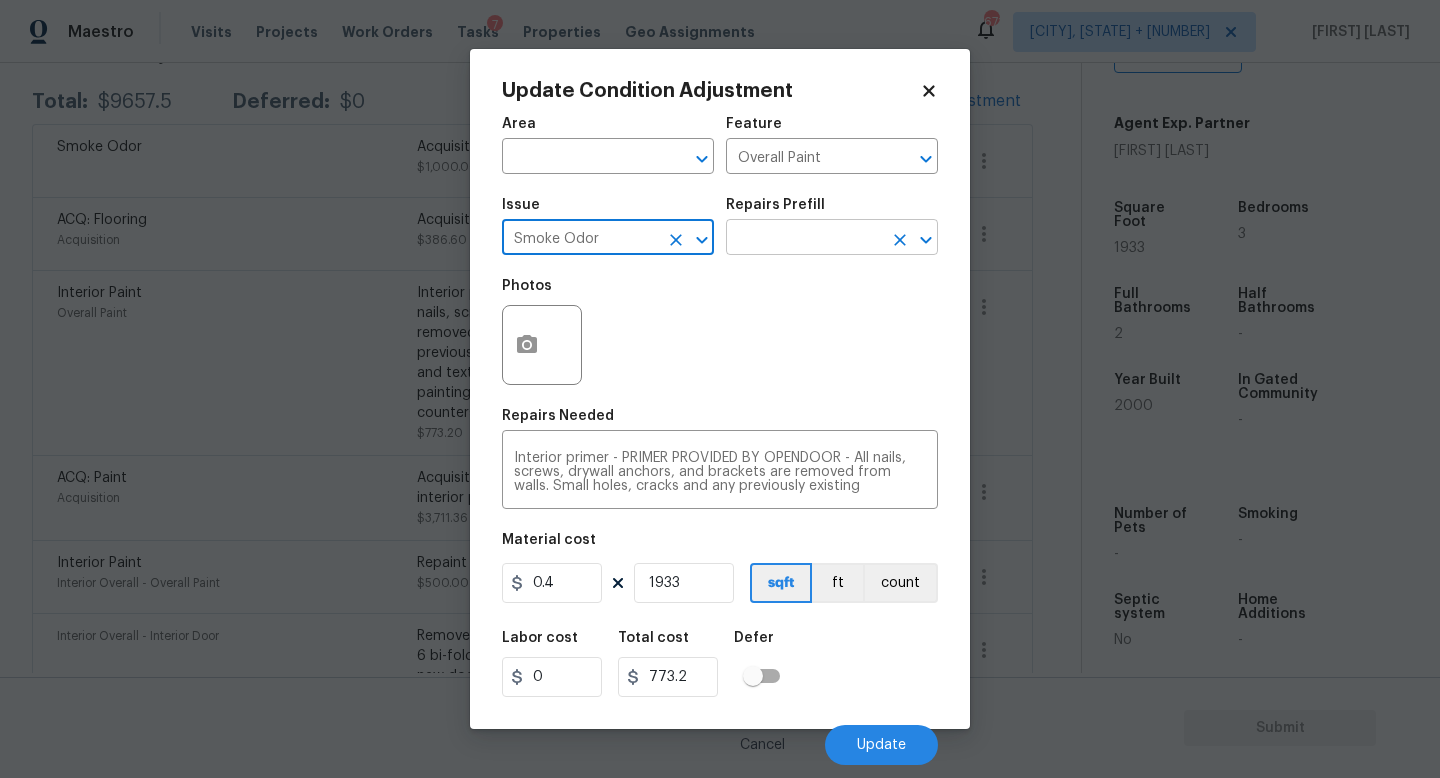 type on "Smoke Odor" 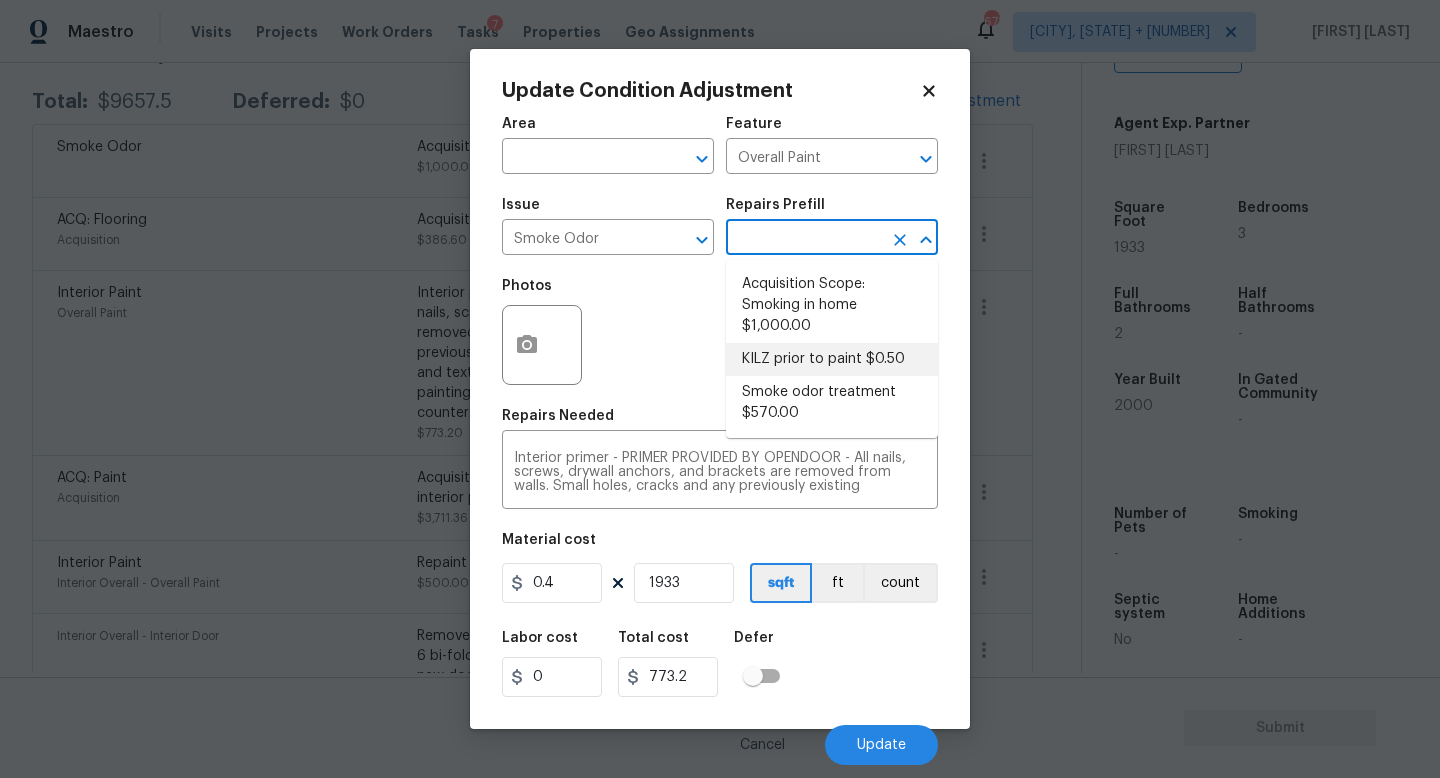 click on "KILZ prior to paint $0.50" at bounding box center (832, 359) 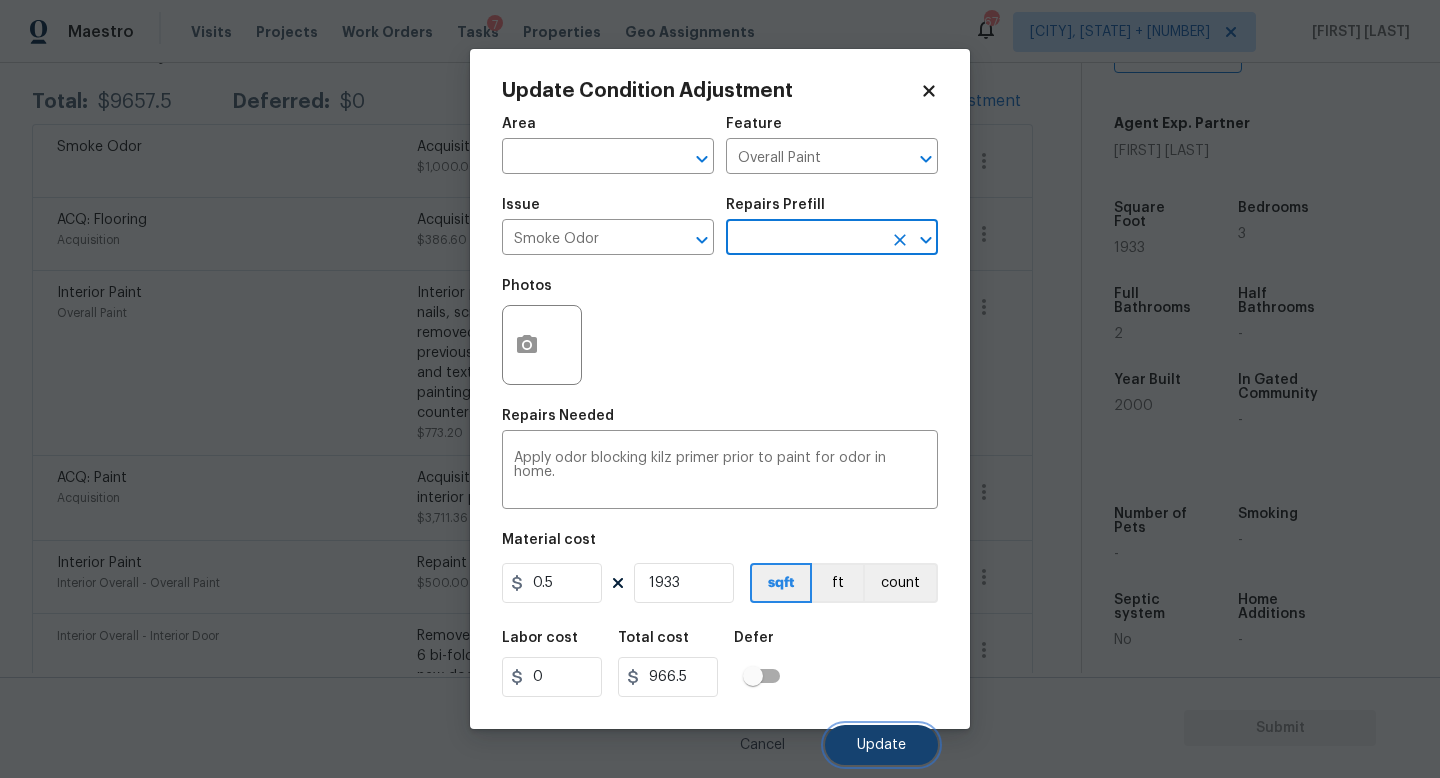 click on "Update" at bounding box center (881, 745) 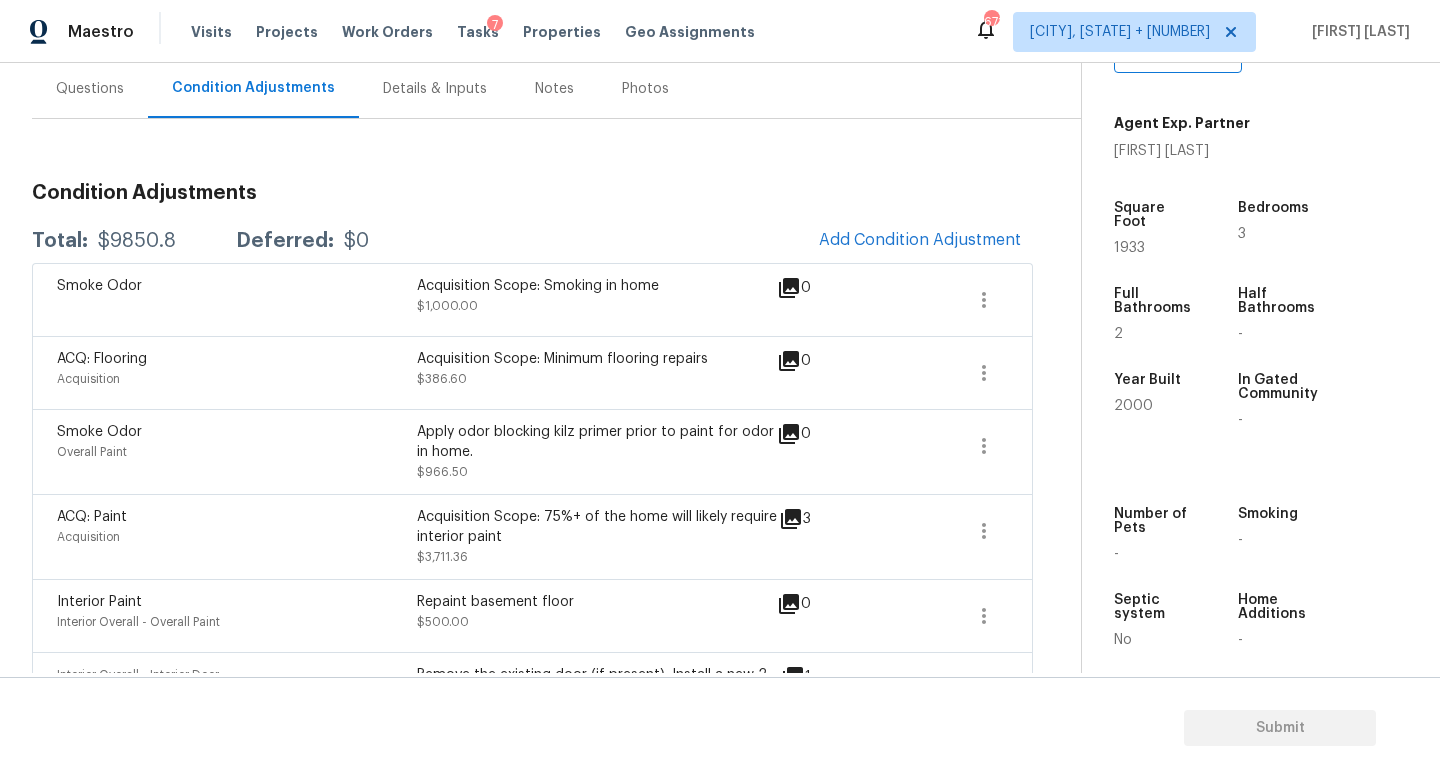 scroll, scrollTop: 167, scrollLeft: 0, axis: vertical 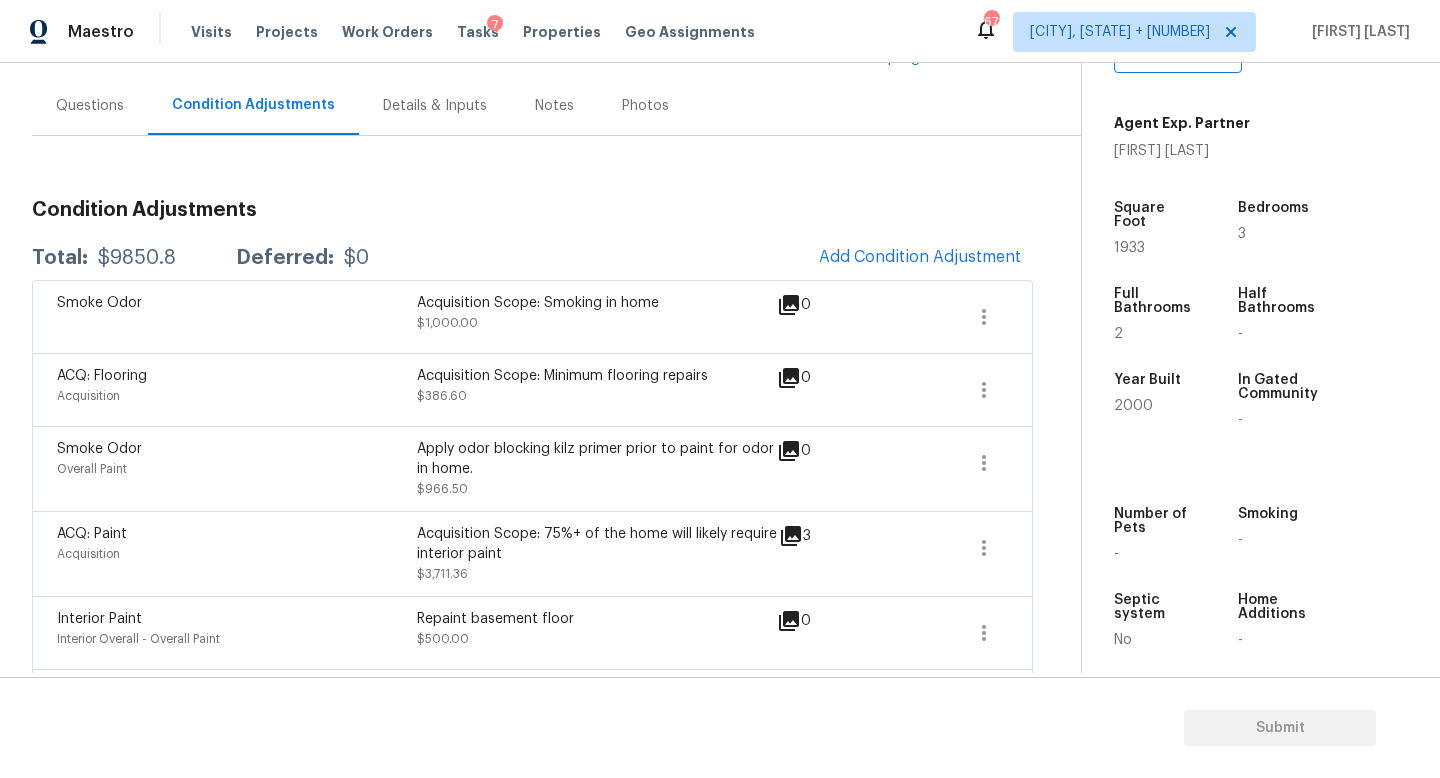 click on "$9850.8" at bounding box center (137, 258) 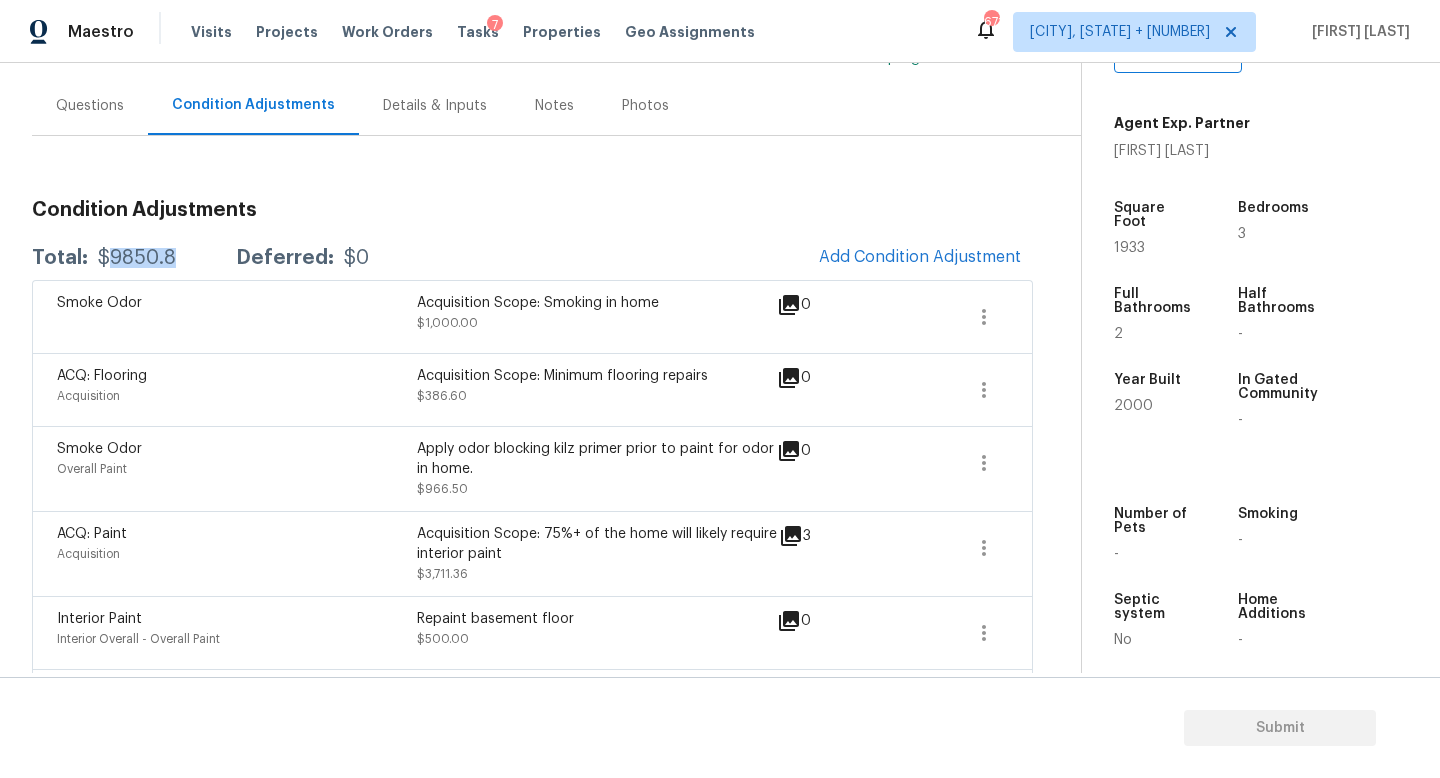 click on "$9850.8" at bounding box center [137, 258] 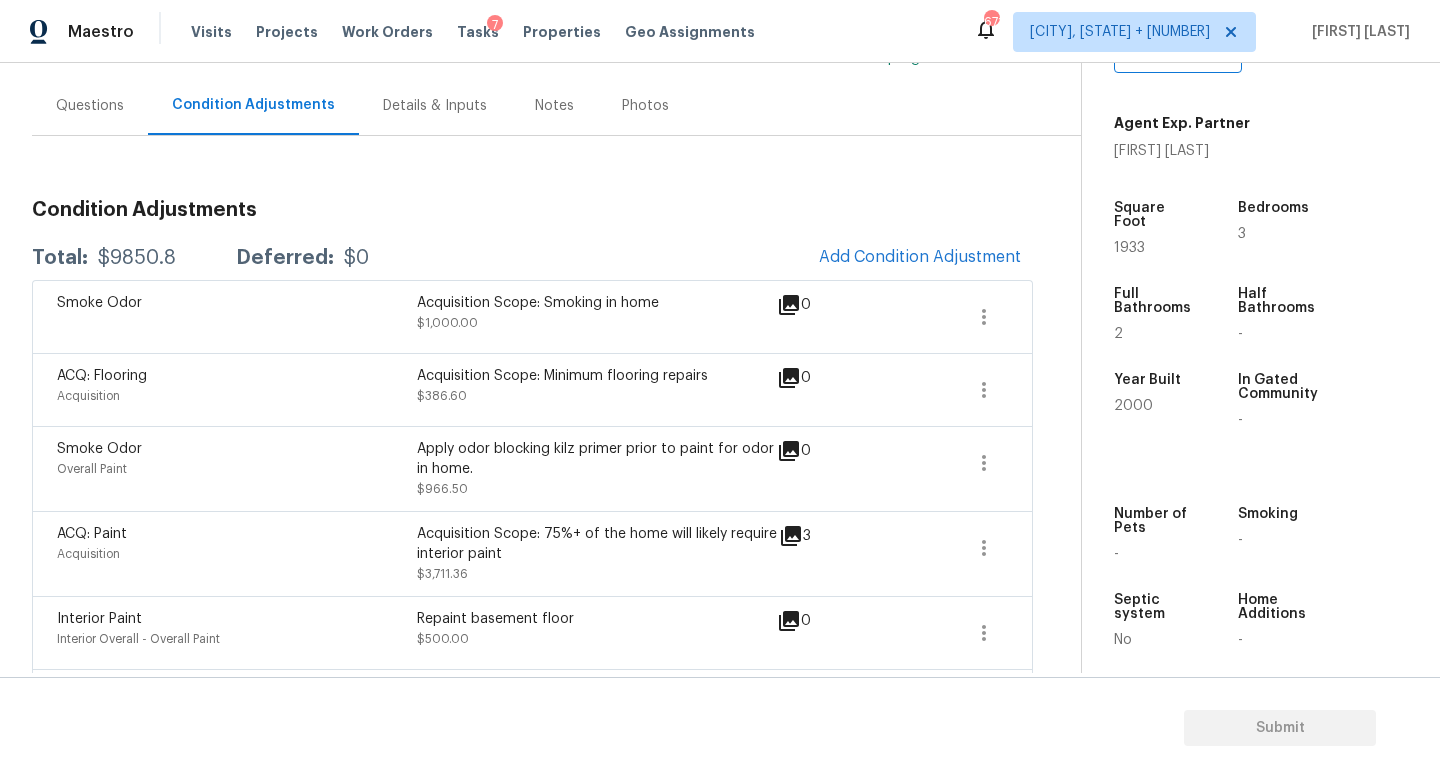 click on "$9850.8" at bounding box center (137, 258) 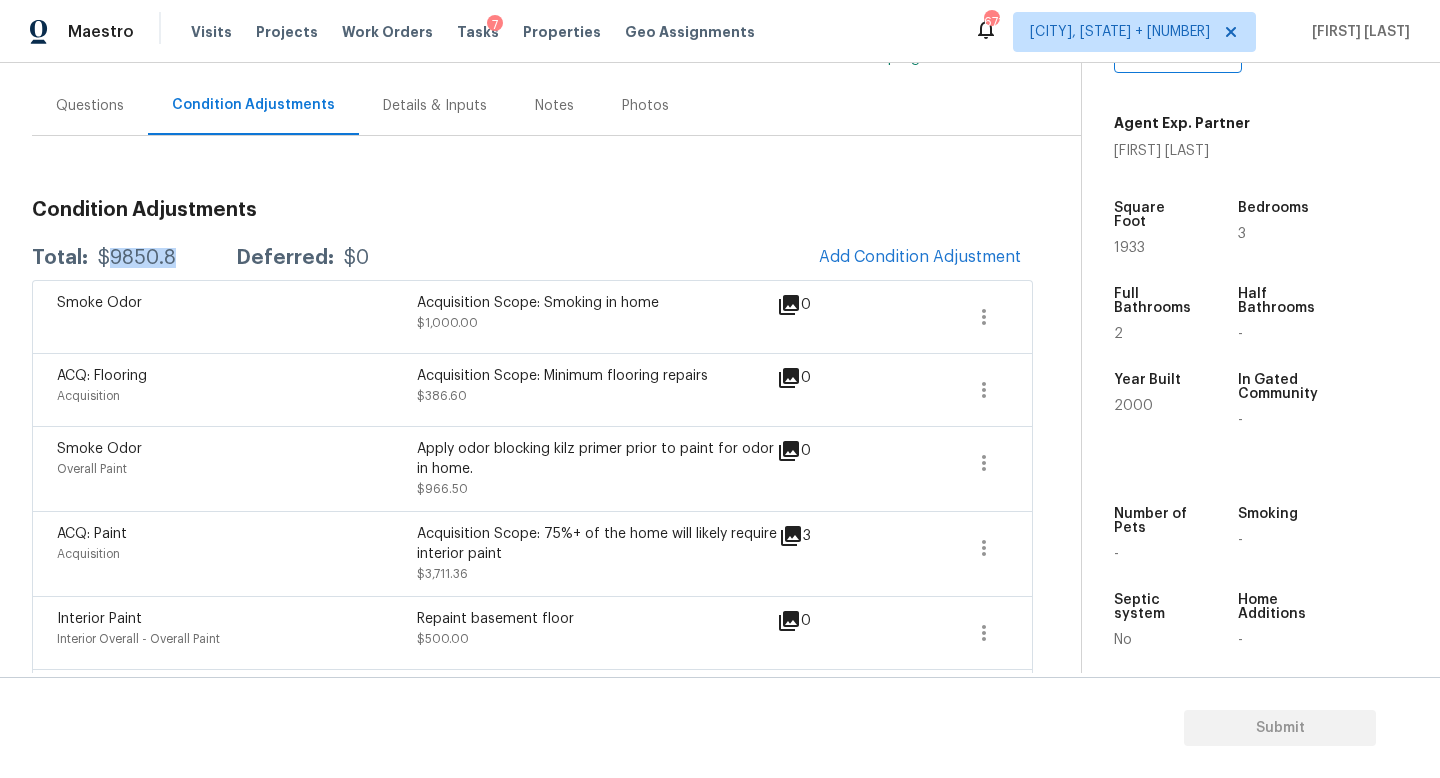 click on "$9850.8" at bounding box center [137, 258] 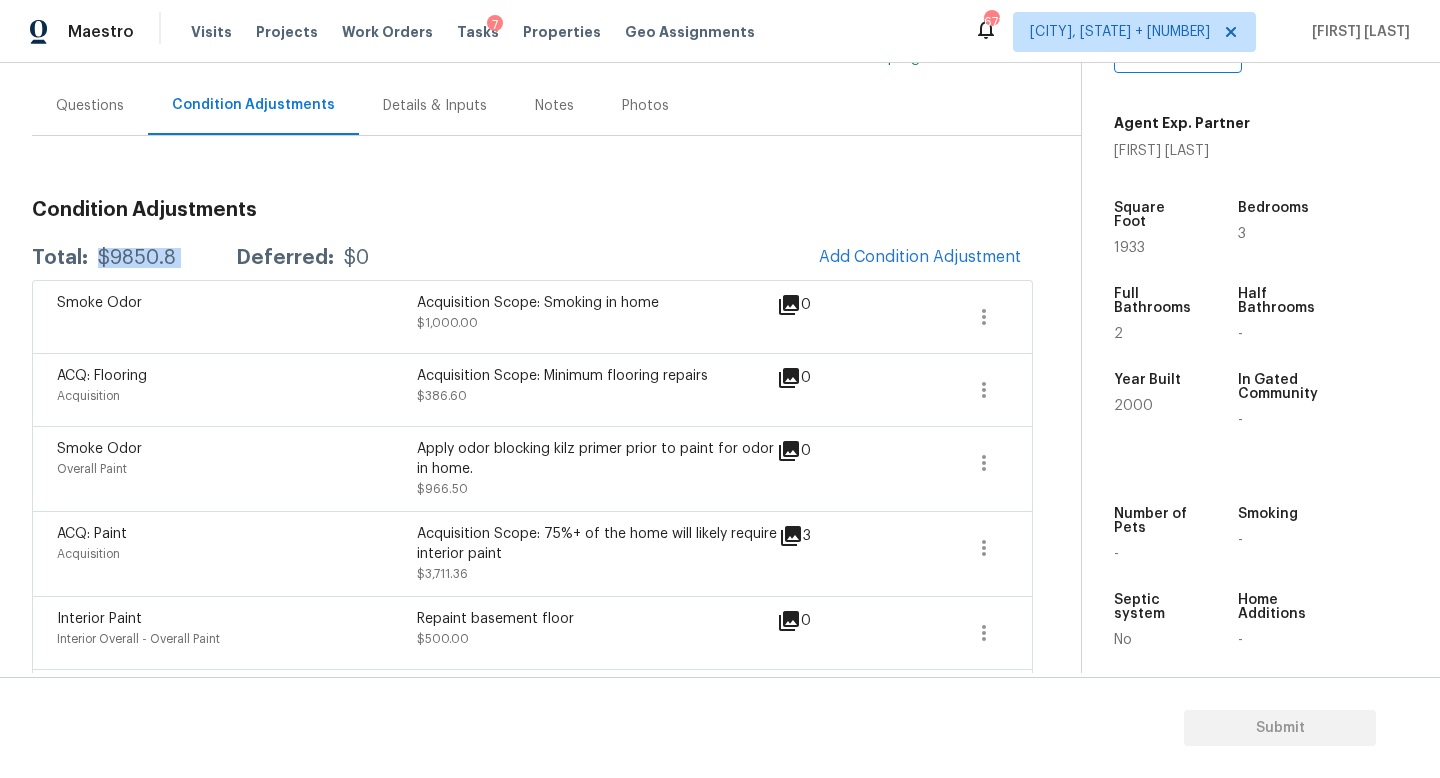 copy on "$9850.8" 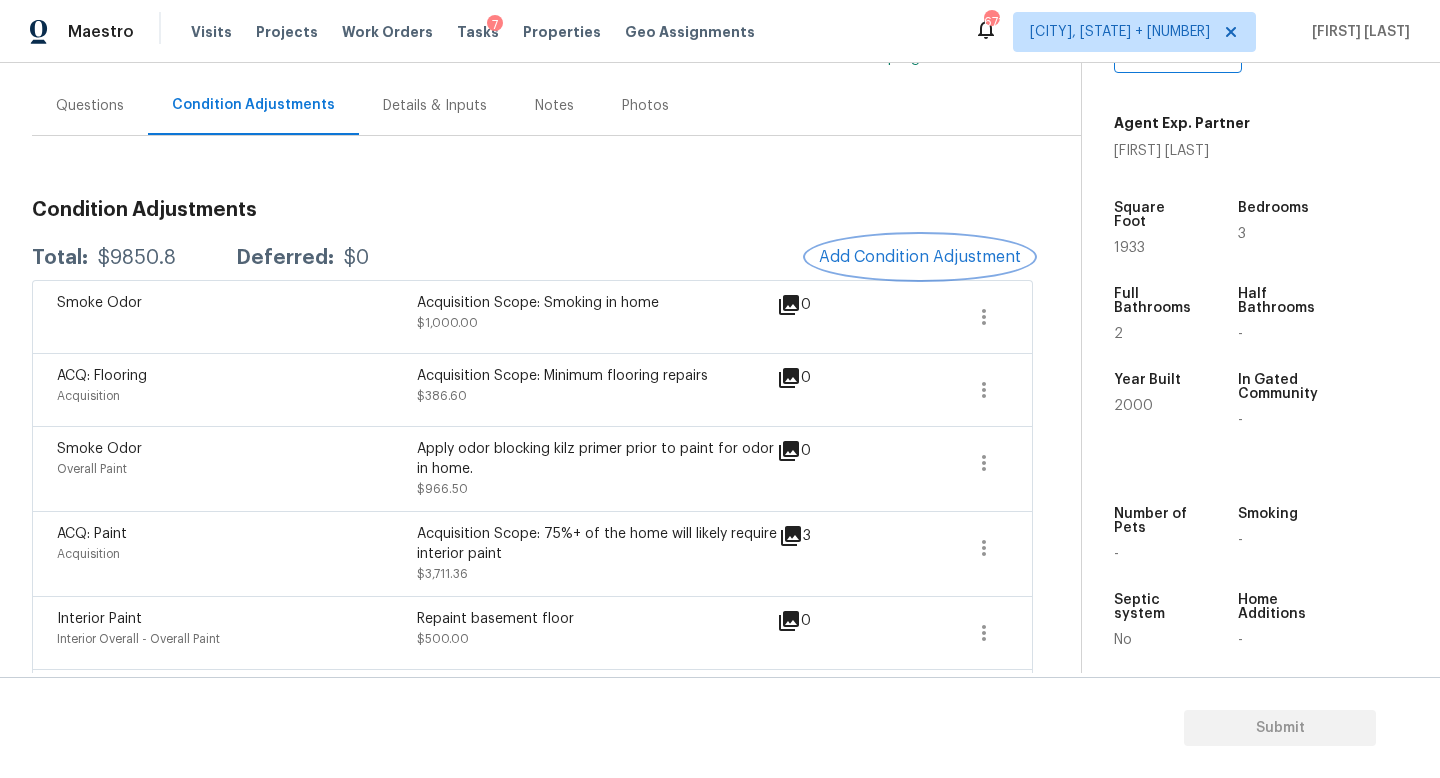 click on "Add Condition Adjustment" at bounding box center (920, 257) 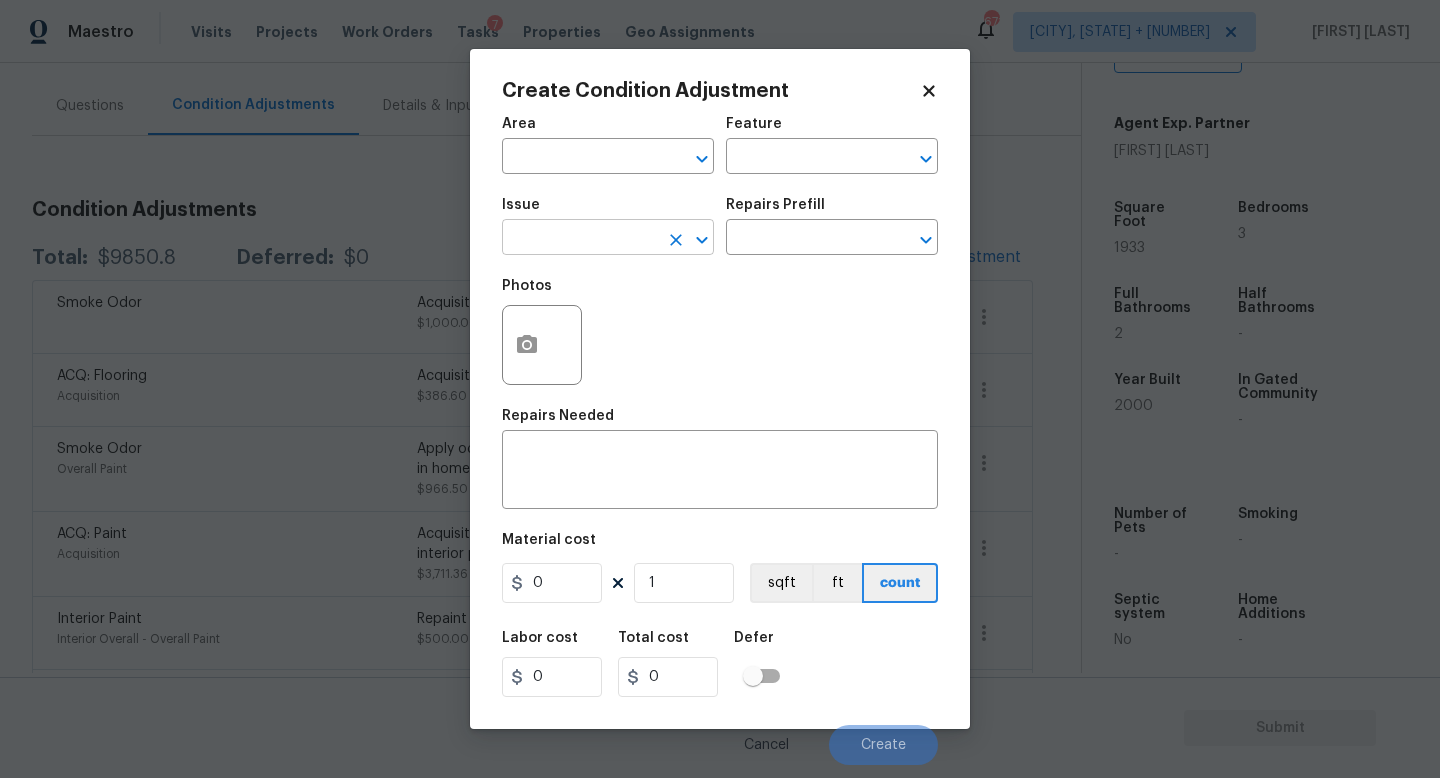 click at bounding box center [580, 239] 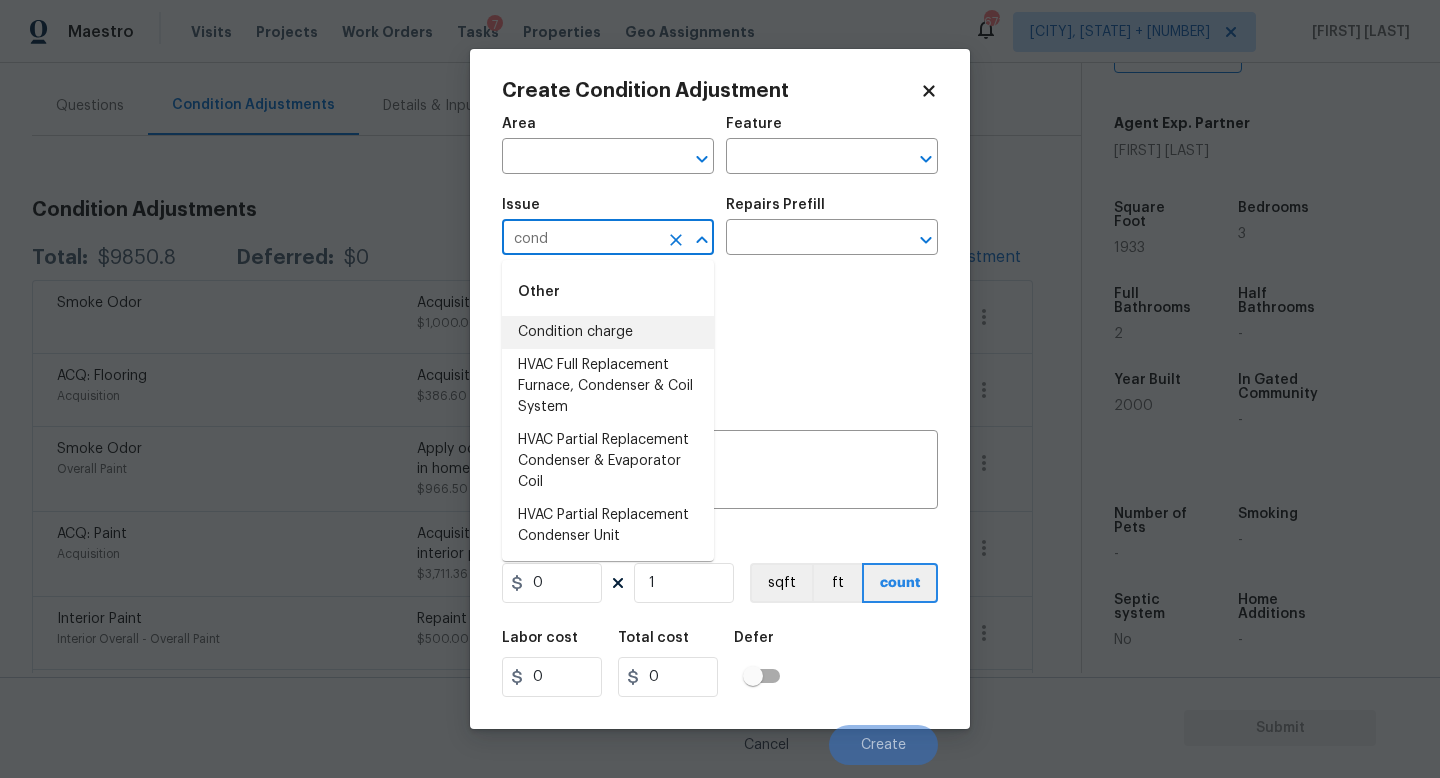 click on "Condition charge" at bounding box center [608, 332] 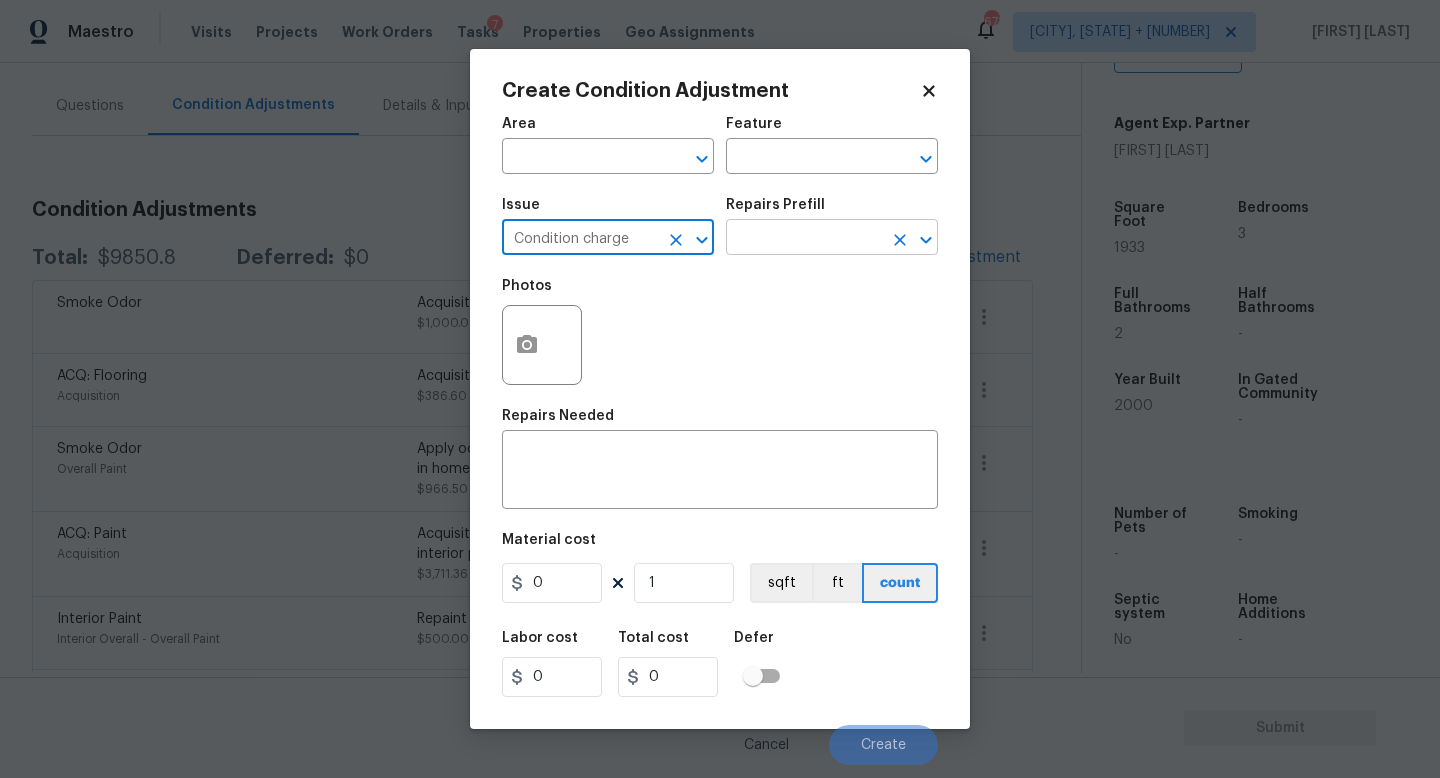type on "Condition charge" 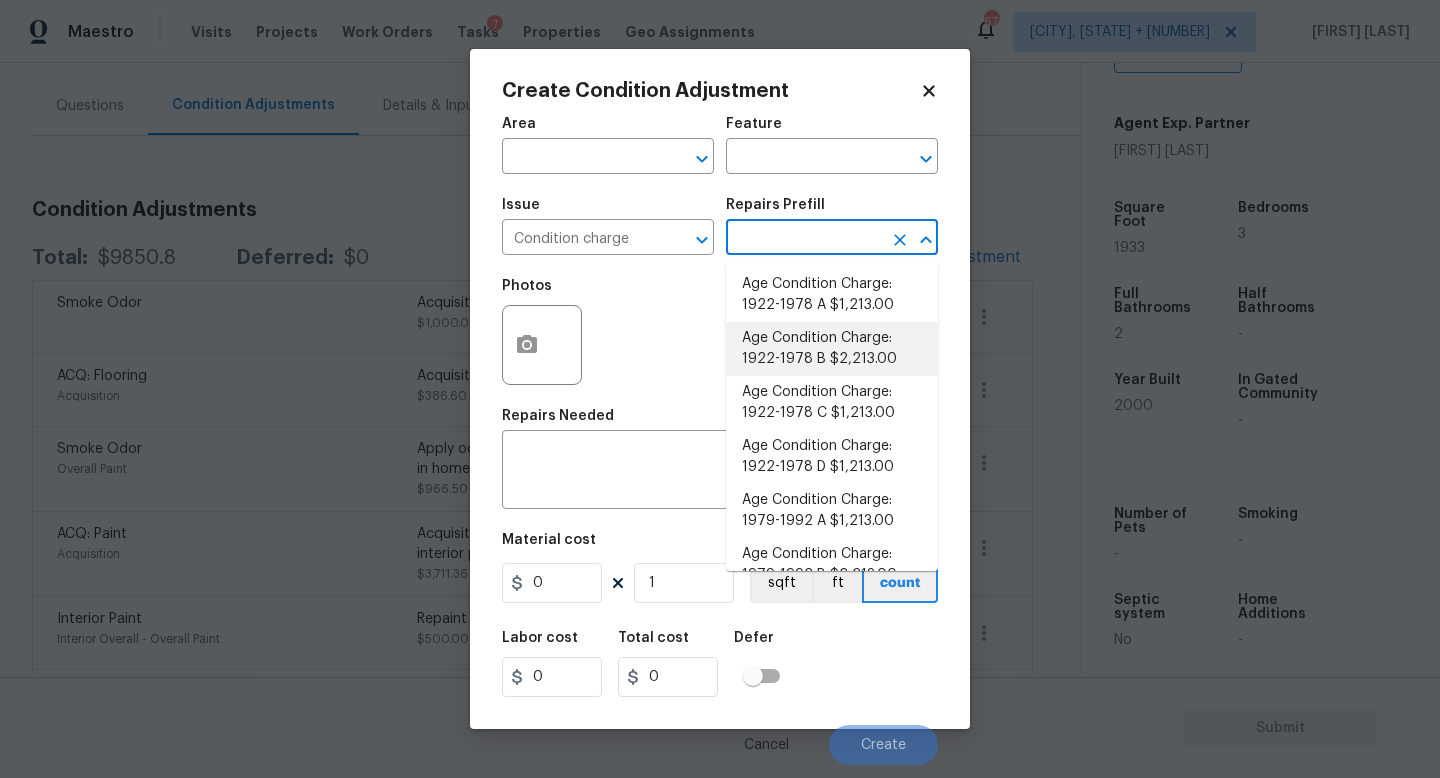 scroll, scrollTop: 656, scrollLeft: 0, axis: vertical 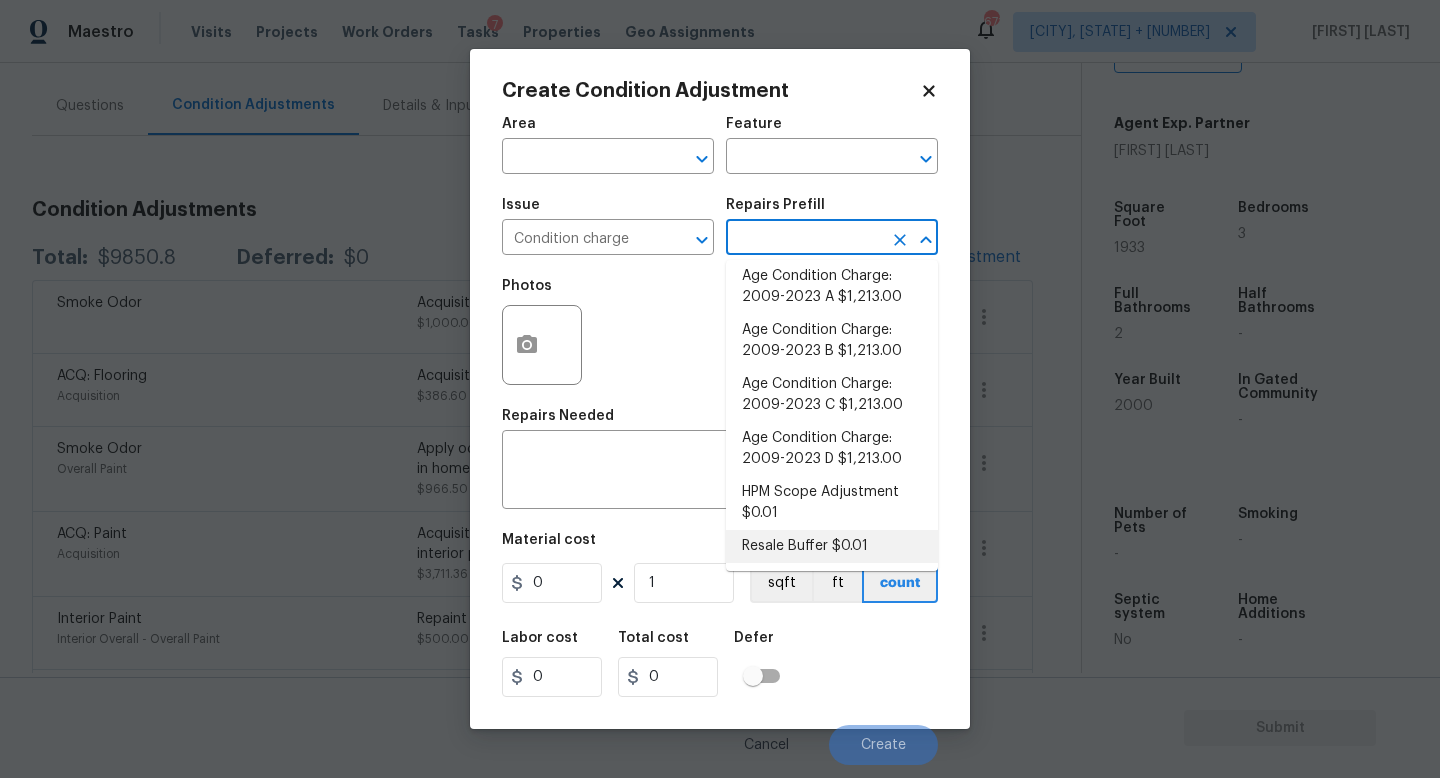 click on "Resale Buffer $0.01" at bounding box center (832, 546) 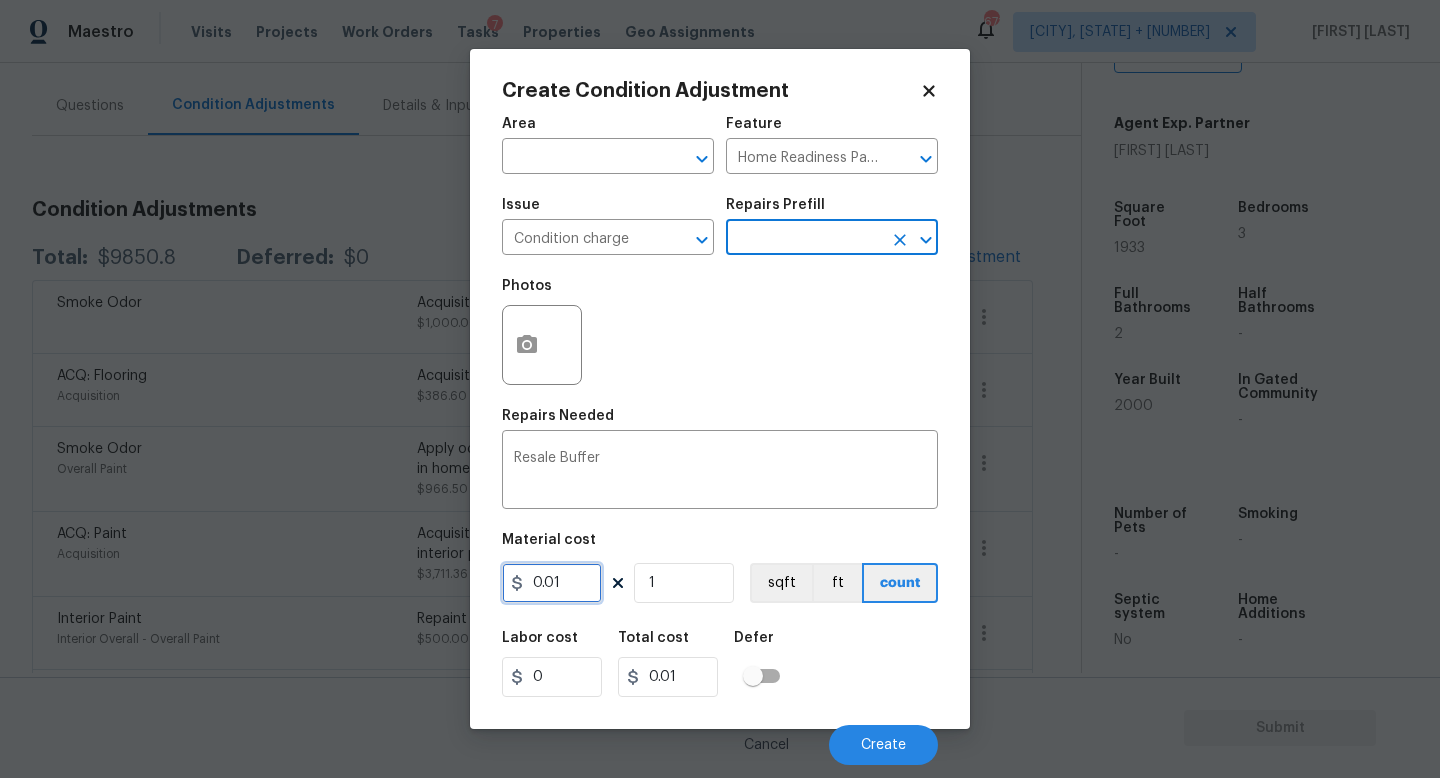 drag, startPoint x: 578, startPoint y: 588, endPoint x: 420, endPoint y: 534, distance: 166.97305 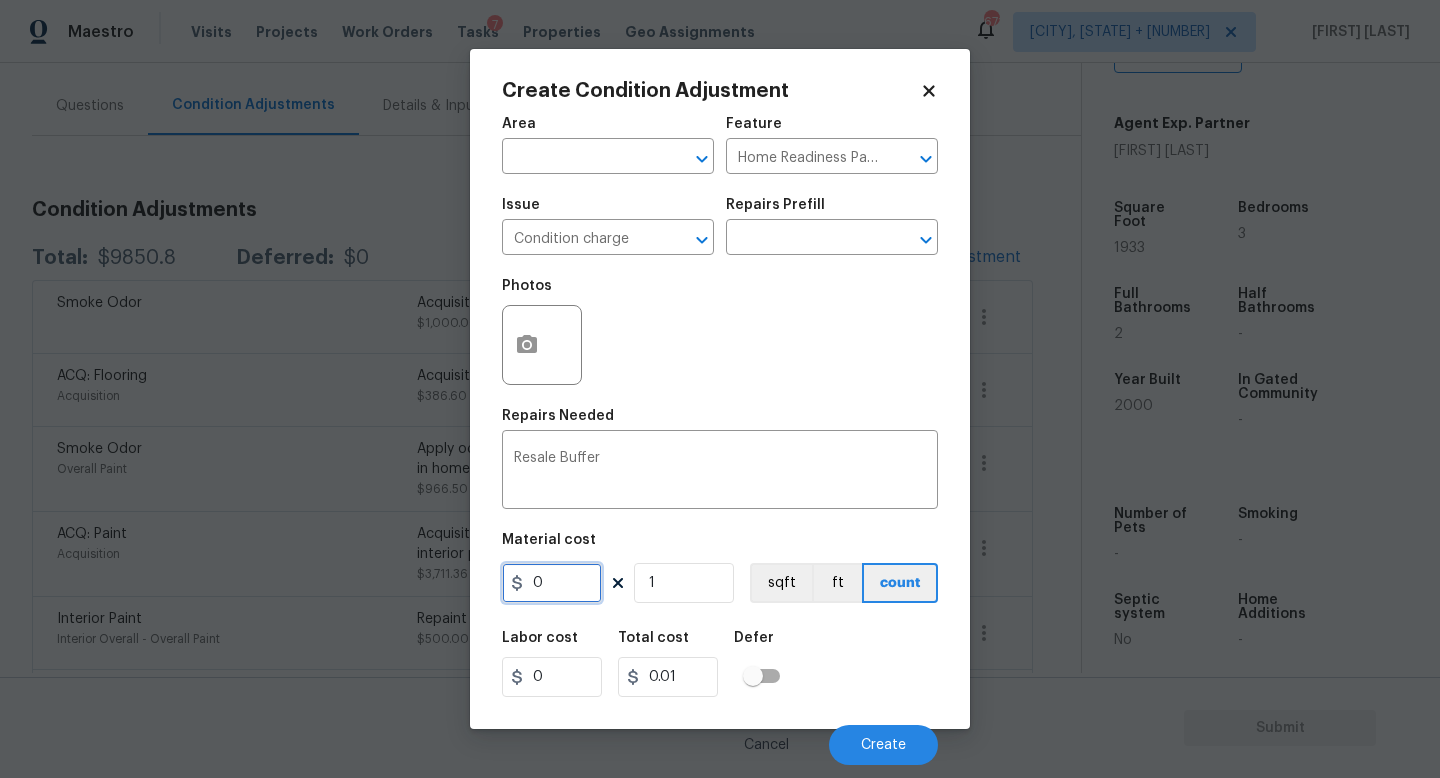 type on "0" 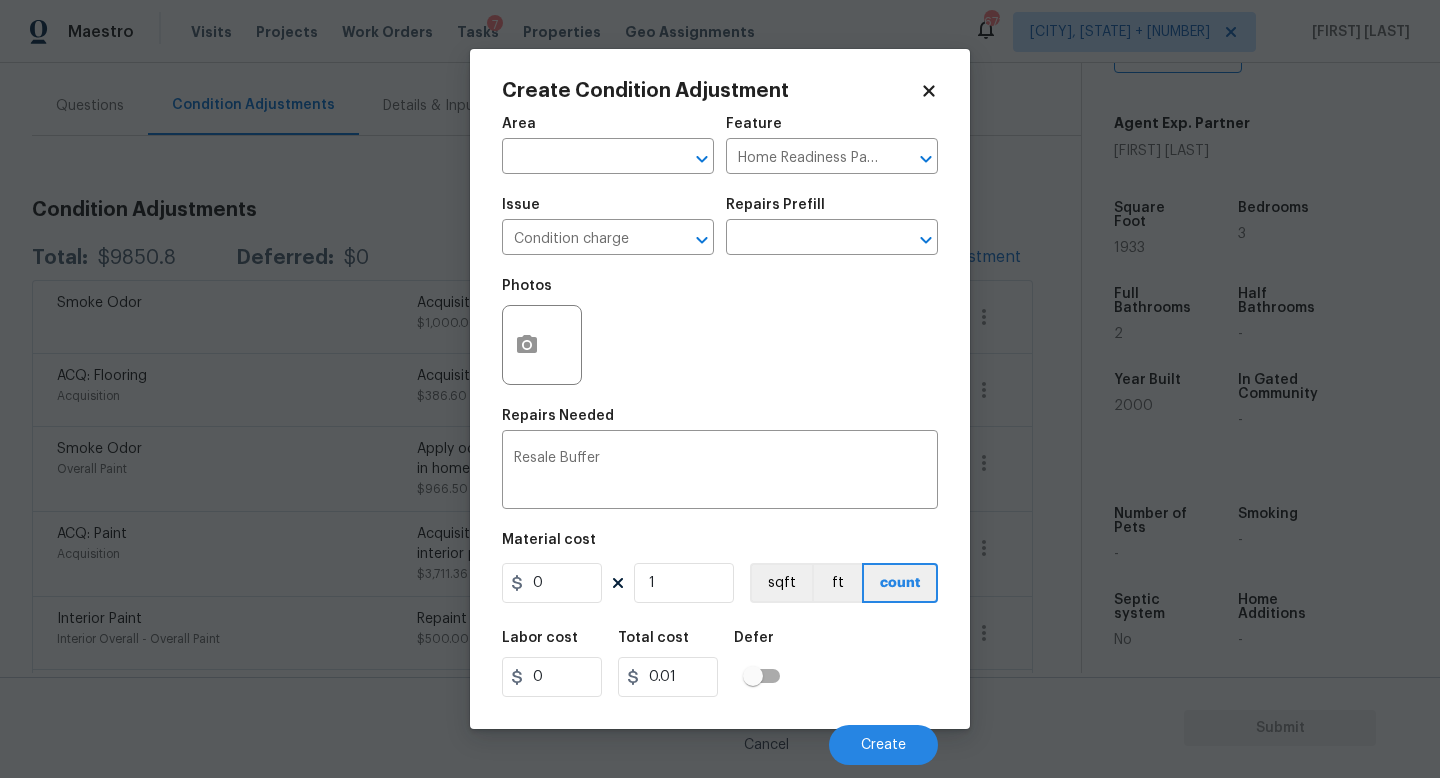 type on "0" 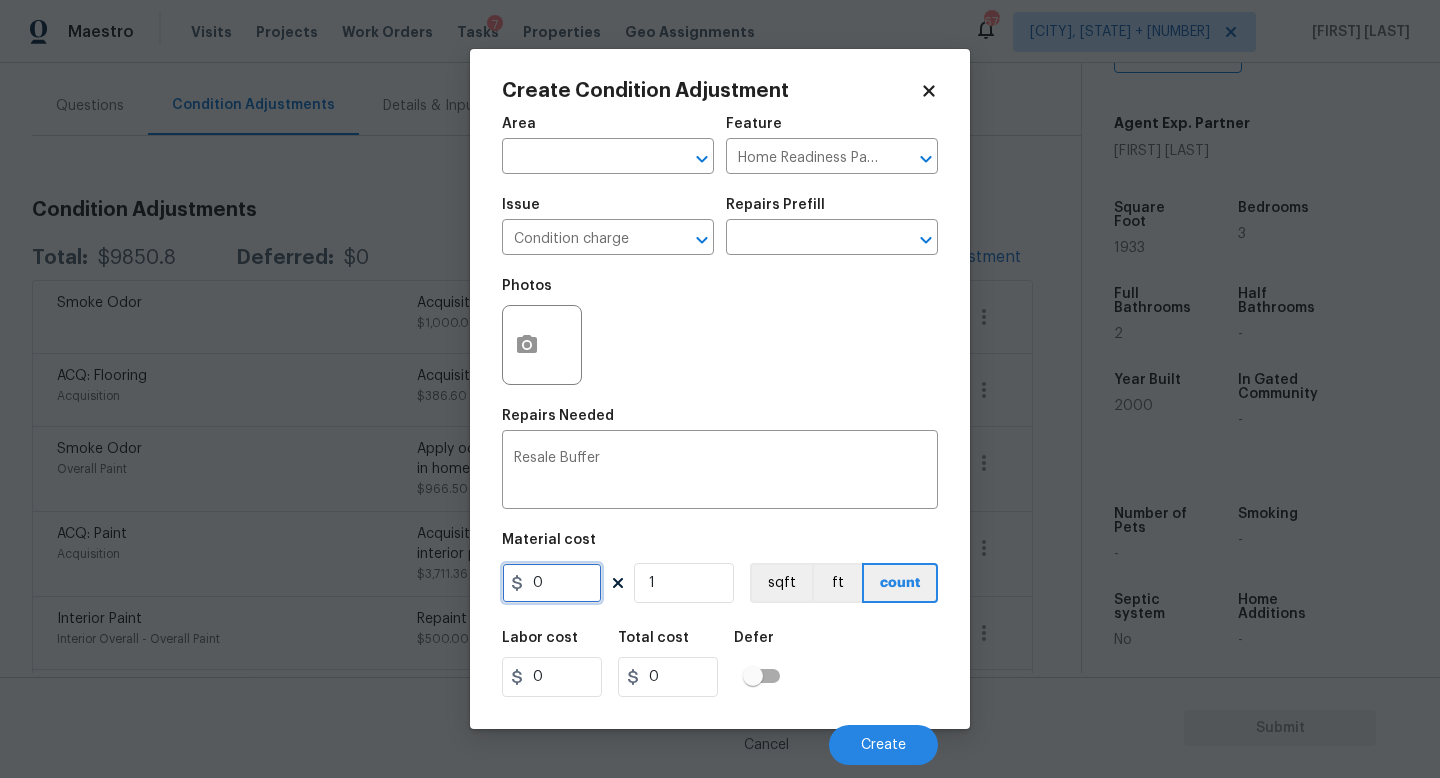 drag, startPoint x: 553, startPoint y: 575, endPoint x: 527, endPoint y: 575, distance: 26 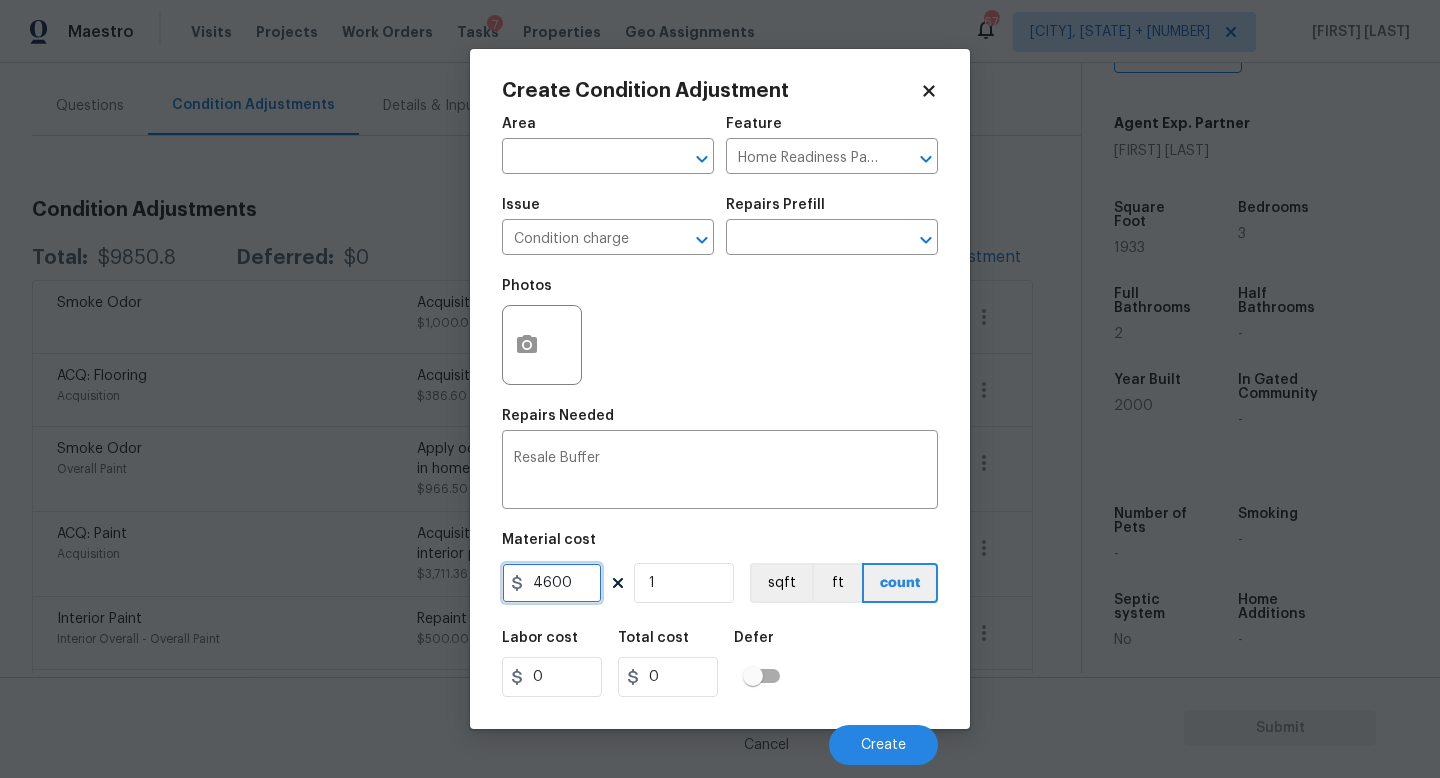 type on "4600" 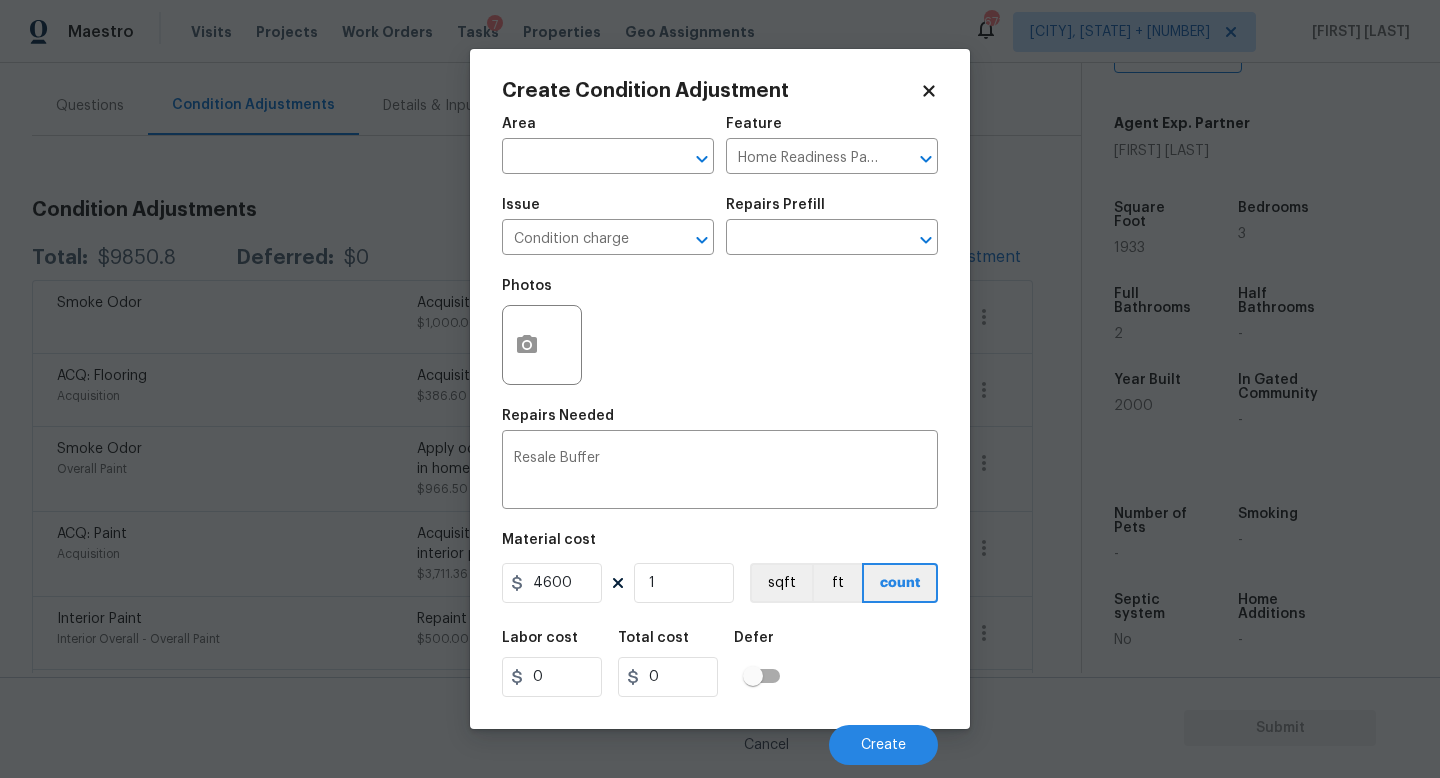 type on "4600" 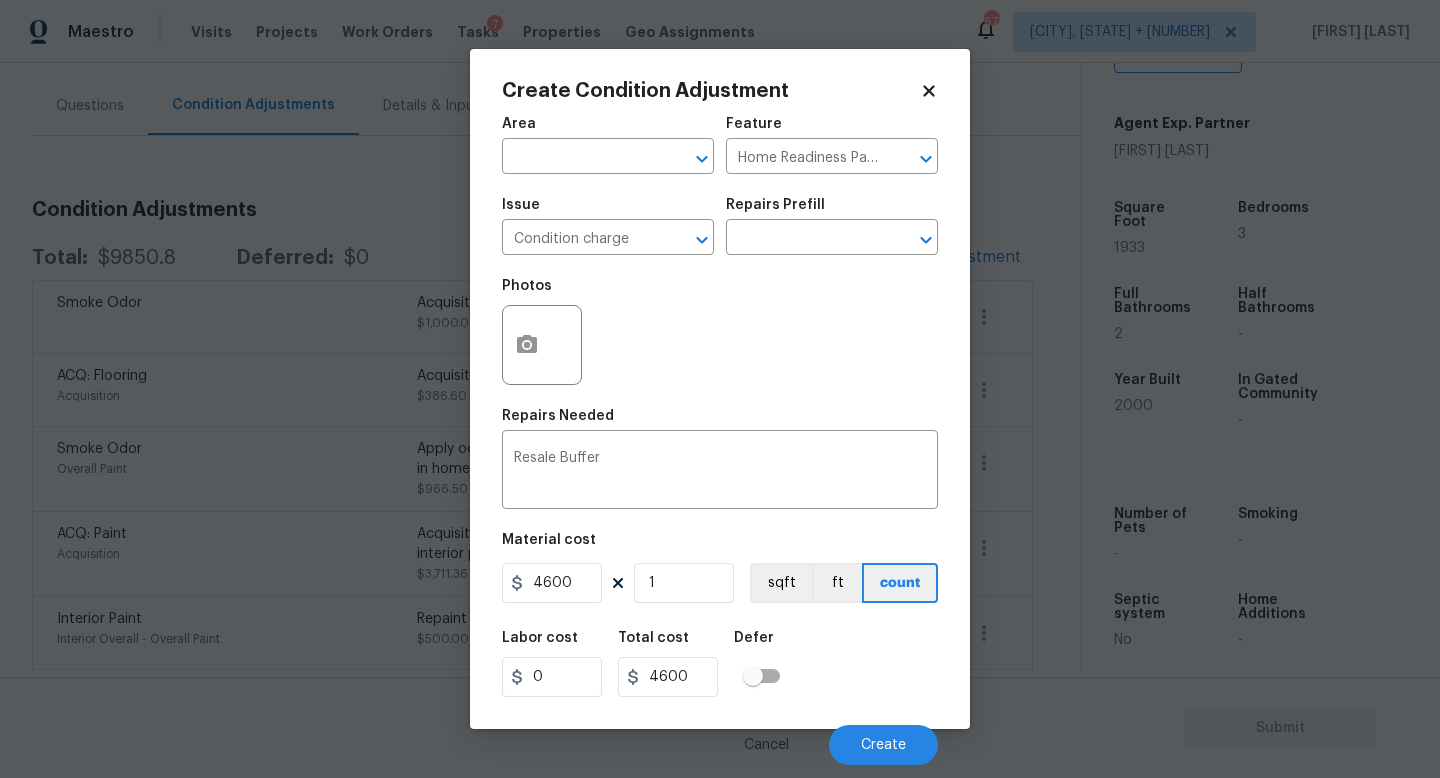 click on "Labor cost 0 Total cost 4600 Defer" at bounding box center [720, 664] 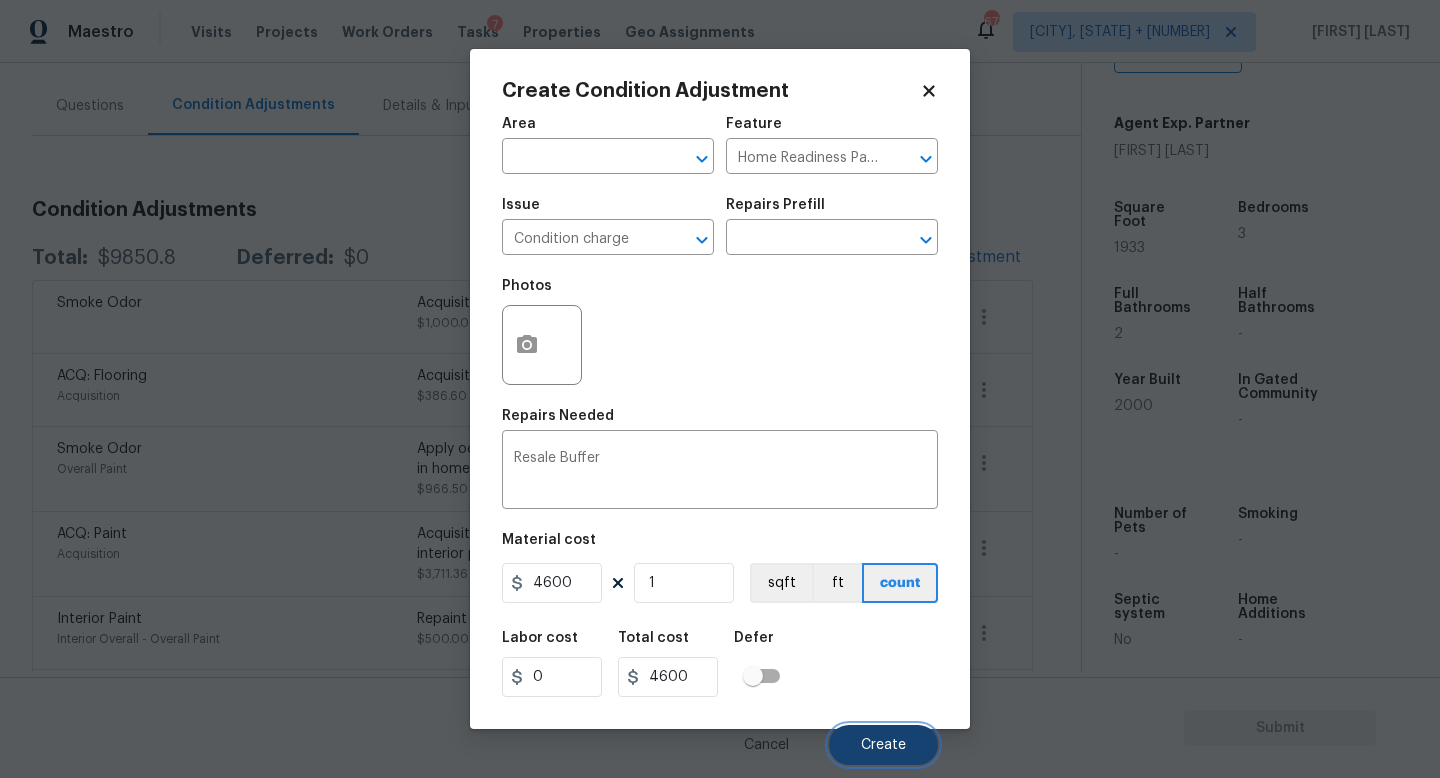 click on "Create" at bounding box center [883, 745] 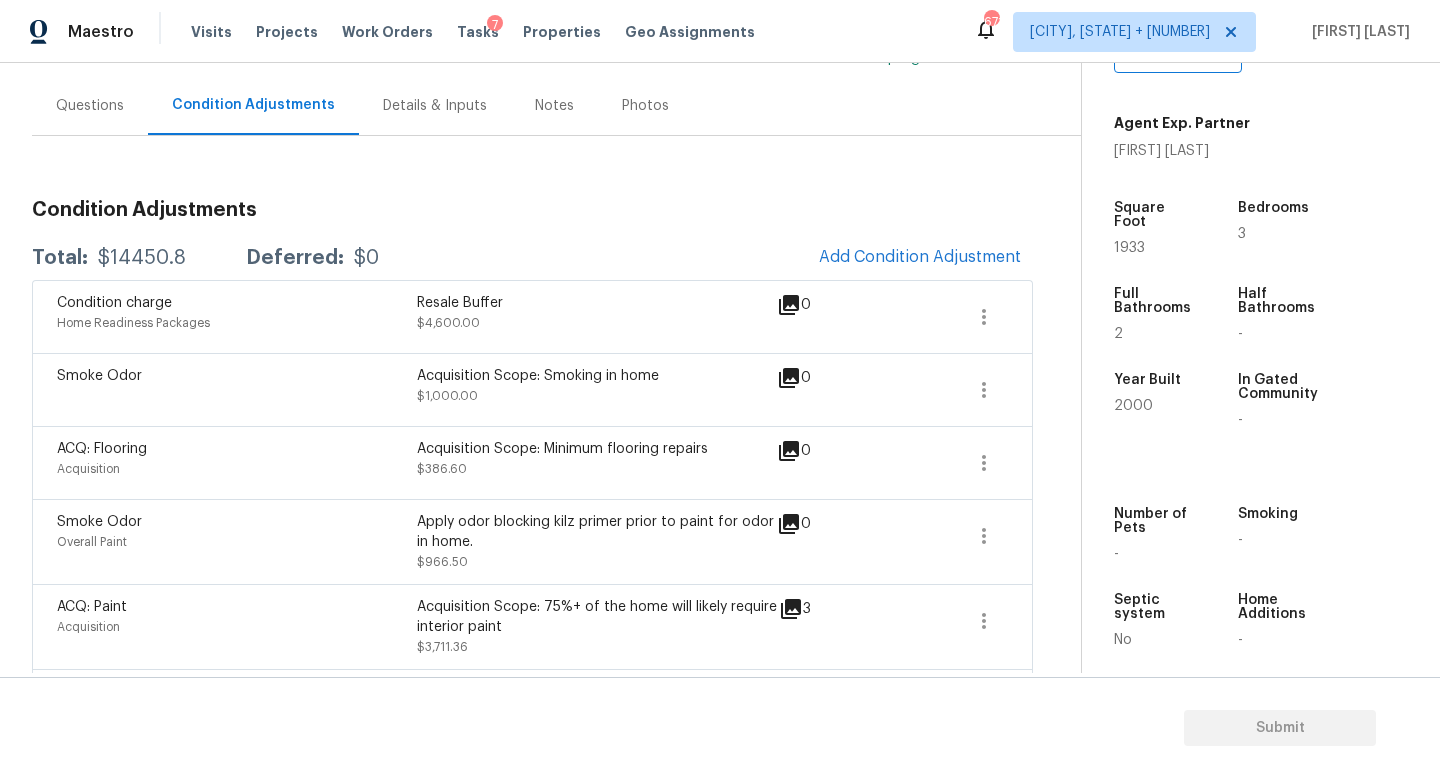 click on "Questions" at bounding box center [90, 106] 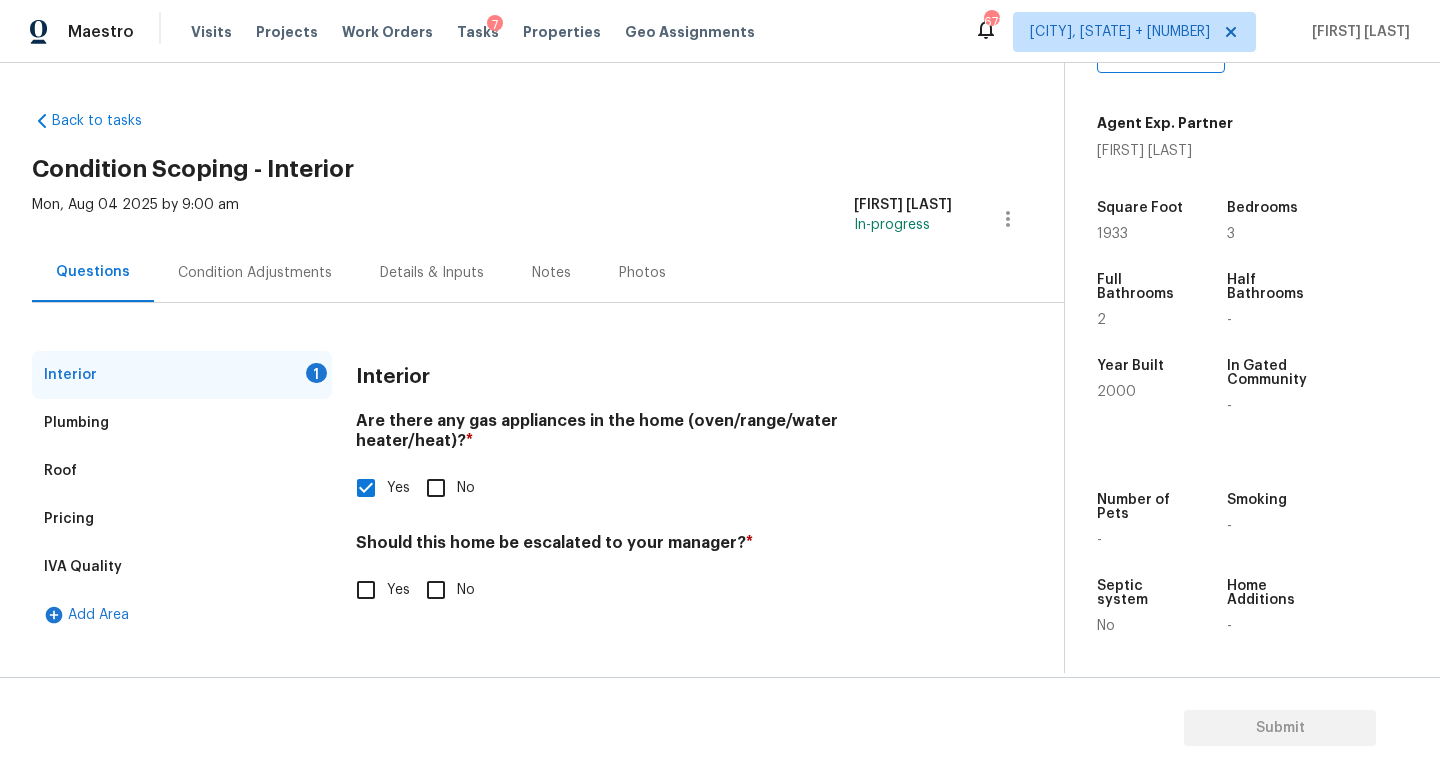 click on "Yes" at bounding box center [366, 590] 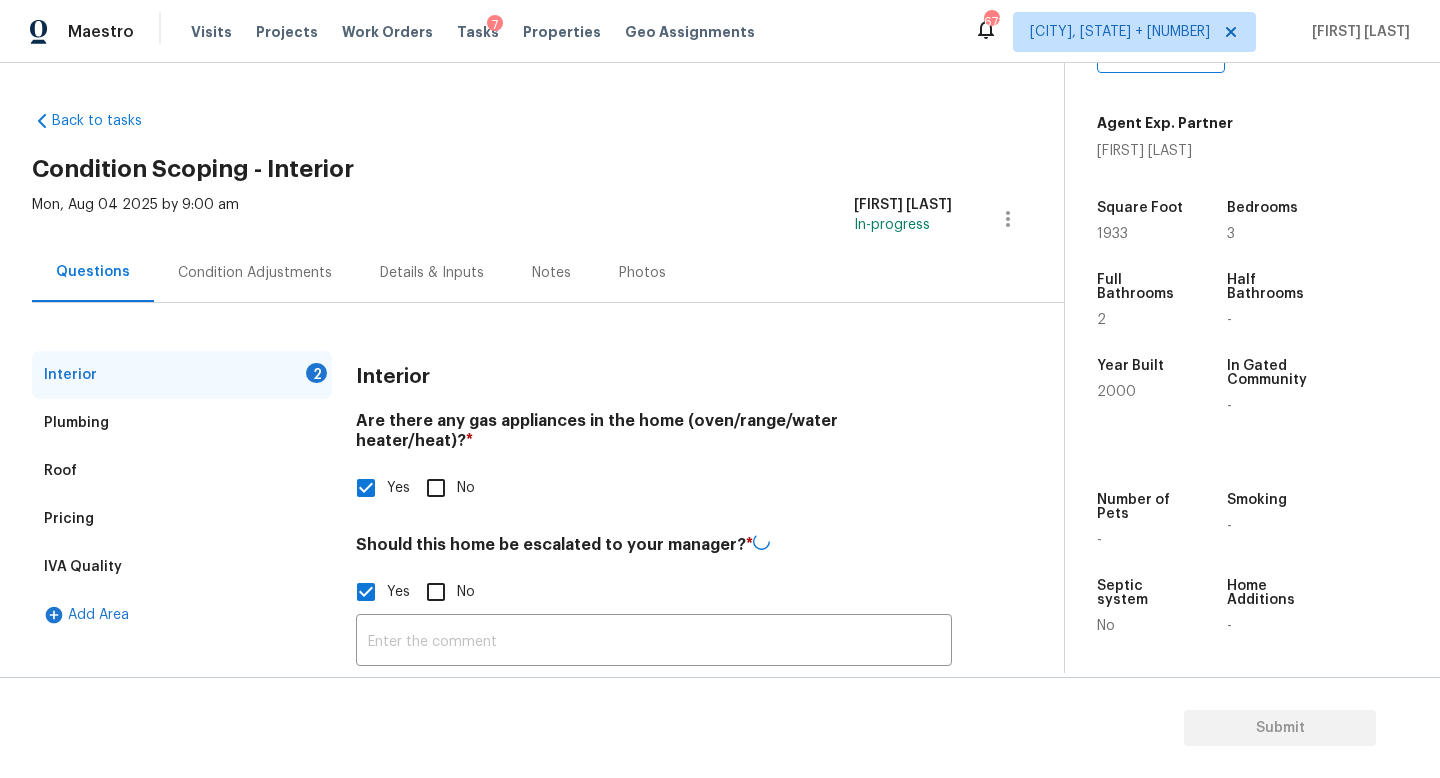 scroll, scrollTop: 106, scrollLeft: 0, axis: vertical 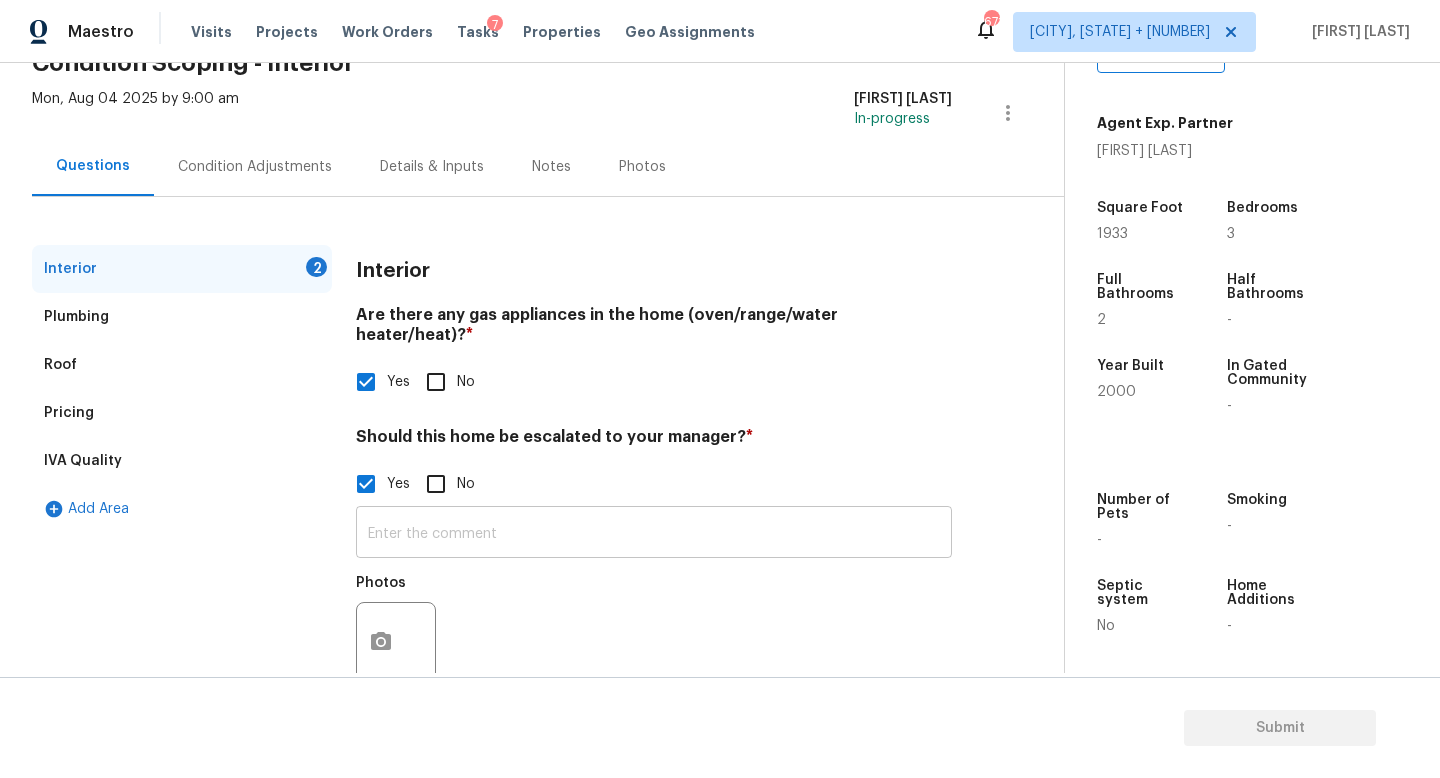click at bounding box center (654, 534) 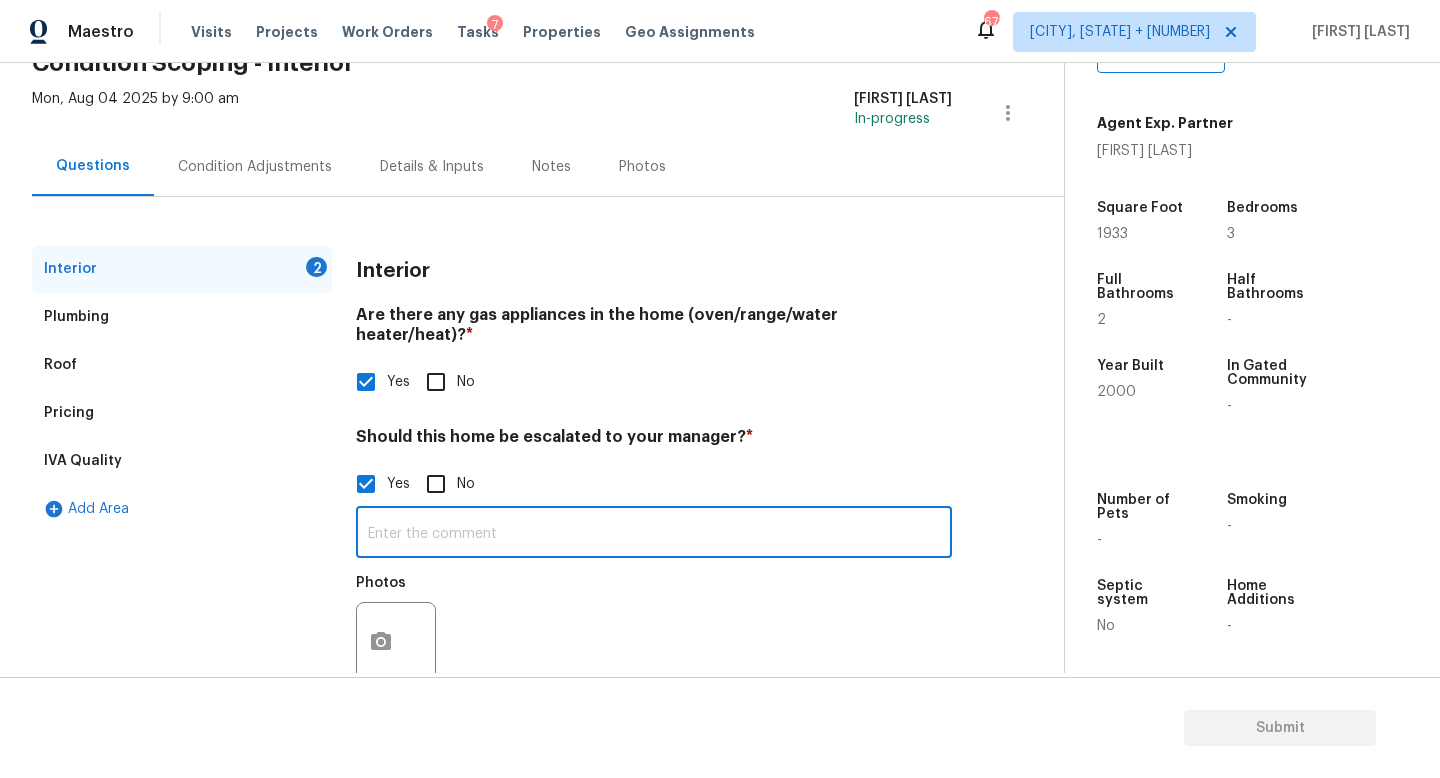 paste on "HPM Scope Adjustment is negative; please remove $XXX from scope" 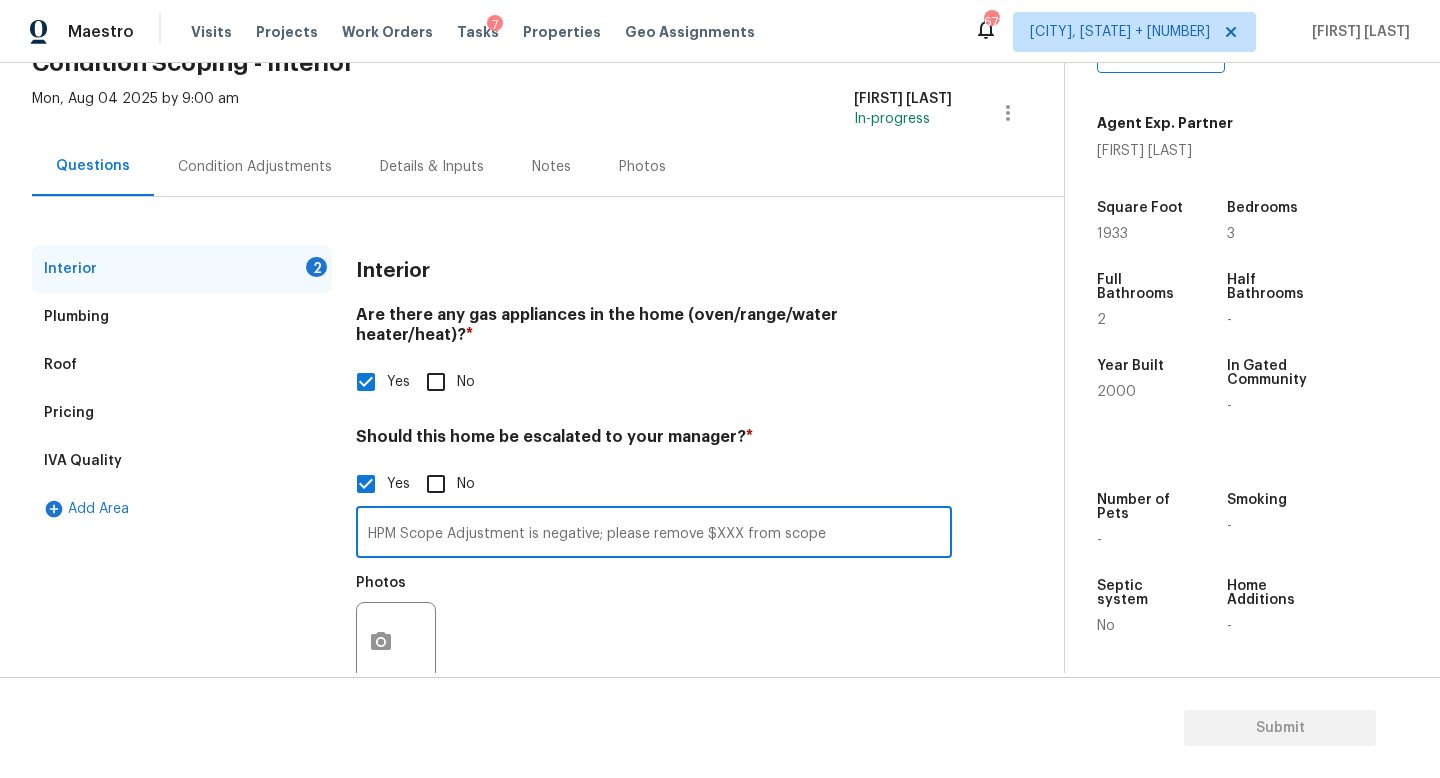 click on "HPM Scope Adjustment is negative; please remove $XXX from scope" at bounding box center (654, 534) 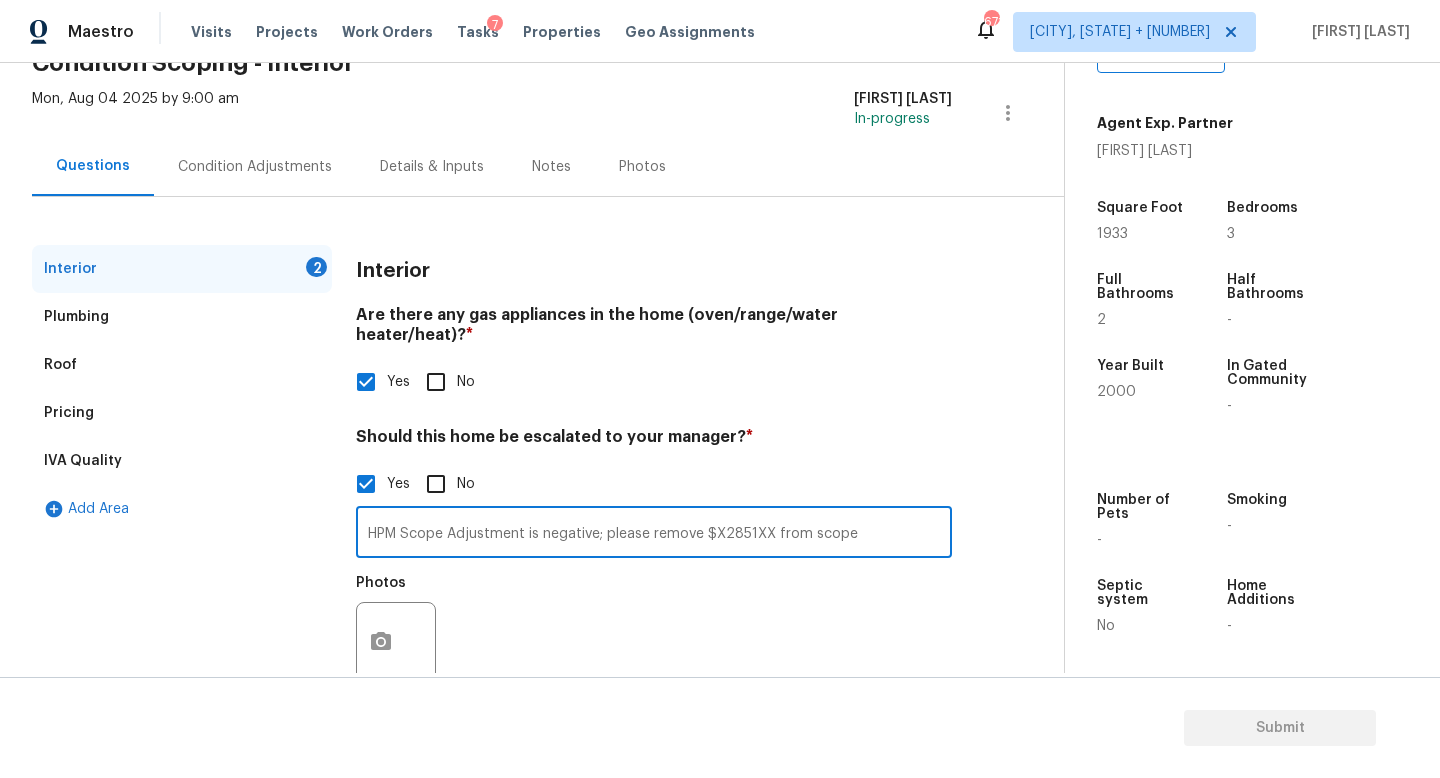 click on "HPM Scope Adjustment is negative; please remove $X2851XX from scope" at bounding box center [654, 534] 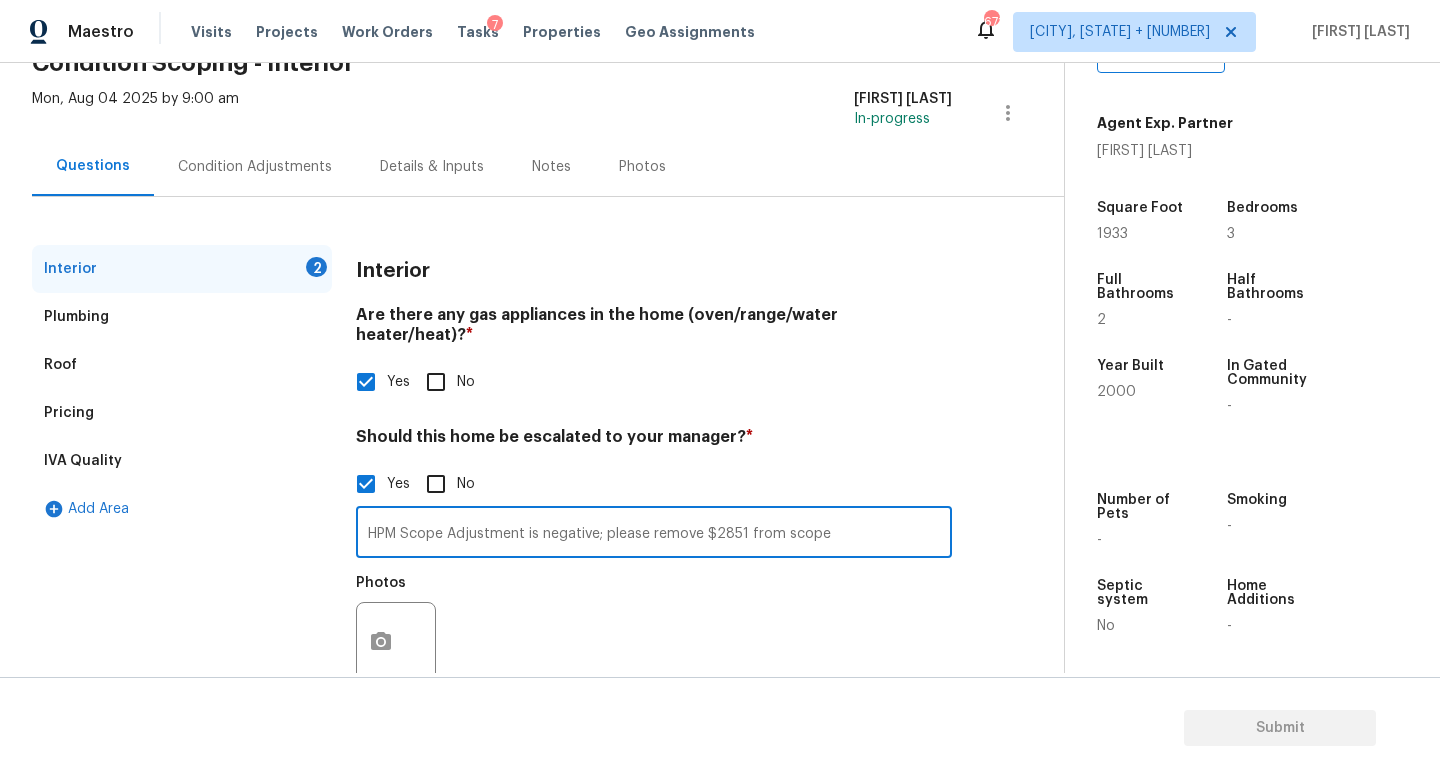 click on "HPM Scope Adjustment is negative; please remove $2851 from scope" at bounding box center [654, 534] 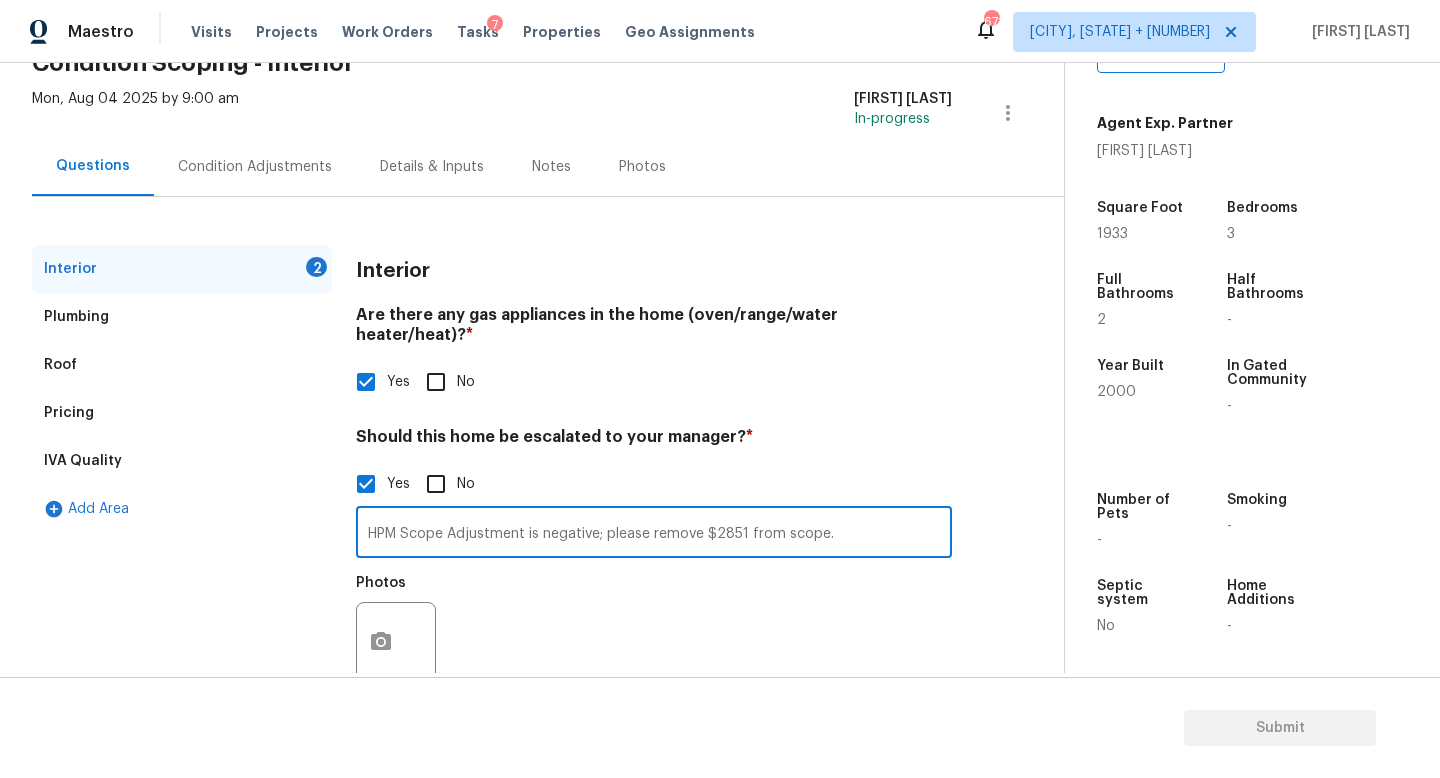 type on "HPM Scope Adjustment is negative; please remove $2851 from scope." 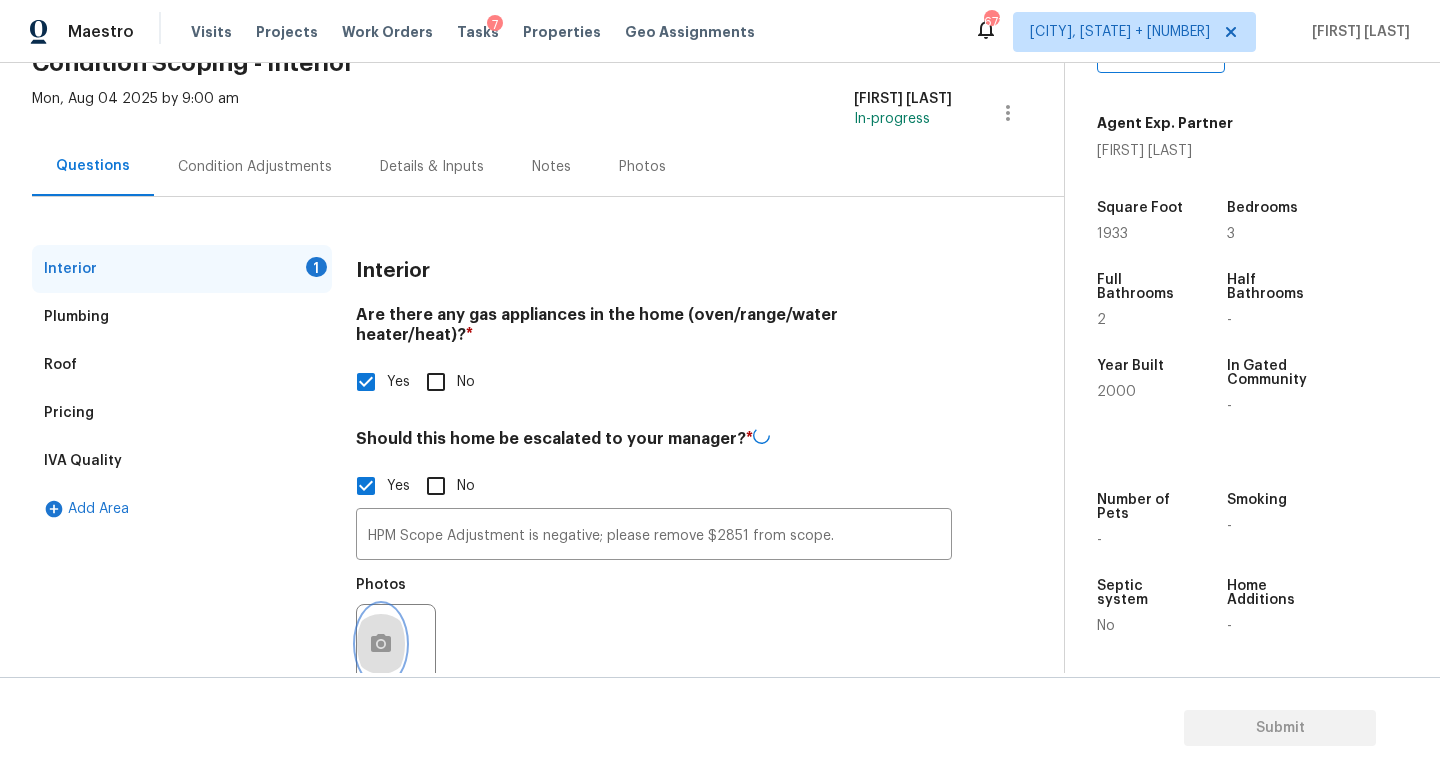 click at bounding box center (381, 644) 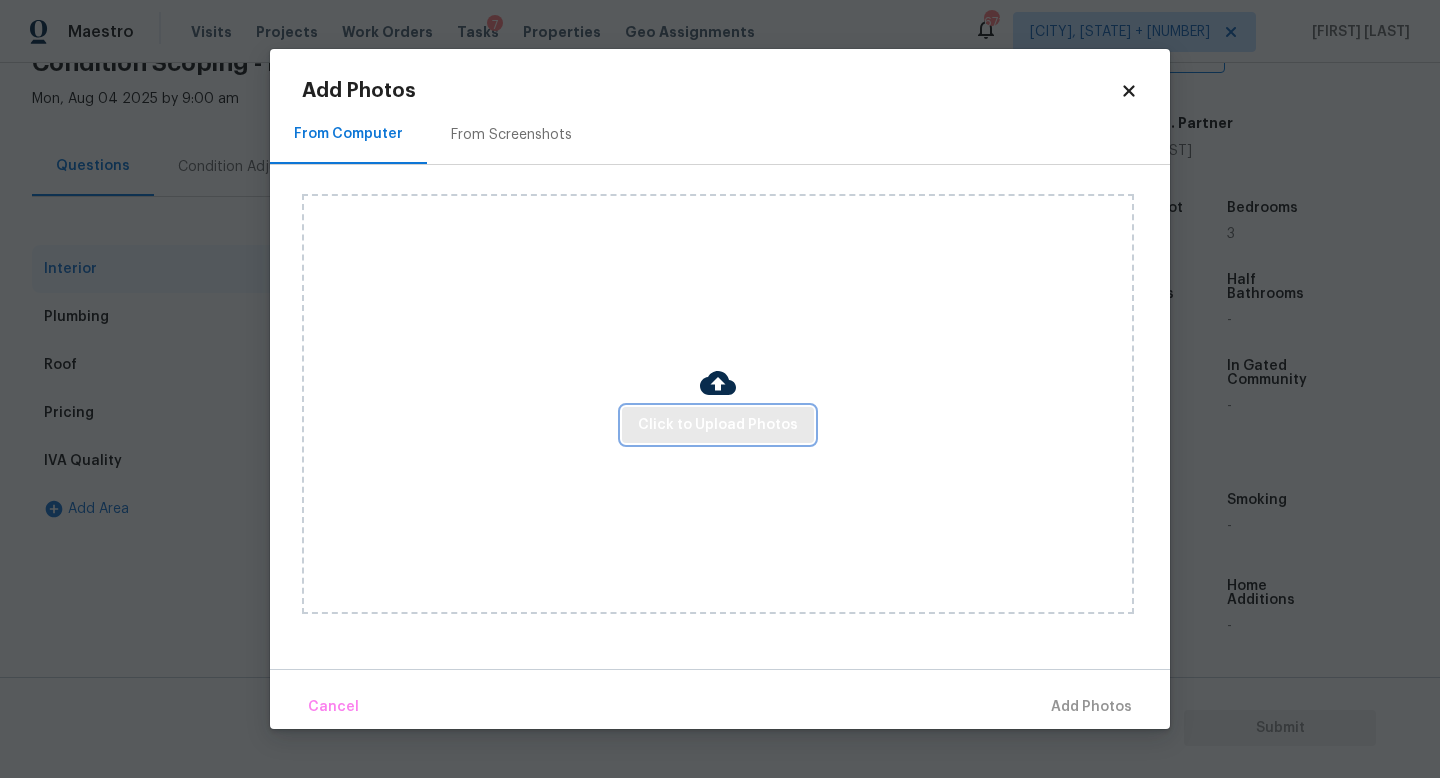 click on "Click to Upload Photos" at bounding box center (718, 425) 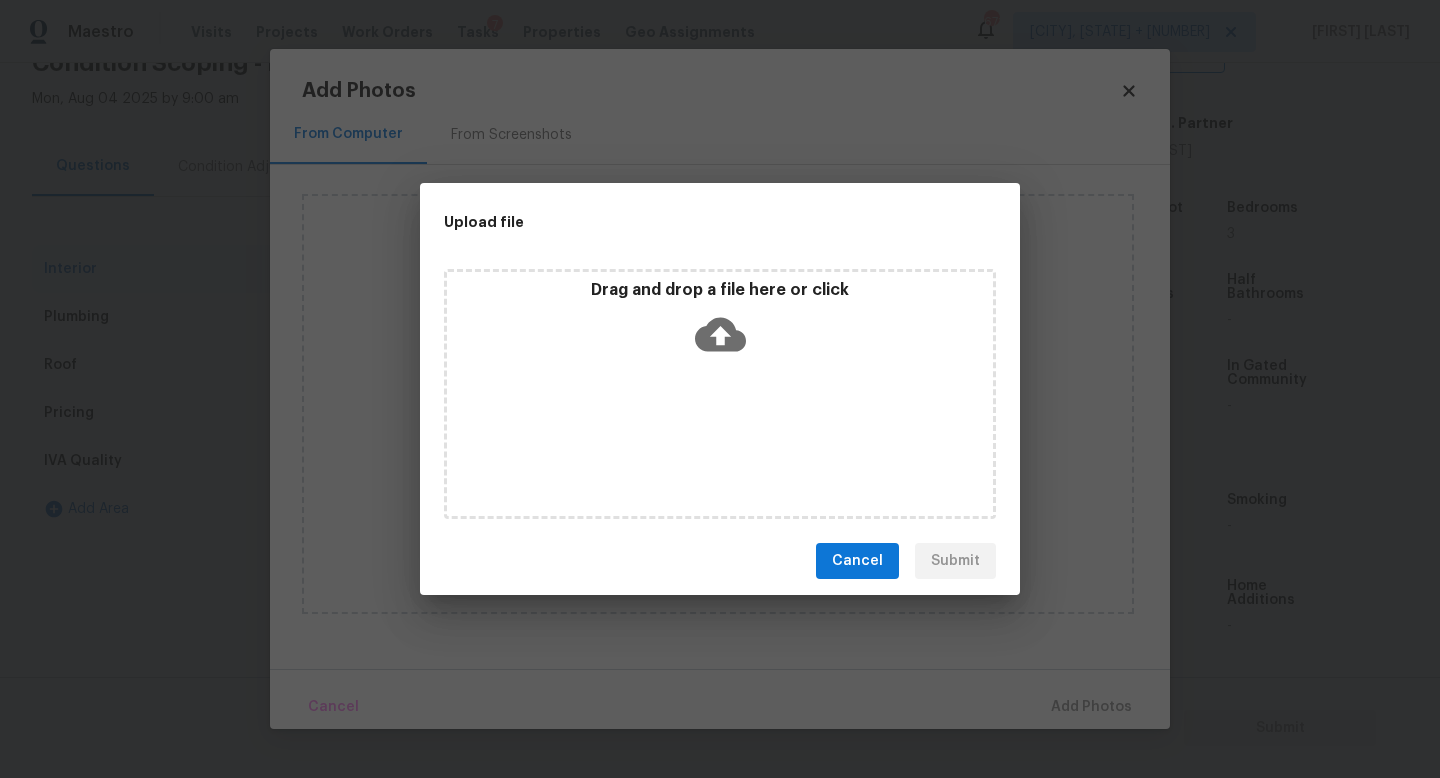 click 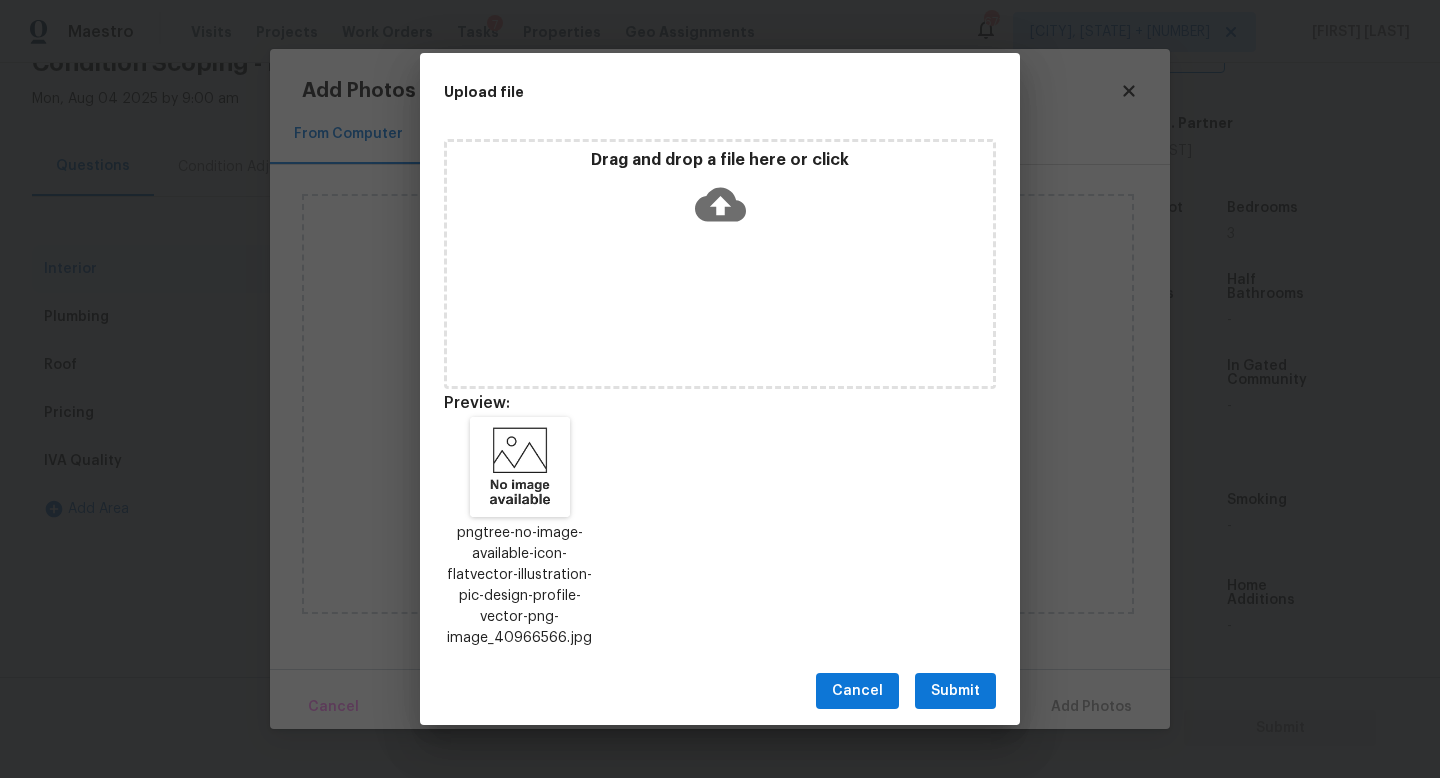 click on "Submit" at bounding box center [955, 691] 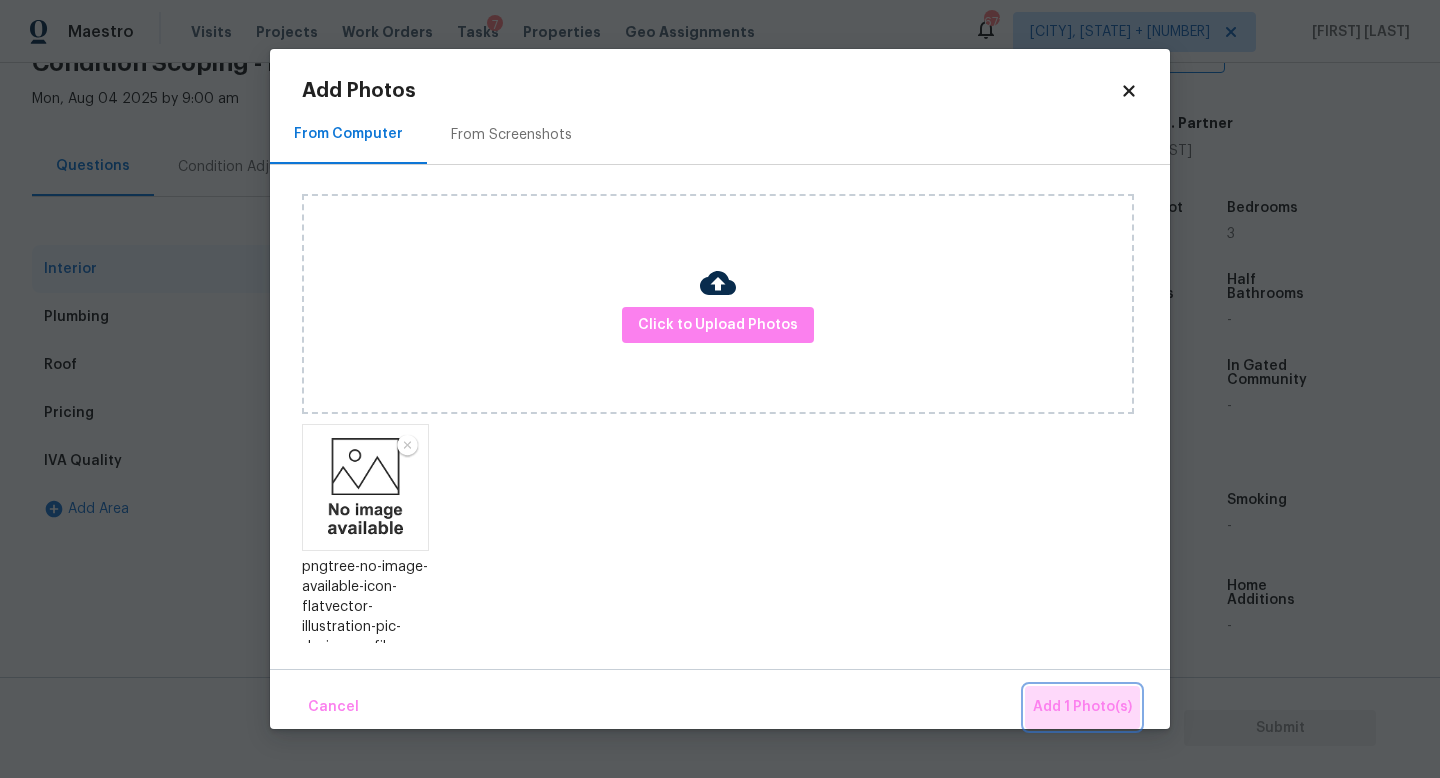 click on "Add 1 Photo(s)" at bounding box center [1082, 707] 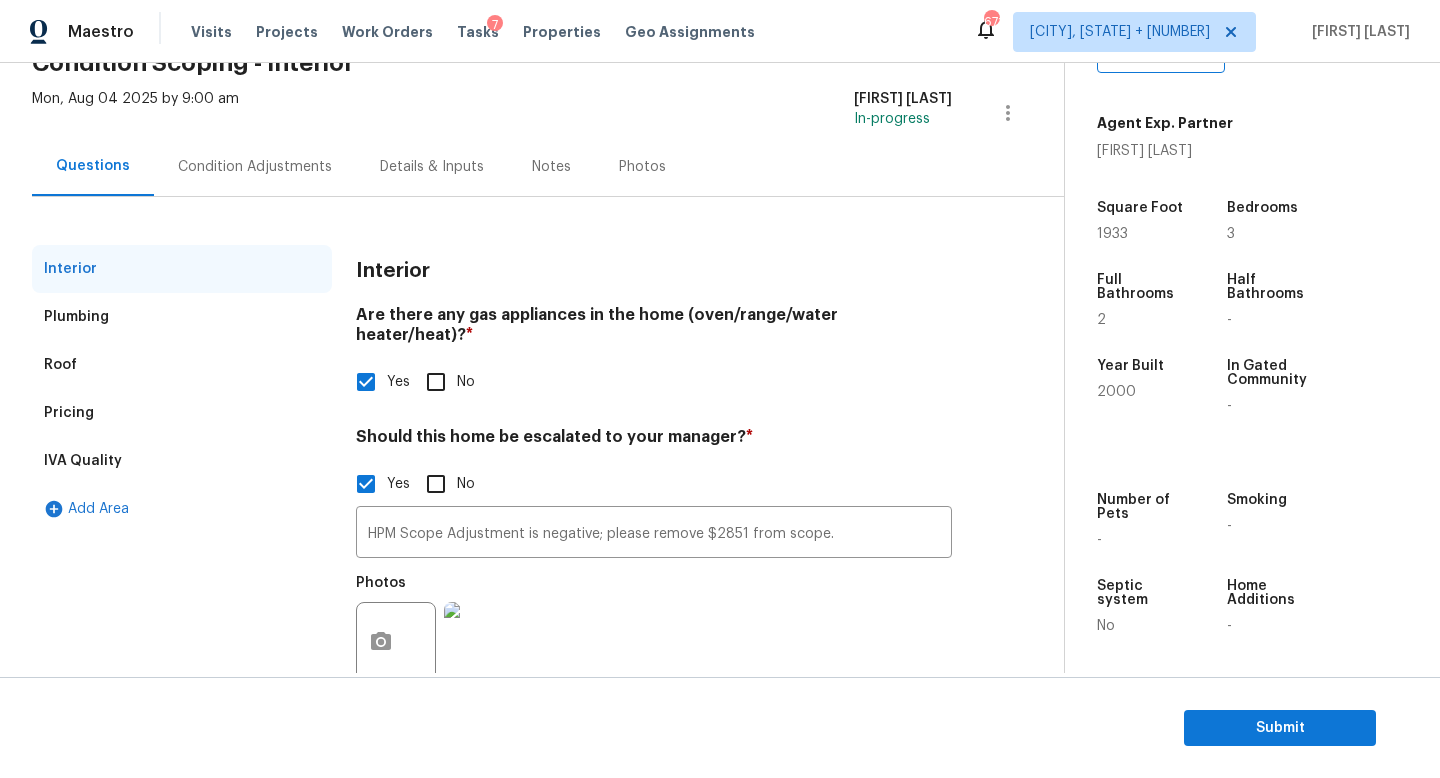 click on "Condition Adjustments" at bounding box center (255, 167) 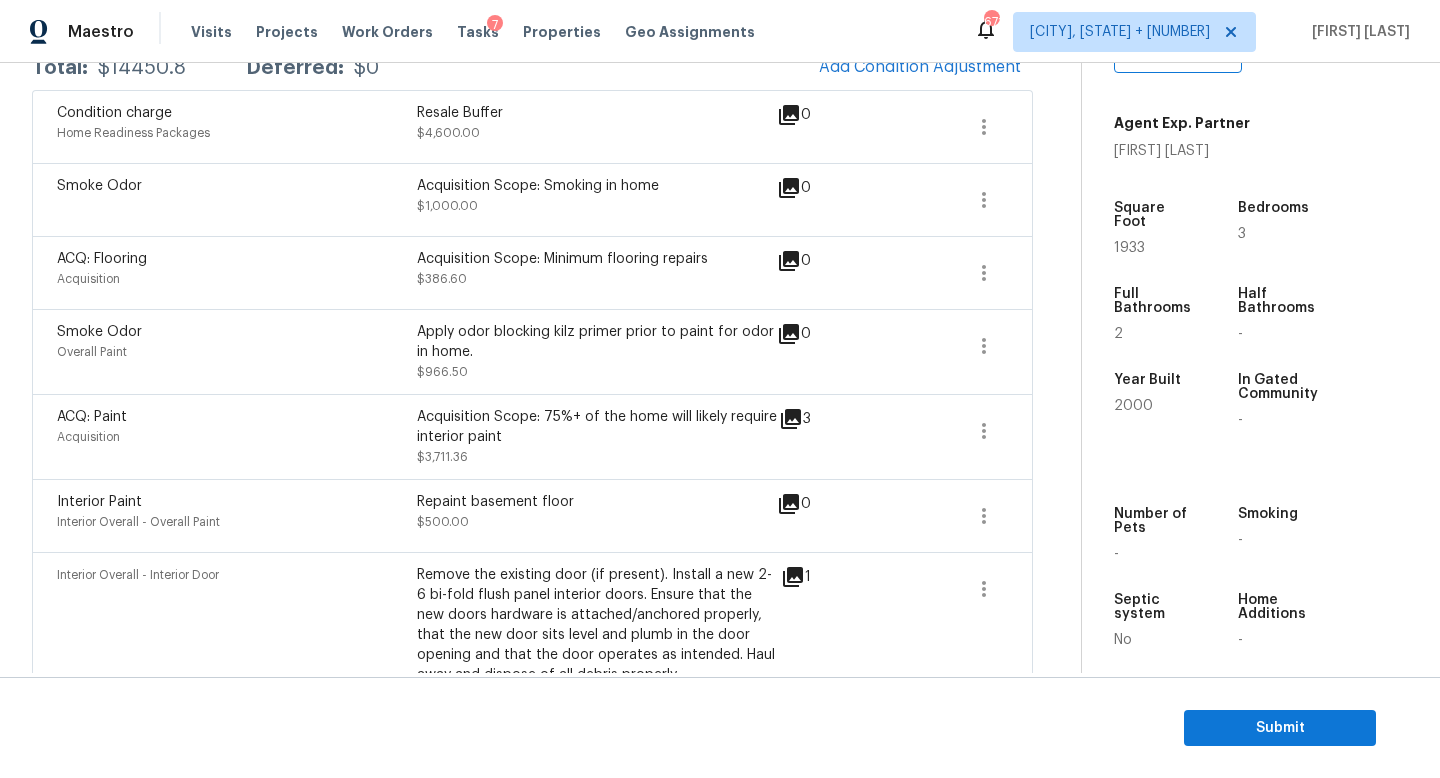 scroll, scrollTop: 356, scrollLeft: 0, axis: vertical 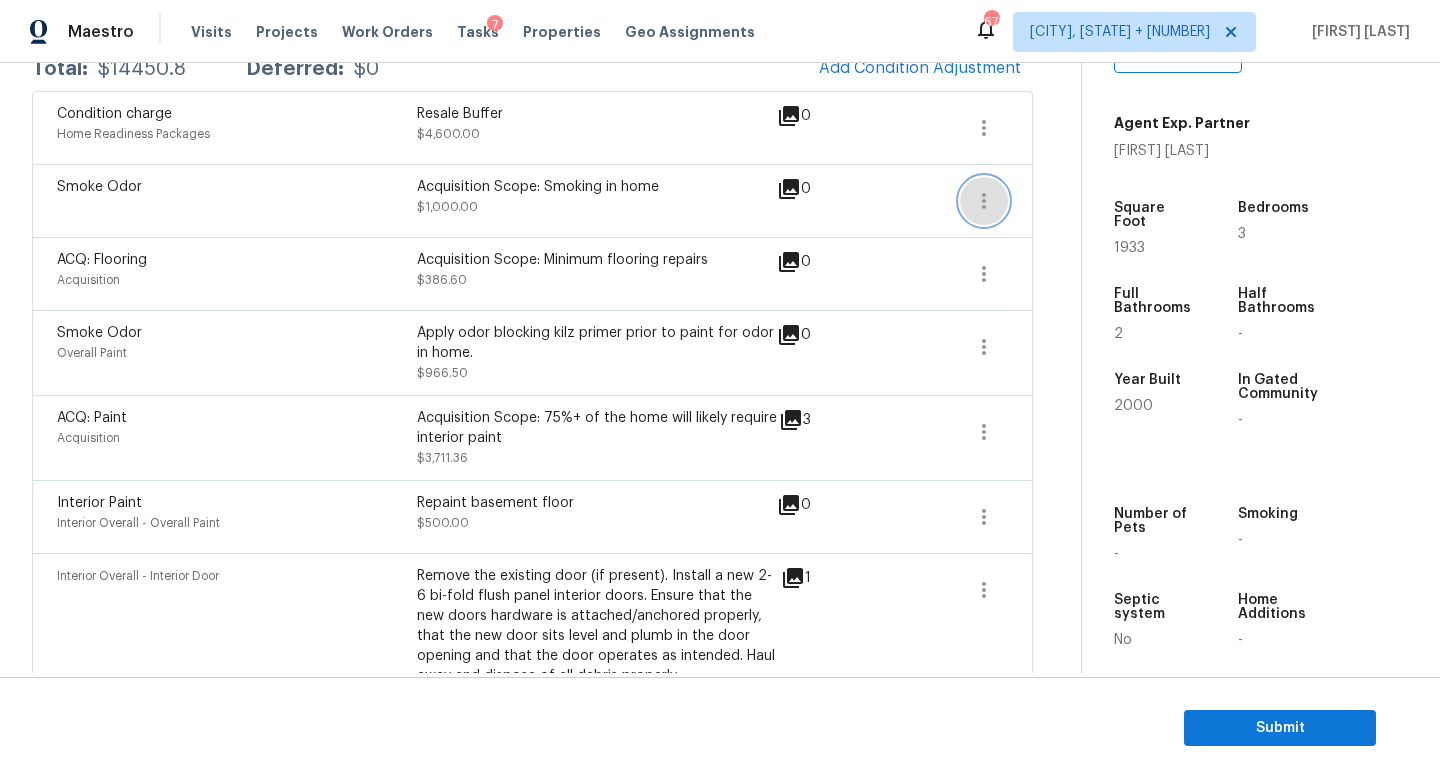 click at bounding box center [984, 201] 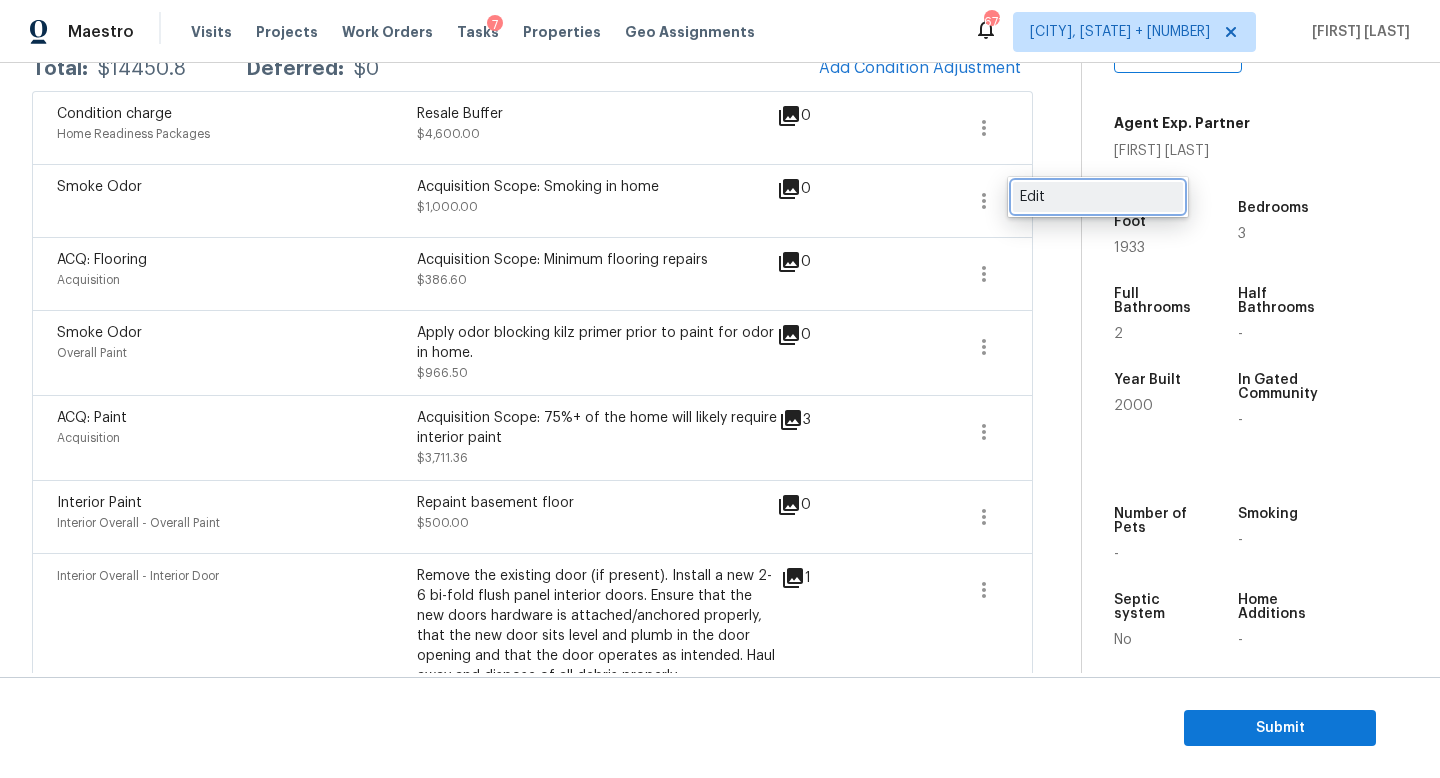 click on "Edit" at bounding box center [1098, 197] 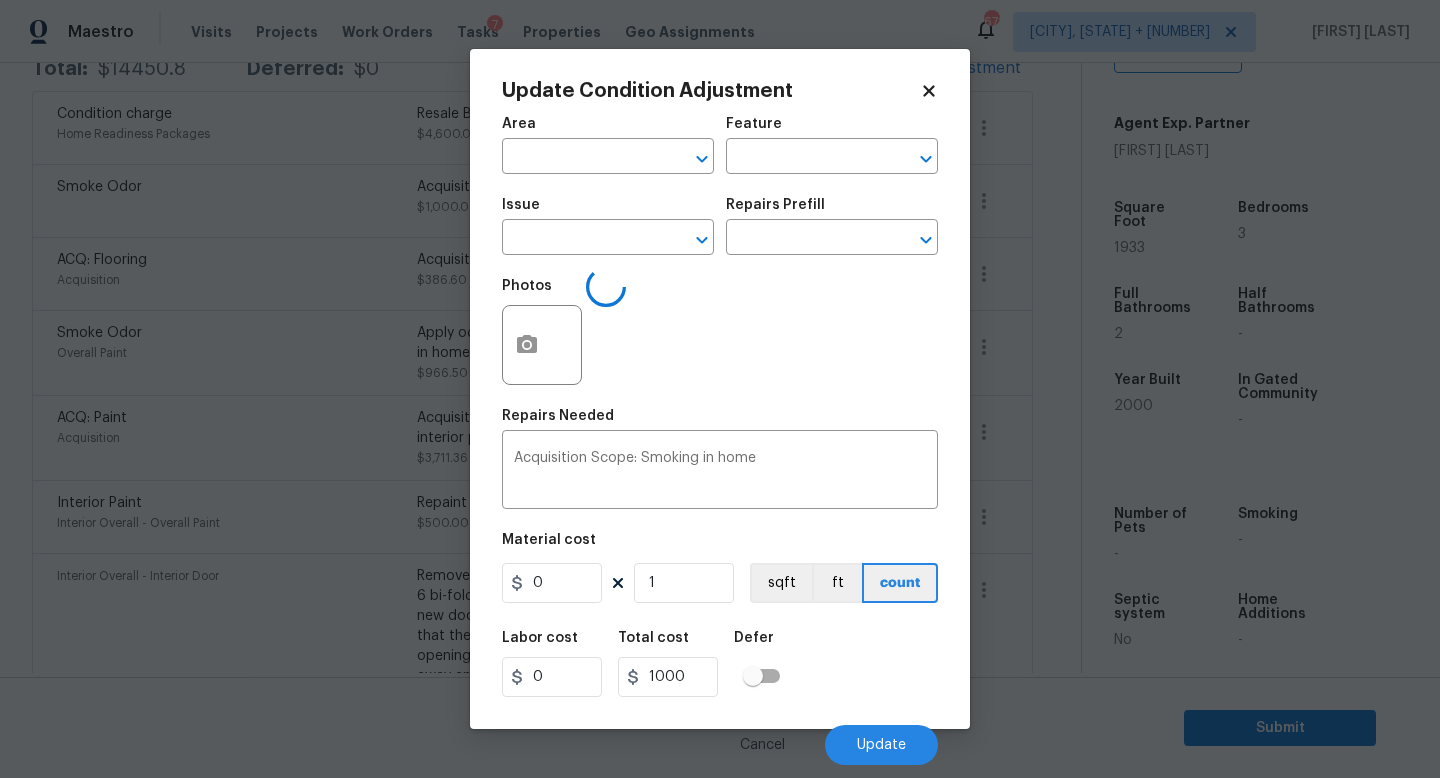 type on "Smoke Odor" 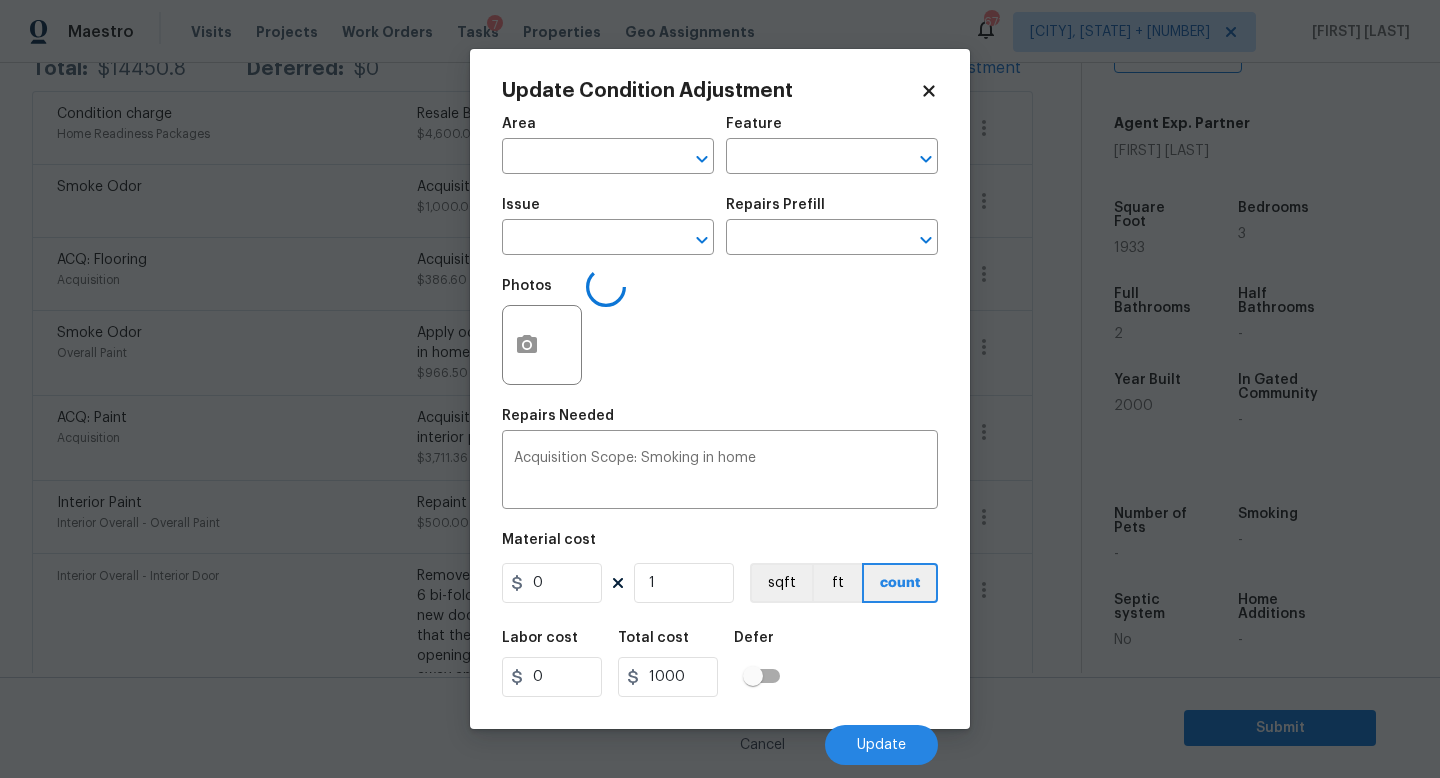 type on "1000" 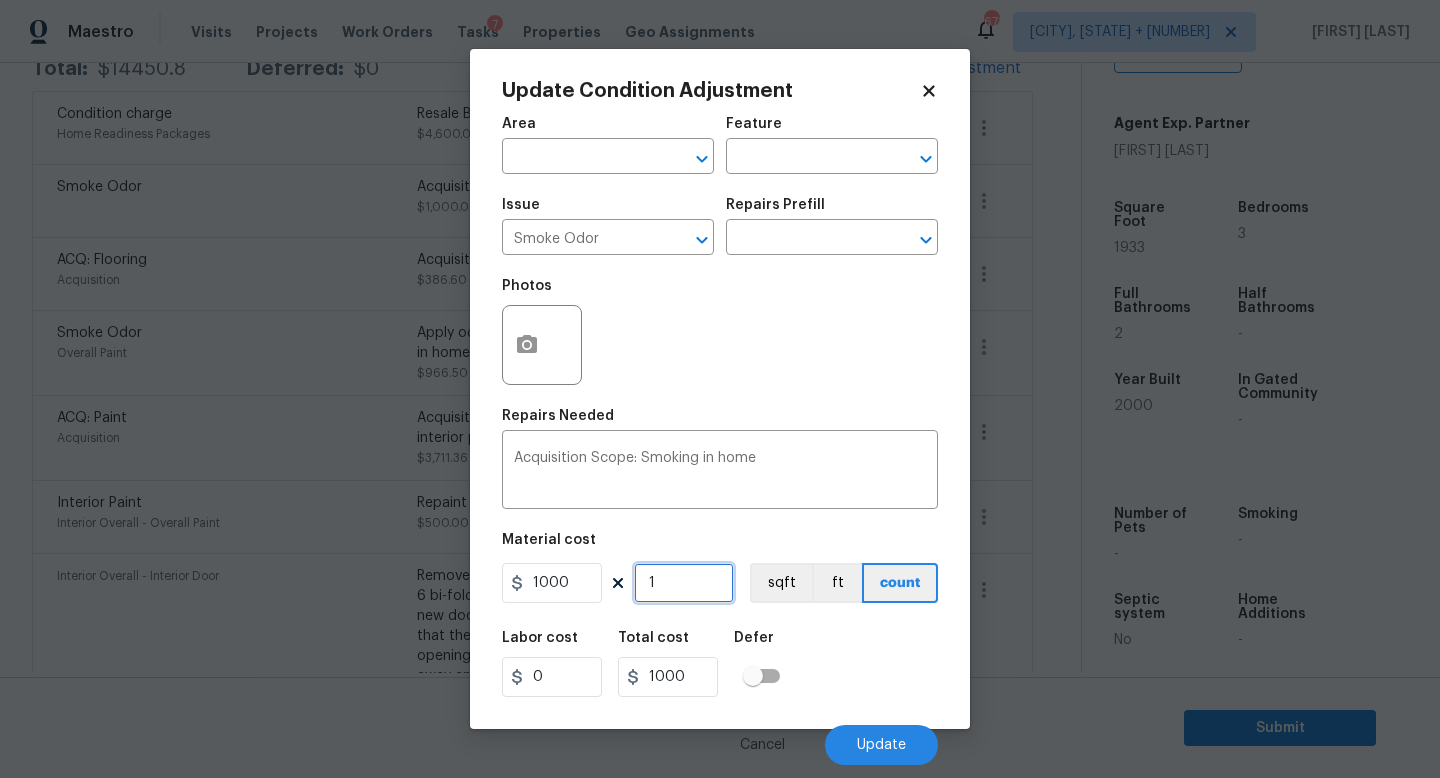 click on "1" at bounding box center [684, 583] 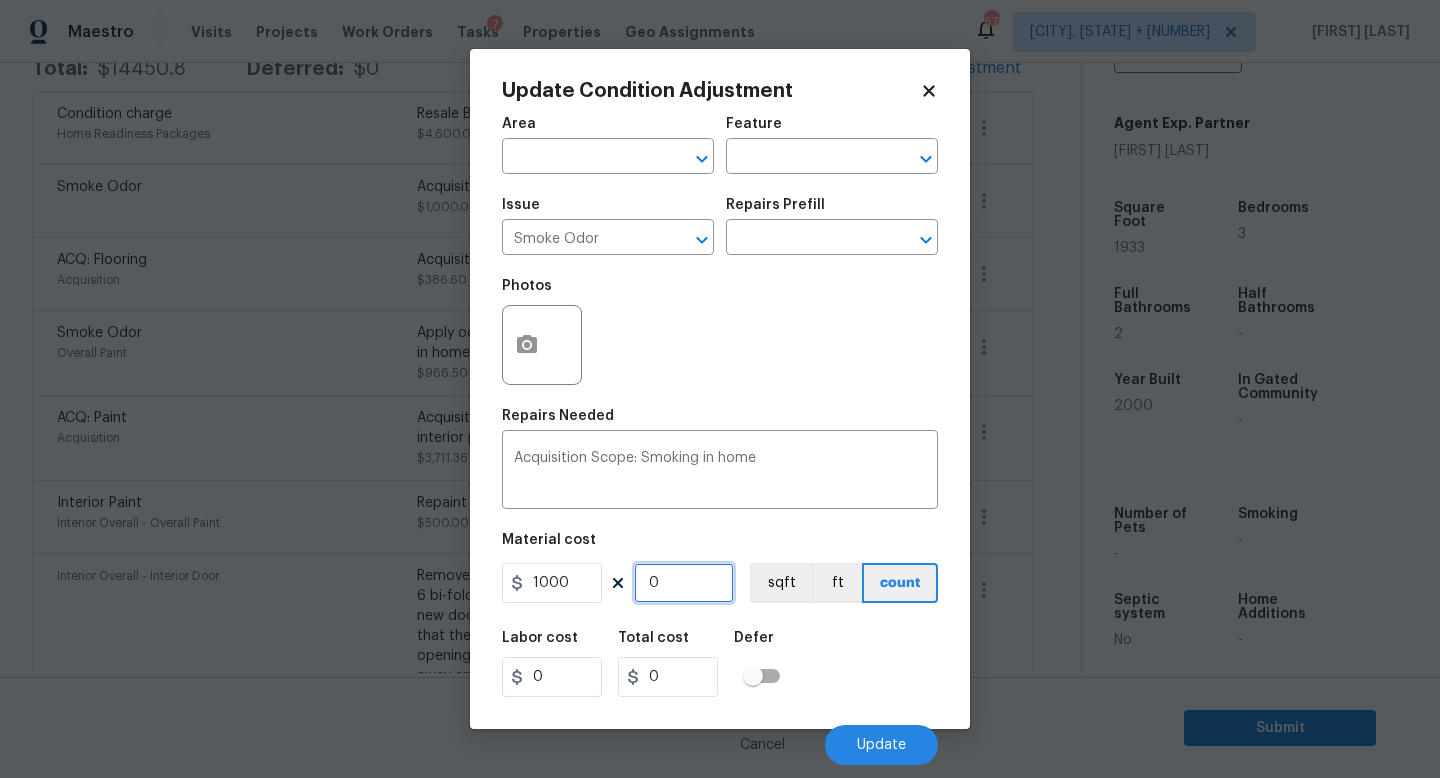 type on "0" 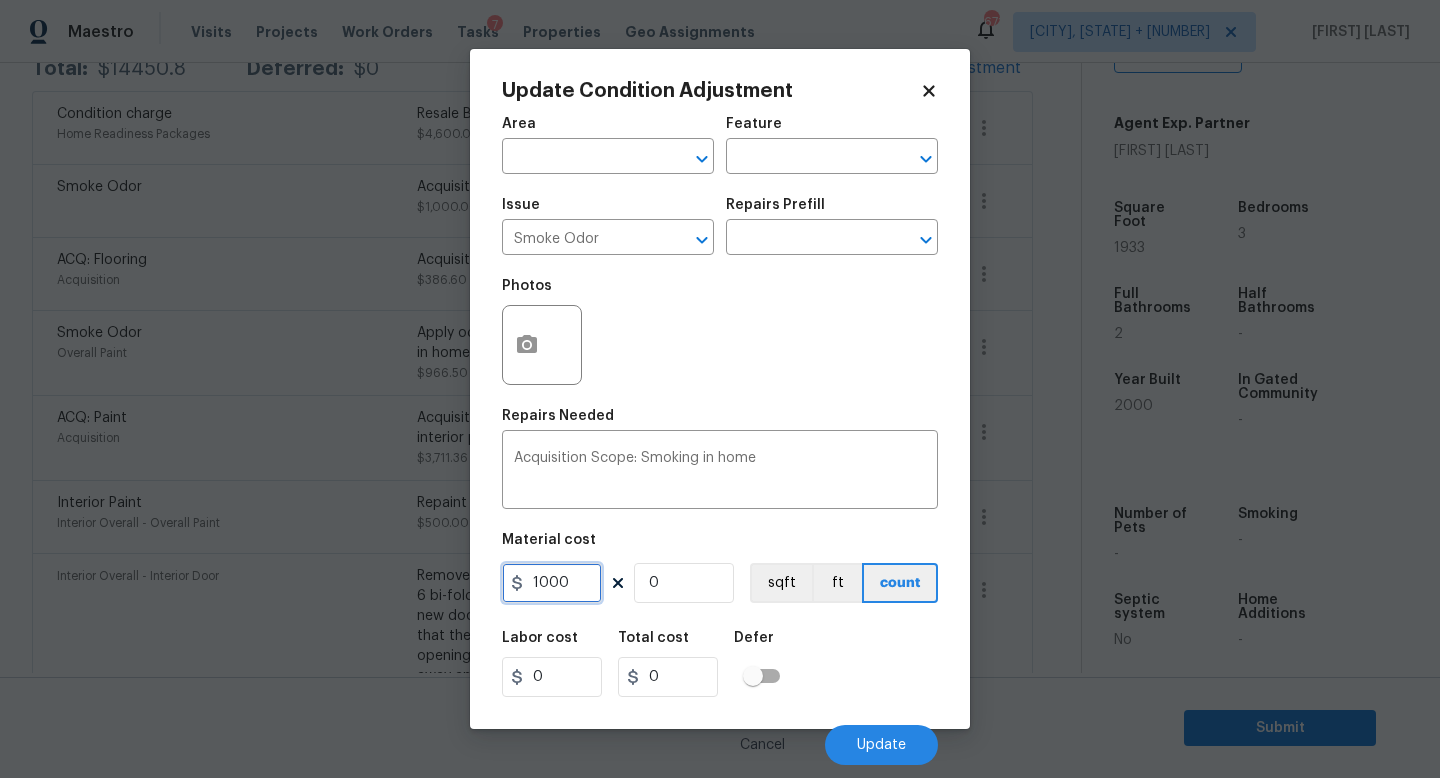 drag, startPoint x: 571, startPoint y: 574, endPoint x: 391, endPoint y: 574, distance: 180 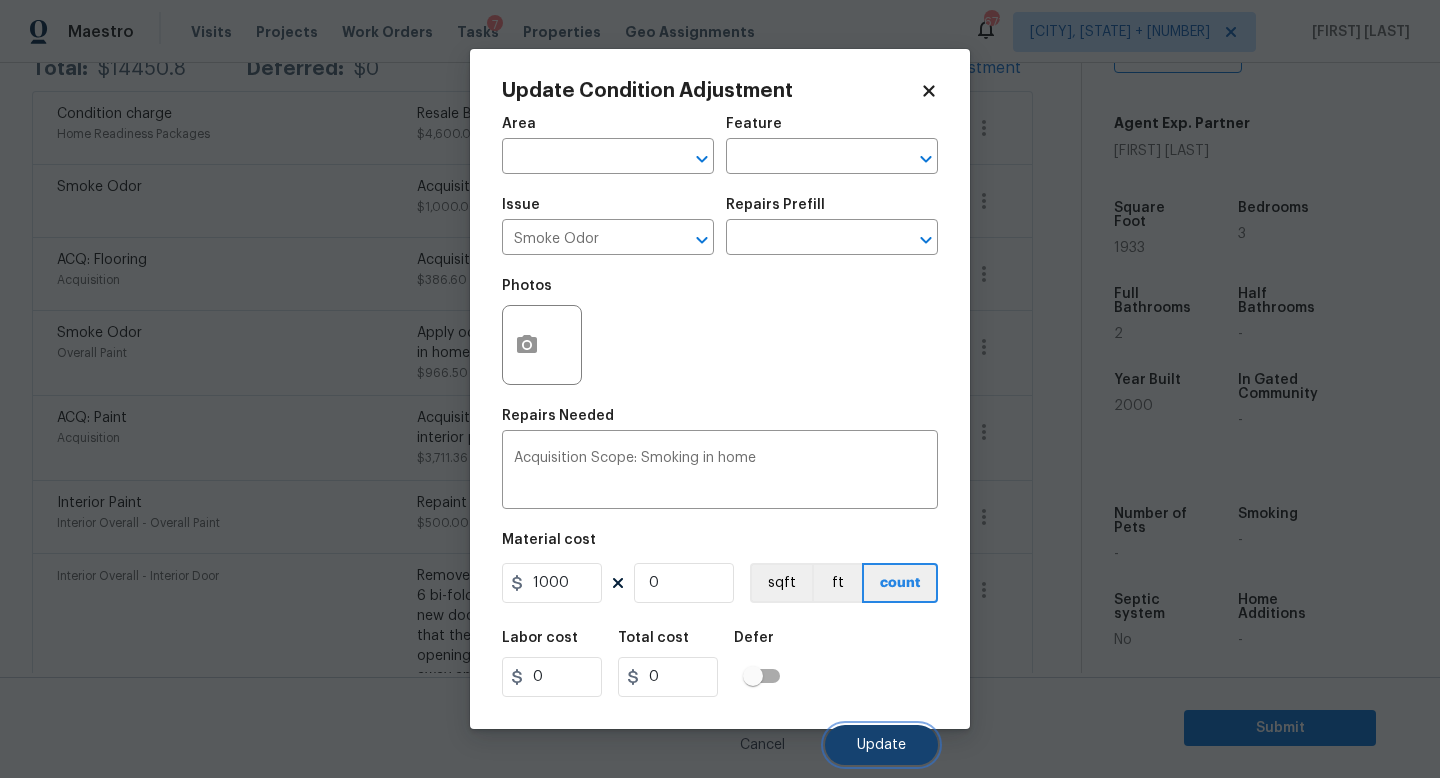 click on "Update" at bounding box center [881, 745] 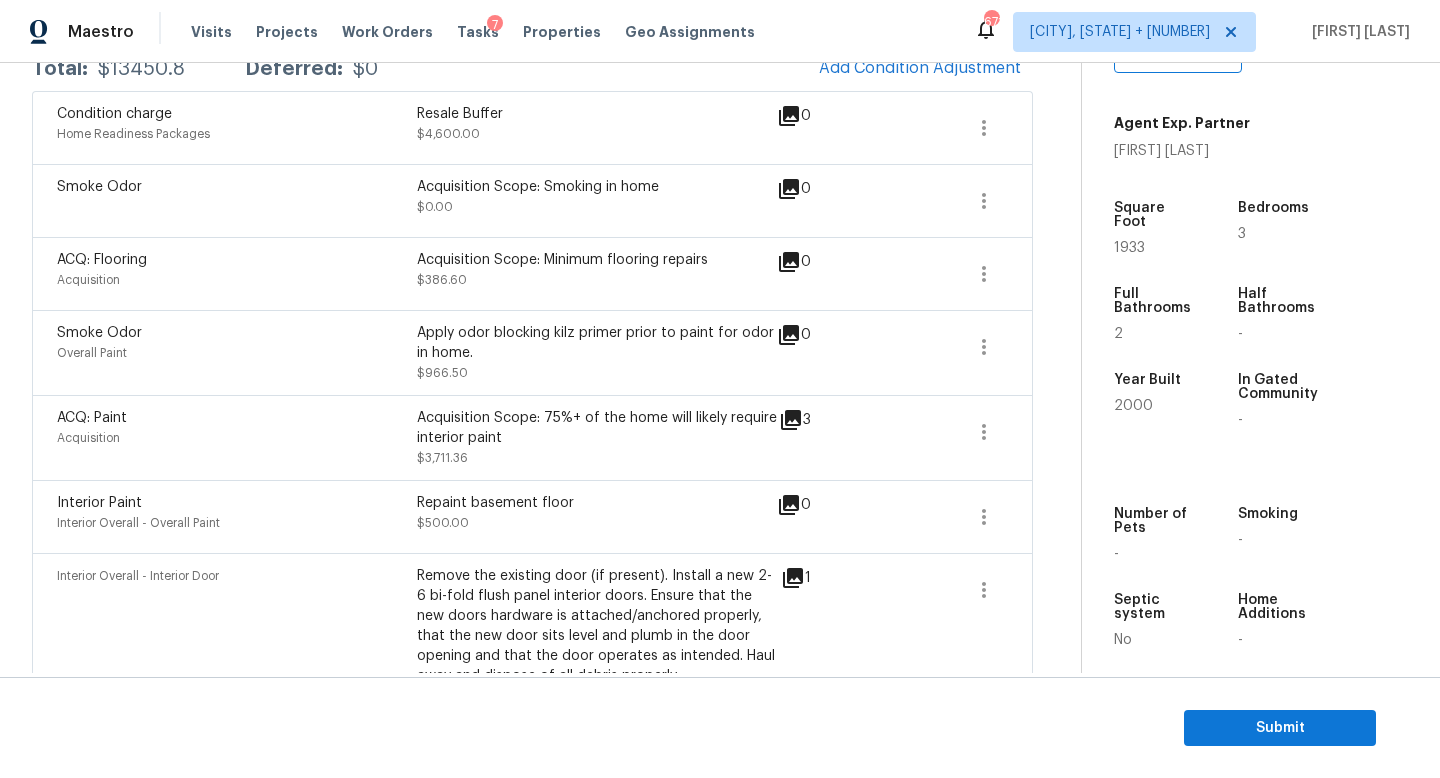 scroll, scrollTop: 0, scrollLeft: 0, axis: both 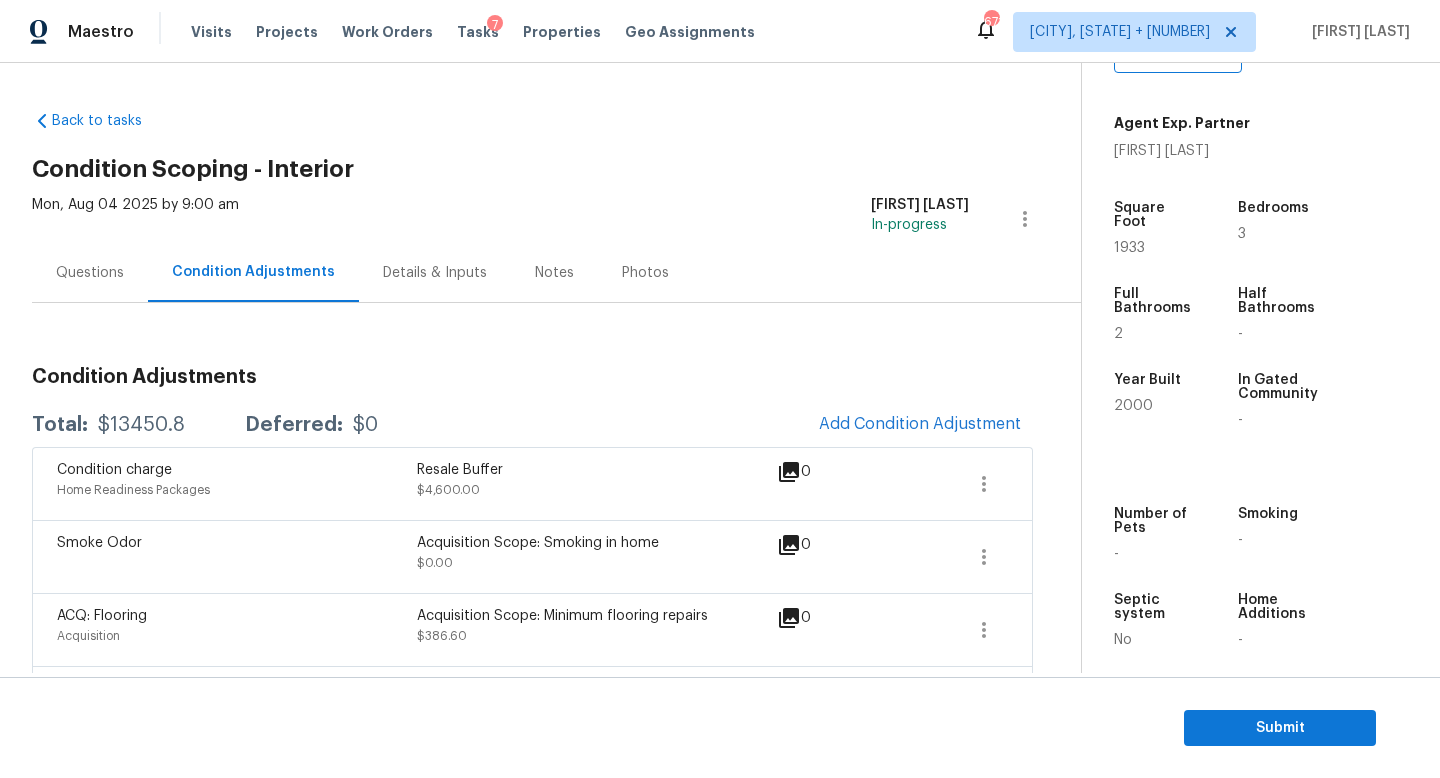 click on "Questions" at bounding box center [90, 273] 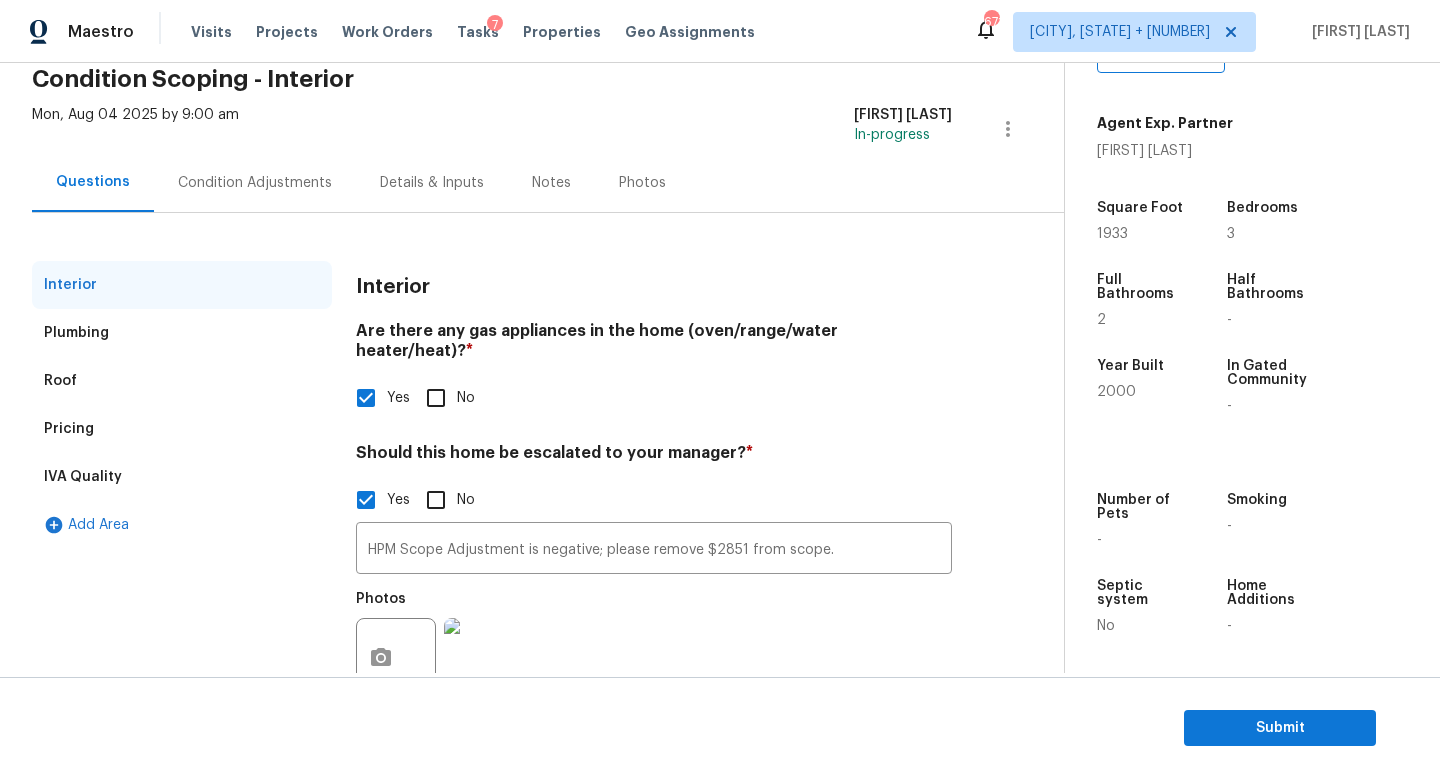 scroll, scrollTop: 137, scrollLeft: 0, axis: vertical 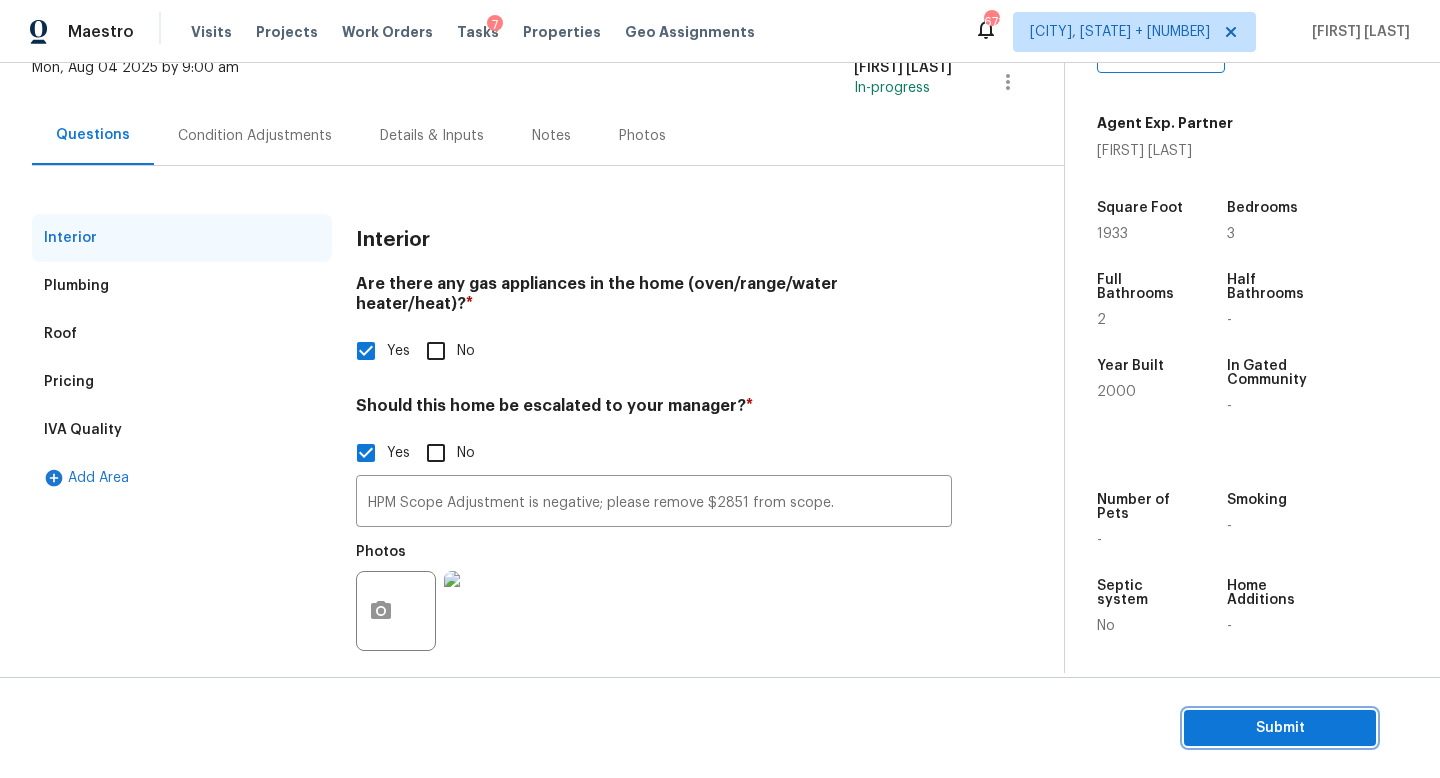 click on "Submit" at bounding box center [1280, 728] 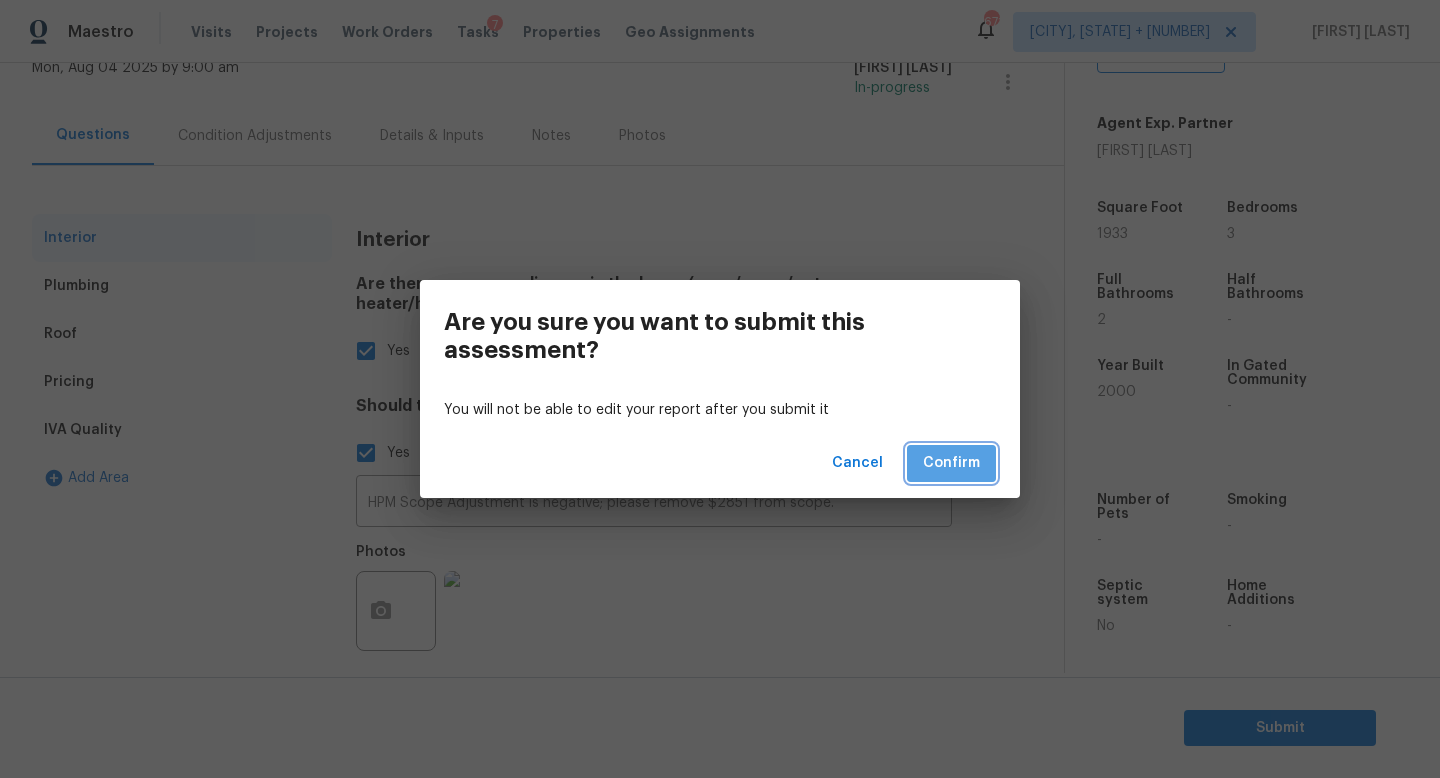 click on "Confirm" at bounding box center (951, 463) 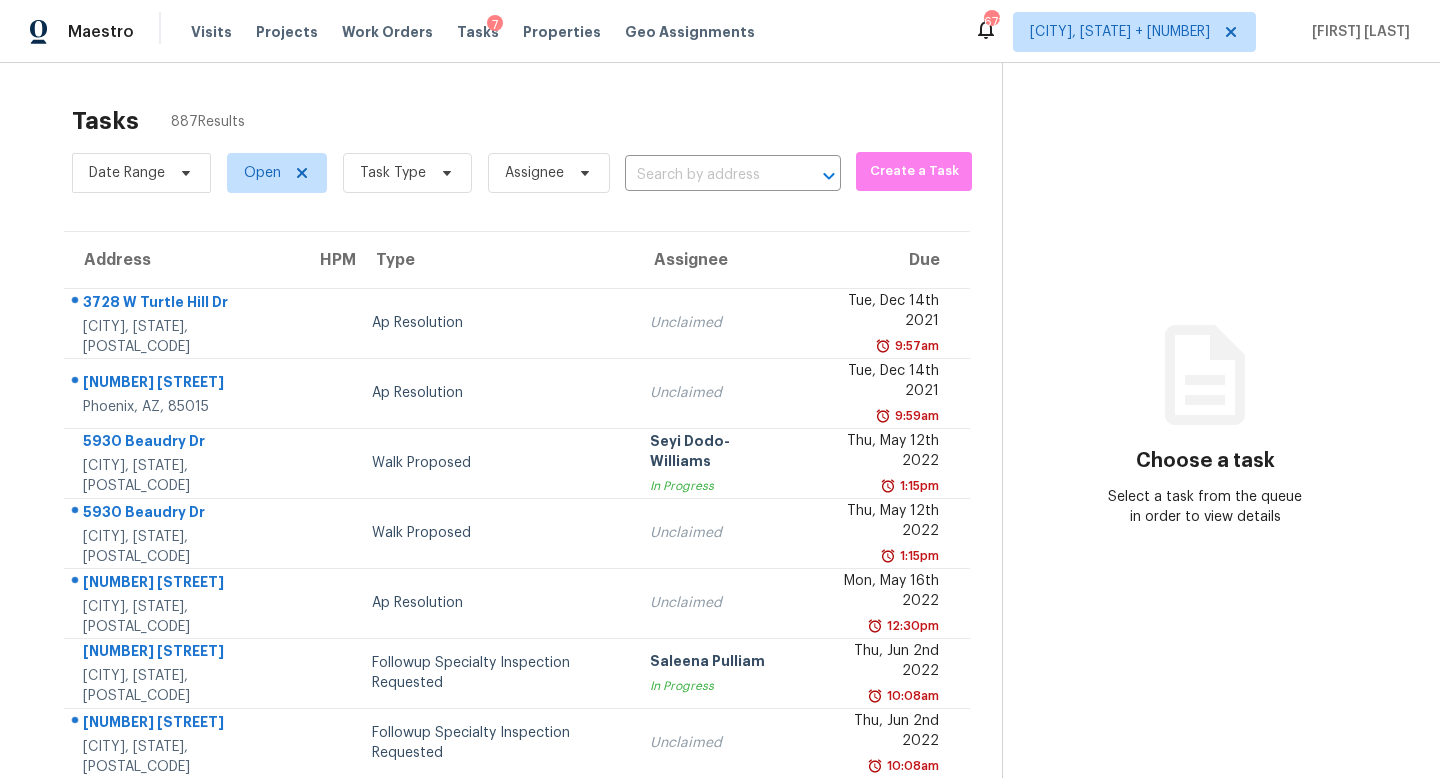 click on "Date Range Open Task Type Assignee ​" at bounding box center (456, 173) 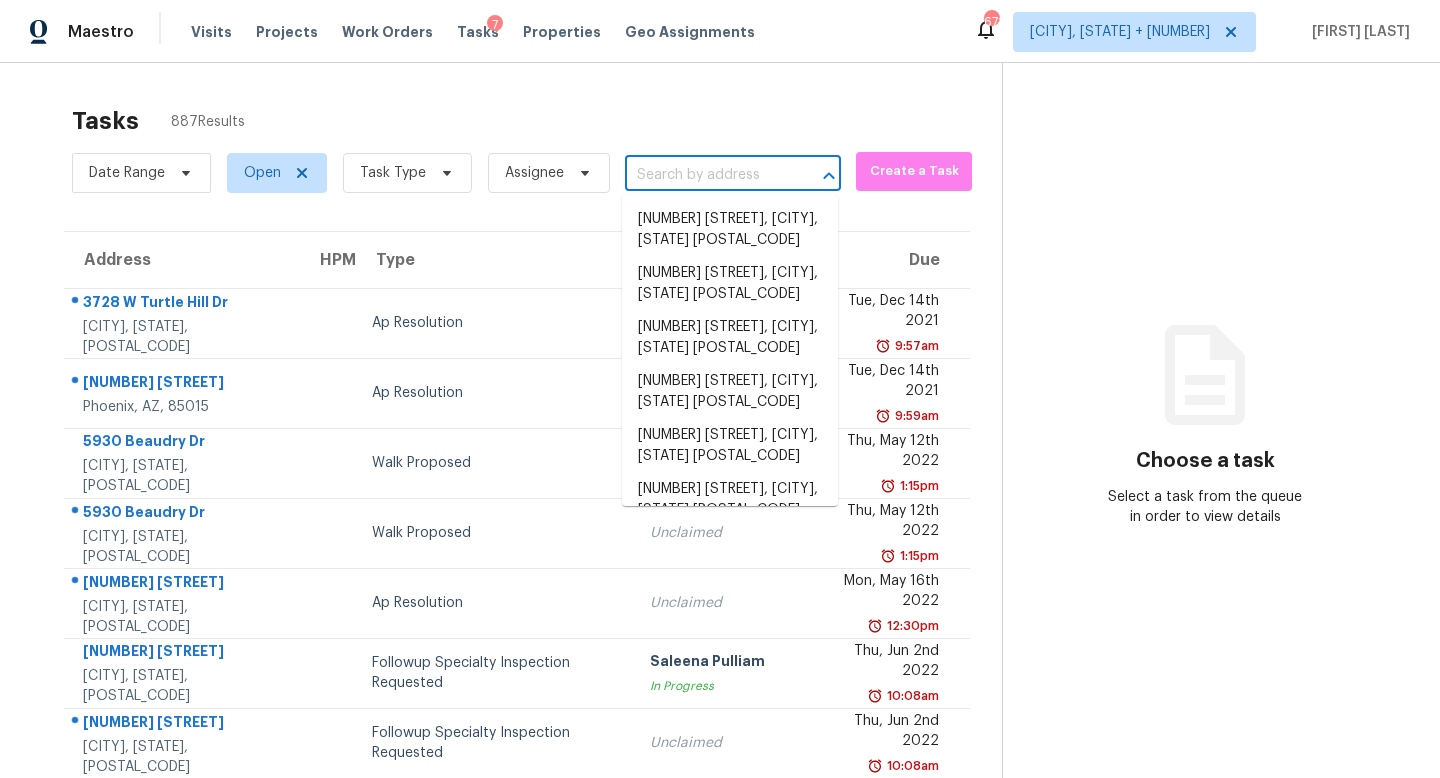 click at bounding box center [705, 175] 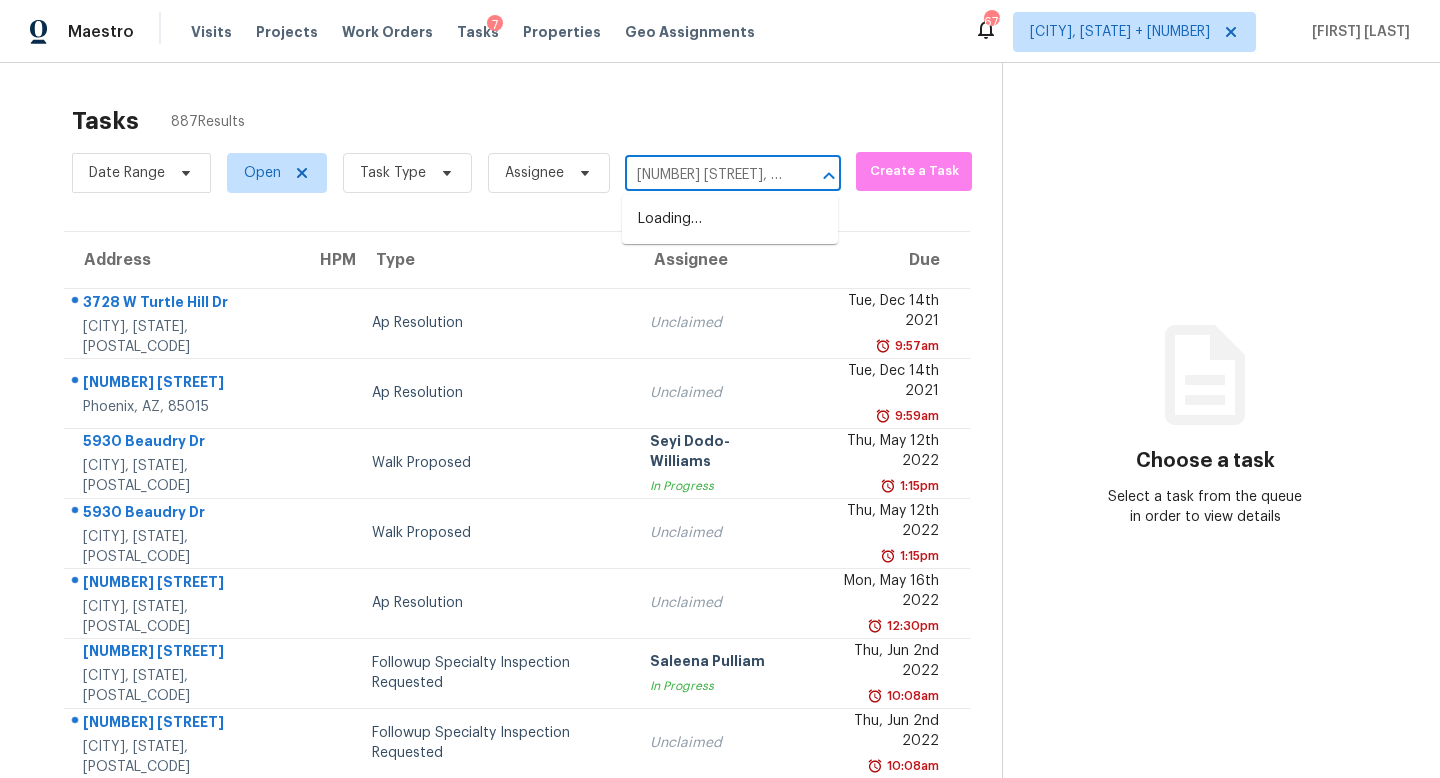 scroll, scrollTop: 0, scrollLeft: 83, axis: horizontal 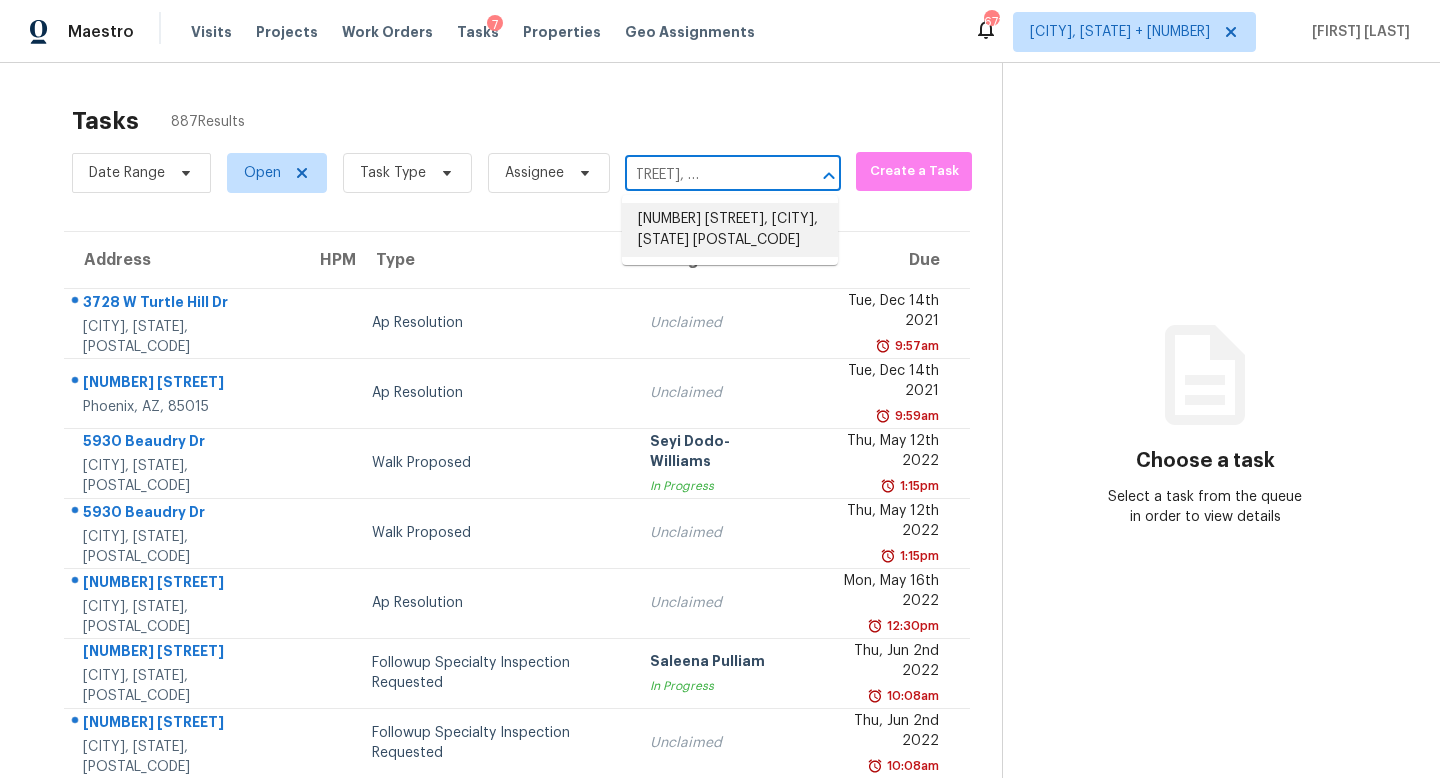 click on "238 Roma Dr, Duncanville, TX 75116" at bounding box center [730, 230] 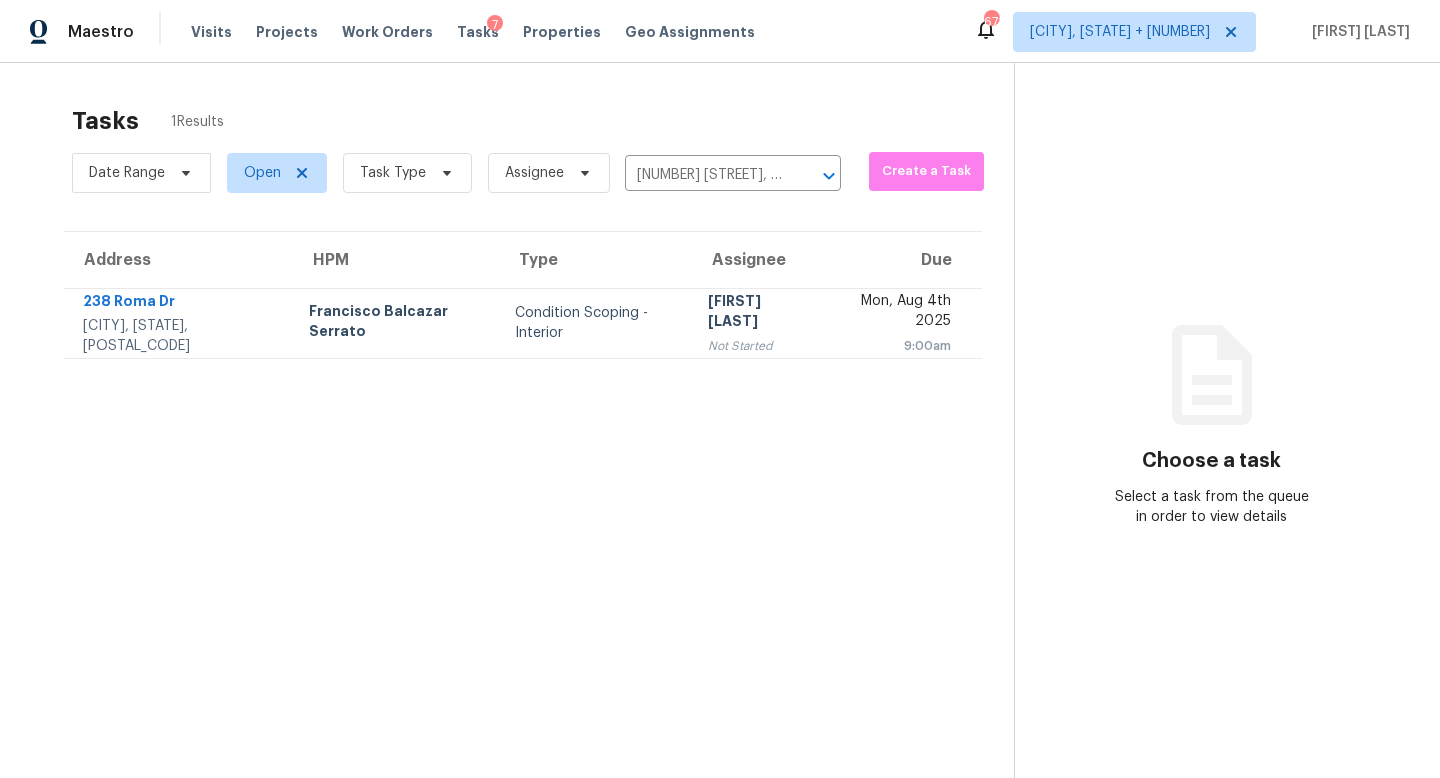 click on "Assignee" at bounding box center [756, 260] 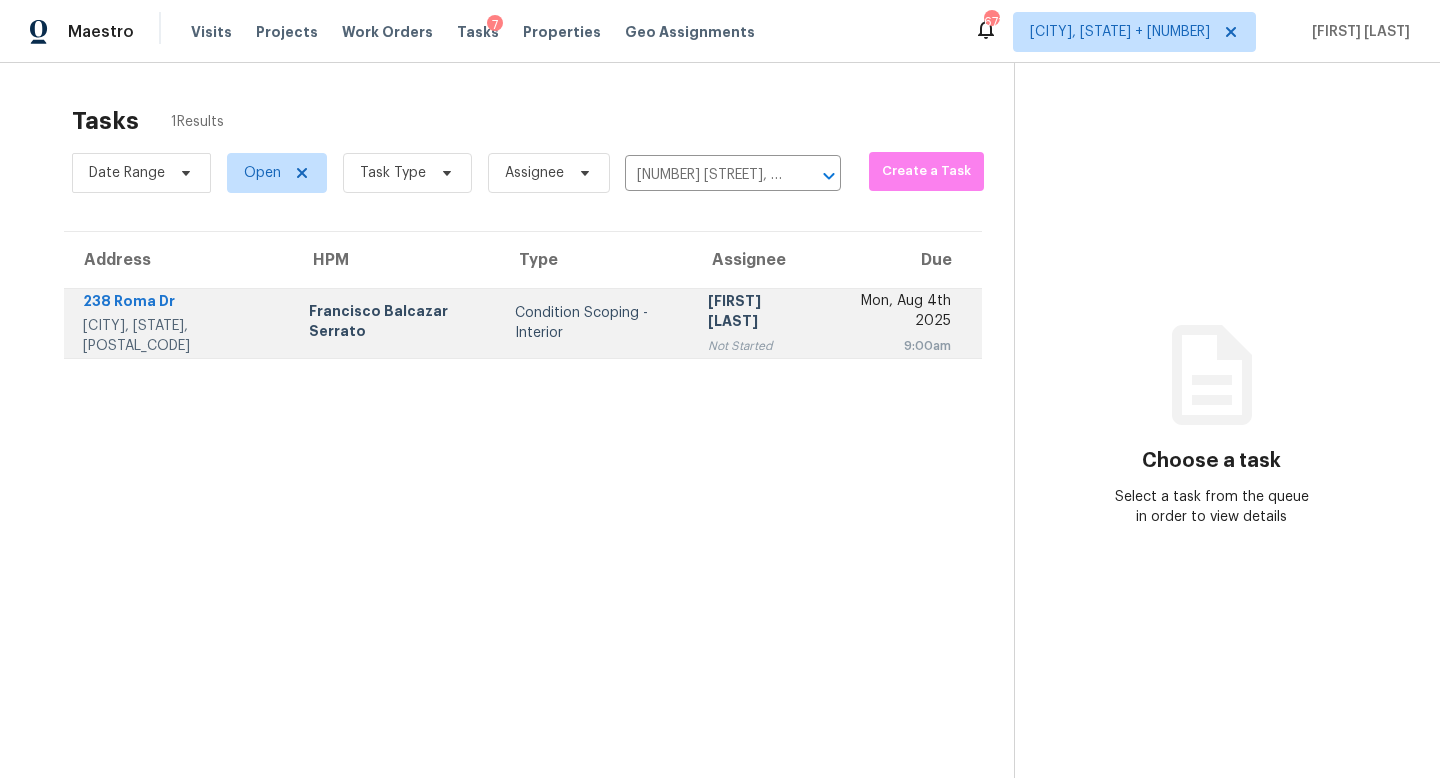 click on "[FIRST] [LAST]" at bounding box center (756, 313) 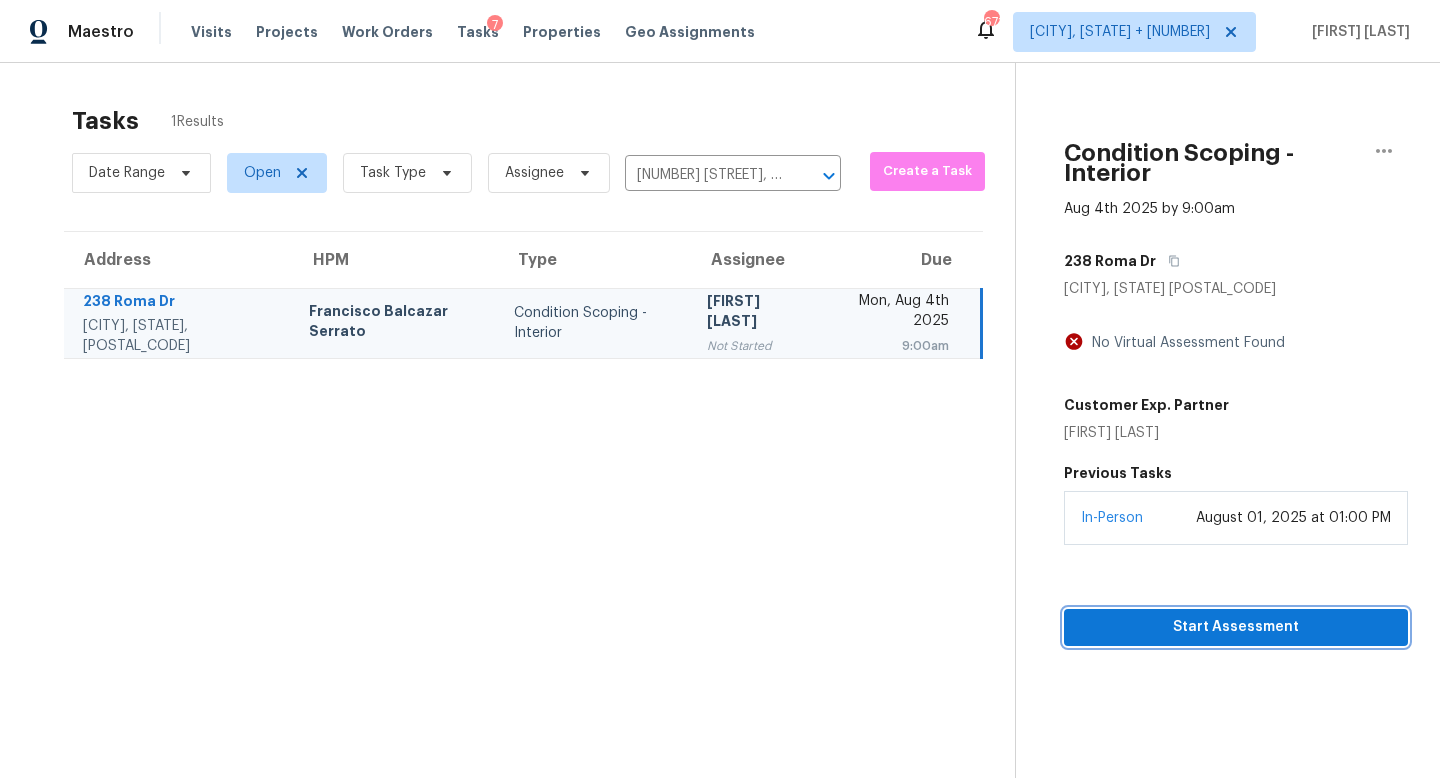 click on "Start Assessment" at bounding box center [1236, 627] 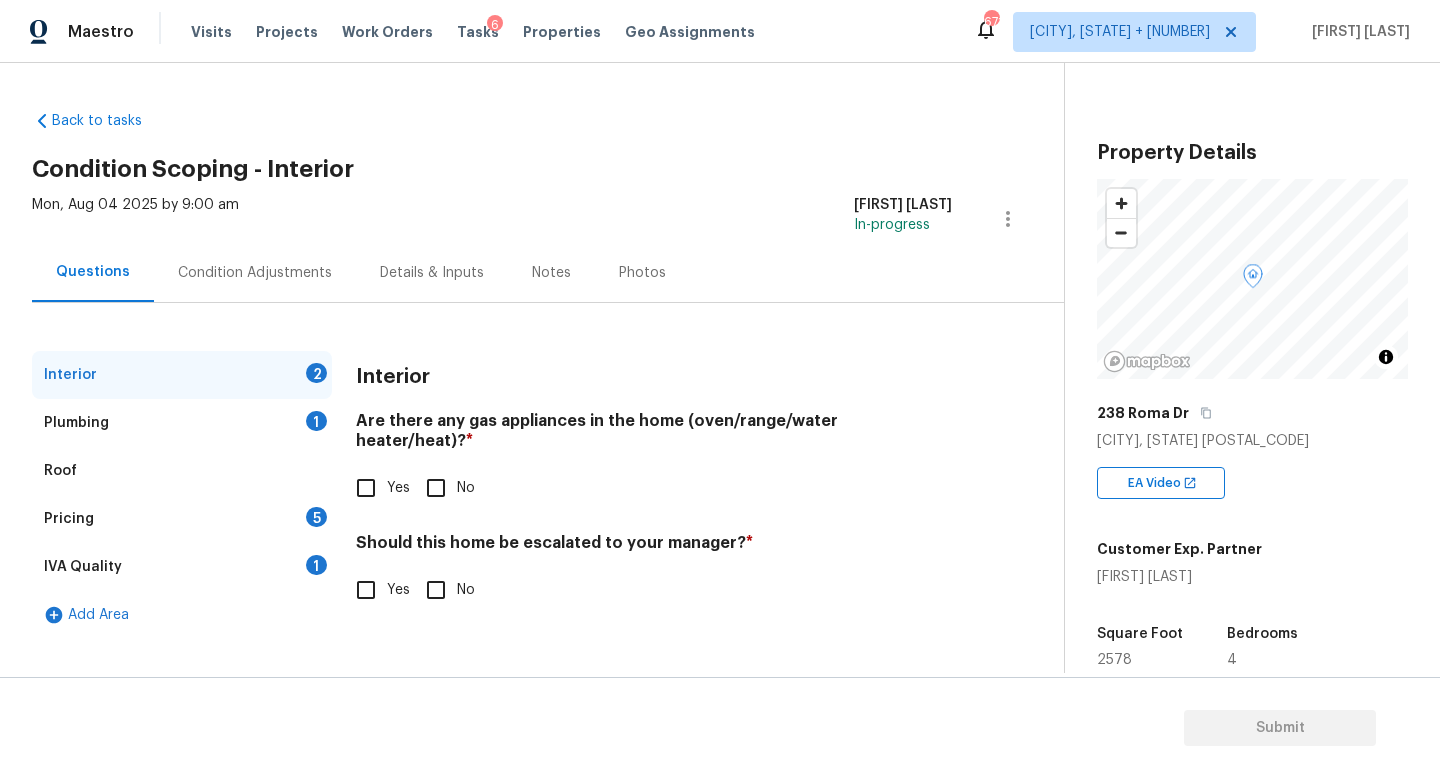 click on "Interior 2 Plumbing 1 Roof Pricing 5 IVA Quality 1 Add Area Interior Are there any gas appliances in the home (oven/range/water heater/heat)?  * Yes No Should this home be escalated to your manager?  * Yes No" at bounding box center (524, 471) 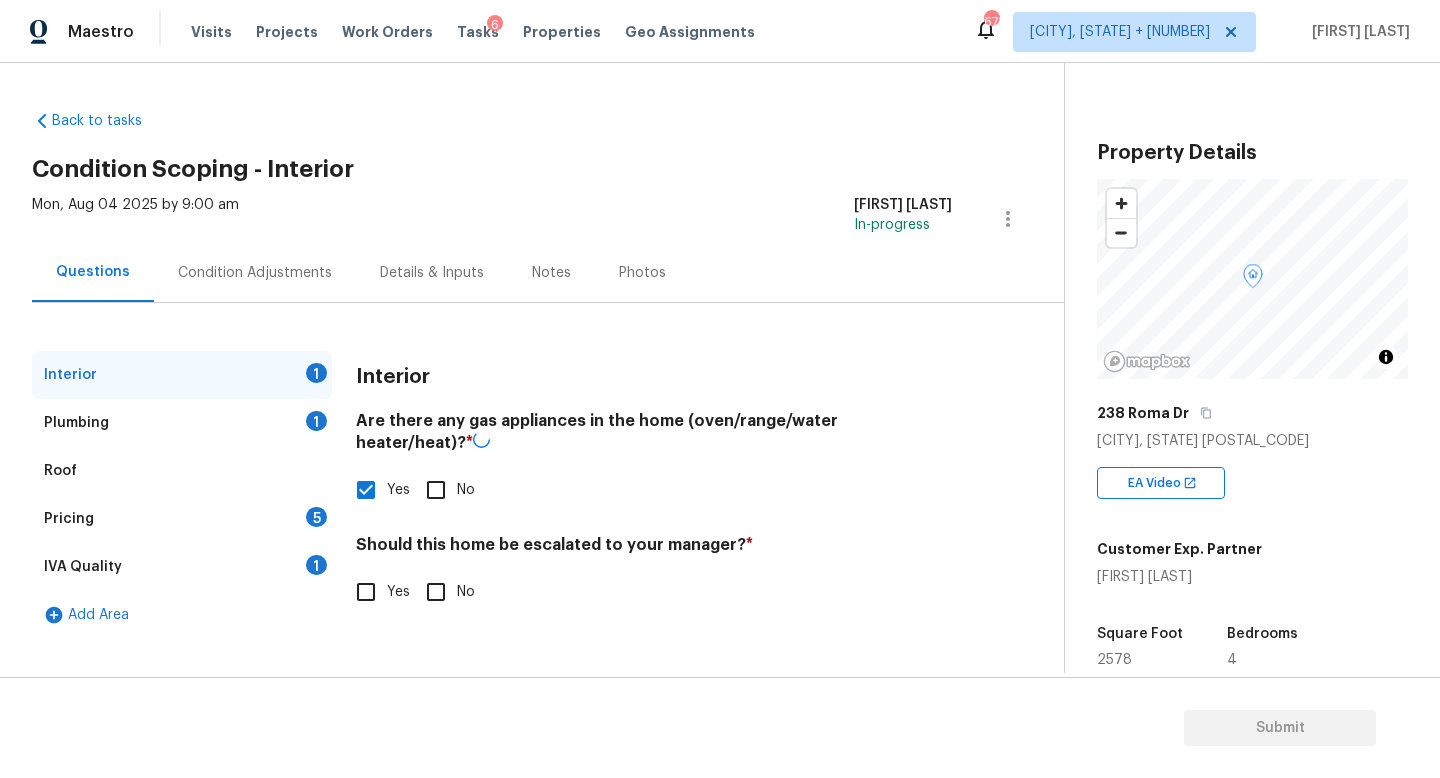 click on "Interior 1" at bounding box center (182, 375) 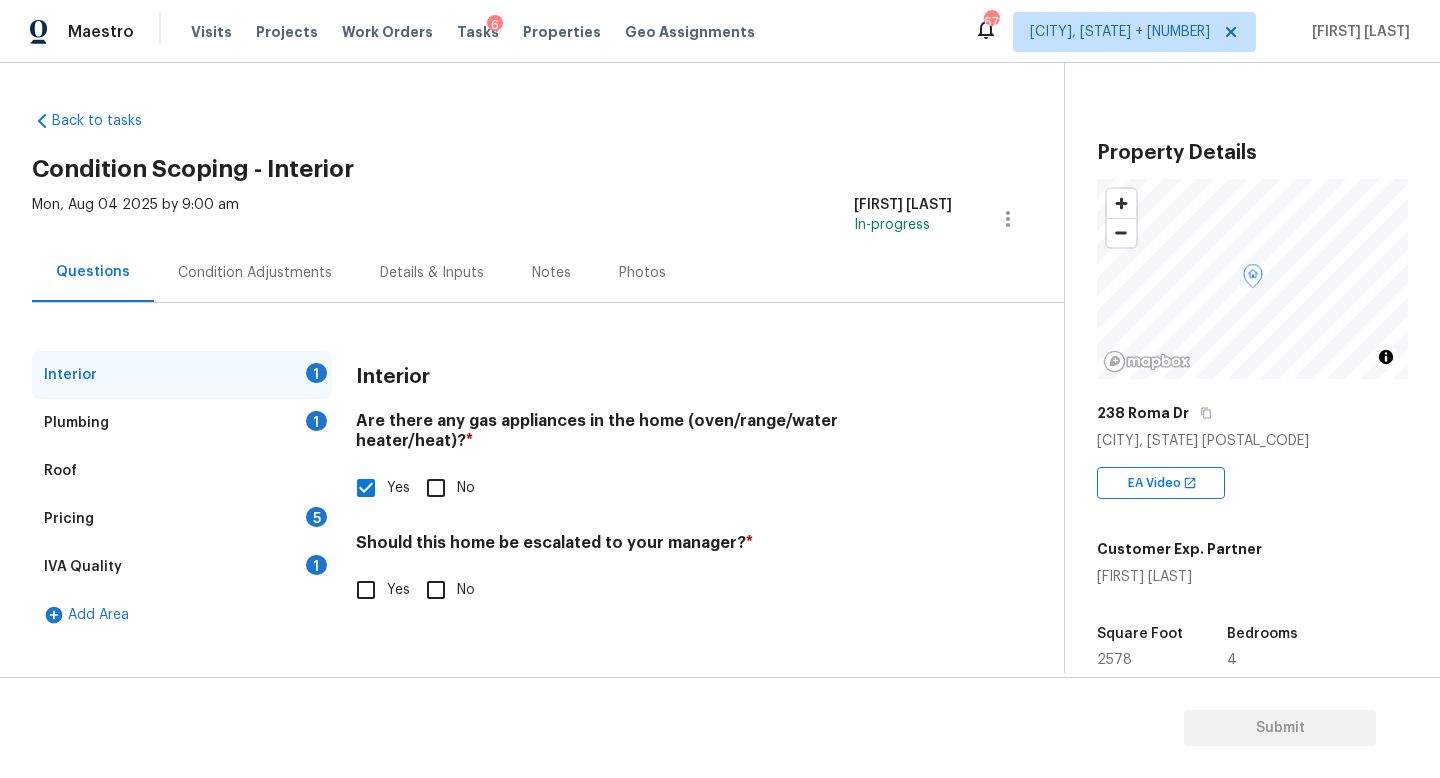 click on "Plumbing 1" at bounding box center [182, 423] 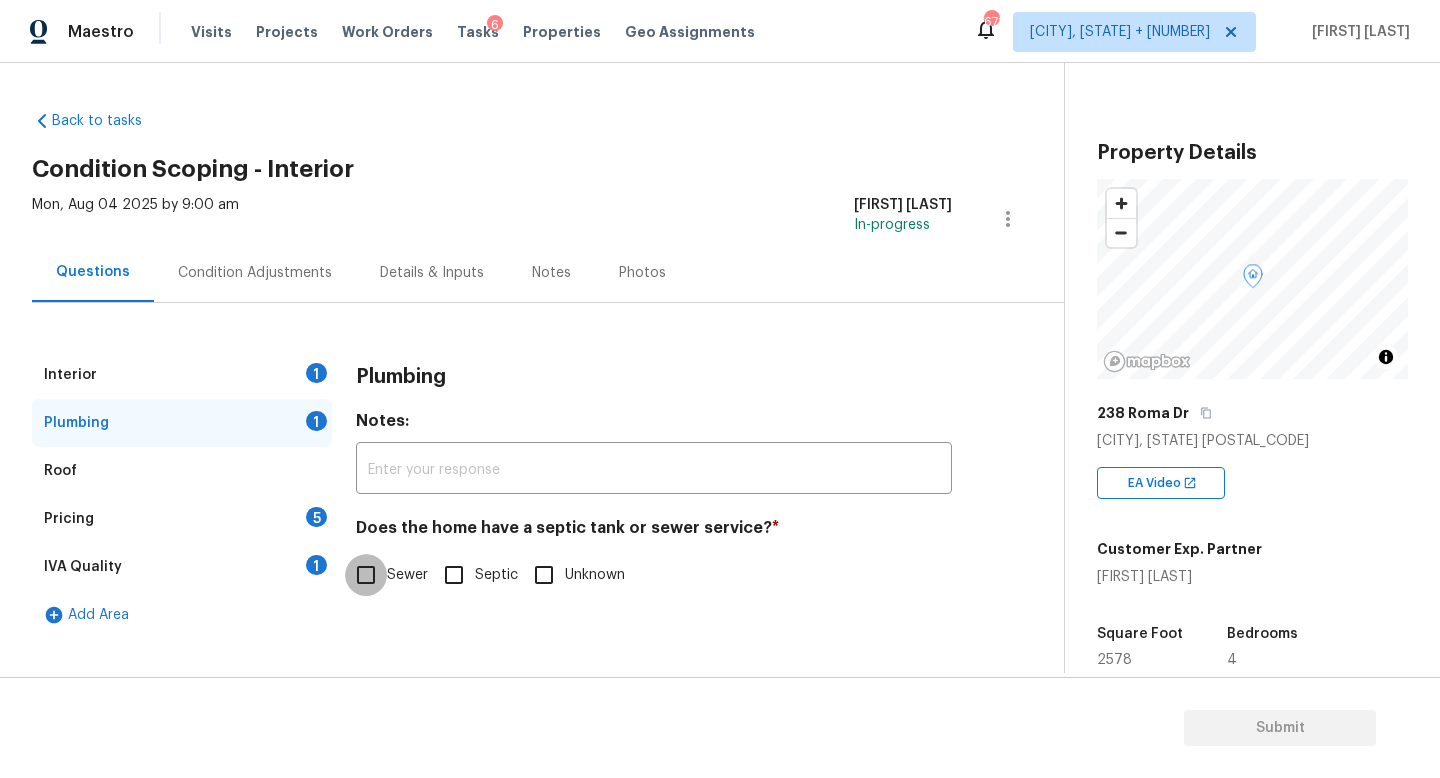 click on "Sewer" at bounding box center [366, 575] 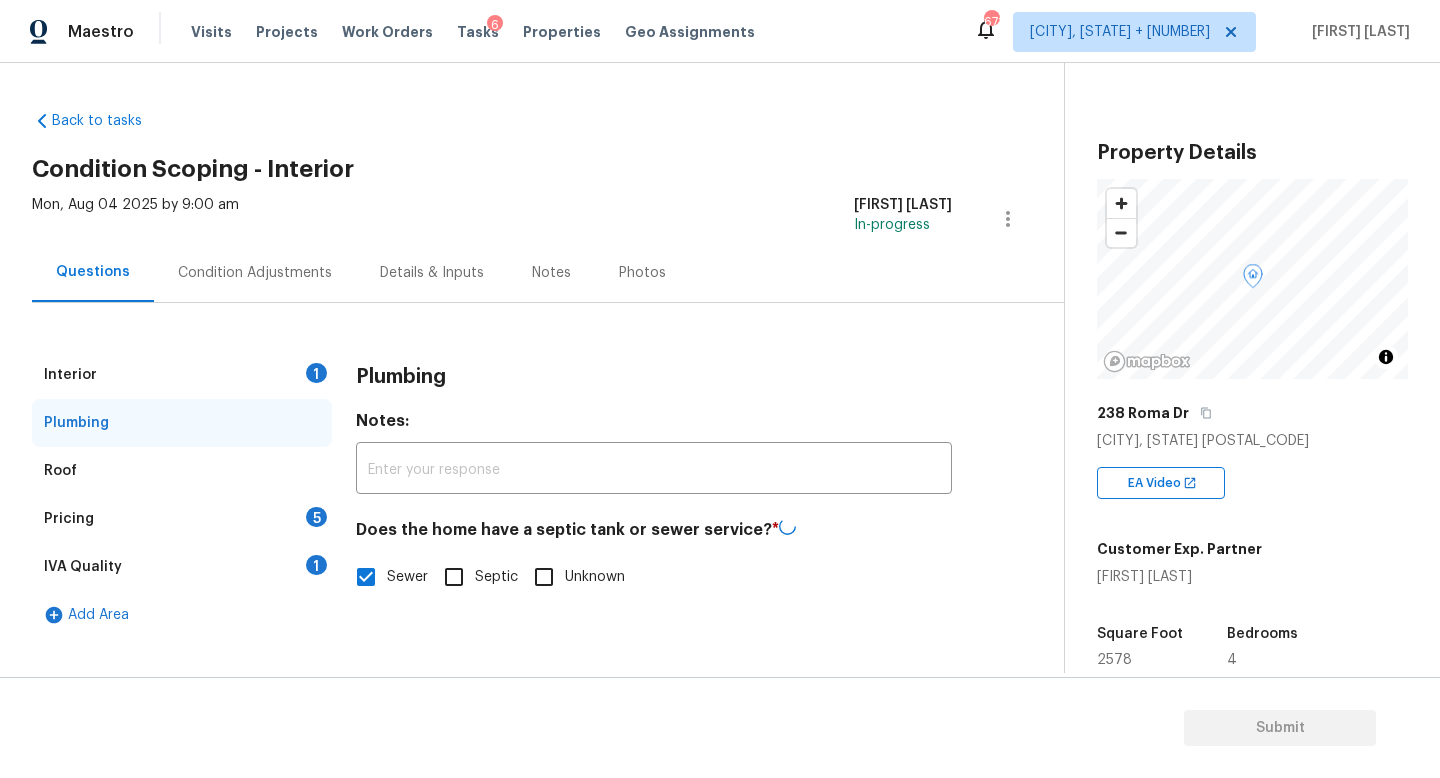 click on "Pricing 5" at bounding box center (182, 519) 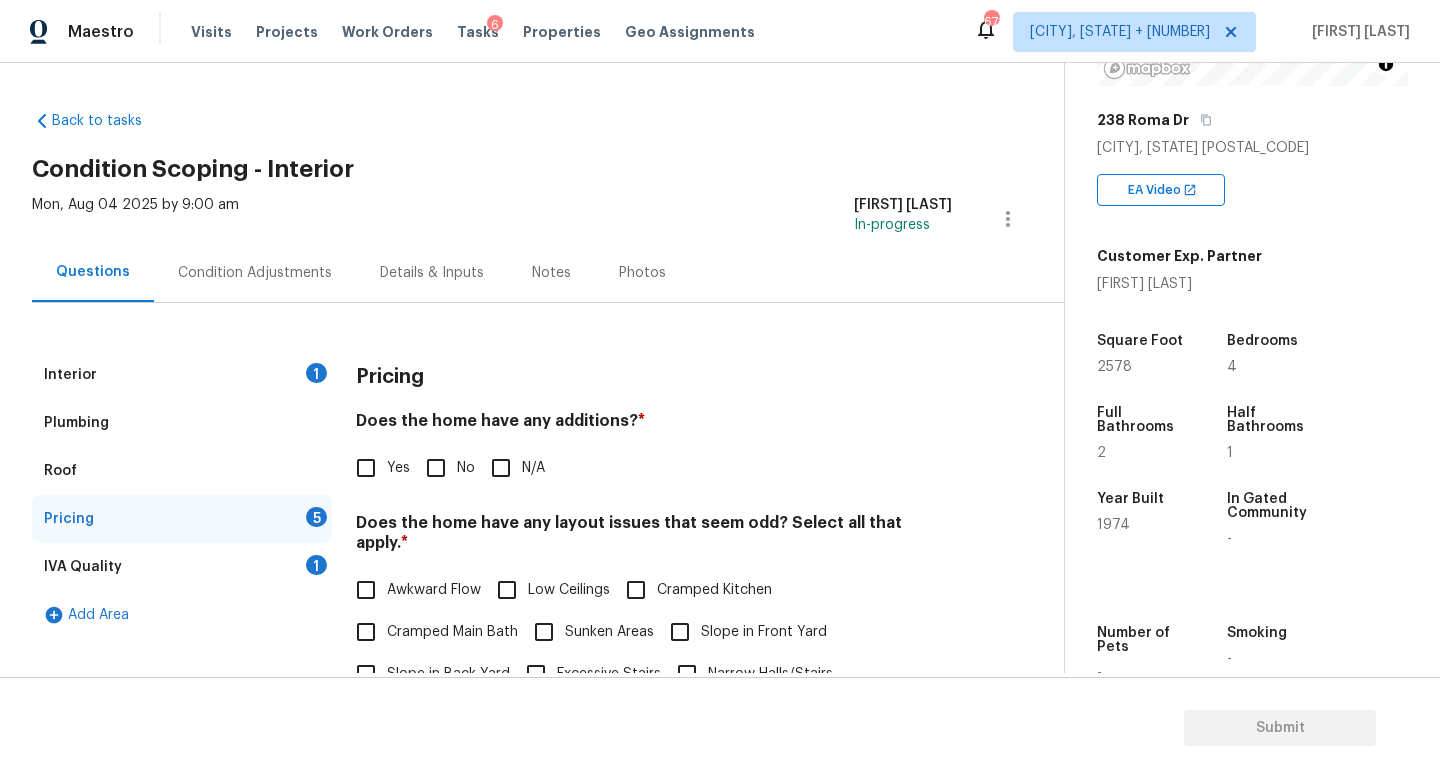 scroll, scrollTop: 335, scrollLeft: 0, axis: vertical 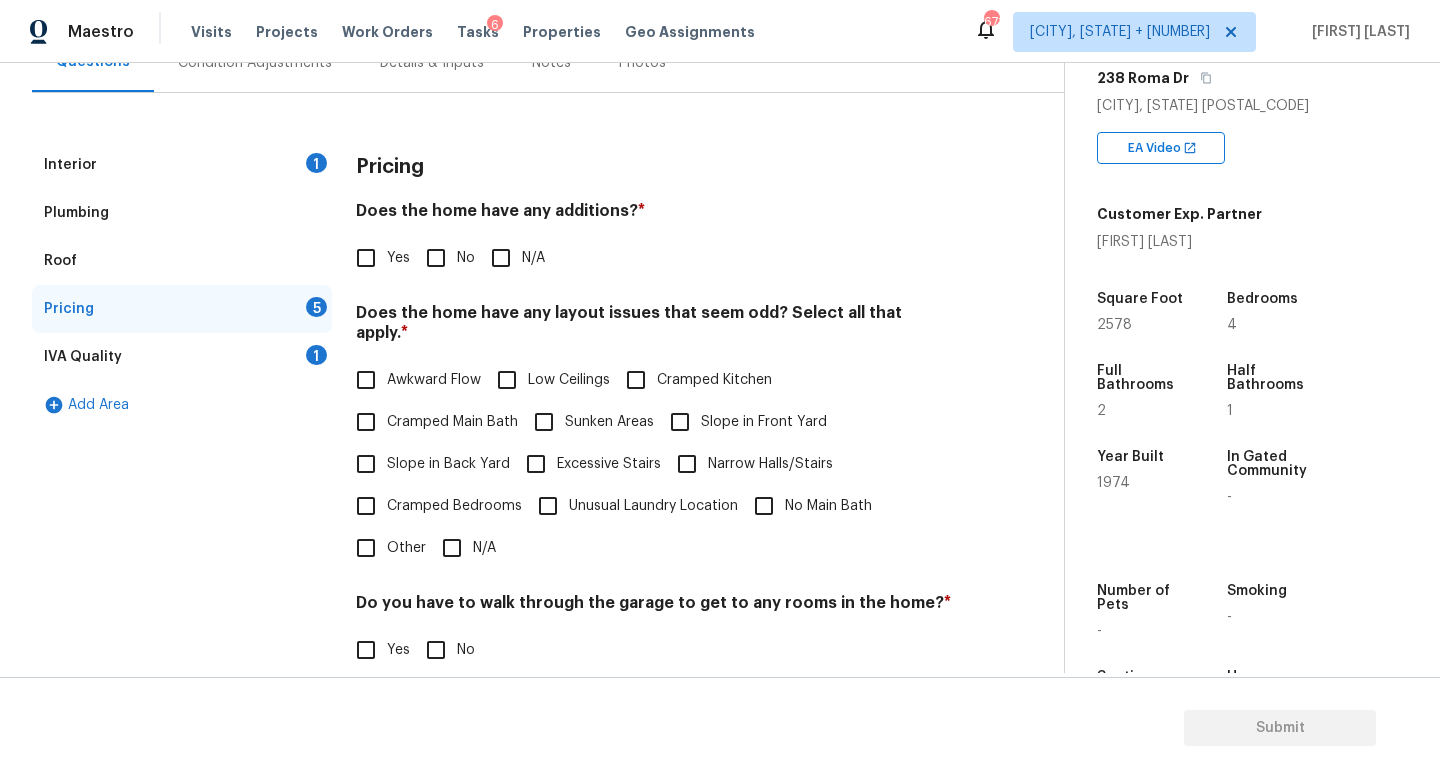 click on "Yes" at bounding box center [366, 258] 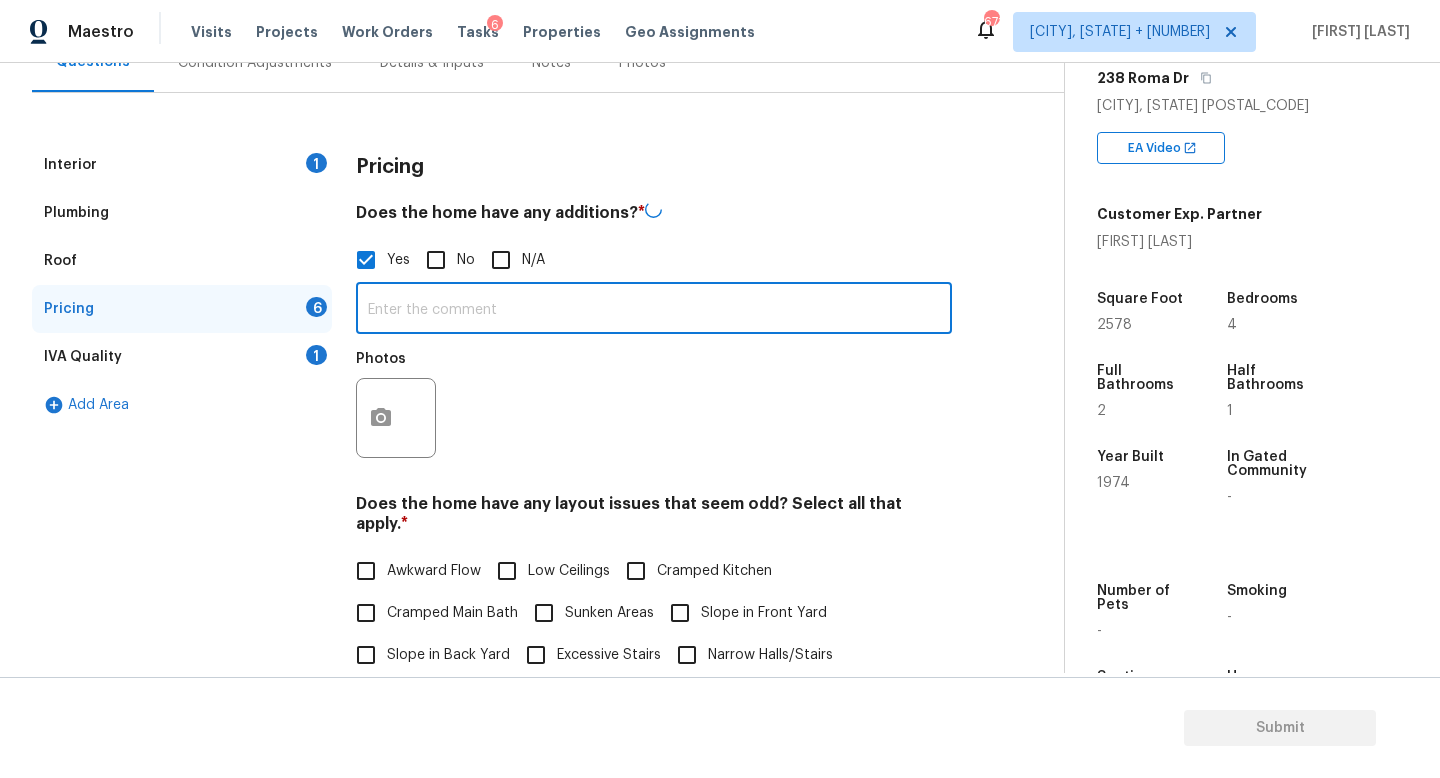 click at bounding box center [654, 310] 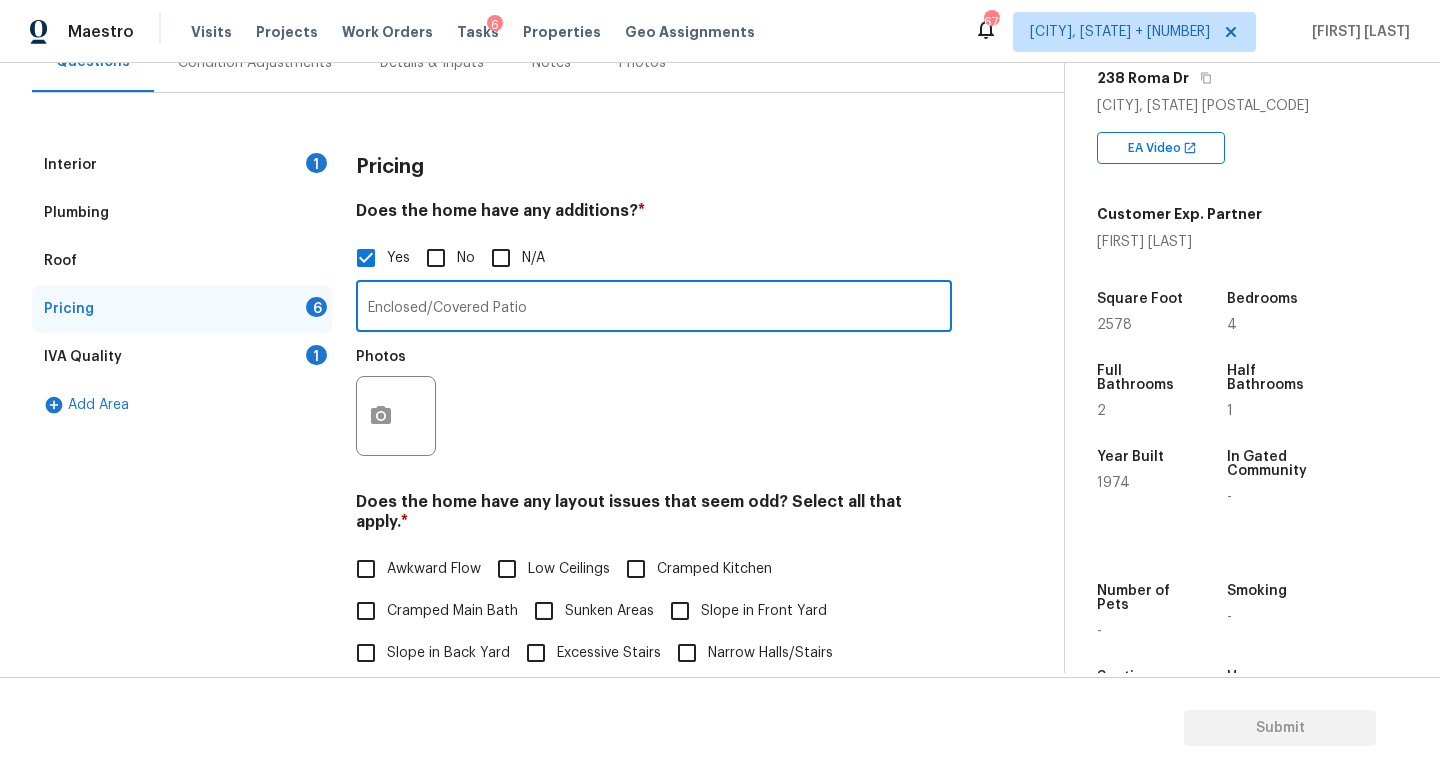 type on "Enclosed/Covered Patio" 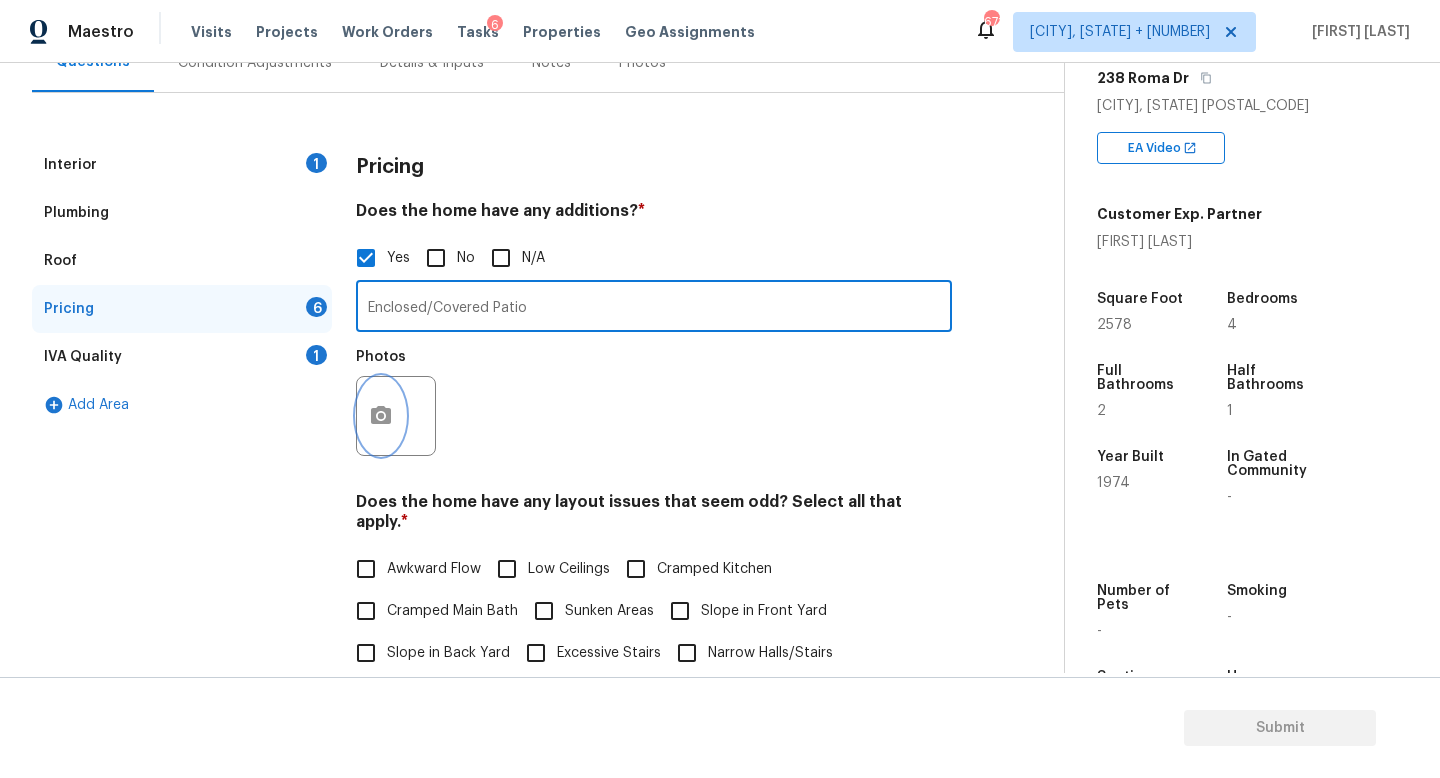 click at bounding box center [381, 416] 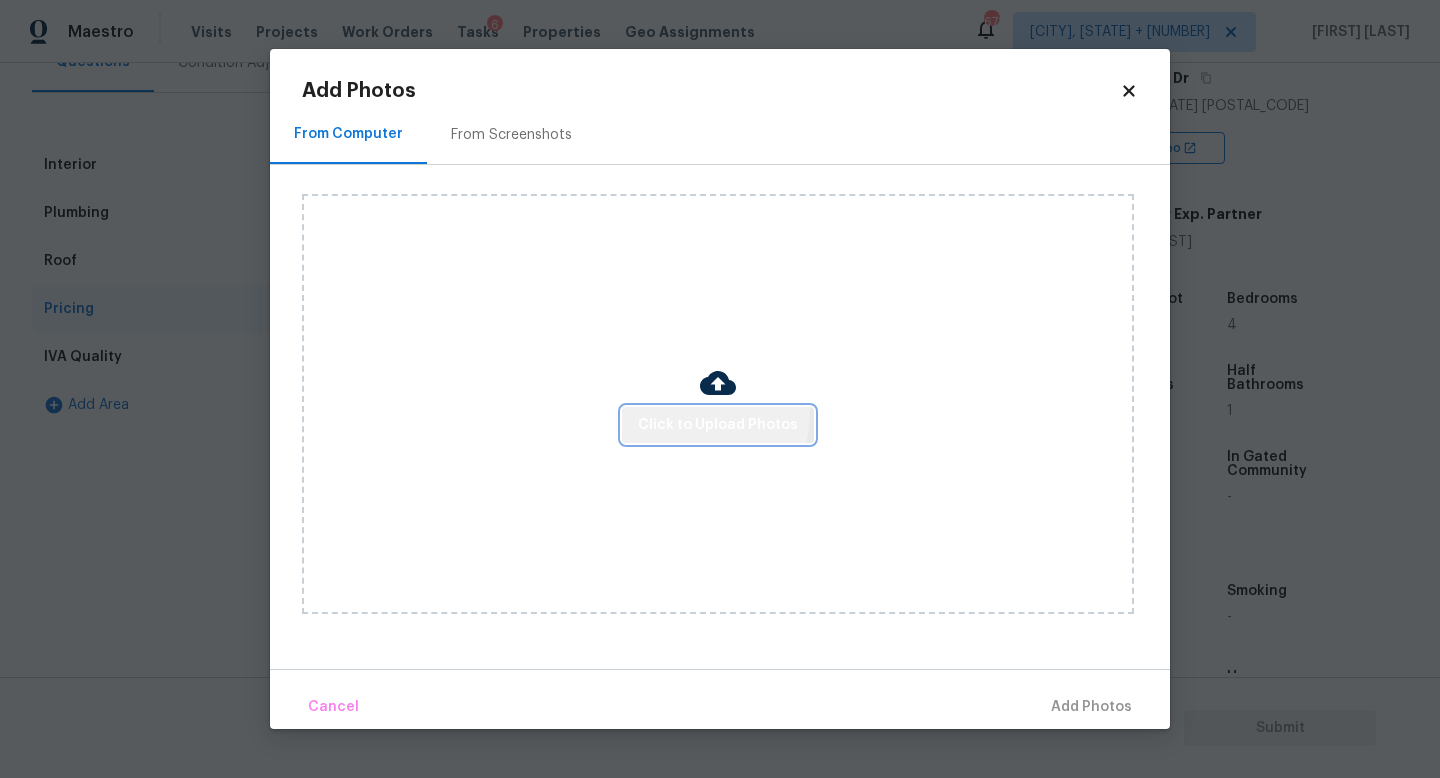 click on "Click to Upload Photos" at bounding box center [718, 425] 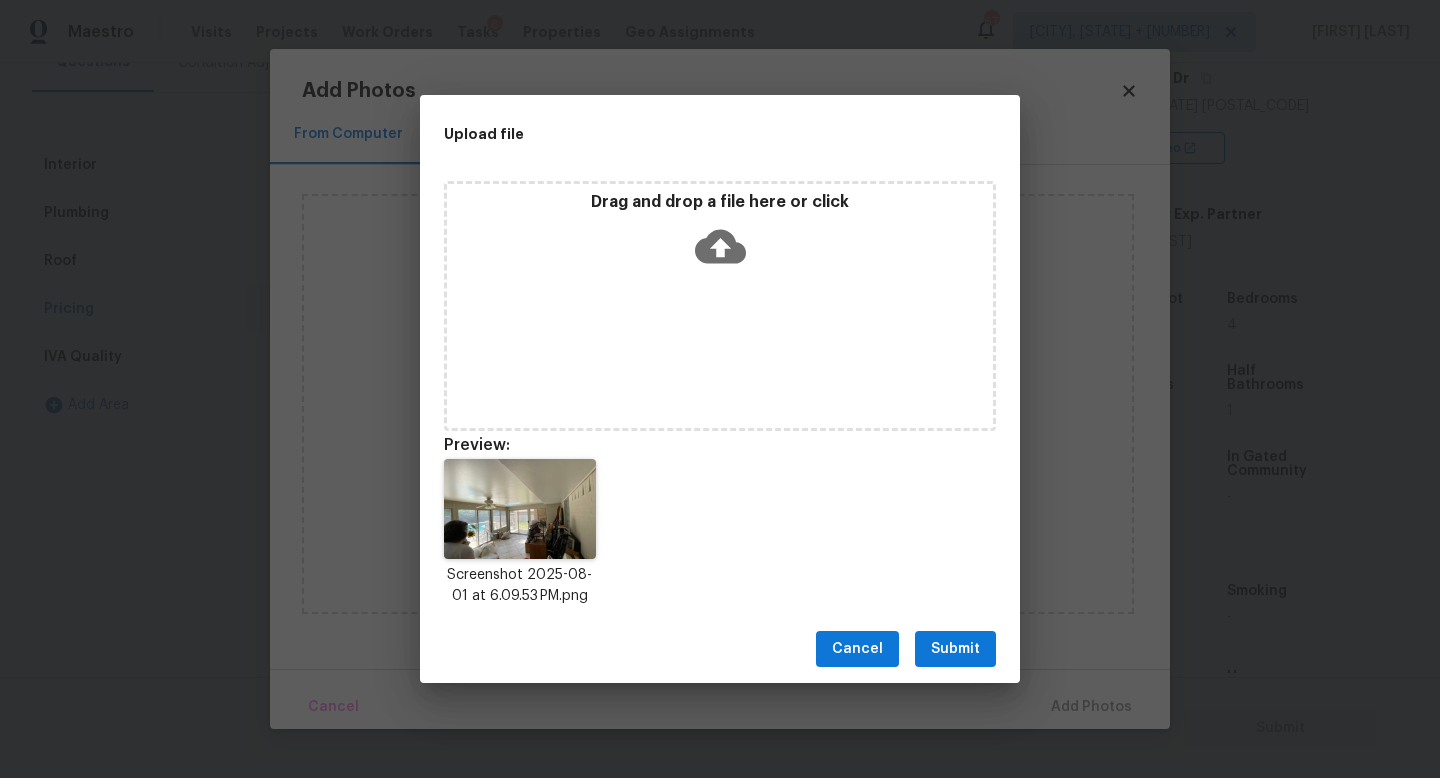 click on "Submit" at bounding box center [955, 649] 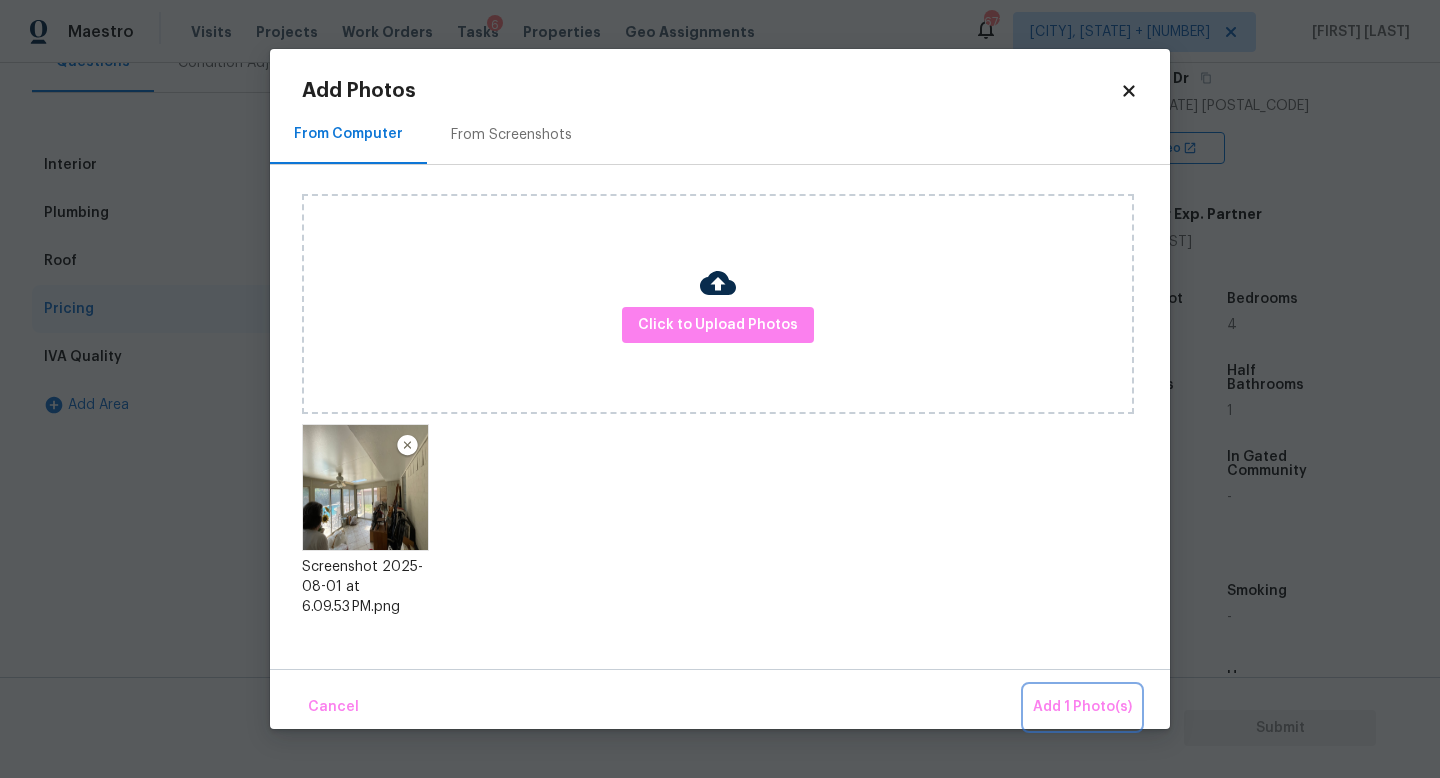 click on "Add 1 Photo(s)" at bounding box center (1082, 707) 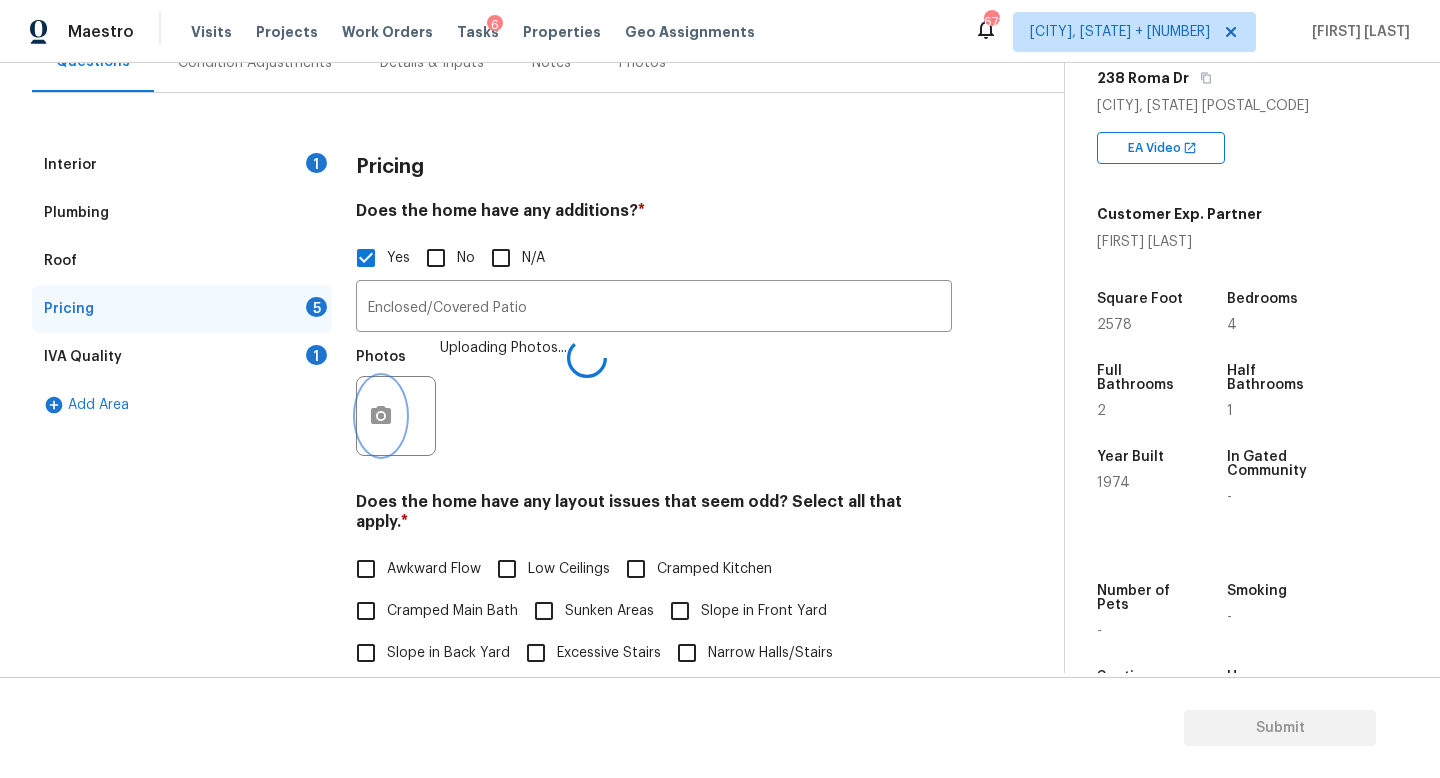 scroll, scrollTop: 330, scrollLeft: 0, axis: vertical 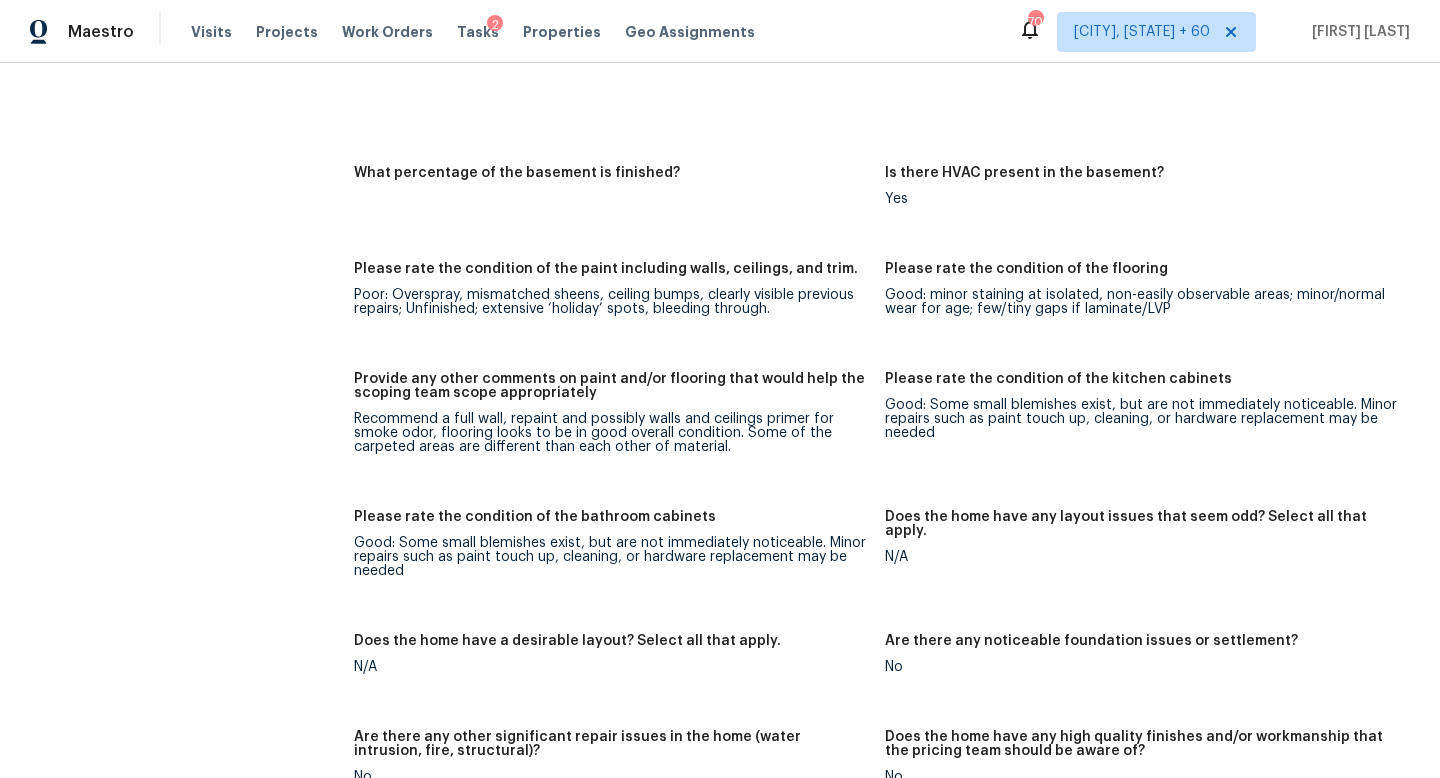 click on "Notes: Interior has a heavy, smoke odor, unsure if unit was smoked in or if it’s the next-door neighbors property permeating through wall lots of non-matching wall touchups were done here recommend full wall, repaint, and possibly ceilings as well if need primer to block odors, unit is in good overall condition otherwise kitchen has some mixed color appliances and some of the carpeted areas are differing color or material materials Living Room Photos Kitchen Photos Main Bedroom Photos Bathroom Photos Add optional photos here Were you able to access the interior of the home and conduct a walkthrough? Yes Does the home have a basement? Yes, finished (2+ photos w/HVAC,plumbing) Comment:   Basement  What percentage of the basement is finished? Is there HVAC present in the basement? Yes Please rate the condition of the paint including walls, ceilings, and trim. Poor: Overspray, mismatched sheens, ceiling bumps, clearly visible previous repairs; Unfinished; extensive ‘holiday’ spots, bleeding through. N/A N/A" at bounding box center (885, 452) 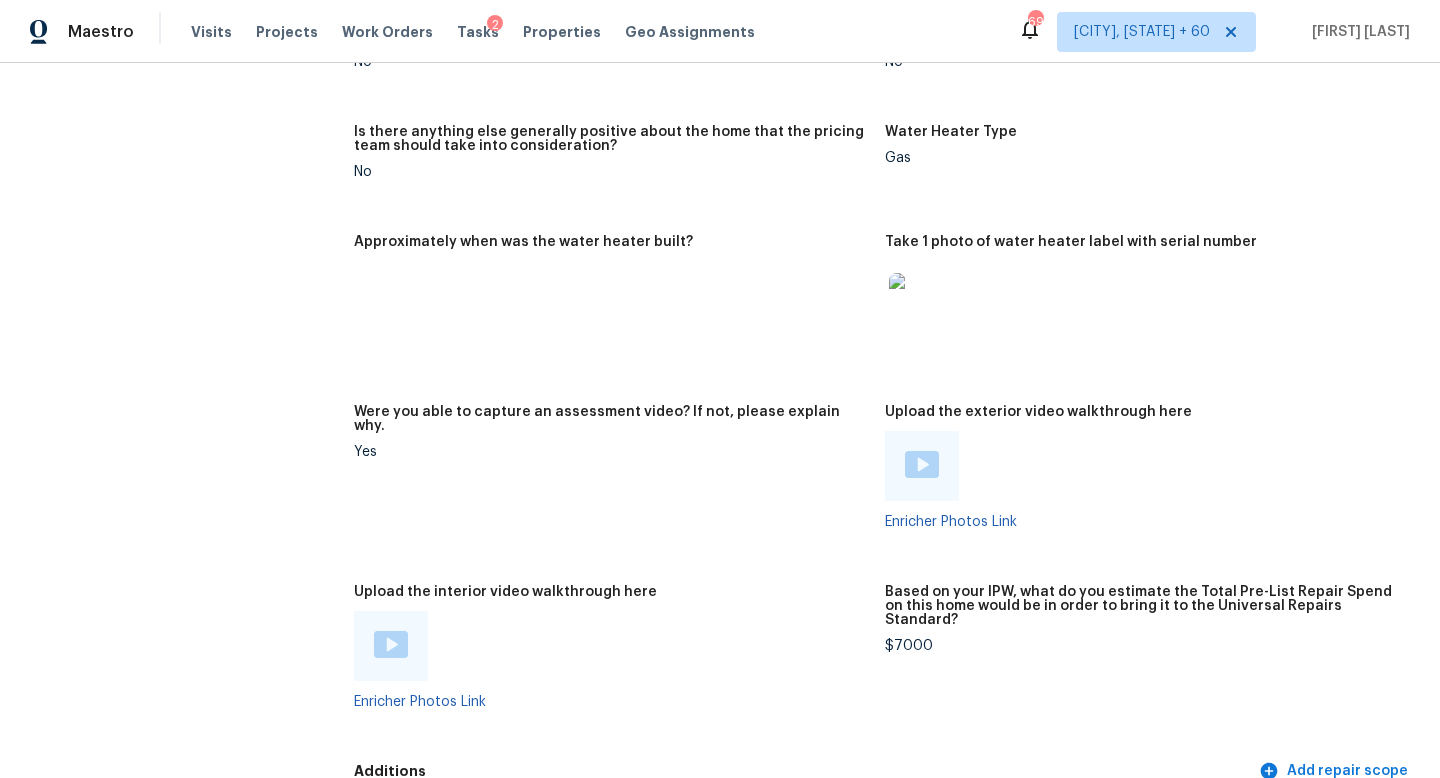 scroll, scrollTop: 4557, scrollLeft: 0, axis: vertical 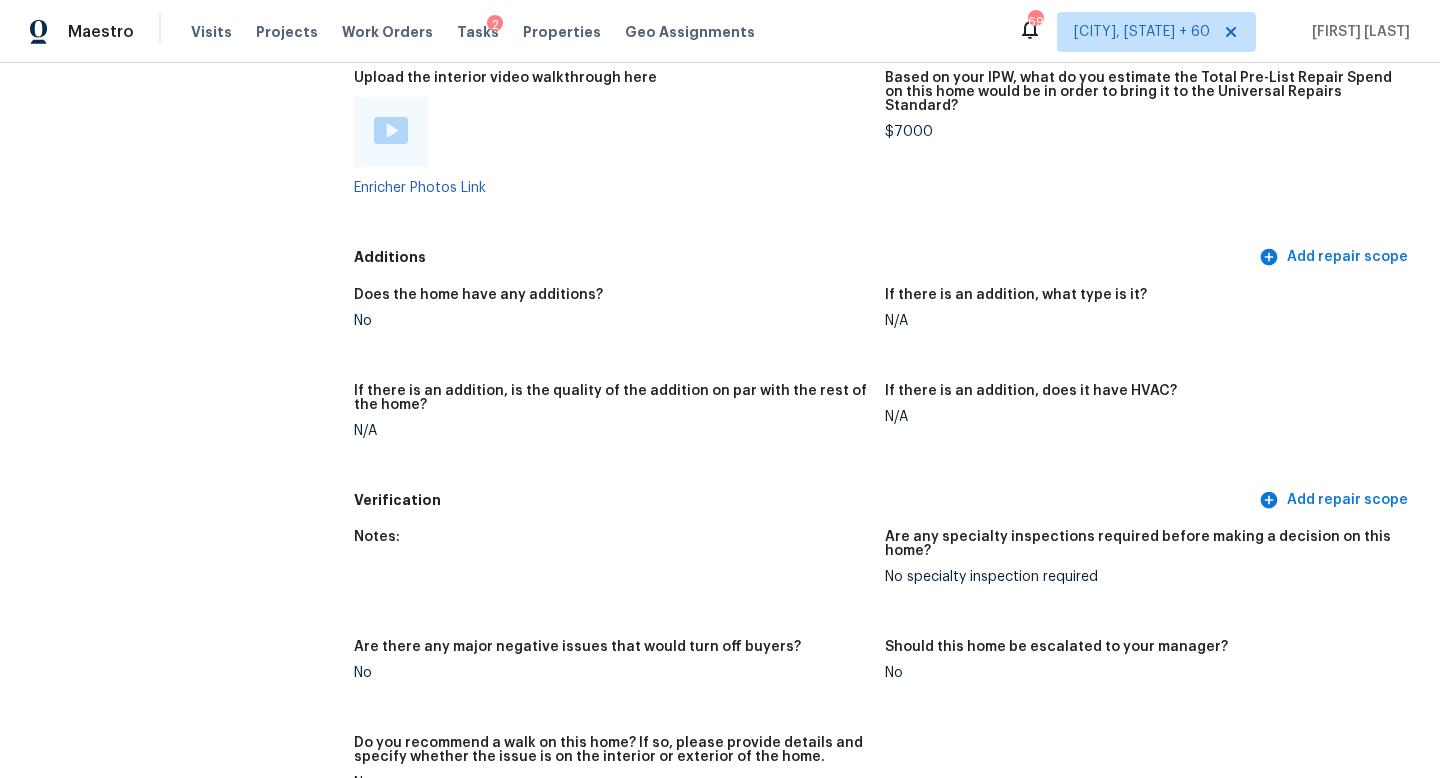 click at bounding box center [391, 130] 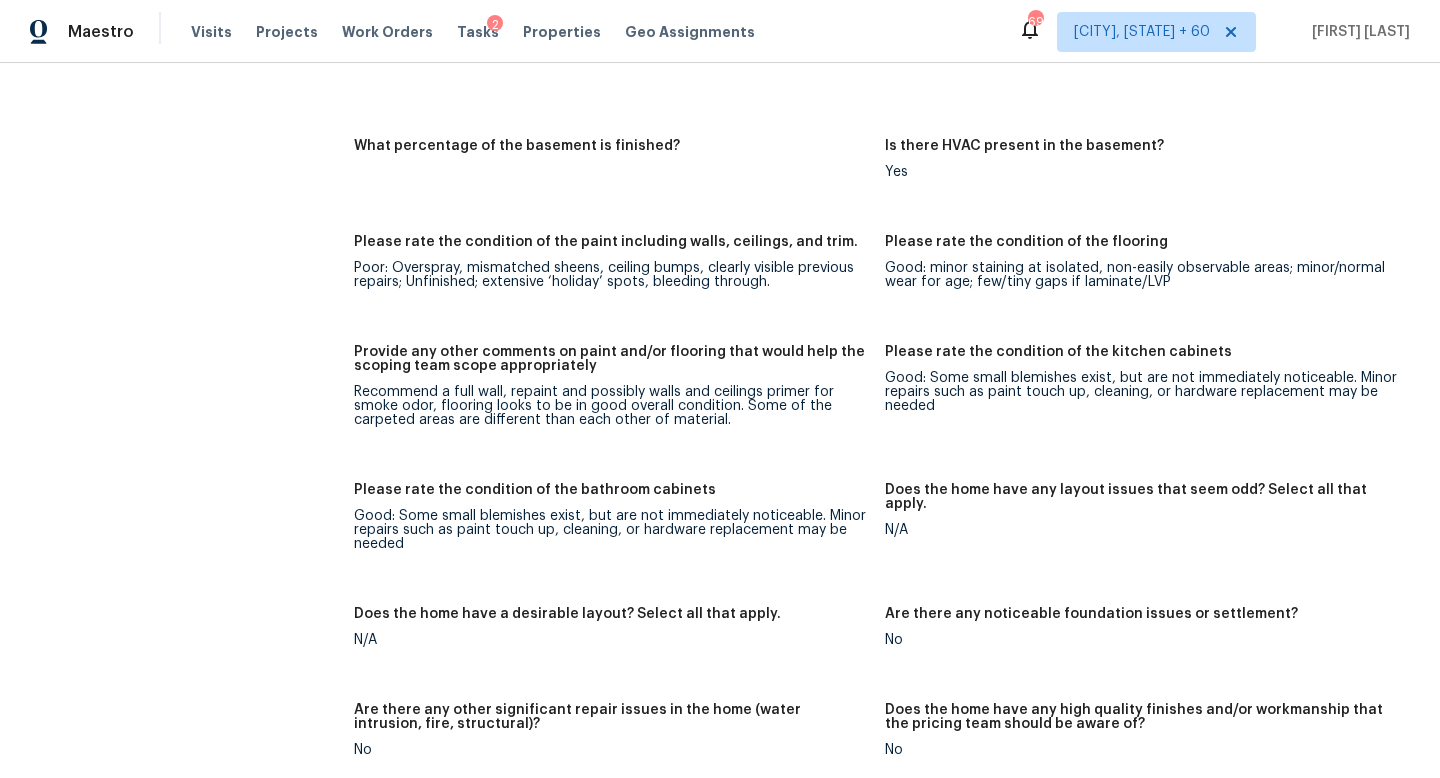 scroll, scrollTop: 3353, scrollLeft: 0, axis: vertical 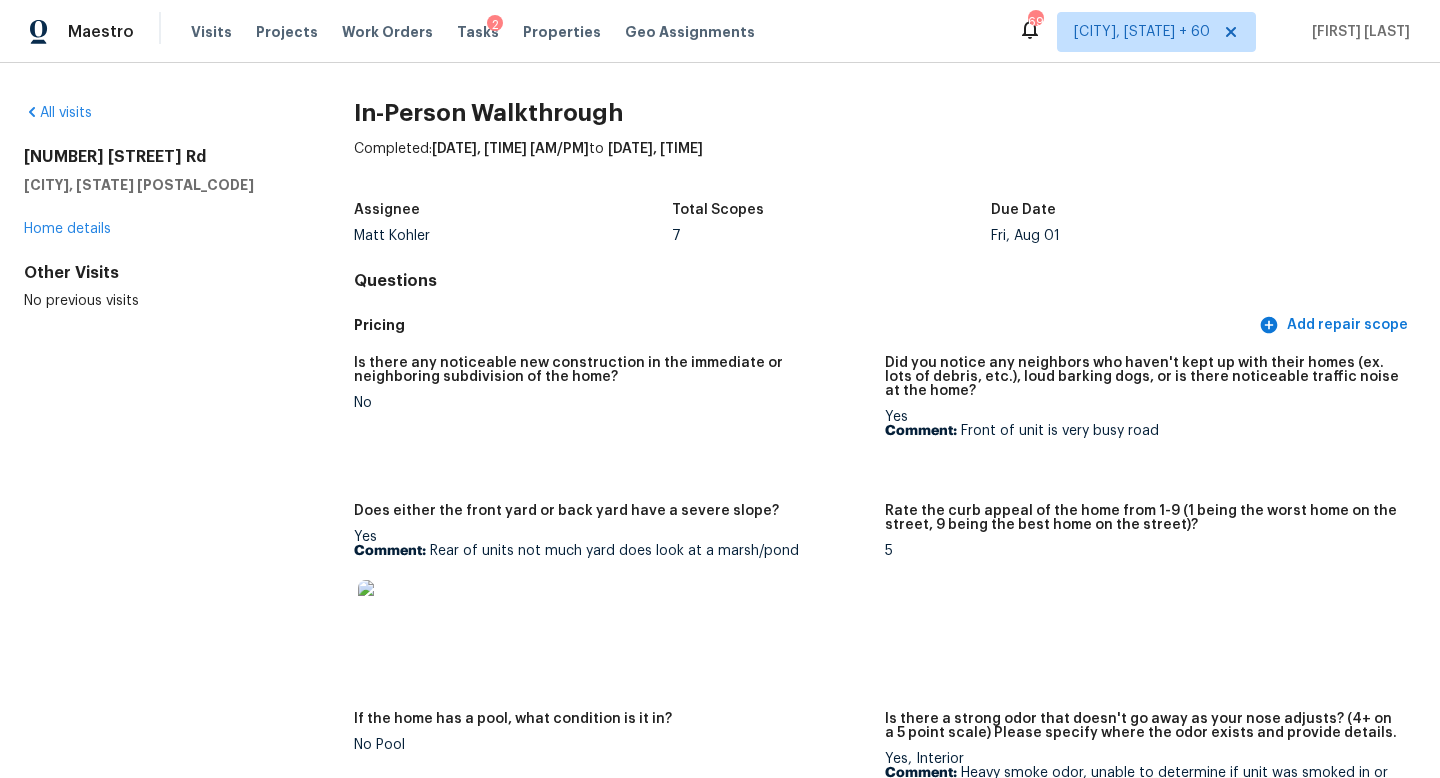 click on "All visits 15436 Weaver Lake Rd Maple Grove, MN 55311 Home details Other Visits No previous visits In-Person Walkthrough Completed:  8/1/2025, 6:58 AM  to   8/1/2025, 9:03 AM Assignee Matt Kohler Total Scopes 7 Due Date Fri, Aug 01 Questions Pricing Add repair scope Is there any noticeable new construction in the immediate or neighboring subdivision of the home? No Did you notice any neighbors who haven't kept up with their homes (ex. lots of debris, etc.), loud barking dogs, or is there noticeable traffic noise at the home? Yes Comment:   Front of unit is very busy road Does either the front yard or back yard have a severe slope? Yes Comment:   Rear of units not much yard does look at a marsh/pond Rate the curb appeal of the home from 1-9 (1 being the worst home on the street, 9 being the best home on the street)? 5 If the home has a pool, what condition is it in? No Pool Yes, Interior Comment:   Please rate the quality of the neighborhood from 1-5 4 Exterior Add repair scope Notes: Townhouse Not Gated (n/a)" at bounding box center (720, 420) 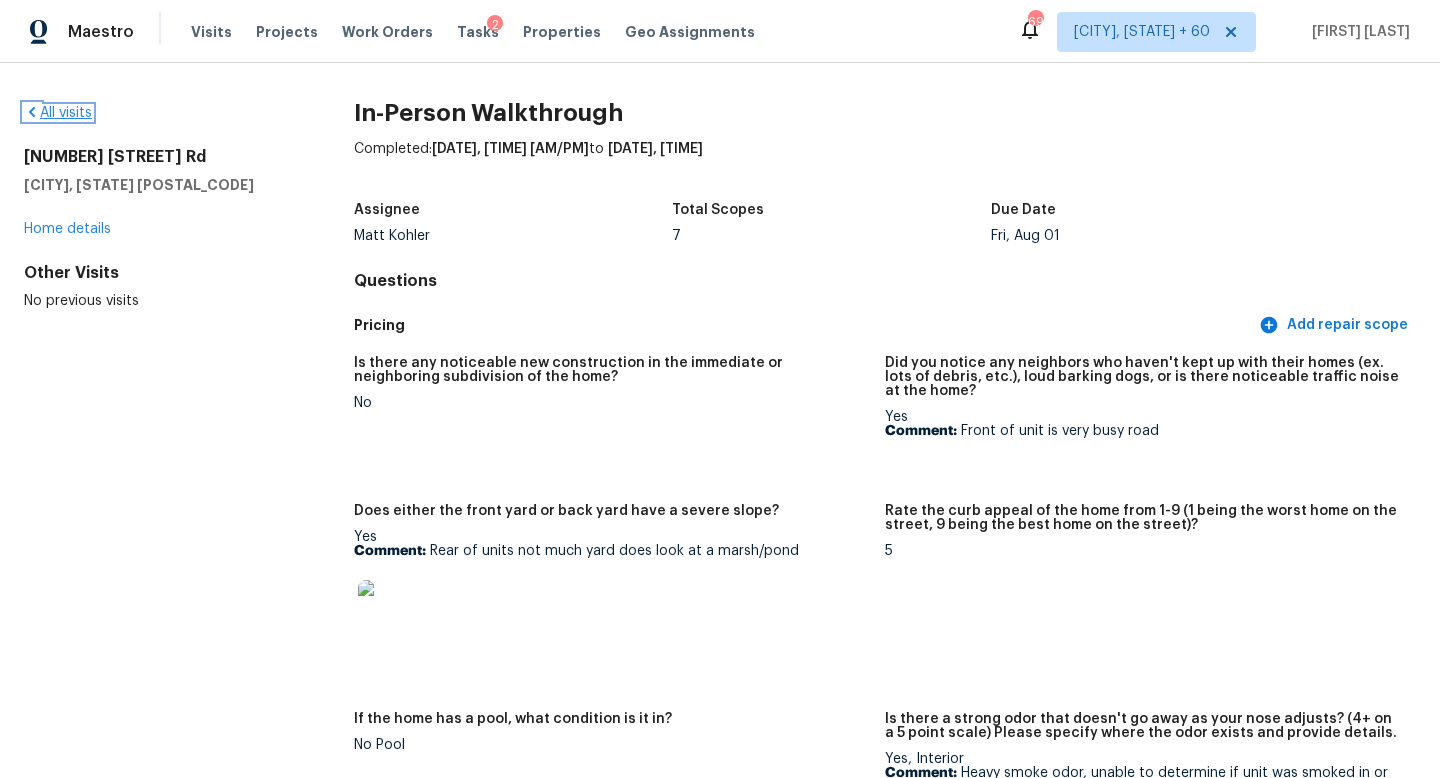 click on "All visits" at bounding box center (58, 113) 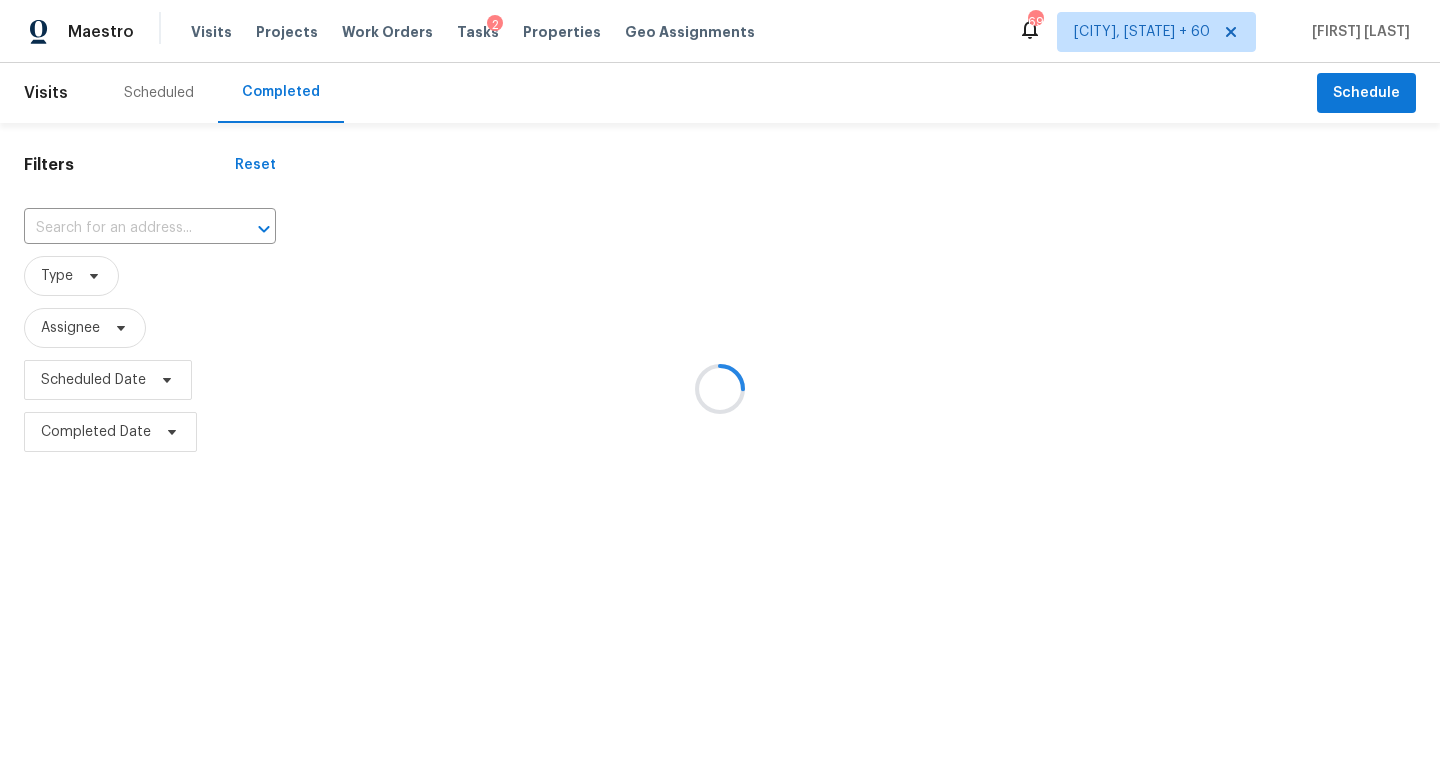 click at bounding box center (720, 389) 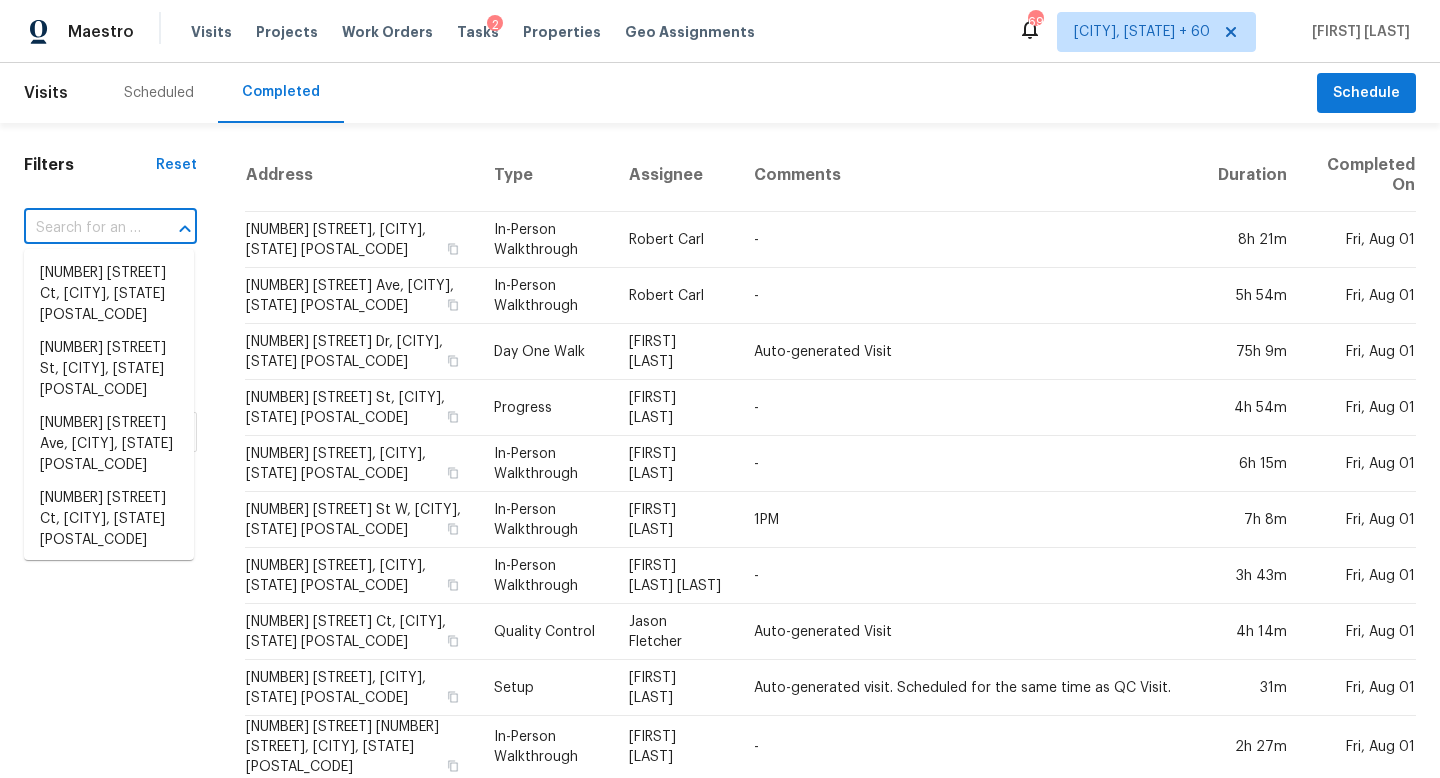 click at bounding box center (82, 228) 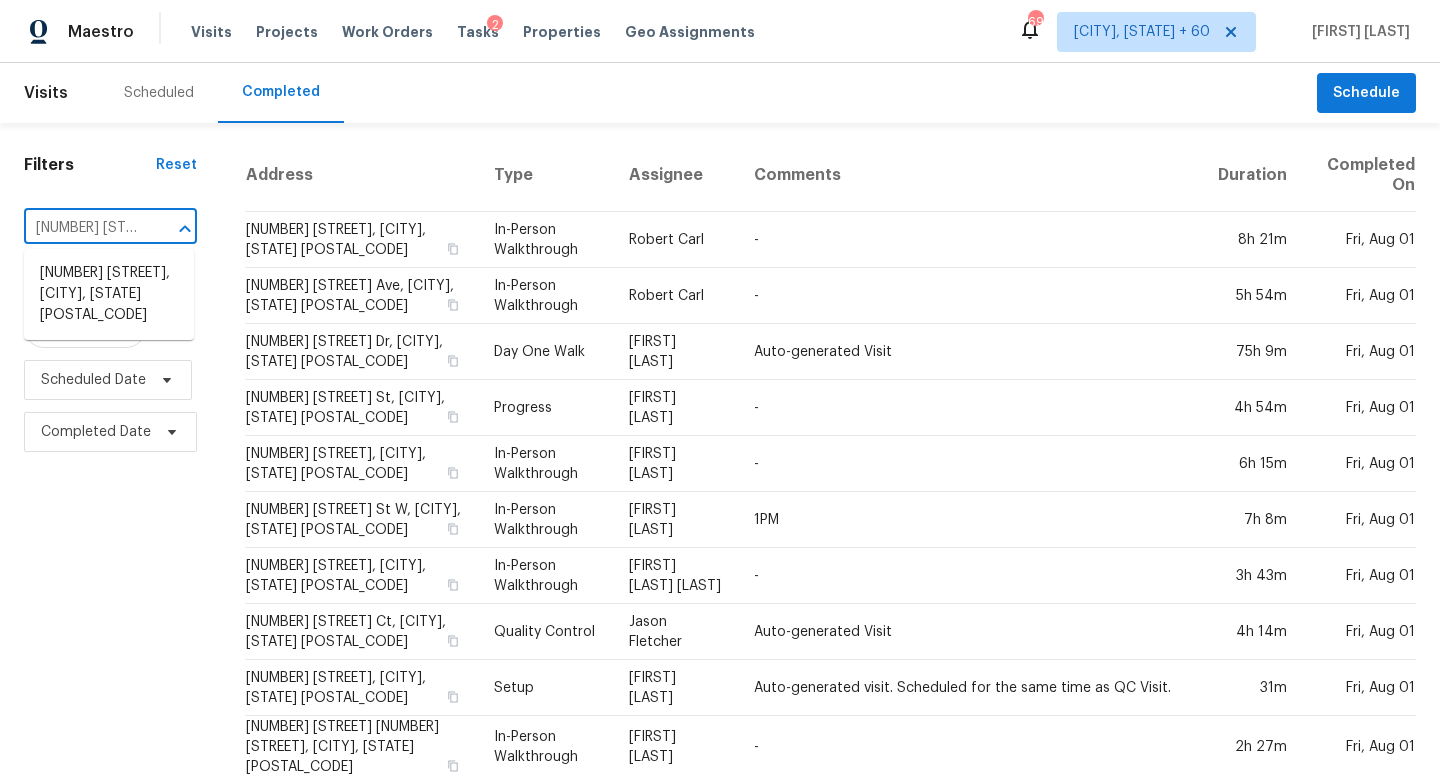 scroll, scrollTop: 0, scrollLeft: 128, axis: horizontal 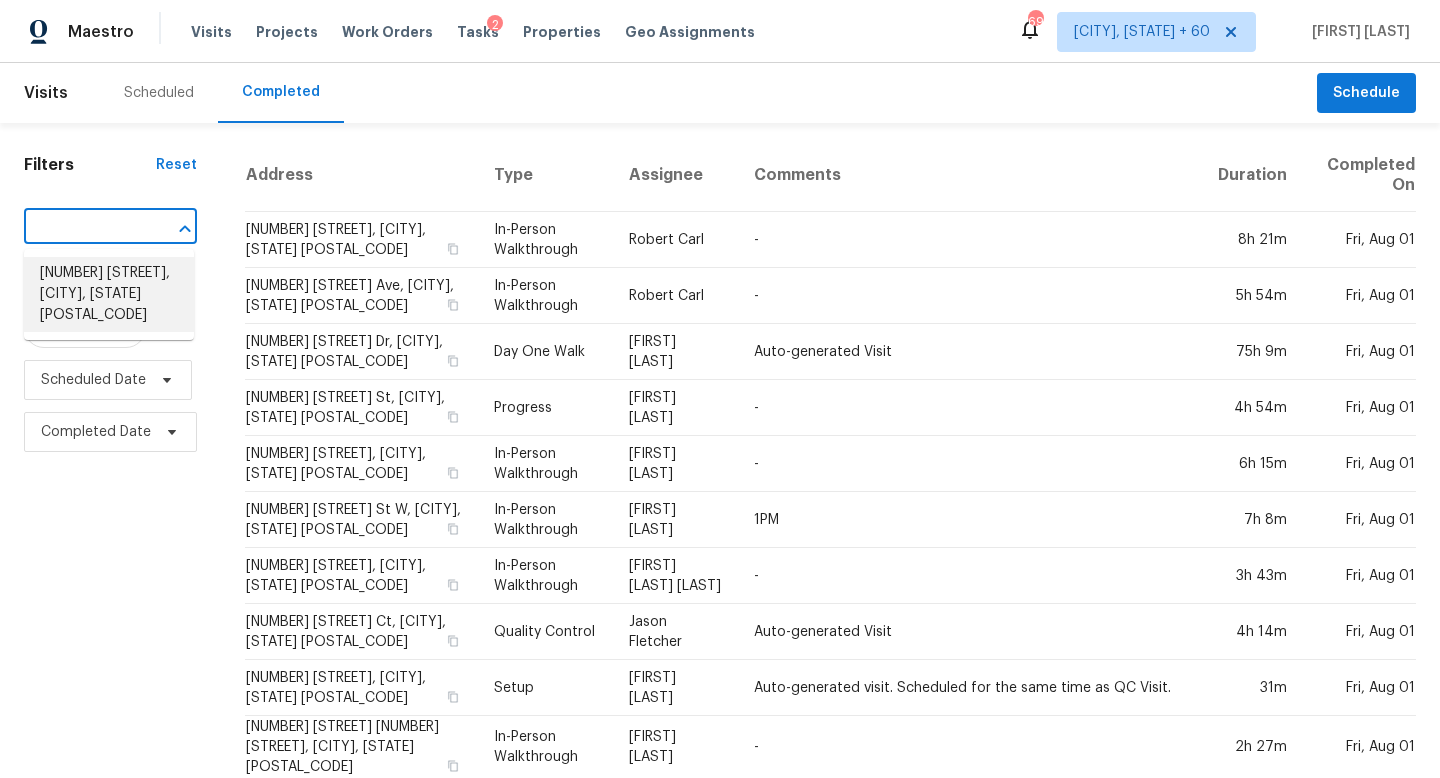 click on "238 Roma Dr, Duncanville, TX 75116" at bounding box center (109, 294) 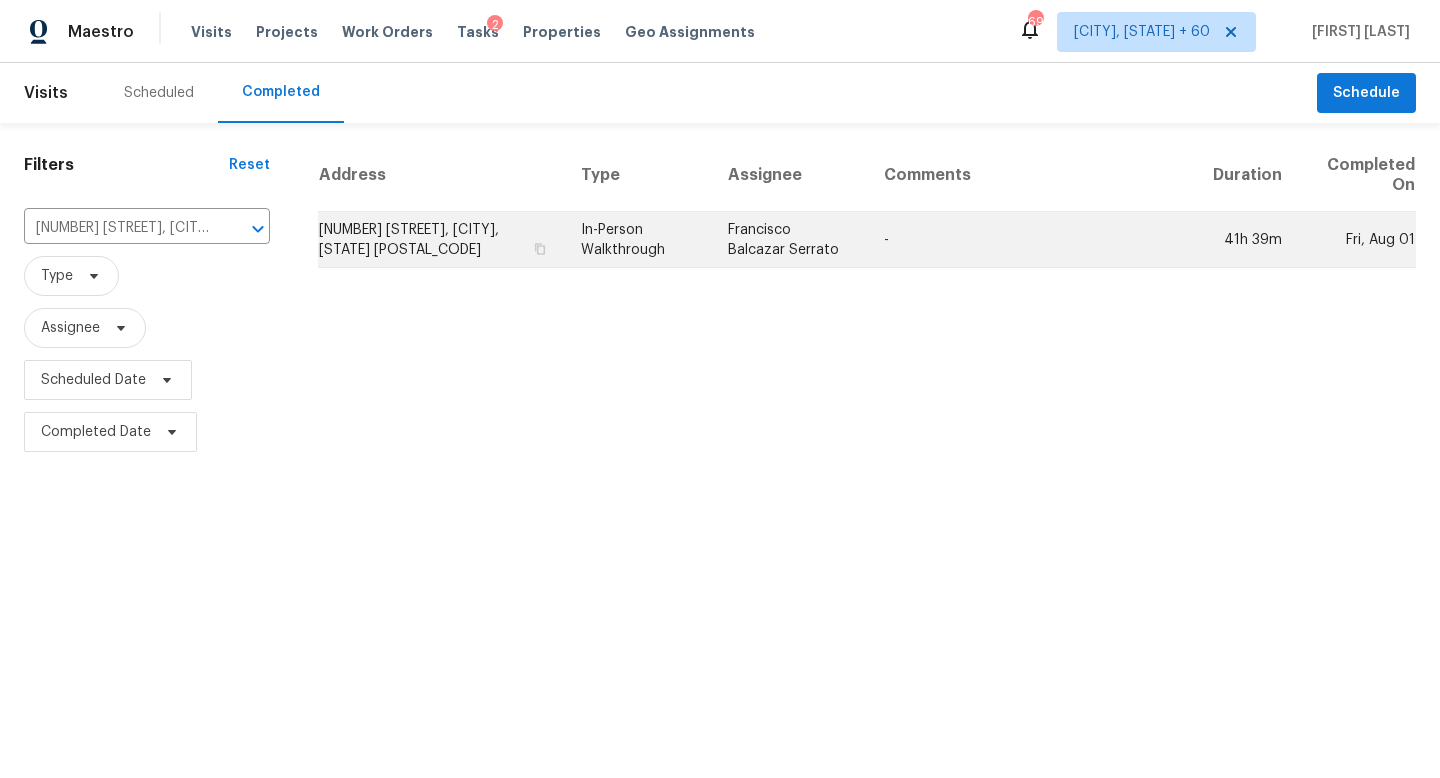 click on "In-Person Walkthrough" at bounding box center (638, 240) 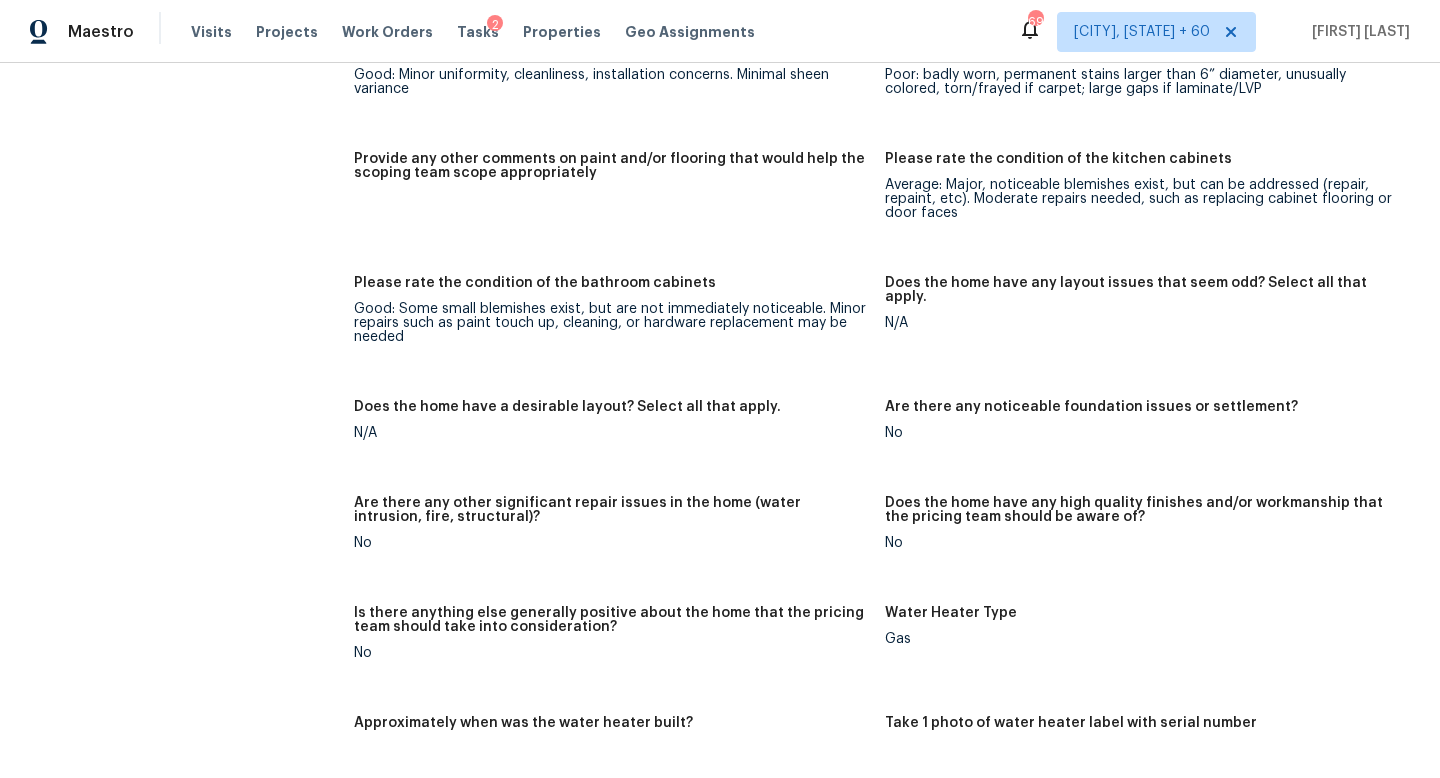scroll, scrollTop: 3503, scrollLeft: 0, axis: vertical 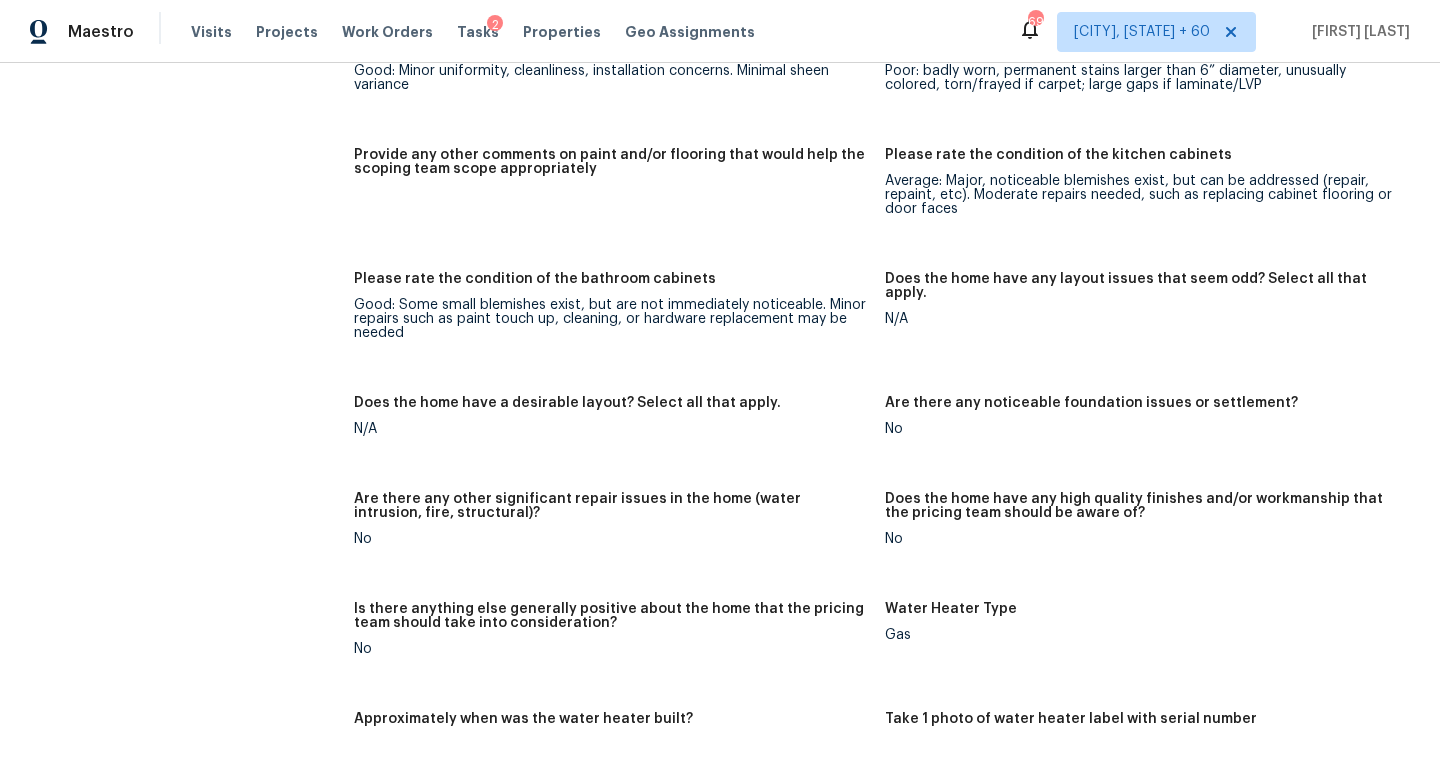 click on "Good: Some small blemishes exist, but are not immediately noticeable. Minor repairs such as paint touch up, cleaning, or hardware replacement may be needed" at bounding box center (611, 319) 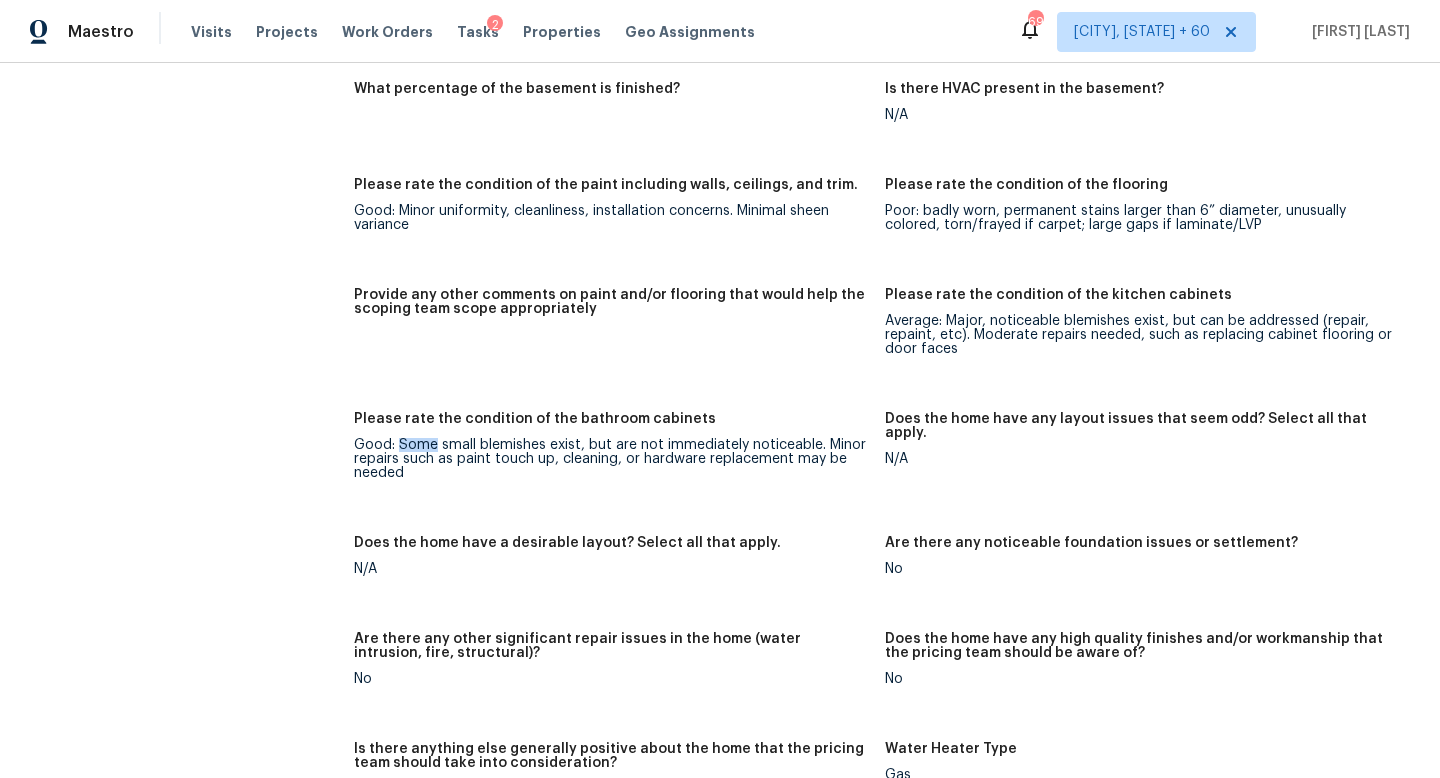 scroll, scrollTop: 3274, scrollLeft: 0, axis: vertical 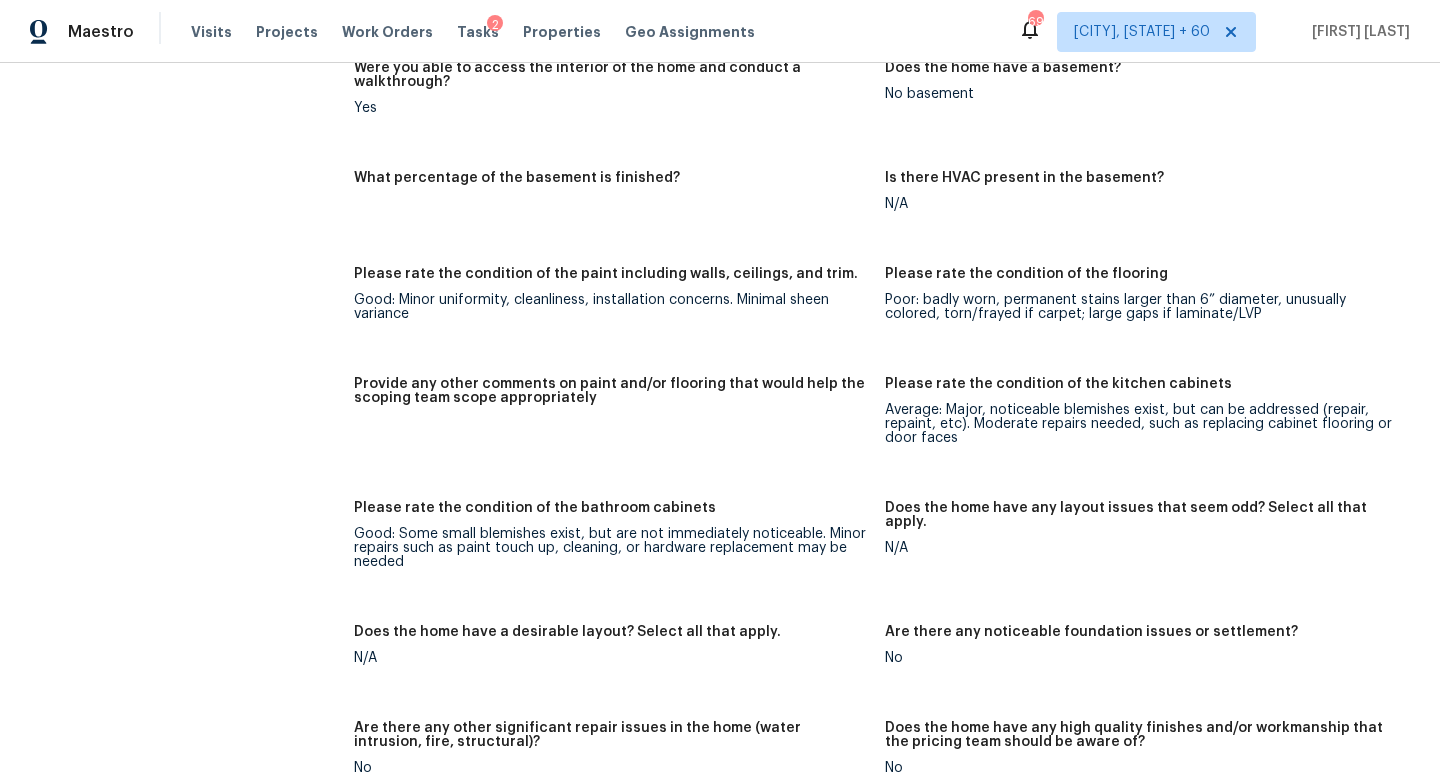 click on "Notes: Living Room Photos Kitchen Photos Main Bedroom Photos Bathroom Photos Add optional photos here Were you able to access the interior of the home and conduct a walkthrough? Yes Does the home have a basement? No basement What percentage of the basement is finished? Is there HVAC present in the basement? N/A Please rate the condition of the paint including walls, ceilings, and trim. Good: Minor uniformity, cleanliness, installation concerns. Minimal sheen variance Please rate the condition of the flooring Poor: badly worn, permanent stains larger than 6” diameter, unusually colored, torn/frayed if carpet; large gaps if laminate/LVP Provide any other comments on paint and/or flooring that would help the scoping team scope appropriately Please rate the condition of the kitchen cabinets Average: Major, noticeable blemishes exist, but can be addressed (repair, repaint, etc). Moderate repairs needed, such as replacing cabinet flooring or door faces Please rate the condition of the bathroom cabinets N/A N/A No" at bounding box center (885, 455) 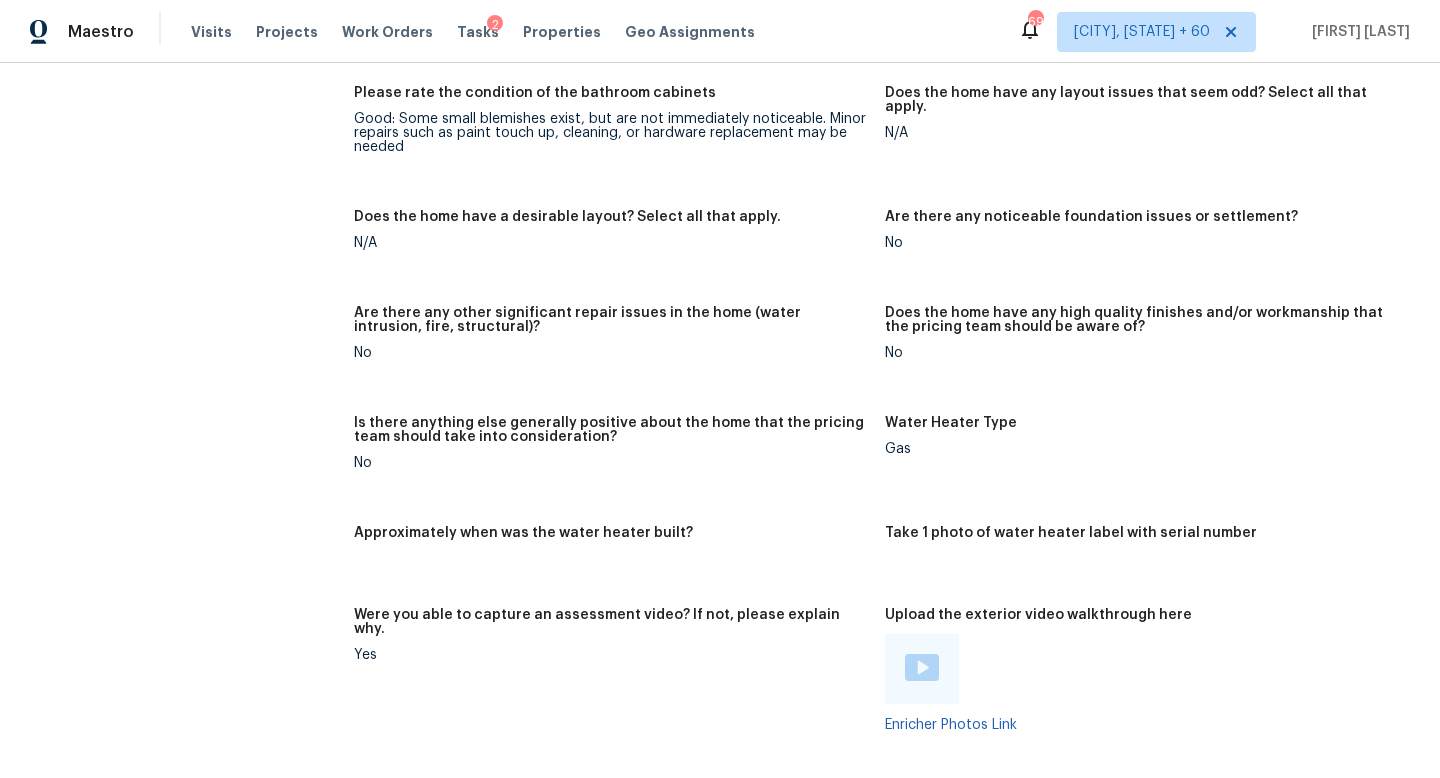 scroll, scrollTop: 1009, scrollLeft: 0, axis: vertical 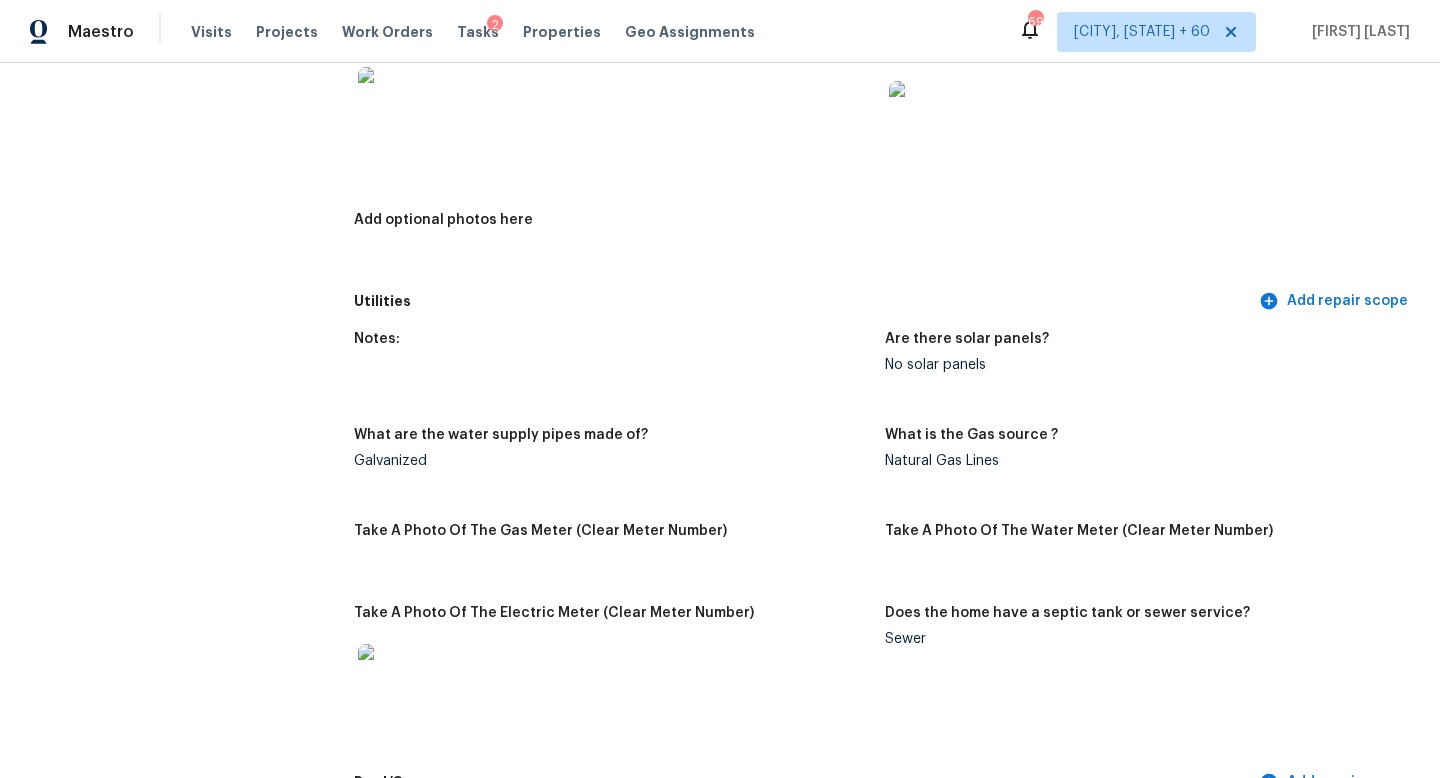click on "All visits 238 Roma Dr Duncanville, TX 75116 Home details Other Visits No previous visits" at bounding box center [157, 2177] 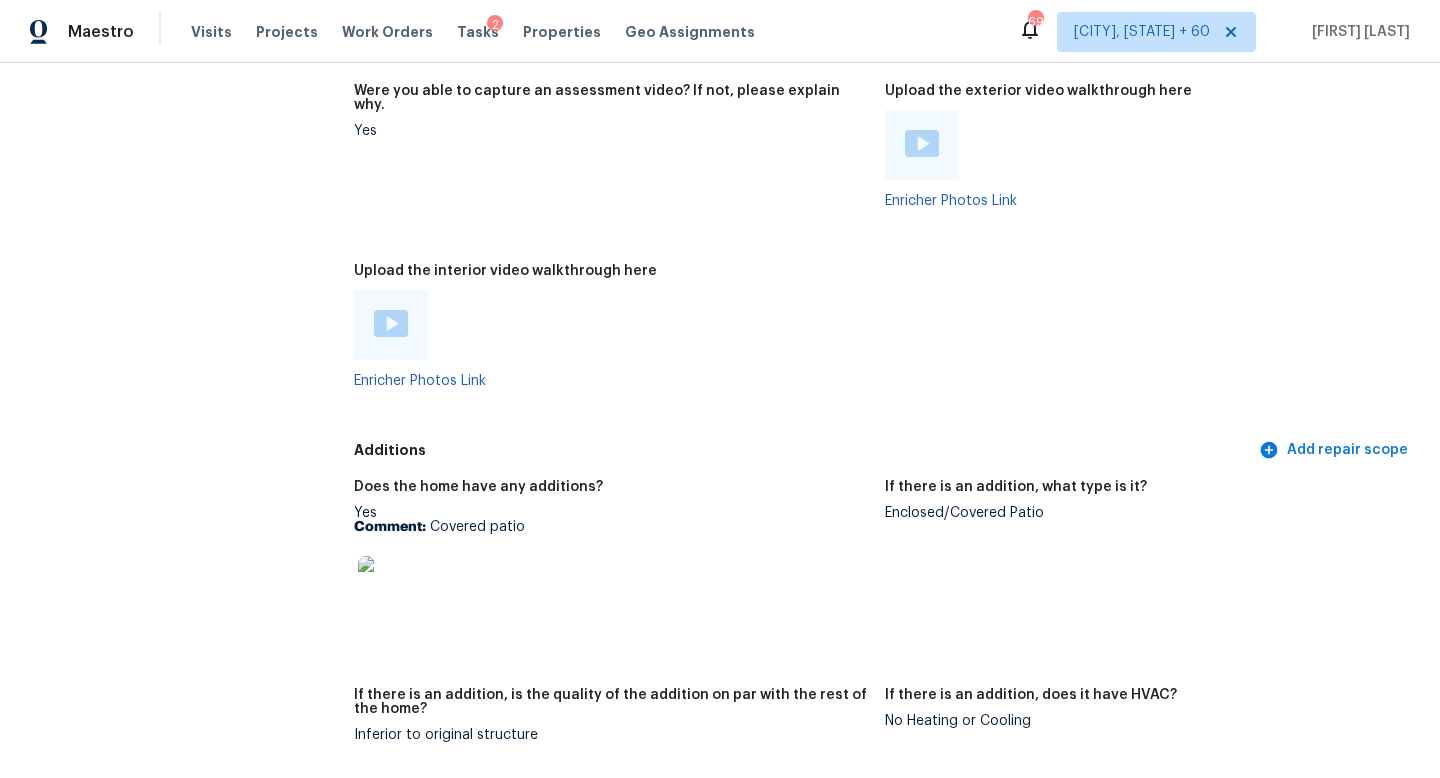 click on "If there is an addition, what type is it?" at bounding box center [1142, 493] 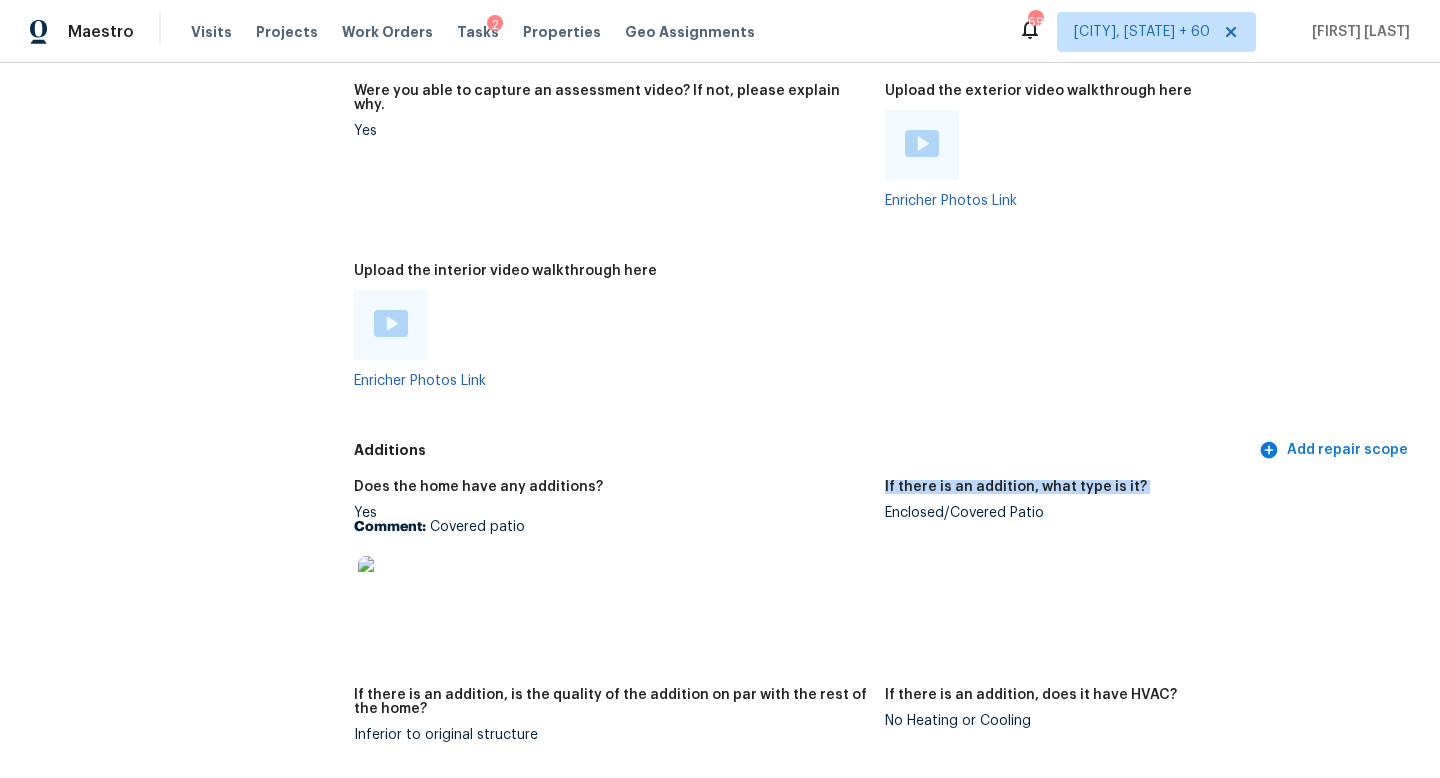 click on "If there is an addition, what type is it?" at bounding box center (1142, 493) 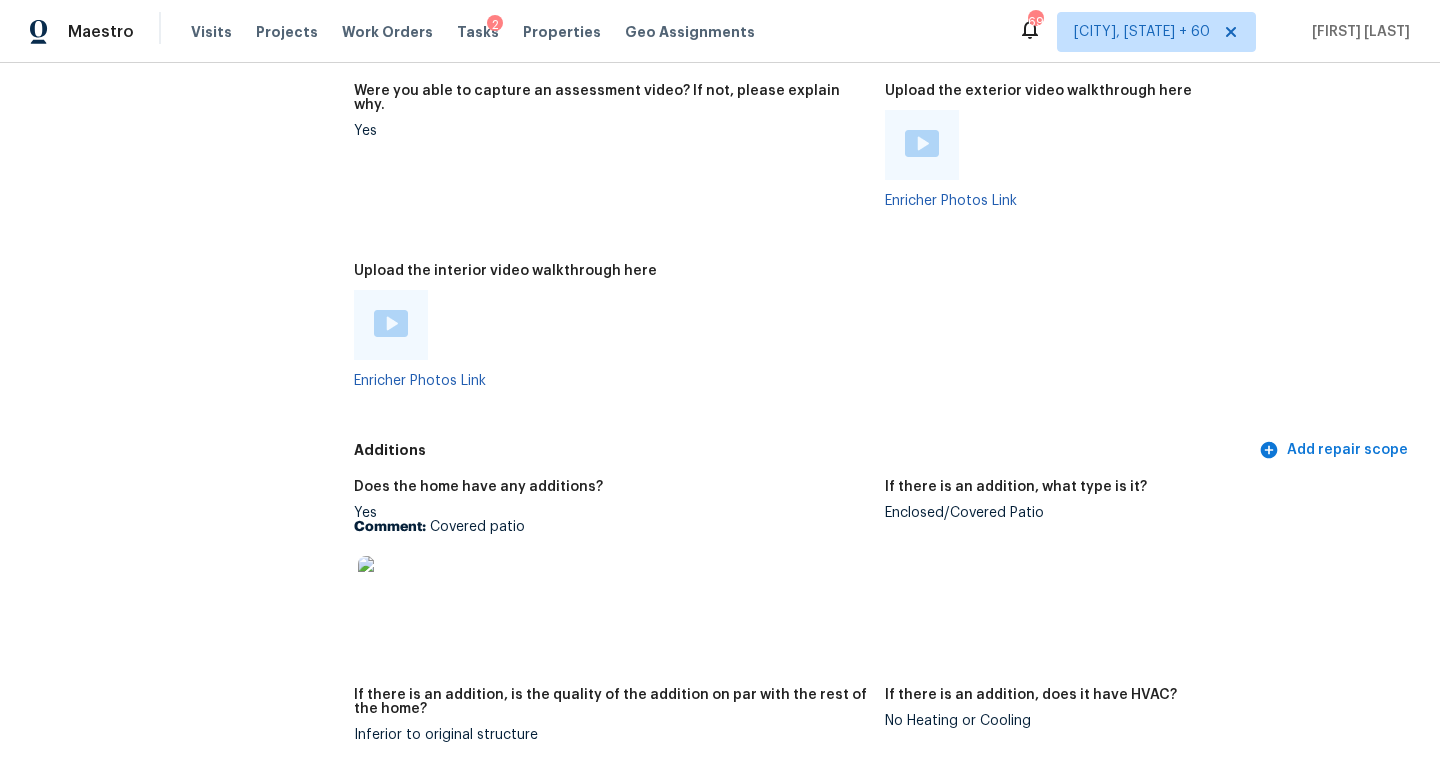 click on "If there is an addition, what type is it? Enclosed/Covered Patio" at bounding box center (1150, 572) 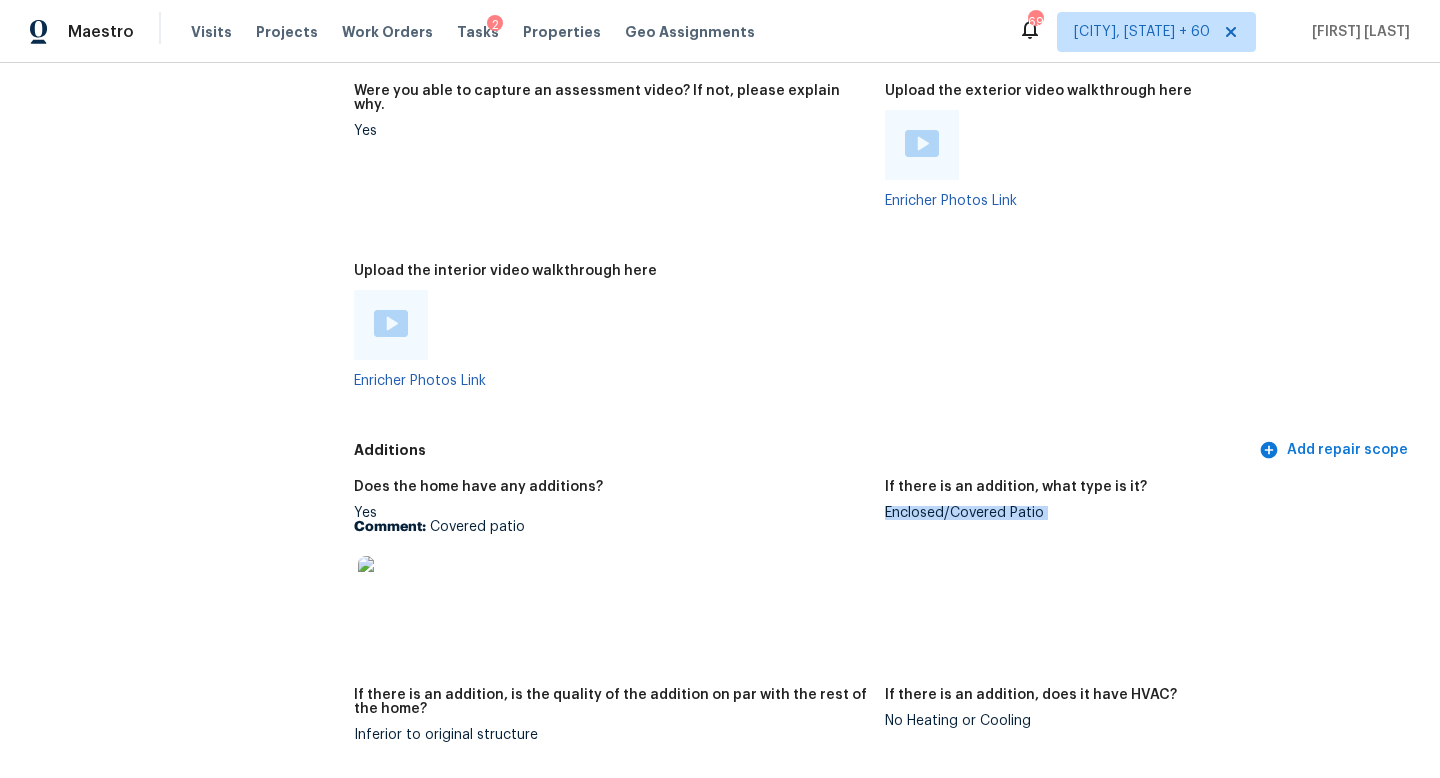 click on "If there is an addition, what type is it? Enclosed/Covered Patio" at bounding box center [1150, 572] 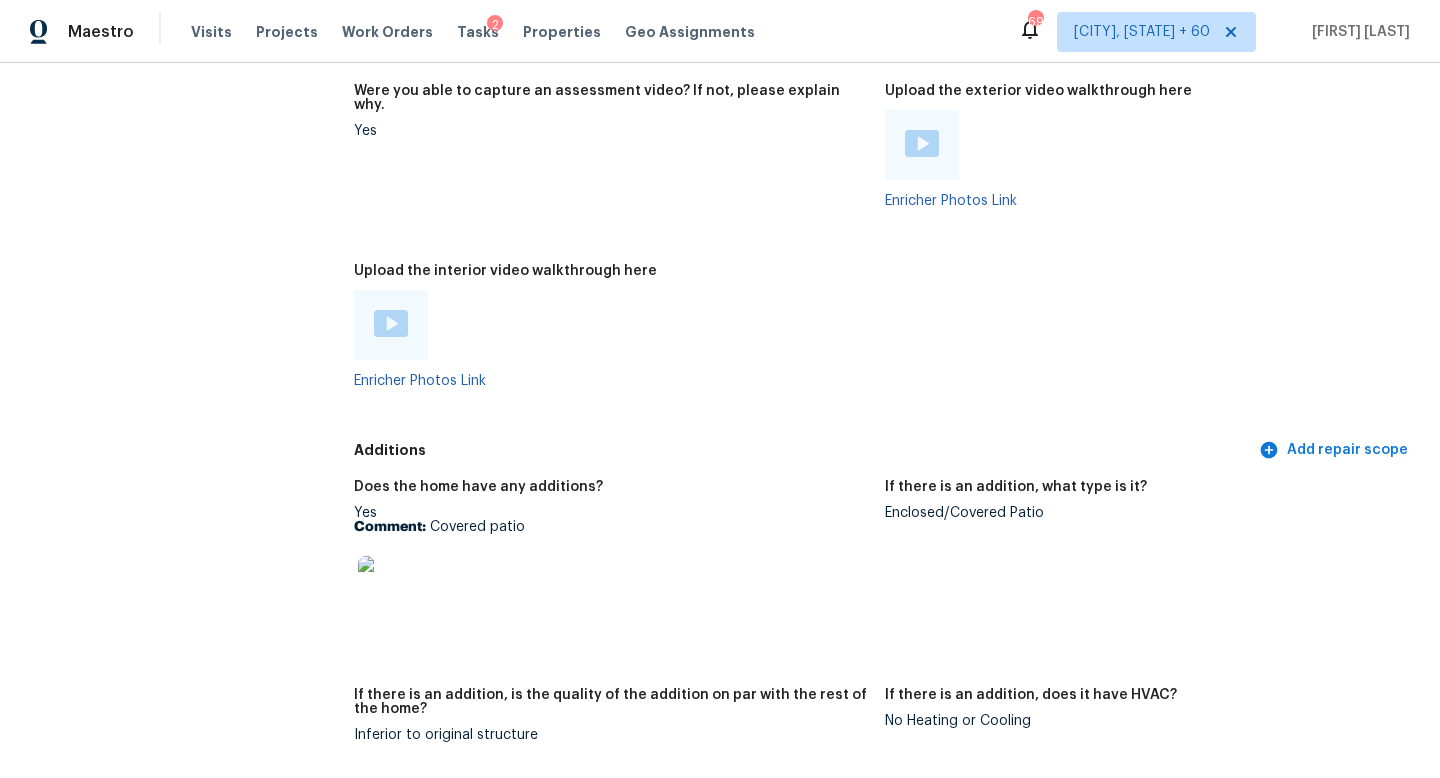 click at bounding box center (390, 588) 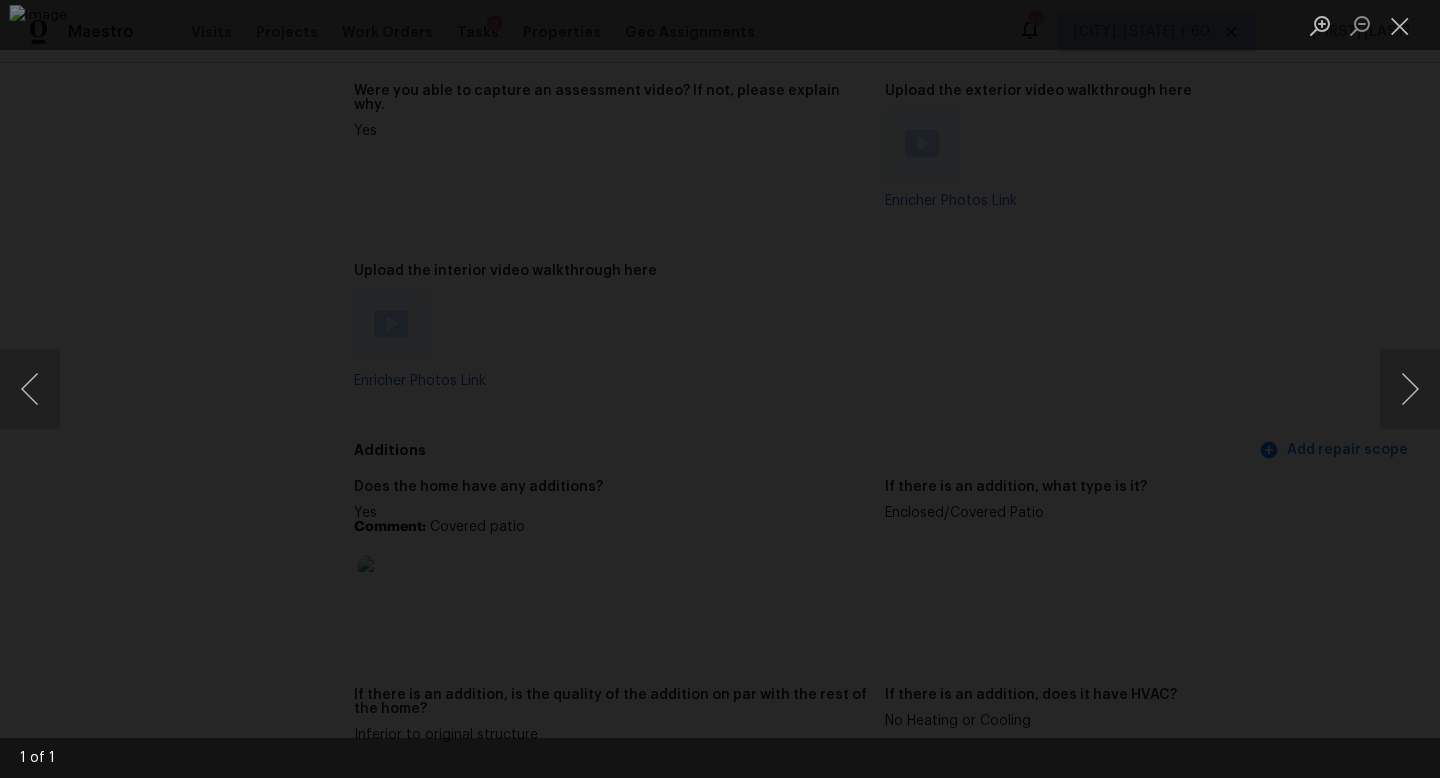 click at bounding box center [720, 389] 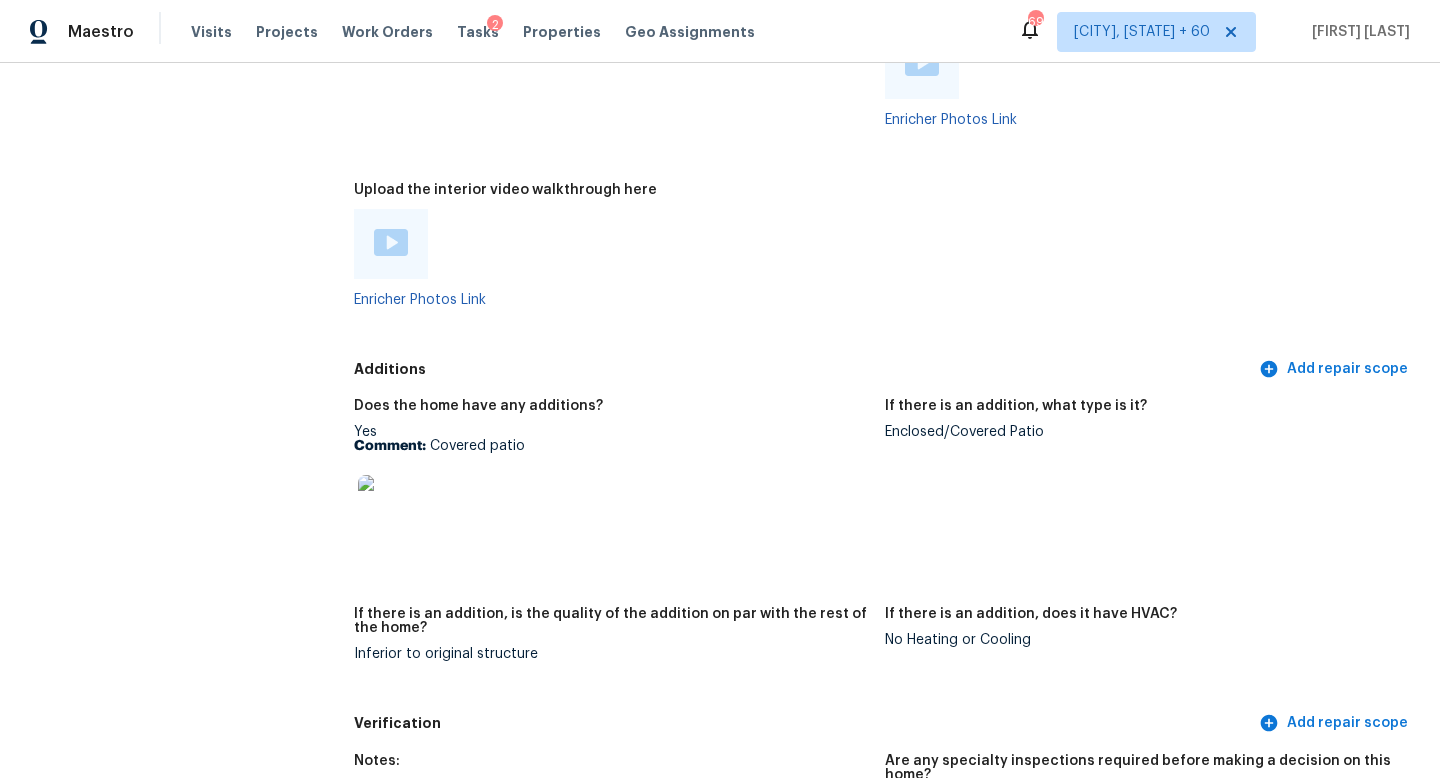 scroll, scrollTop: 4295, scrollLeft: 0, axis: vertical 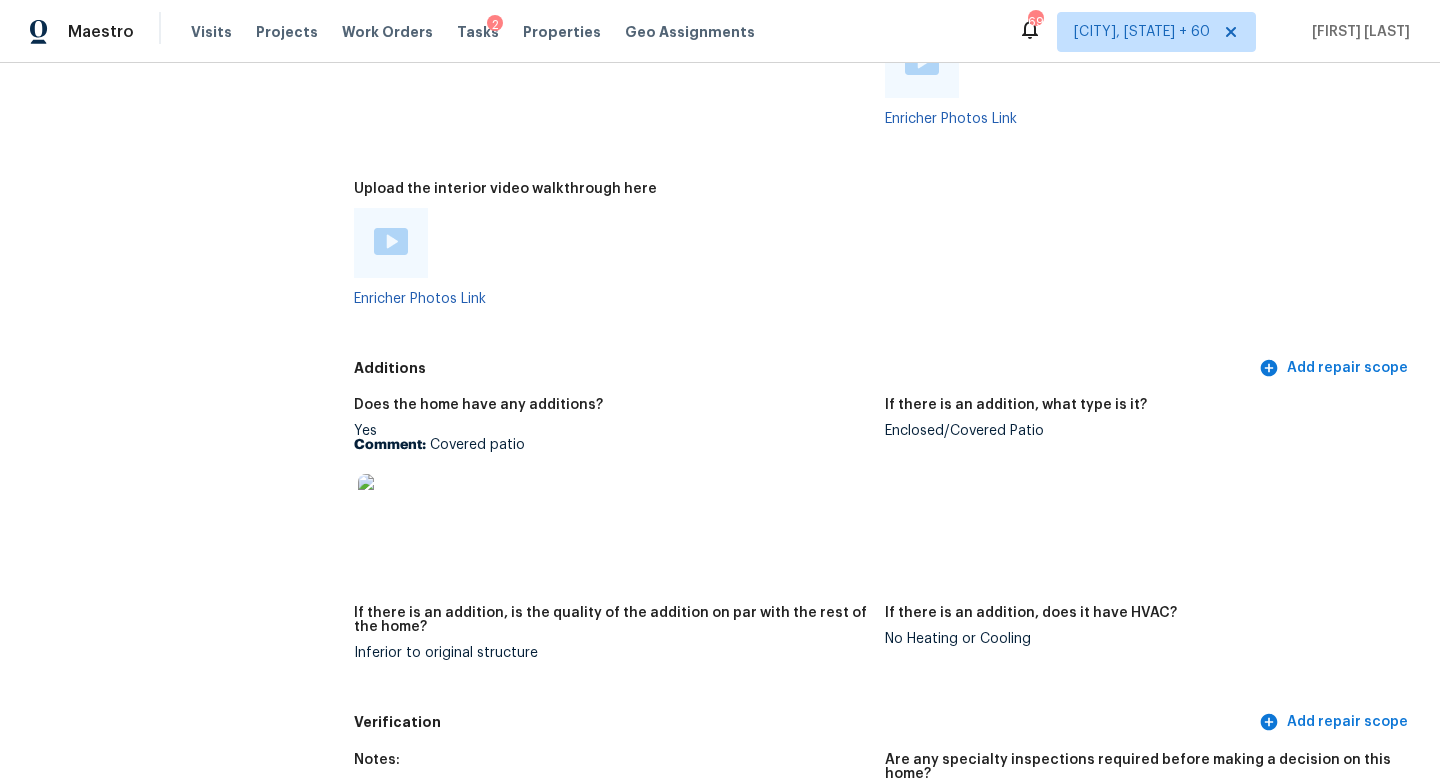 click on "All visits 238 Roma Dr Duncanville, TX 75116 Home details Other Visits No previous visits" at bounding box center [157, -1109] 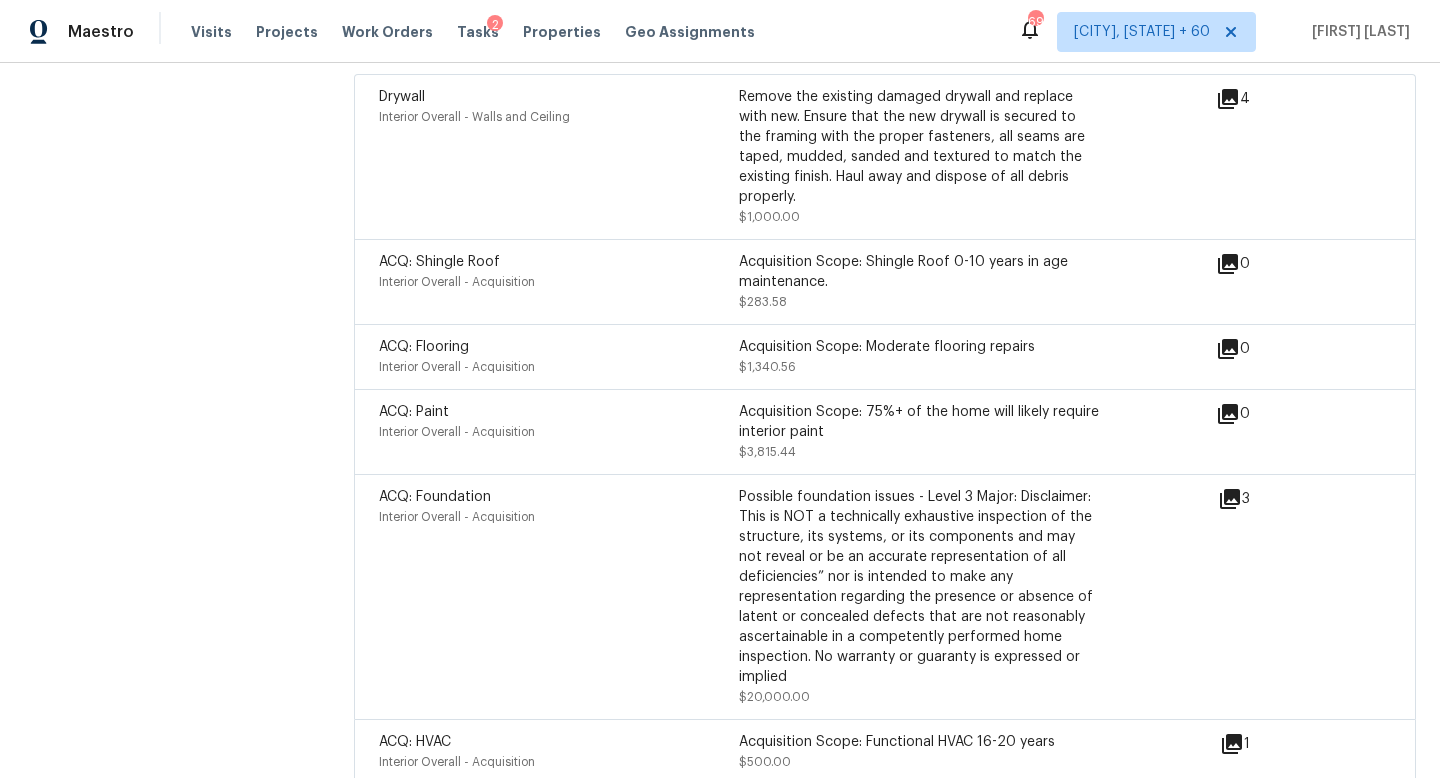 scroll, scrollTop: 5432, scrollLeft: 0, axis: vertical 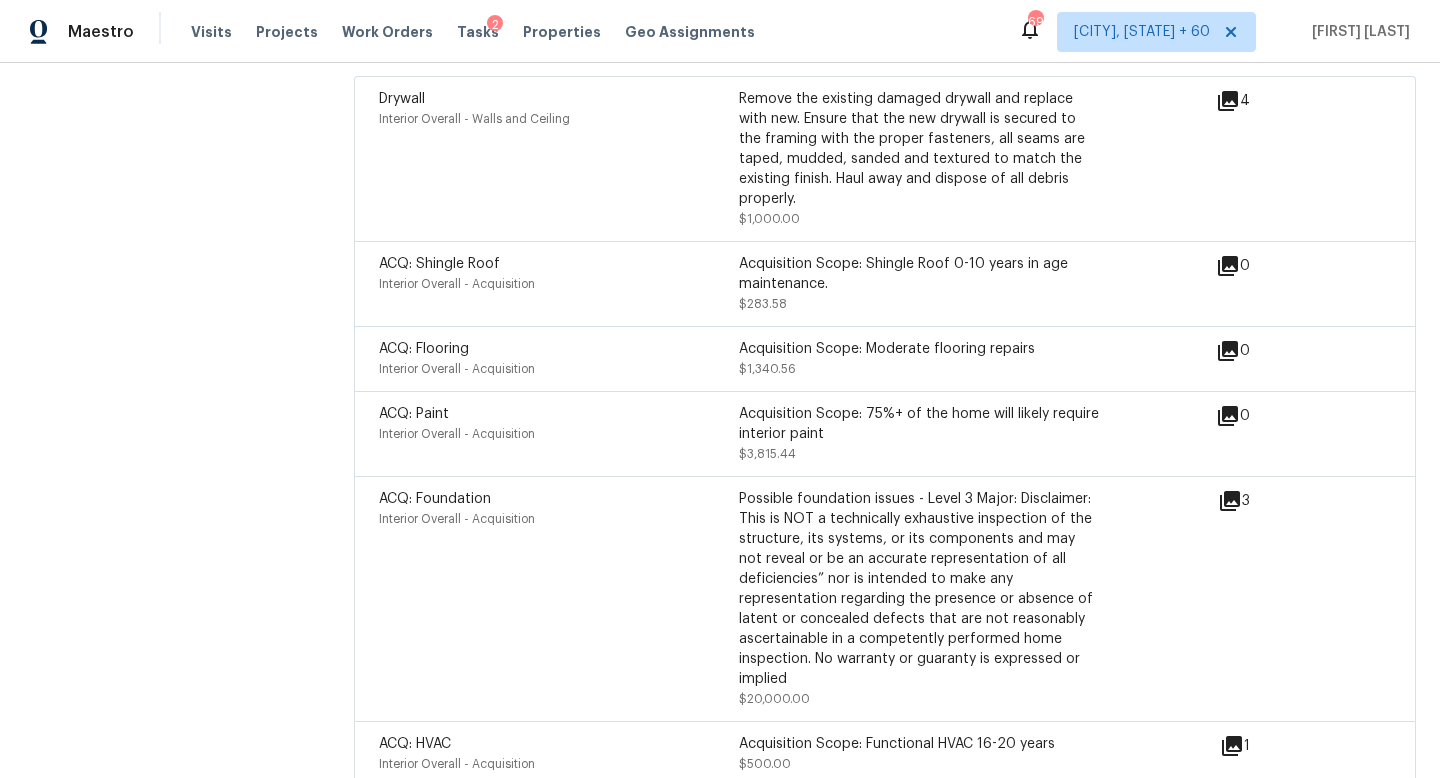 click on "All visits 238 Roma Dr Duncanville, TX 75116 Home details Other Visits No previous visits" at bounding box center (157, -2246) 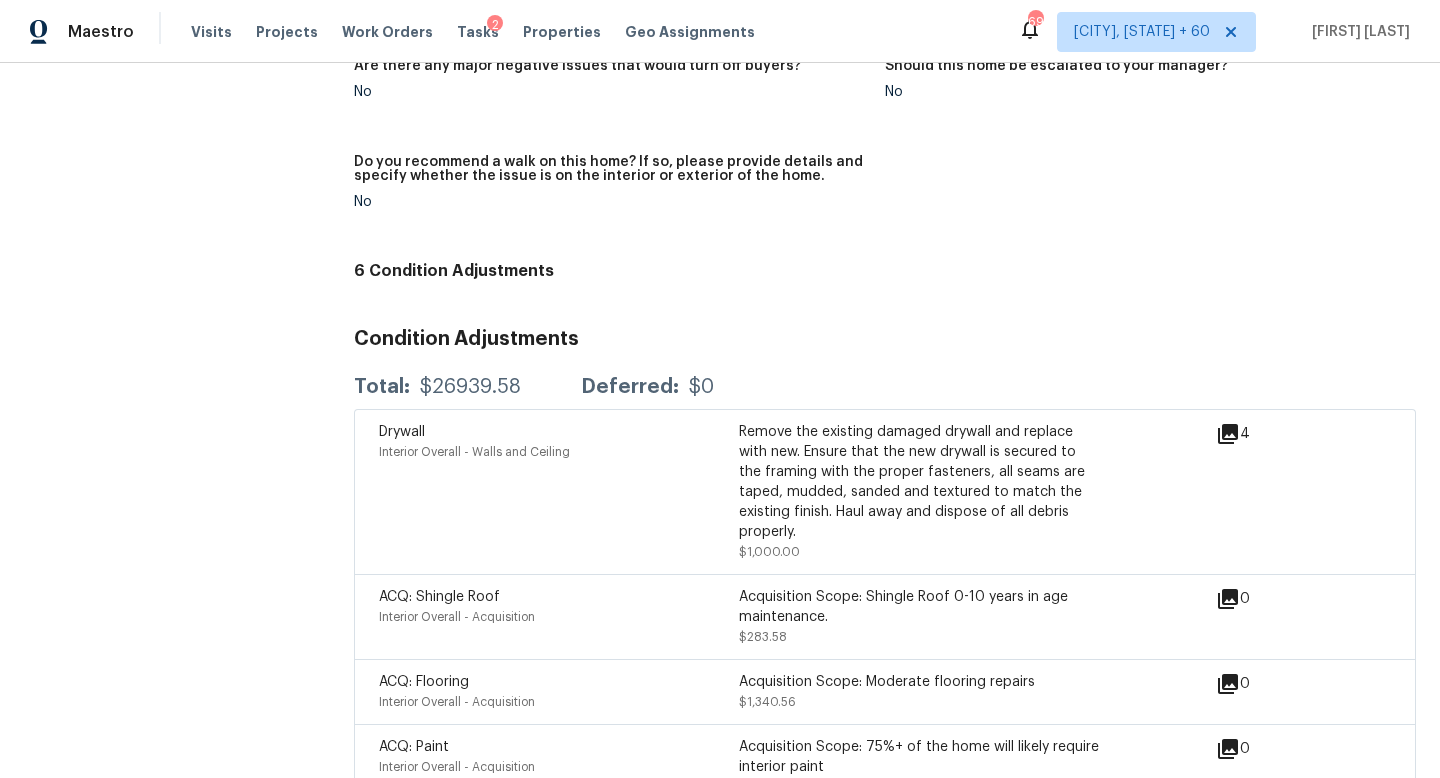 scroll, scrollTop: 4939, scrollLeft: 0, axis: vertical 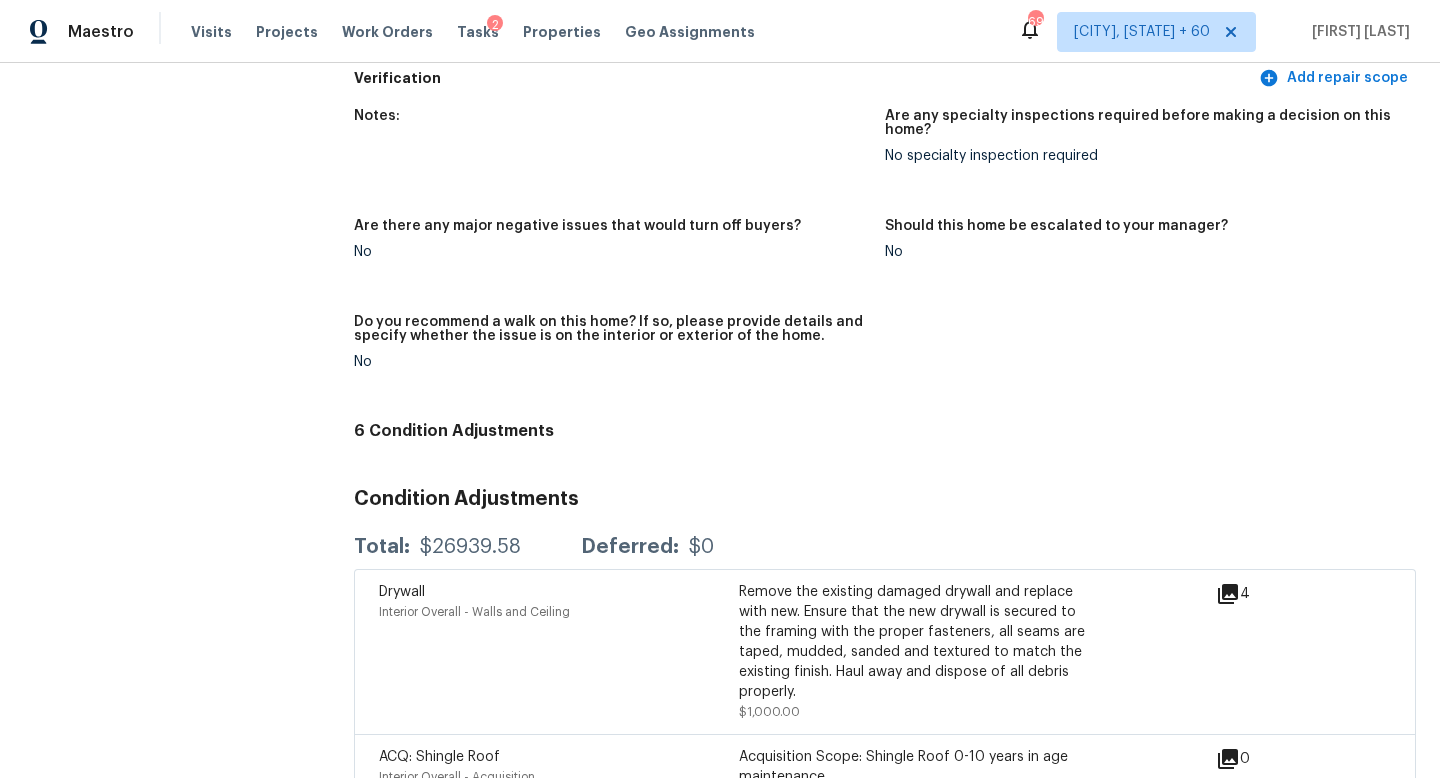 click on "Condition Adjustments" at bounding box center (885, 499) 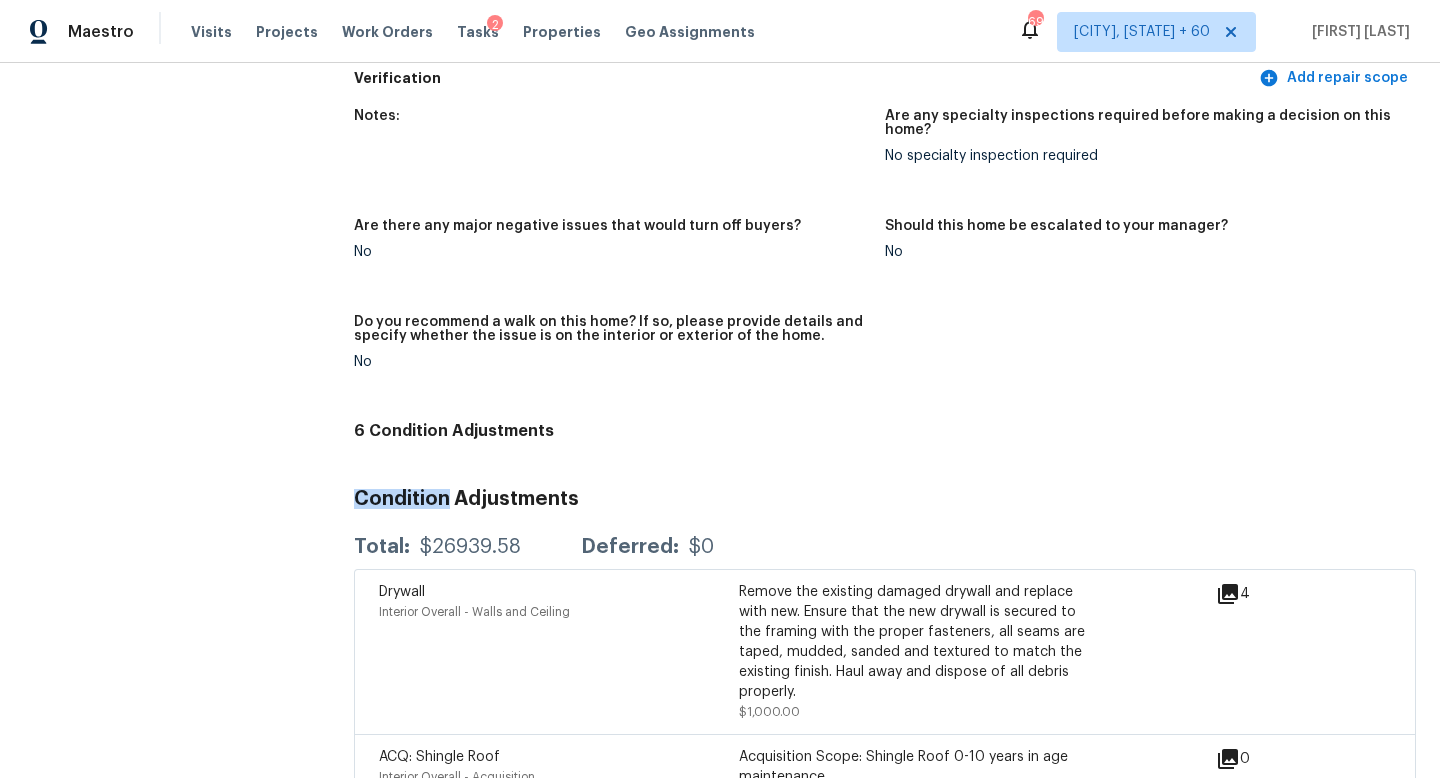 click on "Condition Adjustments" at bounding box center [885, 499] 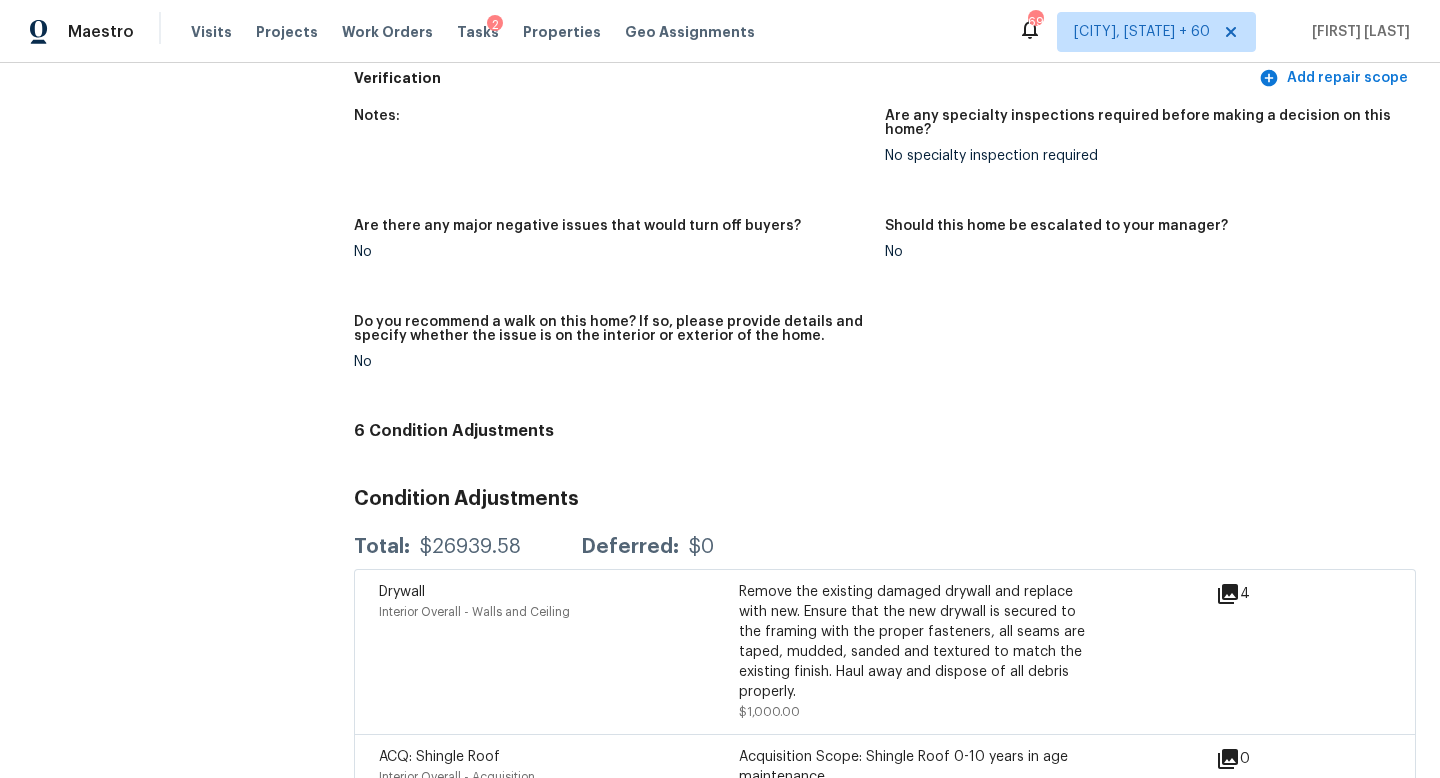 click on "Condition Adjustments" at bounding box center (885, 499) 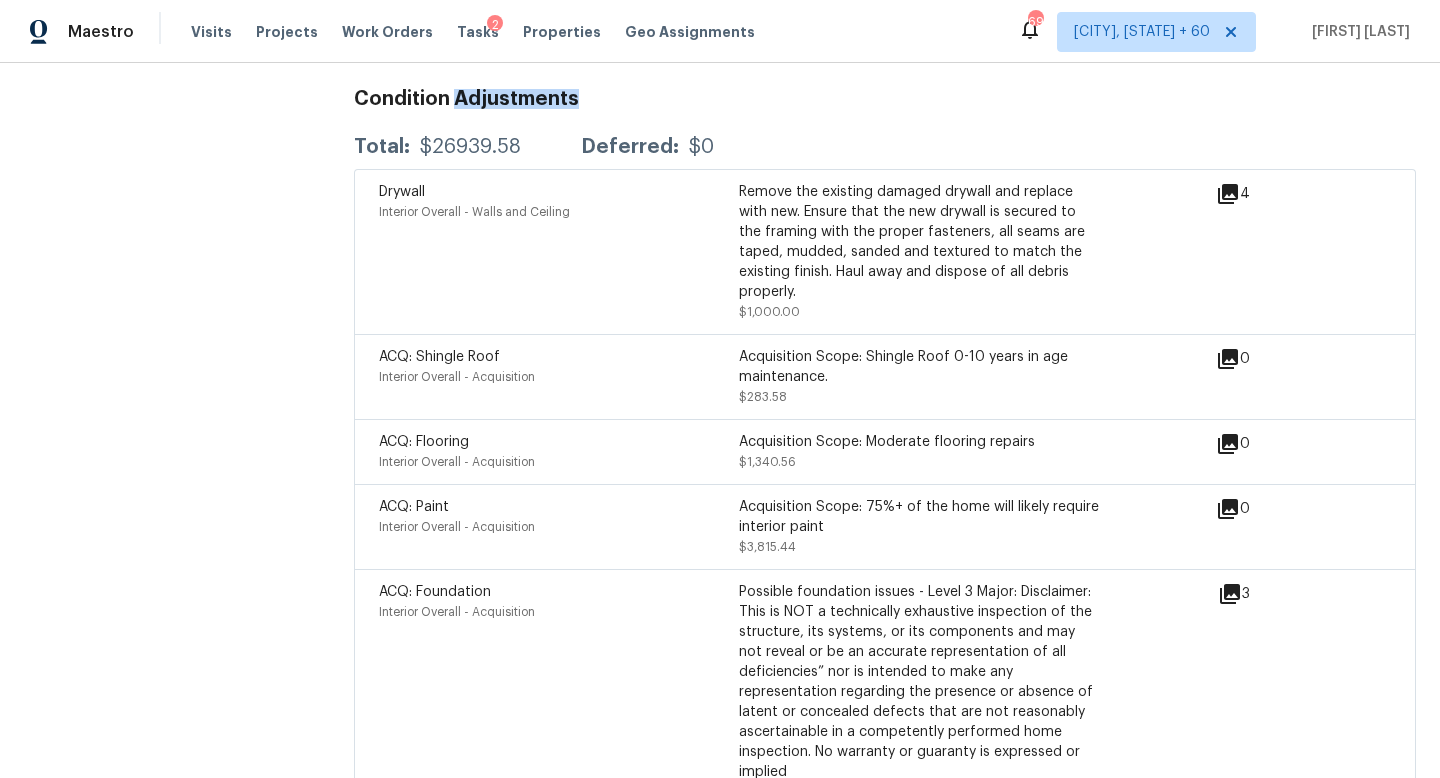 scroll, scrollTop: 5445, scrollLeft: 0, axis: vertical 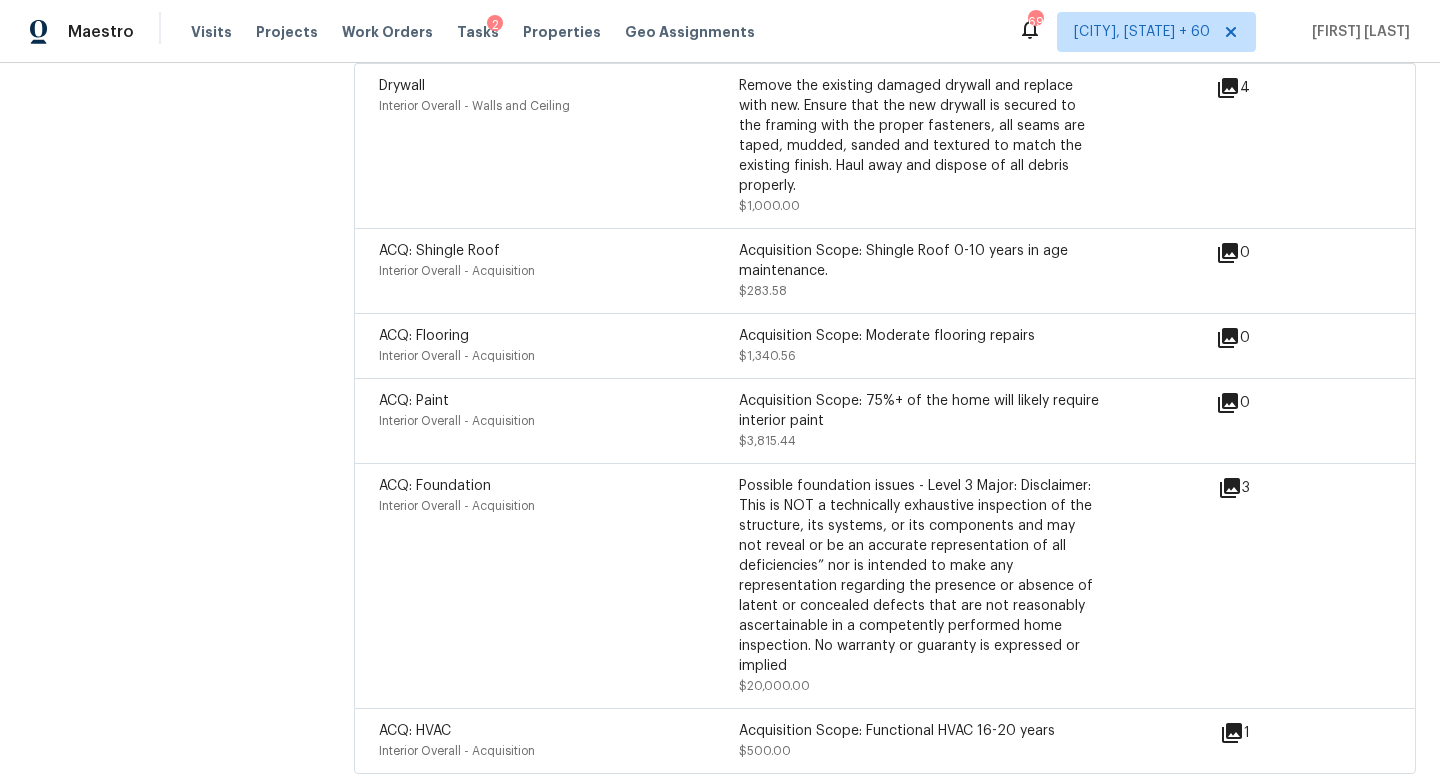 click 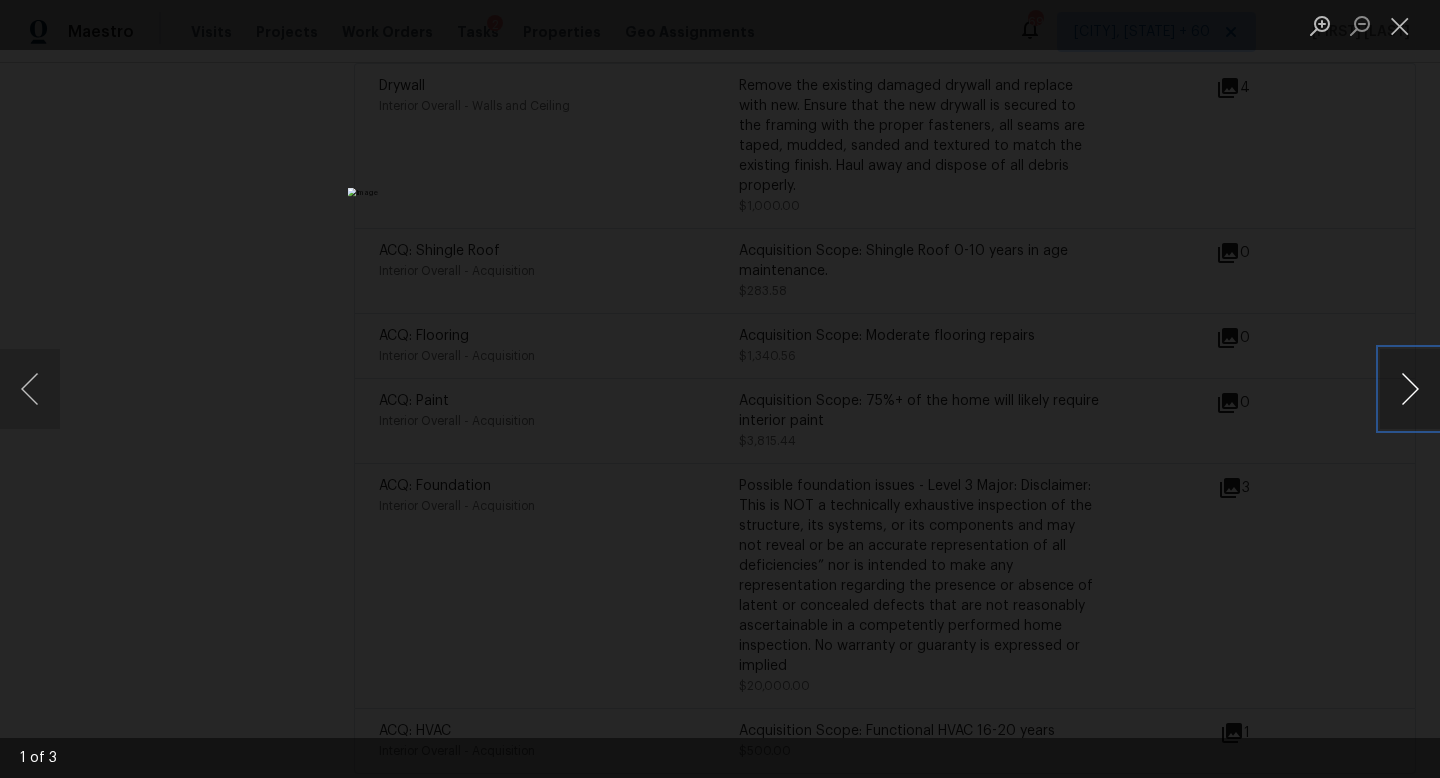 click at bounding box center [1410, 389] 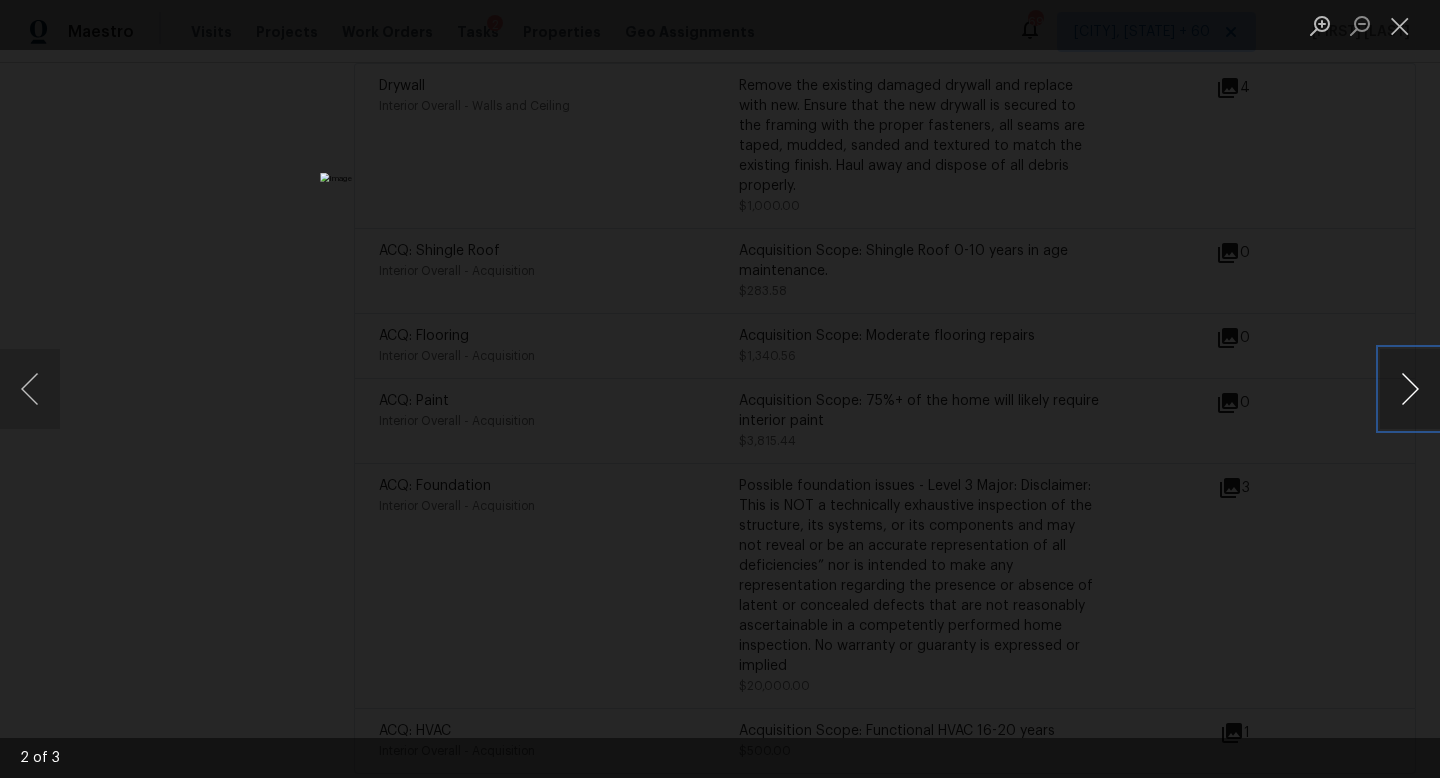 type 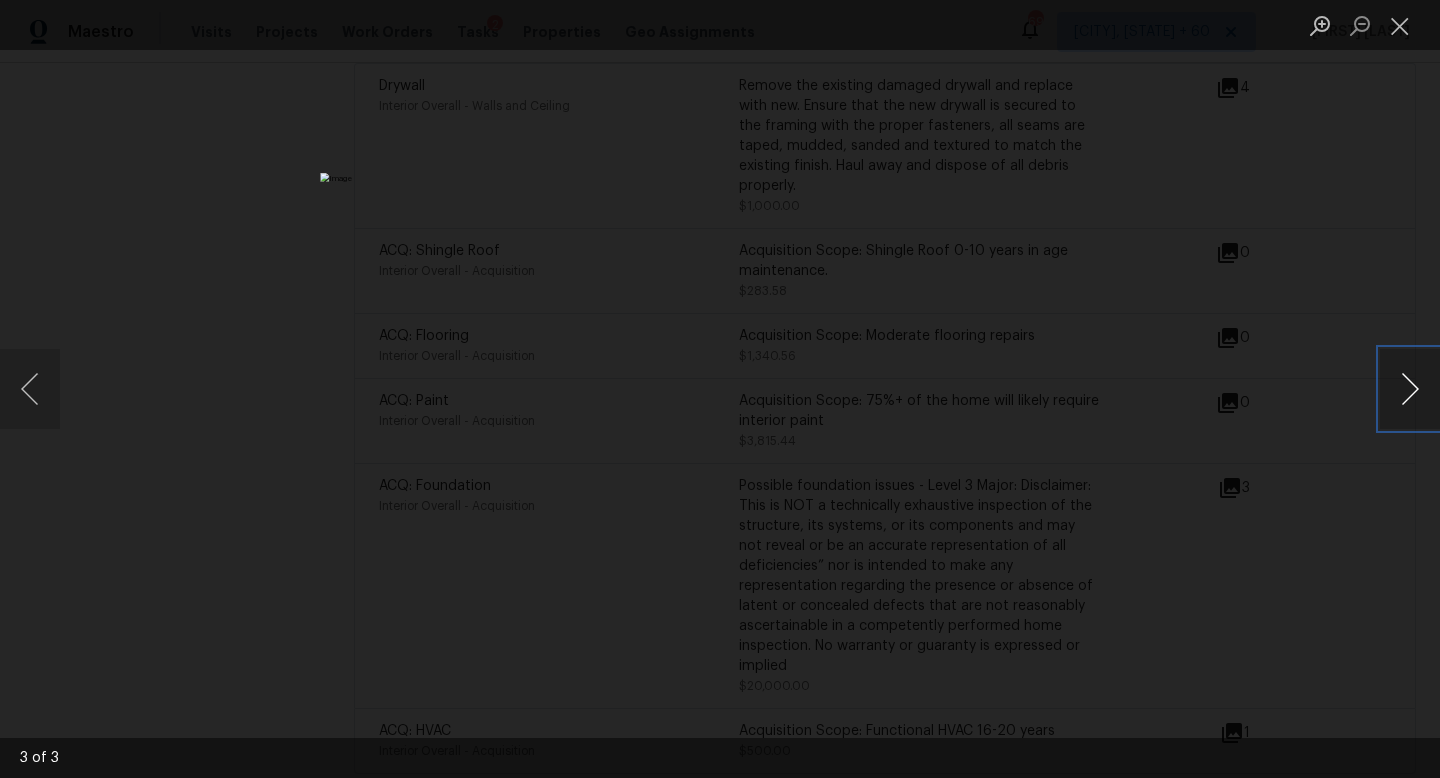 click at bounding box center (1410, 389) 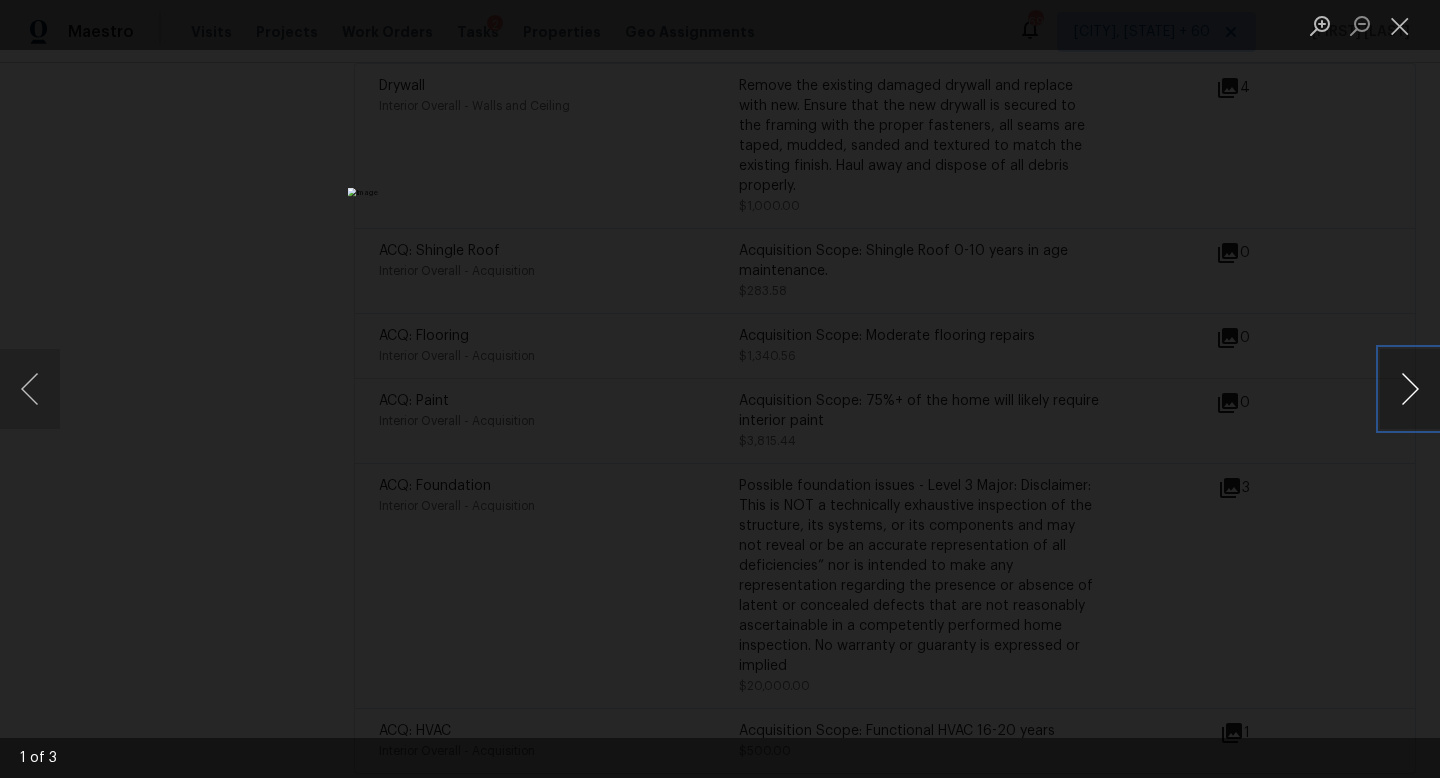 click at bounding box center (1410, 389) 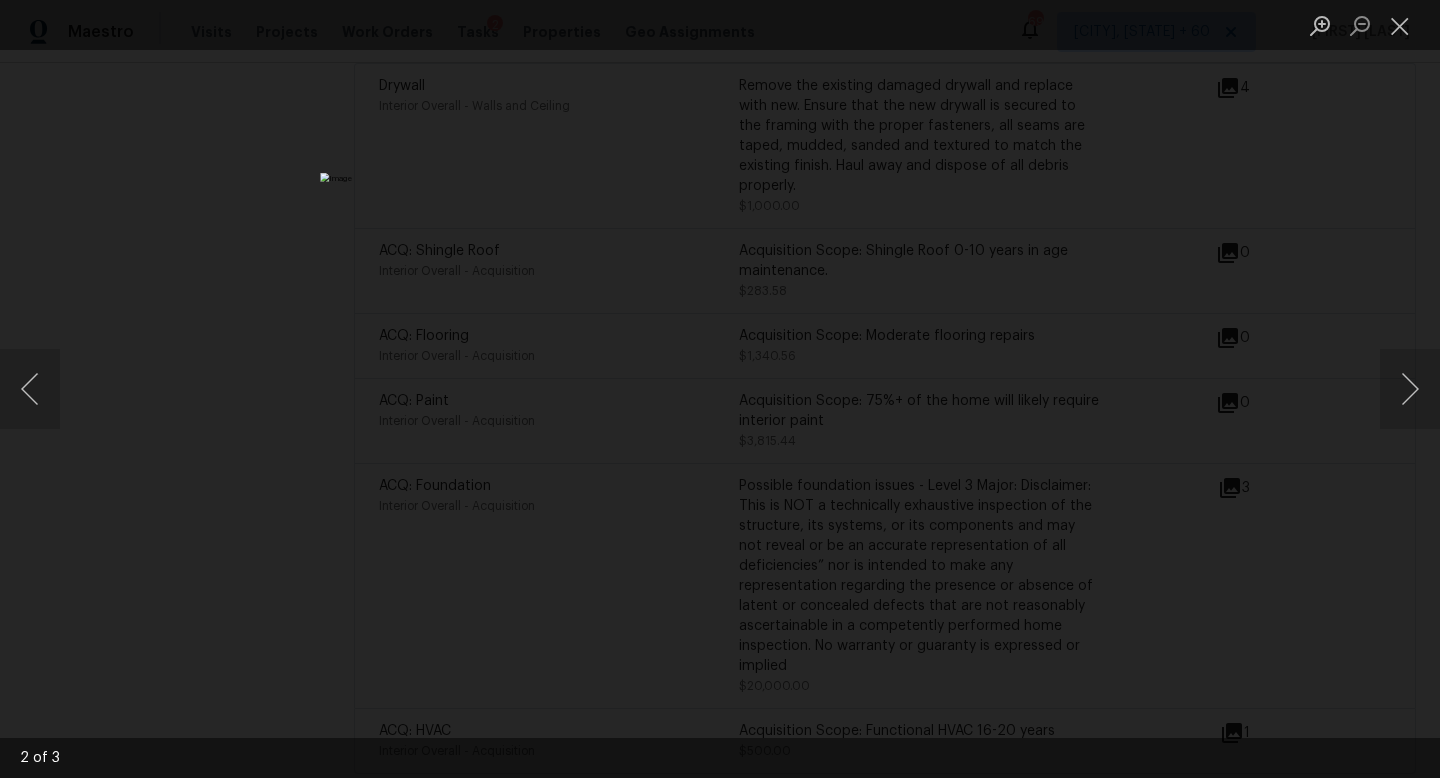 drag, startPoint x: 347, startPoint y: 223, endPoint x: 0, endPoint y: 437, distance: 407.68246 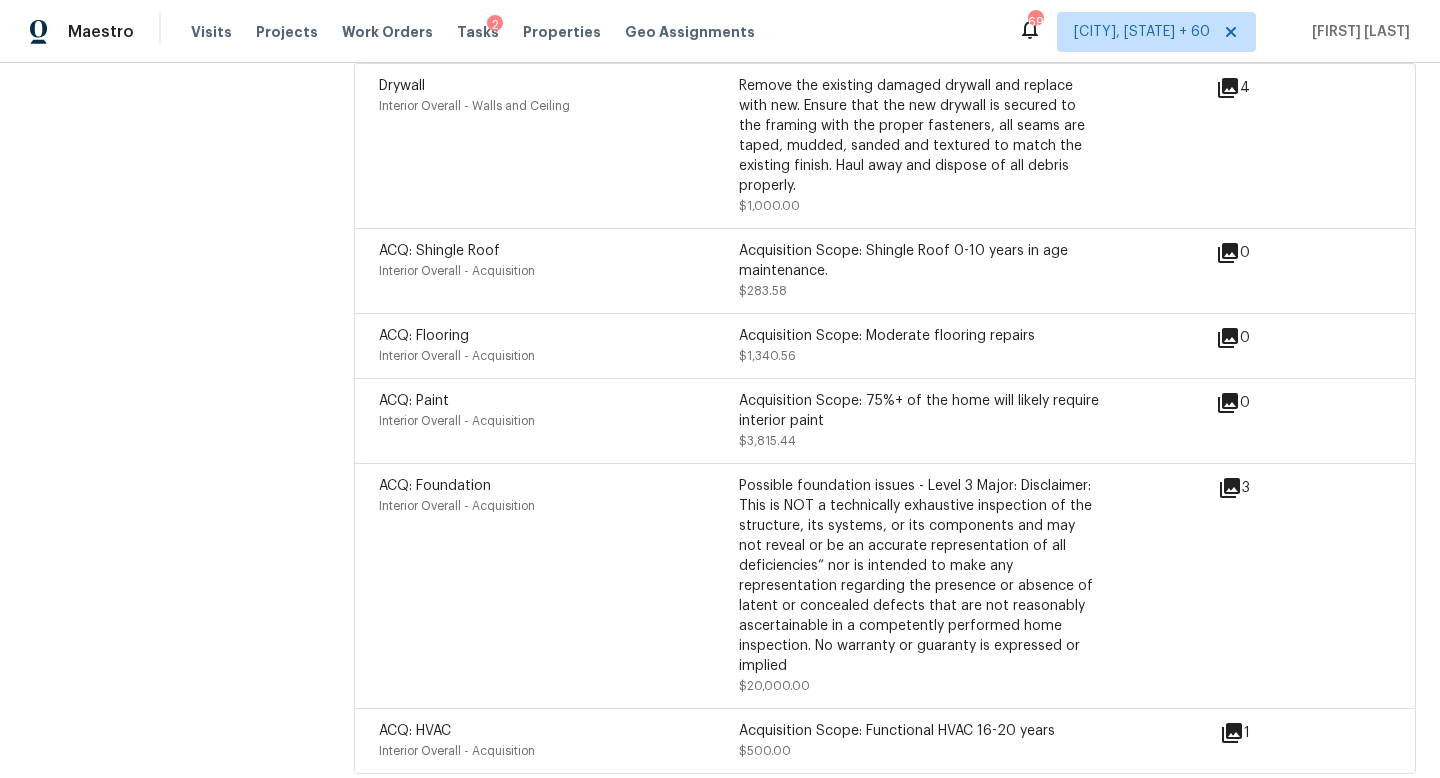 click 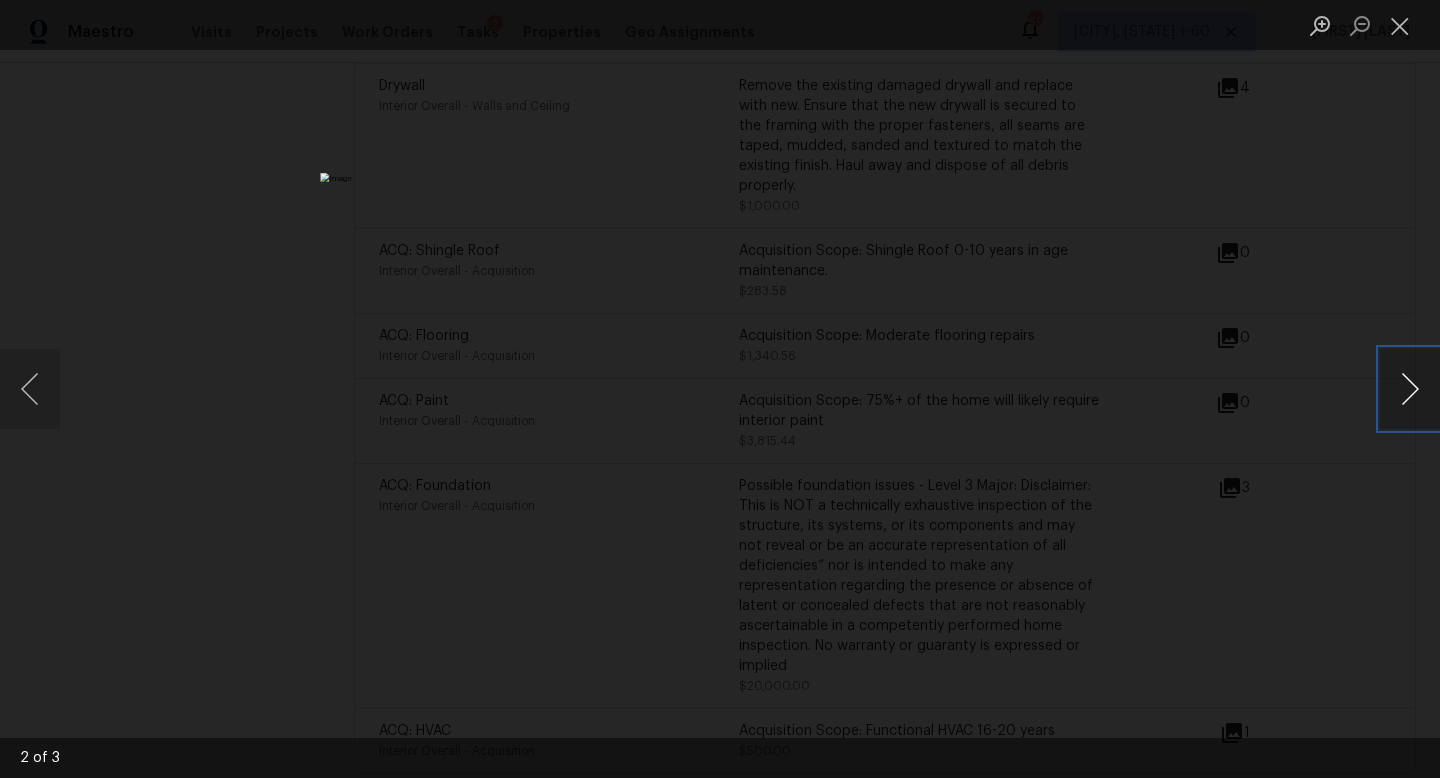 click at bounding box center (1410, 389) 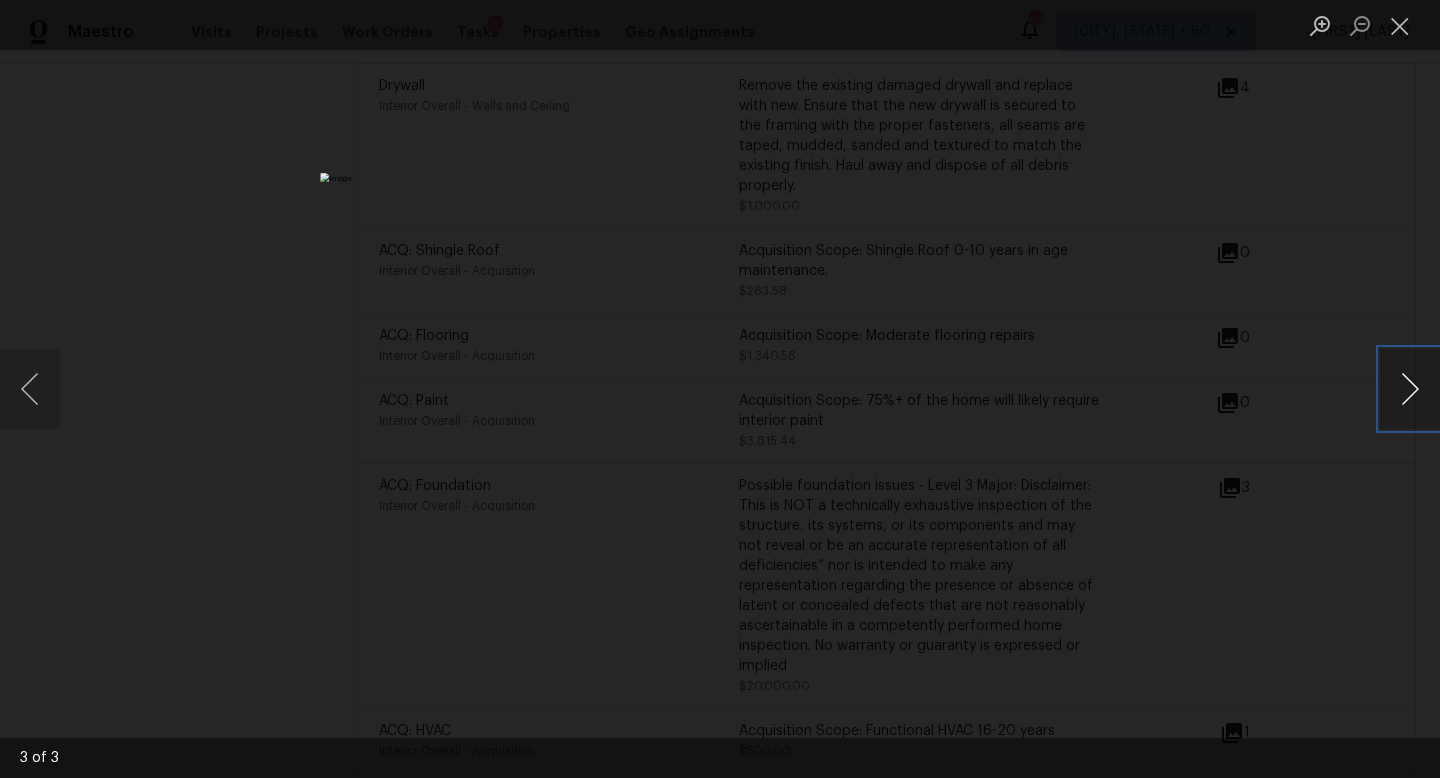 click at bounding box center [1410, 389] 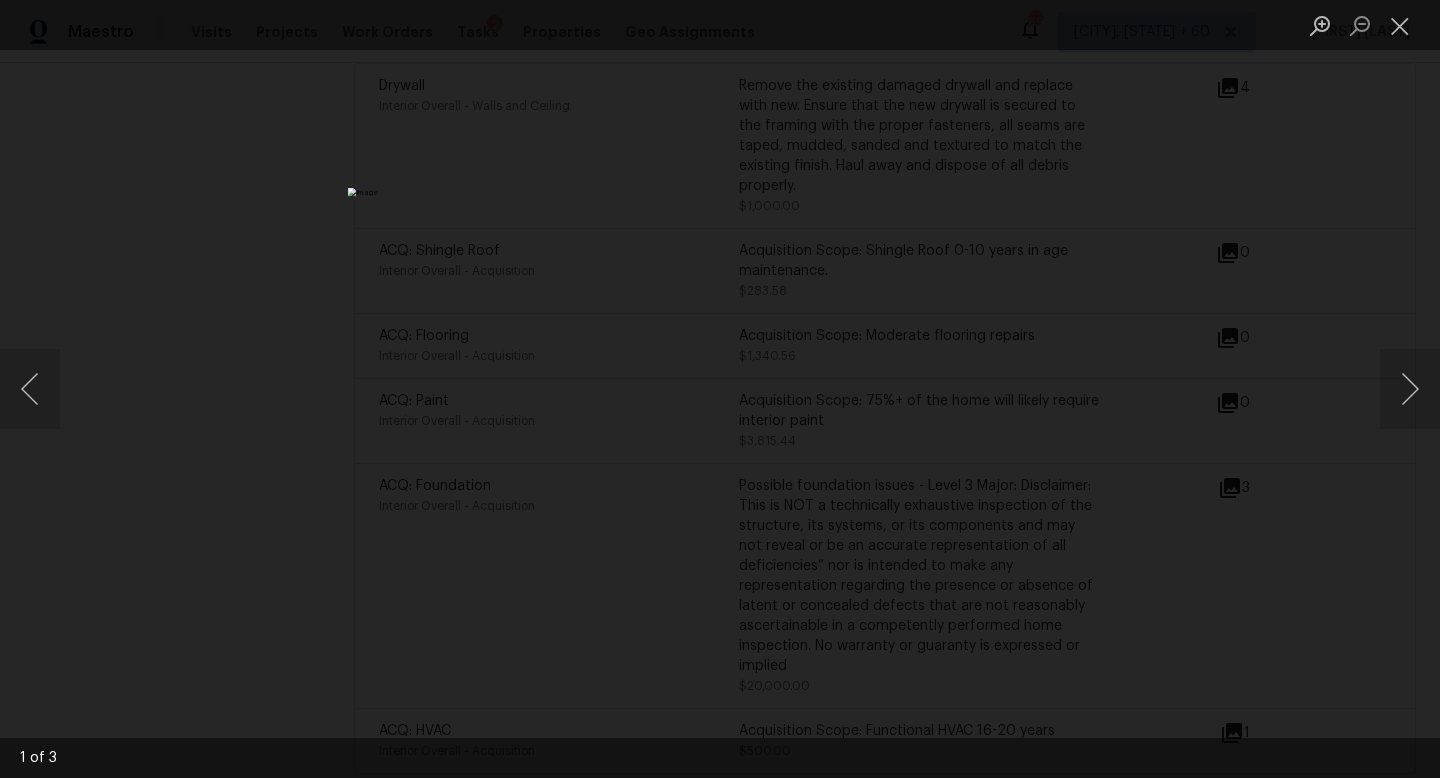 click at bounding box center [720, 389] 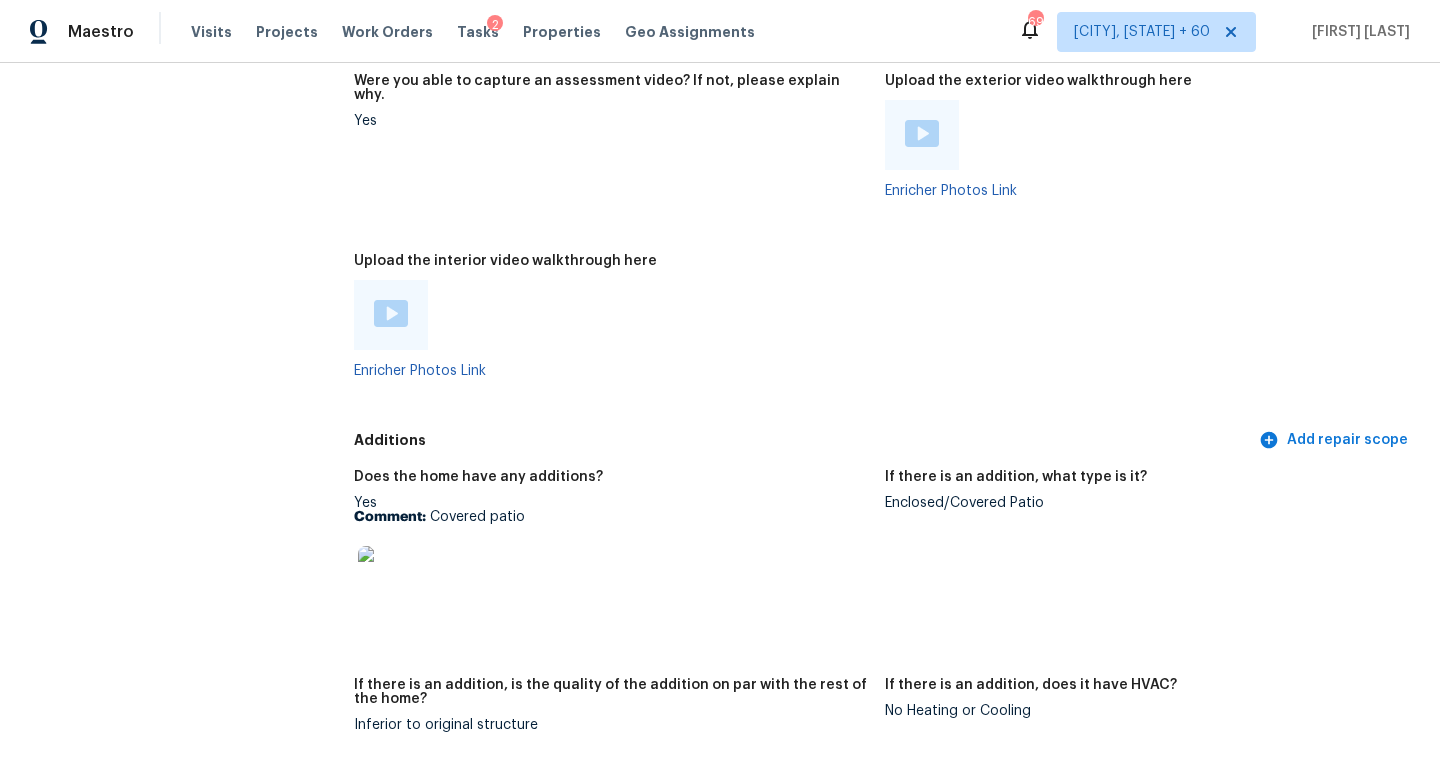 scroll, scrollTop: 4210, scrollLeft: 0, axis: vertical 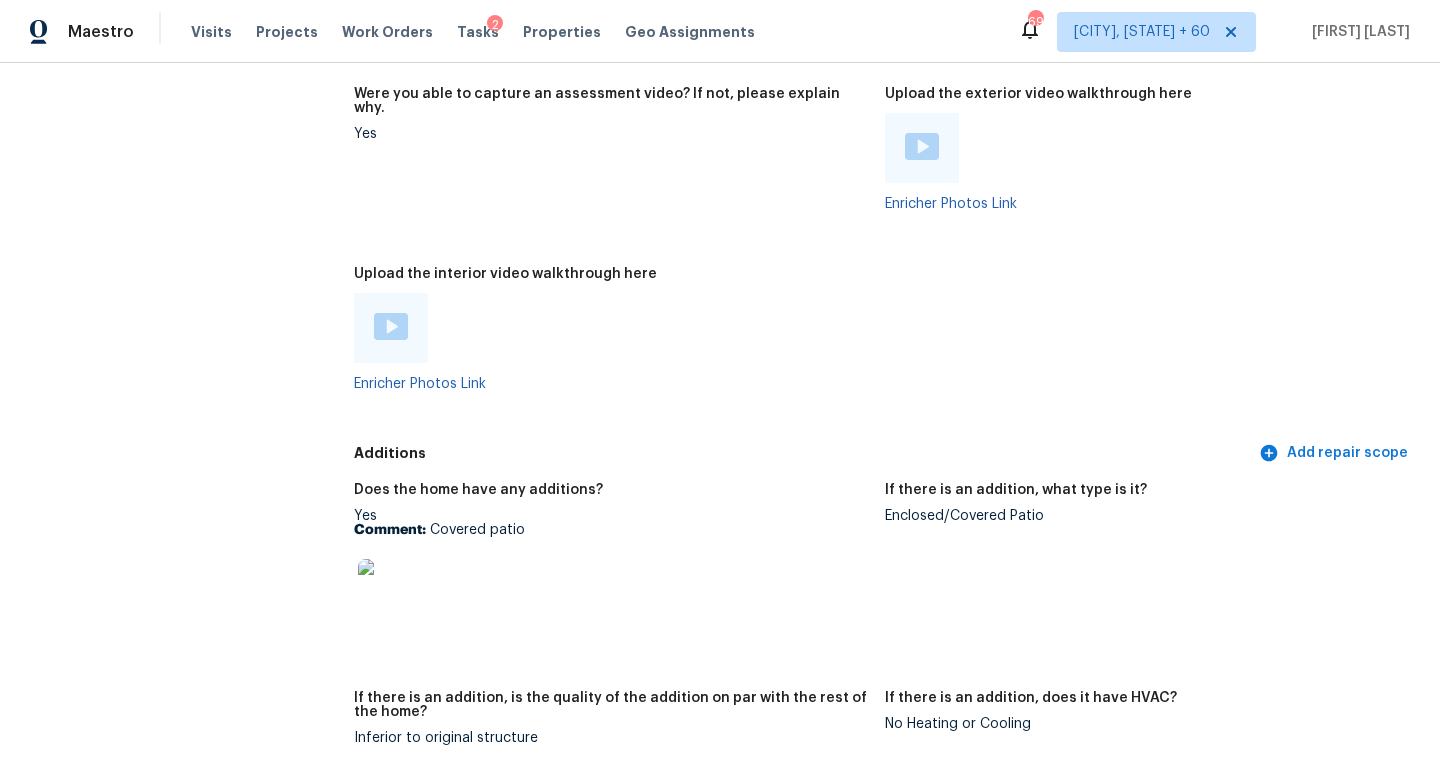 click at bounding box center [391, 328] 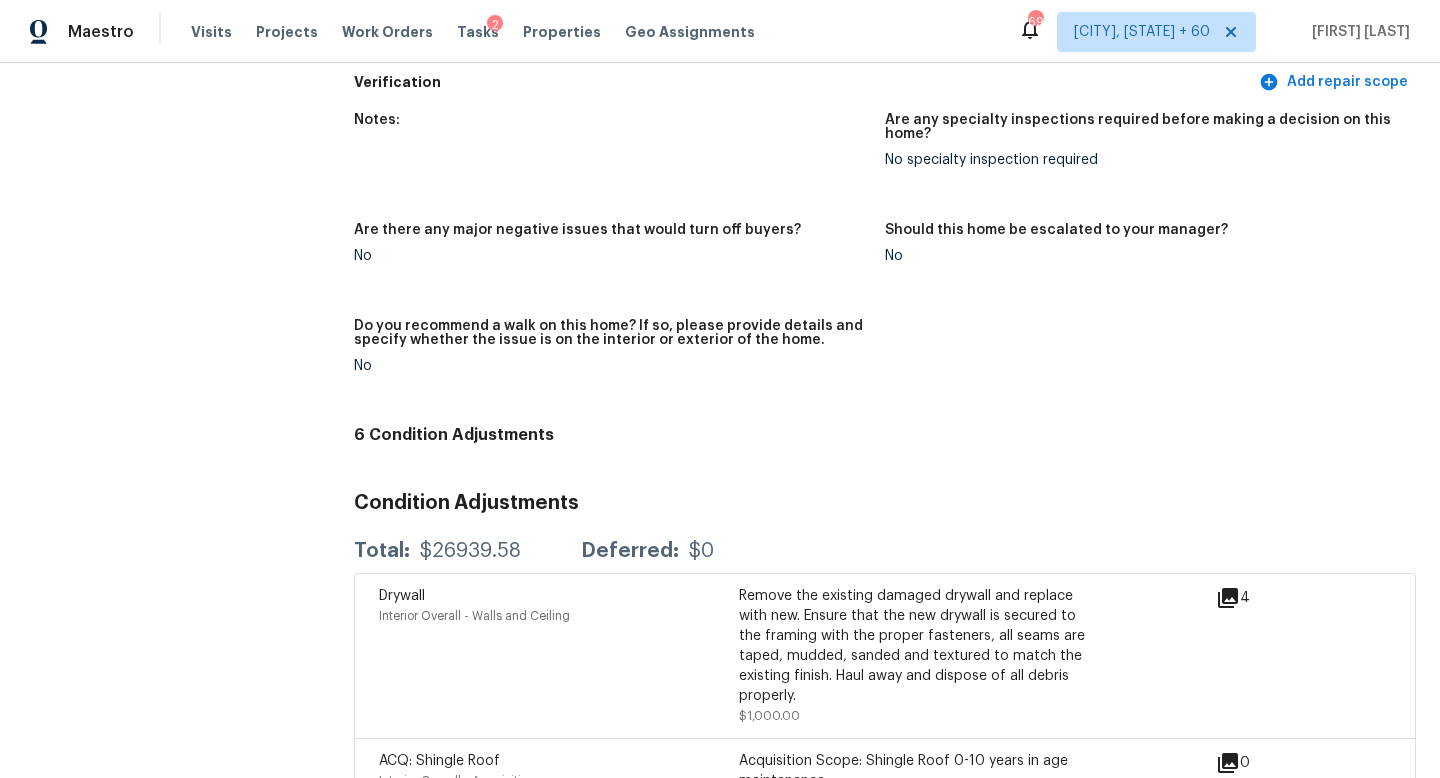 scroll, scrollTop: 4905, scrollLeft: 0, axis: vertical 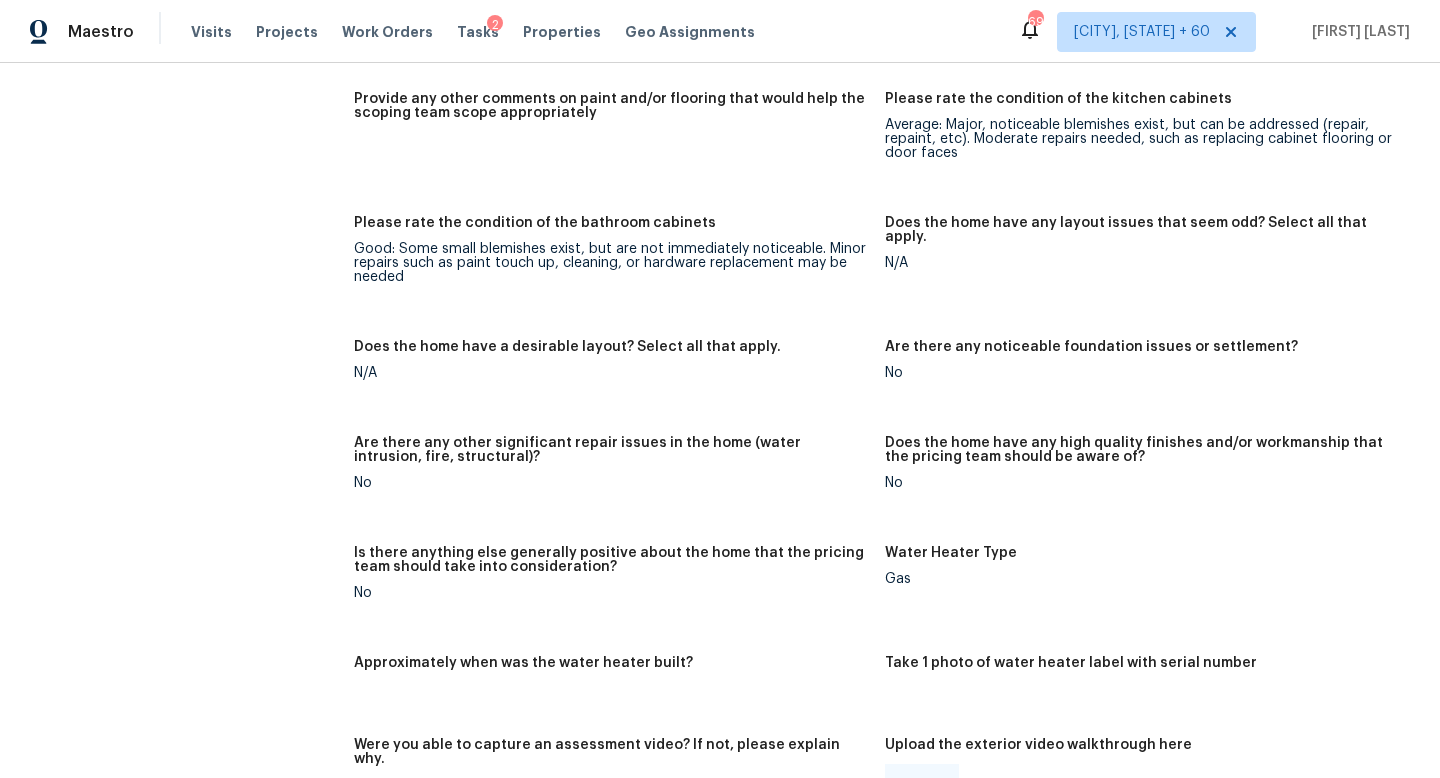 click on "All visits 238 Roma Dr Duncanville, TX 75116 Home details Other Visits No previous visits In-Person Walkthrough Completed:  7/30/2025, 19:21 PM  to   8/1/2025, 13:00 PM Assignee Francisco Balcazar Serrato Total Scopes 6 Due Date Fri, Aug 01 Questions Pricing Add repair scope Is there any noticeable new construction in the immediate or neighboring subdivision of the home? No Did you notice any neighbors who haven't kept up with their homes (ex. lots of debris, etc.), loud barking dogs, or is there noticeable traffic noise at the home? No Does either the front yard or back yard have a severe slope? No Rate the curb appeal of the home from 1-9 (1 being the worst home on the street, 9 being the best home on the street)? 5 If the home has a pool, what condition is it in? No Pool Is there a strong odor that doesn't go away as your nose adjusts? (4+ on a 5 point scale) Please specify where the odor exists and provide details. No Please rate the quality of the neighborhood from 1-5 3 Exterior Add repair scope Notes:" at bounding box center (720, -373) 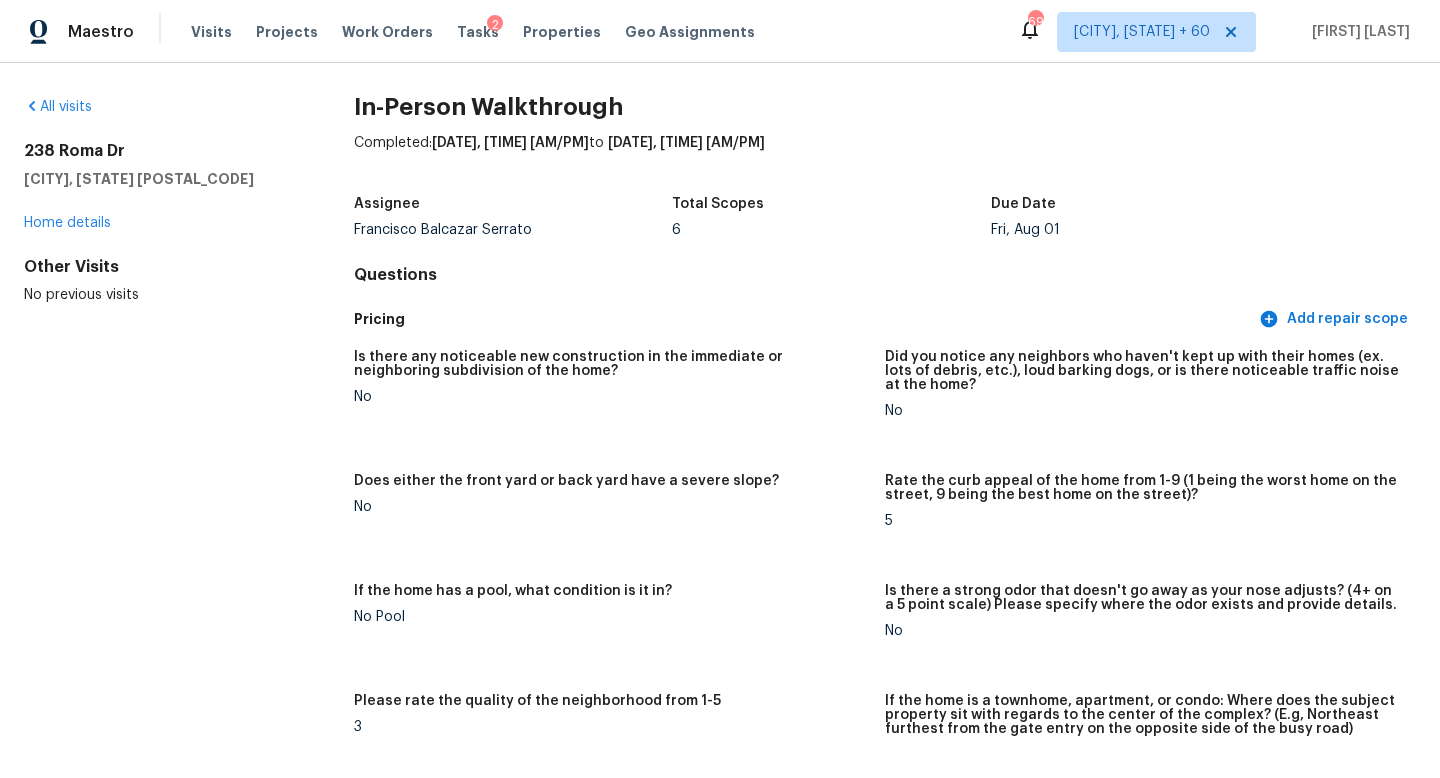 scroll, scrollTop: 0, scrollLeft: 0, axis: both 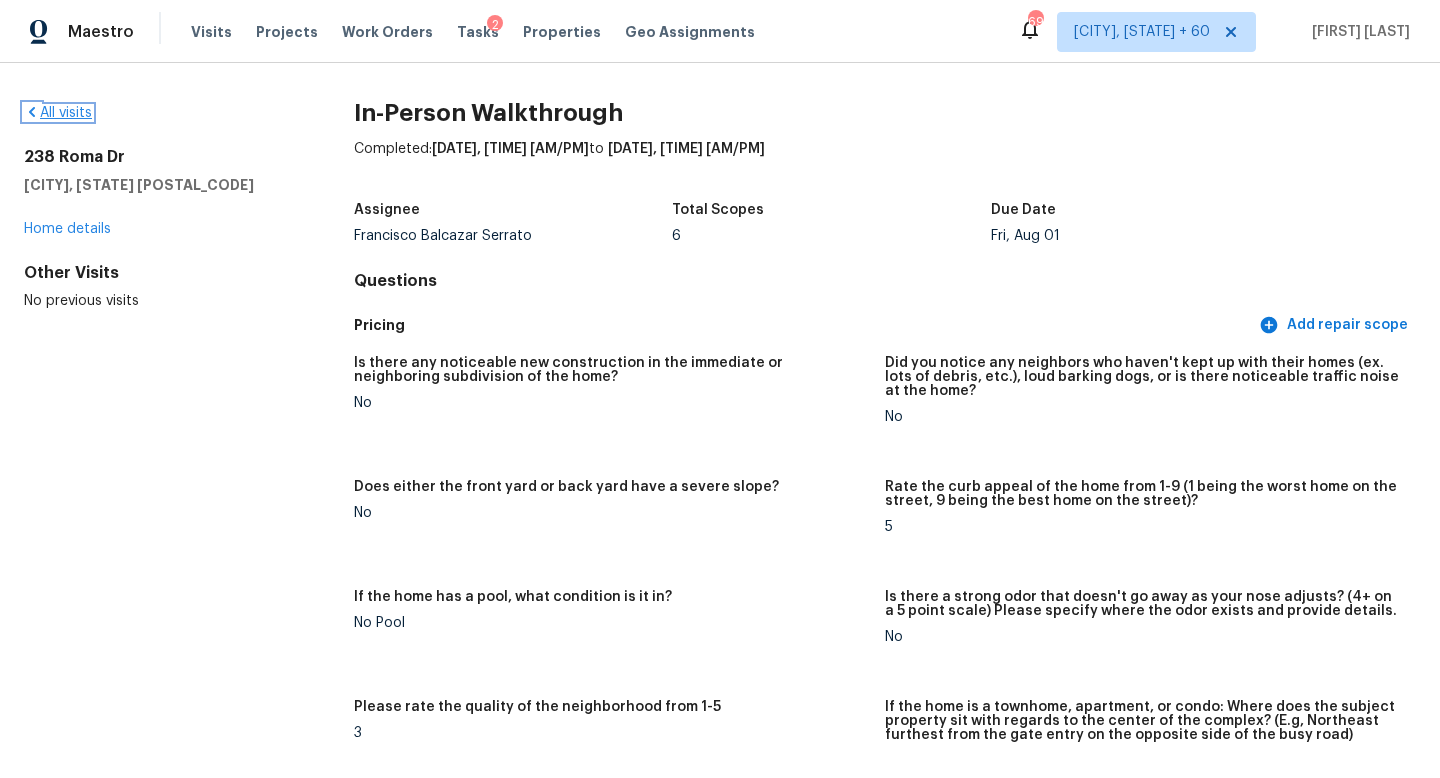 click on "All visits" at bounding box center (58, 113) 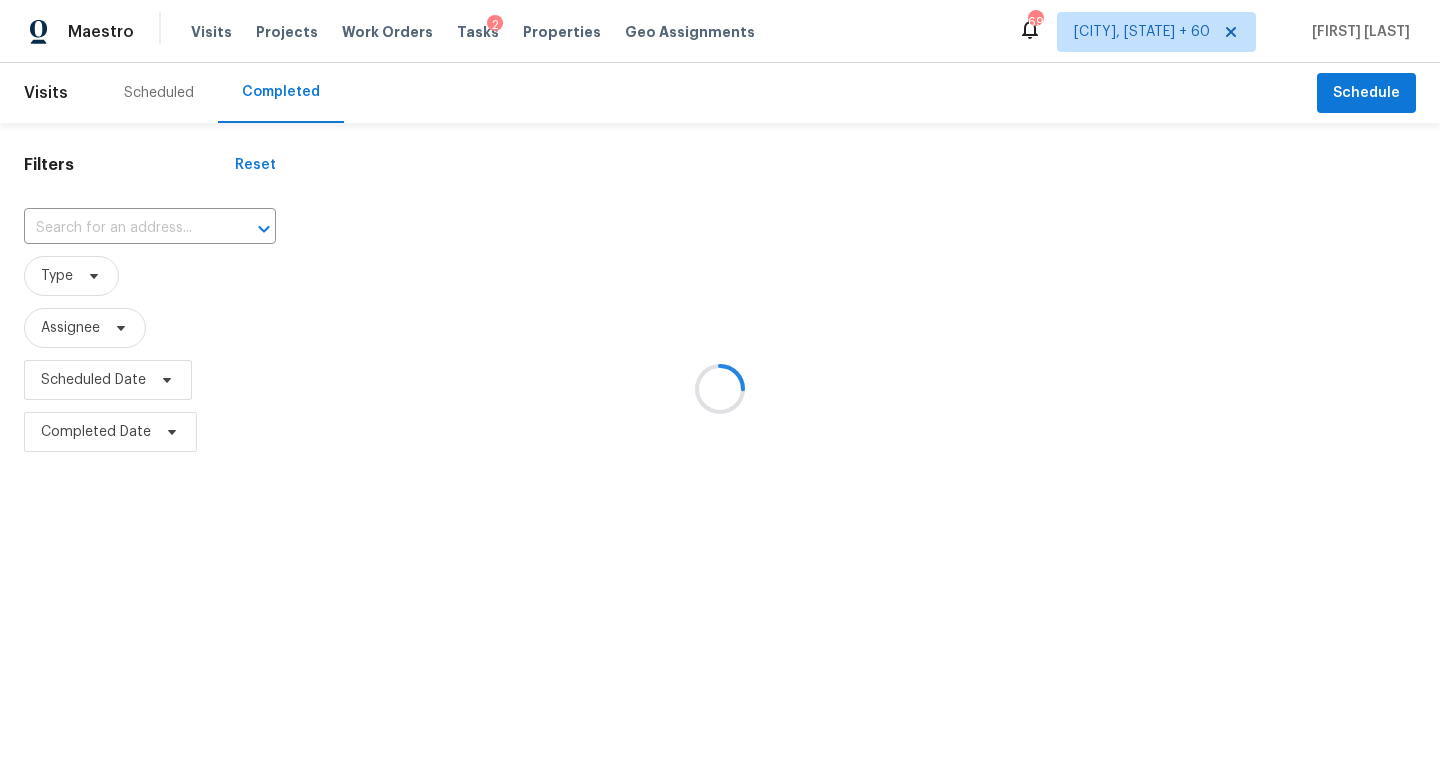 click at bounding box center [720, 389] 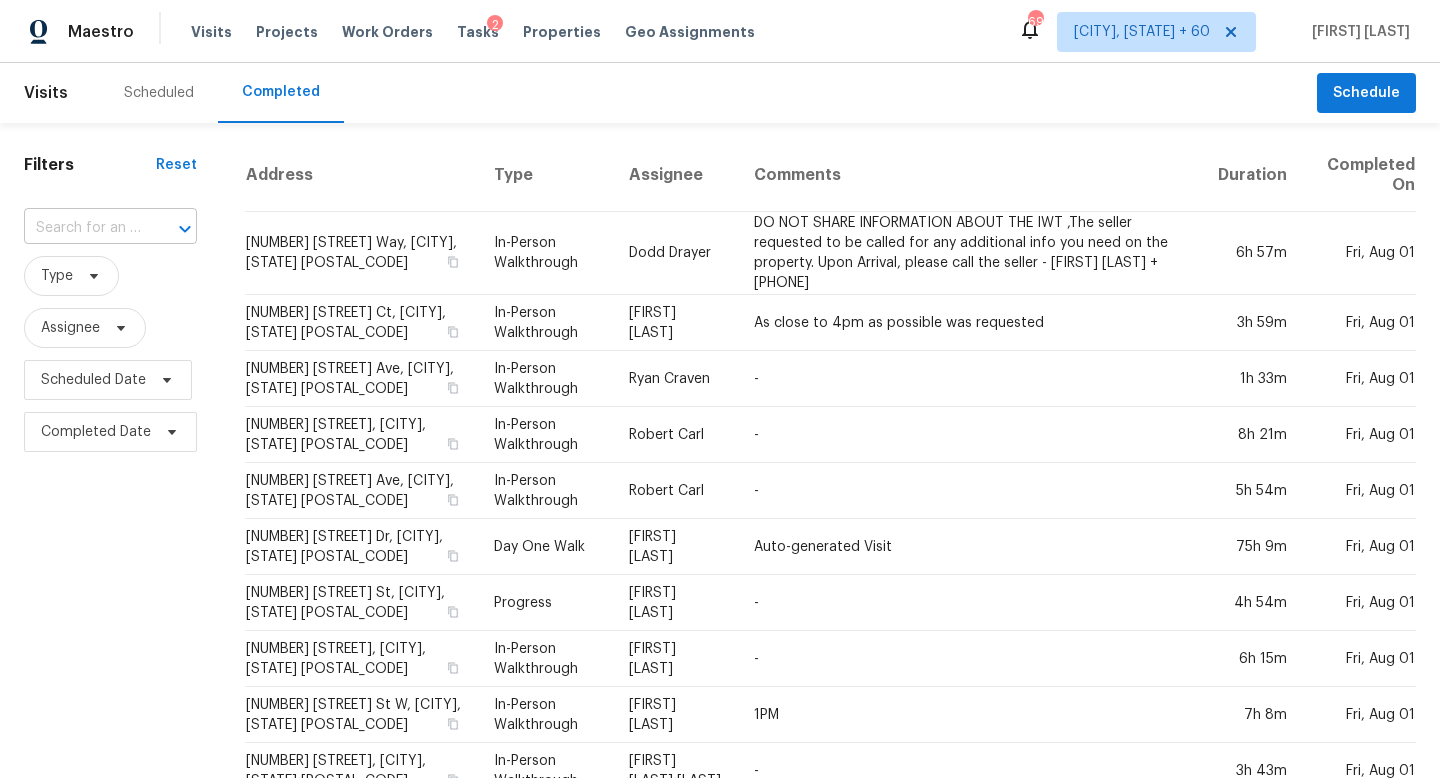 click at bounding box center (82, 228) 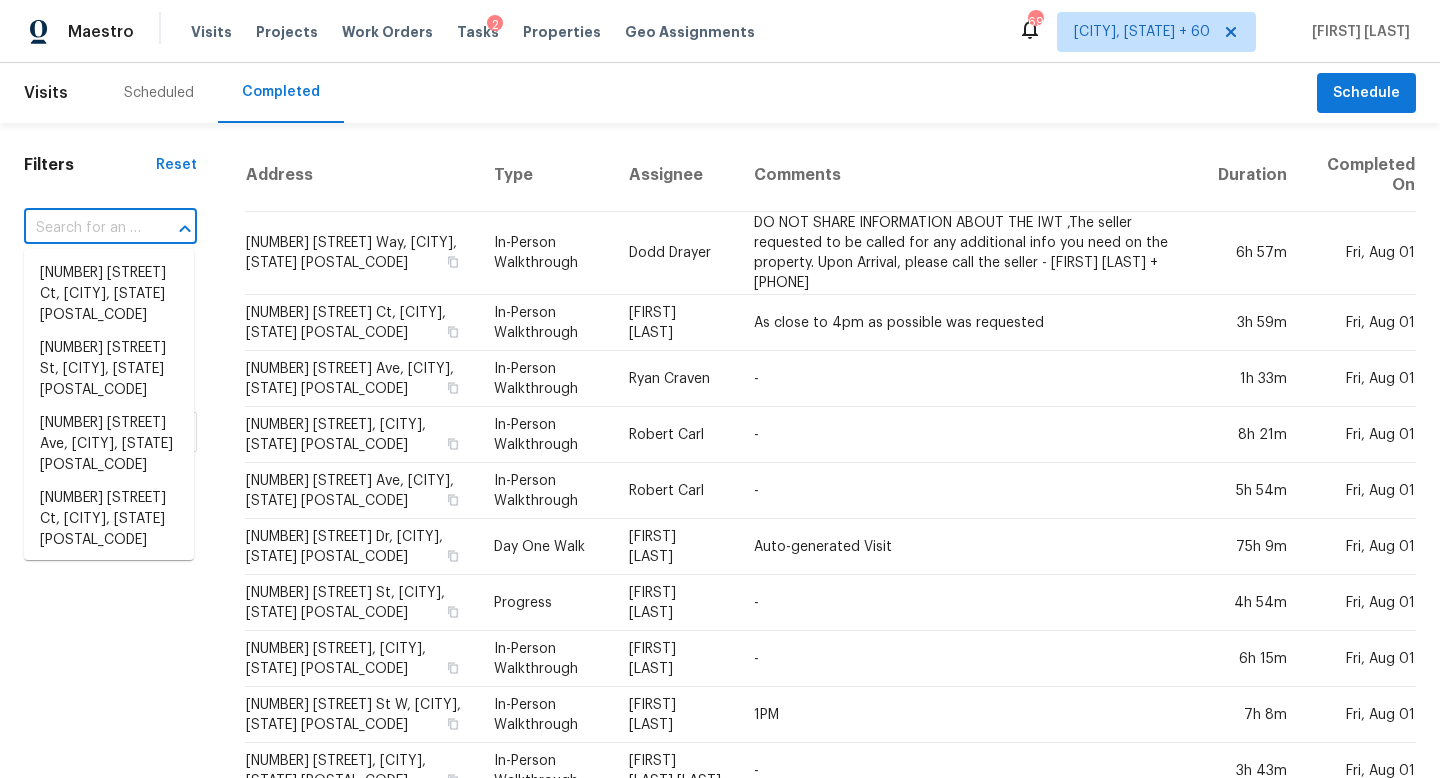 paste on "7689 Johntimm Ct, Dublin, OH 43017" 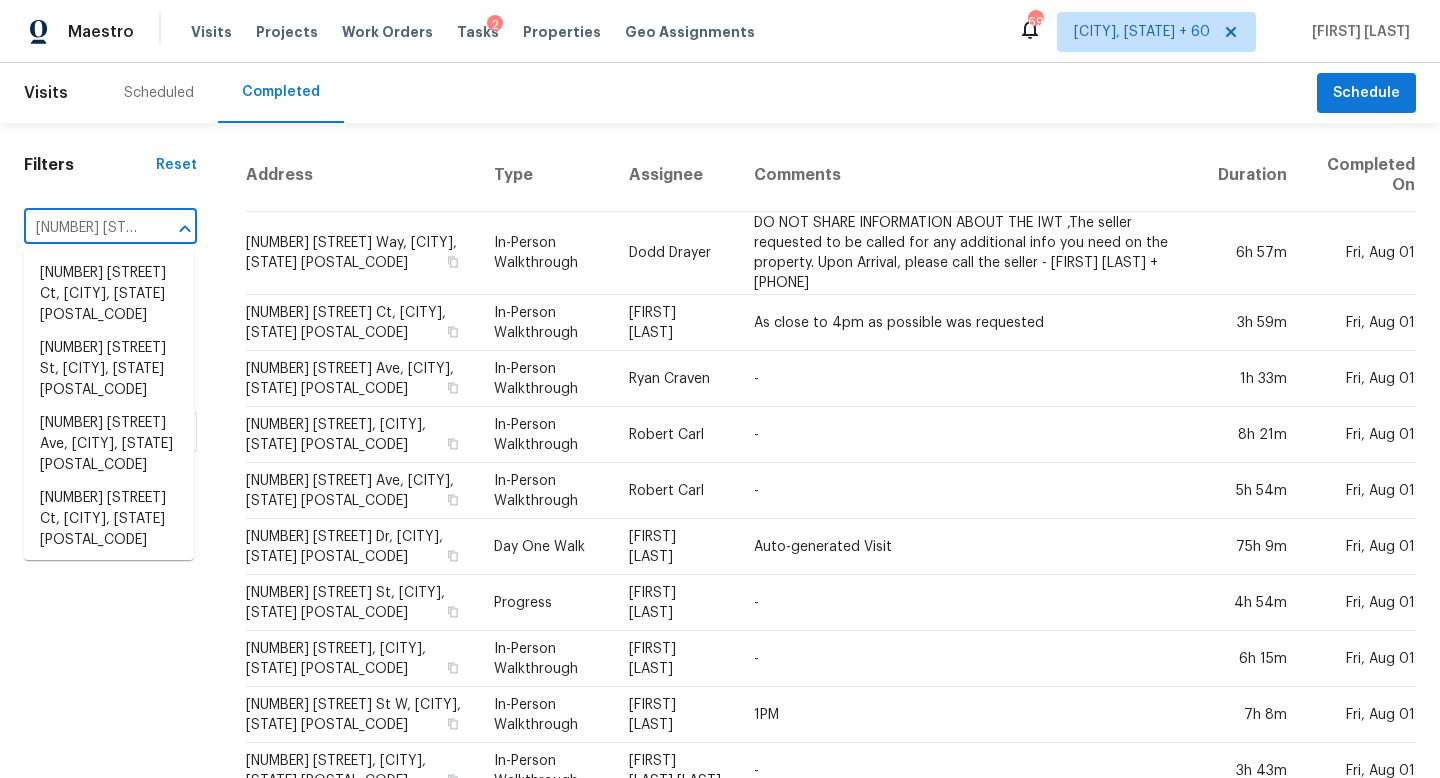scroll, scrollTop: 0, scrollLeft: 140, axis: horizontal 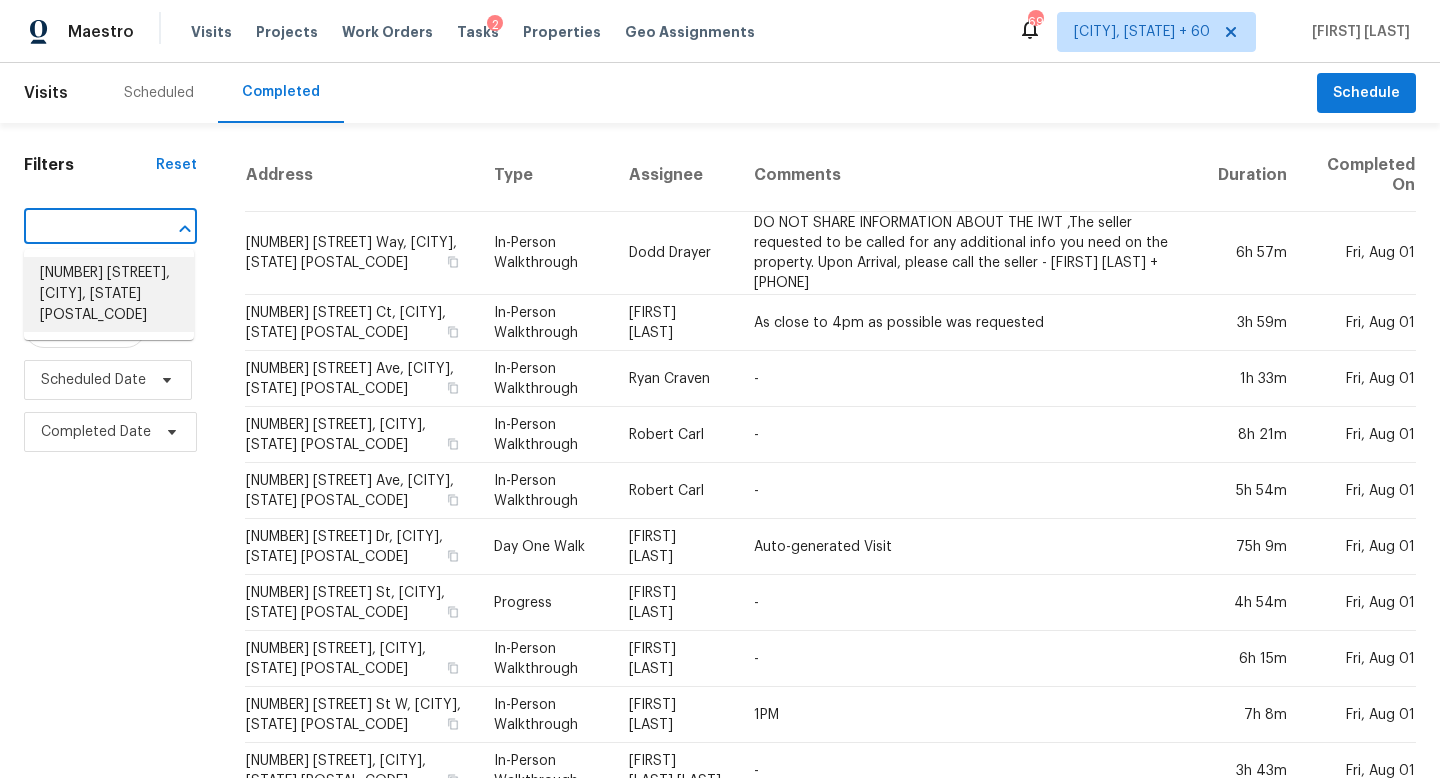 click on "7689 Johntimm Ct, Dublin, OH 43017" at bounding box center (109, 294) 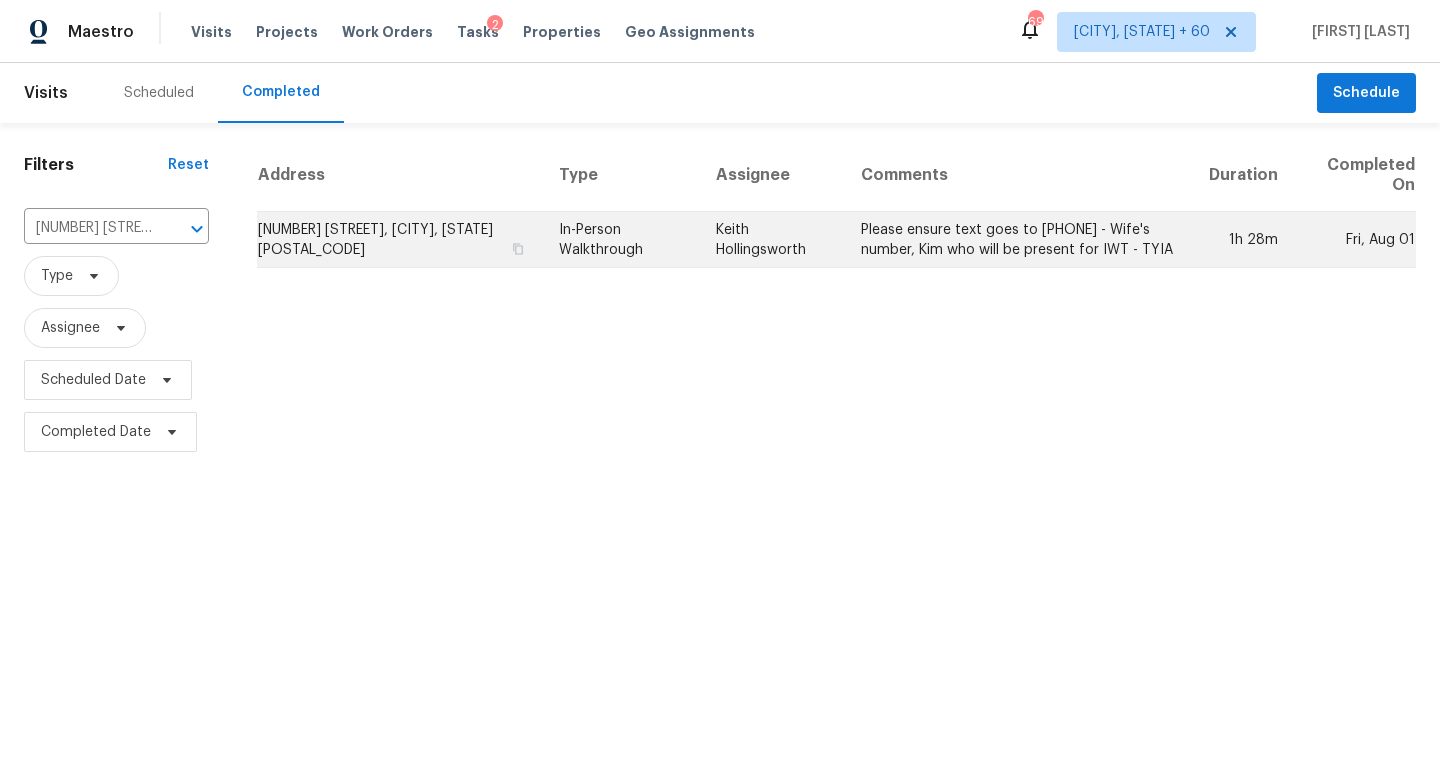 click on "In-Person Walkthrough" at bounding box center [621, 240] 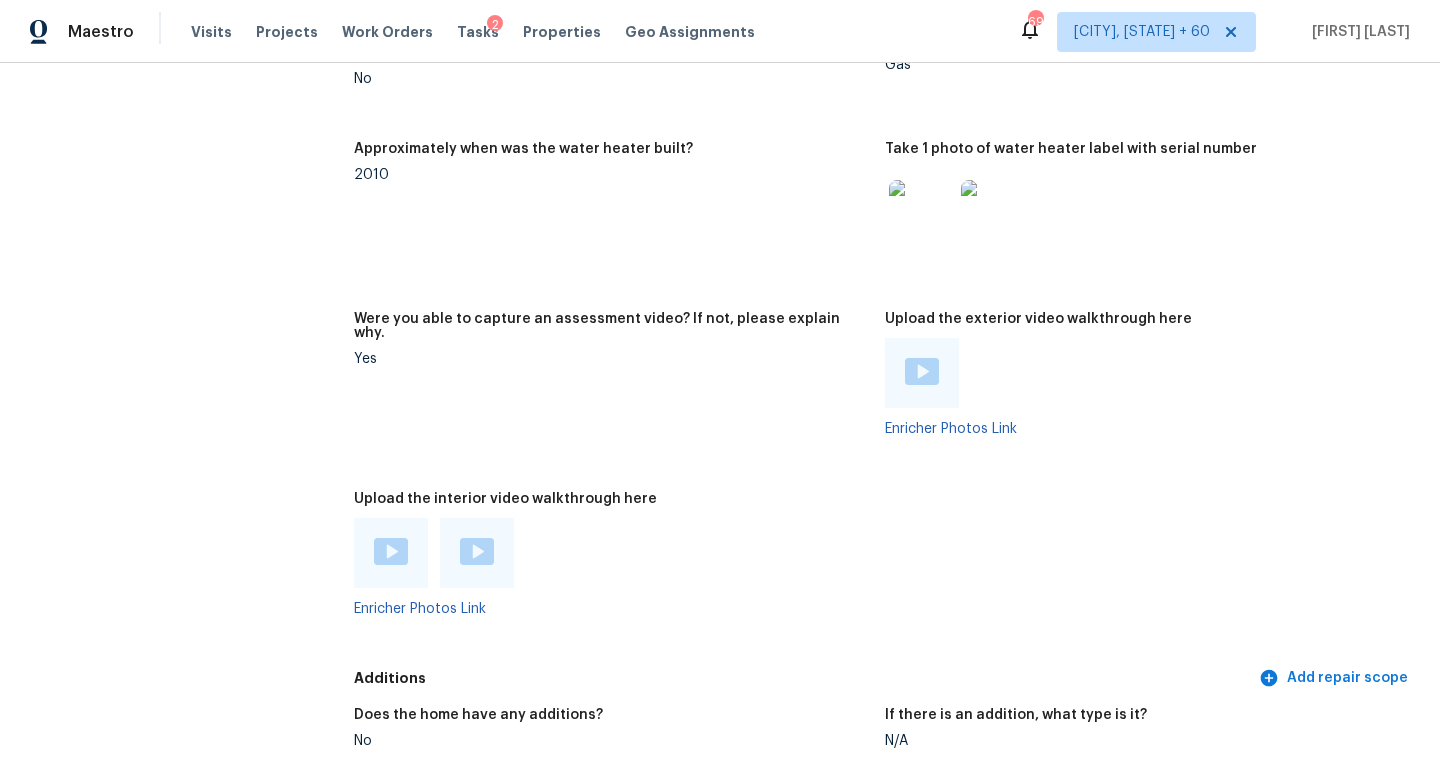 scroll, scrollTop: 3730, scrollLeft: 0, axis: vertical 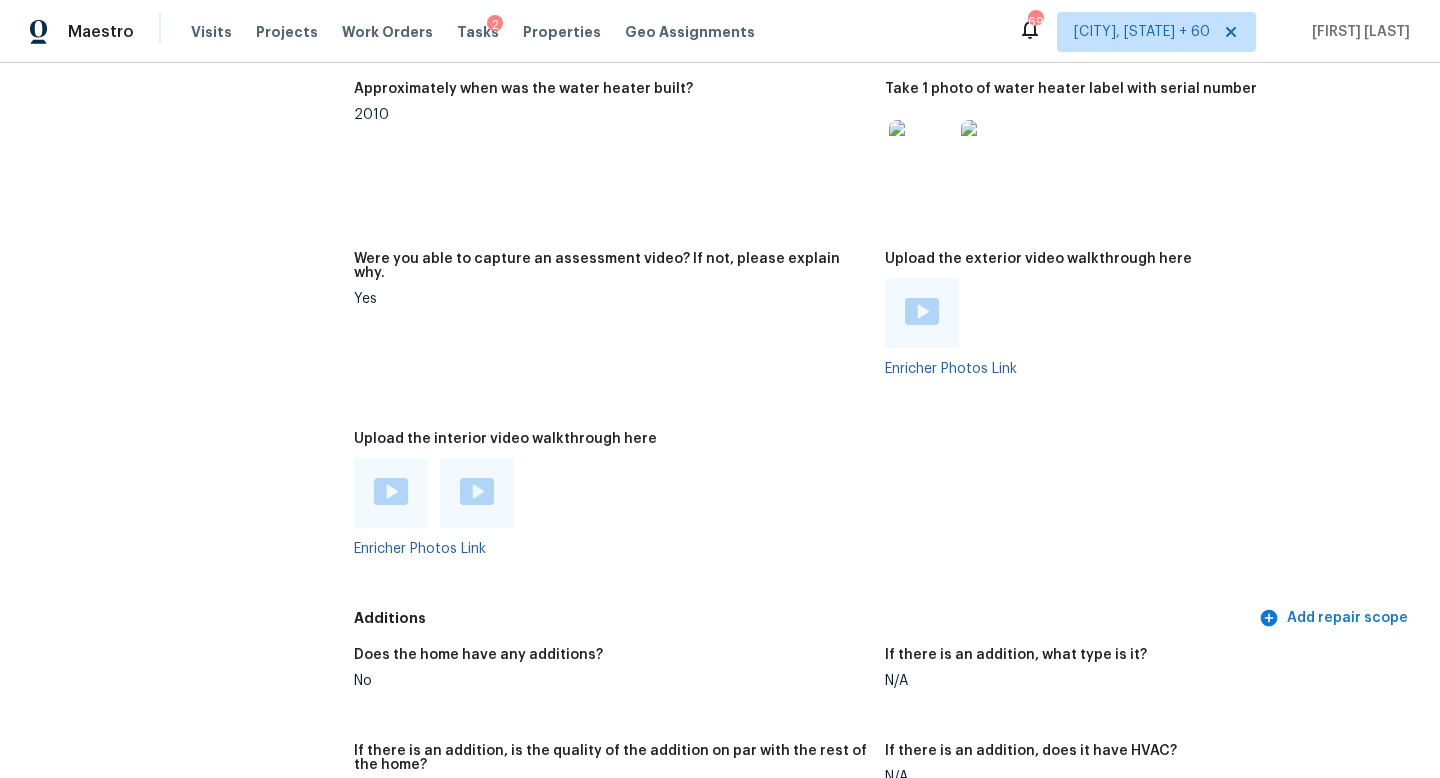 click at bounding box center (391, 491) 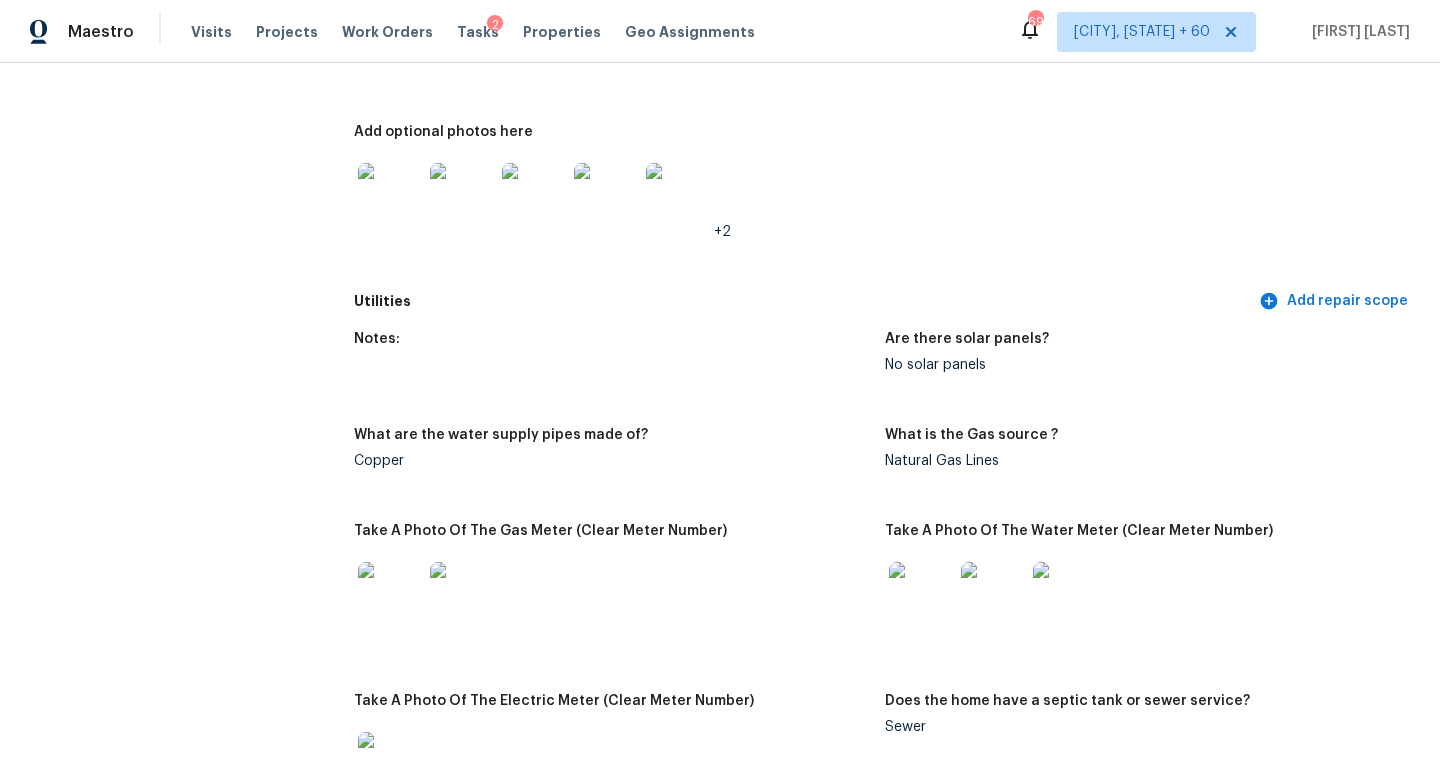 scroll, scrollTop: 3301, scrollLeft: 0, axis: vertical 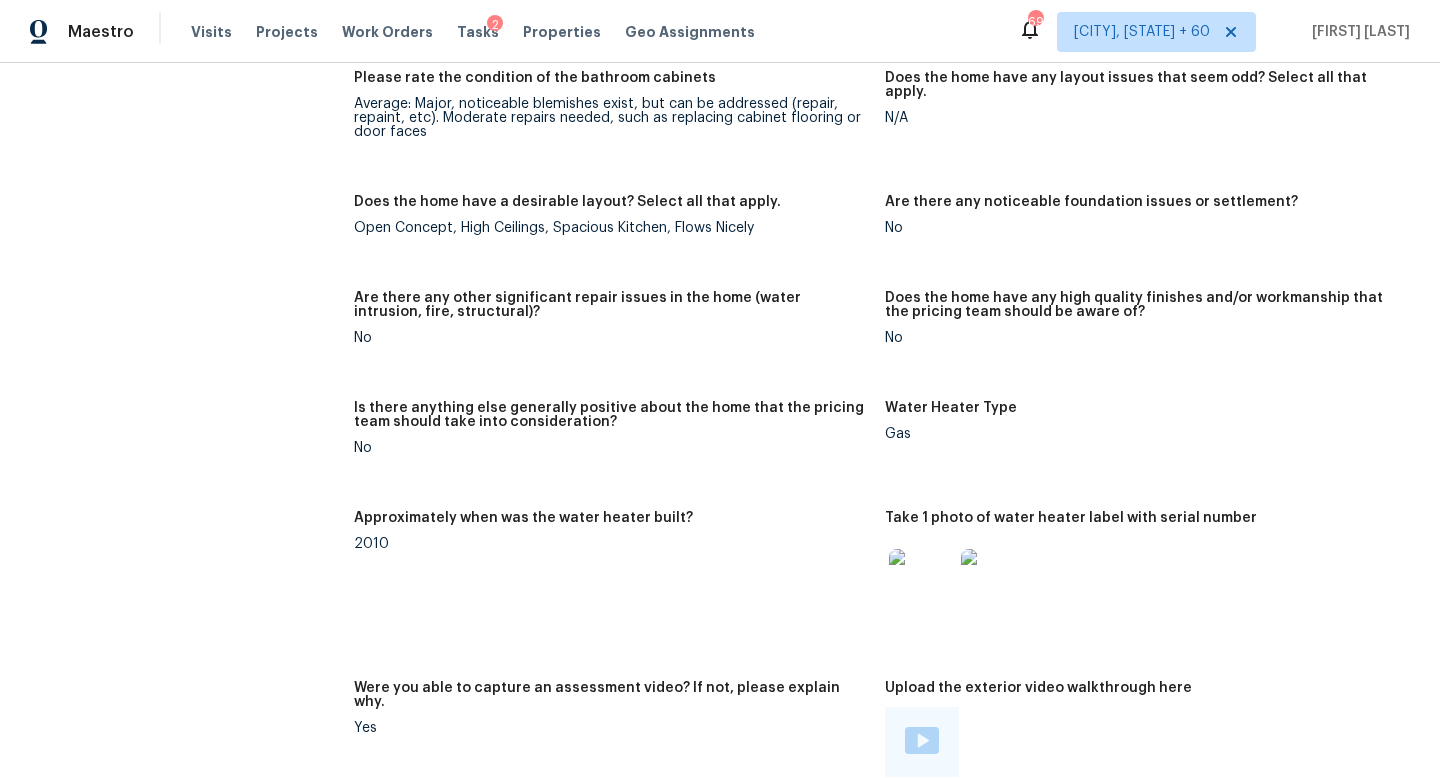 click on "No" at bounding box center (611, 338) 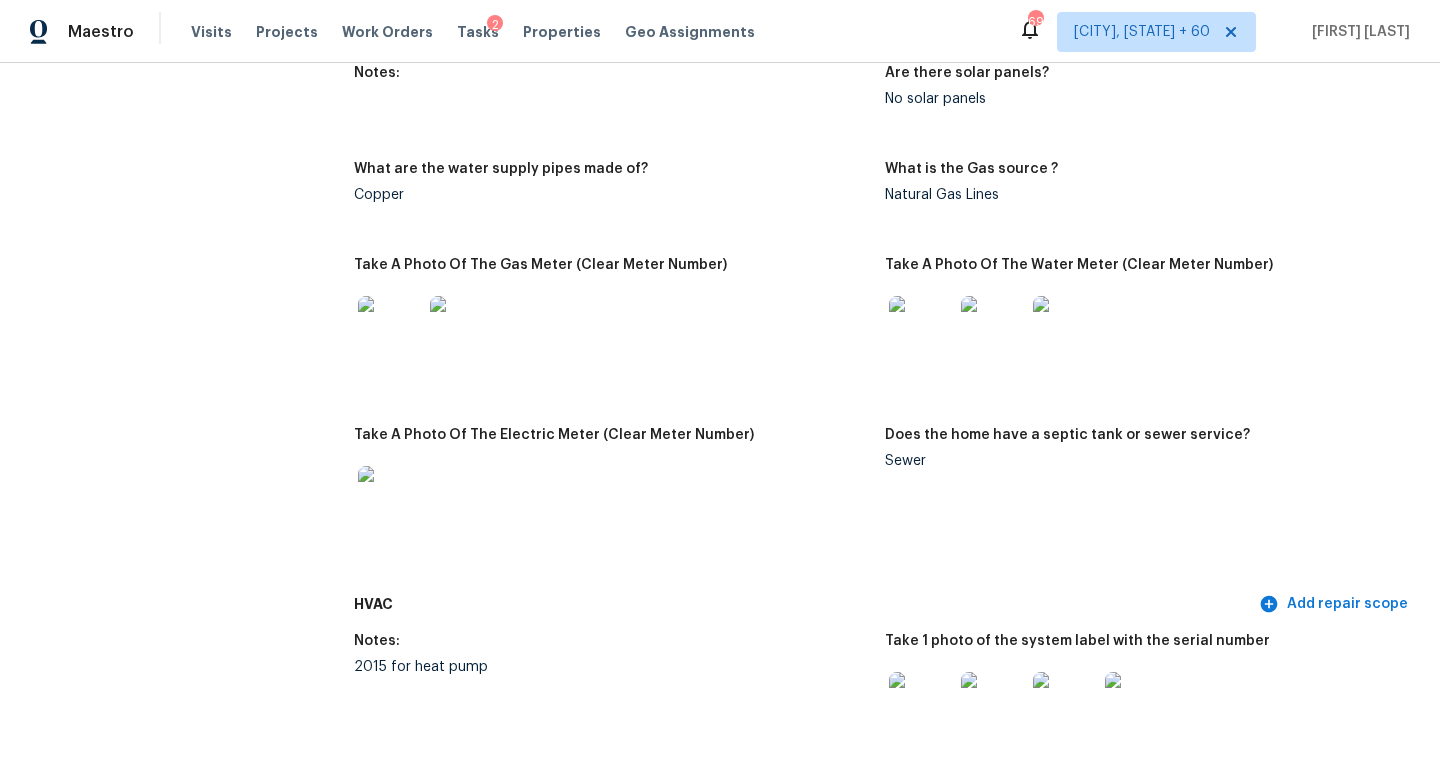 click at bounding box center (611, 328) 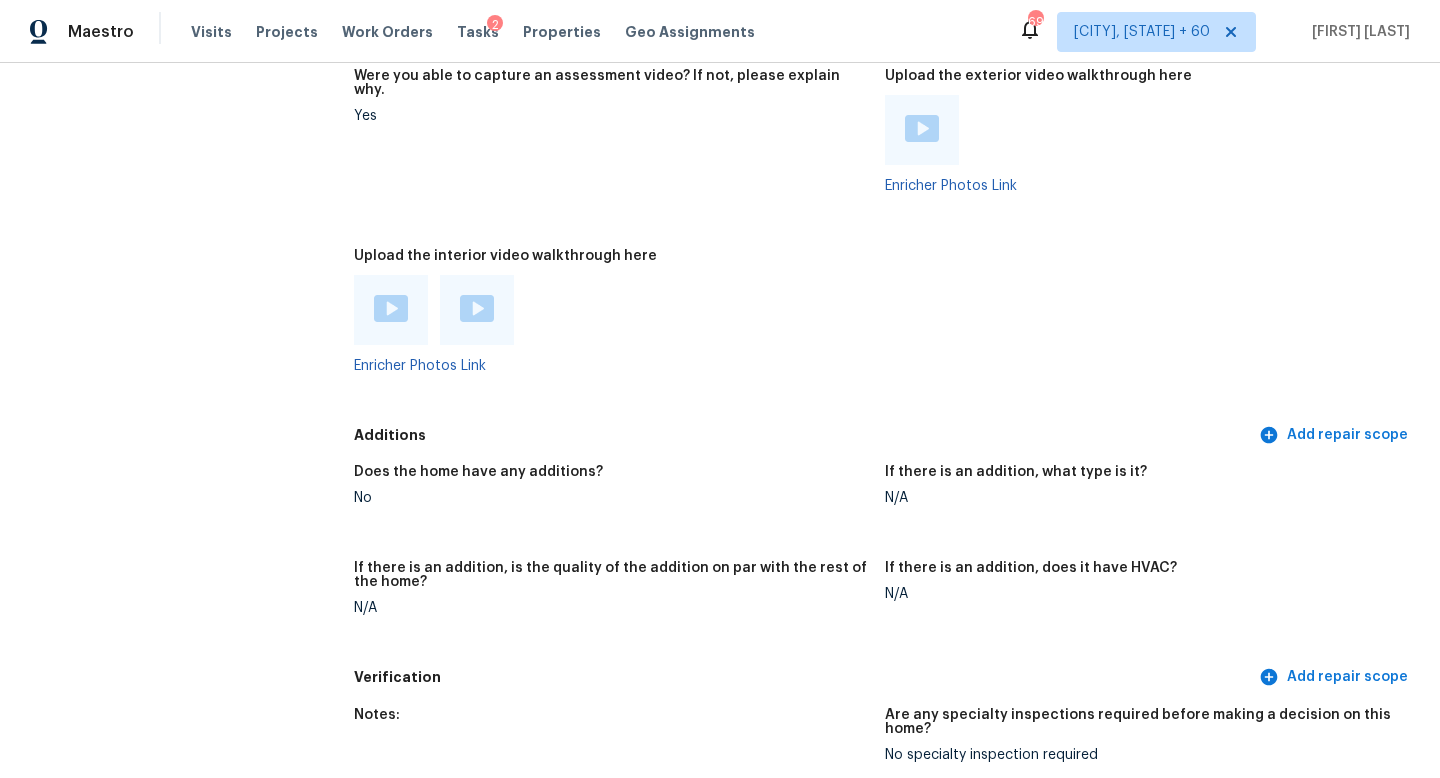click on "All visits 7689 Johntimm Ct Dublin, OH 43017 Home details Other Visits No previous visits In-Person Walkthrough Completed:  8/1/2025, 9:08 AM  to   8/1/2025, 10:36 AM Assignee Keith Hollingsworth Total Scopes 9 Due Date Fri, Aug 01 Questions Pricing Add repair scope Is there any noticeable new construction in the immediate or neighboring subdivision of the home? No Did you notice any neighbors who haven't kept up with their homes (ex. lots of debris, etc.), loud barking dogs, or is there noticeable traffic noise at the home? Yes Comment:   Directly to the right of this property  Does either the front yard or back yard have a severe slope? No Rate the curb appeal of the home from 1-9 (1 being the worst home on the street, 9 being the best home on the street)? 7 If the home has a pool, what condition is it in? No Pool Is there a strong odor that doesn't go away as your nose adjusts? (4+ on a 5 point scale) Please specify where the odor exists and provide details. No 3 Exterior Add repair scope Notes:  +2 Notes:" at bounding box center [720, -729] 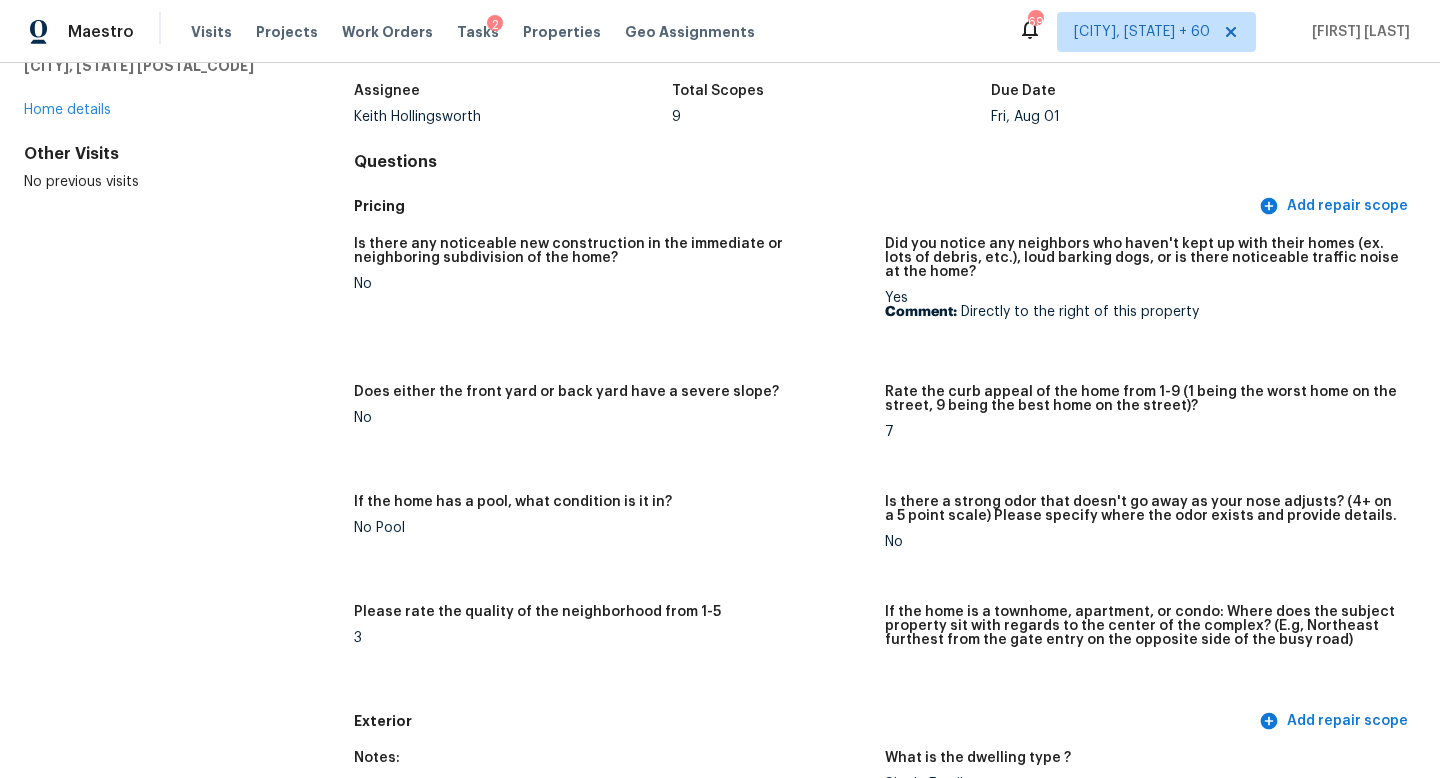 scroll, scrollTop: 0, scrollLeft: 0, axis: both 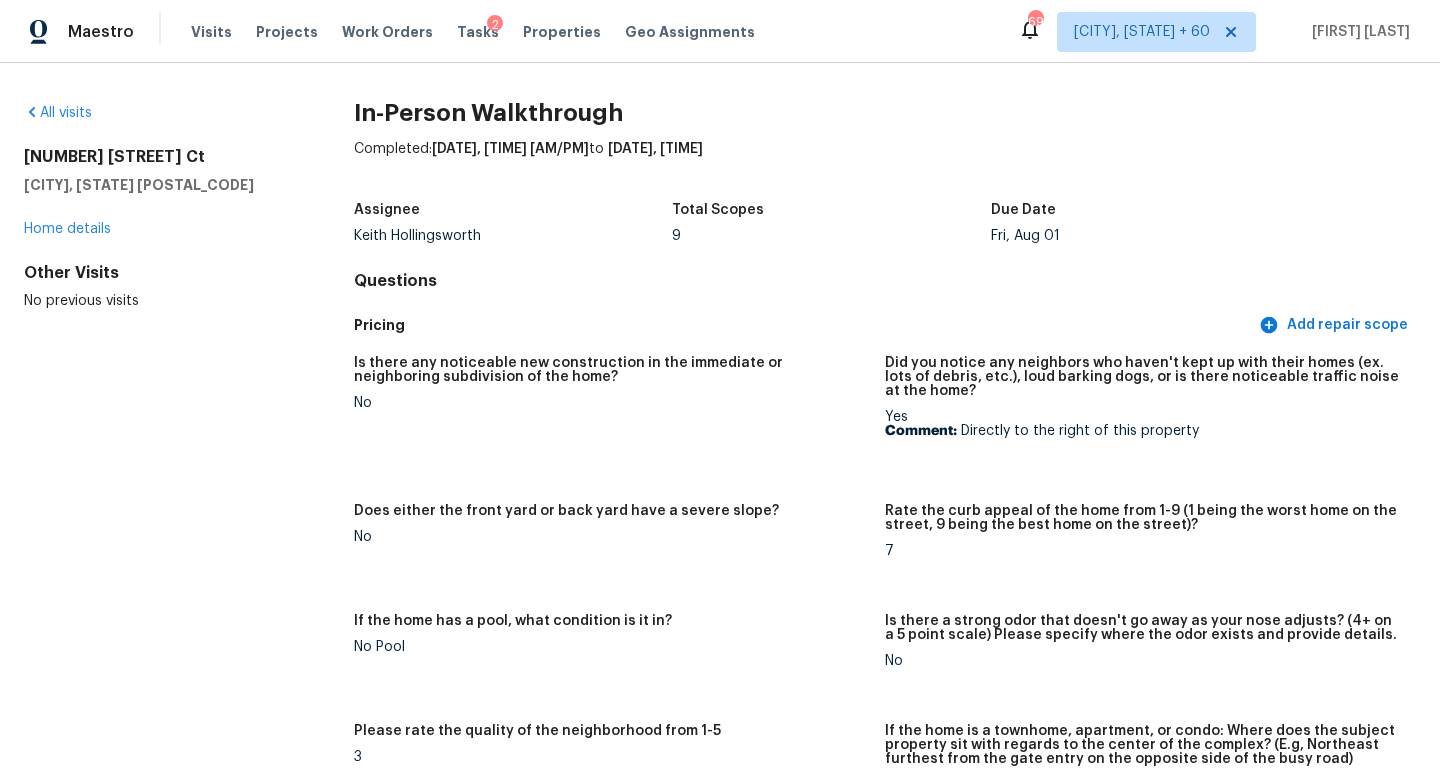 click on "Other Visits No previous visits" at bounding box center [157, 287] 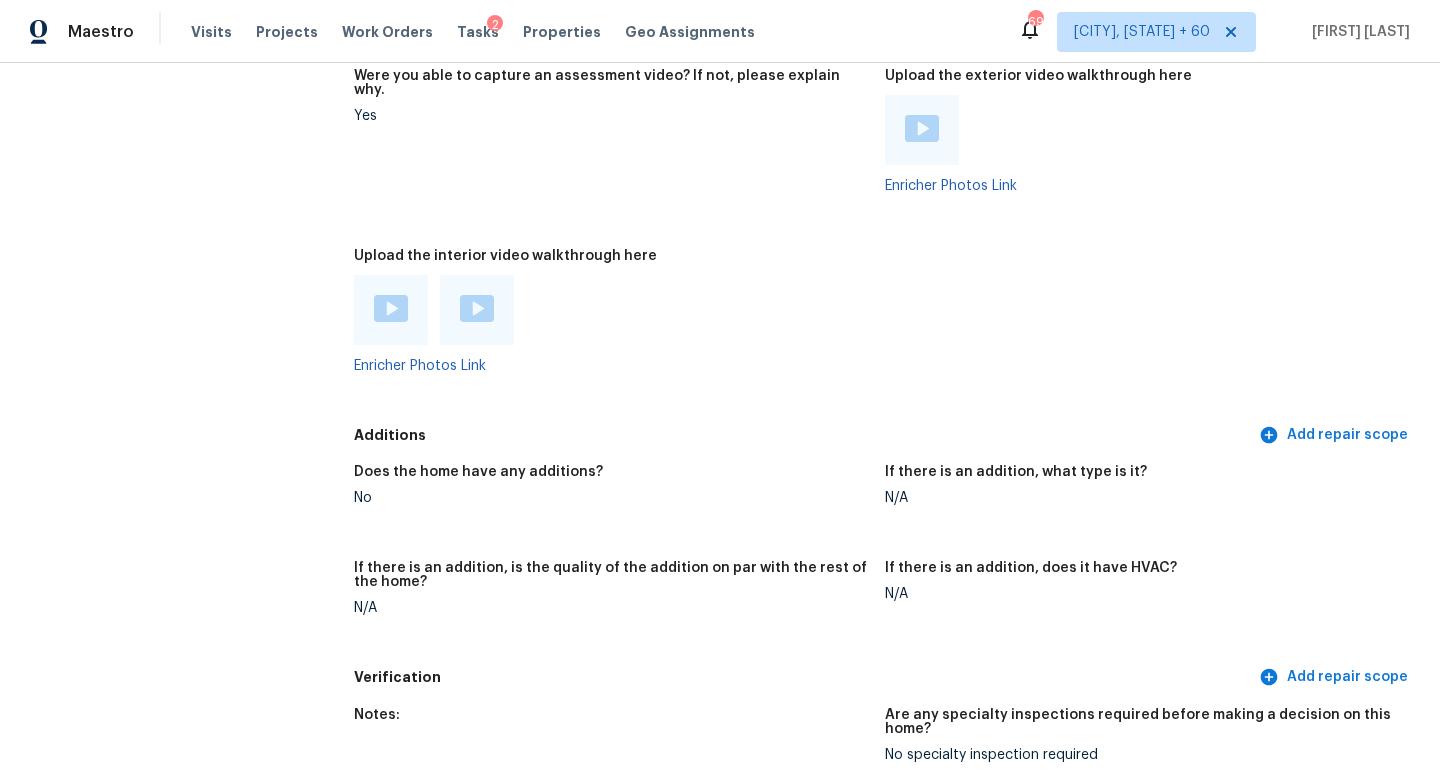click on "All visits 7689 Johntimm Ct Dublin, OH 43017 Home details Other Visits No previous visits" at bounding box center [157, -729] 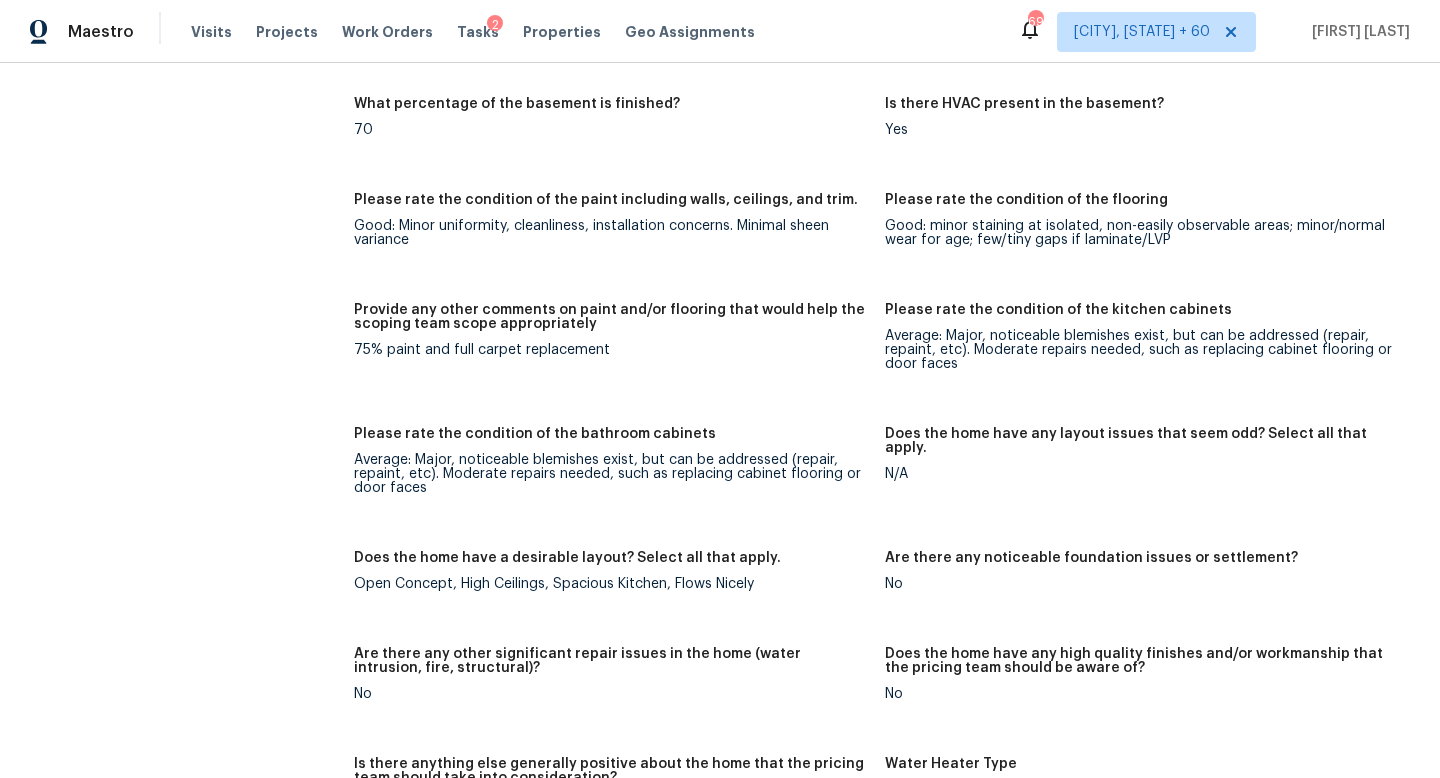 click on "All visits 7689 Johntimm Ct Dublin, OH 43017 Home details Other Visits No previous visits In-Person Walkthrough Completed:  8/1/2025, 9:08 AM  to   8/1/2025, 10:36 AM Assignee Keith Hollingsworth Total Scopes 9 Due Date Fri, Aug 01 Questions Pricing Add repair scope Is there any noticeable new construction in the immediate or neighboring subdivision of the home? No Did you notice any neighbors who haven't kept up with their homes (ex. lots of debris, etc.), loud barking dogs, or is there noticeable traffic noise at the home? Yes Comment:   Directly to the right of this property  Does either the front yard or back yard have a severe slope? No Rate the curb appeal of the home from 1-9 (1 being the worst home on the street, 9 being the best home on the street)? 7 If the home has a pool, what condition is it in? No Pool Is there a strong odor that doesn't go away as your nose adjusts? (4+ on a 5 point scale) Please specify where the odor exists and provide details. No 3 Exterior Add repair scope Notes:  +2 Notes:" at bounding box center (720, 239) 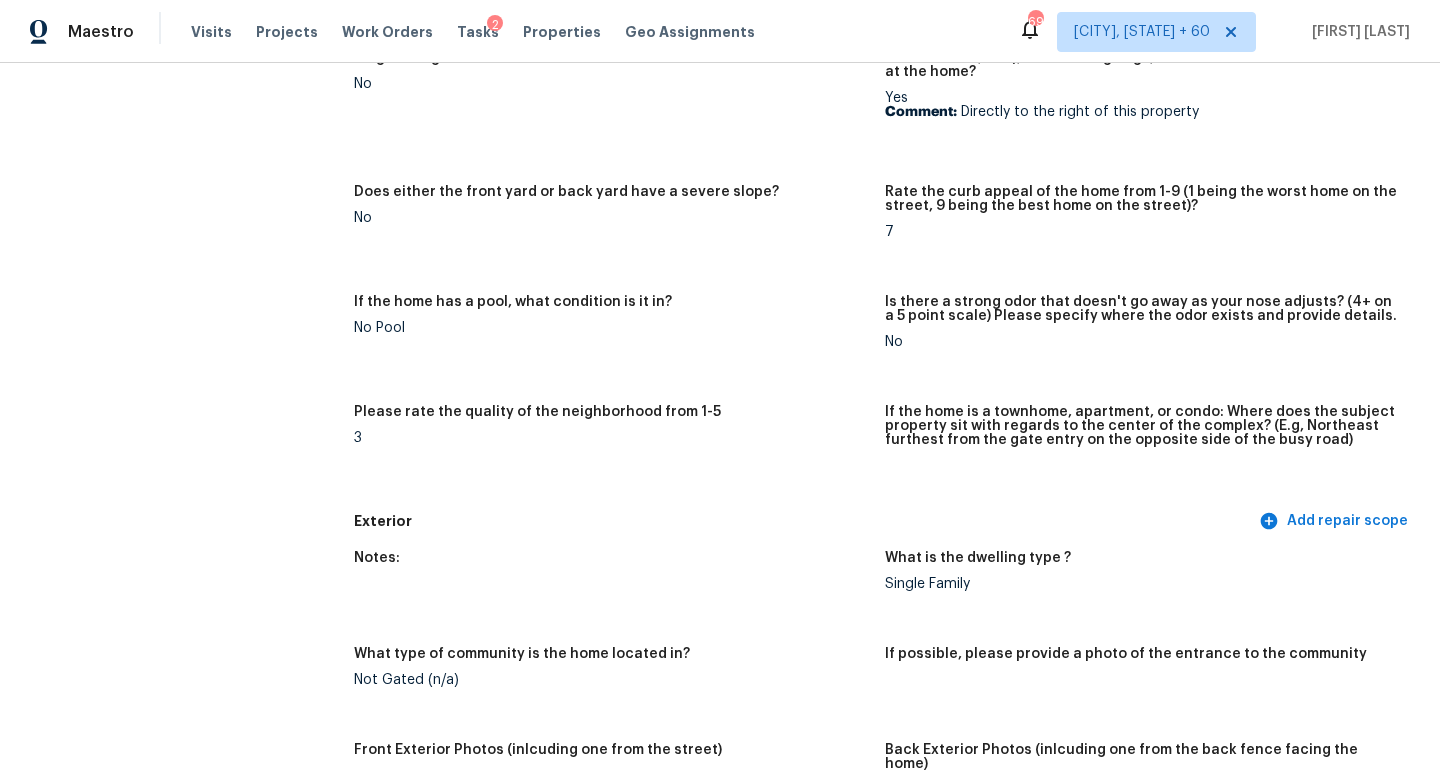 scroll, scrollTop: 0, scrollLeft: 0, axis: both 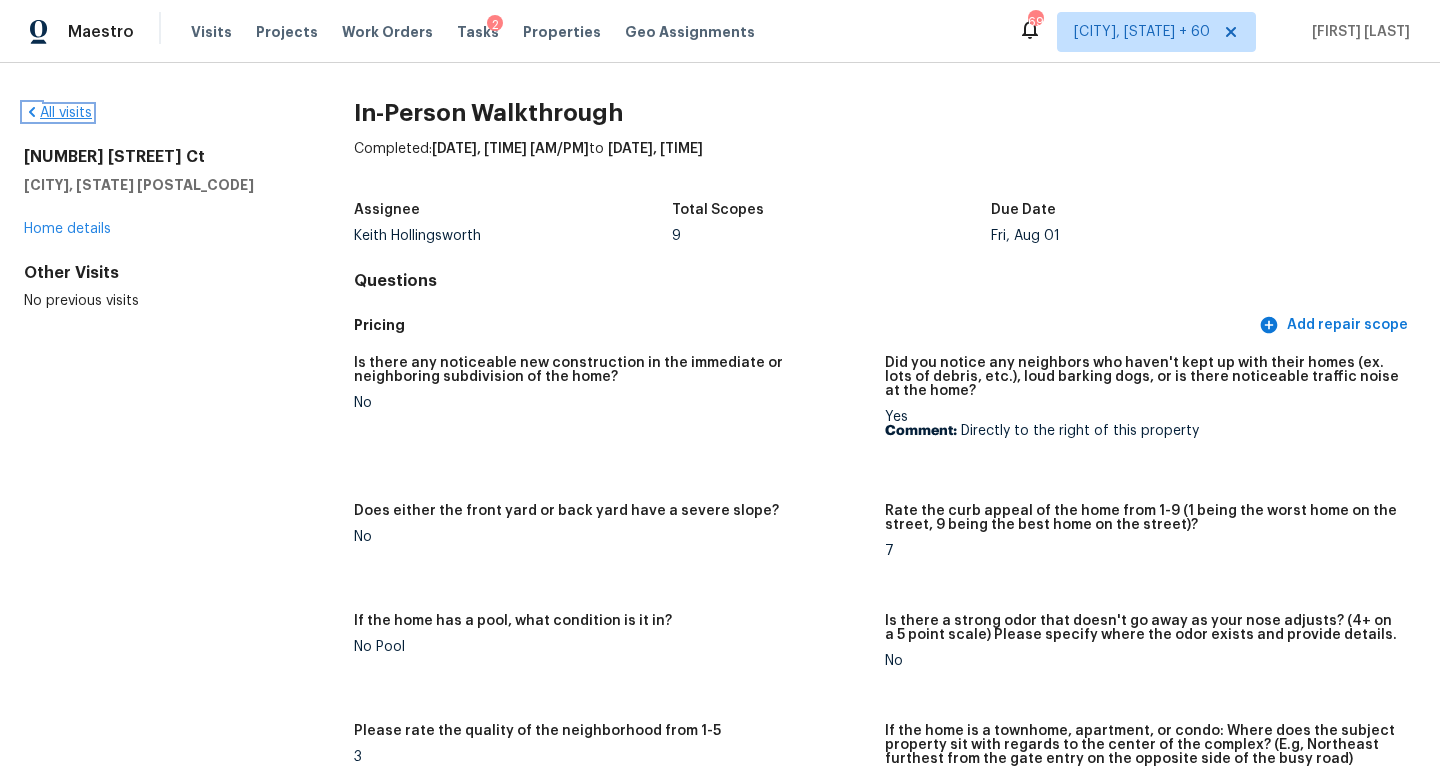 click on "All visits" at bounding box center (58, 113) 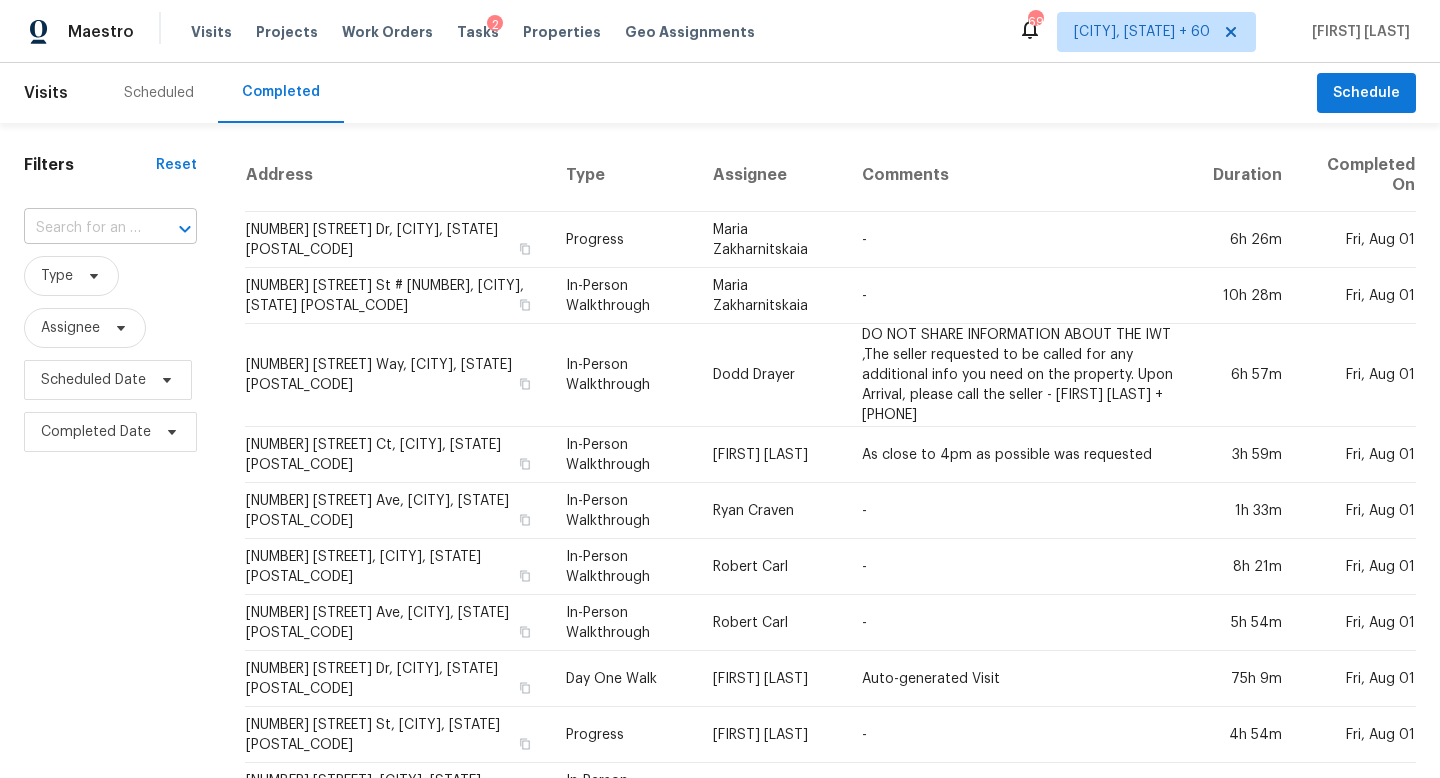 click at bounding box center [82, 228] 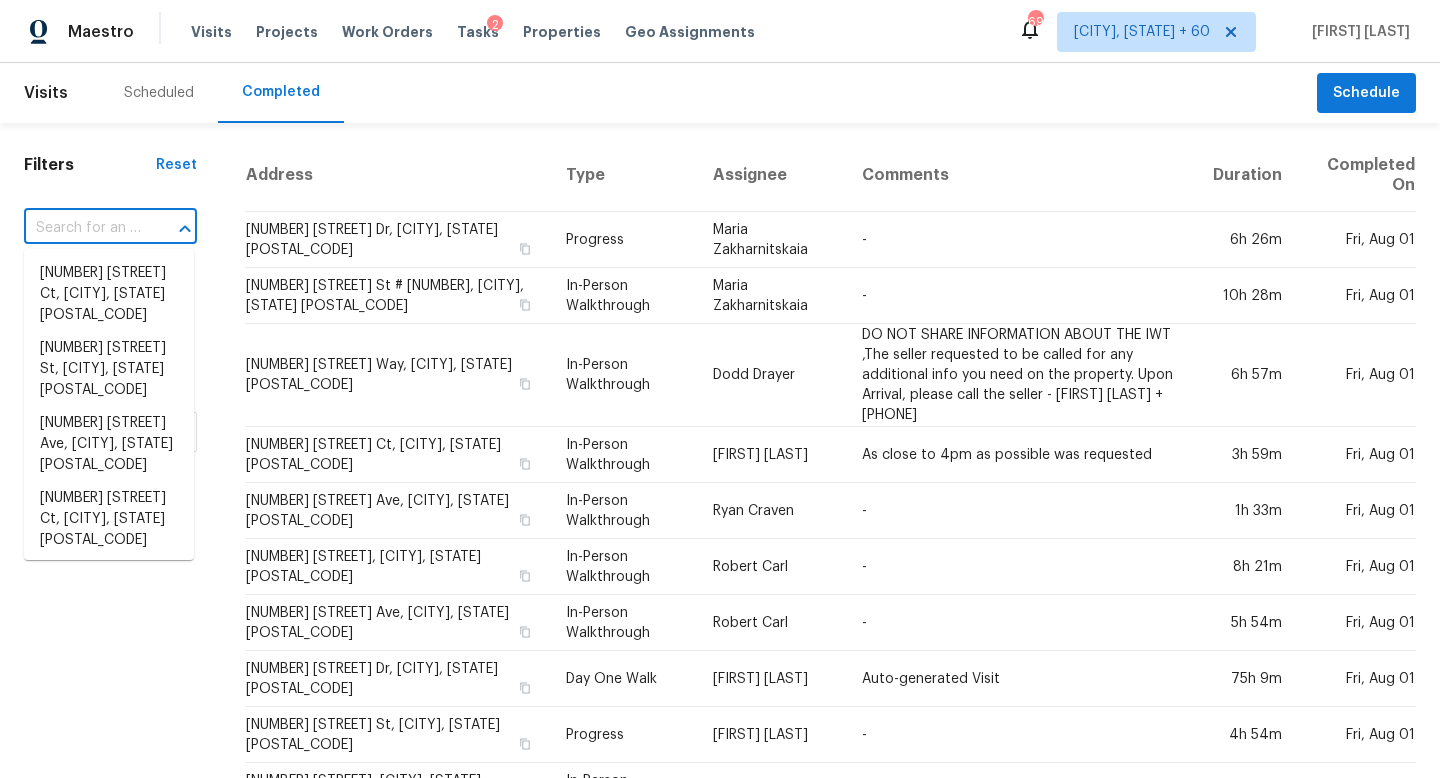 paste on "[NUMBER] [STREET], [CITY], [STATE] [POSTAL_CODE]" 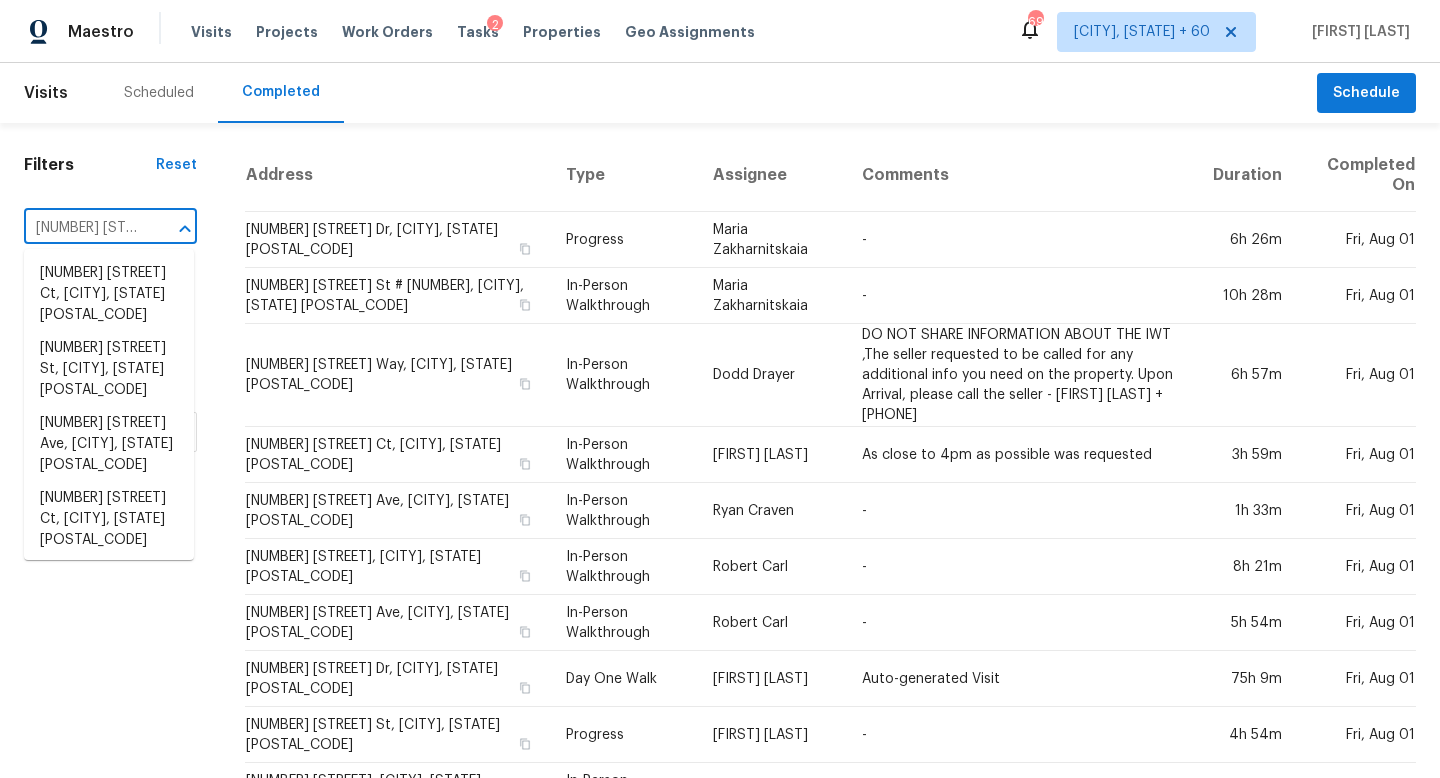 scroll, scrollTop: 0, scrollLeft: 203, axis: horizontal 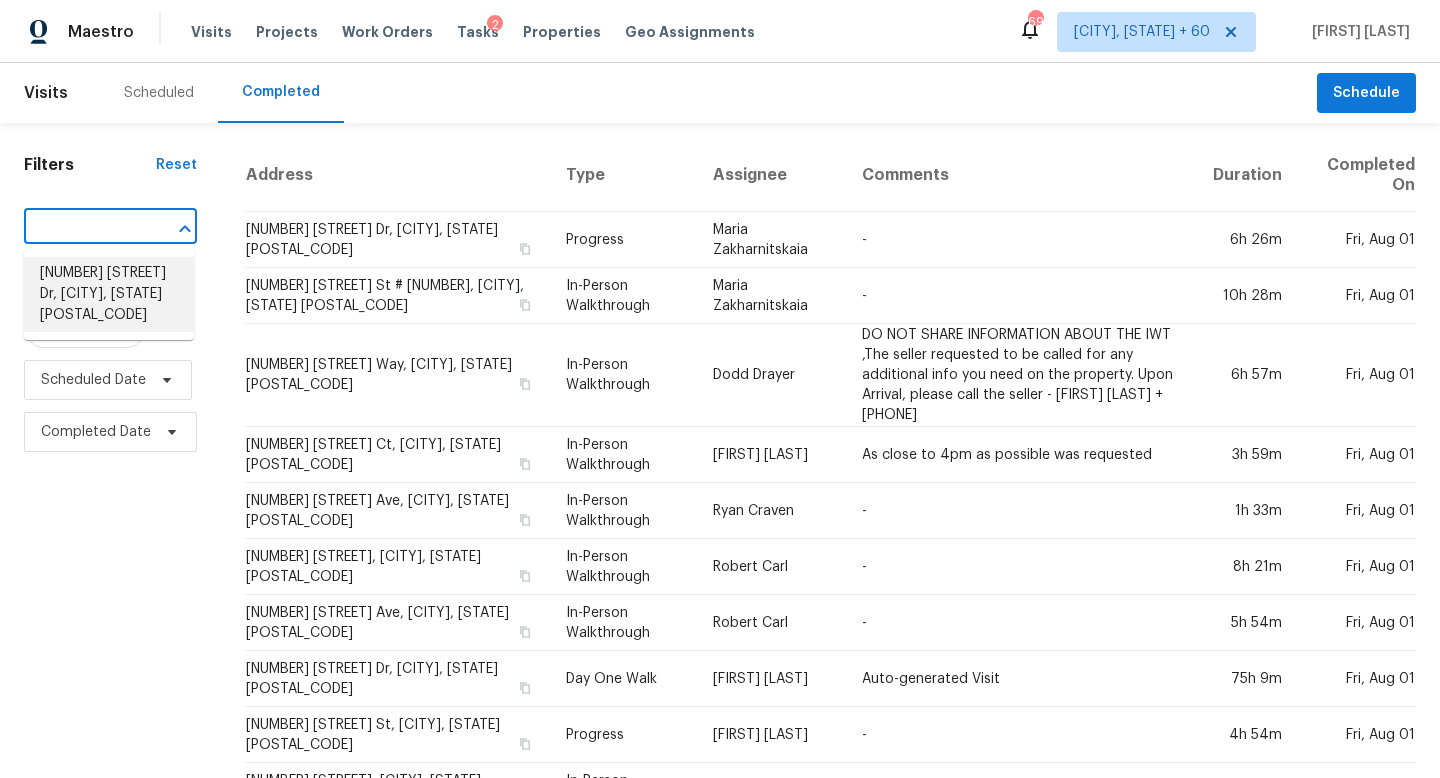 click on "[NUMBER] [STREET], [CITY], [STATE] [POSTAL_CODE]" at bounding box center [109, 294] 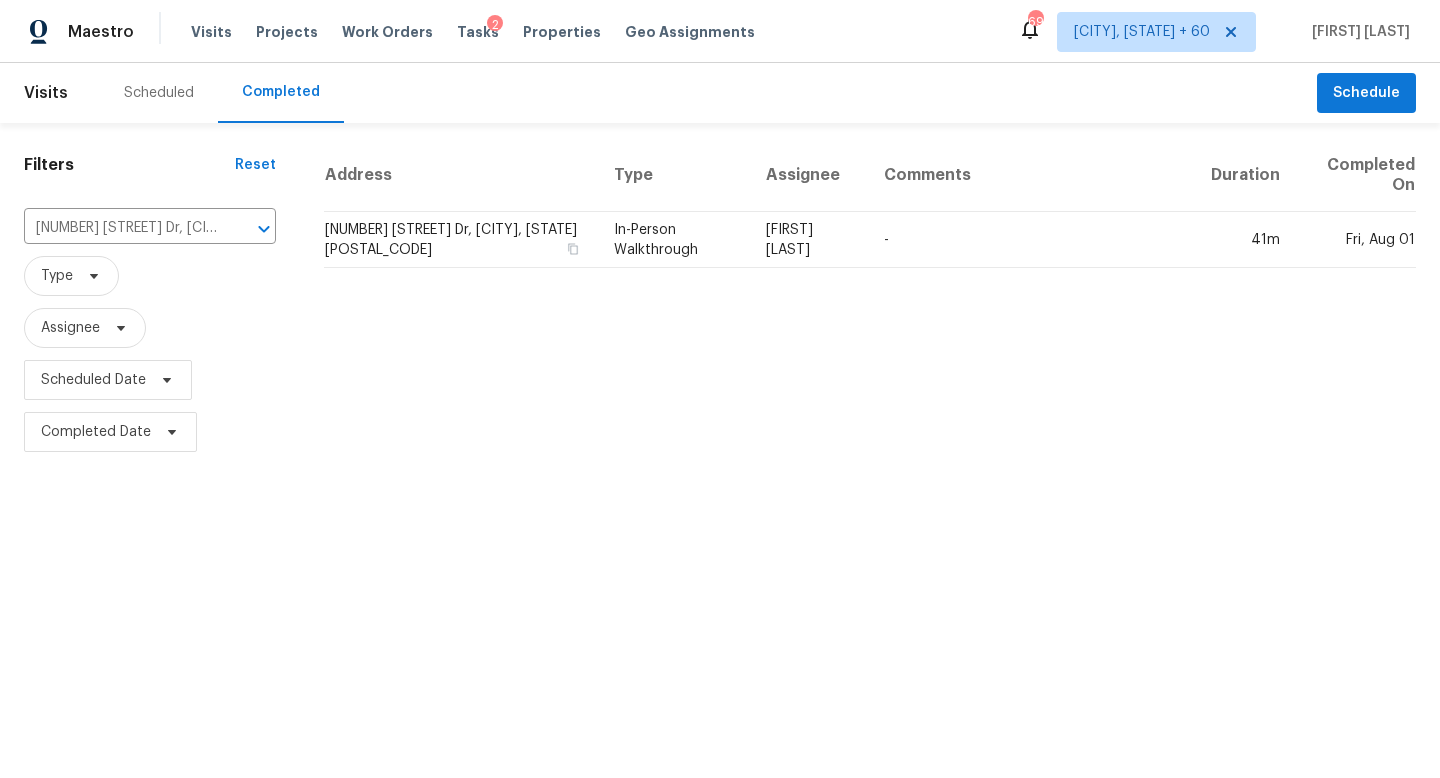 click on "In-Person Walkthrough" at bounding box center (674, 240) 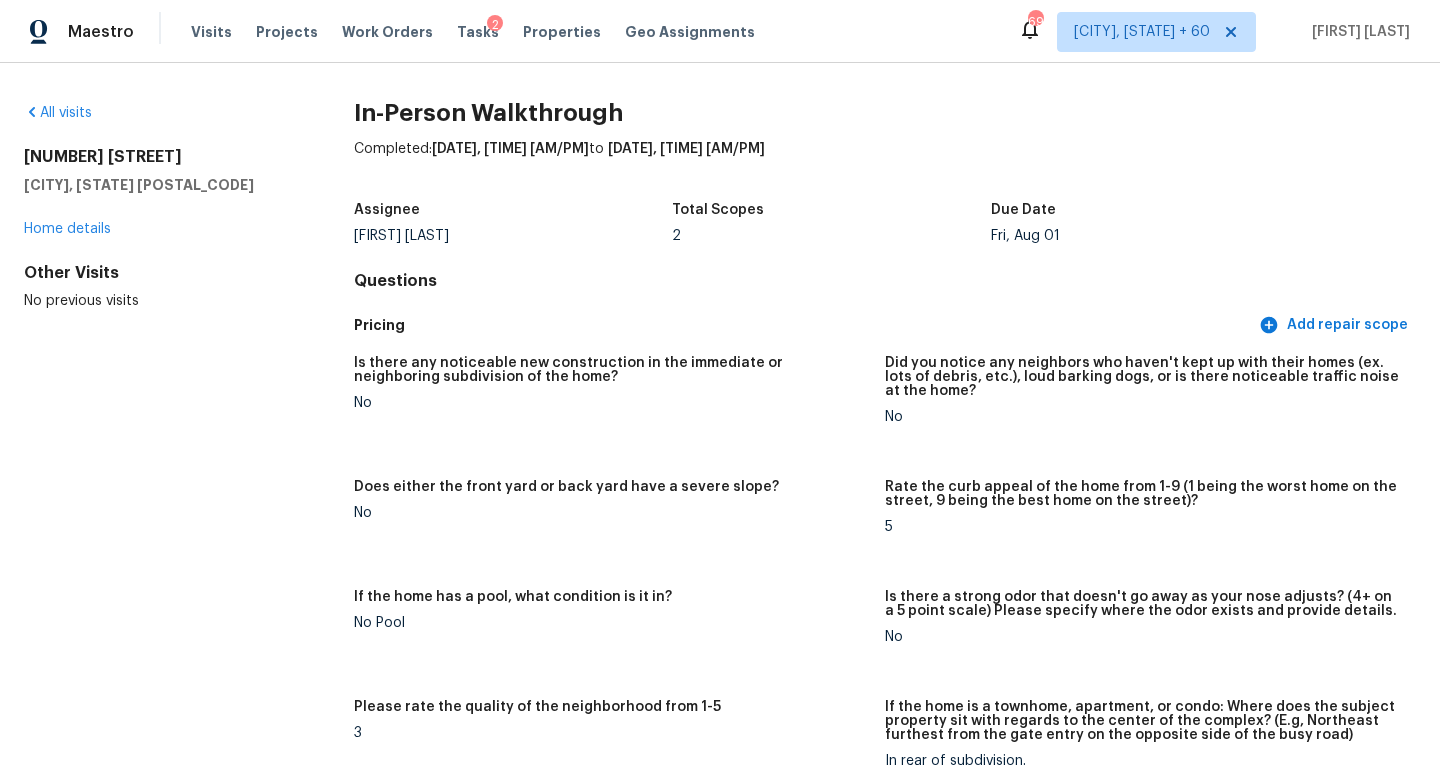 click on "Is there any noticeable new construction in the immediate or neighboring subdivision of the home?" at bounding box center [611, 370] 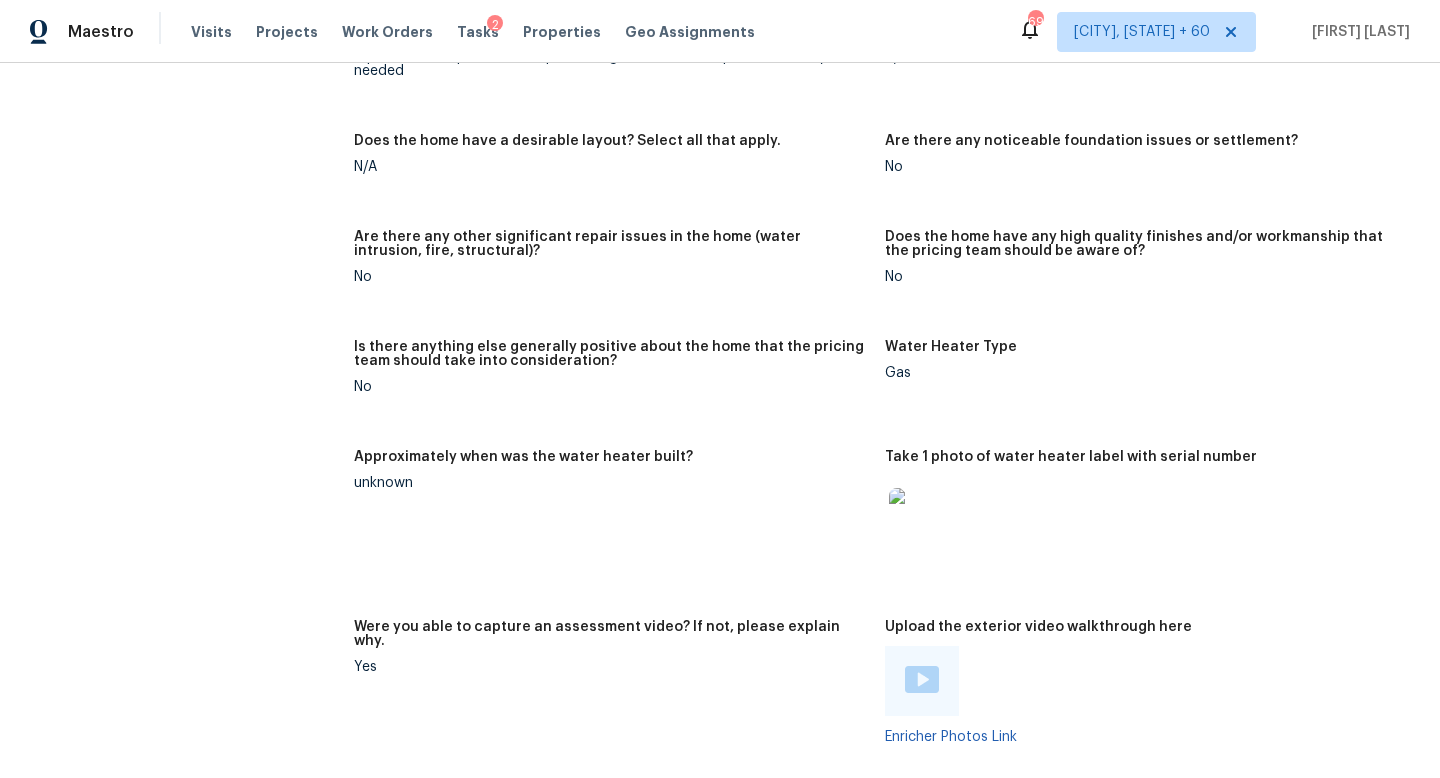 scroll, scrollTop: 4028, scrollLeft: 0, axis: vertical 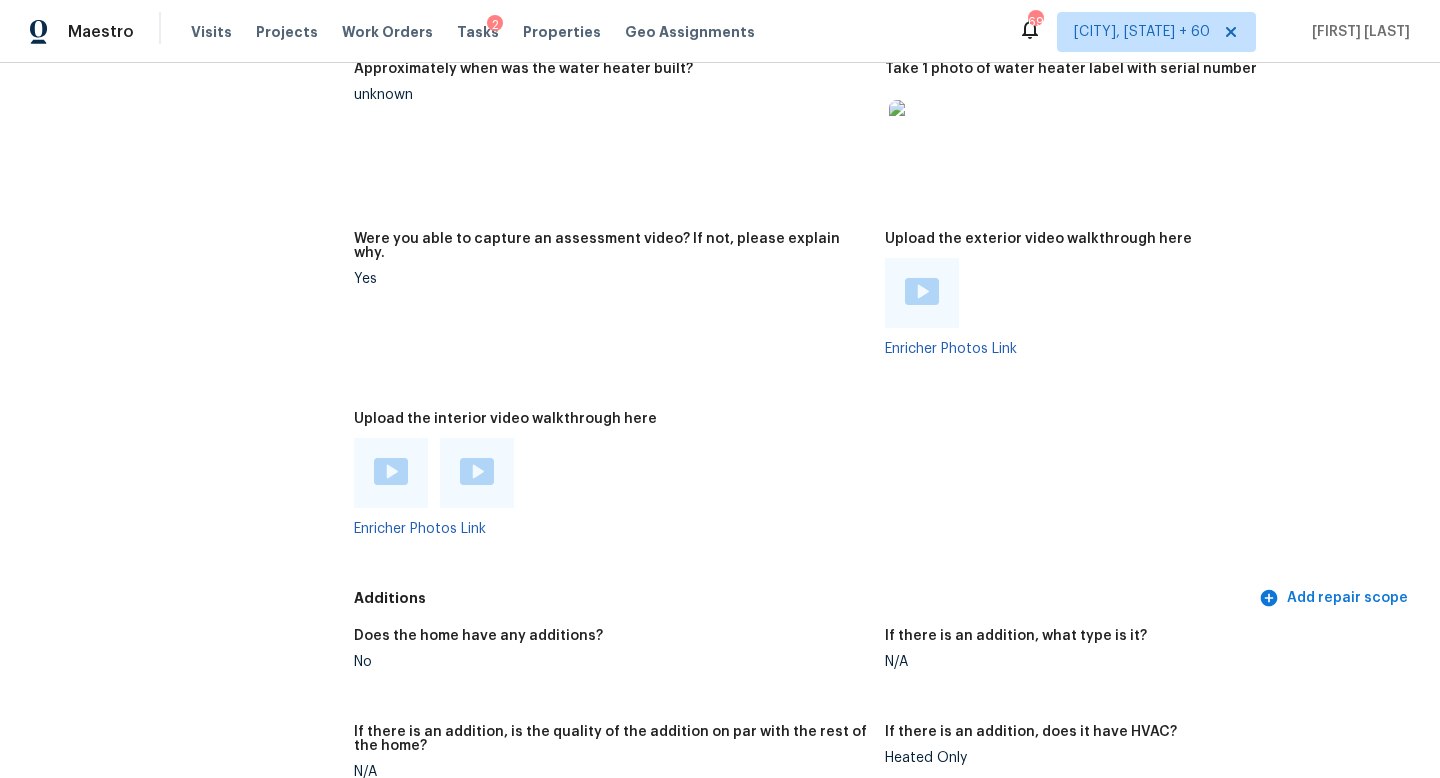 click at bounding box center (391, 471) 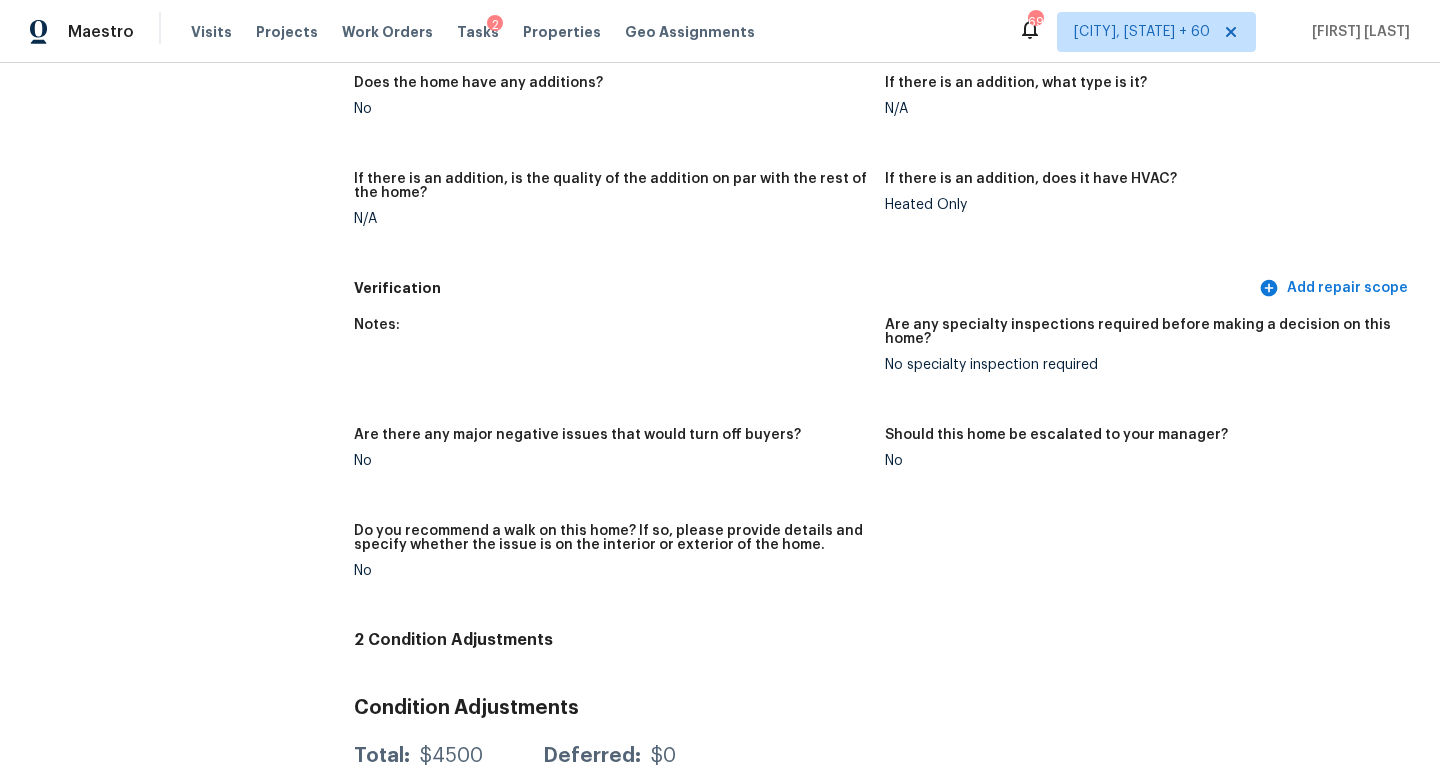 scroll, scrollTop: 1097, scrollLeft: 0, axis: vertical 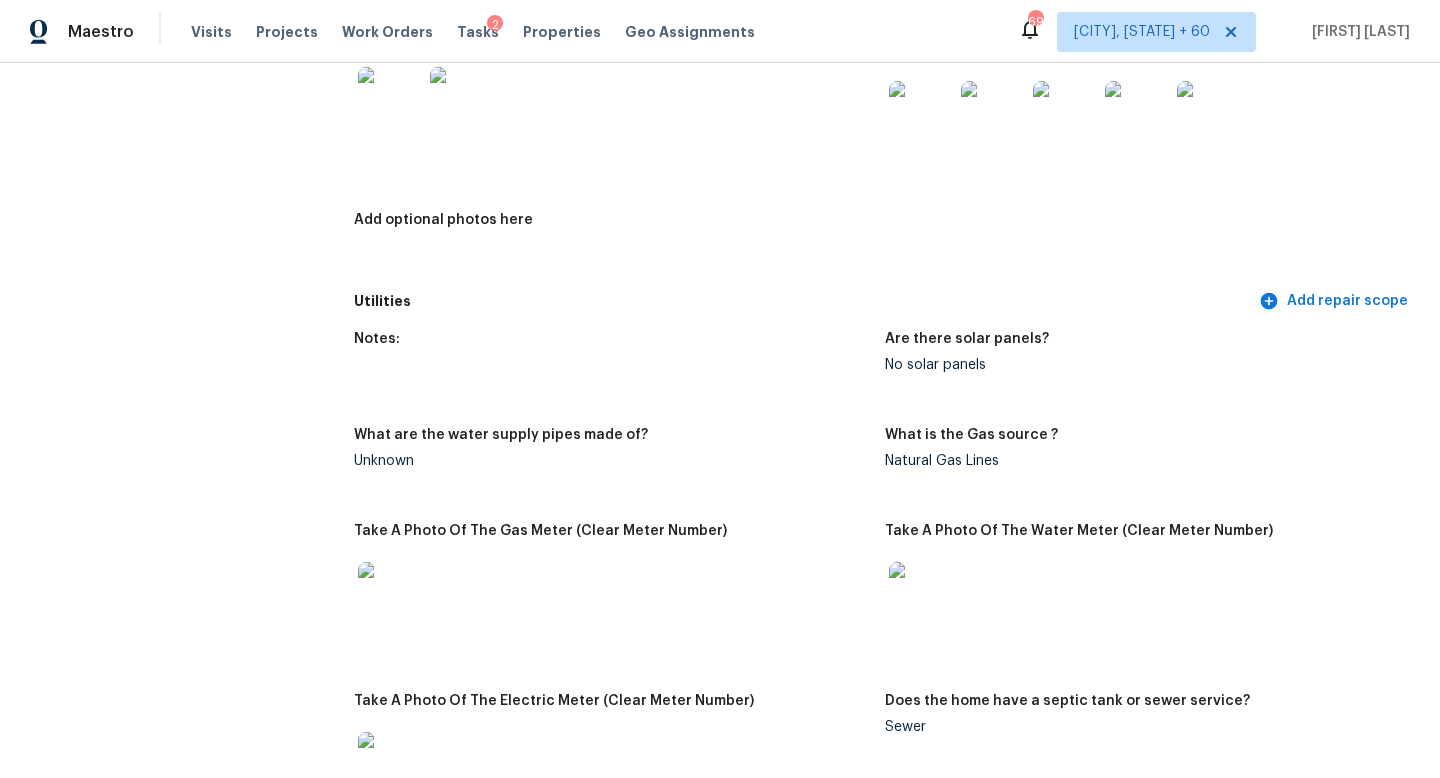 click on "All visits 4785 Live Oak Dr Colorado Springs, CO 80916 Home details Other Visits No previous visits In-Person Walkthrough Completed:  8/1/2025, 14:20 PM  to   8/1/2025, 15:00 PM Assignee Chris Thomas Total Scopes 2 Due Date Fri, Aug 01 Questions Pricing Add repair scope Is there any noticeable new construction in the immediate or neighboring subdivision of the home? No Did you notice any neighbors who haven't kept up with their homes (ex. lots of debris, etc.), loud barking dogs, or is there noticeable traffic noise at the home? No Does either the front yard or back yard have a severe slope? No Rate the curb appeal of the home from 1-9 (1 being the worst home on the street, 9 being the best home on the street)? 5 If the home has a pool, what condition is it in? No Pool Is there a strong odor that doesn't go away as your nose adjusts? (4+ on a 5 point scale) Please specify where the odor exists and provide details. No Please rate the quality of the neighborhood from 1-5 3 In rear of subdivision.    Exterior No" at bounding box center (720, 1794) 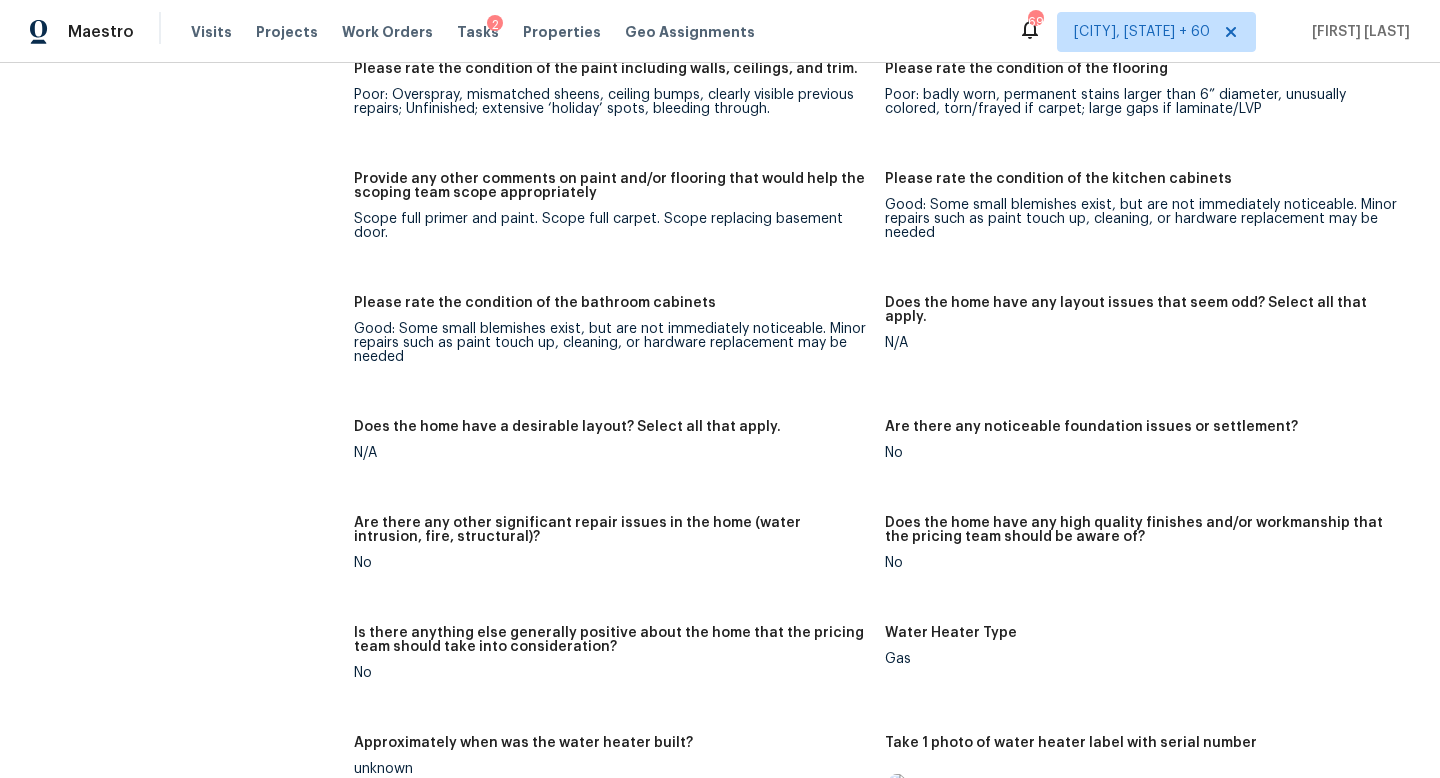 scroll, scrollTop: 3347, scrollLeft: 0, axis: vertical 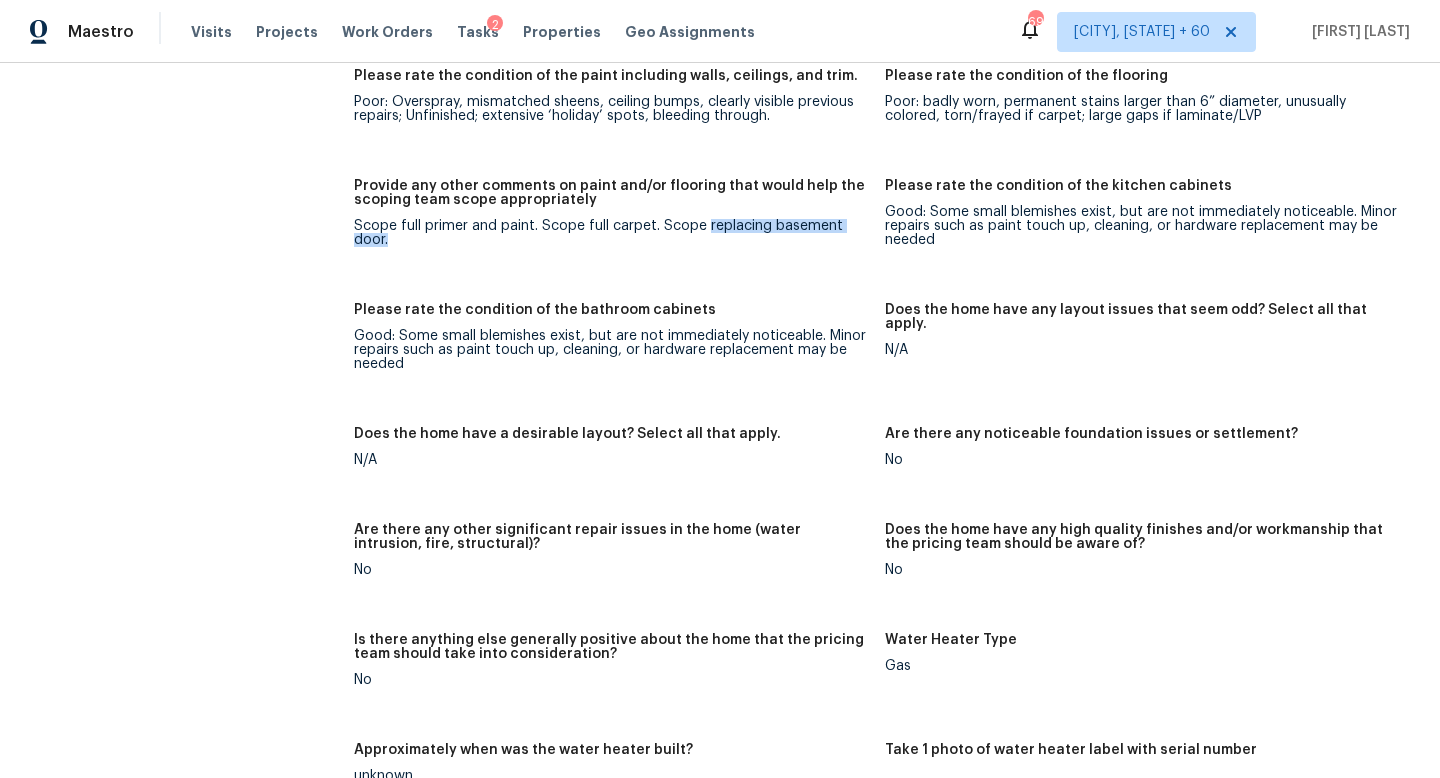 drag, startPoint x: 706, startPoint y: 210, endPoint x: 710, endPoint y: 221, distance: 11.7046995 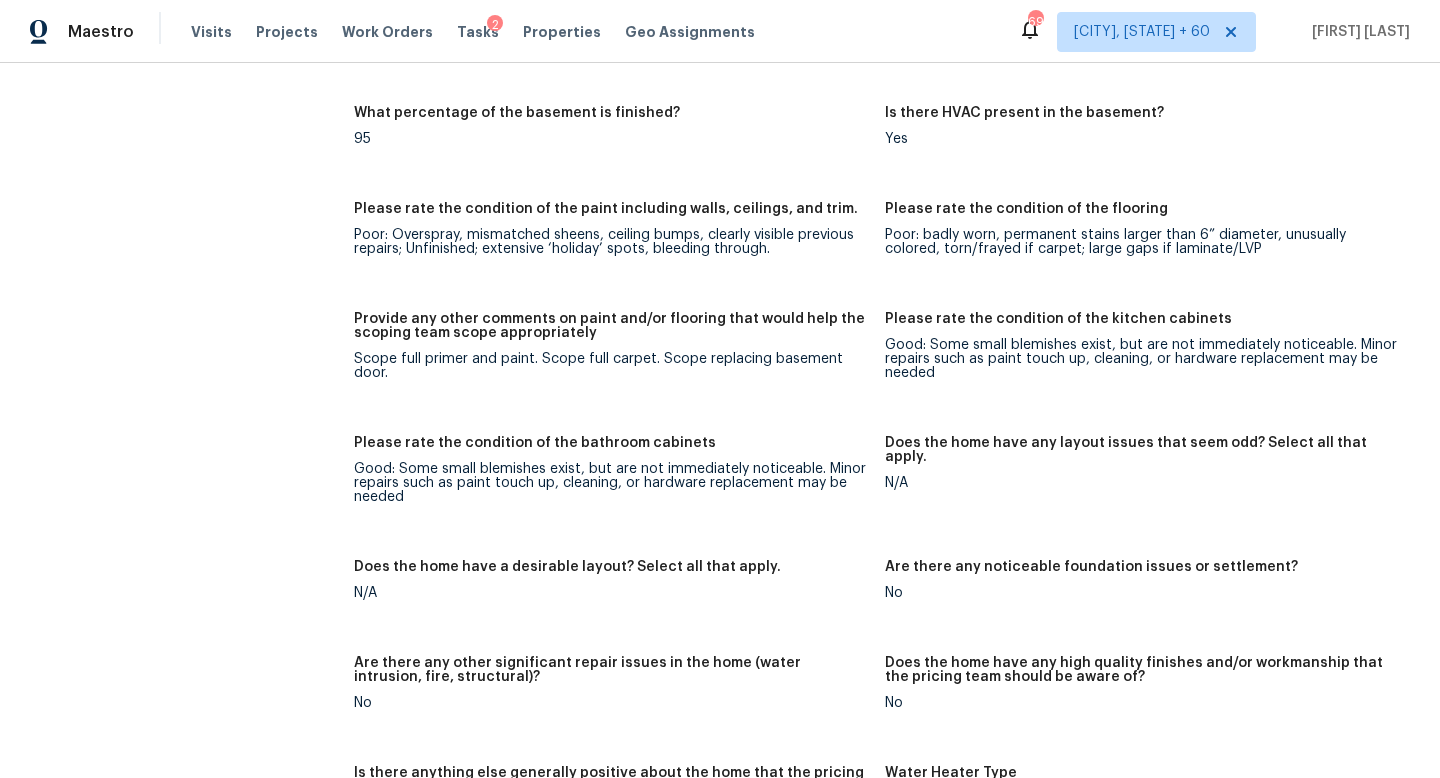scroll, scrollTop: 4888, scrollLeft: 0, axis: vertical 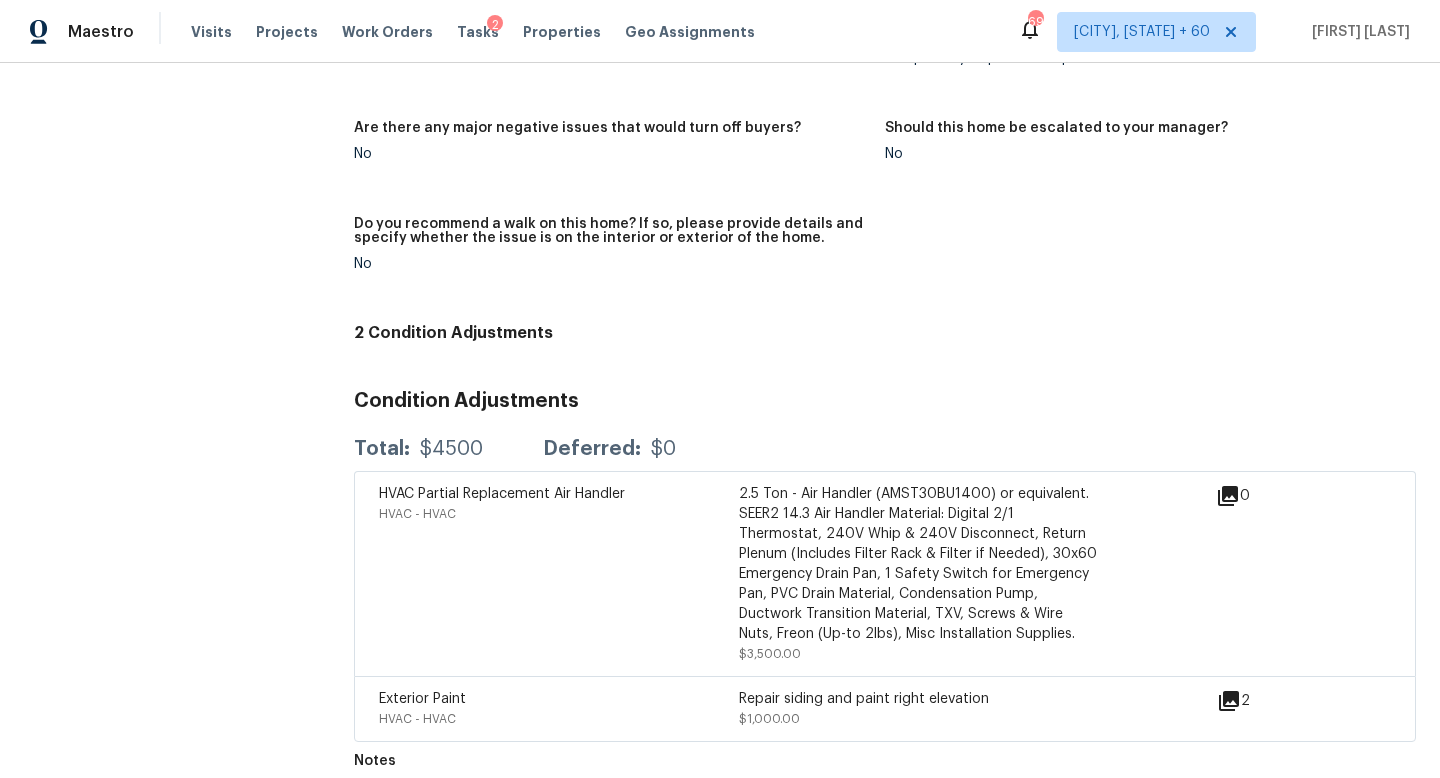click on "All visits 4785 Live Oak Dr Colorado Springs, CO 80916 Home details Other Visits No previous visits" at bounding box center (157, -1997) 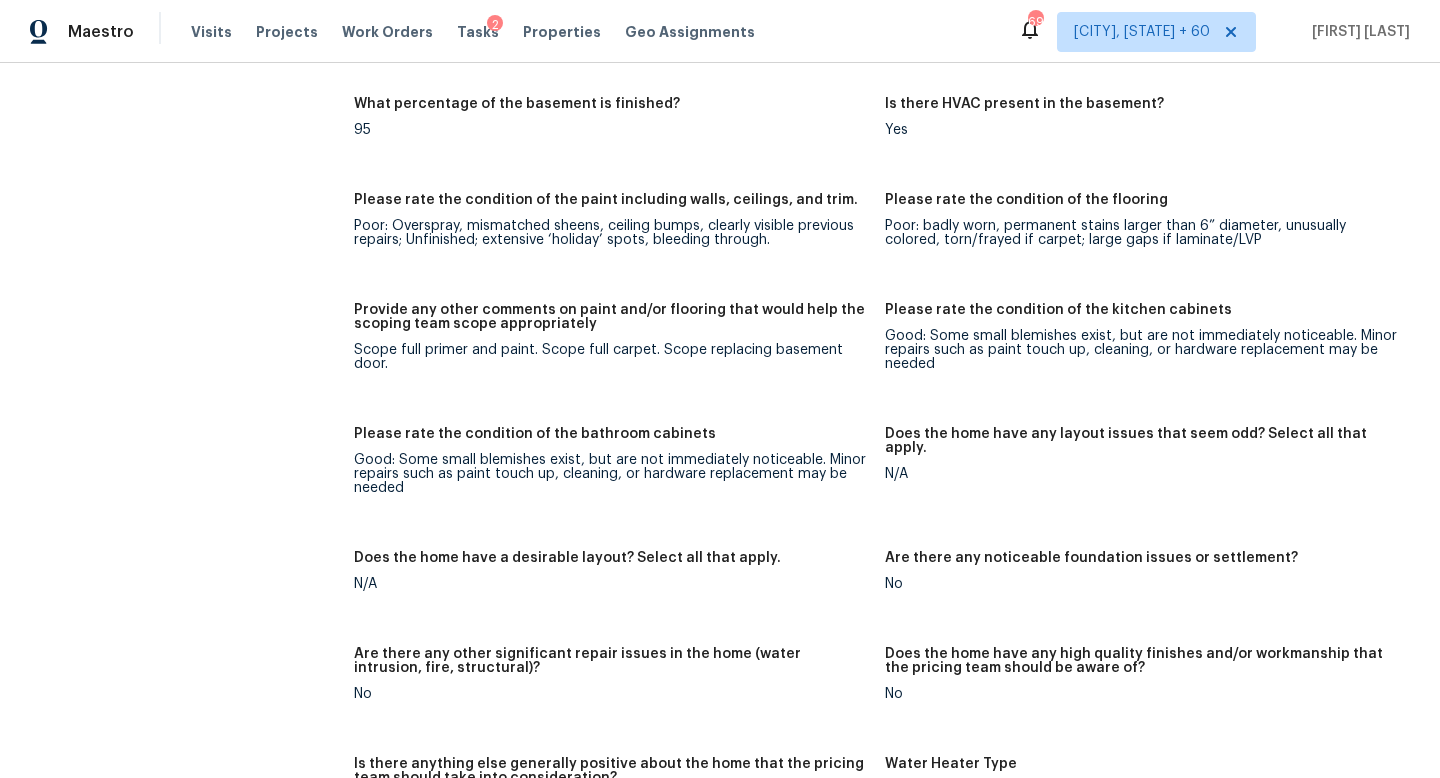click on "All visits 4785 Live Oak Dr Colorado Springs, CO 80916 Home details Other Visits No previous visits In-Person Walkthrough Completed:  8/1/2025, 14:20 PM  to   8/1/2025, 15:00 PM Assignee Chris Thomas Total Scopes 2 Due Date Fri, Aug 01 Questions Pricing Add repair scope Is there any noticeable new construction in the immediate or neighboring subdivision of the home? No Did you notice any neighbors who haven't kept up with their homes (ex. lots of debris, etc.), loud barking dogs, or is there noticeable traffic noise at the home? No Does either the front yard or back yard have a severe slope? No Rate the curb appeal of the home from 1-9 (1 being the worst home on the street, 9 being the best home on the street)? 5 If the home has a pool, what condition is it in? No Pool Is there a strong odor that doesn't go away as your nose adjusts? (4+ on a 5 point scale) Please specify where the odor exists and provide details. No Please rate the quality of the neighborhood from 1-5 3 In rear of subdivision.    Exterior No" at bounding box center (720, -332) 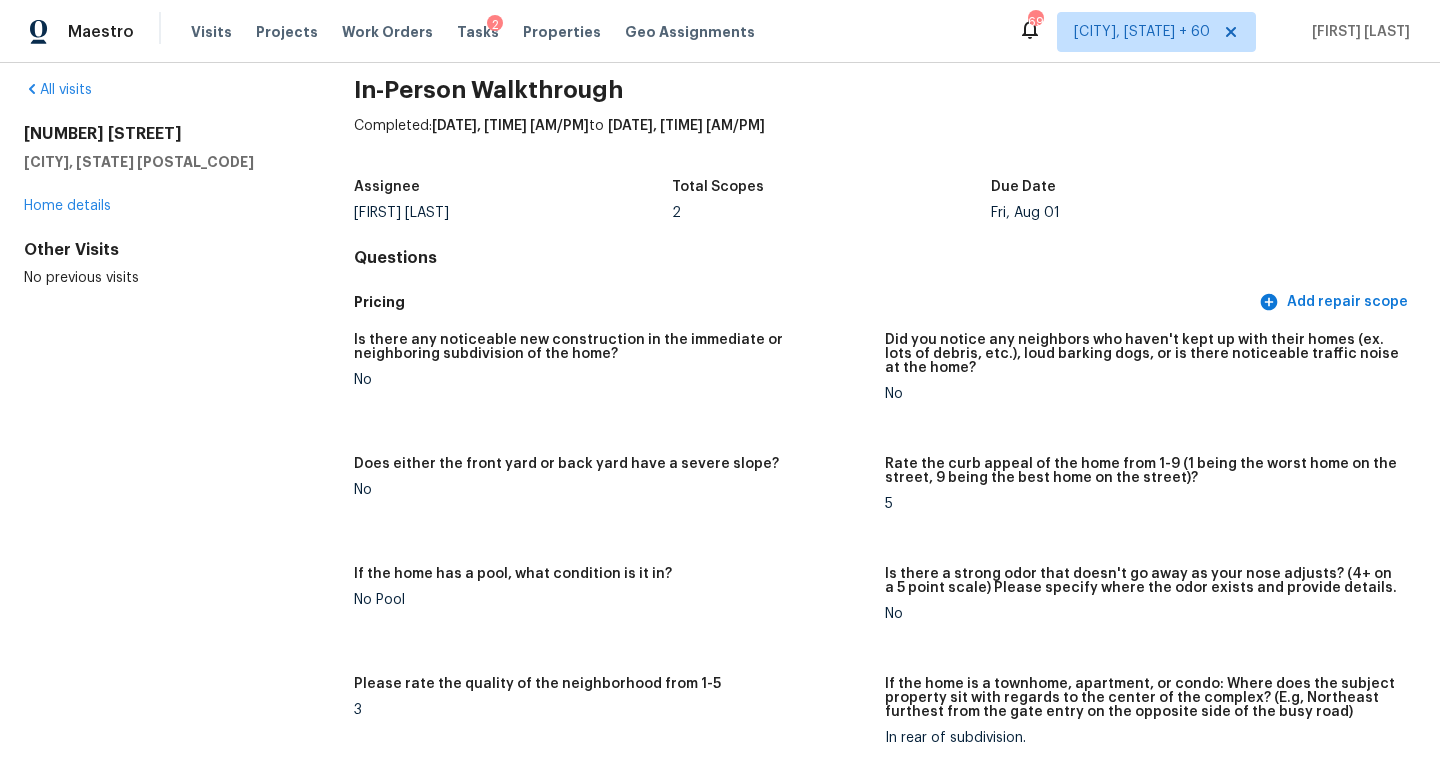 scroll, scrollTop: 21, scrollLeft: 0, axis: vertical 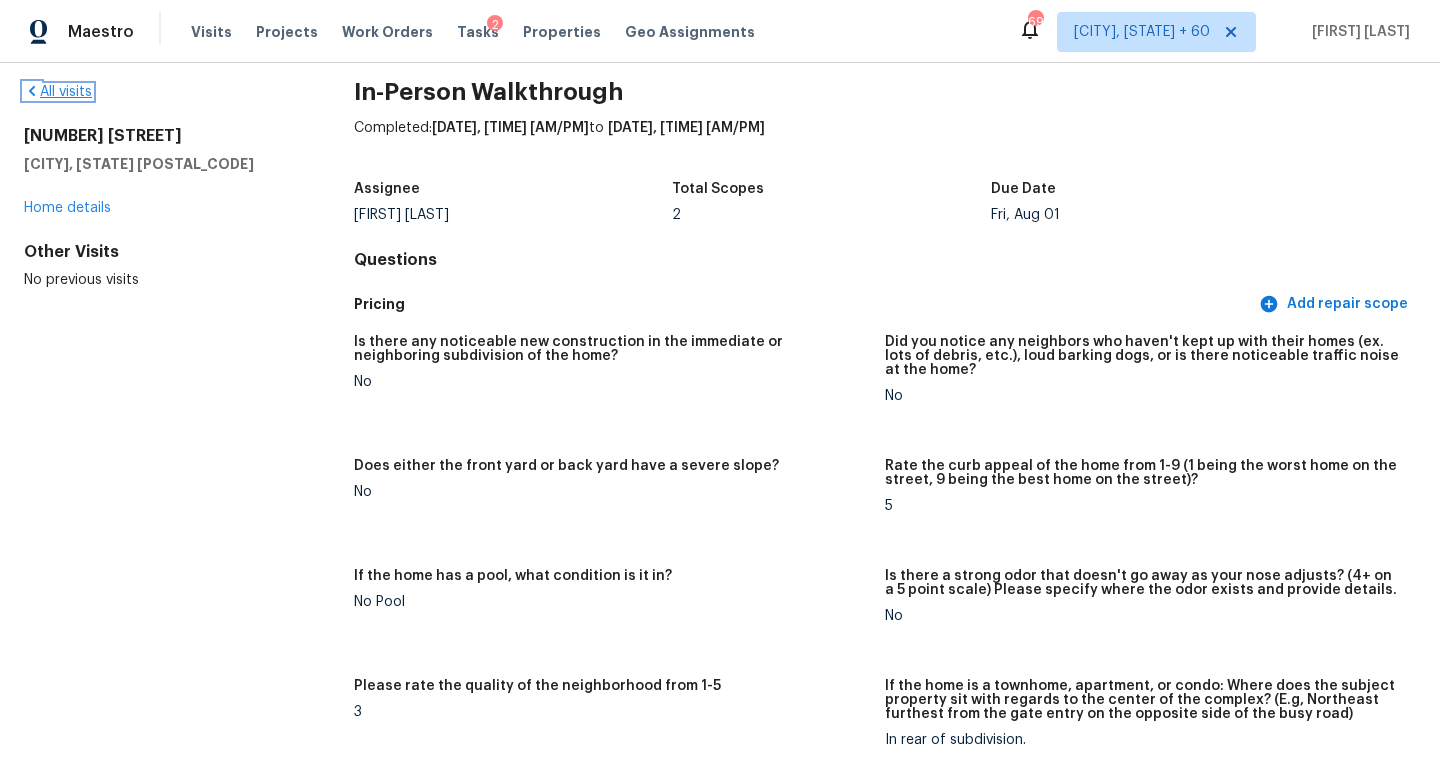 click on "All visits" at bounding box center (58, 92) 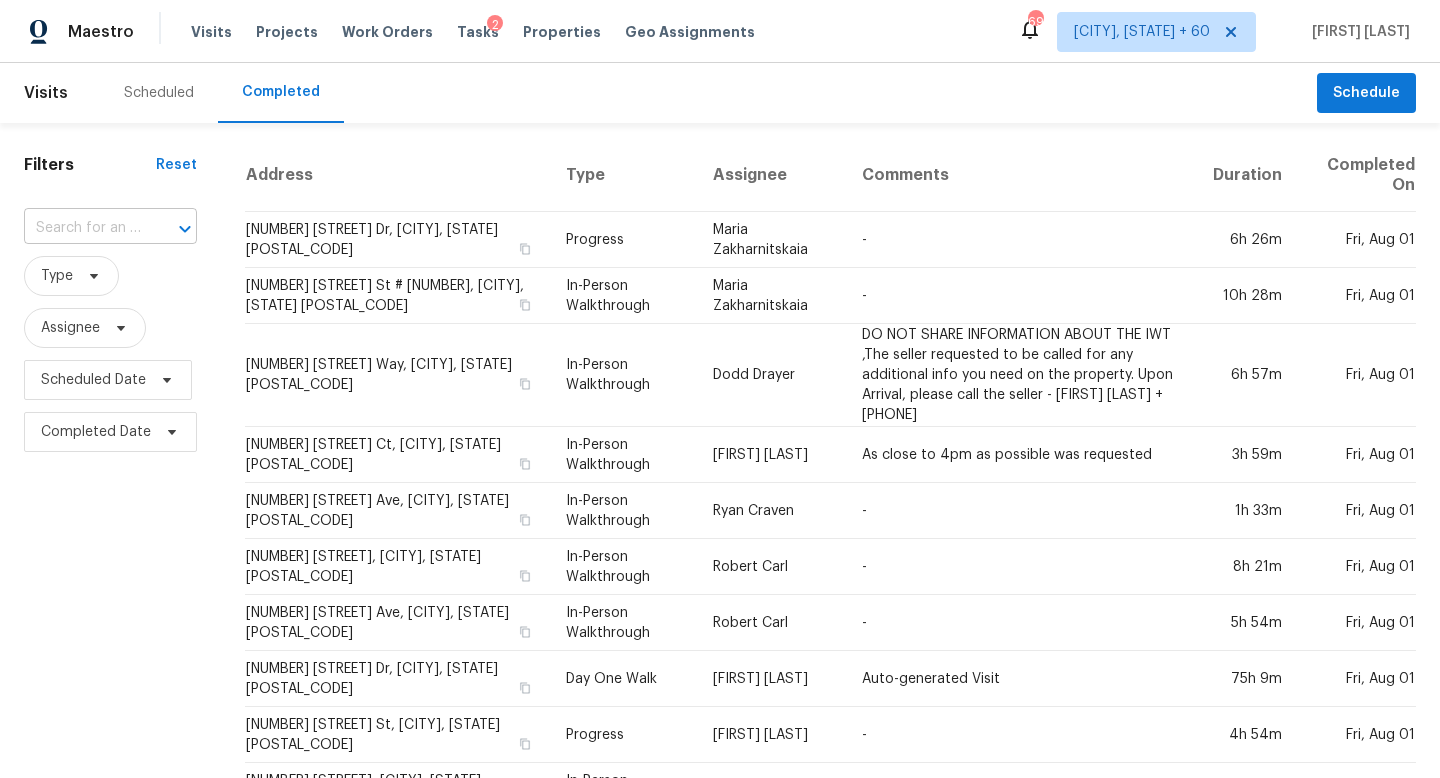 click at bounding box center (82, 228) 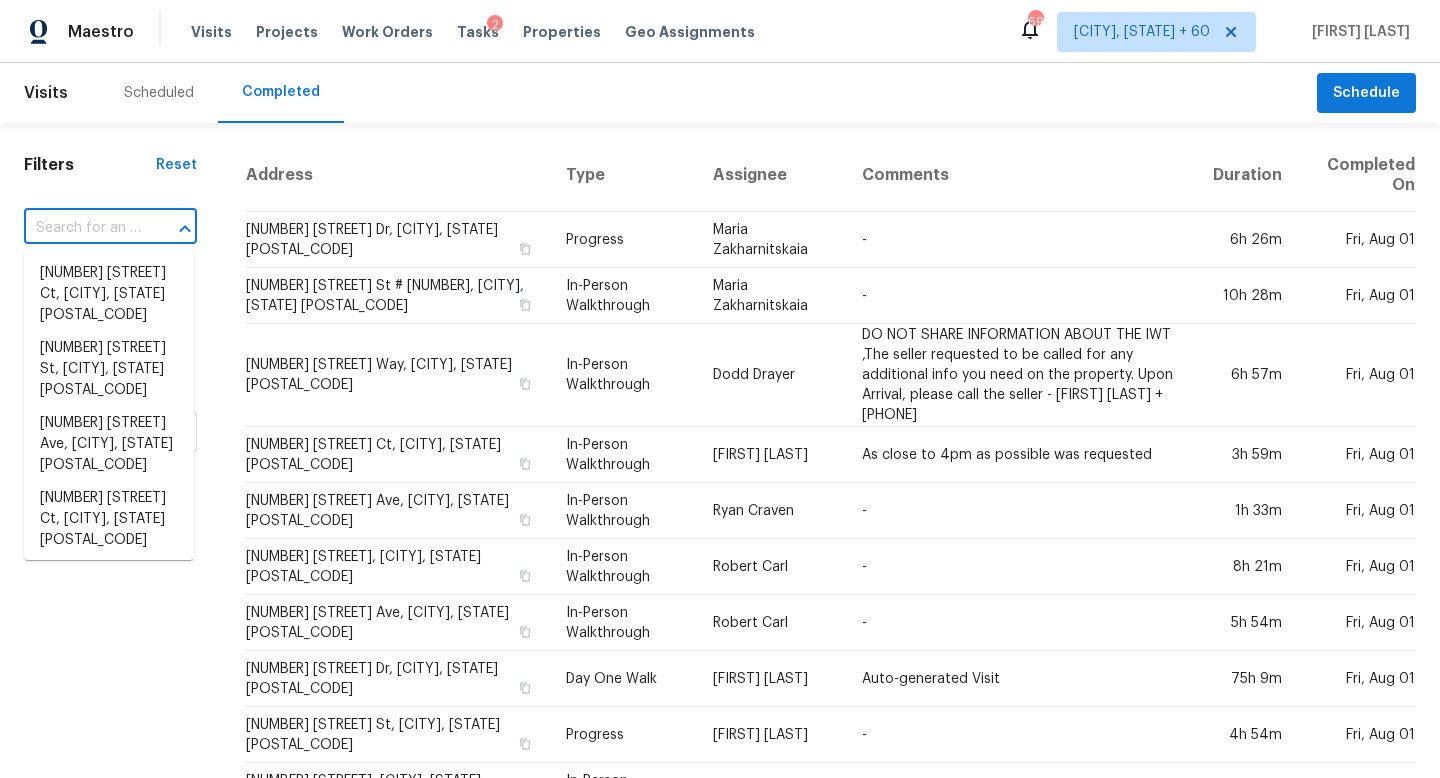 paste on "9615 Carson Ln, Rosharon, TX 77583" 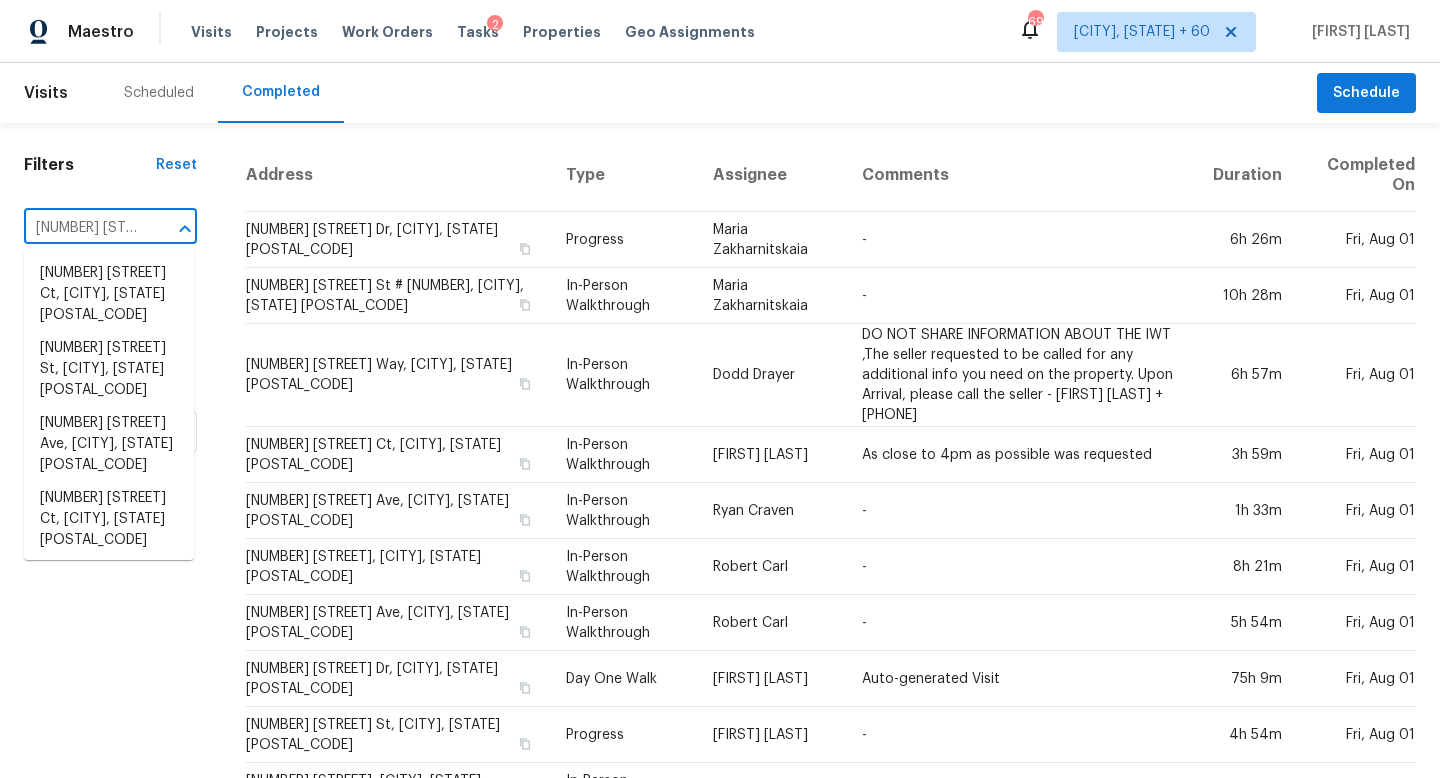scroll, scrollTop: 0, scrollLeft: 135, axis: horizontal 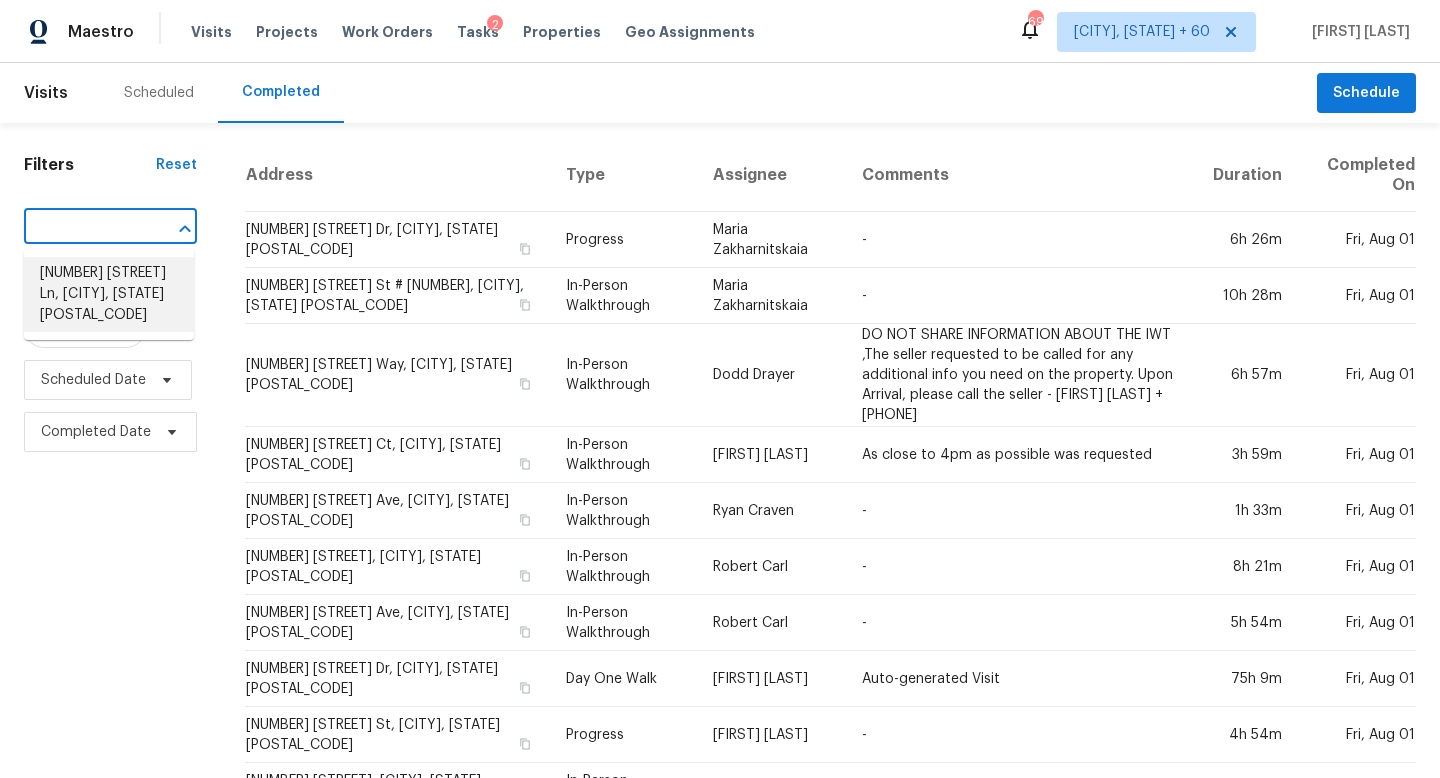 click on "9615 Carson Ln, Rosharon, TX 77583" at bounding box center (109, 294) 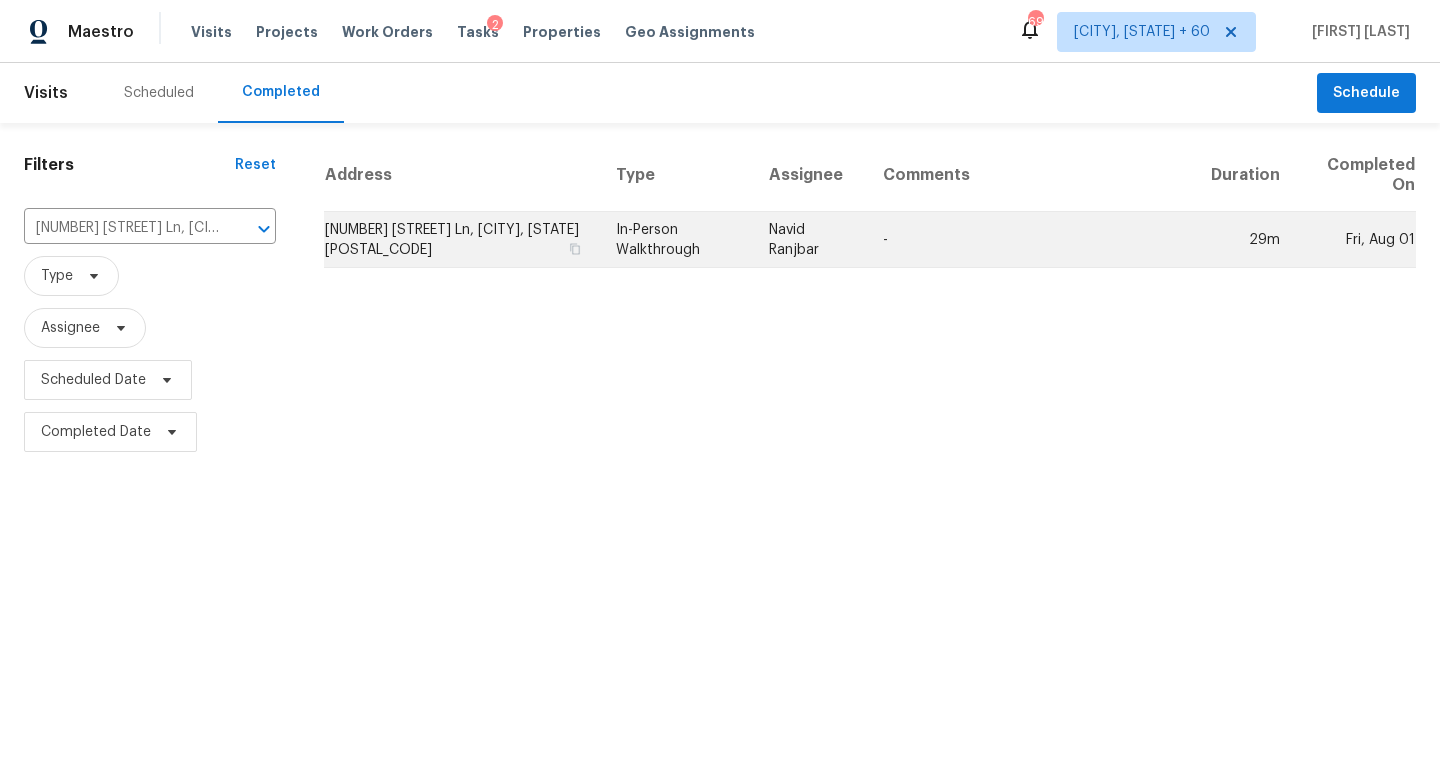 click on "Navid Ranjbar" at bounding box center (810, 240) 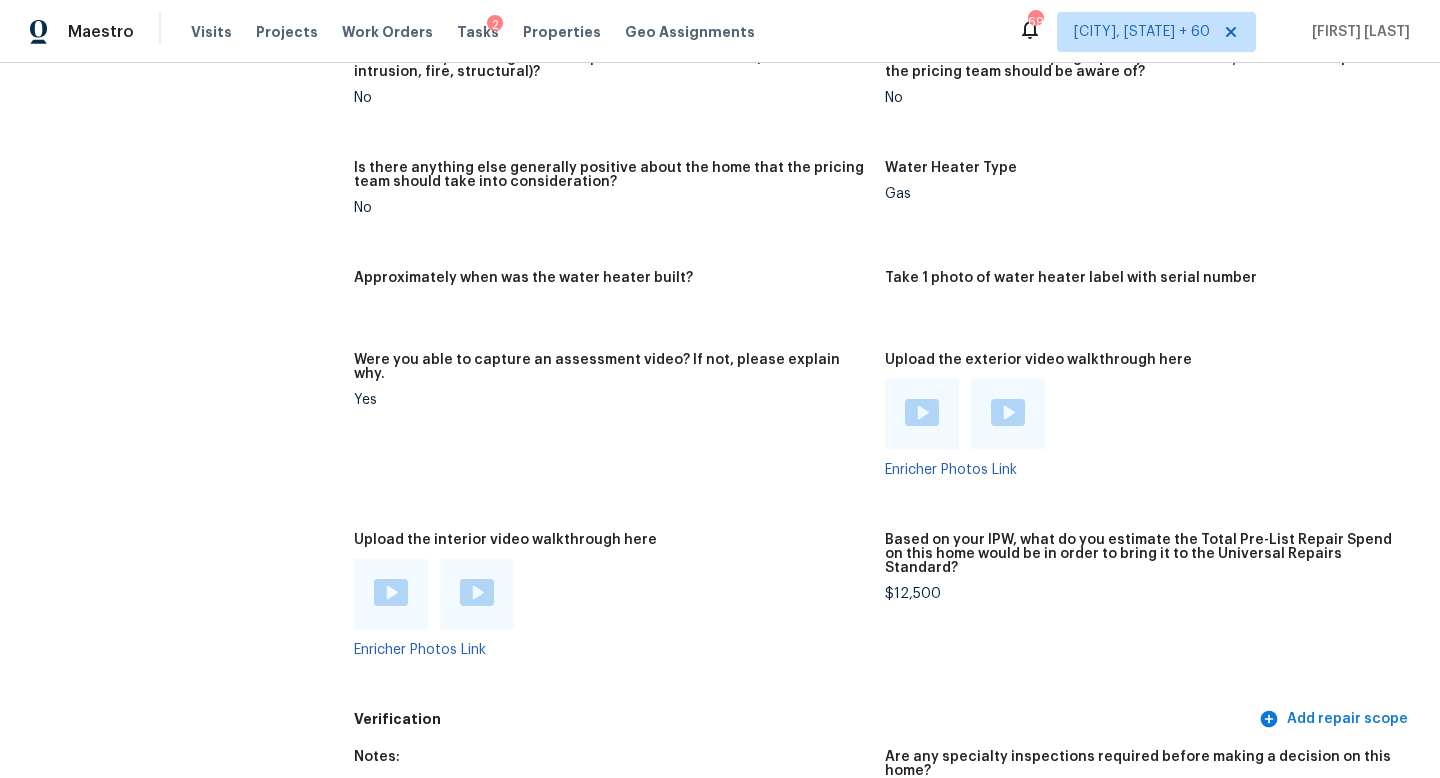 scroll, scrollTop: 3592, scrollLeft: 0, axis: vertical 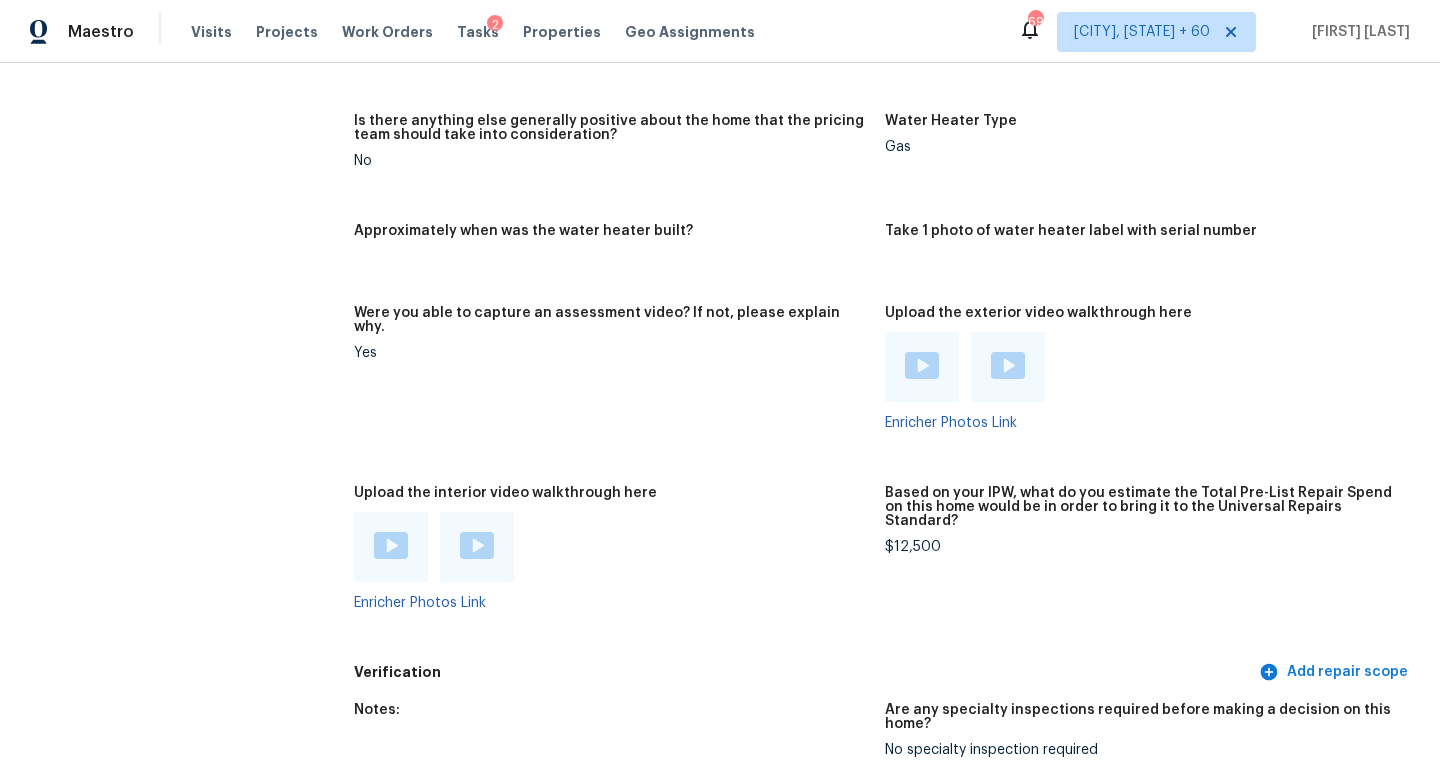 click at bounding box center (391, 545) 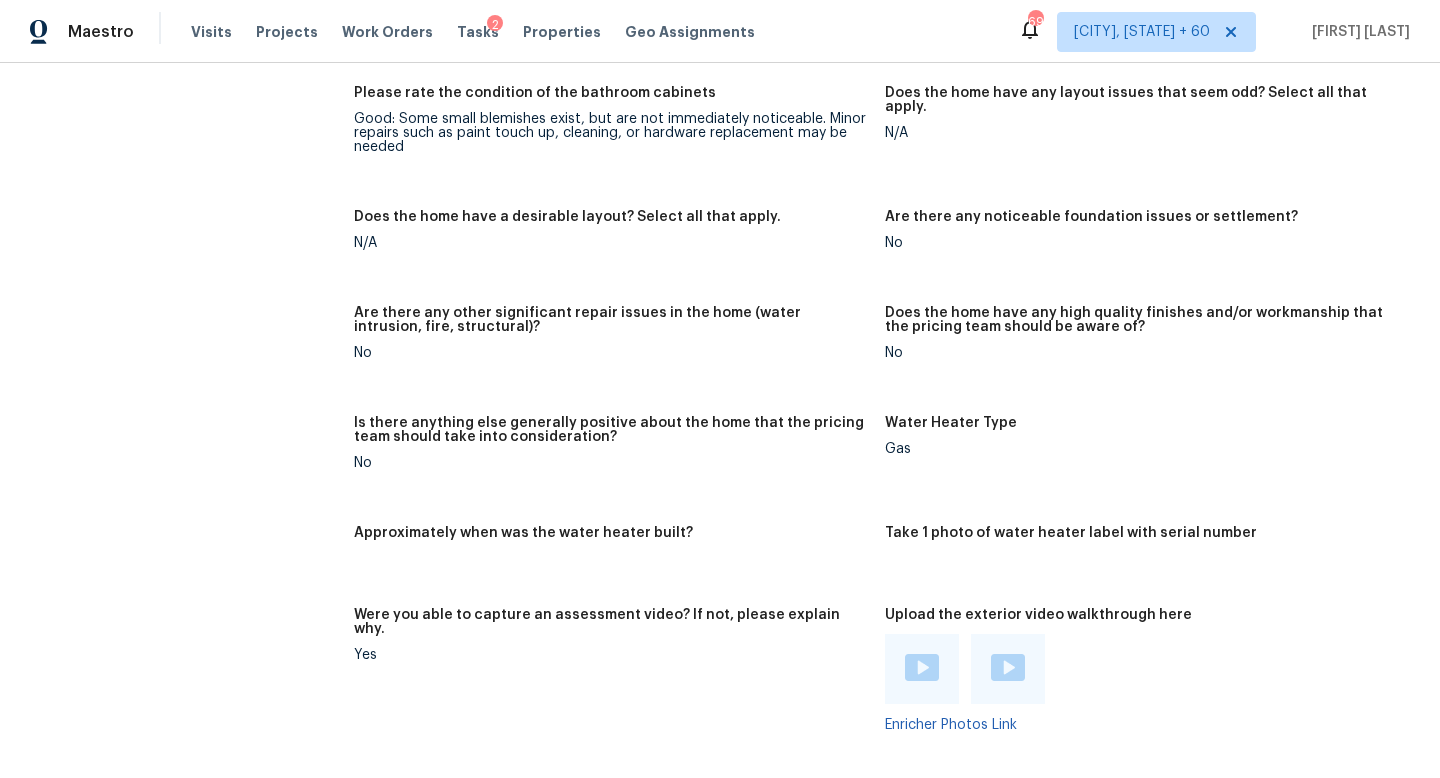 scroll, scrollTop: 1009, scrollLeft: 0, axis: vertical 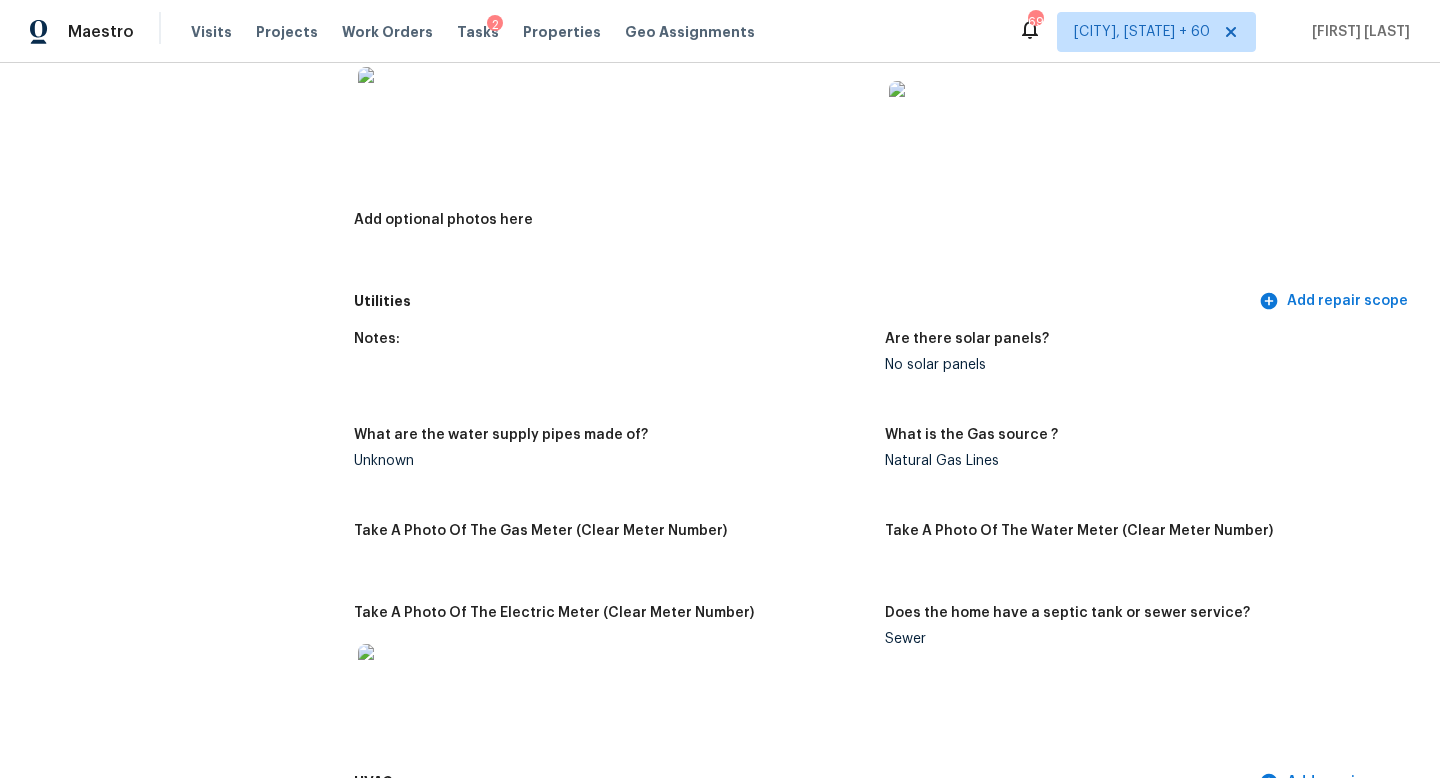 click on "All visits 9615 Carson Ln Rosharon, TX 77583 Home details Other Visits No previous visits In-Person Walkthrough Completed:  8/1/2025, 11:39 AM  to   8/1/2025, 12:08 AM Assignee Navid Ranjbar Total Scopes 2 Due Date Fri, Aug 01 Questions Pricing Add repair scope Is there any noticeable new construction in the immediate or neighboring subdivision of the home? No Did you notice any neighbors who haven't kept up with their homes (ex. lots of debris, etc.), loud barking dogs, or is there noticeable traffic noise at the home? No Does either the front yard or back yard have a severe slope? No Rate the curb appeal of the home from 1-9 (1 being the worst home on the street, 9 being the best home on the street)? 5 If the home has a pool, what condition is it in? No Pool Is there a strong odor that doesn't go away as your nose adjusts? (4+ on a 5 point scale) Please specify where the odor exists and provide details. No Please rate the quality of the neighborhood from 1-5 4 Exterior Add repair scope Notes: Single Family" at bounding box center (720, 1691) 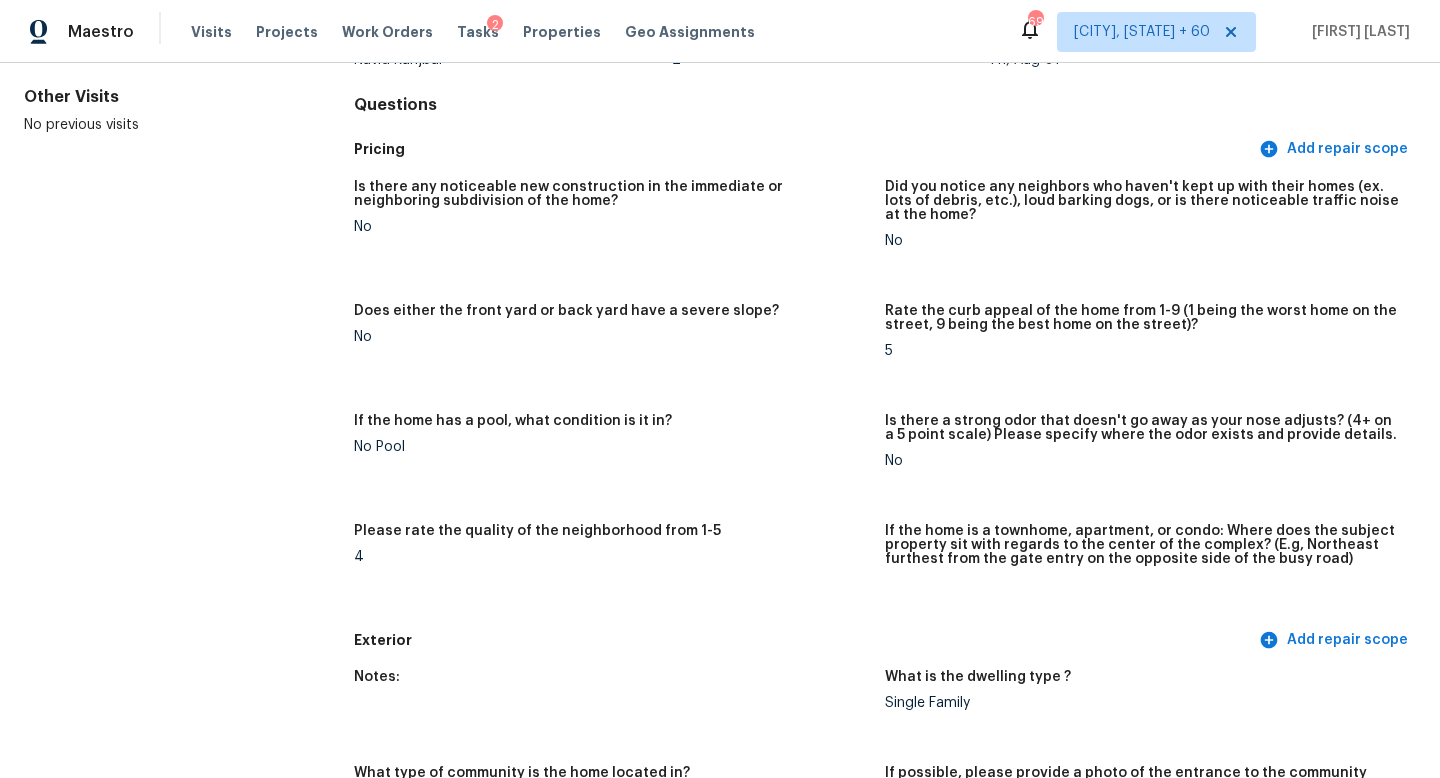 scroll, scrollTop: 2934, scrollLeft: 0, axis: vertical 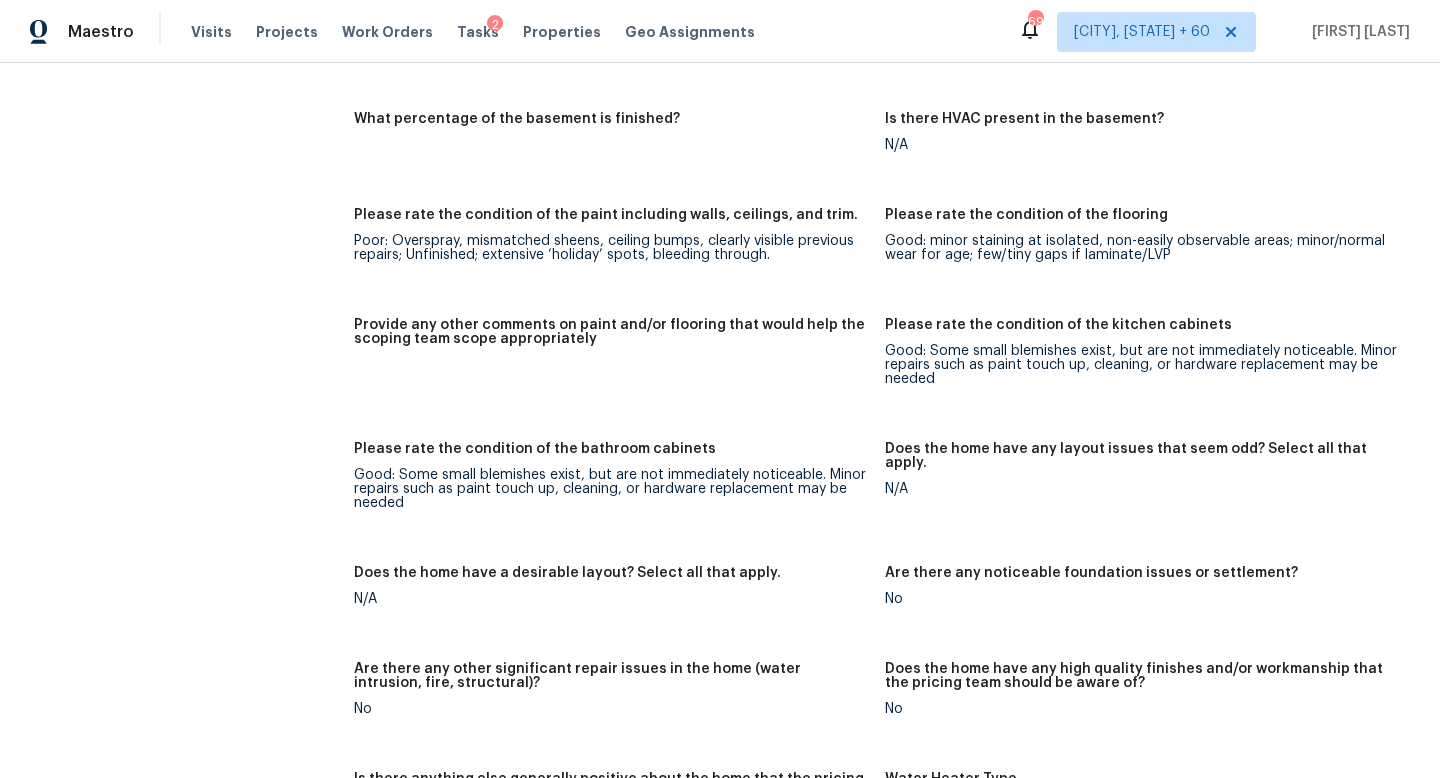click on "Provide any other comments on paint and/or flooring that would help the scoping team scope appropriately" at bounding box center [619, 368] 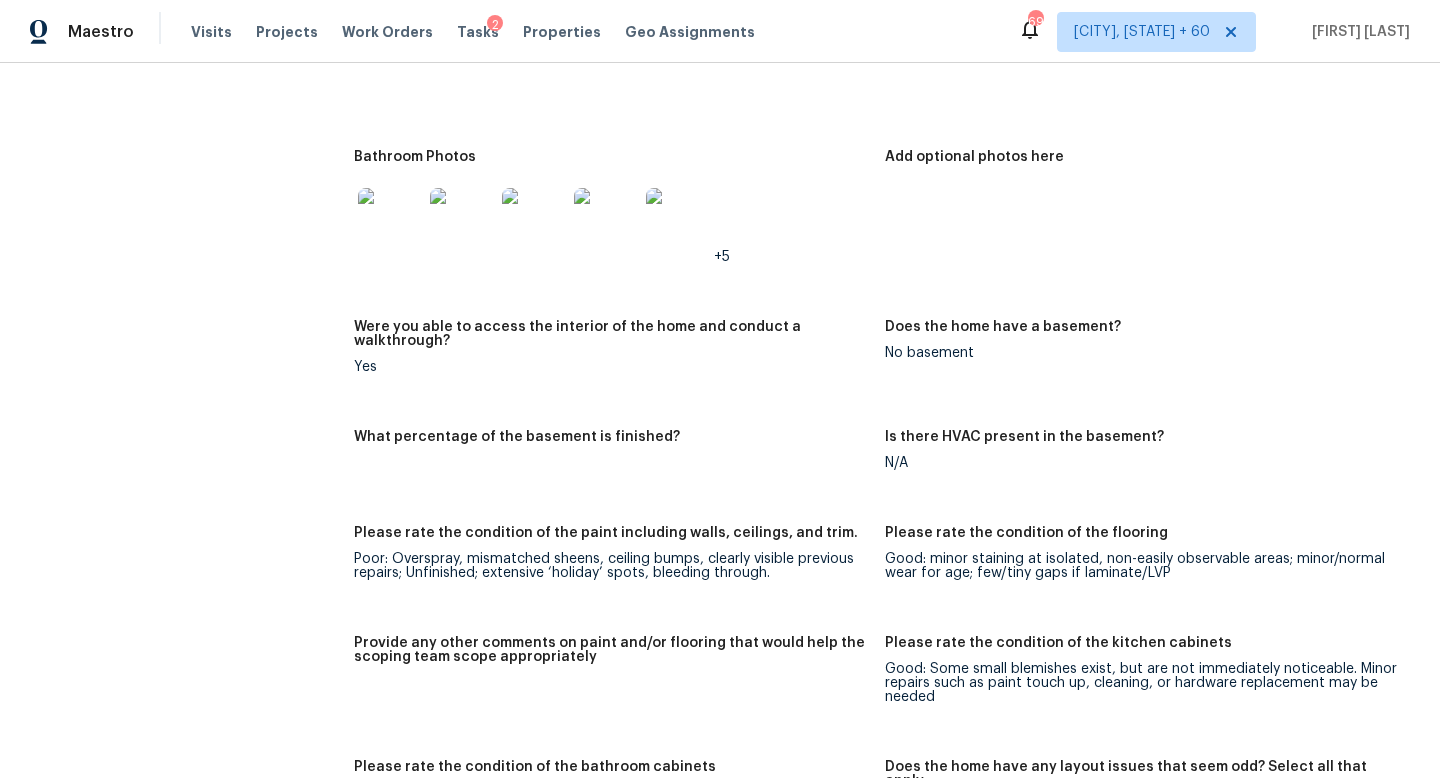 scroll, scrollTop: 2619, scrollLeft: 0, axis: vertical 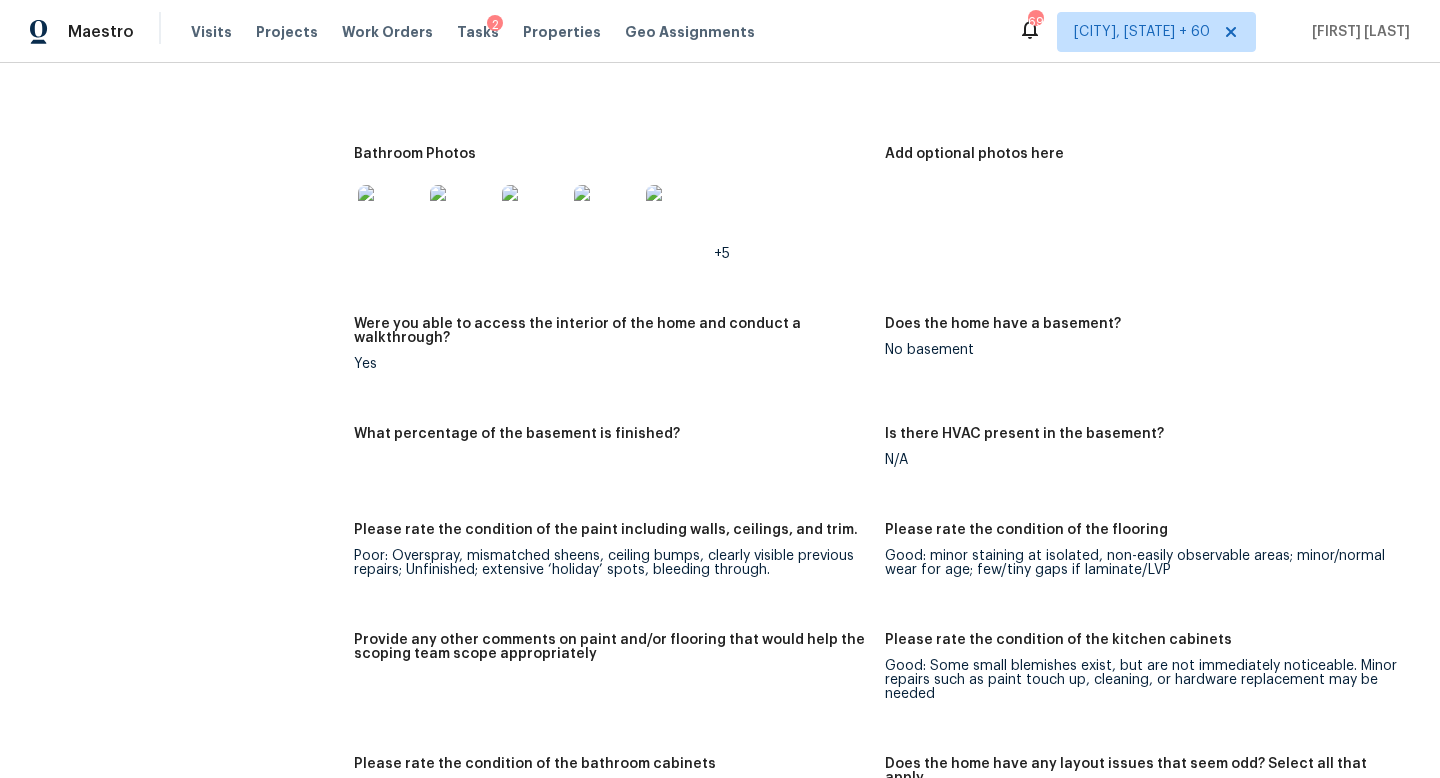 click on "All visits 9615 Carson Ln Rosharon, TX 77583 Home details Other Visits No previous visits" at bounding box center (157, 81) 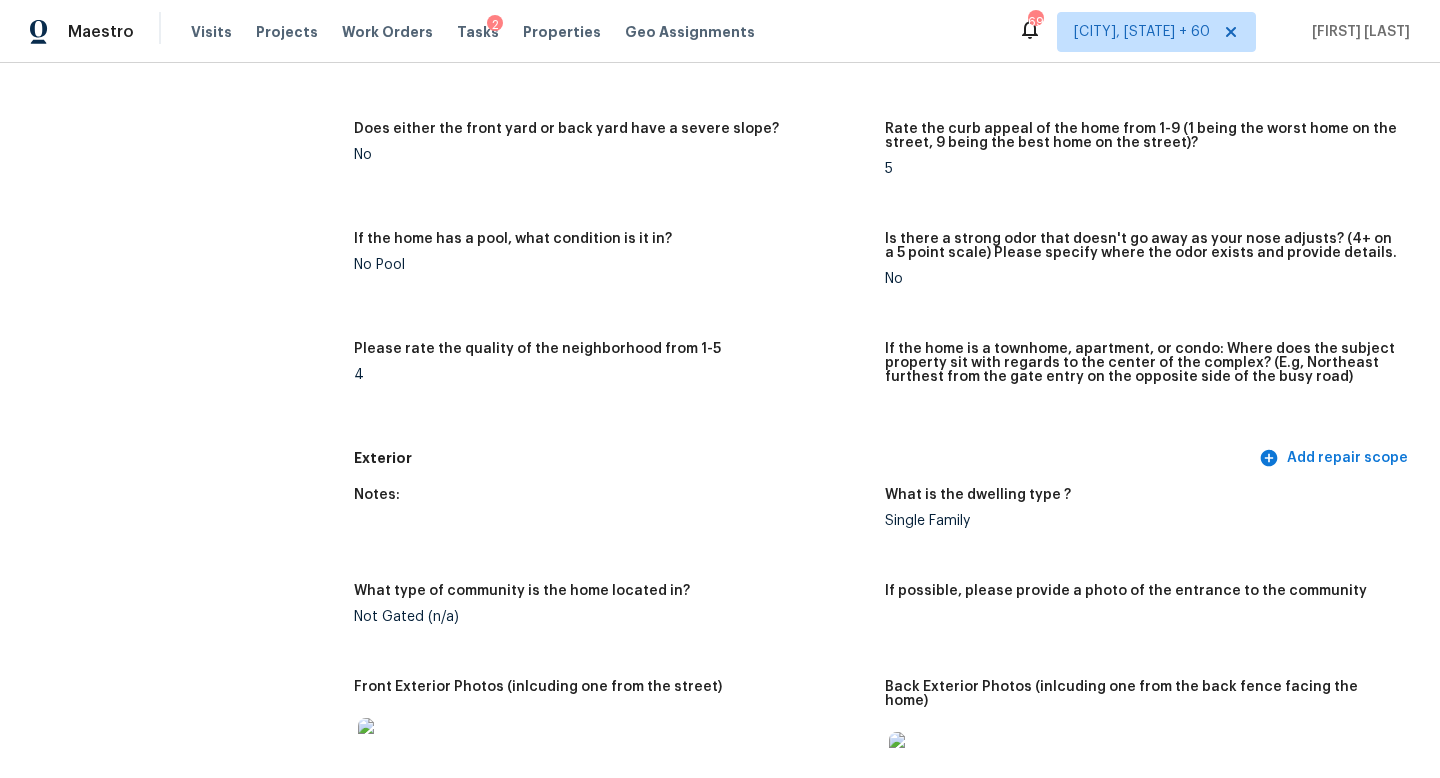 scroll, scrollTop: 420, scrollLeft: 0, axis: vertical 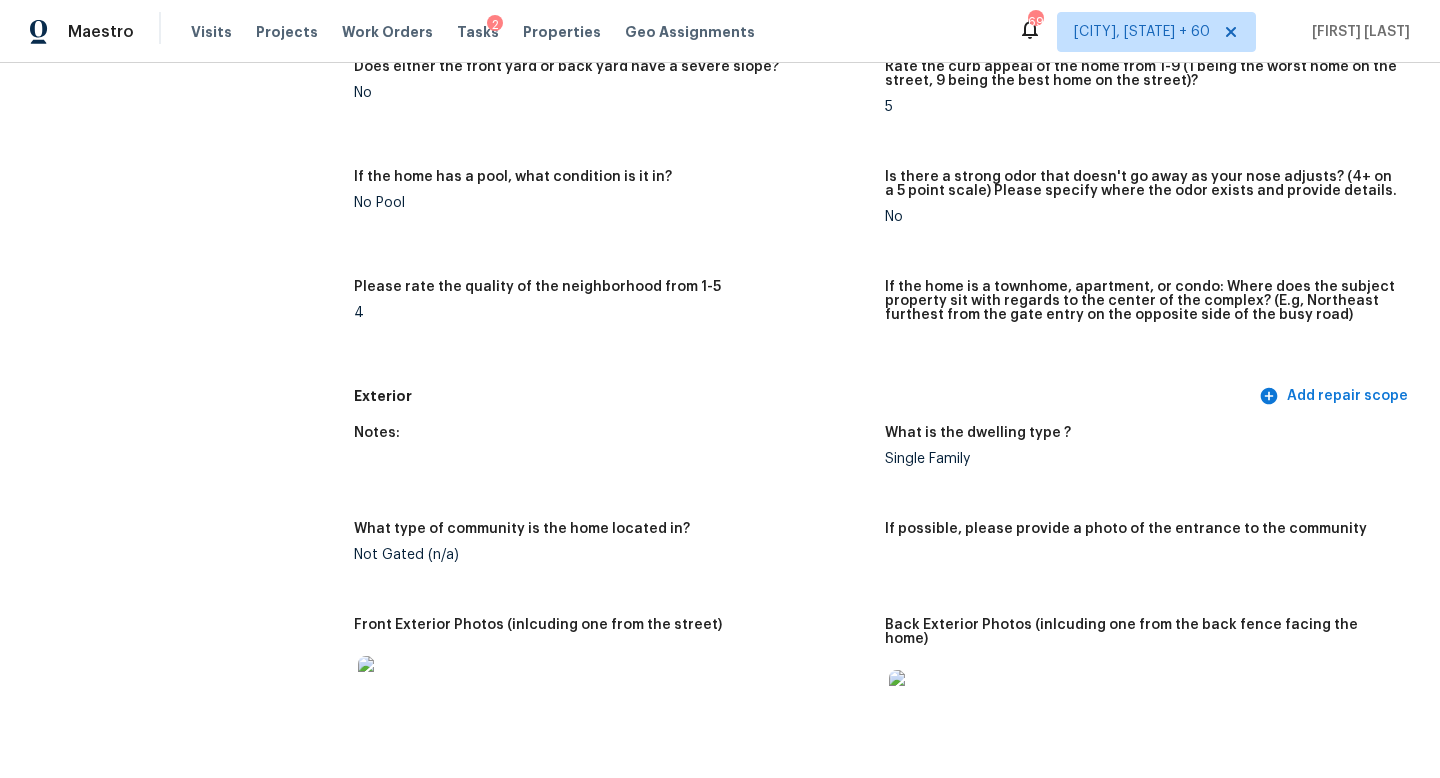 click on "All visits 9615 Carson Ln Rosharon, TX 77583 Home details Other Visits No previous visits" at bounding box center (157, 2280) 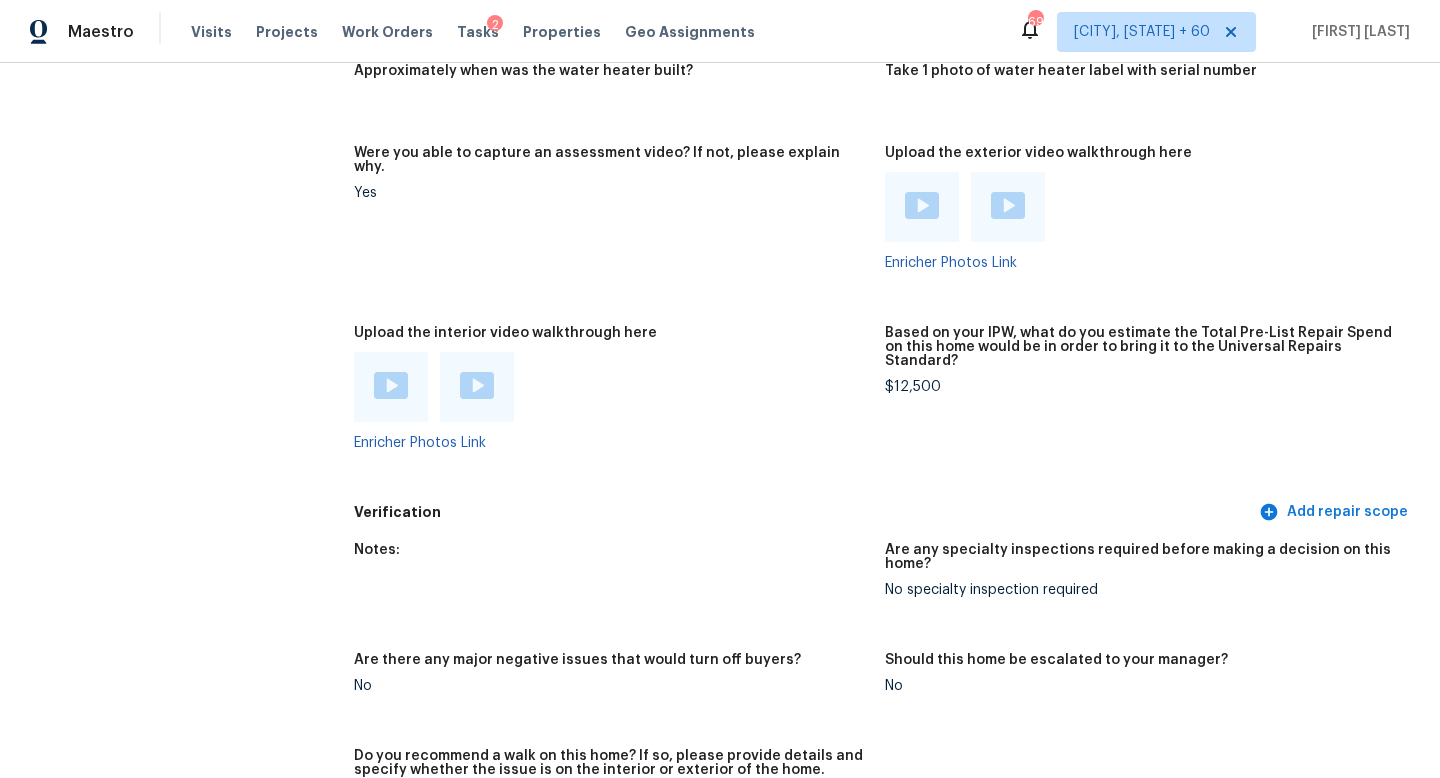 scroll, scrollTop: 3756, scrollLeft: 0, axis: vertical 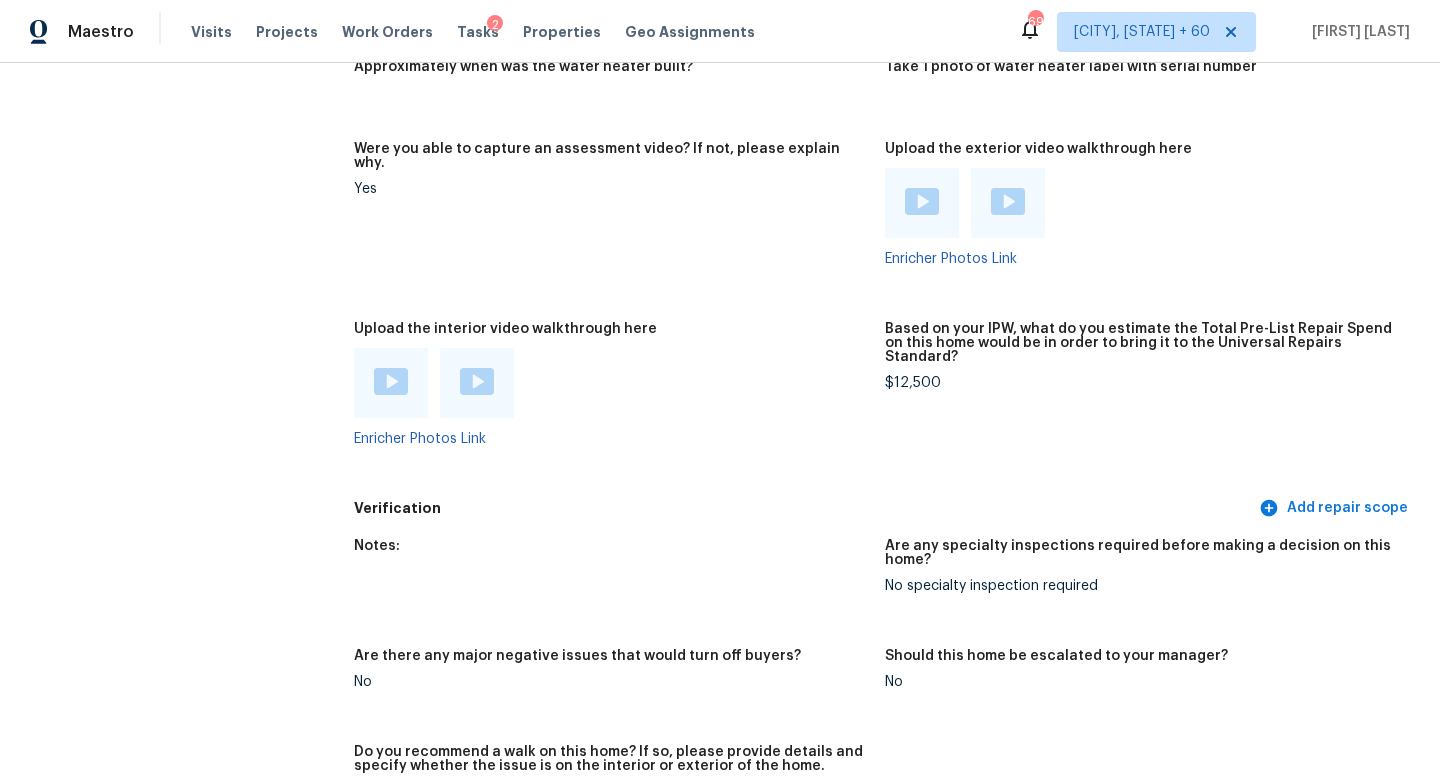 click on "$12,500" at bounding box center [1142, 383] 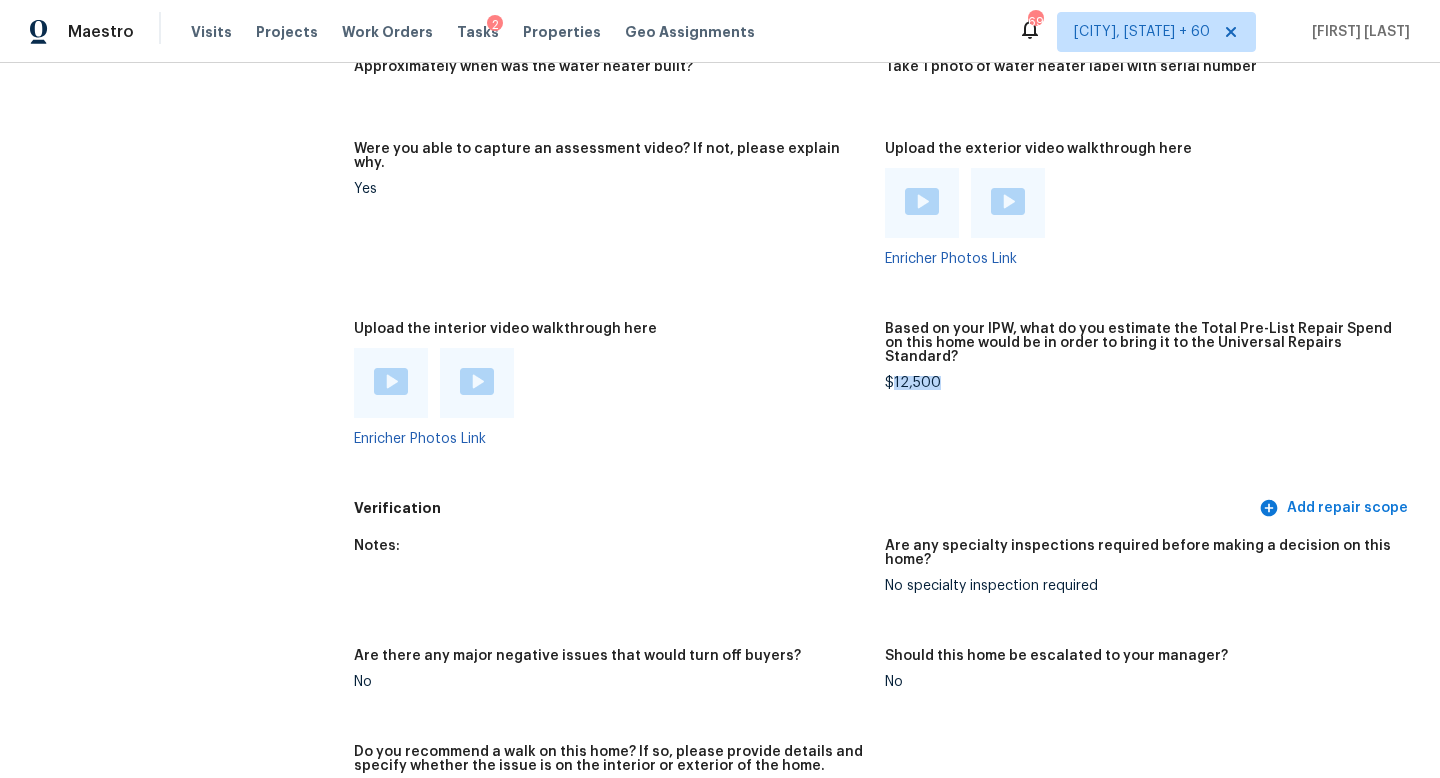 click on "$12,500" at bounding box center (1142, 383) 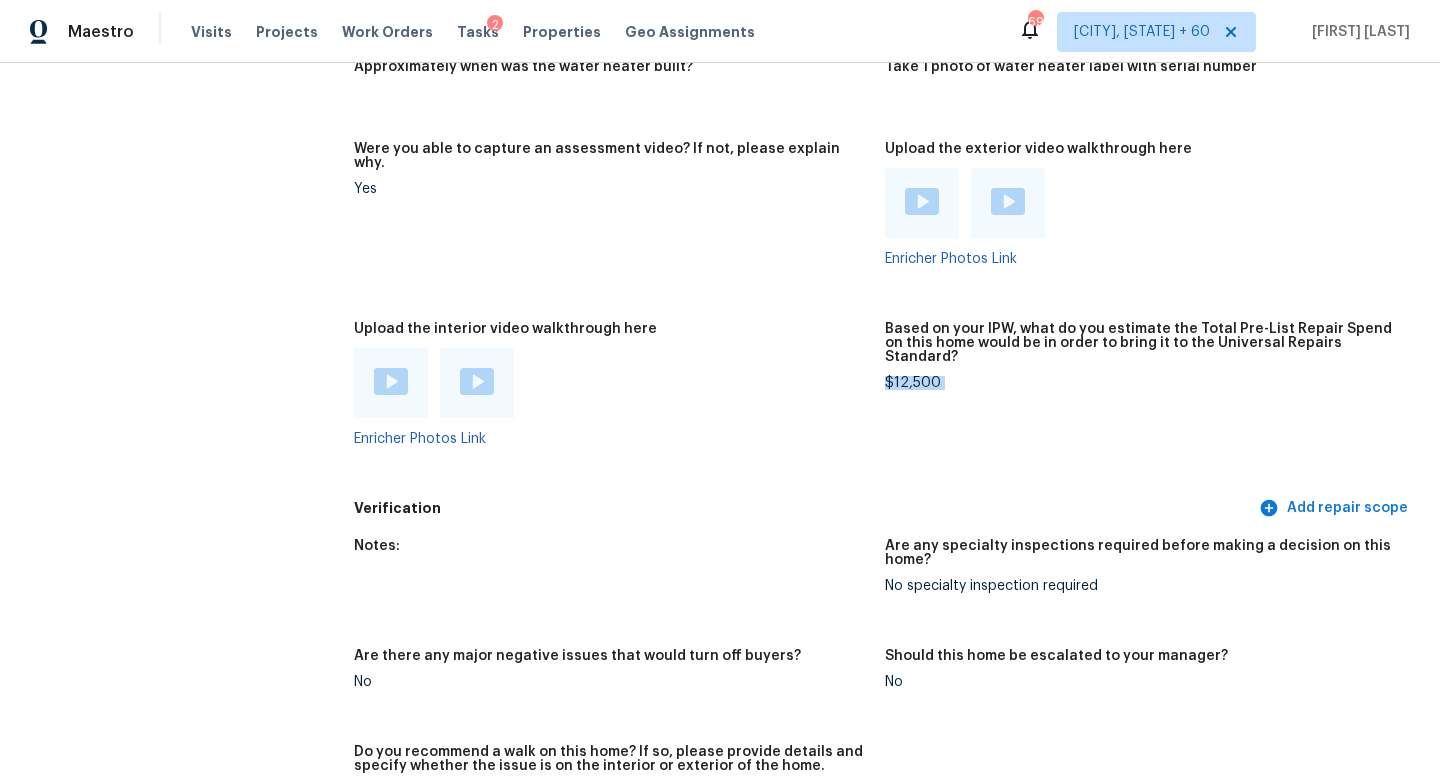 copy on "$12,500" 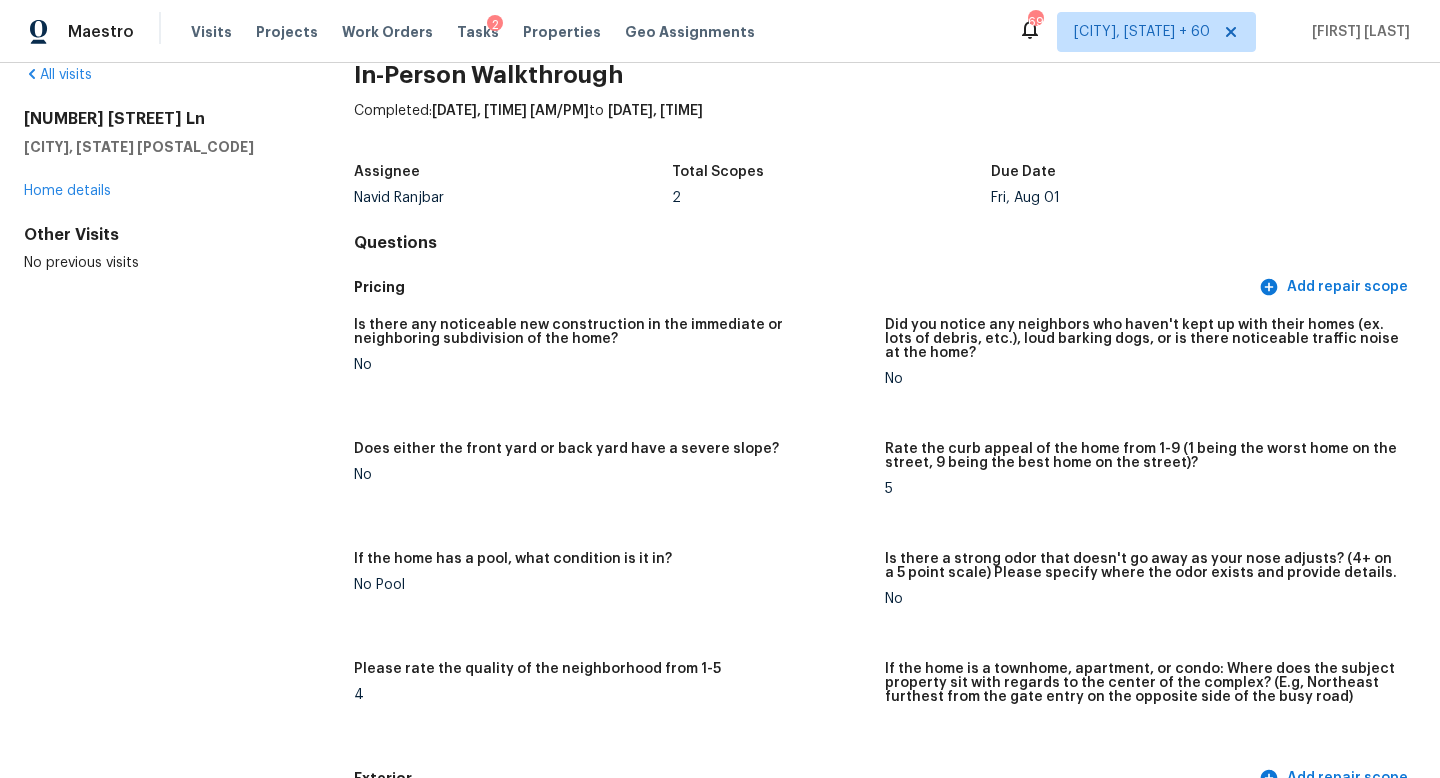 scroll, scrollTop: 0, scrollLeft: 0, axis: both 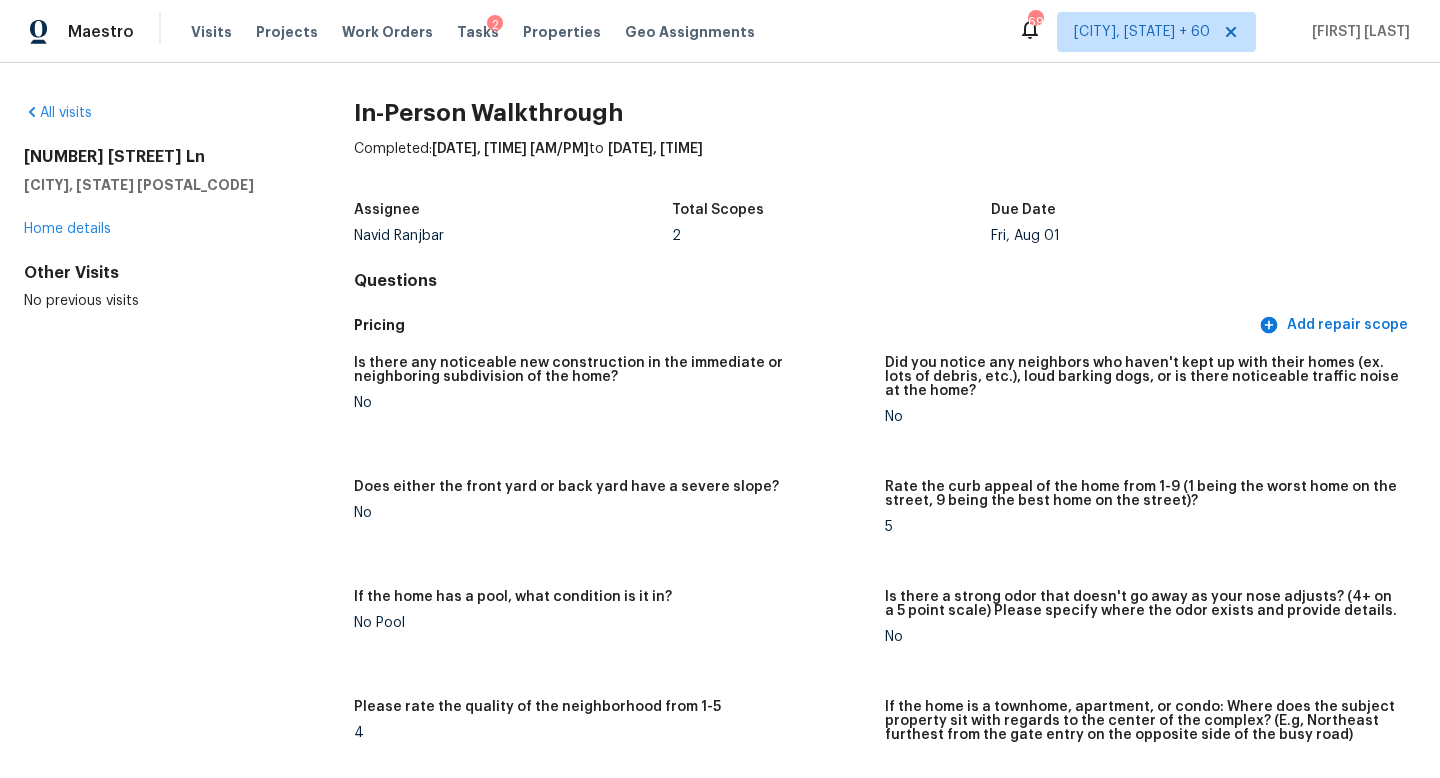 click on "All visits" at bounding box center [157, 113] 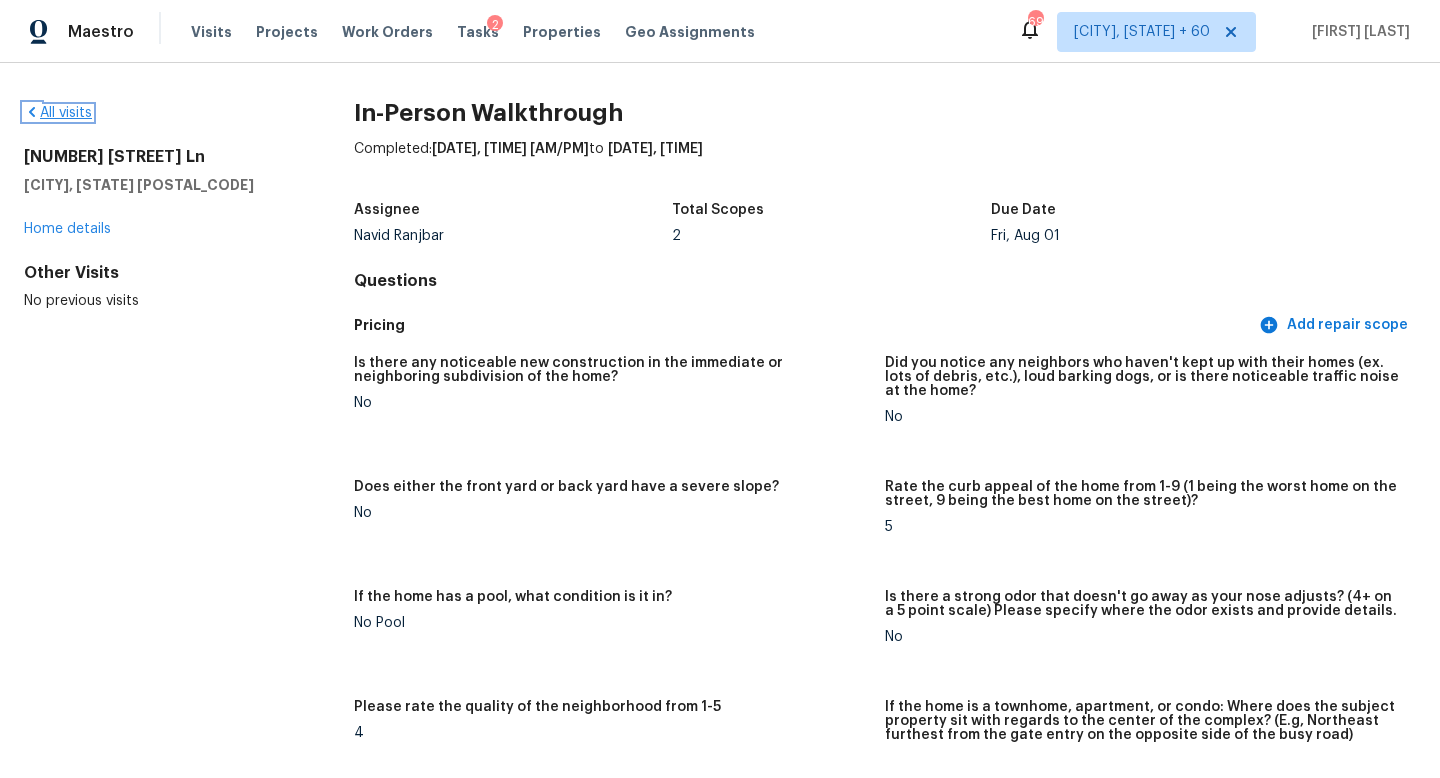 click on "All visits" at bounding box center (58, 113) 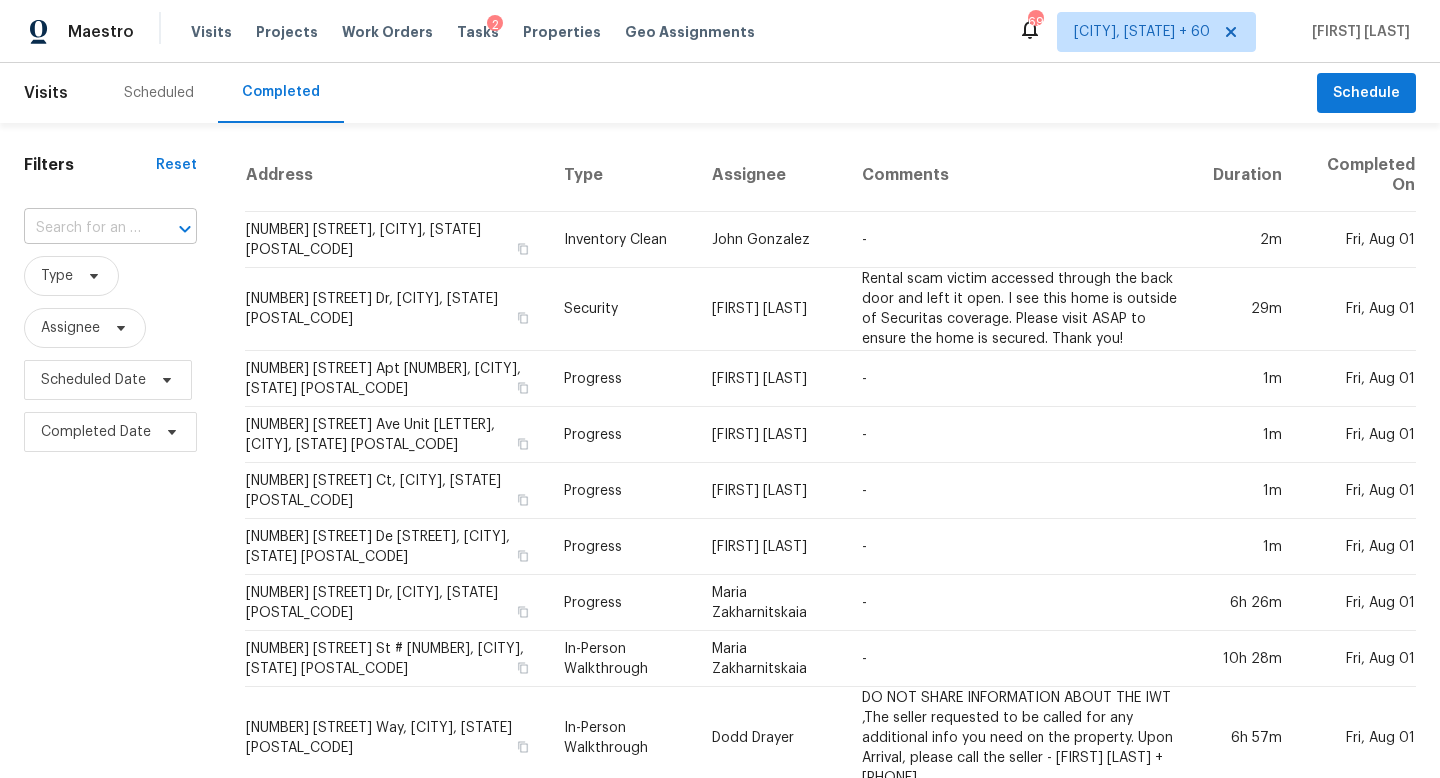 click on "​" at bounding box center (110, 228) 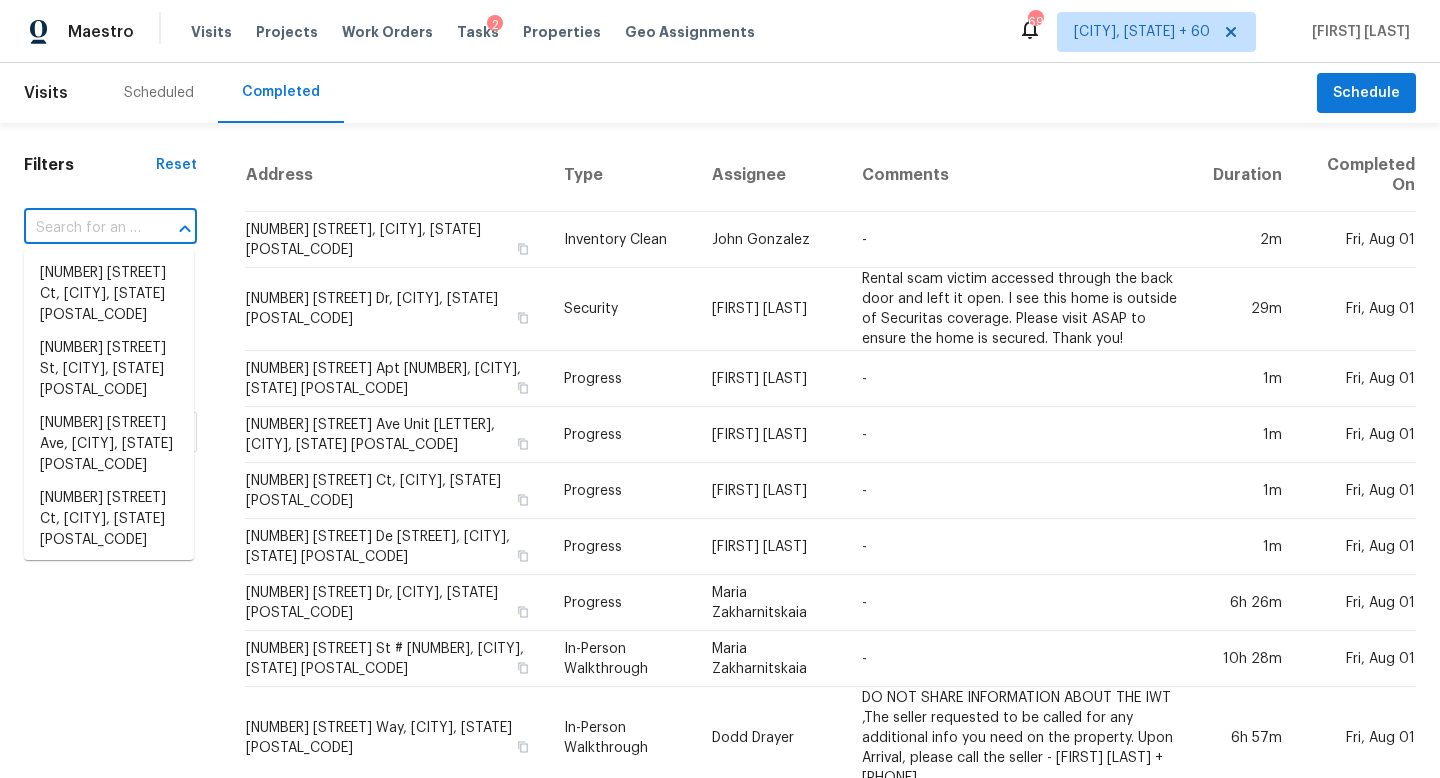 paste on "145 Berkshire Manor Cir, Alabaster, AL 35007" 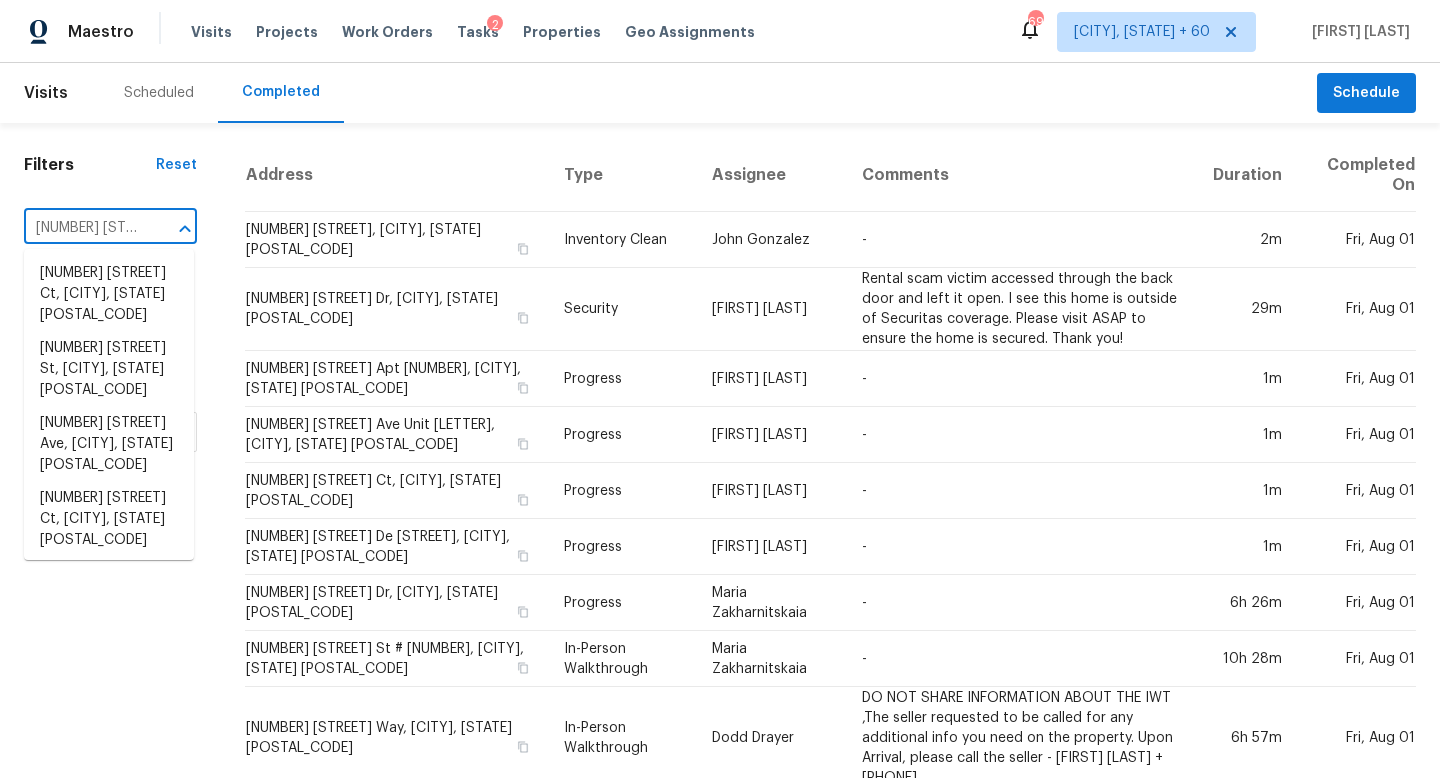 scroll, scrollTop: 0, scrollLeft: 190, axis: horizontal 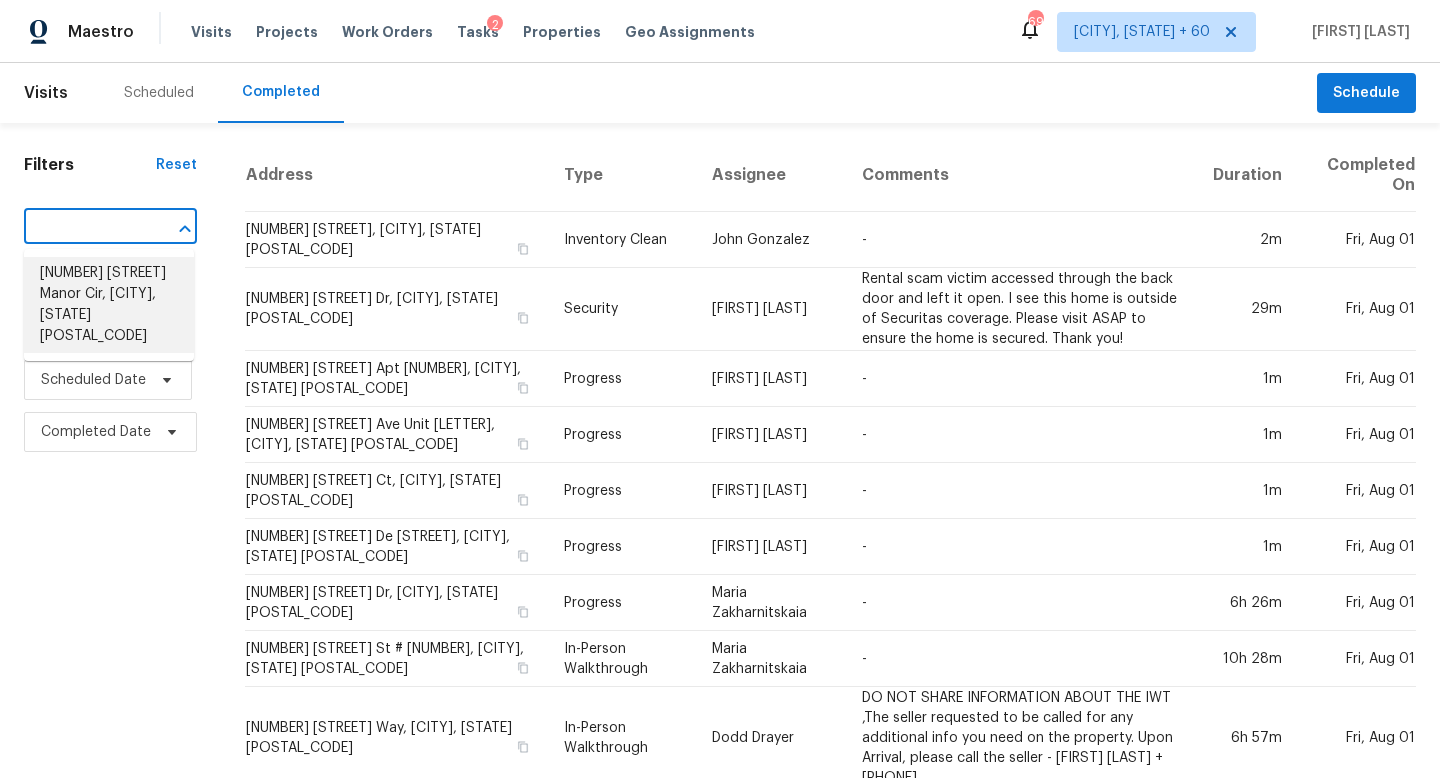 click on "145 Berkshire Manor Cir, Alabaster, AL 35007" at bounding box center (109, 305) 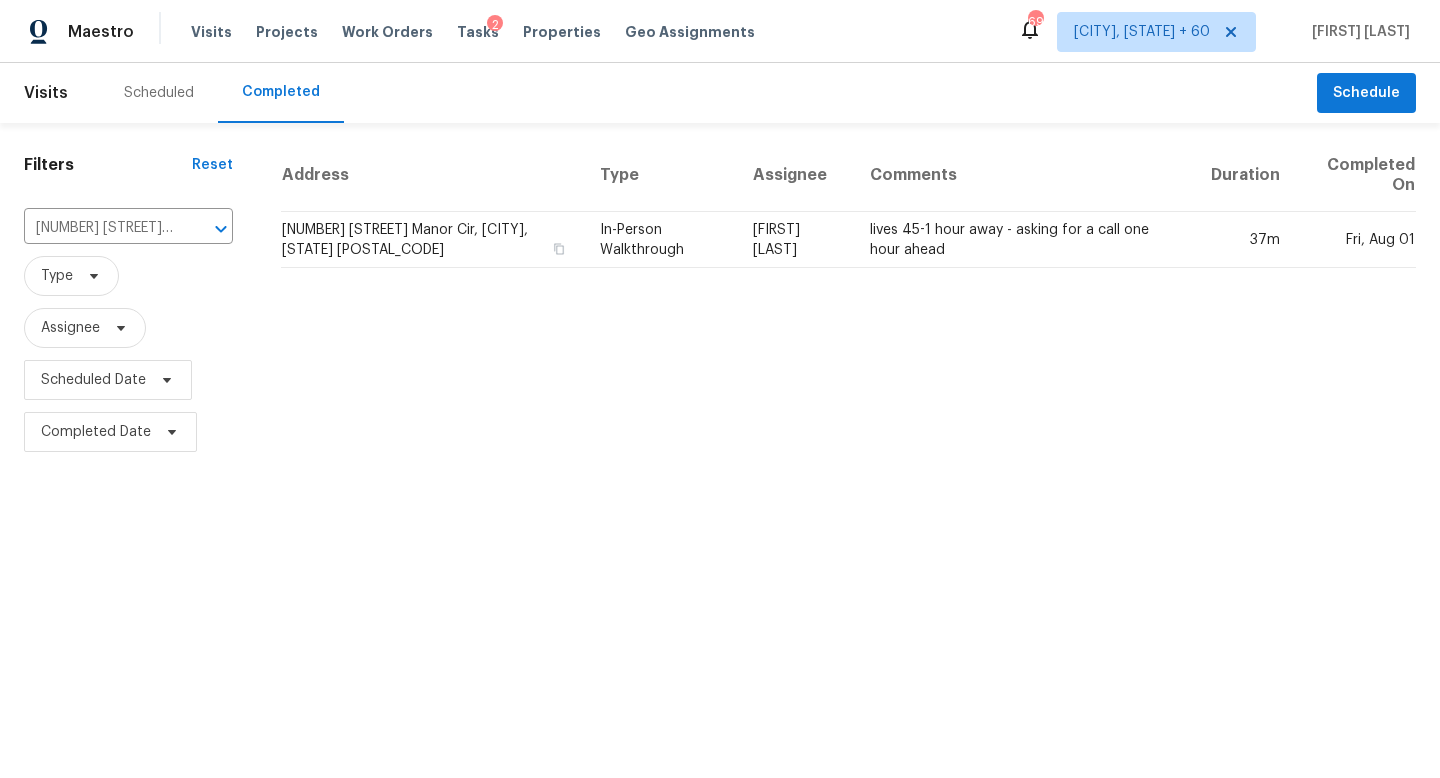 click on "Brian Holloway" at bounding box center (796, 240) 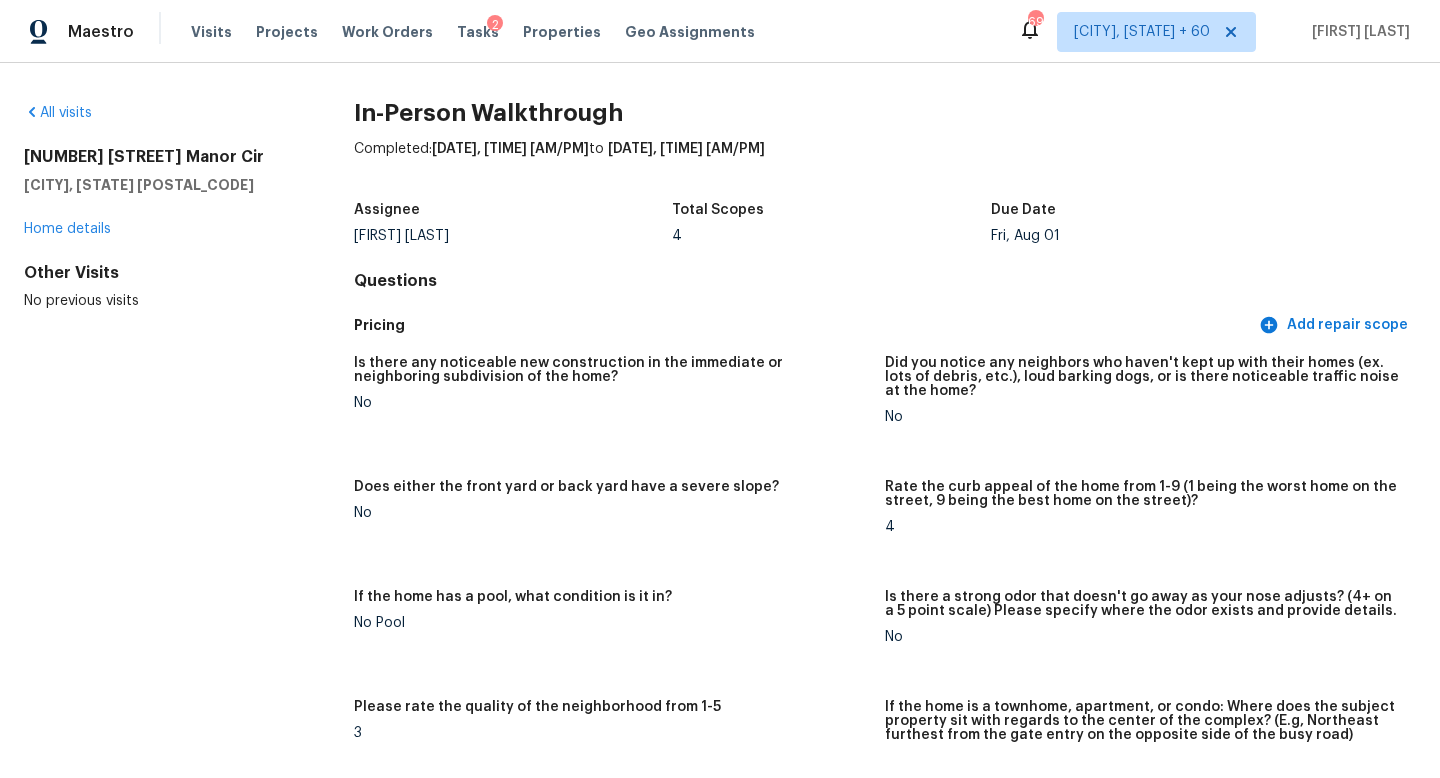 click on "Other Visits No previous visits" at bounding box center (157, 287) 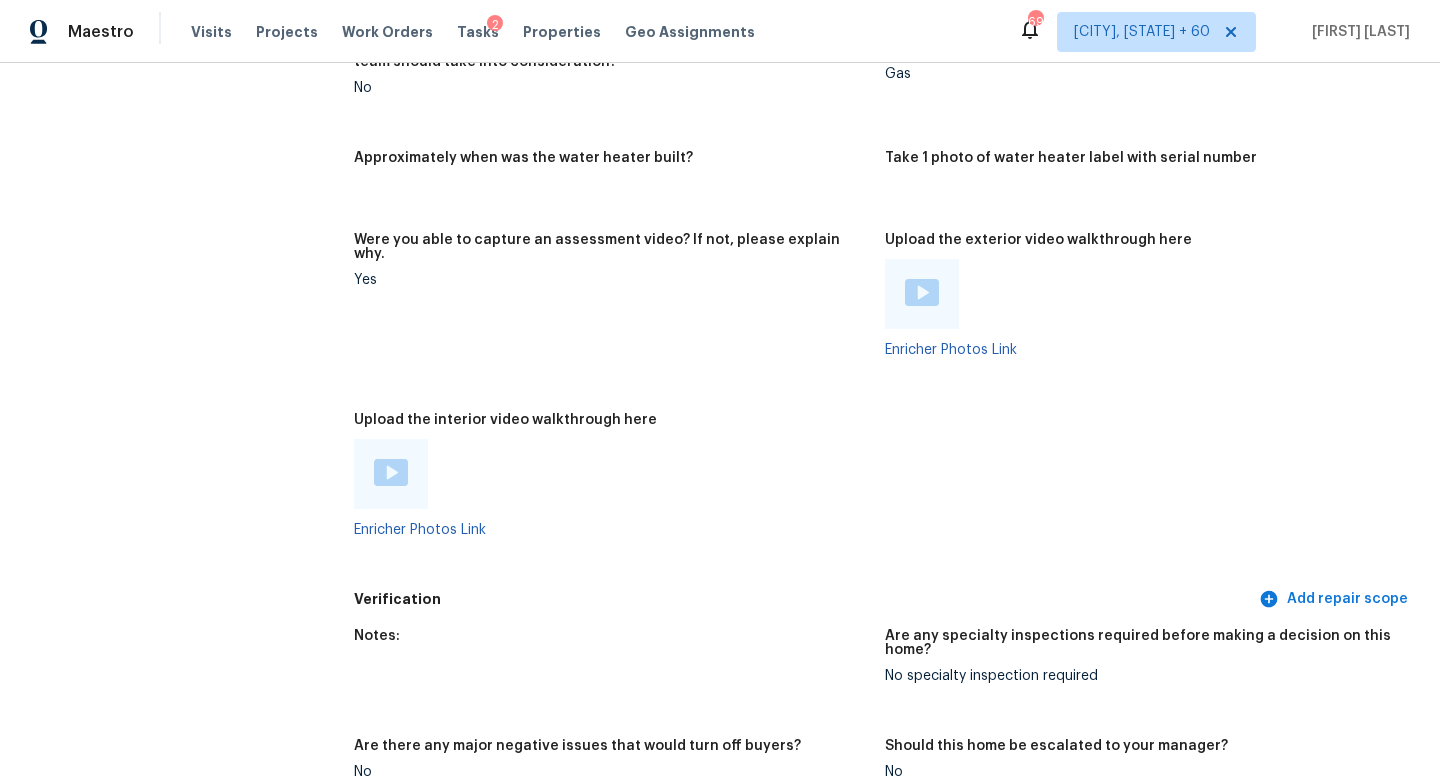 scroll, scrollTop: 3660, scrollLeft: 0, axis: vertical 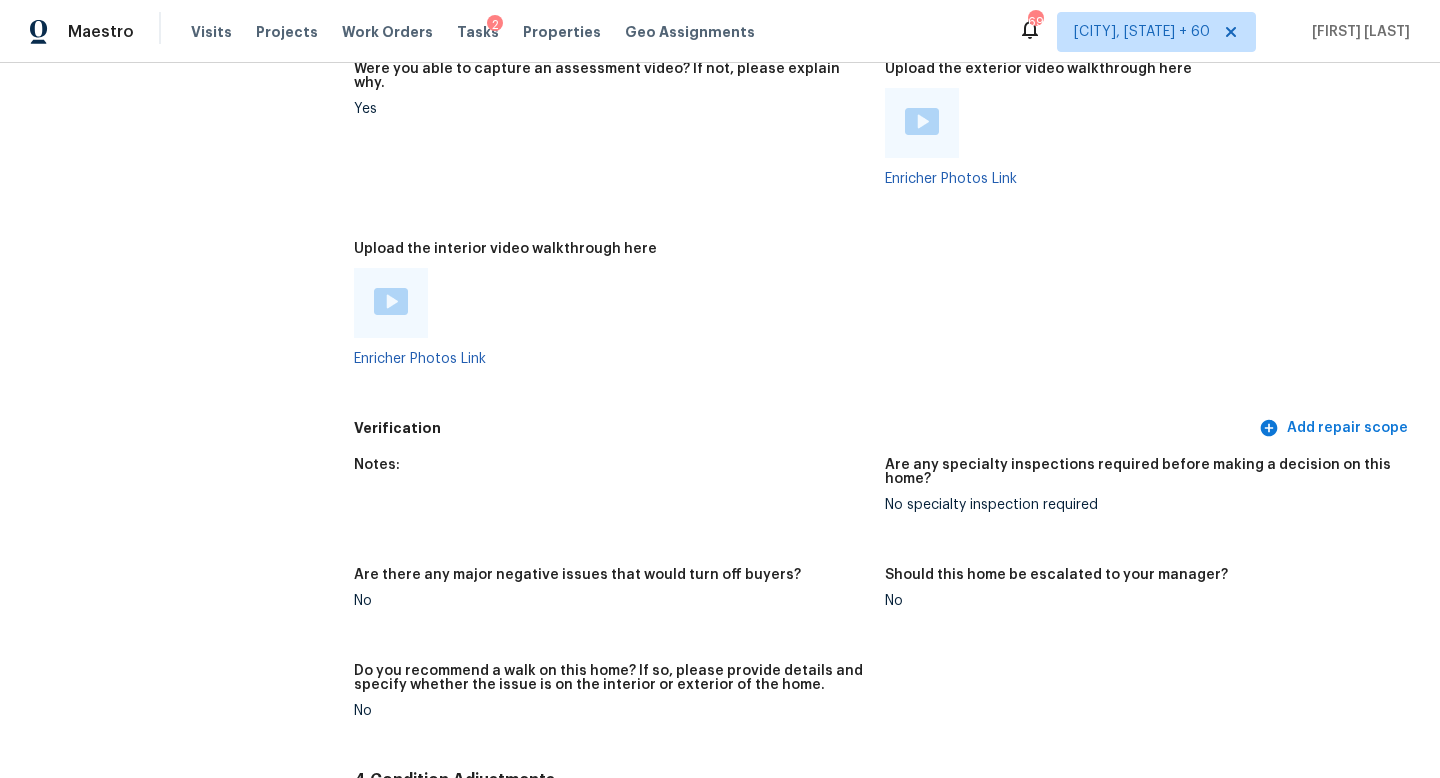 click at bounding box center [391, 301] 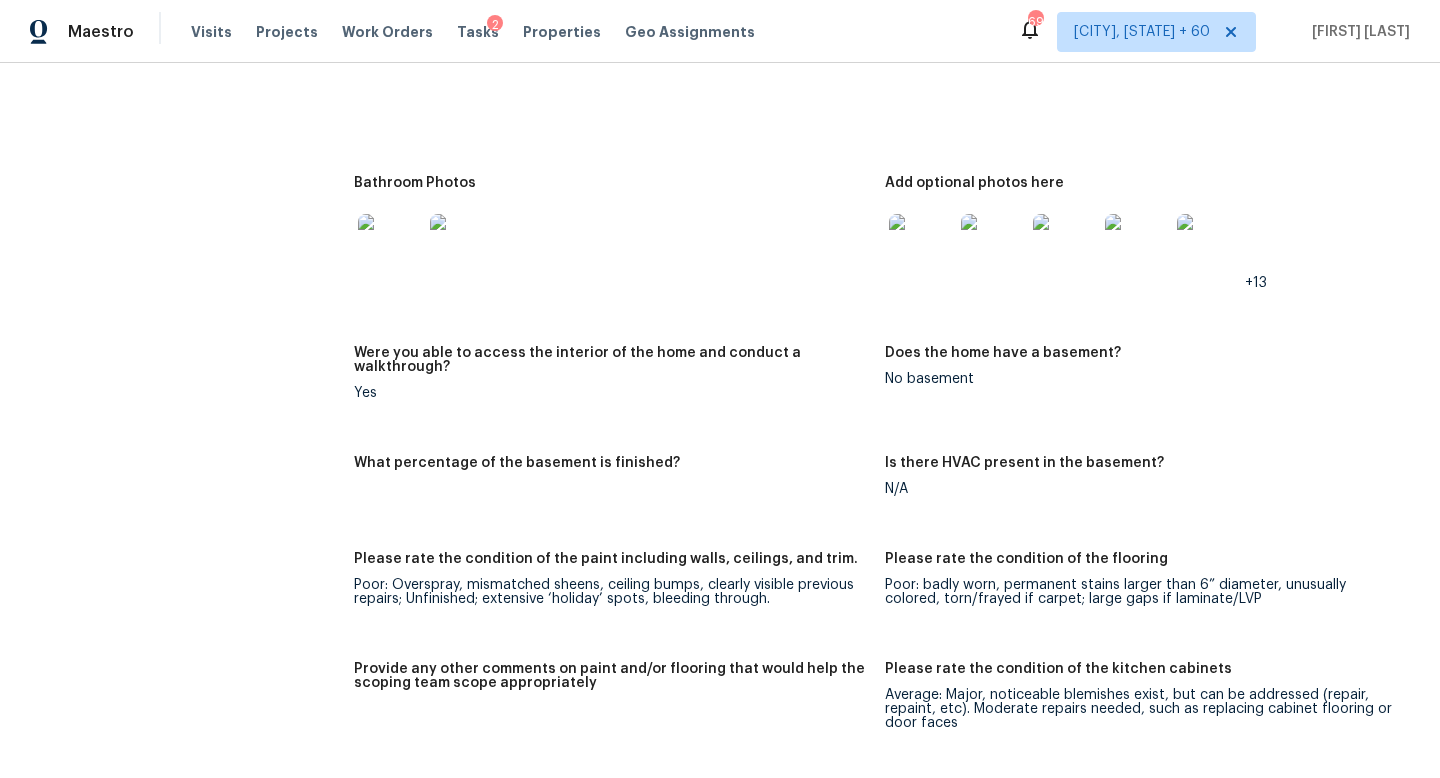 scroll, scrollTop: 2375, scrollLeft: 0, axis: vertical 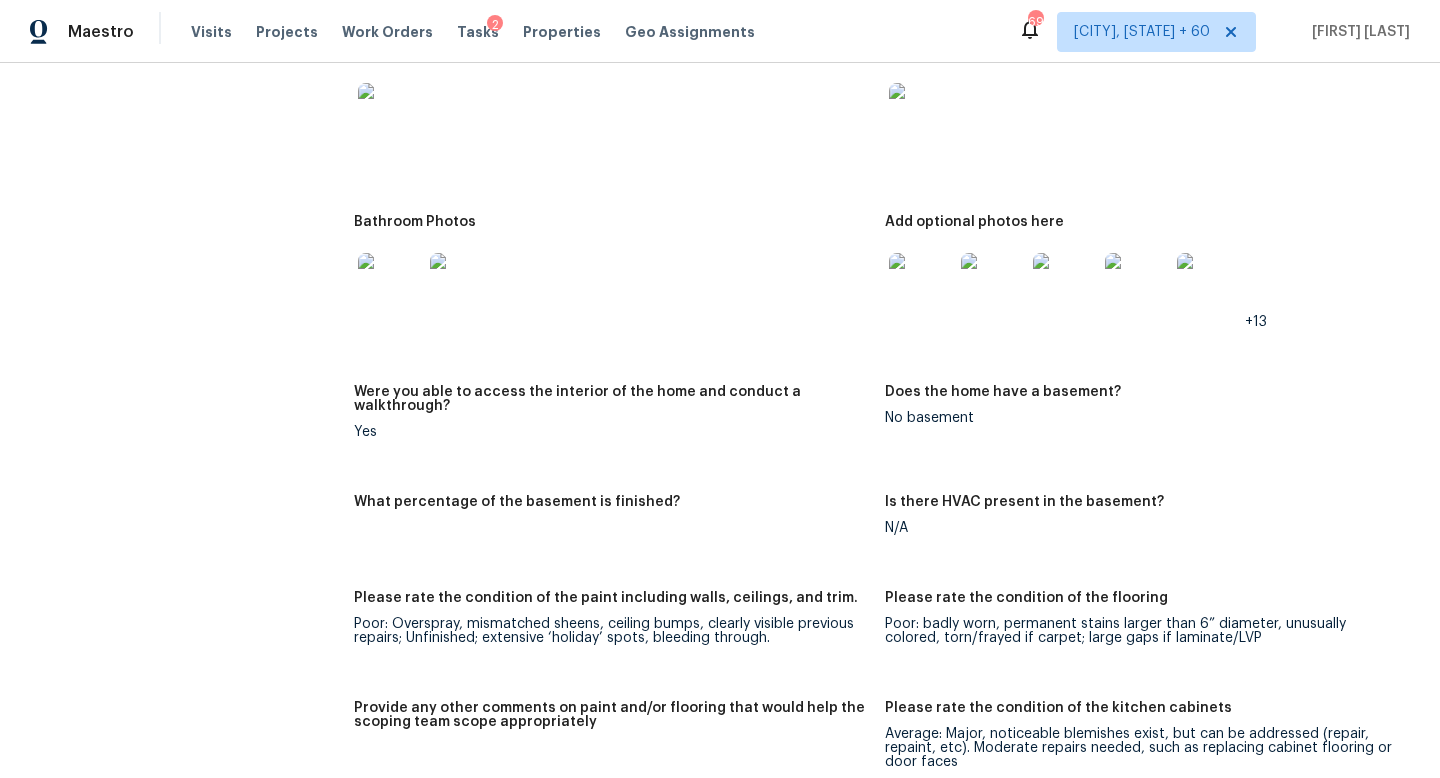 click on "All visits 145 Berkshire Manor Cir Alabaster, AL 35007 Home details Other Visits No previous visits" at bounding box center (157, 265) 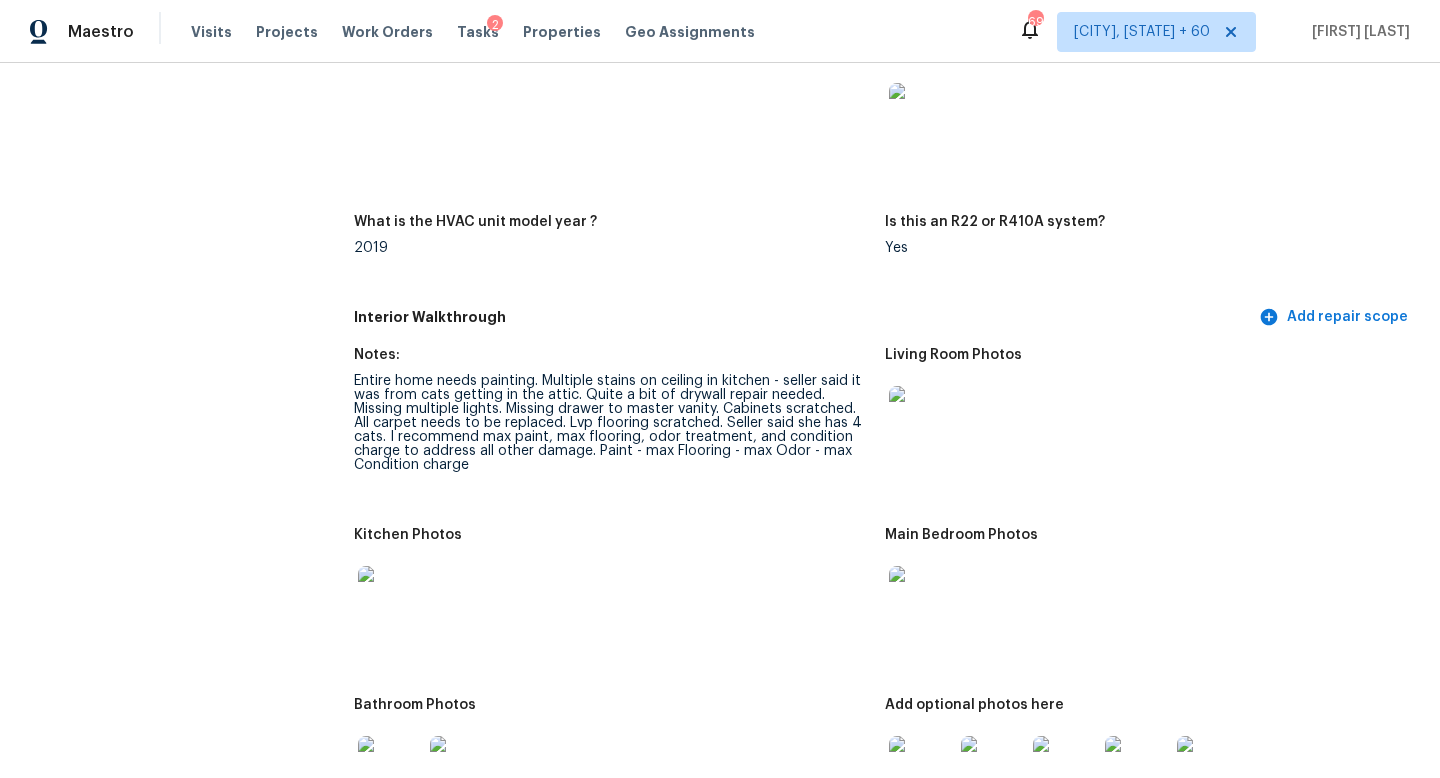 scroll, scrollTop: 1789, scrollLeft: 0, axis: vertical 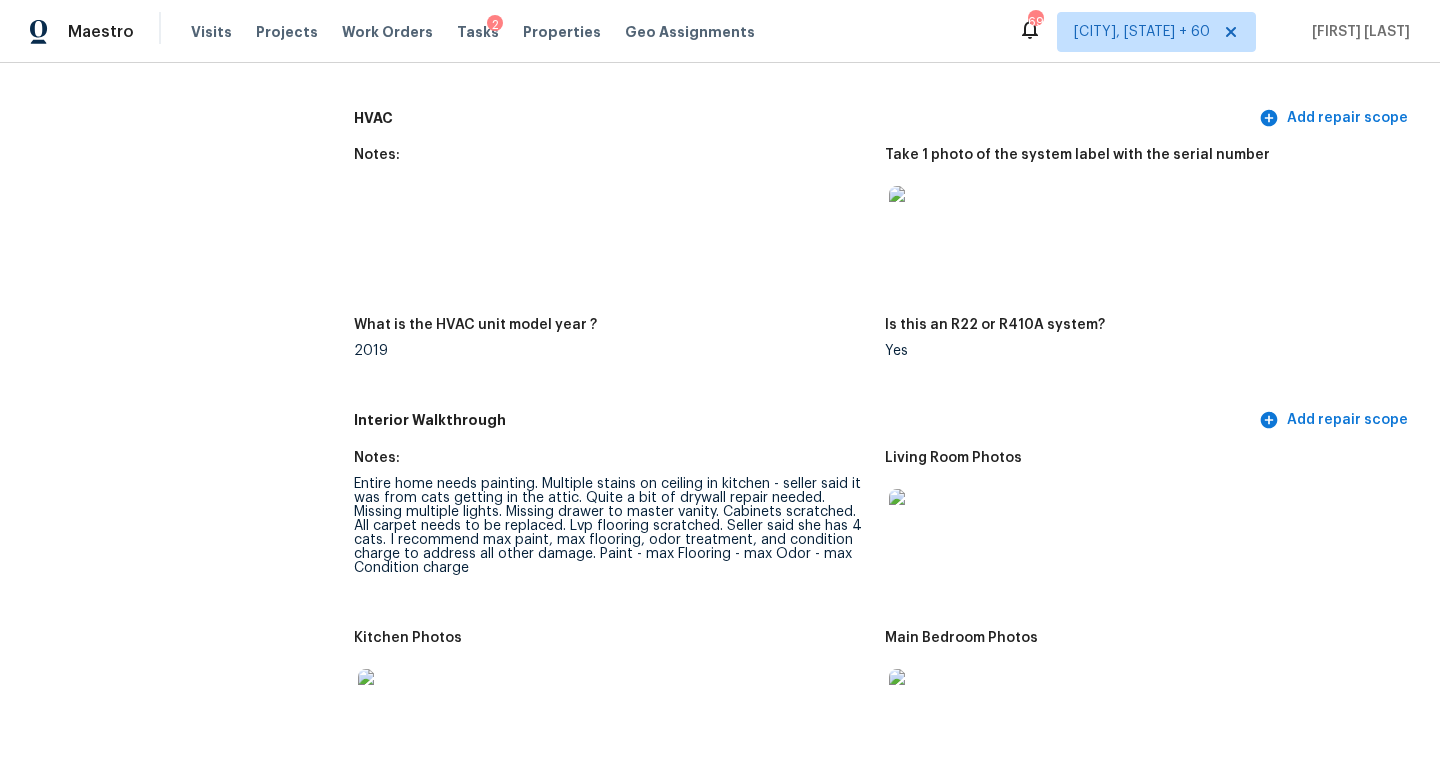 click on "All visits 145 Berkshire Manor Cir Alabaster, AL 35007 Home details Other Visits No previous visits" at bounding box center [157, 851] 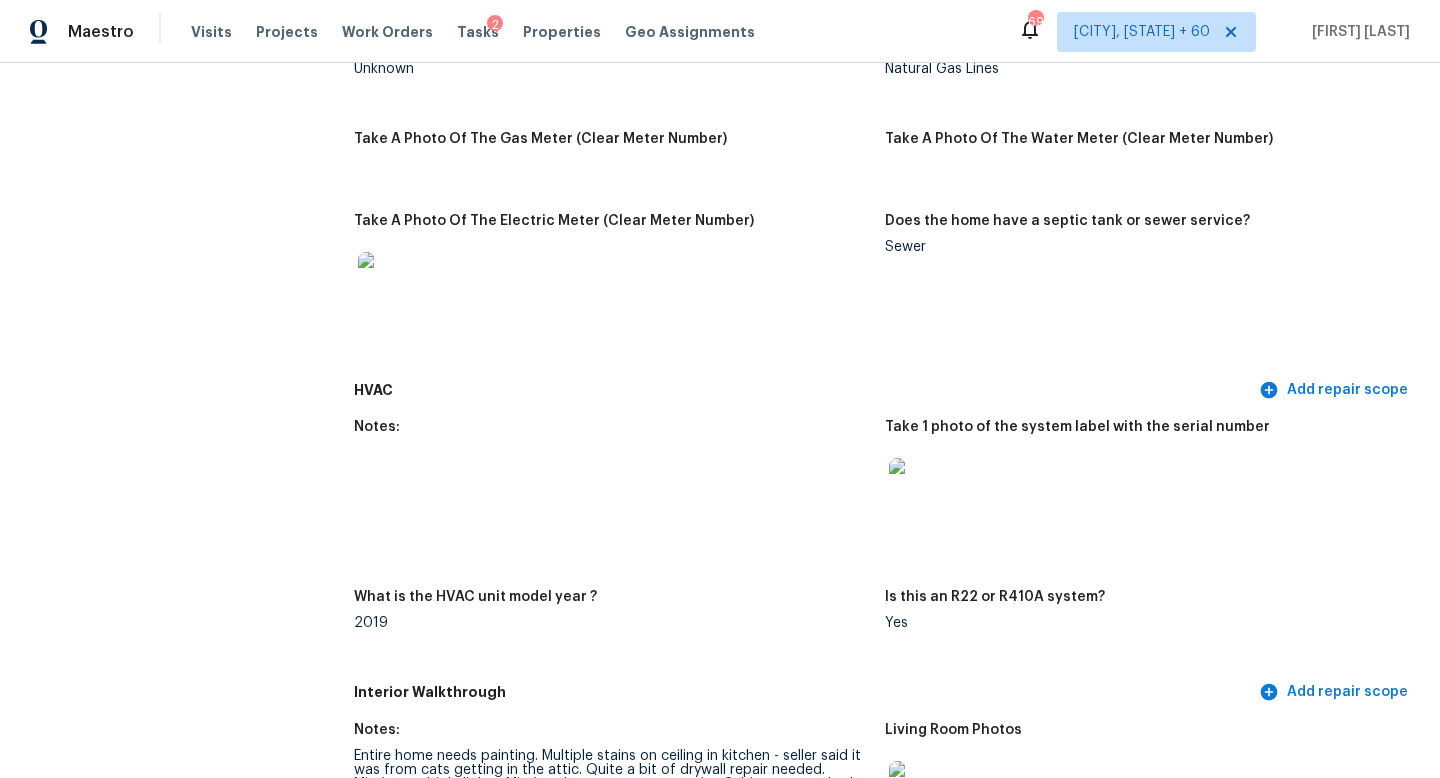 scroll, scrollTop: 1665, scrollLeft: 0, axis: vertical 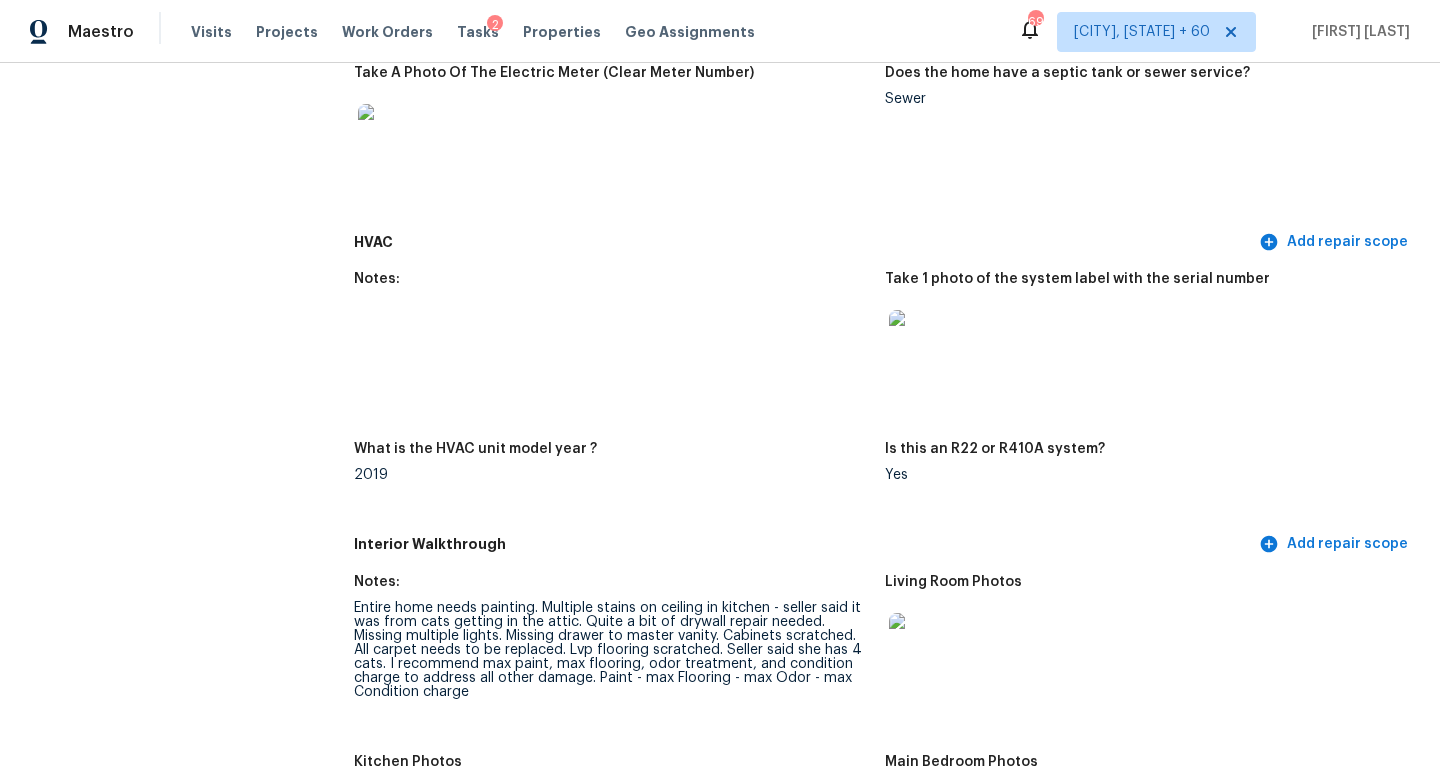 click on "All visits 145 Berkshire Manor Cir Alabaster, AL 35007 Home details Other Visits No previous visits" at bounding box center [157, 975] 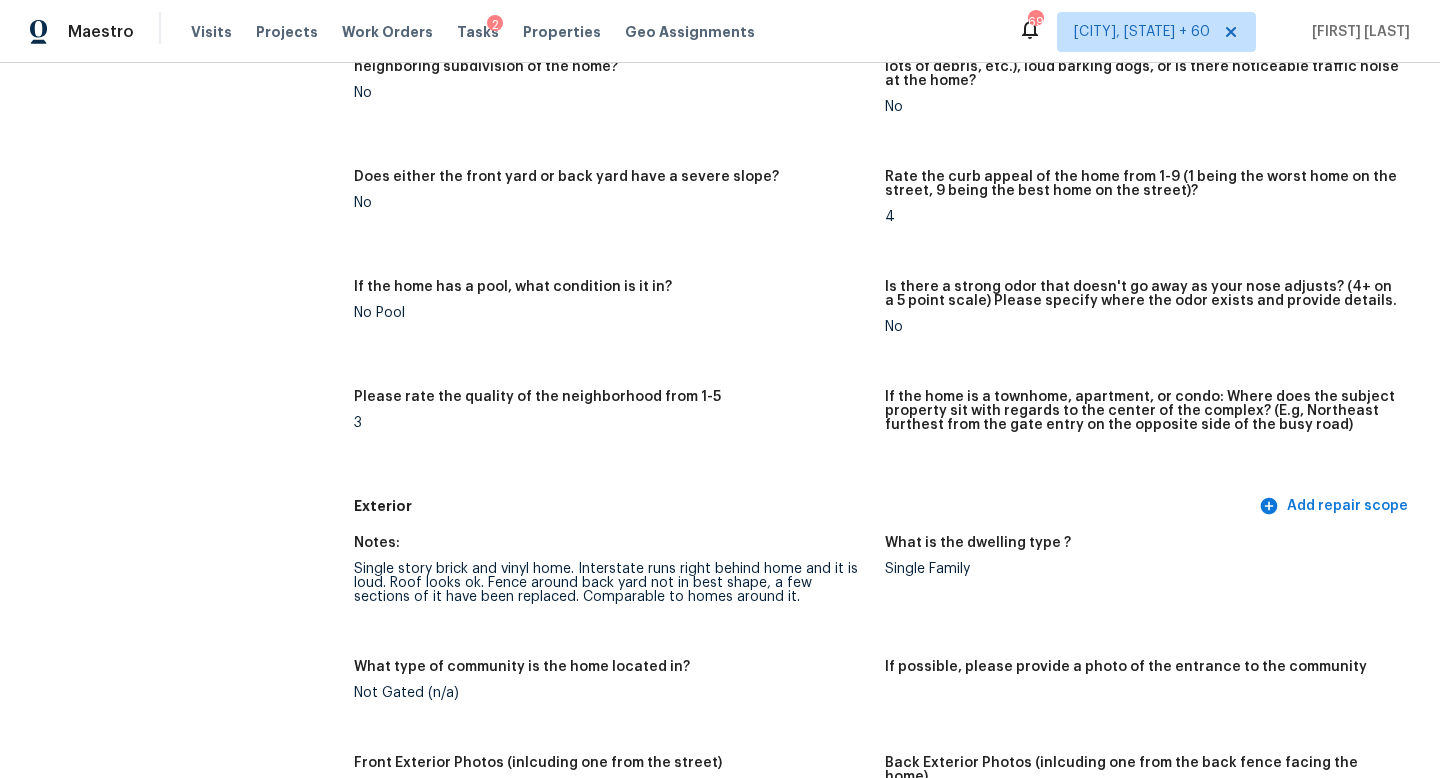 scroll, scrollTop: 0, scrollLeft: 0, axis: both 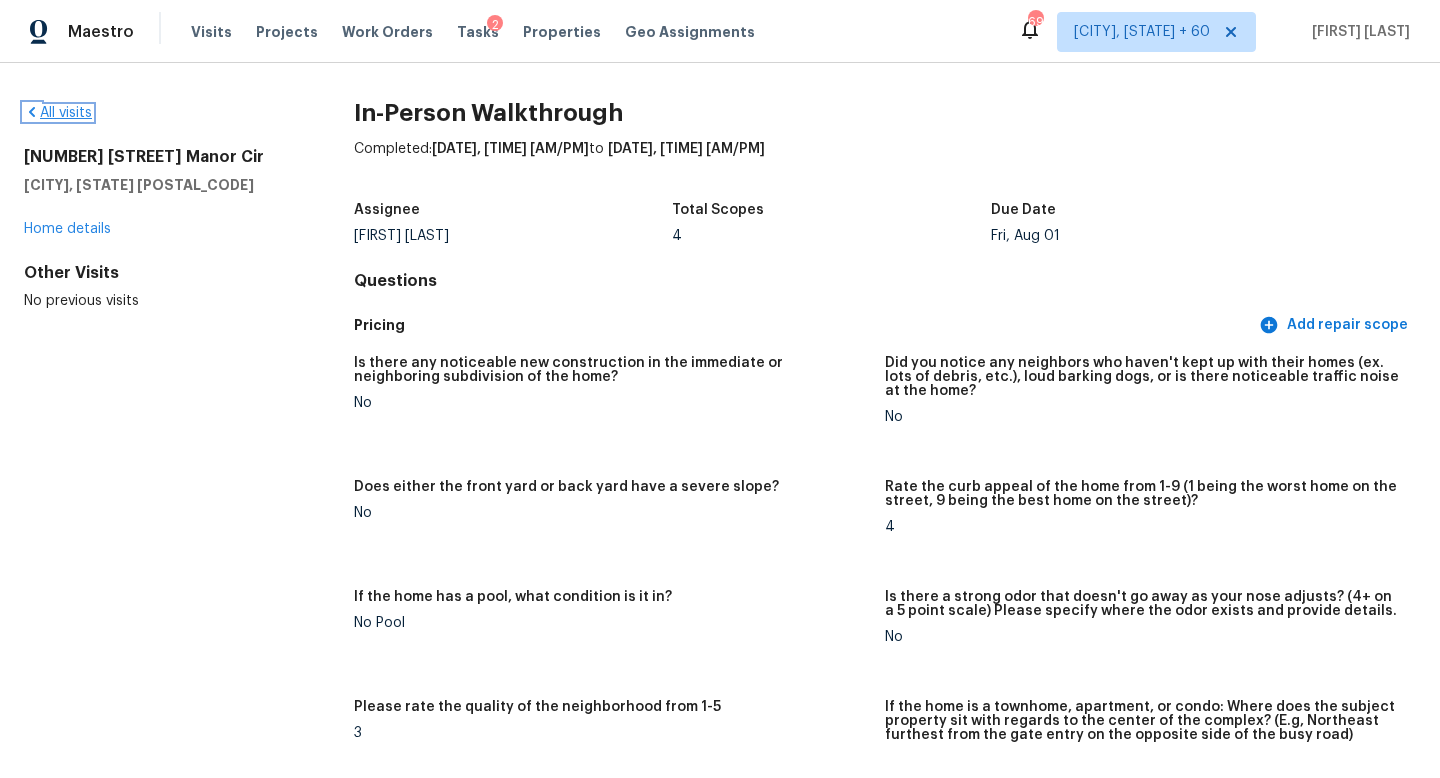 click on "All visits" at bounding box center [58, 113] 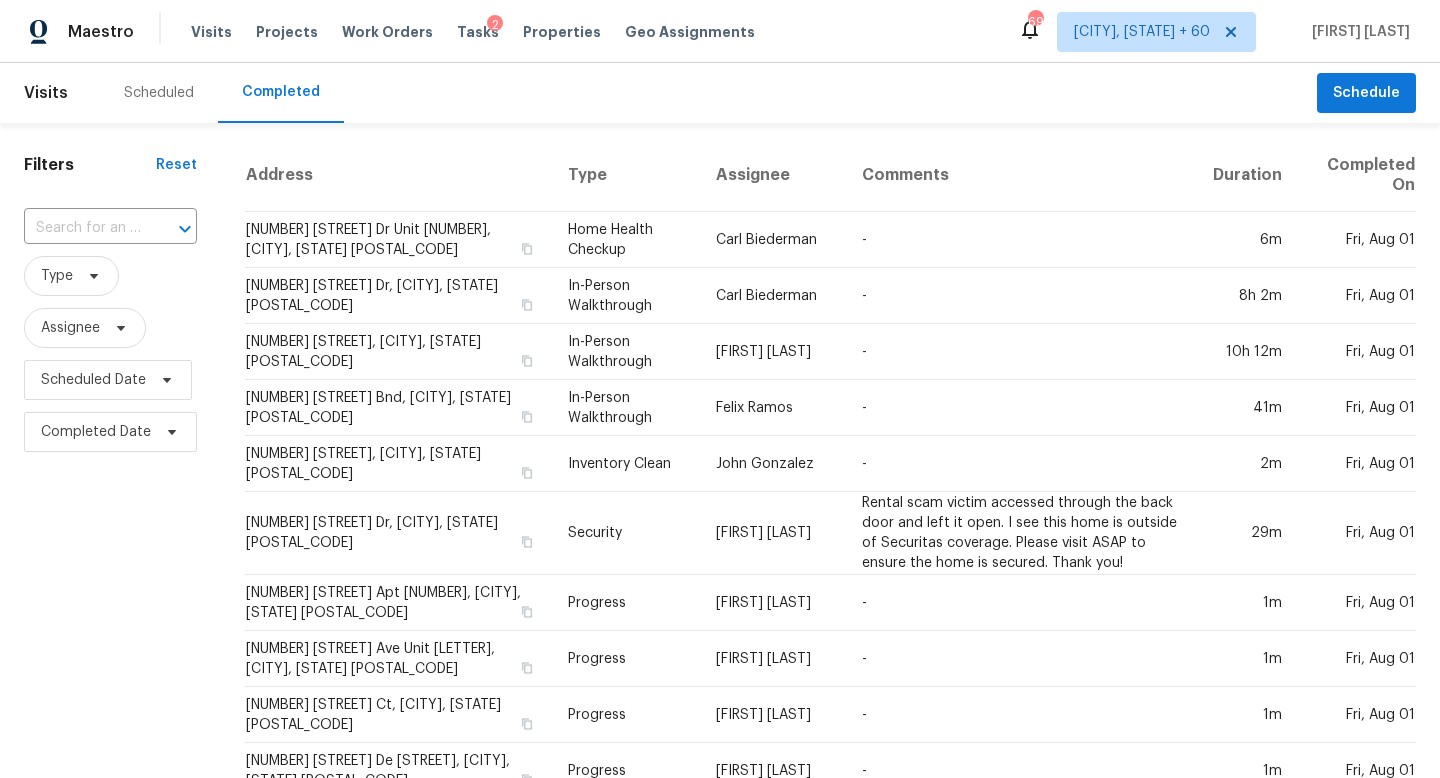 click on "​" at bounding box center [110, 228] 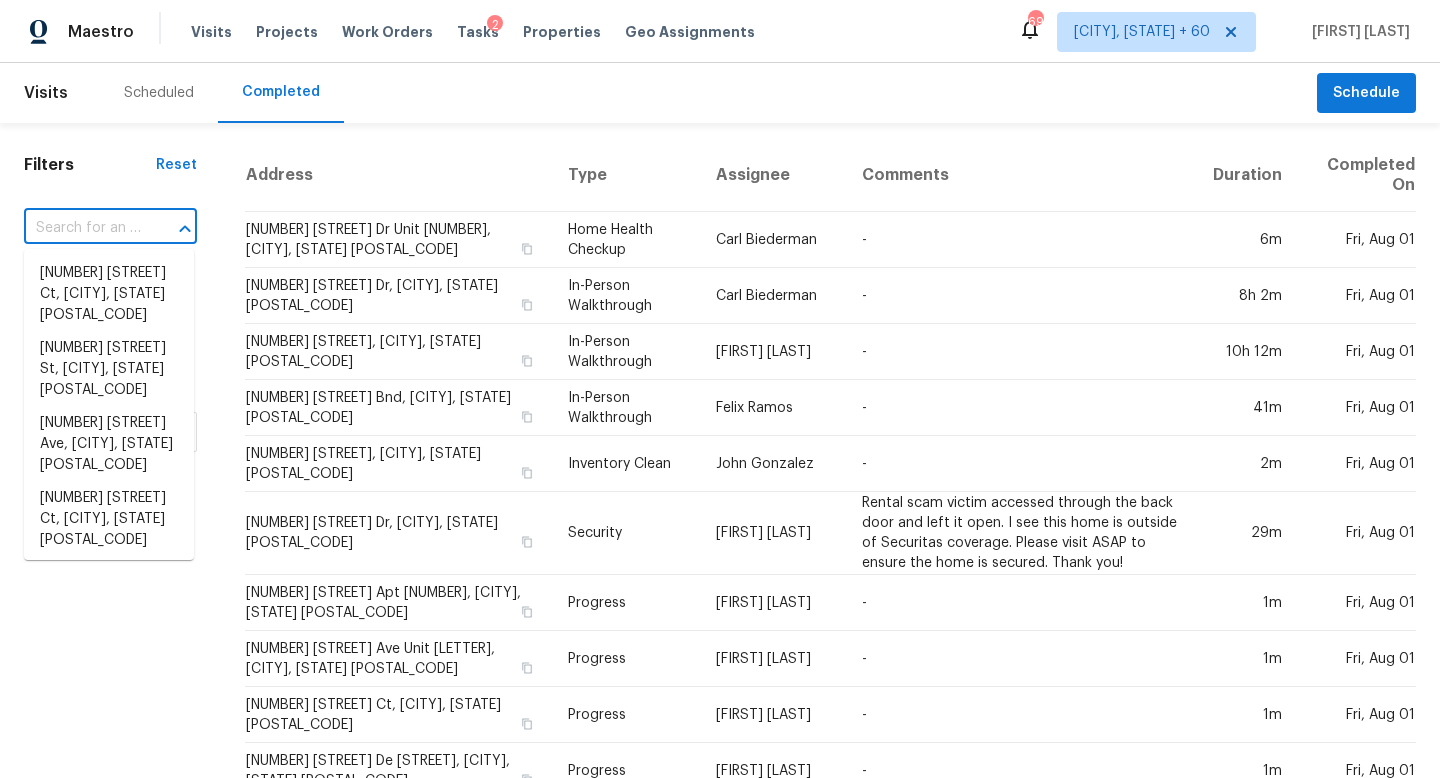 paste on "916 Dolphin Ln, Clarksville, TN 37043" 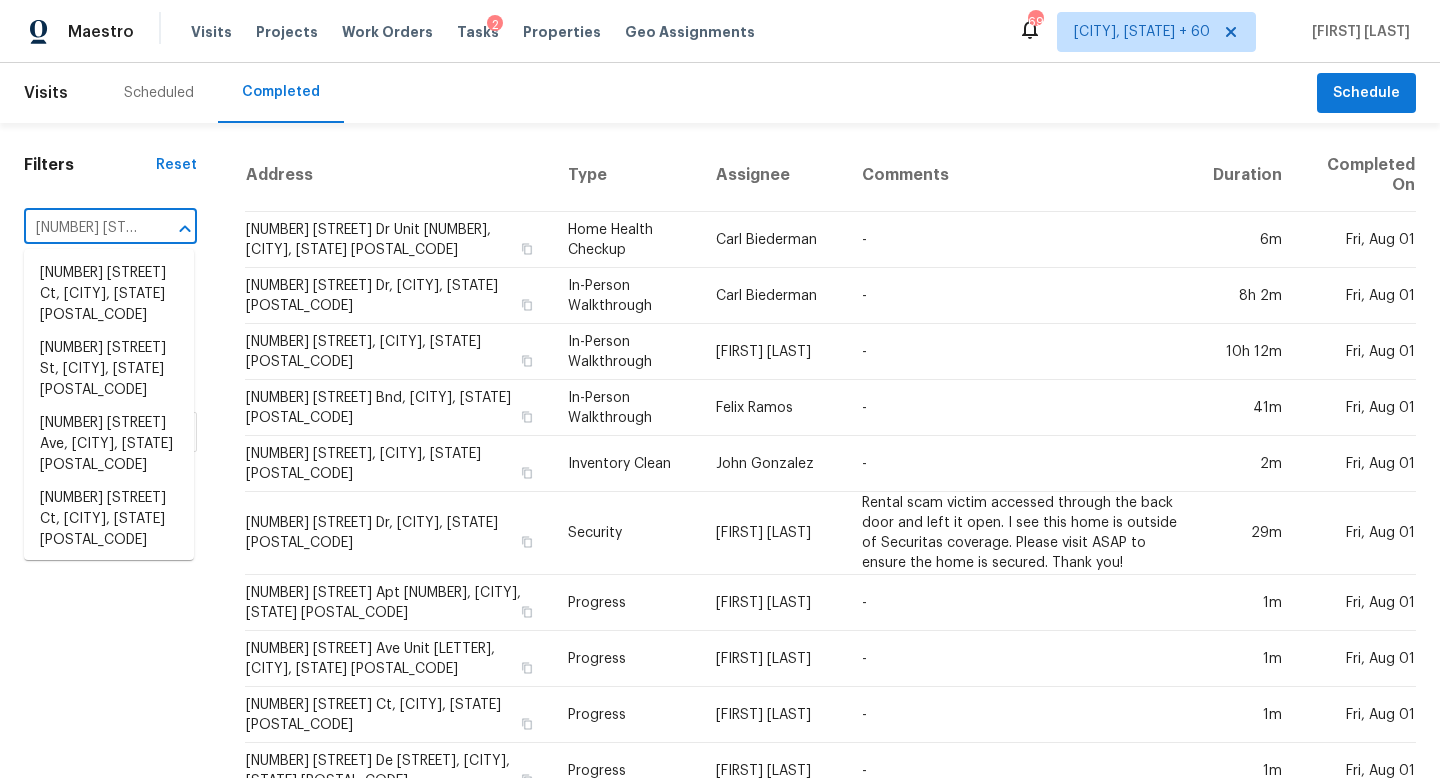 scroll, scrollTop: 0, scrollLeft: 139, axis: horizontal 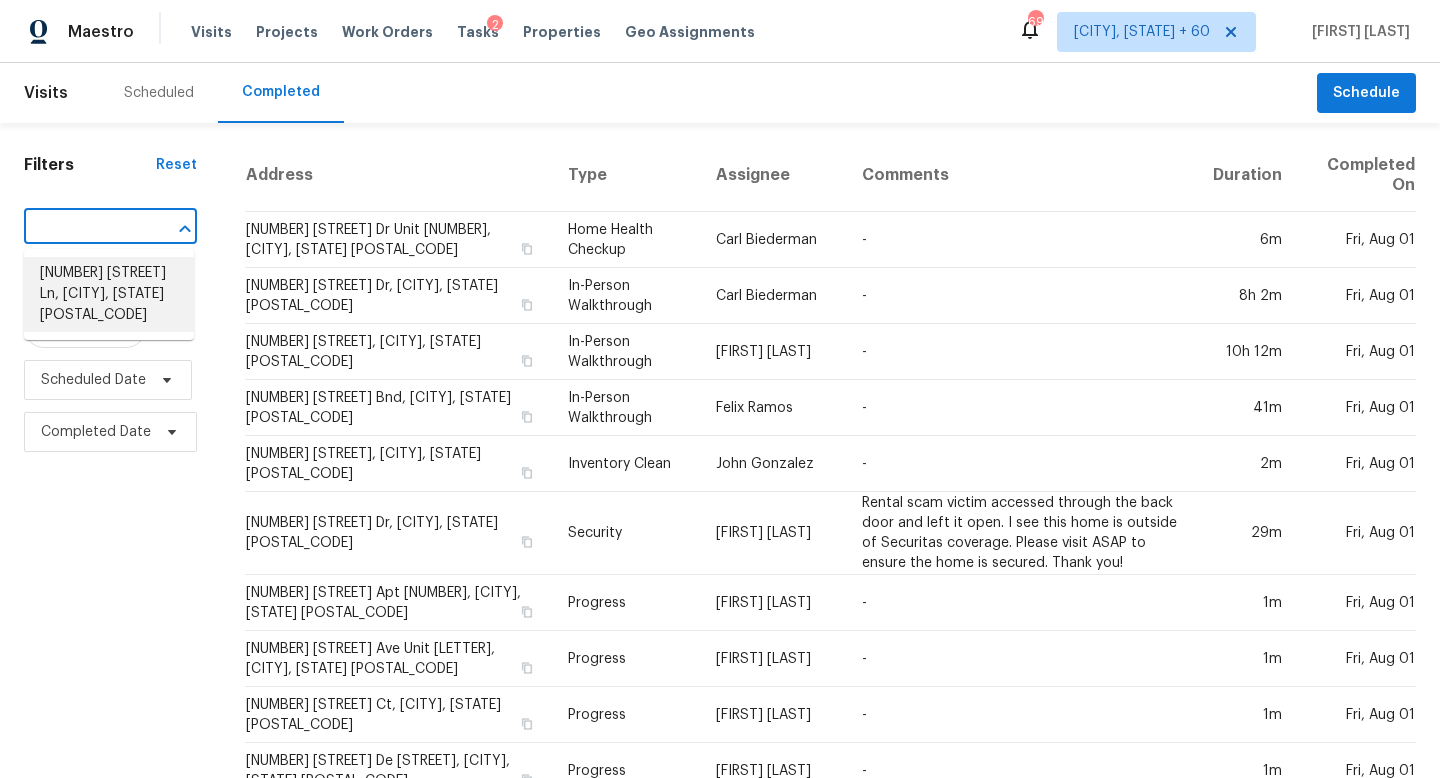 click on "916 Dolphin Ln, Clarksville, TN 37043" at bounding box center (109, 294) 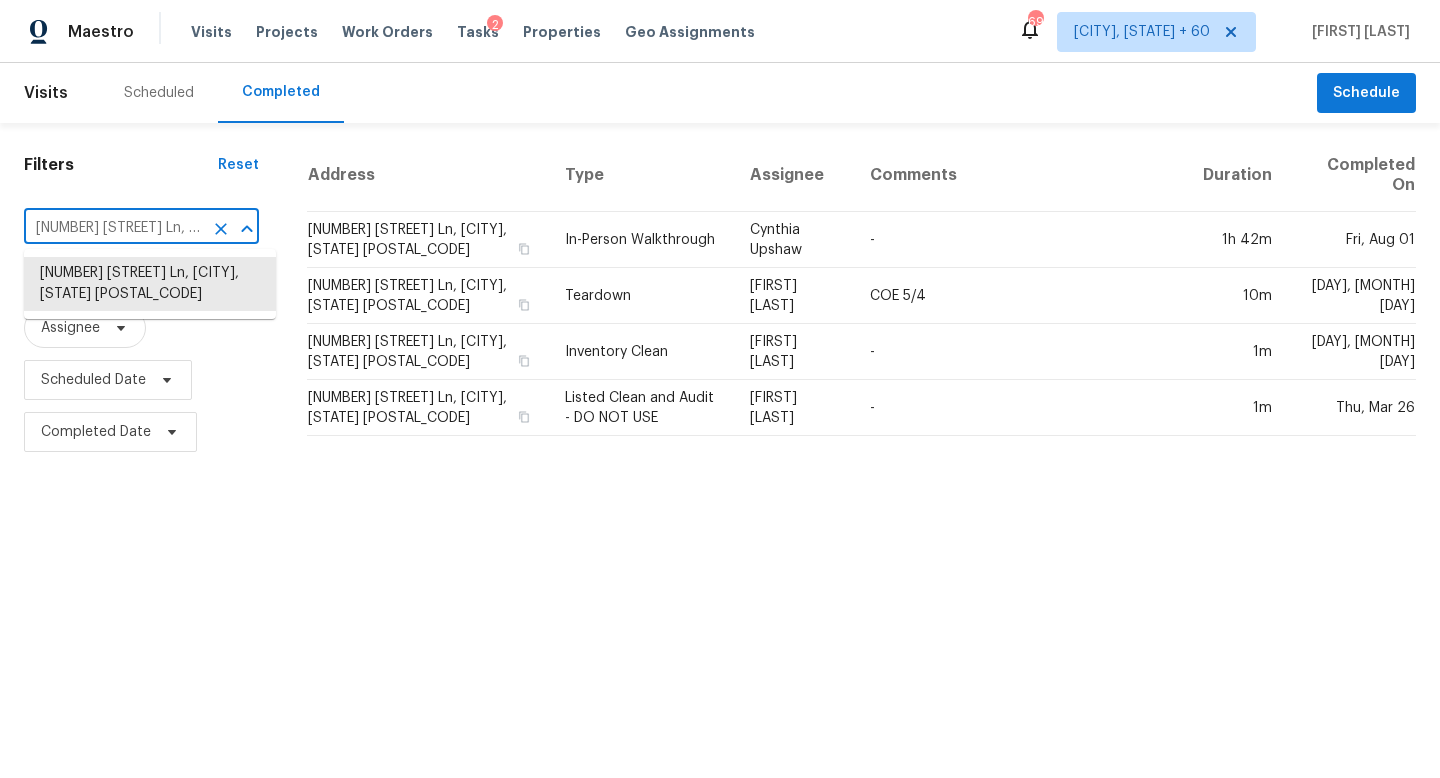 click on "916 Dolphin Ln, Clarksville, TN 37043" at bounding box center (113, 228) 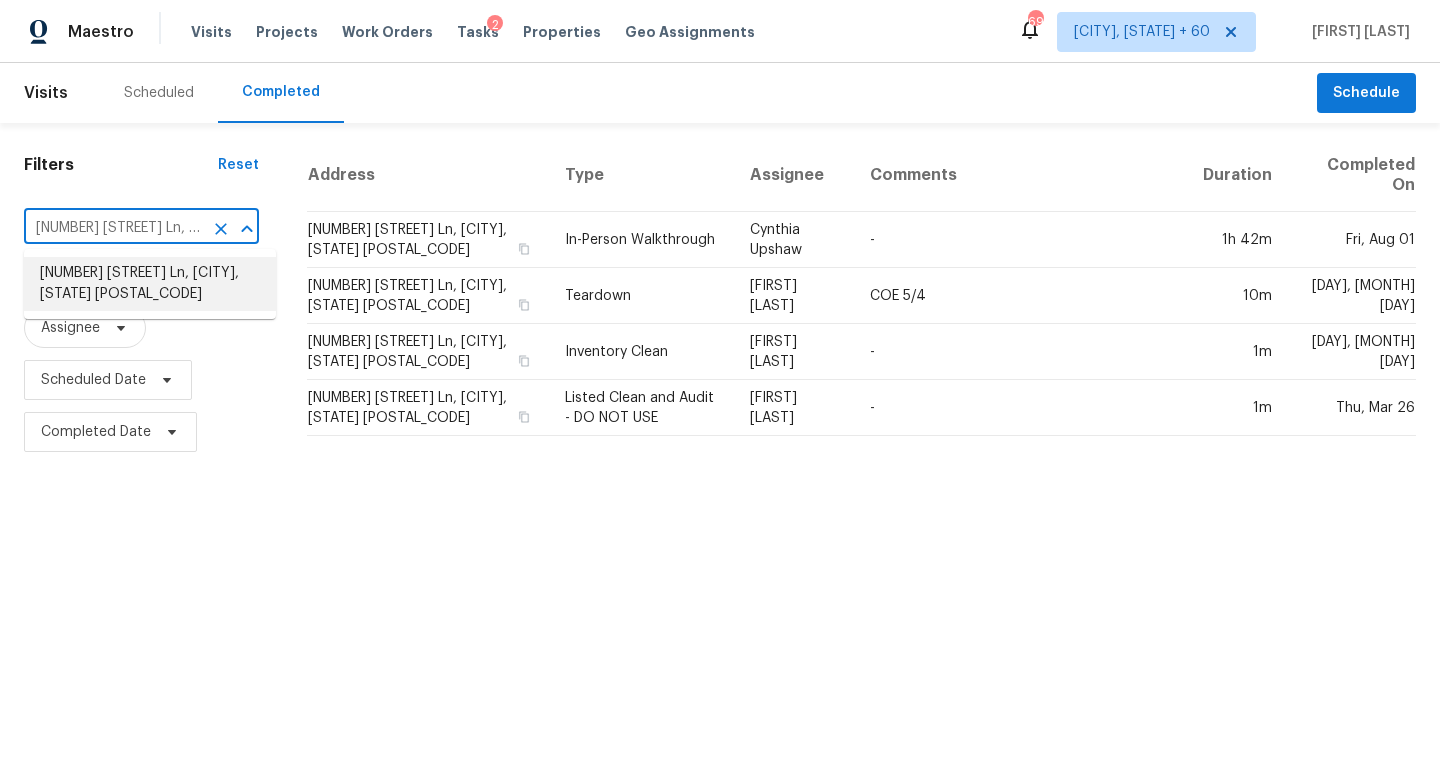 click on "916 Dolphin Ln, Clarksville, TN 37043" at bounding box center (150, 284) 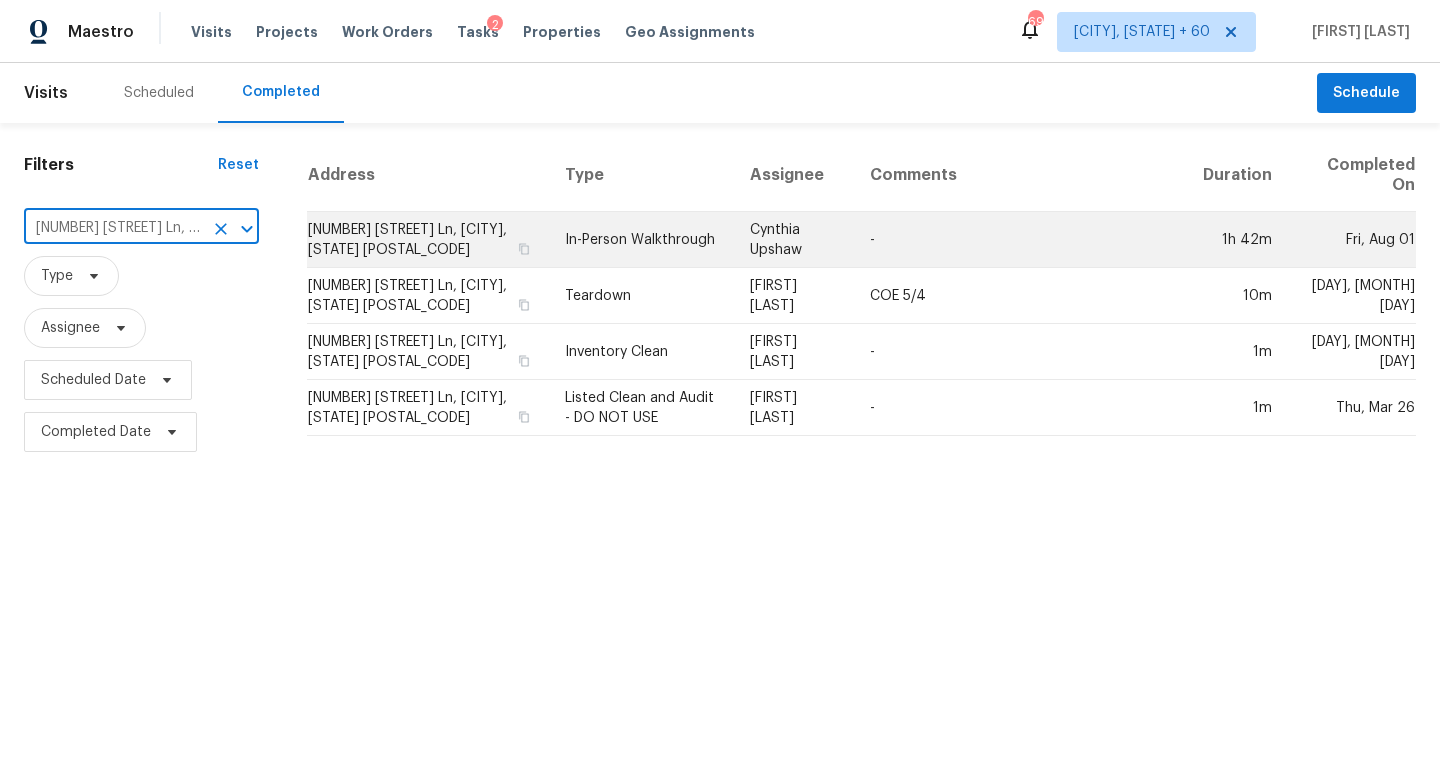 click on "Cynthia Upshaw" at bounding box center [794, 240] 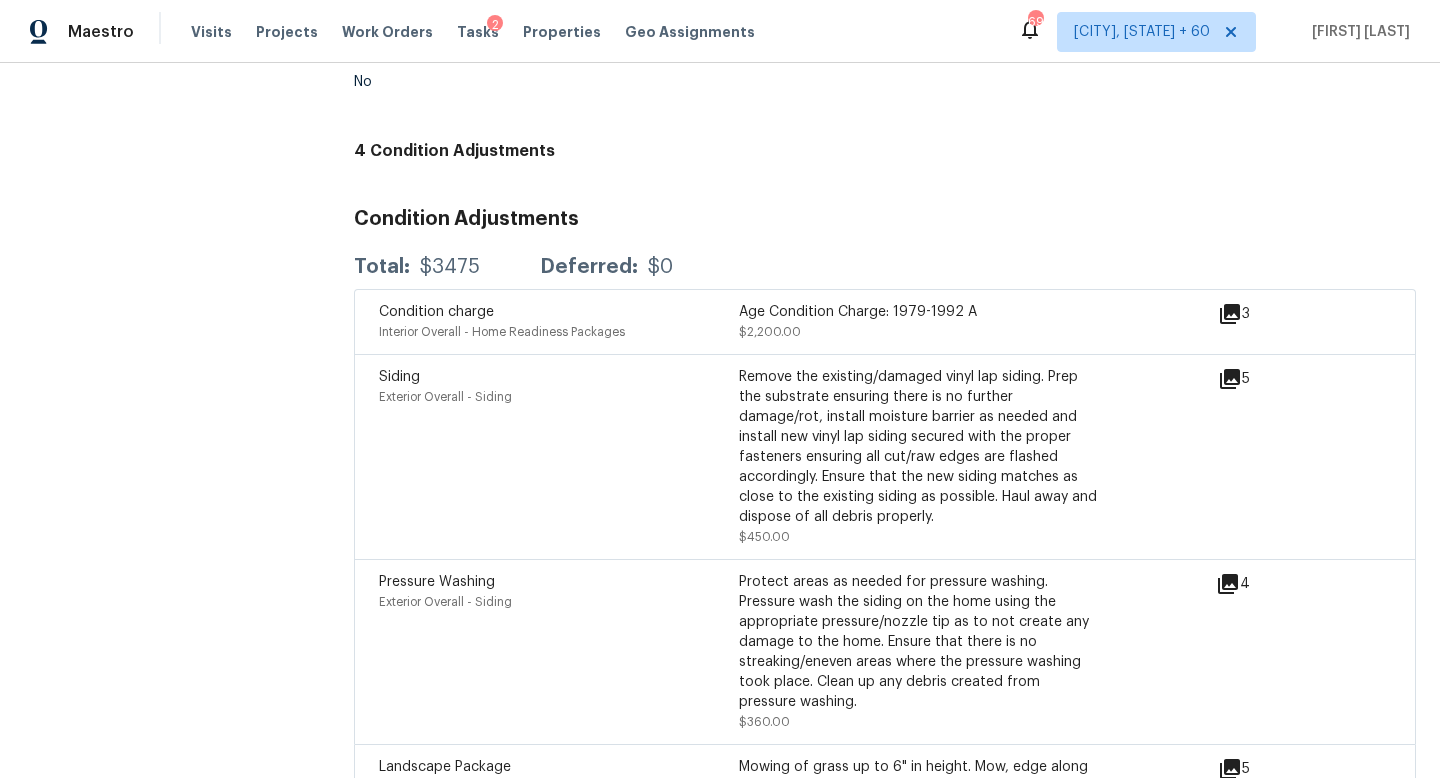 scroll, scrollTop: 4499, scrollLeft: 0, axis: vertical 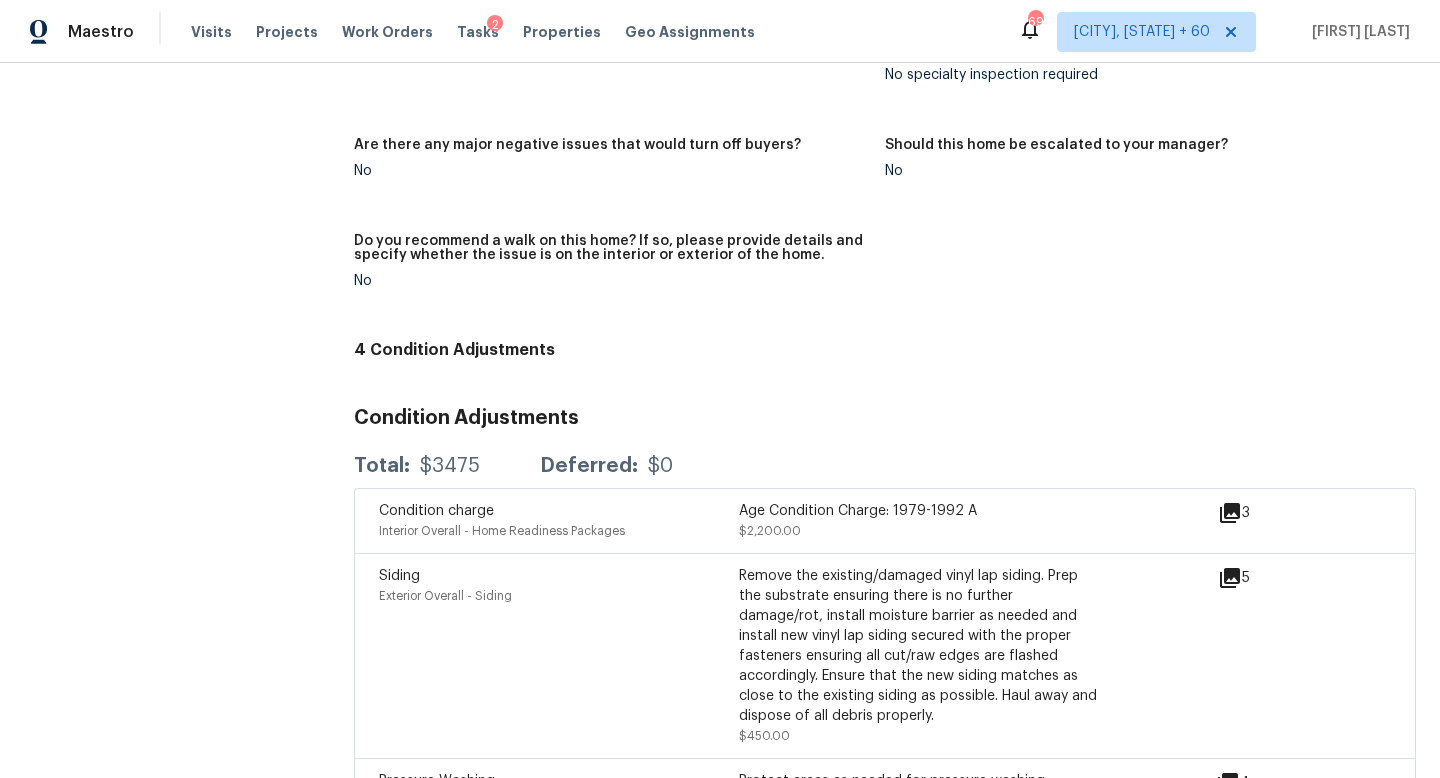 click on "All visits 916 Dolphin Ln Clarksville, TN 37043 Home details Other Visits Teardown Thu, Apr 30 2020 Inventory Clean Mon, Apr 20 2020 Listed Clean and Audit - DO NOT USE Thu, Mar 26 2020 In-Person Walkthrough Completed:  8/1/2025, 10:37 AM  to   8/1/2025, 12:20 AM Assignee Cynthia Upshaw Total Scopes 4 Due Date Fri, Aug 01 Questions Pricing Add repair scope Is there any noticeable new construction in the immediate or neighboring subdivision of the home? No Did you notice any neighbors who haven't kept up with their homes (ex. lots of debris, etc.), loud barking dogs, or is there noticeable traffic noise at the home? No Does either the front yard or back yard have a severe slope? No Rate the curb appeal of the home from 1-9 (1 being the worst home on the street, 9 being the best home on the street)? 7 If the home has a pool, what condition is it in? No Pool Is there a strong odor that doesn't go away as your nose adjusts? (4+ on a 5 point scale) Please specify where the odor exists and provide details. No 3  +9" at bounding box center [720, -1609] 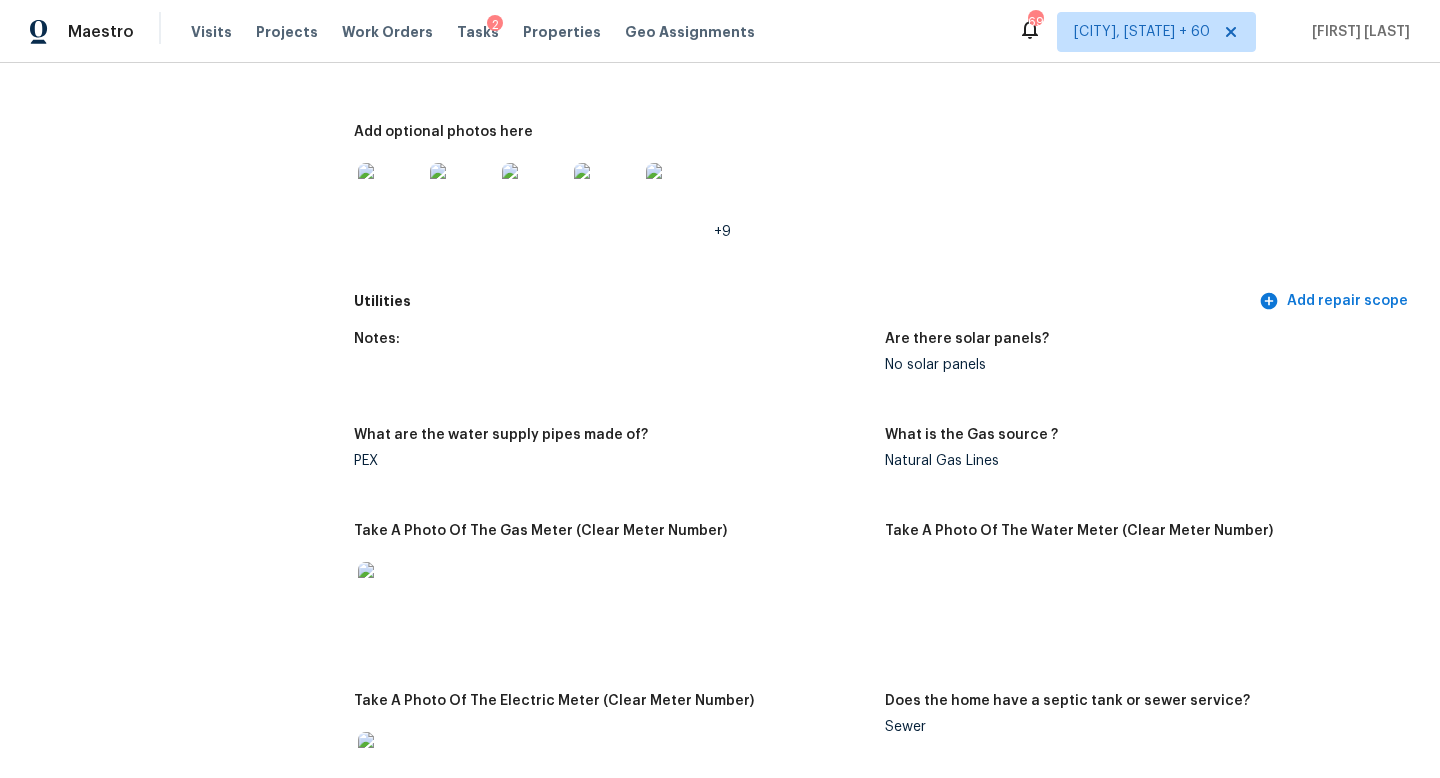 click on "All visits 916 Dolphin Ln Clarksville, TN 37043 Home details Other Visits Teardown Thu, Apr 30 2020 Inventory Clean Mon, Apr 20 2020 Listed Clean and Audit - DO NOT USE Thu, Mar 26 2020" at bounding box center (157, 1765) 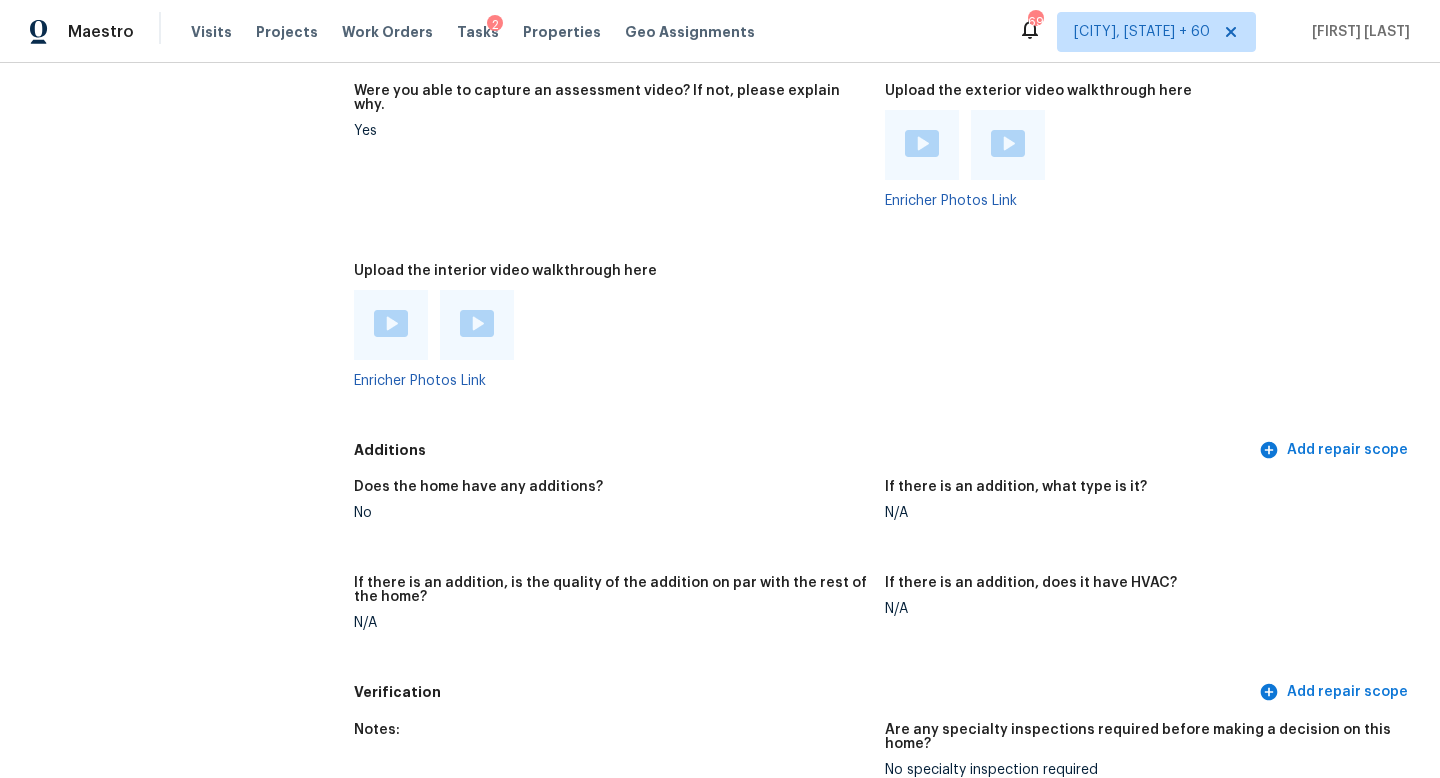 scroll, scrollTop: 176, scrollLeft: 0, axis: vertical 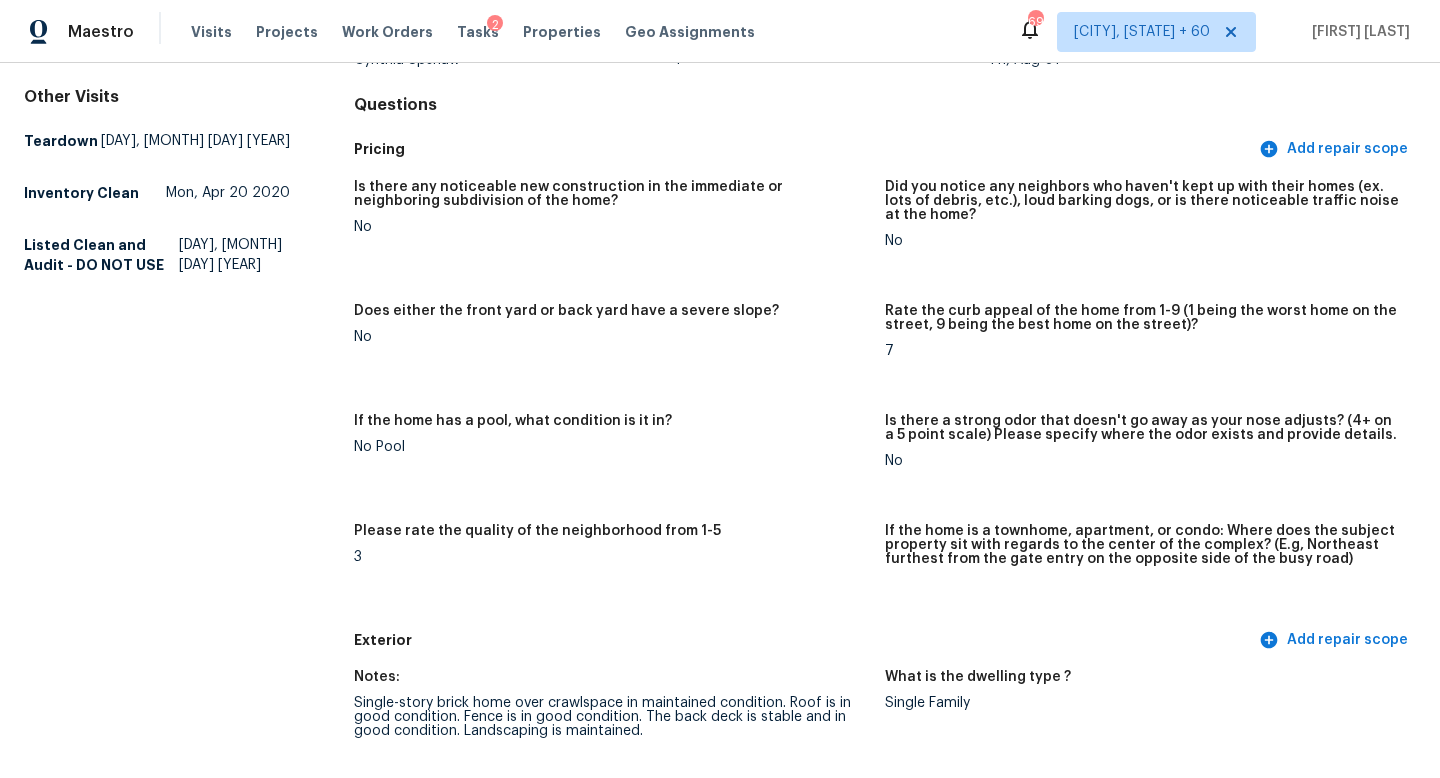 click on "Is there any noticeable new construction in the immediate or neighboring subdivision of the home?" at bounding box center [611, 194] 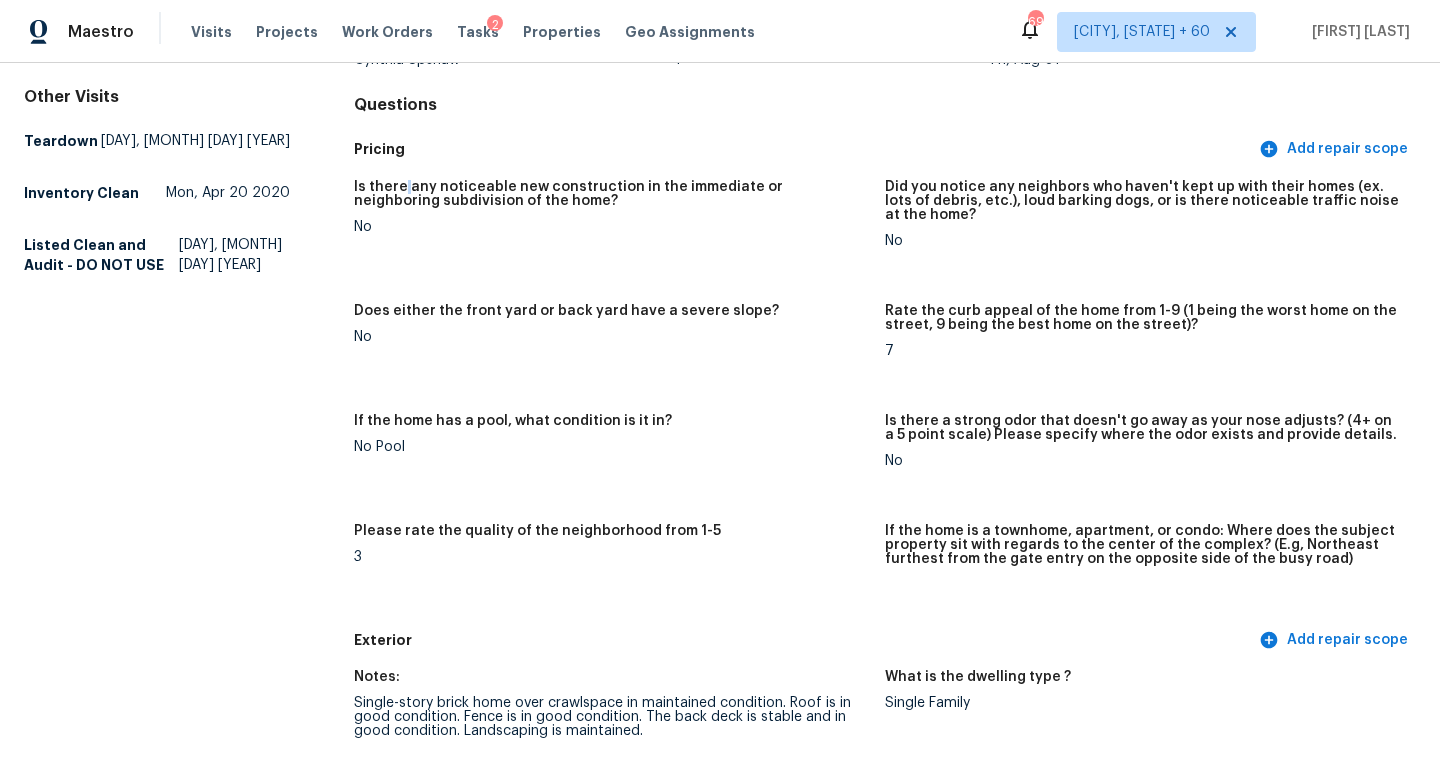 click on "Is there any noticeable new construction in the immediate or neighboring subdivision of the home?" at bounding box center [611, 194] 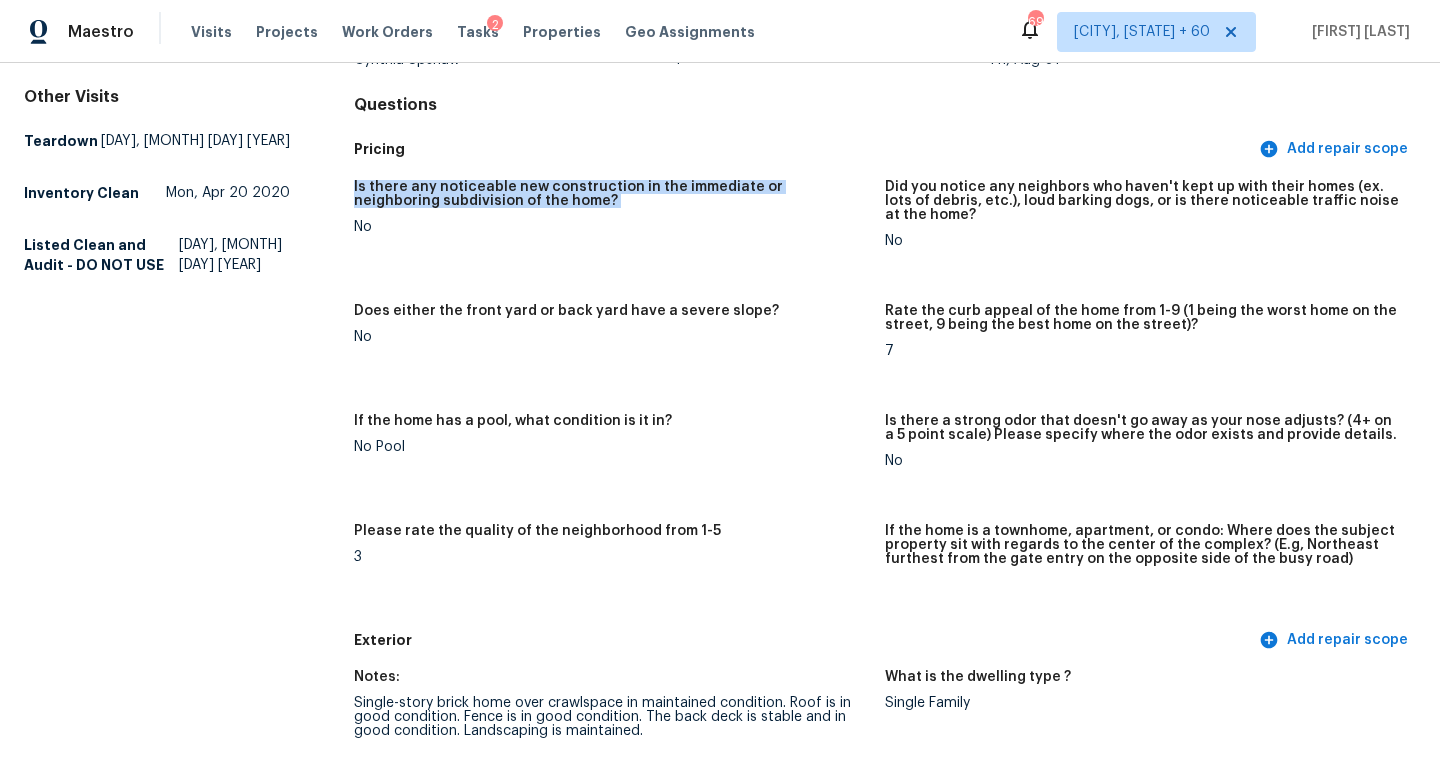 click on "Is there any noticeable new construction in the immediate or neighboring subdivision of the home?" at bounding box center (611, 194) 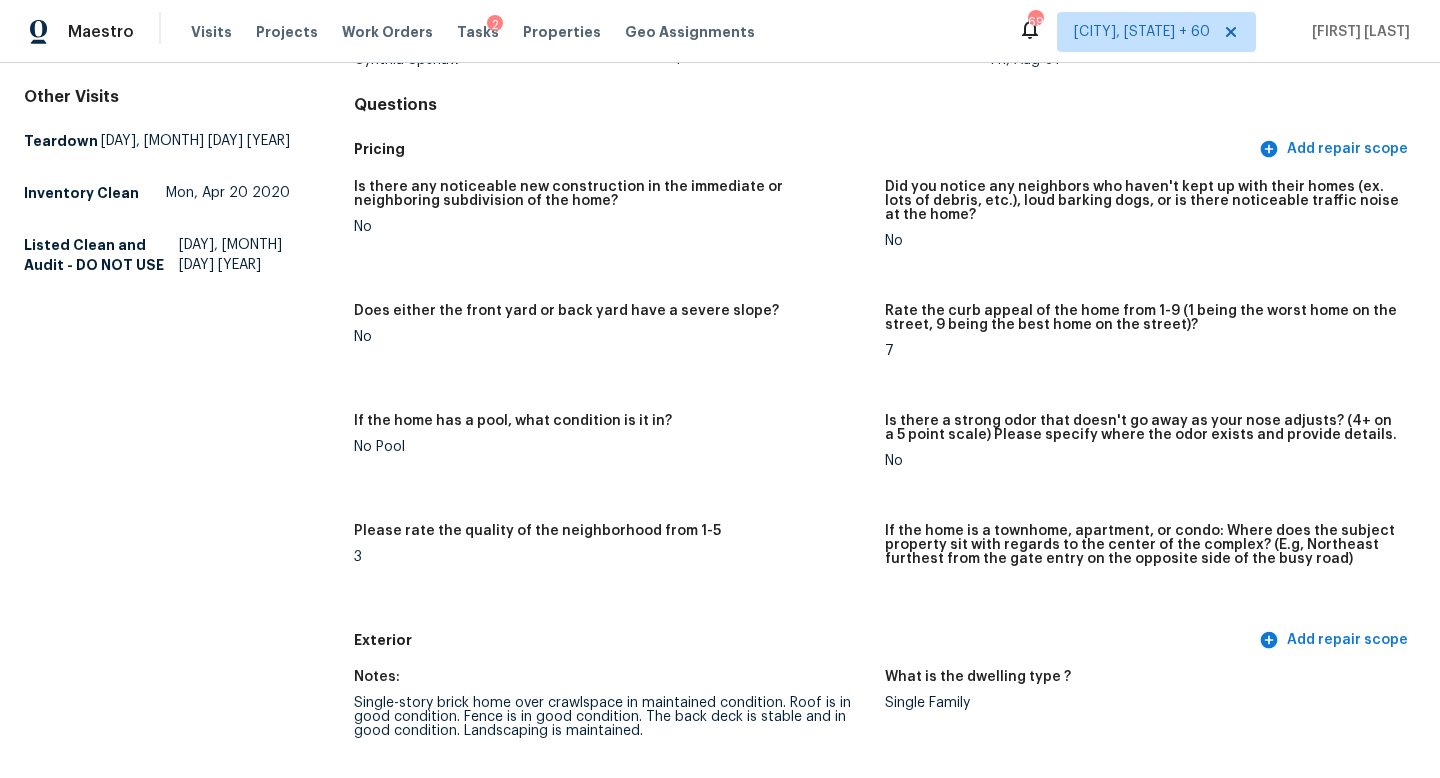 click on "Does either the front yard or back yard have a severe slope? No" at bounding box center (619, 347) 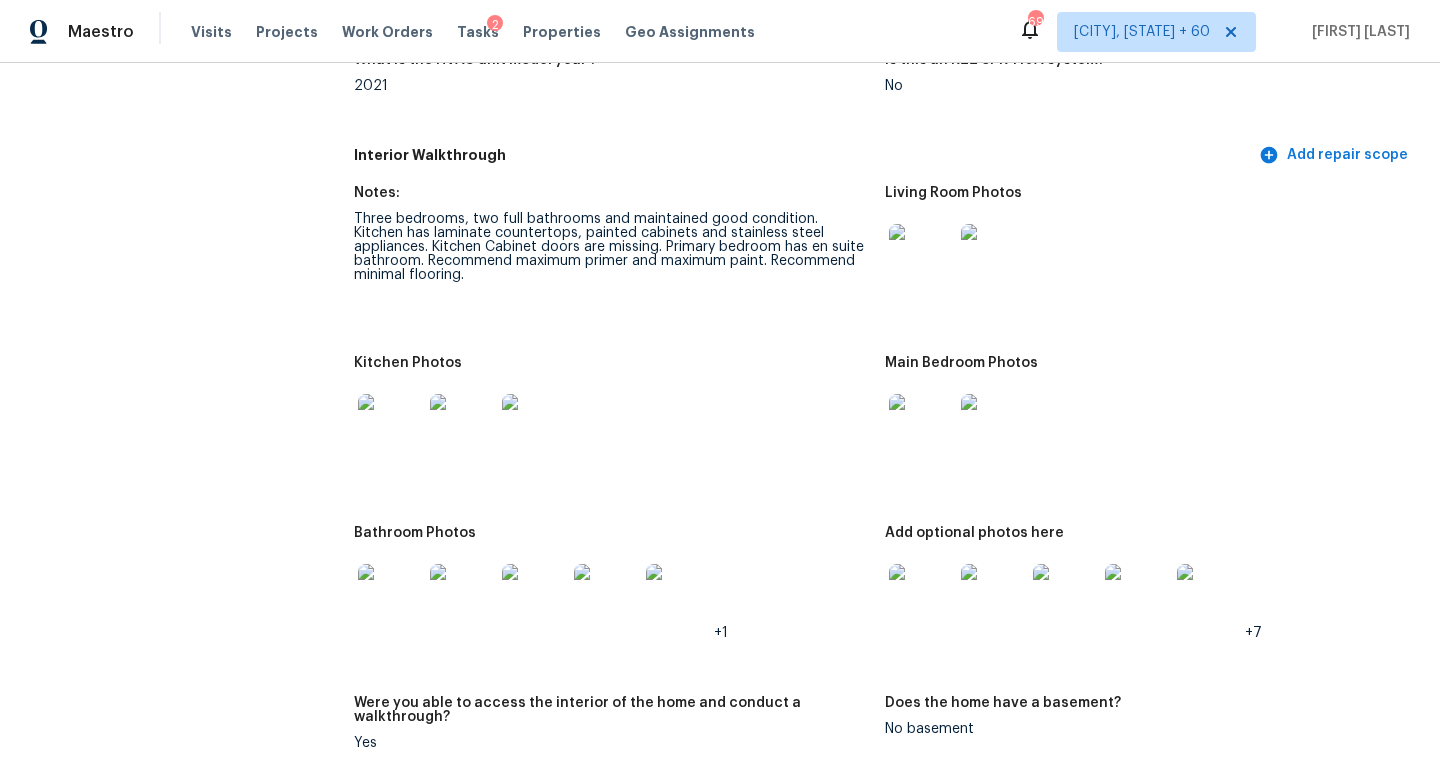 scroll, scrollTop: 2143, scrollLeft: 0, axis: vertical 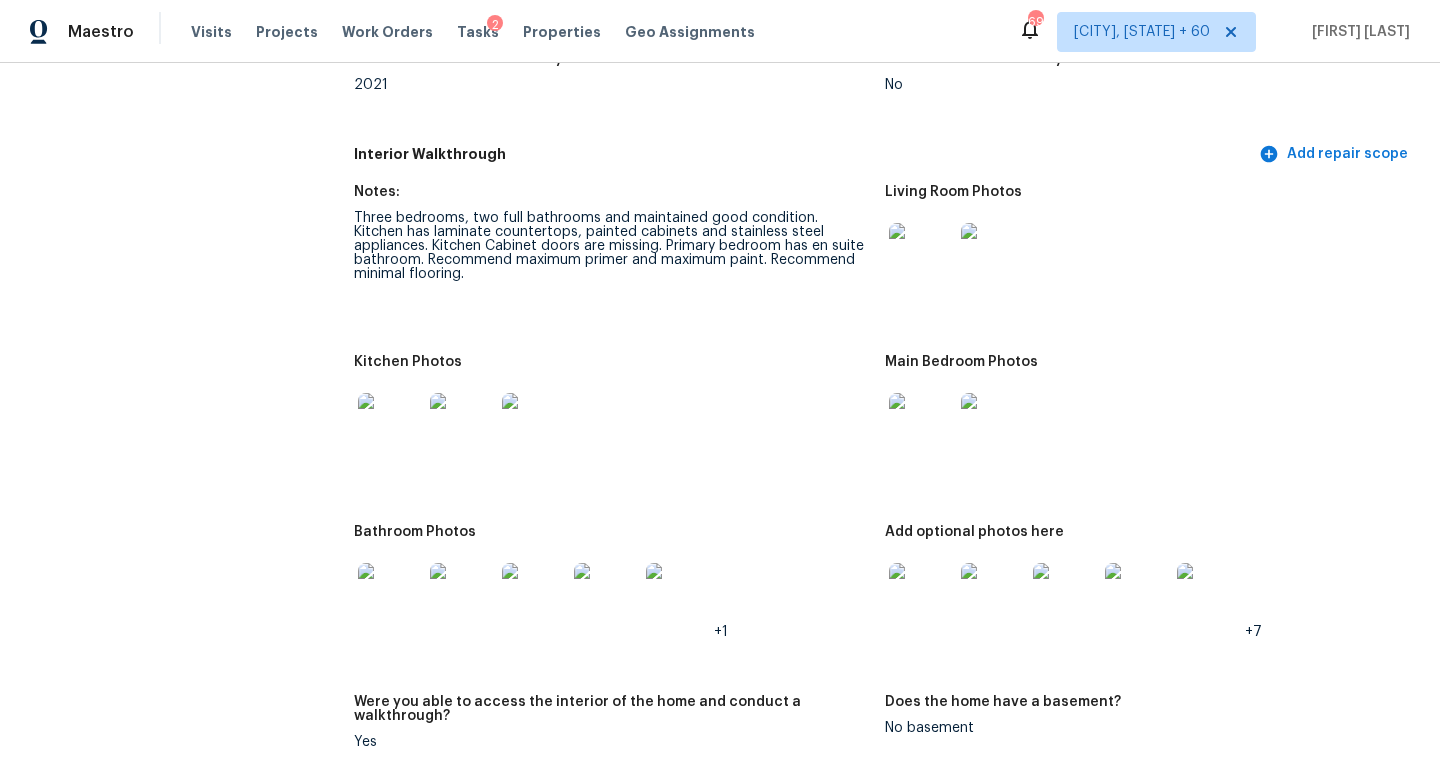 click on "Three bedrooms, two full bathrooms and maintained good condition. Kitchen has laminate countertops, painted cabinets and stainless steel appliances. Kitchen Cabinet doors are missing. Primary bedroom has en suite bathroom.
Recommend maximum primer and maximum paint. Recommend minimal flooring." at bounding box center (611, 246) 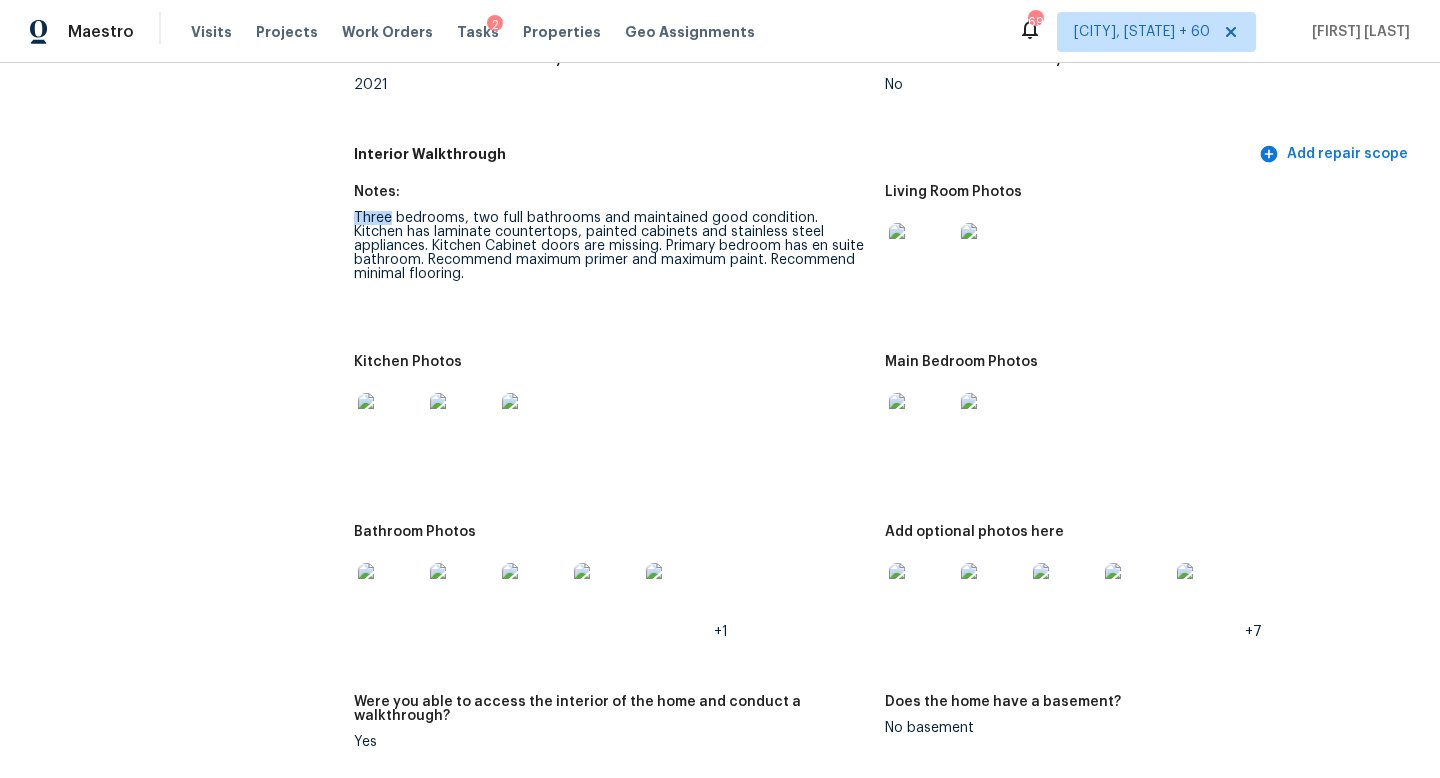click on "Three bedrooms, two full bathrooms and maintained good condition. Kitchen has laminate countertops, painted cabinets and stainless steel appliances. Kitchen Cabinet doors are missing. Primary bedroom has en suite bathroom.
Recommend maximum primer and maximum paint. Recommend minimal flooring." at bounding box center [611, 246] 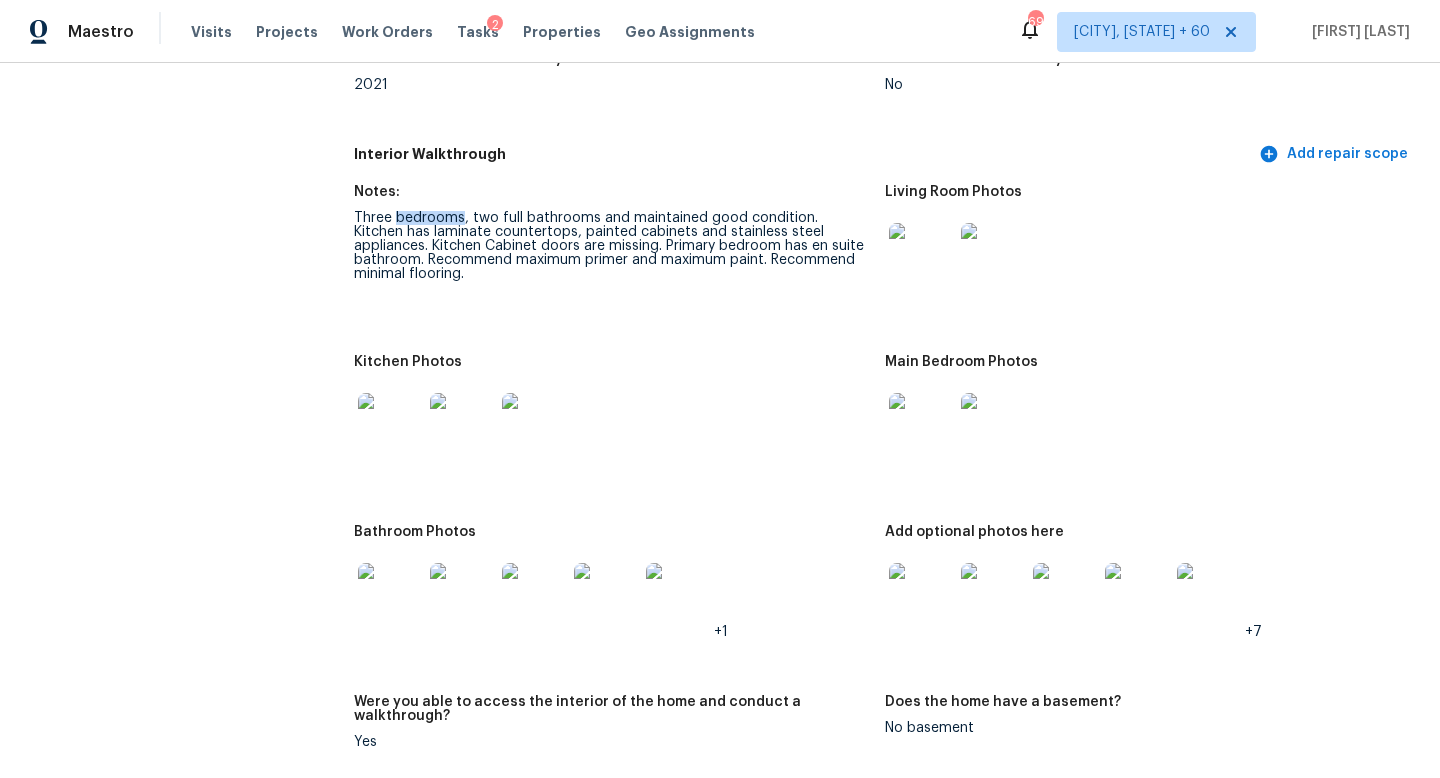 click on "Three bedrooms, two full bathrooms and maintained good condition. Kitchen has laminate countertops, painted cabinets and stainless steel appliances. Kitchen Cabinet doors are missing. Primary bedroom has en suite bathroom.
Recommend maximum primer and maximum paint. Recommend minimal flooring." at bounding box center (611, 246) 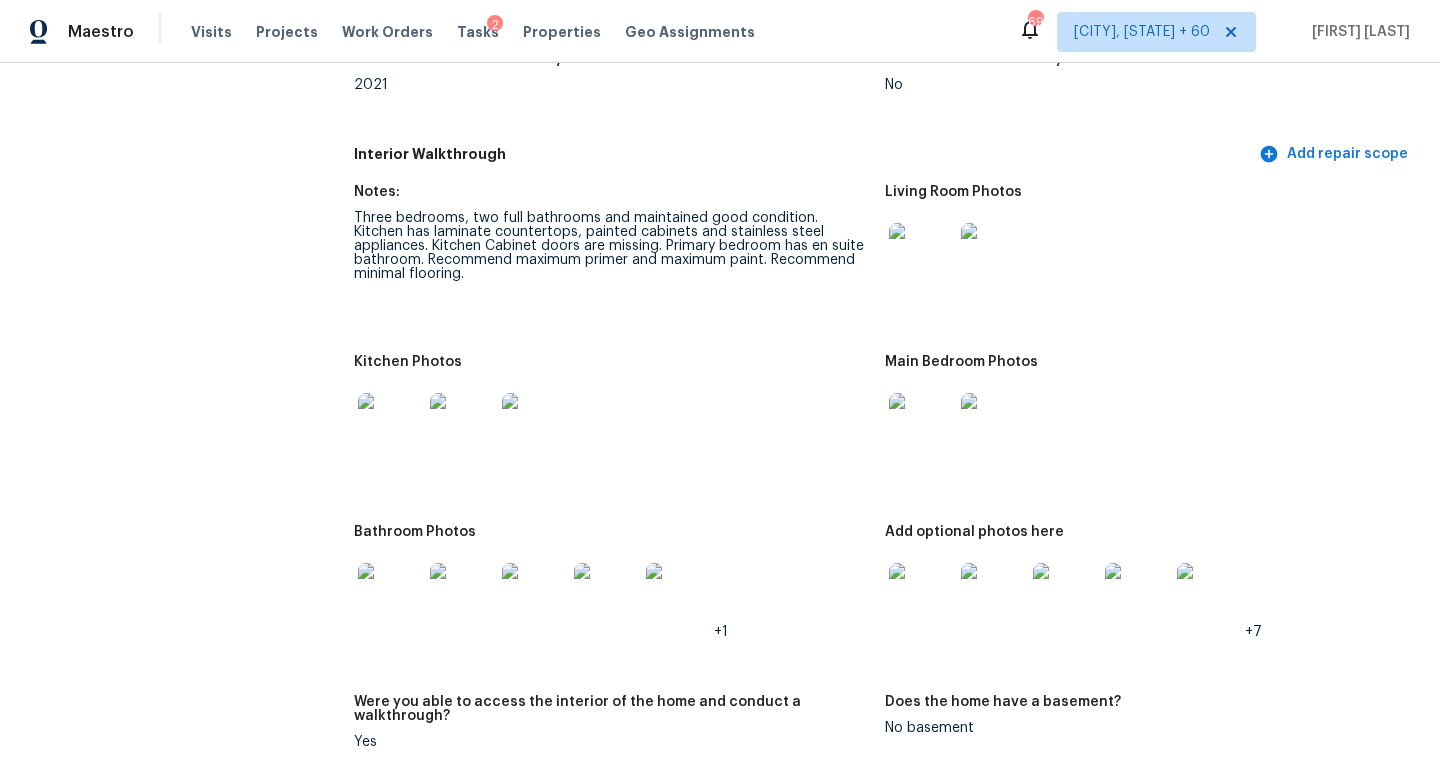 click on "Three bedrooms, two full bathrooms and maintained good condition. Kitchen has laminate countertops, painted cabinets and stainless steel appliances. Kitchen Cabinet doors are missing. Primary bedroom has en suite bathroom.
Recommend maximum primer and maximum paint. Recommend minimal flooring." at bounding box center (611, 246) 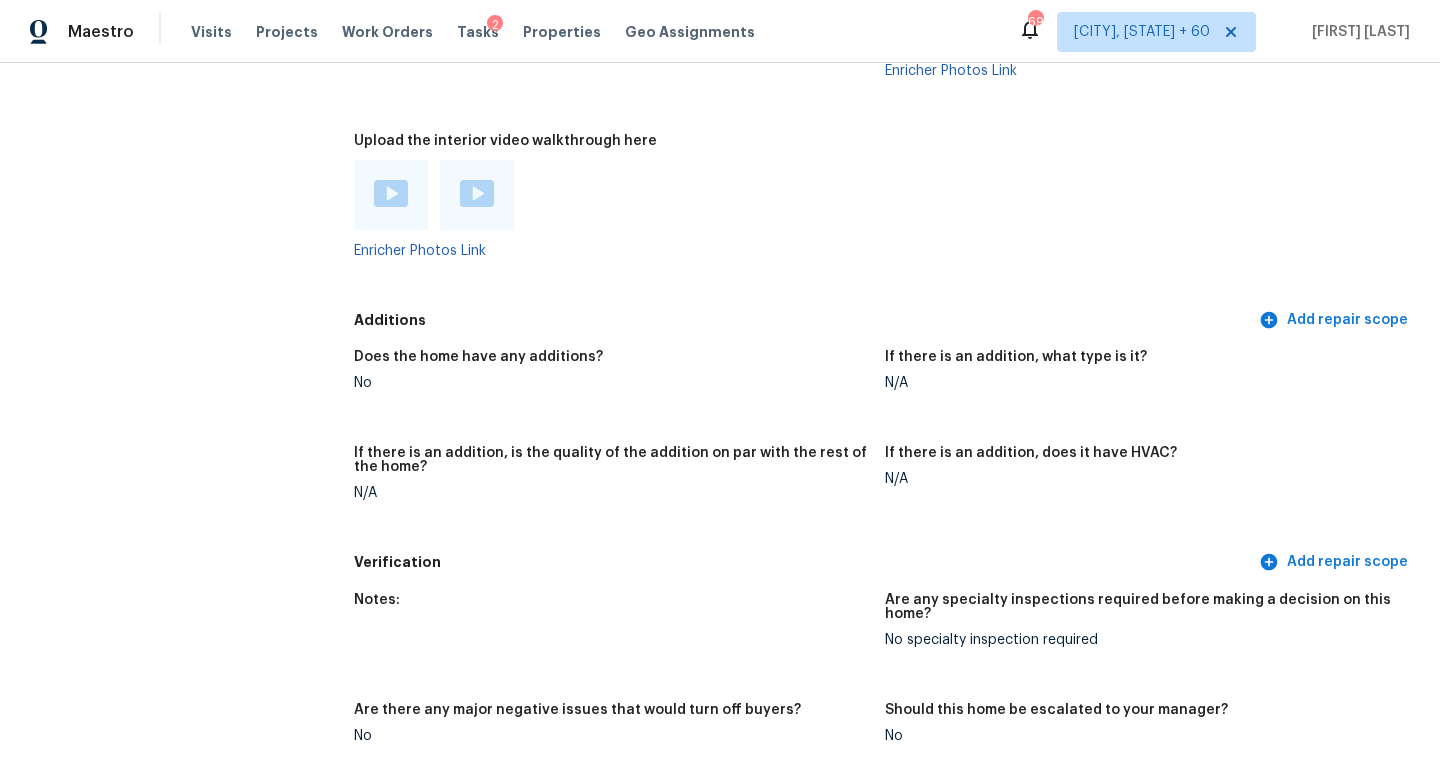 scroll, scrollTop: 3737, scrollLeft: 0, axis: vertical 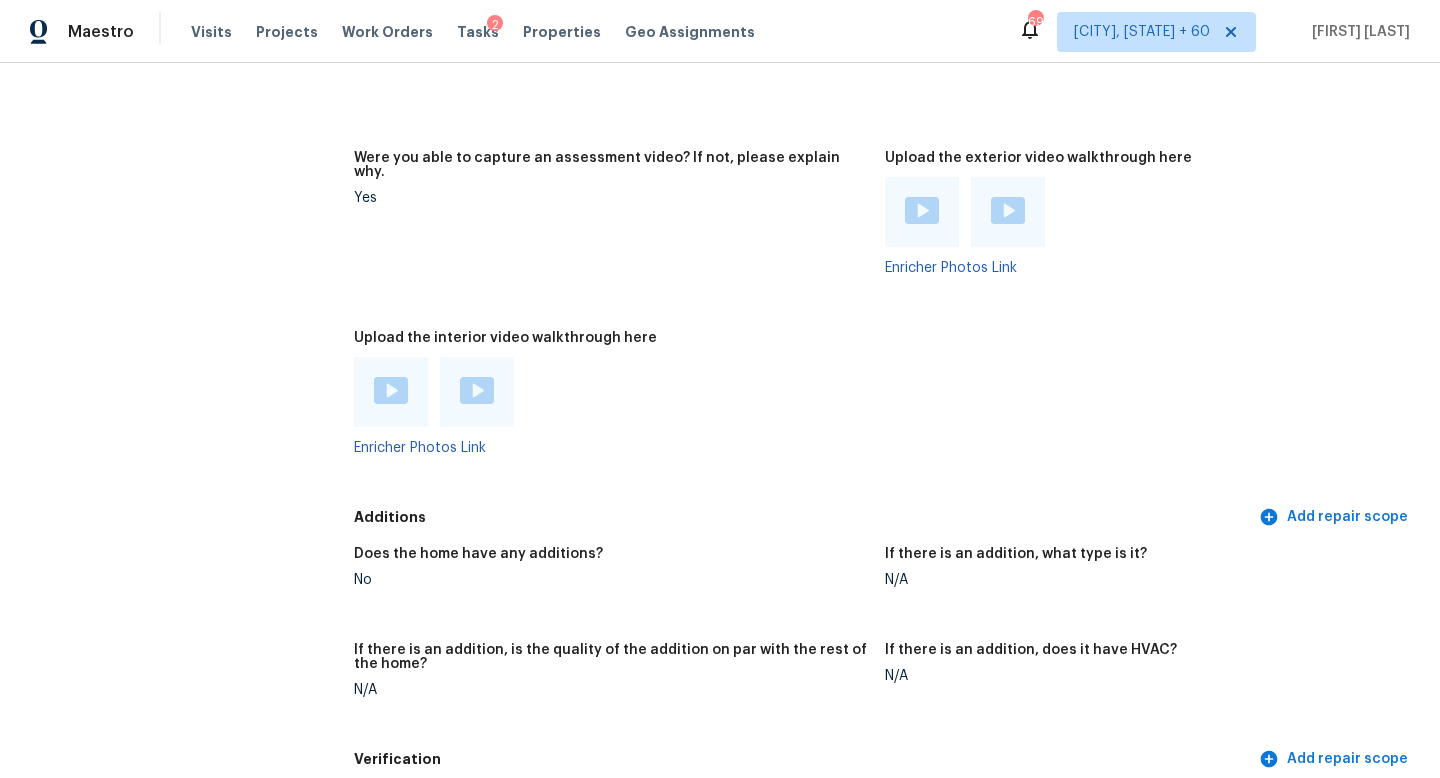 click at bounding box center (391, 390) 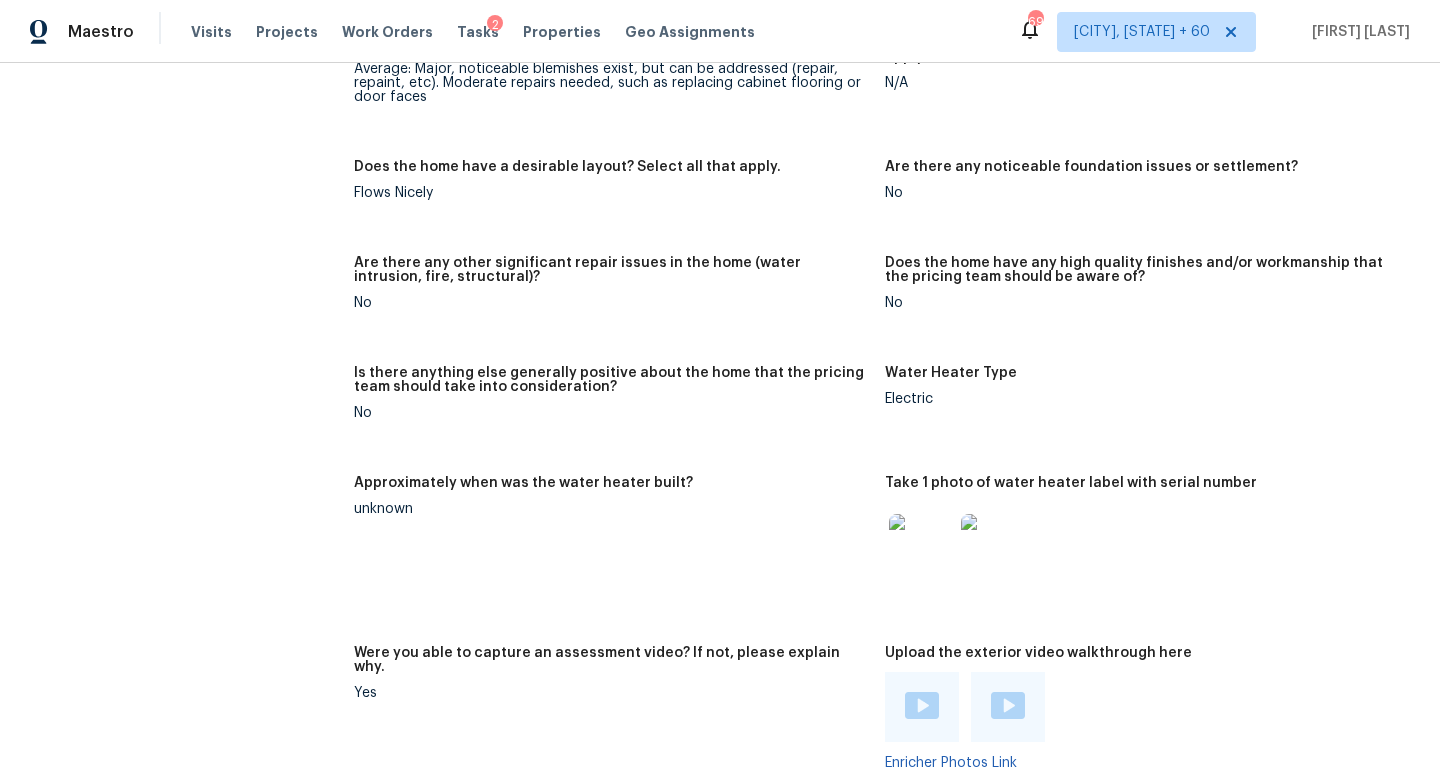 scroll, scrollTop: 2959, scrollLeft: 0, axis: vertical 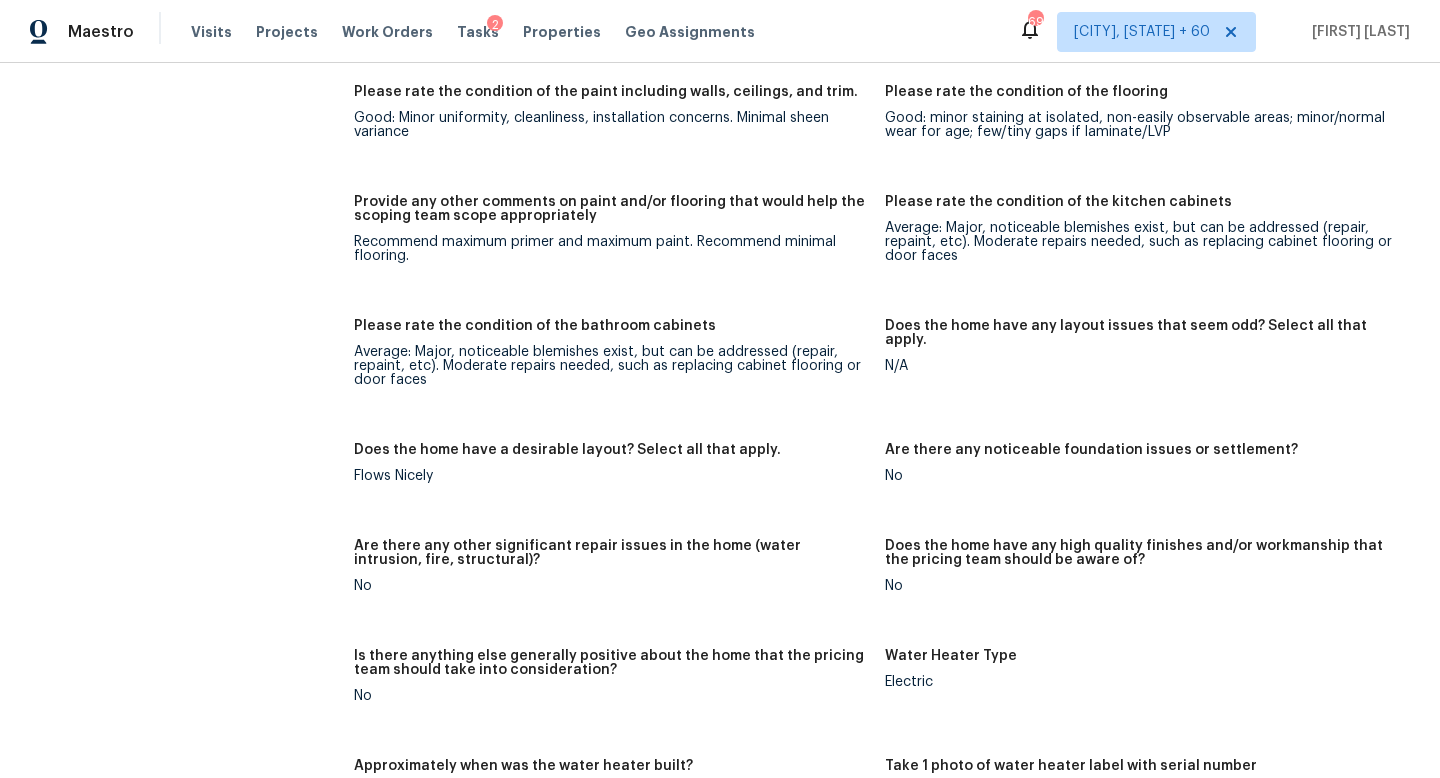 click on "All visits 916 Dolphin Ln Clarksville, TN 37043 Home details Other Visits Teardown Thu, Apr 30 2020 Inventory Clean Mon, Apr 20 2020 Listed Clean and Audit - DO NOT USE Thu, Mar 26 2020 In-Person Walkthrough Completed:  8/1/2025, 10:37 AM  to   8/1/2025, 12:20 AM Assignee Cynthia Upshaw Total Scopes 4 Due Date Fri, Aug 01 Questions Pricing Add repair scope Is there any noticeable new construction in the immediate or neighboring subdivision of the home? No Did you notice any neighbors who haven't kept up with their homes (ex. lots of debris, etc.), loud barking dogs, or is there noticeable traffic noise at the home? No Does either the front yard or back yard have a severe slope? No Rate the curb appeal of the home from 1-9 (1 being the worst home on the street, 9 being the best home on the street)? 7 If the home has a pool, what condition is it in? No Pool Is there a strong odor that doesn't go away as your nose adjusts? (4+ on a 5 point scale) Please specify where the odor exists and provide details. No 3  +9" at bounding box center (720, -69) 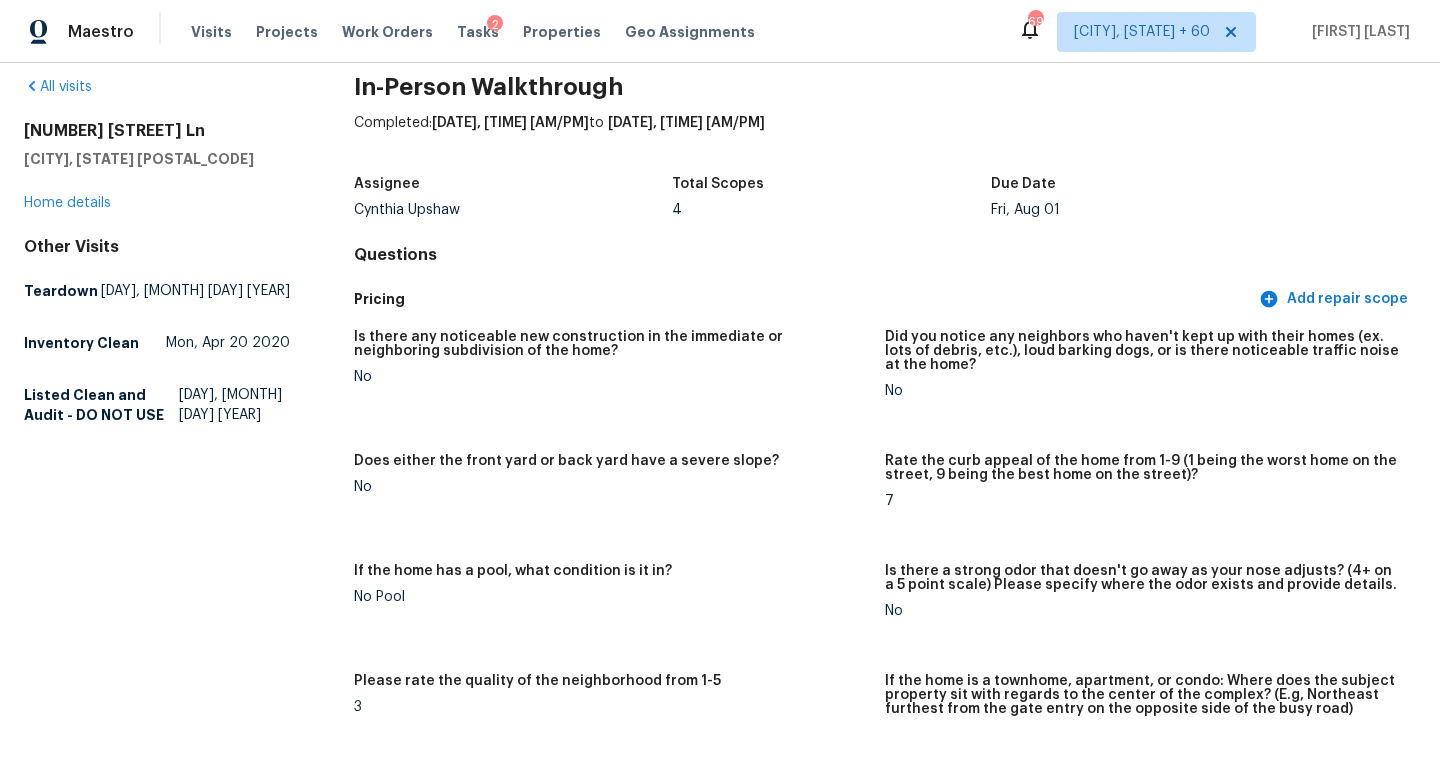 scroll, scrollTop: 0, scrollLeft: 0, axis: both 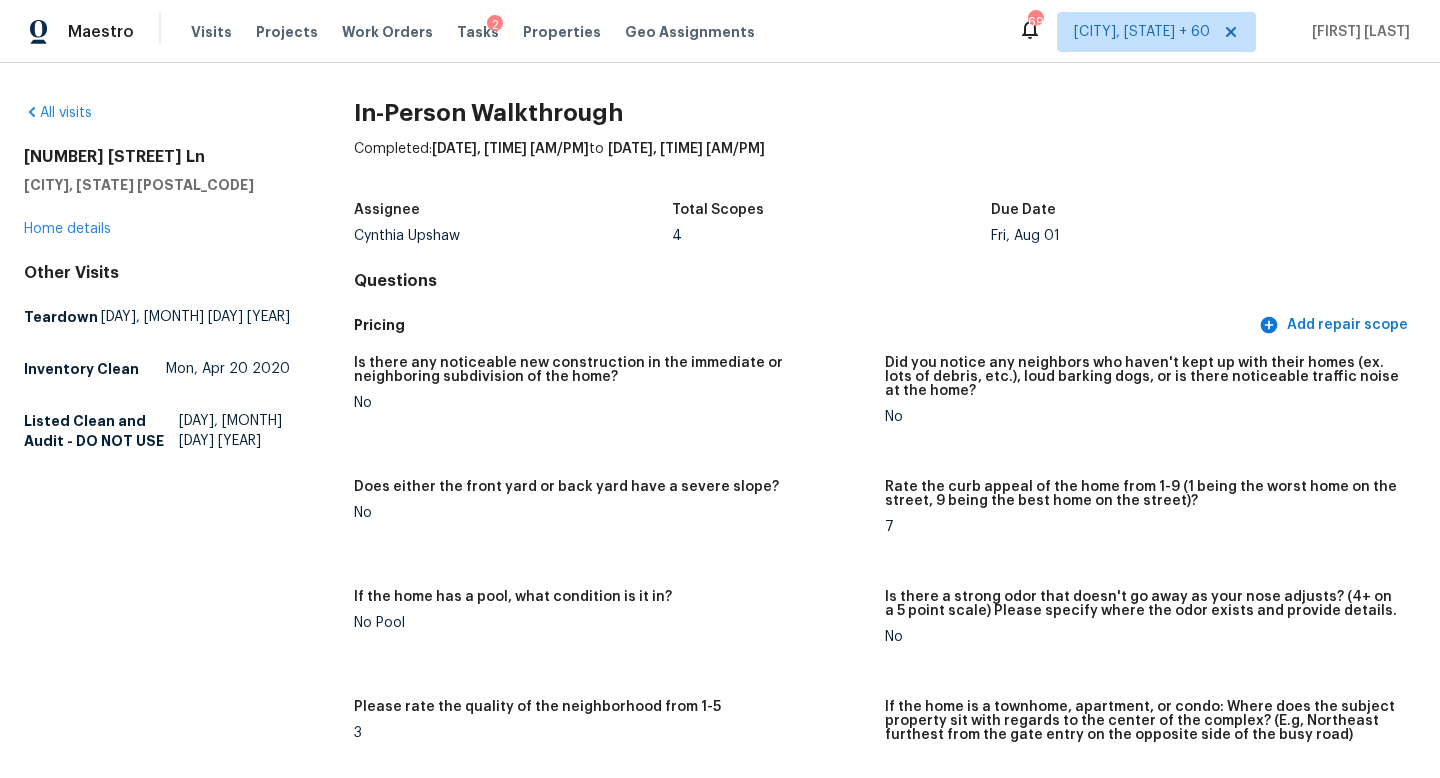 click on "All visits 916 Dolphin Ln Clarksville, TN 37043 Home details Other Visits Teardown Thu, Apr 30 2020 Inventory Clean Mon, Apr 20 2020 Listed Clean and Audit - DO NOT USE Thu, Mar 26 2020" at bounding box center [157, 2890] 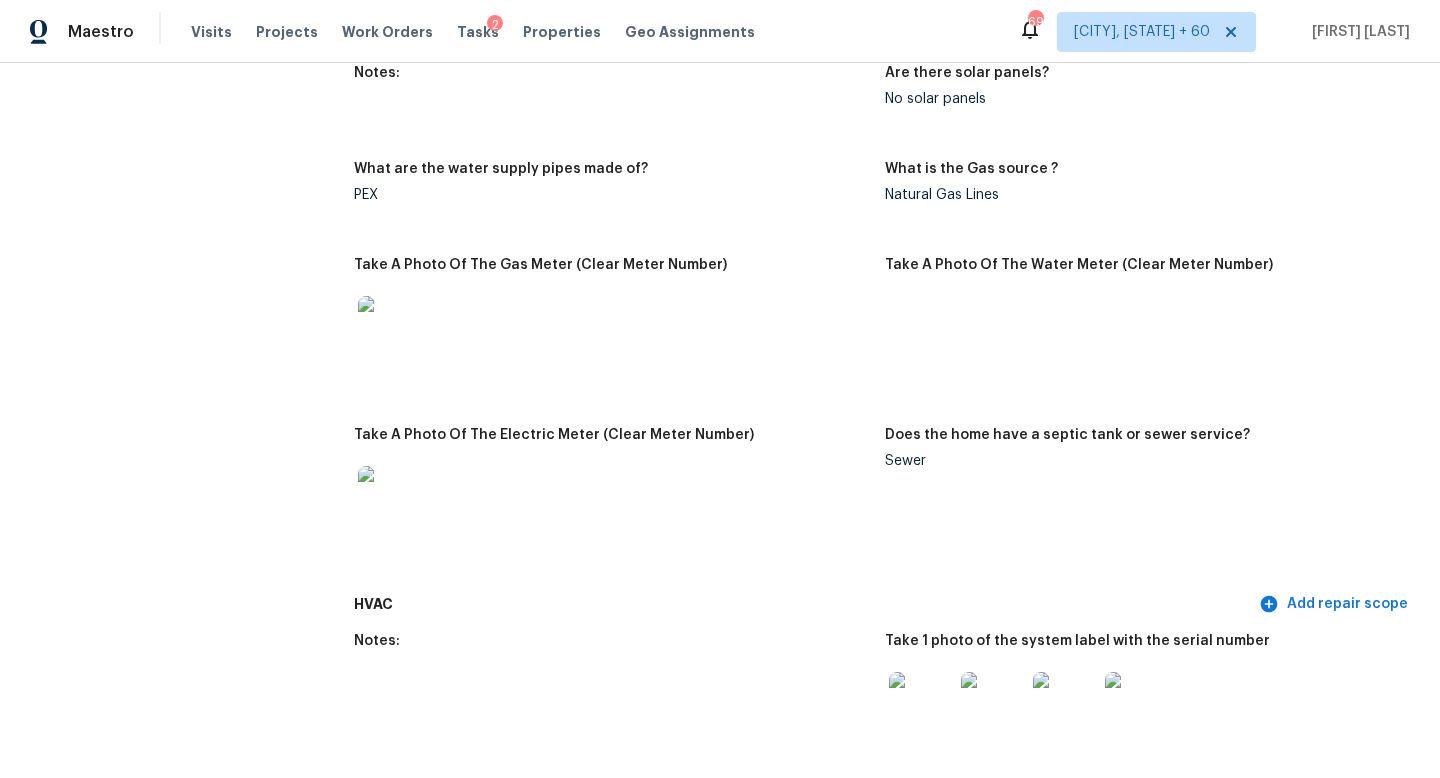 click on "All visits 916 Dolphin Ln Clarksville, TN 37043 Home details Other Visits Teardown Thu, Apr 30 2020 Inventory Clean Mon, Apr 20 2020 Listed Clean and Audit - DO NOT USE Thu, Mar 26 2020" at bounding box center [157, 1499] 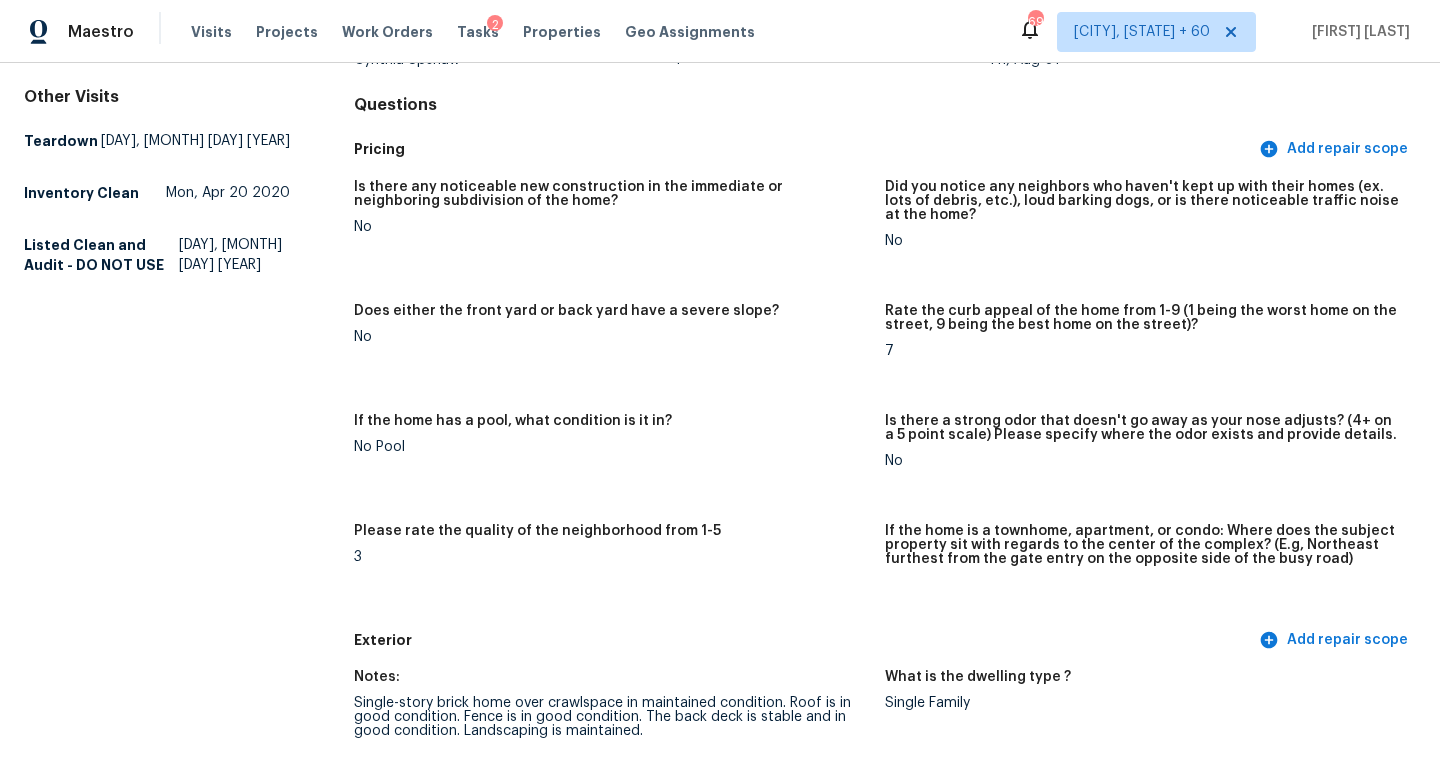 click on "All visits 916 Dolphin Ln Clarksville, TN 37043 Home details Other Visits Teardown Thu, Apr 30 2020 Inventory Clean Mon, Apr 20 2020 Listed Clean and Audit - DO NOT USE Thu, Mar 26 2020" at bounding box center [157, 2714] 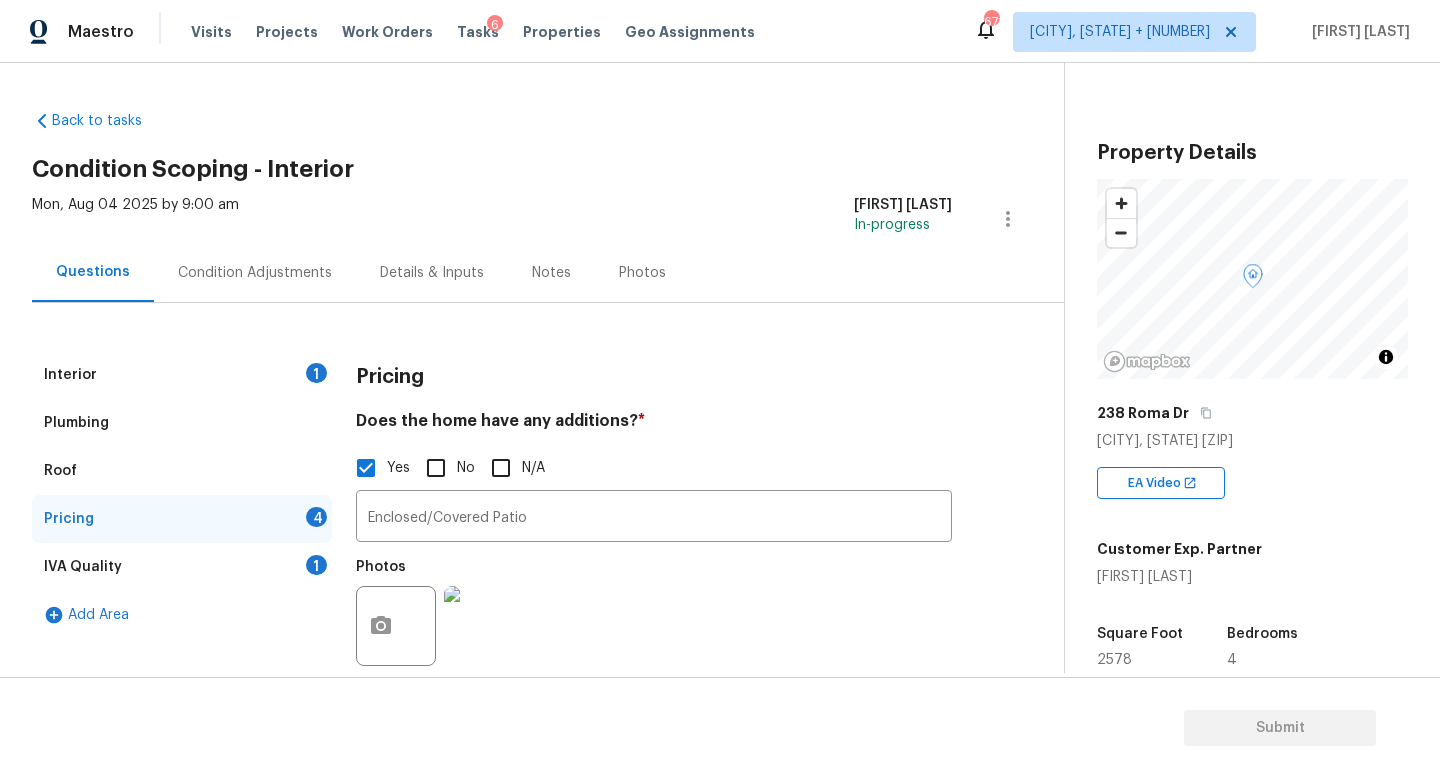 scroll, scrollTop: 0, scrollLeft: 0, axis: both 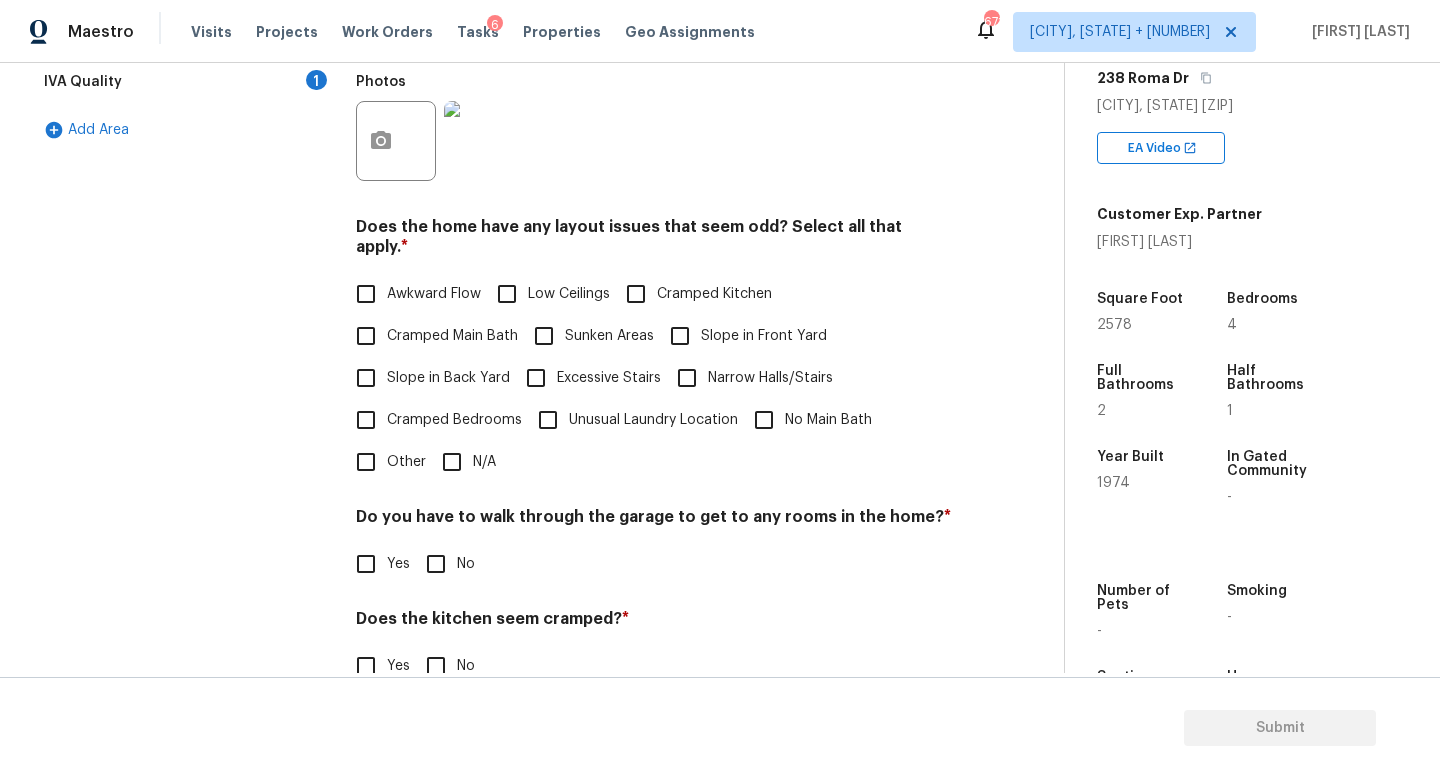 click on "N/A" at bounding box center (452, 462) 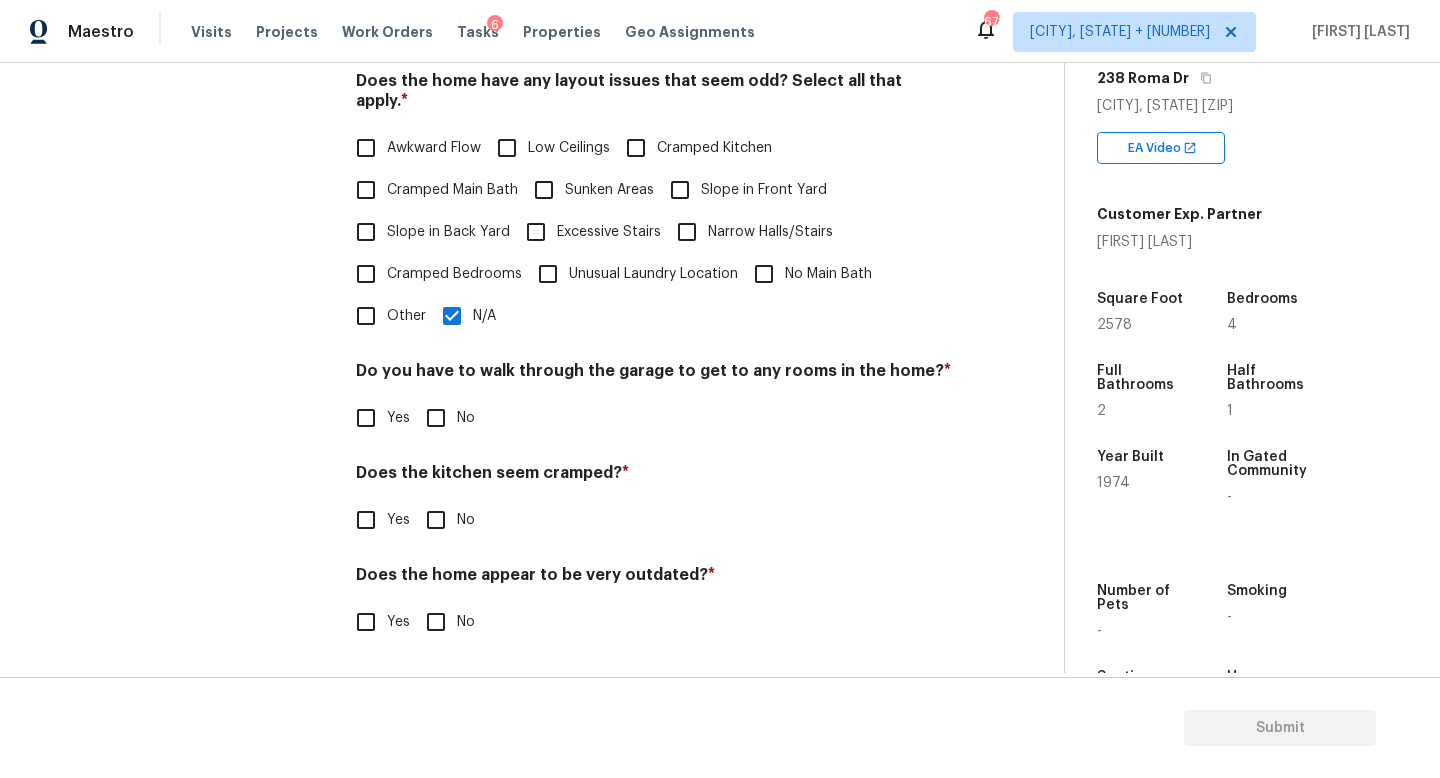 scroll, scrollTop: 611, scrollLeft: 0, axis: vertical 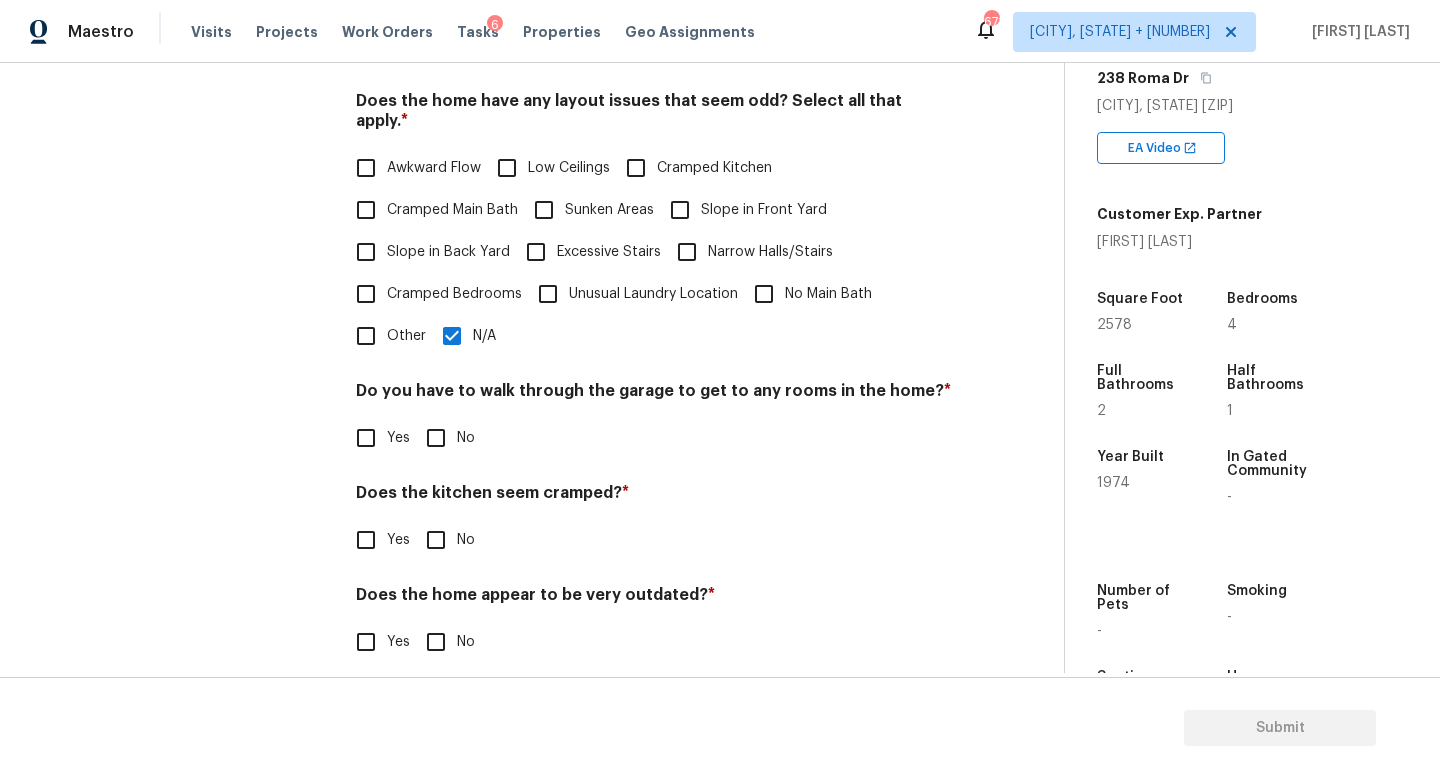 click on "Pricing Does the home have any additions?  * Yes No N/A Enclosed/Covered Patio ​ Photos Does the home have any layout issues that seem odd? Select all that apply.  * Awkward Flow Low Ceilings Cramped Kitchen Cramped Main Bath Sunken Areas Slope in Front Yard Slope in Back Yard Excessive Stairs Narrow Halls/Stairs Cramped Bedrooms Unusual Laundry Location No Main Bath Other N/A Do you have to walk through the garage to get to any rooms in the home?  * Yes No Does the kitchen seem cramped?  * Yes No Does the home appear to be very outdated?  * Yes No" at bounding box center [654, 213] 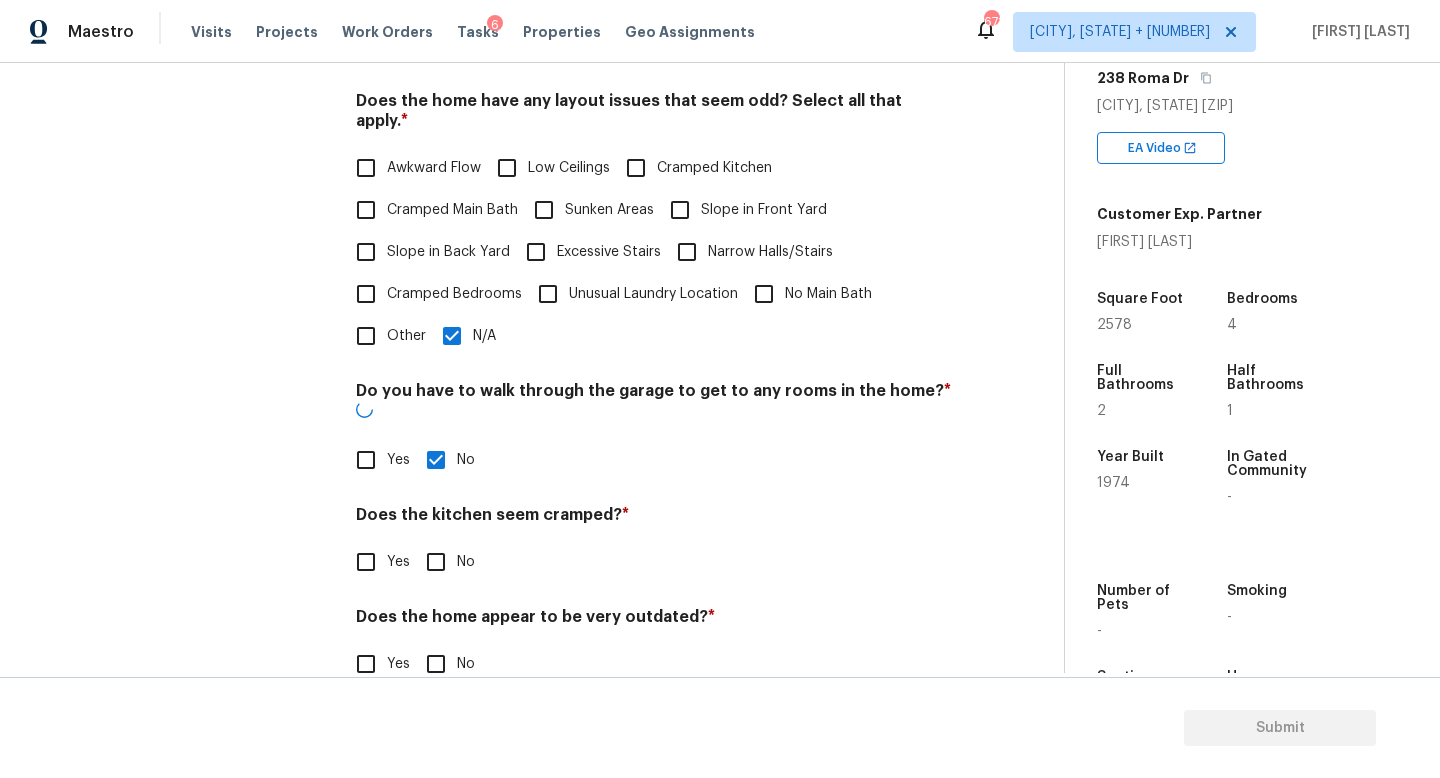 click on "Pricing Does the home have any additions?  * Yes No N/A Enclosed/Covered Patio ​ Photos Does the home have any layout issues that seem odd? Select all that apply.  * Awkward Flow Low Ceilings Cramped Kitchen Cramped Main Bath Sunken Areas Slope in Front Yard Slope in Back Yard Excessive Stairs Narrow Halls/Stairs Cramped Bedrooms Unusual Laundry Location No Main Bath Other N/A Do you have to walk through the garage to get to any rooms in the home?  * Yes No Does the kitchen seem cramped?  * Yes No Does the home appear to be very outdated?  * Yes No" at bounding box center [654, 224] 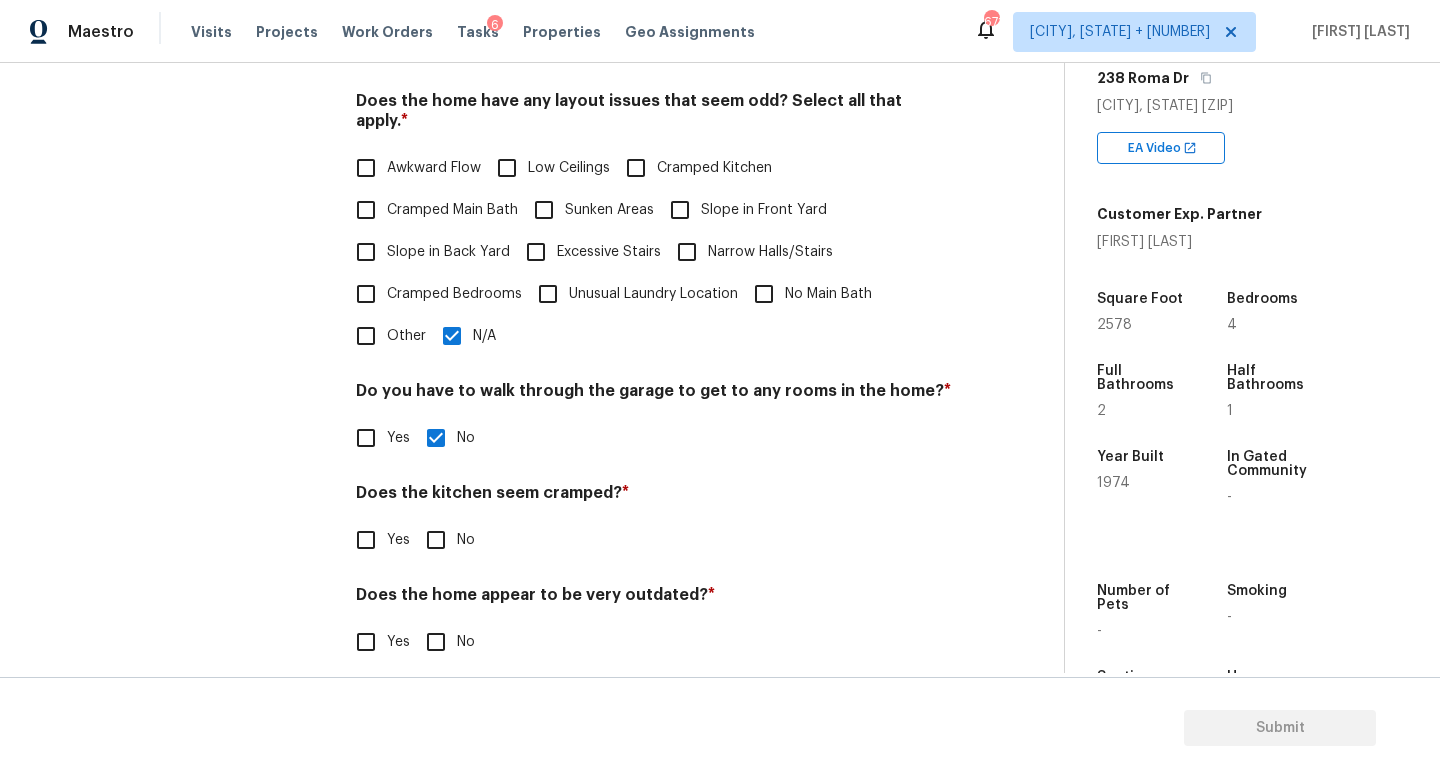 click on "No" at bounding box center (436, 540) 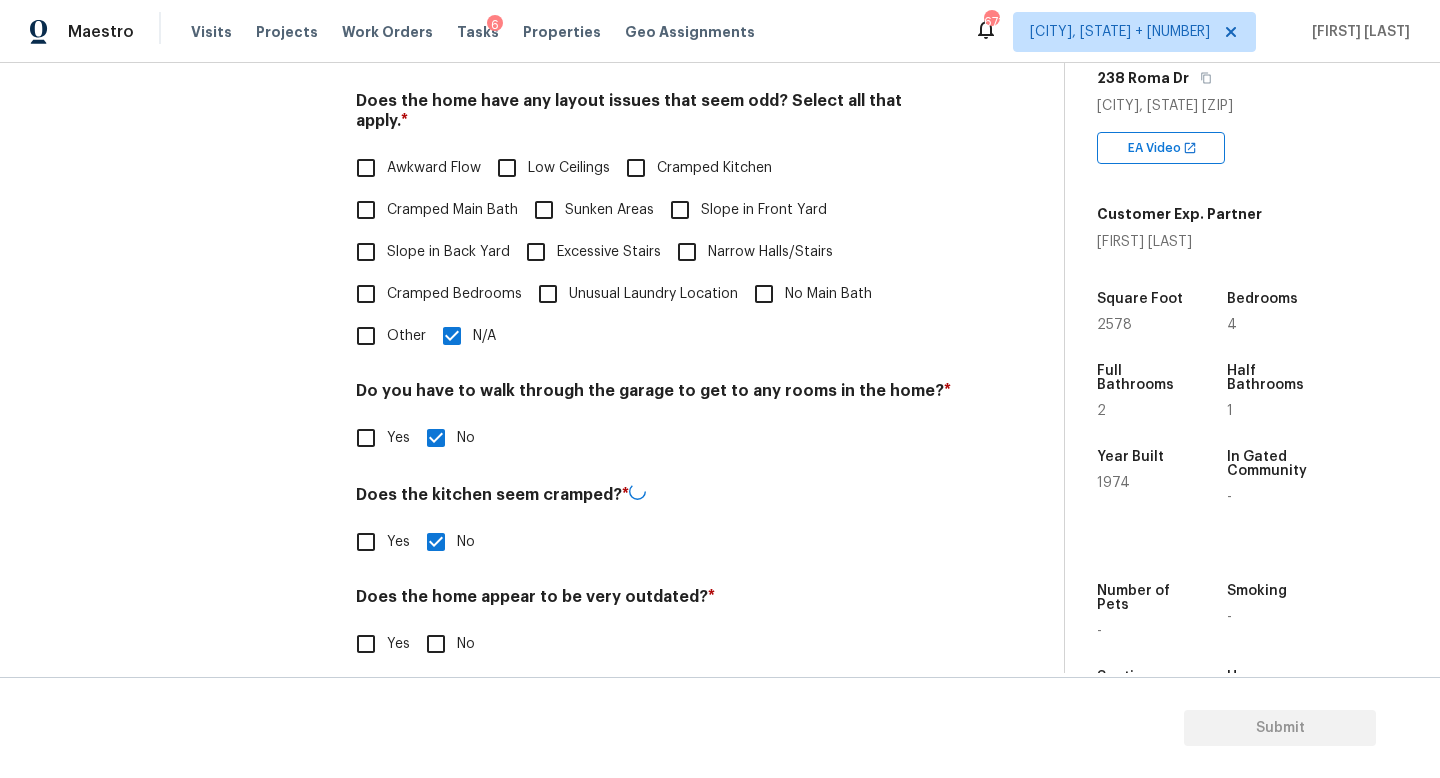 click on "No" at bounding box center [436, 644] 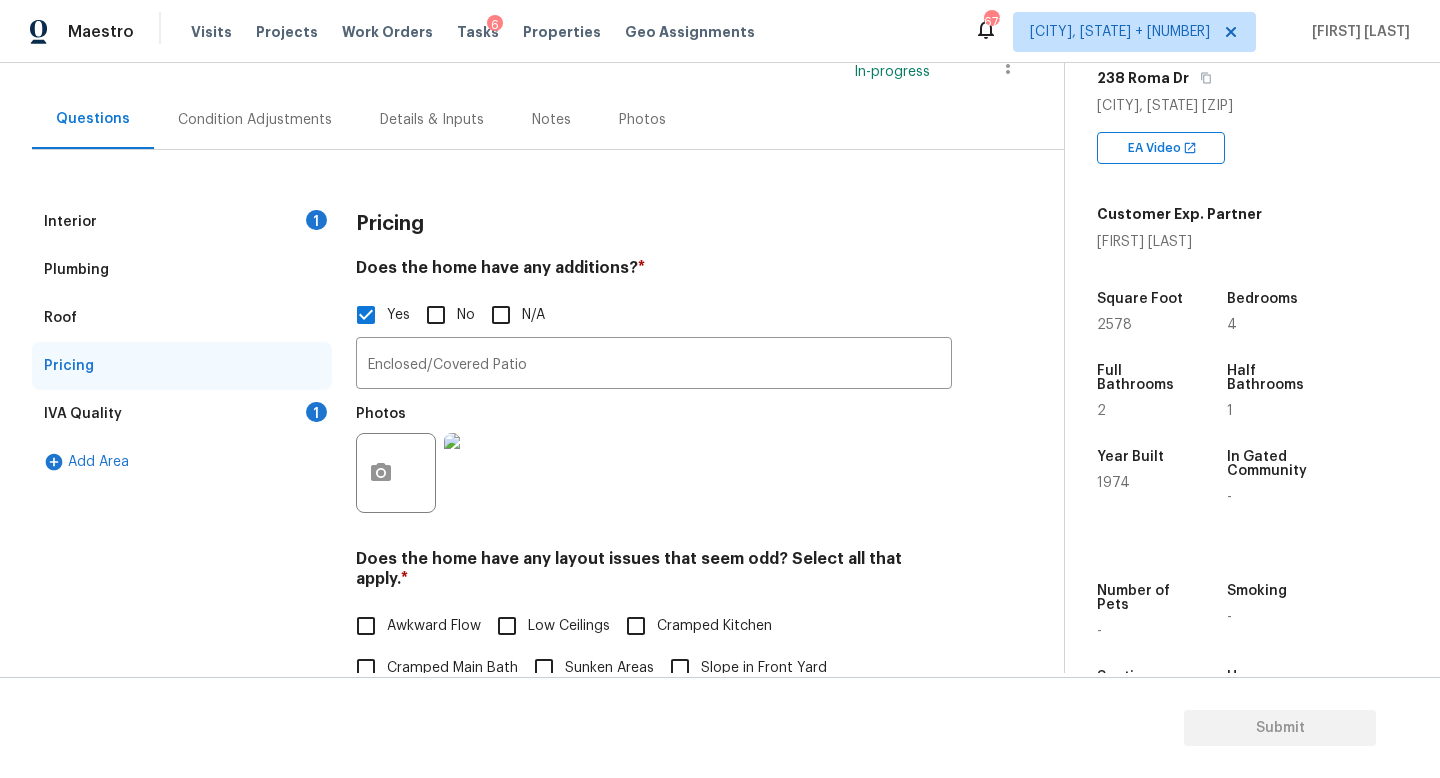 scroll, scrollTop: 148, scrollLeft: 0, axis: vertical 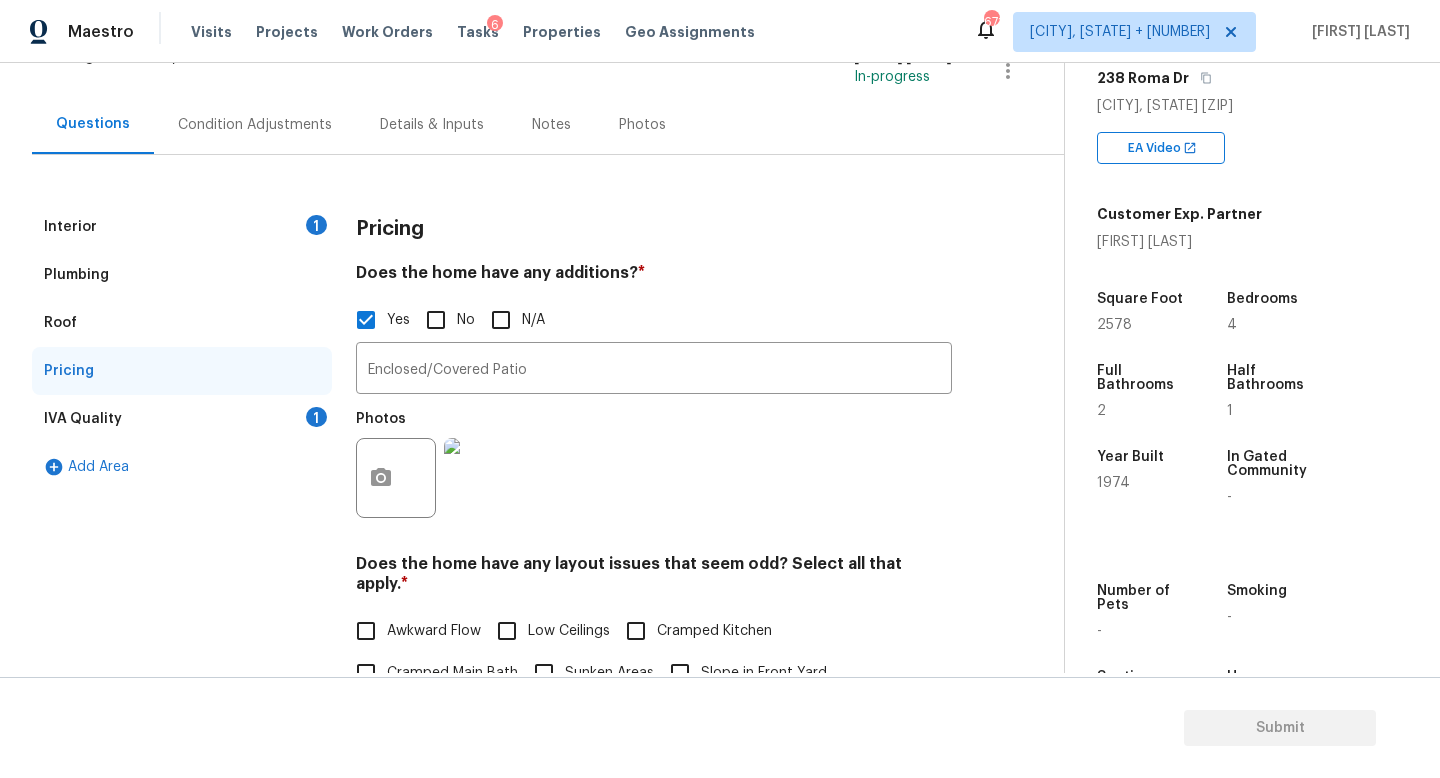 click on "IVA Quality 1" at bounding box center (182, 419) 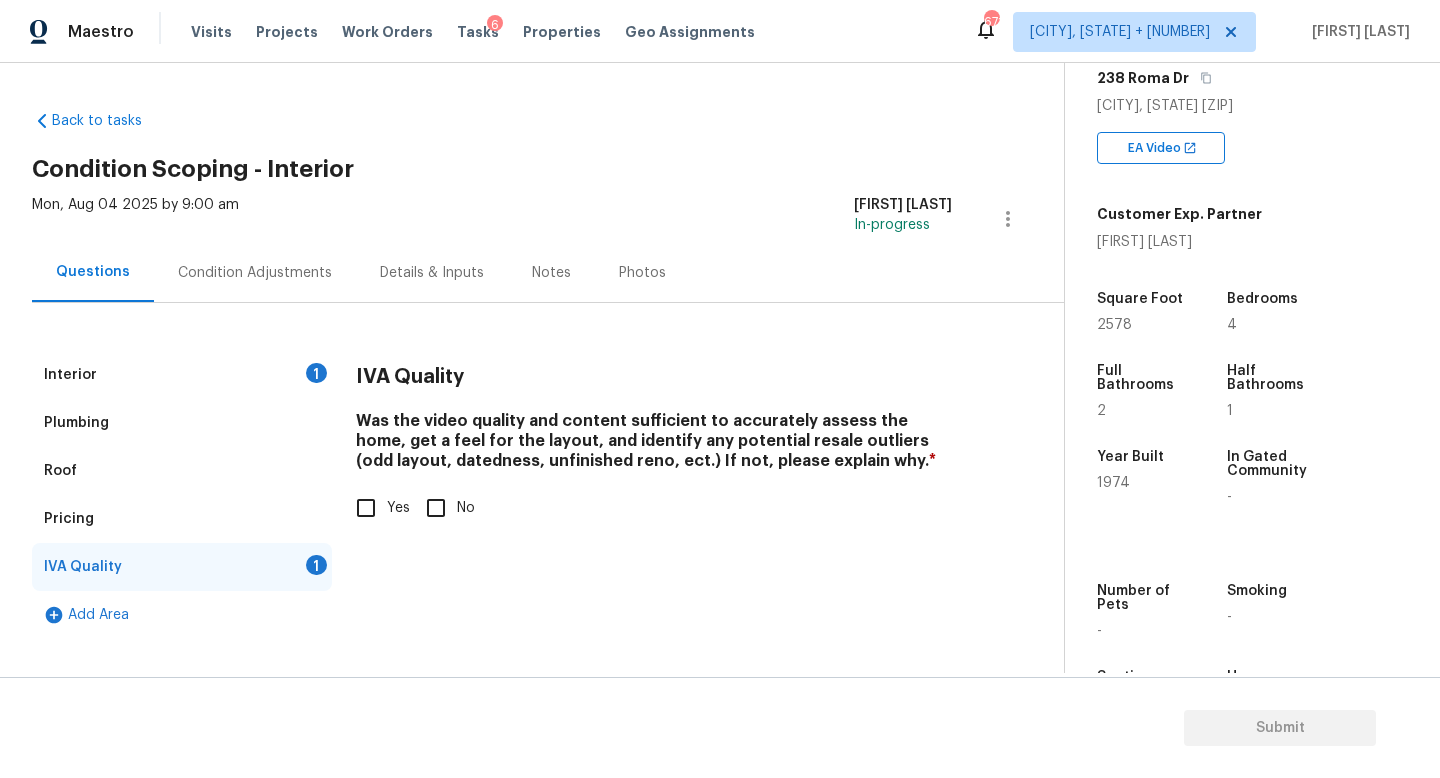 scroll, scrollTop: 0, scrollLeft: 0, axis: both 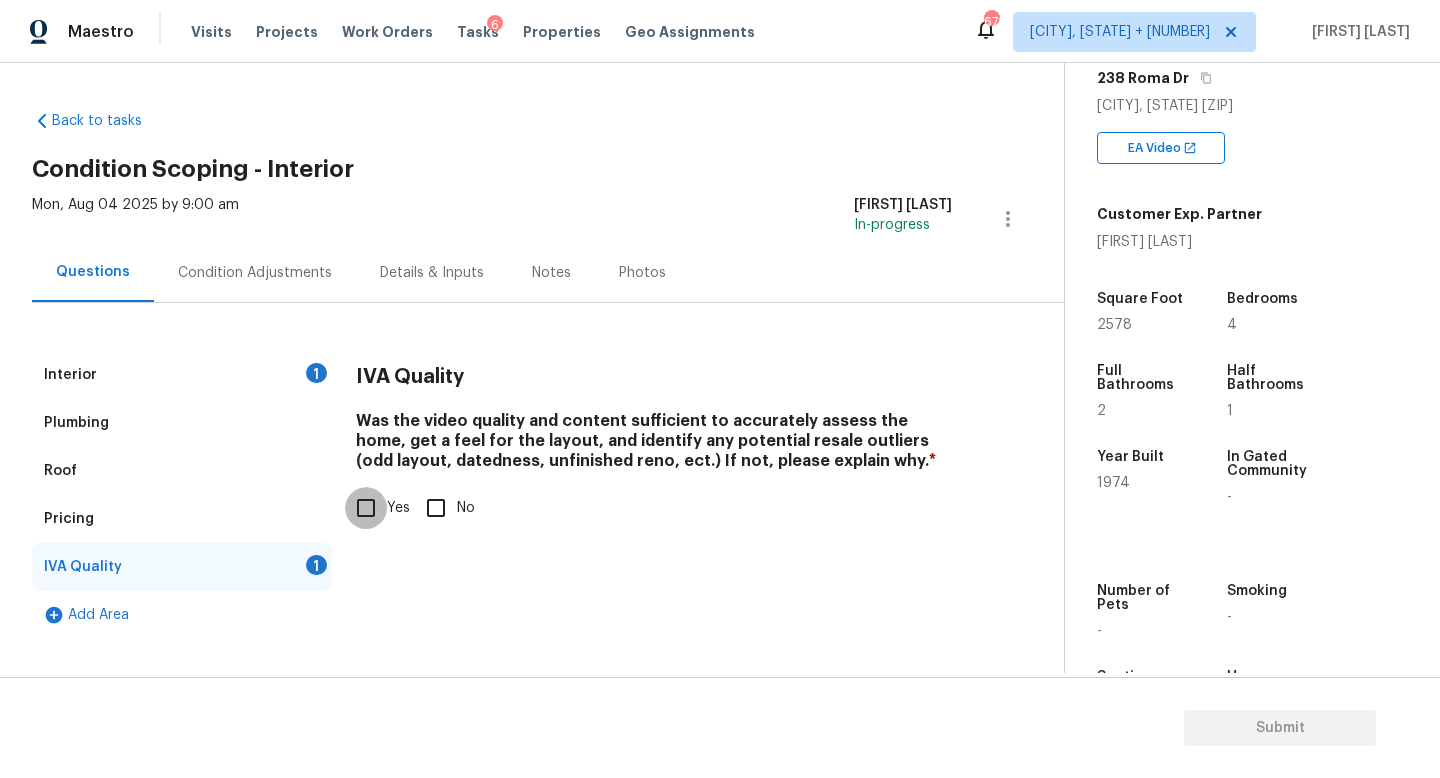 click on "Yes" at bounding box center [366, 508] 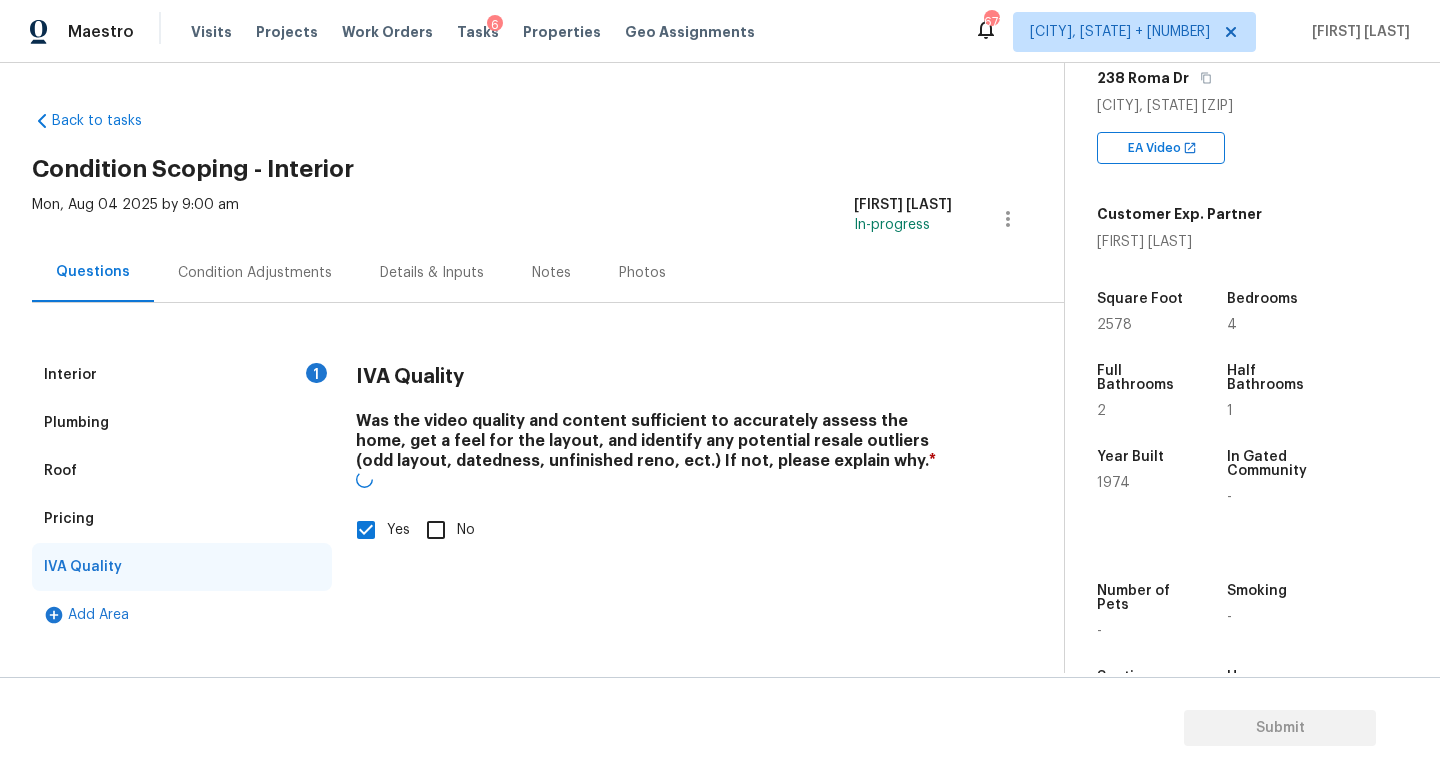 click on "Condition Adjustments" at bounding box center (255, 273) 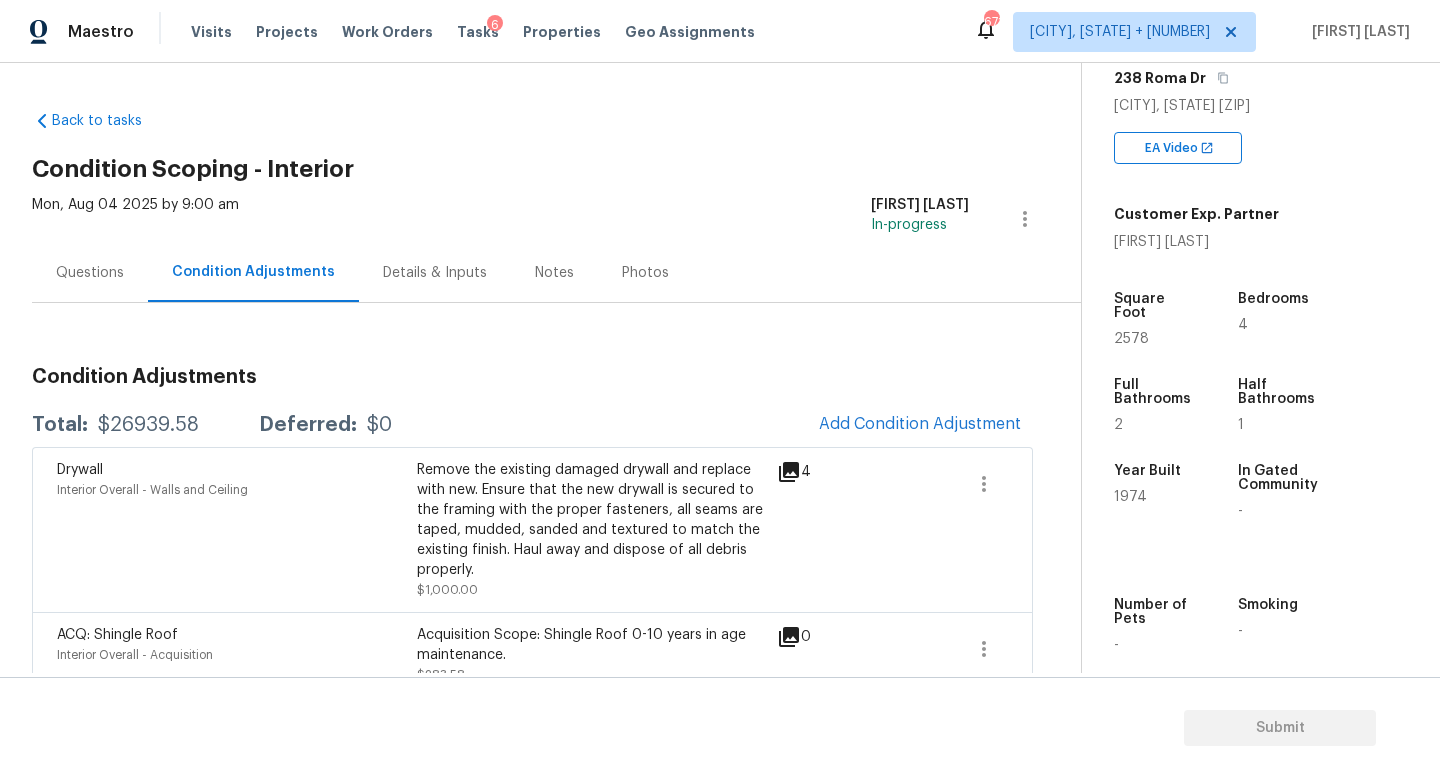 scroll, scrollTop: 62, scrollLeft: 0, axis: vertical 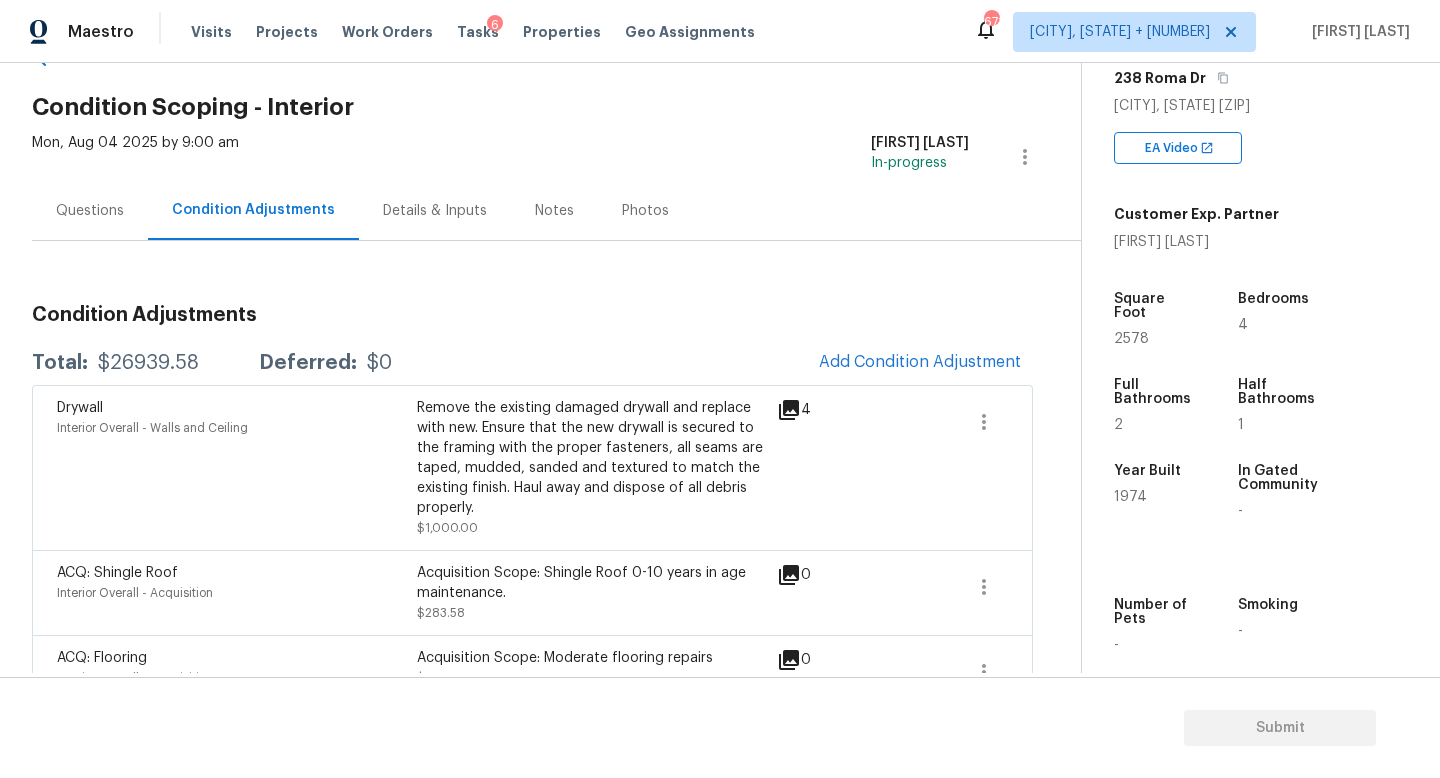 click on "Mon, Aug 04 2025 by 9:00 am" at bounding box center (135, 157) 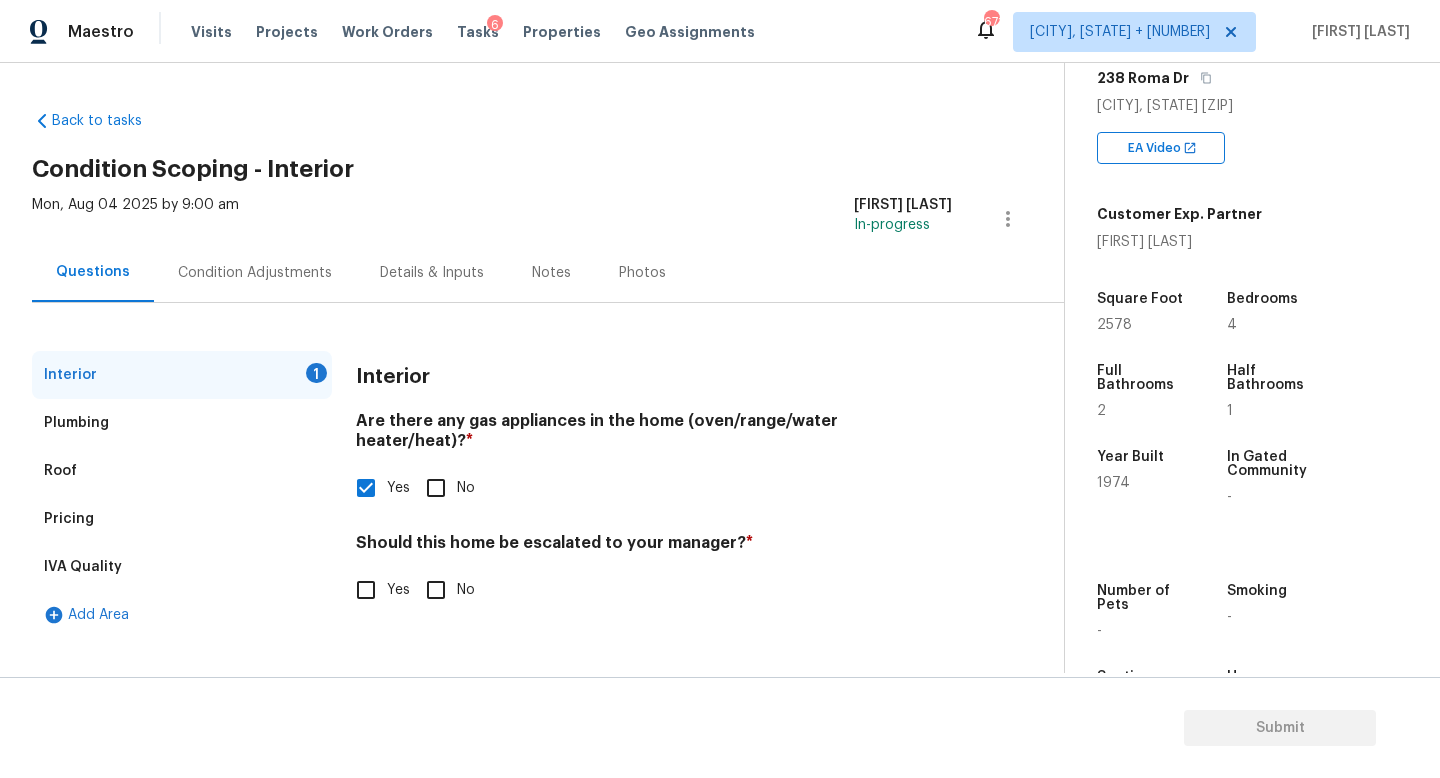 scroll, scrollTop: 0, scrollLeft: 0, axis: both 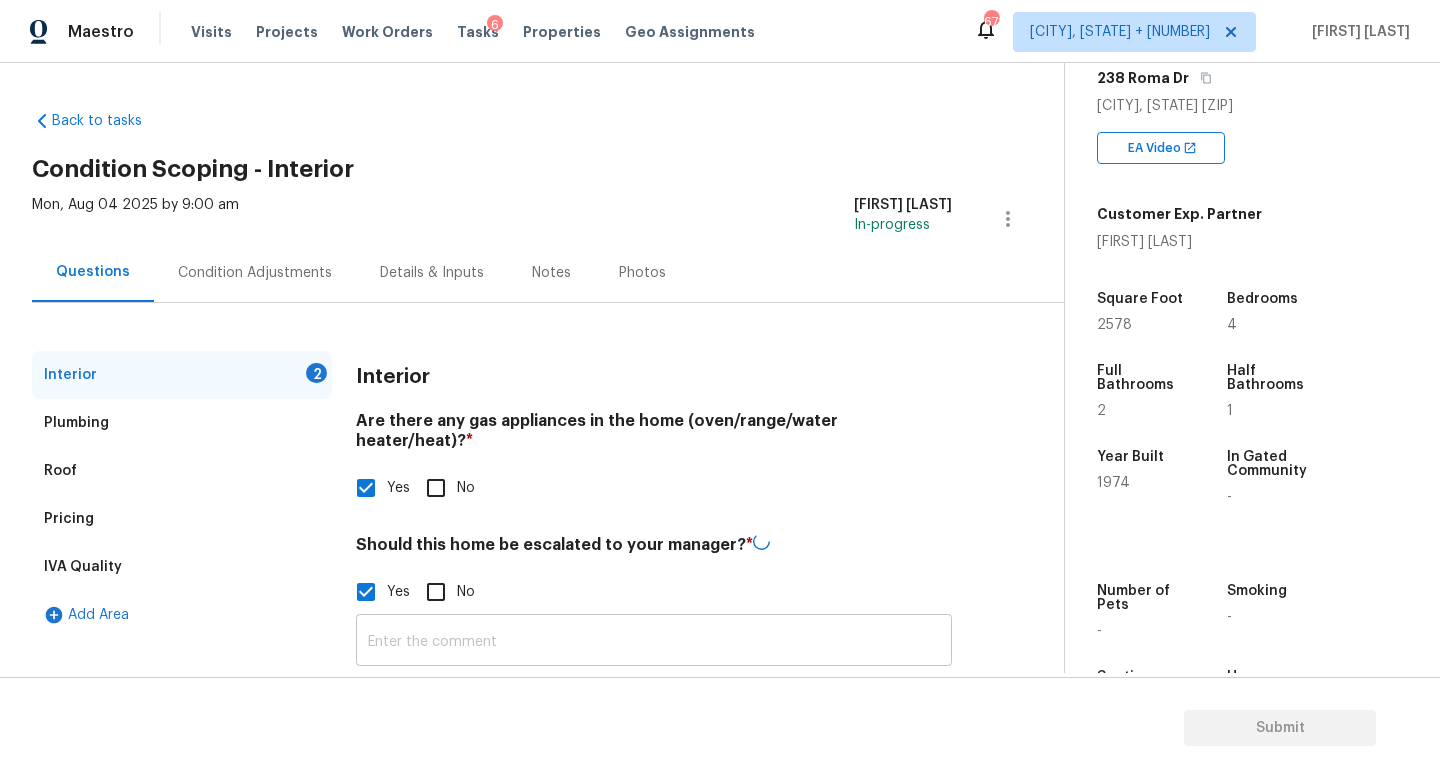 click at bounding box center [654, 642] 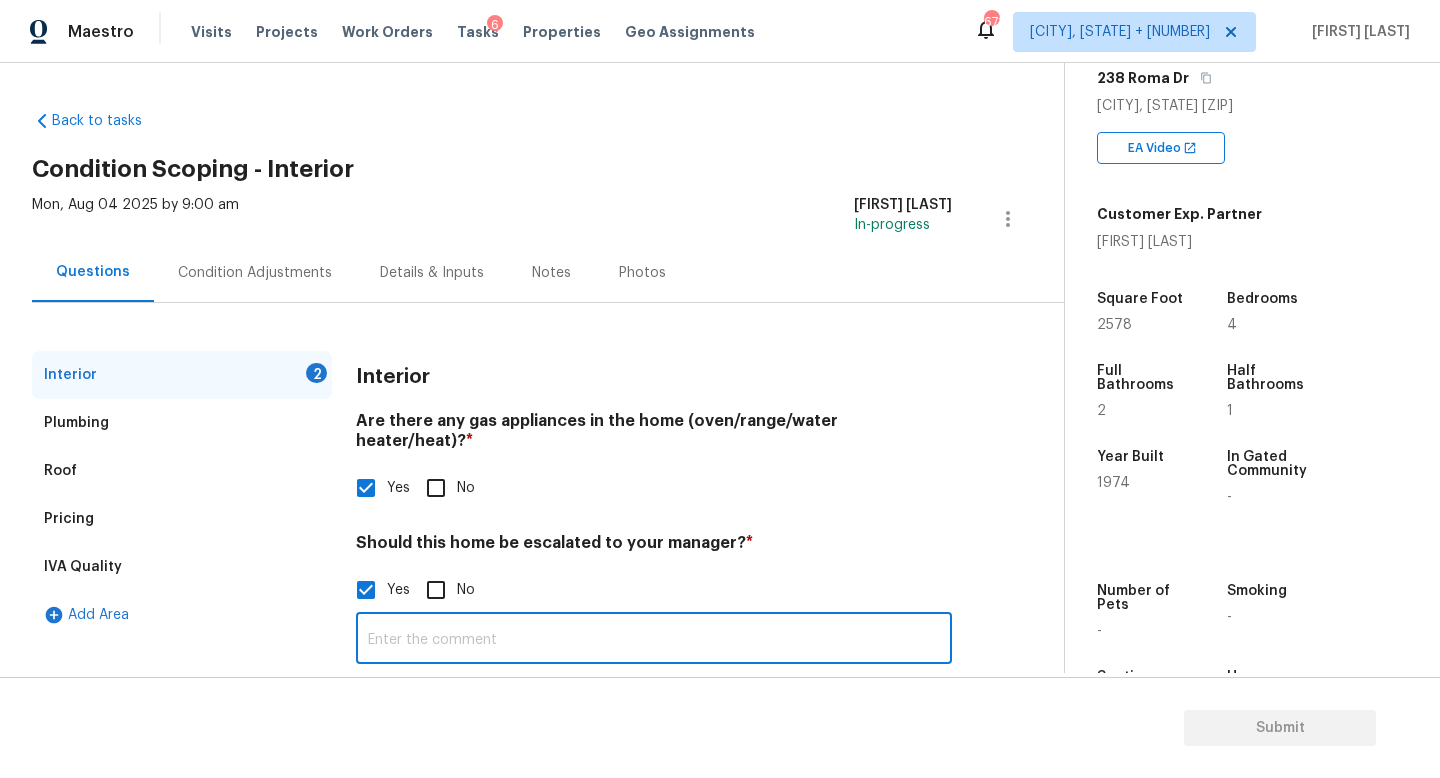 scroll, scrollTop: 137, scrollLeft: 0, axis: vertical 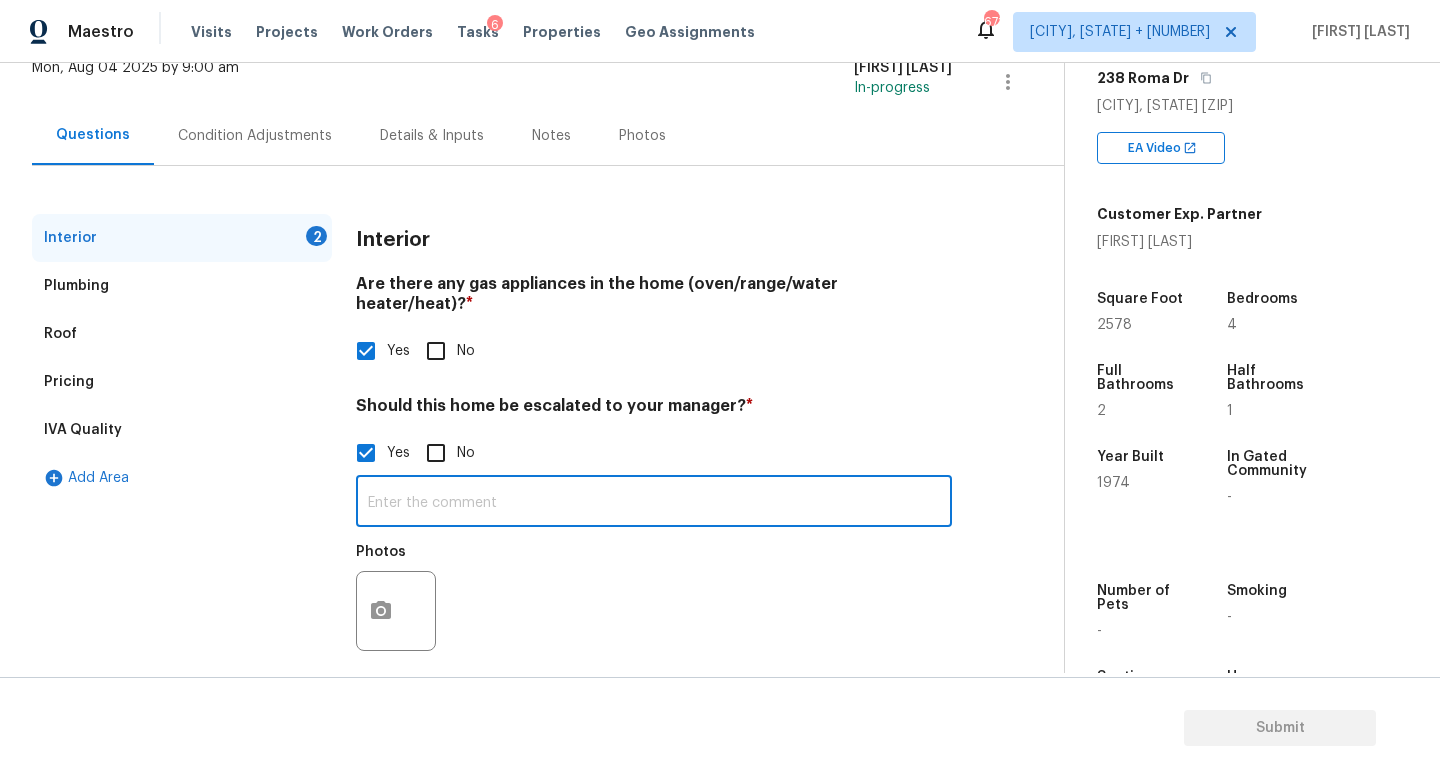 click at bounding box center [396, 611] 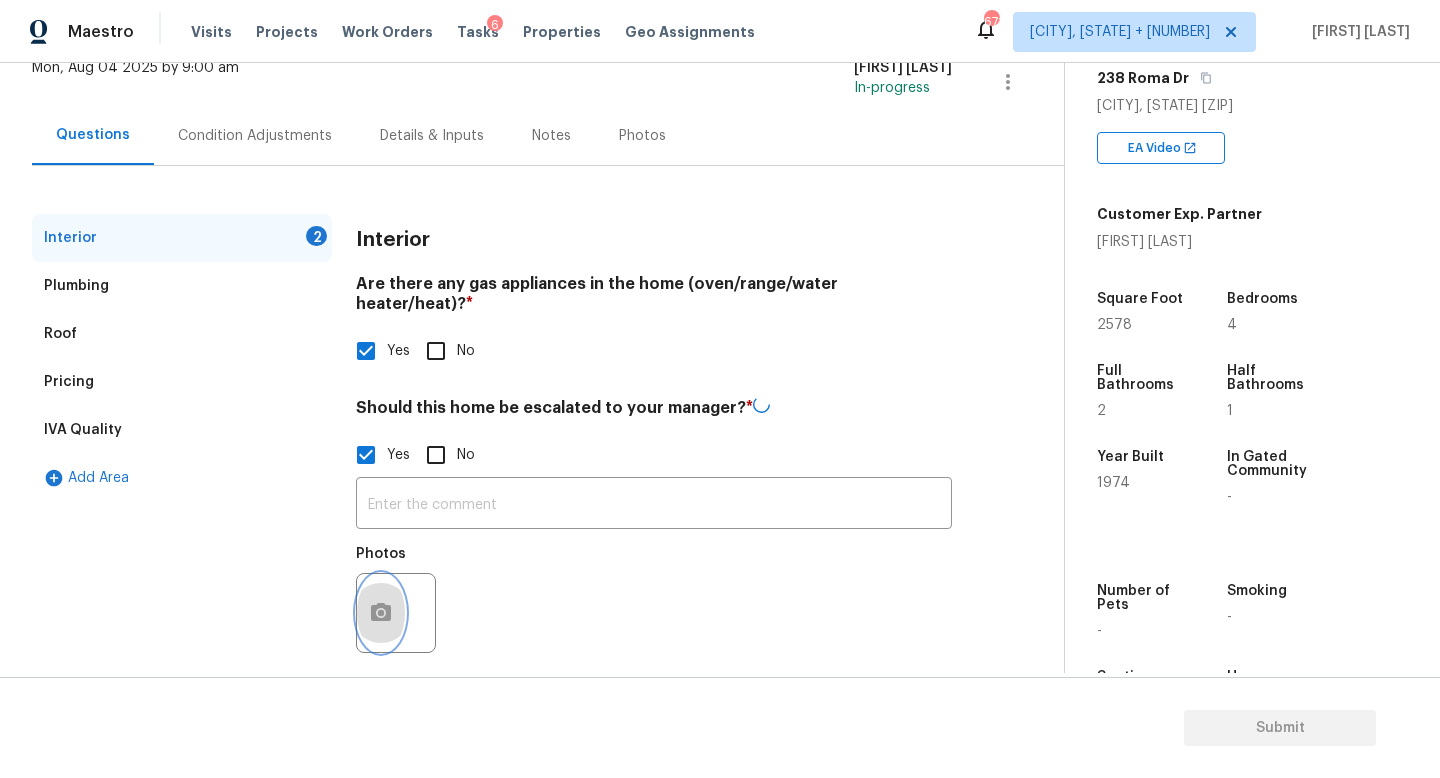 click 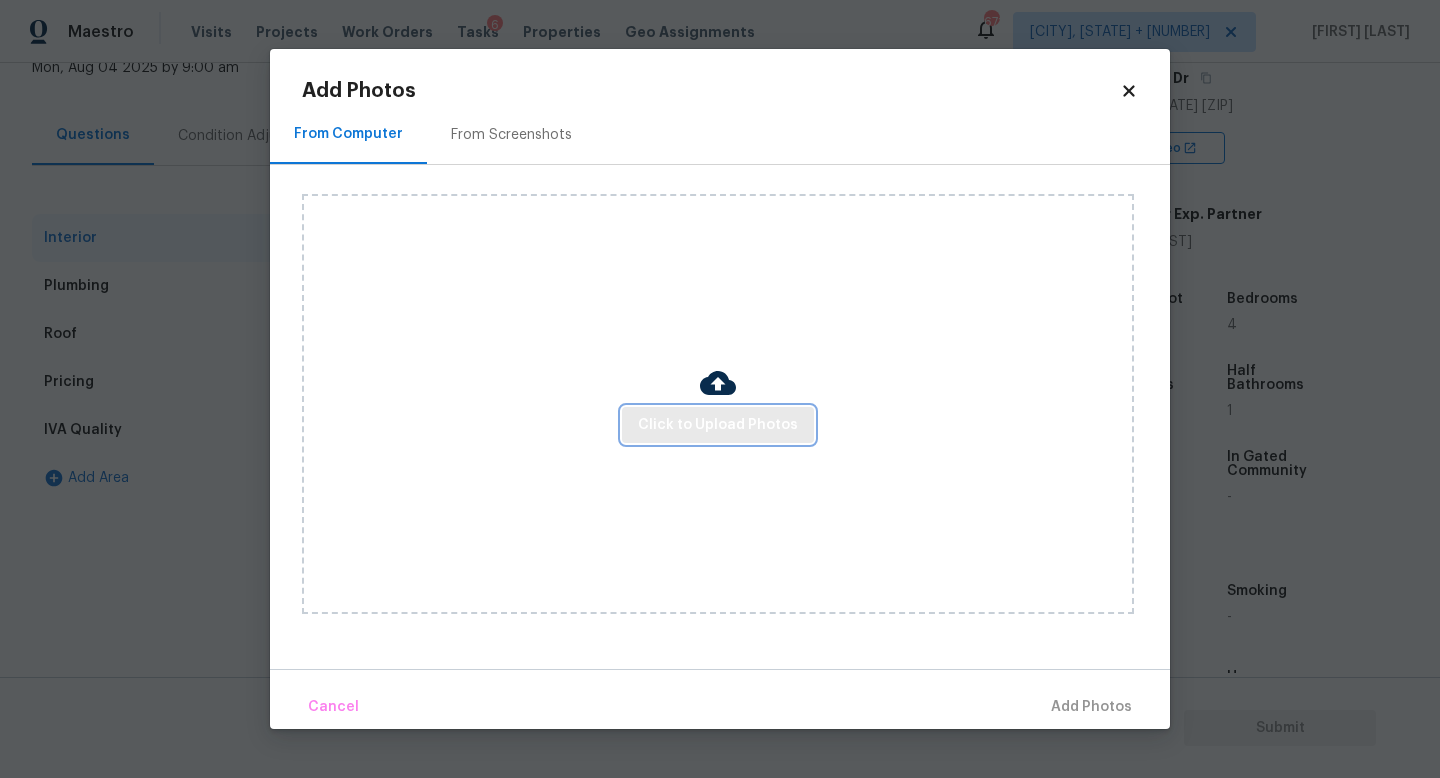 click on "Click to Upload Photos" at bounding box center [718, 425] 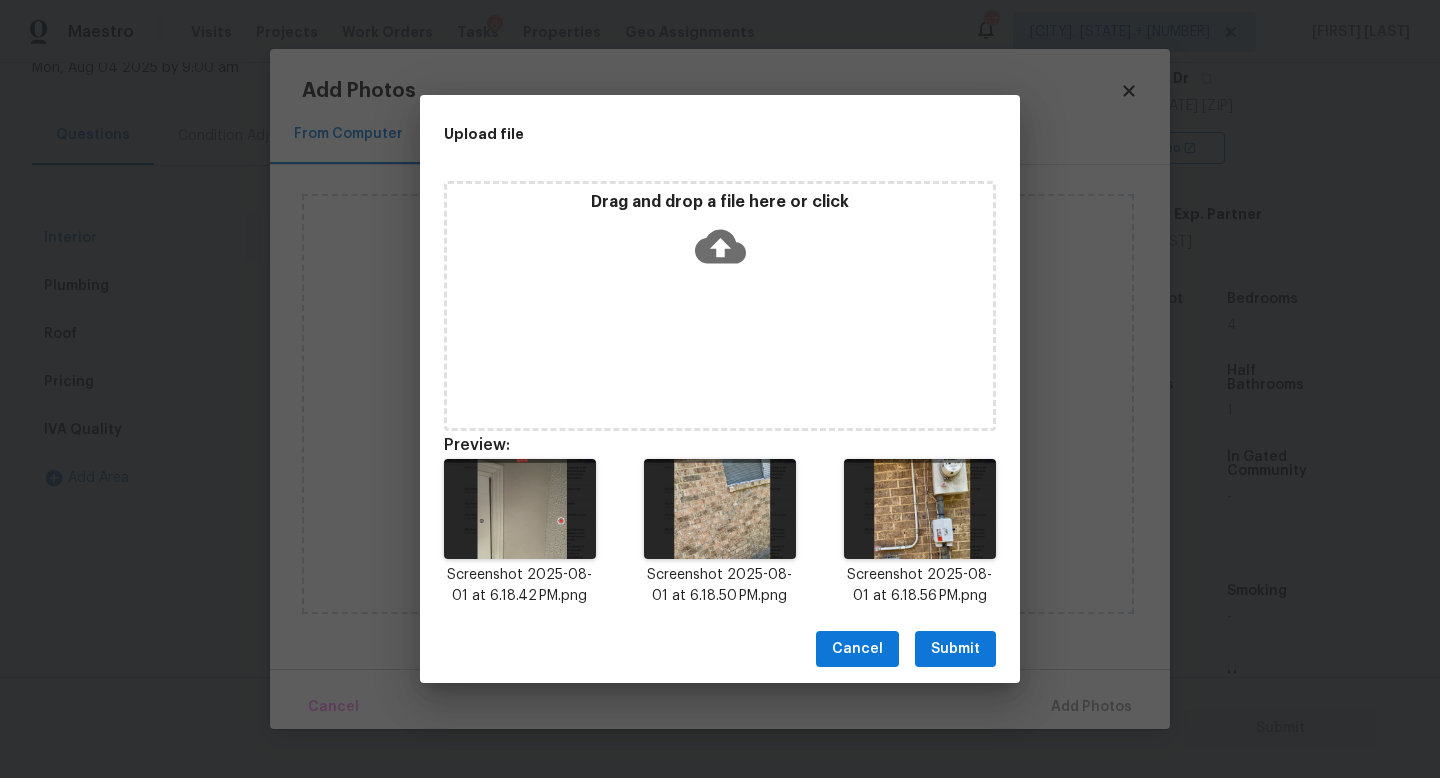 click on "Submit" at bounding box center [955, 649] 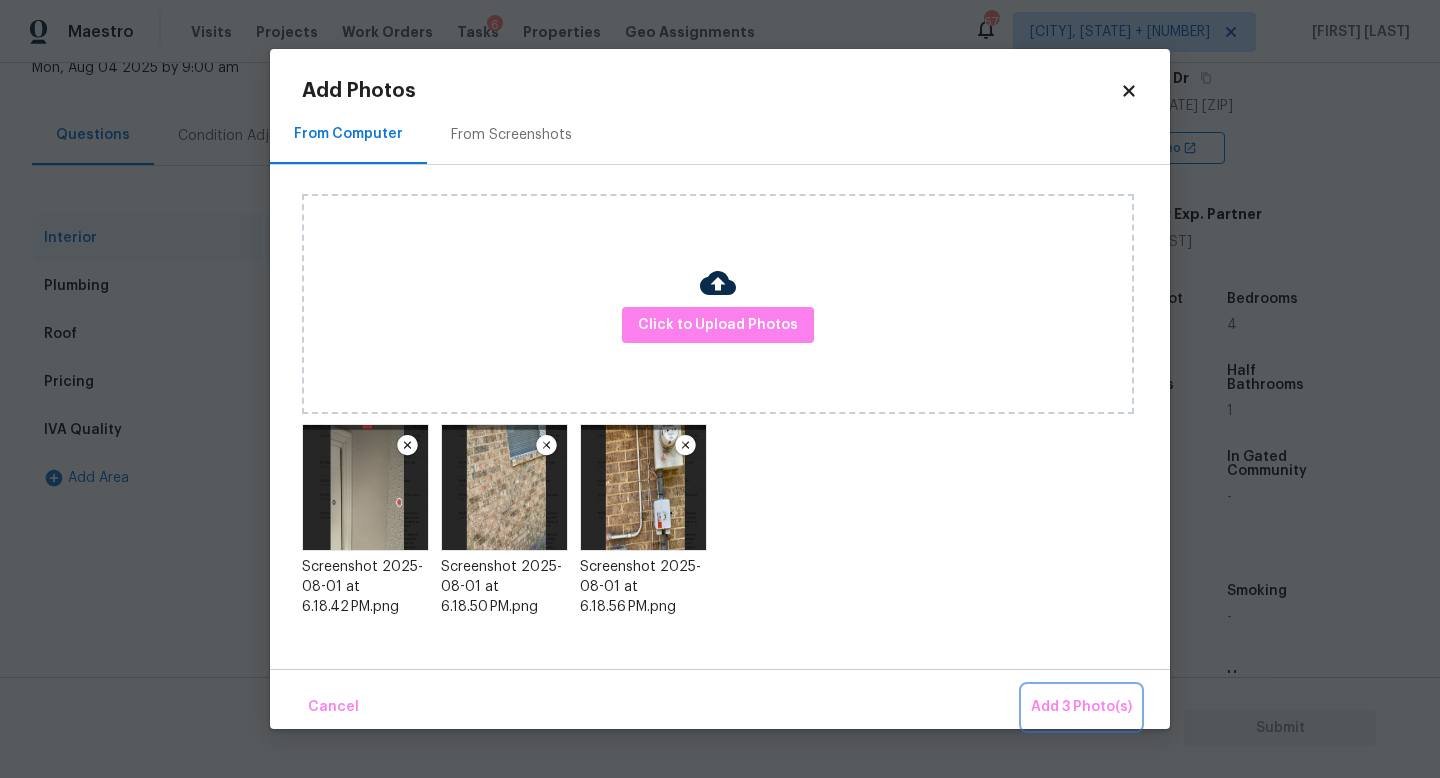 click on "Add 3 Photo(s)" at bounding box center (1081, 707) 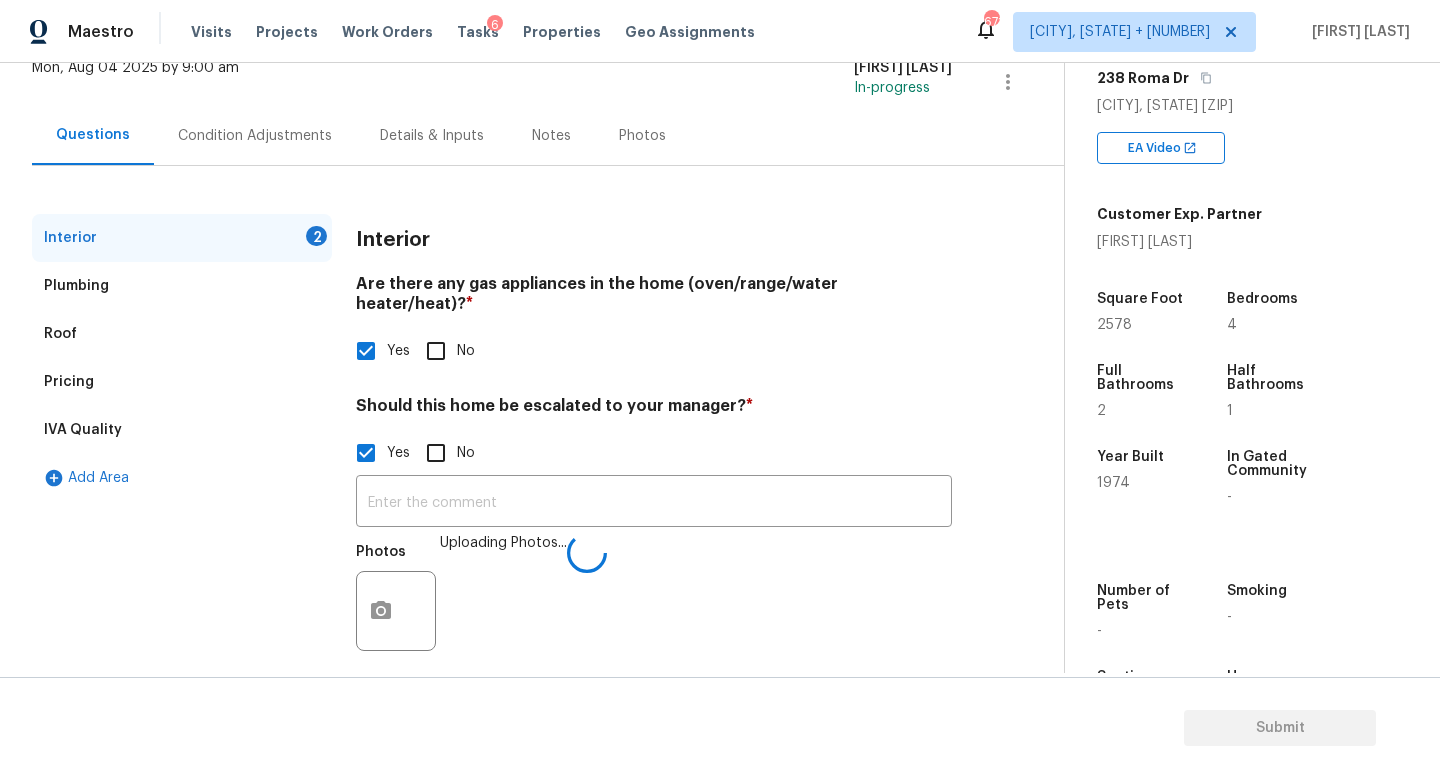 click on "No" at bounding box center [445, 453] 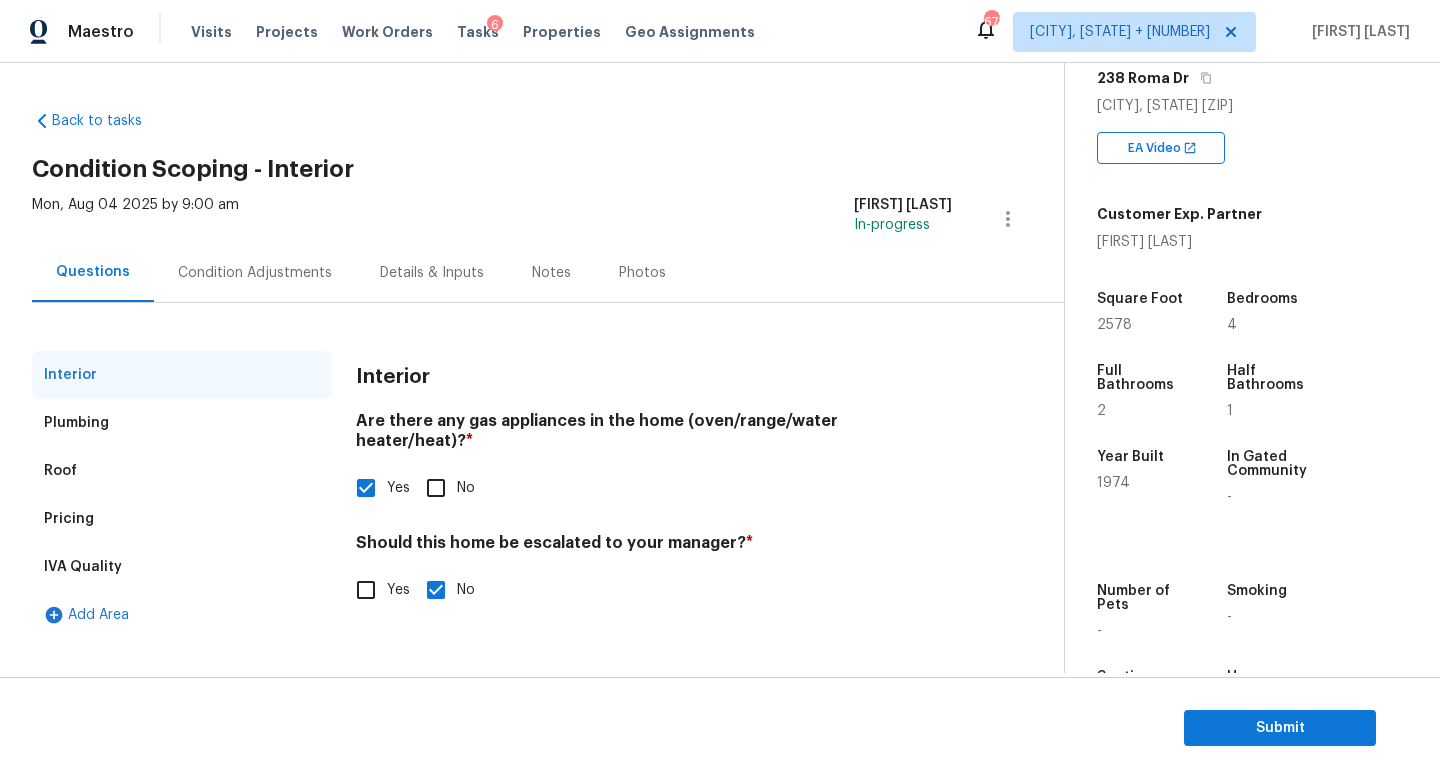 click on "Yes" at bounding box center [366, 590] 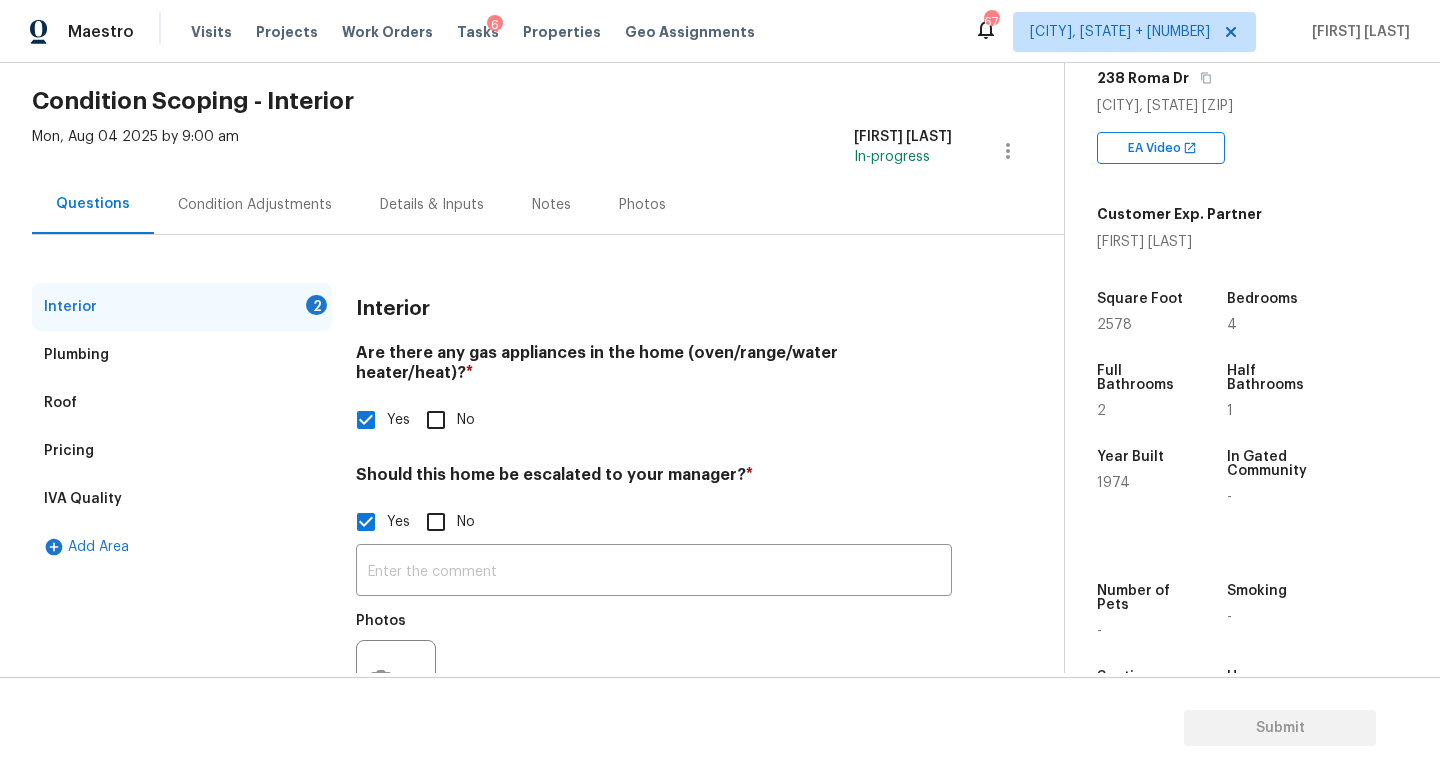 scroll, scrollTop: 132, scrollLeft: 0, axis: vertical 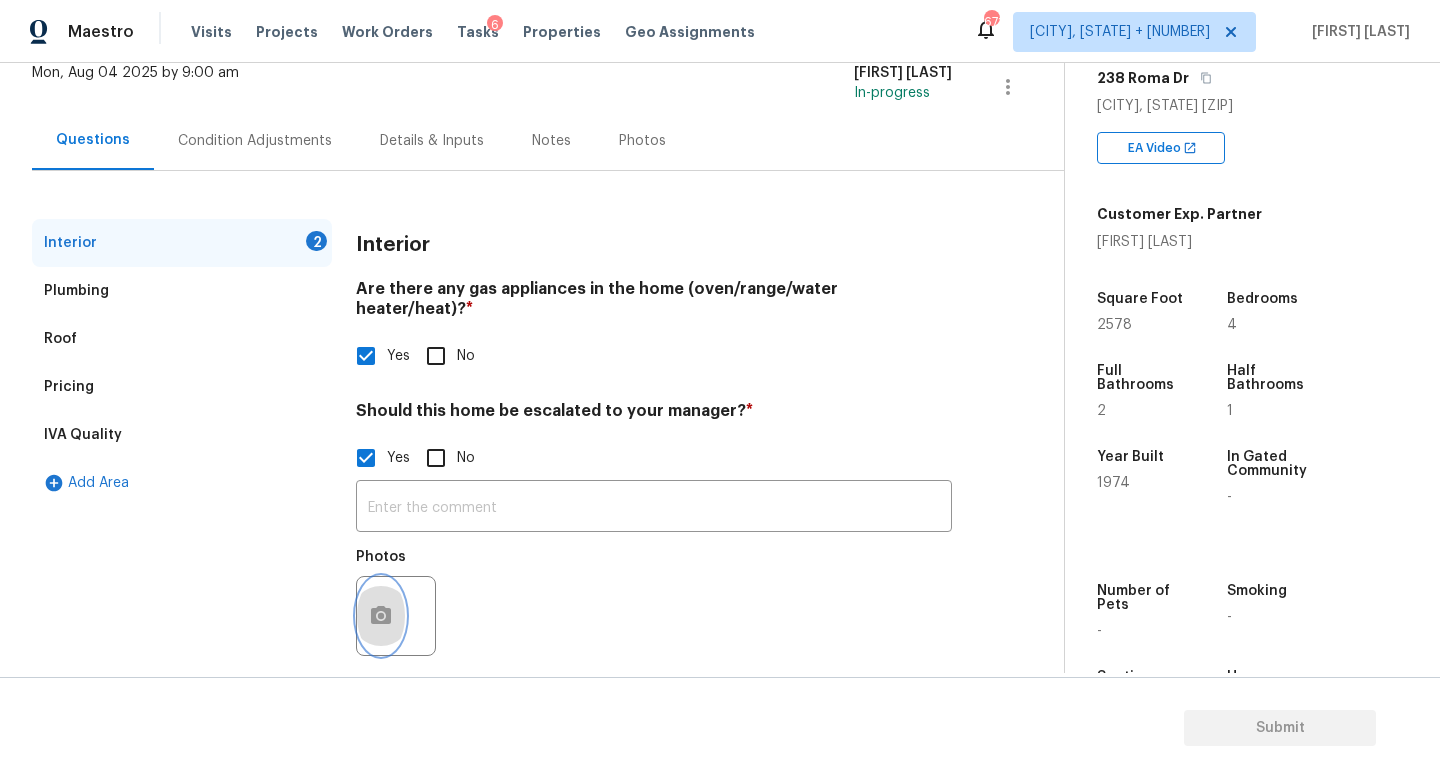 click at bounding box center [381, 616] 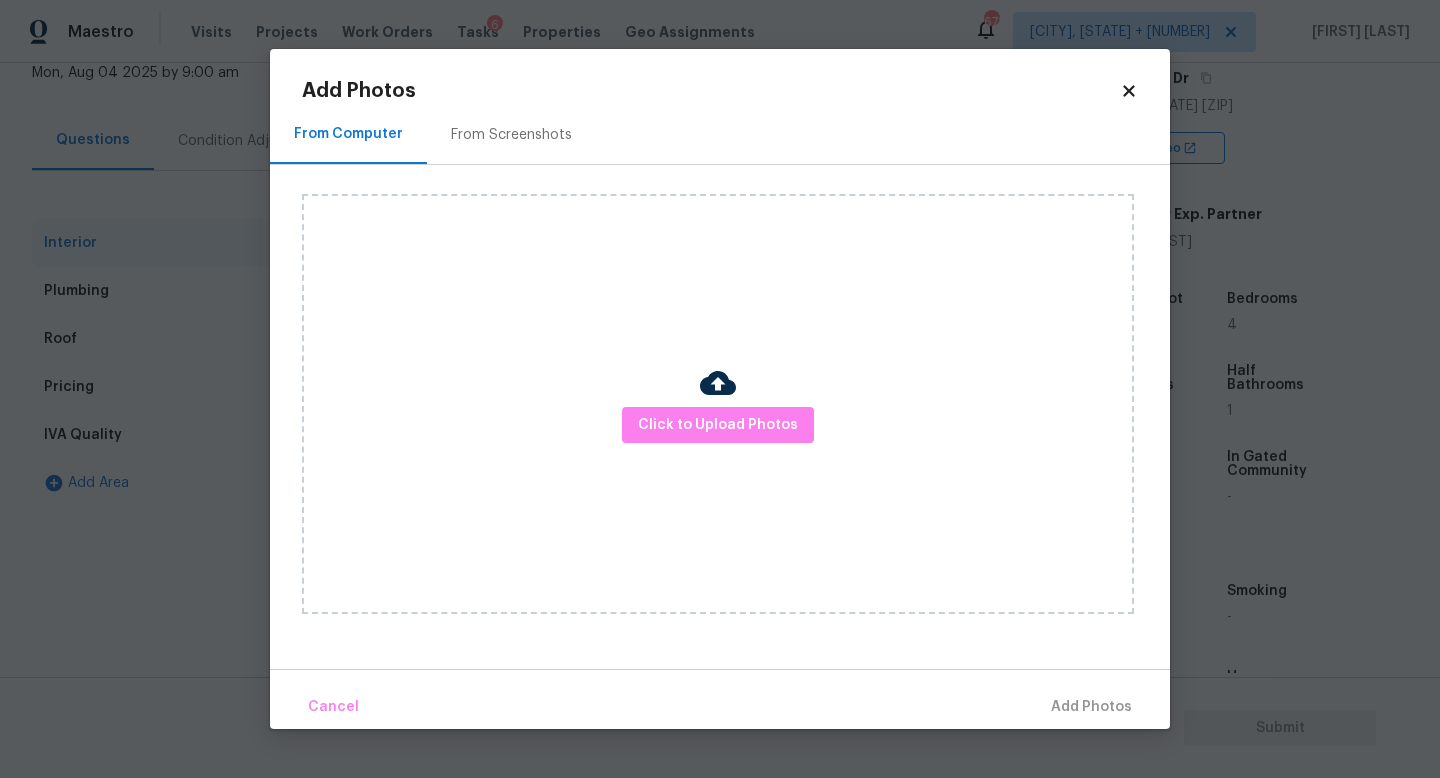 click at bounding box center [718, 383] 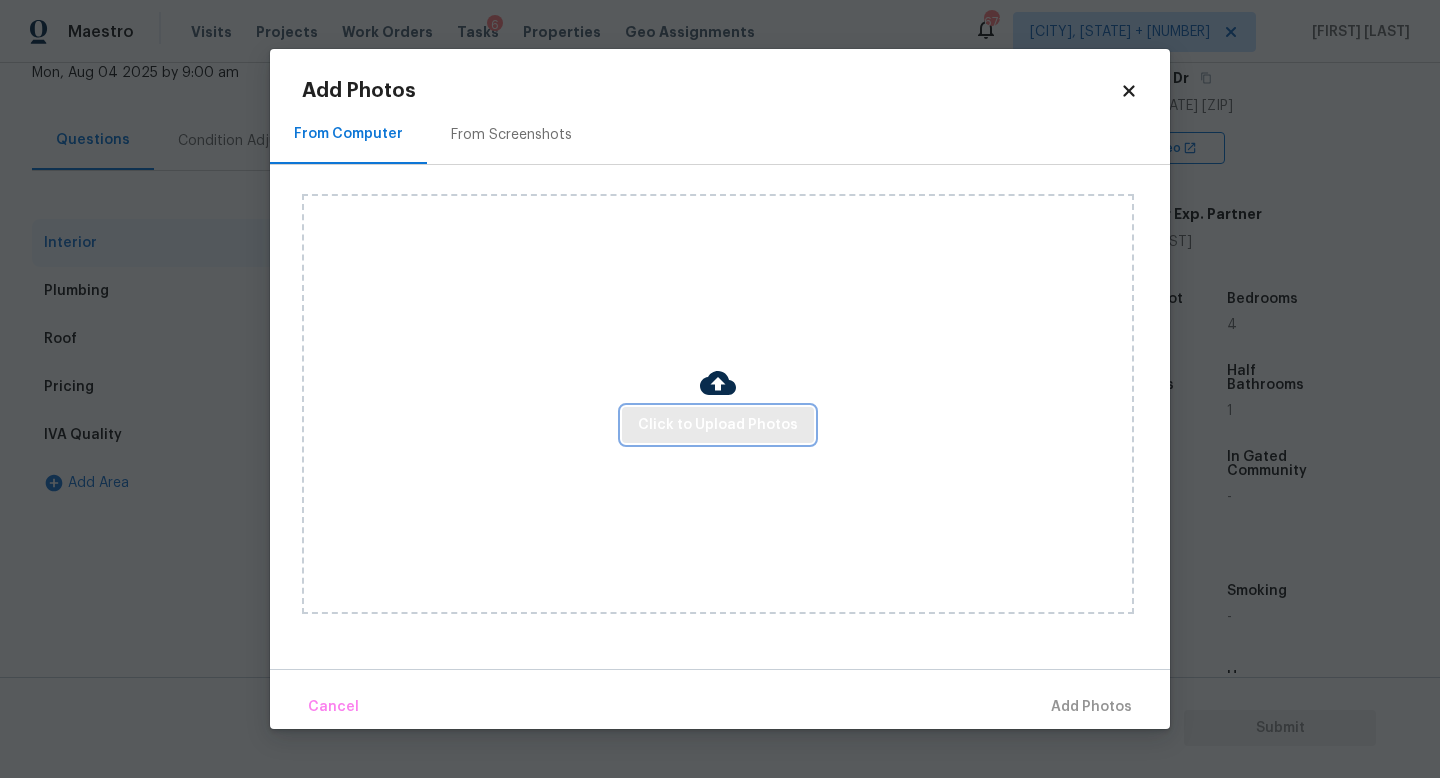click on "Click to Upload Photos" at bounding box center (718, 425) 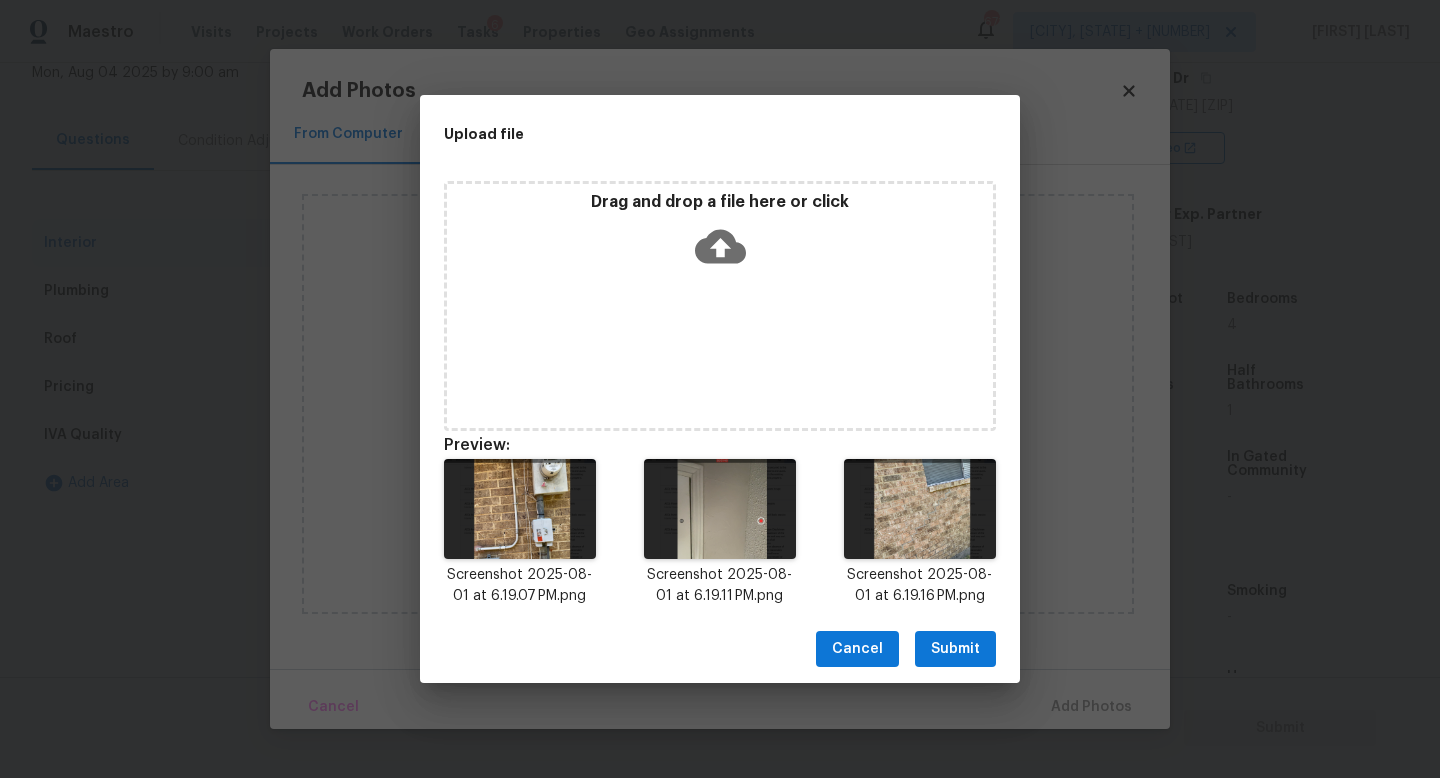 click on "Submit" at bounding box center (955, 649) 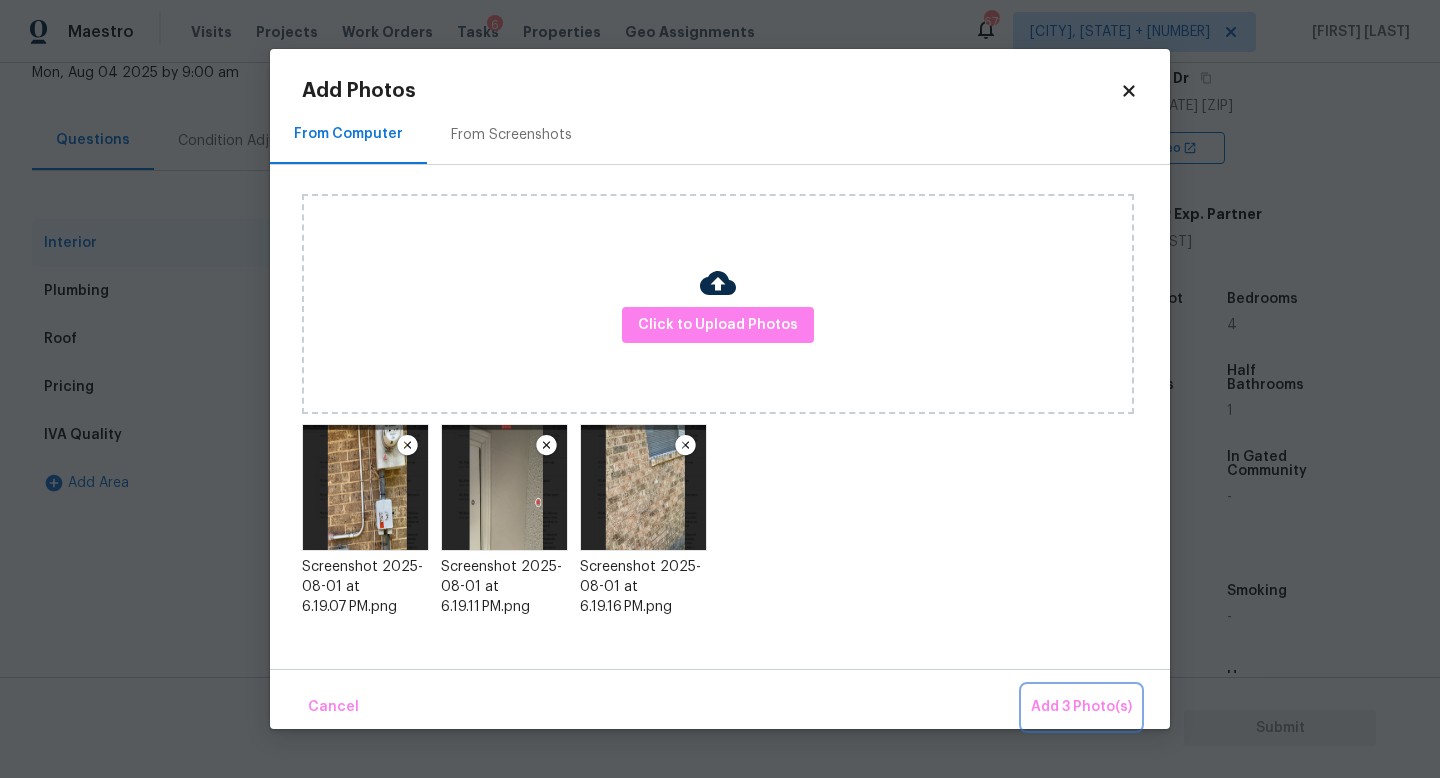 click on "Add 3 Photo(s)" at bounding box center [1081, 707] 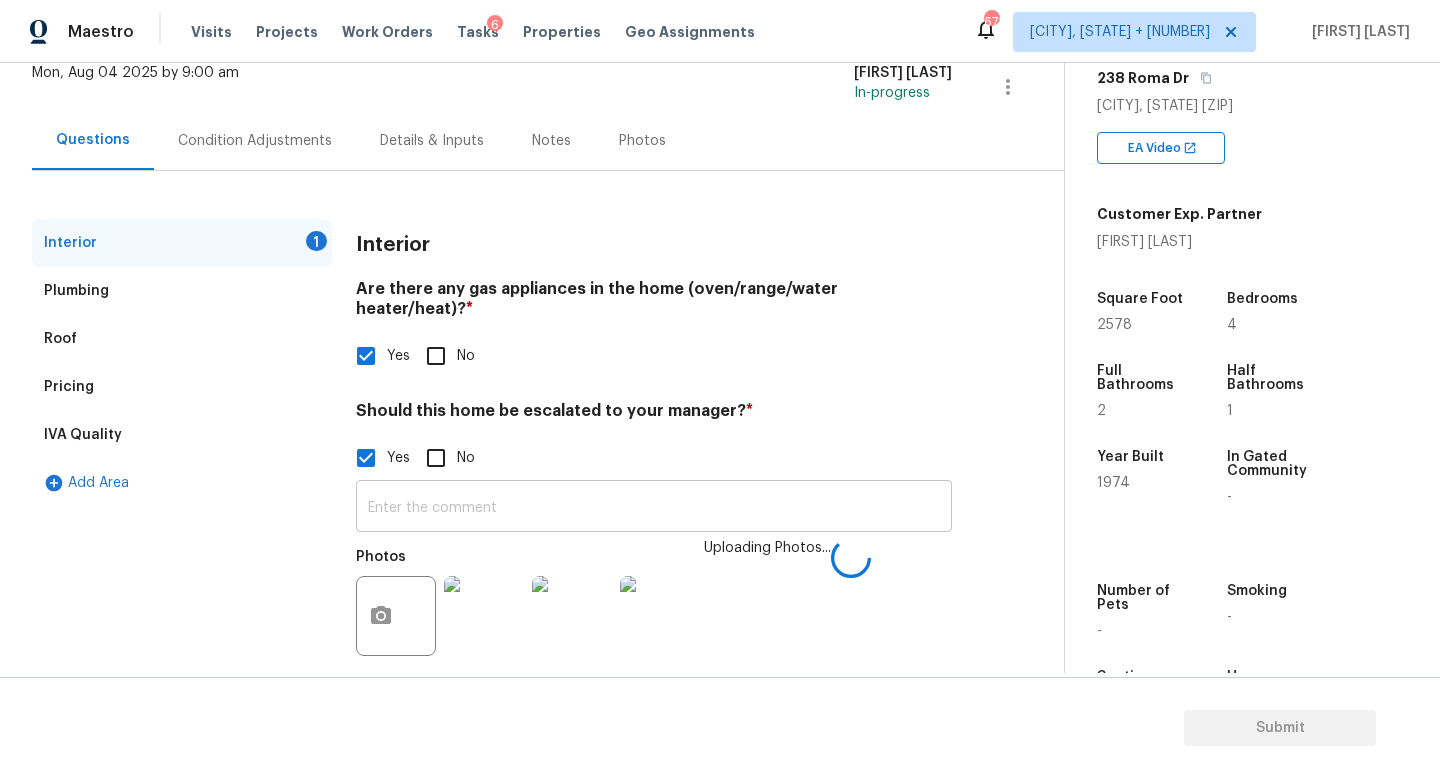 click at bounding box center [654, 508] 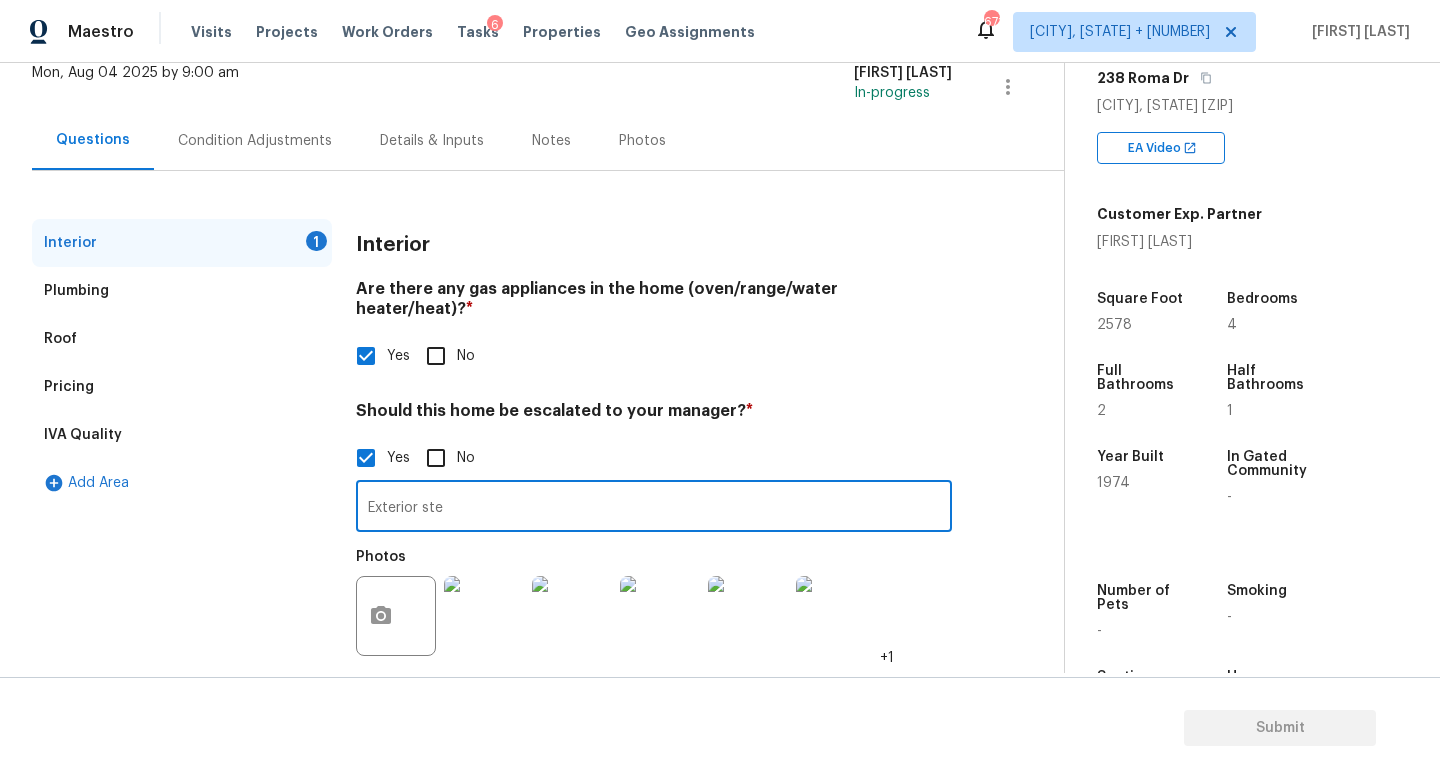 type on "Exterior step" 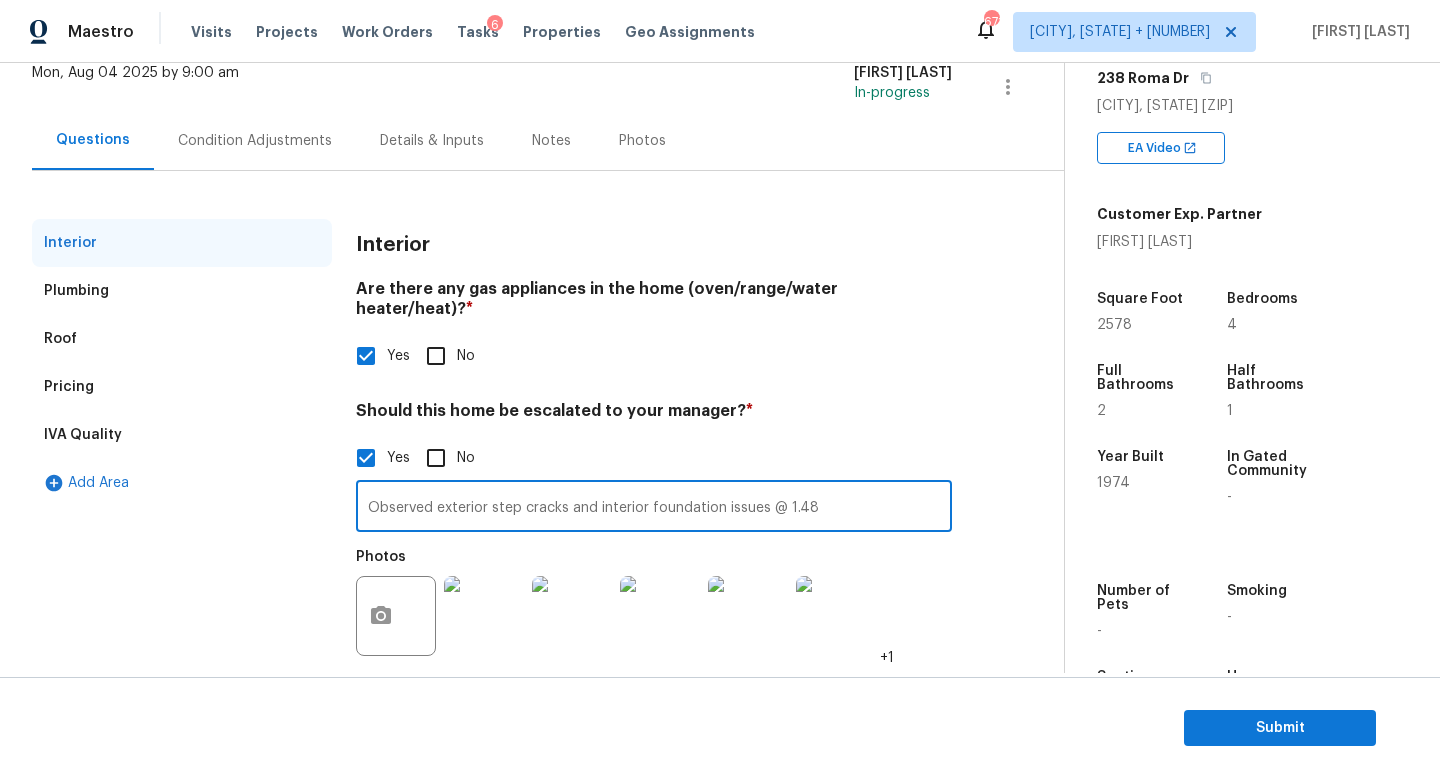 type on "Observed exterior step cracks and interior foundation issues @ 1.48" 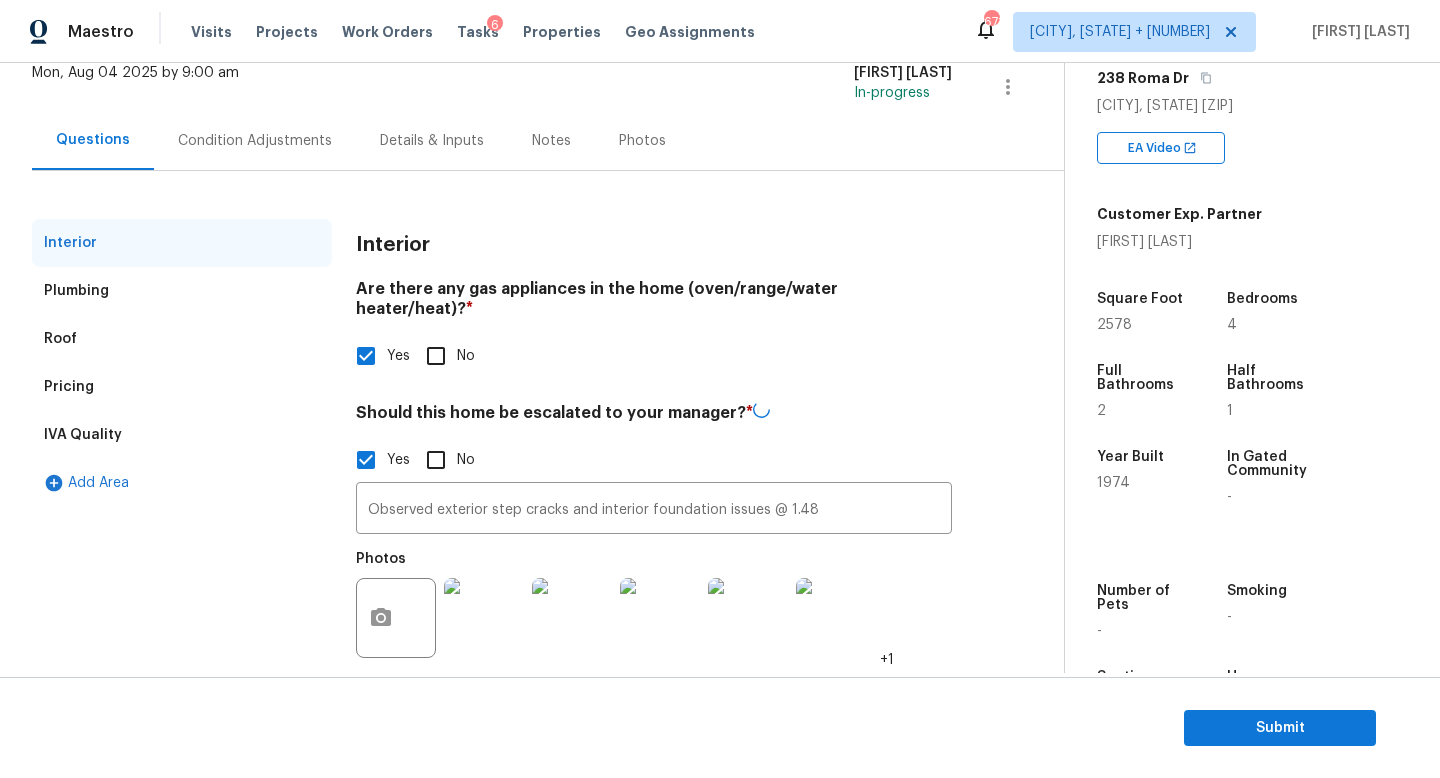click on "Pricing" at bounding box center [182, 387] 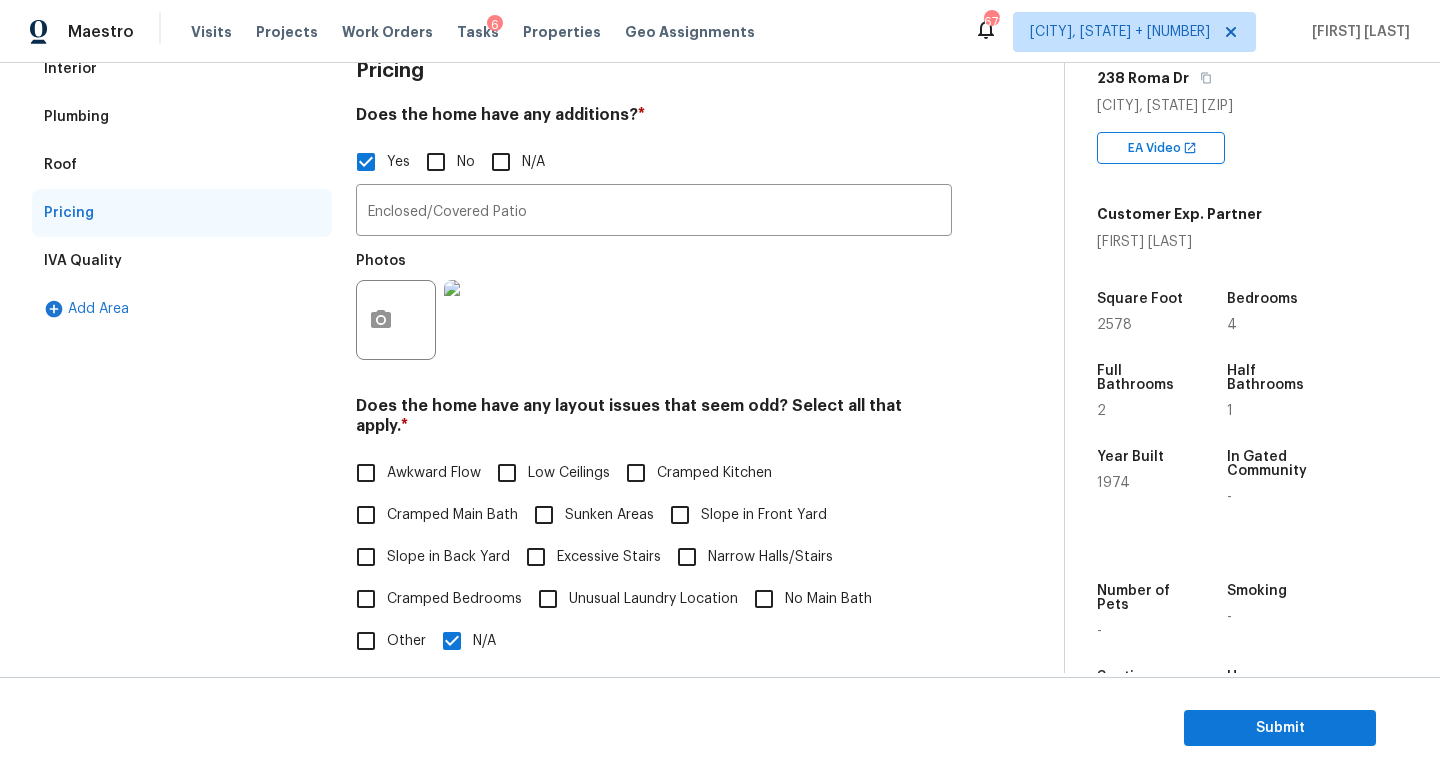 scroll, scrollTop: 611, scrollLeft: 0, axis: vertical 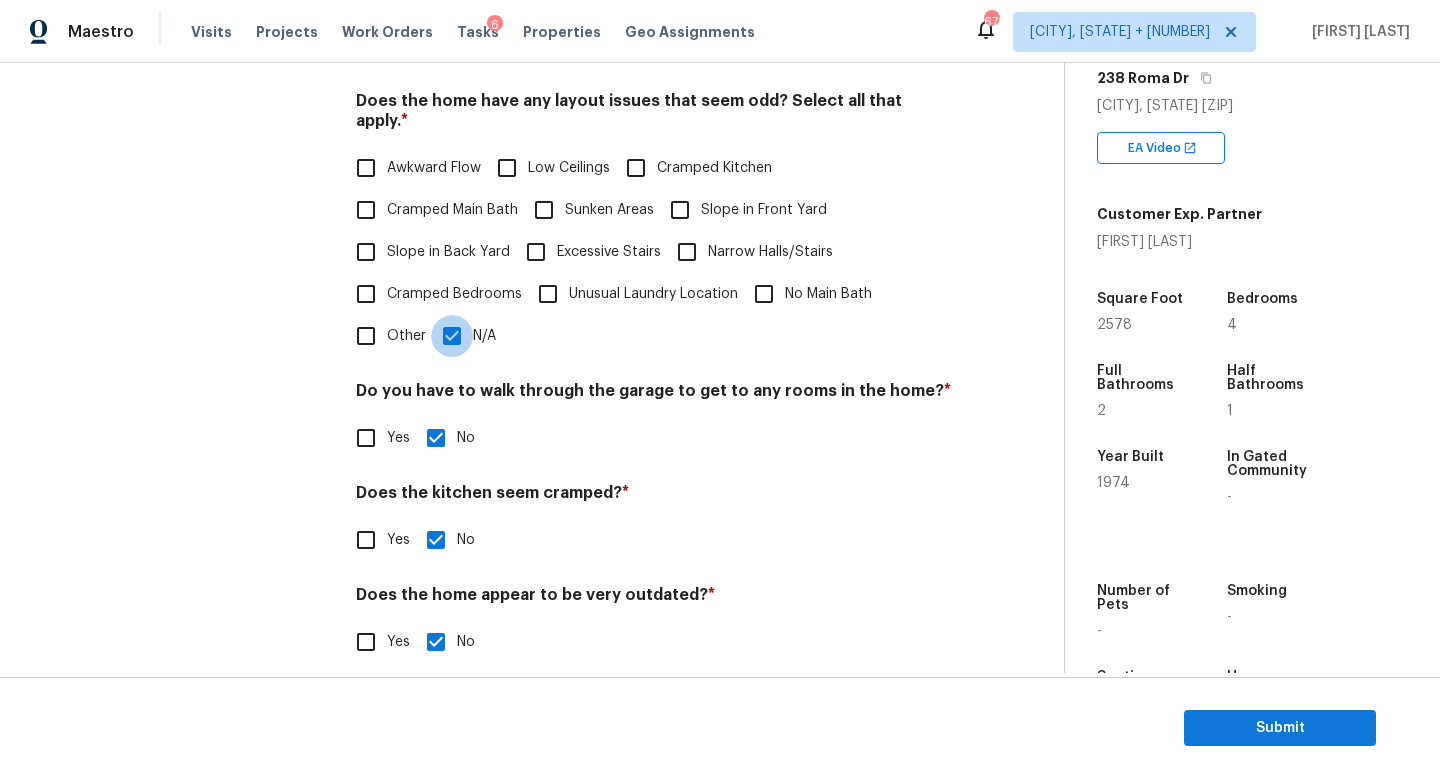 click on "N/A" at bounding box center (452, 336) 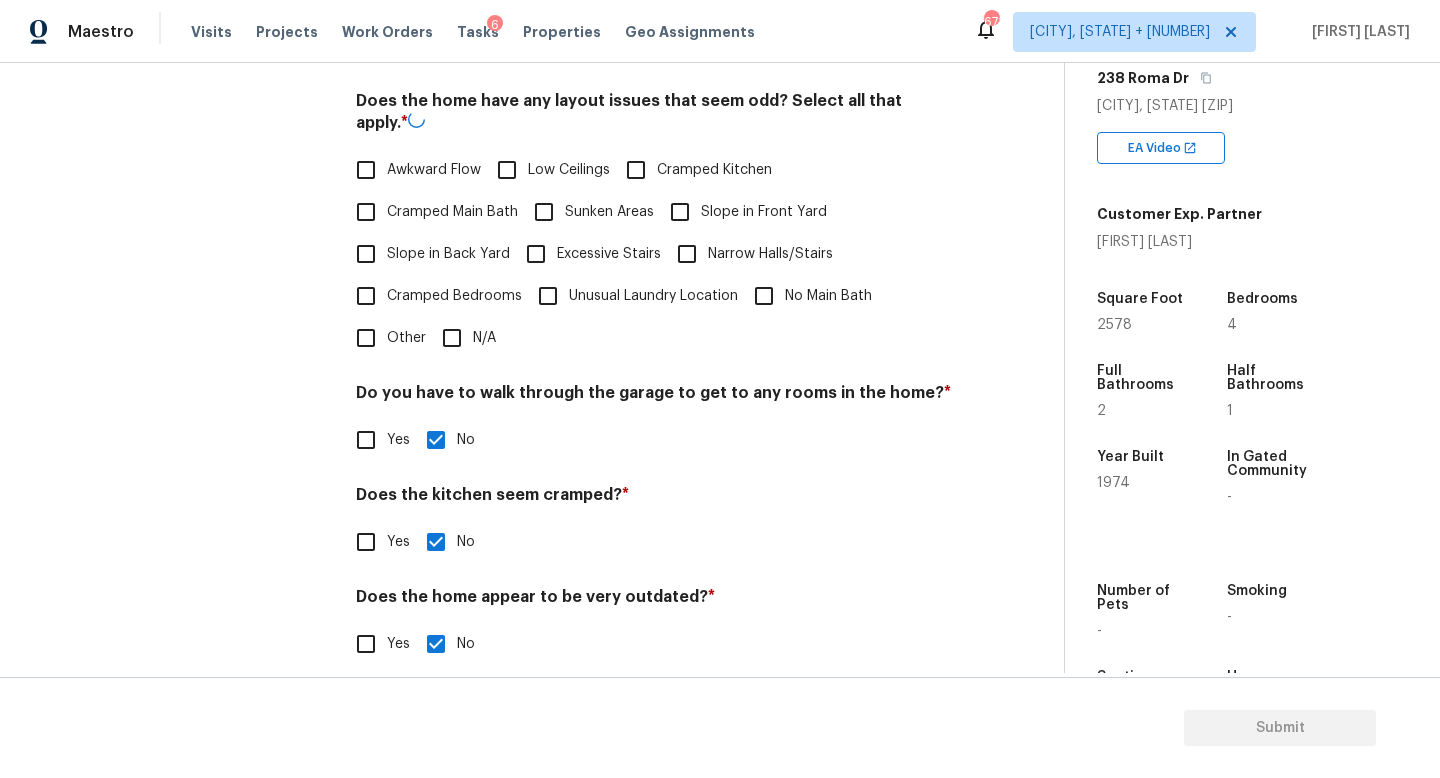 click on "Other" at bounding box center (366, 338) 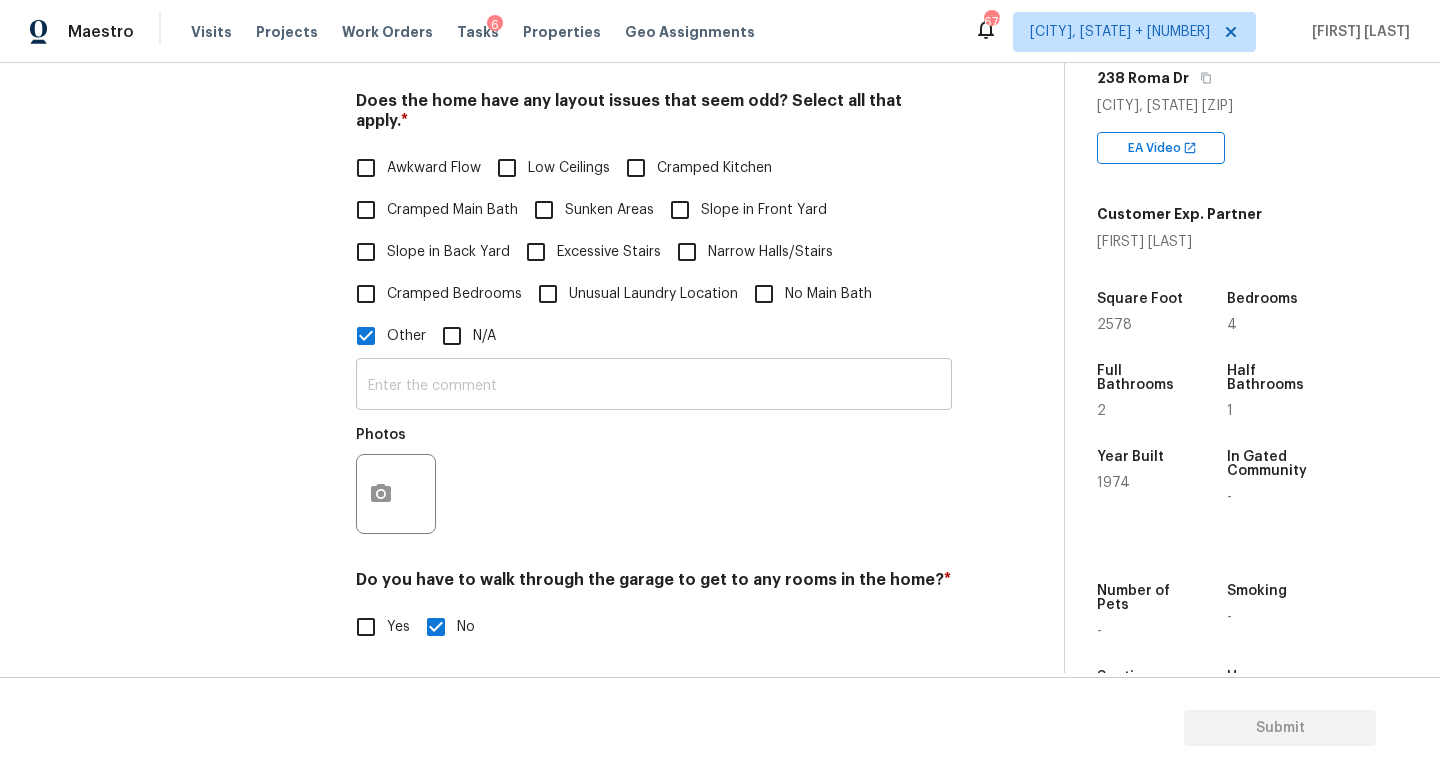 click at bounding box center (654, 386) 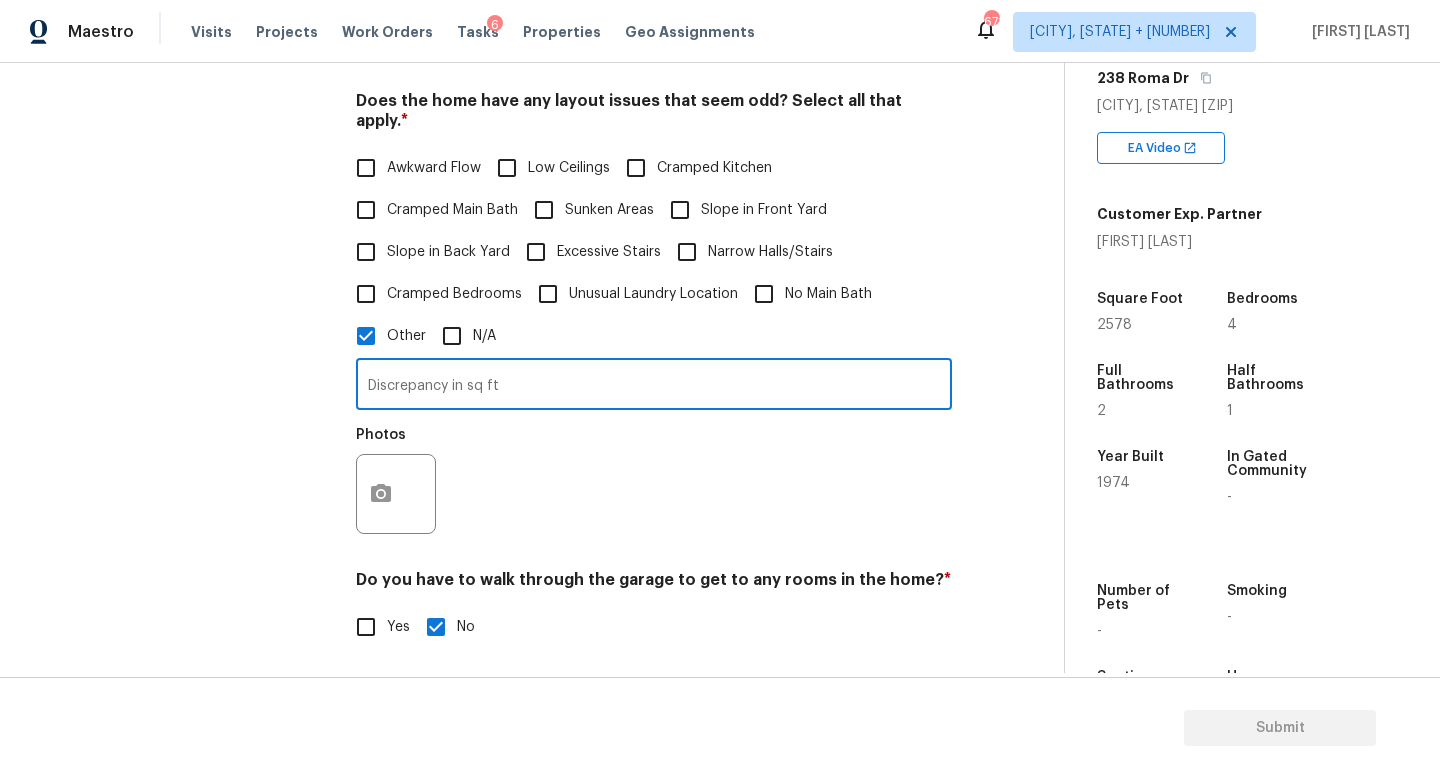 type on "Discrepancy in sq ft" 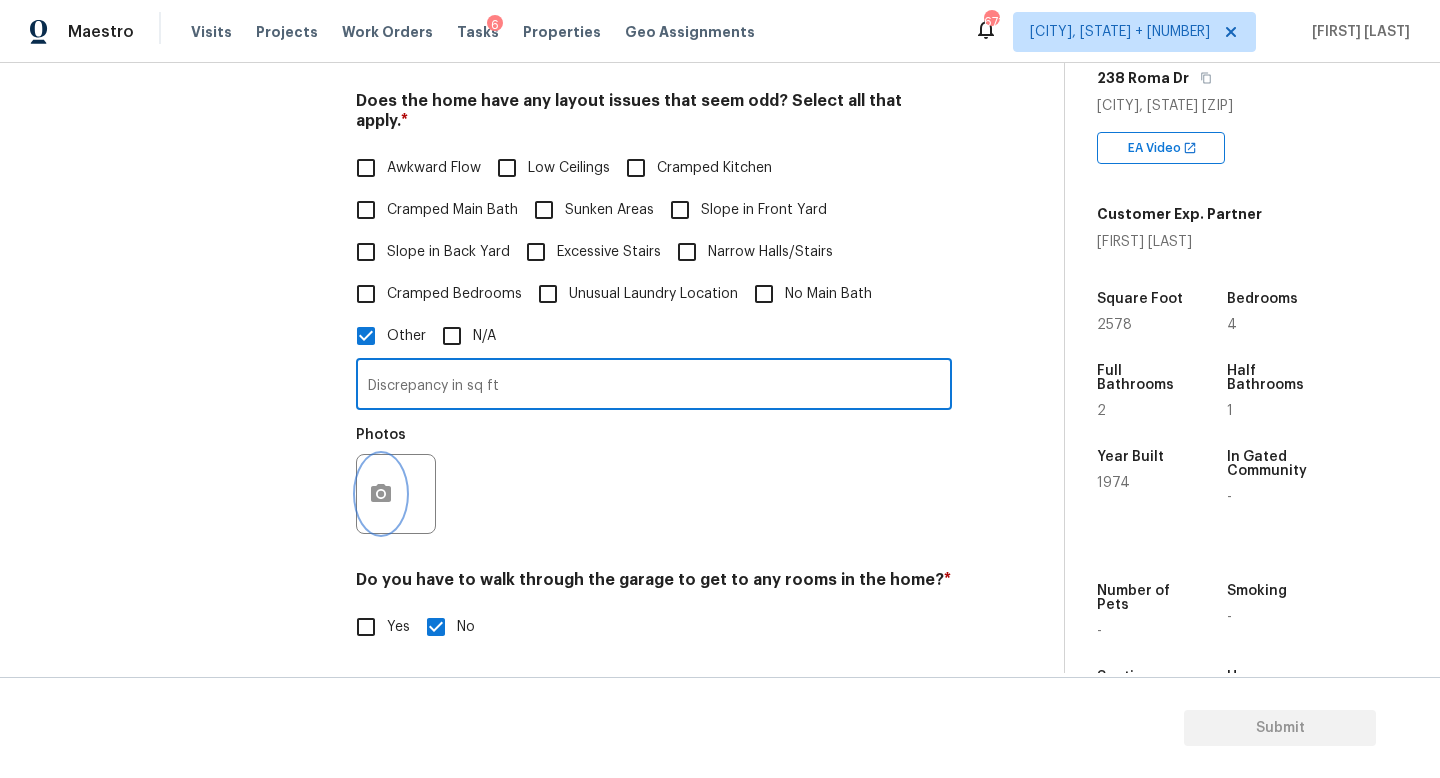 click at bounding box center [381, 494] 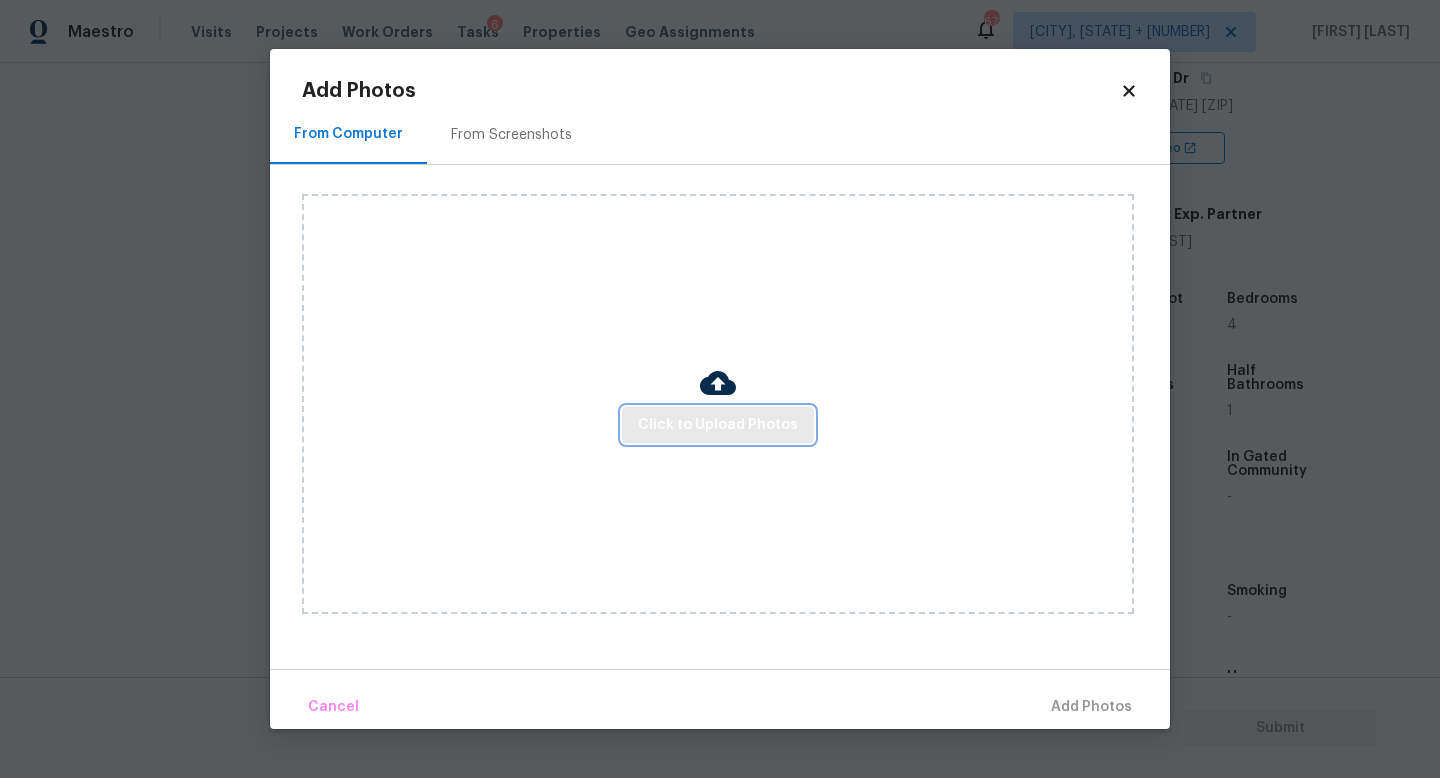 click on "Click to Upload Photos" at bounding box center (718, 425) 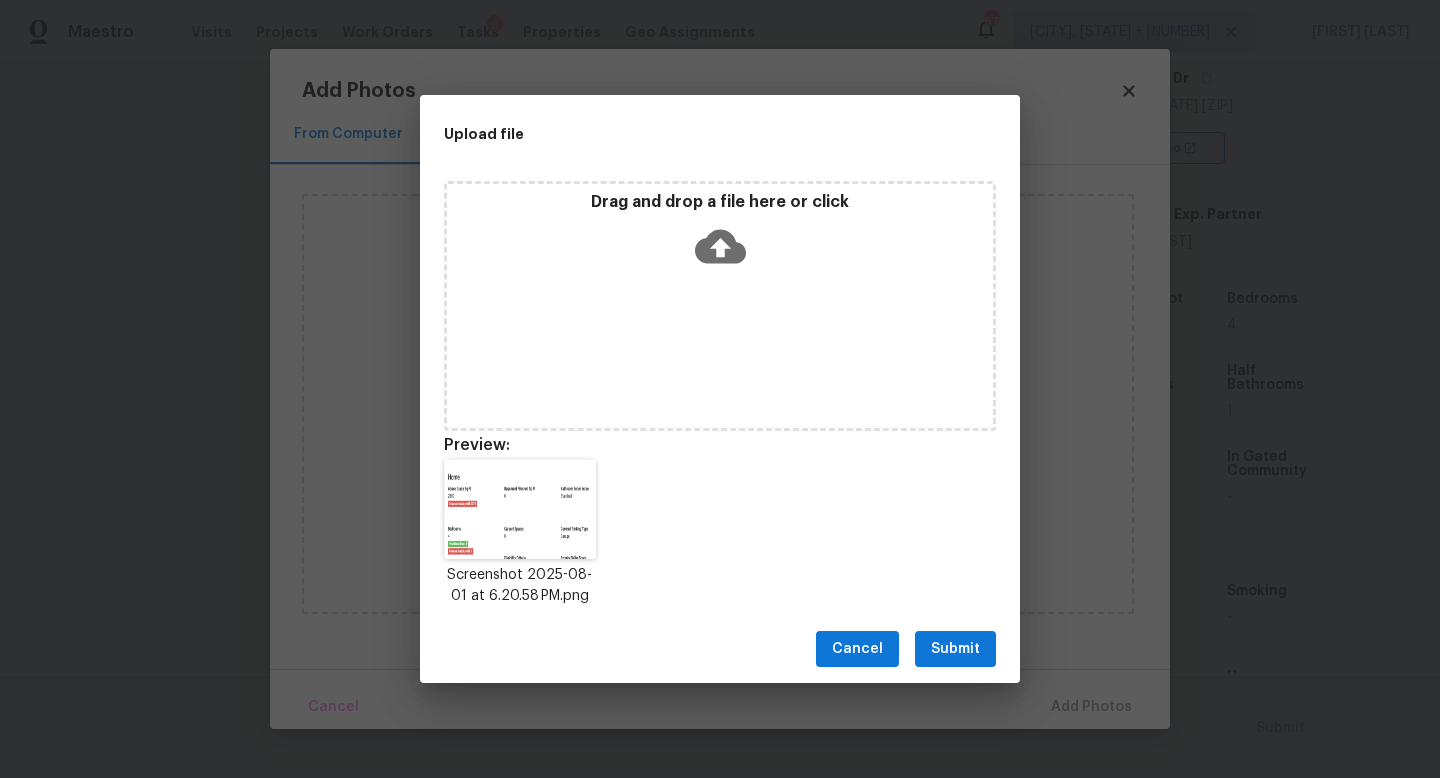 click on "Submit" at bounding box center (955, 649) 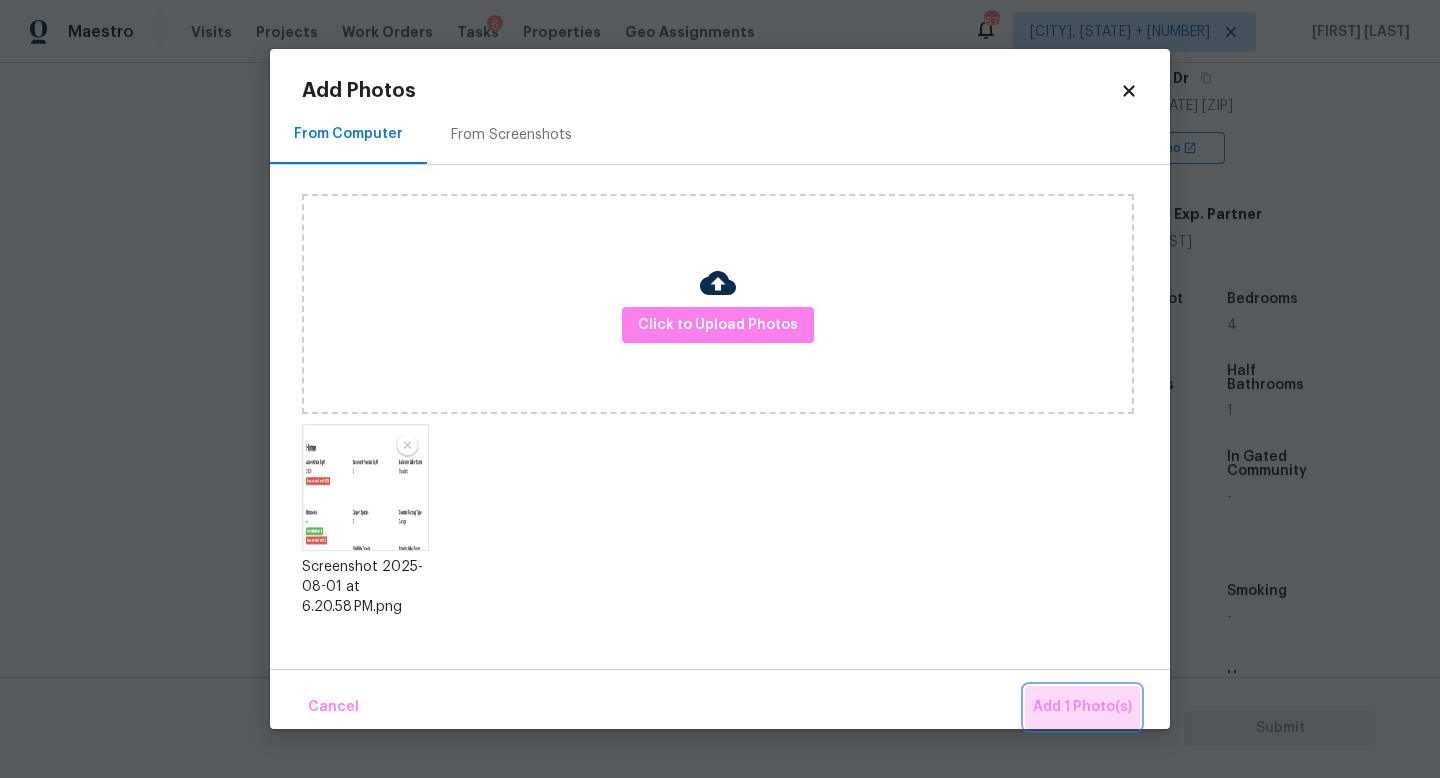 click on "Add 1 Photo(s)" at bounding box center (1082, 707) 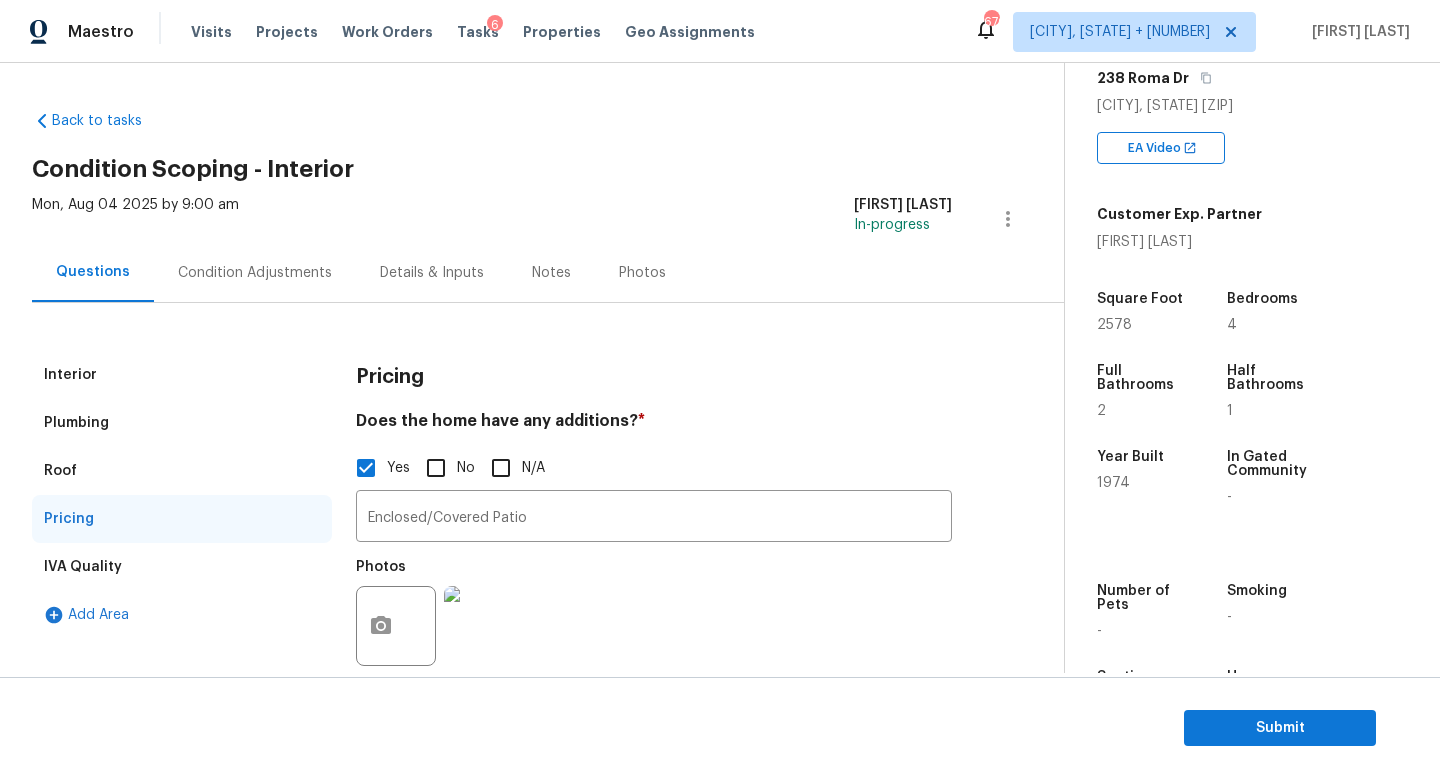 scroll, scrollTop: 0, scrollLeft: 0, axis: both 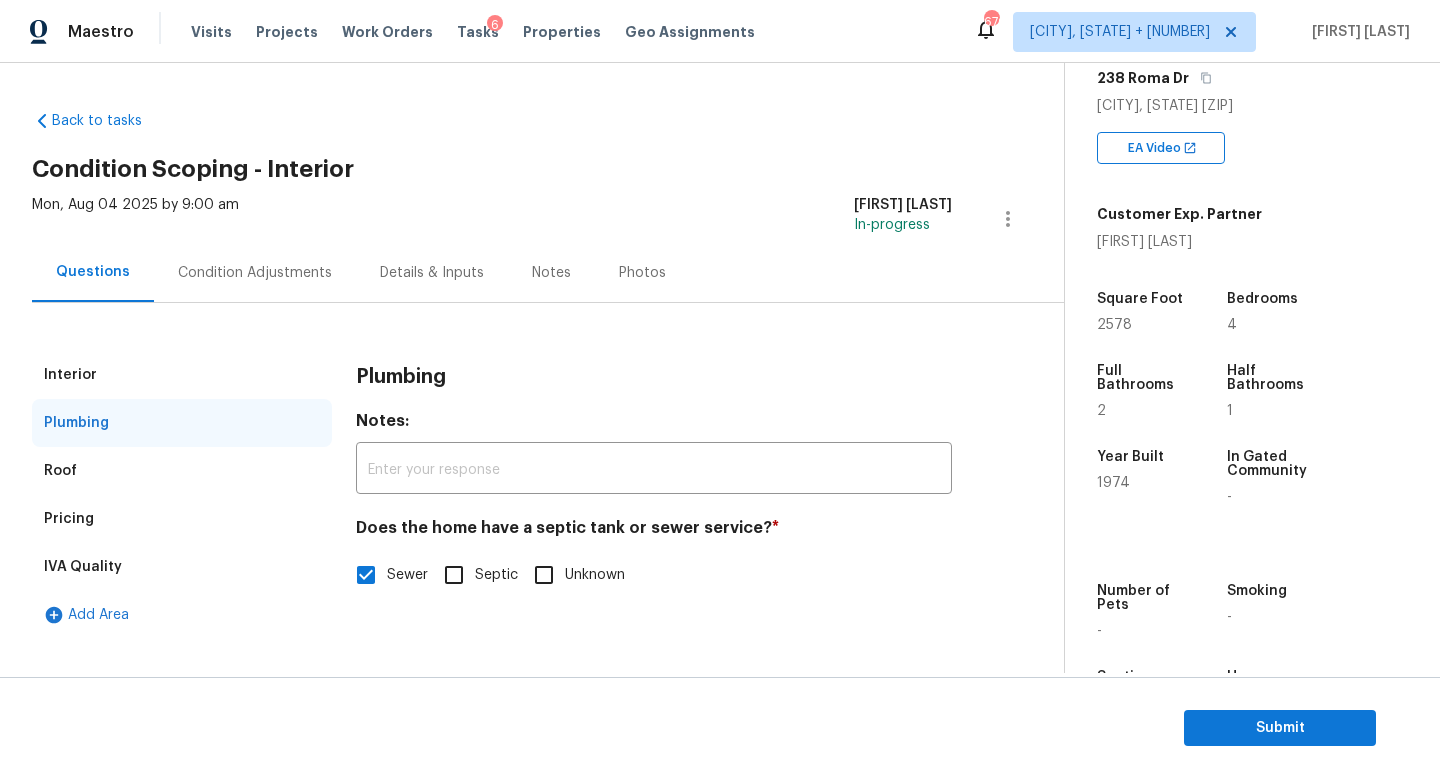 click on "Interior" at bounding box center [182, 375] 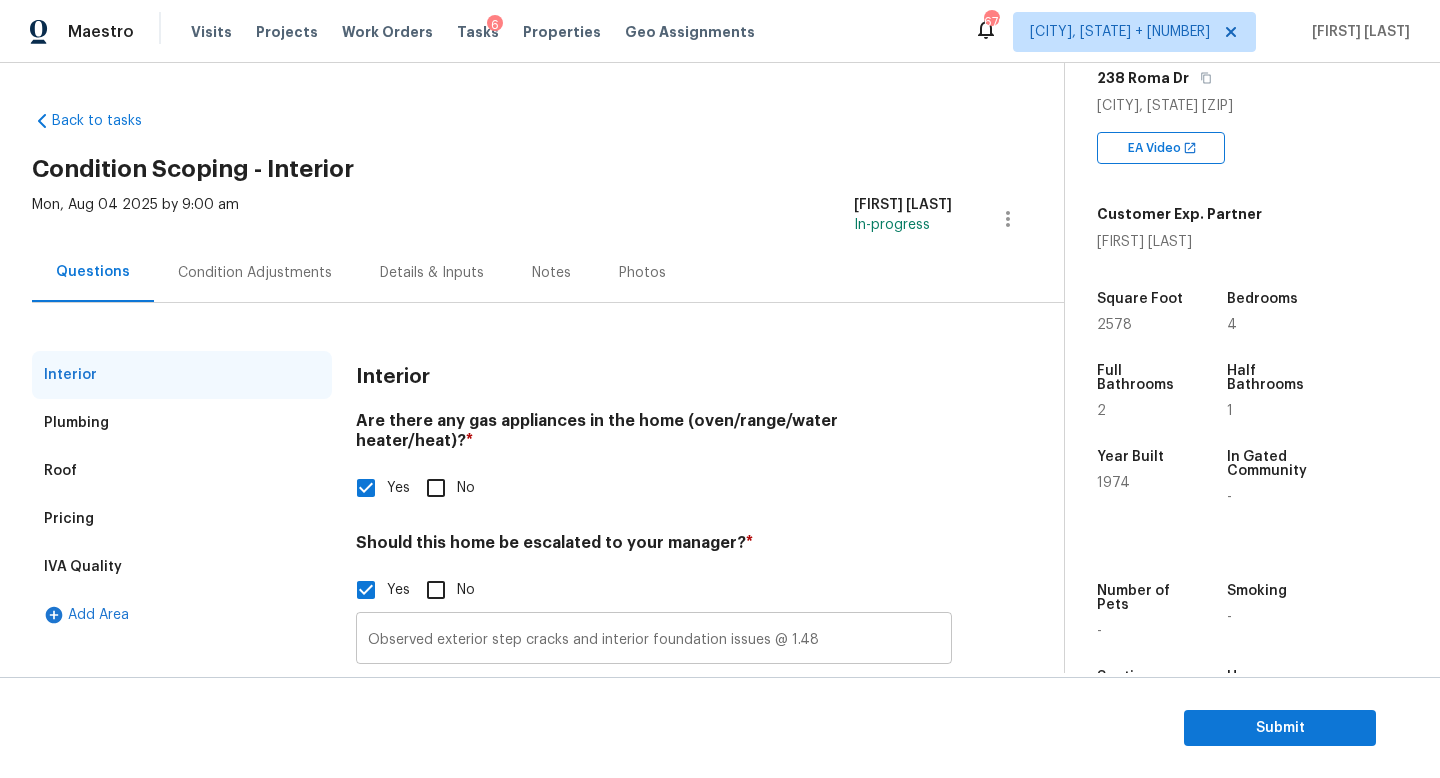 scroll, scrollTop: 24, scrollLeft: 0, axis: vertical 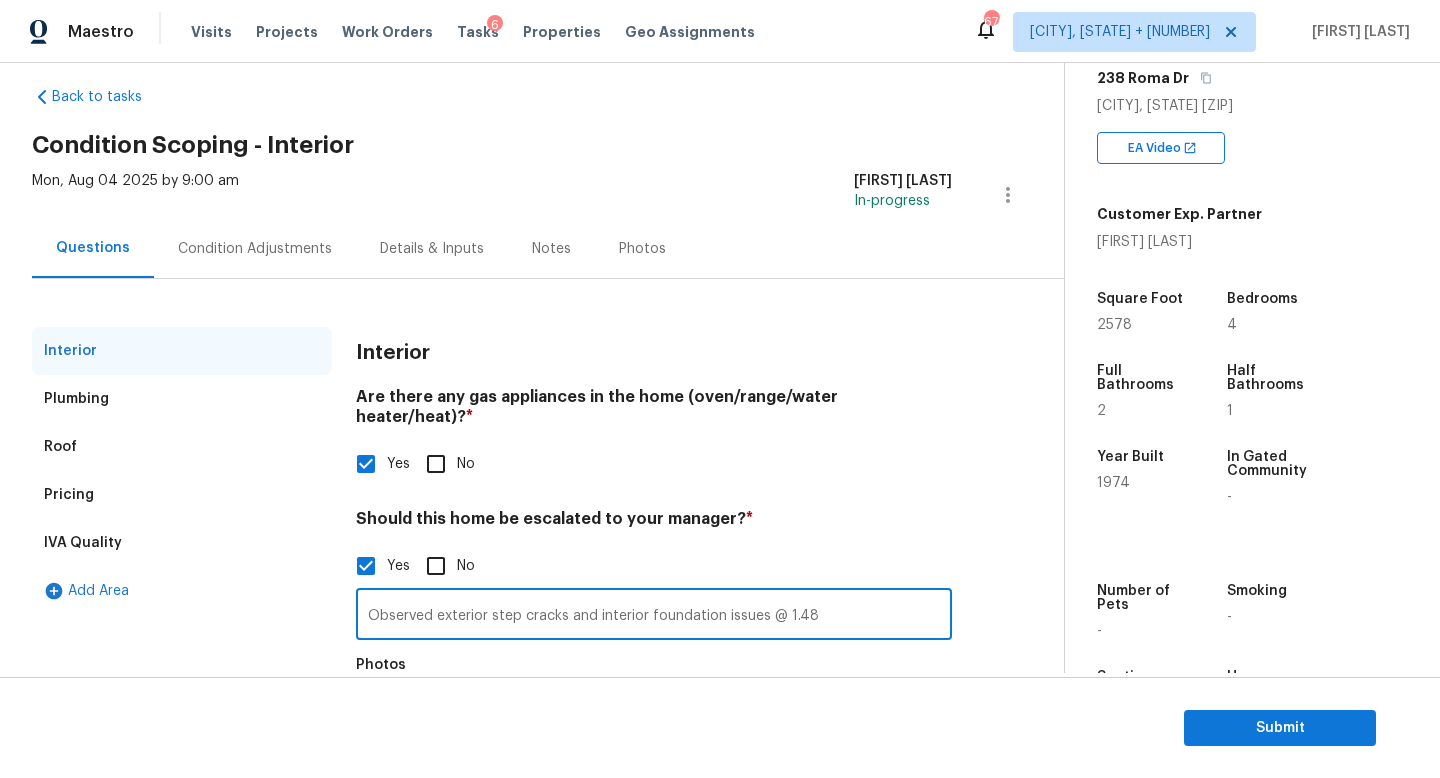 drag, startPoint x: 836, startPoint y: 602, endPoint x: 282, endPoint y: 600, distance: 554.0036 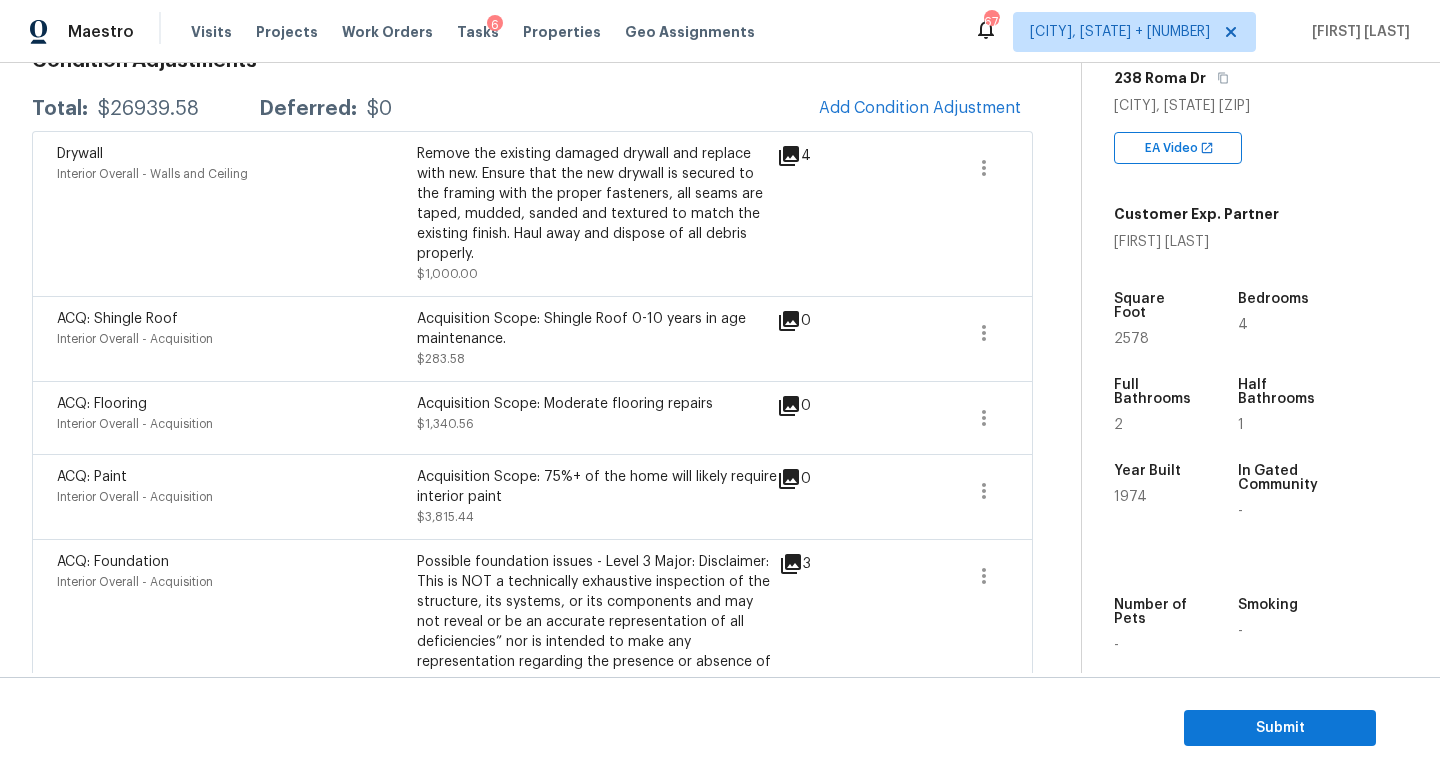 scroll, scrollTop: 421, scrollLeft: 0, axis: vertical 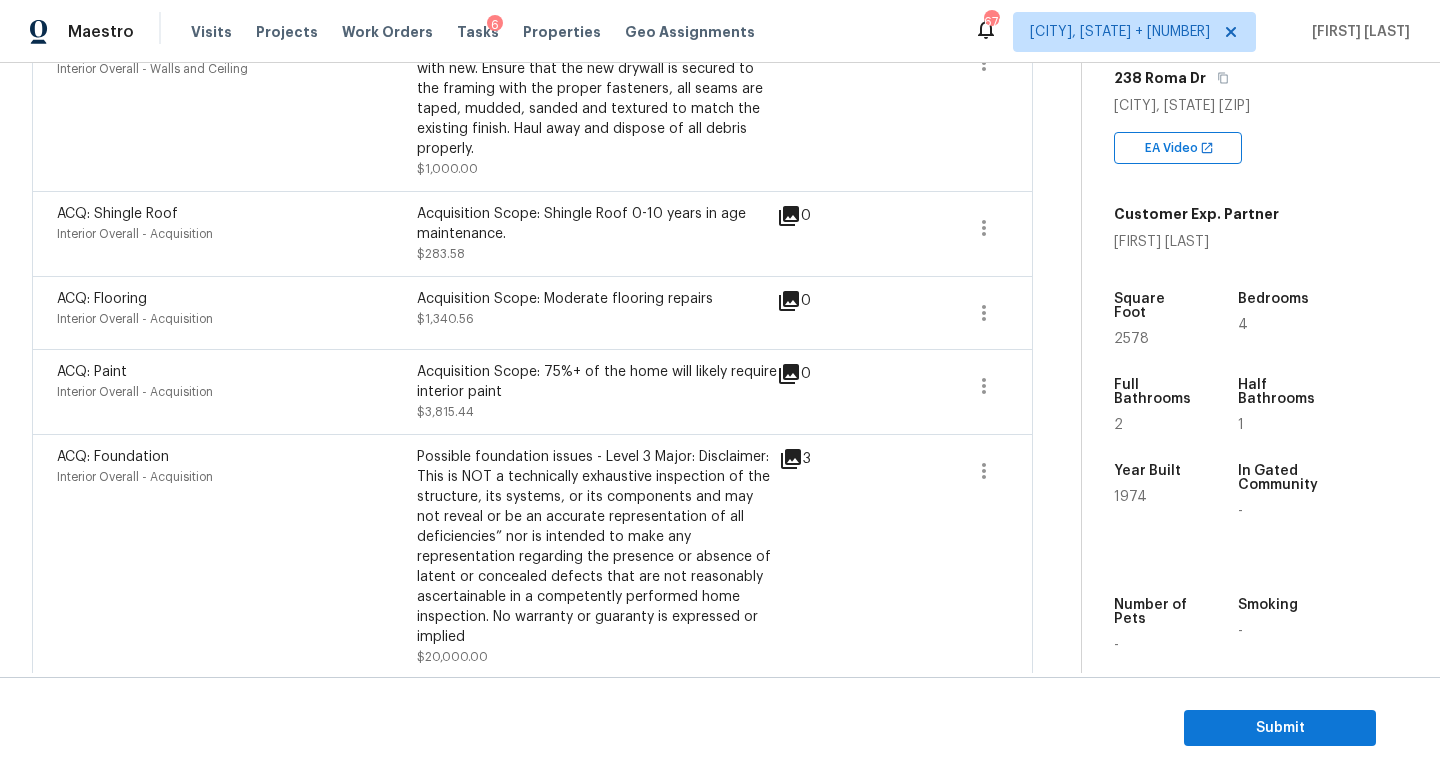 click on "ACQ: Foundation" at bounding box center (237, 457) 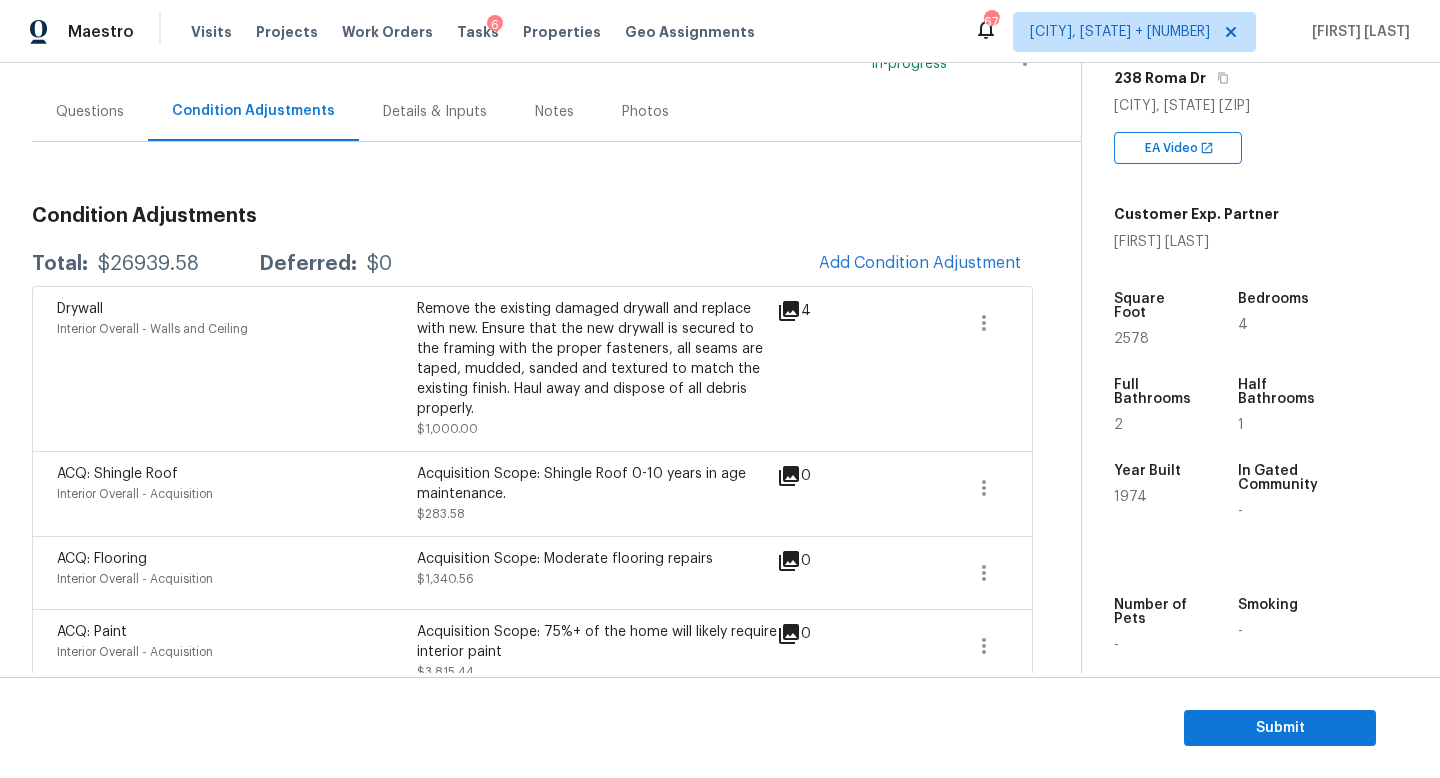 scroll, scrollTop: 0, scrollLeft: 0, axis: both 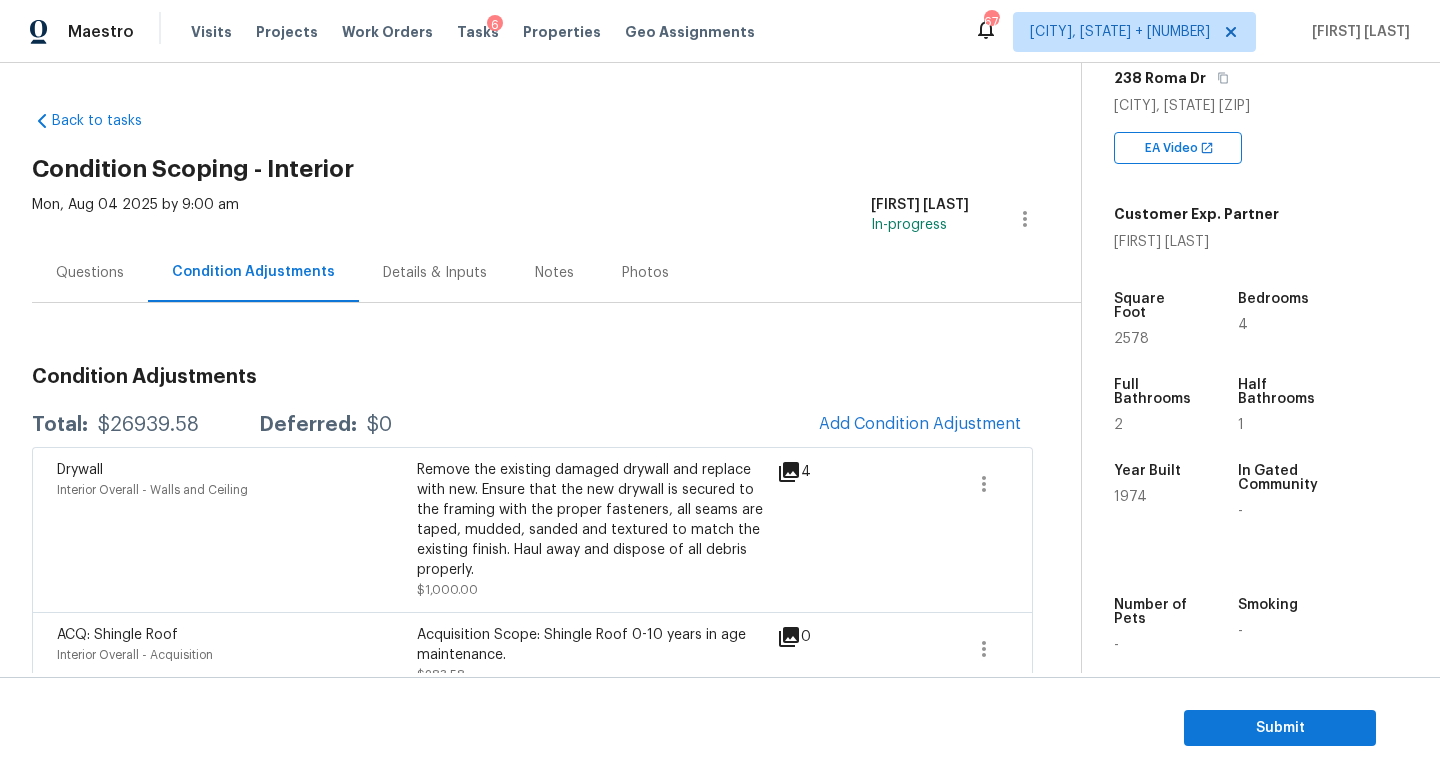 click on "Drywall Interior Overall - Walls and Ceiling Remove the existing damaged drywall and replace with new. Ensure that the new drywall is secured to the framing with the proper fasteners, all seams are taped, mudded, sanded and textured to match the existing finish. Haul away and dispose of all debris properly. $1,000.00   4" at bounding box center [532, 529] 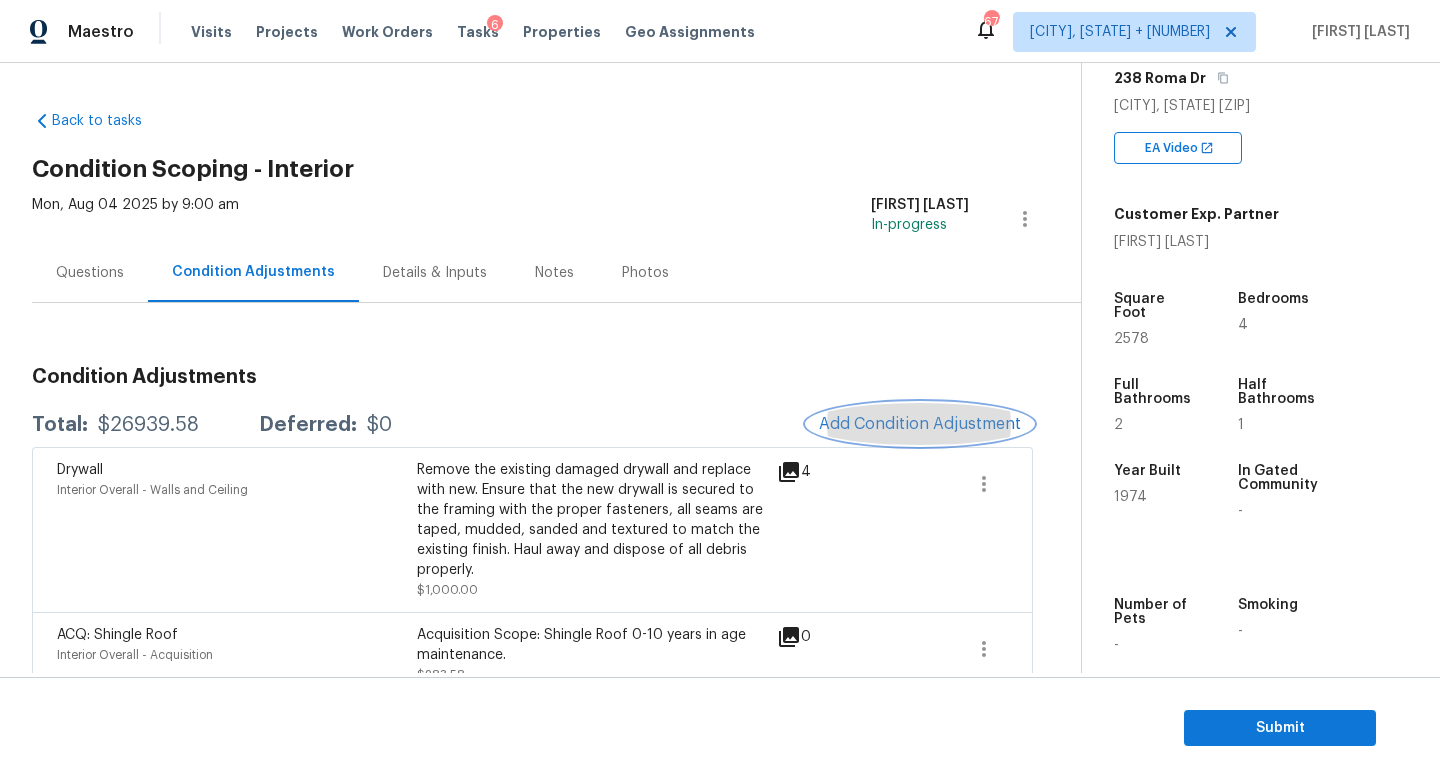 click on "Add Condition Adjustment" at bounding box center [920, 424] 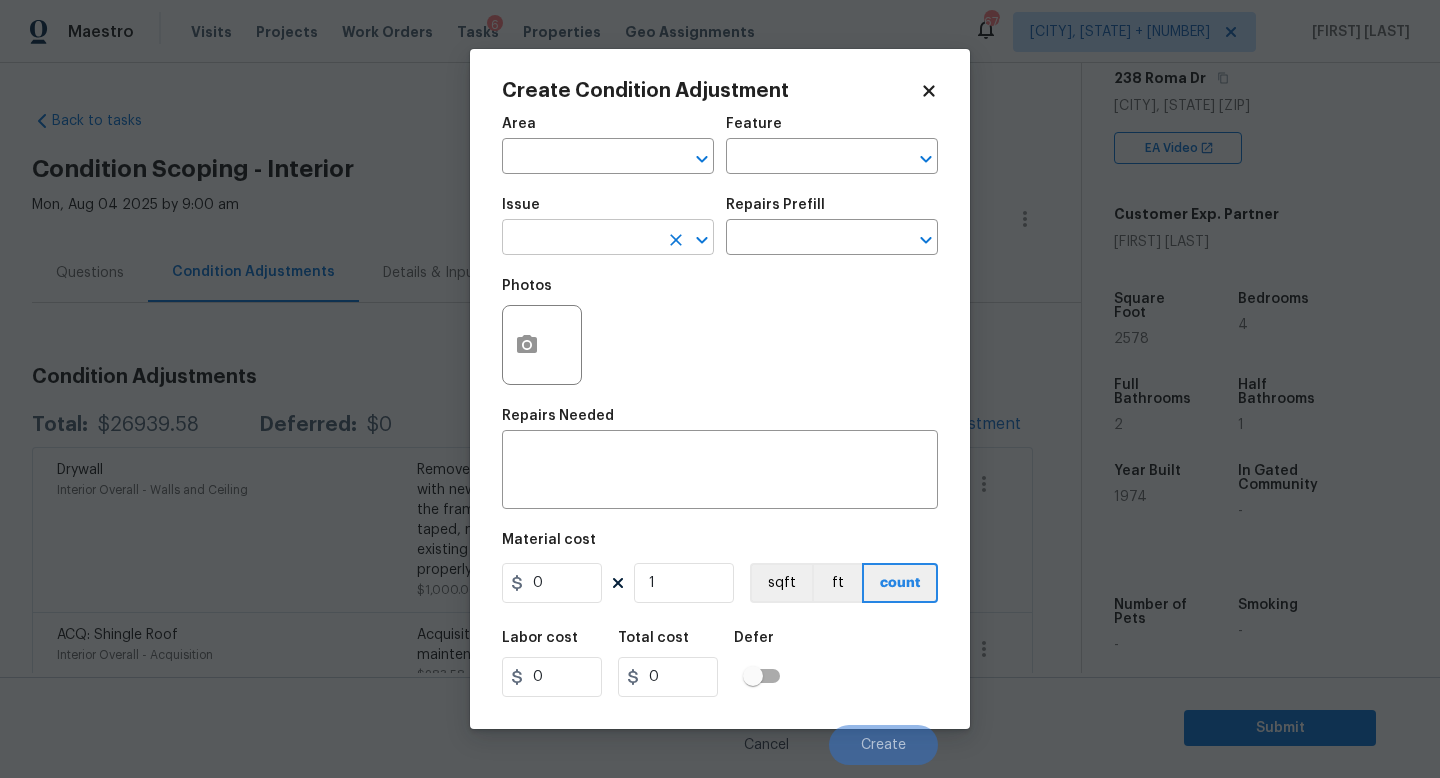 click at bounding box center [580, 239] 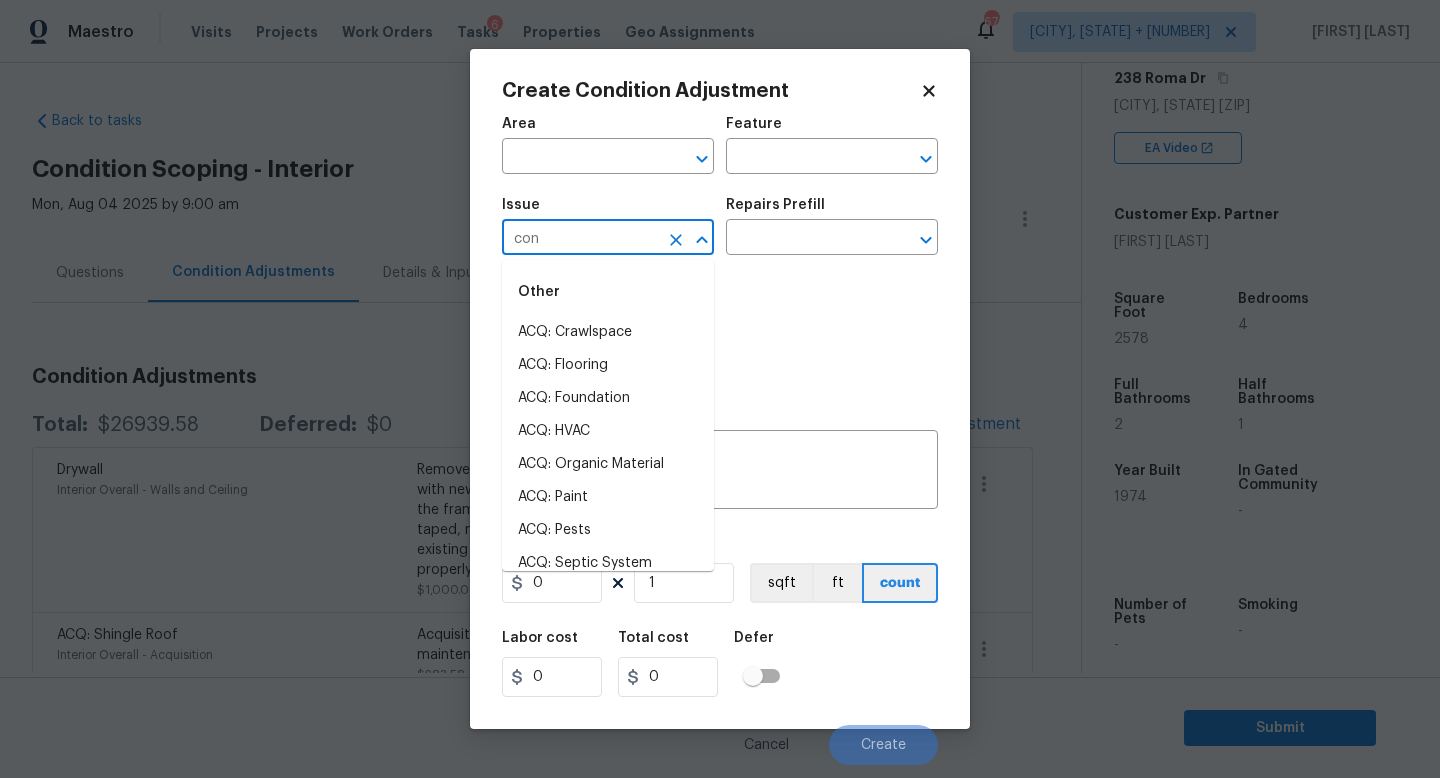 type on "cond" 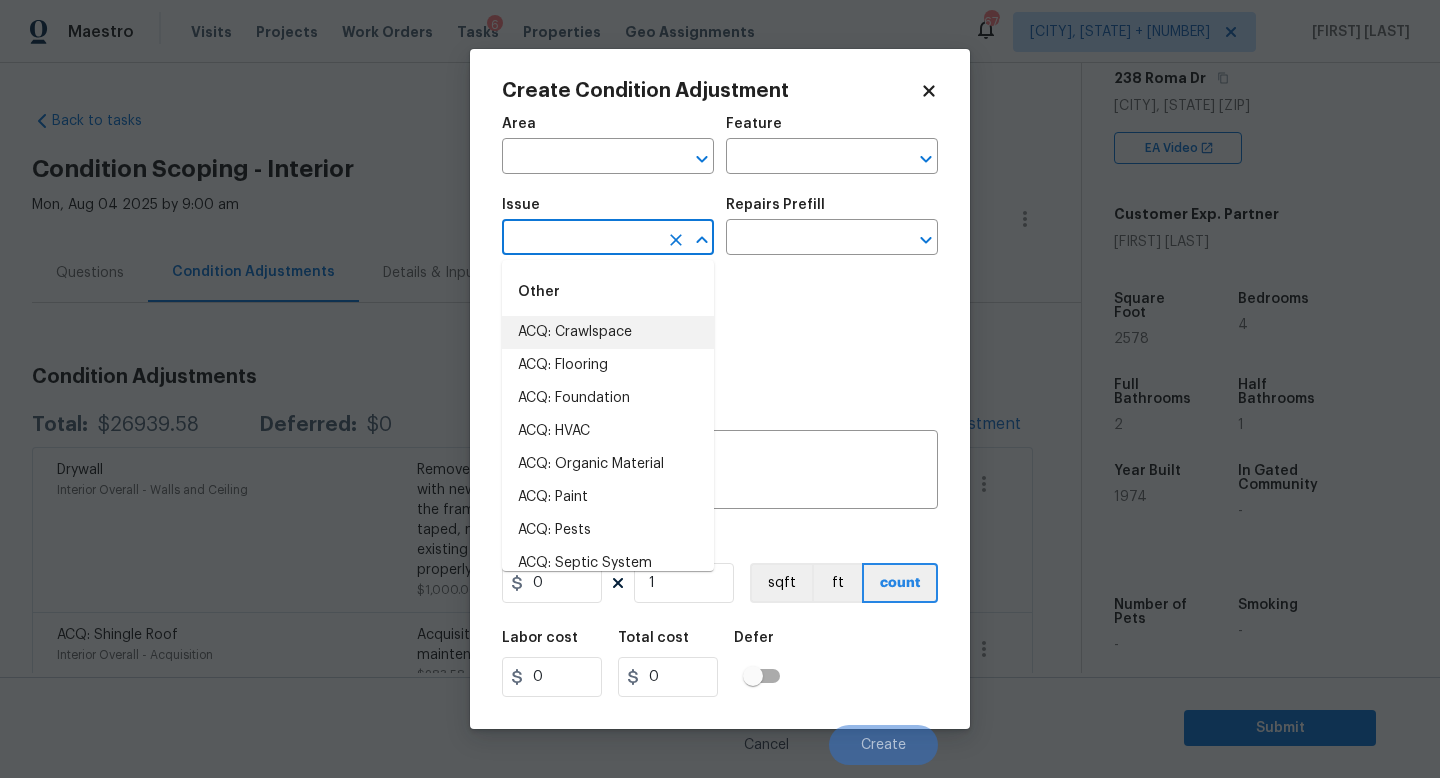 click on "ACQ: Crawlspace" at bounding box center (608, 332) 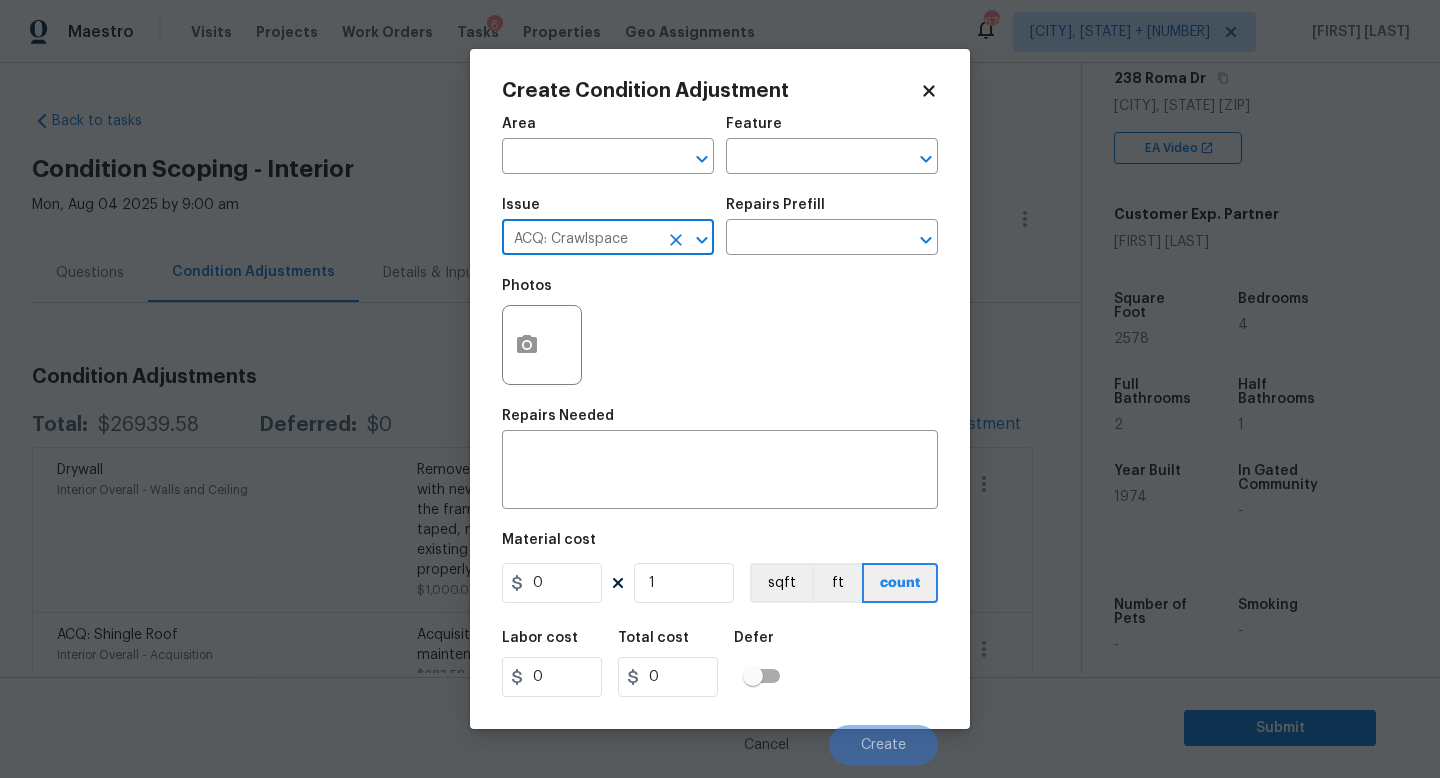 click 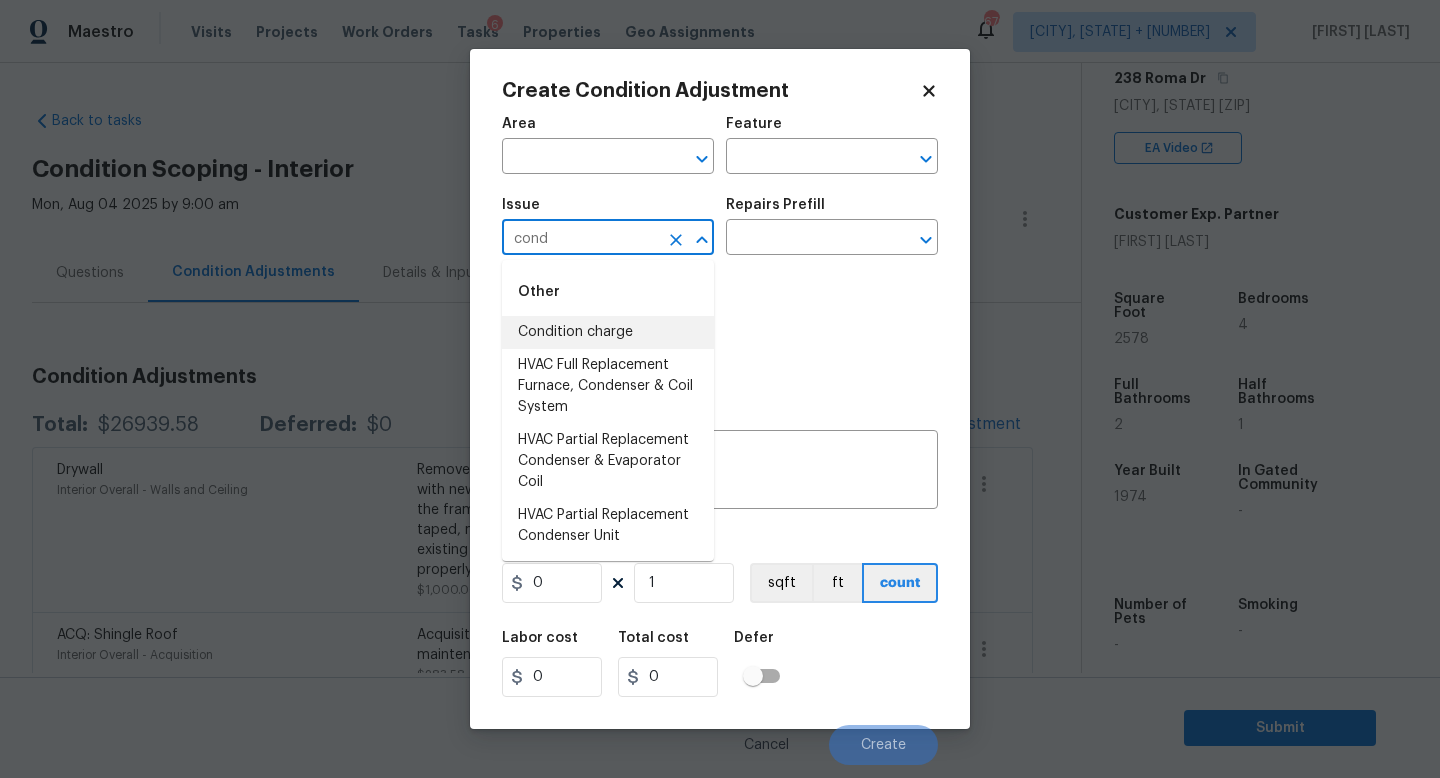 click on "Condition charge" at bounding box center (608, 332) 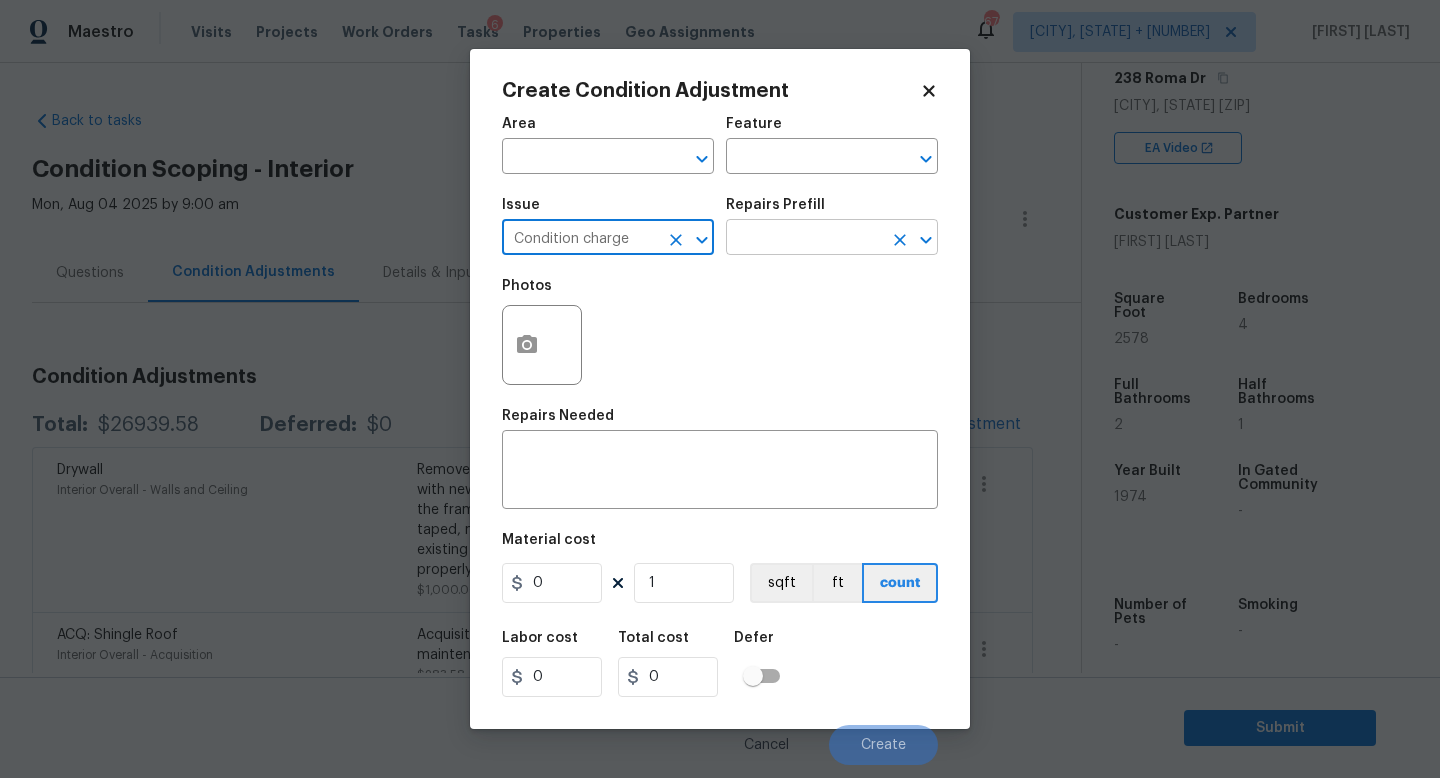 type on "Condition charge" 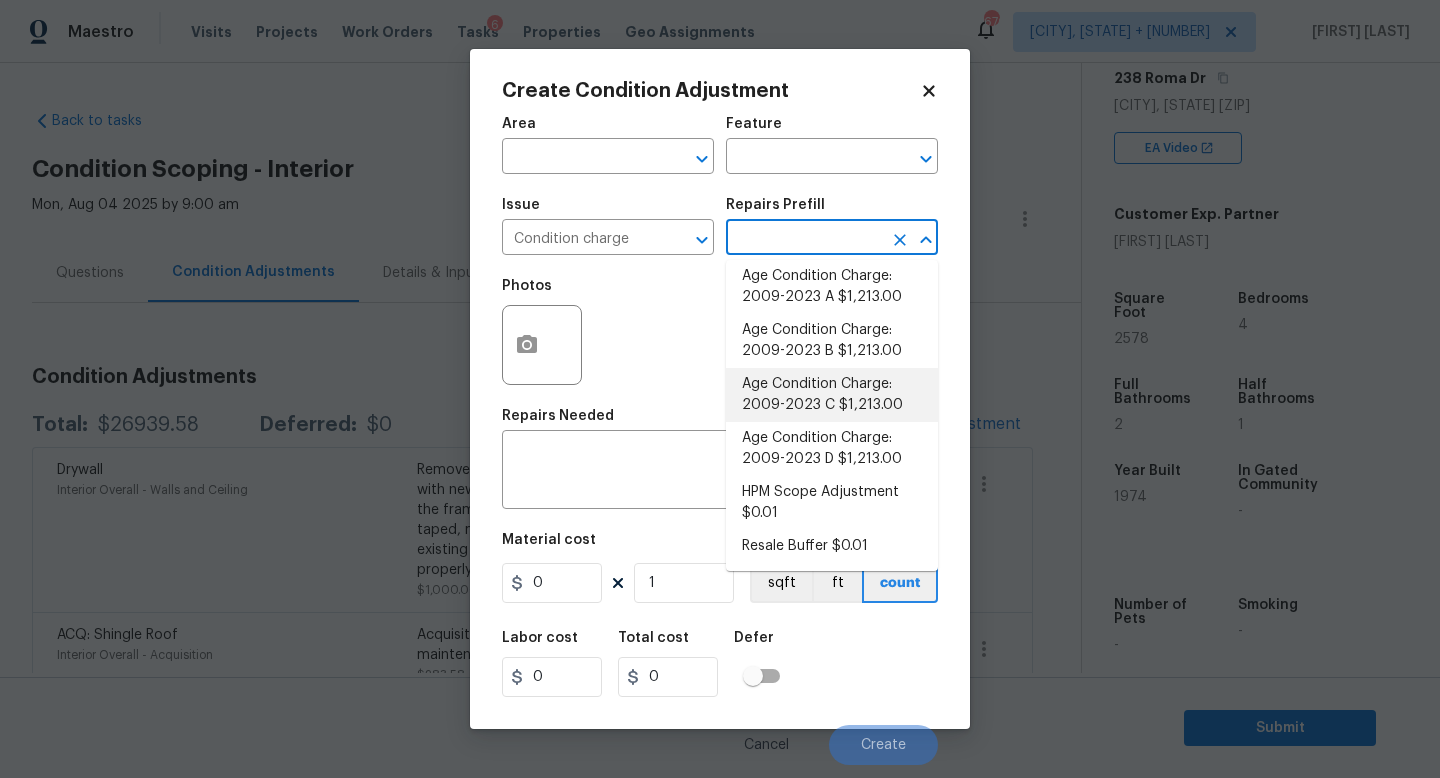 scroll, scrollTop: 0, scrollLeft: 0, axis: both 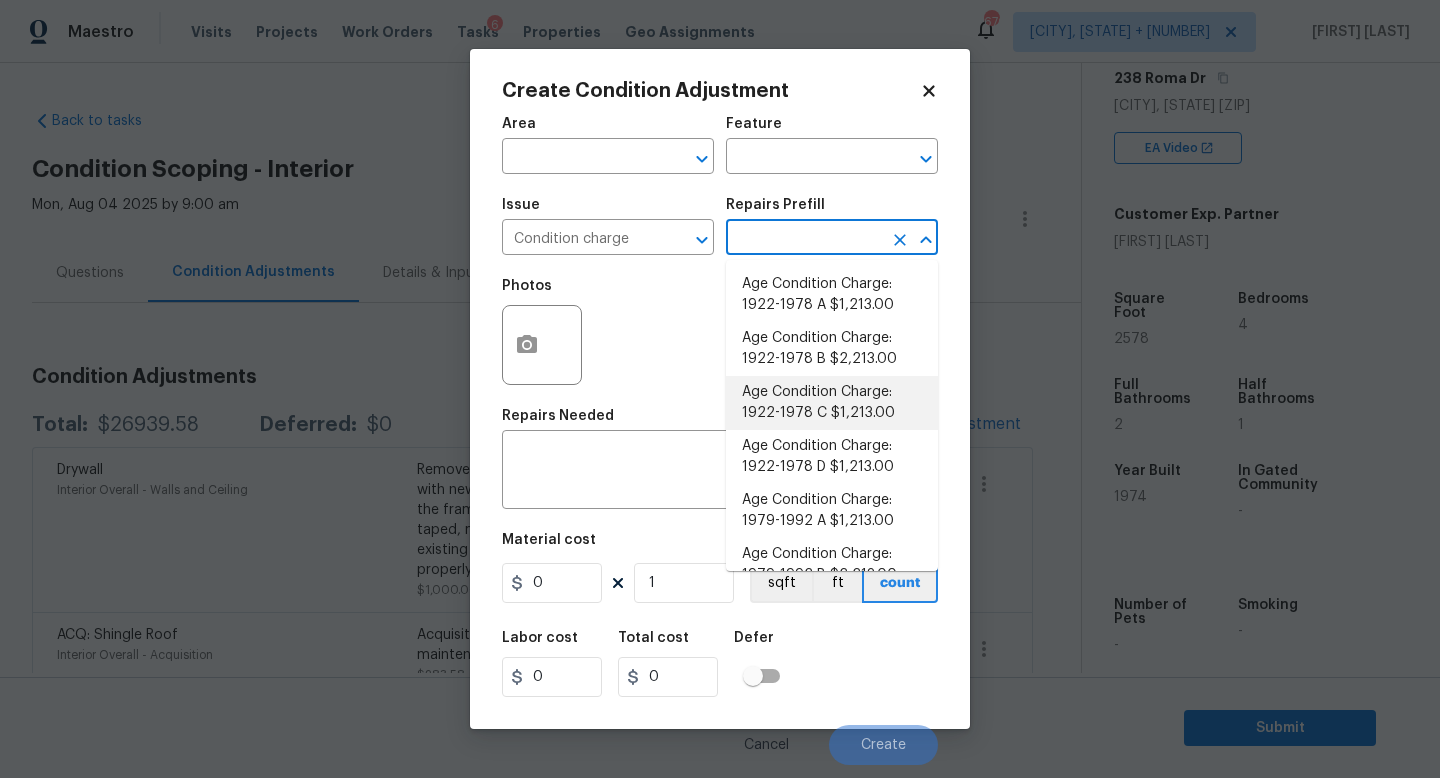 click on "Age Condition Charge: 1922-1978 C	 $1,213.00" at bounding box center [832, 403] 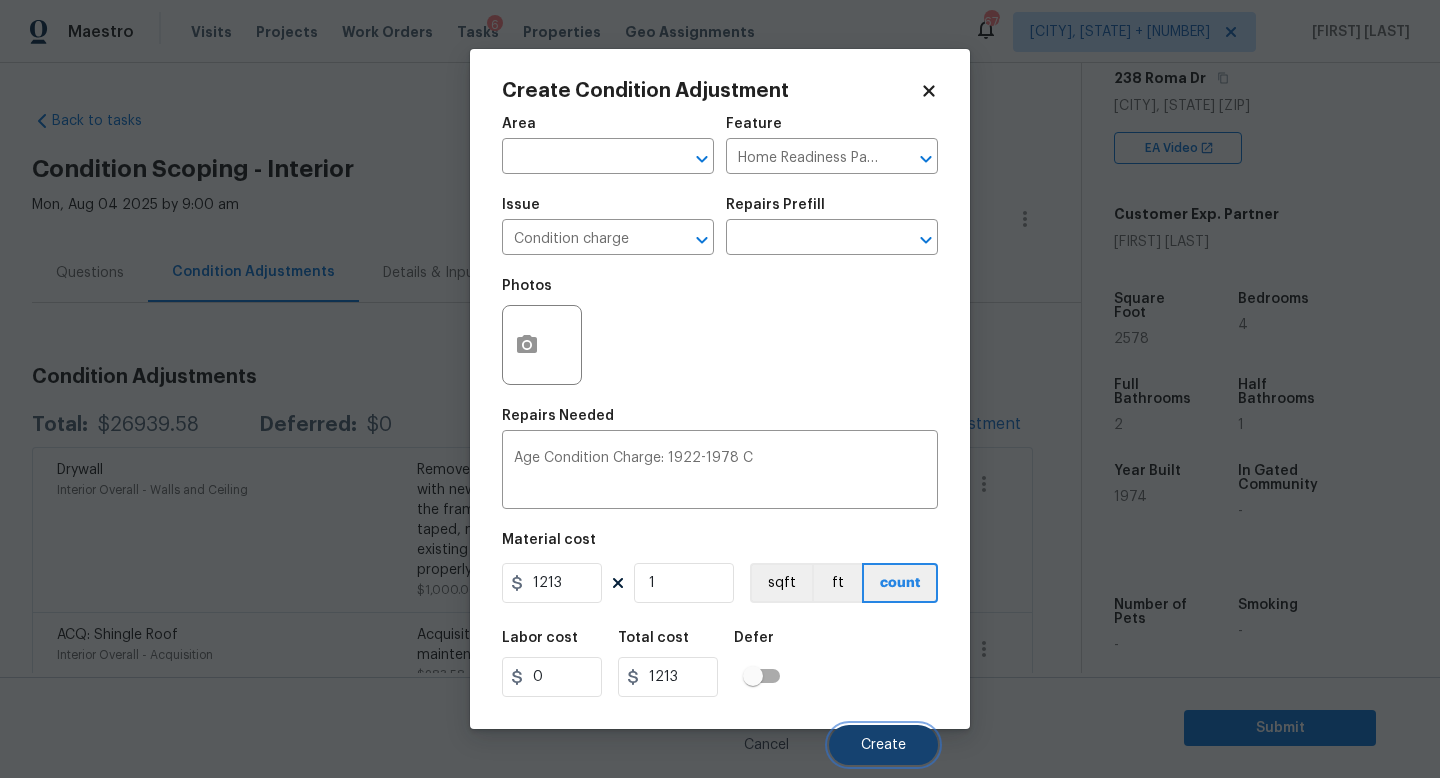 click on "Create" at bounding box center (883, 745) 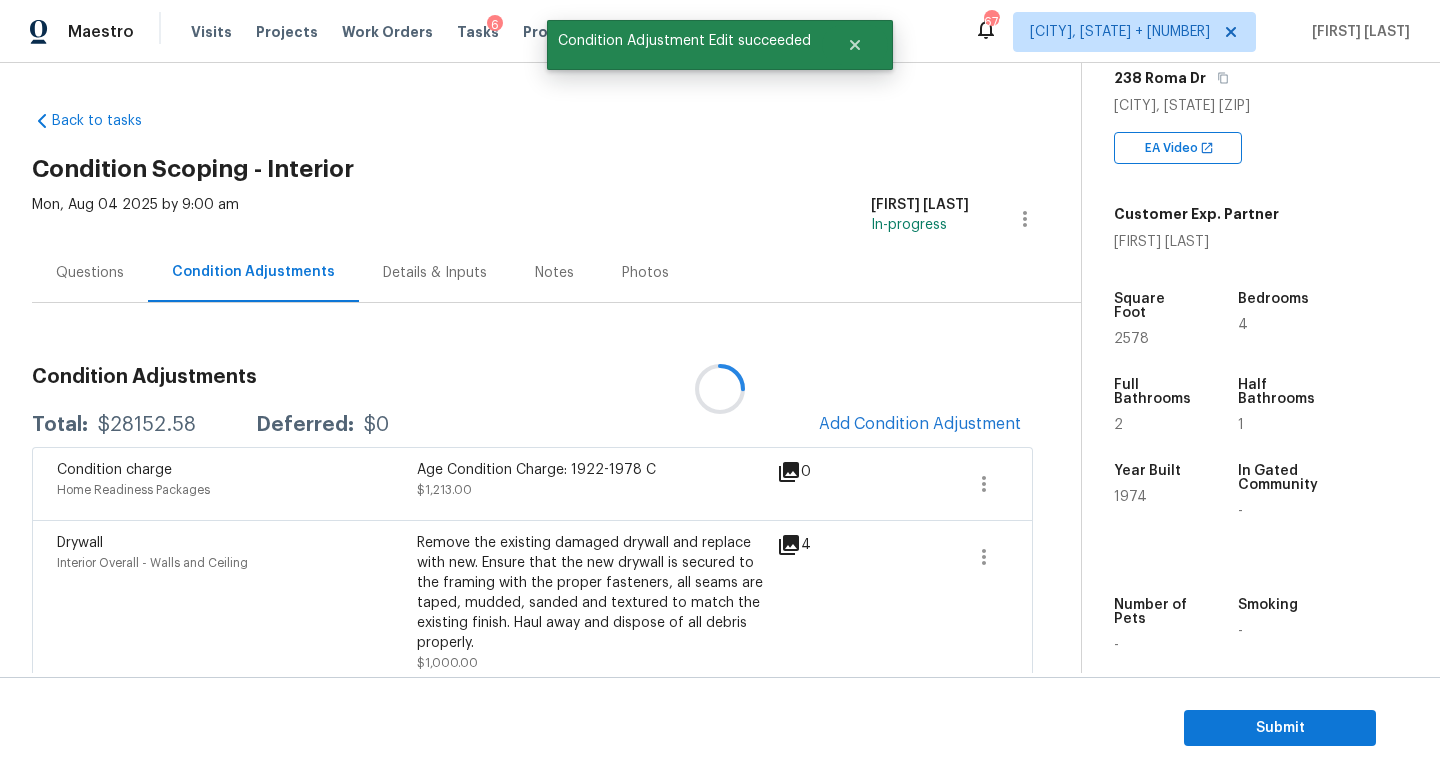 click at bounding box center (720, 389) 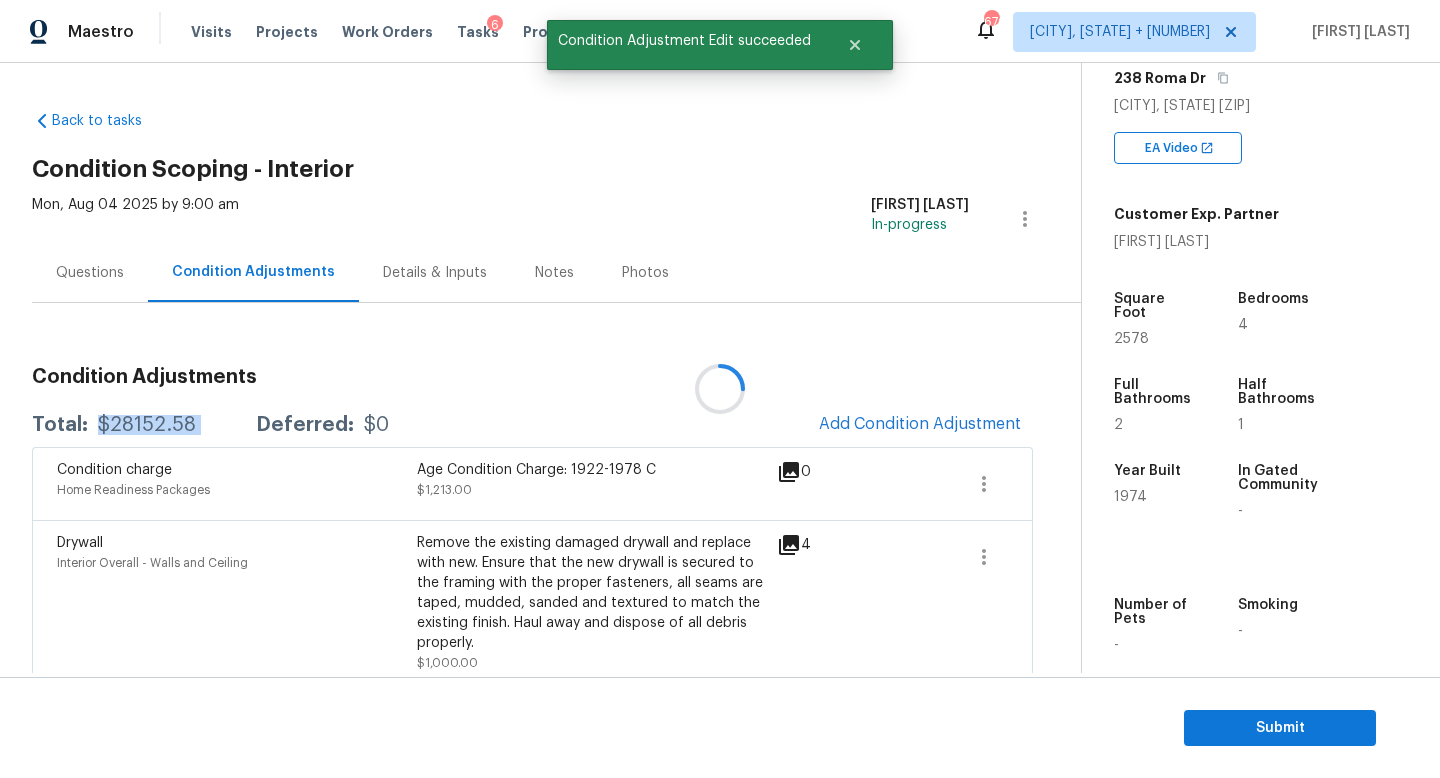 click on "$28152.58" at bounding box center (147, 425) 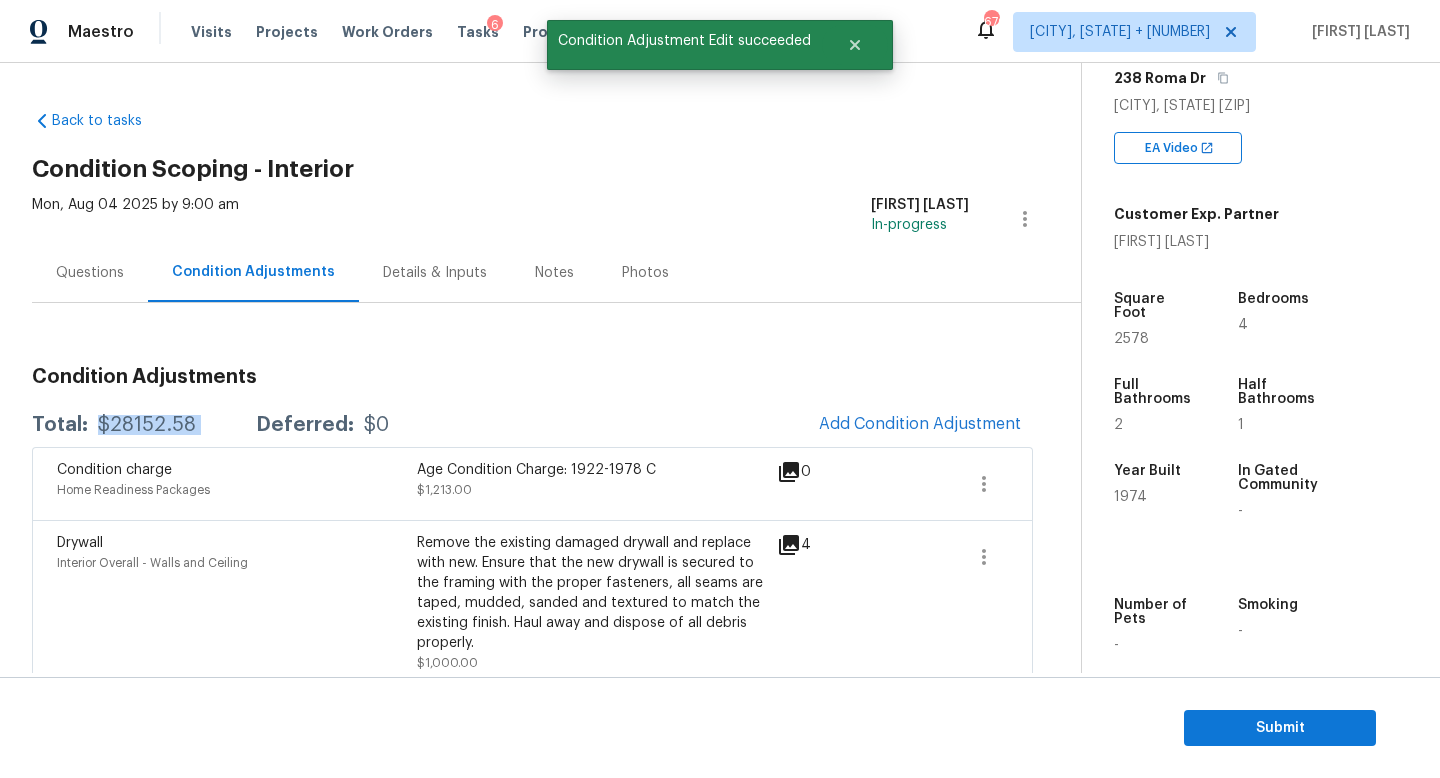 click on "$28152.58" at bounding box center [147, 425] 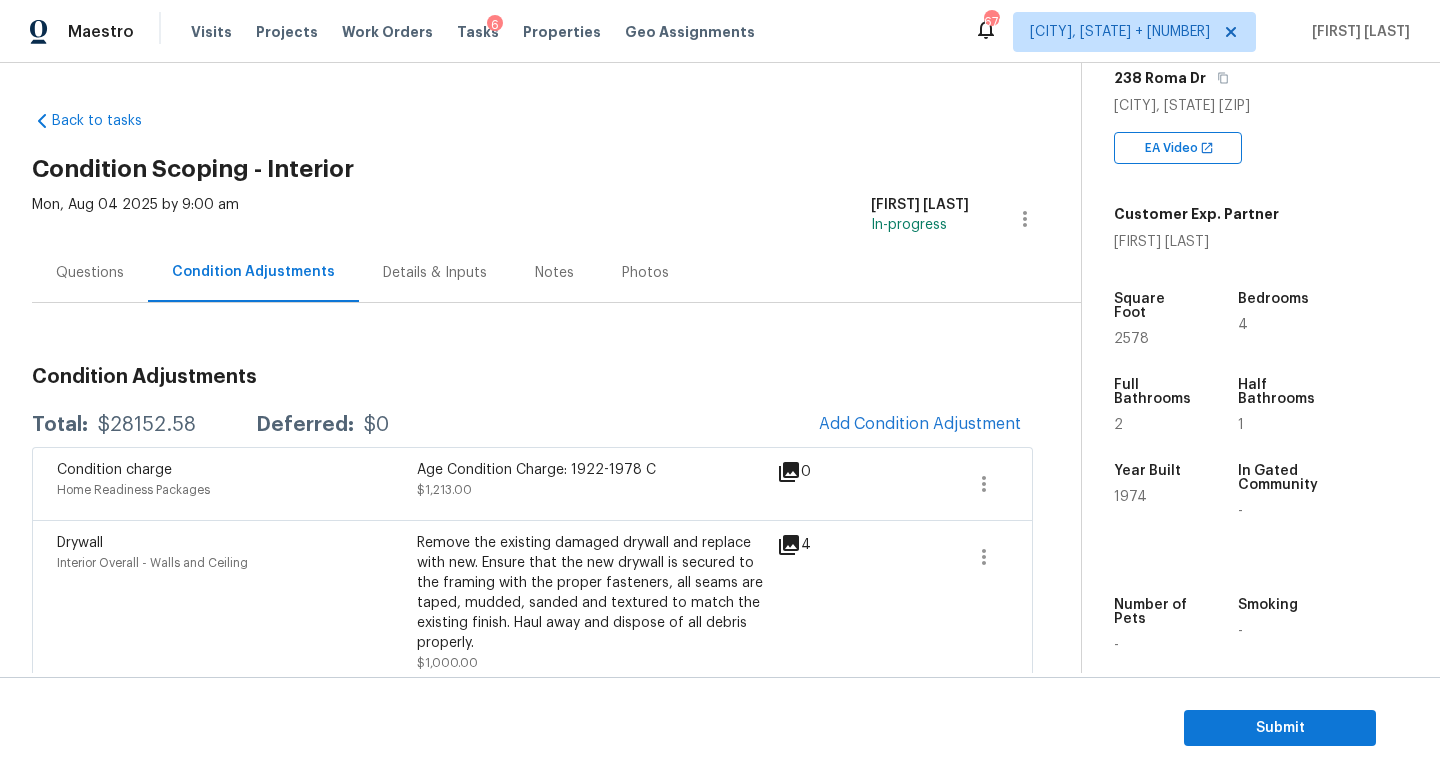 click on "Total:  $28152.58 Deferred:  $0 Add Condition Adjustment" at bounding box center (532, 425) 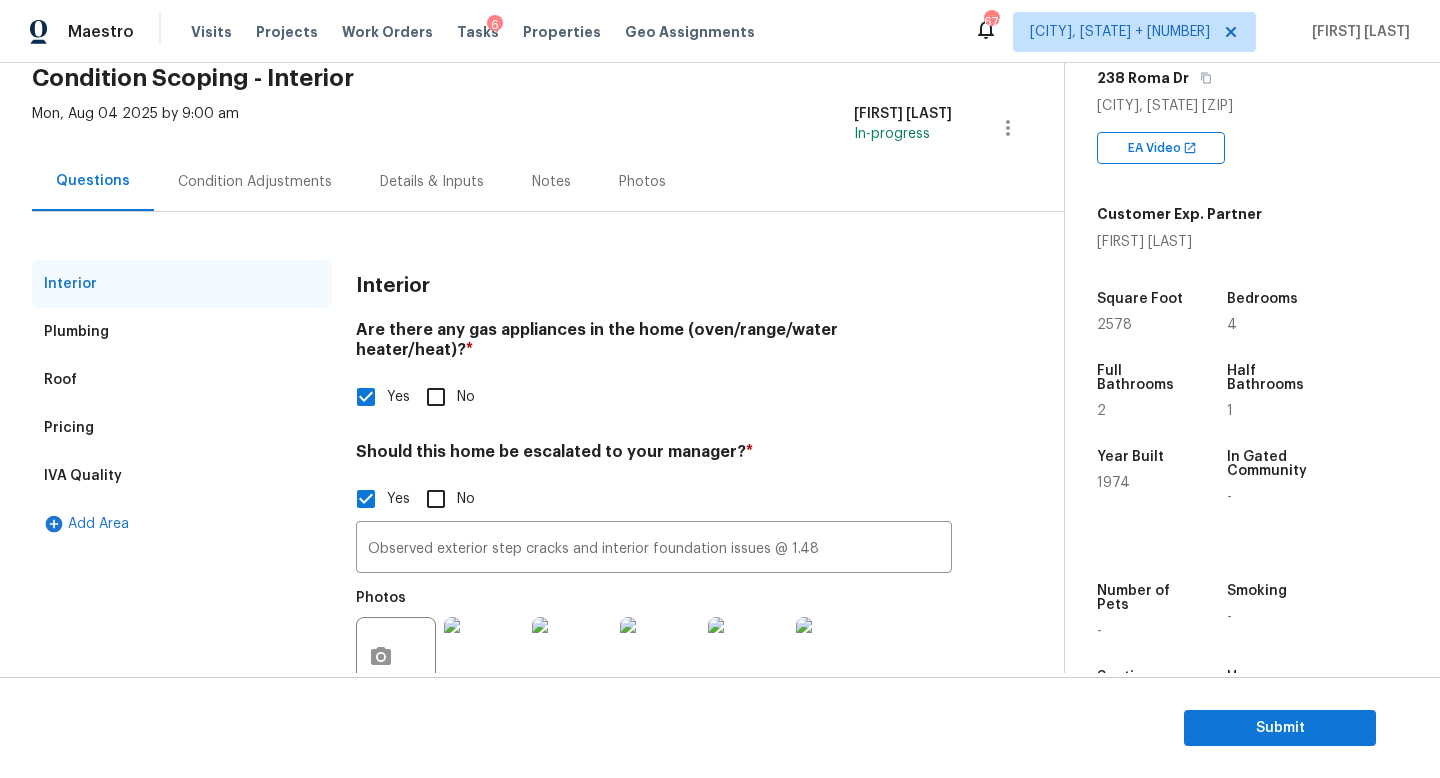 scroll, scrollTop: 137, scrollLeft: 0, axis: vertical 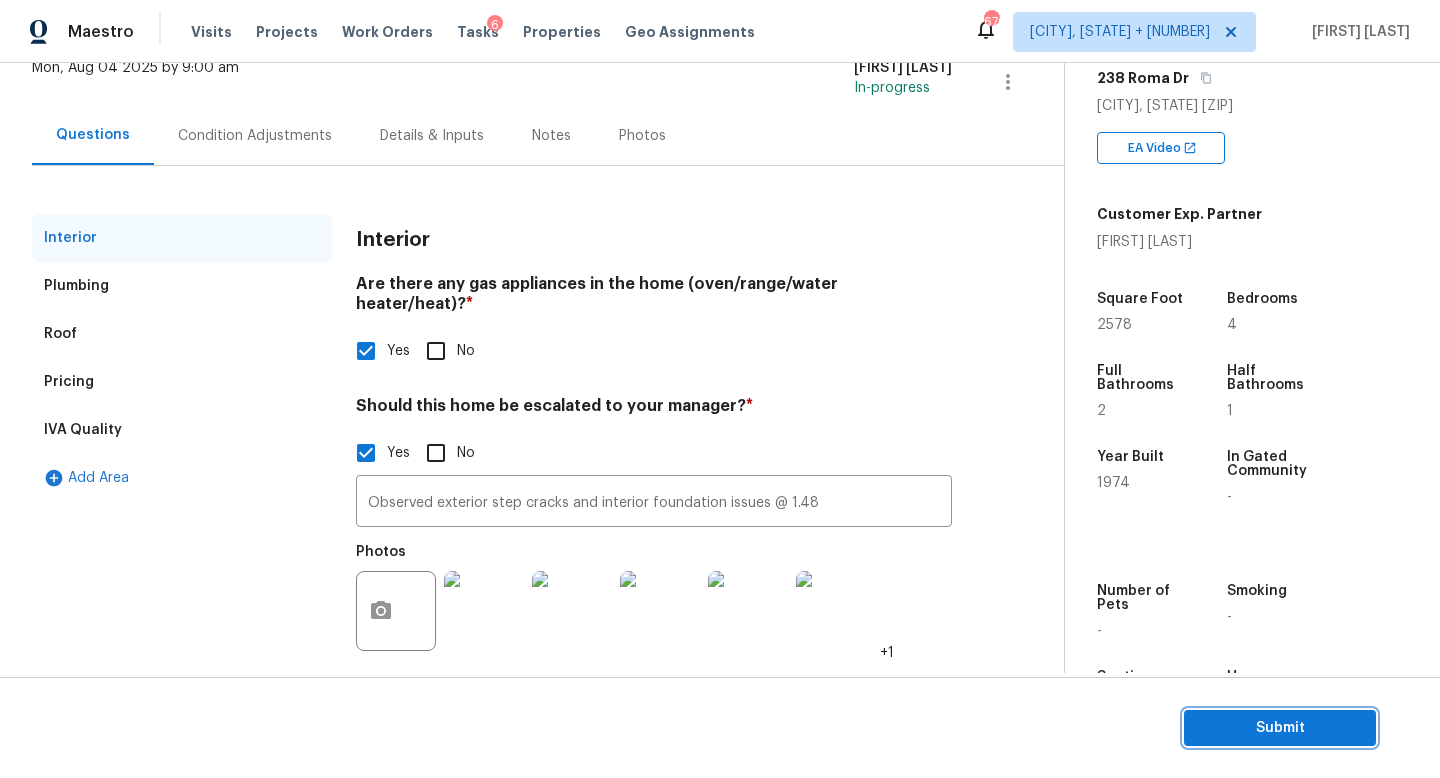 click on "Submit" at bounding box center (1280, 728) 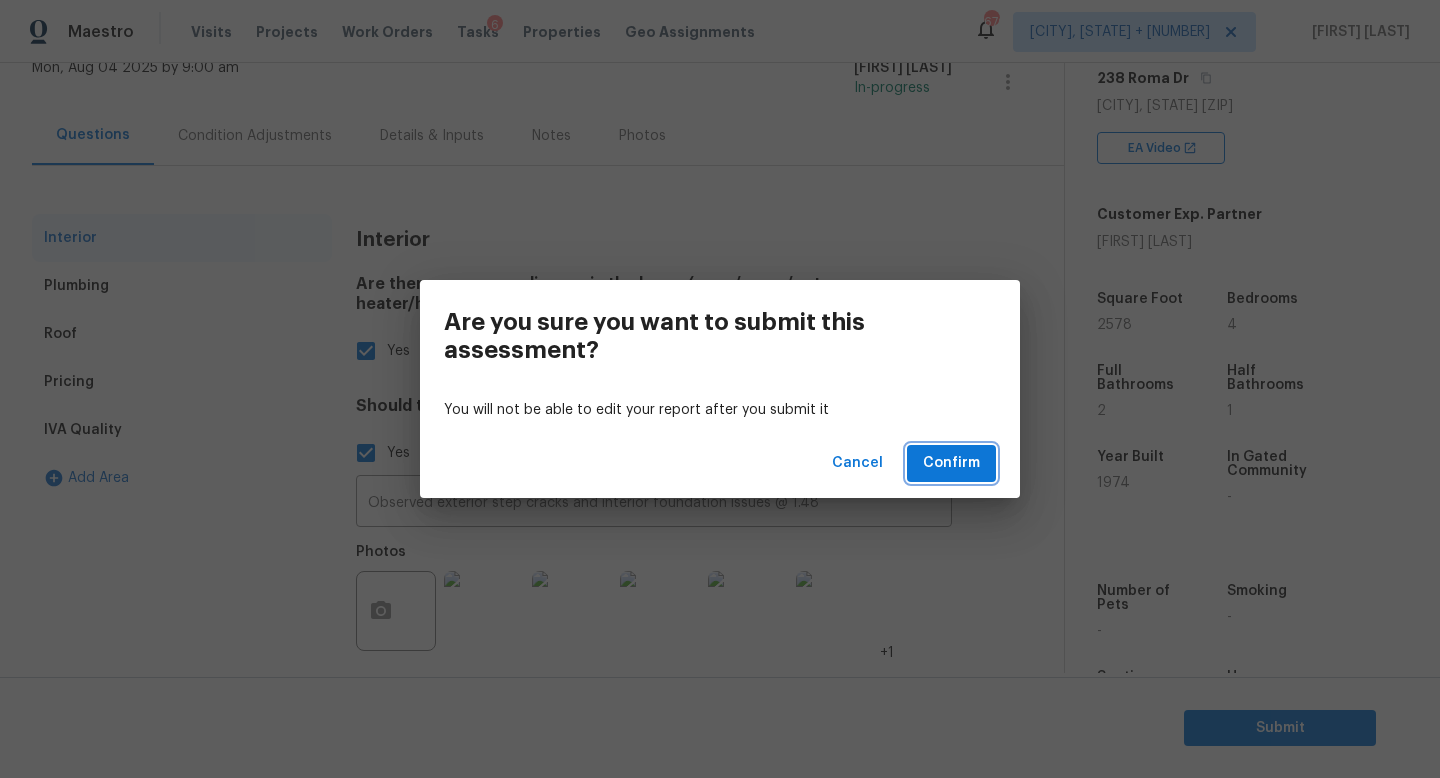 click on "Confirm" at bounding box center [951, 463] 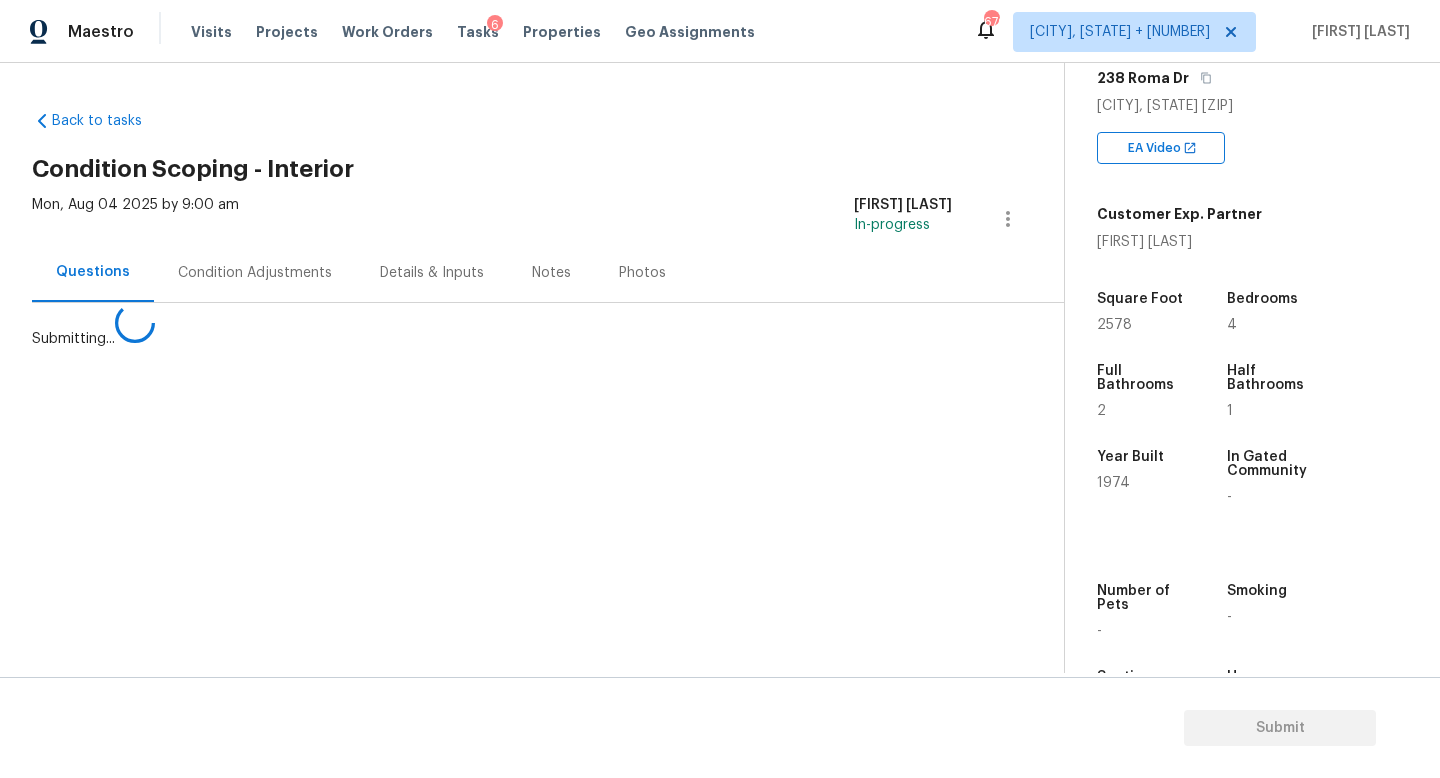 scroll, scrollTop: 0, scrollLeft: 0, axis: both 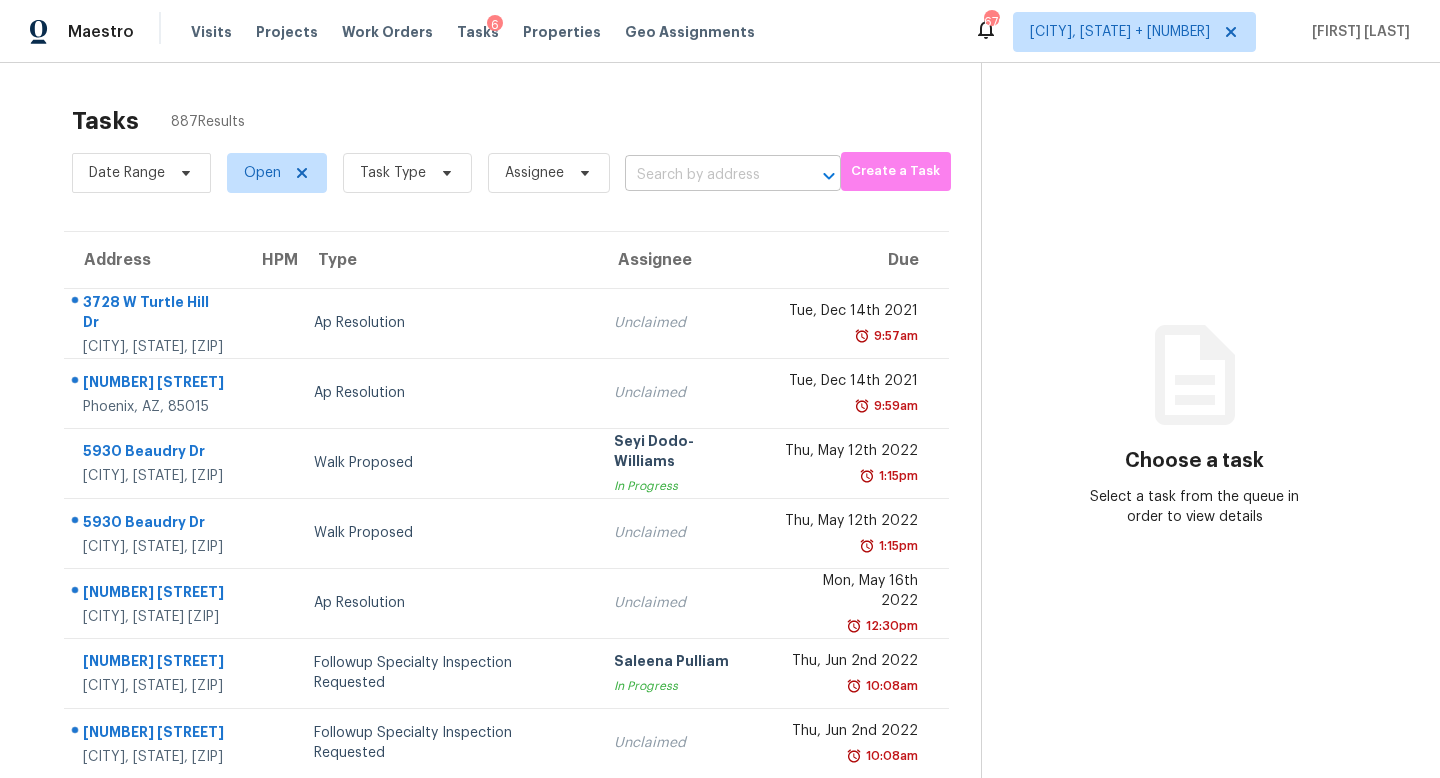 click at bounding box center (705, 175) 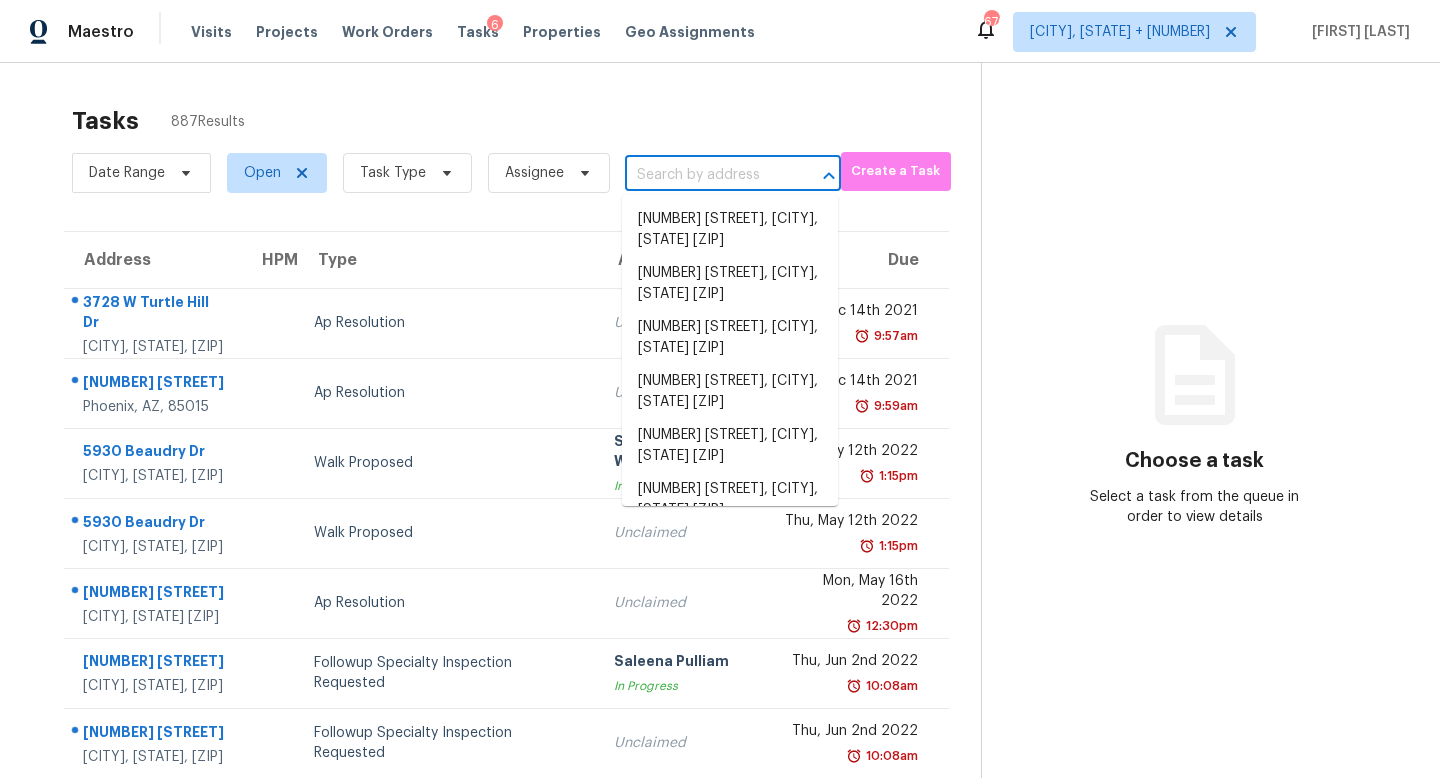 paste on "7689 Johntimm Ct, Dublin, OH 43017" 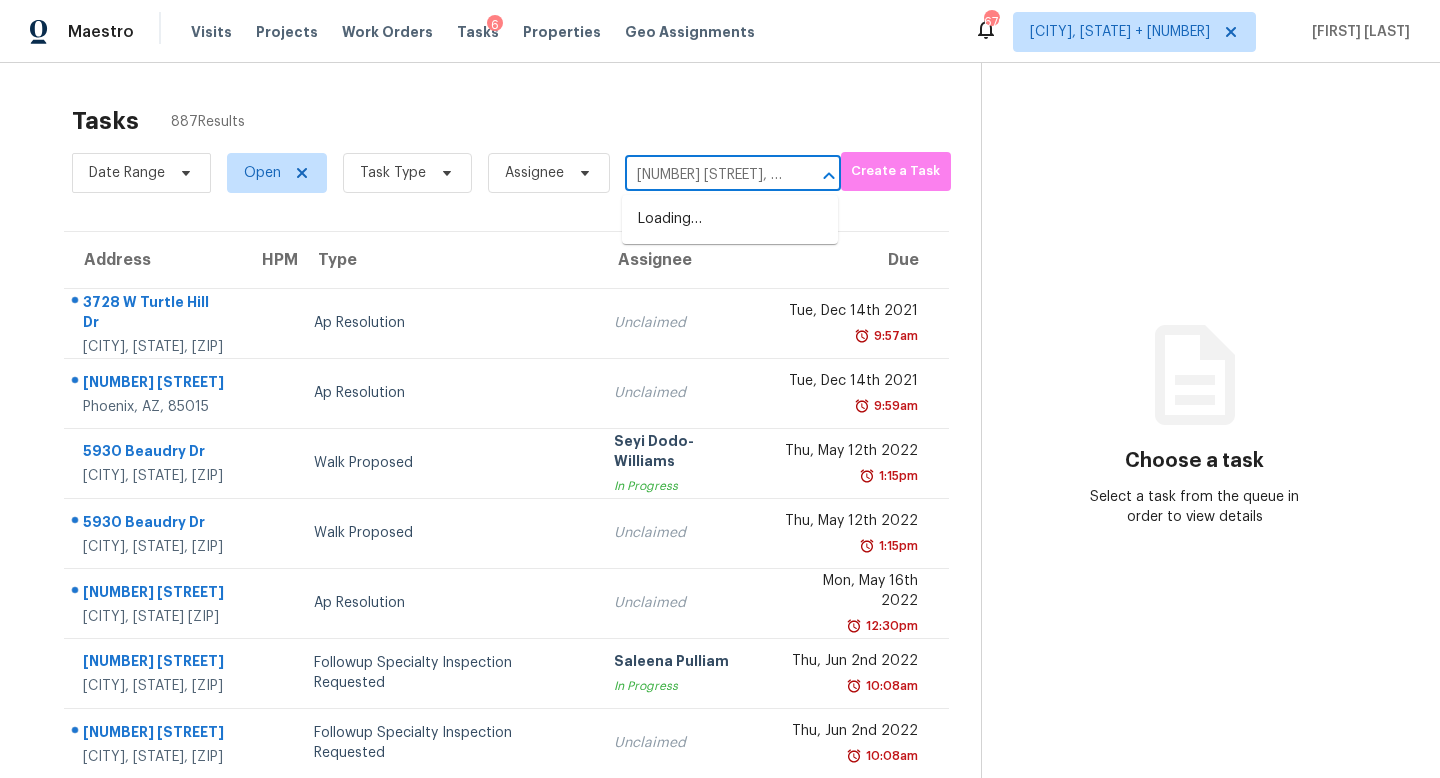 scroll, scrollTop: 0, scrollLeft: 95, axis: horizontal 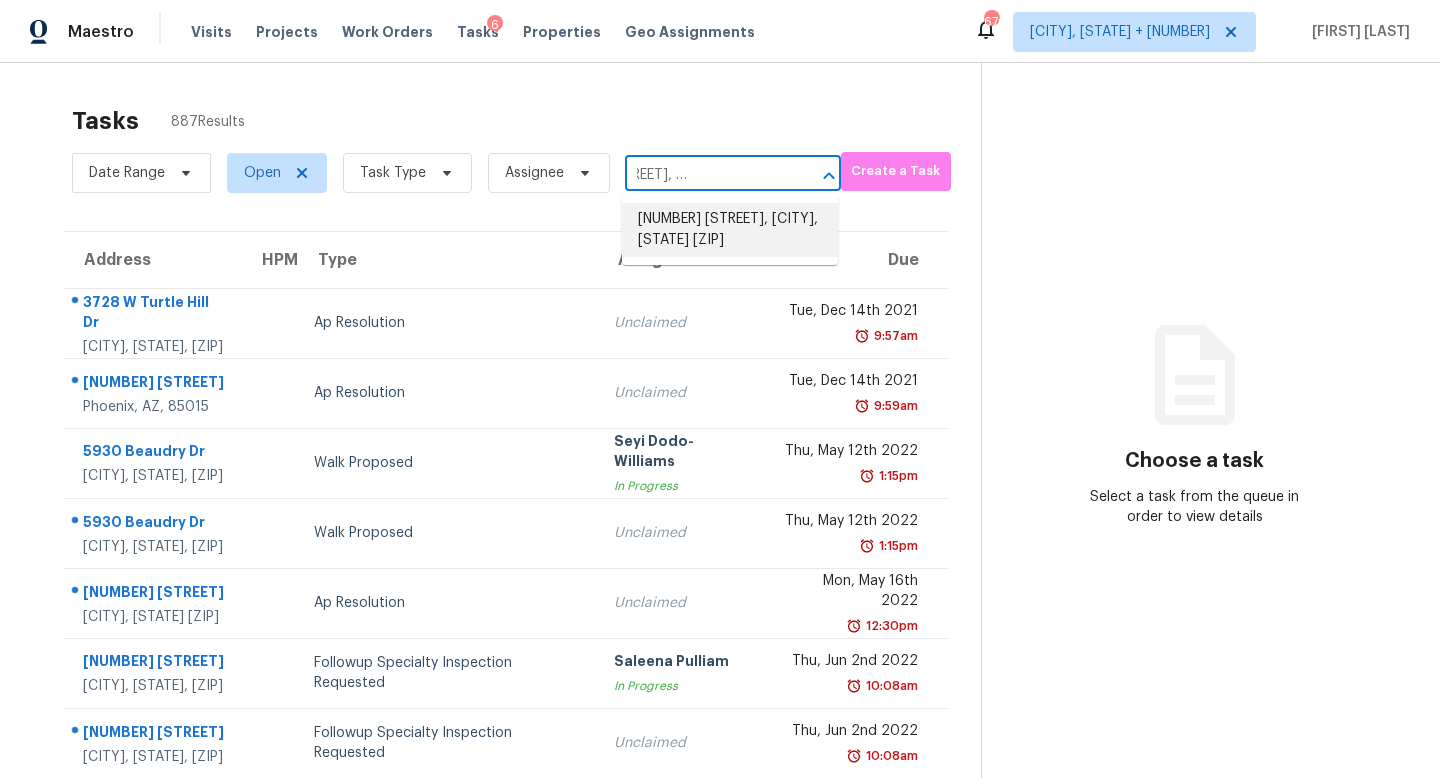 click on "7689 Johntimm Ct, Dublin, OH 43017" at bounding box center [730, 230] 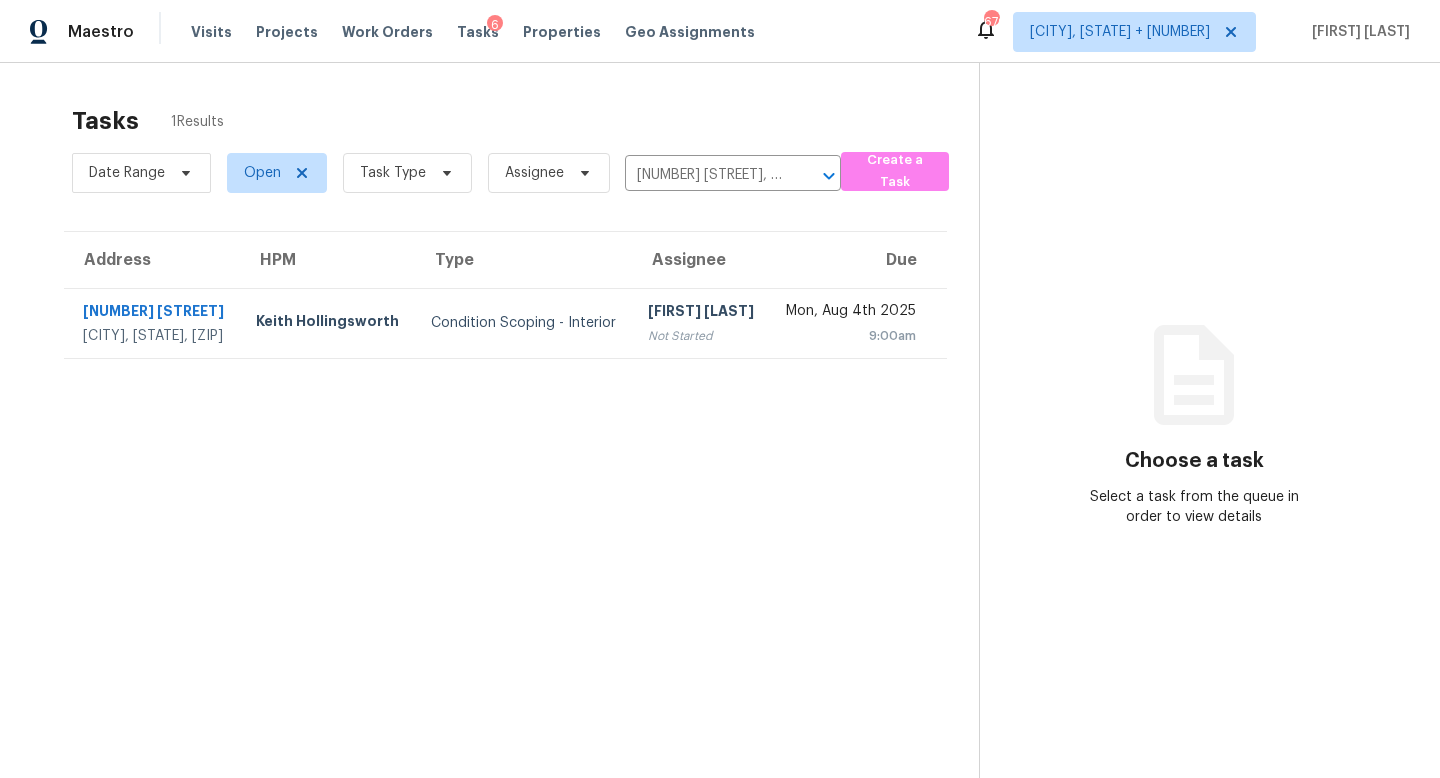 click on "Not Started" at bounding box center [701, 336] 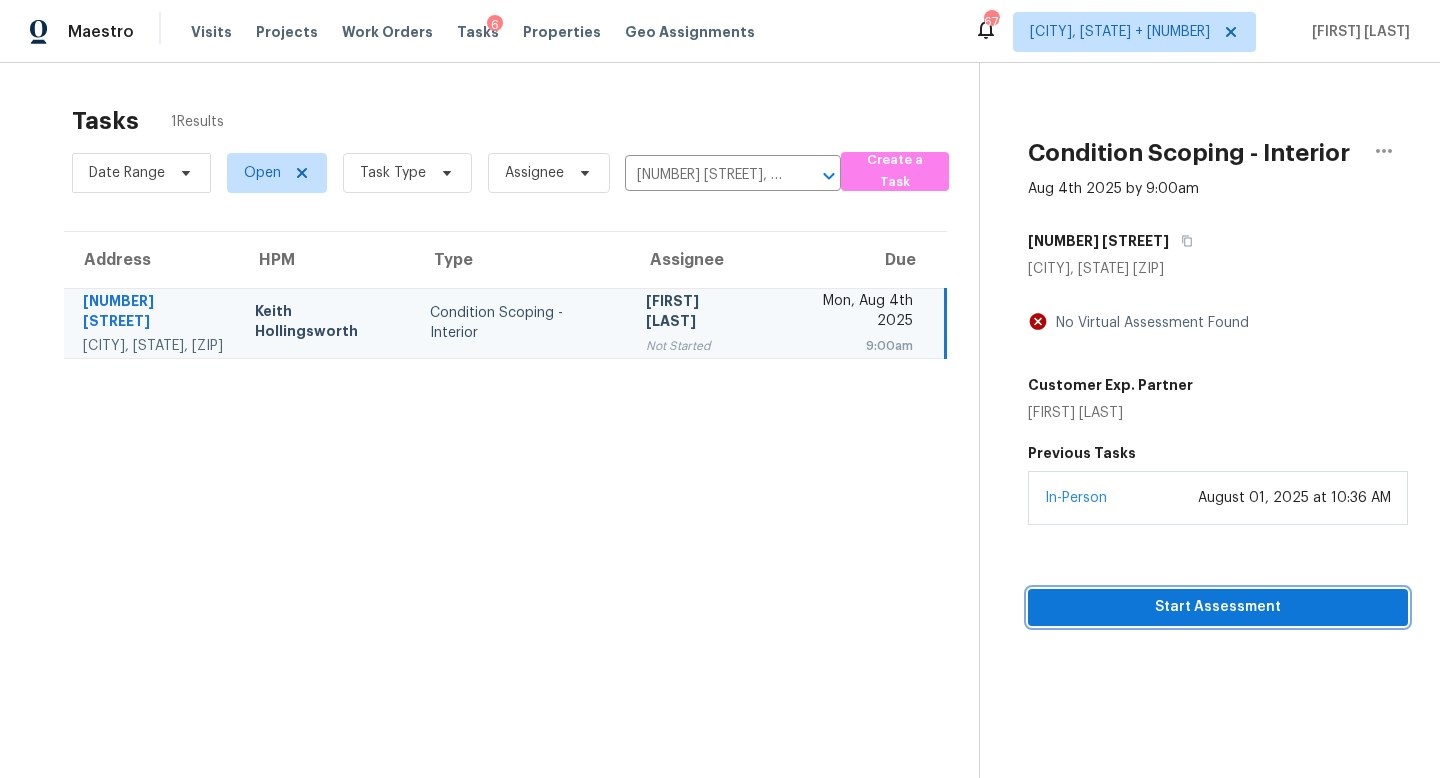 click on "Start Assessment" at bounding box center (1218, 607) 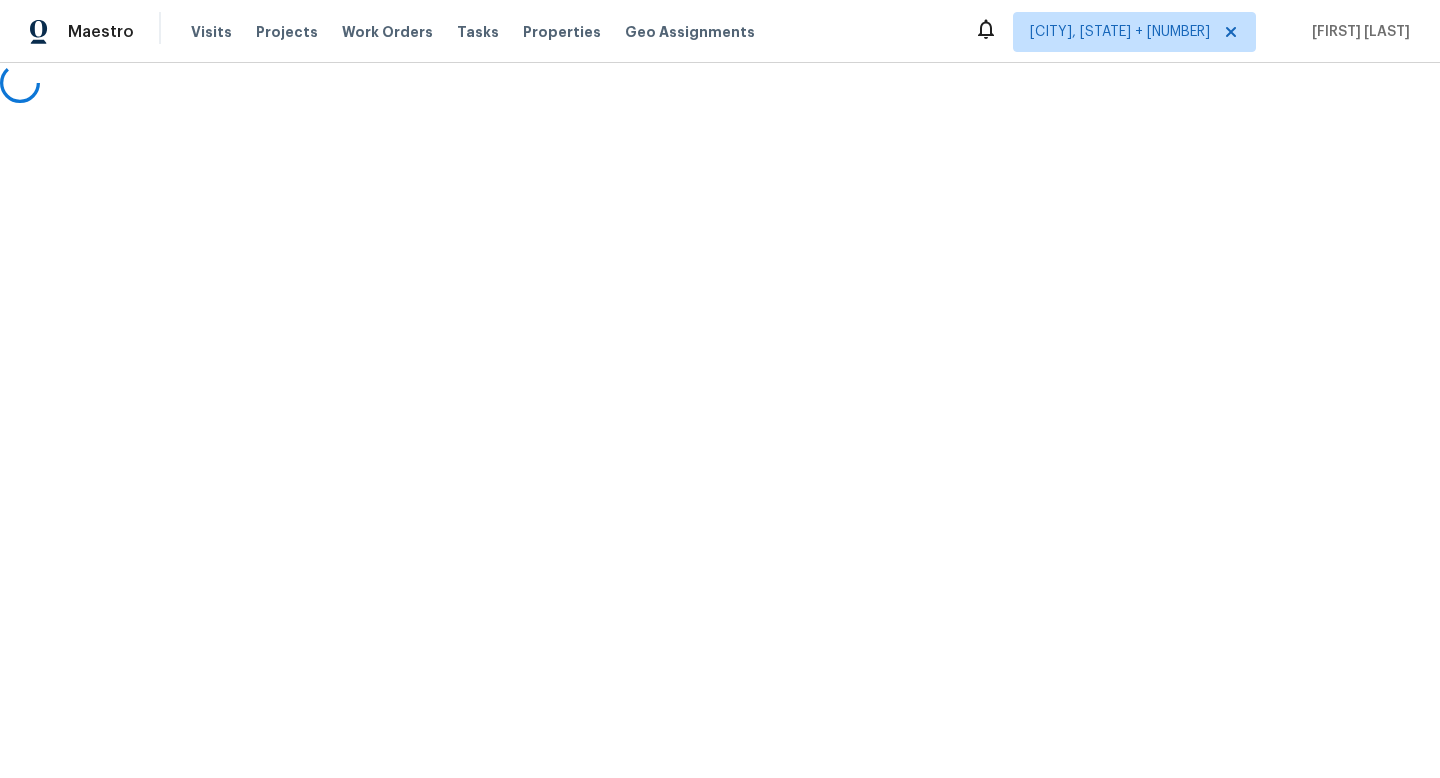 scroll, scrollTop: 0, scrollLeft: 0, axis: both 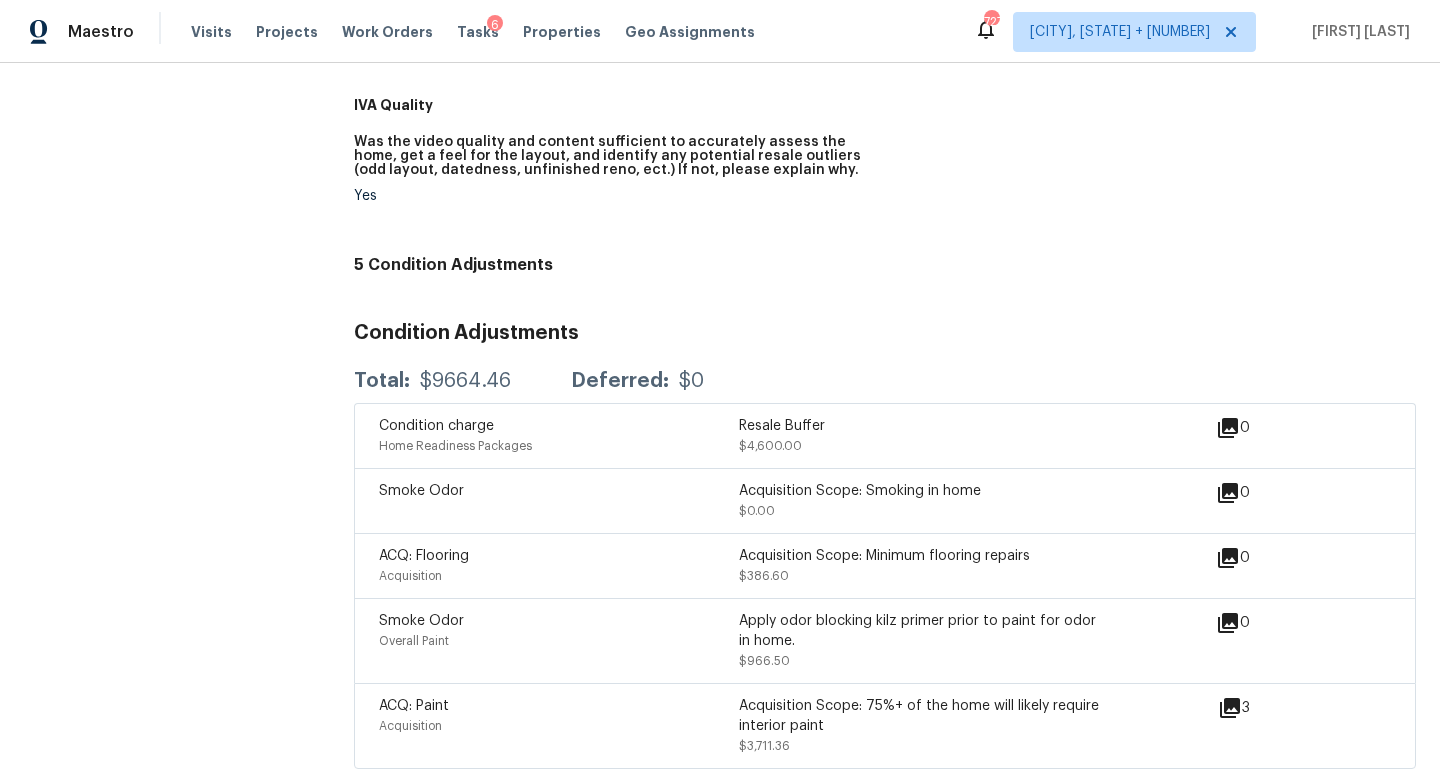click on "5 Condition Adjustments Condition Adjustments Total:  $9664.46 Deferred:  $0 Condition charge Home Readiness Packages Resale Buffer $4,600.00   0 Smoke Odor Acquisition Scope: Smoking in home $0.00   0 ACQ: Flooring Acquisition Acquisition Scope: Minimum flooring repairs $386.60   0 Smoke Odor Overall Paint Apply odor blocking kilz primer prior to paint for odor in home.  $966.50   0 ACQ: Paint Acquisition Acquisition Scope: 75%+ of the home will likely require interior paint $3,711.36   3" at bounding box center (885, 512) 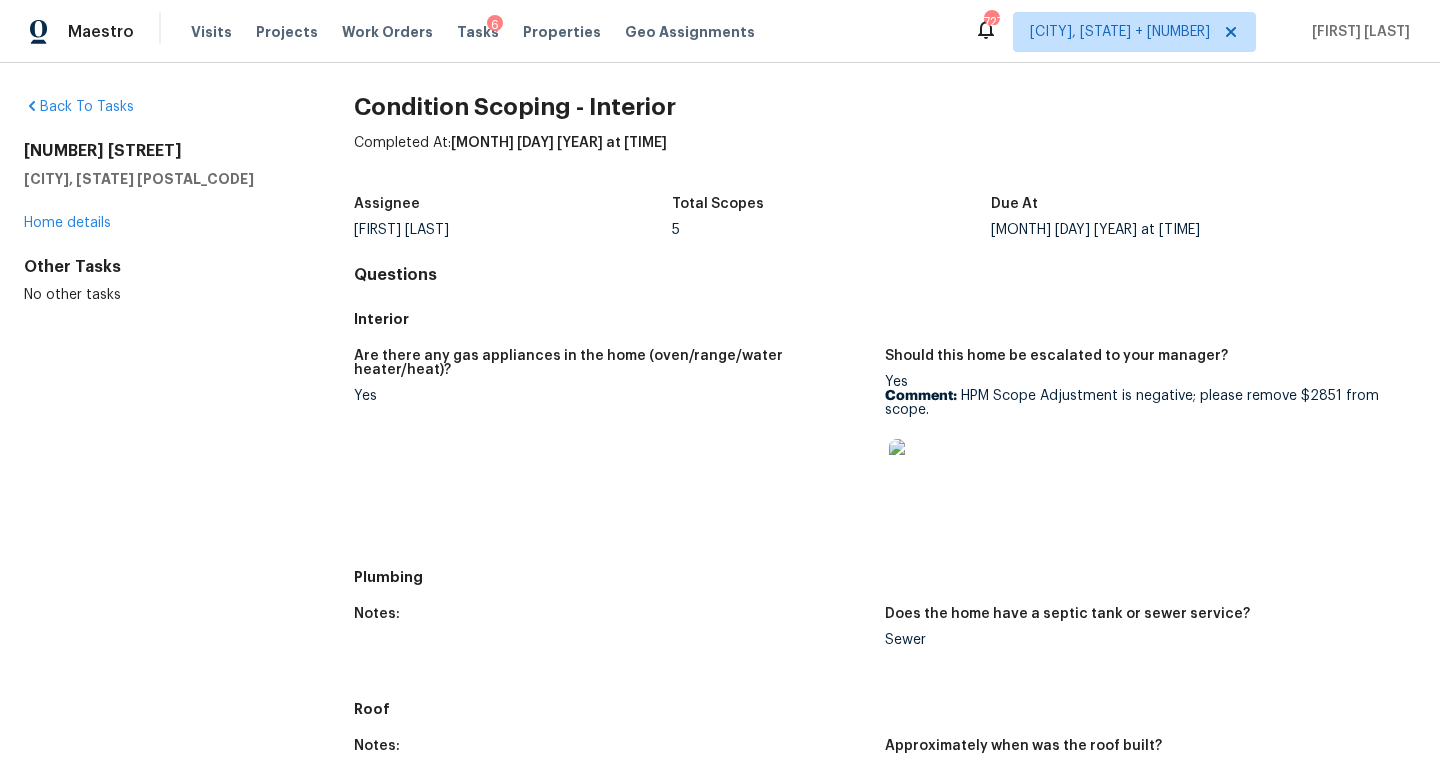 scroll, scrollTop: 7, scrollLeft: 0, axis: vertical 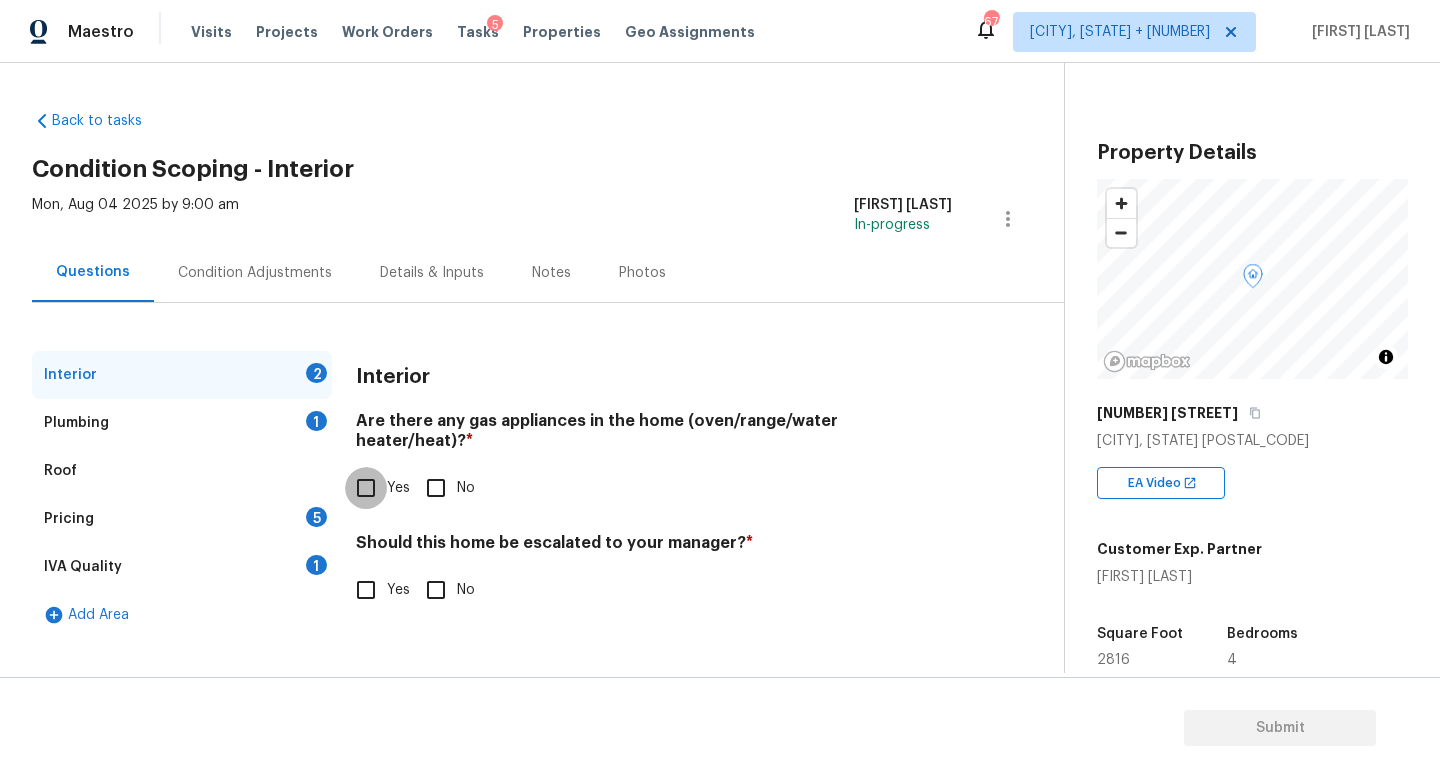 click on "Yes" at bounding box center [366, 488] 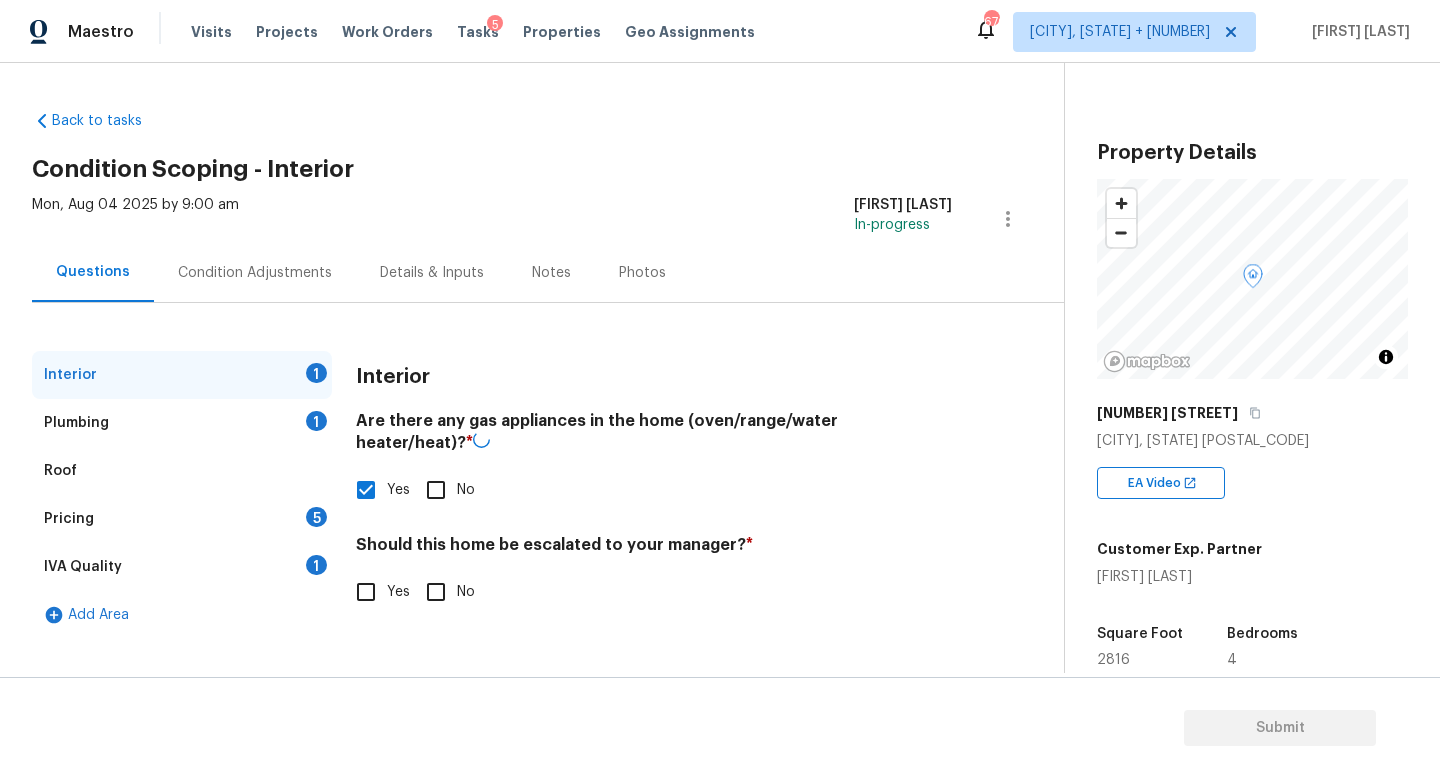 click on "Plumbing 1" at bounding box center [182, 423] 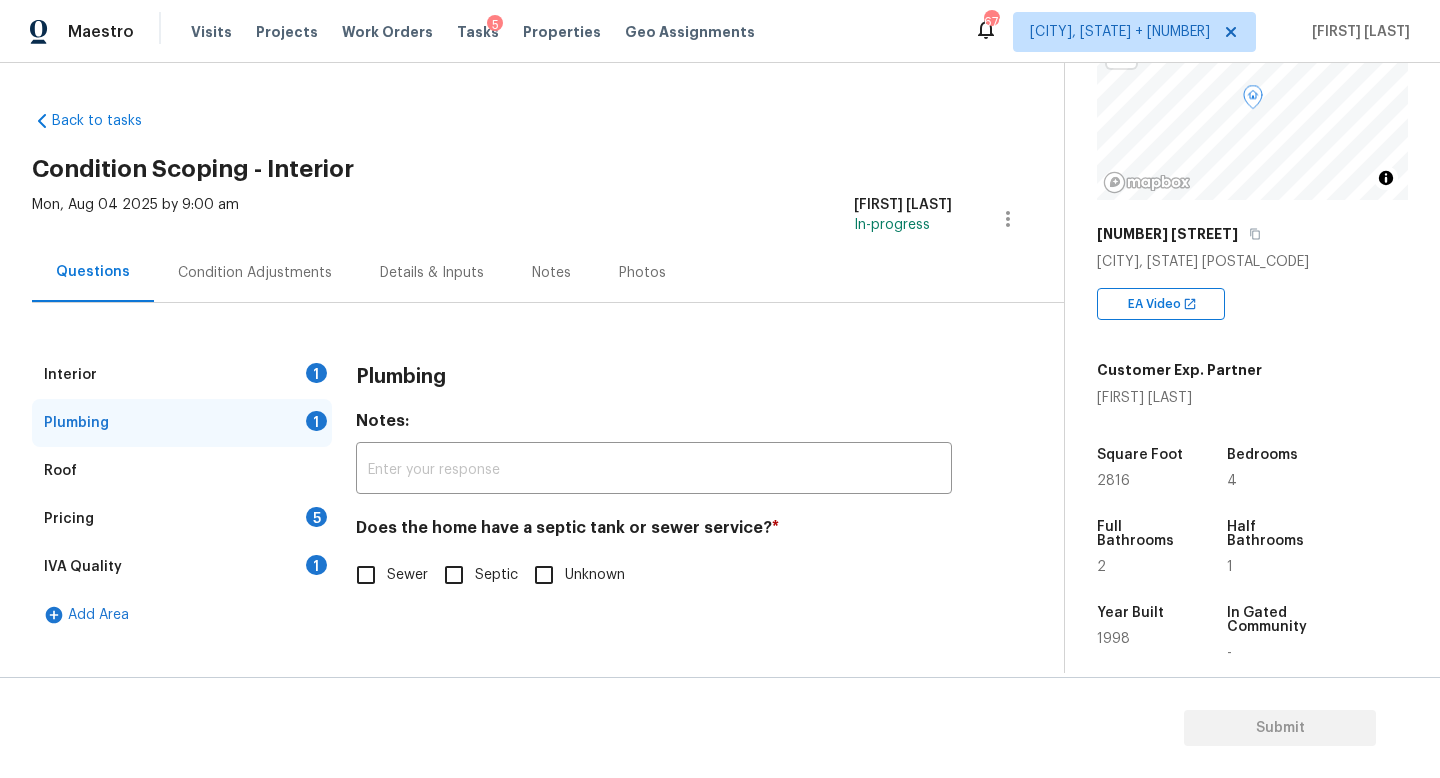 scroll, scrollTop: 207, scrollLeft: 0, axis: vertical 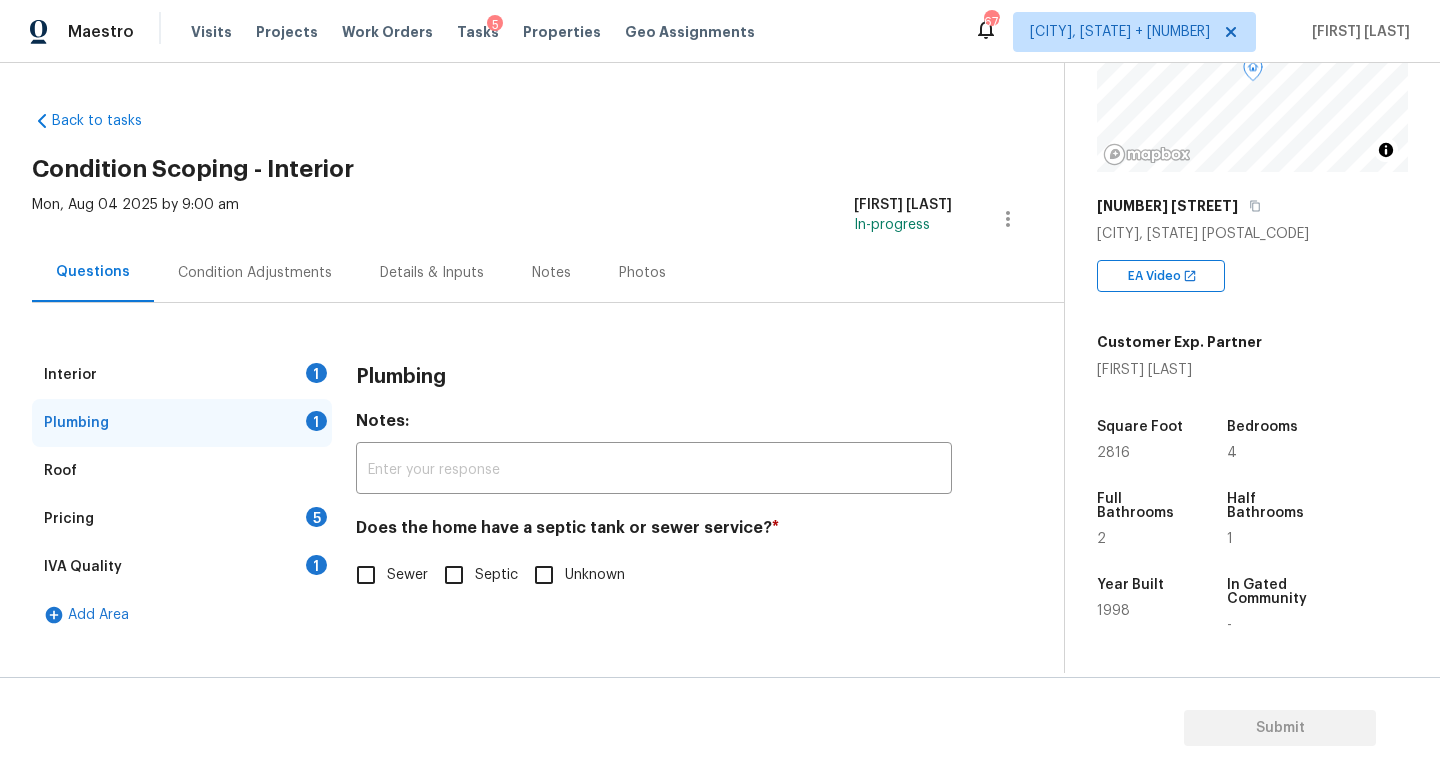 click on "Sewer" at bounding box center (366, 575) 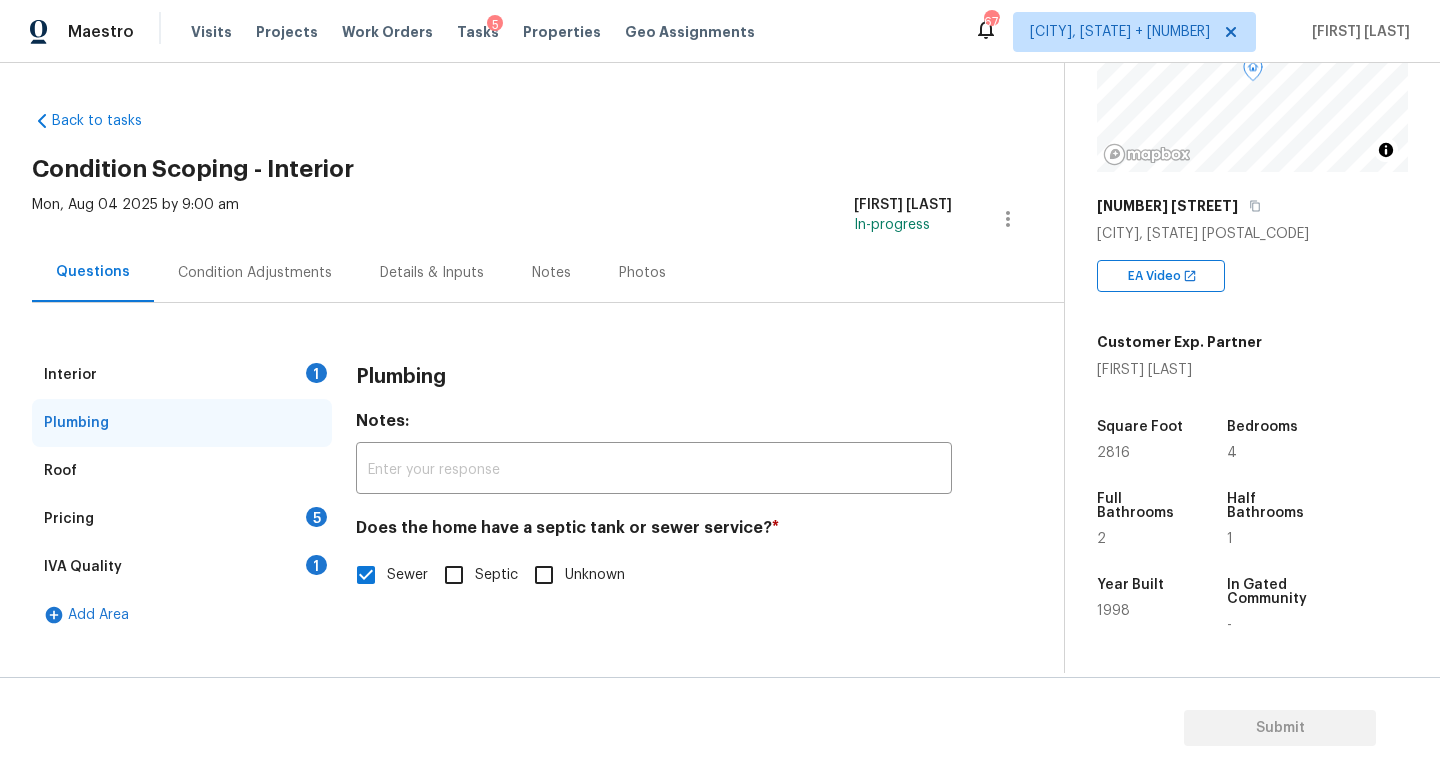 click on "Pricing 5" at bounding box center [182, 519] 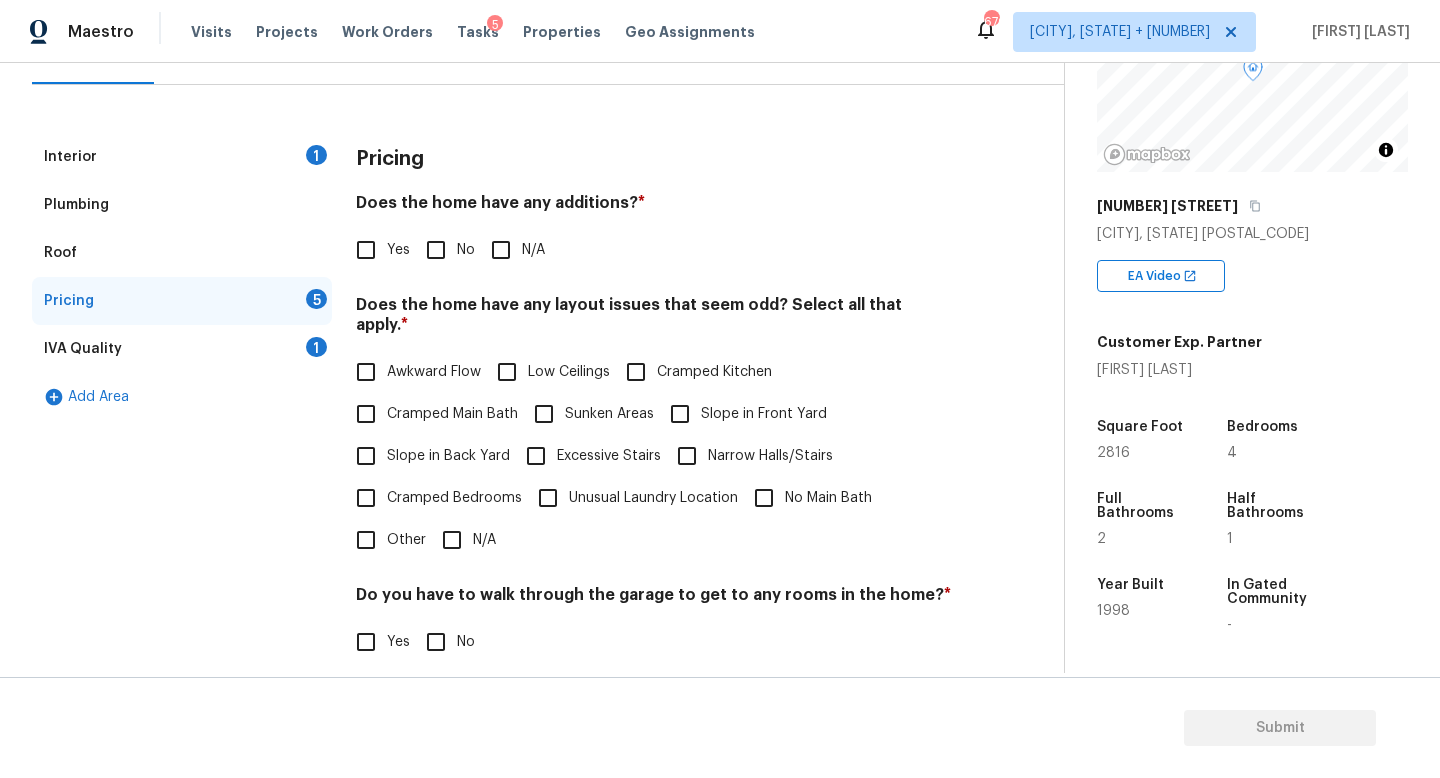 scroll, scrollTop: 262, scrollLeft: 0, axis: vertical 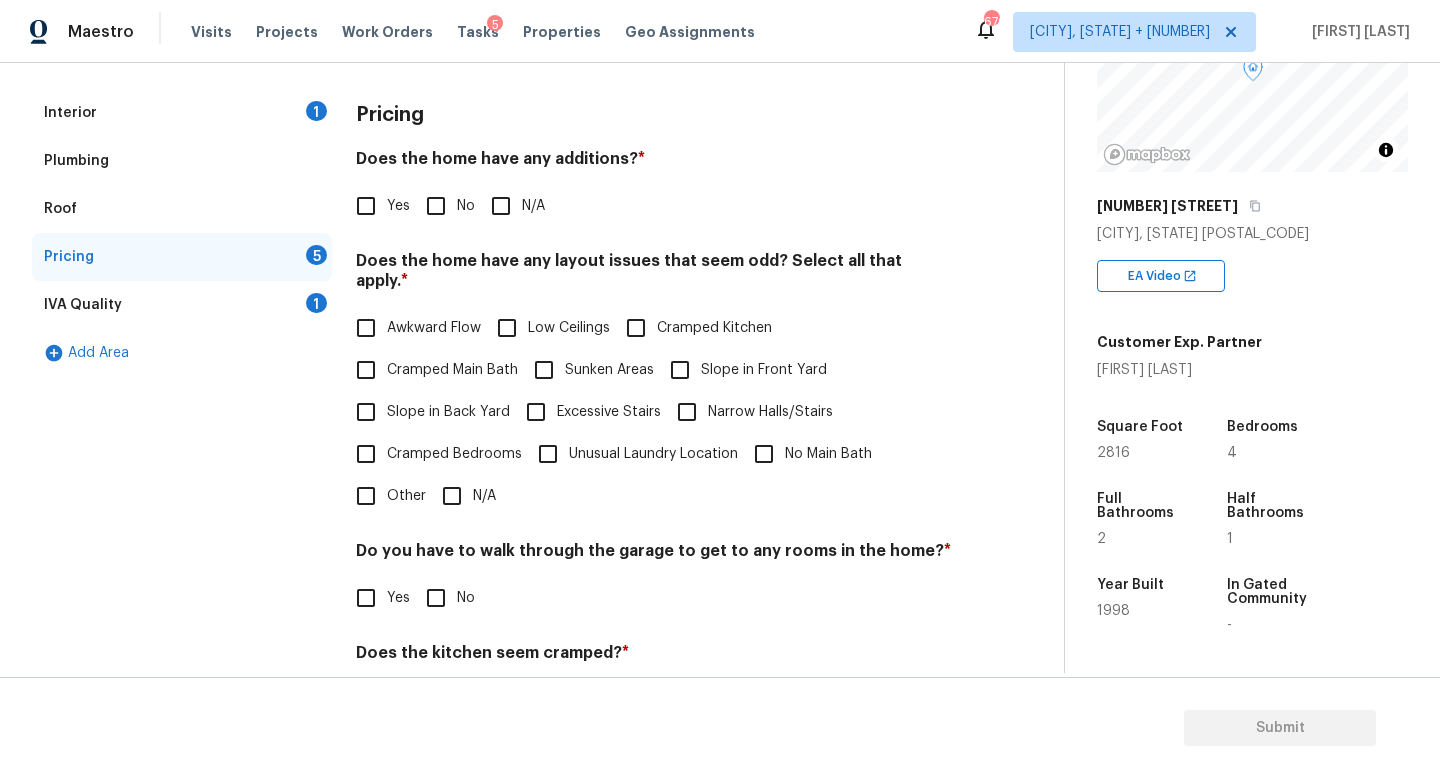 click on "No" at bounding box center [436, 206] 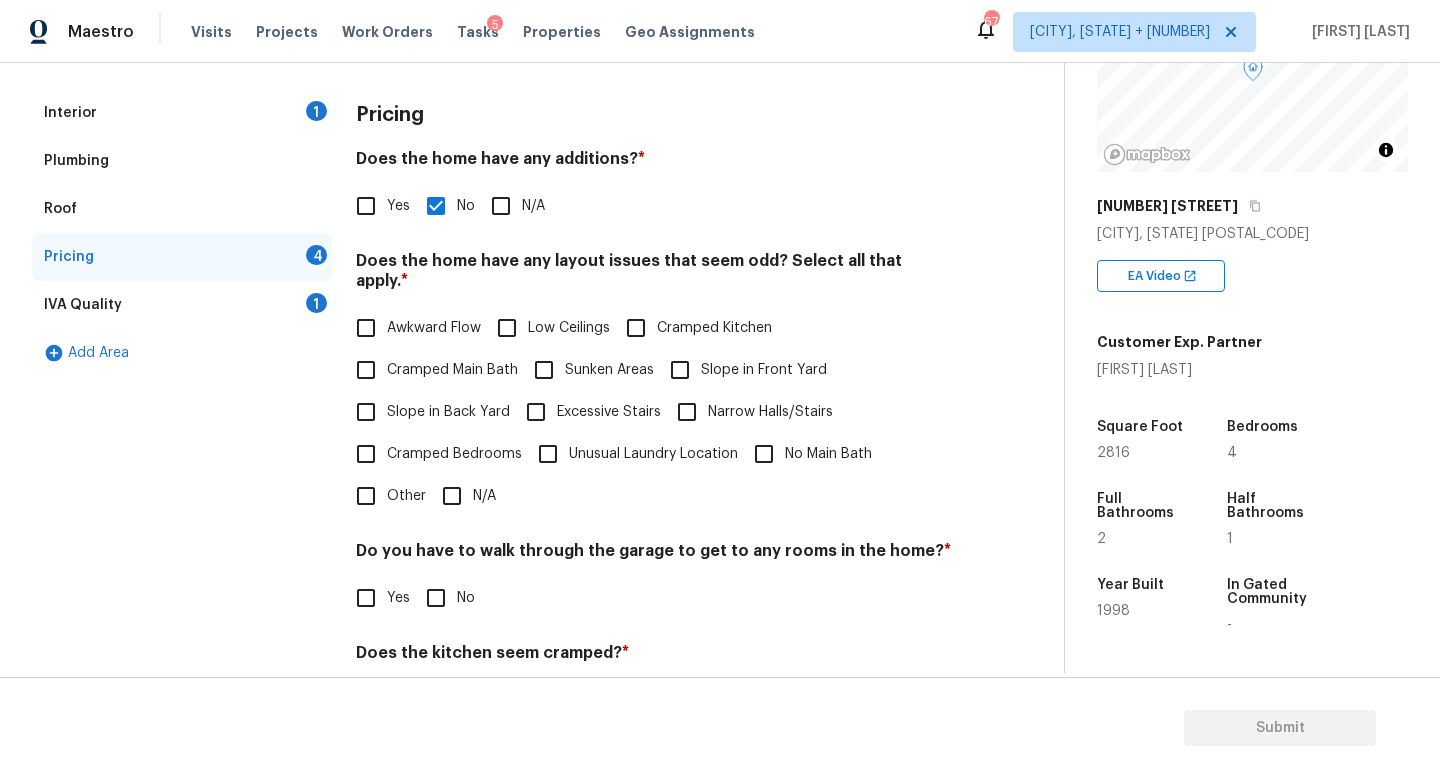 click on "N/A" at bounding box center (452, 496) 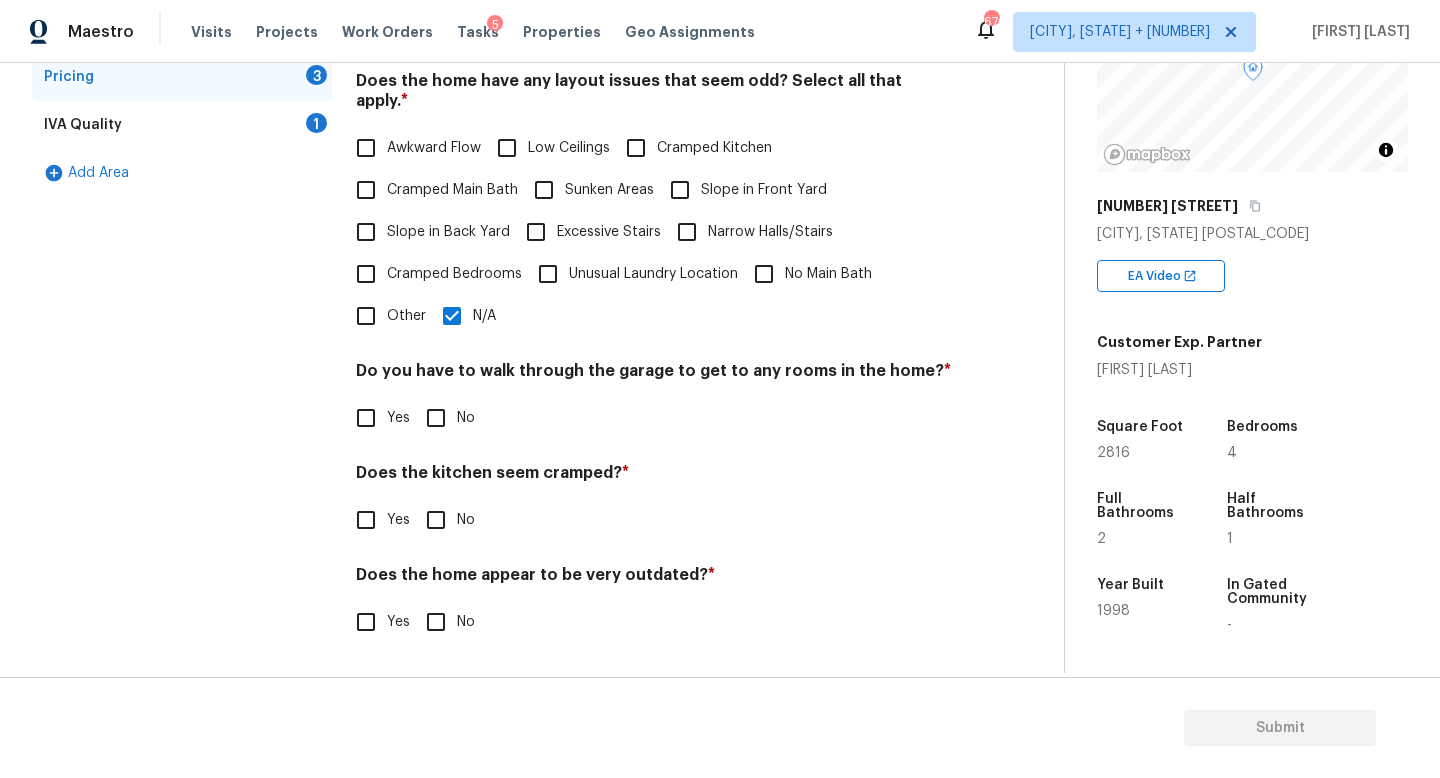 scroll, scrollTop: 422, scrollLeft: 0, axis: vertical 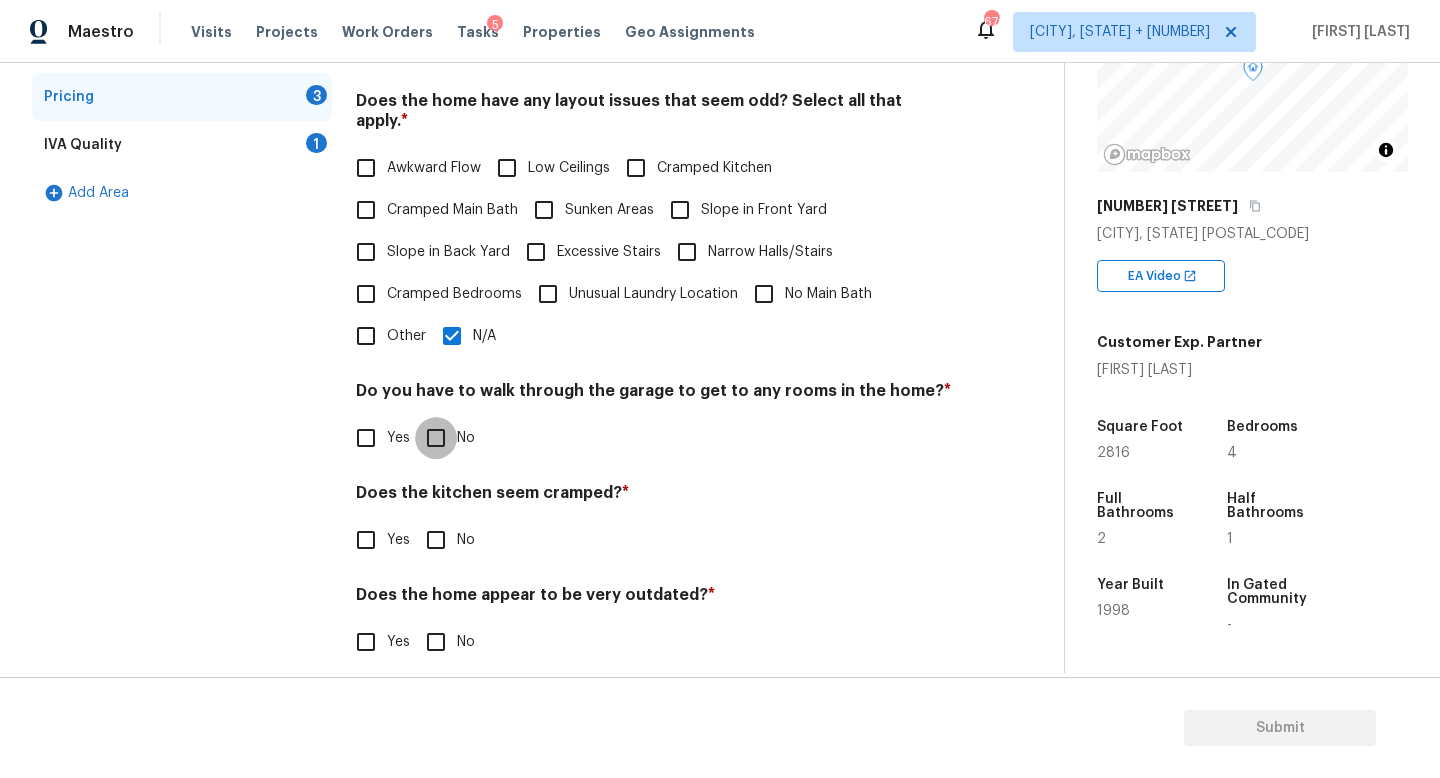 click on "No" at bounding box center [436, 438] 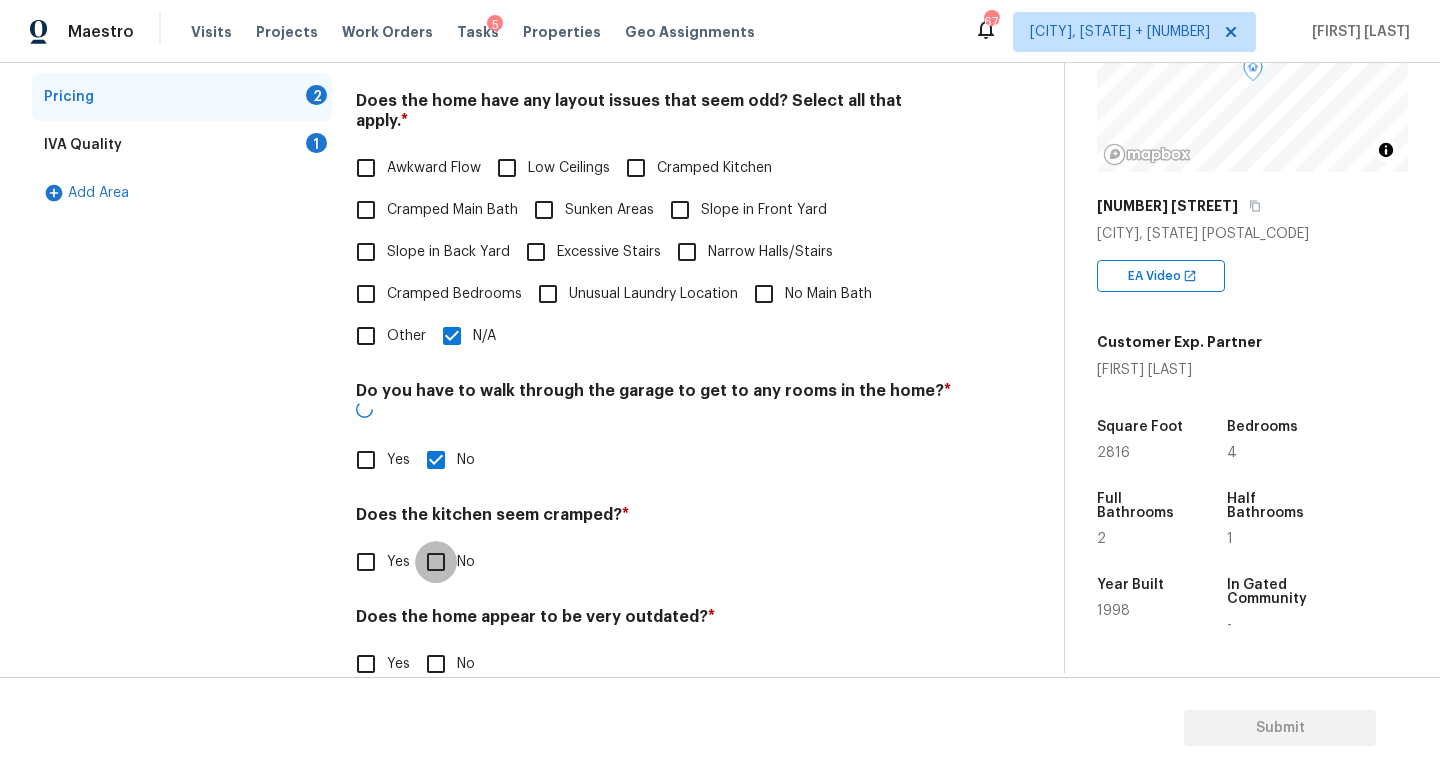 click on "No" at bounding box center (436, 562) 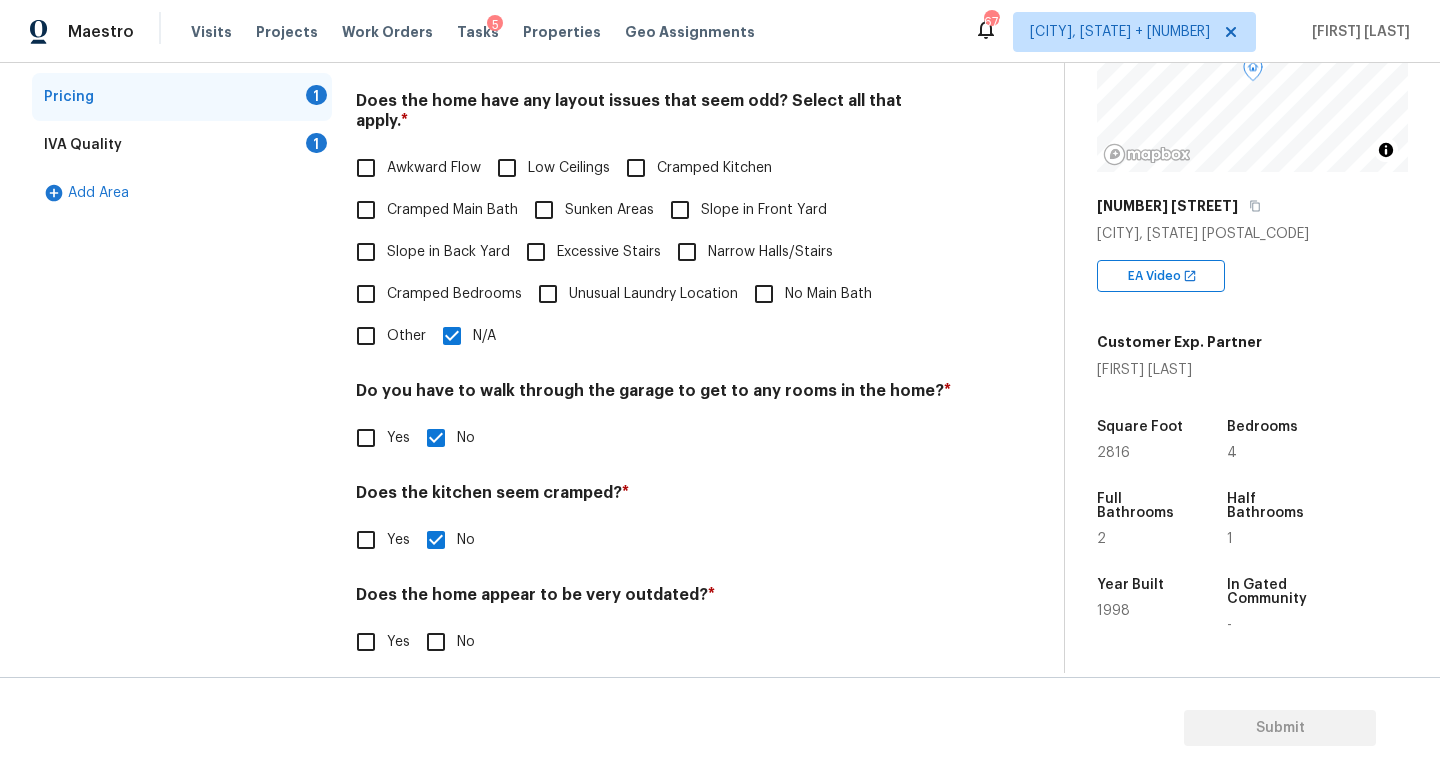 click on "No" at bounding box center (436, 642) 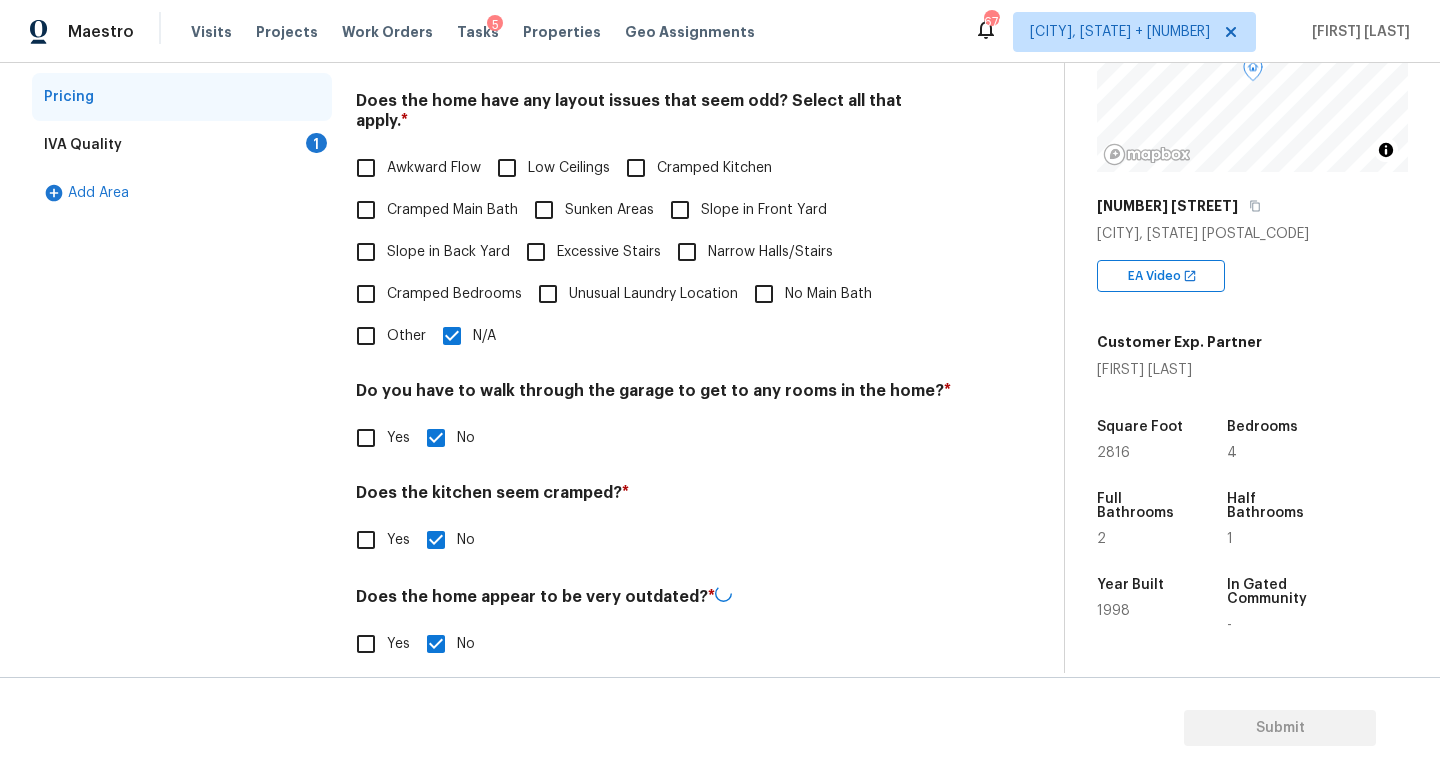 scroll, scrollTop: 126, scrollLeft: 0, axis: vertical 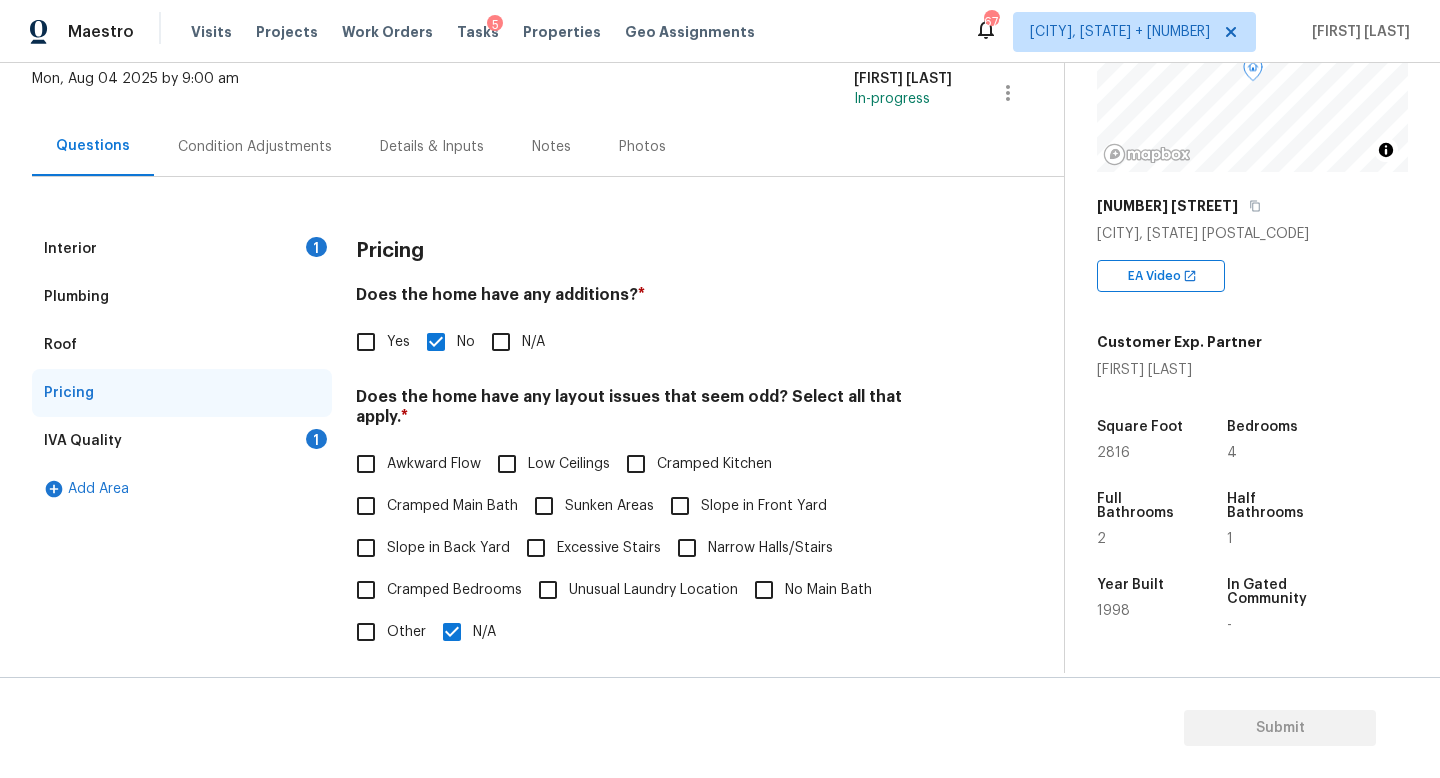 click on "IVA Quality 1" at bounding box center [182, 441] 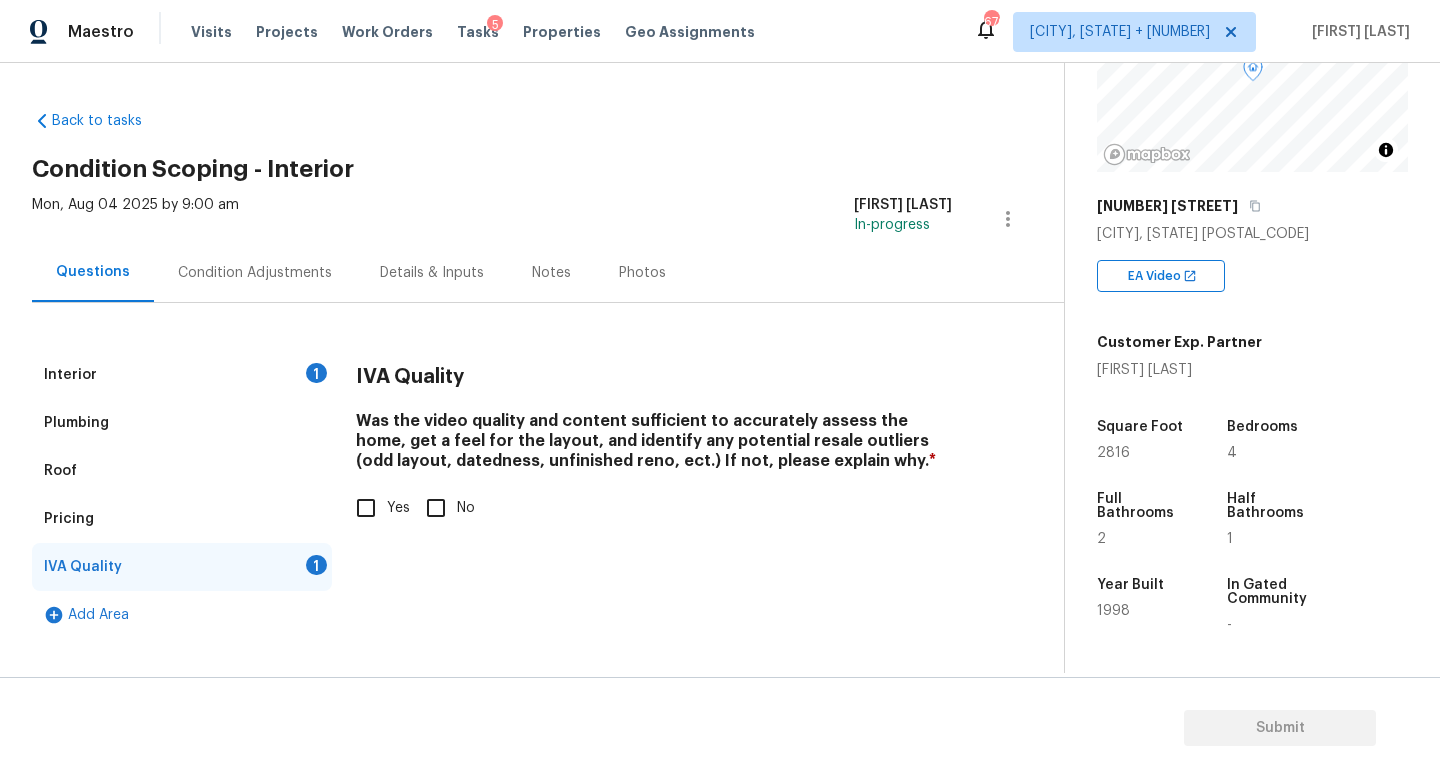 click on "Yes" at bounding box center [366, 508] 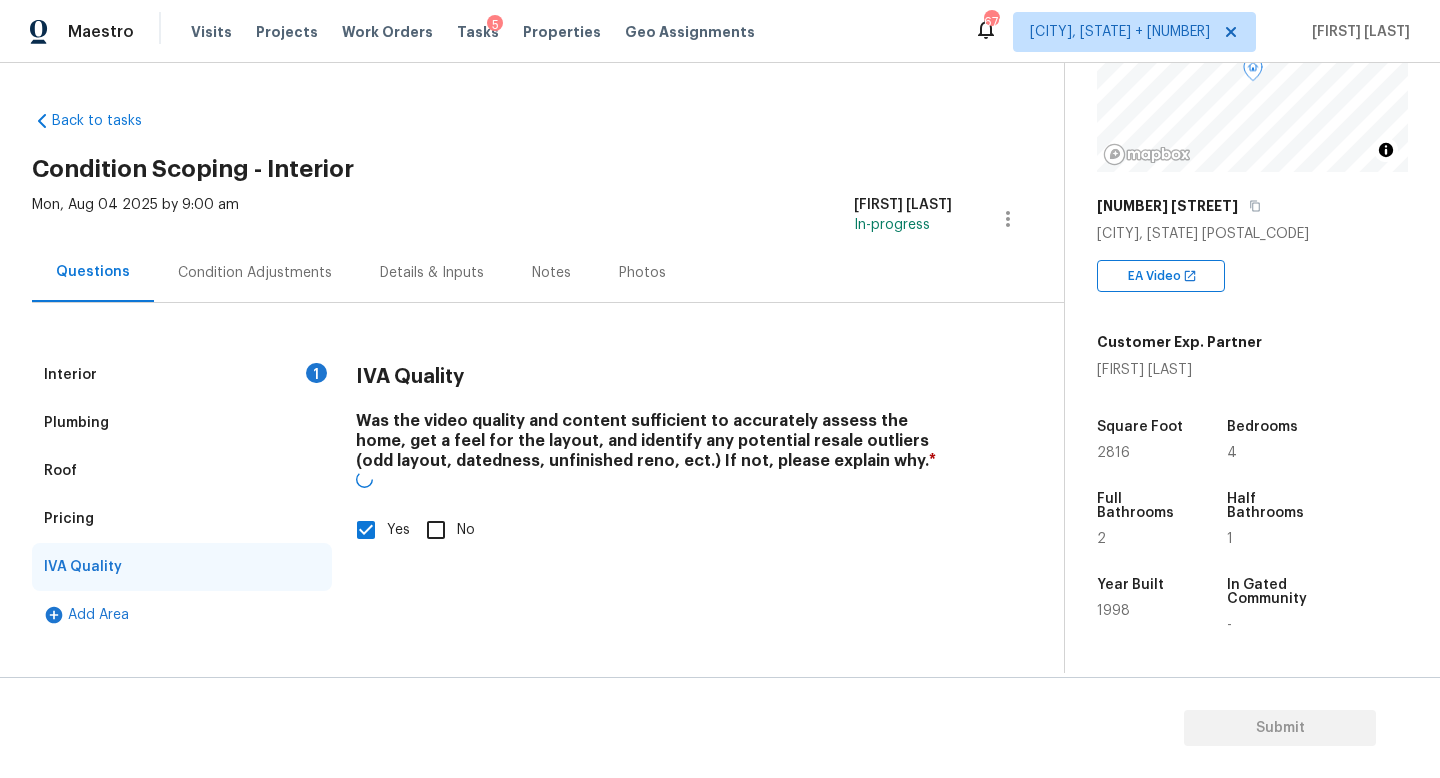 click on "Condition Adjustments" at bounding box center [255, 273] 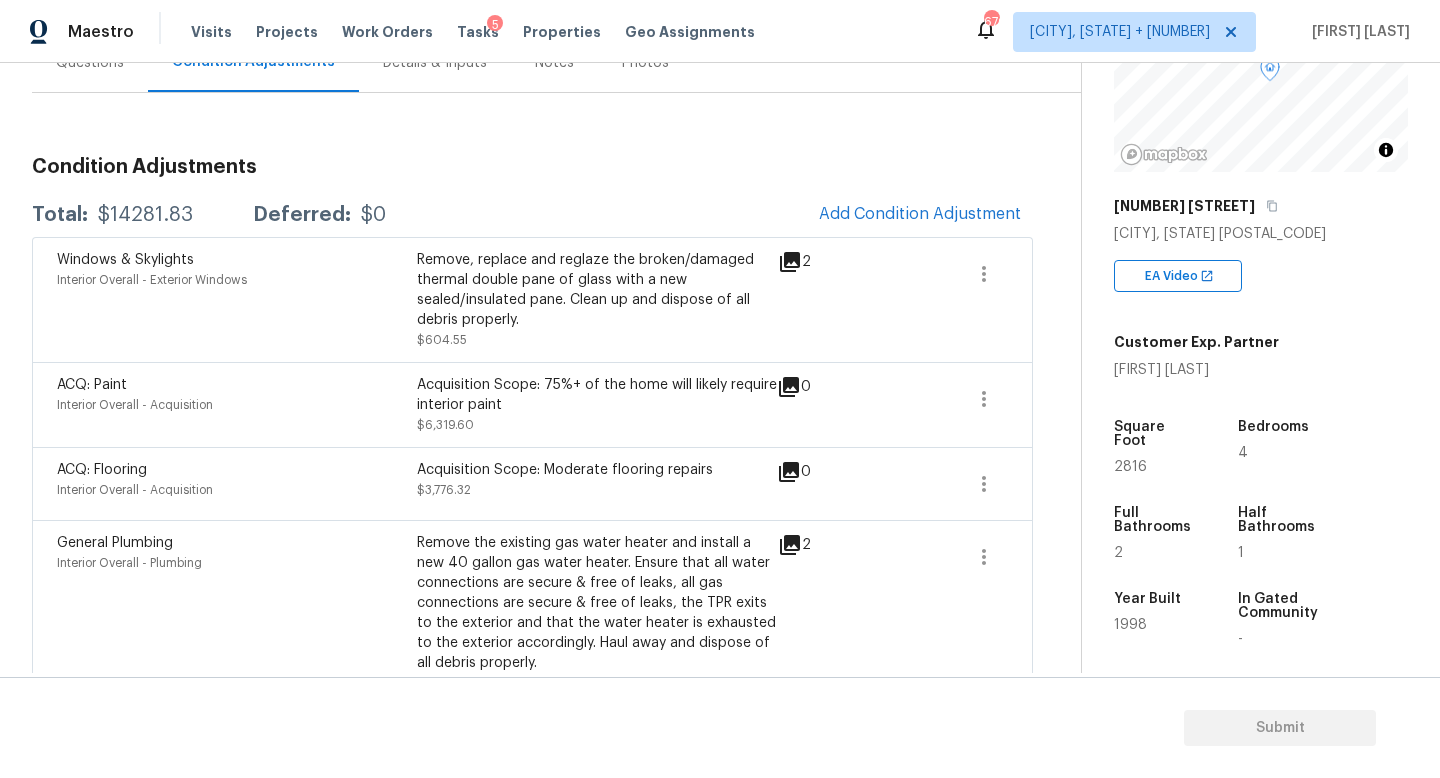 scroll, scrollTop: 212, scrollLeft: 0, axis: vertical 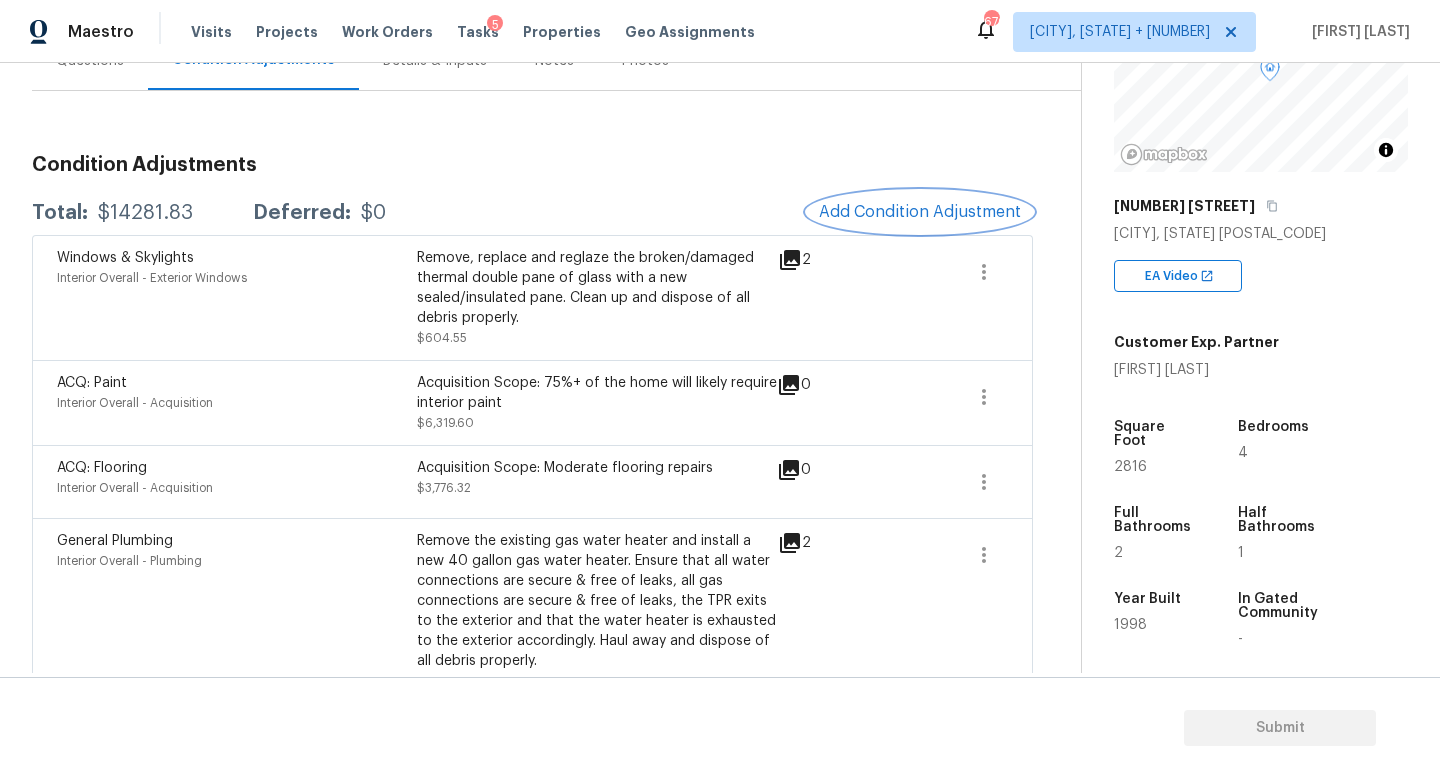 click on "Add Condition Adjustment" at bounding box center [920, 212] 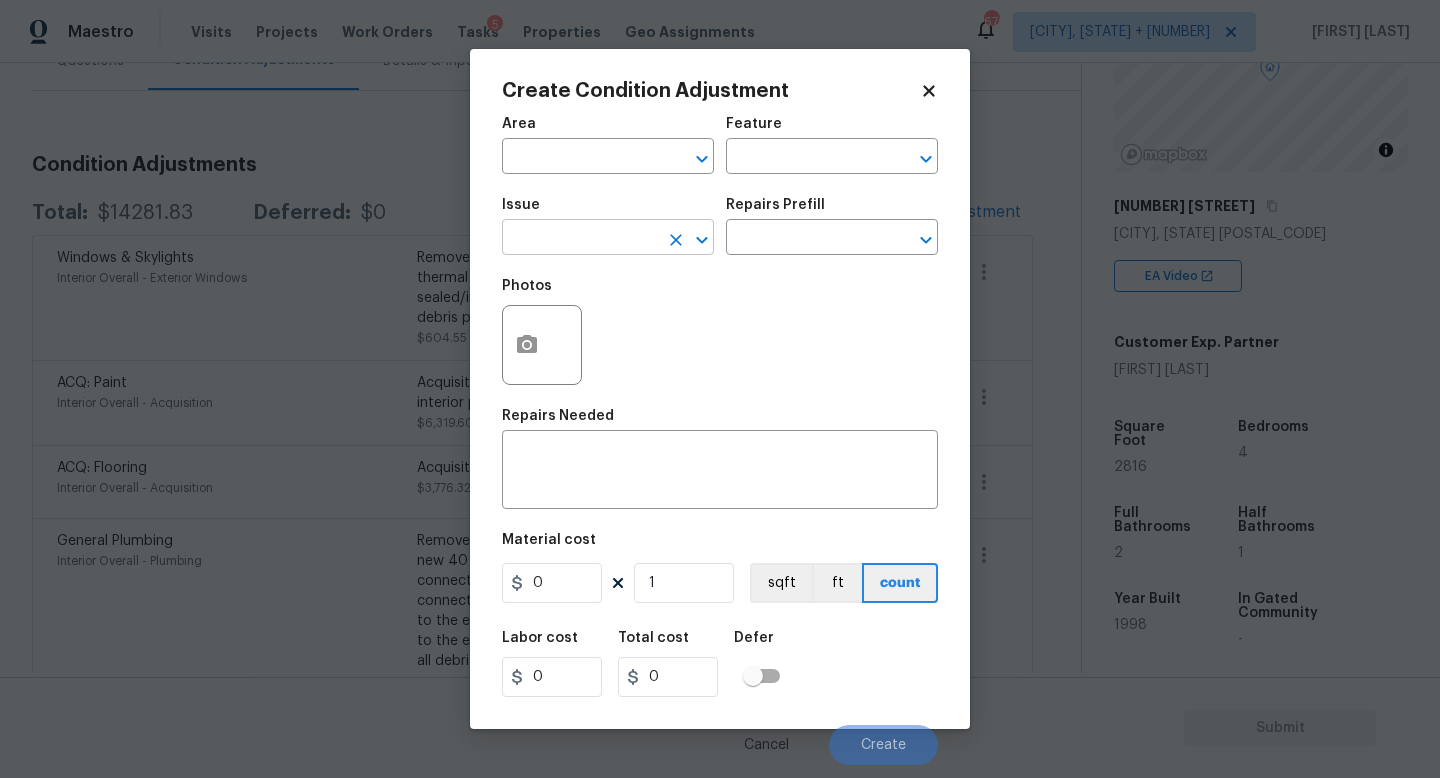click at bounding box center [580, 239] 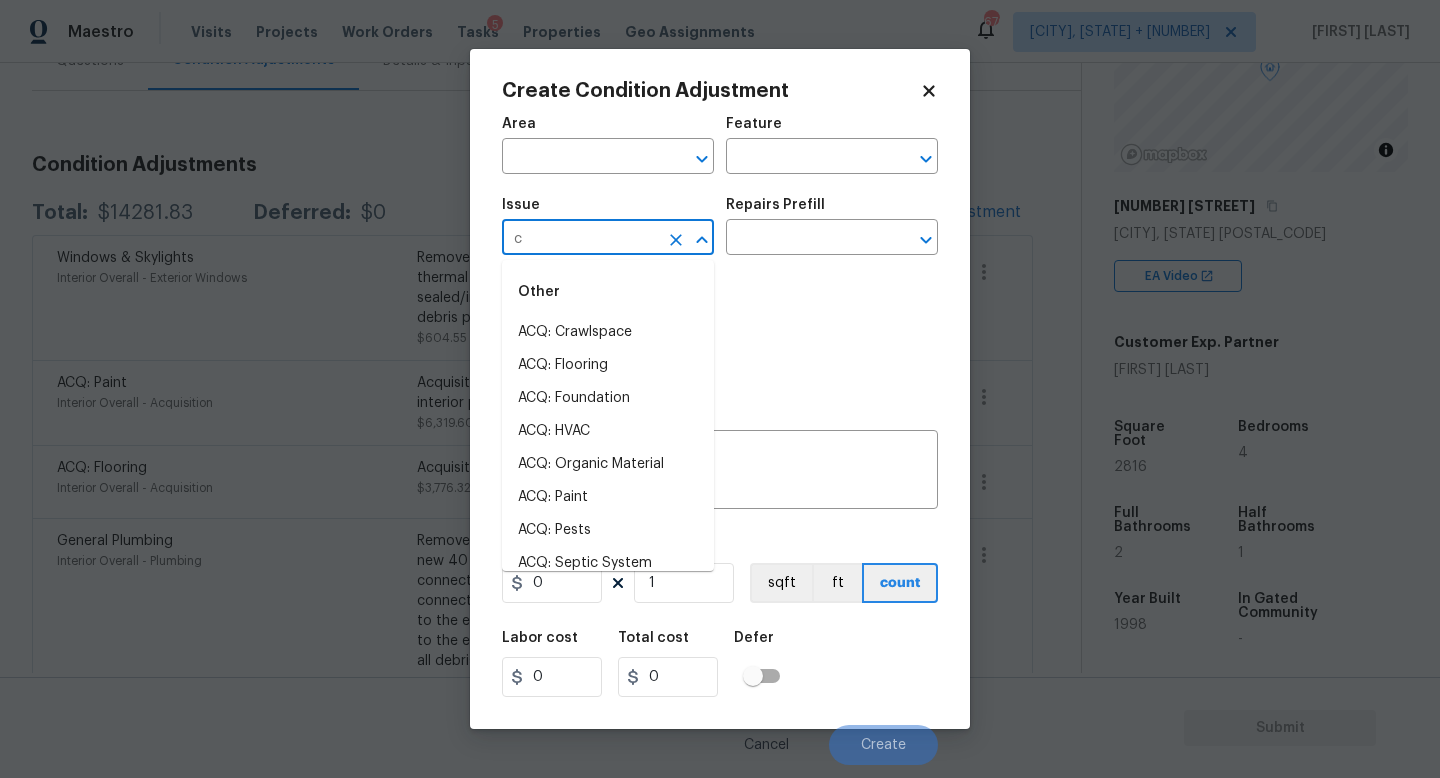 type on "co" 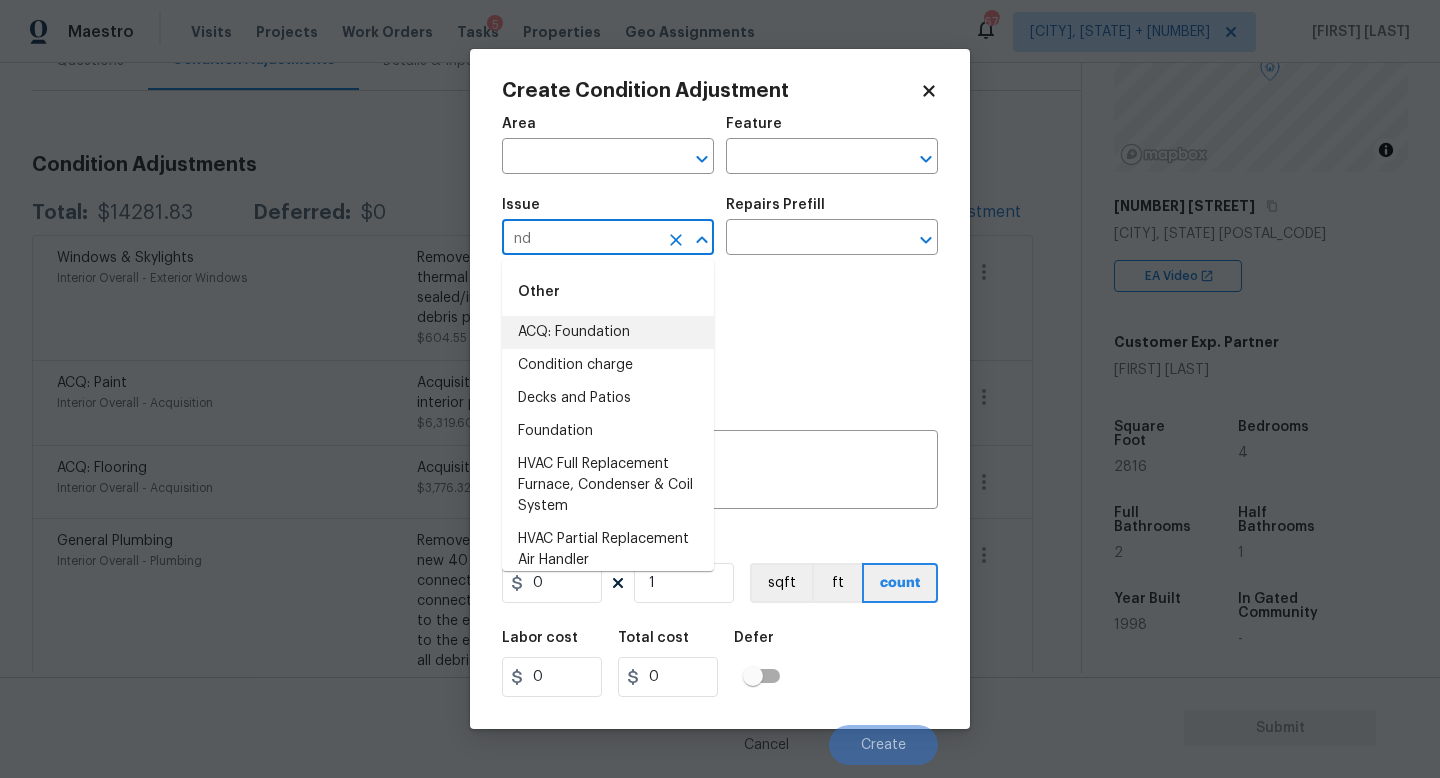 click on "ACQ: Foundation" at bounding box center [608, 332] 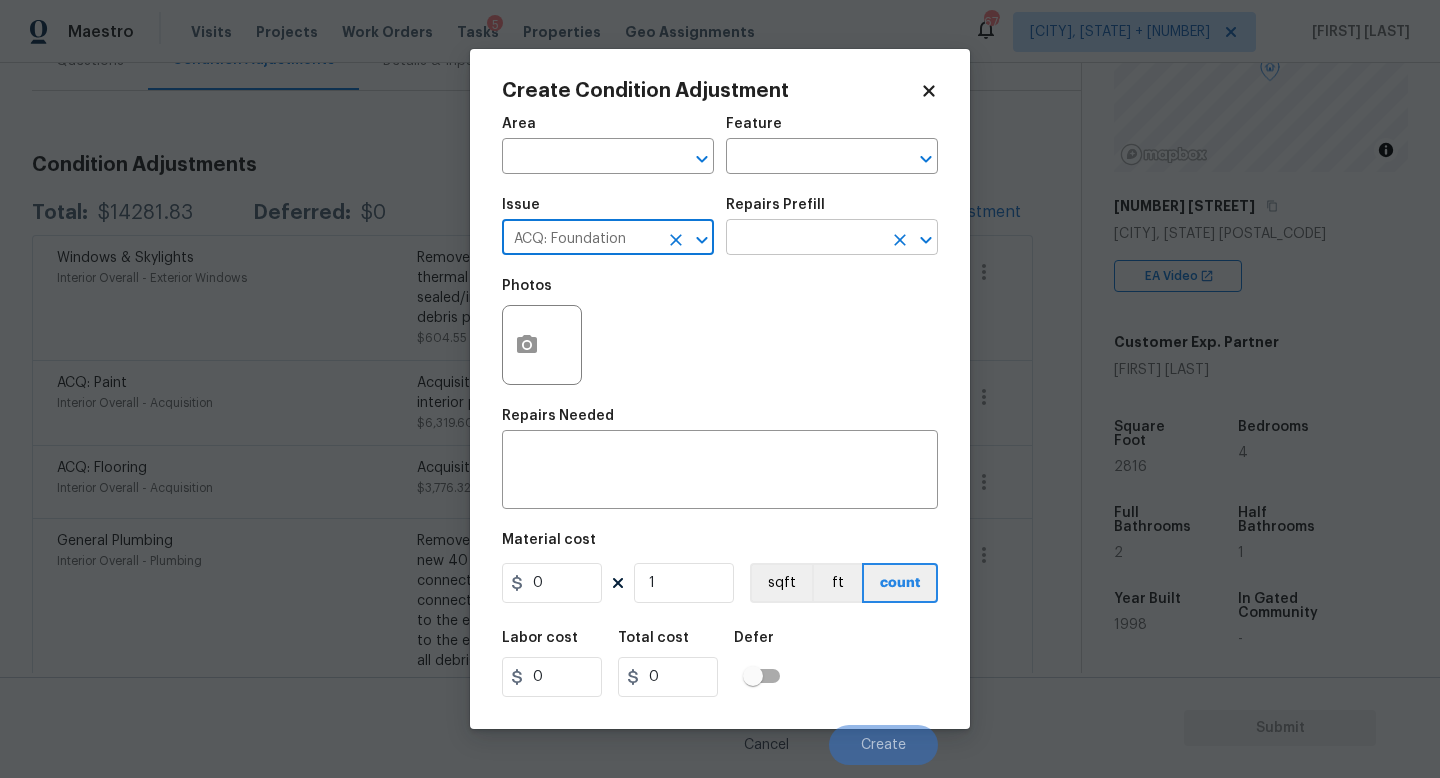 type on "ACQ: Foundation" 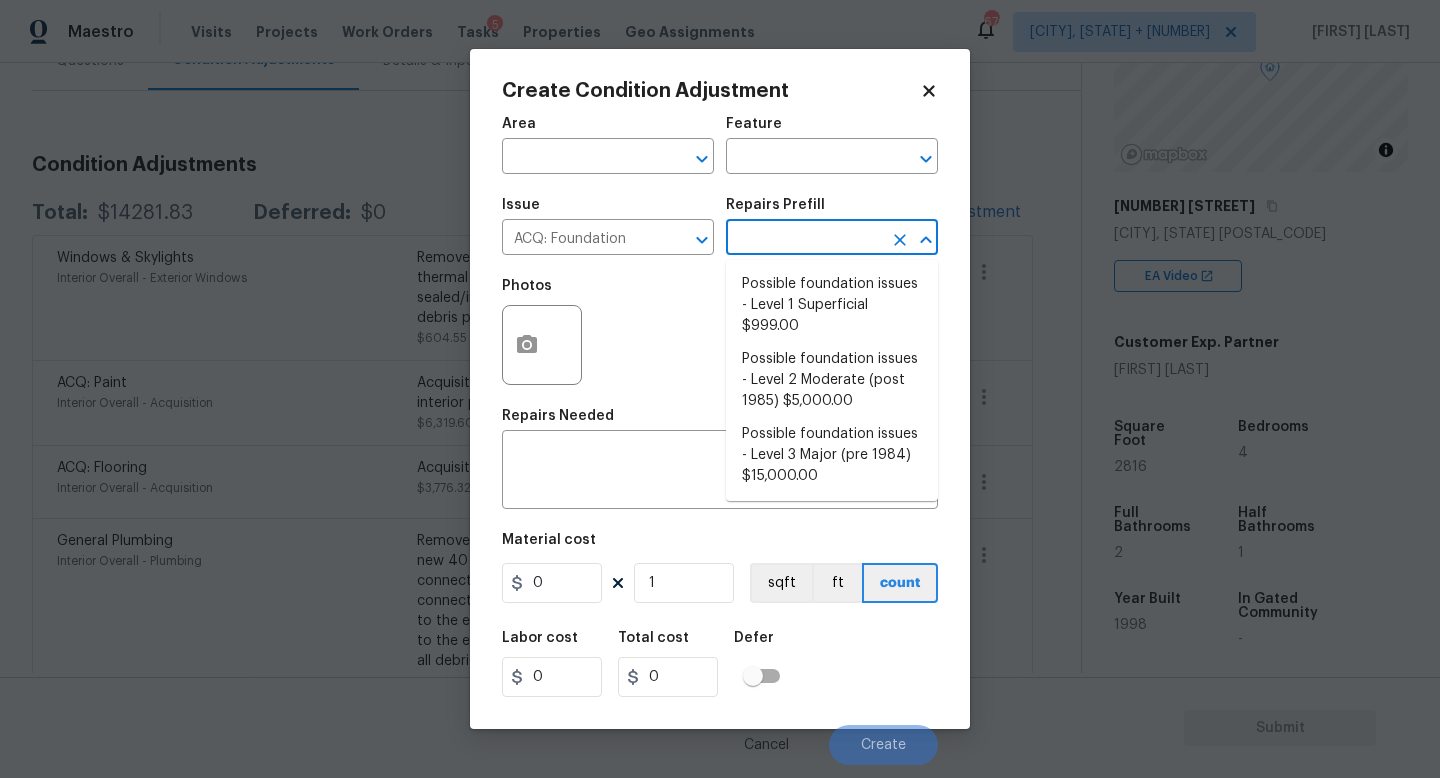 click at bounding box center [804, 239] 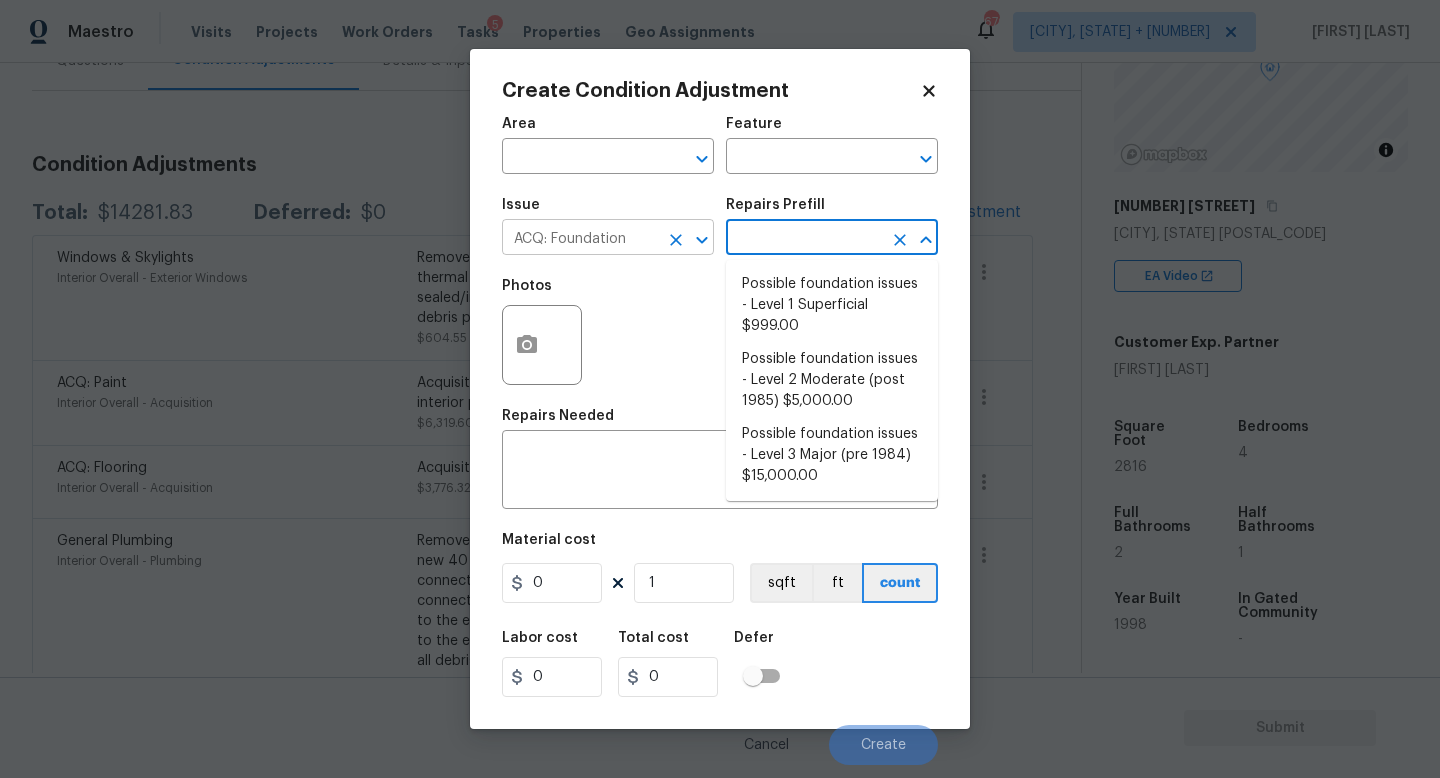 click 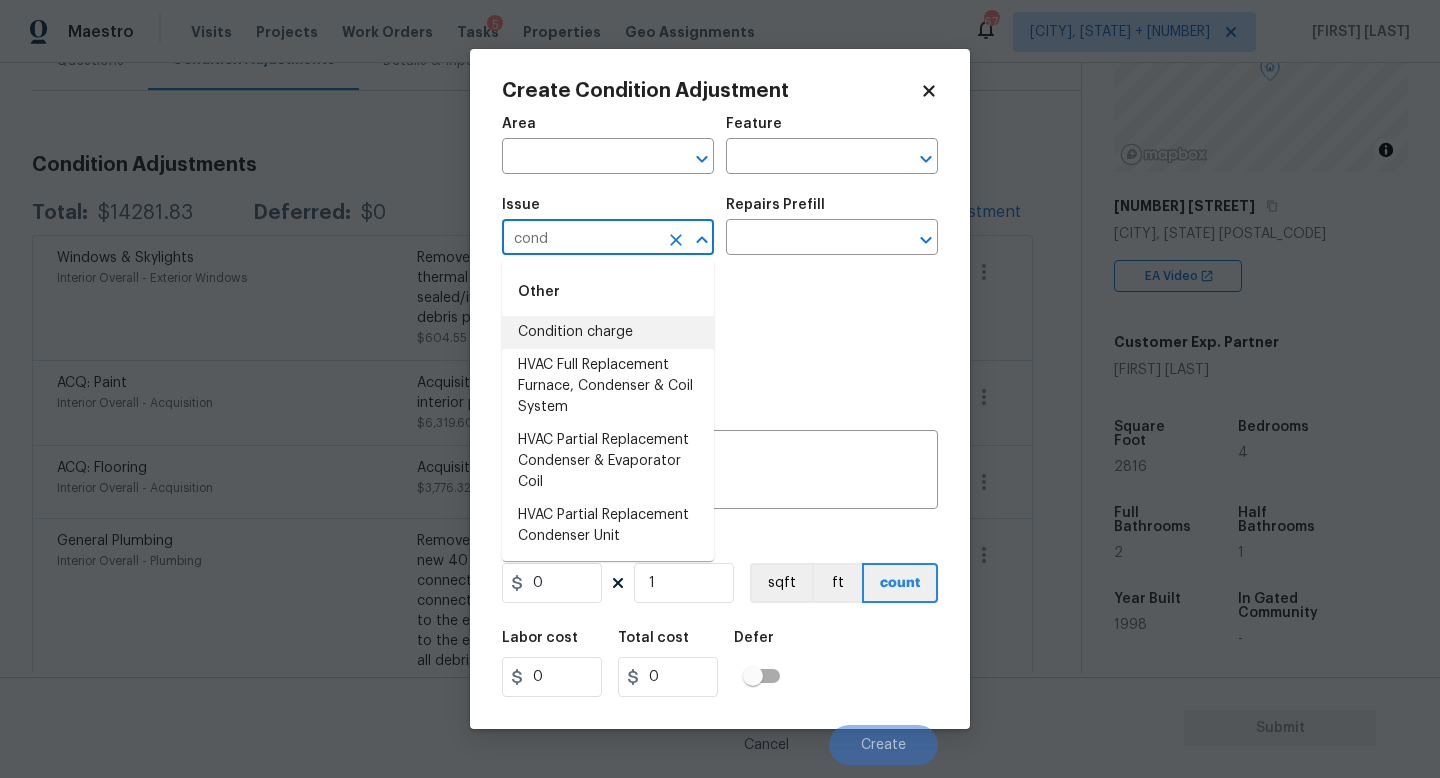 click on "Condition charge" at bounding box center (608, 332) 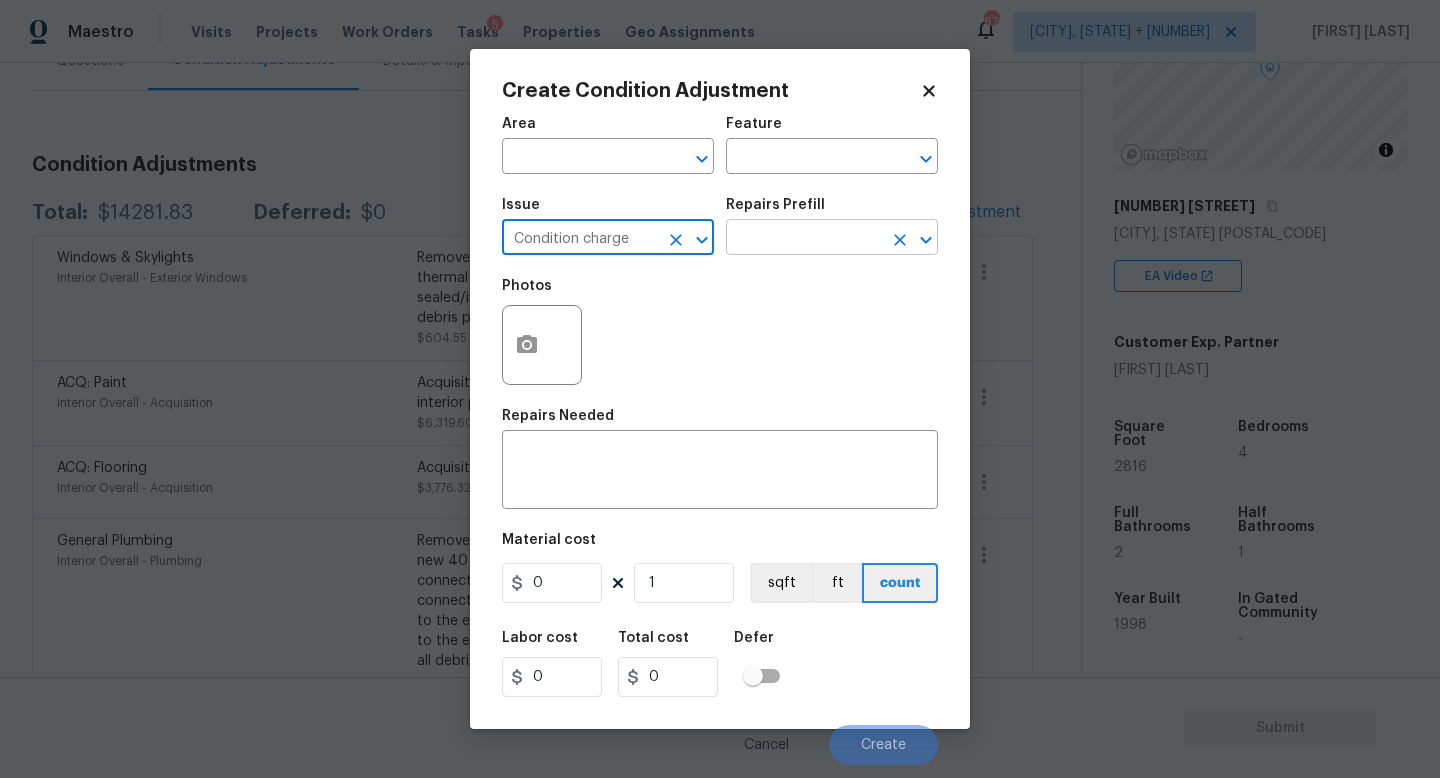 type on "Condition charge" 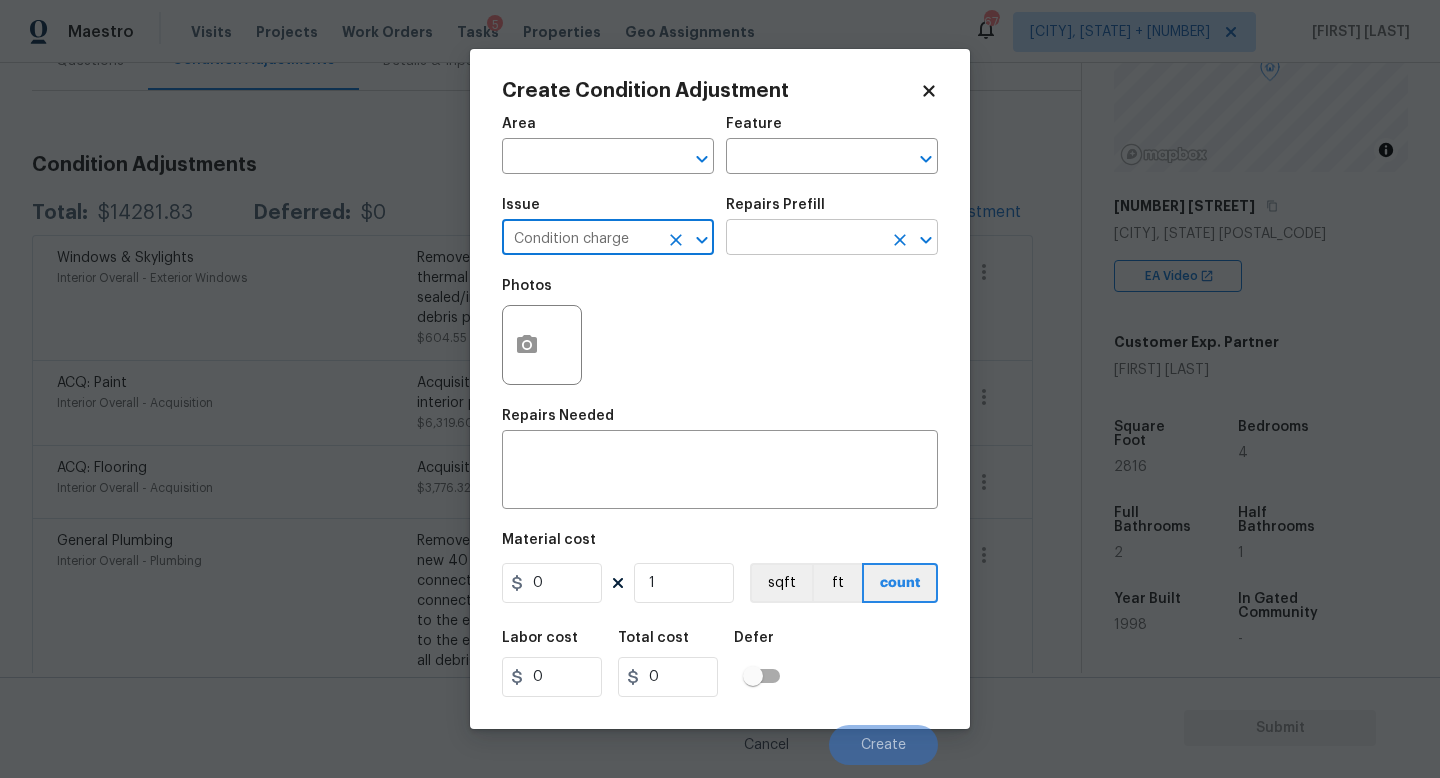 click at bounding box center (804, 239) 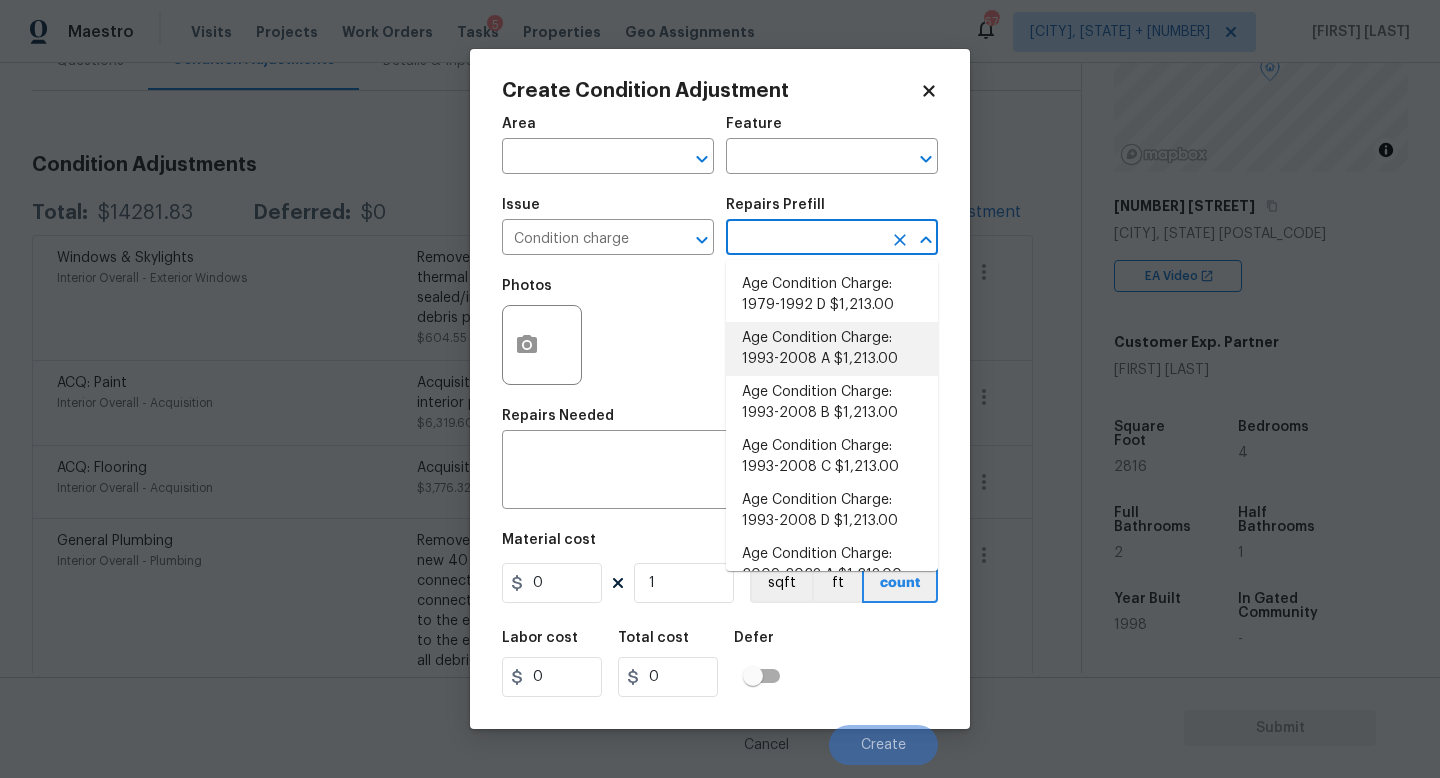 scroll, scrollTop: 383, scrollLeft: 0, axis: vertical 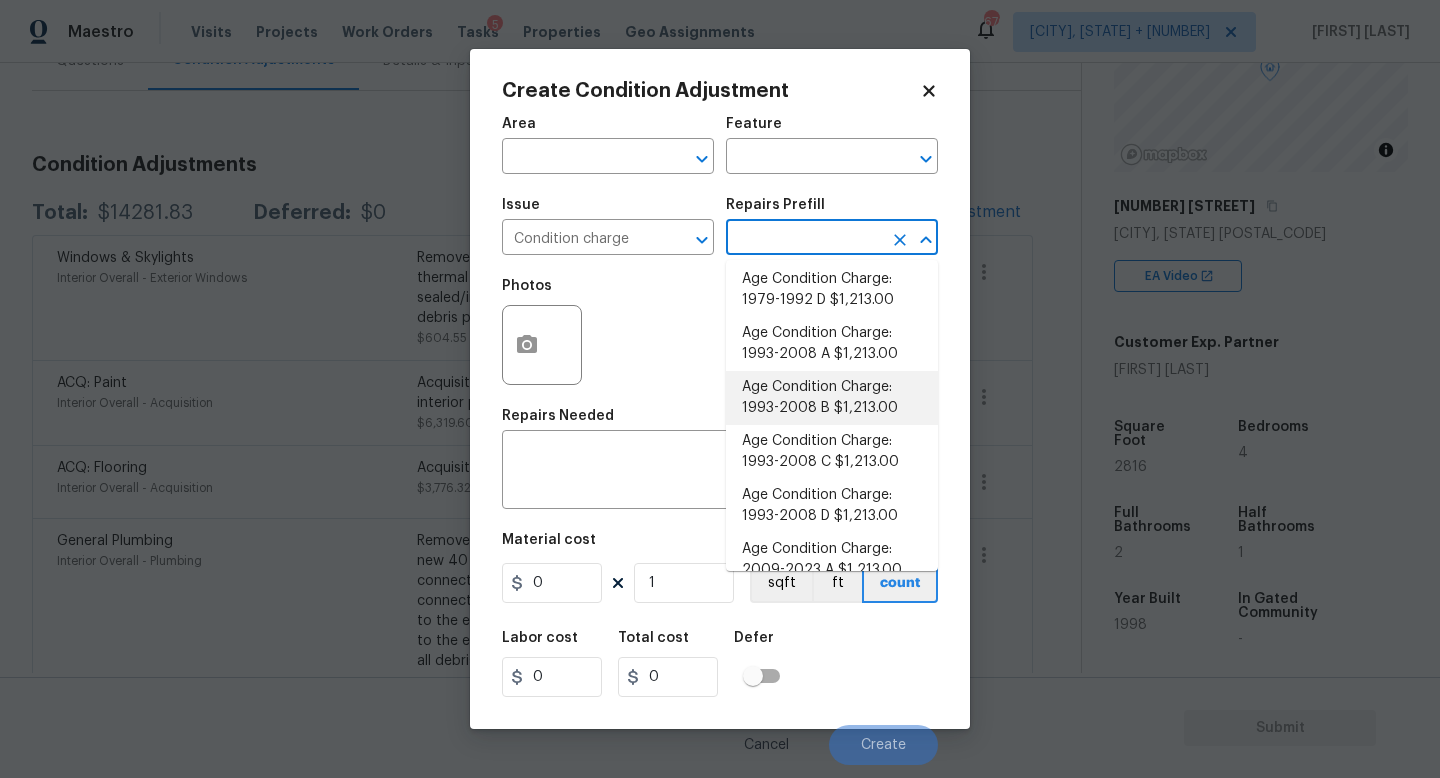 click on "Age Condition Charge: 1993-2008 B	 $1,213.00" at bounding box center [832, 398] 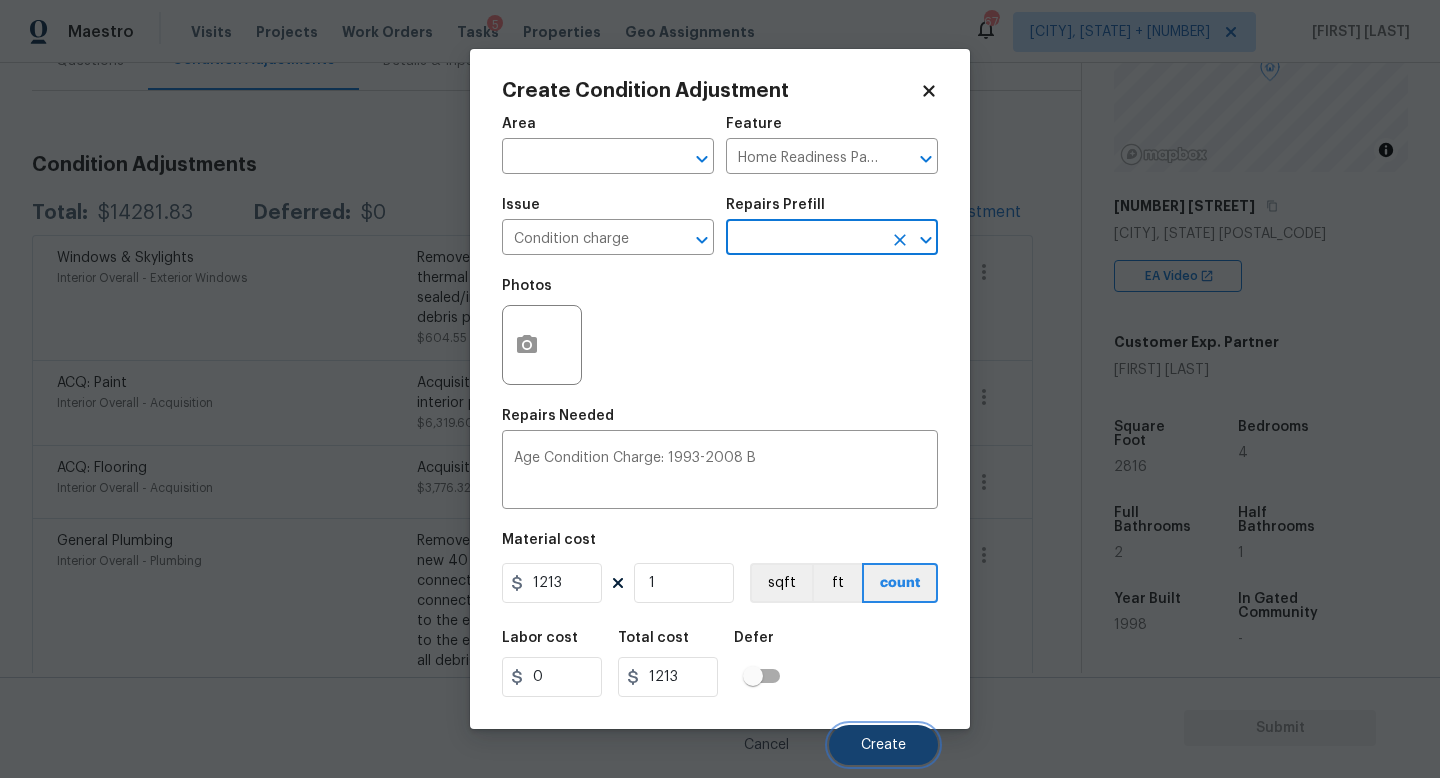 click on "Create" at bounding box center [883, 745] 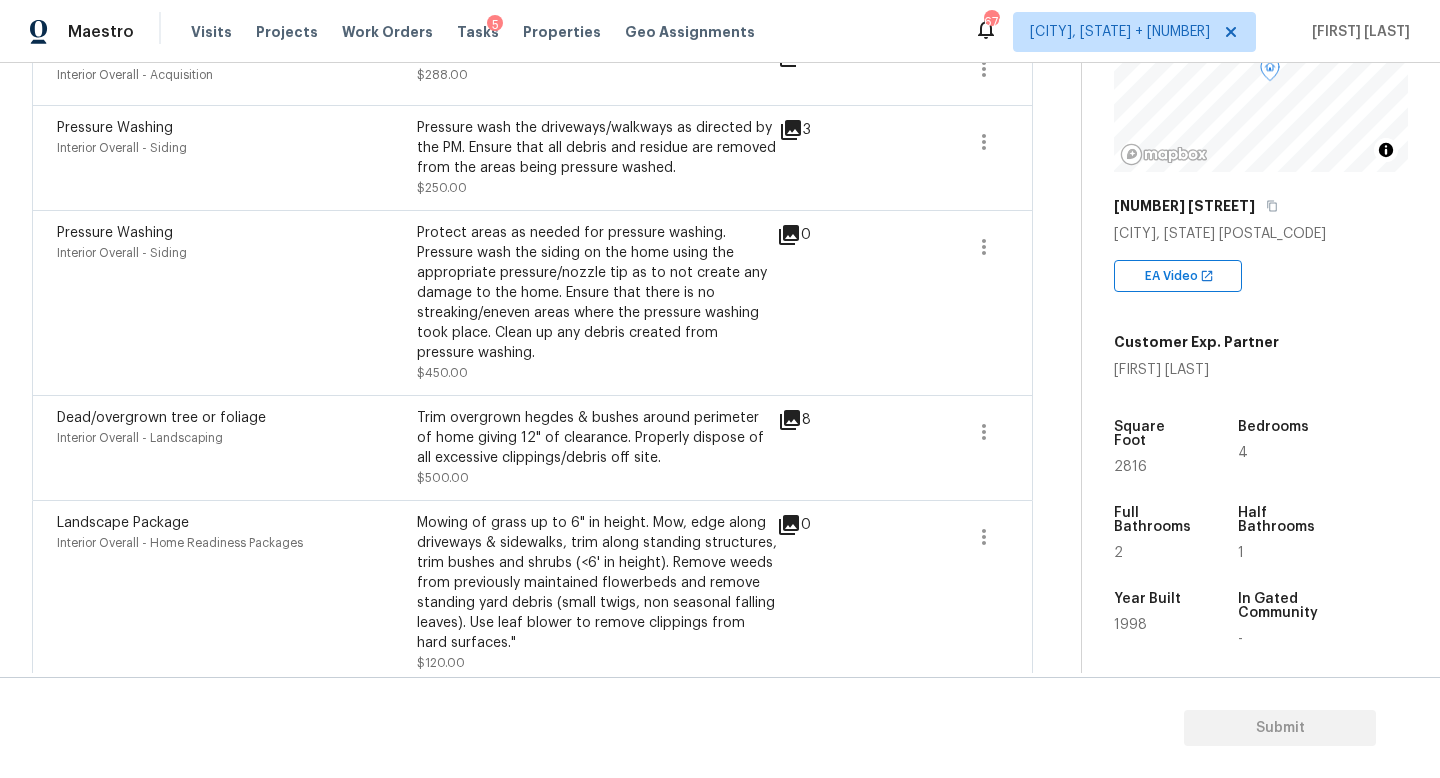 scroll, scrollTop: 978, scrollLeft: 0, axis: vertical 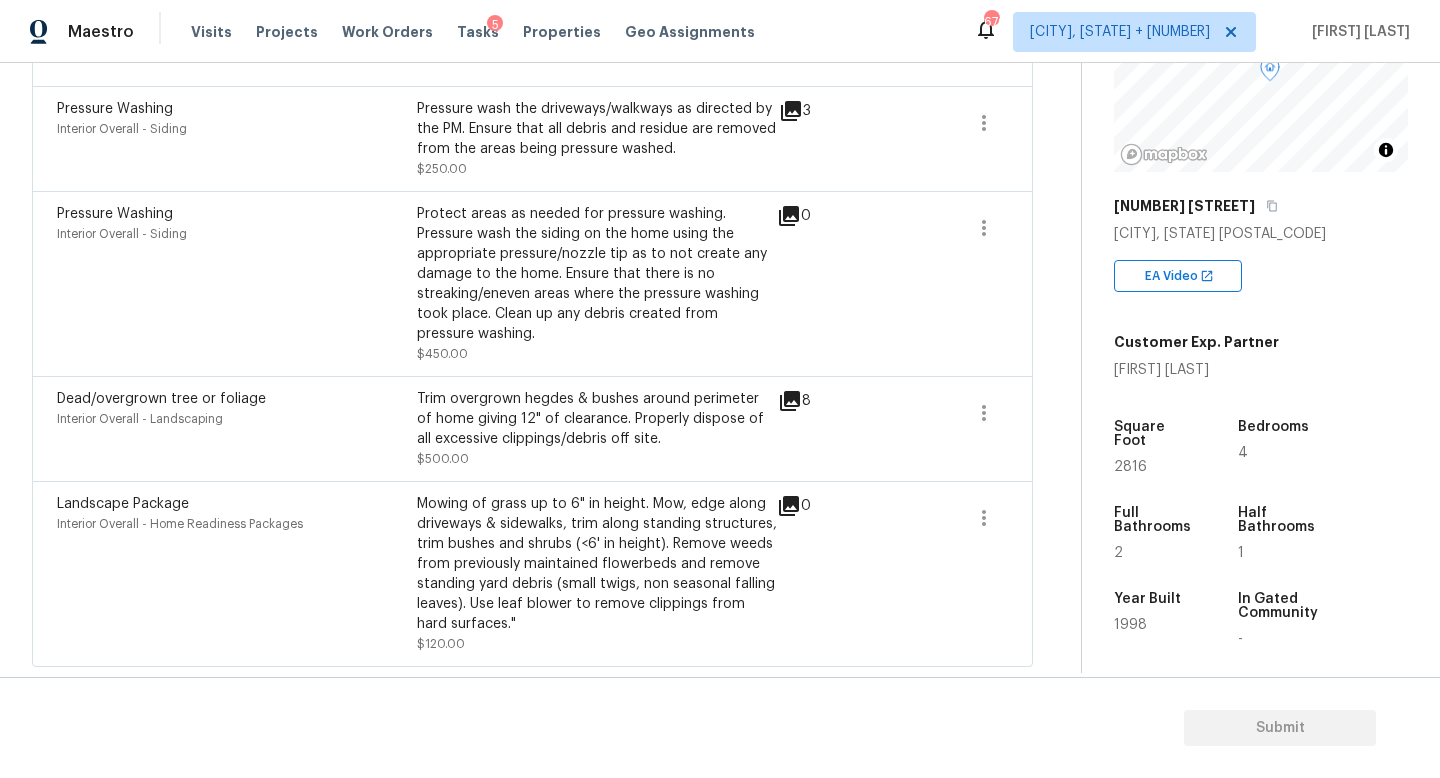 type 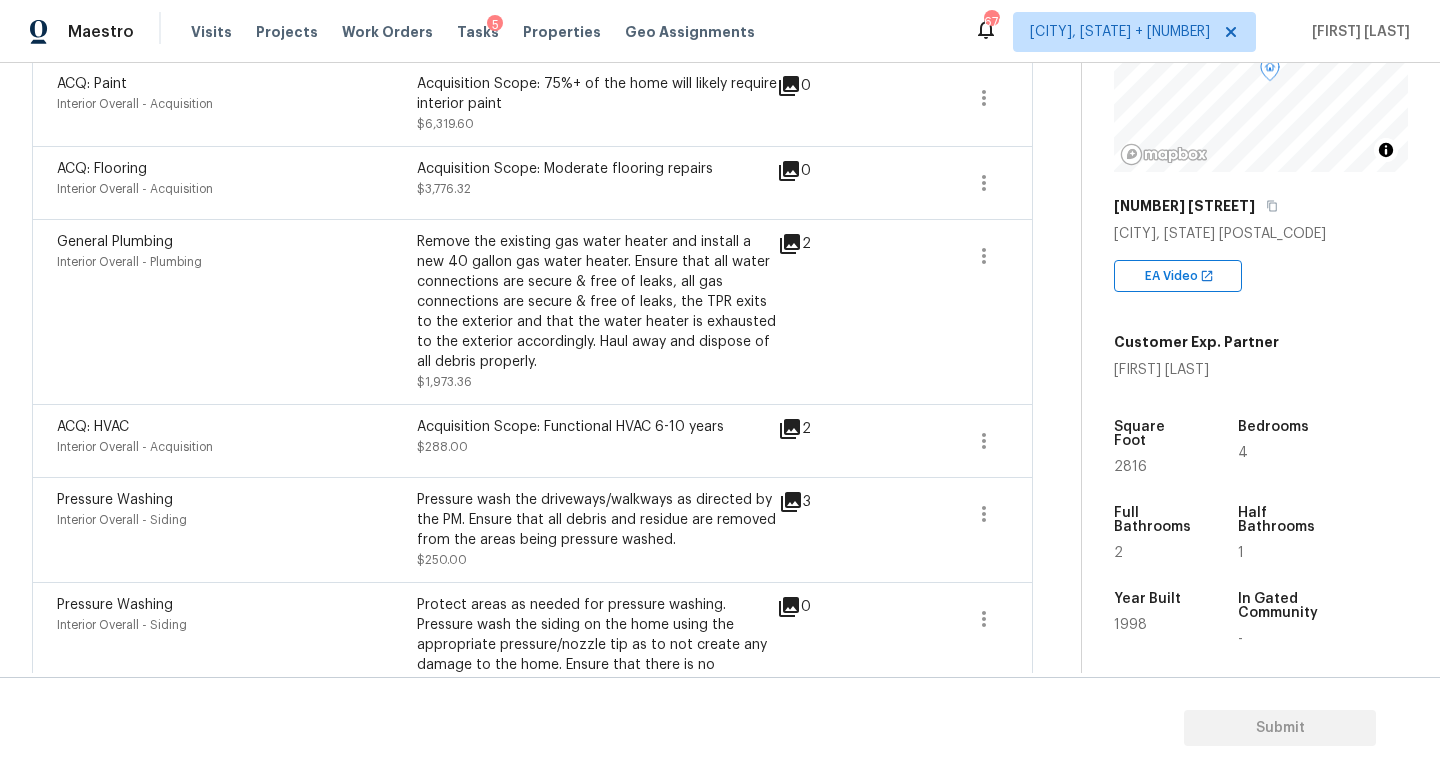 scroll, scrollTop: 235, scrollLeft: 0, axis: vertical 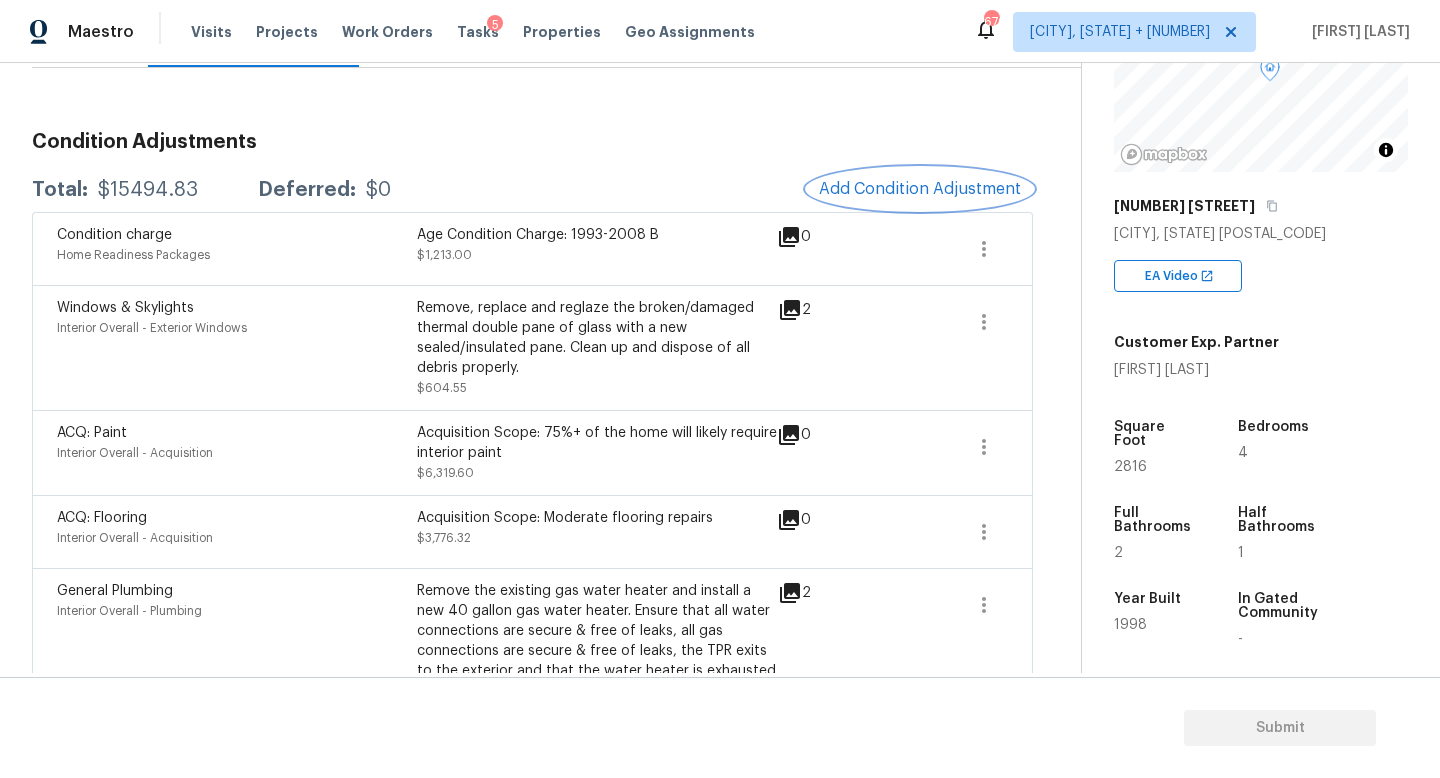 click on "Add Condition Adjustment" at bounding box center (920, 189) 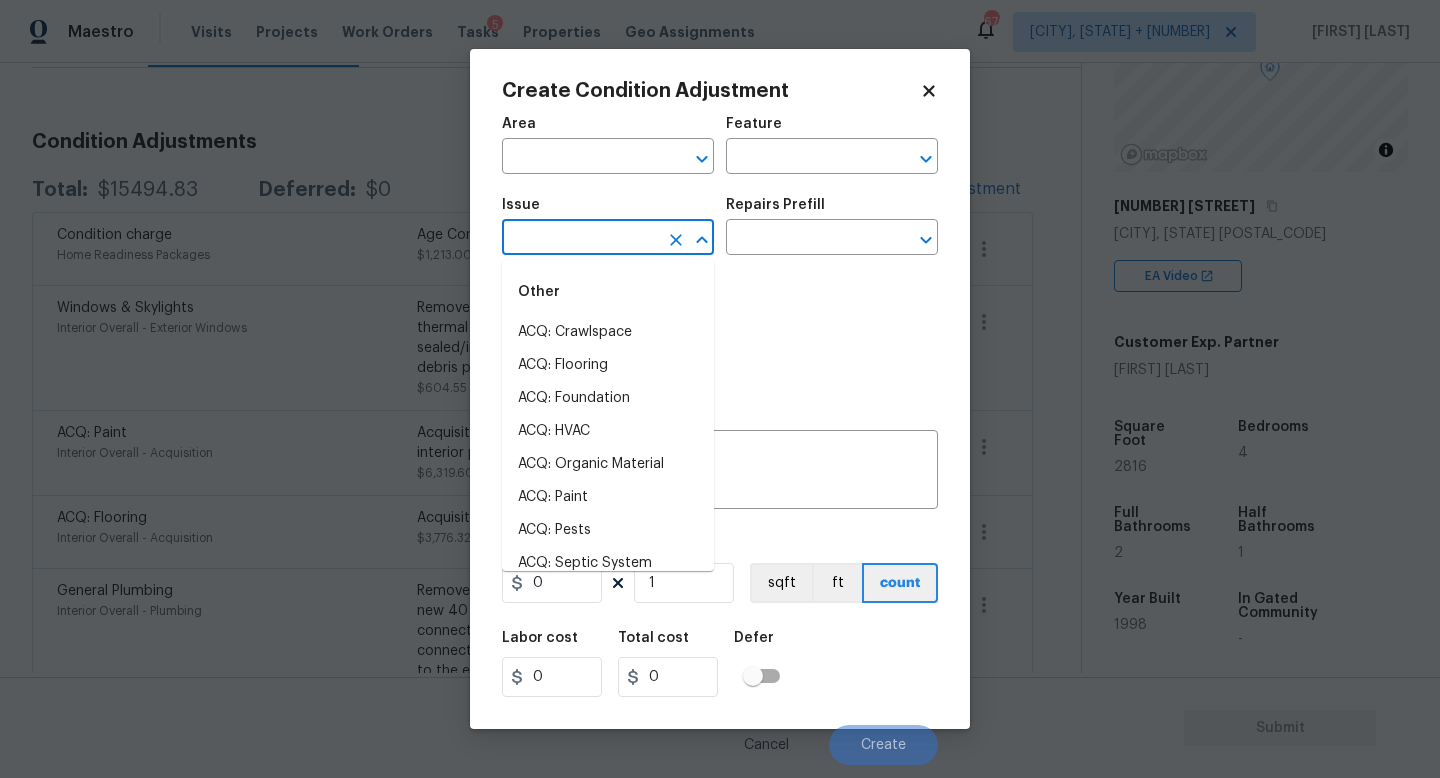 click at bounding box center (580, 239) 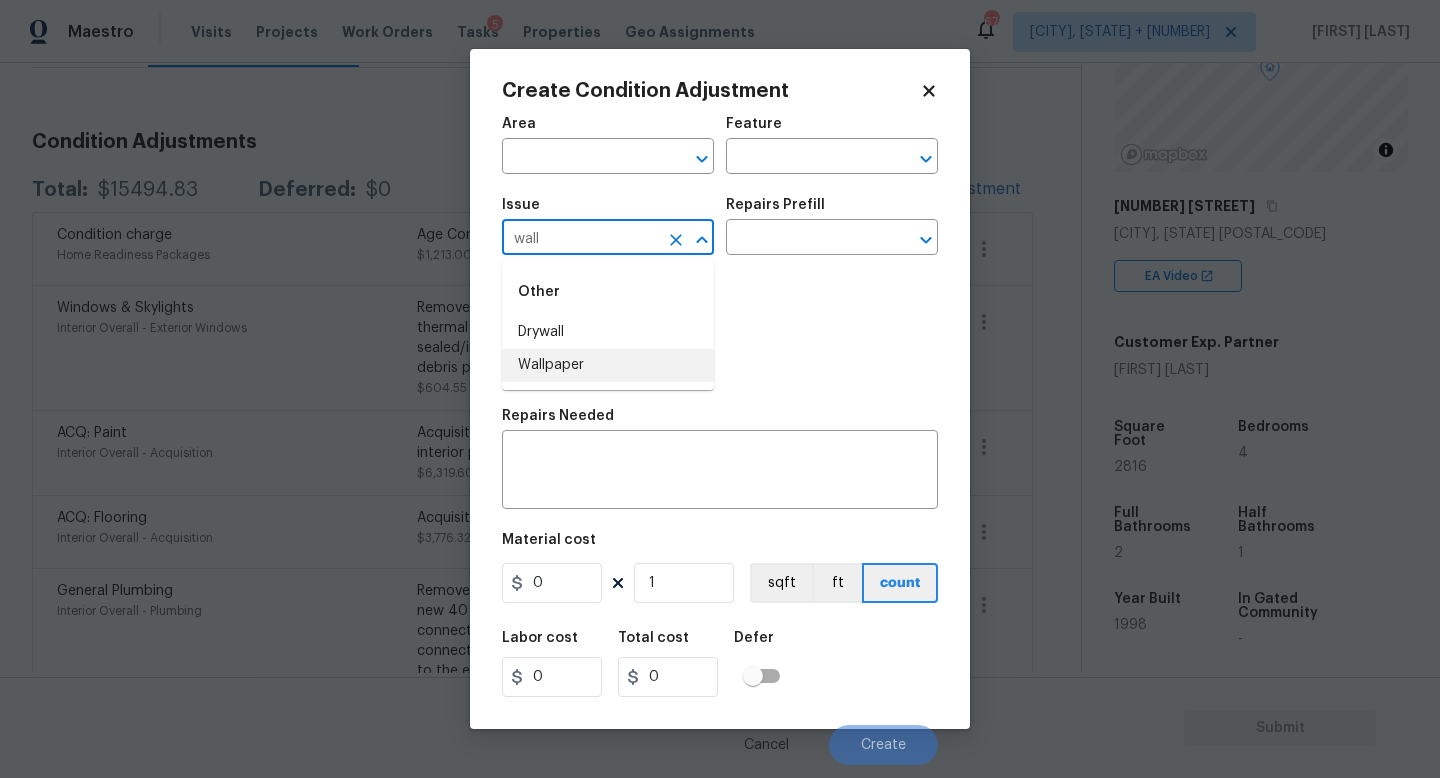 click on "Wallpaper" at bounding box center (608, 365) 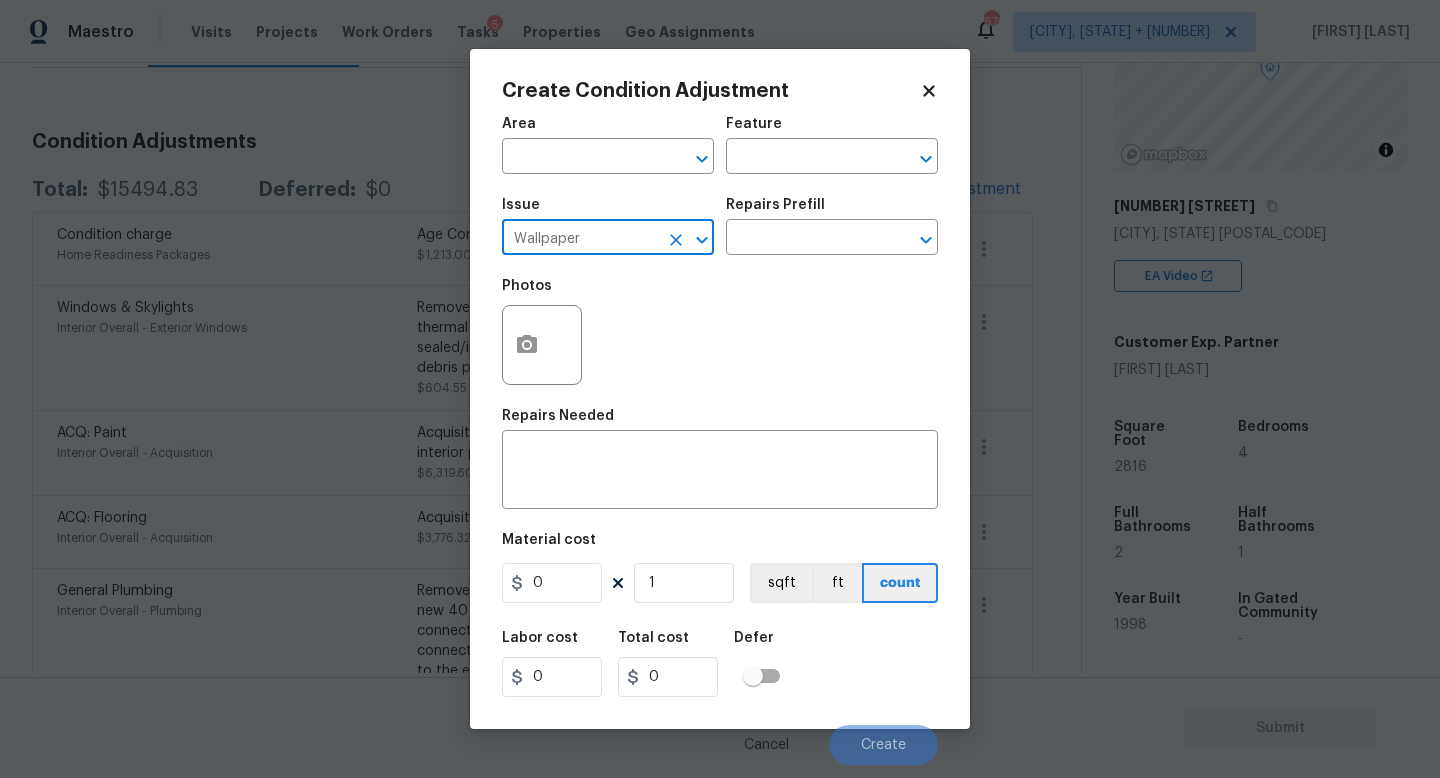 type on "Wallpaper" 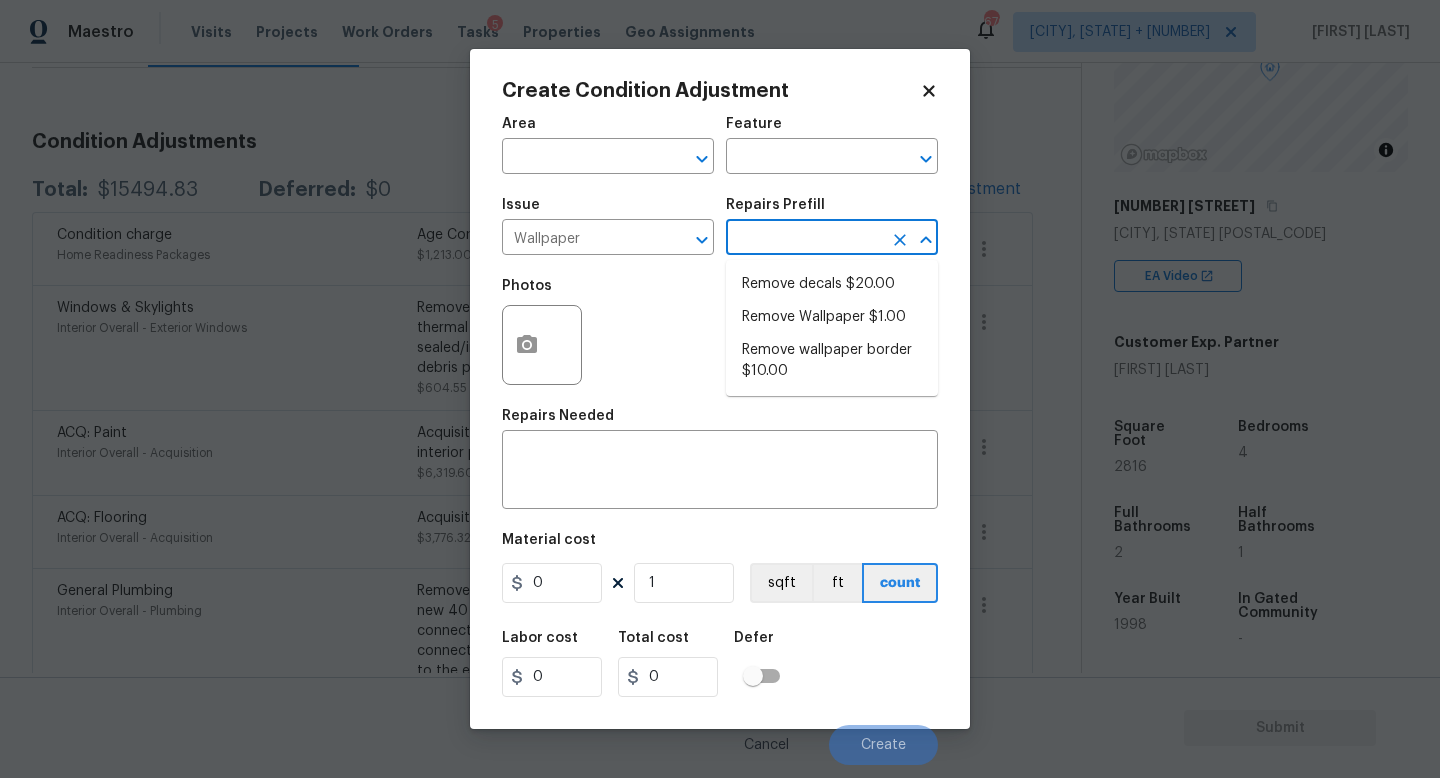 click at bounding box center [804, 239] 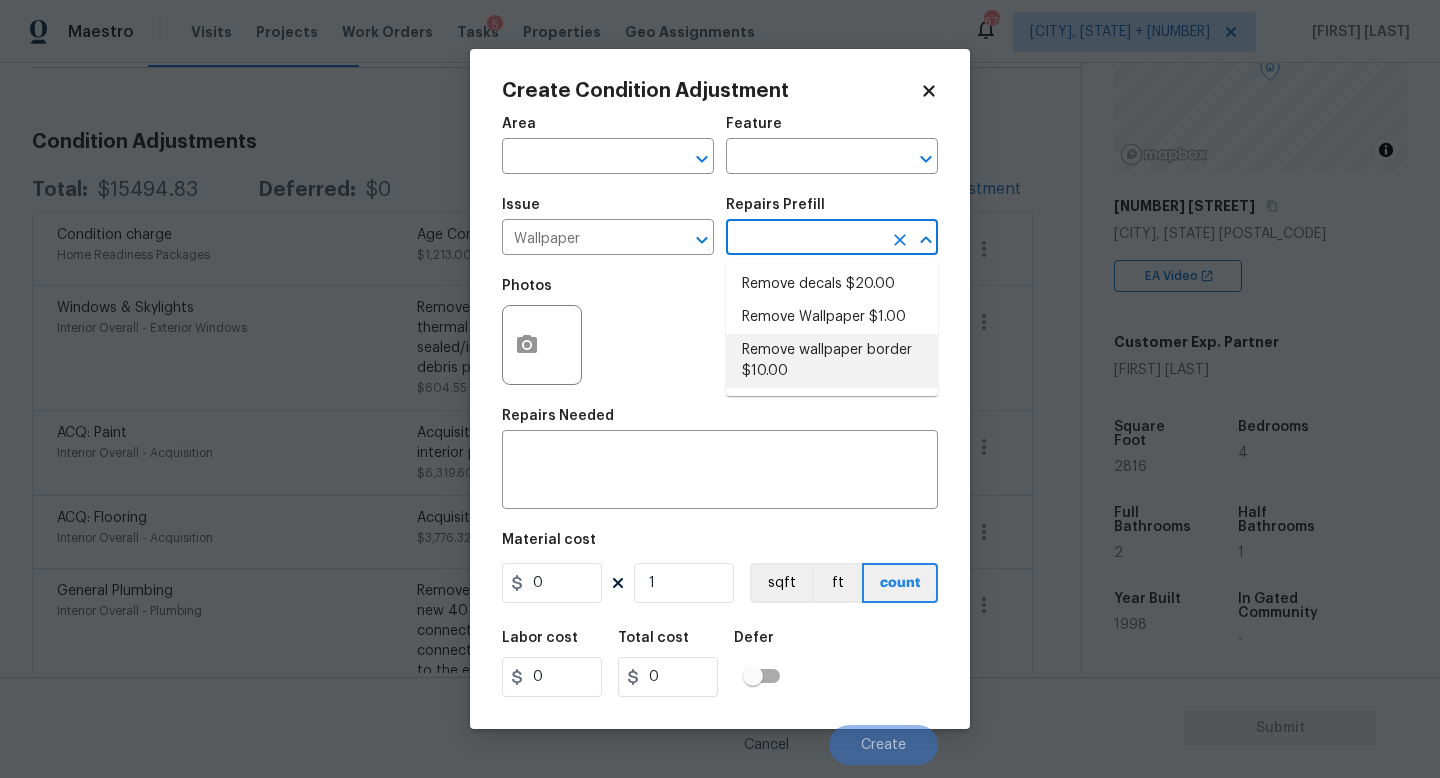 click on "Remove wallpaper border $10.00" at bounding box center (832, 361) 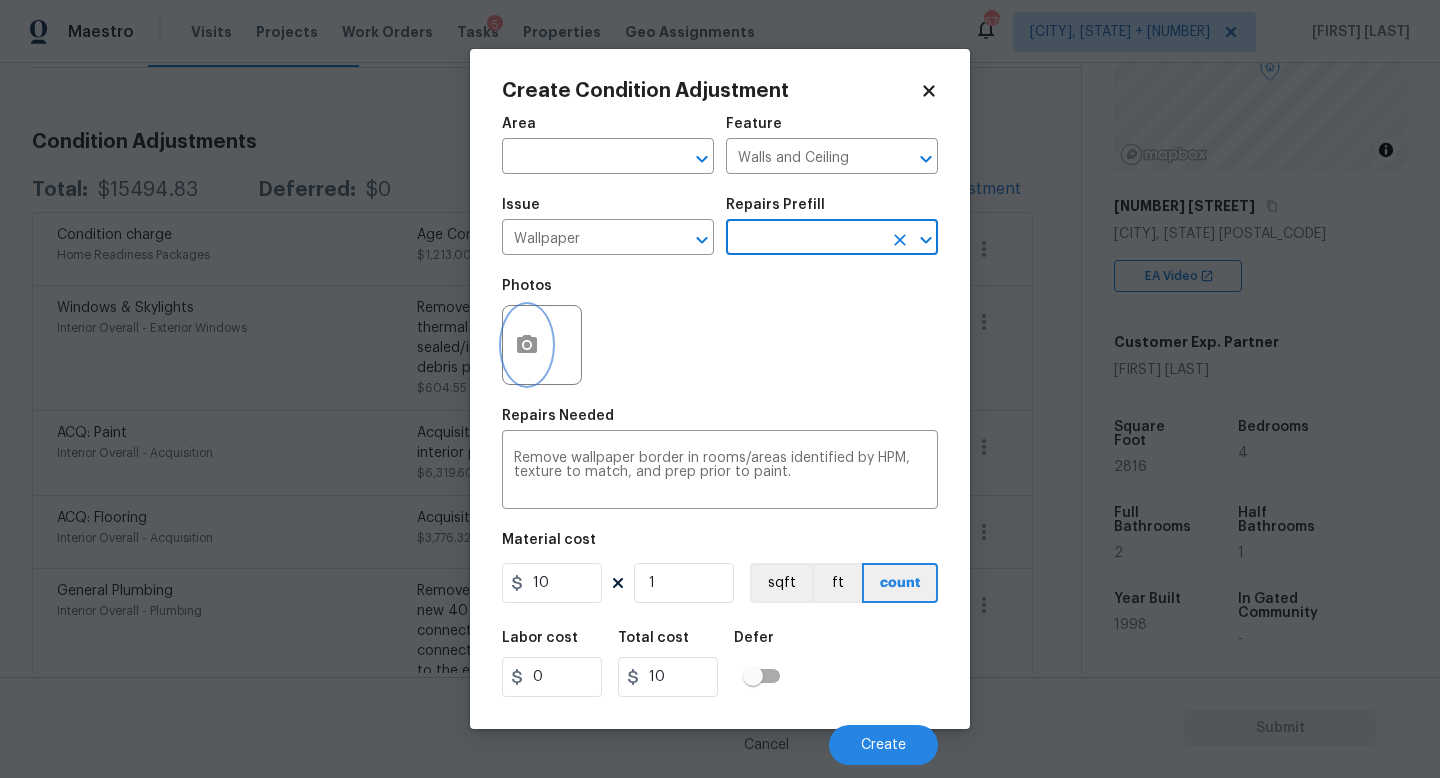 click at bounding box center (527, 345) 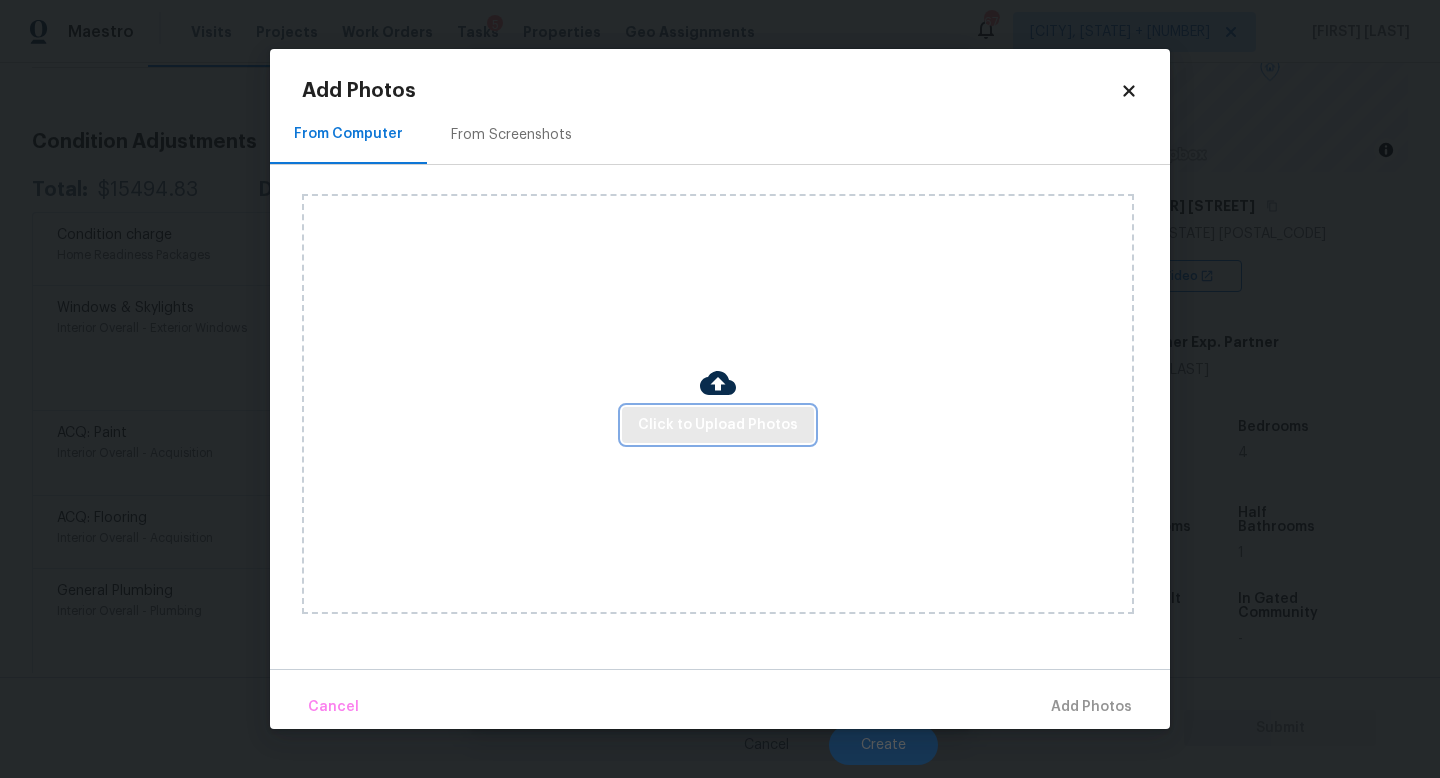 click on "Click to Upload Photos" at bounding box center (718, 425) 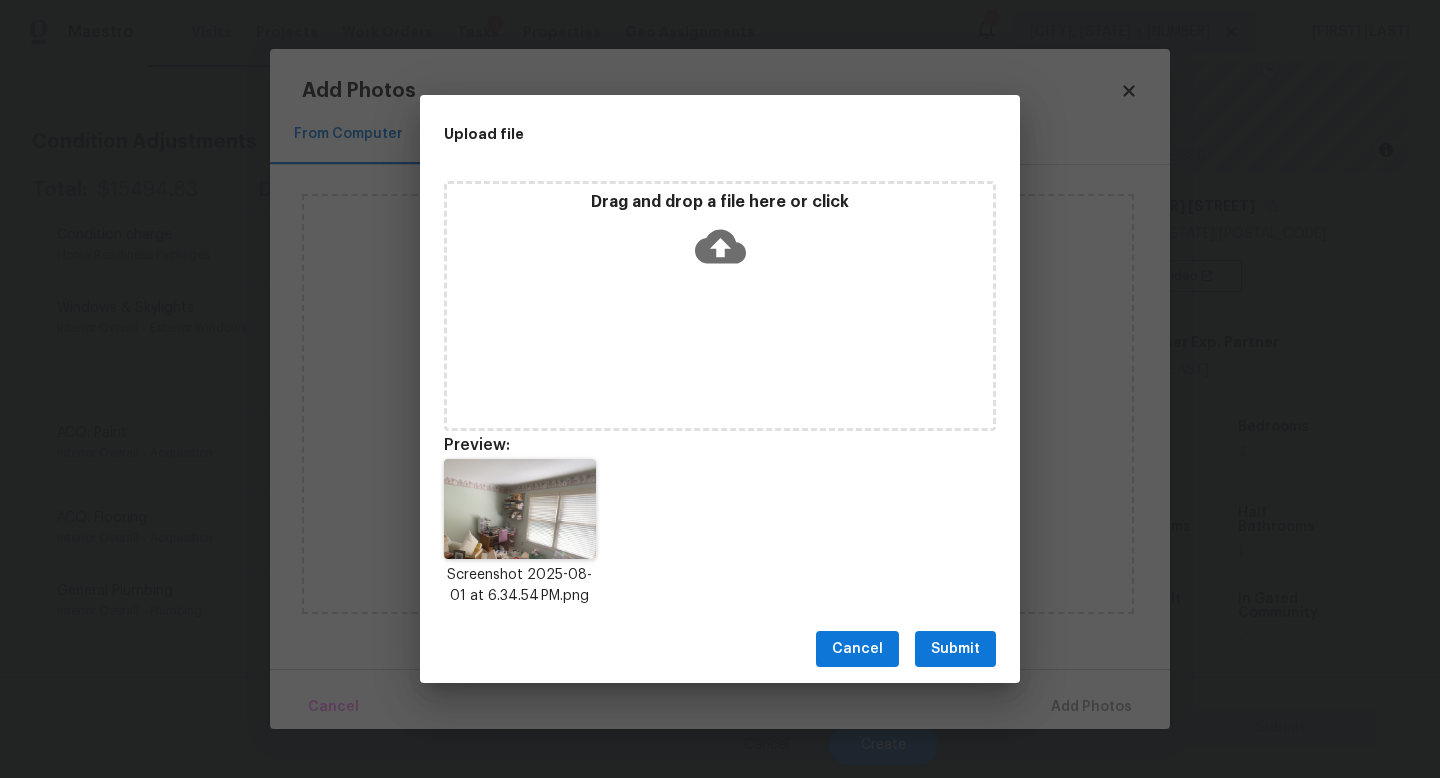 click on "Submit" at bounding box center [955, 649] 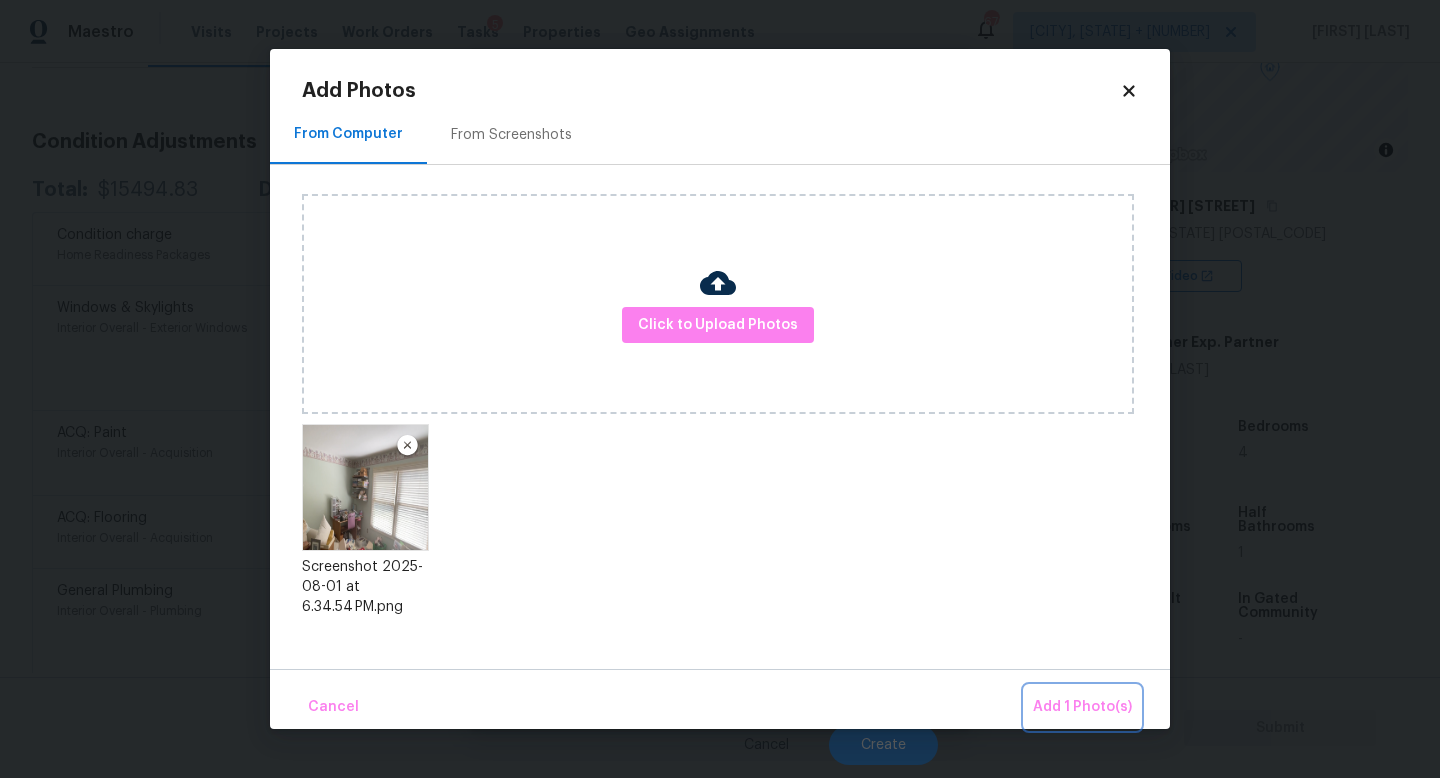 click on "Add 1 Photo(s)" at bounding box center (1082, 707) 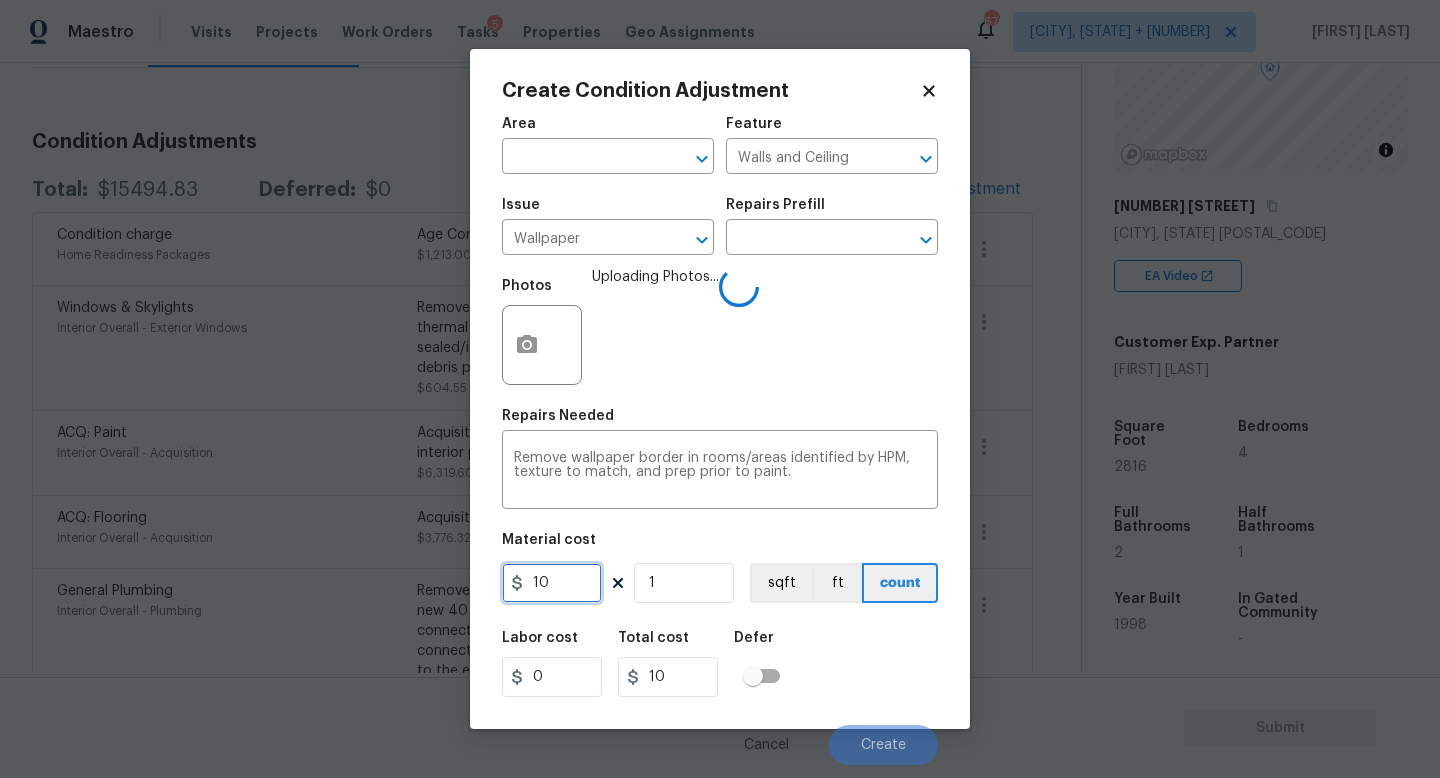 click on "10" at bounding box center [552, 583] 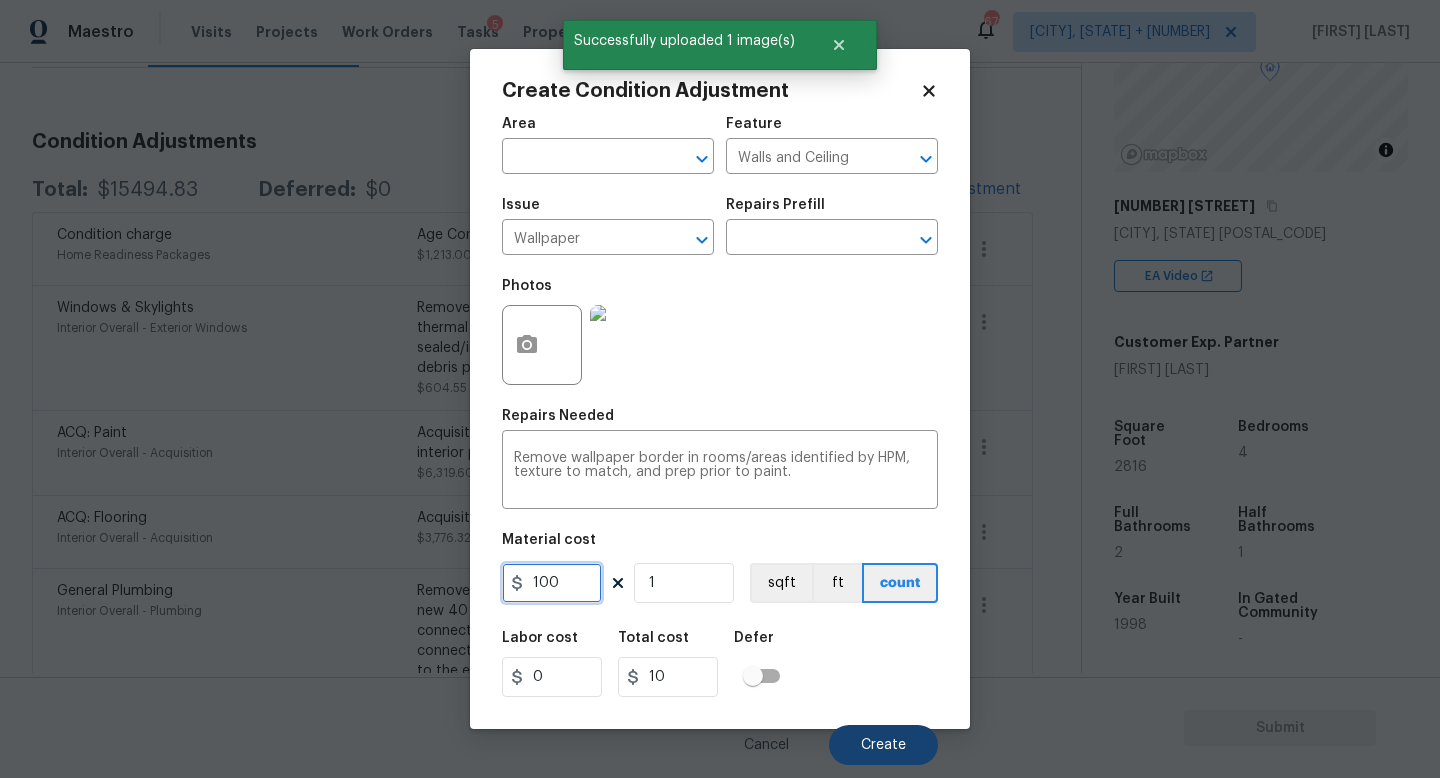 type on "100" 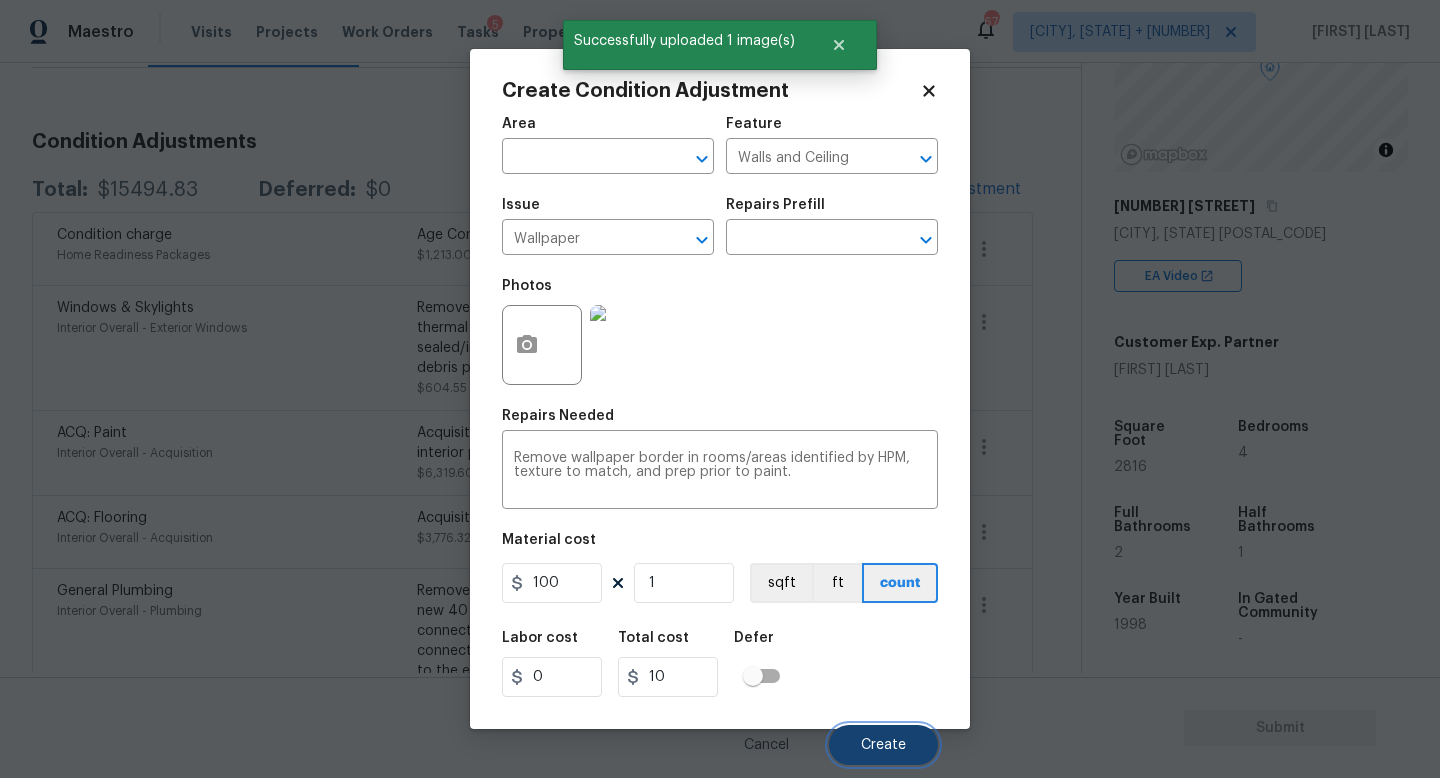 type on "100" 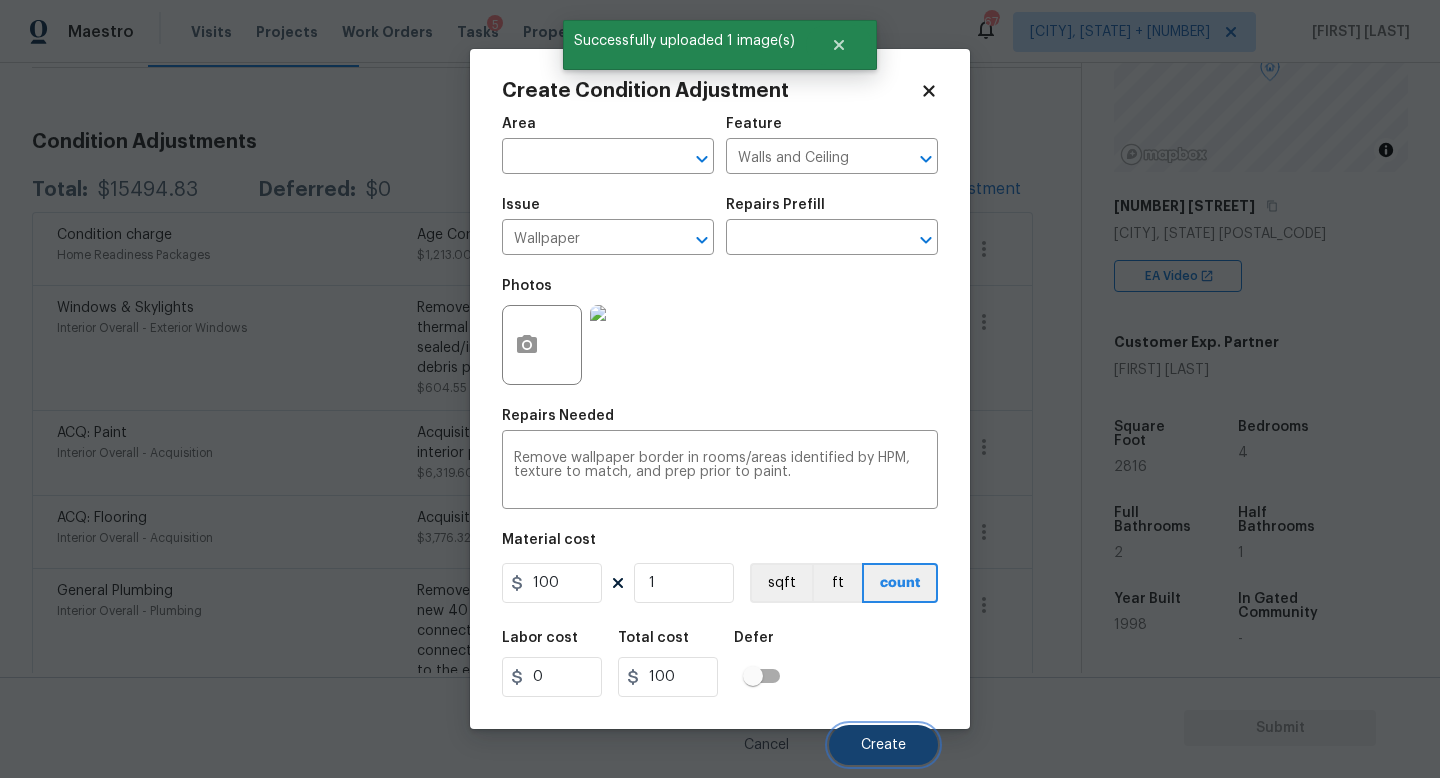 click on "Create" at bounding box center [883, 745] 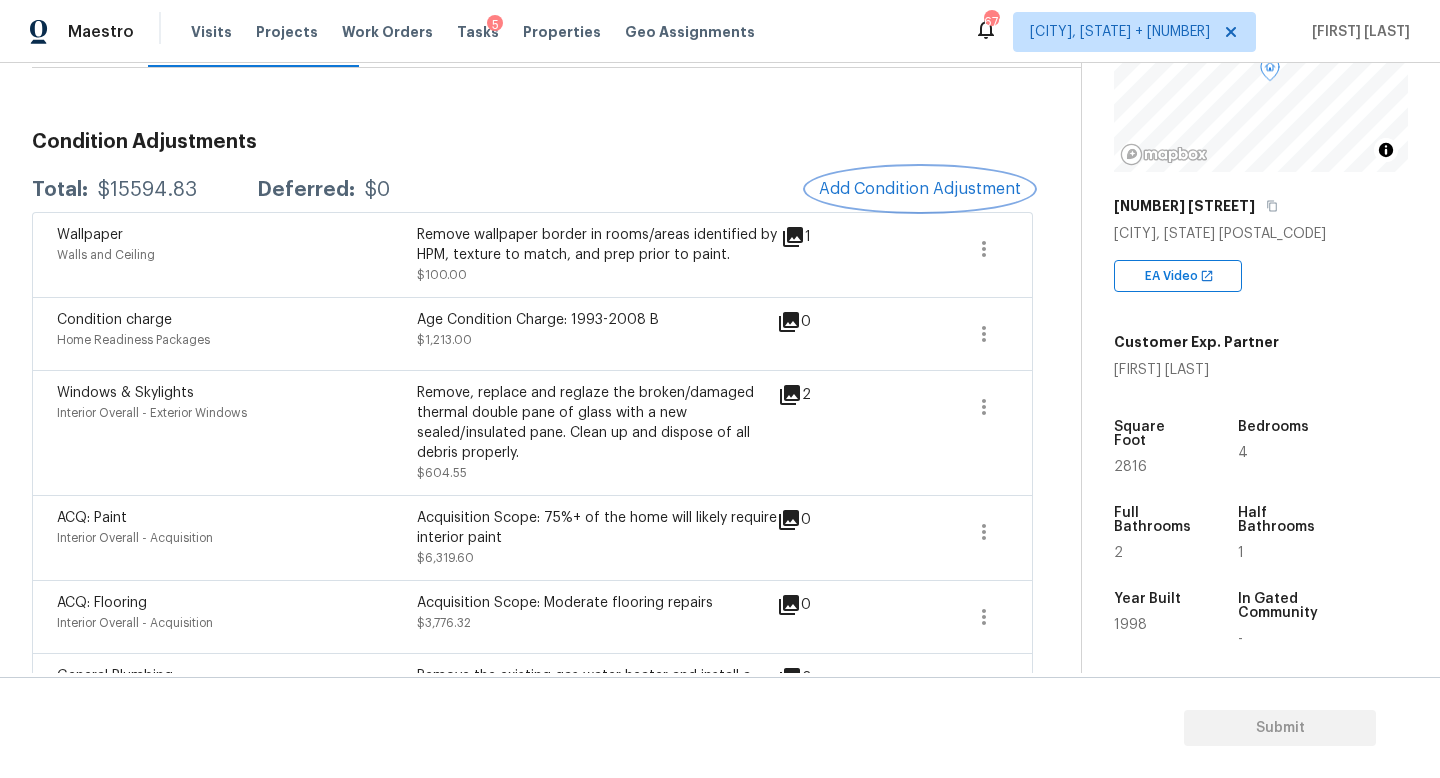 click on "Add Condition Adjustment" at bounding box center (920, 189) 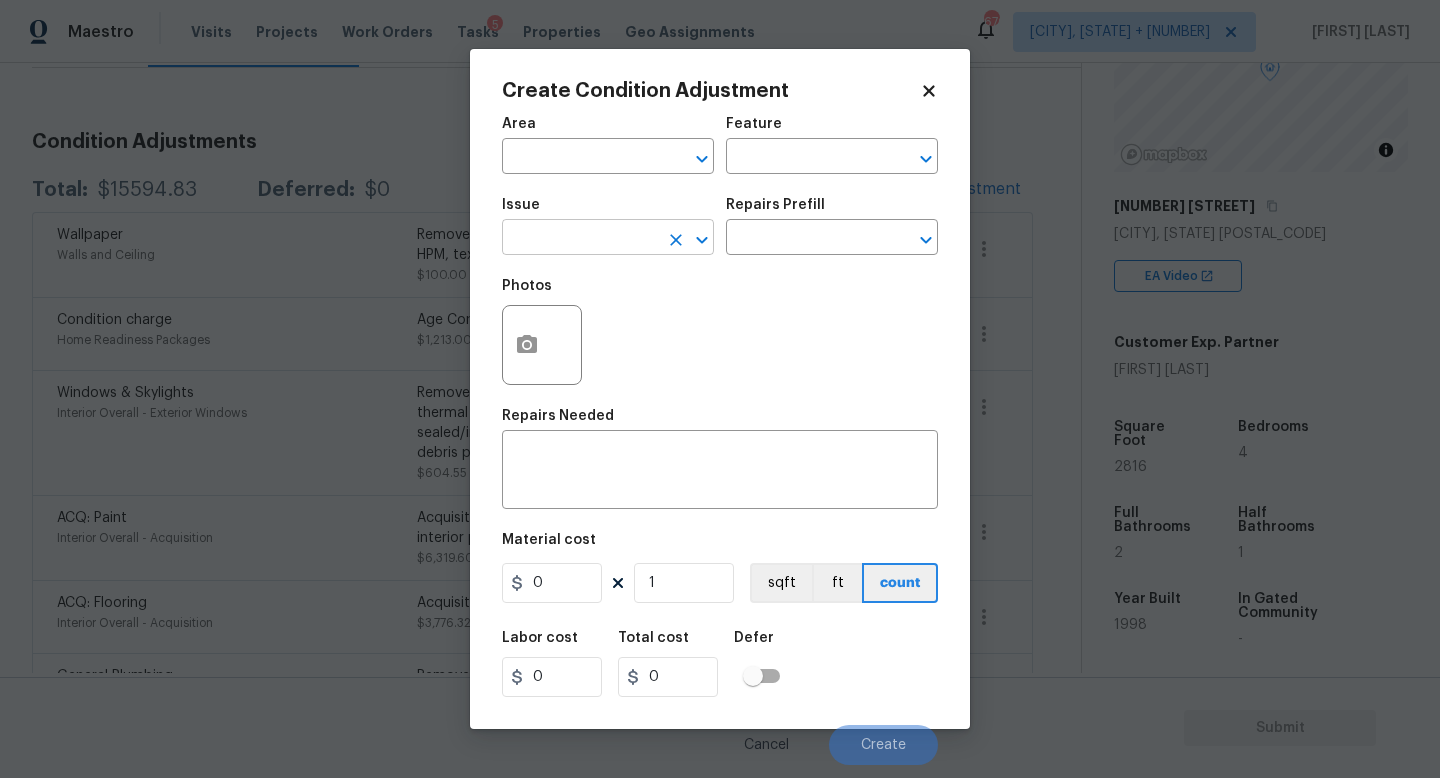 click at bounding box center (580, 239) 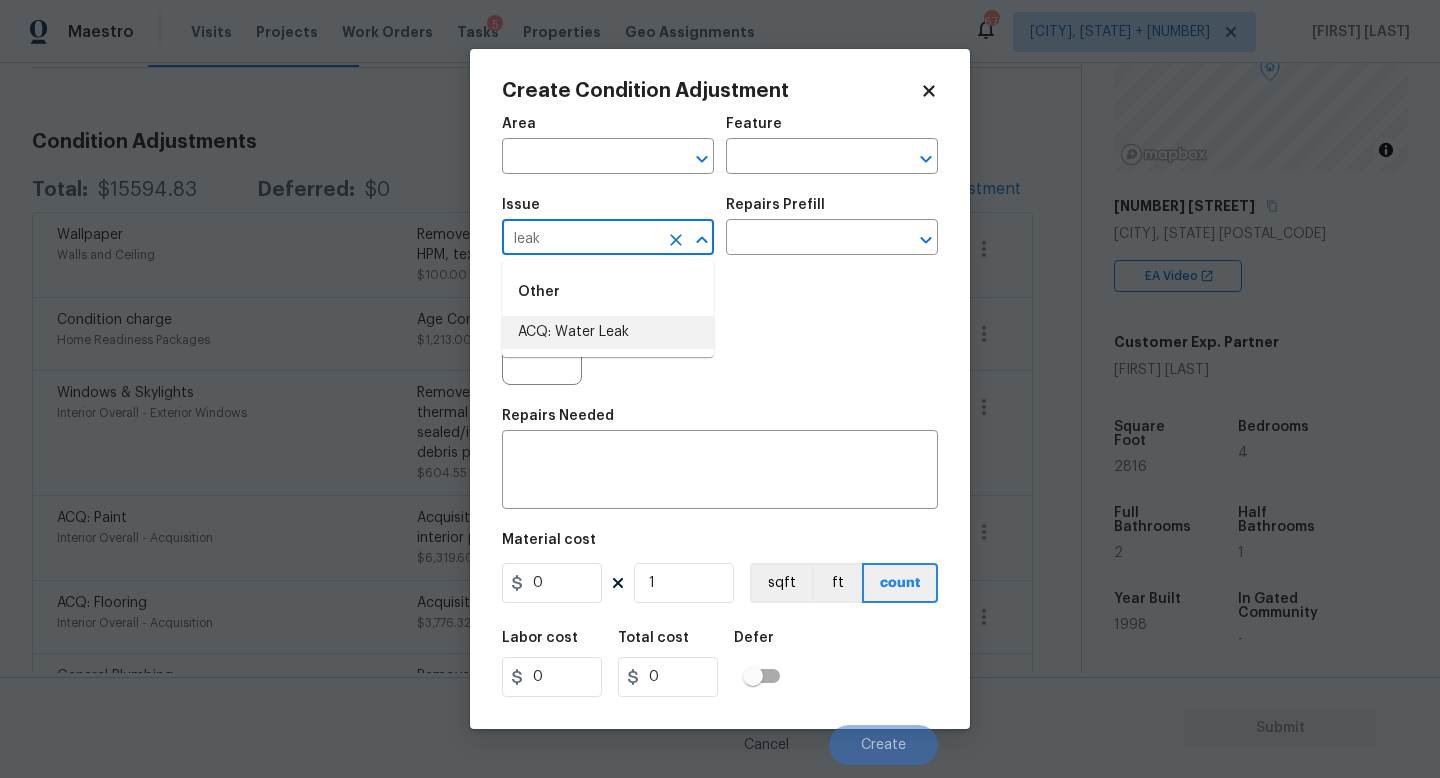 click on "ACQ: Water Leak" at bounding box center [608, 332] 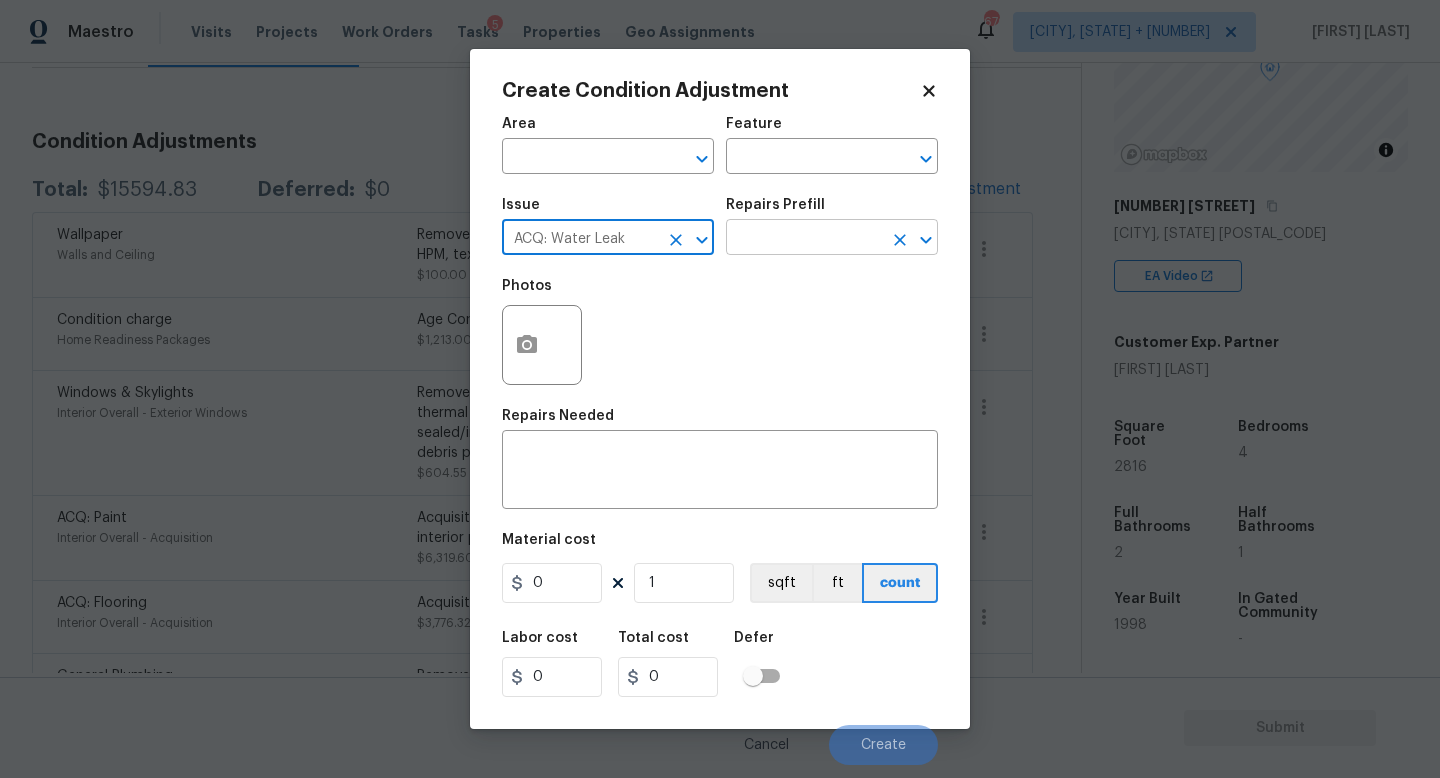 type on "ACQ: Water Leak" 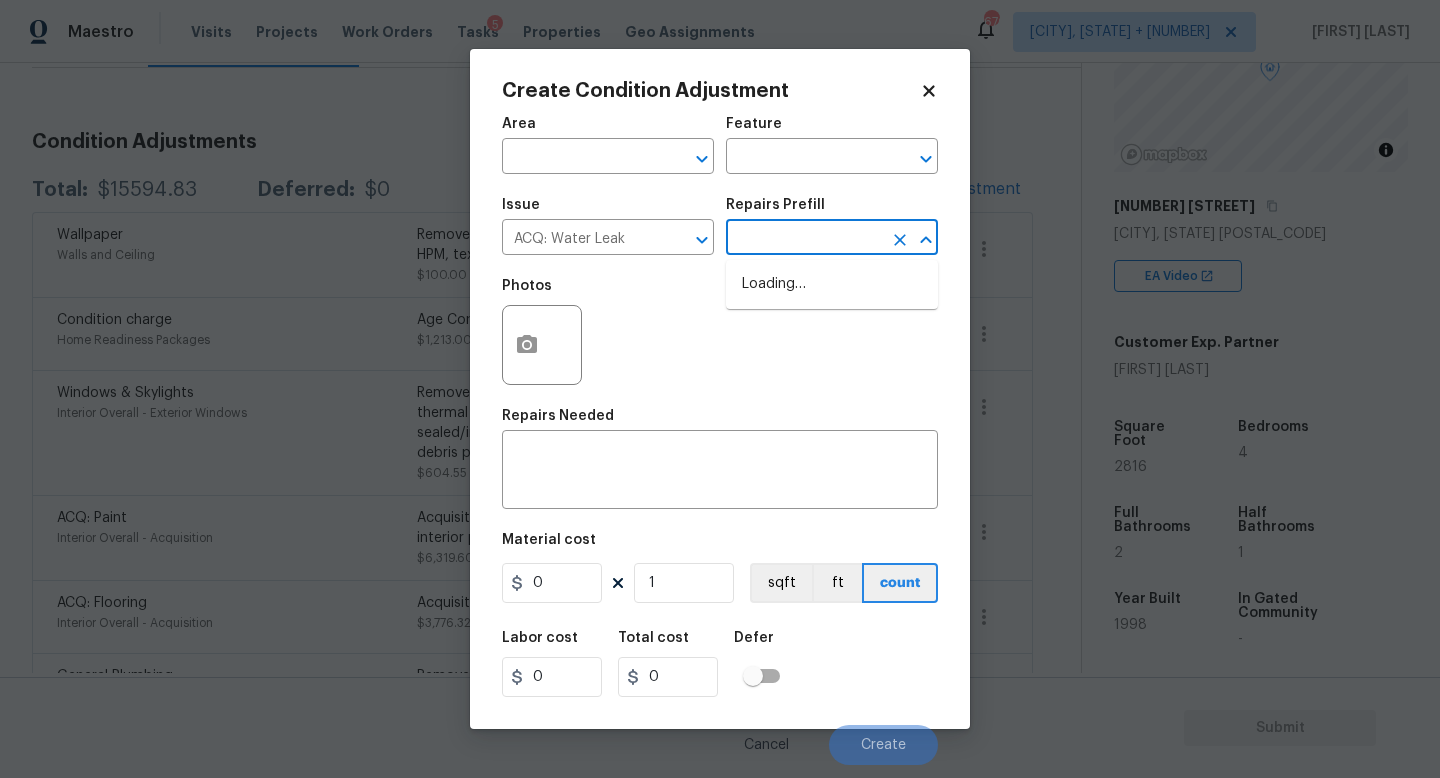 click at bounding box center [804, 239] 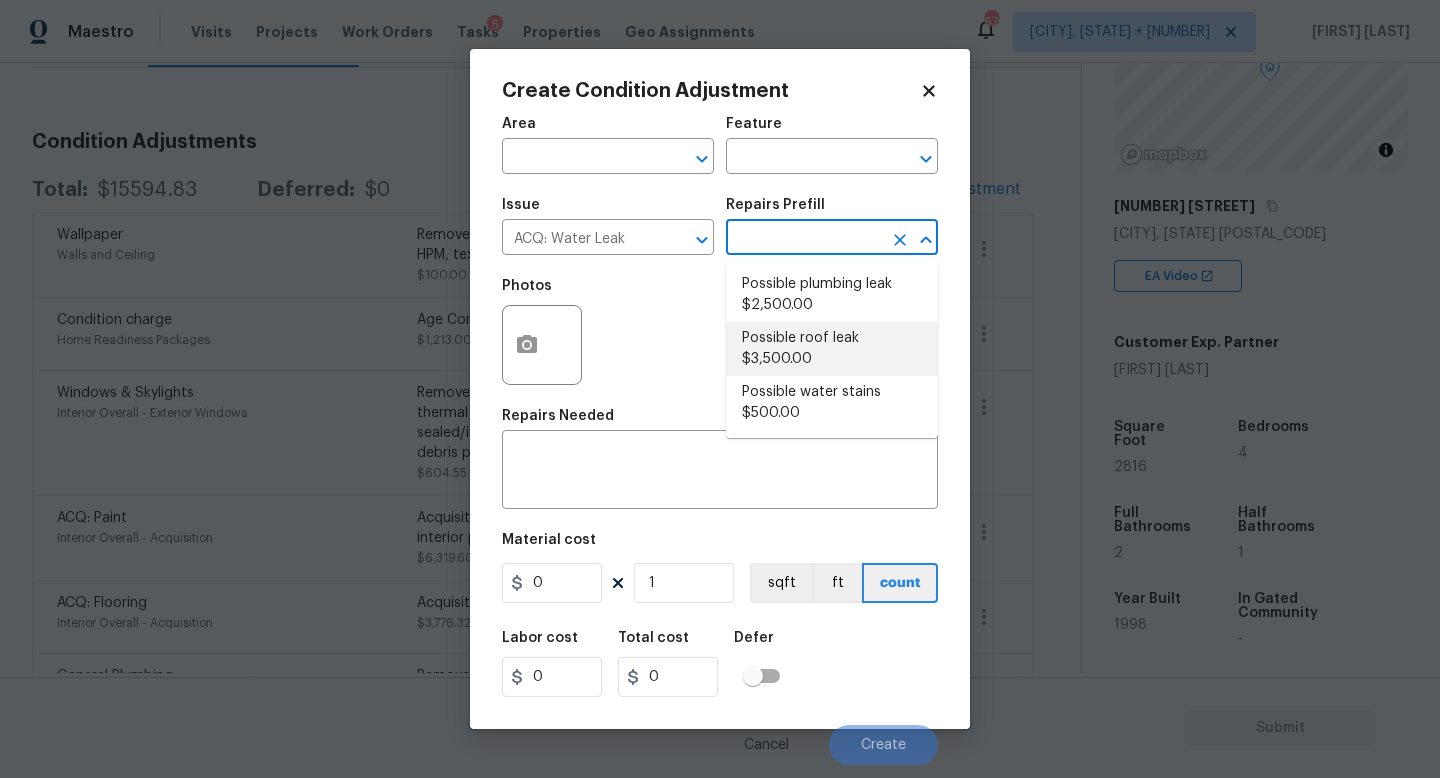 click on "Possible roof leak $3,500.00" at bounding box center (832, 349) 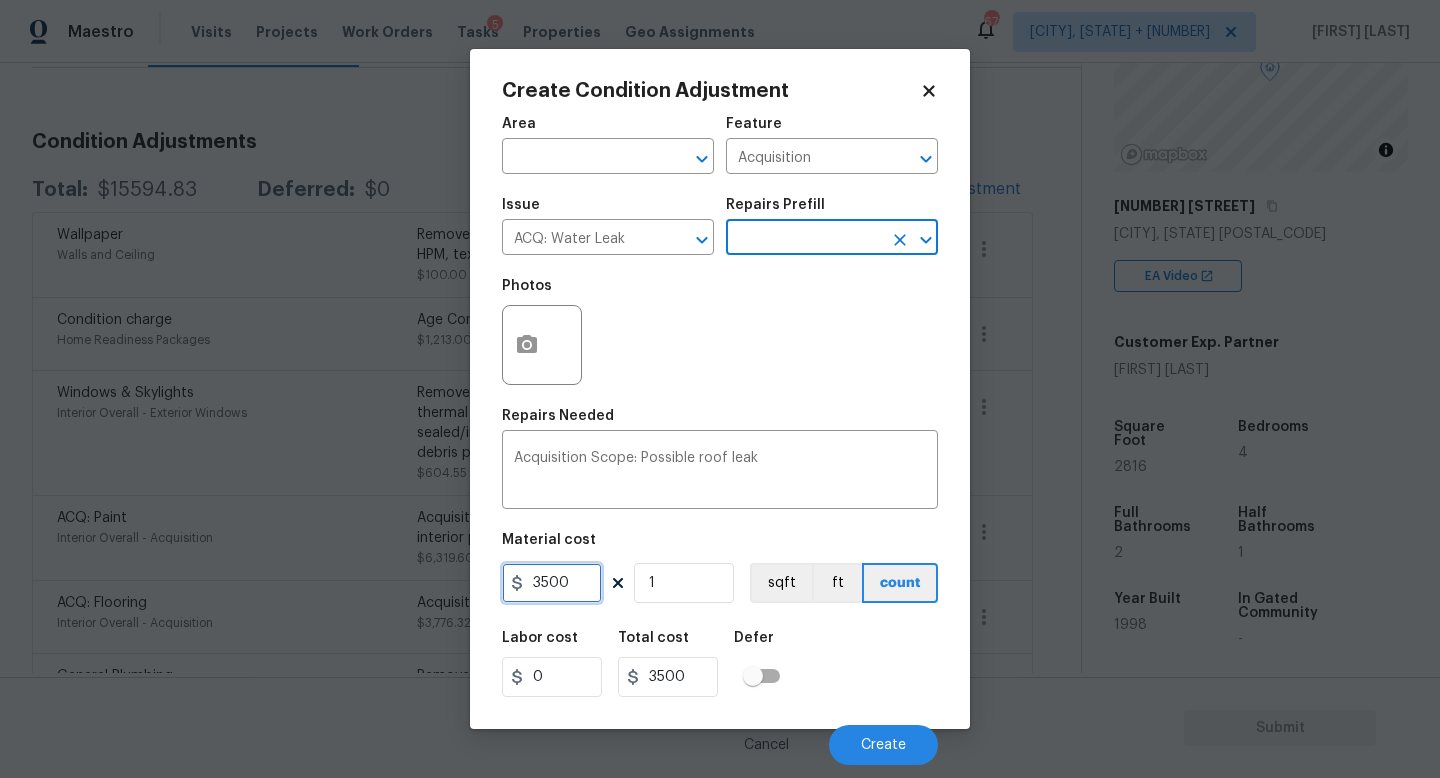 drag, startPoint x: 577, startPoint y: 587, endPoint x: 0, endPoint y: 505, distance: 582.79755 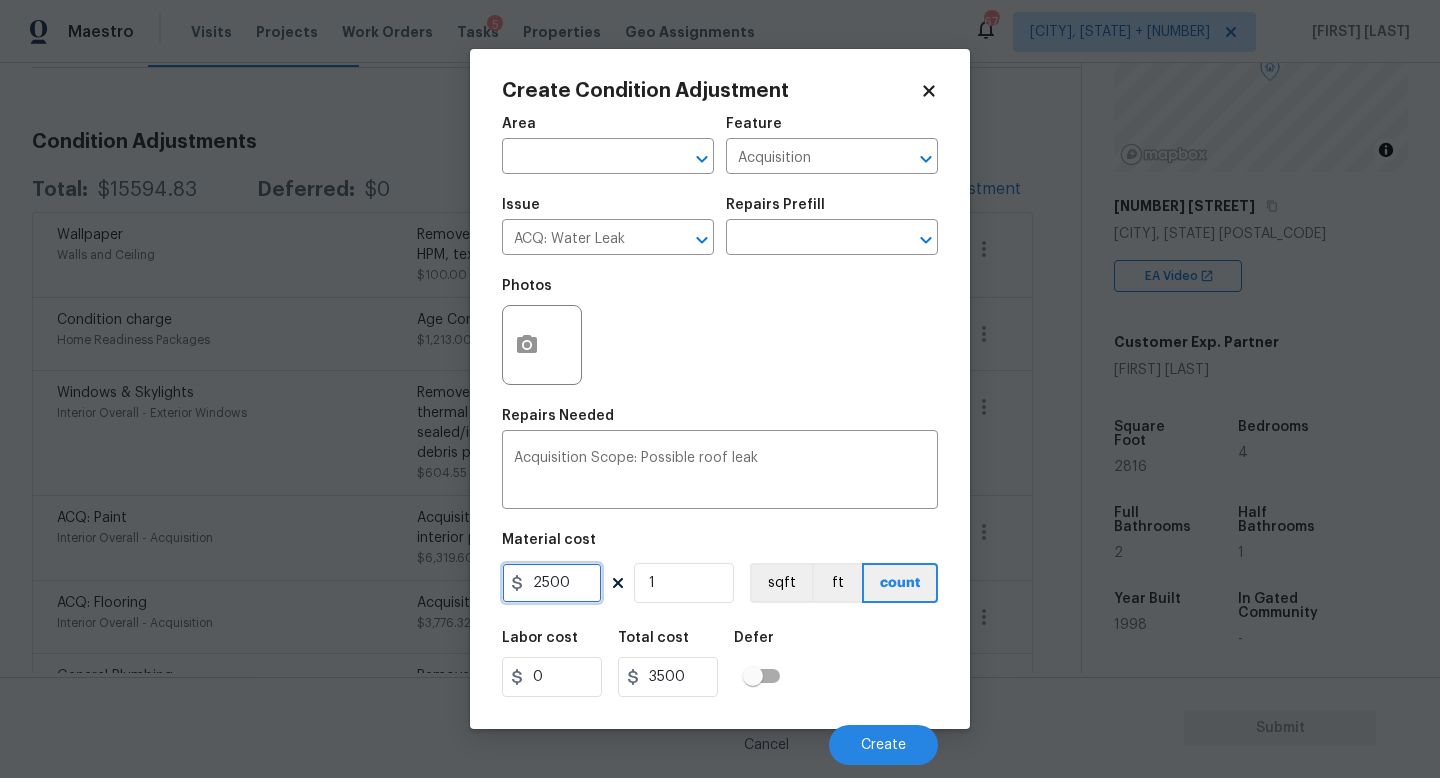 type on "2500" 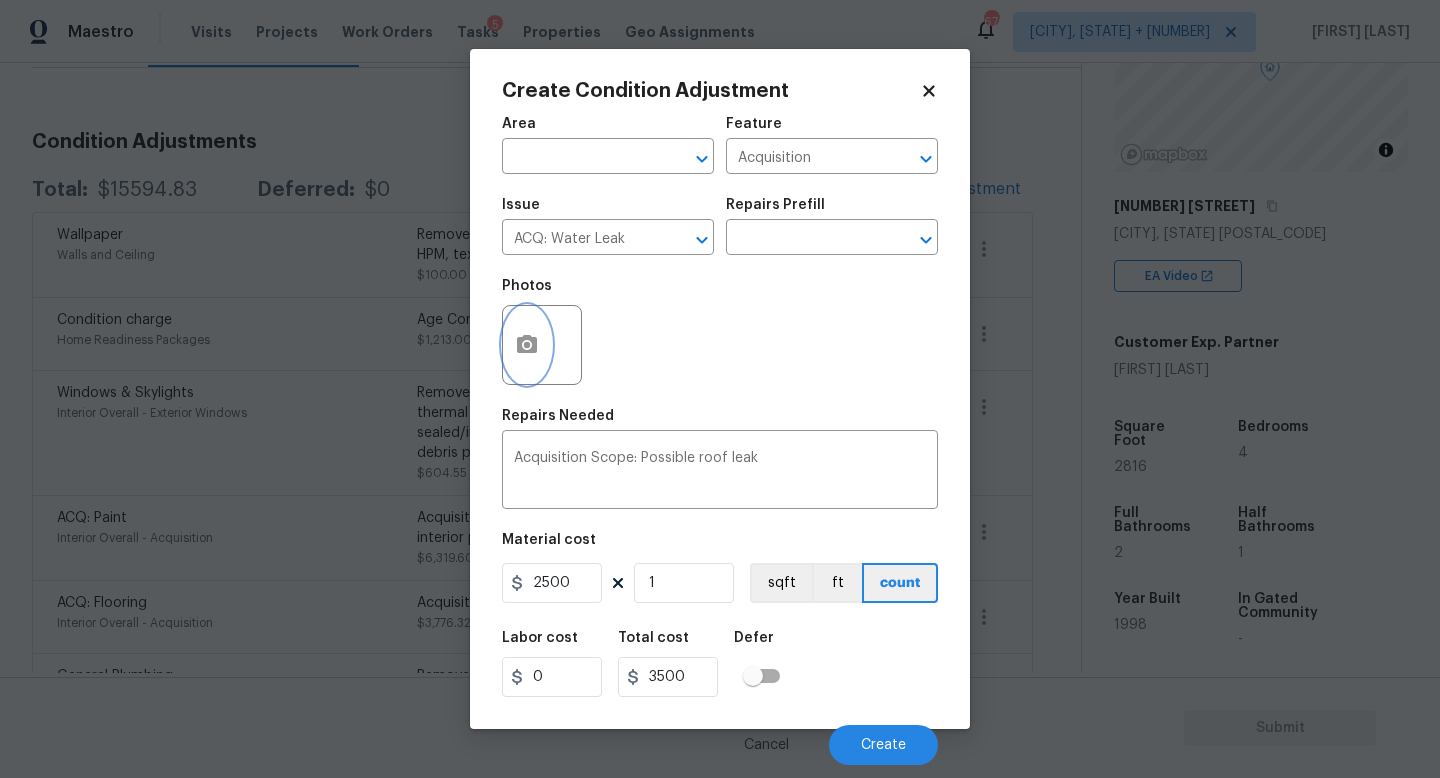 type on "2500" 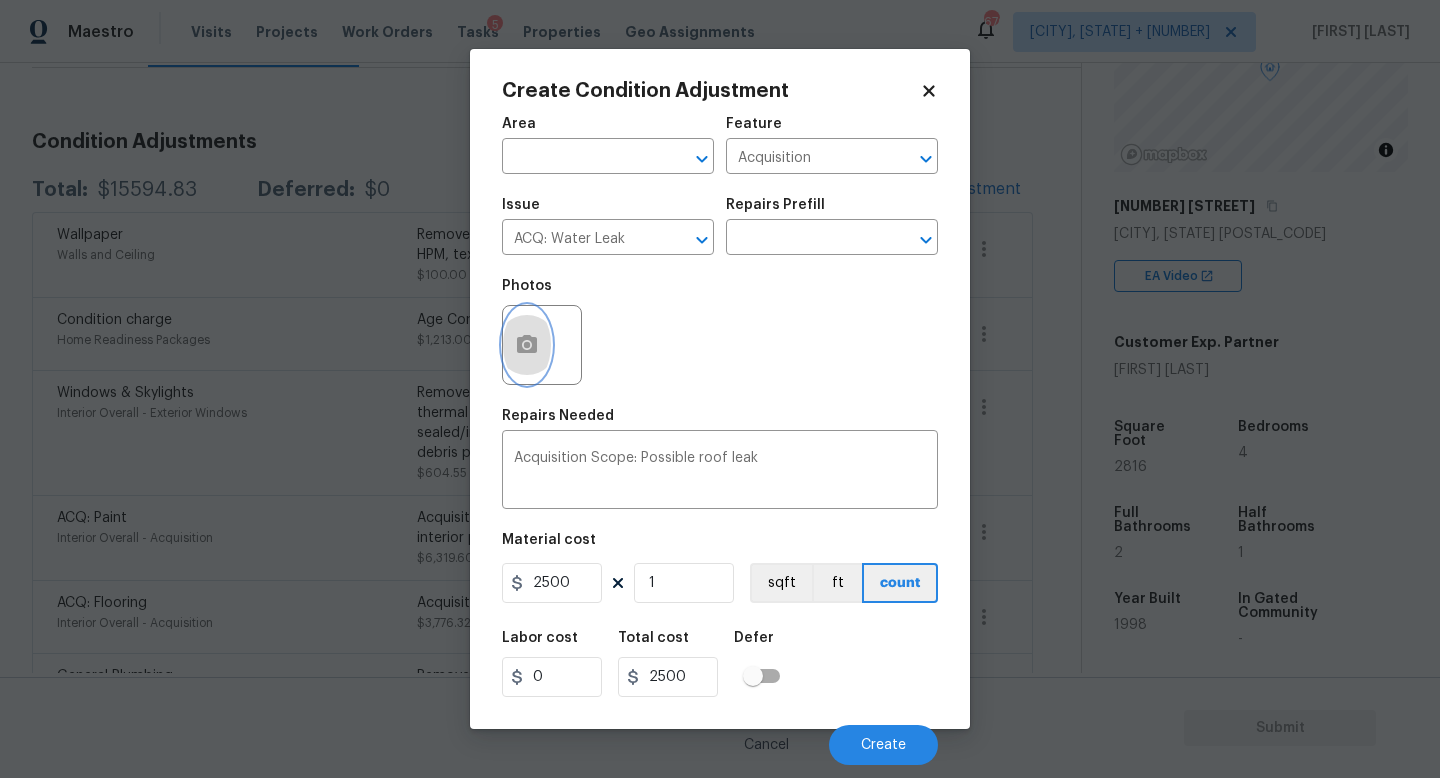 click 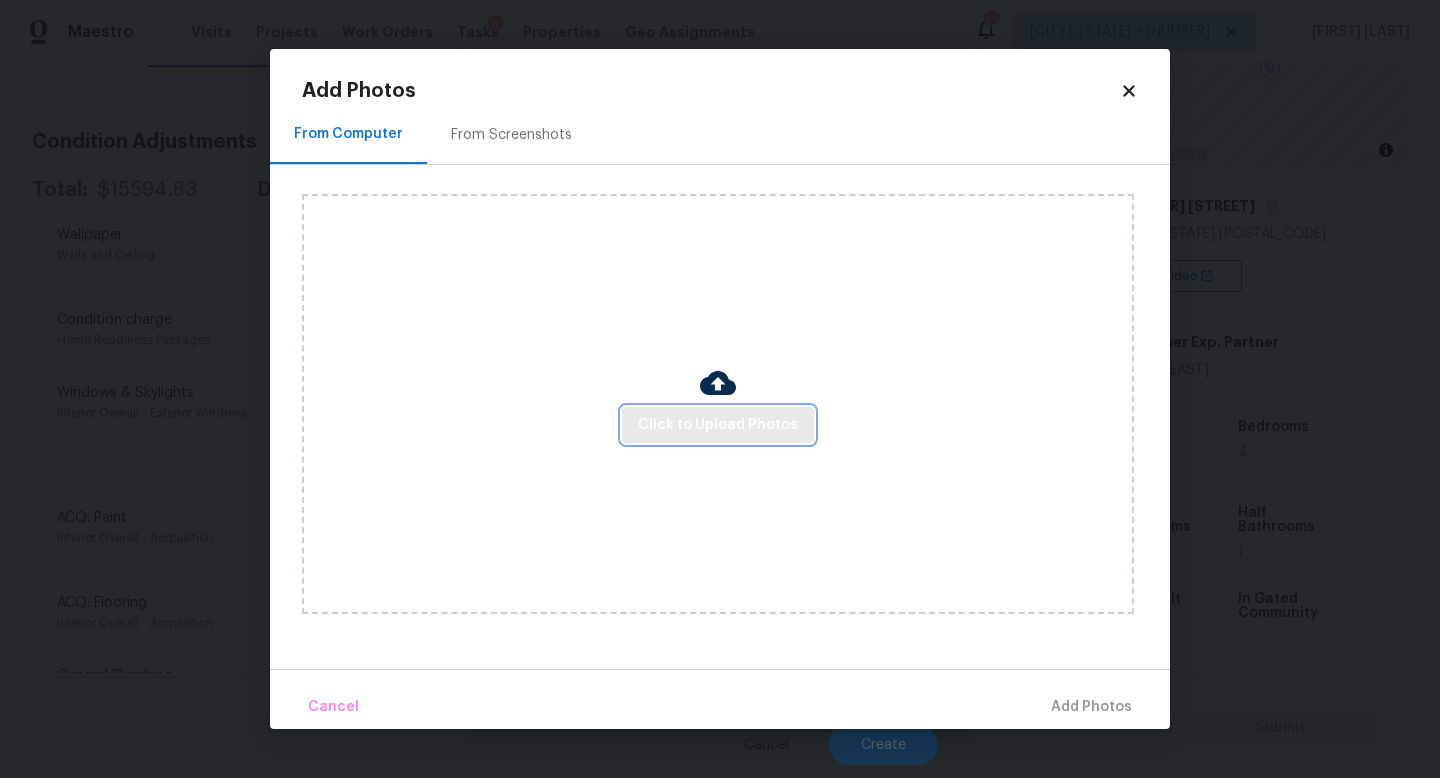 click on "Click to Upload Photos" at bounding box center [718, 425] 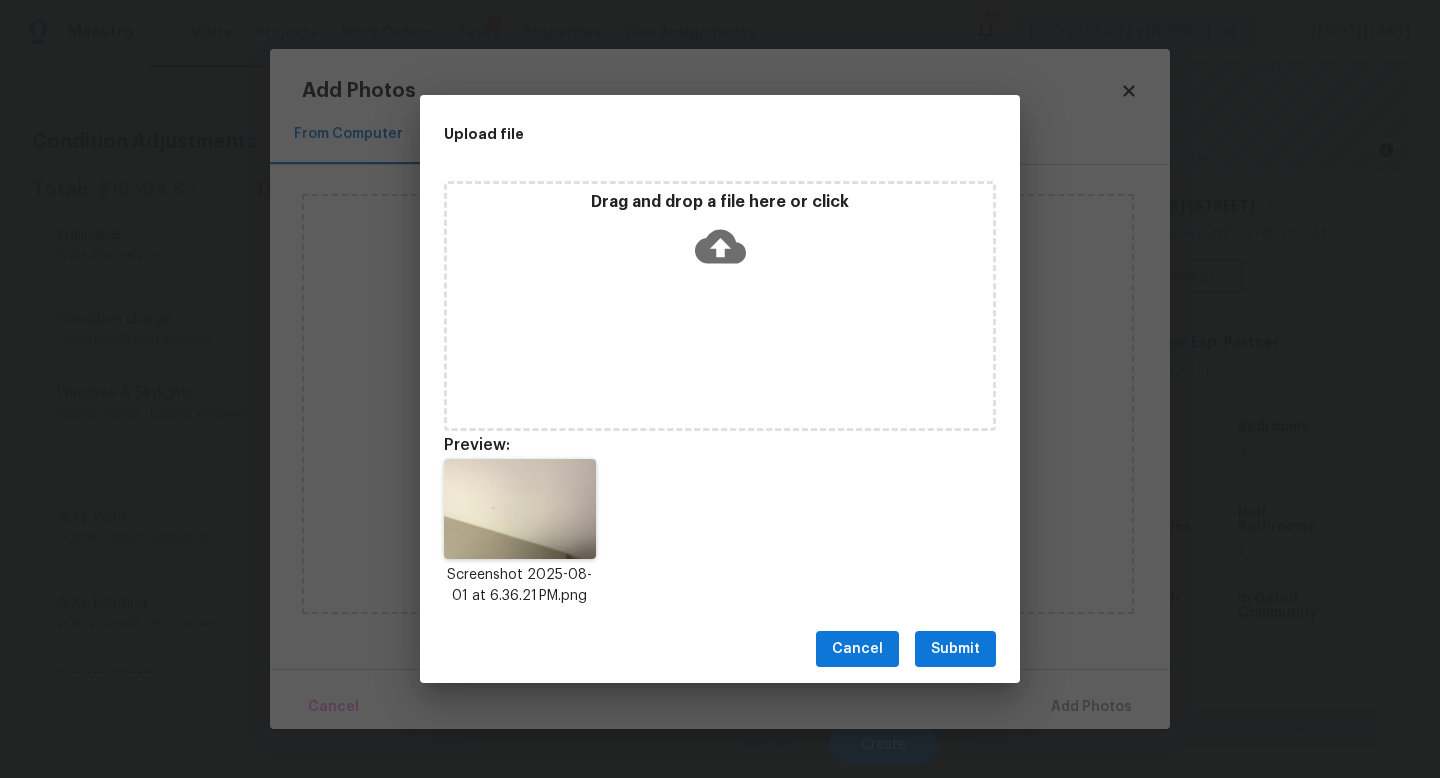 click on "Submit" at bounding box center (955, 649) 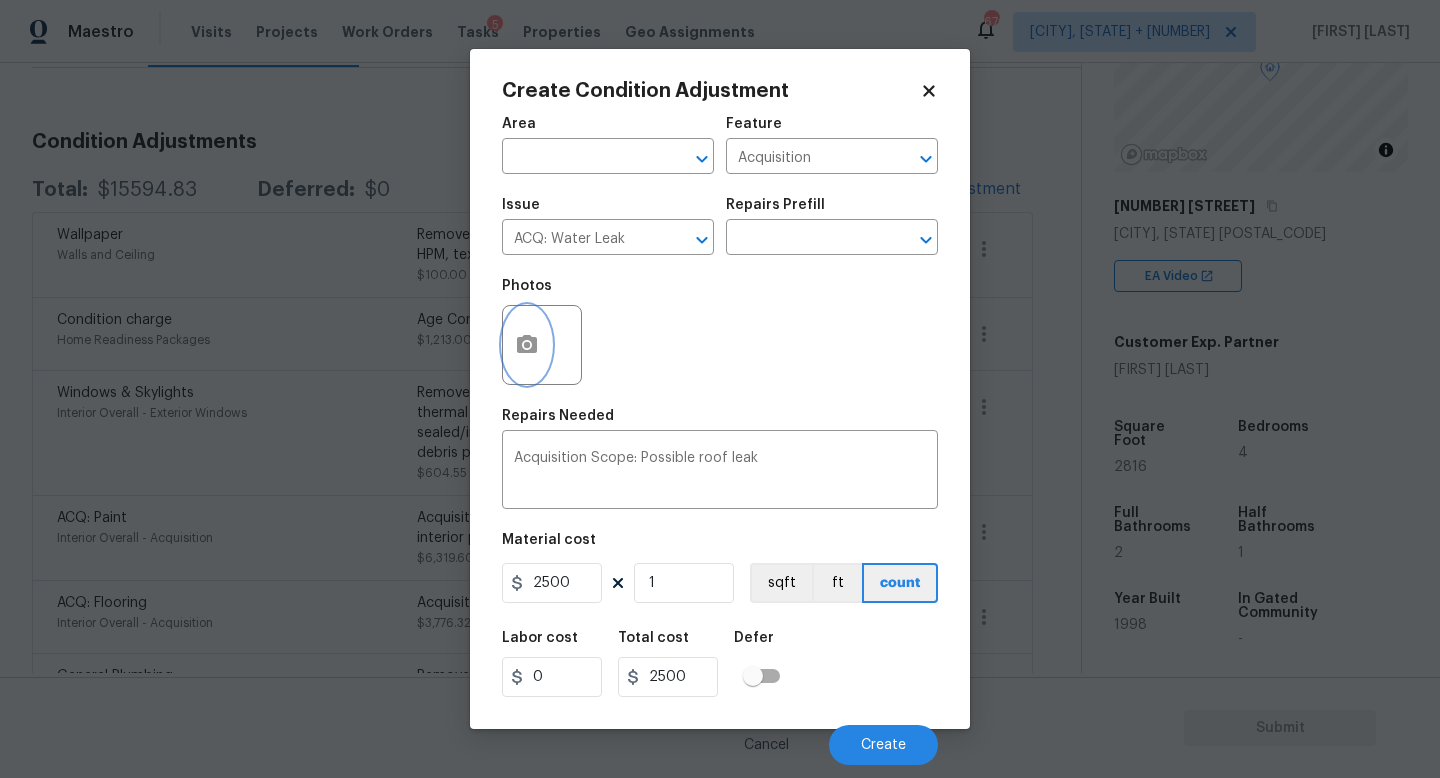 click 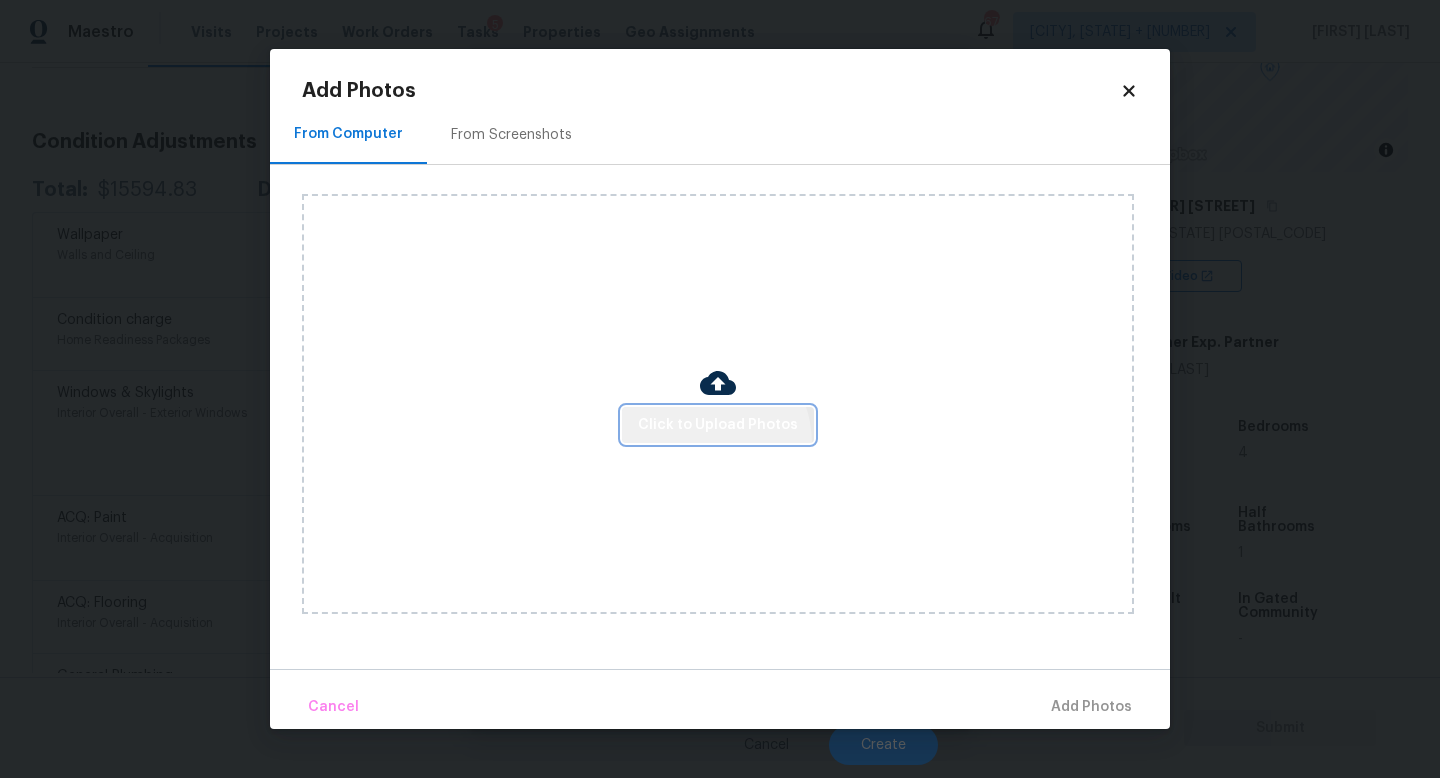 click on "Click to Upload Photos" at bounding box center (718, 425) 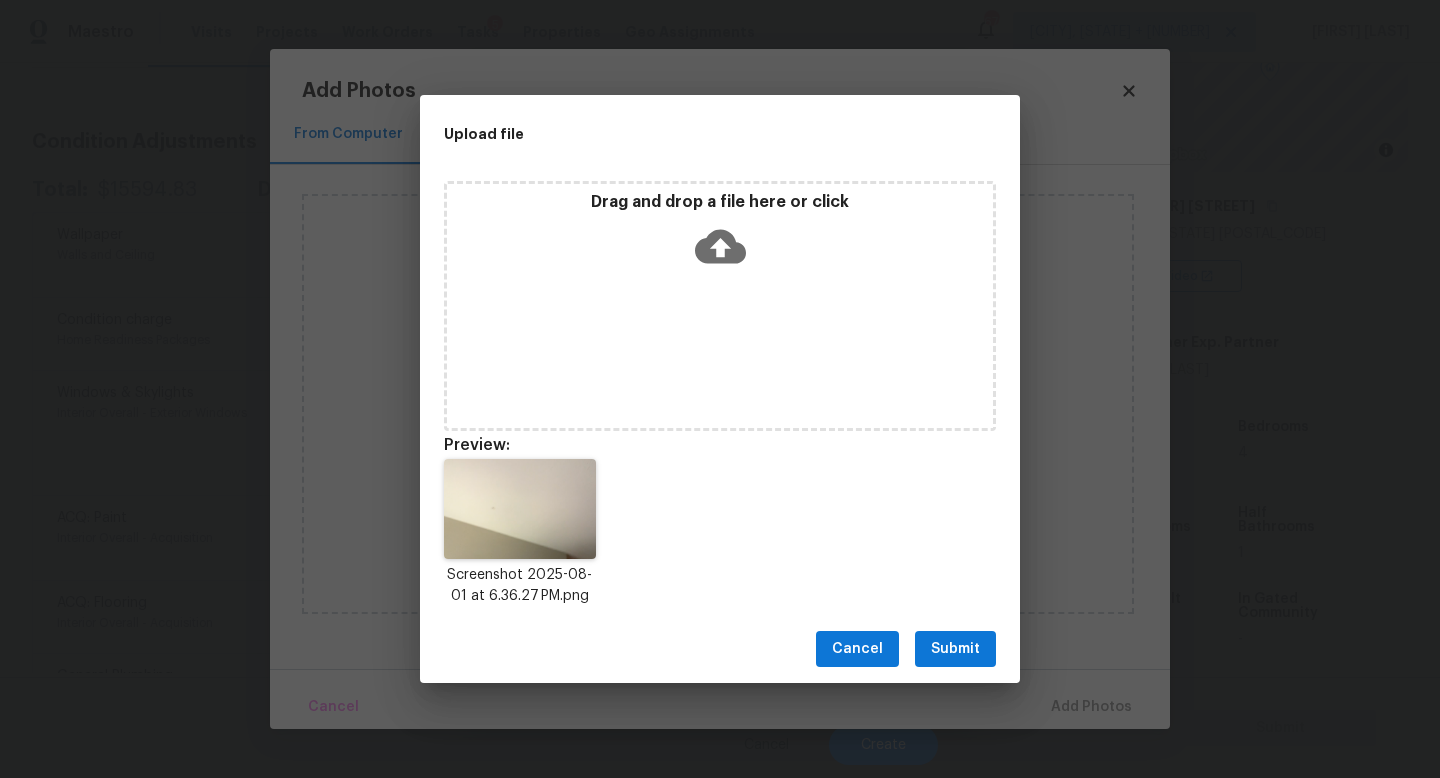 click on "Submit" at bounding box center [955, 649] 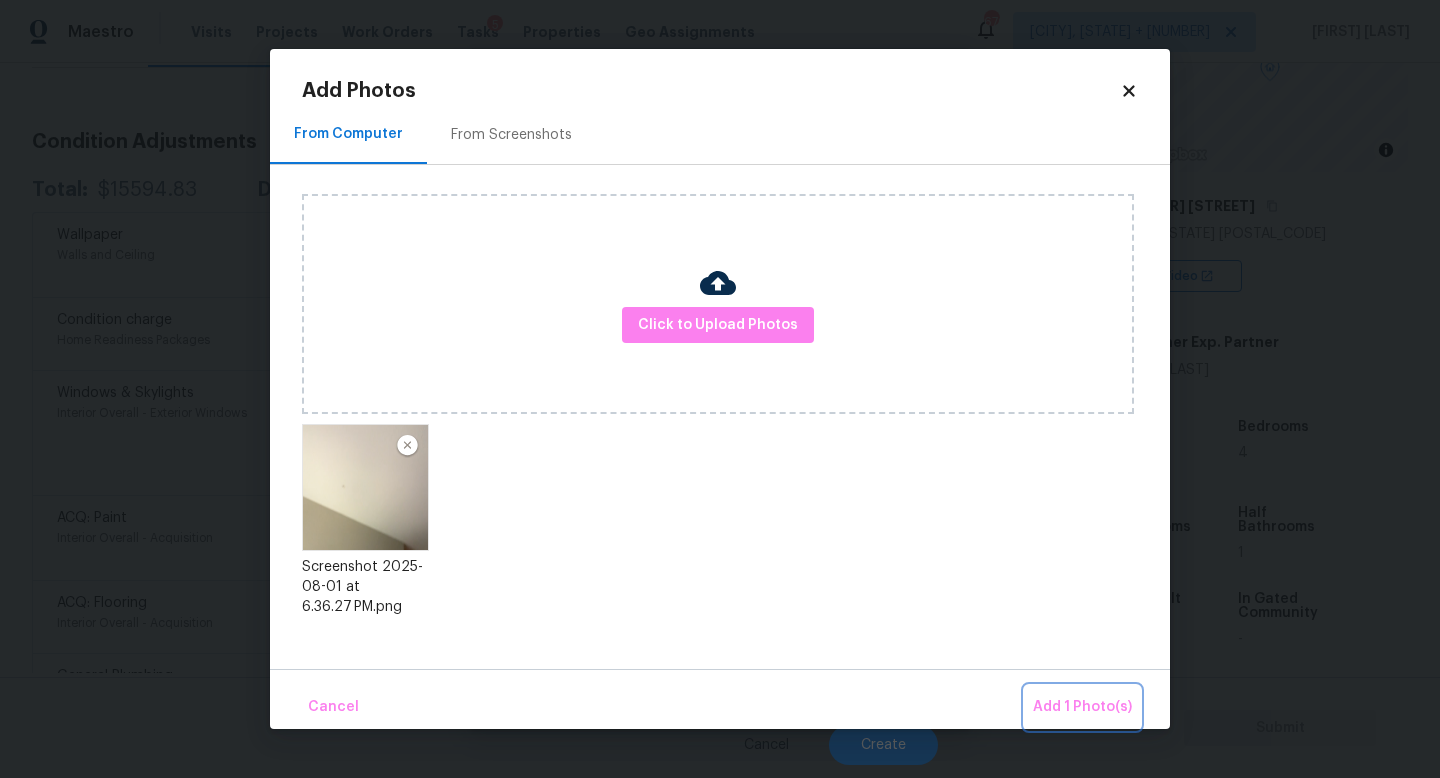 click on "Add 1 Photo(s)" at bounding box center [1082, 707] 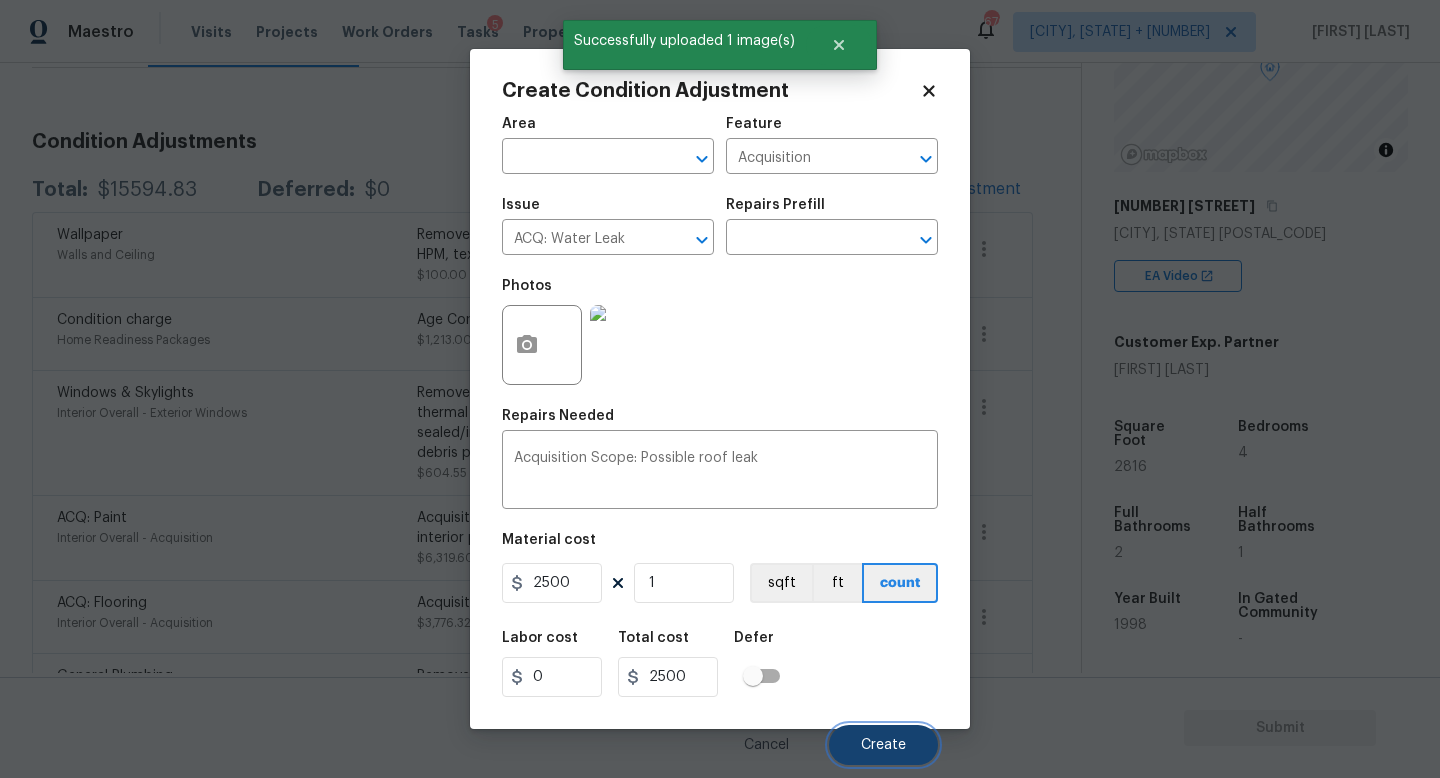 click on "Create" at bounding box center (883, 745) 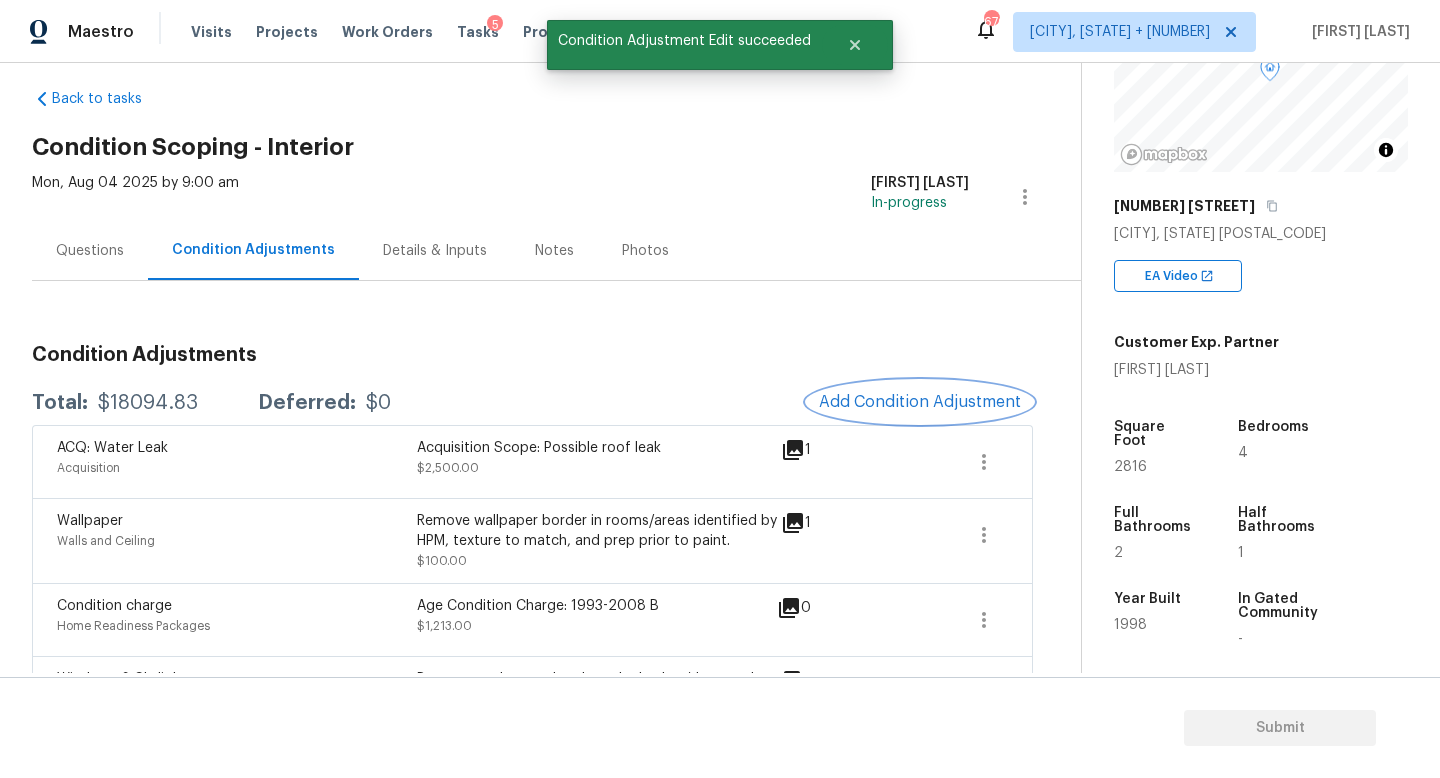 scroll, scrollTop: 0, scrollLeft: 0, axis: both 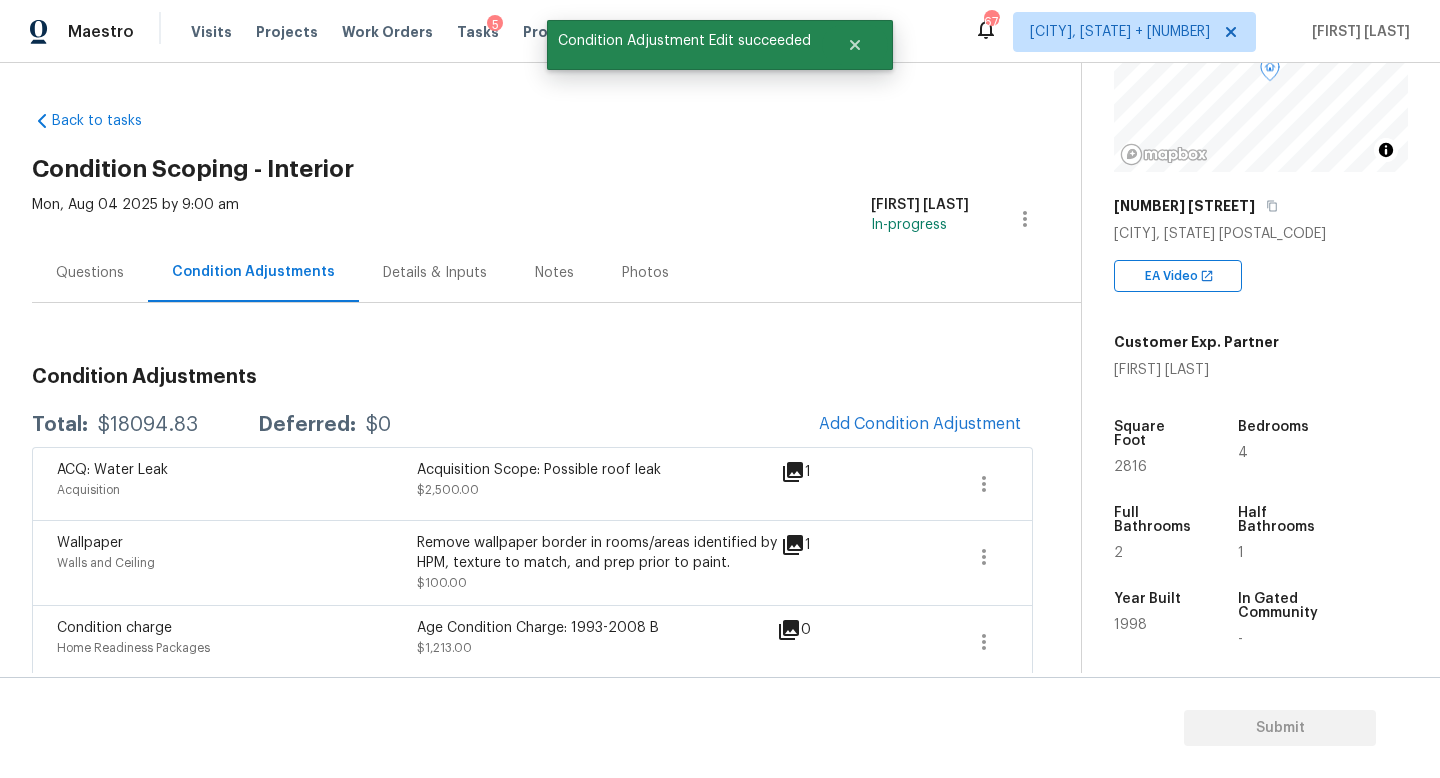 click on "Questions" at bounding box center (90, 273) 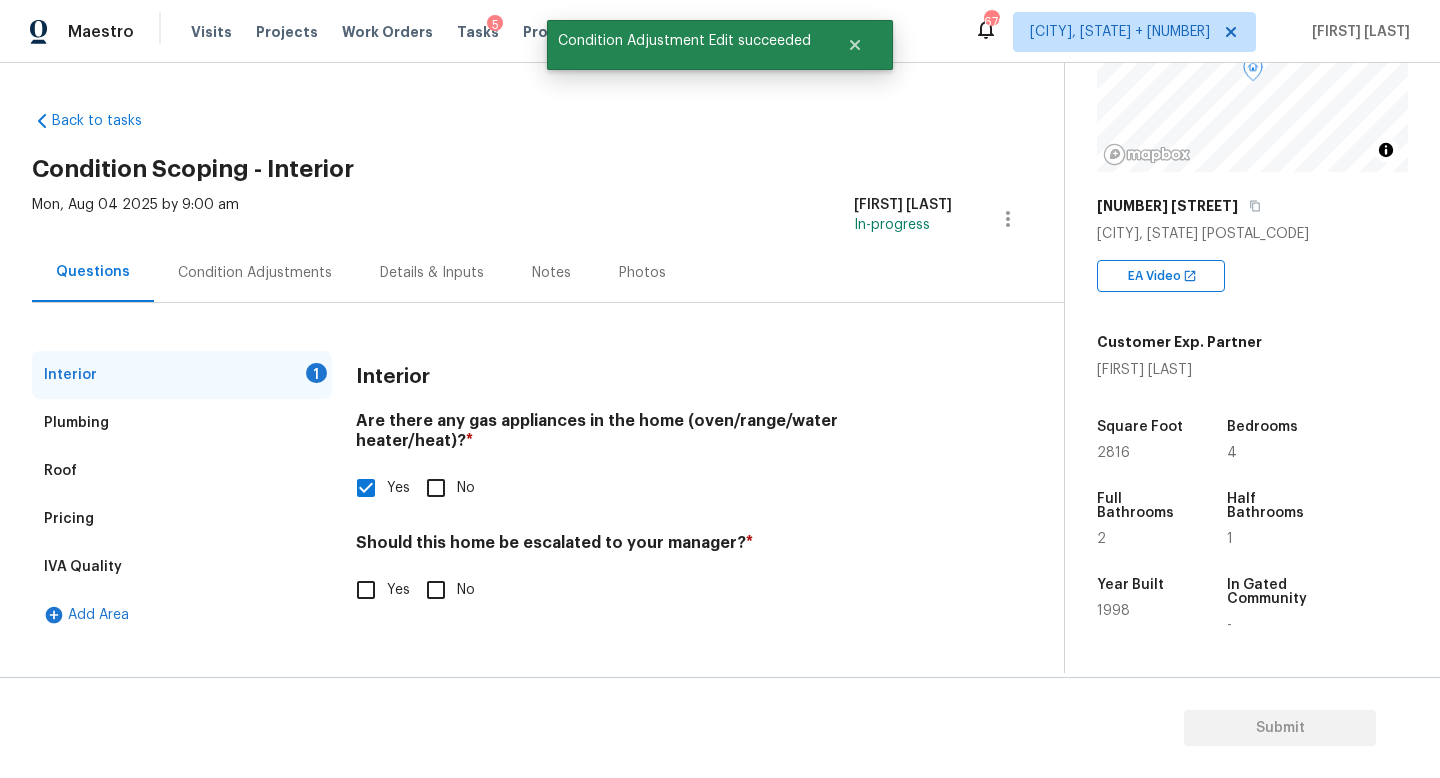 click on "Yes" at bounding box center [366, 590] 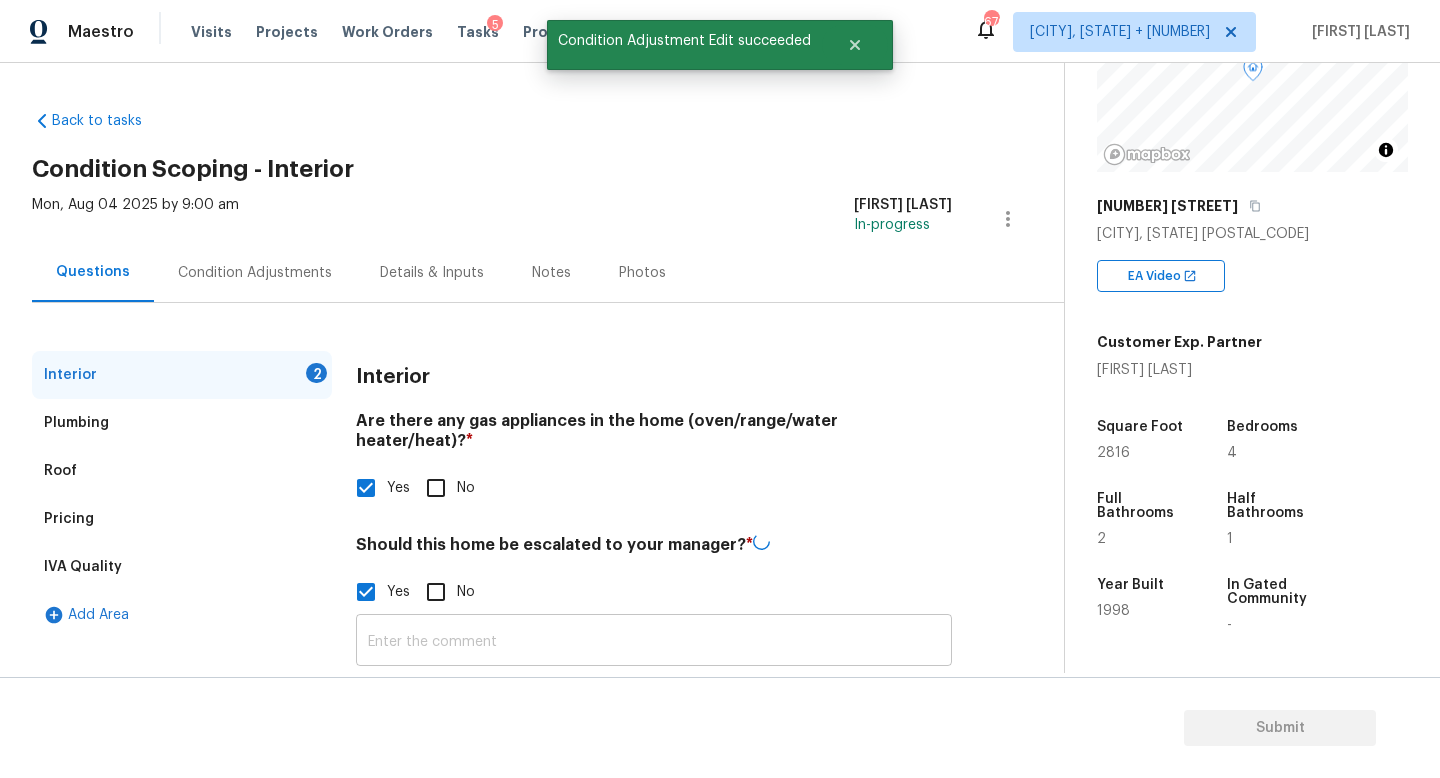 click at bounding box center (654, 642) 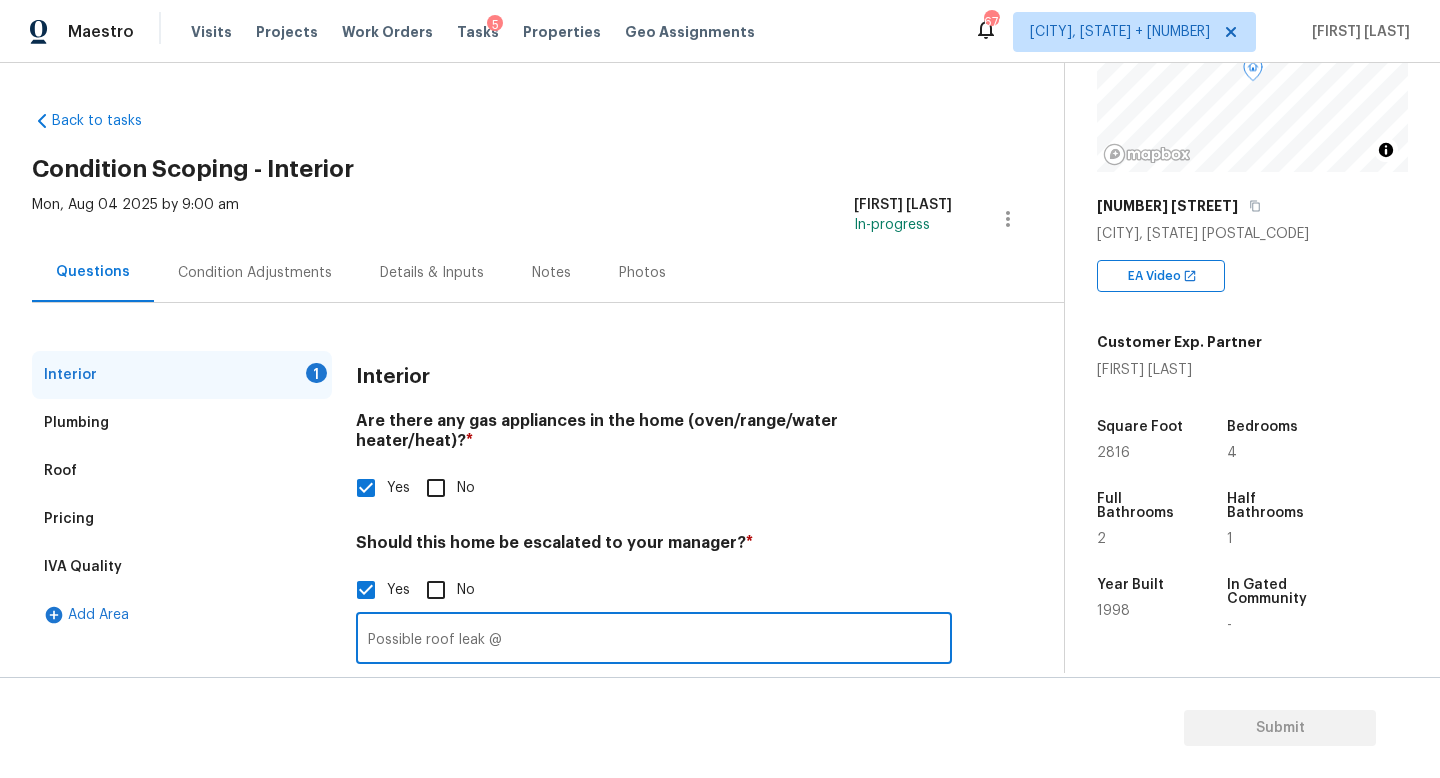 scroll, scrollTop: 137, scrollLeft: 0, axis: vertical 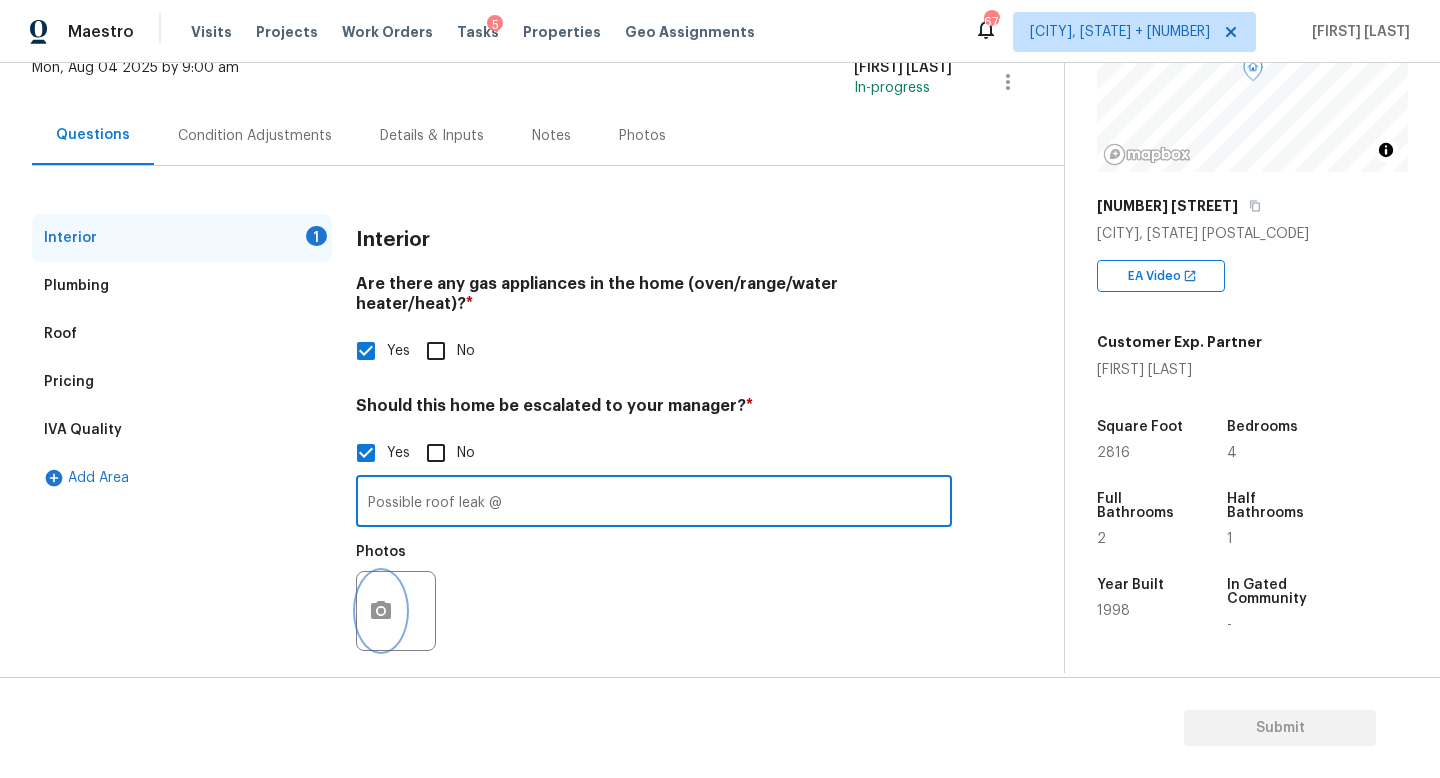 click 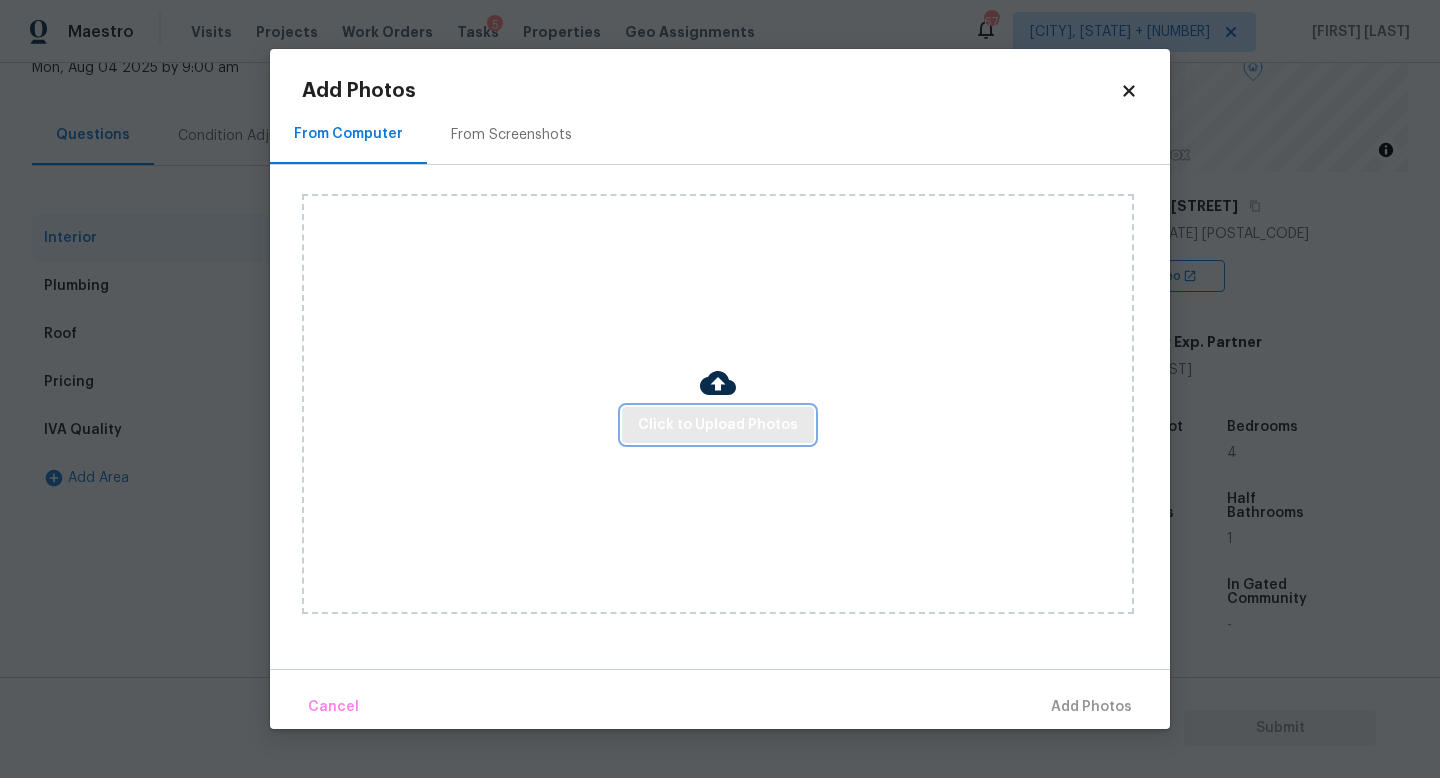 click on "Click to Upload Photos" at bounding box center [718, 425] 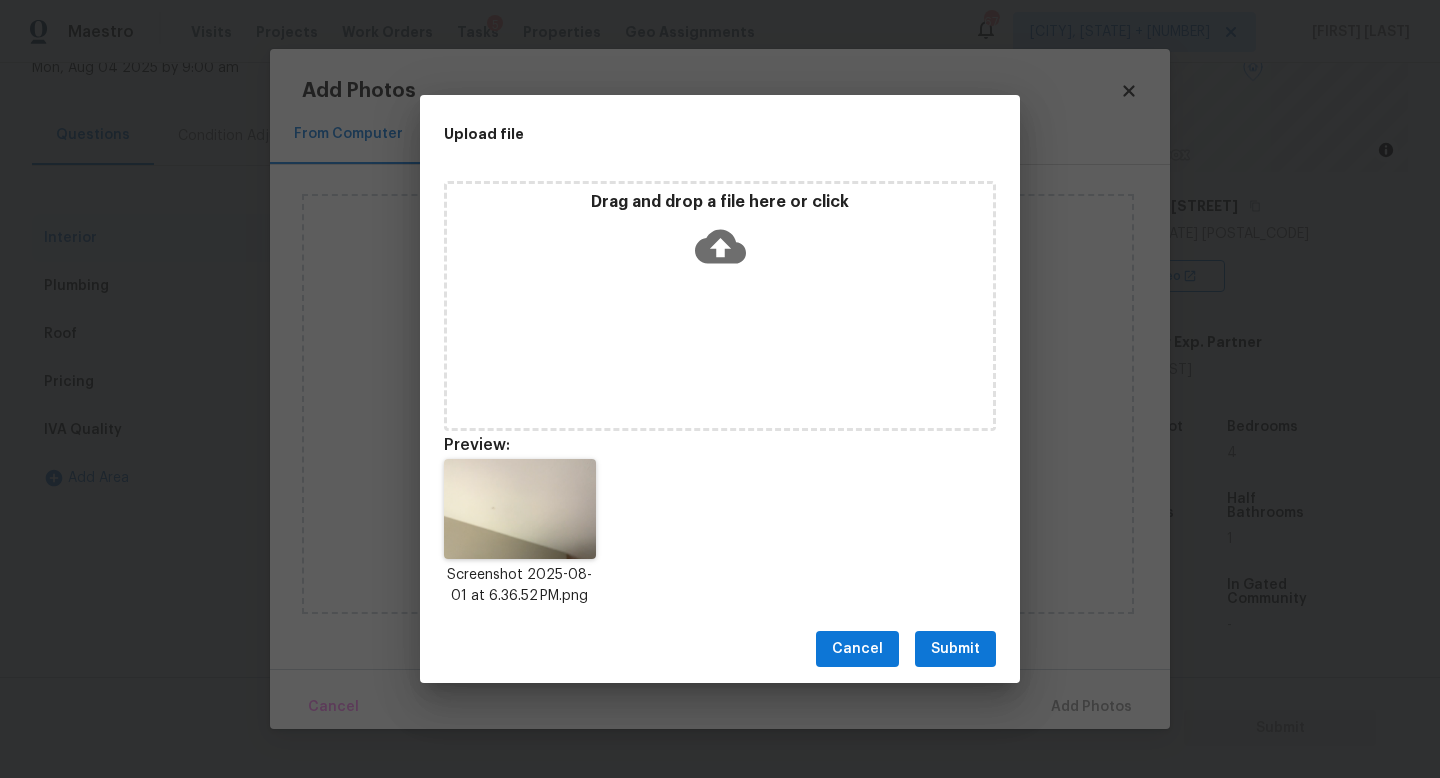 click on "Submit" at bounding box center (955, 649) 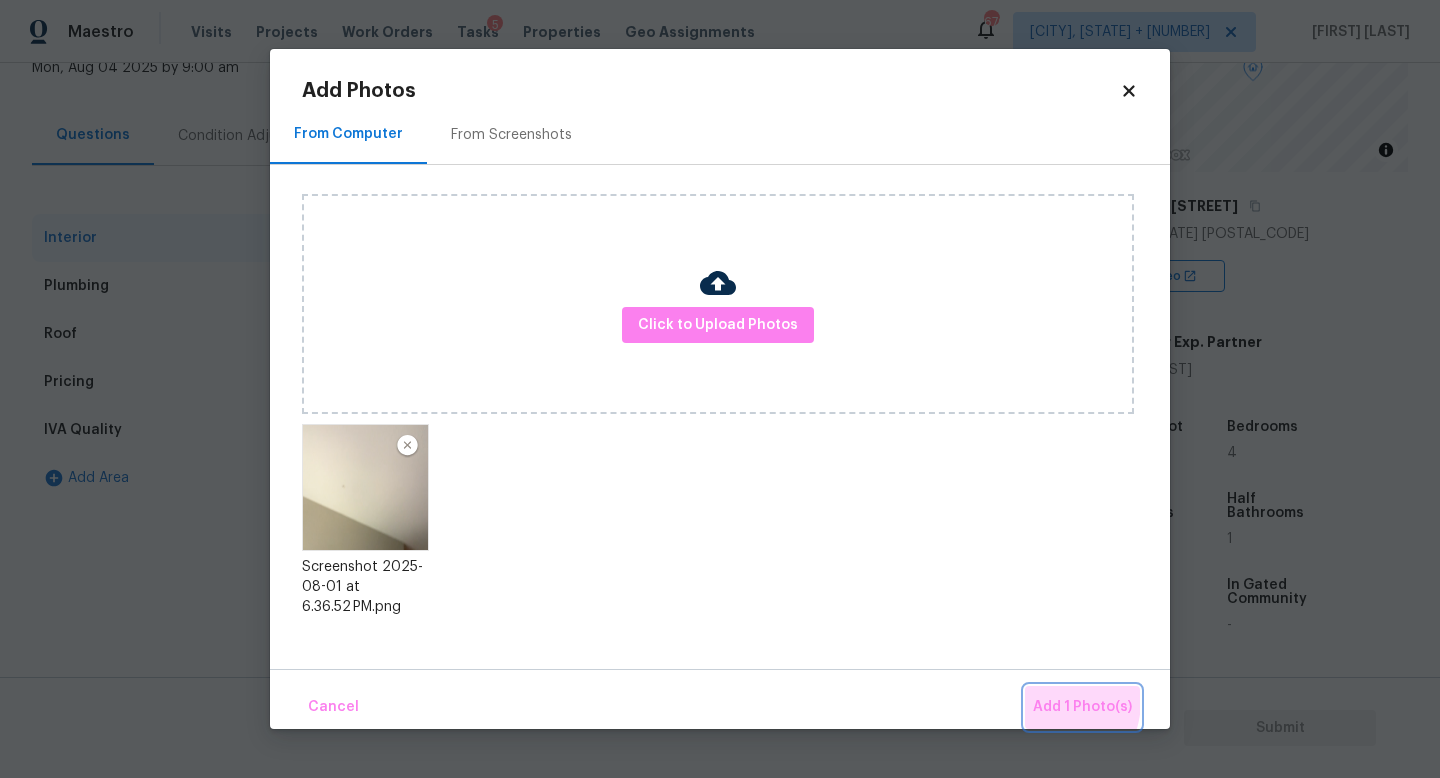 click on "Add 1 Photo(s)" at bounding box center [1082, 707] 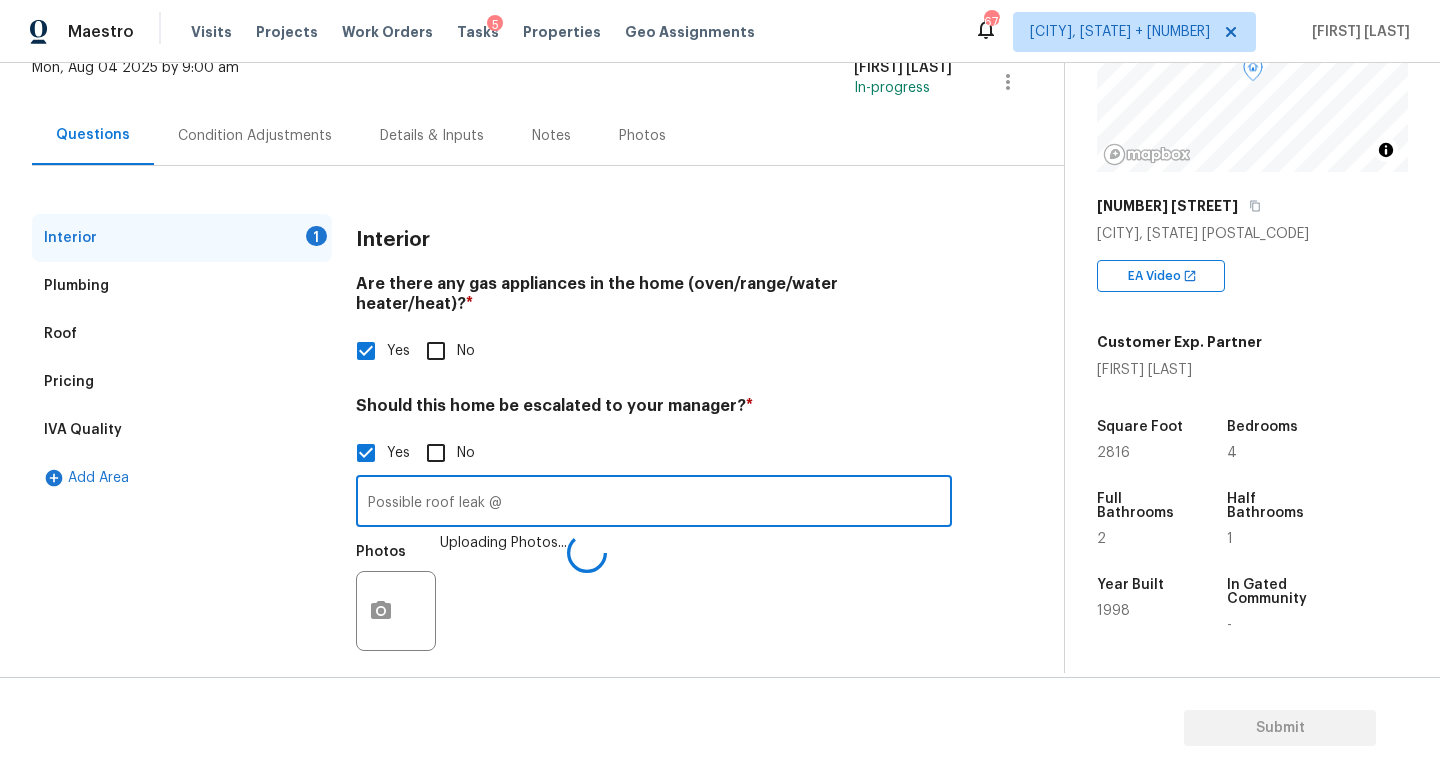 click on "Possible roof leak @" at bounding box center (654, 503) 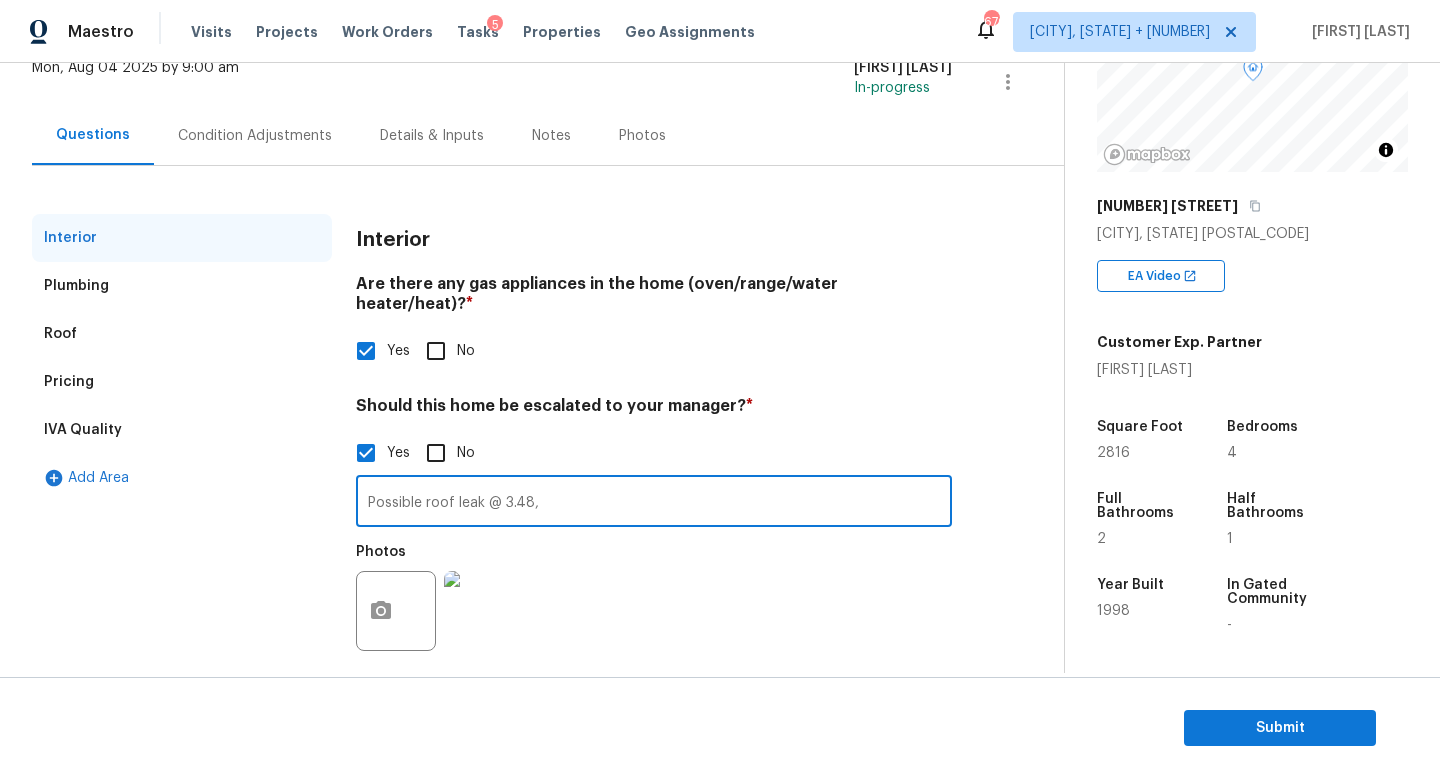 type on "Possible roof leak @ 3.48," 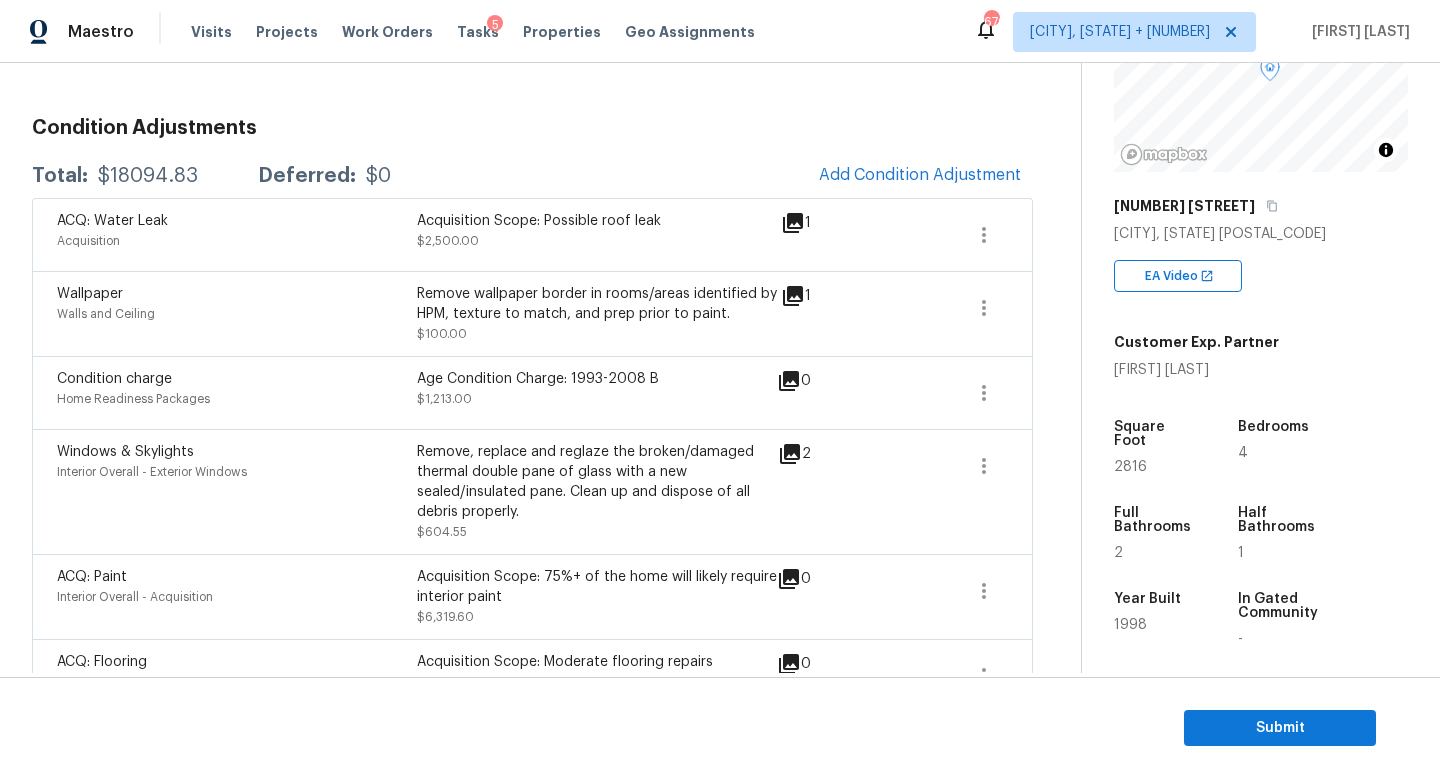 scroll, scrollTop: 255, scrollLeft: 0, axis: vertical 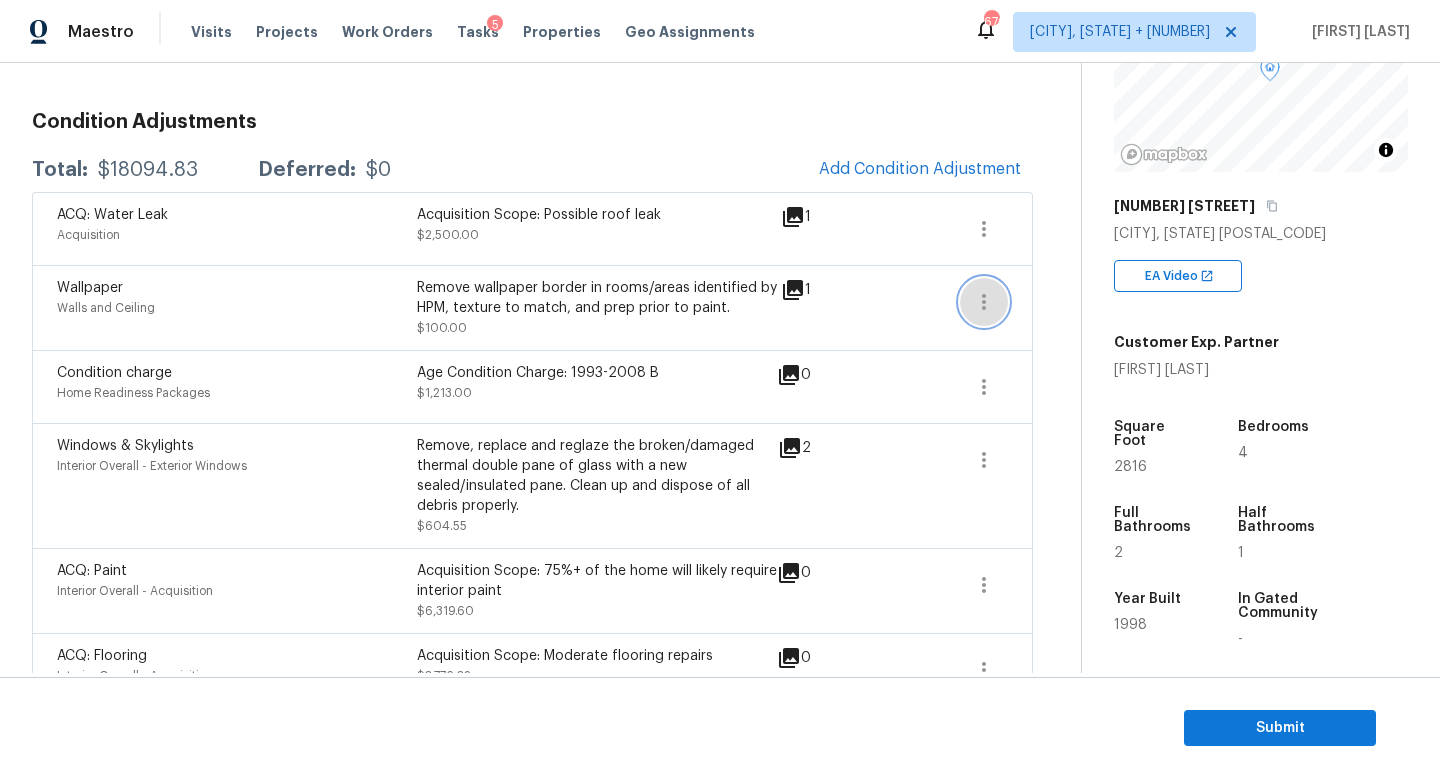 click 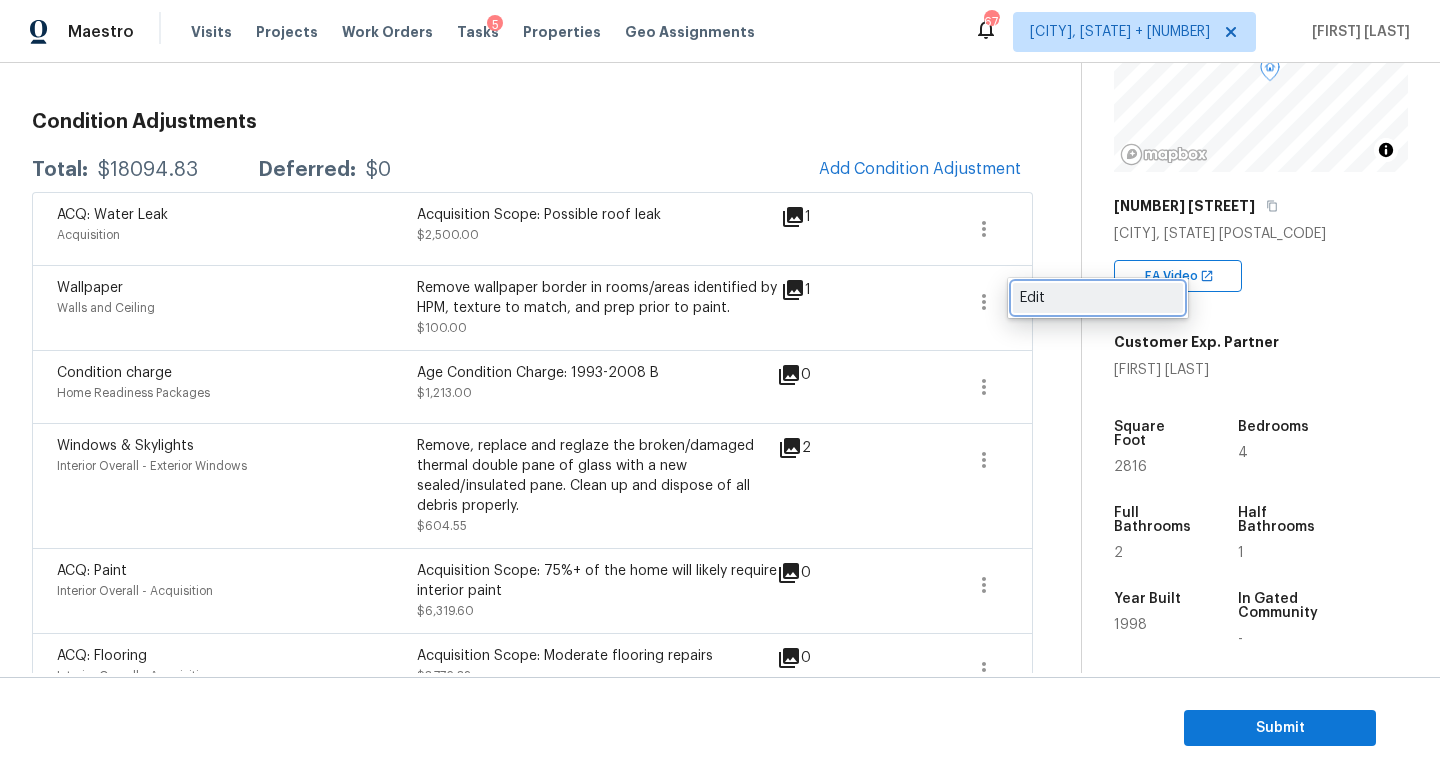 click on "Edit" at bounding box center [1098, 298] 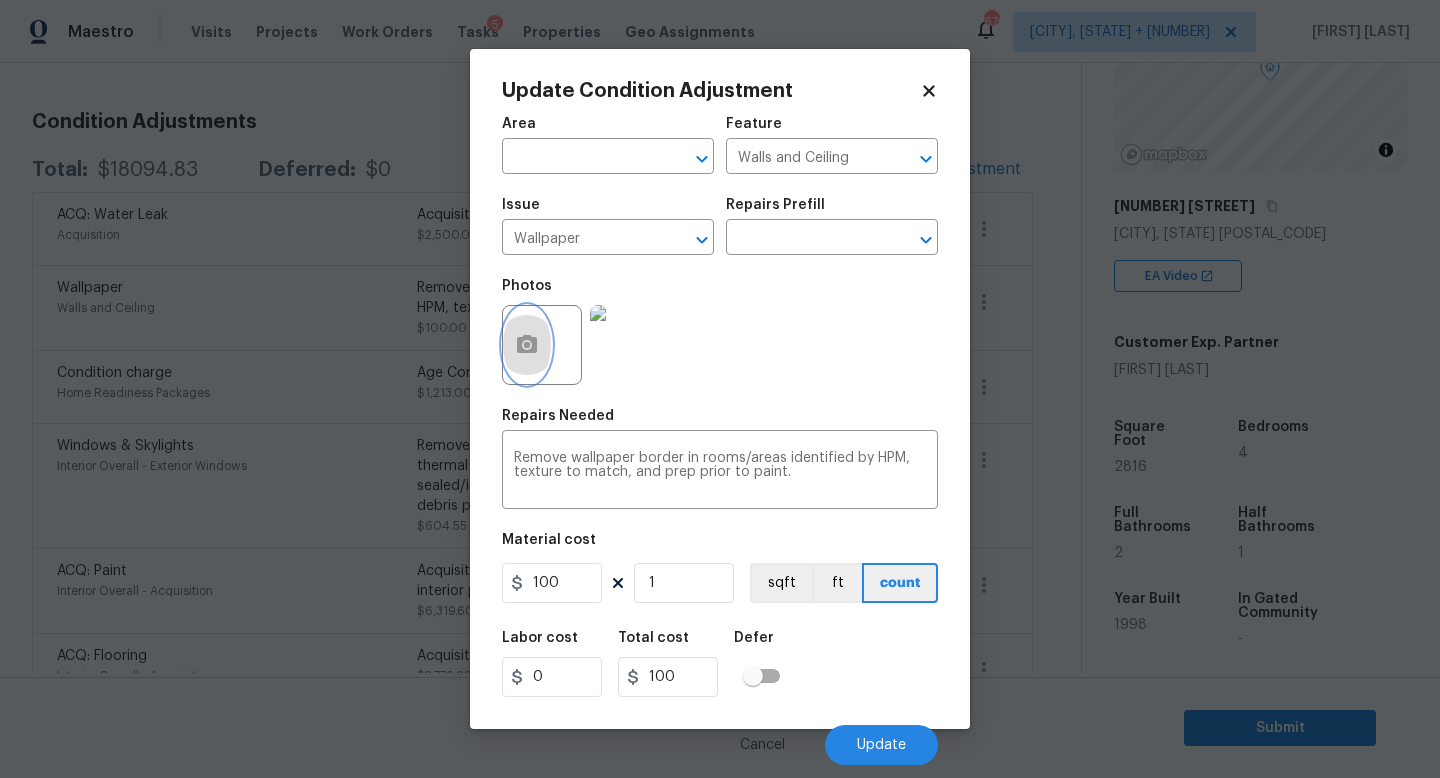 click 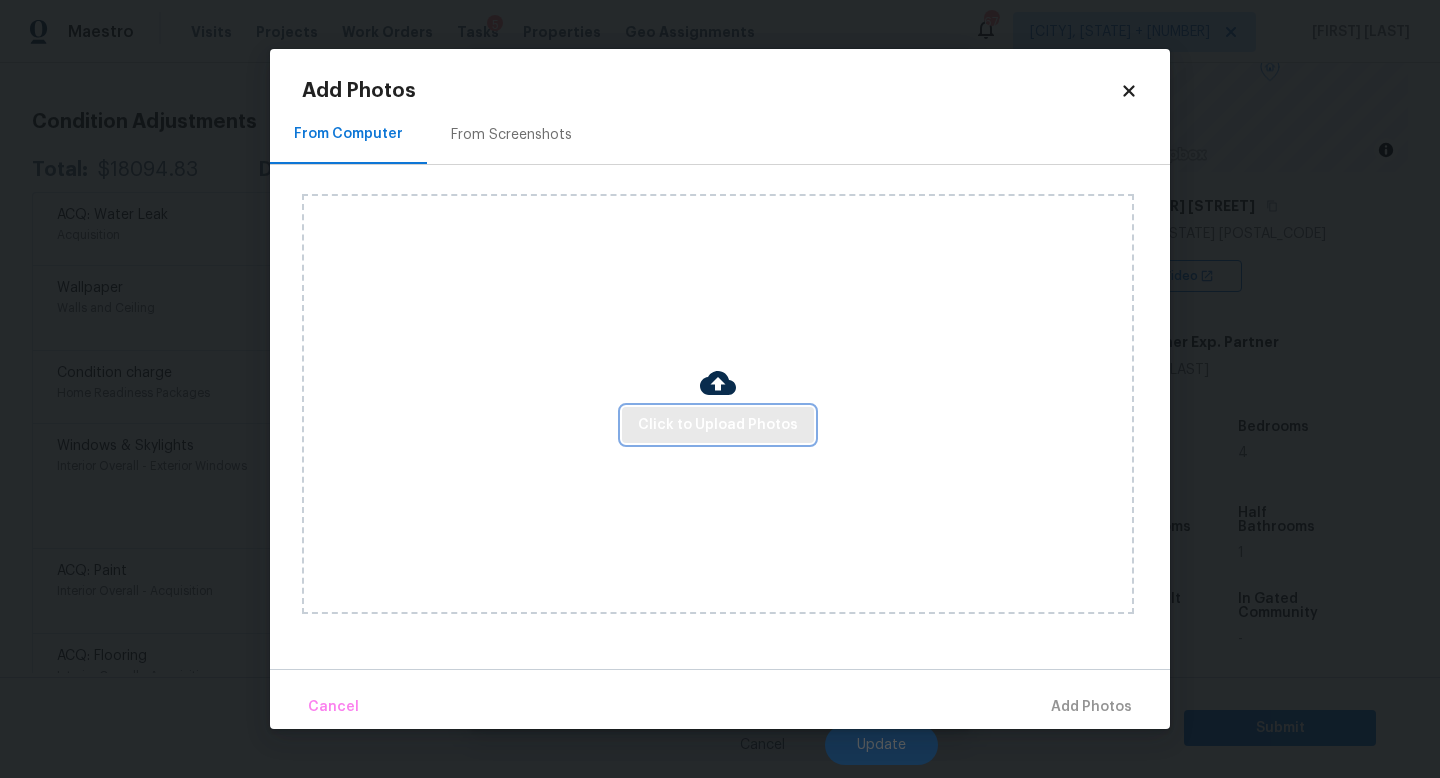 click on "Click to Upload Photos" at bounding box center (718, 425) 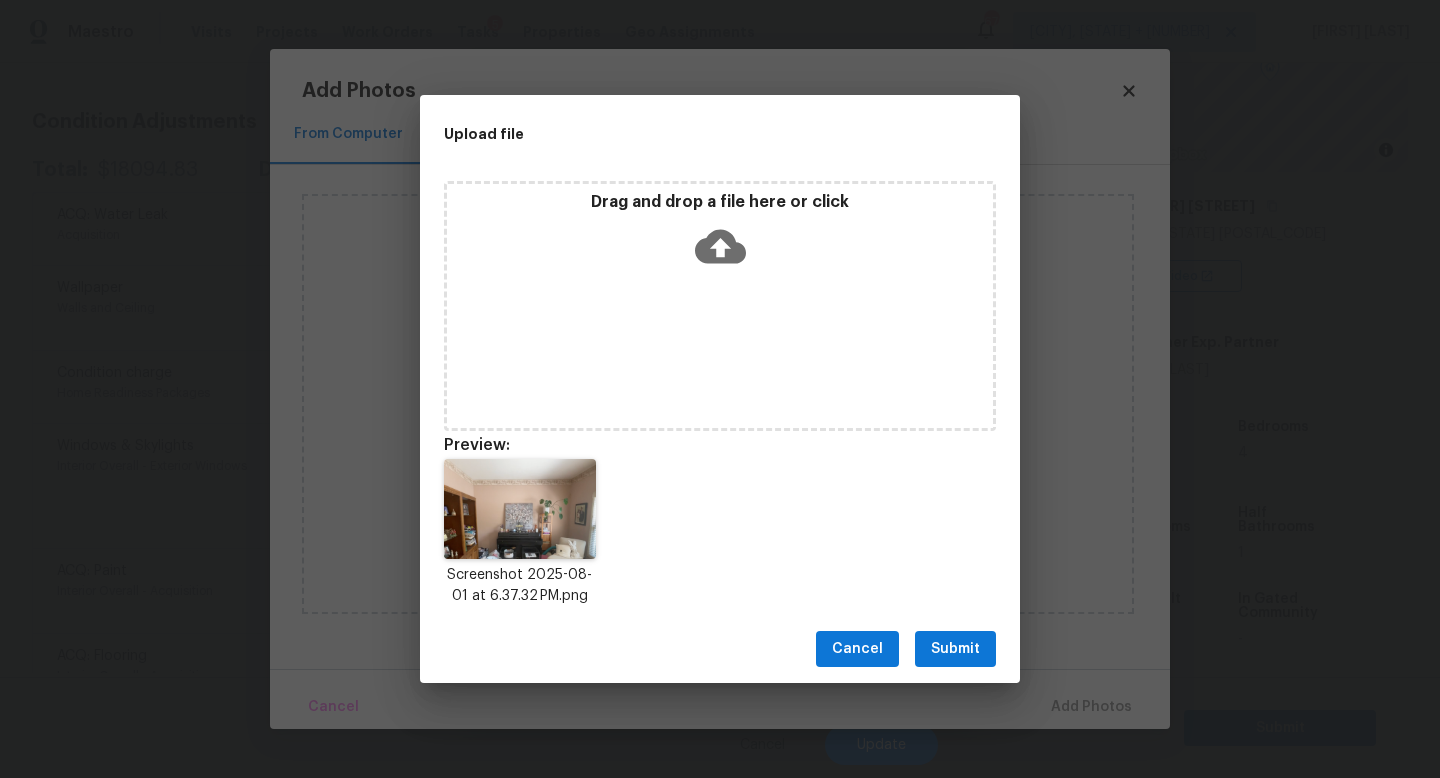 click on "Submit" at bounding box center [955, 649] 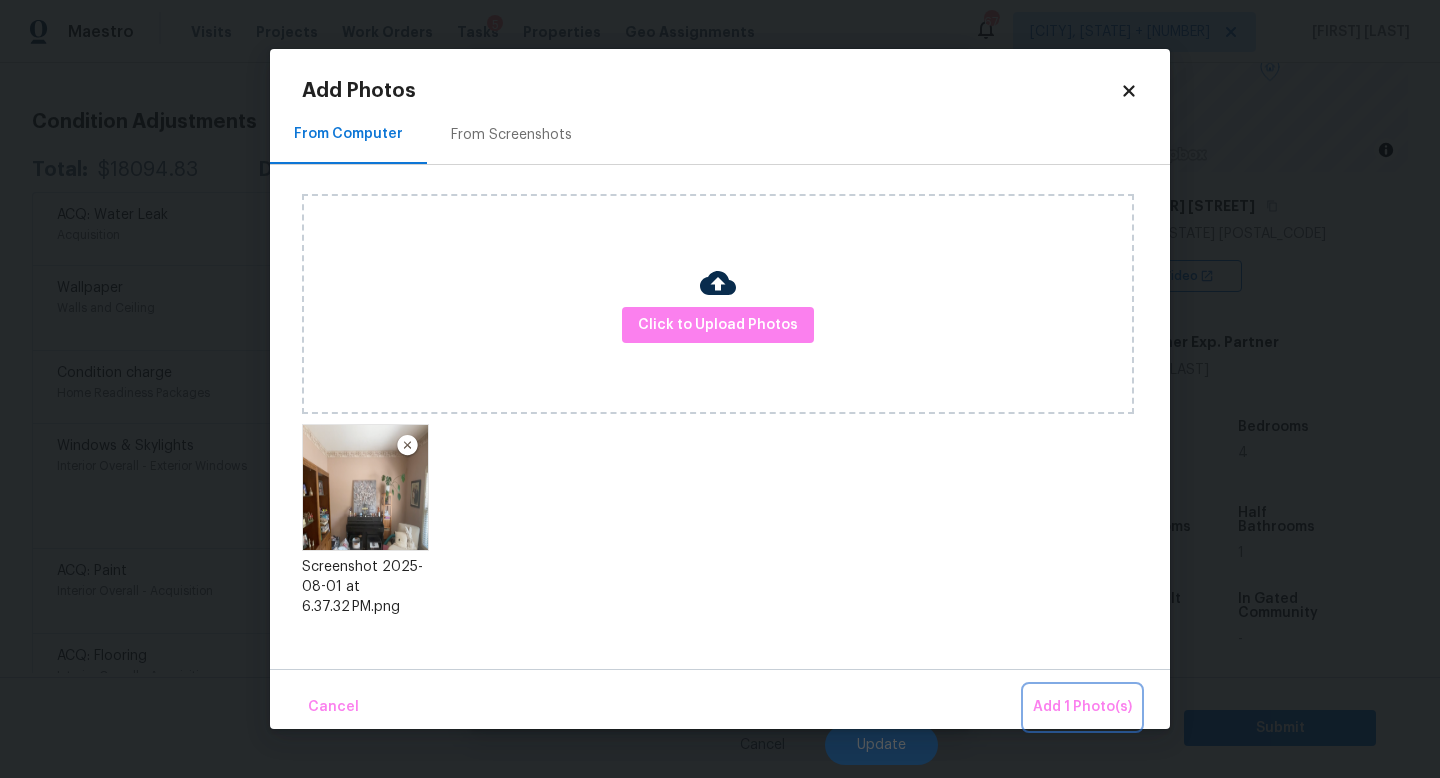 click on "Add 1 Photo(s)" at bounding box center (1082, 707) 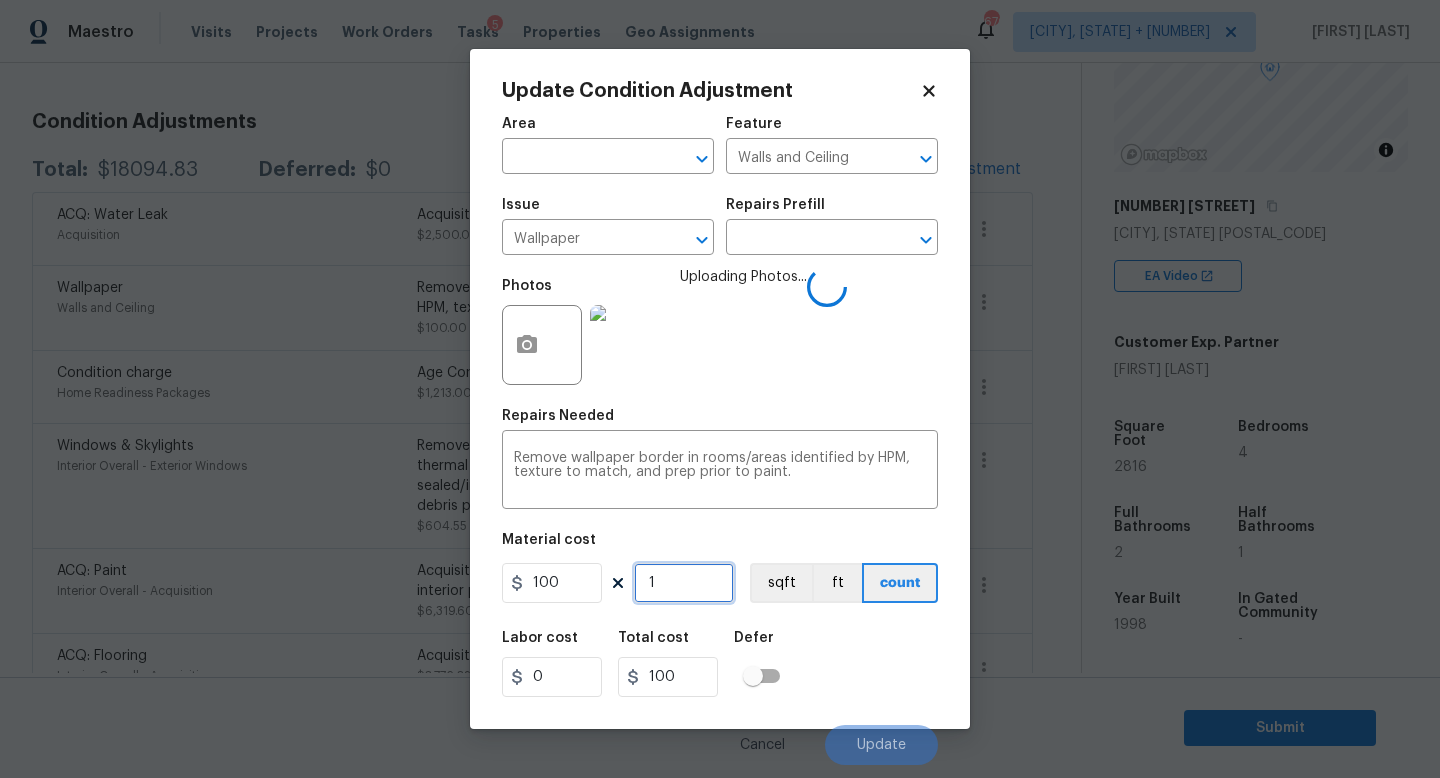 click on "1" at bounding box center (684, 583) 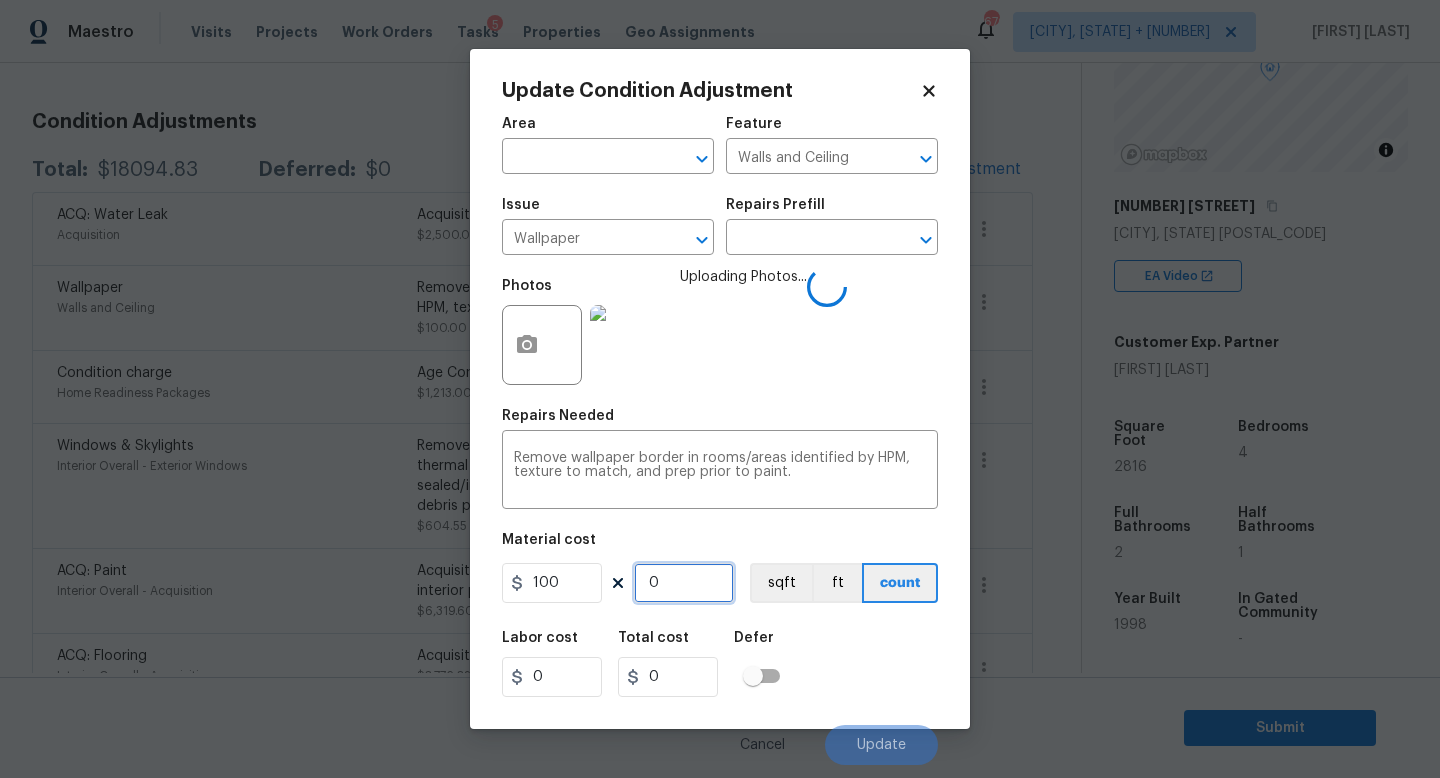 type on "2" 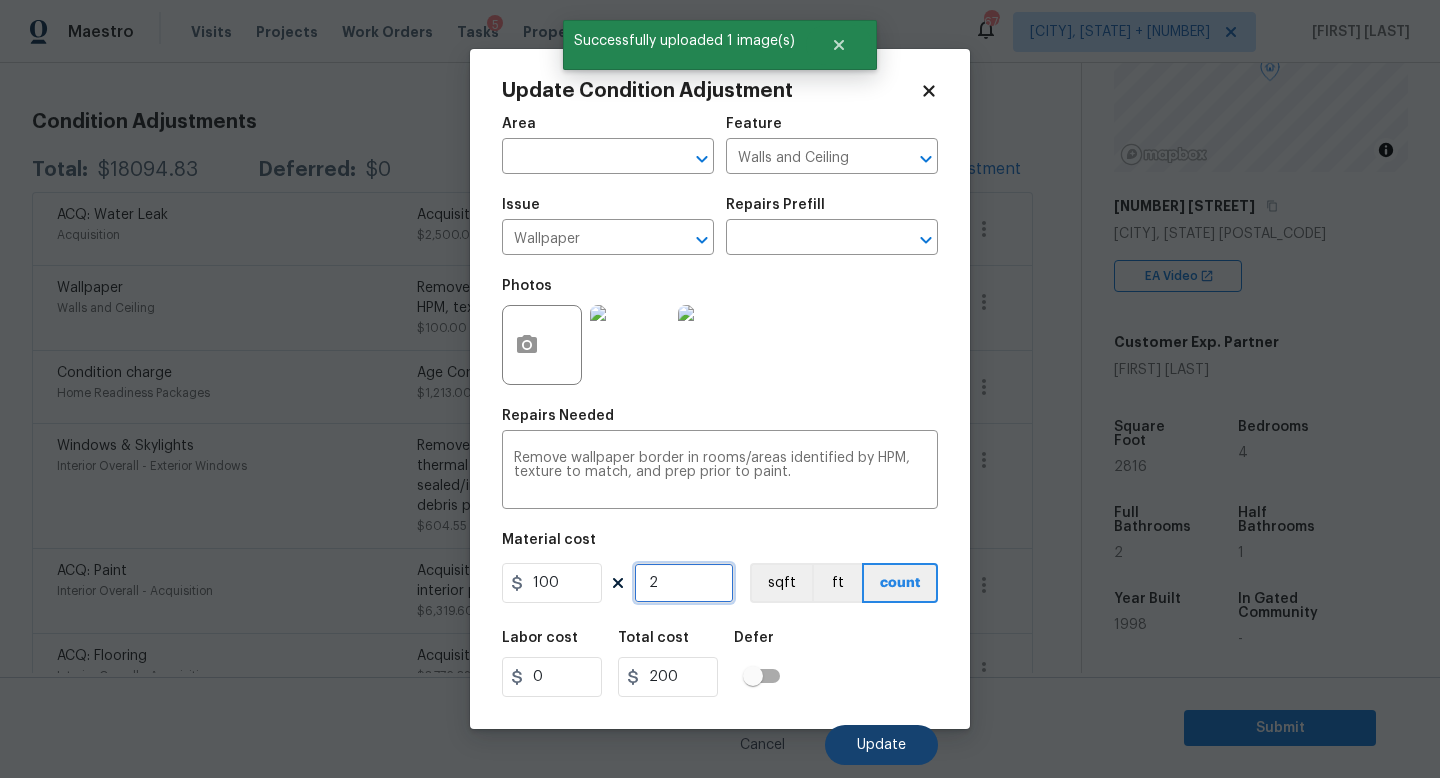 type on "2" 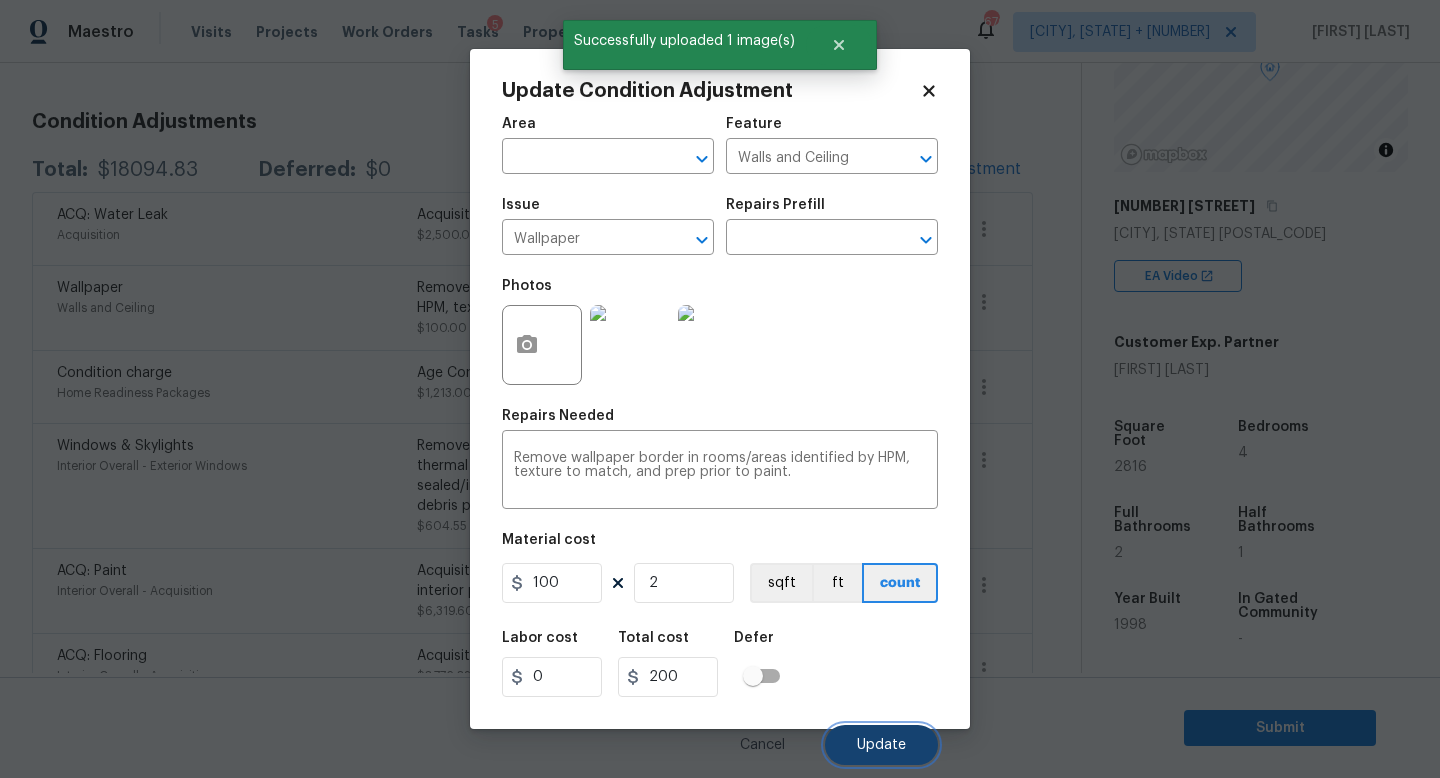 click on "Update" at bounding box center (881, 745) 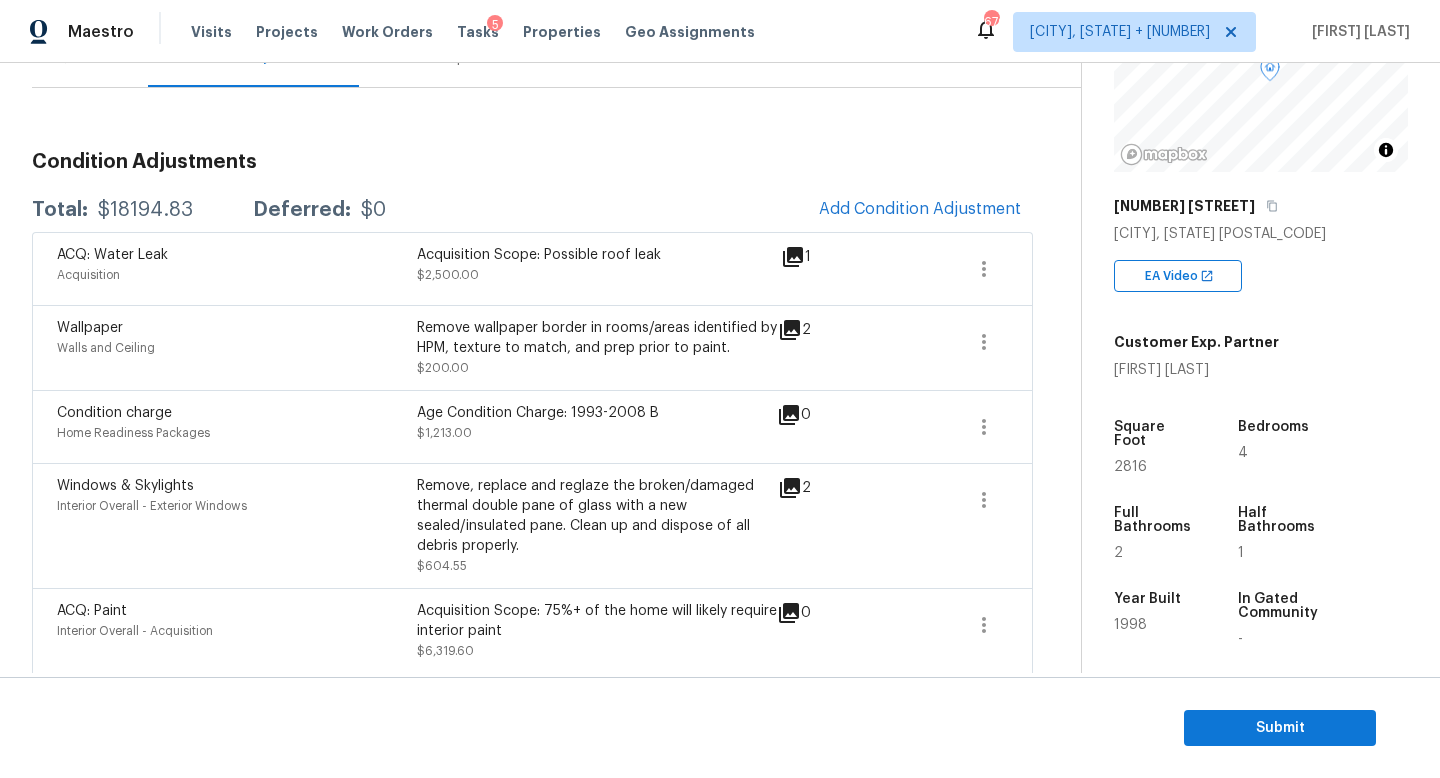 scroll, scrollTop: 67, scrollLeft: 0, axis: vertical 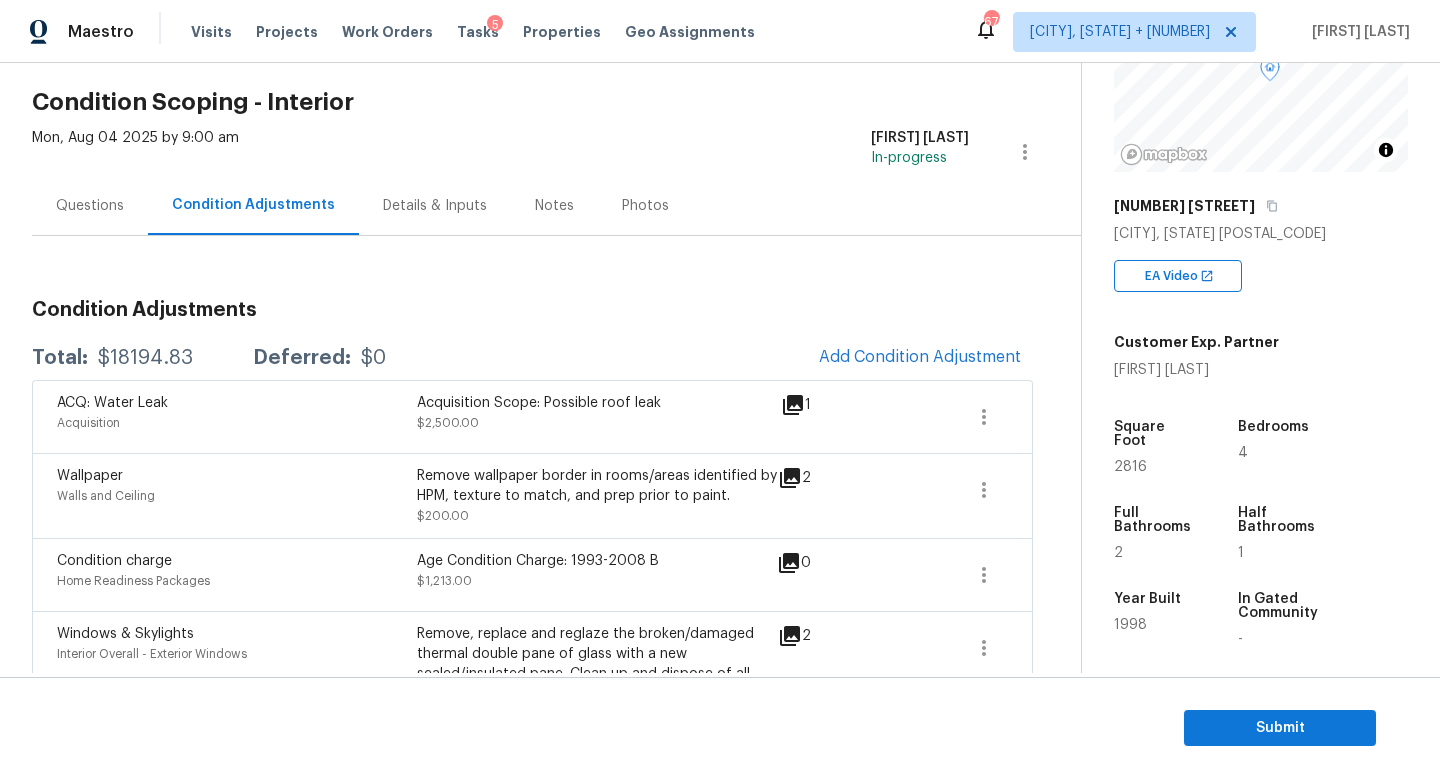 click on "Questions" at bounding box center [90, 205] 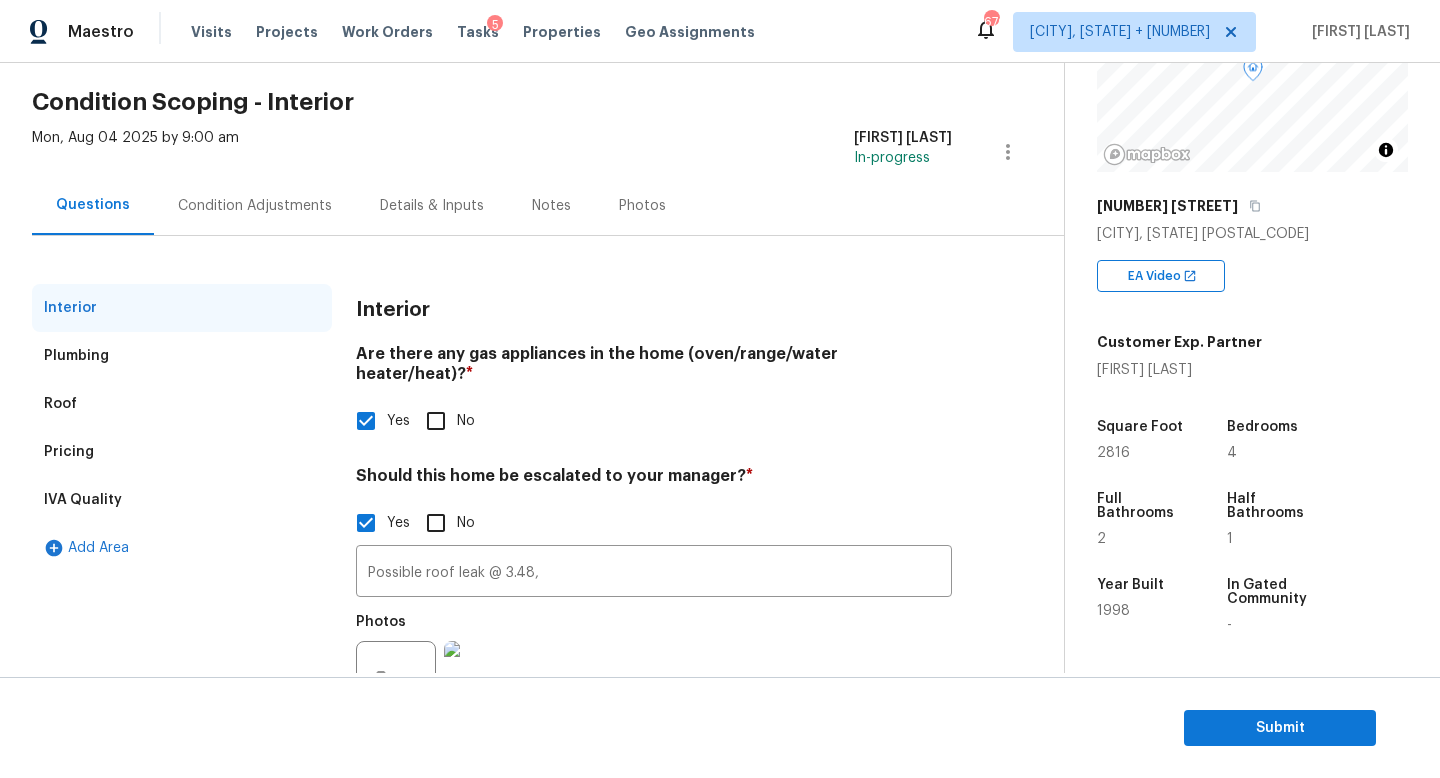 scroll, scrollTop: 0, scrollLeft: 0, axis: both 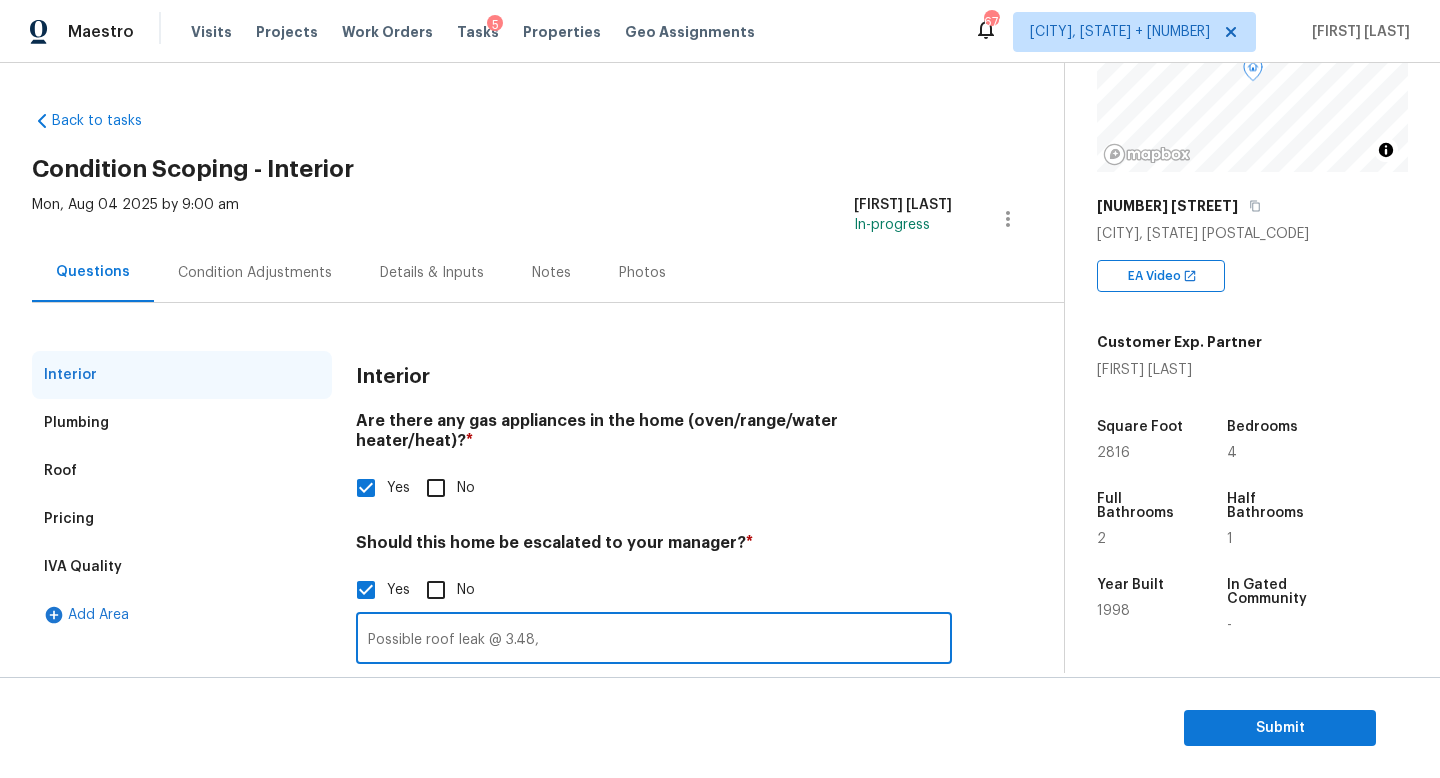 click on "Possible roof leak @ 3.48," at bounding box center [654, 640] 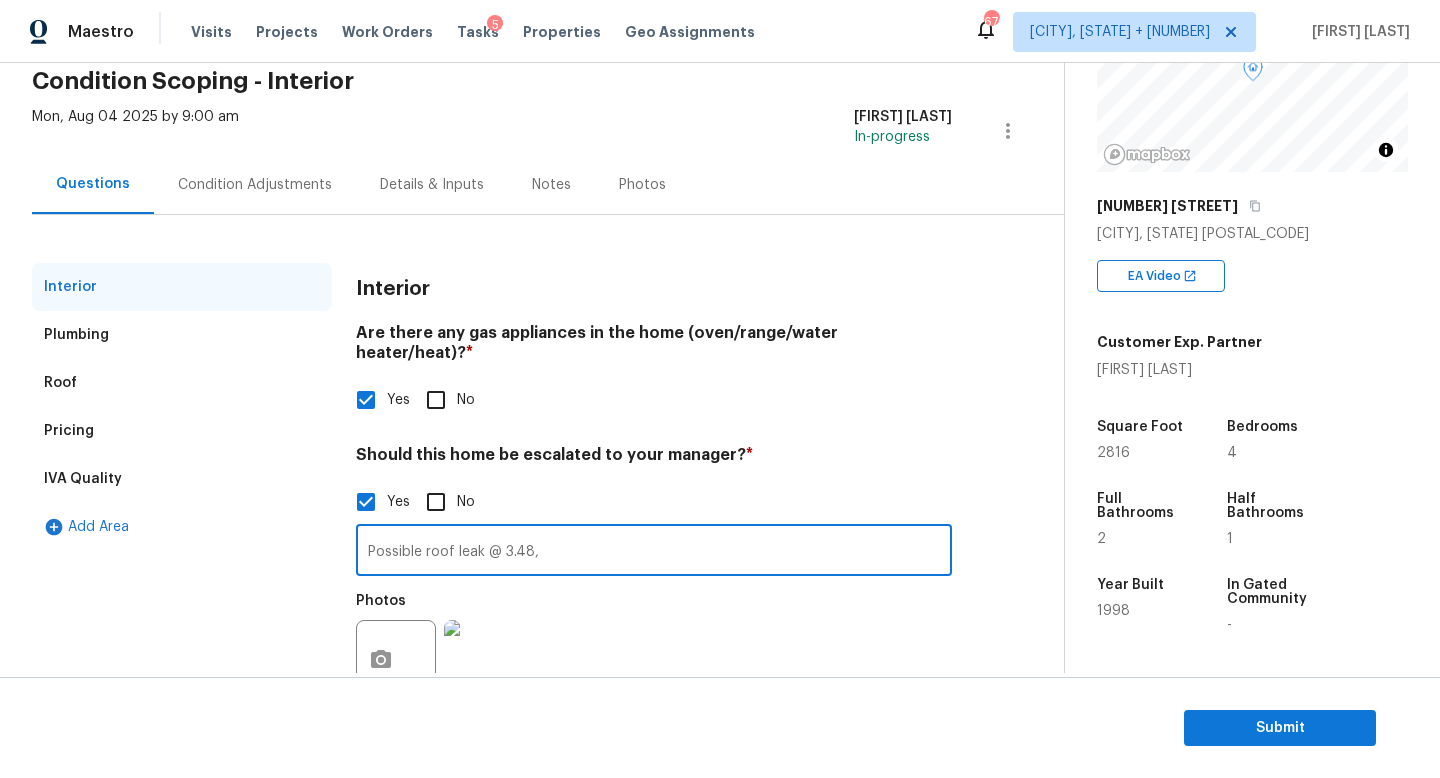scroll, scrollTop: 81, scrollLeft: 0, axis: vertical 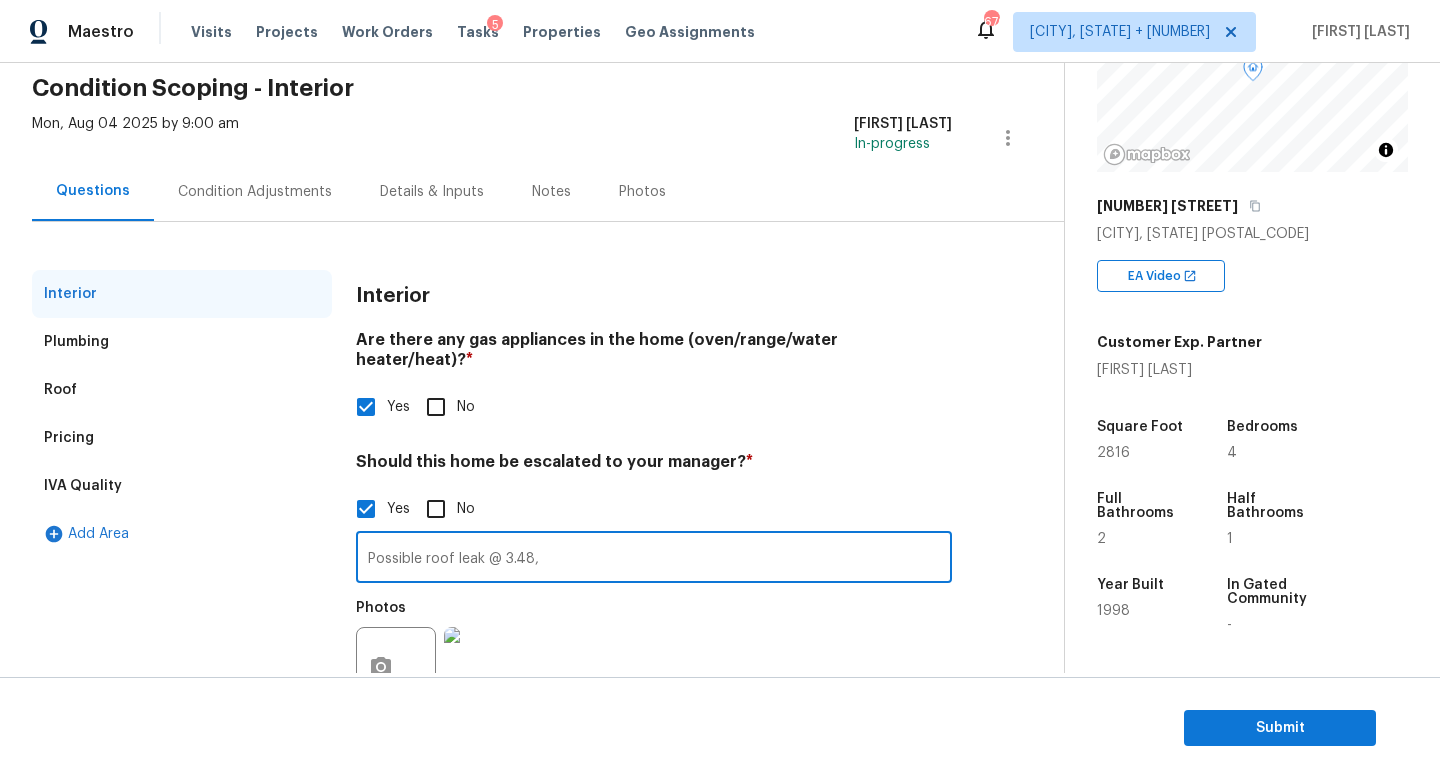 click on "Possible roof leak @ 3.48," at bounding box center [654, 559] 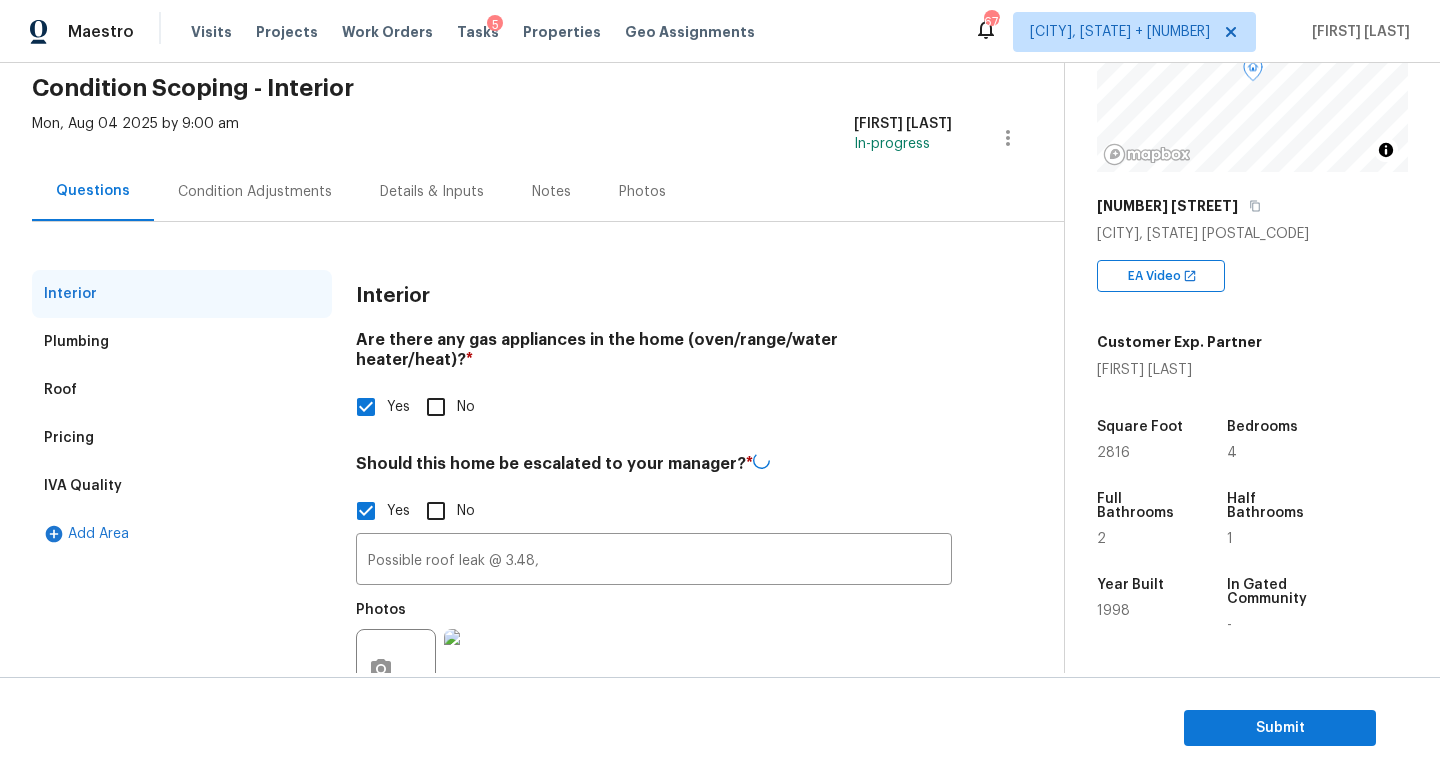 click on "Condition Adjustments" at bounding box center [255, 192] 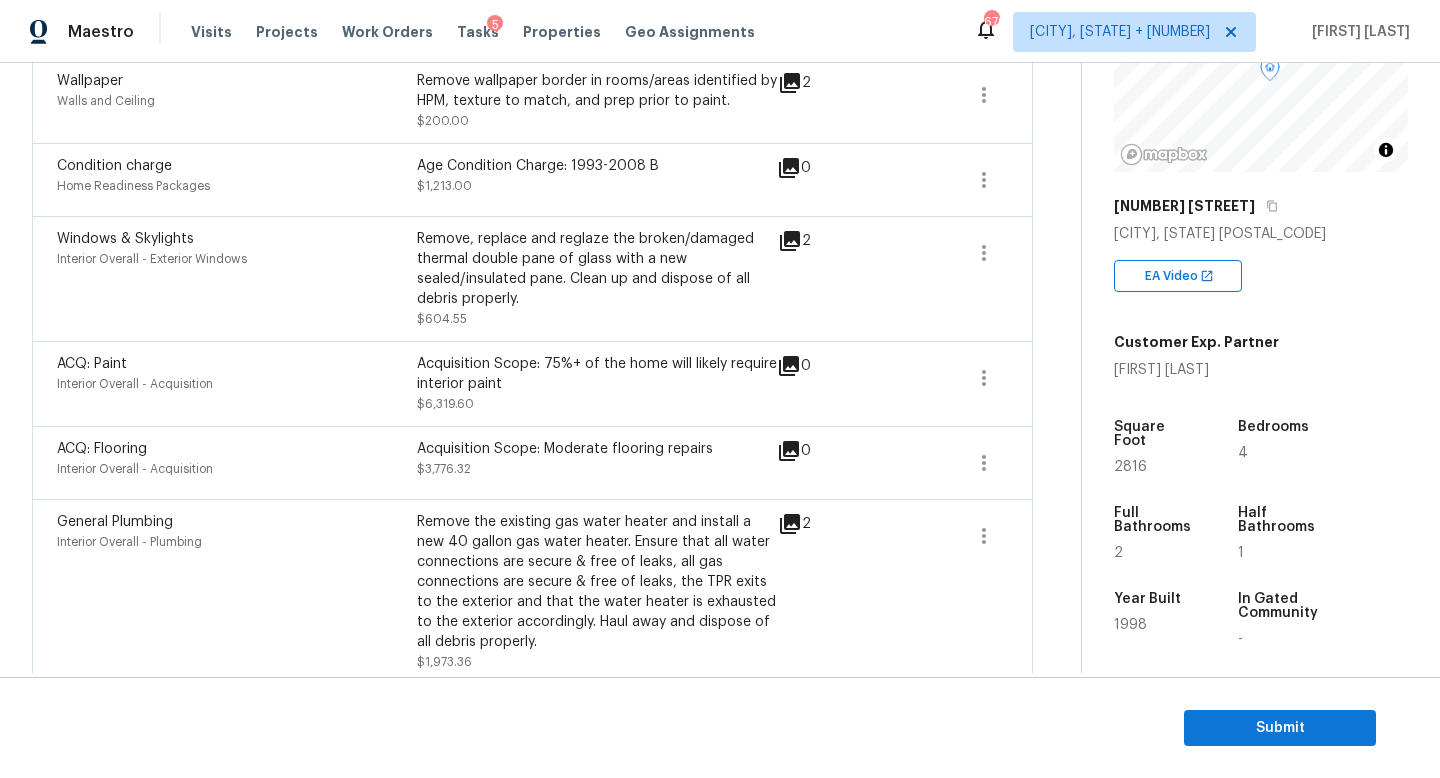 scroll, scrollTop: 255, scrollLeft: 0, axis: vertical 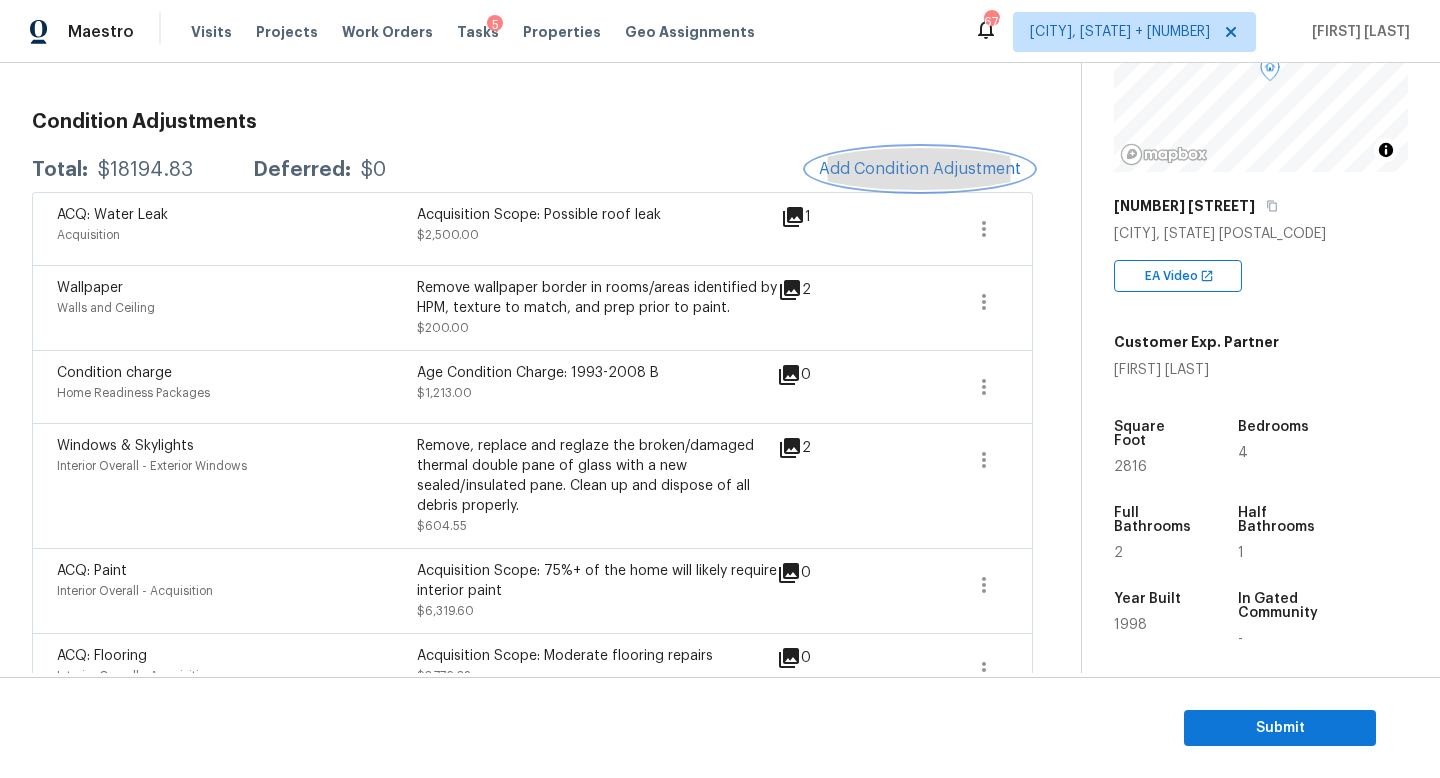 click on "Add Condition Adjustment" at bounding box center (920, 169) 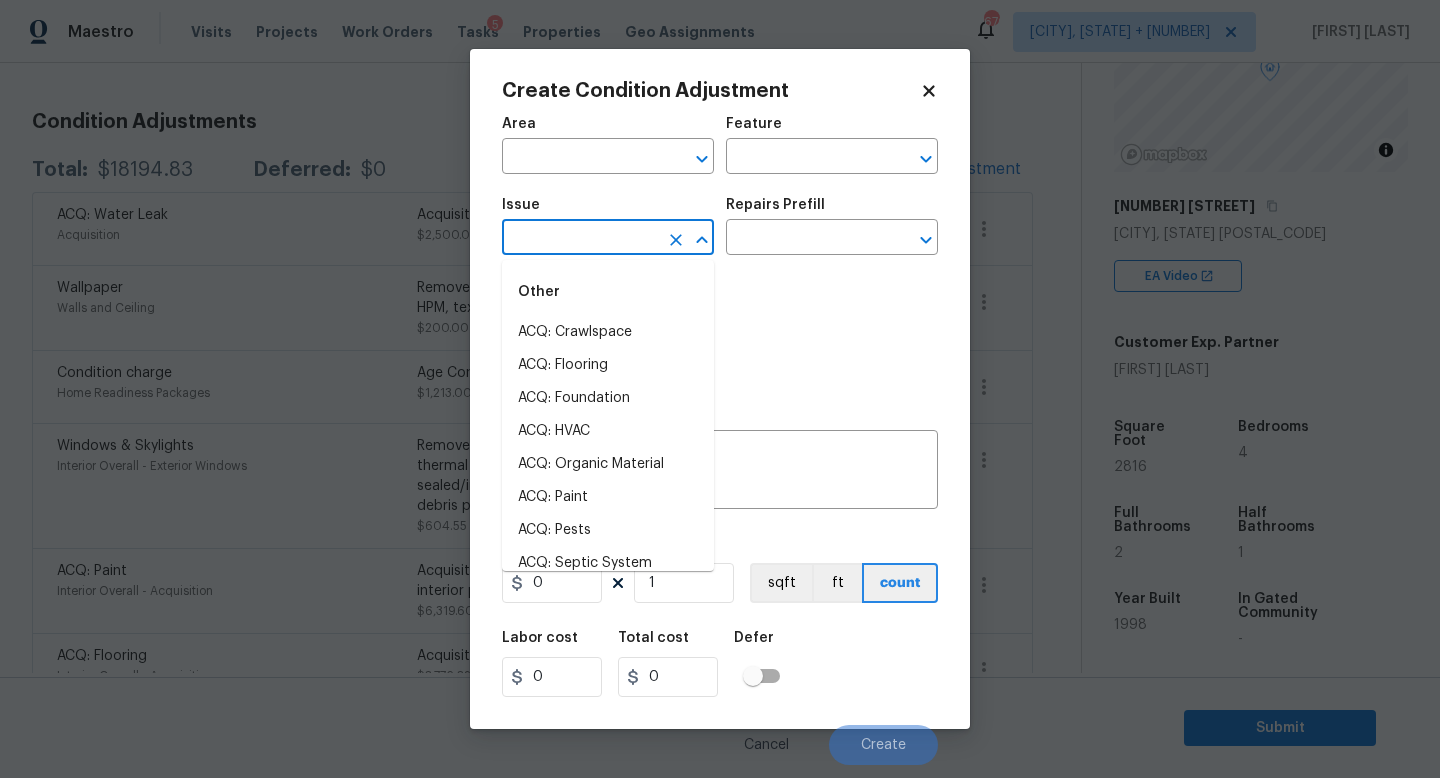 click at bounding box center (580, 239) 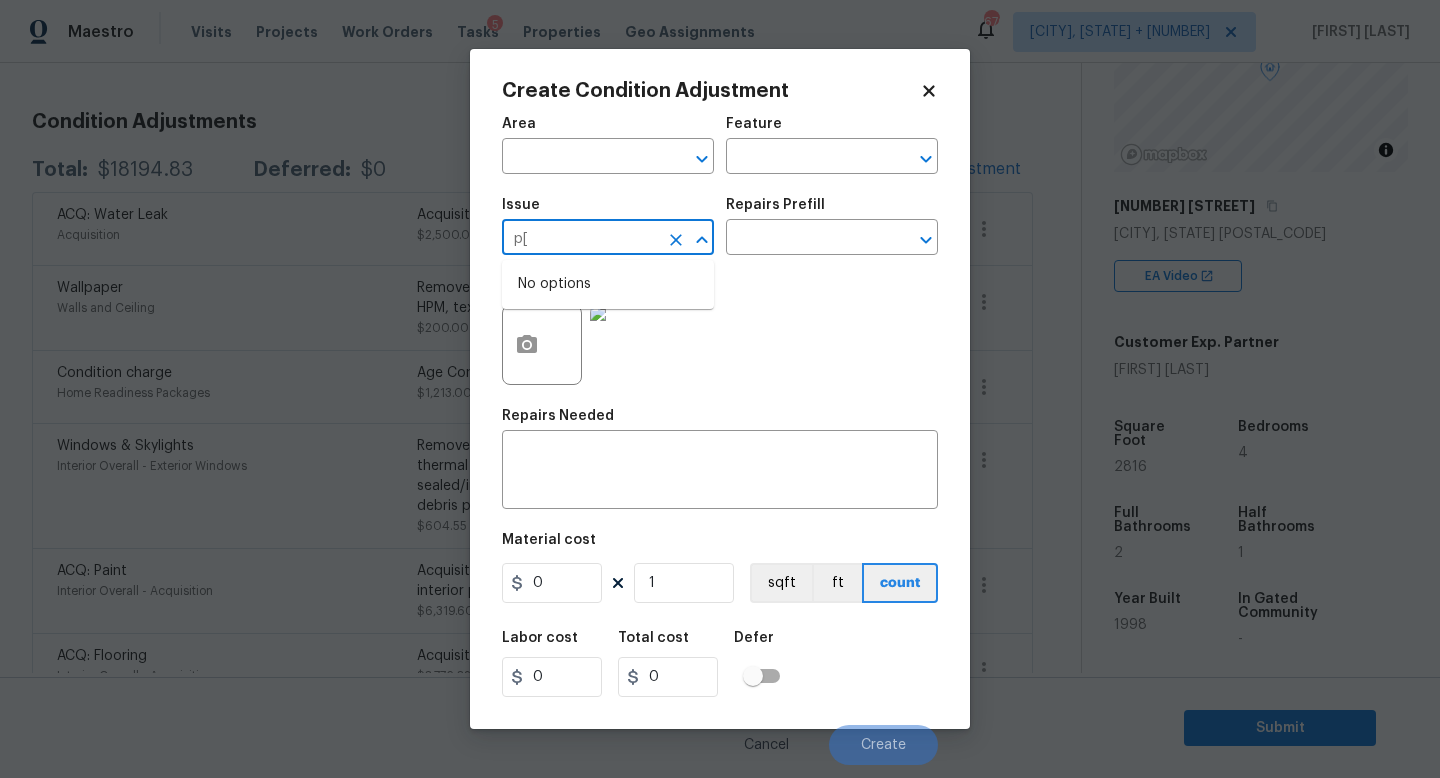 type on "p" 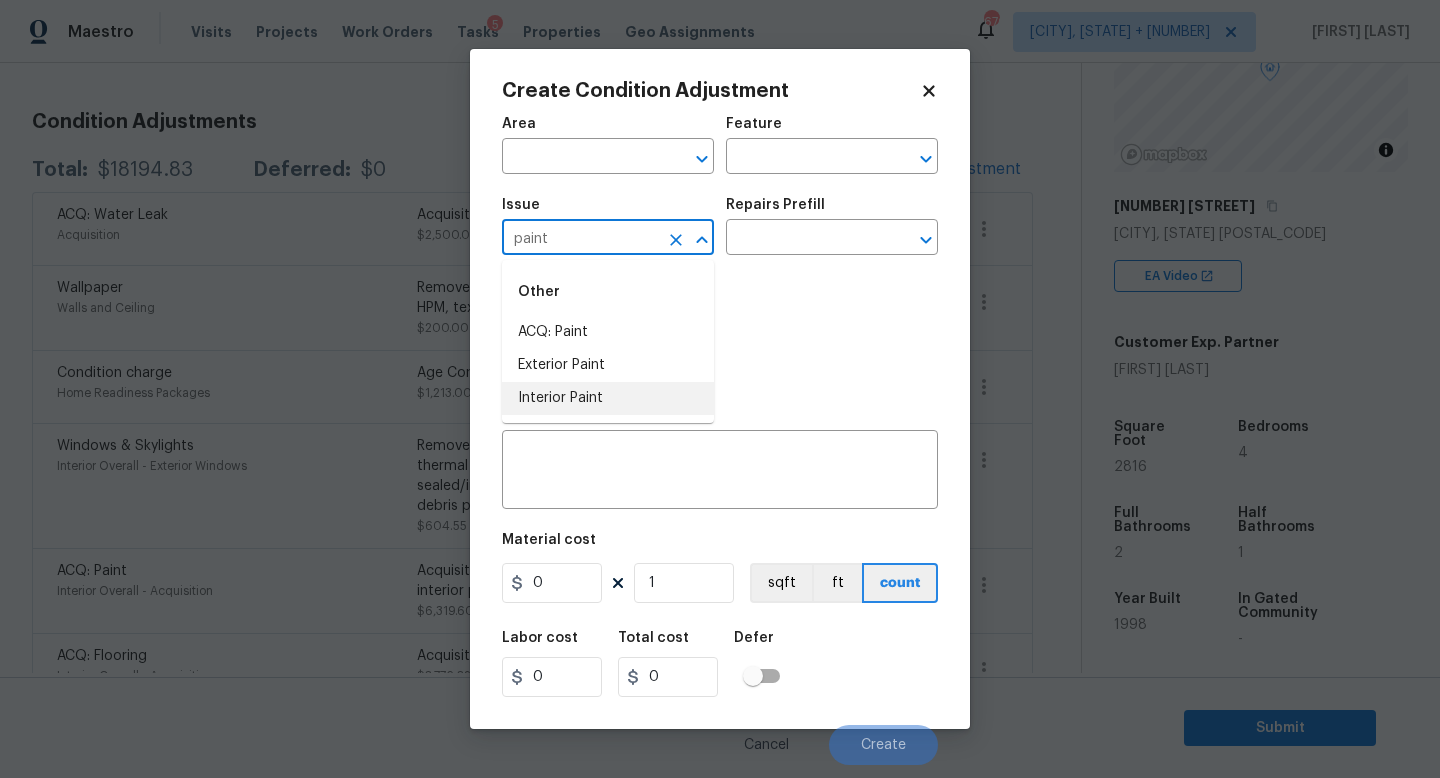 click on "Interior Paint" at bounding box center (608, 398) 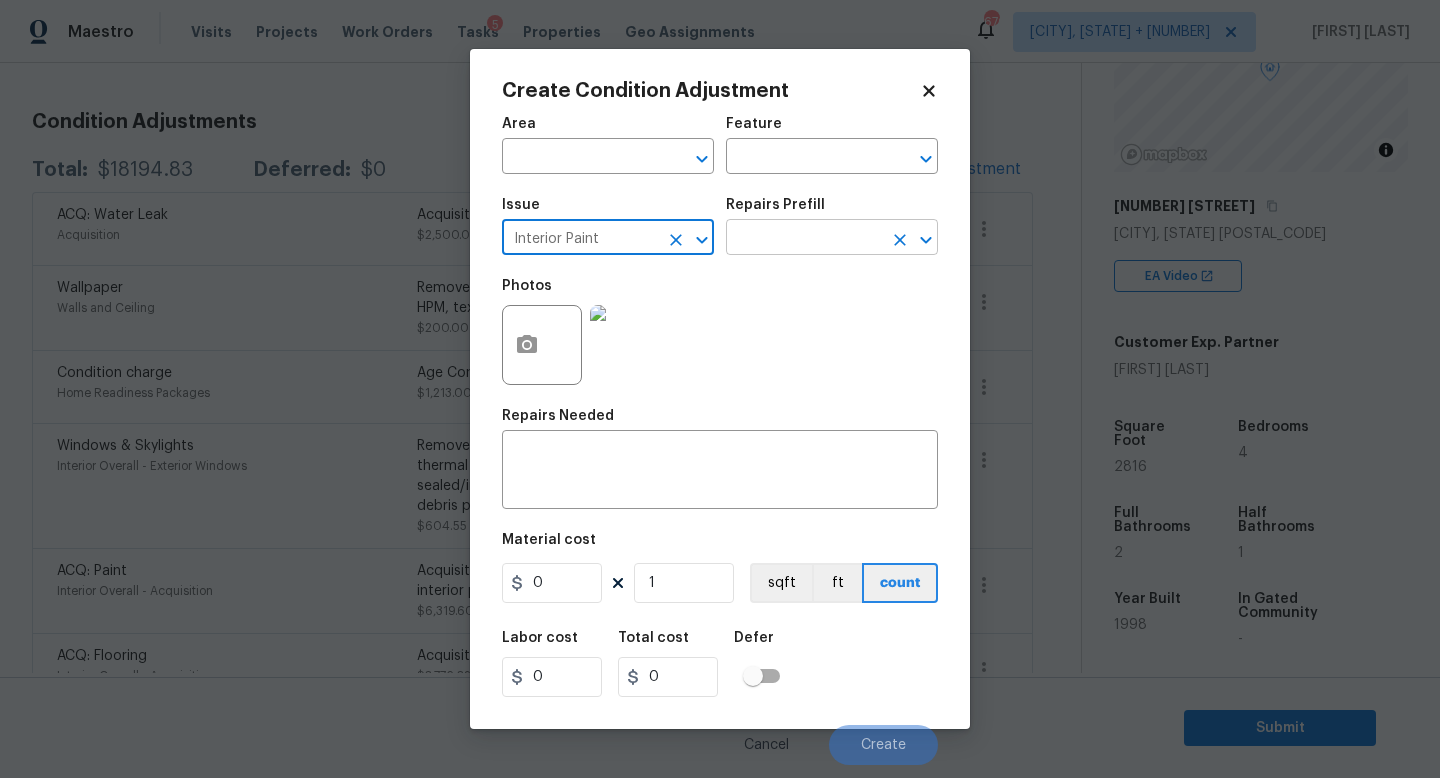type on "Interior Paint" 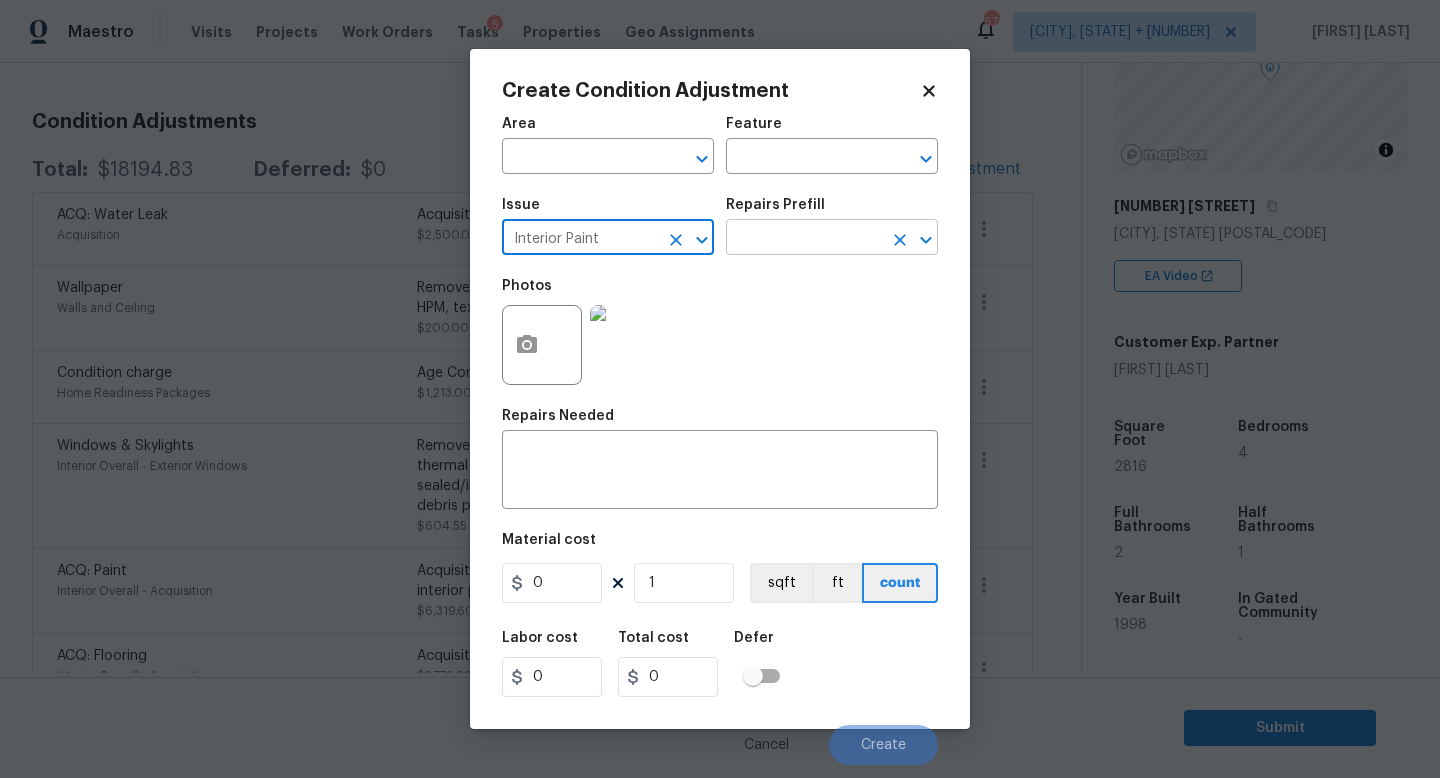 click at bounding box center (804, 239) 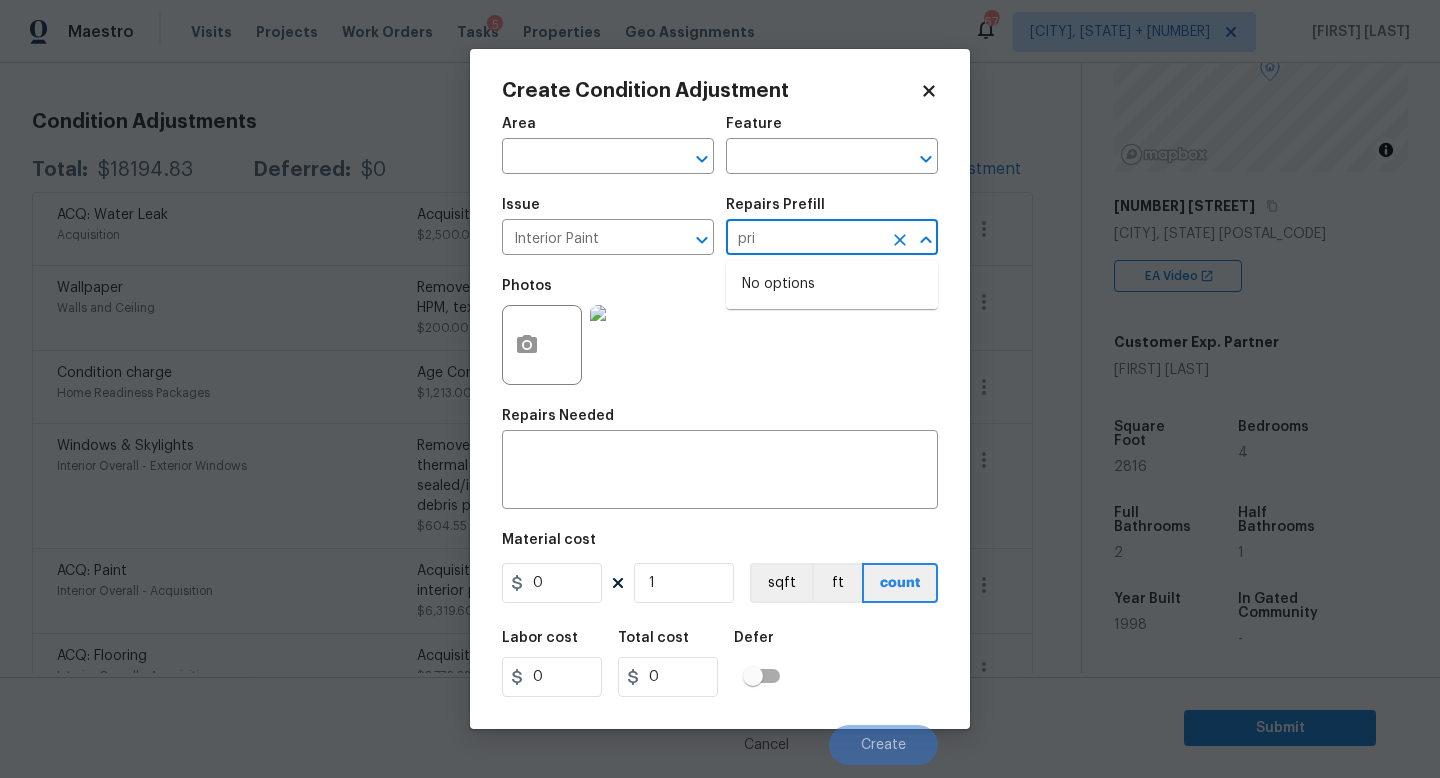 type on "pri" 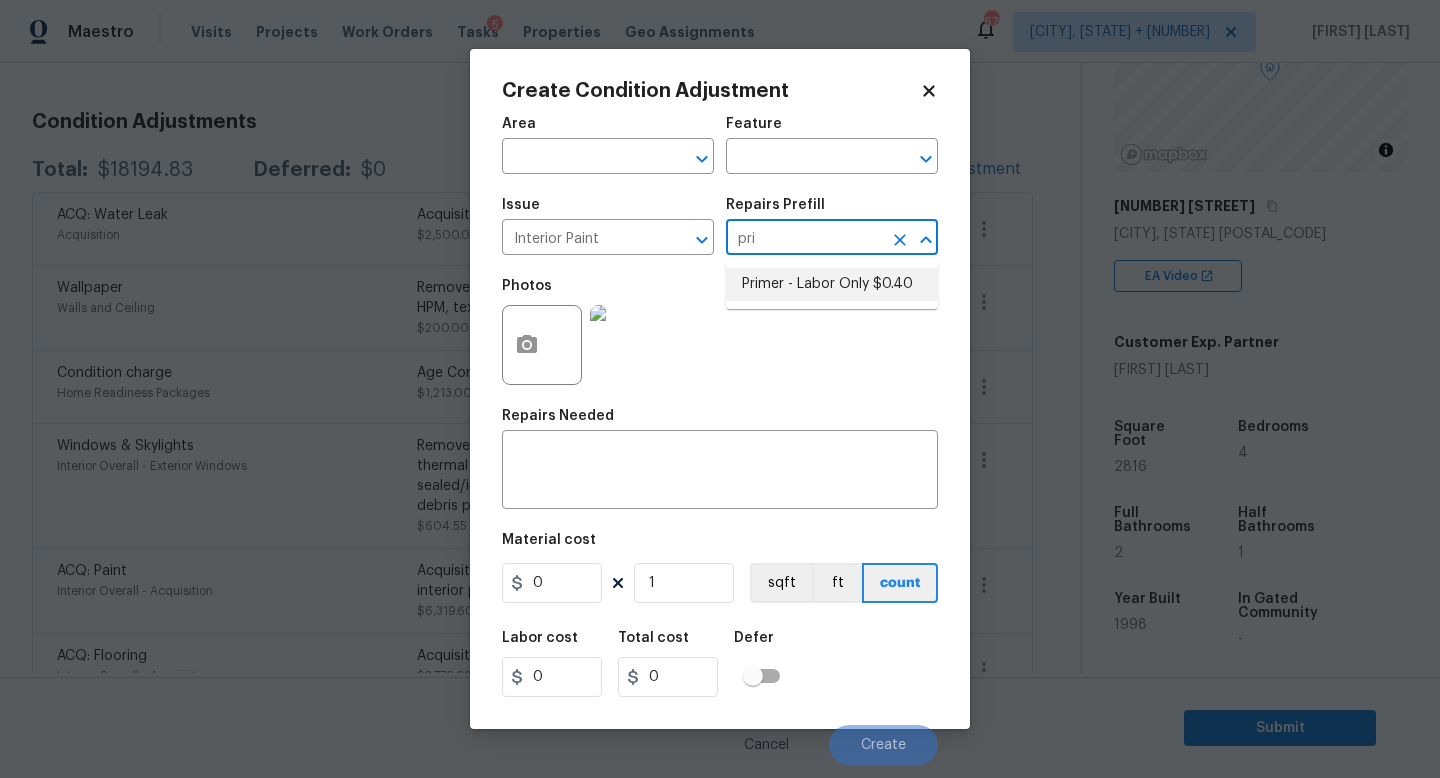 click on "Primer - Labor Only $0.40" at bounding box center [832, 284] 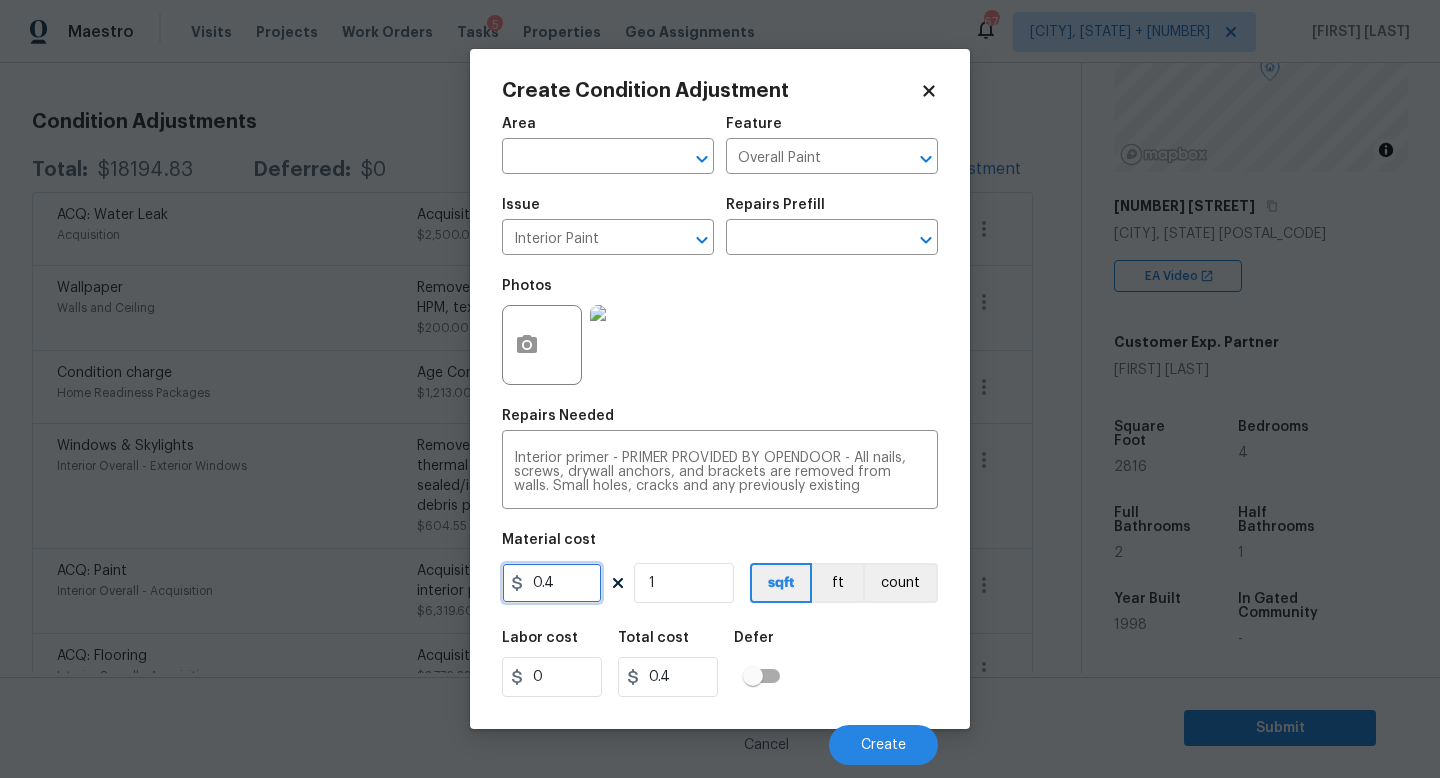 drag, startPoint x: 561, startPoint y: 594, endPoint x: 425, endPoint y: 579, distance: 136.8247 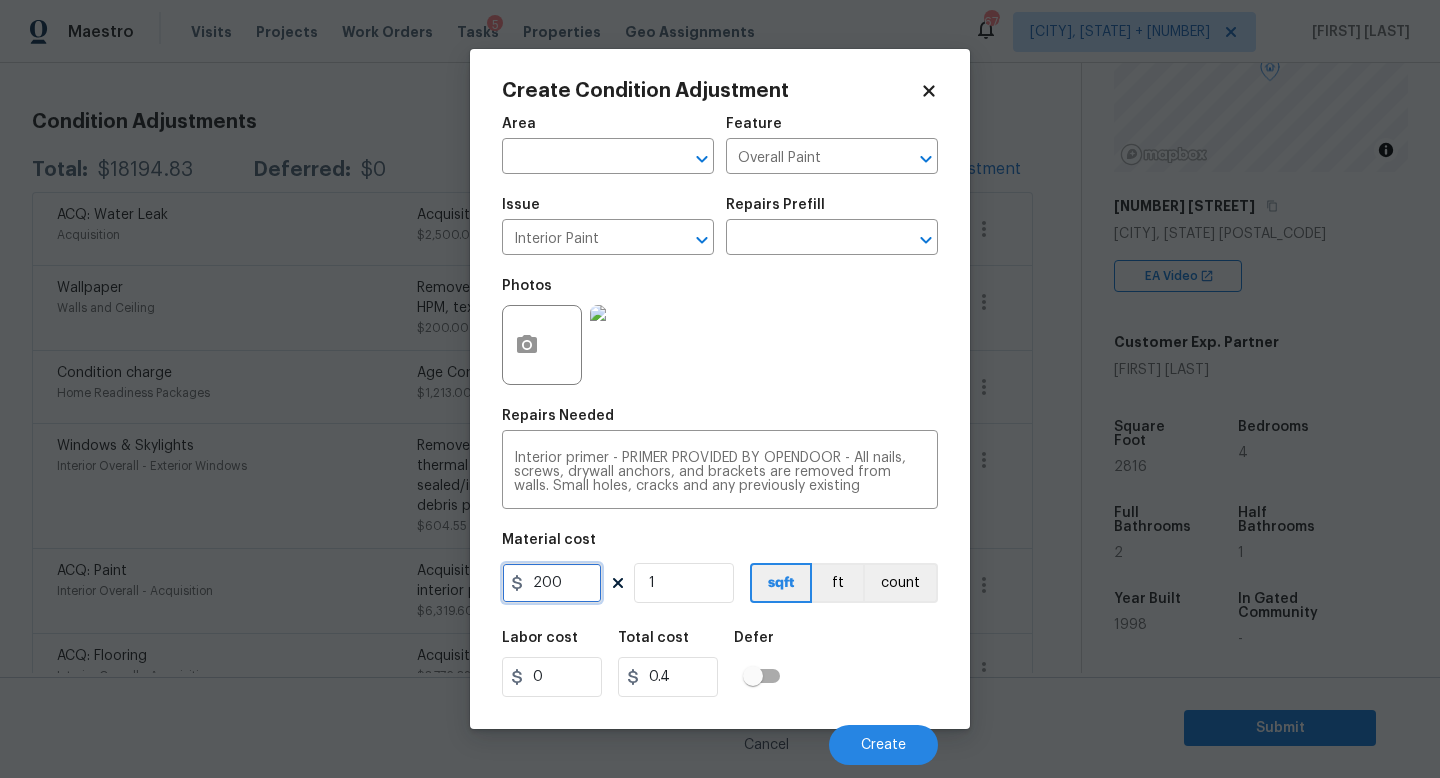 type on "200" 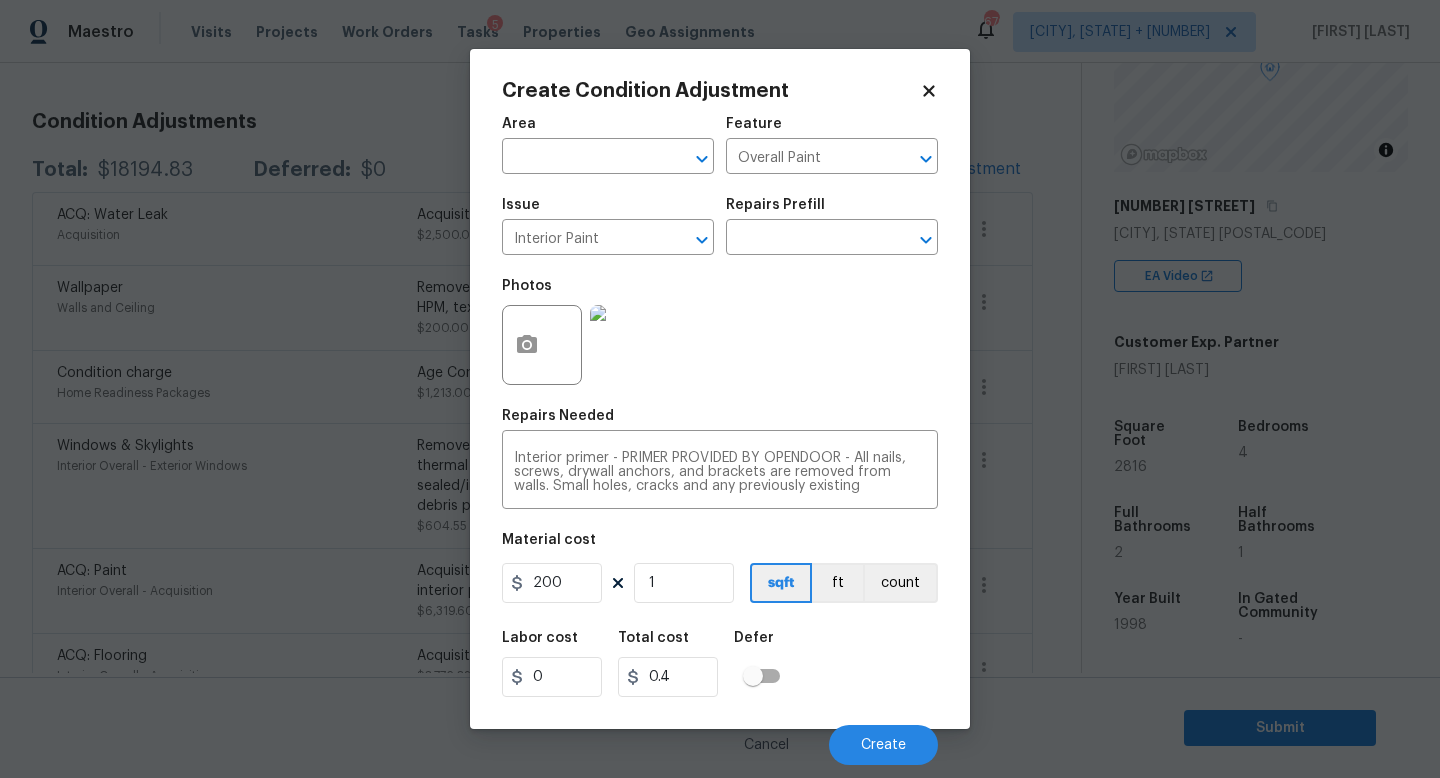 type on "200" 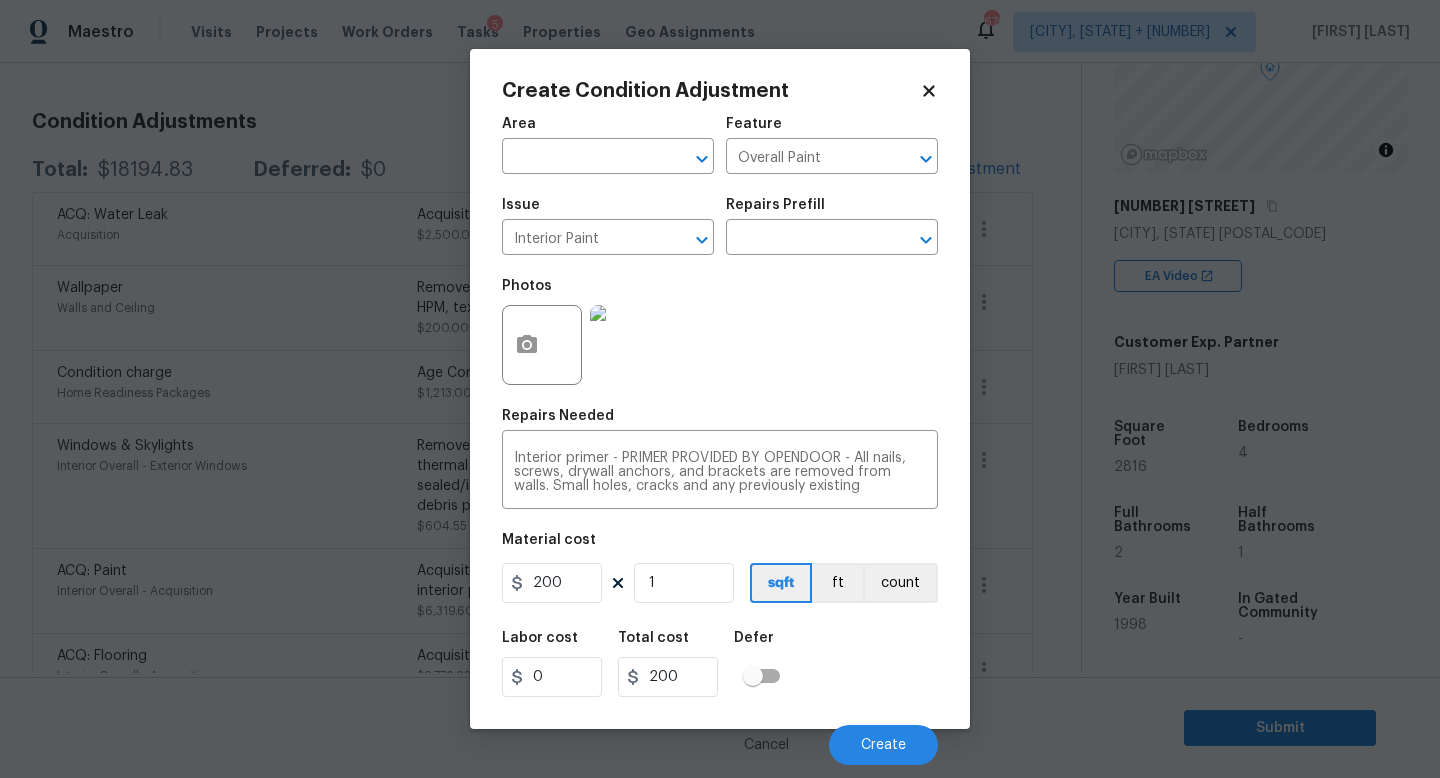 click on "Labor cost 0 Total cost 200 Defer" at bounding box center (720, 664) 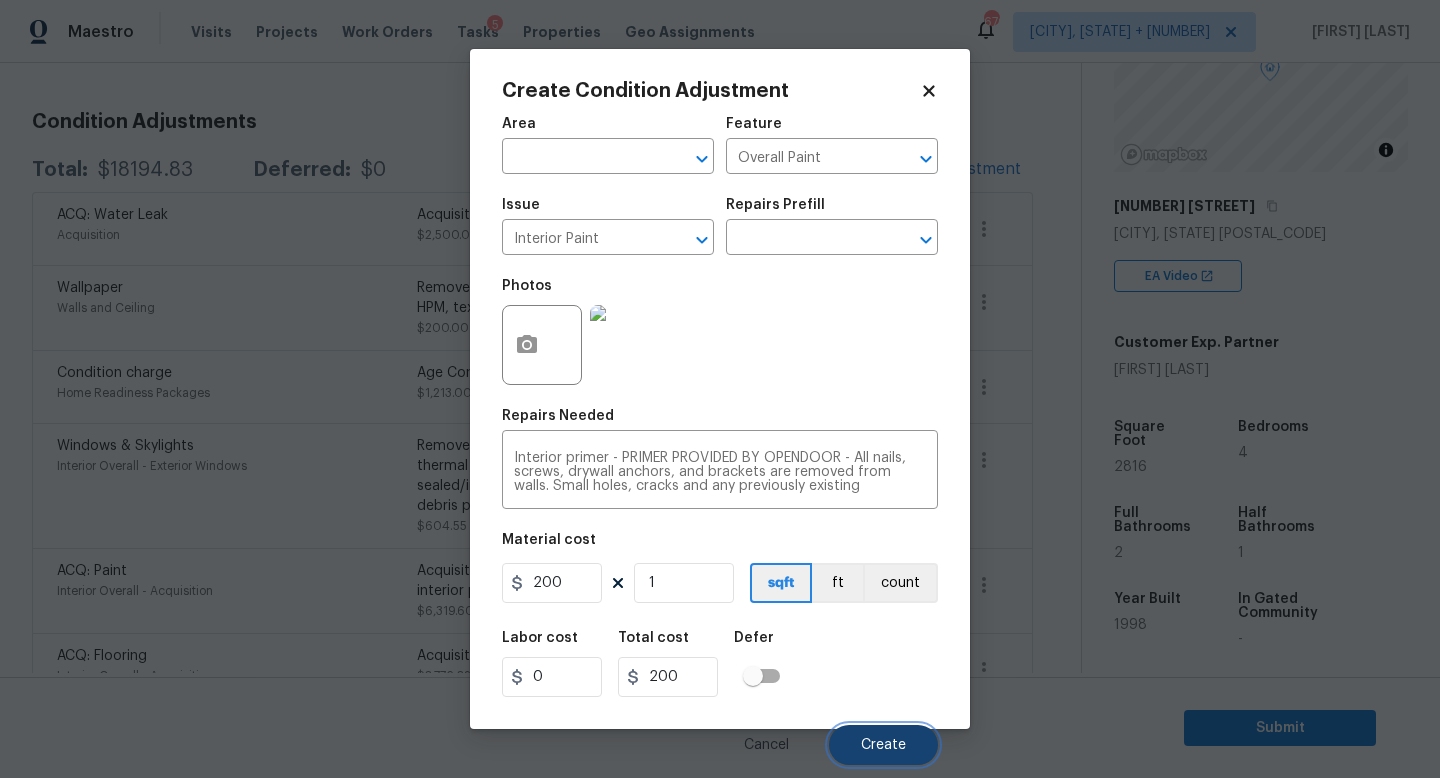 click on "Create" at bounding box center [883, 745] 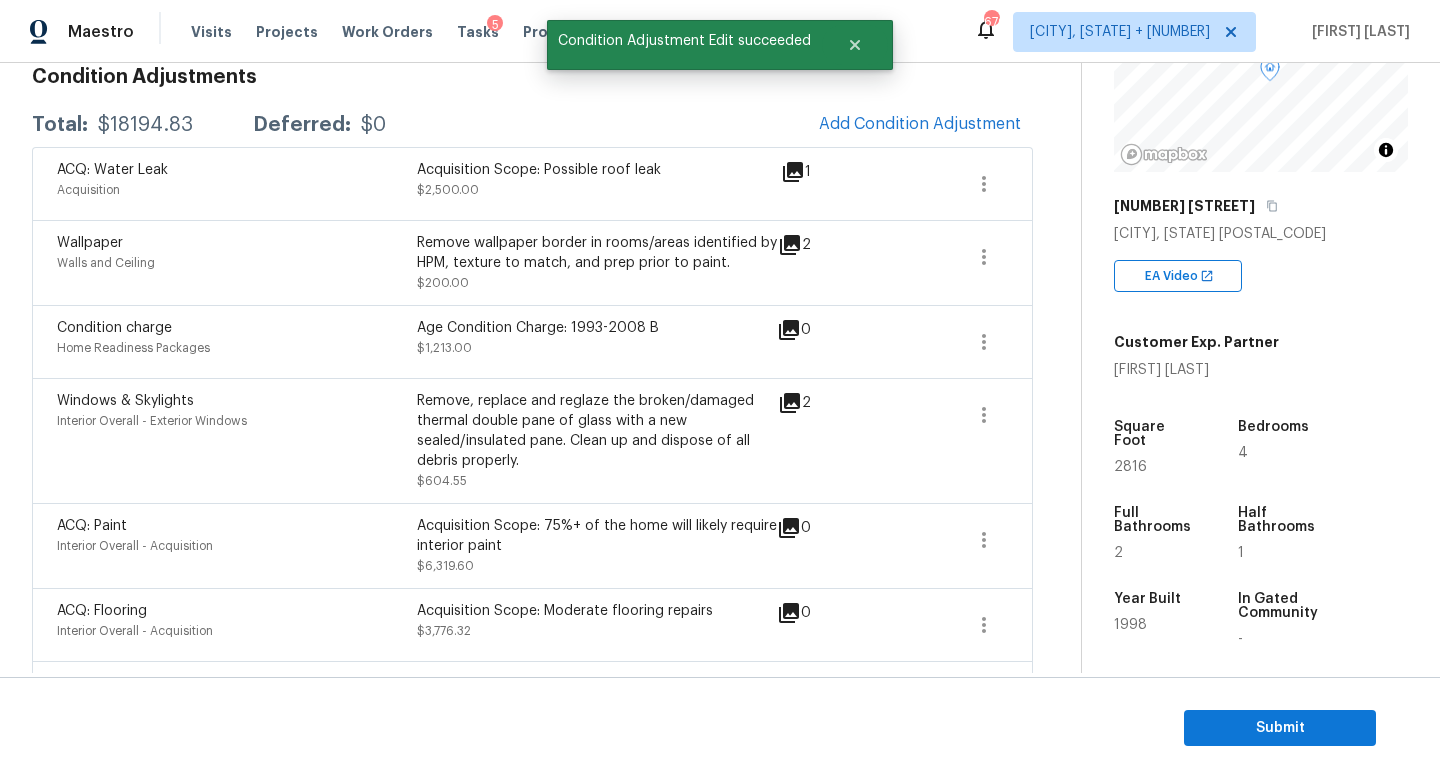 scroll, scrollTop: 255, scrollLeft: 0, axis: vertical 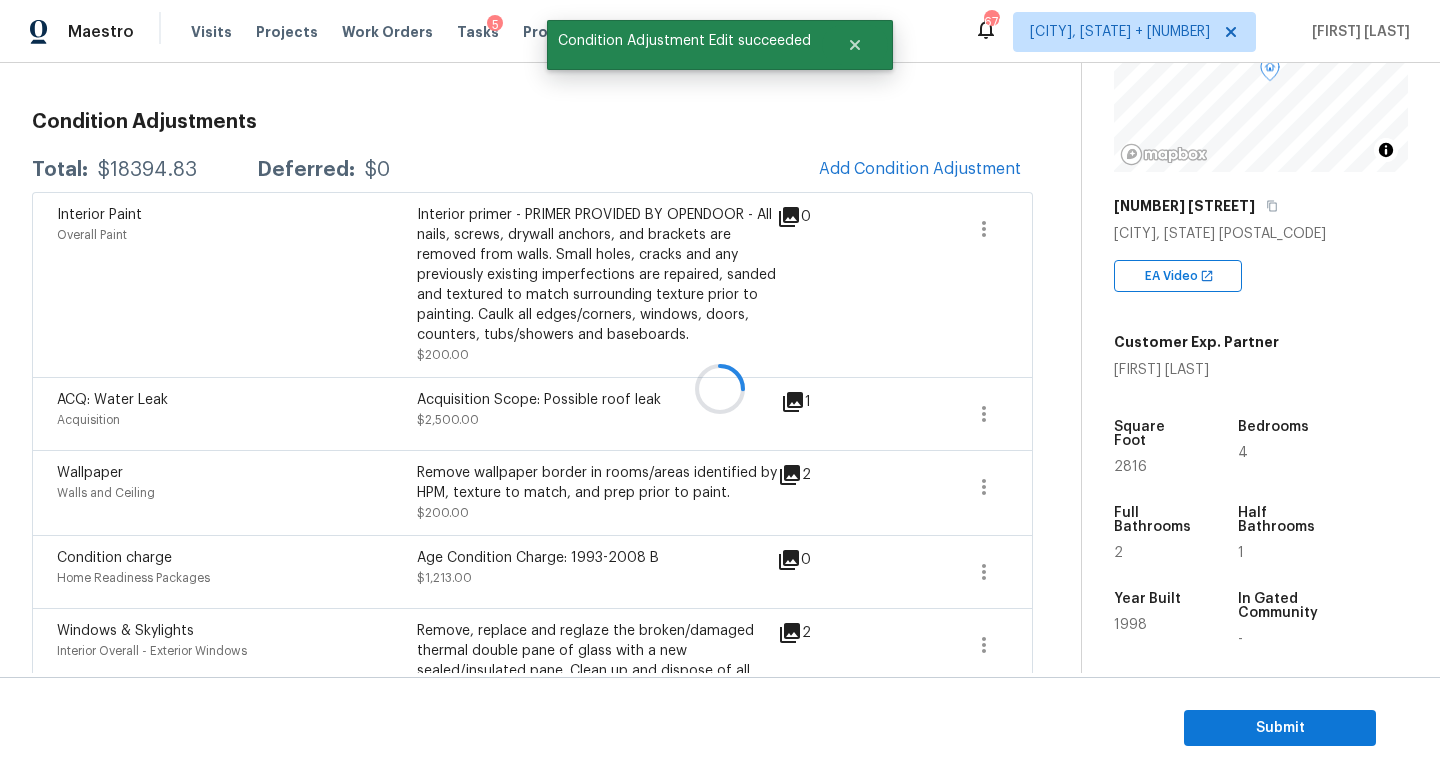 click at bounding box center (720, 389) 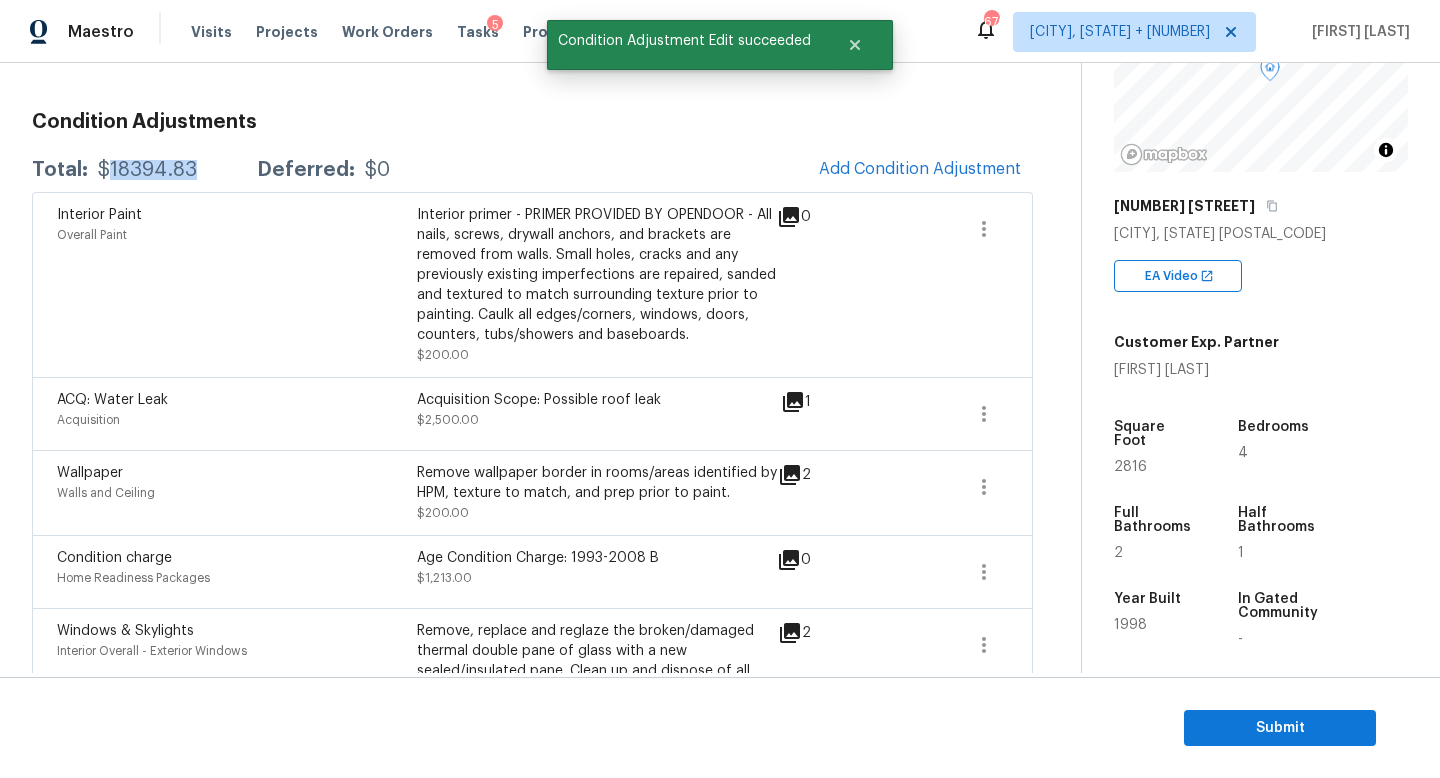 click on "$18394.83" at bounding box center [147, 170] 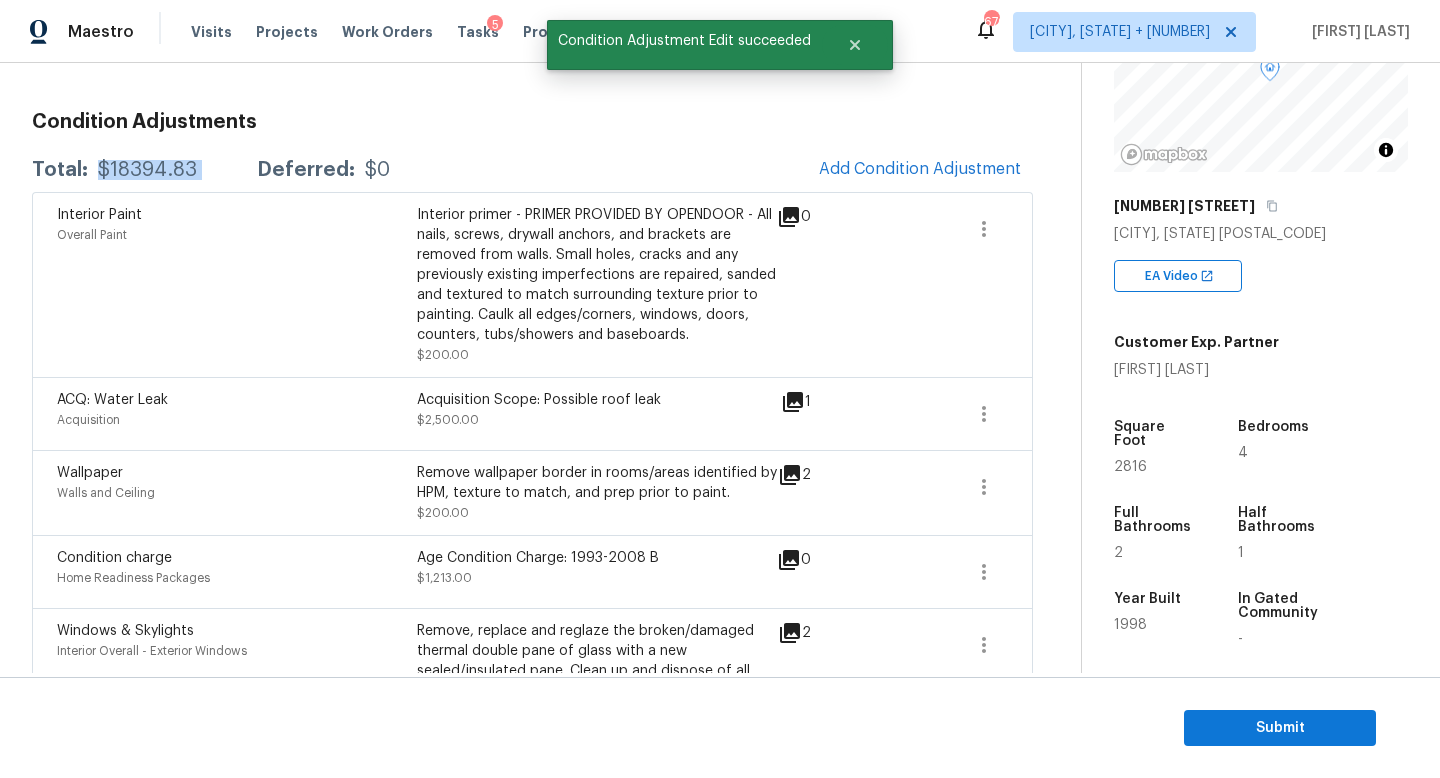 copy on "$18394.83" 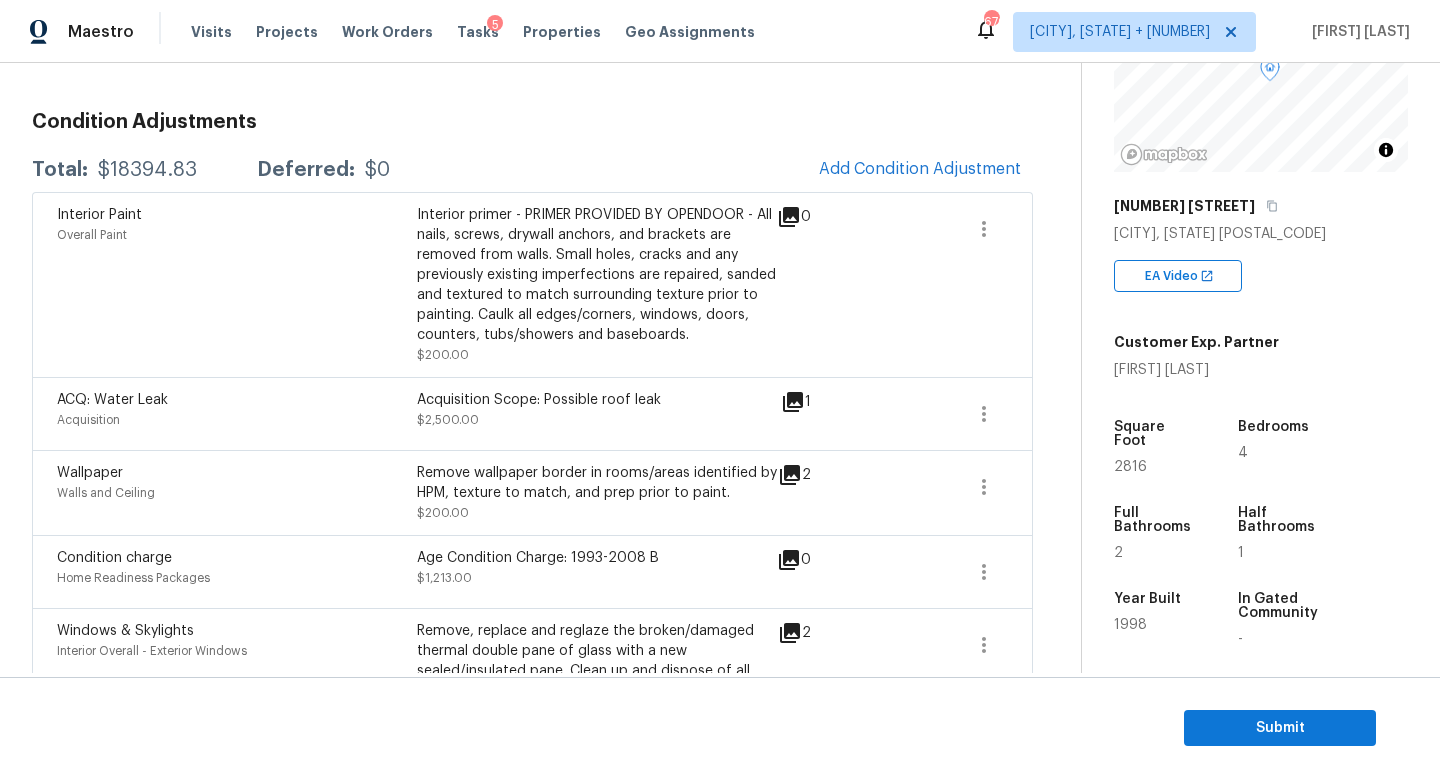 click on "$18394.83" at bounding box center (147, 170) 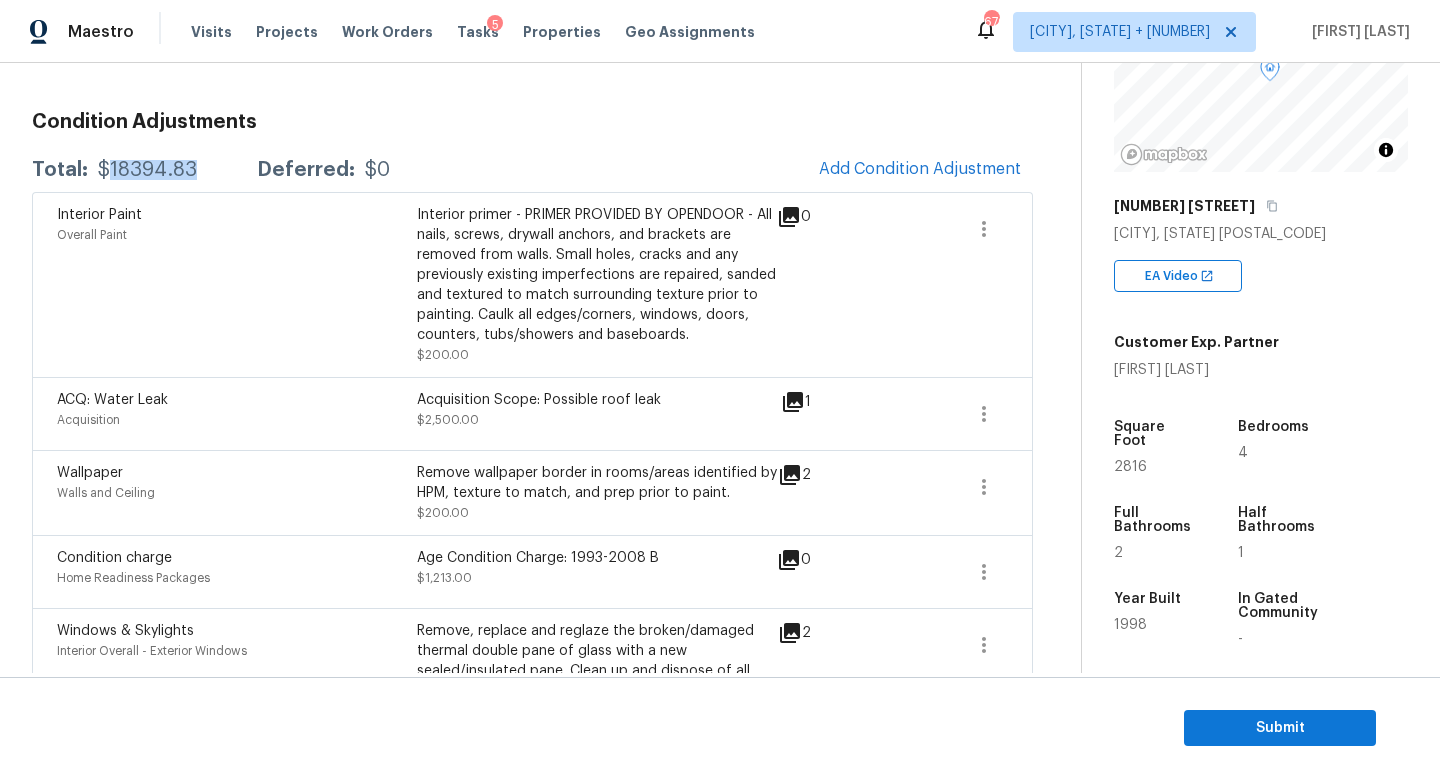 click on "$18394.83" at bounding box center (147, 170) 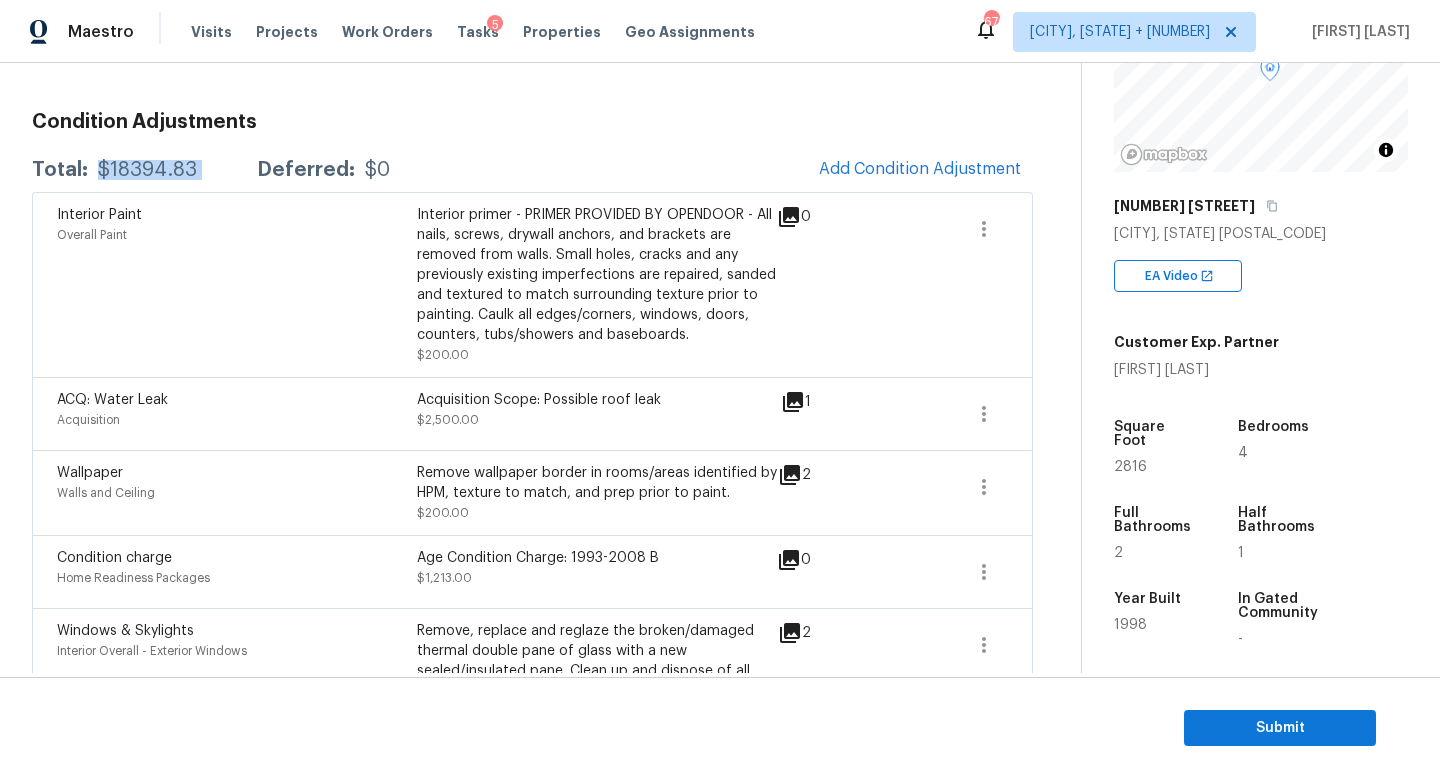 copy on "$18394.83" 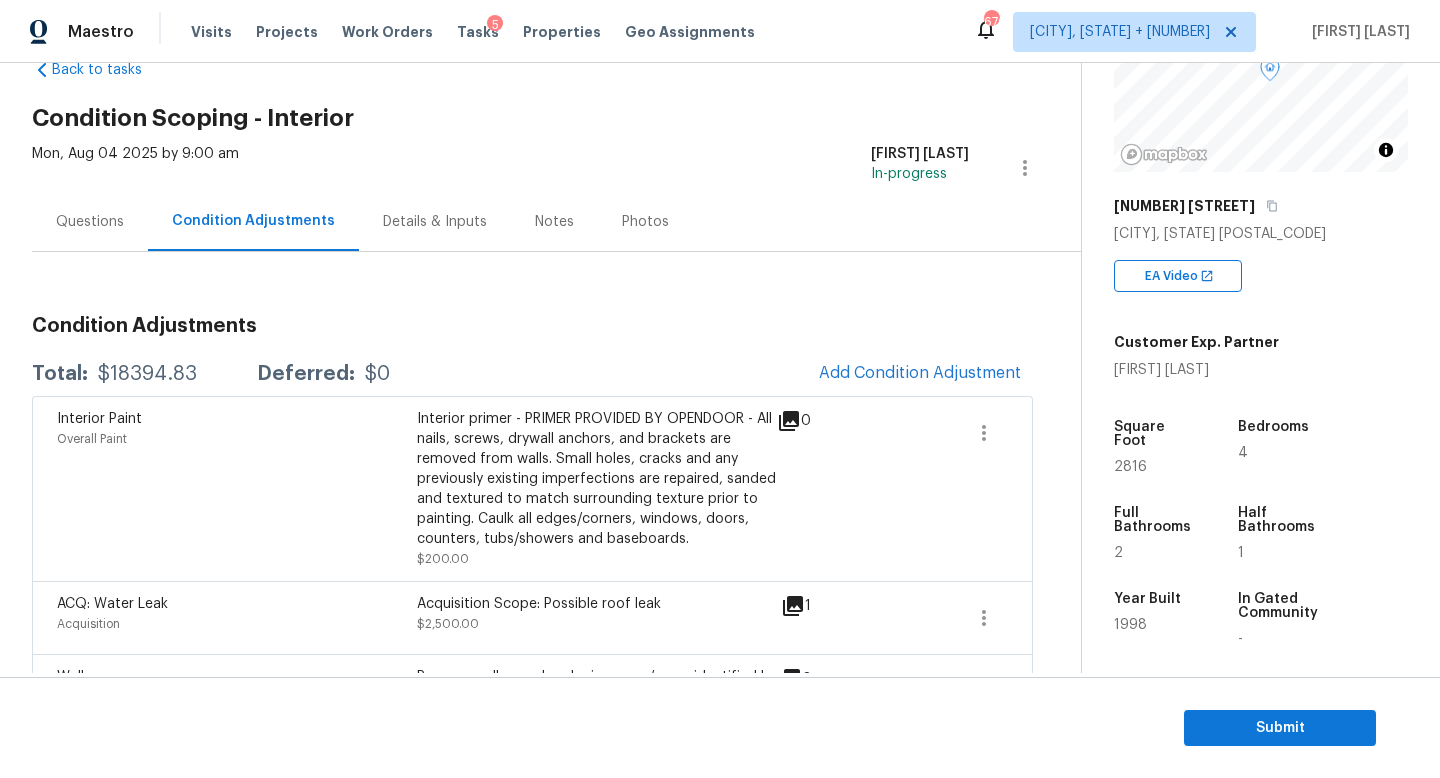 scroll, scrollTop: 0, scrollLeft: 0, axis: both 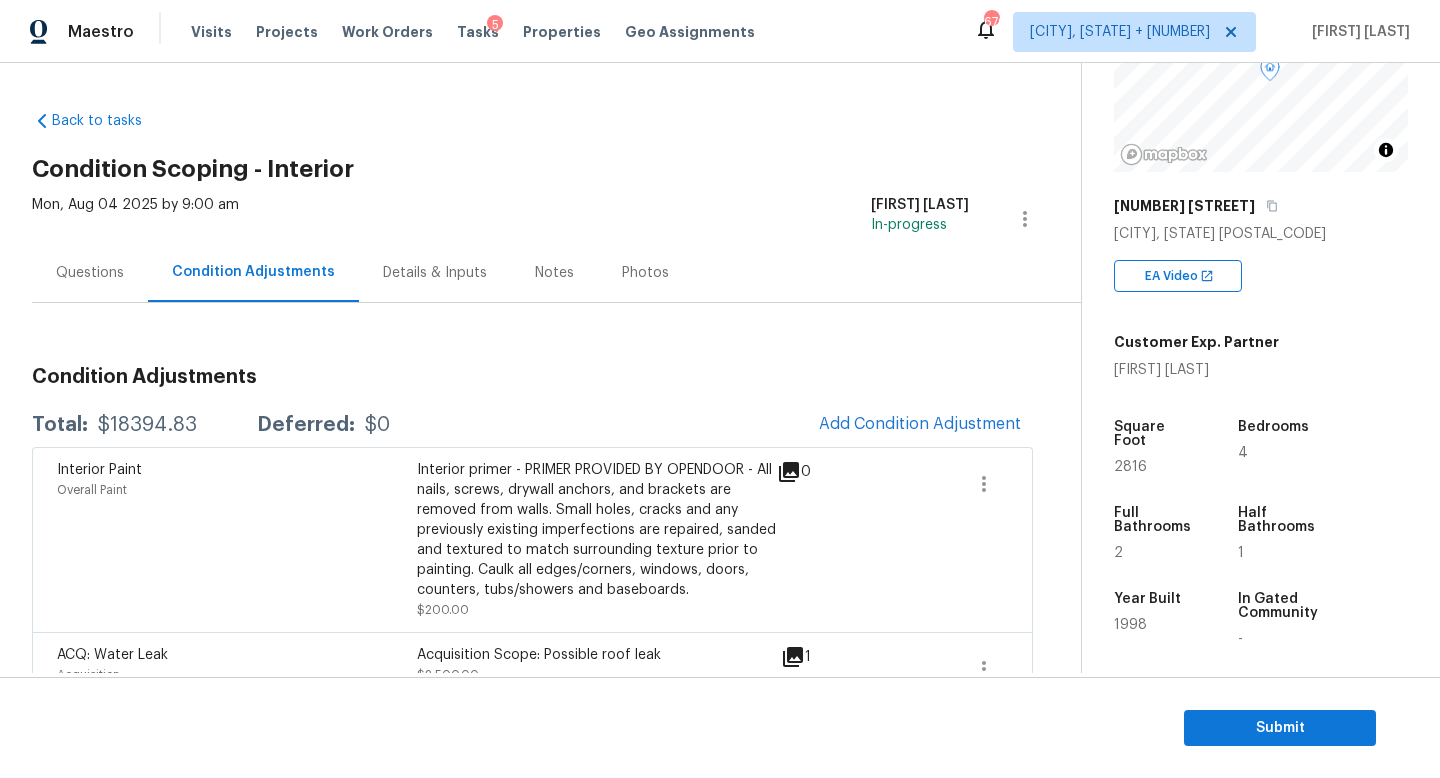 click on "Questions" at bounding box center [90, 272] 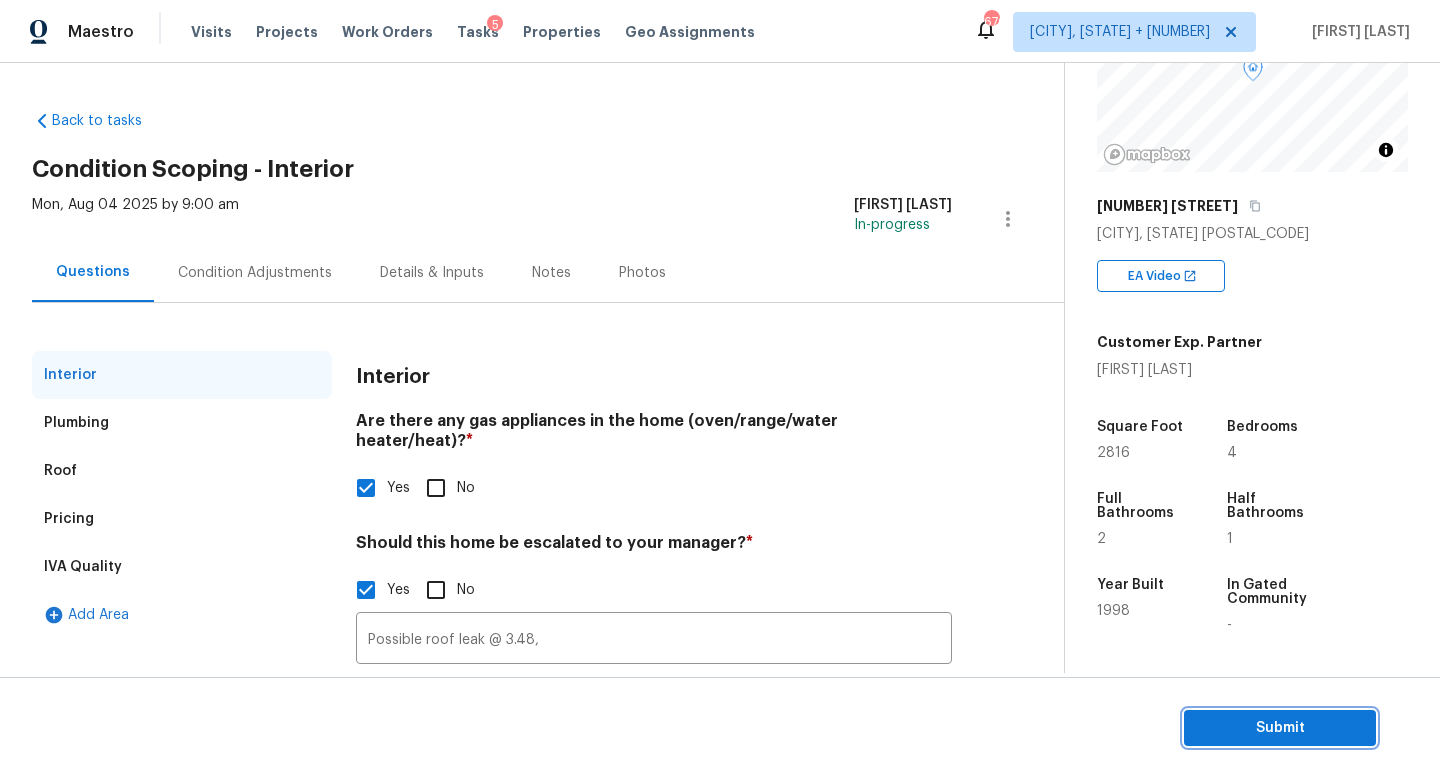 click on "Submit" at bounding box center [1280, 728] 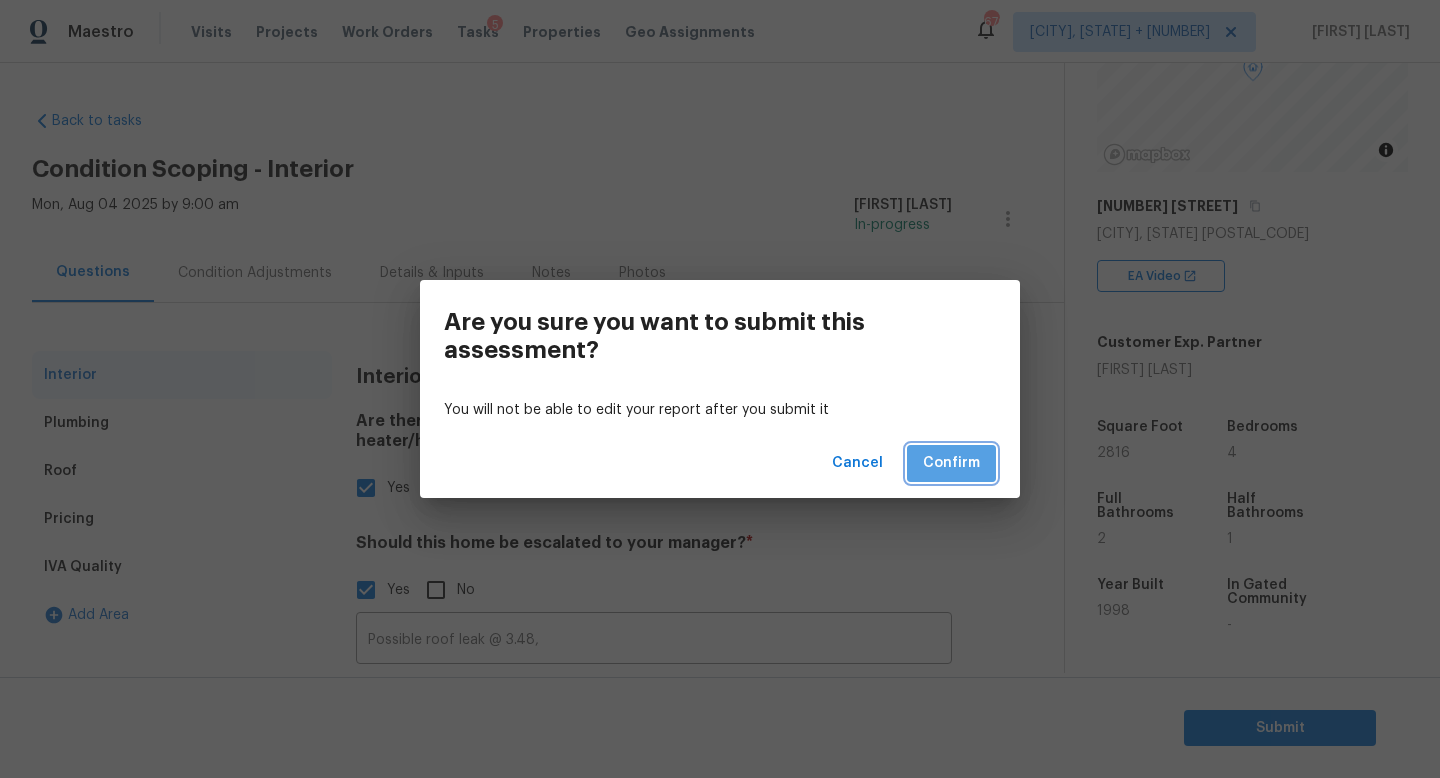 click on "Confirm" at bounding box center [951, 463] 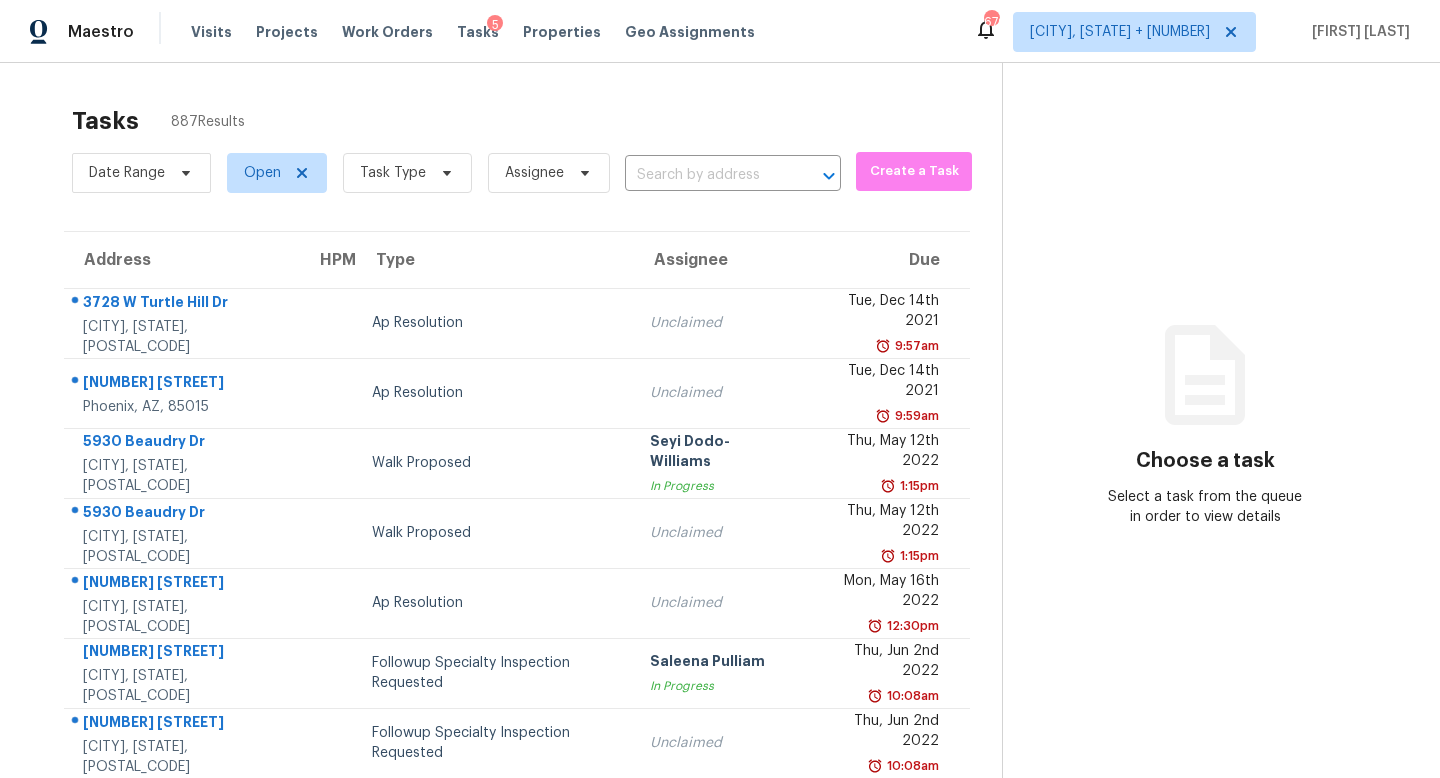 click on "Date Range Open Task Type Assignee ​" at bounding box center (456, 173) 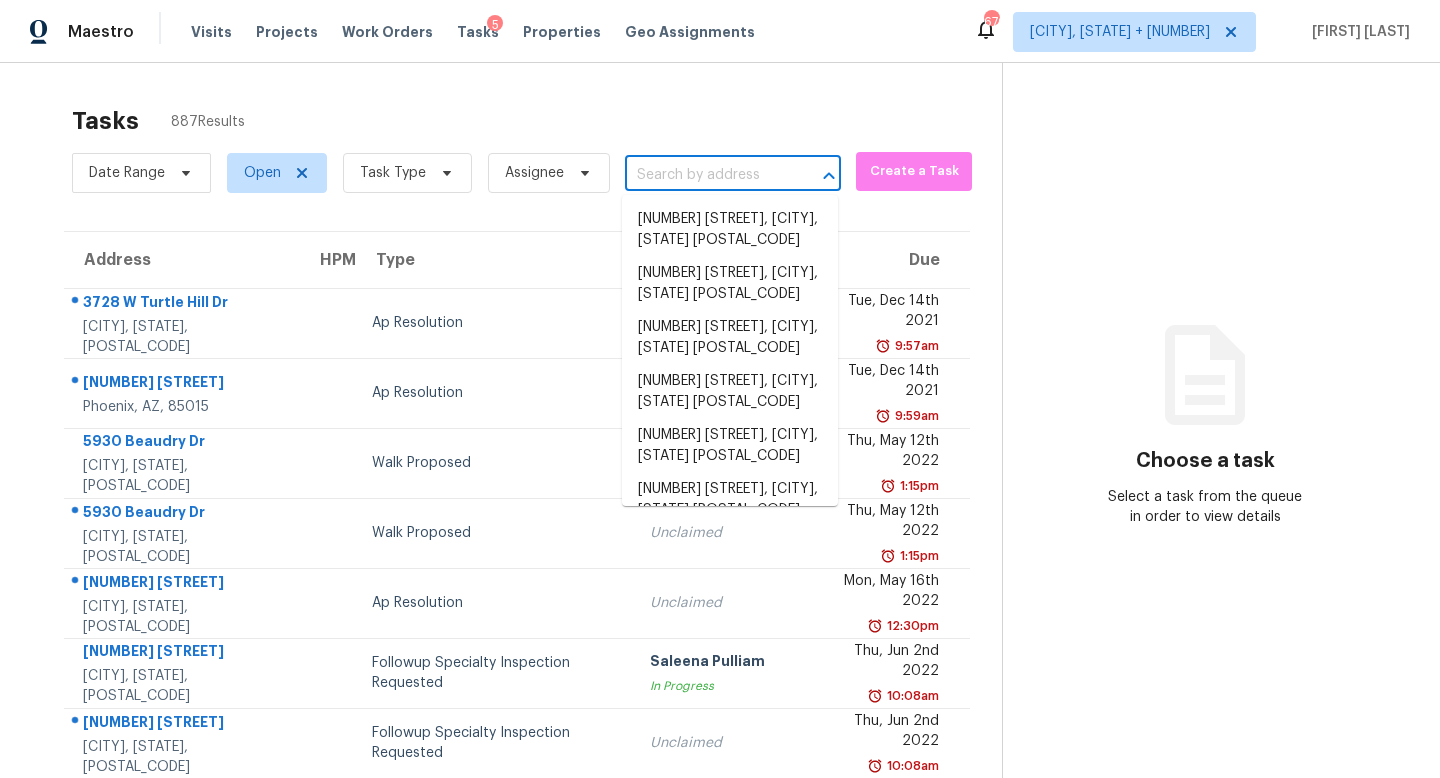 click at bounding box center (705, 175) 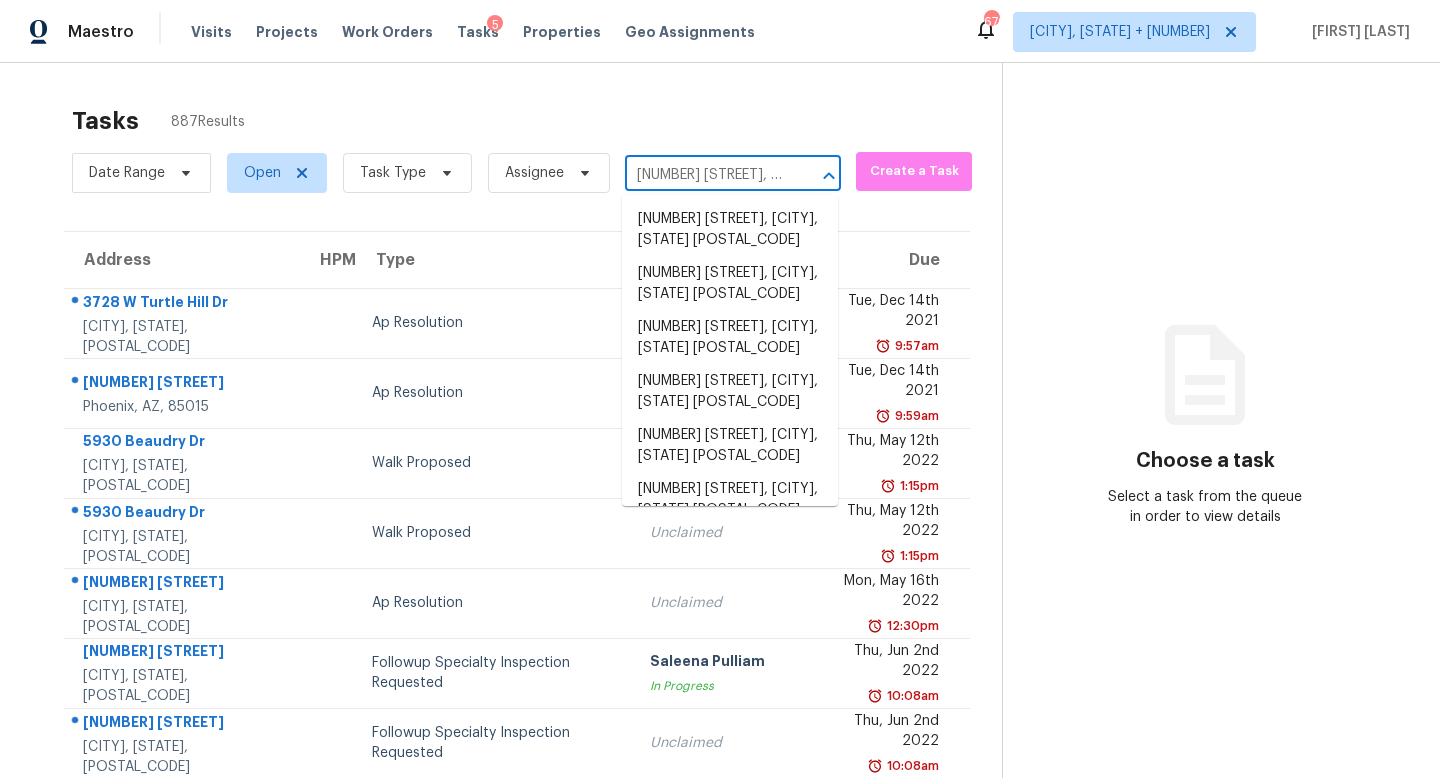 scroll, scrollTop: 0, scrollLeft: 158, axis: horizontal 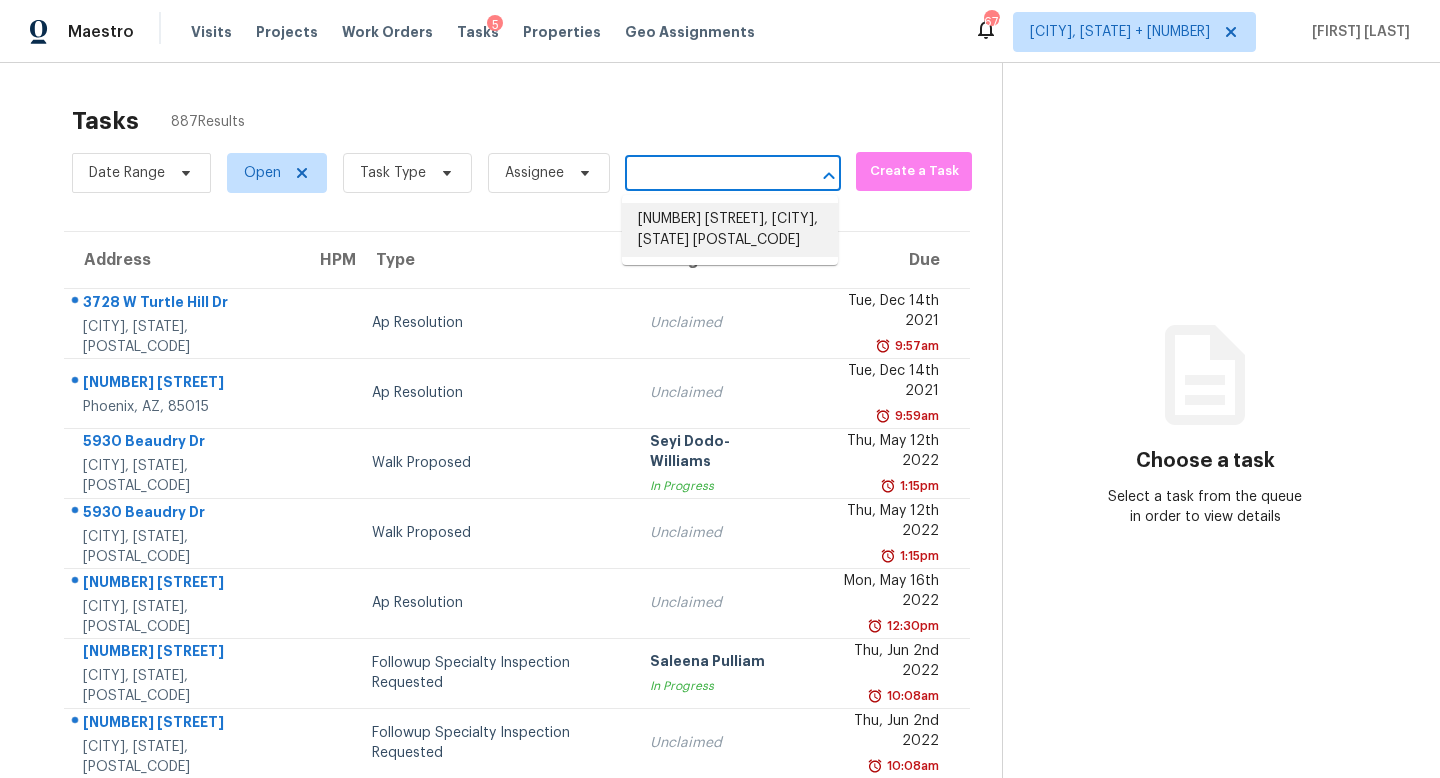 click on "4785 Live Oak Dr, Colorado Springs, CO 80916" at bounding box center [730, 230] 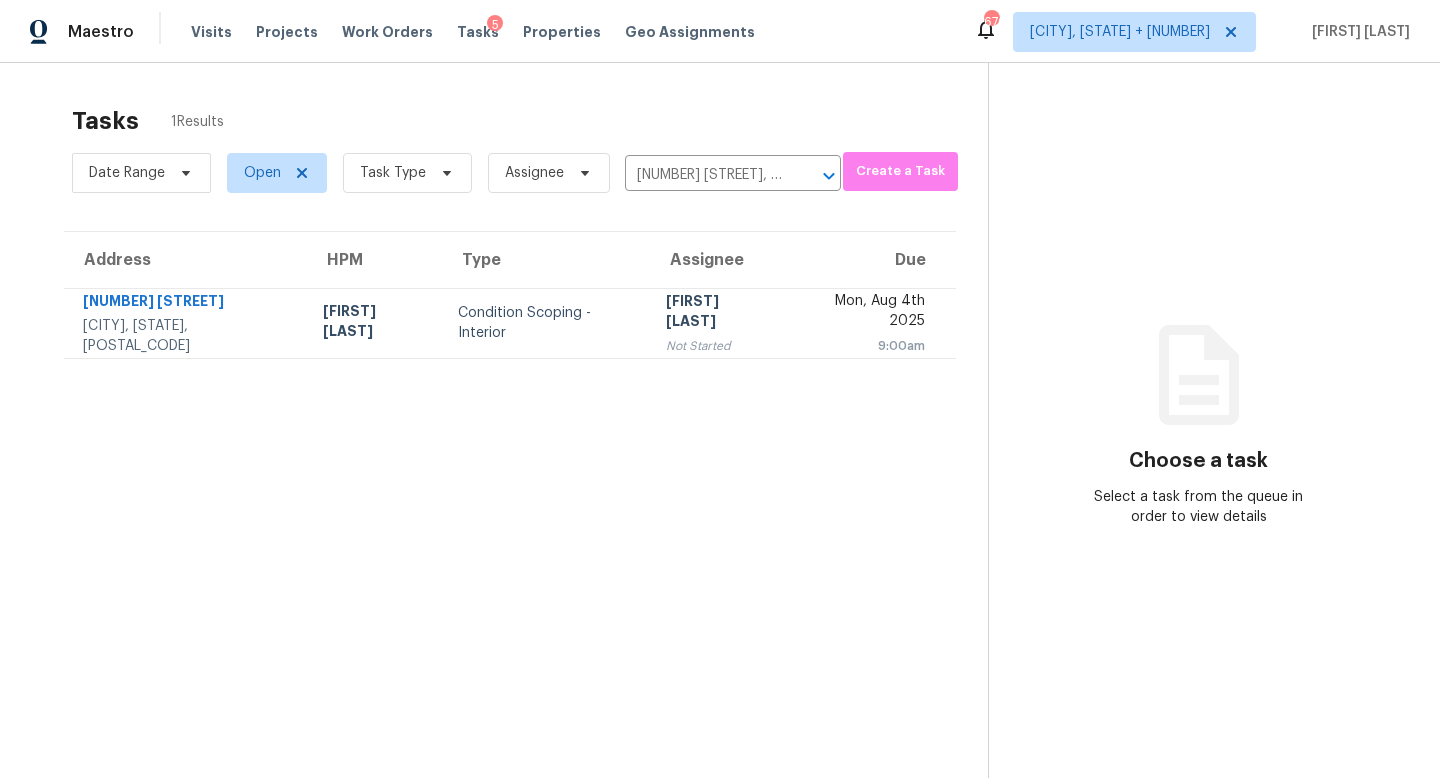 click on "[FIRST] [LAST]" at bounding box center (717, 313) 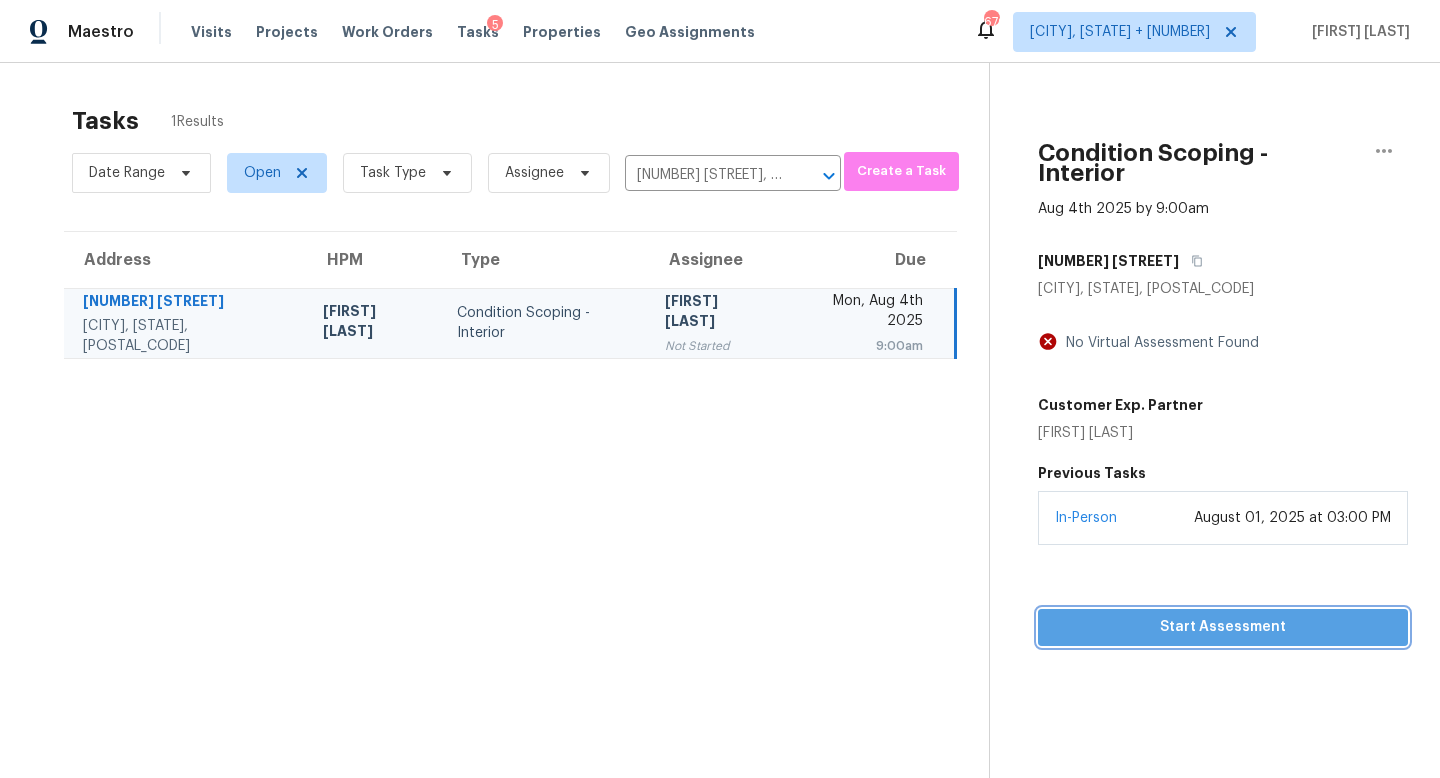 click on "Start Assessment" at bounding box center (1223, 627) 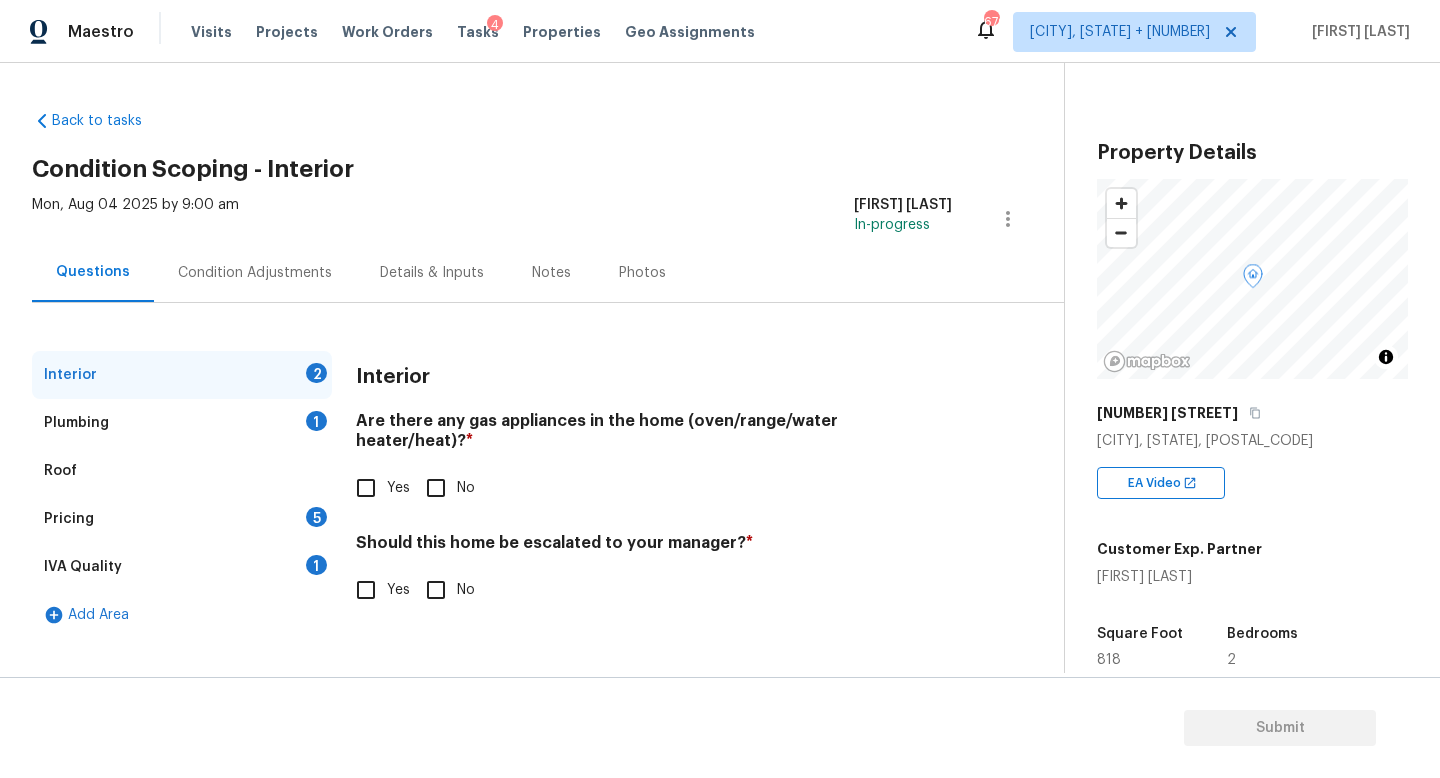 click on "Yes" at bounding box center (366, 488) 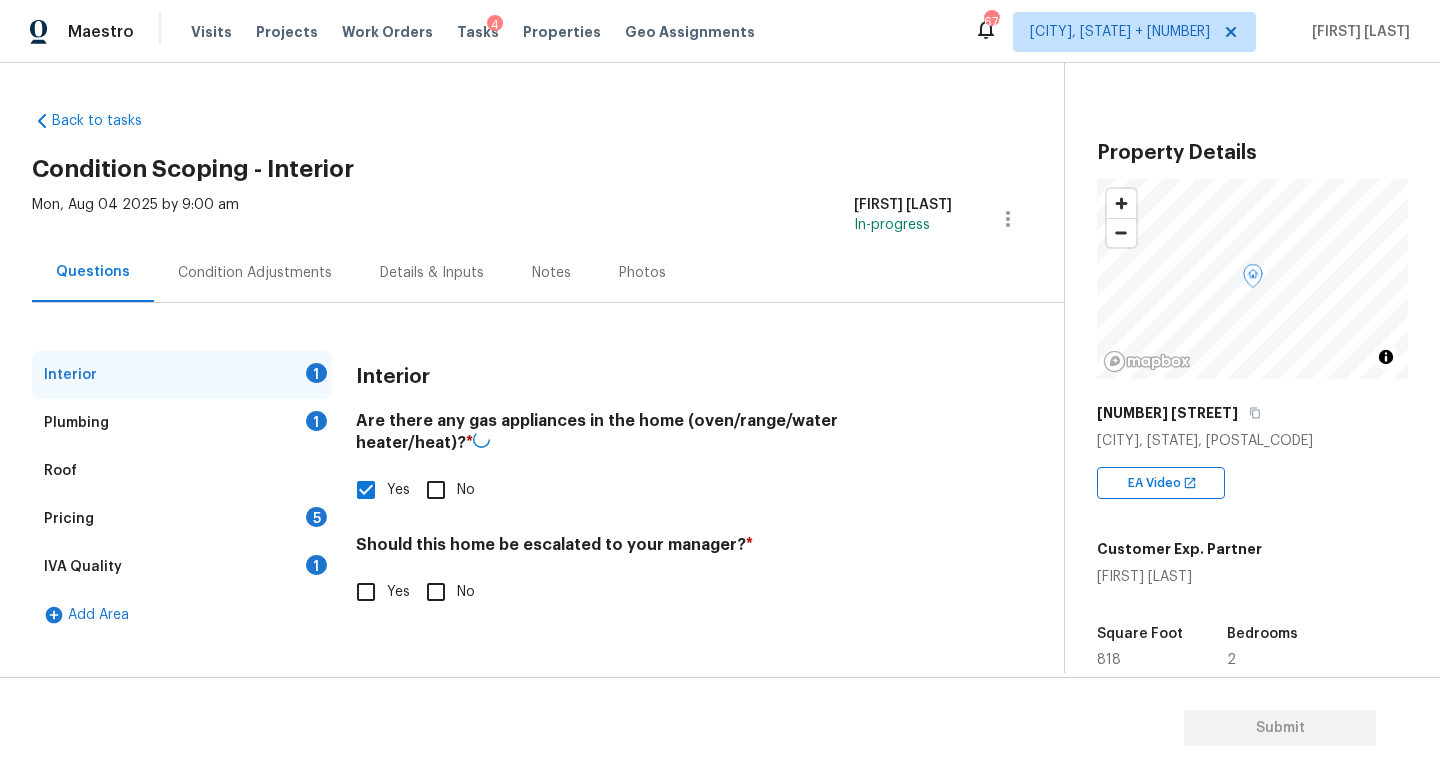 click on "Plumbing 1" at bounding box center (182, 423) 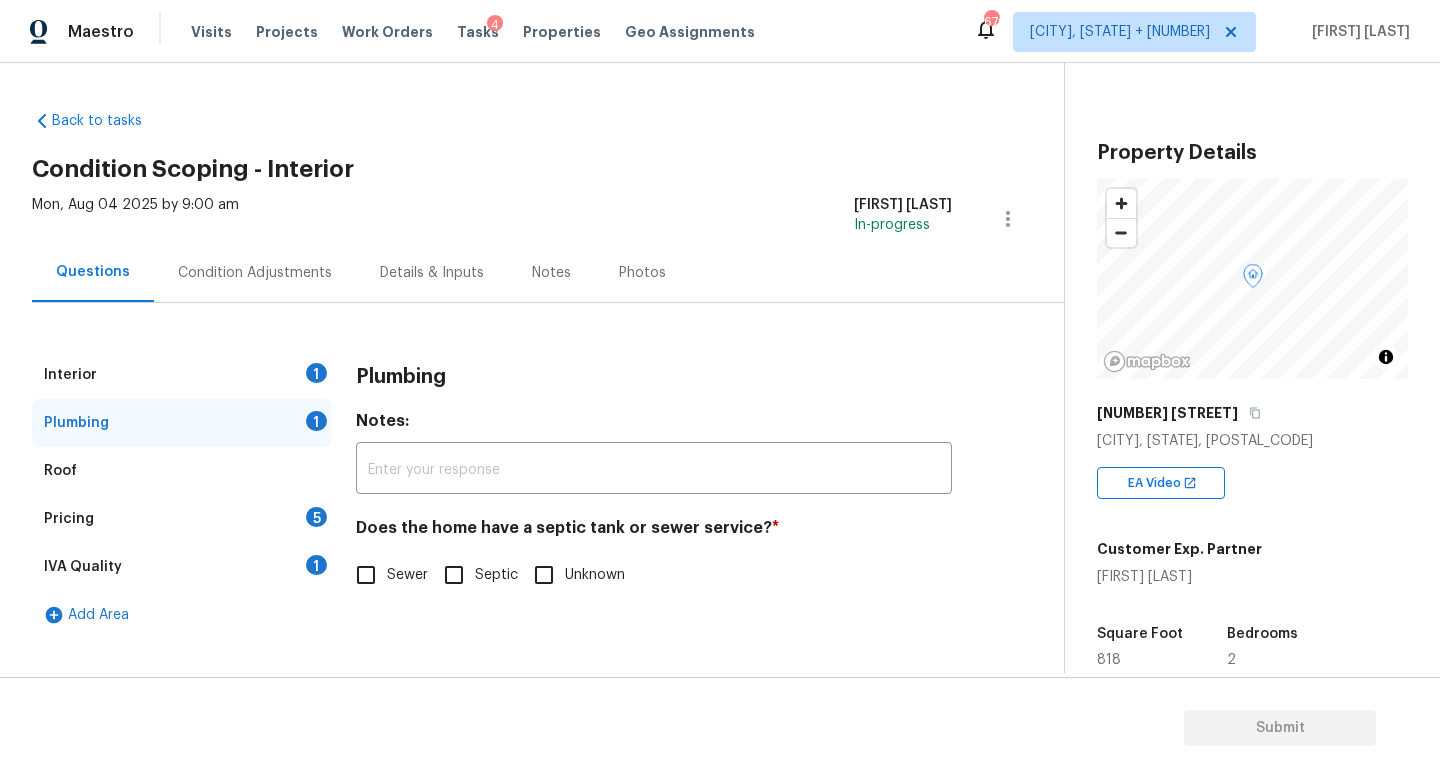 click on "Sewer" at bounding box center (366, 575) 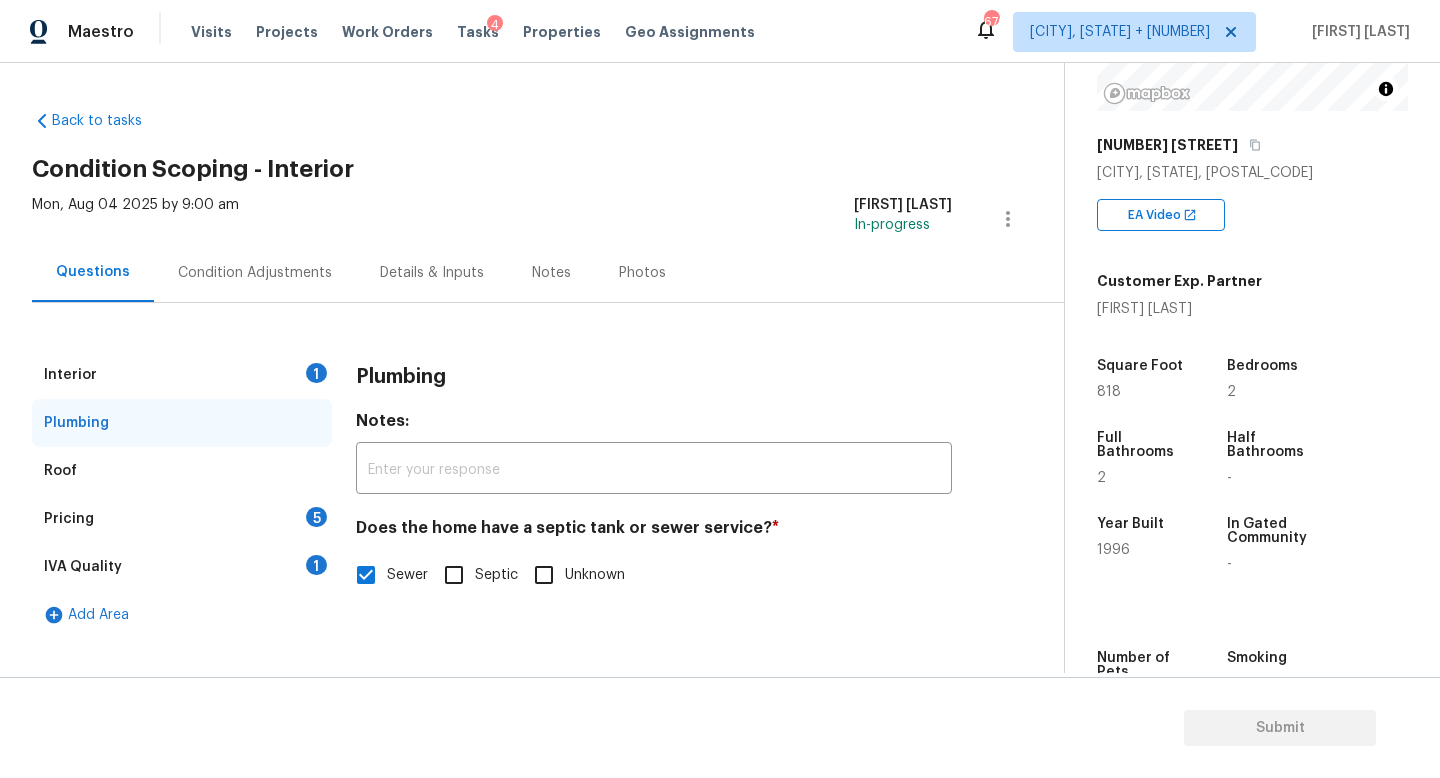 scroll, scrollTop: 283, scrollLeft: 0, axis: vertical 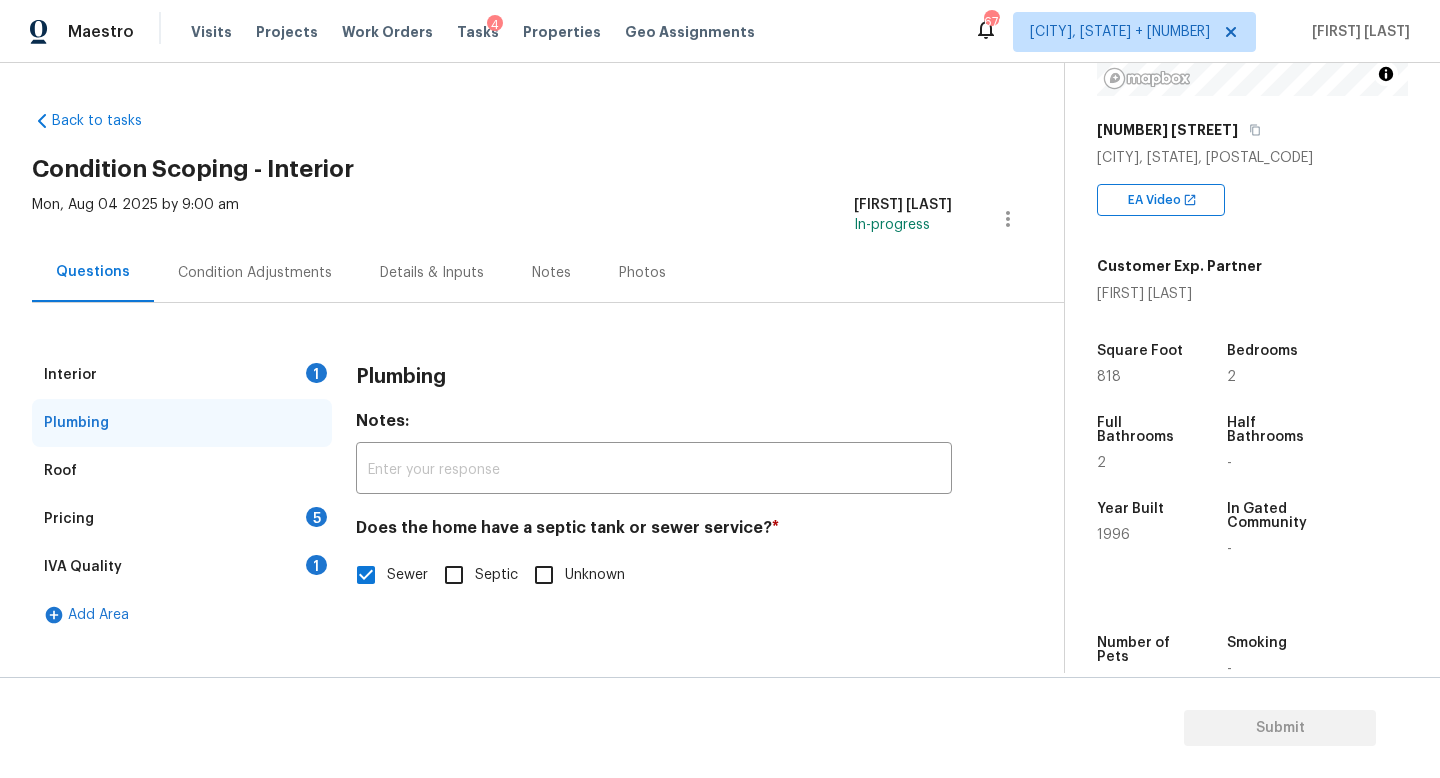 click on "Pricing 5" at bounding box center (182, 519) 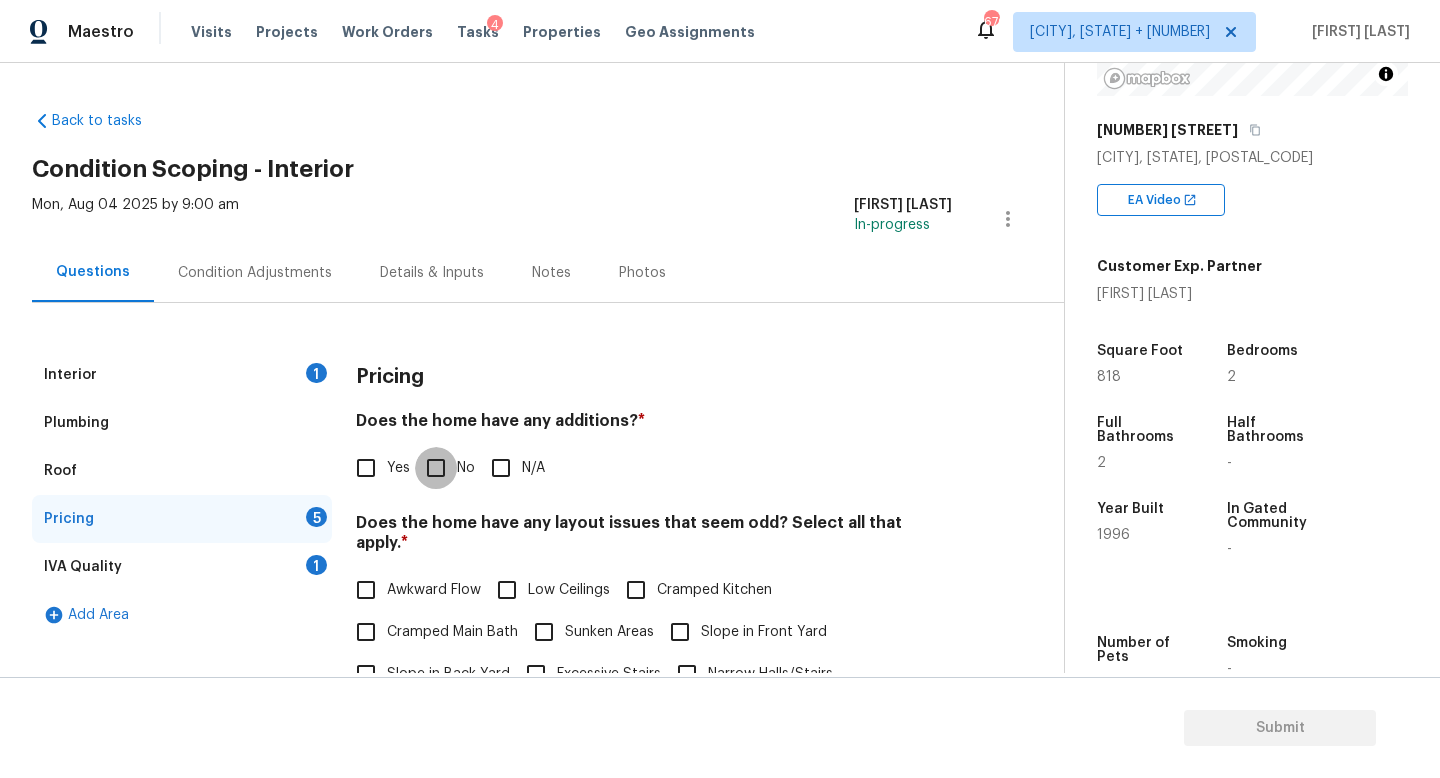 click on "No" at bounding box center [436, 468] 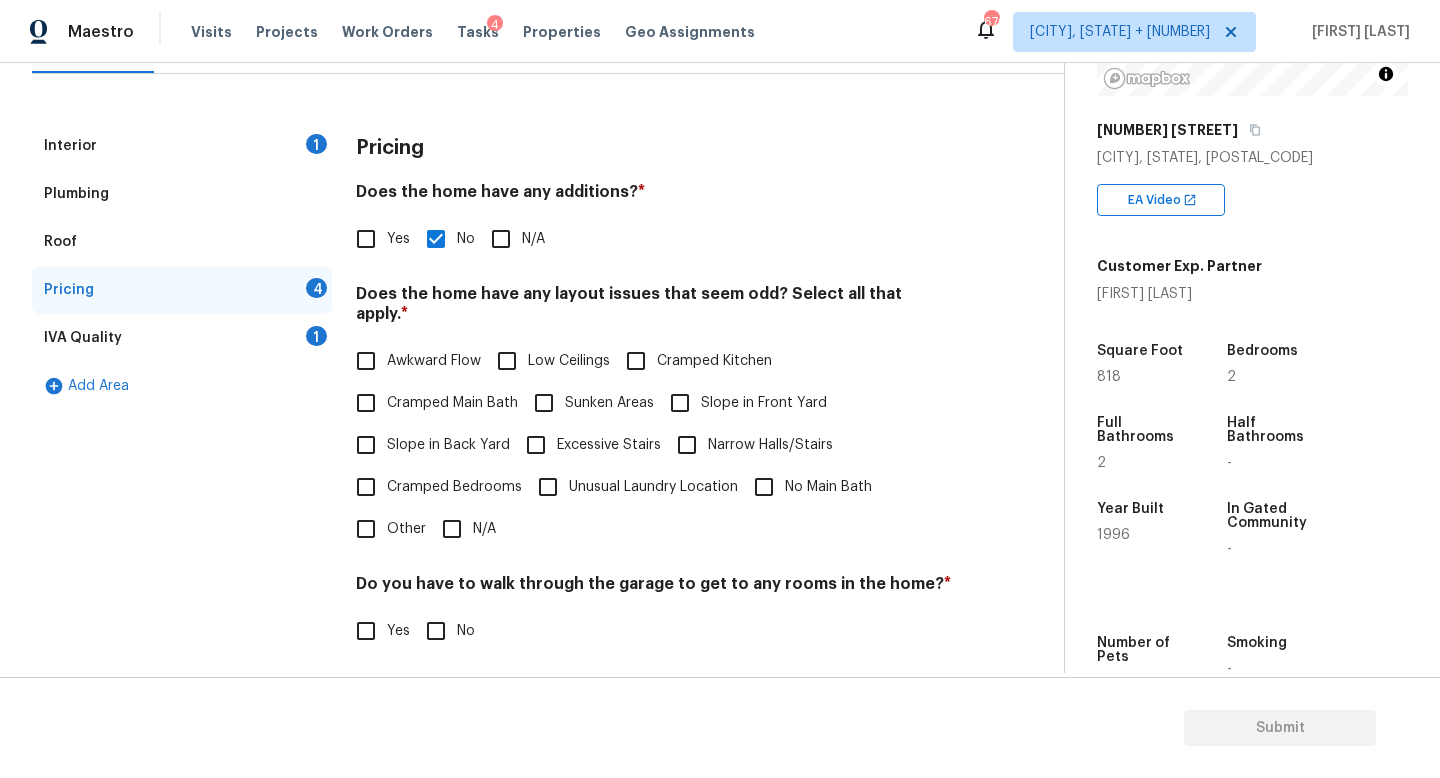scroll, scrollTop: 263, scrollLeft: 0, axis: vertical 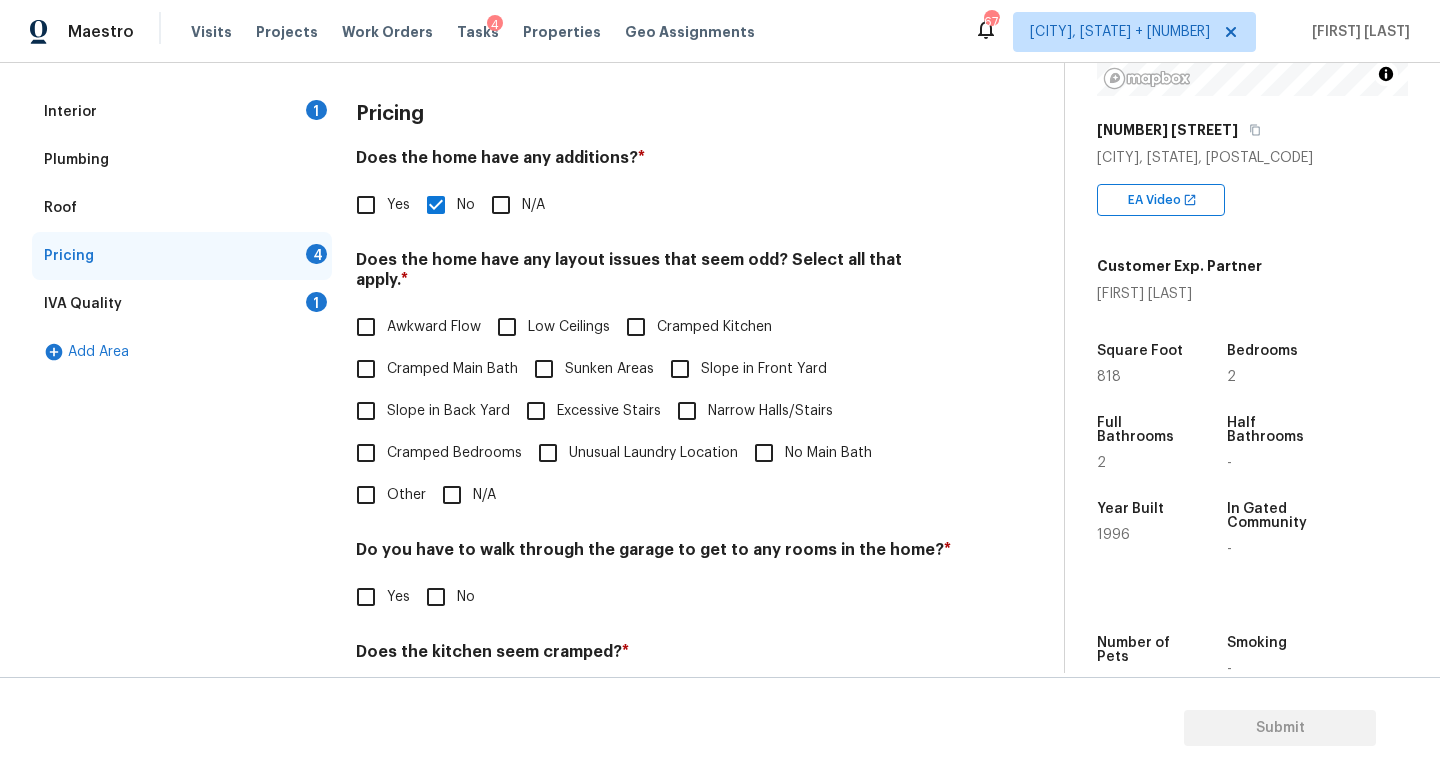 click on "Awkward Flow Low Ceilings Cramped Kitchen Cramped Main Bath Sunken Areas Slope in Front Yard Slope in Back Yard Excessive Stairs Narrow Halls/Stairs Cramped Bedrooms Unusual Laundry Location No Main Bath Other N/A" at bounding box center (654, 411) 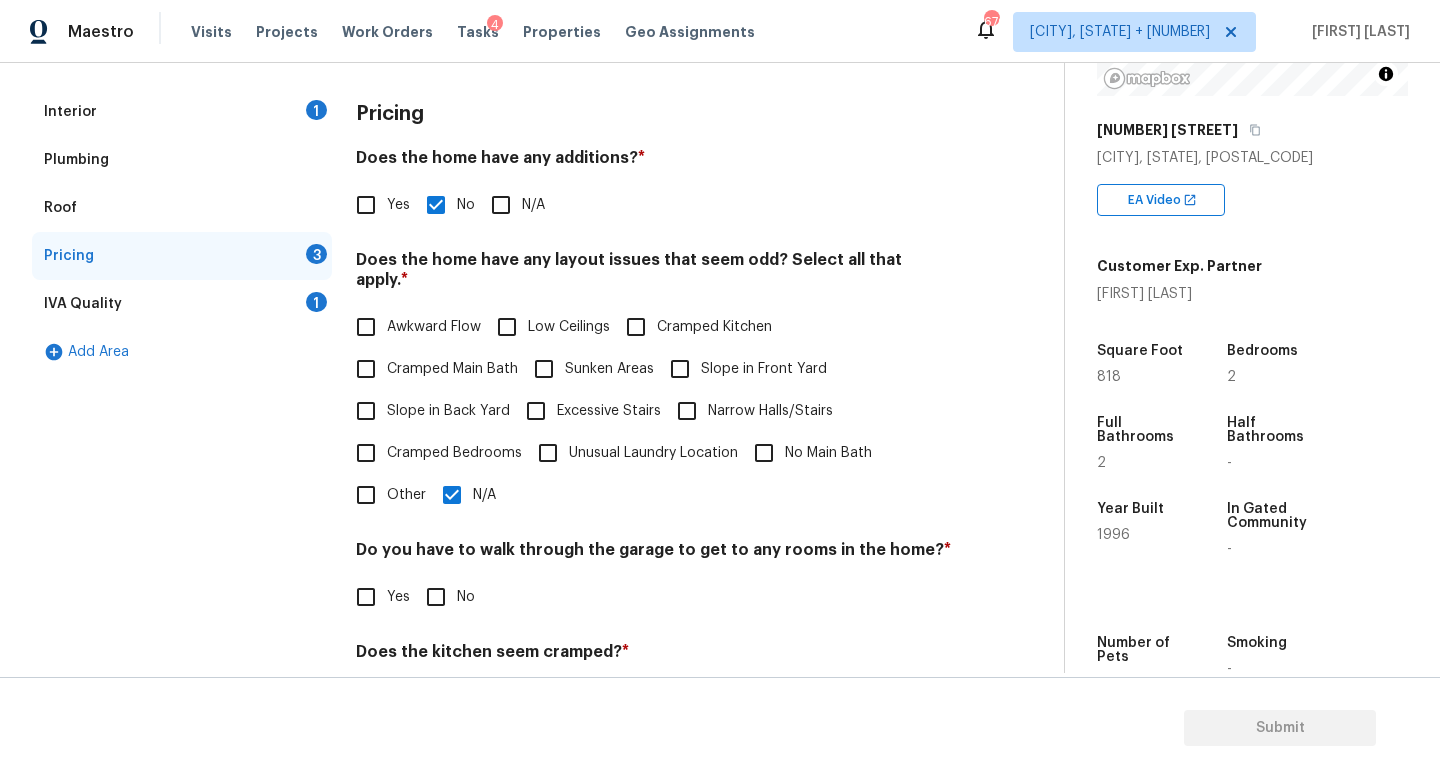 scroll, scrollTop: 422, scrollLeft: 0, axis: vertical 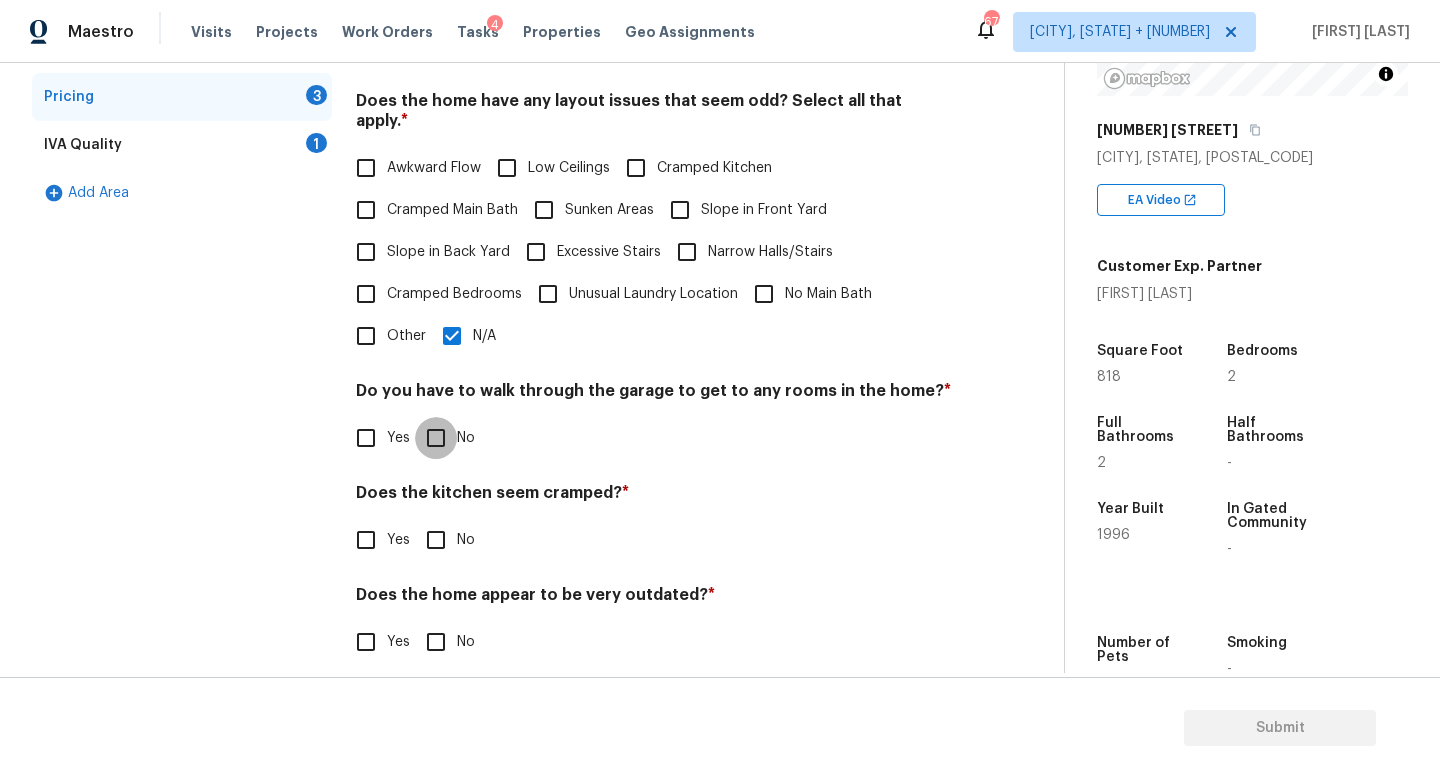 click on "No" at bounding box center [436, 438] 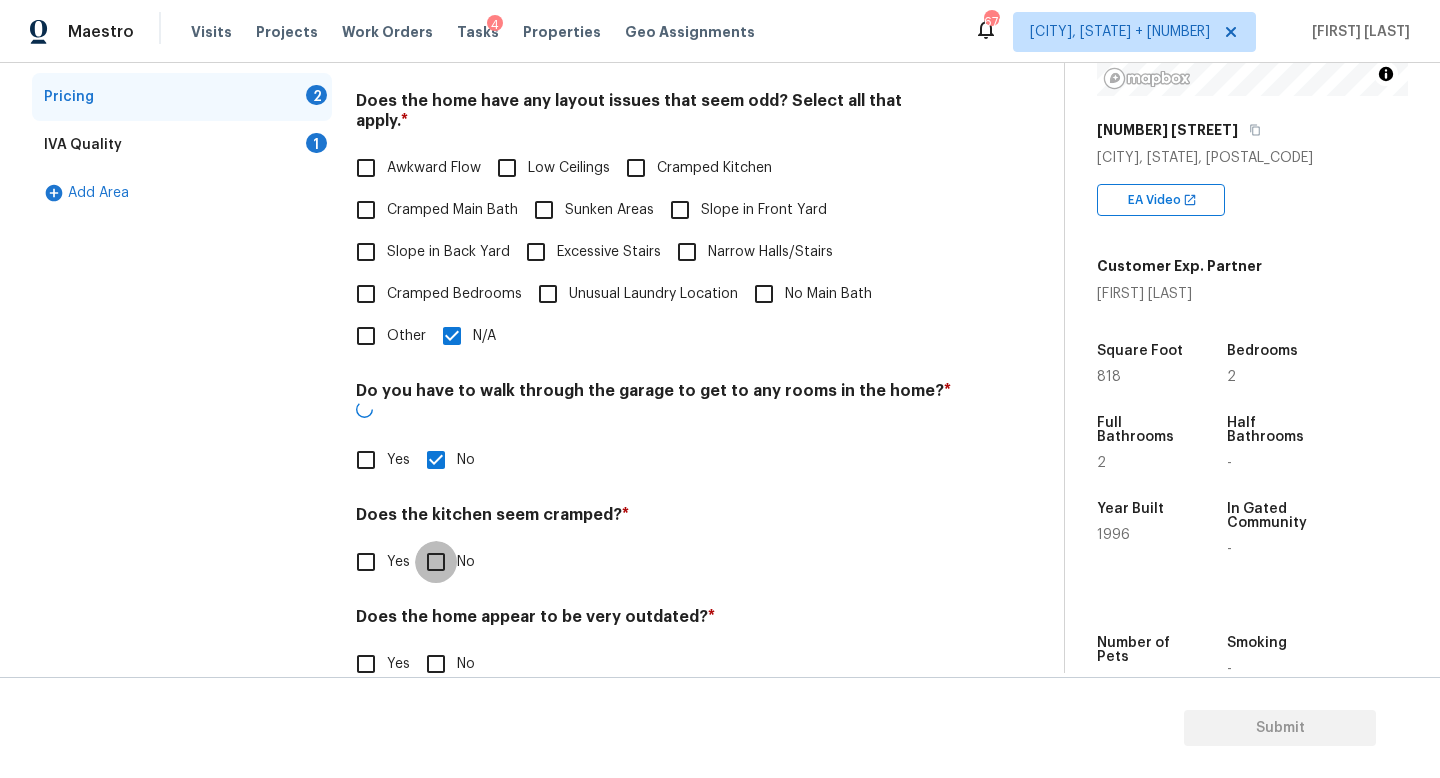 click on "No" at bounding box center (436, 562) 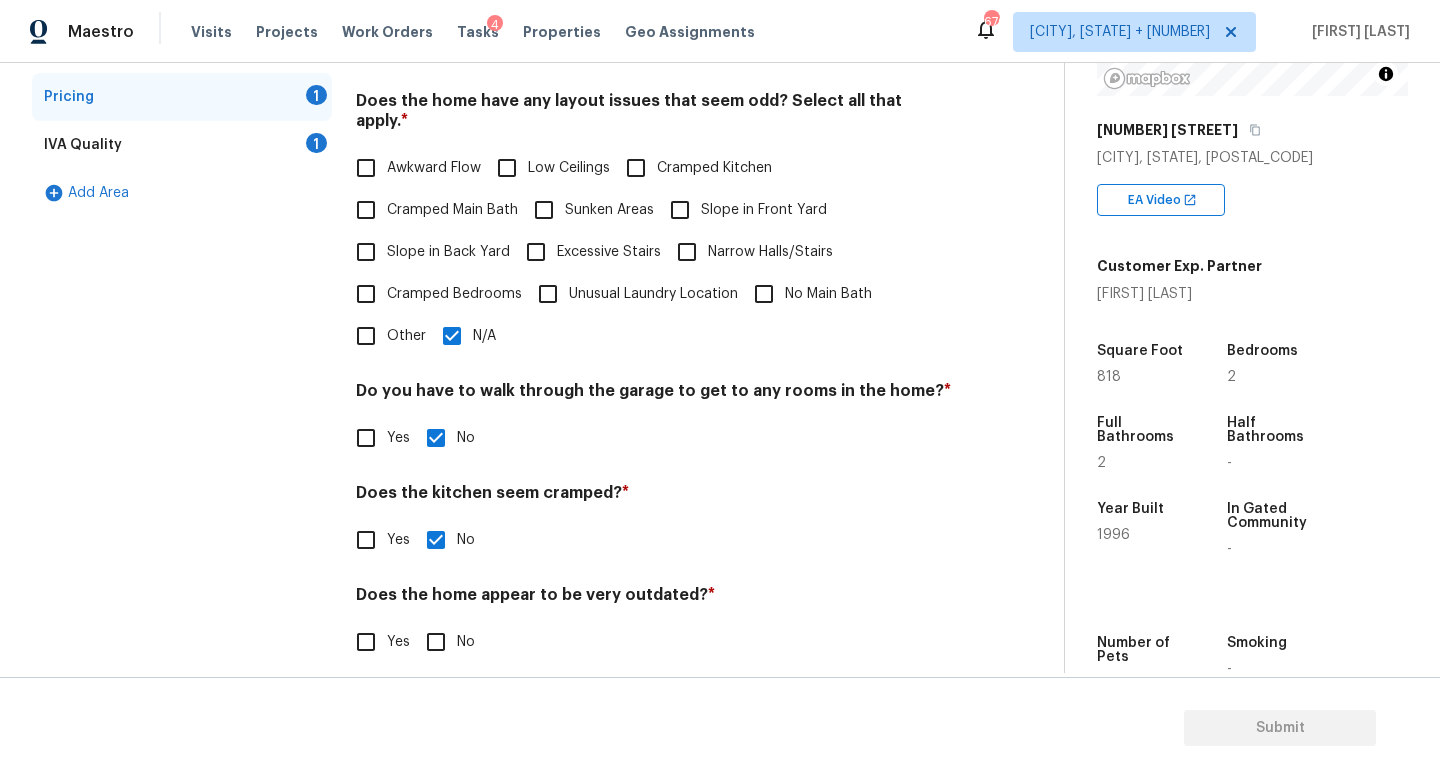 click on "No" at bounding box center [436, 642] 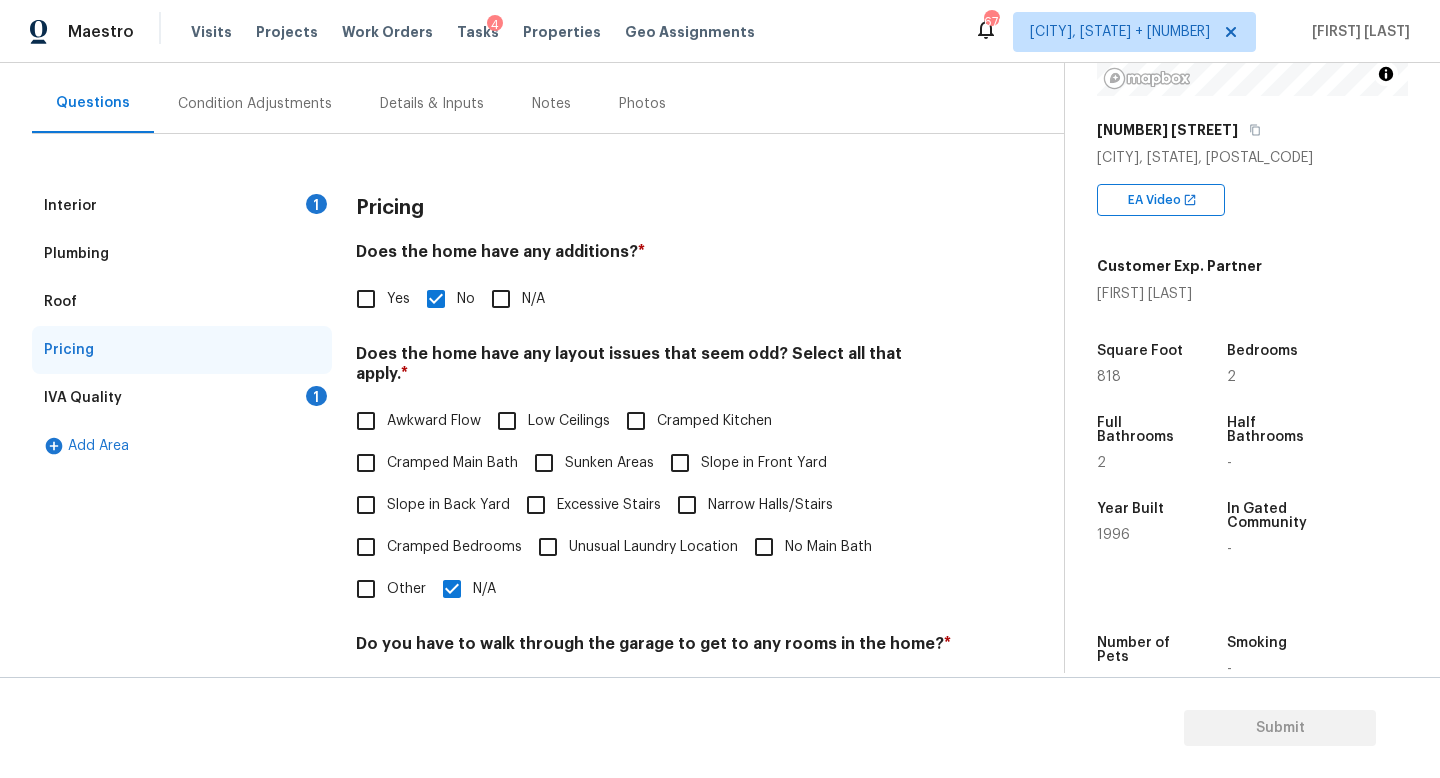 scroll, scrollTop: 88, scrollLeft: 0, axis: vertical 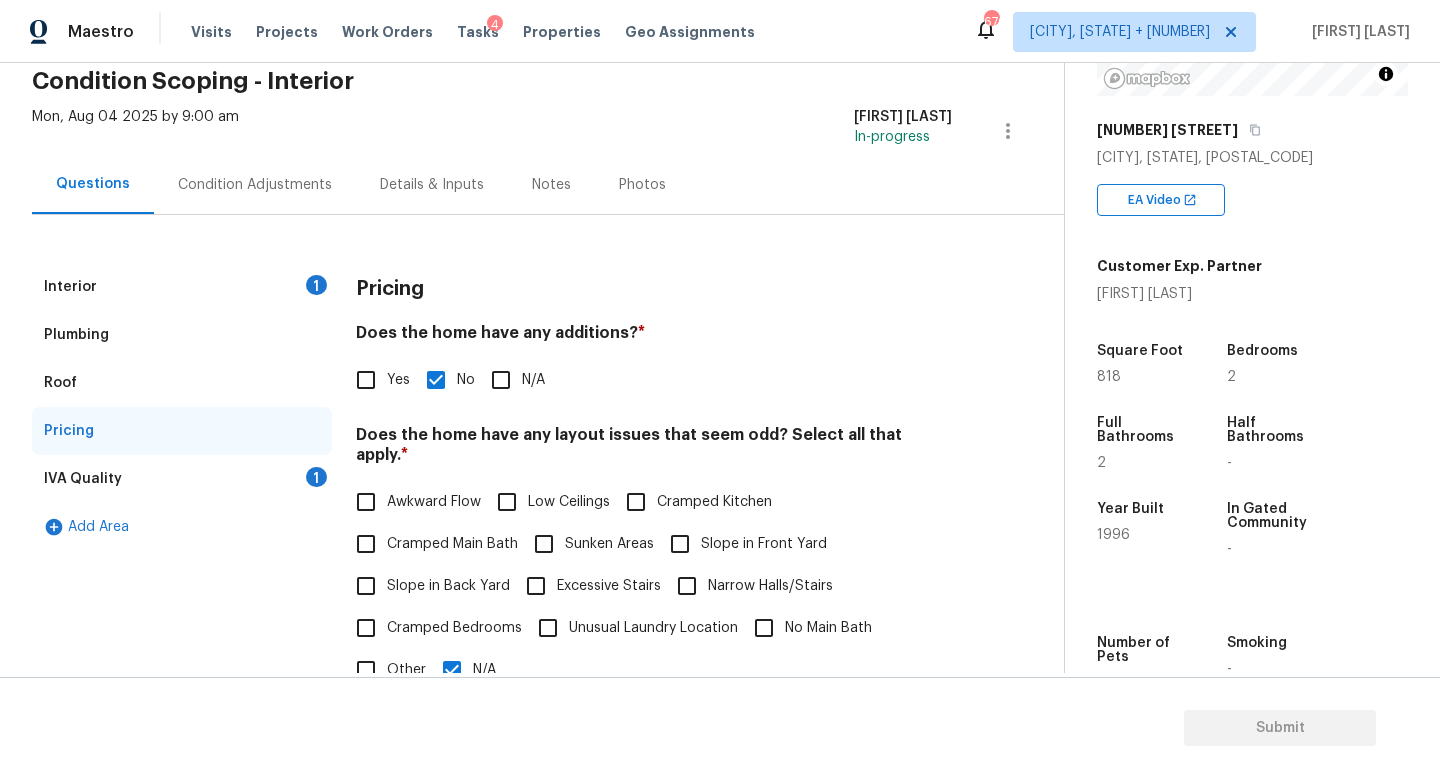 click on "IVA Quality 1" at bounding box center (182, 479) 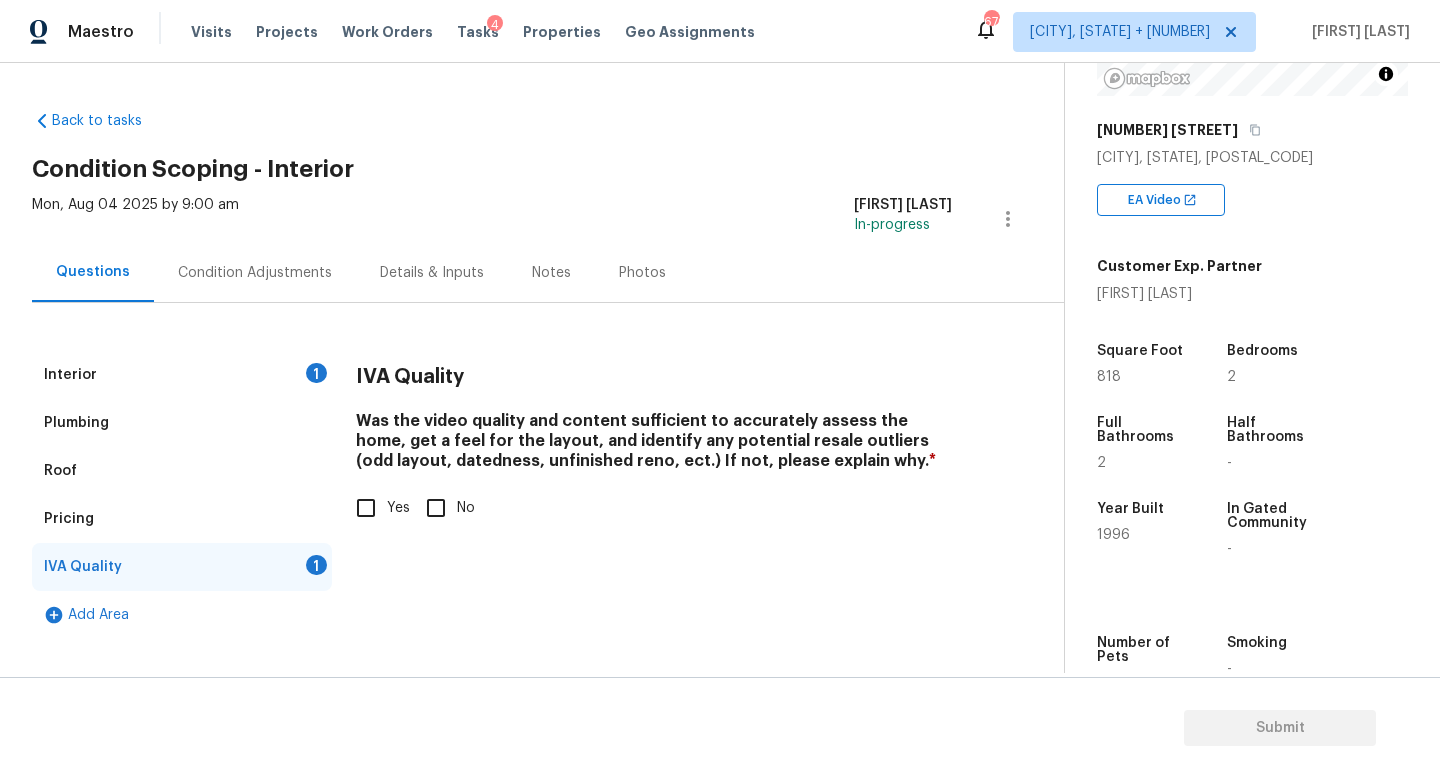 click on "Yes" at bounding box center (366, 508) 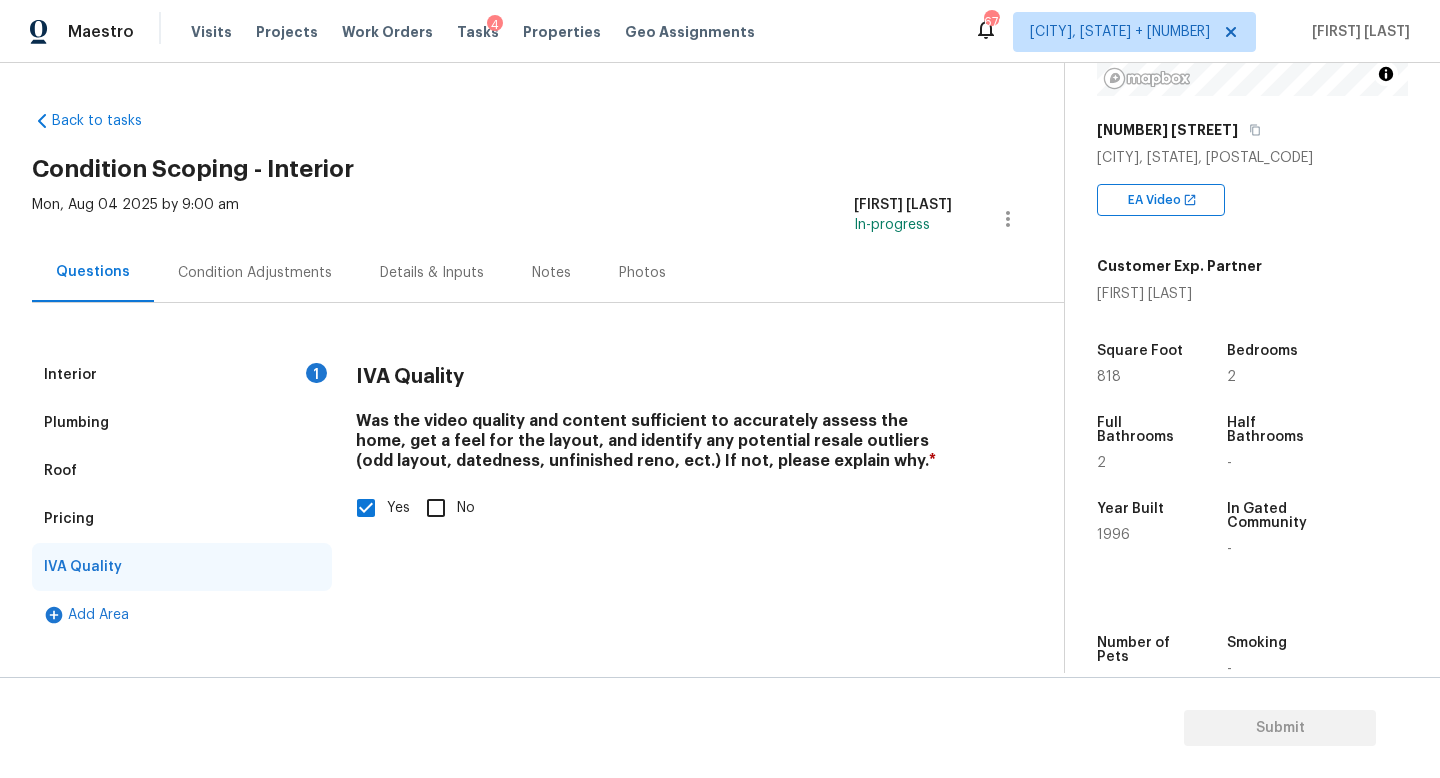 click on "Condition Adjustments" at bounding box center [255, 272] 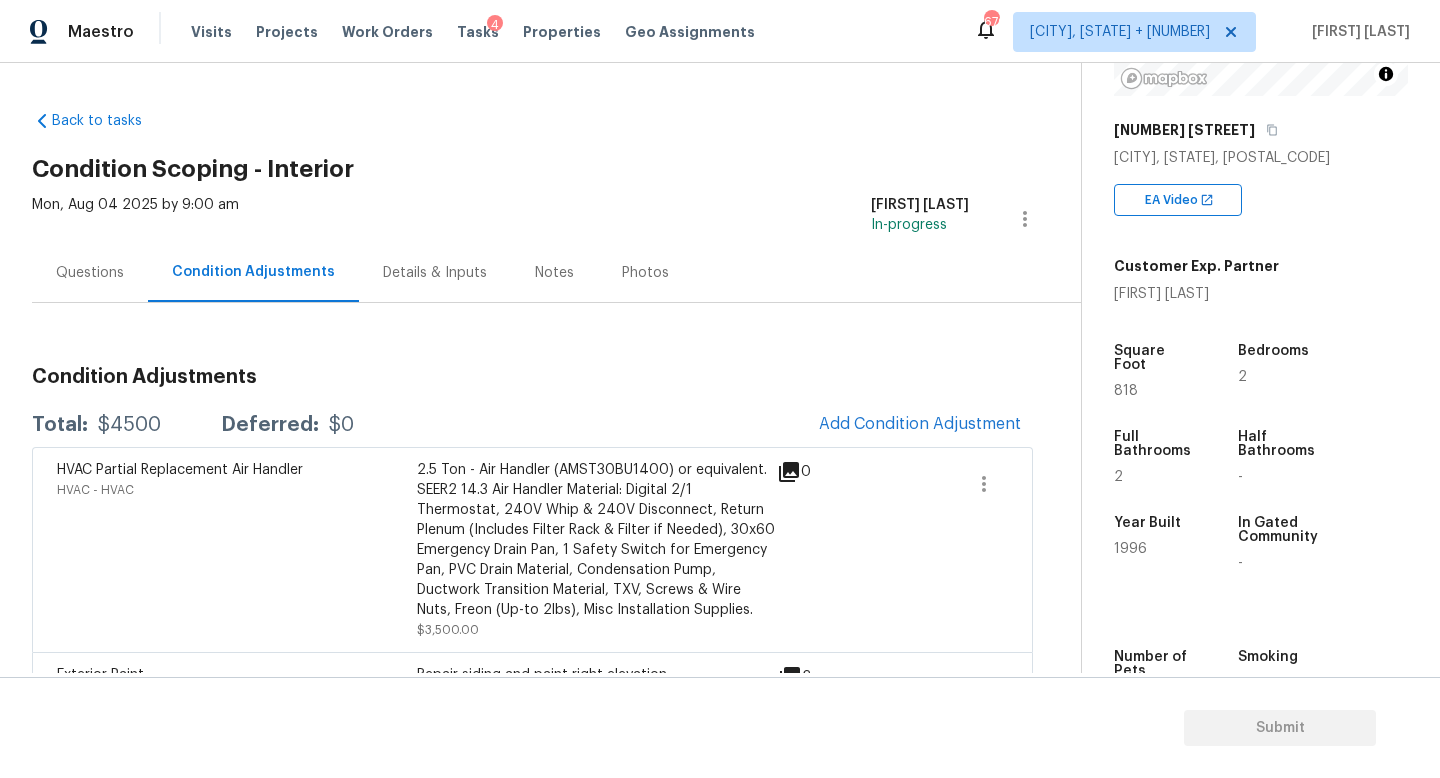 scroll, scrollTop: 59, scrollLeft: 0, axis: vertical 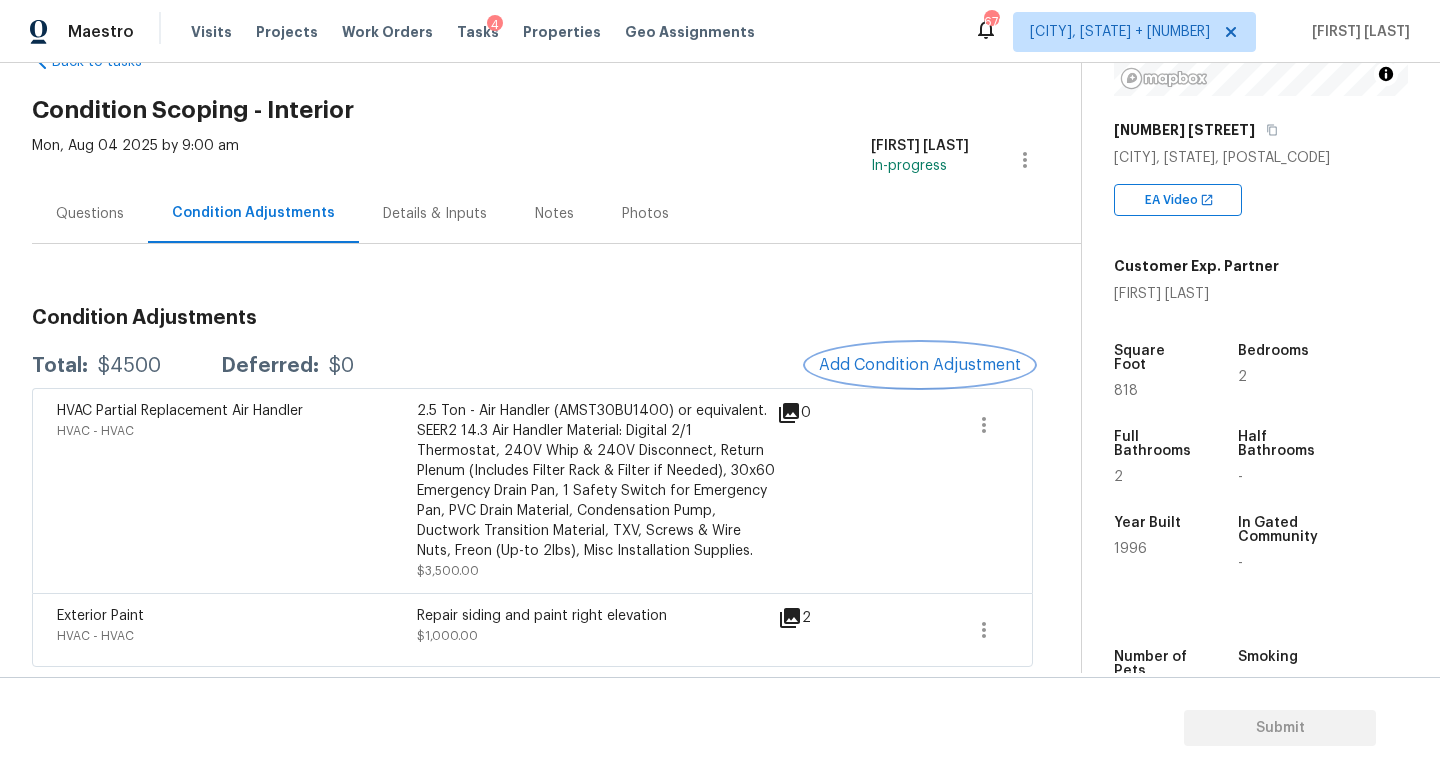 click on "Add Condition Adjustment" at bounding box center [920, 365] 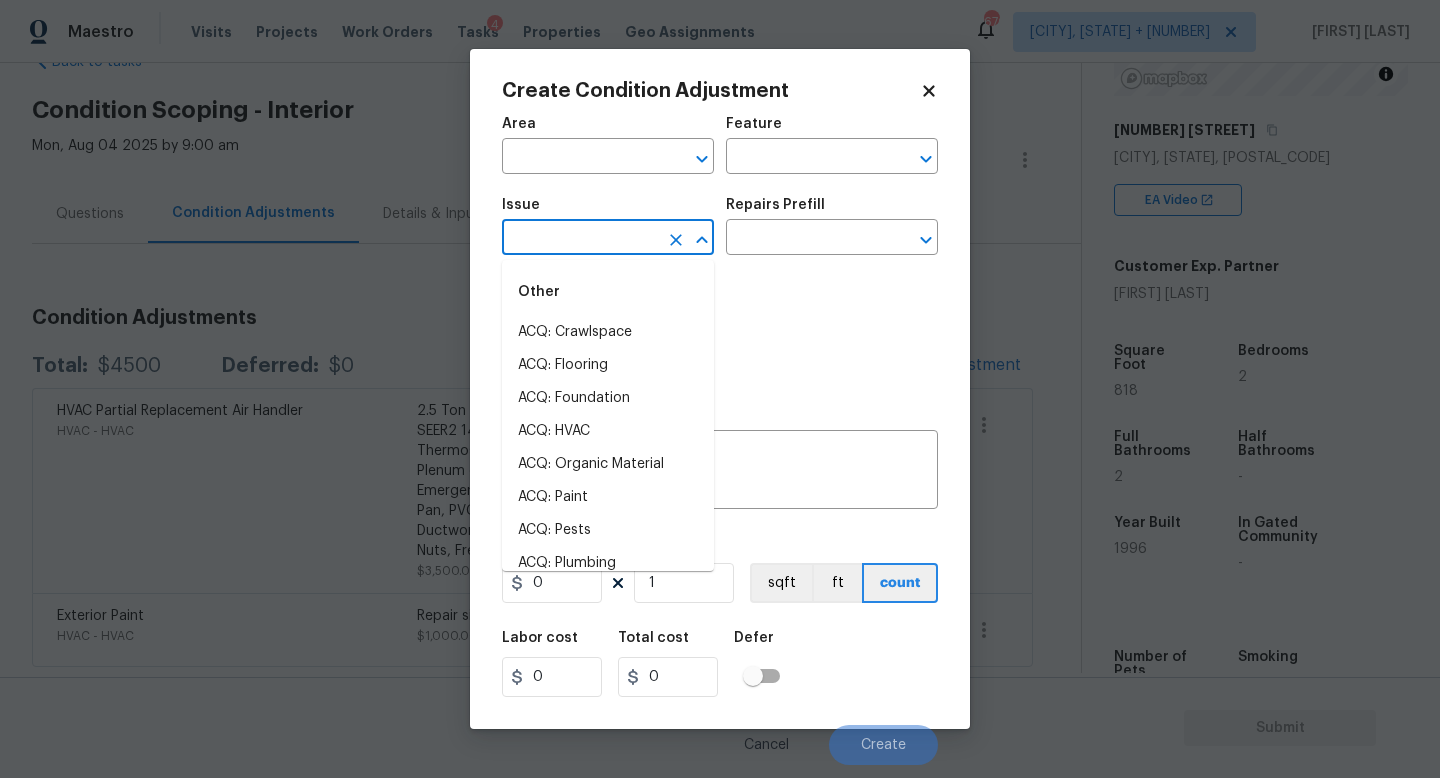 click at bounding box center [580, 239] 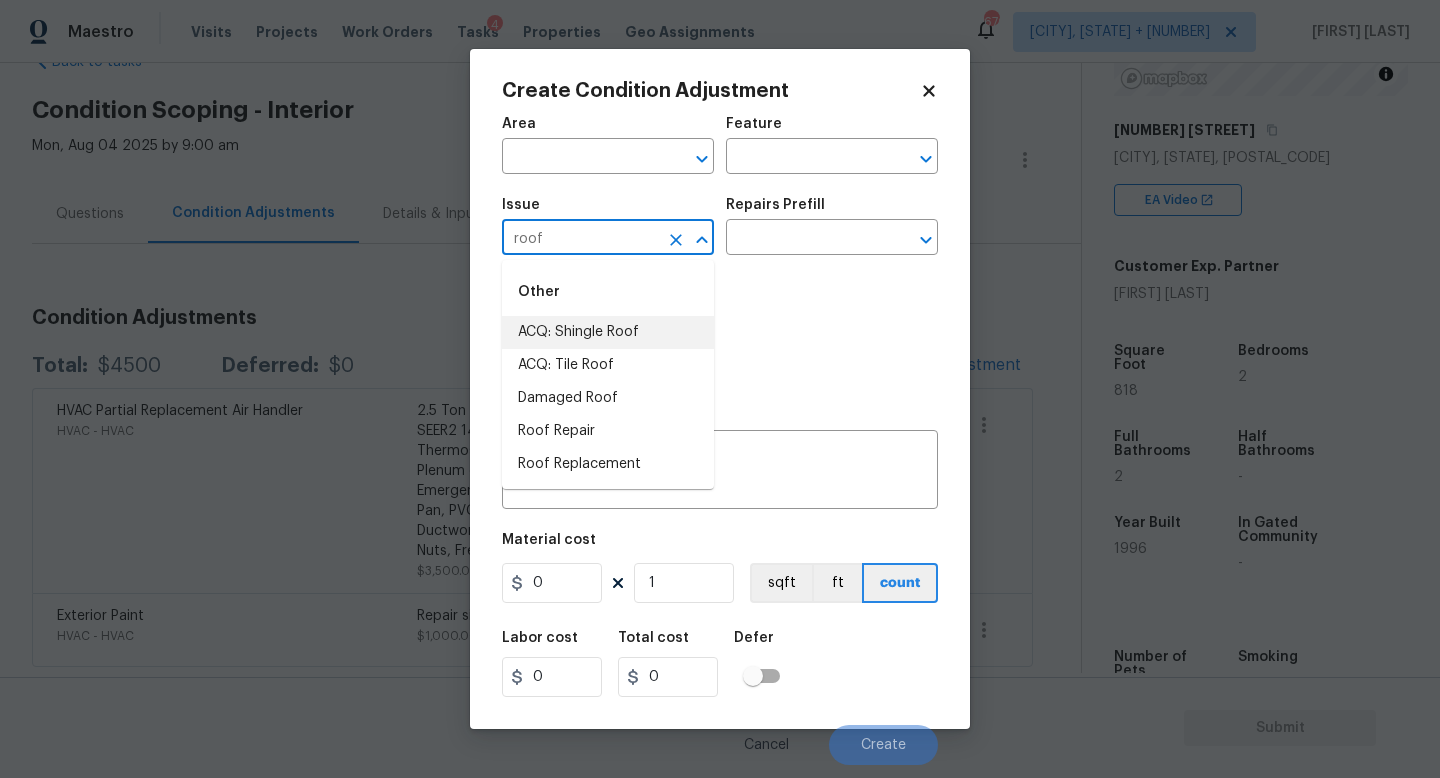 type on "roof" 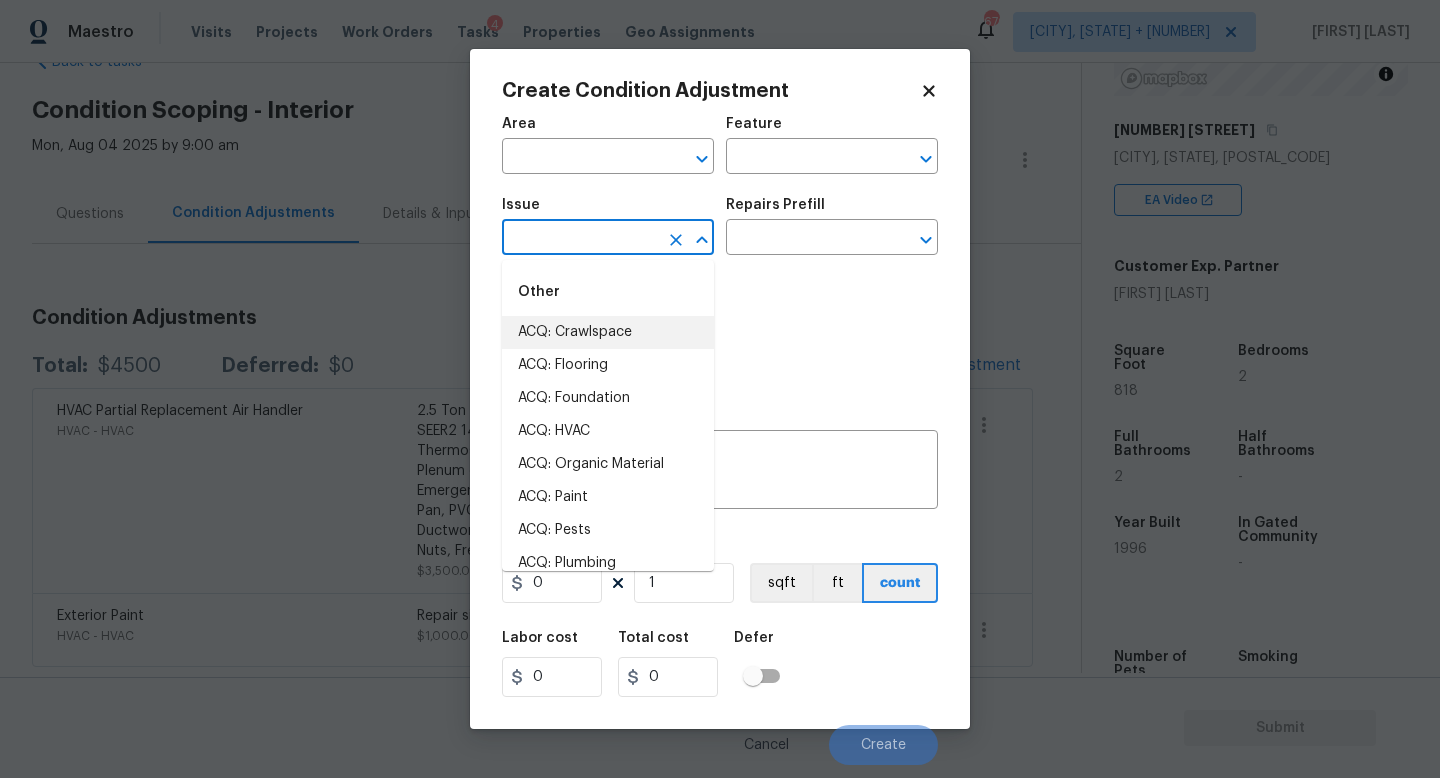 click at bounding box center [580, 239] 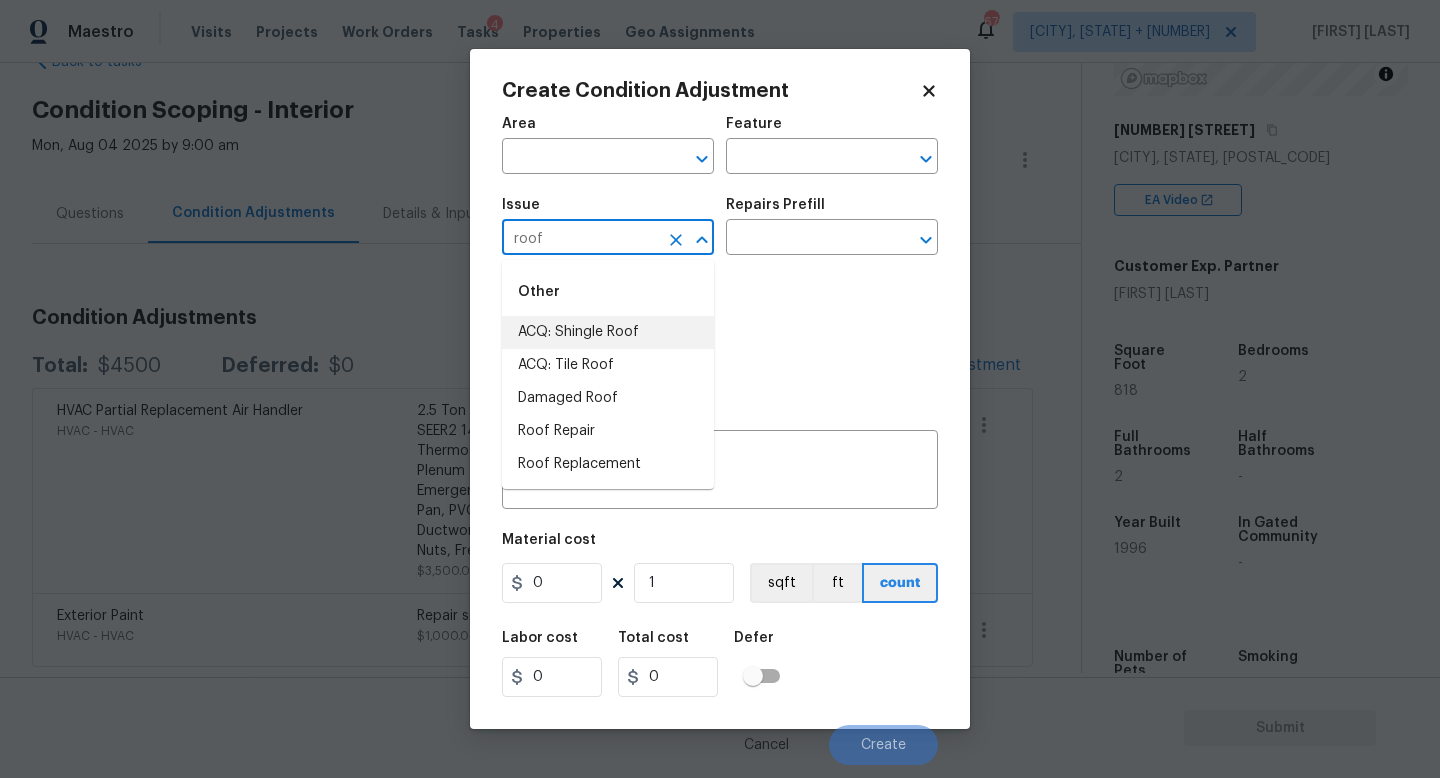click on "ACQ: Shingle Roof" at bounding box center [608, 332] 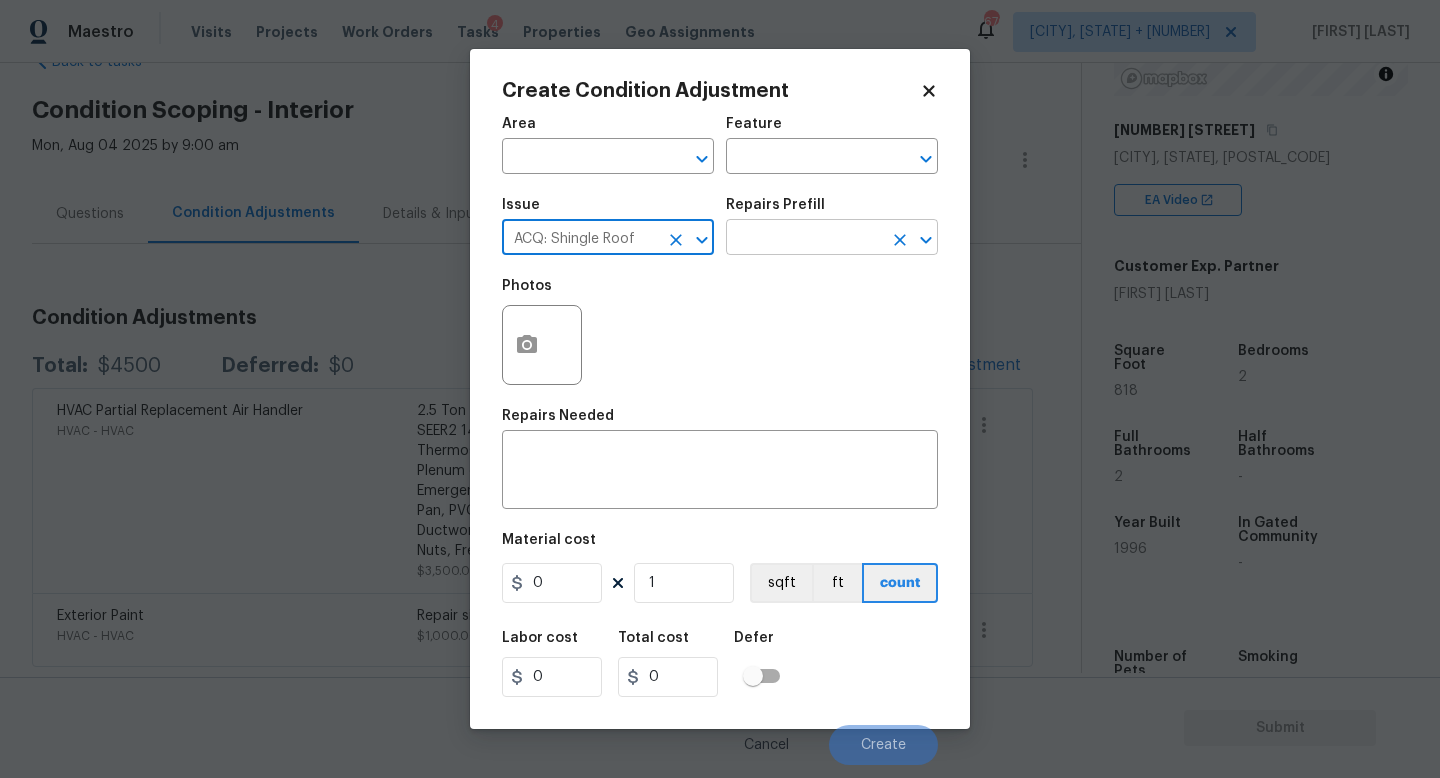 type on "ACQ: Shingle Roof" 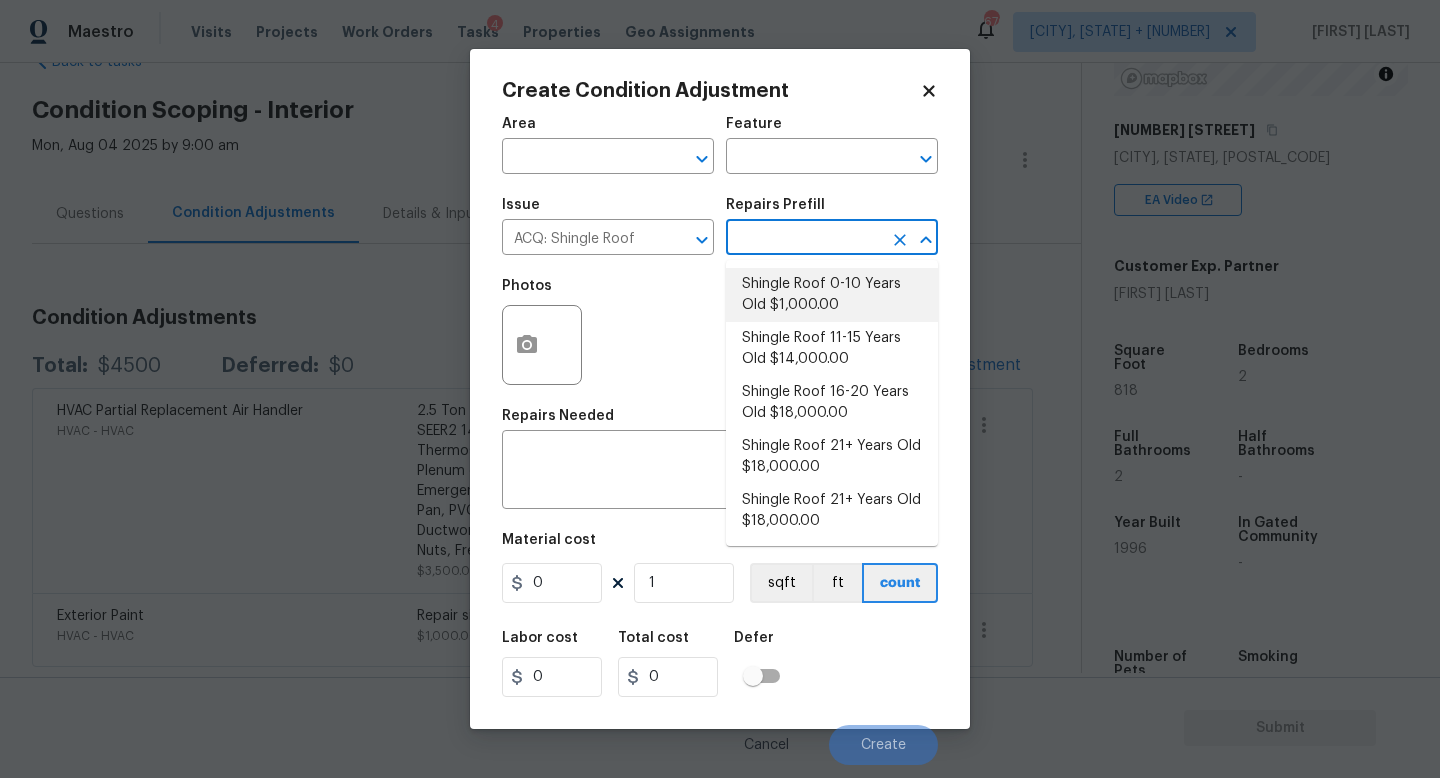 click on "Shingle Roof 0-10 Years Old $1,000.00" at bounding box center (832, 295) 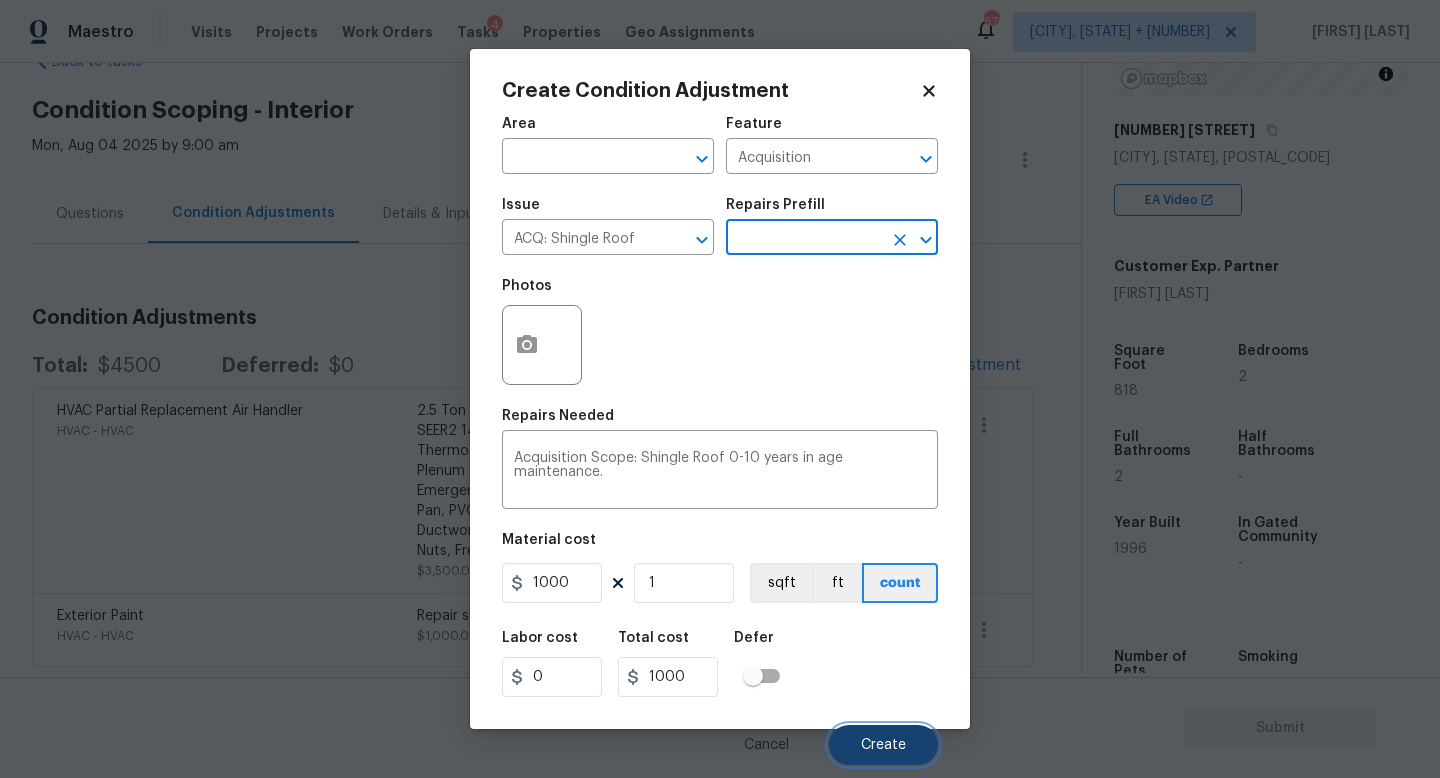 click on "Create" at bounding box center [883, 745] 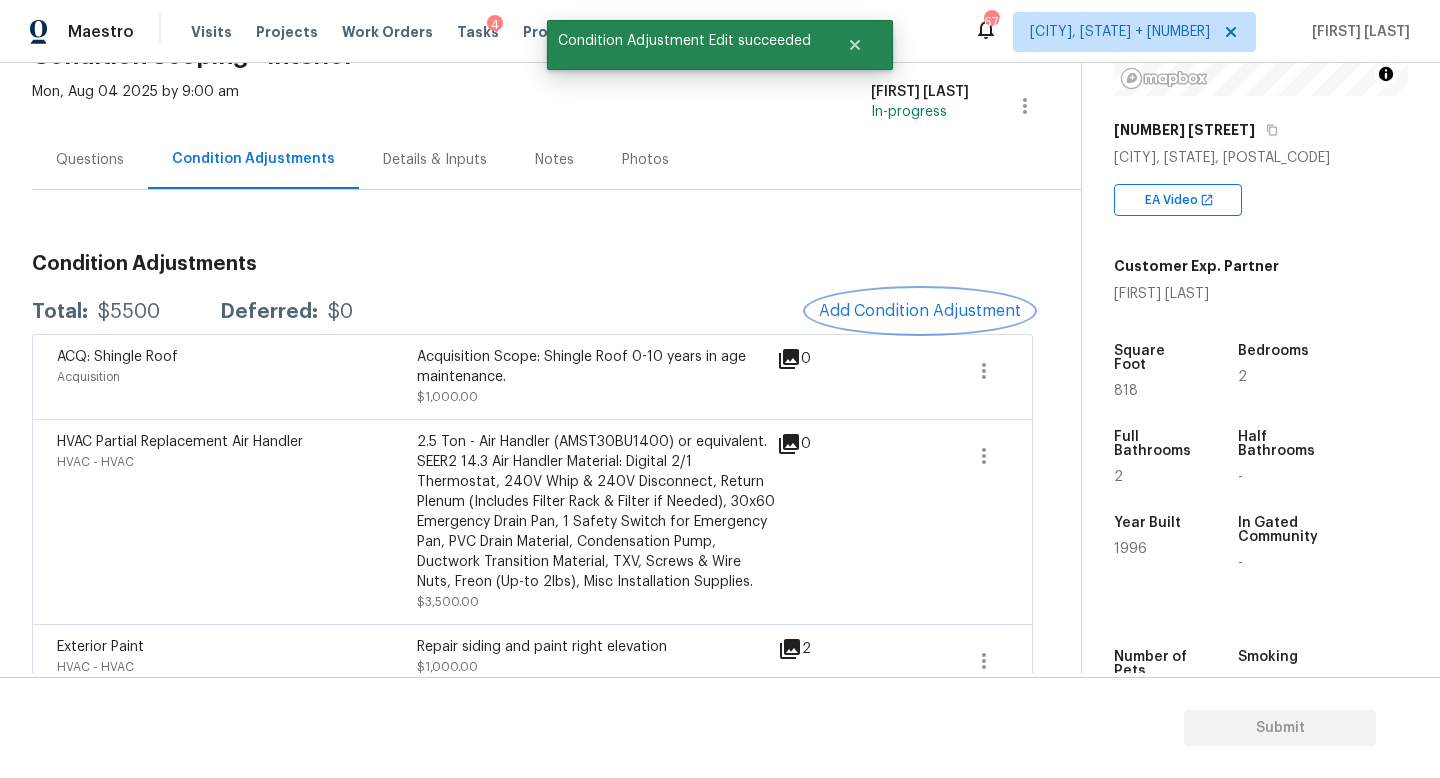 scroll, scrollTop: 115, scrollLeft: 0, axis: vertical 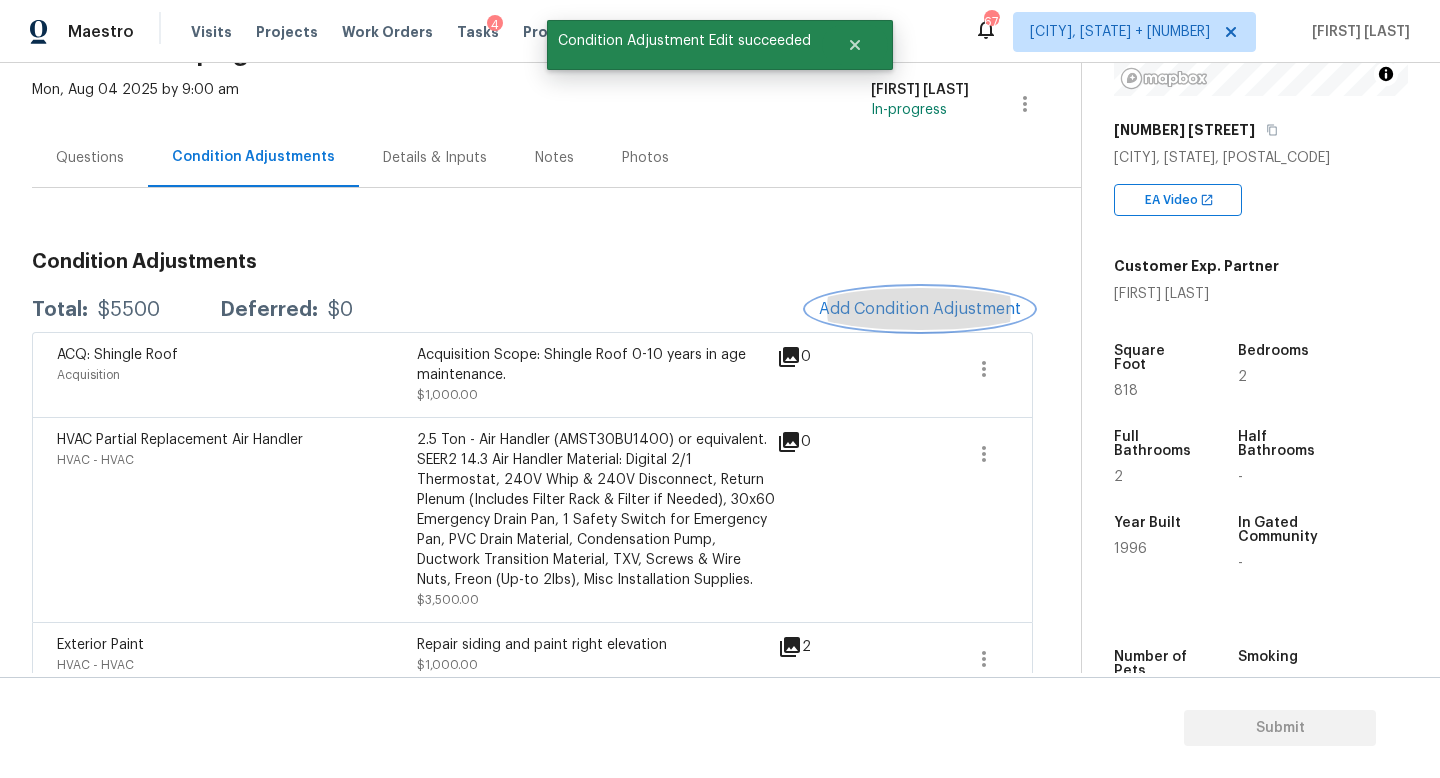 click on "Add Condition Adjustment" at bounding box center [920, 309] 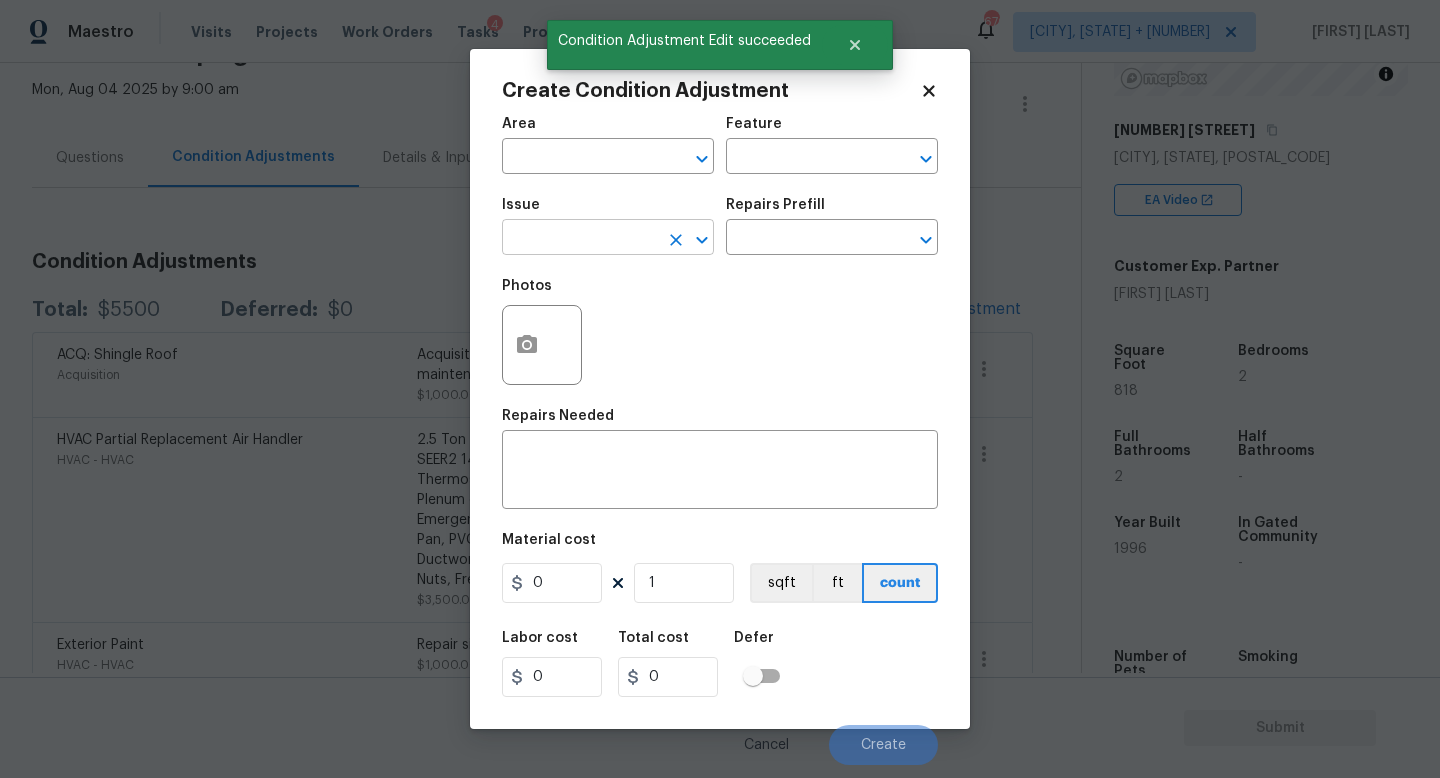 click at bounding box center (580, 239) 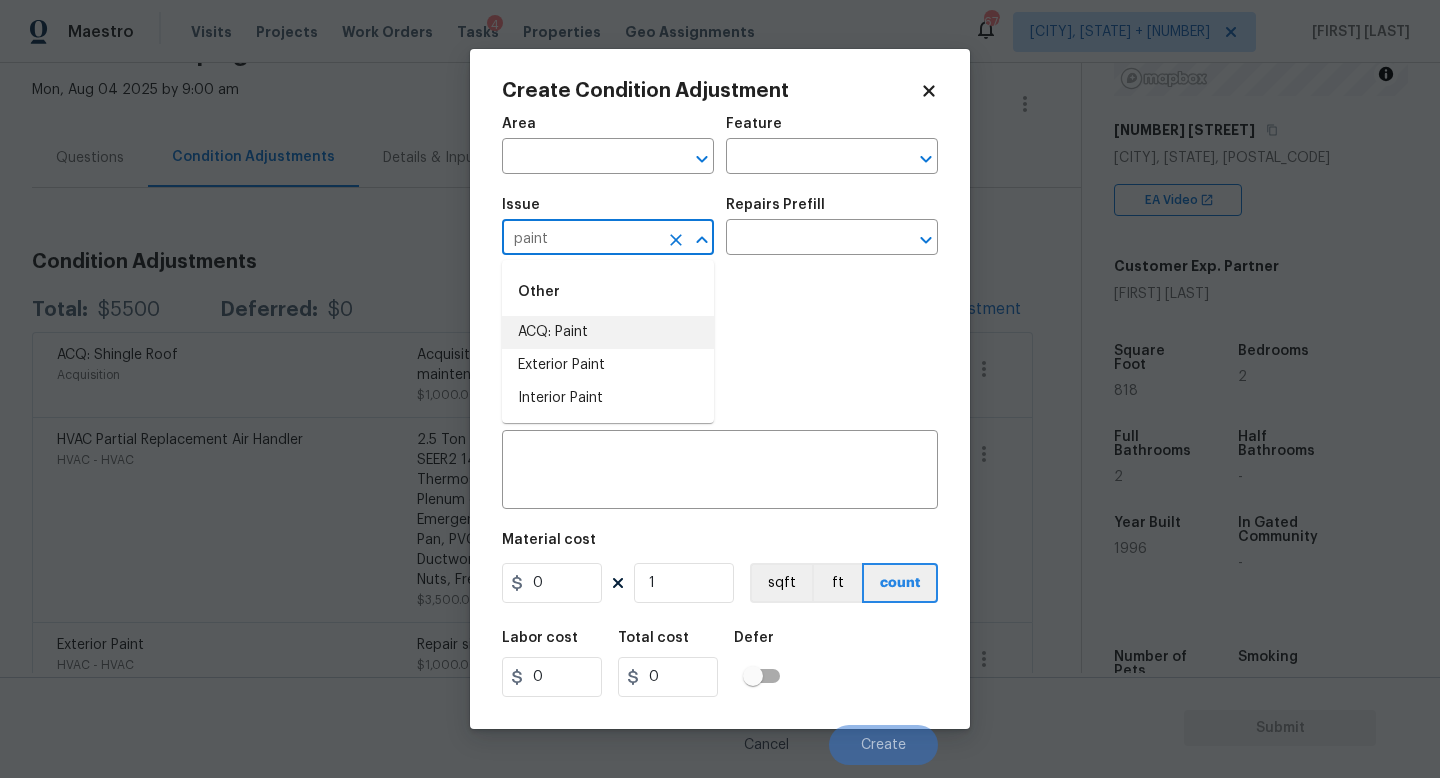 click on "ACQ: Paint" at bounding box center [608, 332] 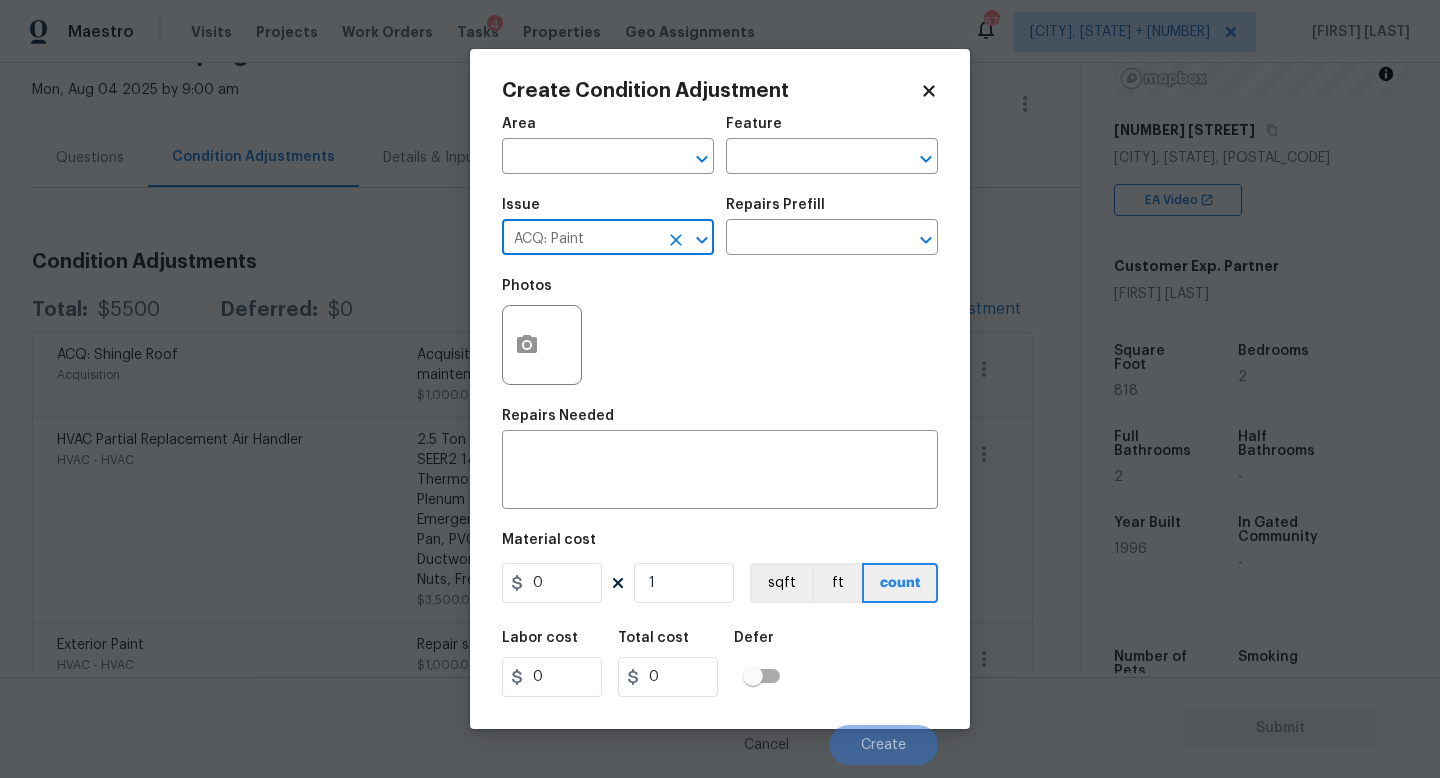 type on "ACQ: Paint" 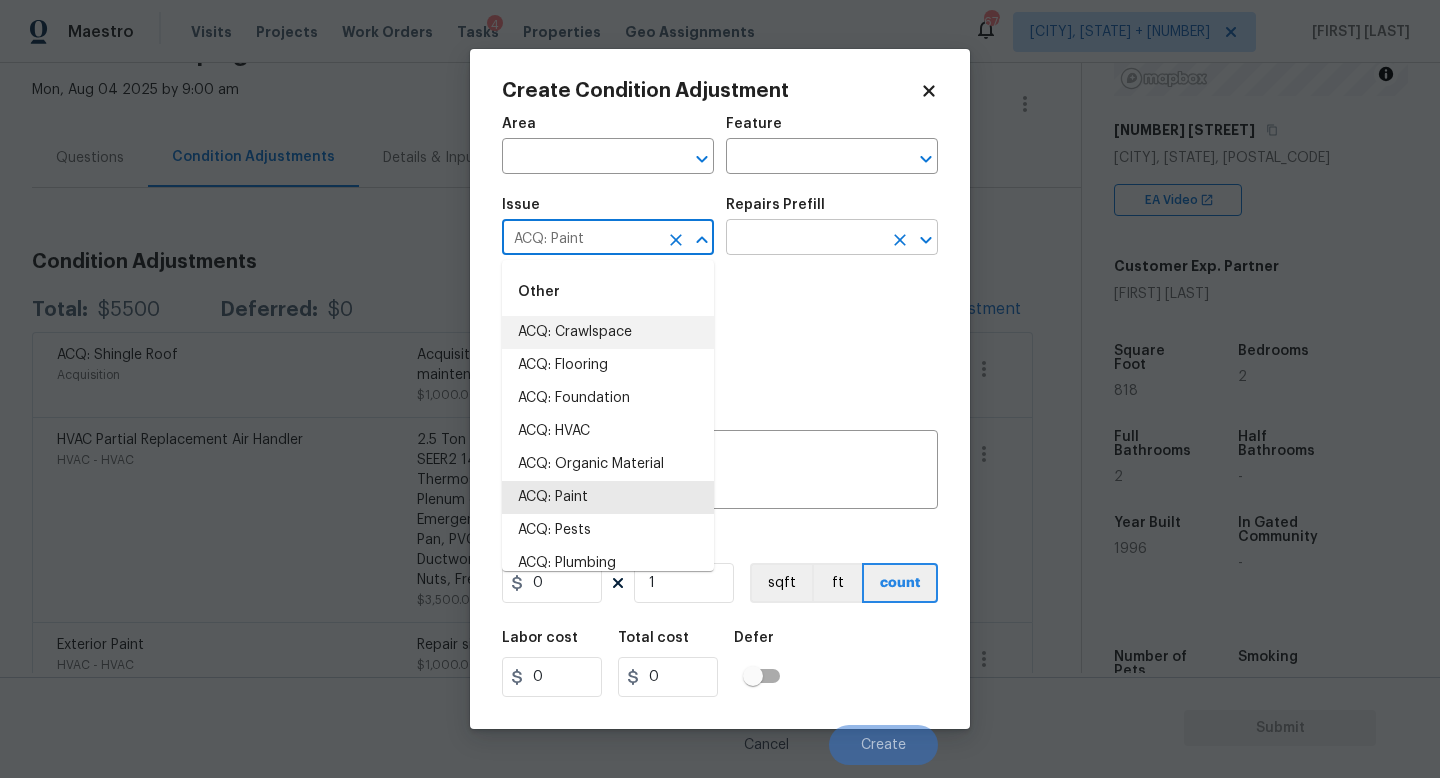 click at bounding box center [804, 239] 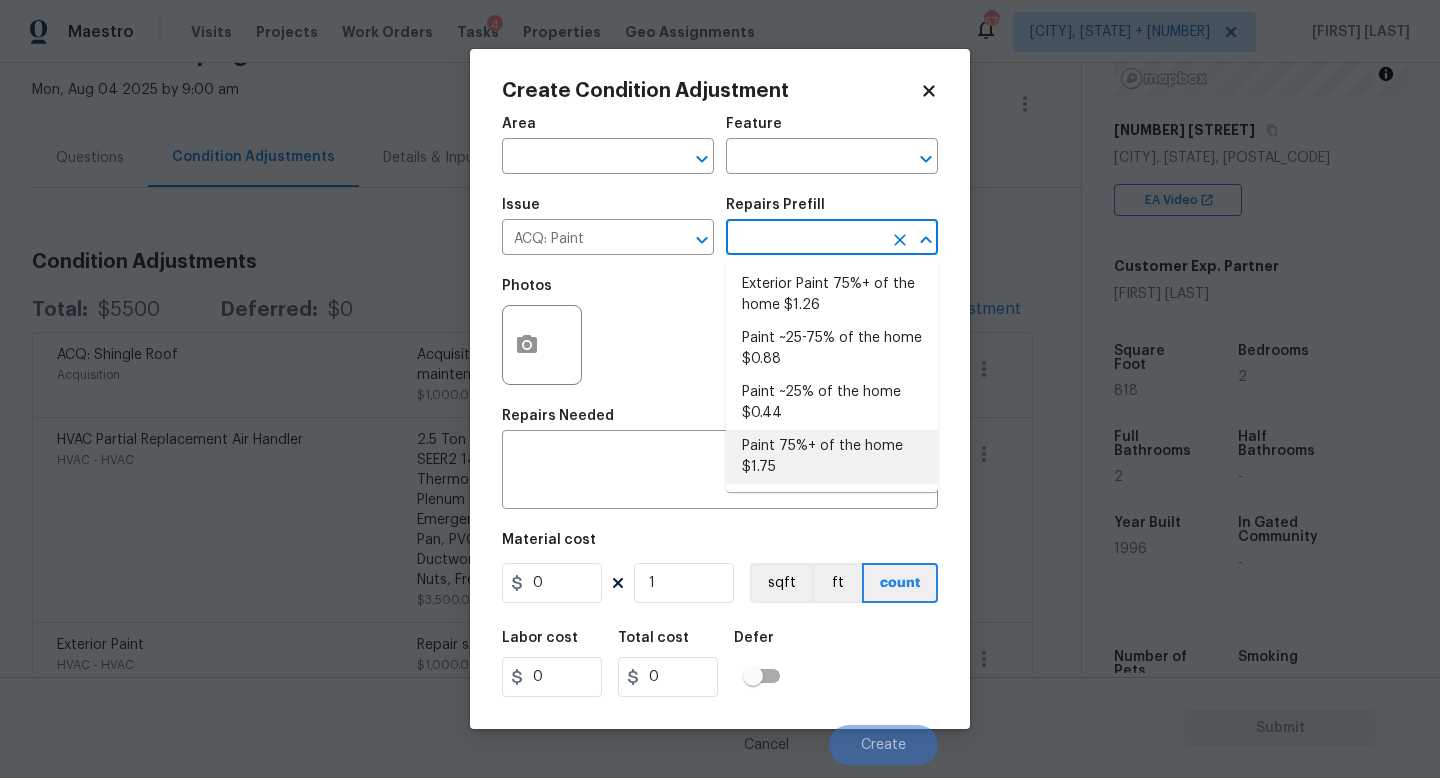 click on "Paint 75%+ of the home $1.75" at bounding box center [832, 457] 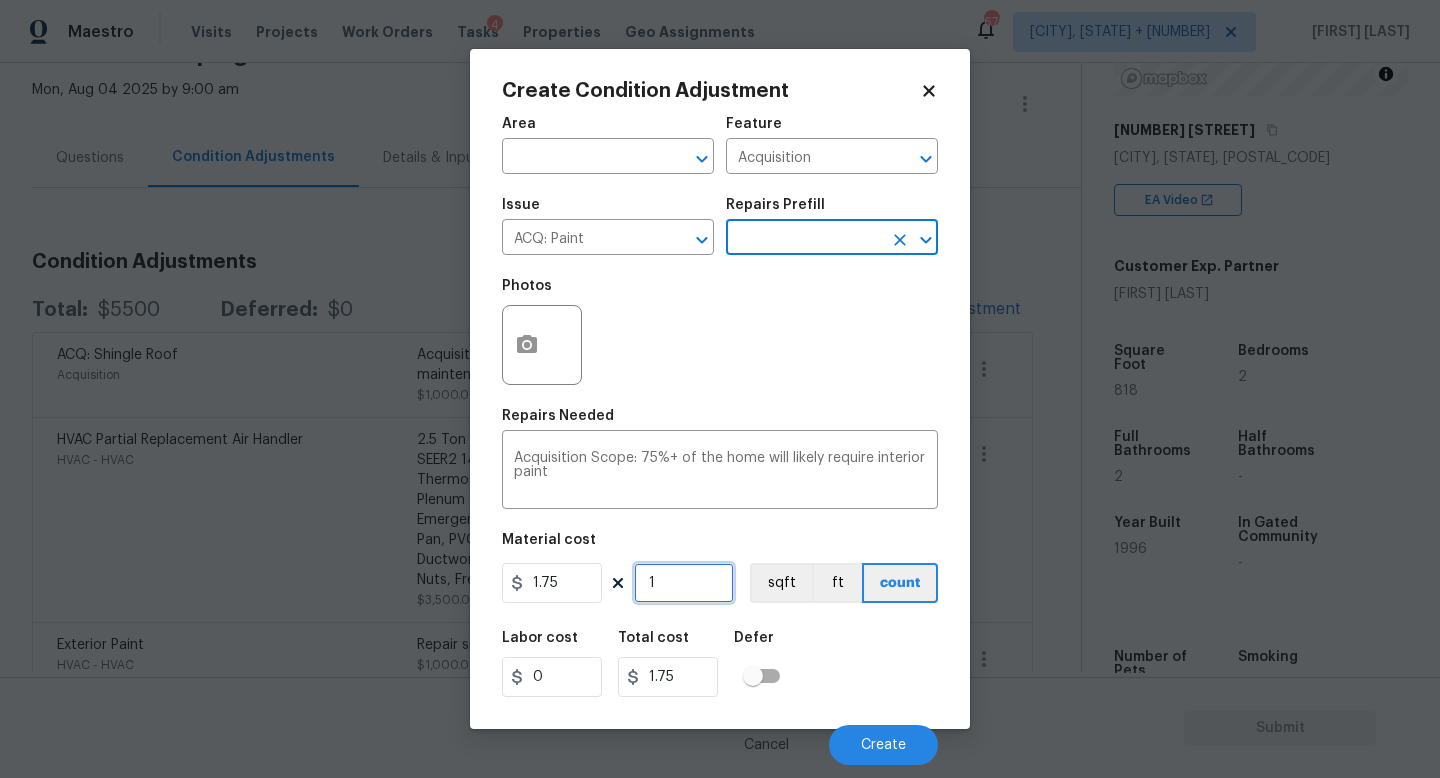 click on "1" at bounding box center [684, 583] 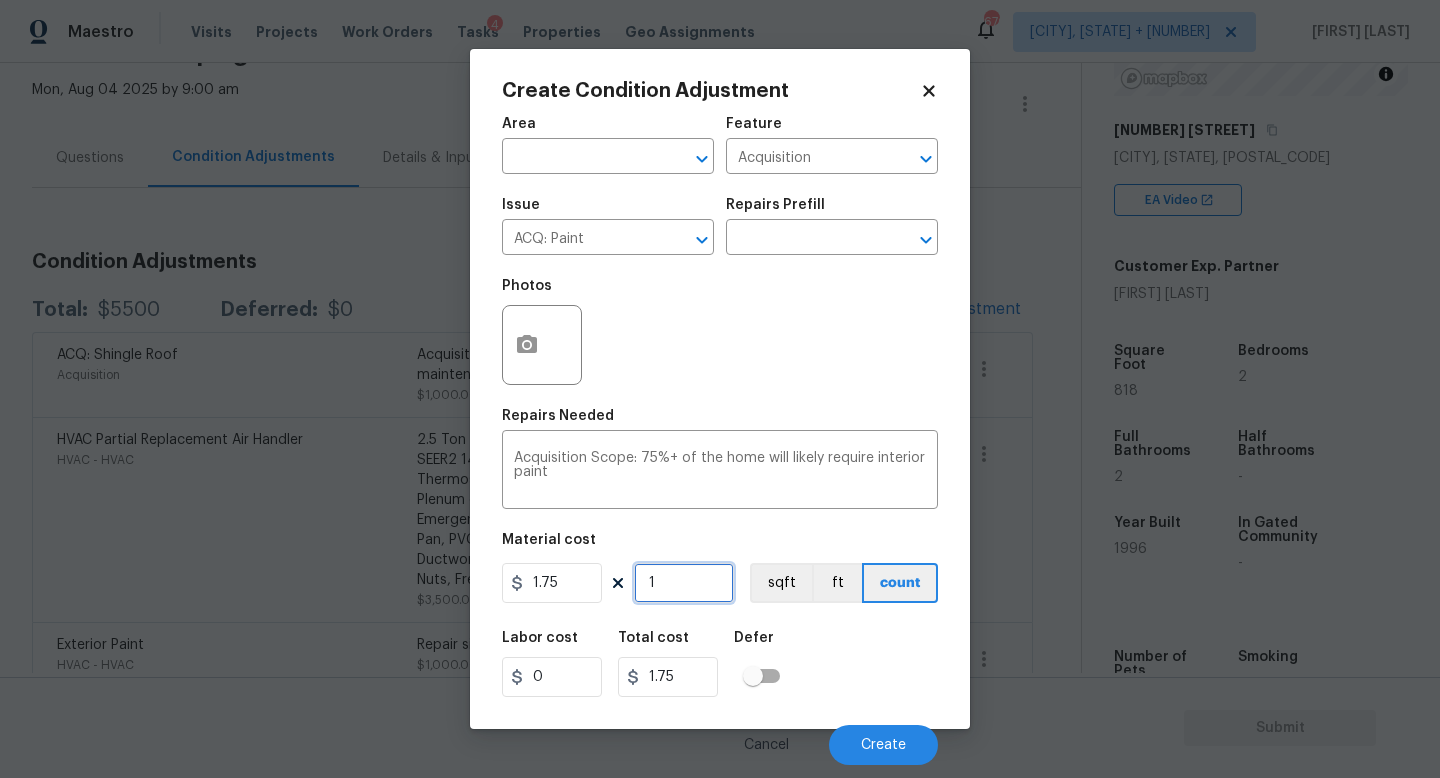 type on "0" 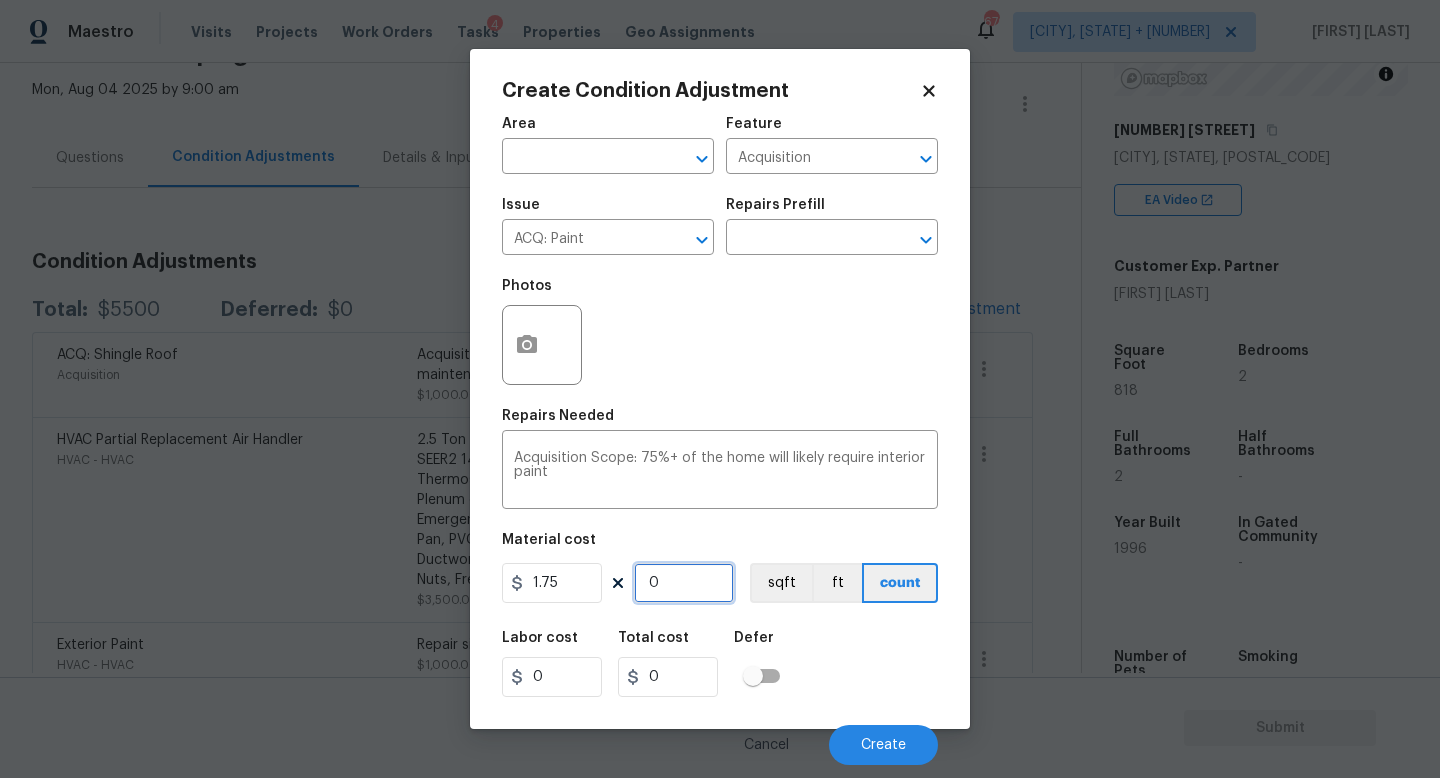 type on "8" 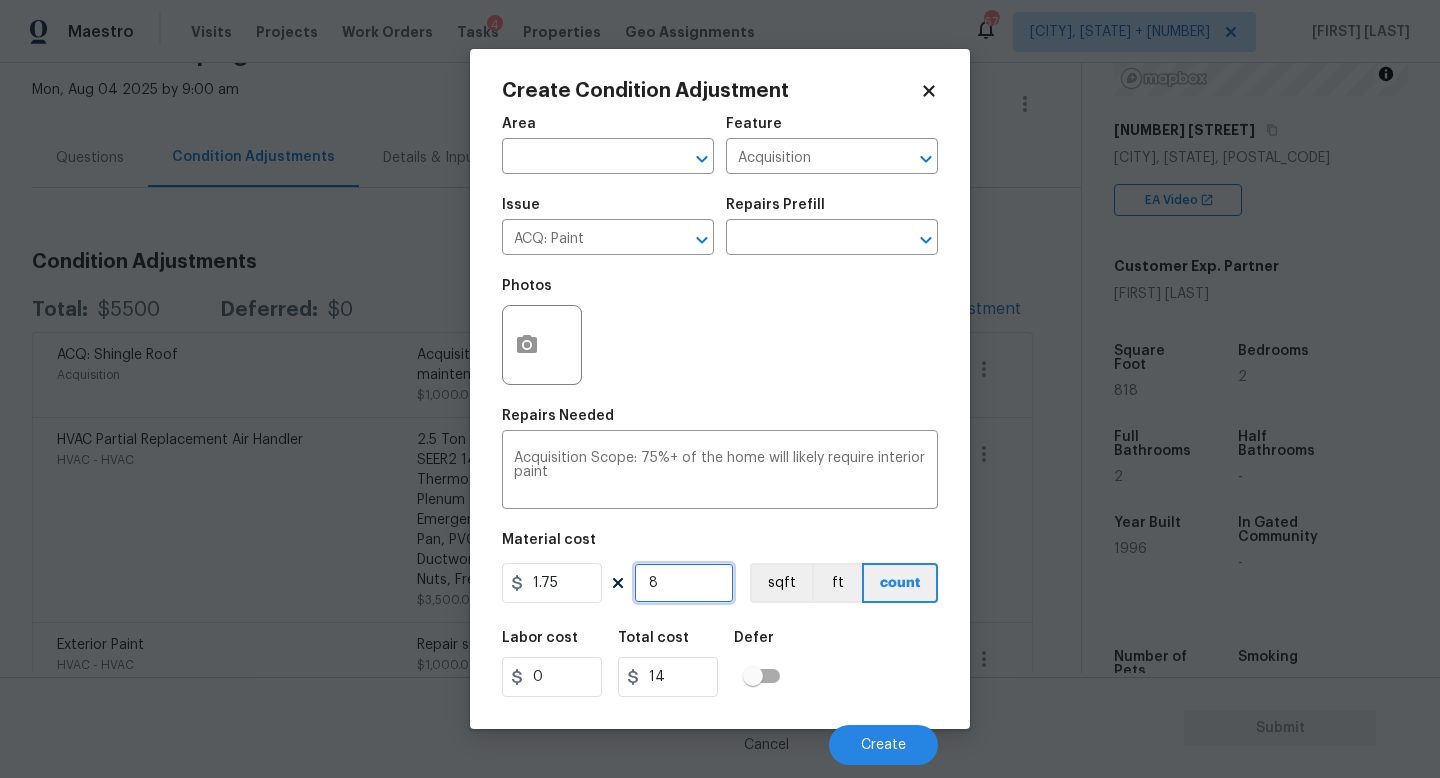 type on "81" 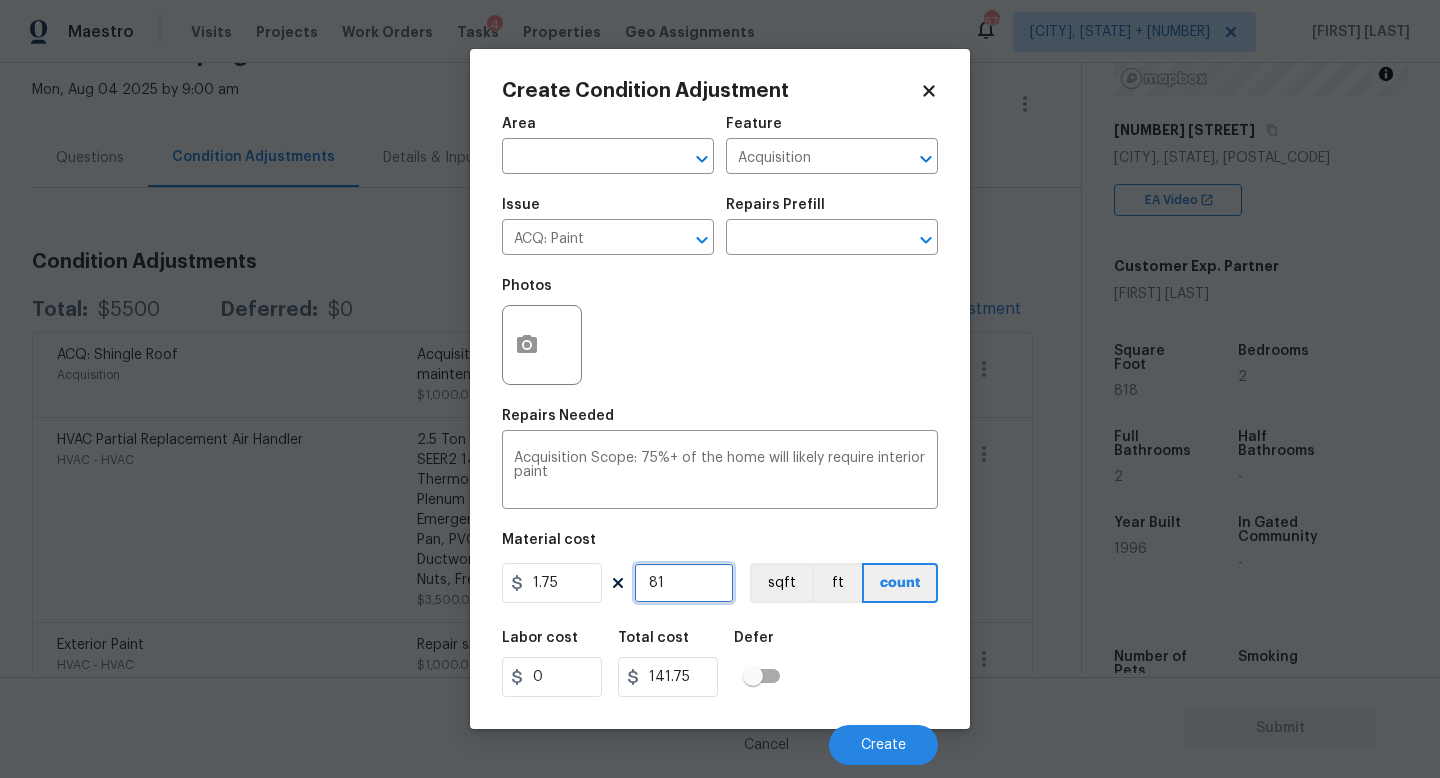 type on "818" 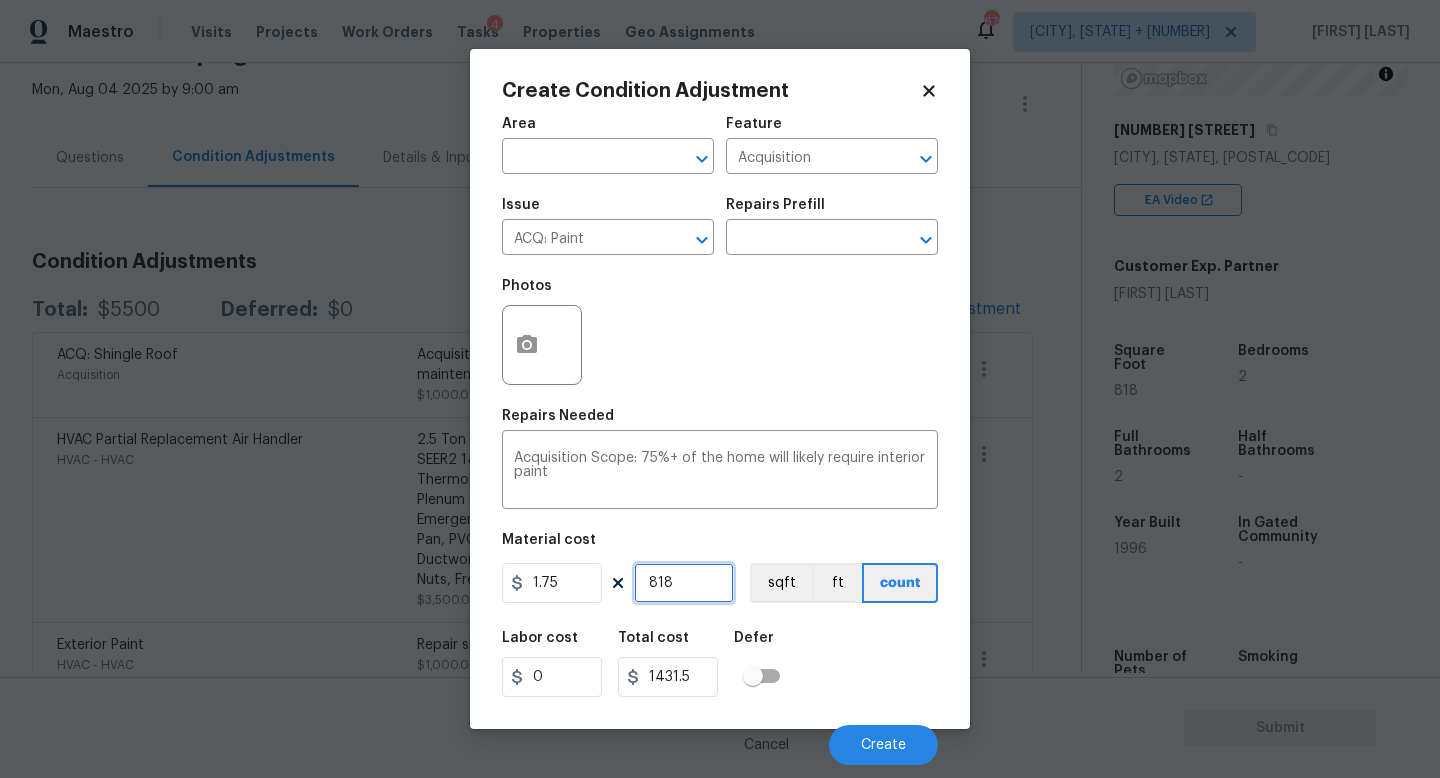 type on "818" 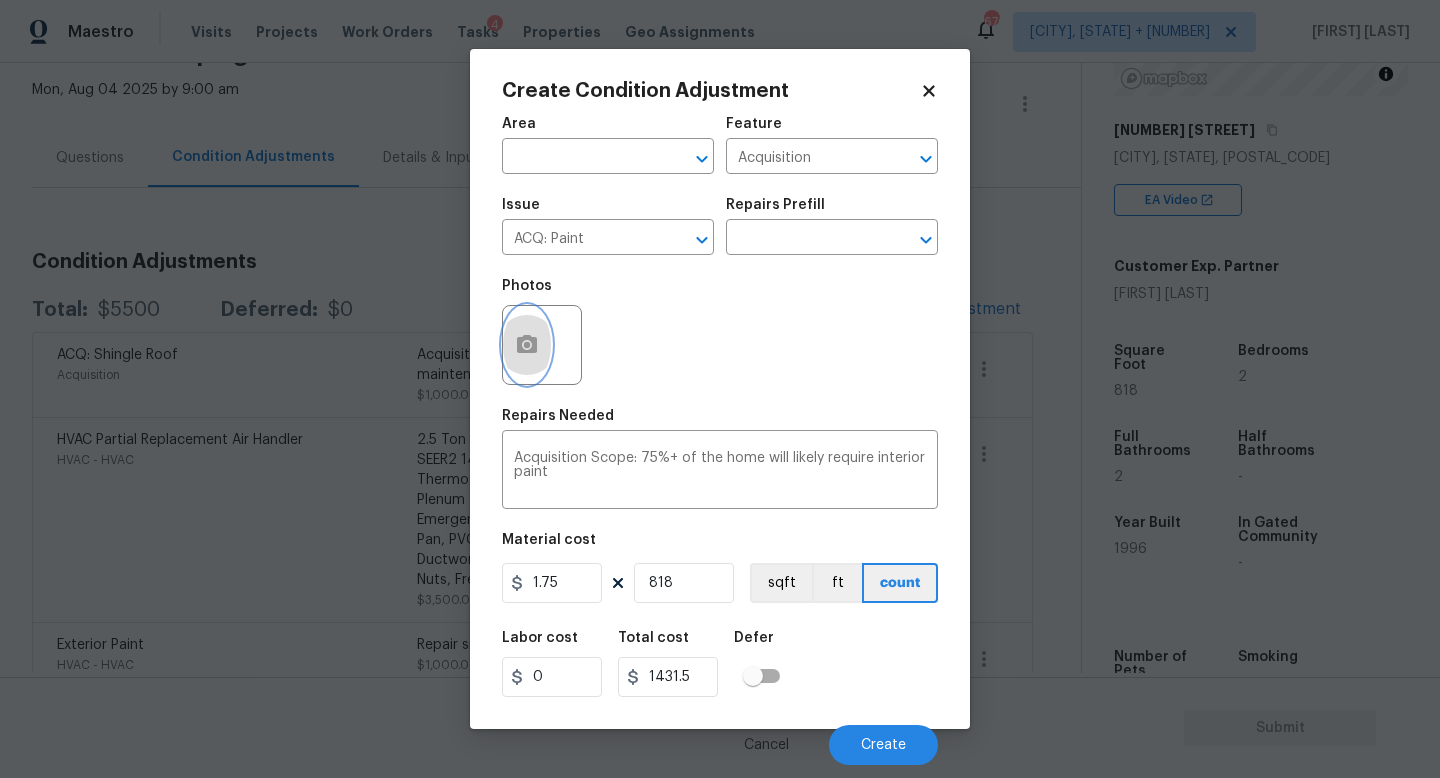 click 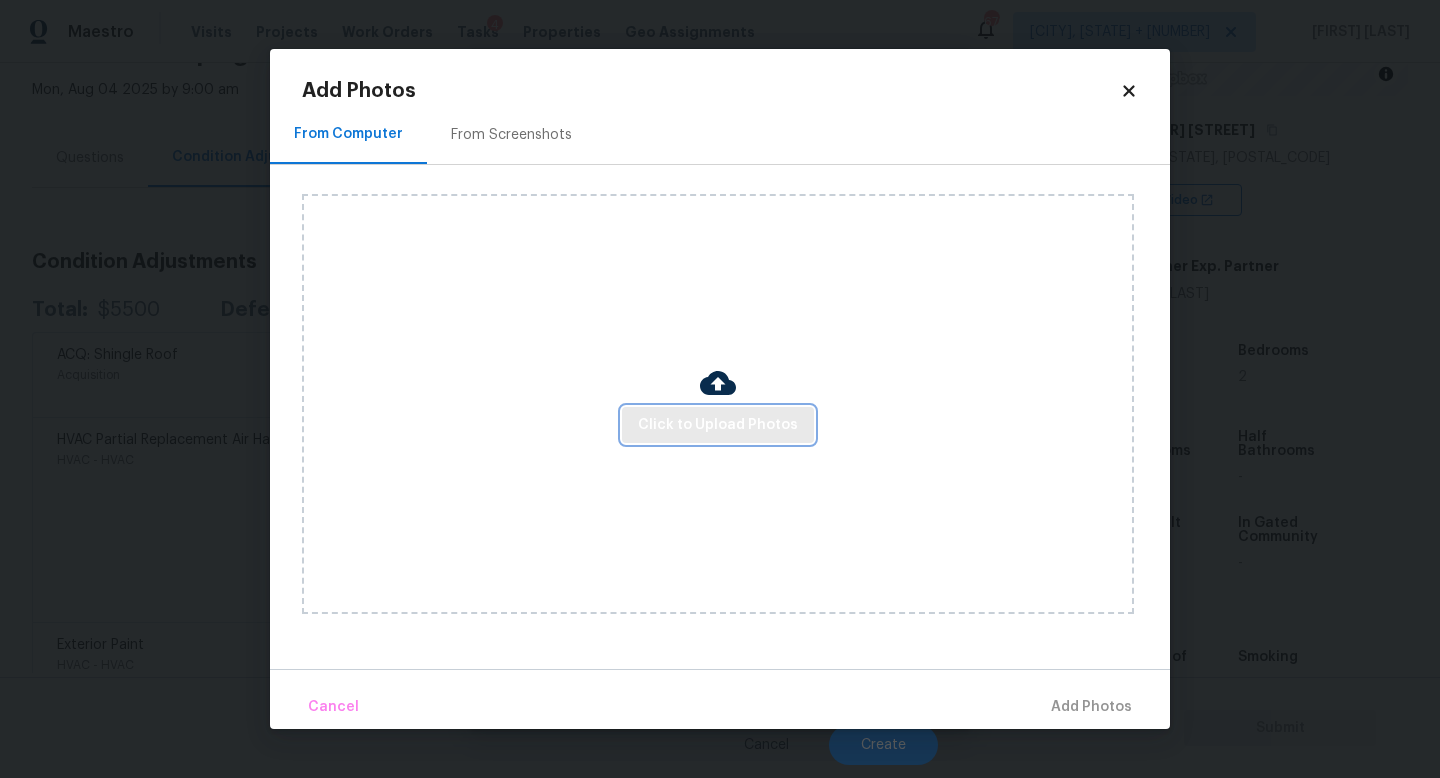 click on "Click to Upload Photos" at bounding box center (718, 425) 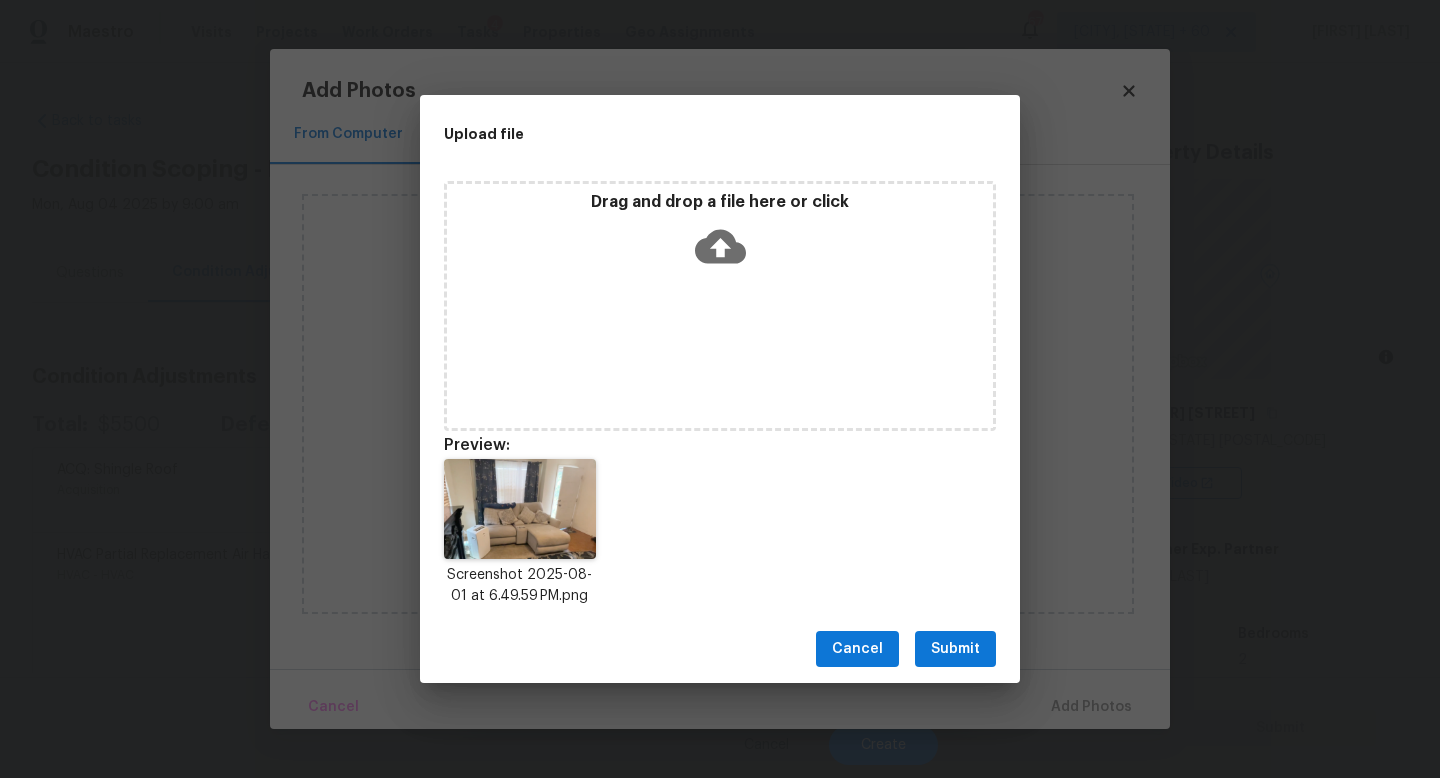 scroll, scrollTop: 0, scrollLeft: 0, axis: both 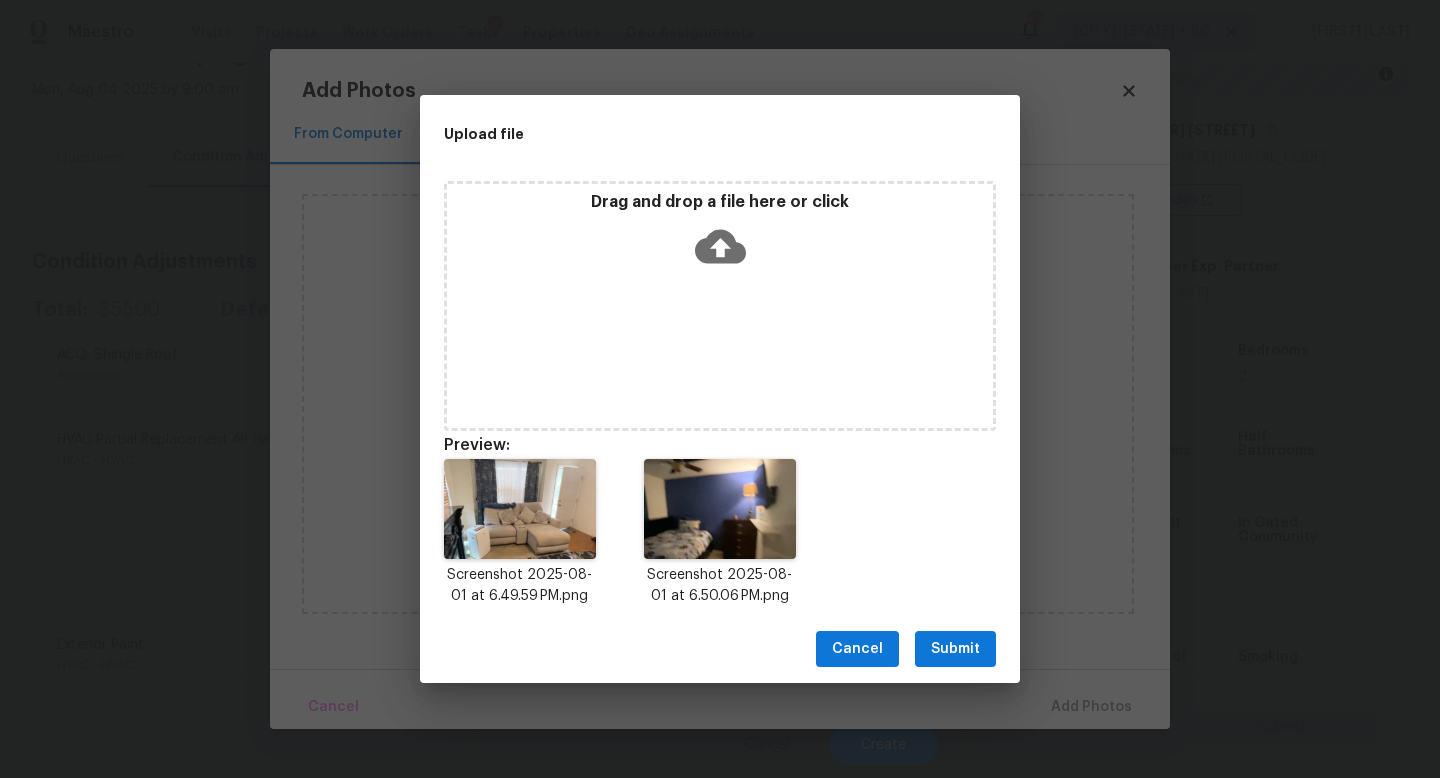 click on "Submit" at bounding box center (955, 649) 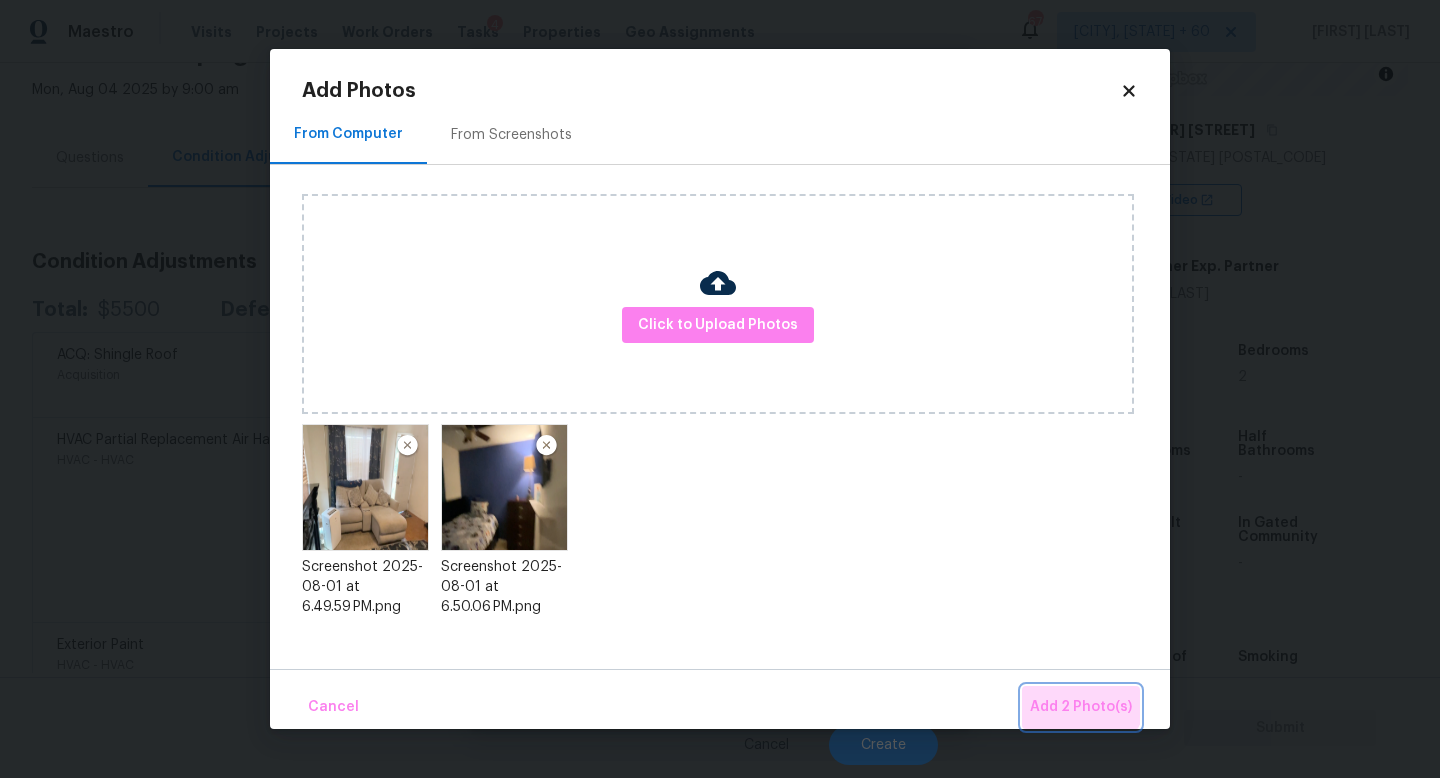 click on "Add 2 Photo(s)" at bounding box center (1081, 707) 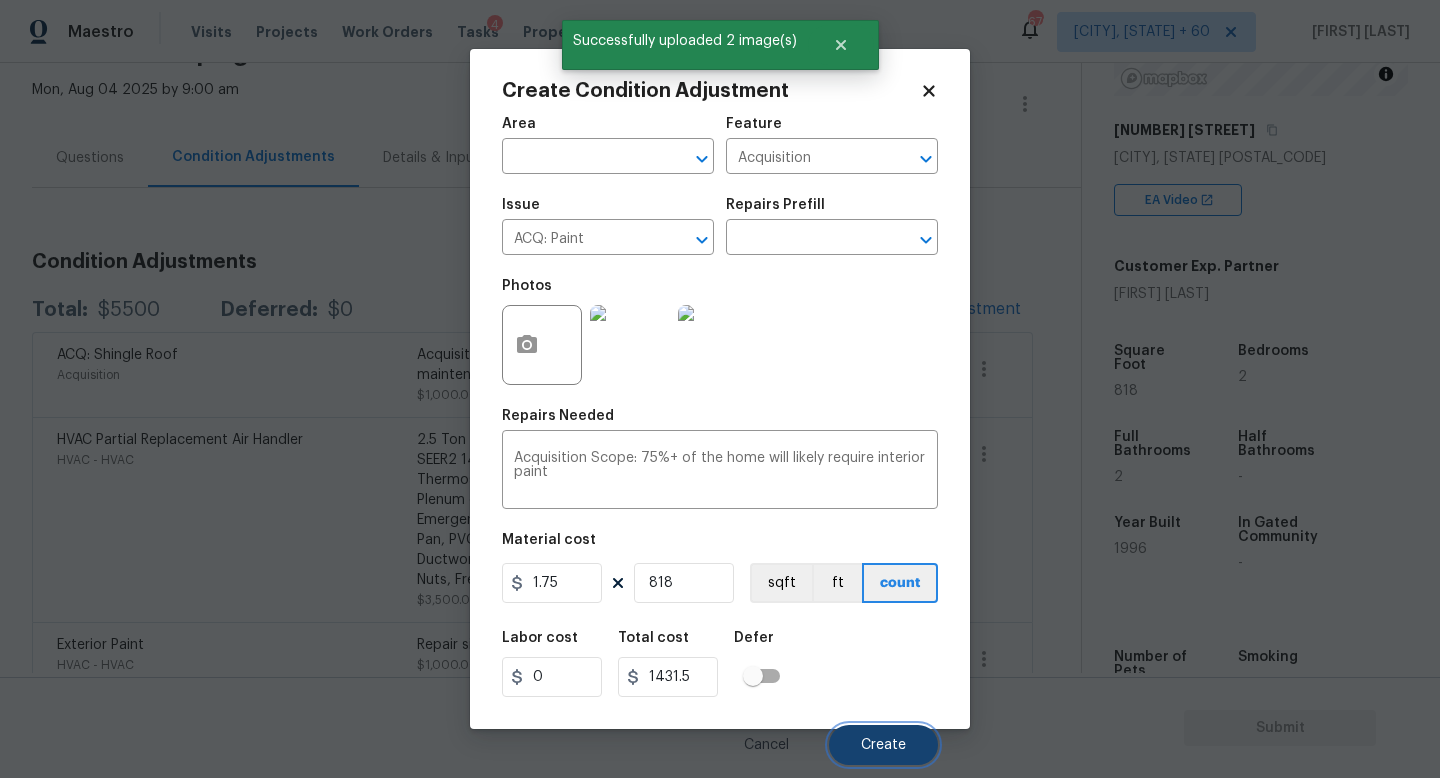 click on "Create" at bounding box center (883, 745) 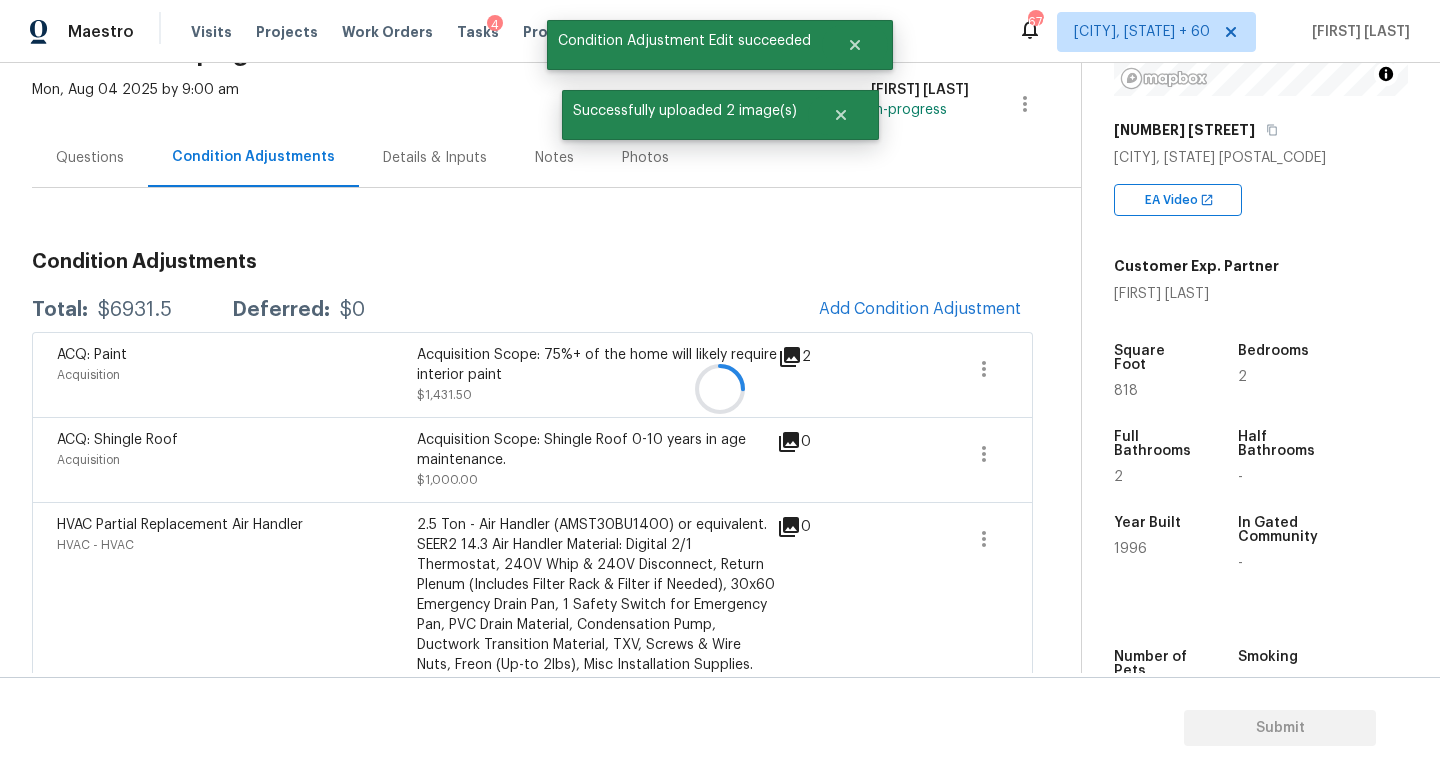 click at bounding box center [720, 389] 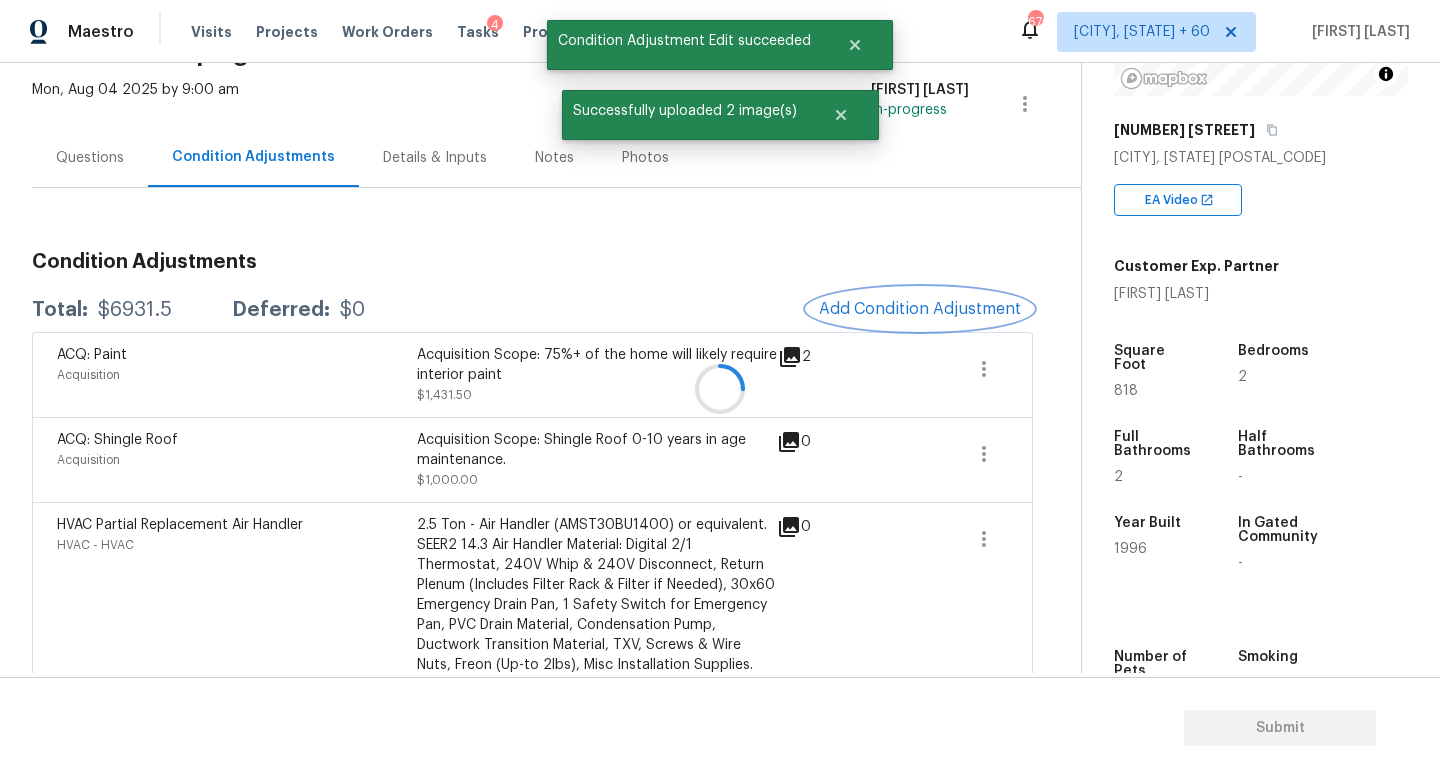 click on "Add Condition Adjustment" at bounding box center (920, 309) 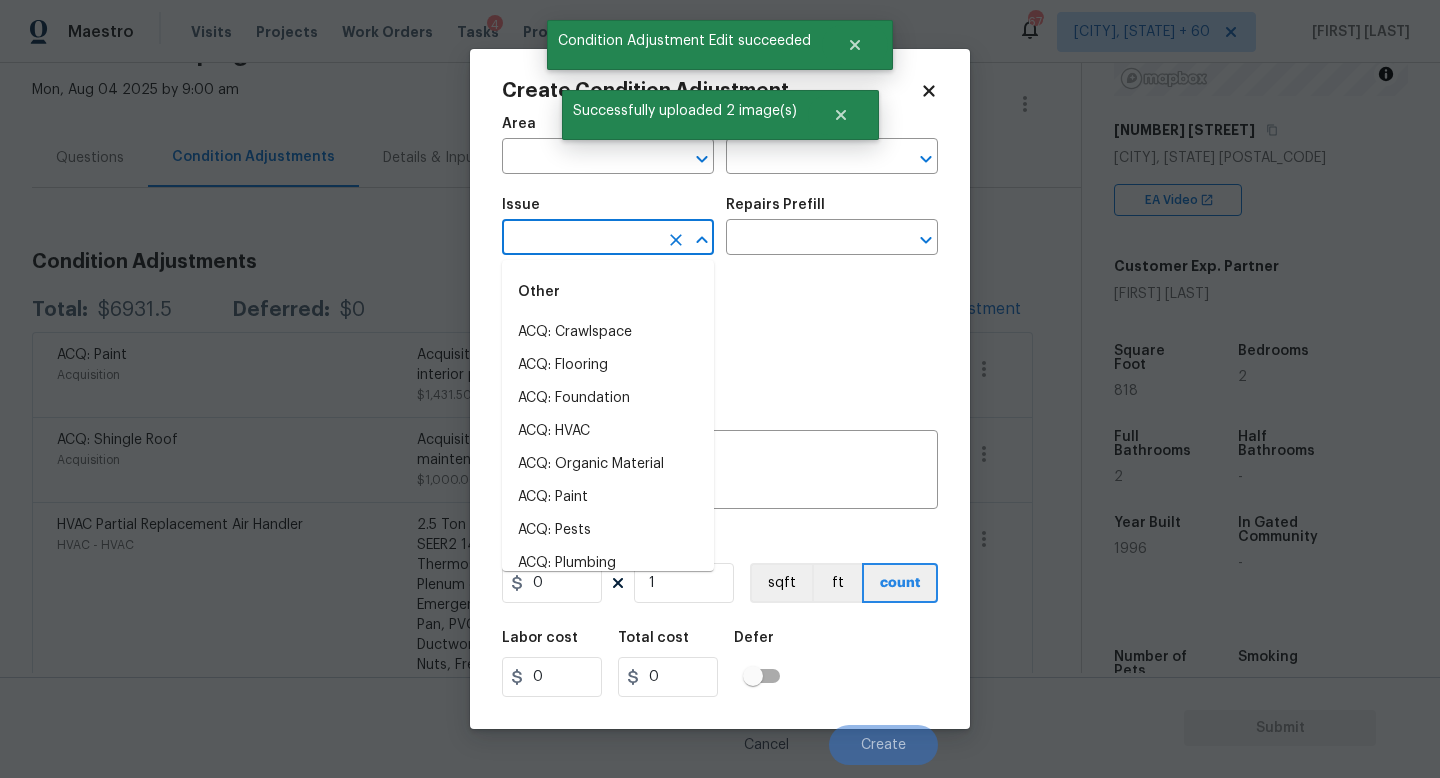 click at bounding box center (580, 239) 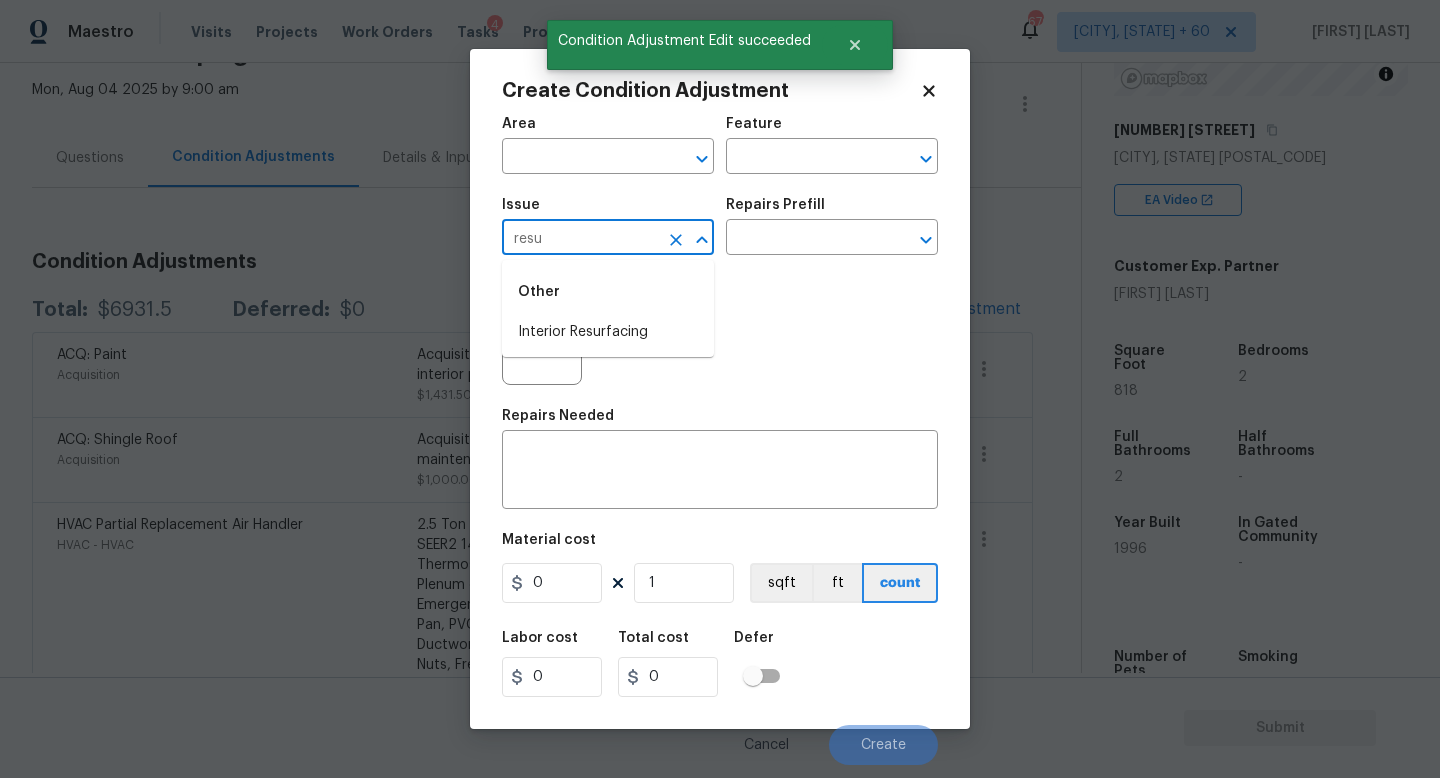 click on "Interior Resurfacing" at bounding box center [608, 332] 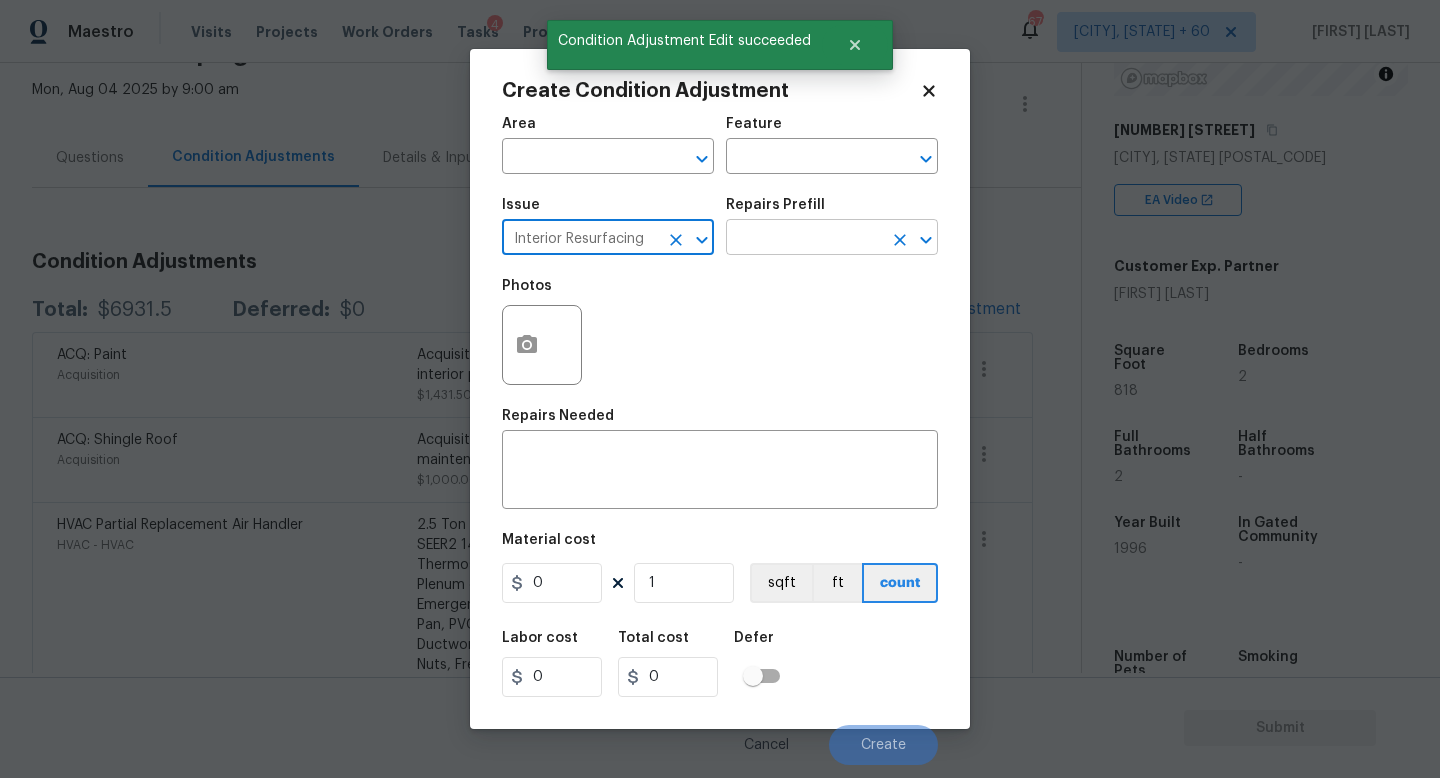 type on "Interior Resurfacing" 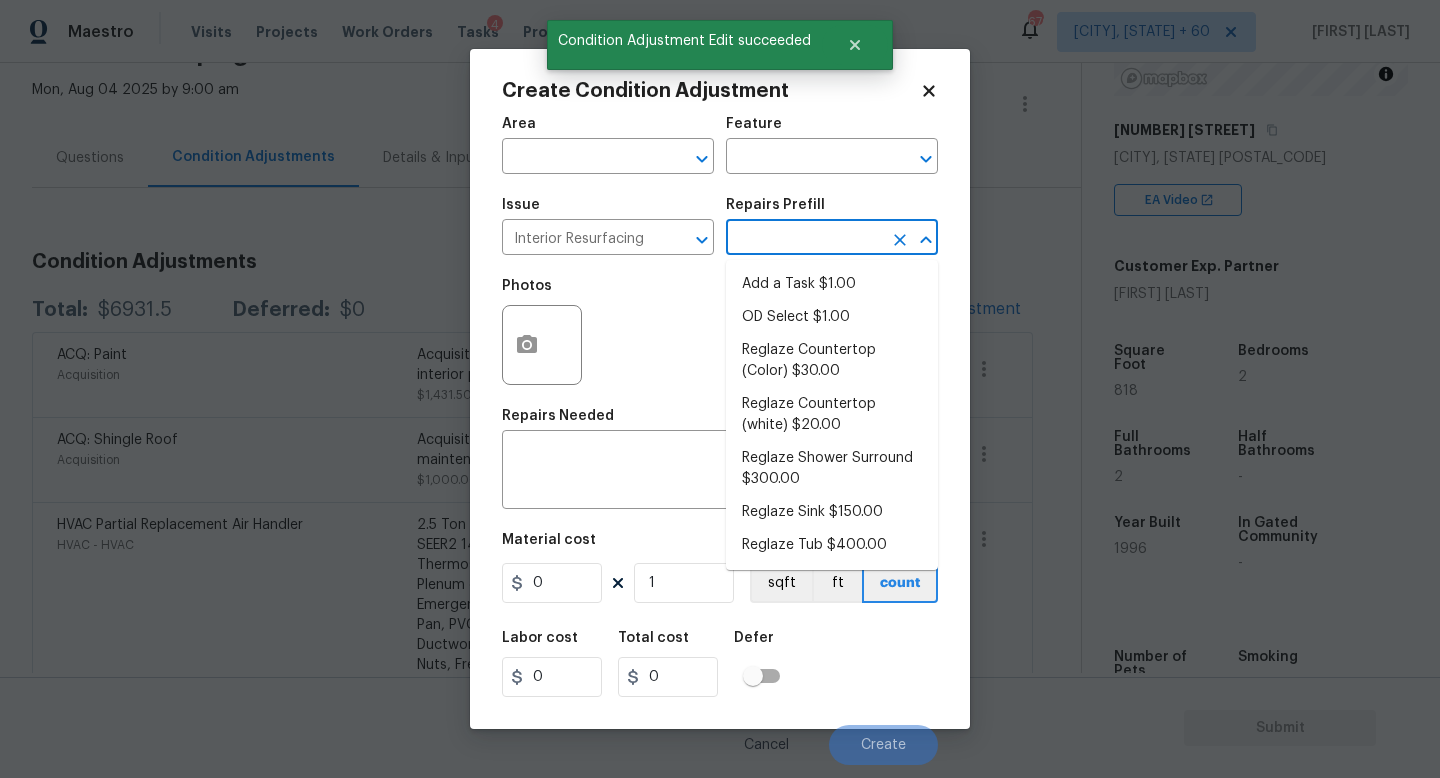 click at bounding box center [804, 239] 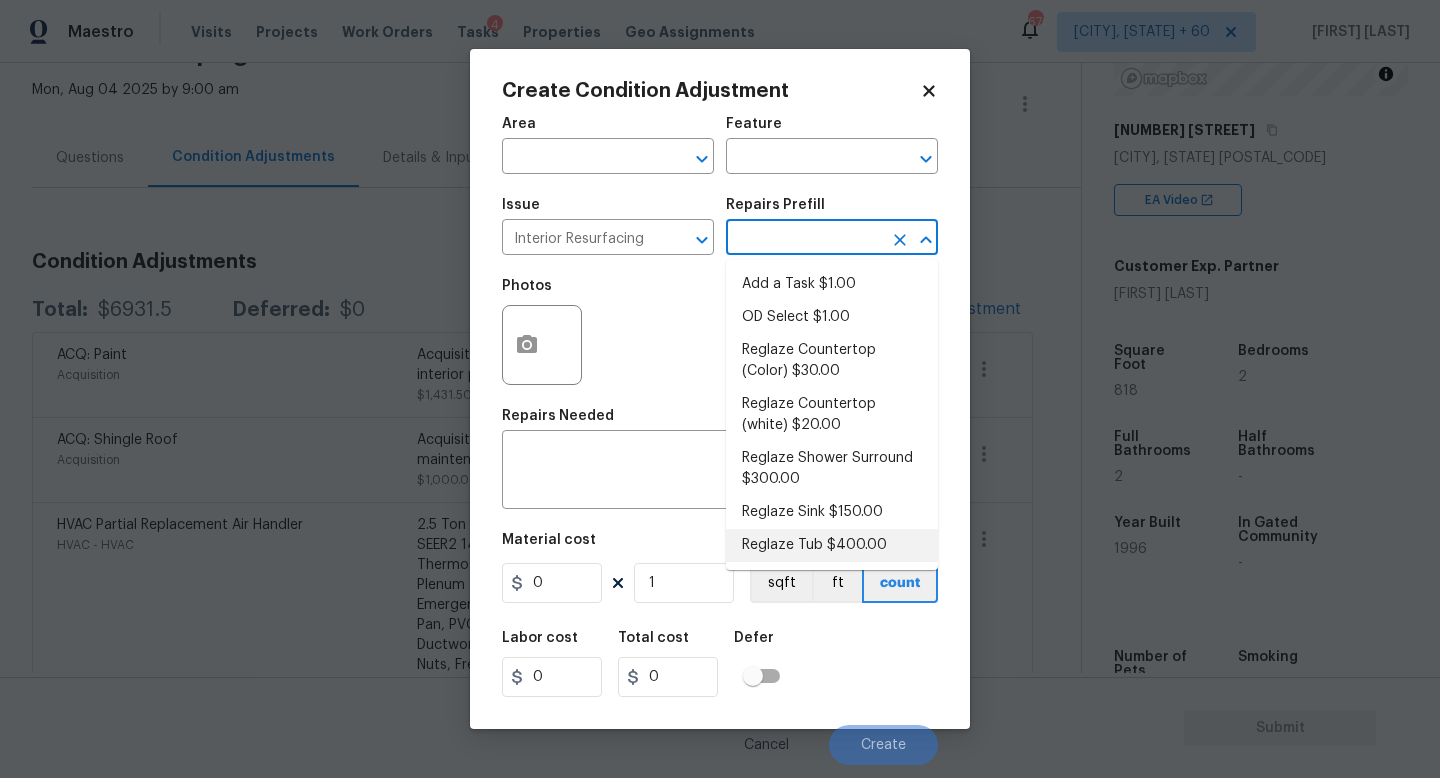 click on "Reglaze Tub $400.00" at bounding box center (832, 545) 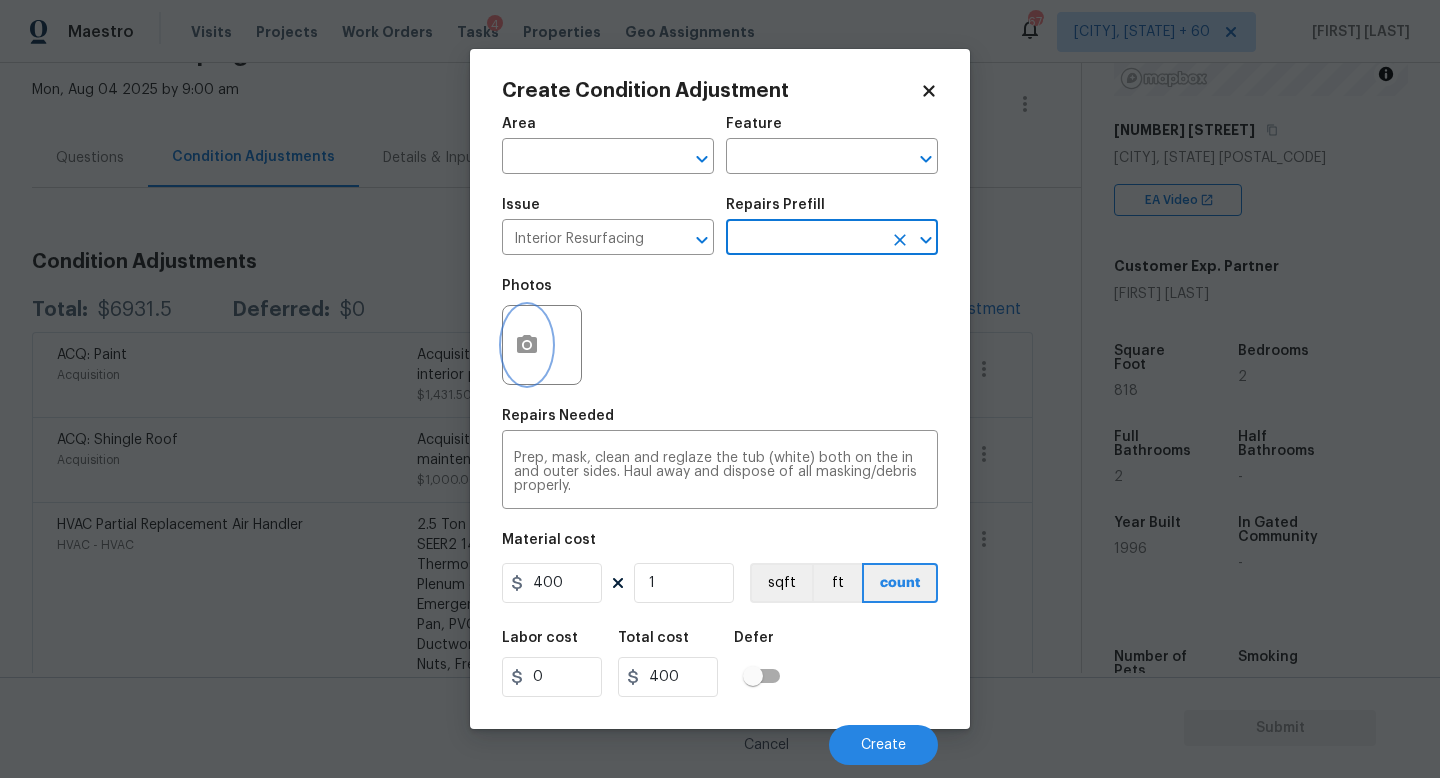 click at bounding box center (527, 345) 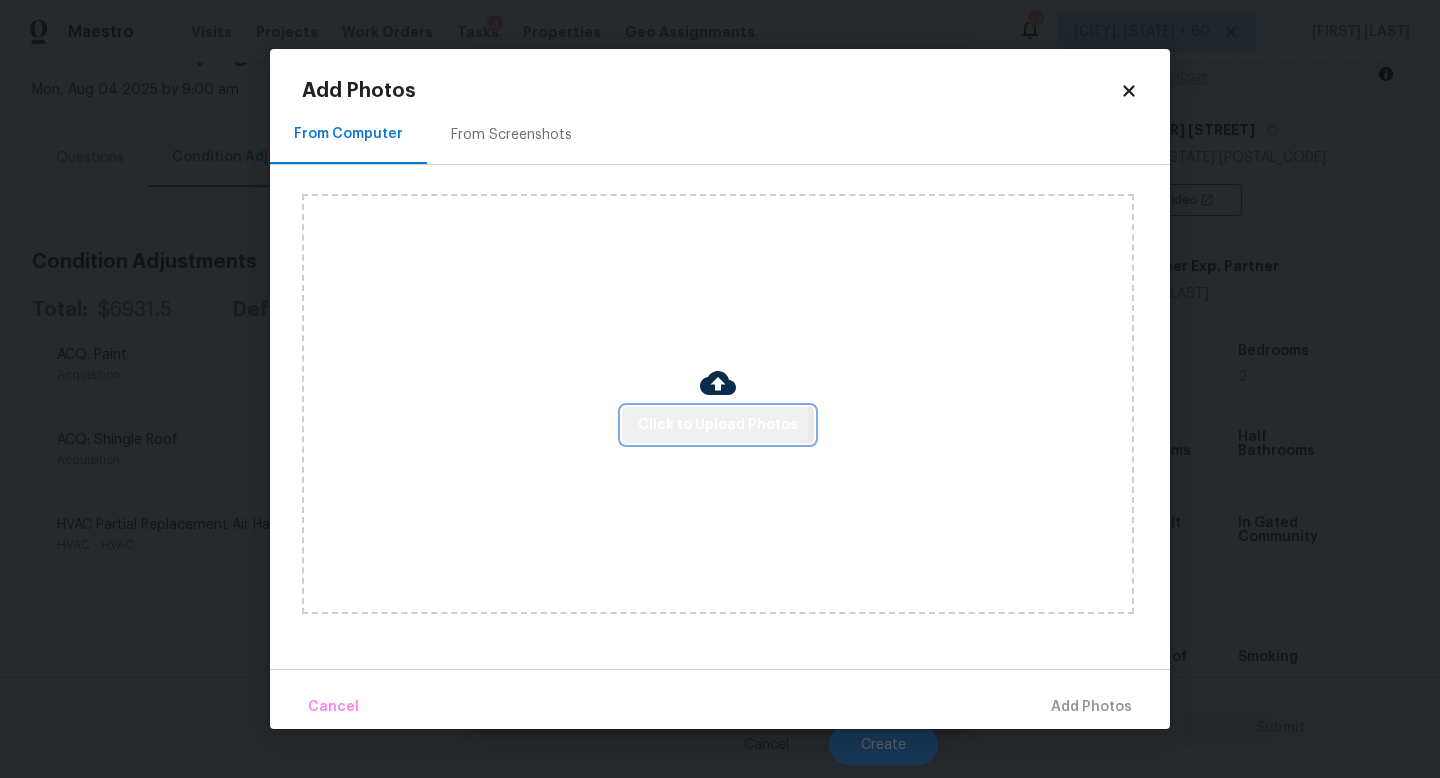click on "Click to Upload Photos" at bounding box center (718, 425) 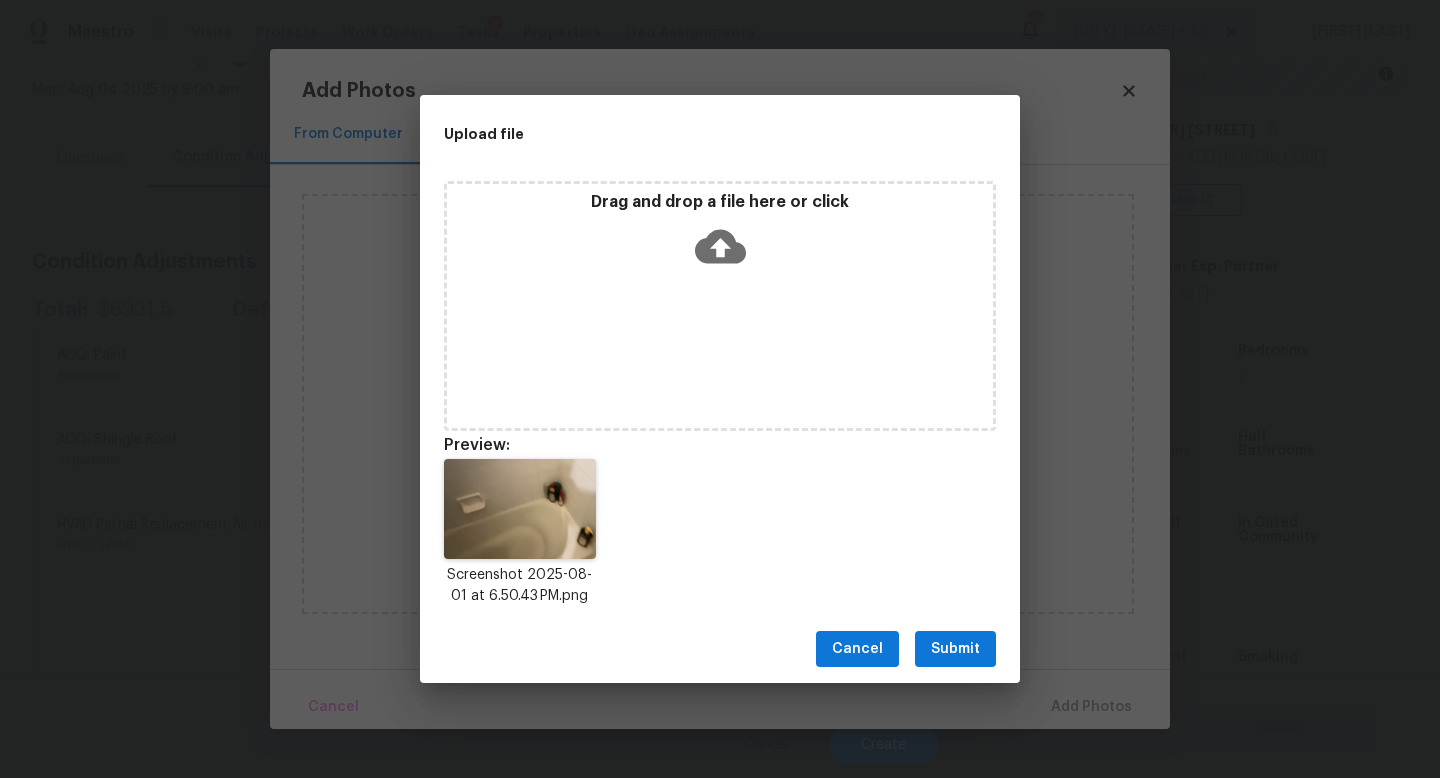 click on "Submit" at bounding box center [955, 649] 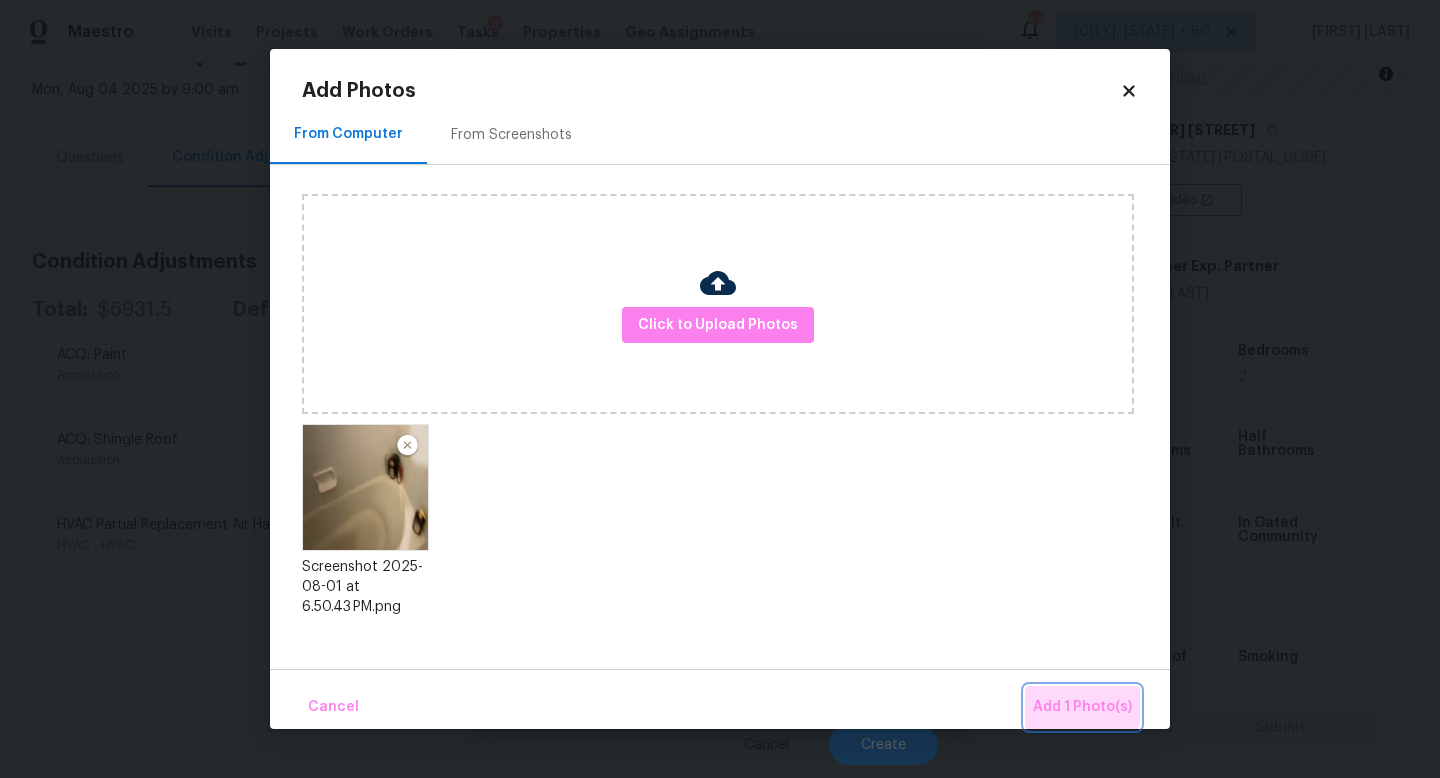 click on "Add 1 Photo(s)" at bounding box center [1082, 707] 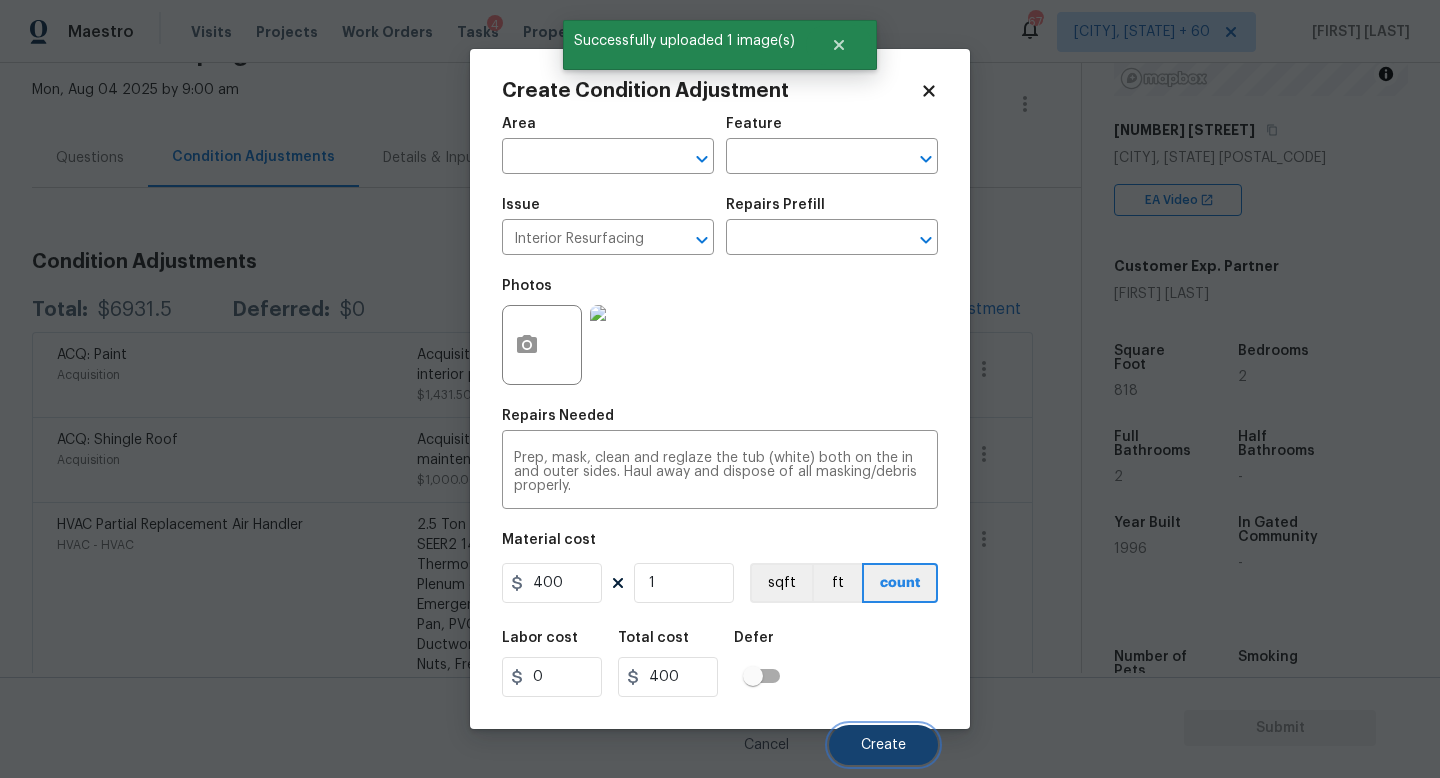 click on "Create" at bounding box center [883, 745] 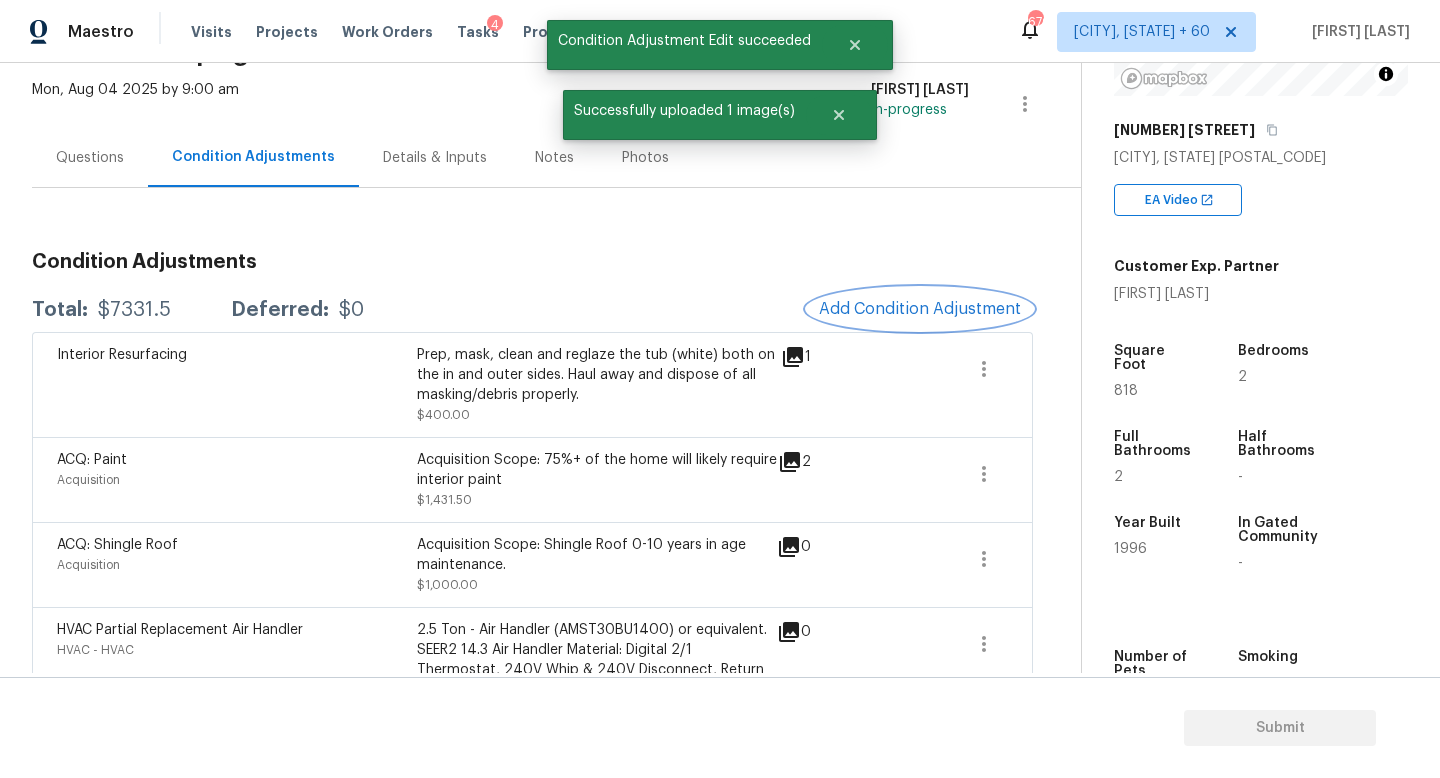 click on "Add Condition Adjustment" at bounding box center (920, 309) 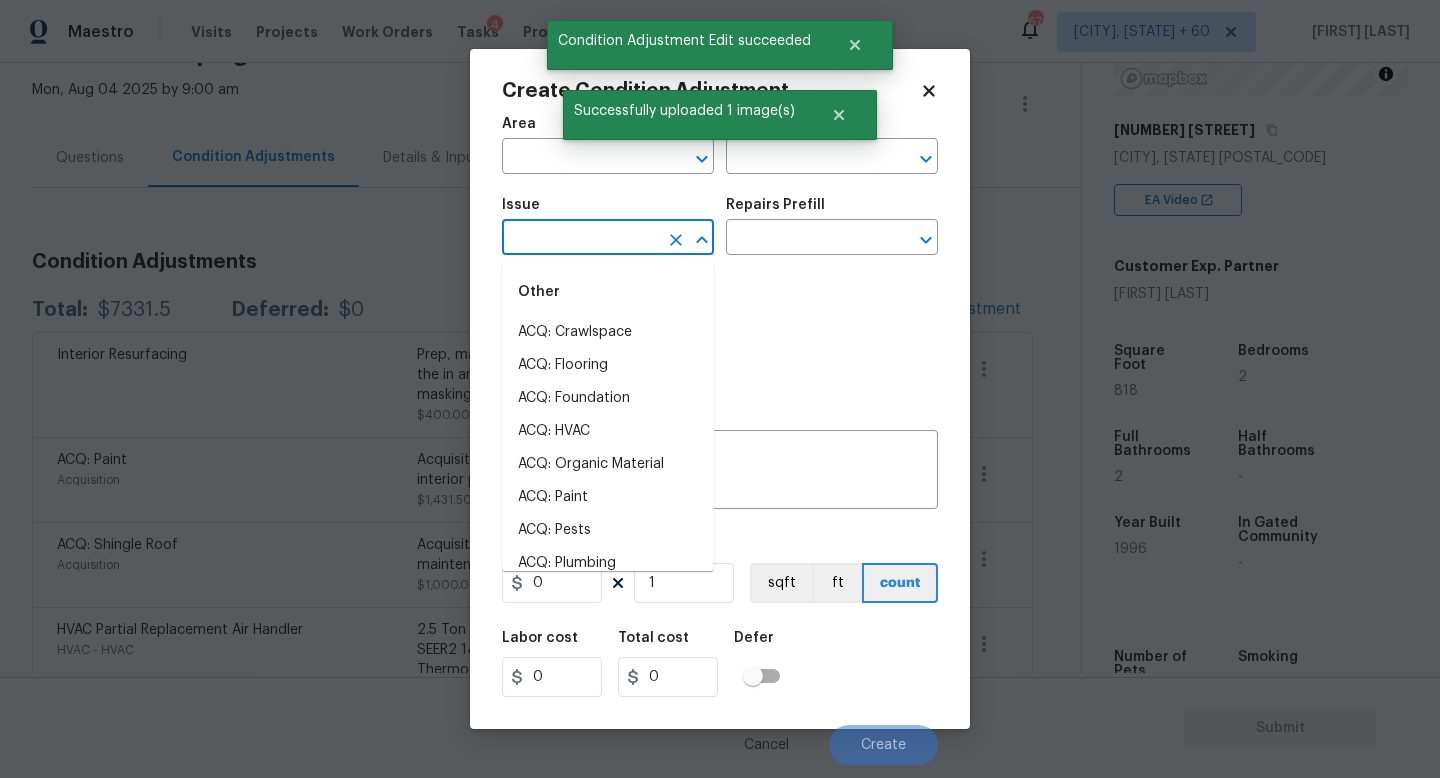 click at bounding box center (580, 239) 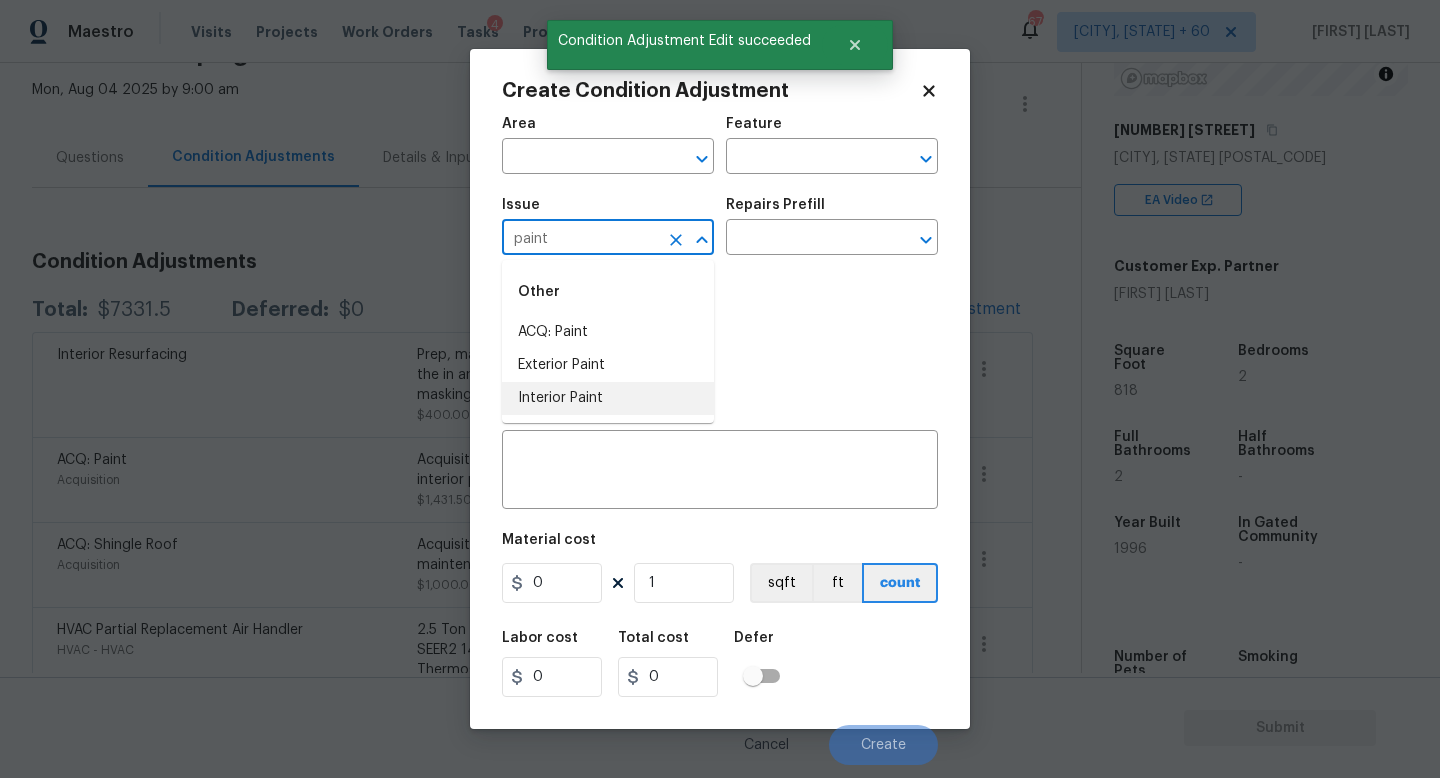 click on "Interior Paint" at bounding box center (608, 398) 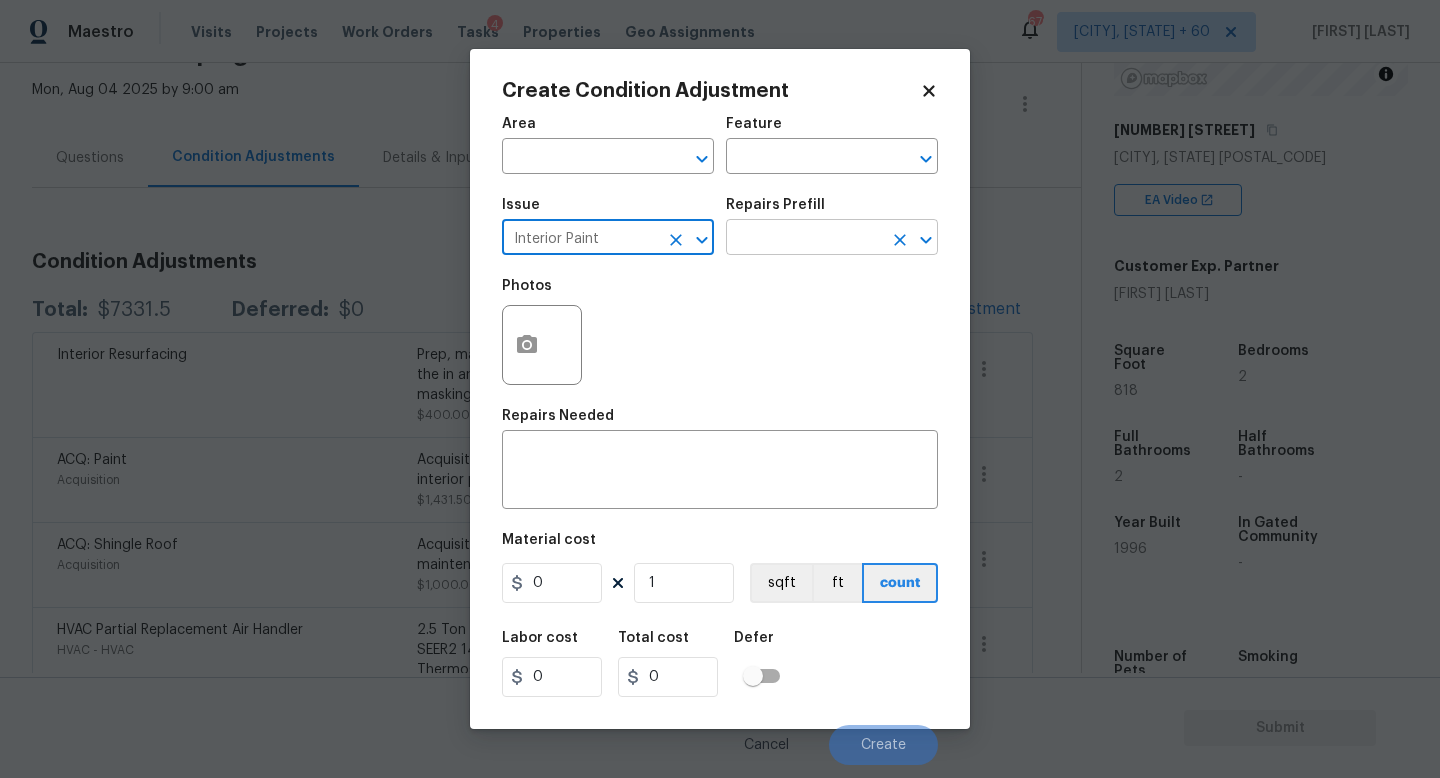 type on "Interior Paint" 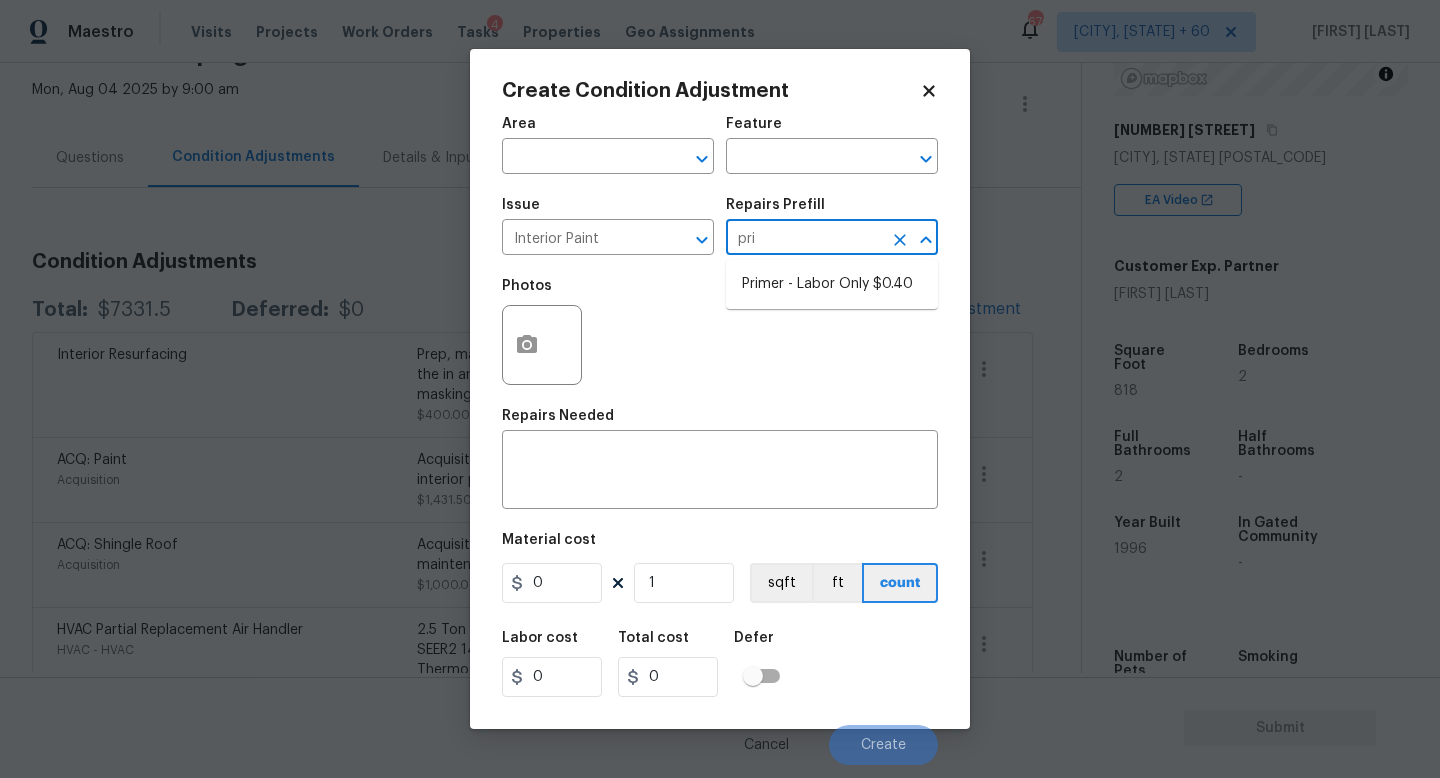 type on "prim" 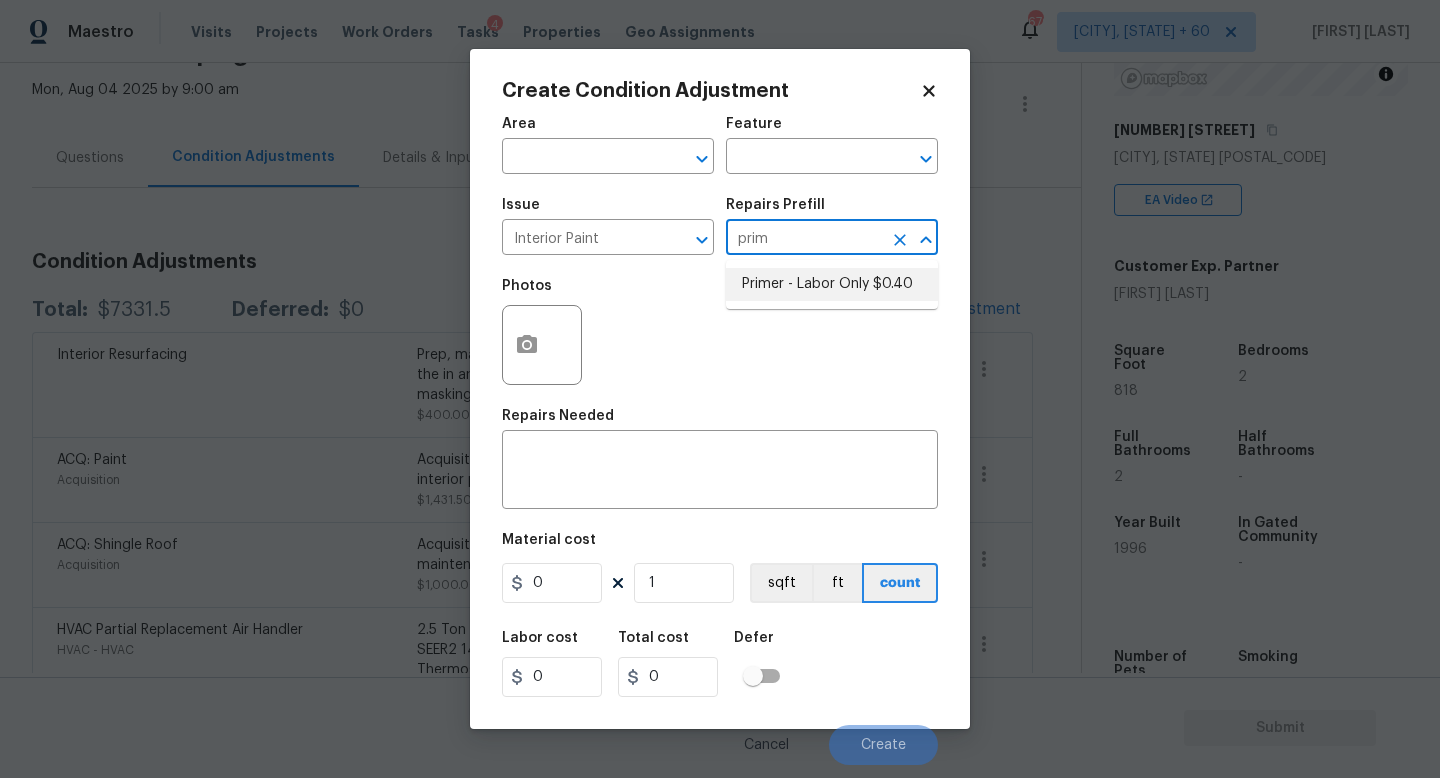 click on "Primer - Labor Only $0.40" at bounding box center (832, 284) 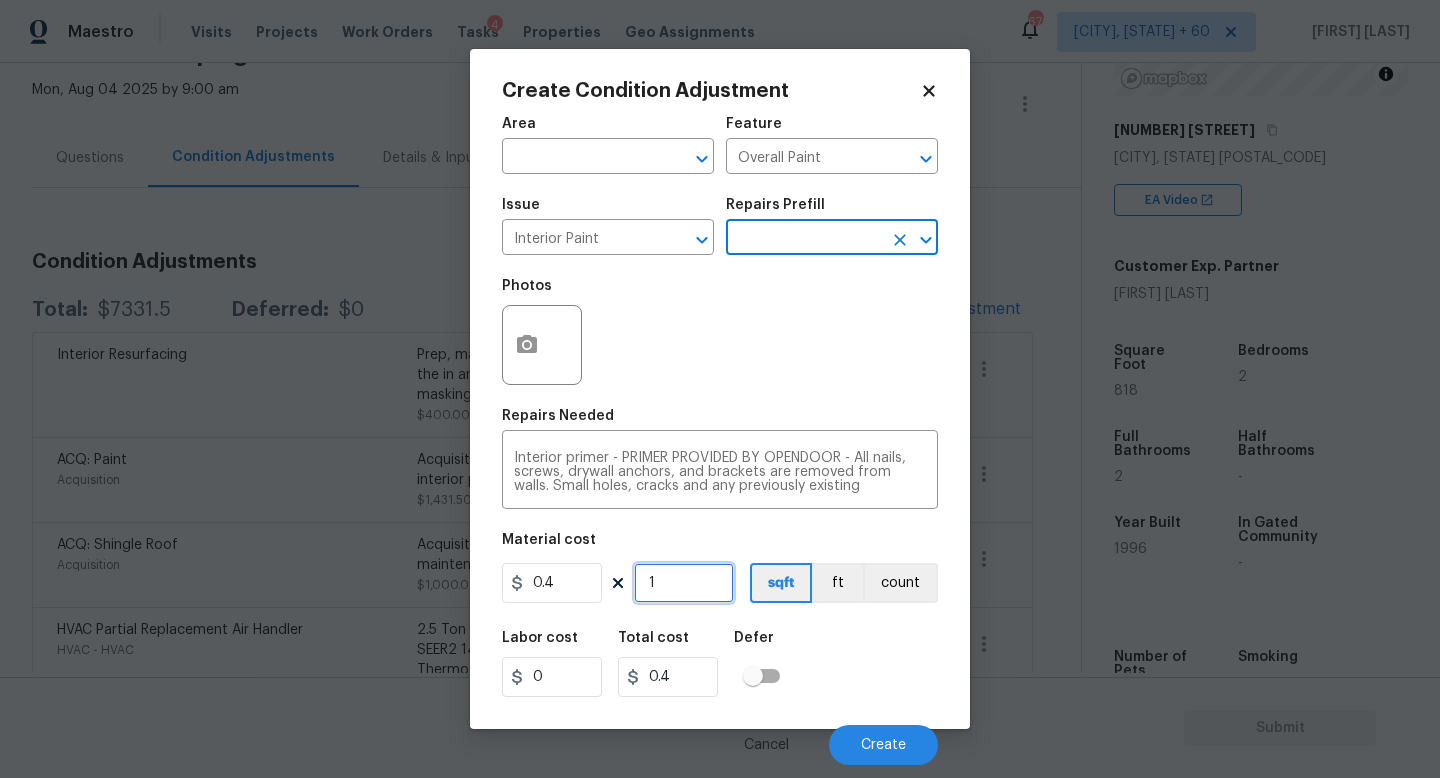 click on "1" at bounding box center [684, 583] 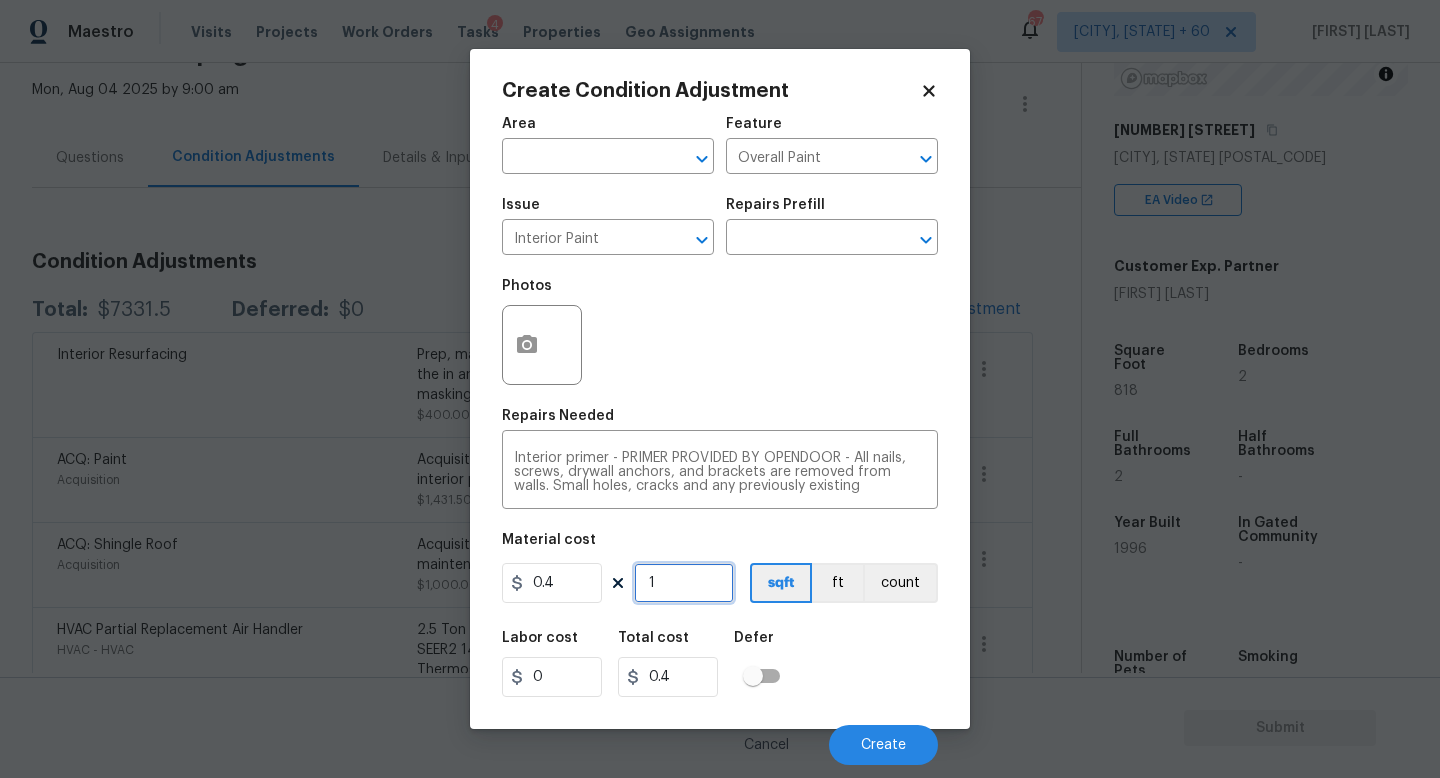 type on "0" 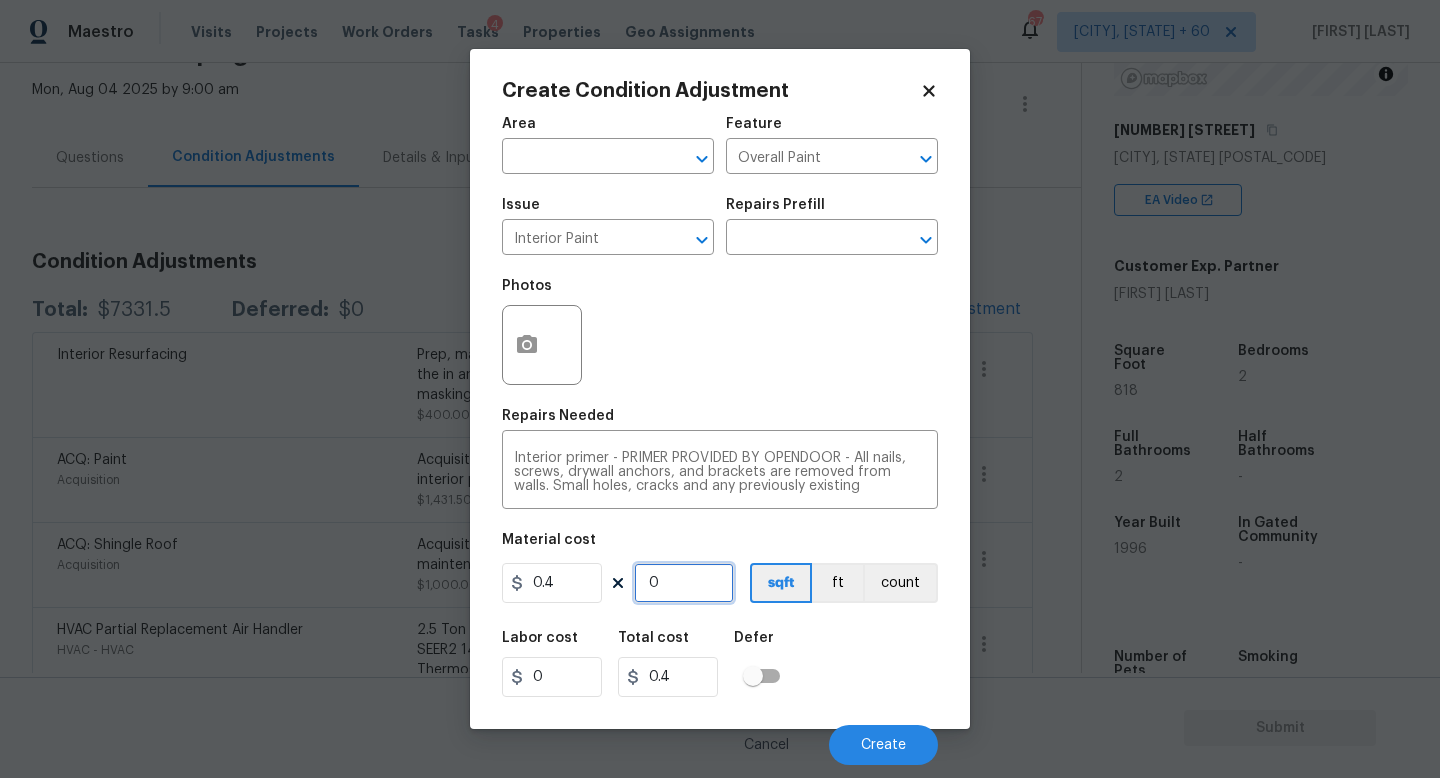 type on "0" 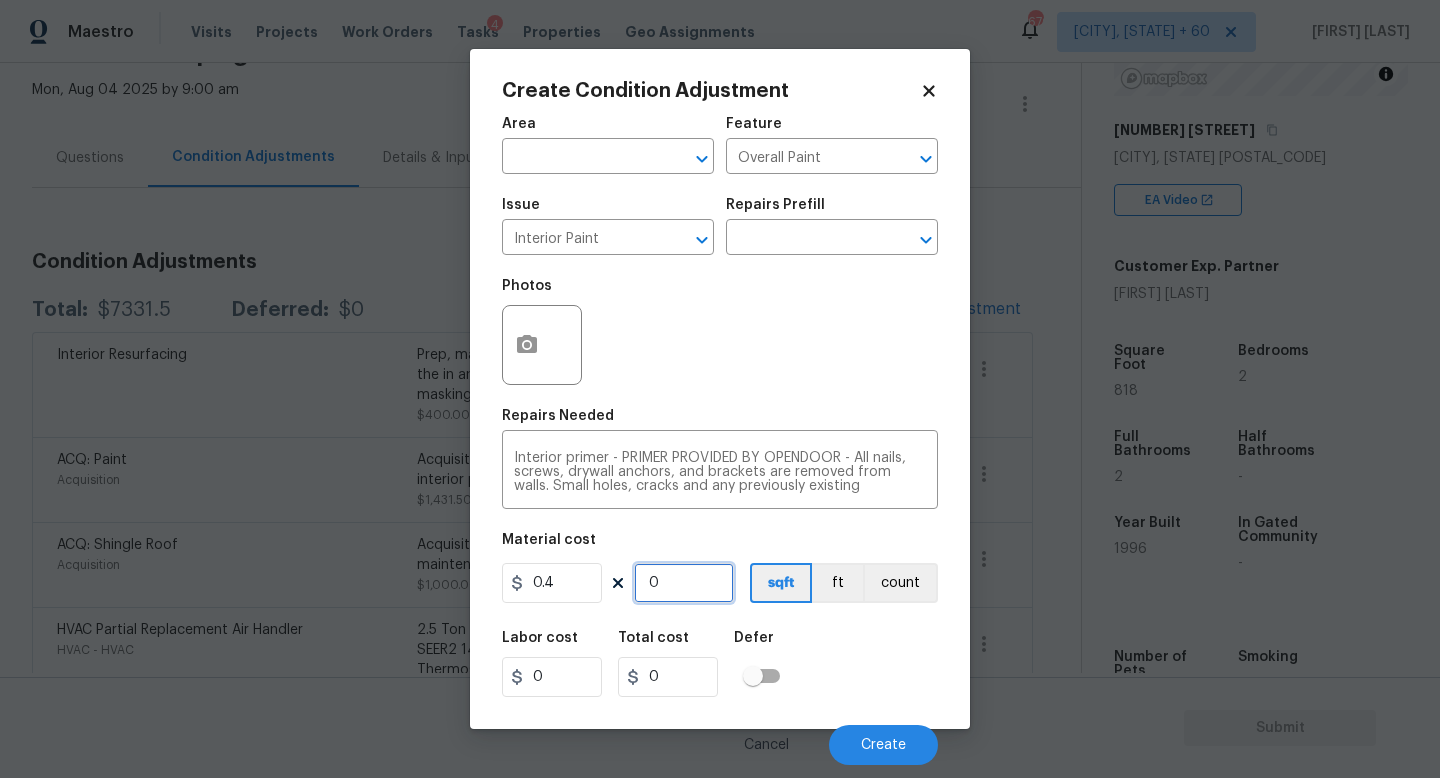 type on "8" 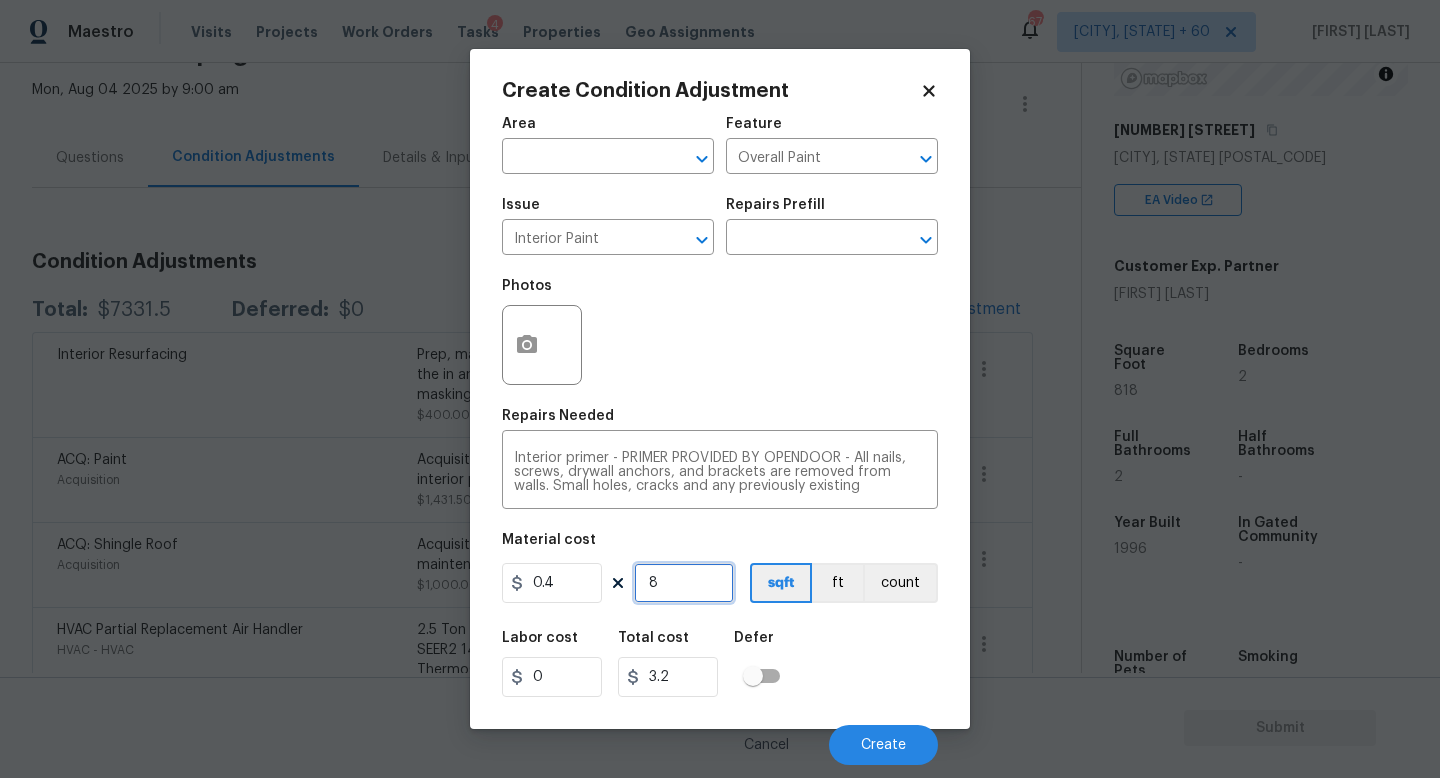 type on "81" 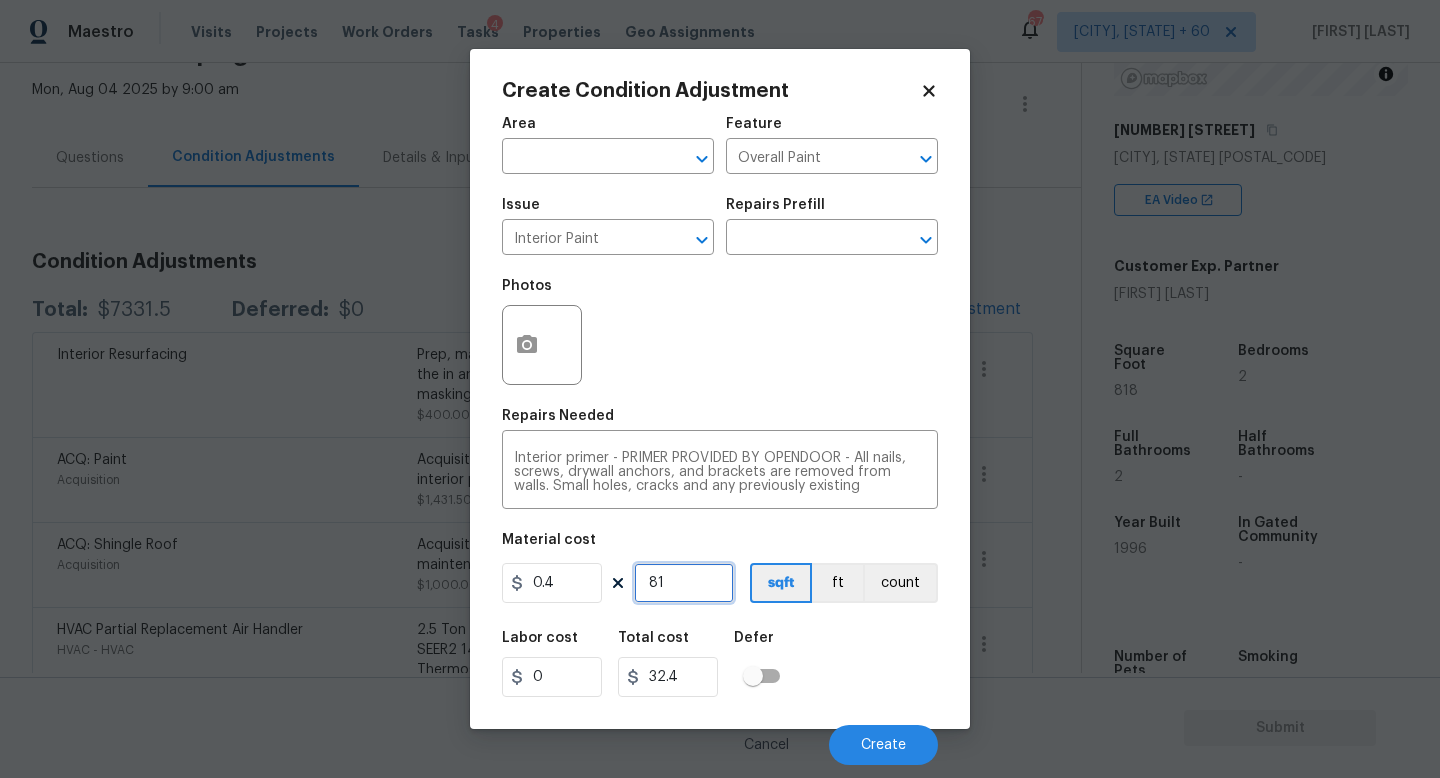 type on "818" 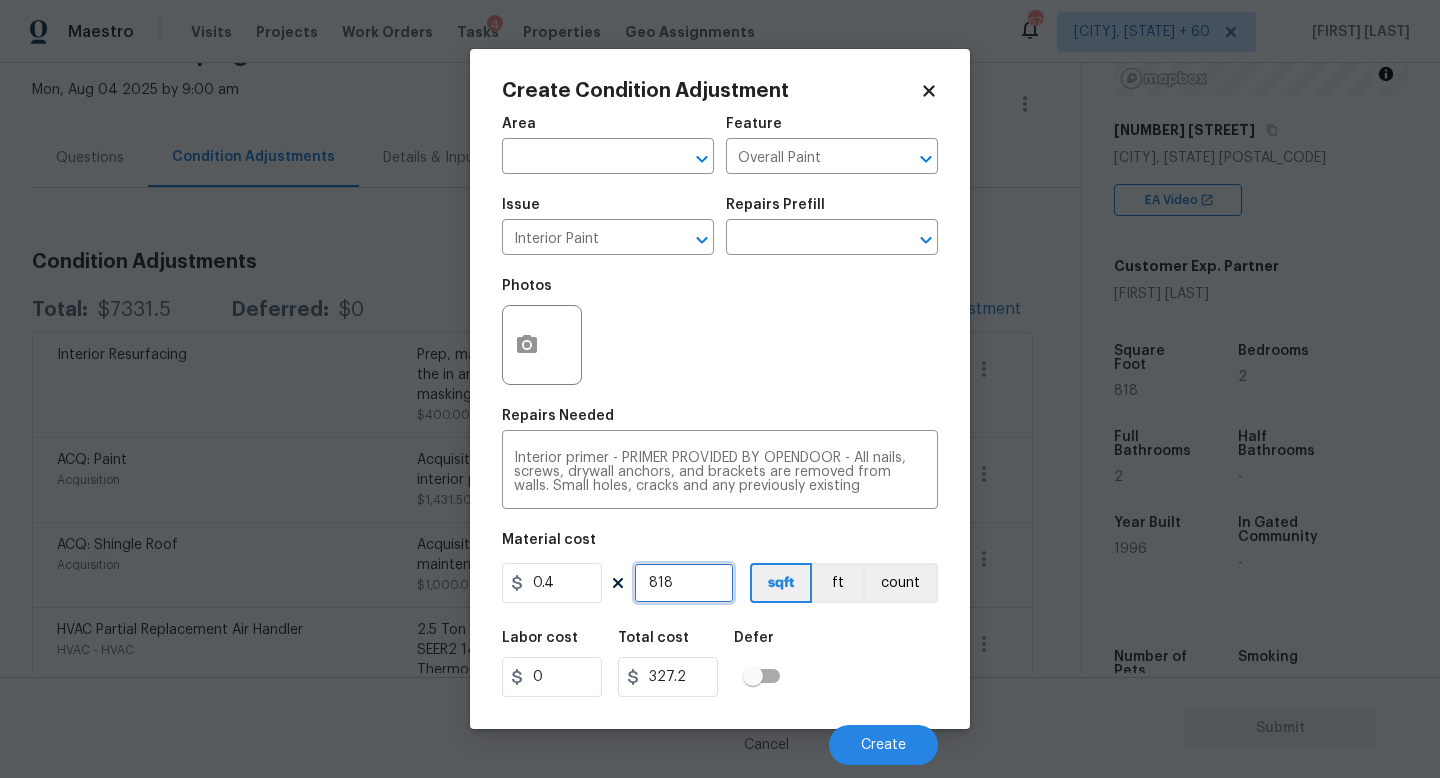 type on "818" 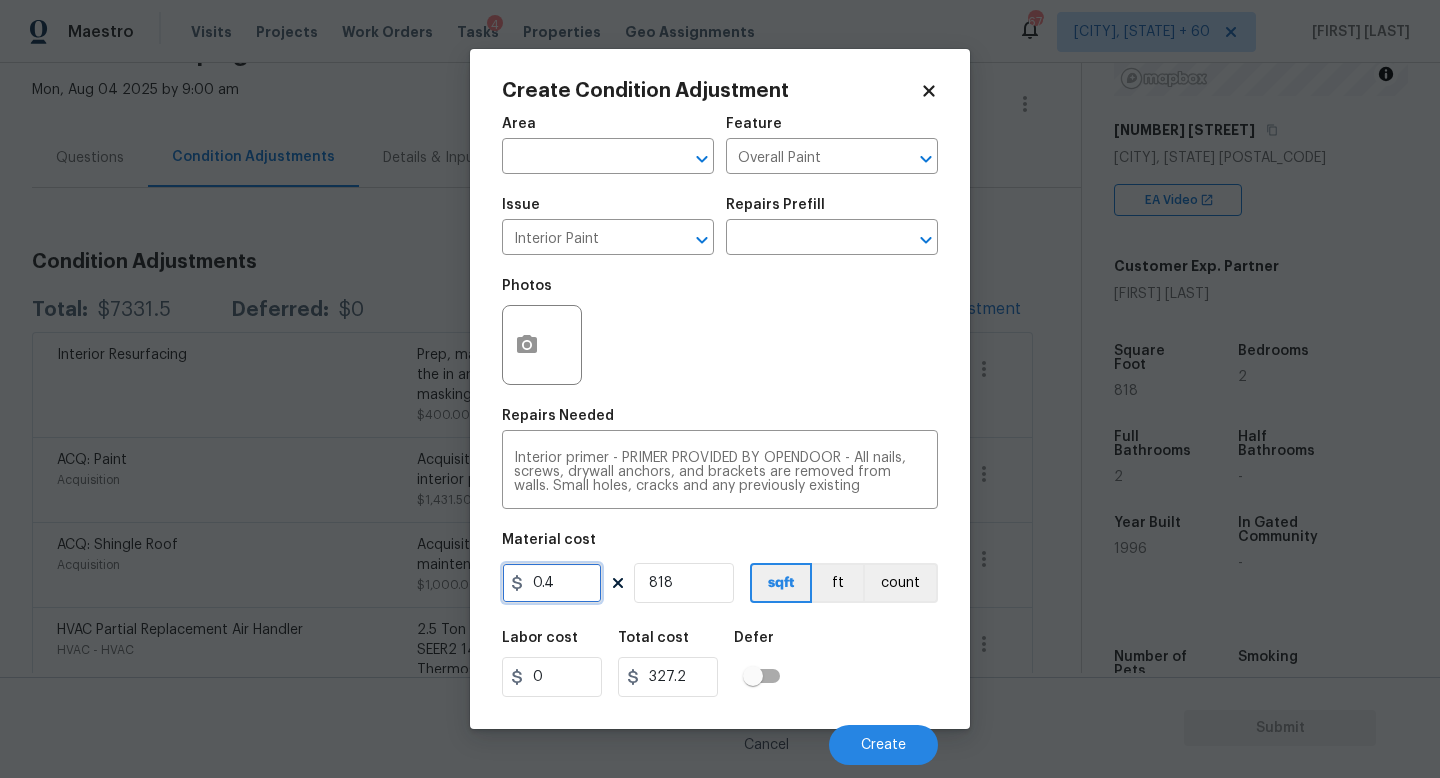 click on "0.4" at bounding box center [552, 583] 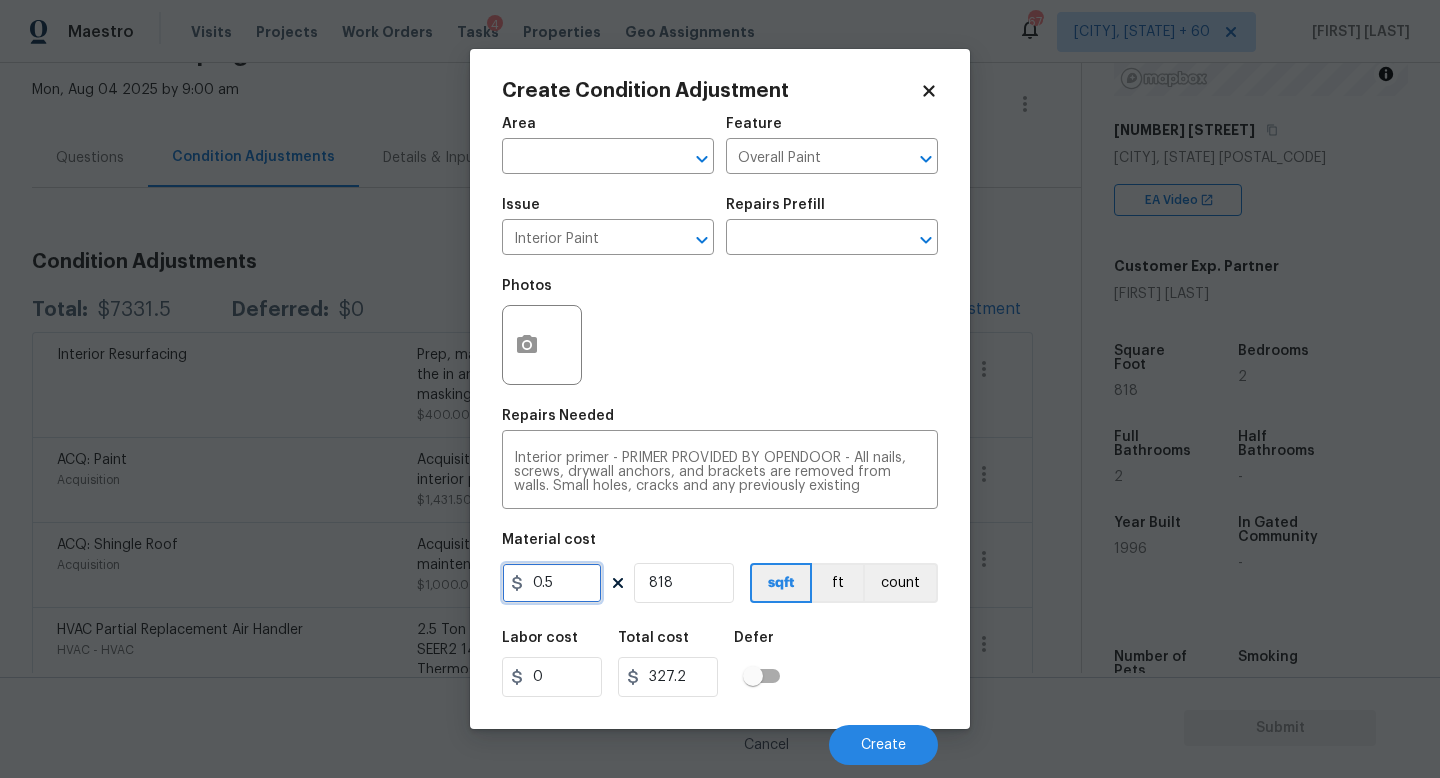 type on "0.5" 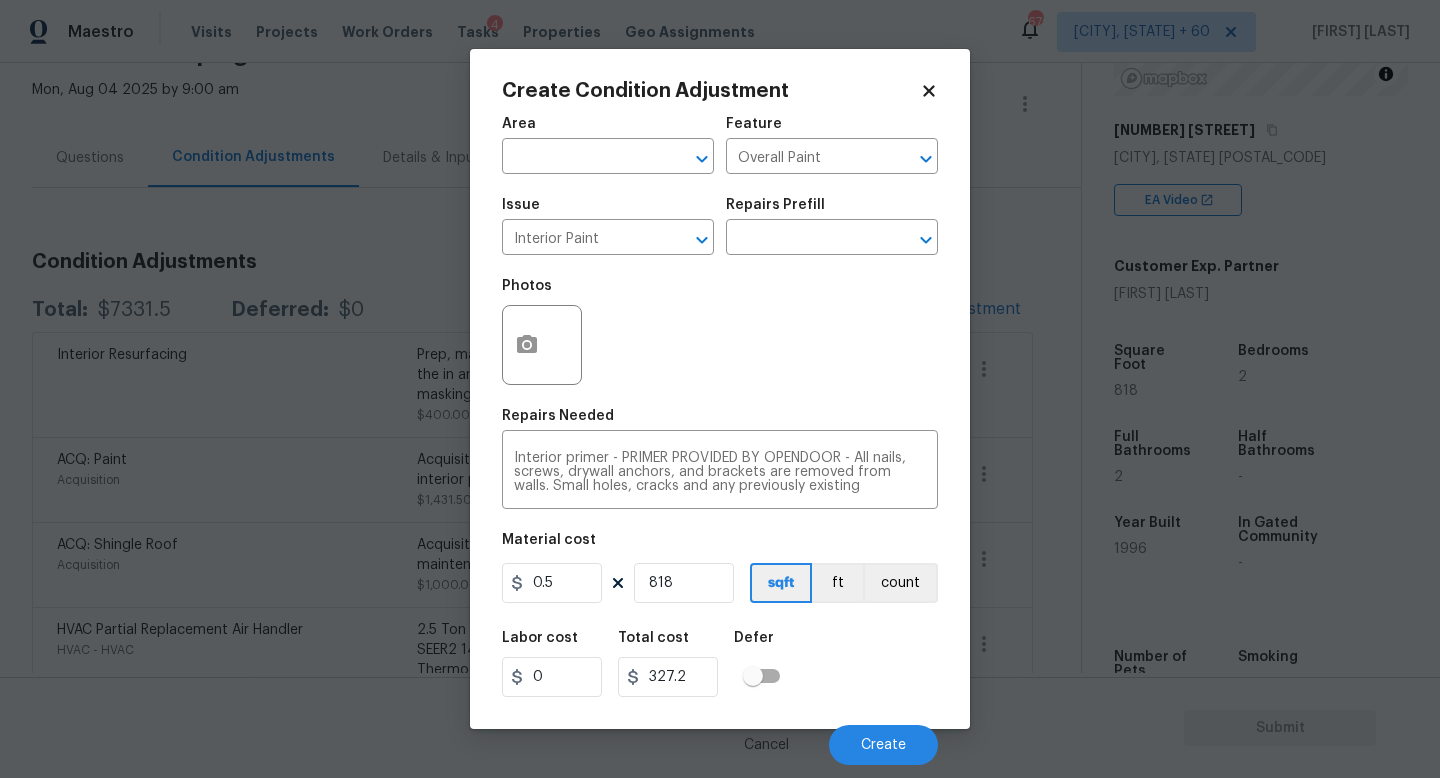 type on "409" 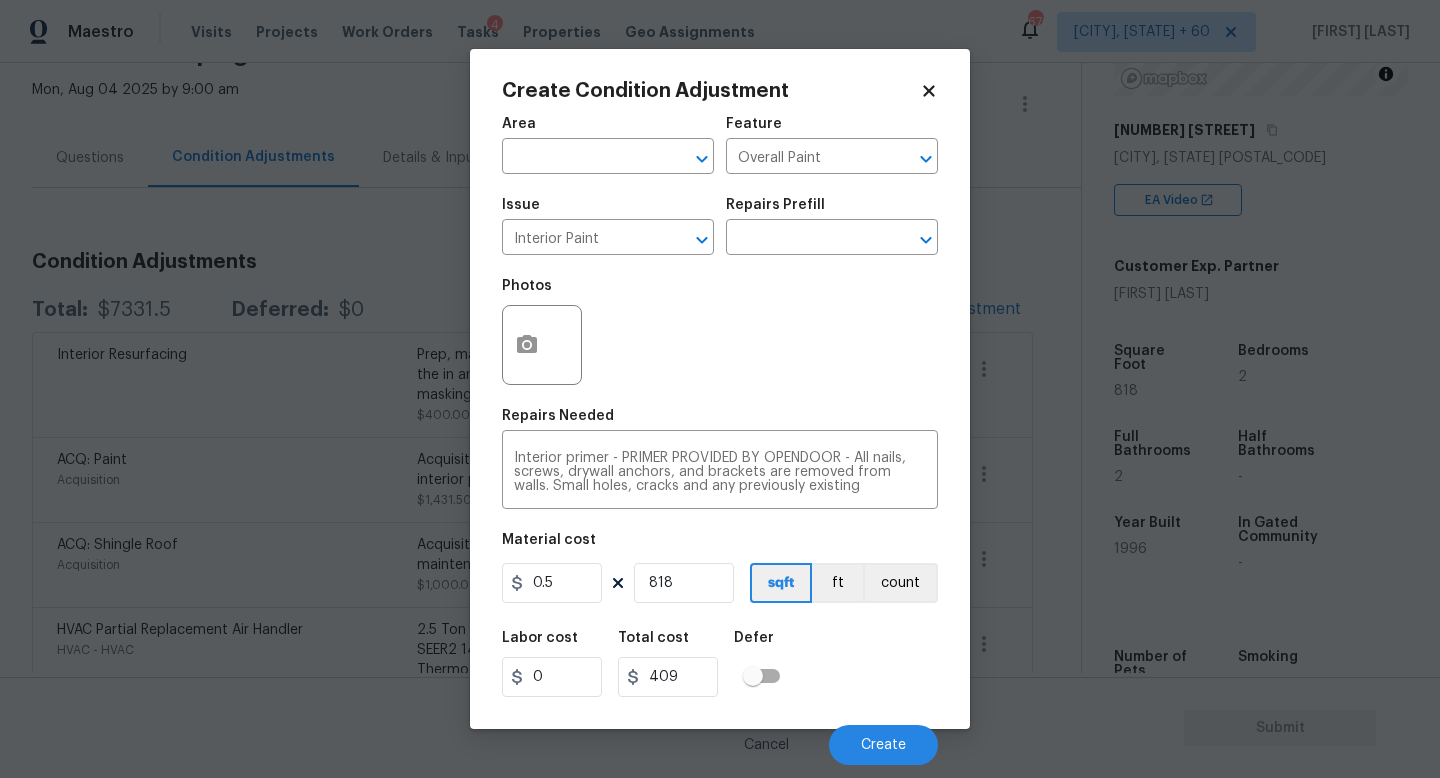 click on "Labor cost 0 Total cost 409 Defer" at bounding box center (720, 664) 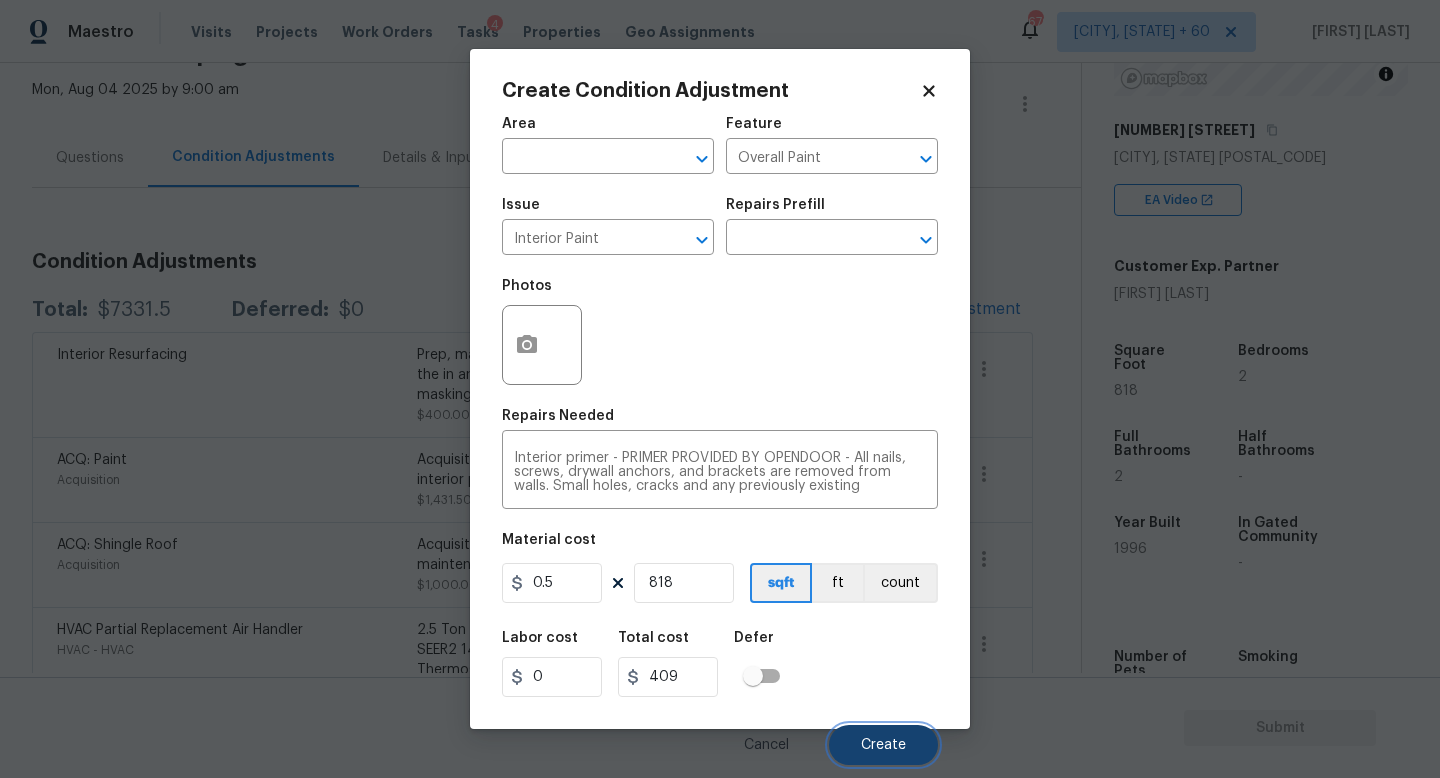 click on "Create" at bounding box center (883, 745) 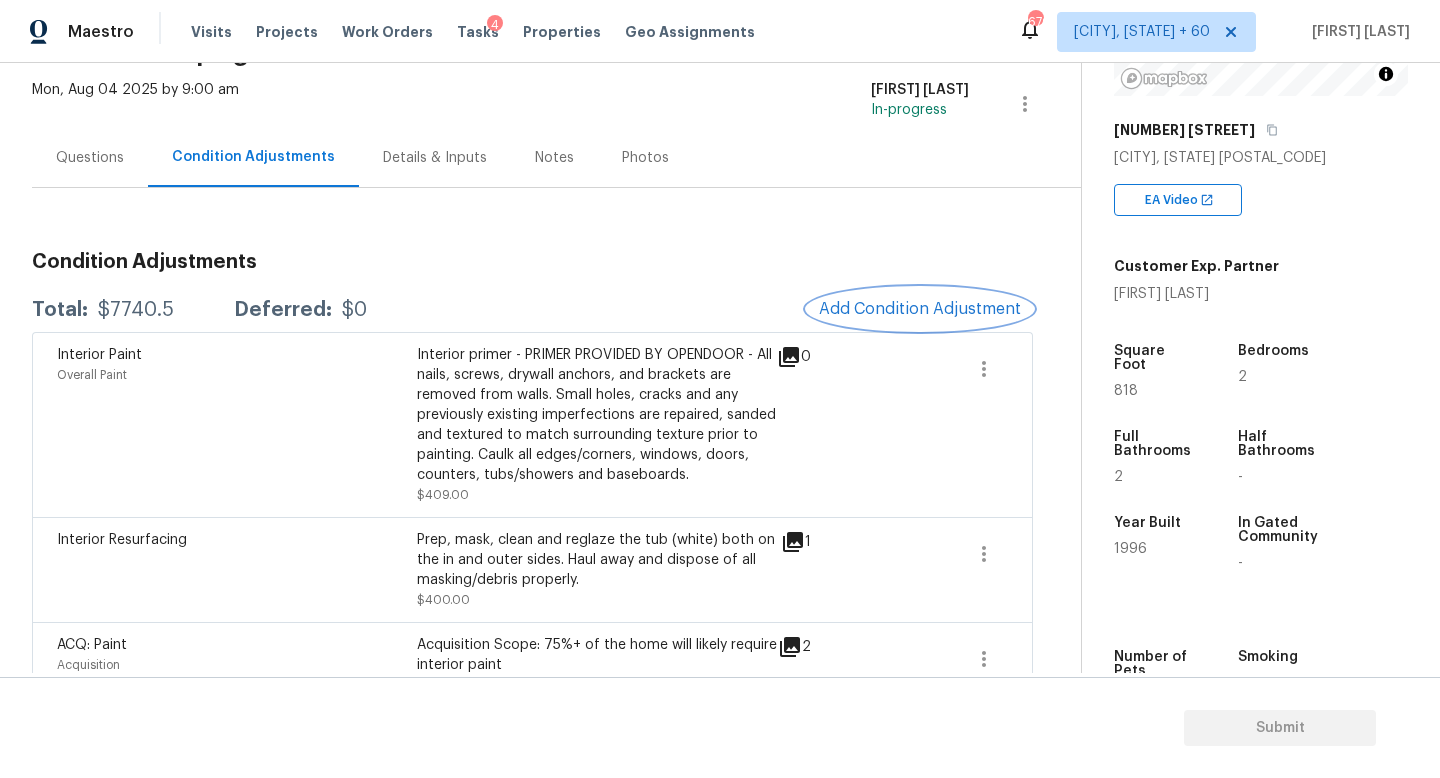 click on "Add Condition Adjustment" at bounding box center [920, 309] 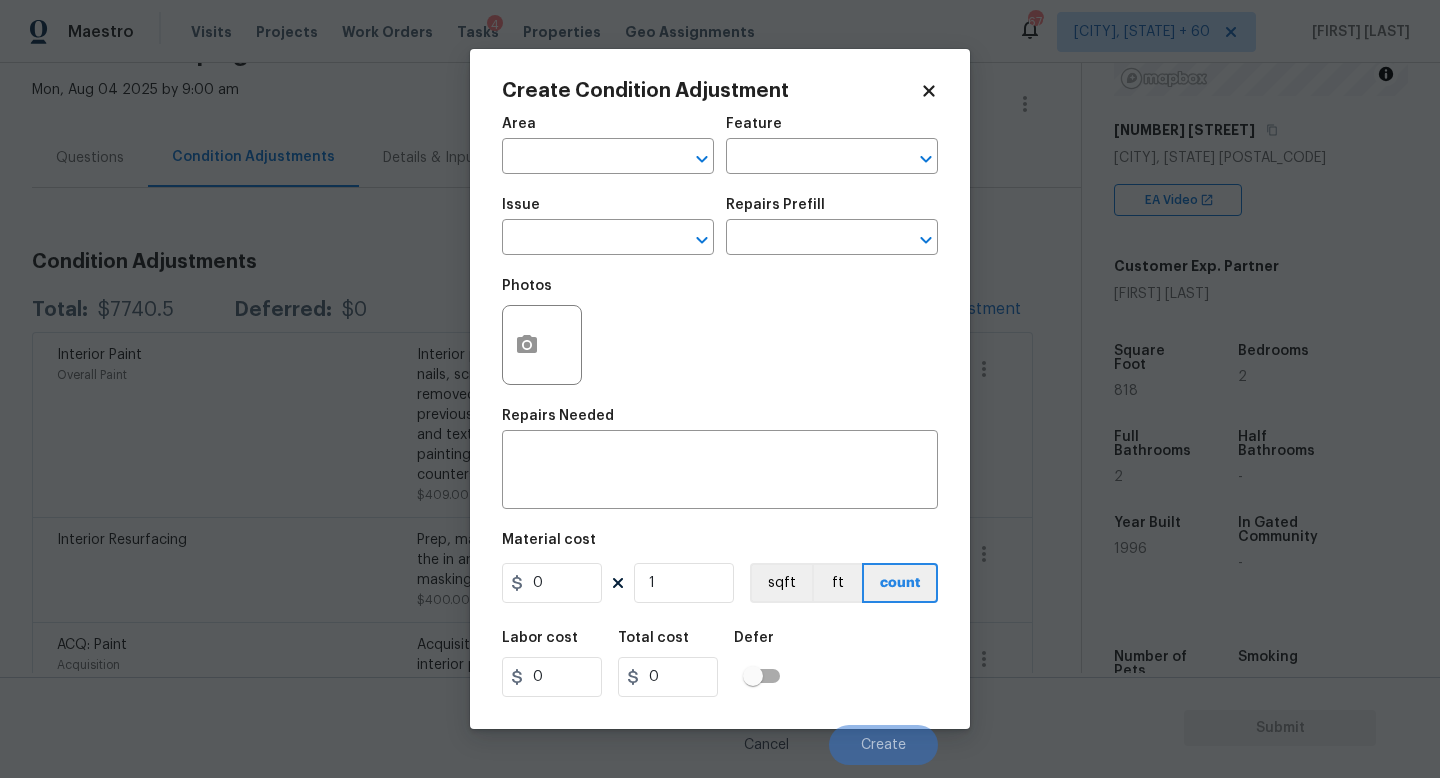 click on "Maestro Visits Projects Work Orders Tasks 4 Properties Geo Assignments 670 Knoxville, TN + 60 Jishnu Manoj Back to tasks Condition Scoping - Interior Mon, Aug 04 2025 by 9:00 am   Jishnu Manoj In-progress Questions Condition Adjustments Details & Inputs Notes Photos Condition Adjustments Total:  $7740.5 Deferred:  $0 Add Condition Adjustment Interior Paint Overall Paint Interior primer - PRIMER PROVIDED BY OPENDOOR - All nails, screws, drywall anchors, and brackets are removed from walls. Small holes, cracks and any previously existing imperfections are repaired, sanded and textured to match surrounding texture prior to painting. Caulk all edges/corners, windows, doors, counters, tubs/showers and baseboards. $409.00   0 Interior Resurfacing Prep, mask, clean and reglaze the tub (white) both on the in and outer sides. Haul away and dispose of all masking/debris properly. $400.00   1 ACQ: Paint Acquisition Acquisition Scope: 75%+ of the home will likely require interior paint $1,431.50   2 ACQ: Shingle Roof   0" at bounding box center [720, 389] 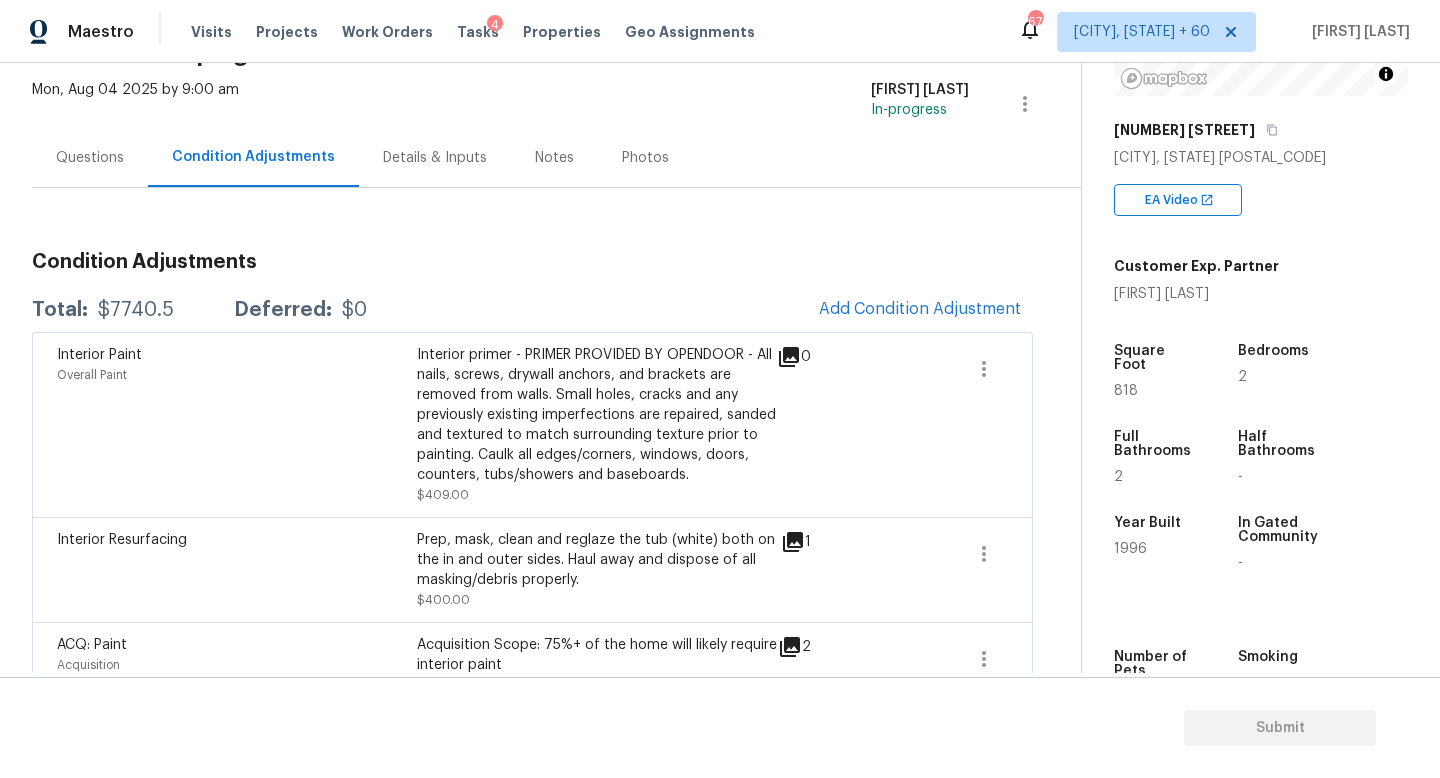 click on "Condition Adjustments Total:  $7740.5 Deferred:  $0 Add Condition Adjustment Interior Paint Overall Paint Interior primer - PRIMER PROVIDED BY OPENDOOR - All nails, screws, drywall anchors, and brackets are removed from walls. Small holes, cracks and any previously existing imperfections are repaired, sanded and textured to match surrounding texture prior to painting. Caulk all edges/corners, windows, doors, counters, tubs/showers and baseboards. $409.00   0 Interior Resurfacing Prep, mask, clean and reglaze the tub (white) both on the in and outer sides. Haul away and dispose of all masking/debris properly. $400.00   1 ACQ: Paint Acquisition Acquisition Scope: 75%+ of the home will likely require interior paint $1,431.50   2 ACQ: Shingle Roof Acquisition Acquisition Scope: Shingle Roof 0-10 years in age maintenance. $1,000.00   0 HVAC Partial Replacement Air Handler  HVAC - HVAC $3,500.00   0 Exterior Paint HVAC - HVAC
Repair siding and paint right elevation  $1,000.00   2" at bounding box center [532, 653] 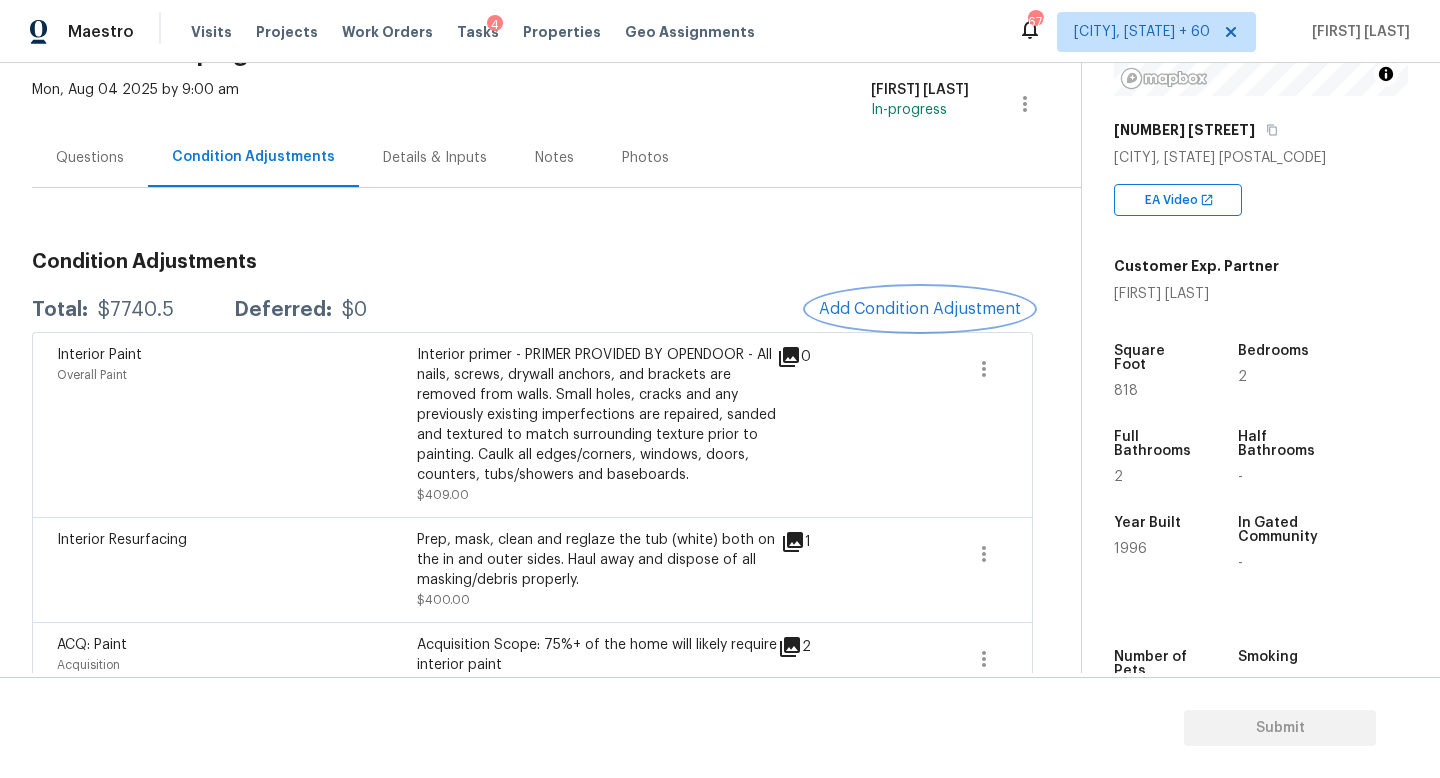 click on "Add Condition Adjustment" at bounding box center (920, 309) 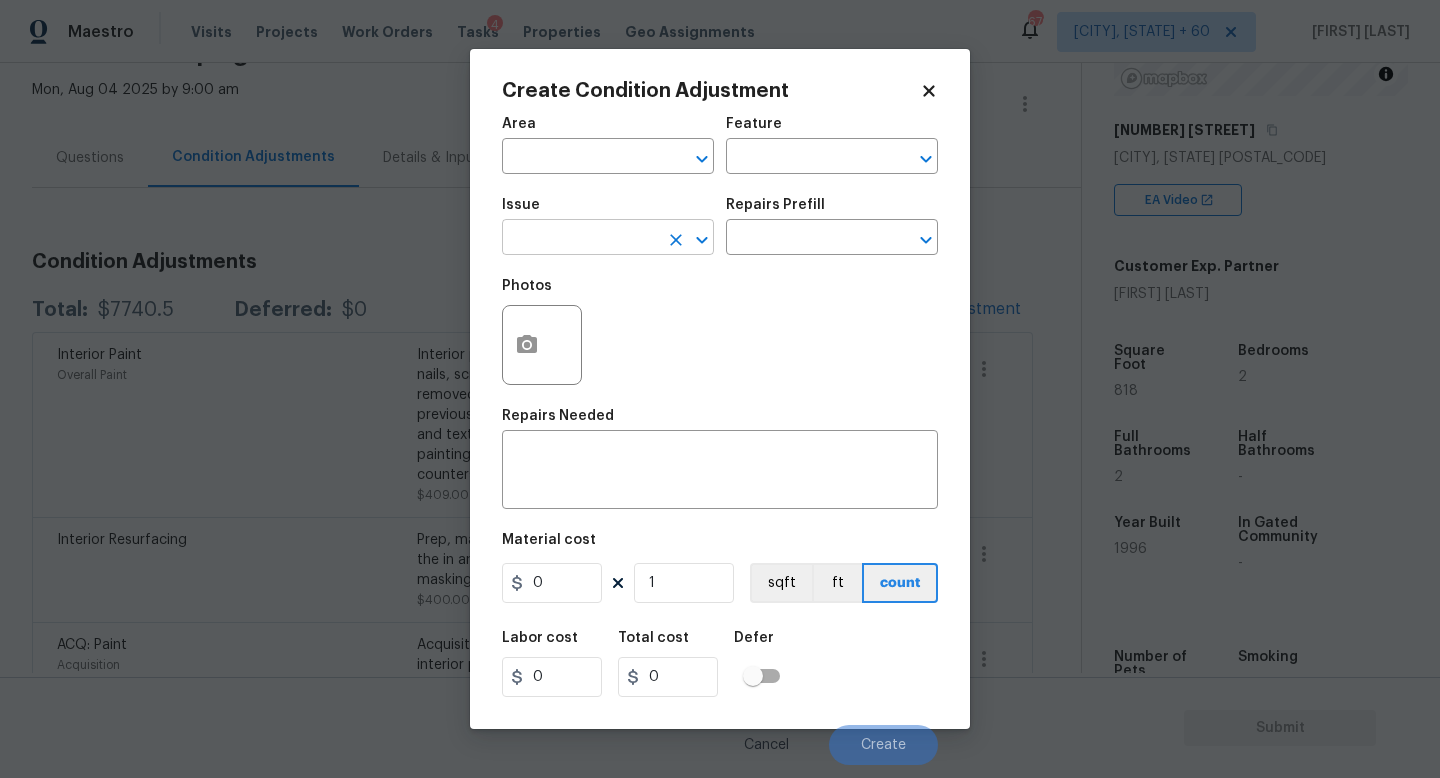 click at bounding box center [580, 239] 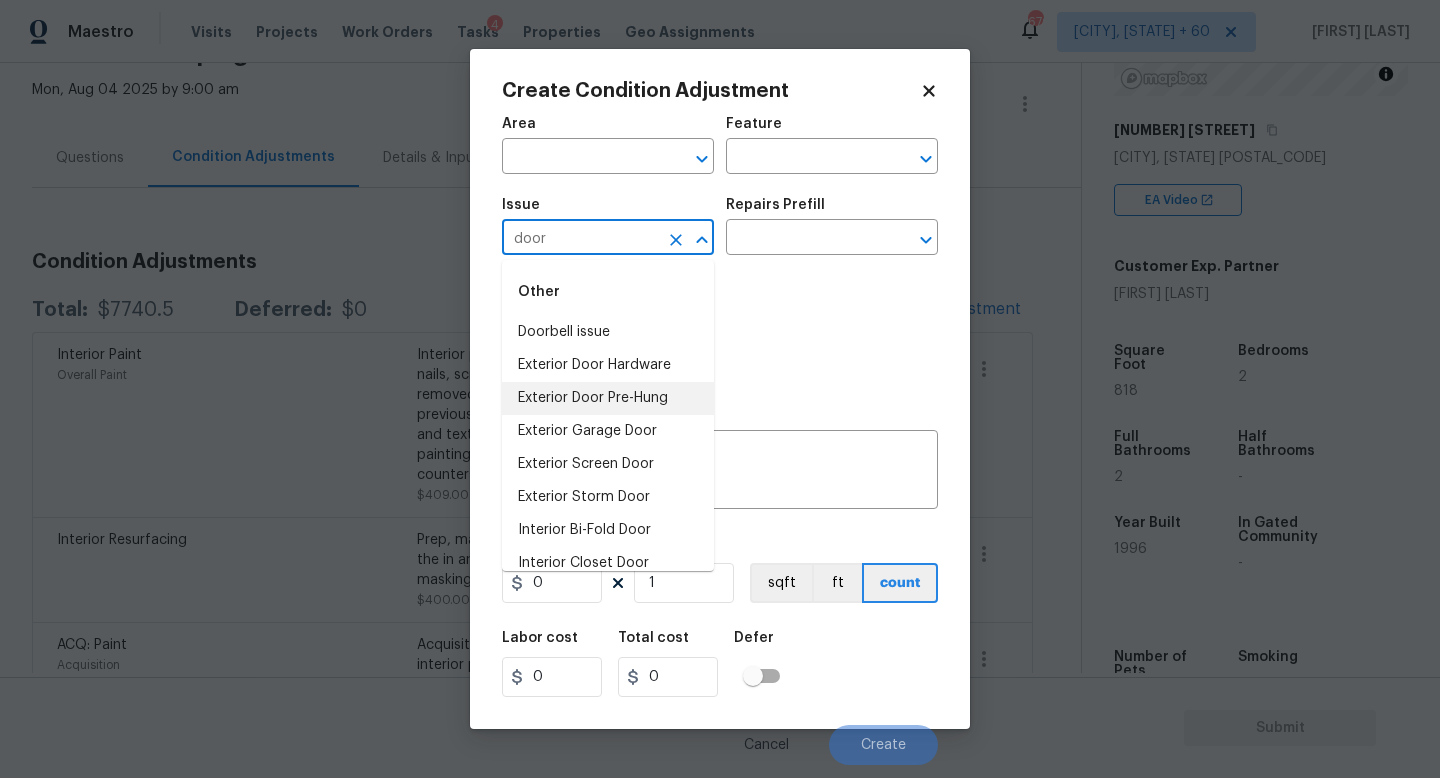 scroll, scrollTop: 116, scrollLeft: 0, axis: vertical 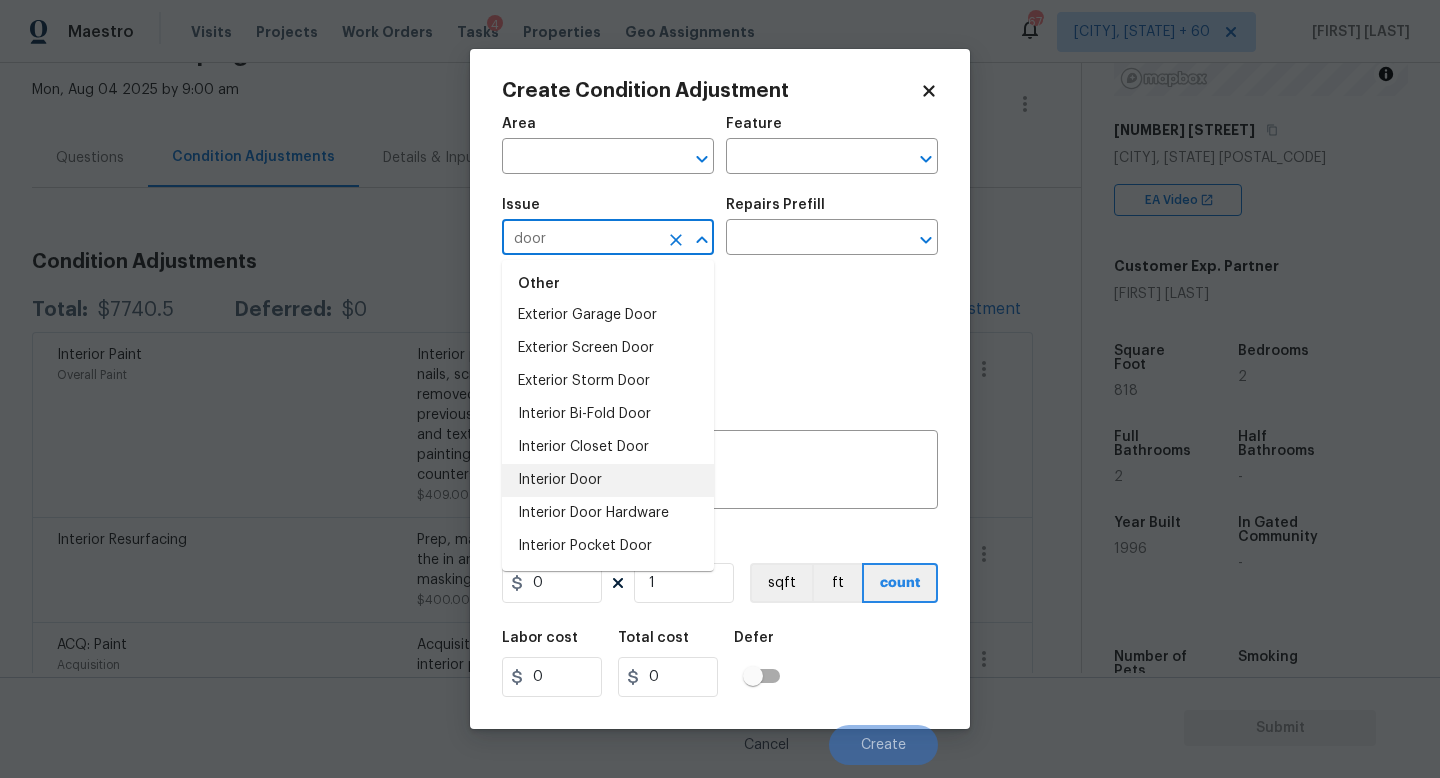 click on "Interior Door" at bounding box center (608, 480) 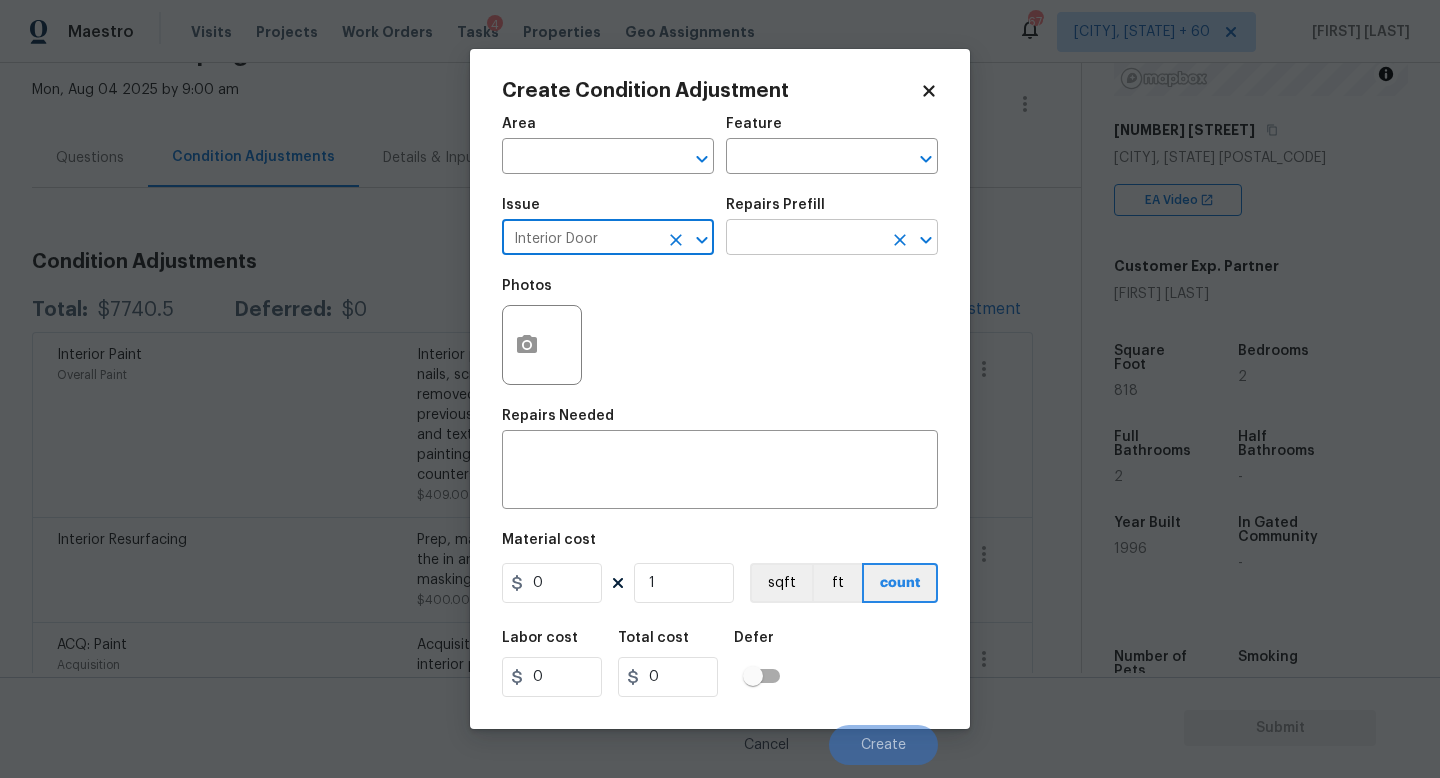 type on "Interior Door" 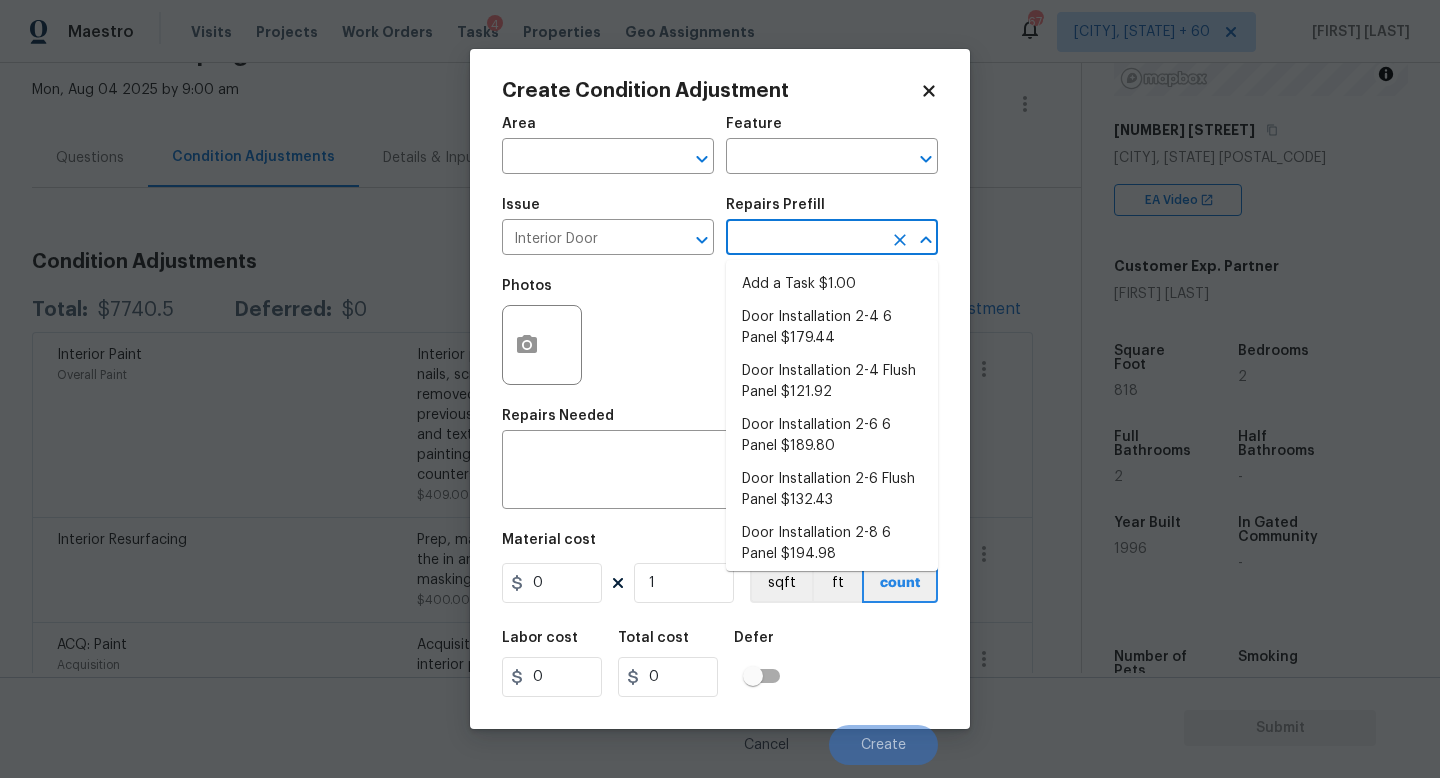 click at bounding box center [804, 239] 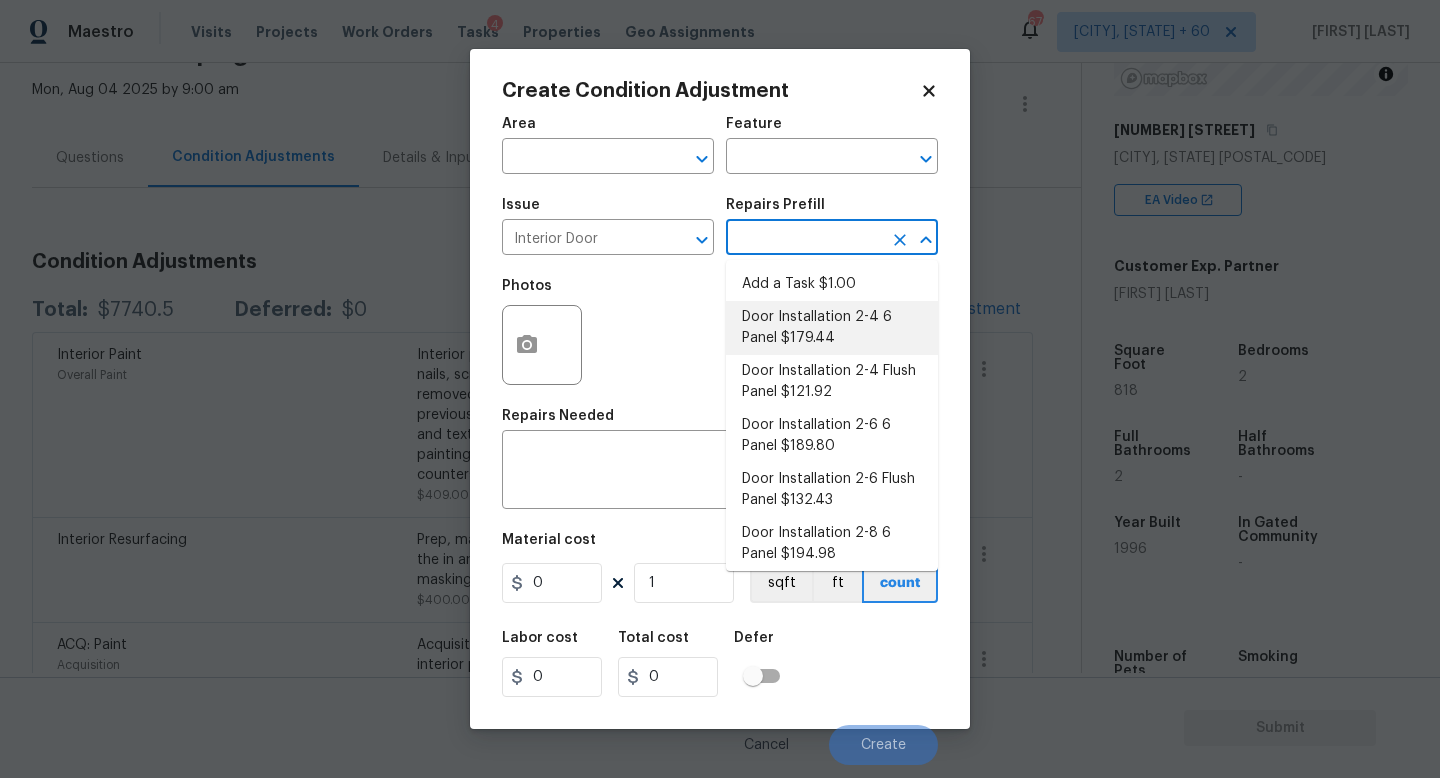 click on "Door Installation 2-4 6 Panel $179.44" at bounding box center (832, 328) 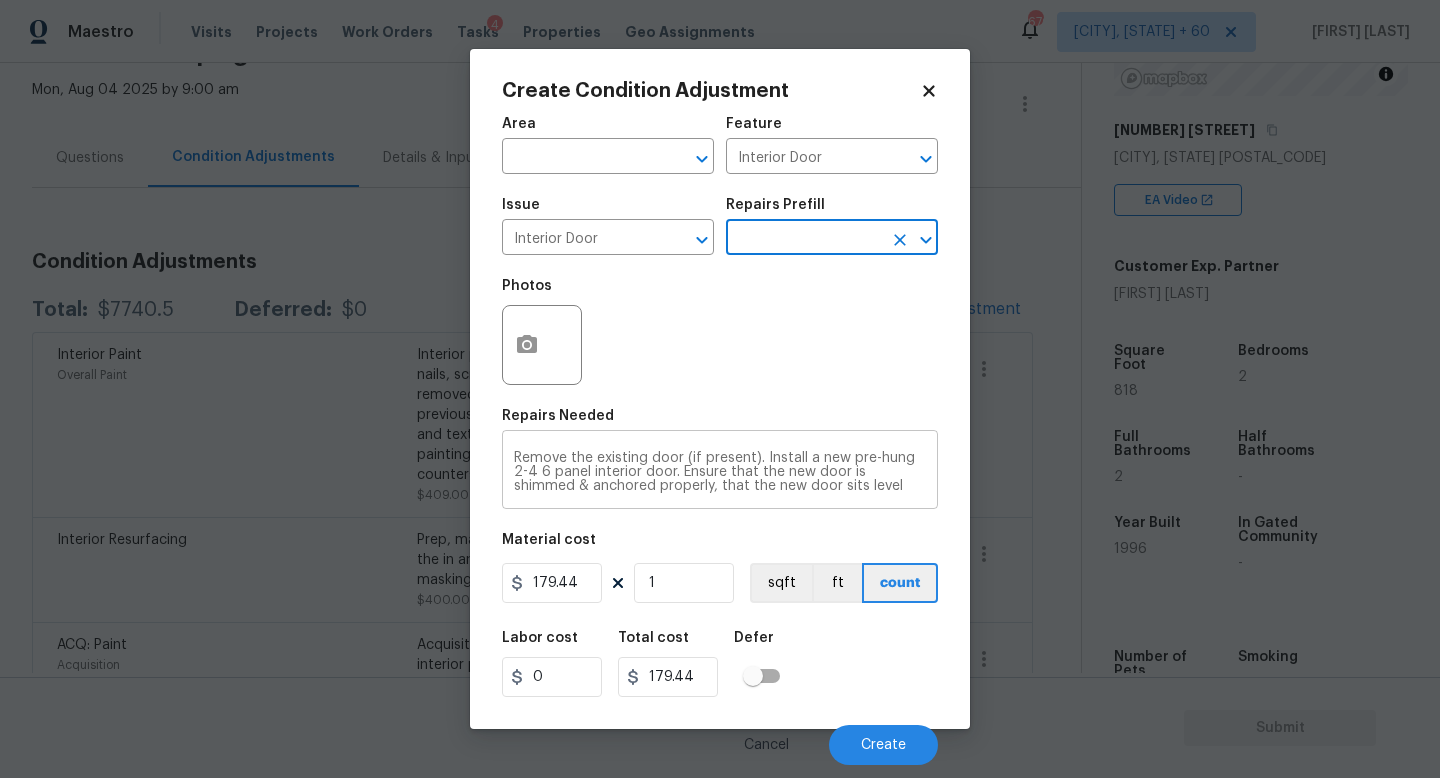 click on "Remove the existing door (if present). Install a new pre-hung 2-4 6 panel interior door. Ensure that the new door is shimmed & anchored properly, that the new door sits level and plumb in the door opening and that the door operates as intended. Haul away and dispose of all debris properly." at bounding box center [720, 472] 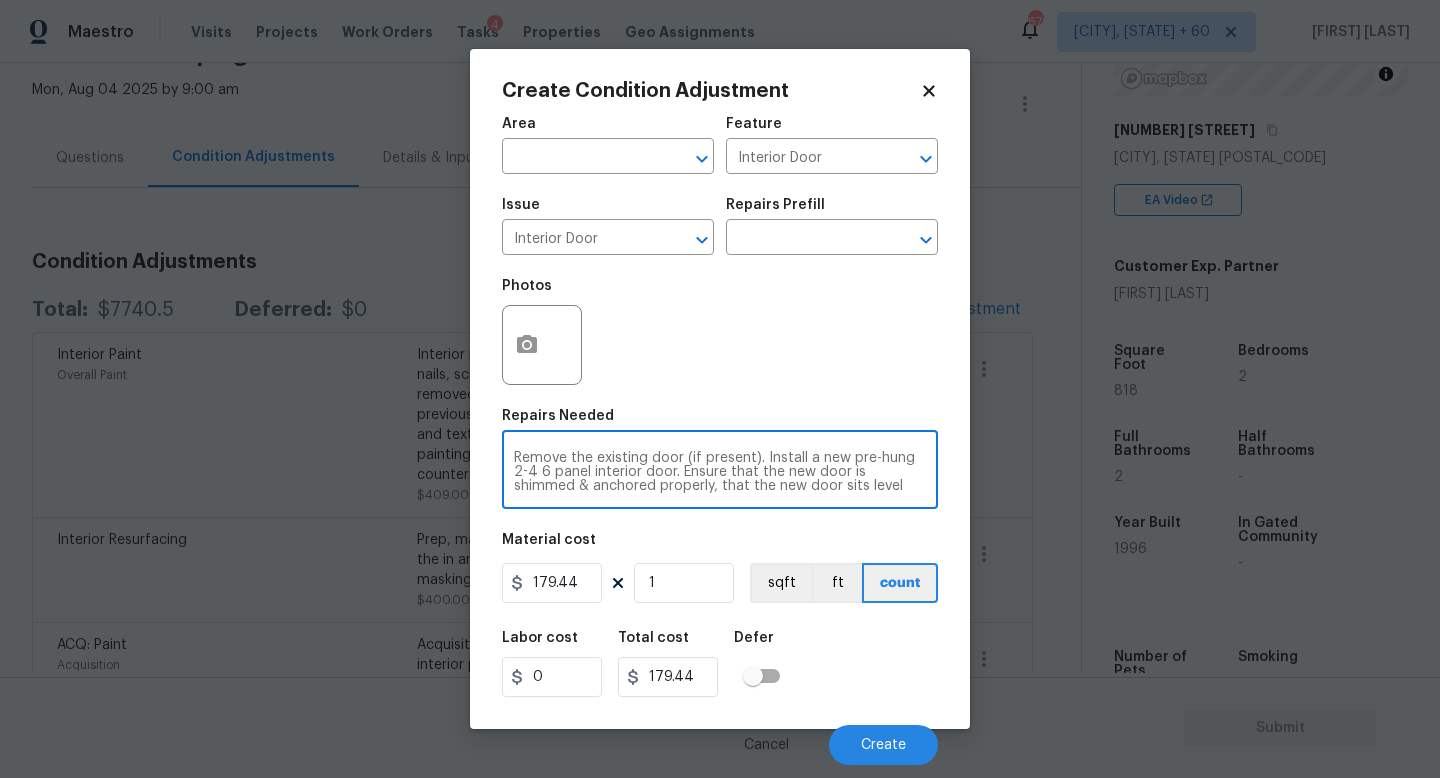 click on "Remove the existing door (if present). Install a new pre-hung 2-4 6 panel interior door. Ensure that the new door is shimmed & anchored properly, that the new door sits level and plumb in the door opening and that the door operates as intended. Haul away and dispose of all debris properly." at bounding box center [720, 472] 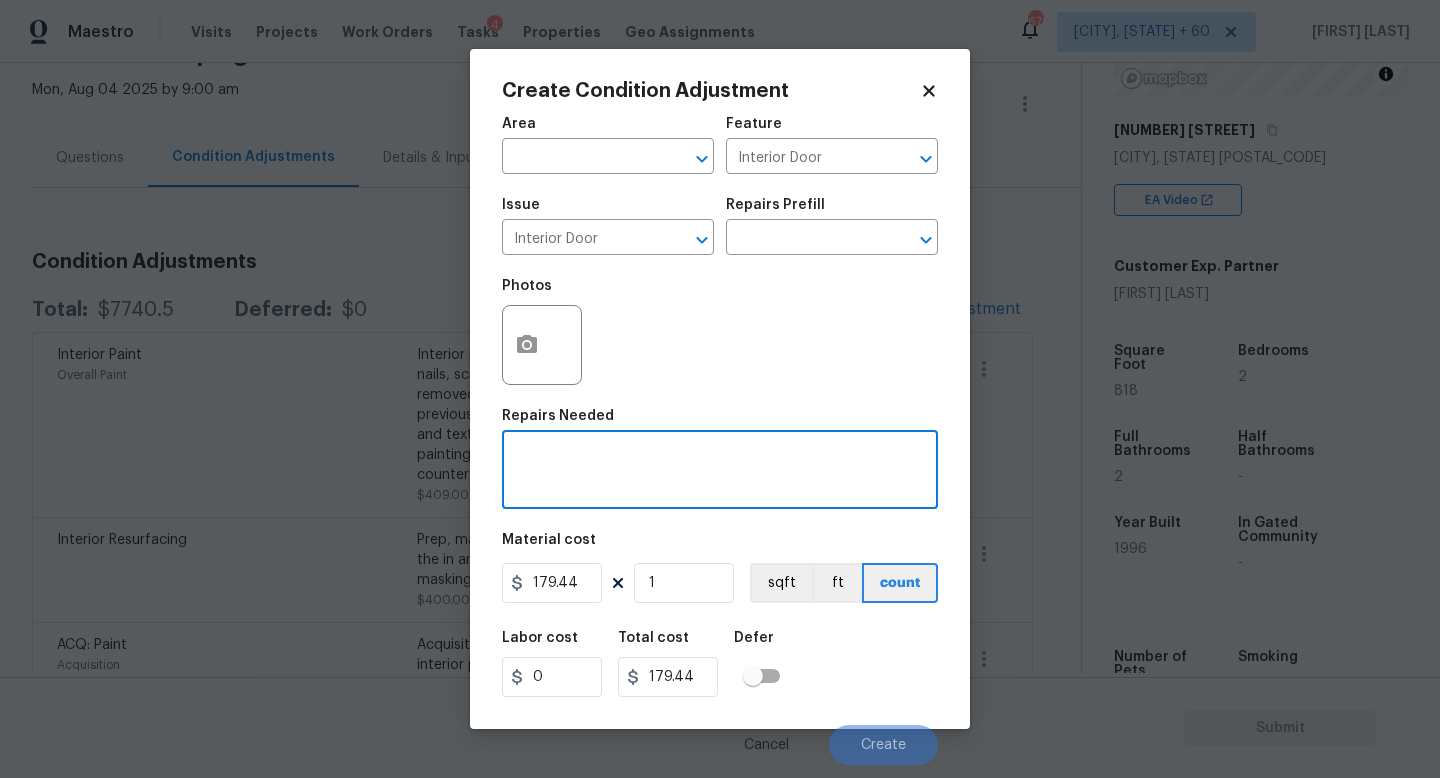 paste on "replacing basement door." 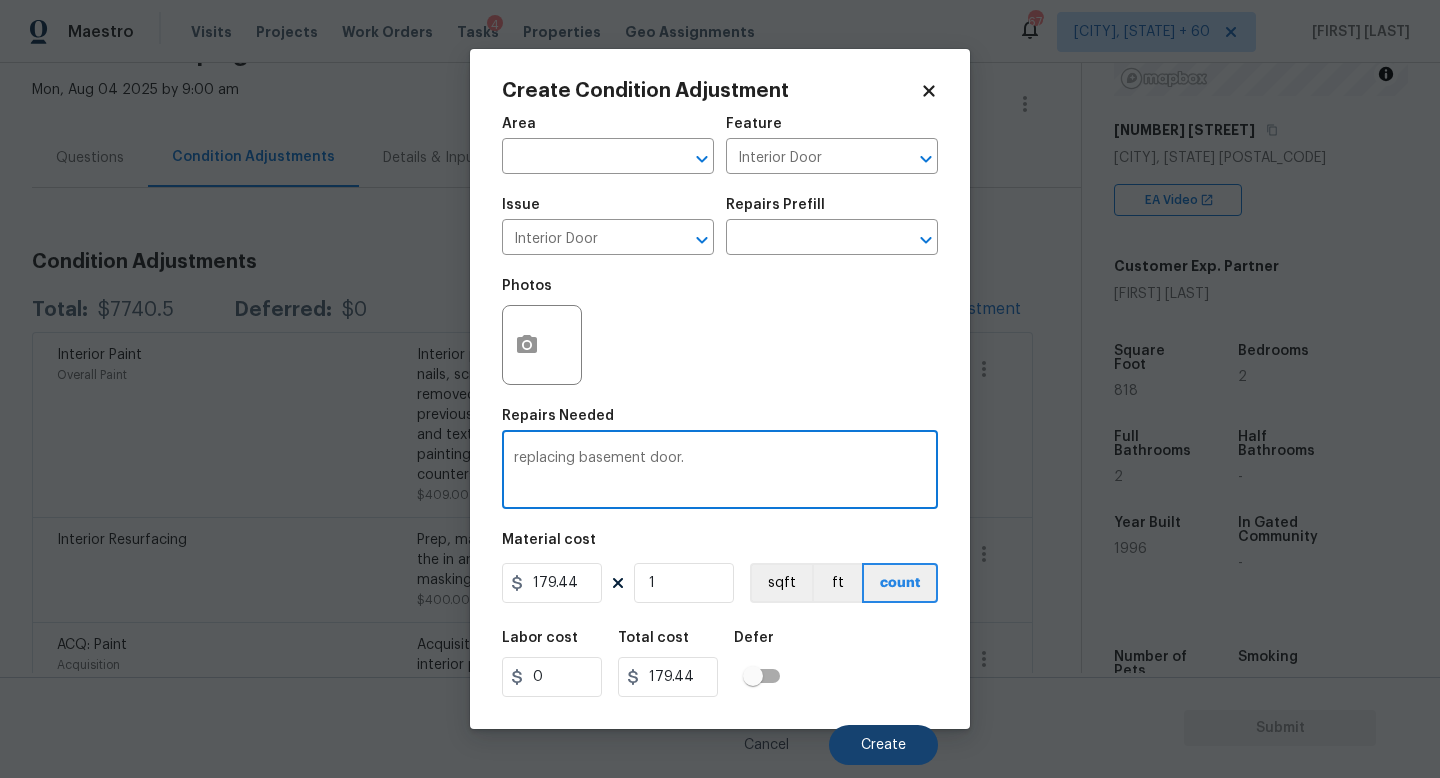 type on "replacing basement door." 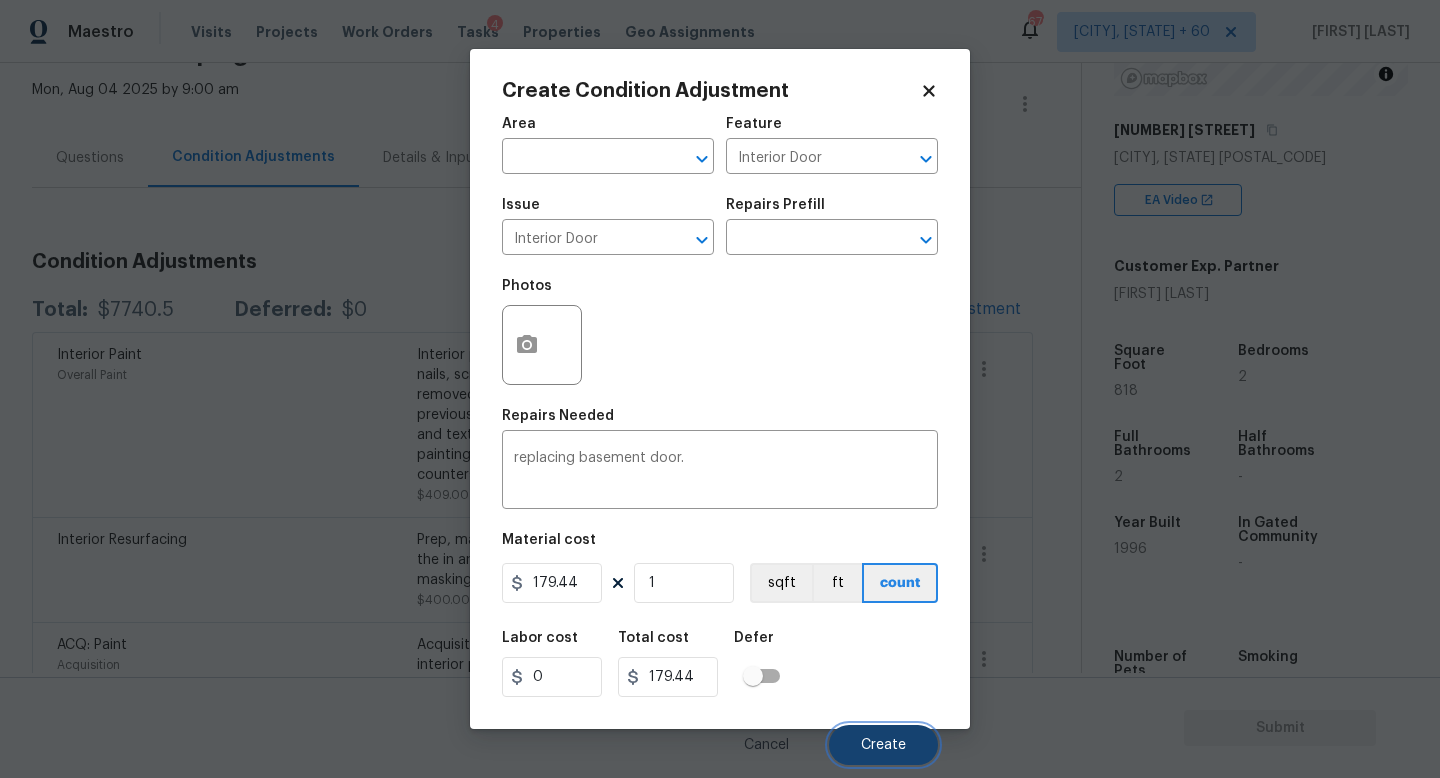click on "Create" at bounding box center [883, 745] 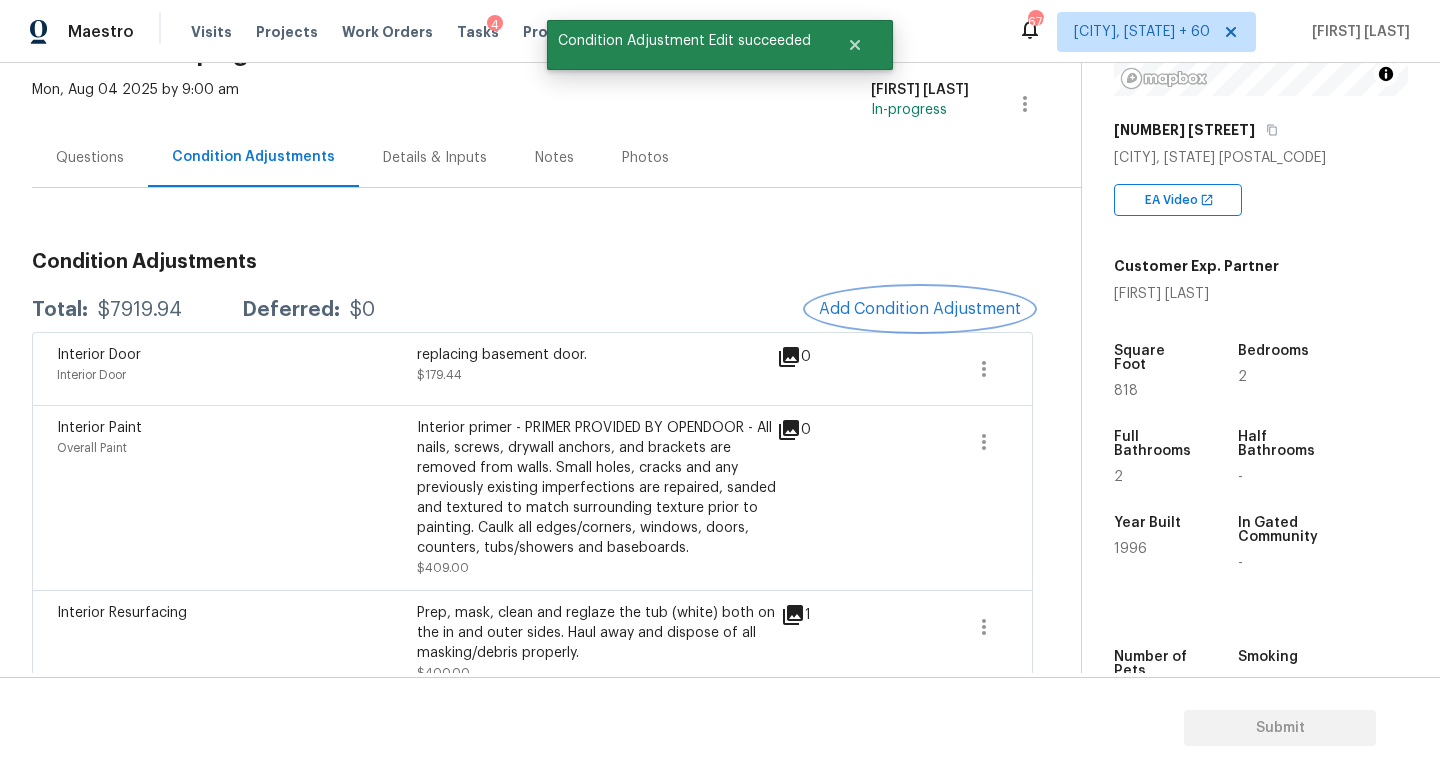 click on "Add Condition Adjustment" at bounding box center (920, 309) 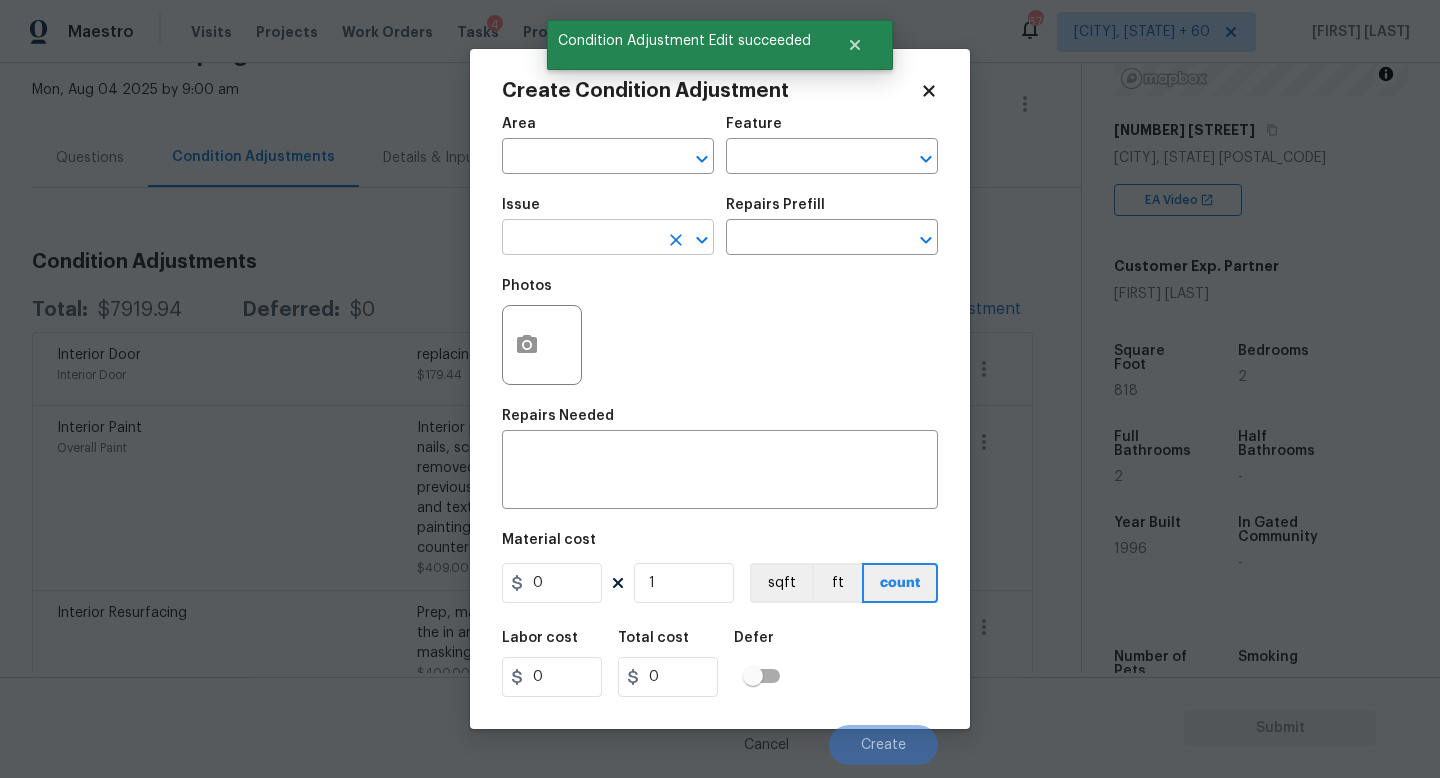 click at bounding box center (580, 239) 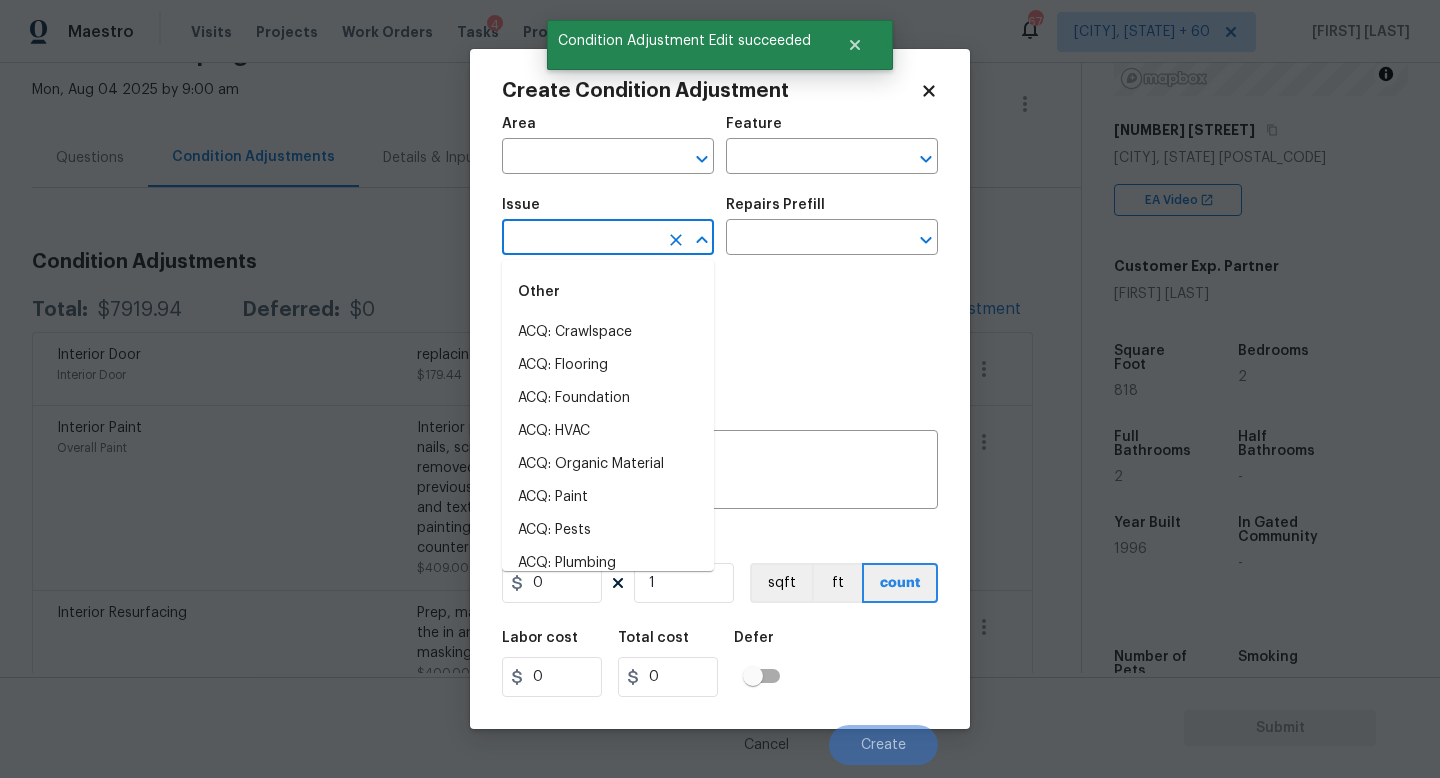 type on "p" 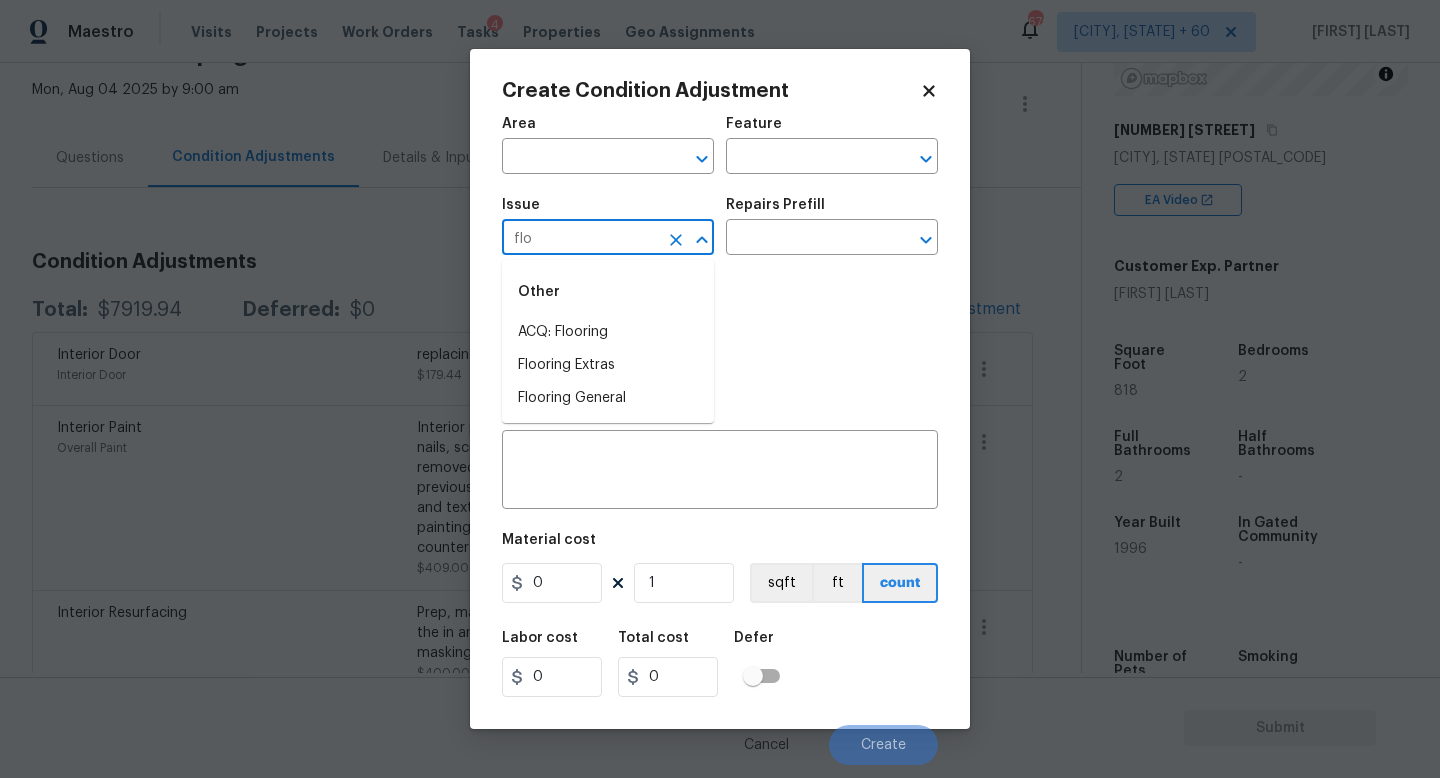 click on "ACQ: Flooring" at bounding box center [608, 332] 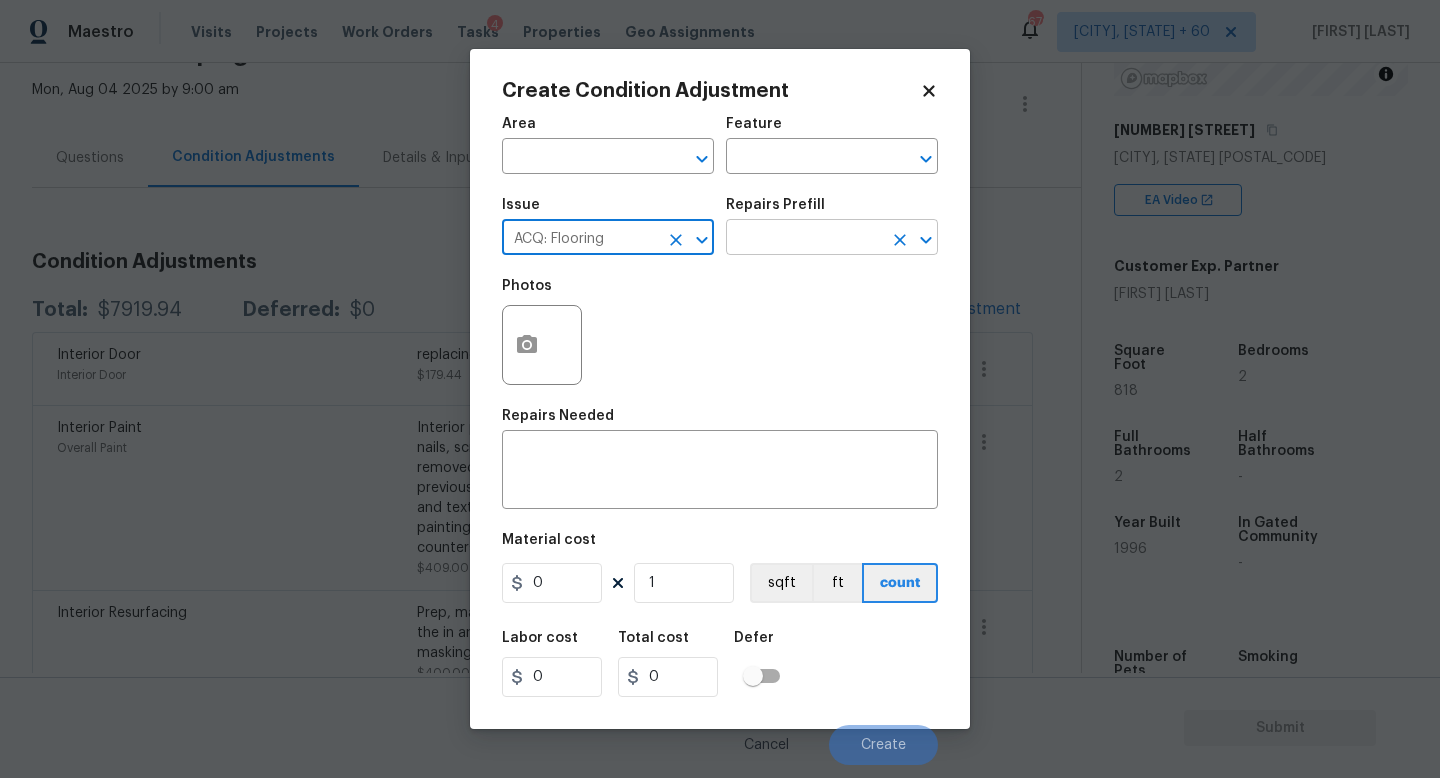 type on "ACQ: Flooring" 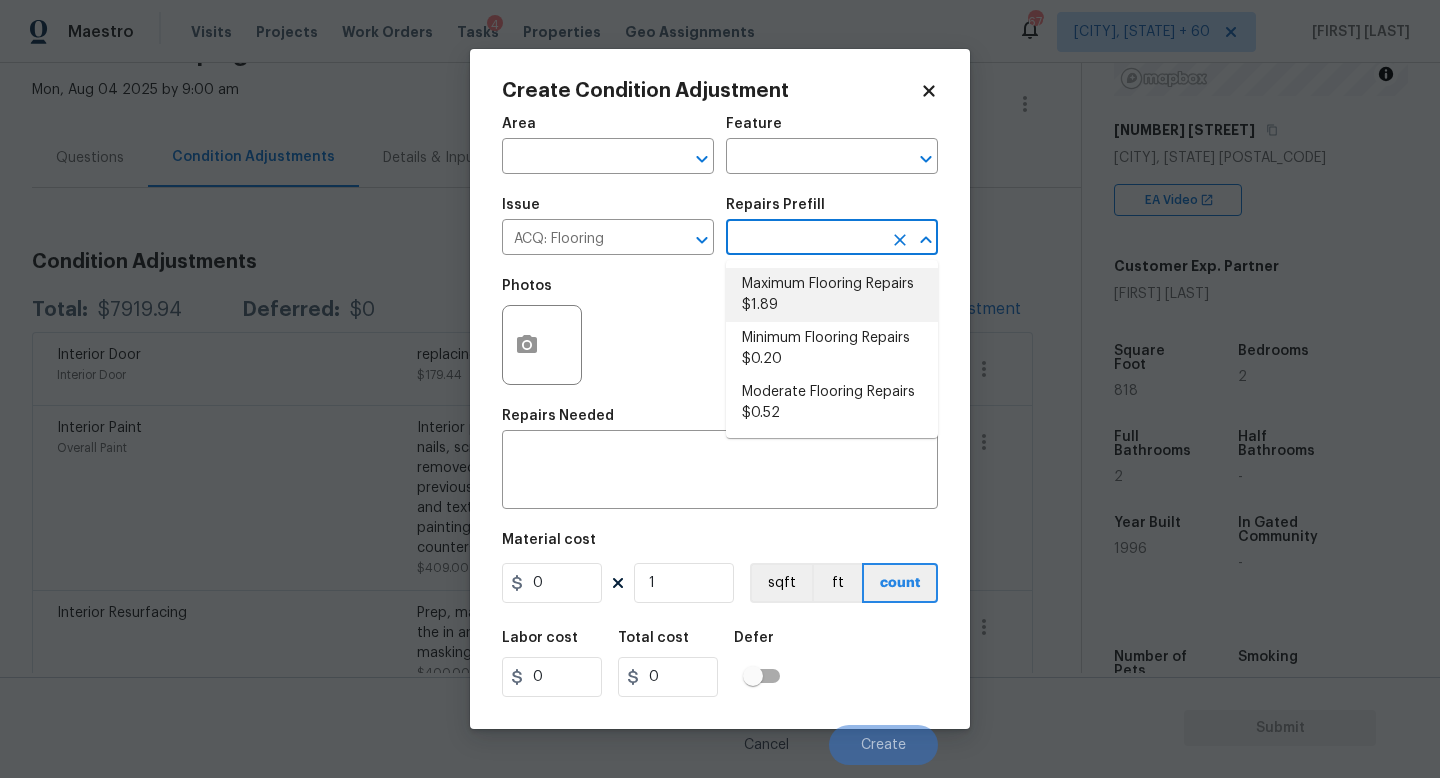 click on "Maximum Flooring Repairs $1.89" at bounding box center [832, 295] 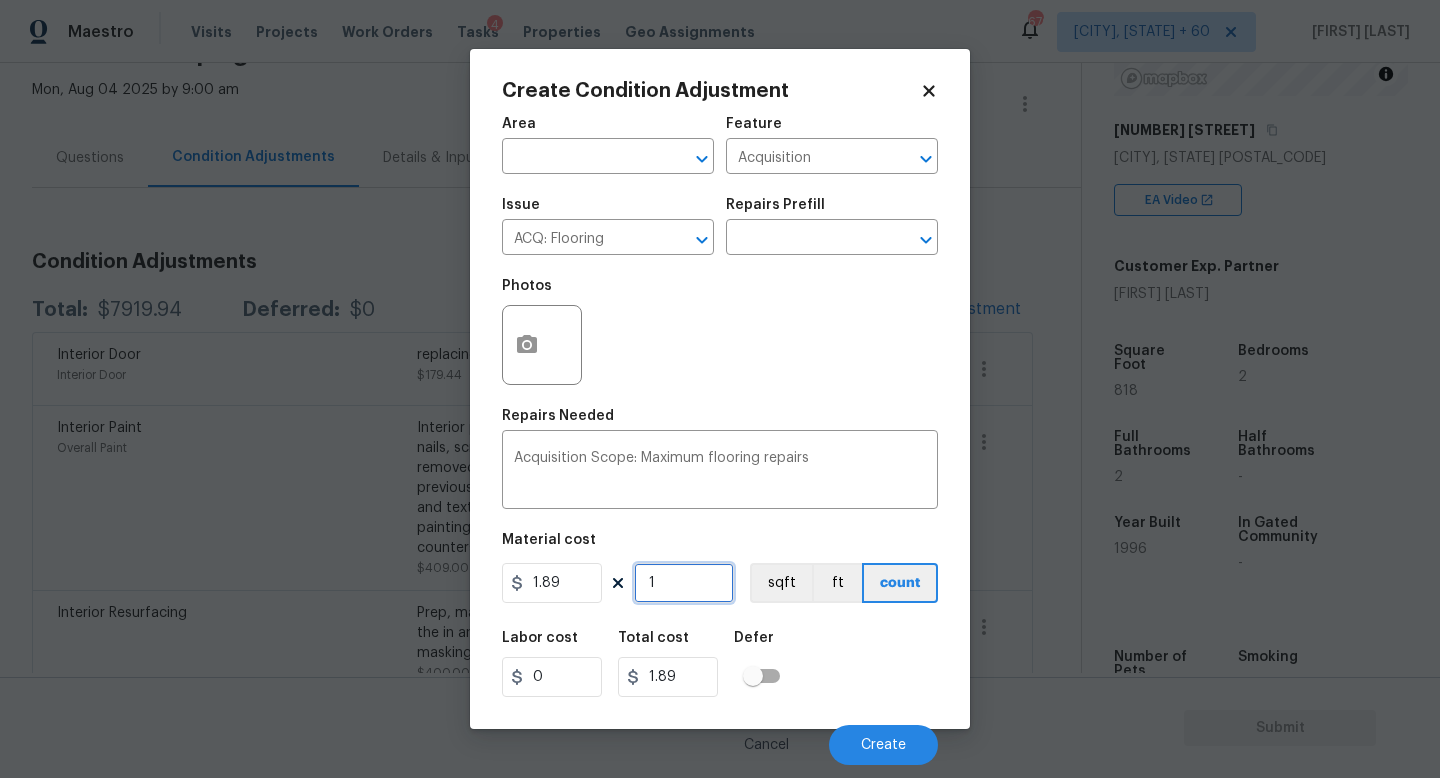 click on "1" at bounding box center [684, 583] 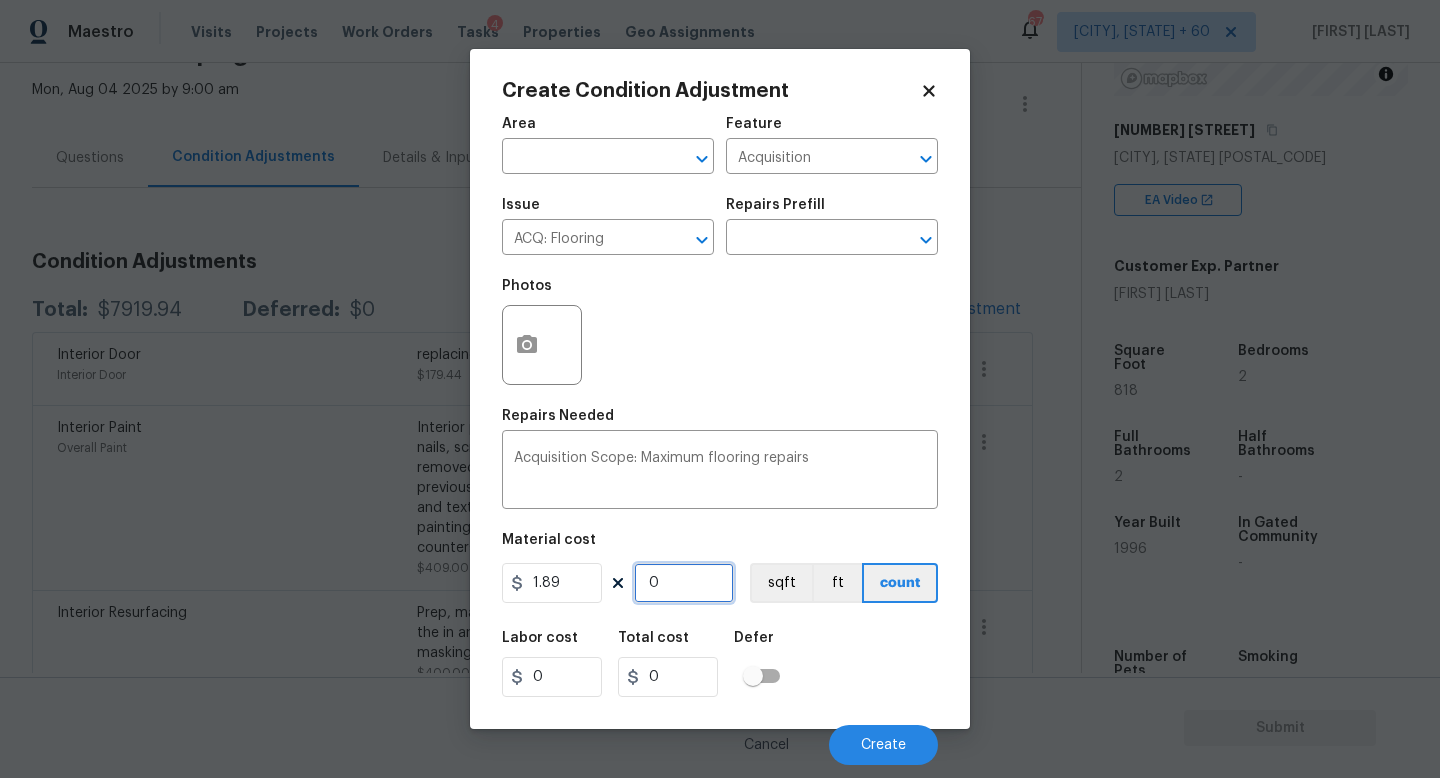 type on "8" 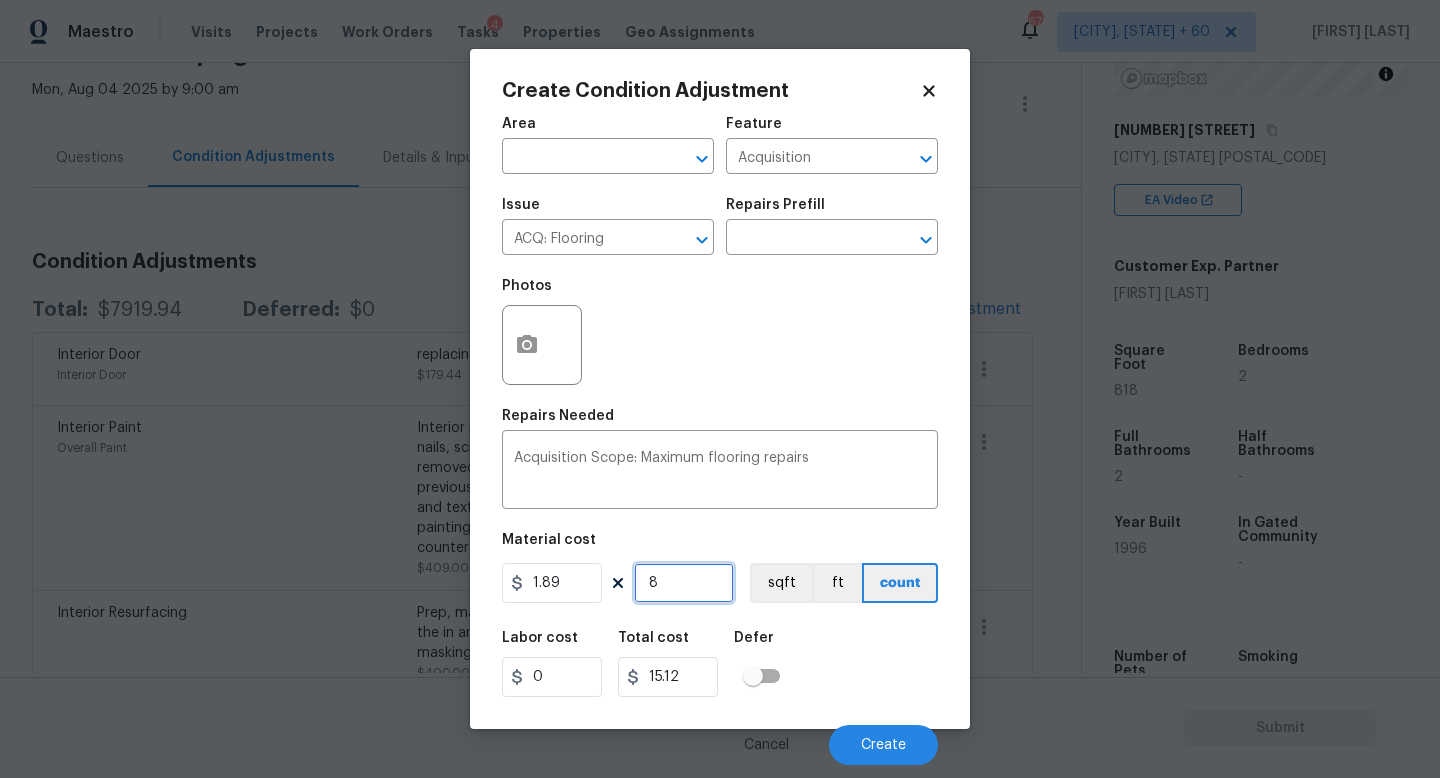 type on "81" 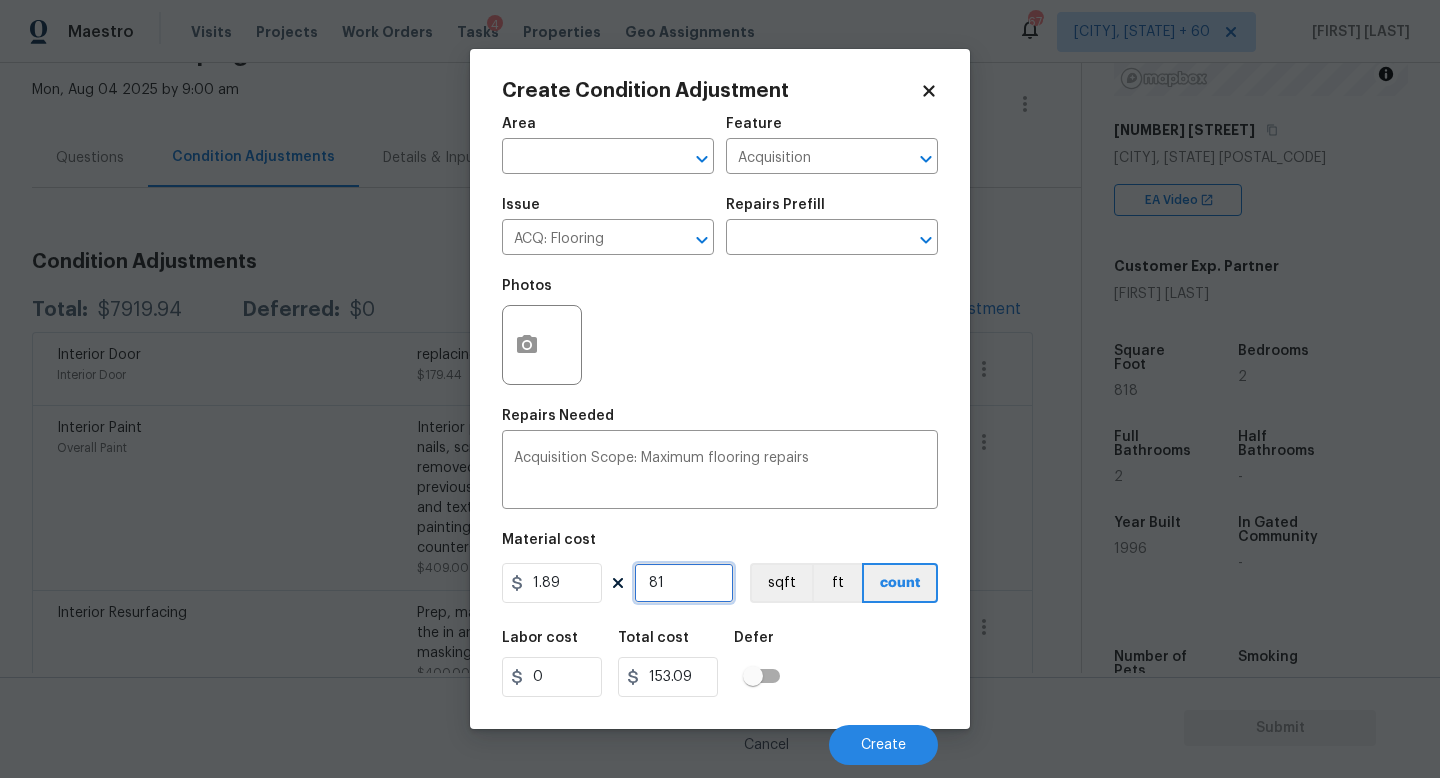 type on "818" 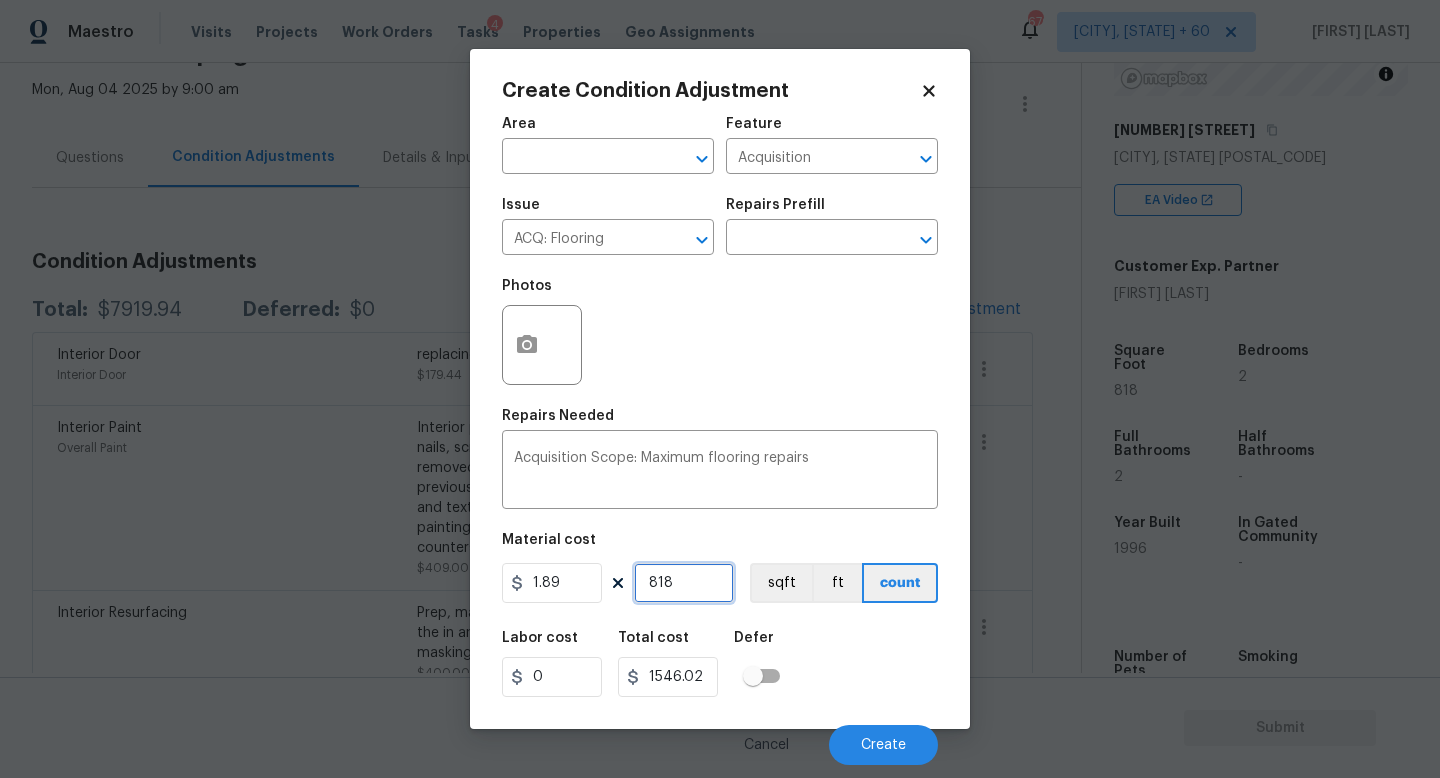 type on "818" 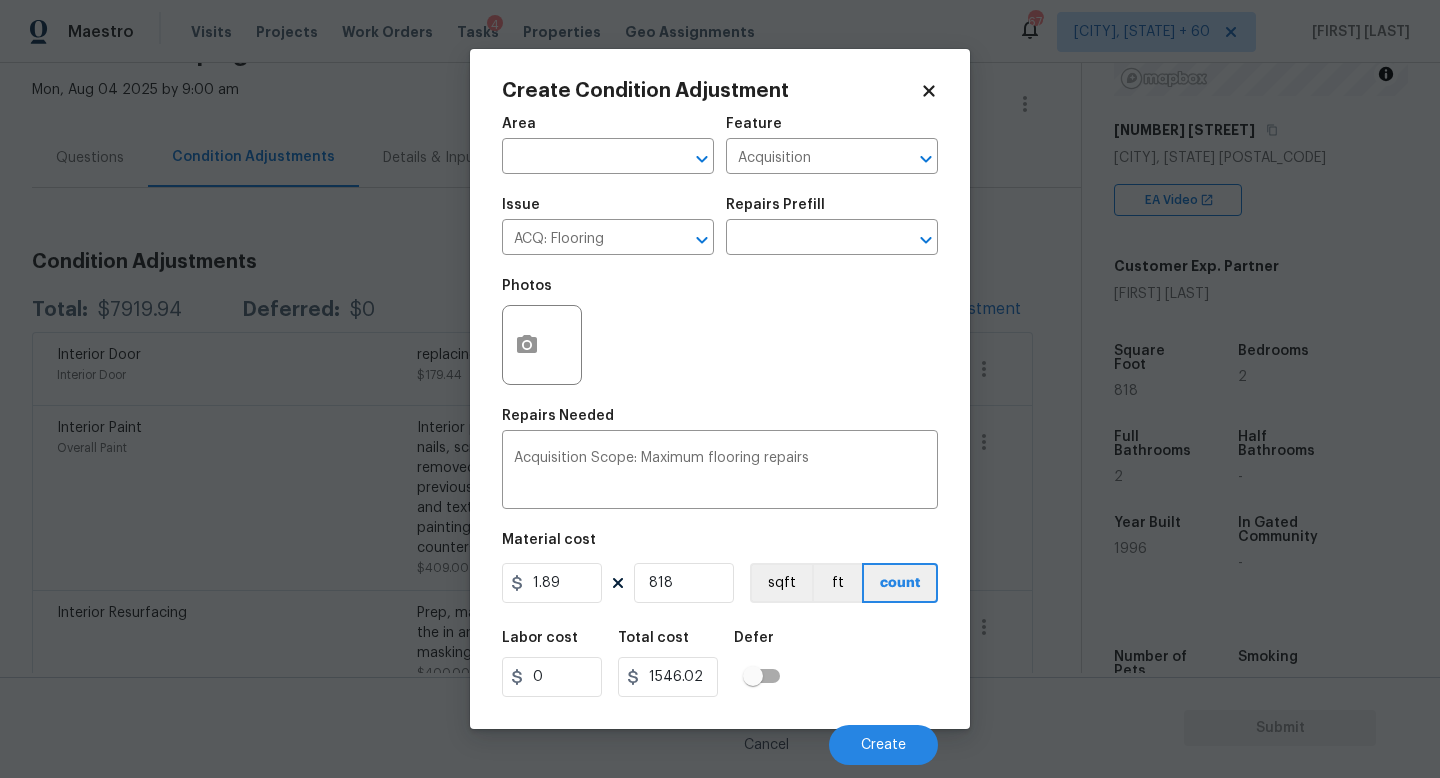 click on "Labor cost 0 Total cost 1546.02 Defer" at bounding box center (720, 664) 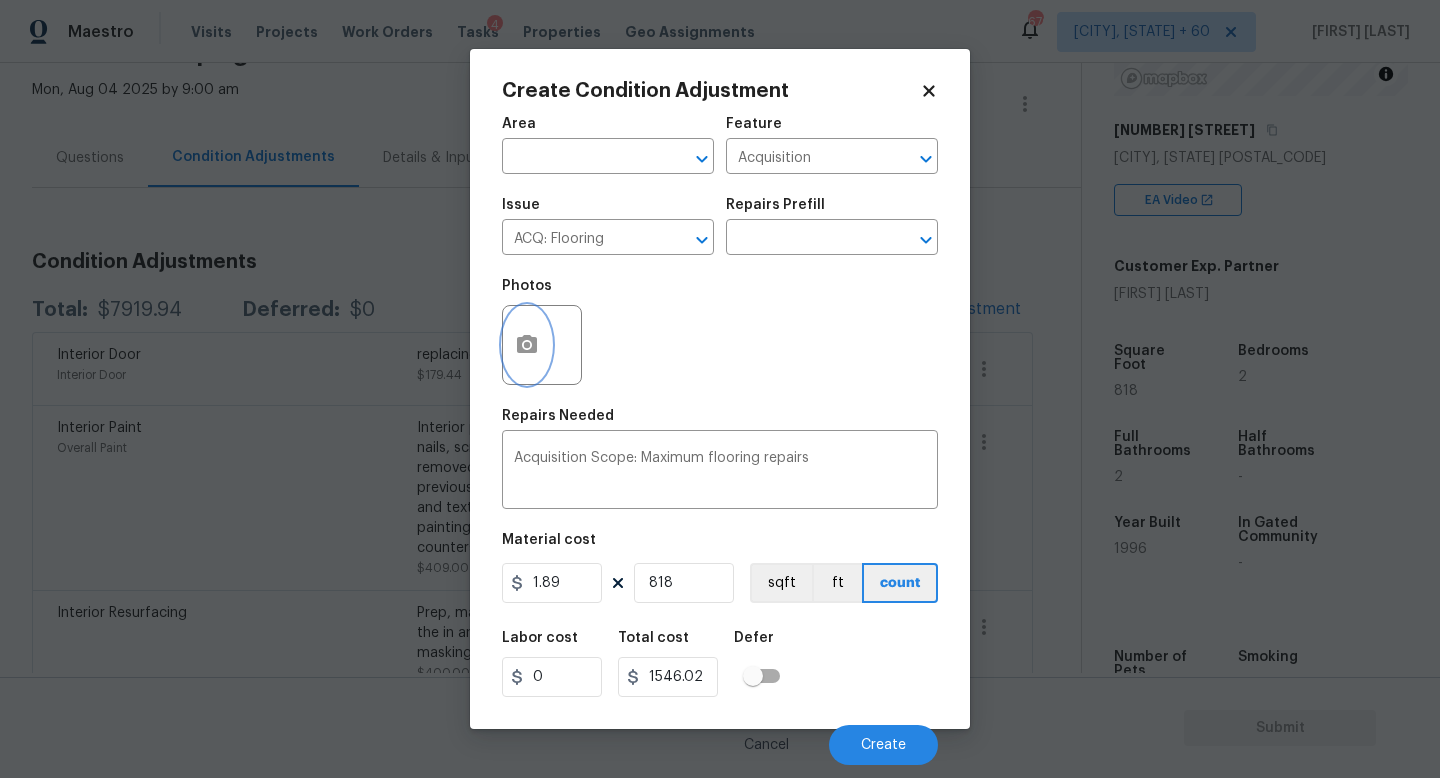click at bounding box center (527, 345) 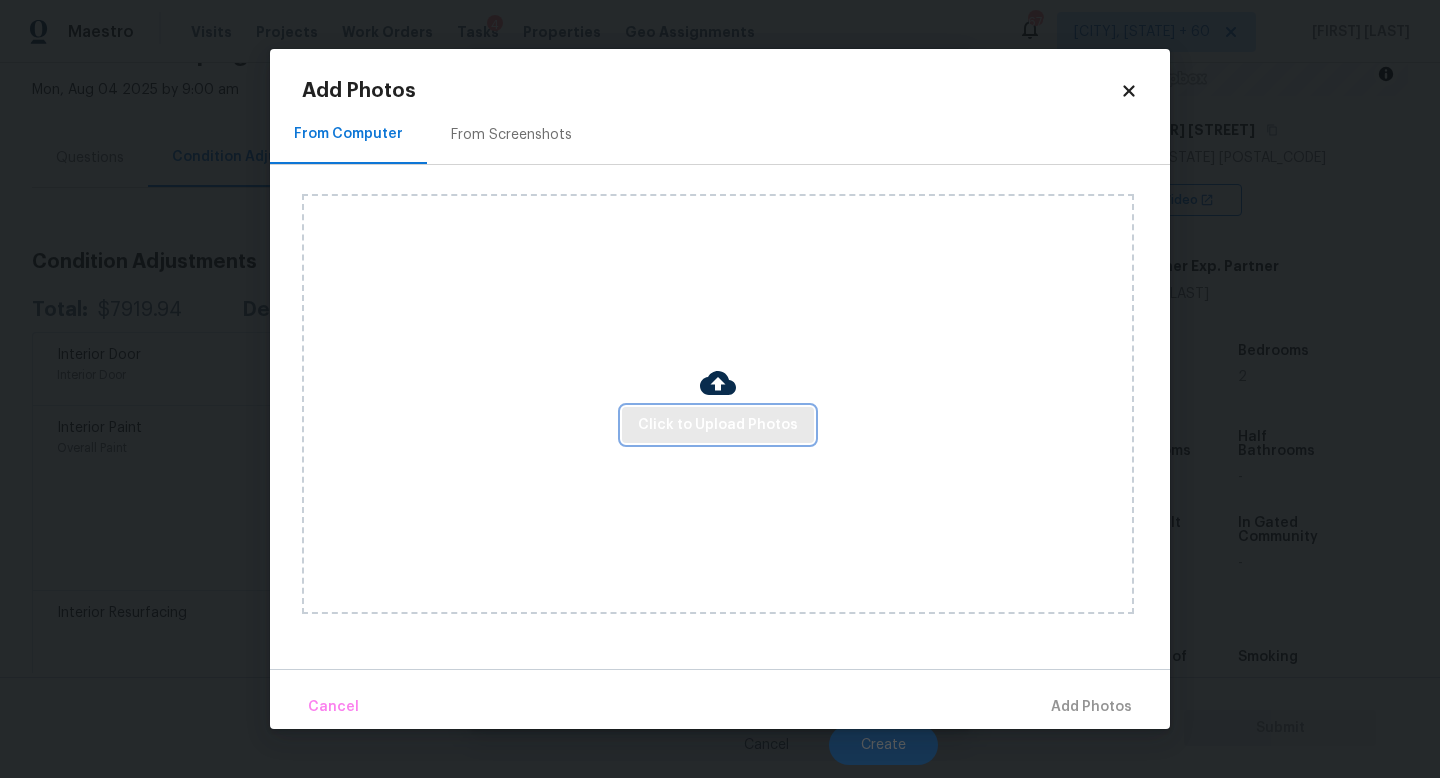 click on "Click to Upload Photos" at bounding box center (718, 425) 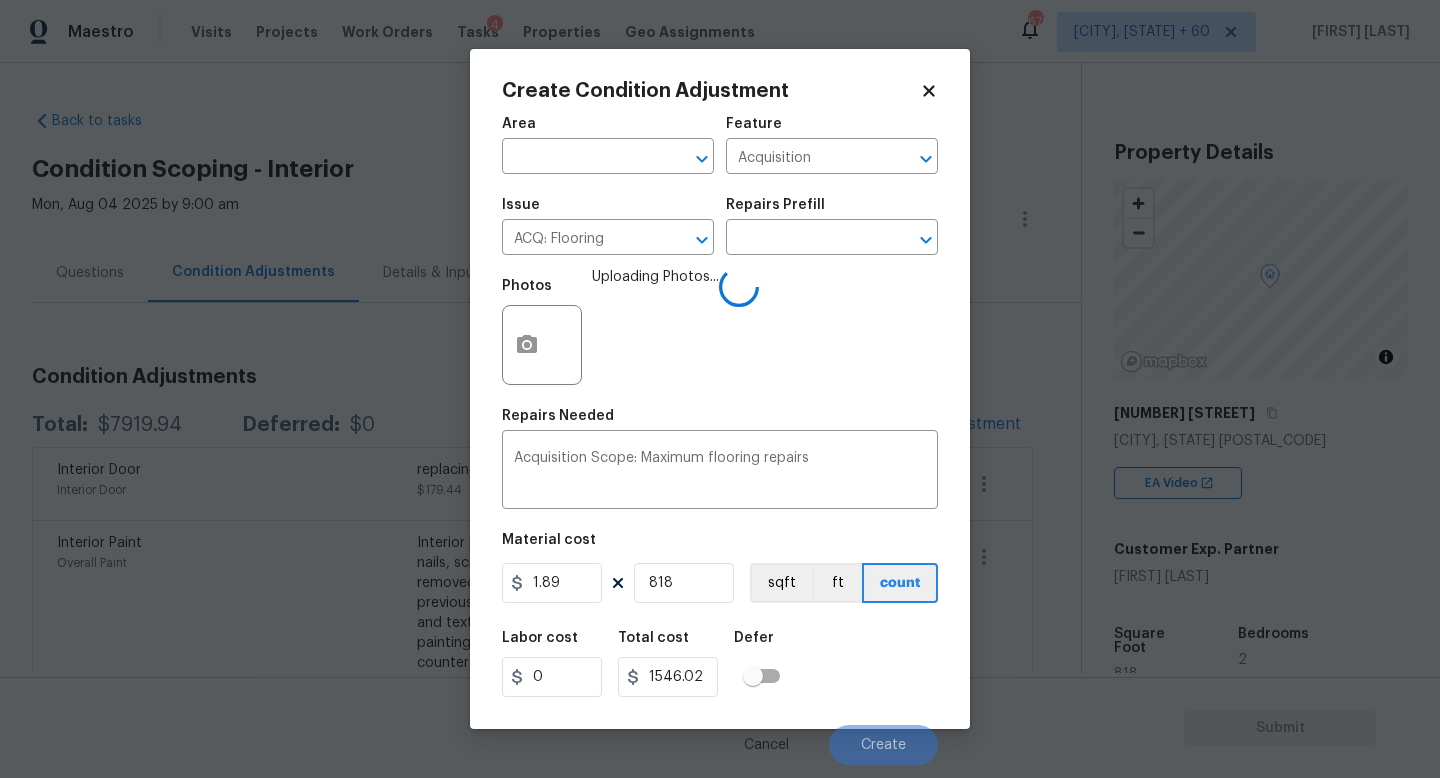 scroll, scrollTop: 0, scrollLeft: 0, axis: both 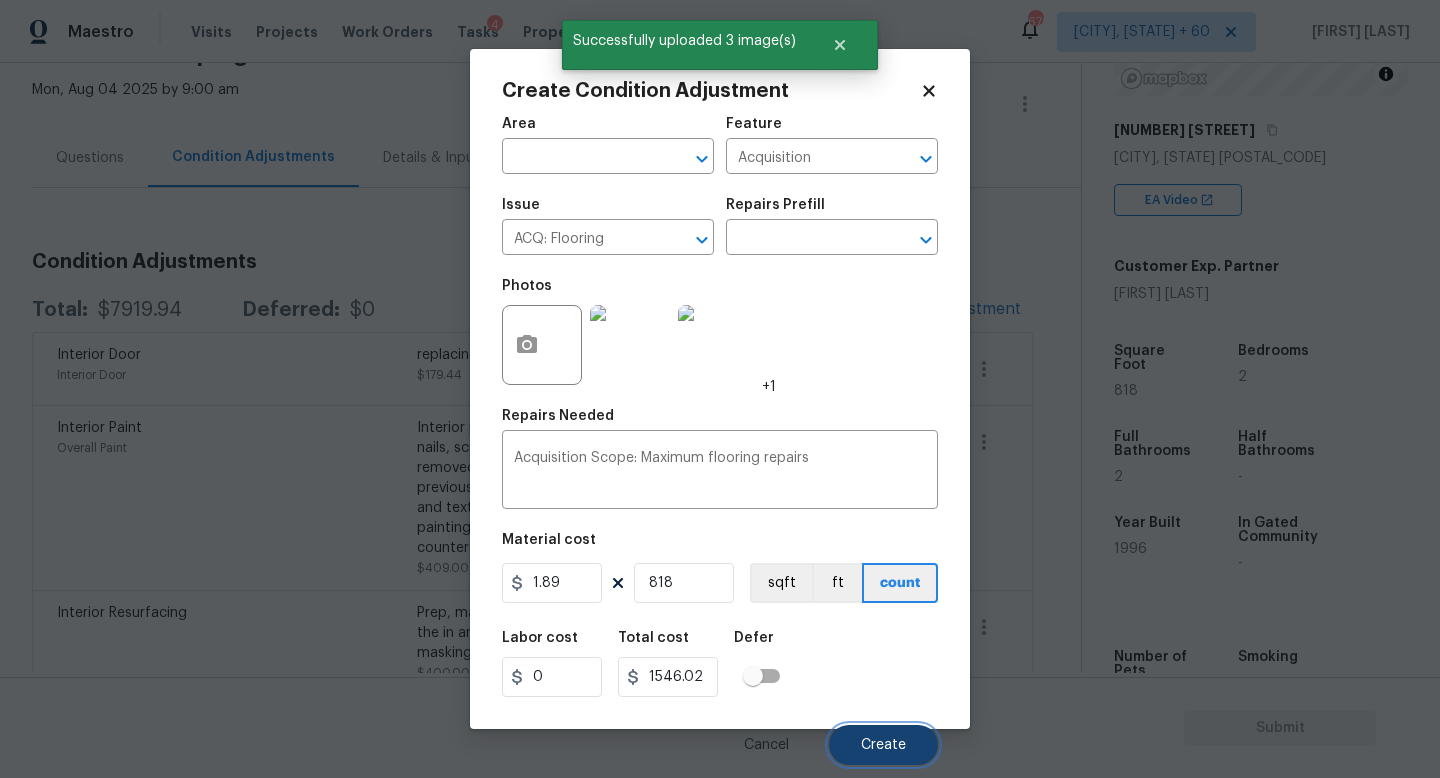 click on "Create" at bounding box center (883, 745) 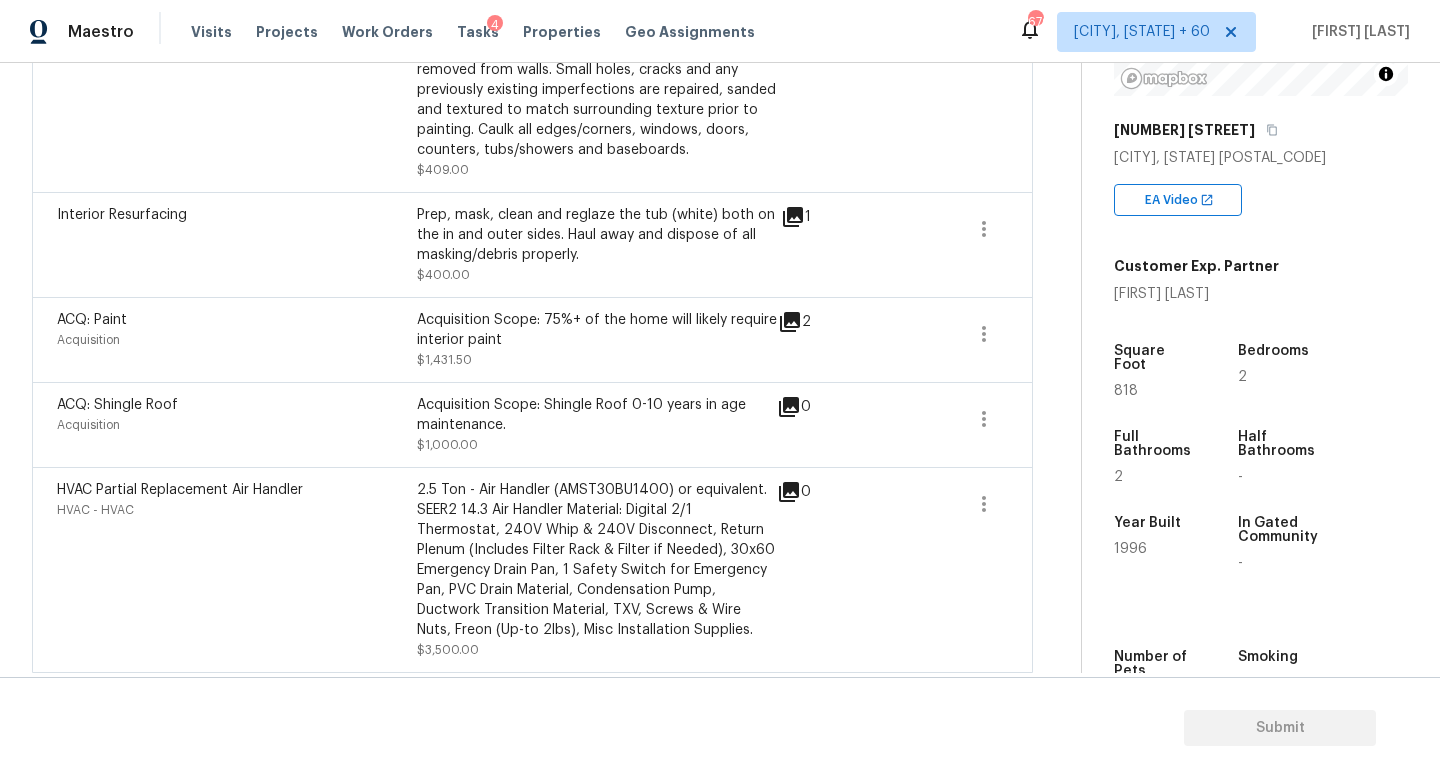 scroll, scrollTop: 0, scrollLeft: 0, axis: both 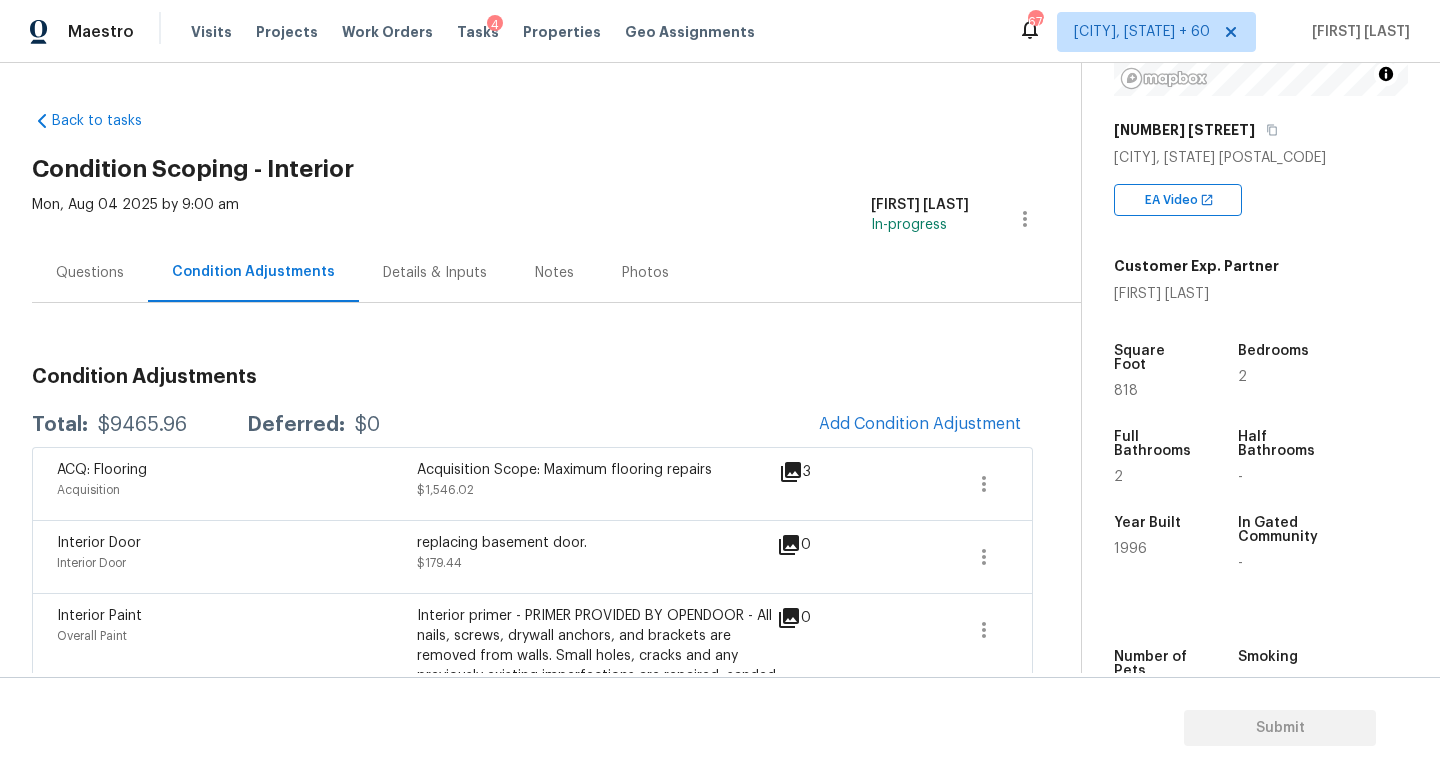 click on "Questions" at bounding box center [90, 272] 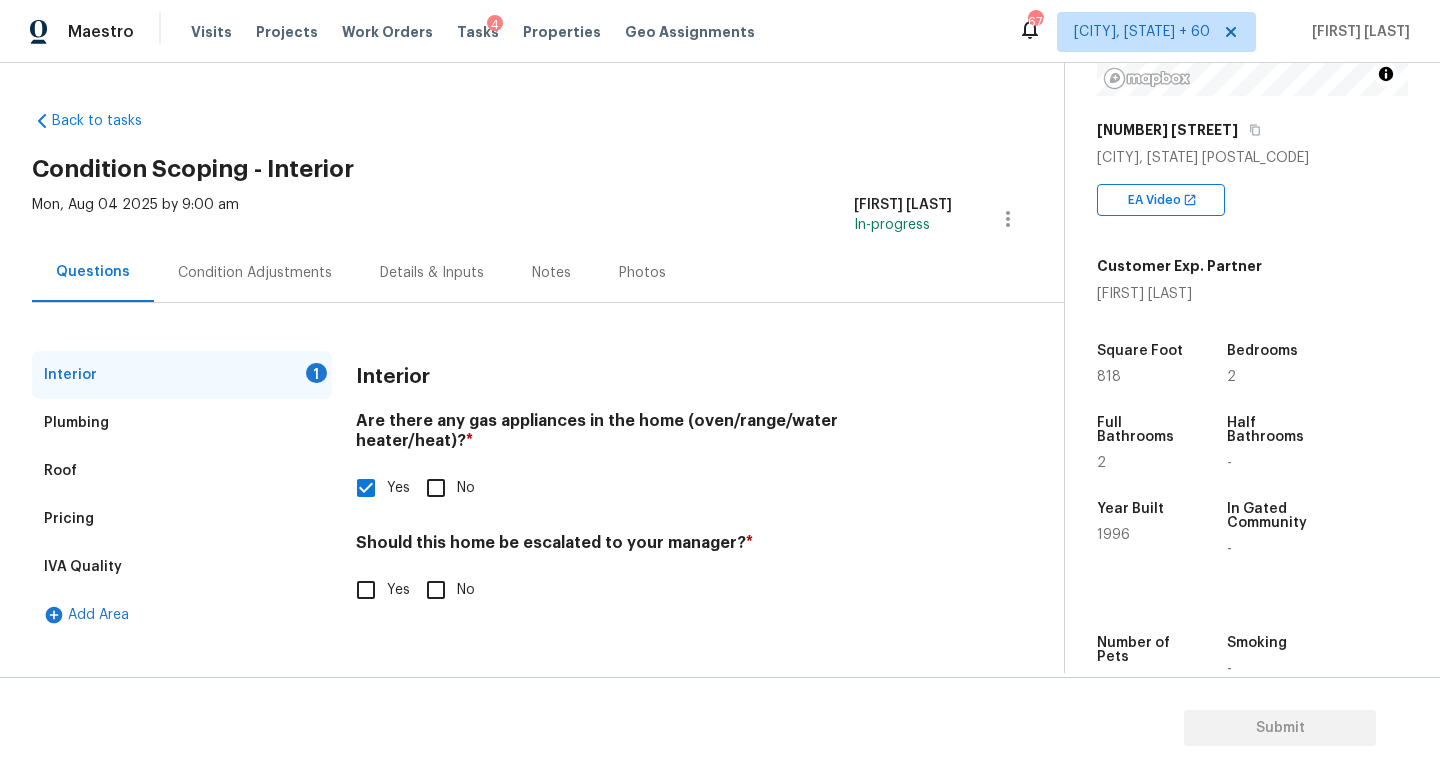 click on "Yes" at bounding box center (366, 590) 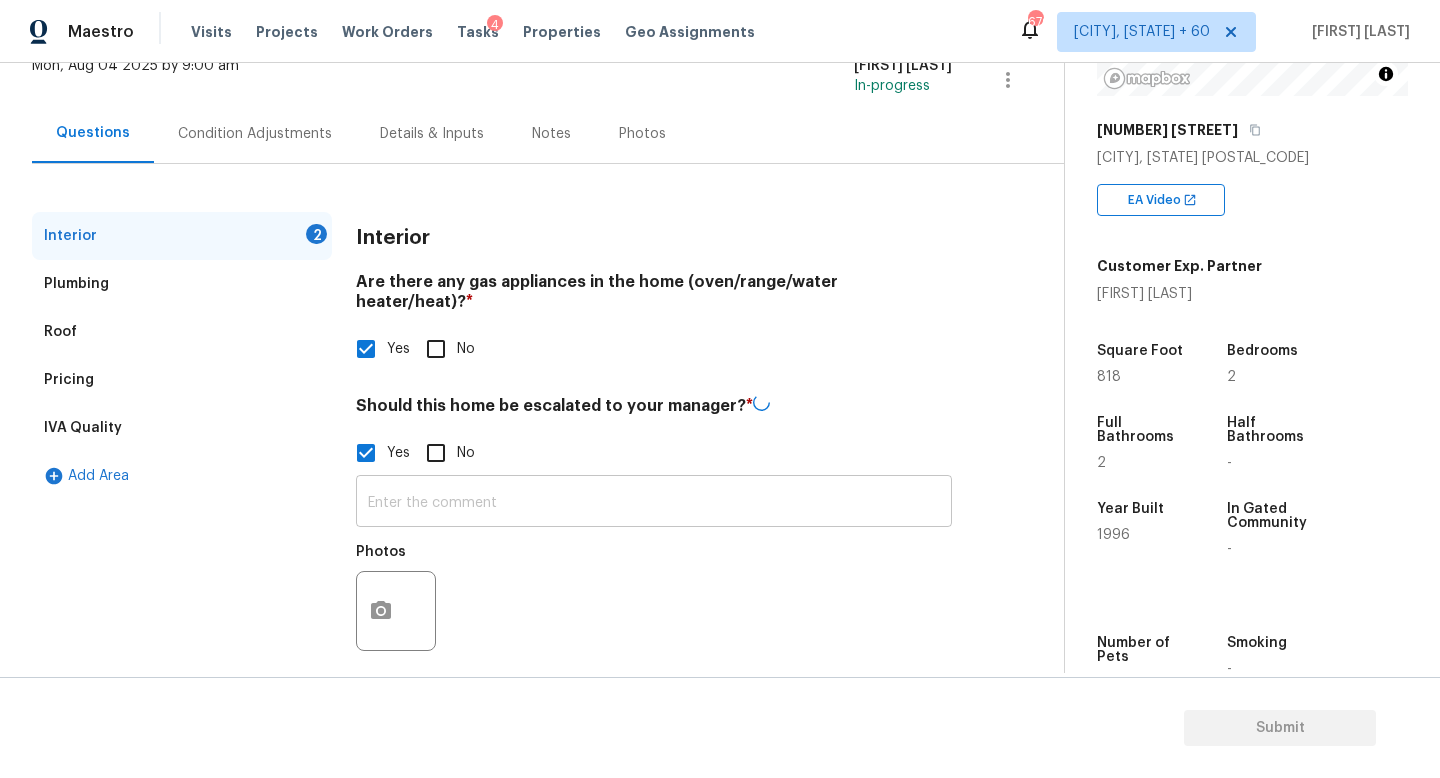 scroll, scrollTop: 137, scrollLeft: 0, axis: vertical 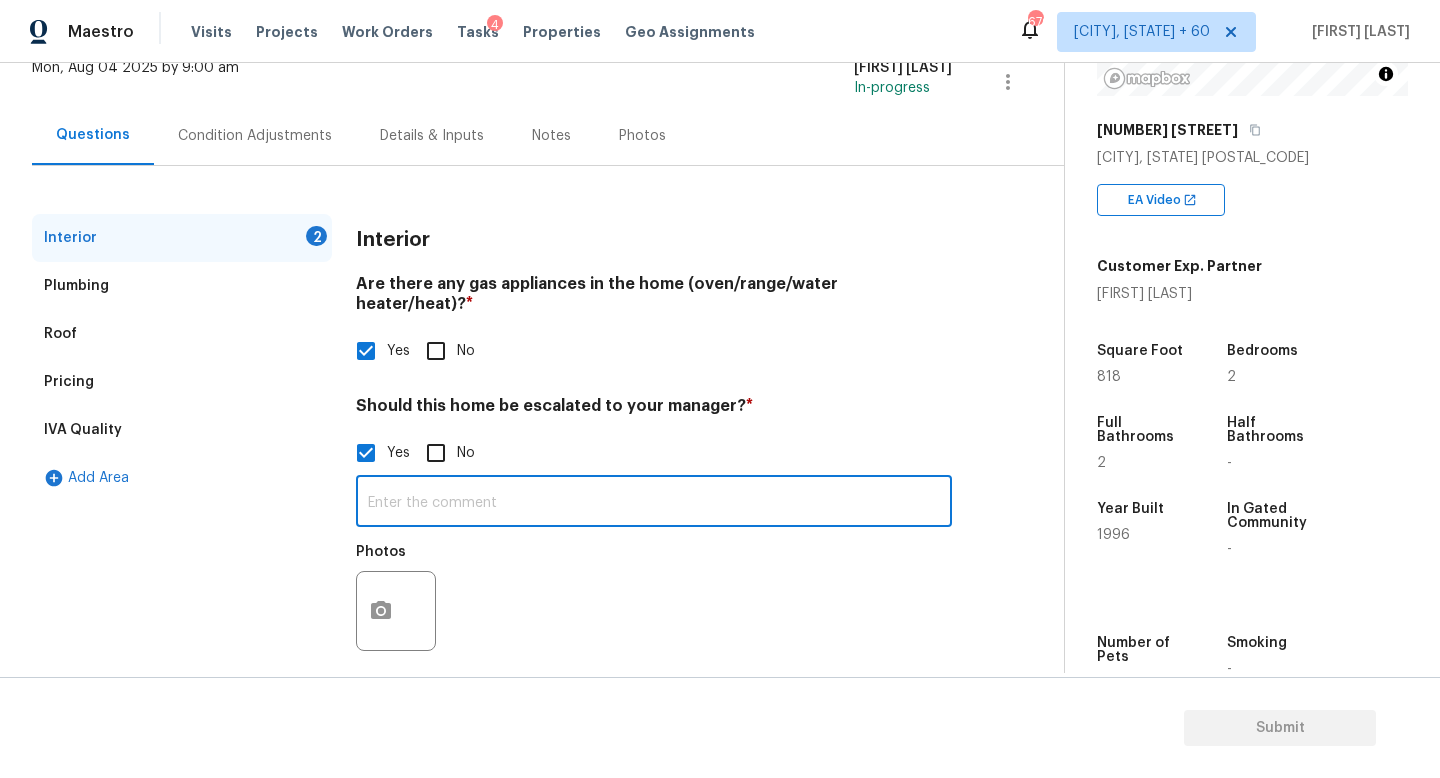 click at bounding box center [654, 503] 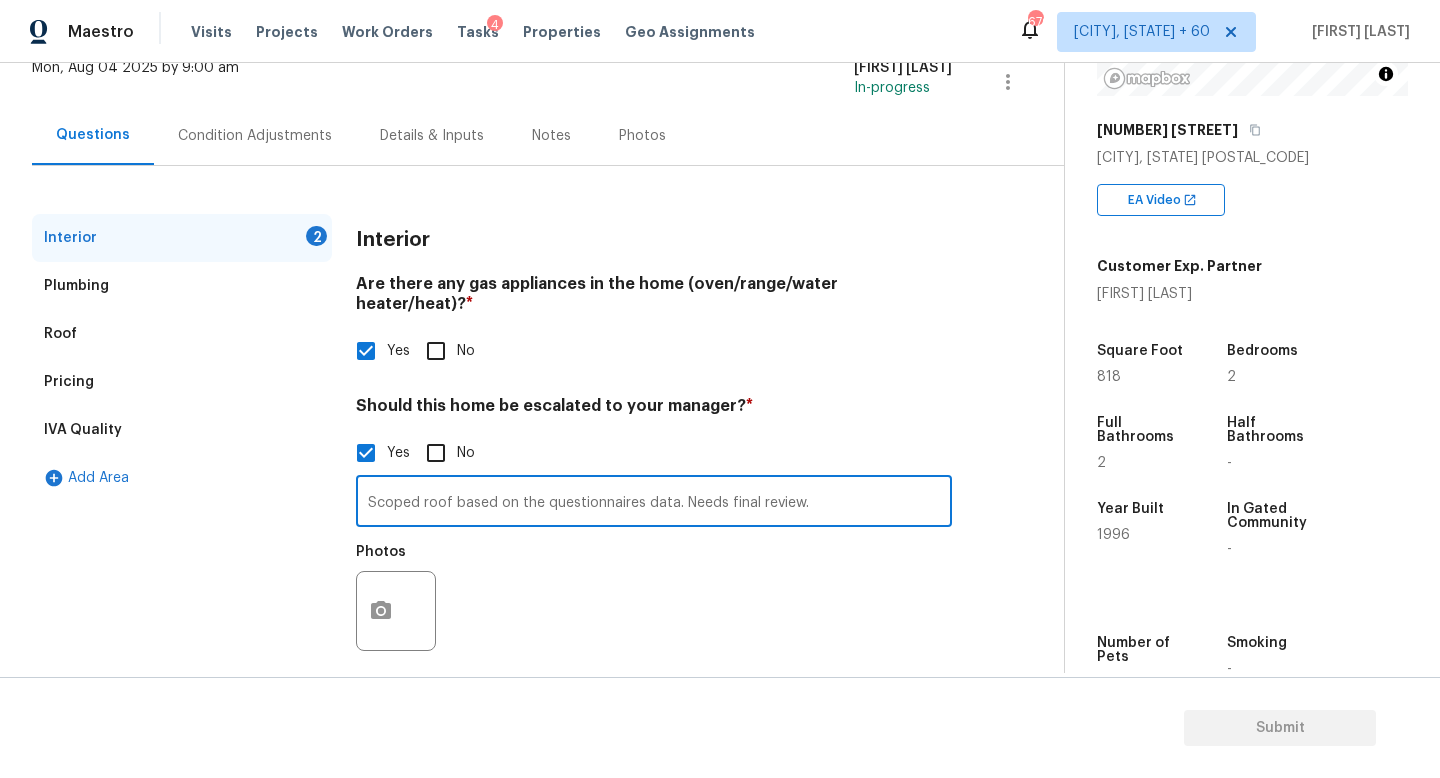 type on "Scoped roof based on the questionnaires data. Needs final review." 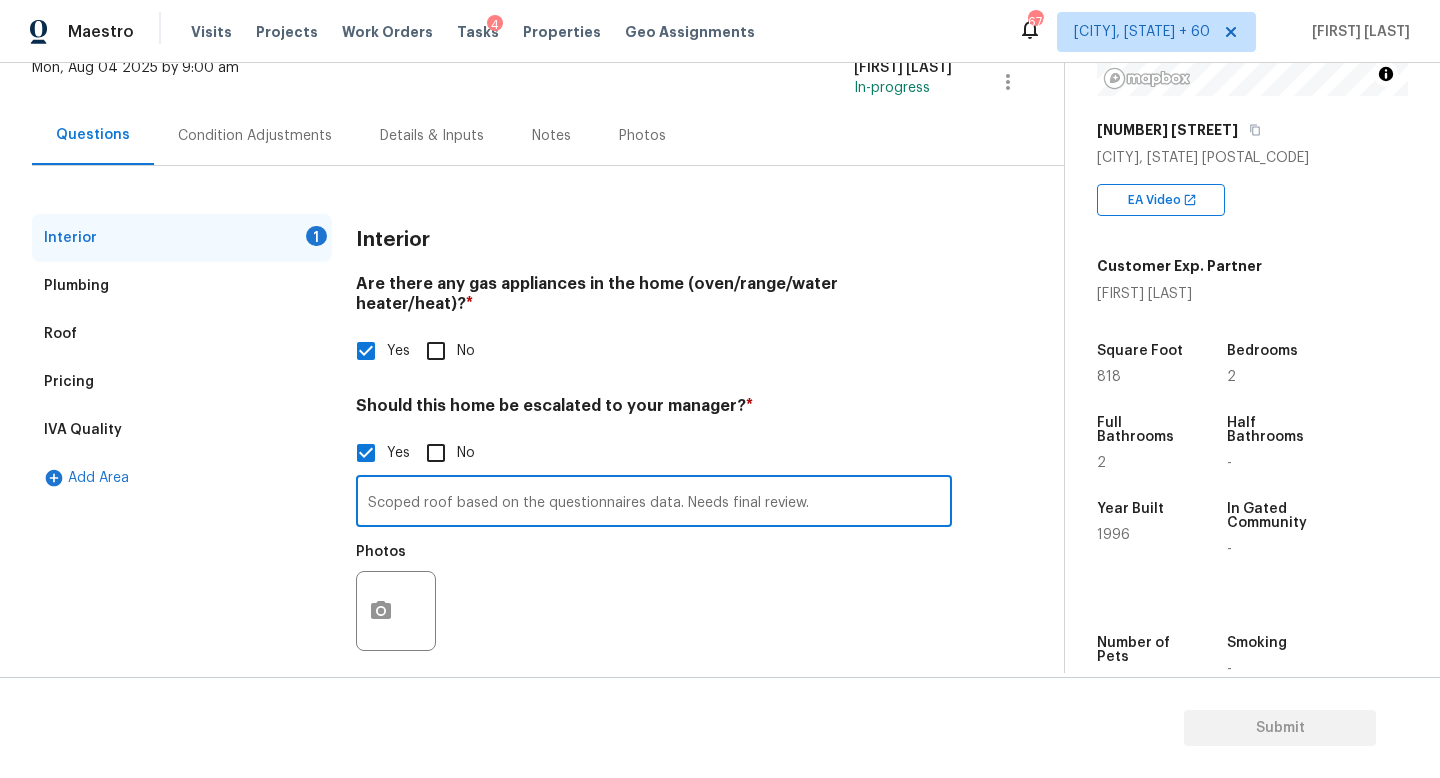 click on "Pricing" at bounding box center [182, 382] 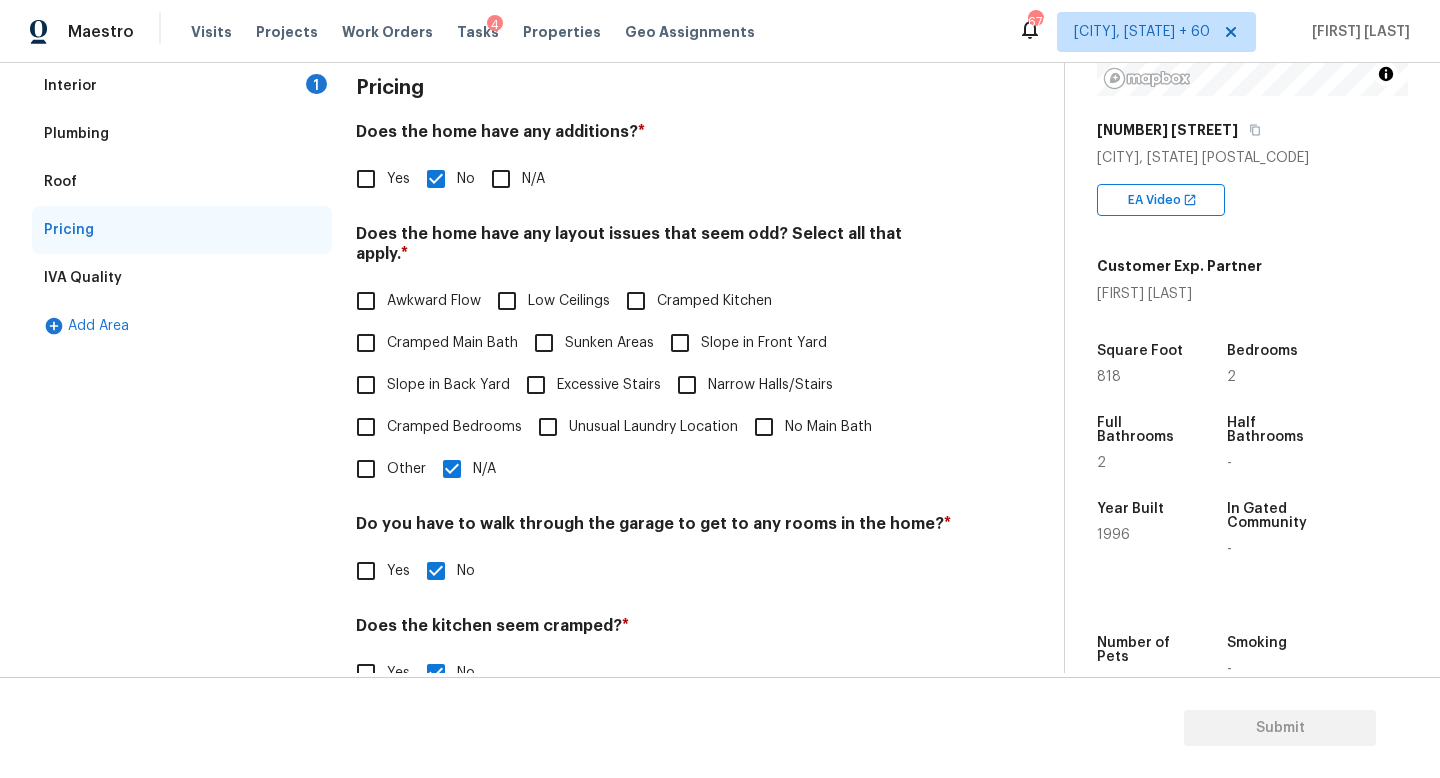 scroll, scrollTop: 126, scrollLeft: 0, axis: vertical 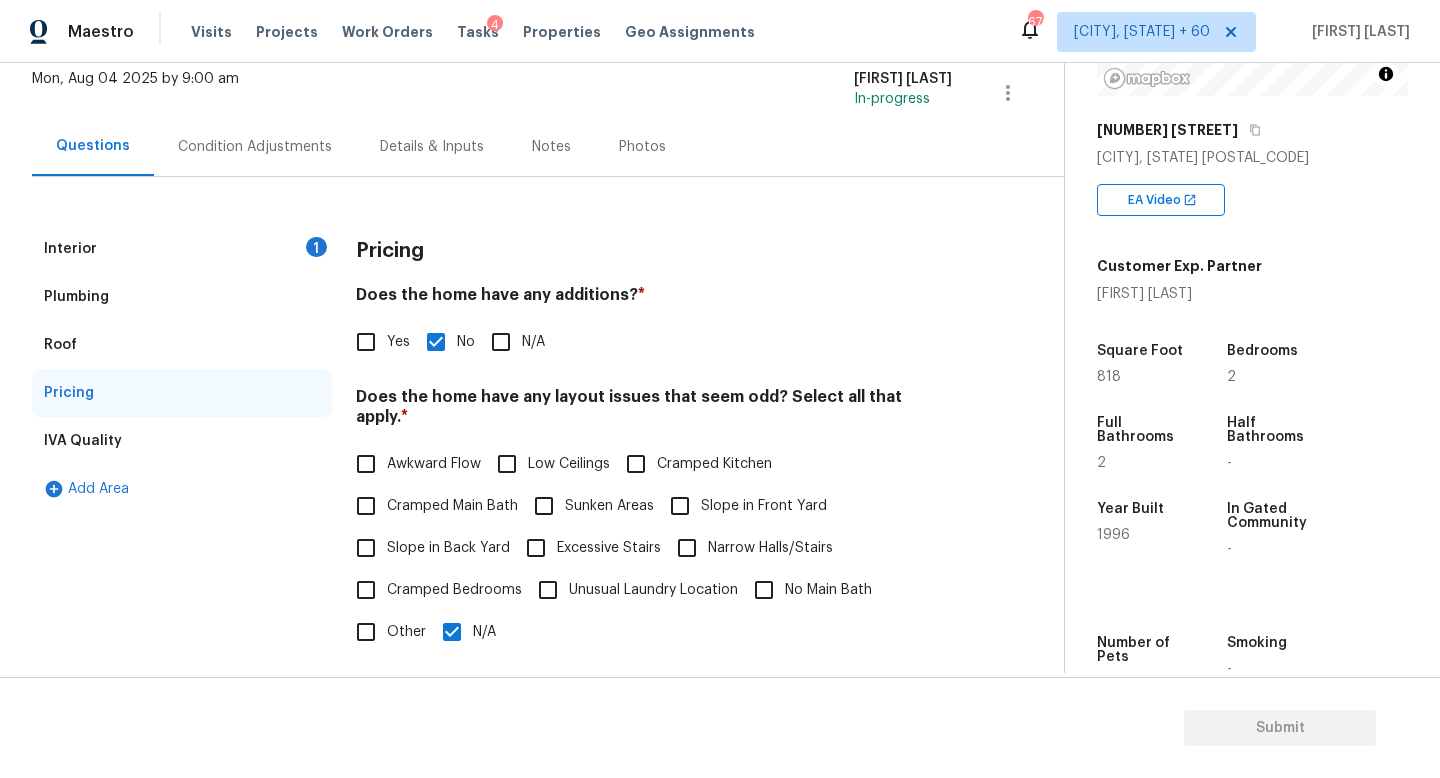 click on "Interior 1" at bounding box center [182, 249] 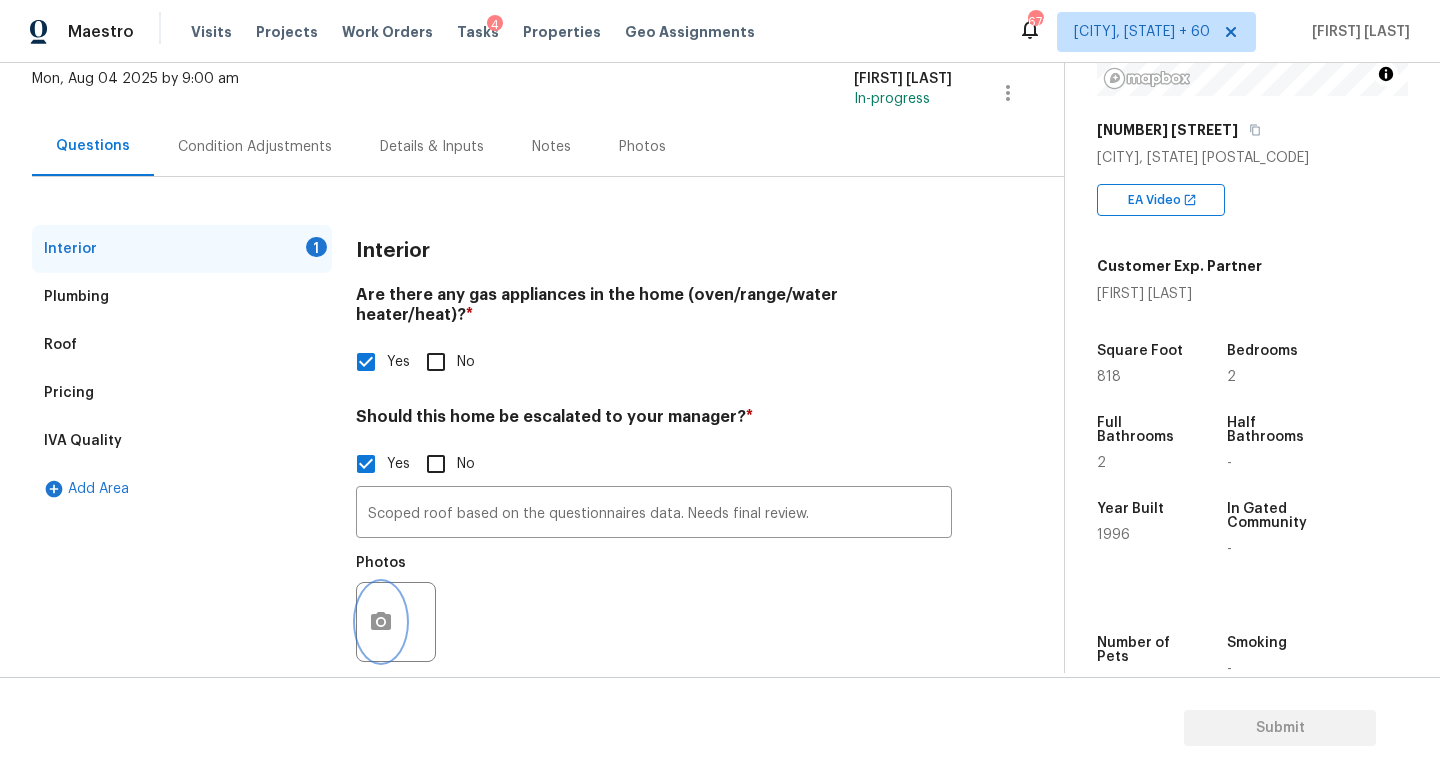 click 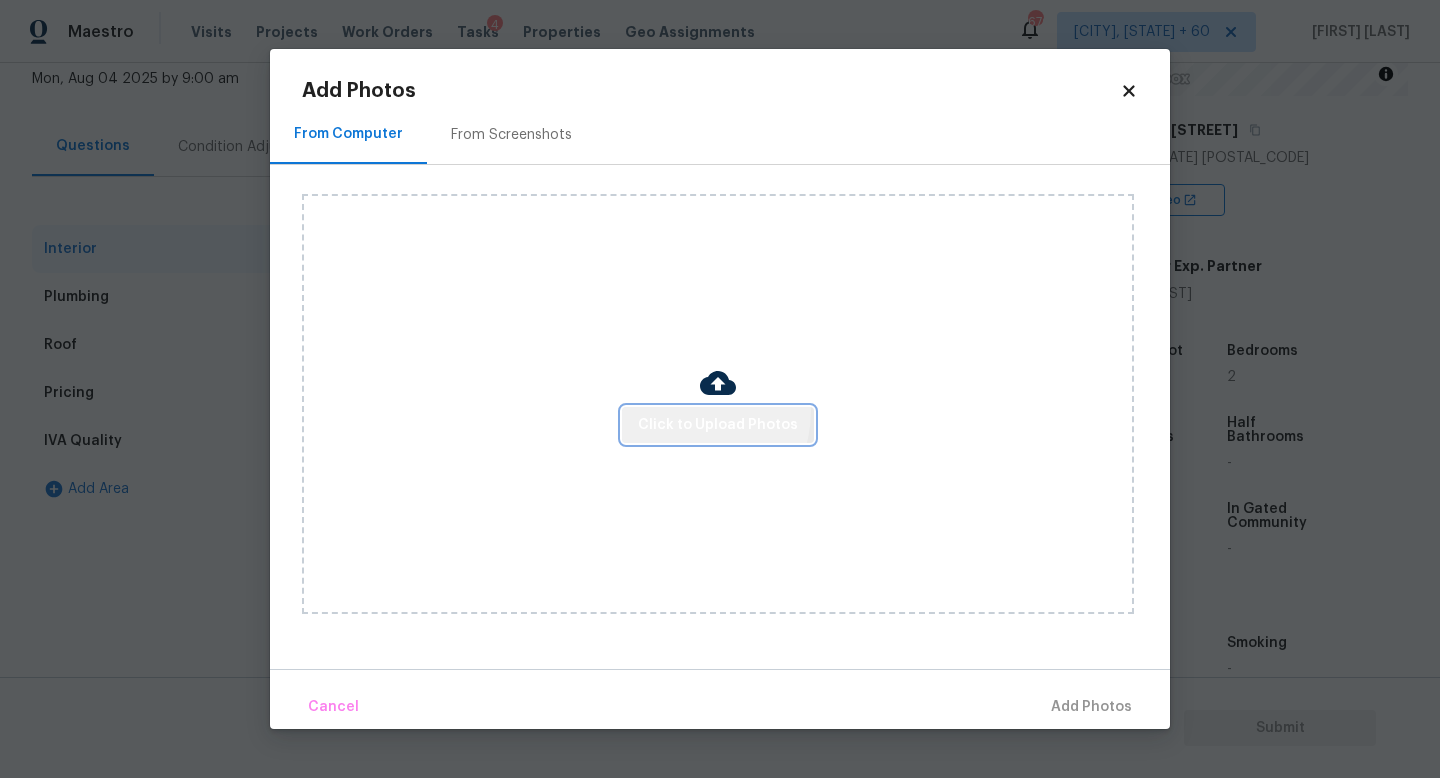 click on "Click to Upload Photos" at bounding box center [718, 425] 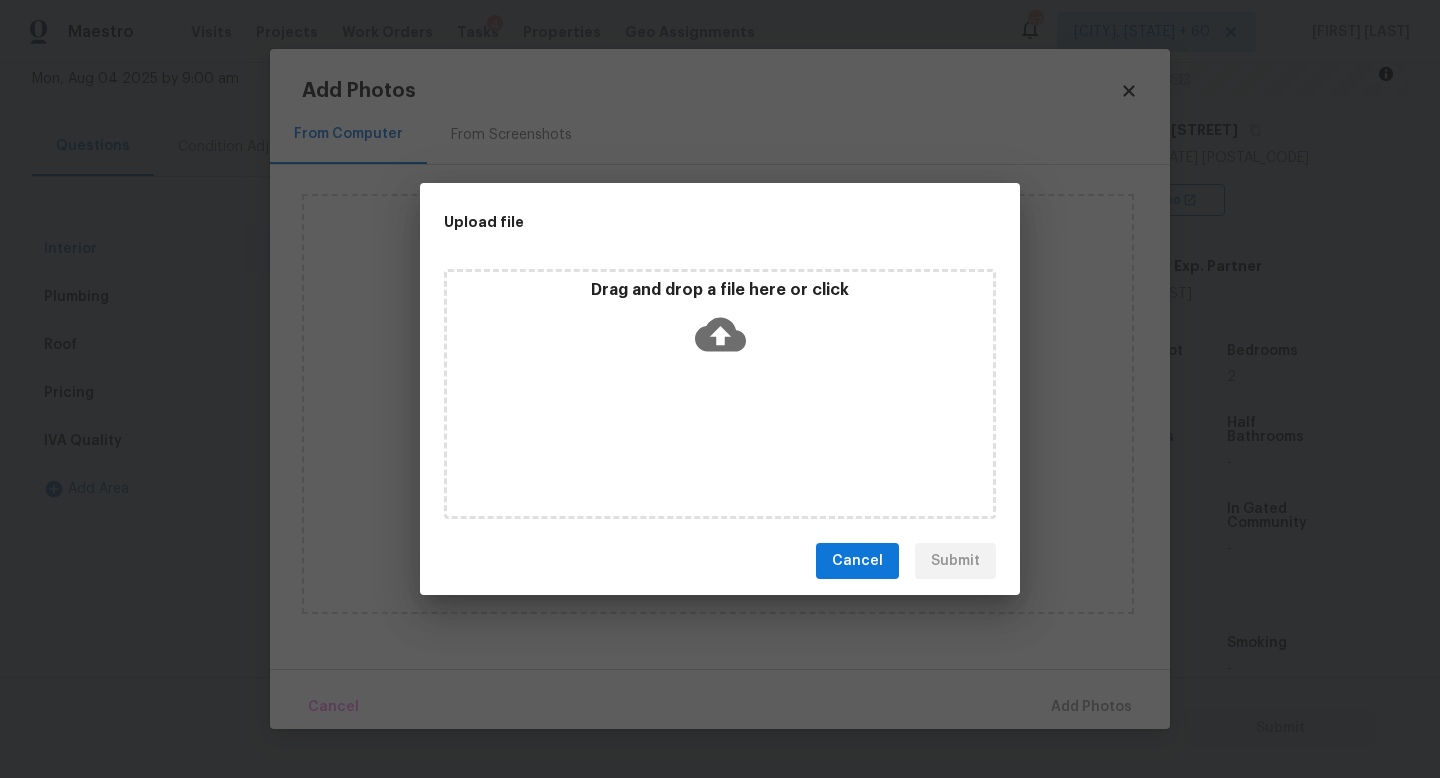 click 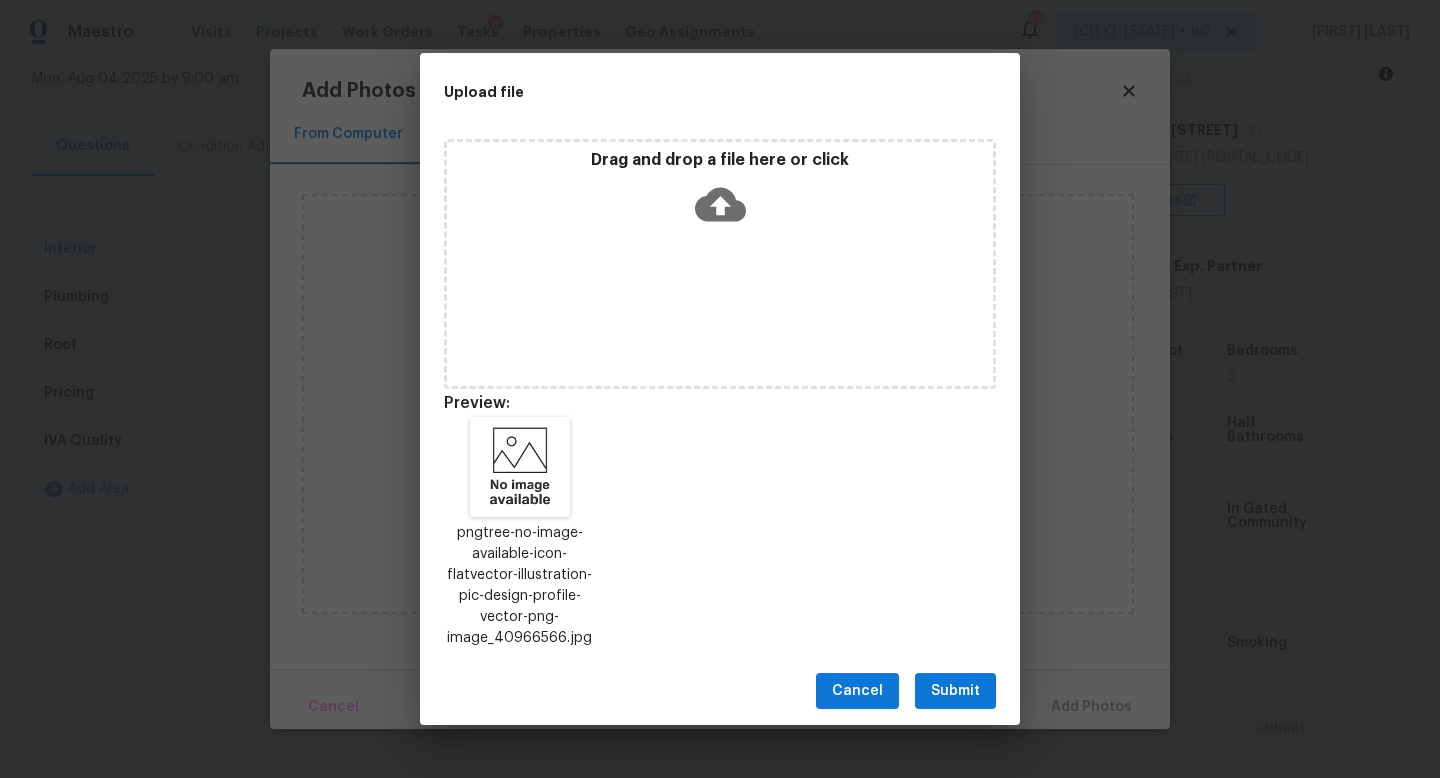 click on "Submit" at bounding box center [955, 691] 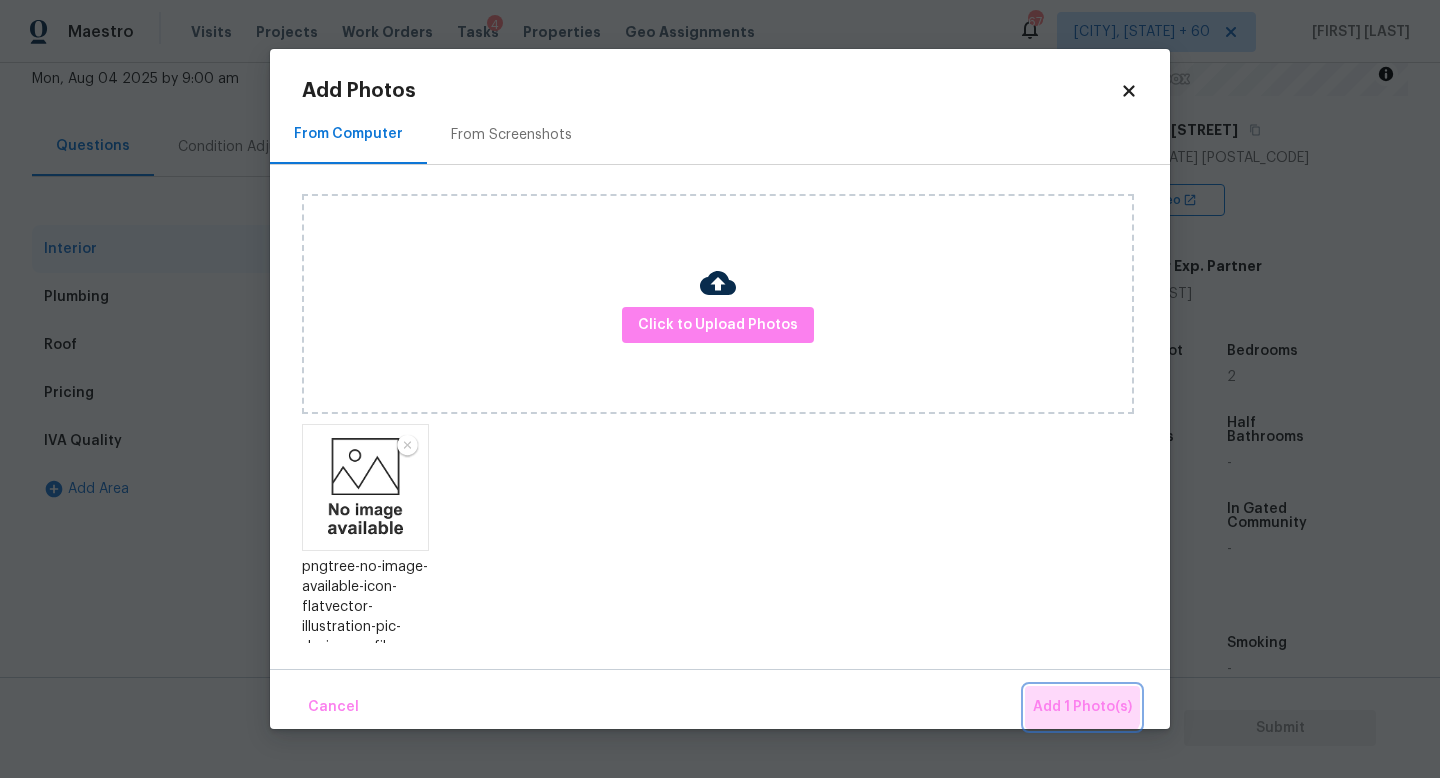 click on "Add 1 Photo(s)" at bounding box center [1082, 707] 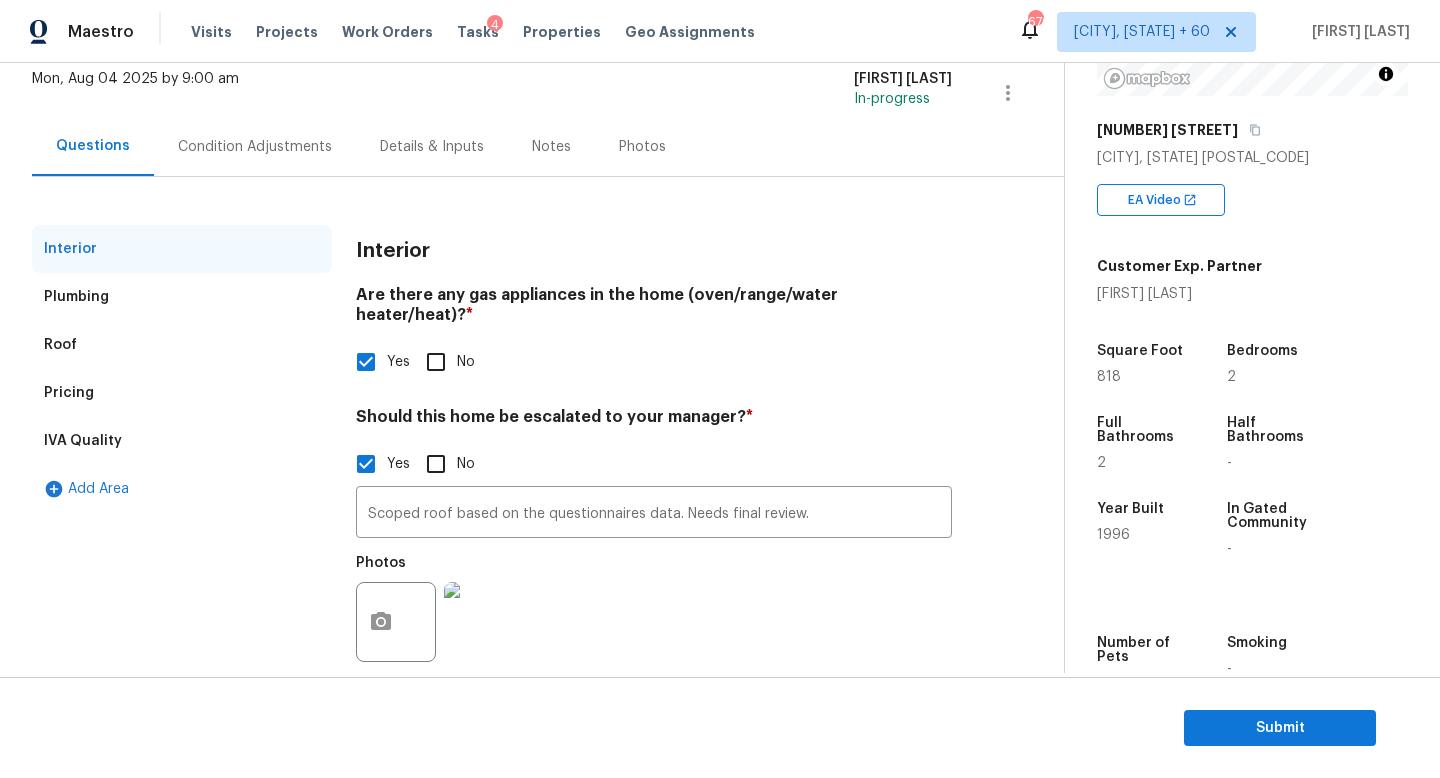 click on "Interior" at bounding box center (654, 251) 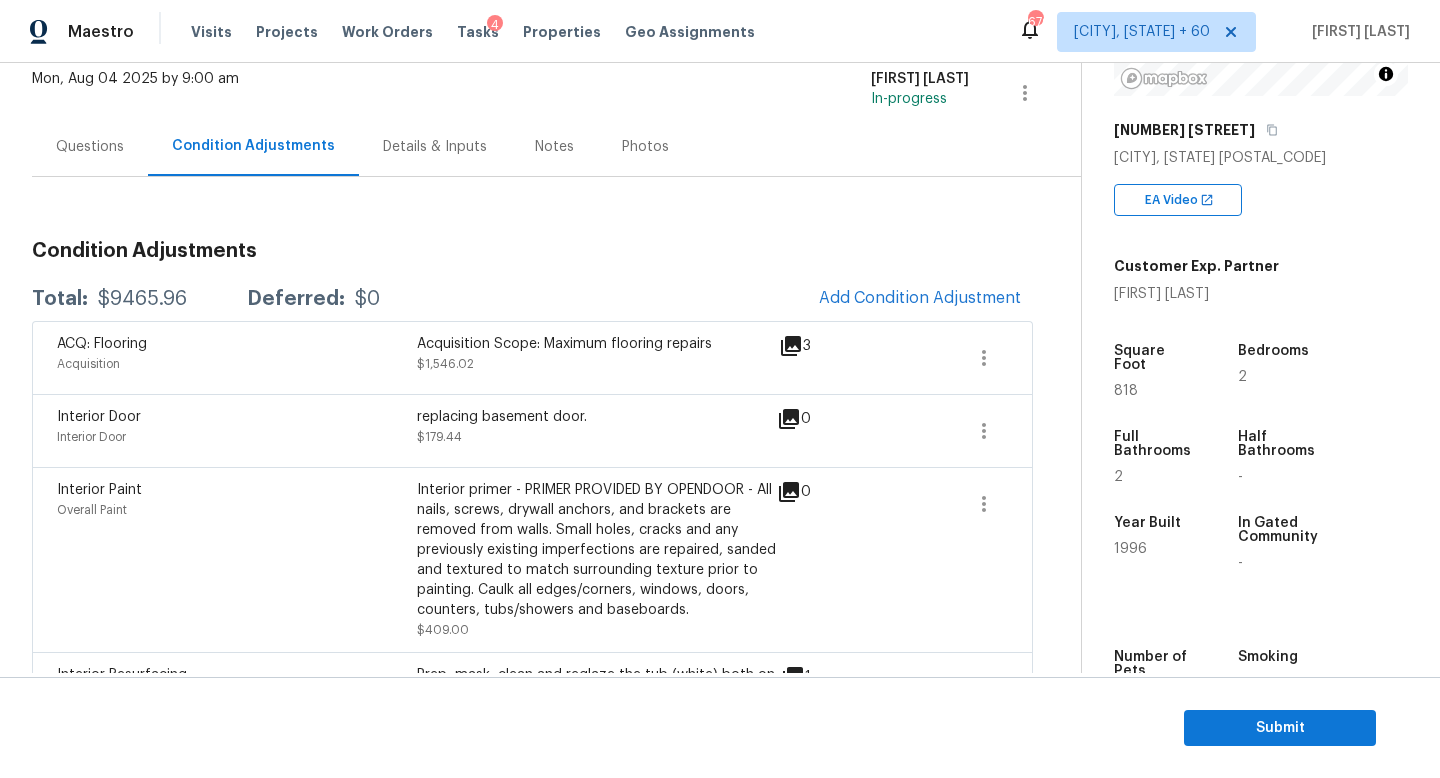 click on "Total:  $9465.96 Deferred:  $0 Add Condition Adjustment" at bounding box center (532, 299) 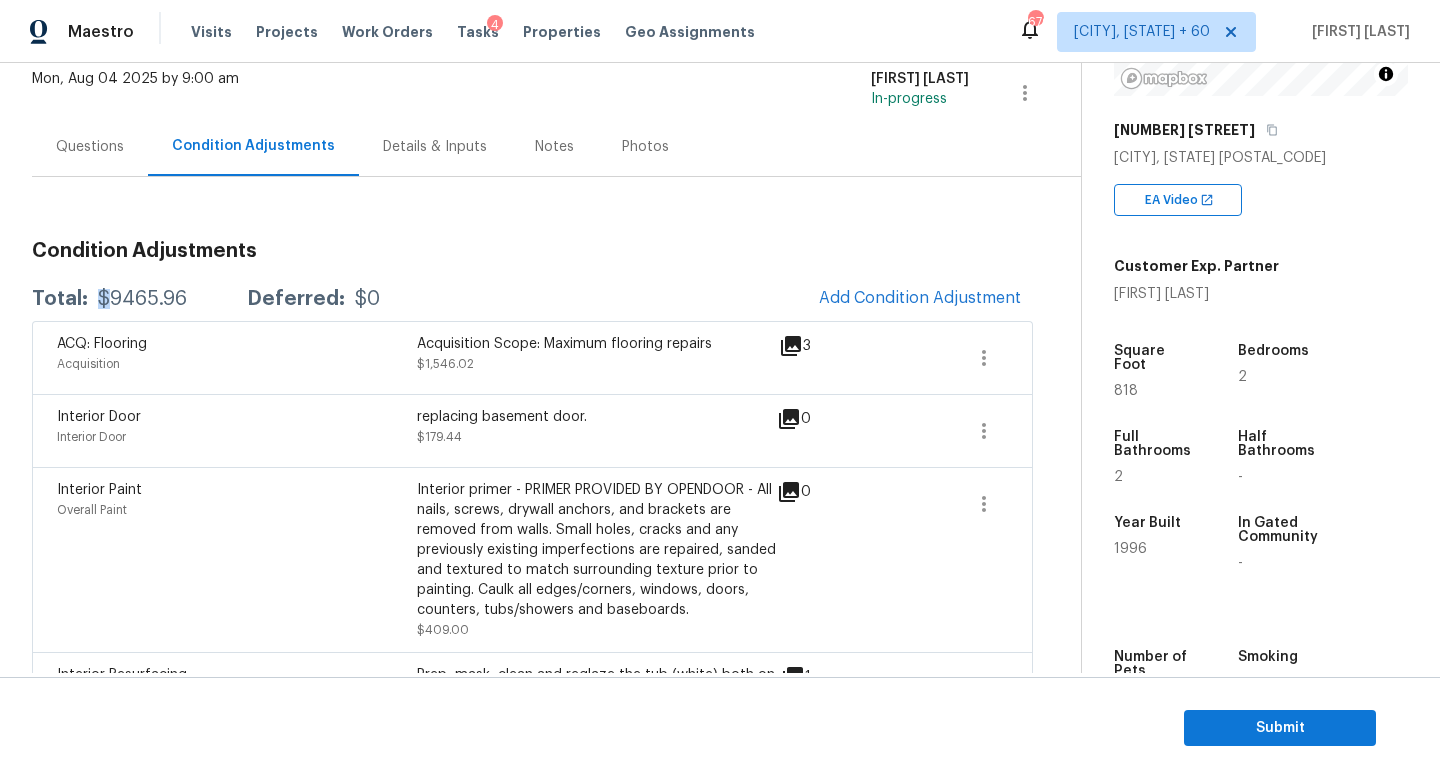 click on "Total:  $9465.96 Deferred:  $0 Add Condition Adjustment" at bounding box center (532, 299) 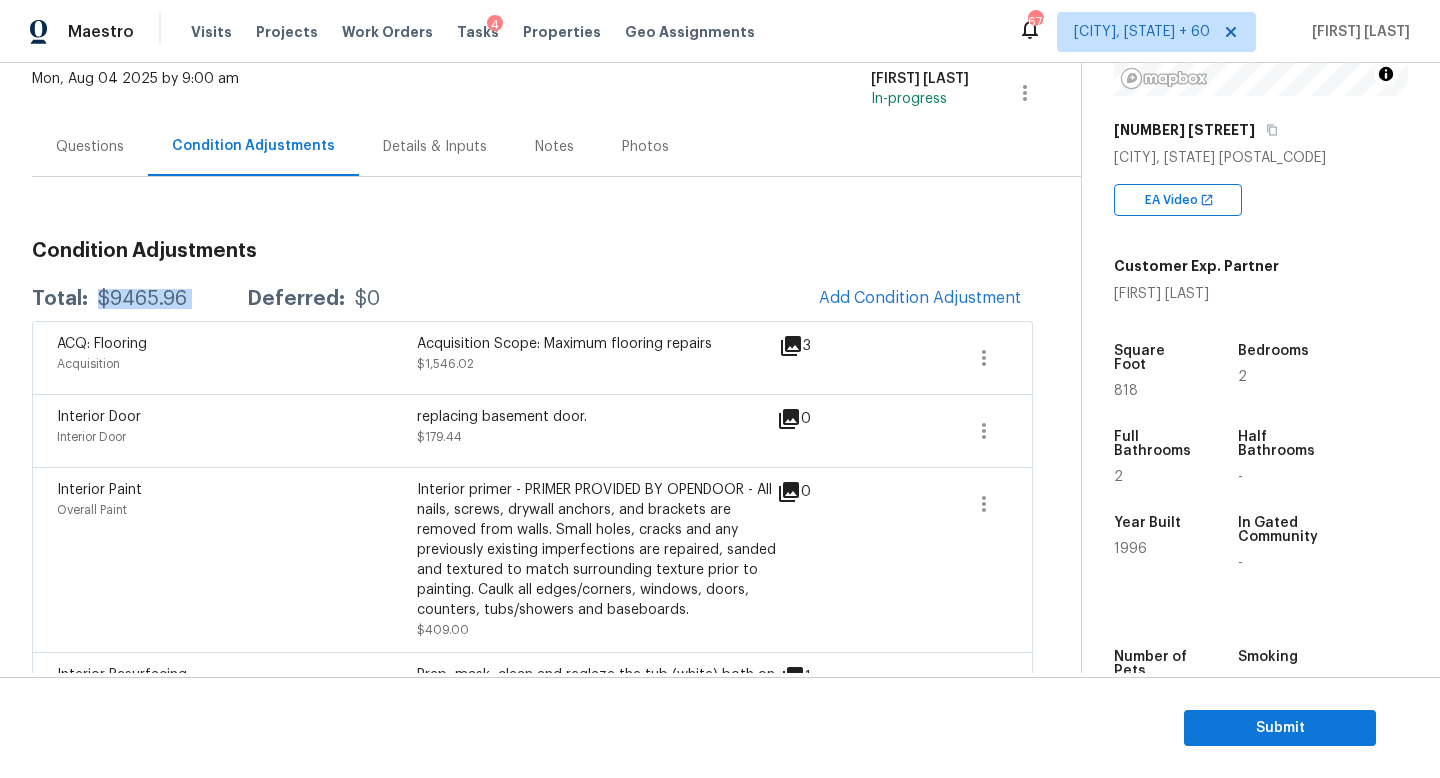 copy on "$9465.96" 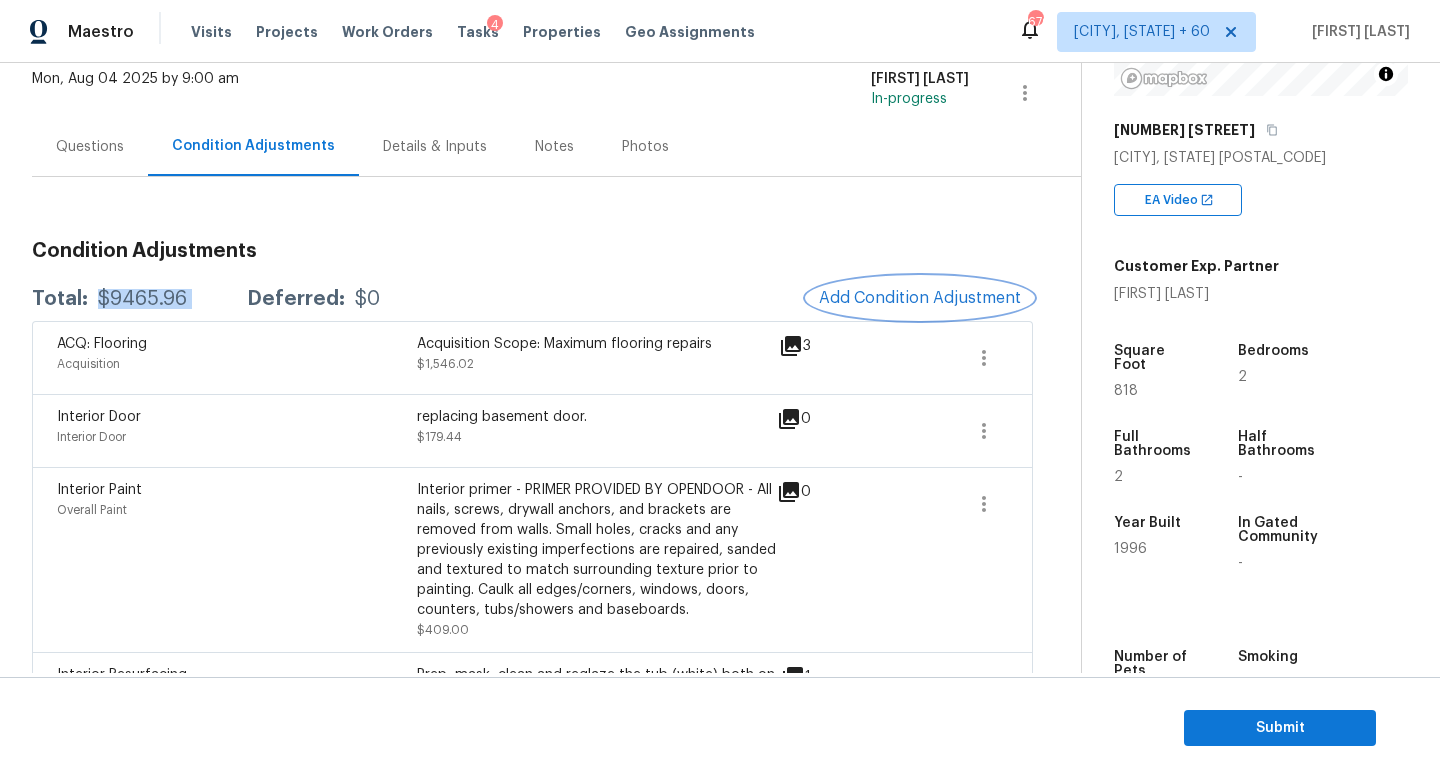 click on "Add Condition Adjustment" at bounding box center [920, 298] 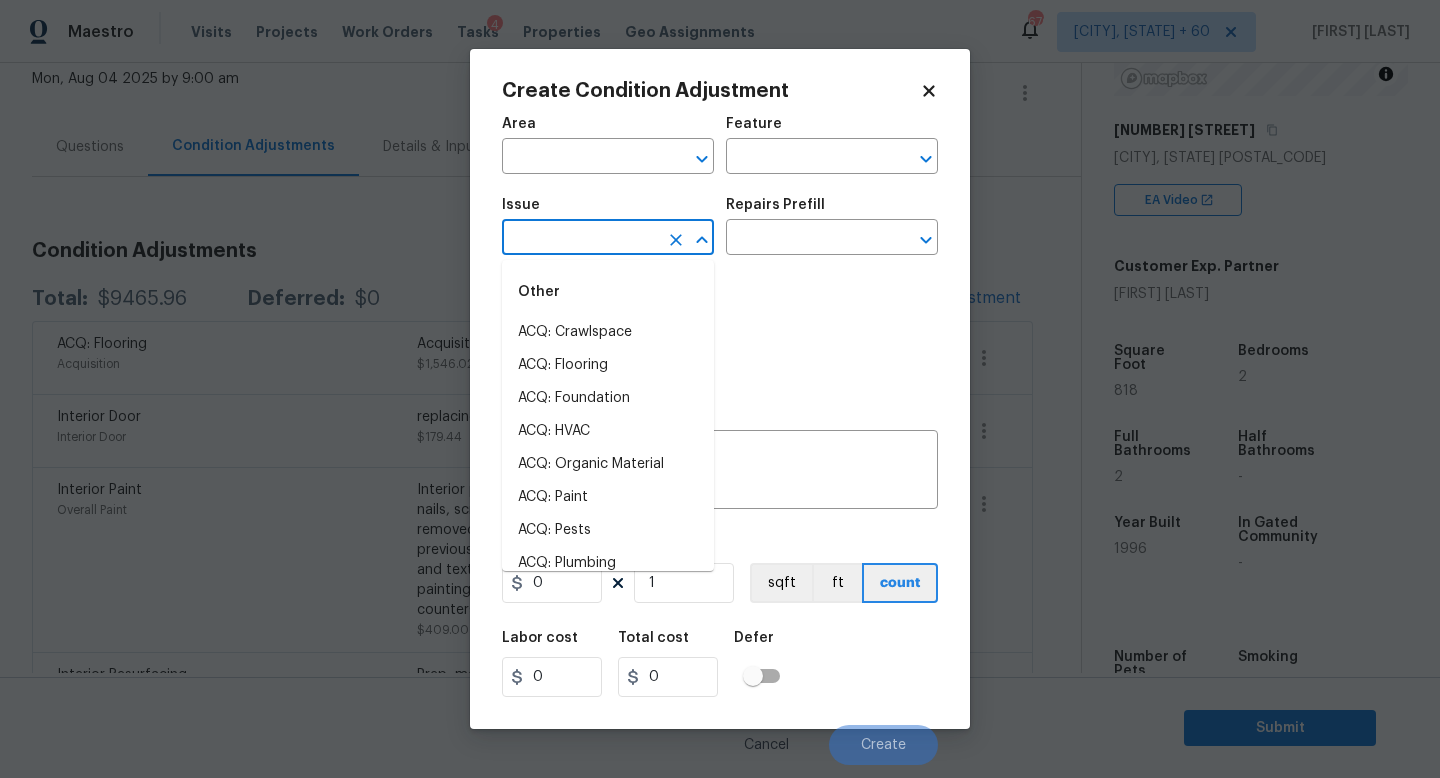 click at bounding box center (580, 239) 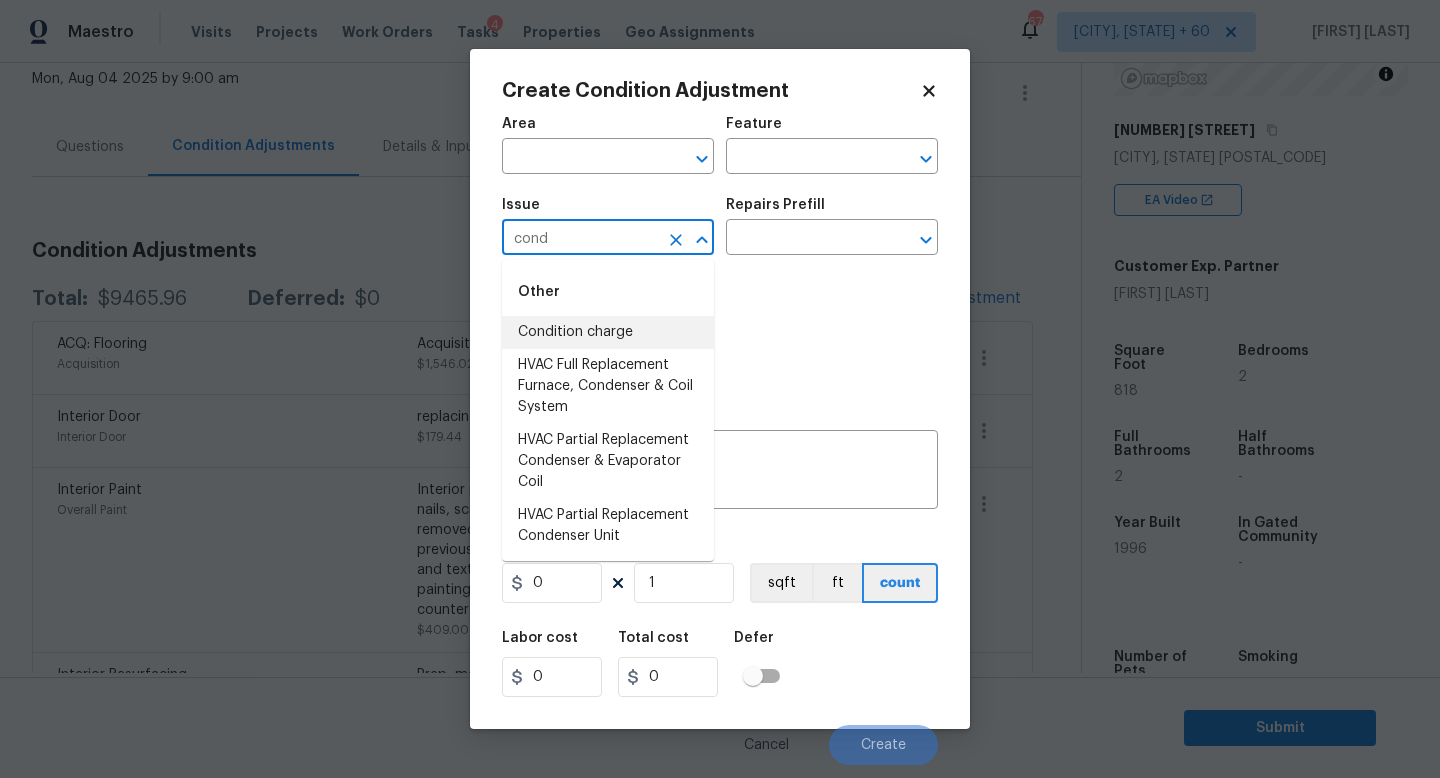 click on "Condition charge" at bounding box center [608, 332] 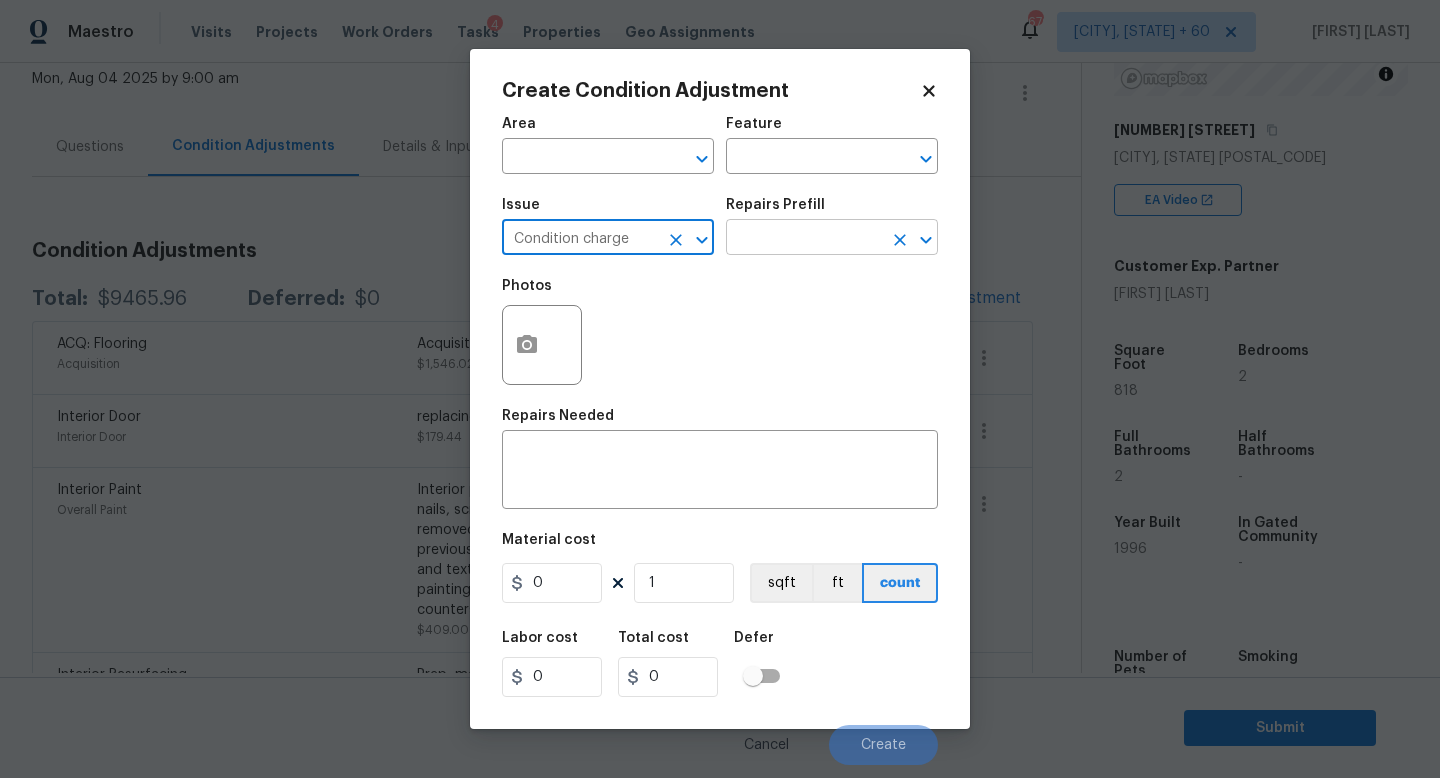 type on "Condition charge" 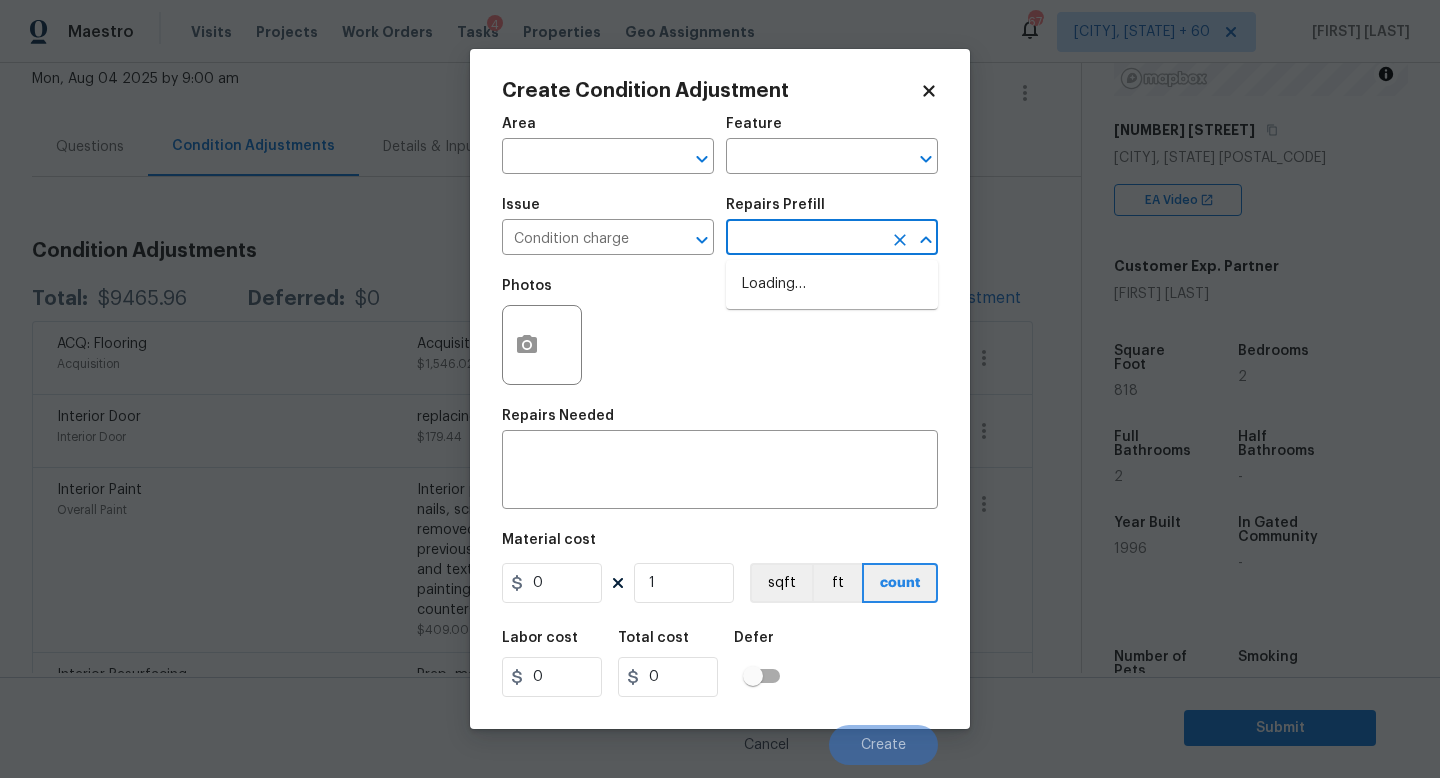 click at bounding box center (804, 239) 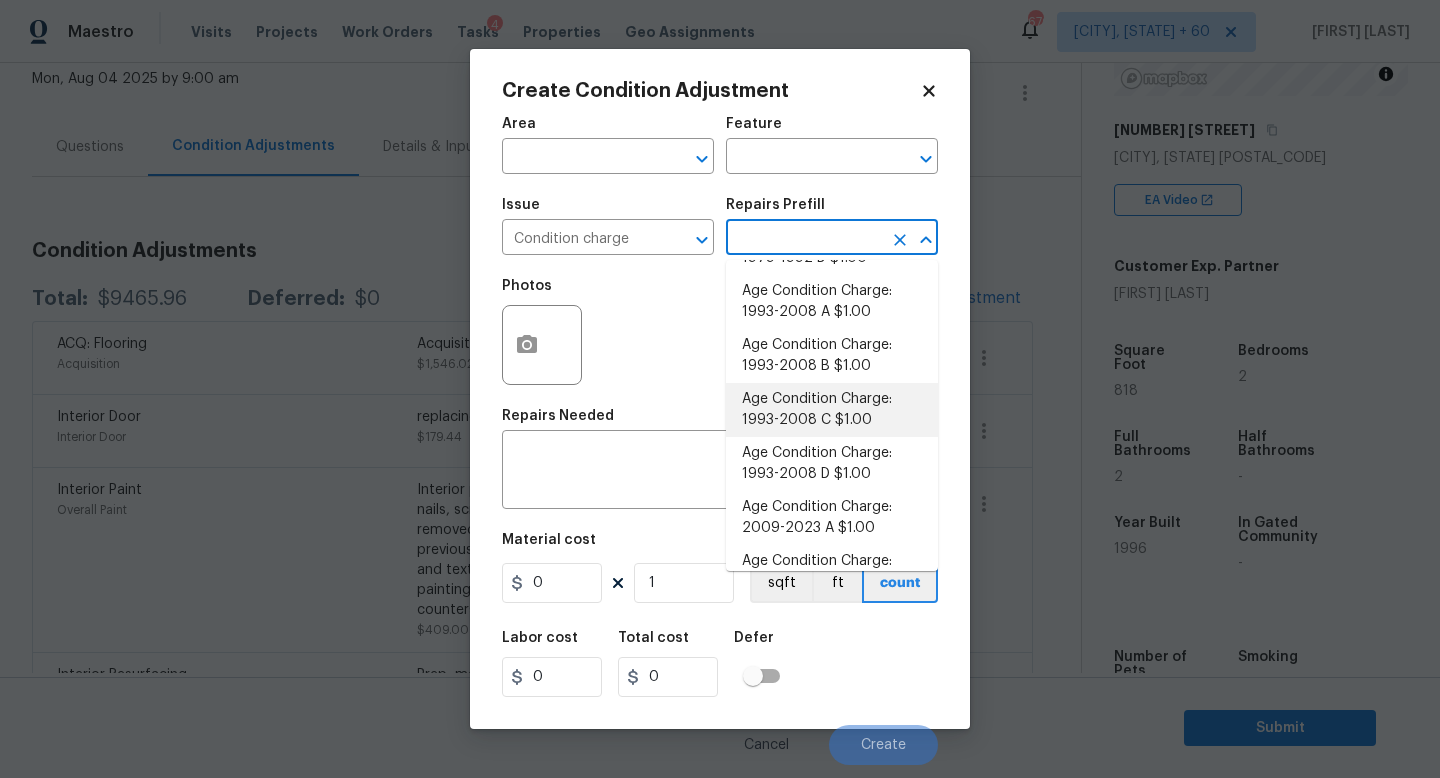 scroll, scrollTop: 419, scrollLeft: 0, axis: vertical 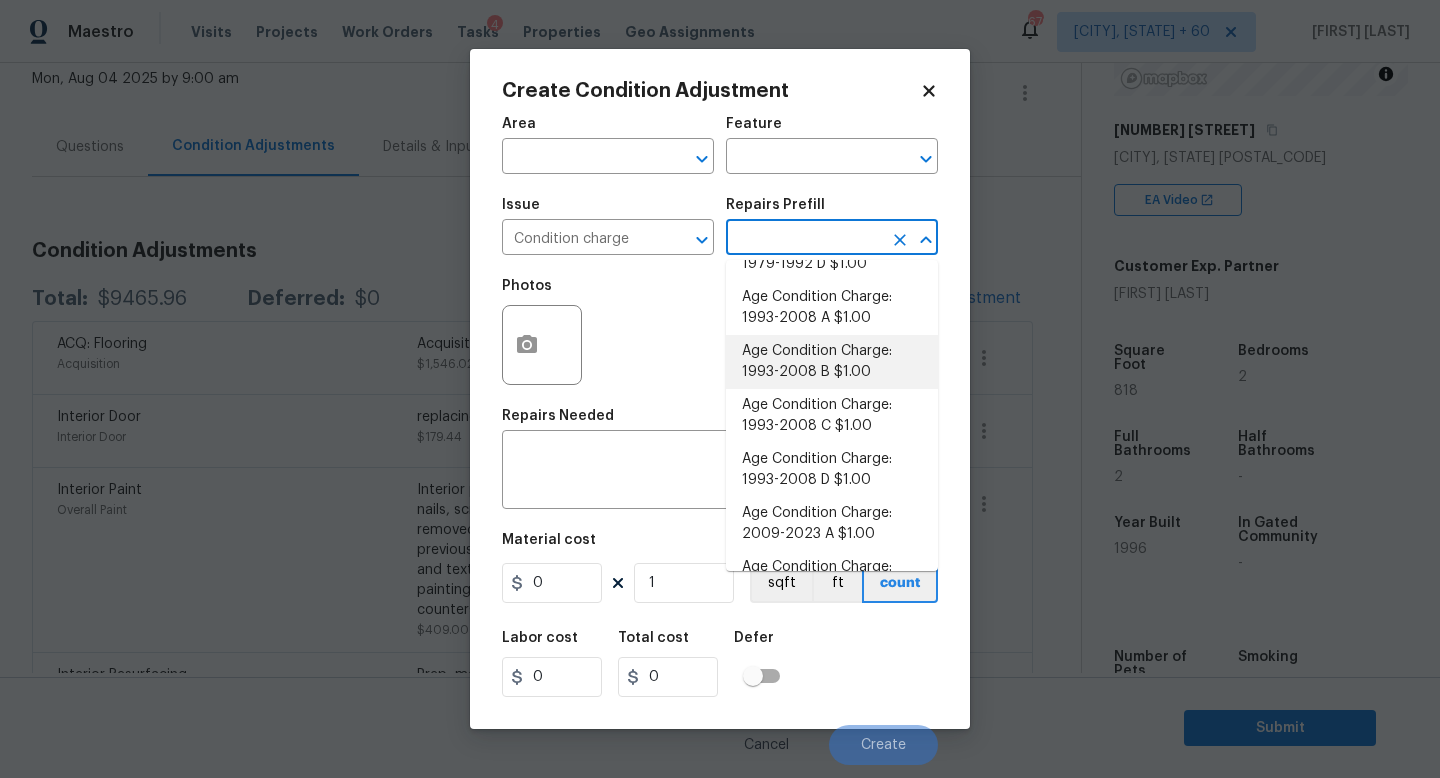 click on "Age Condition Charge: 1993-2008 B	 $1.00" at bounding box center (832, 362) 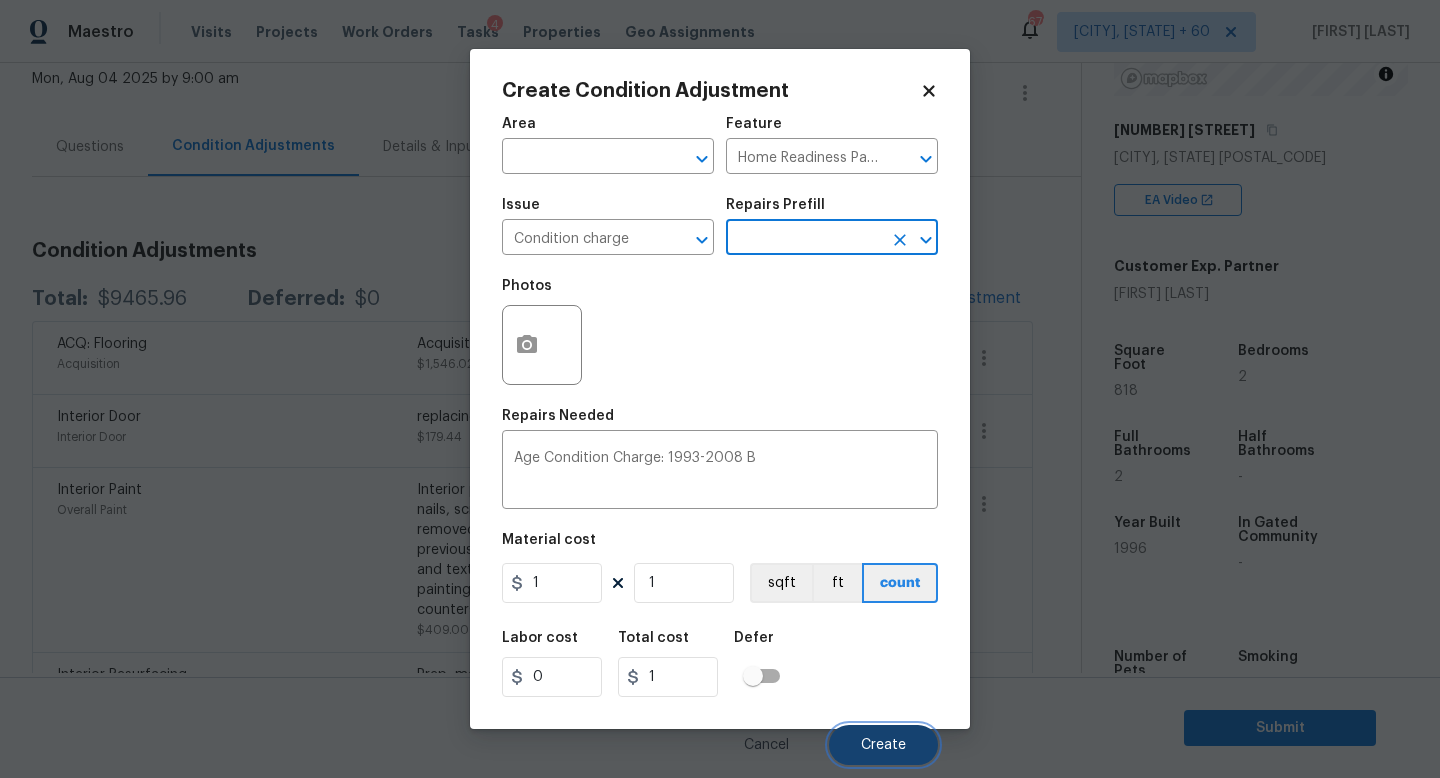 click on "Create" at bounding box center [883, 745] 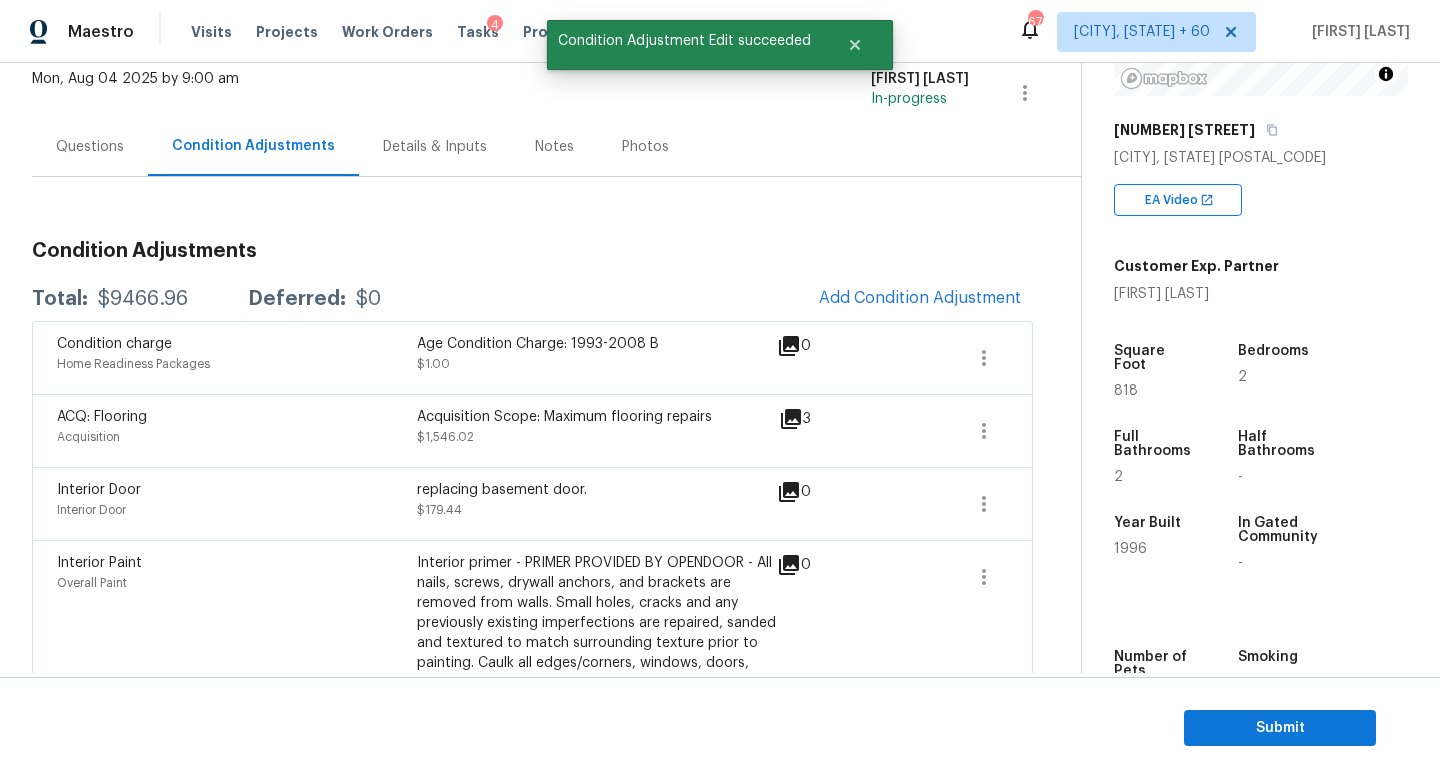 click on "$9466.96" at bounding box center (143, 299) 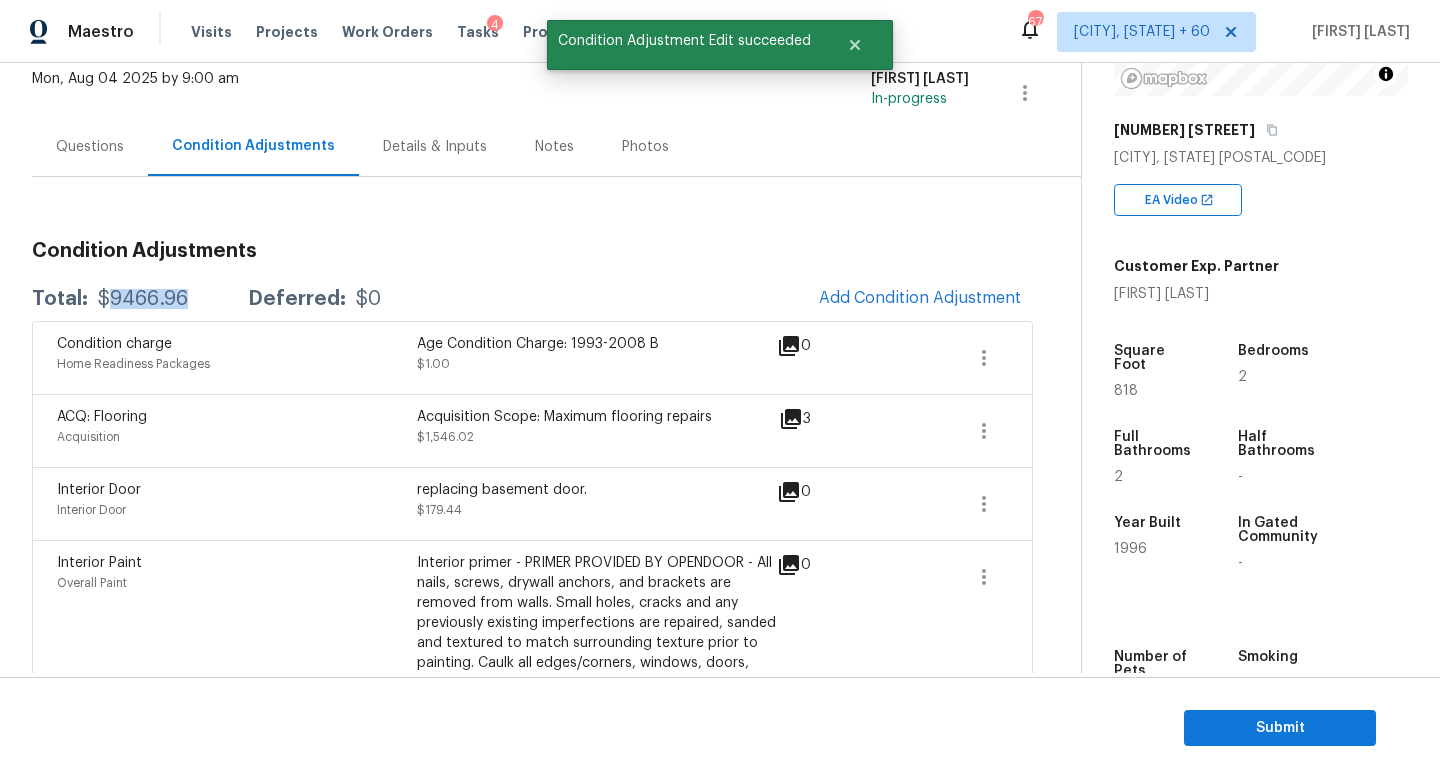 click on "$9466.96" at bounding box center [143, 299] 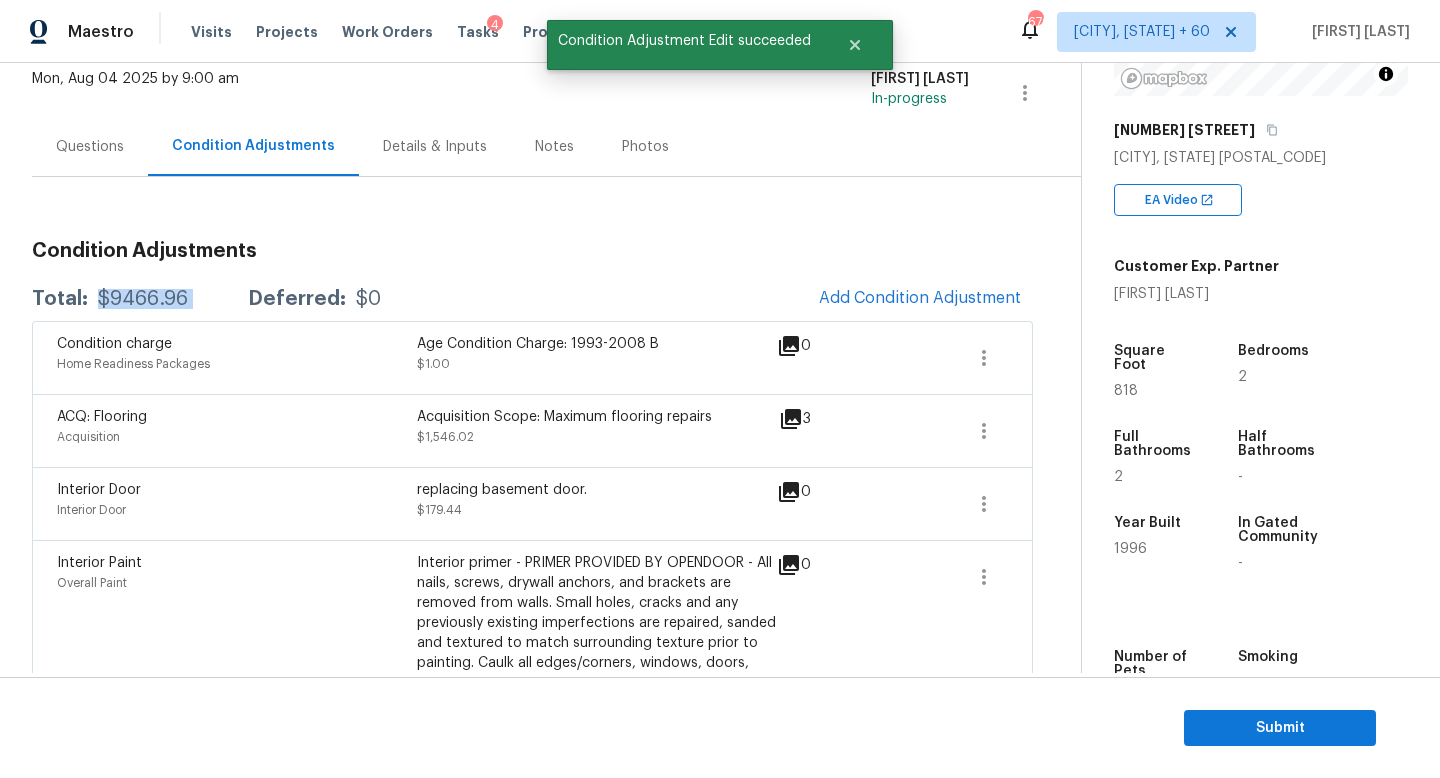copy on "$9466.96" 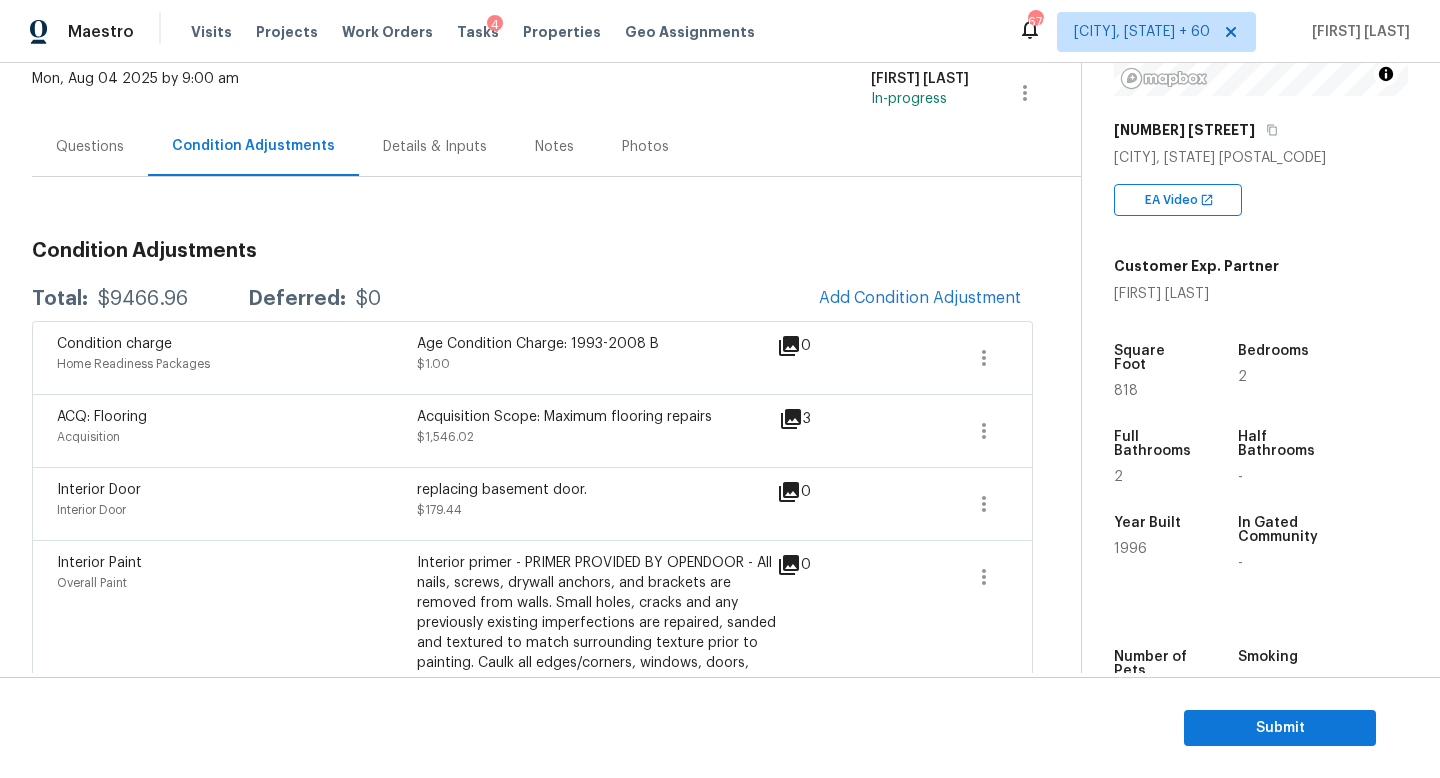 click on "Condition Adjustments Total:  $9466.96 Deferred:  $0 Add Condition Adjustment Condition charge Home Readiness Packages Age Condition Charge: 1993-2008 B	 $1.00   0 ACQ: Flooring Acquisition Acquisition Scope: Maximum flooring repairs $1,546.02   3 Interior Door Interior Door replacing basement door. $179.44   0 Interior Paint Overall Paint Interior primer - PRIMER PROVIDED BY OPENDOOR - All nails, screws, drywall anchors, and brackets are removed from walls. Small holes, cracks and any previously existing imperfections are repaired, sanded and textured to match surrounding texture prior to painting. Caulk all edges/corners, windows, doors, counters, tubs/showers and baseboards. $409.00   0 Interior Resurfacing Prep, mask, clean and reglaze the tub (white) both on the in and outer sides. Haul away and dispose of all masking/debris properly. $400.00   1 ACQ: Paint Acquisition Acquisition Scope: 75%+ of the home will likely require interior paint $1,431.50   2 ACQ: Shingle Roof Acquisition $1,000.00   0   0   2" at bounding box center (532, 752) 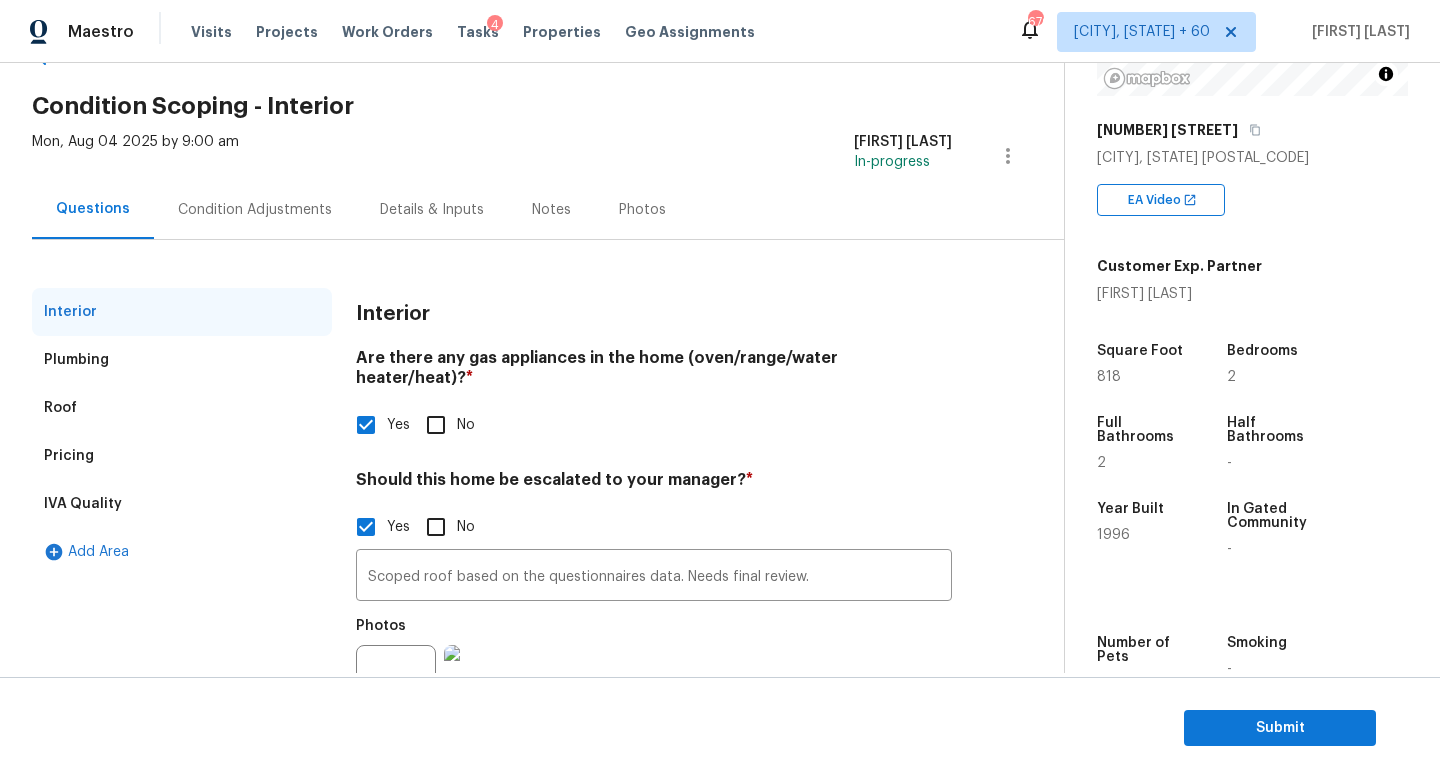 scroll, scrollTop: 0, scrollLeft: 0, axis: both 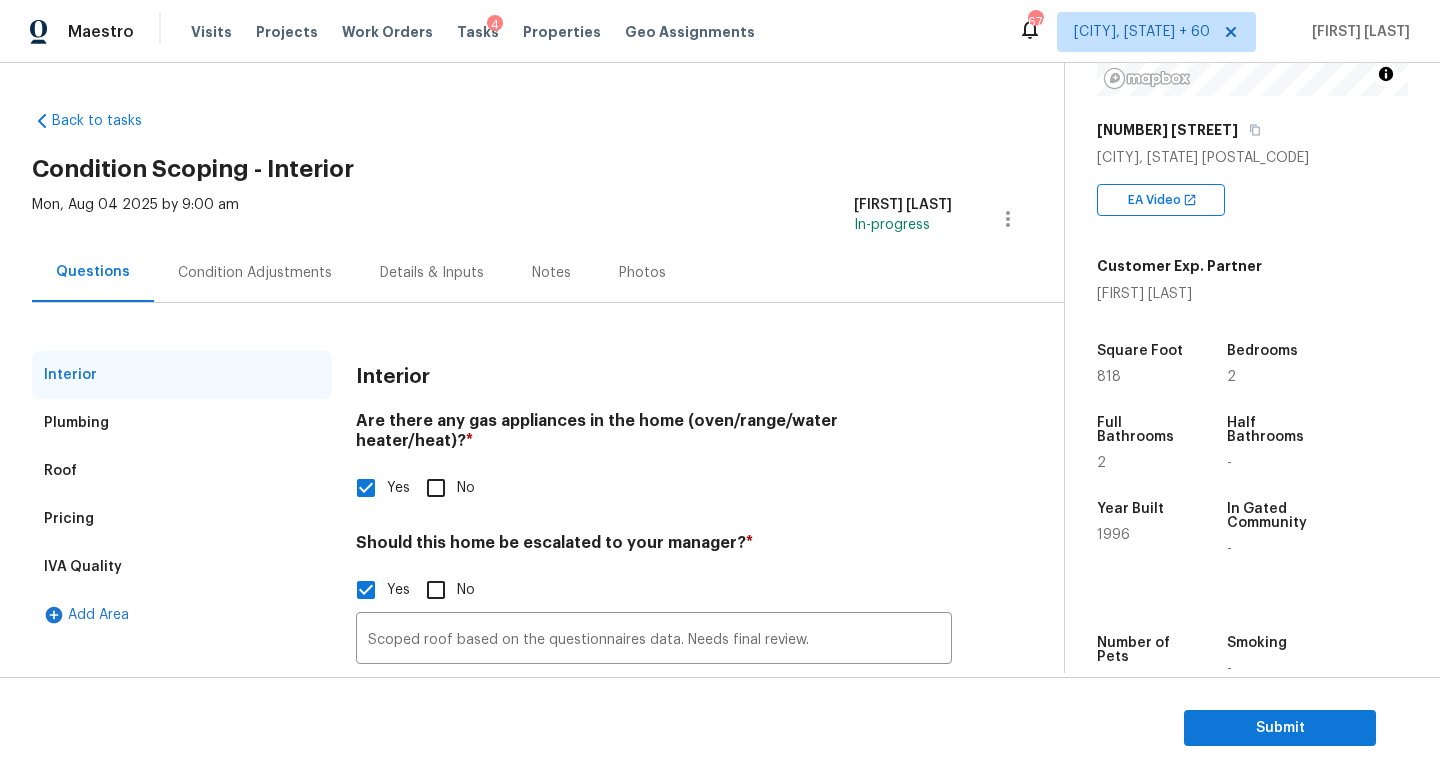 click on "Condition Adjustments" at bounding box center (255, 273) 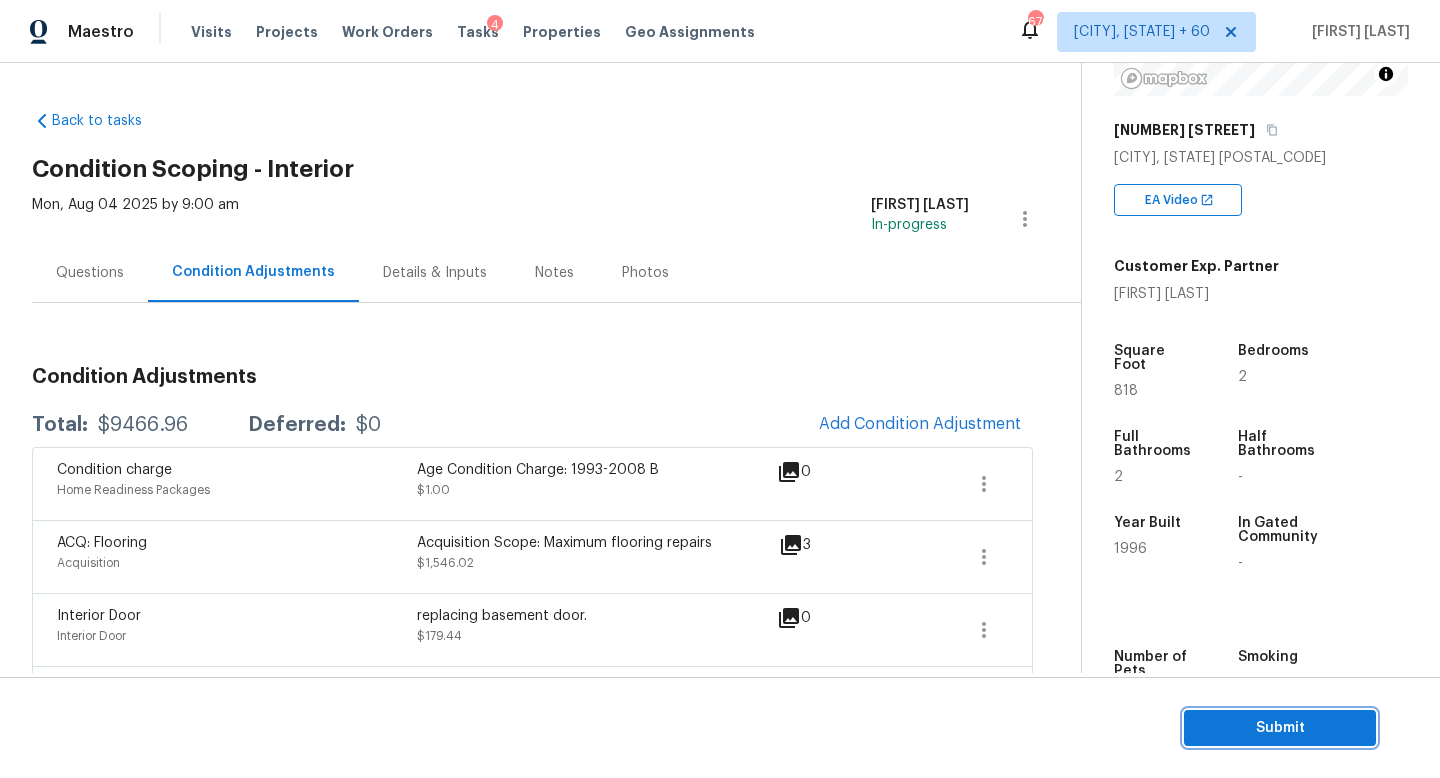 click on "Submit" at bounding box center (1280, 728) 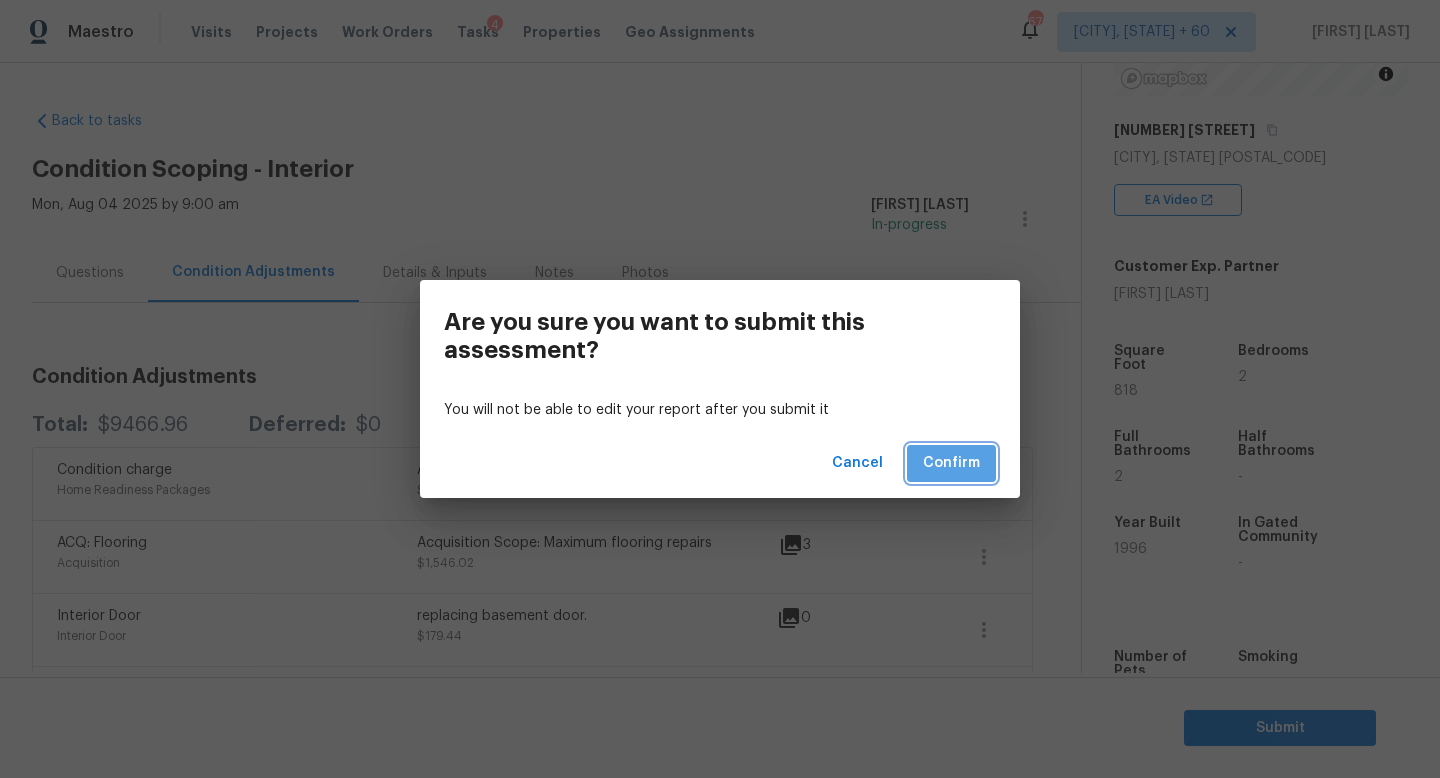 click on "Confirm" at bounding box center (951, 463) 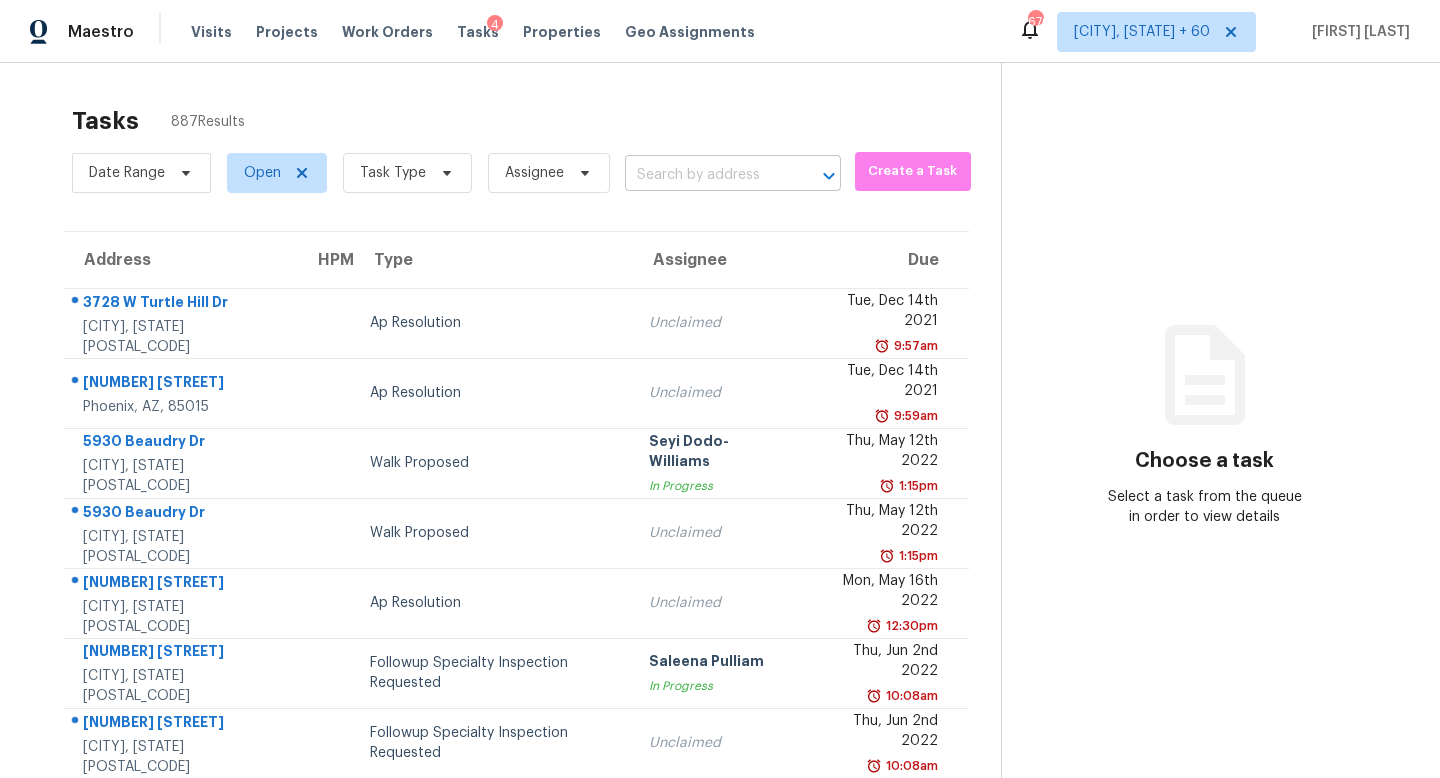 click at bounding box center [705, 175] 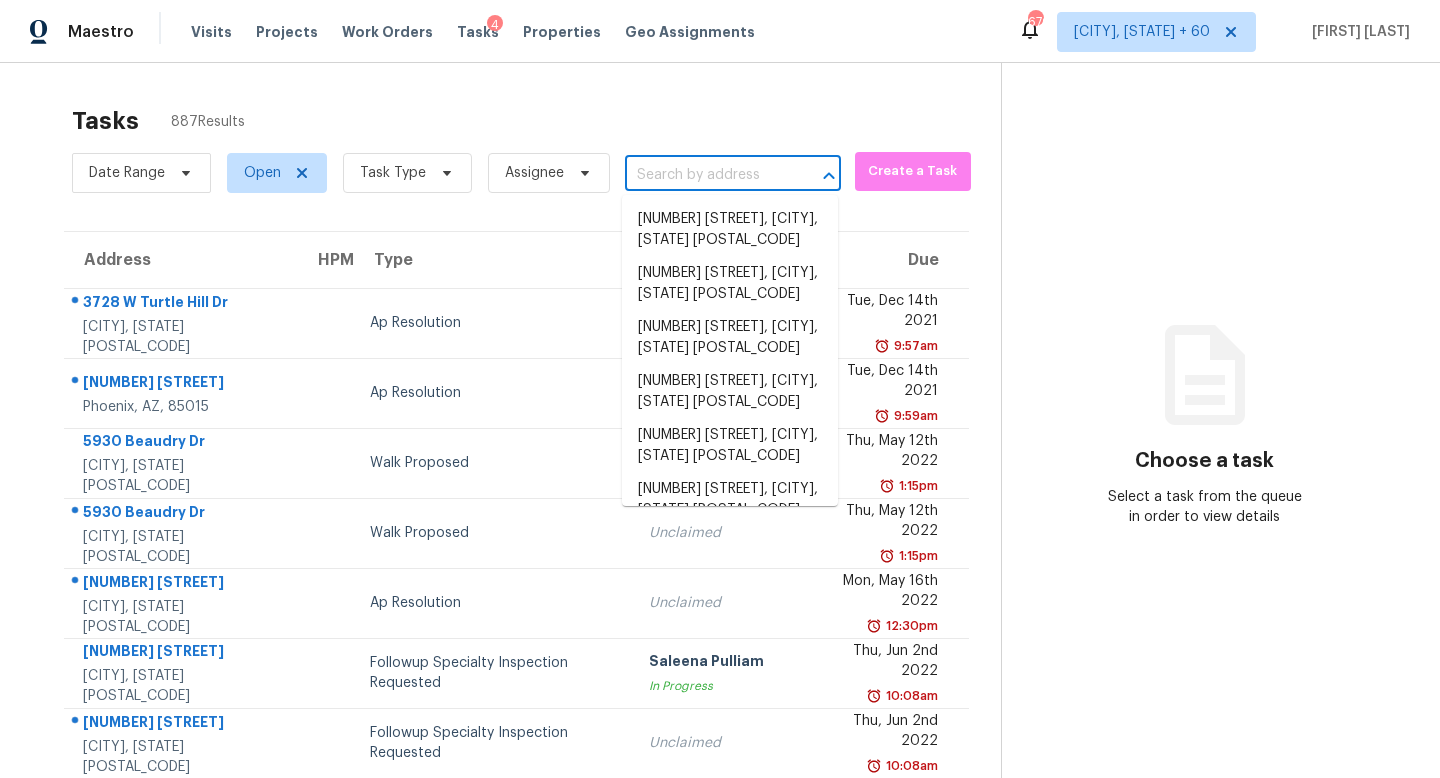 paste on "[NUMBER] [STREET], [CITY], [STATE] [POSTAL_CODE]" 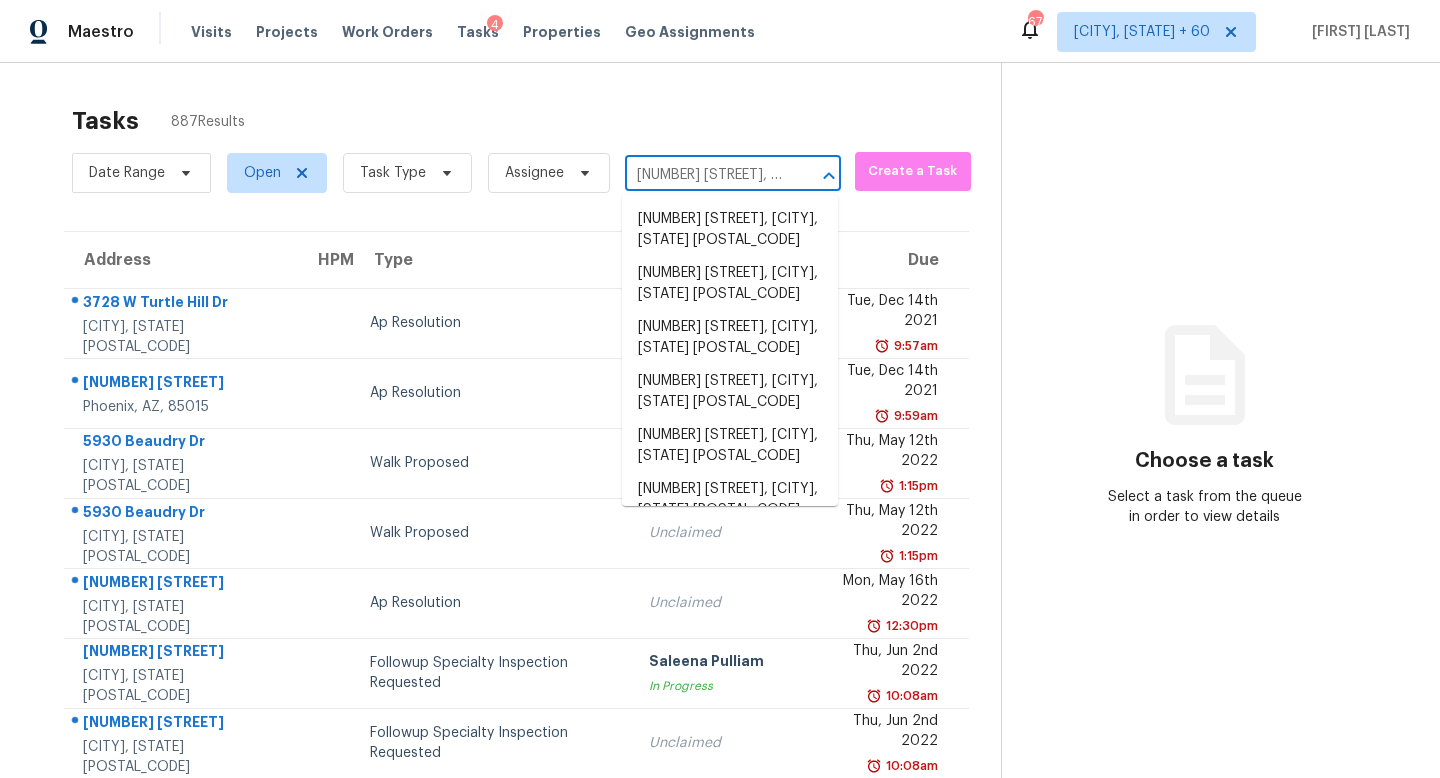 scroll, scrollTop: 0, scrollLeft: 90, axis: horizontal 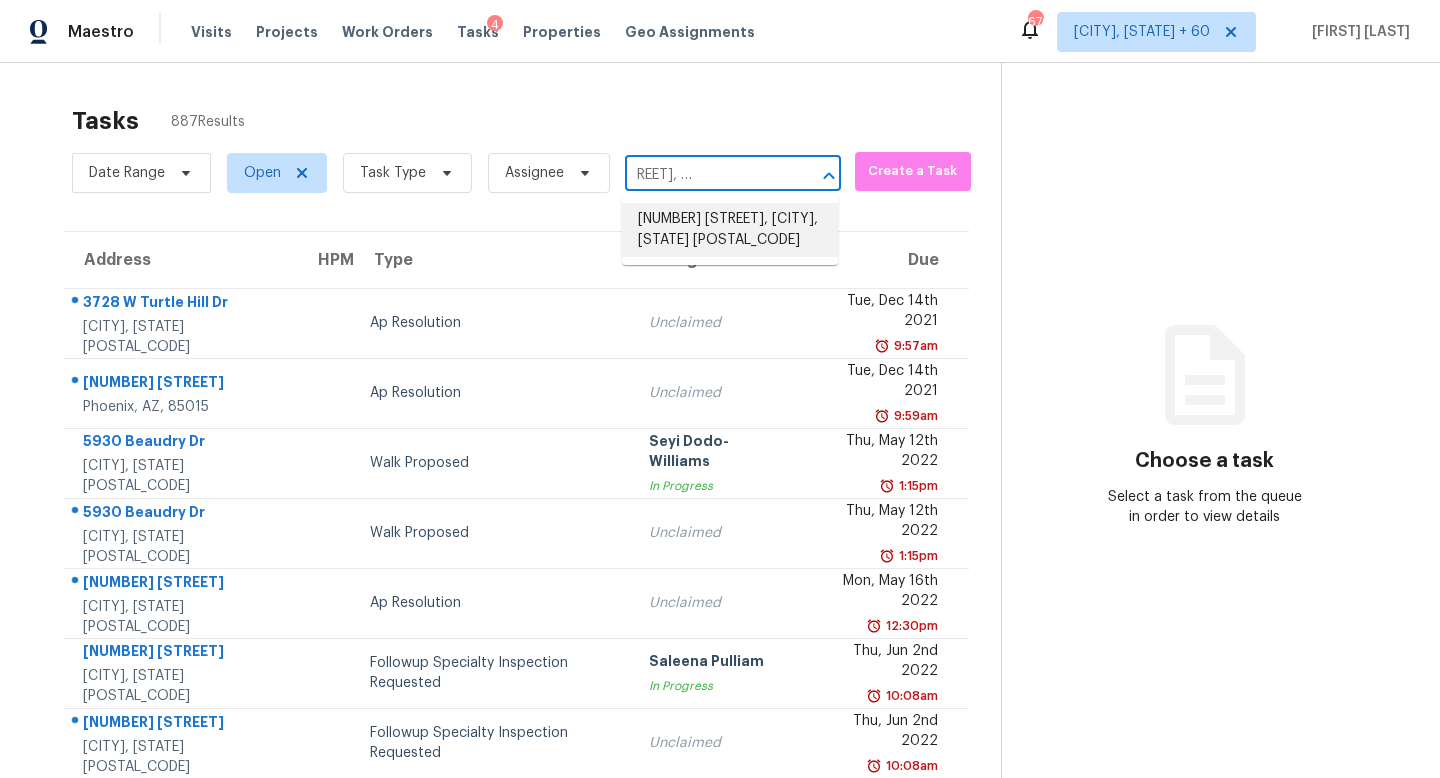 click on "[NUMBER] [STREET], [CITY], [STATE] [POSTAL_CODE]" at bounding box center [730, 230] 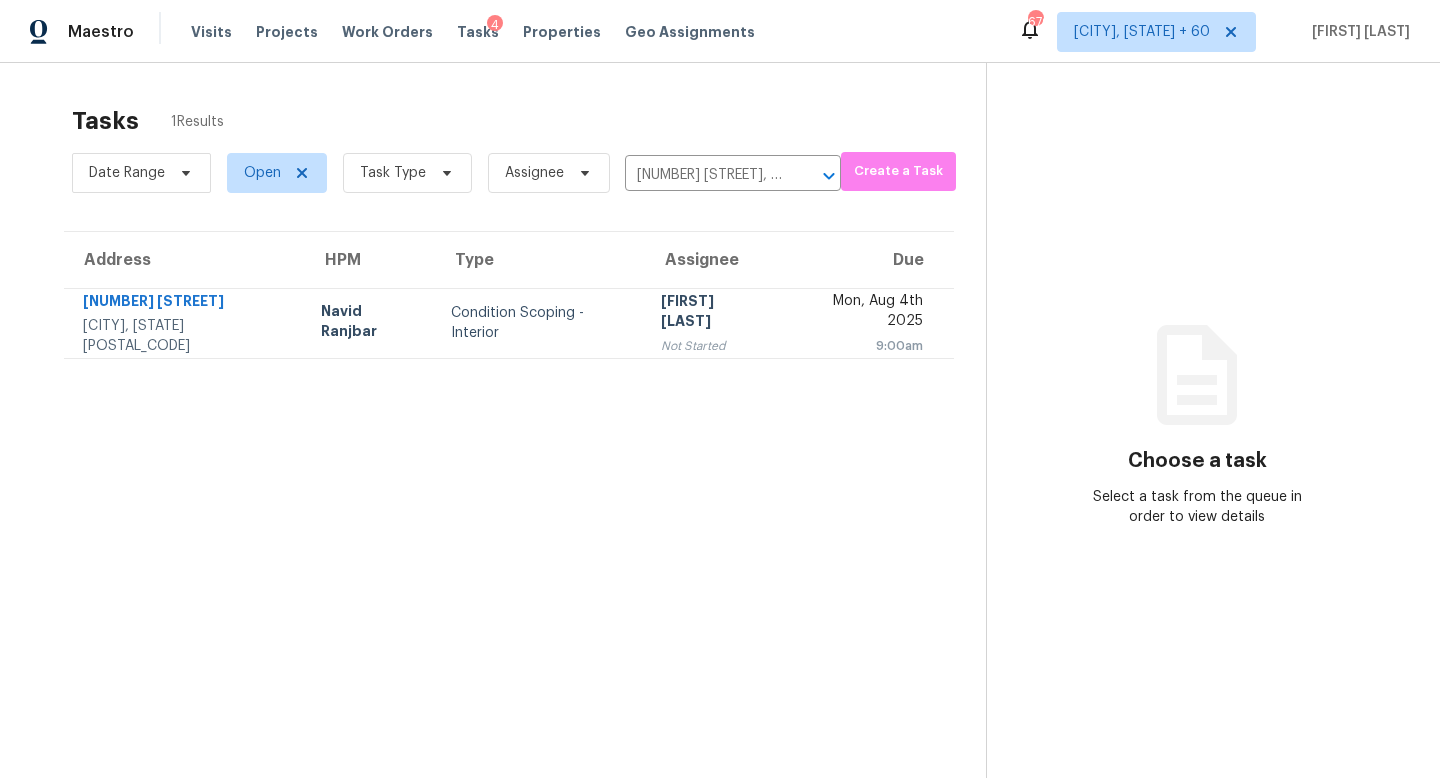 click on "[DAY_OF_WEEK], [MONTH] [DAY] [YEAR] [TIME]" at bounding box center (867, 323) 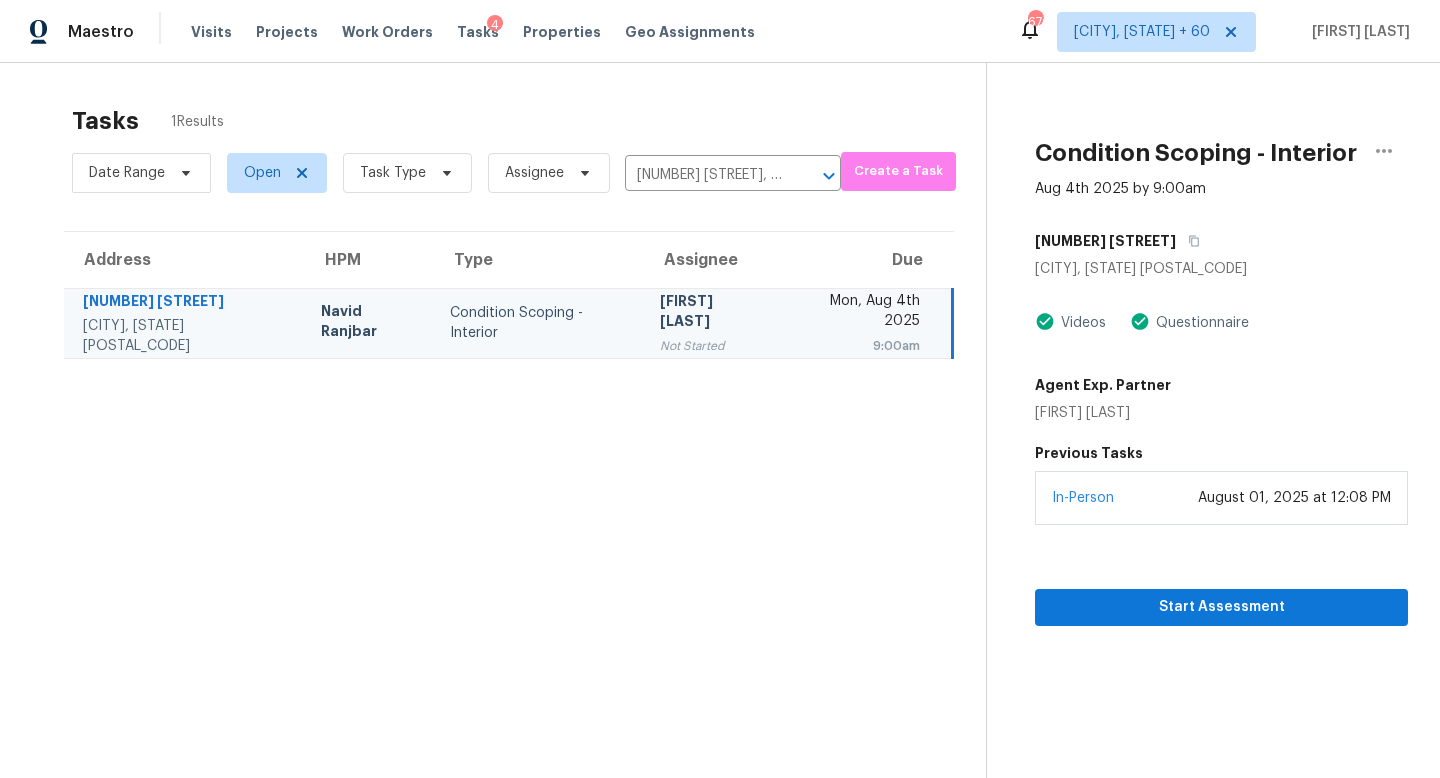 click on "Condition Scoping - Interior [DATE] by [TIME] [NUMBER] [STREET] [CITY], [STATE] [POSTAL_CODE] Videos Questionnaire Agent Exp. Partner [LAST] Previous Tasks In-Person [DATE] at [TIME] Start Assessment" at bounding box center (1197, 452) 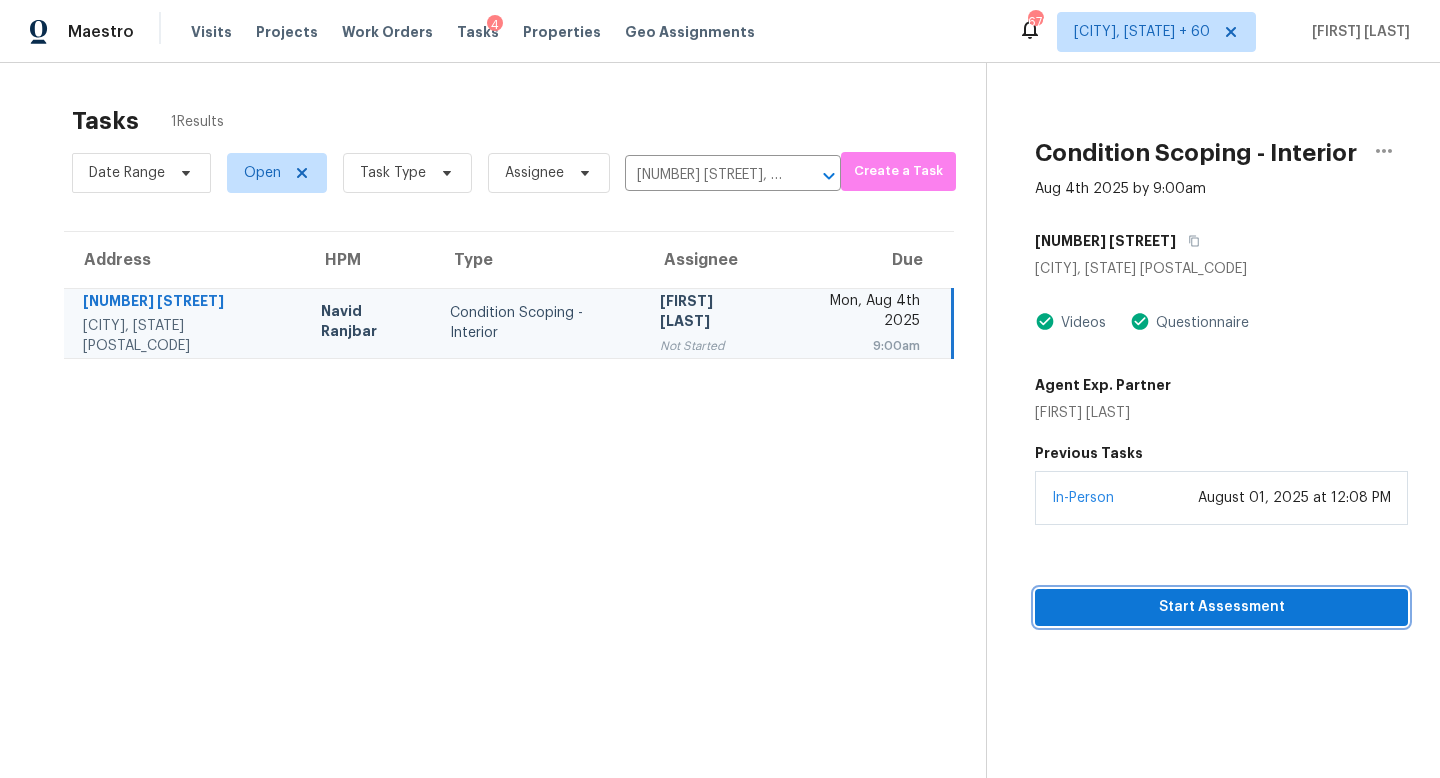 click on "Start Assessment" at bounding box center (1221, 607) 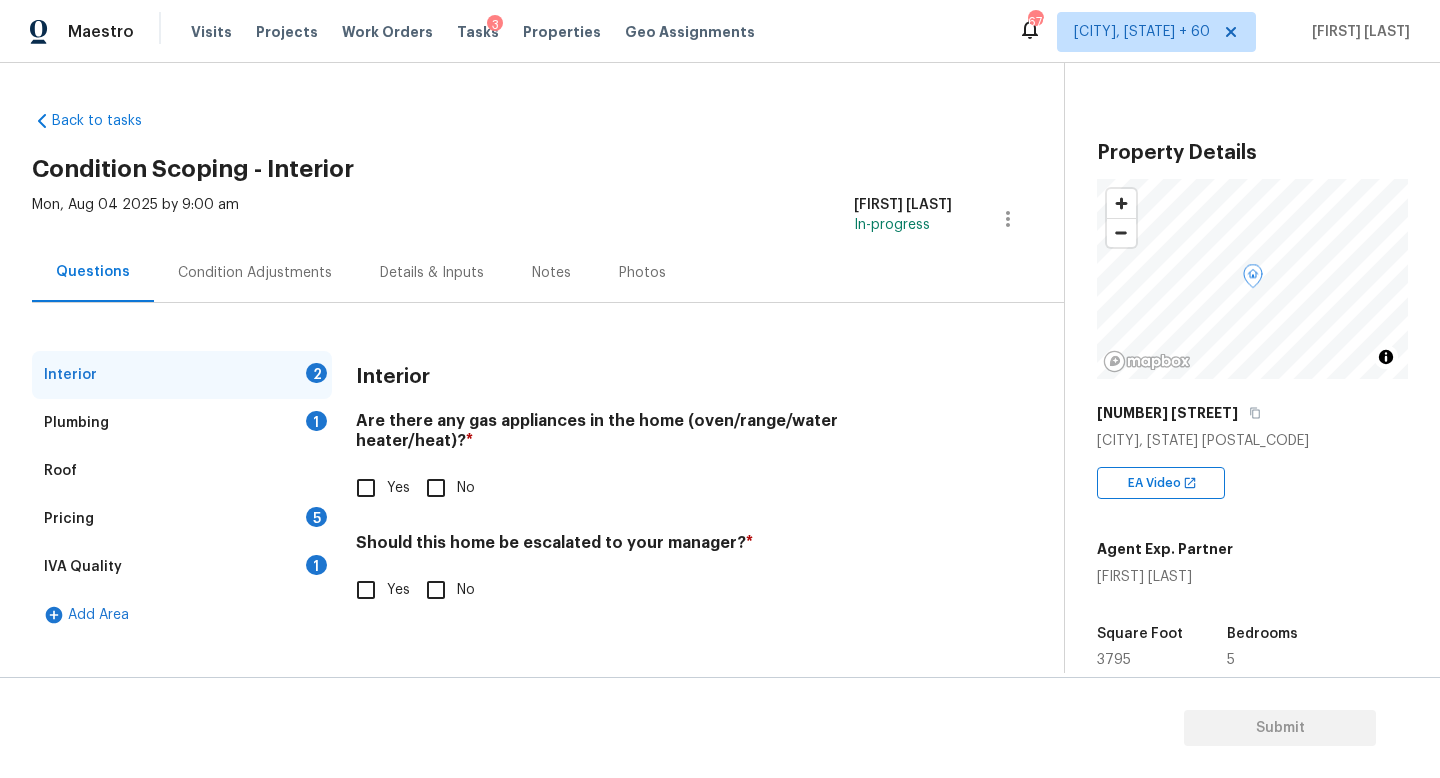 click on "Interior 2 Plumbing 1 Roof Pricing 5 IVA Quality 1 Add Area Interior Are there any gas appliances in the home (oven/range/water heater/heat)?  * Yes No Should this home be escalated to your manager?  * Yes No" at bounding box center (524, 495) 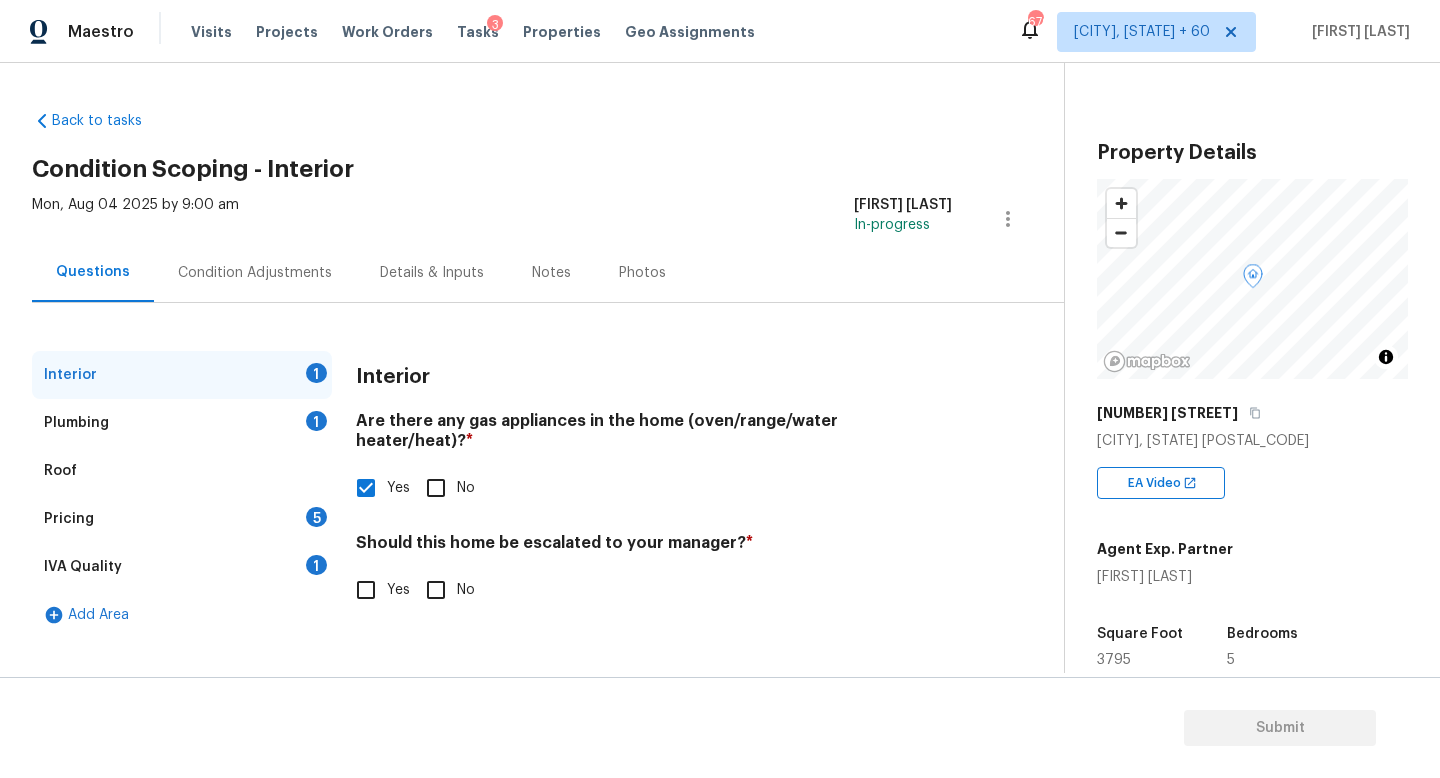 click on "Plumbing 1" at bounding box center [182, 423] 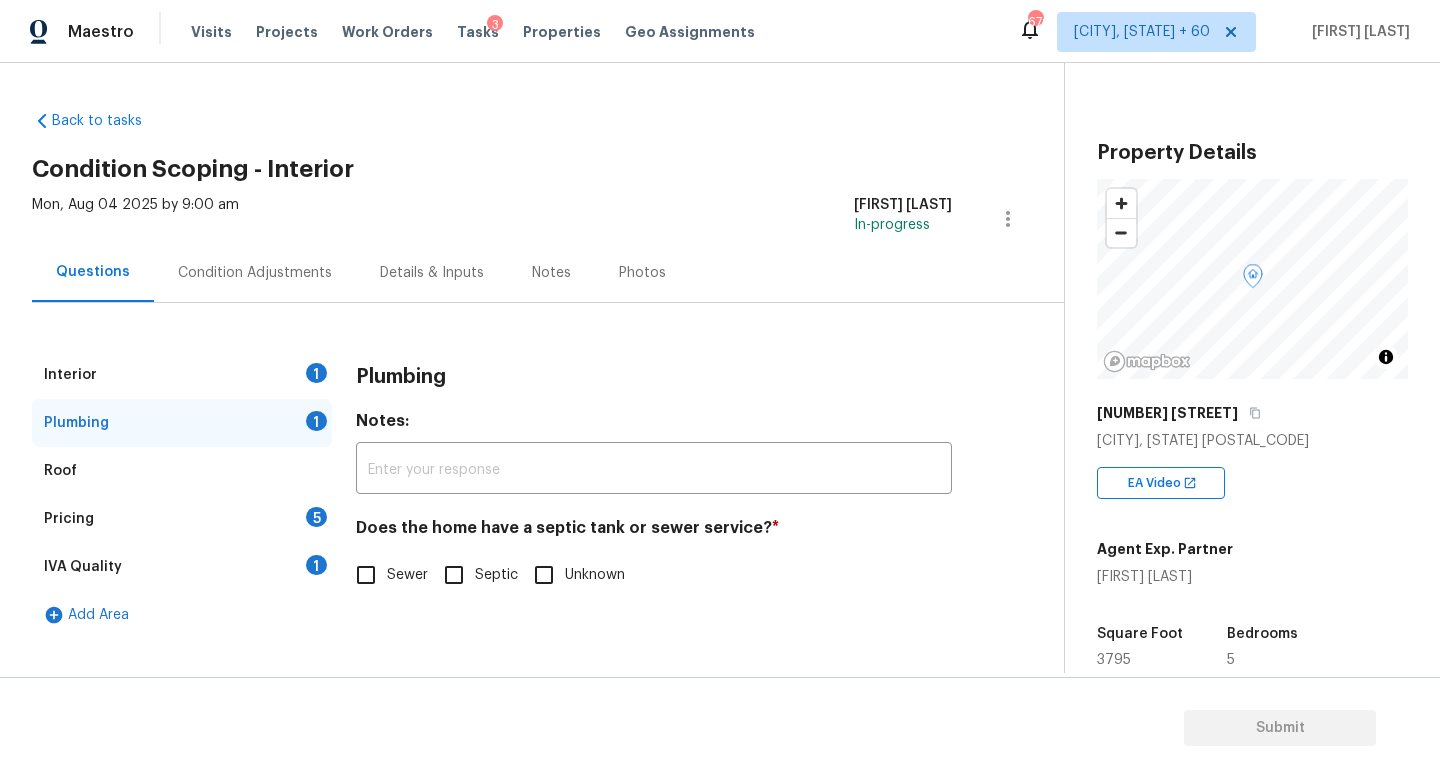 click on "Sewer" at bounding box center (366, 575) 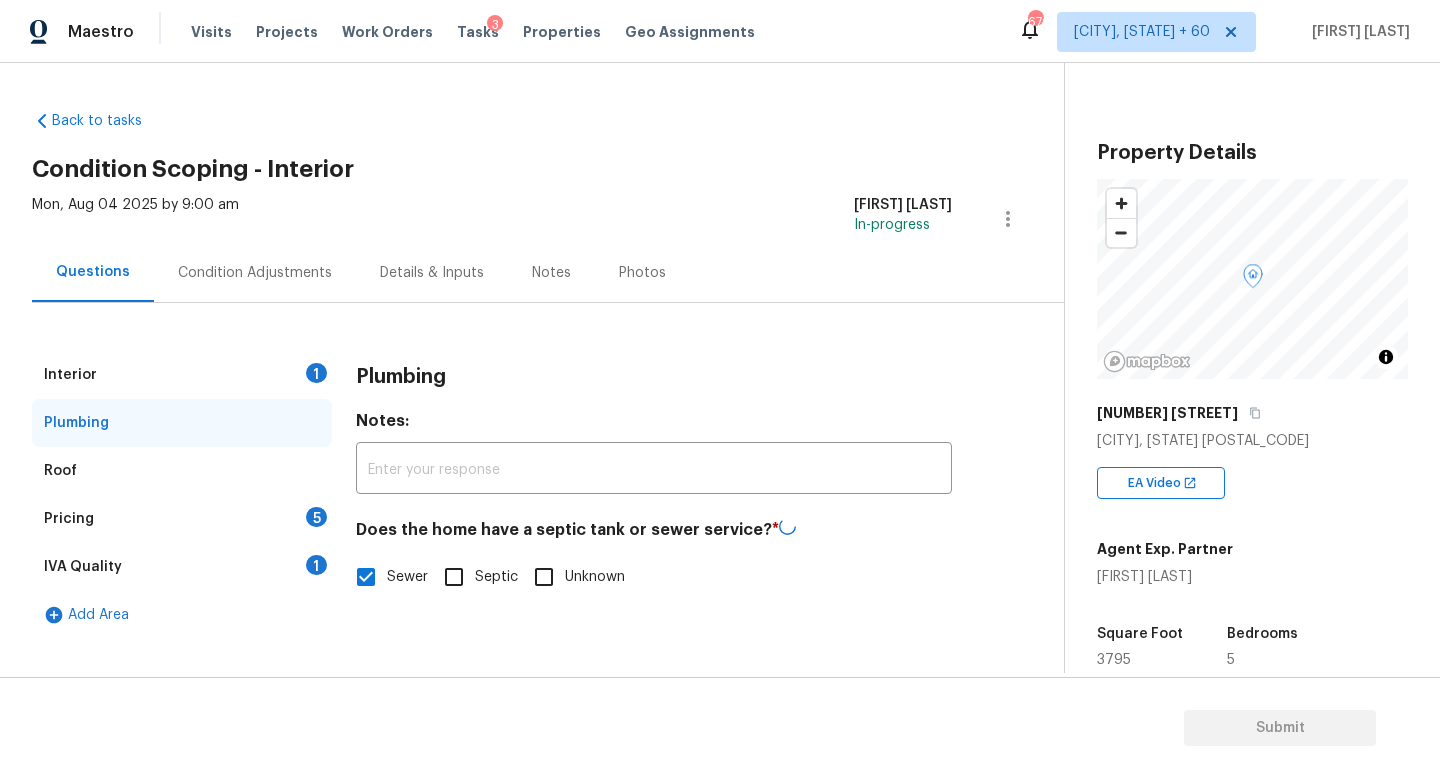 click on "Interior 1 Plumbing Roof Pricing 5 IVA Quality 1 Add Area Plumbing Notes: ​ Does the home have a septic tank or sewer service?  * Sewer Septic Unknown" at bounding box center [524, 495] 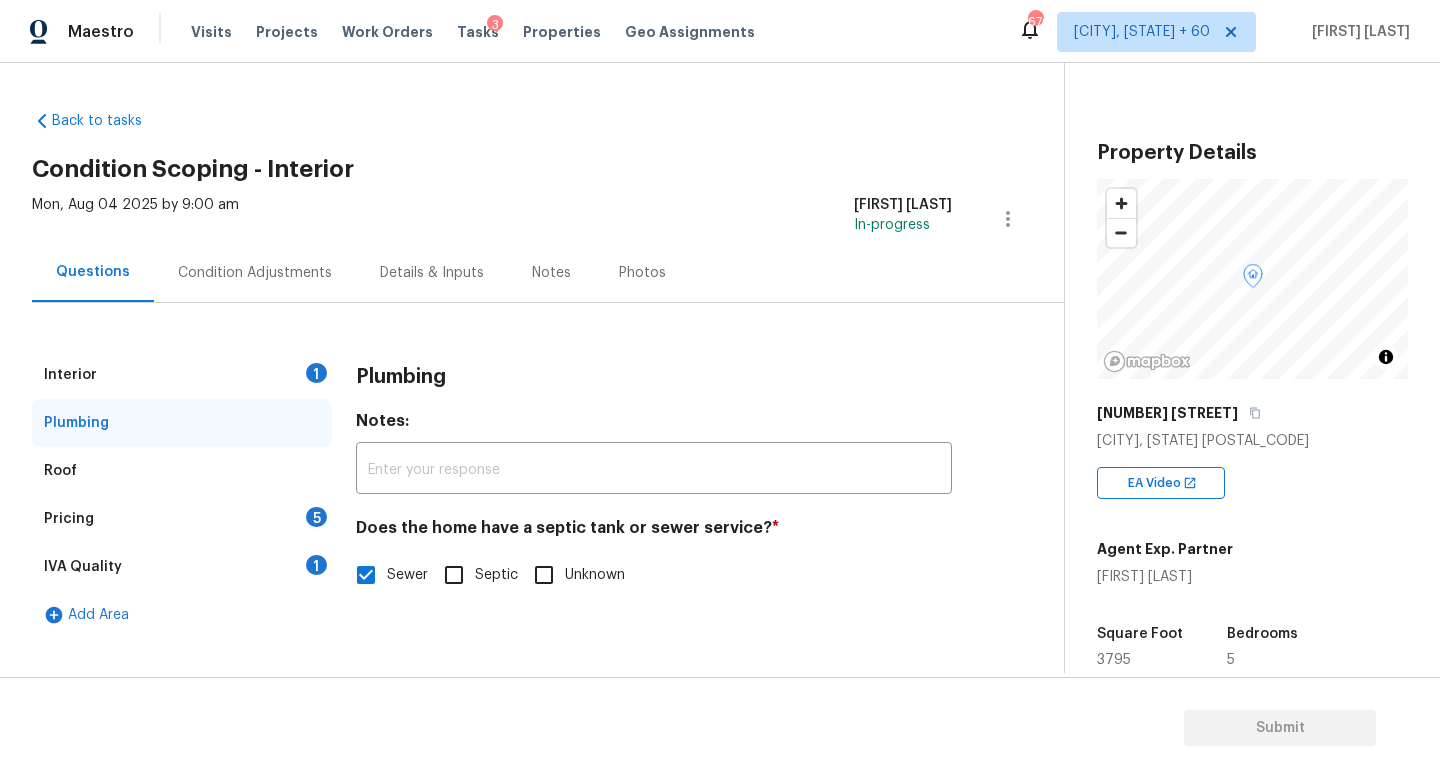 click on "Pricing 5" at bounding box center [182, 519] 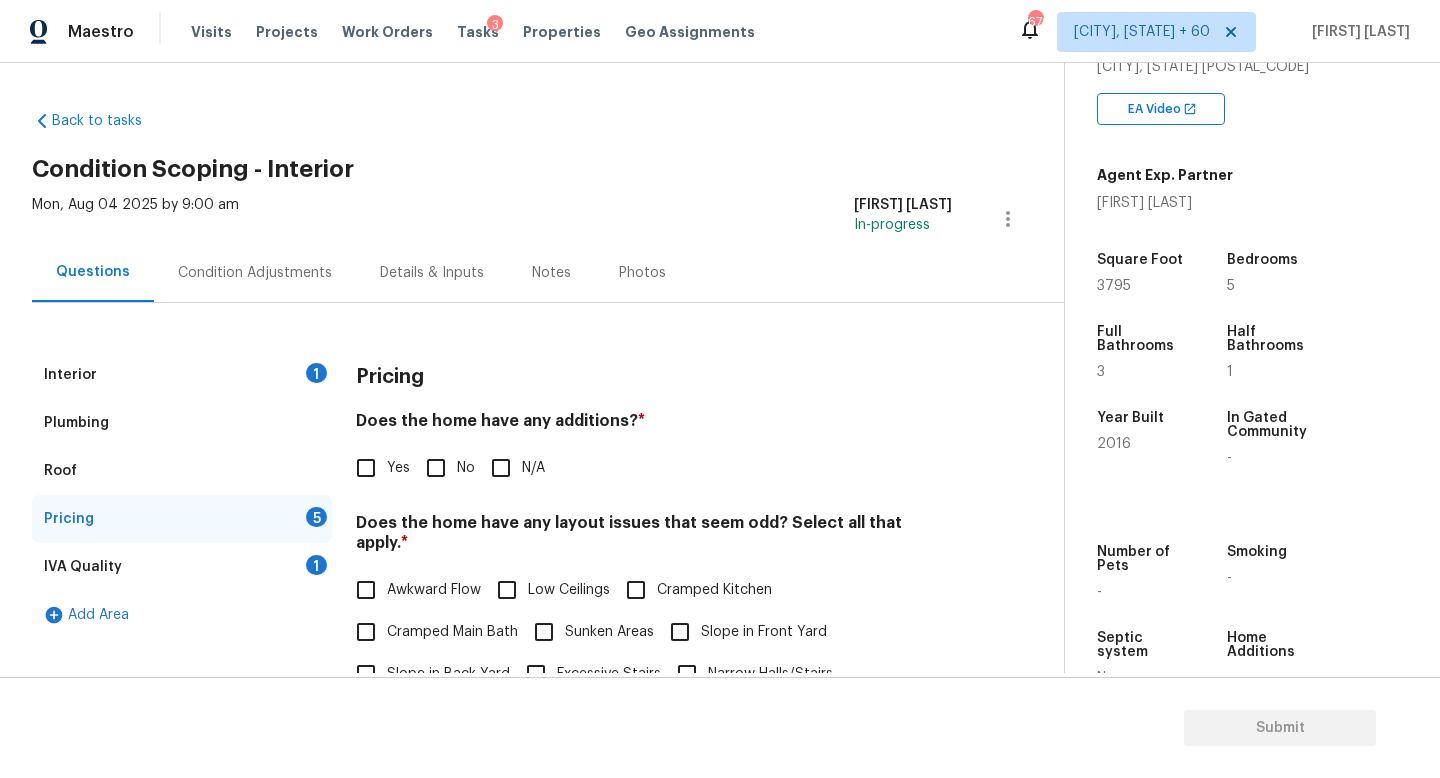 scroll, scrollTop: 426, scrollLeft: 0, axis: vertical 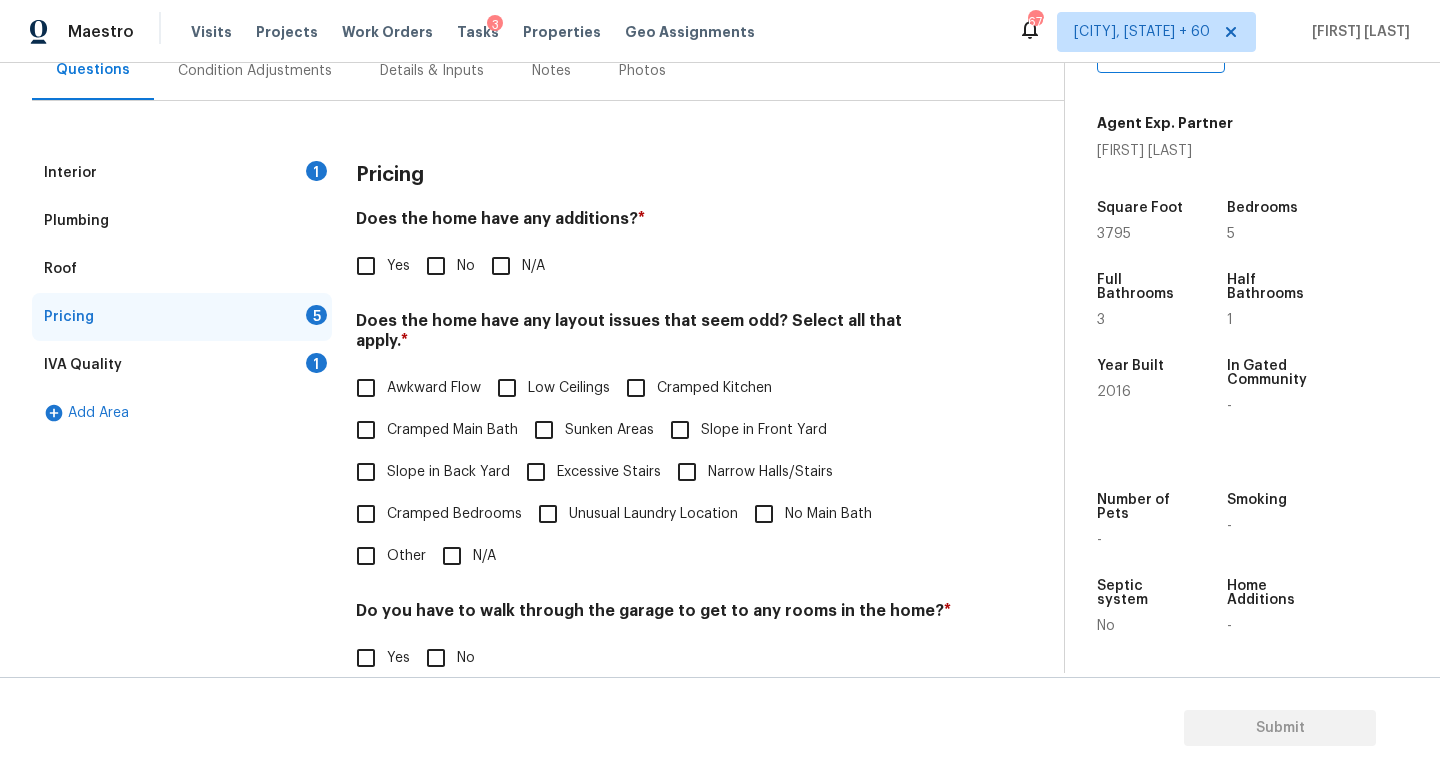 click on "No" at bounding box center [436, 266] 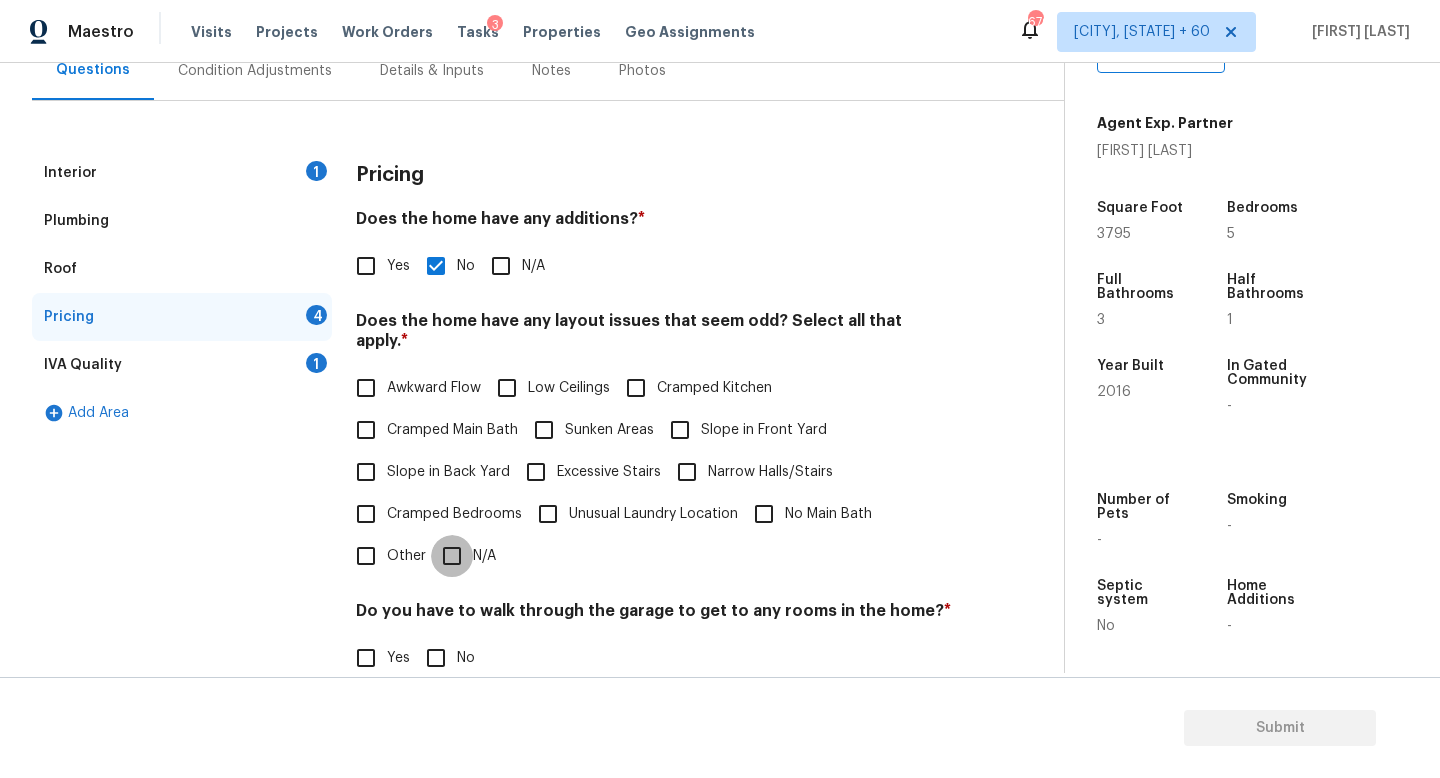 click on "N/A" at bounding box center (452, 556) 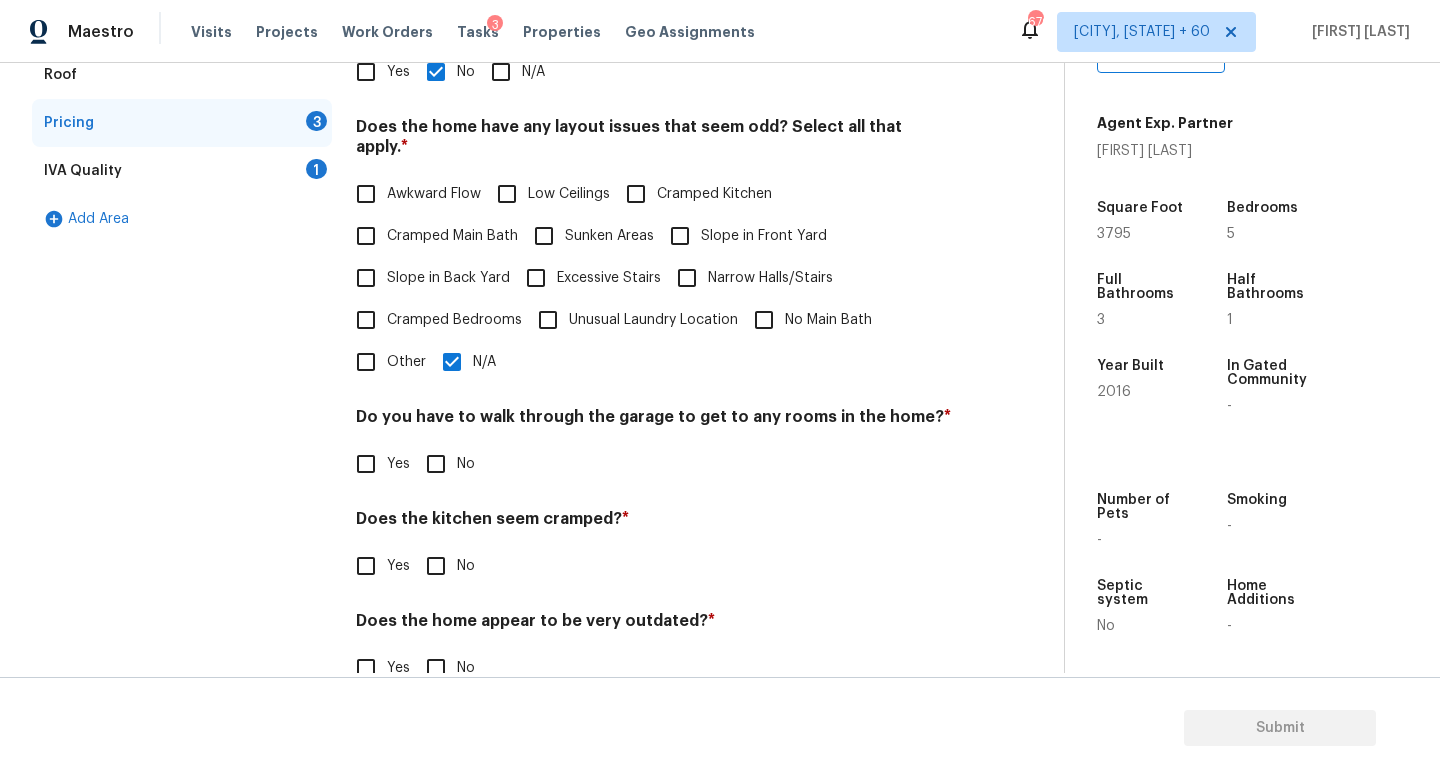 scroll, scrollTop: 422, scrollLeft: 0, axis: vertical 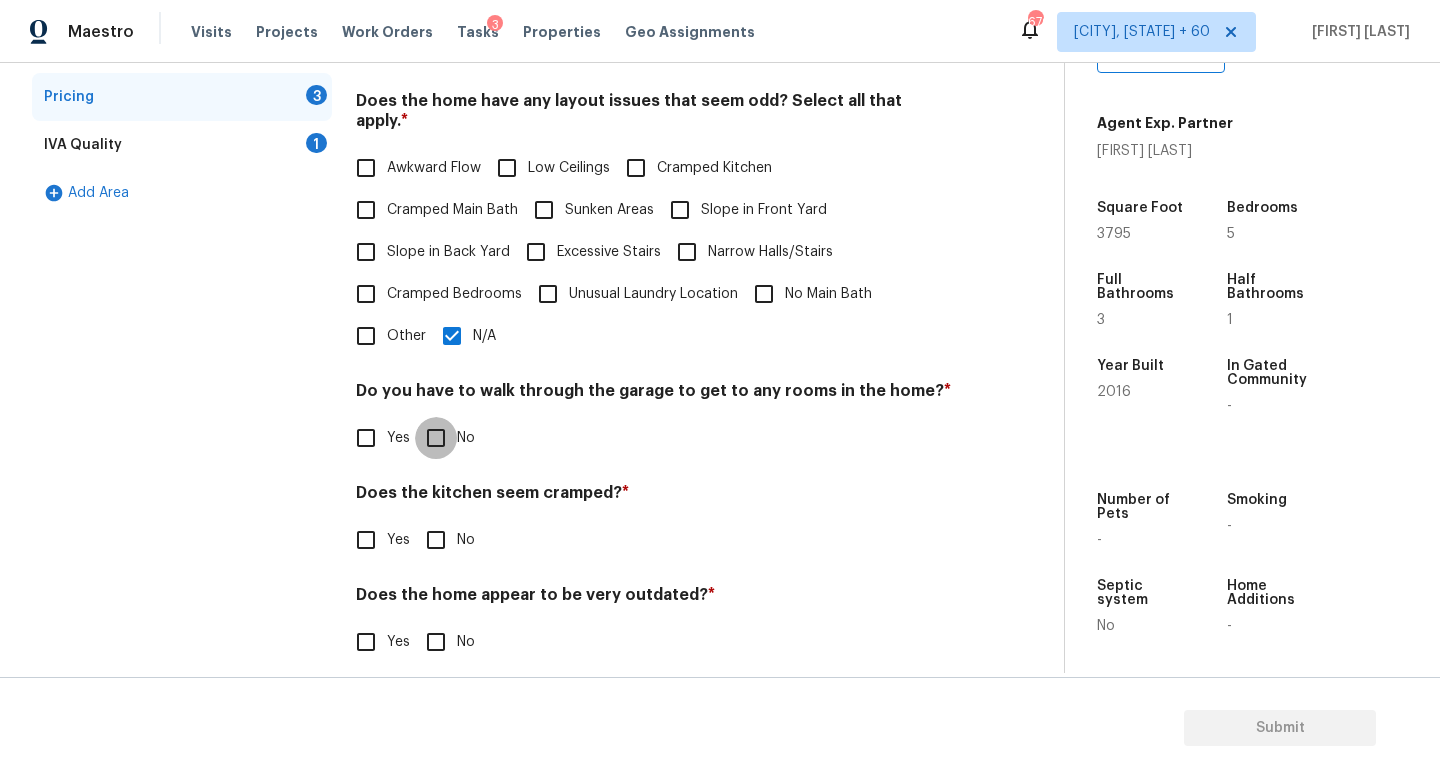 click on "No" at bounding box center [436, 438] 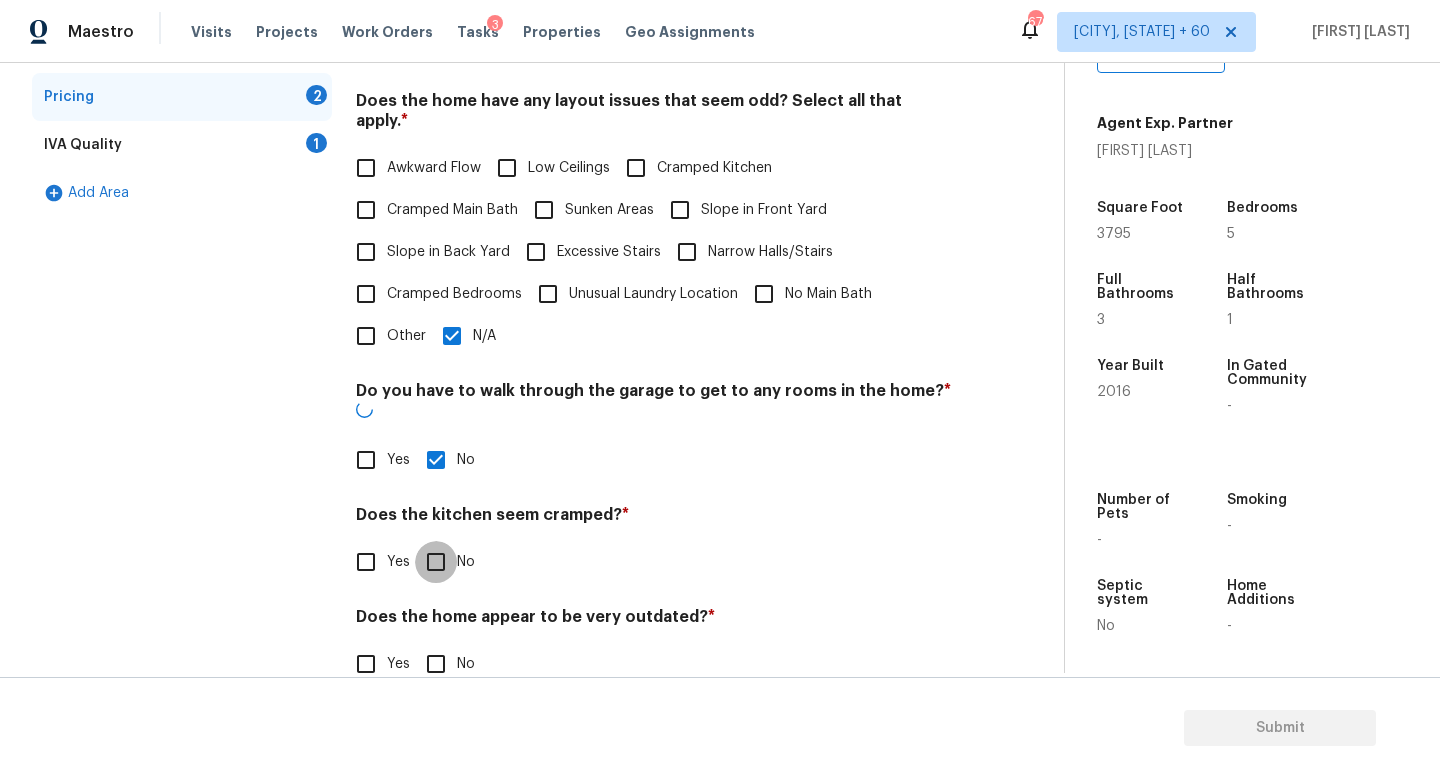 click on "No" at bounding box center [436, 562] 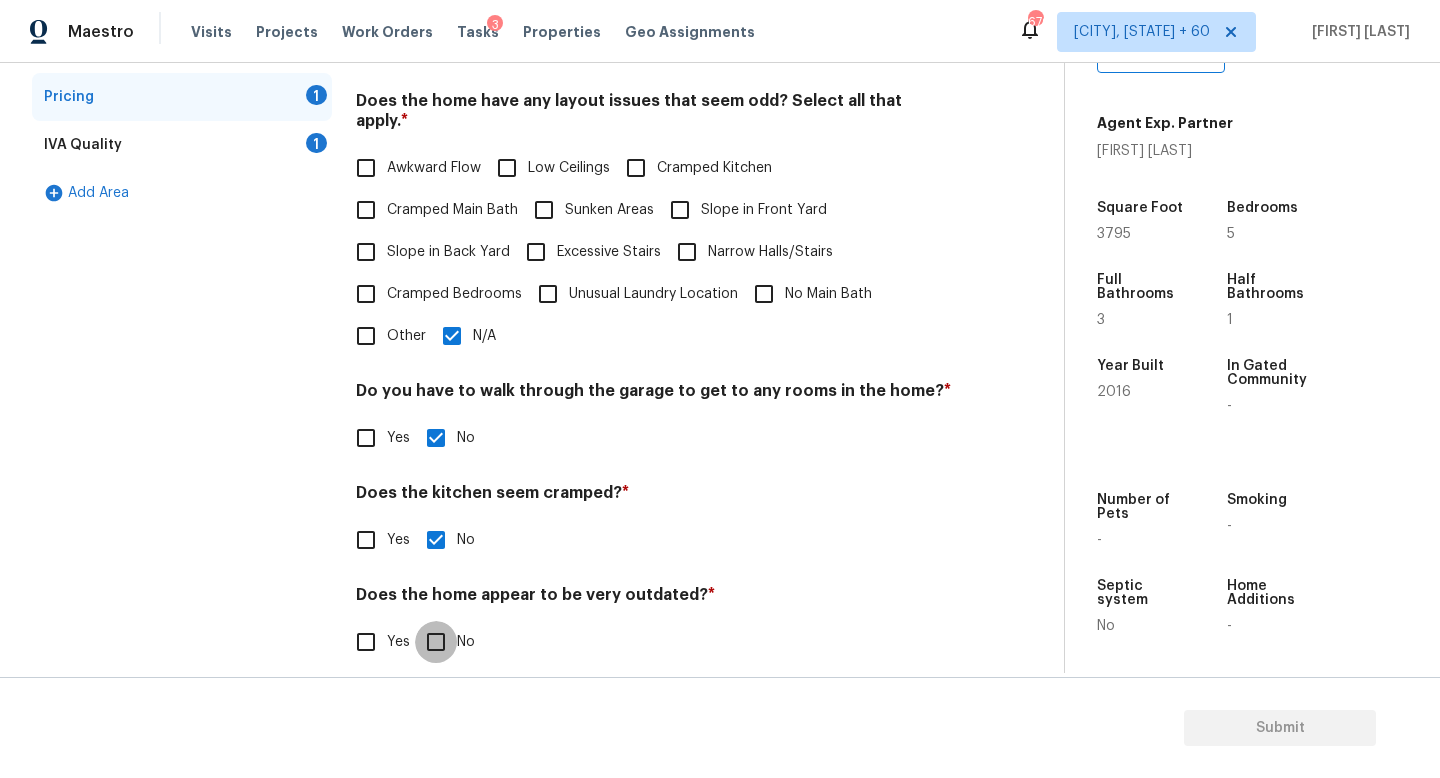 click on "No" at bounding box center (436, 642) 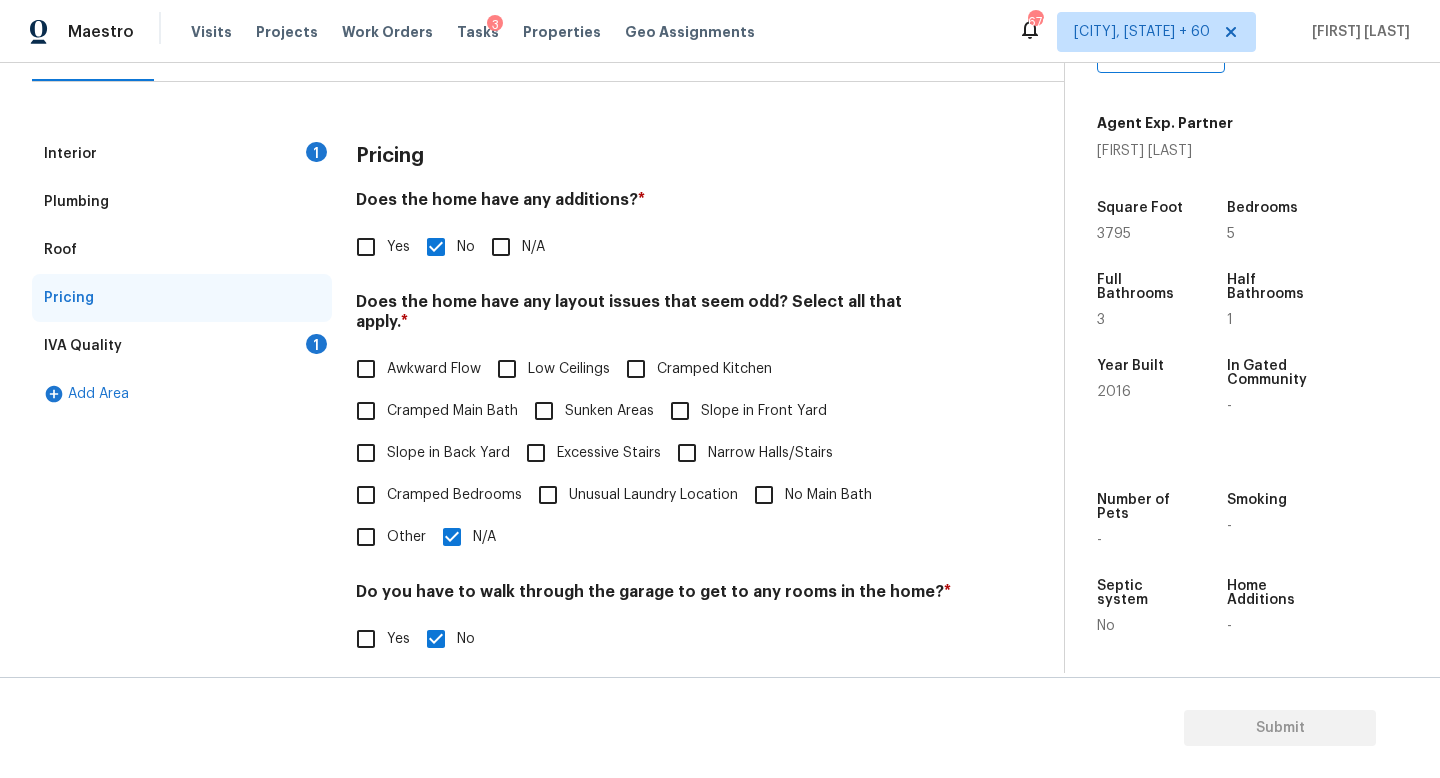 scroll, scrollTop: 219, scrollLeft: 0, axis: vertical 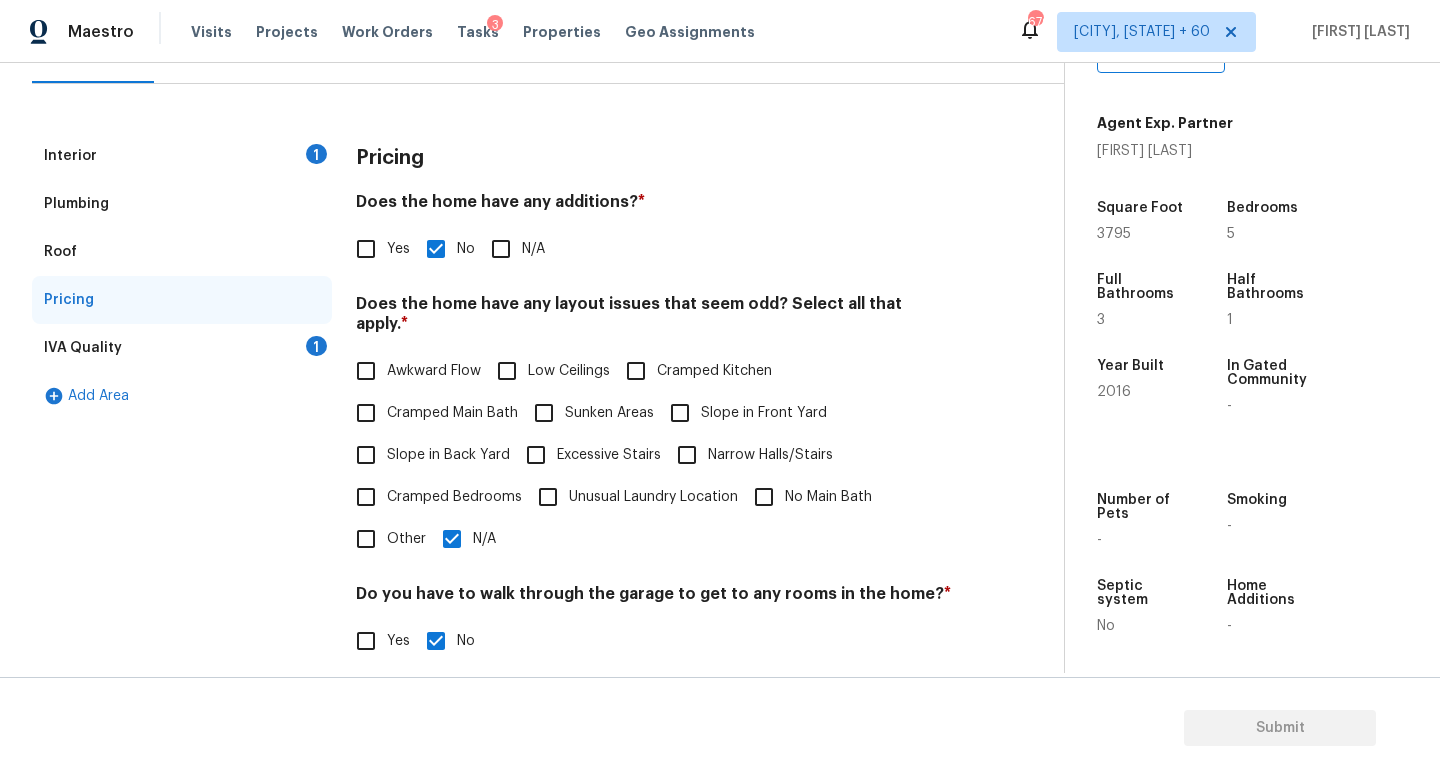 click on "IVA Quality 1" at bounding box center (182, 348) 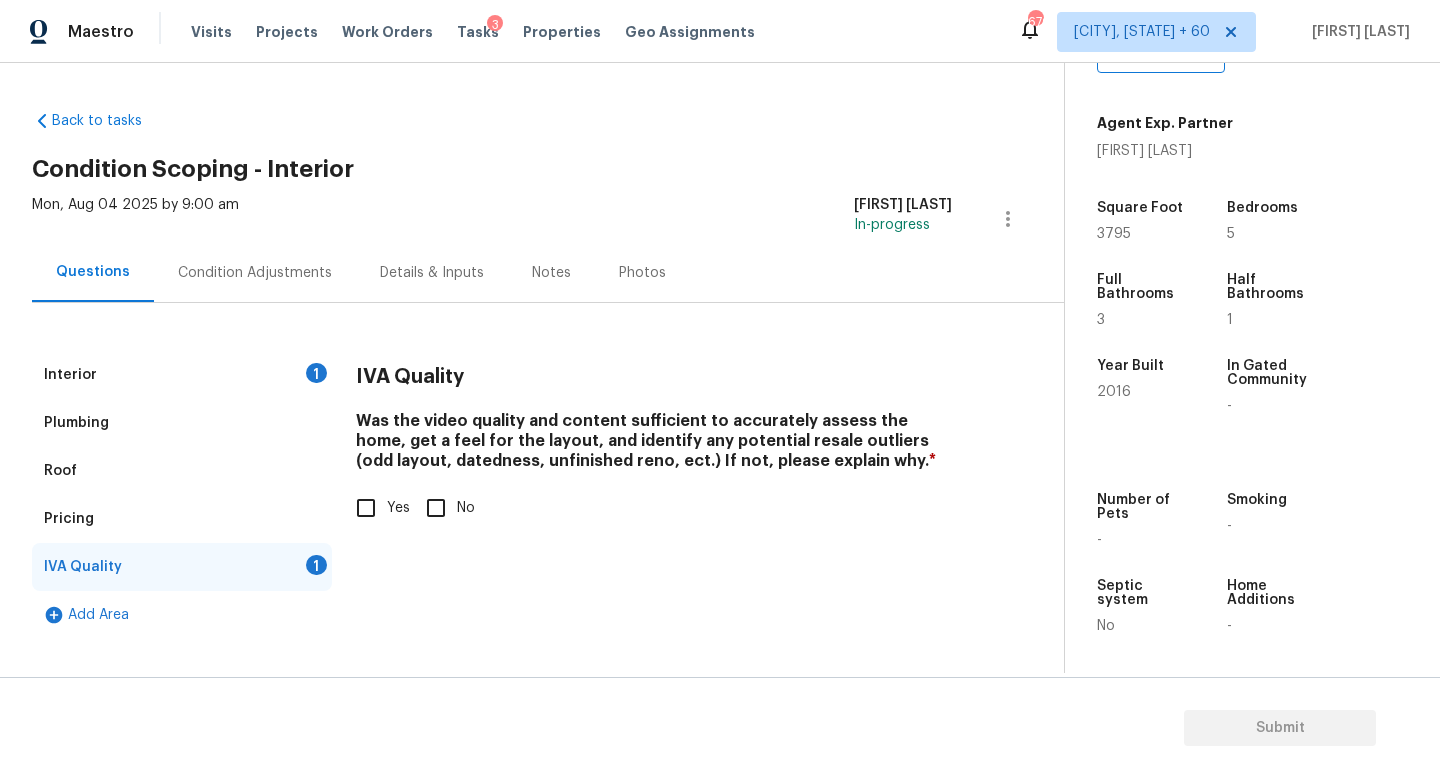 scroll, scrollTop: 0, scrollLeft: 0, axis: both 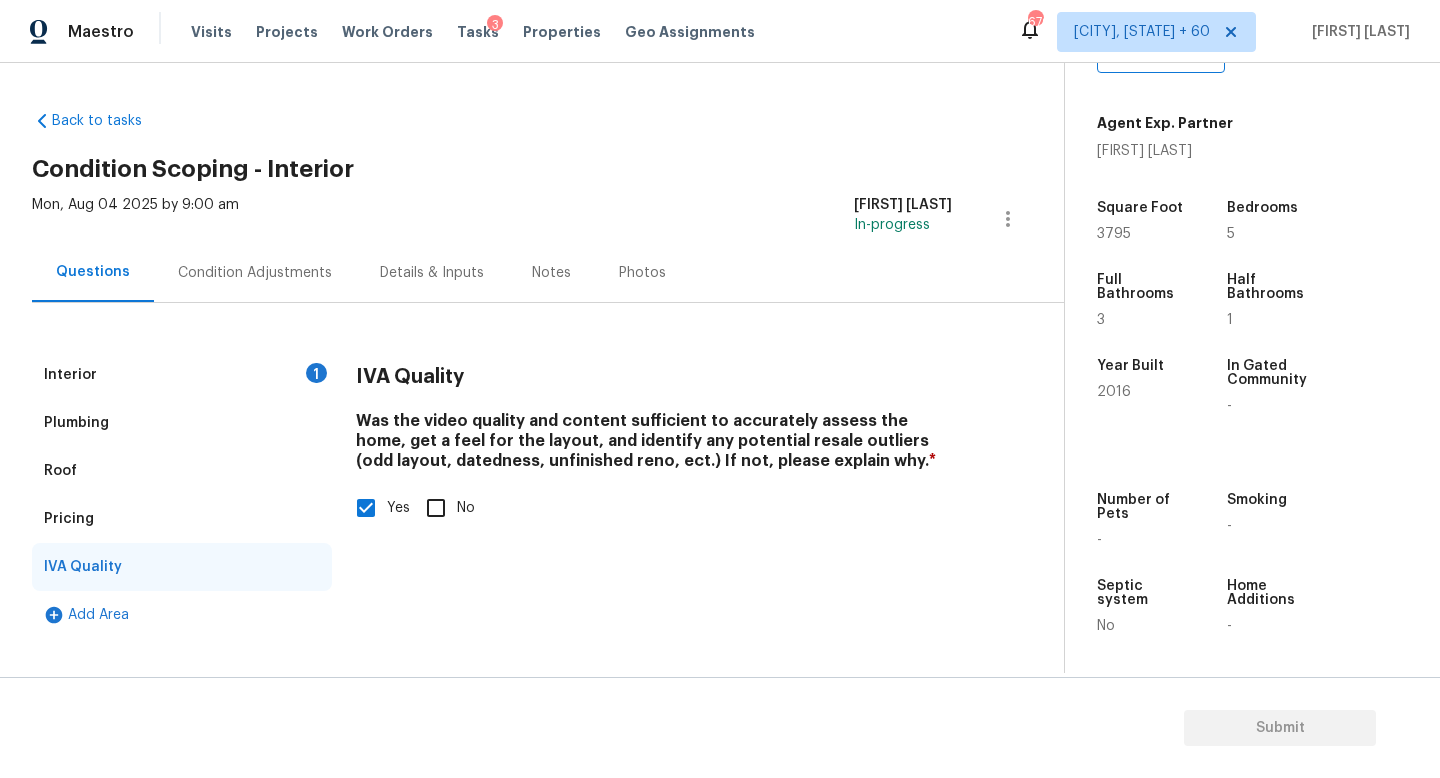 click on "Condition Adjustments" at bounding box center [255, 273] 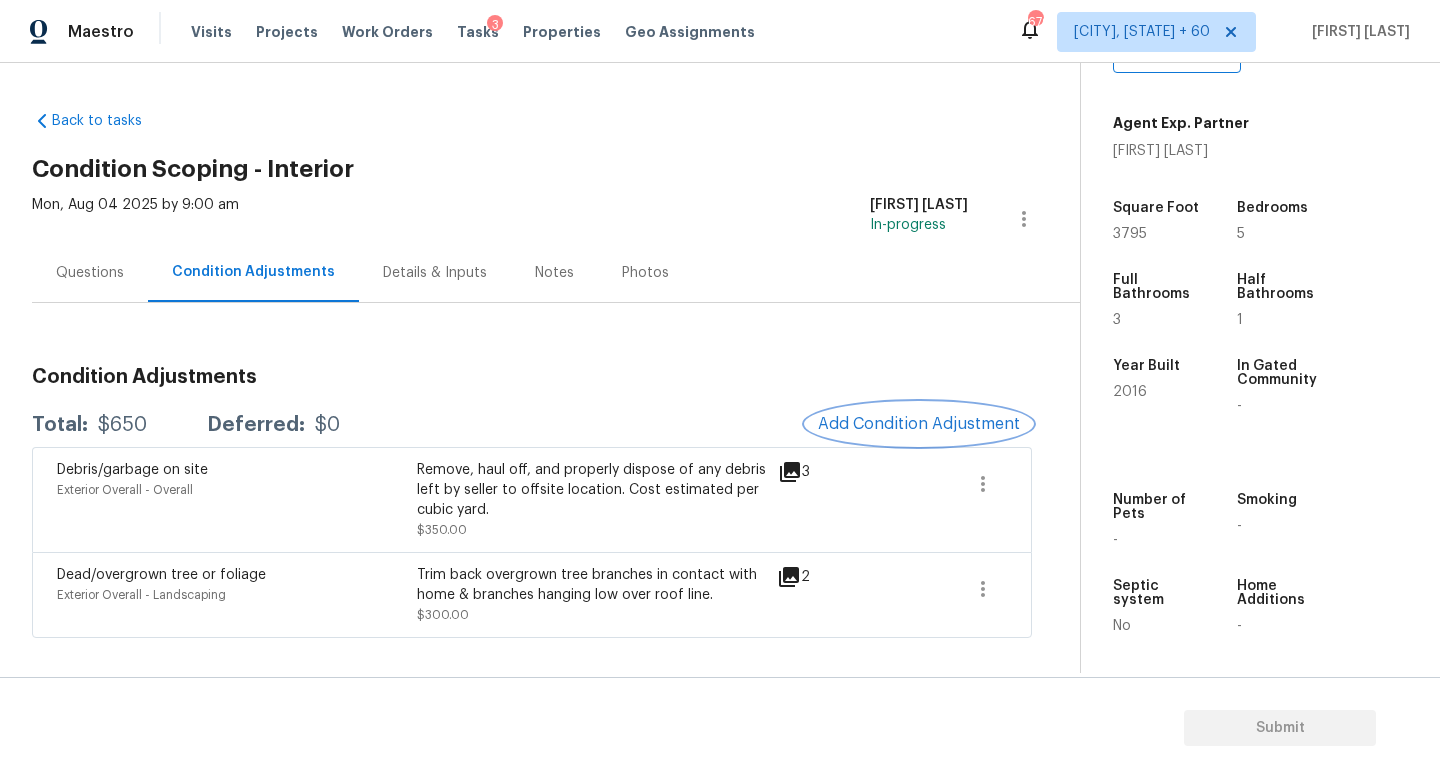click on "Add Condition Adjustment" at bounding box center (919, 424) 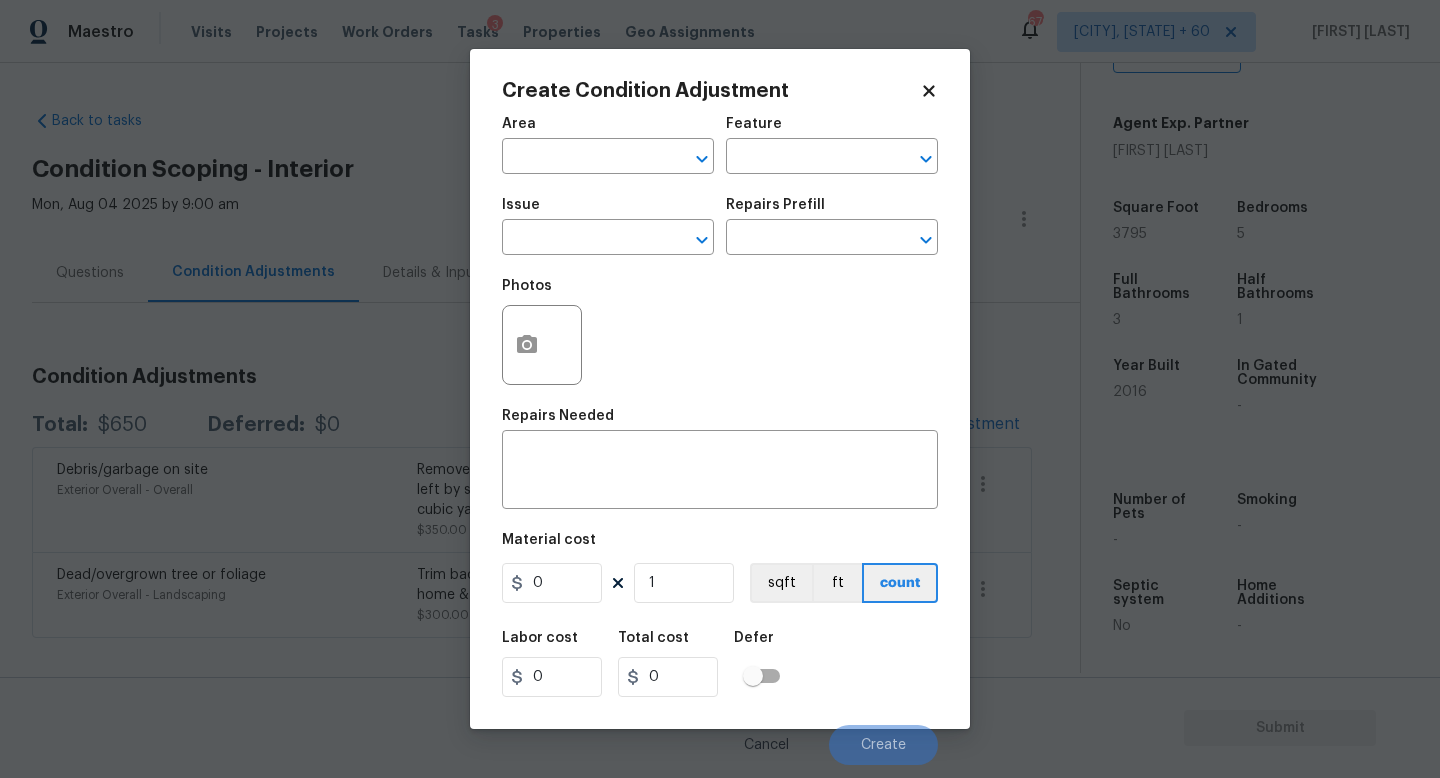 click on "Photos" at bounding box center [720, 332] 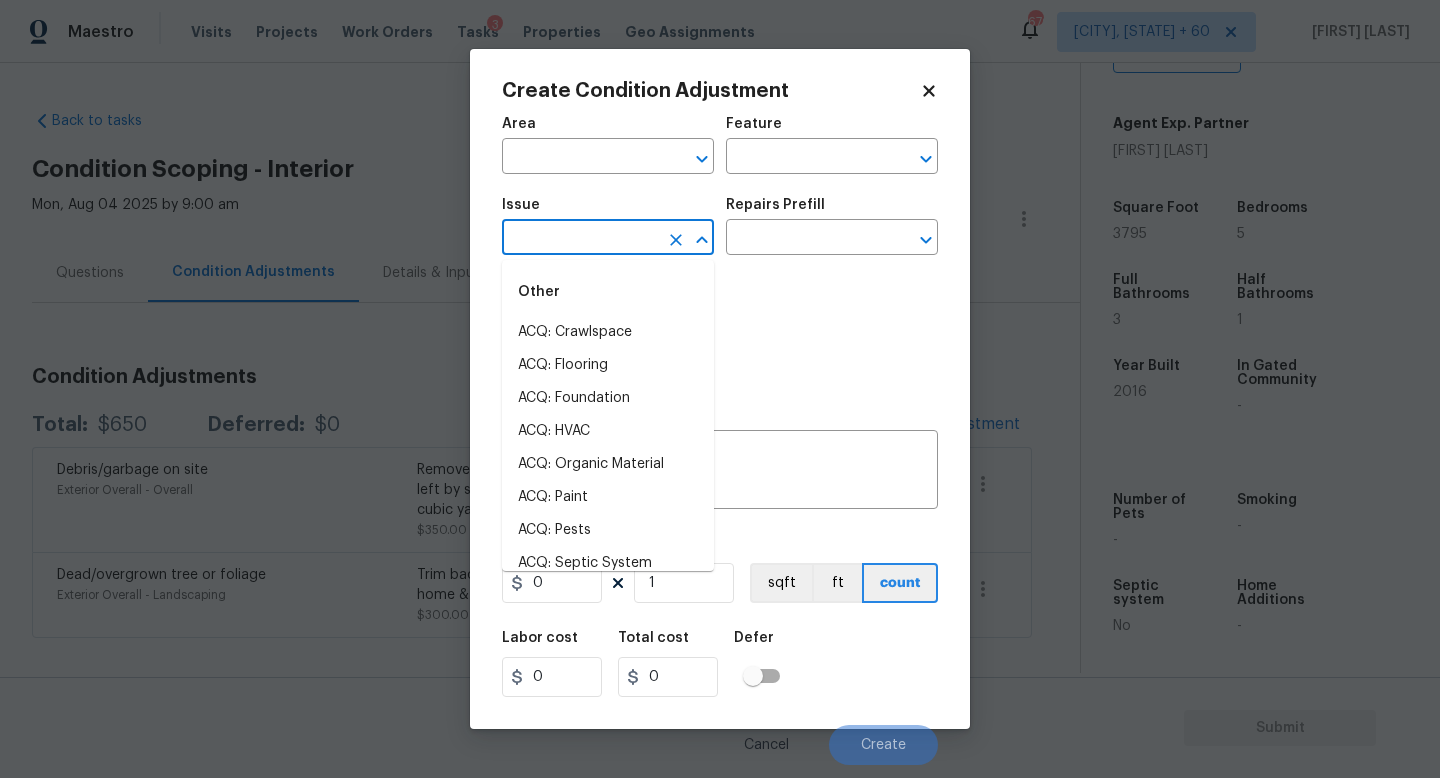 click at bounding box center (580, 239) 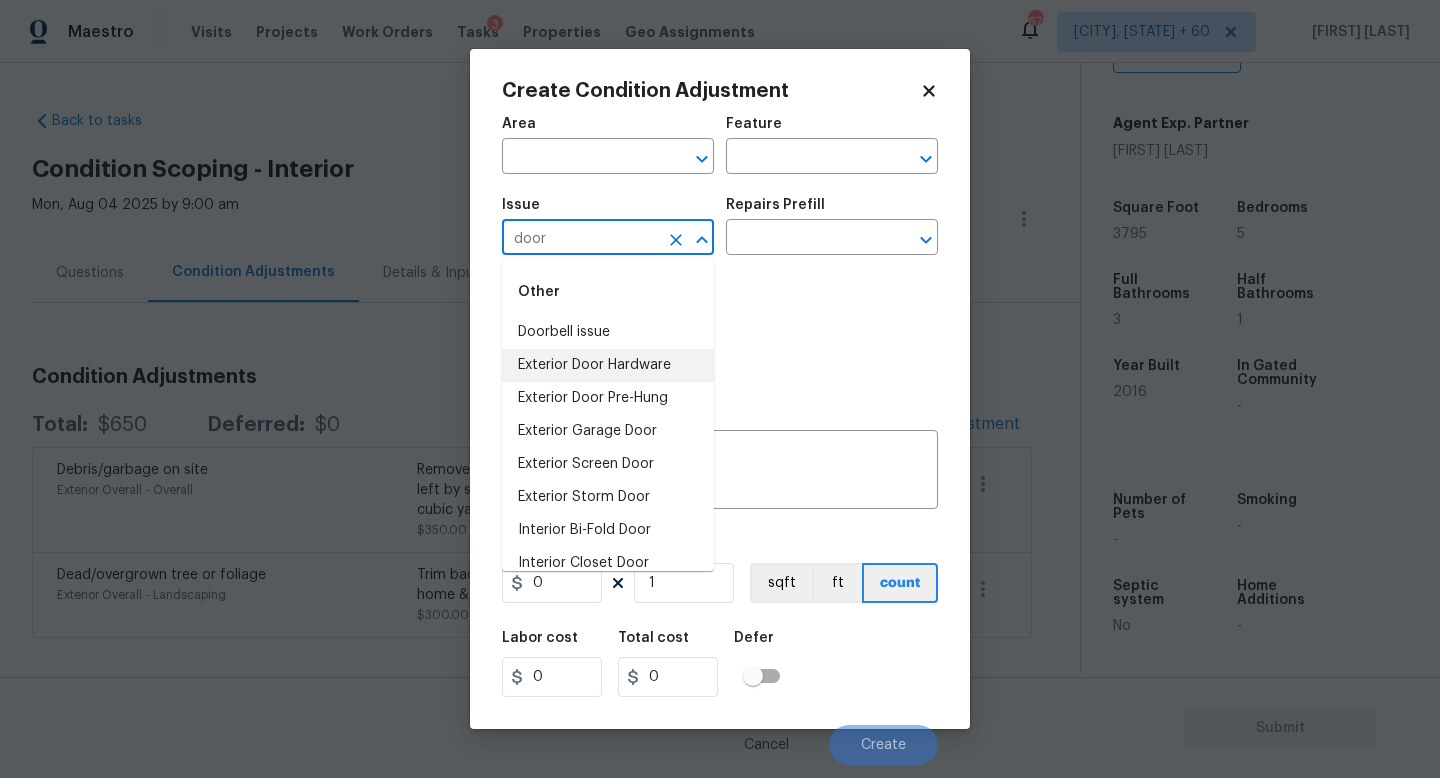 scroll, scrollTop: 116, scrollLeft: 0, axis: vertical 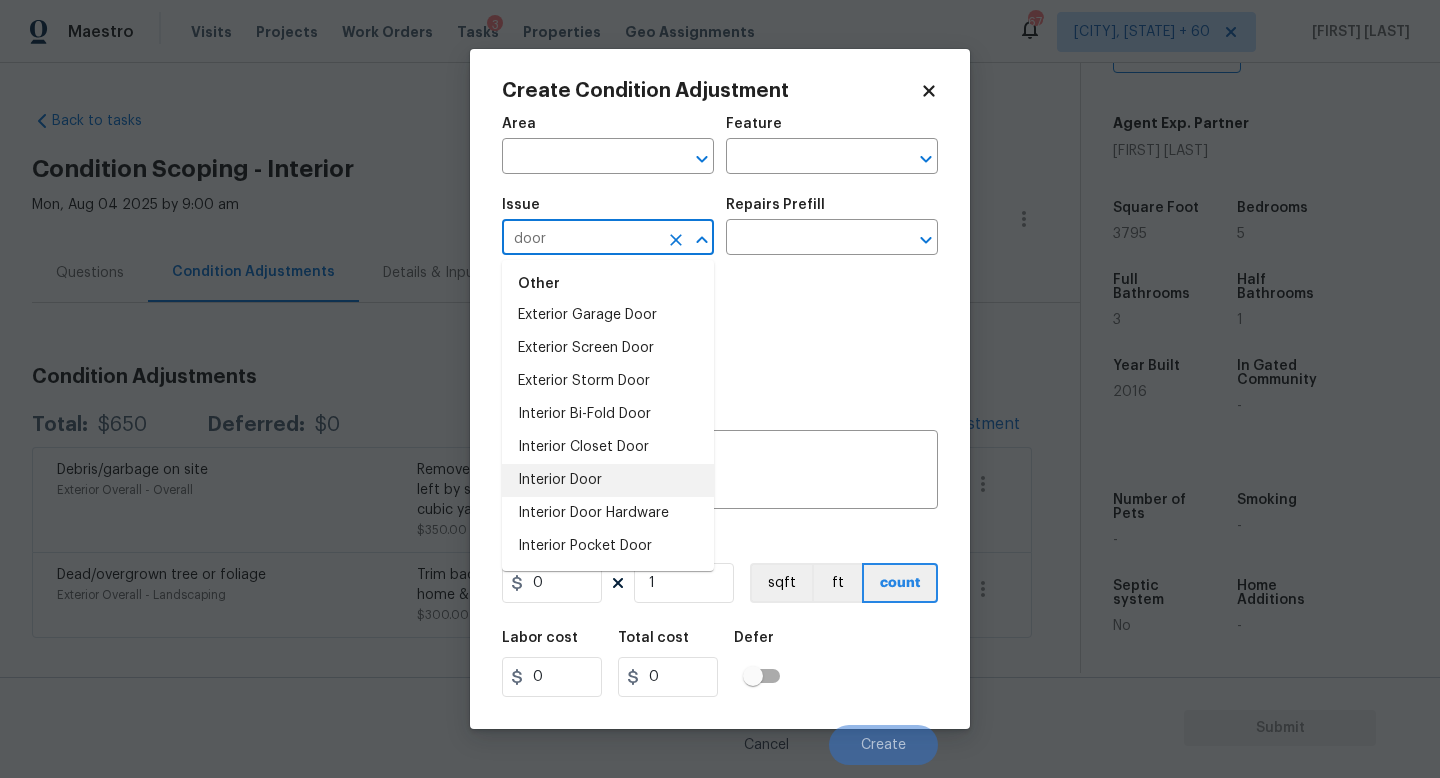 click on "Interior Door" at bounding box center [608, 480] 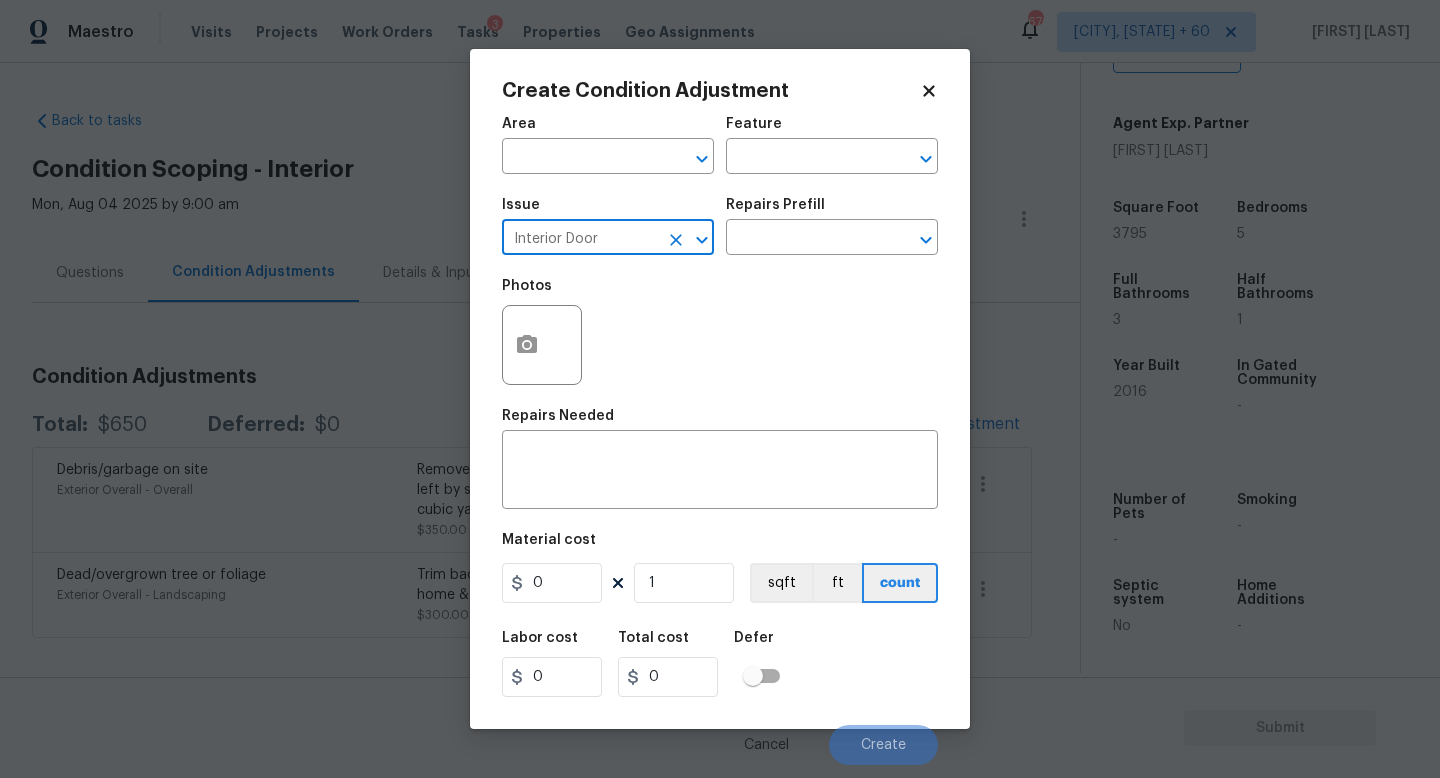 type on "Interior Door" 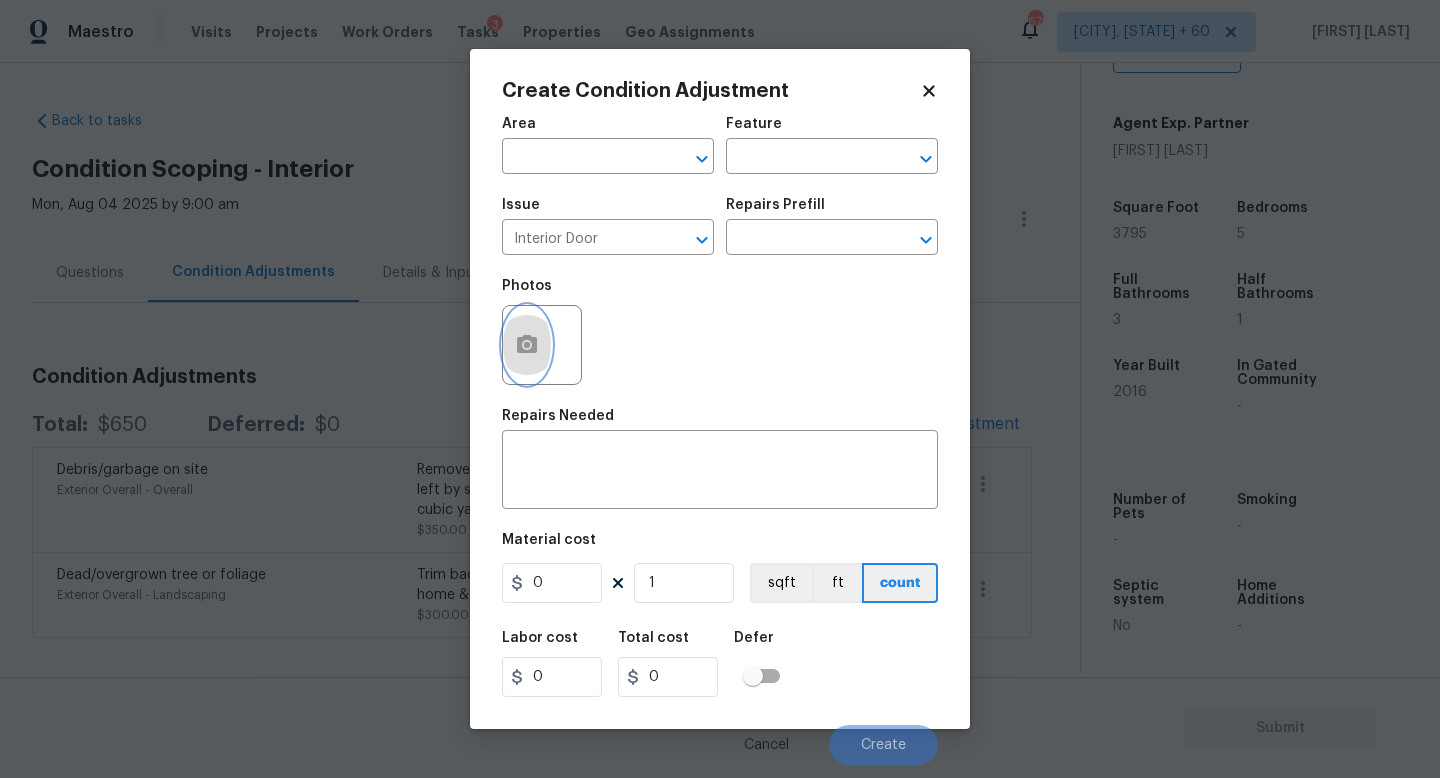 click 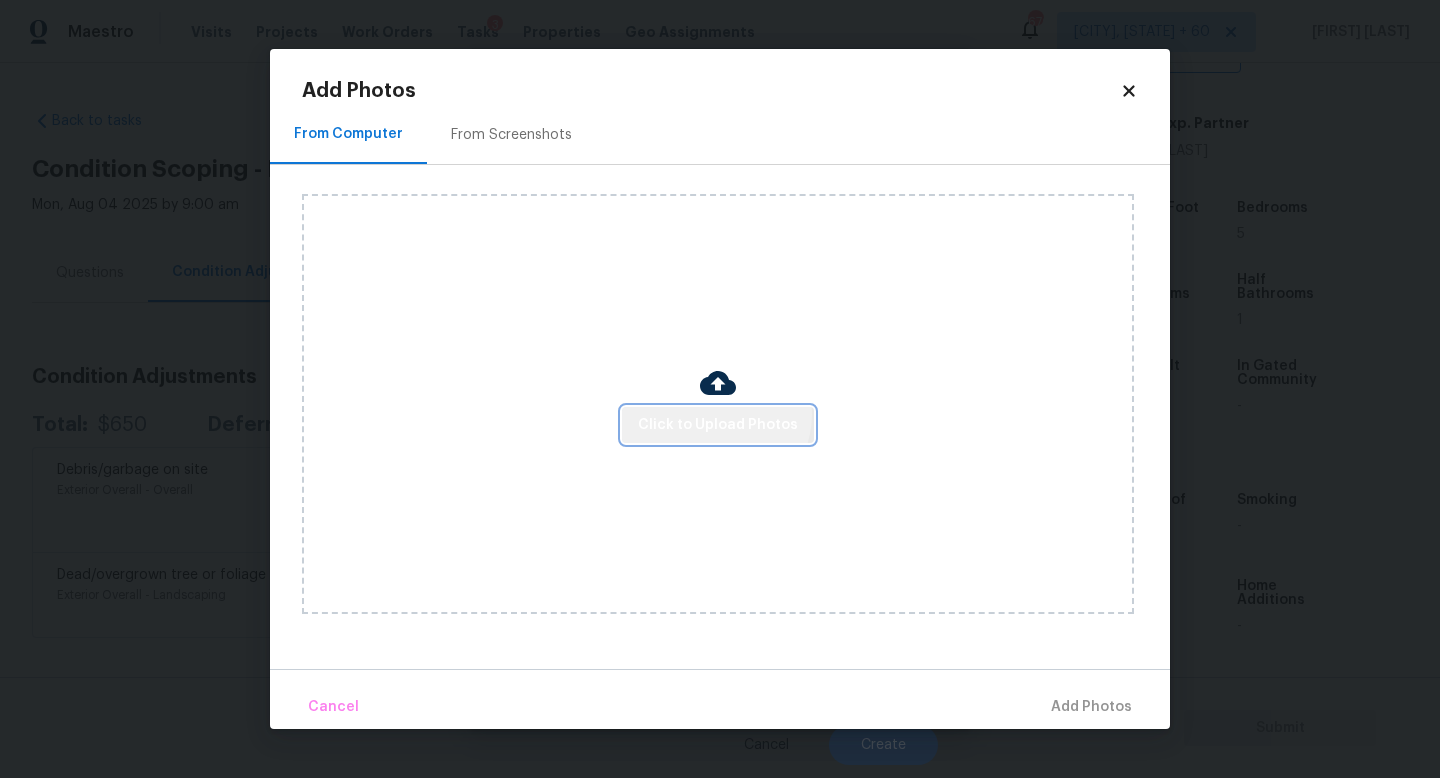 click on "Click to Upload Photos" at bounding box center (718, 425) 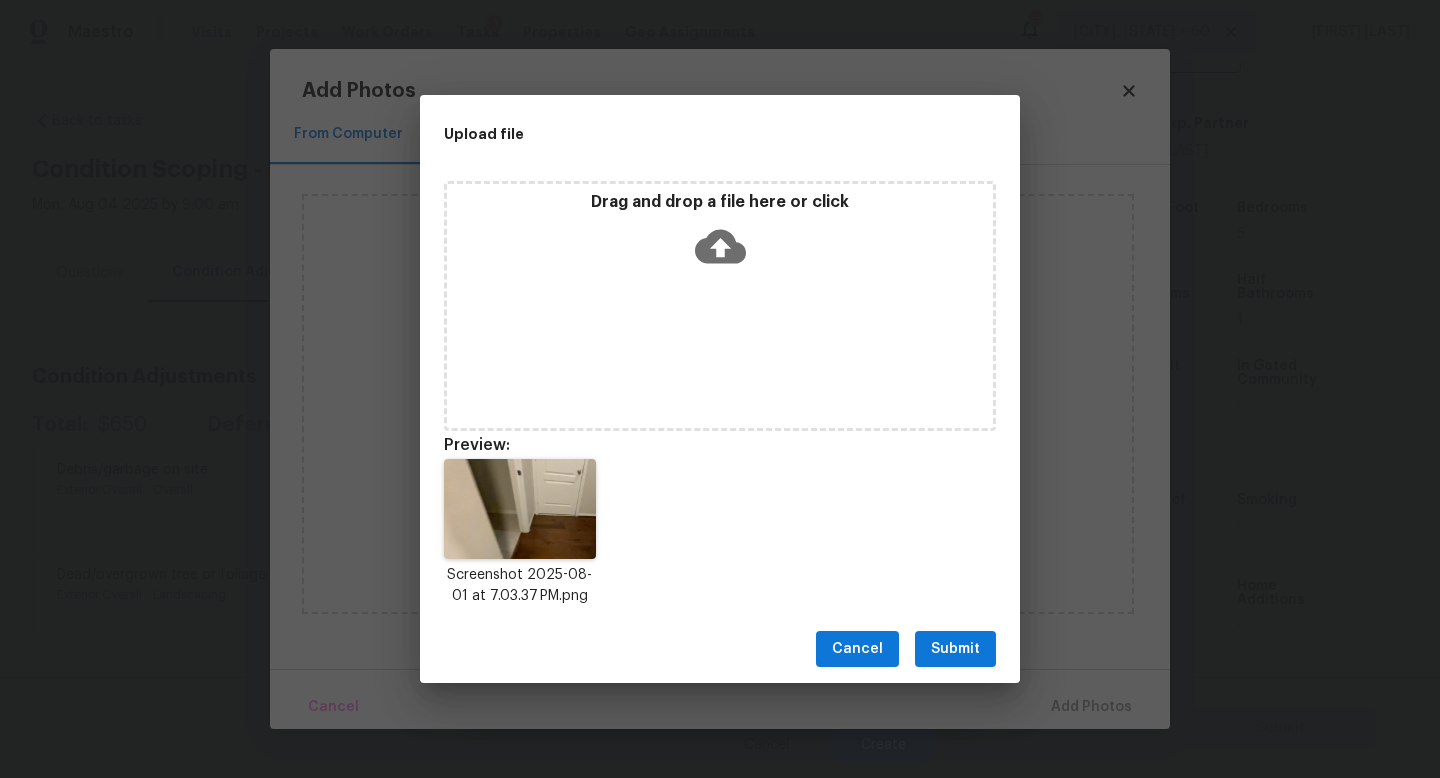 click on "Submit" at bounding box center [955, 649] 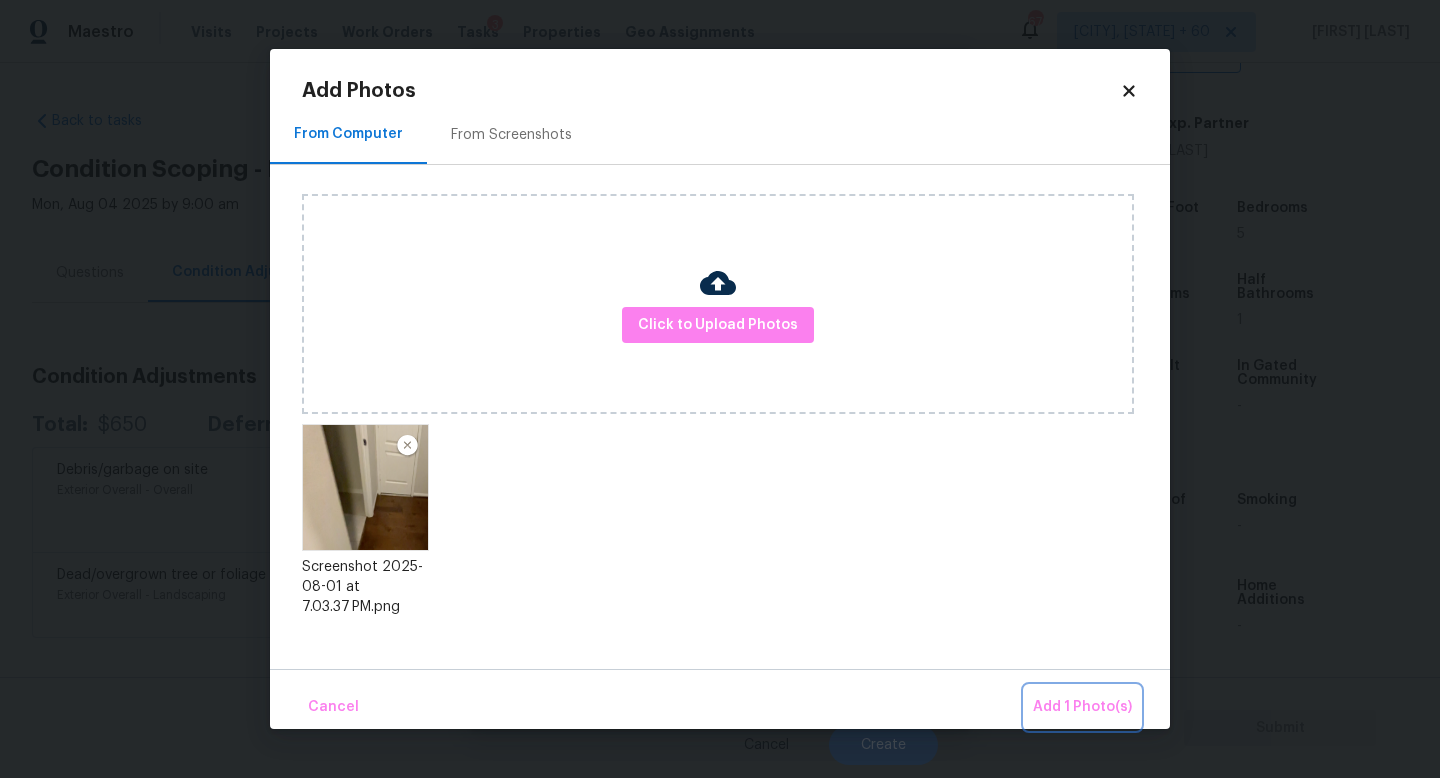 click on "Add 1 Photo(s)" at bounding box center (1082, 707) 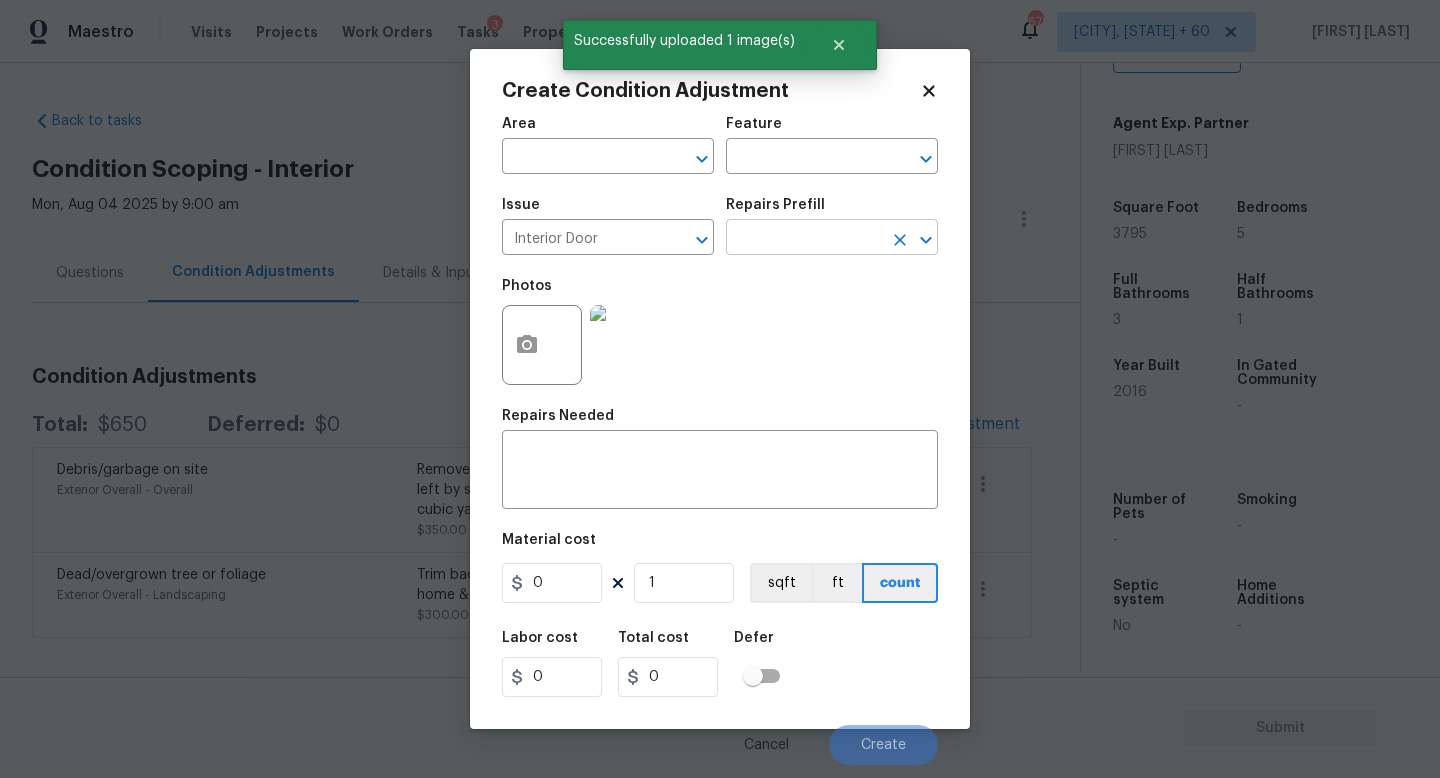 click at bounding box center (804, 239) 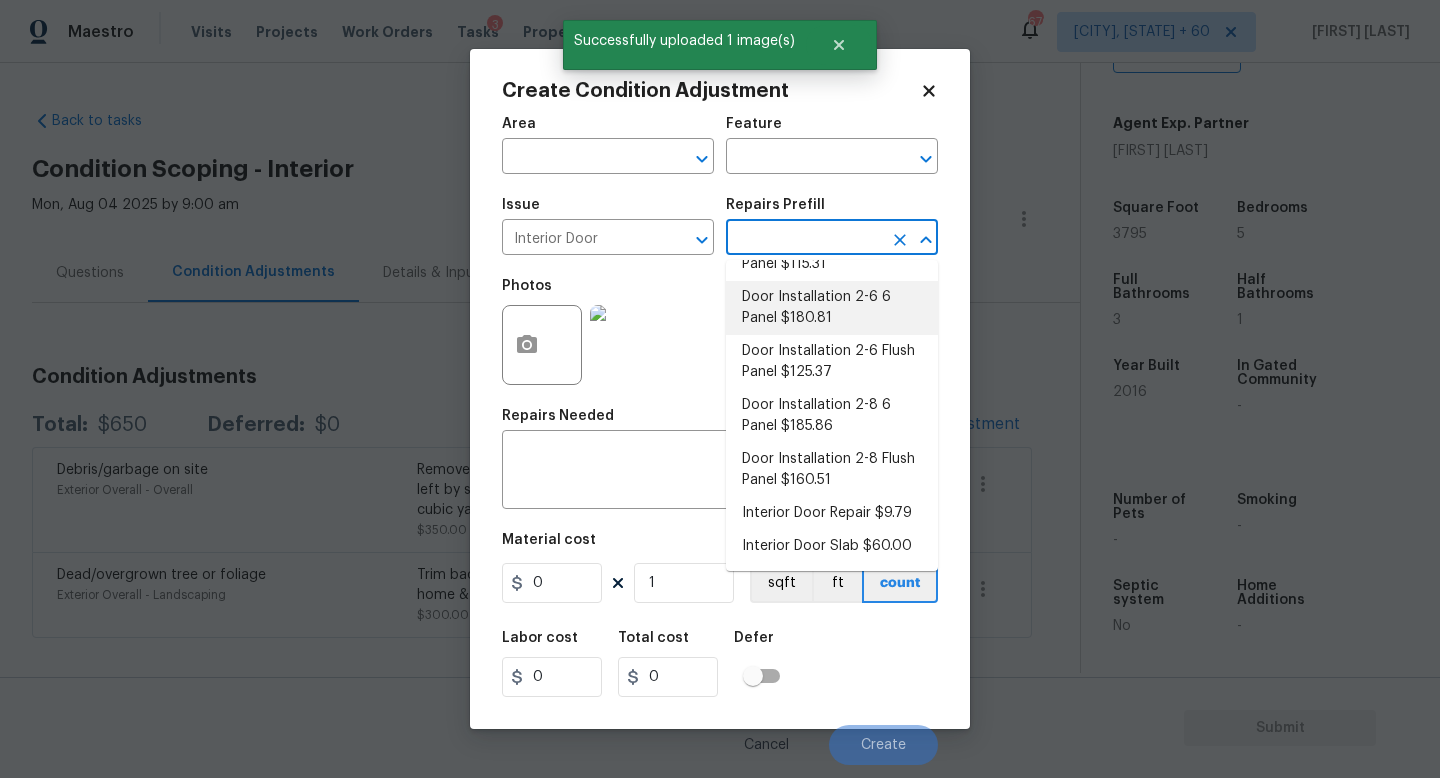 scroll, scrollTop: 0, scrollLeft: 0, axis: both 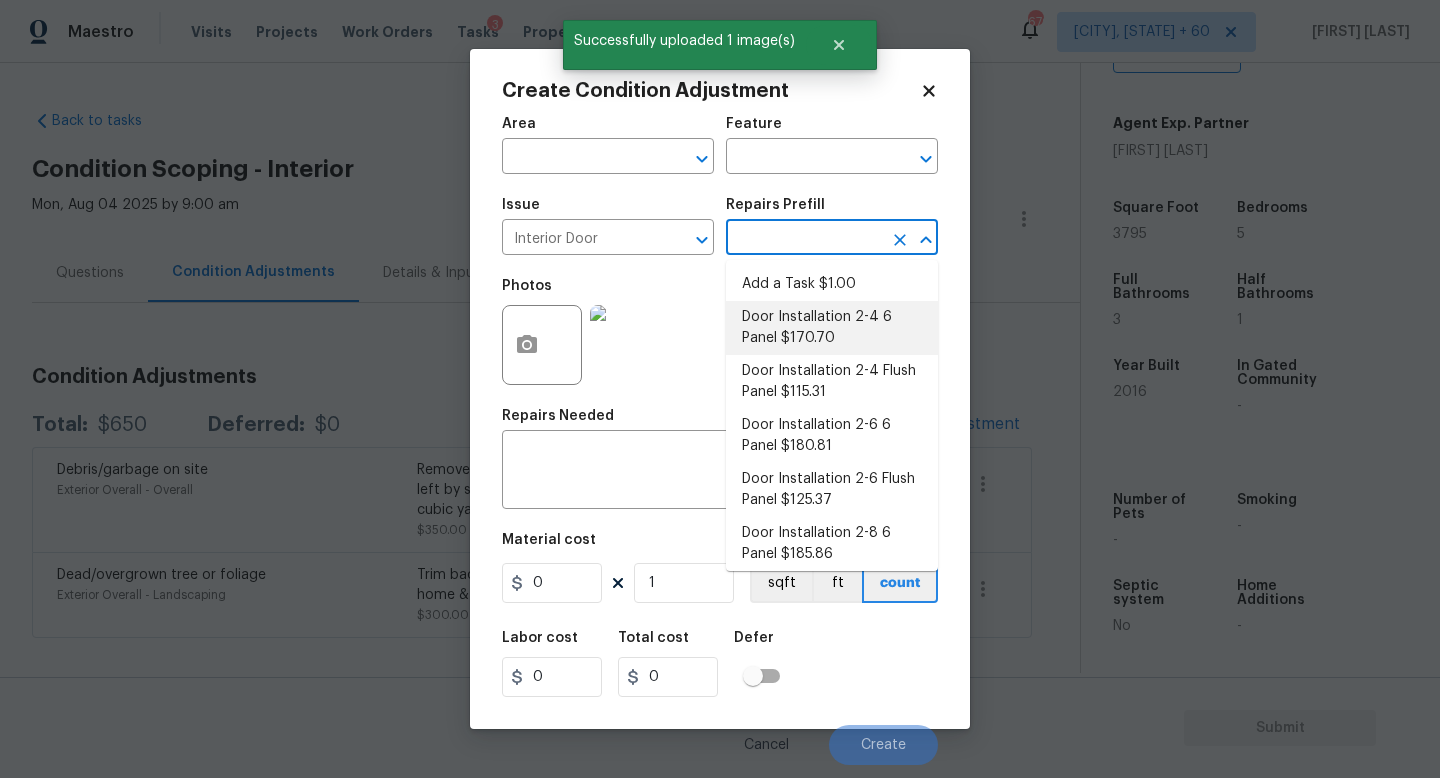 click on "Door Installation 2-4 6 Panel $170.70" at bounding box center (832, 328) 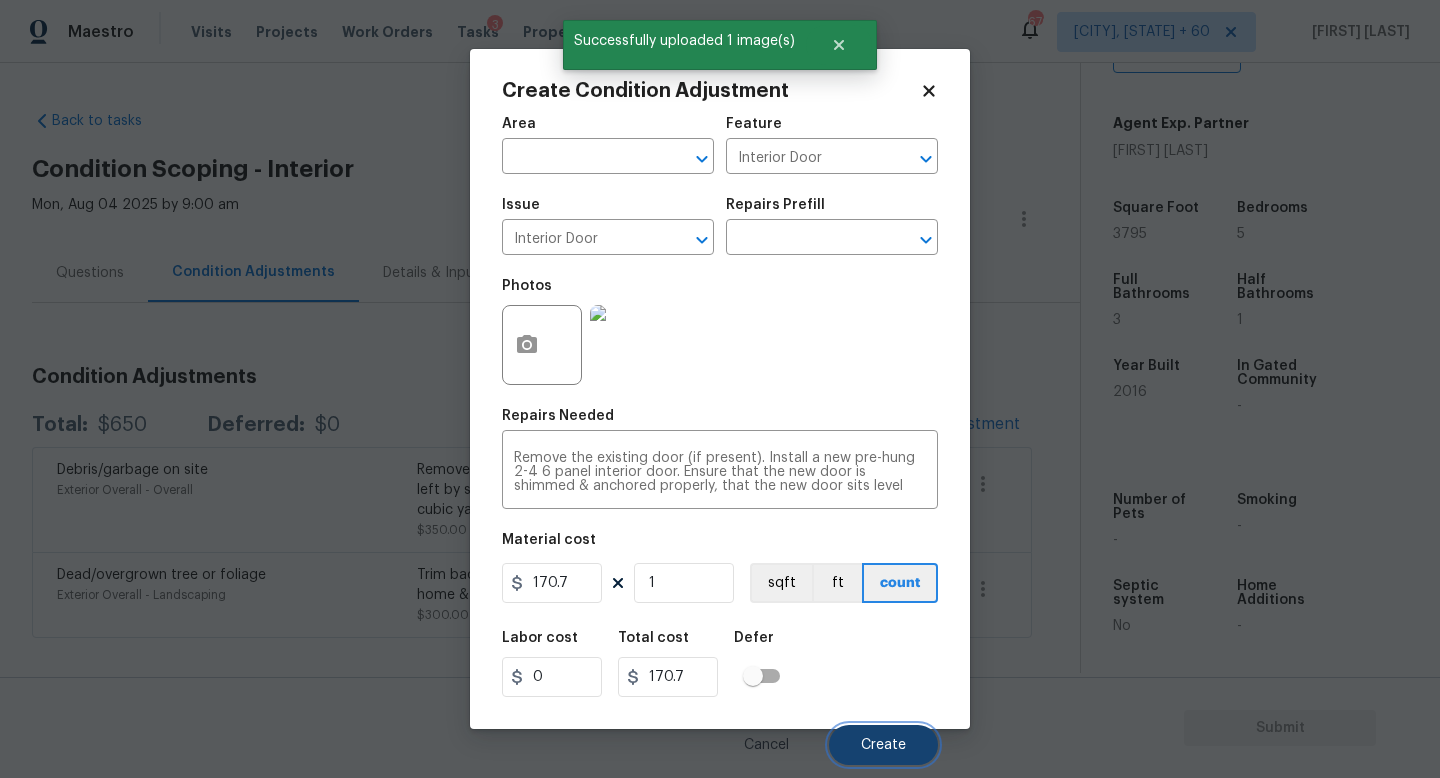 click on "Create" at bounding box center (883, 745) 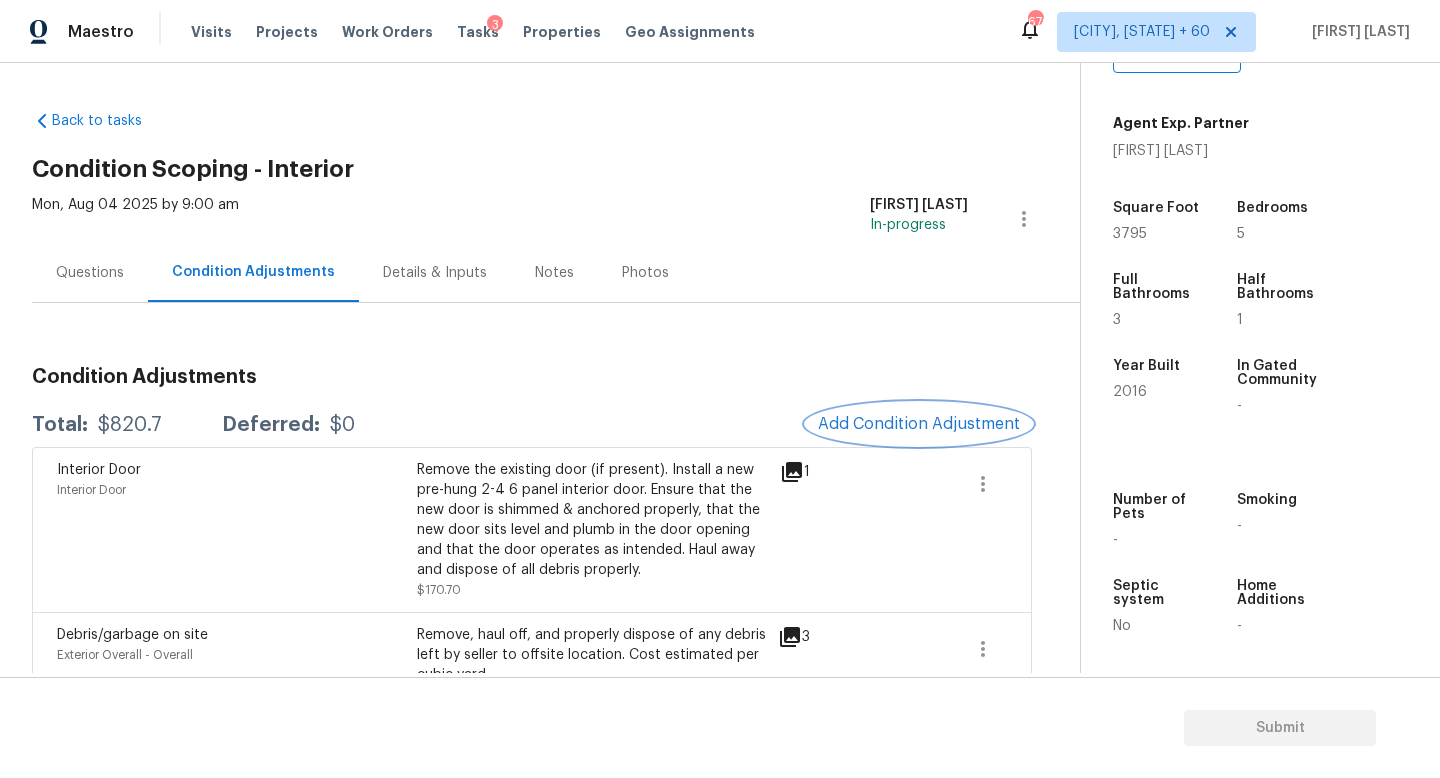 click on "Add Condition Adjustment" at bounding box center [919, 424] 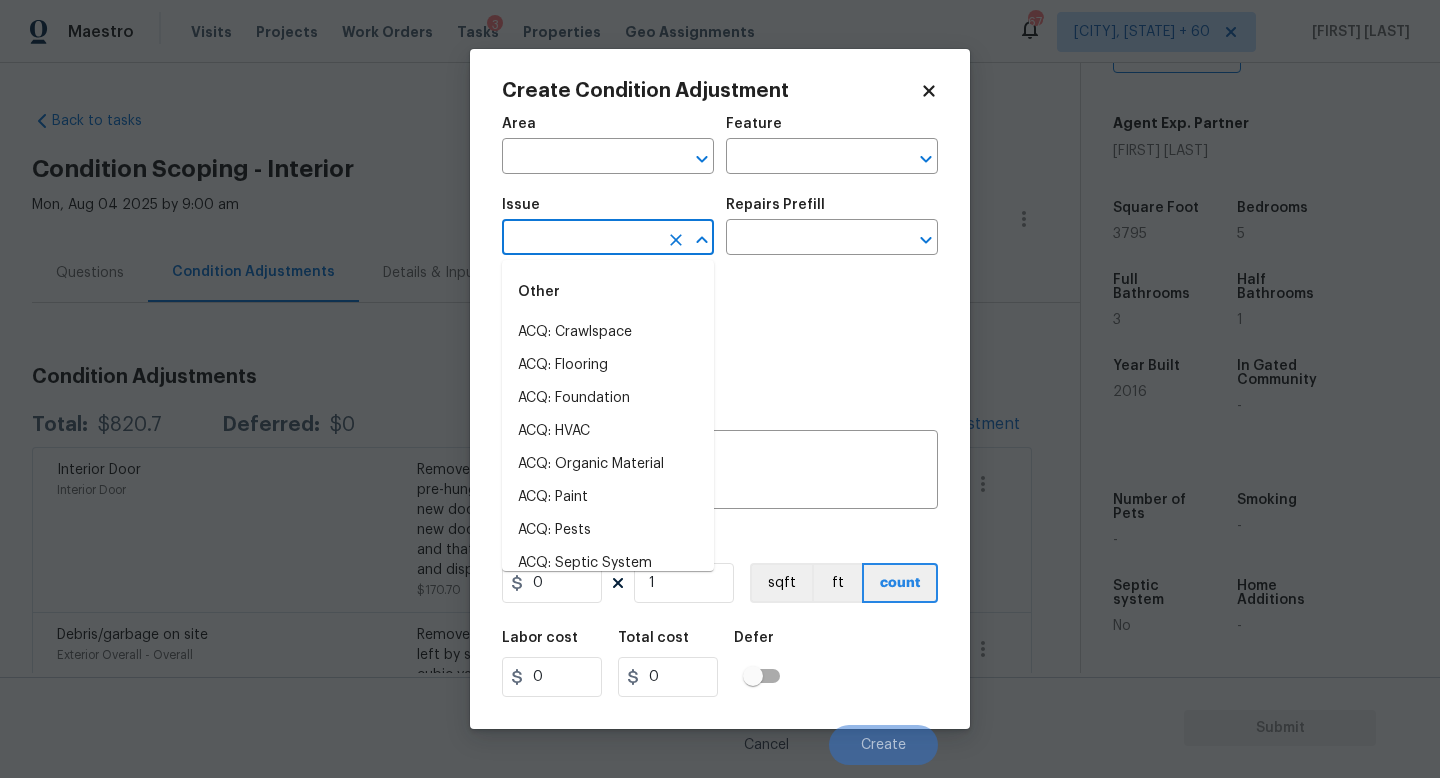 click at bounding box center [580, 239] 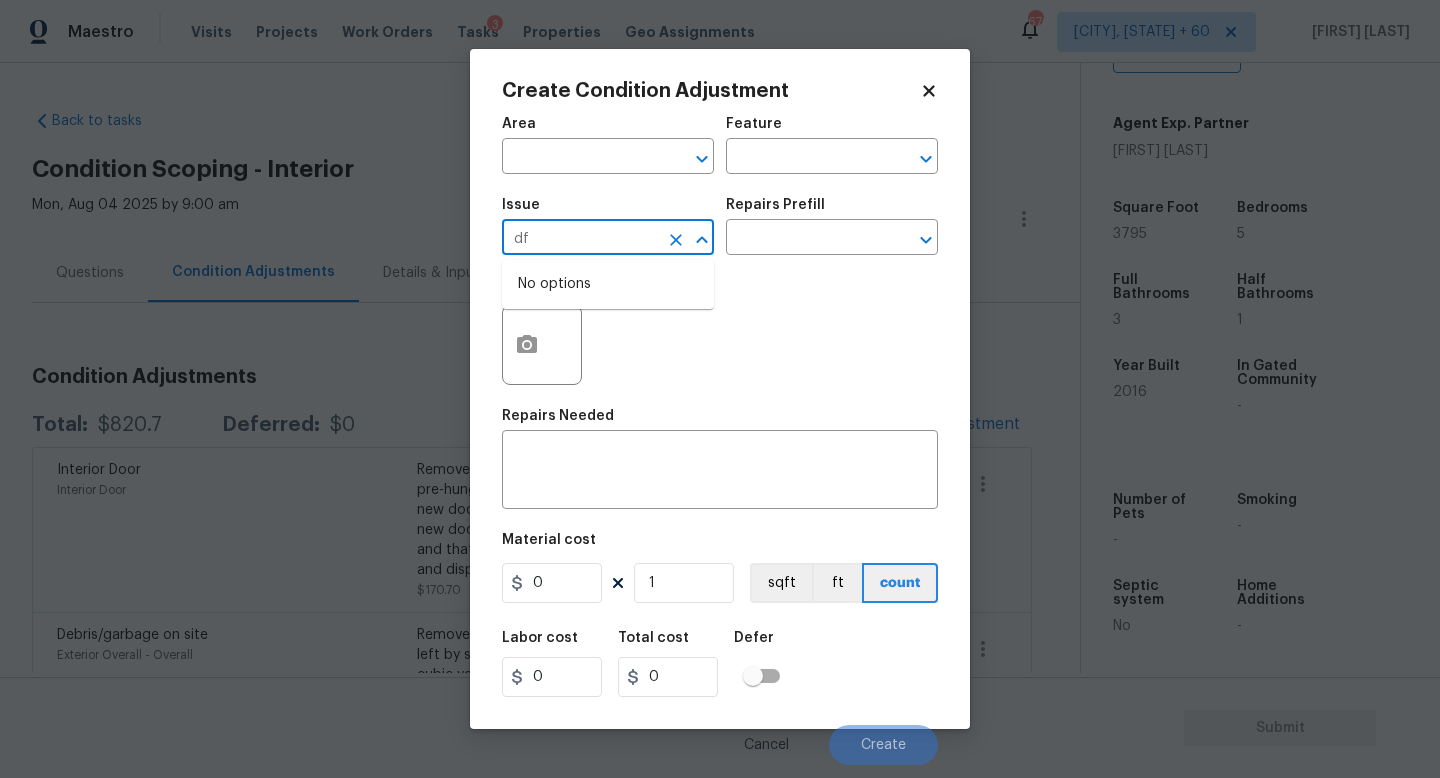 type on "d" 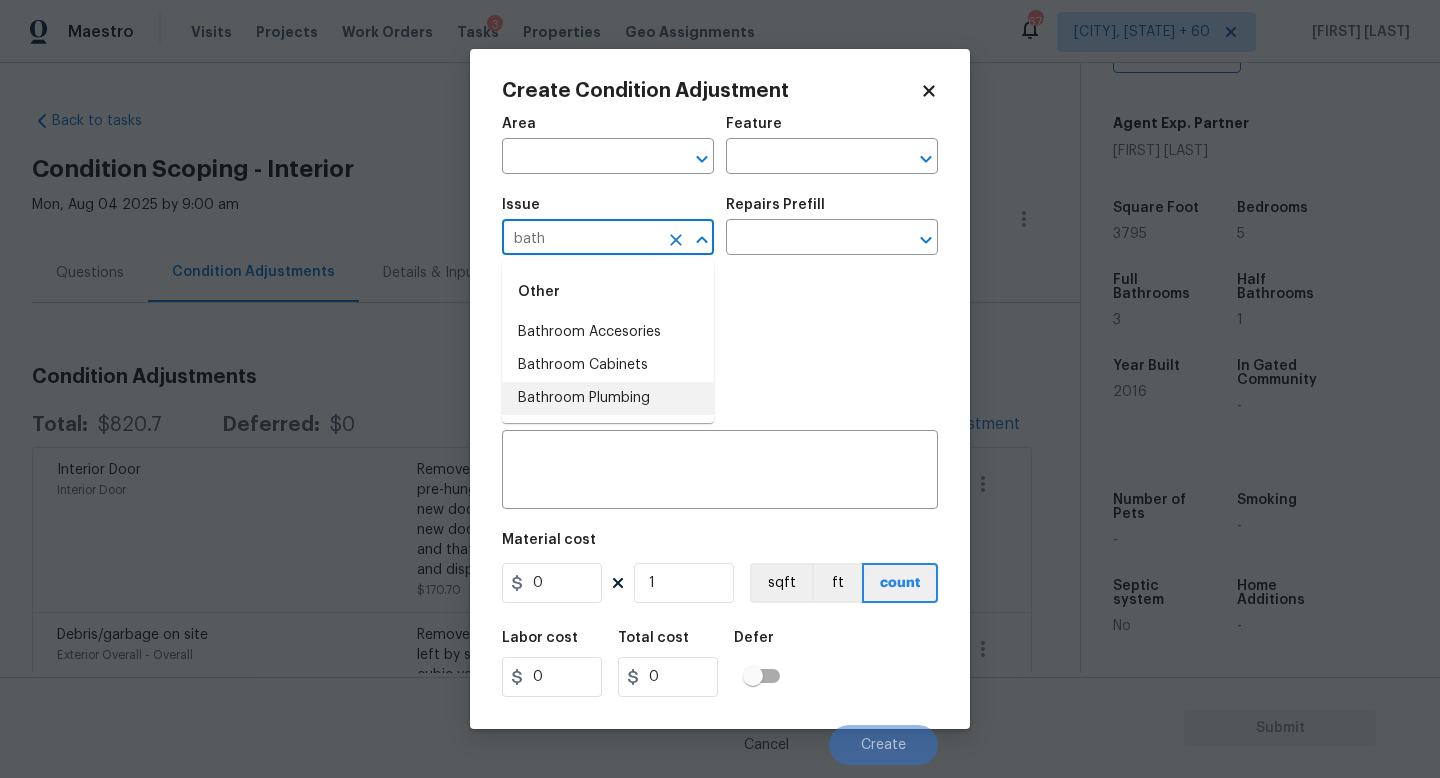 click on "Bathroom Plumbing" at bounding box center [608, 398] 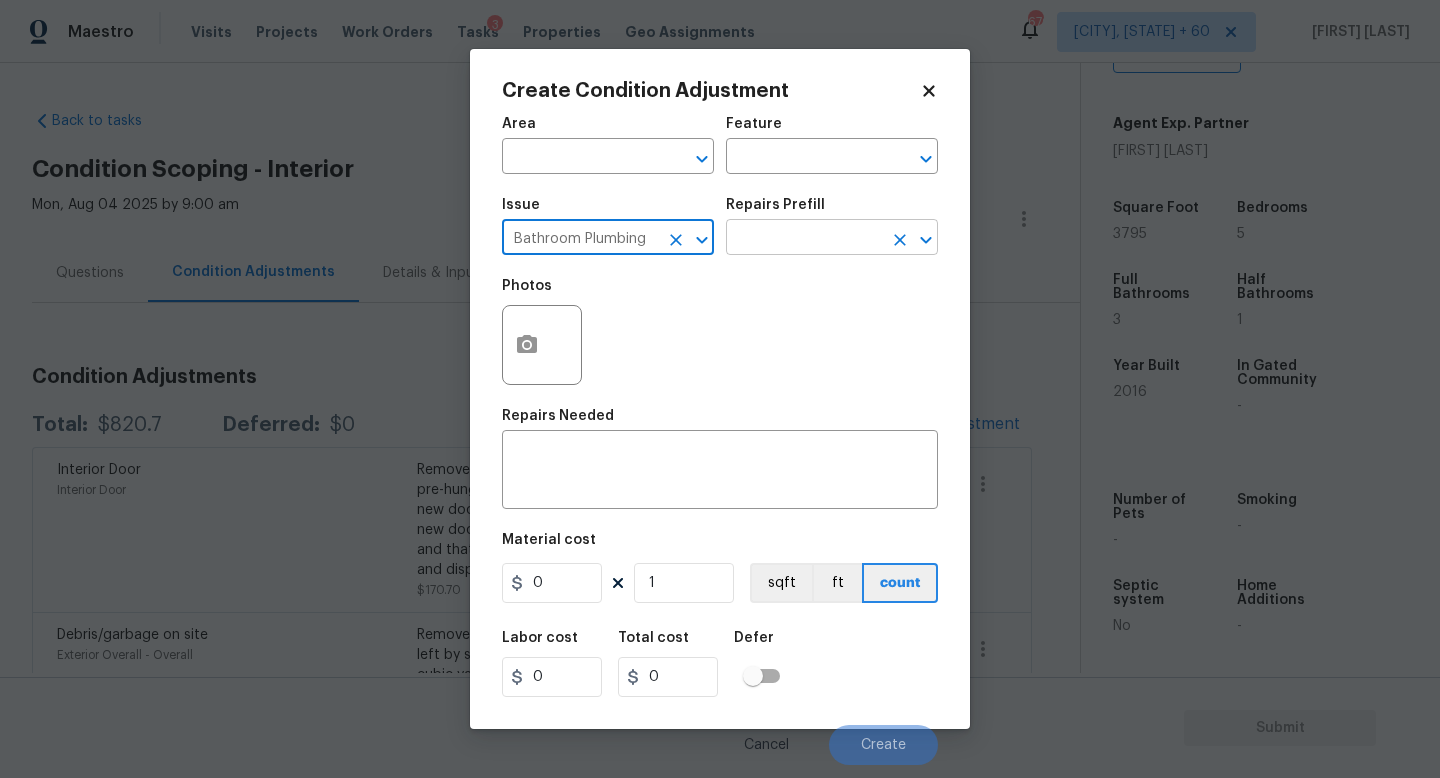 type on "Bathroom Plumbing" 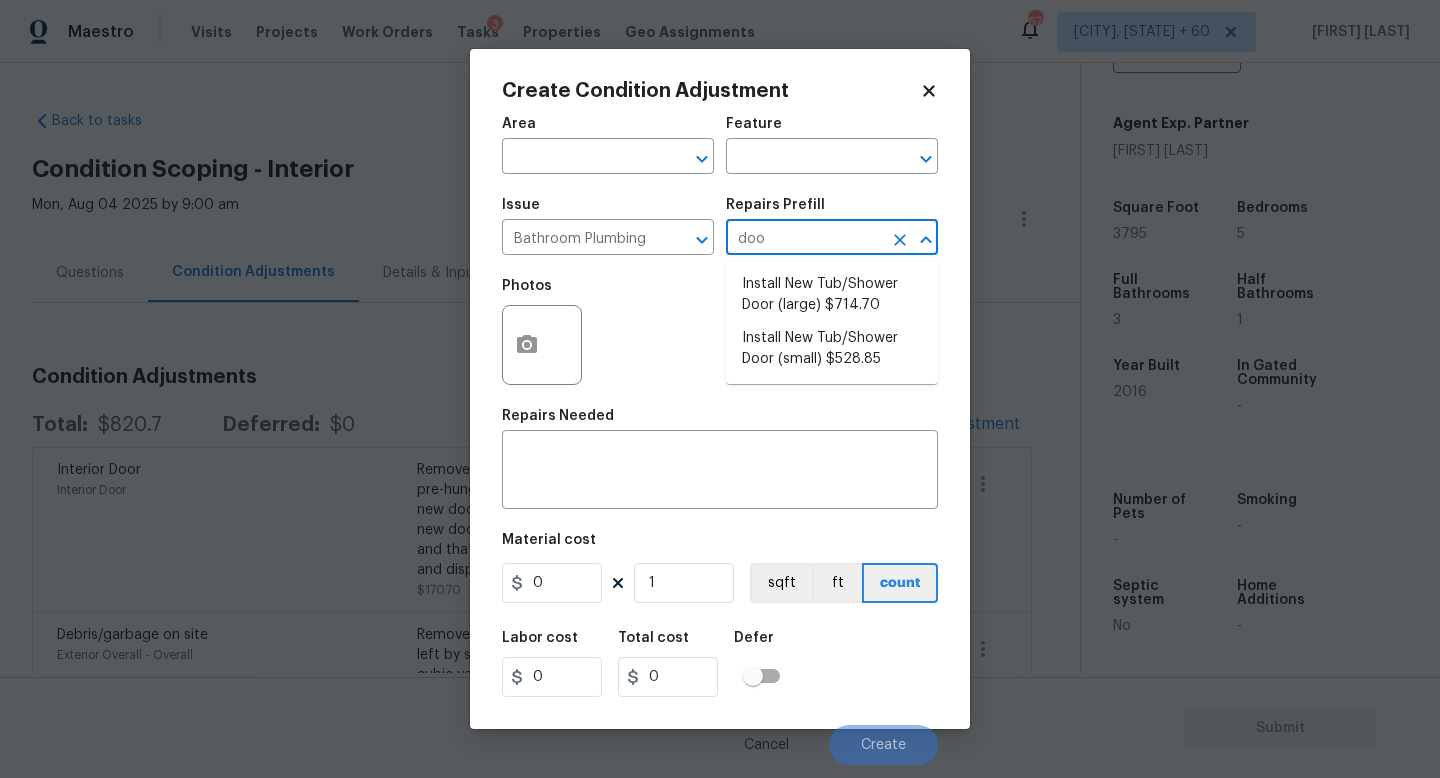 type on "door" 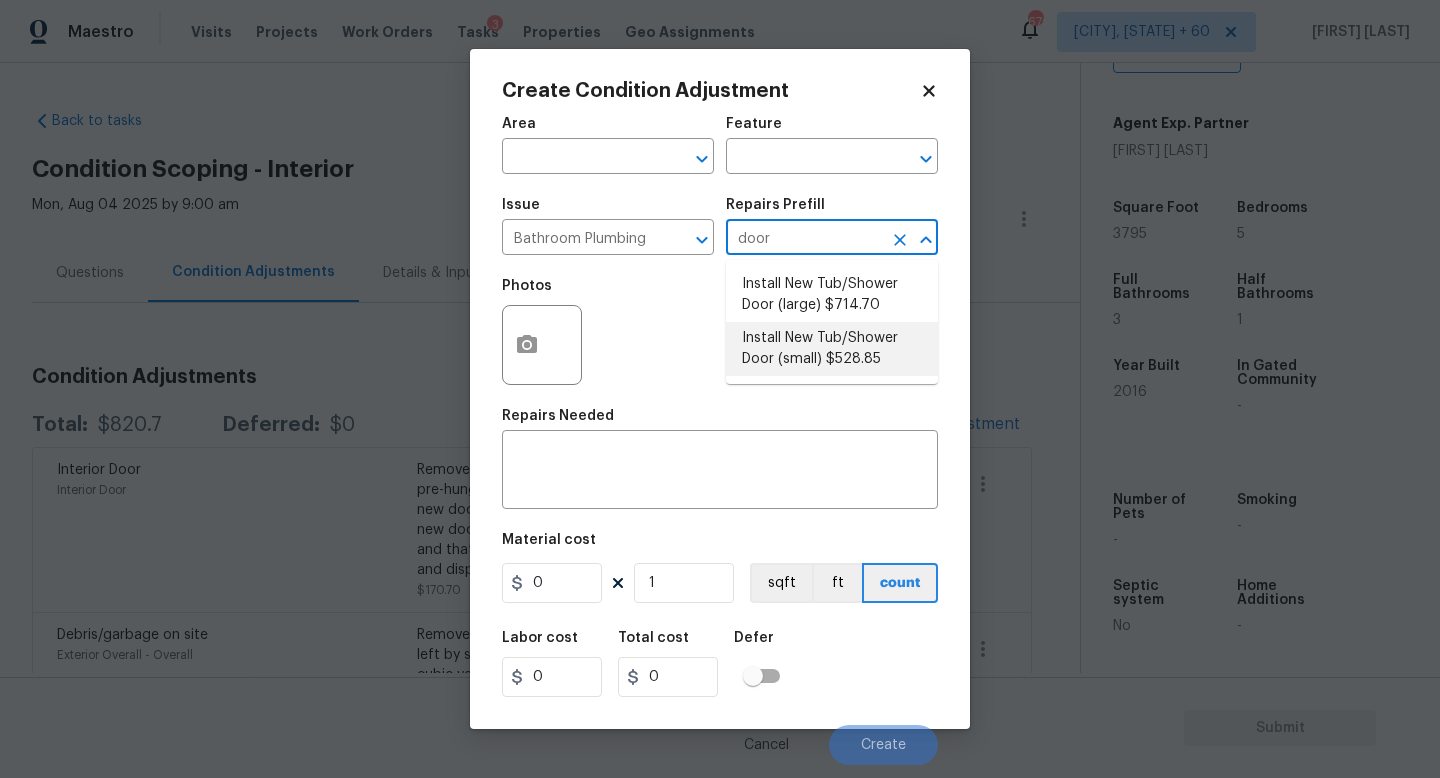 click on "Install New Tub/Shower Door (small) $528.85" at bounding box center (832, 349) 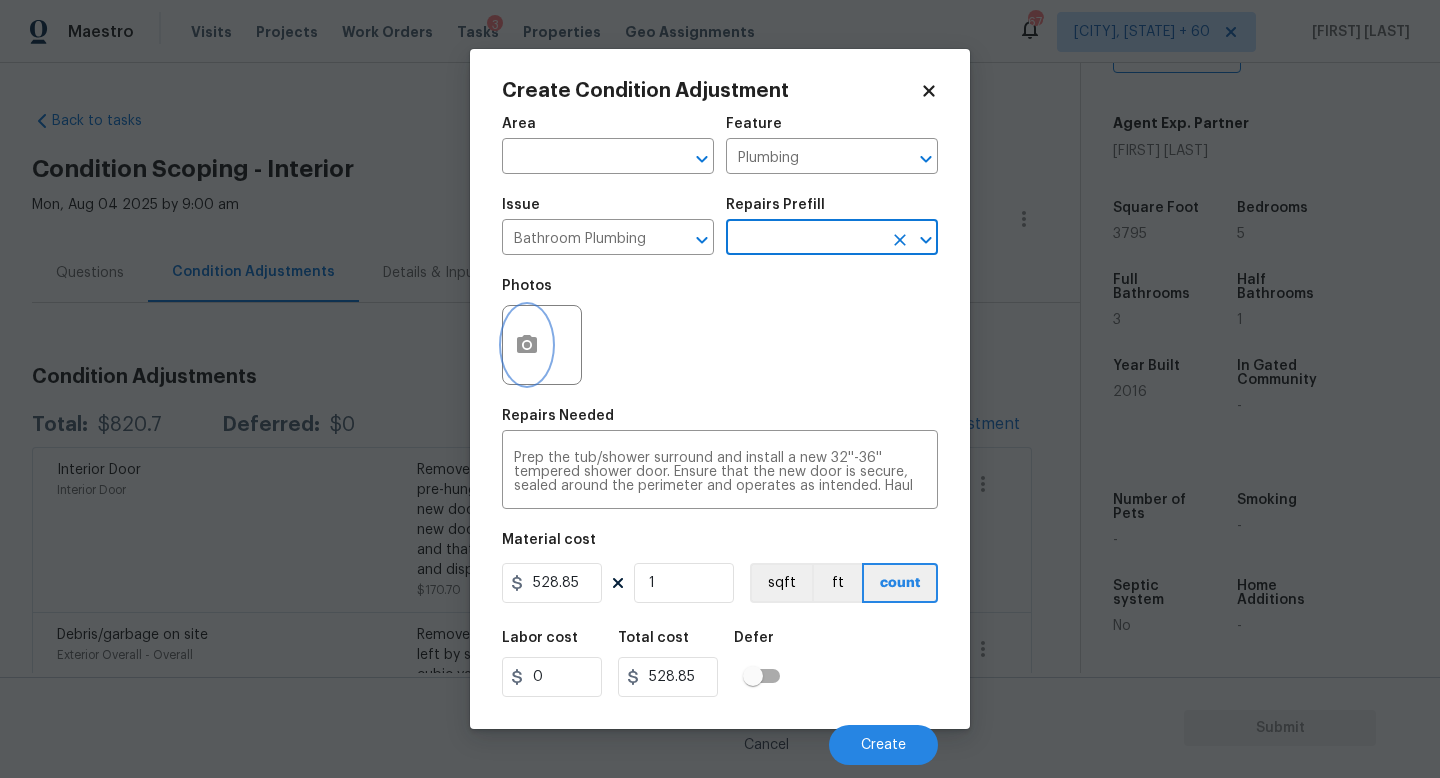 click 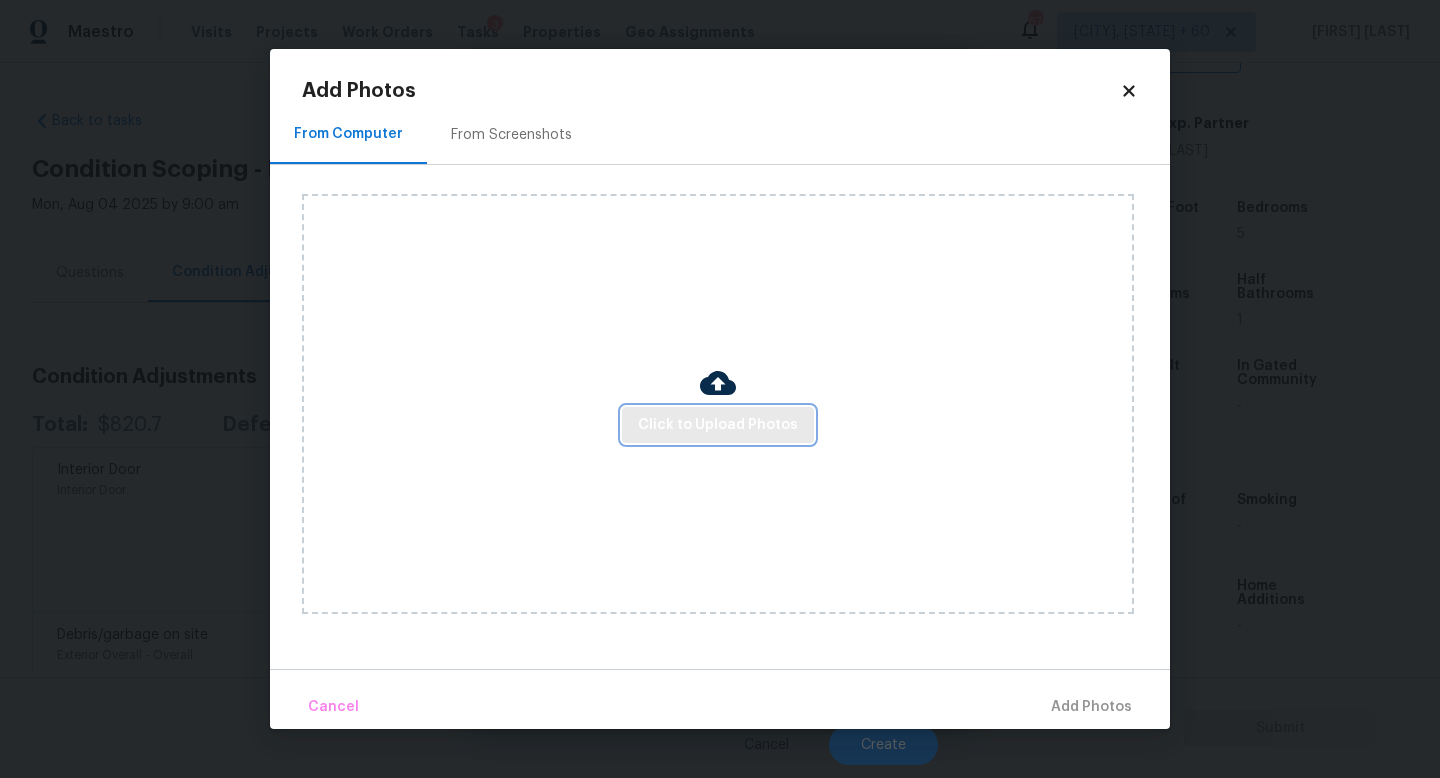 click on "Click to Upload Photos" at bounding box center [718, 425] 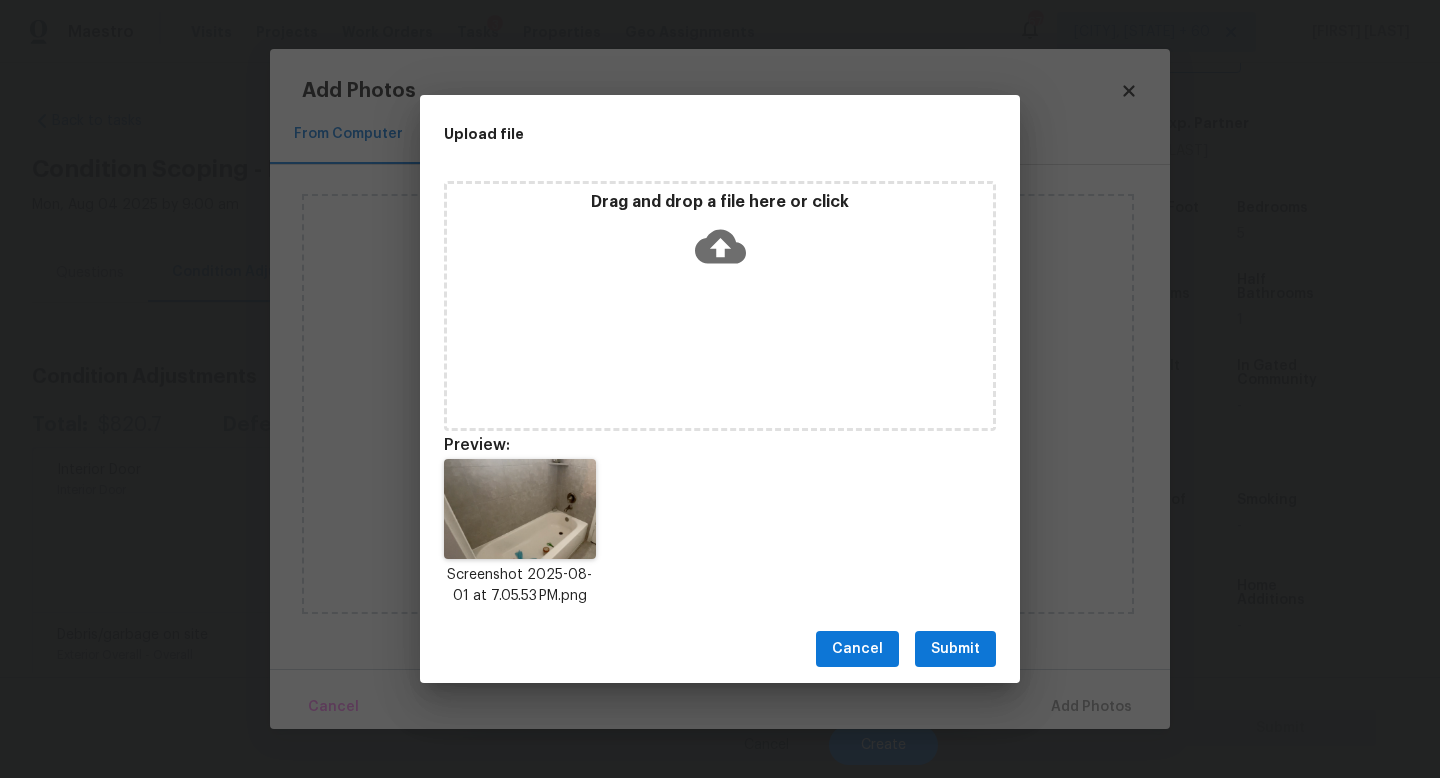 click on "Submit" at bounding box center (955, 649) 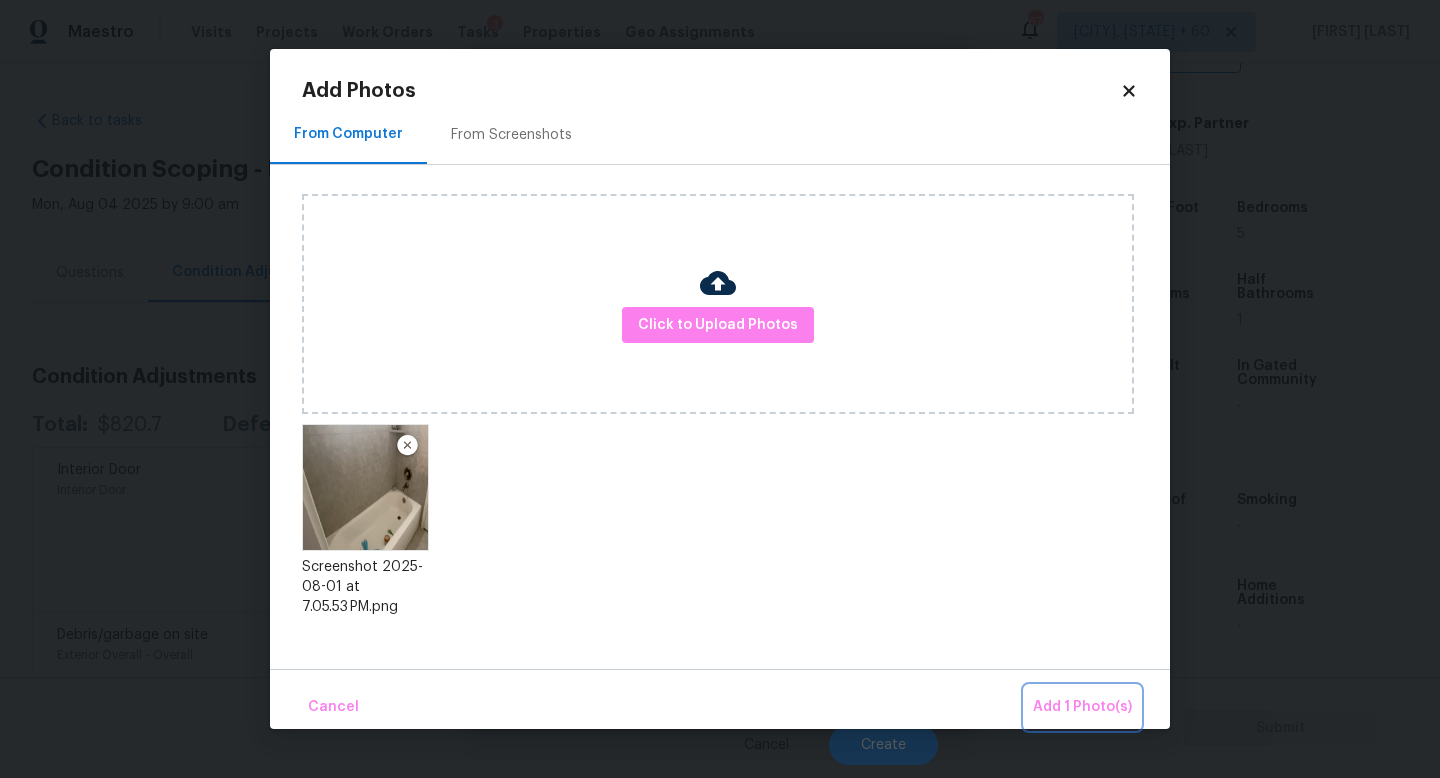 click on "Add 1 Photo(s)" at bounding box center [1082, 707] 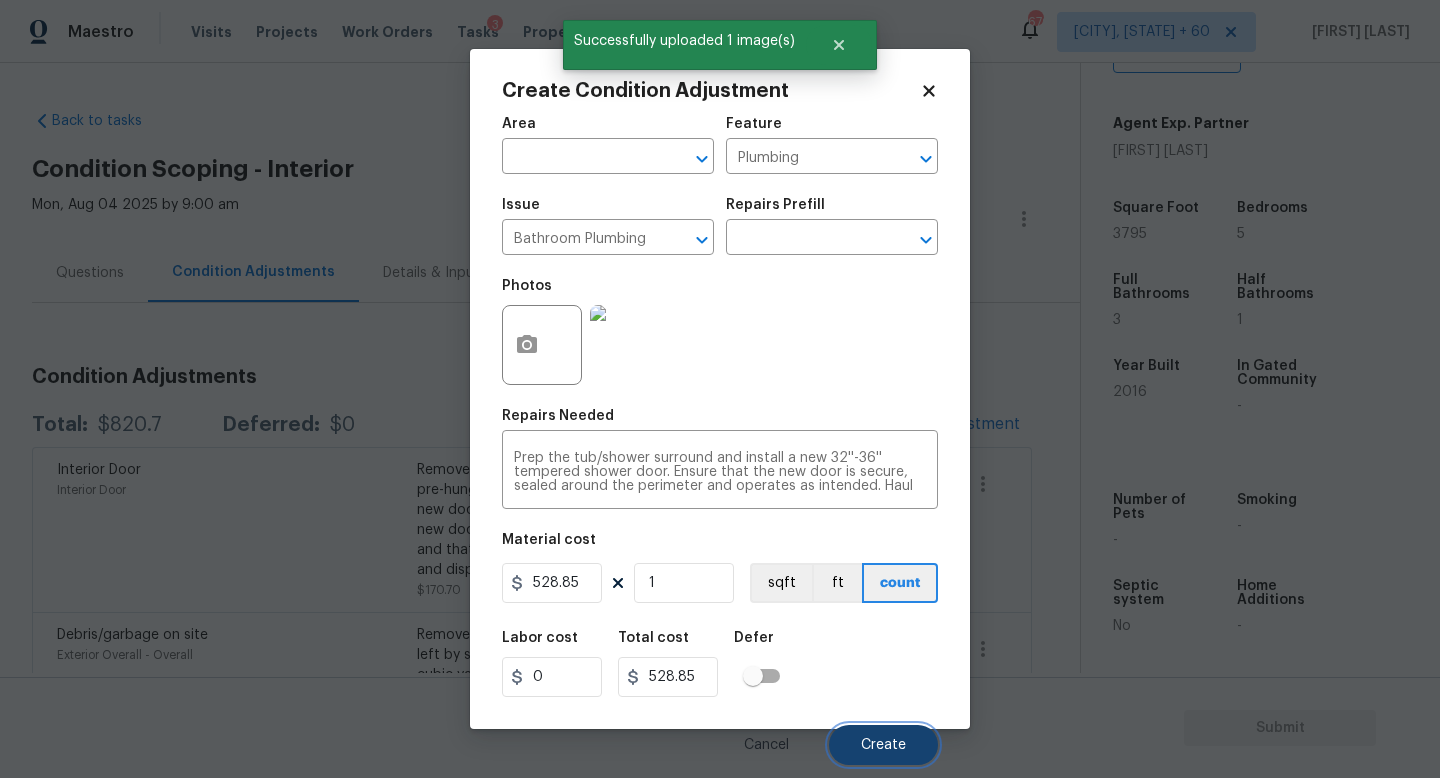 click on "Create" at bounding box center [883, 745] 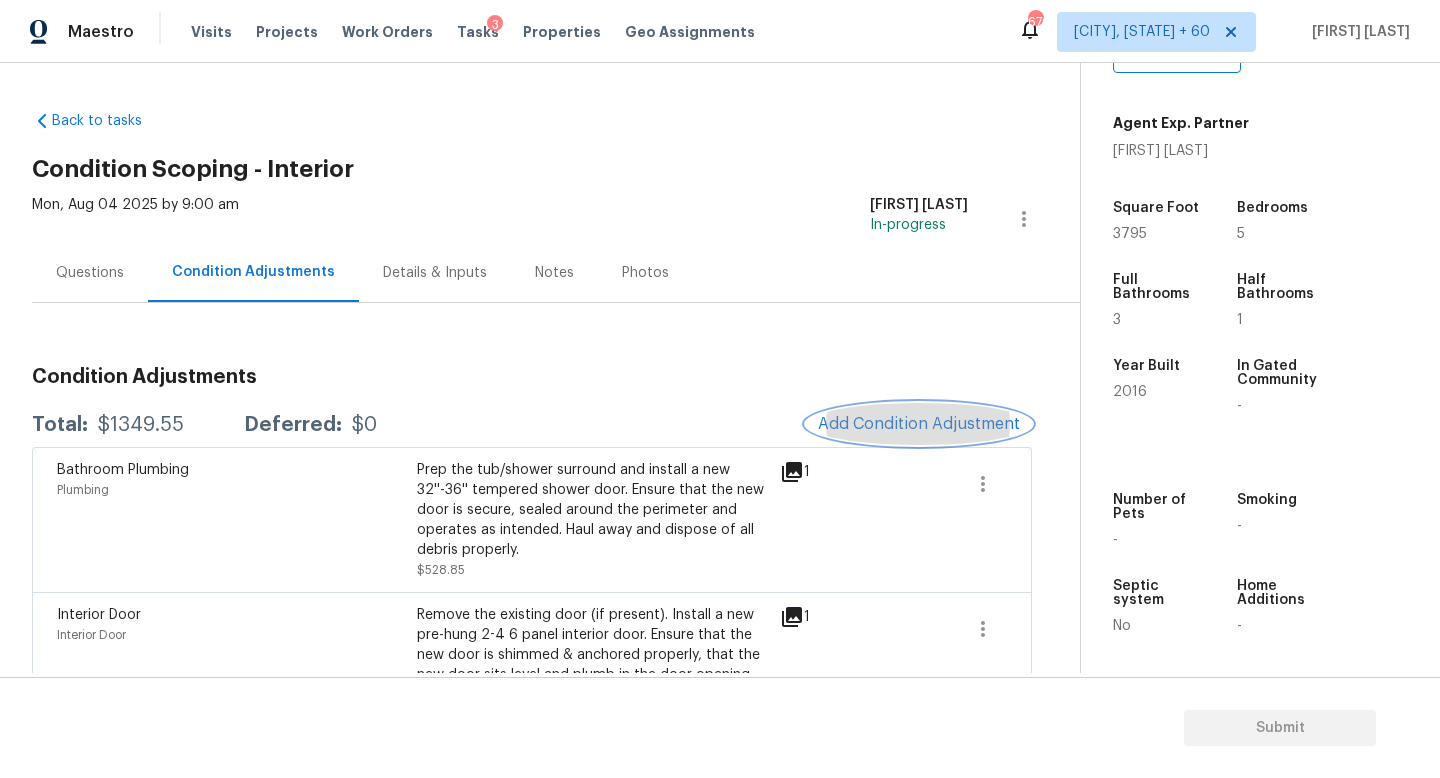 click on "Add Condition Adjustment" at bounding box center (919, 424) 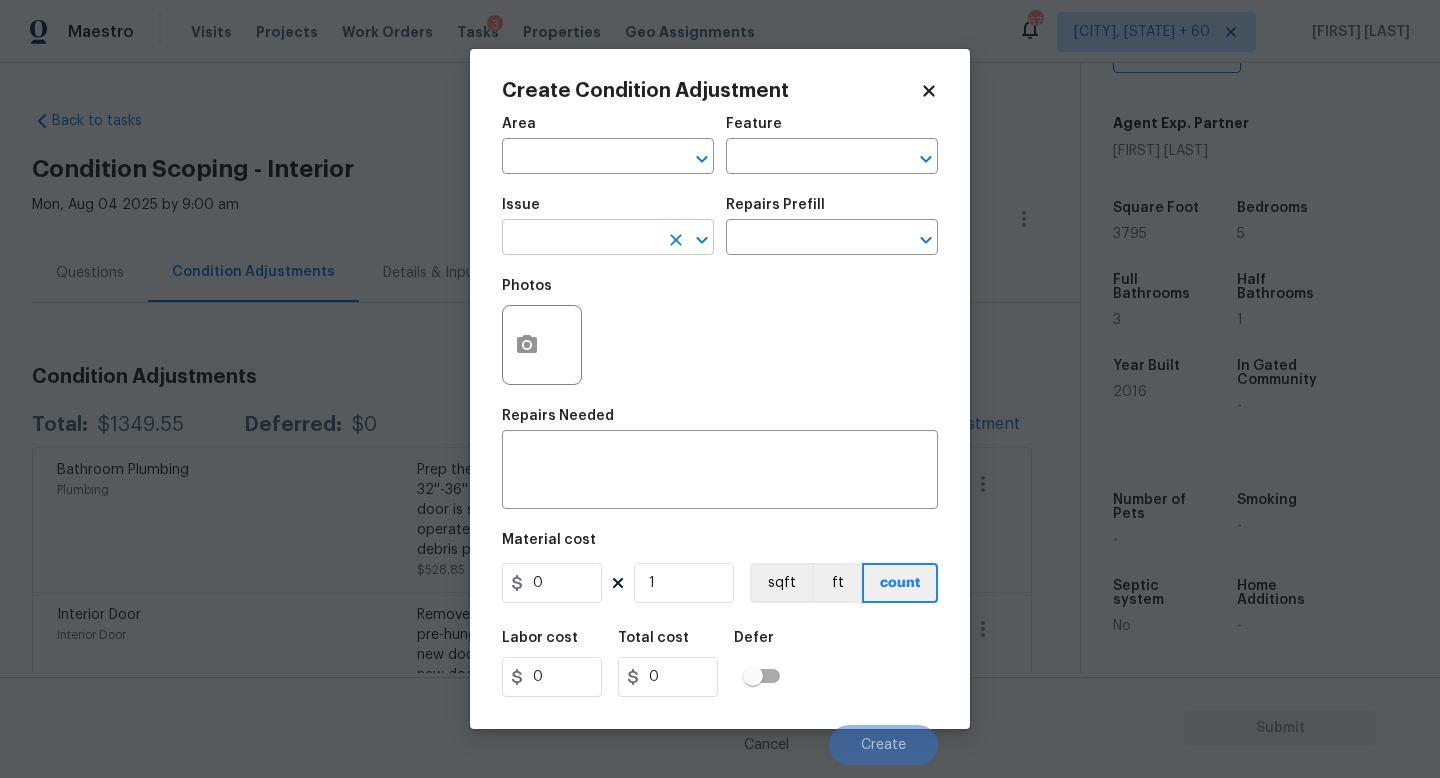 click at bounding box center (580, 239) 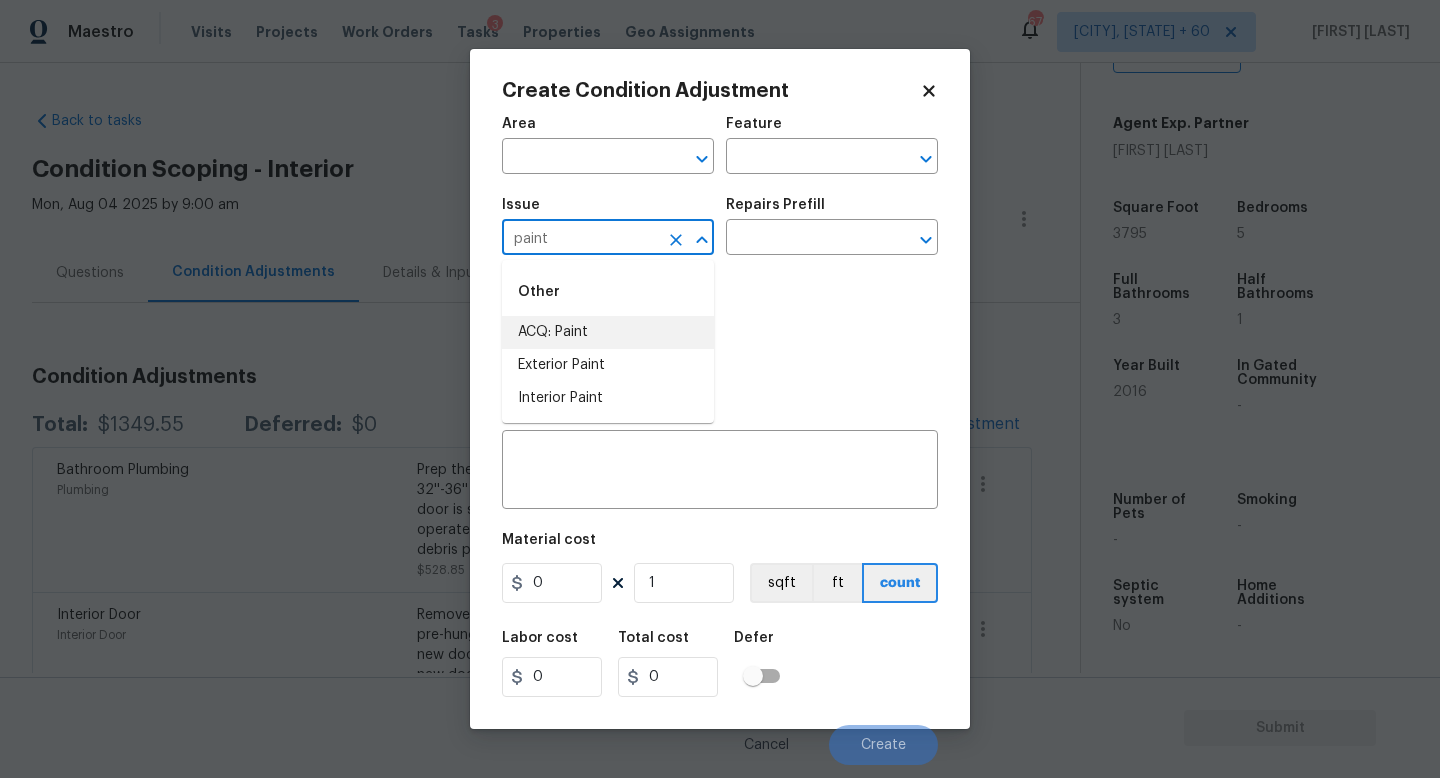 click on "ACQ: Paint" at bounding box center [608, 332] 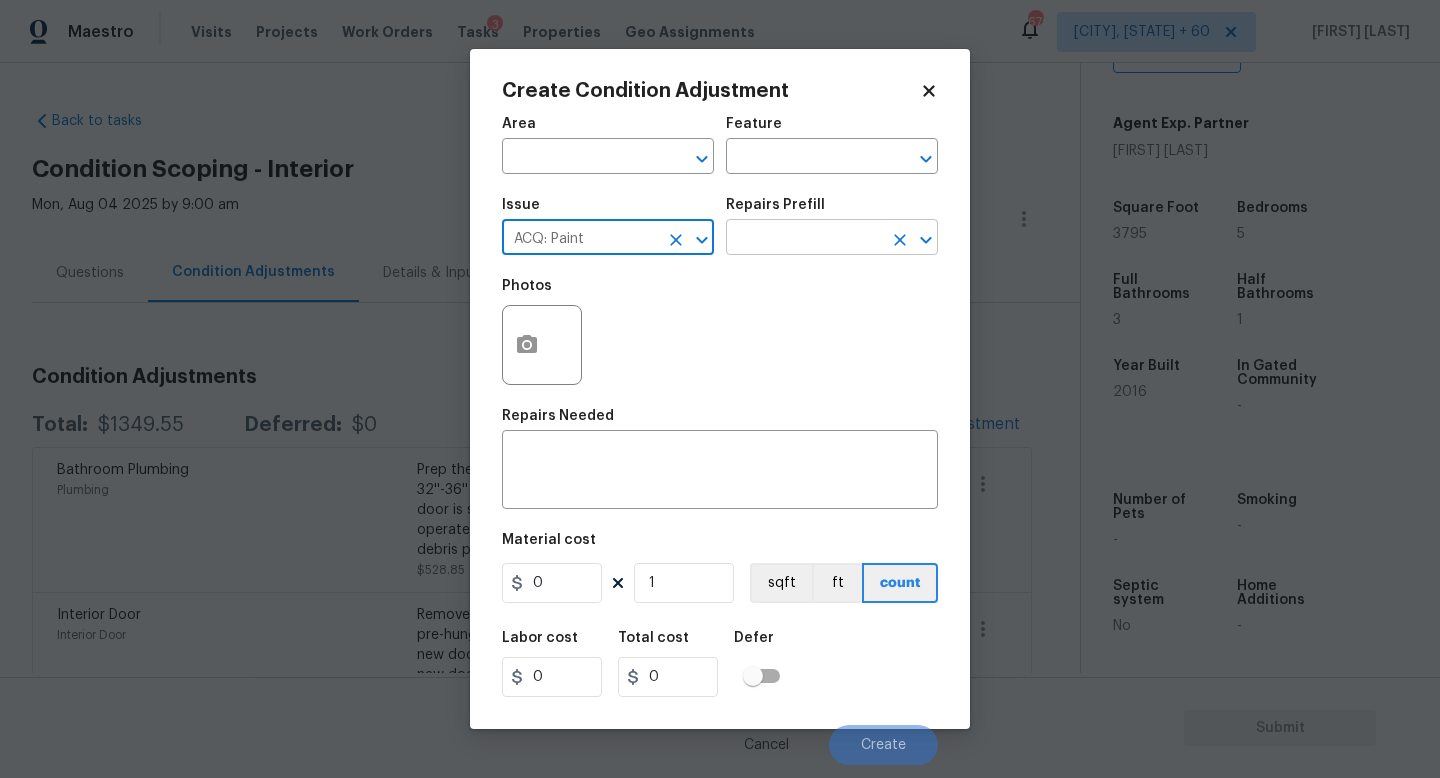 type on "ACQ: Paint" 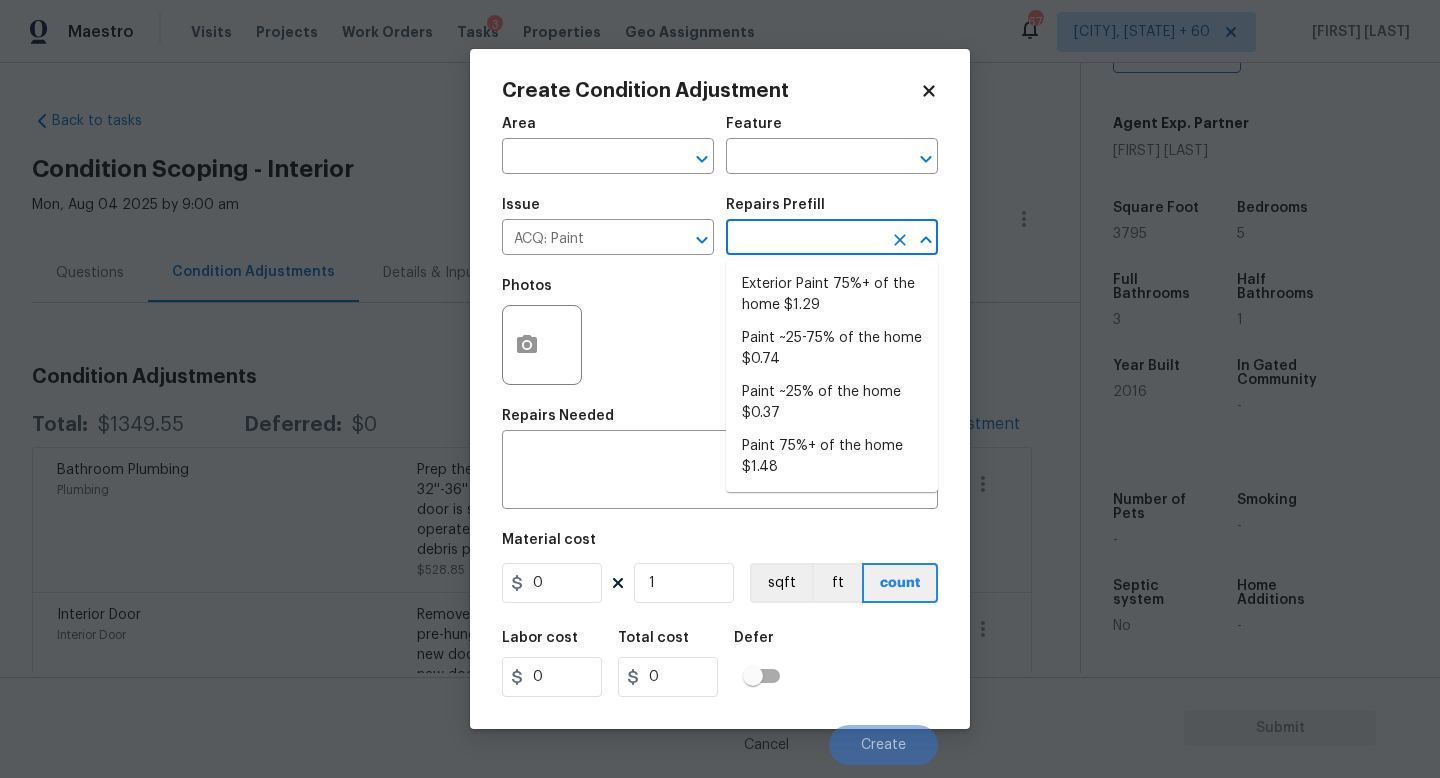 click at bounding box center [804, 239] 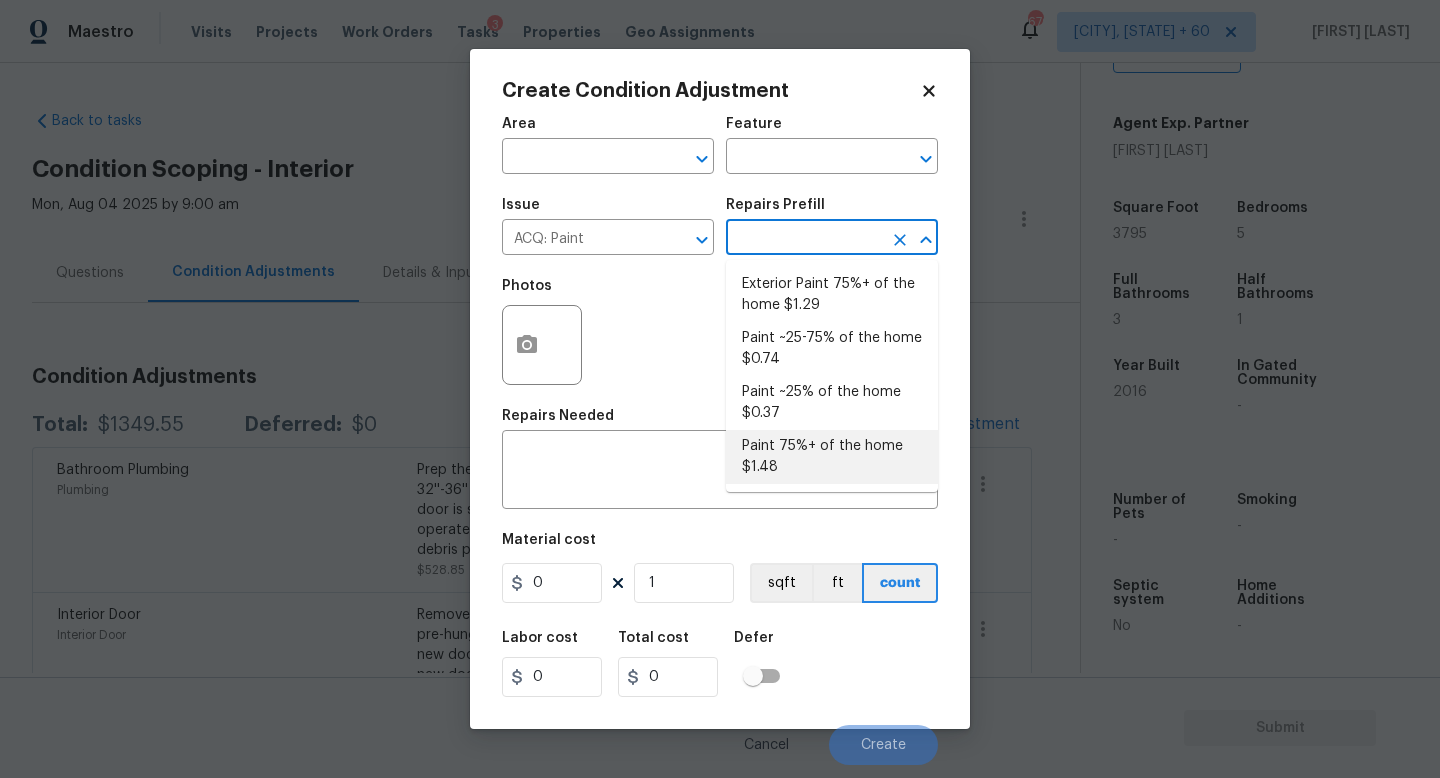 click on "Paint 75%+ of the home $1.48" at bounding box center [832, 457] 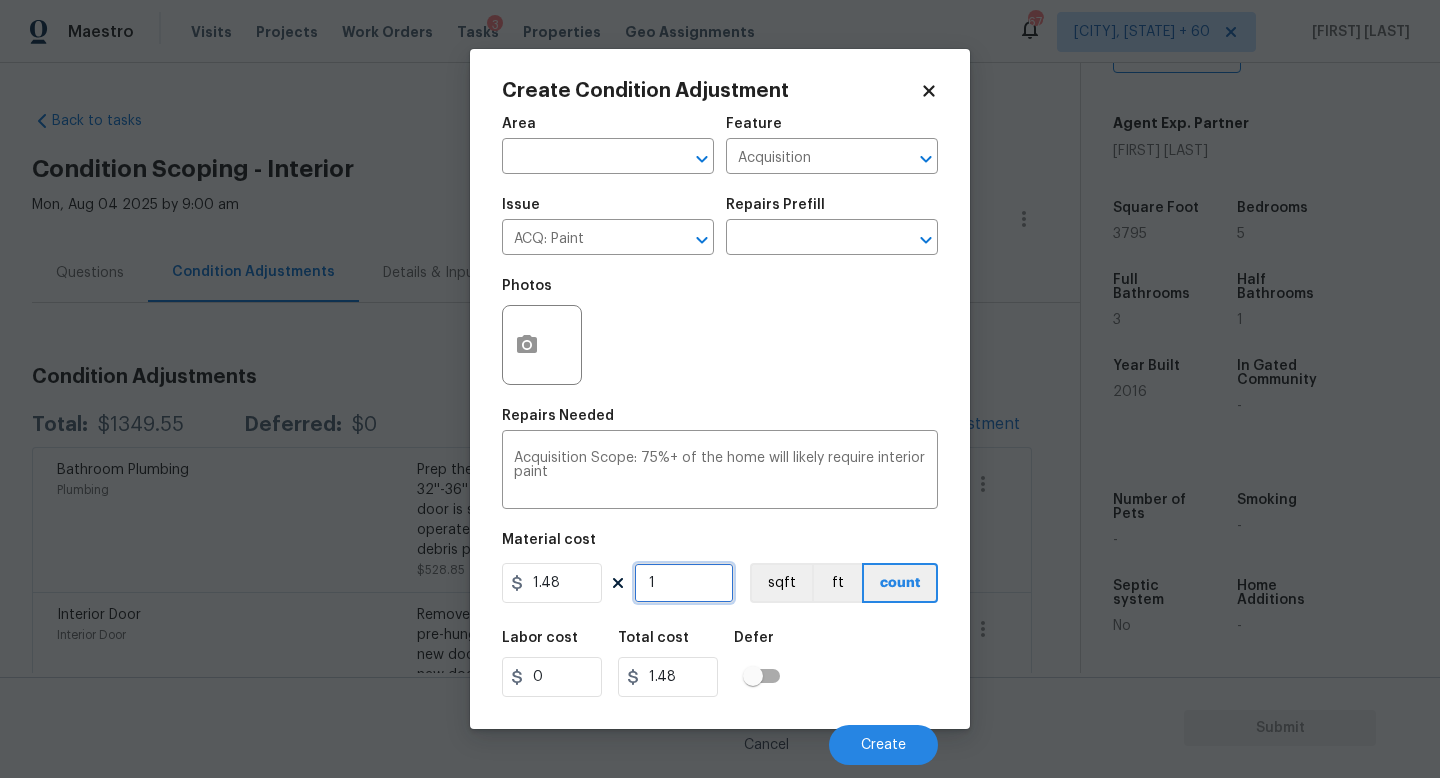click on "1" at bounding box center [684, 583] 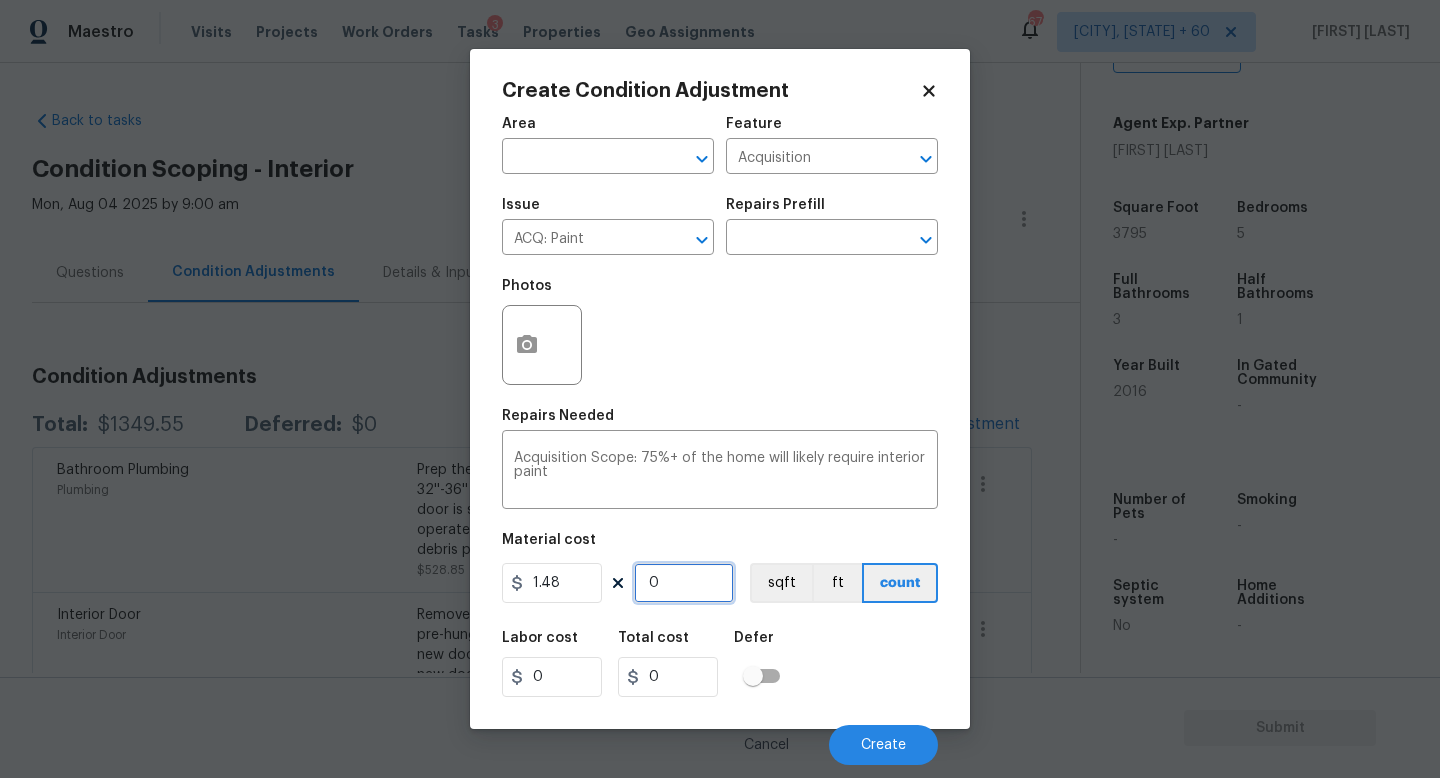 type on "4" 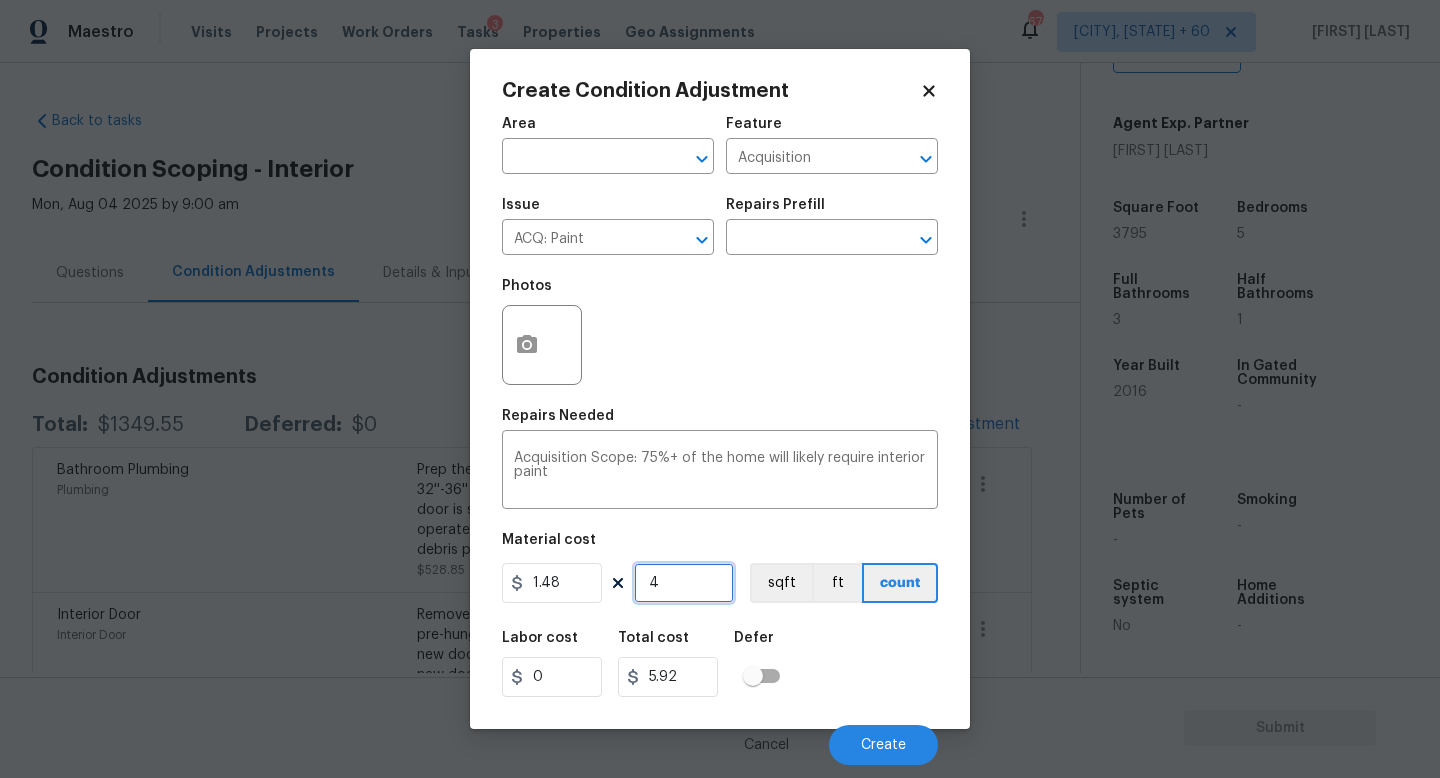 type on "0" 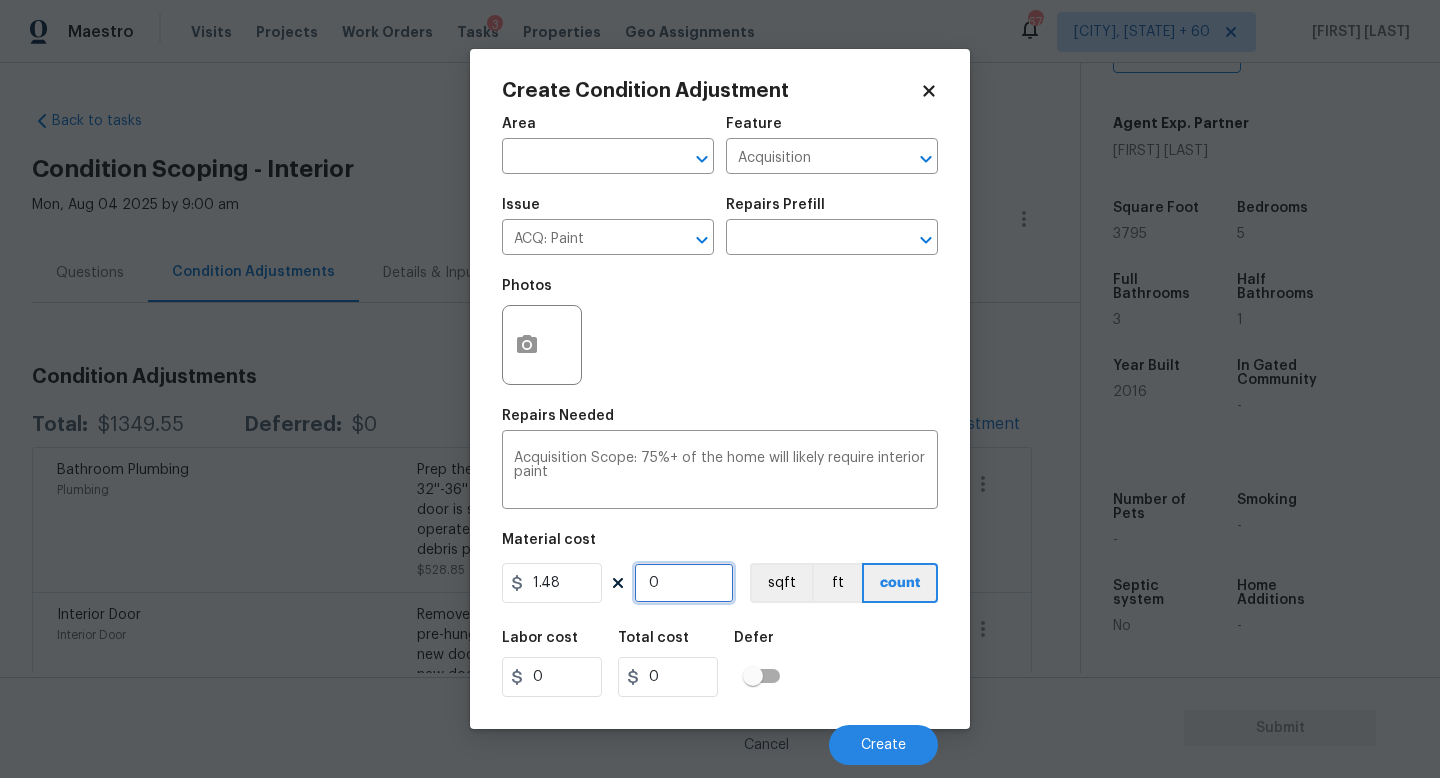 type on "3" 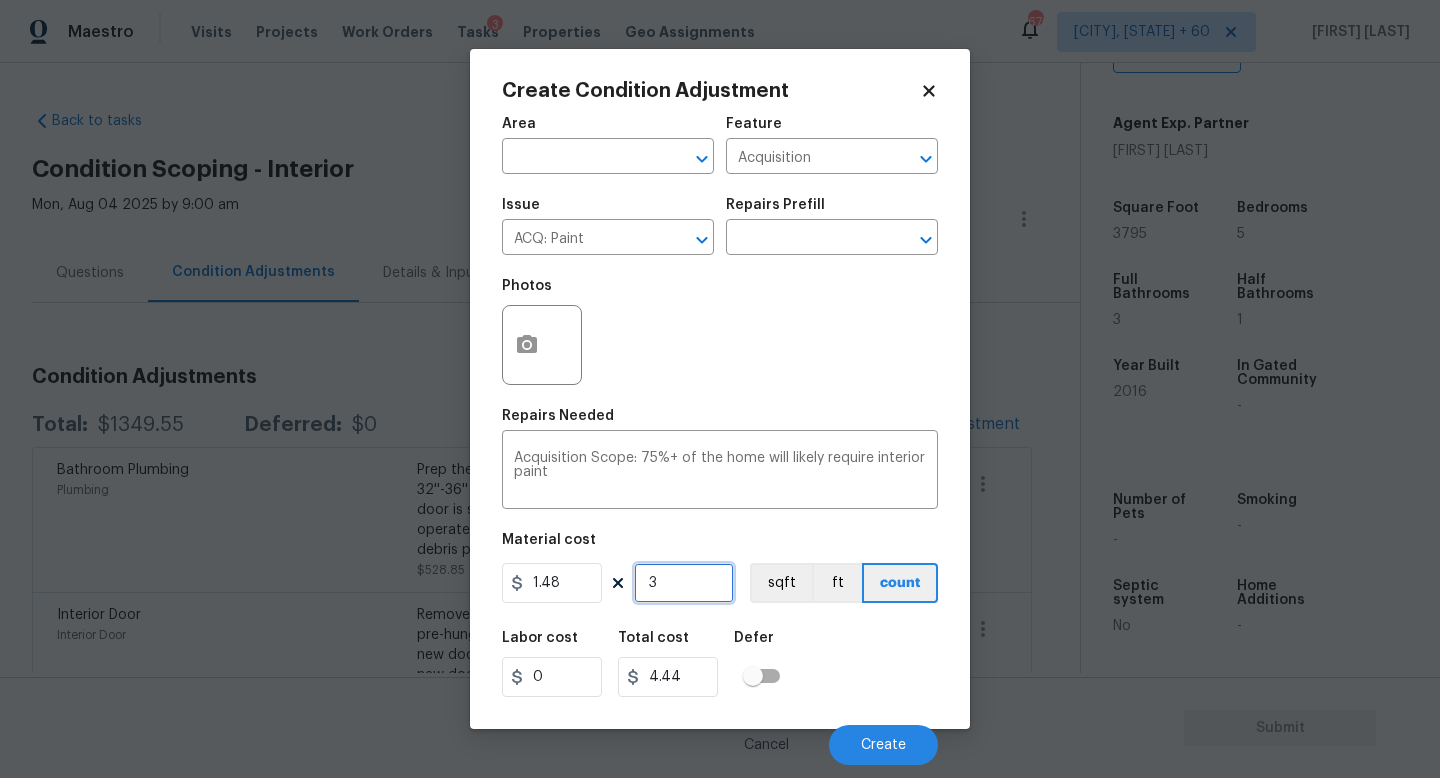 type on "37" 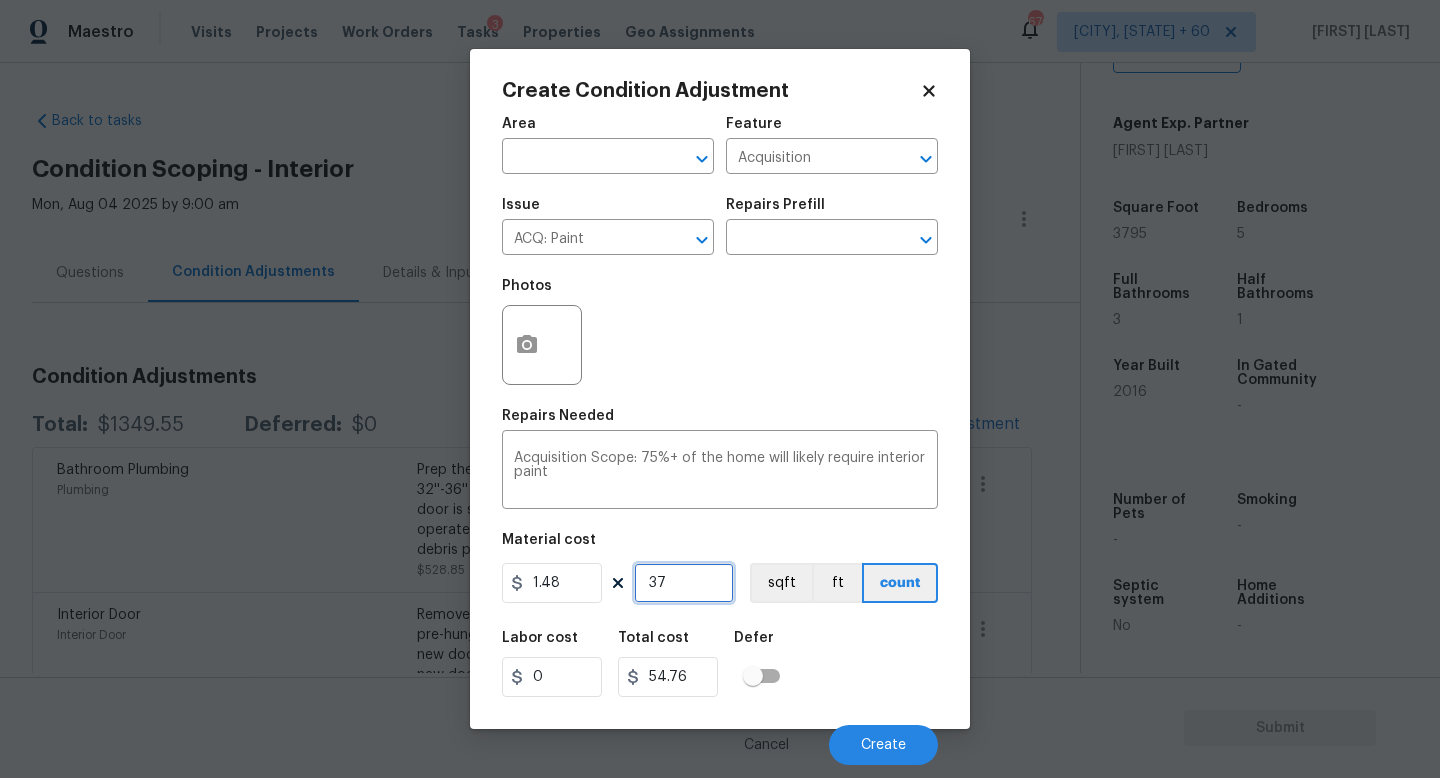 type on "379" 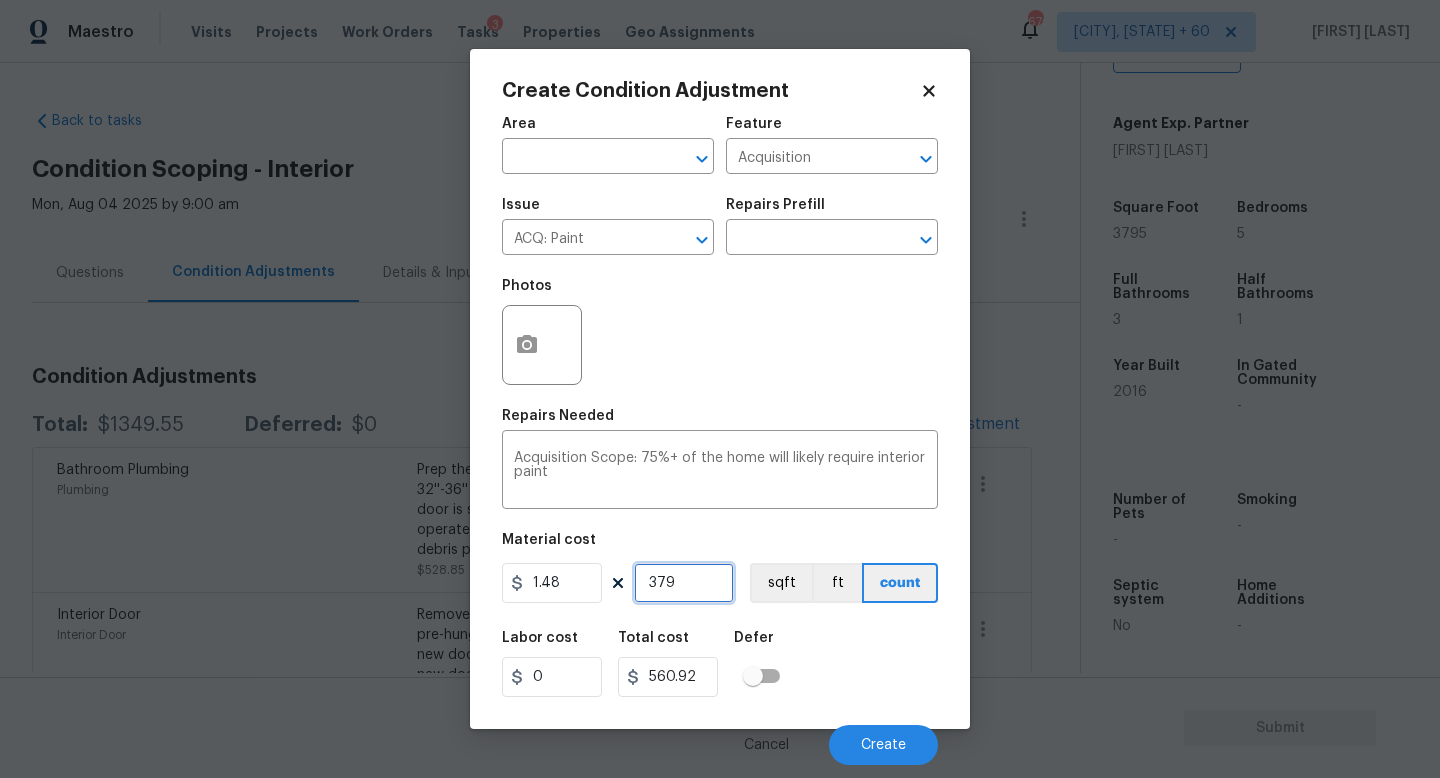 type on "3795" 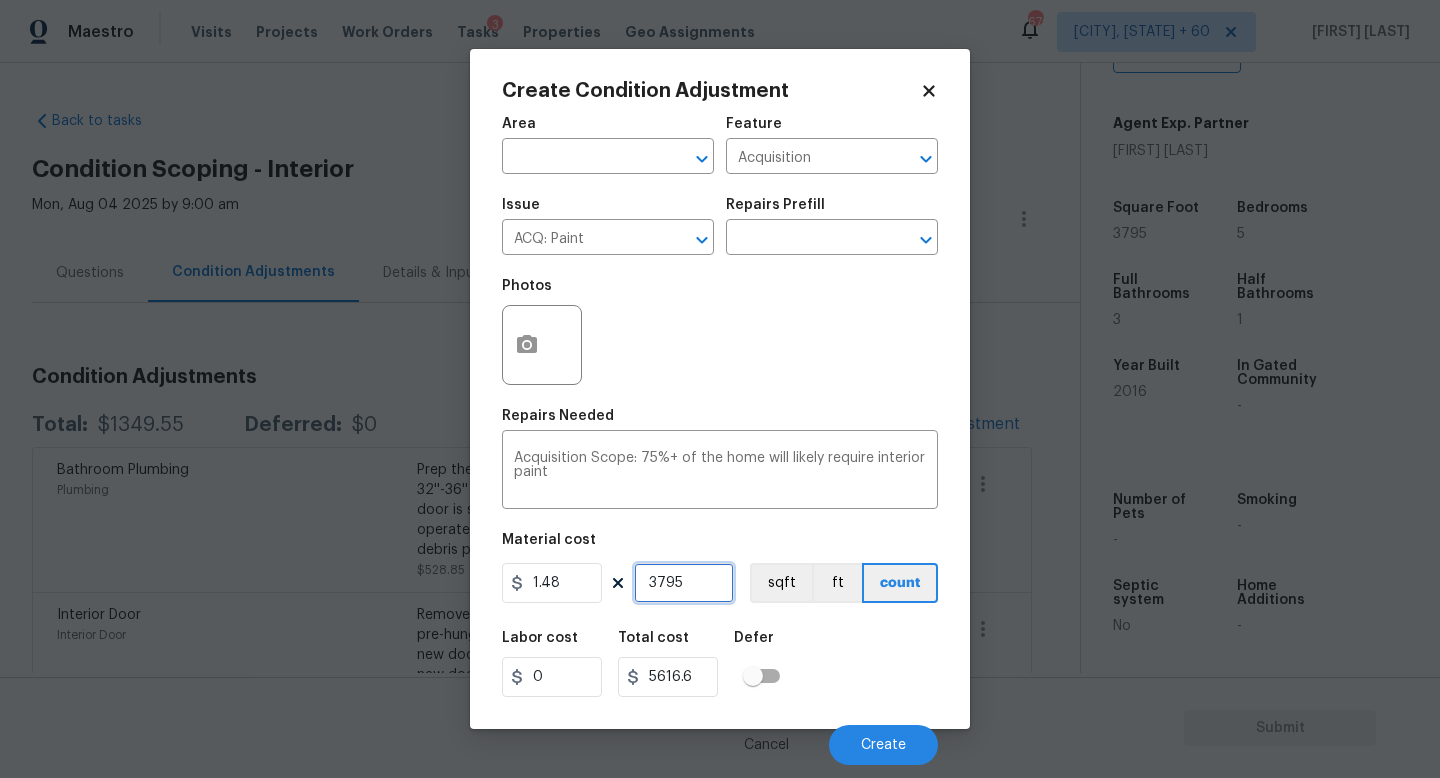 type on "3795" 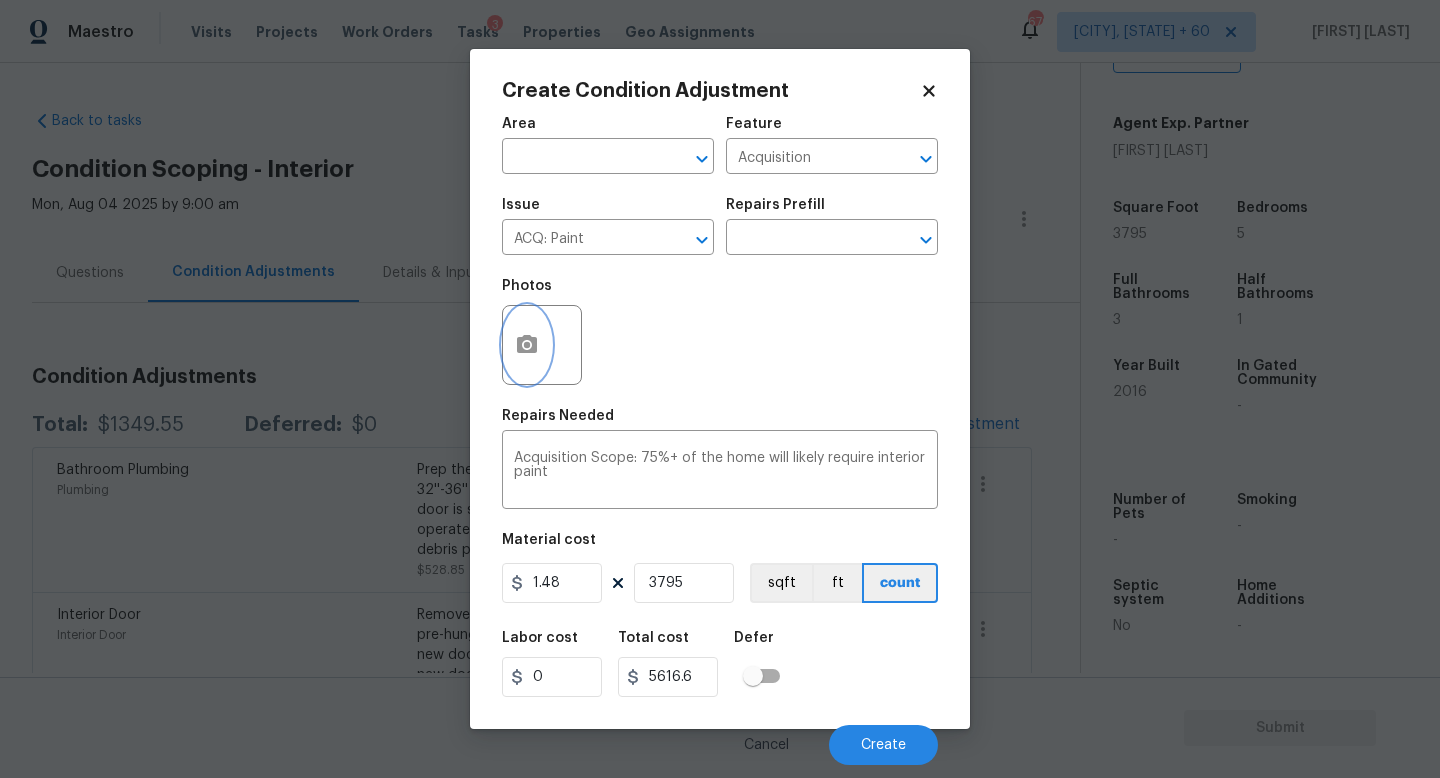 click at bounding box center [527, 345] 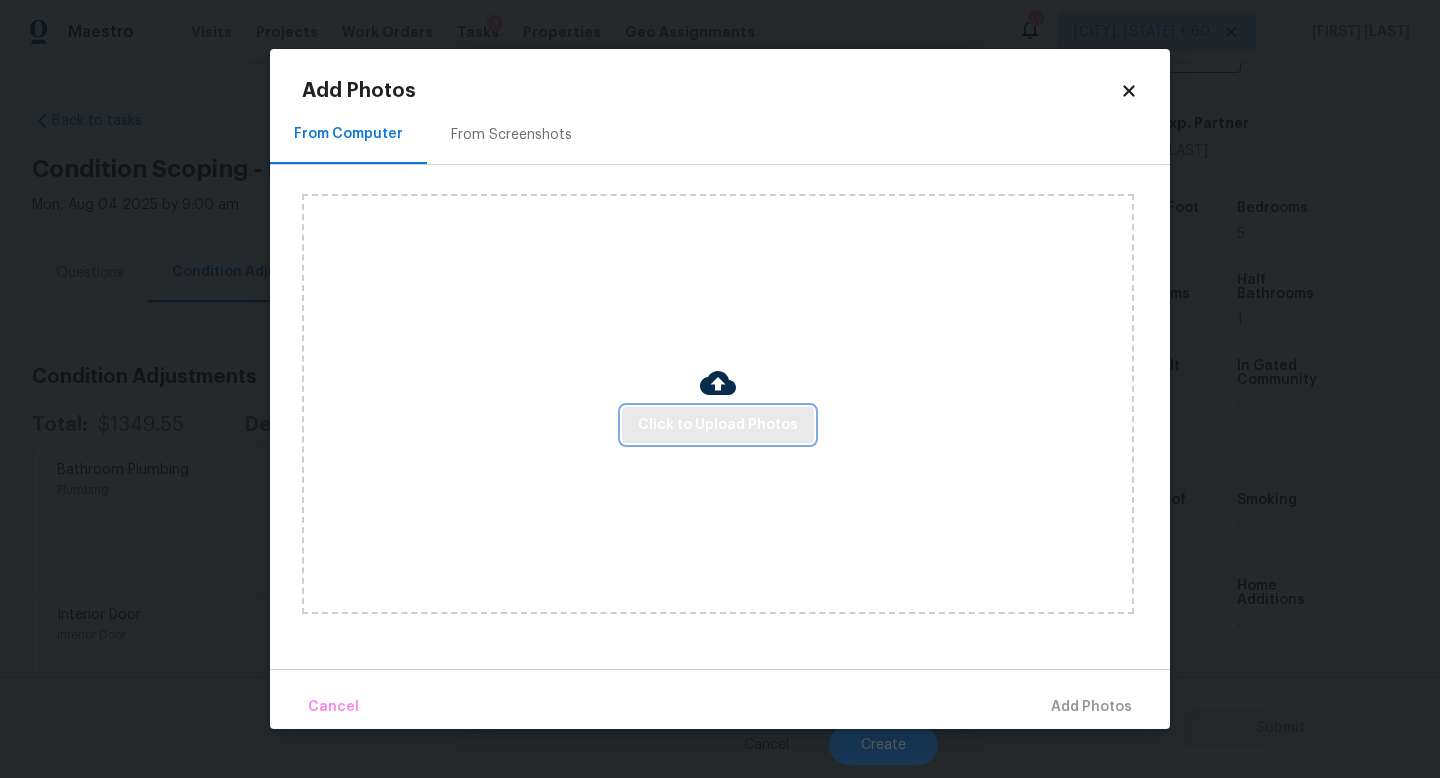 click on "Click to Upload Photos" at bounding box center (718, 425) 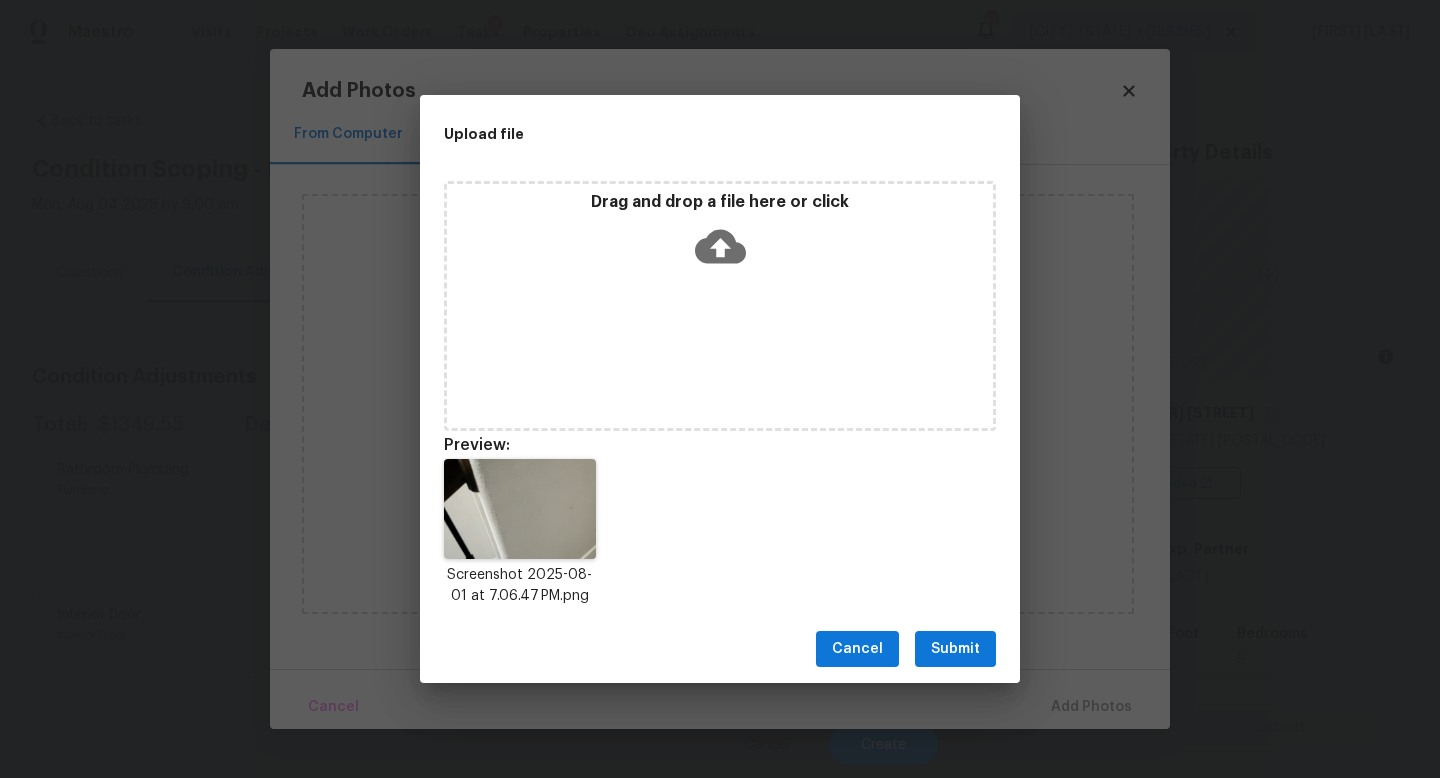 scroll, scrollTop: 0, scrollLeft: 0, axis: both 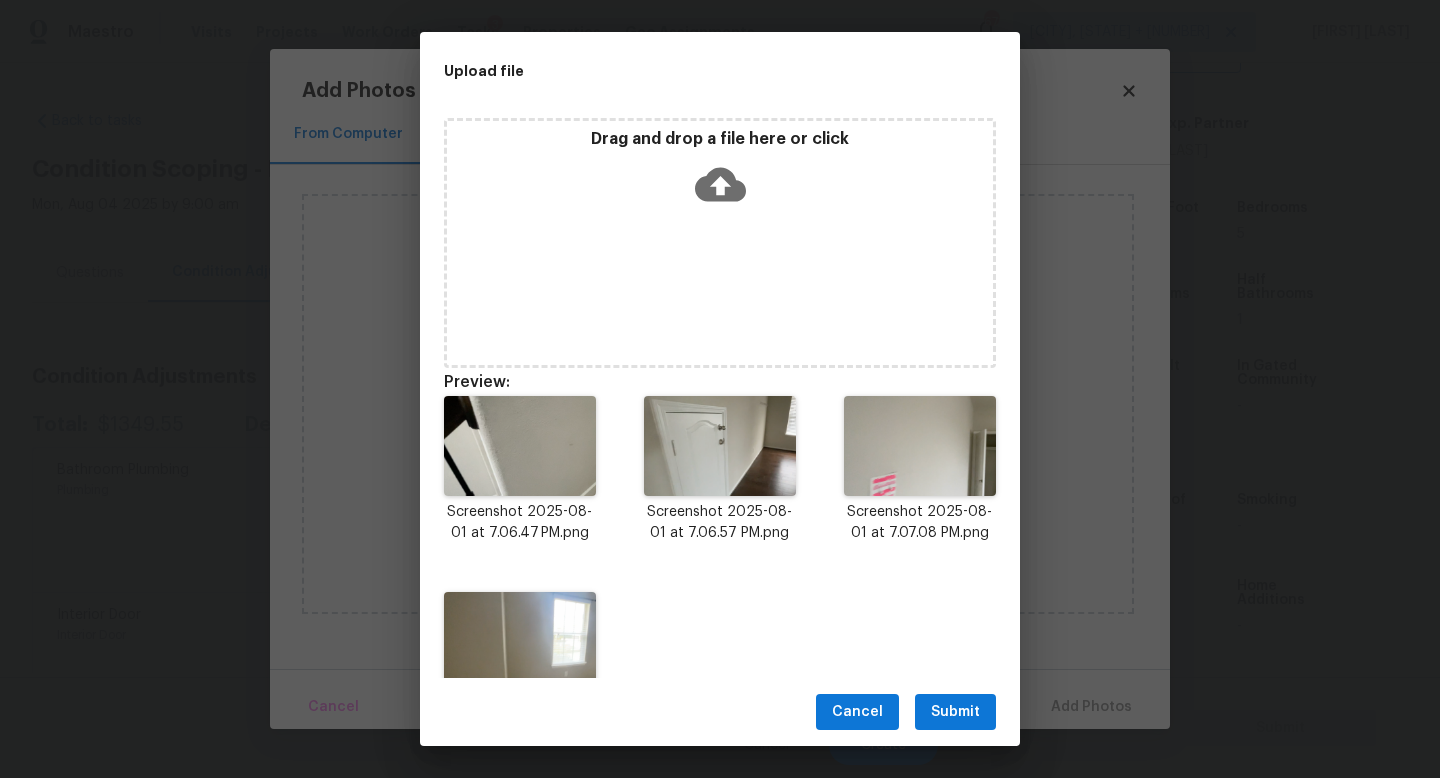 click on "Submit" at bounding box center [955, 712] 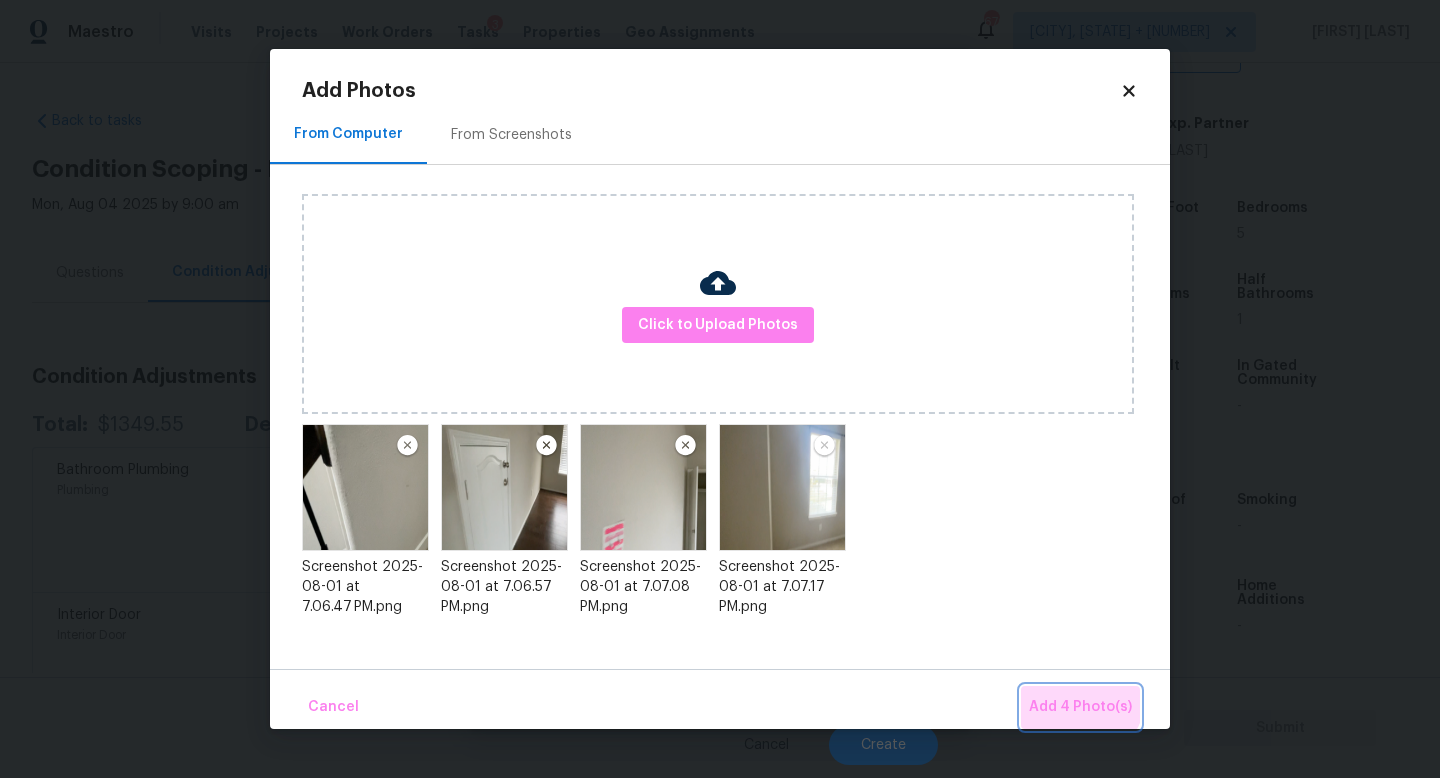 click on "Add 4 Photo(s)" at bounding box center (1080, 707) 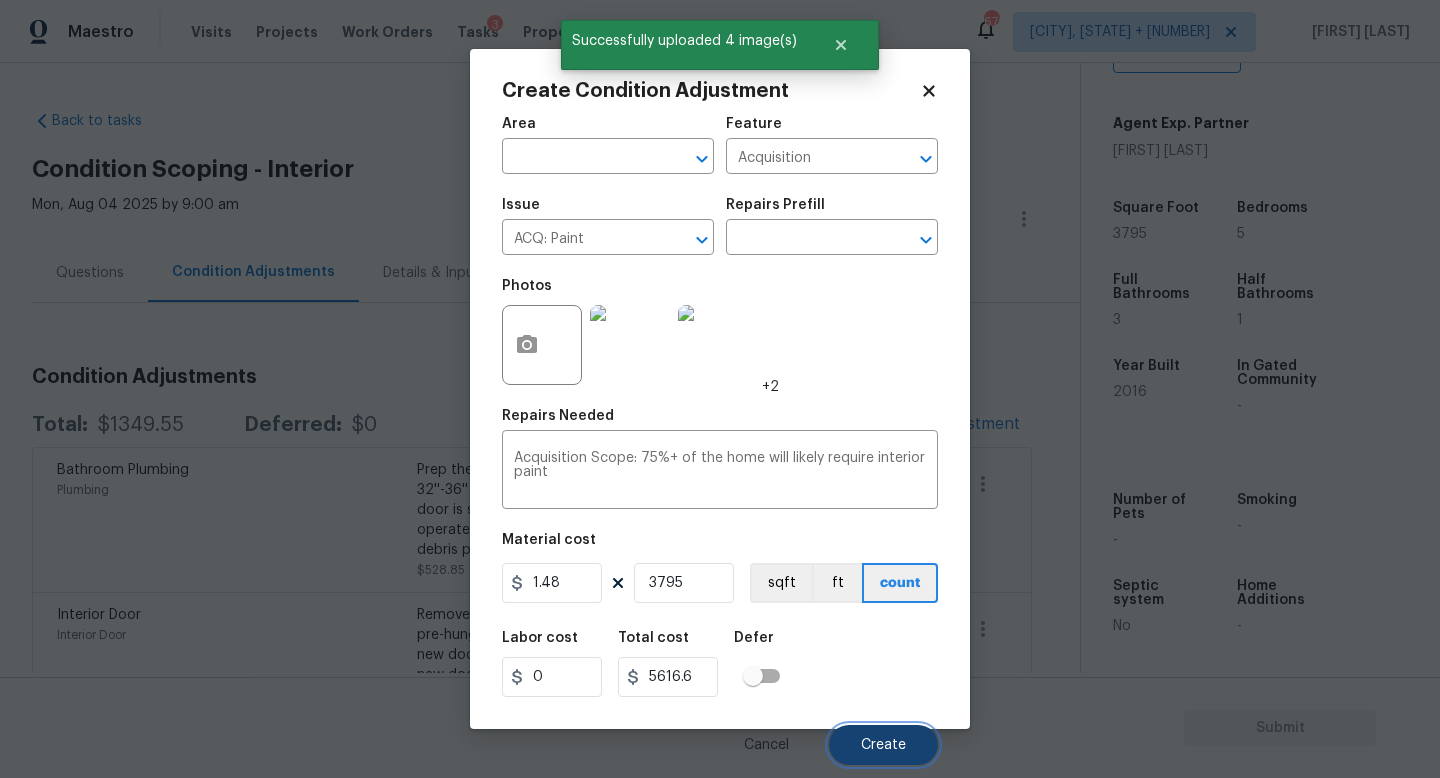 click on "Create" at bounding box center (883, 745) 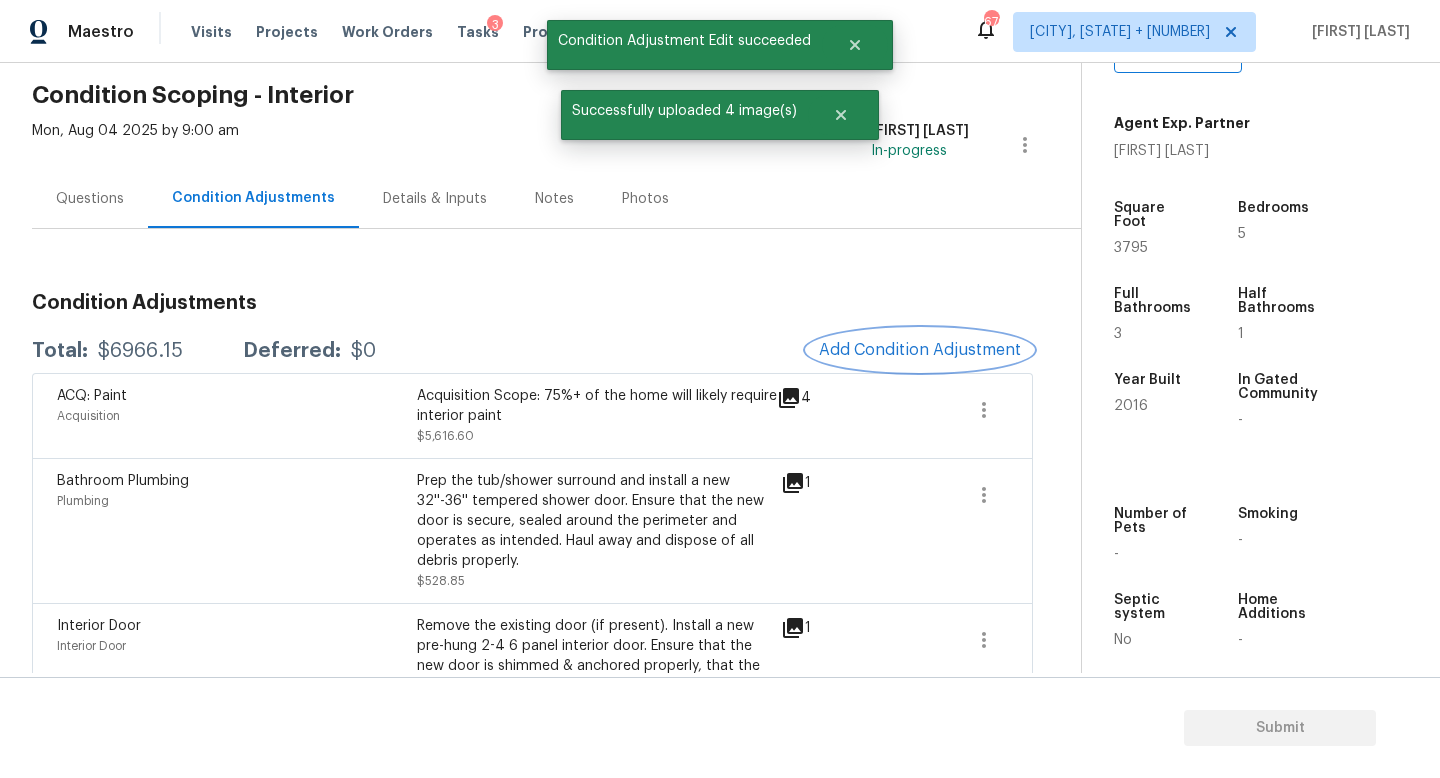 scroll, scrollTop: 112, scrollLeft: 0, axis: vertical 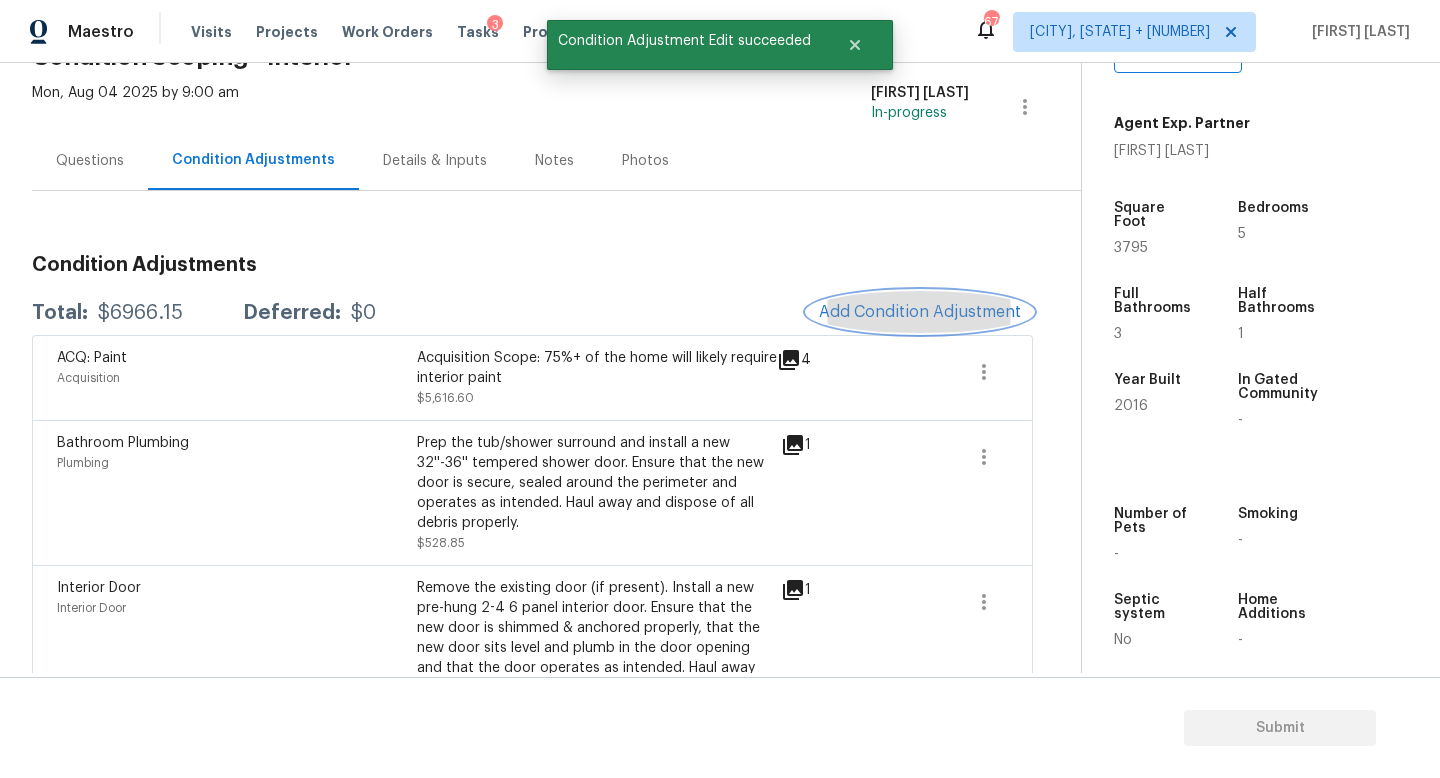 click on "Add Condition Adjustment" at bounding box center (920, 312) 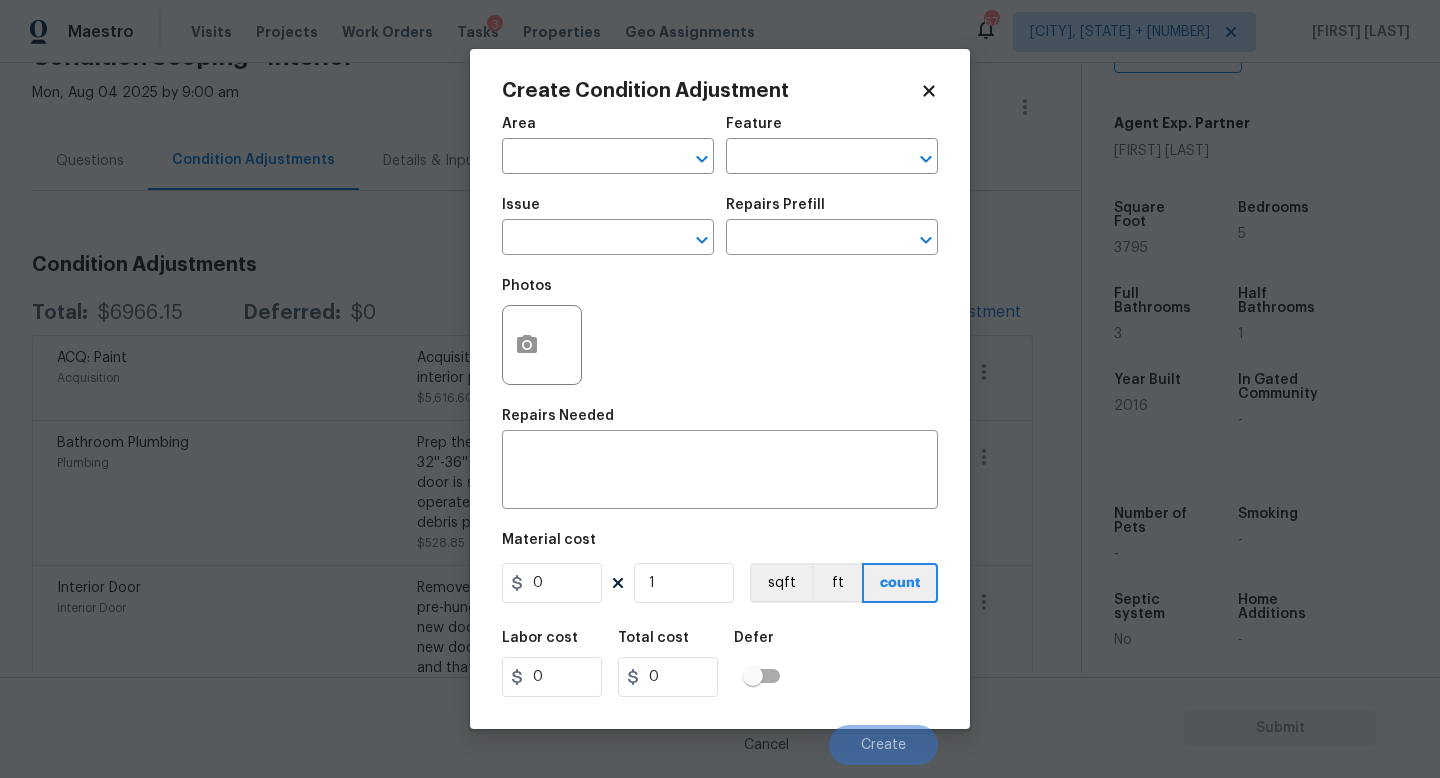 click on "Issue ​" at bounding box center [608, 226] 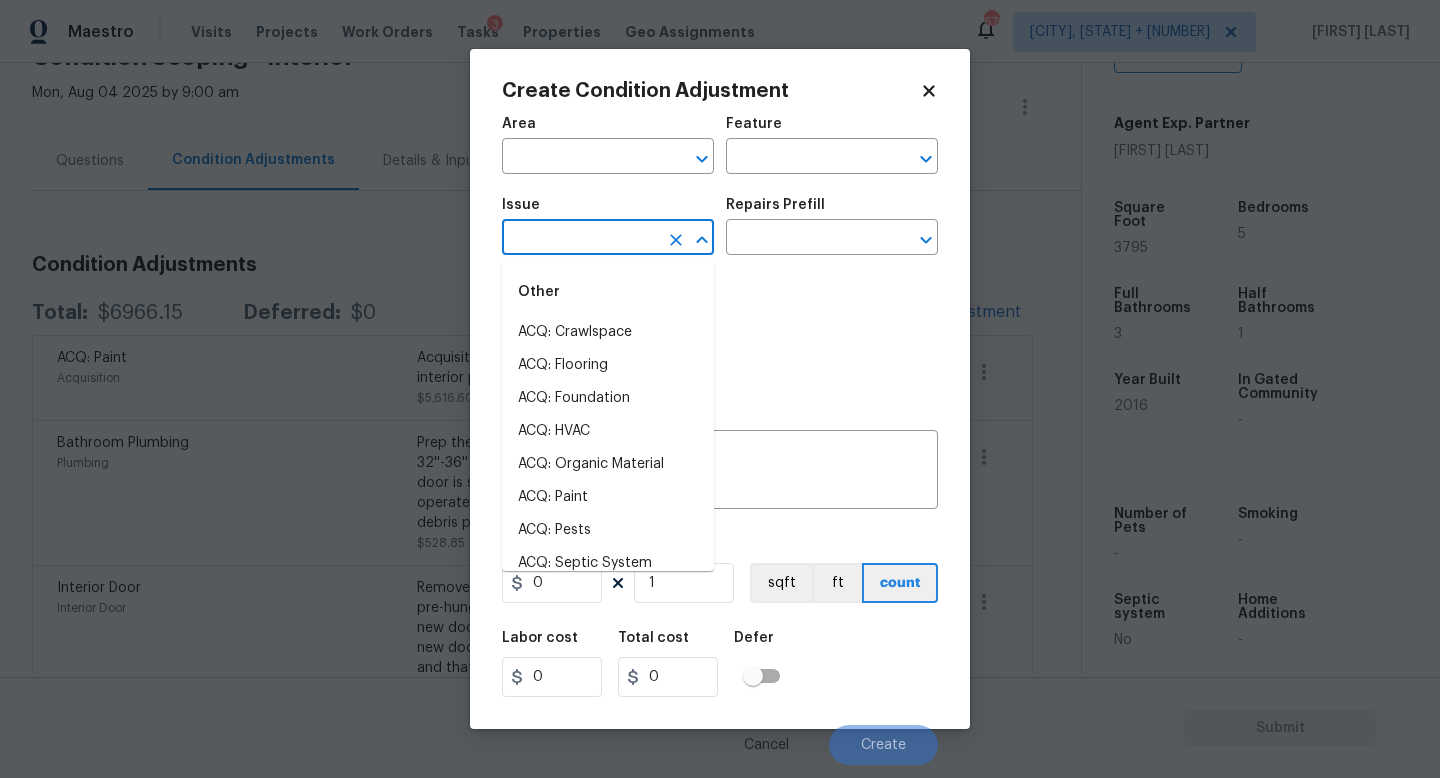 click at bounding box center [580, 239] 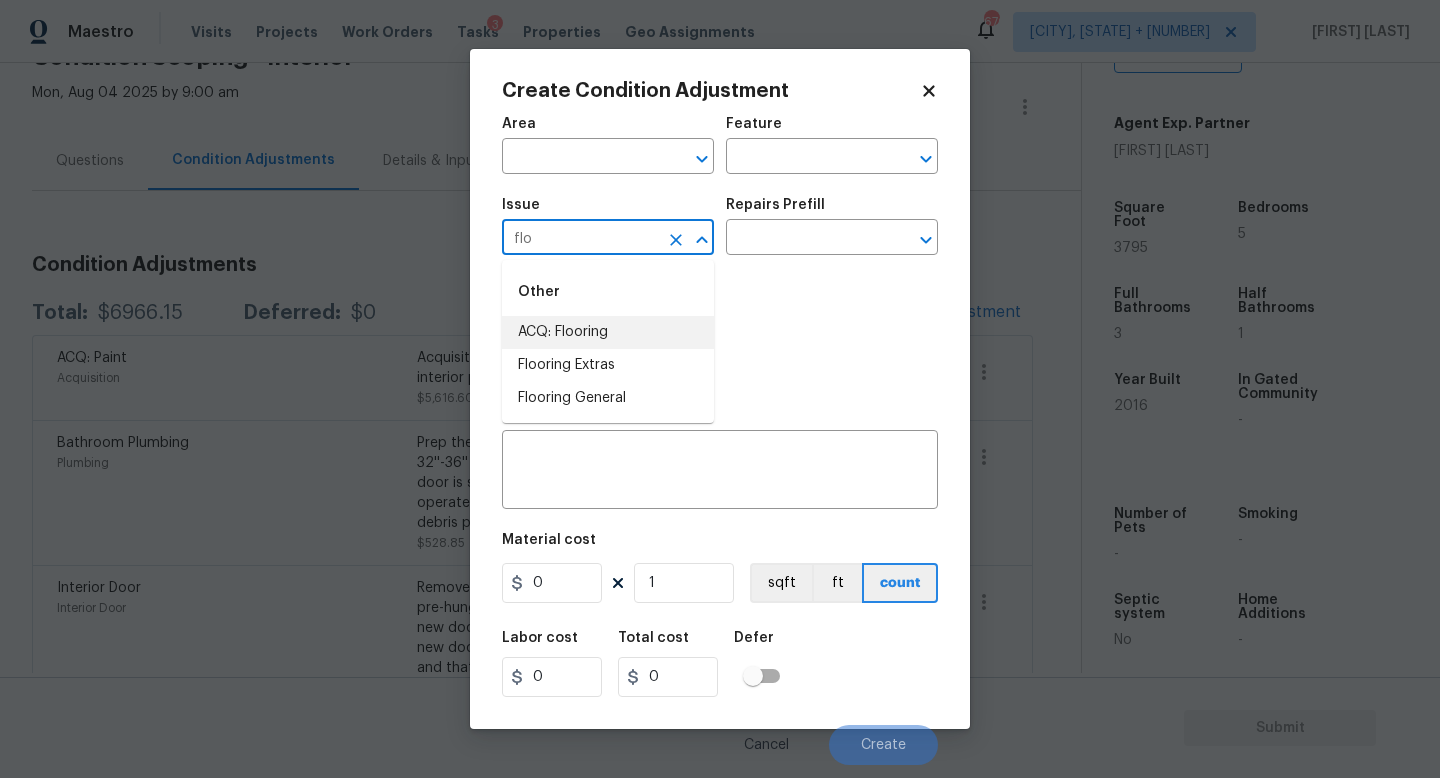 click on "ACQ: Flooring" at bounding box center [608, 332] 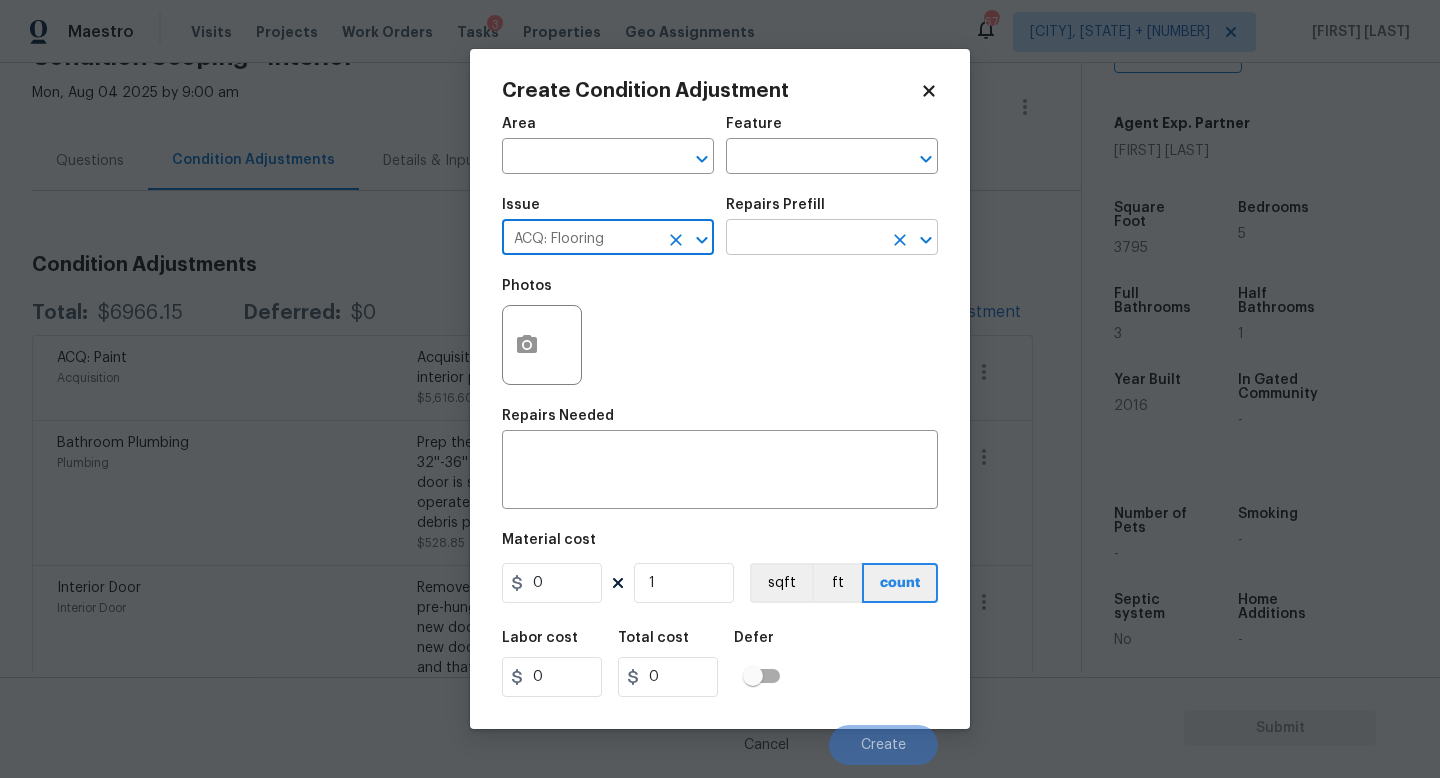 type on "ACQ: Flooring" 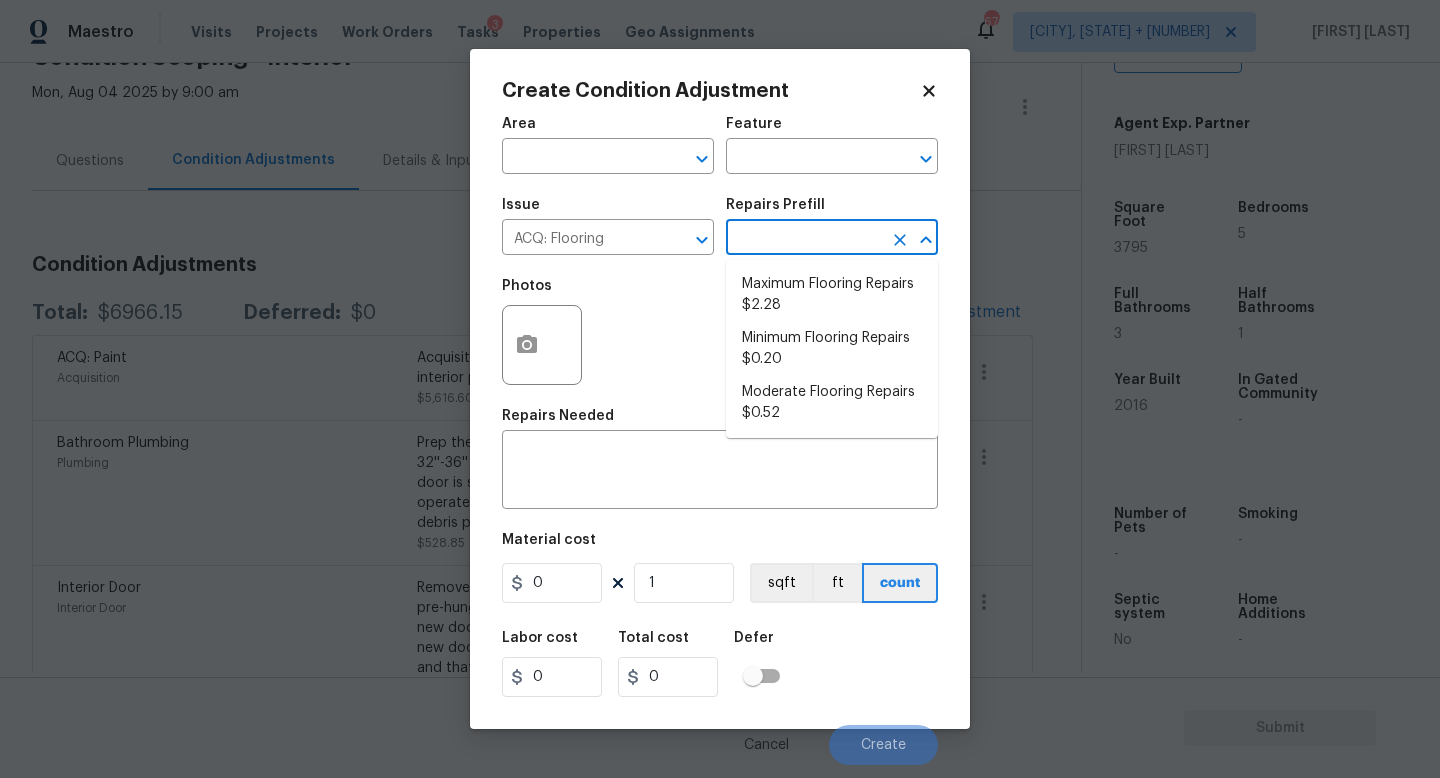 click at bounding box center (804, 239) 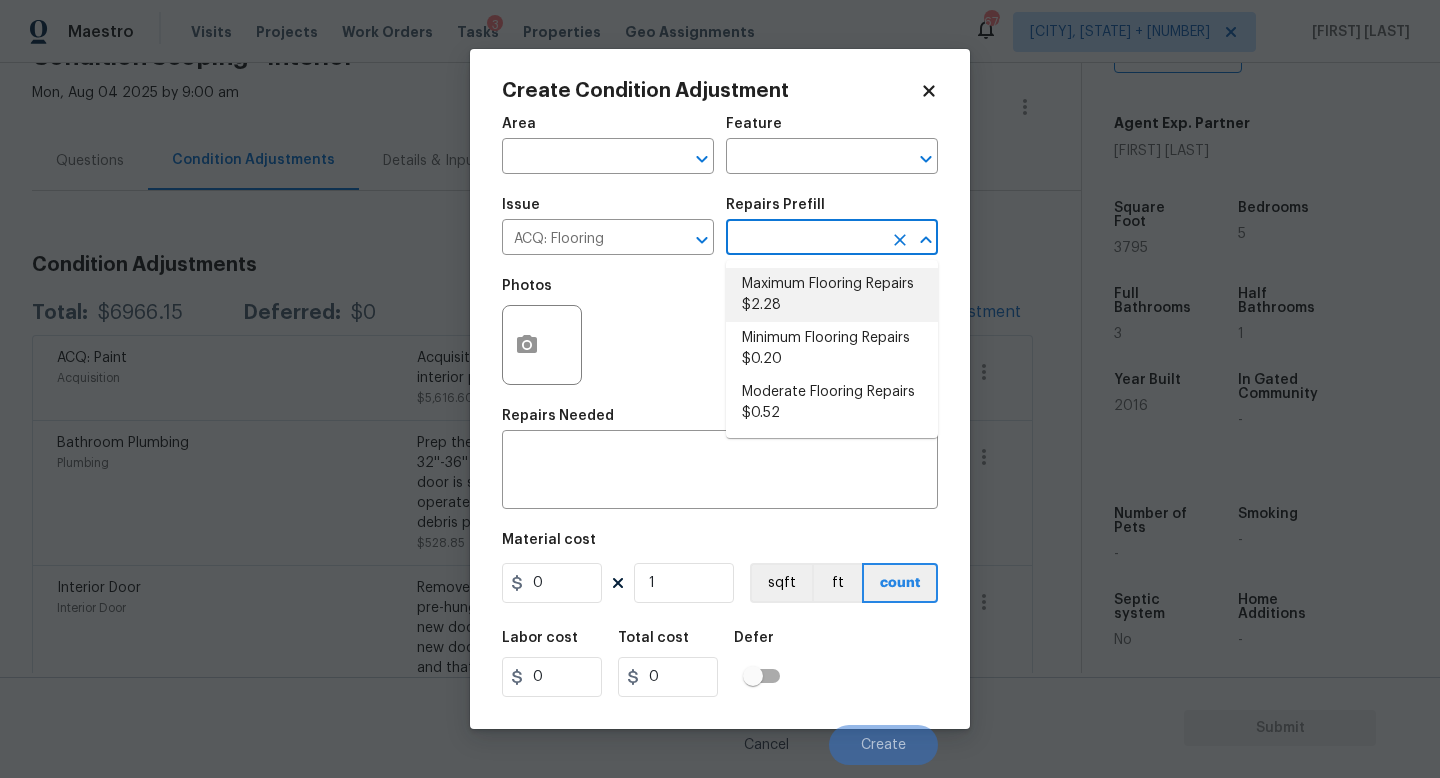 click on "Maximum Flooring Repairs $2.28" at bounding box center [832, 295] 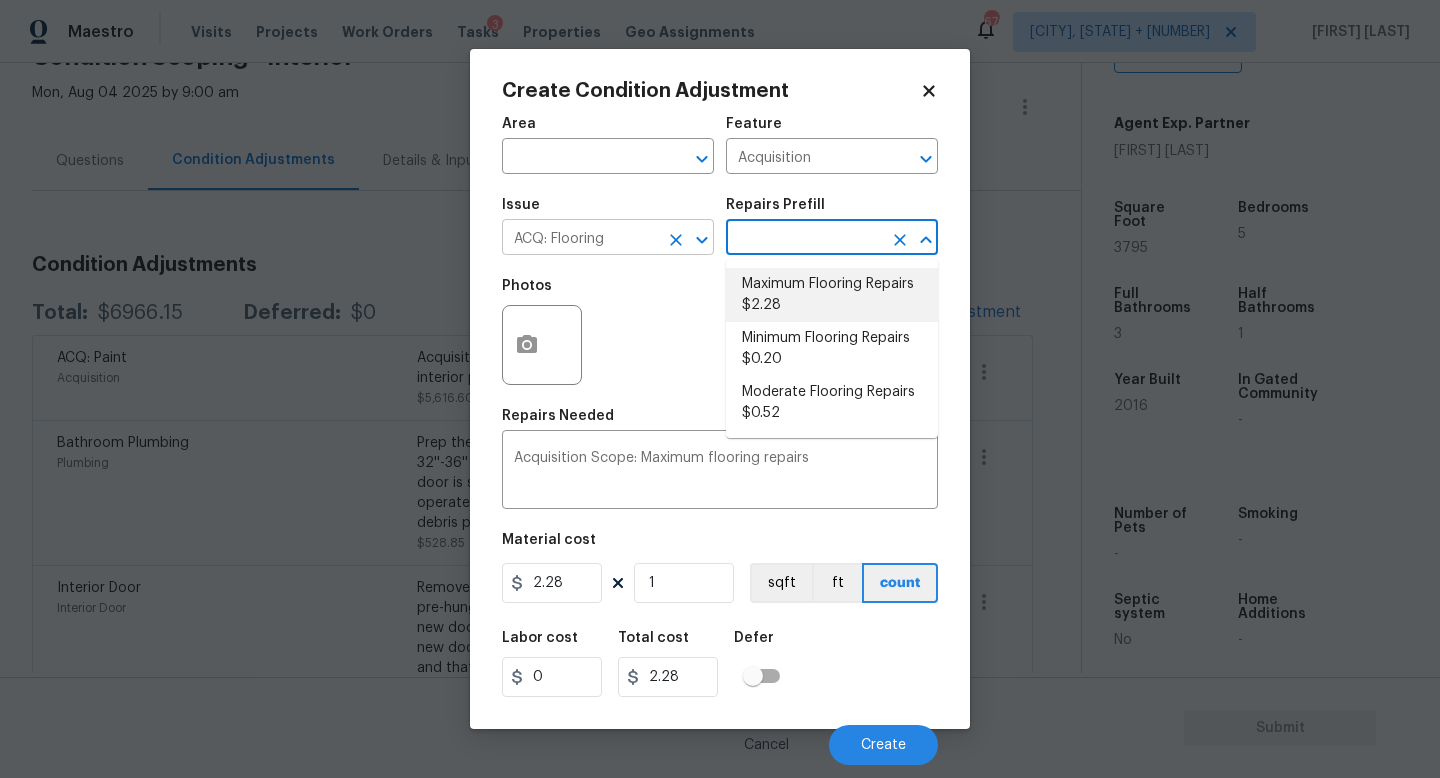 click 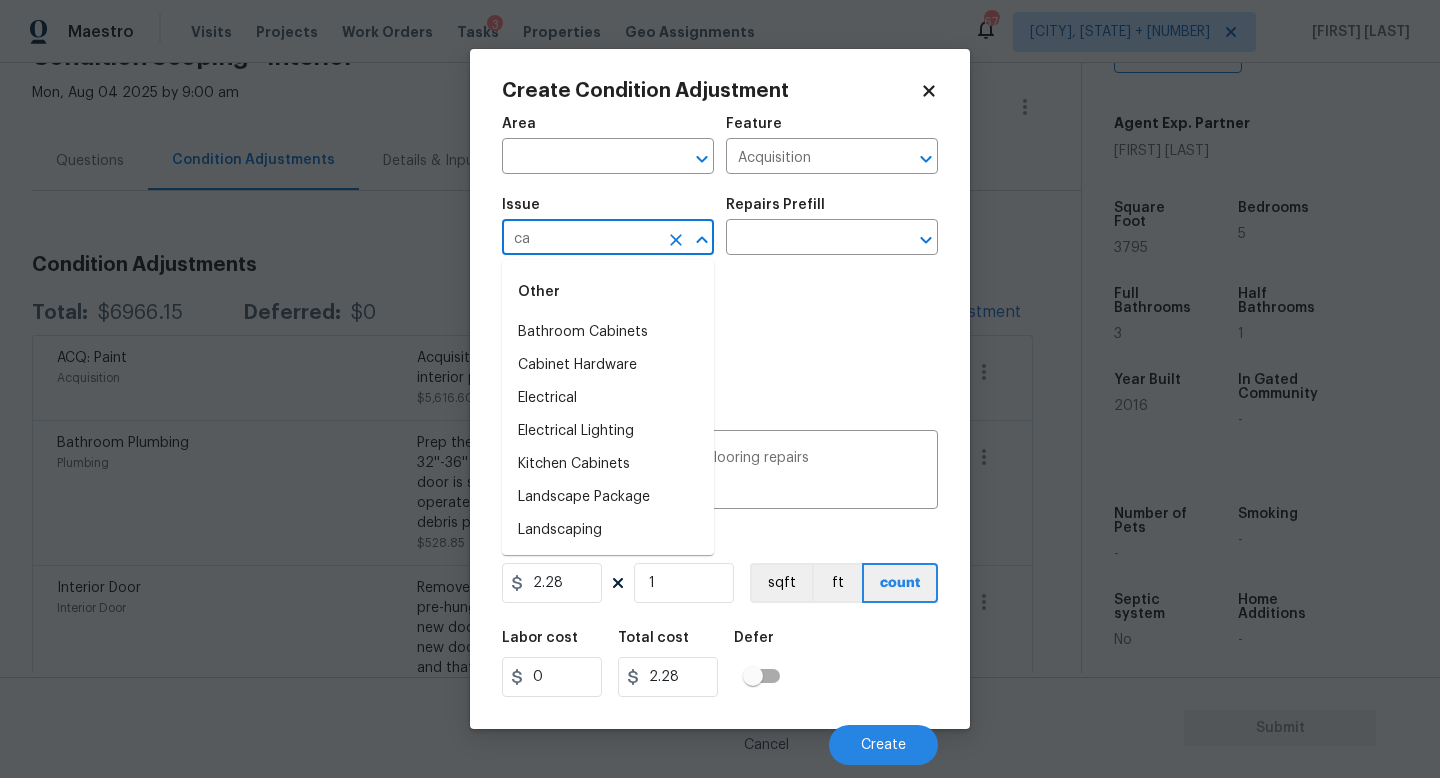 type on "c" 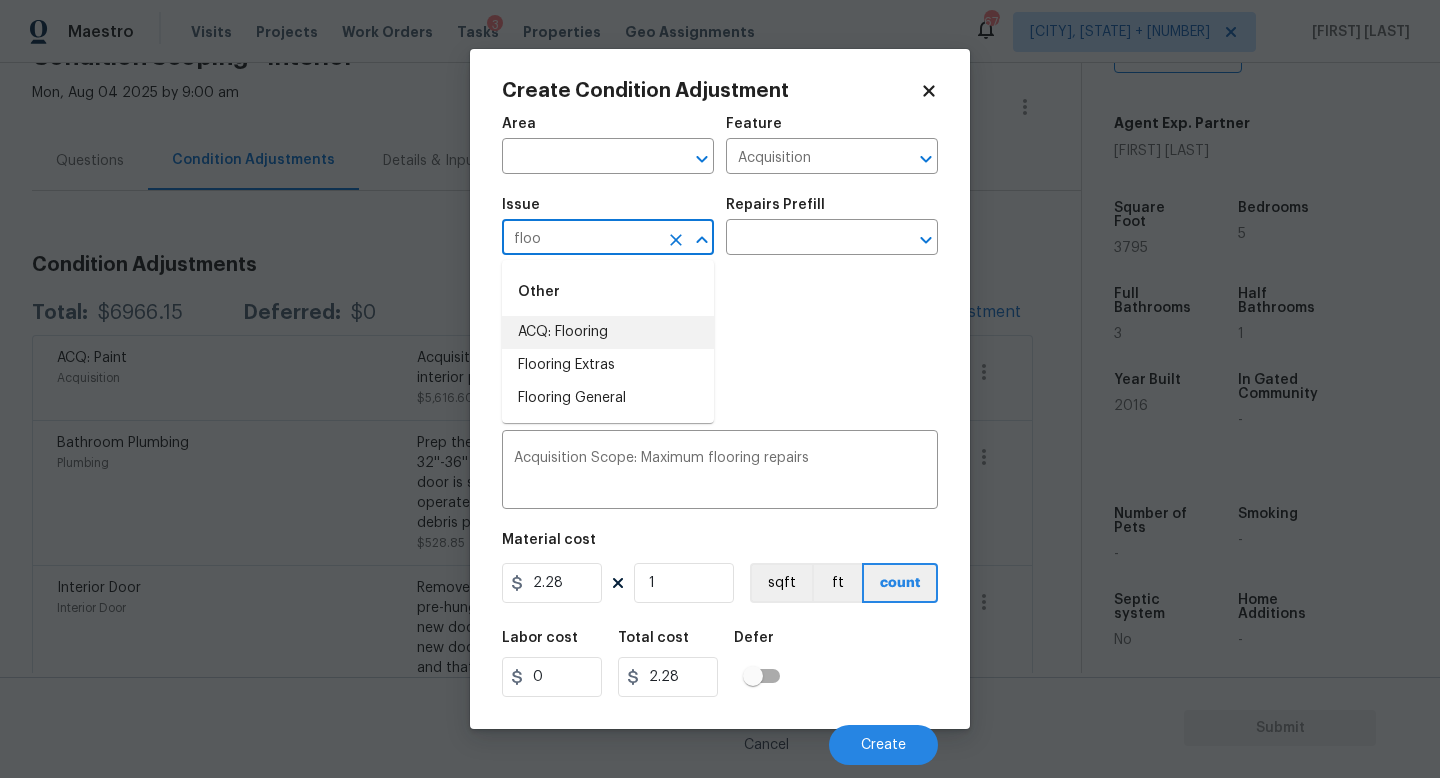 click on "ACQ: Flooring" at bounding box center (608, 332) 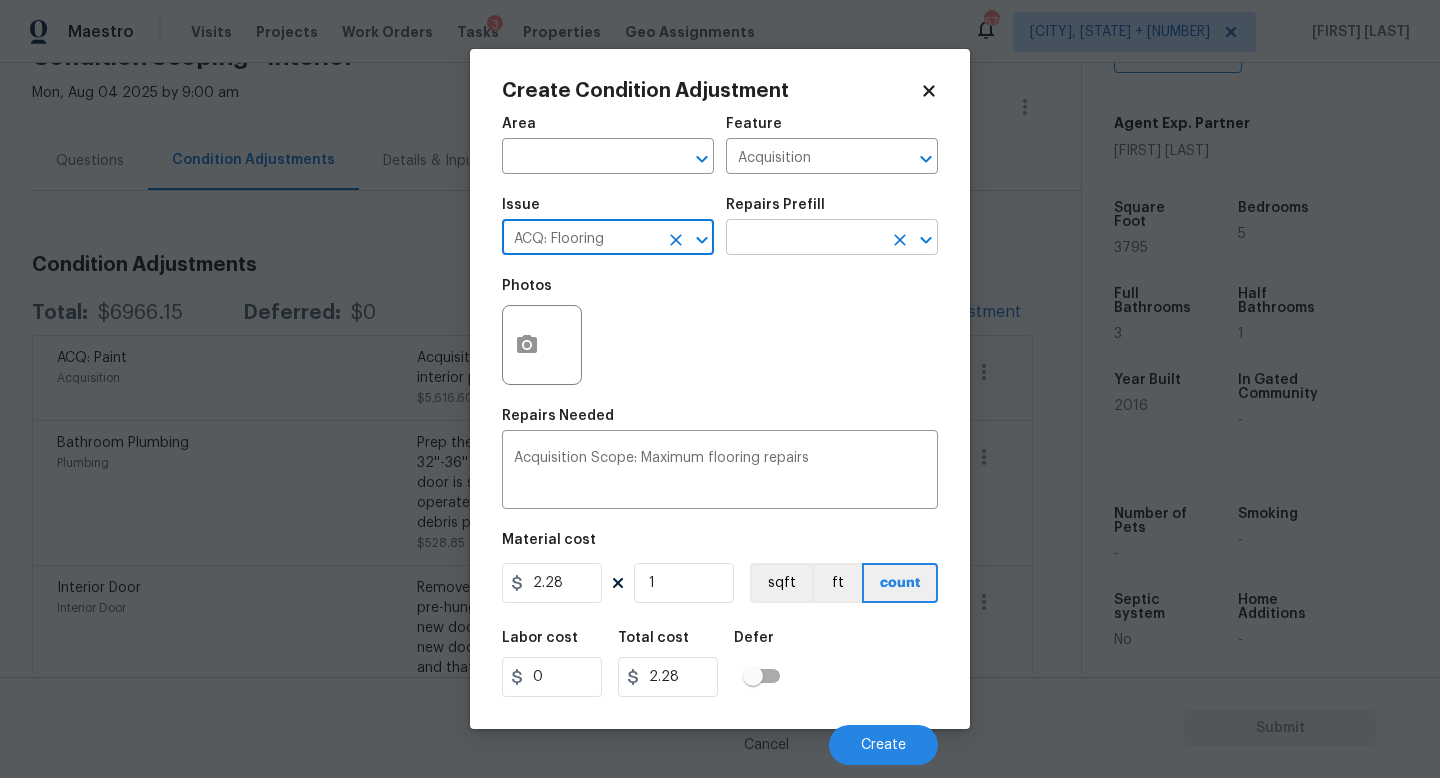 type on "ACQ: Flooring" 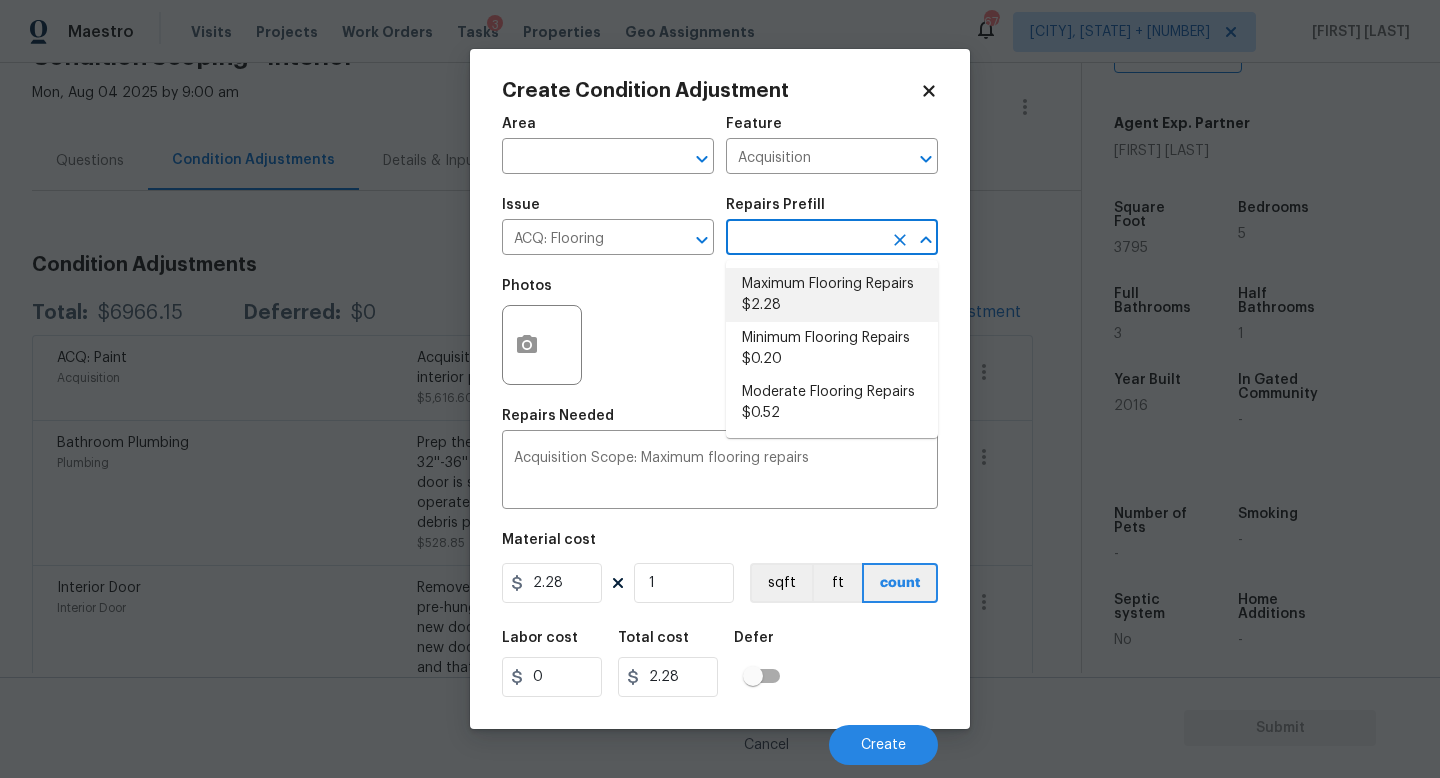 click on "Maximum Flooring Repairs $2.28" at bounding box center [832, 295] 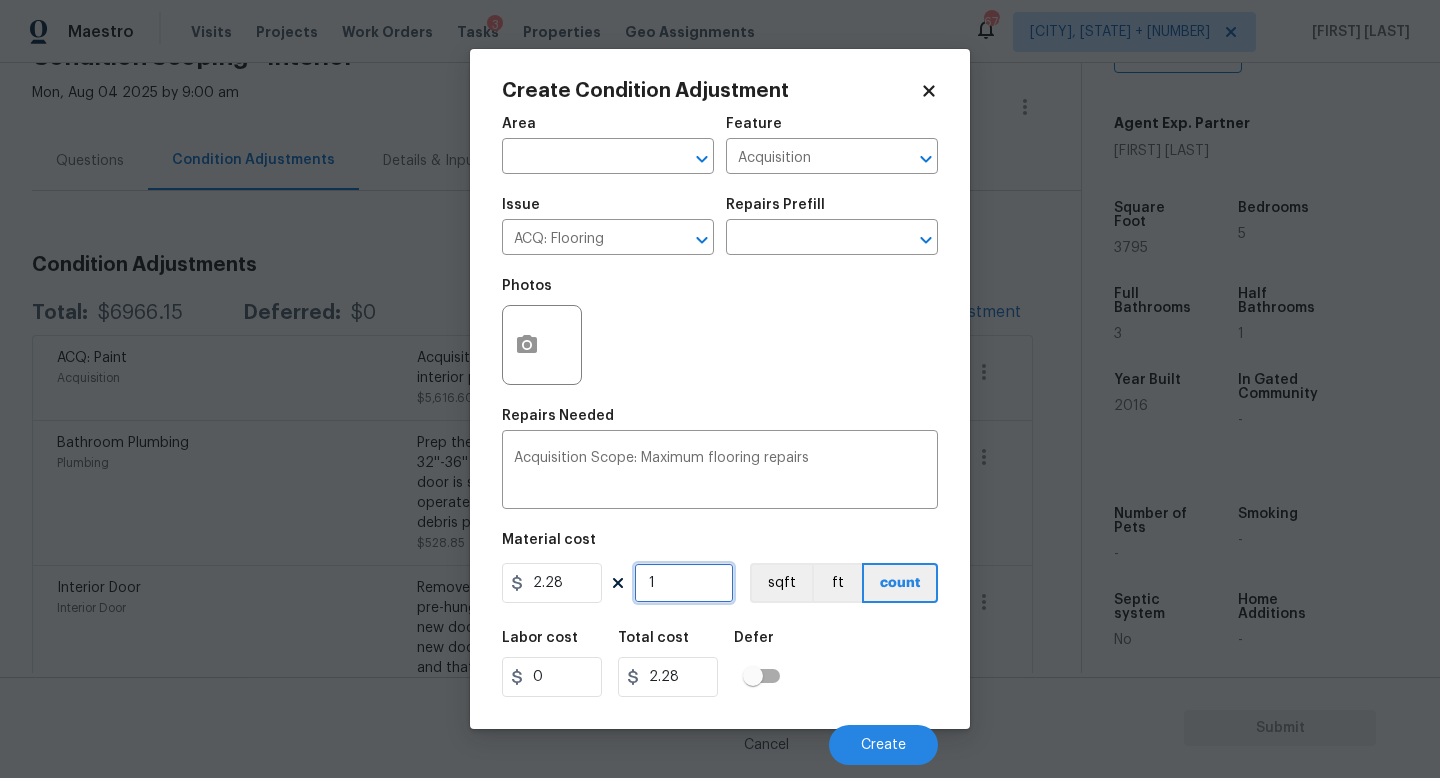 click on "1" at bounding box center [684, 583] 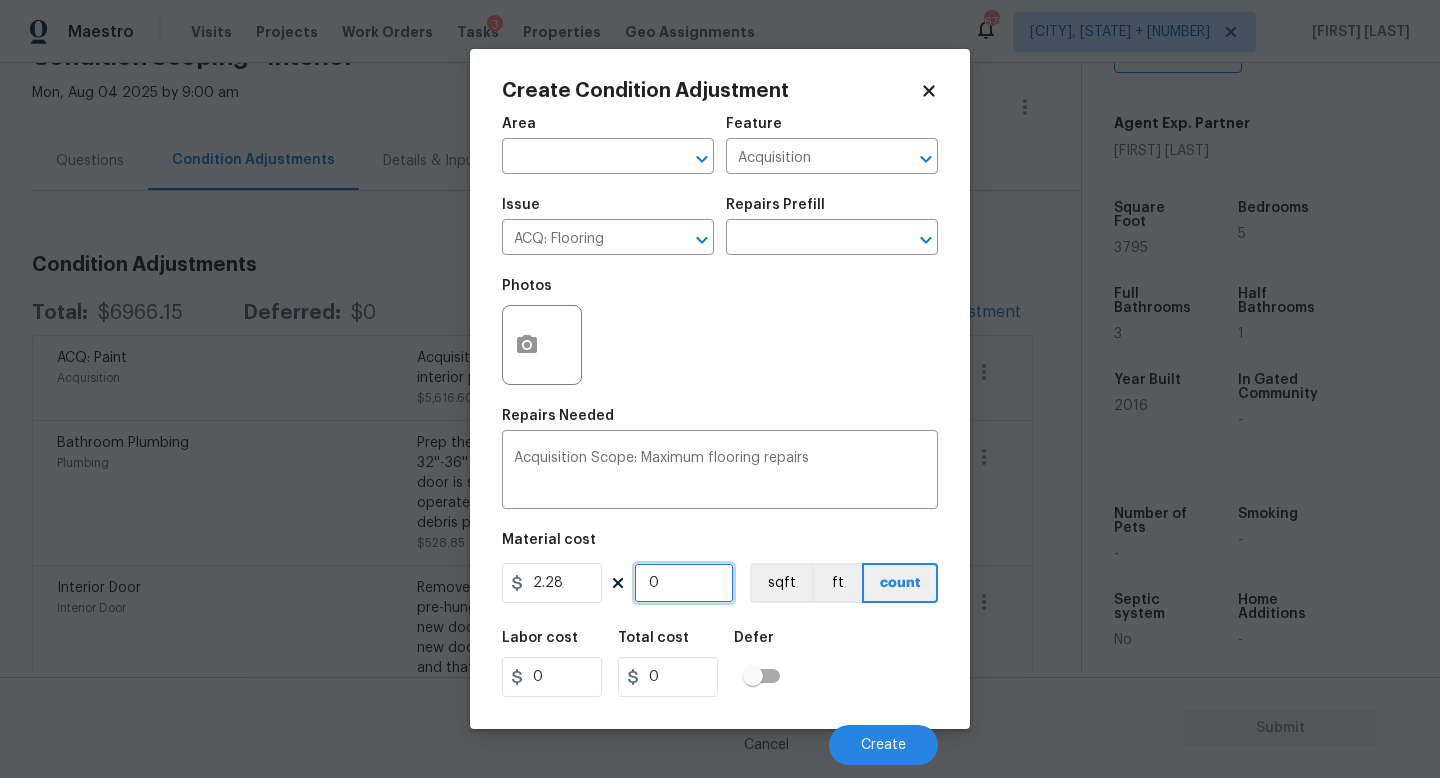 type on "3" 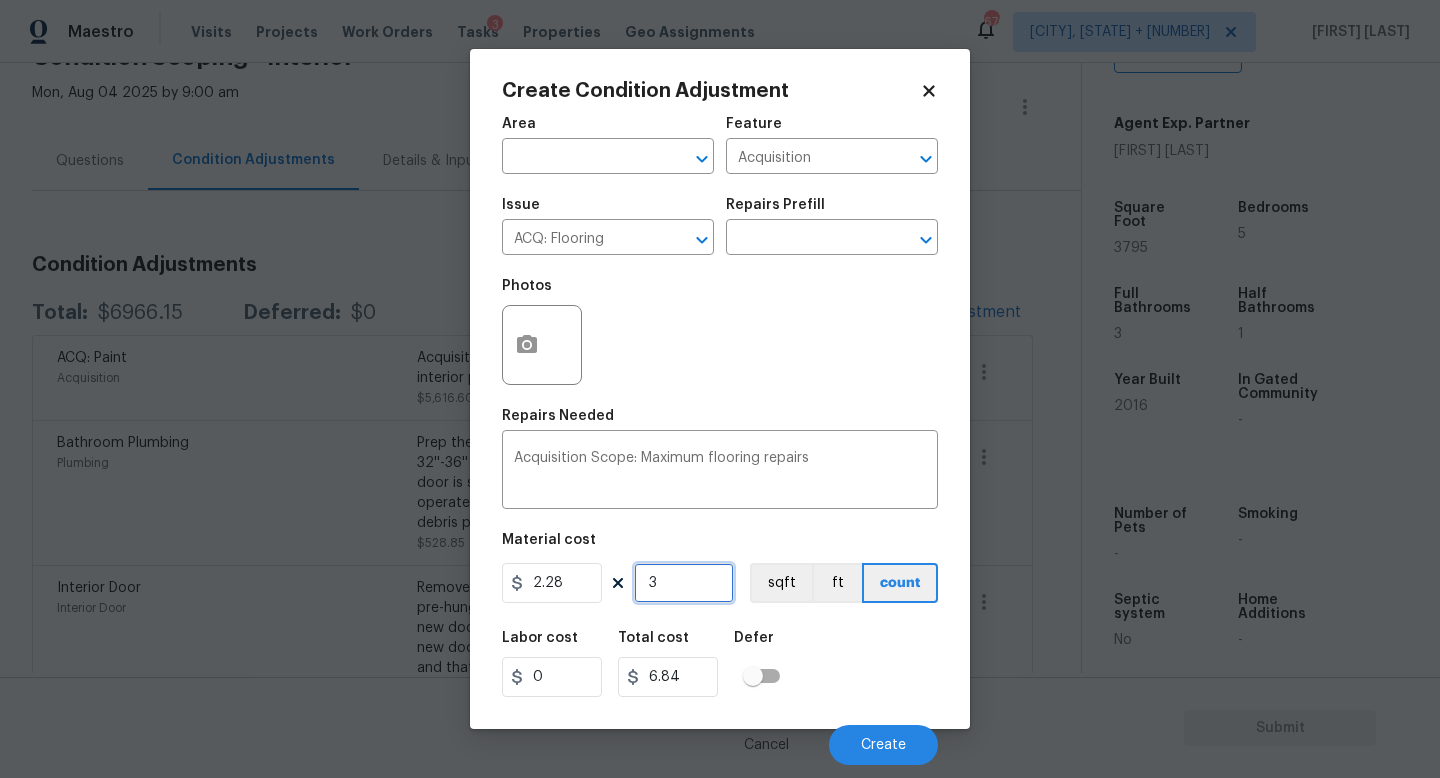 type on "37" 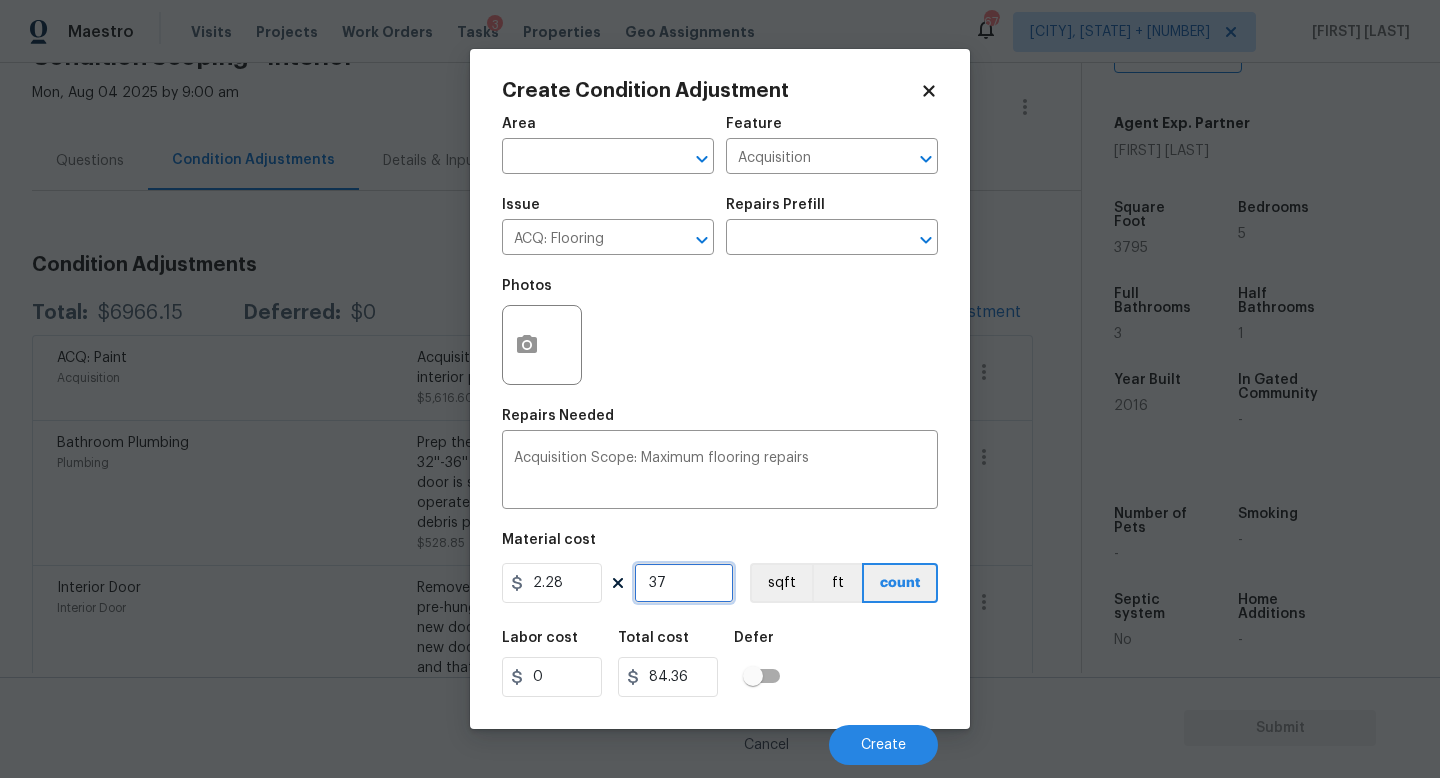 type on "379" 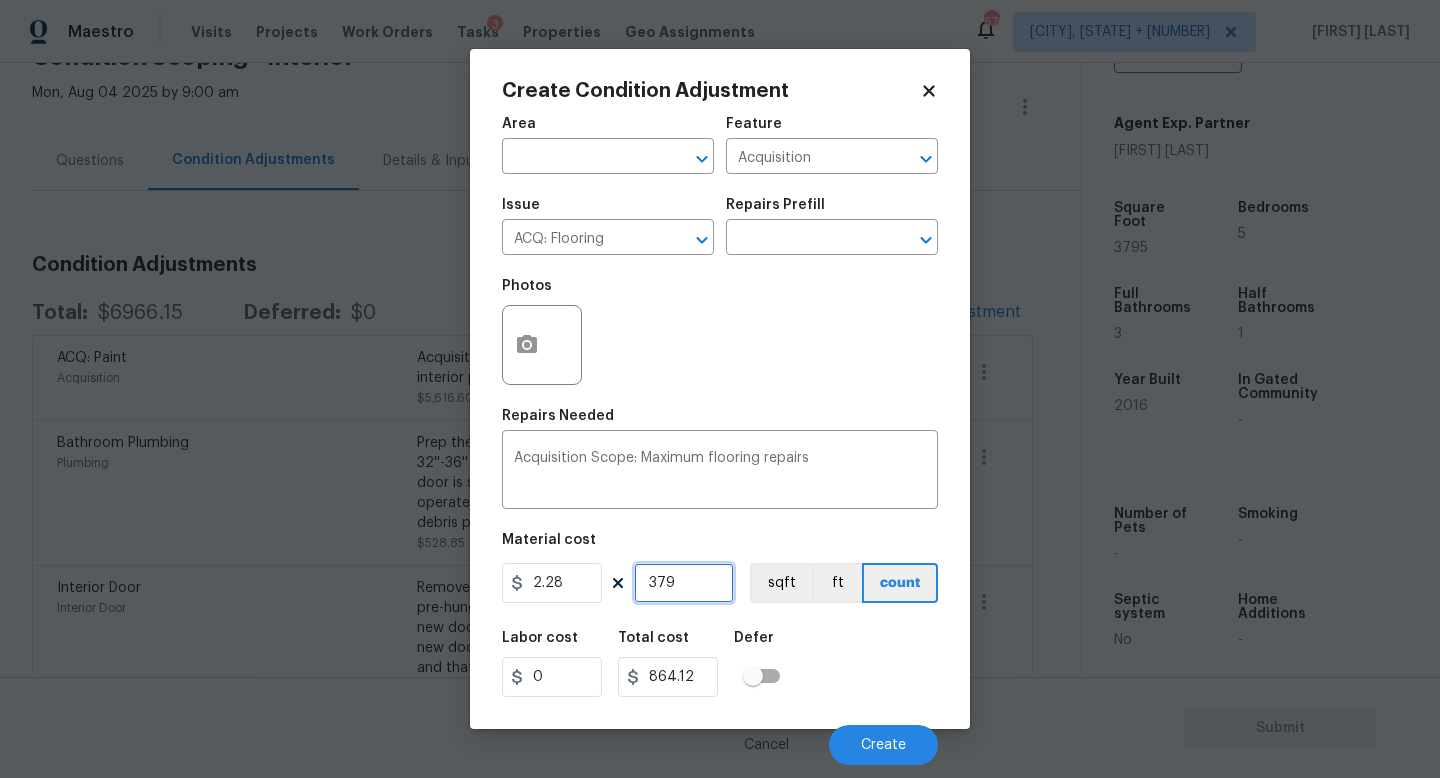 type on "3795" 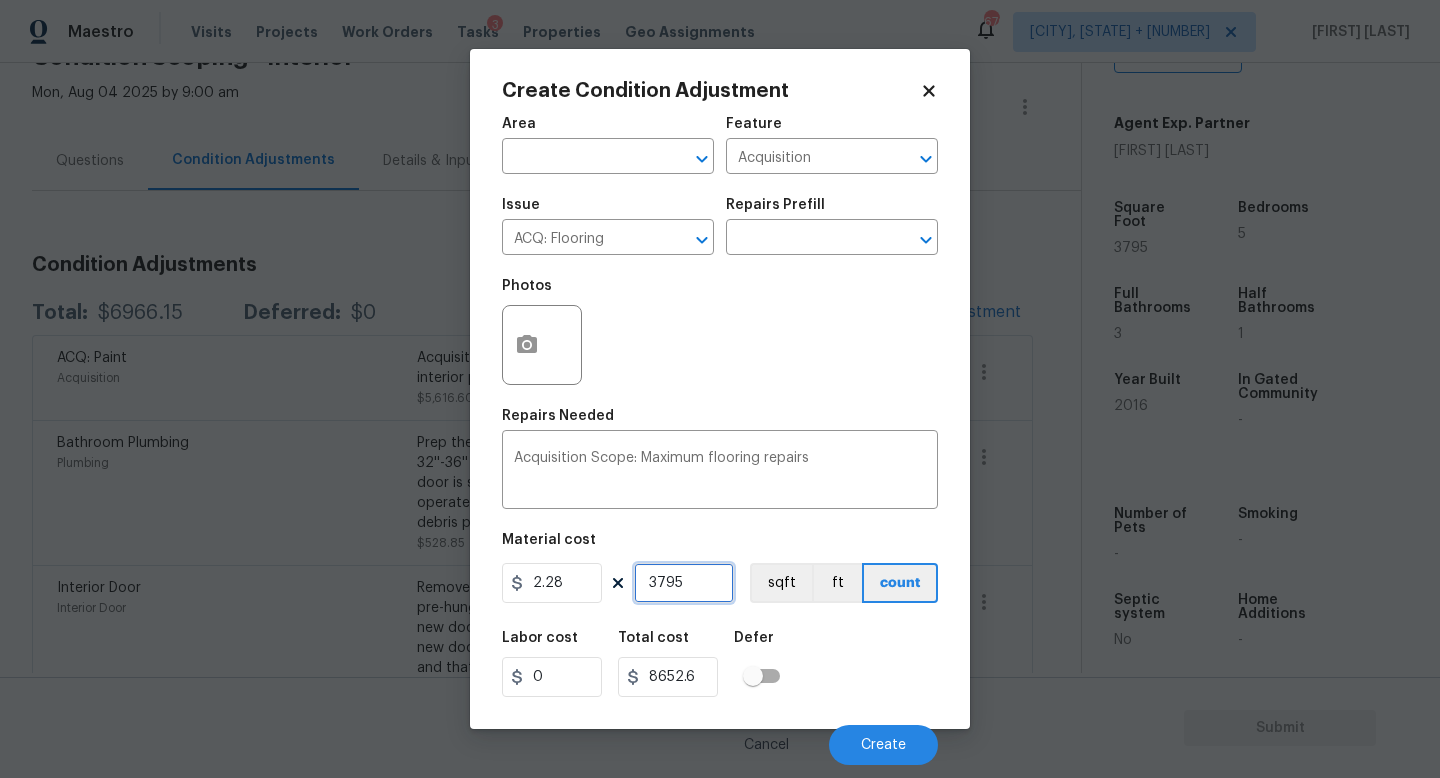 type on "3795" 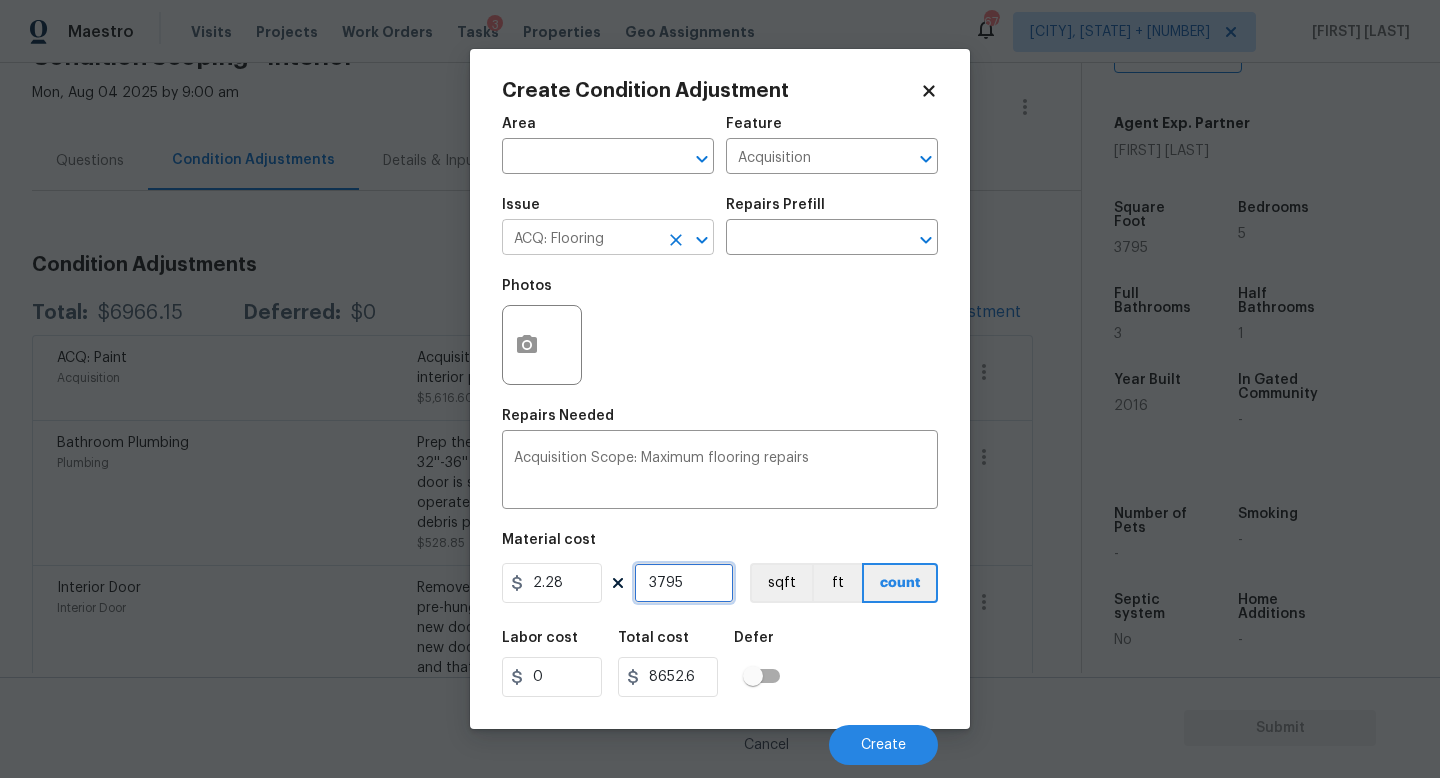 click 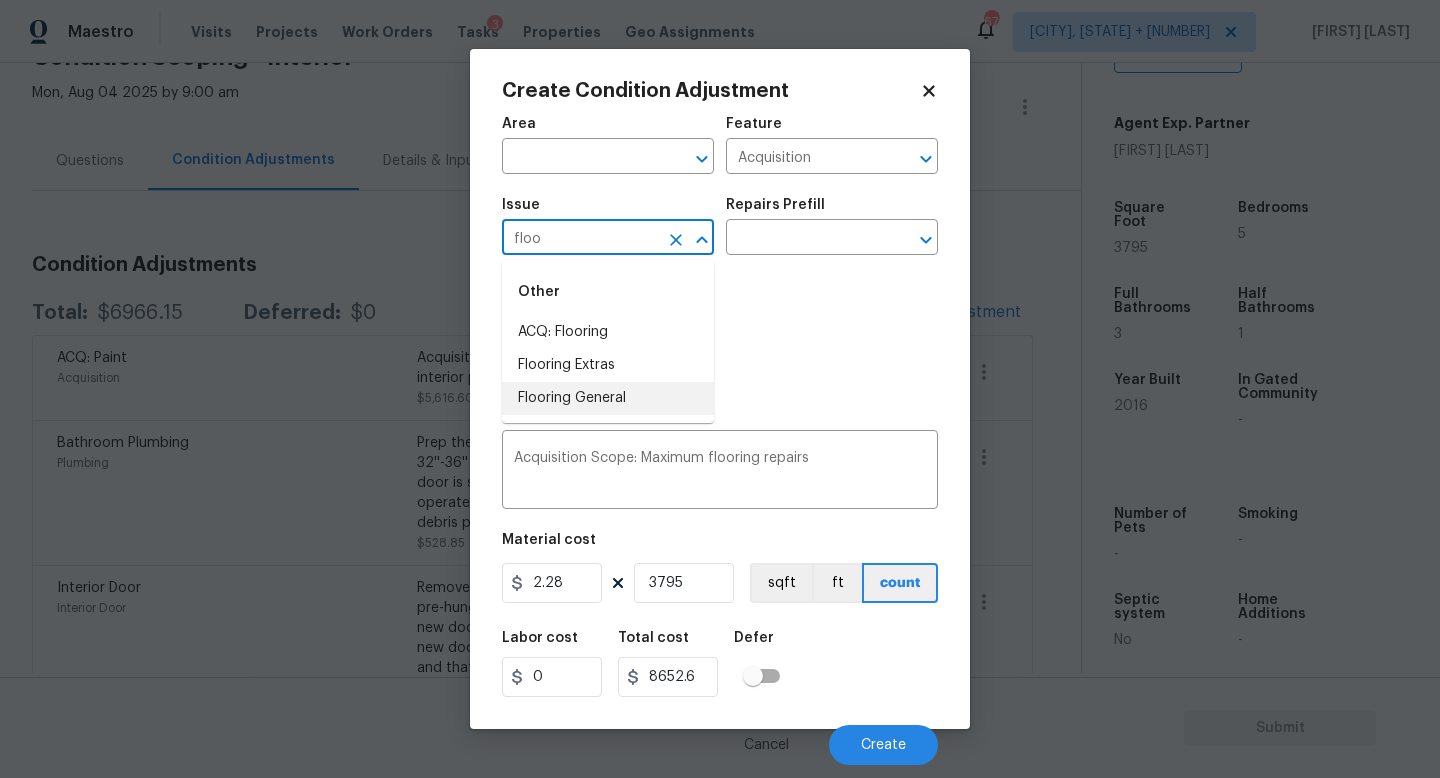 click on "Flooring General" at bounding box center (608, 398) 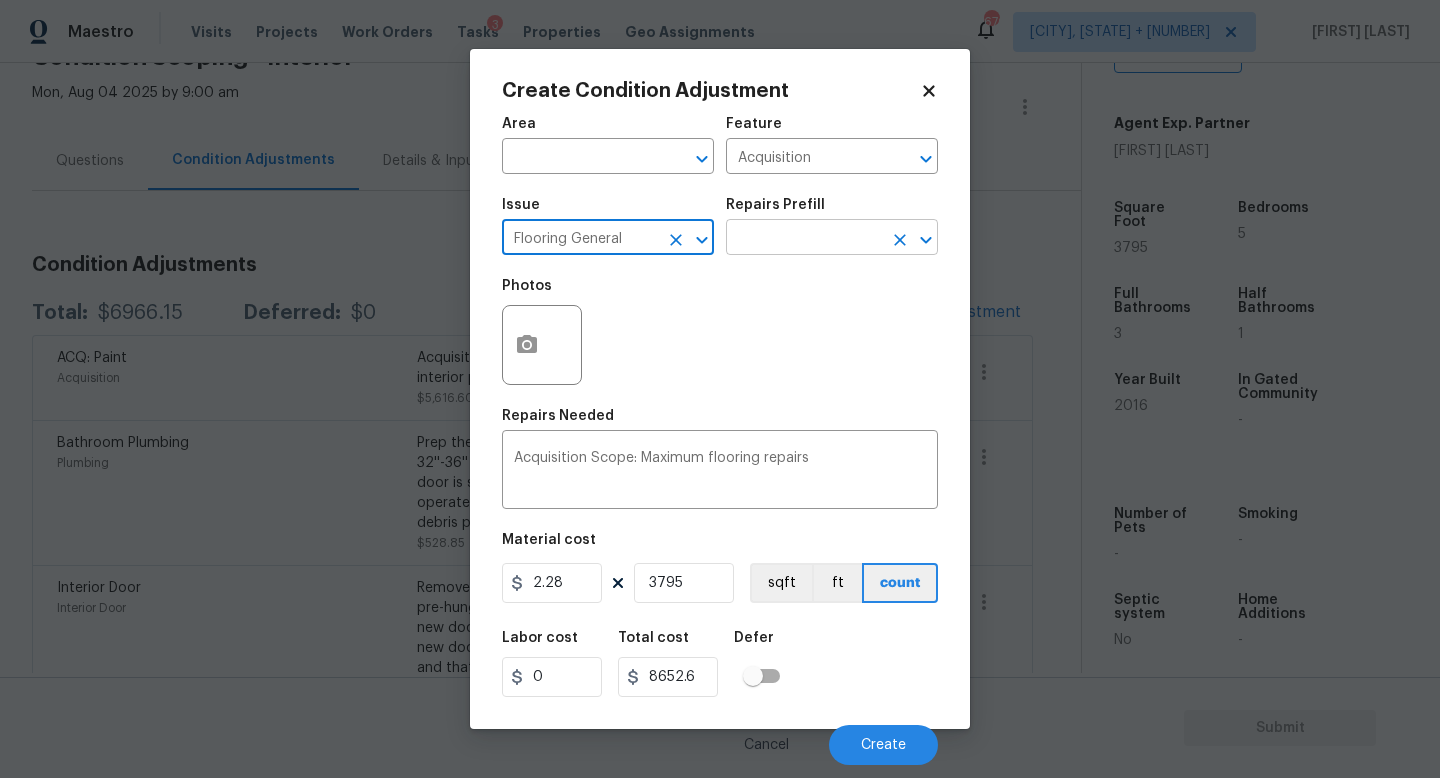 type on "Flooring General" 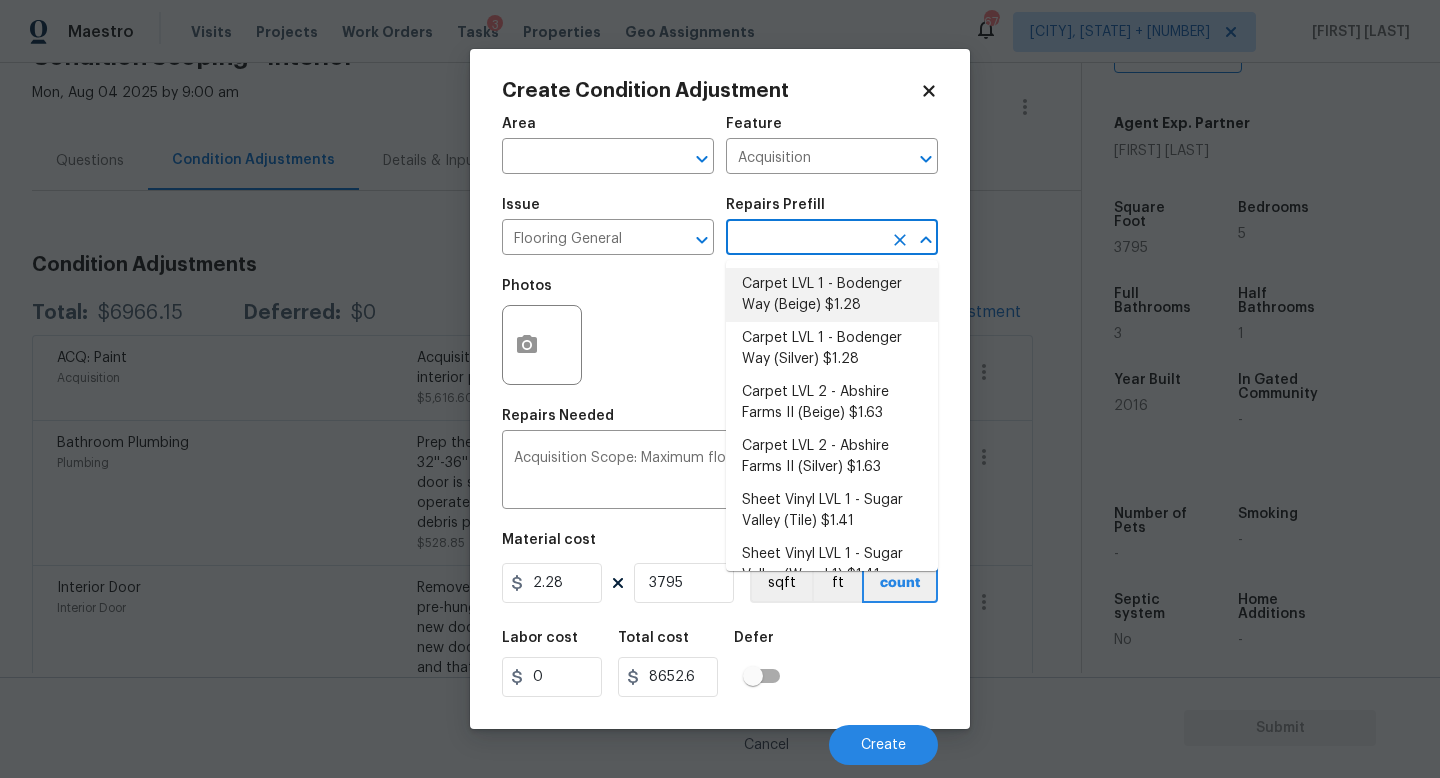 click on "Carpet LVL 1 - Bodenger Way (Beige) $1.28" at bounding box center (832, 295) 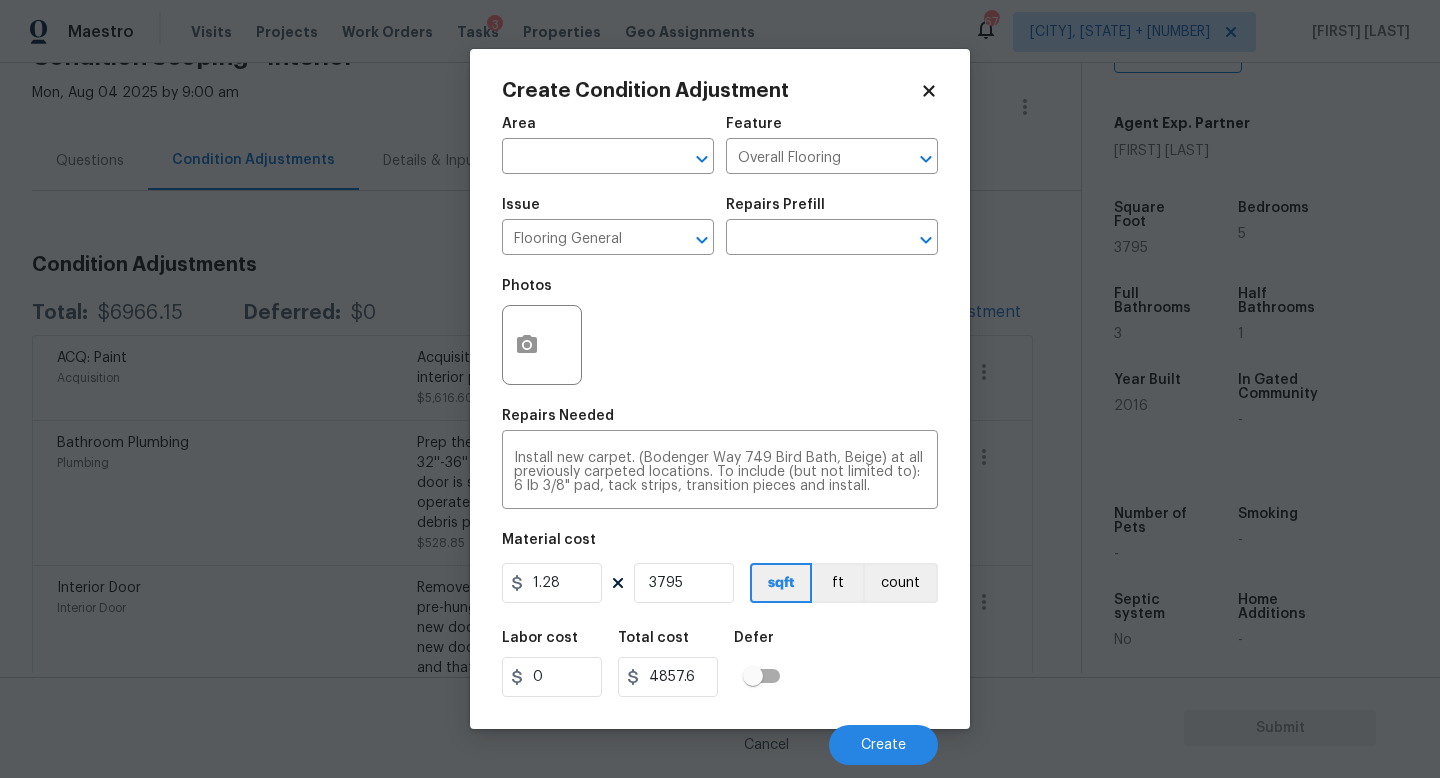 click on "Cancel Create" at bounding box center [720, 737] 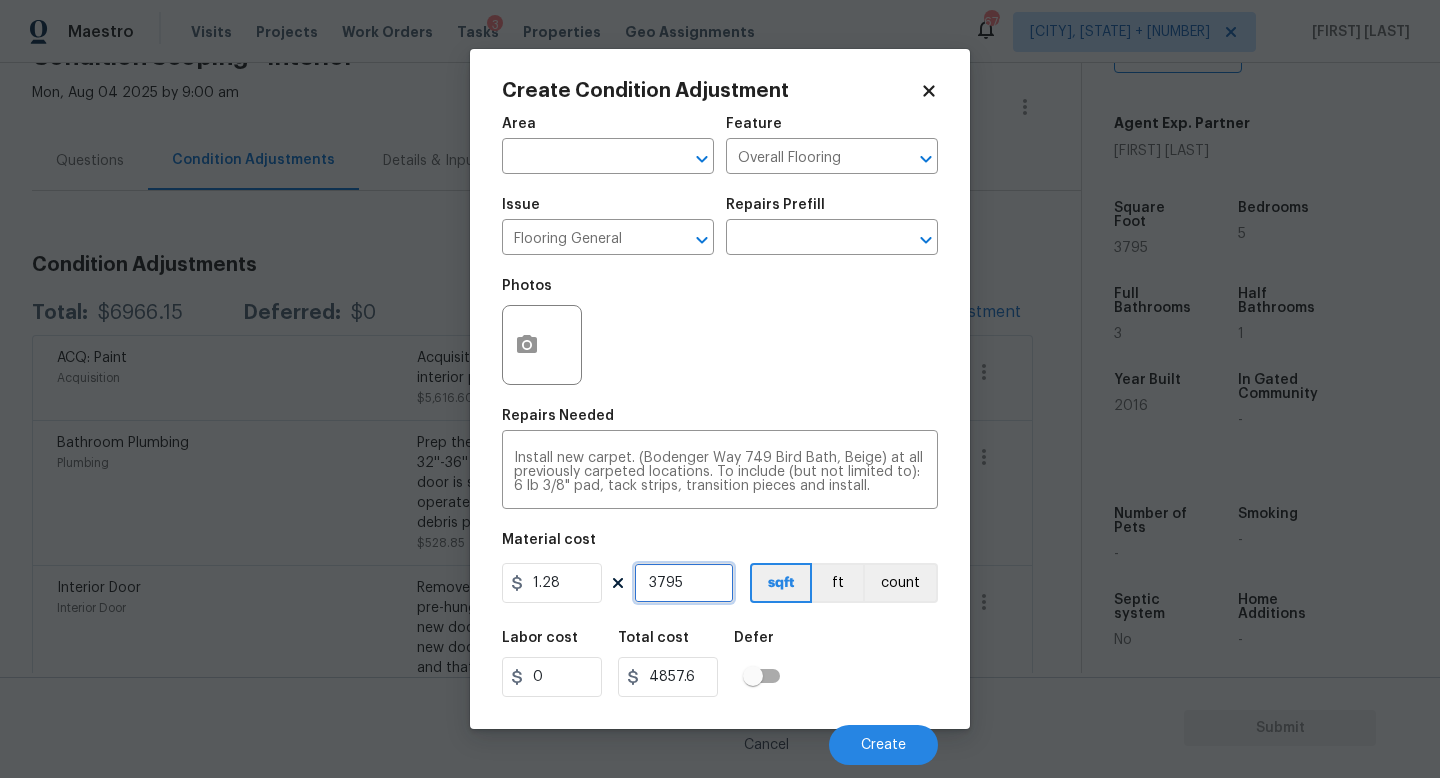 click on "3795" at bounding box center [684, 583] 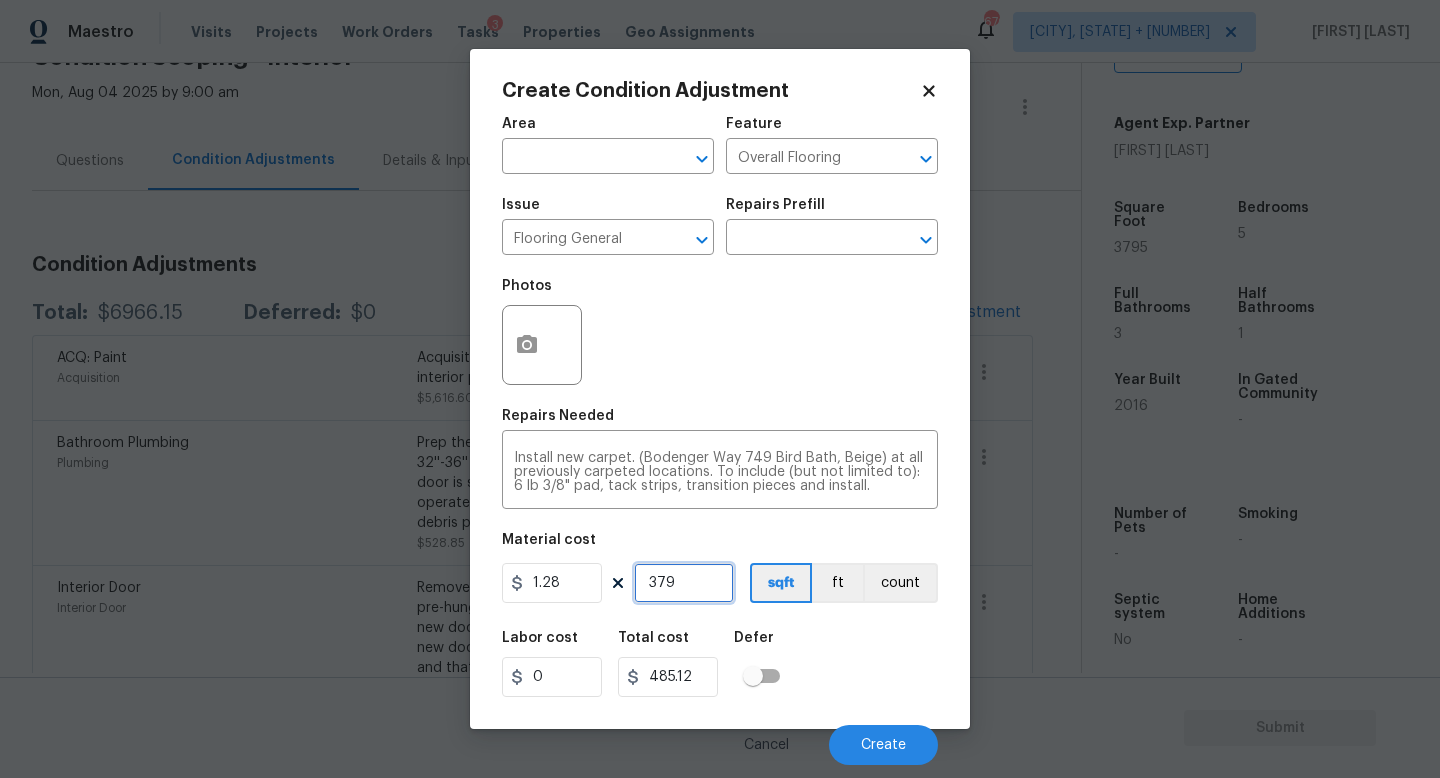 type on "37" 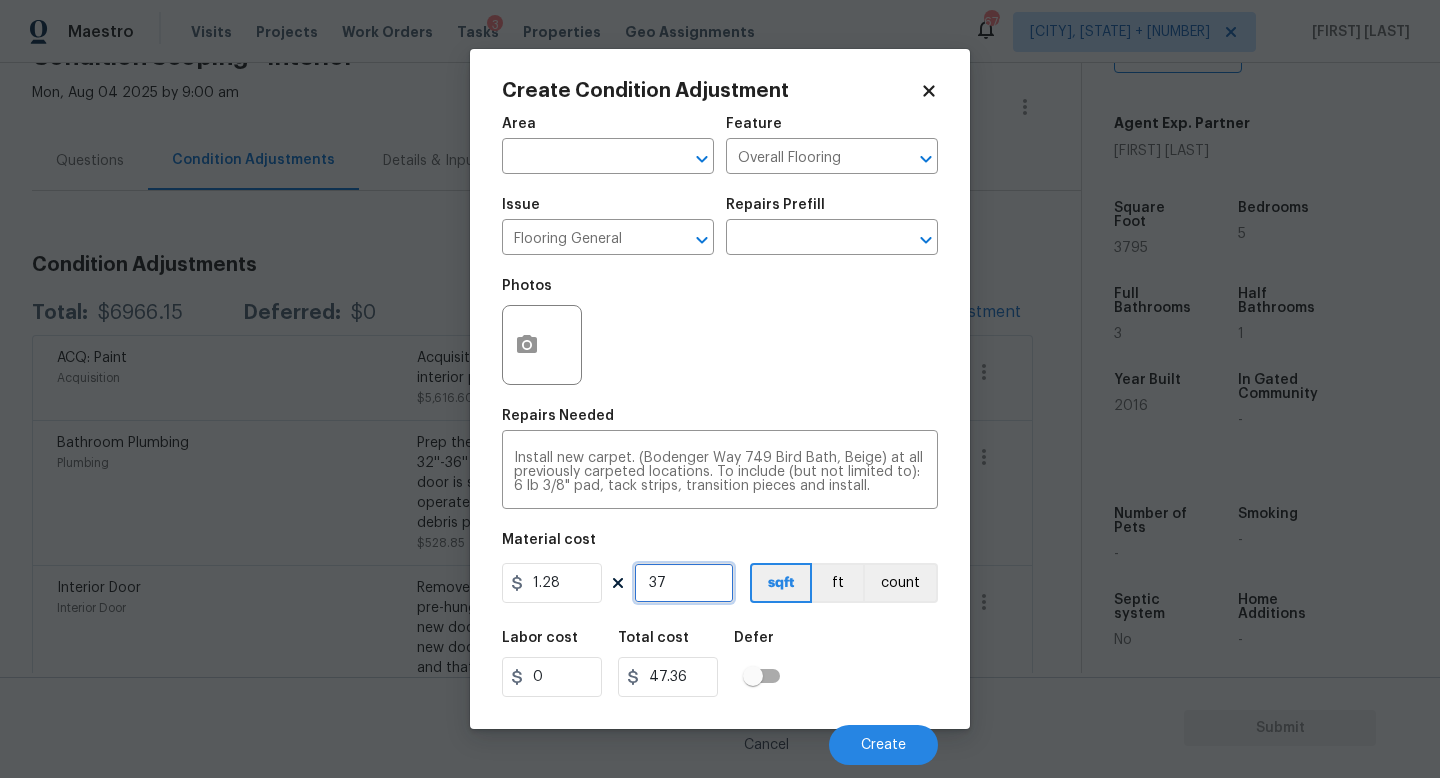 type on "3" 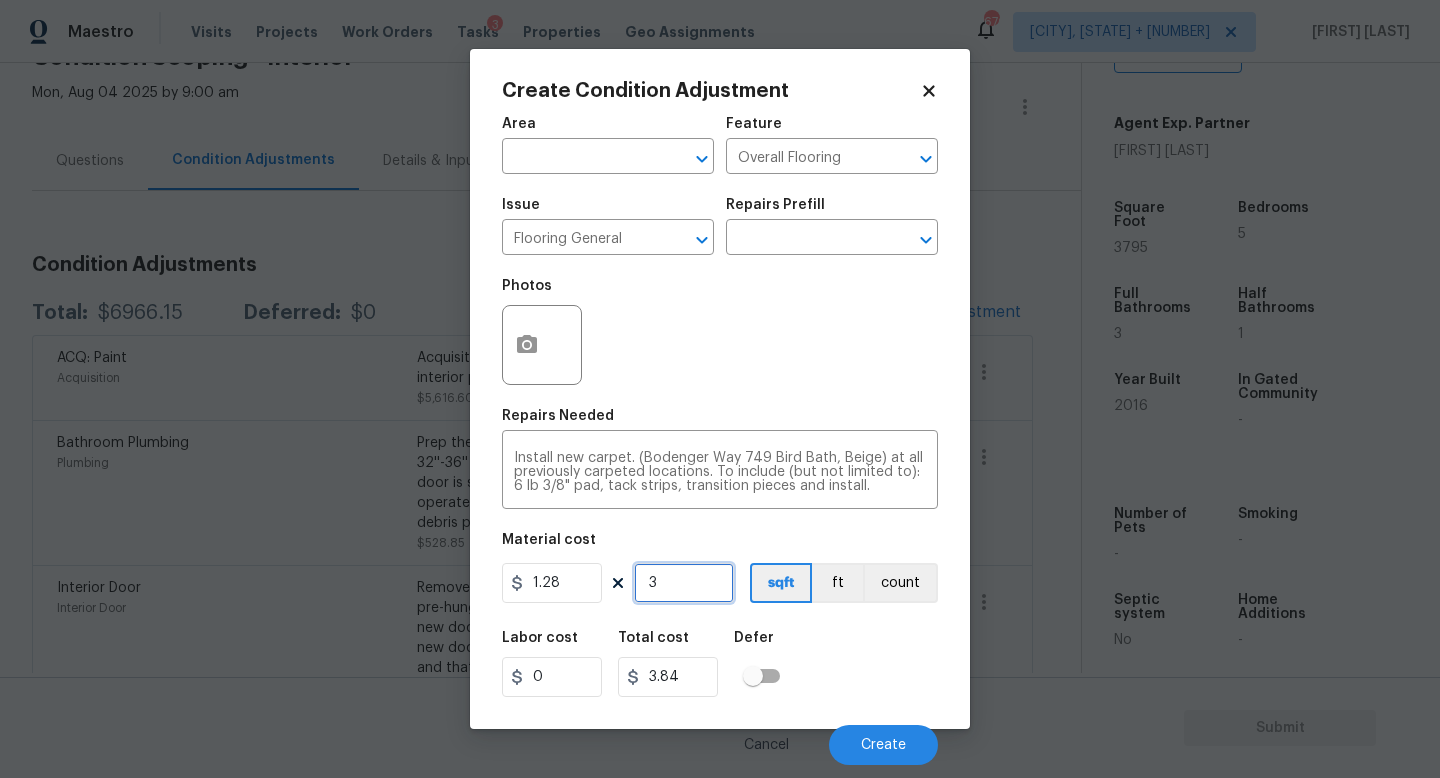 type on "0" 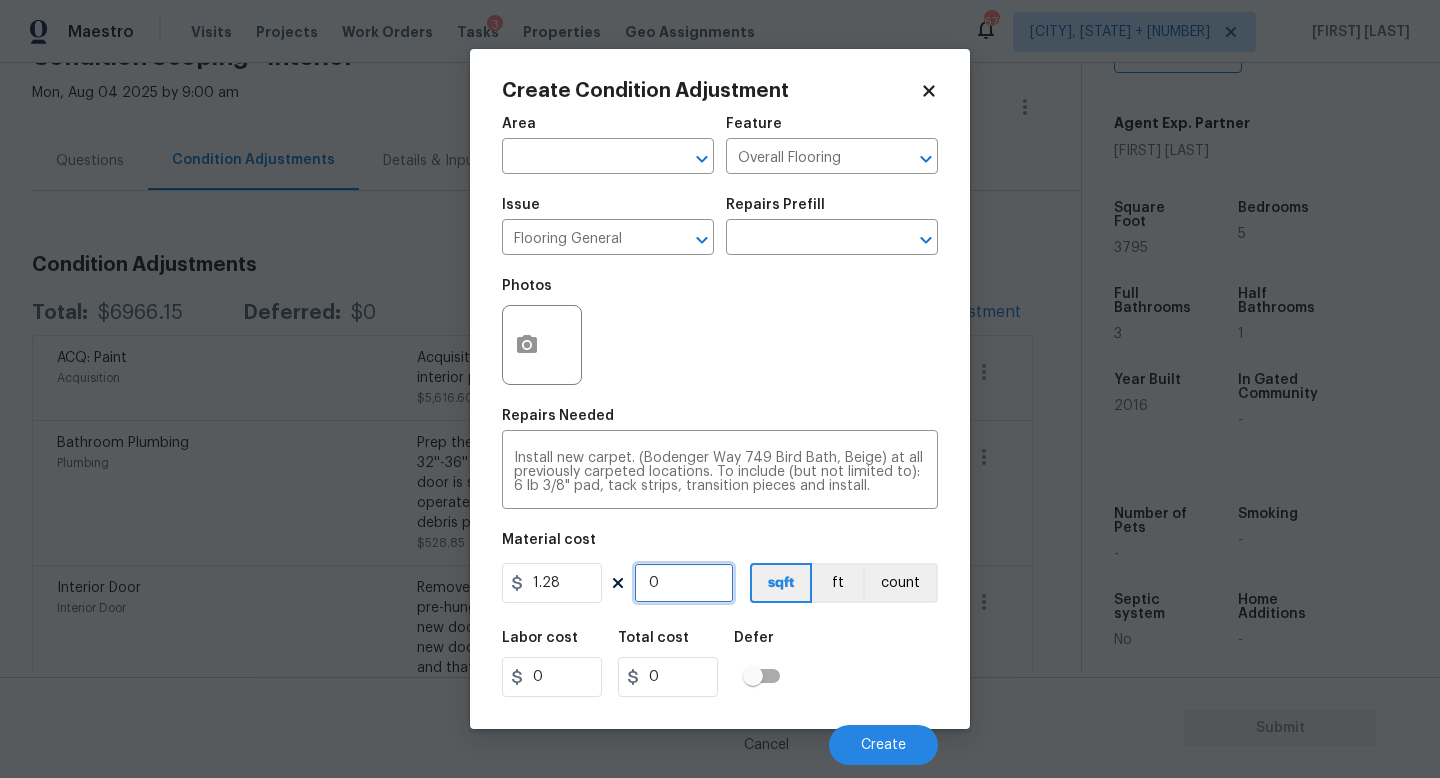 type on "2" 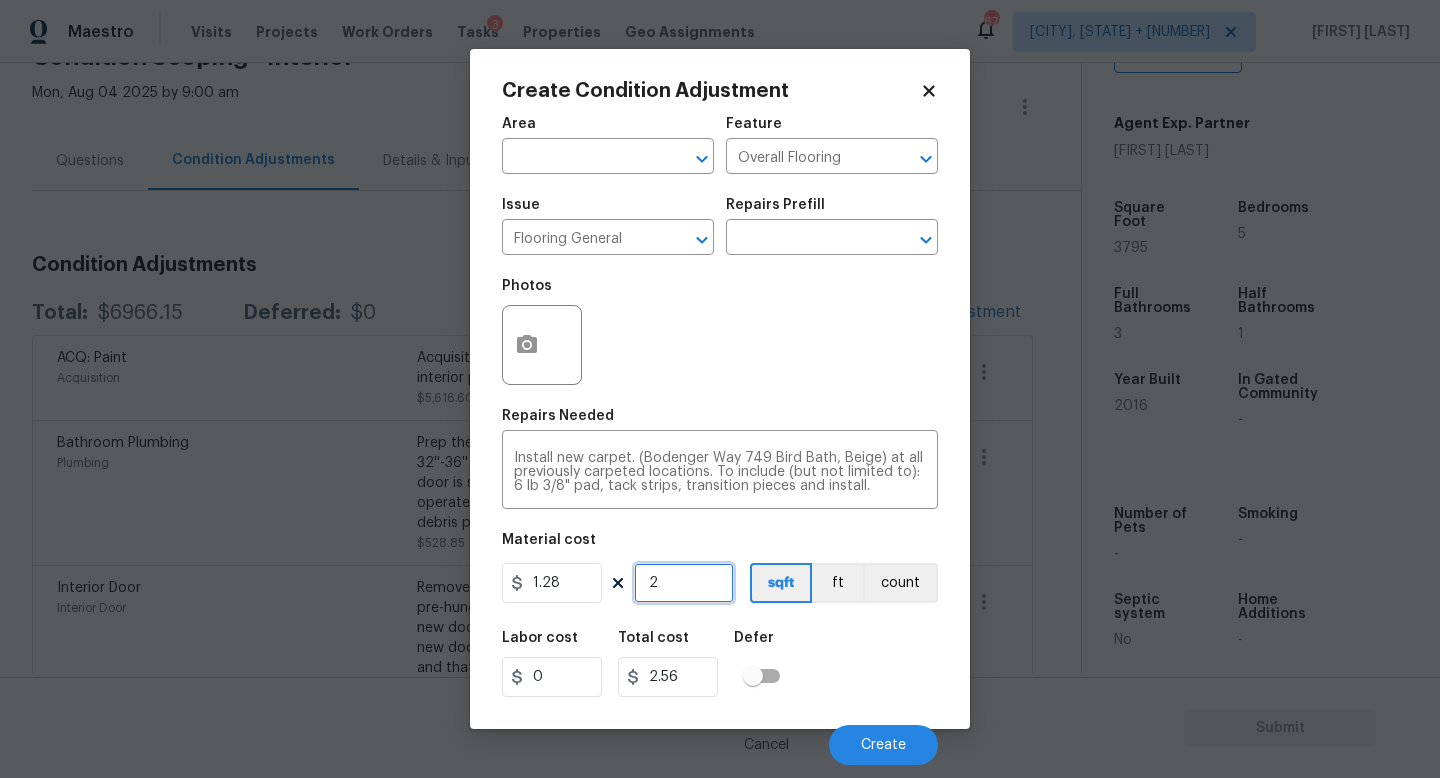 type on "0" 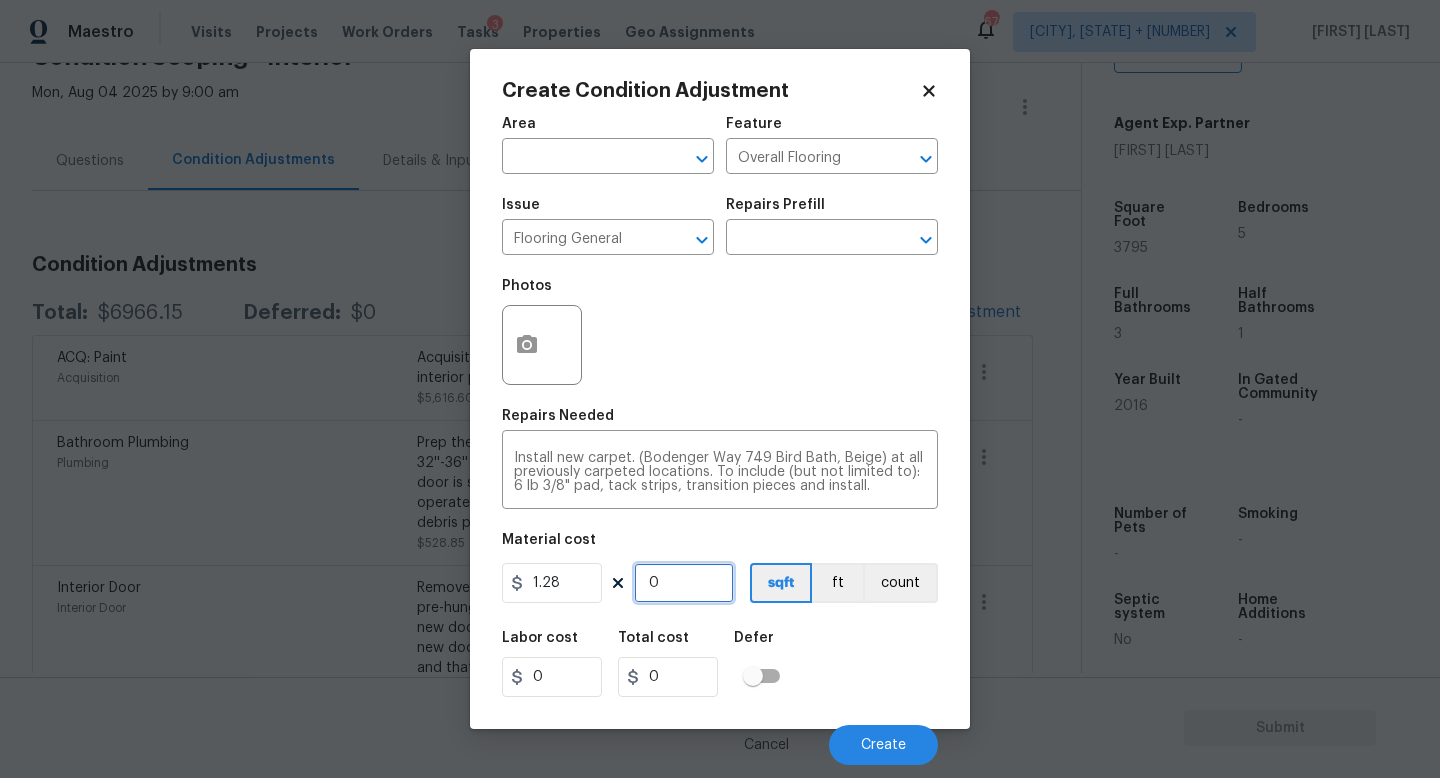 type on "3" 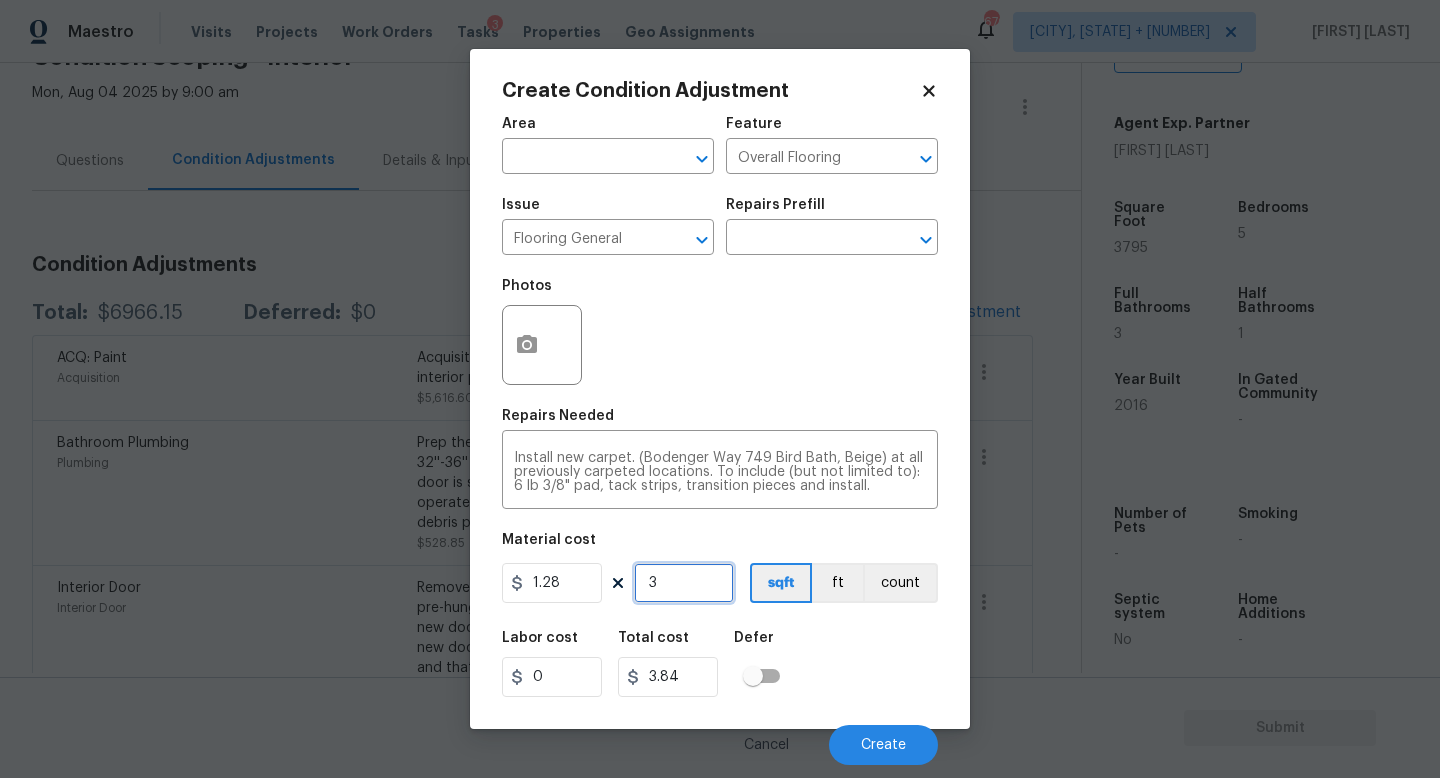 type on "32" 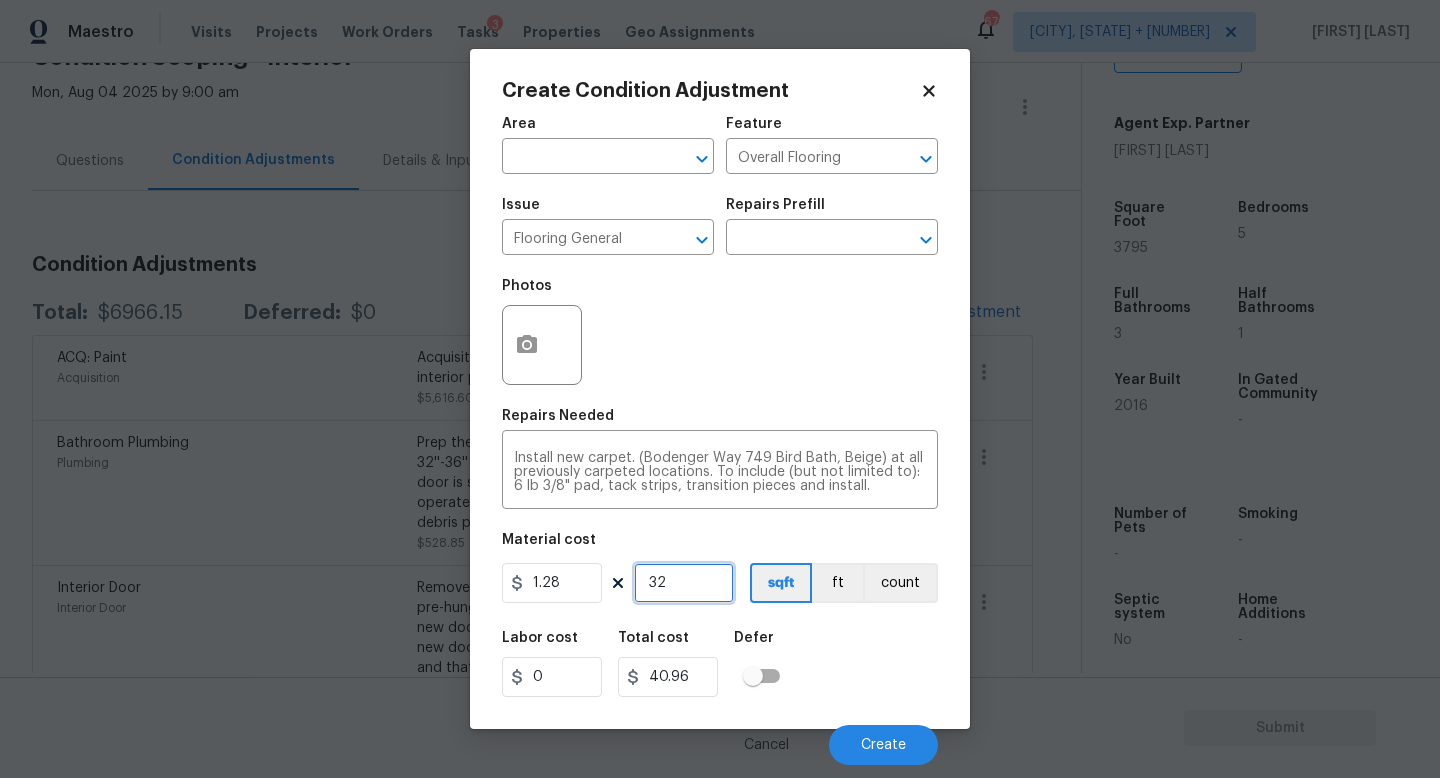 type on "320" 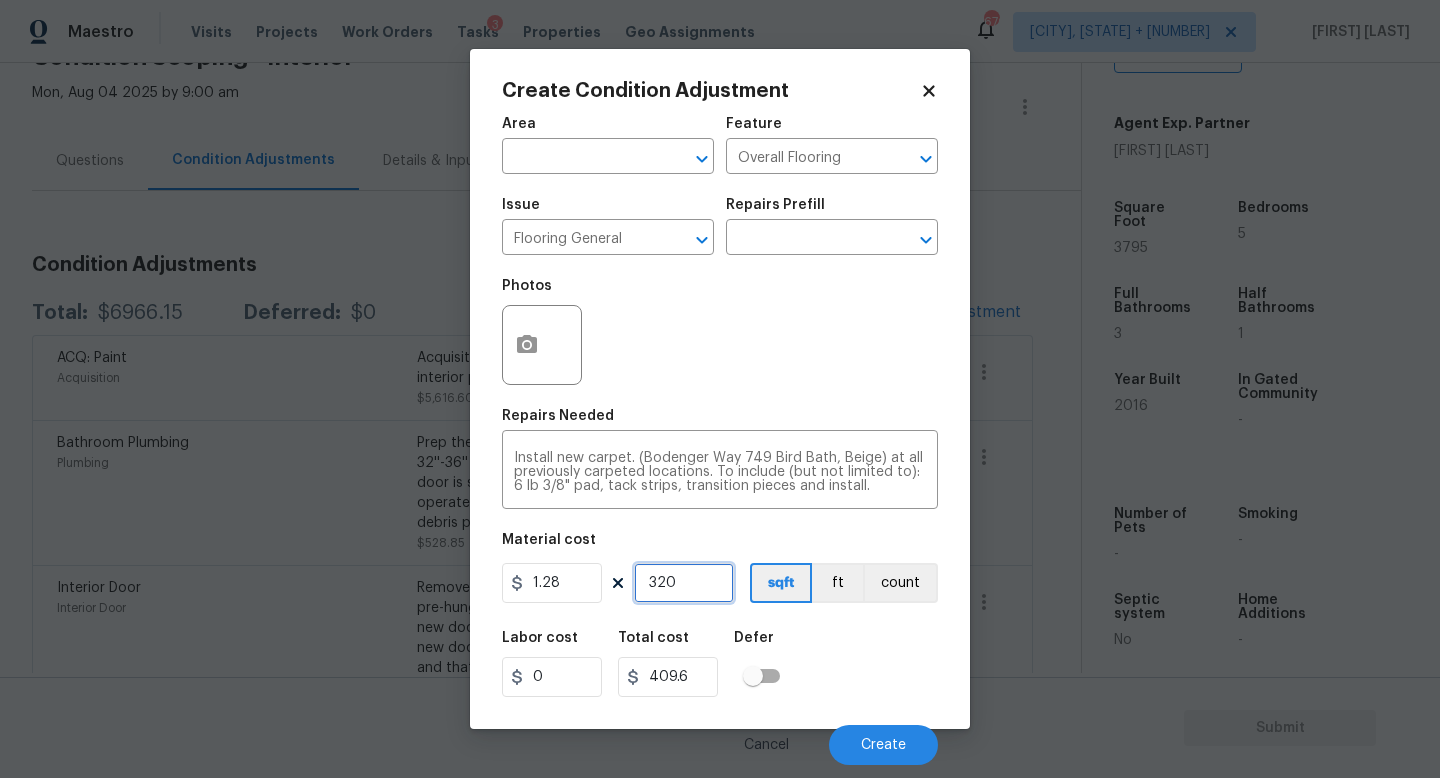 type on "3200" 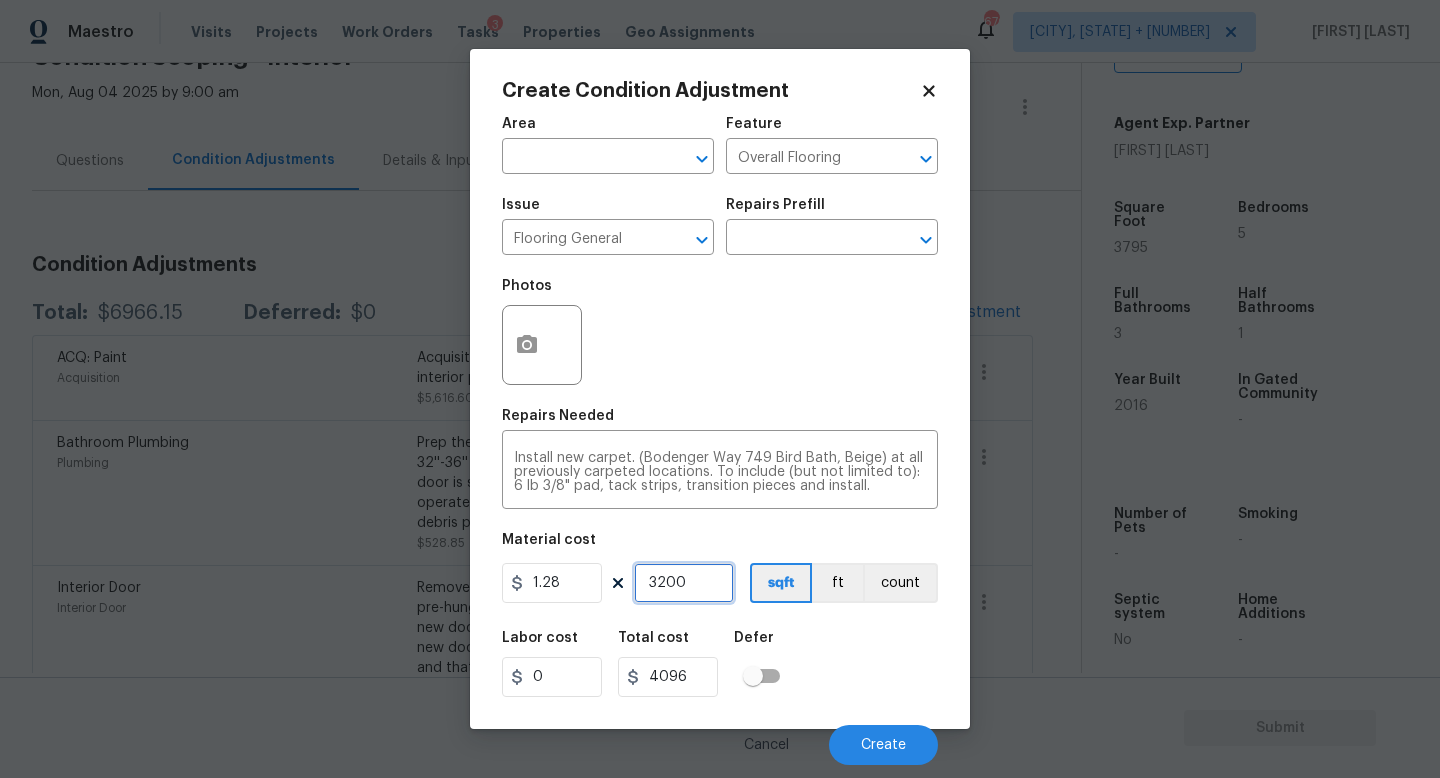 type on "3200" 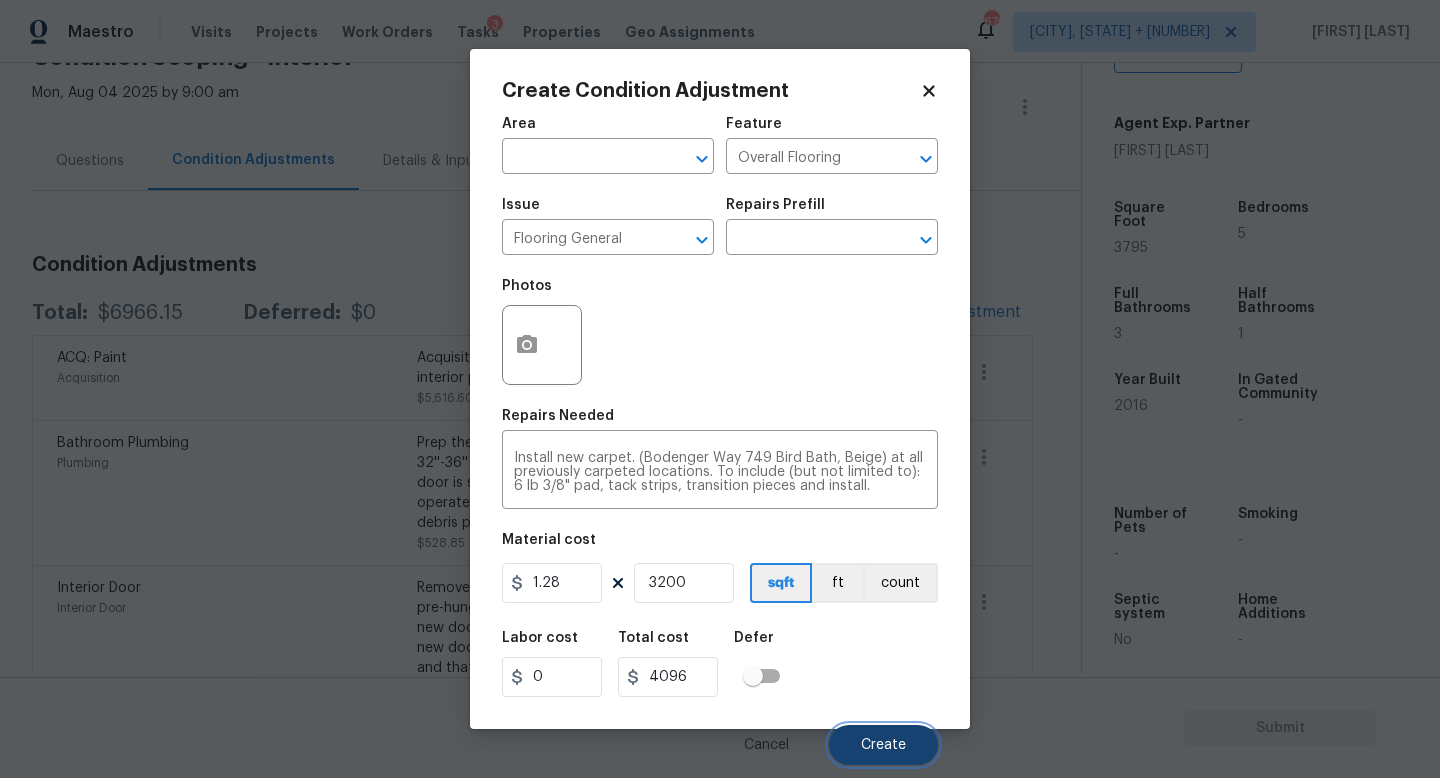 click on "Create" at bounding box center [883, 745] 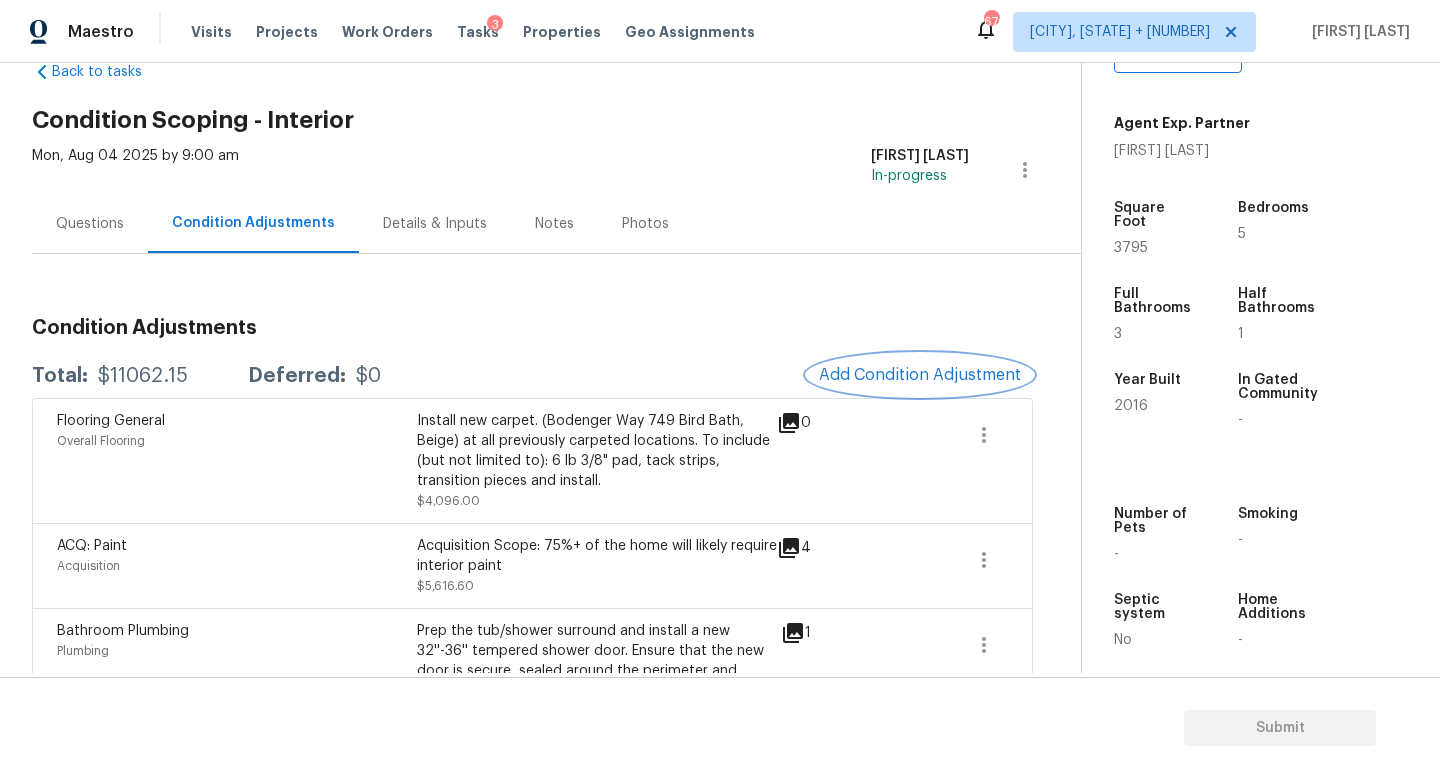 scroll, scrollTop: 54, scrollLeft: 0, axis: vertical 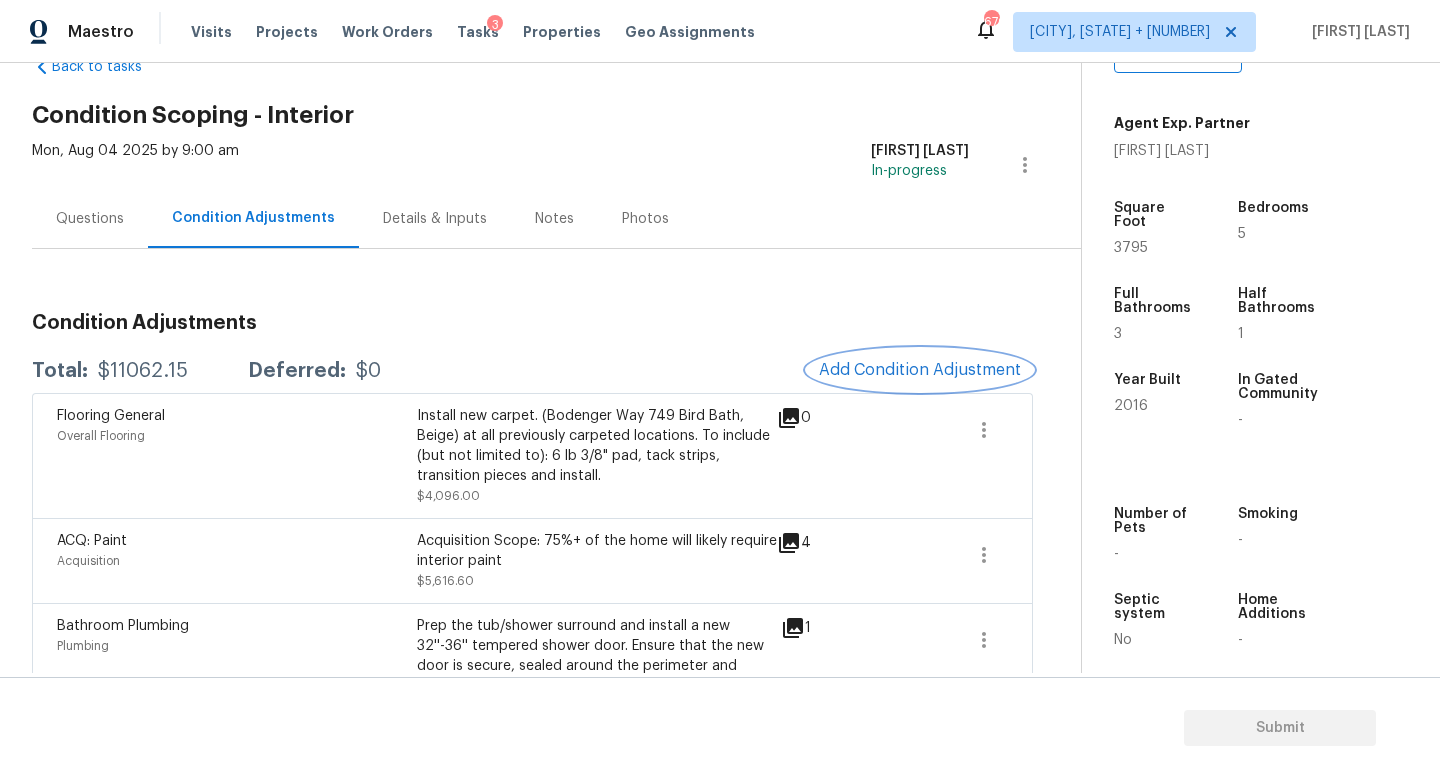 click on "Add Condition Adjustment" at bounding box center (920, 370) 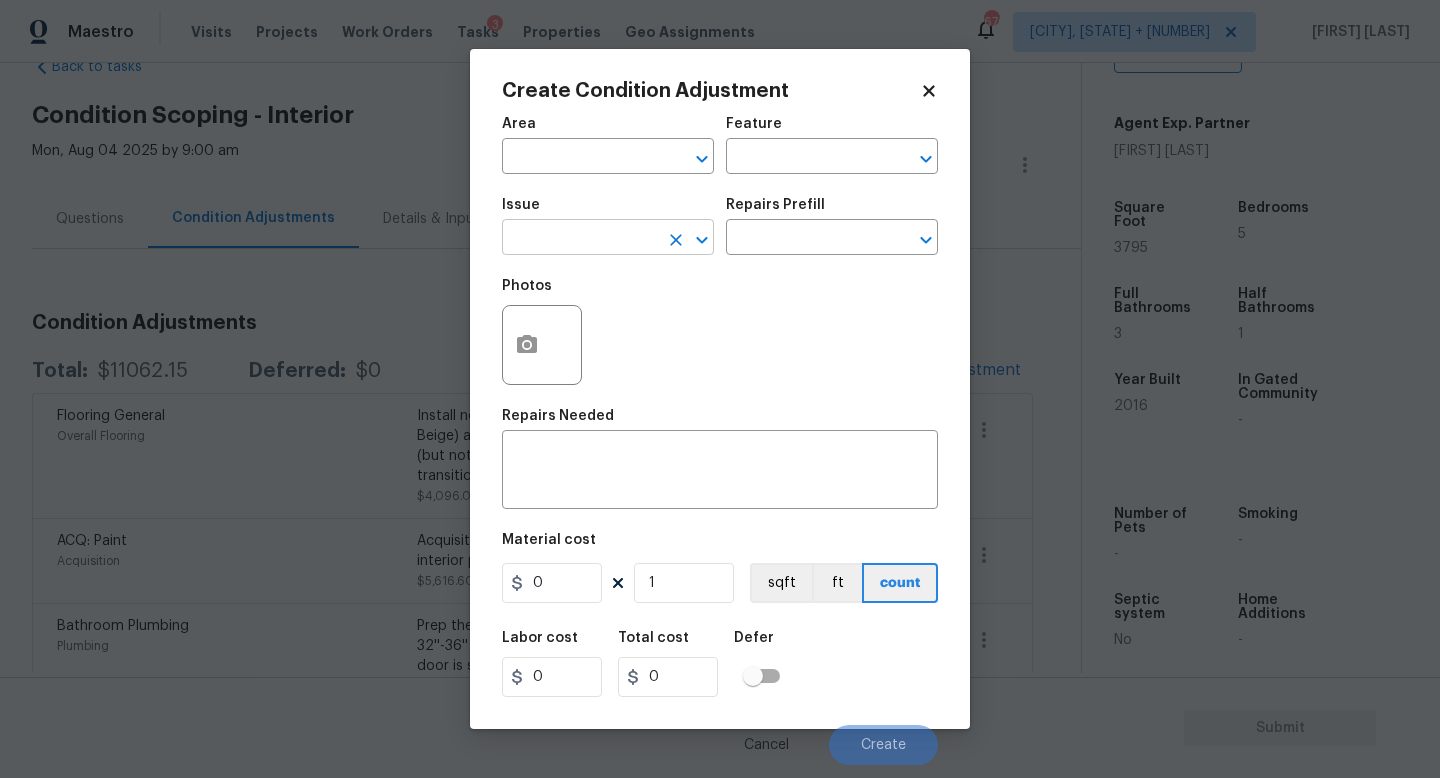 click at bounding box center [580, 239] 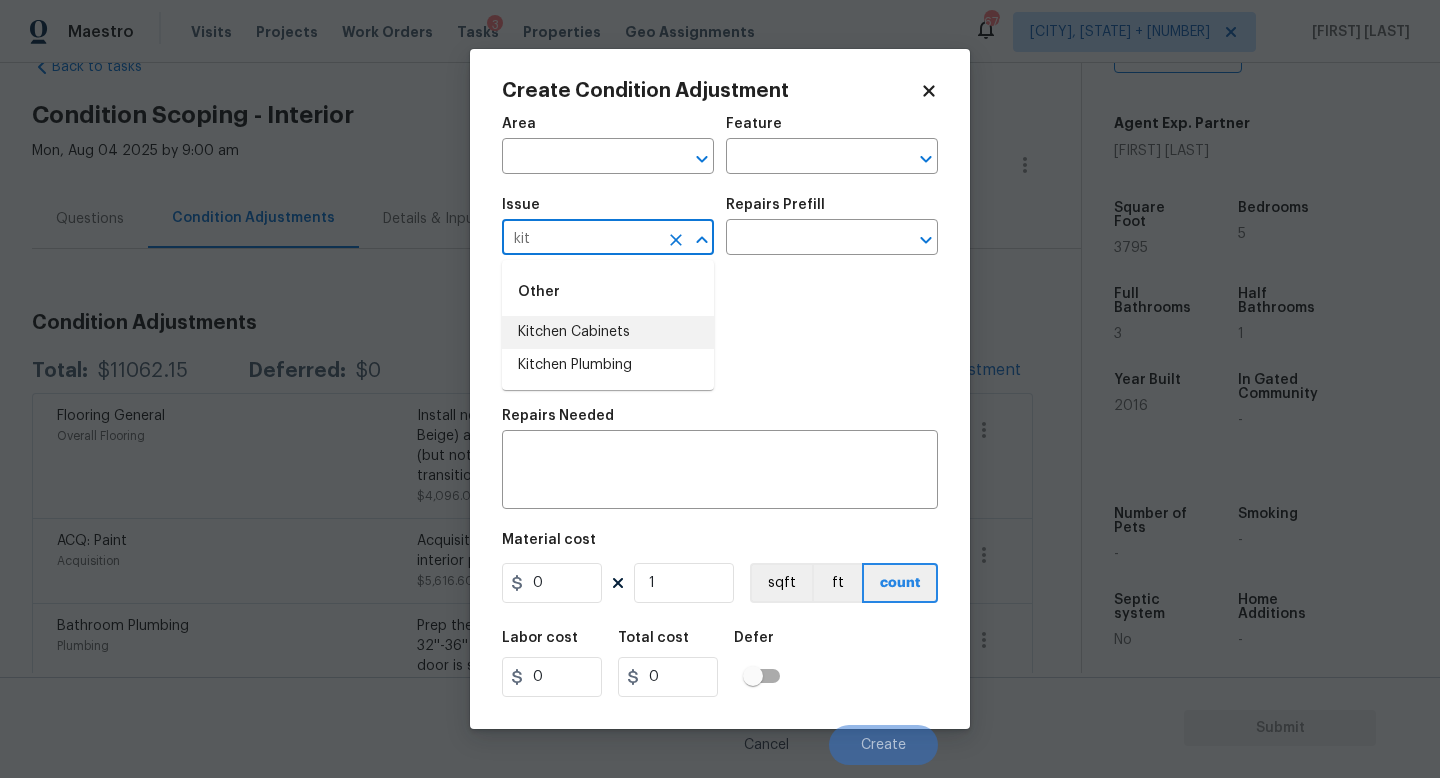 click on "Kitchen Cabinets" at bounding box center (608, 332) 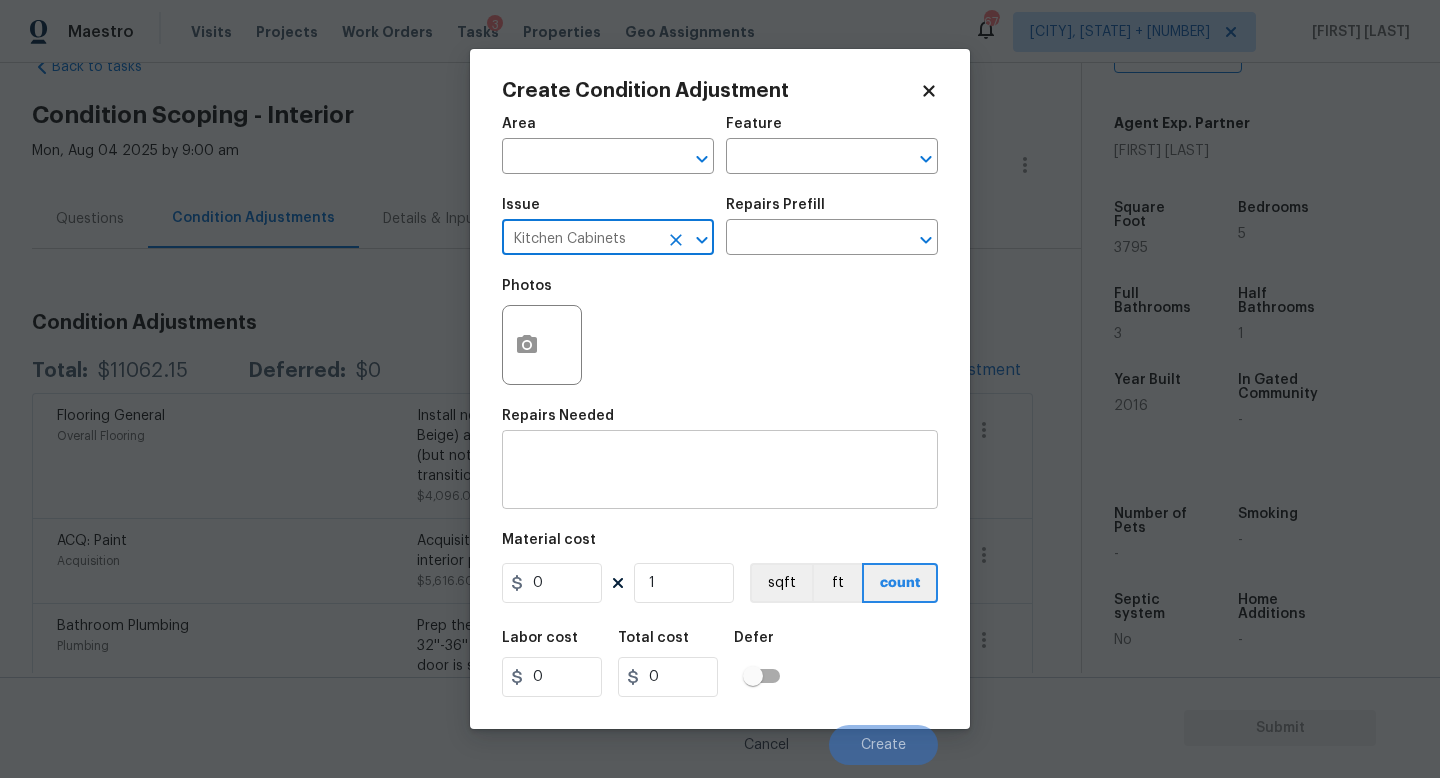 type on "Kitchen Cabinets" 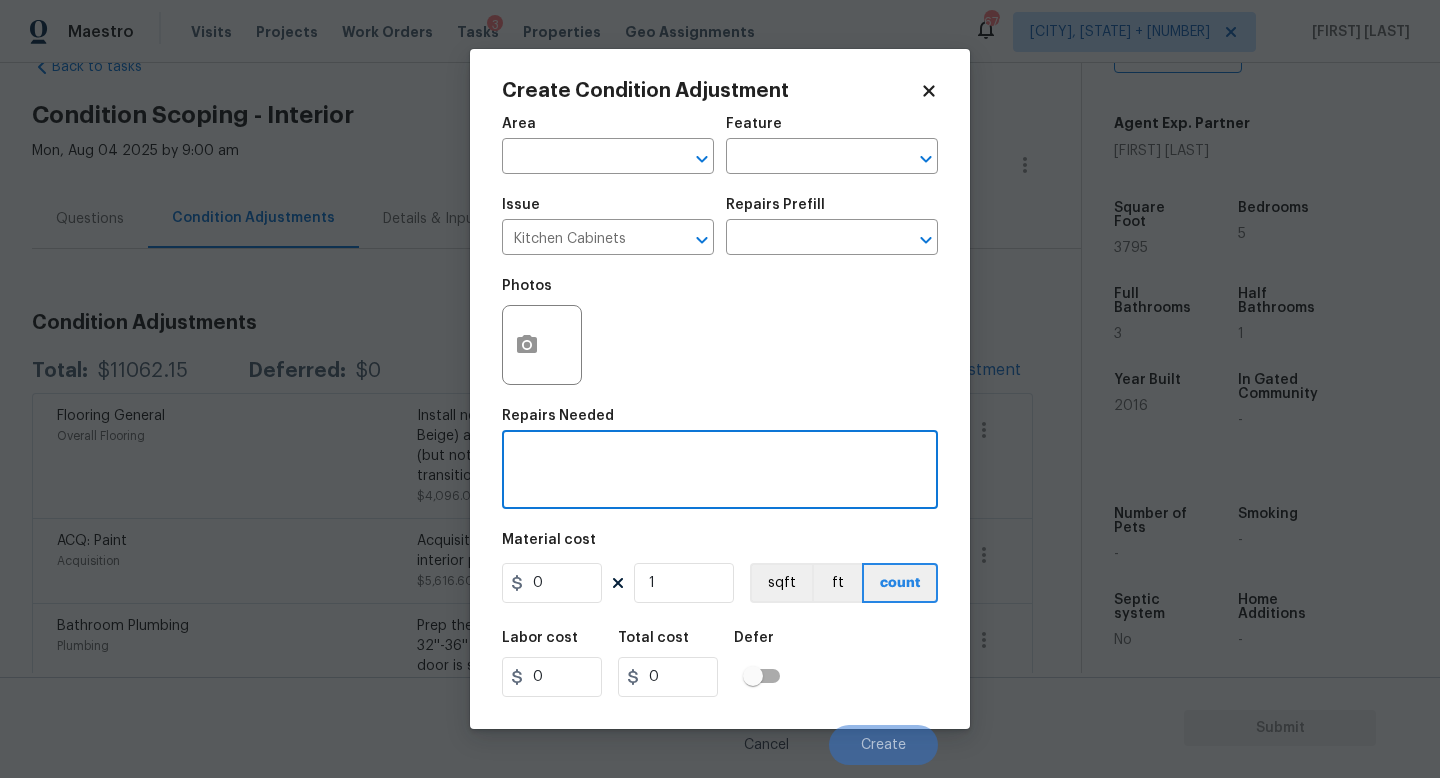 click at bounding box center (720, 472) 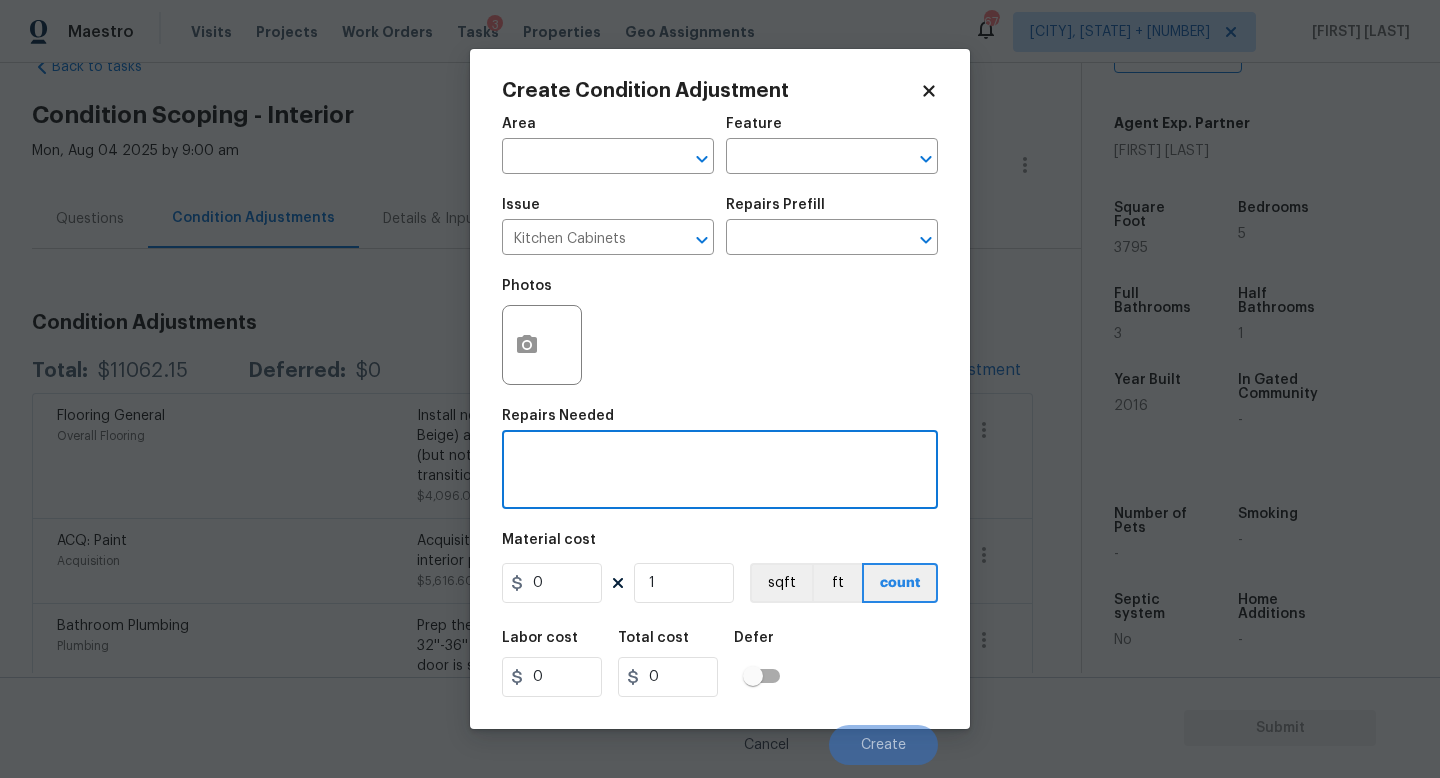 paste on "The kitchen cabinets need minimal paint touchups." 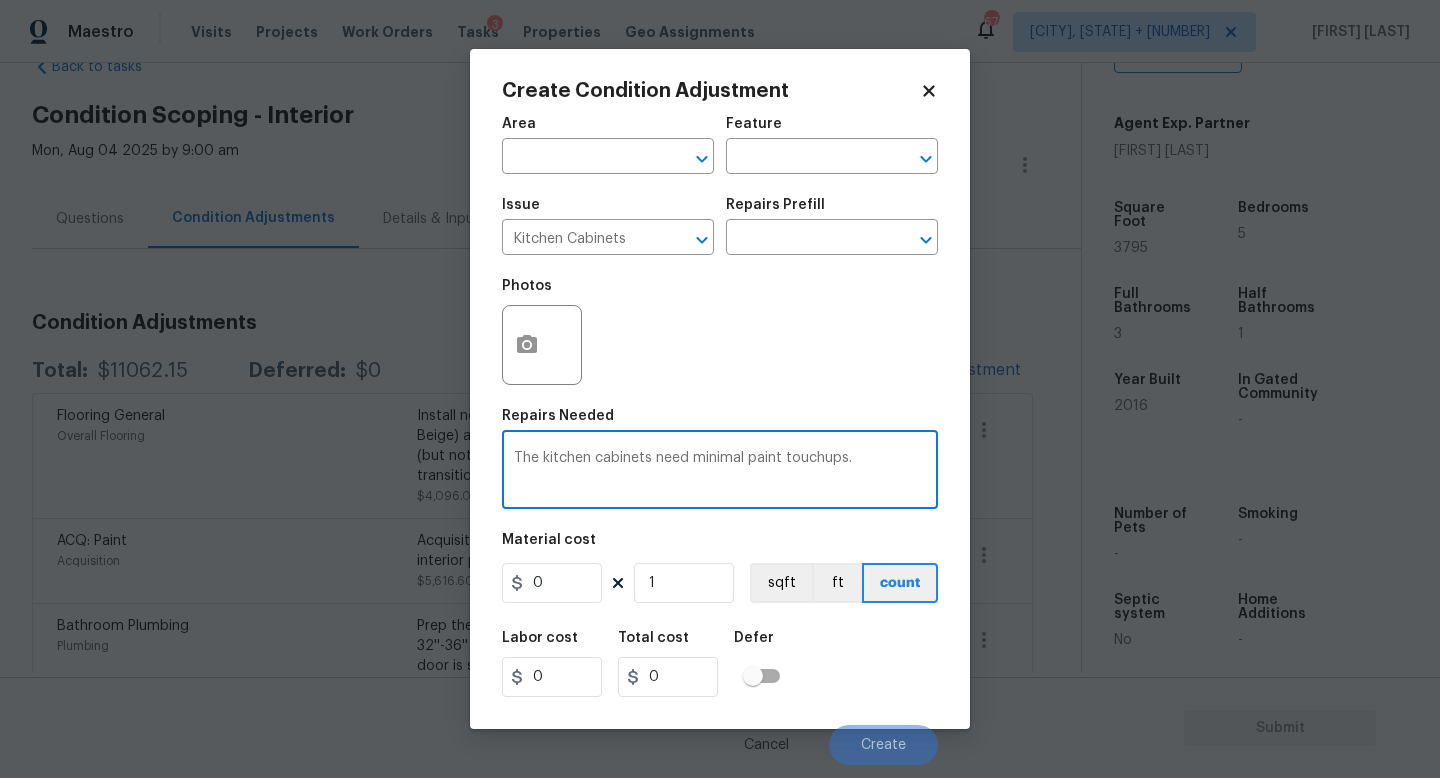 click on "The kitchen cabinets need minimal paint touchups." at bounding box center [720, 472] 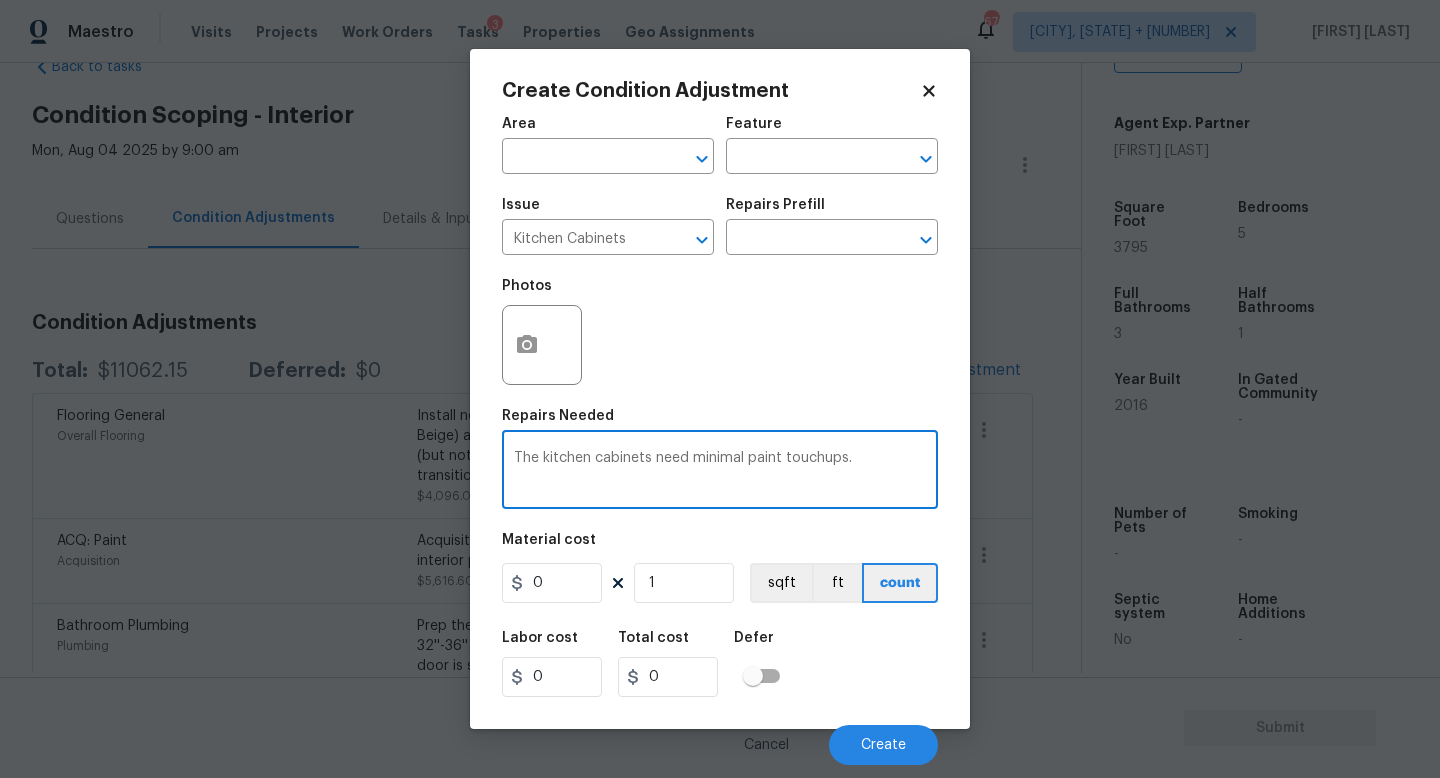 click on "The kitchen cabinets need minimal paint touchups." at bounding box center [720, 472] 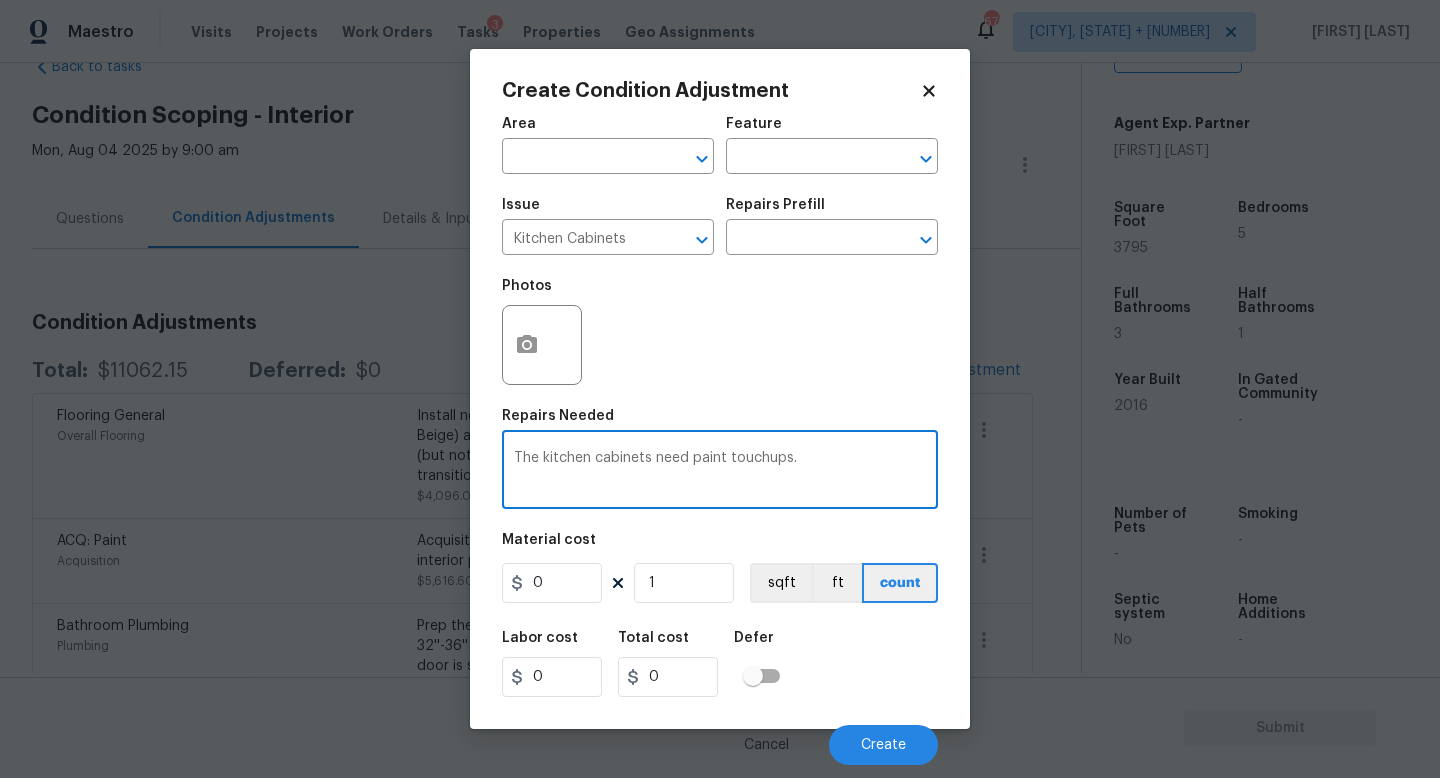 type on "The kitchen cabinets need paint touchups." 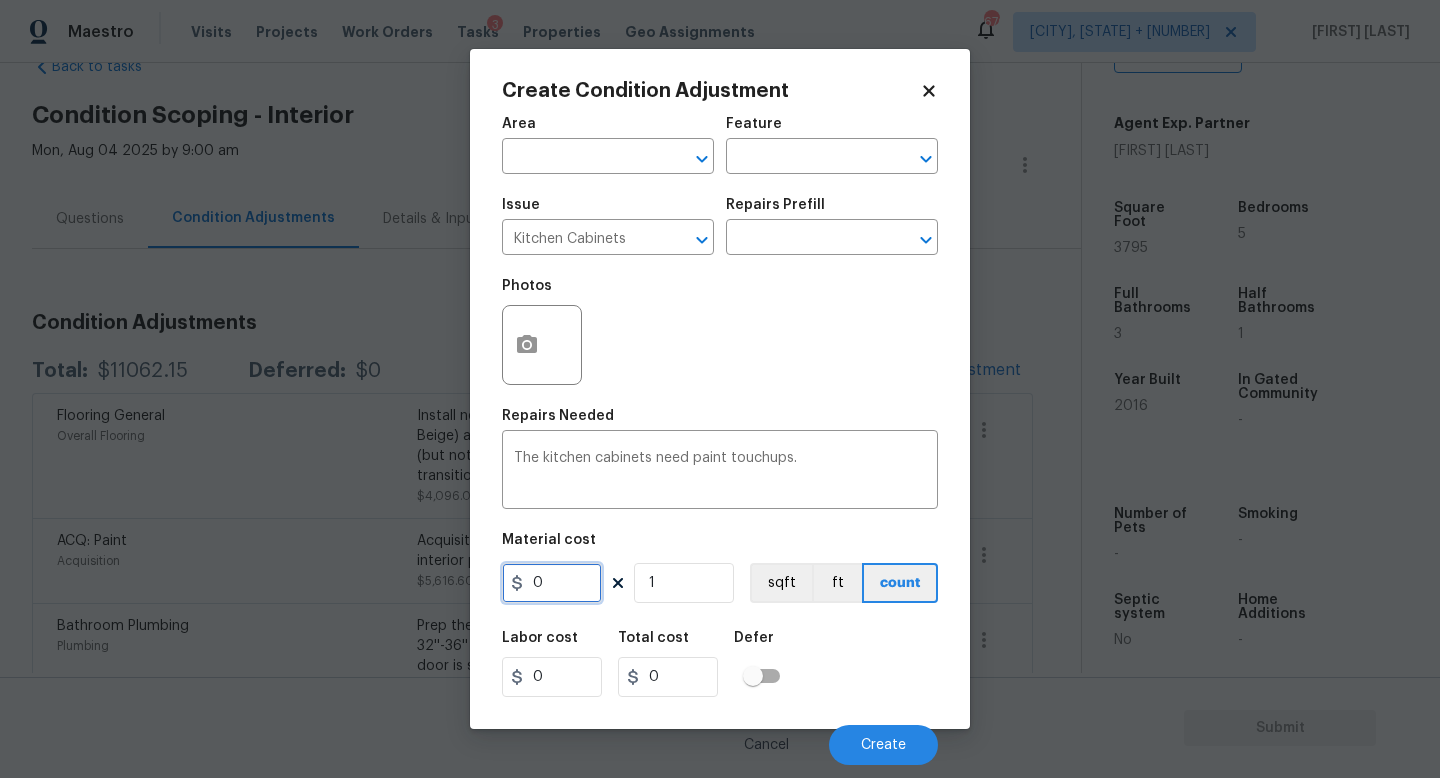 drag, startPoint x: 601, startPoint y: 578, endPoint x: 567, endPoint y: 578, distance: 34 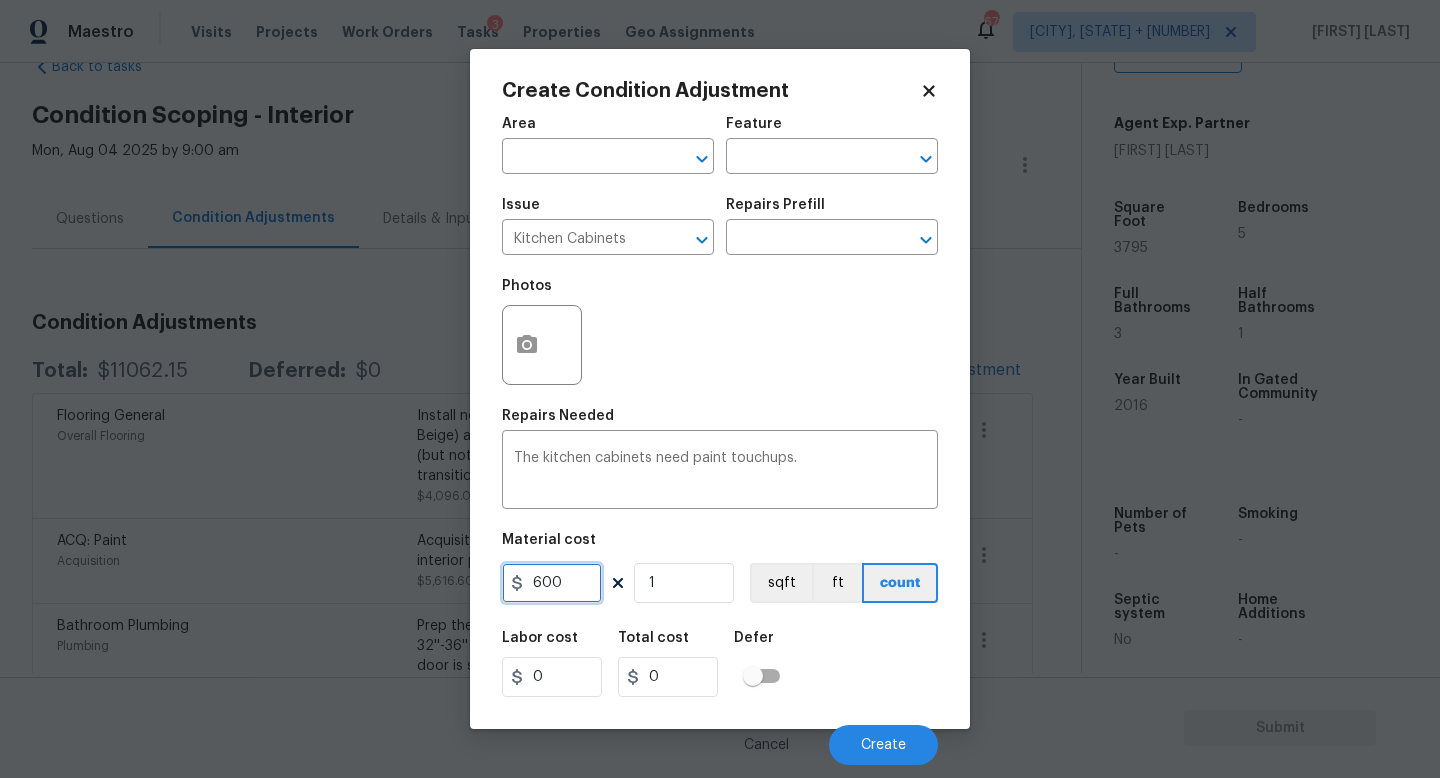 type on "600" 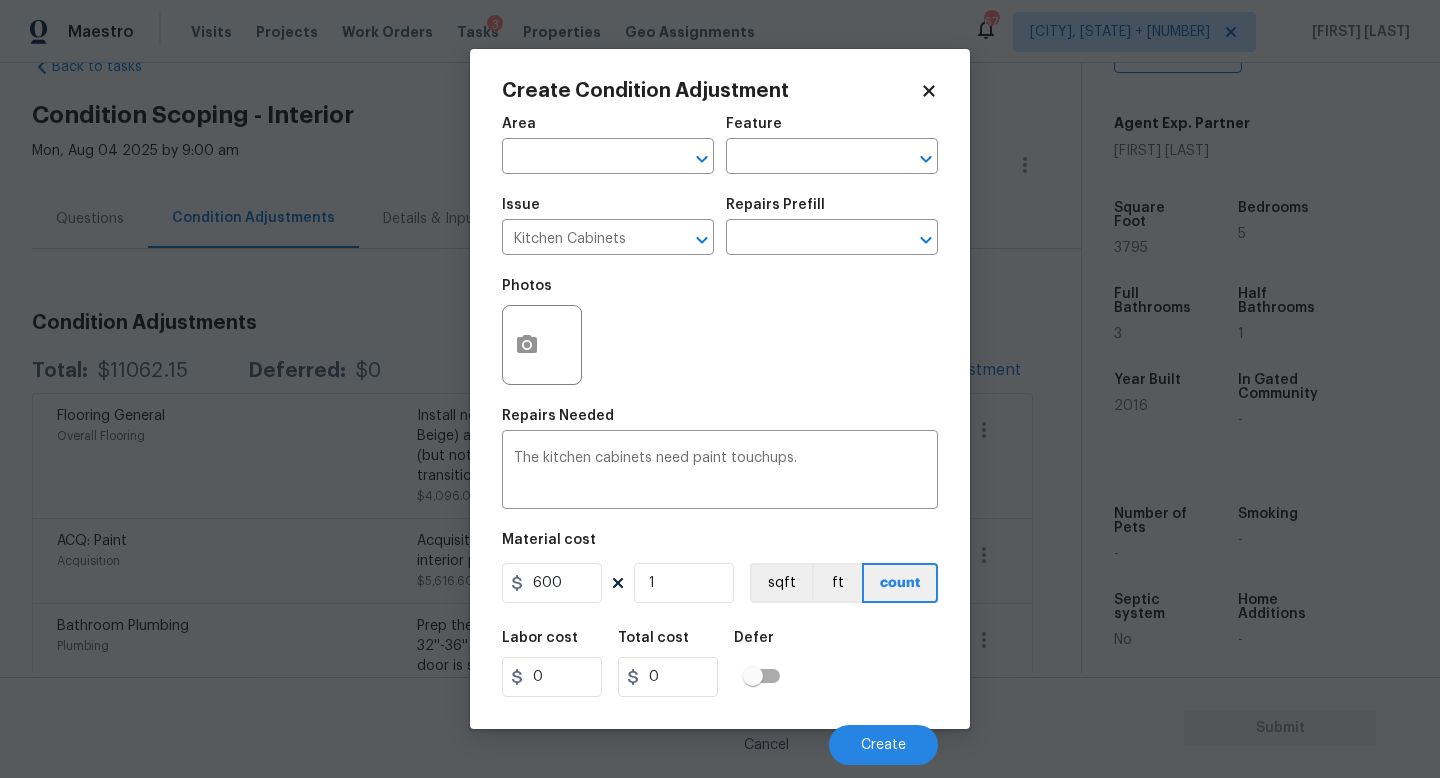 type on "600" 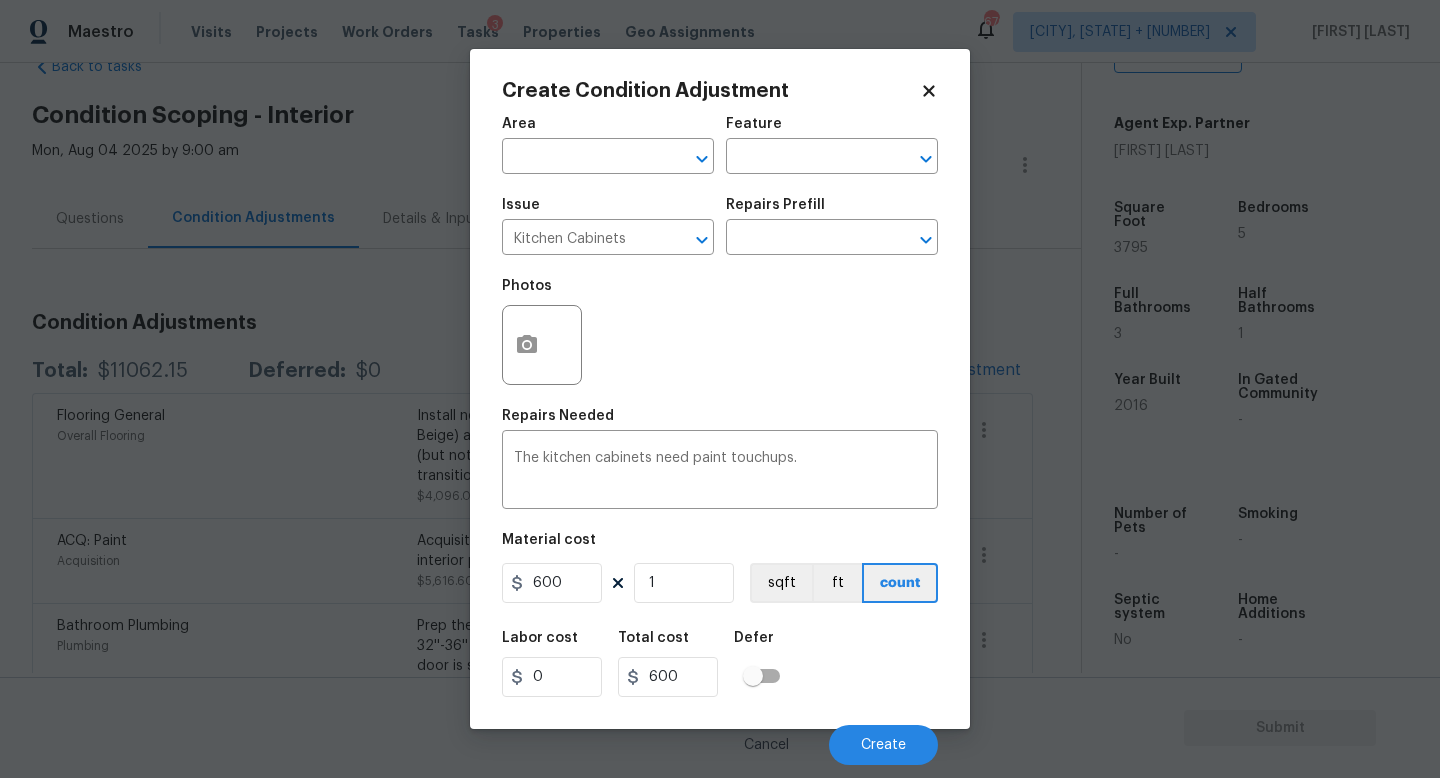 click on "Labor cost 0 Total cost 600 Defer" at bounding box center [720, 664] 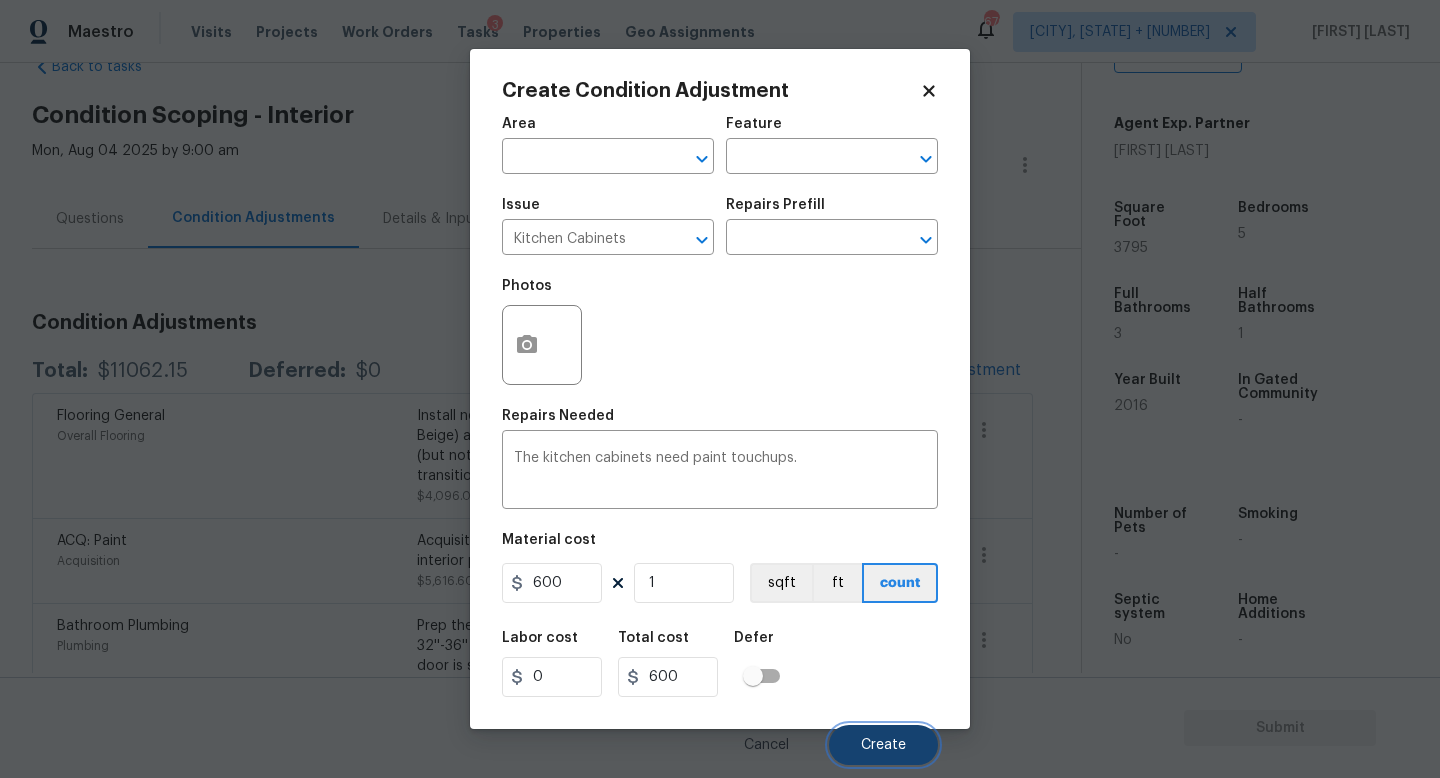 click on "Create" at bounding box center (883, 745) 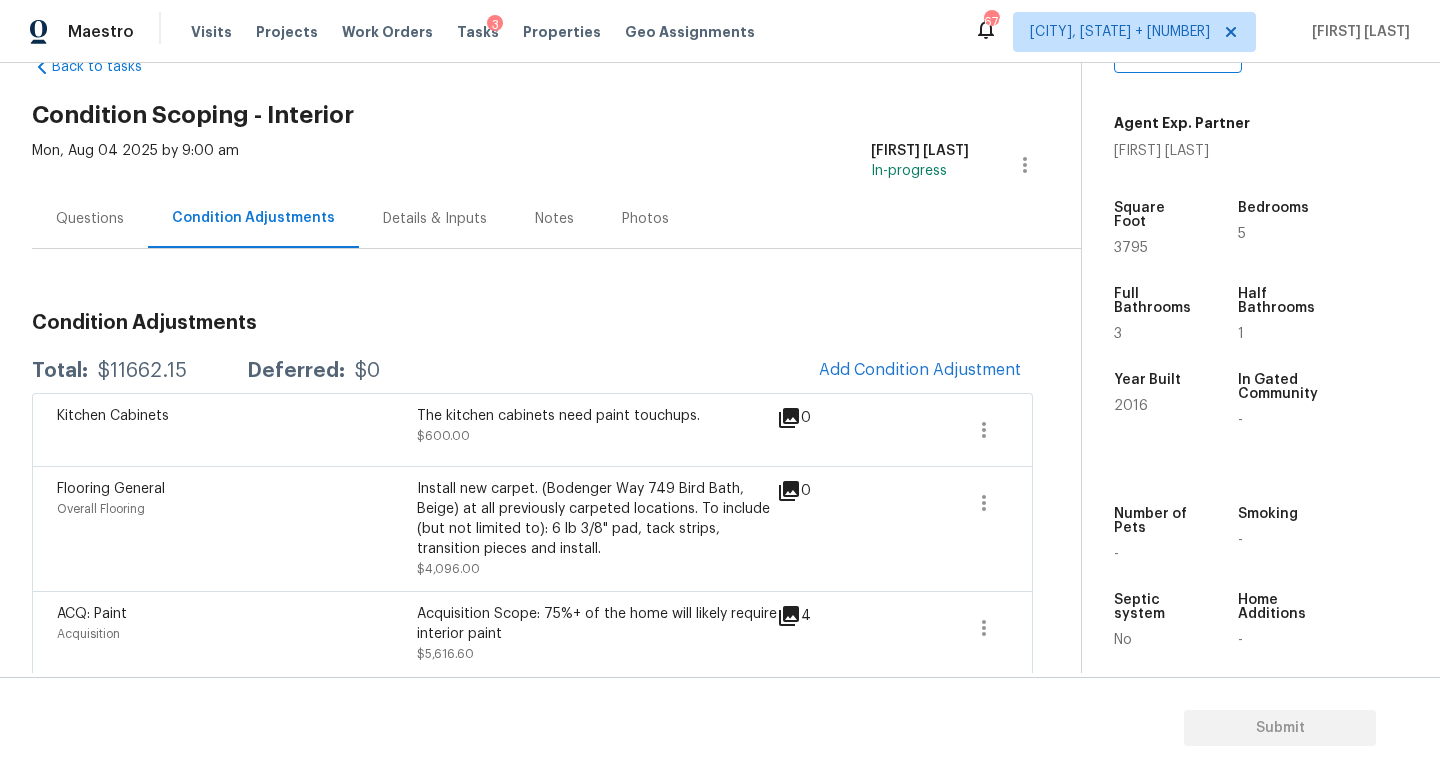 click on "Condition Adjustments Total:  $11662.15 Deferred:  $0 Add Condition Adjustment Kitchen Cabinets  The kitchen cabinets need paint touchups.  $600.00   0 Flooring General Overall Flooring Install new carpet. (Bodenger Way 749 Bird Bath, Beige) at all previously carpeted locations. To include (but not limited to): 6 lb 3/8" pad, tack strips, transition pieces and install. $4,096.00   0 ACQ: Paint Acquisition Acquisition Scope: 75%+ of the home will likely require interior paint $5,616.60   4 Bathroom Plumbing Plumbing Prep the tub/shower surround and install a new 32''-36'' tempered shower door. Ensure that the new door is secure, sealed around the perimeter and operates as intended. Haul away and dispose of all debris properly. $528.85   1 Interior Door Interior Door $170.70   1 Debris/garbage on site Exterior Overall - Overall Remove, haul off, and properly dispose of any debris left by seller to offsite location. Cost estimated per cubic yard. $350.00   3 Dead/overgrown tree or foliage $300.00   2" at bounding box center [532, 737] 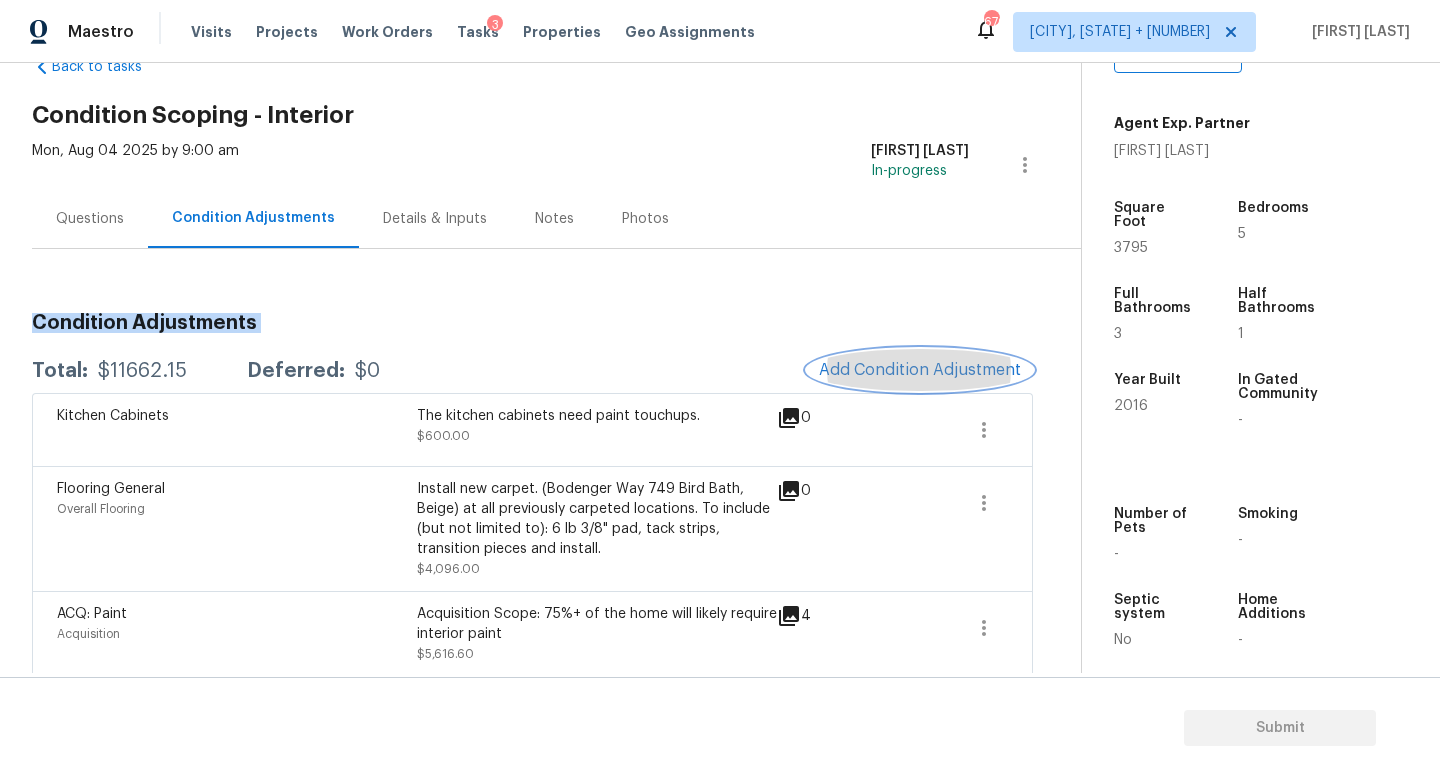 click on "Add Condition Adjustment" at bounding box center [920, 370] 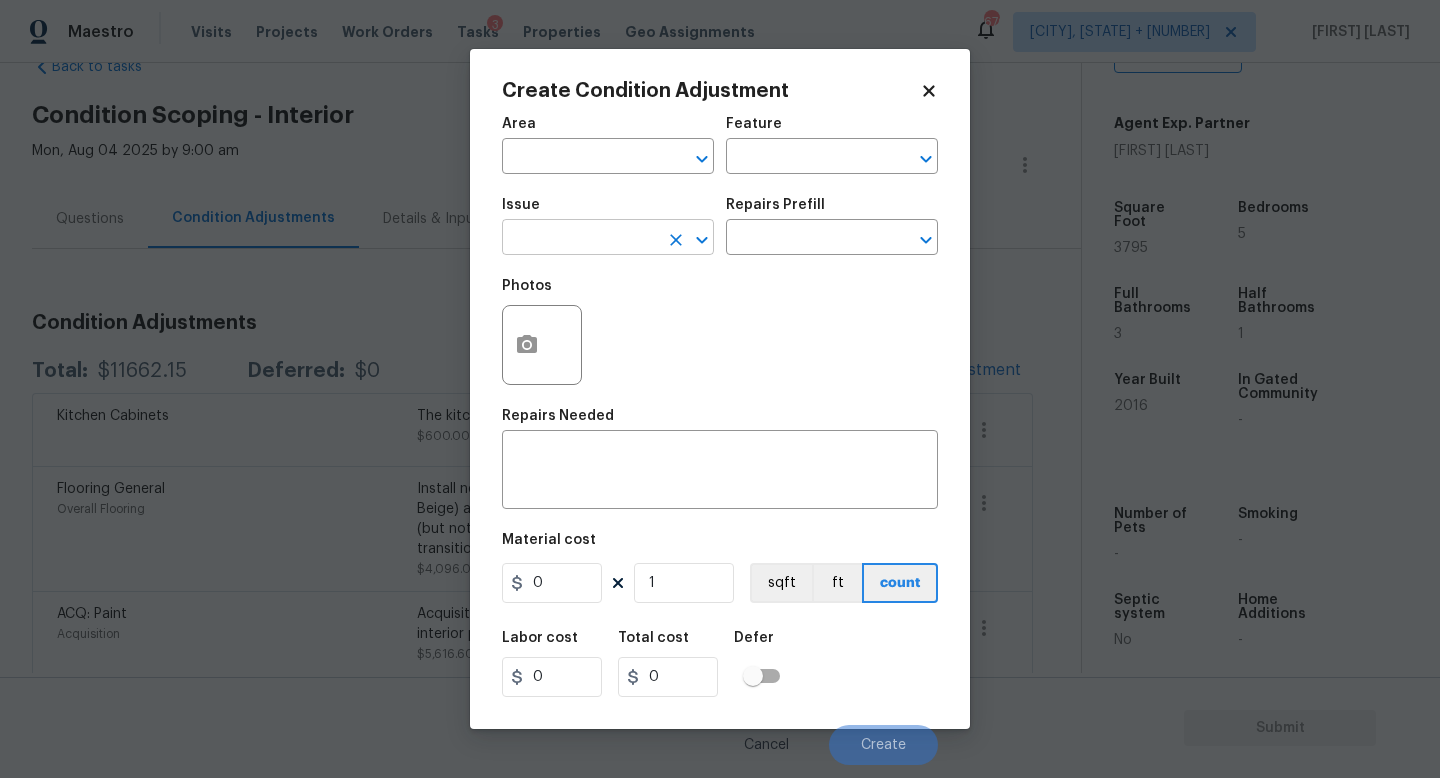 click at bounding box center (580, 239) 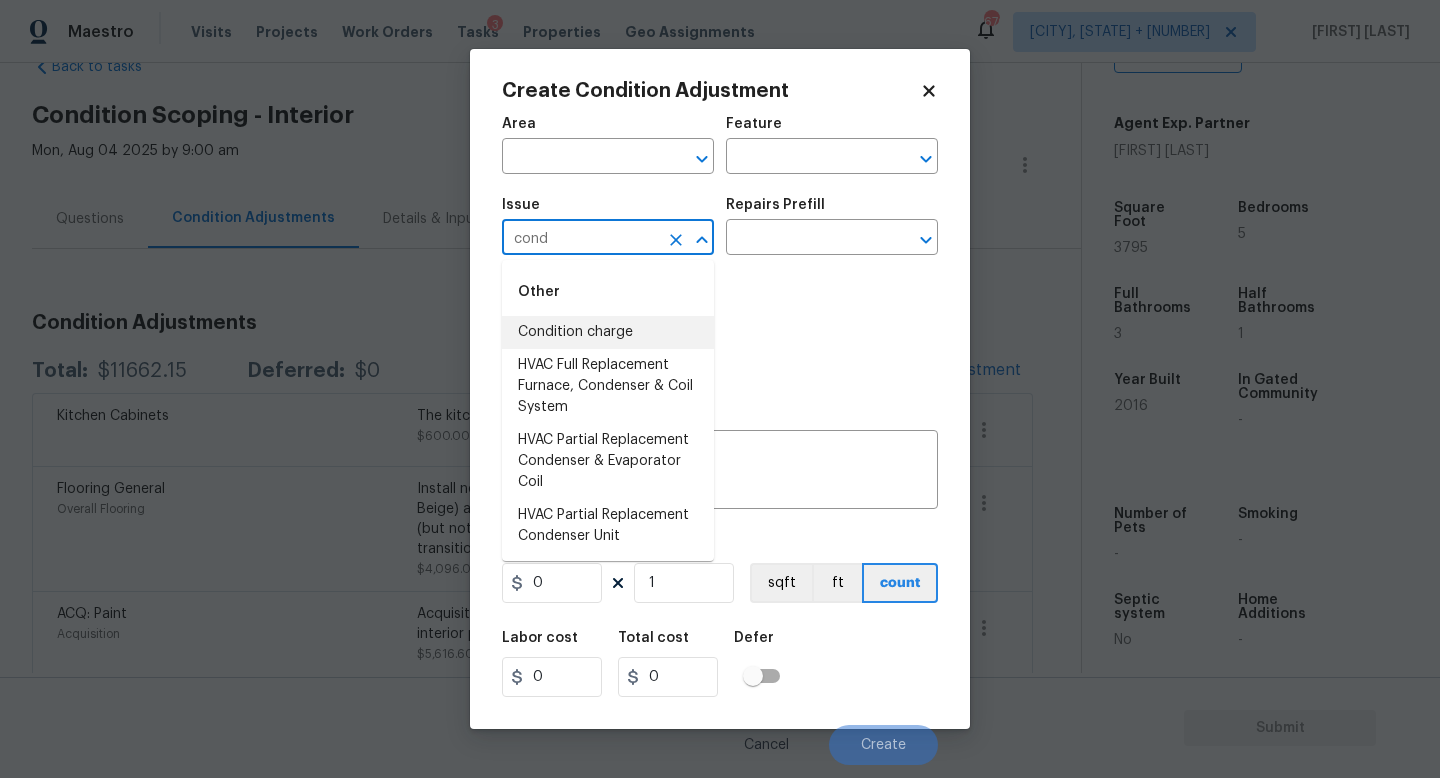 click on "Condition charge" at bounding box center [608, 332] 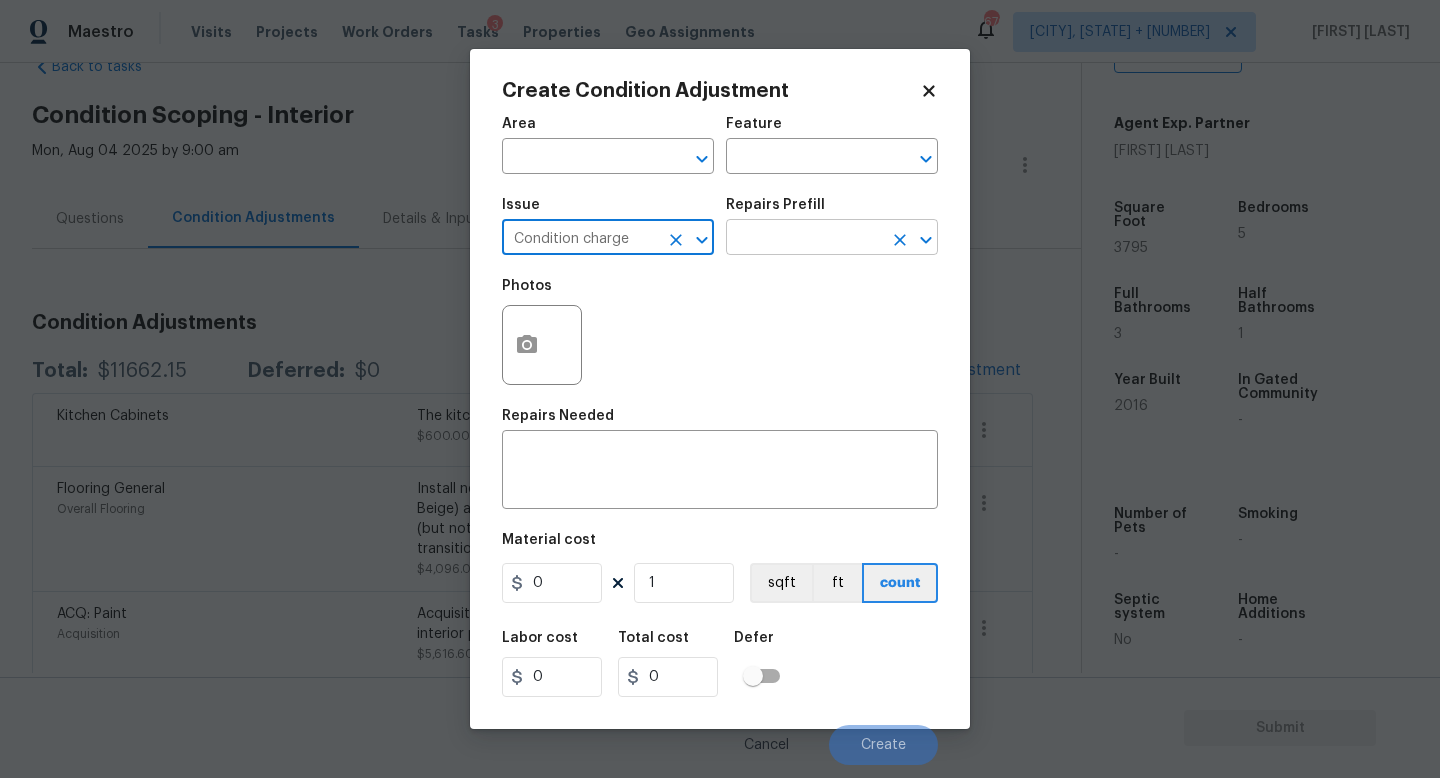 type on "Condition charge" 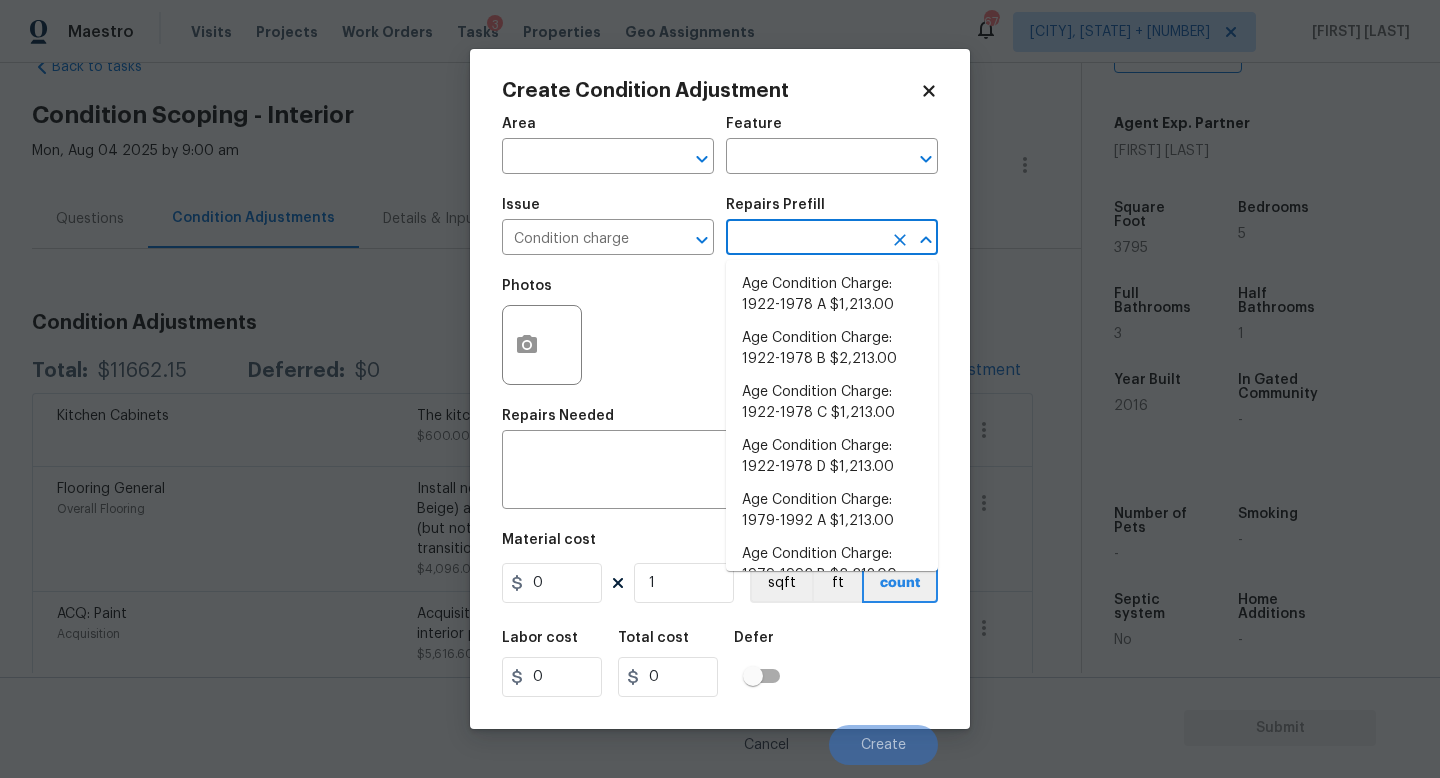 click at bounding box center (804, 239) 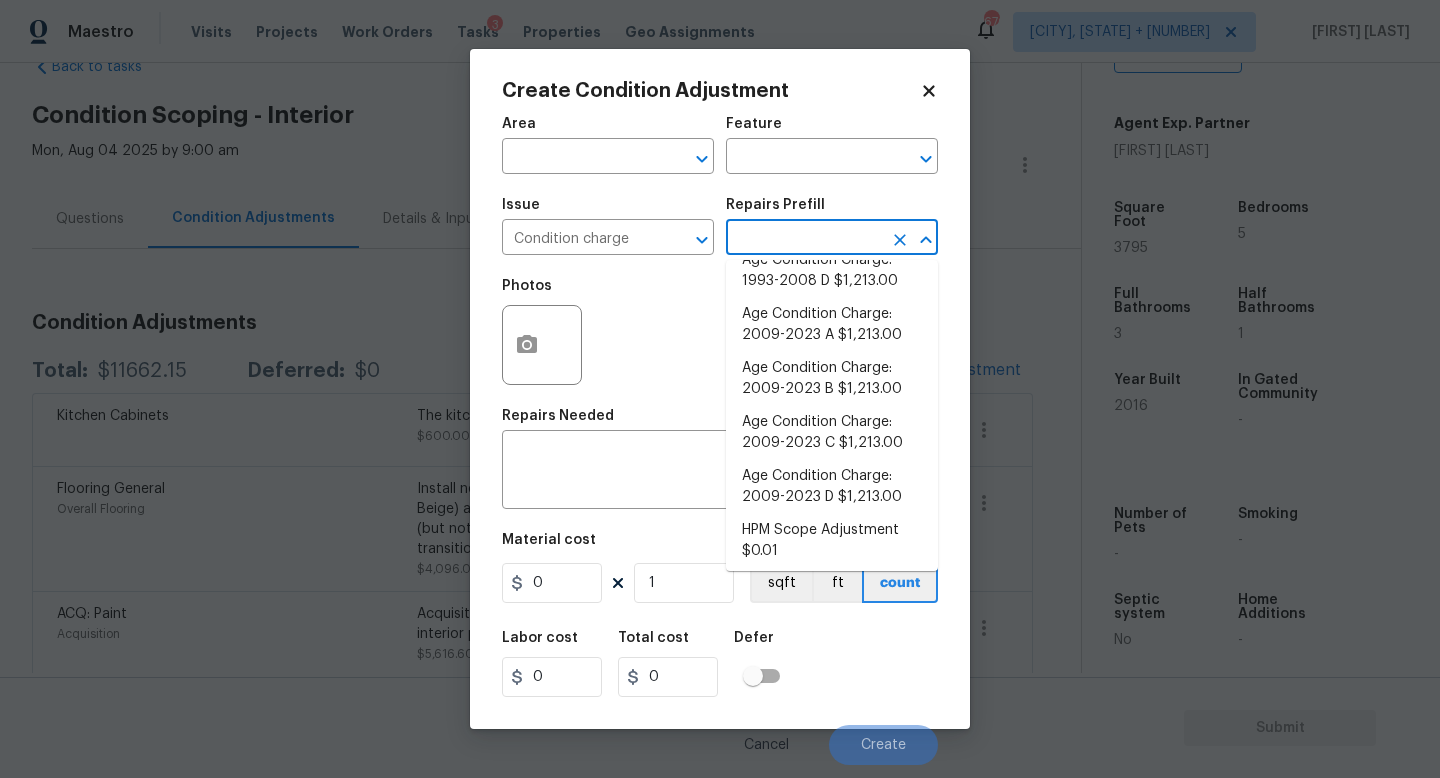 scroll, scrollTop: 656, scrollLeft: 0, axis: vertical 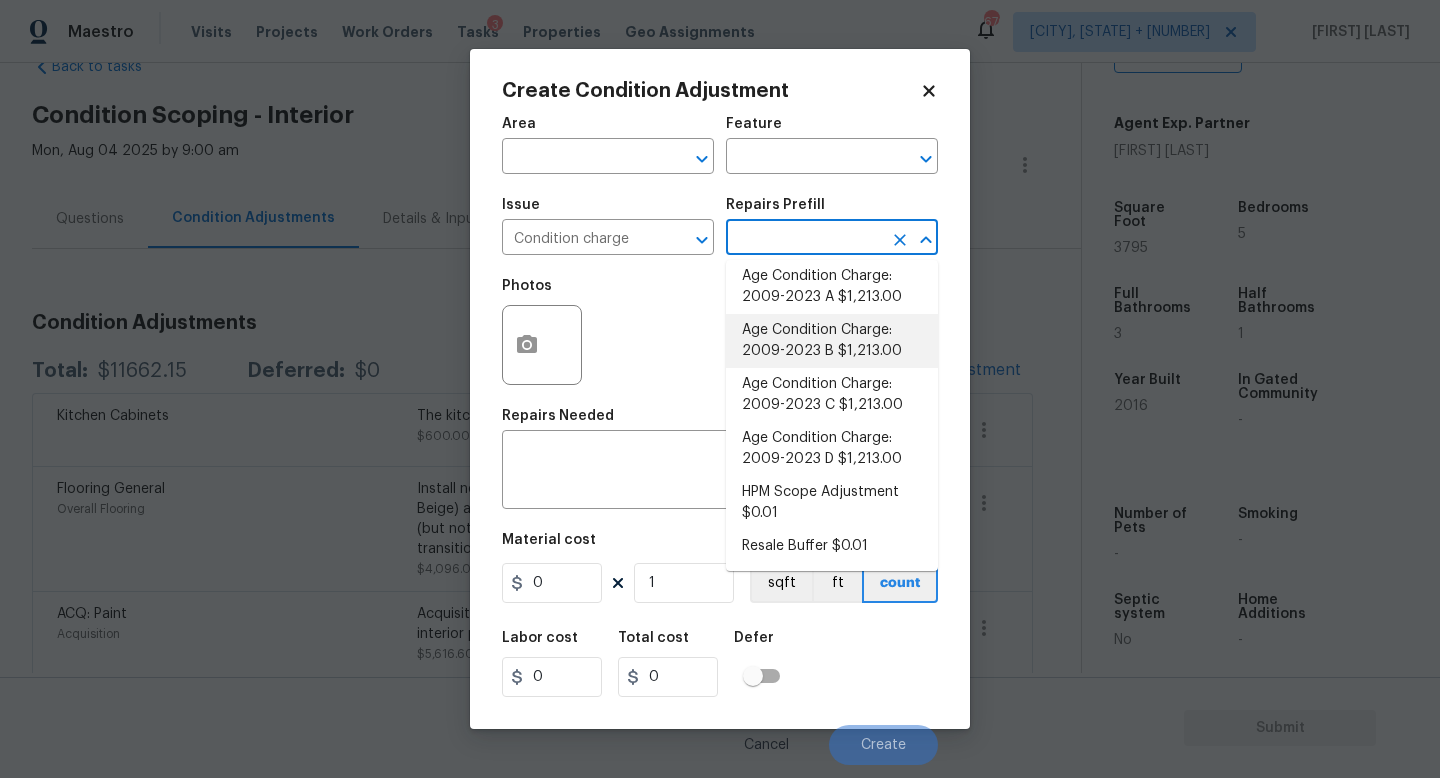 click on "Age Condition Charge: 2009-2023 B	 $1,213.00" at bounding box center (832, 341) 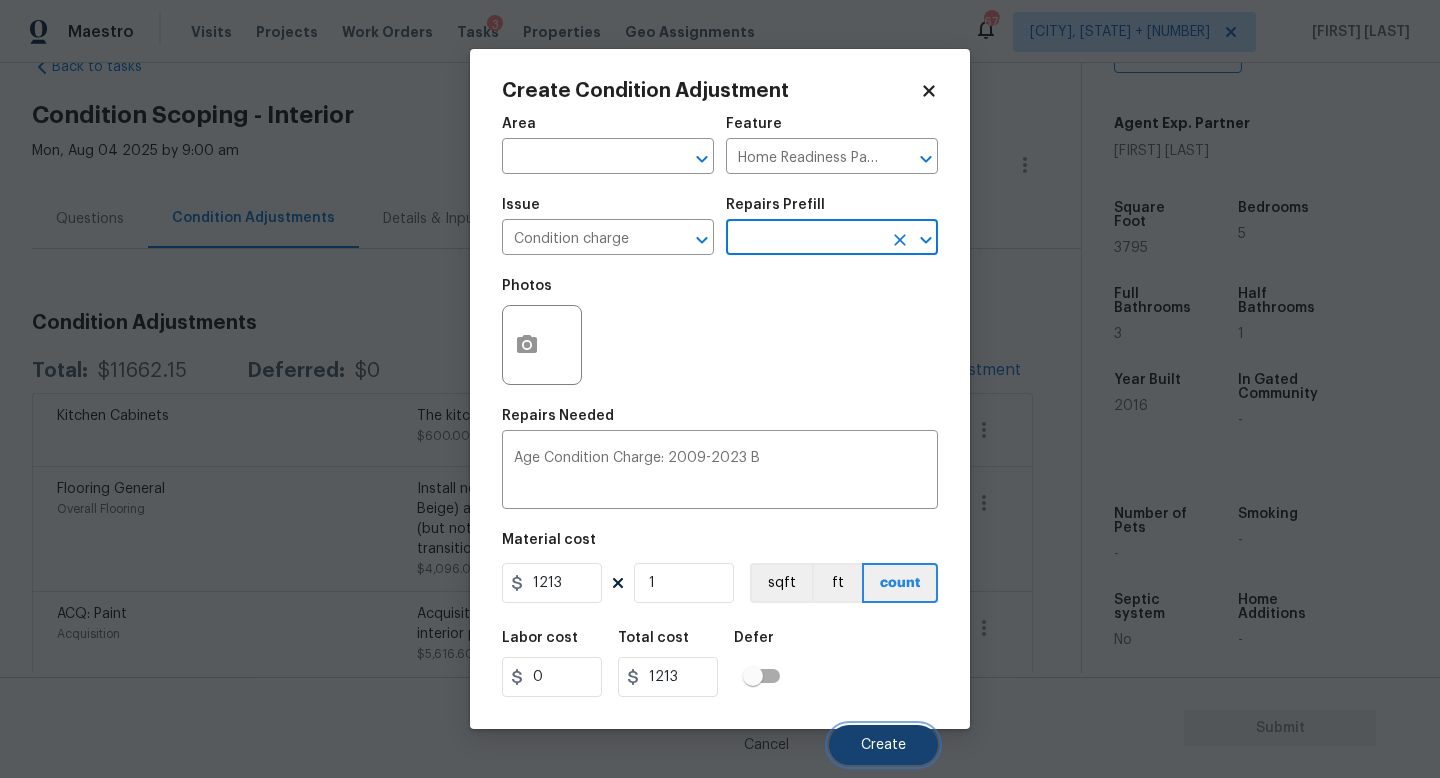 click on "Create" at bounding box center [883, 745] 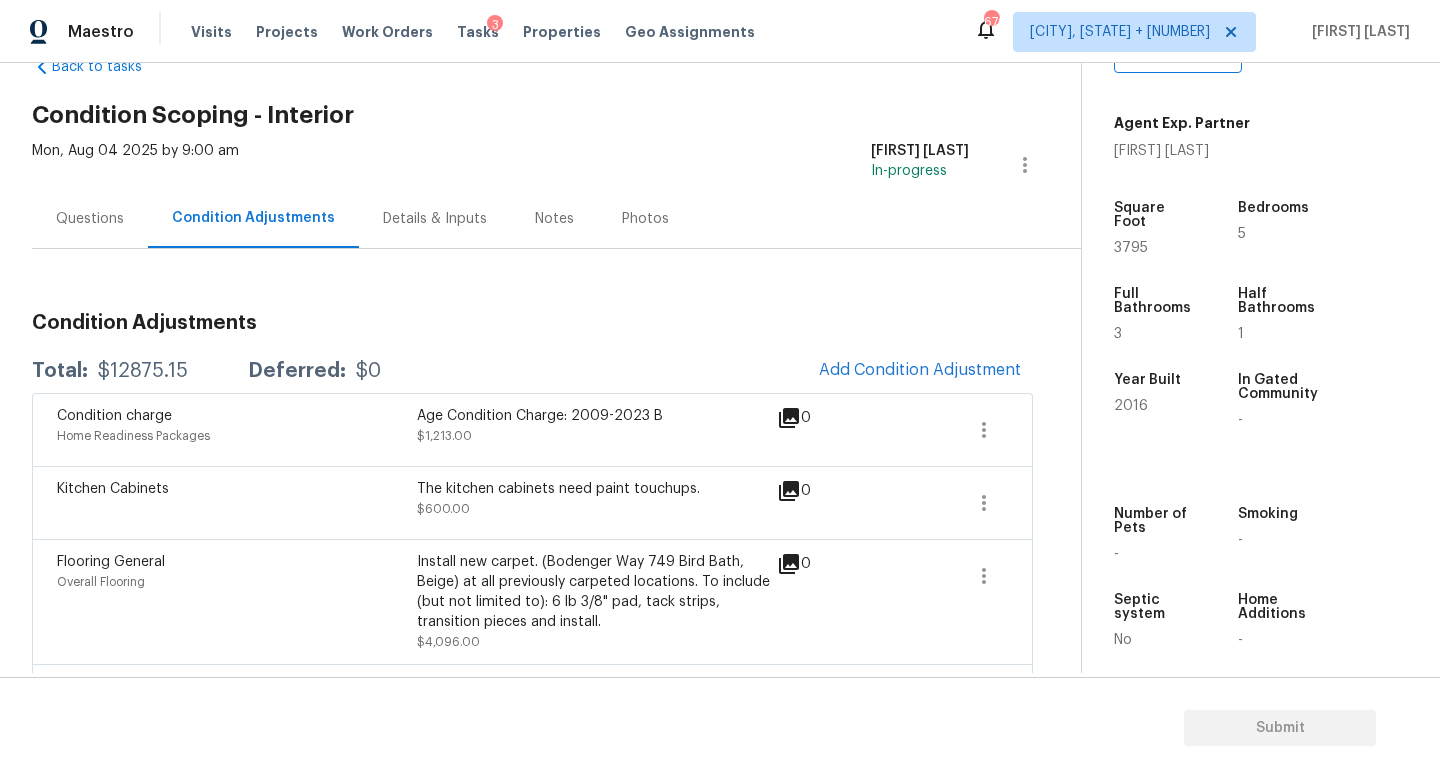 click on "$12875.15" at bounding box center [143, 371] 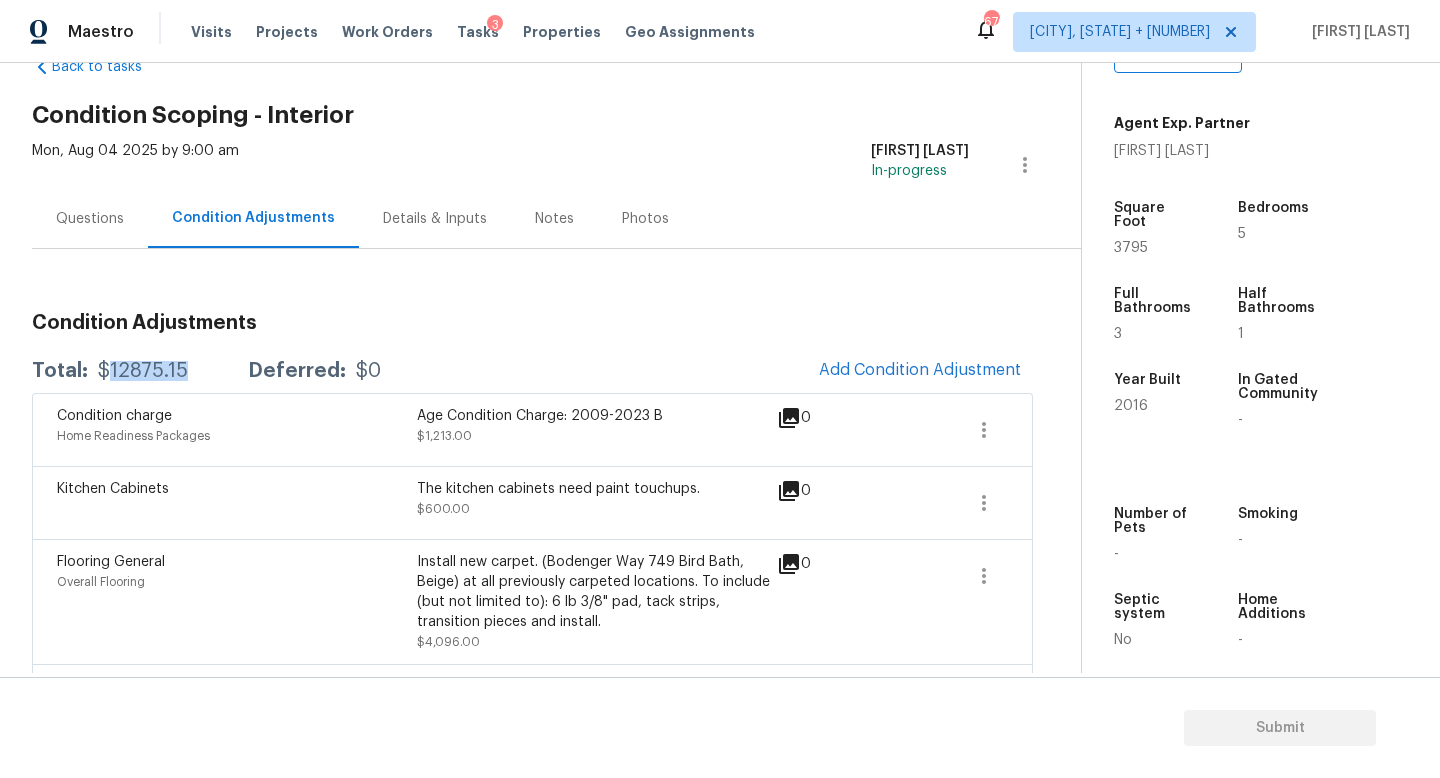 click on "$12875.15" at bounding box center [143, 371] 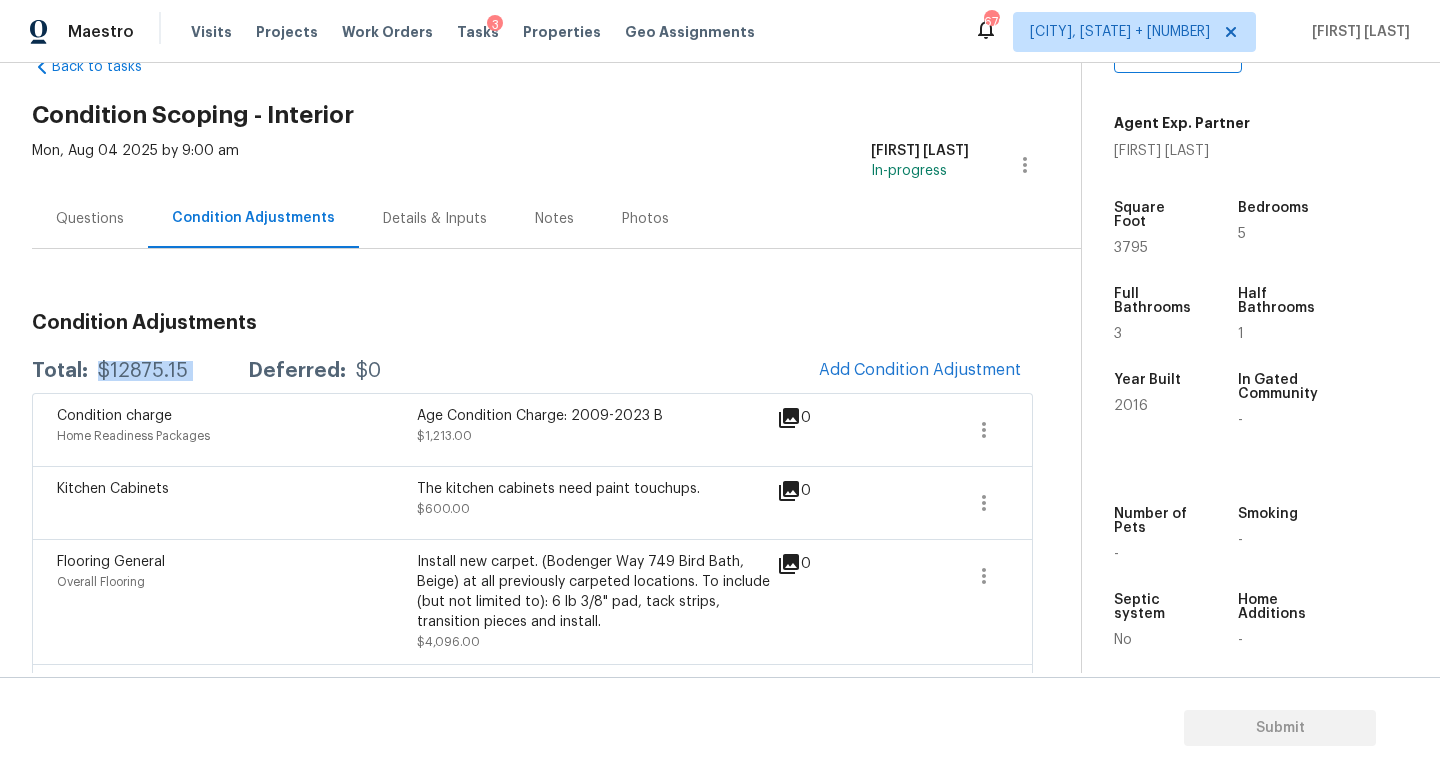 copy on "$12875.15" 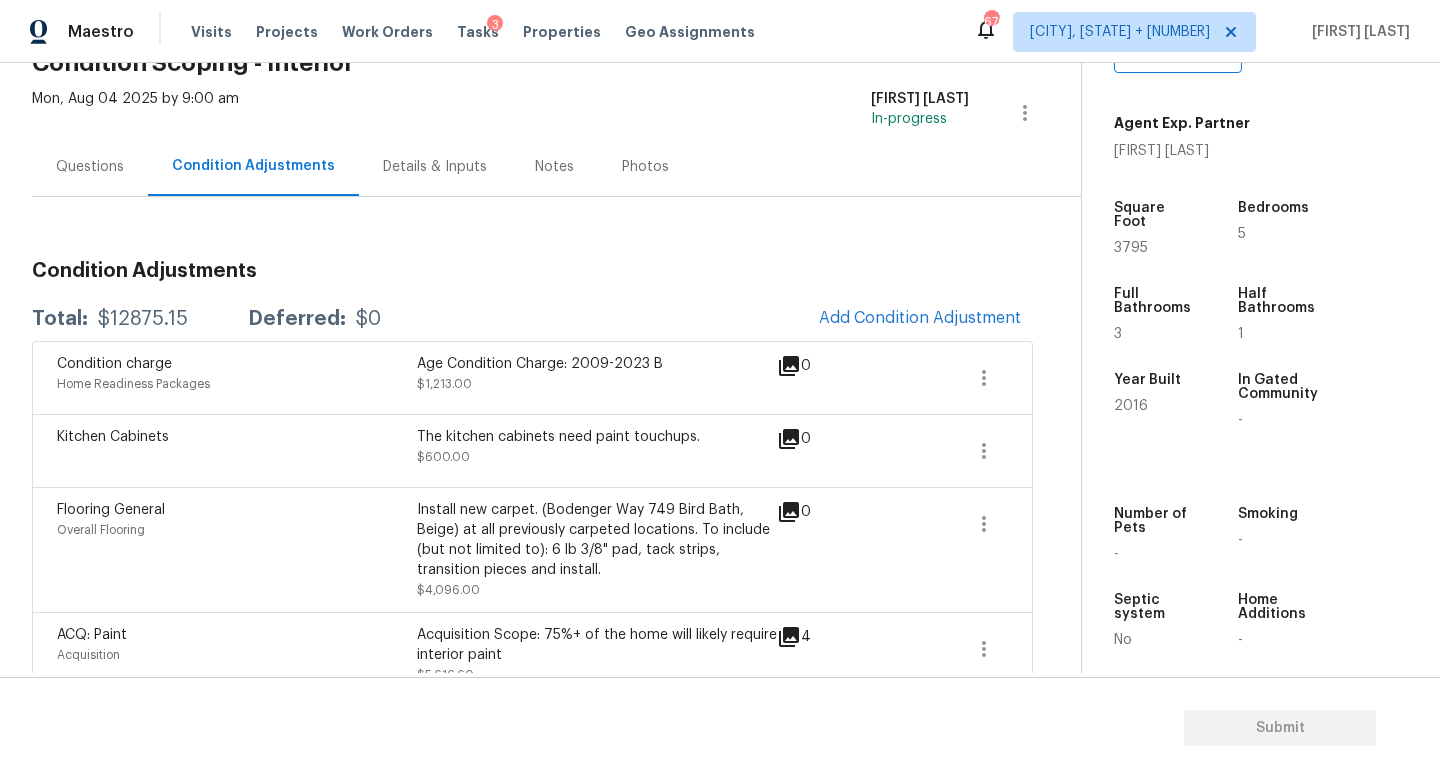 scroll, scrollTop: 156, scrollLeft: 0, axis: vertical 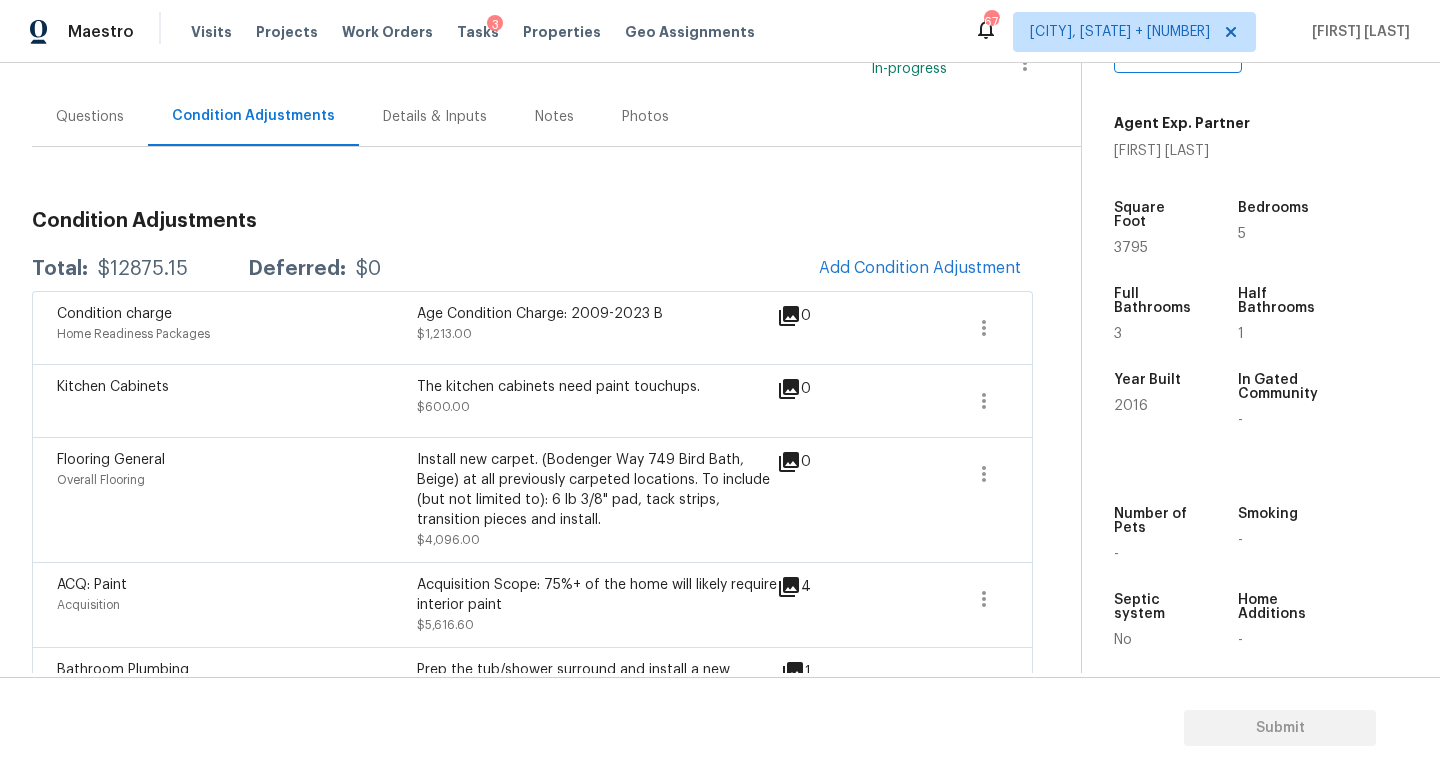click on "Age Condition Charge: 2009-2023 B" at bounding box center [597, 314] 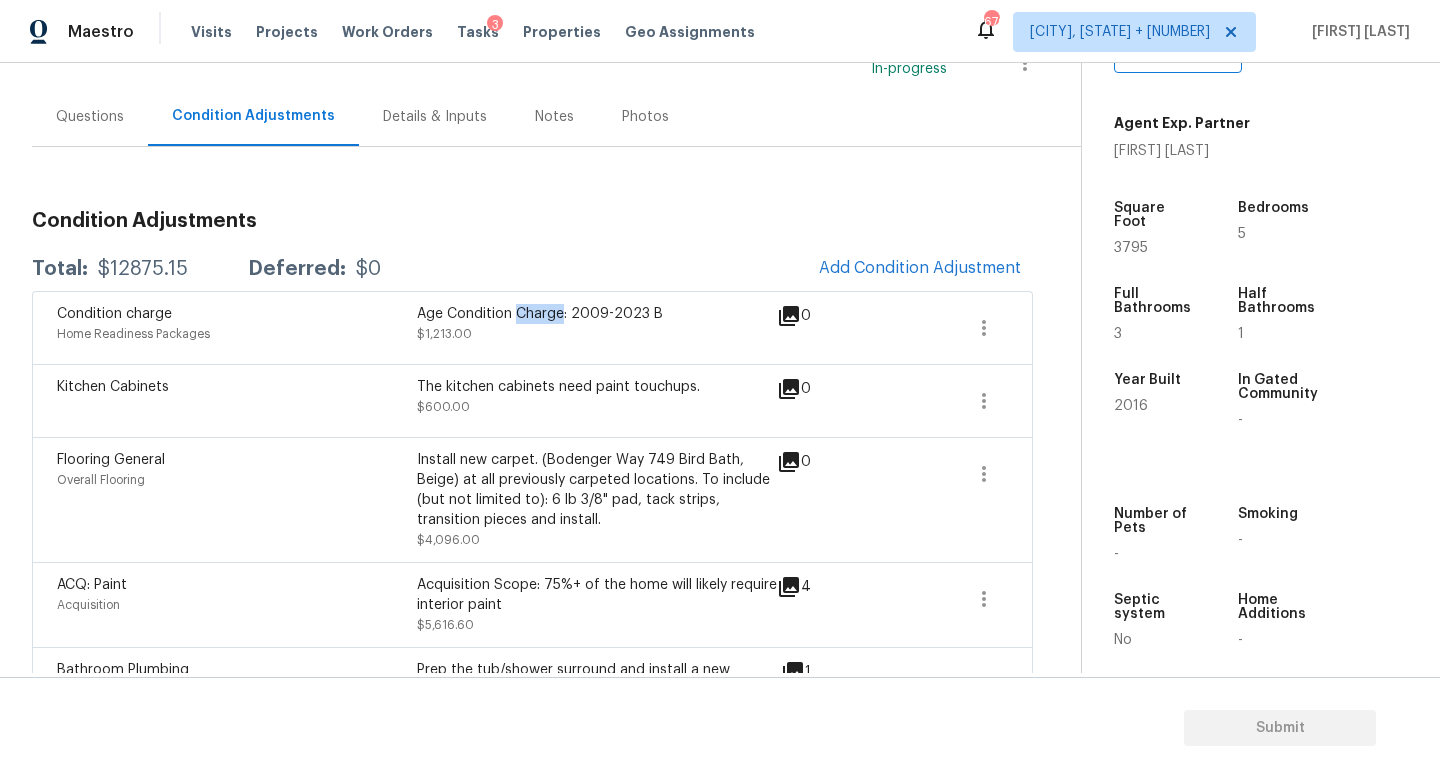 click on "Age Condition Charge: 2009-2023 B" at bounding box center (597, 314) 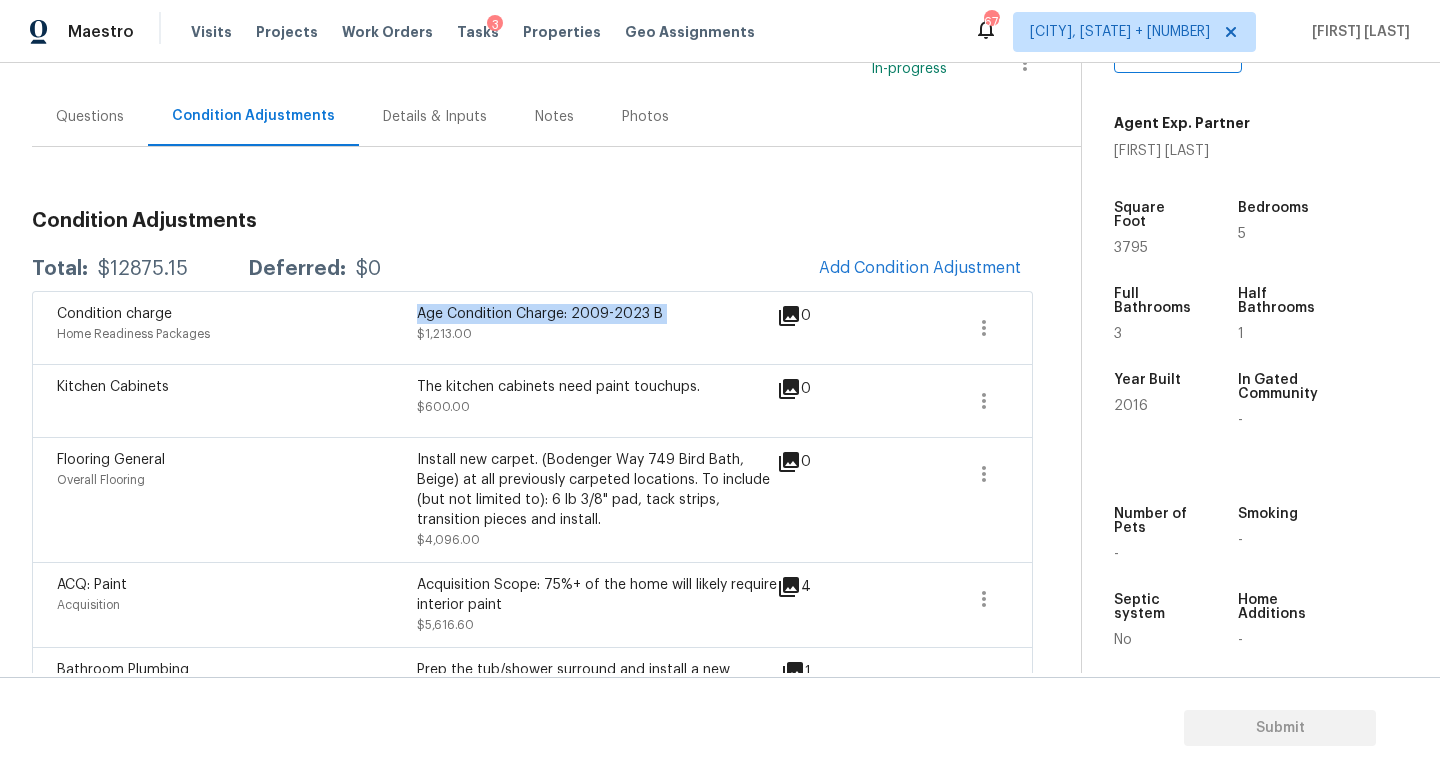copy on "Age Condition Charge: 2009-2023 B" 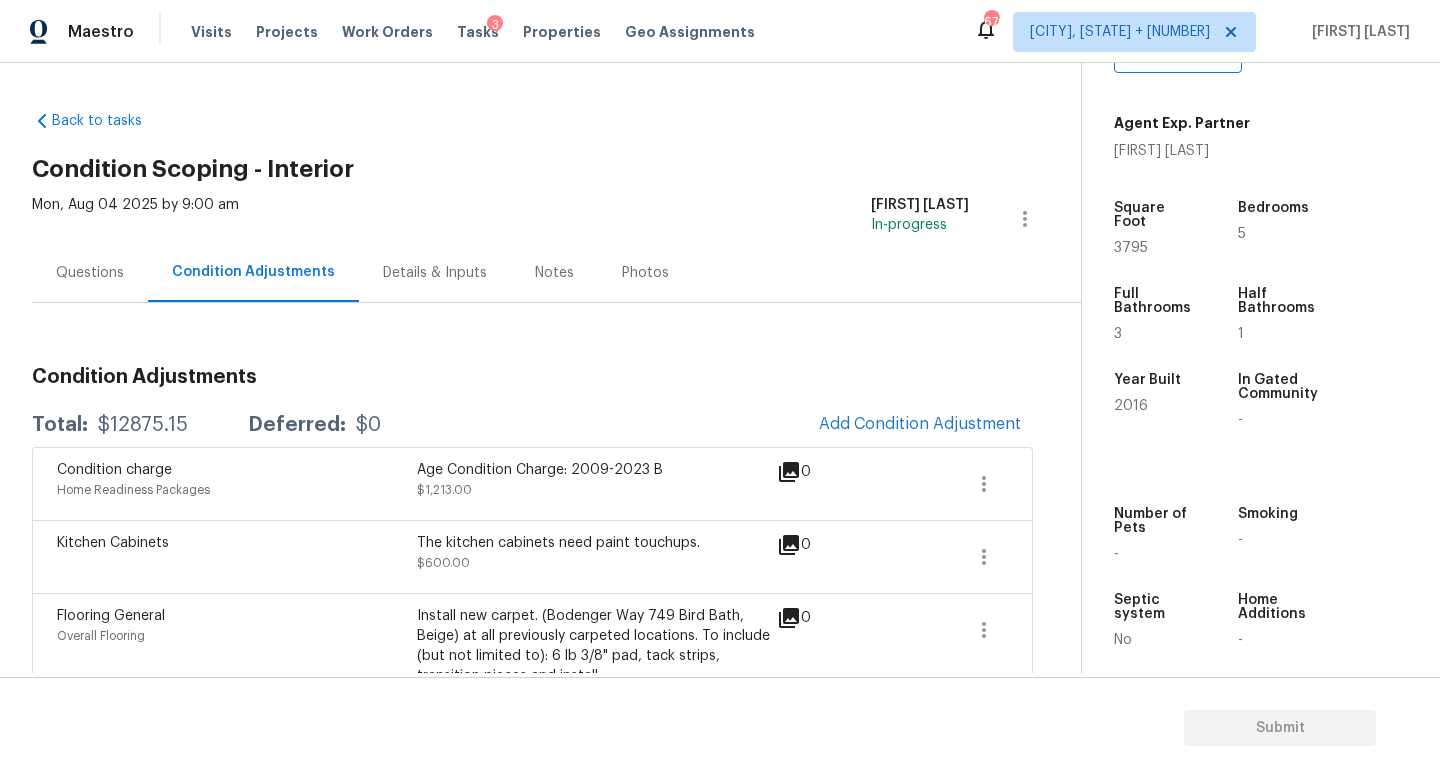 scroll, scrollTop: 87, scrollLeft: 0, axis: vertical 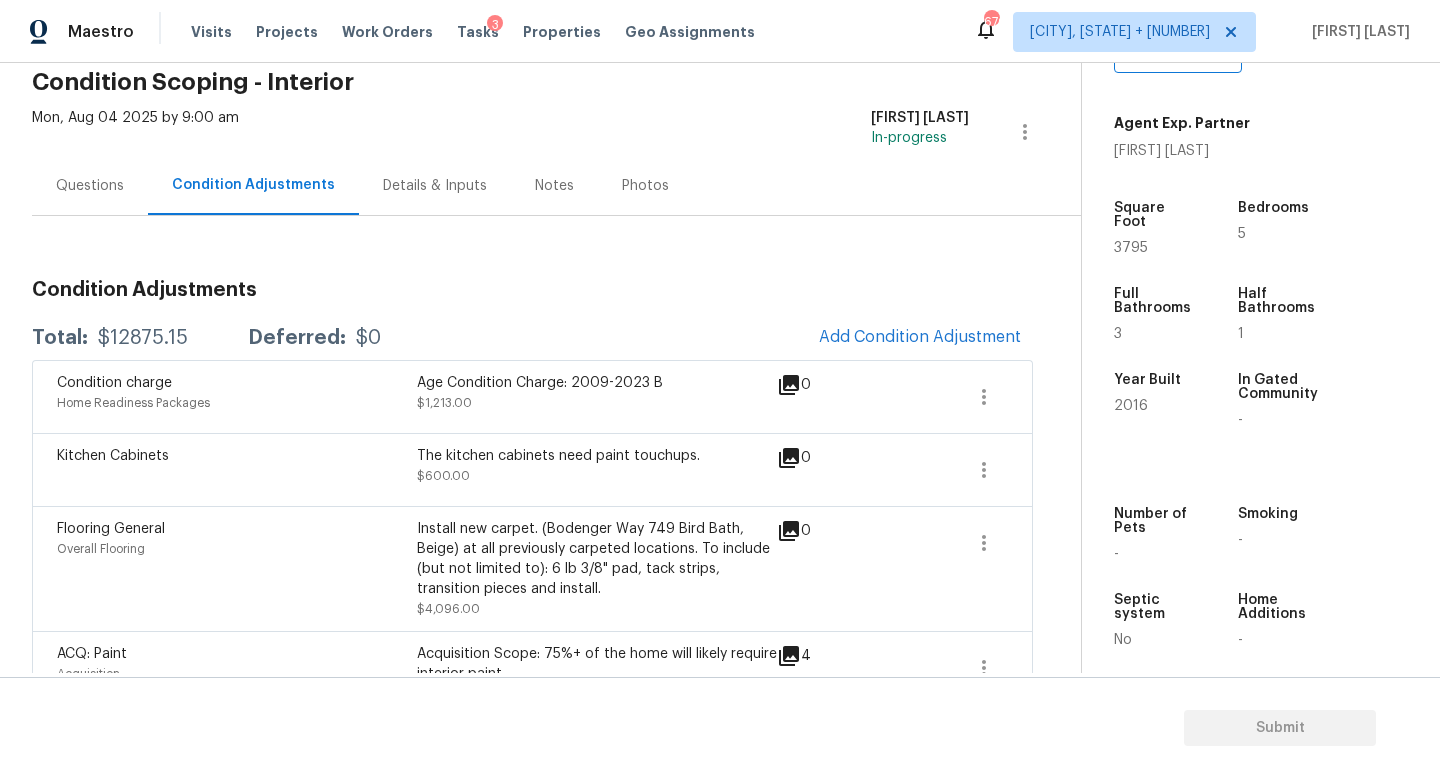 click on "Questions" at bounding box center (90, 185) 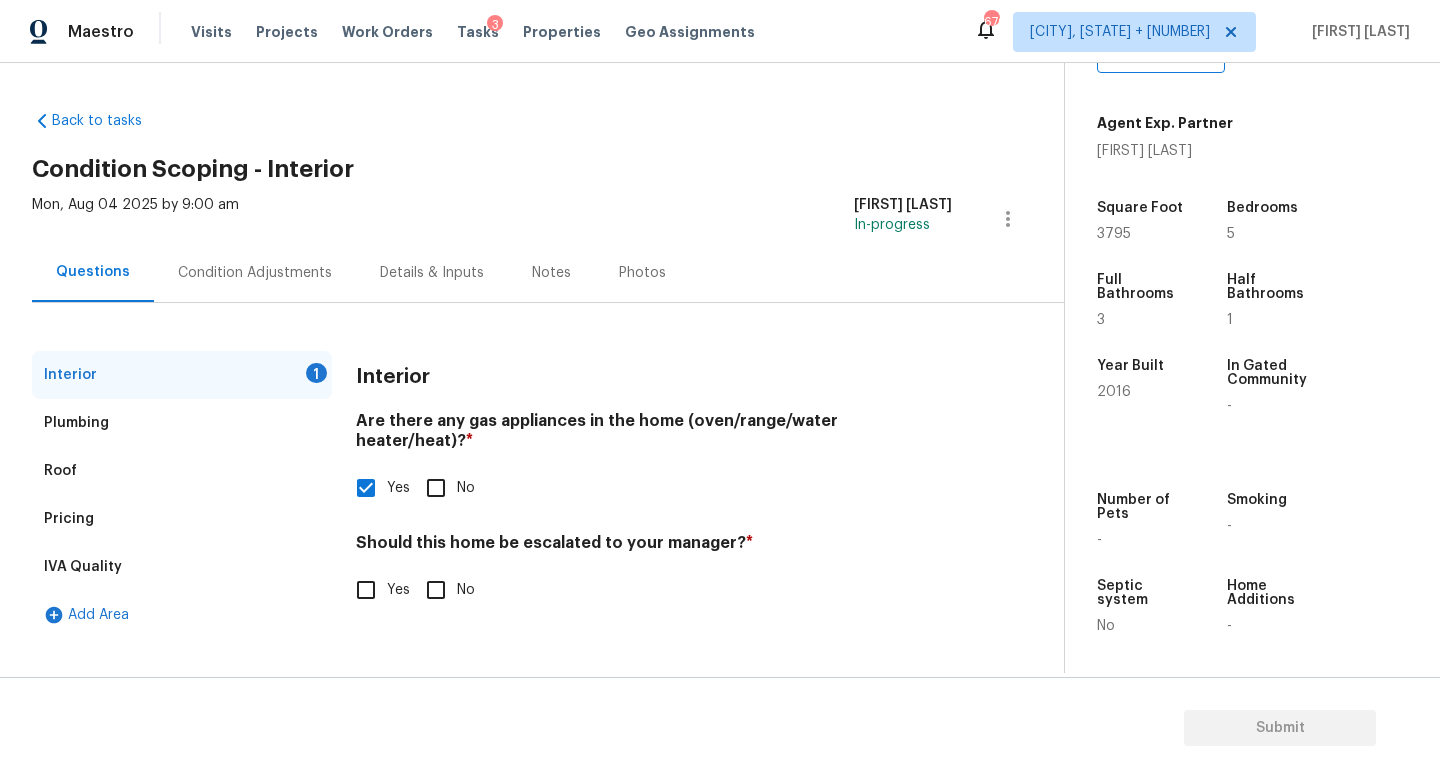 scroll, scrollTop: 0, scrollLeft: 0, axis: both 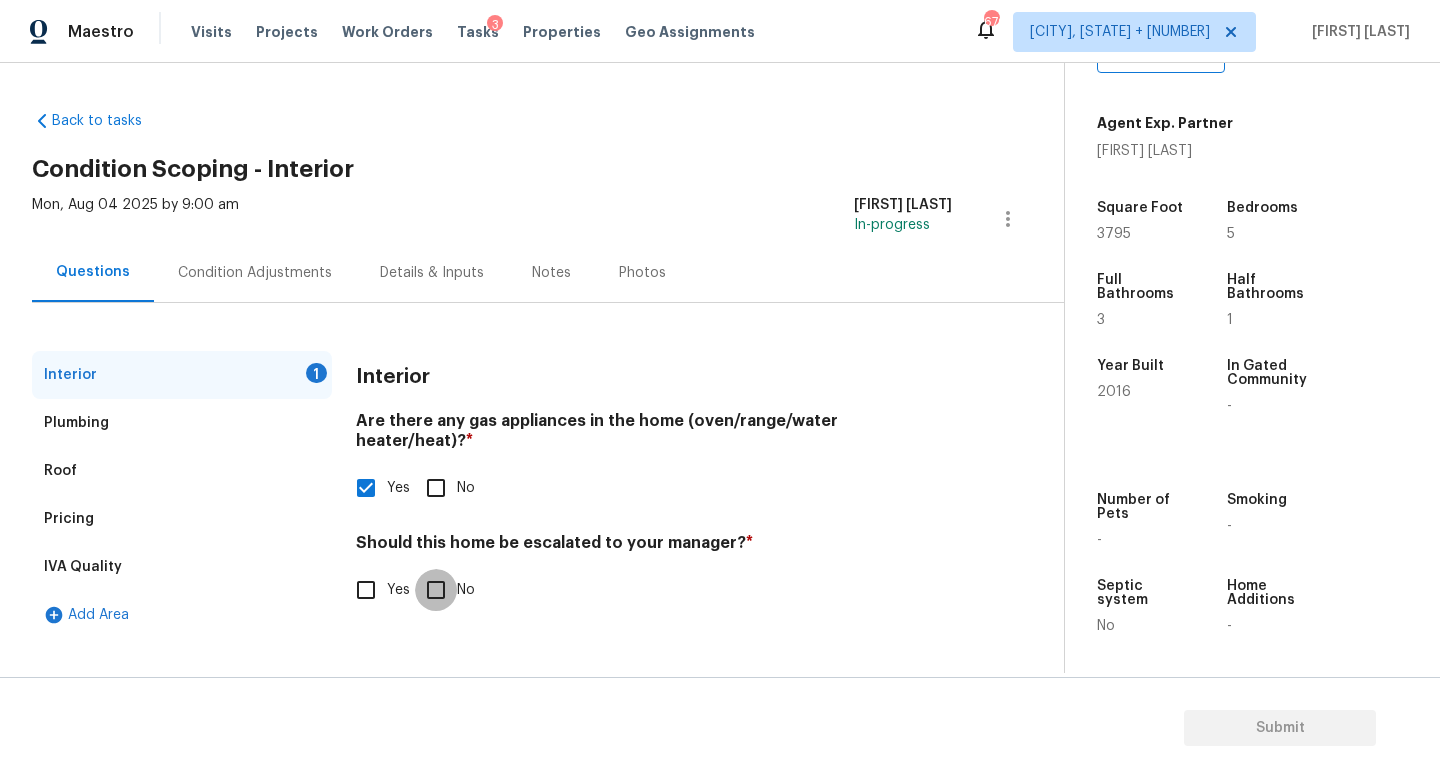 click on "No" at bounding box center [436, 590] 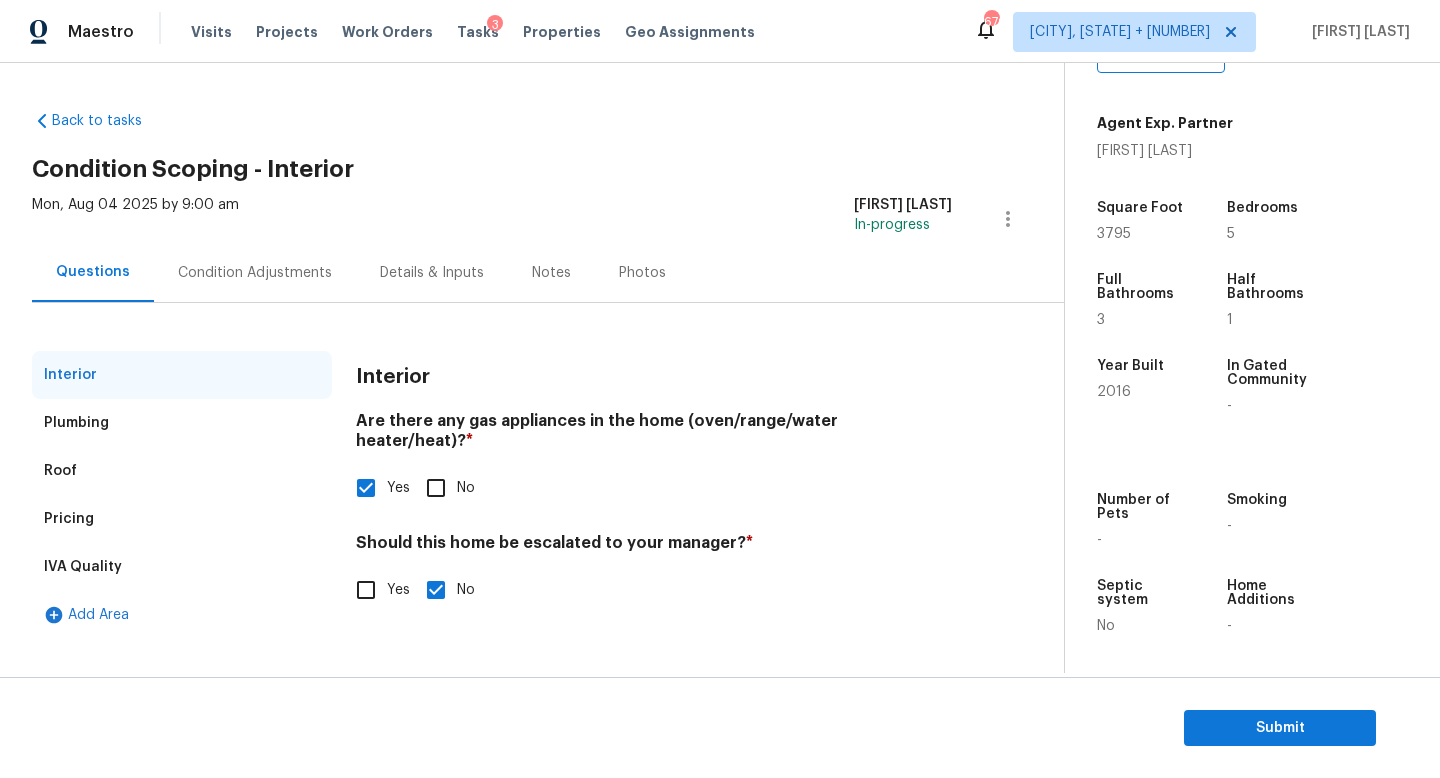 click on "Condition Adjustments" at bounding box center [255, 272] 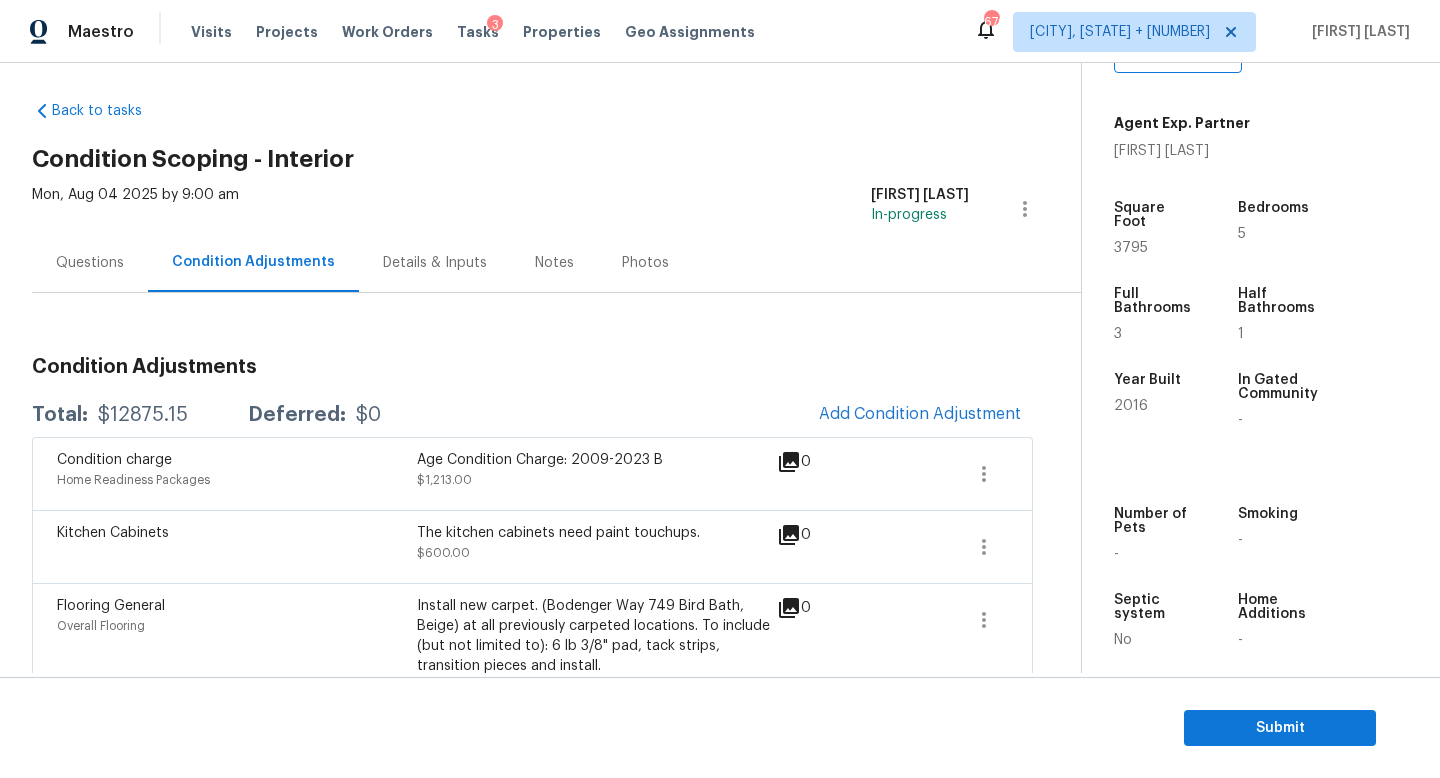 scroll, scrollTop: 14, scrollLeft: 0, axis: vertical 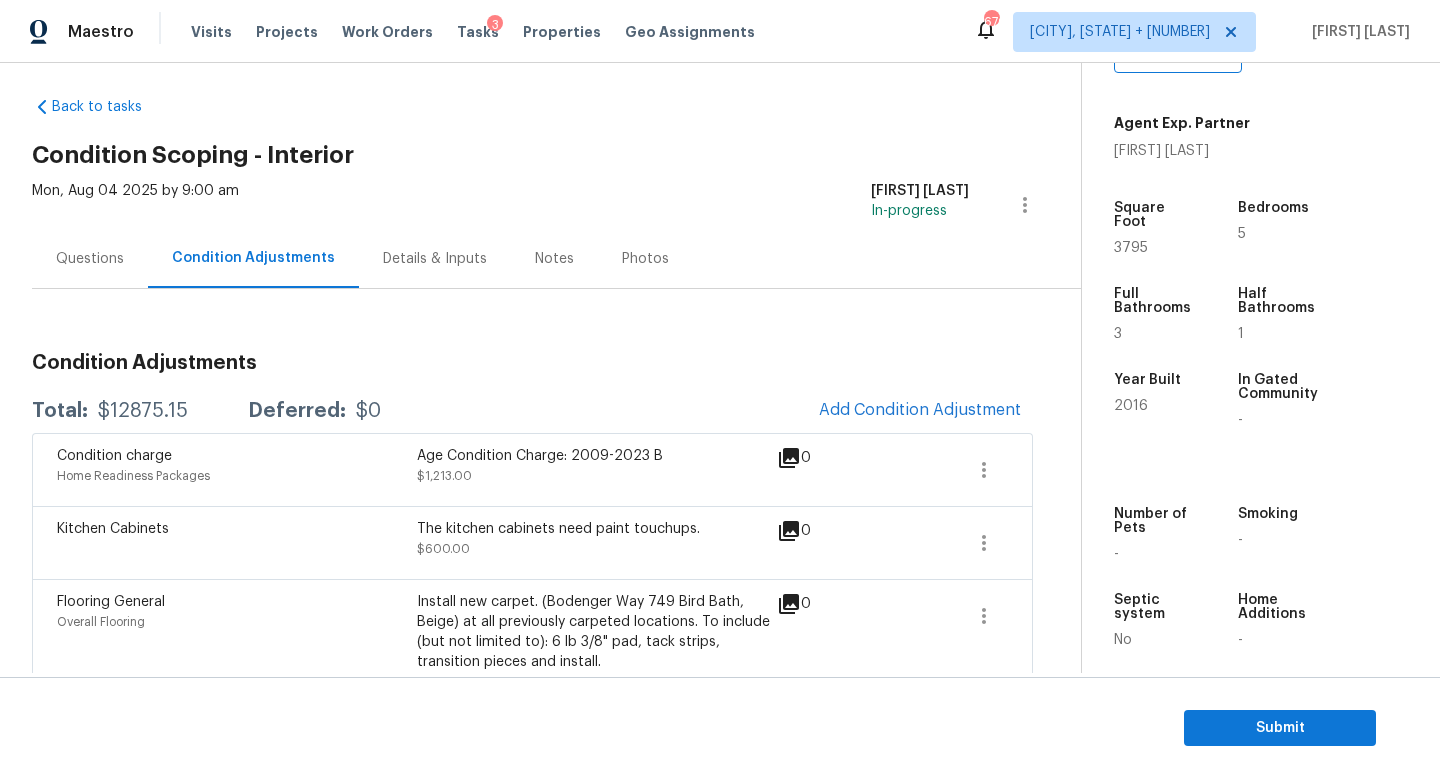click on "$12875.15" at bounding box center (143, 411) 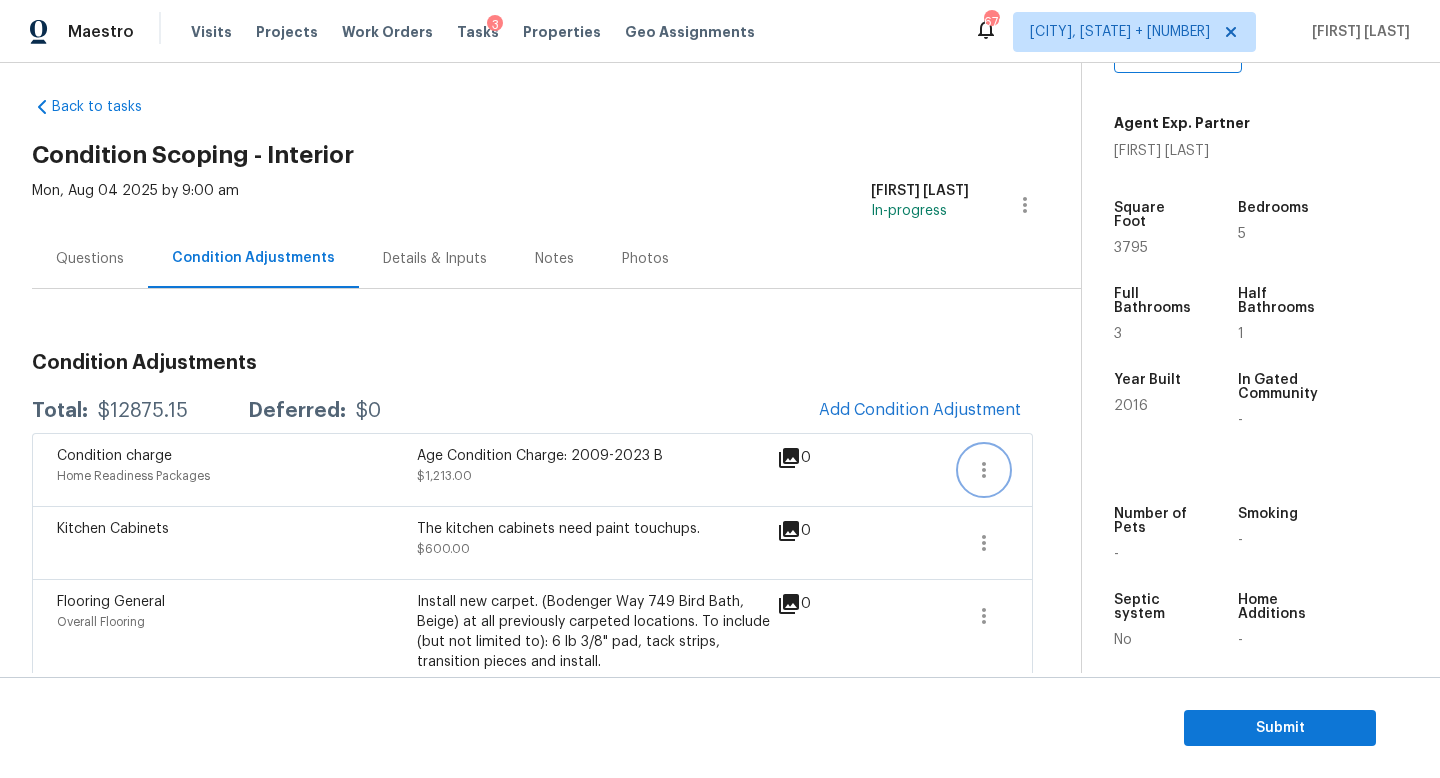 click 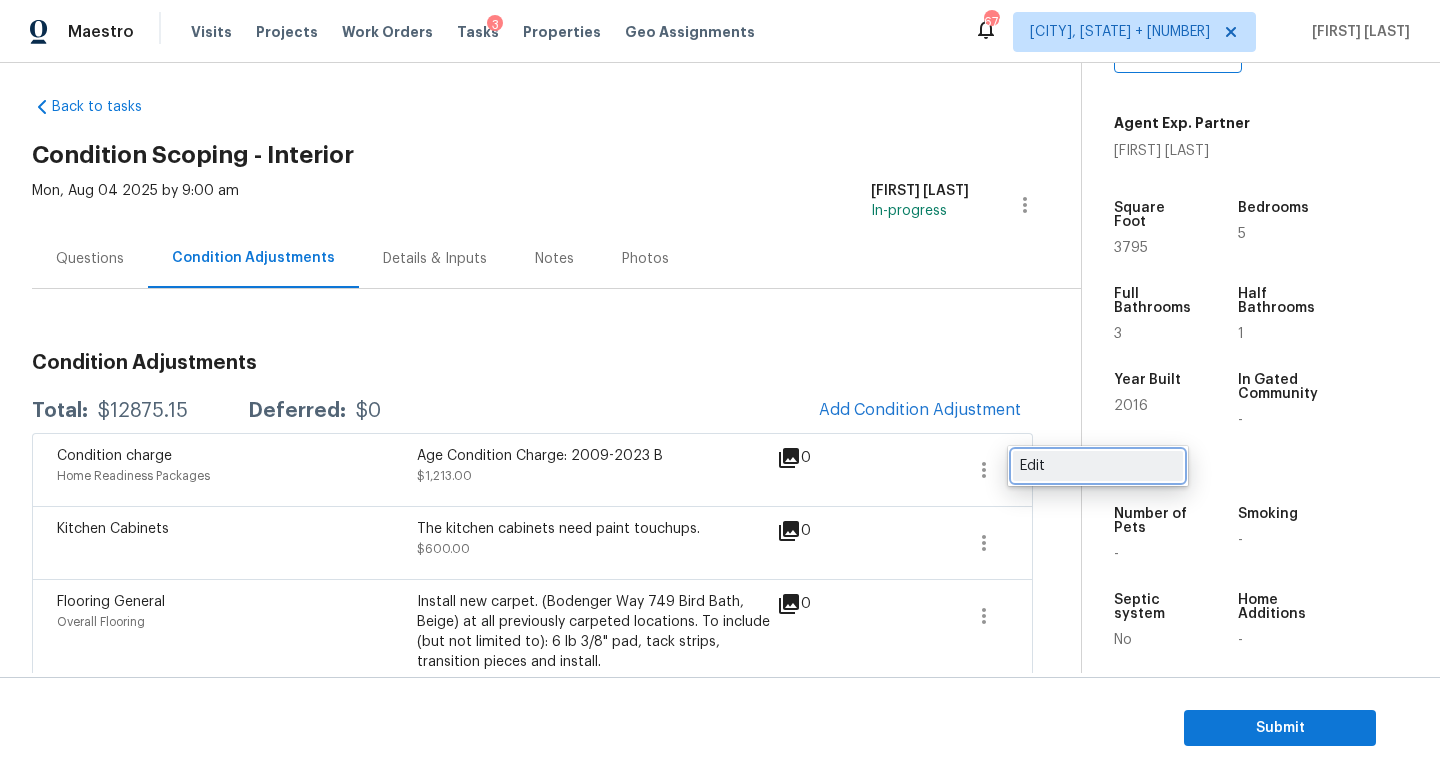click on "Edit" at bounding box center [1098, 466] 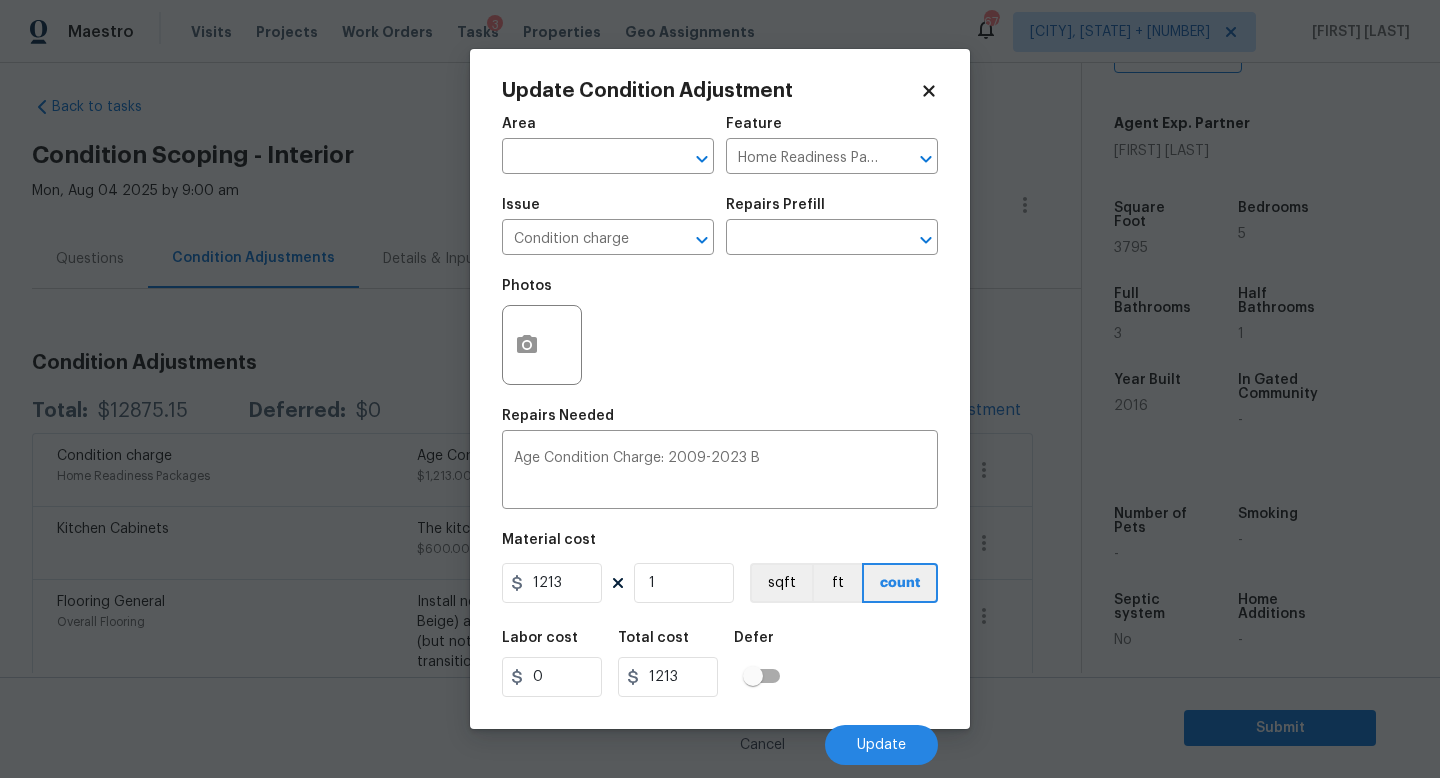 click on "Material cost 1213 1 sqft ft count" at bounding box center (720, 570) 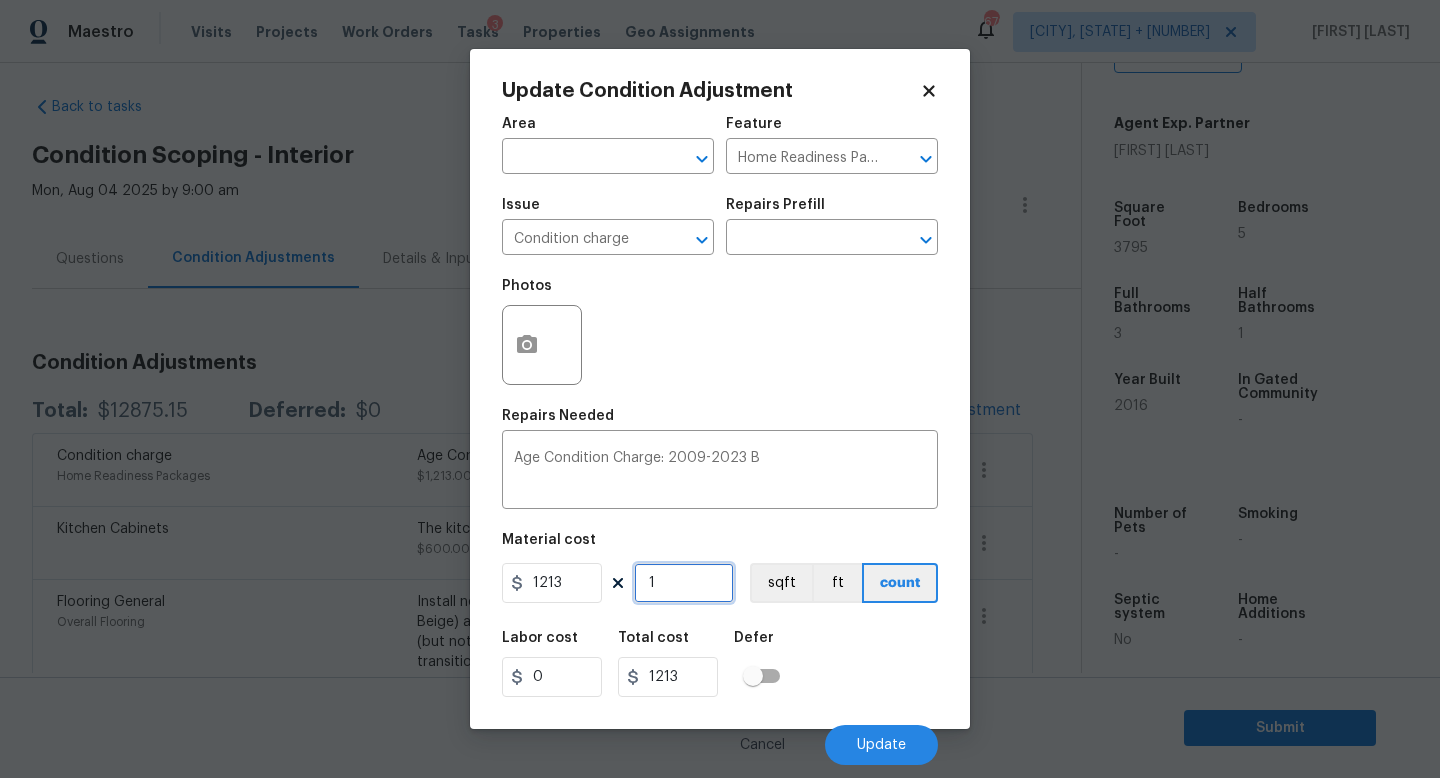 click on "1" at bounding box center [684, 583] 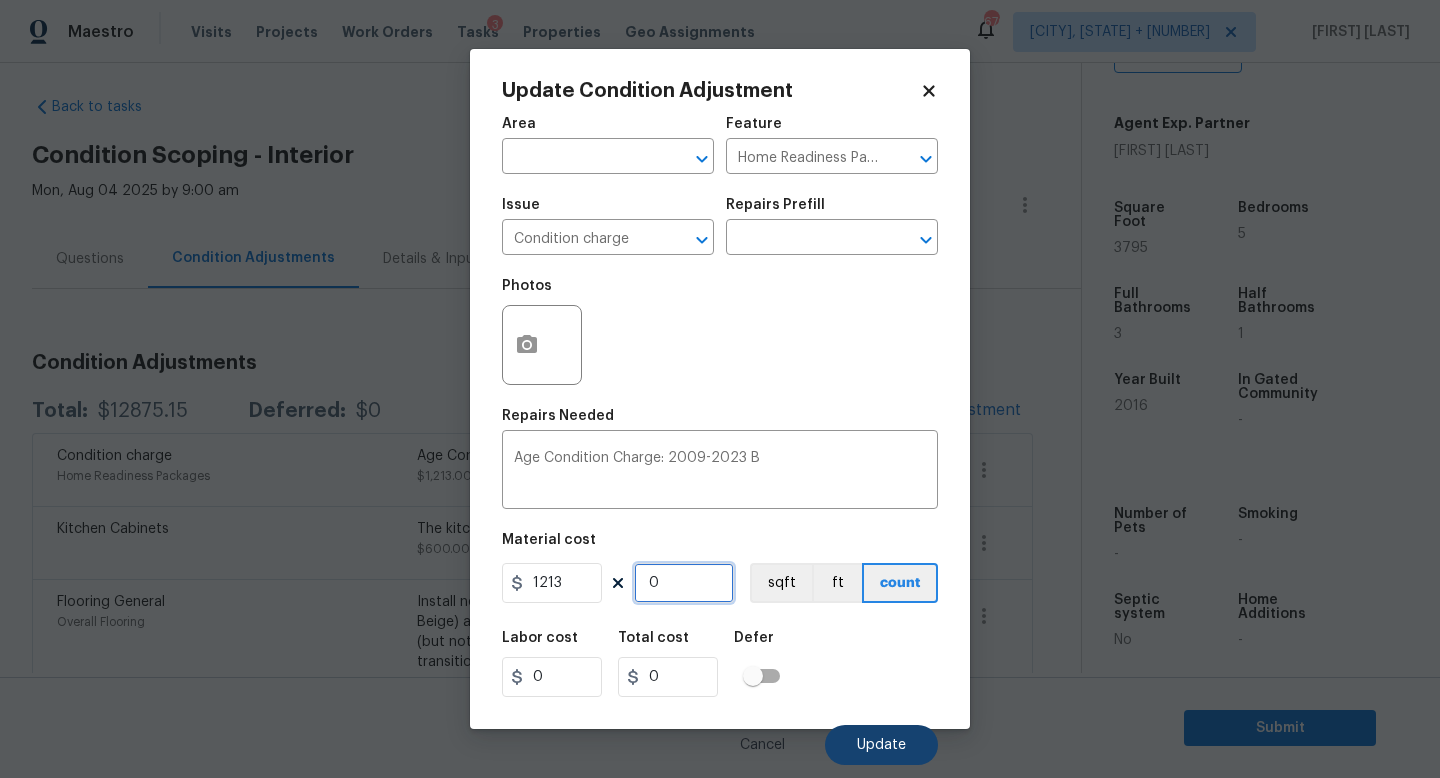 type on "0" 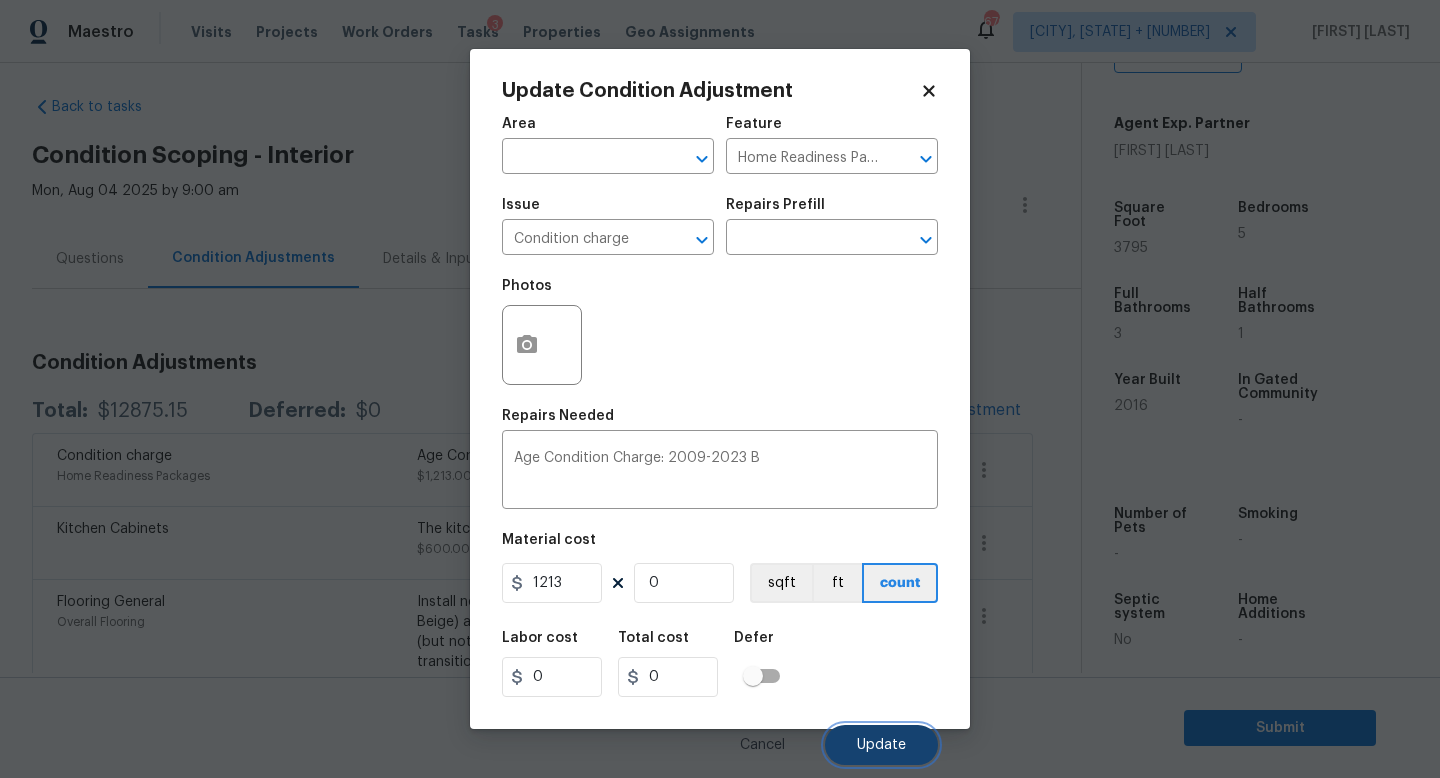 click on "Update" at bounding box center [881, 745] 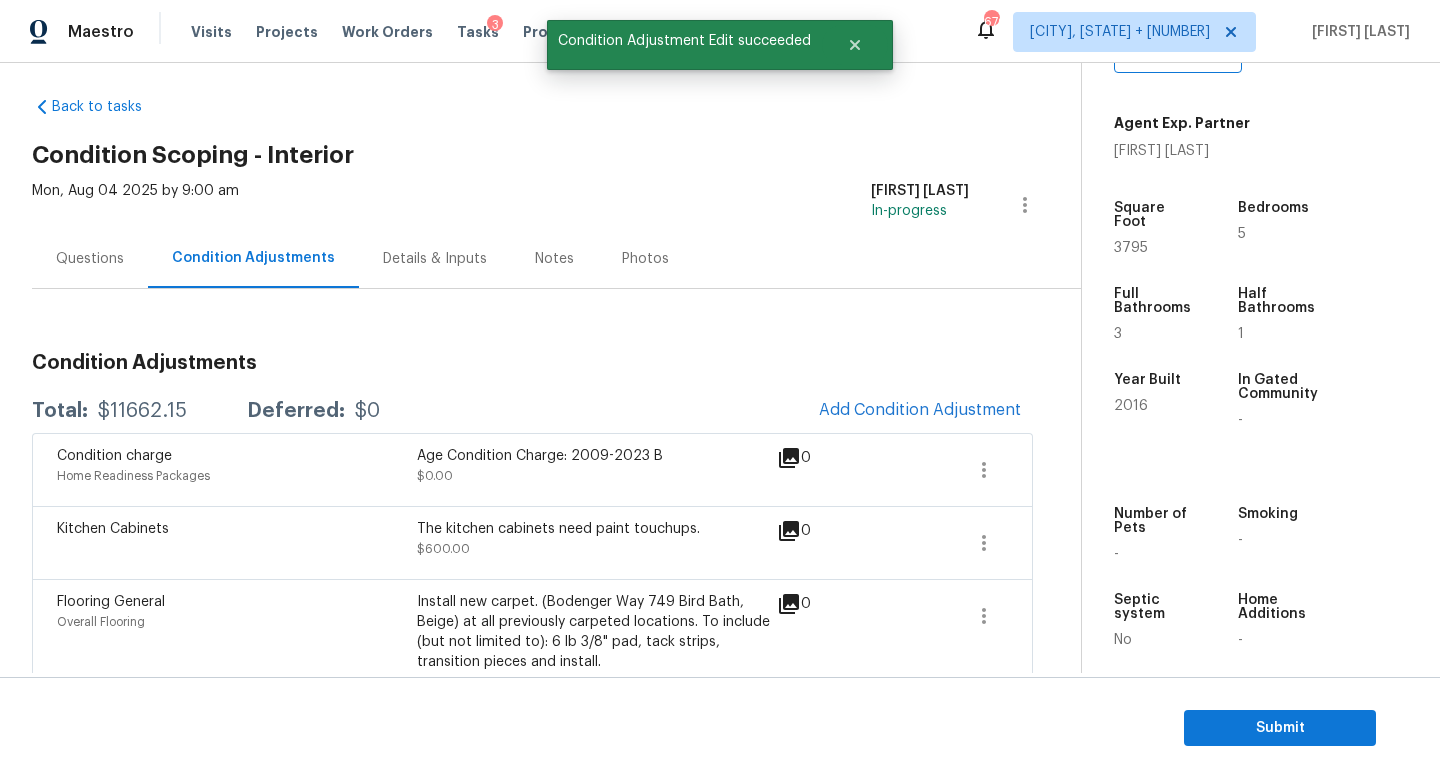 click on "$11662.15" at bounding box center [142, 411] 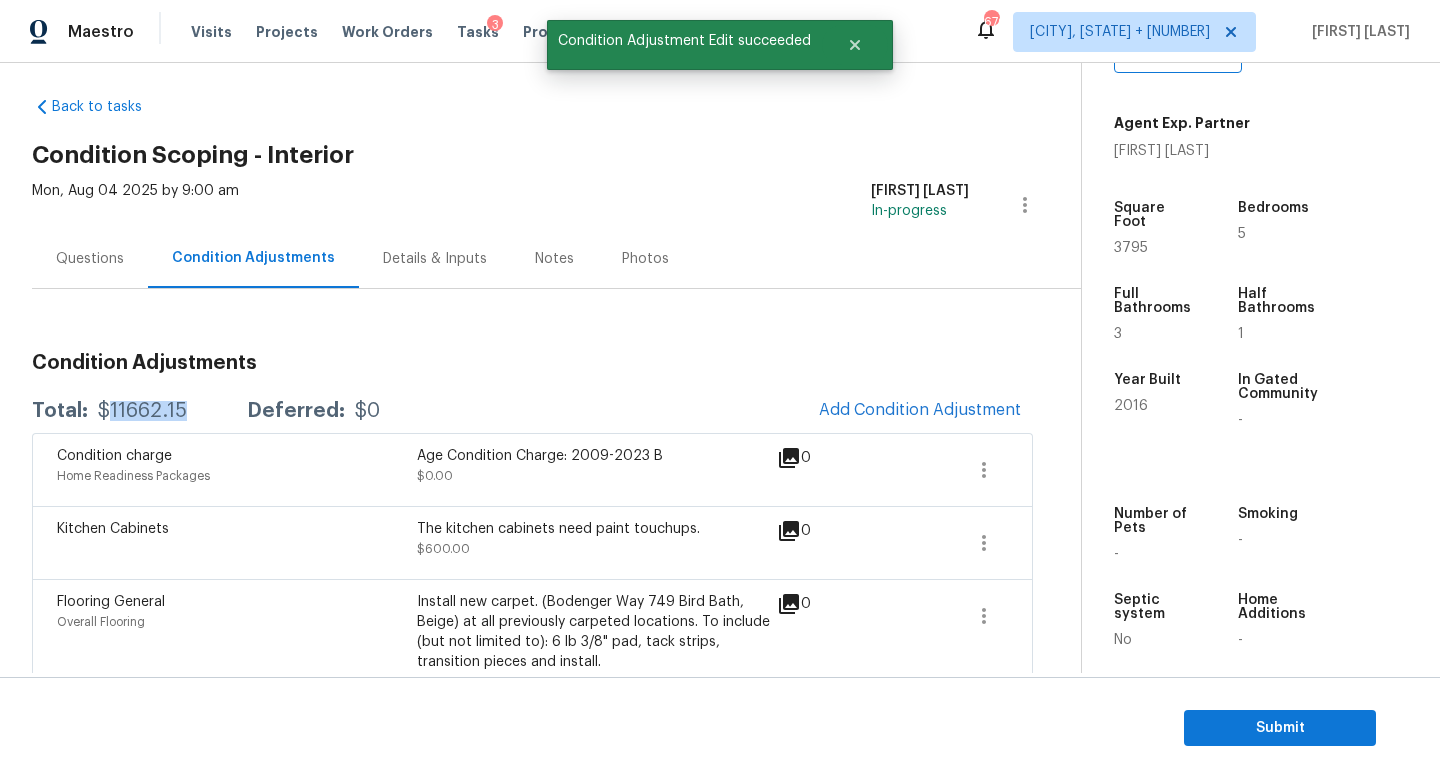 click on "$11662.15" at bounding box center (142, 411) 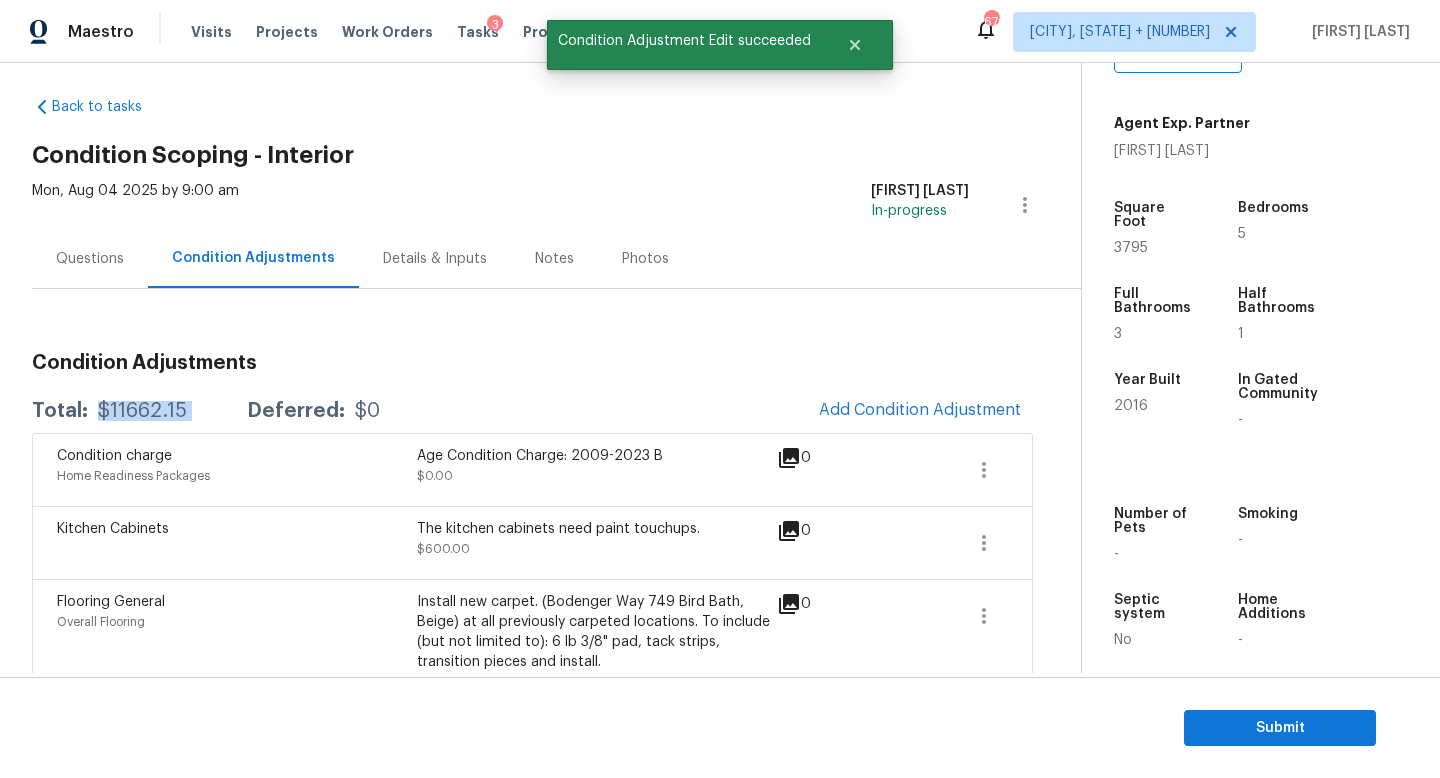 copy on "$11662.15" 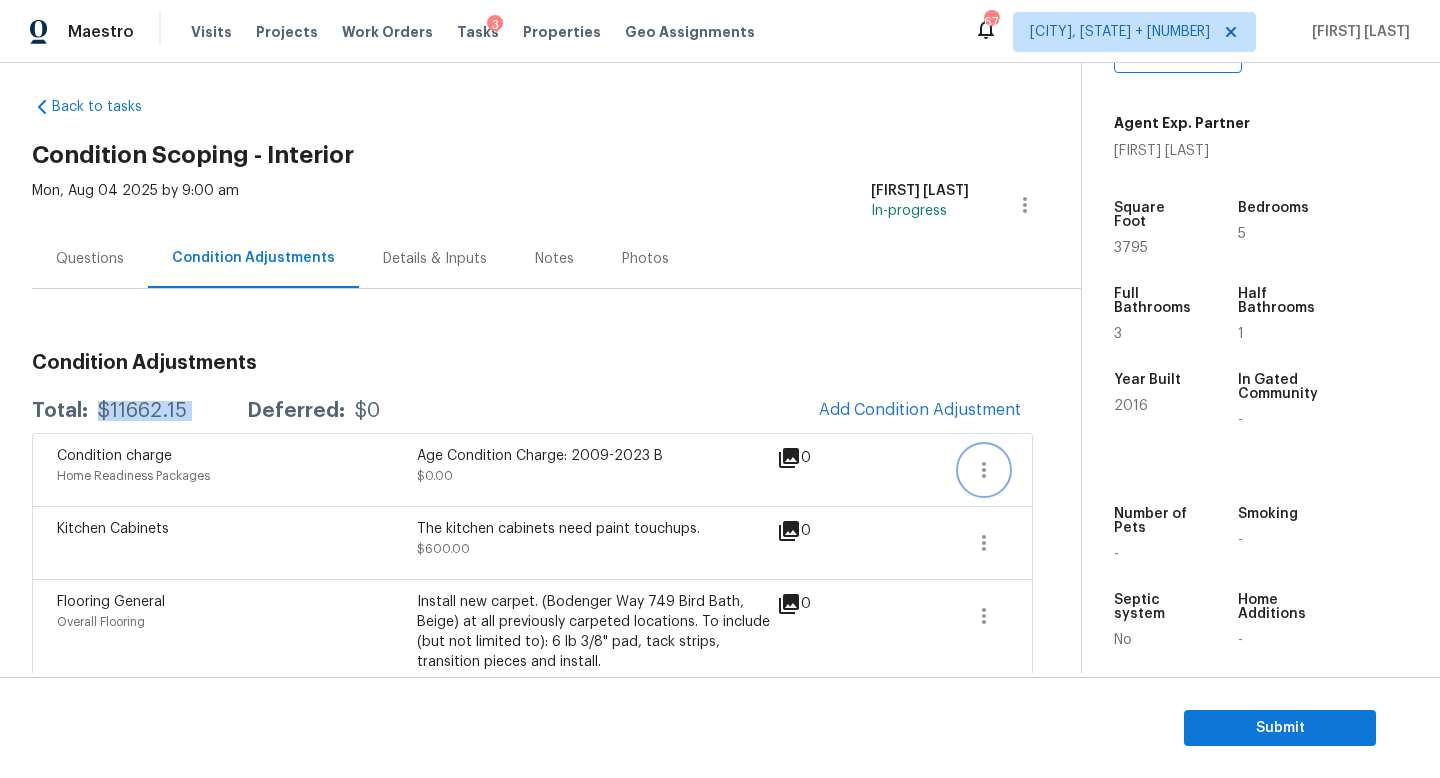 click 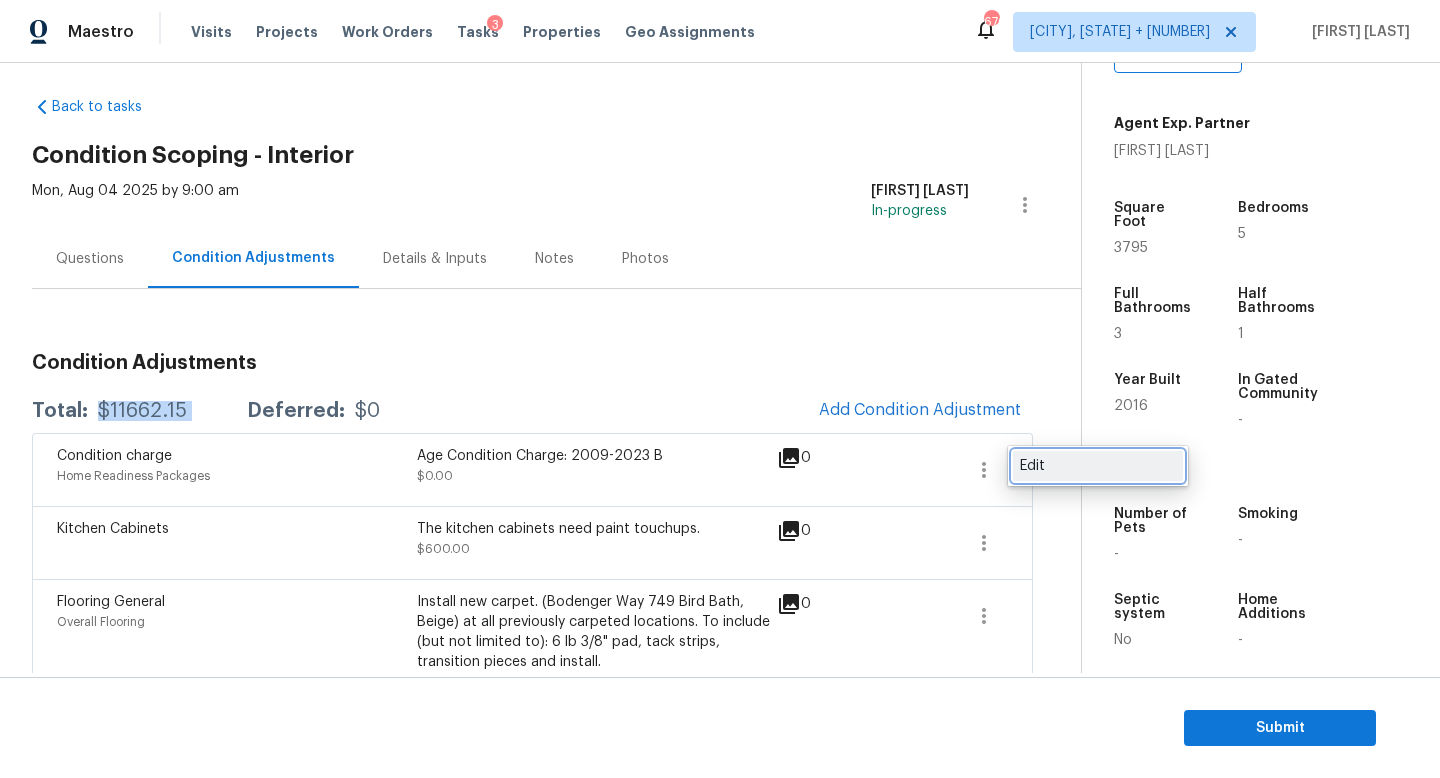 click on "Edit" at bounding box center (1098, 466) 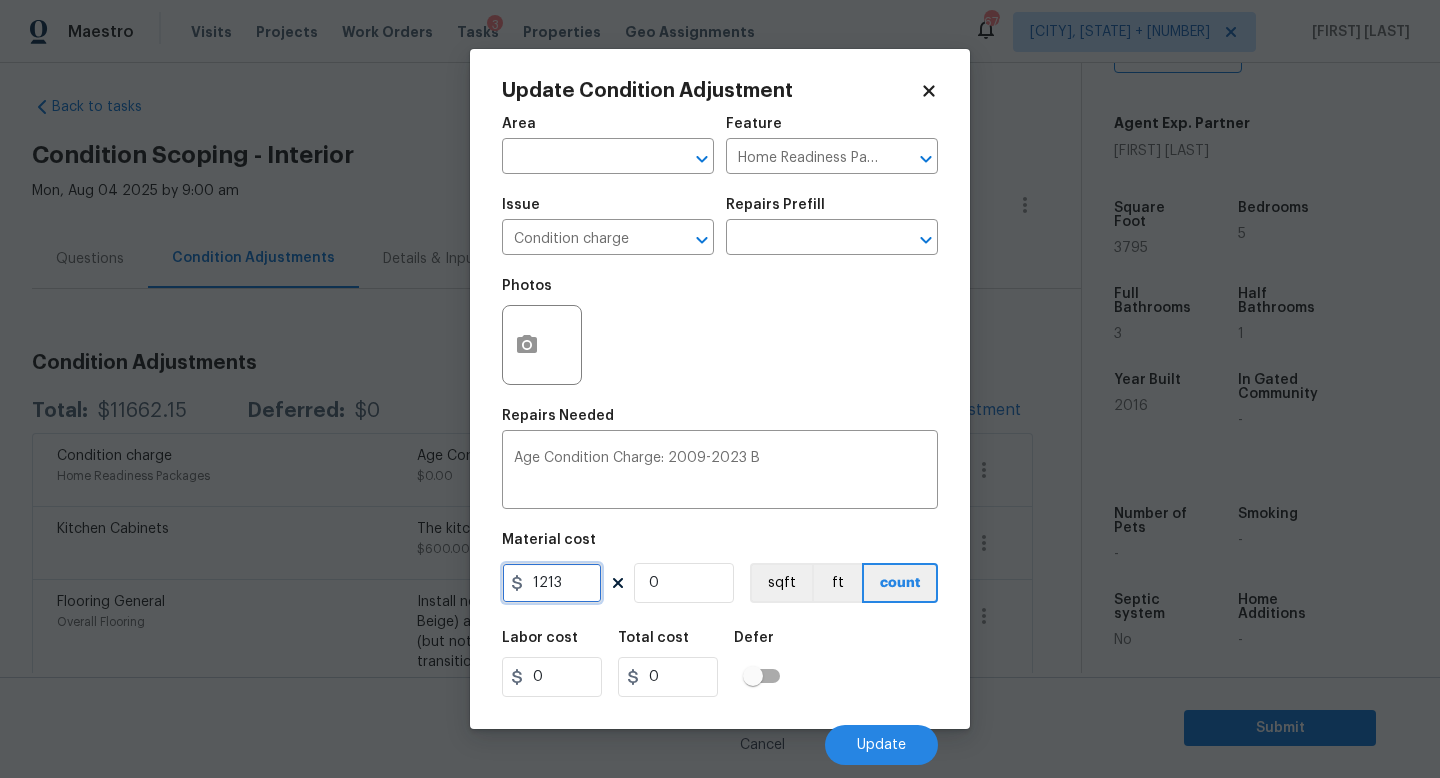 drag, startPoint x: 559, startPoint y: 595, endPoint x: 392, endPoint y: 595, distance: 167 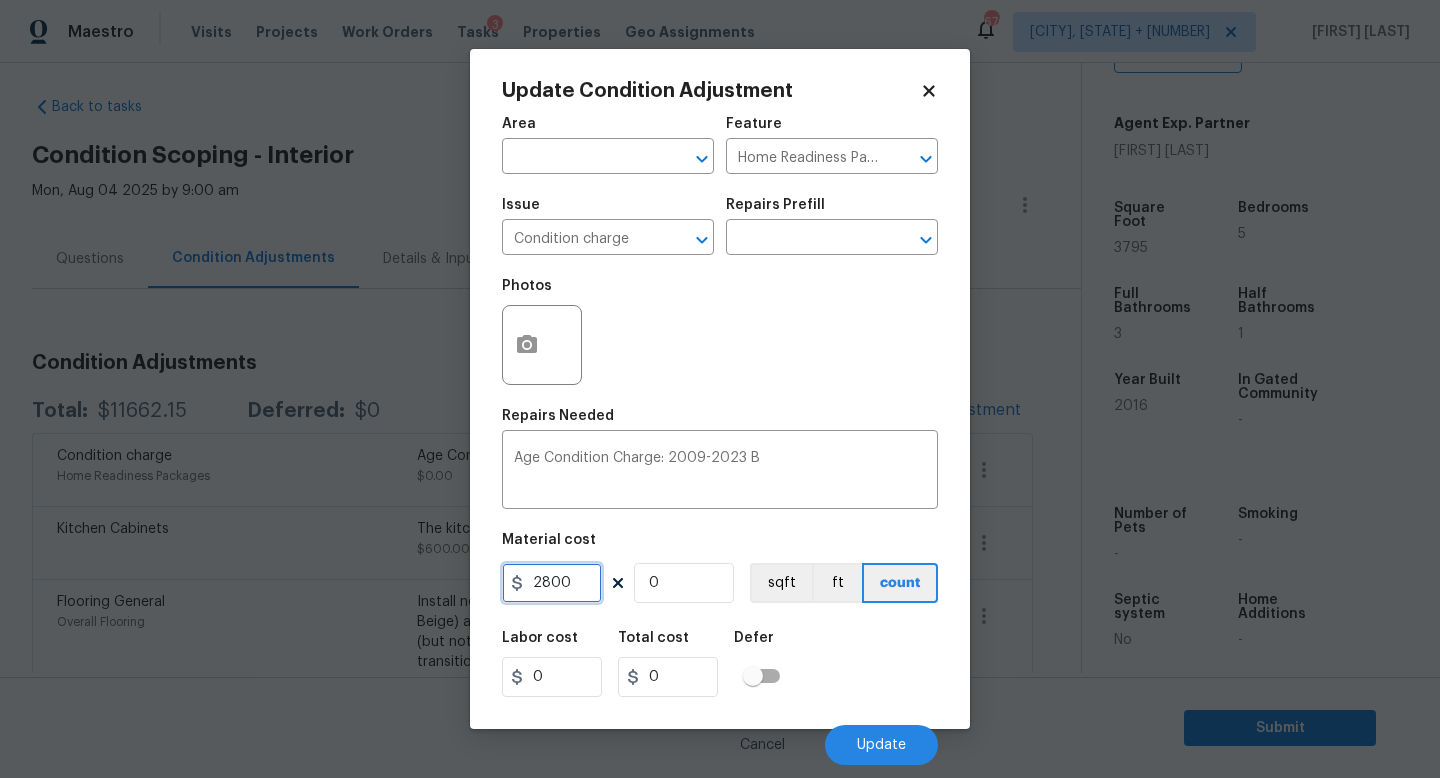 type on "2800" 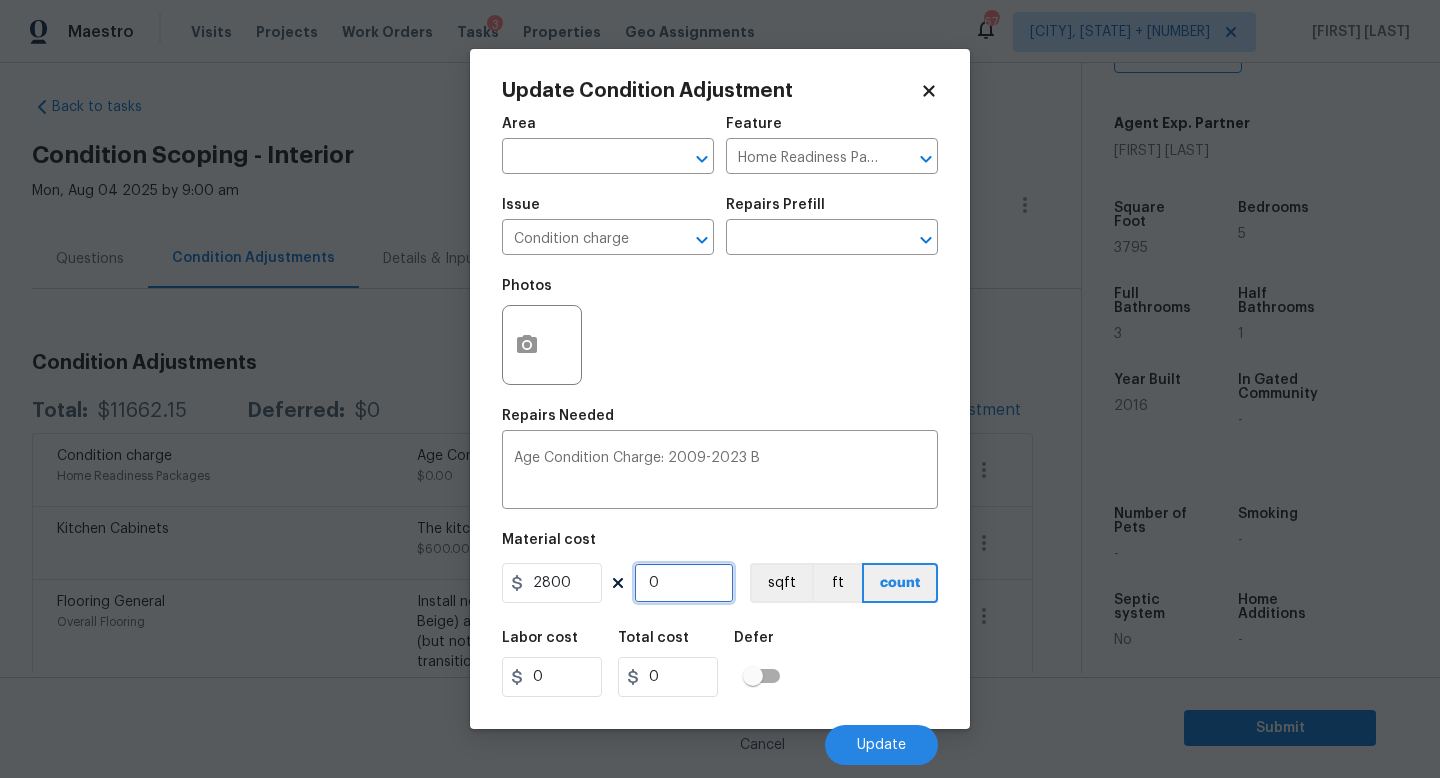 click on "0" at bounding box center (684, 583) 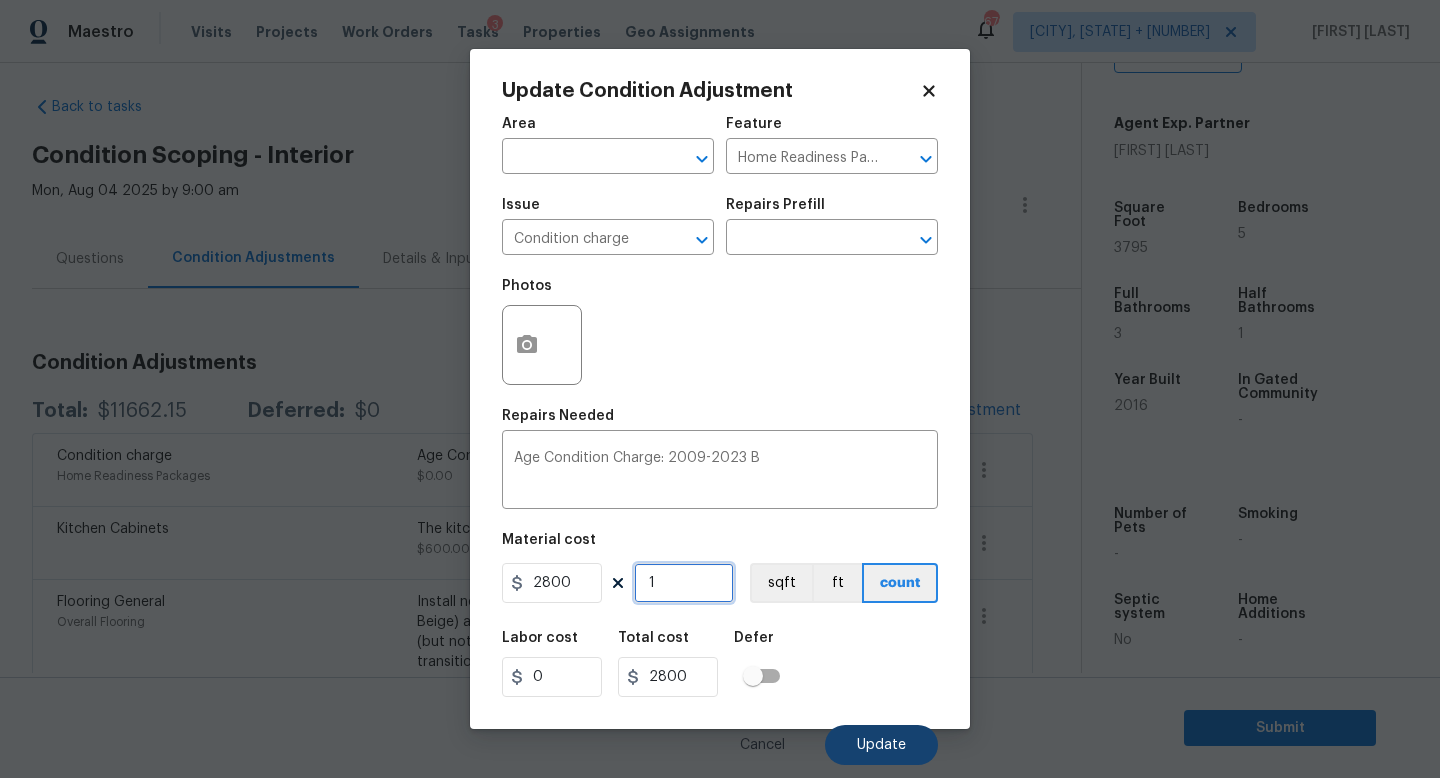 type on "1" 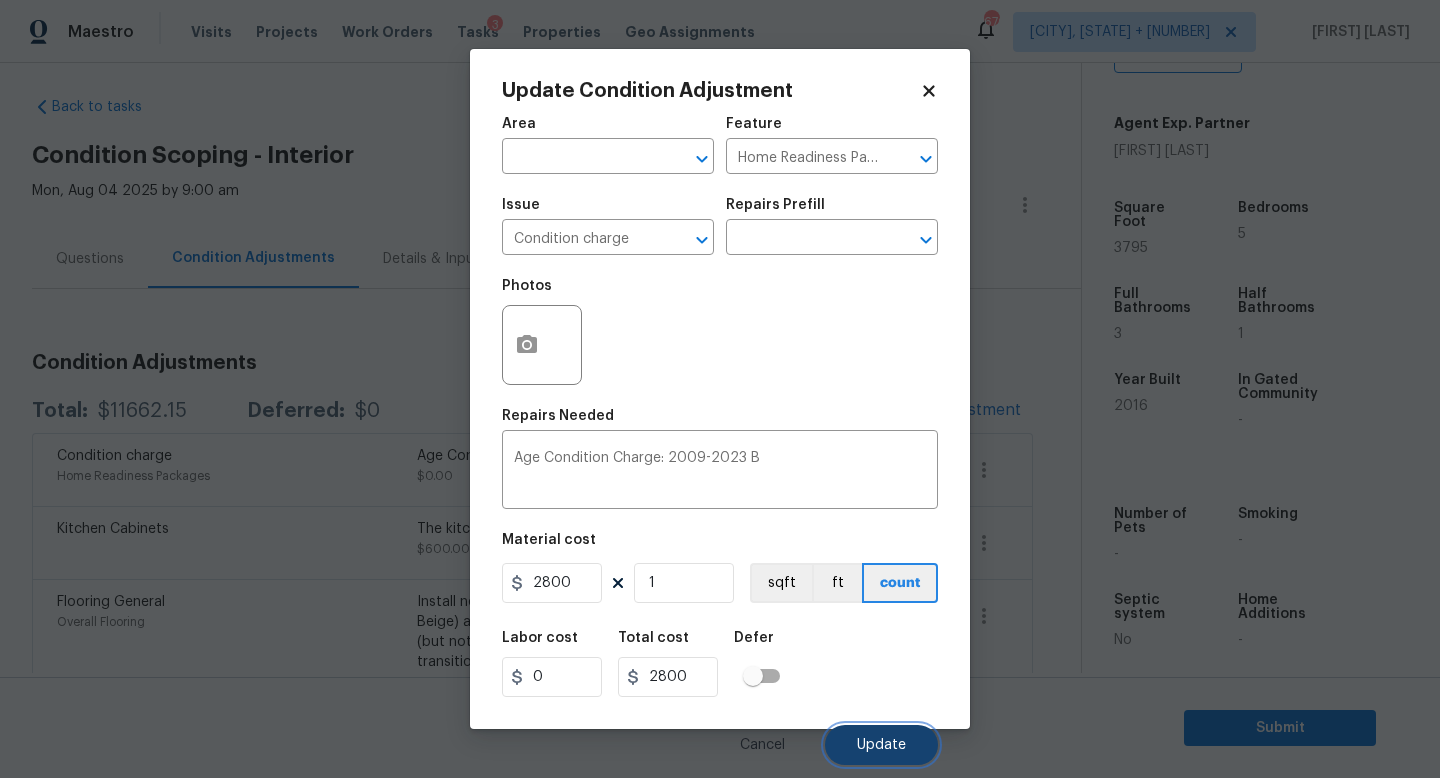 click on "Update" at bounding box center (881, 745) 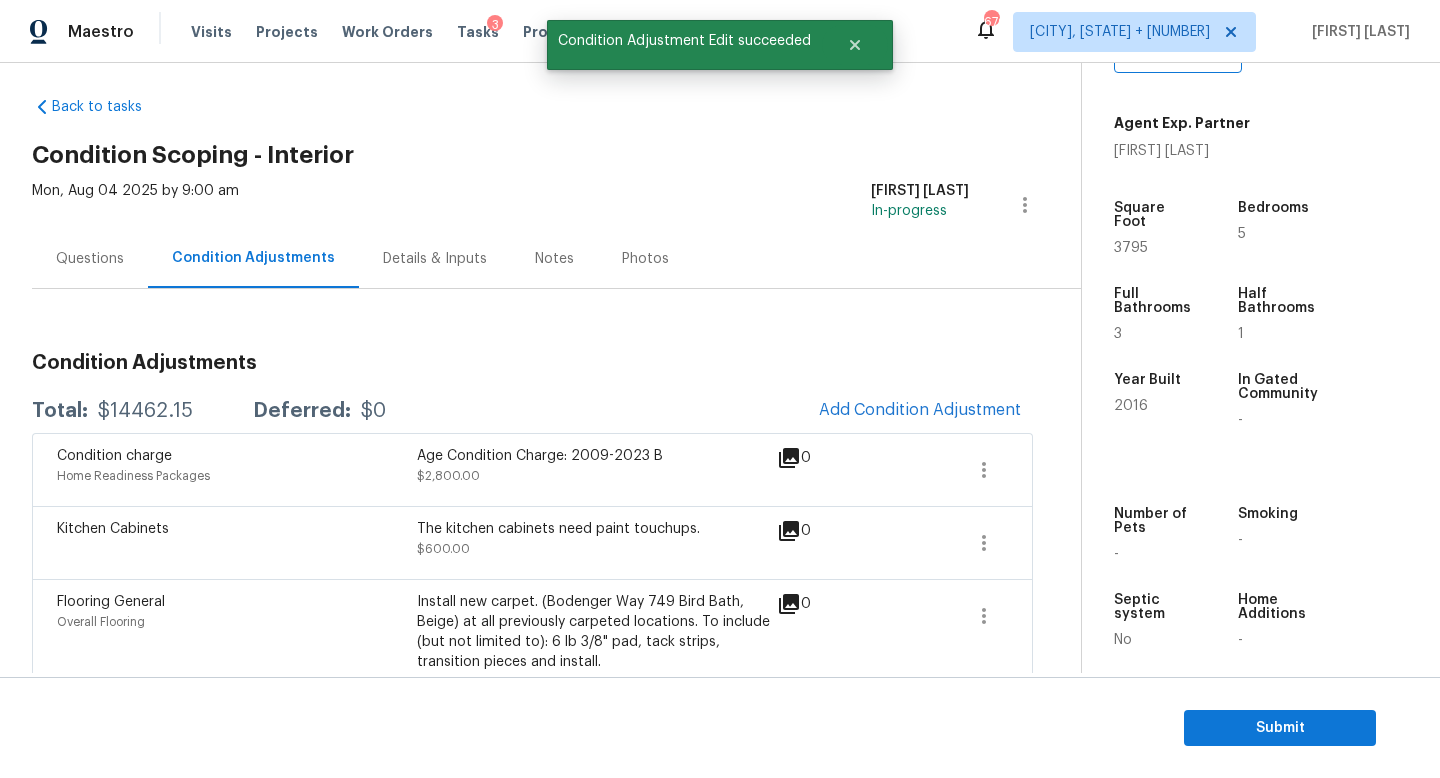 click on "Questions" at bounding box center [90, 258] 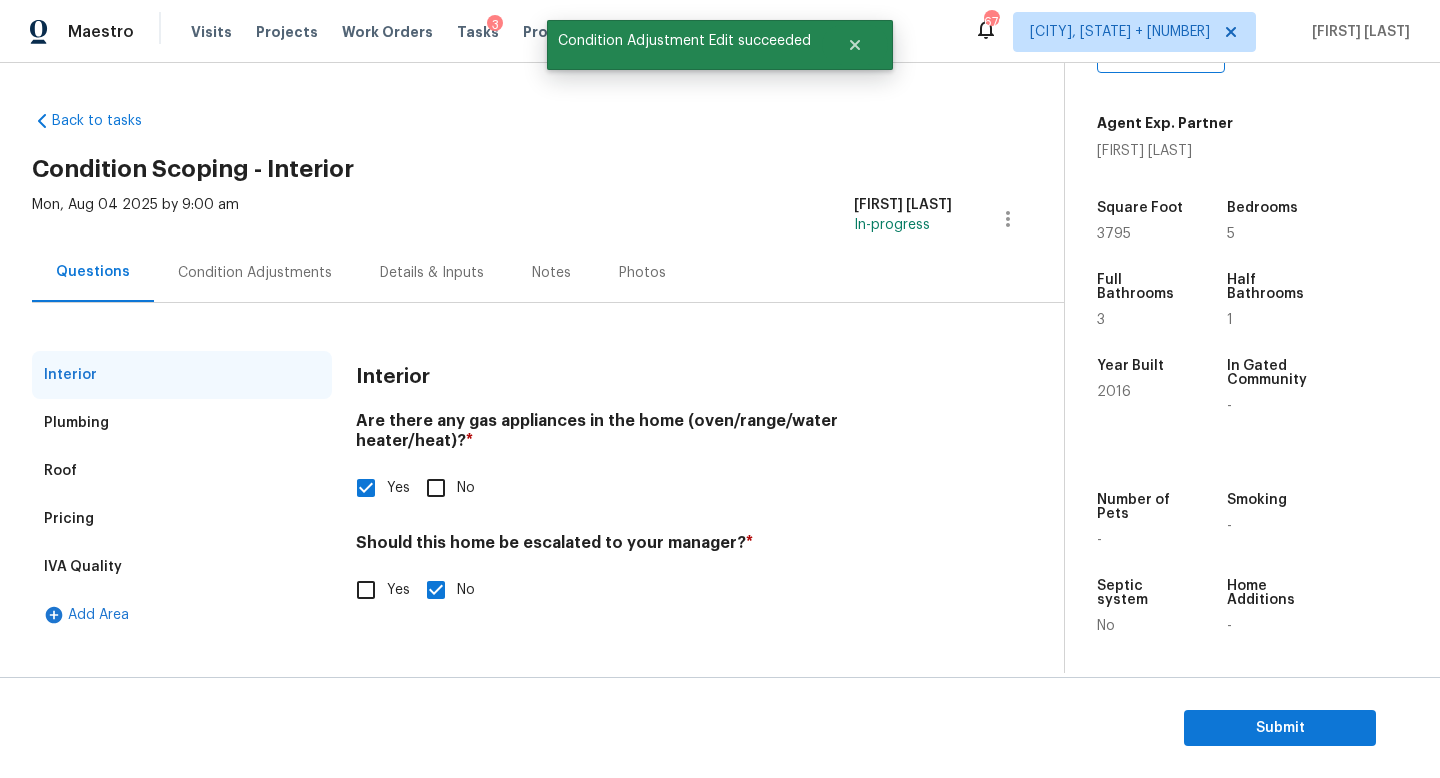 scroll, scrollTop: 0, scrollLeft: 0, axis: both 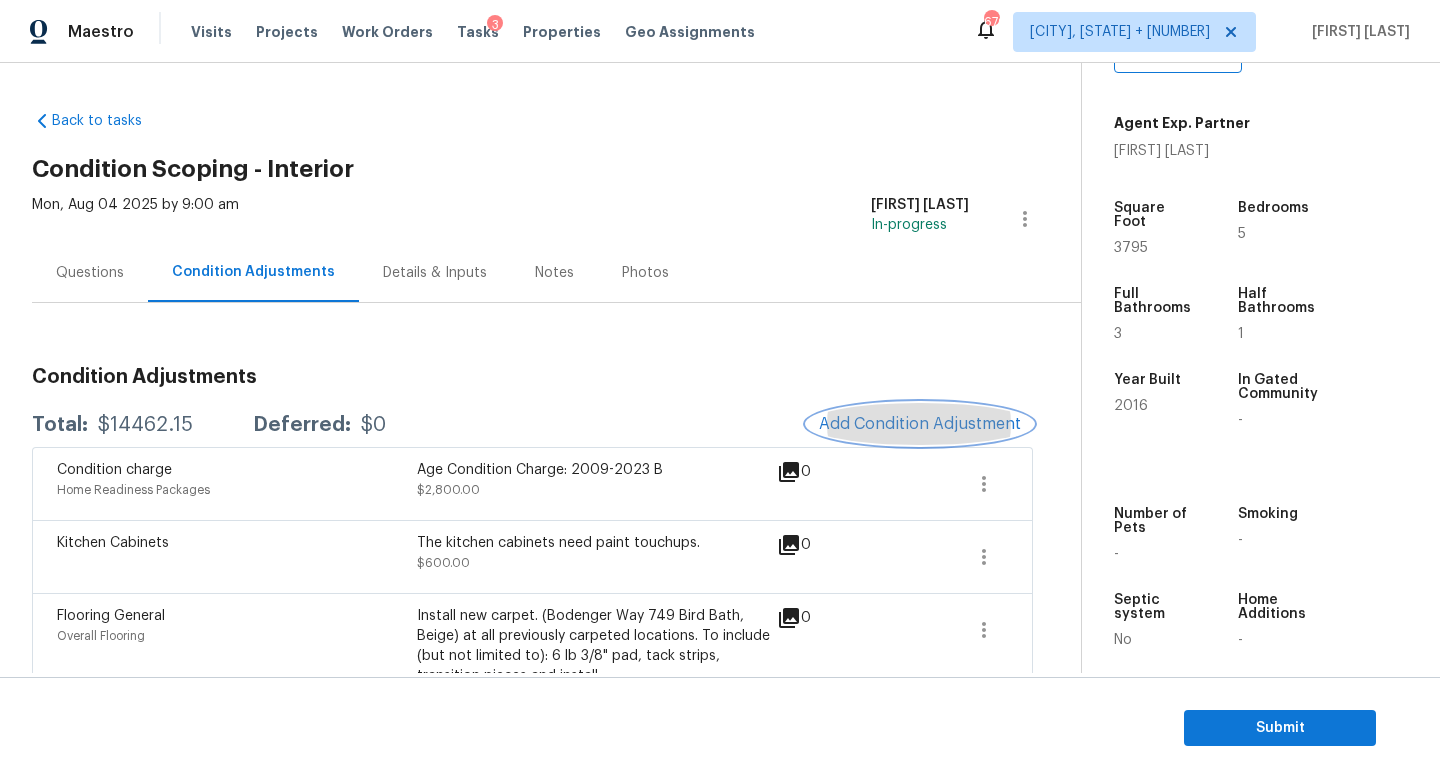 click on "Add Condition Adjustment" at bounding box center (920, 424) 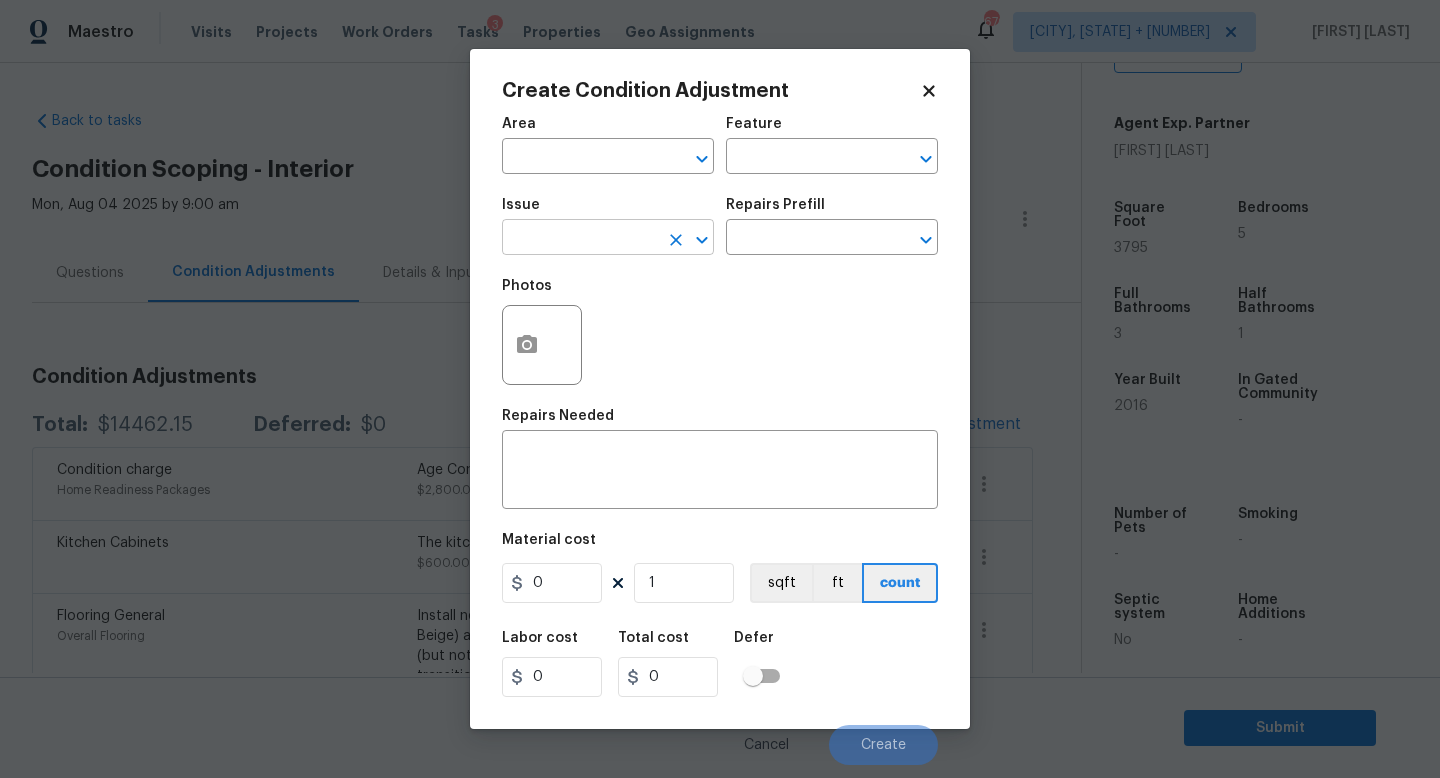 click on "Maestro Visits Projects Work Orders Tasks 3 Properties Geo Assignments 670 Knoxville, TN + 60 Jishnu Manoj Back to tasks Condition Scoping - Interior Mon, Aug 04 2025 by 9:00 am   Jishnu Manoj In-progress Questions Condition Adjustments Details & Inputs Notes Photos Condition Adjustments Total:  $14462.15 Deferred:  $0 Add Condition Adjustment Condition charge Home Readiness Packages Age Condition Charge: 2009-2023 B	 $2,800.00   0 Kitchen Cabinets  The kitchen cabinets need paint touchups.  $600.00   0 Flooring General Overall Flooring Install new carpet. (Bodenger Way 749 Bird Bath, Beige) at all previously carpeted locations. To include (but not limited to): 6 lb 3/8" pad, tack strips, transition pieces and install. $4,096.00   0 ACQ: Paint Acquisition Acquisition Scope: 75%+ of the home will likely require interior paint $5,616.60   4 Bathroom Plumbing Plumbing $528.85   1 Interior Door Interior Door $170.70   1 Debris/garbage on site Exterior Overall - Overall $350.00   3 Dead/overgrown tree or foliage" at bounding box center (720, 389) 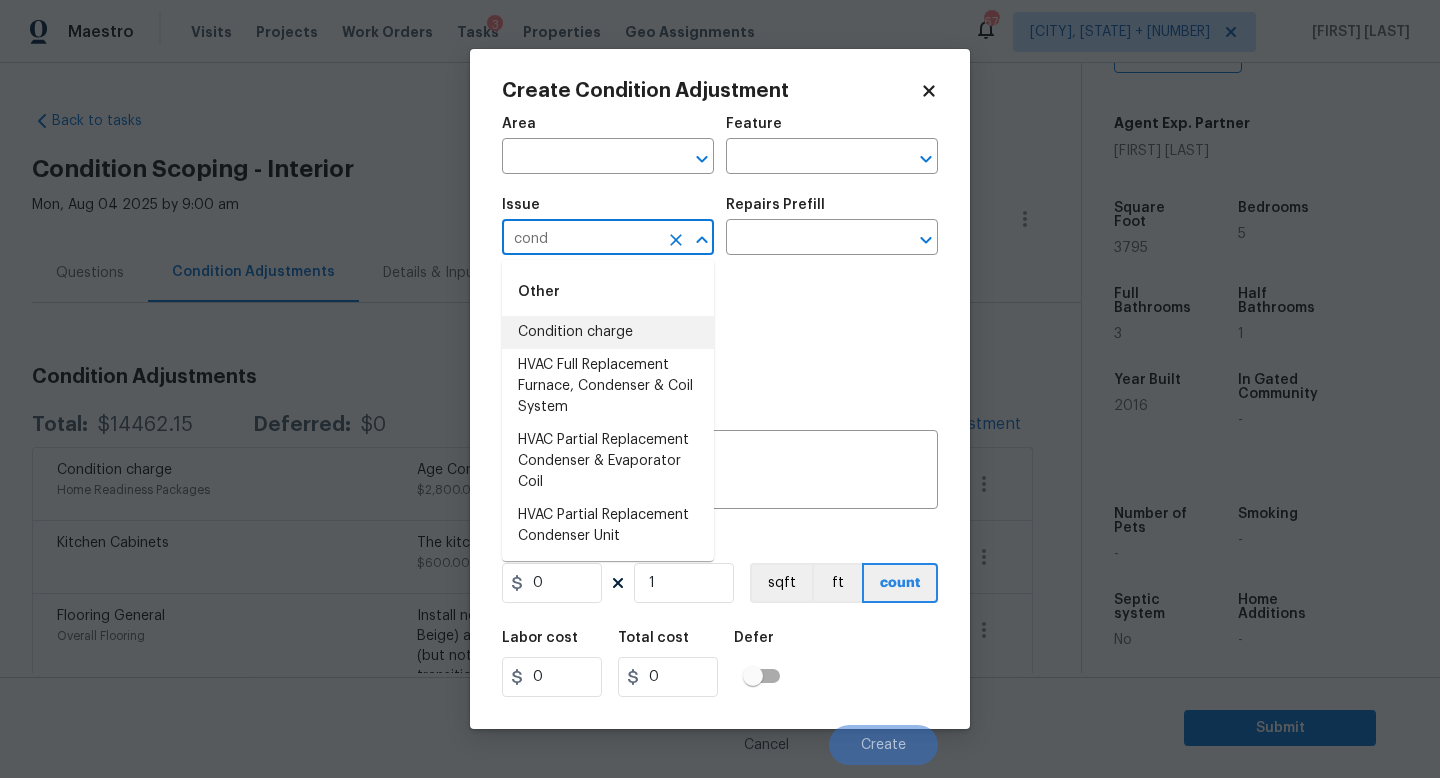 click on "Condition charge" at bounding box center [608, 332] 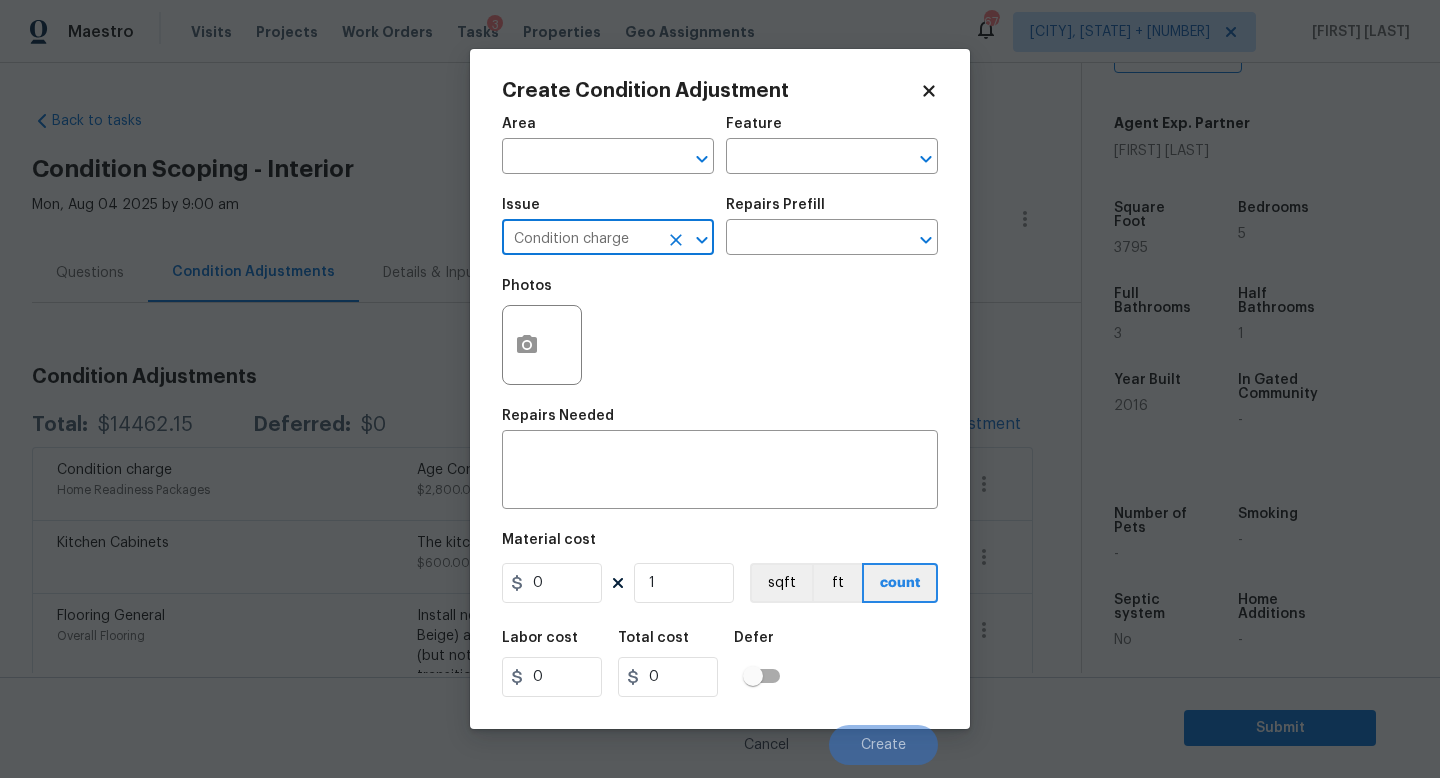 type on "Condition charge" 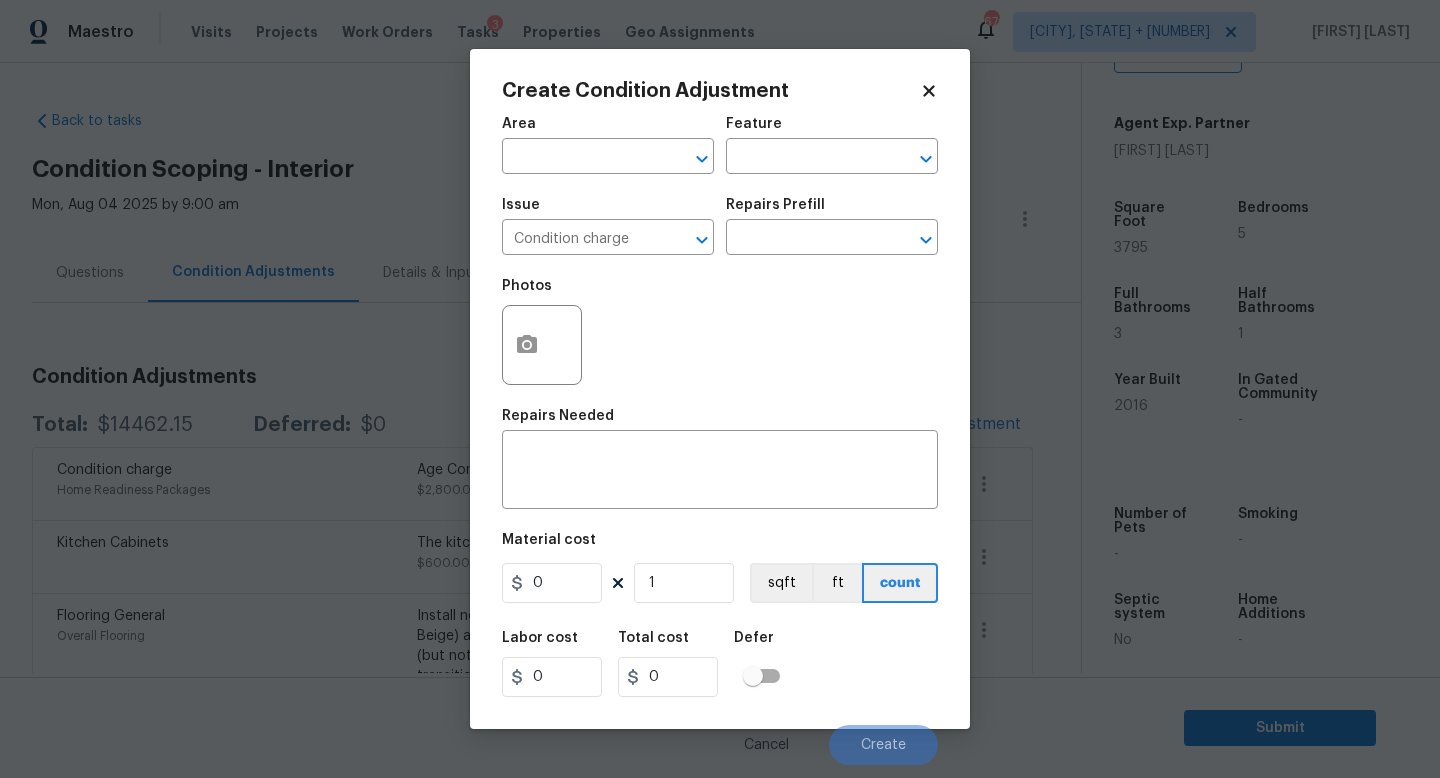 click on "Repairs Prefill" at bounding box center (832, 211) 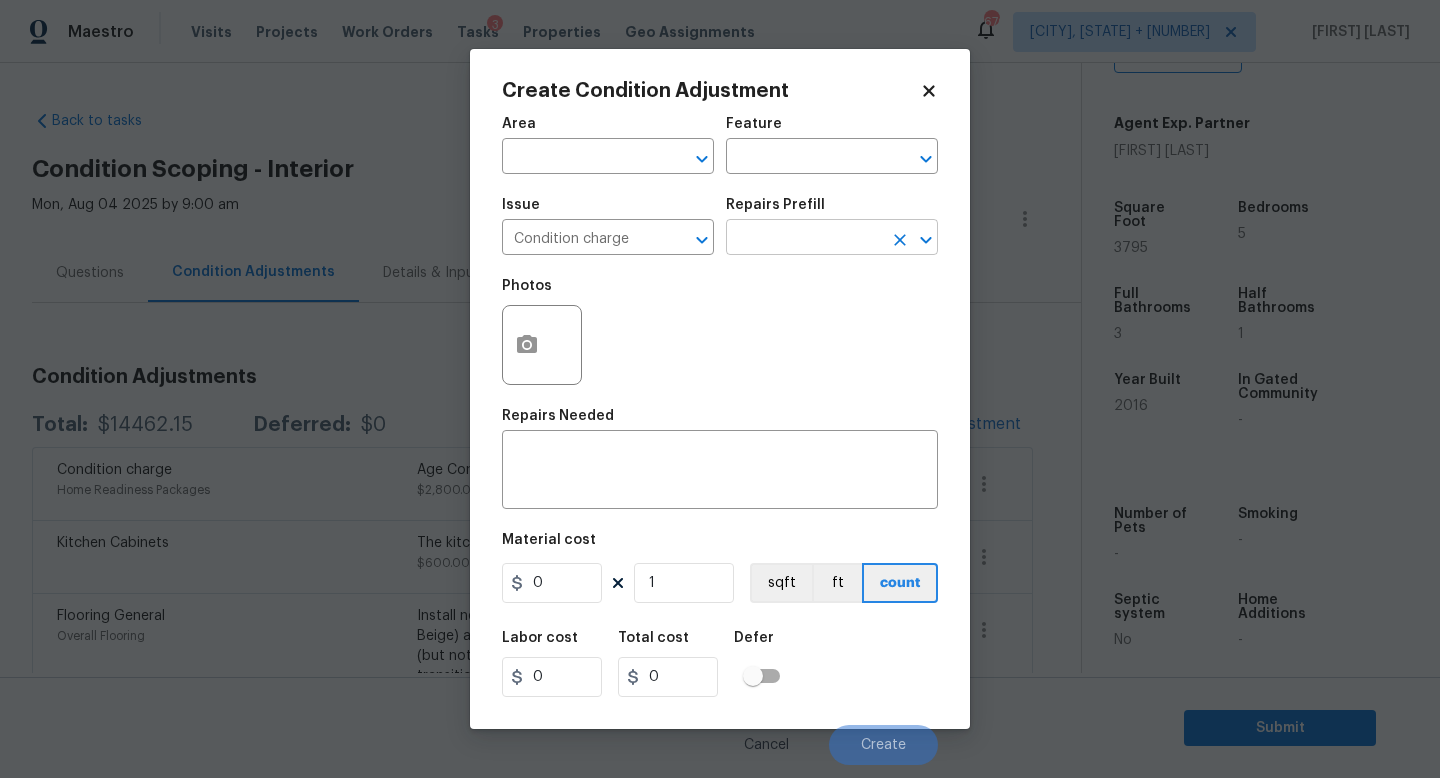 click at bounding box center (804, 239) 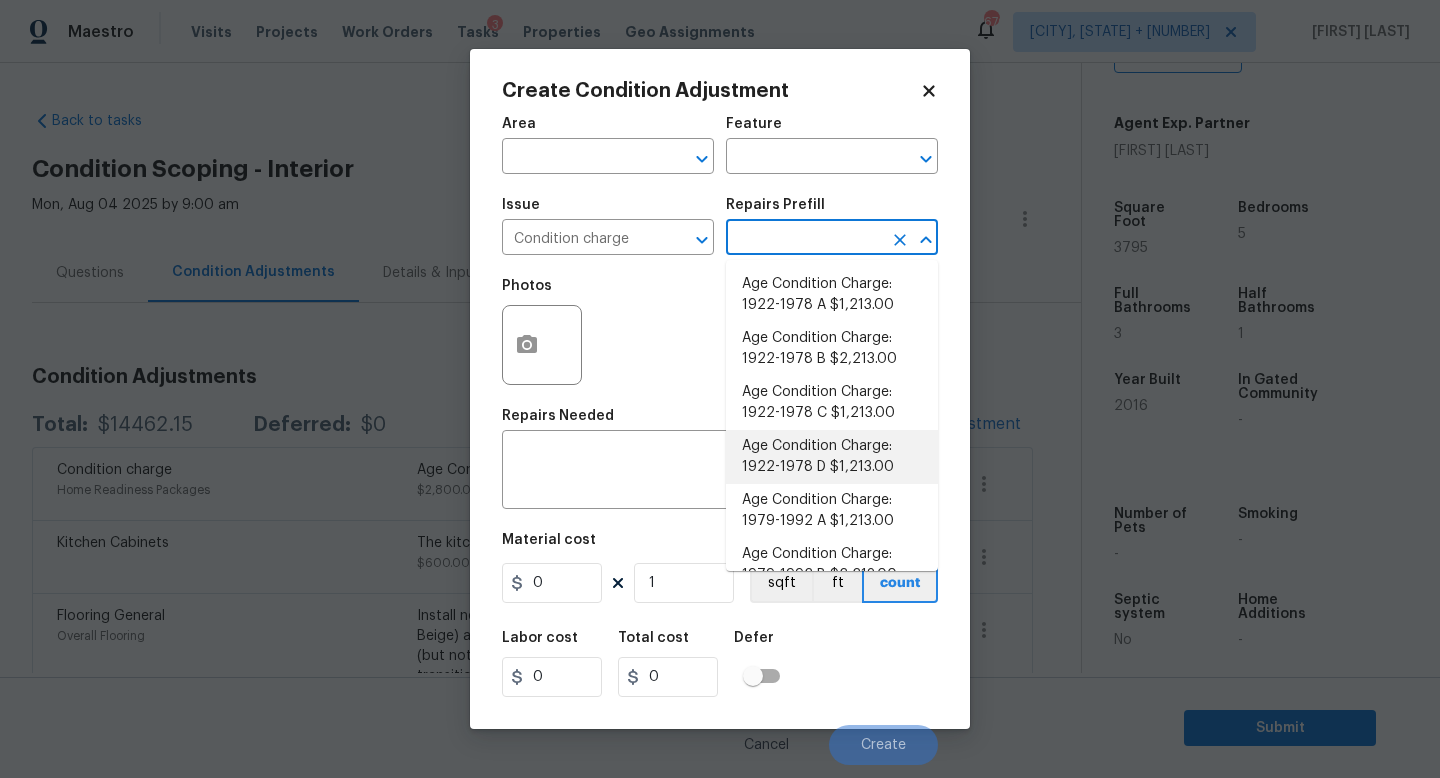 scroll, scrollTop: 656, scrollLeft: 0, axis: vertical 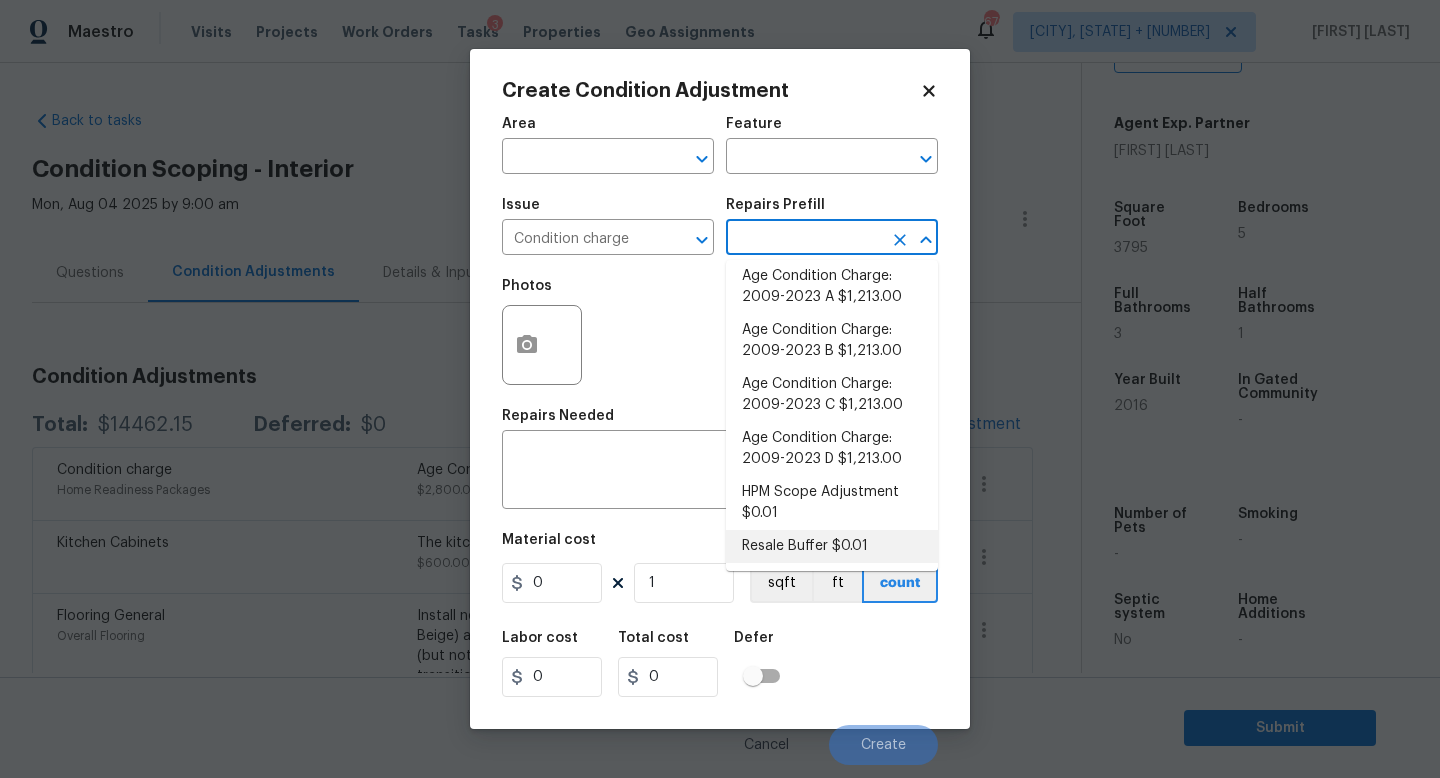 click on "Resale Buffer $0.01" at bounding box center (832, 546) 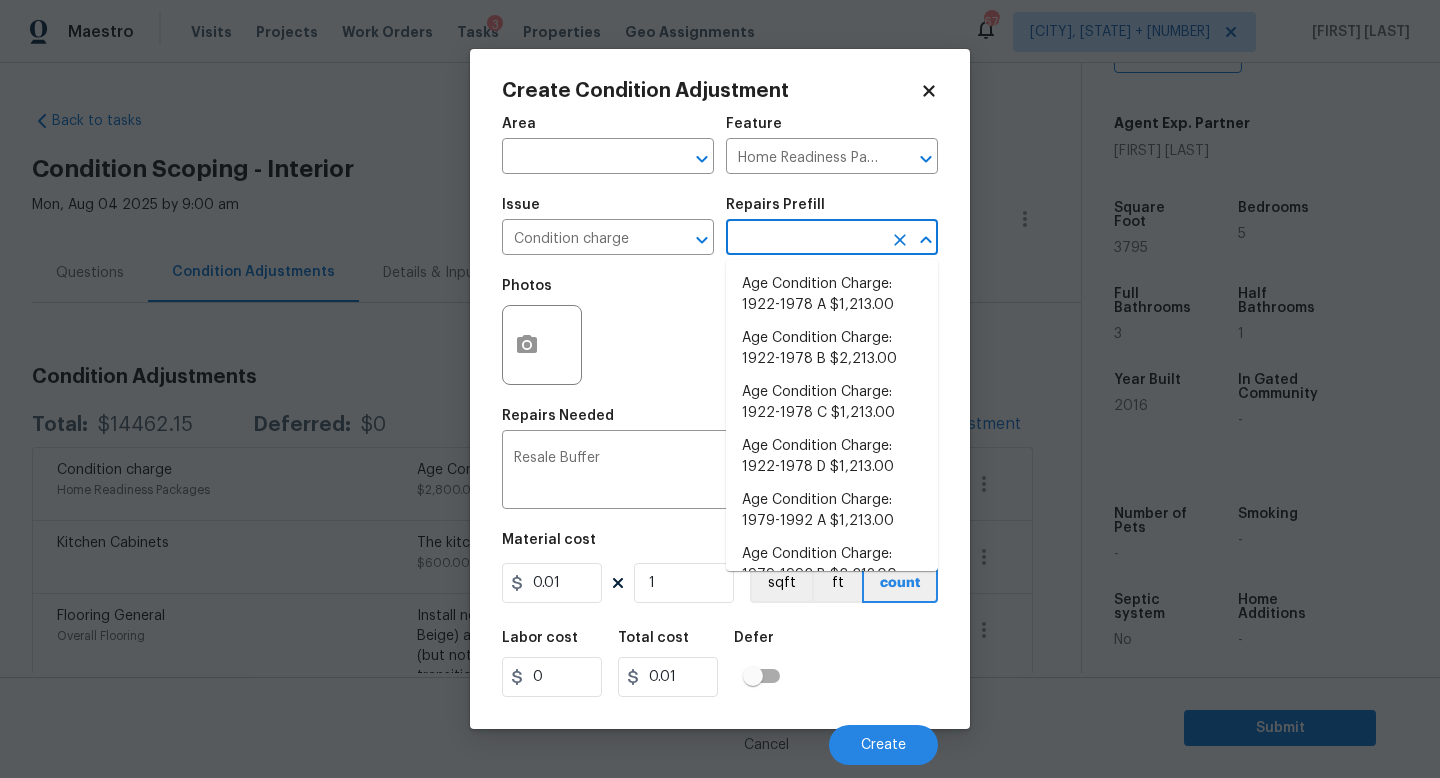 click at bounding box center (804, 239) 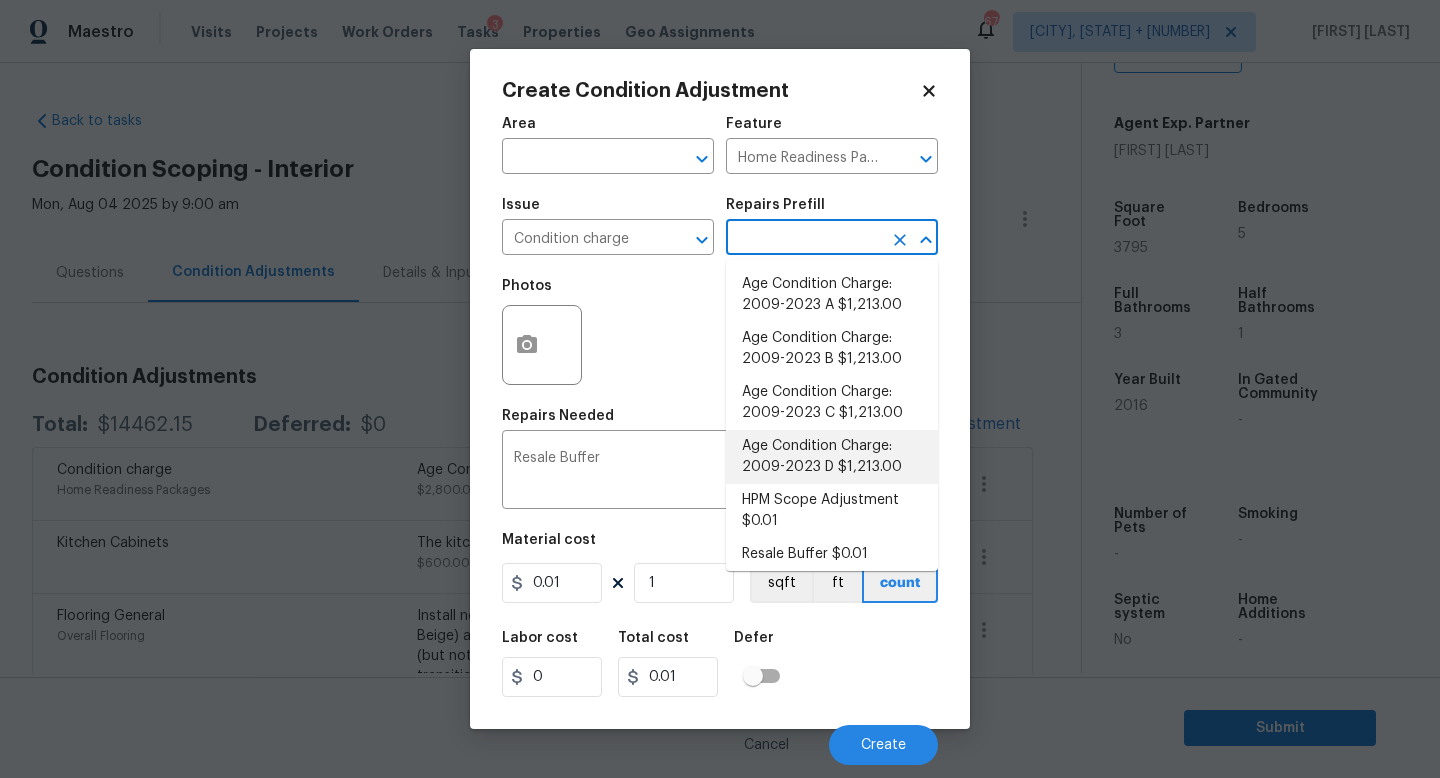 scroll, scrollTop: 656, scrollLeft: 0, axis: vertical 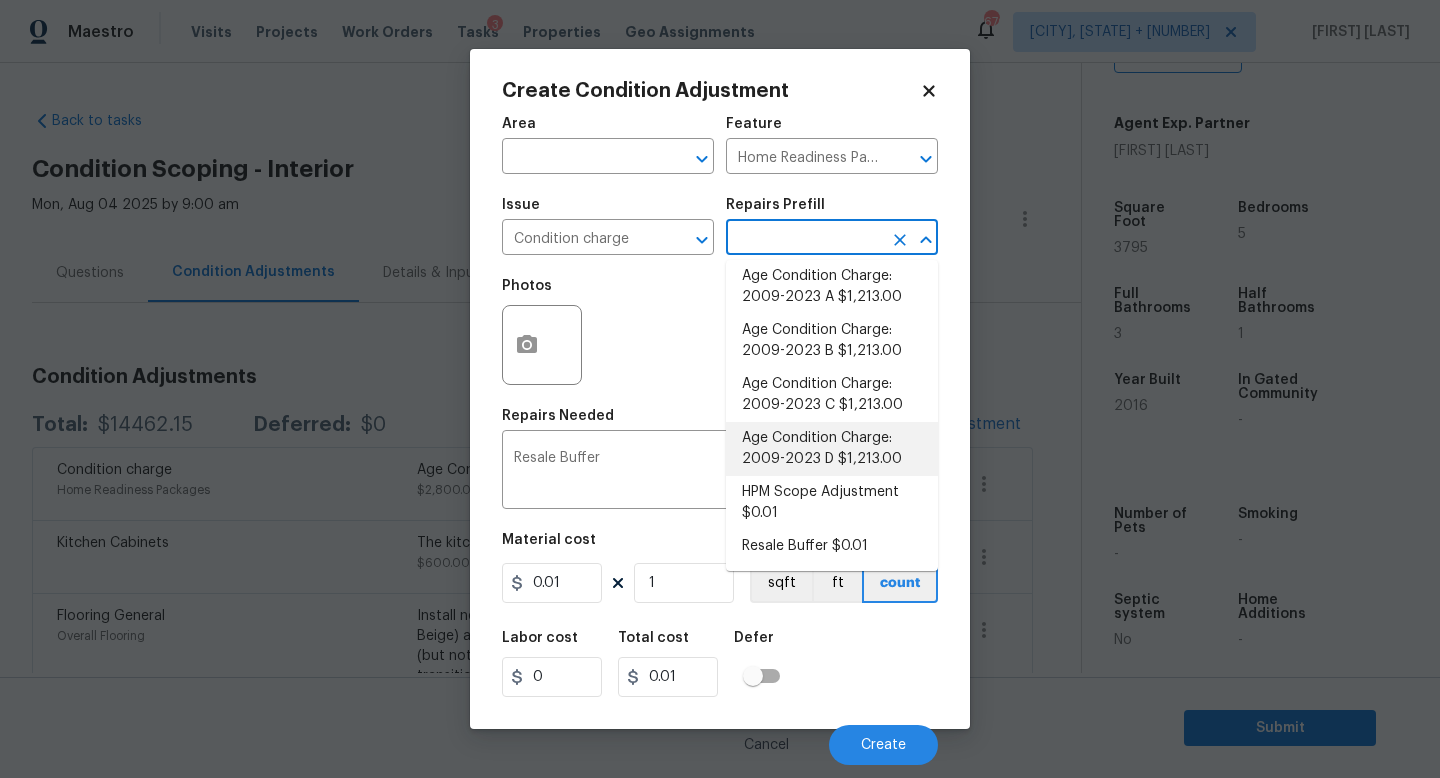 click on "HPM Scope Adjustment $0.01" at bounding box center (832, 503) 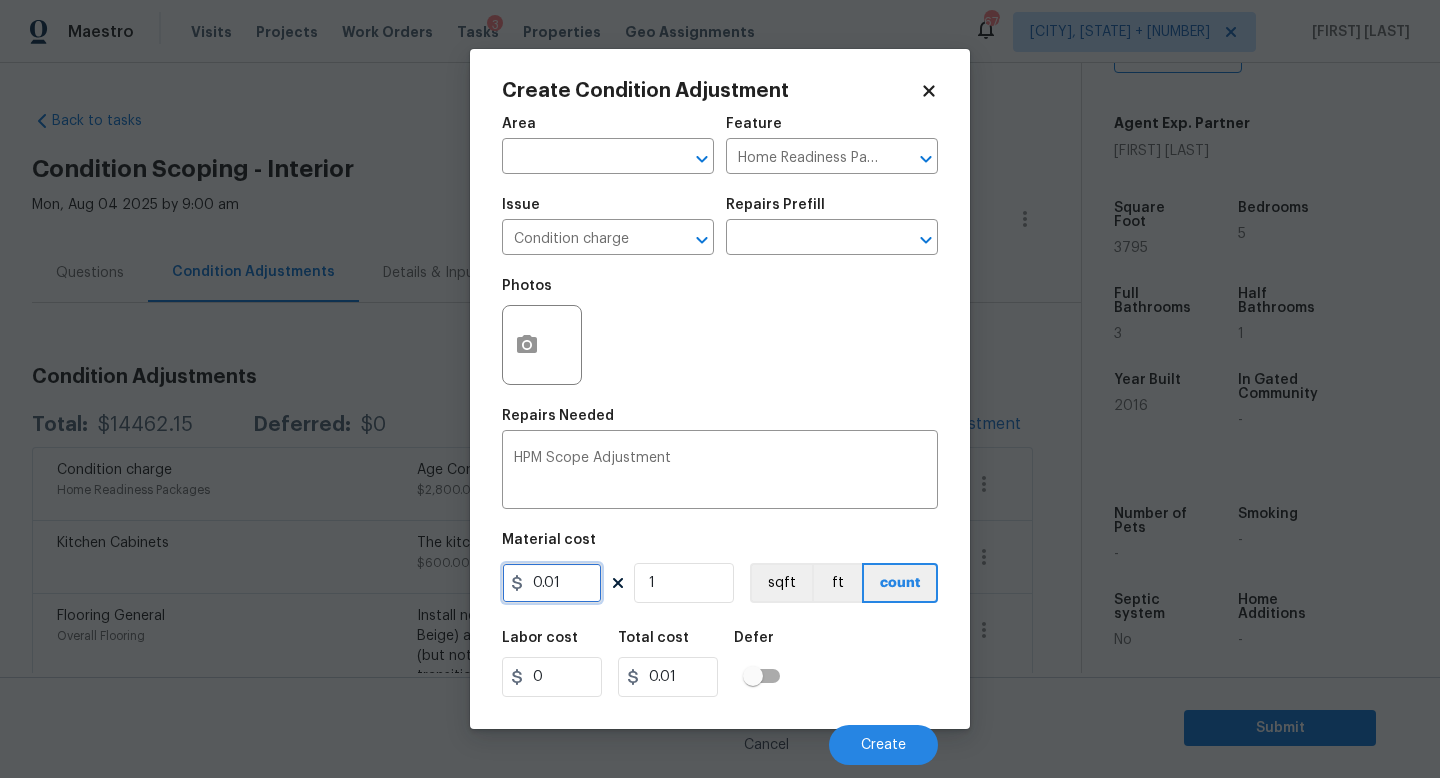 drag, startPoint x: 579, startPoint y: 581, endPoint x: 251, endPoint y: 581, distance: 328 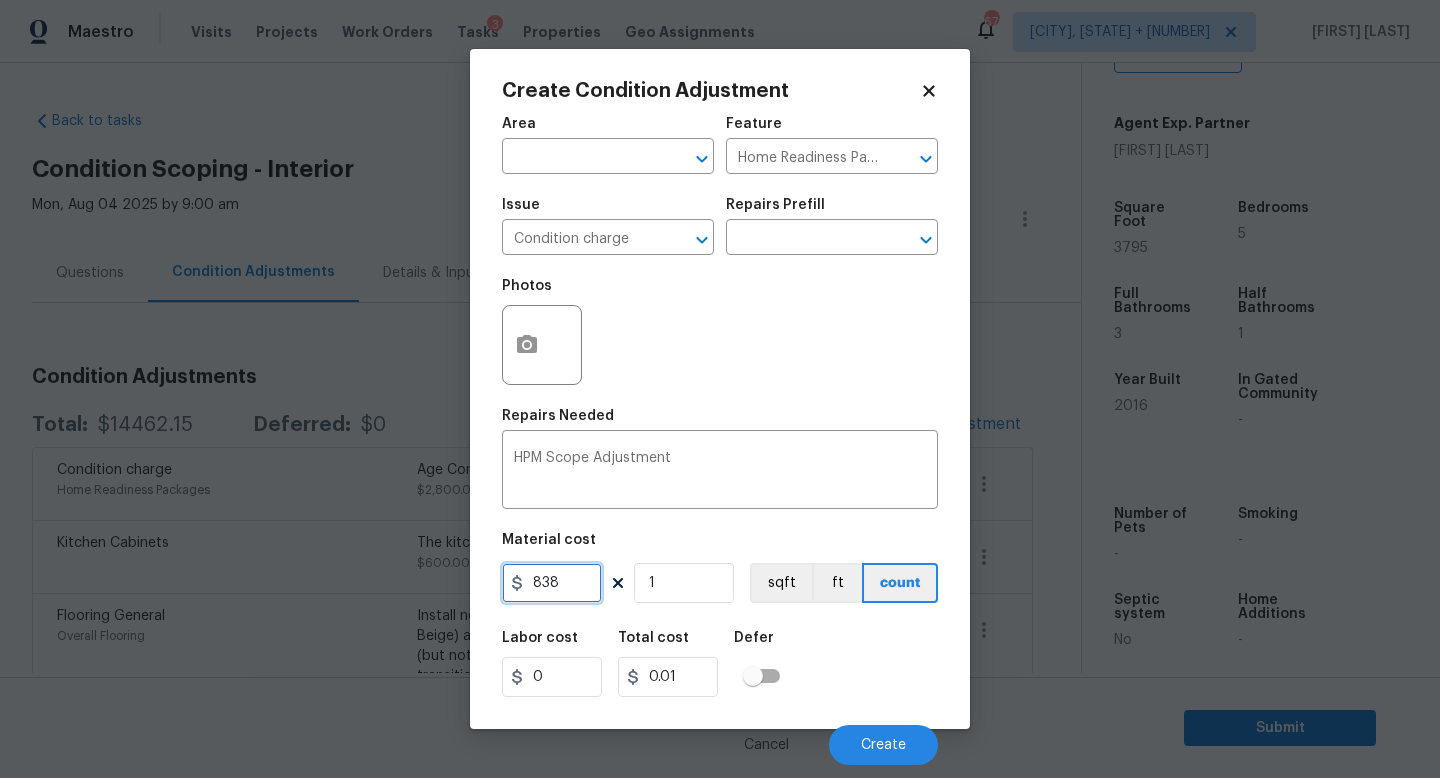 type on "838" 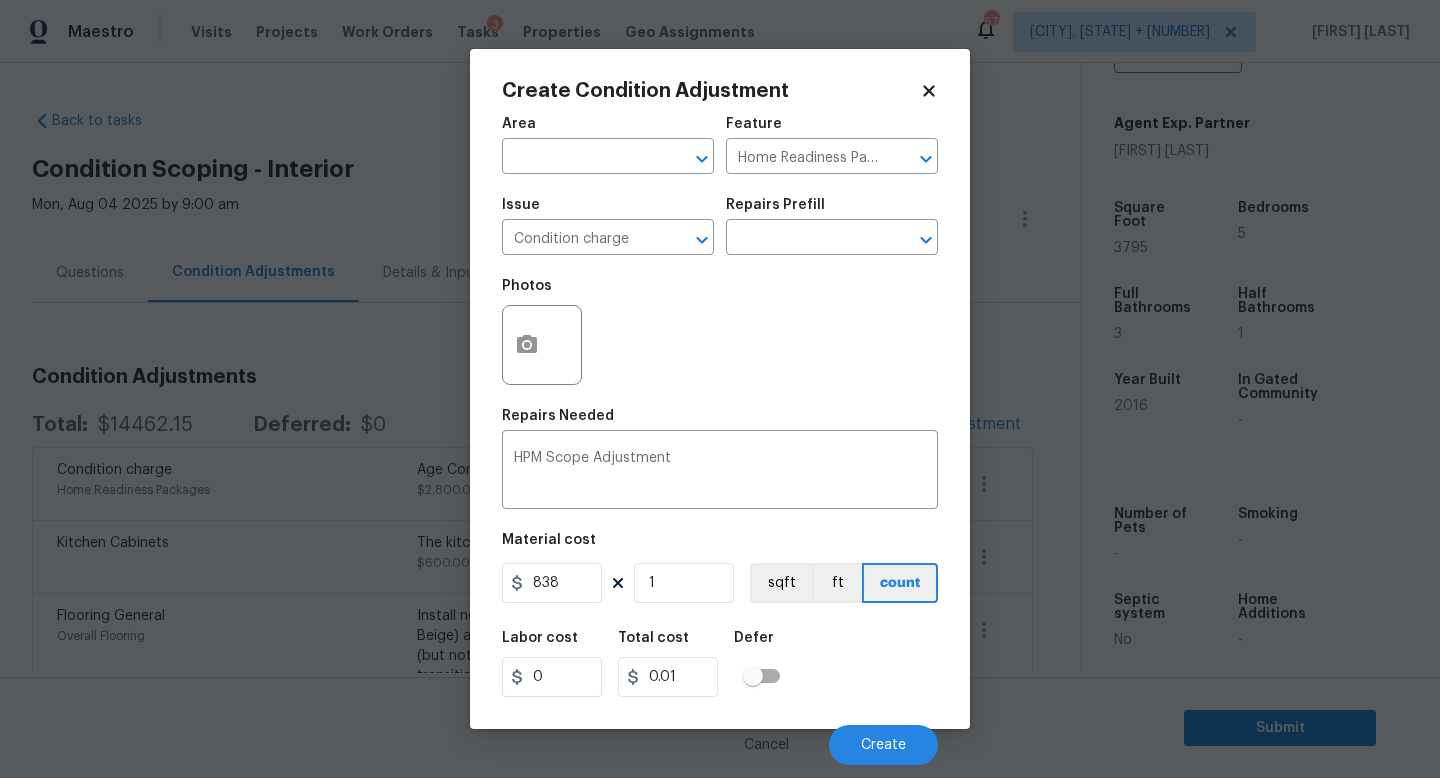 type on "838" 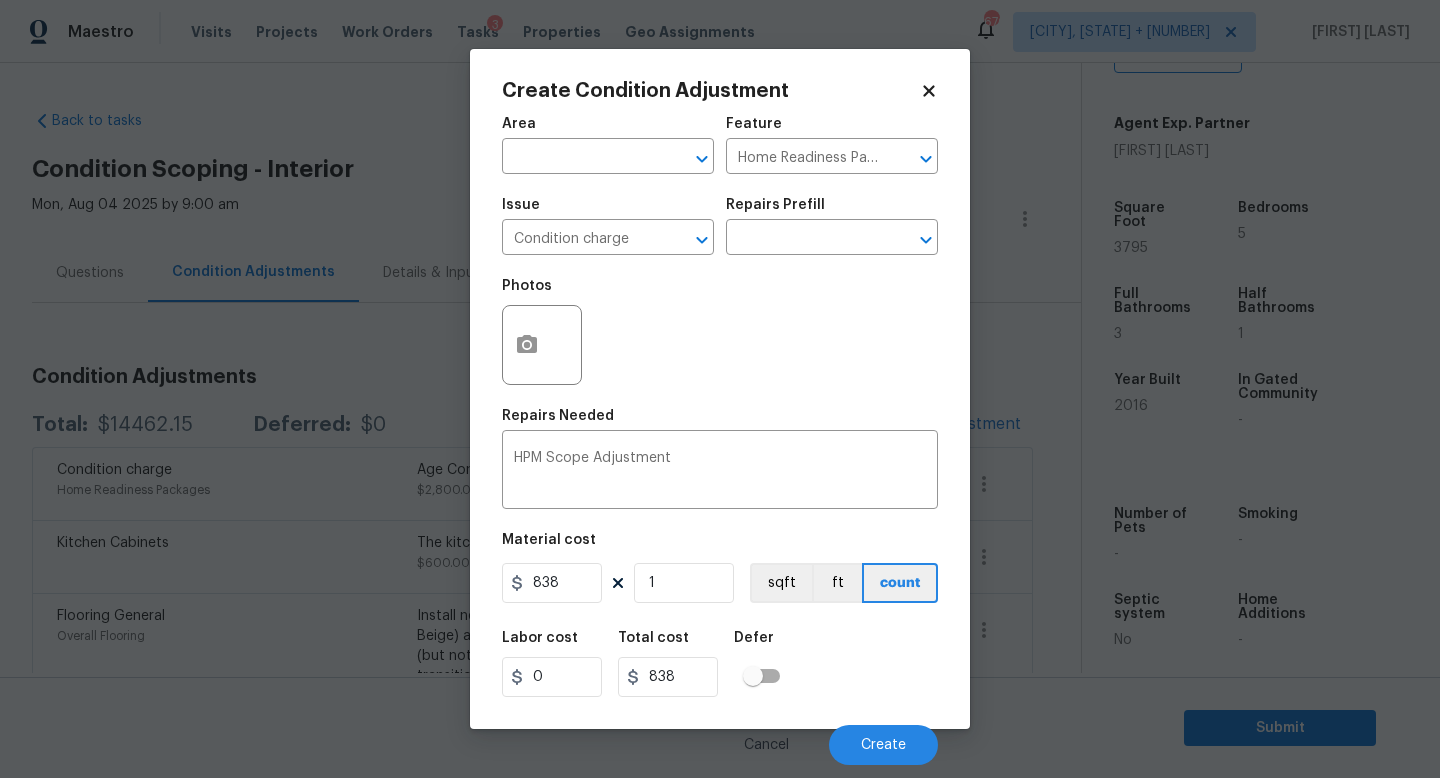 click on "Labor cost 0 Total cost 838 Defer" at bounding box center [720, 664] 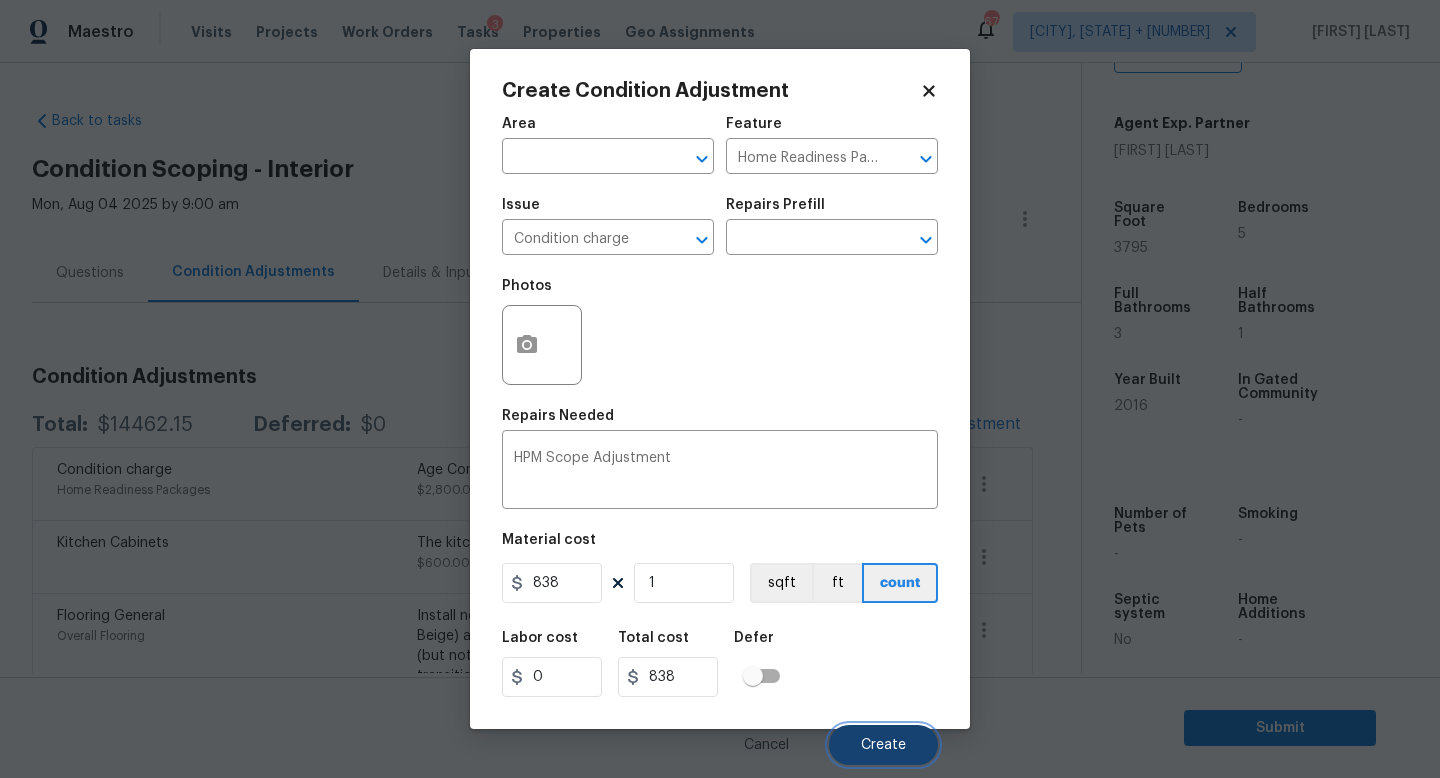 click on "Create" at bounding box center (883, 745) 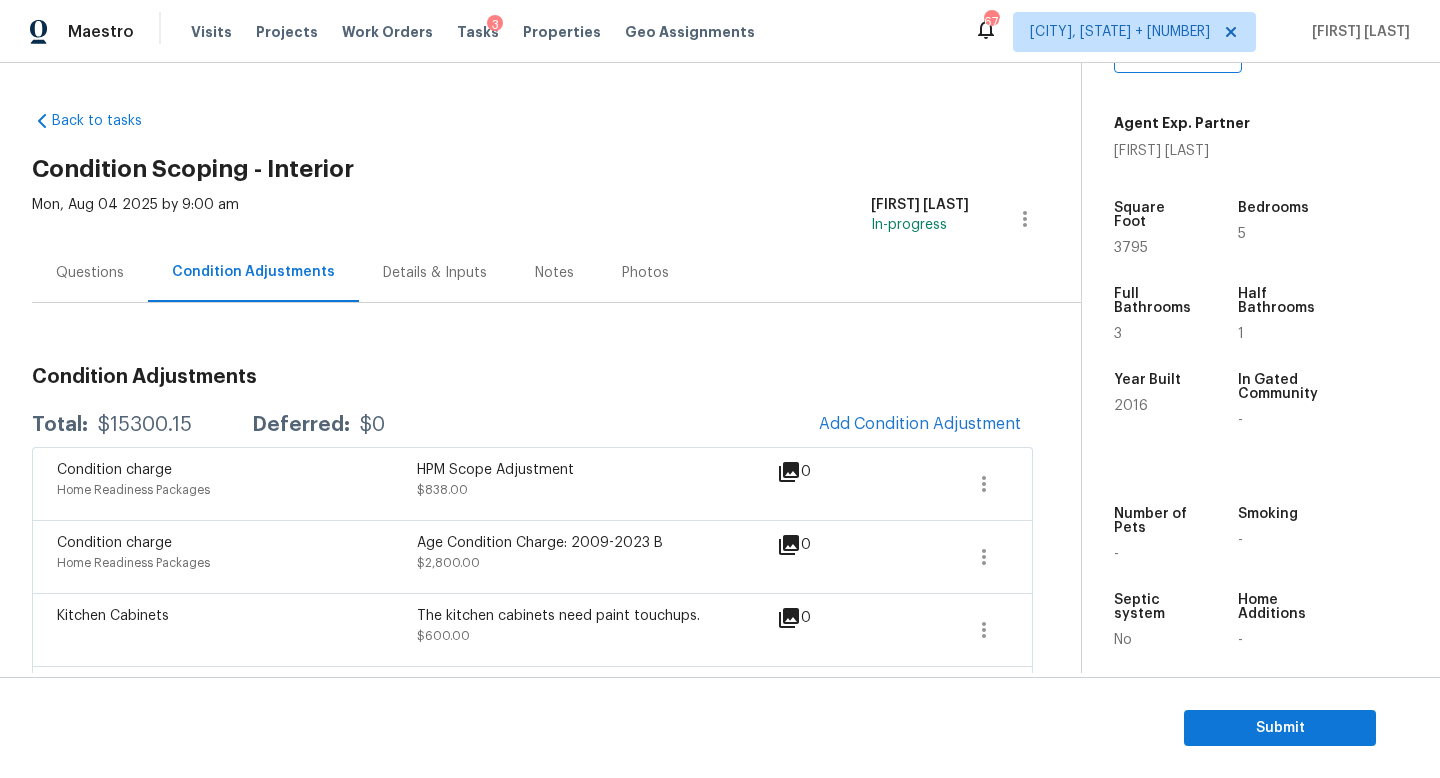 click on "Condition Adjustments" at bounding box center (532, 377) 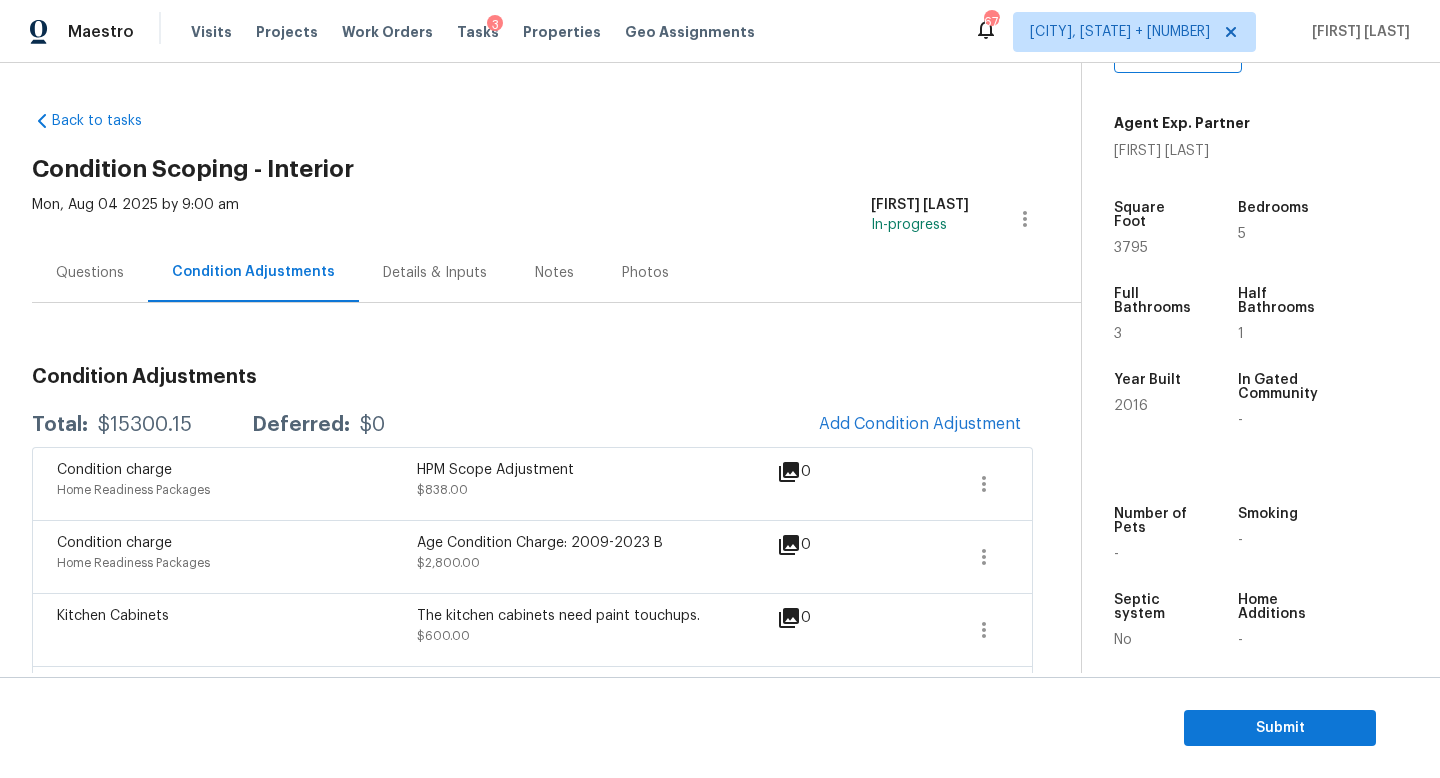 click on "Questions" at bounding box center [90, 272] 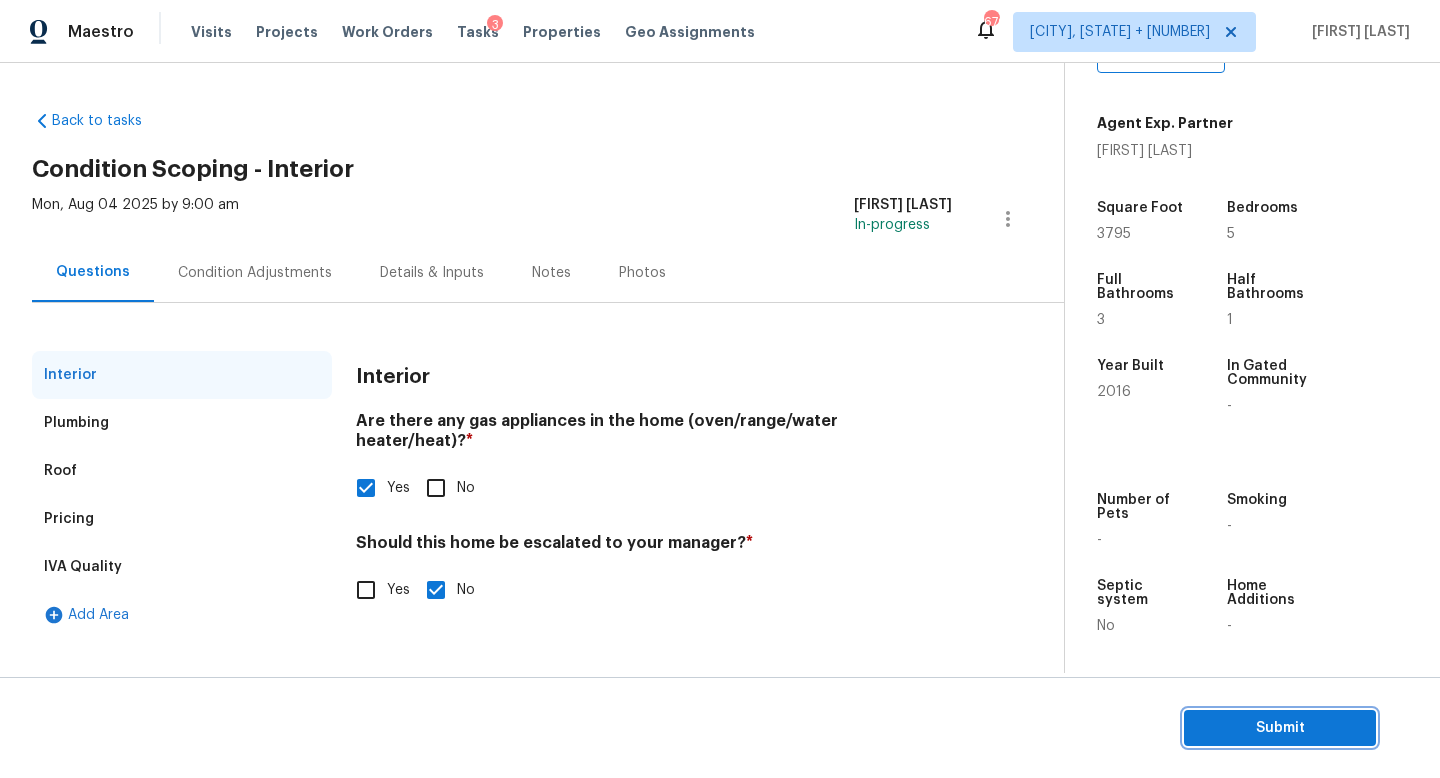 click on "Submit" at bounding box center [1280, 728] 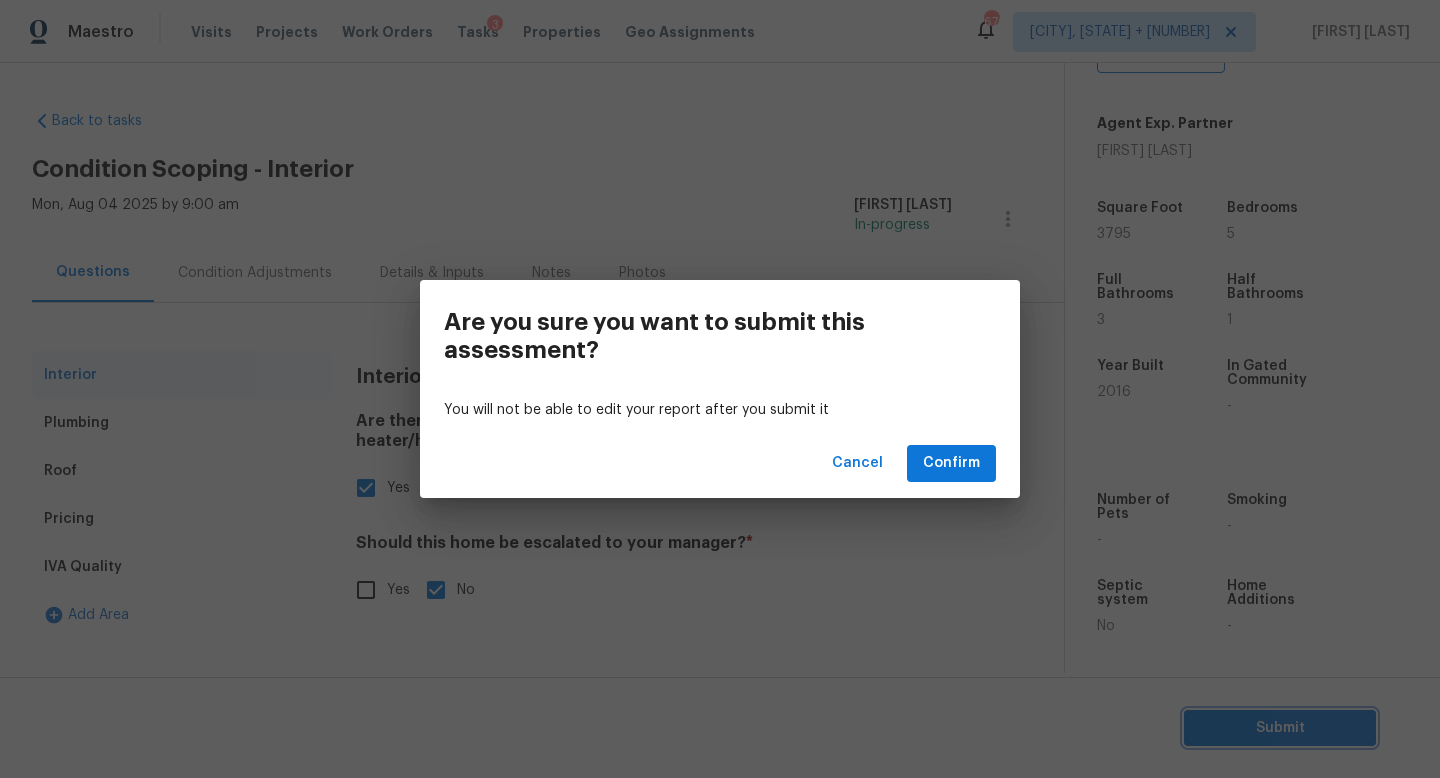 click on "Are you sure you want to submit this assessment? You will not be able to edit your report after you submit it Cancel Confirm" at bounding box center [720, 389] 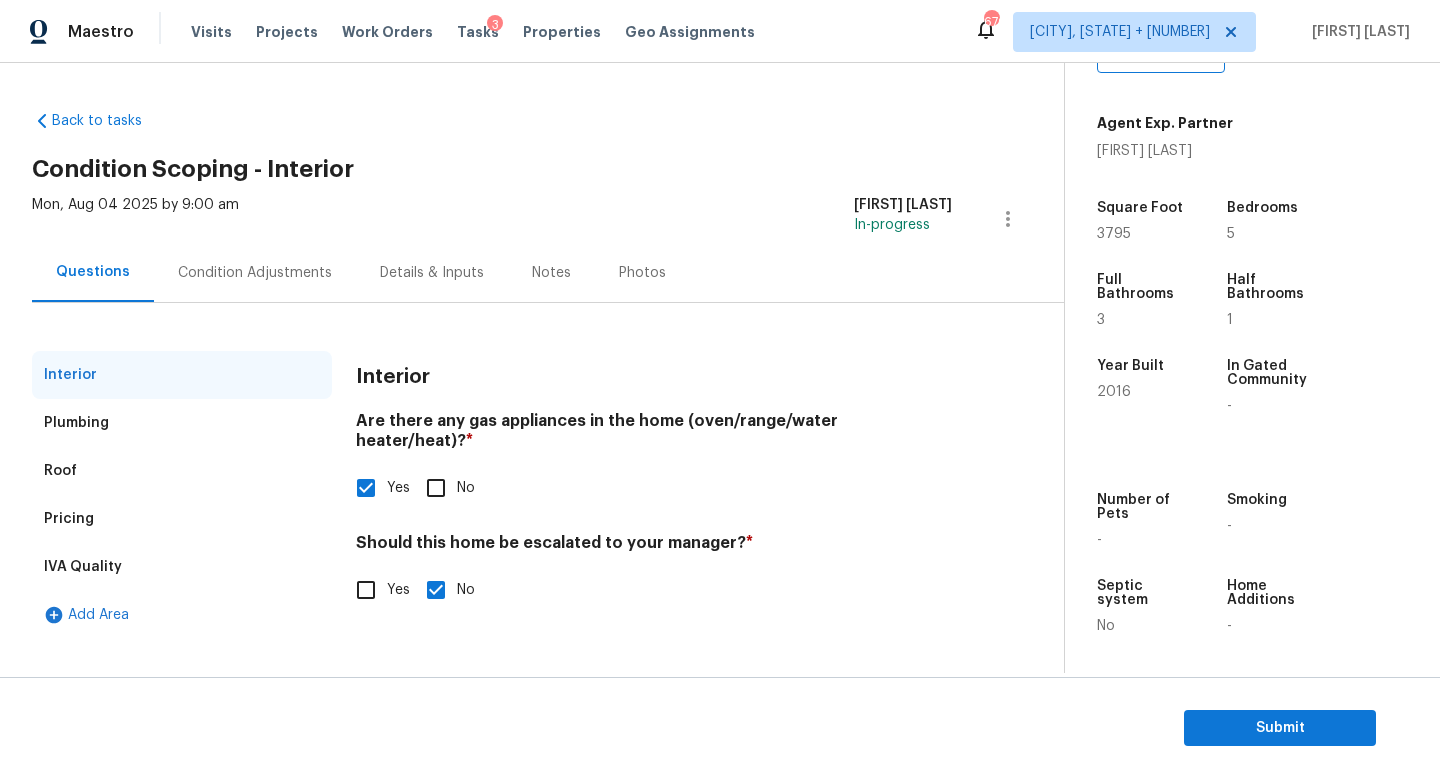 click on "Condition Adjustments" at bounding box center [255, 272] 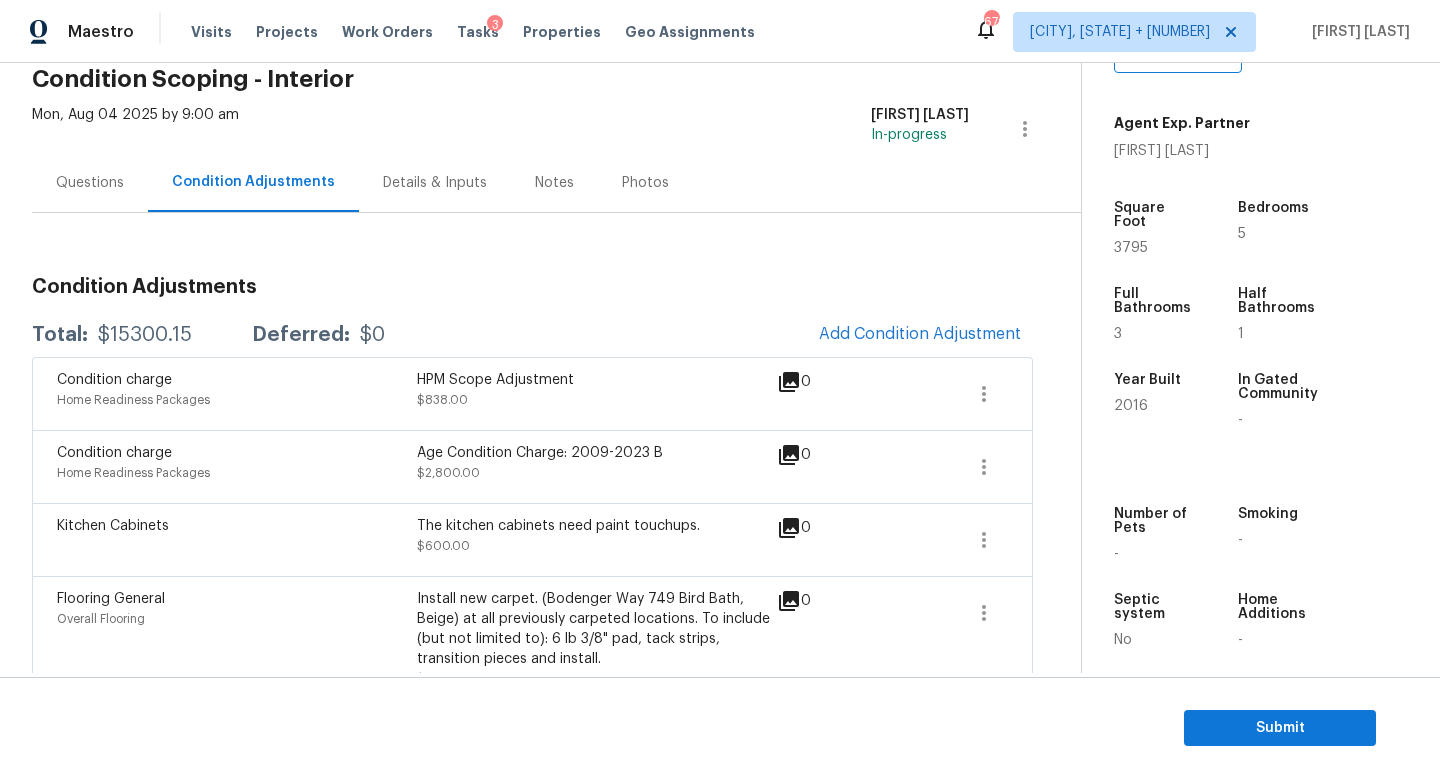 scroll, scrollTop: 88, scrollLeft: 0, axis: vertical 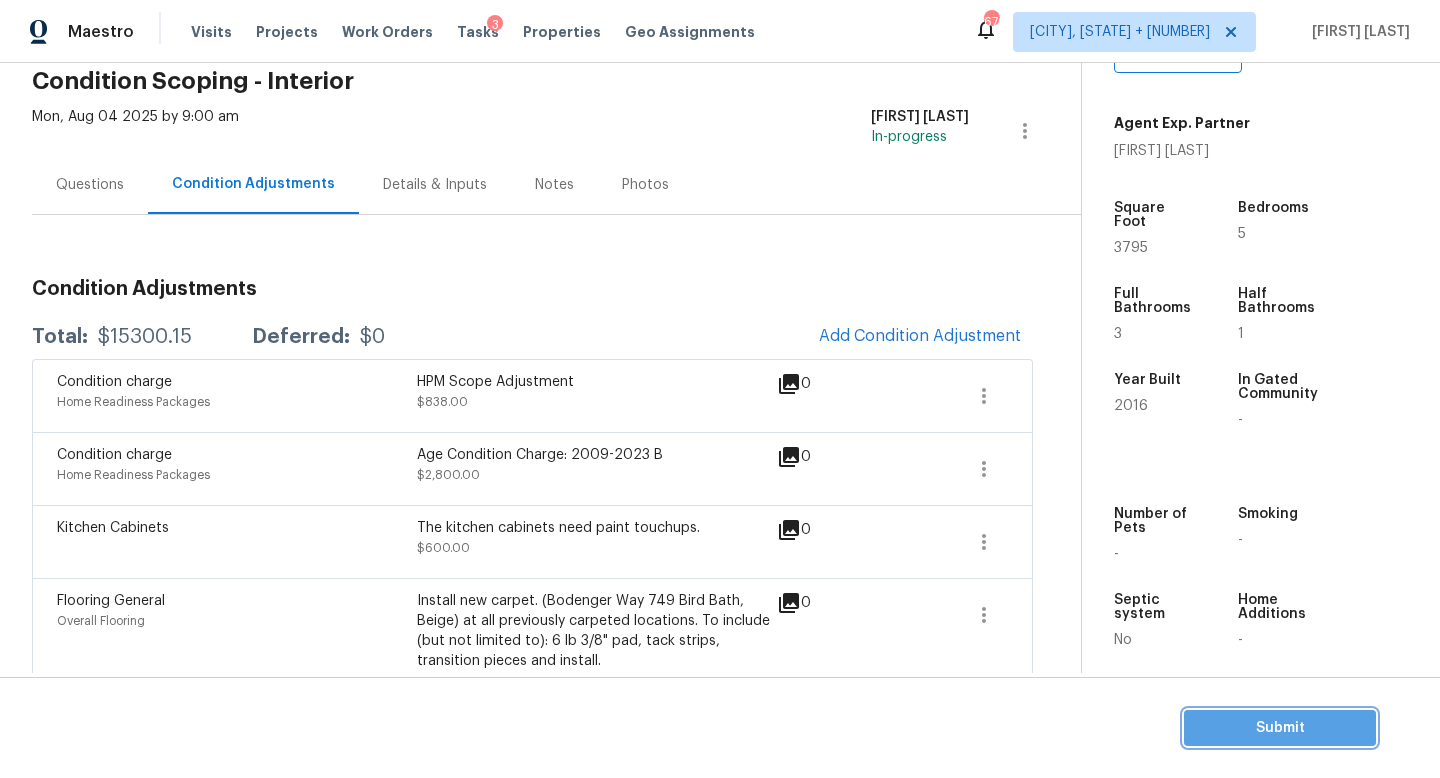 click on "Submit" at bounding box center (1280, 728) 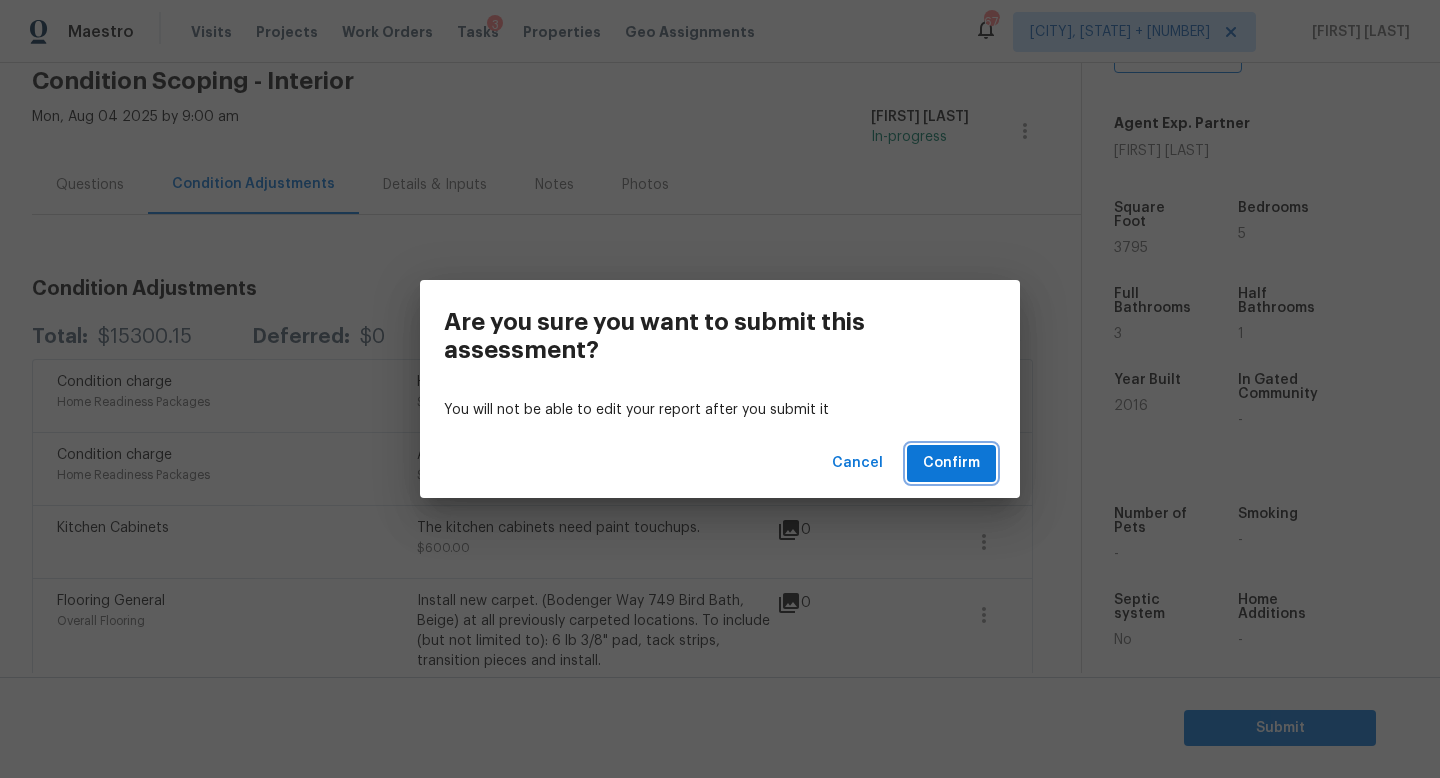 click on "Confirm" at bounding box center (951, 463) 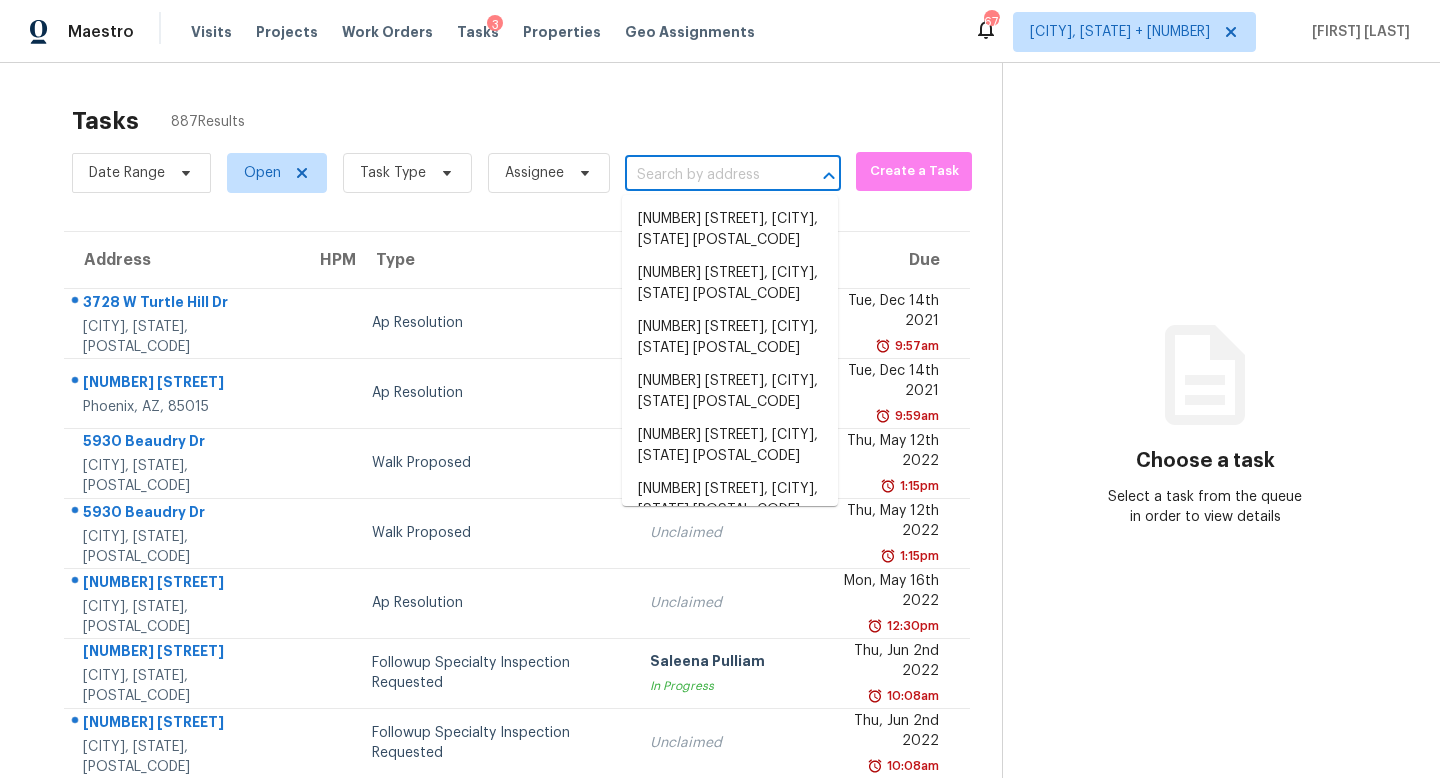 click at bounding box center (705, 175) 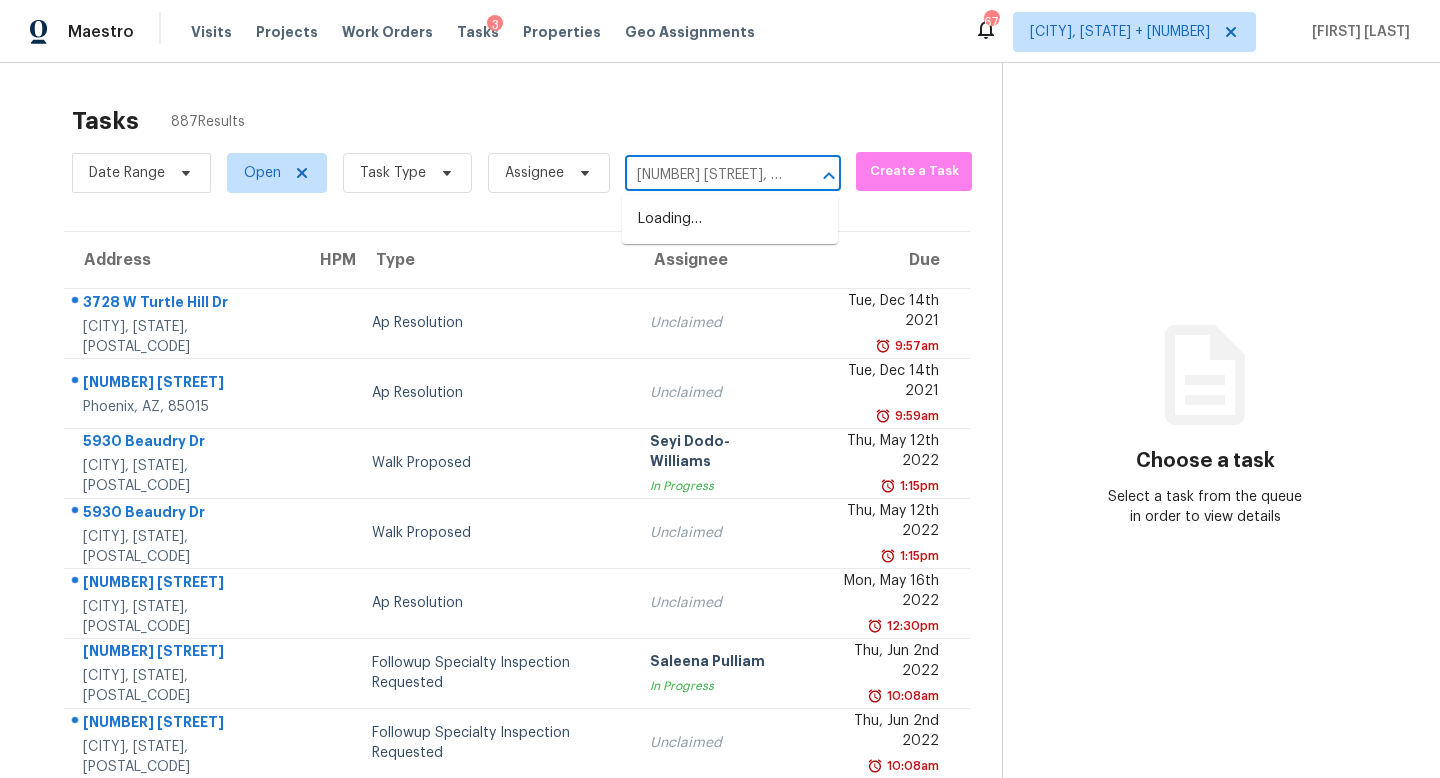 scroll, scrollTop: 0, scrollLeft: 145, axis: horizontal 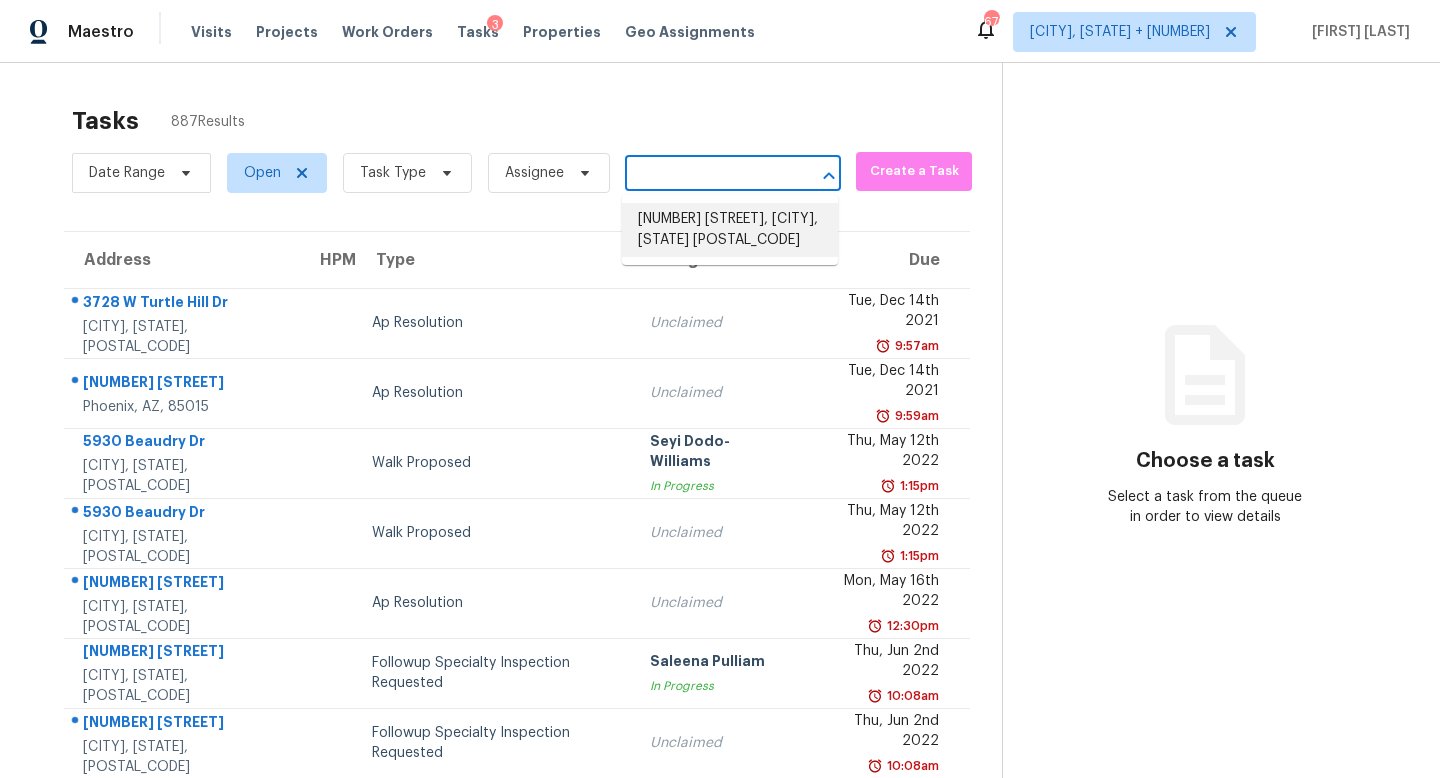 click on "145 Berkshire Manor Cir, Alabaster, AL 35007" at bounding box center (730, 230) 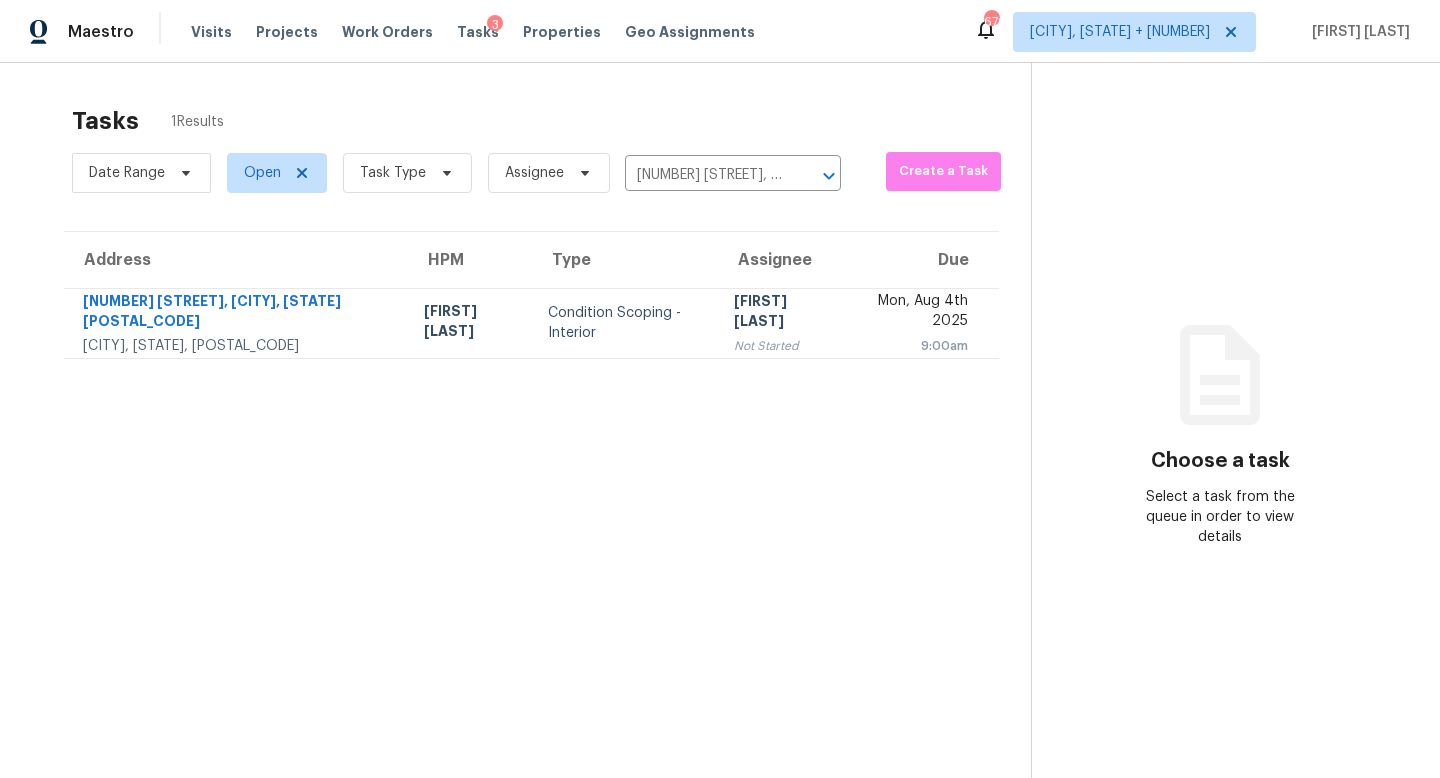 click on "Jishnu Manoj Not Started" at bounding box center [781, 323] 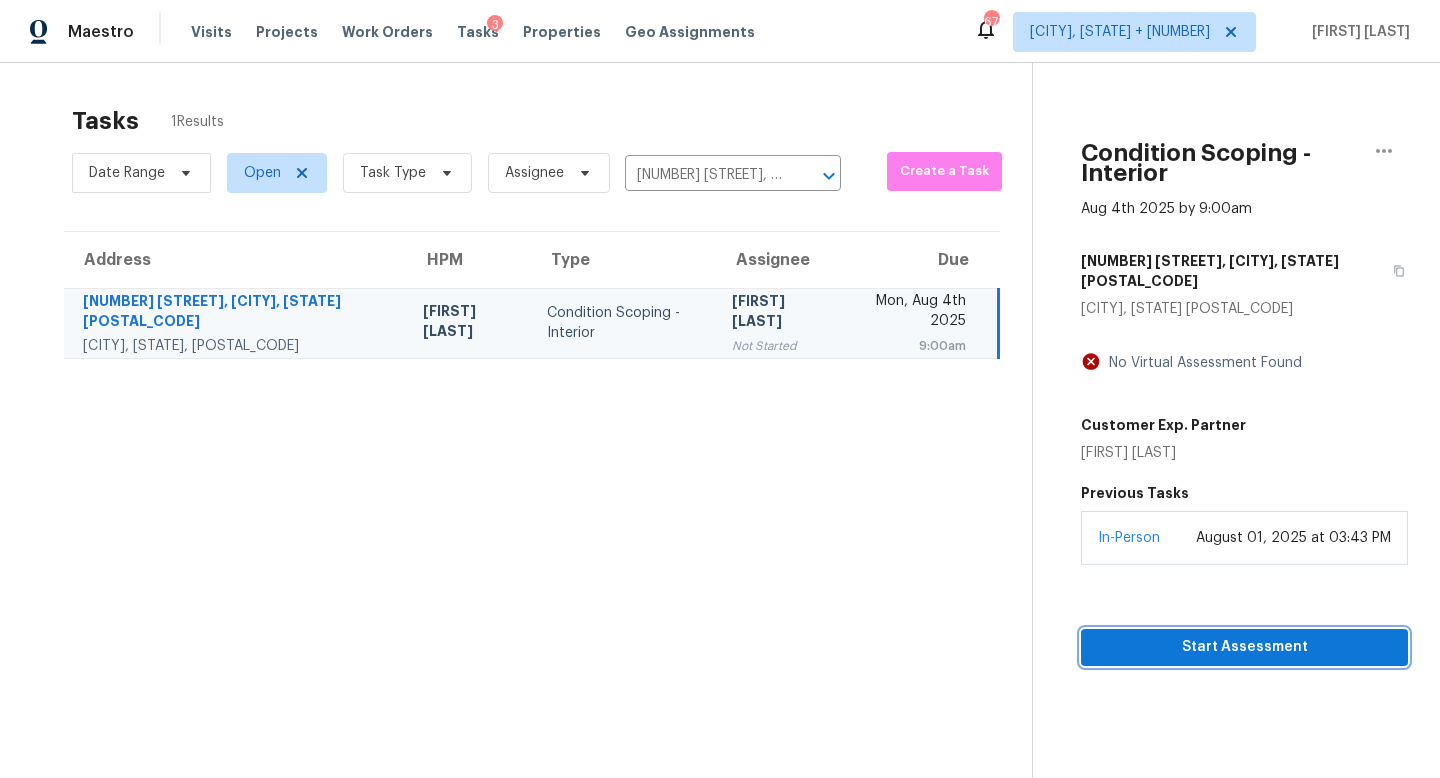 click on "Start Assessment" at bounding box center [1244, 647] 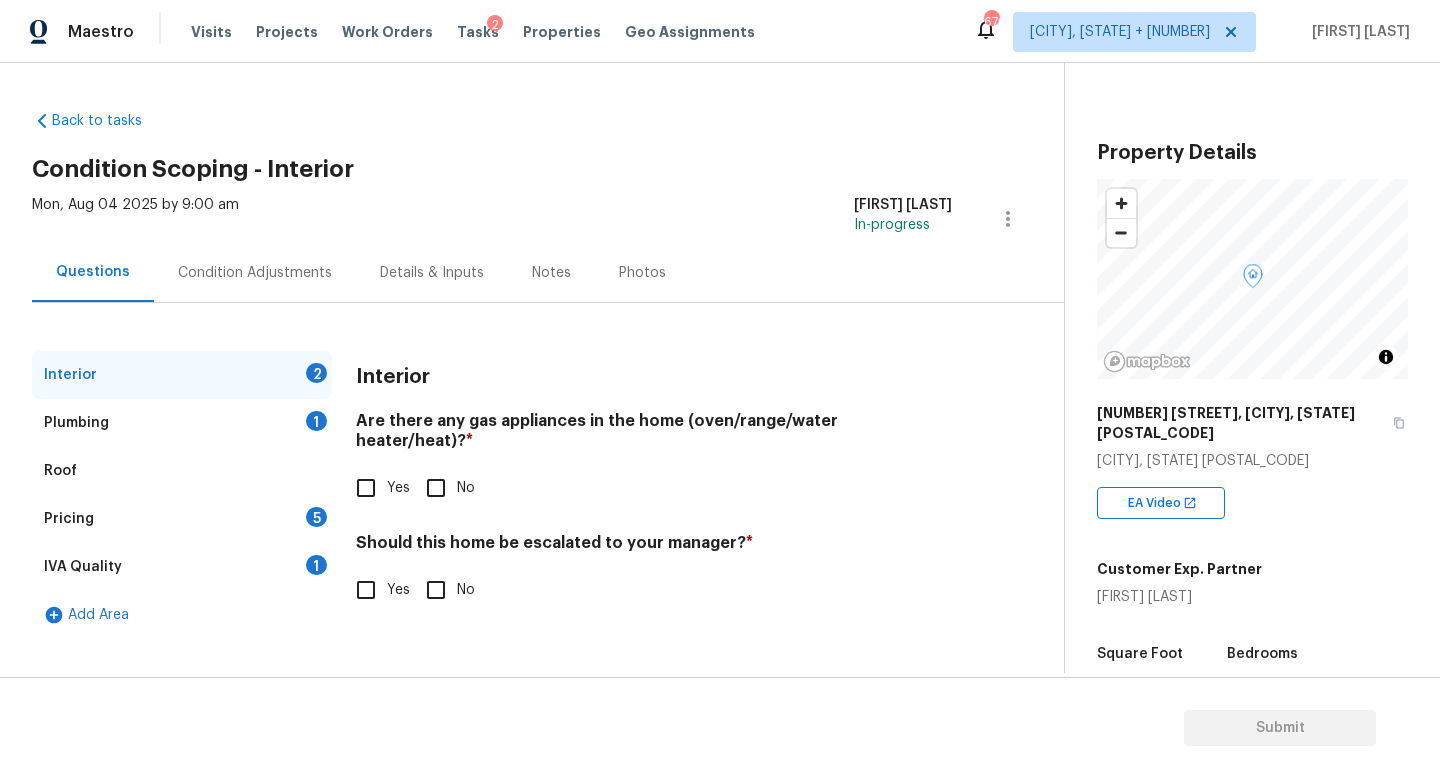 click on "Yes" at bounding box center [366, 488] 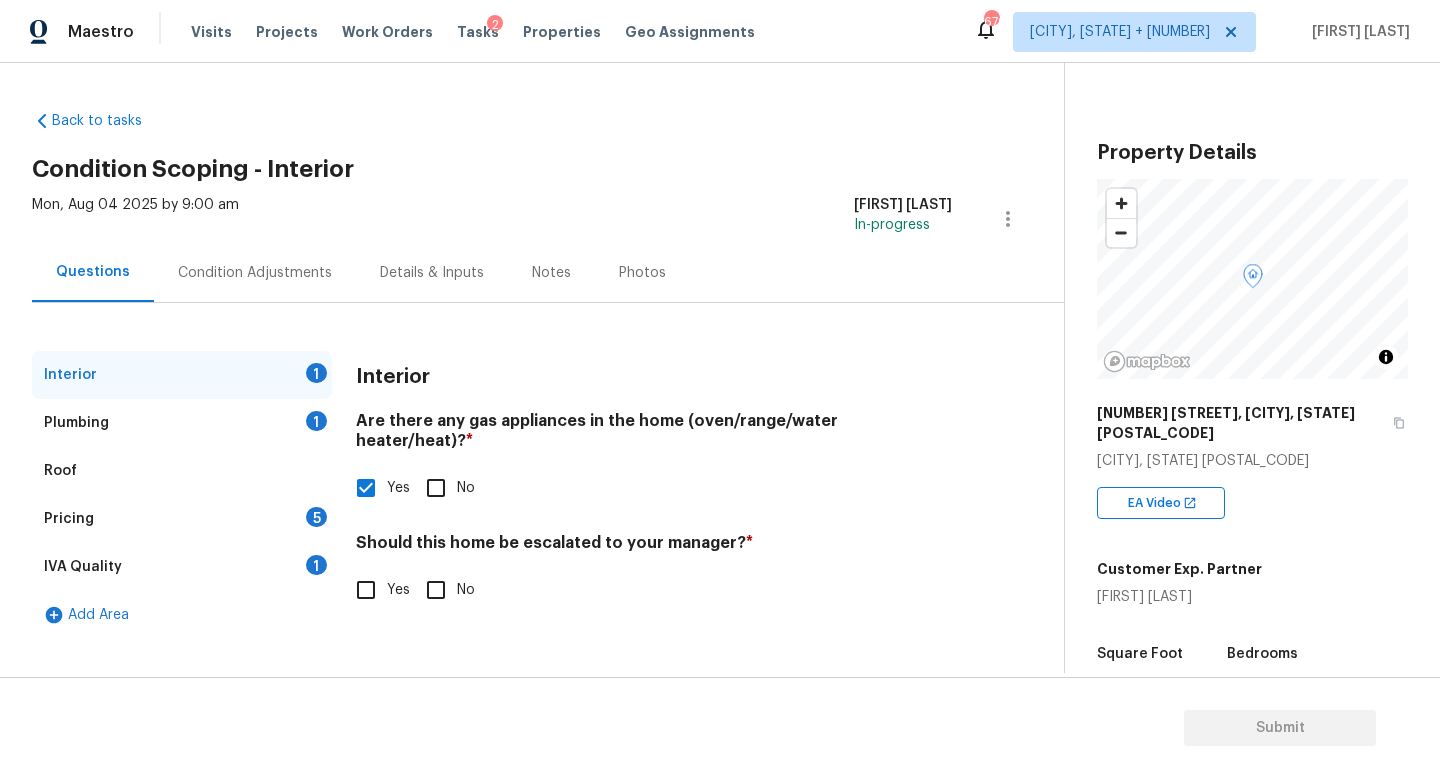 click on "Plumbing 1" at bounding box center (182, 423) 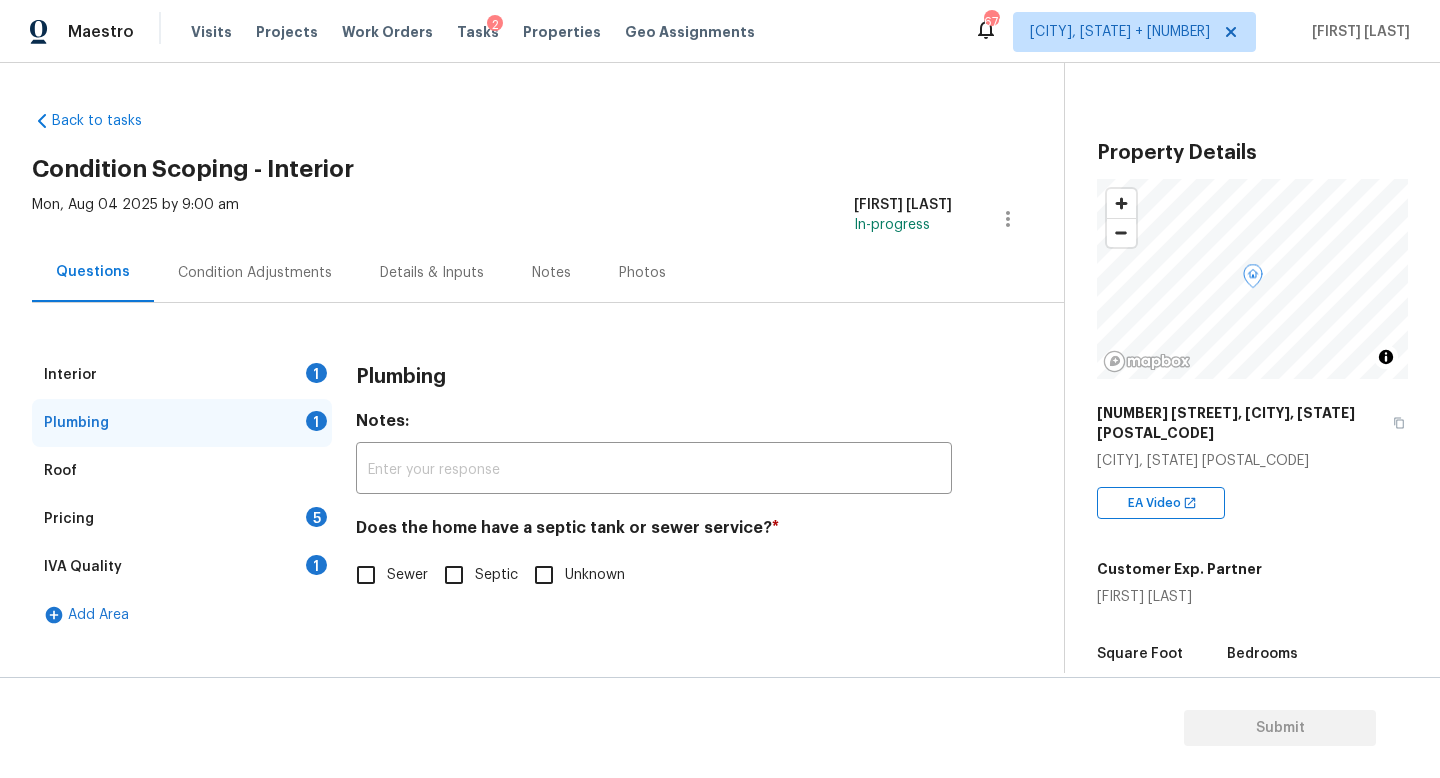 click on "Sewer" at bounding box center [366, 575] 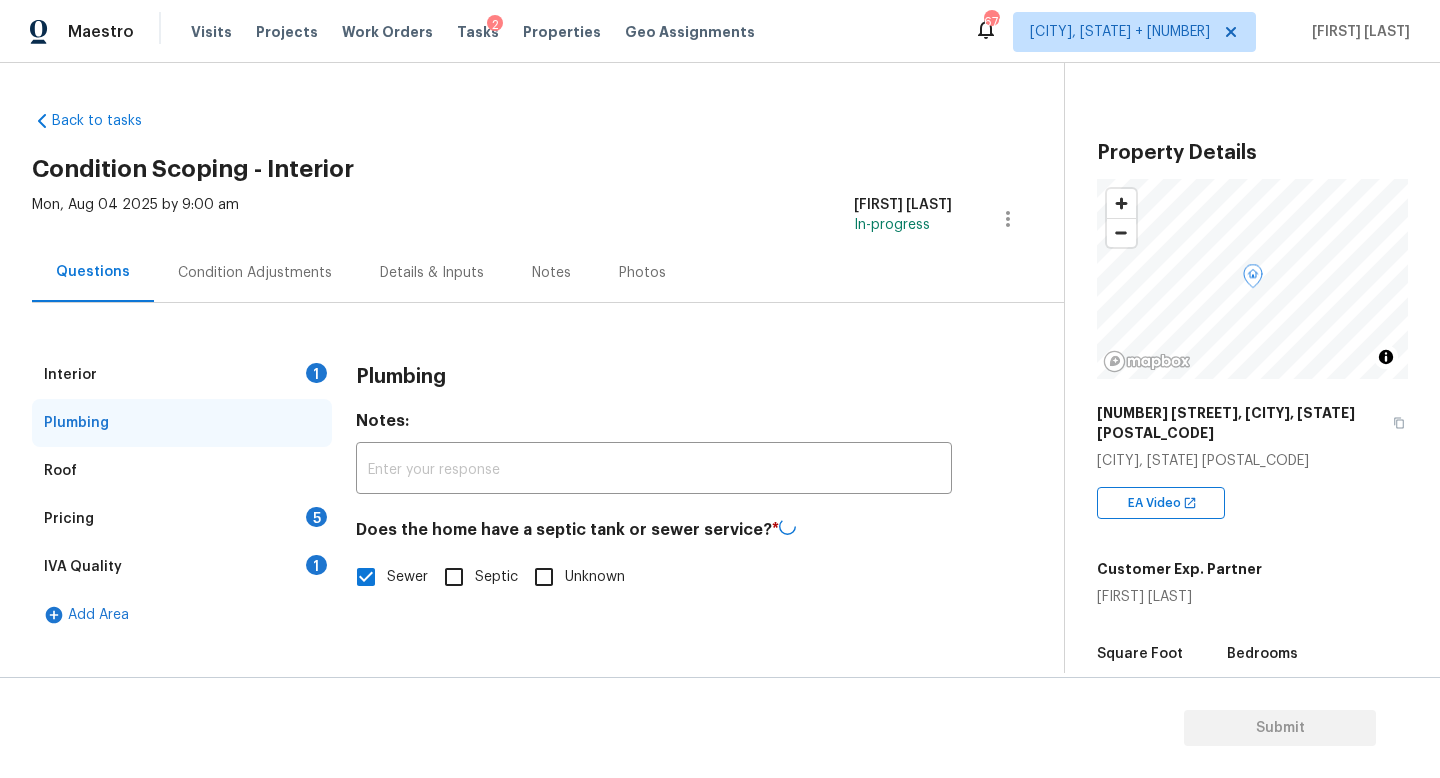 click on "Pricing 5" at bounding box center [182, 519] 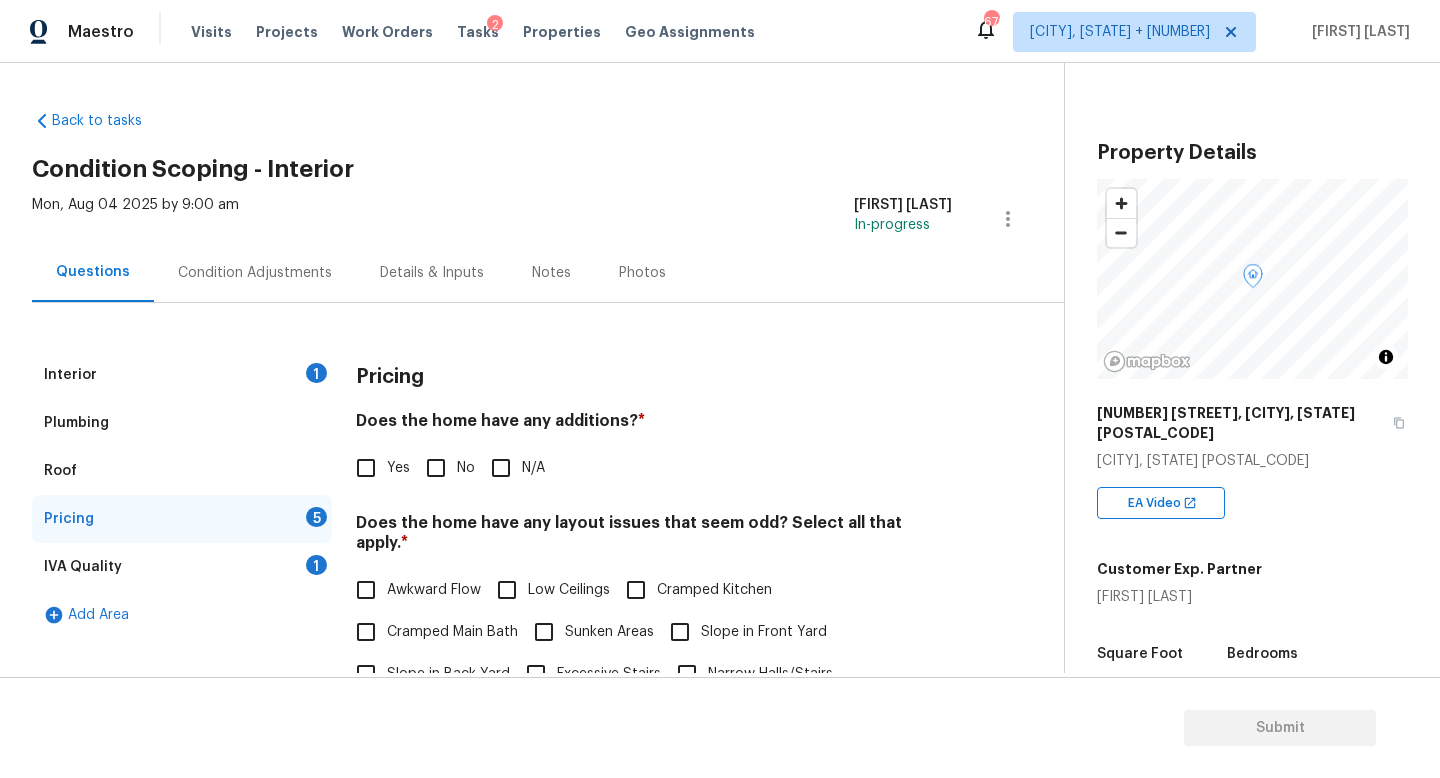 scroll, scrollTop: 91, scrollLeft: 0, axis: vertical 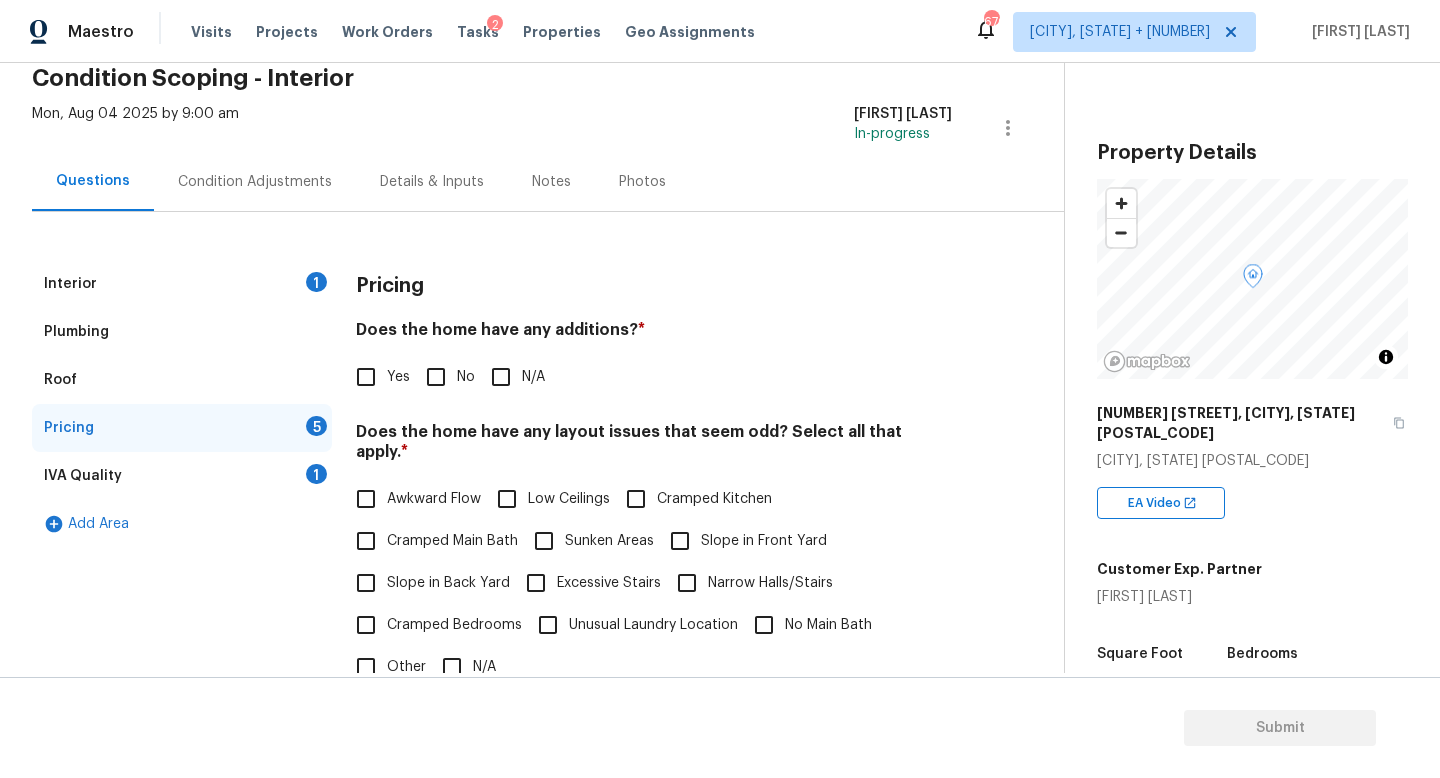 click on "No" at bounding box center (436, 377) 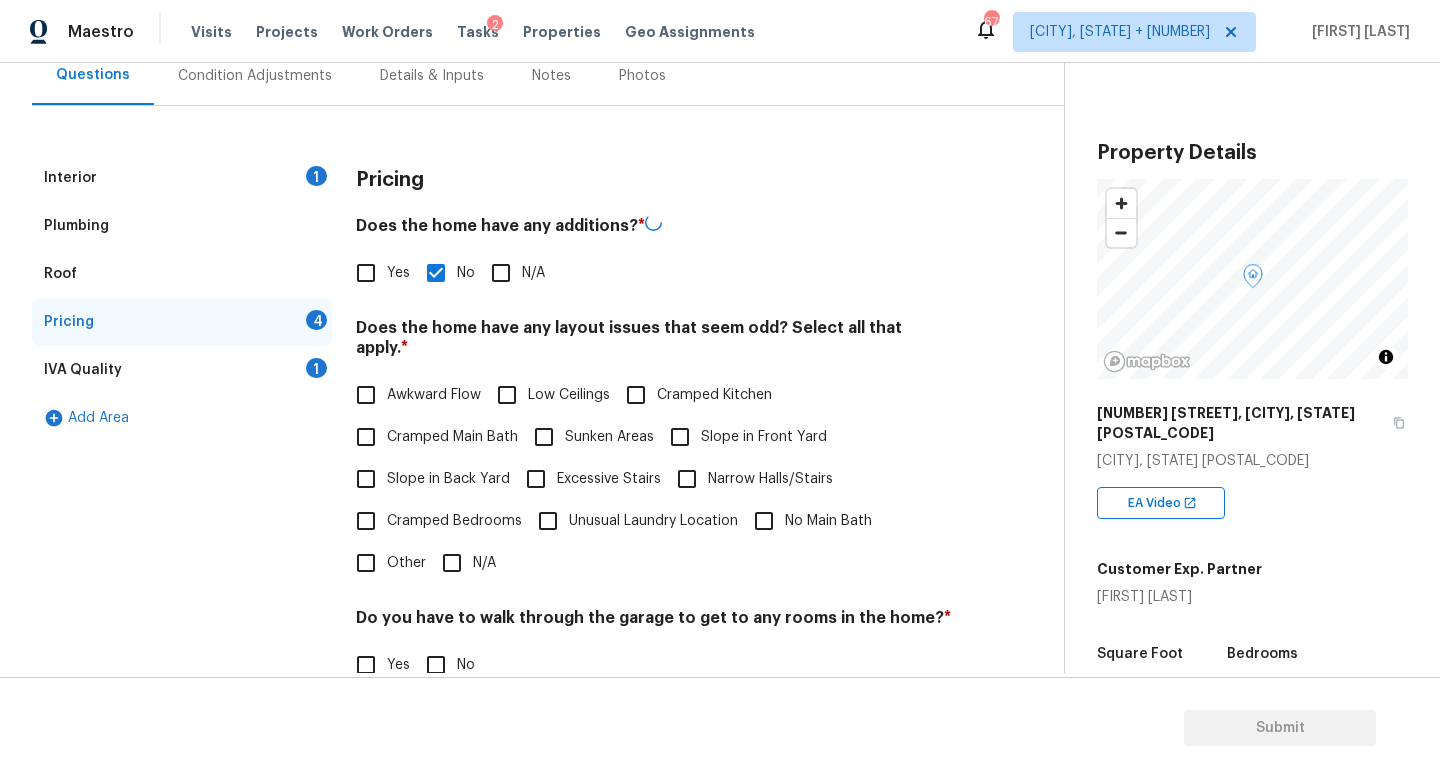 scroll, scrollTop: 301, scrollLeft: 0, axis: vertical 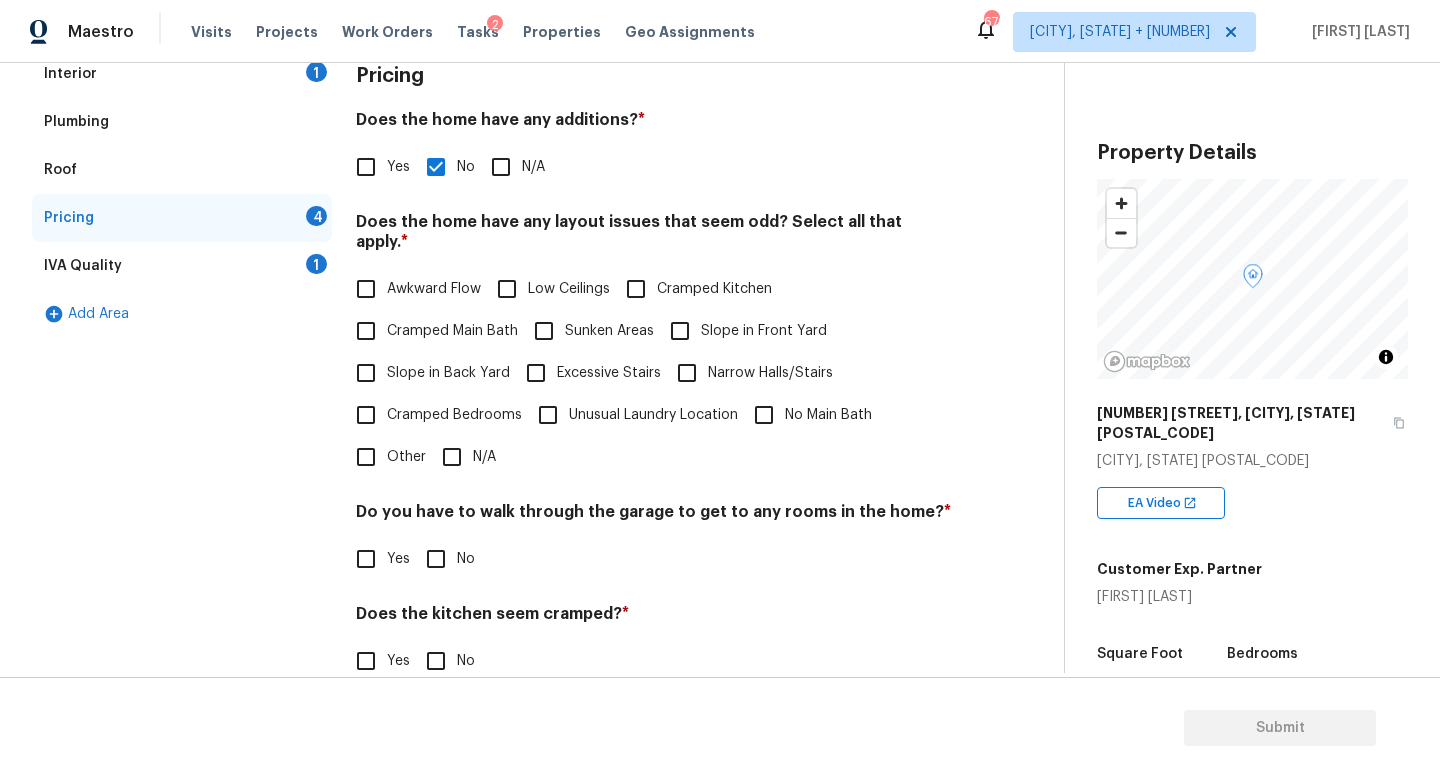 click on "N/A" at bounding box center [452, 457] 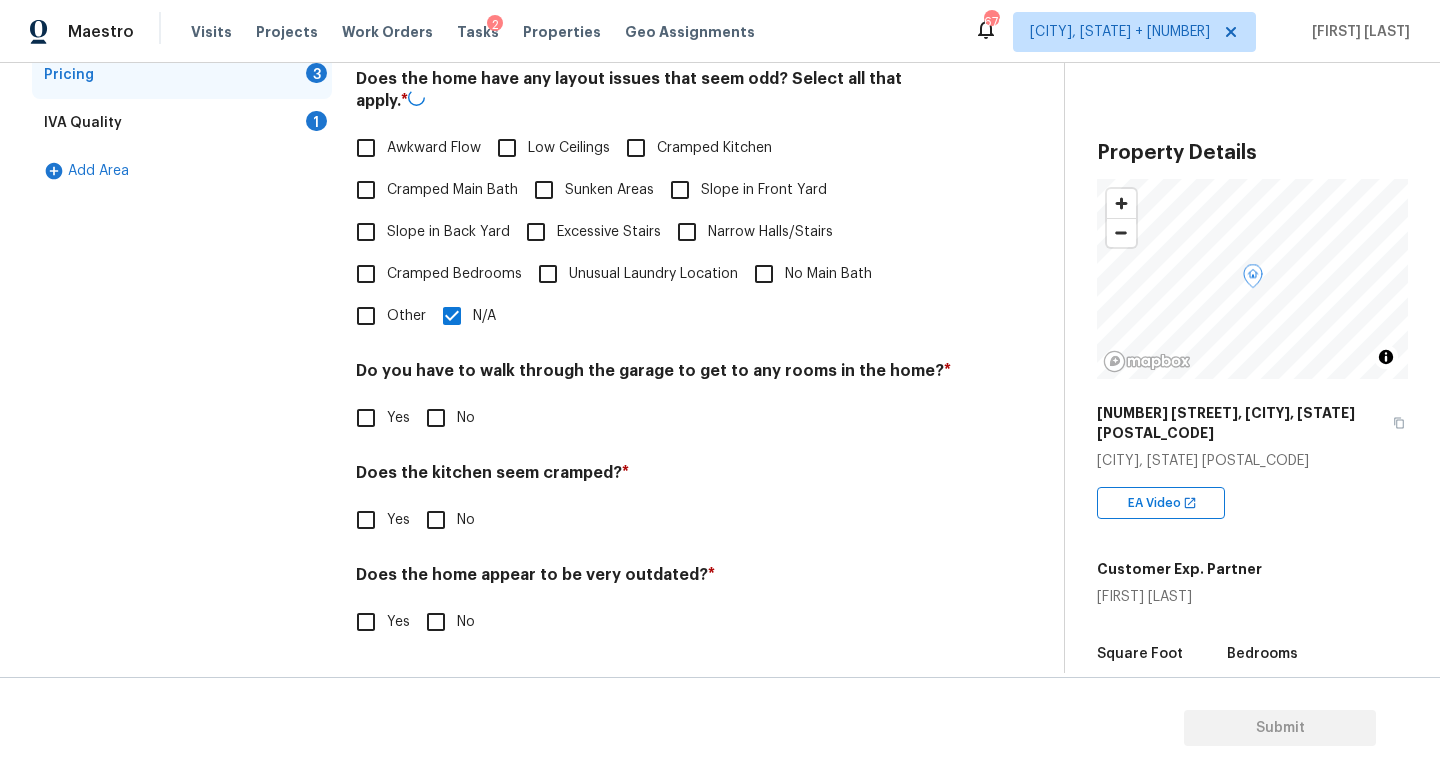 scroll, scrollTop: 422, scrollLeft: 0, axis: vertical 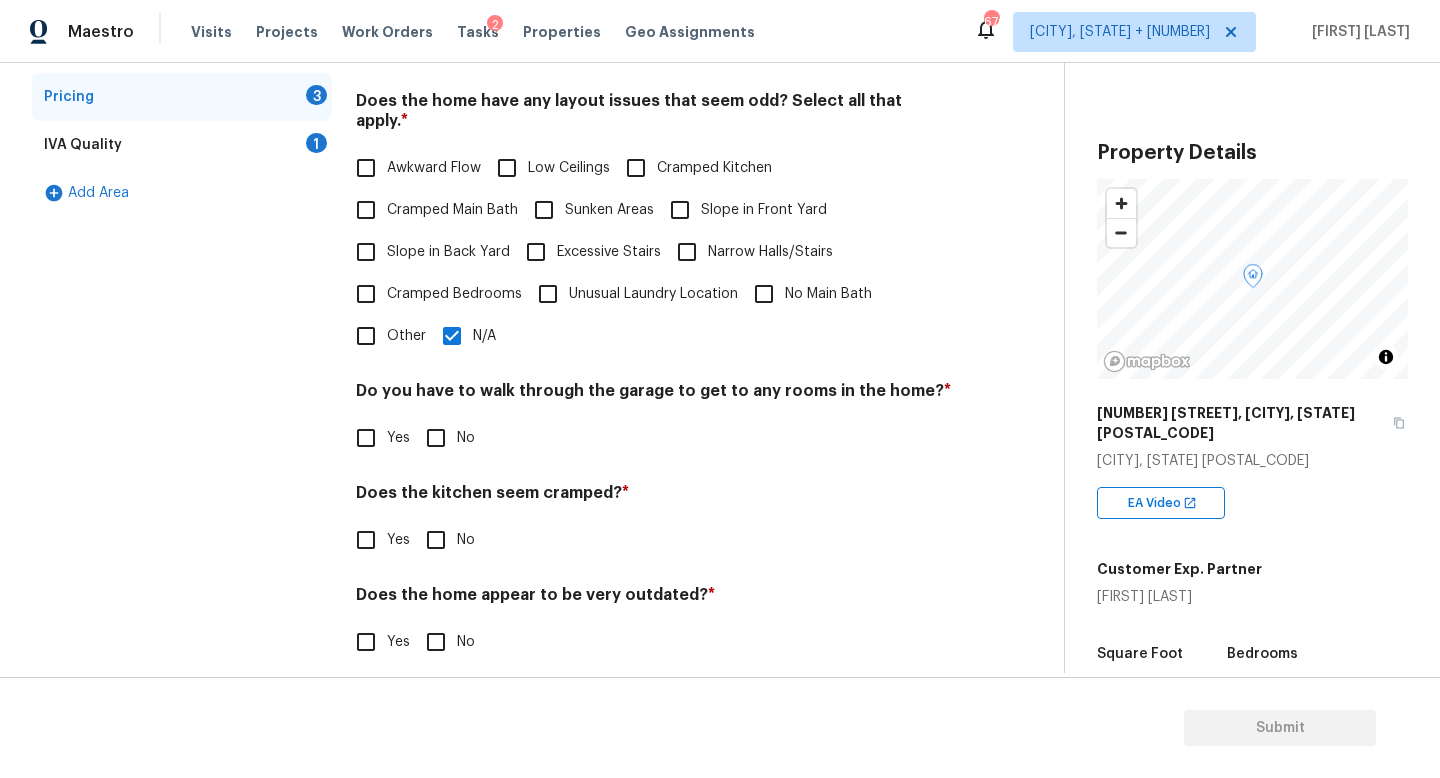 click on "No" at bounding box center (436, 438) 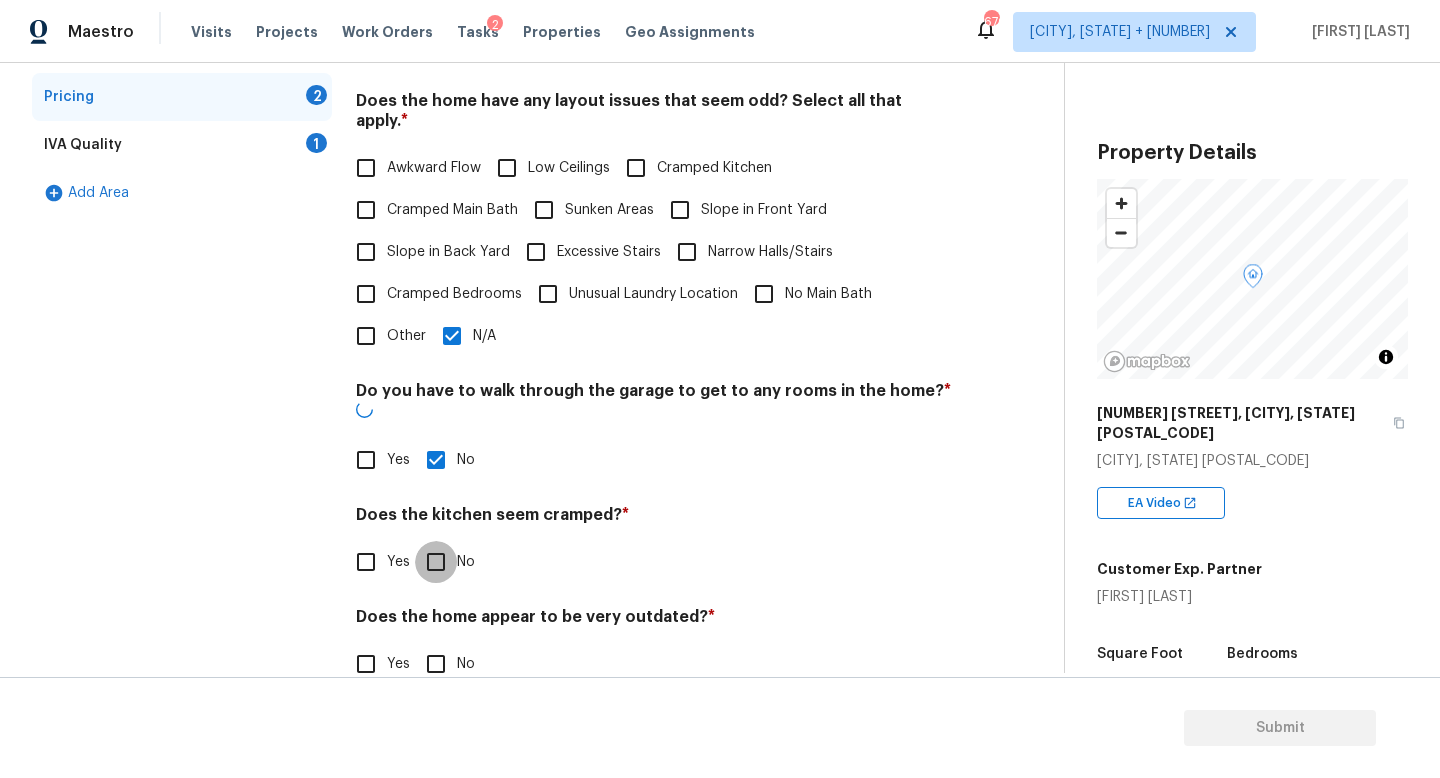 click on "No" at bounding box center (436, 562) 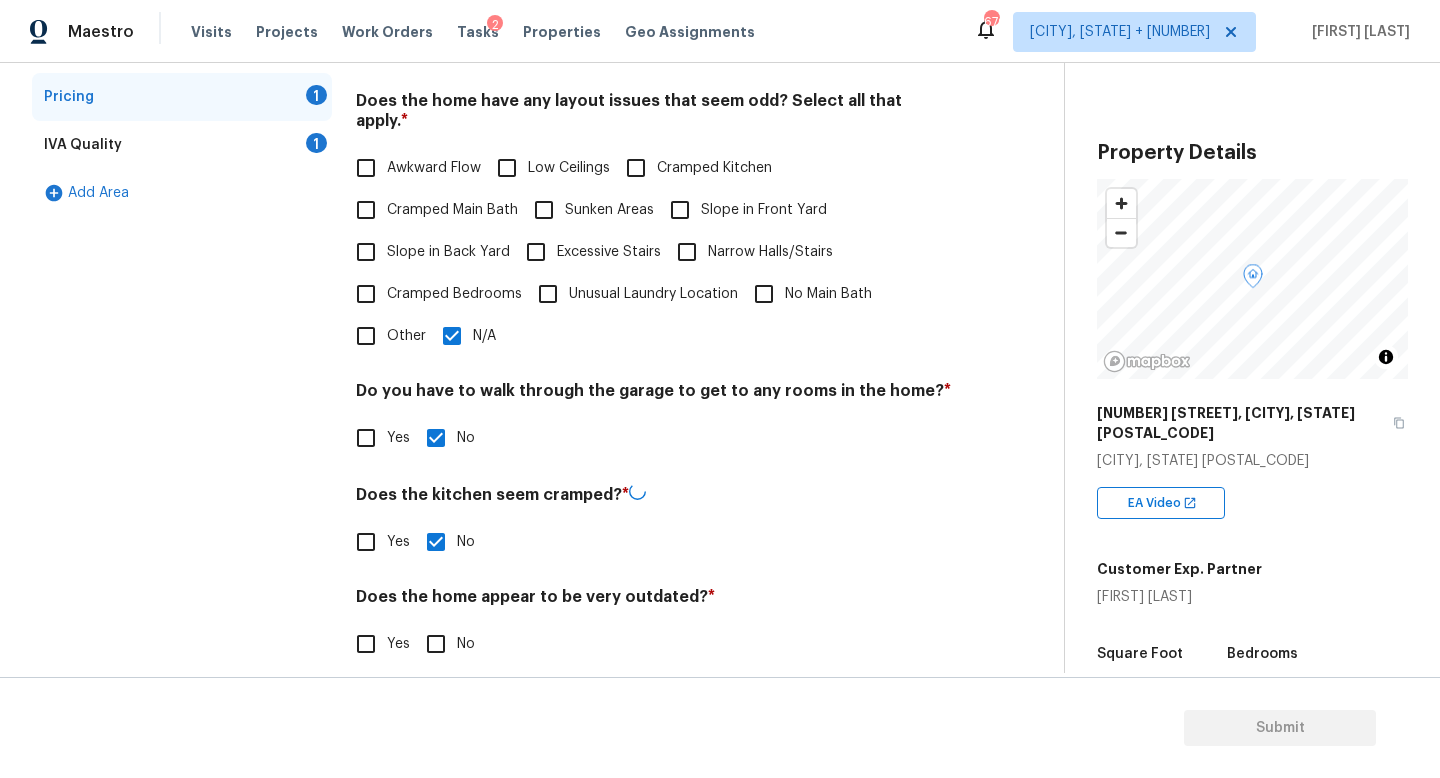 click on "No" at bounding box center (436, 644) 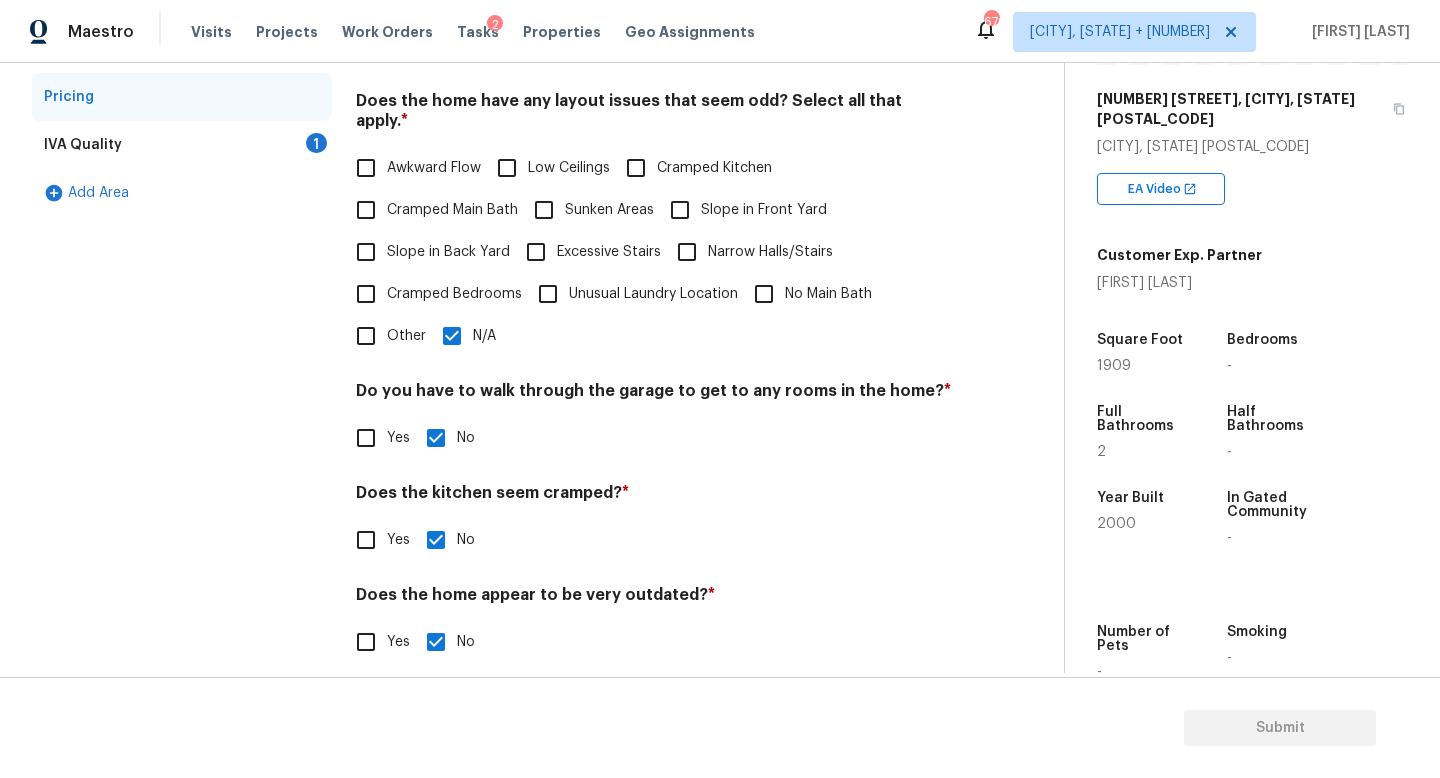 scroll, scrollTop: 333, scrollLeft: 0, axis: vertical 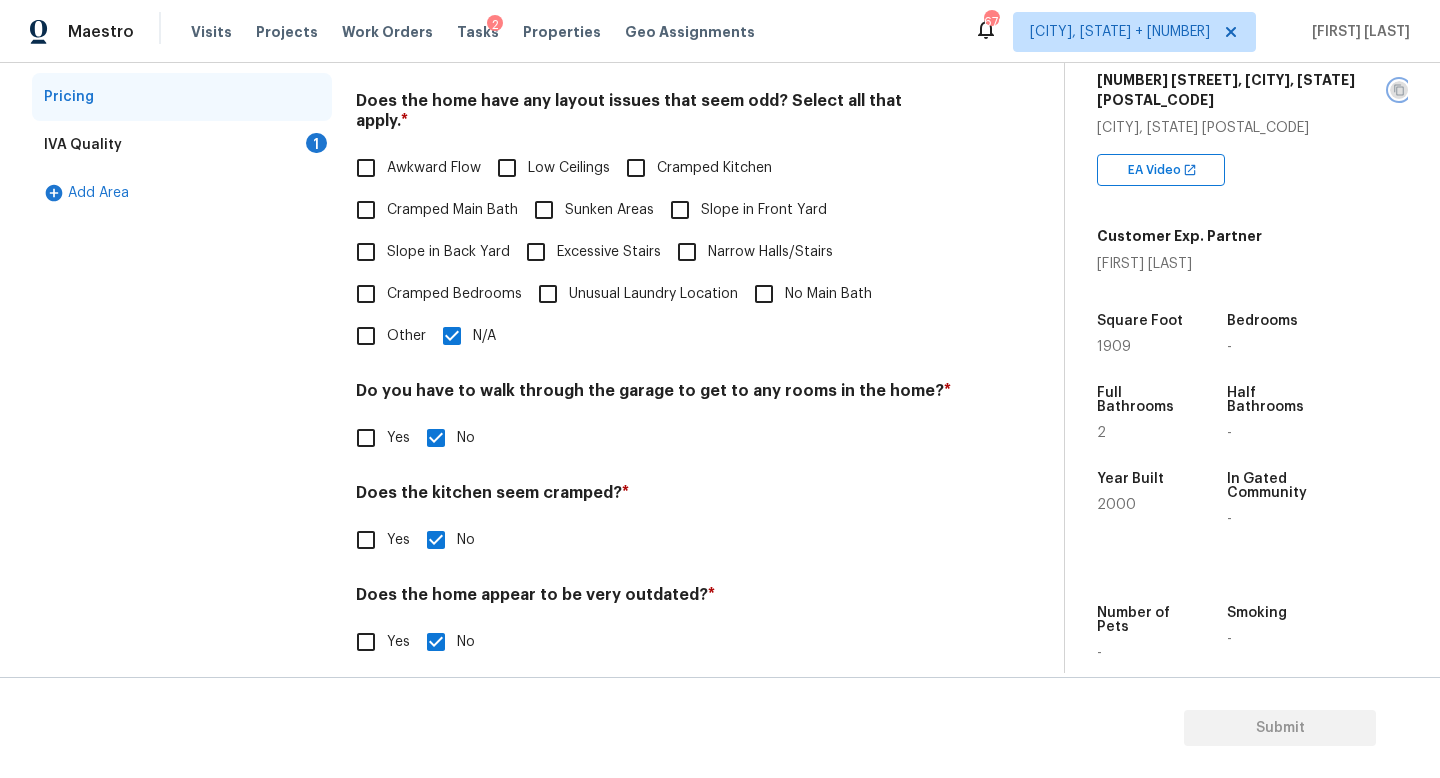 click at bounding box center (1399, 90) 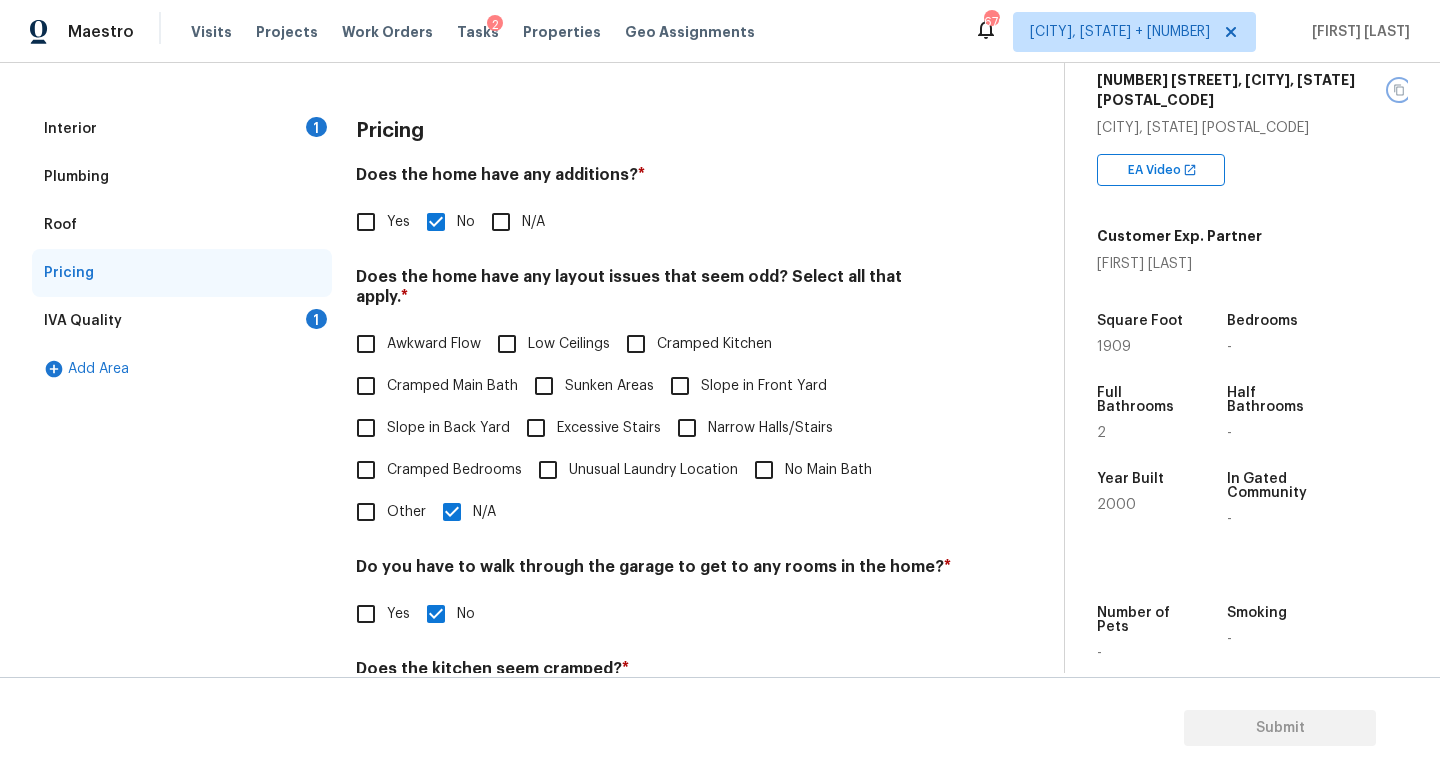 scroll, scrollTop: 162, scrollLeft: 0, axis: vertical 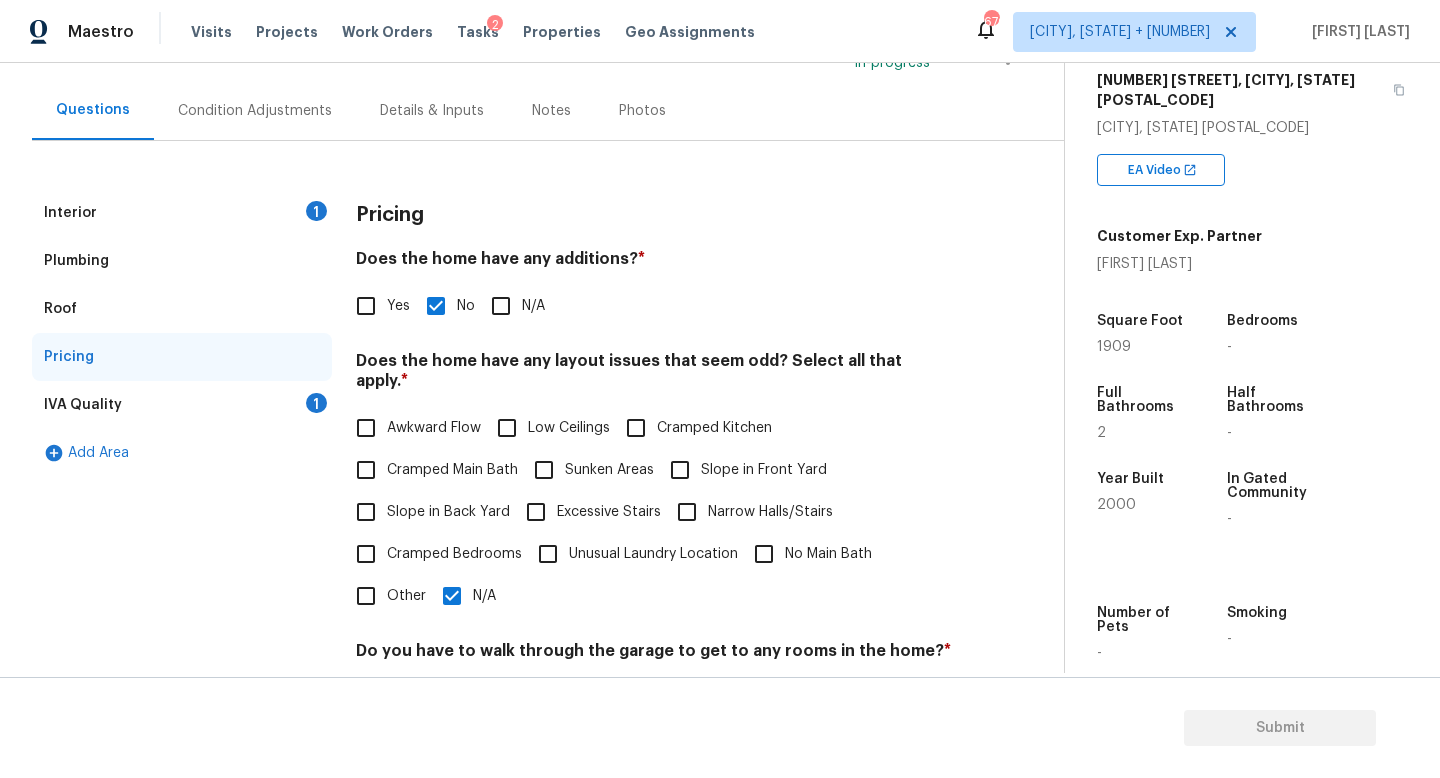click on "Pricing" at bounding box center [182, 357] 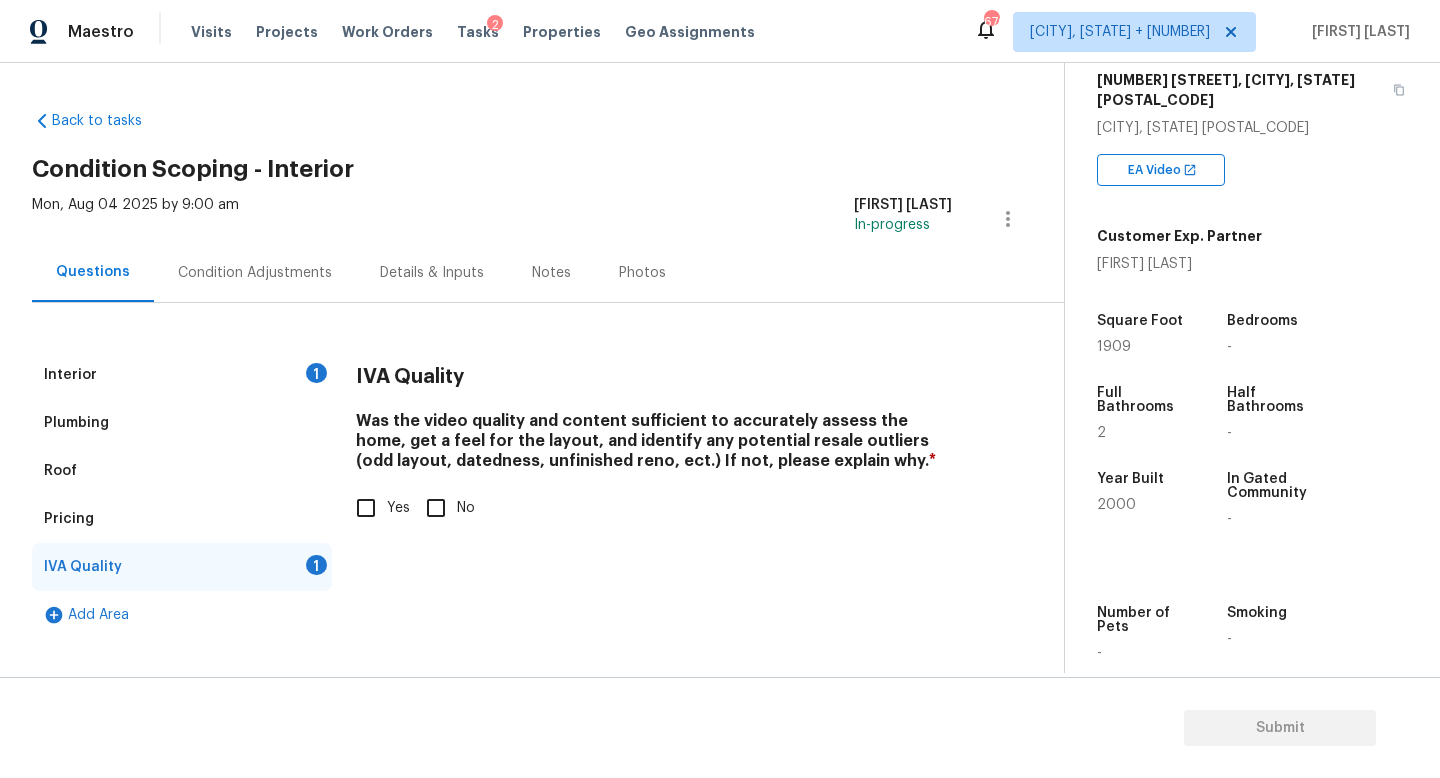 scroll, scrollTop: 0, scrollLeft: 0, axis: both 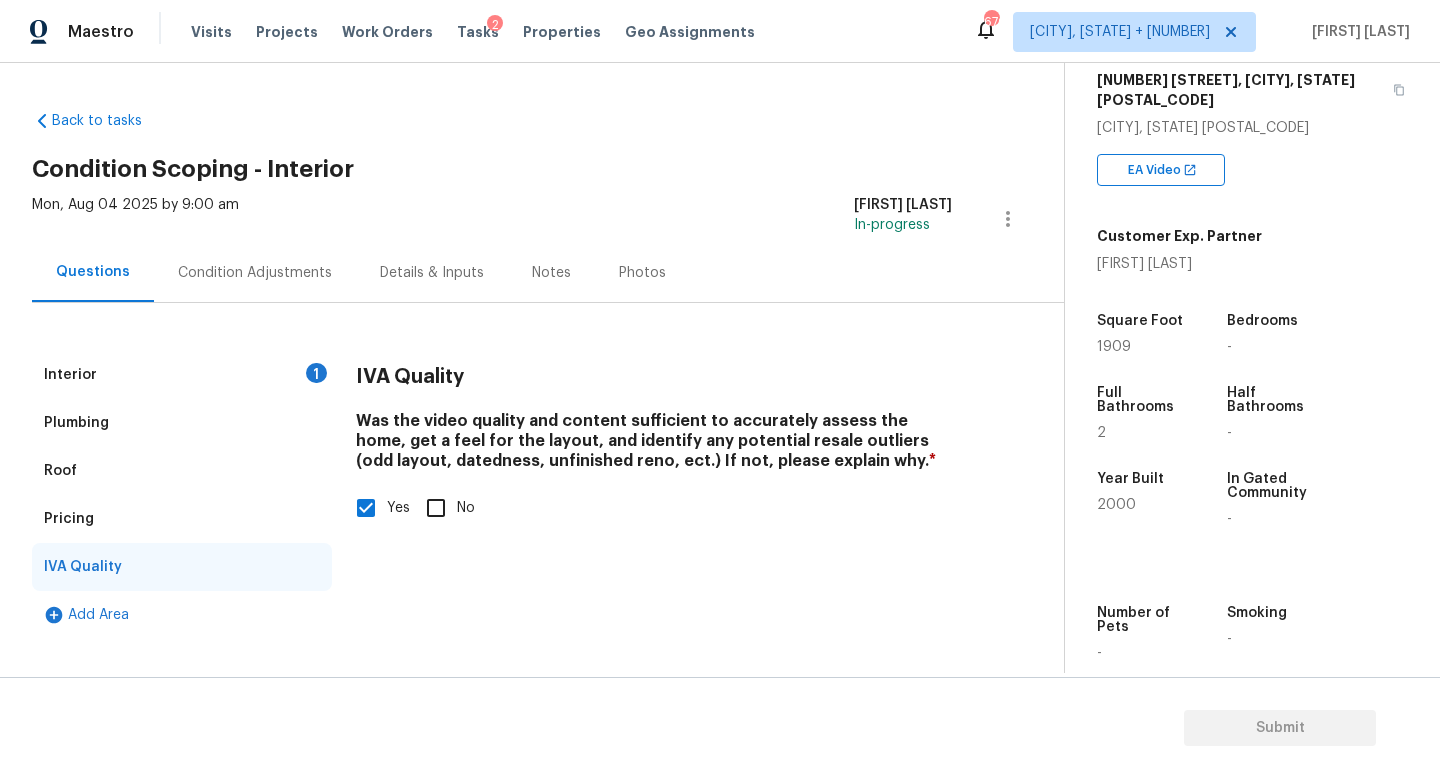 click on "Condition Adjustments" at bounding box center [255, 273] 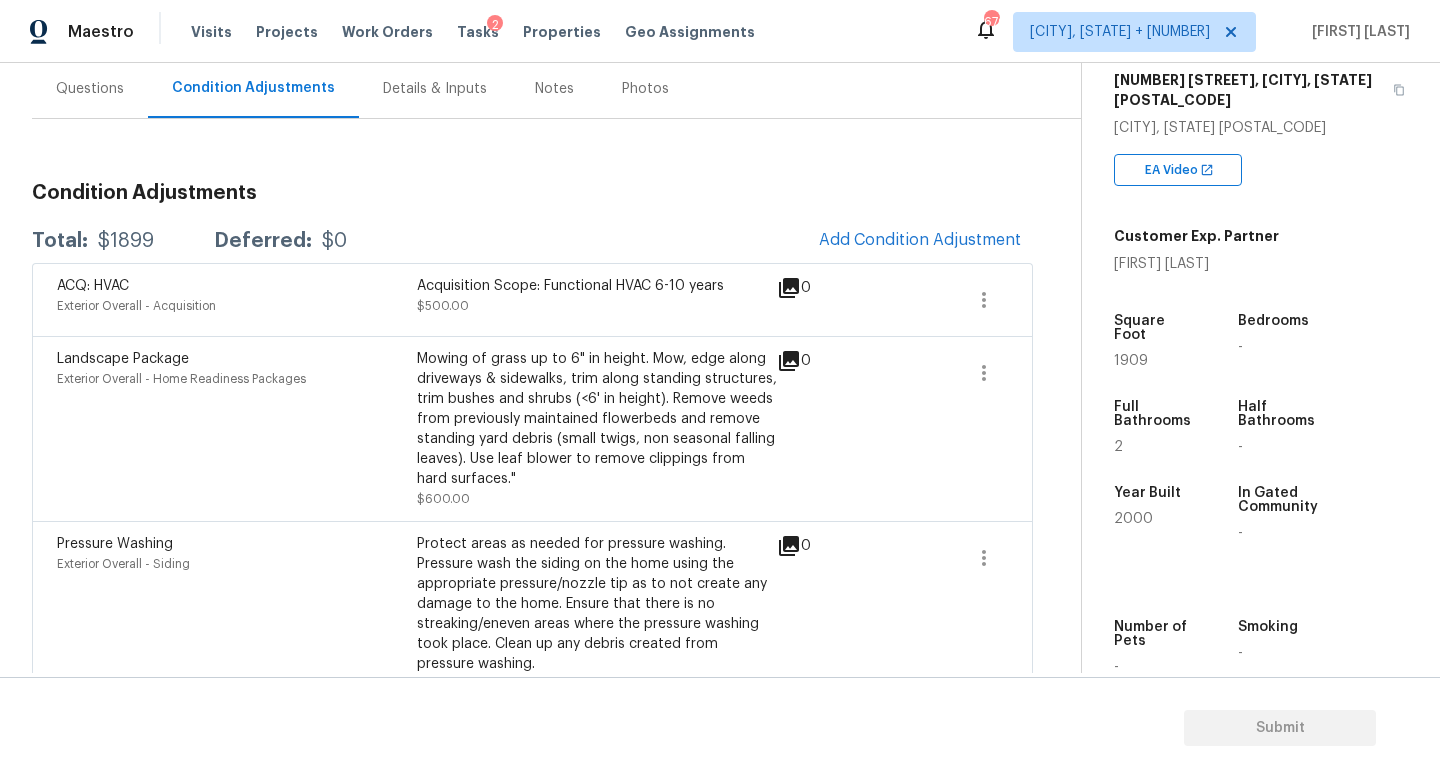 scroll, scrollTop: 111, scrollLeft: 0, axis: vertical 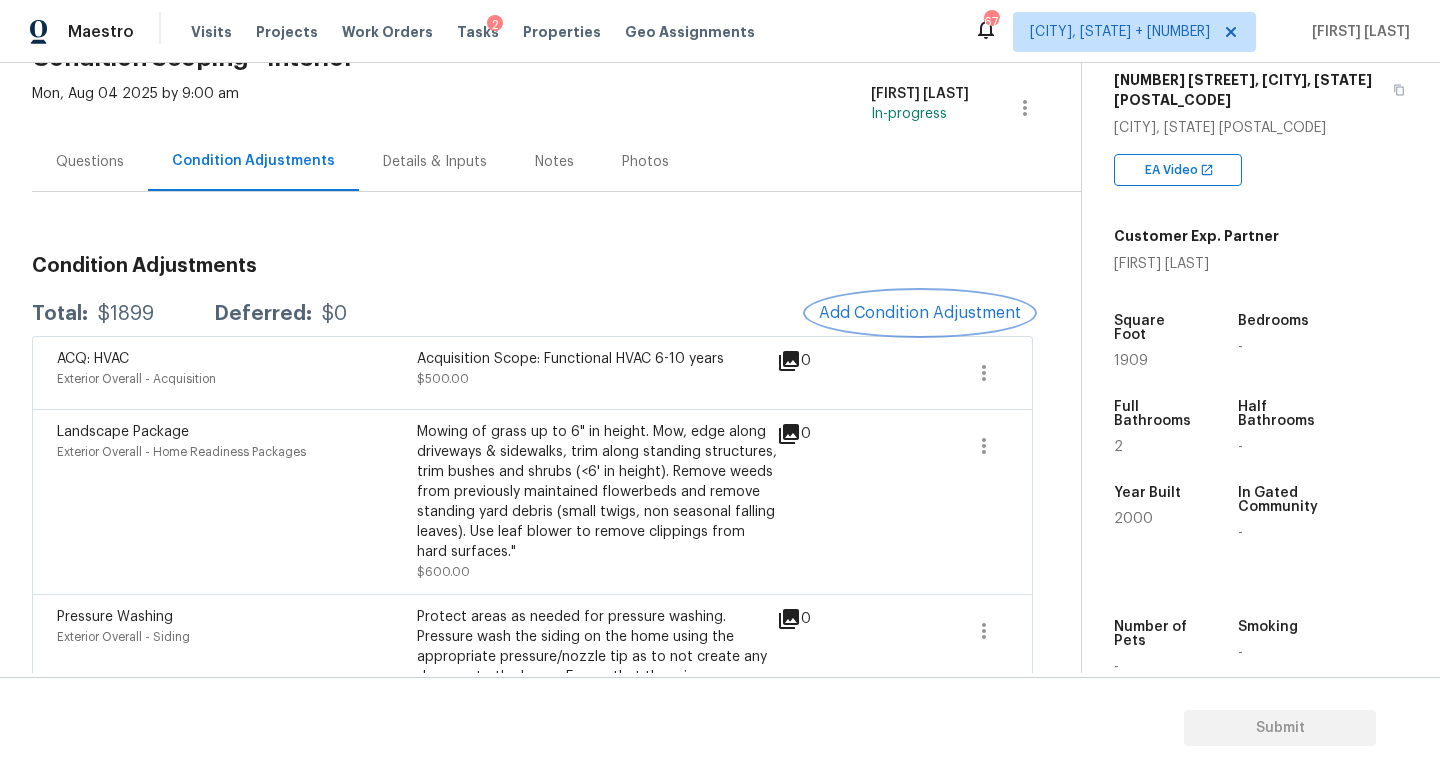 click on "Add Condition Adjustment" at bounding box center (920, 313) 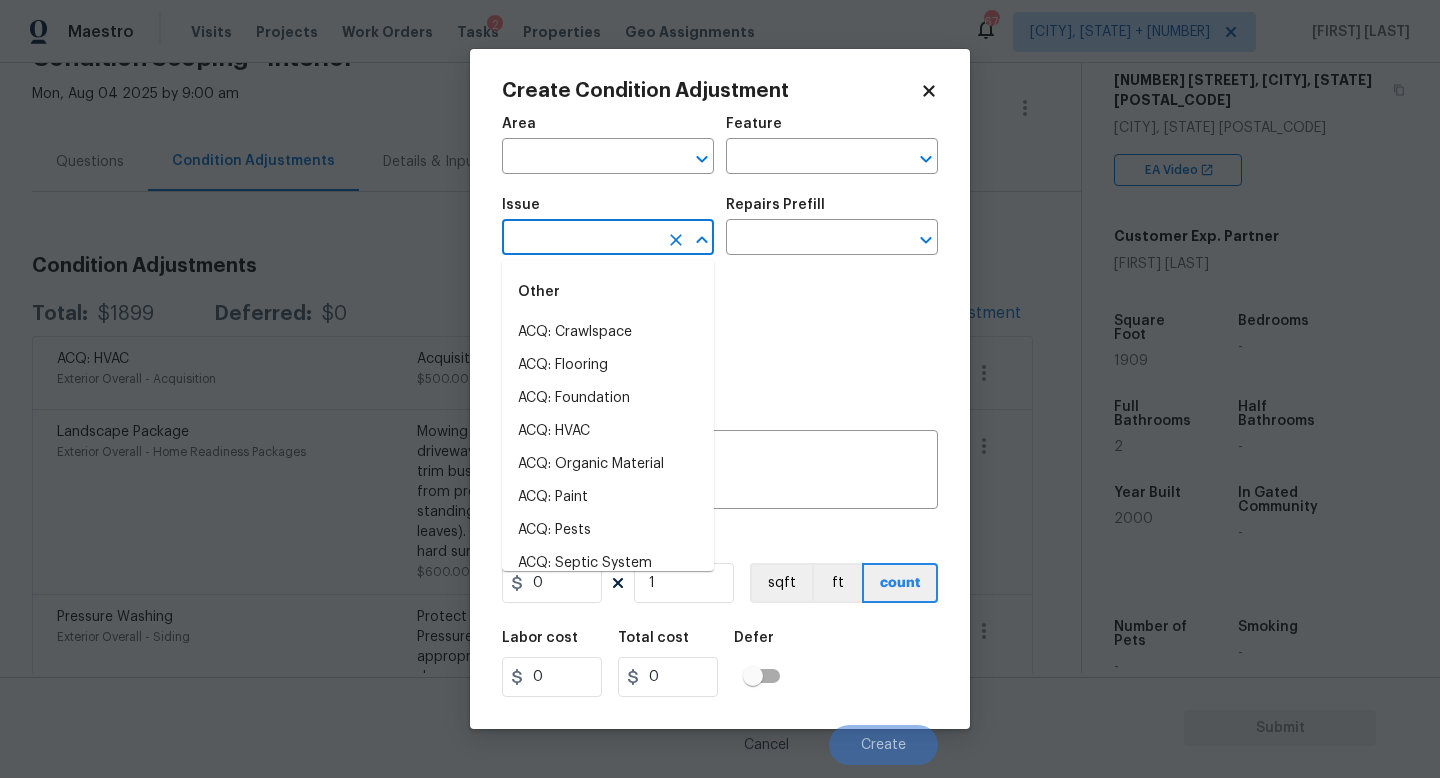 click at bounding box center [580, 239] 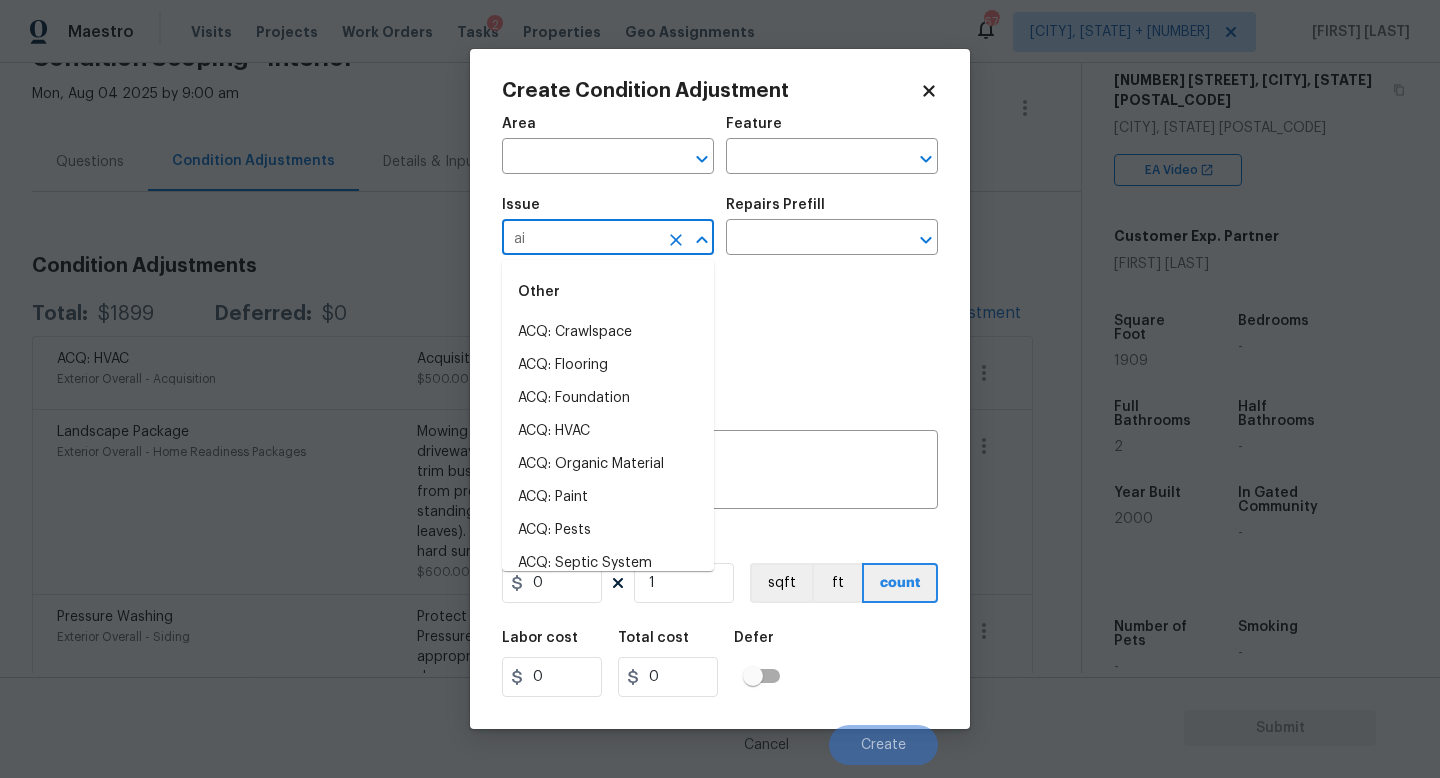 type on "ain" 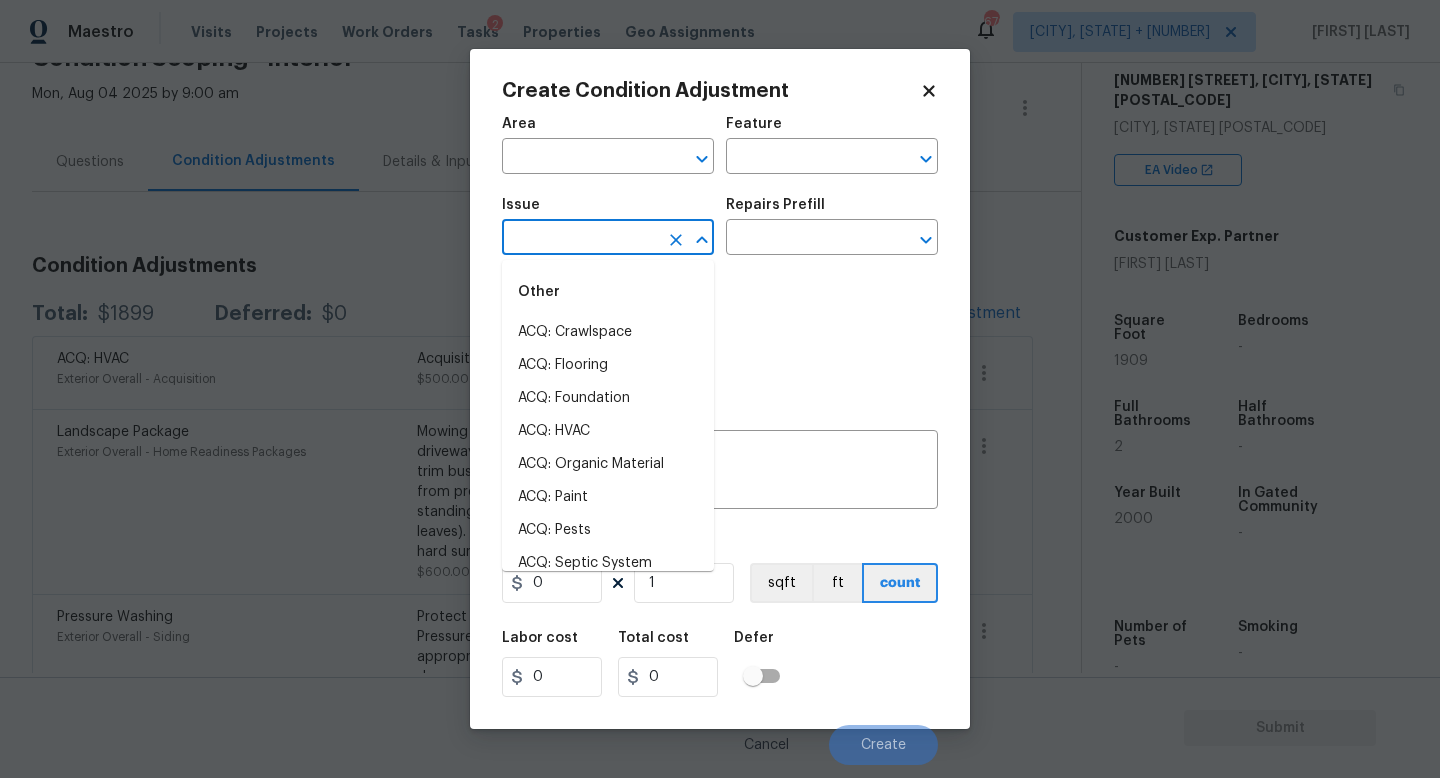 type on "t" 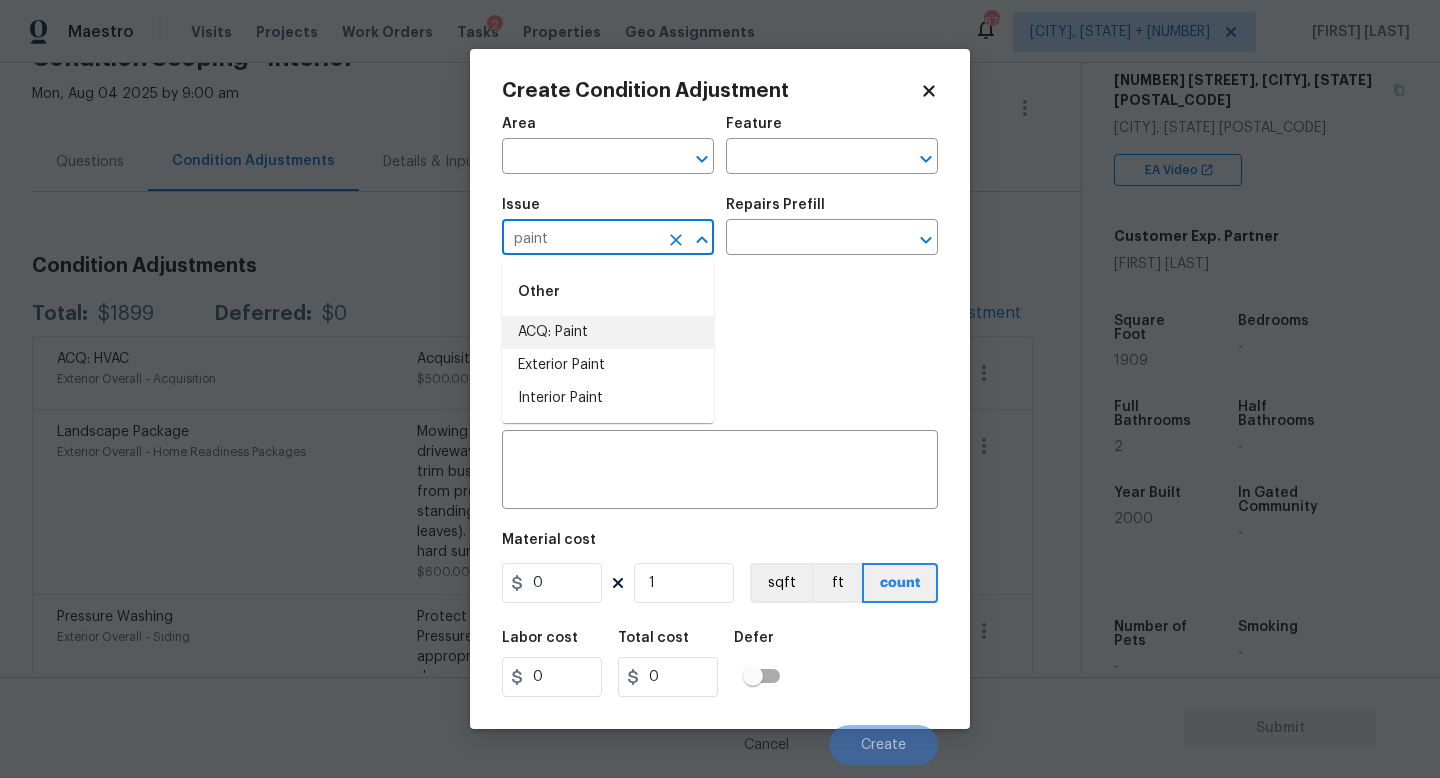 click on "ACQ: Paint" at bounding box center (608, 332) 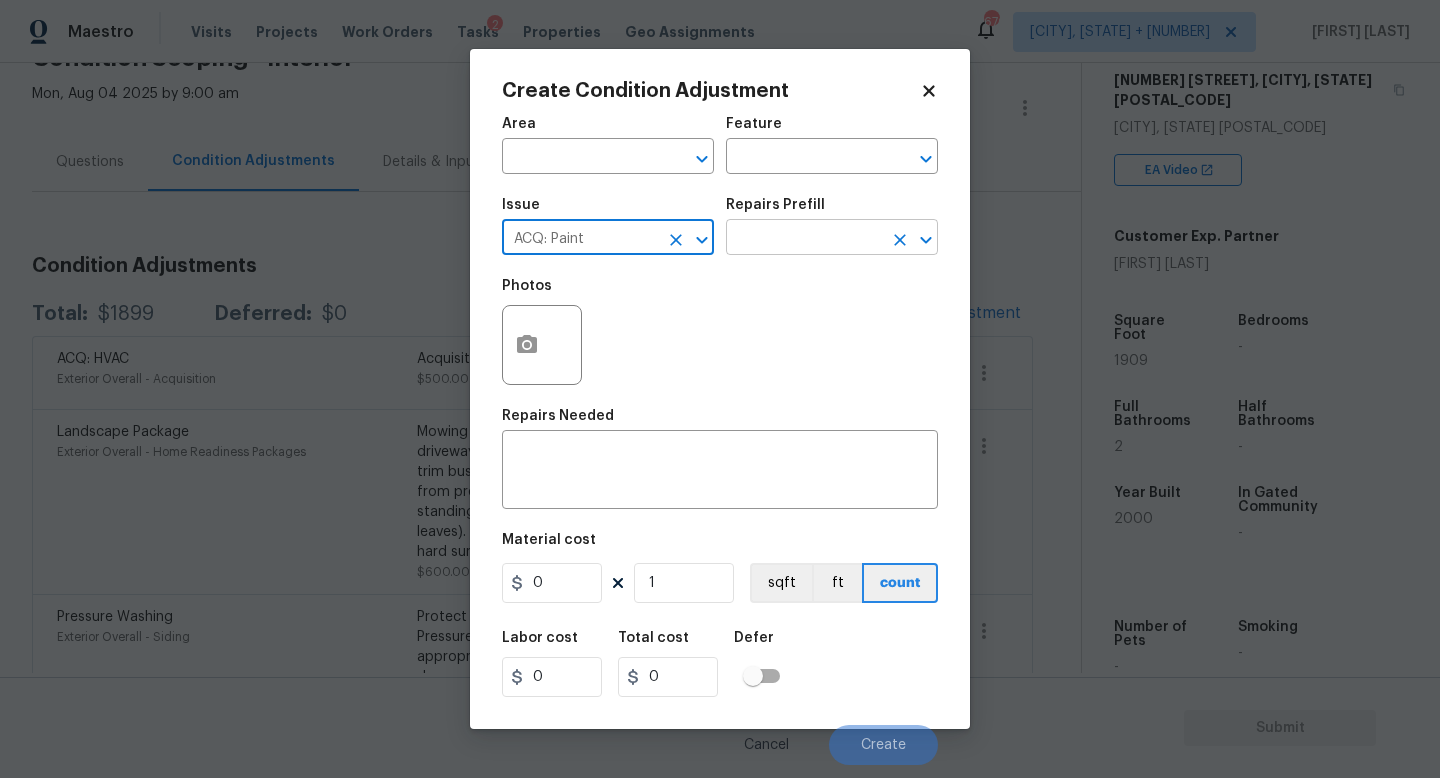 type on "ACQ: Paint" 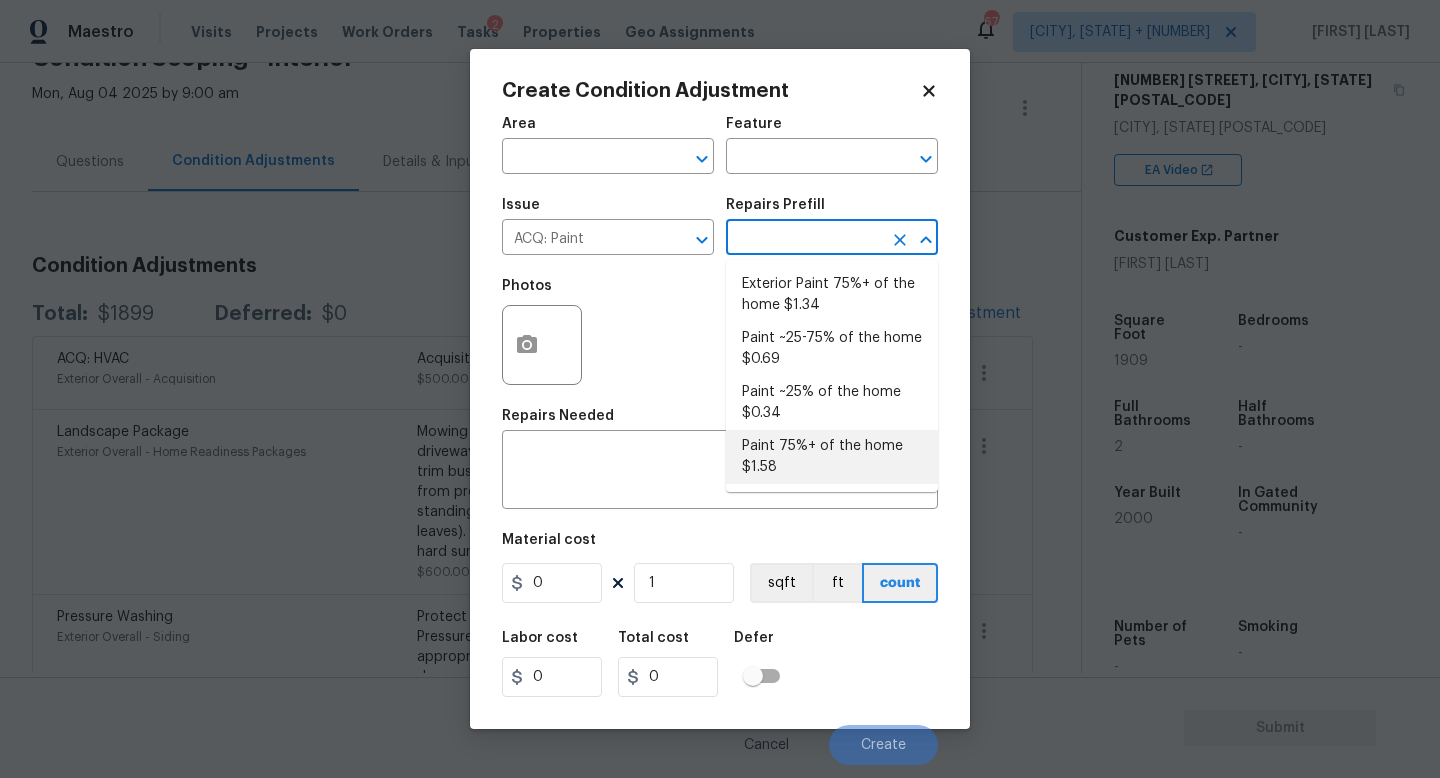 click on "Paint 75%+ of the home $1.58" at bounding box center [832, 457] 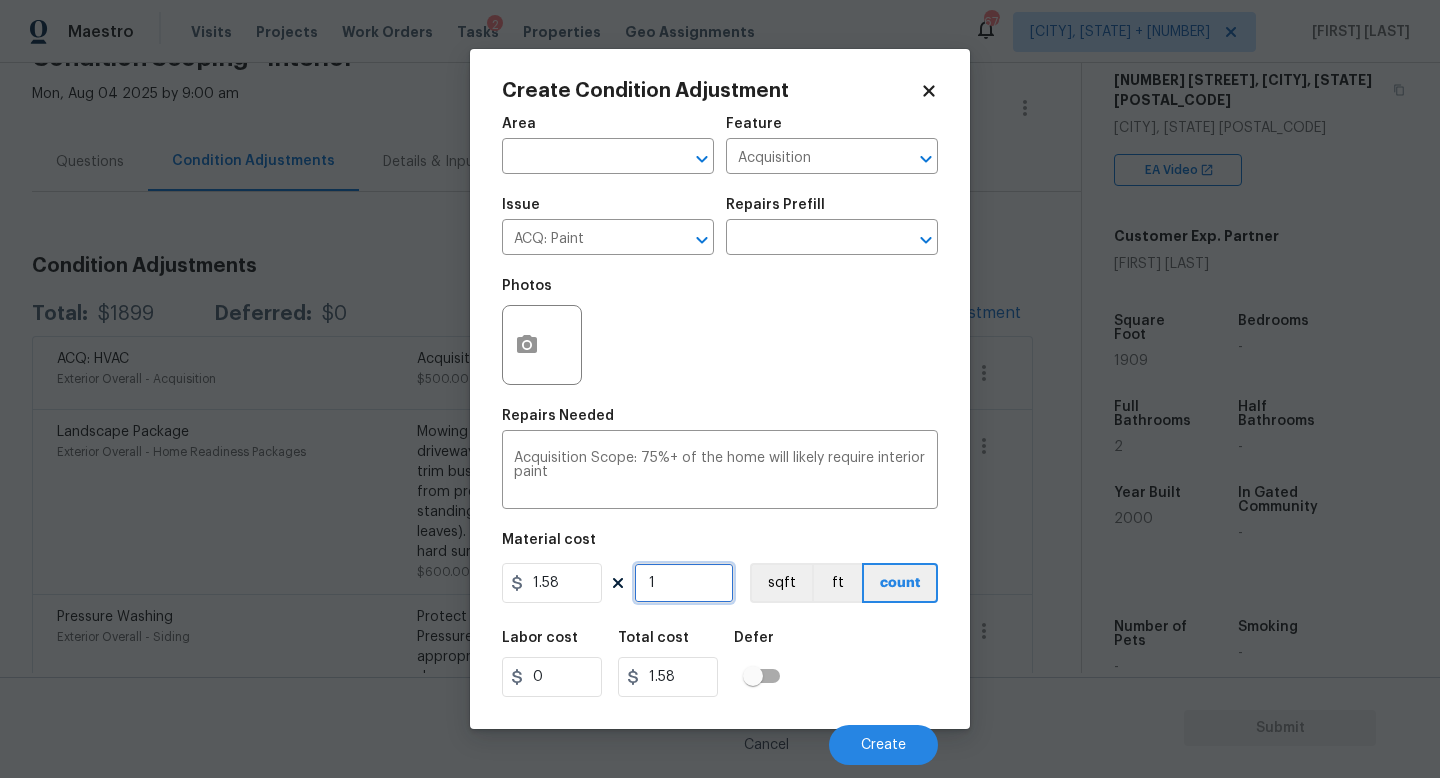 click on "1" at bounding box center [684, 583] 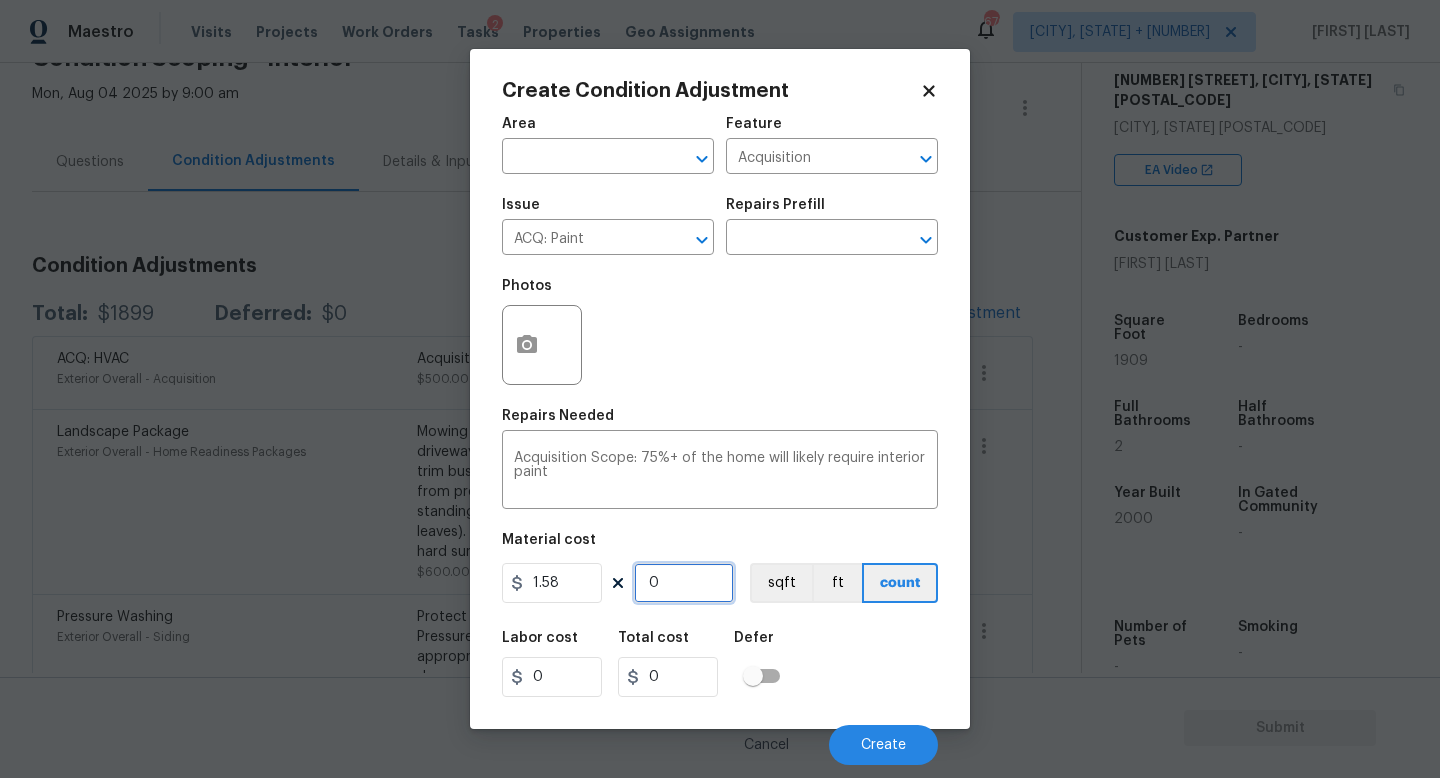 type on "1" 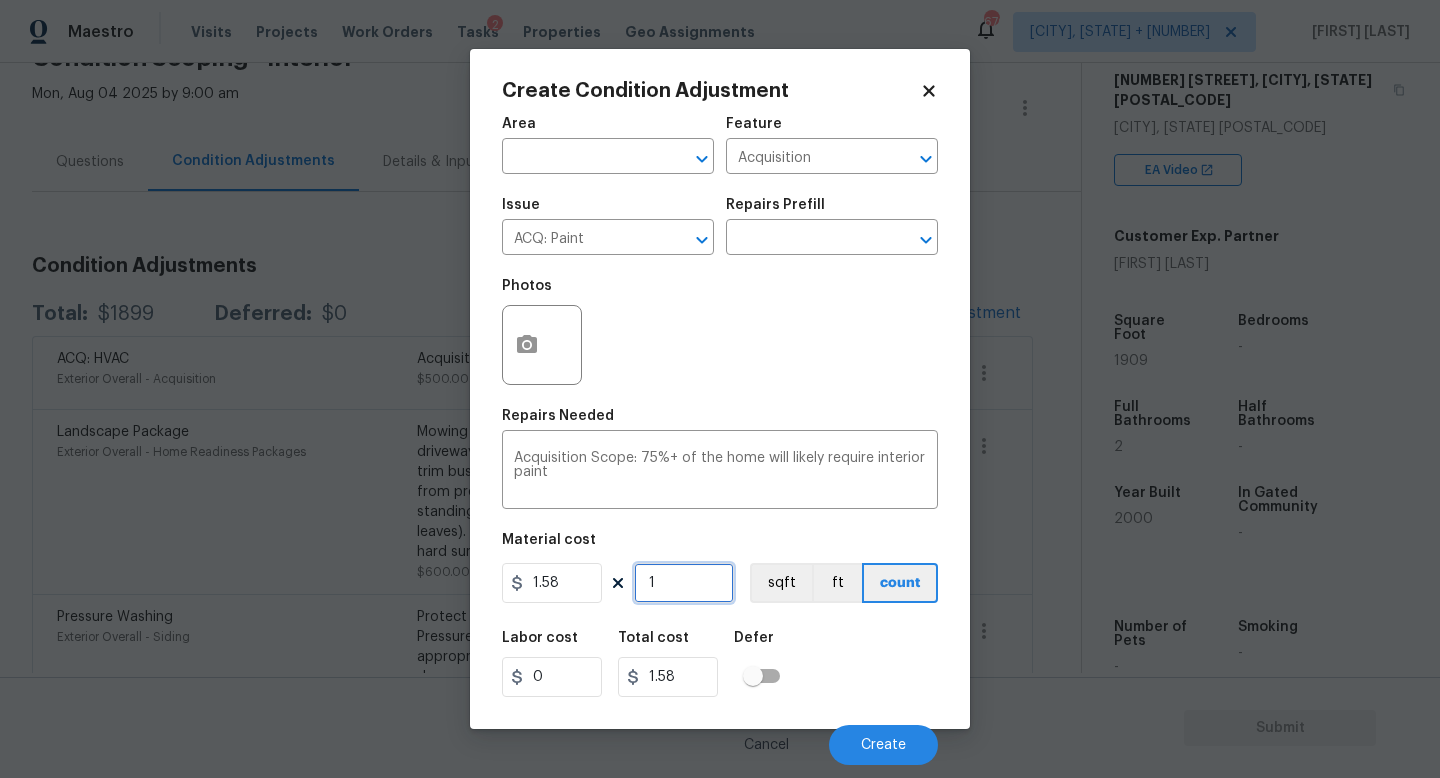 type on "19" 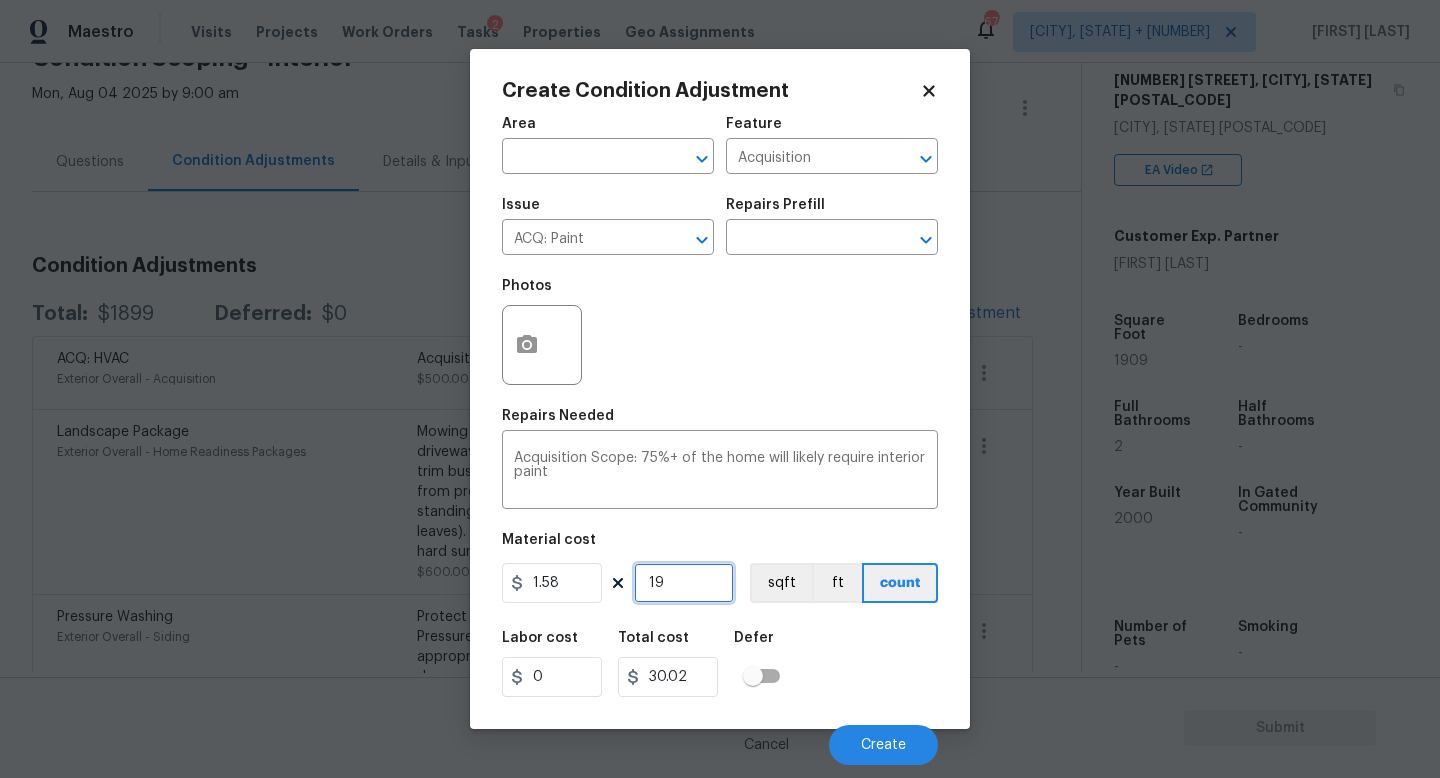 type on "190" 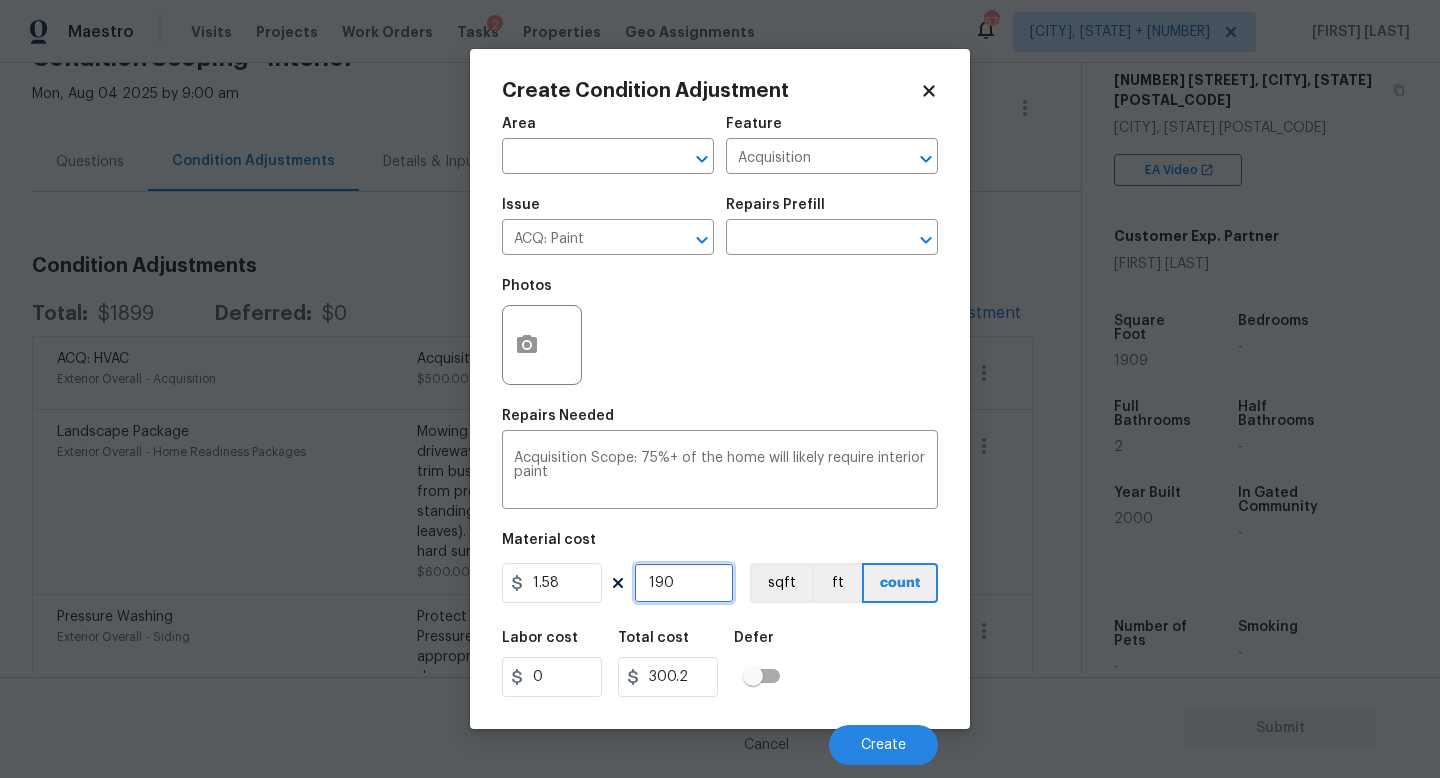 type on "1909" 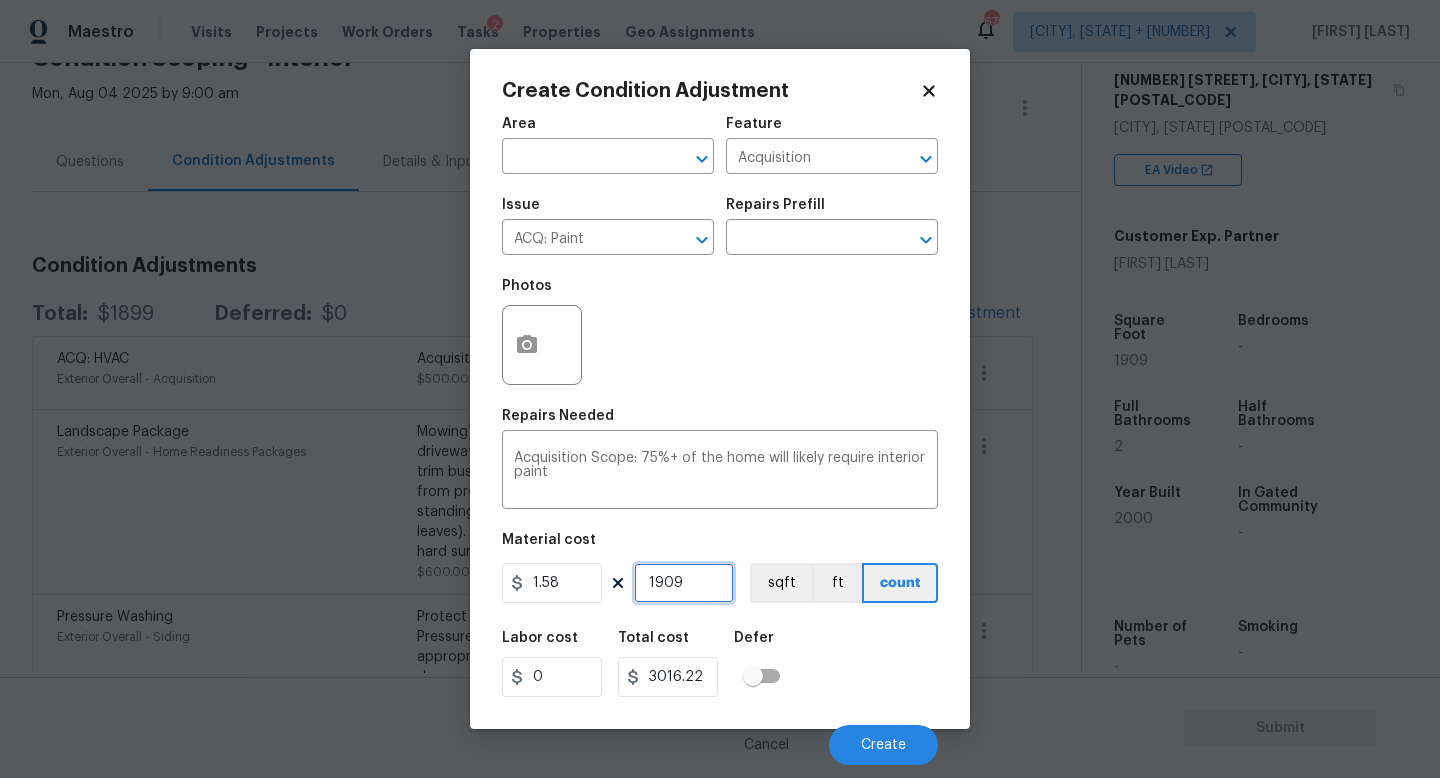type on "1909" 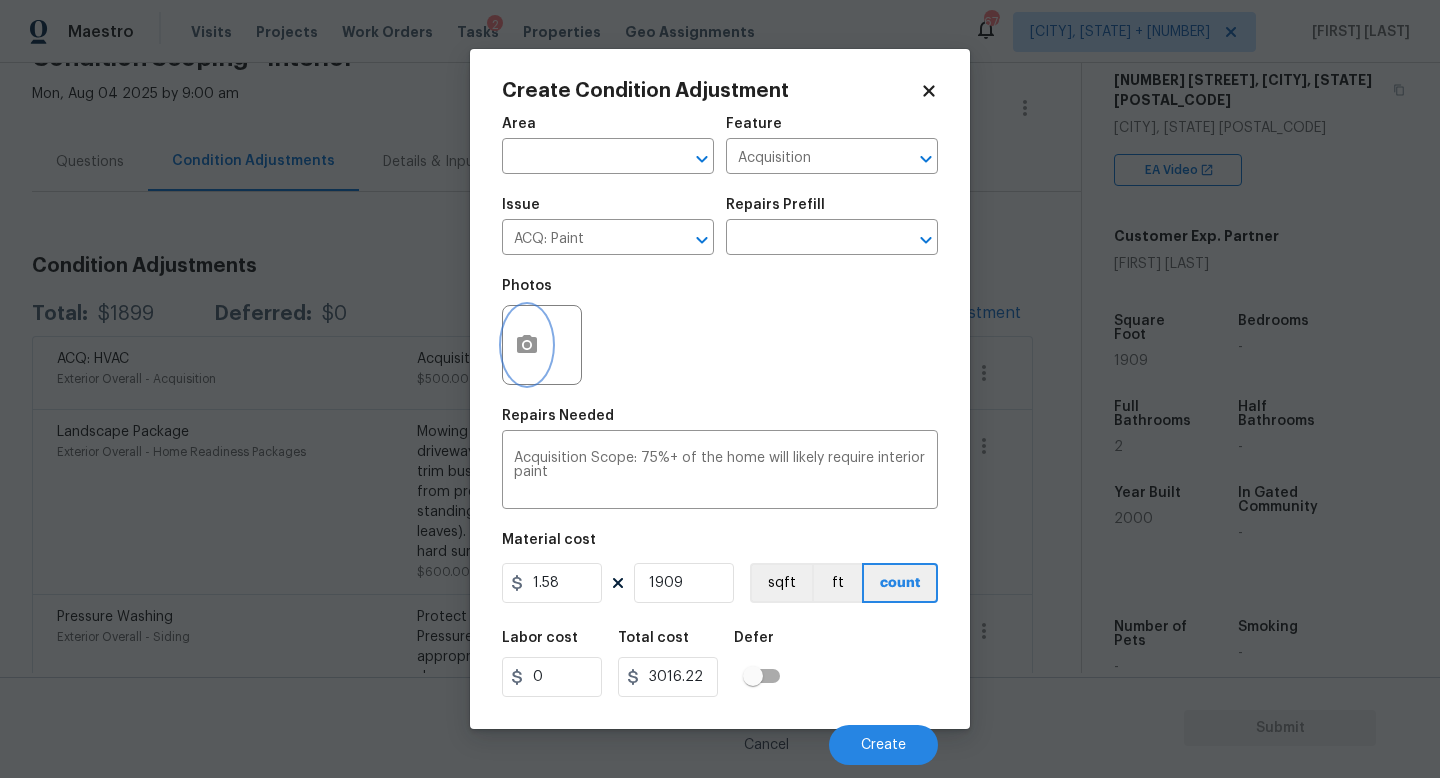click 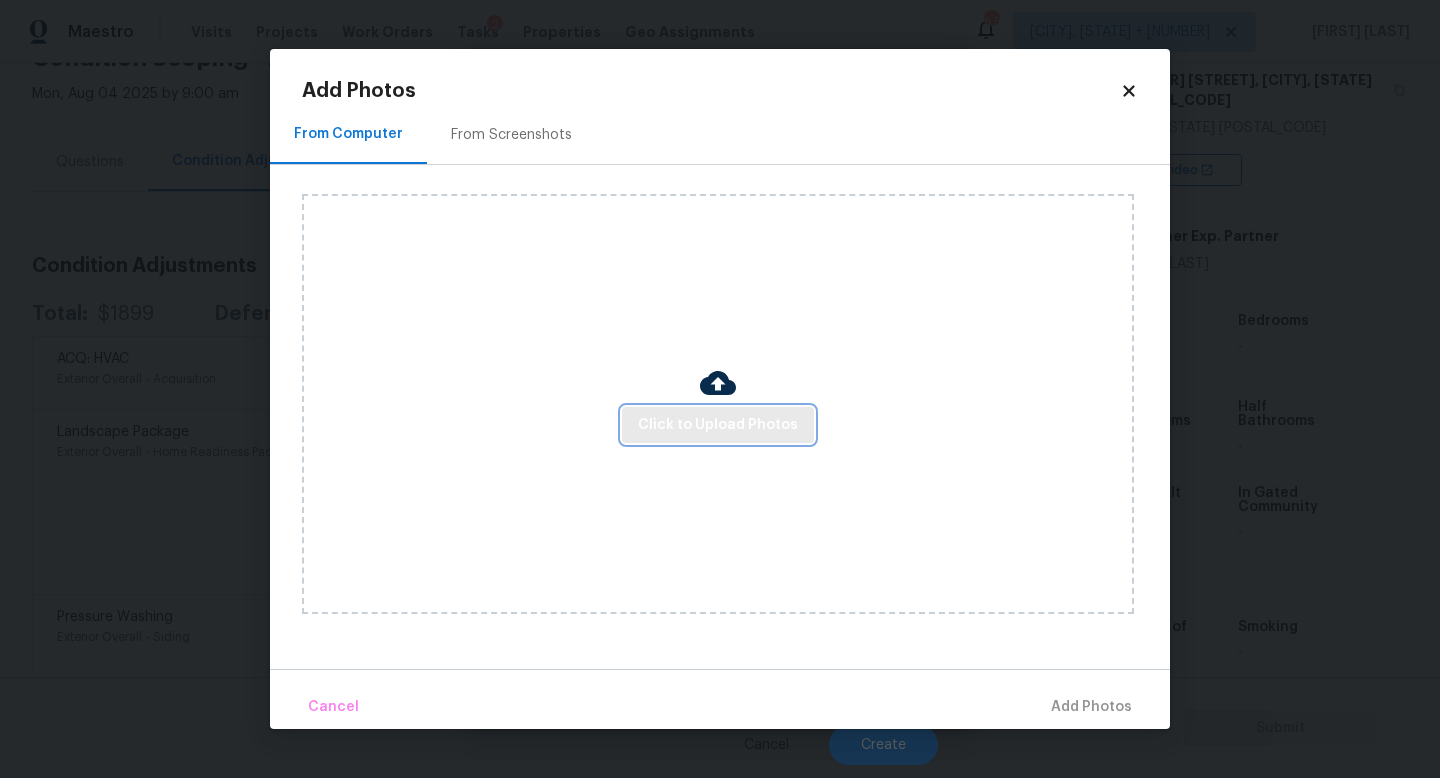 click on "Click to Upload Photos" at bounding box center [718, 425] 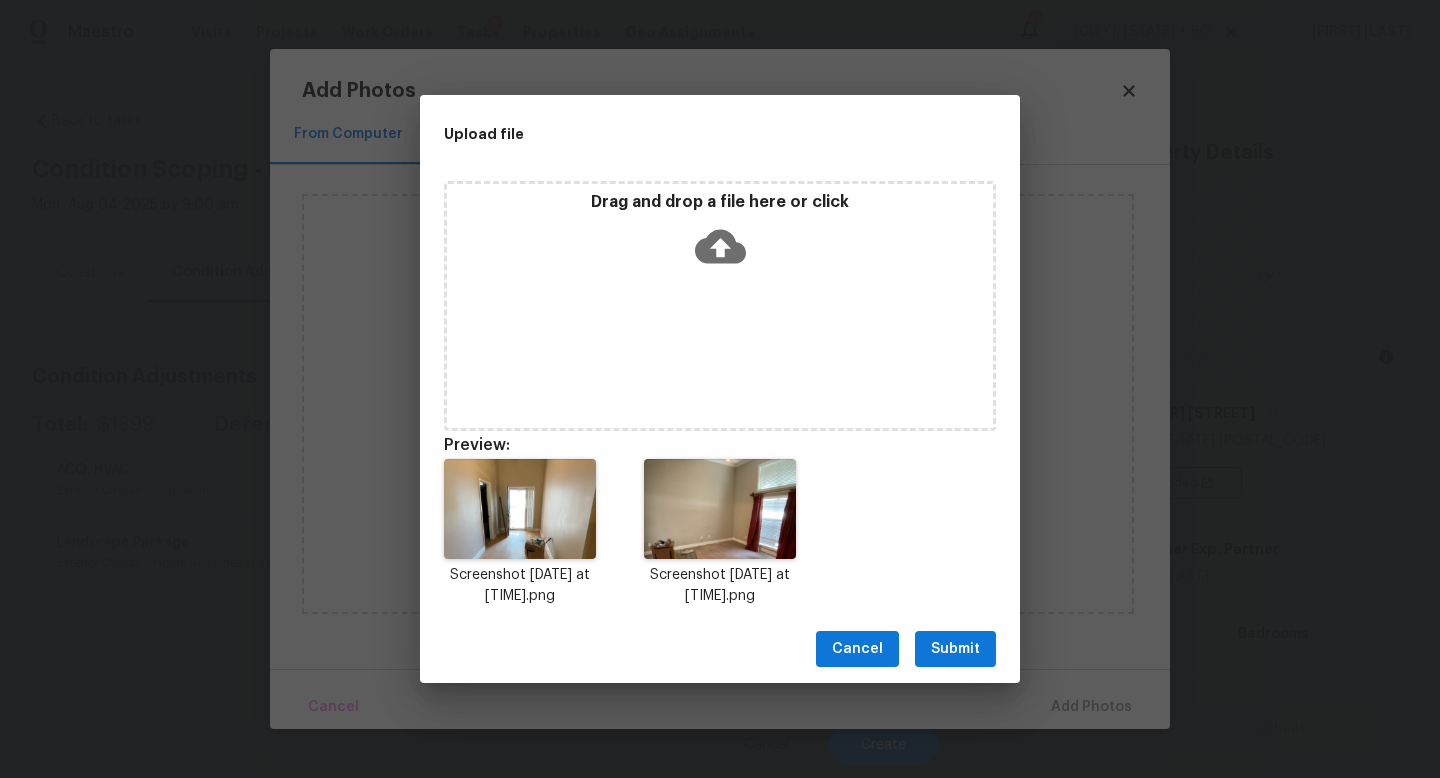 scroll, scrollTop: 0, scrollLeft: 0, axis: both 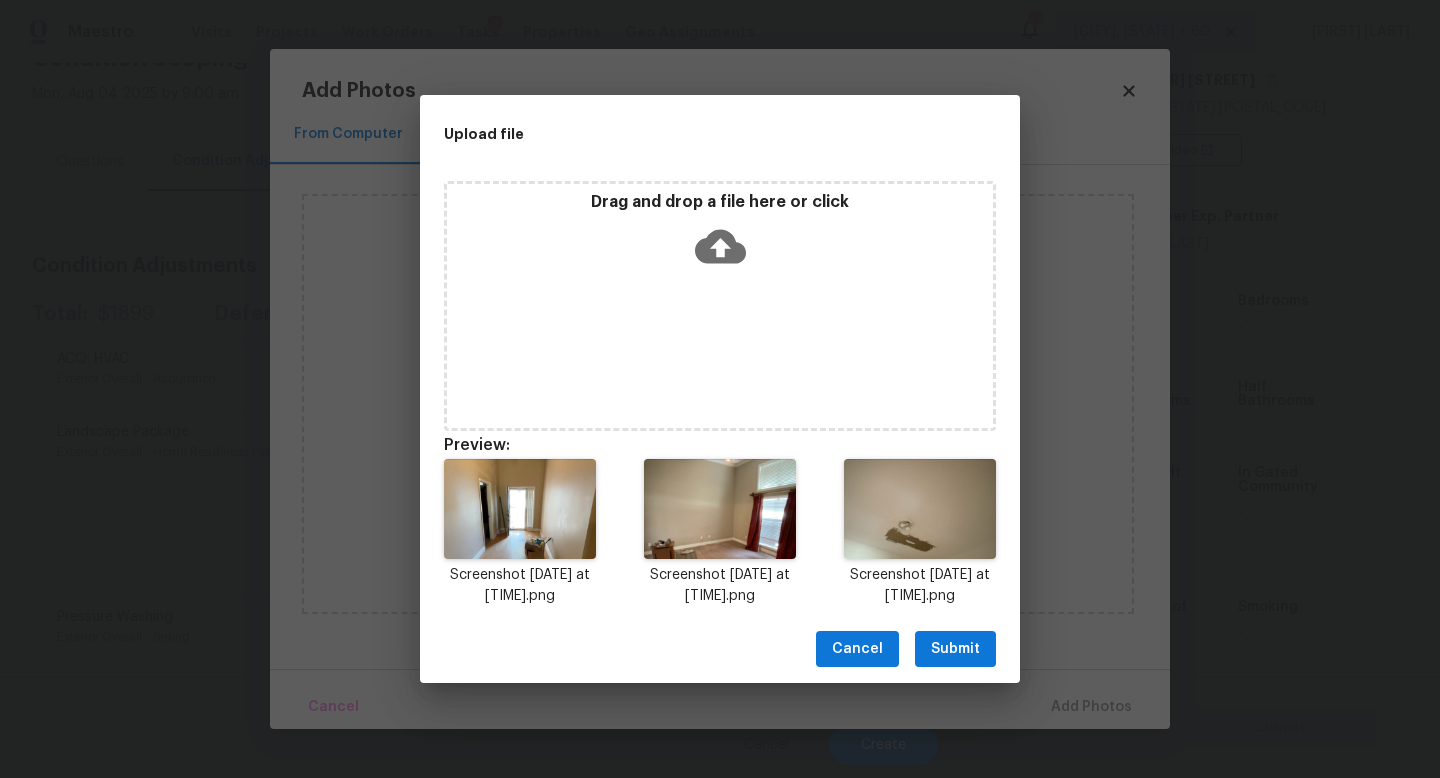 click on "Submit" at bounding box center (955, 649) 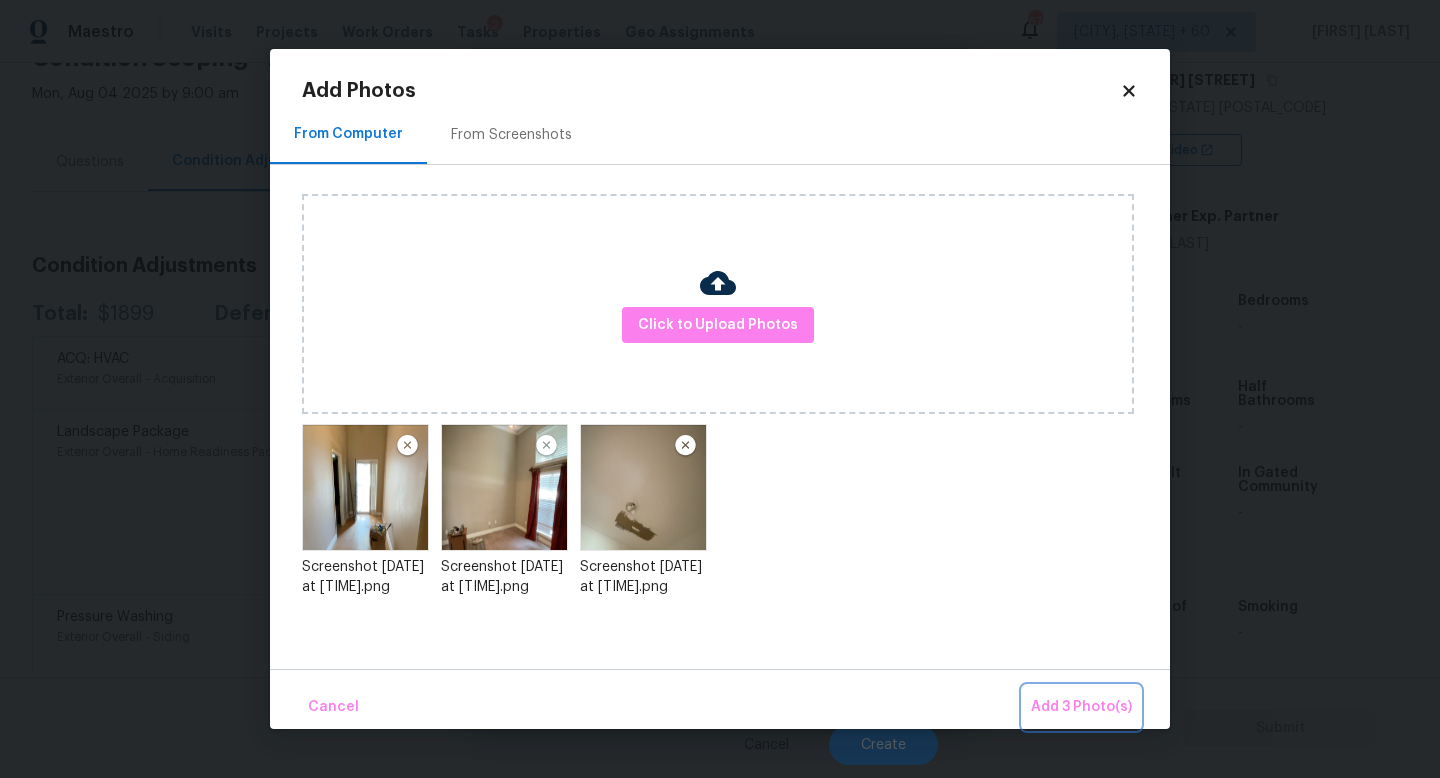 click on "Add 3 Photo(s)" at bounding box center [1081, 707] 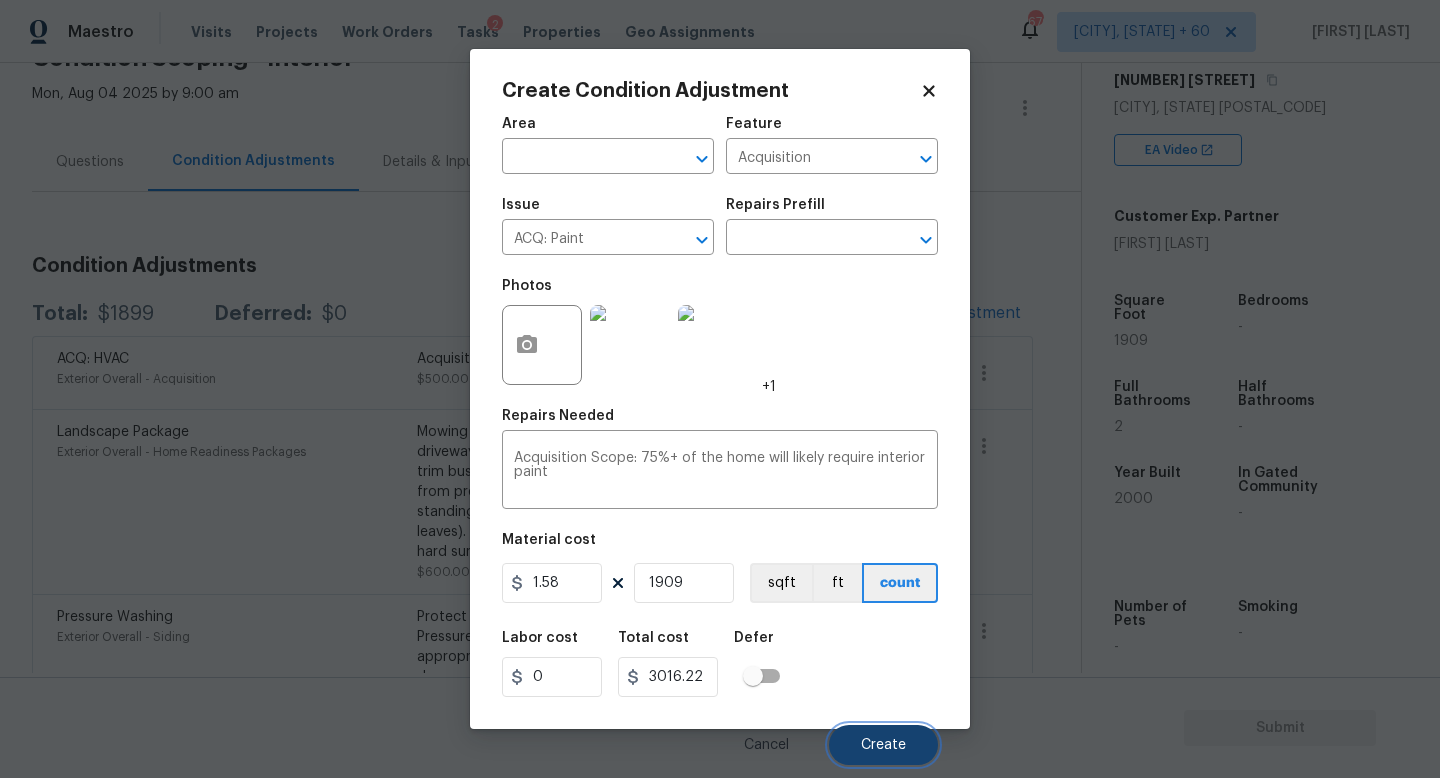 click on "Create" at bounding box center [883, 745] 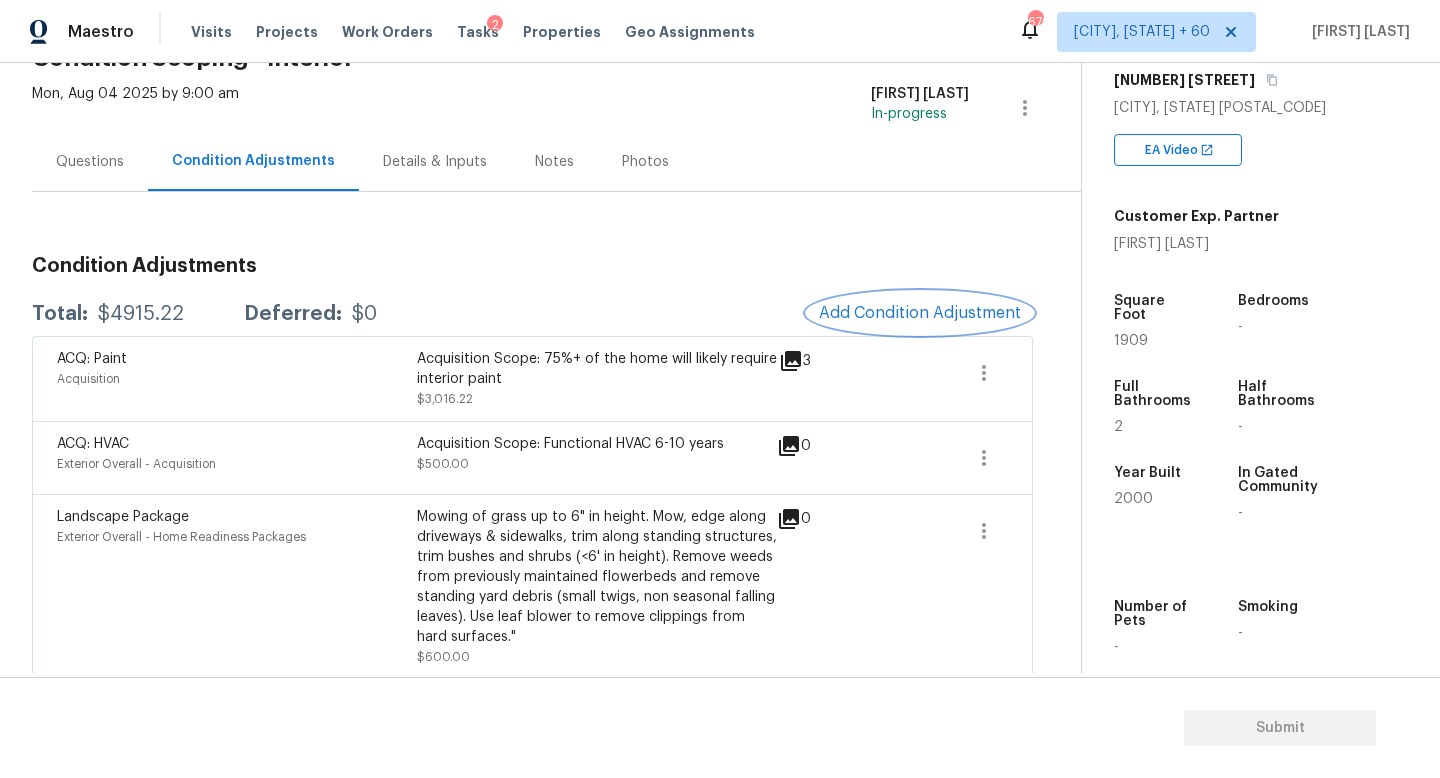 click on "Add Condition Adjustment" at bounding box center [920, 313] 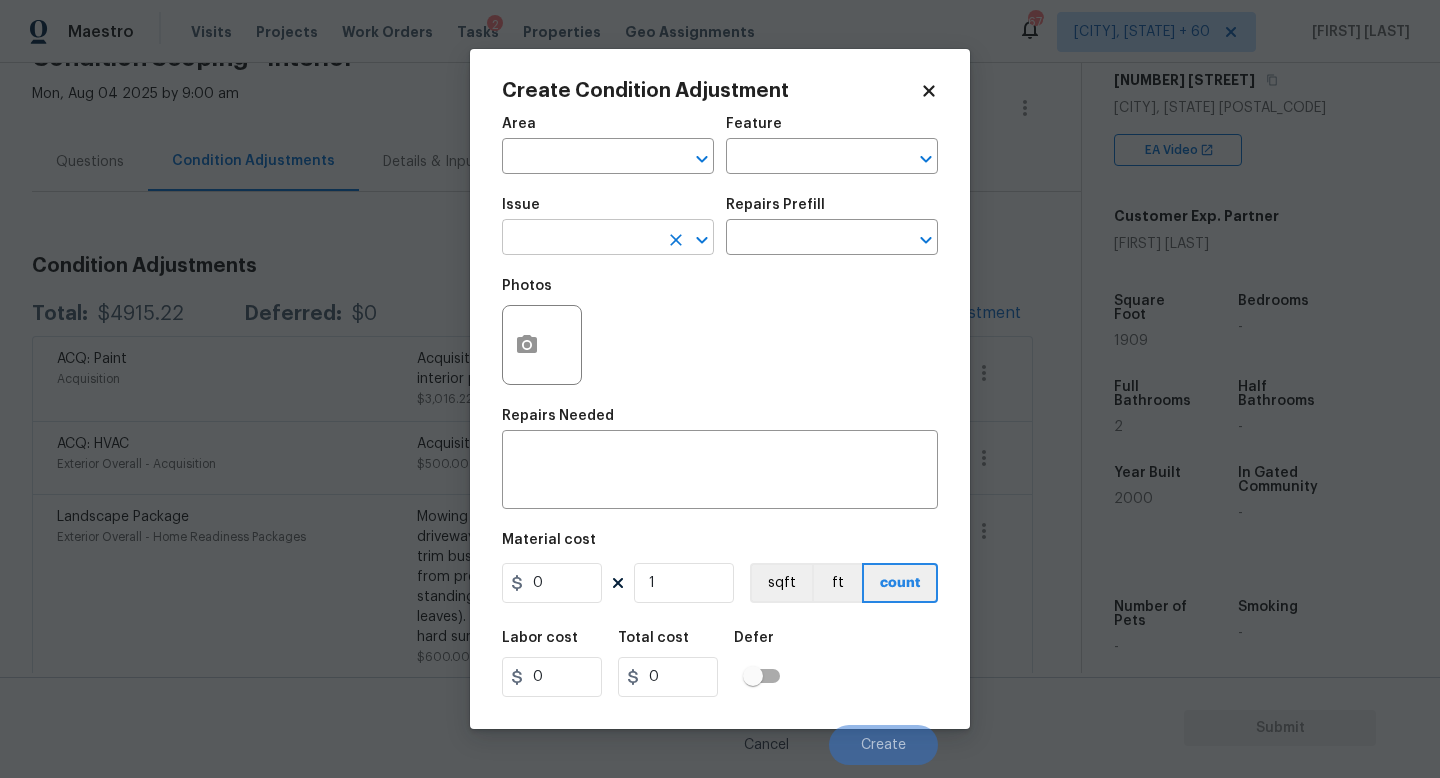 click at bounding box center (580, 239) 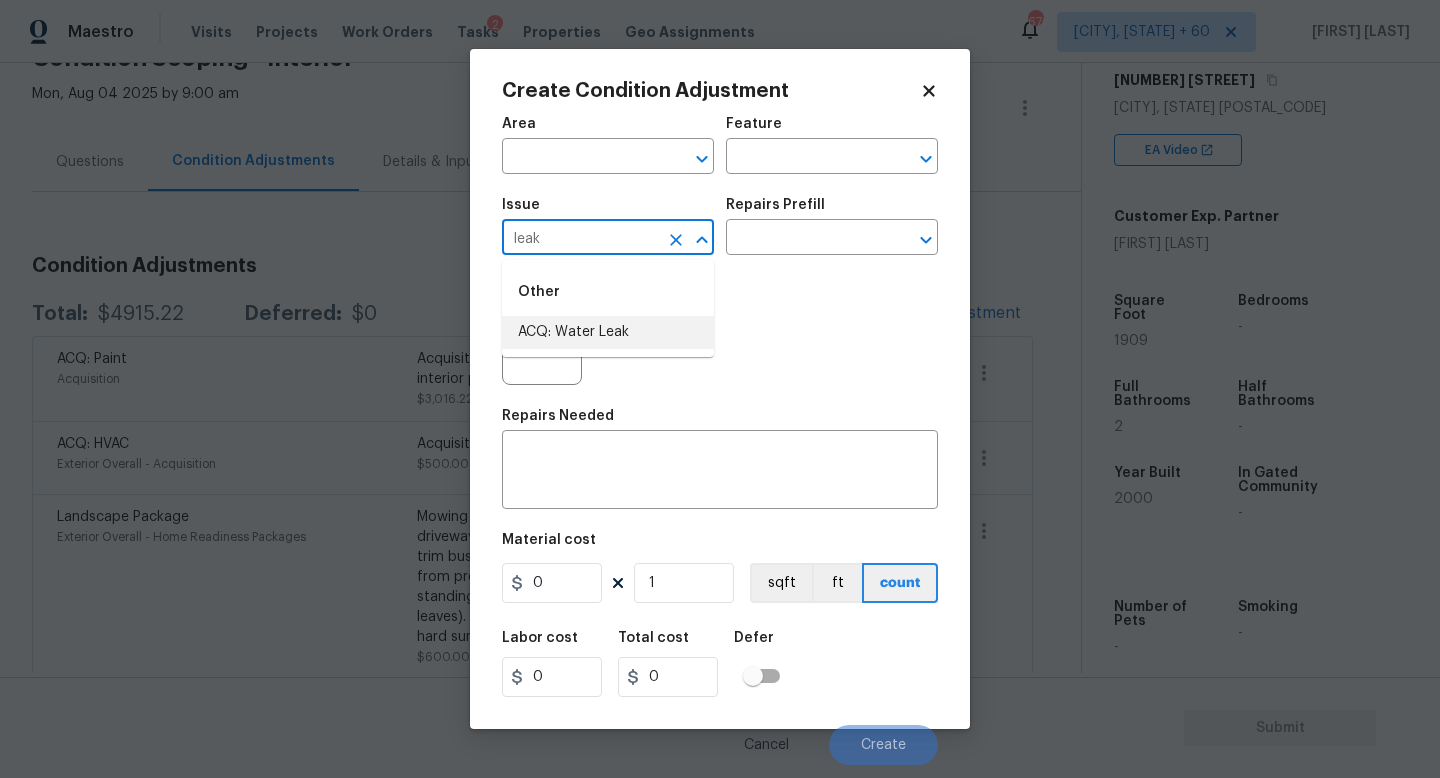 click on "ACQ: Water Leak" at bounding box center (608, 332) 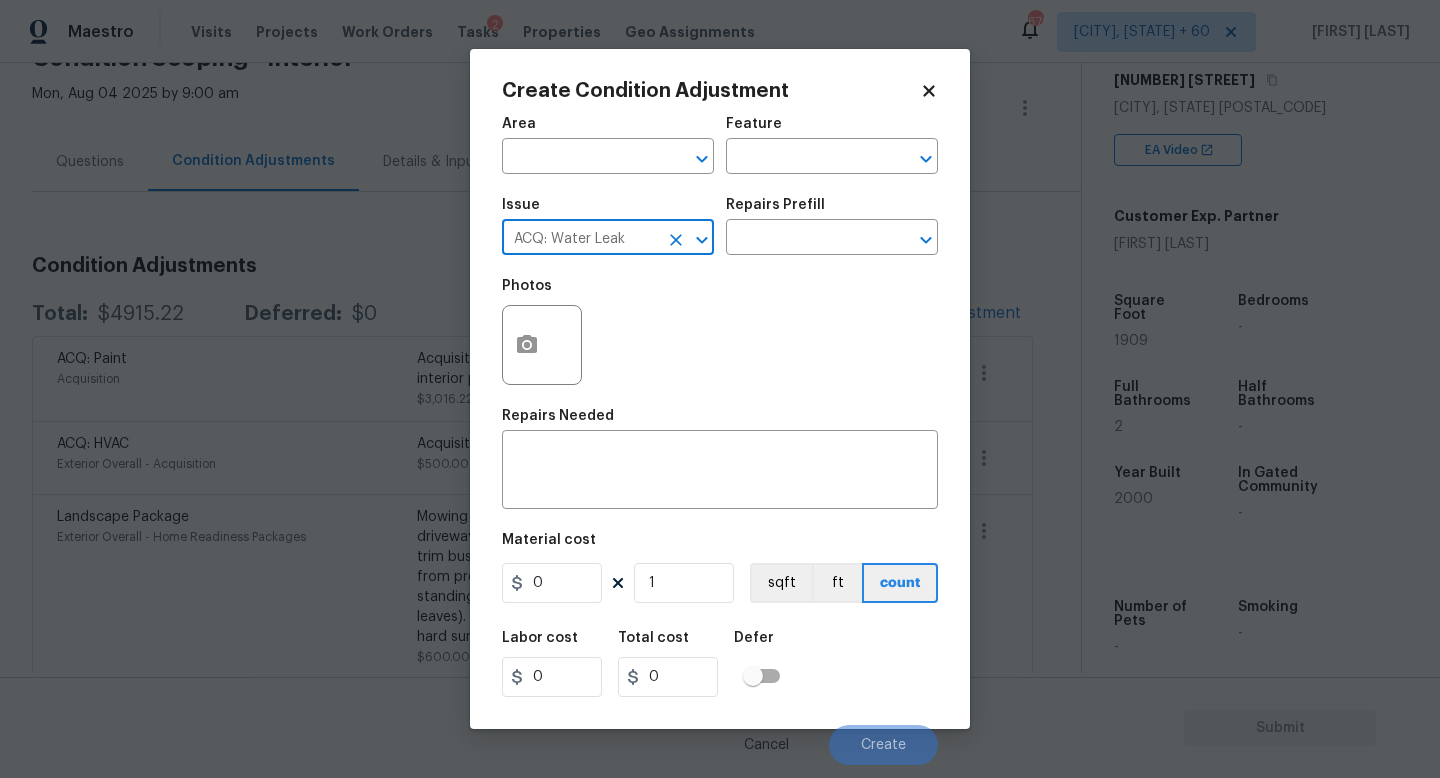 type on "ACQ: Water Leak" 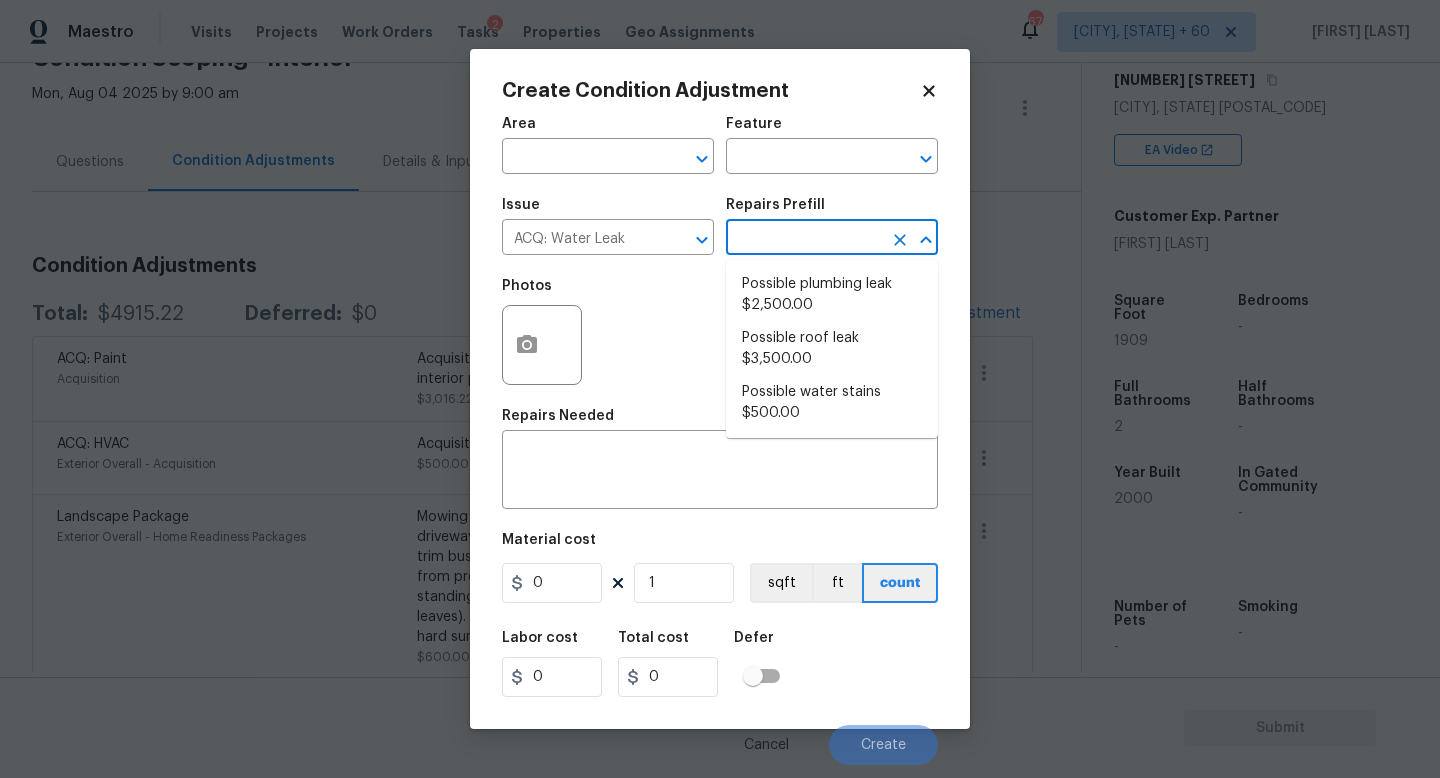 click at bounding box center (804, 239) 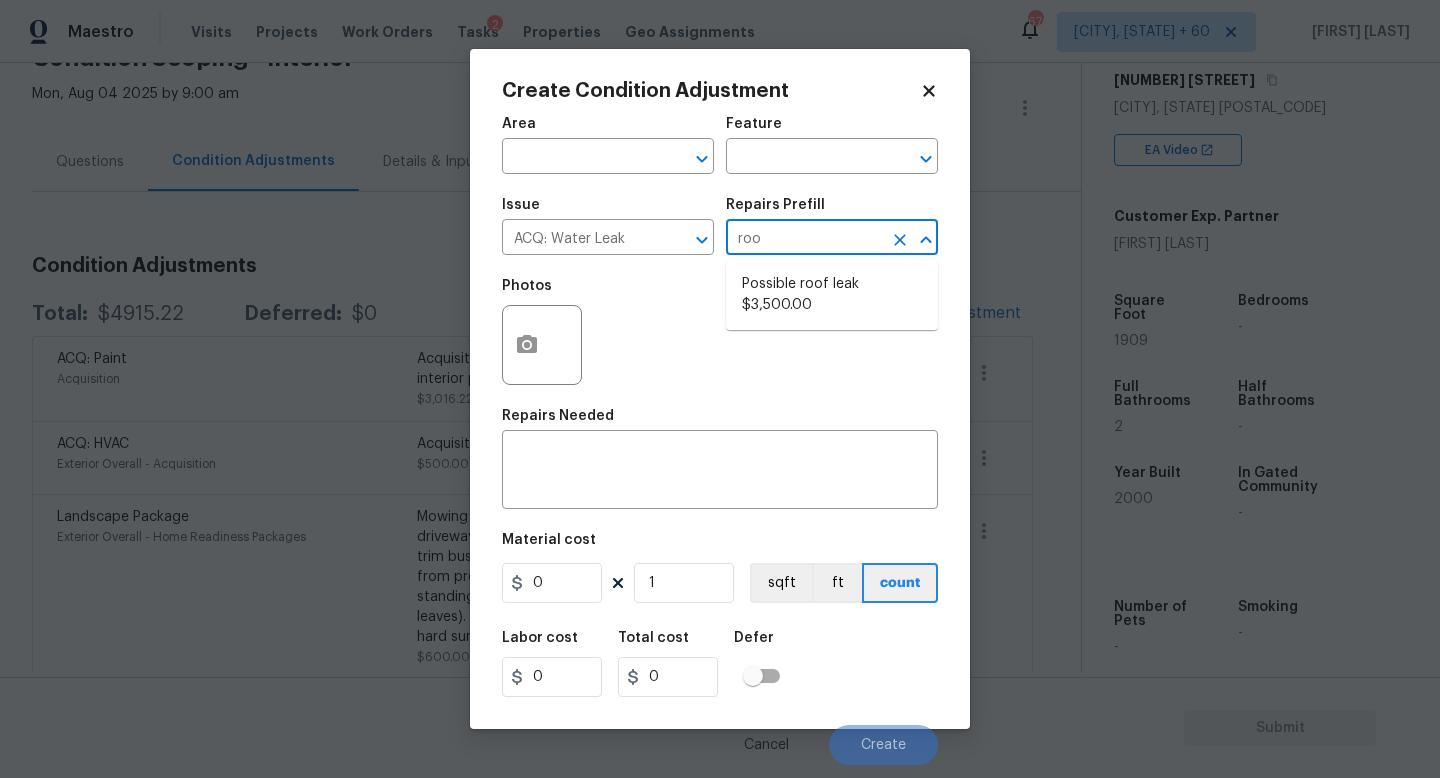 type on "roof" 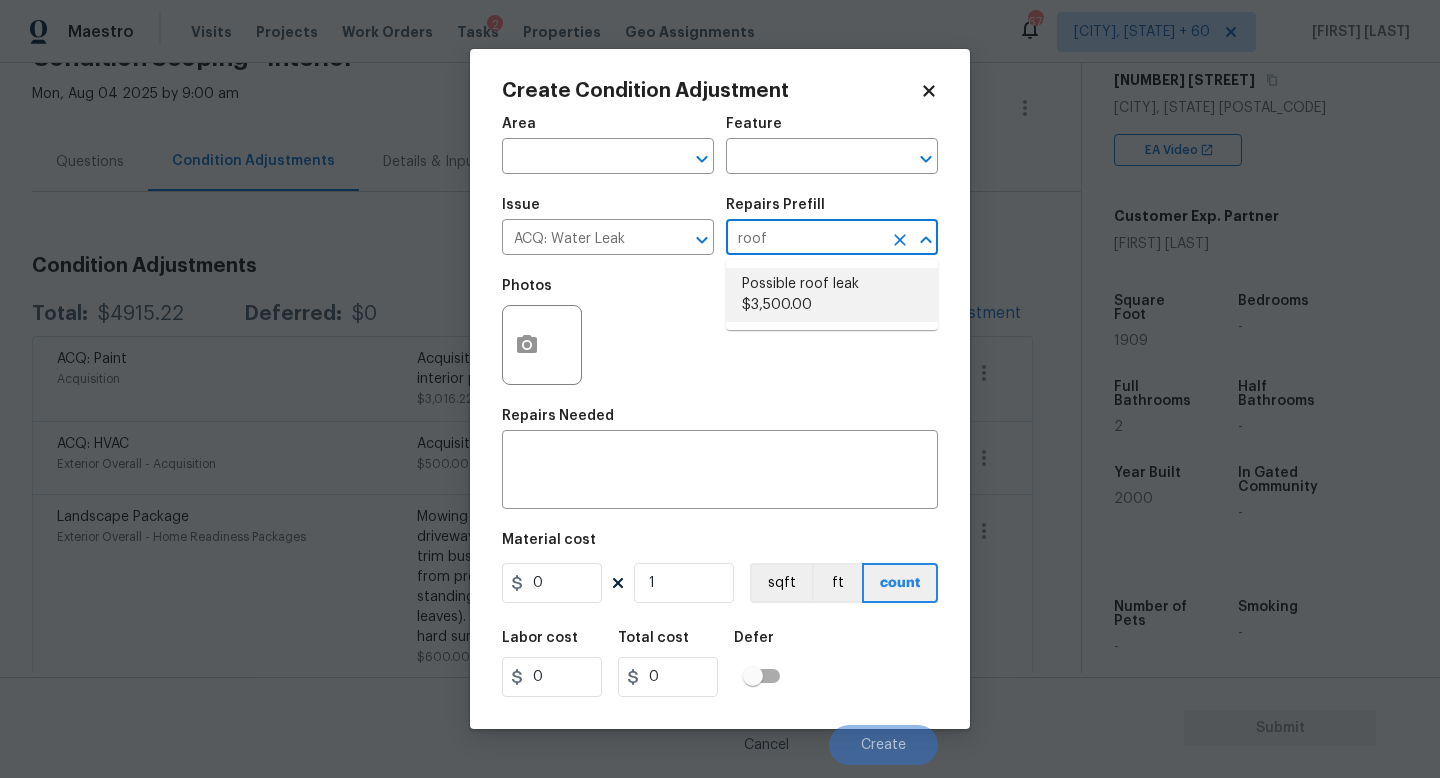 click on "Possible roof leak $3,500.00" at bounding box center (832, 295) 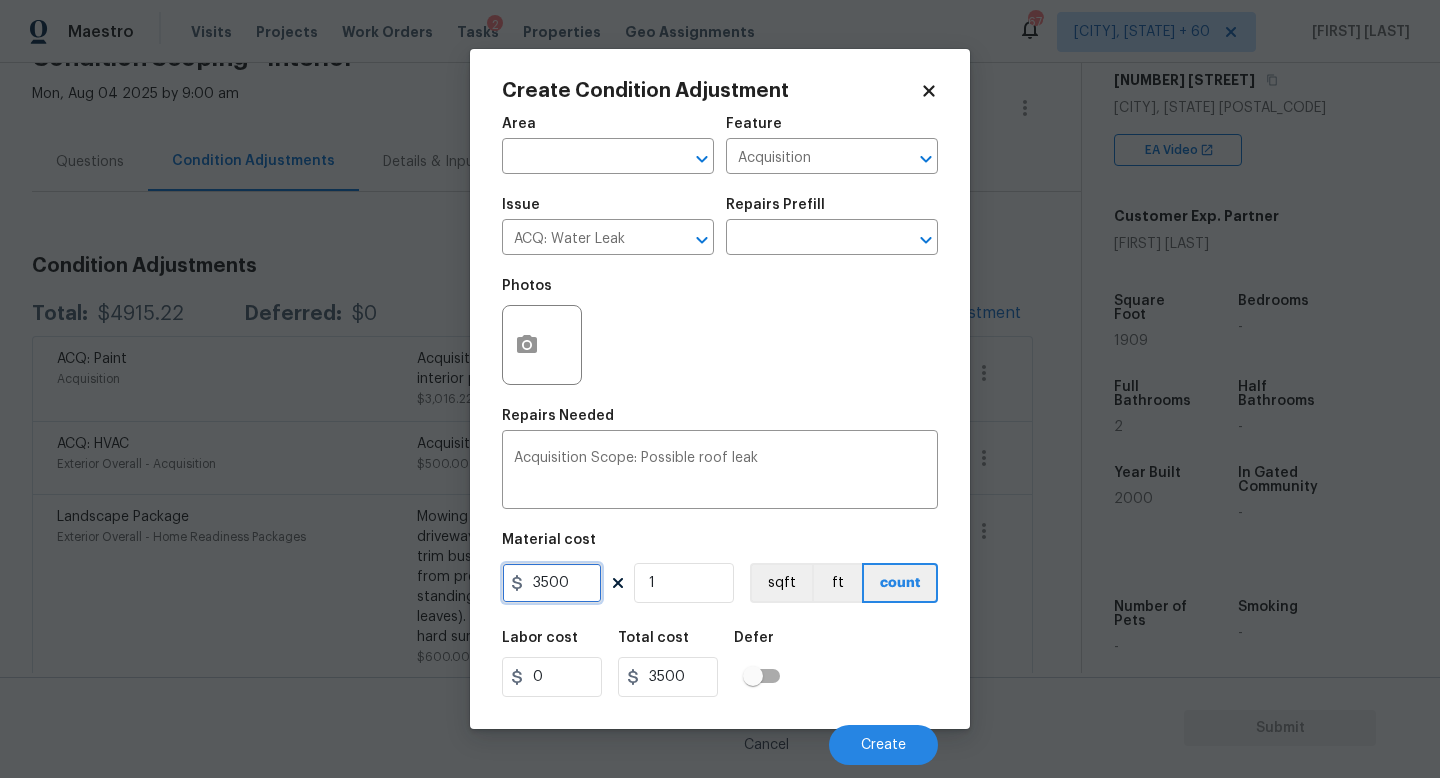 drag, startPoint x: 578, startPoint y: 586, endPoint x: 0, endPoint y: 586, distance: 578 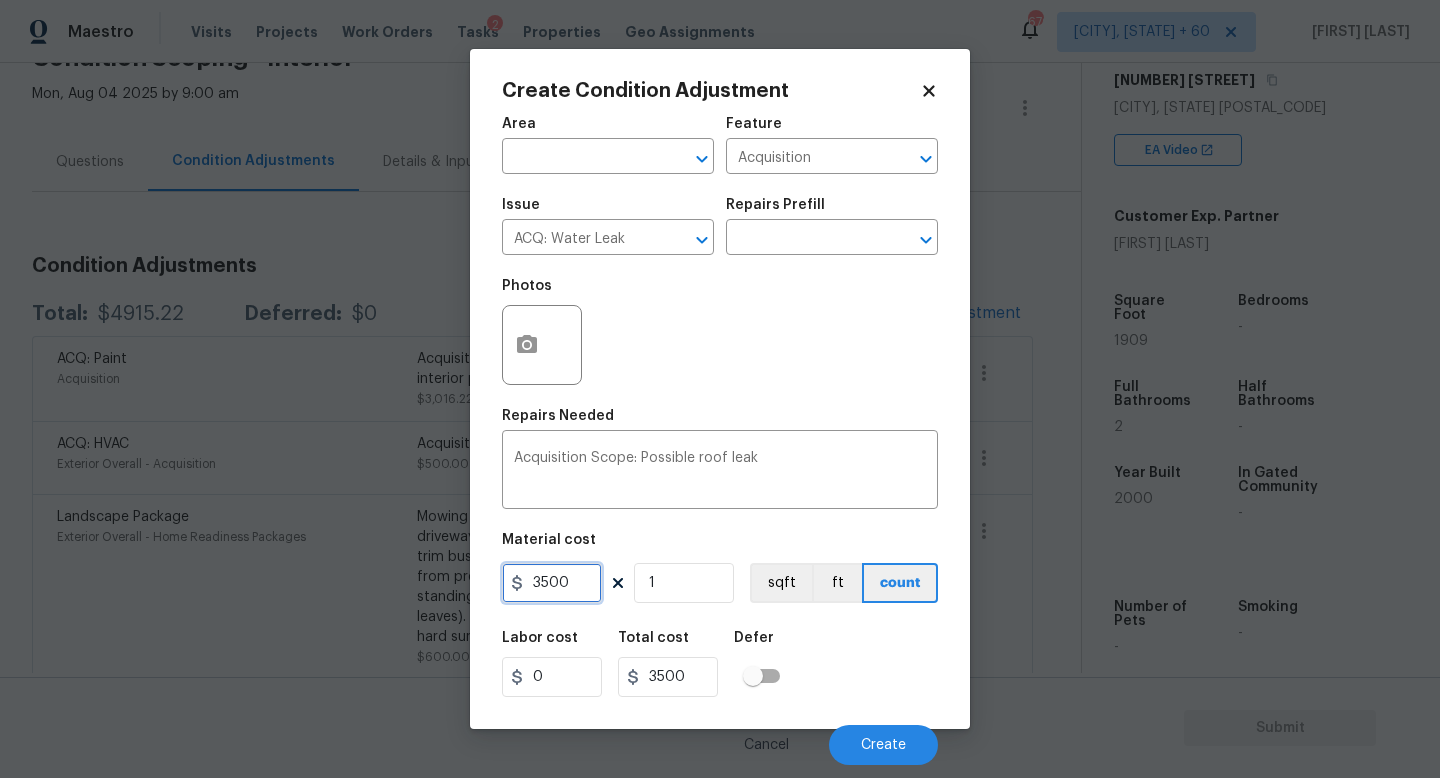 click on "Create Condition Adjustment Area ​ Feature Acquisition ​ Issue ACQ: Water Leak ​ Repairs Prefill ​ Photos Repairs Needed Acquisition Scope: Possible roof leak x ​ Material cost 3500 1 sqft ft count Labor cost 0 Total cost 3500 Defer Cancel Create" at bounding box center (720, 389) 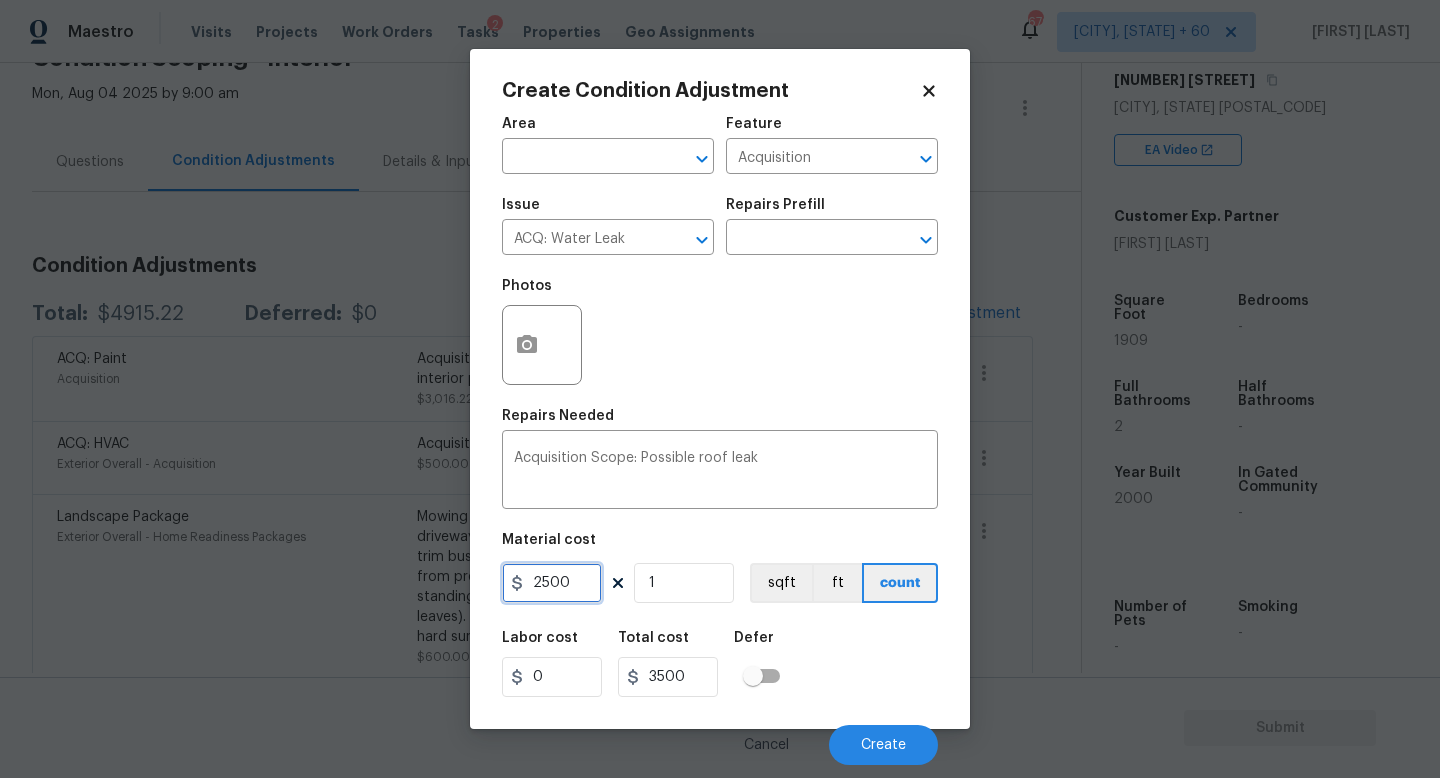 type on "2500" 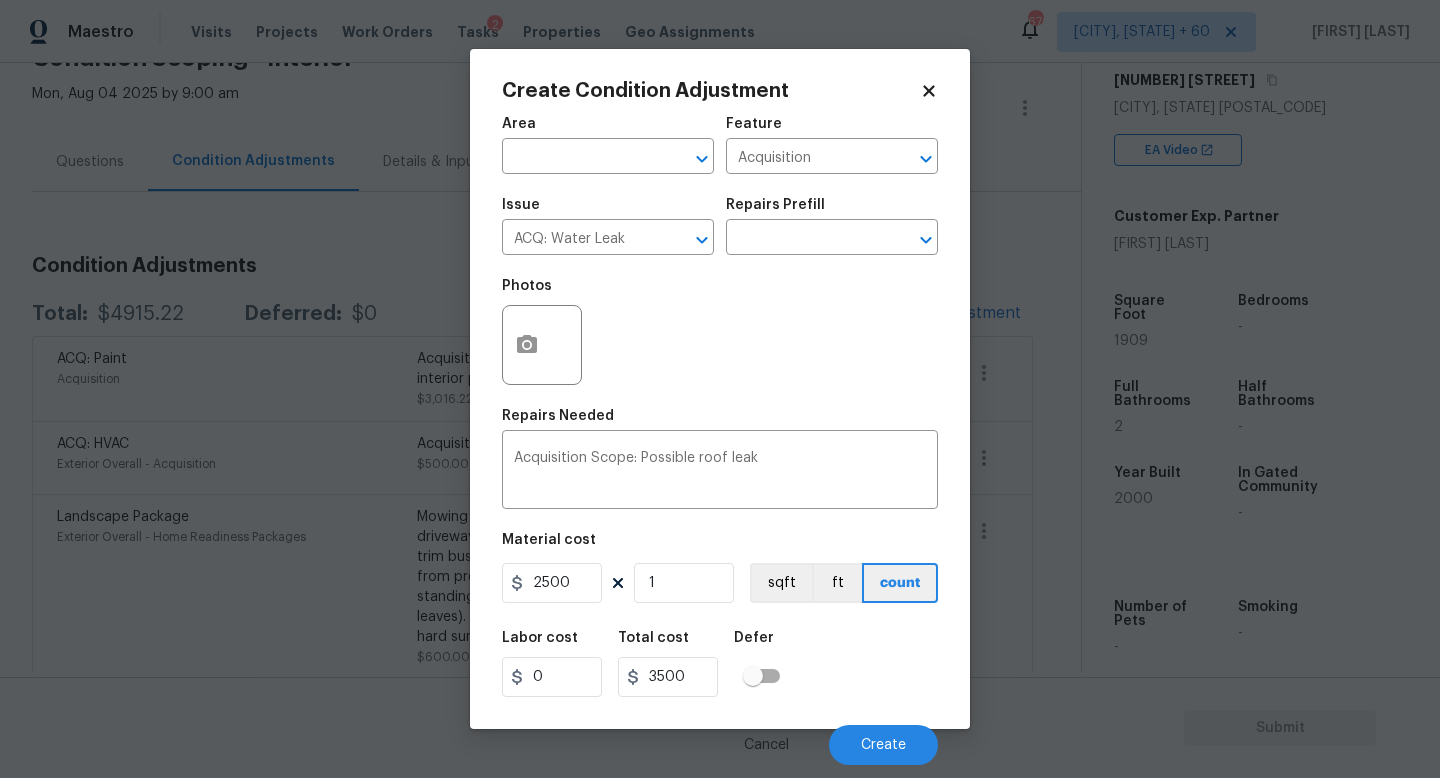 type on "2500" 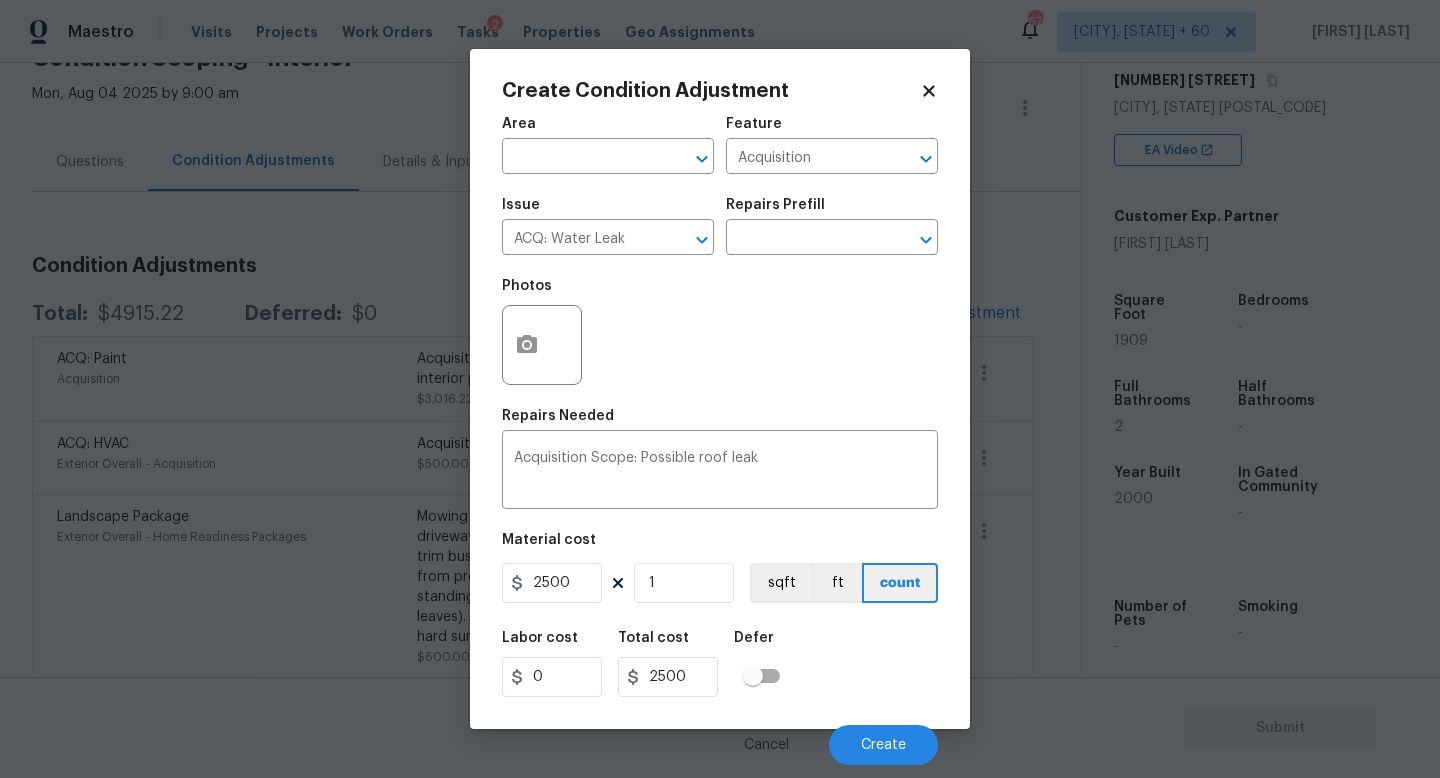 click at bounding box center [542, 345] 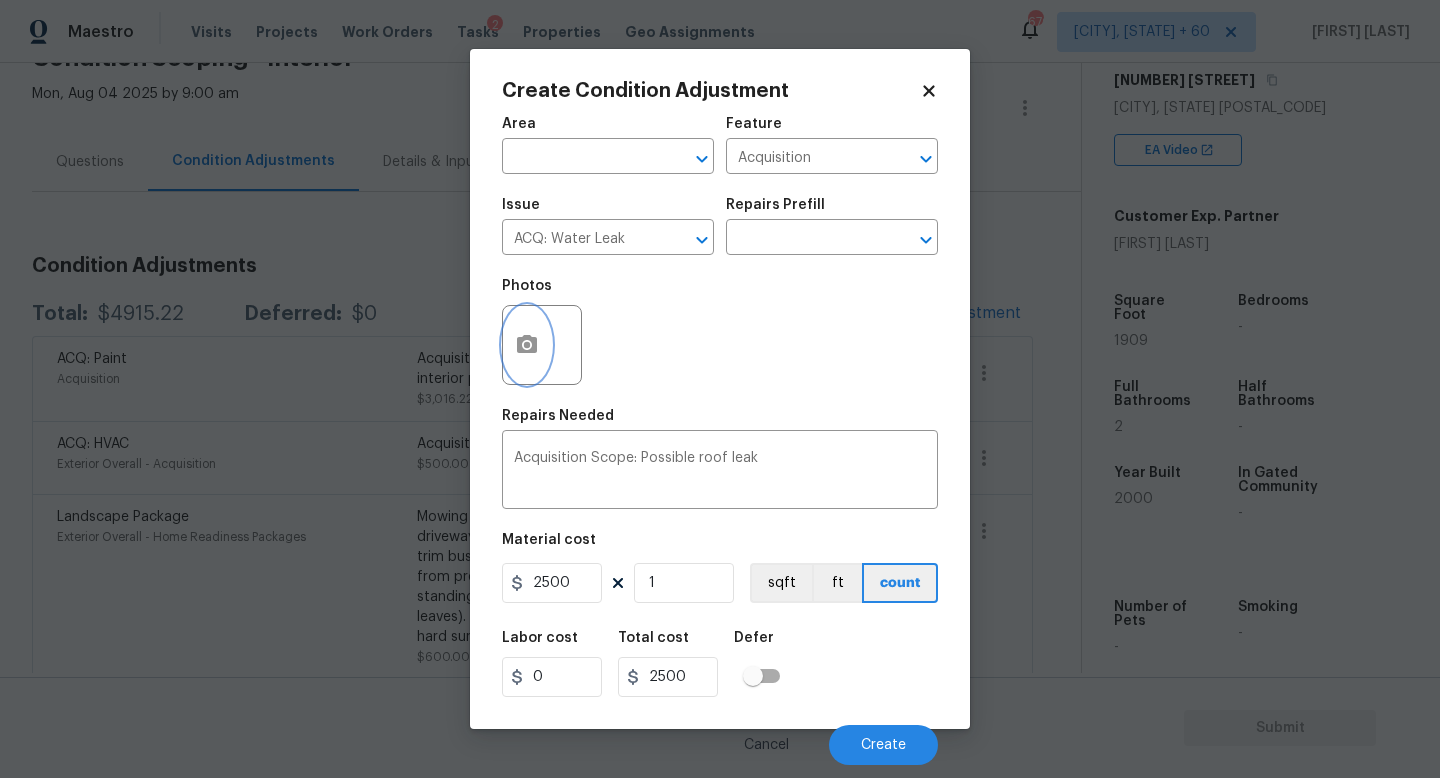 click at bounding box center [527, 345] 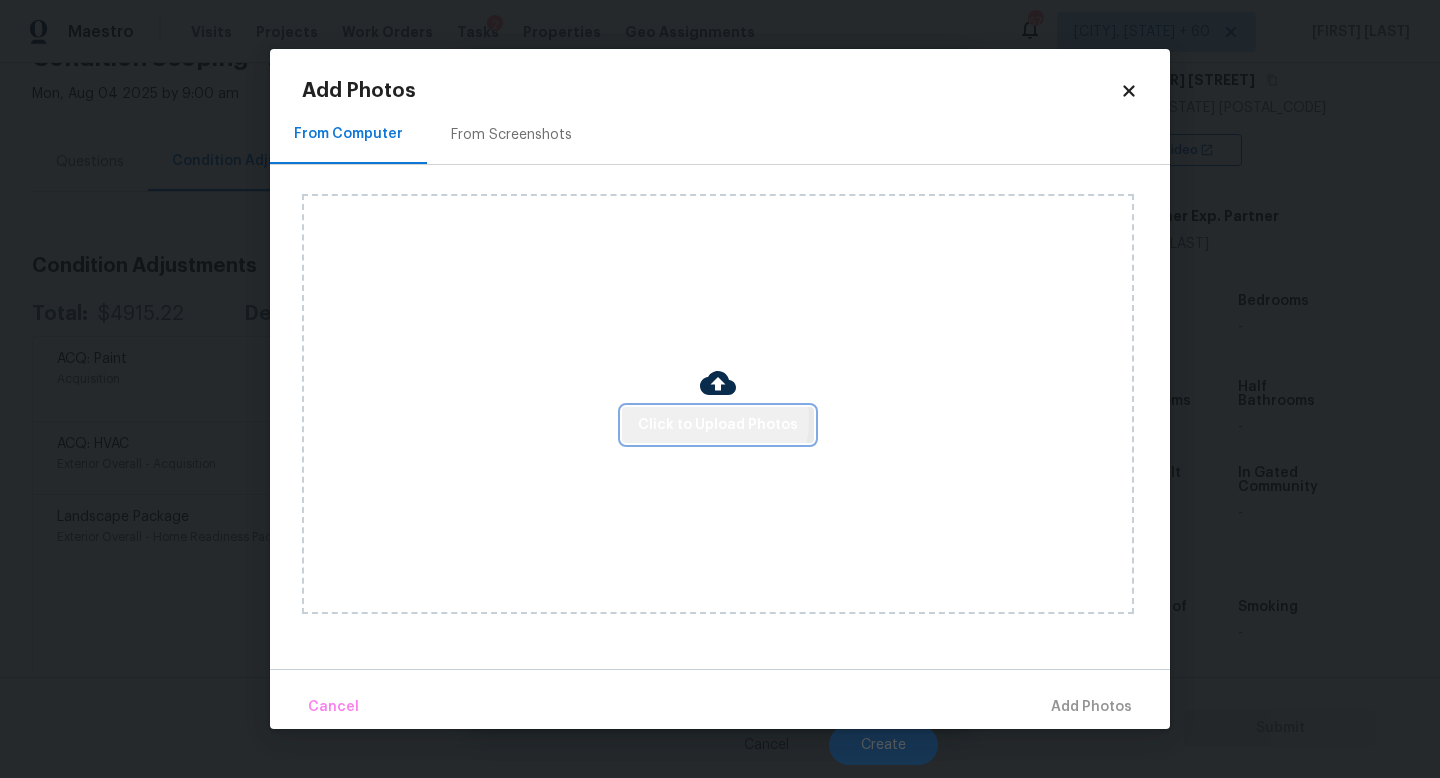 click on "Click to Upload Photos" at bounding box center [718, 425] 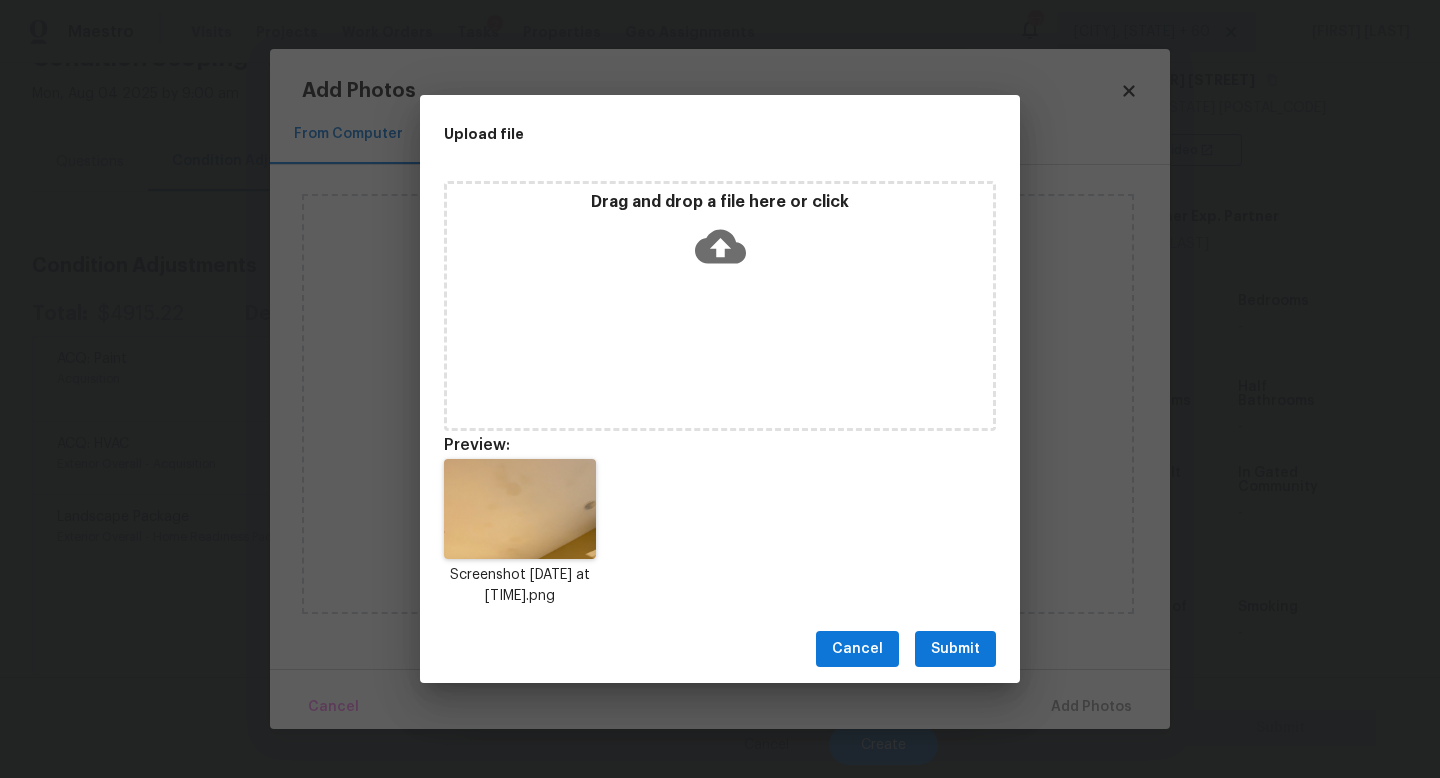 click on "Submit" at bounding box center (955, 649) 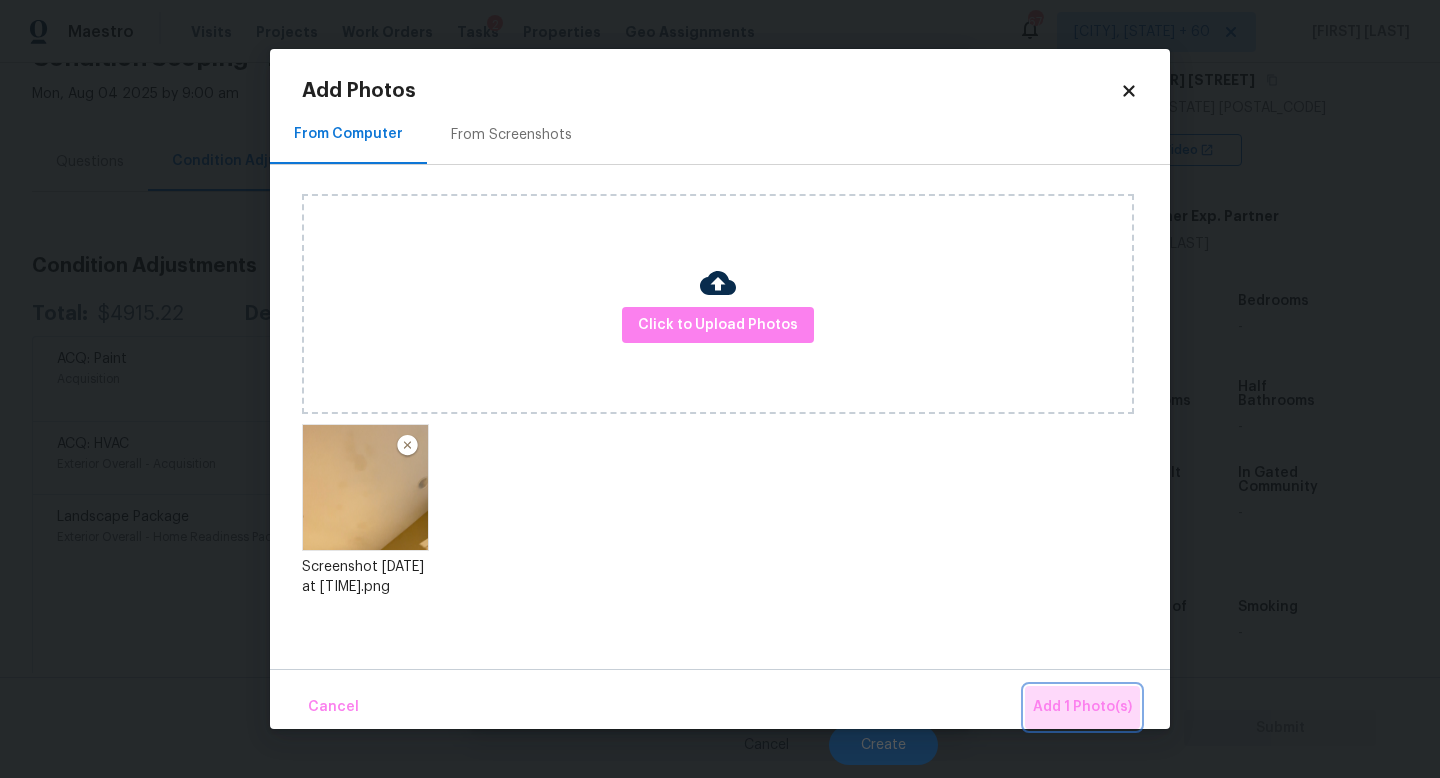 click on "Add 1 Photo(s)" at bounding box center [1082, 707] 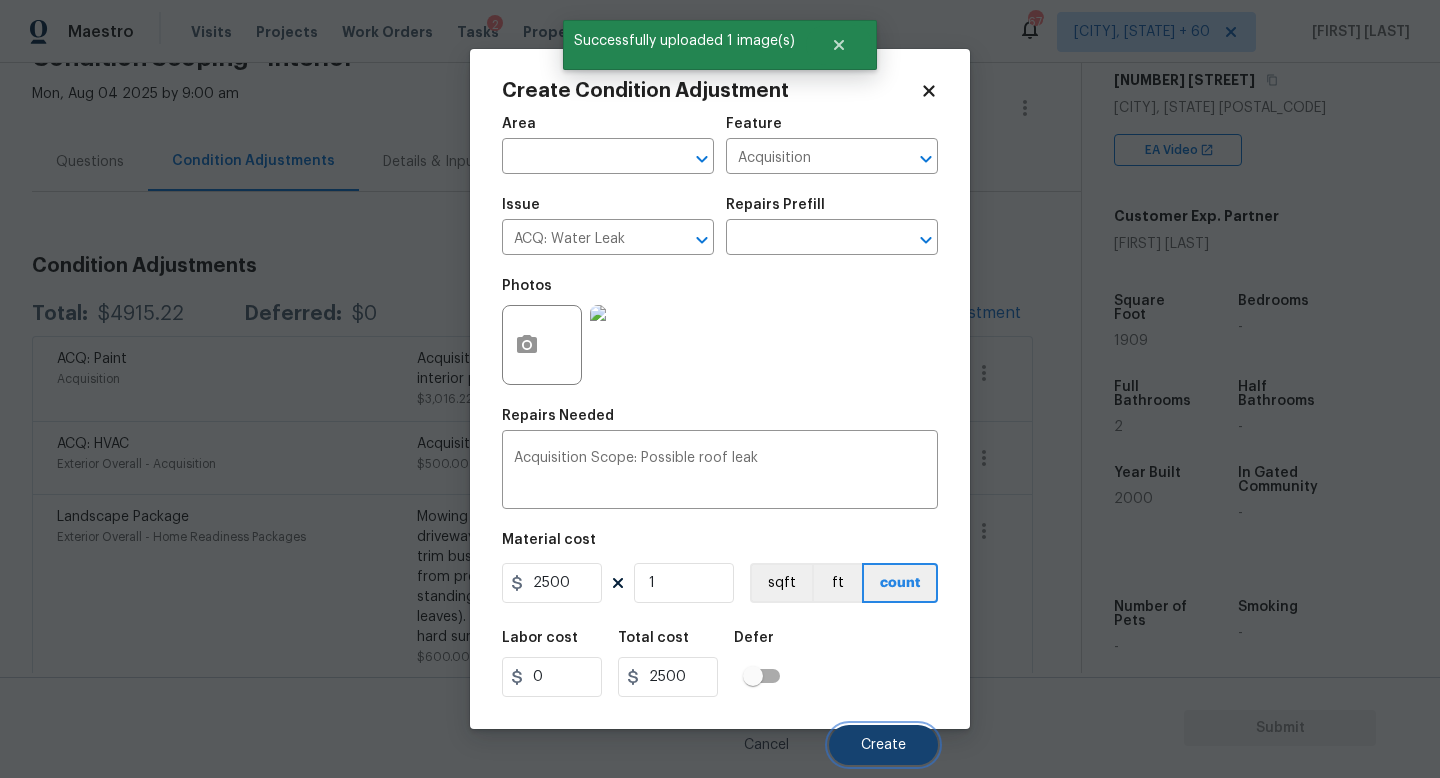 click on "Create" at bounding box center [883, 745] 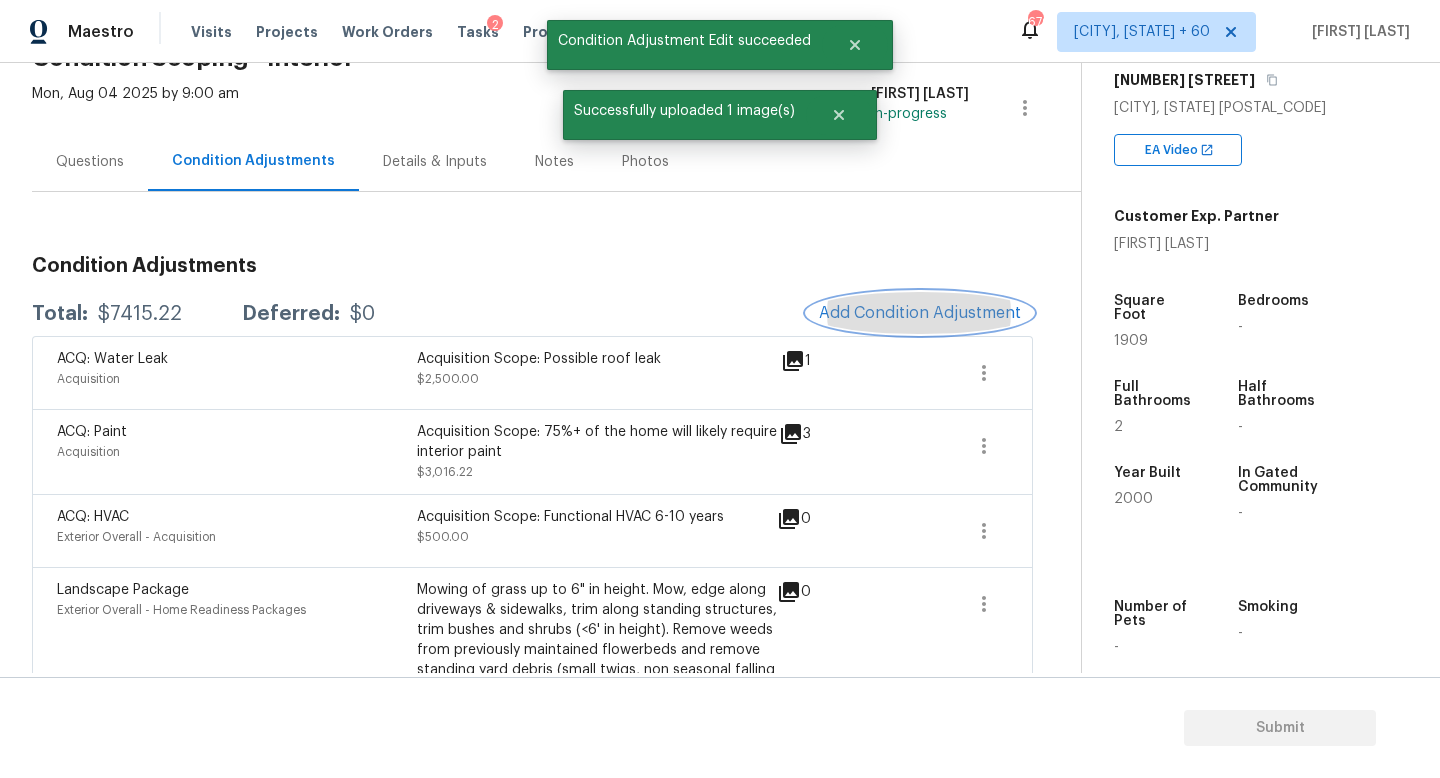 click on "Add Condition Adjustment" at bounding box center (920, 313) 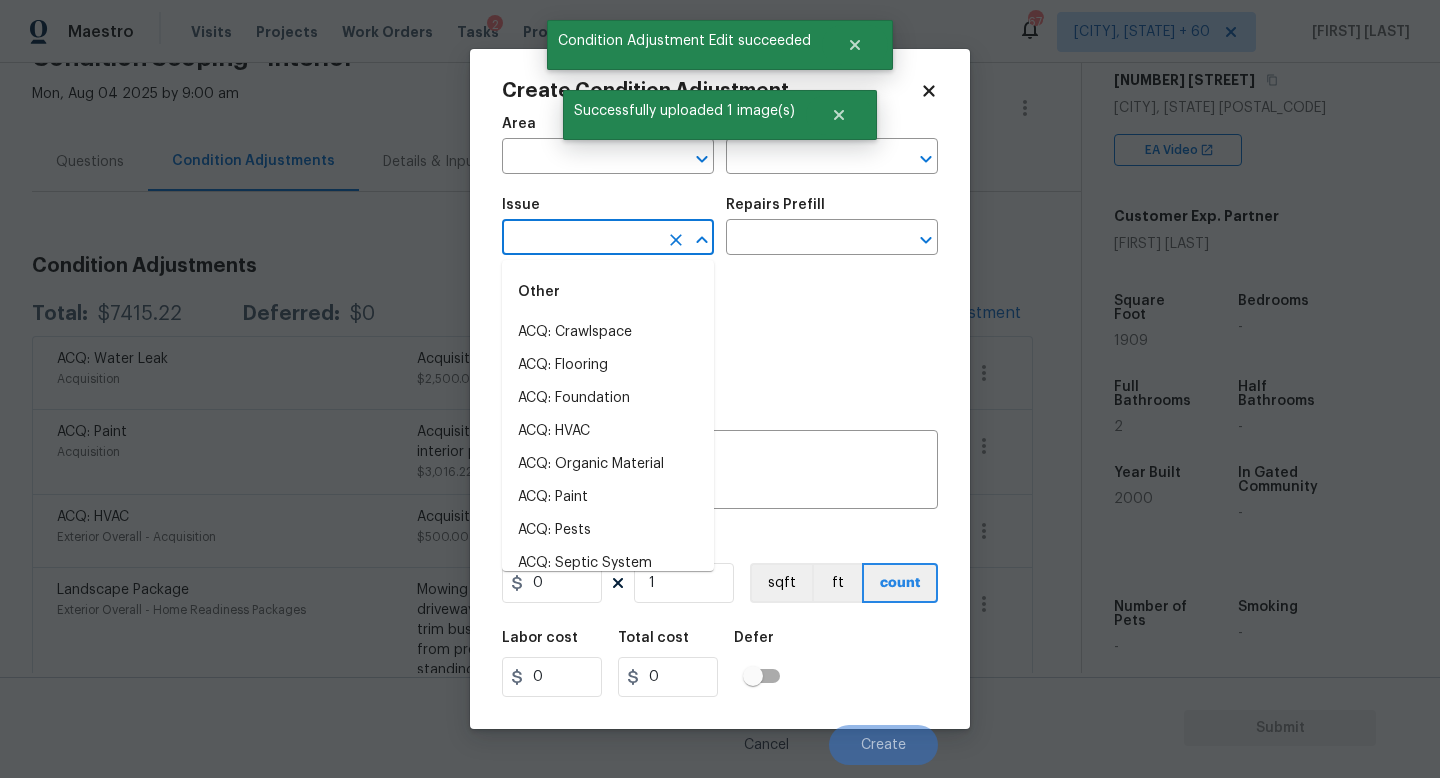 click at bounding box center (580, 239) 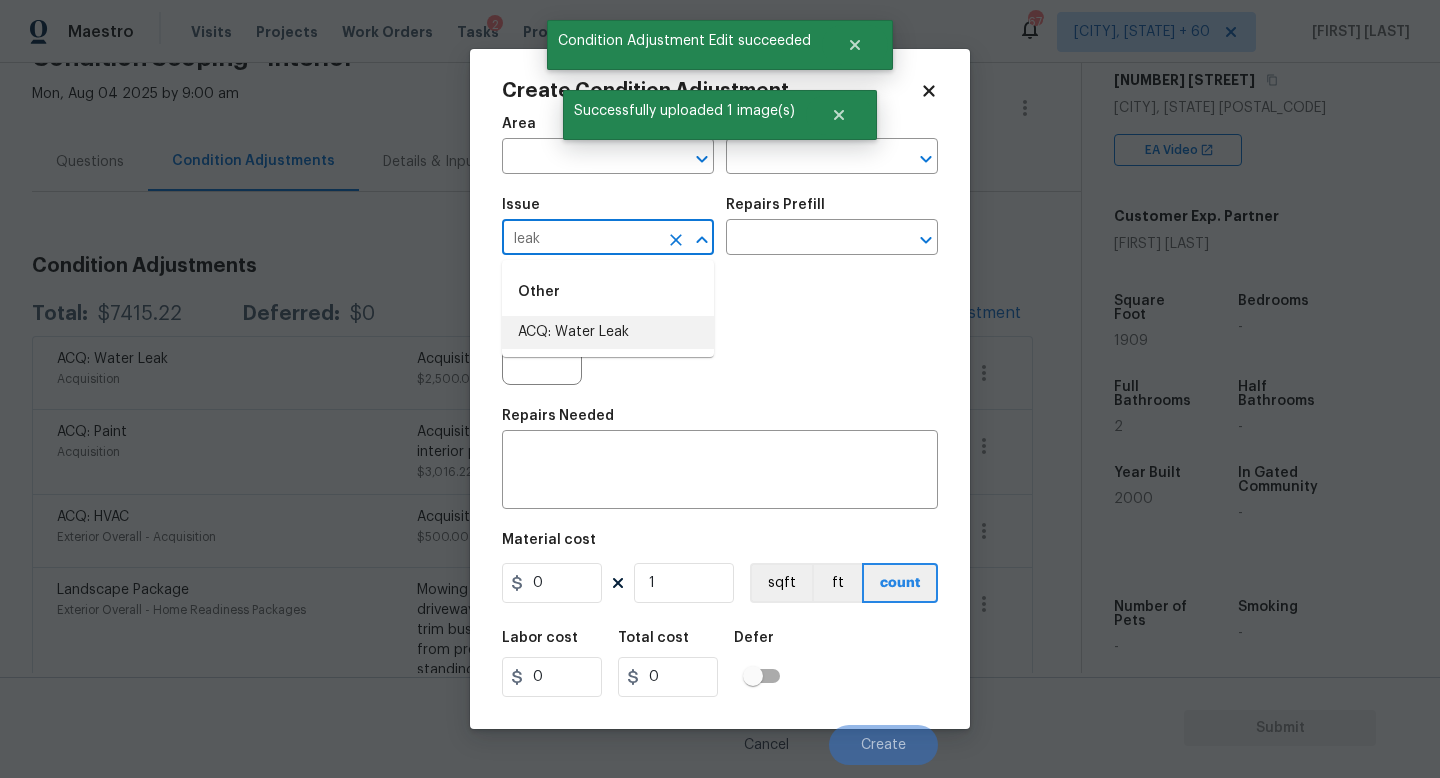 click on "ACQ: Water Leak" at bounding box center (608, 332) 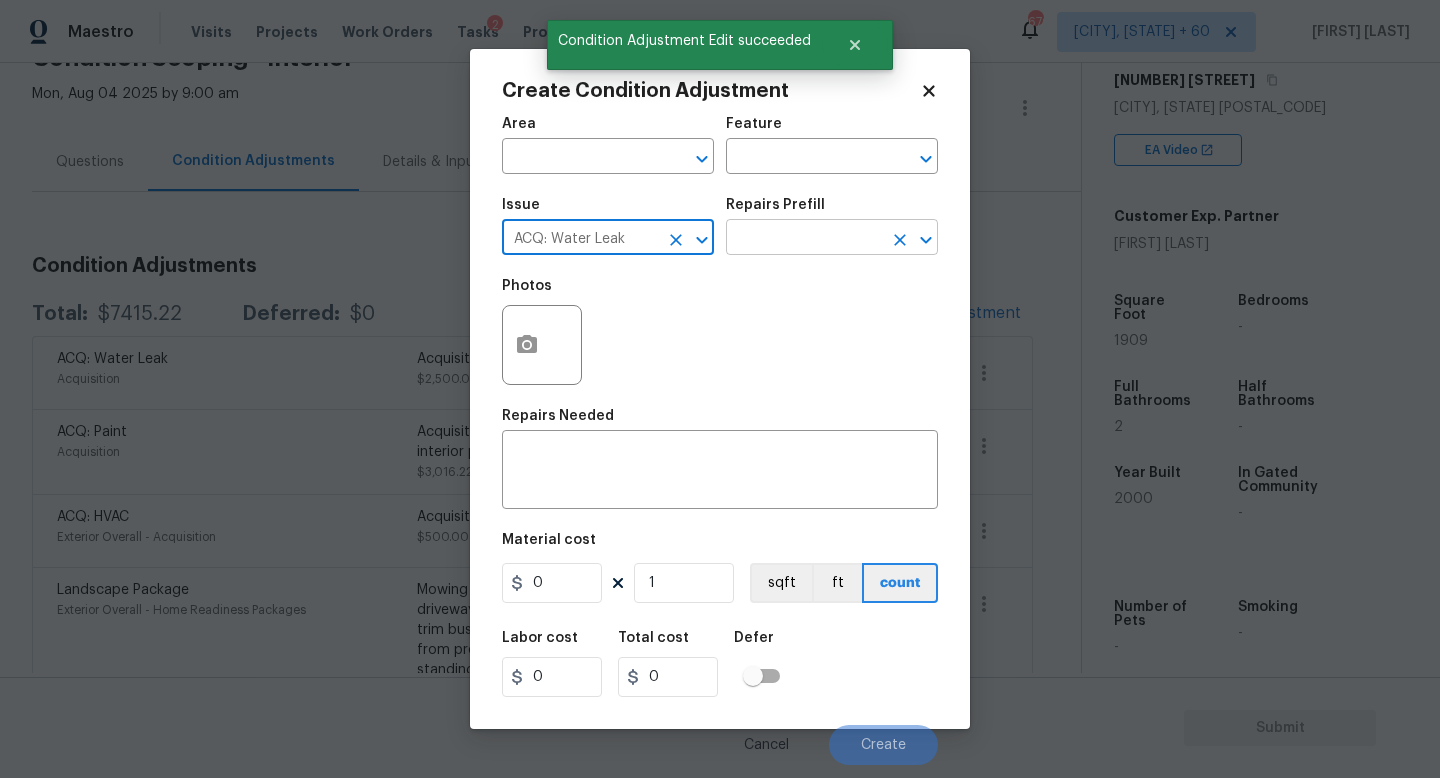 type on "ACQ: Water Leak" 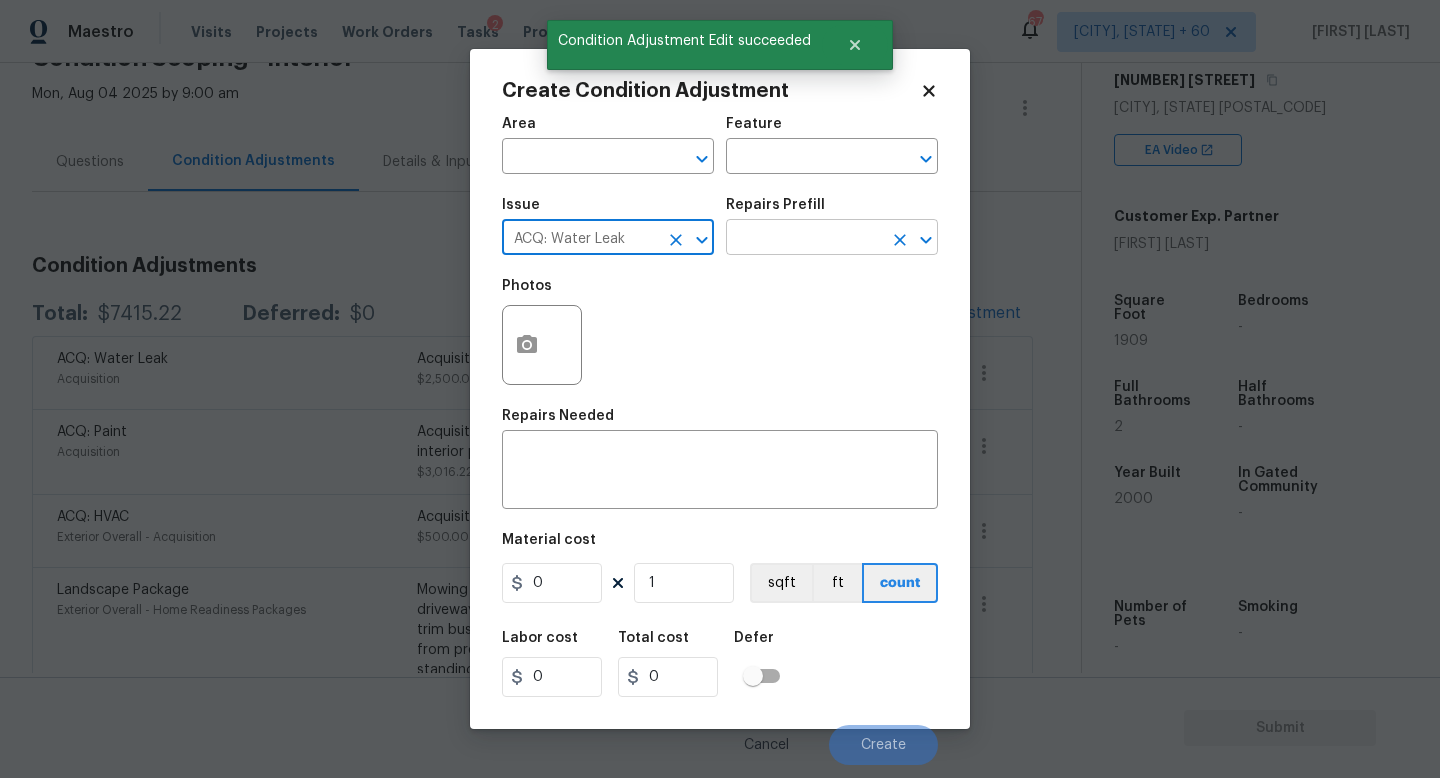 click at bounding box center [804, 239] 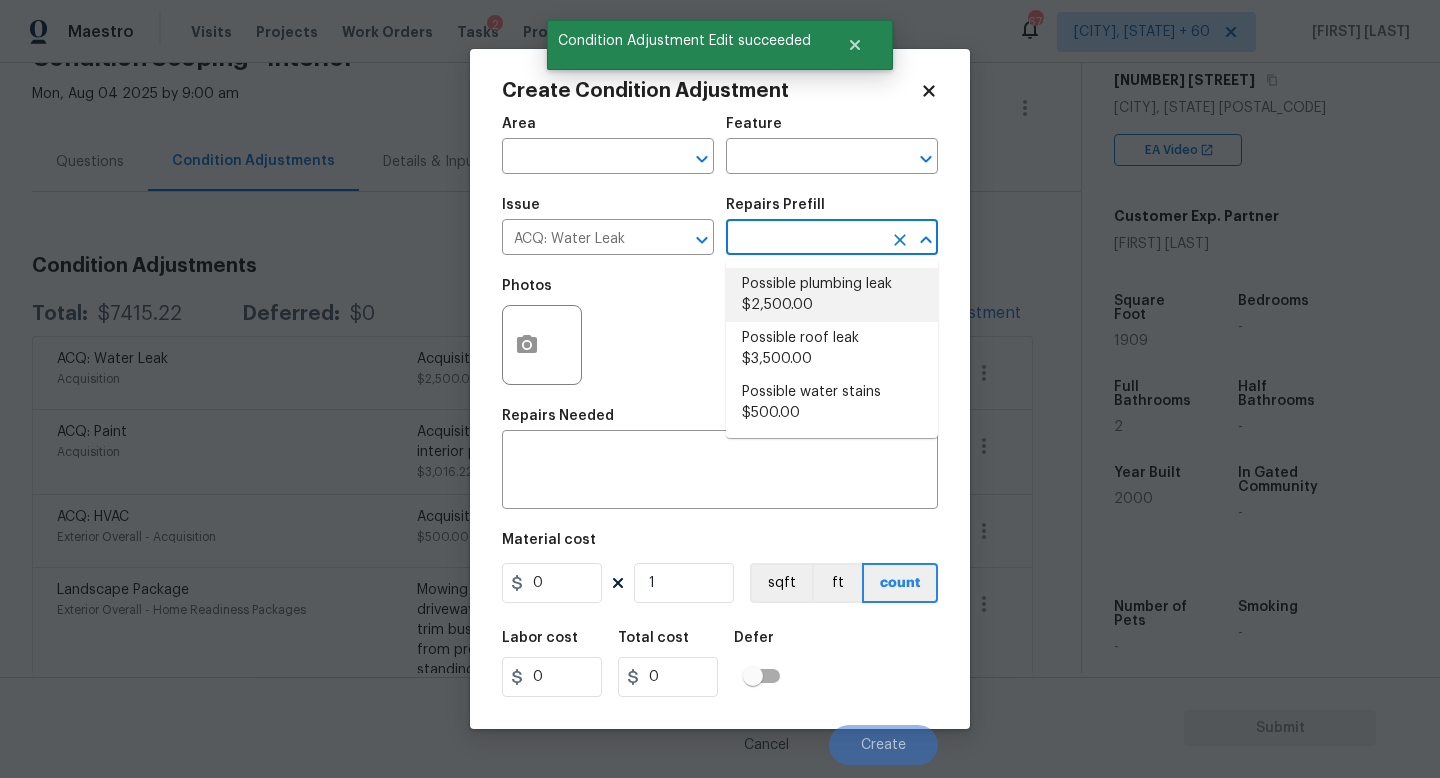 click on "Possible plumbing leak $2,500.00" at bounding box center (832, 295) 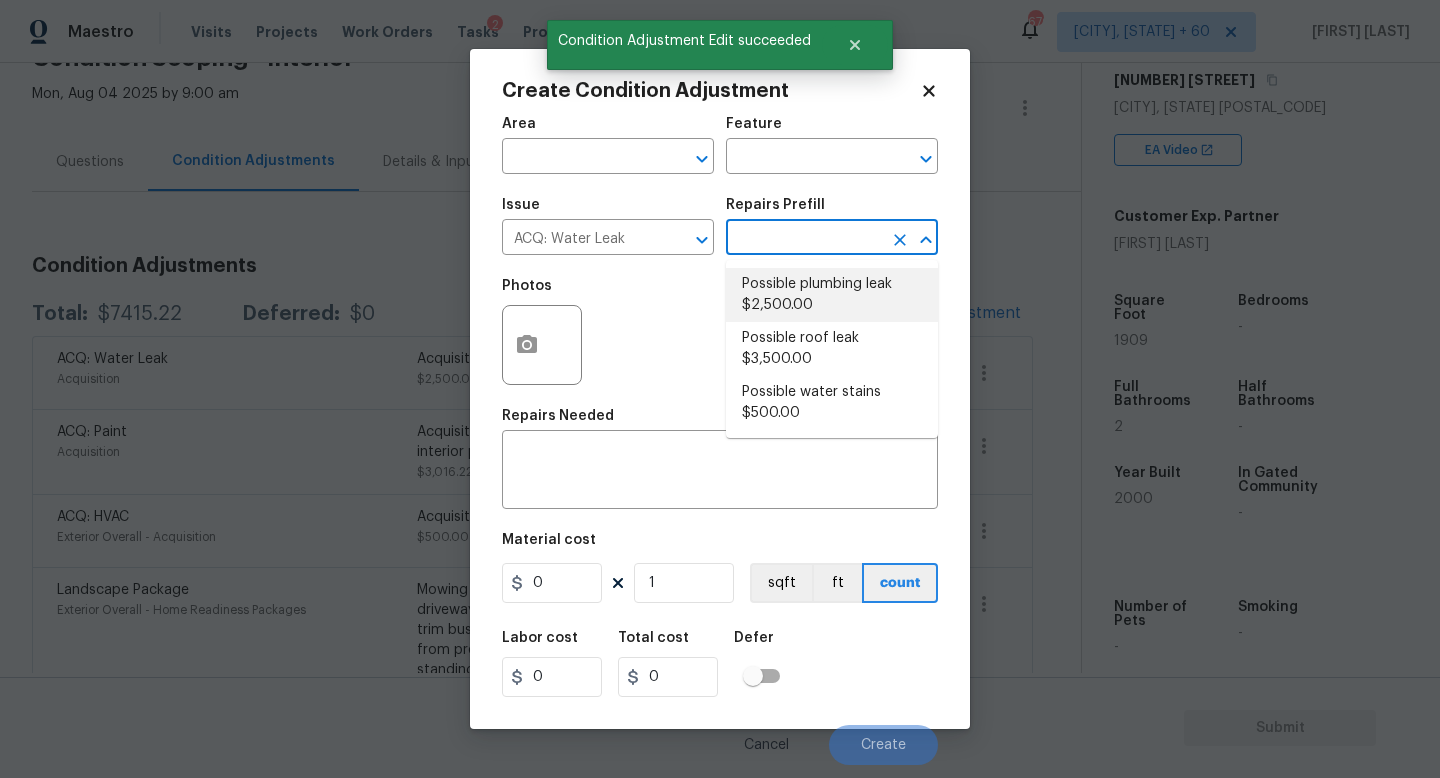 type on "Acquisition" 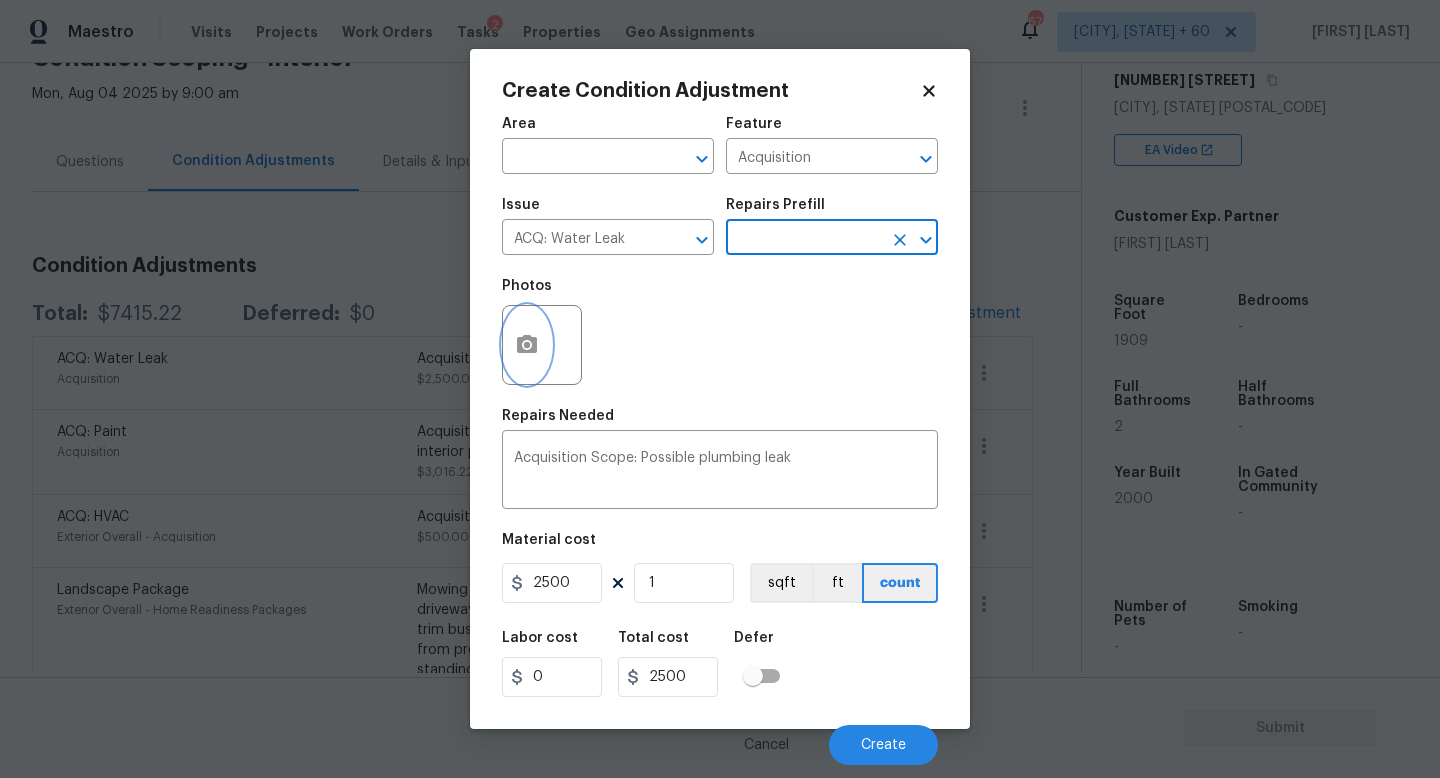click 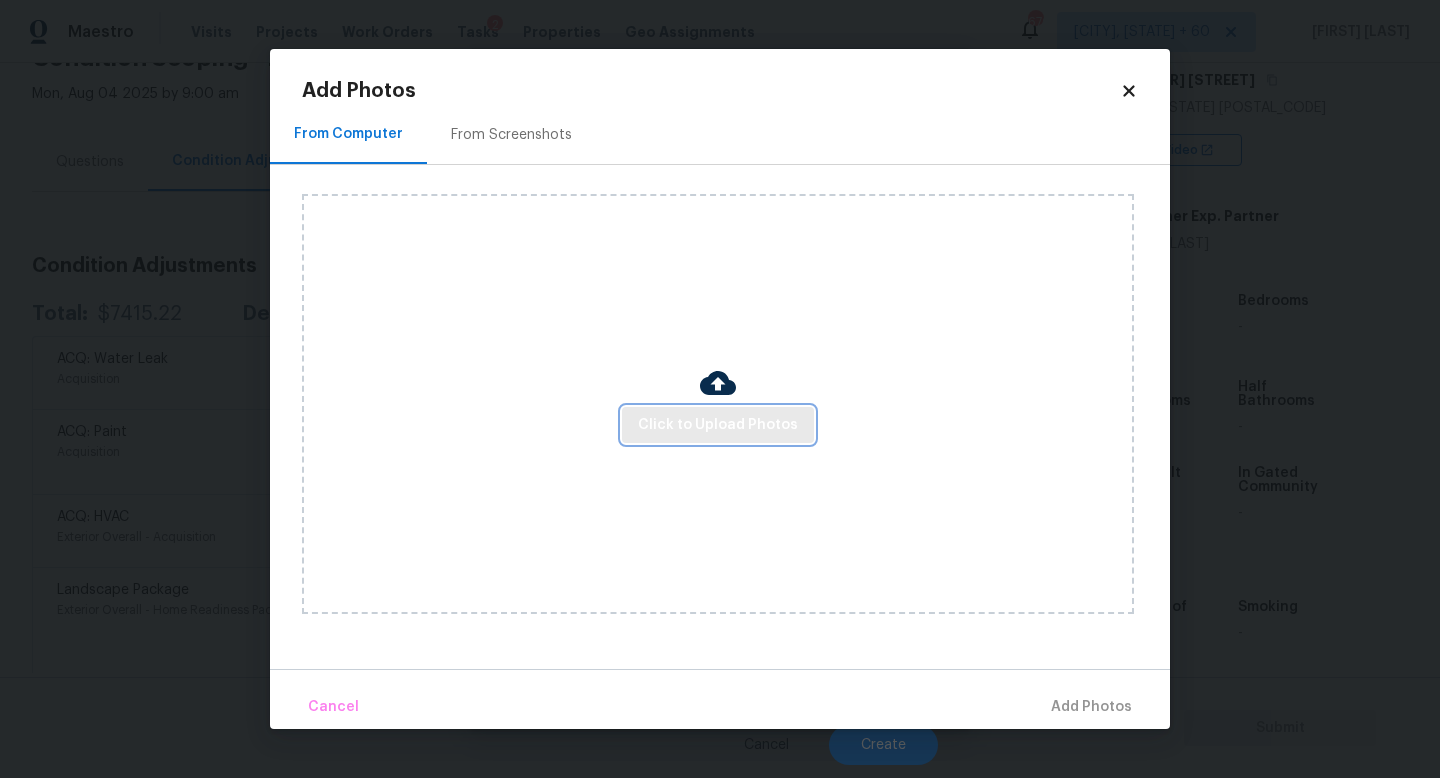 click on "Click to Upload Photos" at bounding box center (718, 425) 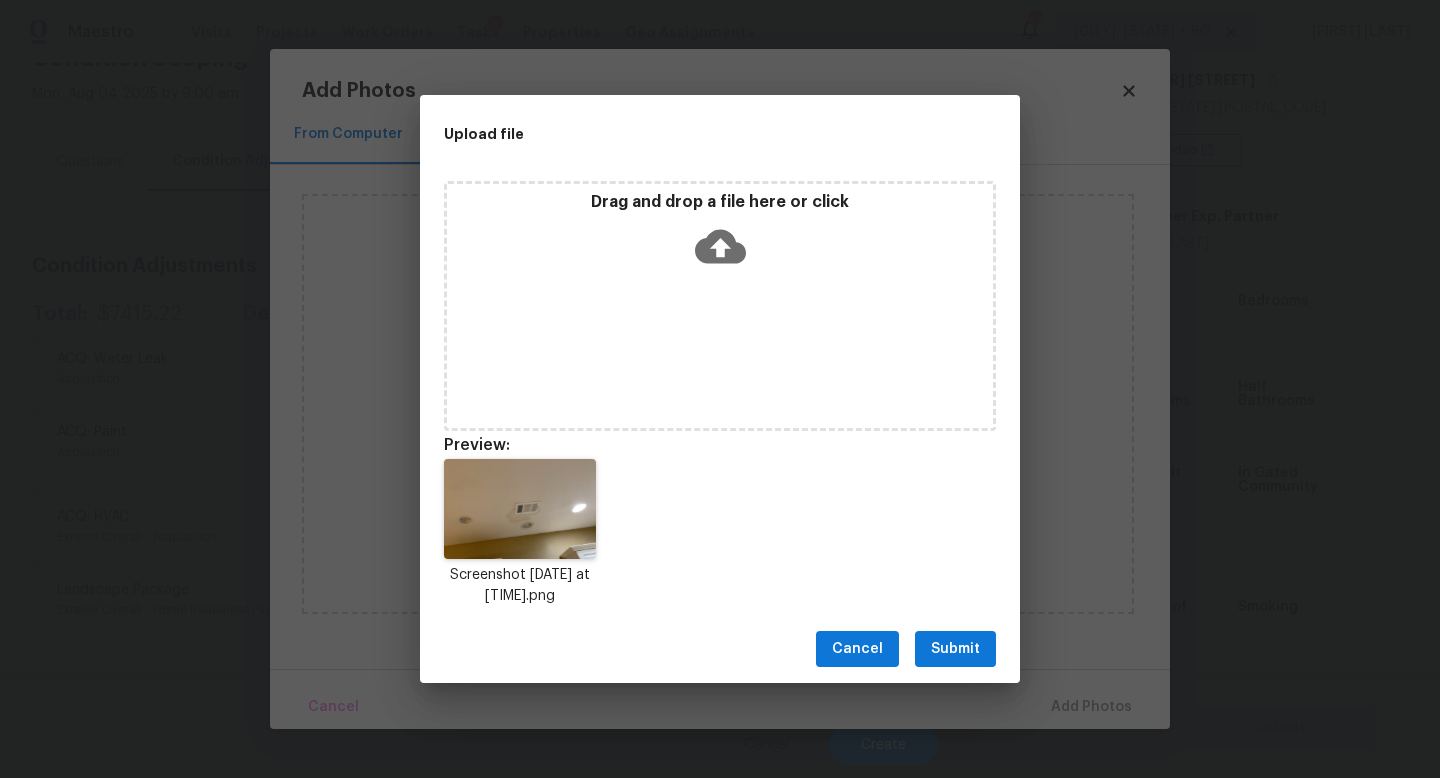 click on "Submit" at bounding box center [955, 649] 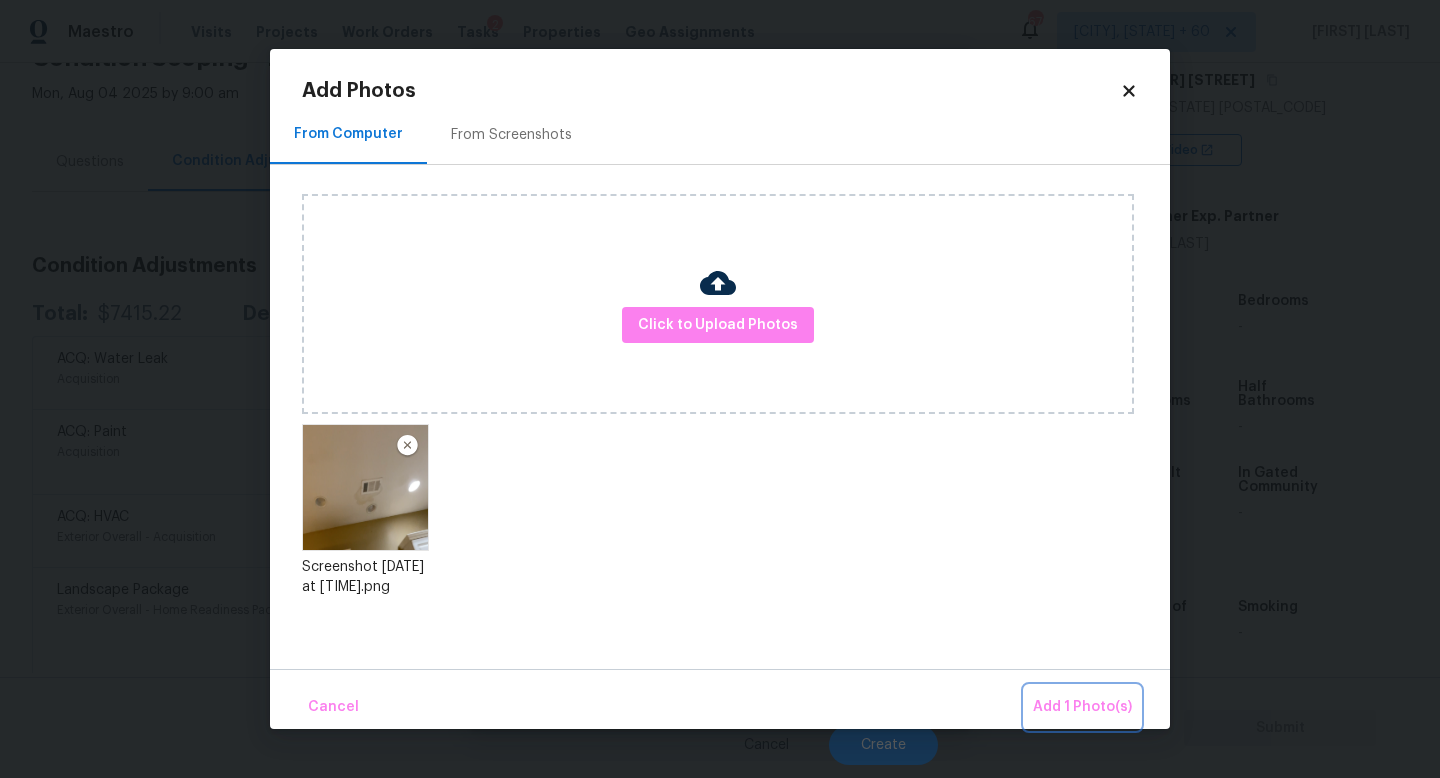 click on "Add 1 Photo(s)" at bounding box center (1082, 707) 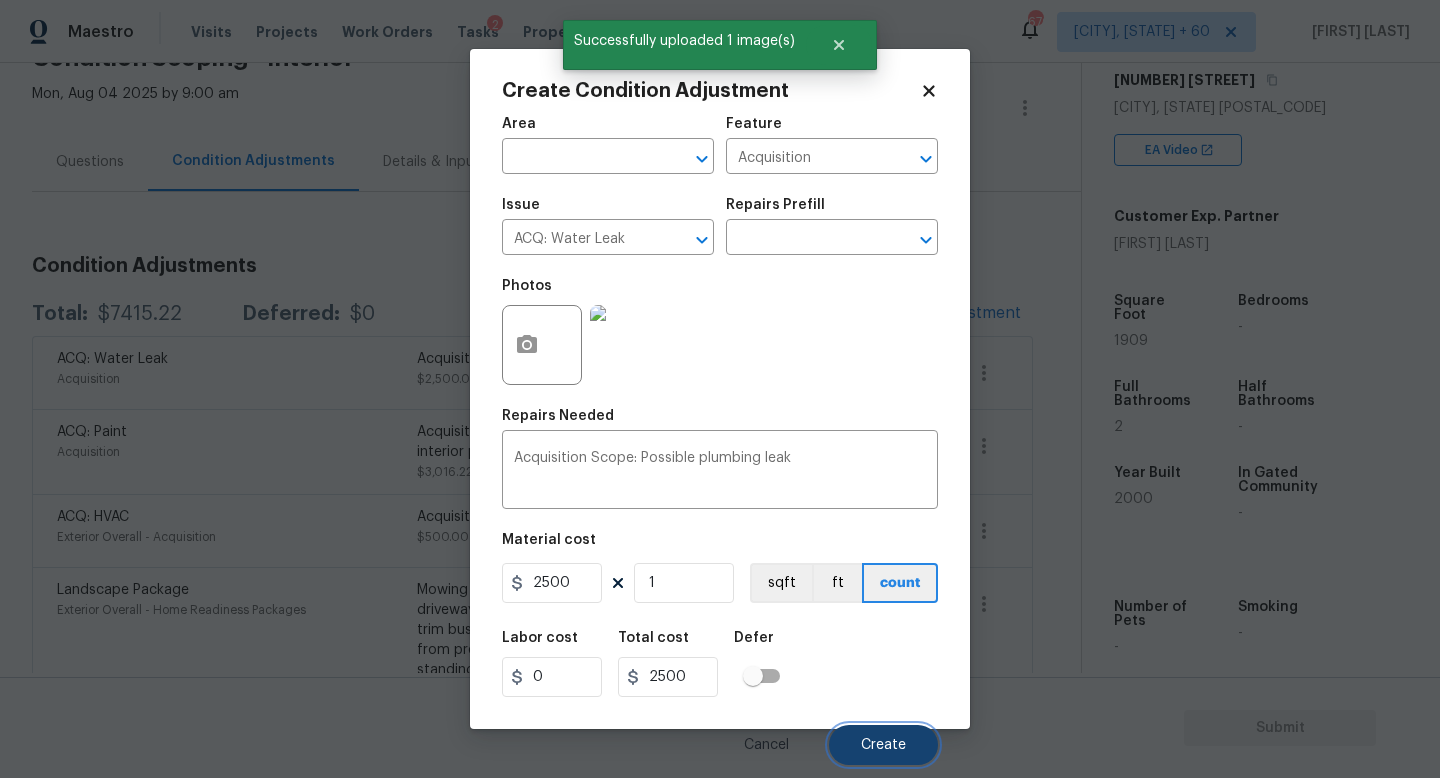 click on "Create" at bounding box center (883, 745) 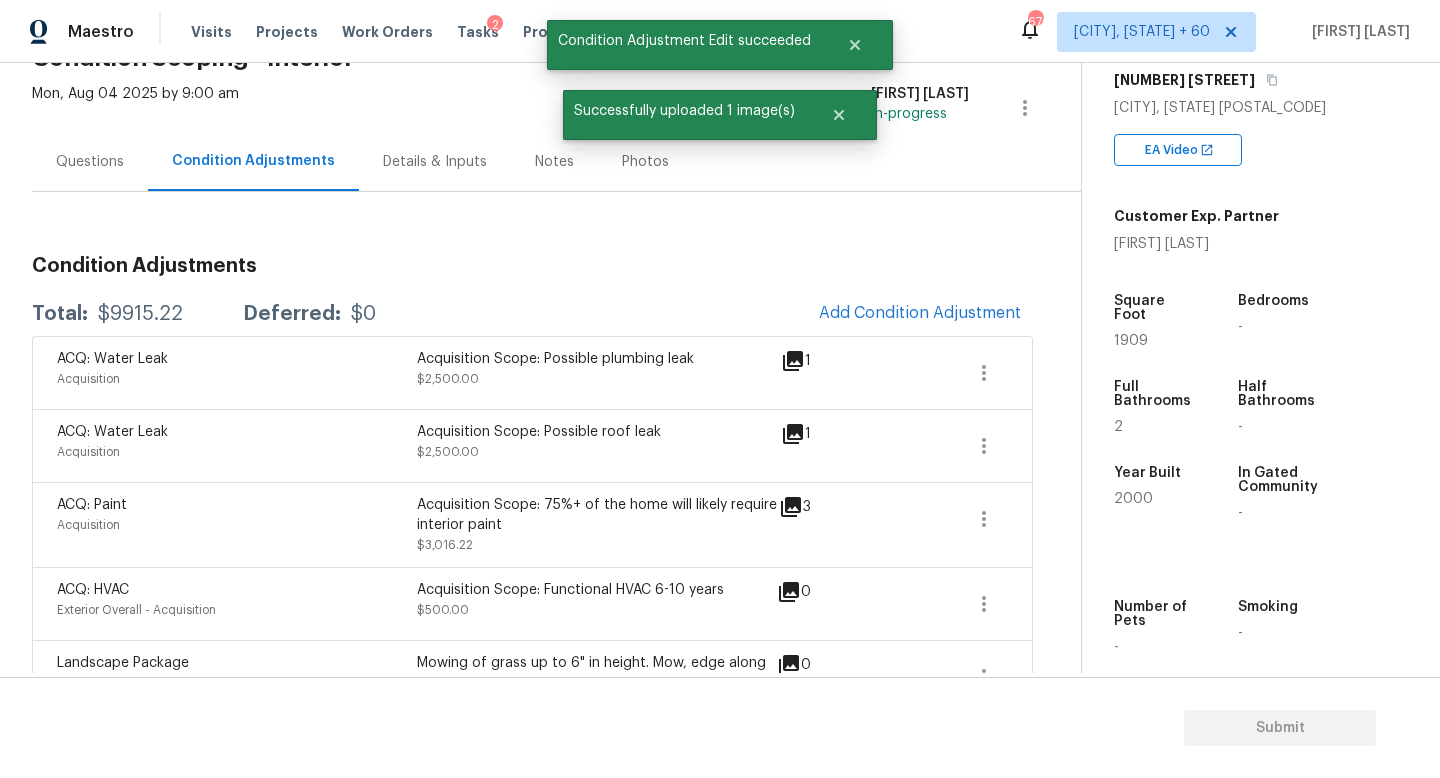 click on "Questions" at bounding box center [90, 162] 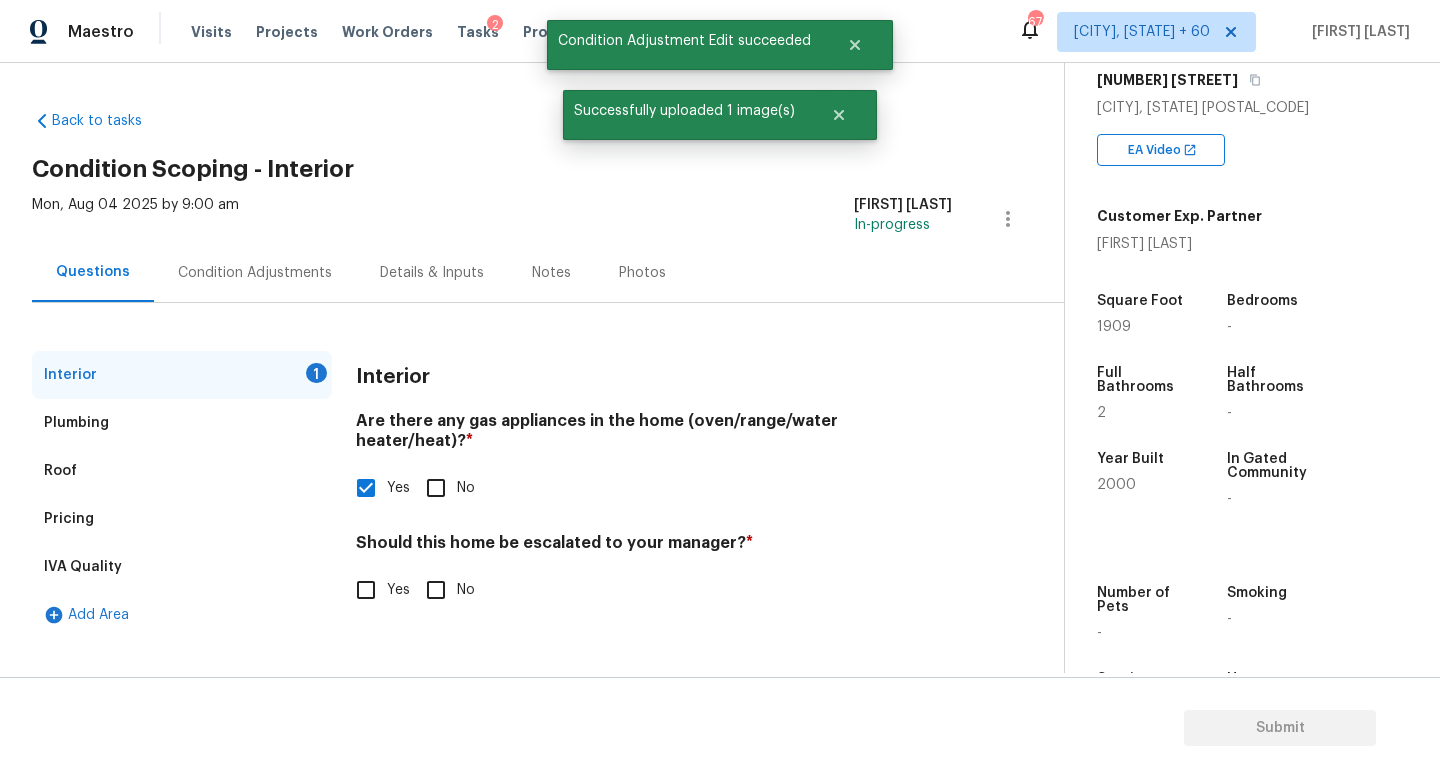 scroll, scrollTop: 0, scrollLeft: 0, axis: both 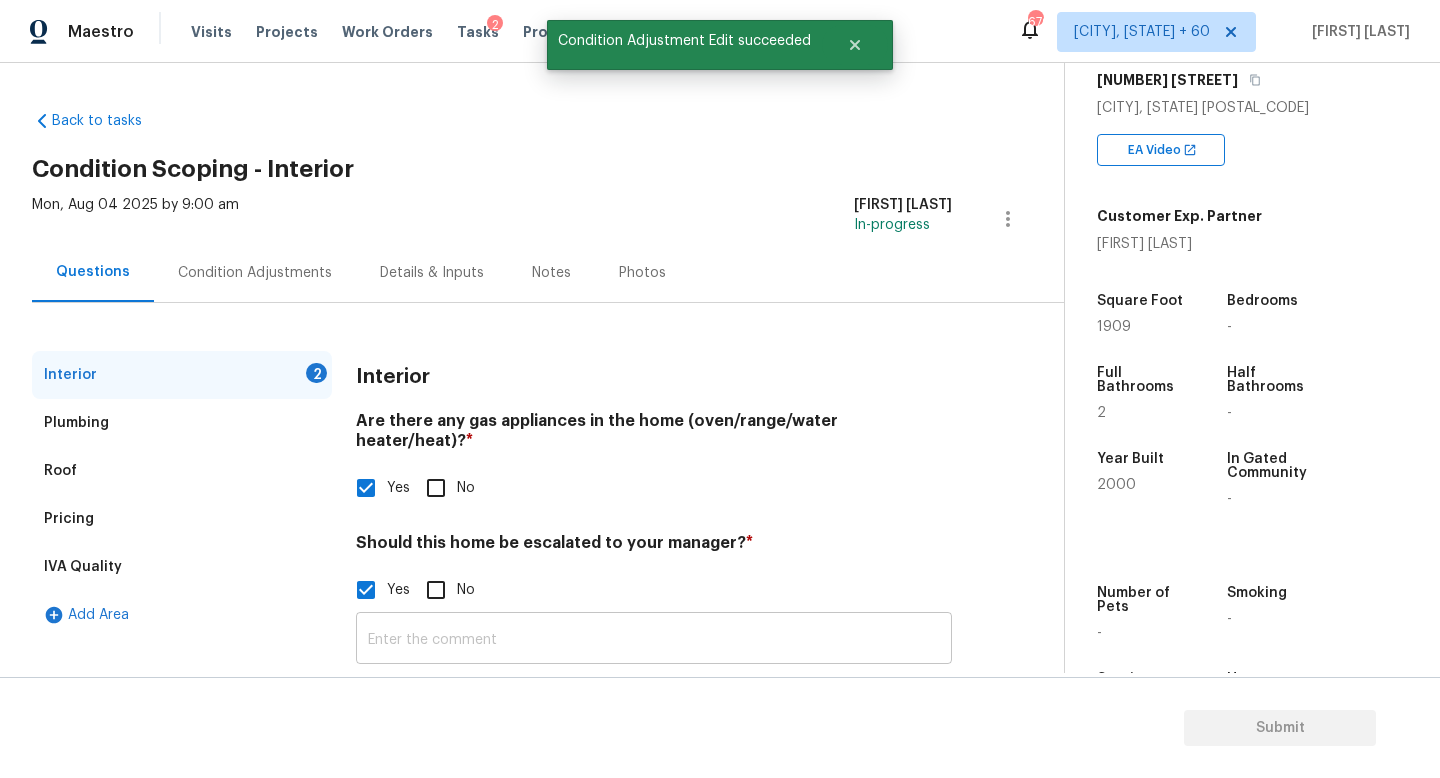 click at bounding box center [654, 640] 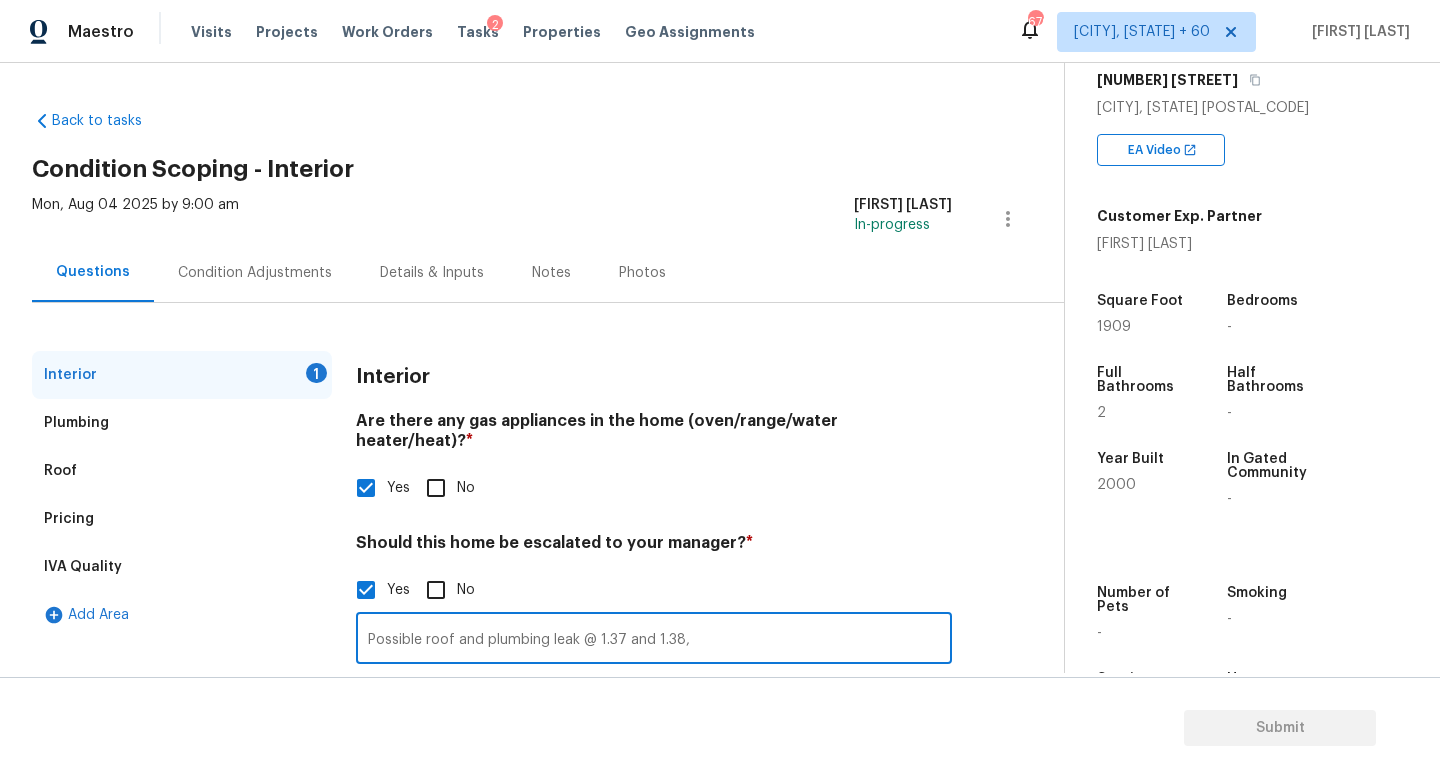 type on "Possible roof and plumbing leak @ 1.37 and 1.38," 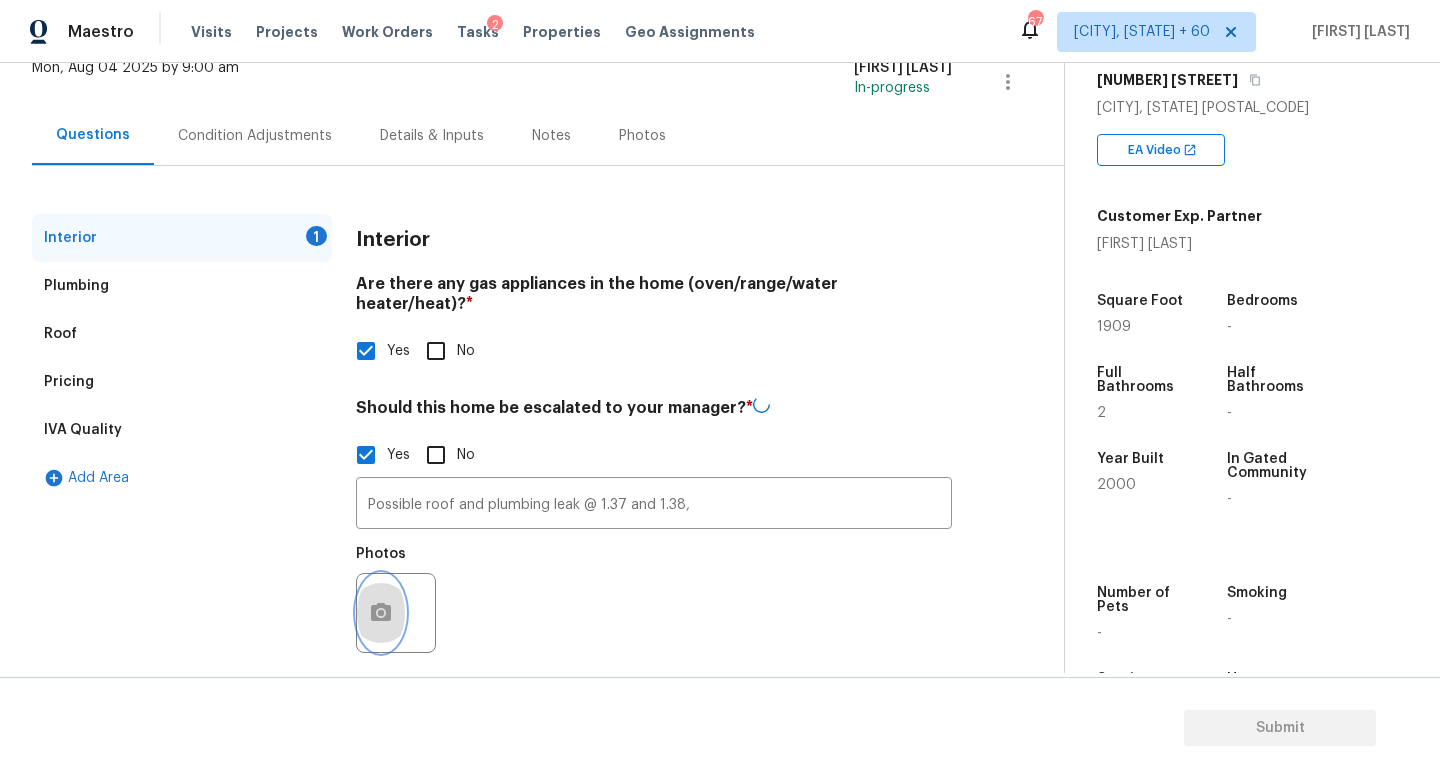 click at bounding box center [381, 613] 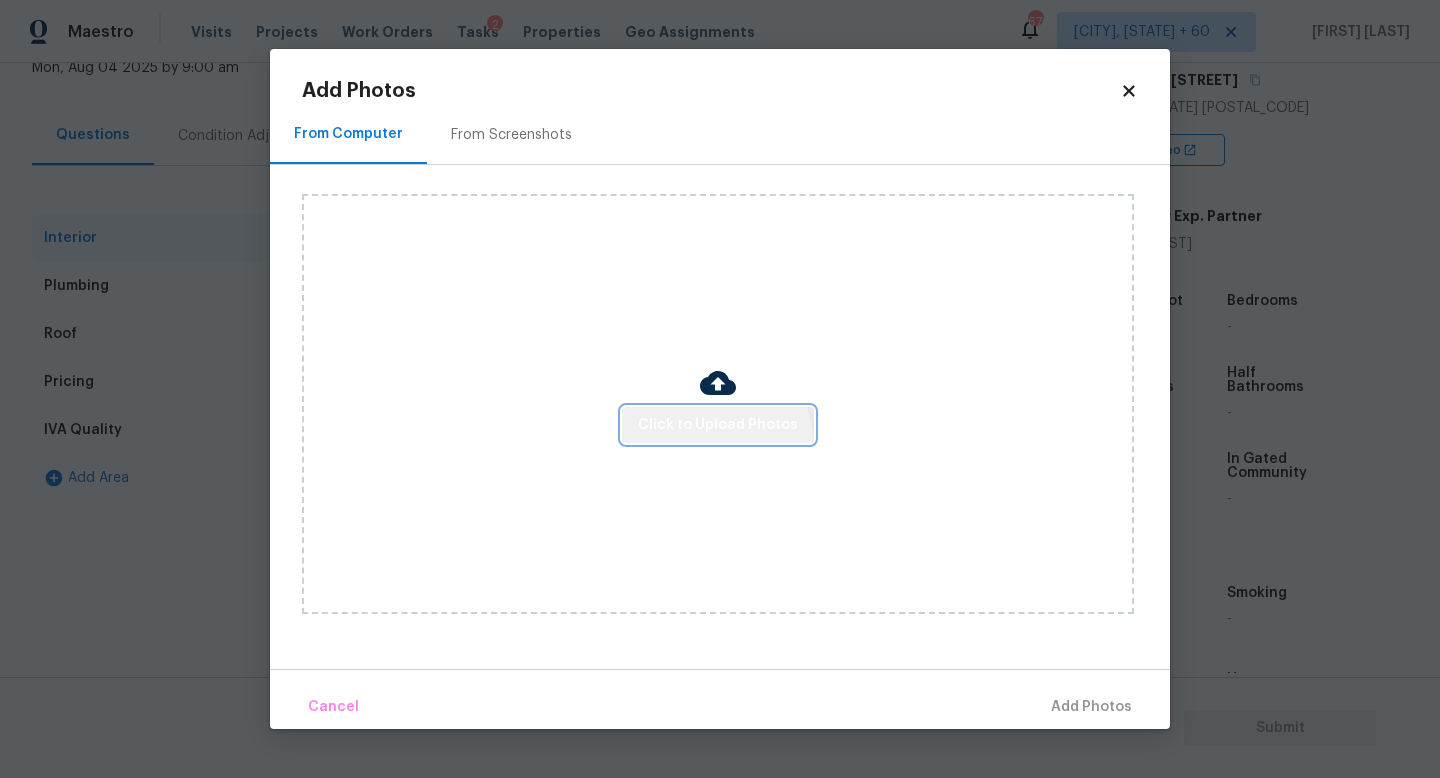click on "Click to Upload Photos" at bounding box center (718, 425) 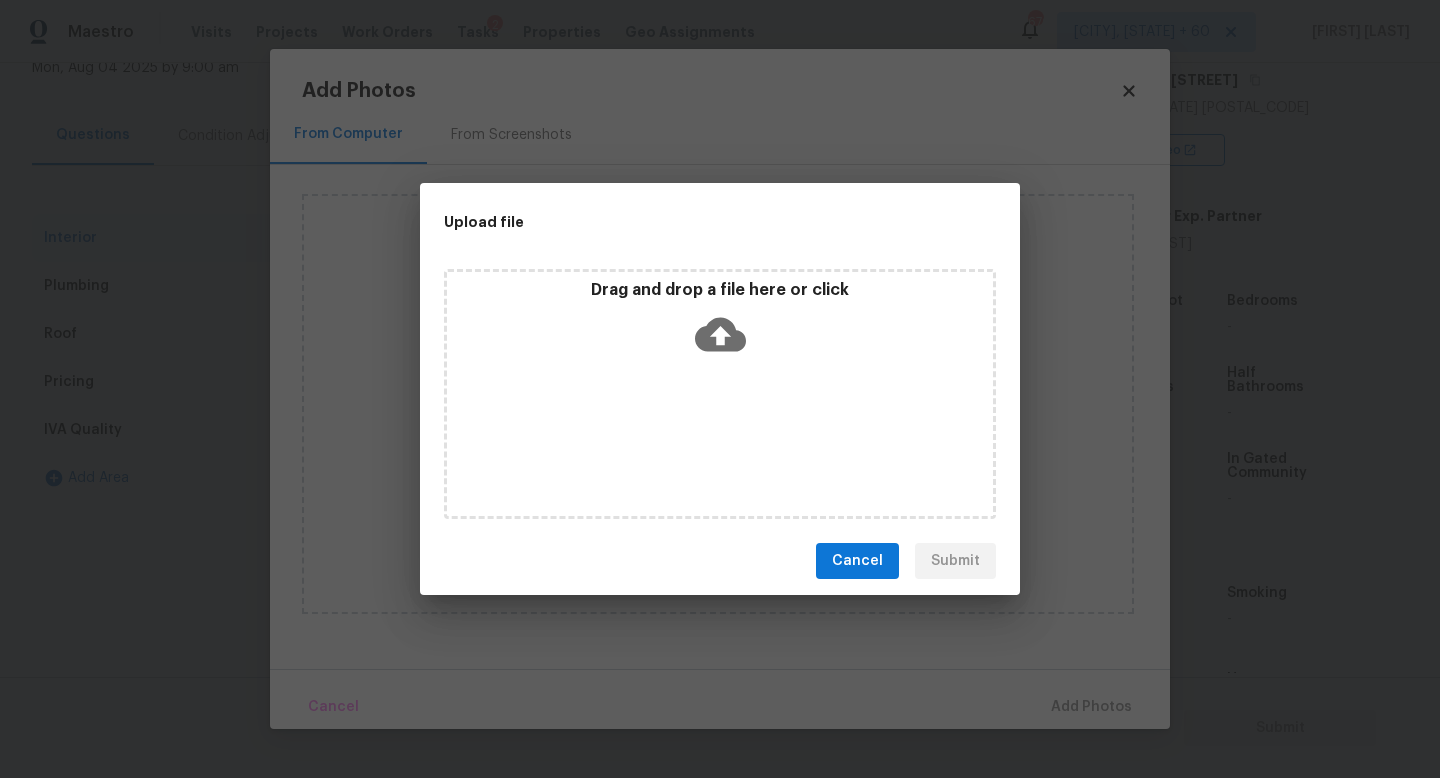 click 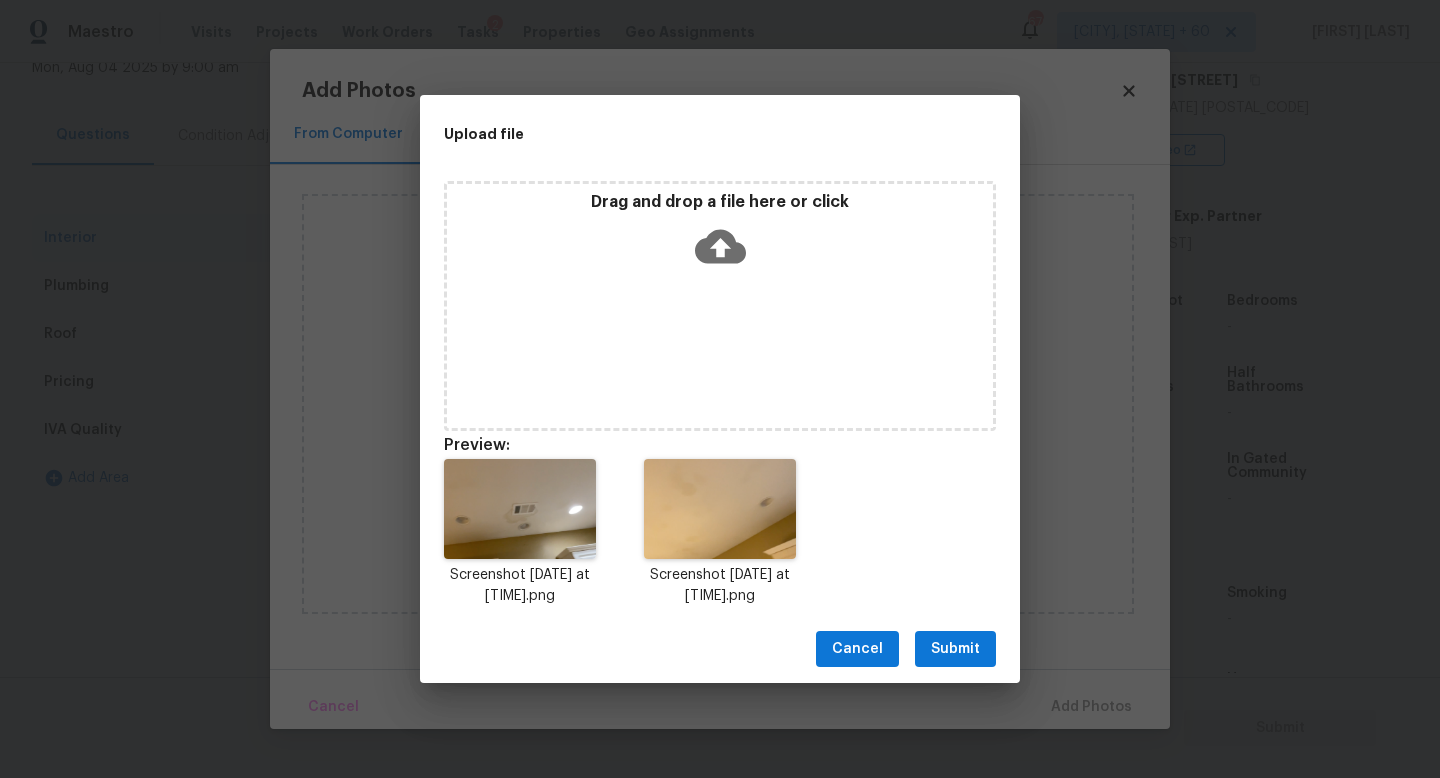 click on "Submit" at bounding box center [955, 649] 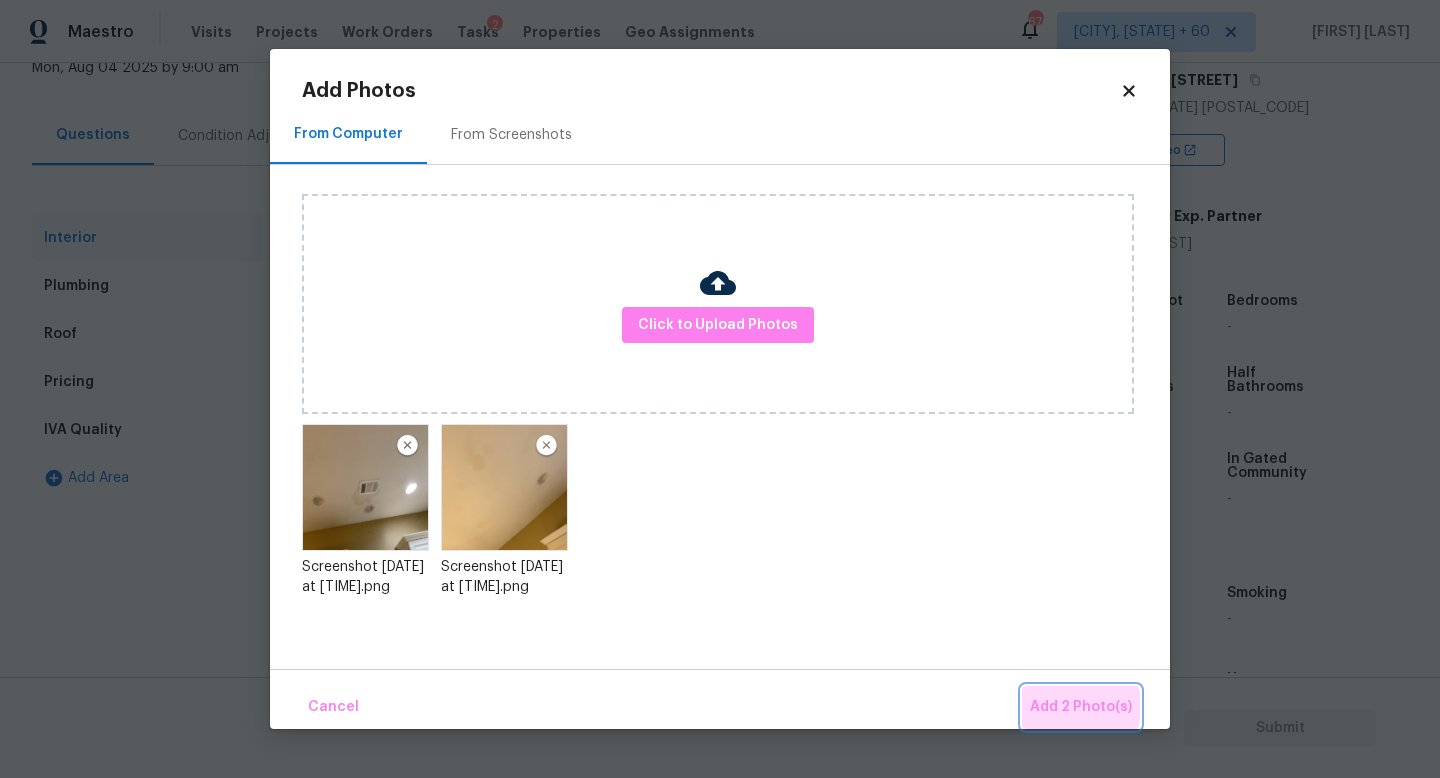 click on "Add 2 Photo(s)" at bounding box center [1081, 707] 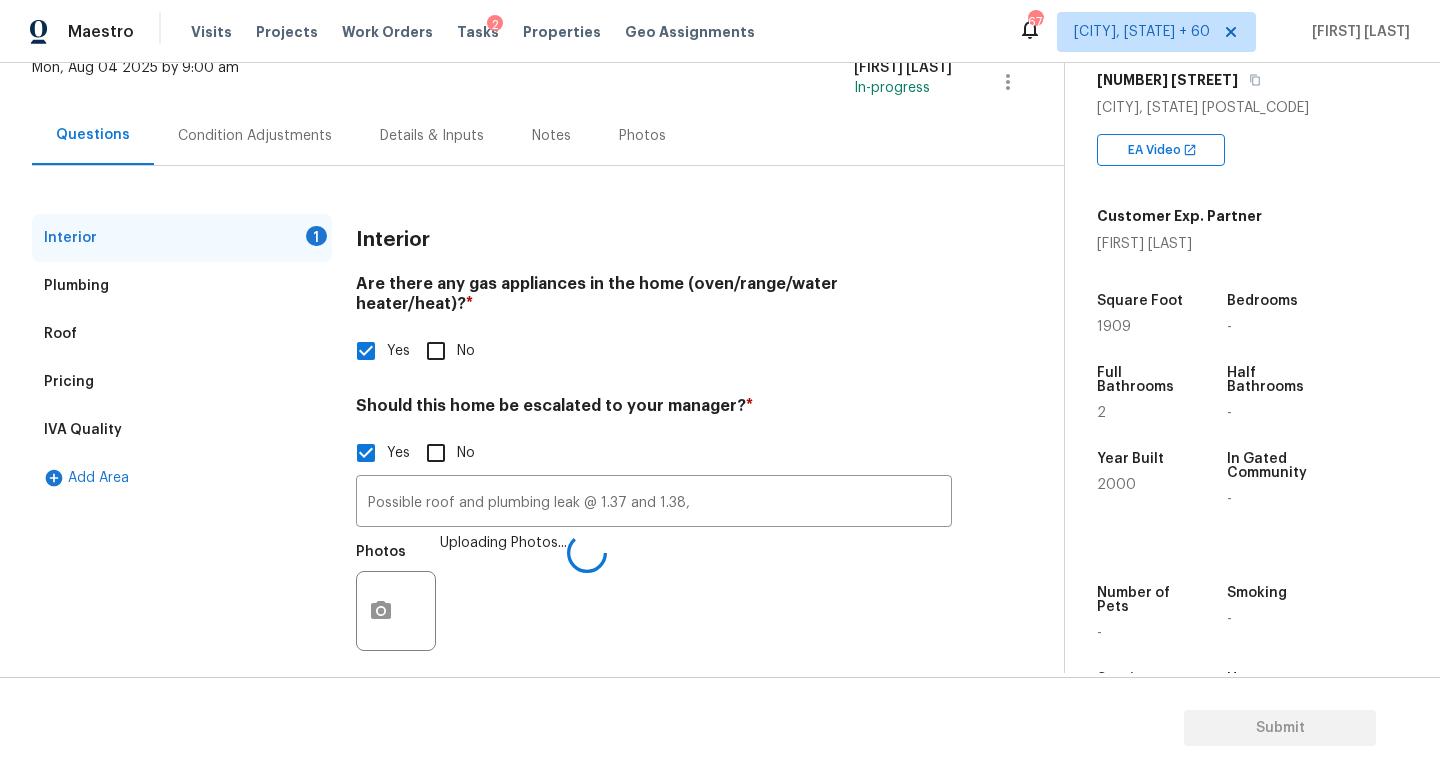 click on "Maestro Visits Projects Work Orders Tasks 2 Properties Geo Assignments 670 Knoxville, TN + 60 Jishnu Manoj" at bounding box center [720, 31] 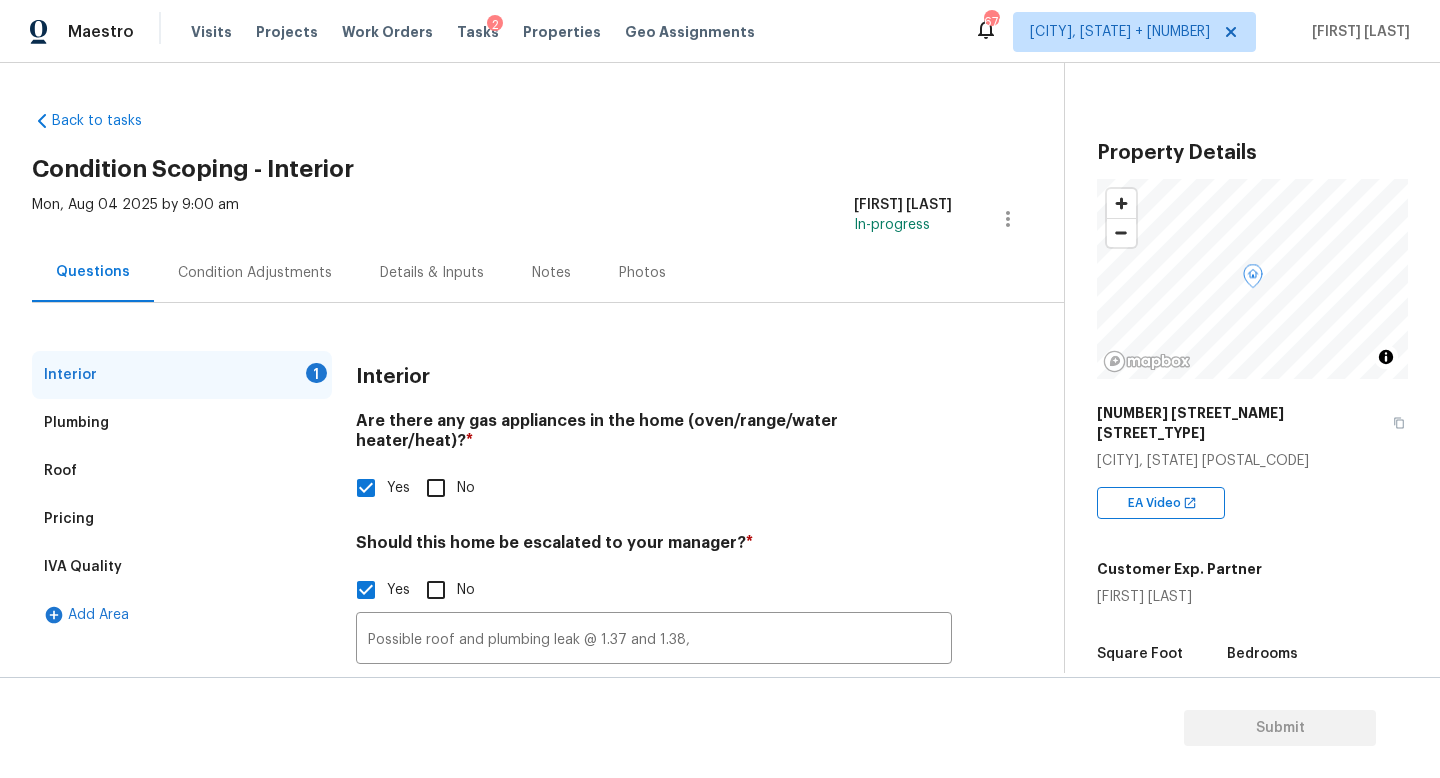 scroll, scrollTop: 0, scrollLeft: 0, axis: both 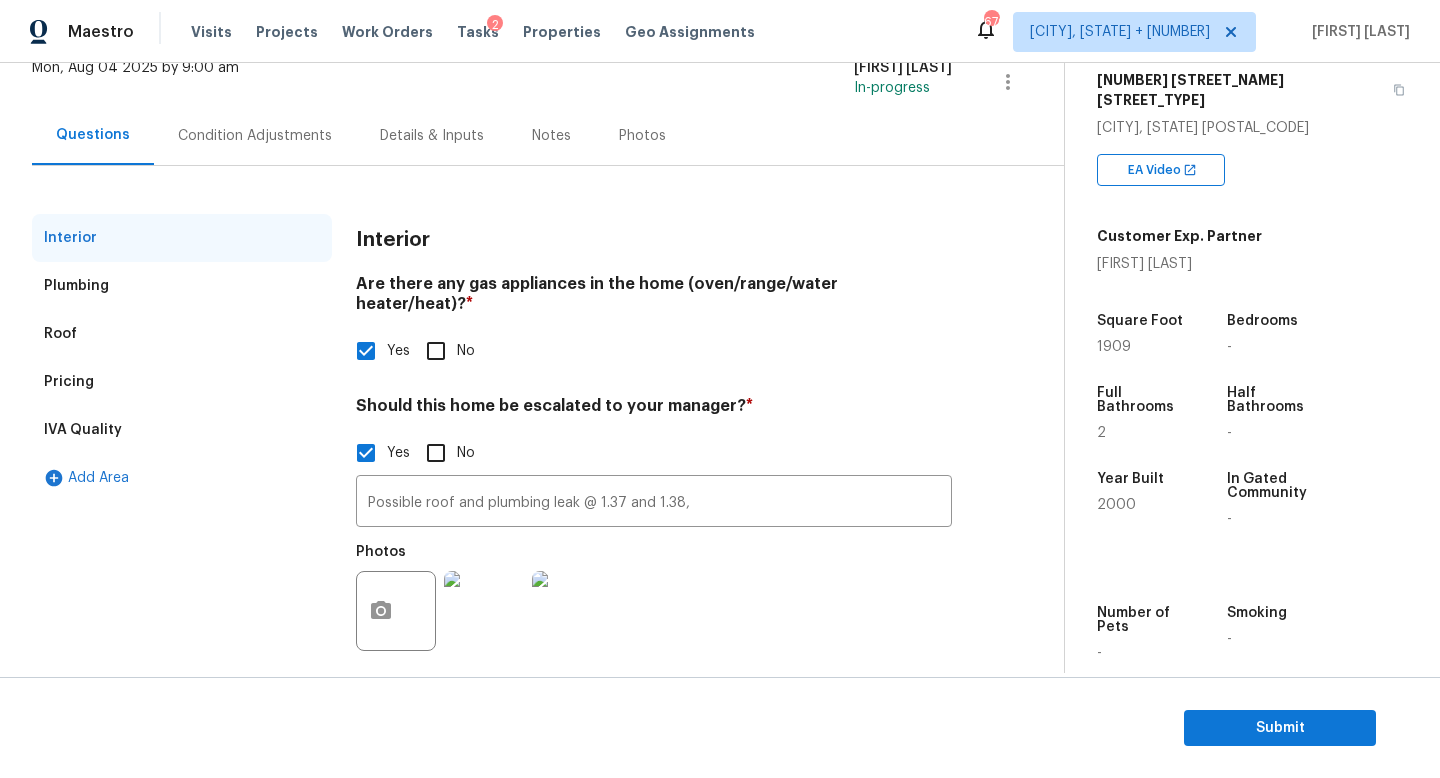 click on "Condition Adjustments" at bounding box center [255, 135] 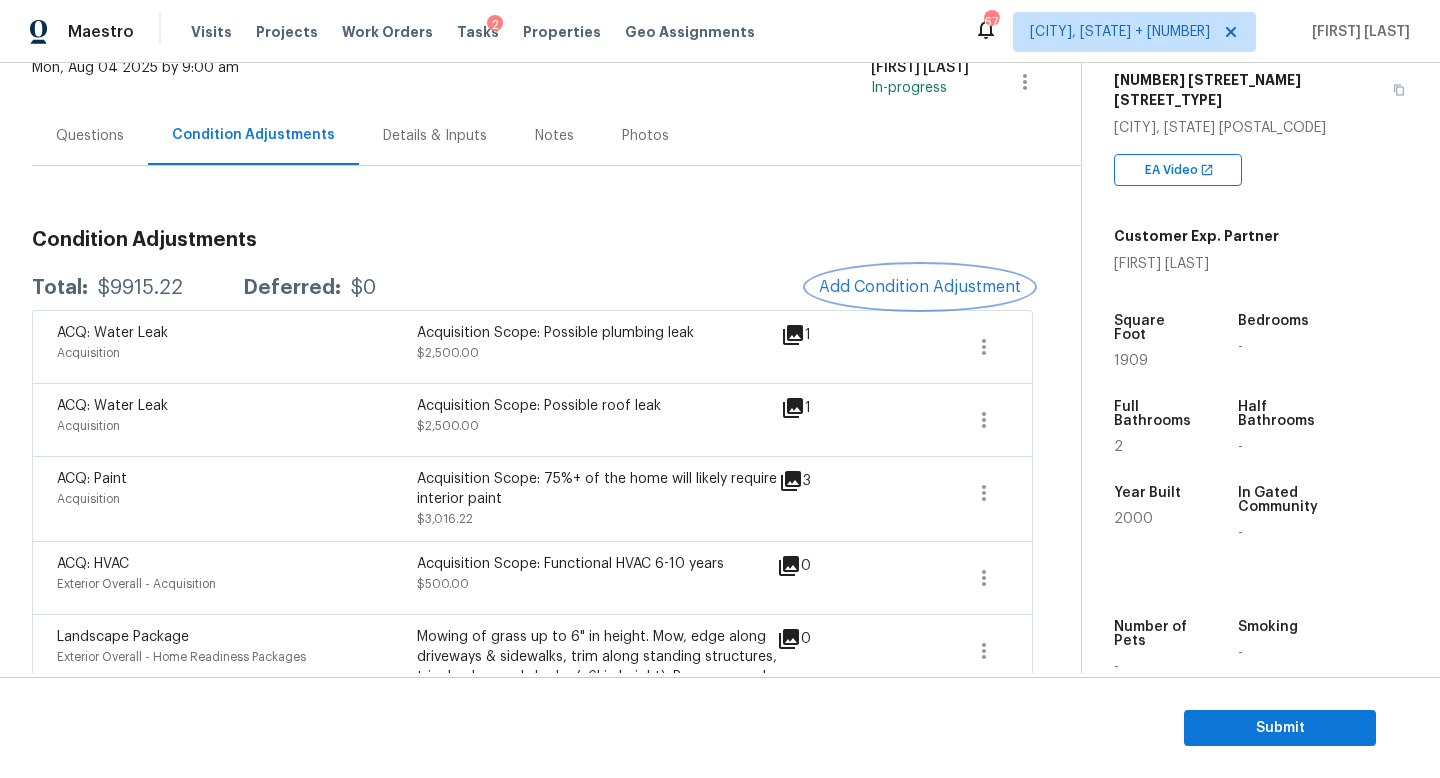 click on "Add Condition Adjustment" at bounding box center [920, 287] 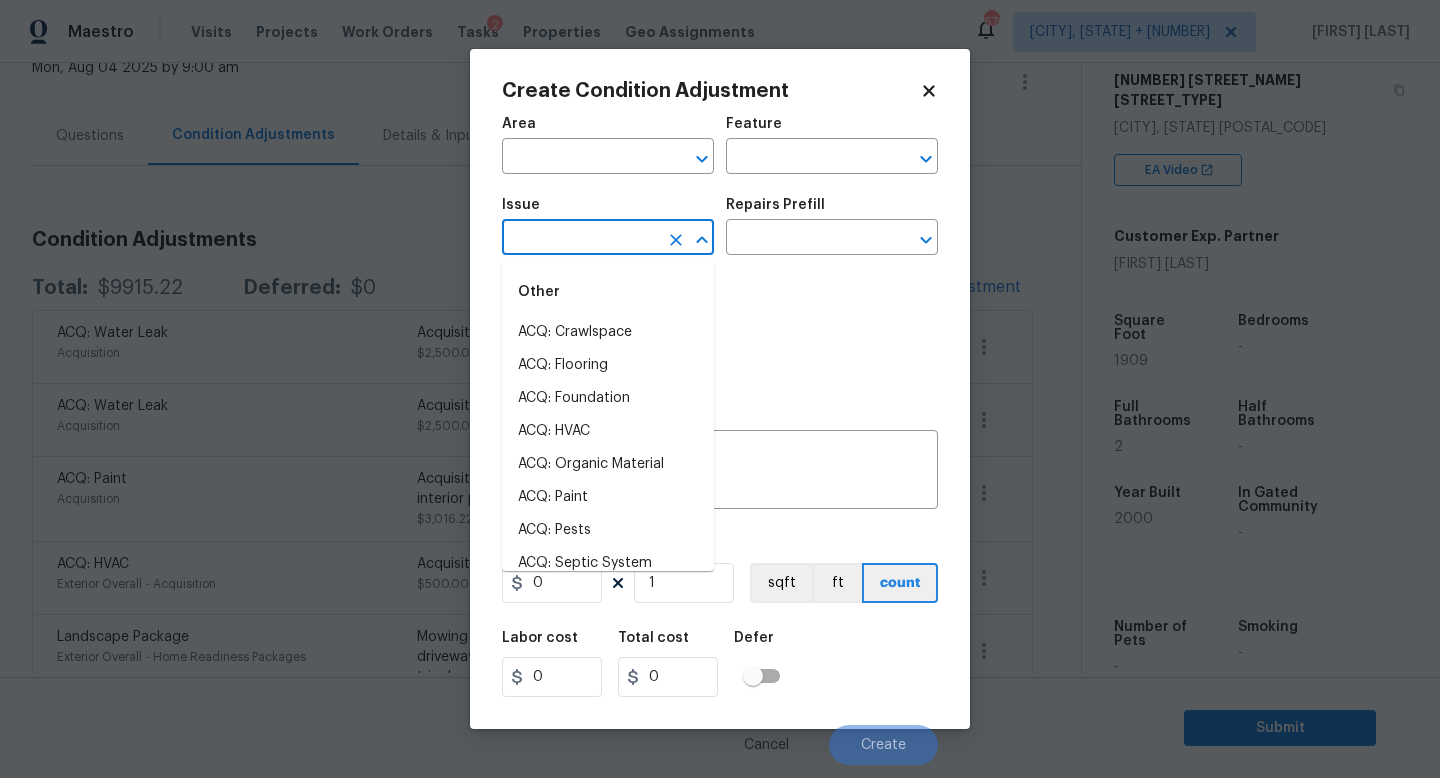 click at bounding box center [580, 239] 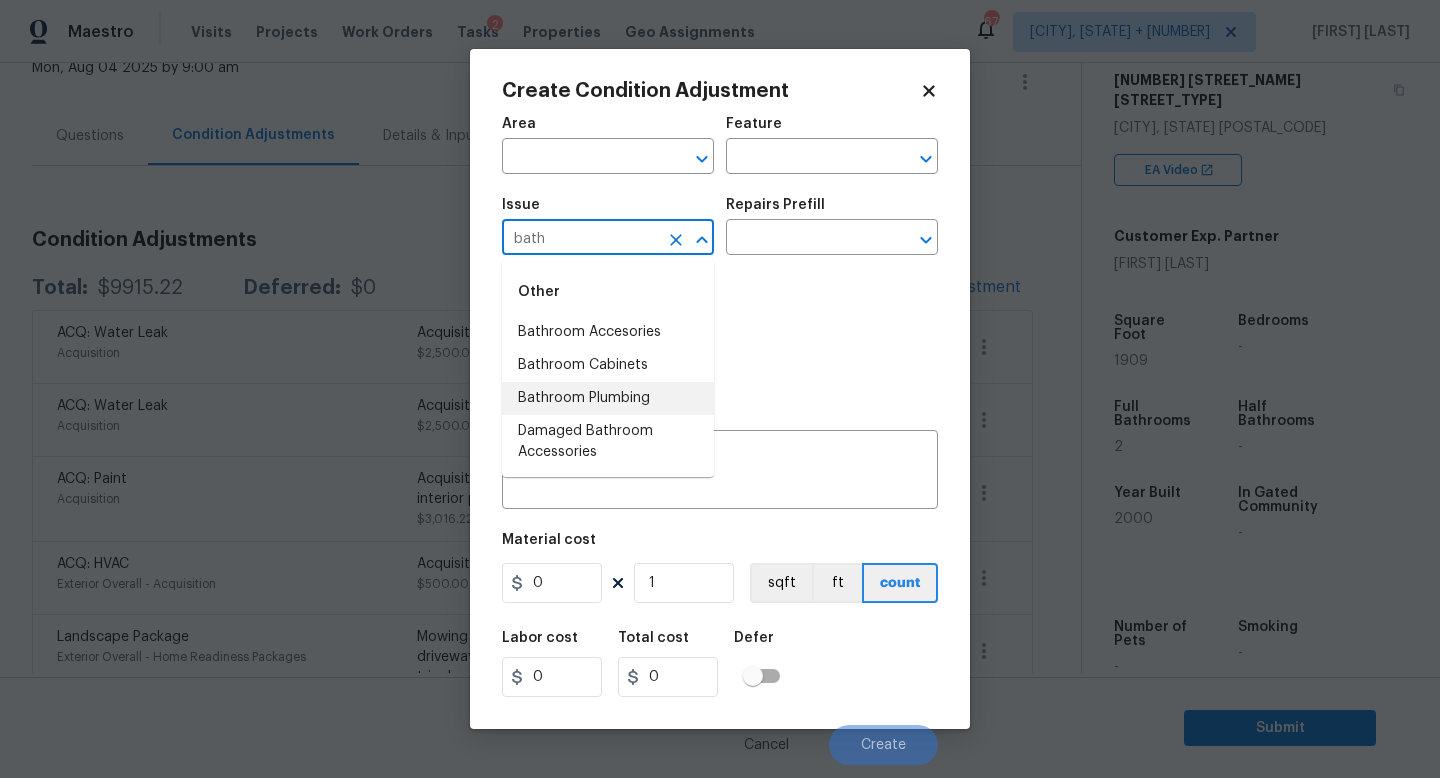 click on "Bathroom Plumbing" at bounding box center [608, 398] 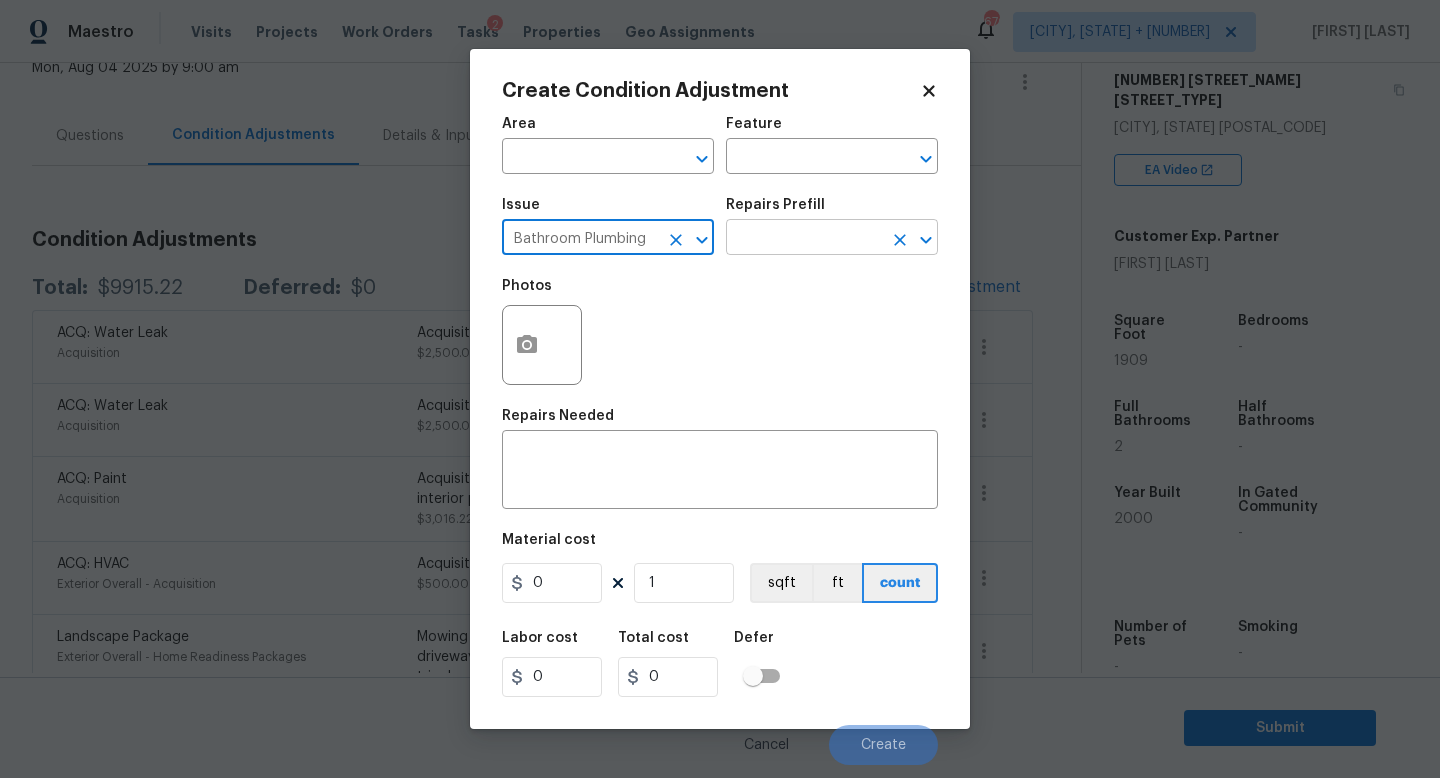 type on "Bathroom Plumbing" 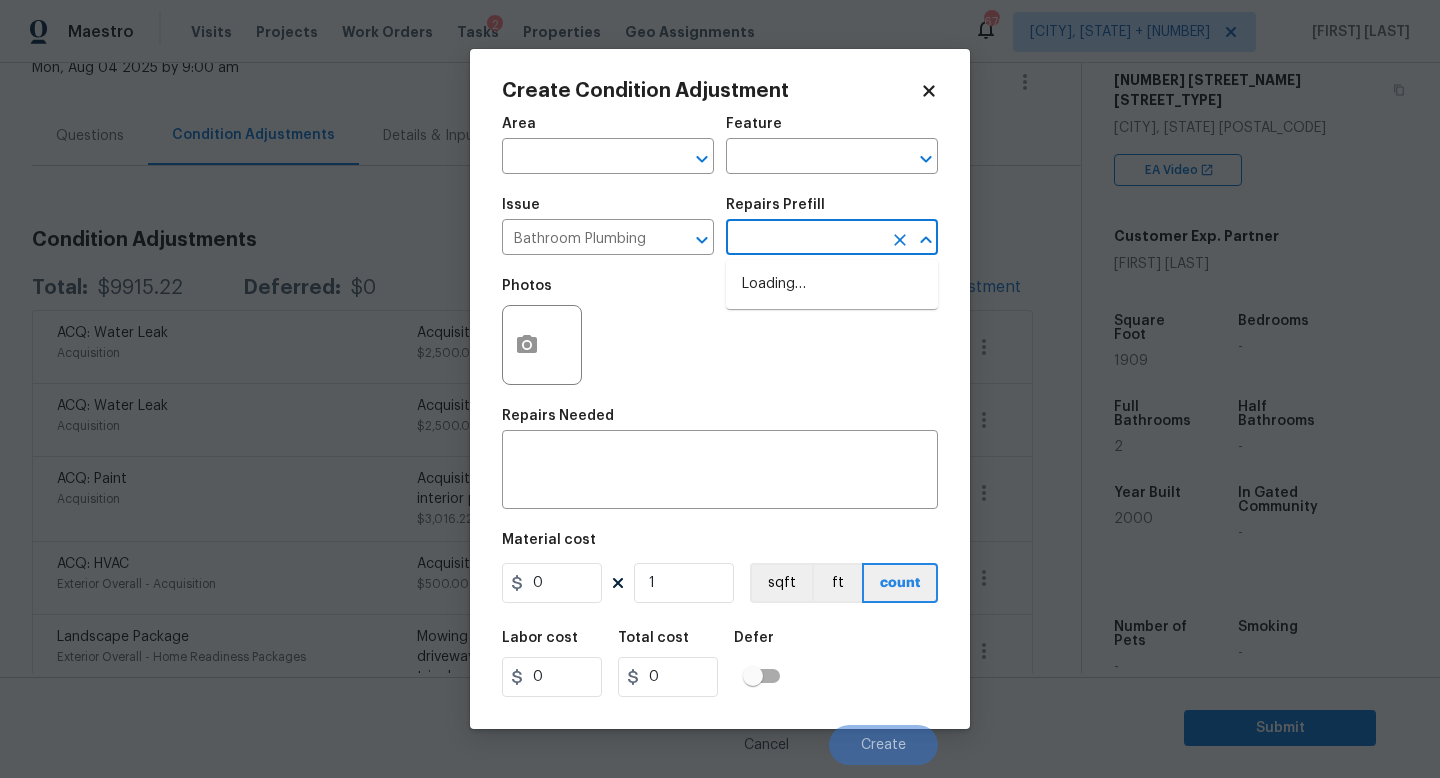 click at bounding box center [804, 239] 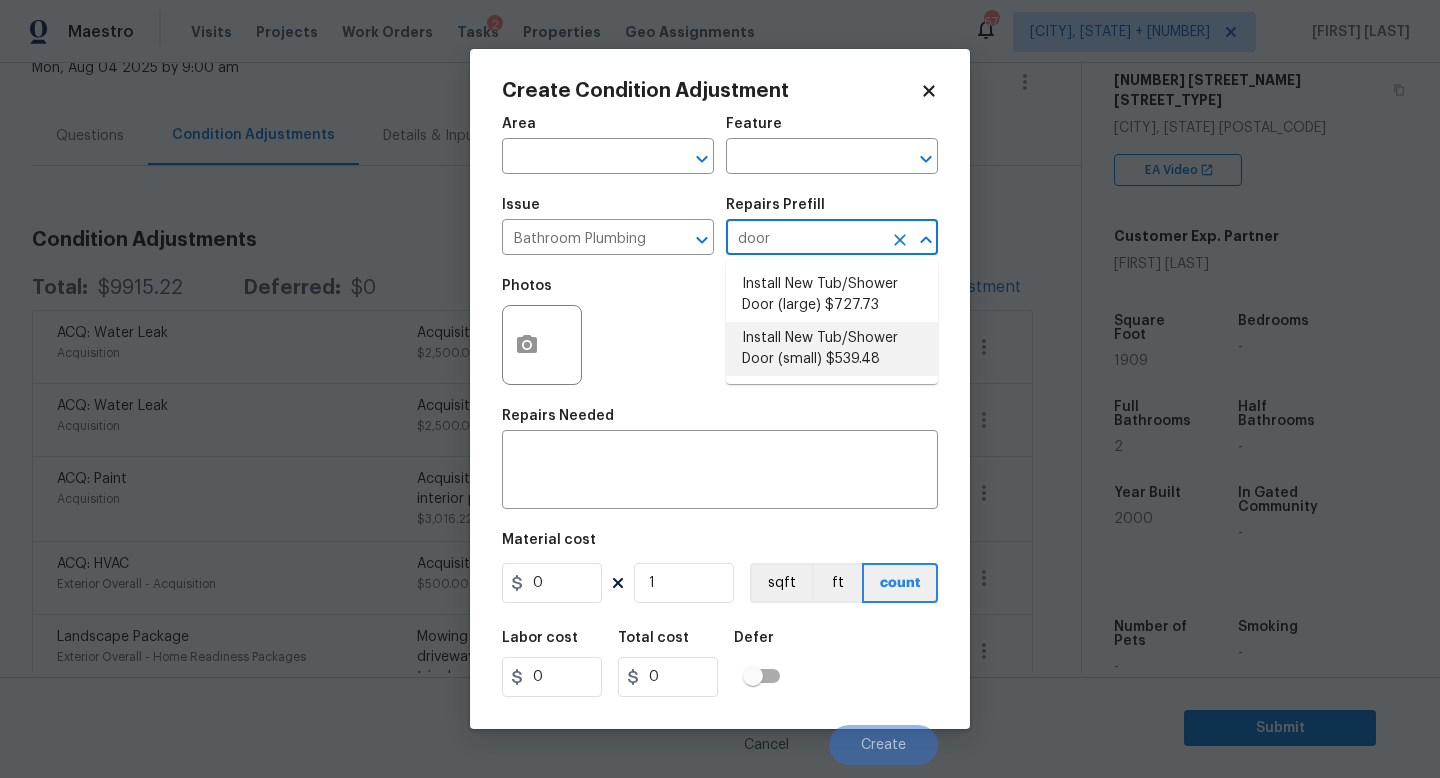 type on "door" 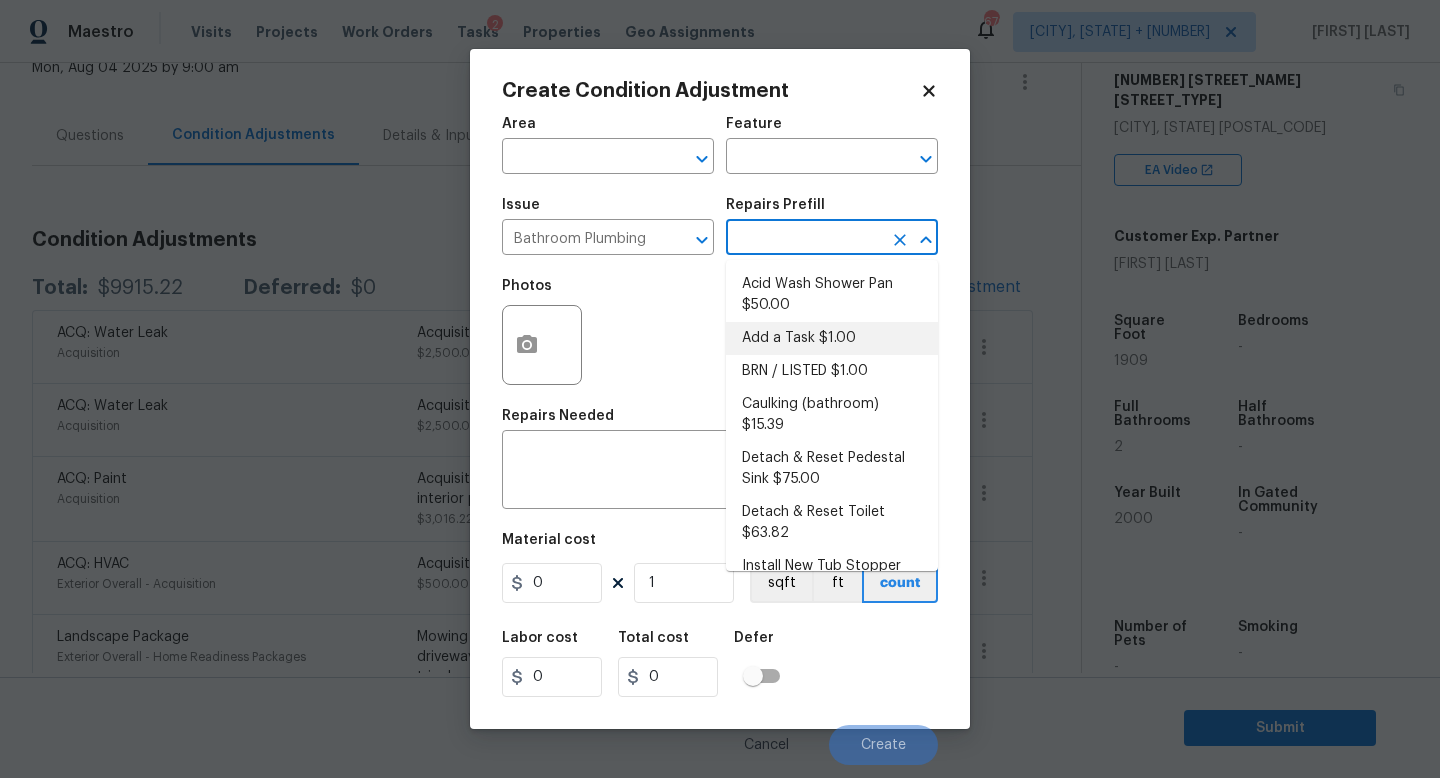click at bounding box center (804, 239) 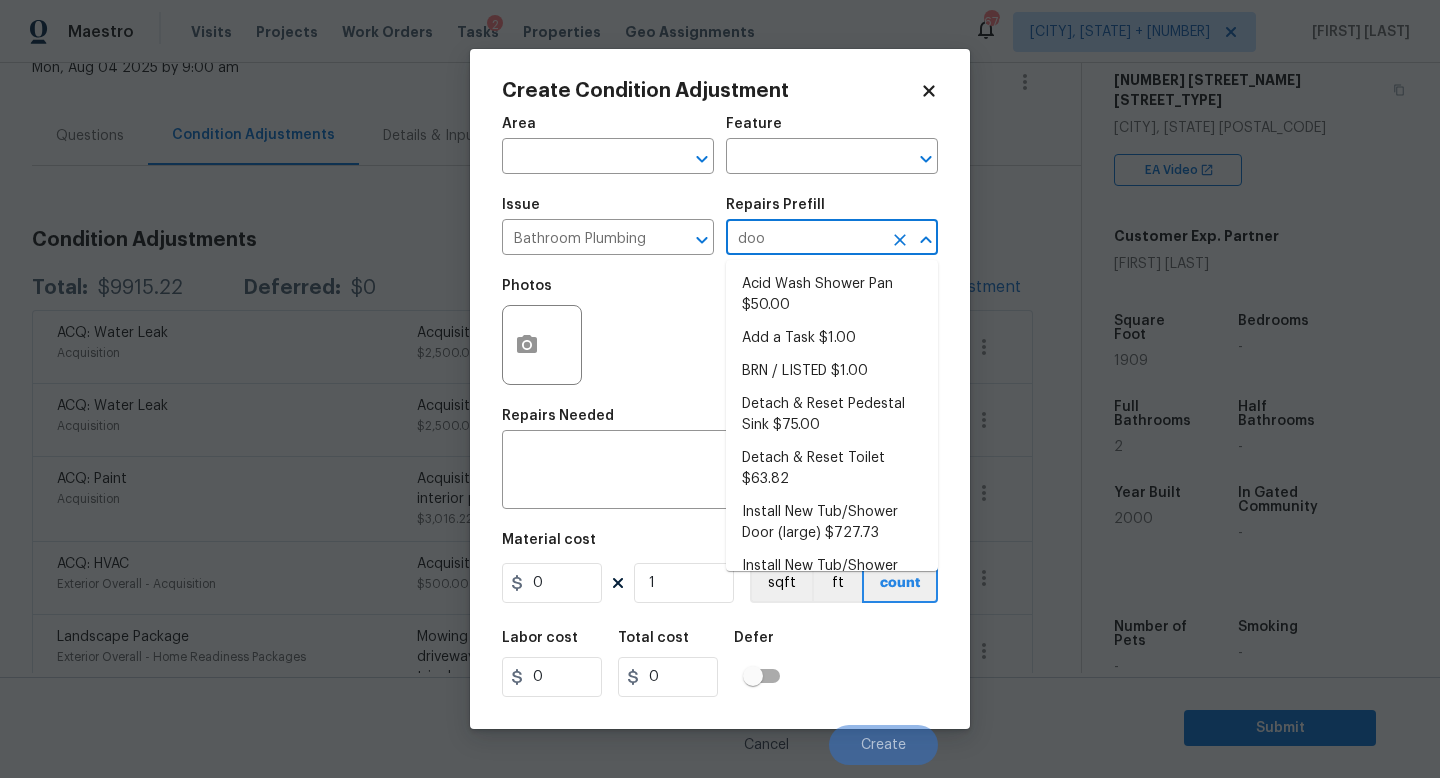 type on "door" 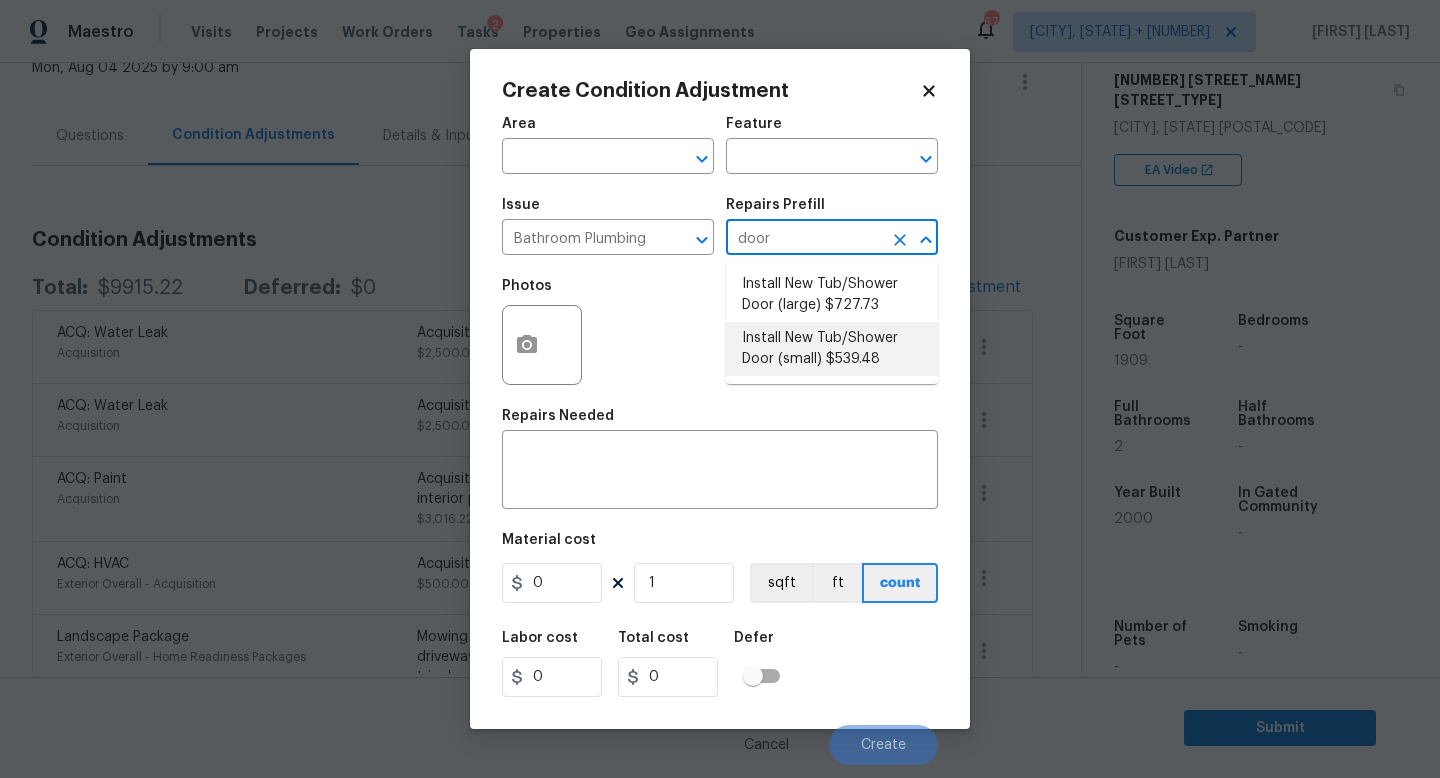 click on "Install New Tub/Shower Door (small) $539.48" at bounding box center [832, 349] 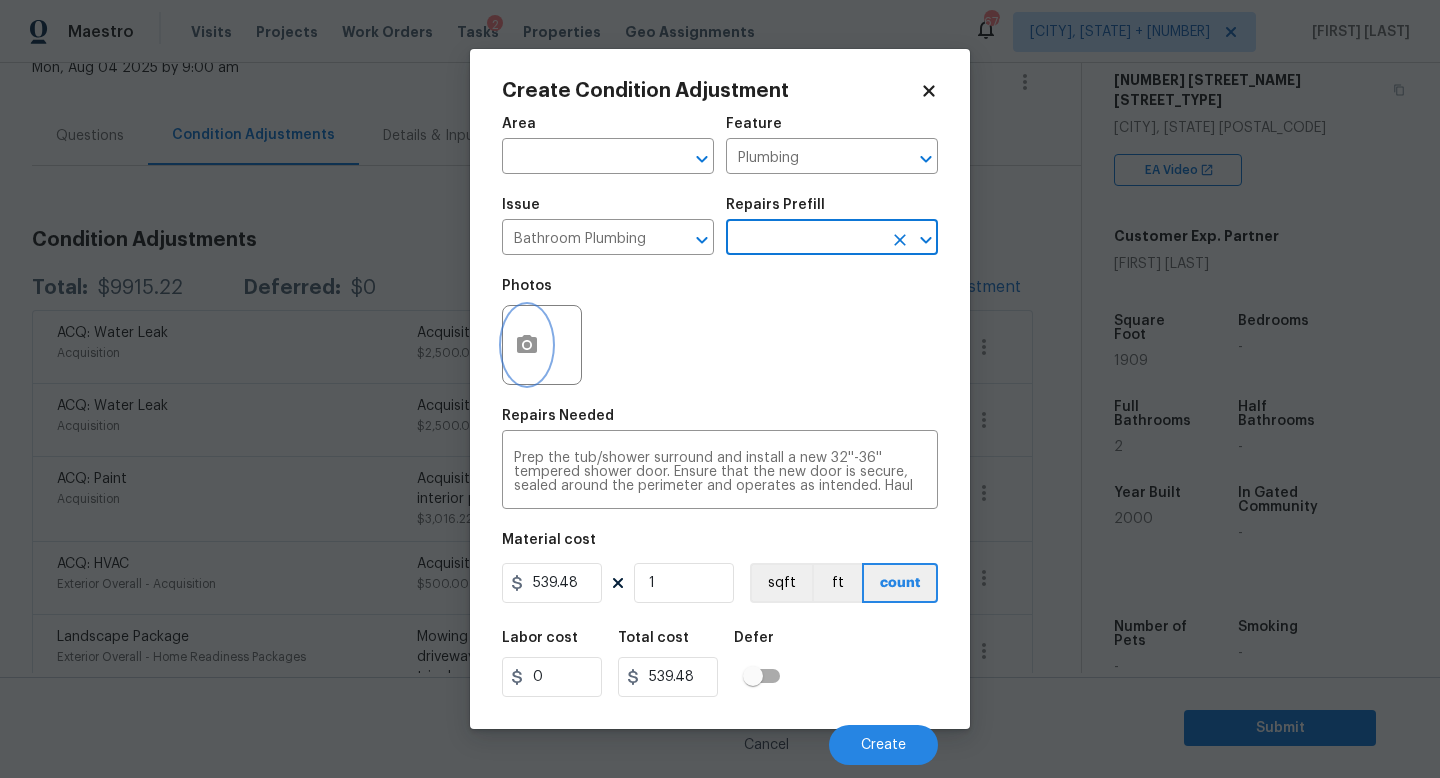 click at bounding box center (527, 345) 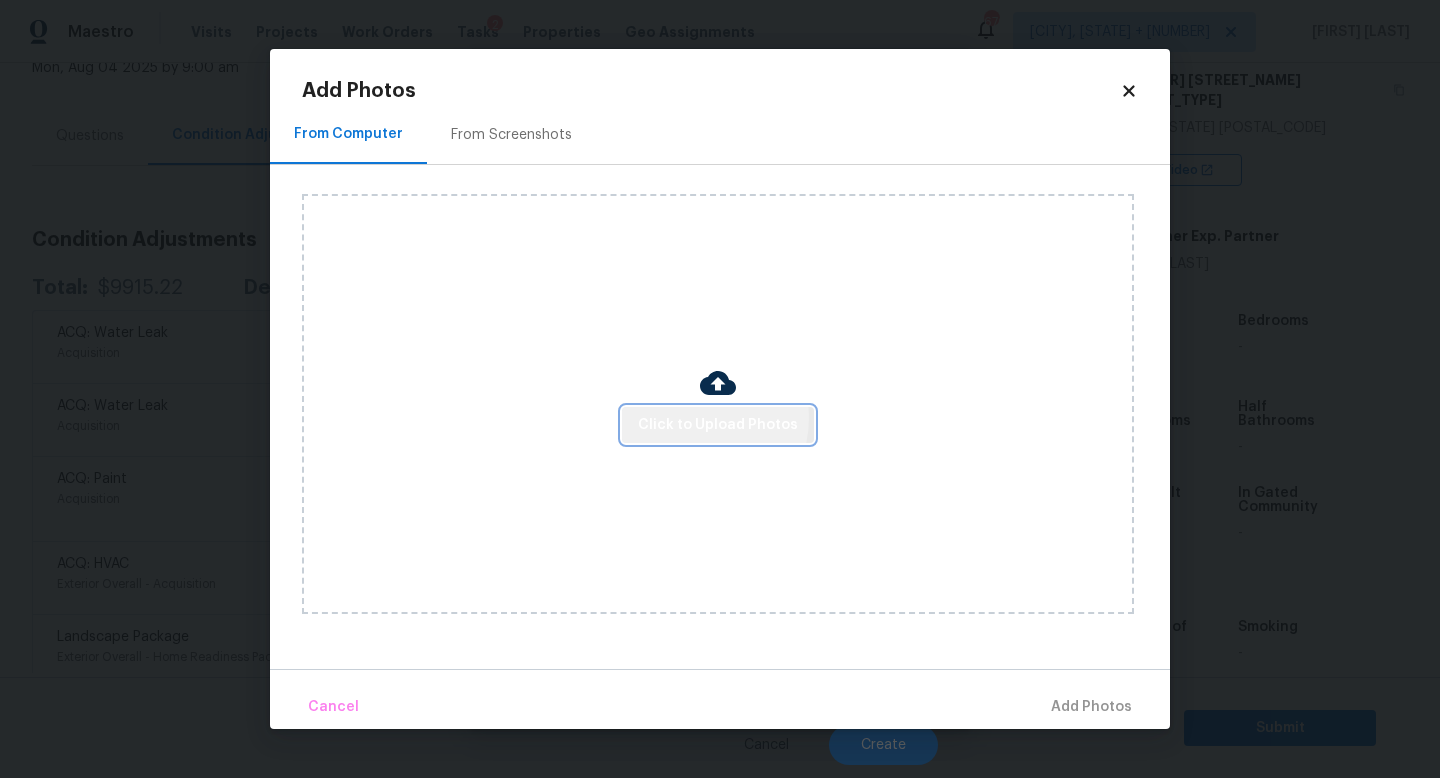 click on "Click to Upload Photos" at bounding box center [718, 425] 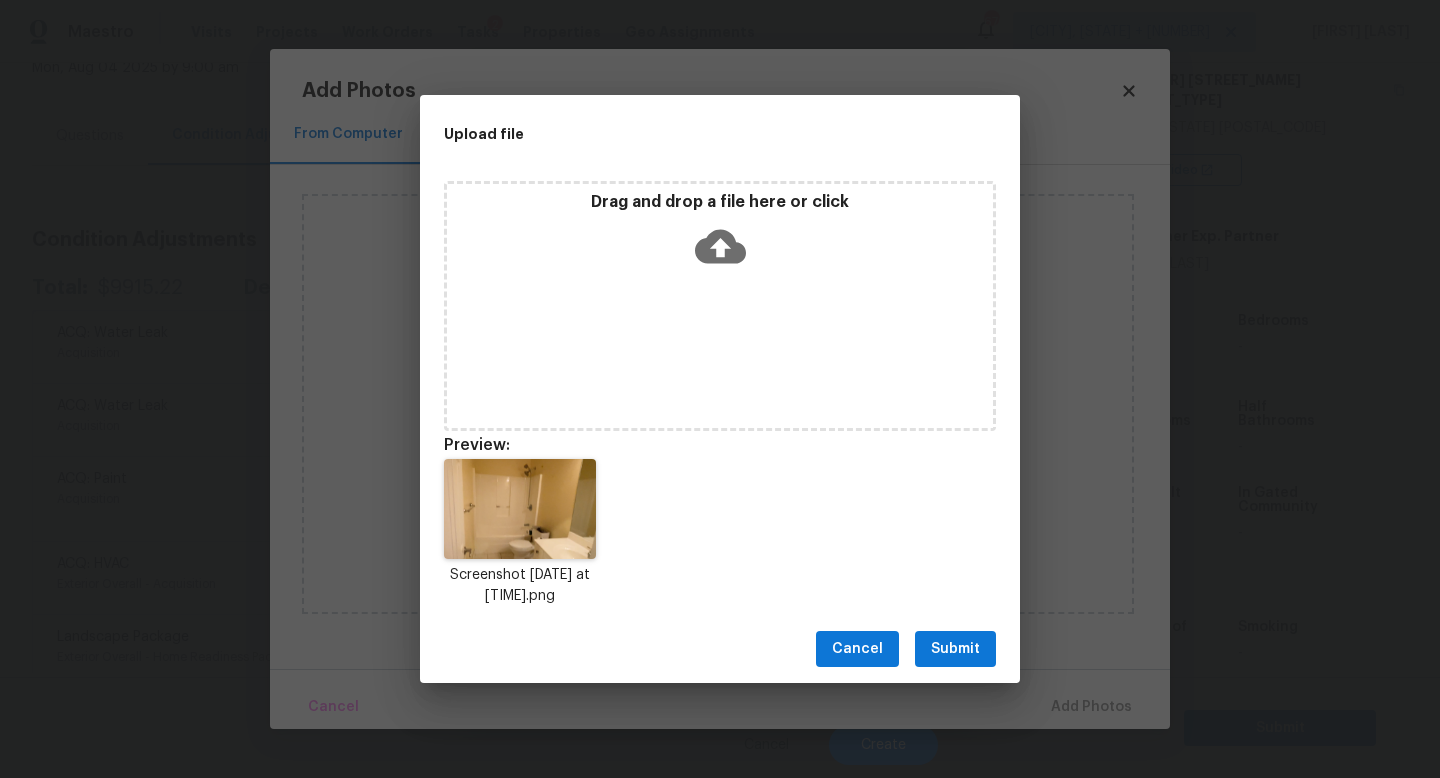 click on "Submit" at bounding box center (955, 649) 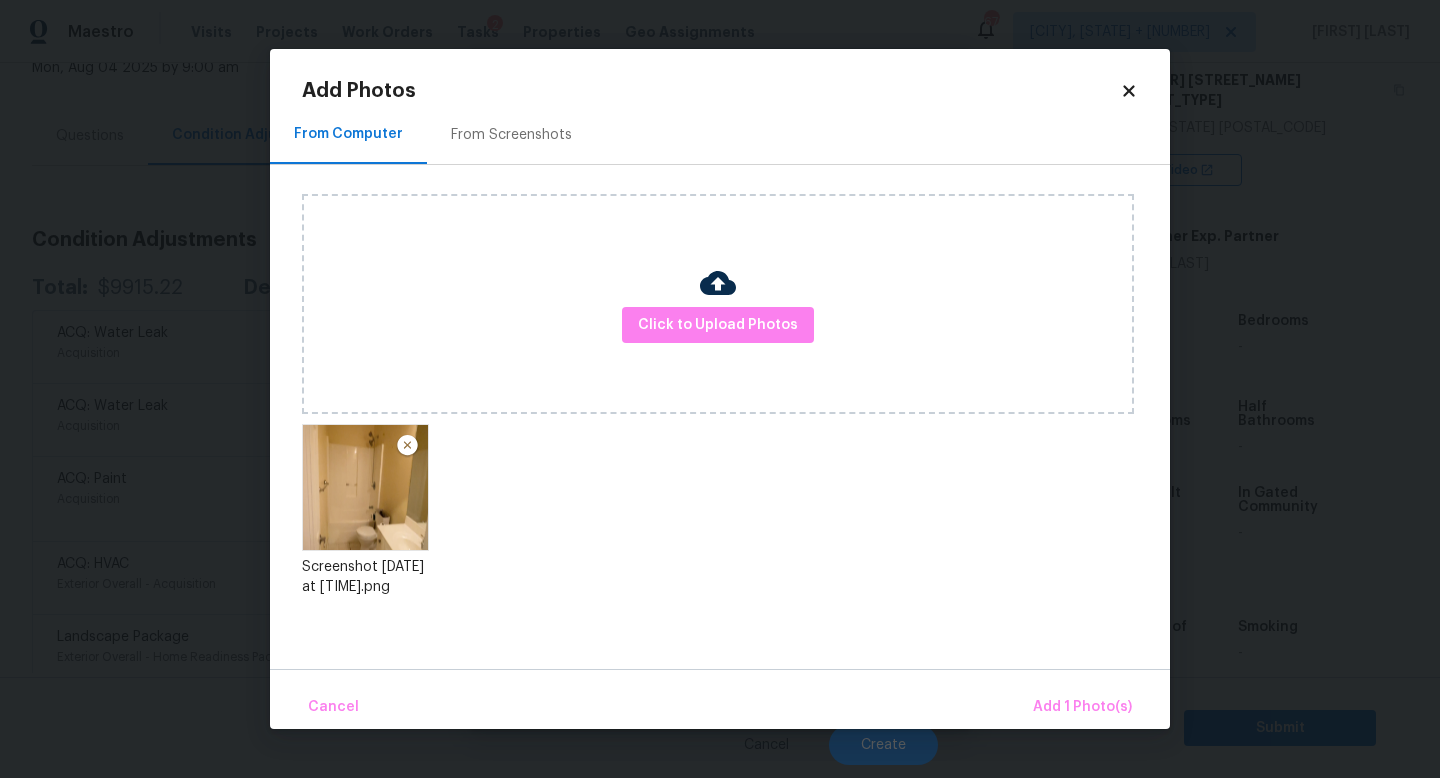 click on "Cancel Add 1 Photo(s)" at bounding box center (720, 699) 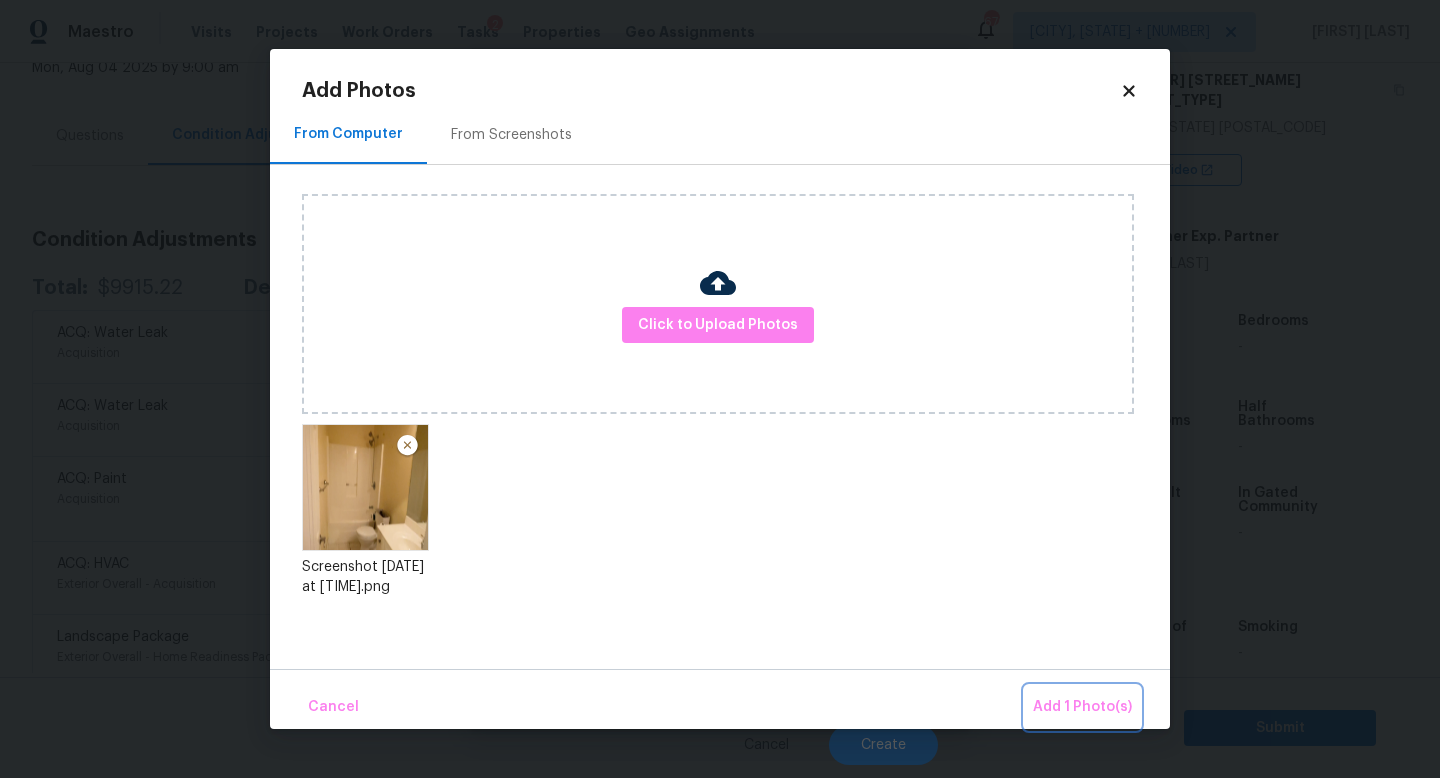 click on "Add 1 Photo(s)" at bounding box center [1082, 707] 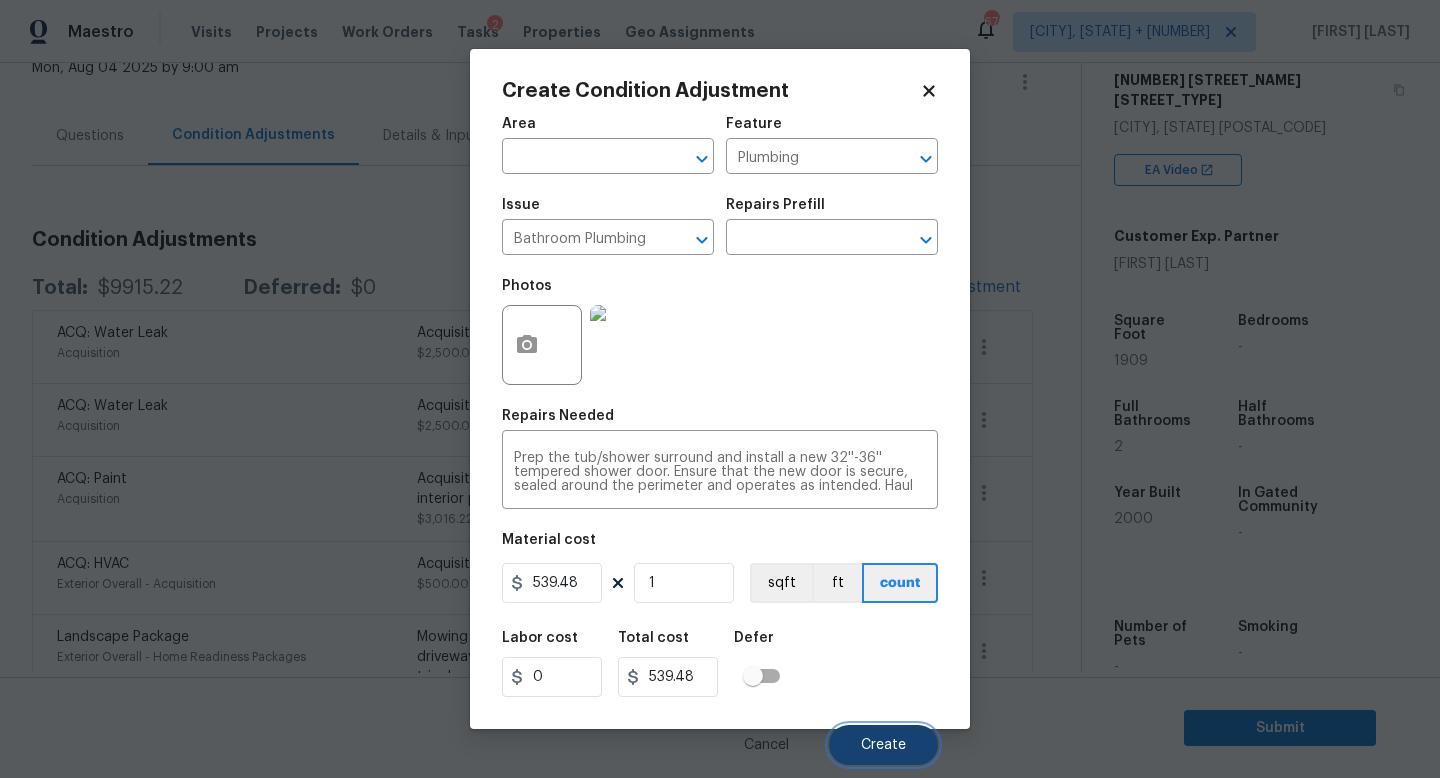 click on "Create" at bounding box center [883, 745] 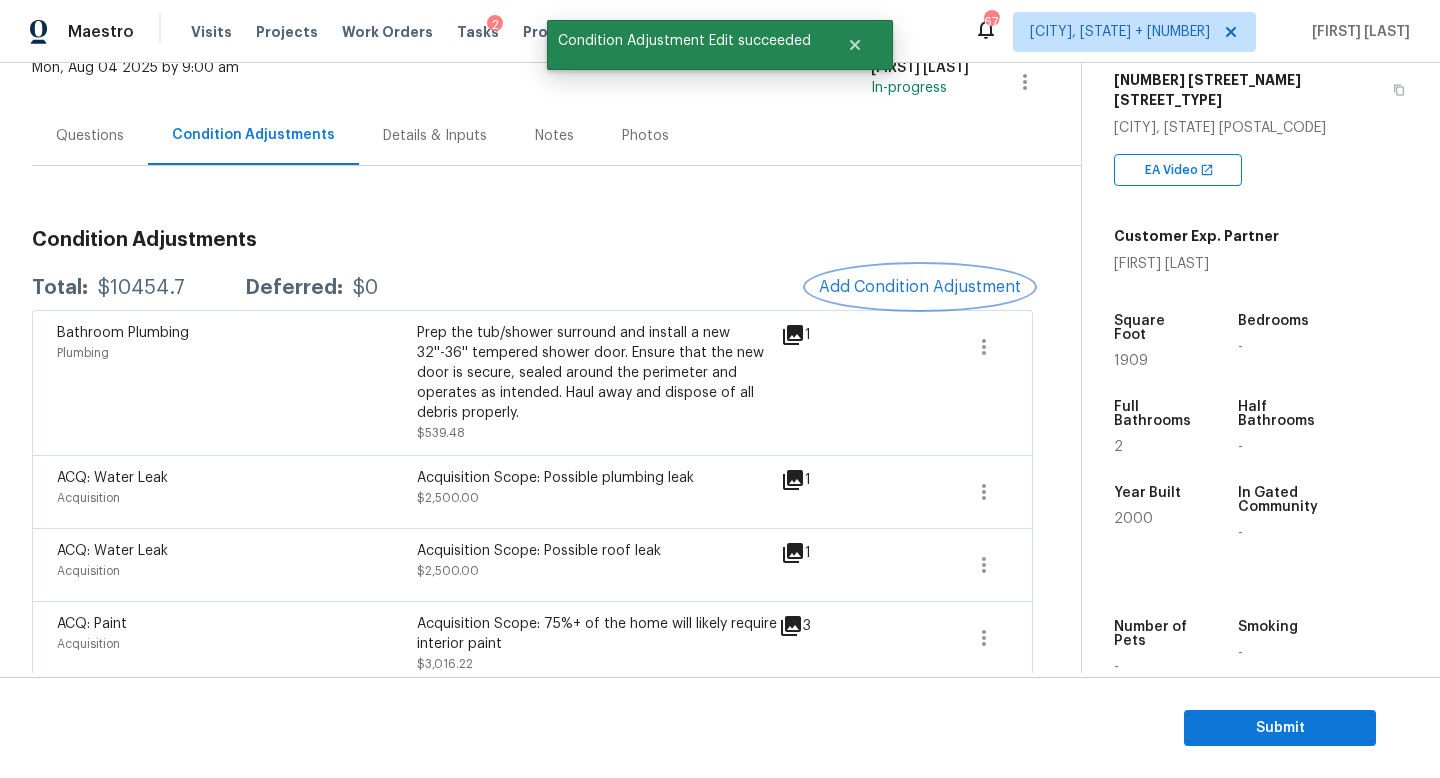 click on "Add Condition Adjustment" at bounding box center (920, 287) 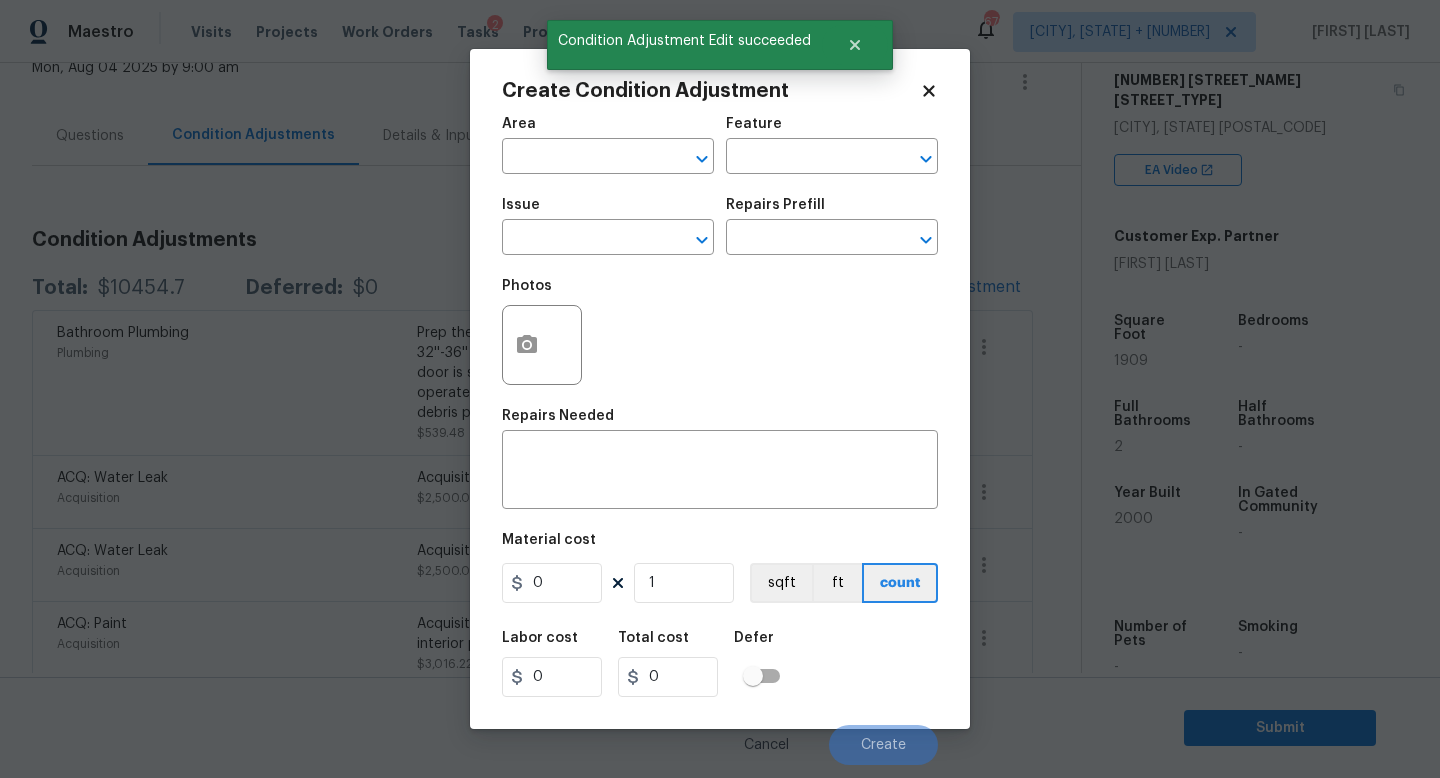 click on "Issue" at bounding box center (608, 211) 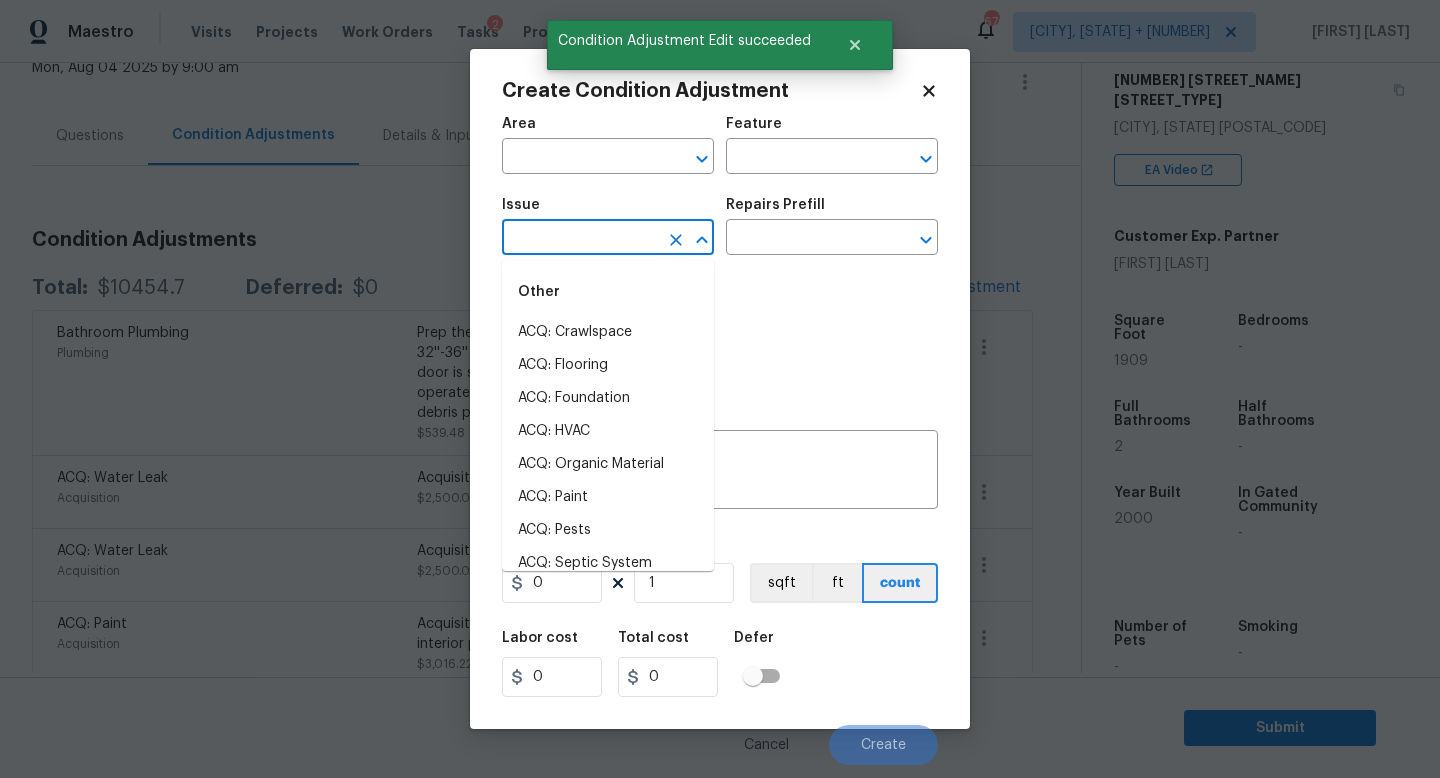 click at bounding box center [580, 239] 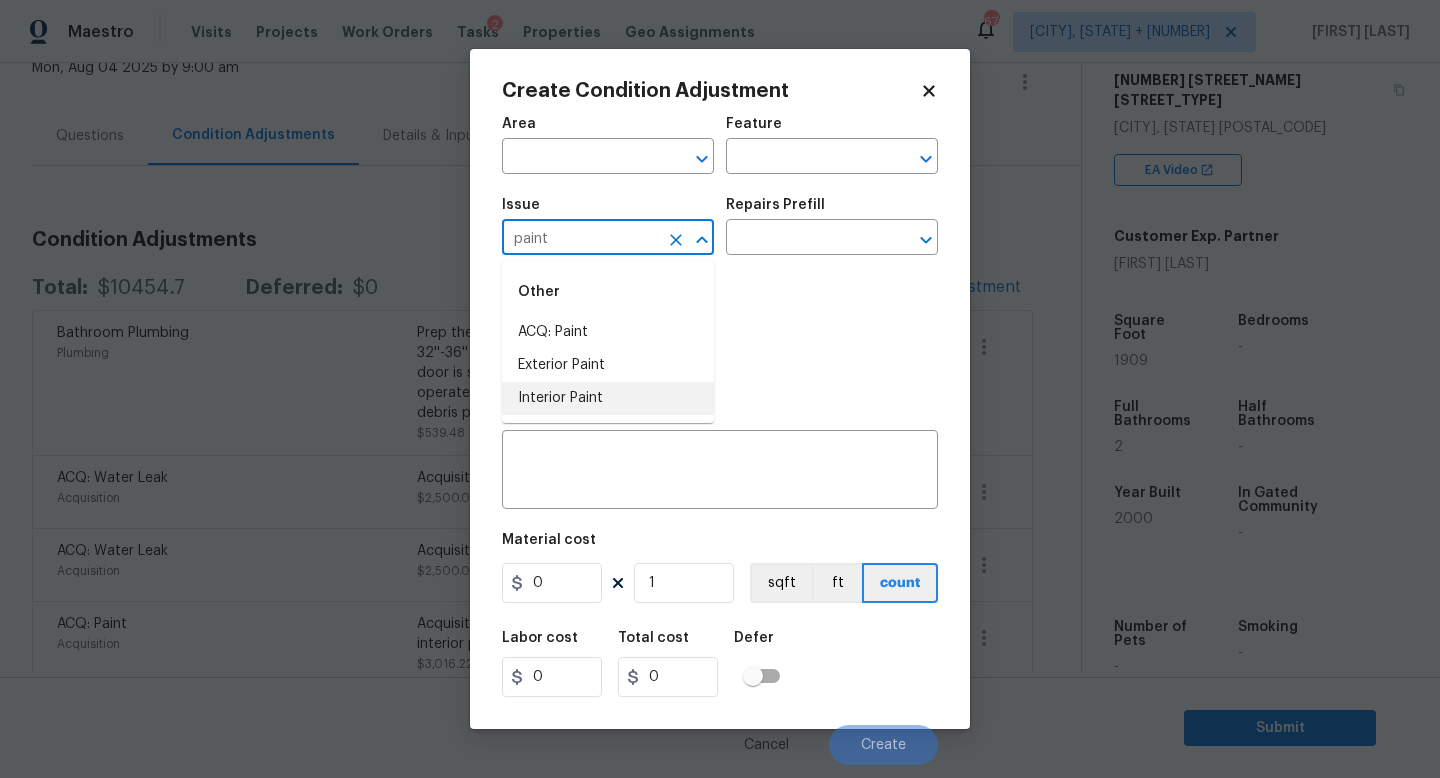 click on "Interior Paint" at bounding box center [608, 398] 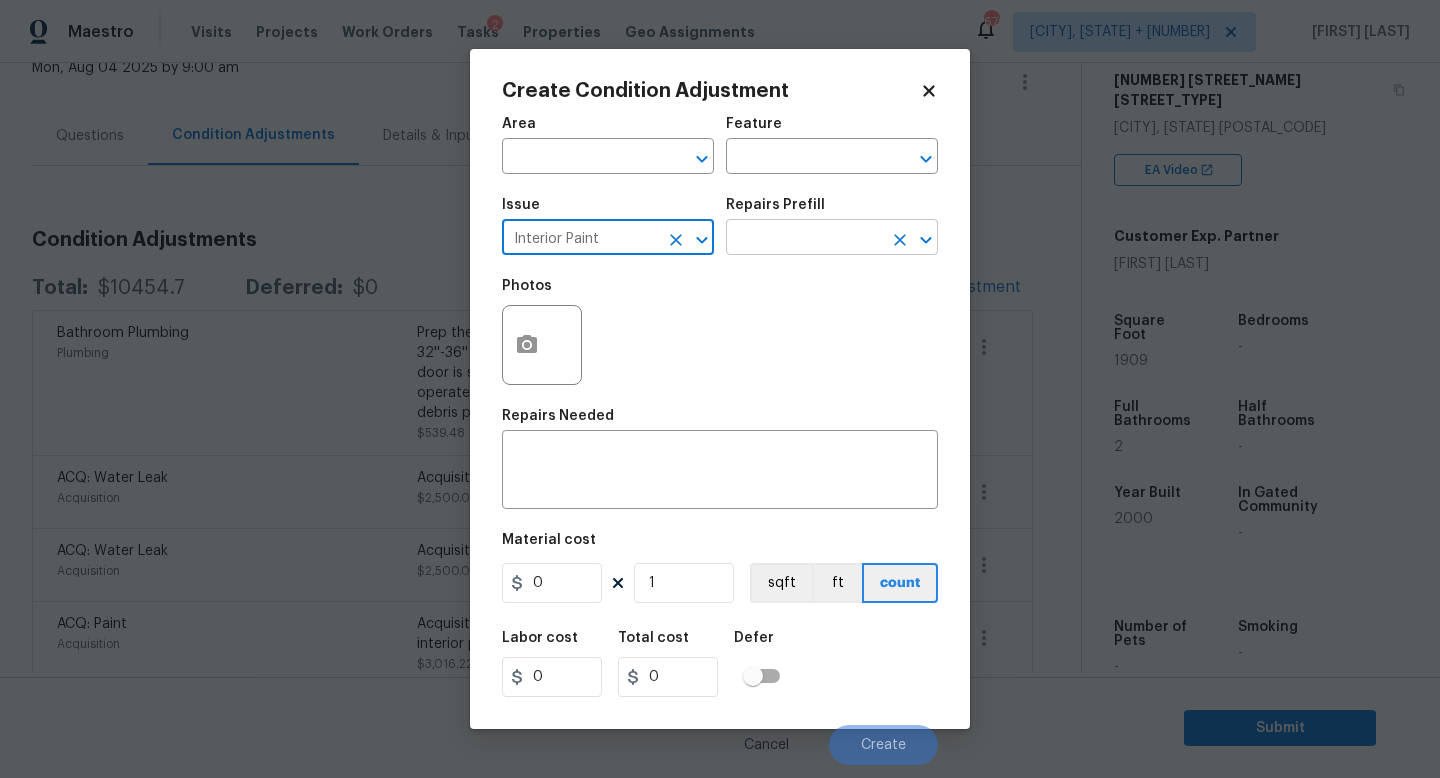 type on "Interior Paint" 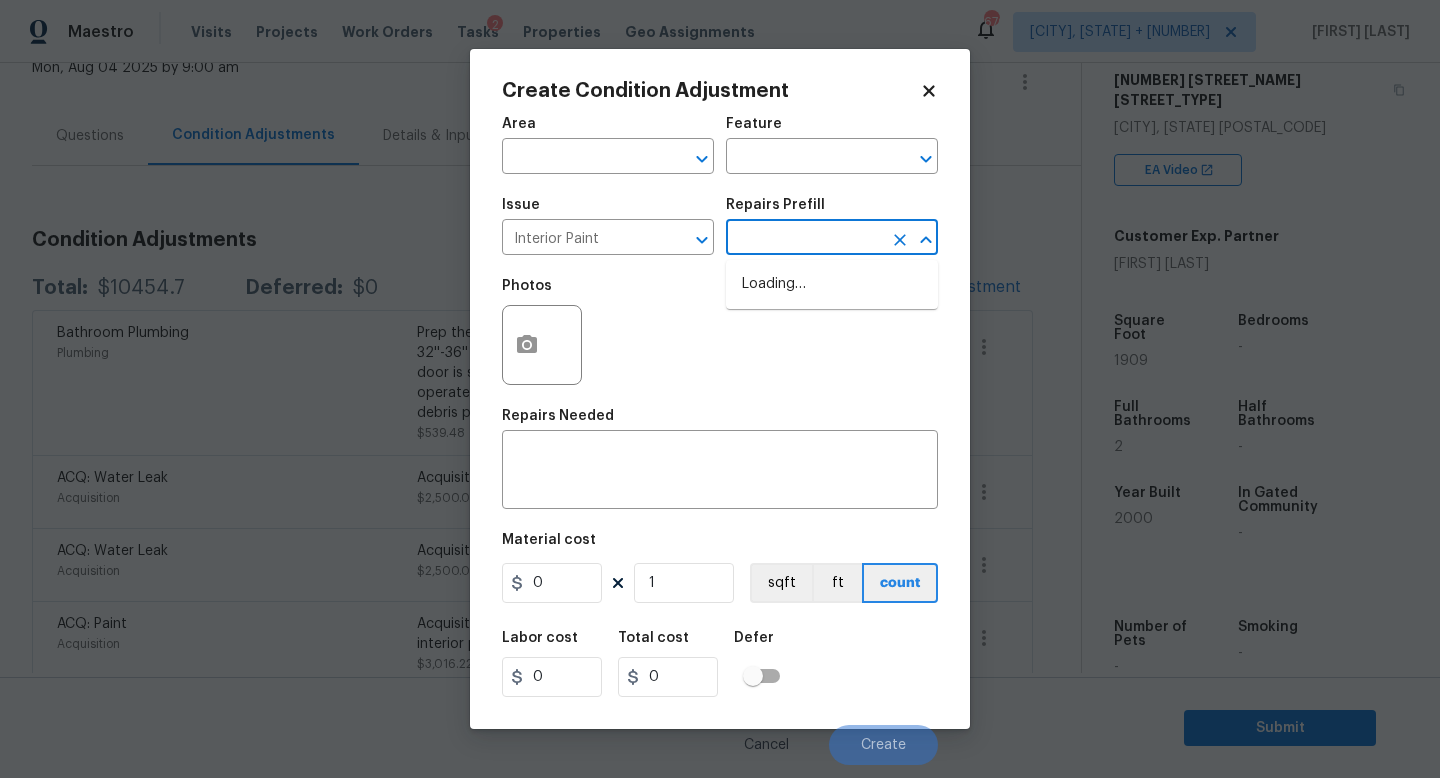 click at bounding box center (804, 239) 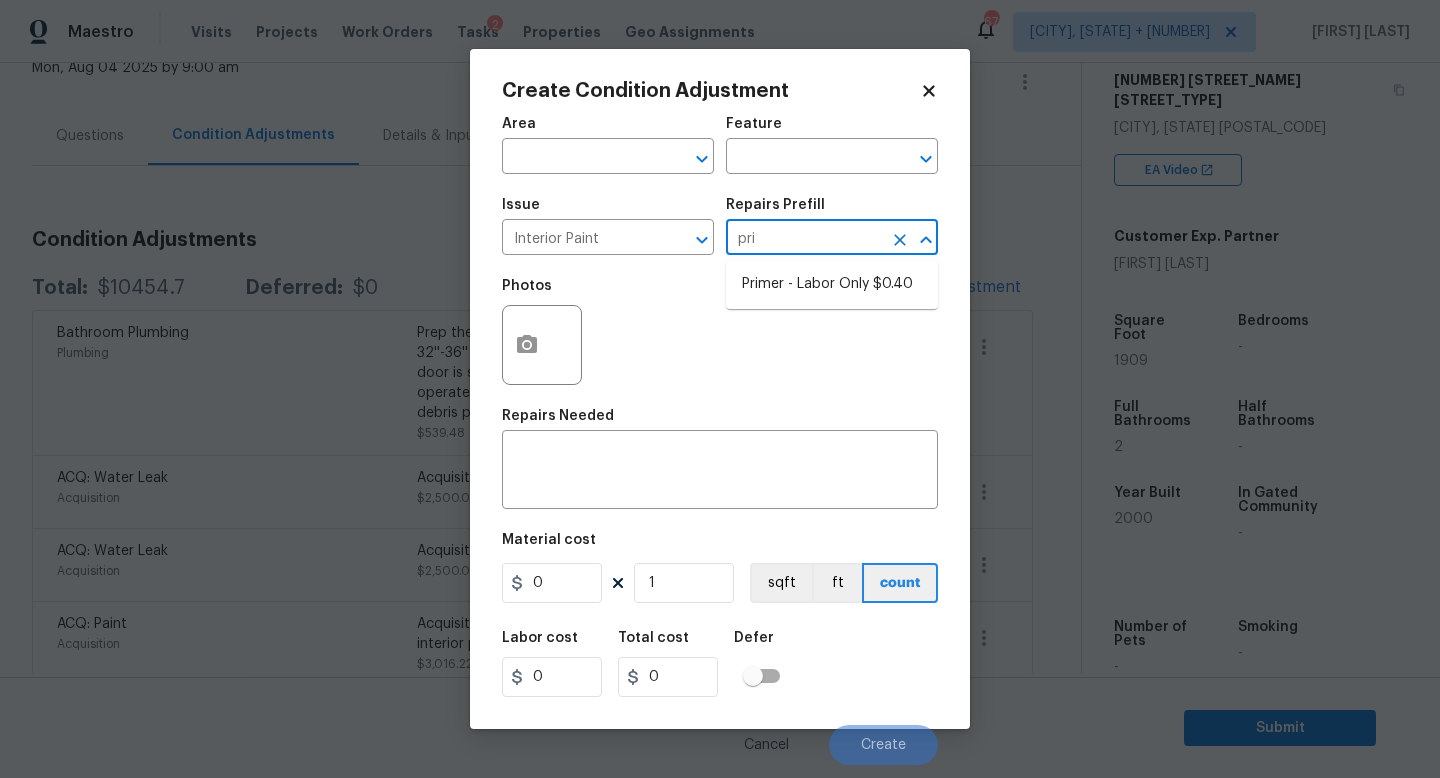 type on "prim" 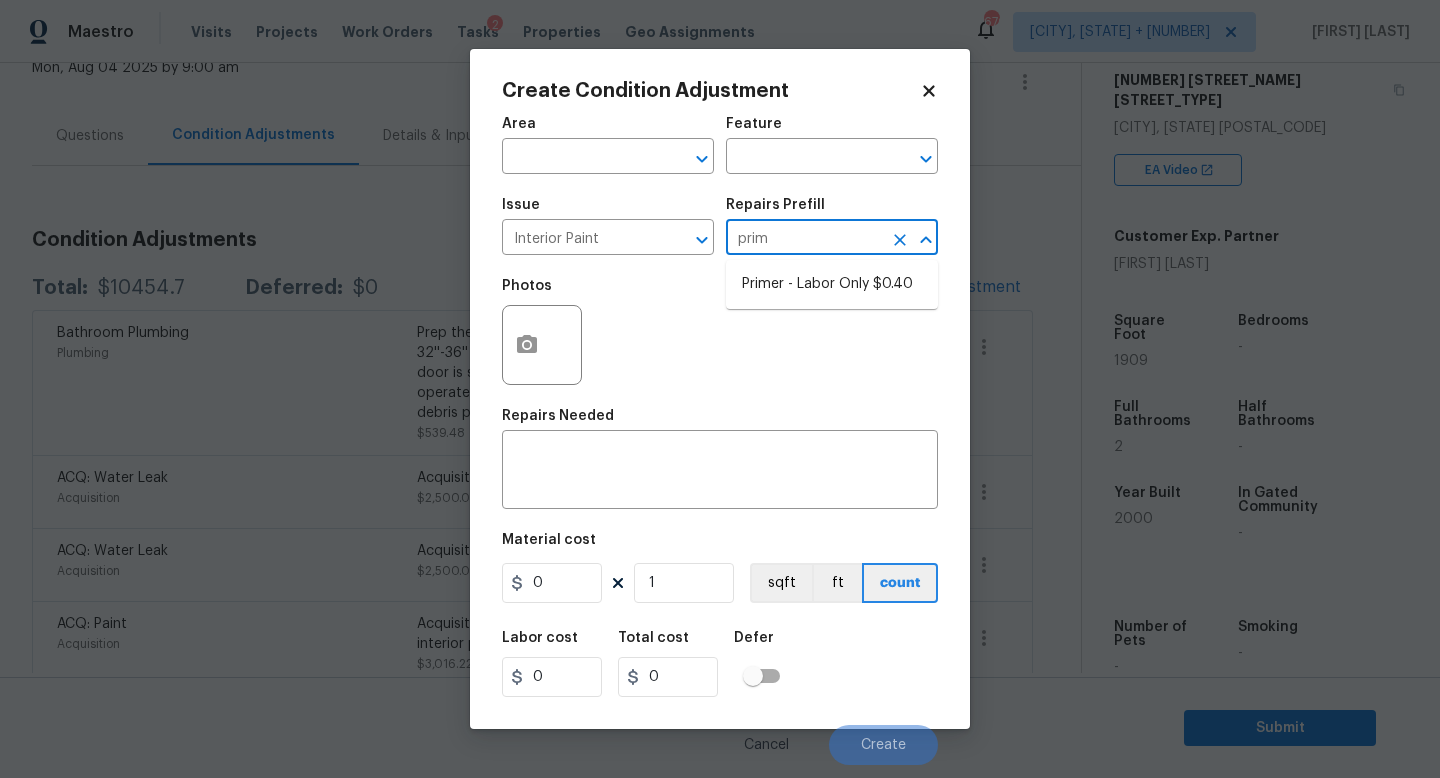 click on "Primer - Labor Only $0.40" at bounding box center [832, 284] 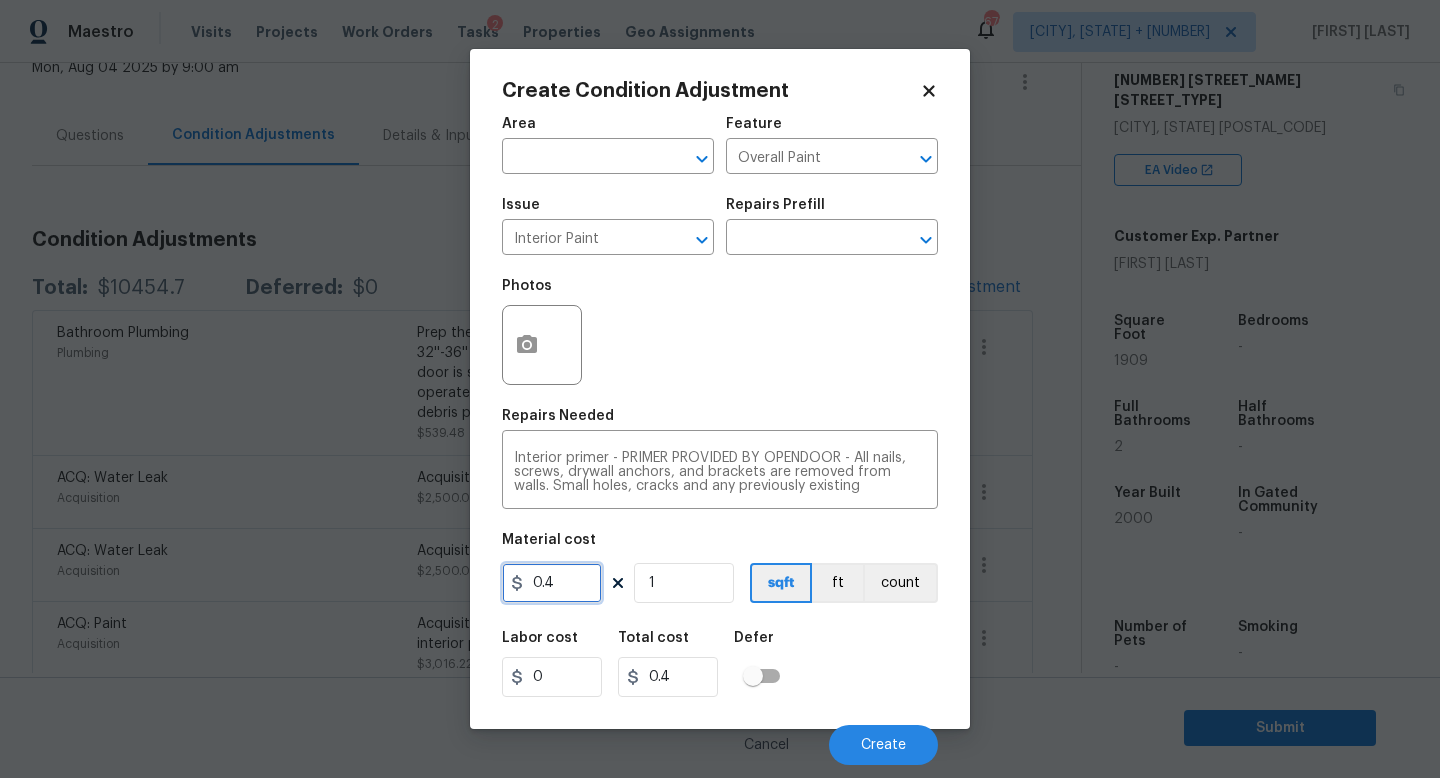 drag, startPoint x: 577, startPoint y: 582, endPoint x: 0, endPoint y: 573, distance: 577.0702 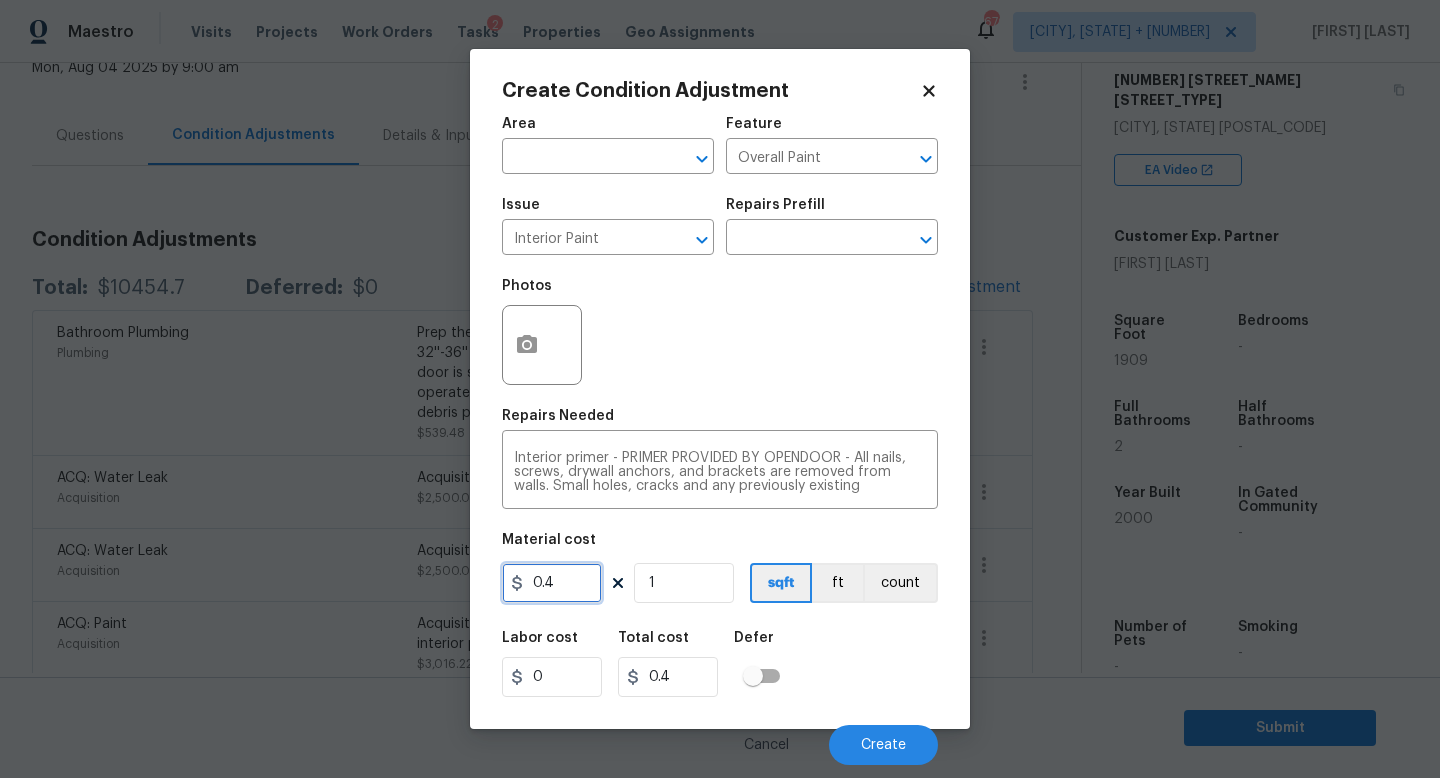 click on "Create Condition Adjustment Area ​ Feature Overall Paint ​ Issue Interior Paint ​ Repairs Prefill ​ Photos Repairs Needed Interior primer - PRIMER PROVIDED BY OPENDOOR - All nails, screws, drywall anchors, and brackets are removed from walls. Small holes, cracks and any previously existing imperfections are repaired, sanded and textured to match surrounding texture prior to painting. Caulk all edges/corners, windows, doors, counters, tubs/showers and baseboards. x ​ Material cost 0.4 1 sqft ft count Labor cost 0 Total cost 0.4 Defer Cancel Create" at bounding box center [720, 389] 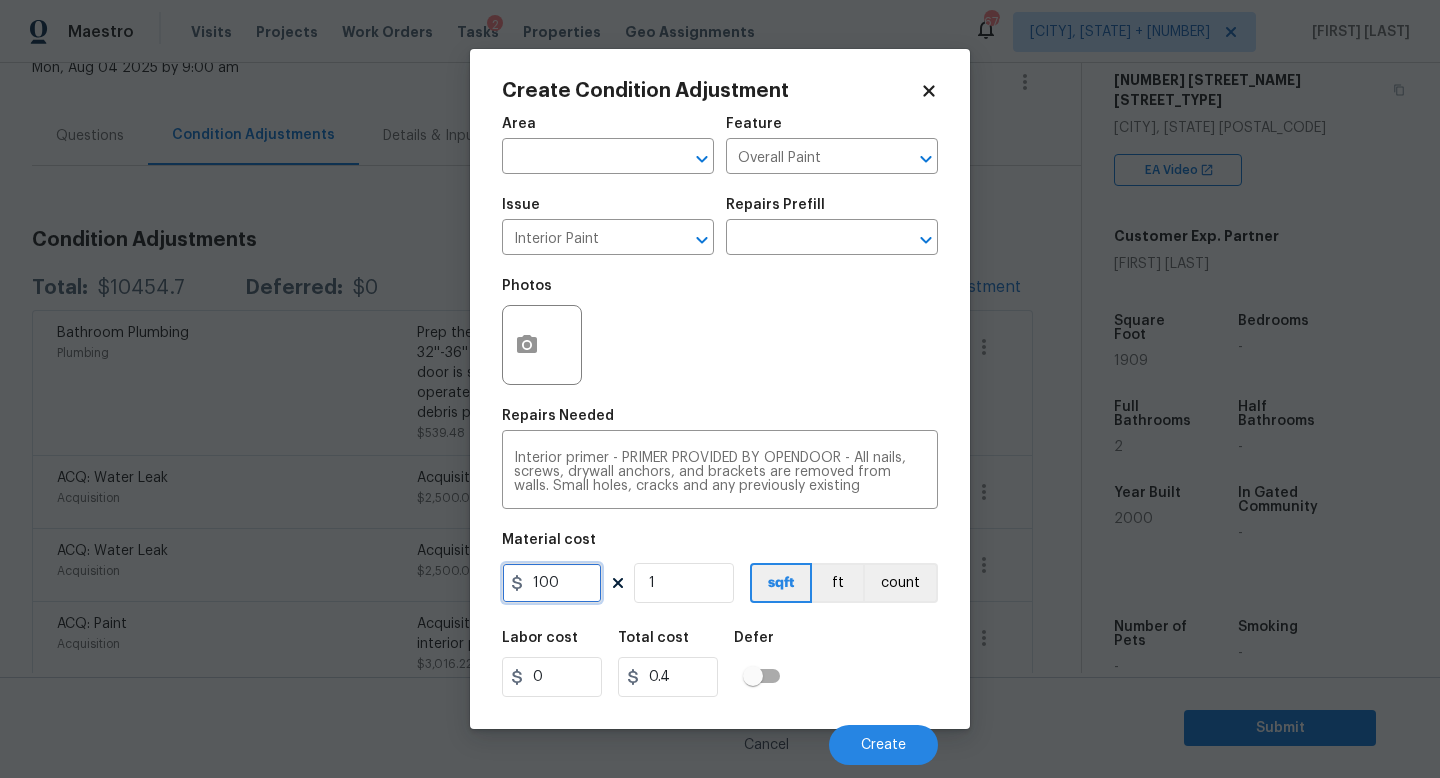 type on "100" 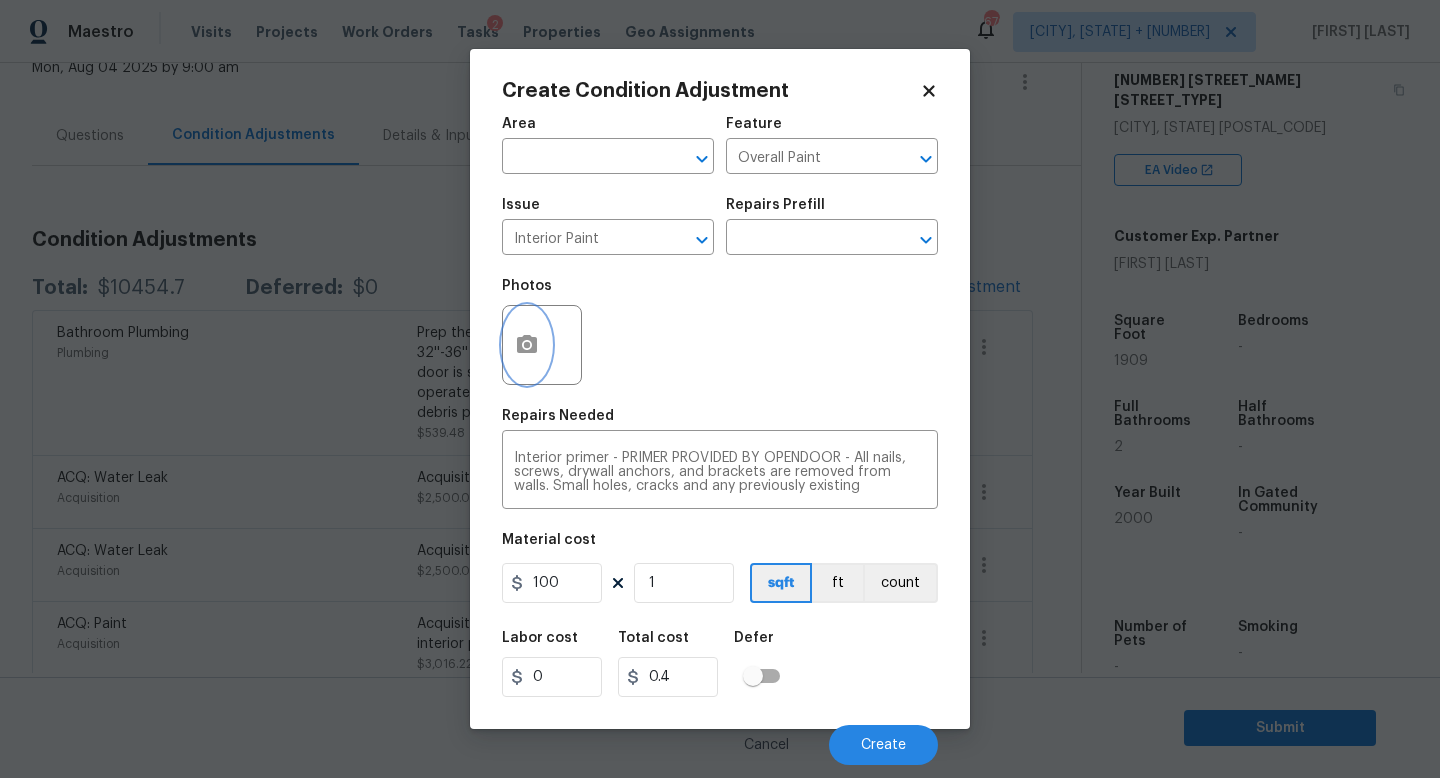 type on "100" 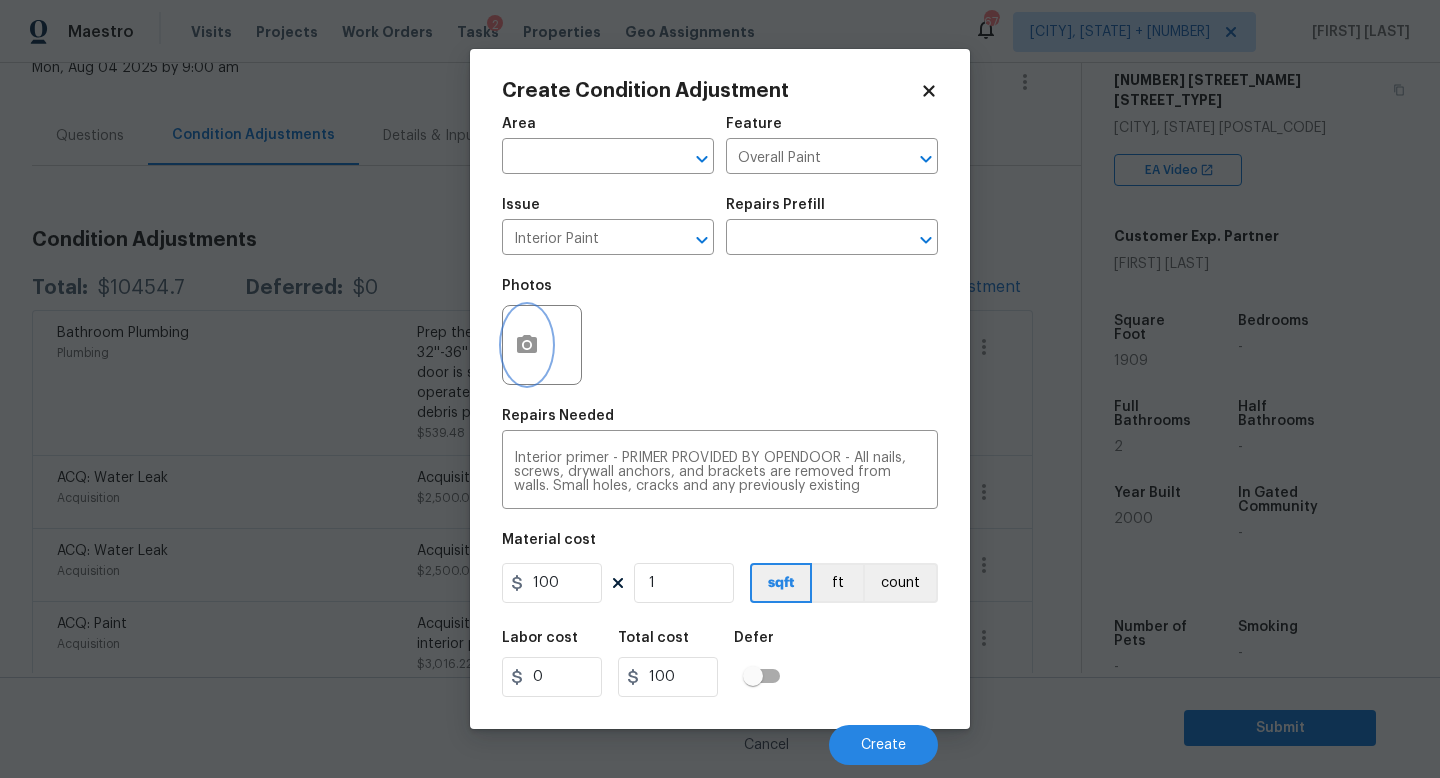 click 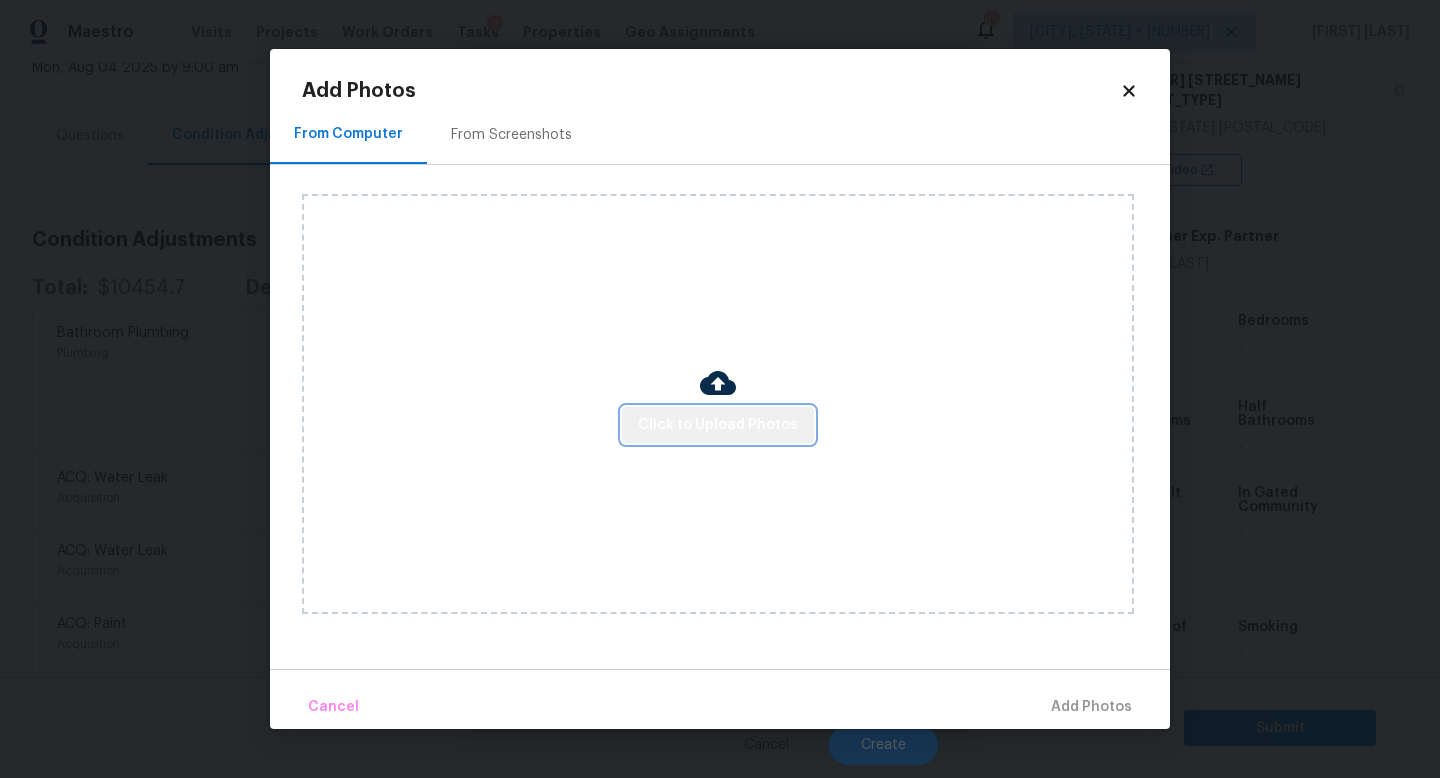click on "Click to Upload Photos" at bounding box center [718, 425] 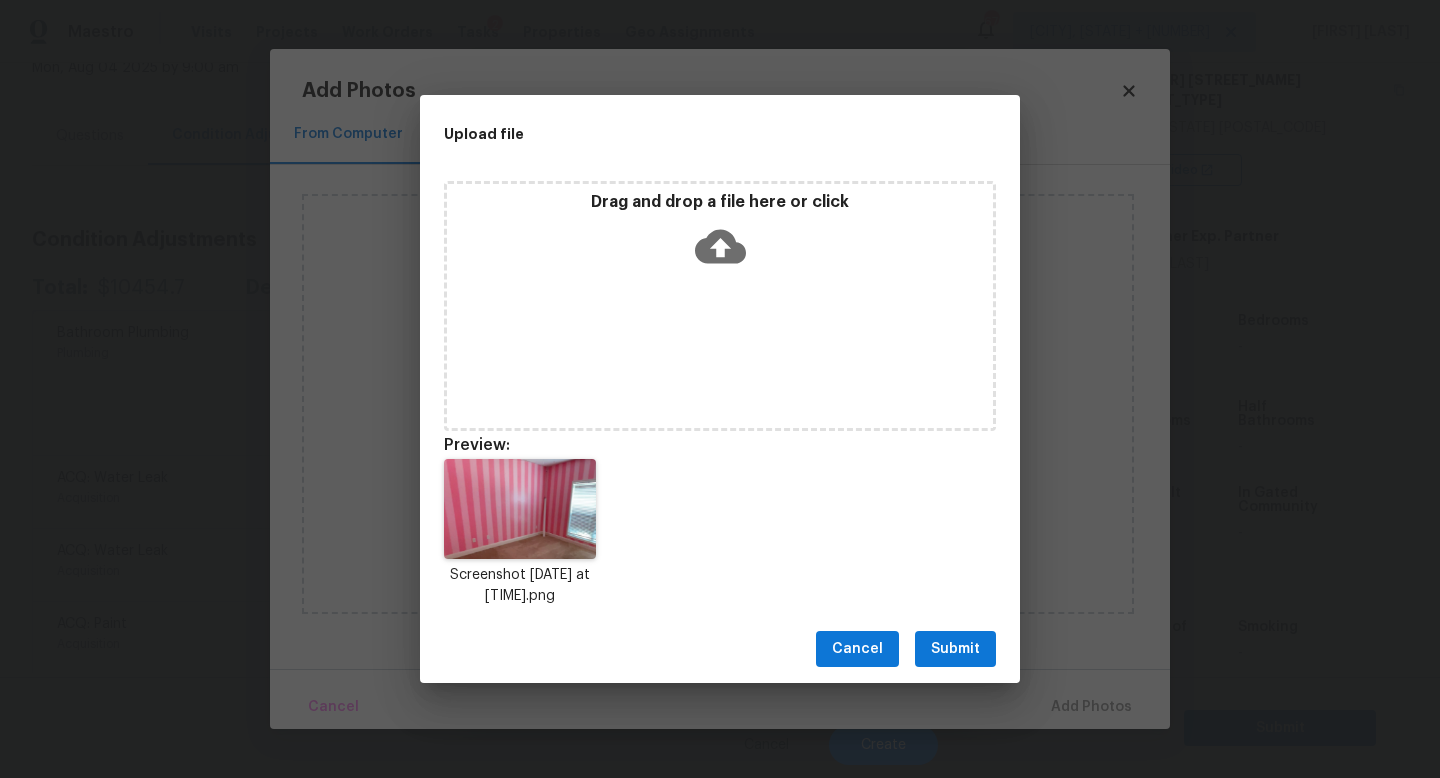 click on "Submit" at bounding box center [955, 649] 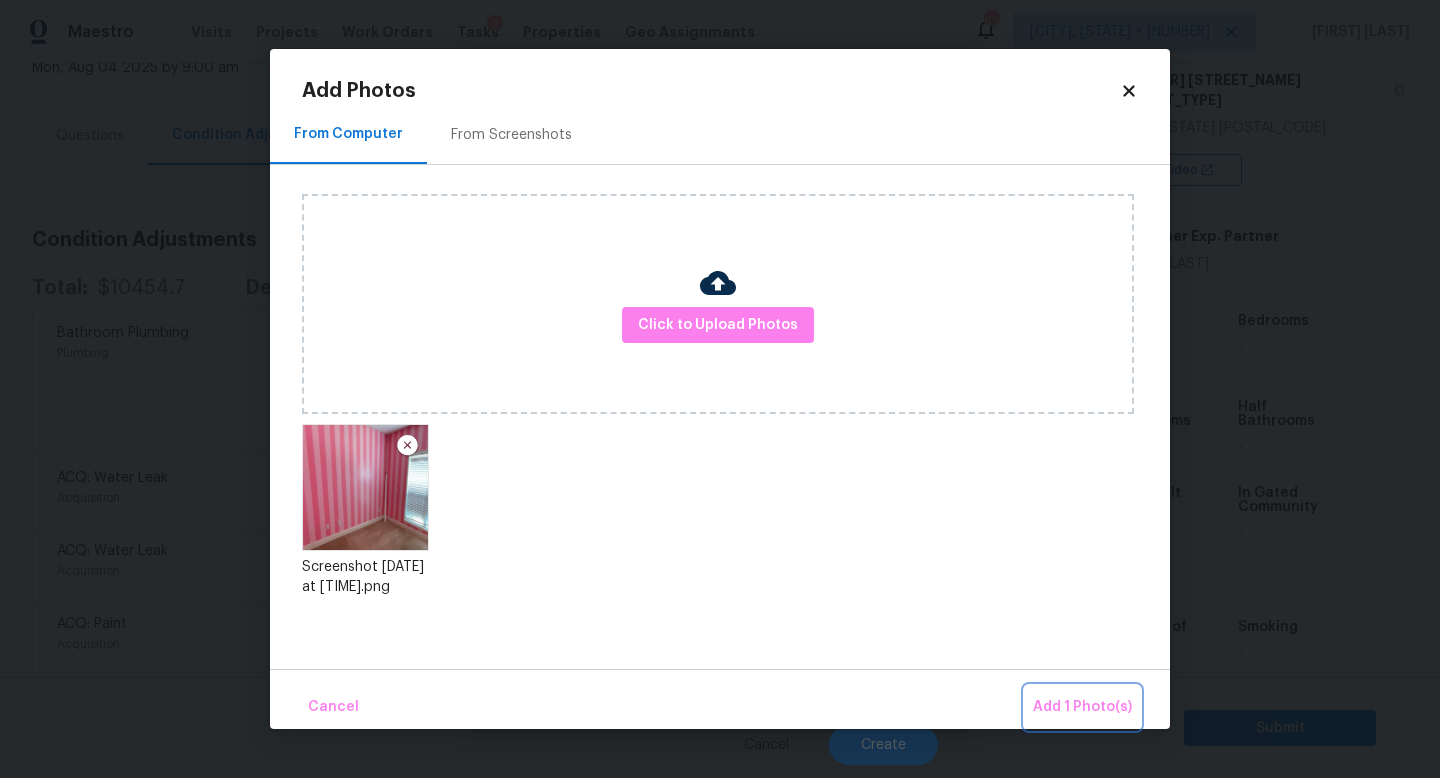 click on "Add 1 Photo(s)" at bounding box center (1082, 707) 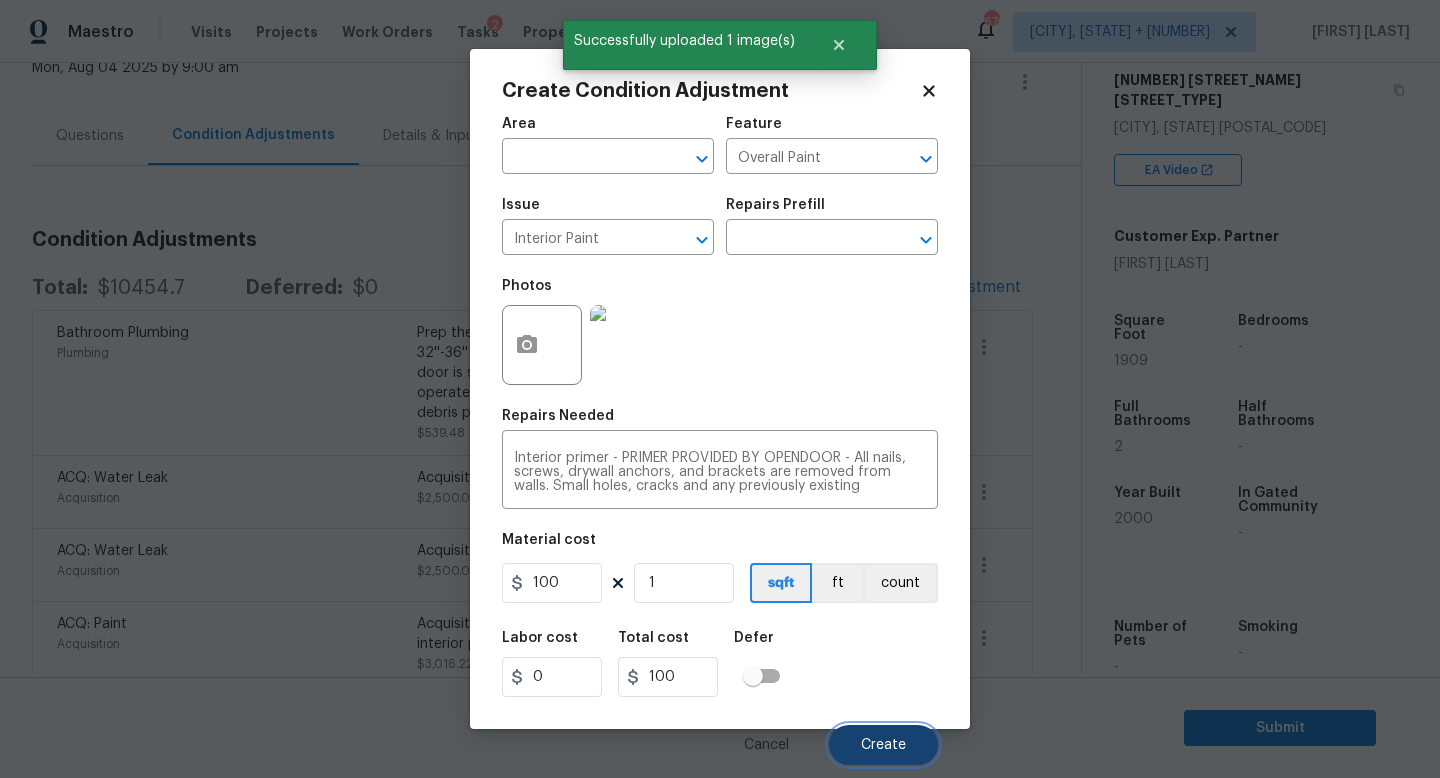 click on "Create" at bounding box center [883, 745] 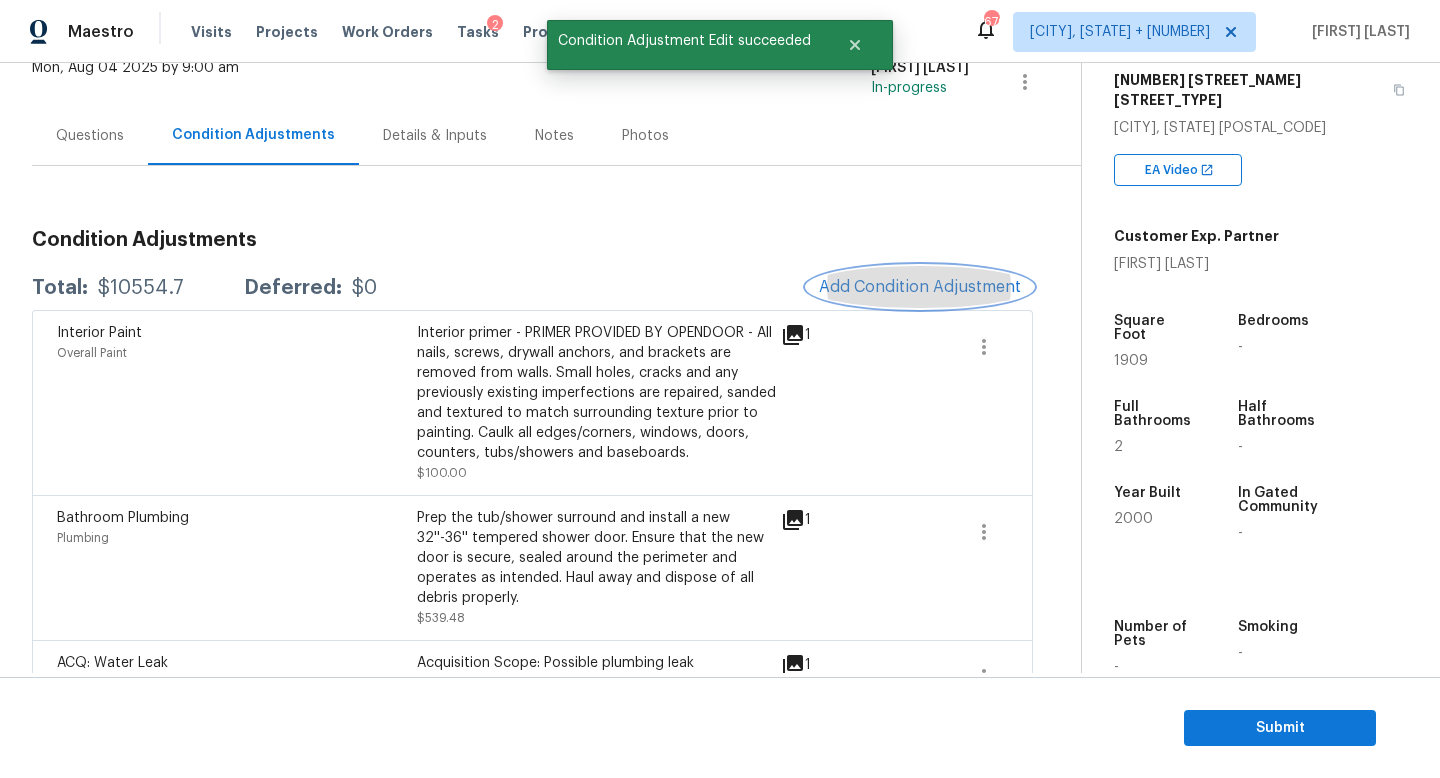 click on "Add Condition Adjustment" at bounding box center (920, 287) 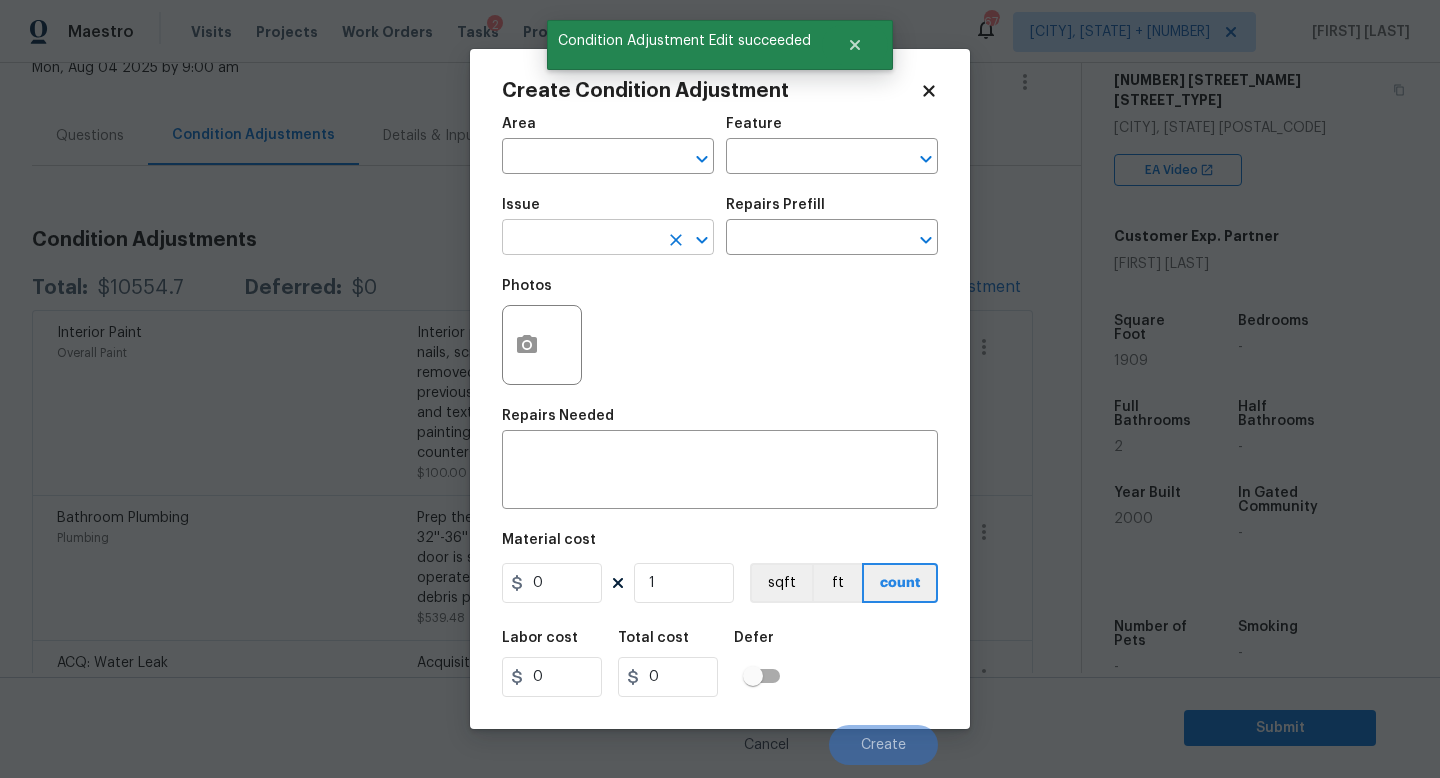 click at bounding box center (580, 239) 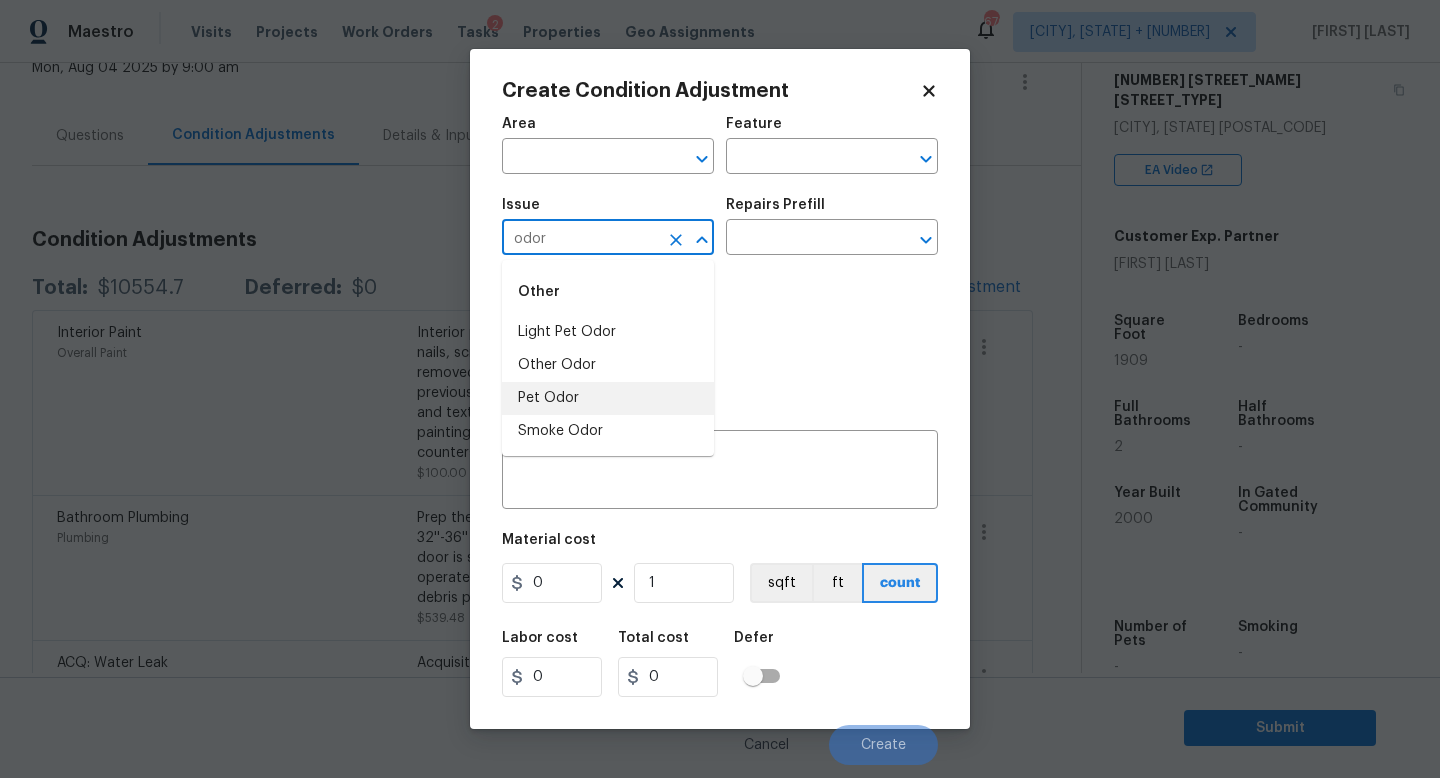 click on "Pet Odor" at bounding box center [608, 398] 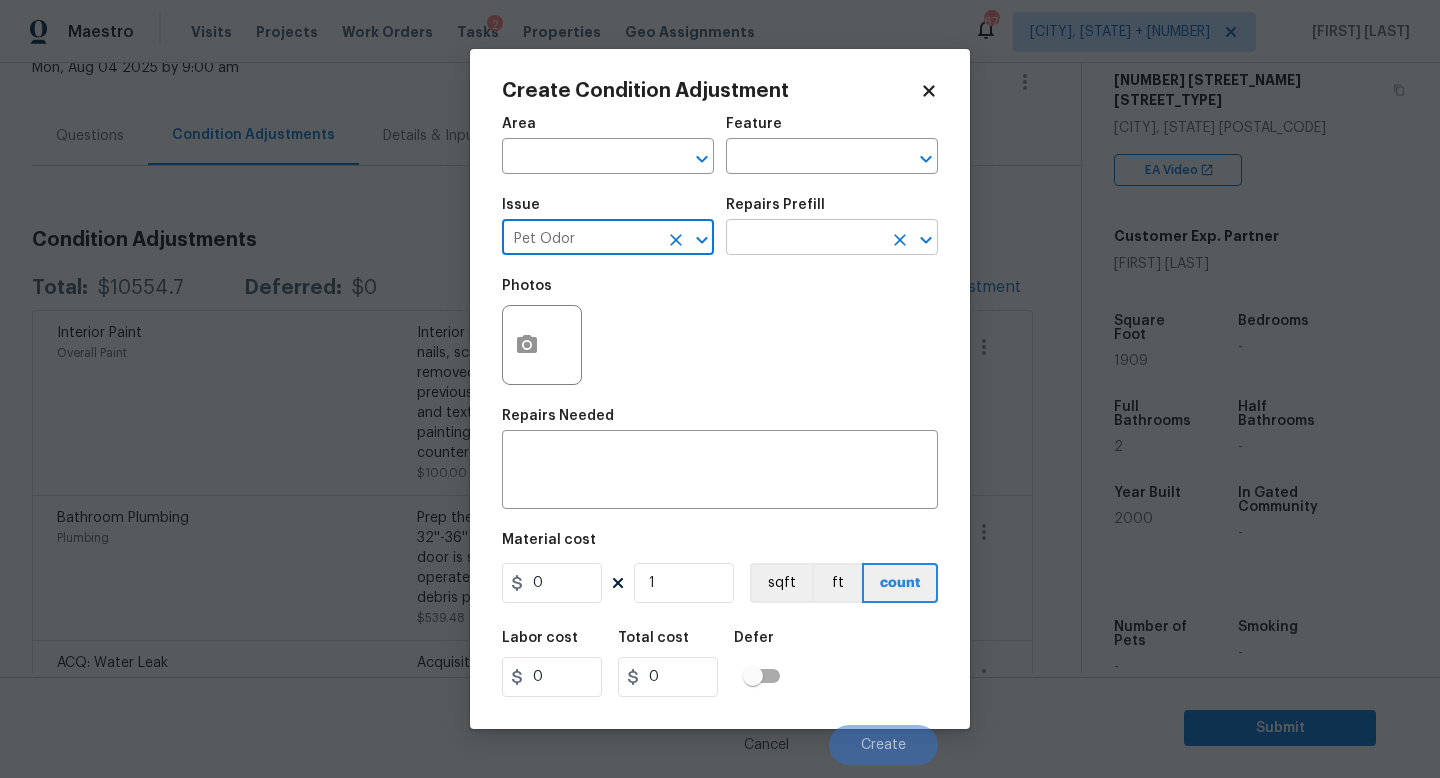 type on "Pet Odor" 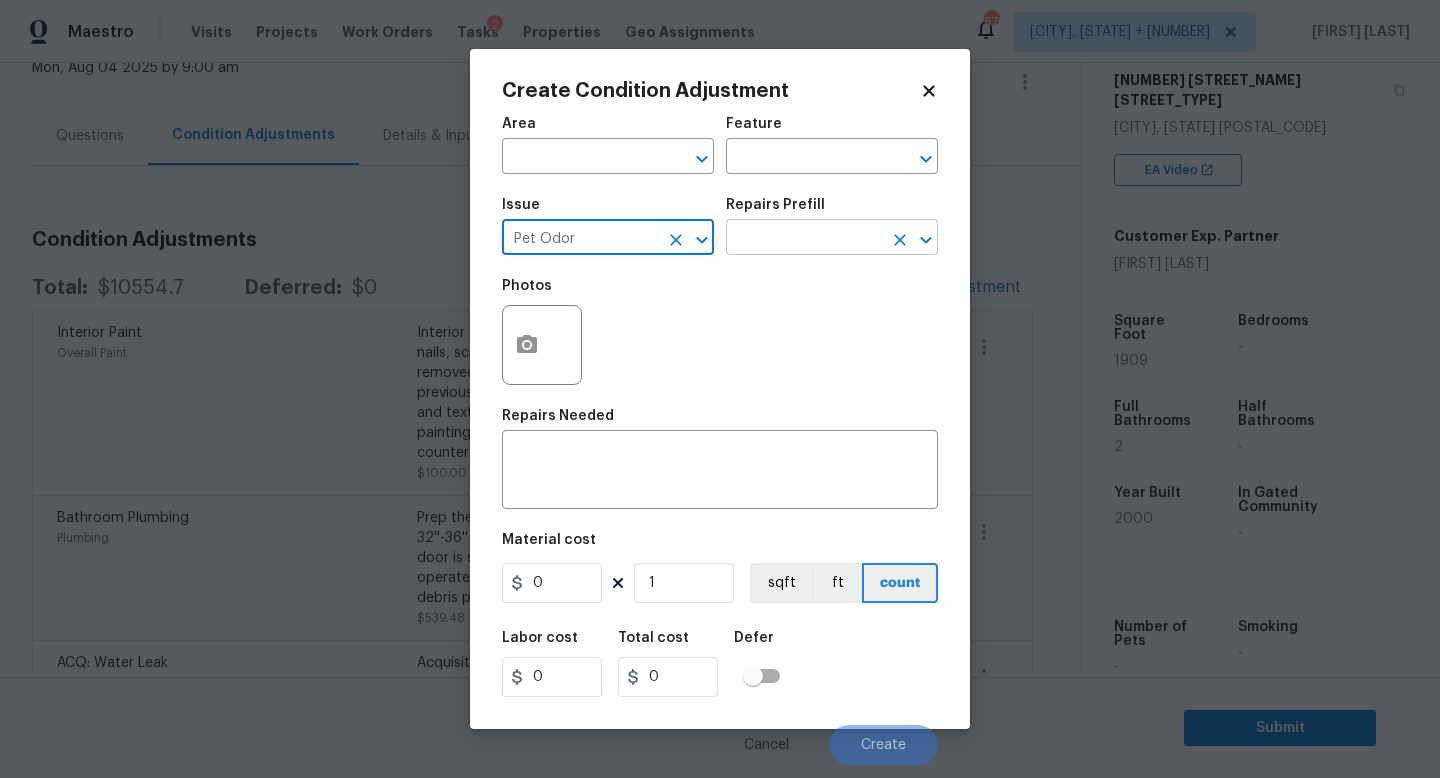 click at bounding box center (804, 239) 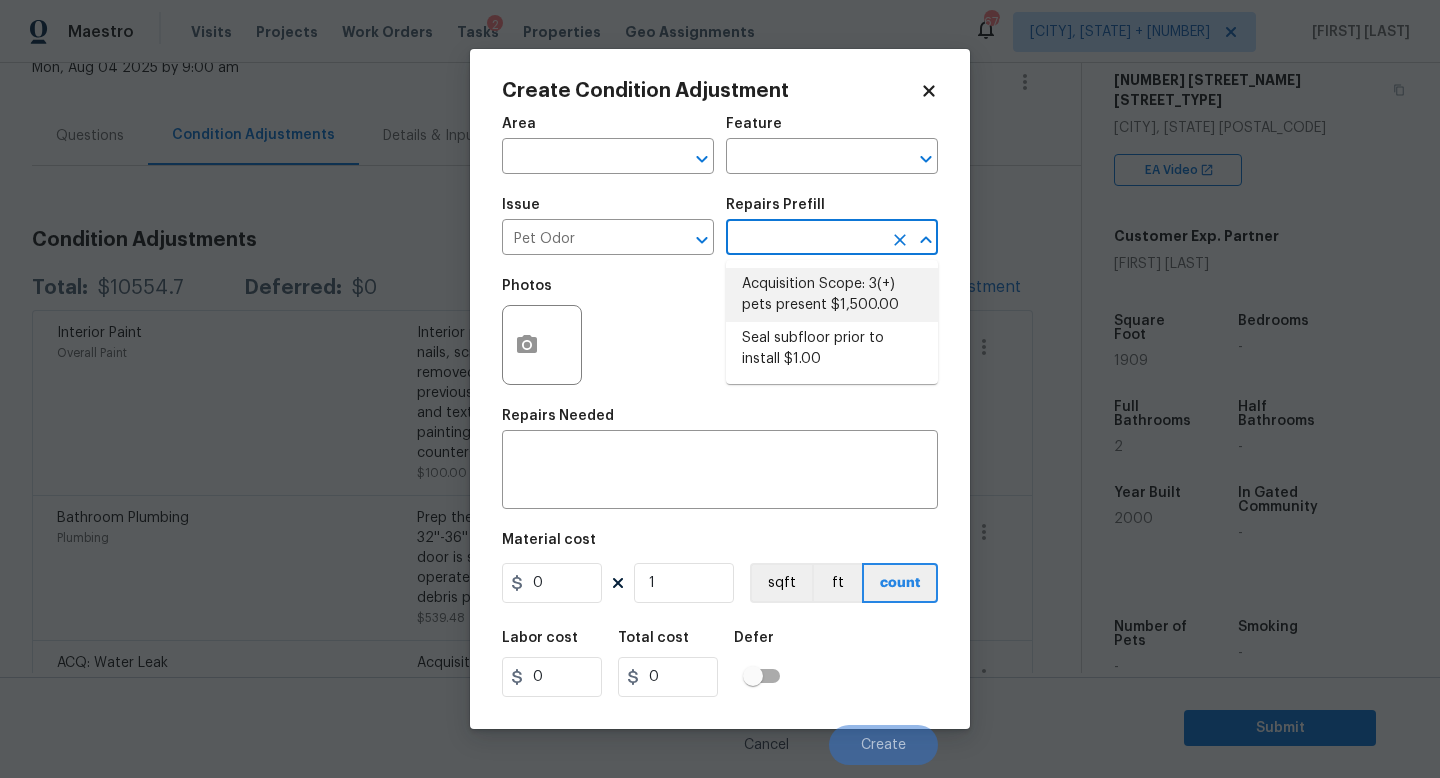 click on "Acquisition Scope: 3(+) pets present $1,500.00" at bounding box center (832, 295) 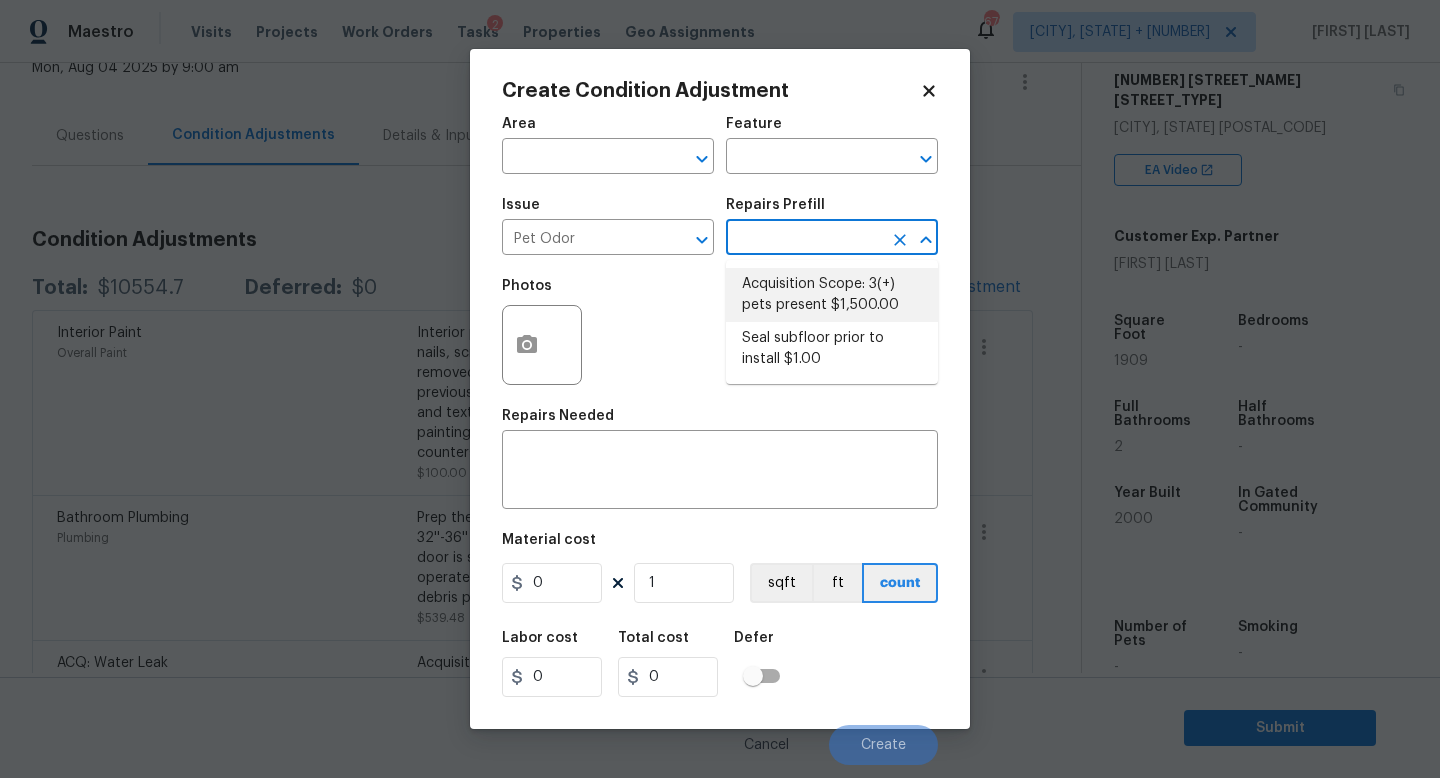 type 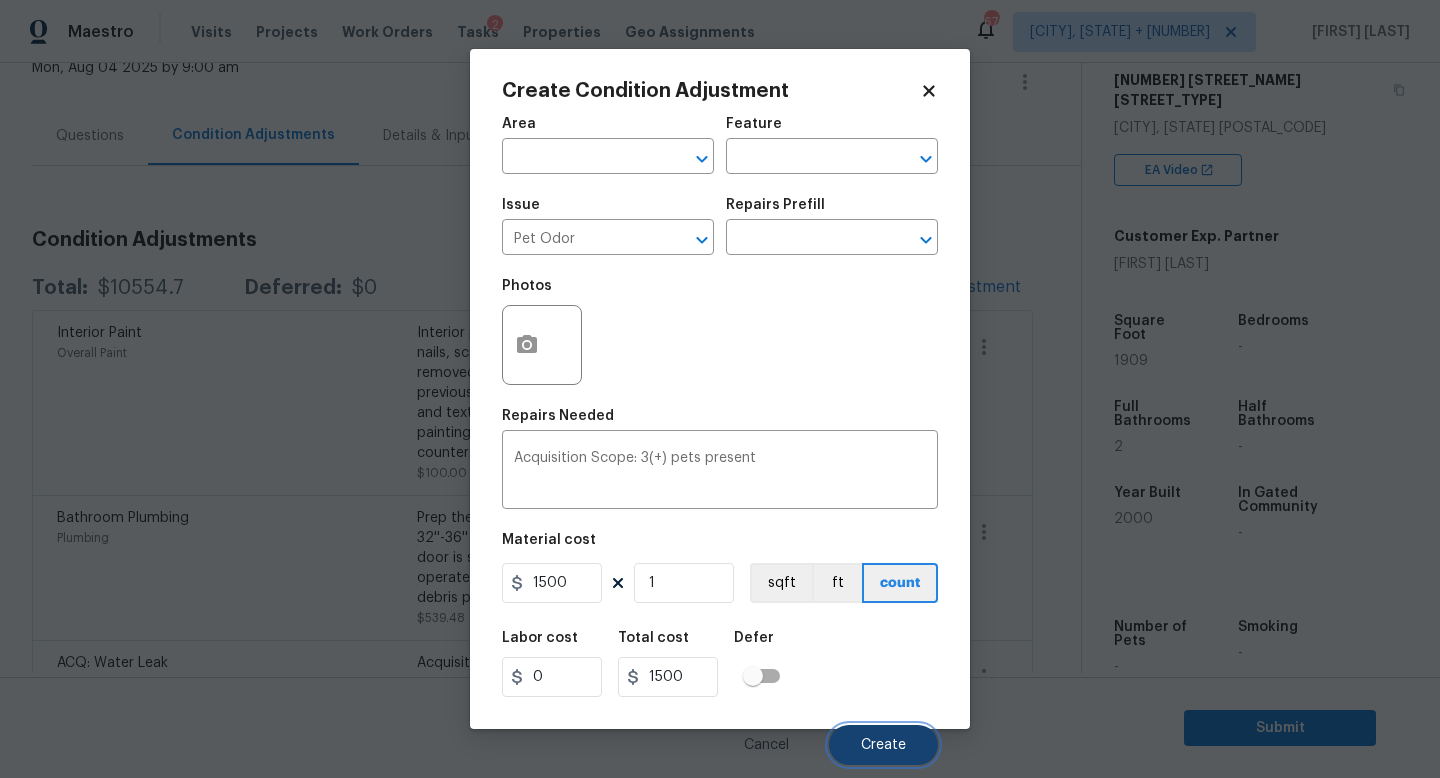 click on "Create" at bounding box center (883, 745) 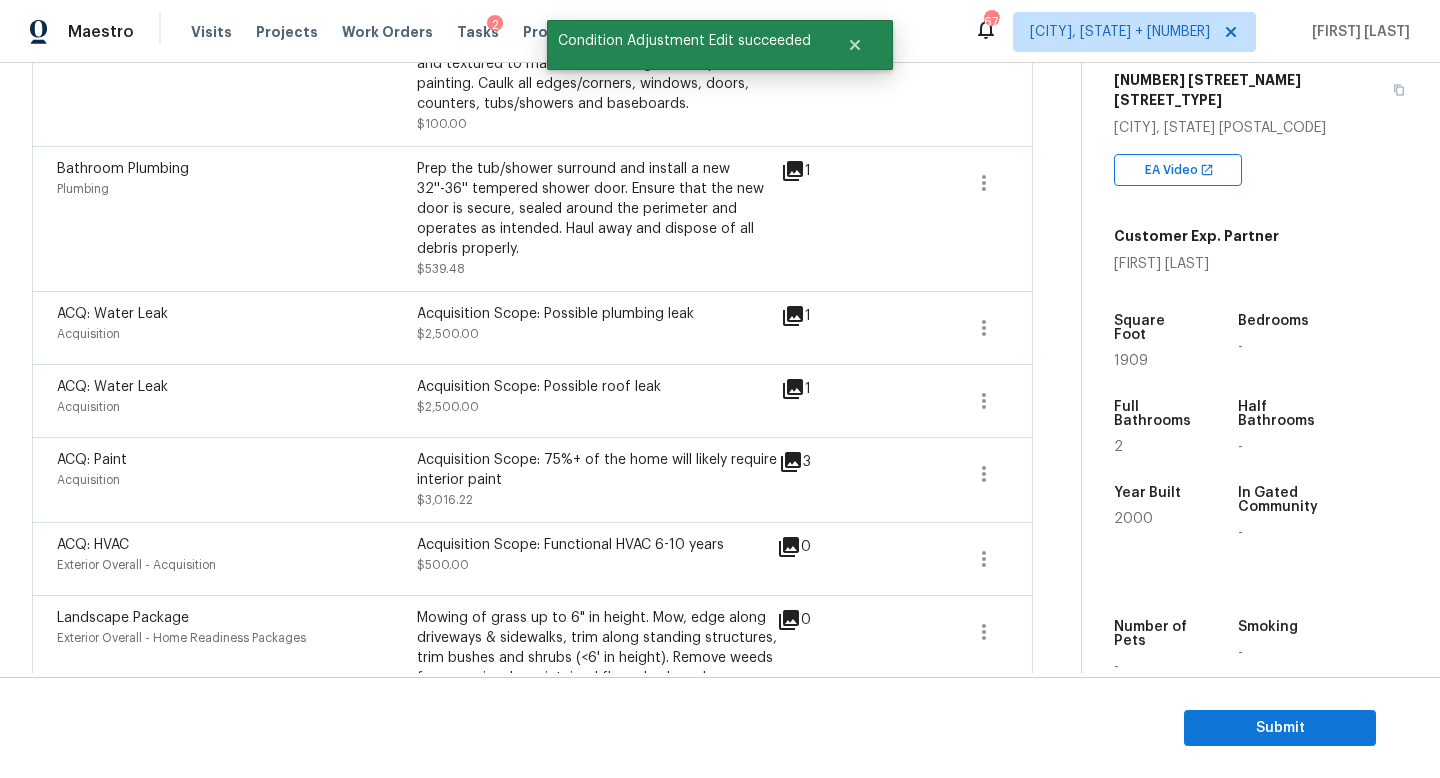 scroll, scrollTop: 0, scrollLeft: 0, axis: both 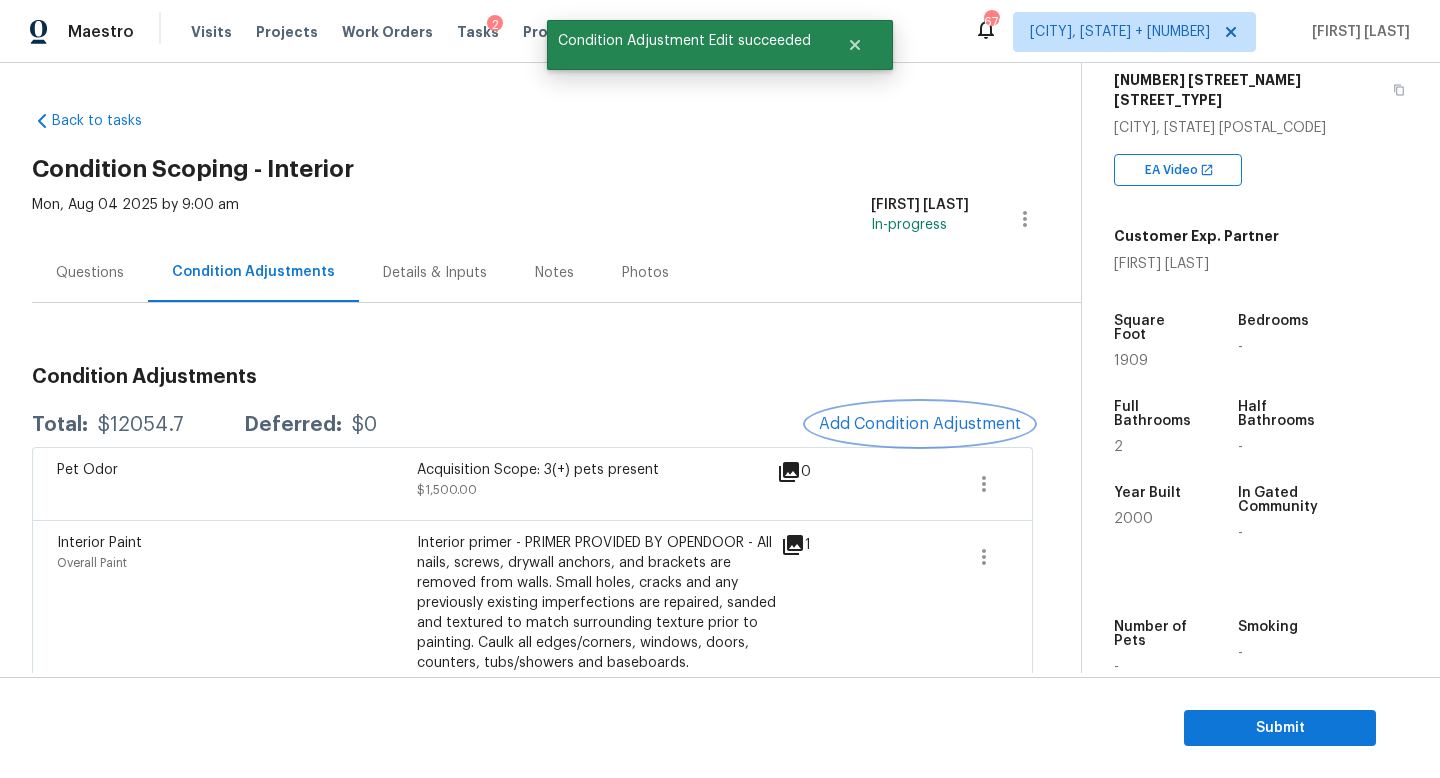 click on "Add Condition Adjustment" at bounding box center [920, 424] 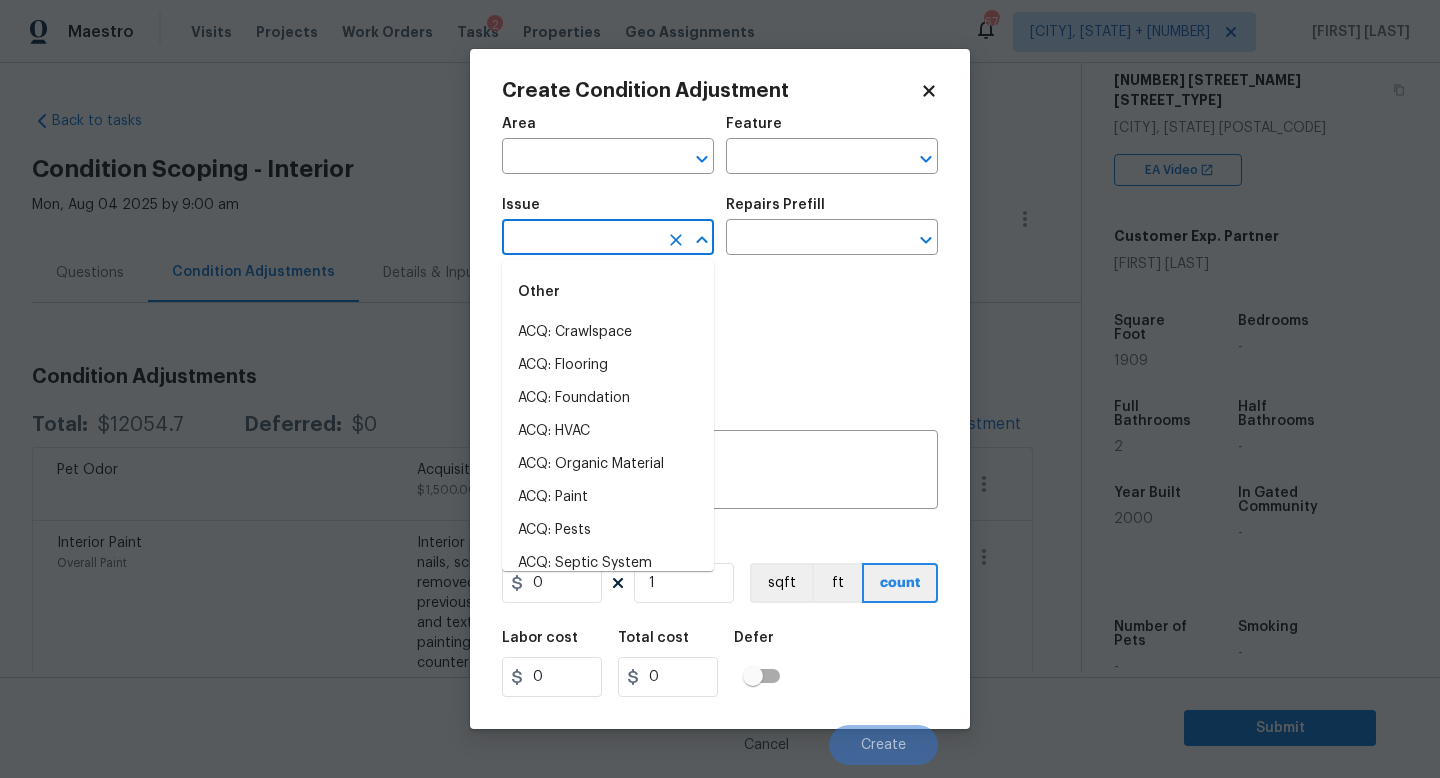 click at bounding box center [580, 239] 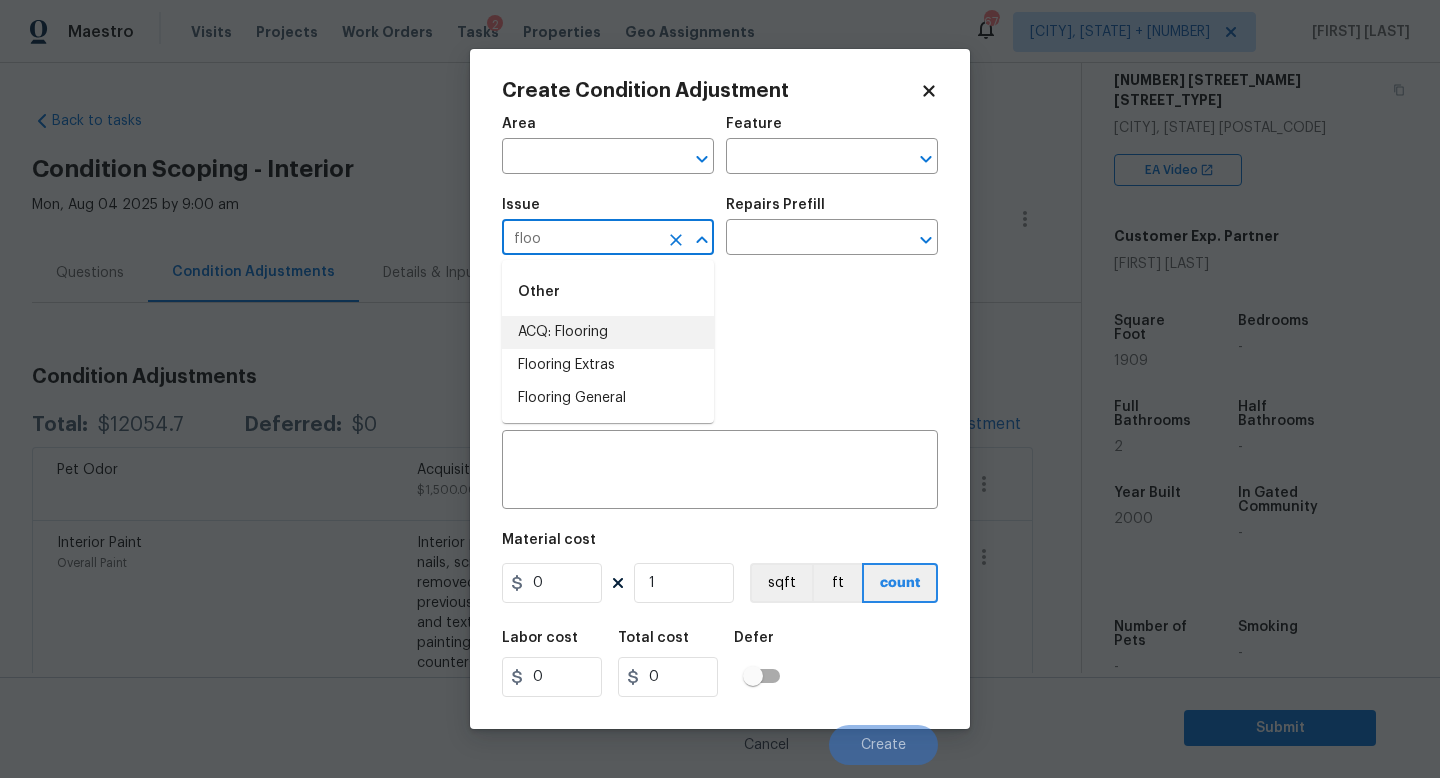 click on "ACQ: Flooring" at bounding box center [608, 332] 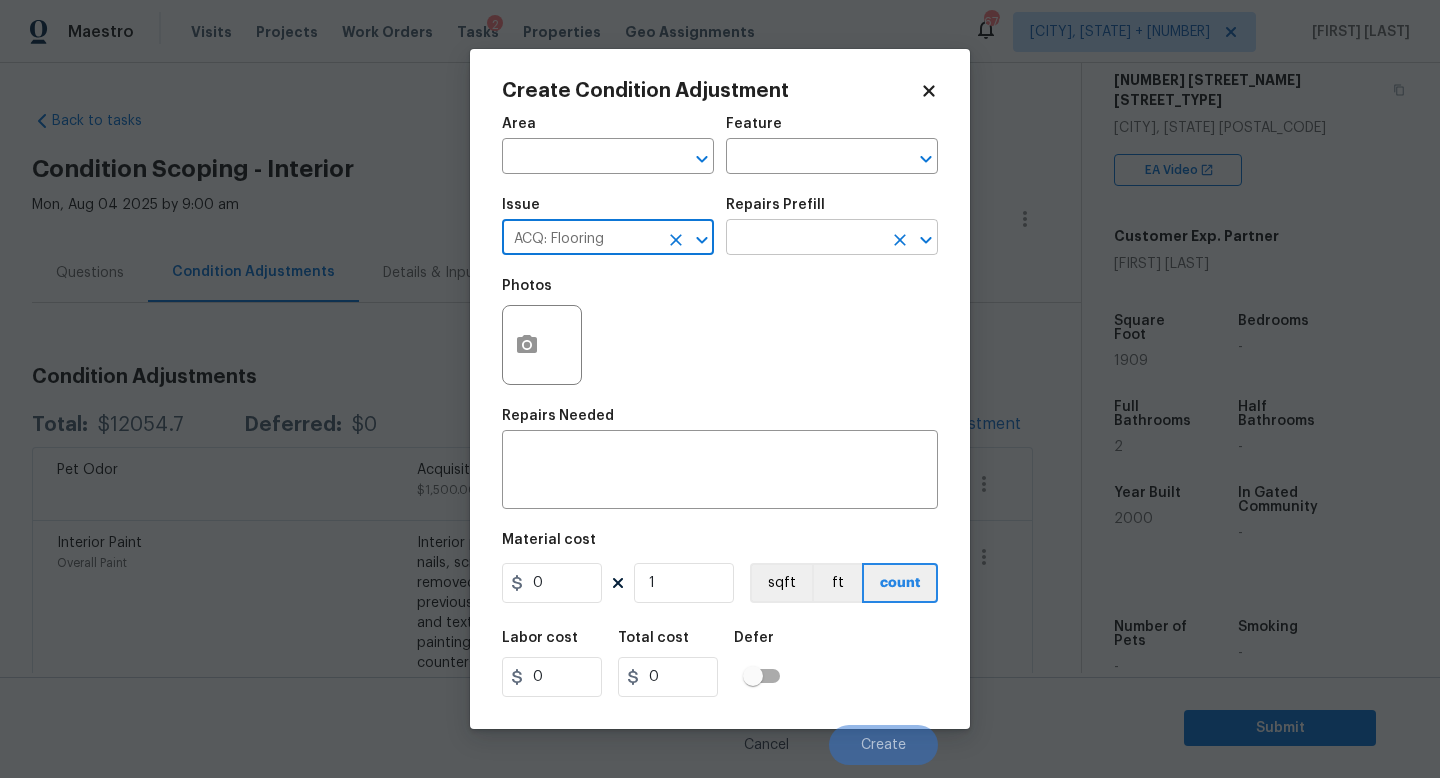type on "ACQ: Flooring" 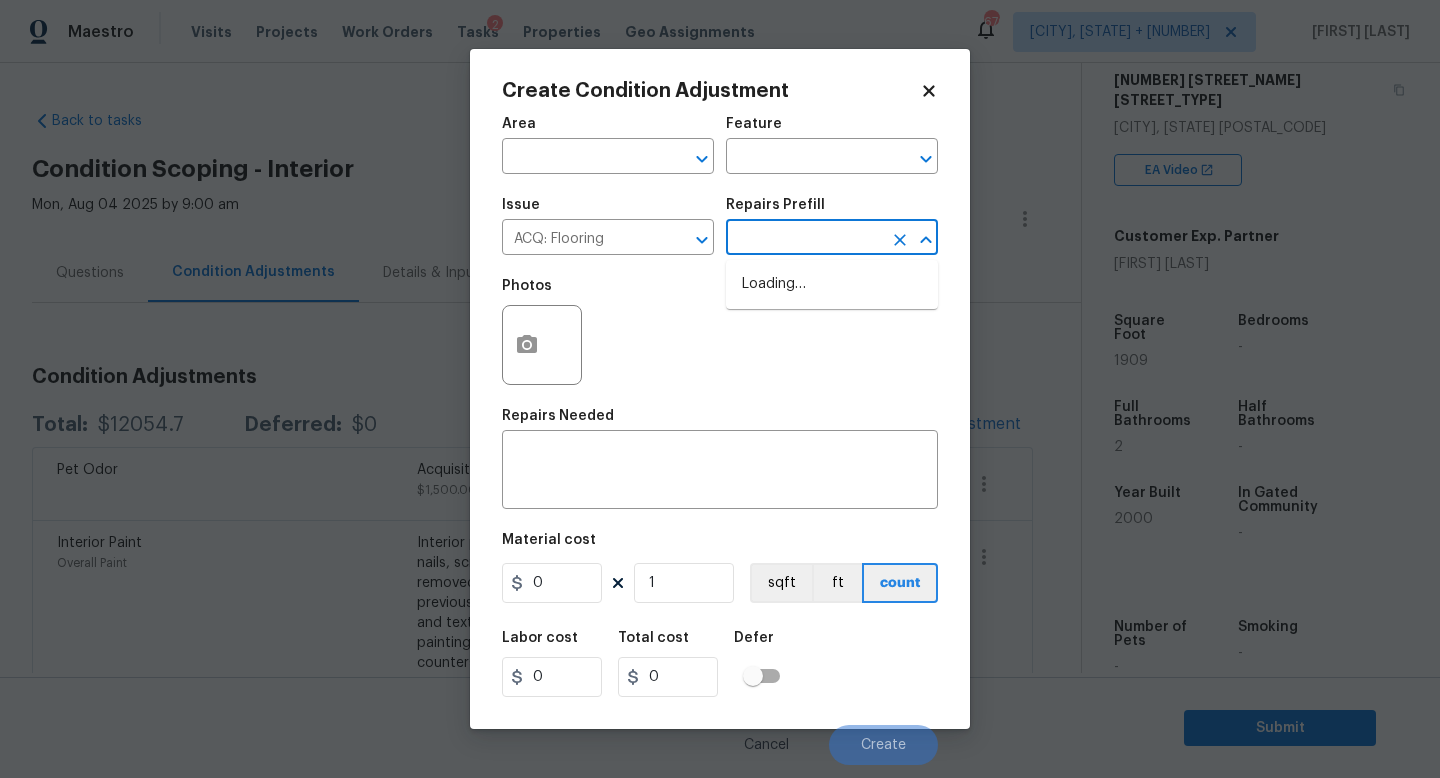 click at bounding box center [804, 239] 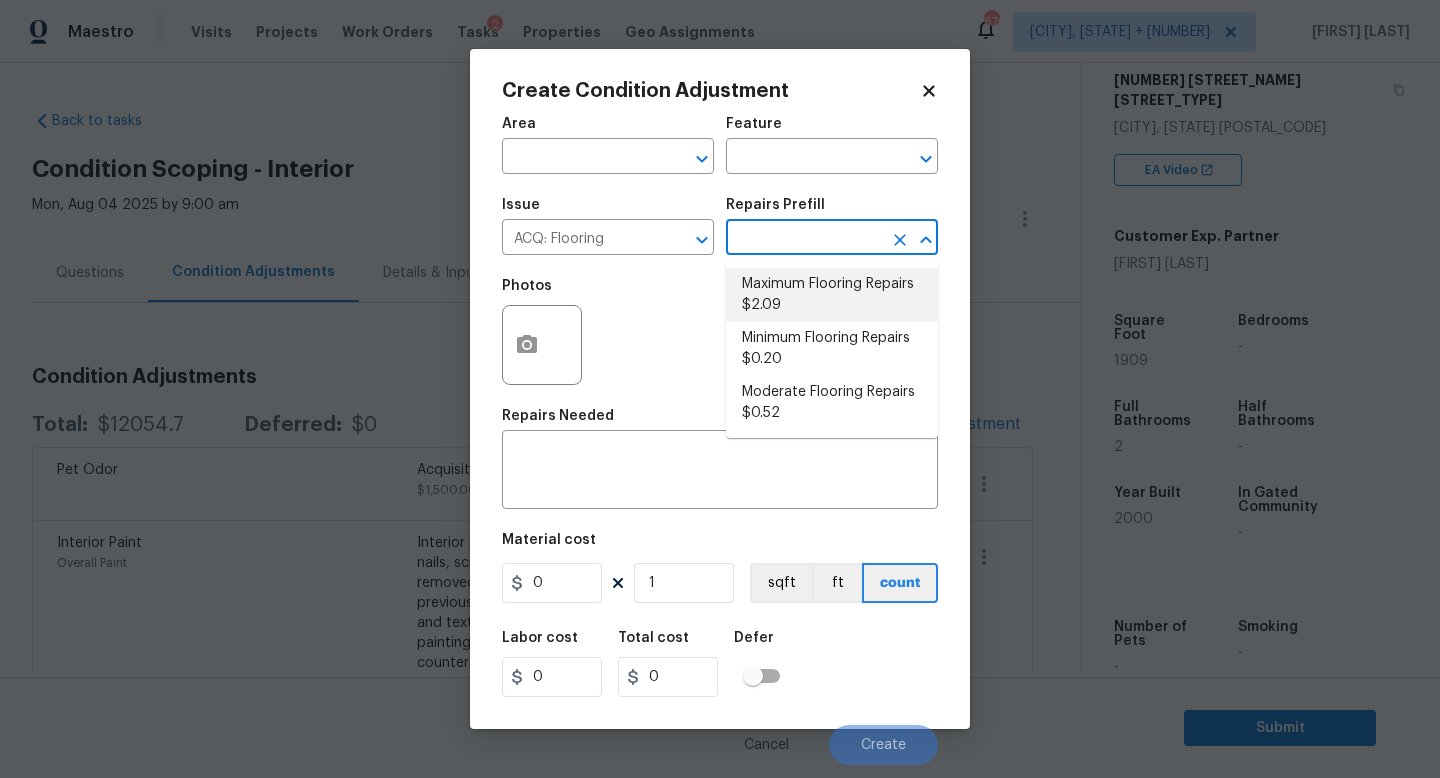 click on "Maximum Flooring Repairs $2.09" at bounding box center [832, 295] 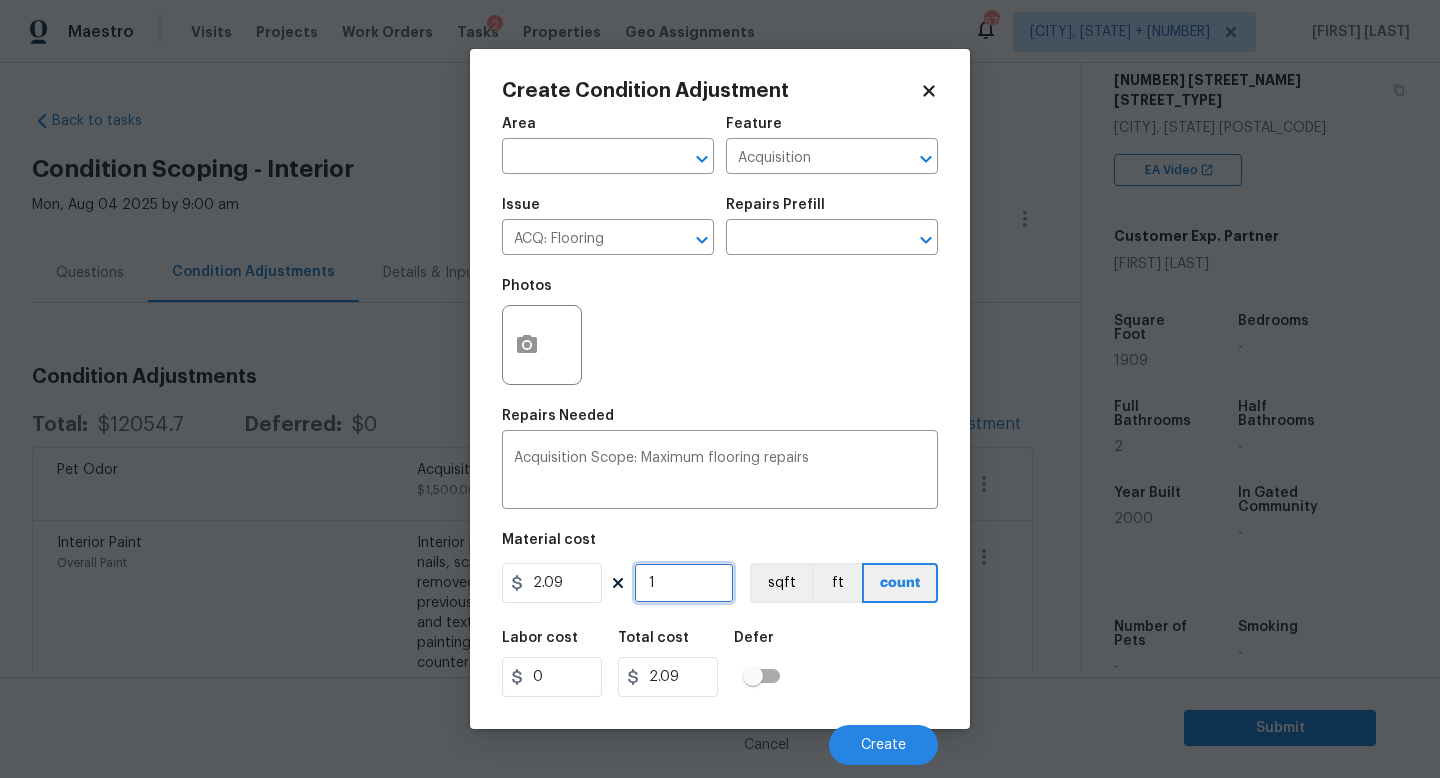 click on "1" at bounding box center (684, 583) 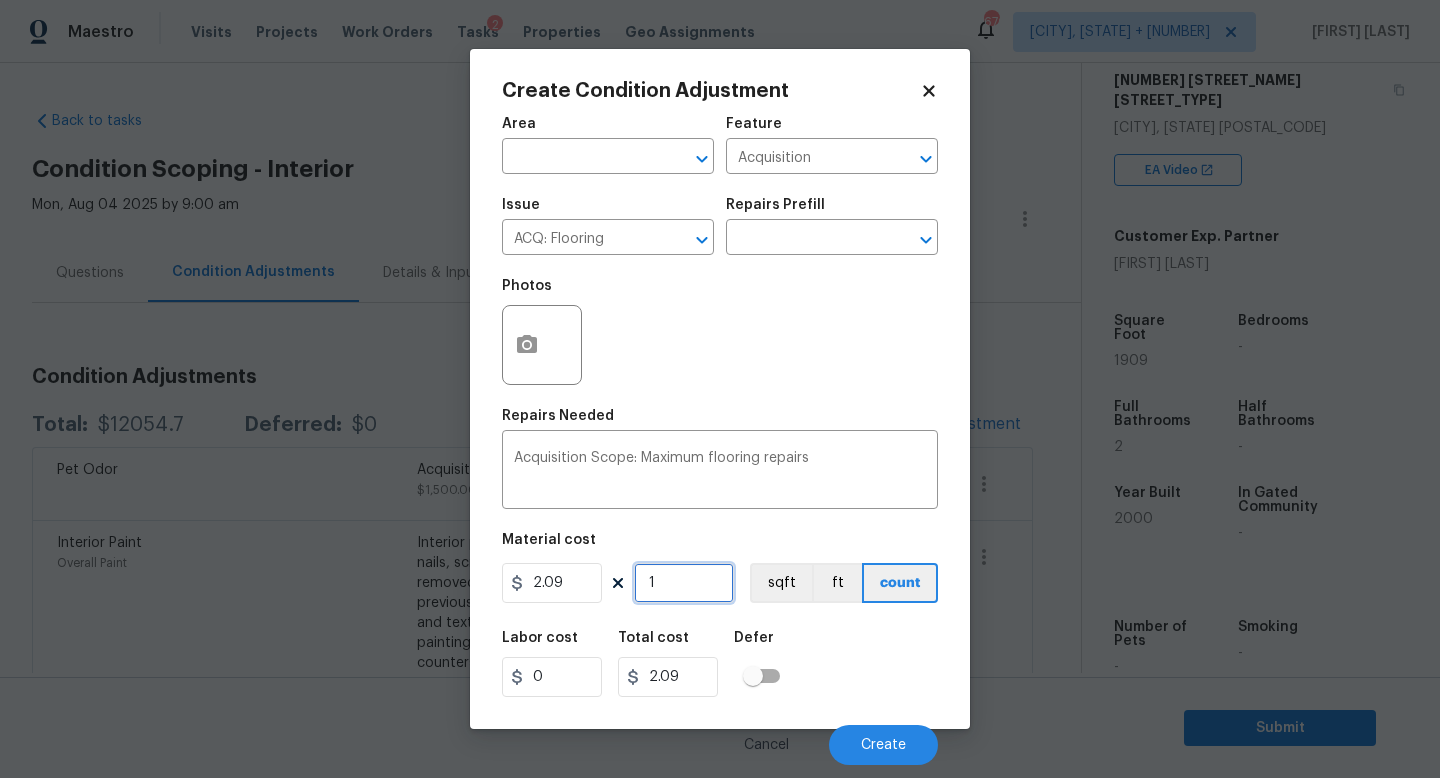 type on "0" 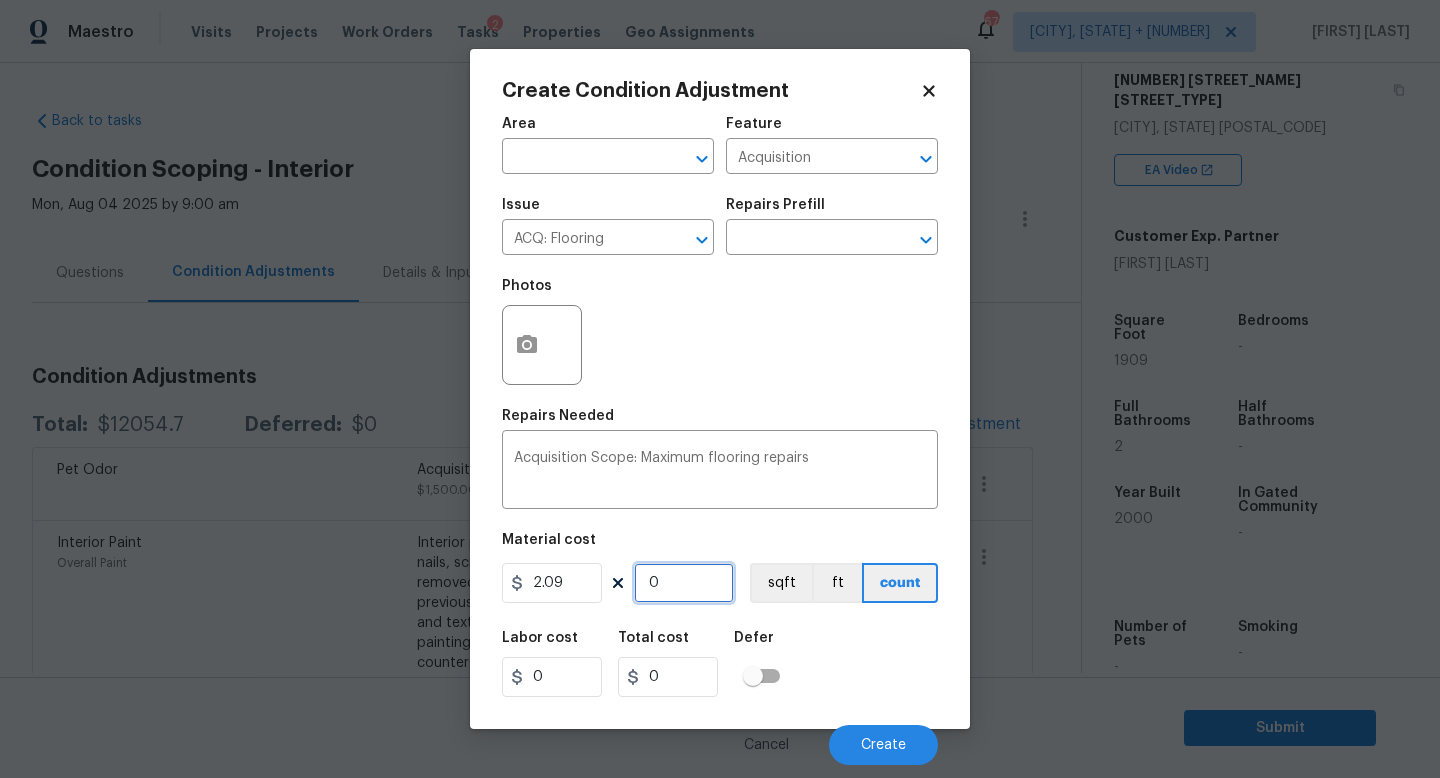 type on "1" 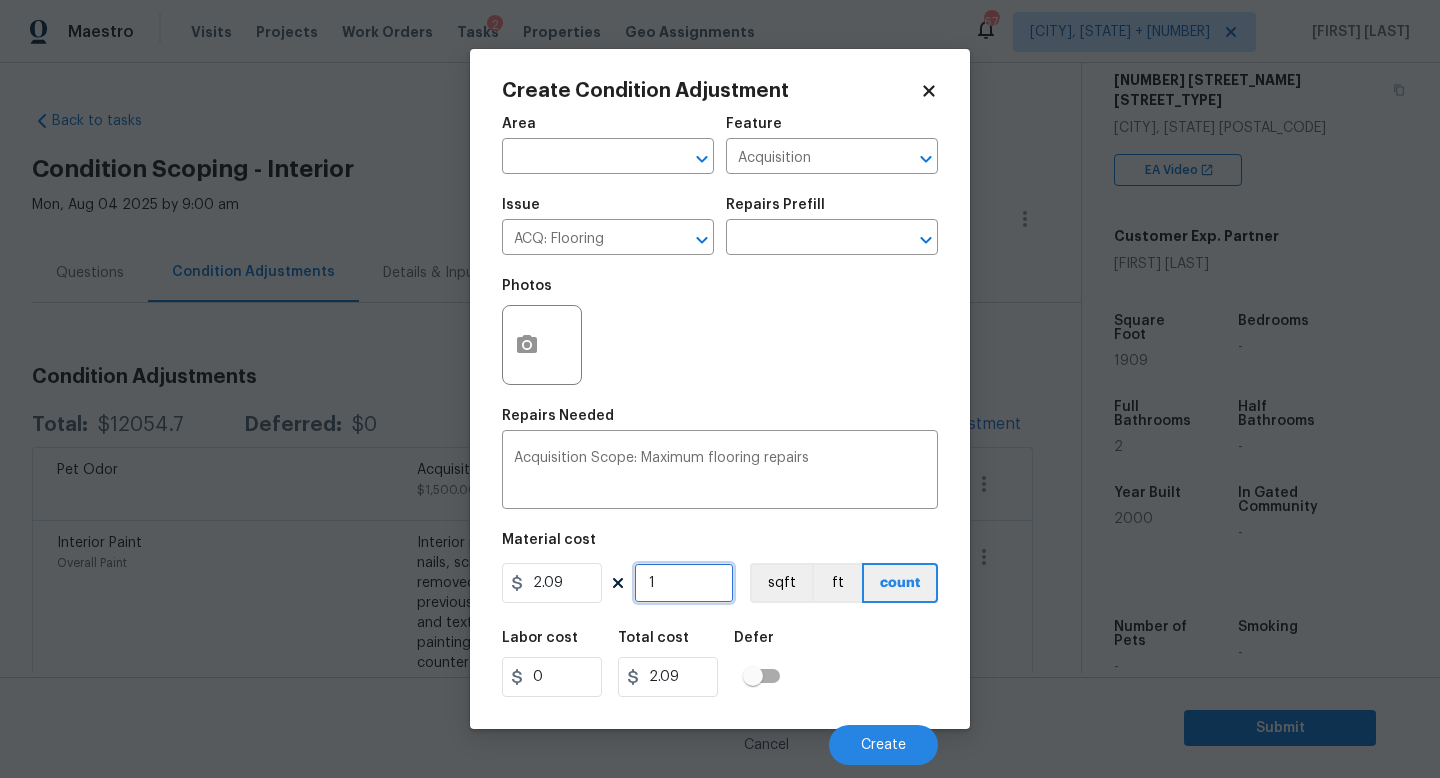 type on "19" 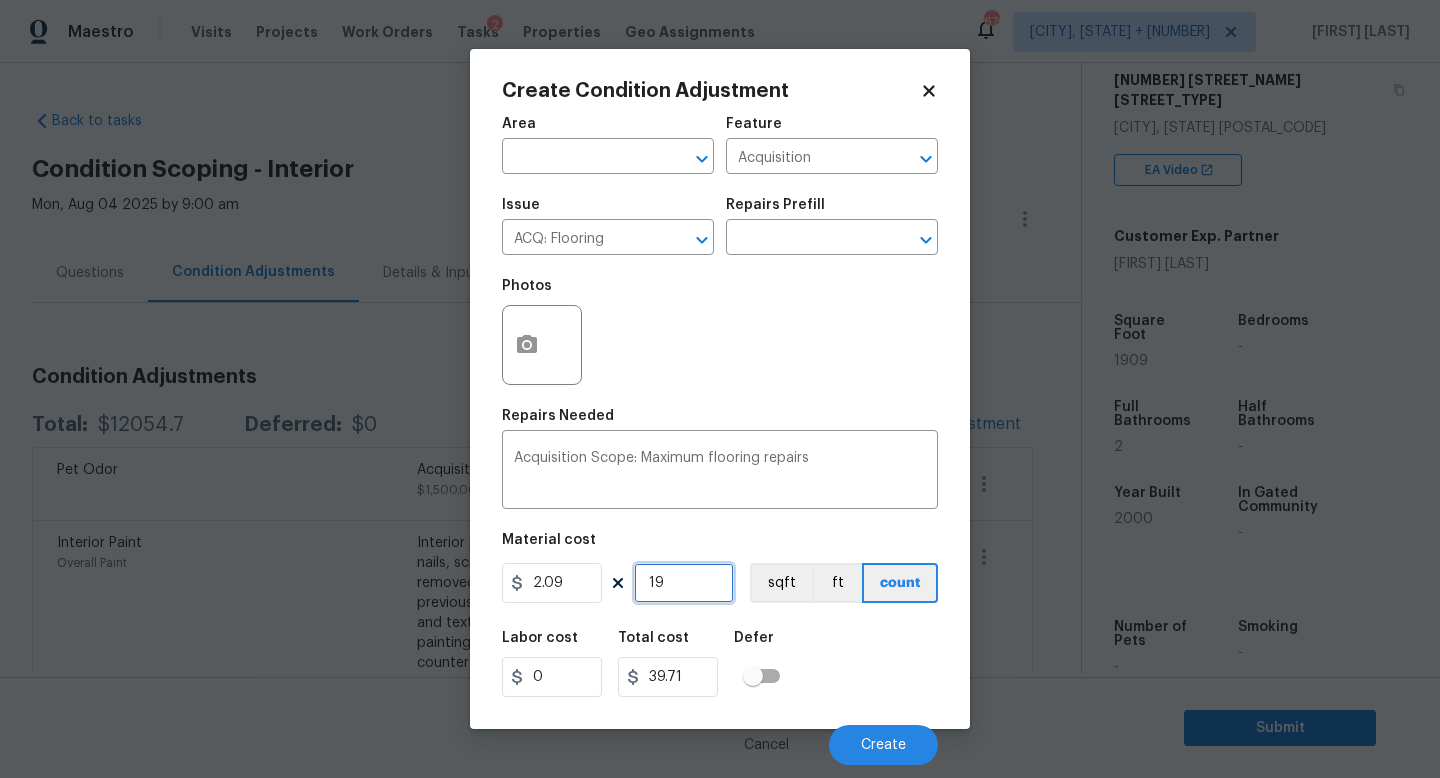 type on "190" 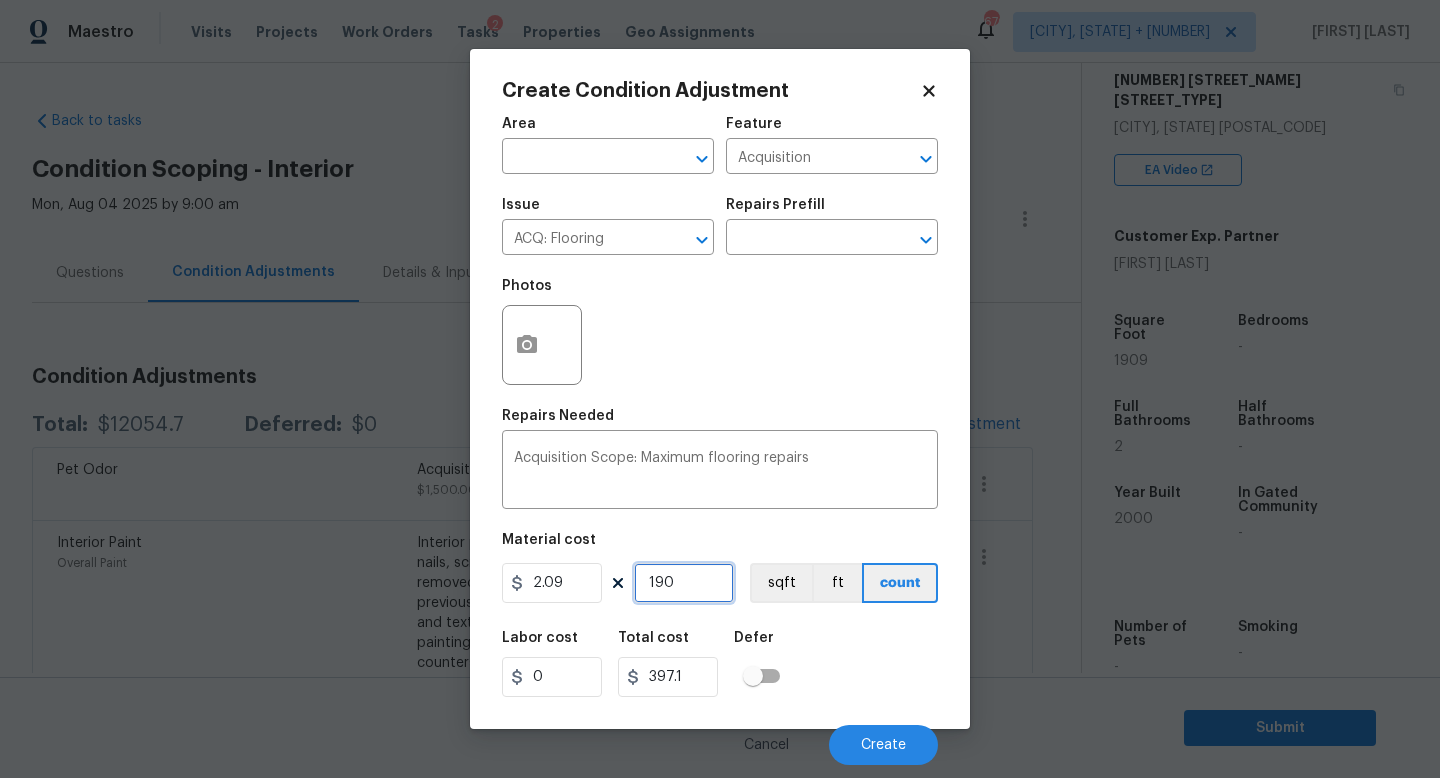 type on "1909" 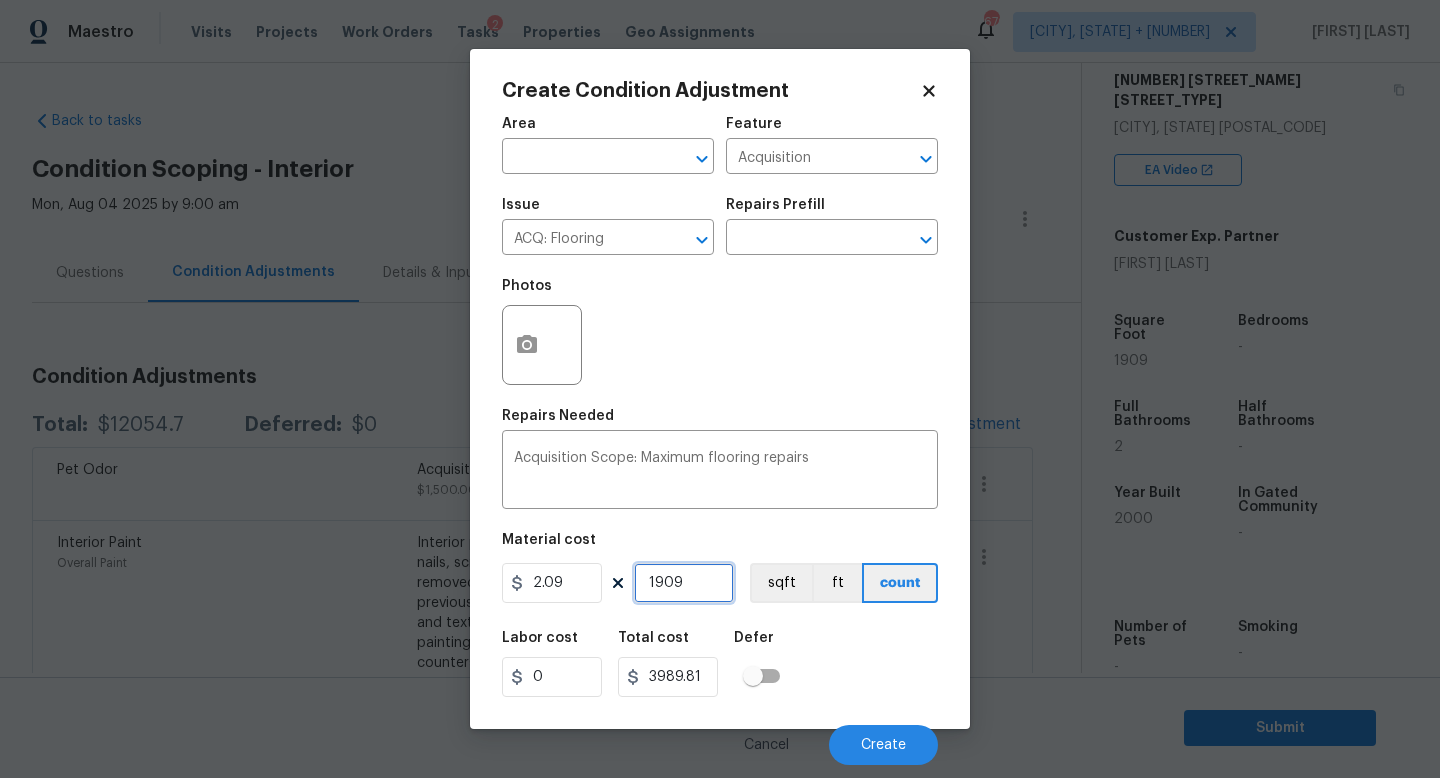 type on "1909" 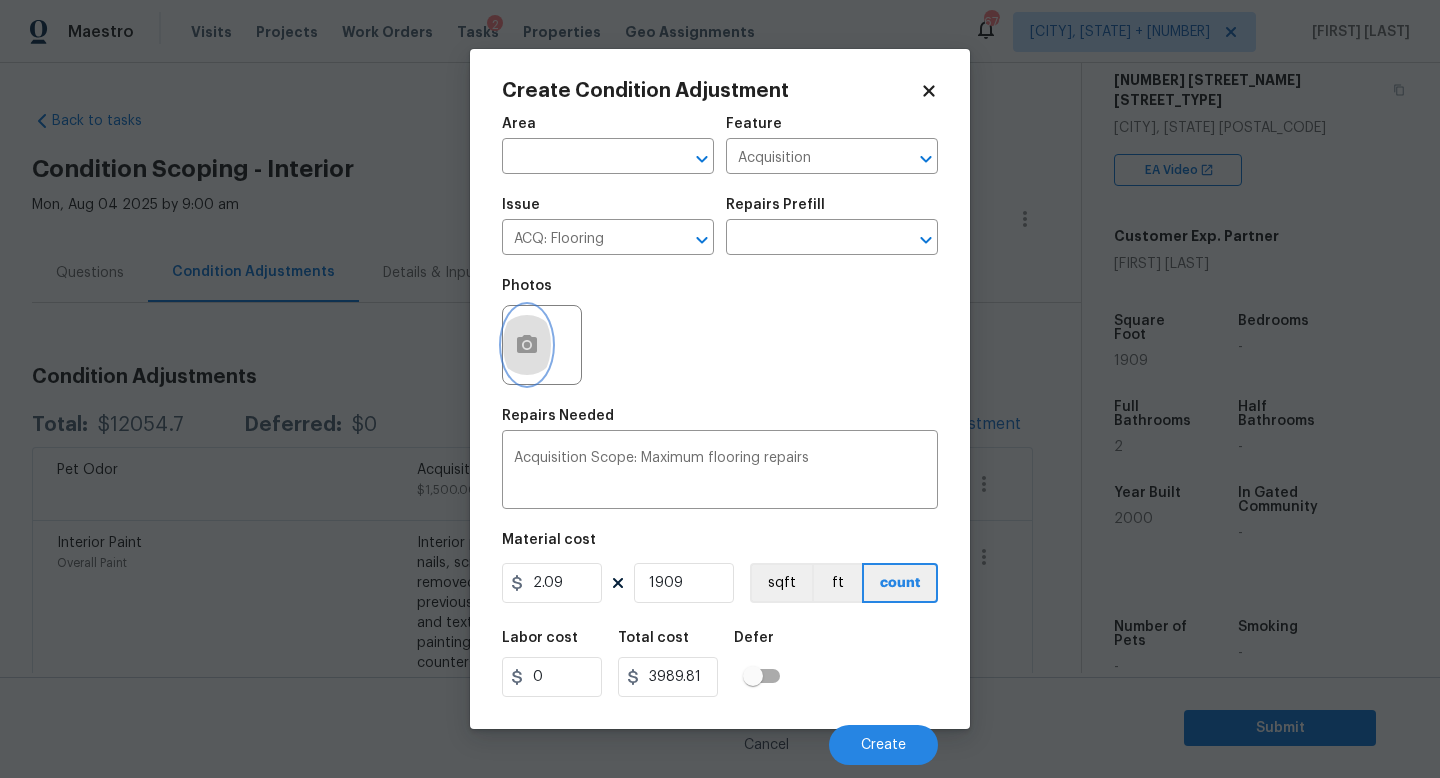 click 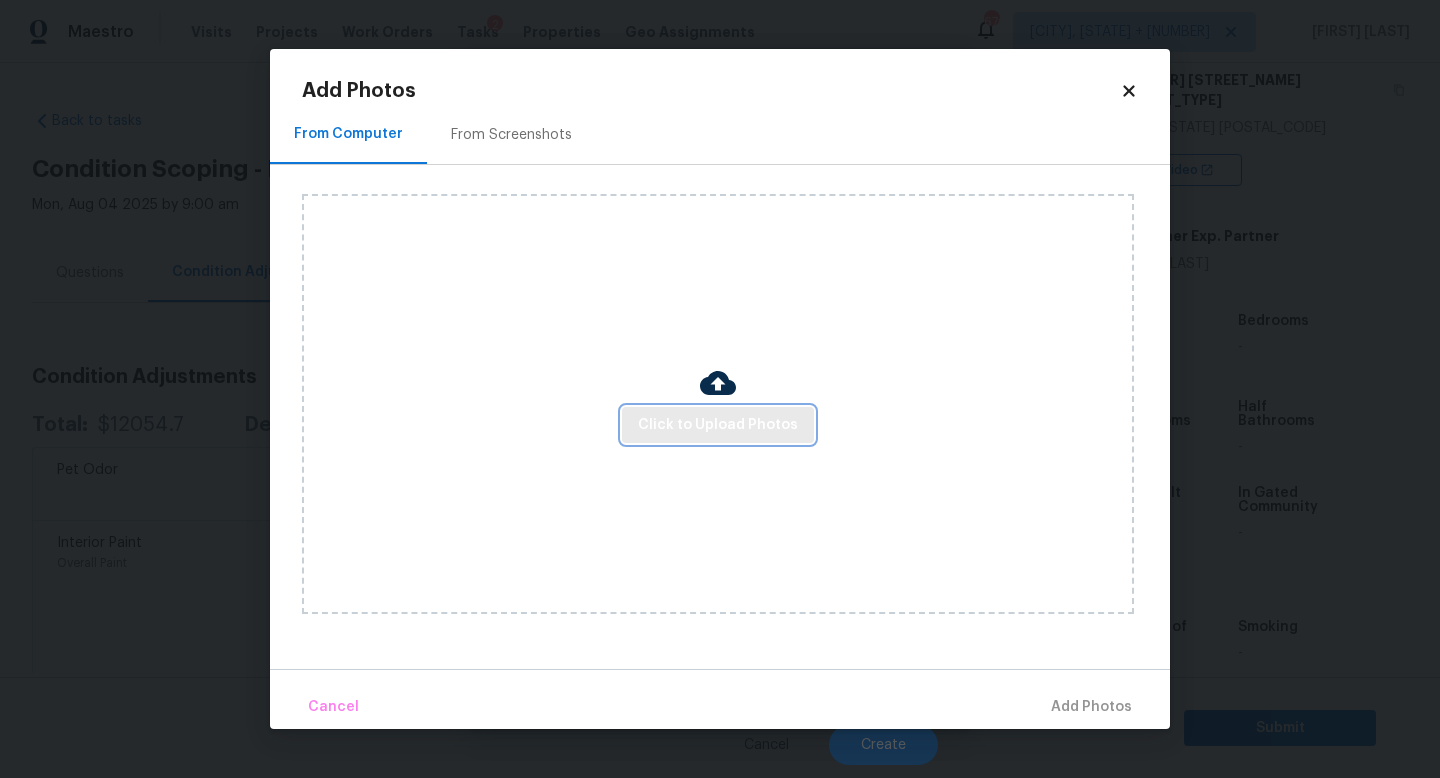 click on "Click to Upload Photos" at bounding box center (718, 425) 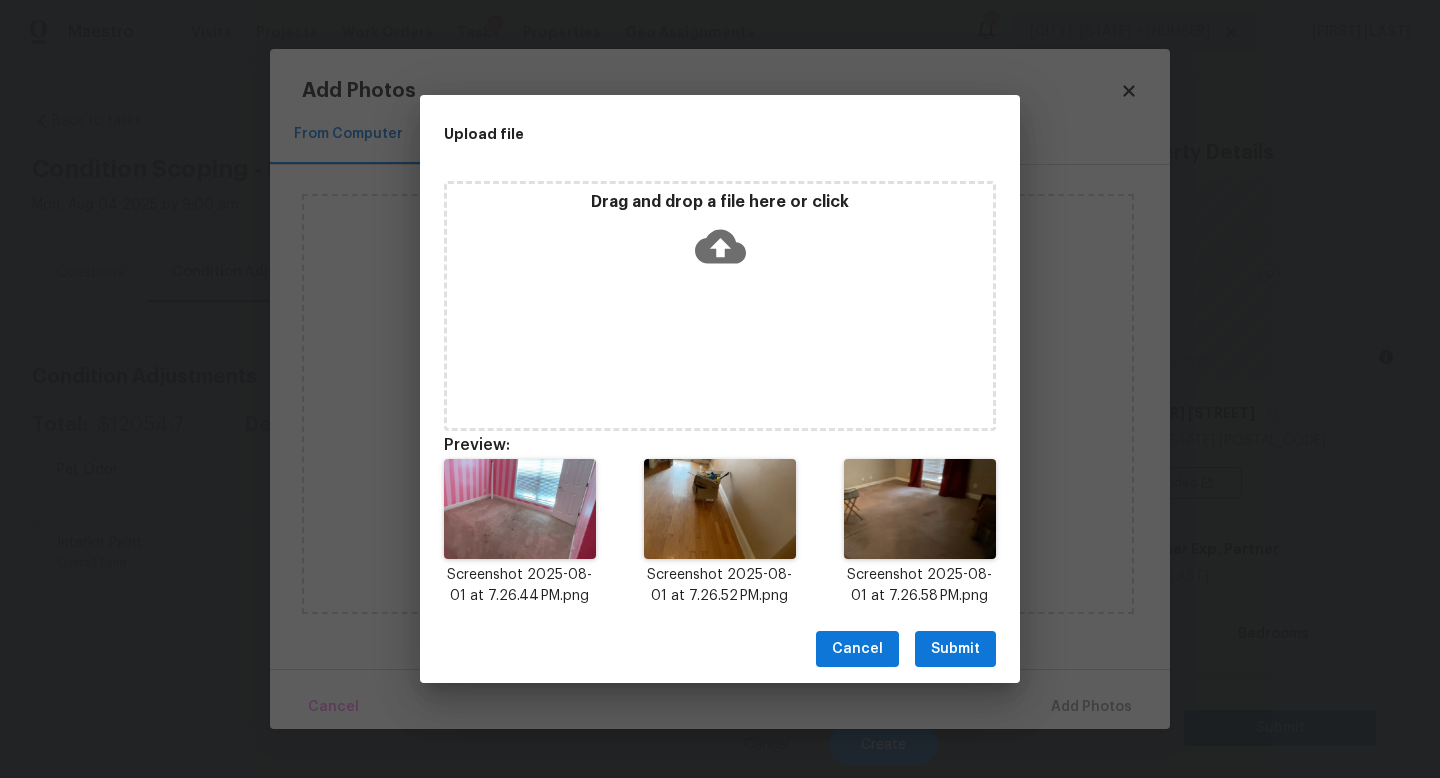 scroll, scrollTop: 0, scrollLeft: 0, axis: both 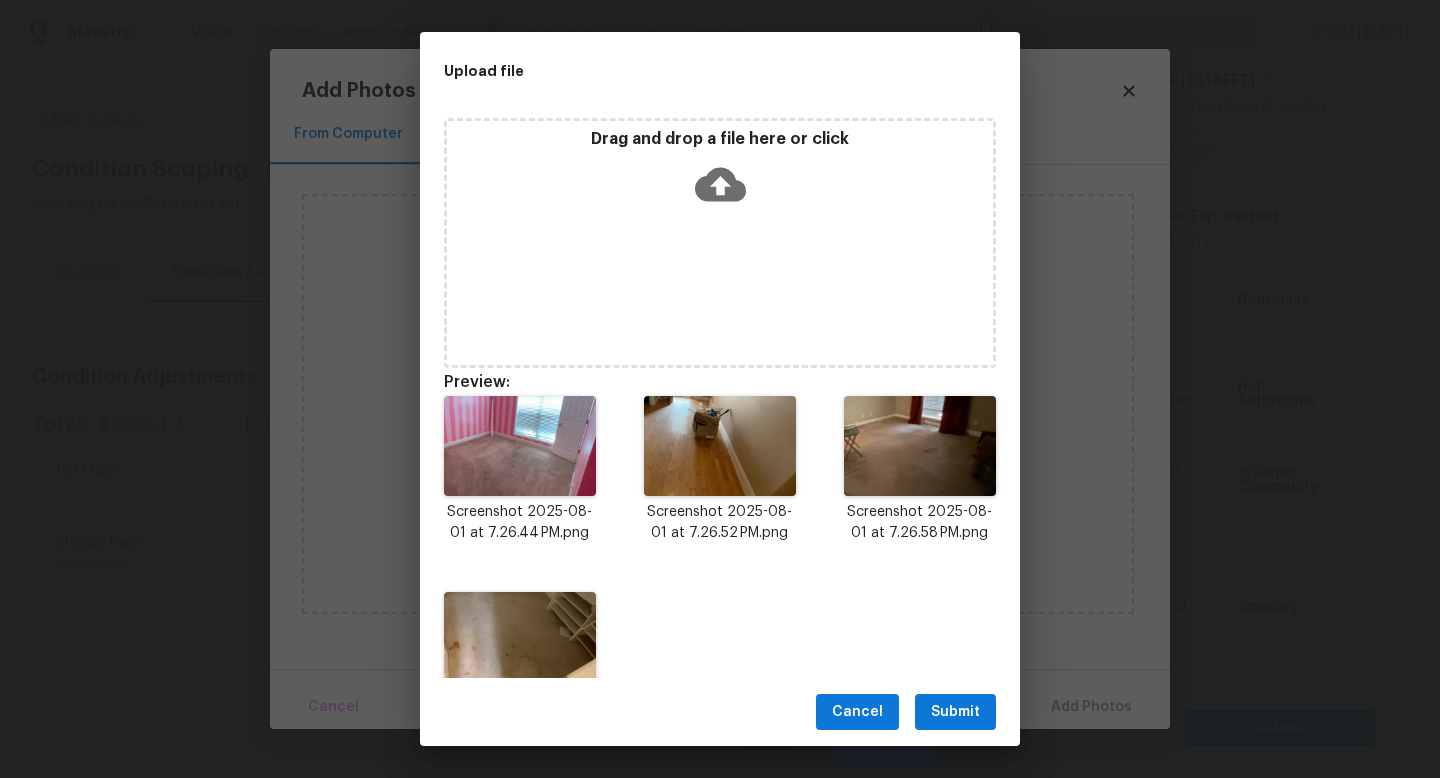 click on "Cancel Submit" at bounding box center (720, 712) 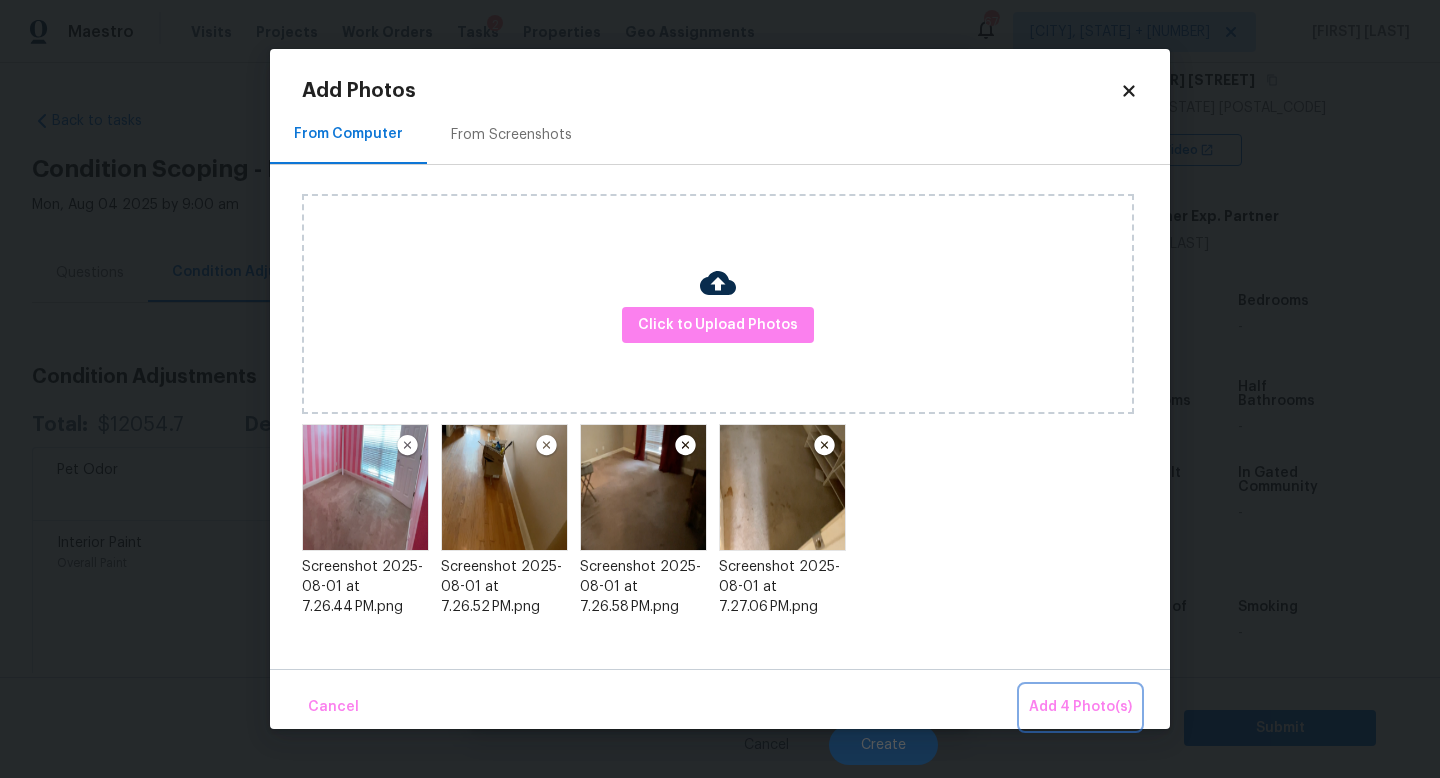 click on "Add 4 Photo(s)" at bounding box center [1080, 707] 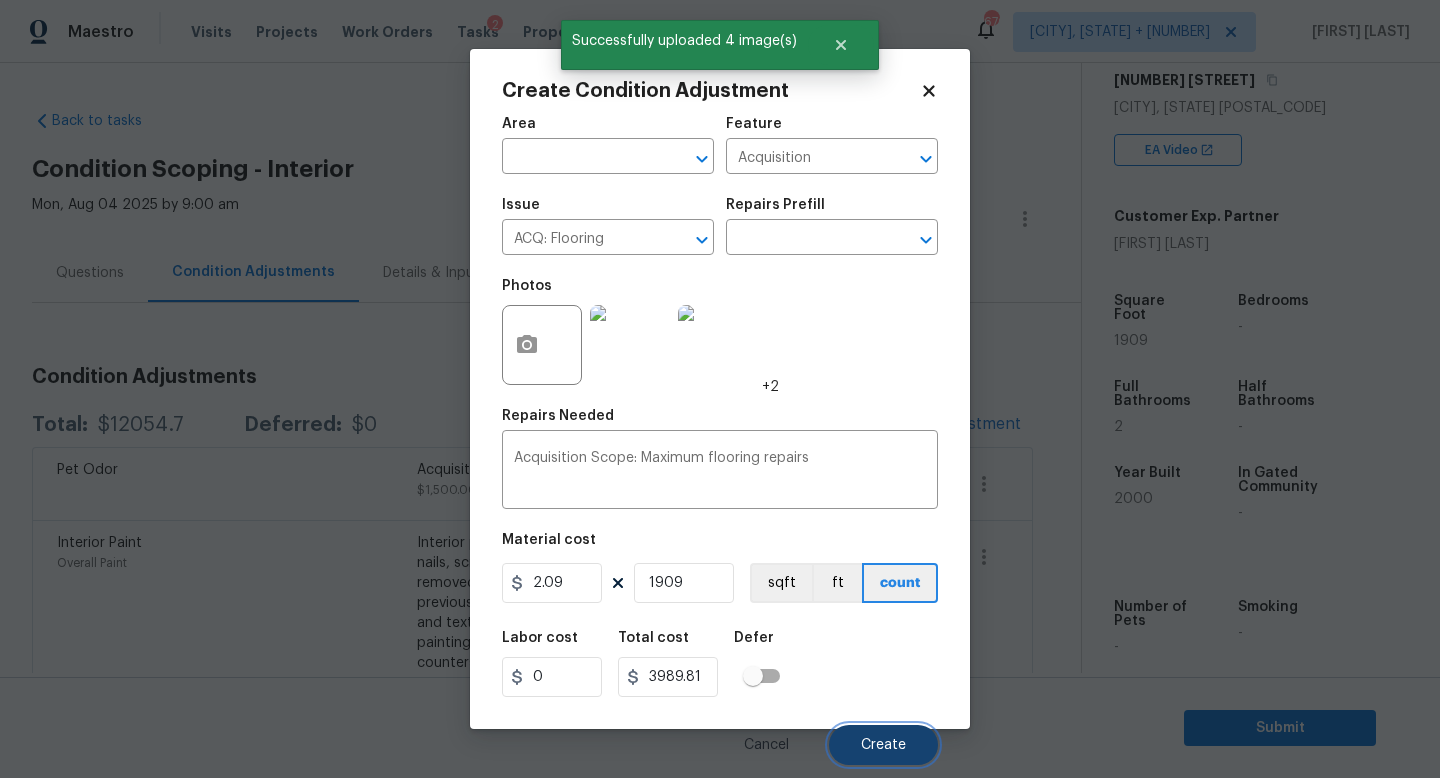 click on "Create" at bounding box center [883, 745] 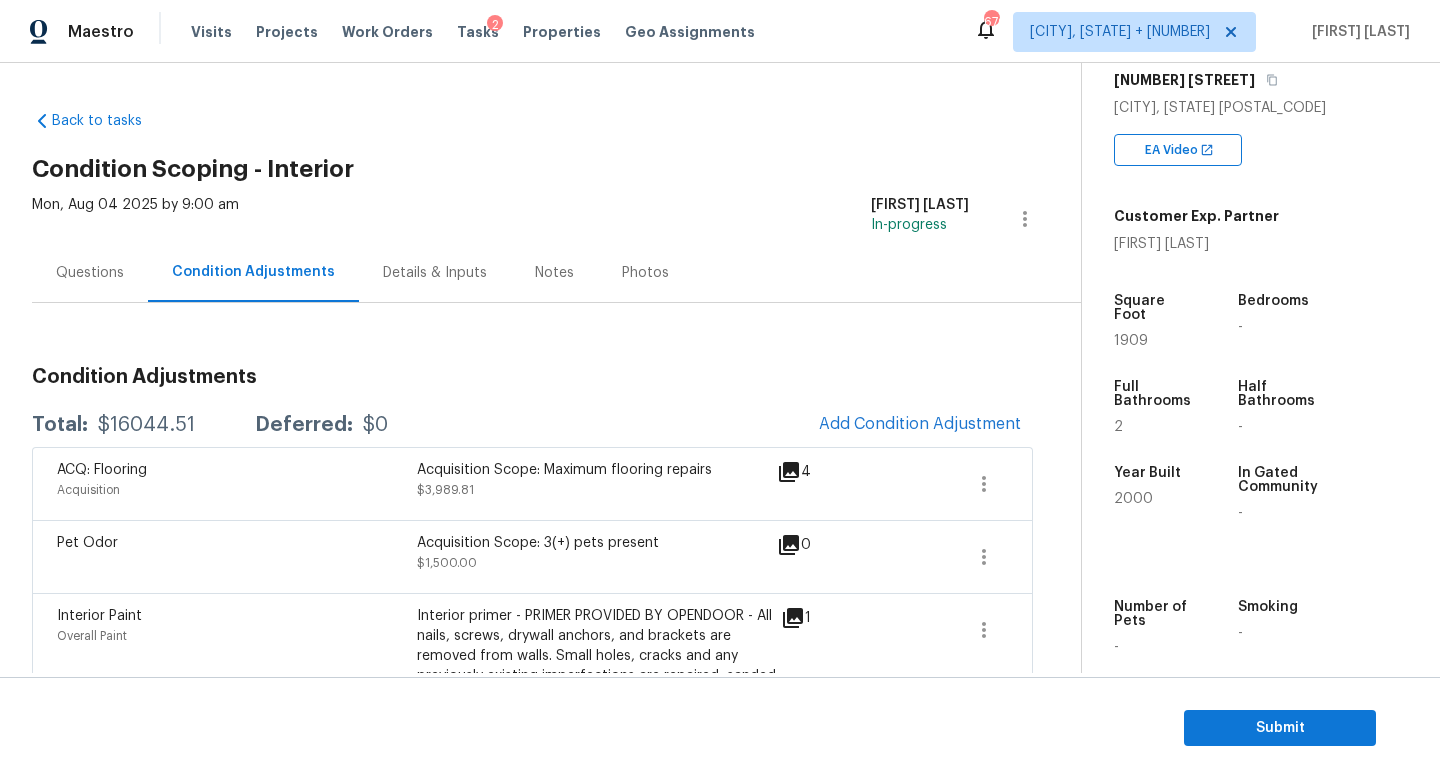 click on "Condition Adjustments Total:  $16044.51 Deferred:  $0 Add Condition Adjustment ACQ: Flooring Acquisition Acquisition Scope: Maximum flooring repairs $3,989.81   4 Pet Odor Acquisition Scope: 3(+) pets present $1,500.00   0 Interior Paint Overall Paint Interior primer - PRIMER PROVIDED BY OPENDOOR - All nails, screws, drywall anchors, and brackets are removed from walls. Small holes, cracks and any previously existing imperfections are repaired, sanded and textured to match surrounding texture prior to painting. Caulk all edges/corners, windows, doors, counters, tubs/showers and baseboards. $100.00   1 Bathroom Plumbing Plumbing Prep the tub/shower surround and install a new 32''-36'' tempered shower door. Ensure that the new door is secure, sealed around the perimeter and operates as intended. Haul away and dispose of all debris properly. $539.48   1 ACQ: Water Leak Acquisition Acquisition Scope: Possible plumbing leak $2,500.00   1 ACQ: Water Leak Acquisition Acquisition Scope: Possible roof leak $2,500.00" at bounding box center (532, 1017) 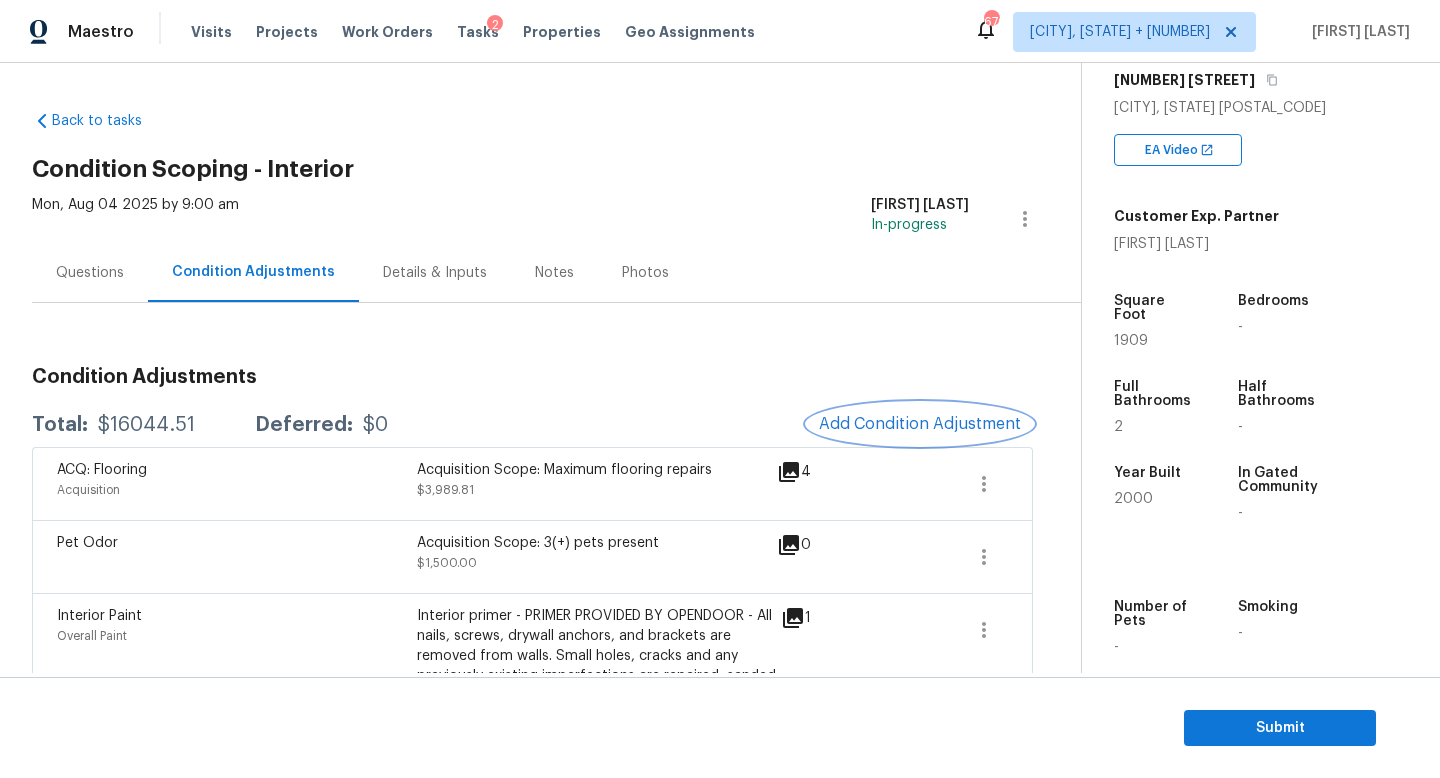click on "Add Condition Adjustment" at bounding box center [920, 424] 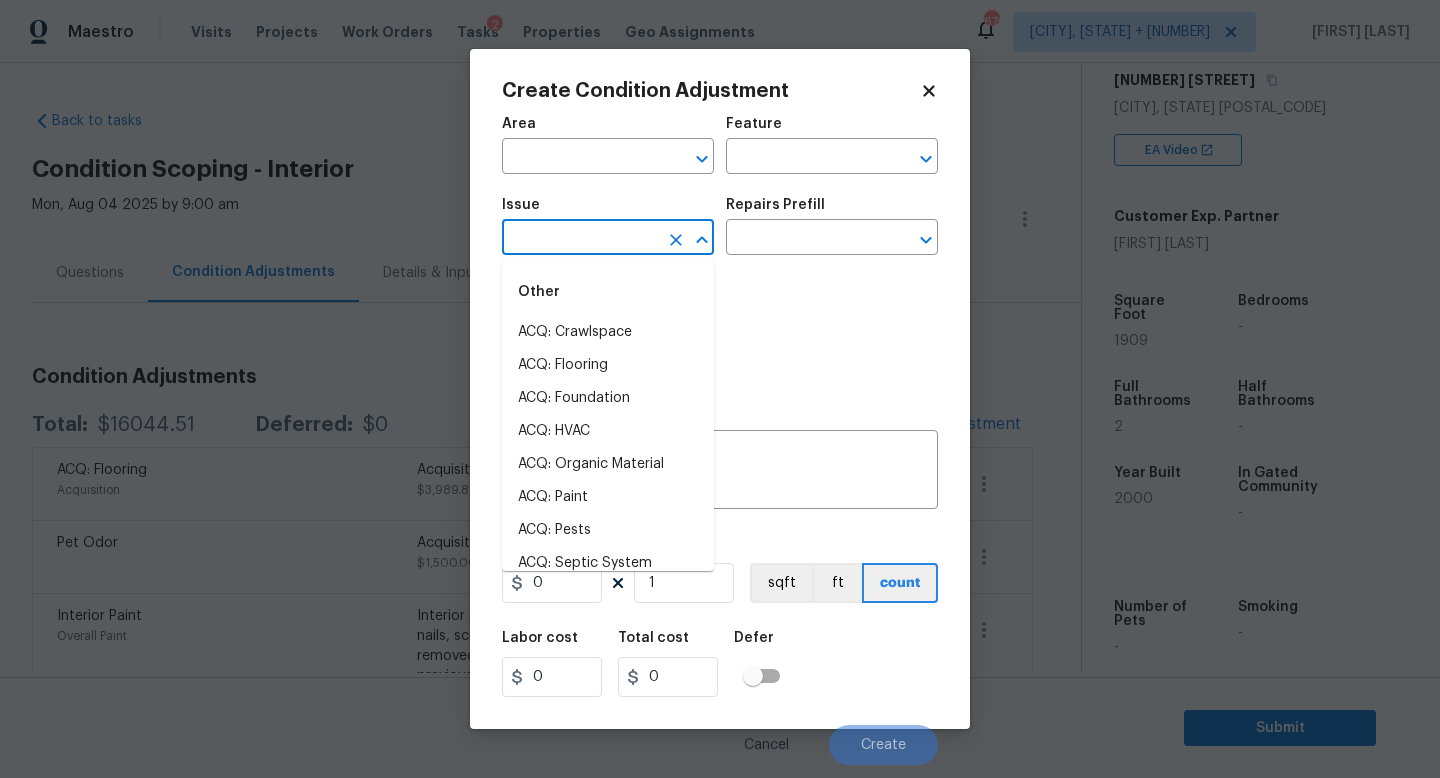 click at bounding box center [580, 239] 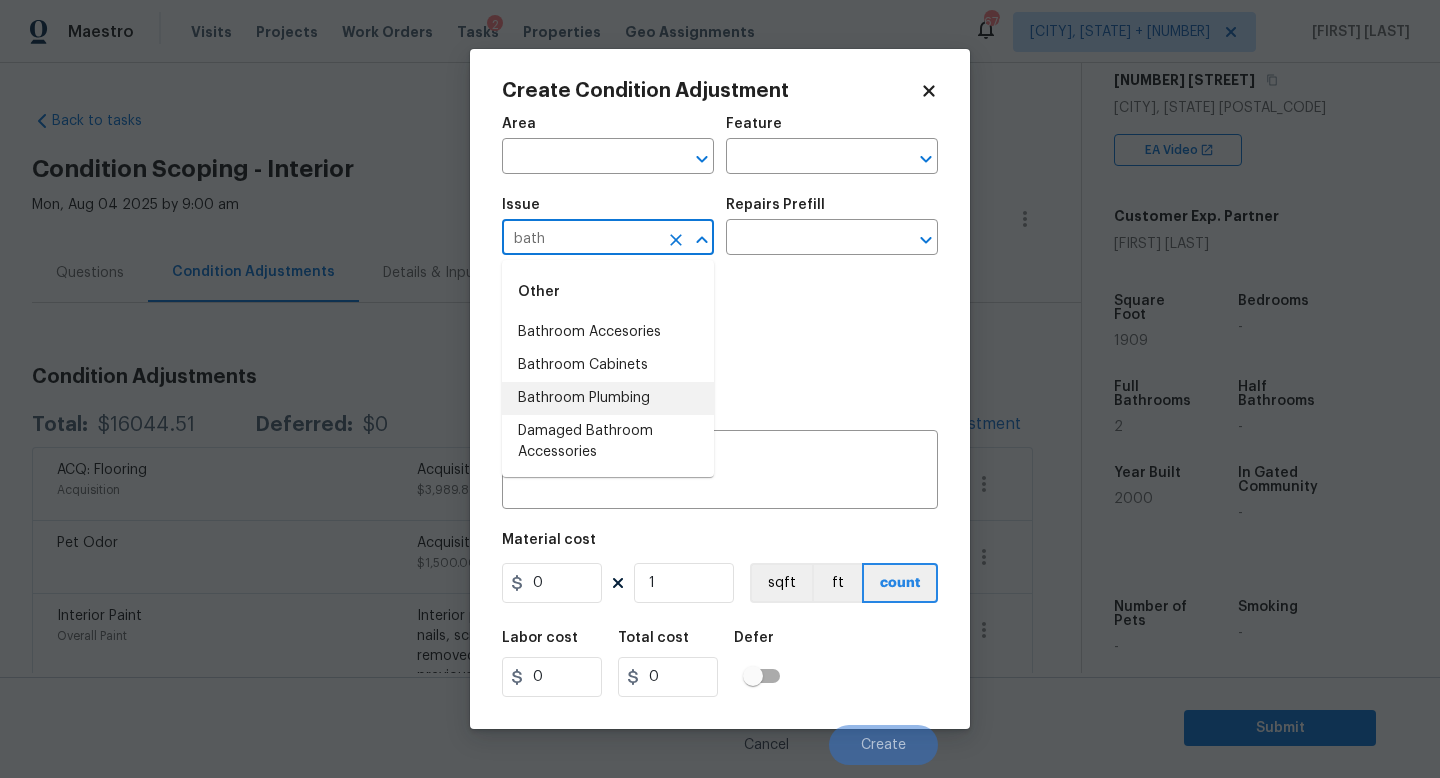 drag, startPoint x: 631, startPoint y: 367, endPoint x: 632, endPoint y: 385, distance: 18.027756 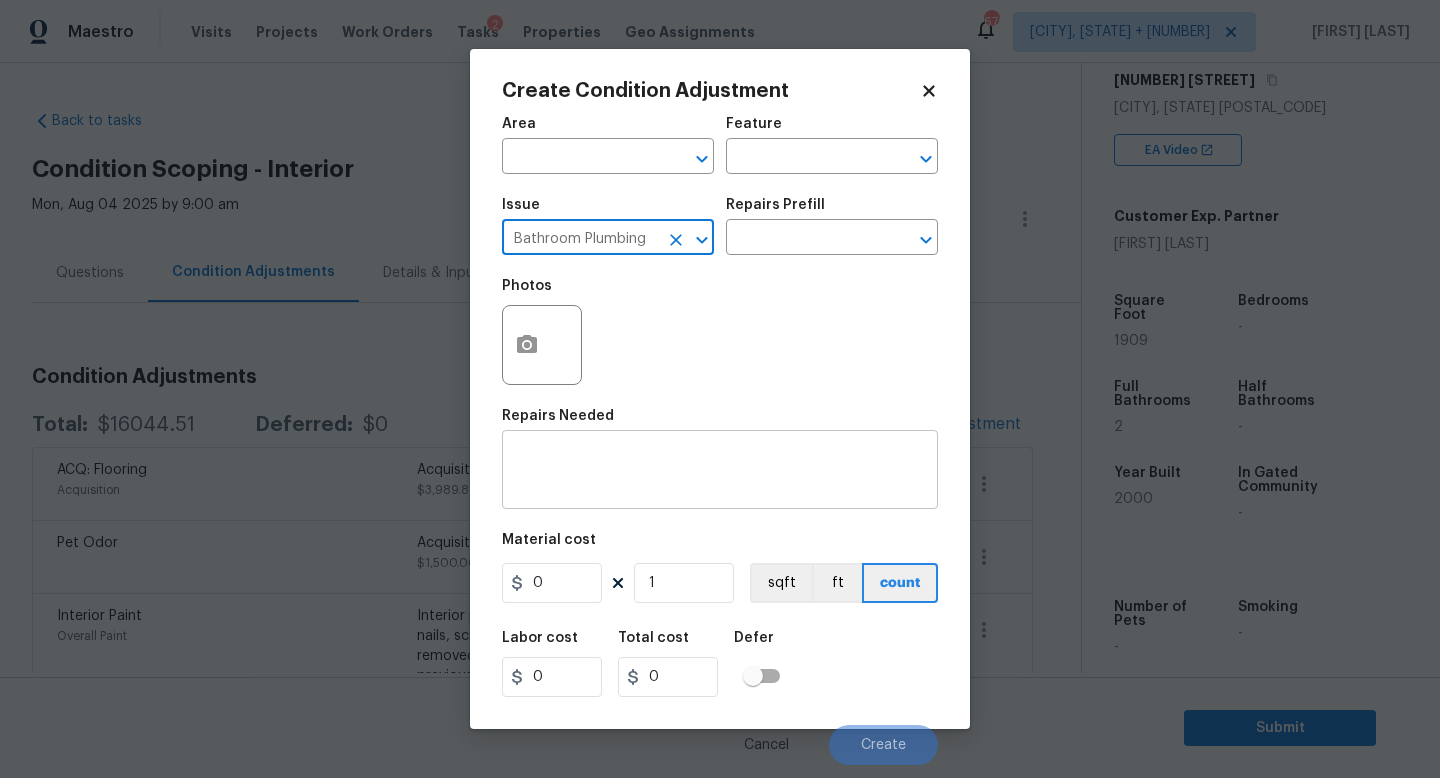 type on "Bathroom Plumbing" 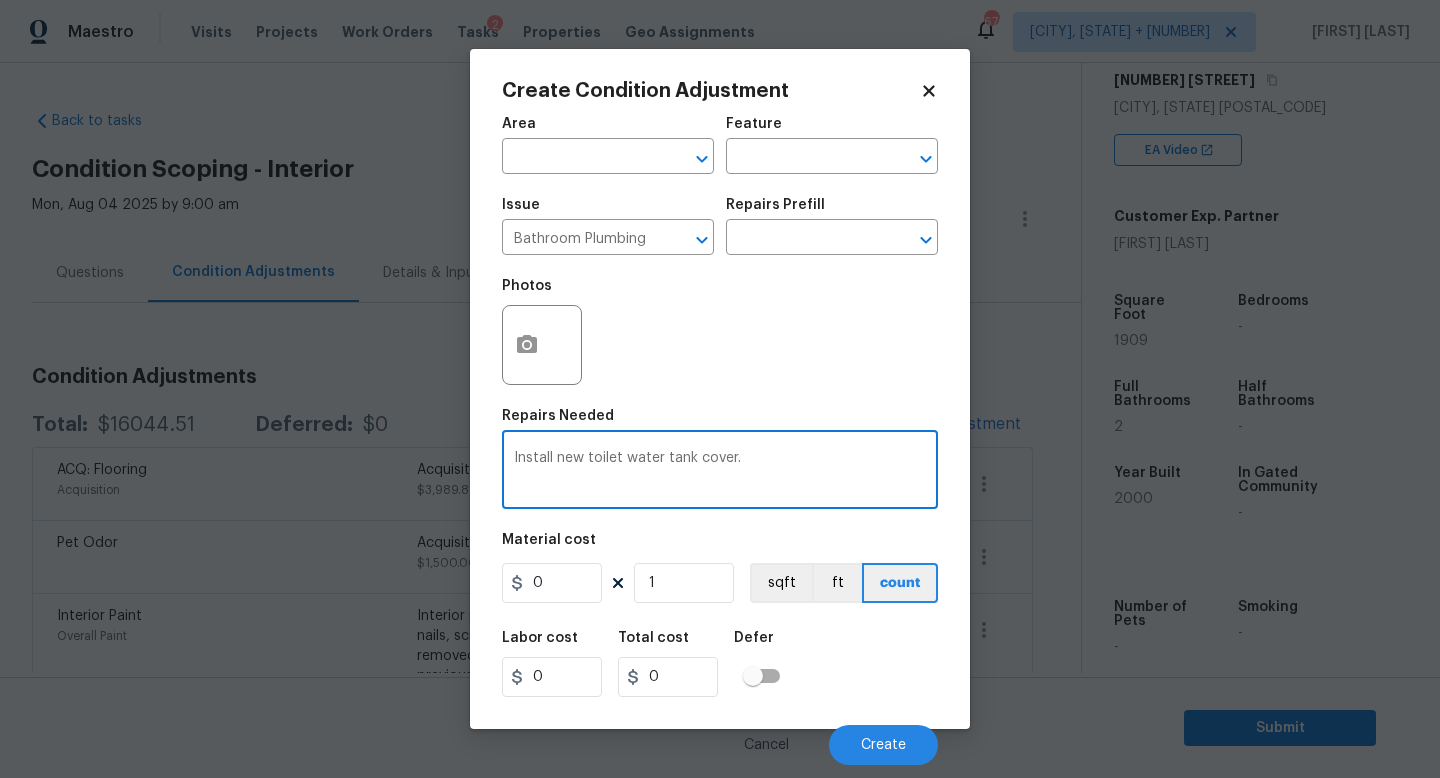 type on "Install new toilet water tank cover." 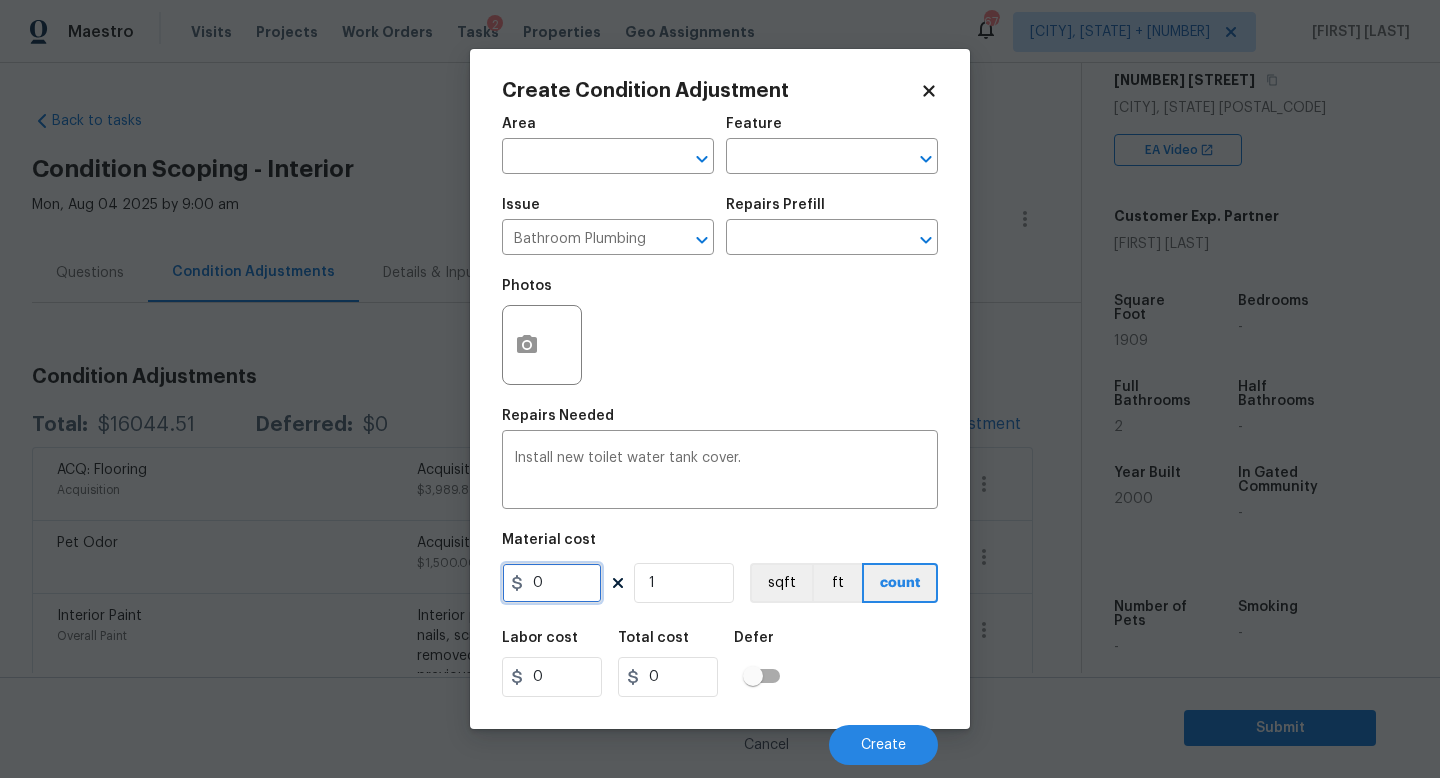 drag, startPoint x: 570, startPoint y: 590, endPoint x: 236, endPoint y: 590, distance: 334 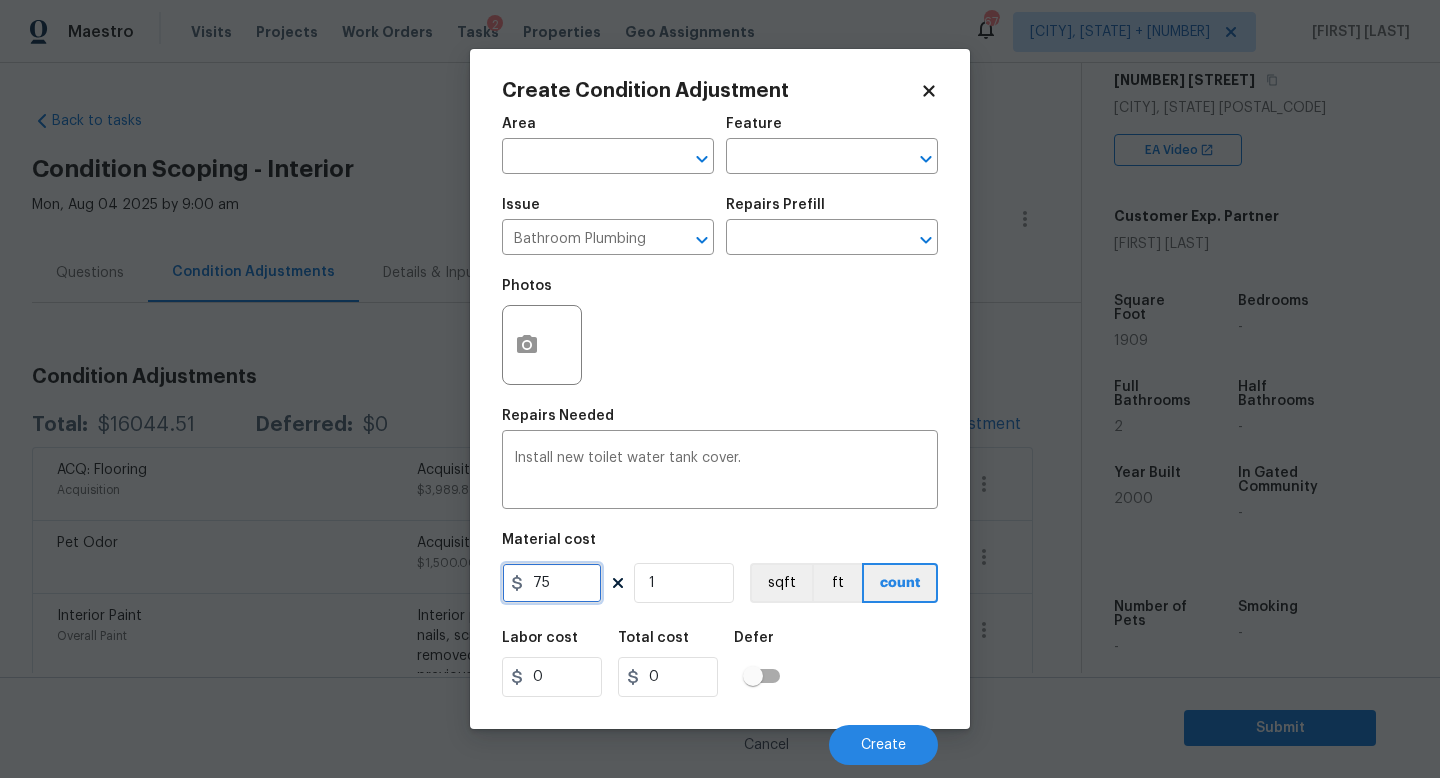 type on "75" 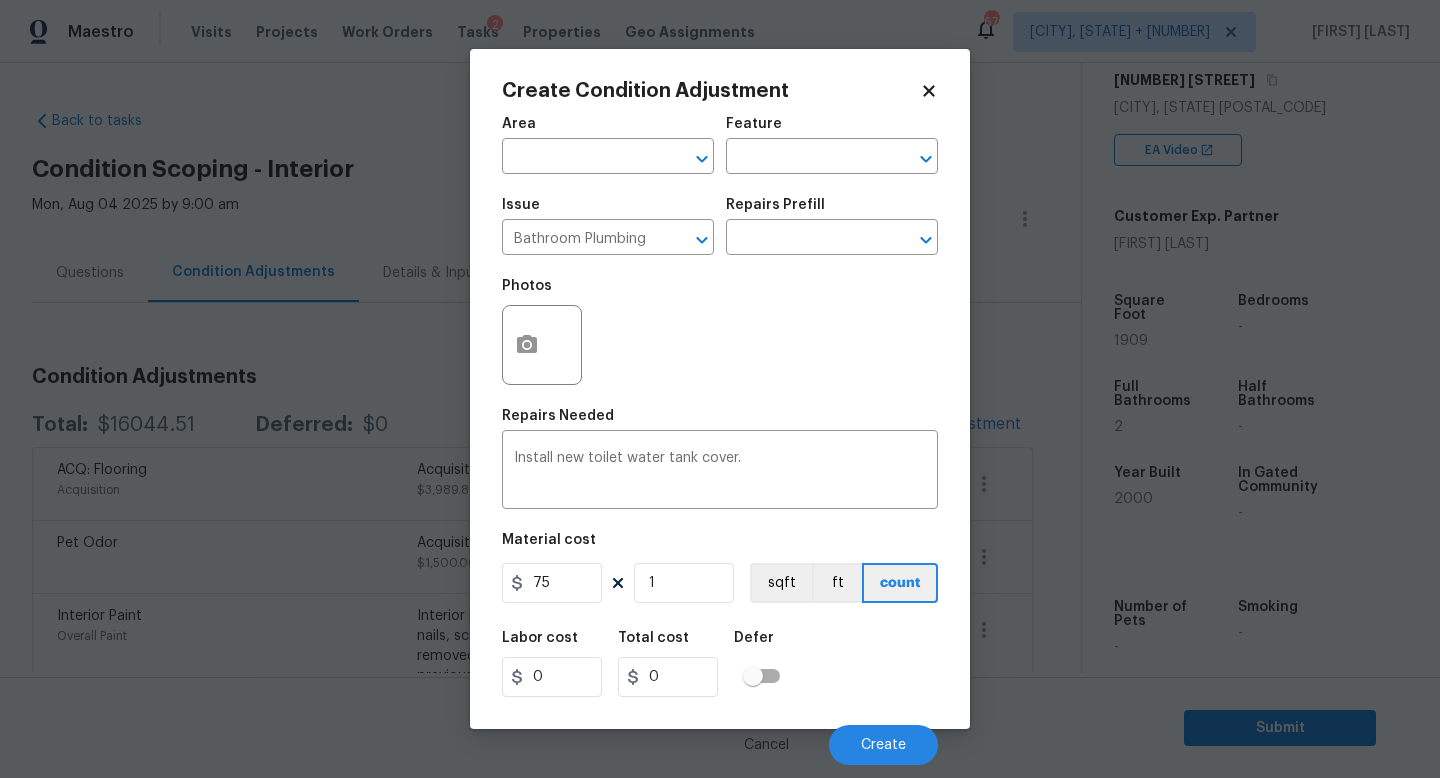 type on "75" 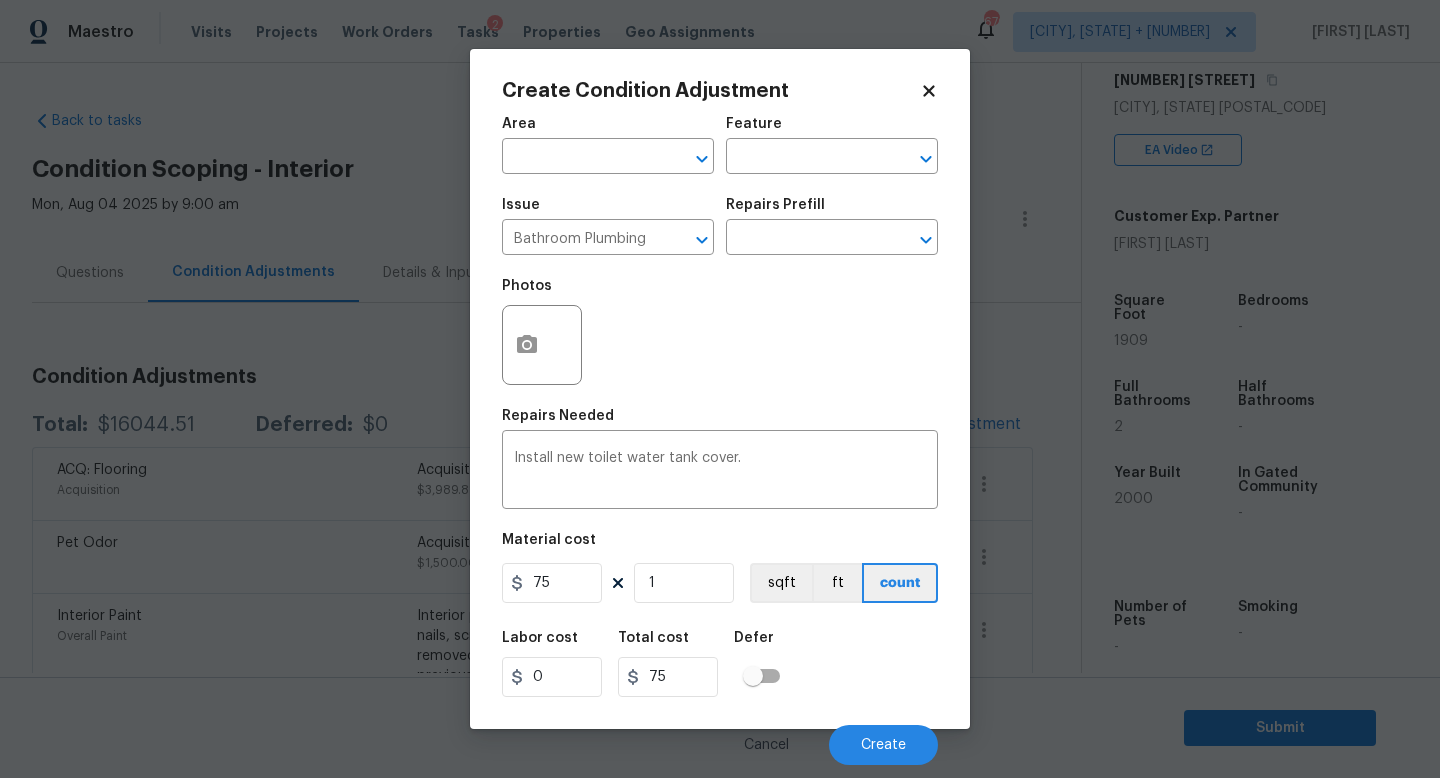 click on "Labor cost 0 Total cost 75 Defer" at bounding box center [720, 664] 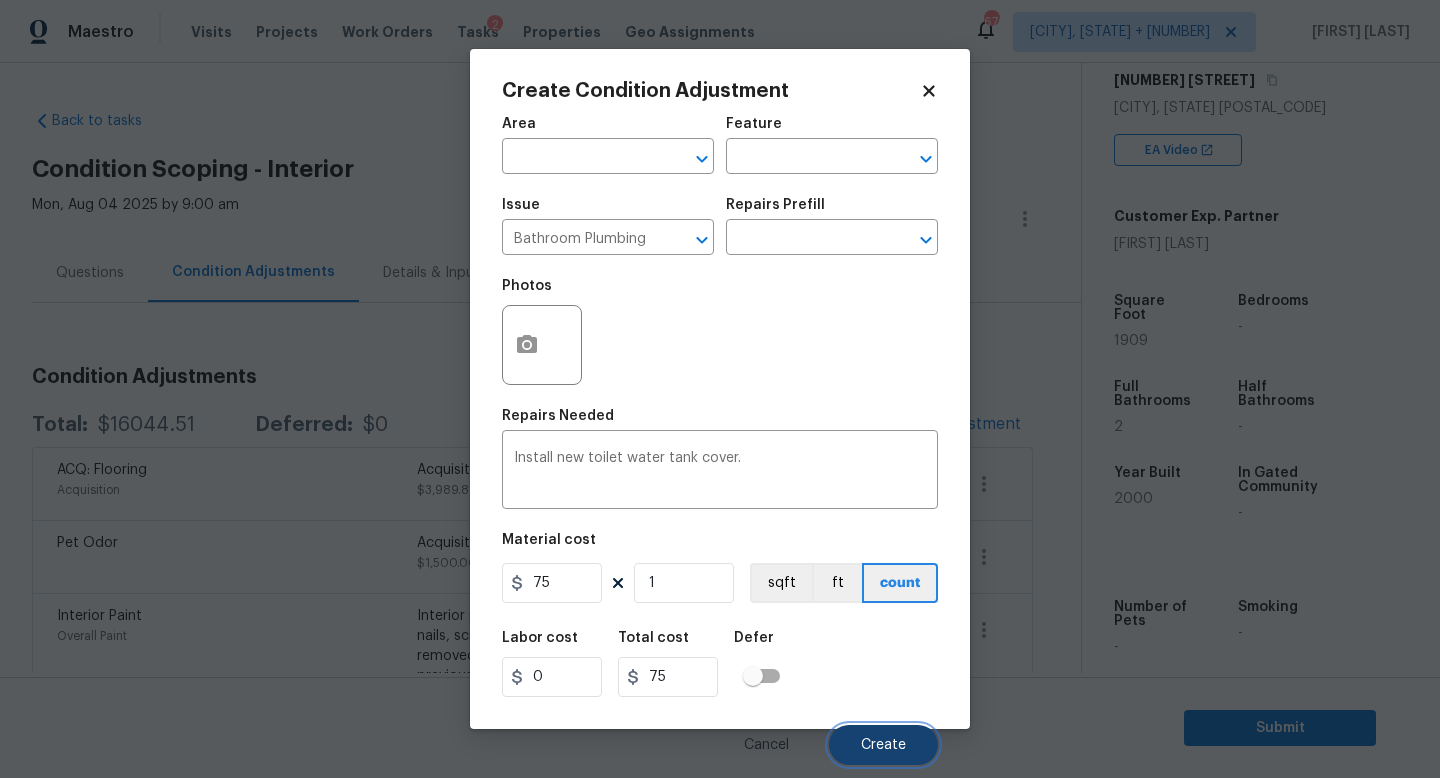 click on "Create" at bounding box center (883, 745) 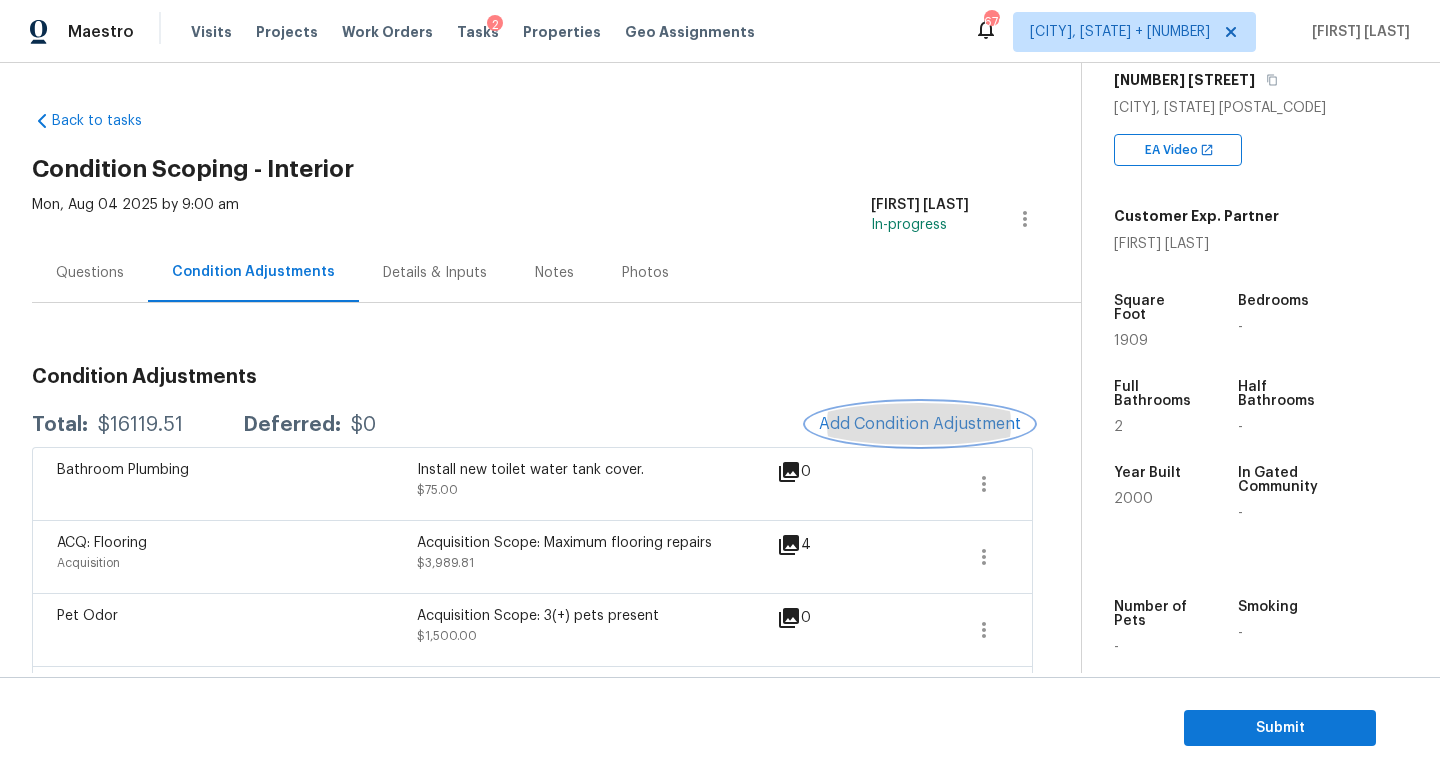 click on "Add Condition Adjustment" at bounding box center (920, 424) 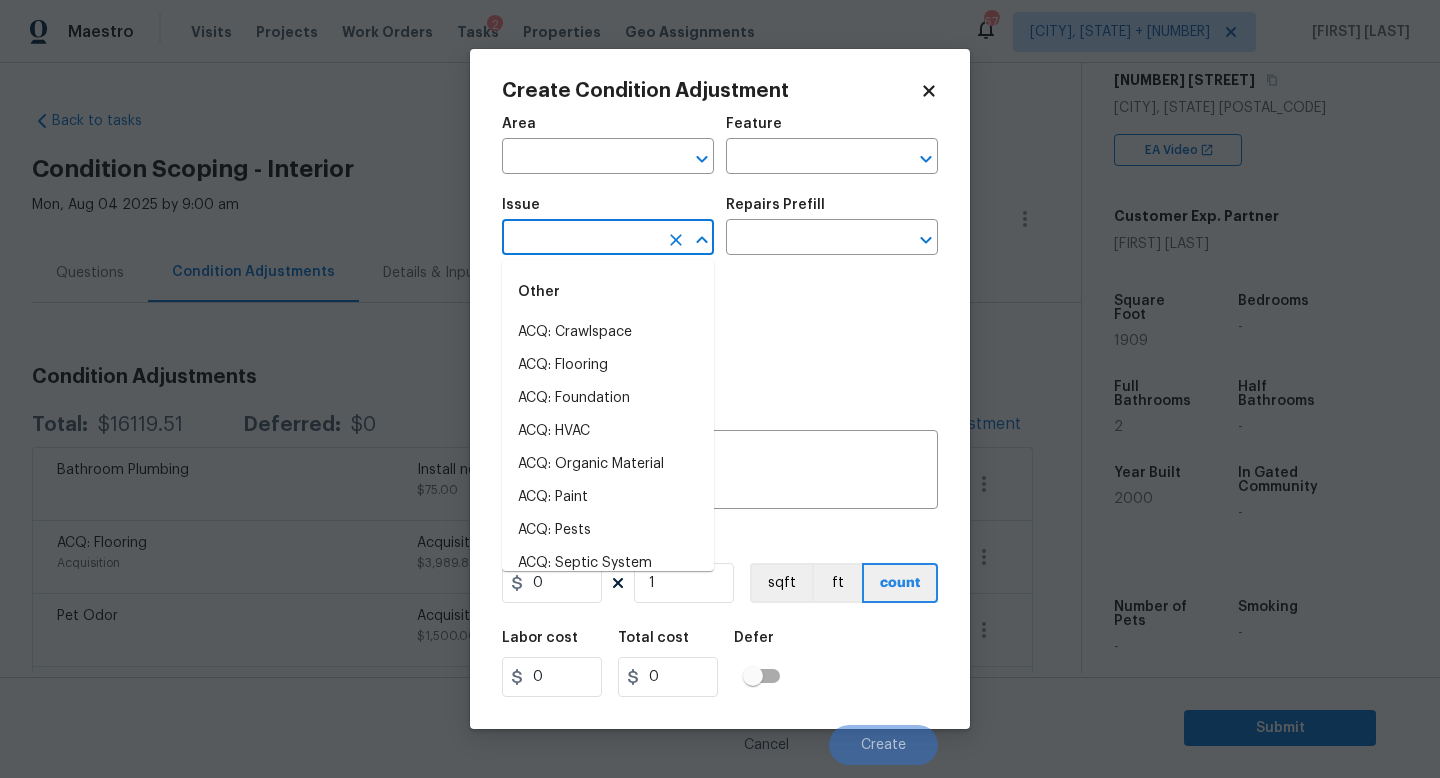 click at bounding box center [580, 239] 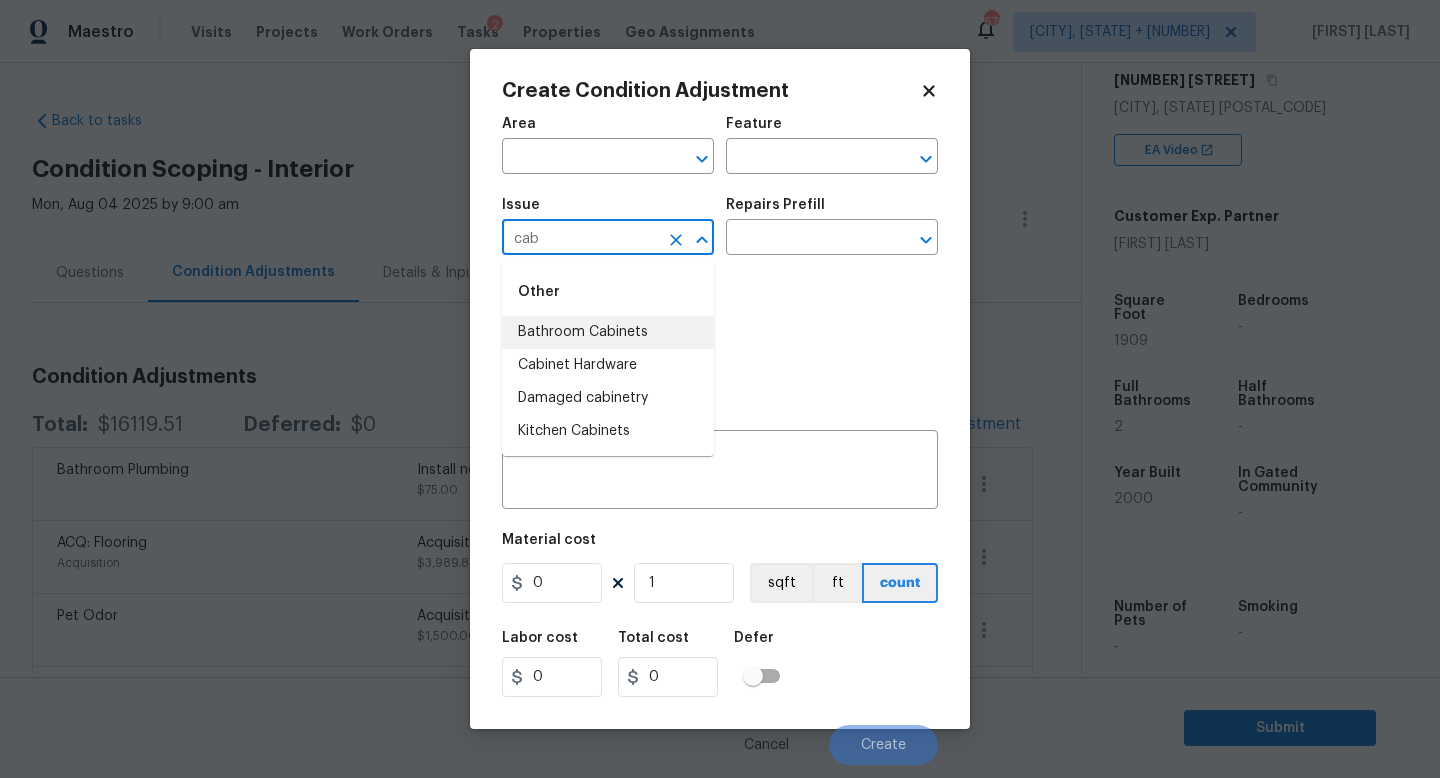 click on "Bathroom Cabinets" at bounding box center (608, 332) 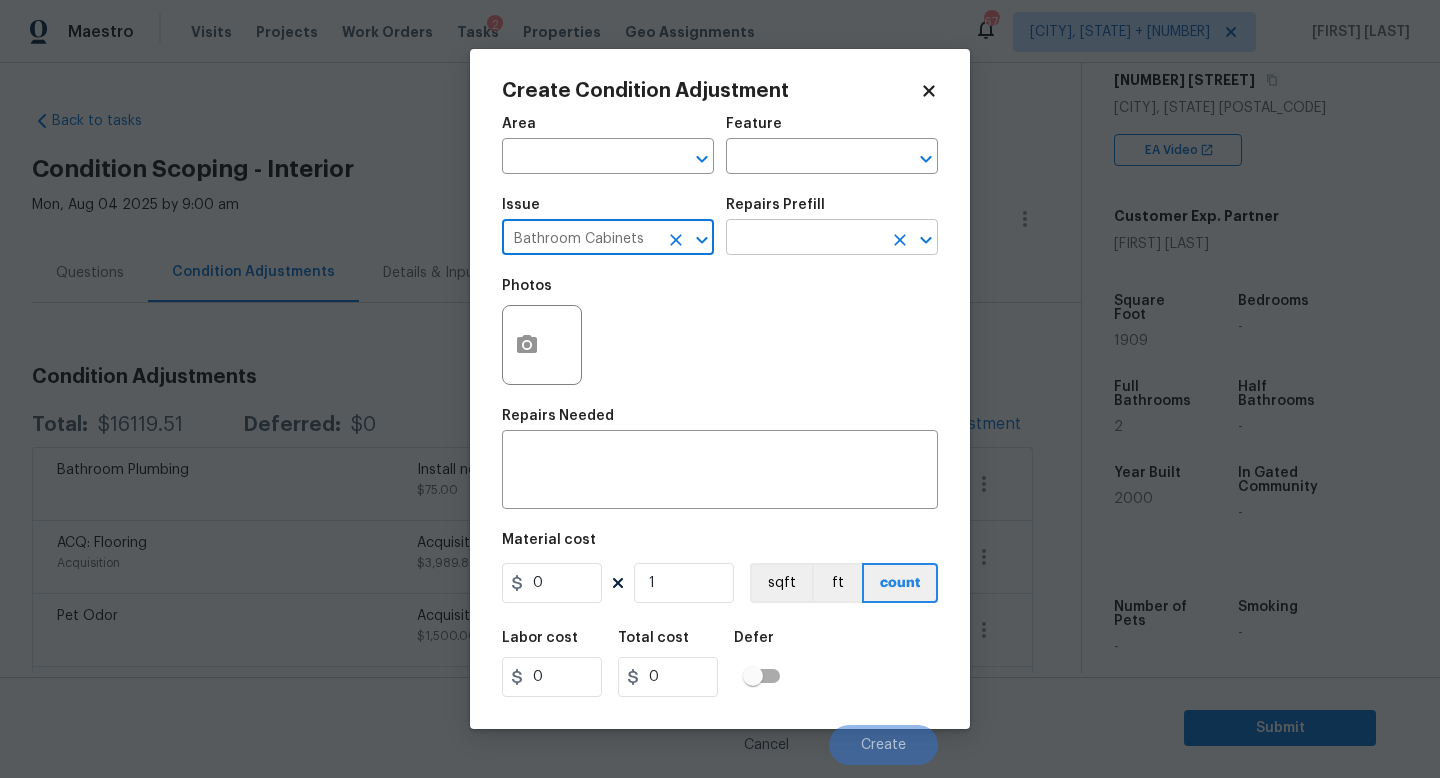 type on "Bathroom Cabinets" 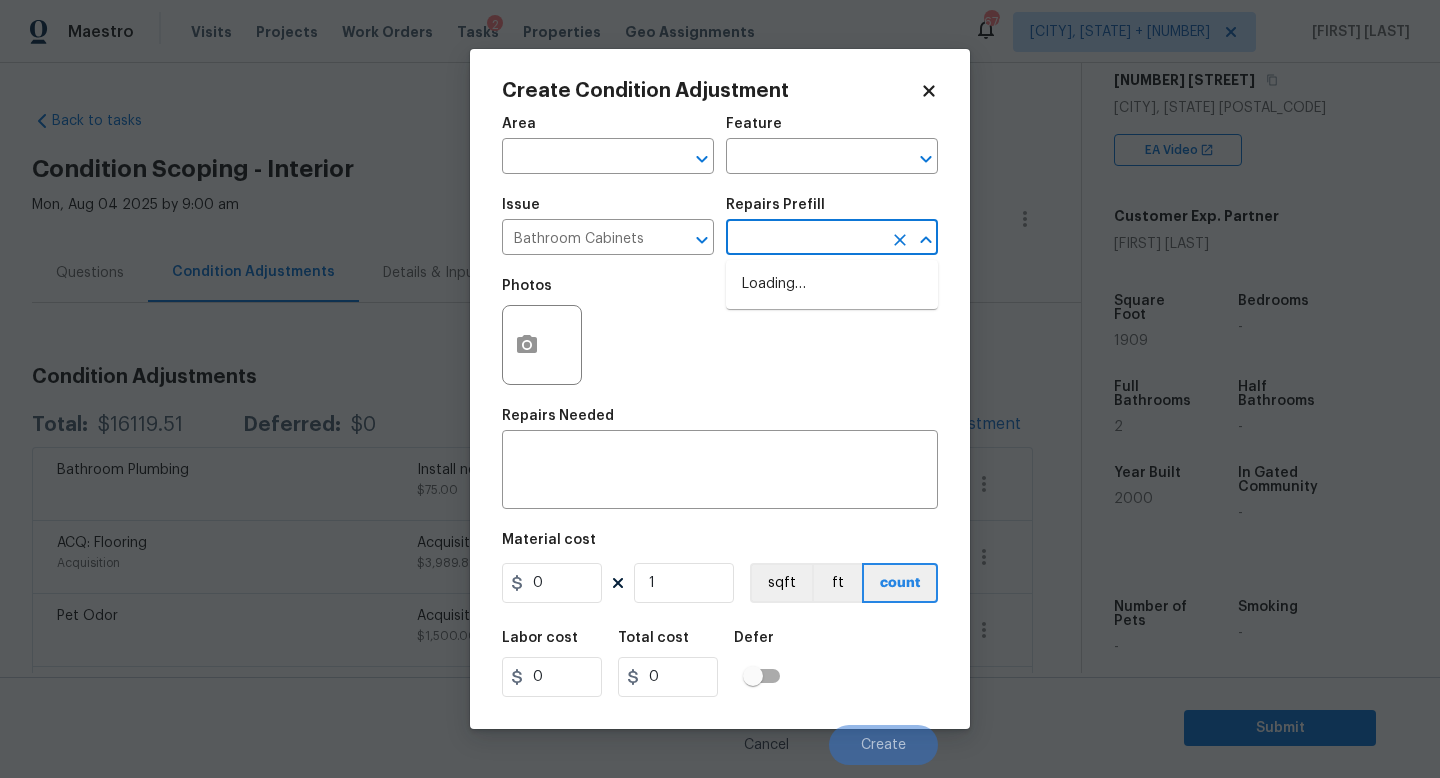 click at bounding box center [804, 239] 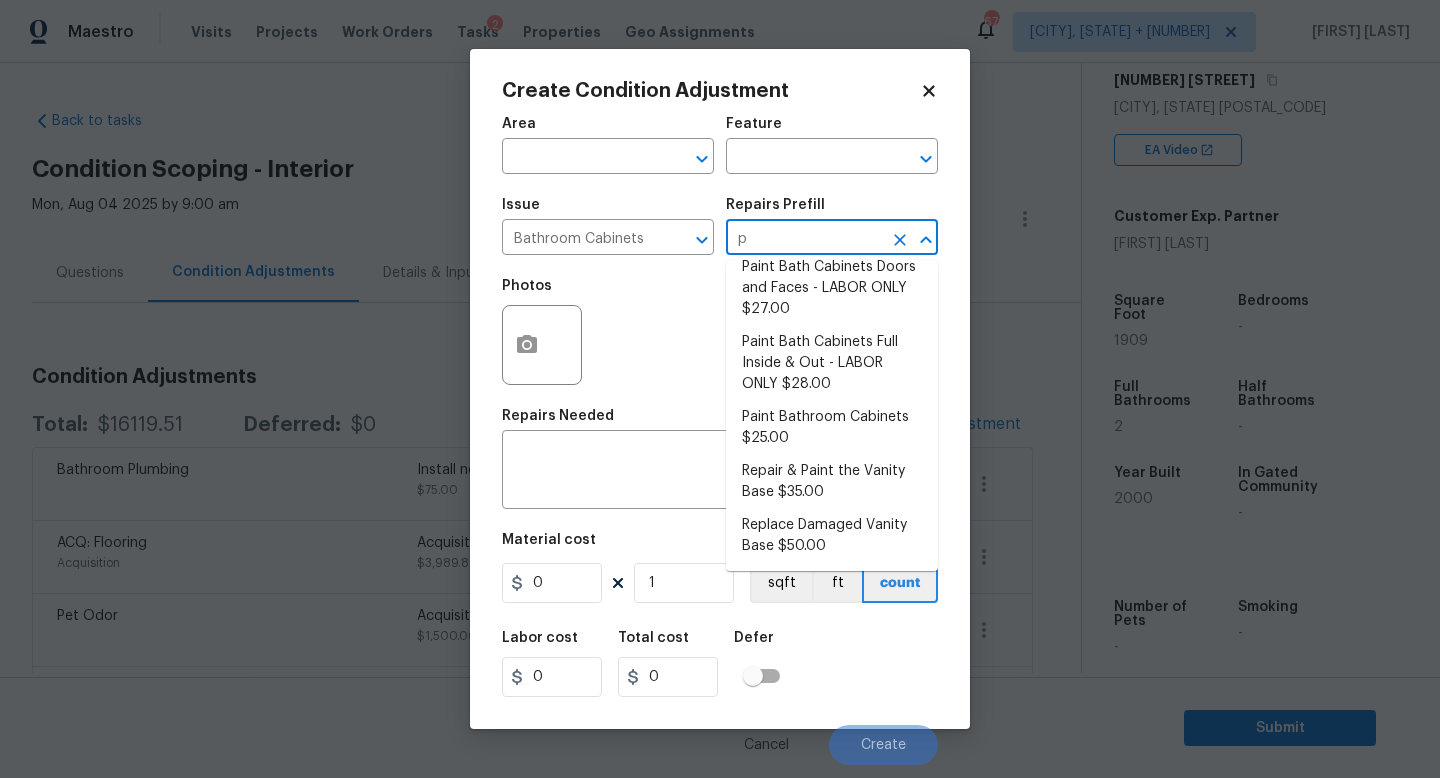 scroll, scrollTop: 0, scrollLeft: 0, axis: both 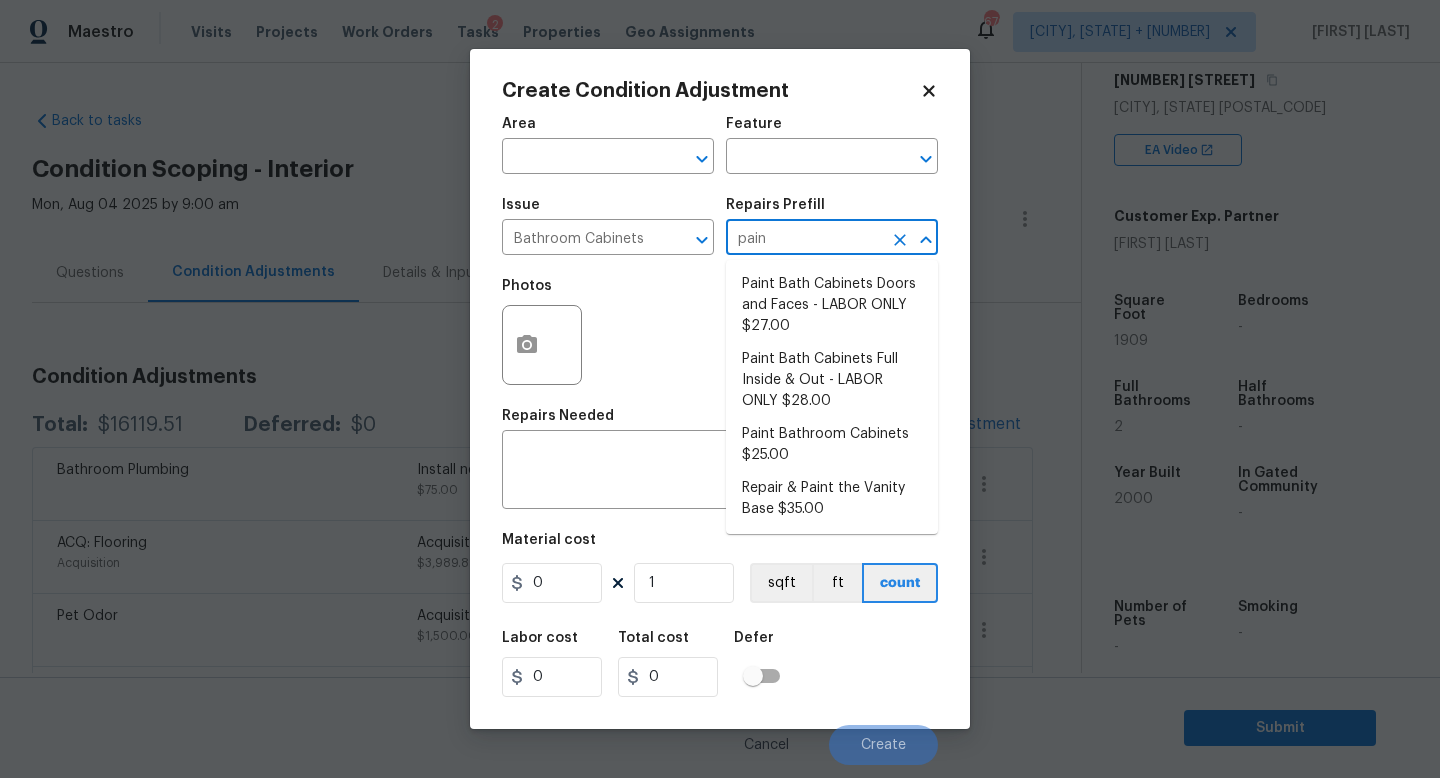 type on "paint" 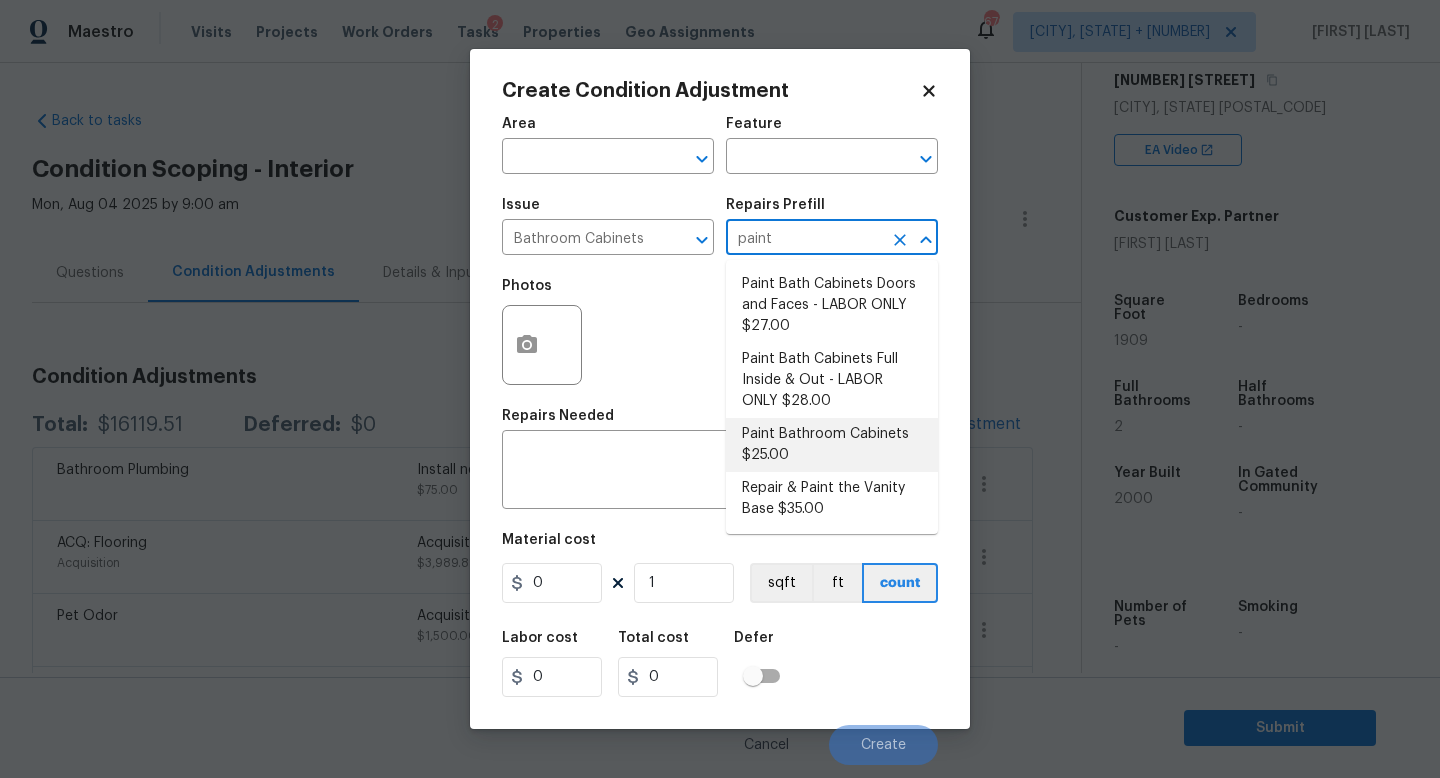 click on "Paint Bathroom Cabinets $25.00" at bounding box center [832, 445] 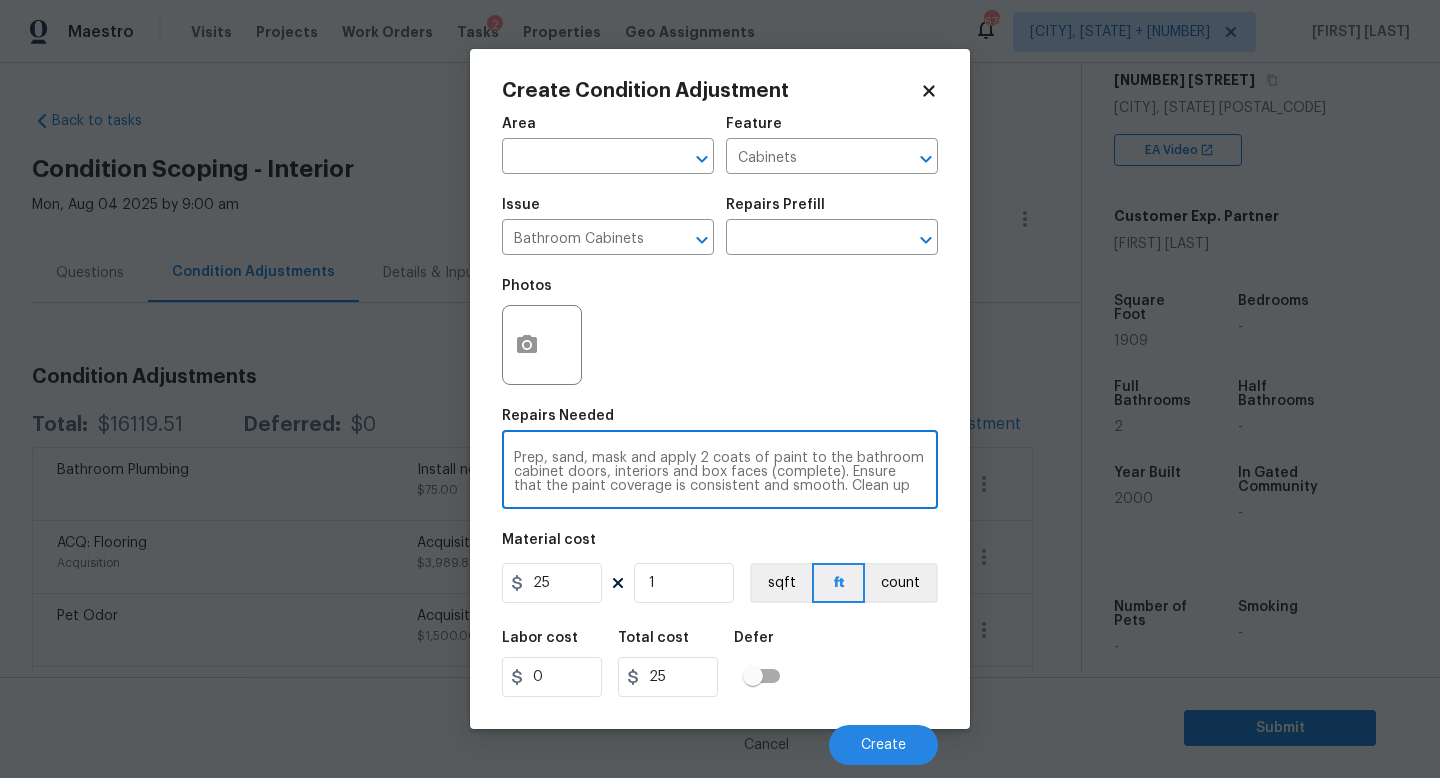 click on "Prep, sand, mask and apply 2 coats of paint to the bathroom cabinet doors, interiors and box faces (complete). Ensure that the paint coverage is consistent and smooth. Clean up (including any overspray) and dispose of all debris properly." at bounding box center (720, 472) 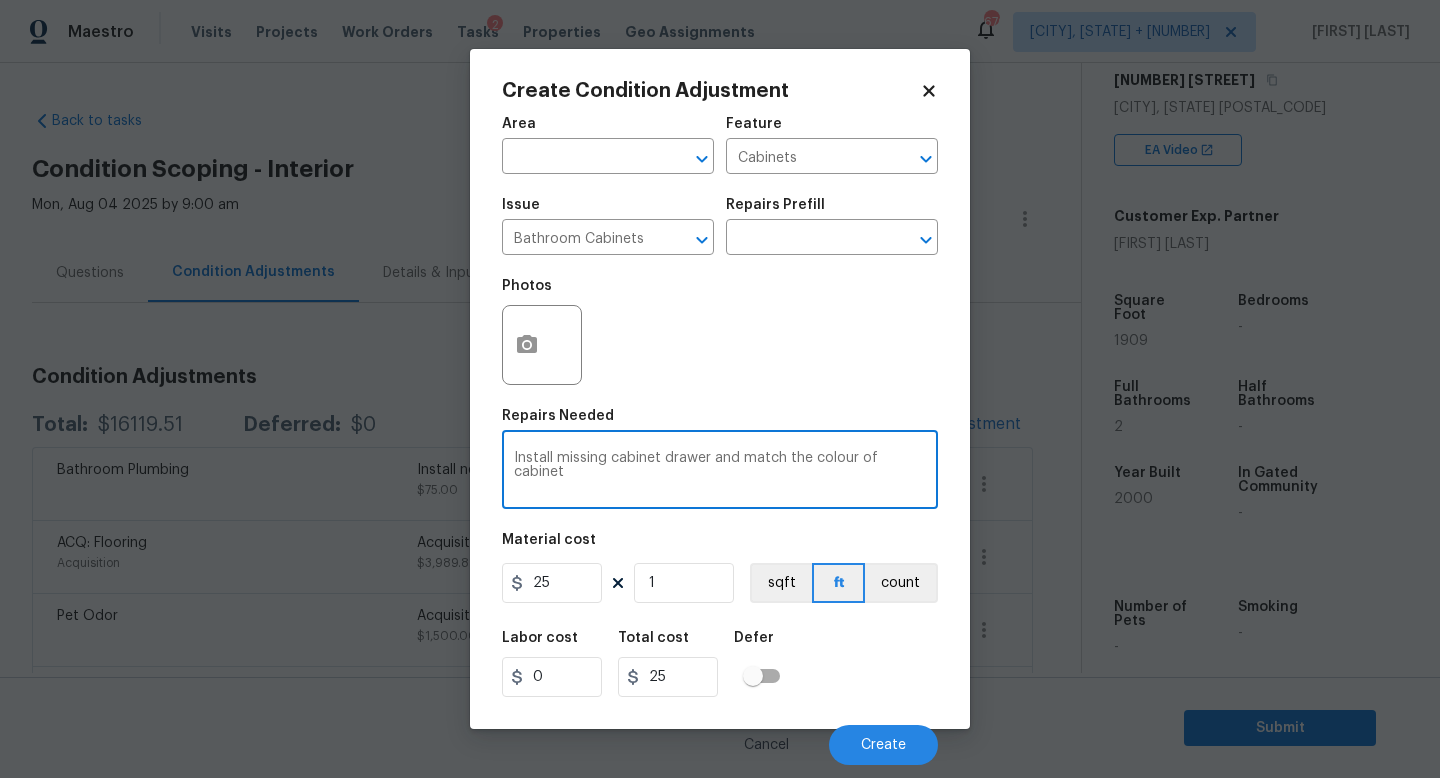 type on "Install missing cabinet drawer and match the colour of cabinet" 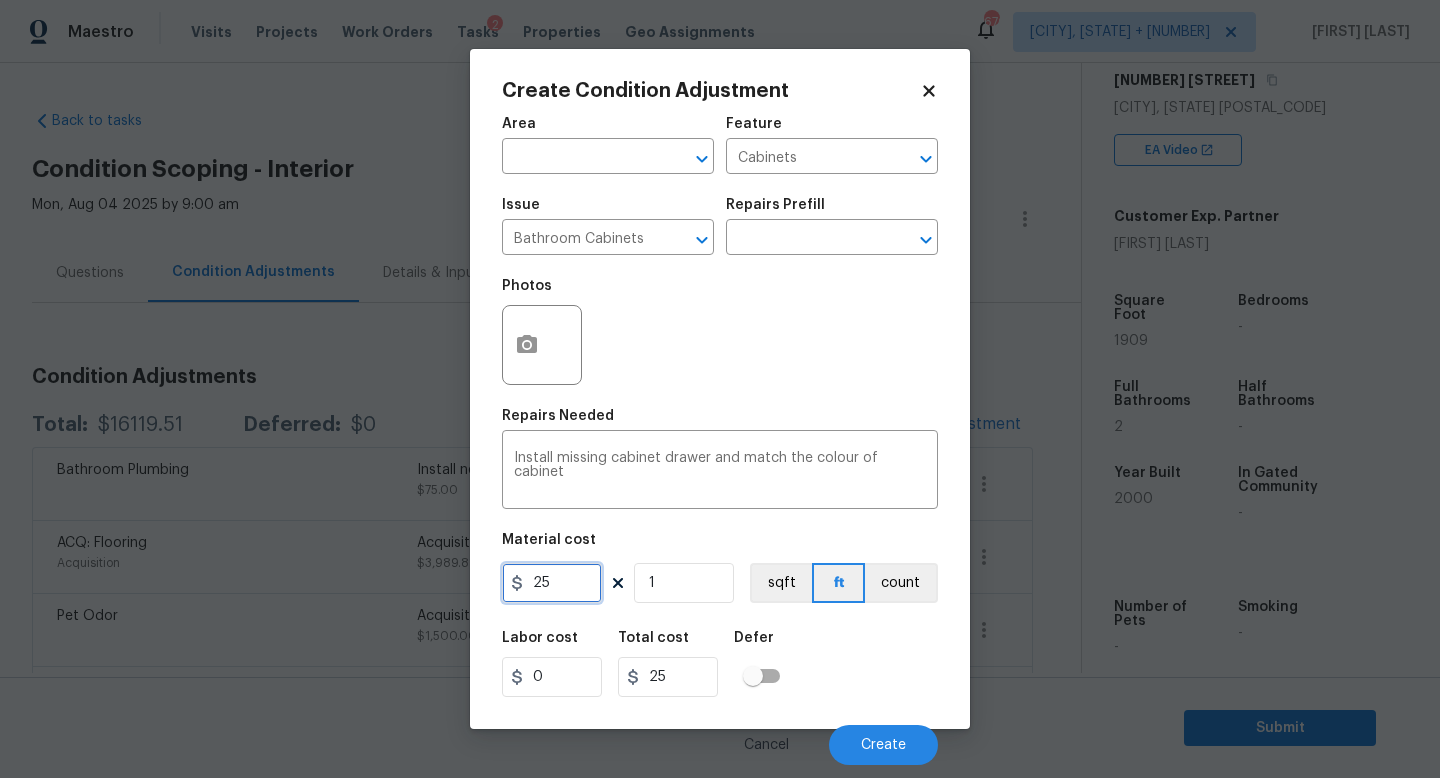 drag, startPoint x: 566, startPoint y: 581, endPoint x: 434, endPoint y: 570, distance: 132.45753 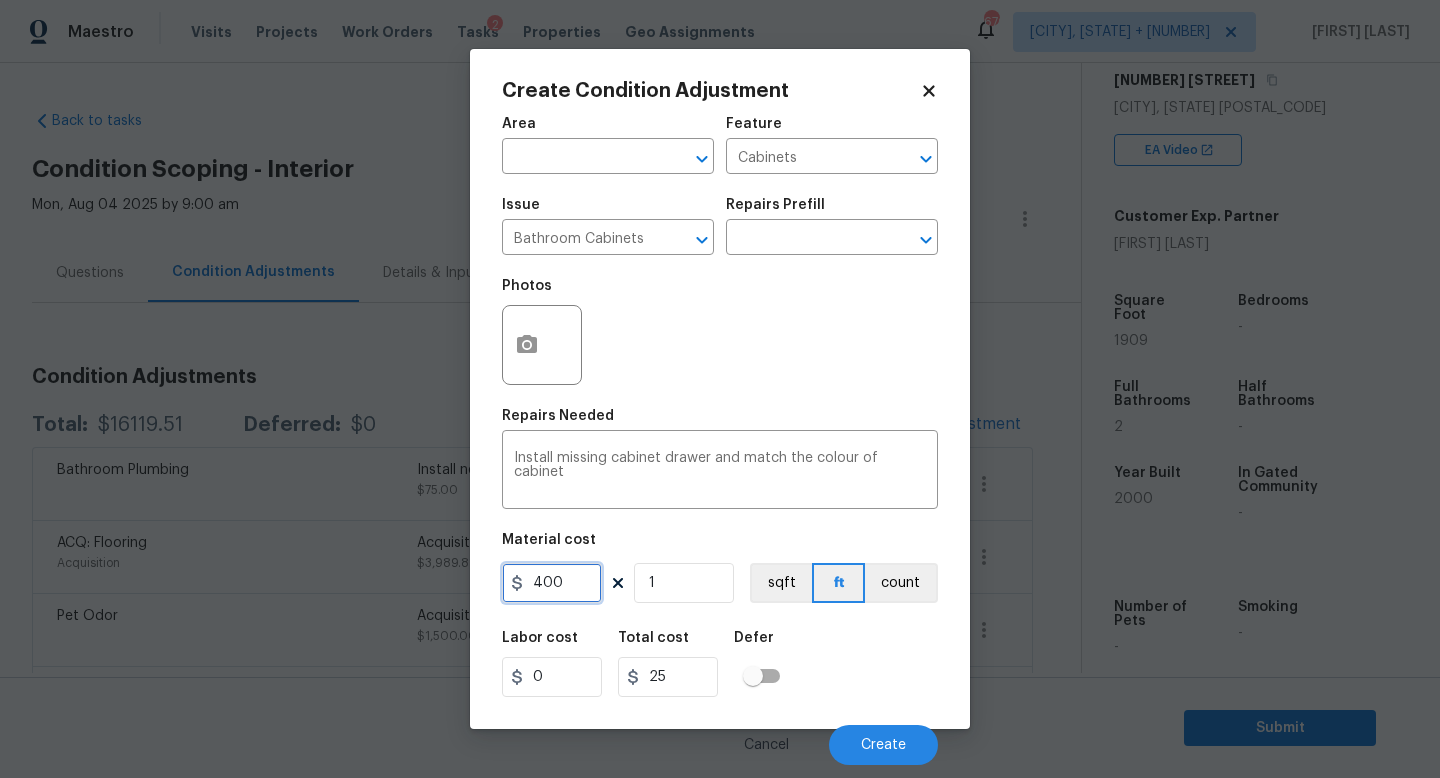 type on "400" 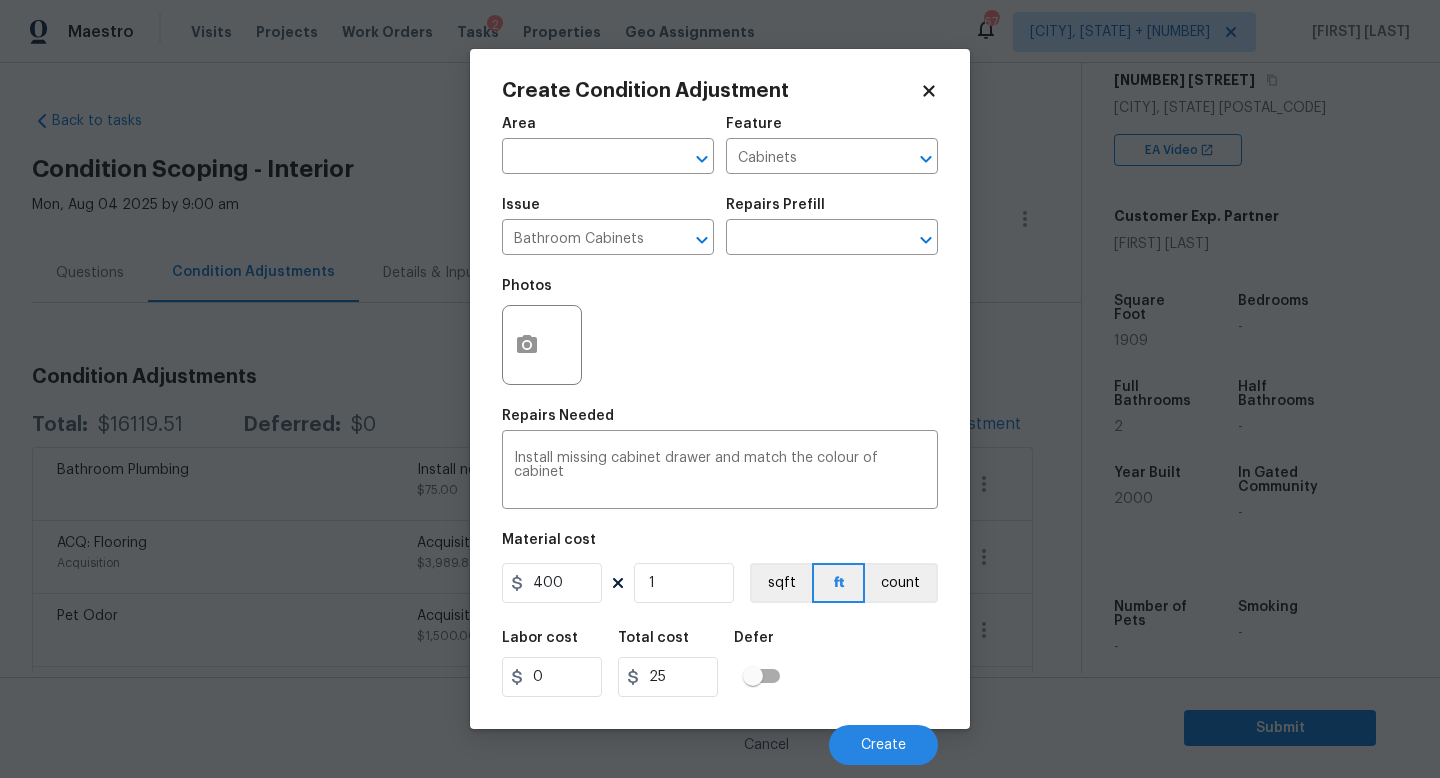 type on "400" 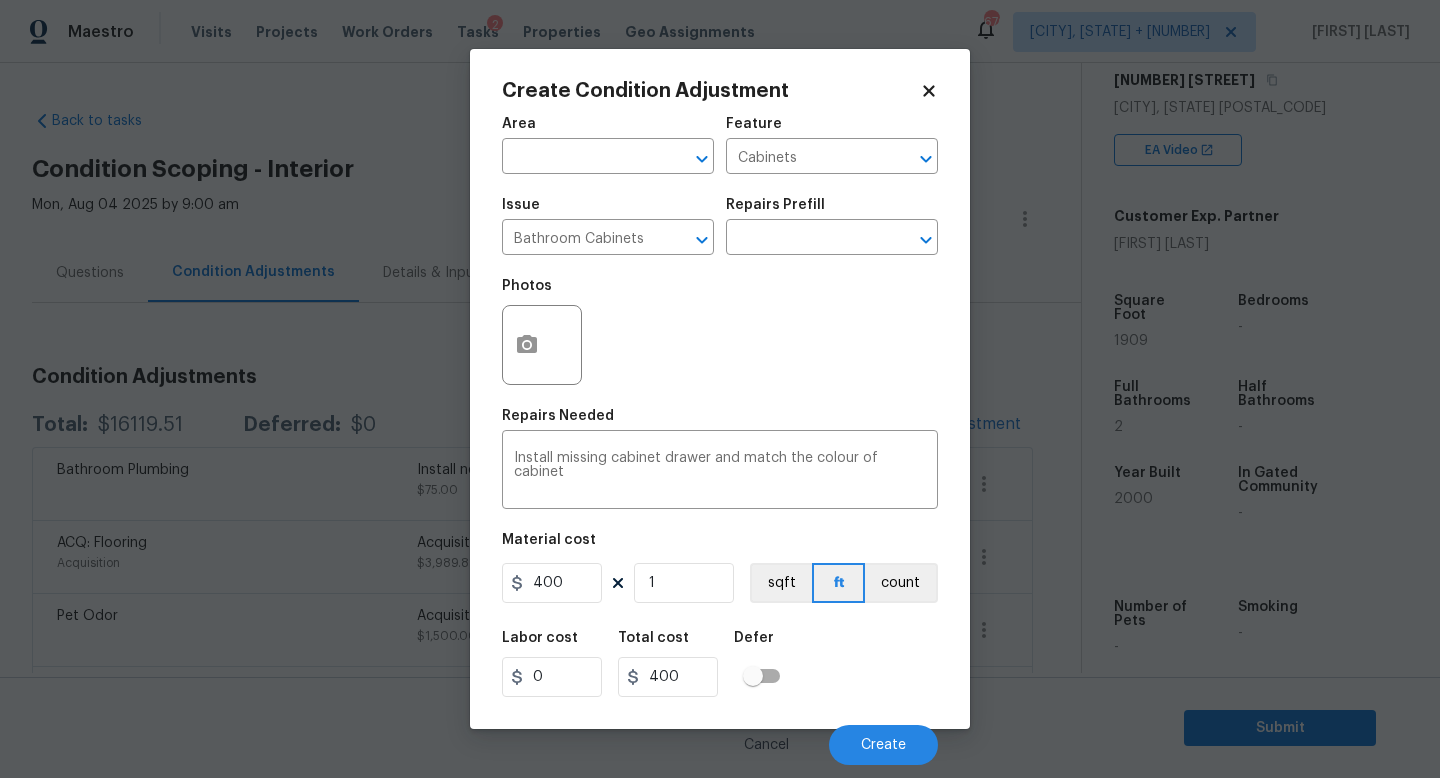 click on "Labor cost 0 Total cost 400 Defer" at bounding box center [720, 664] 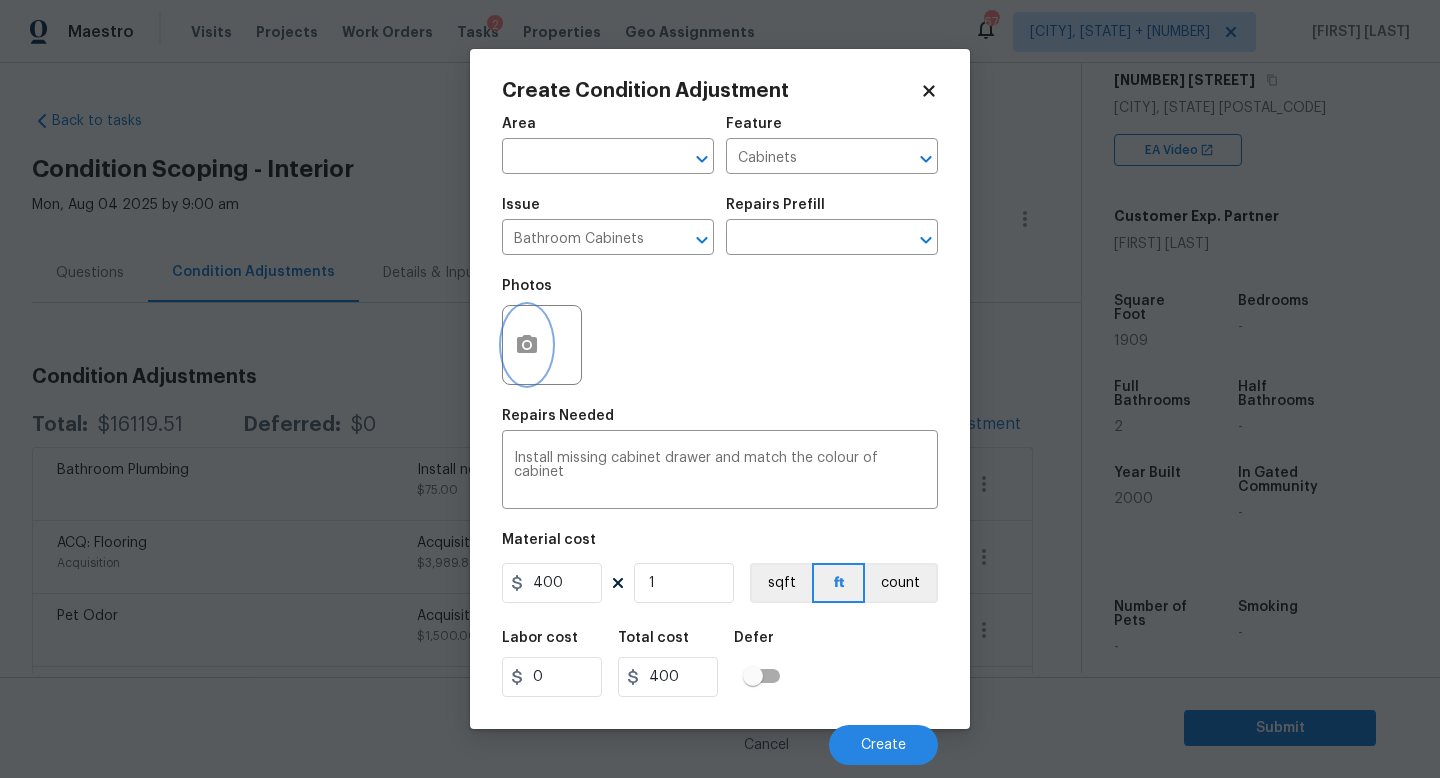 click at bounding box center (527, 345) 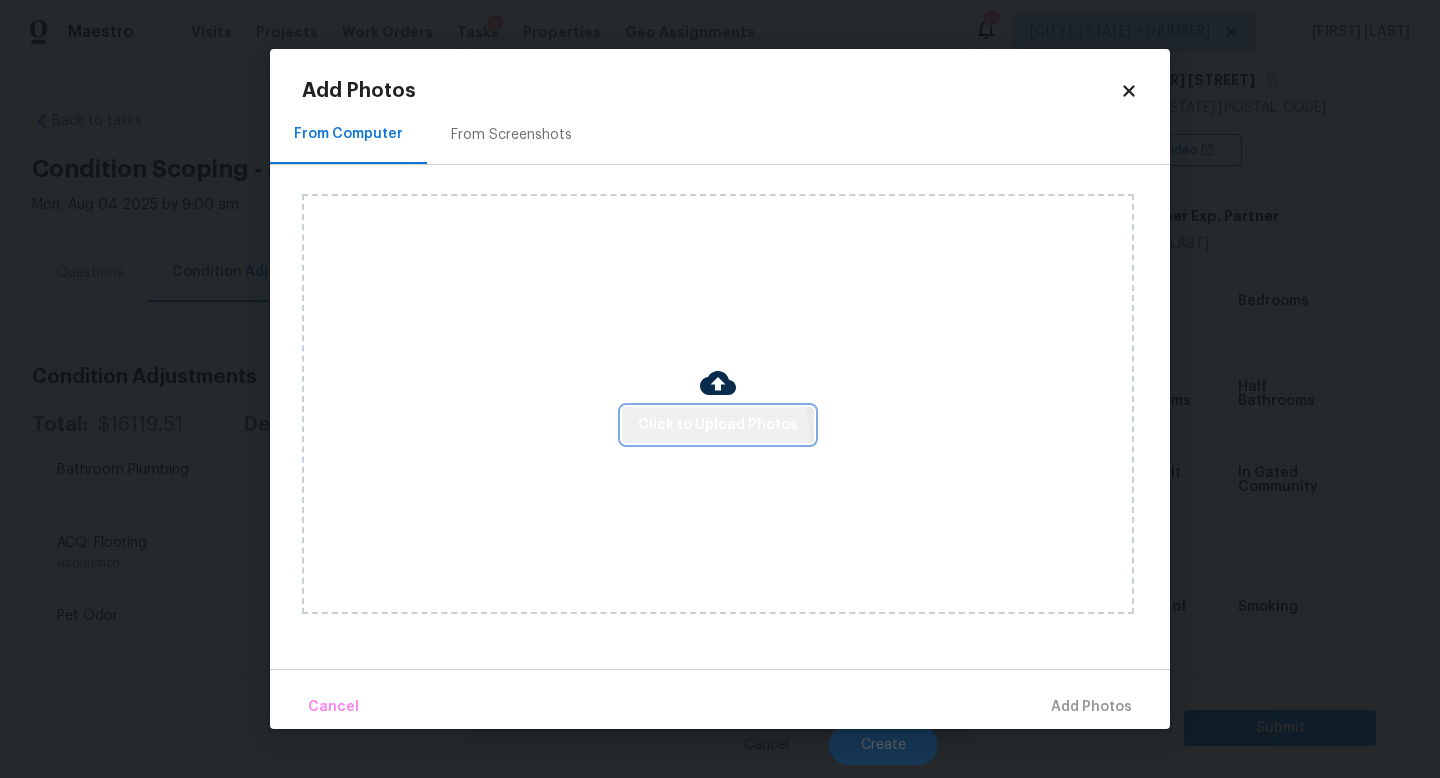 click on "Click to Upload Photos" at bounding box center [718, 425] 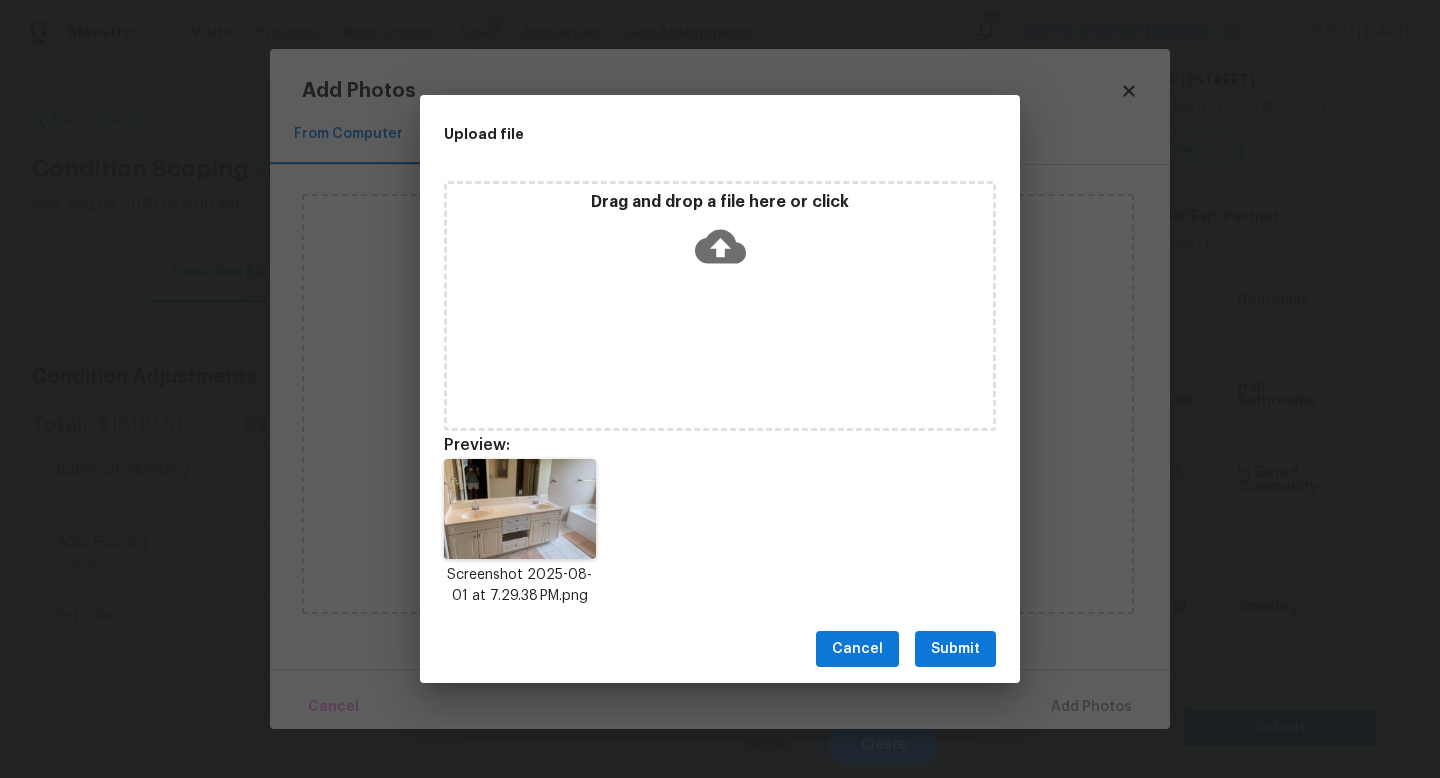 click on "Submit" at bounding box center (955, 649) 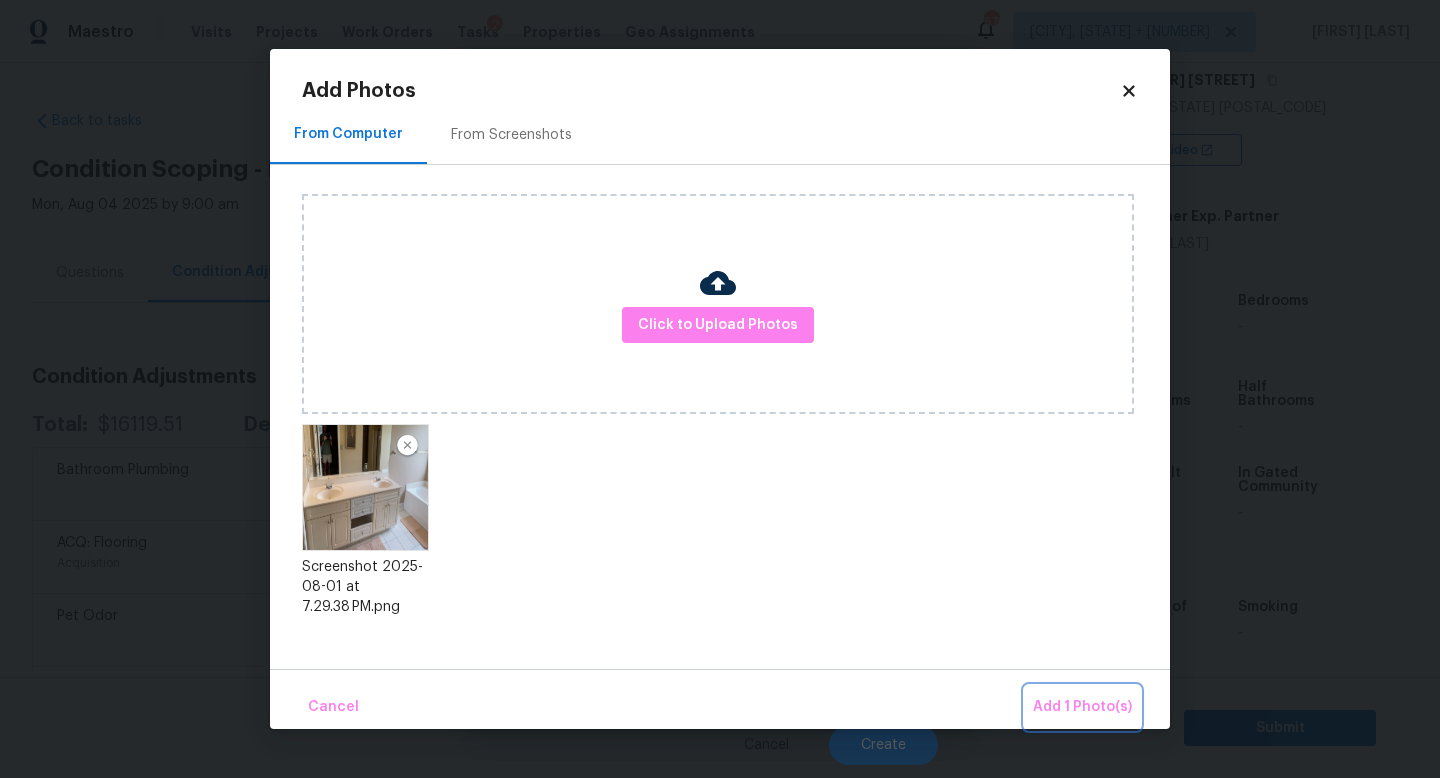 click on "Add 1 Photo(s)" at bounding box center [1082, 707] 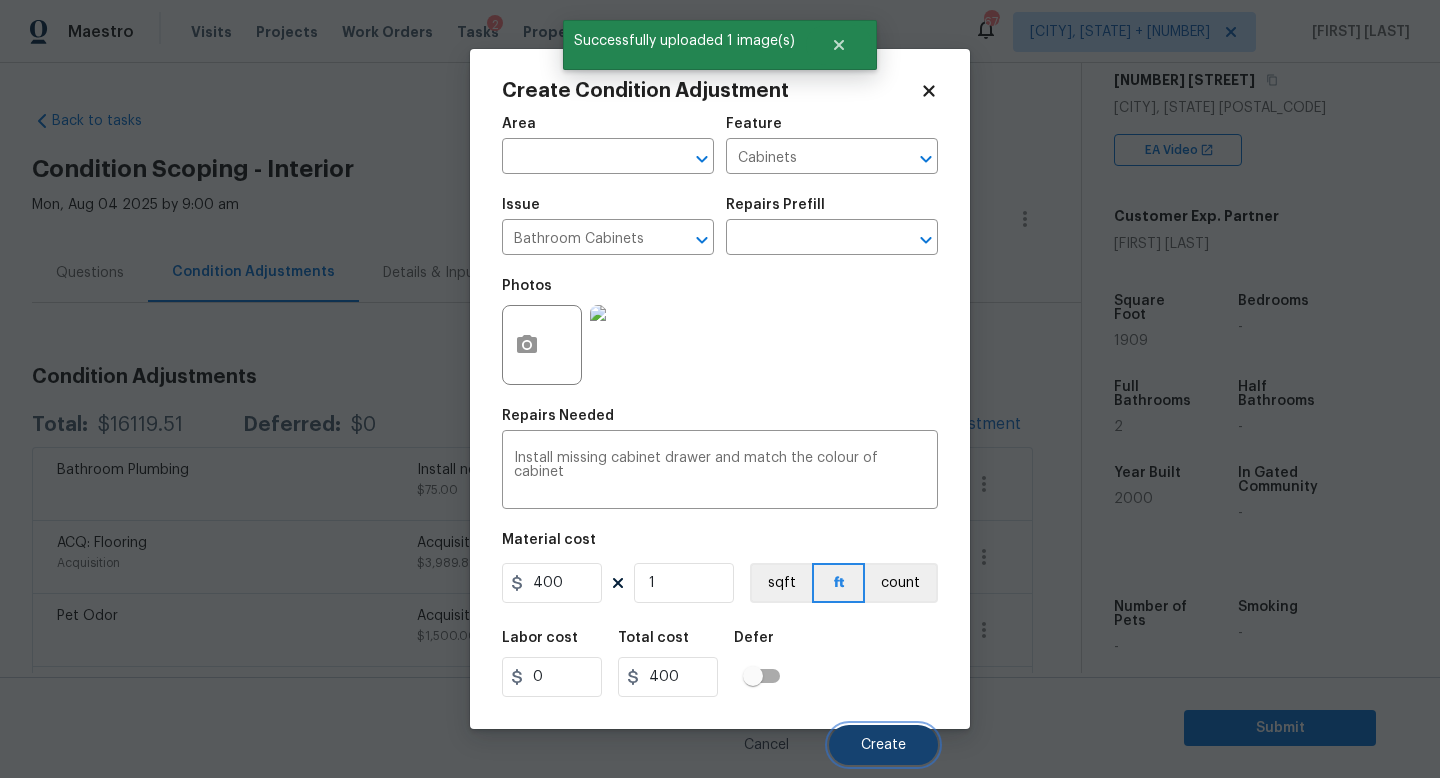click on "Create" at bounding box center [883, 745] 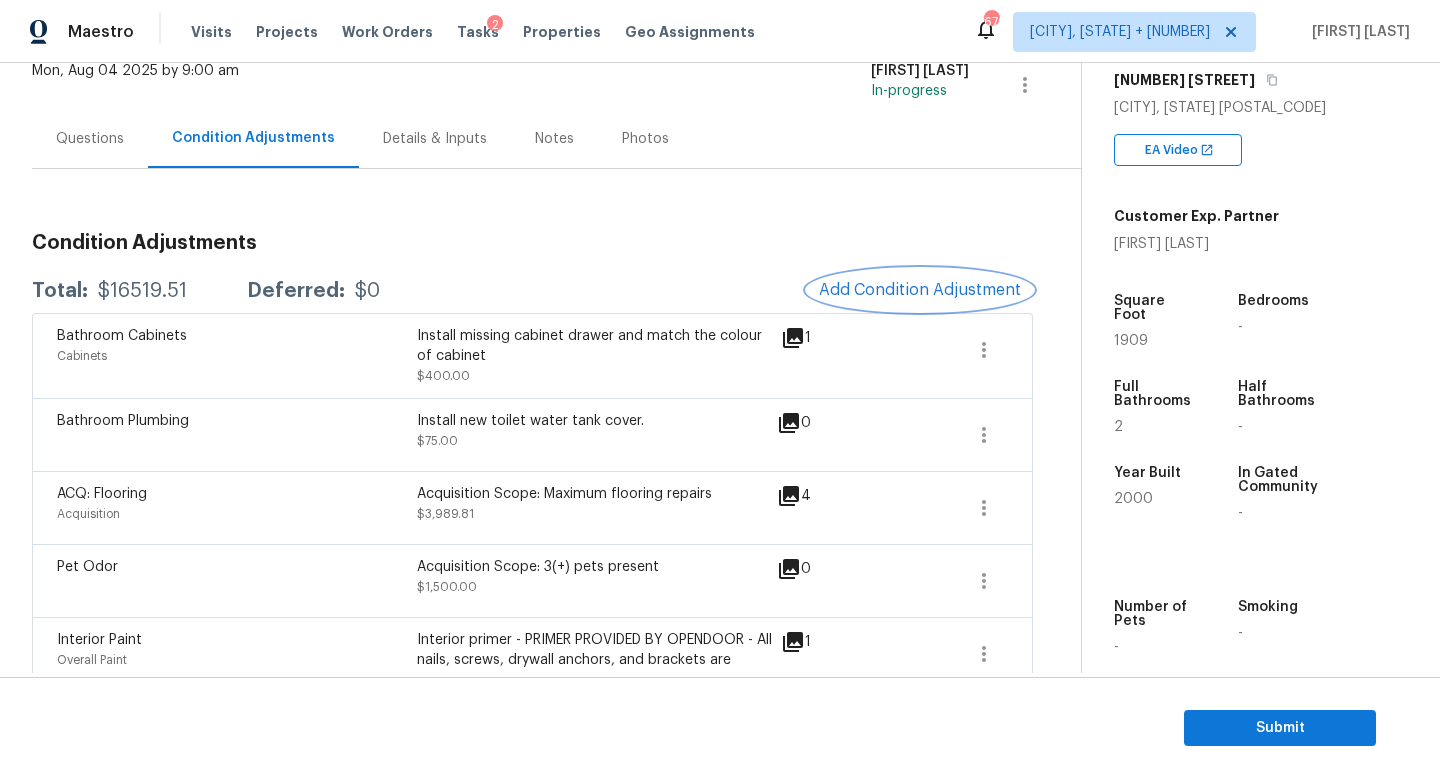 scroll, scrollTop: 72, scrollLeft: 0, axis: vertical 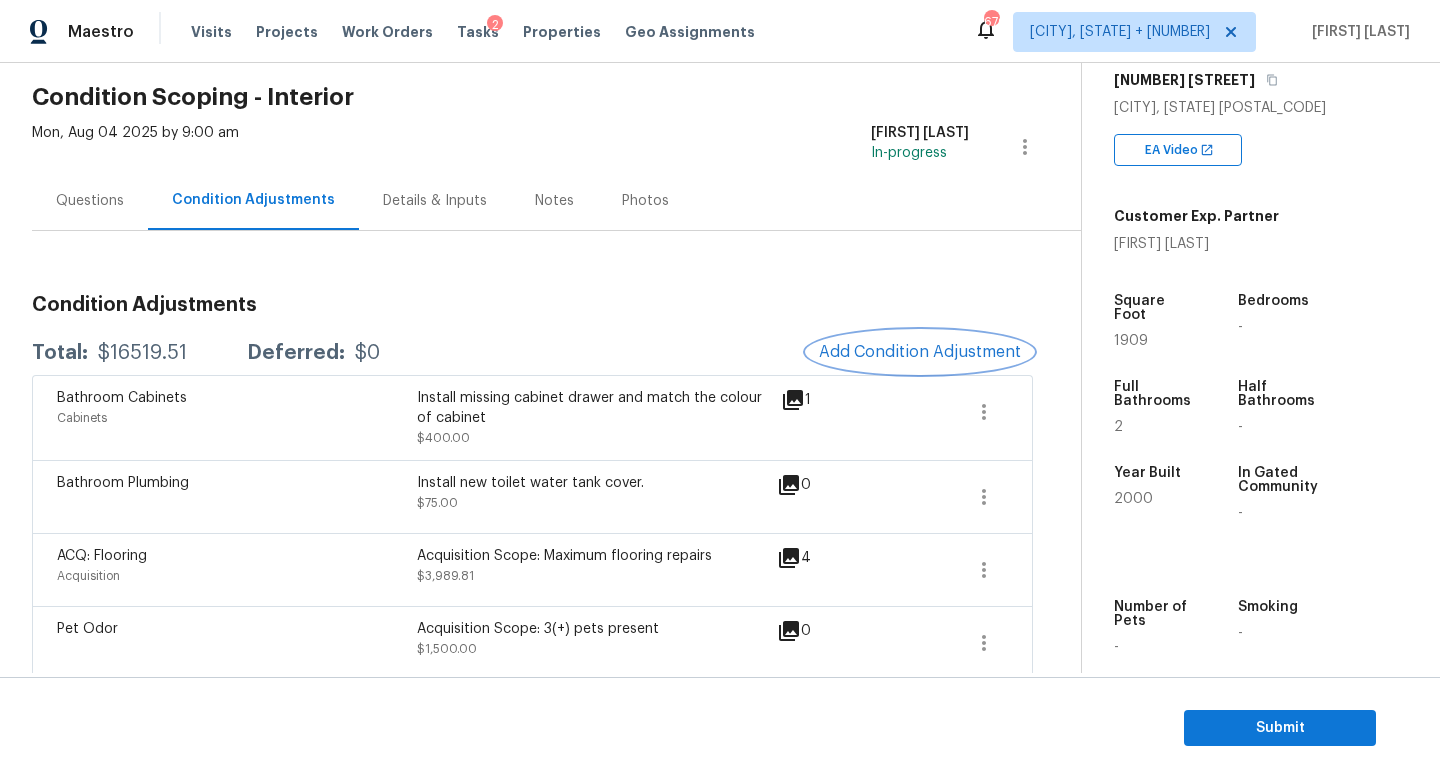click on "Add Condition Adjustment" at bounding box center (920, 352) 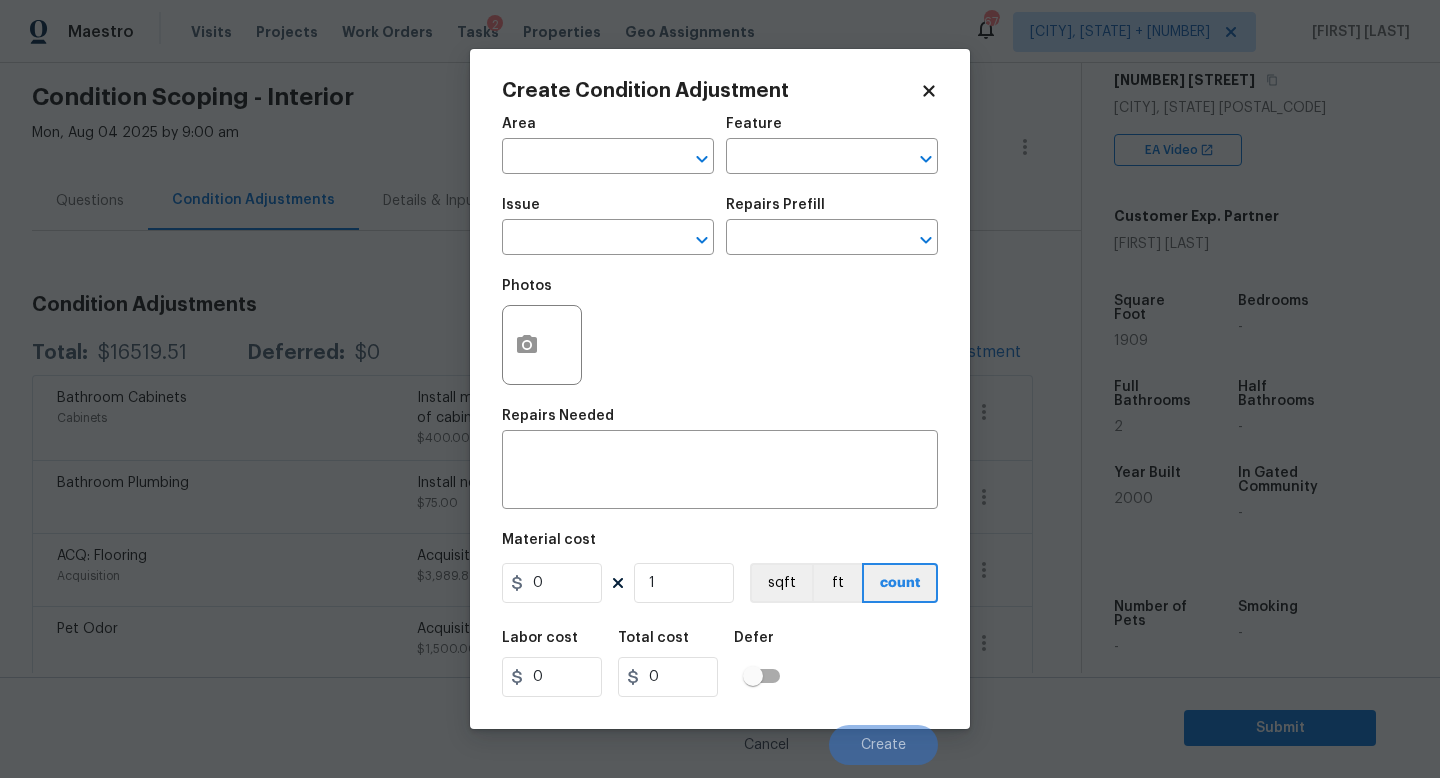 click on "Issue ​" at bounding box center (608, 226) 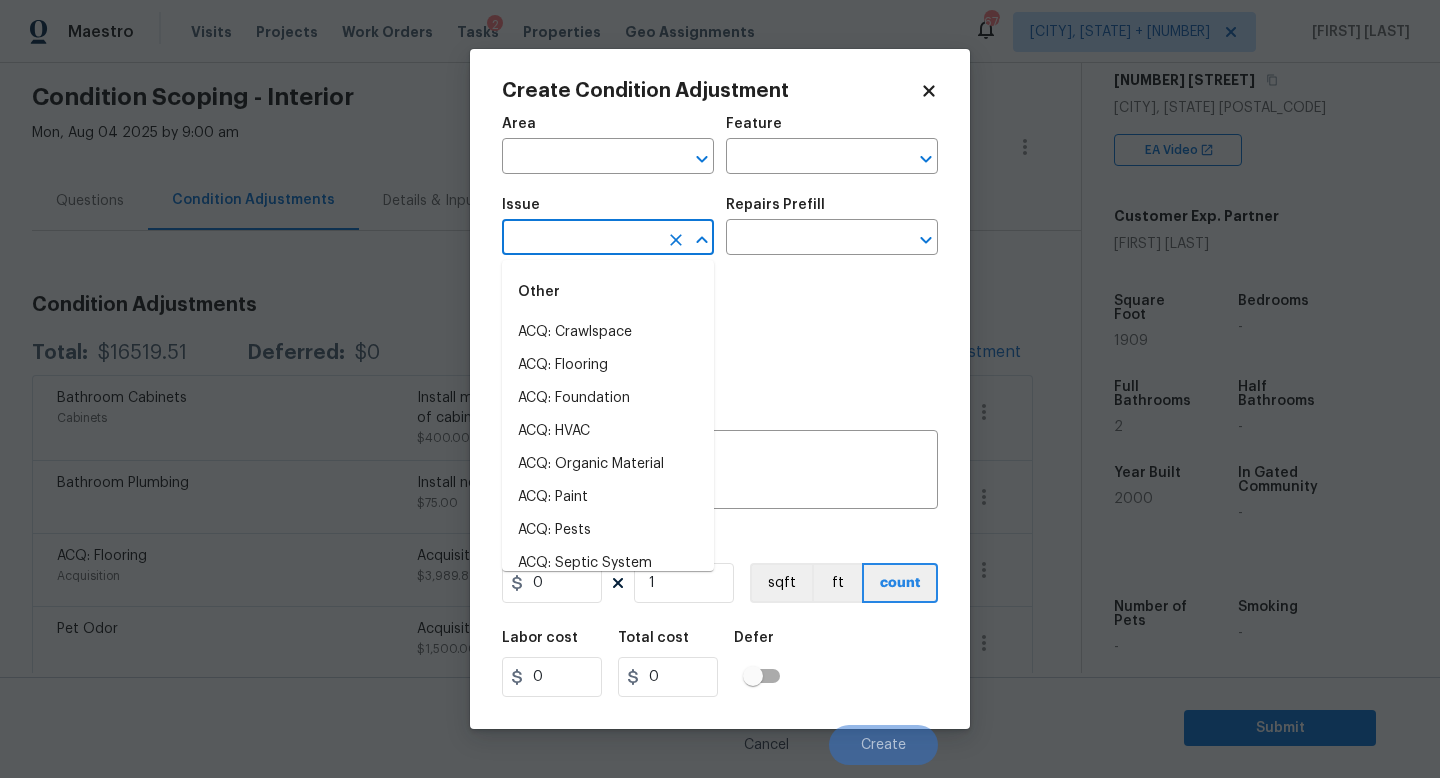 click at bounding box center (580, 239) 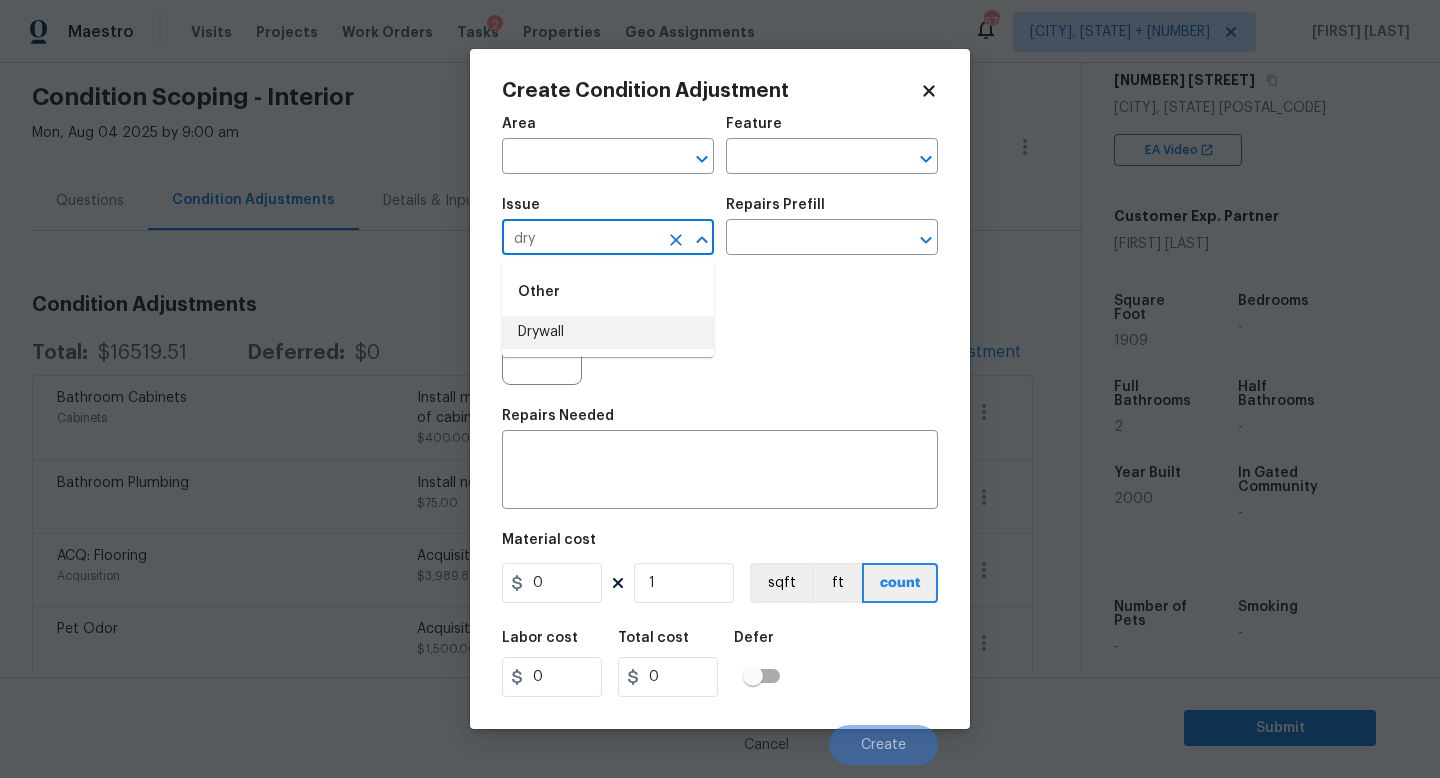 click on "Drywall" at bounding box center (608, 332) 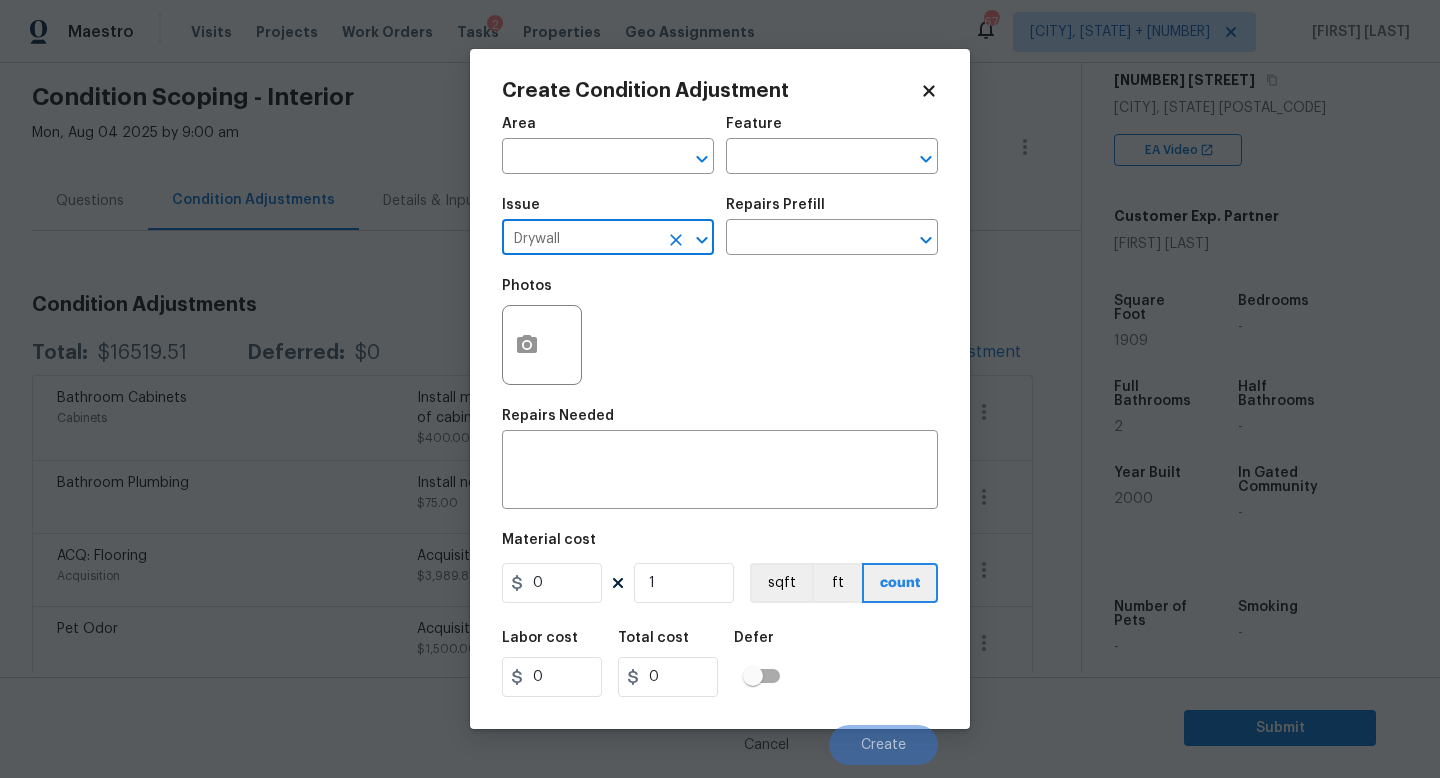 type on "Drywall" 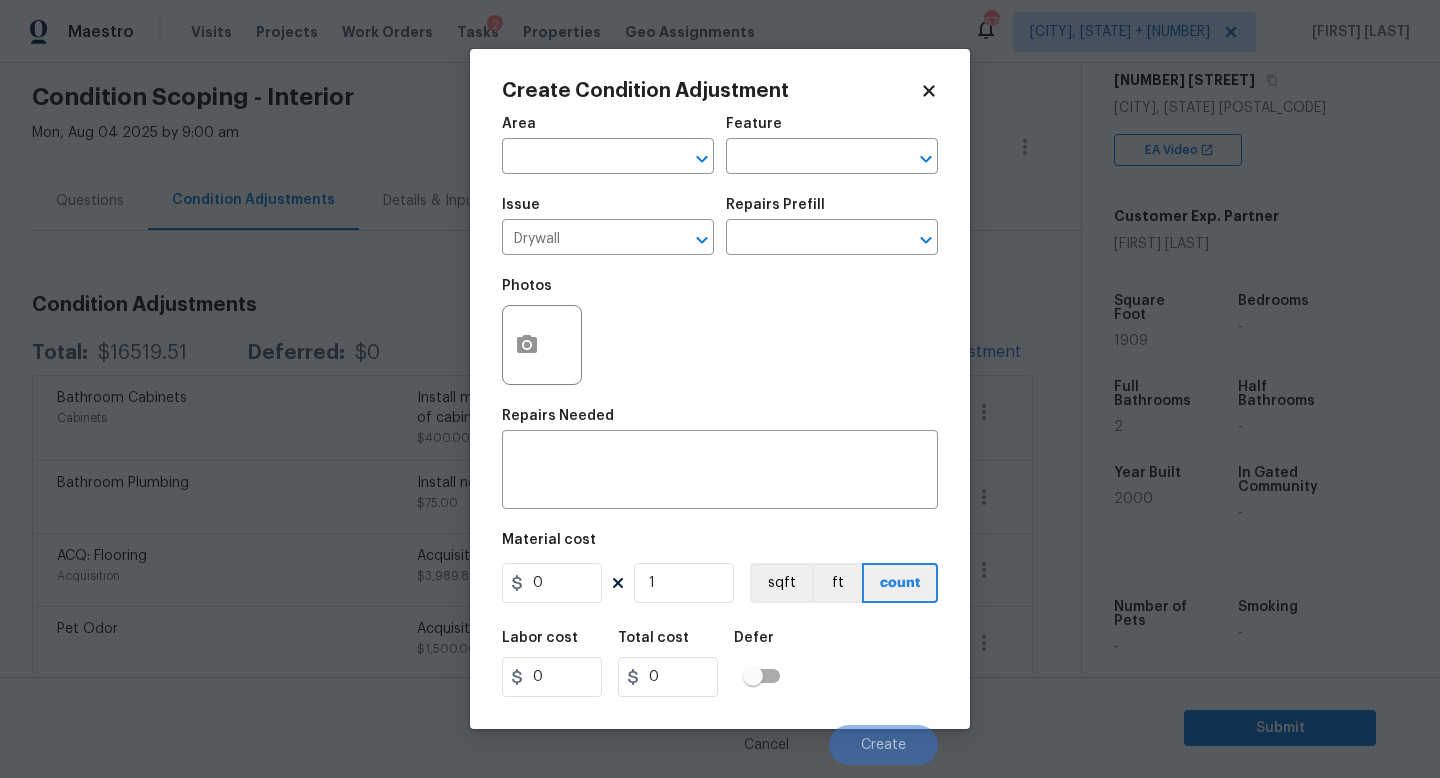 click on "Issue Drywall ​ Repairs Prefill ​" at bounding box center (720, 226) 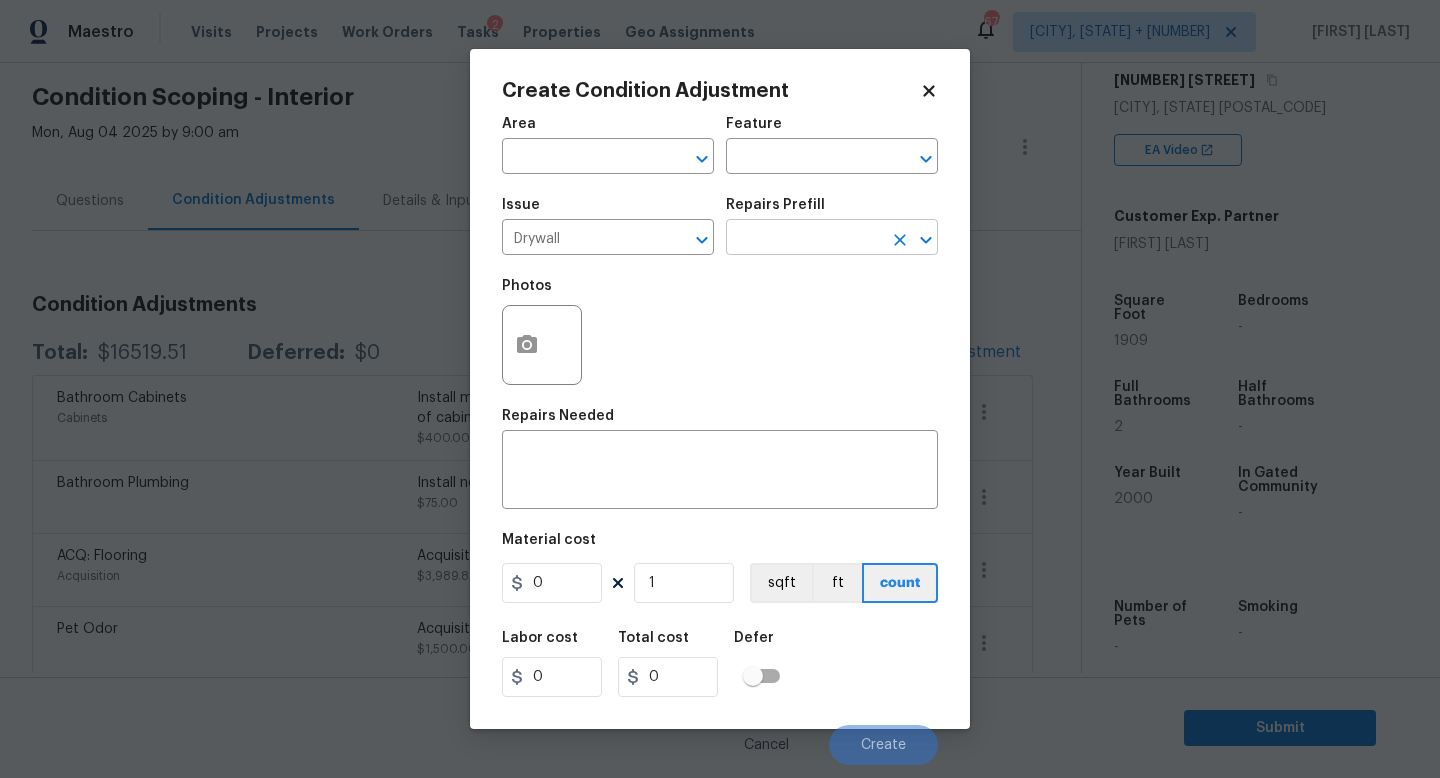 click at bounding box center [804, 239] 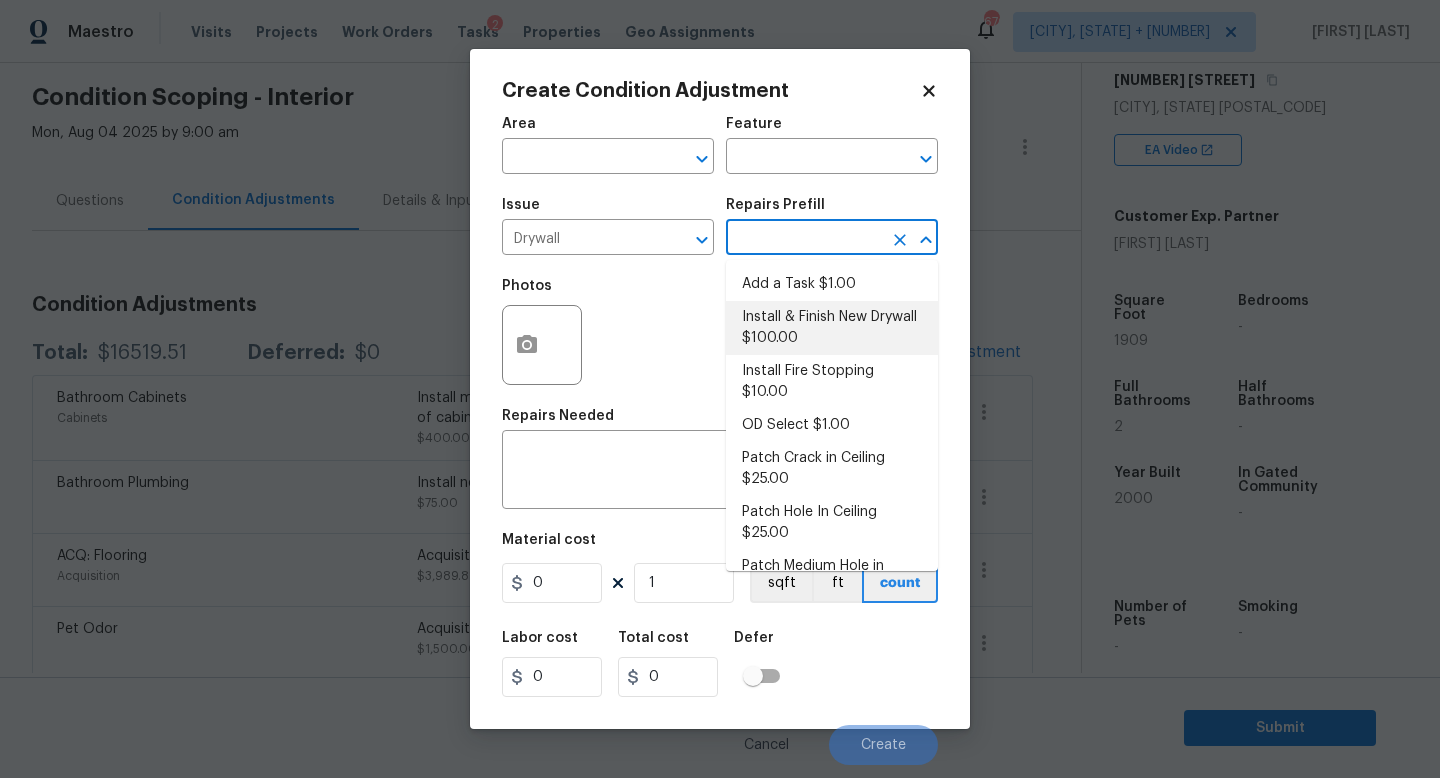 click on "Add a Task $1.00" at bounding box center [832, 284] 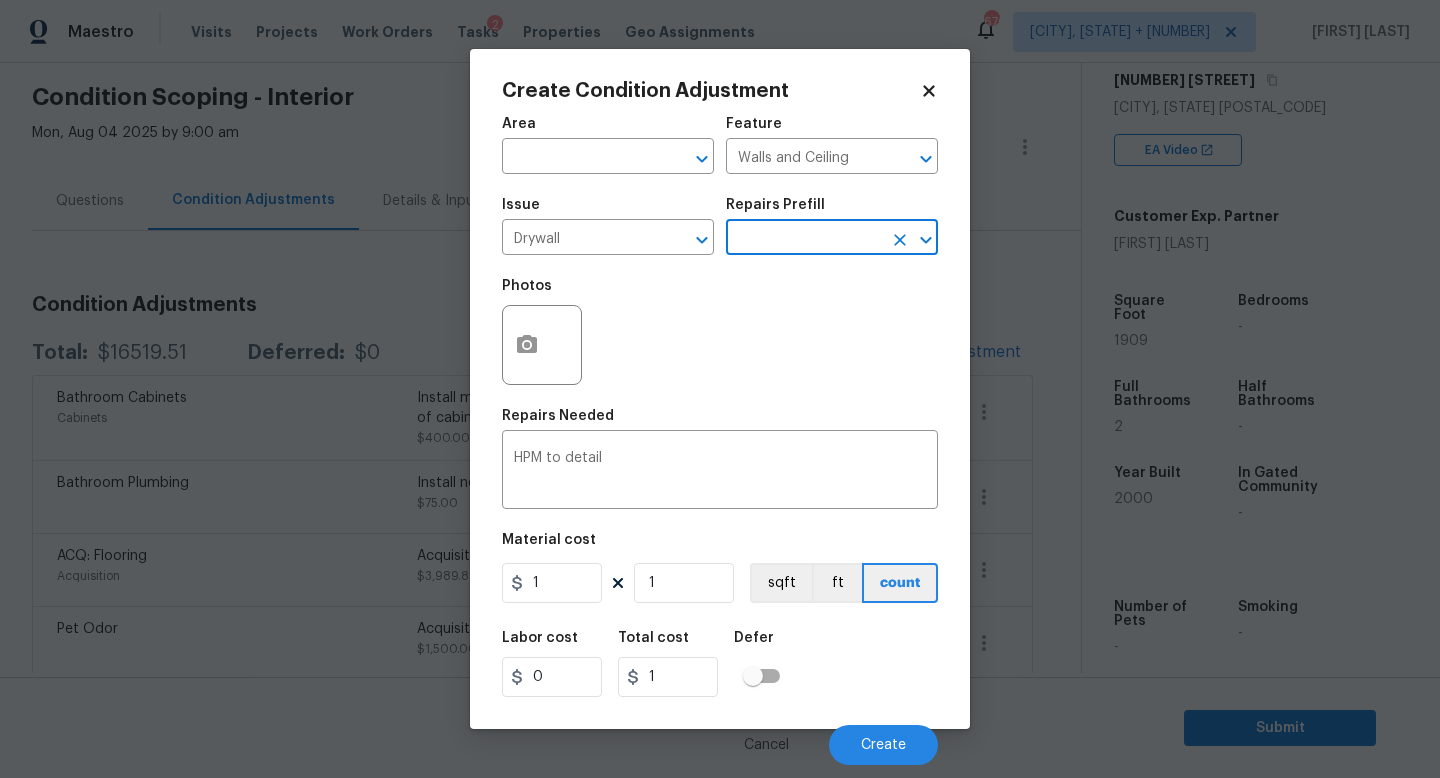 click at bounding box center [804, 239] 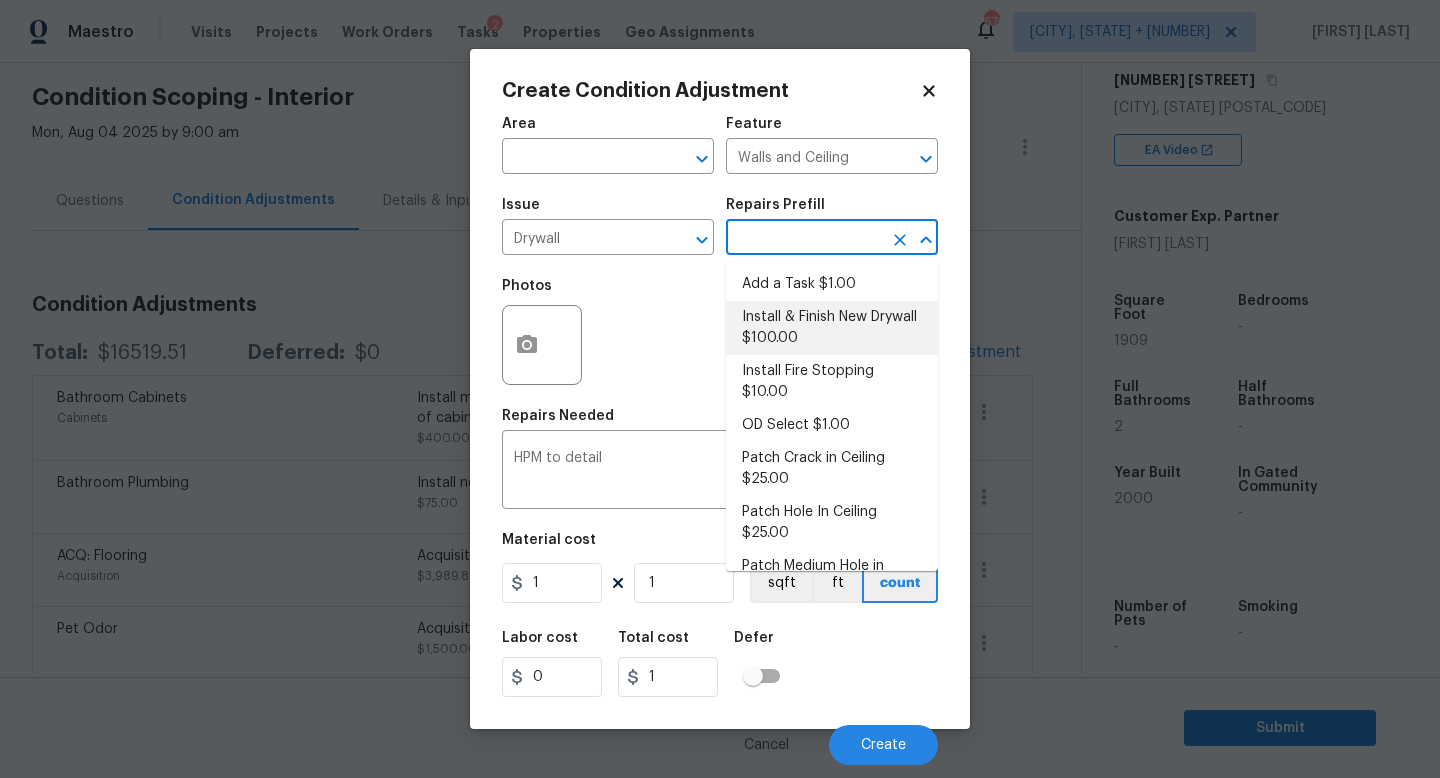 click on "Install & Finish New Drywall $100.00" at bounding box center [832, 328] 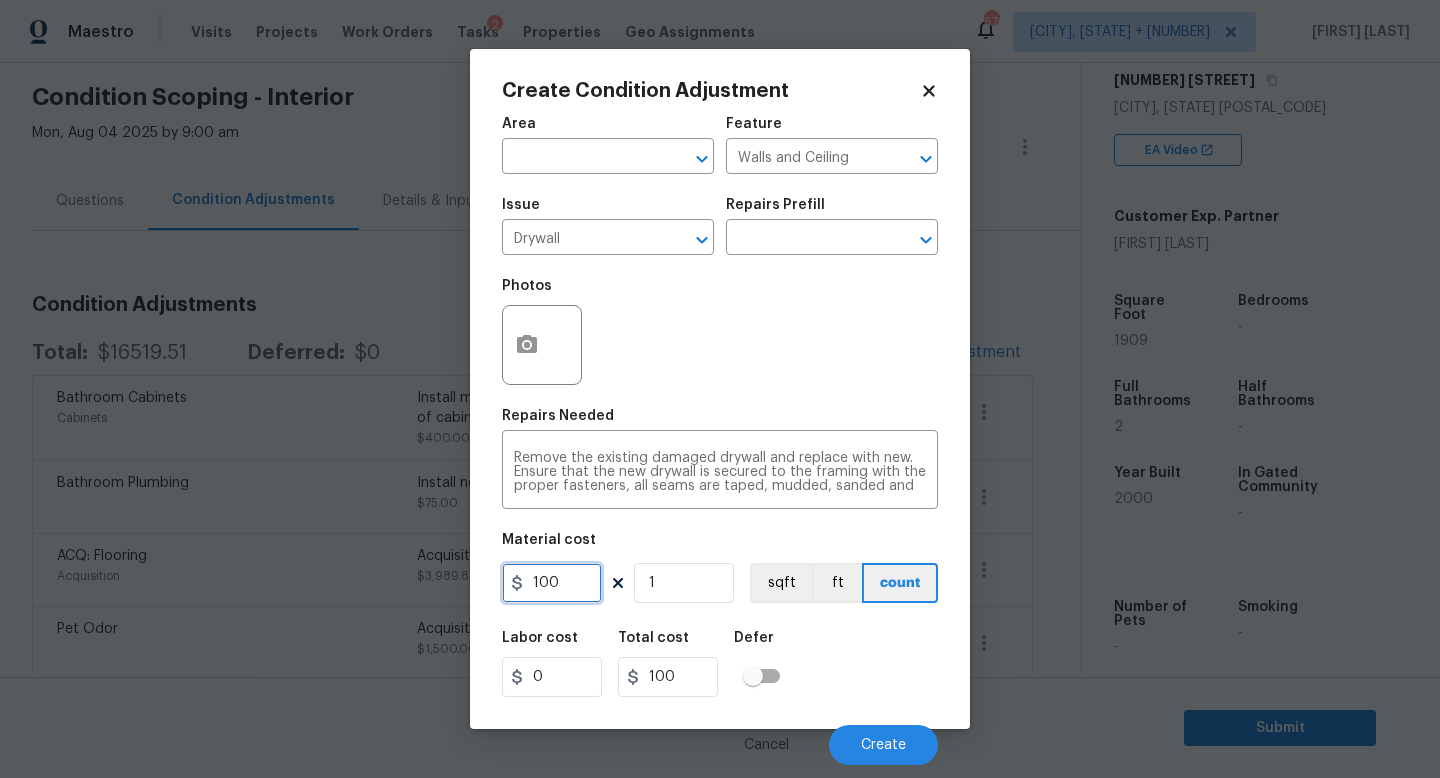 drag, startPoint x: 570, startPoint y: 580, endPoint x: 432, endPoint y: 578, distance: 138.0145 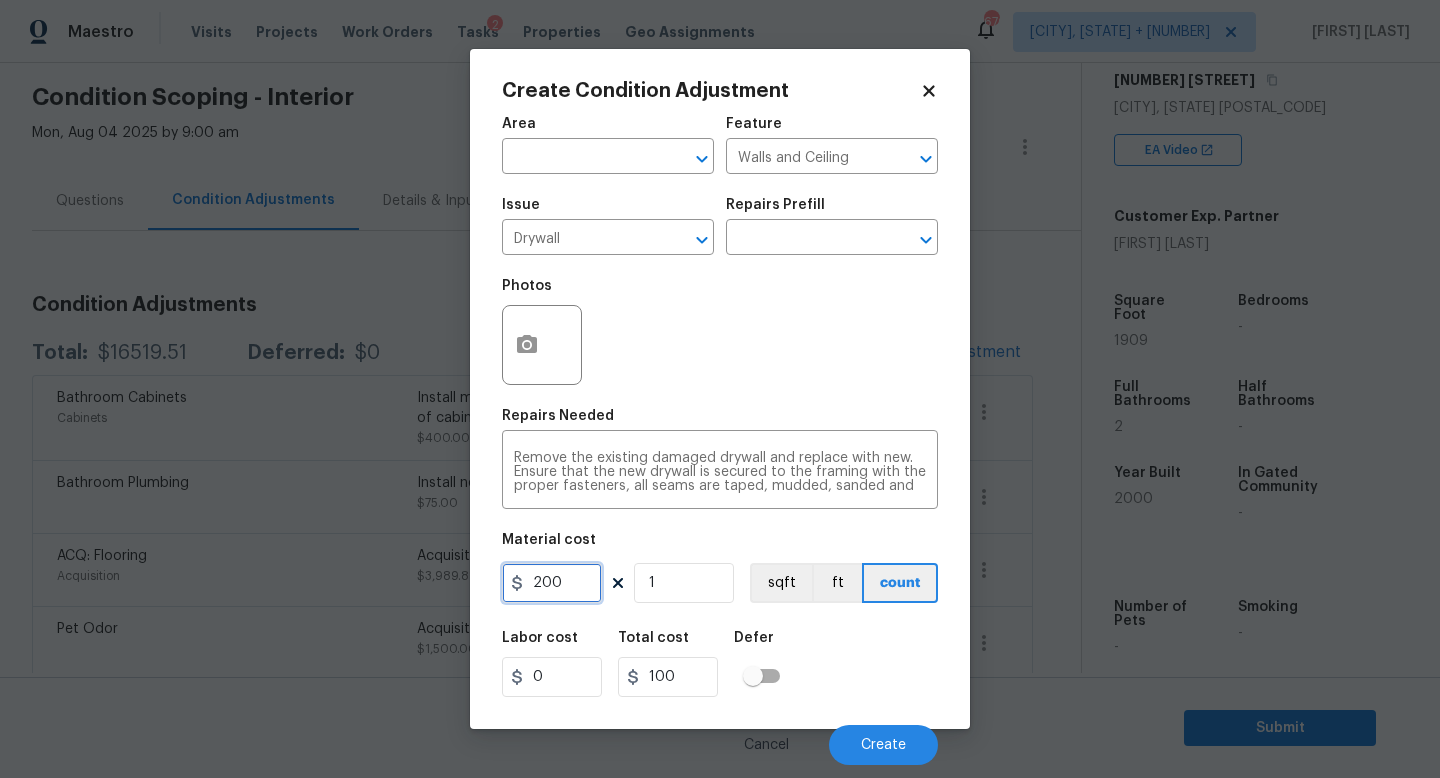type on "200" 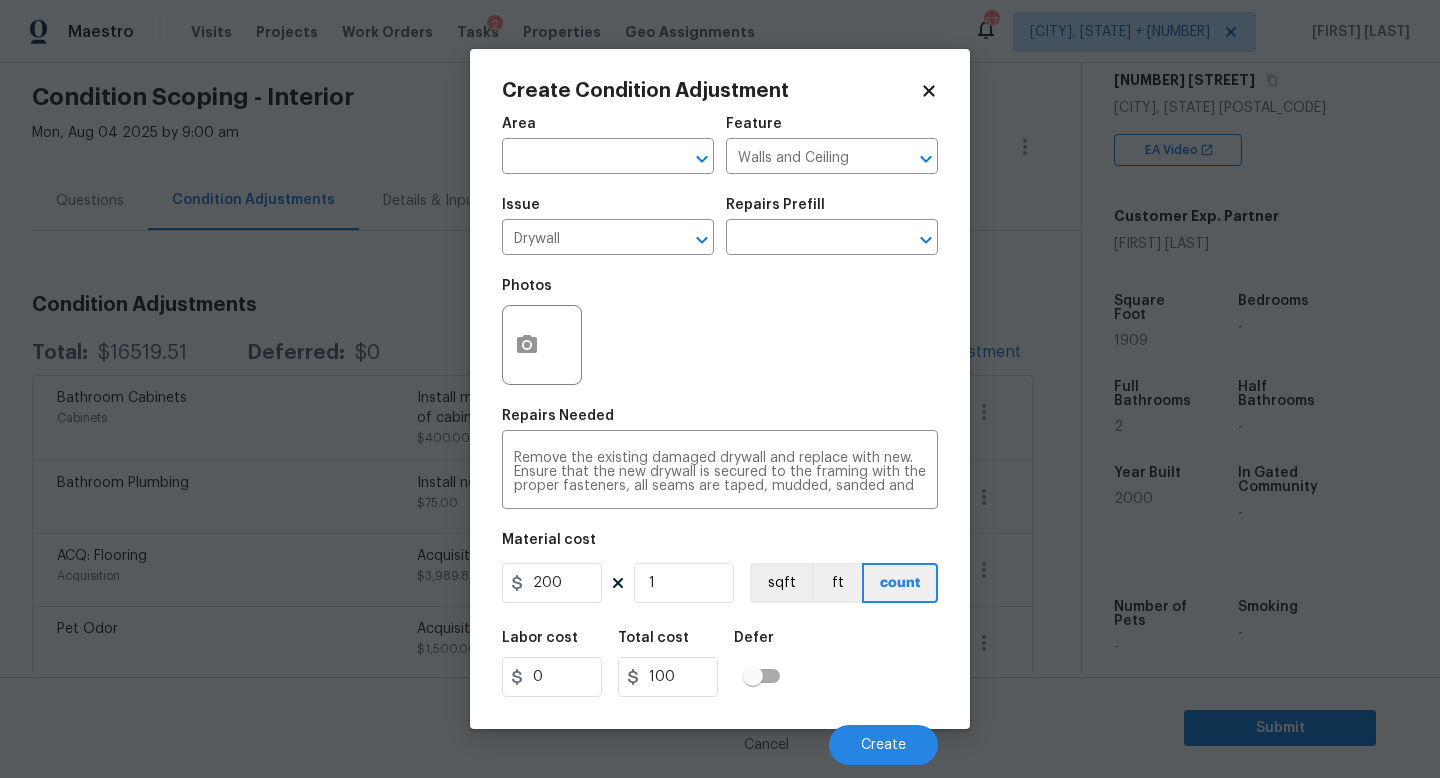 type on "200" 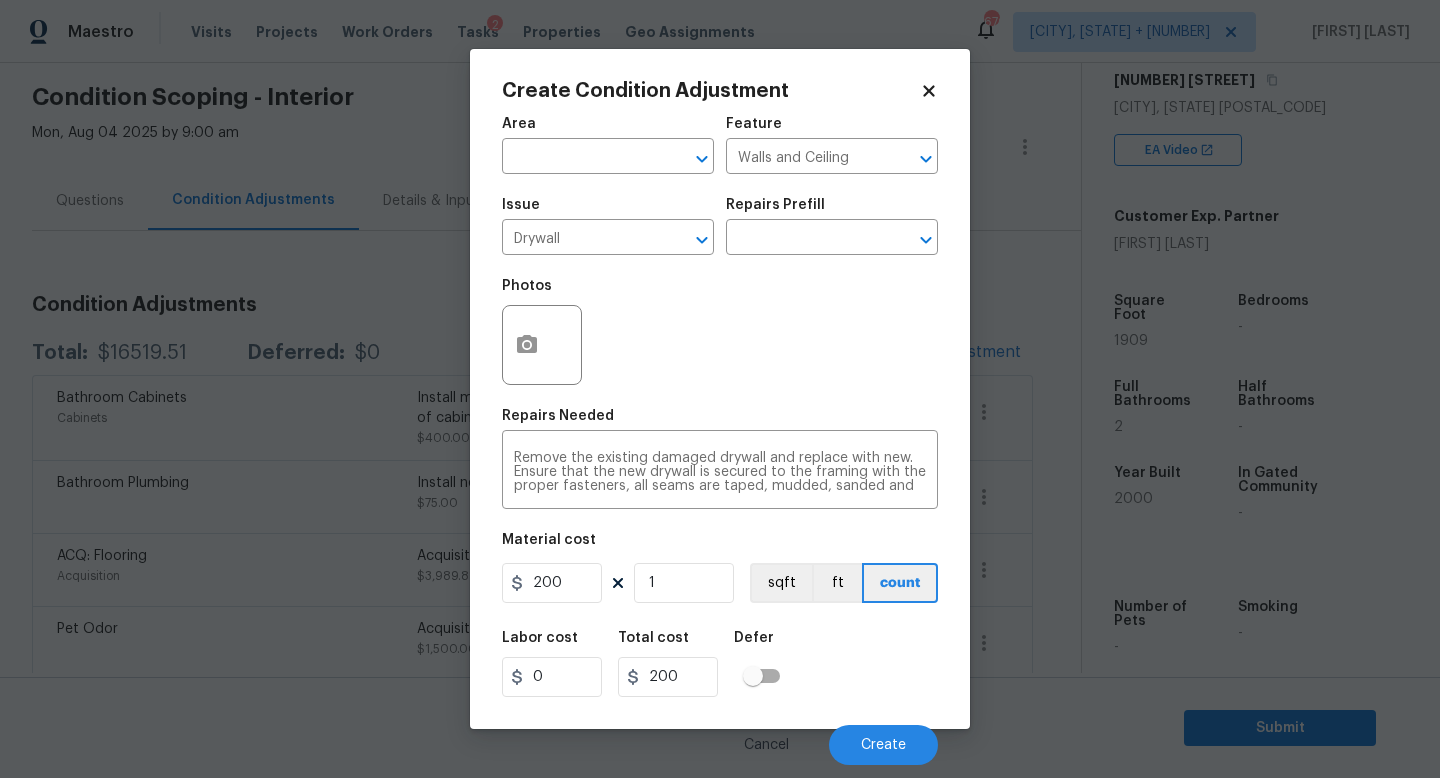 click on "Labor cost 0 Total cost 200 Defer" at bounding box center [720, 664] 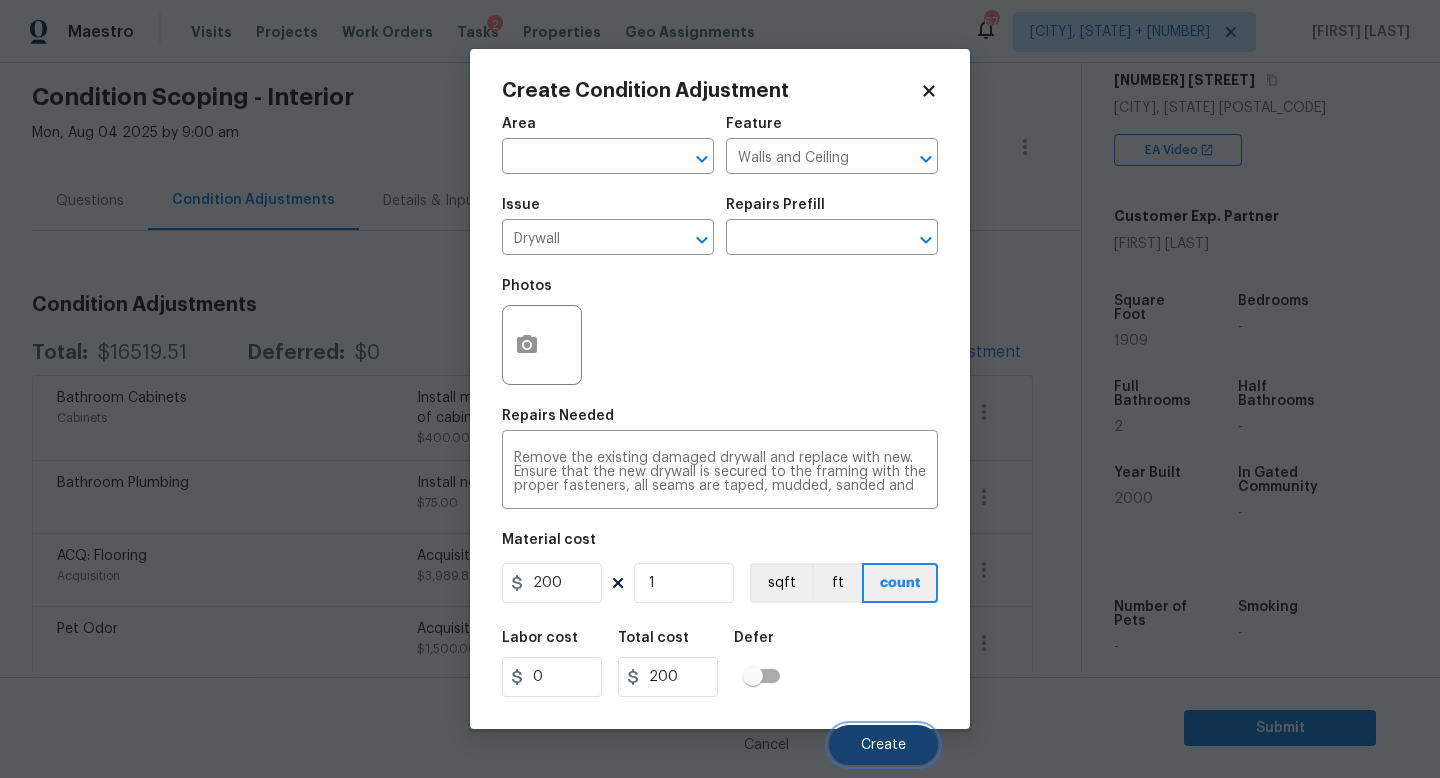 click on "Create" at bounding box center (883, 745) 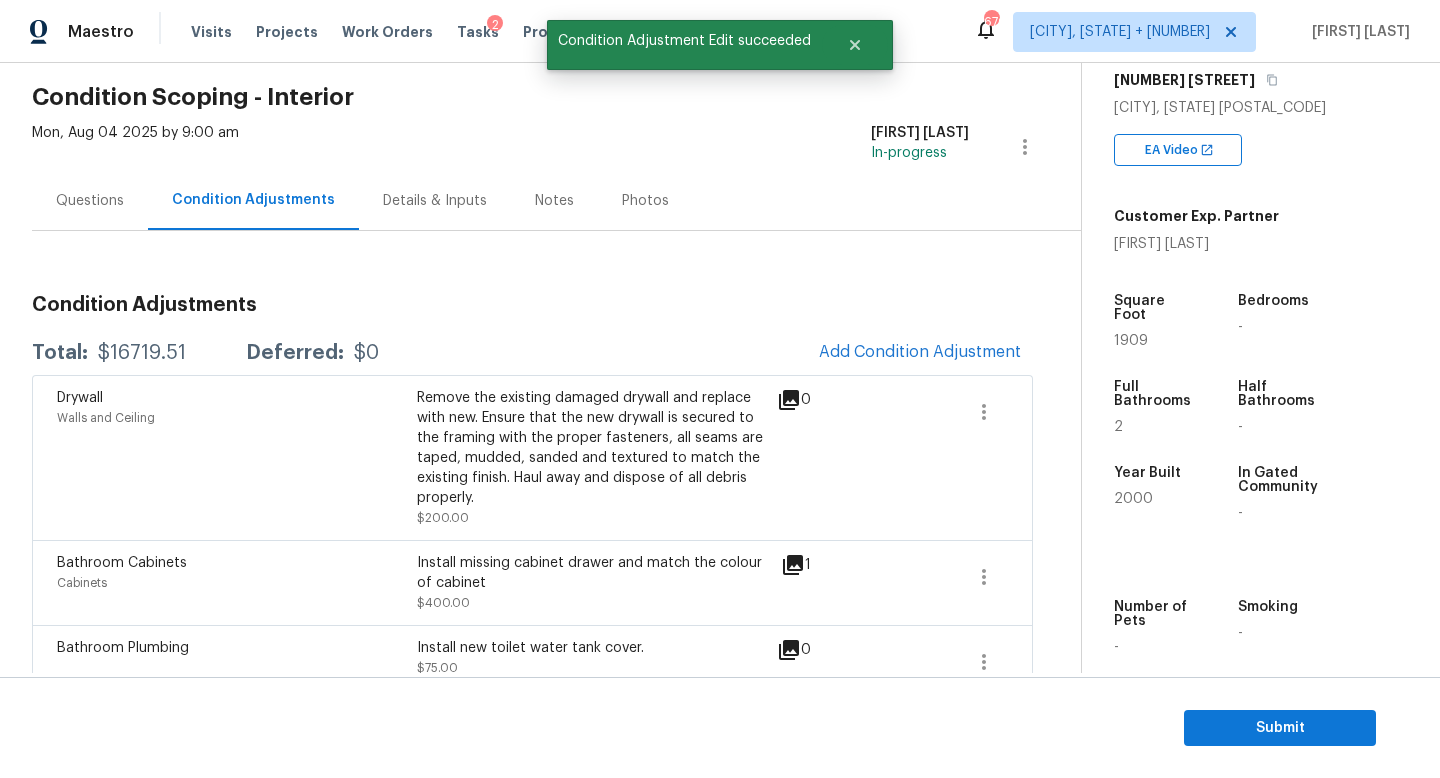 click on "$16719.51" at bounding box center [142, 353] 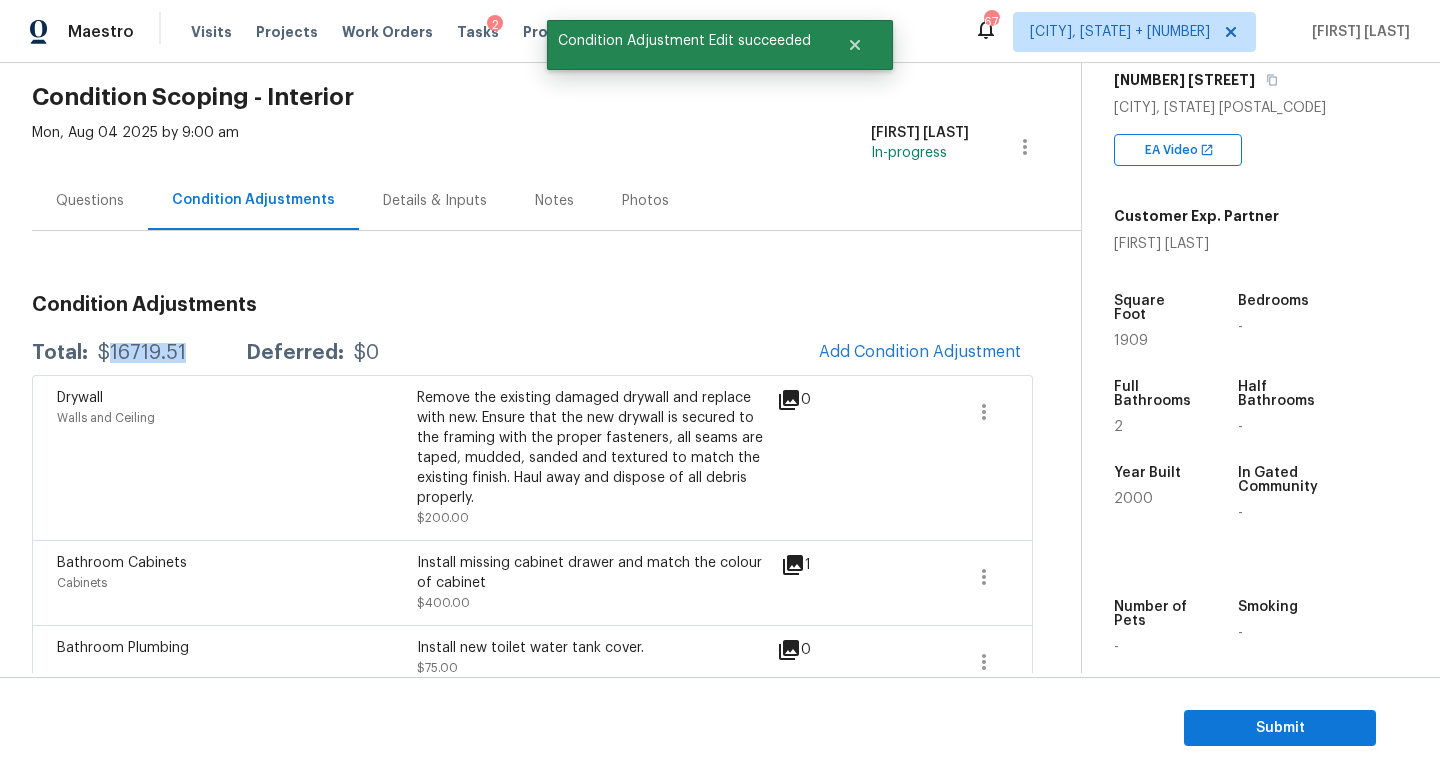 click on "$16719.51" at bounding box center [142, 353] 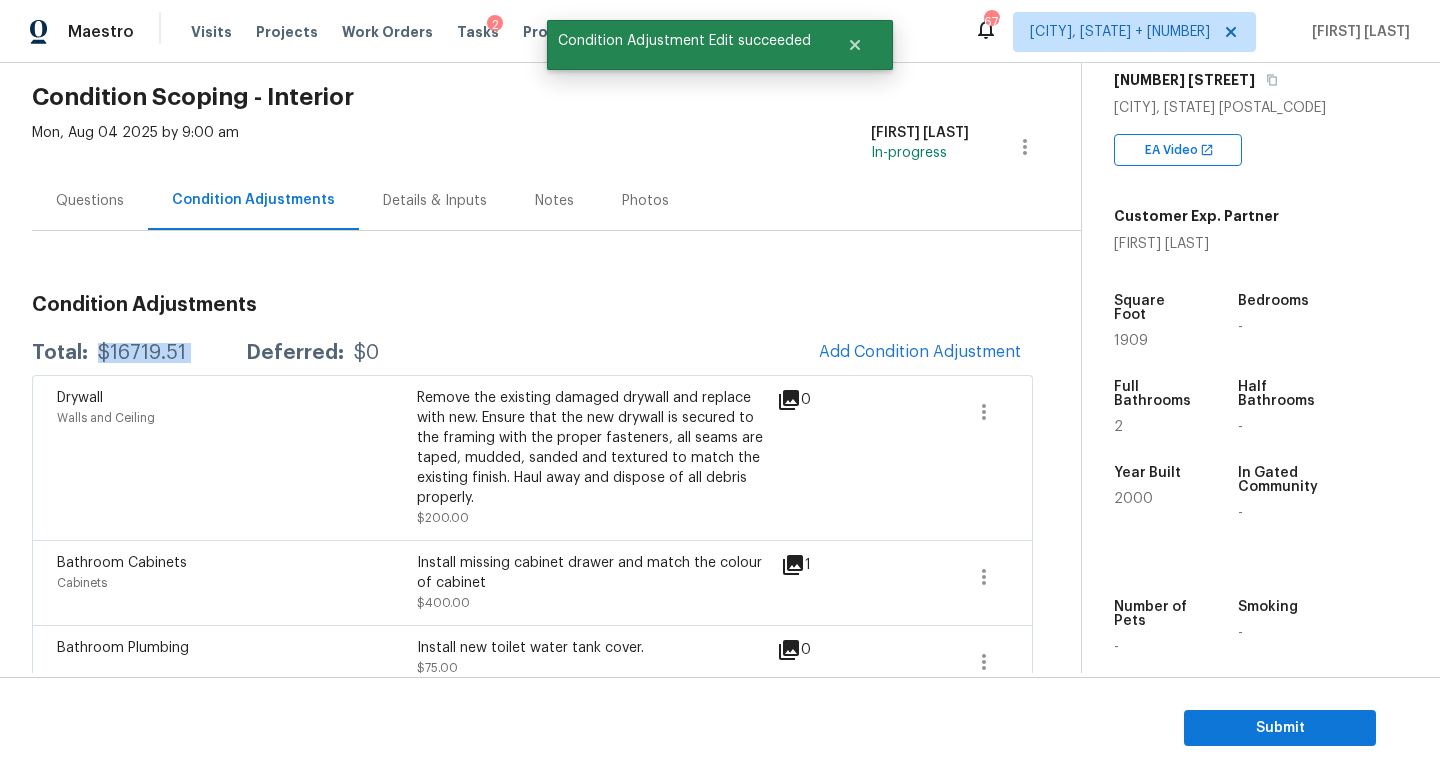 copy on "$16719.51" 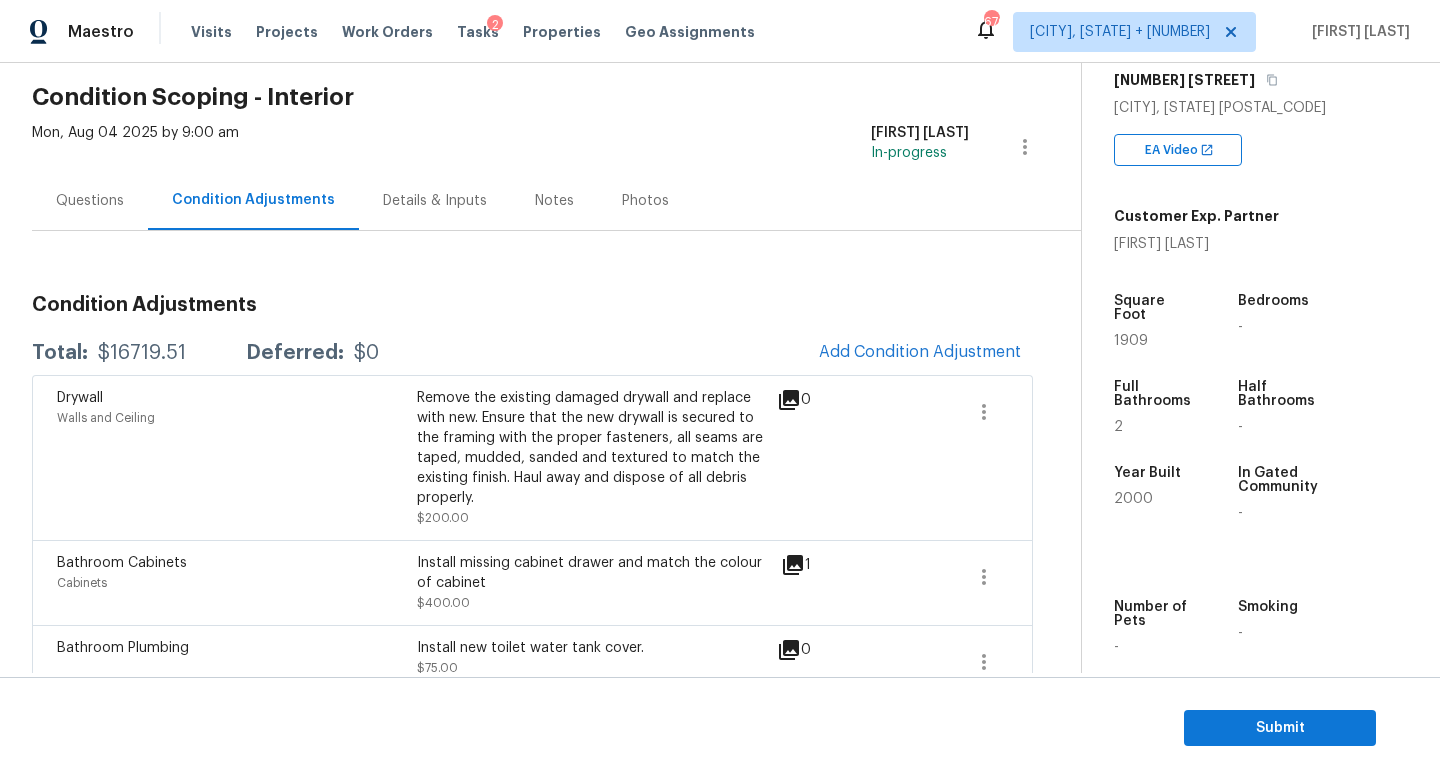 click on "Total:  $16719.51 Deferred:  $0 Add Condition Adjustment" at bounding box center [532, 353] 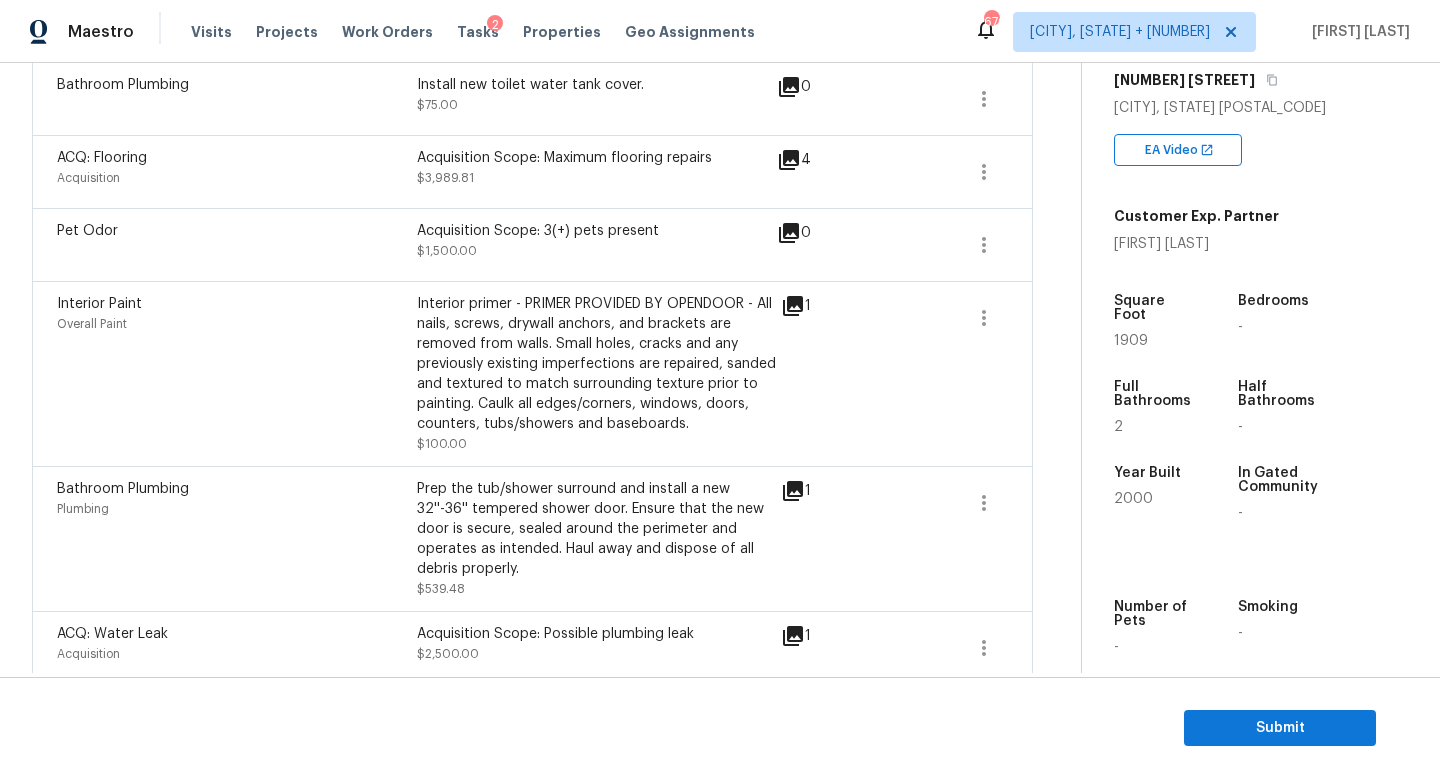 scroll, scrollTop: 56, scrollLeft: 0, axis: vertical 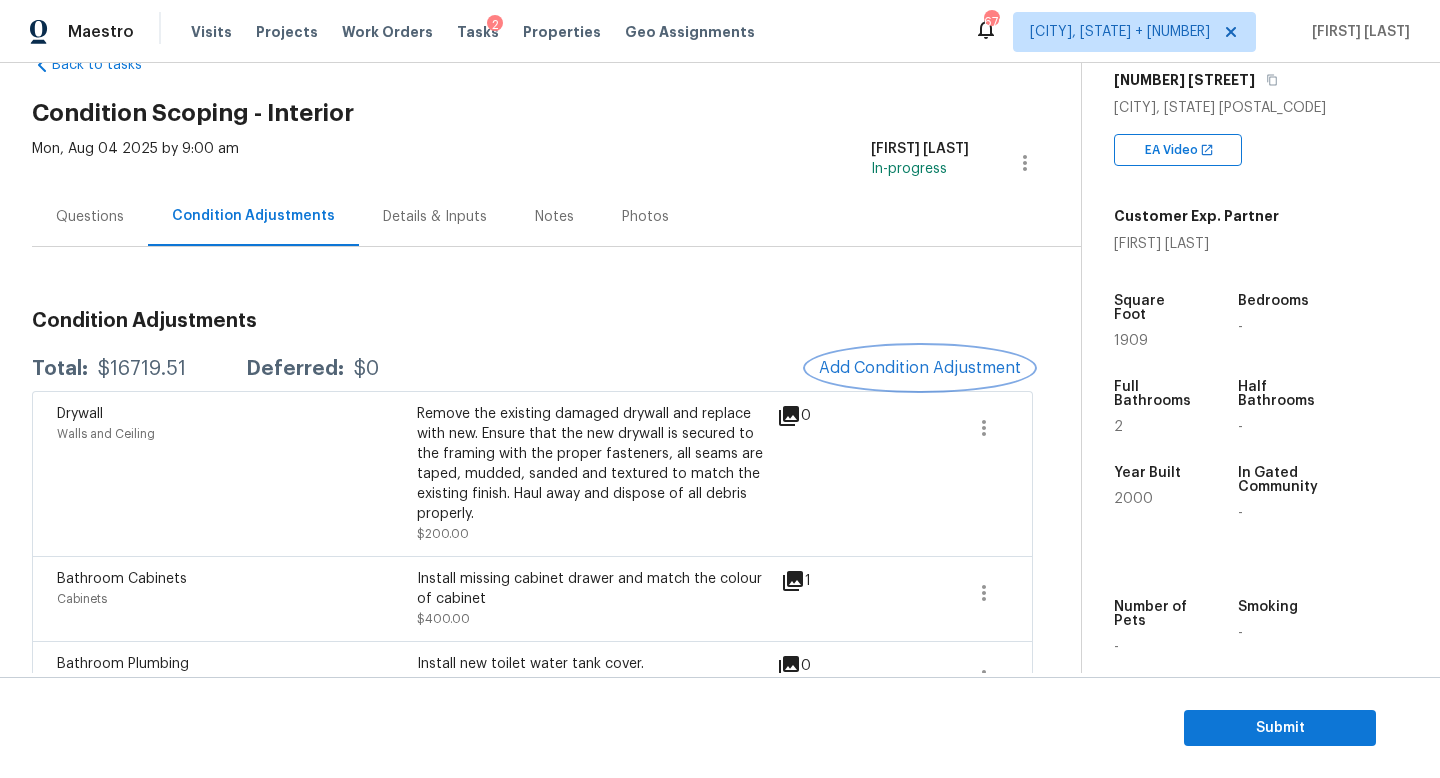 click on "Add Condition Adjustment" at bounding box center [920, 368] 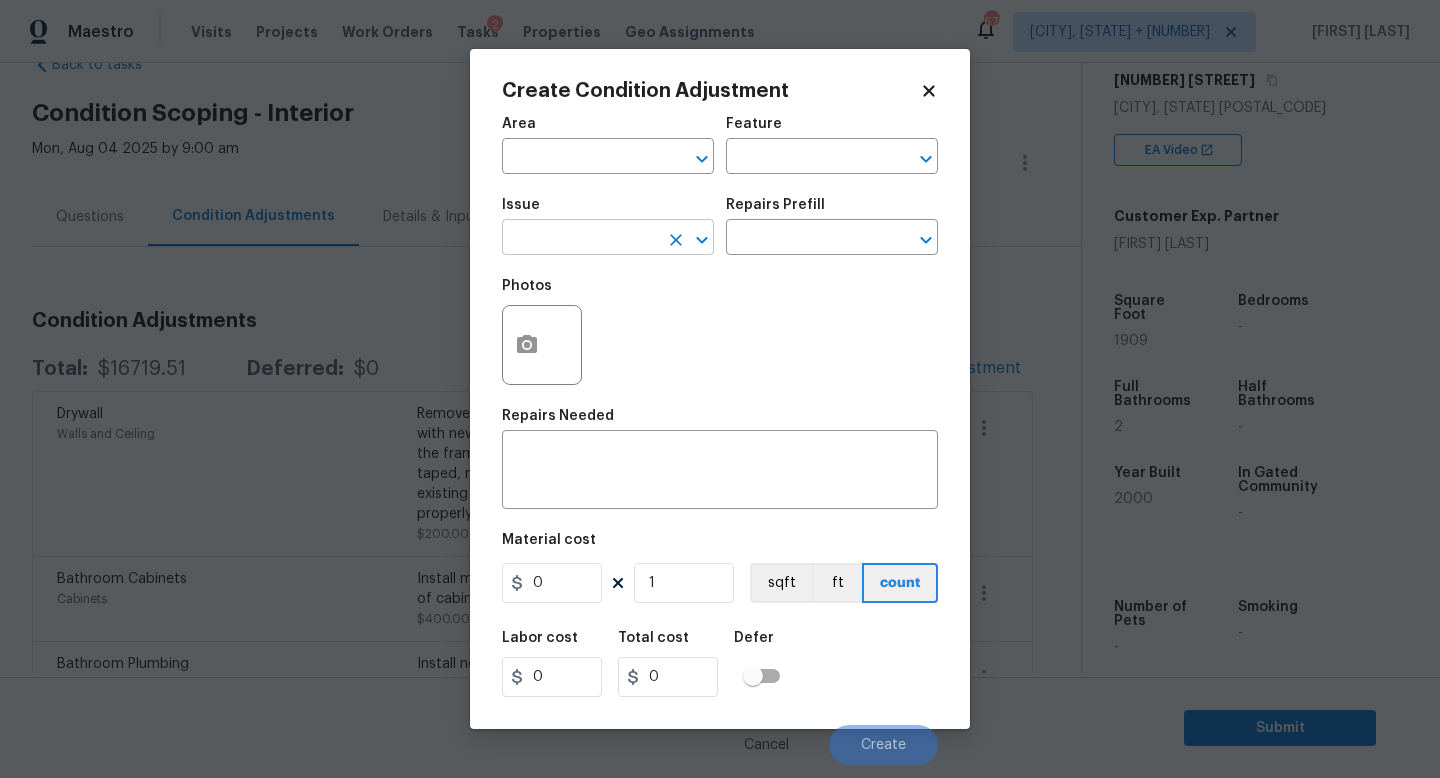 click at bounding box center (580, 239) 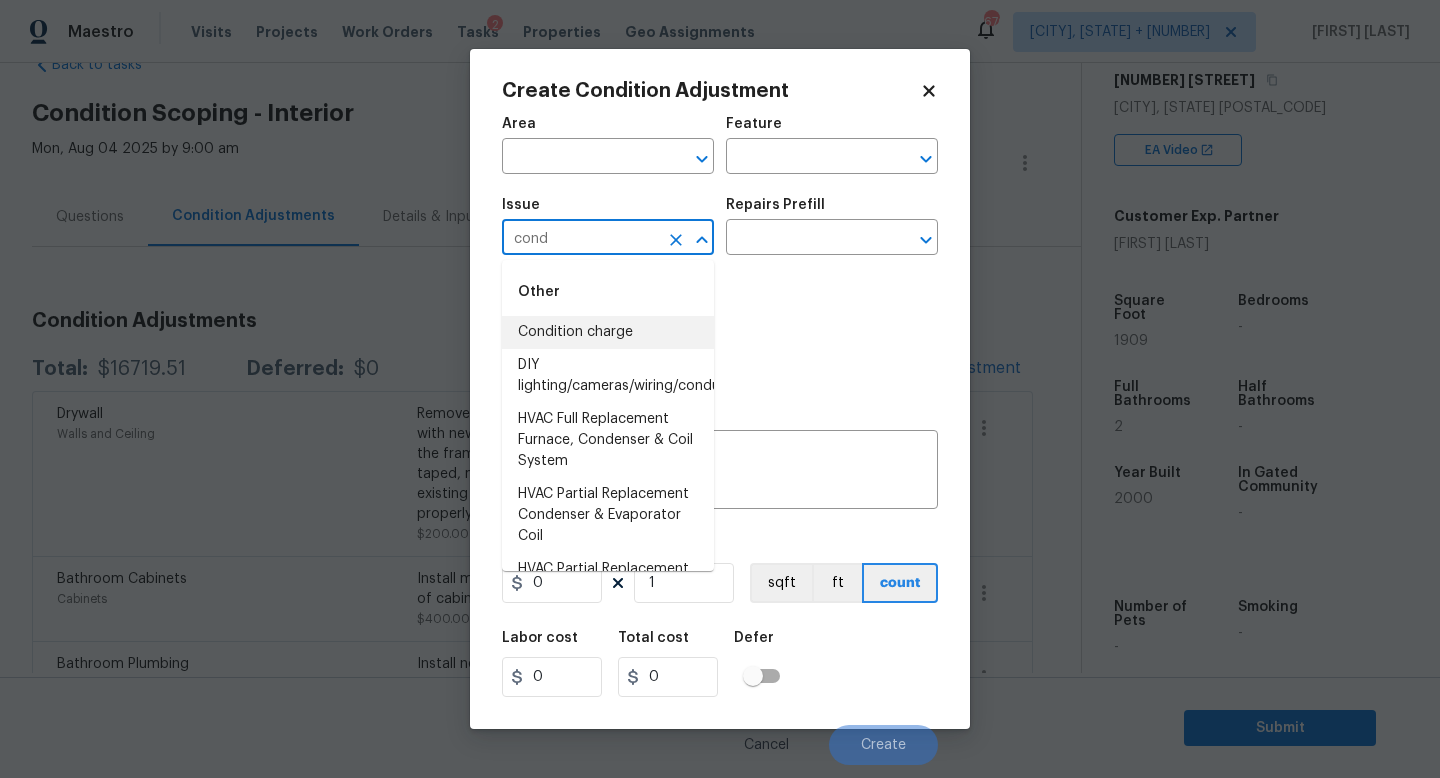 click on "Condition charge" at bounding box center (608, 332) 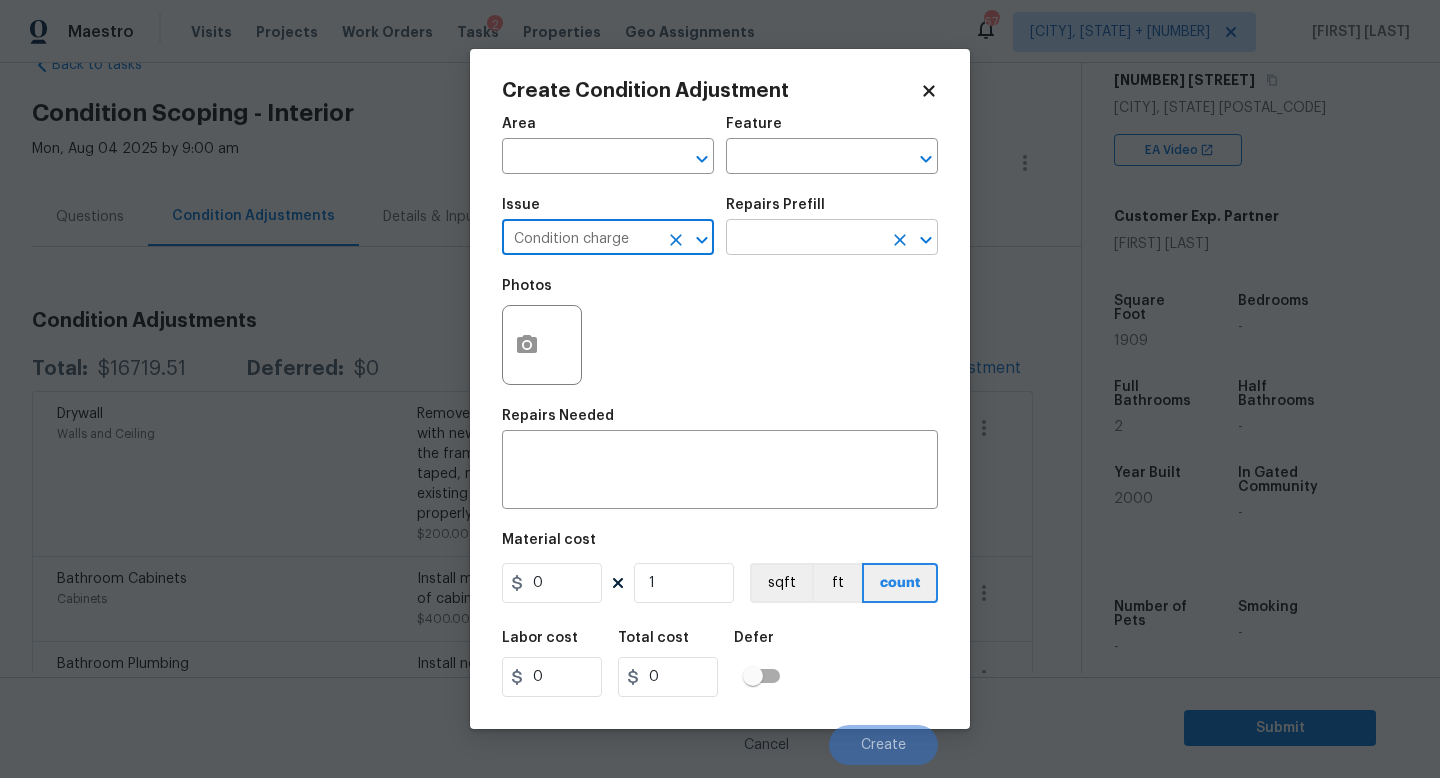 type on "Condition charge" 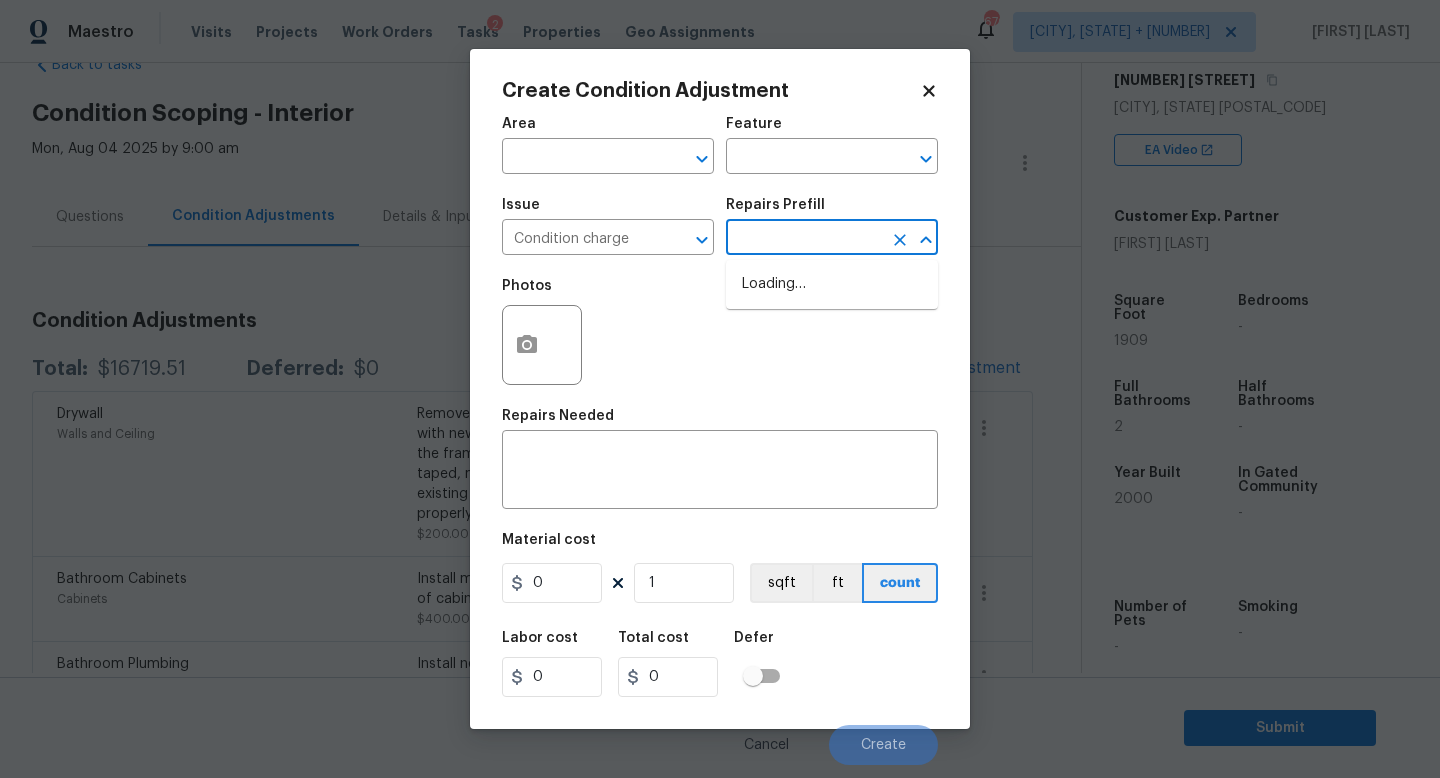 click at bounding box center [804, 239] 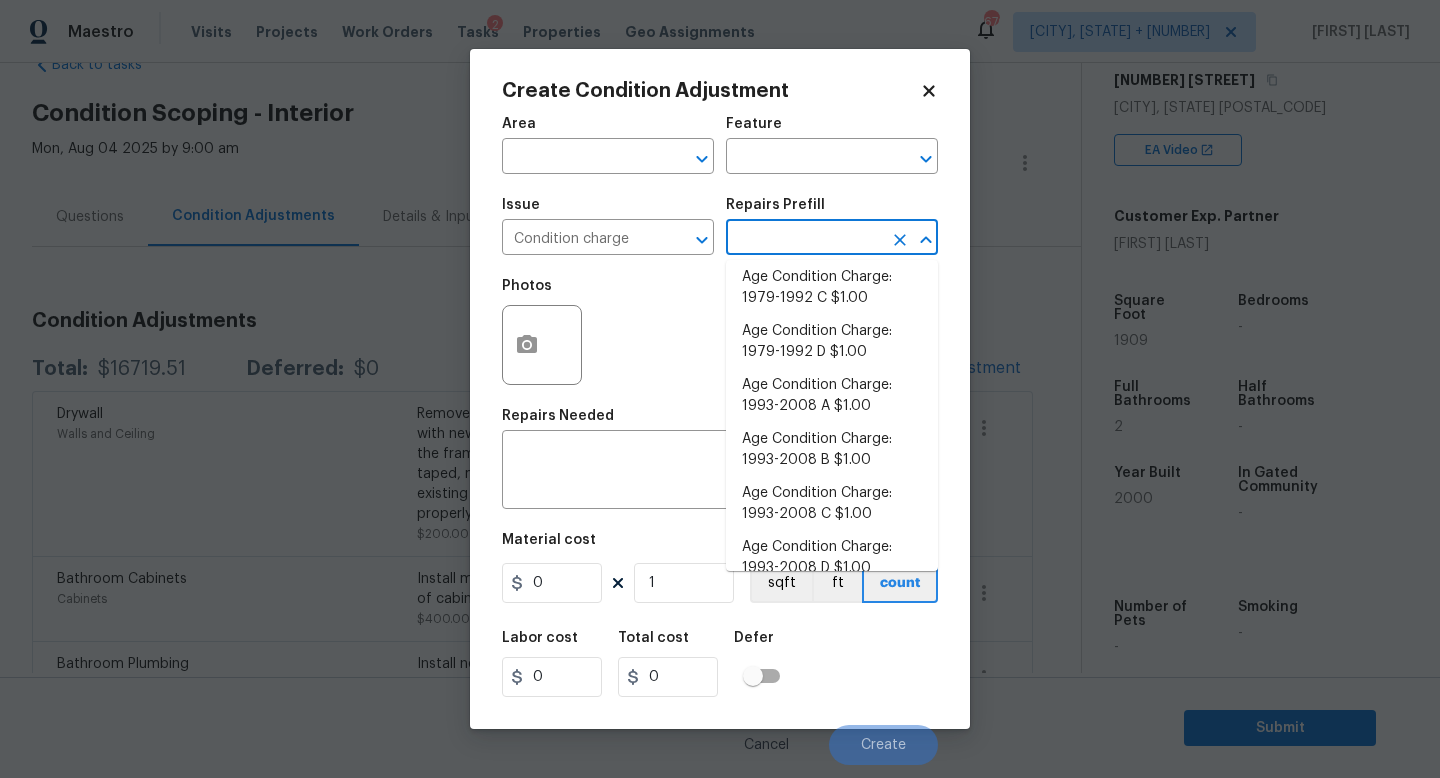 scroll, scrollTop: 328, scrollLeft: 0, axis: vertical 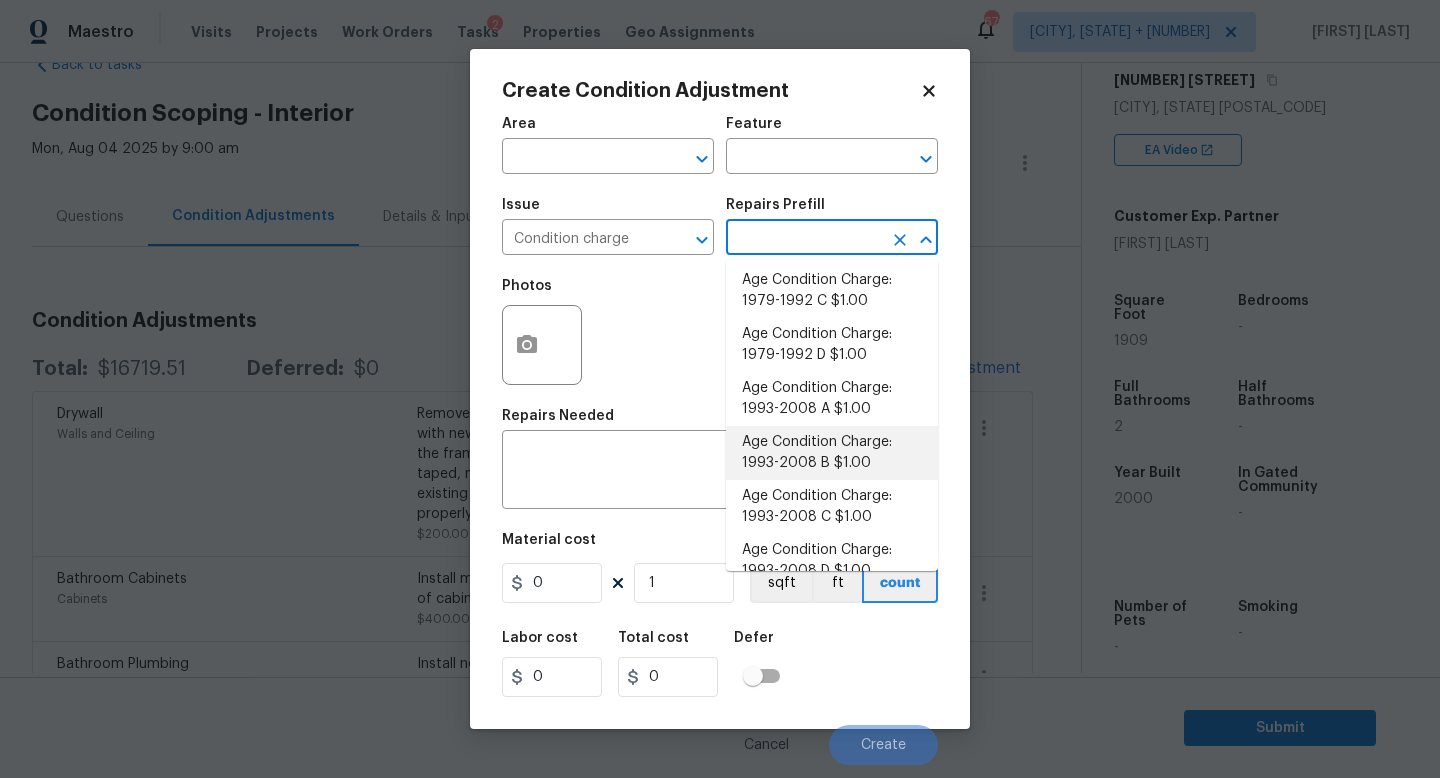 click on "Age Condition Charge: 1993-2008 B	 $1.00" at bounding box center [832, 453] 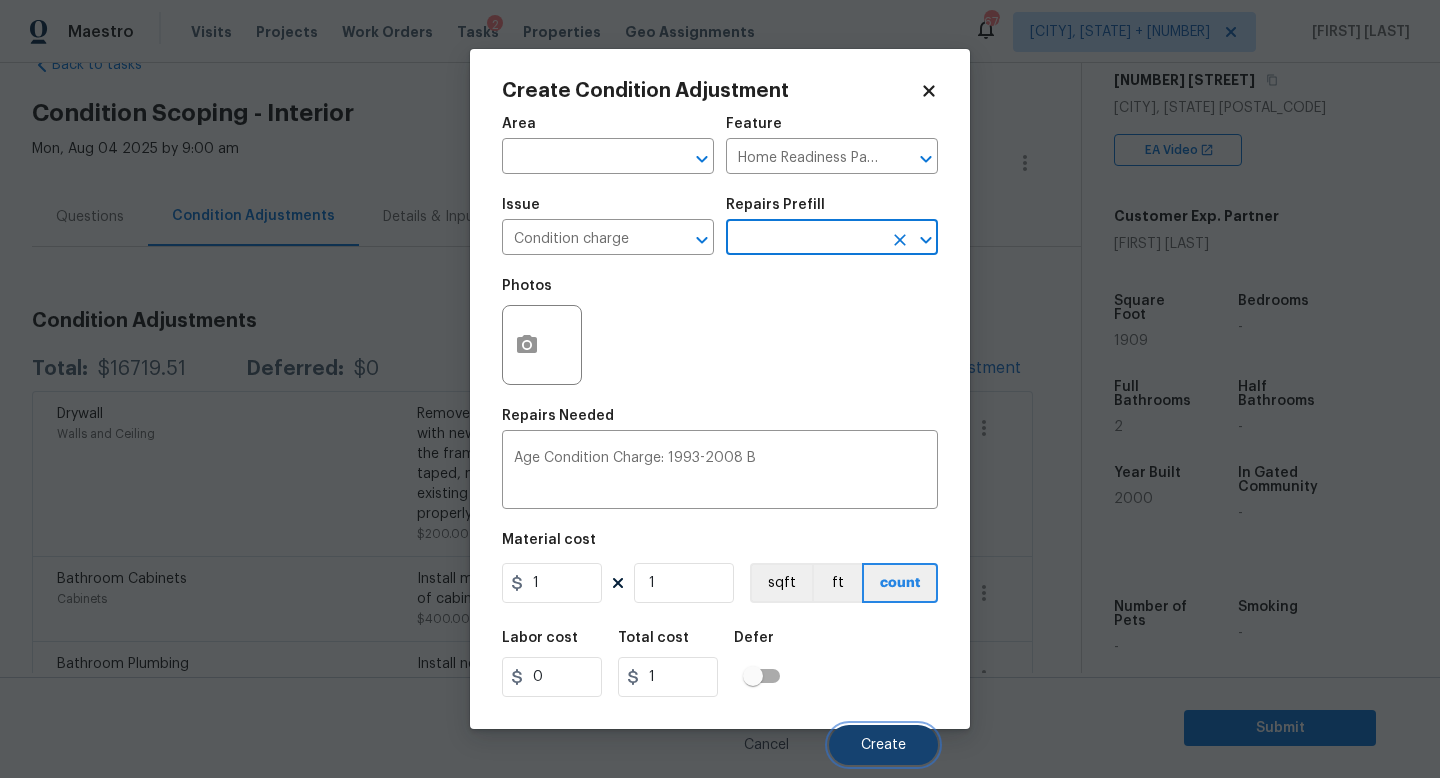 click on "Create" at bounding box center [883, 745] 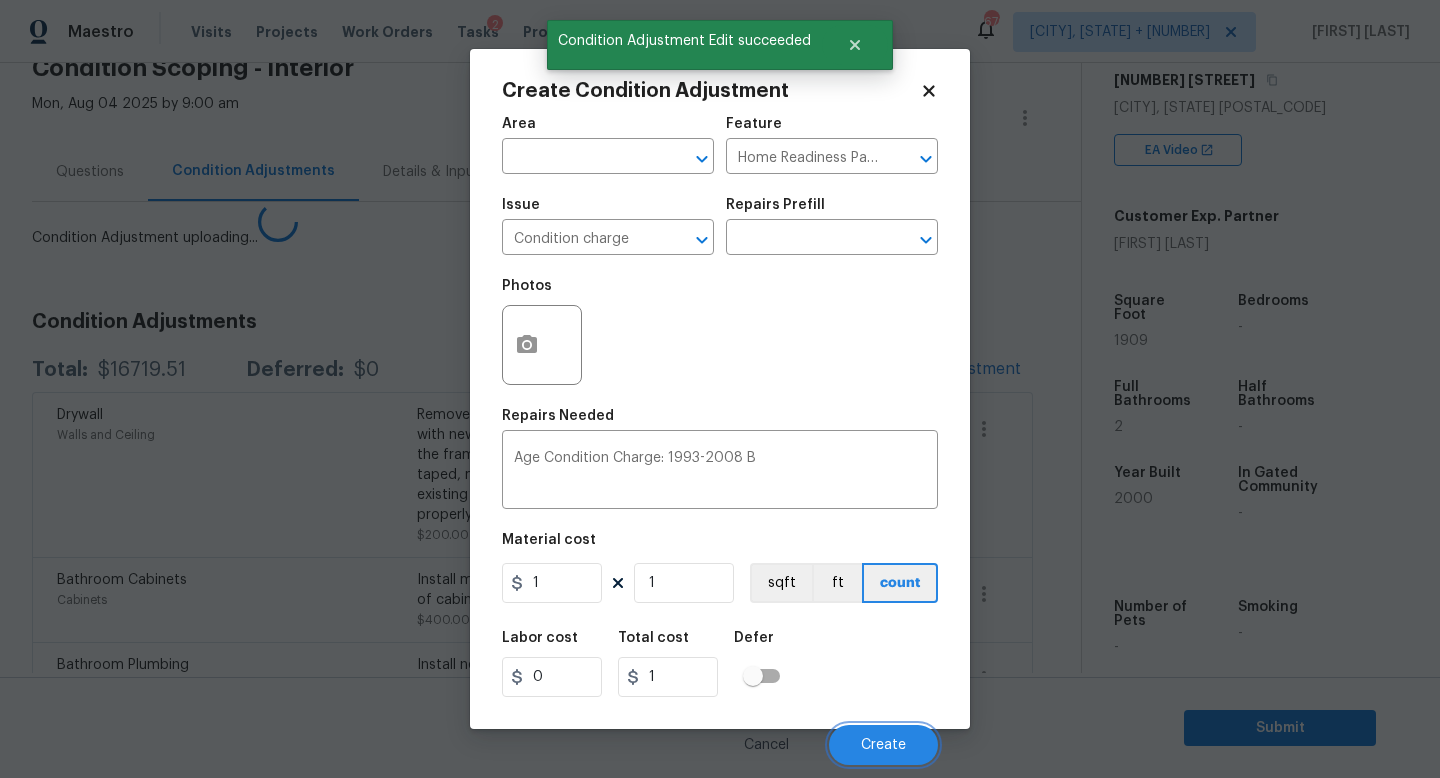 scroll, scrollTop: 56, scrollLeft: 0, axis: vertical 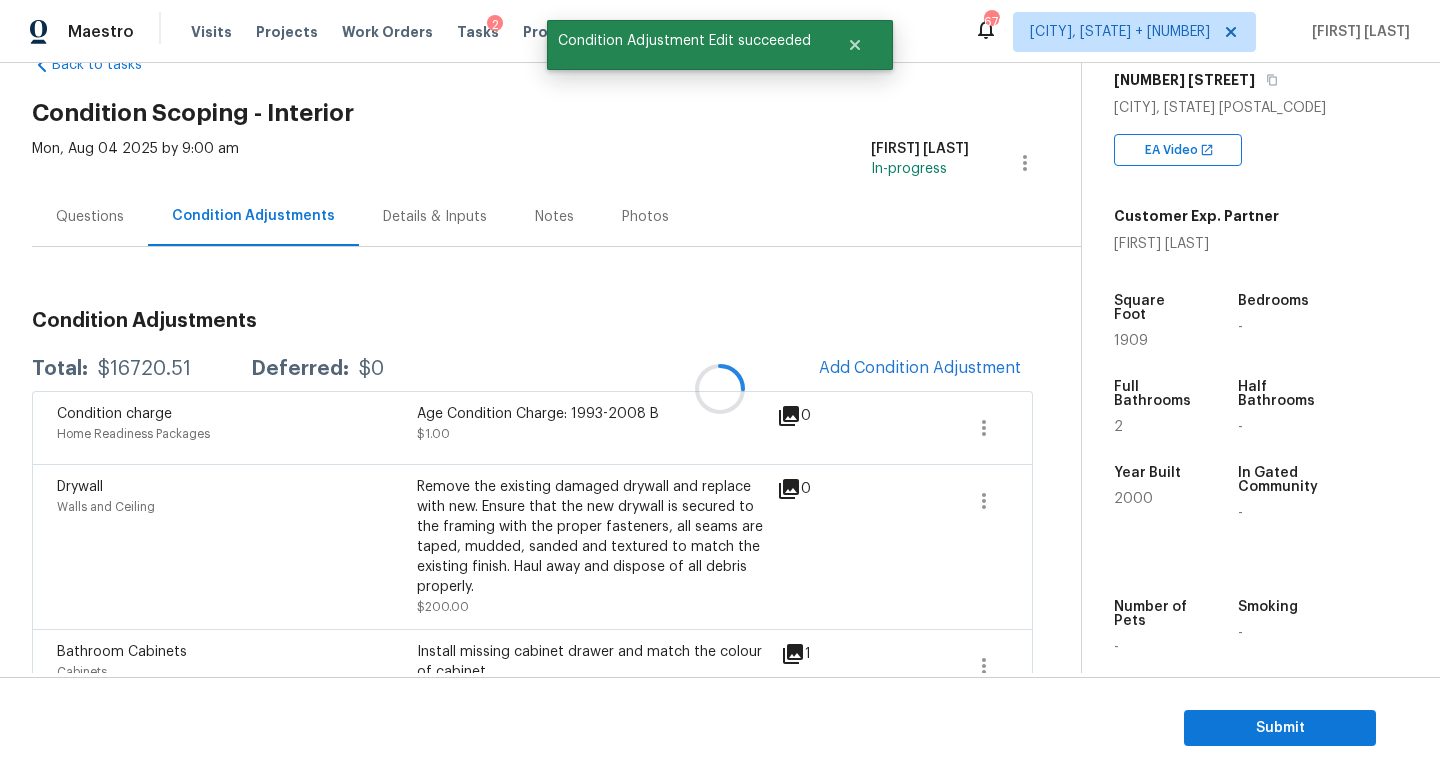 click at bounding box center [720, 389] 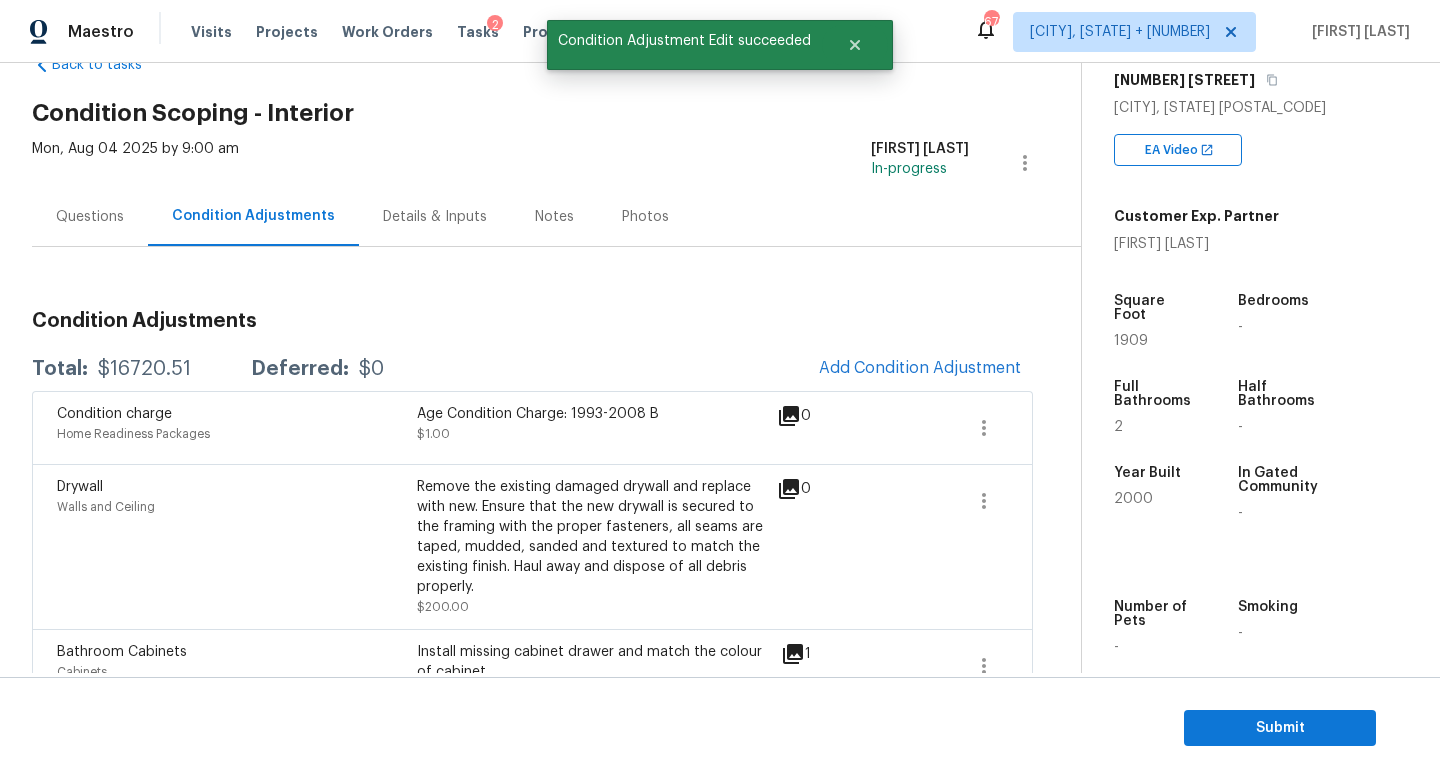 click on "$16720.51" at bounding box center (144, 369) 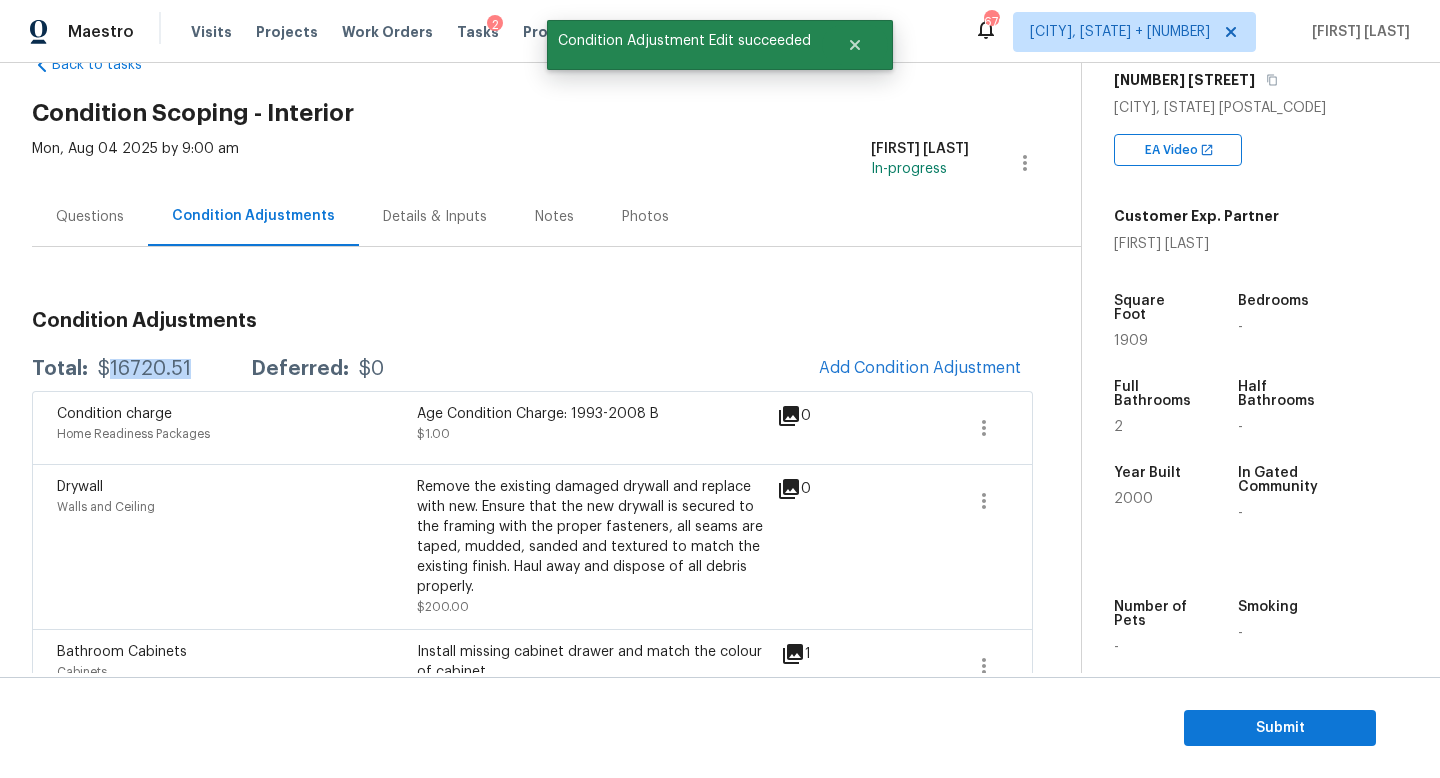 click on "$16720.51" at bounding box center [144, 369] 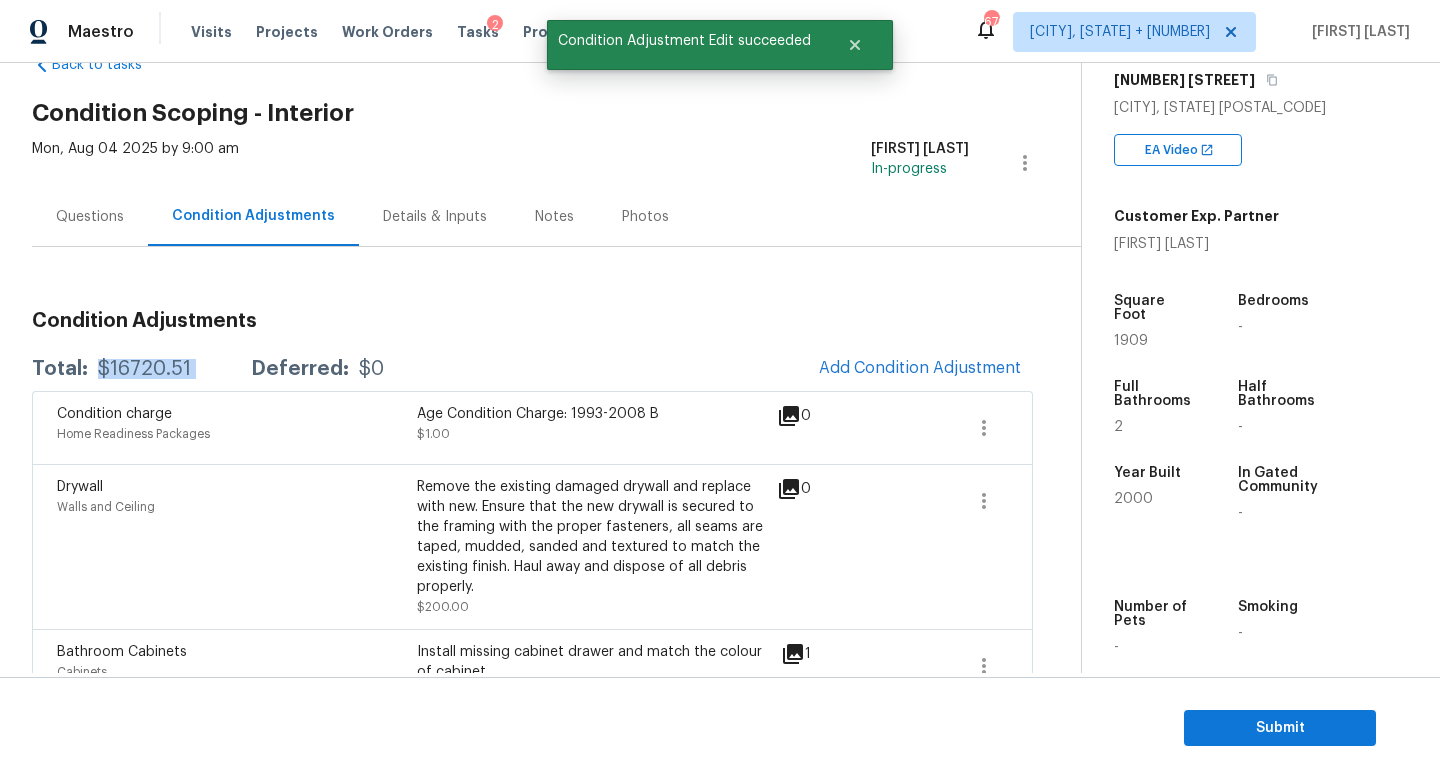 click on "$16720.51" at bounding box center [144, 369] 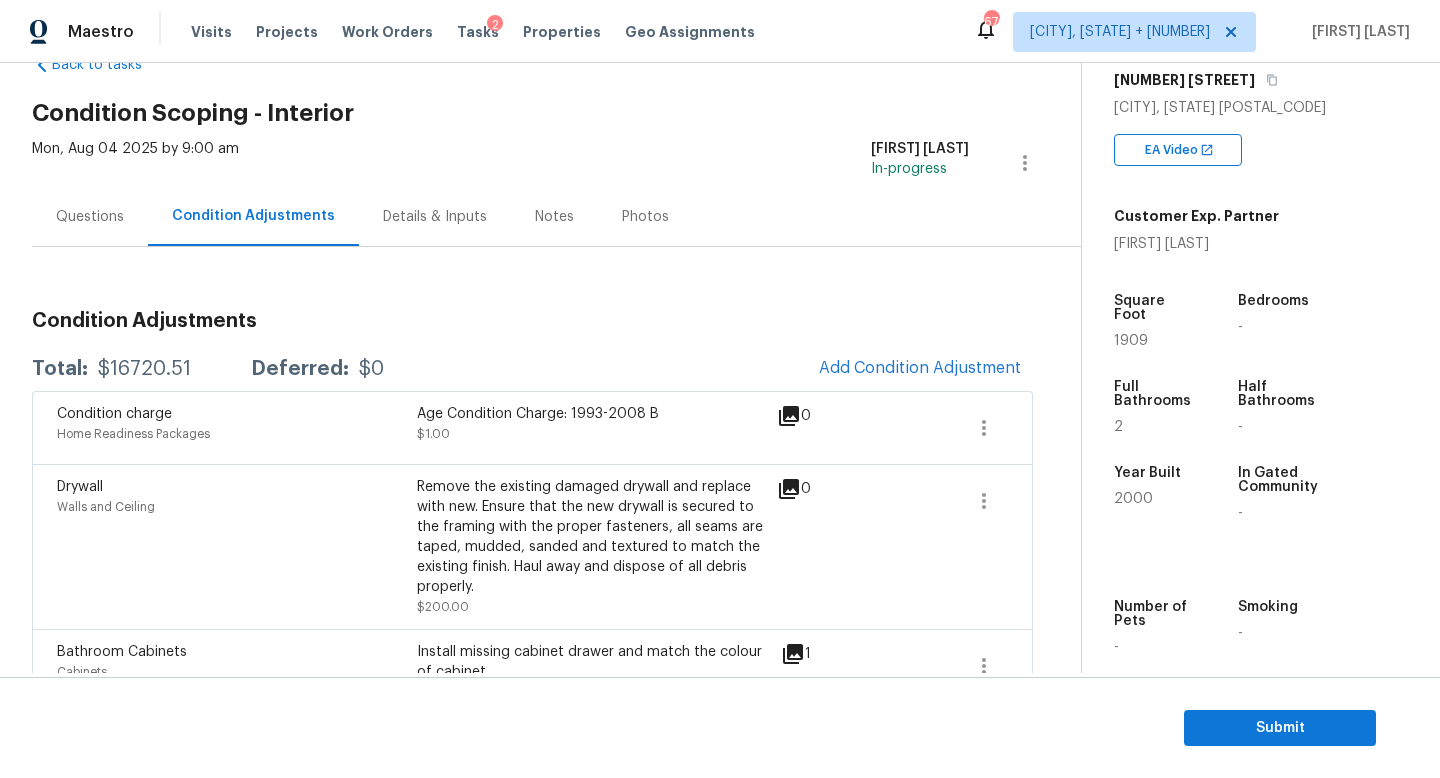 scroll, scrollTop: 0, scrollLeft: 0, axis: both 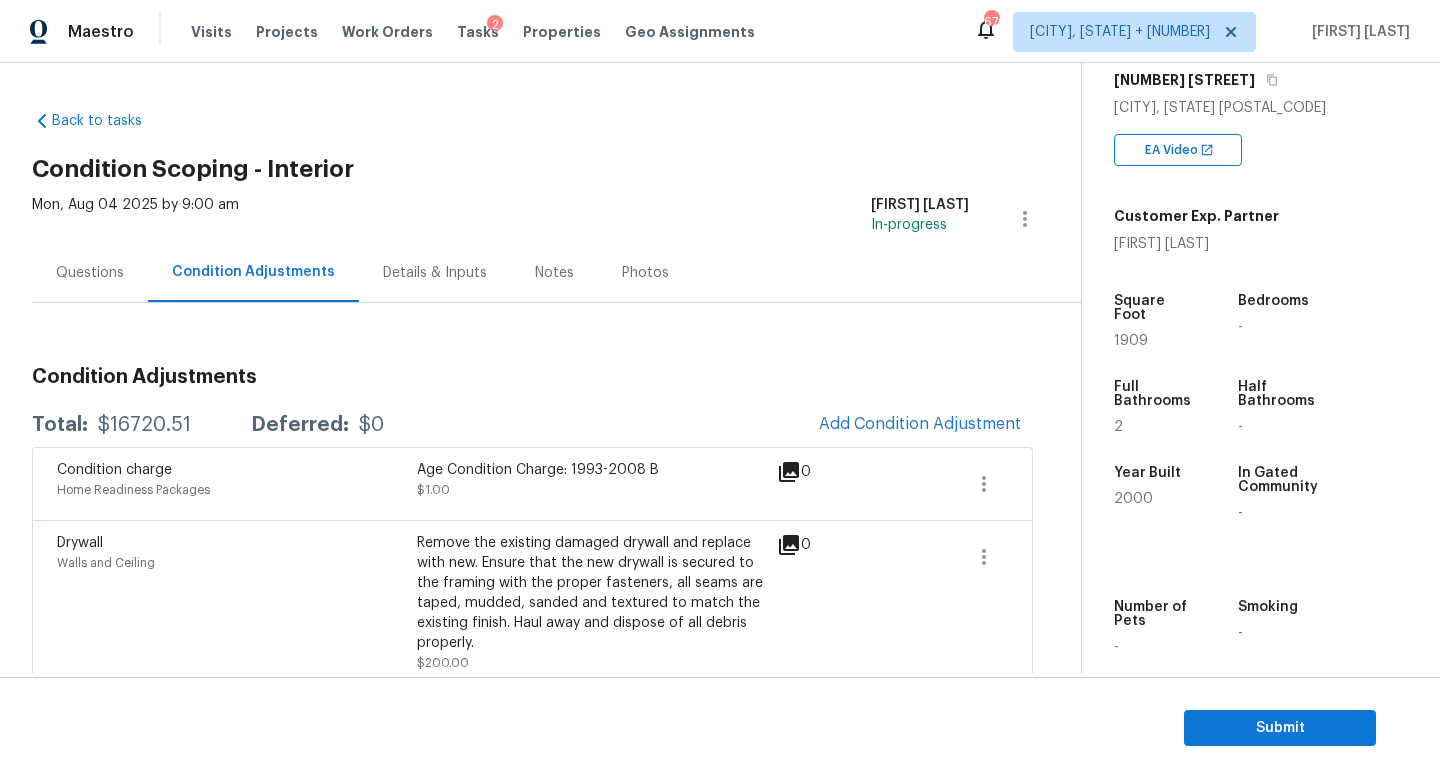 click on "Questions" at bounding box center [90, 272] 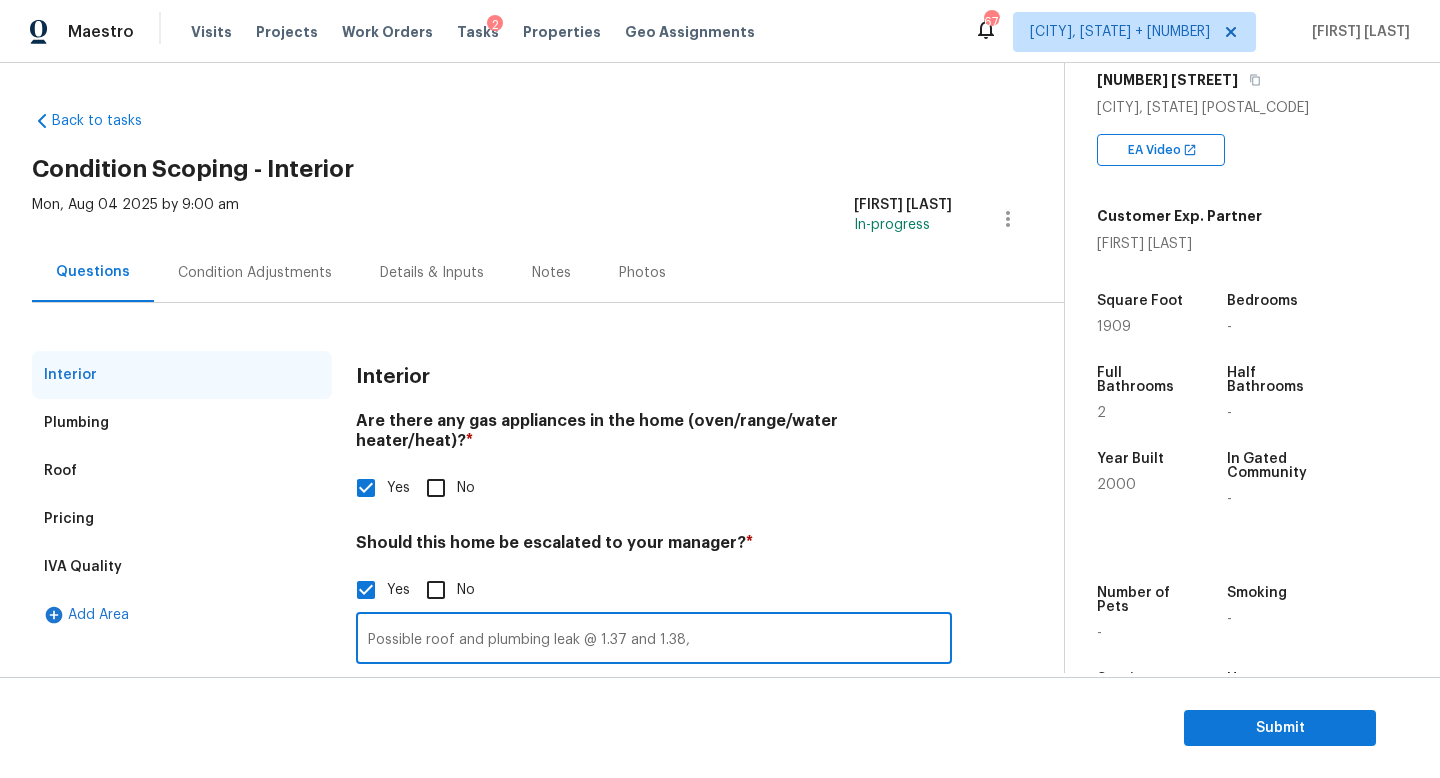 click on "Possible roof and plumbing leak @ 1.37 and 1.38," at bounding box center [654, 640] 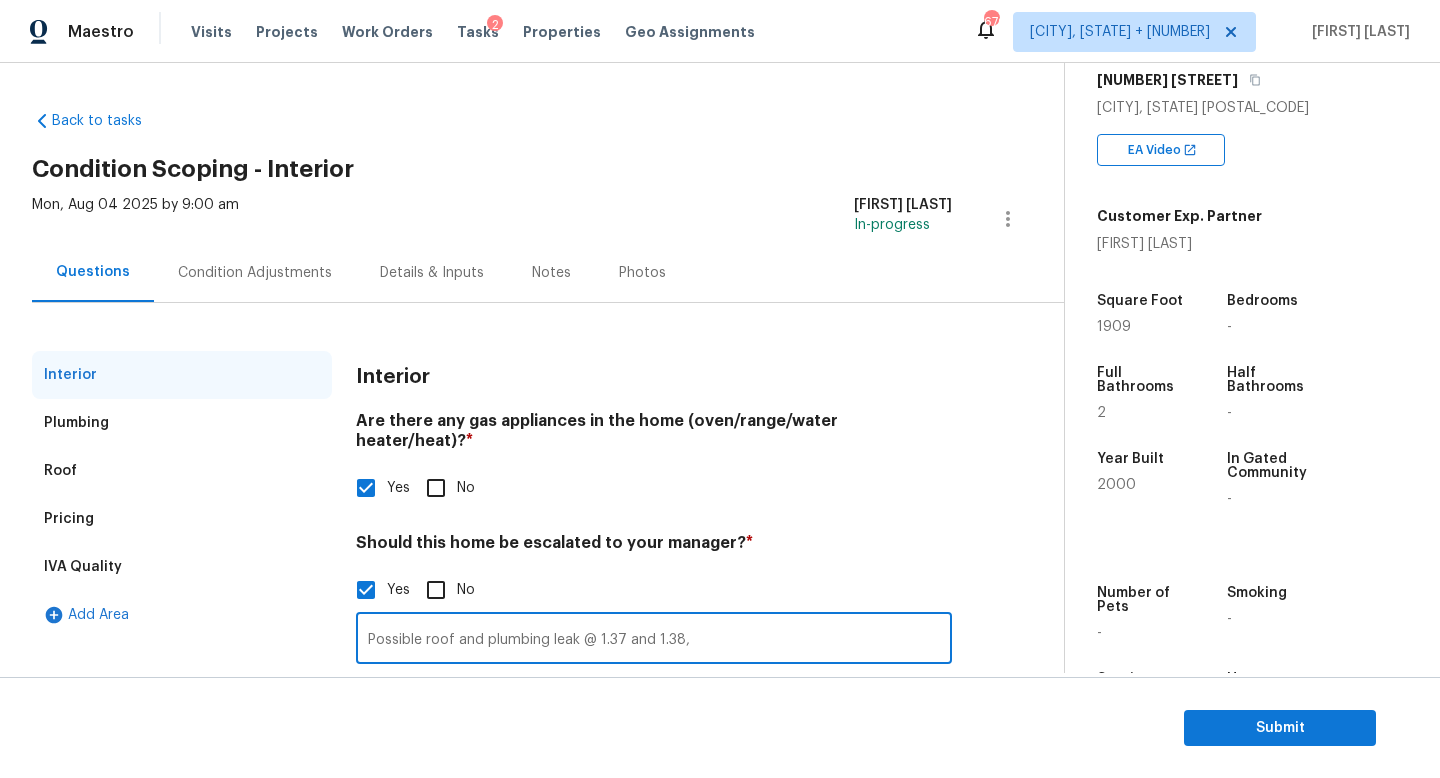 click on "Pricing" at bounding box center (182, 519) 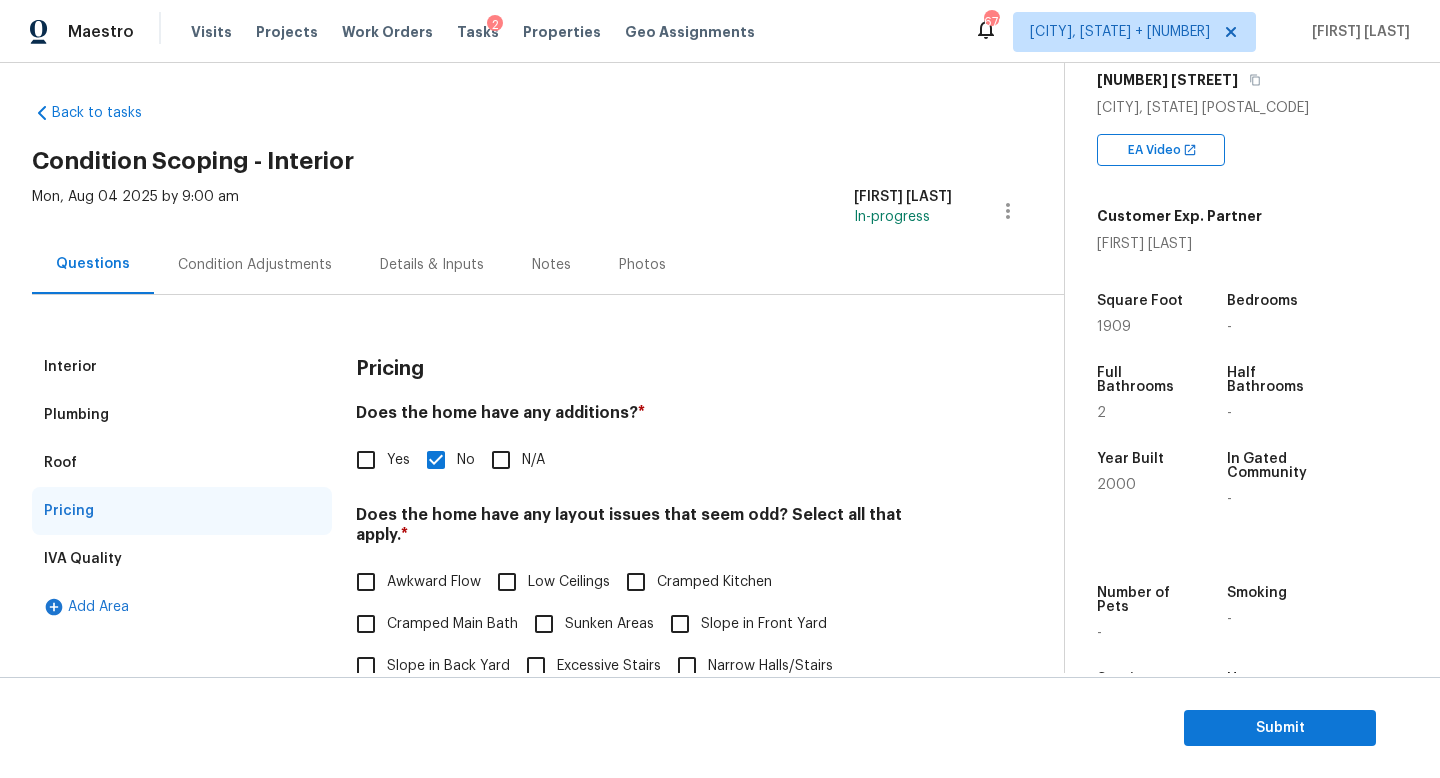 scroll, scrollTop: 0, scrollLeft: 0, axis: both 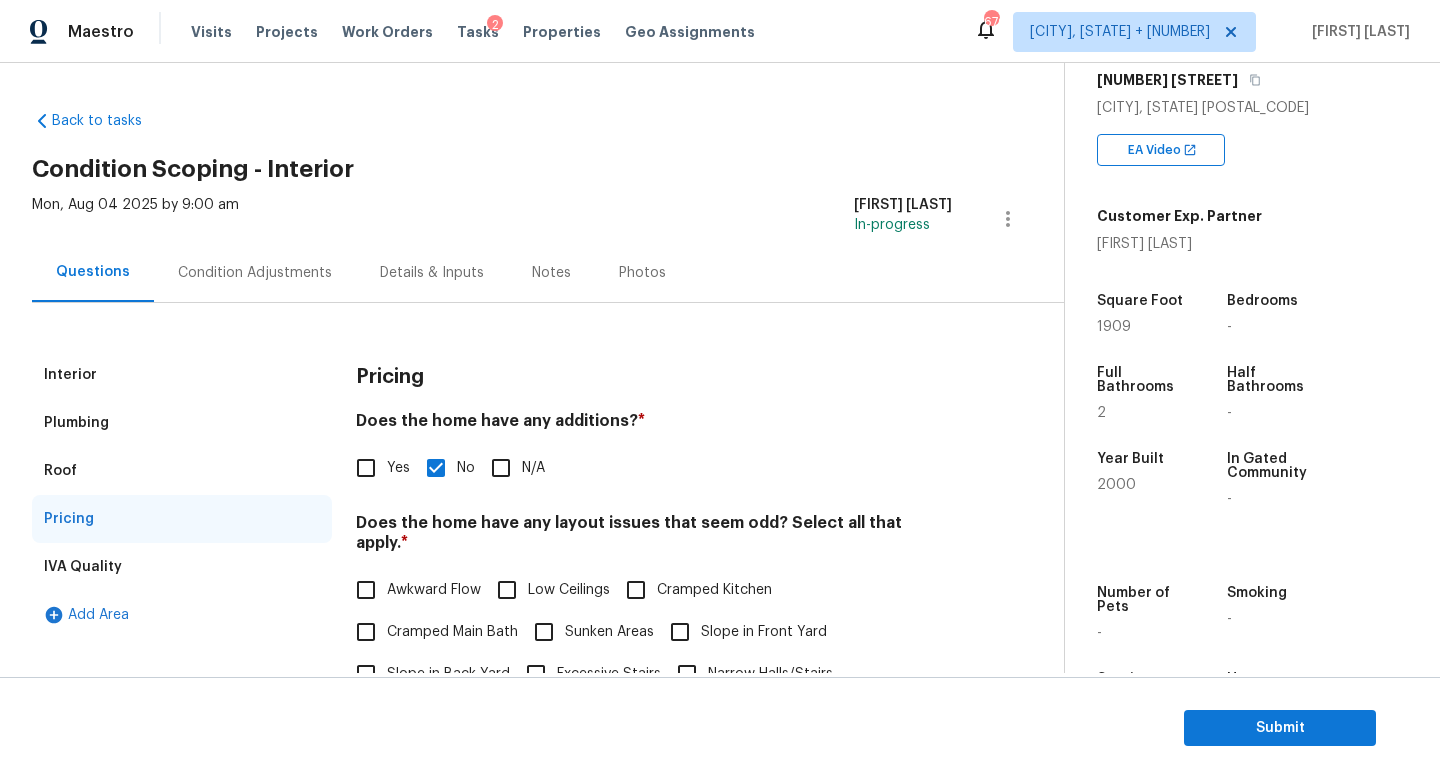 click on "Interior" at bounding box center (182, 375) 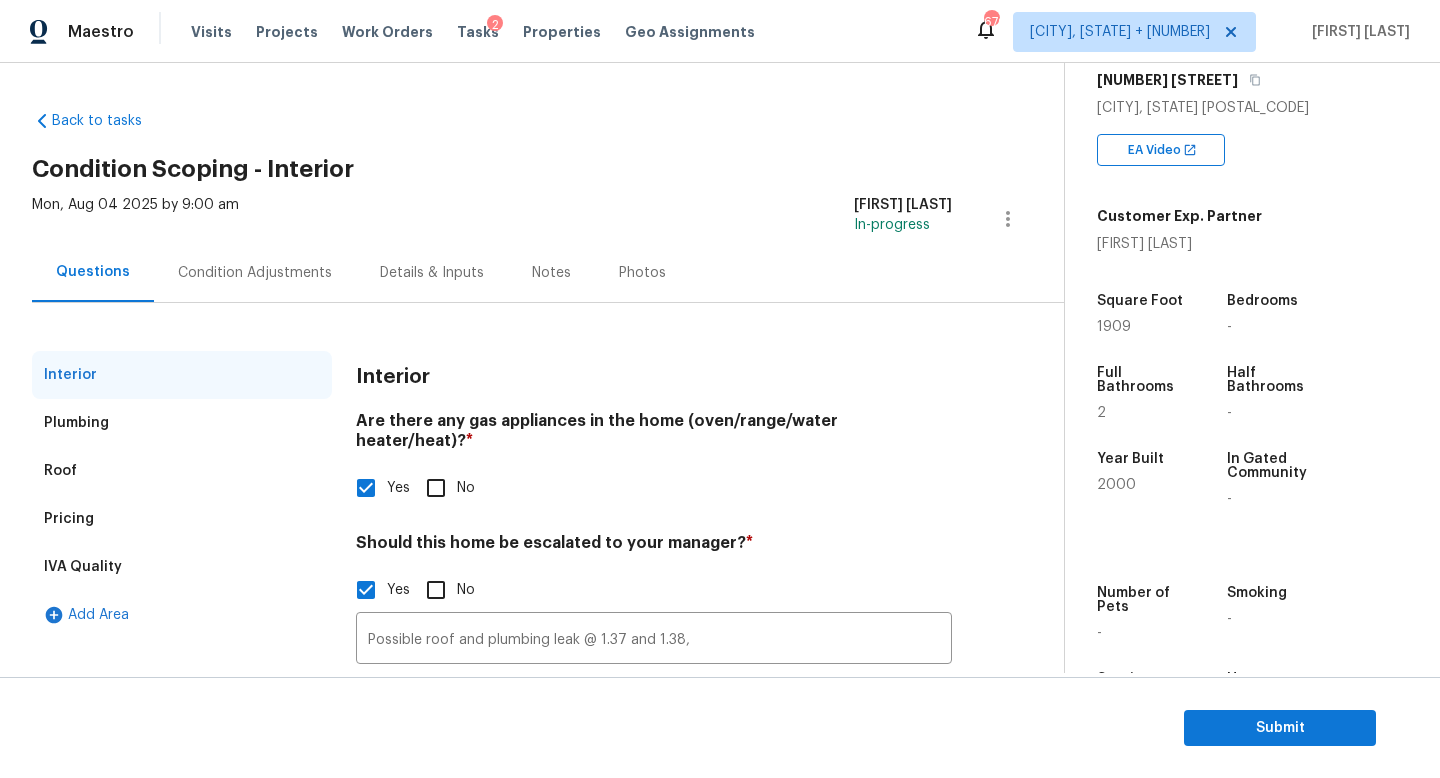 scroll, scrollTop: 137, scrollLeft: 0, axis: vertical 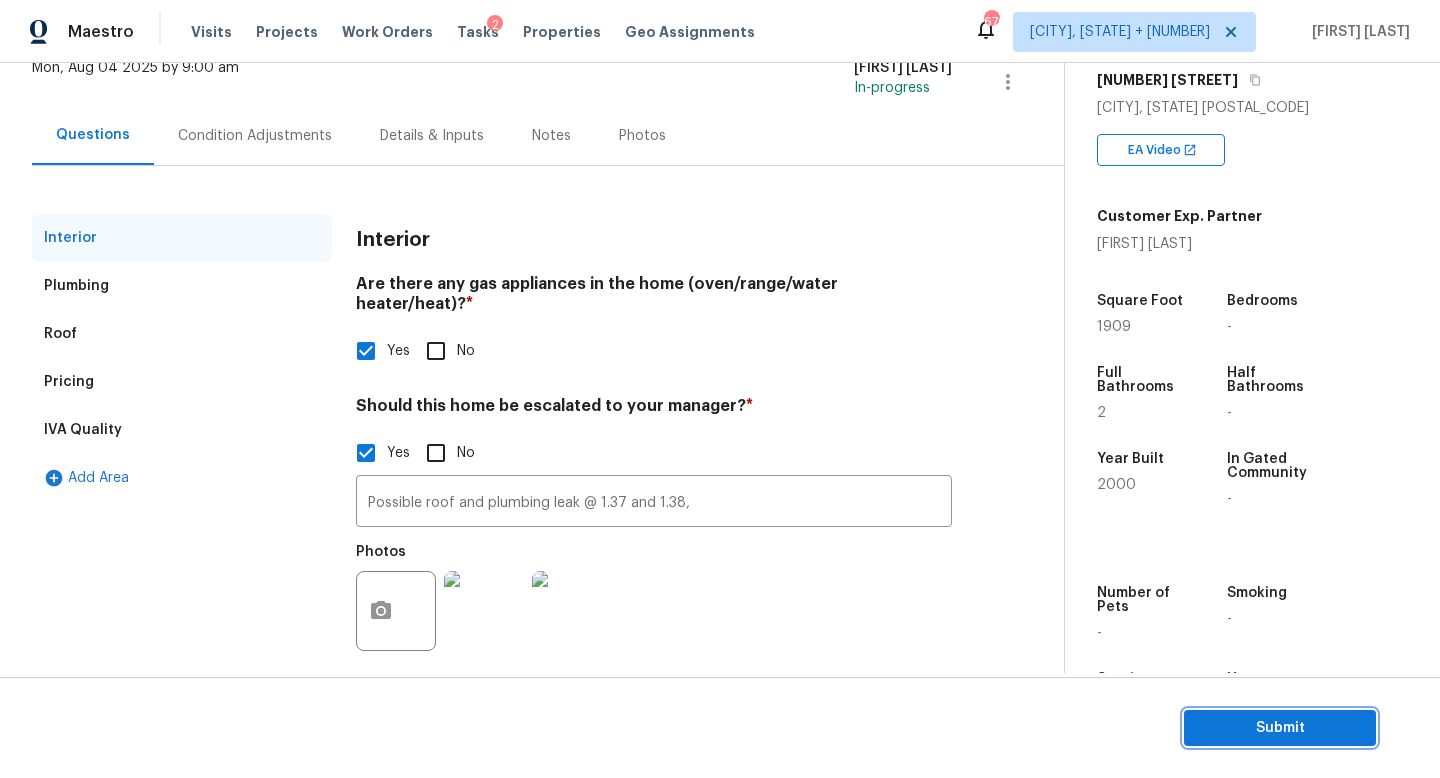 click on "Submit" at bounding box center (1280, 728) 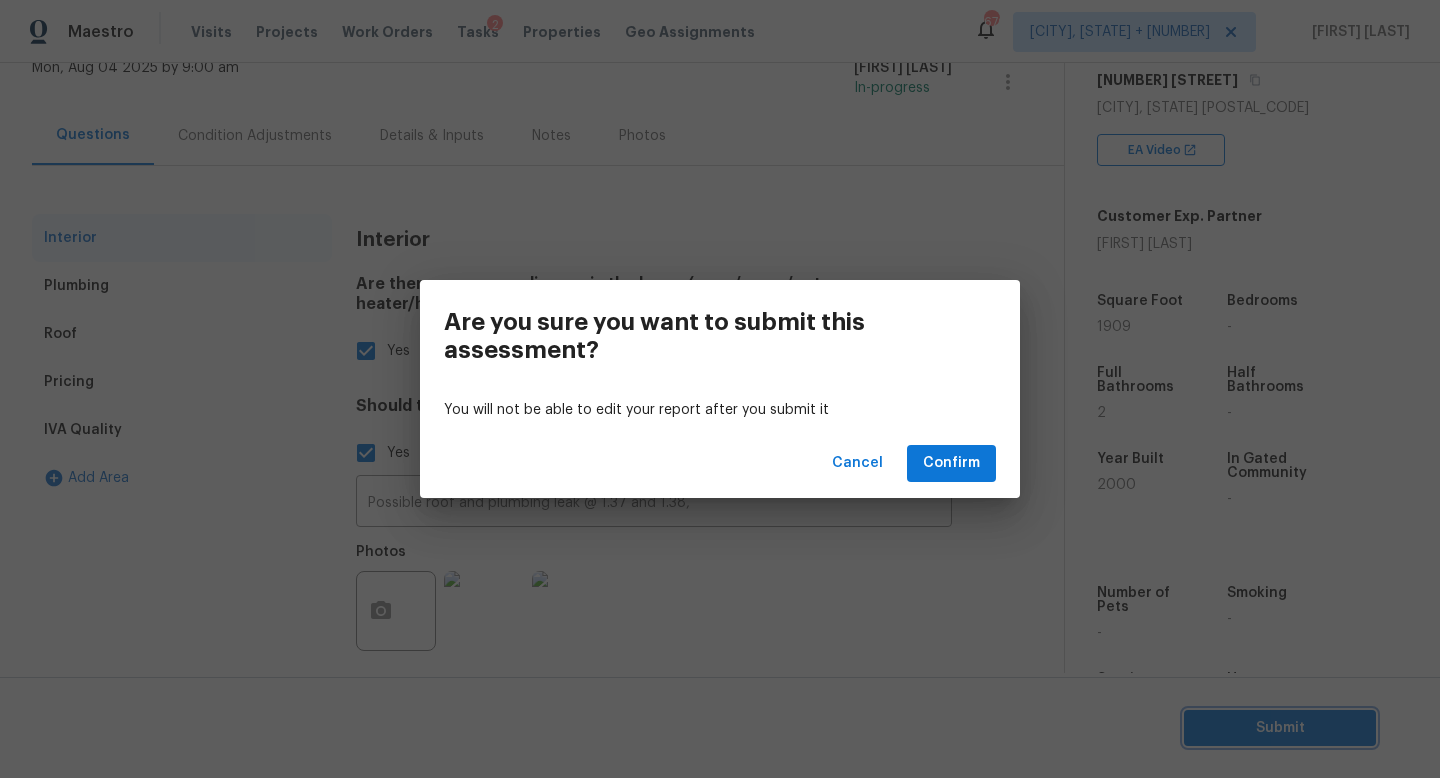 click on "Are you sure you want to submit this assessment? You will not be able to edit your report after you submit it Cancel Confirm" at bounding box center [720, 389] 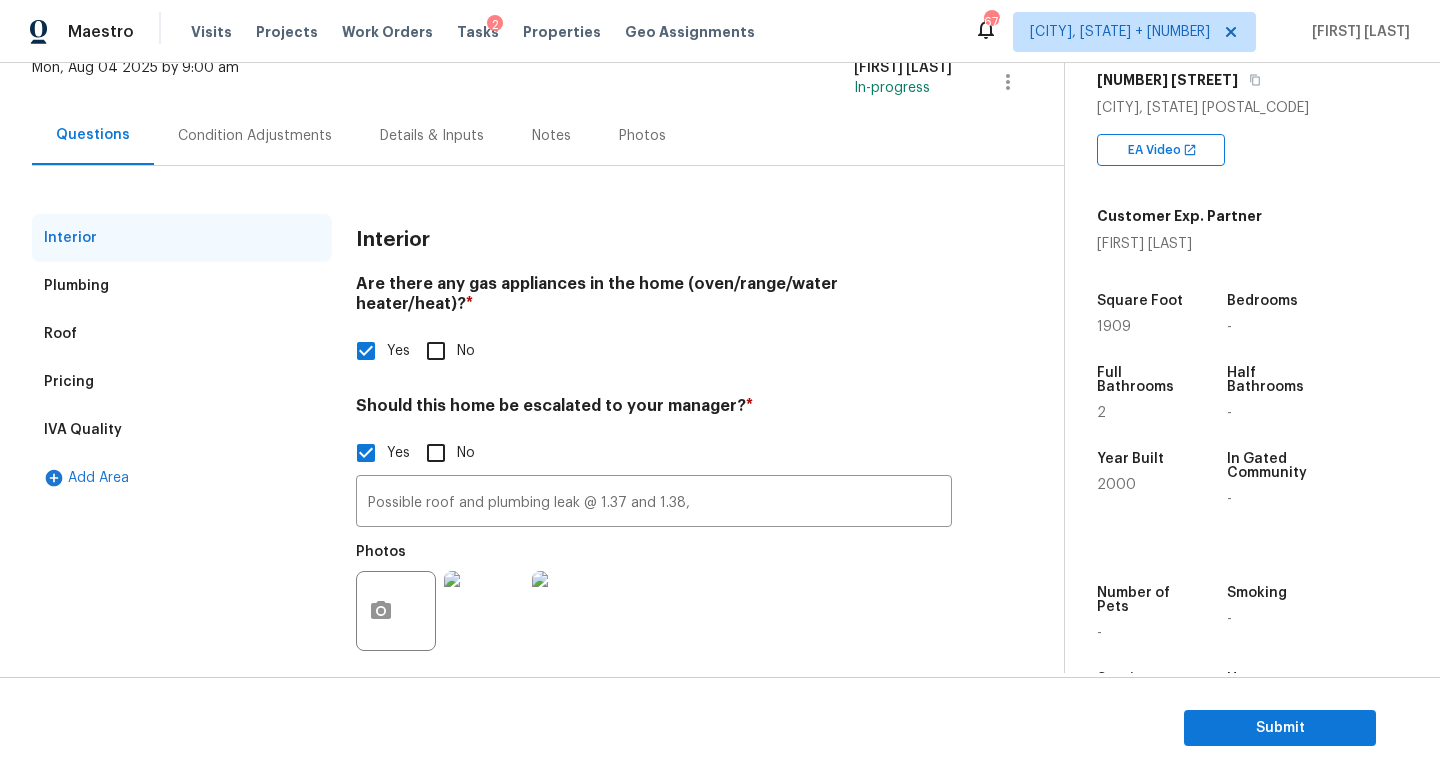 click on "Condition Adjustments" at bounding box center (255, 135) 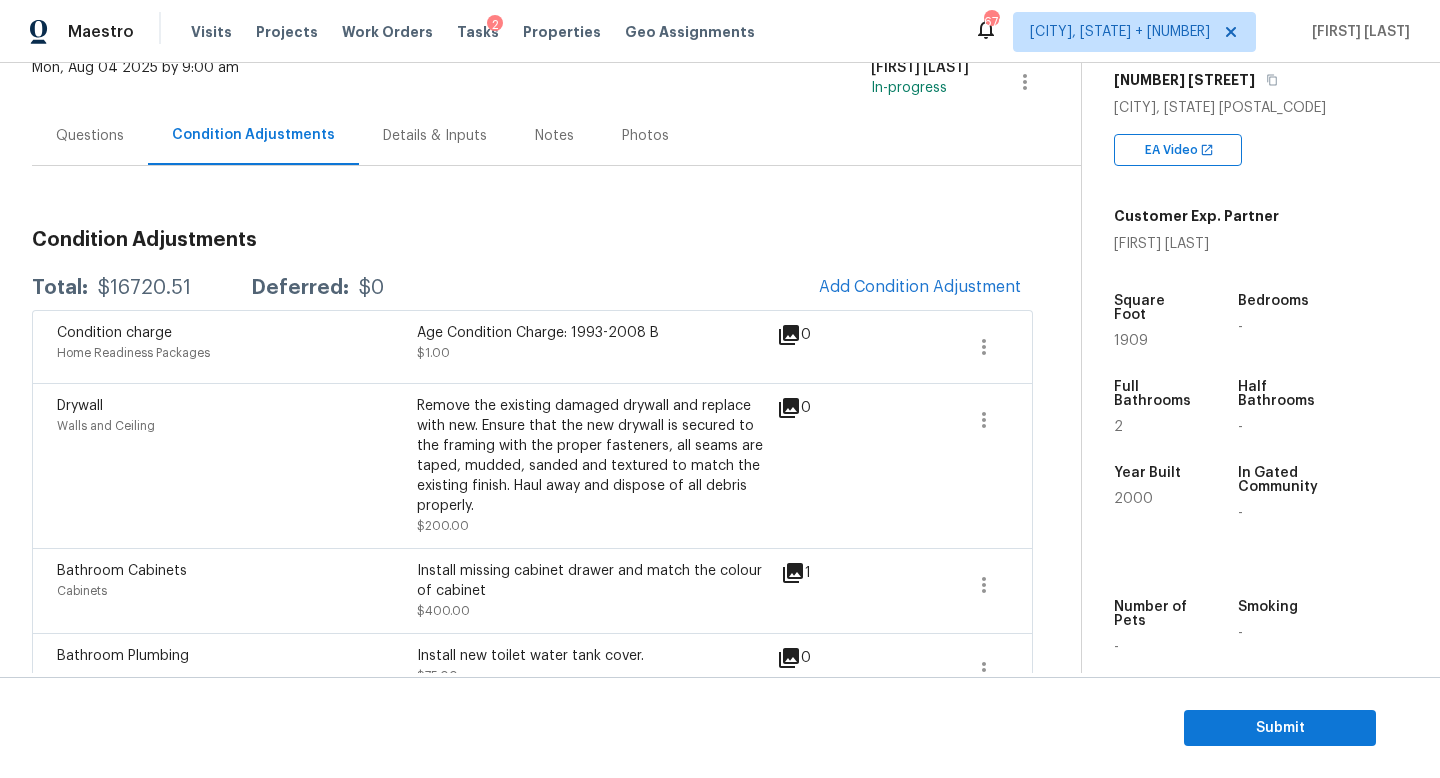 click on "Submit" at bounding box center [720, 728] 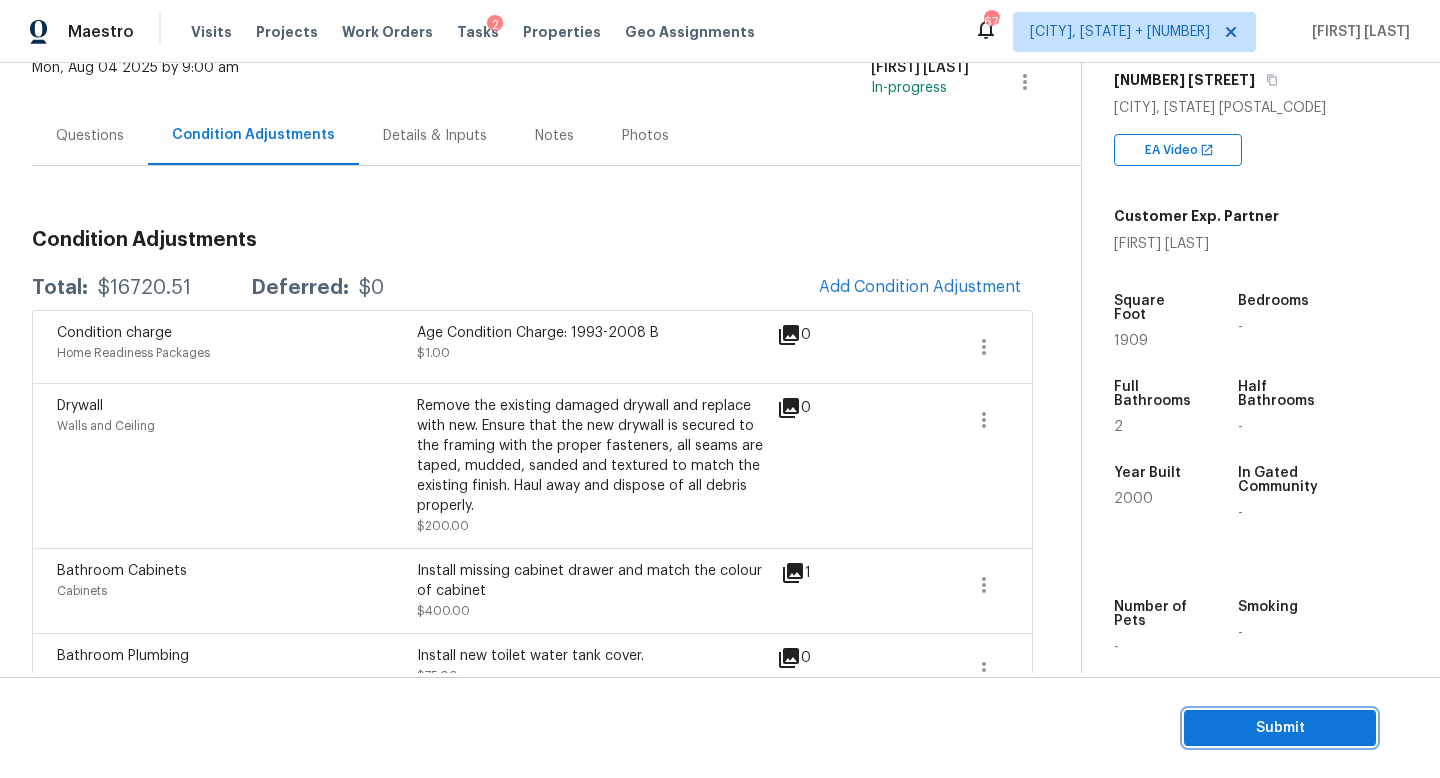 click on "Submit" at bounding box center (1280, 728) 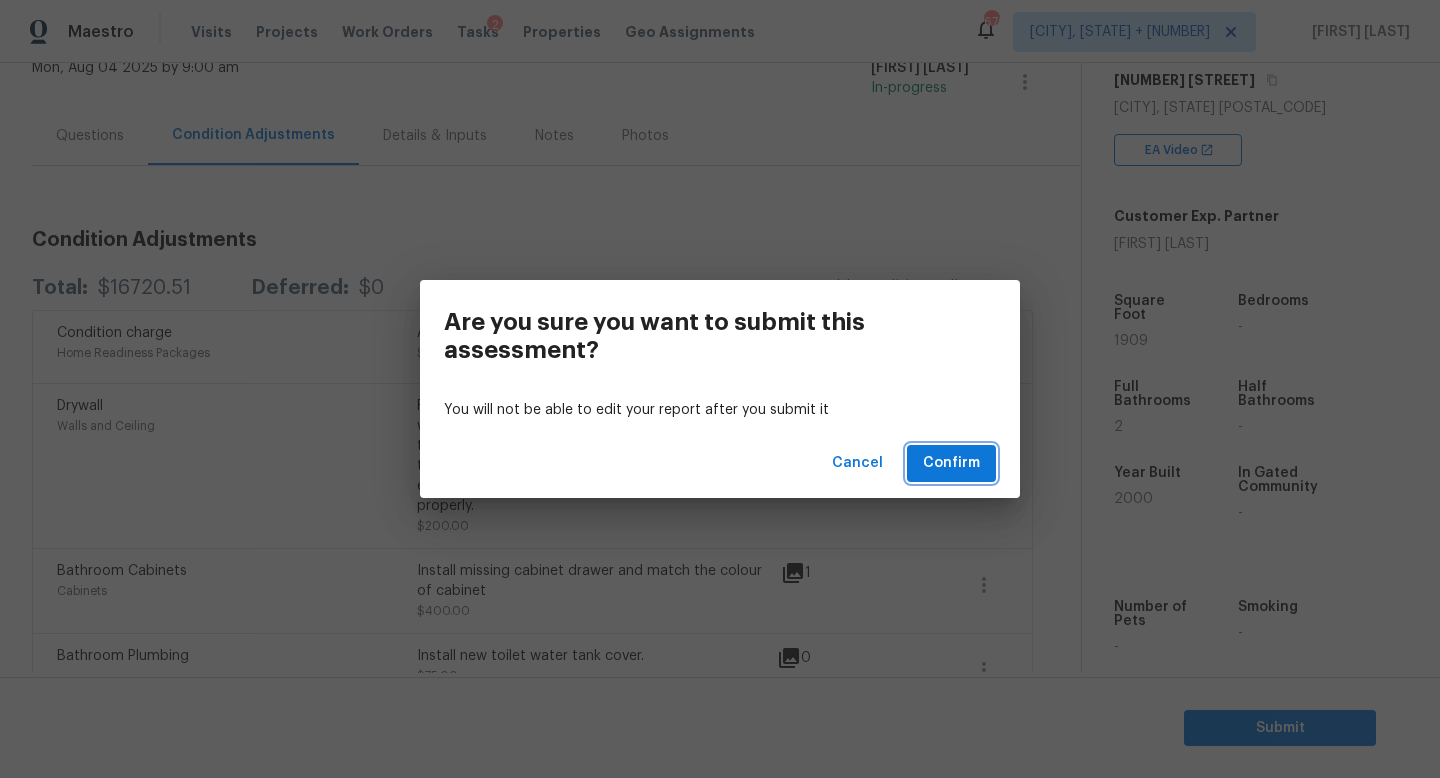 click on "Confirm" at bounding box center (951, 463) 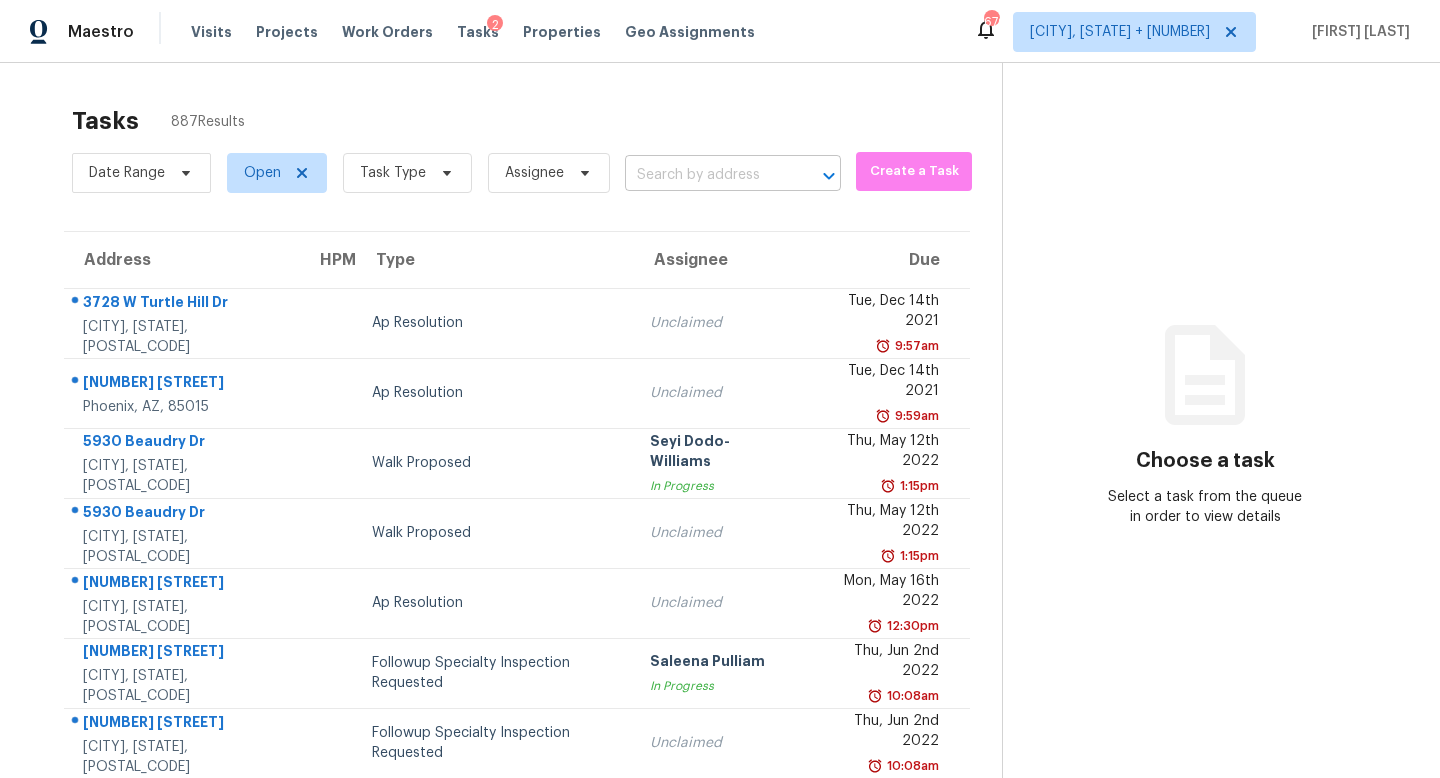 click at bounding box center (705, 175) 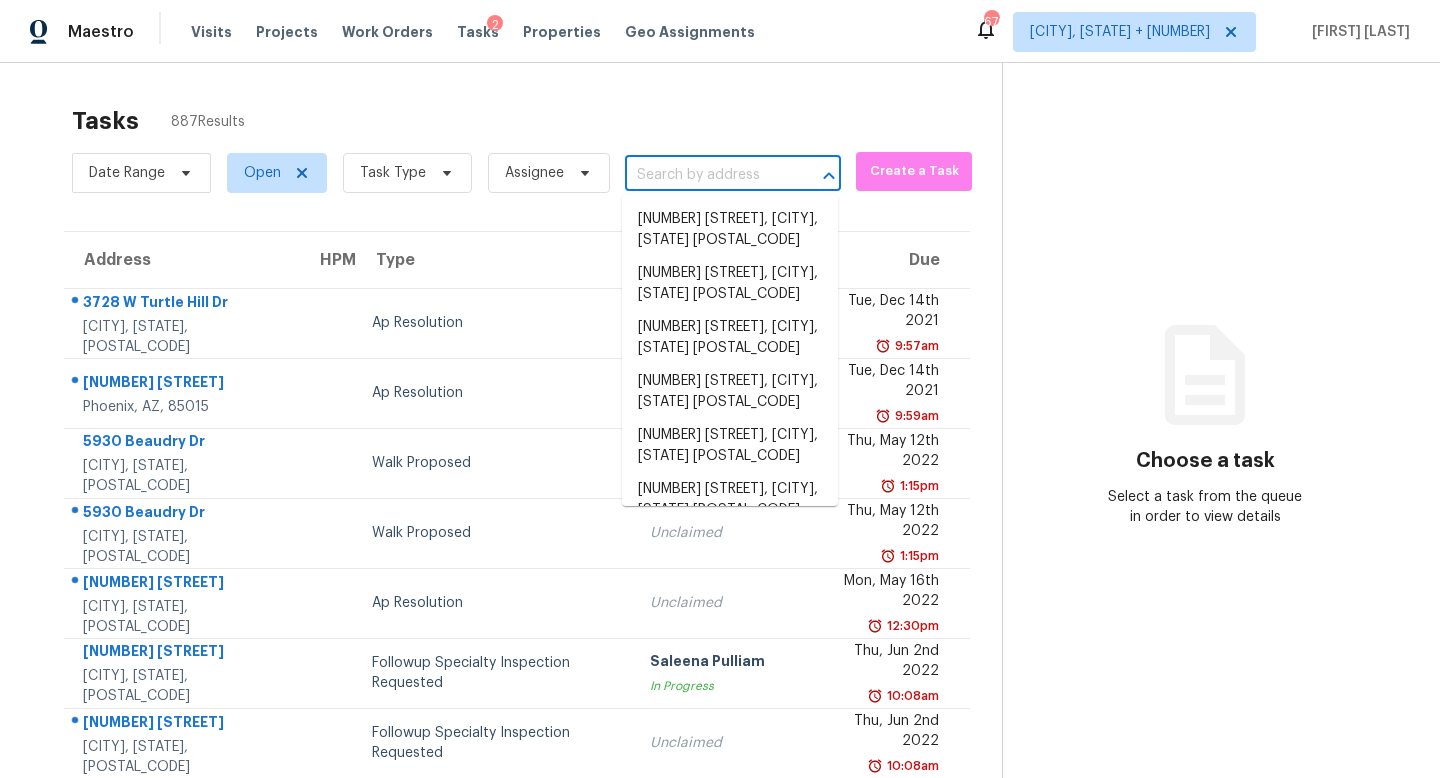 paste on "[NUMBER] [STREET], [CITY], [STATE] [POSTAL_CODE]" 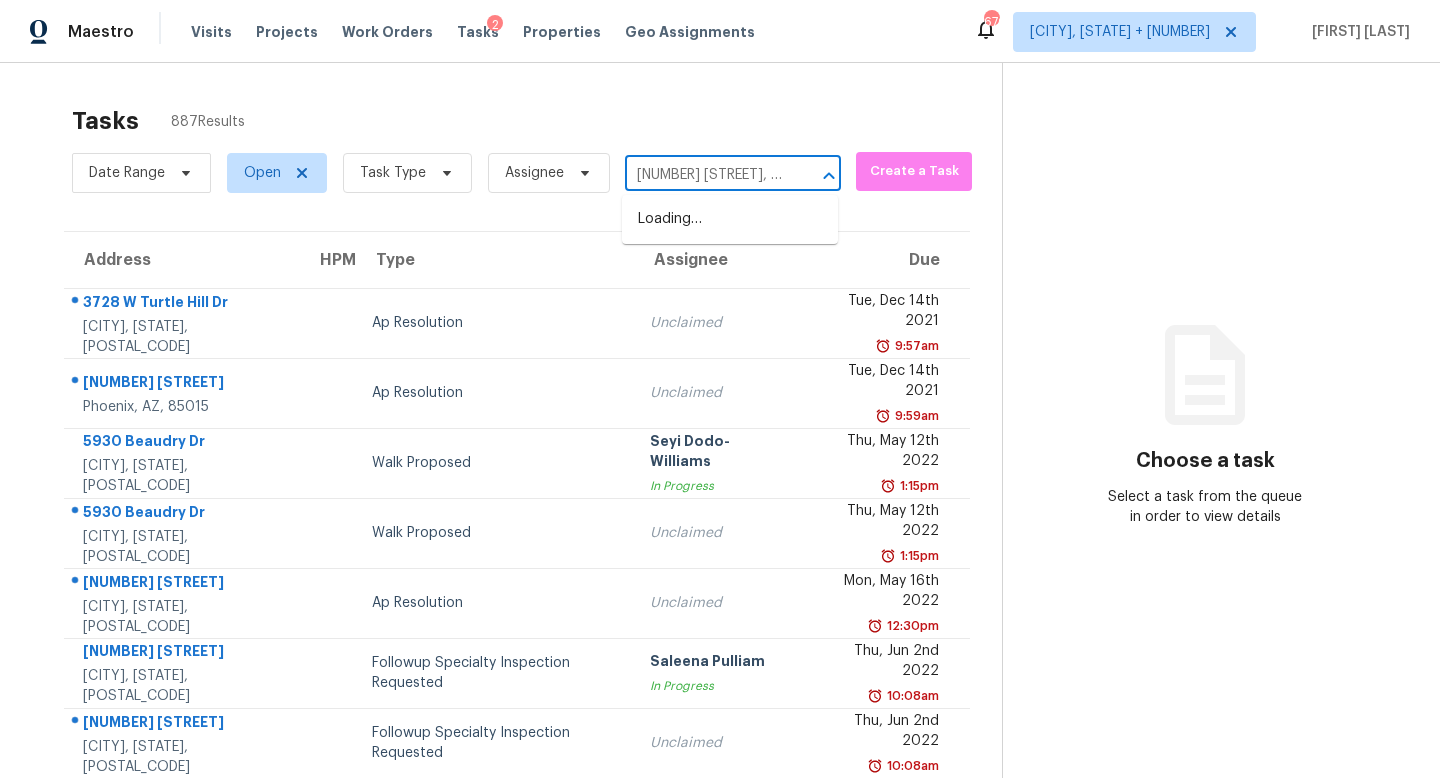 scroll, scrollTop: 0, scrollLeft: 94, axis: horizontal 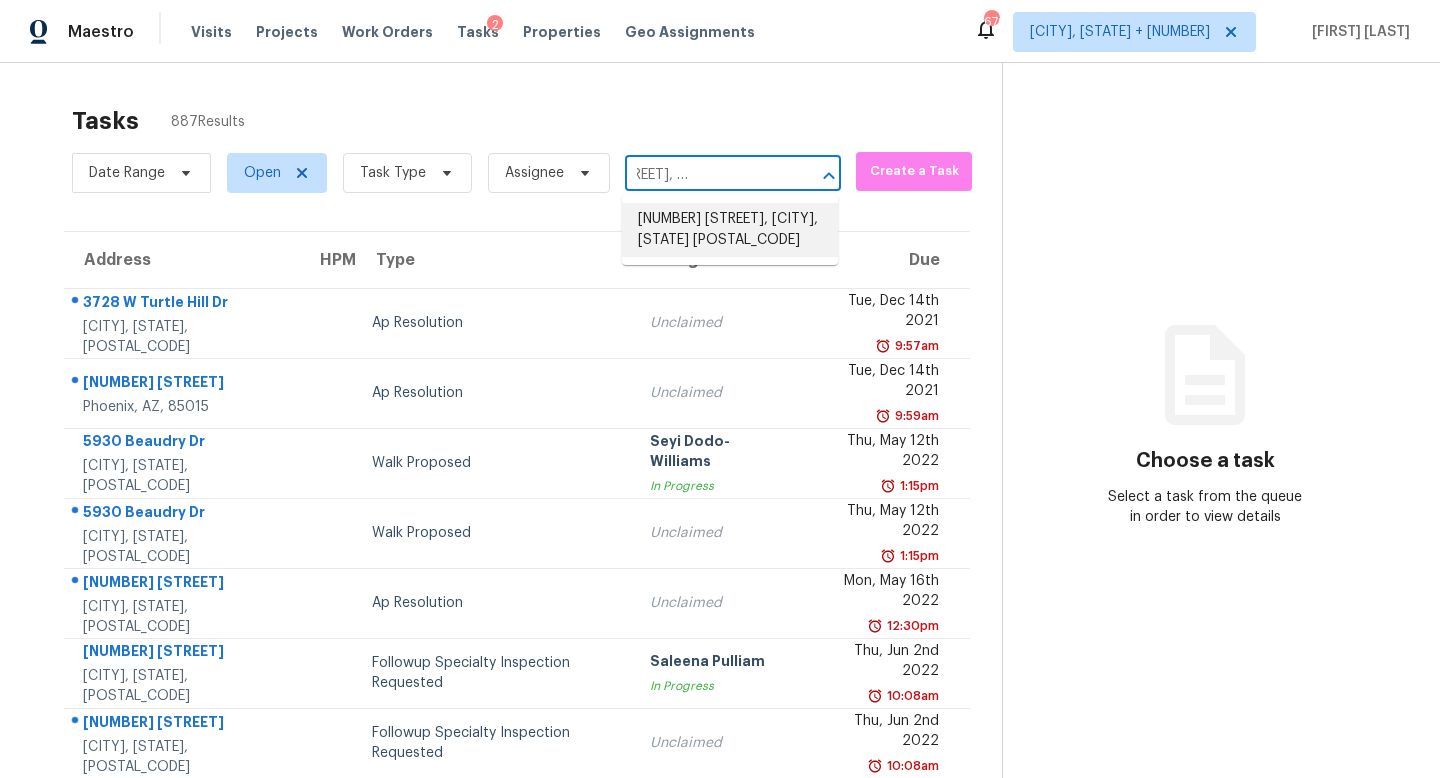 click on "[NUMBER] [STREET], [CITY], [STATE] [POSTAL_CODE]" at bounding box center (730, 230) 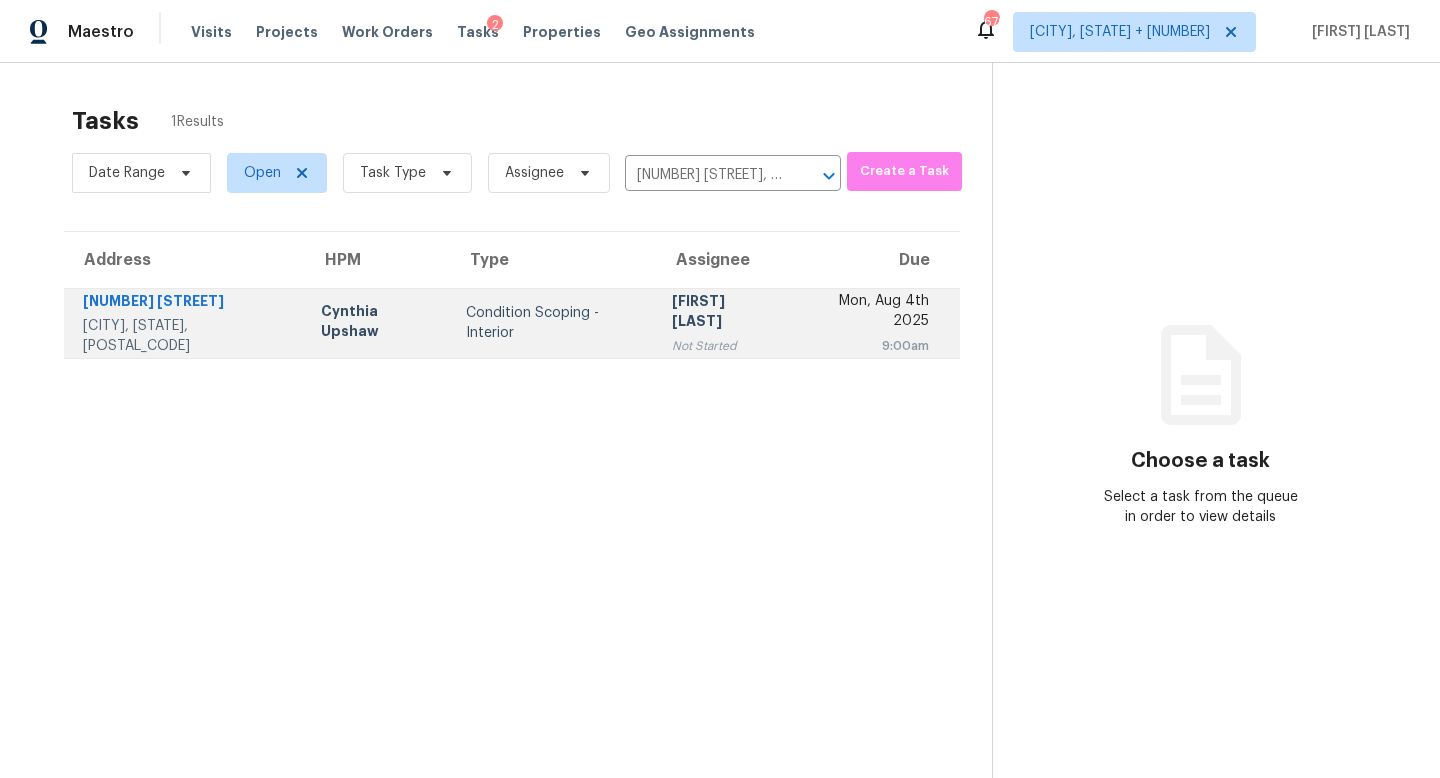 click on "Condition Scoping - Interior" at bounding box center [553, 323] 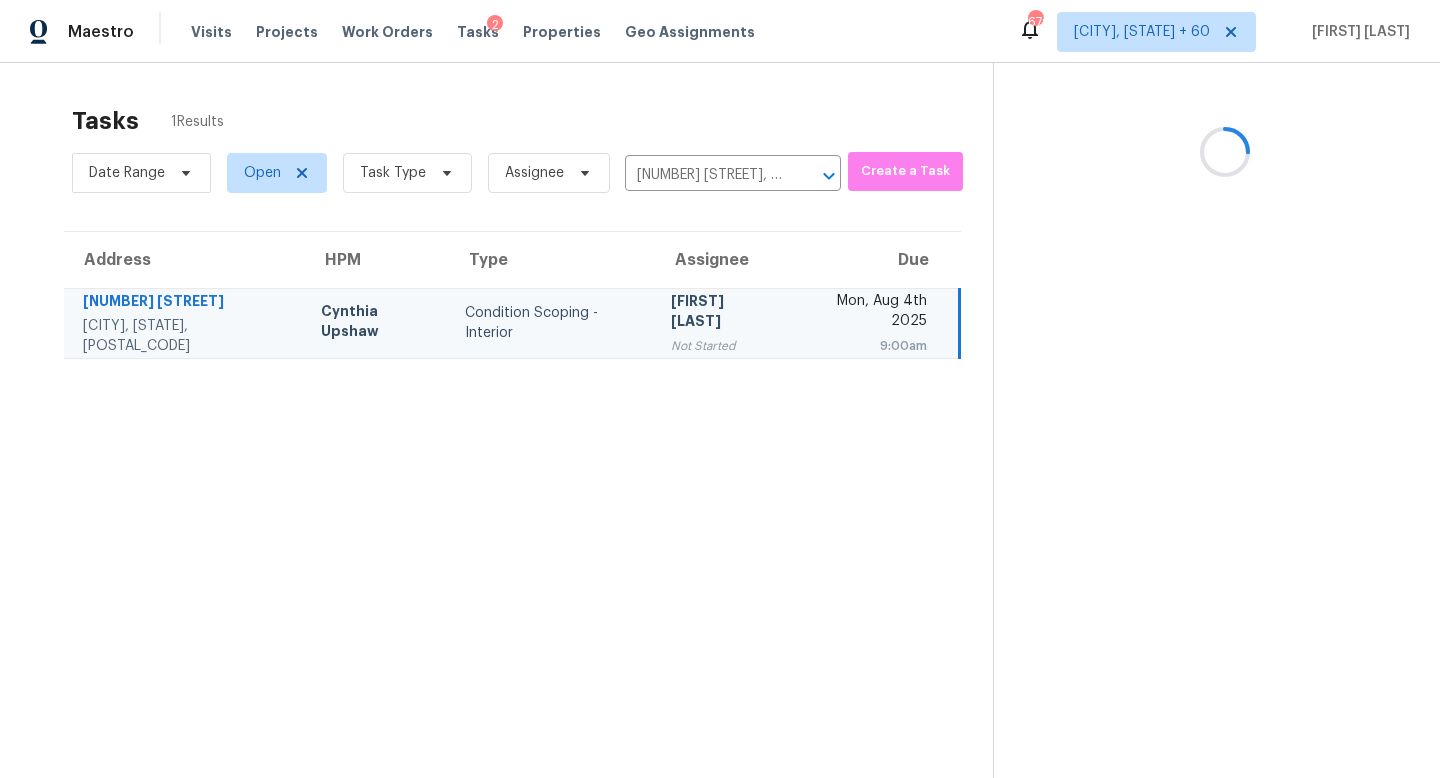 scroll, scrollTop: 0, scrollLeft: 0, axis: both 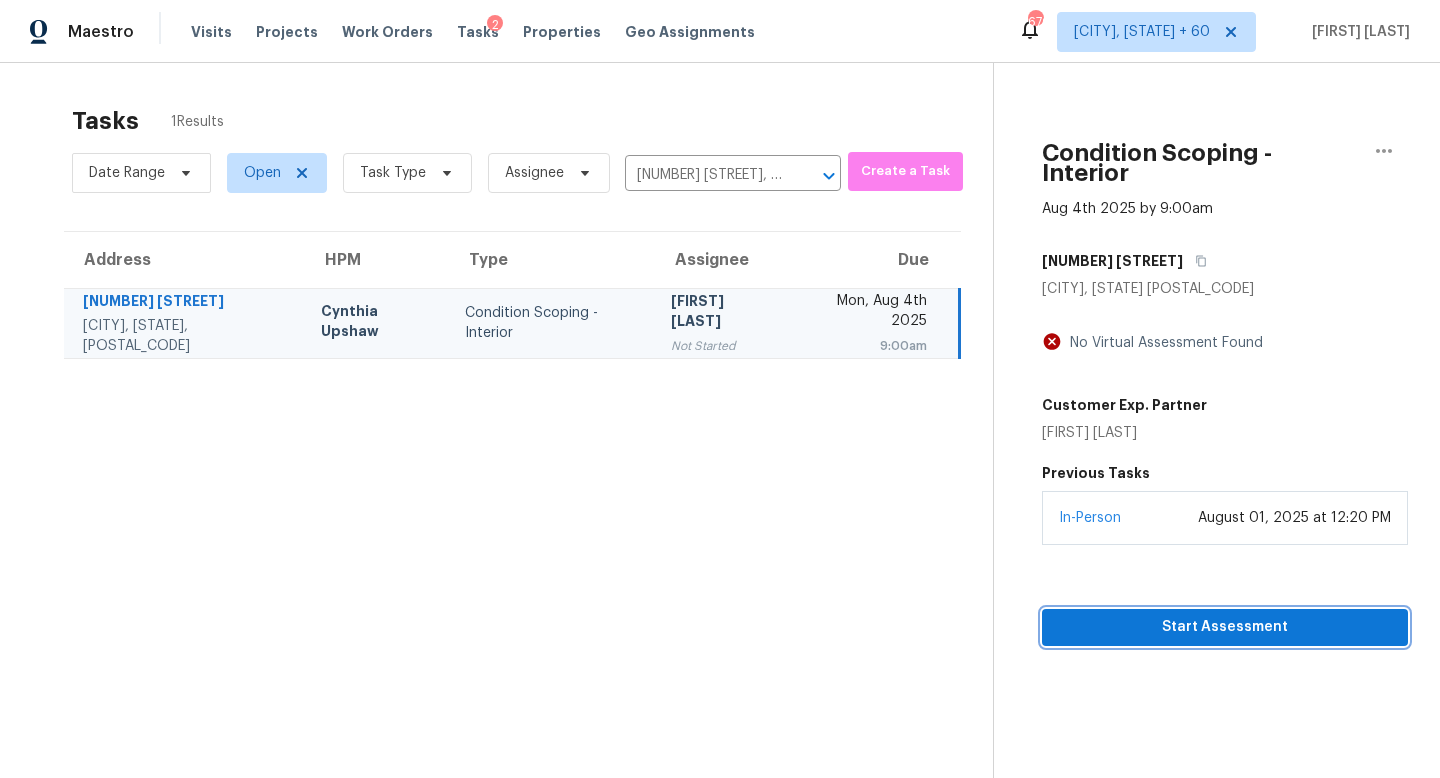 click on "Start Assessment" at bounding box center (1225, 627) 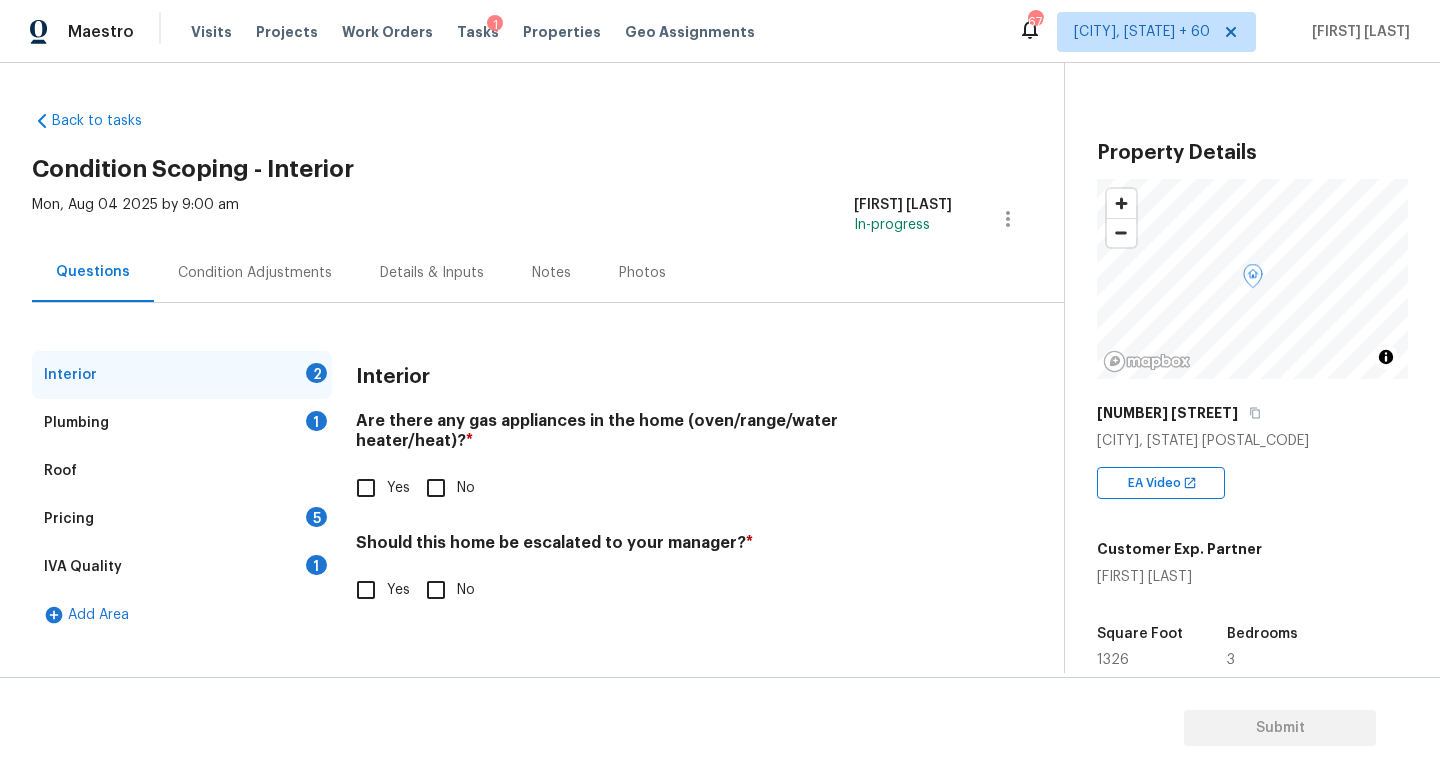click on "Back to tasks Condition Scoping - Interior Mon, Aug 04 2025 by 9:00 am   [FIRST] [LAST] In-progress Questions Condition Adjustments Details & Inputs Notes Photos Interior 2 Plumbing 1 Roof Pricing 5 IVA Quality 1 Add Area Interior Are there any gas appliances in the home (oven/range/water heater/heat)? * Yes No Should this home be escalated to your manager? * Yes No" at bounding box center (548, 370) 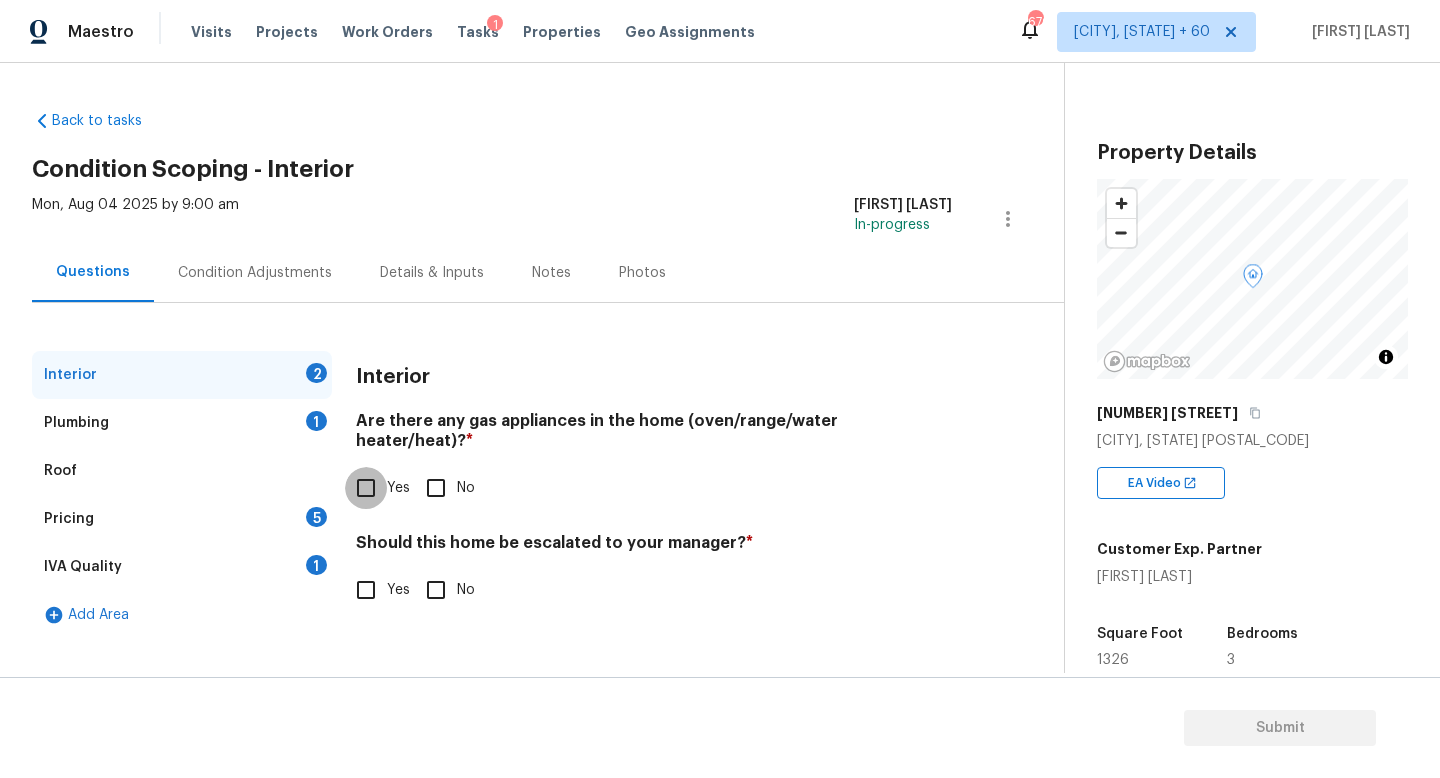 click on "Yes" at bounding box center (366, 488) 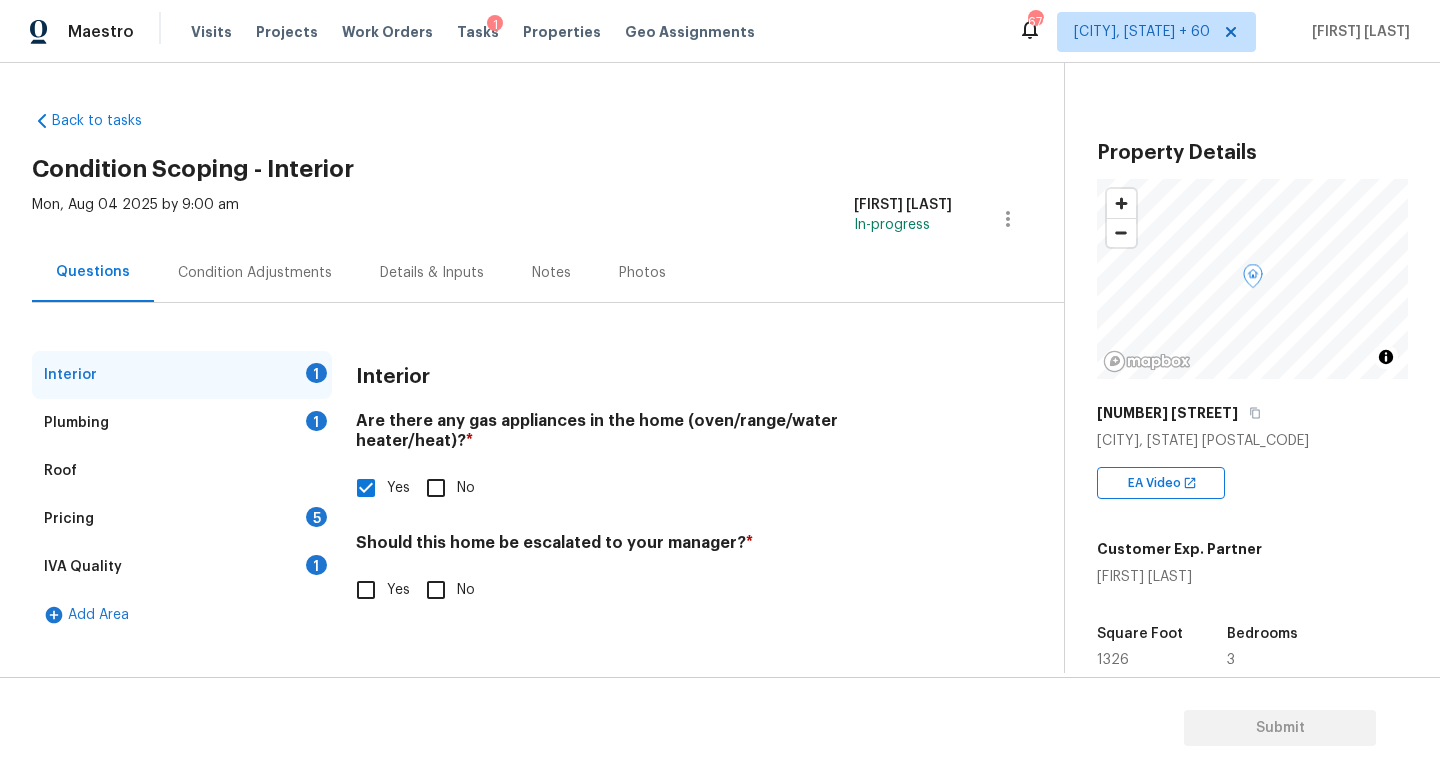 click on "Plumbing 1" at bounding box center [182, 423] 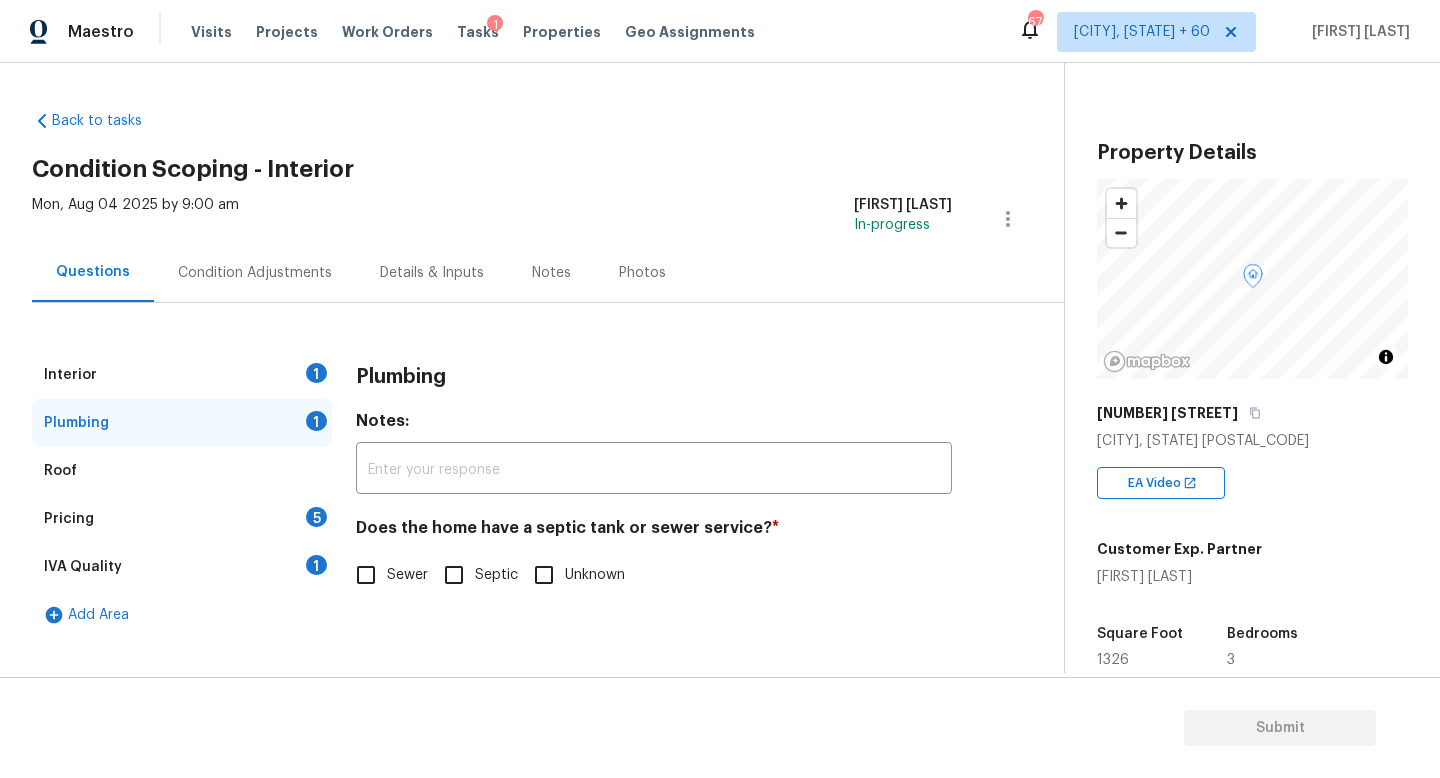 click on "Sewer" at bounding box center (366, 575) 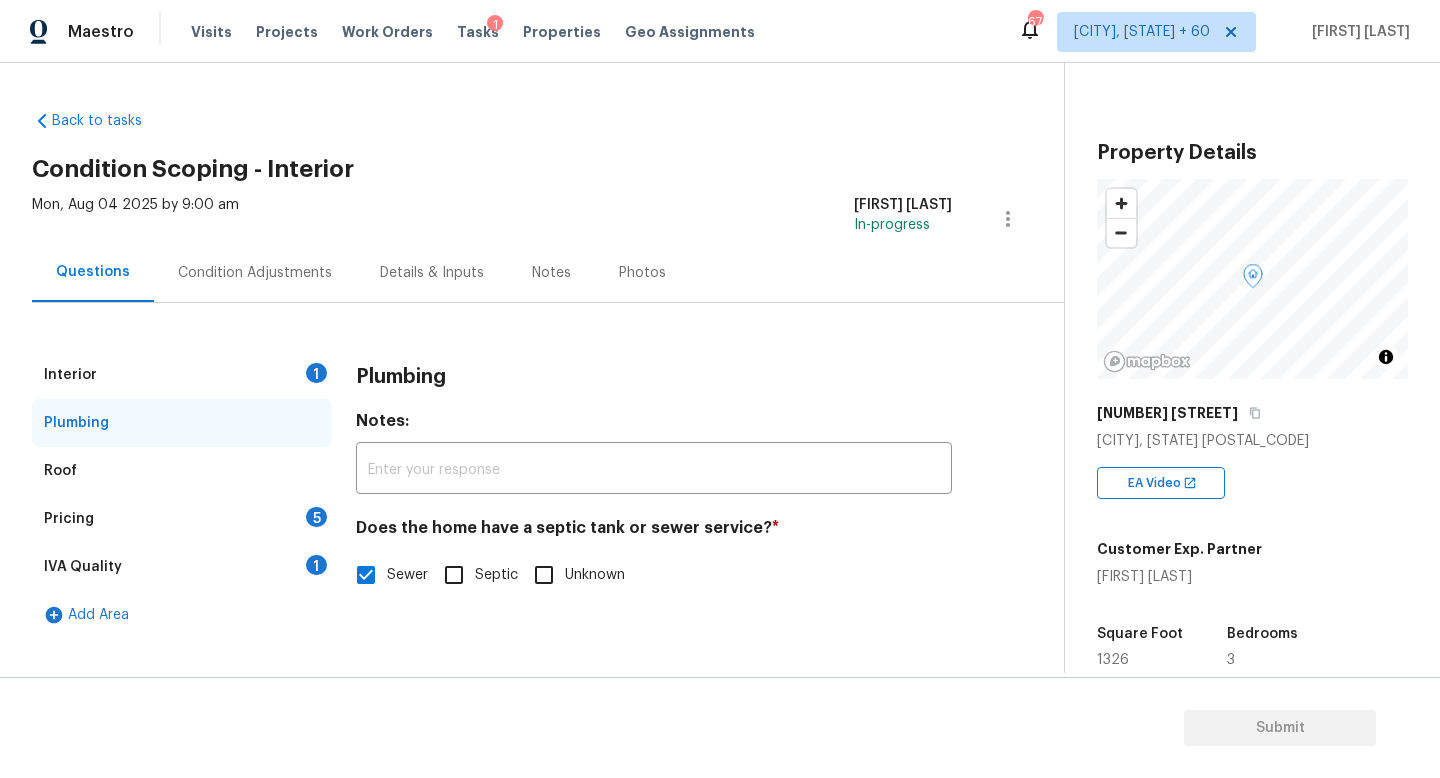 click on "Pricing 5" at bounding box center [182, 519] 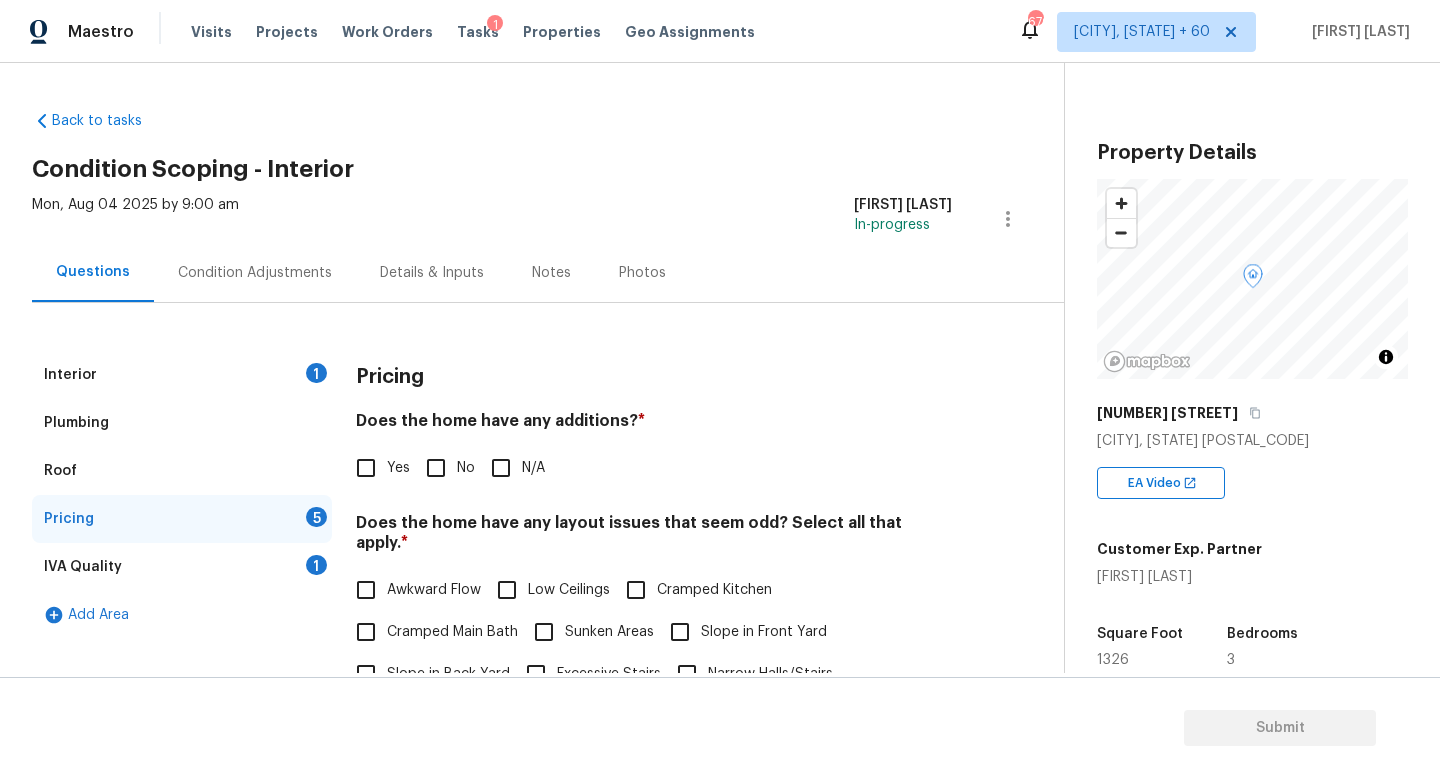 scroll, scrollTop: 61, scrollLeft: 0, axis: vertical 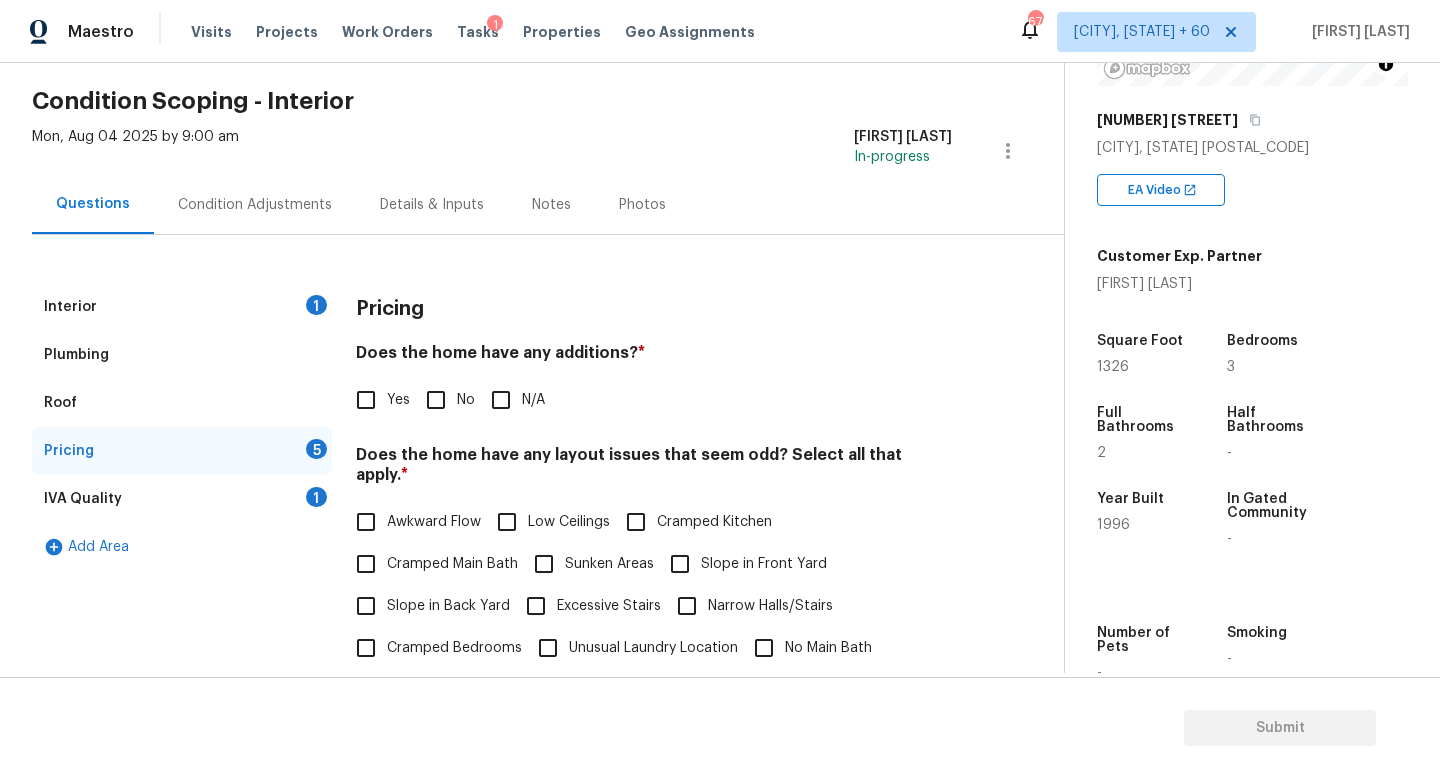 click on "Roof" at bounding box center [182, 403] 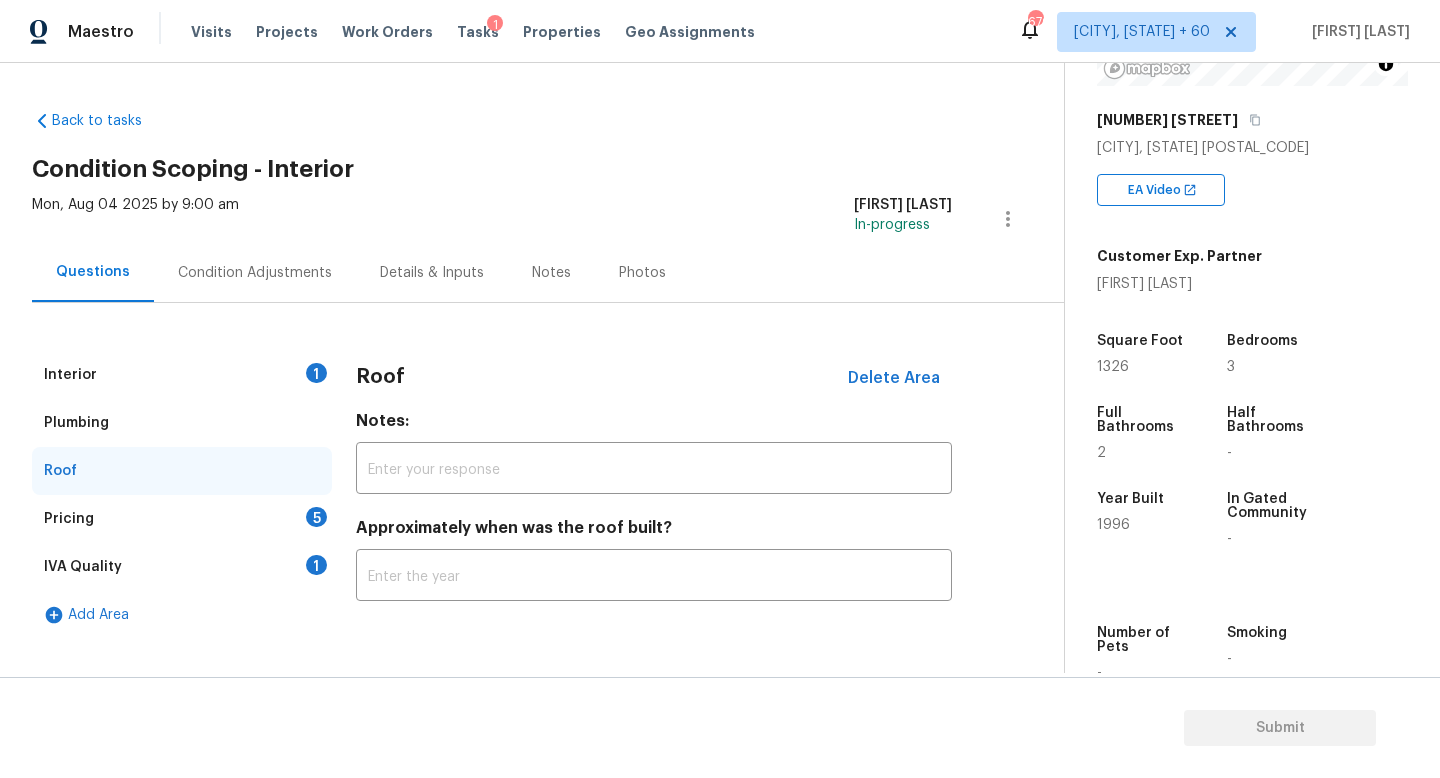 click on "Roof" at bounding box center [182, 471] 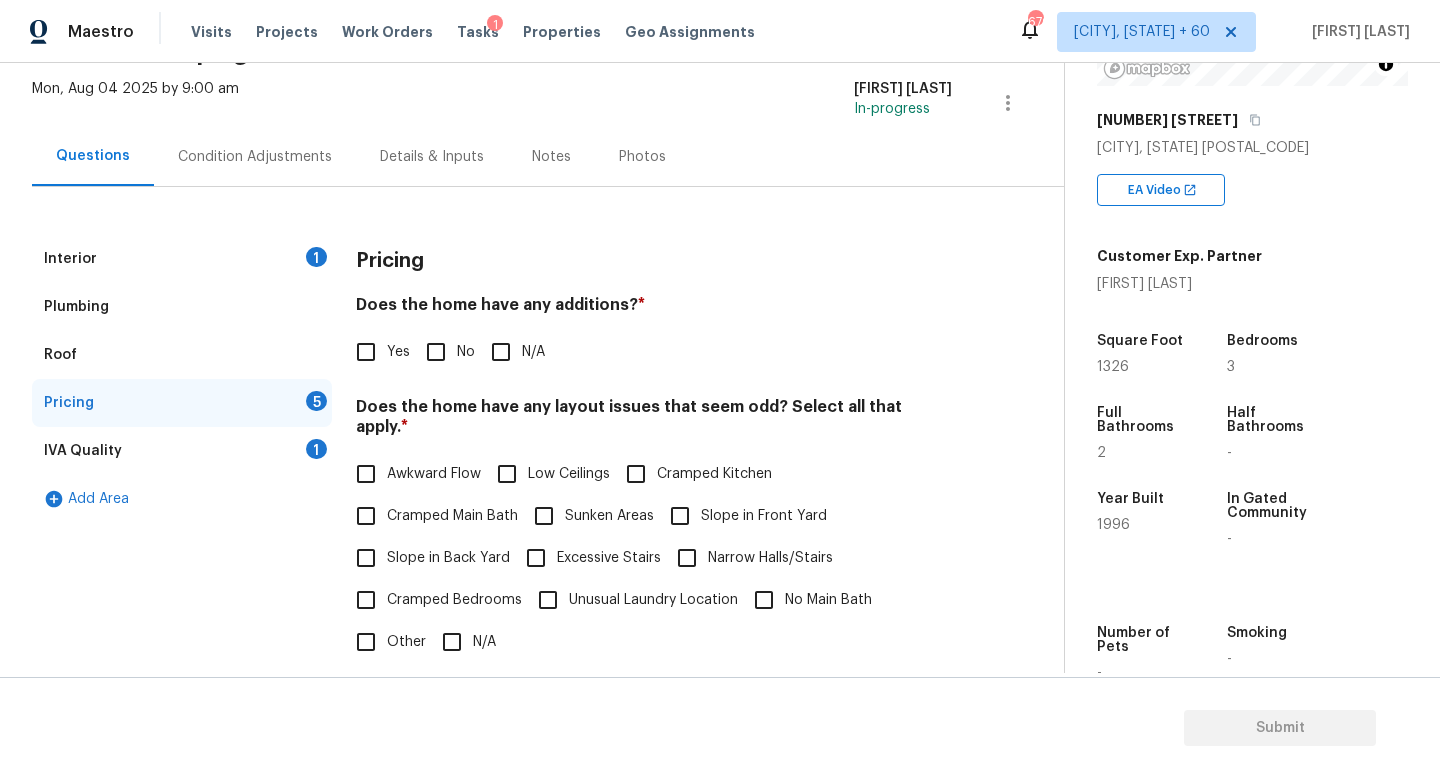scroll, scrollTop: 171, scrollLeft: 0, axis: vertical 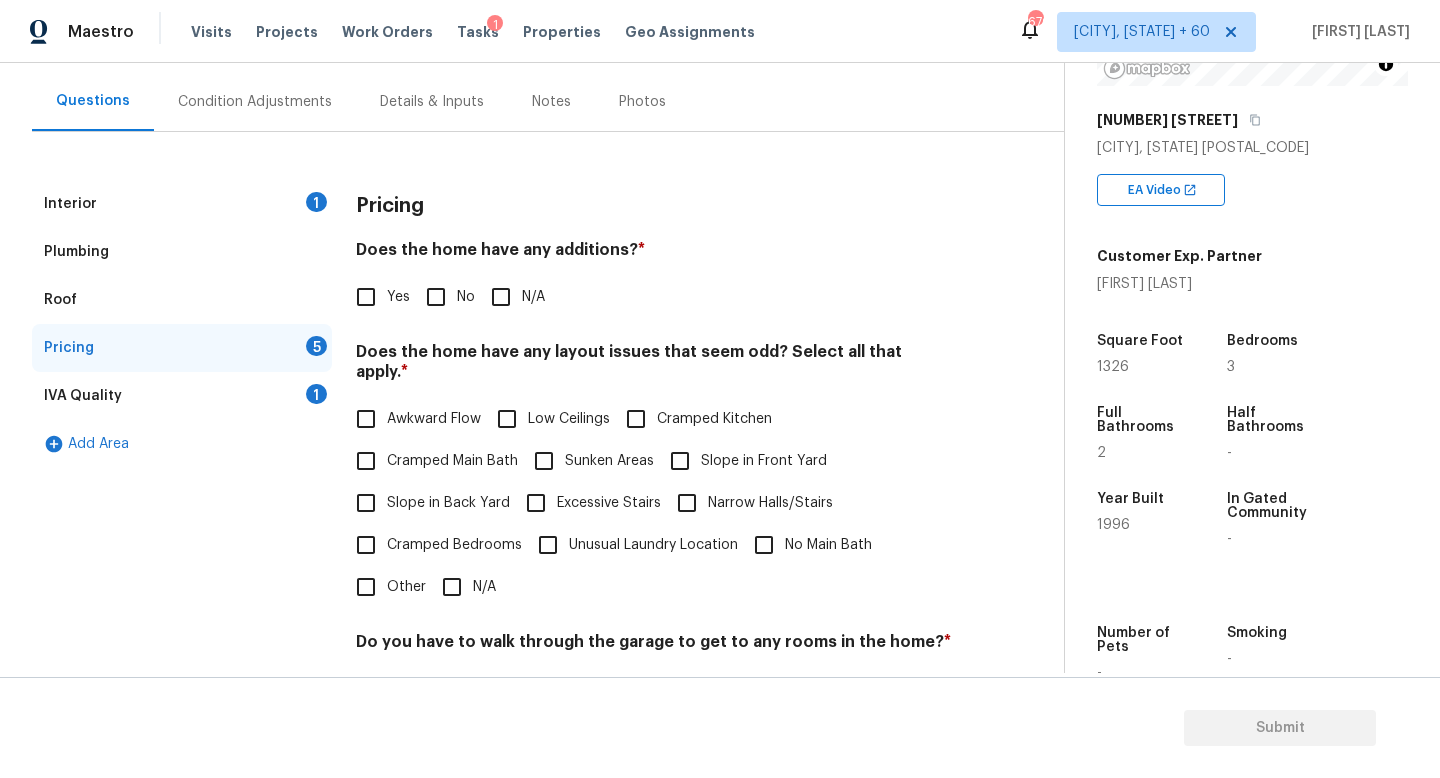 click on "No" at bounding box center [436, 297] 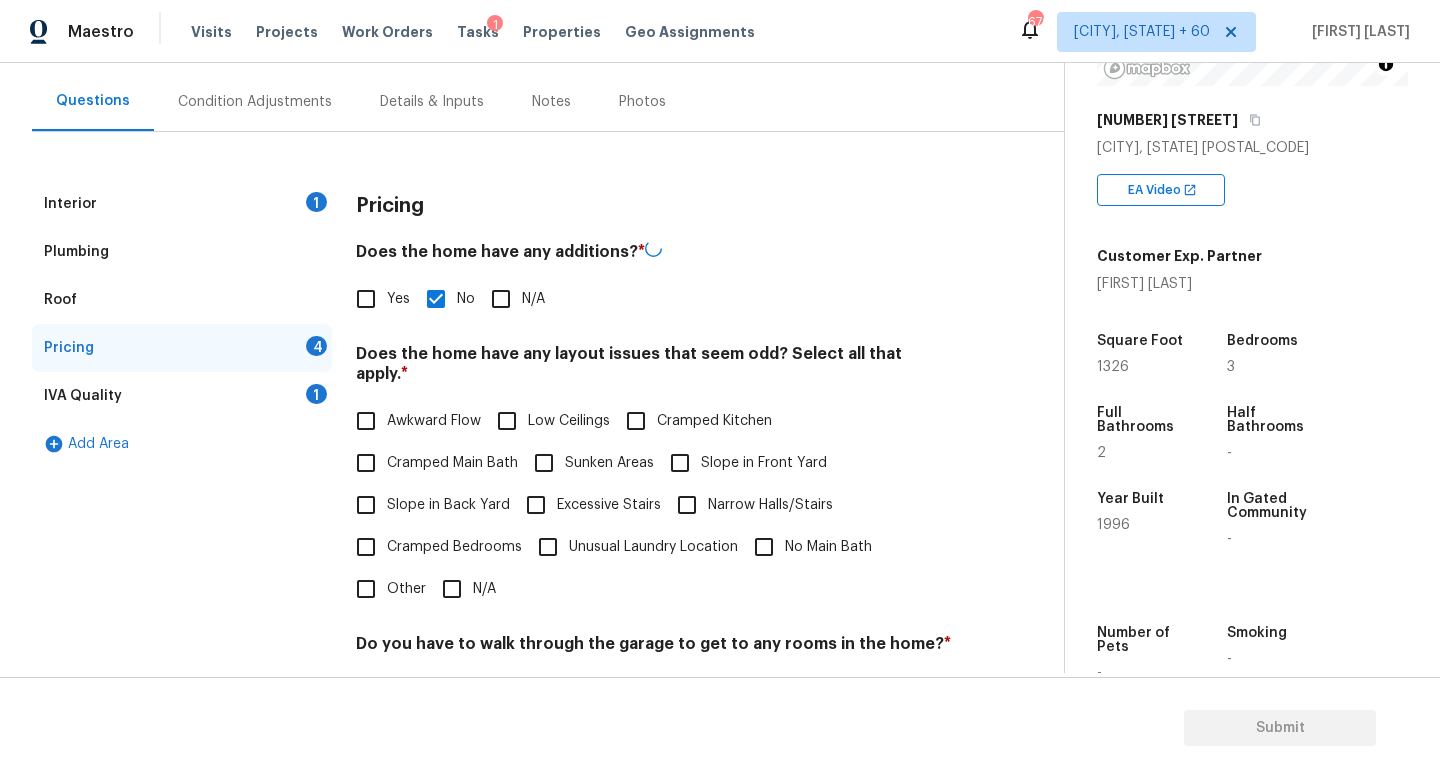 scroll, scrollTop: 424, scrollLeft: 0, axis: vertical 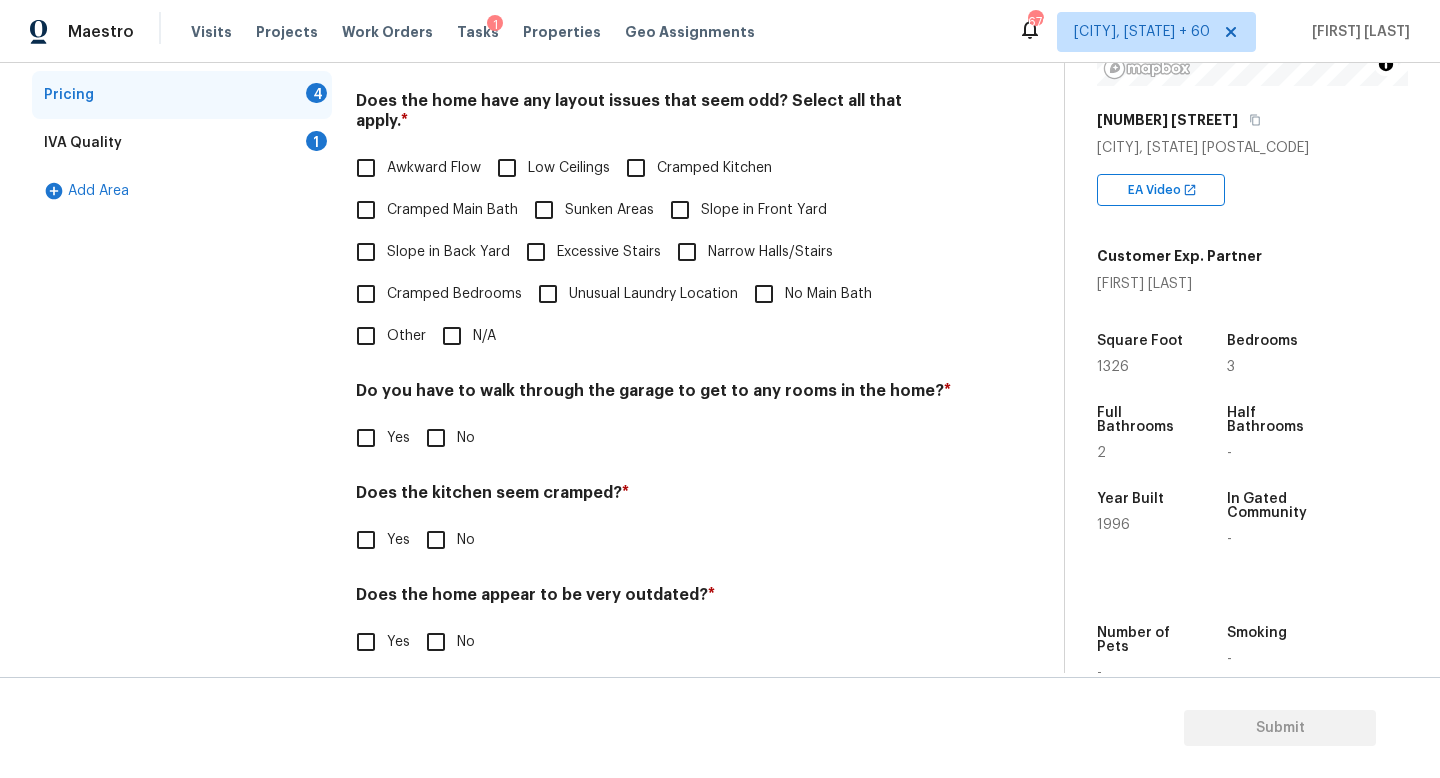 click on "N/A" at bounding box center [452, 336] 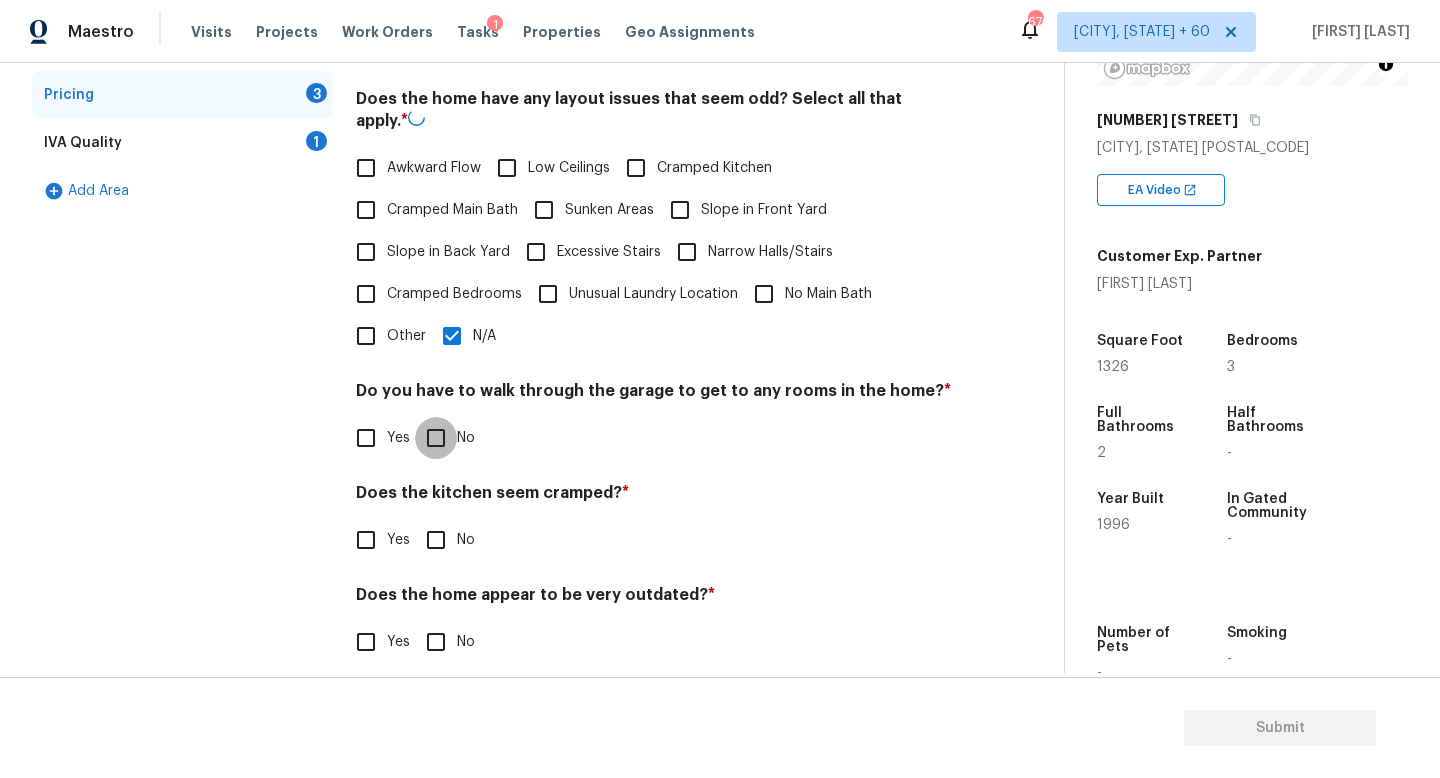 click on "No" at bounding box center (436, 438) 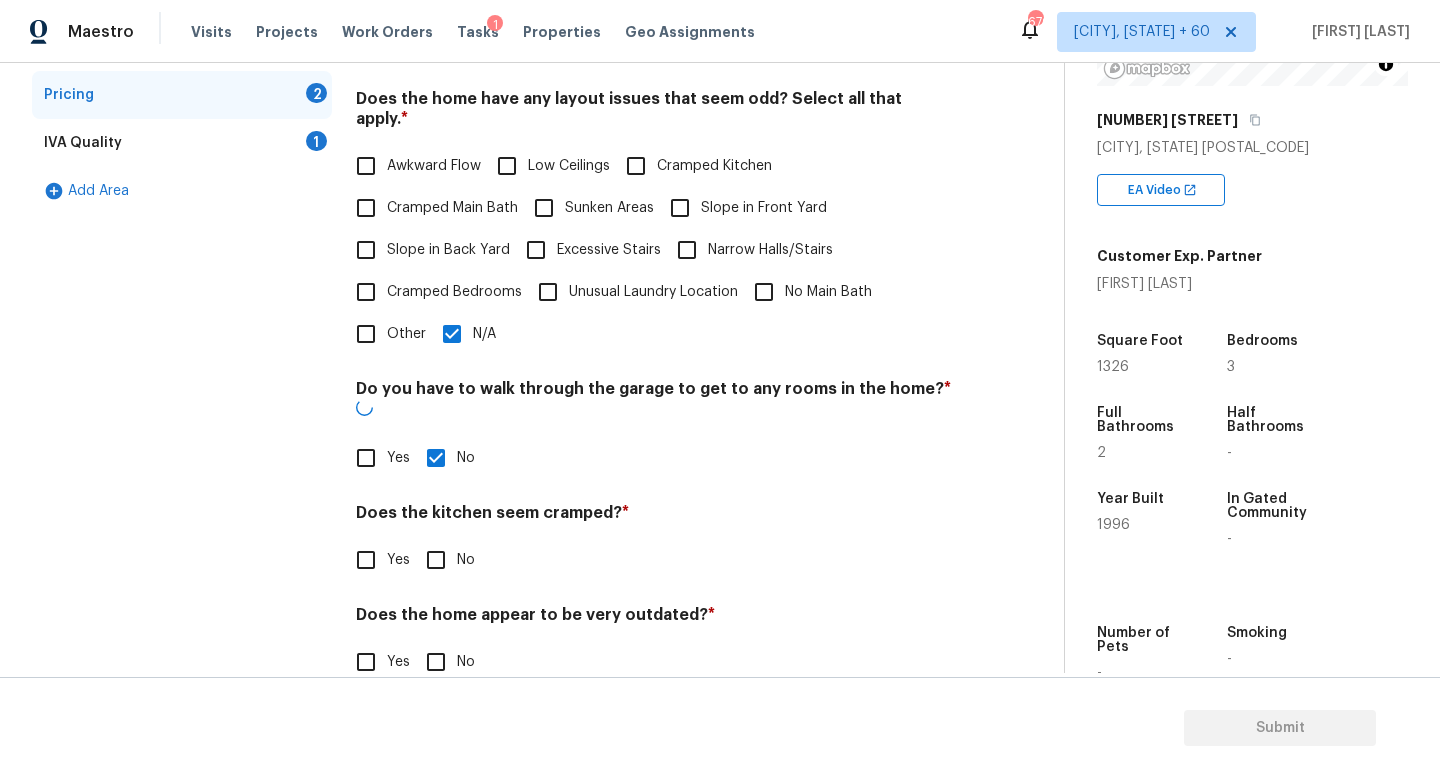 click on "No" at bounding box center [436, 560] 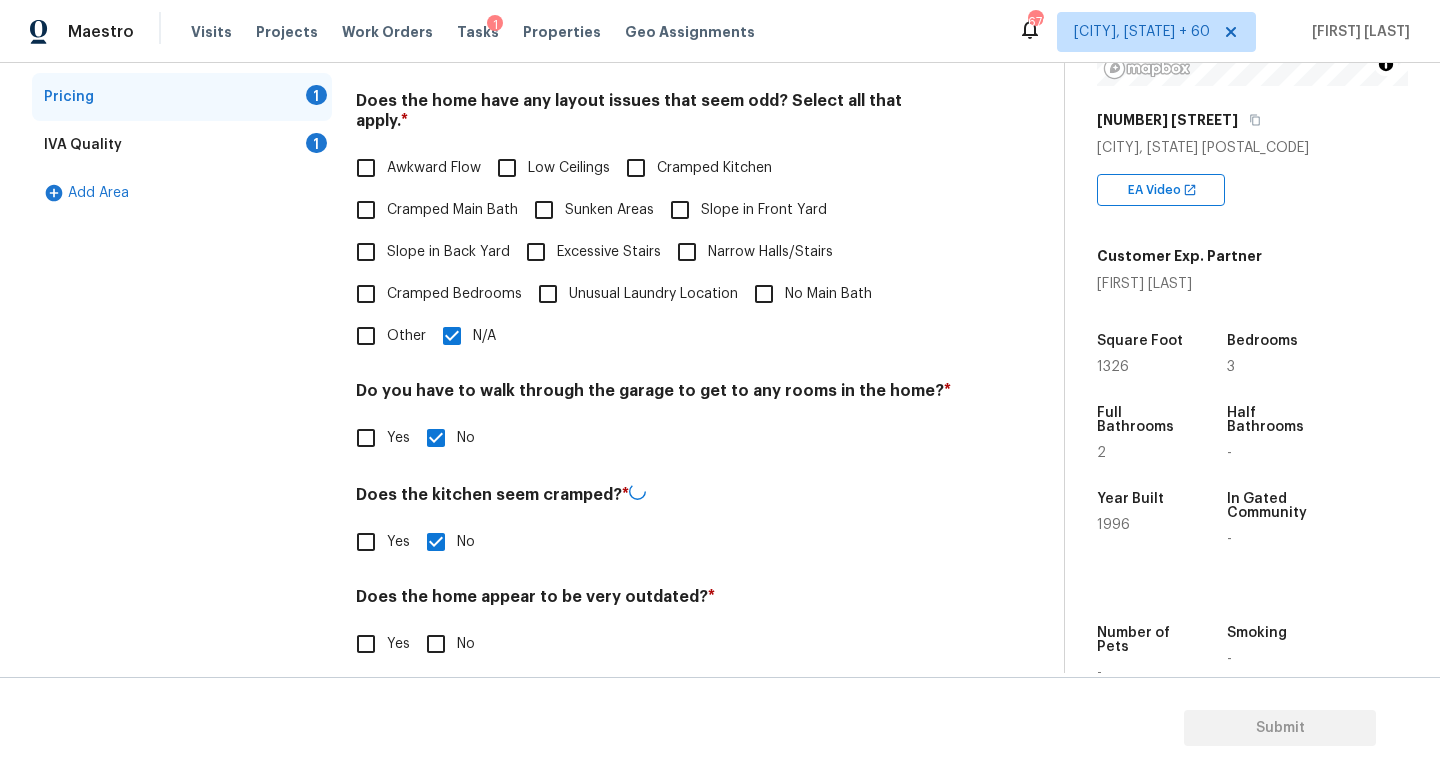click on "No" at bounding box center [436, 644] 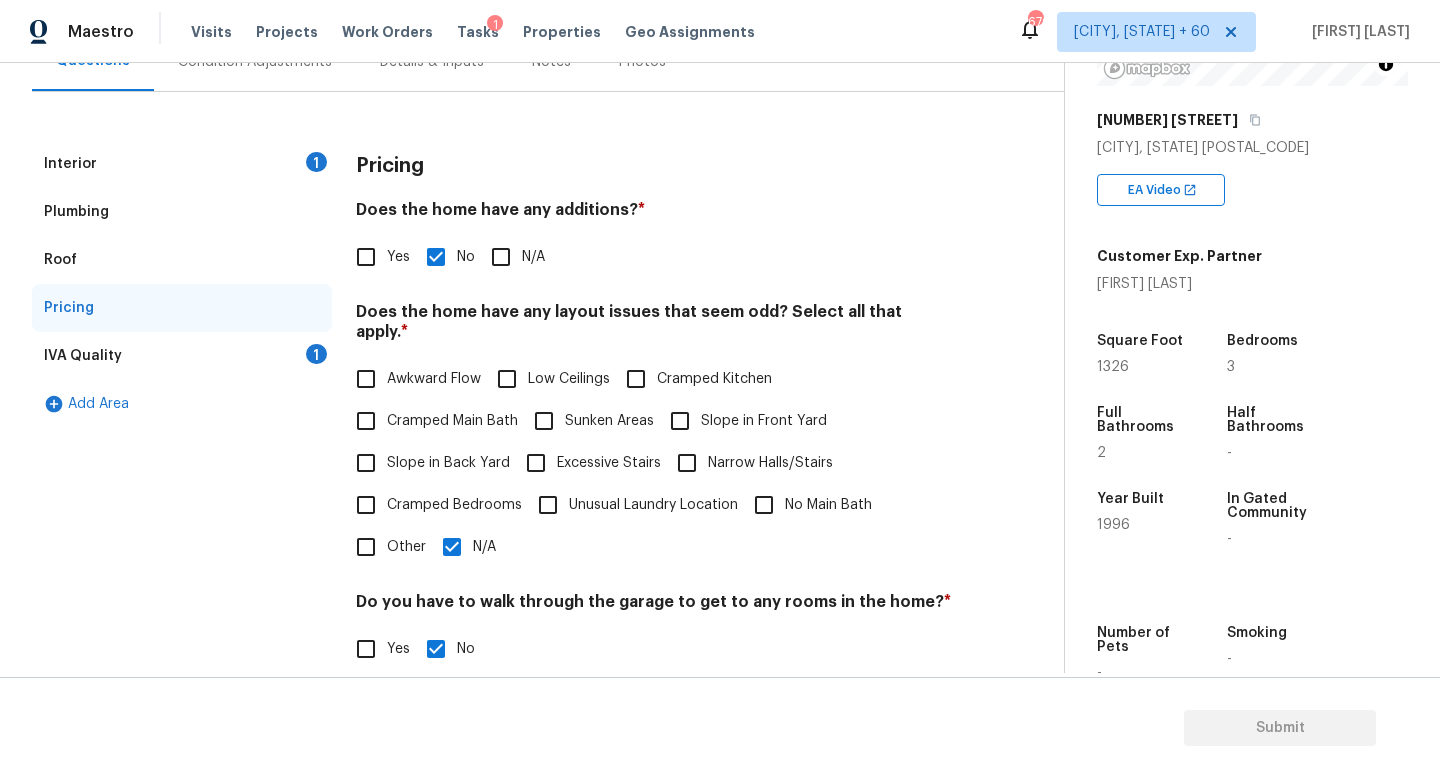 scroll, scrollTop: 101, scrollLeft: 0, axis: vertical 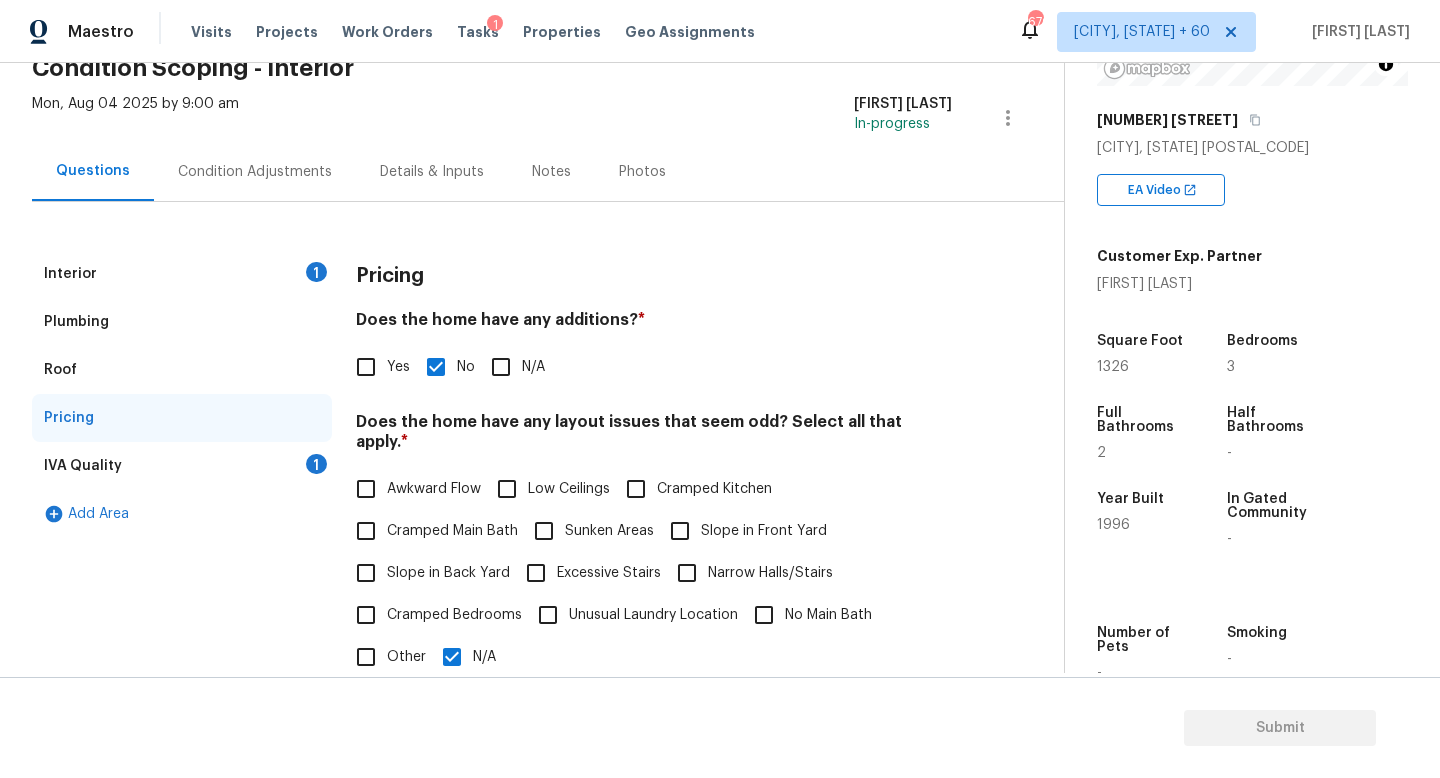 click on "IVA Quality 1" at bounding box center [182, 466] 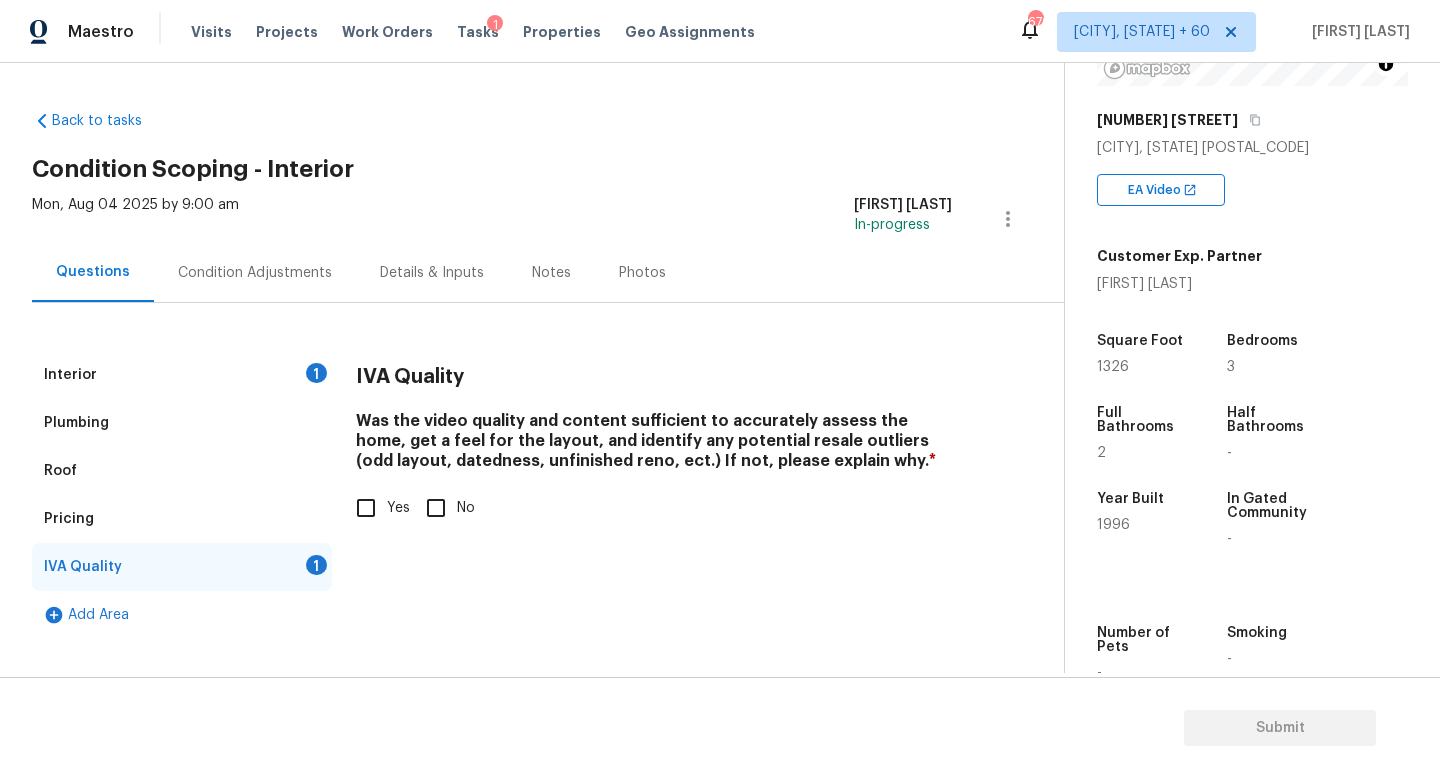 click on "Yes" at bounding box center (366, 508) 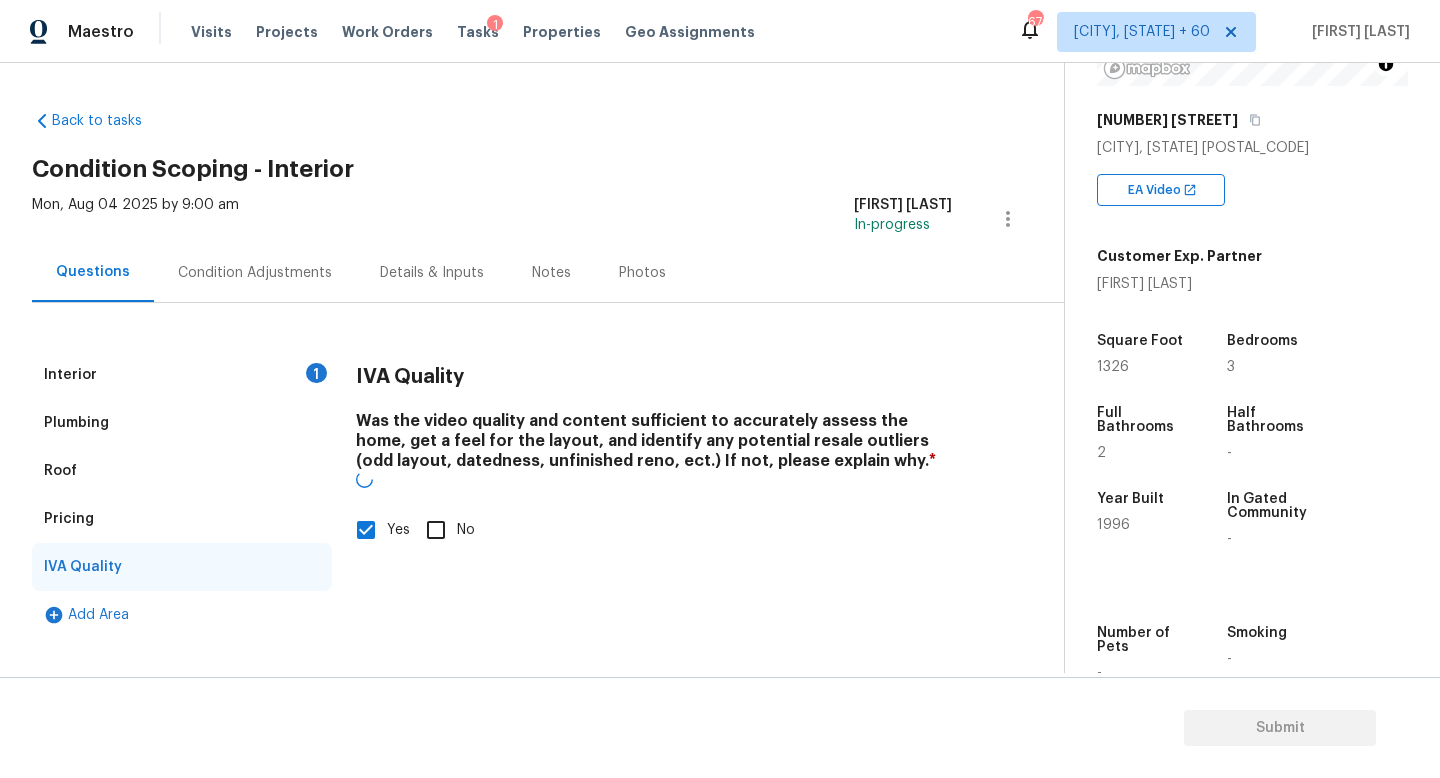 click on "Interior 1 Plumbing Roof Pricing IVA Quality Add Area IVA Quality Was the video quality and content sufficient to accurately assess the home, get a feel for the layout, and identify any potential resale outliers (odd layout, datedness, unfinished reno, ect.) If not, please explain why.  * Yes No" at bounding box center [524, 471] 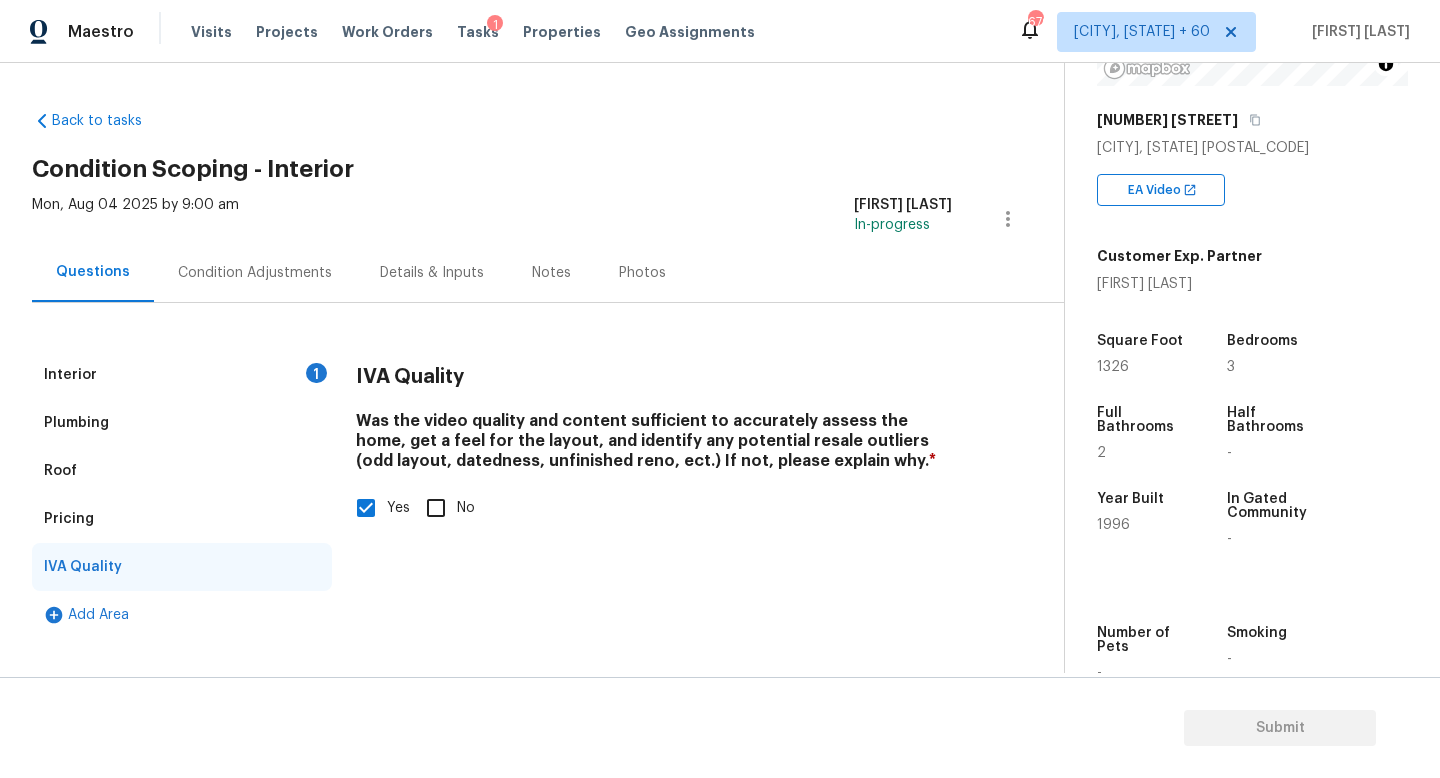 click on "Condition Adjustments" at bounding box center [255, 273] 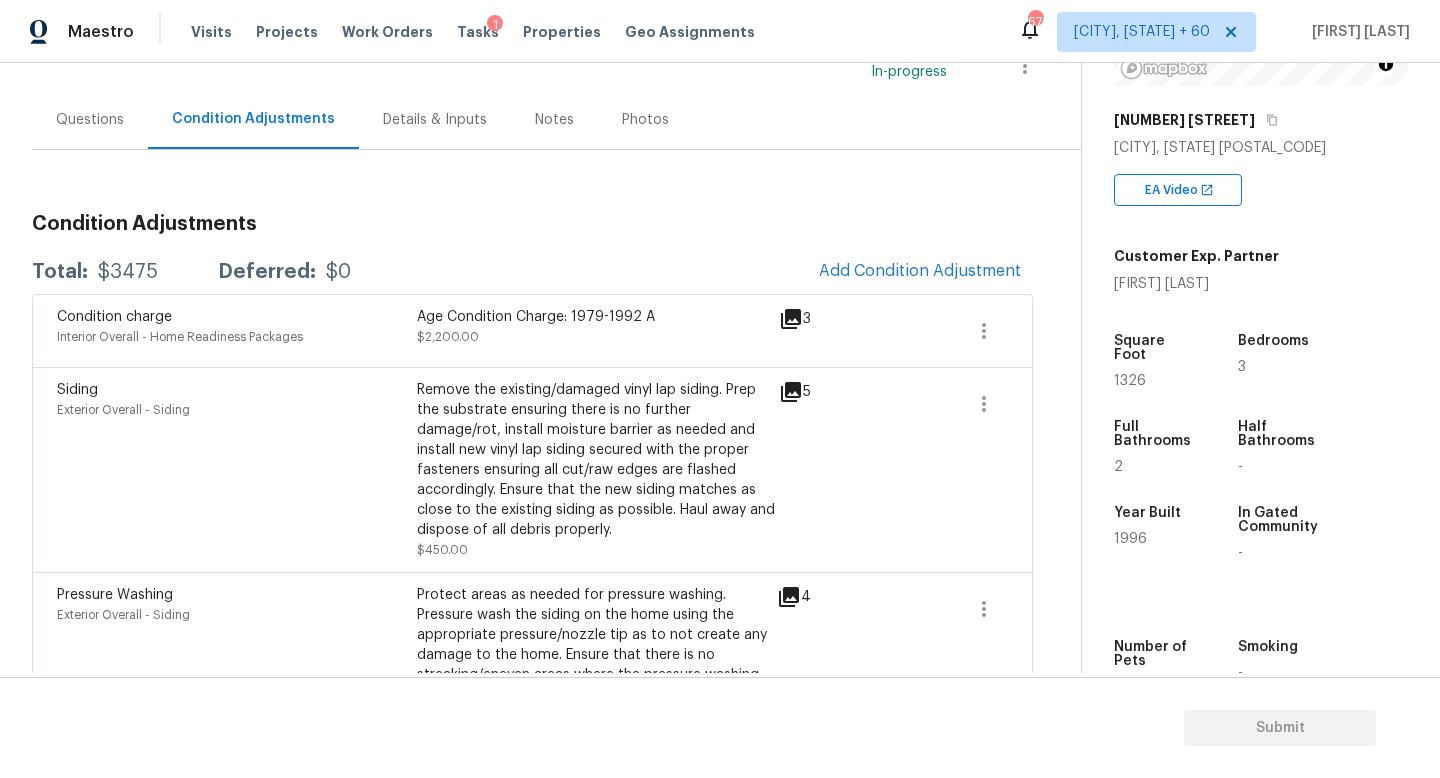 scroll, scrollTop: 97, scrollLeft: 0, axis: vertical 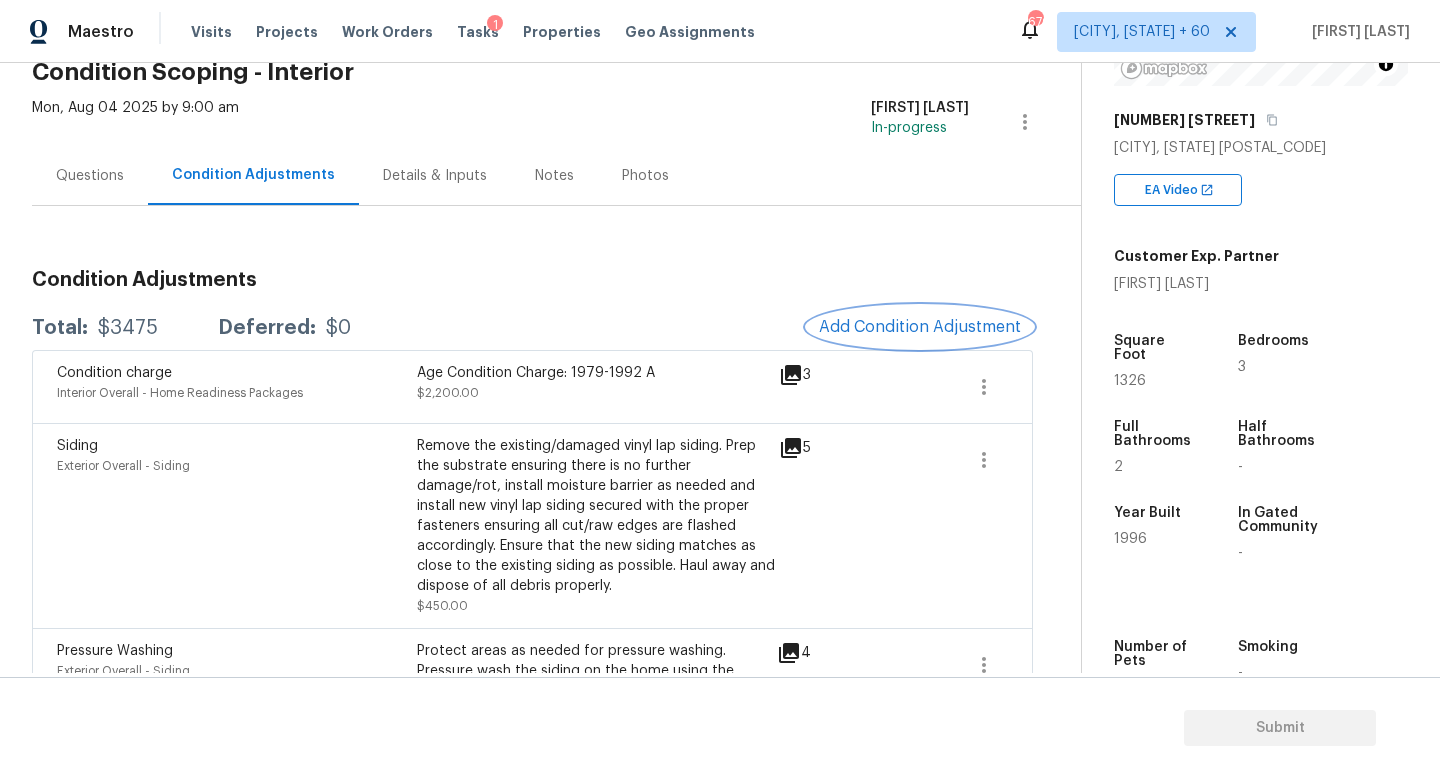 click on "Add Condition Adjustment" at bounding box center (920, 327) 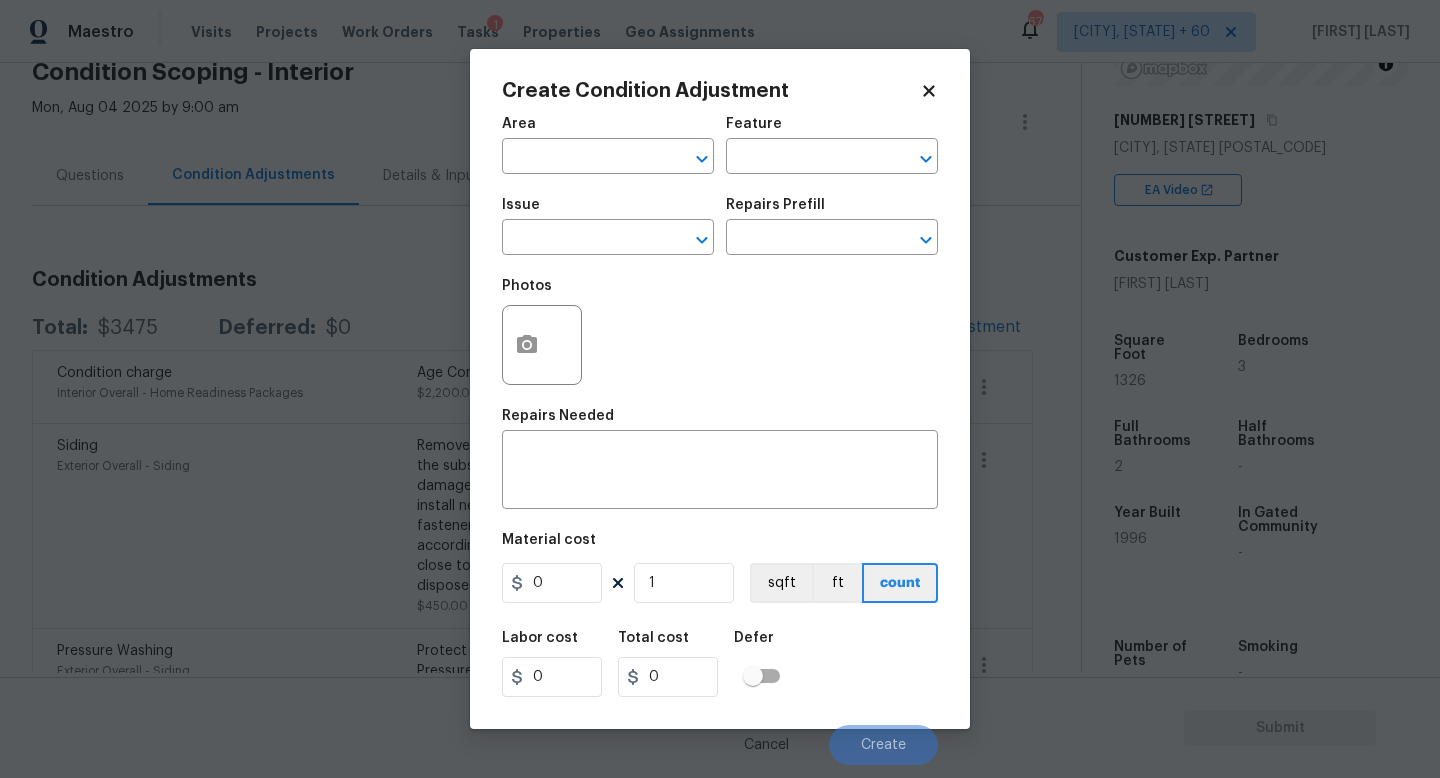 click on "Issue" at bounding box center (608, 211) 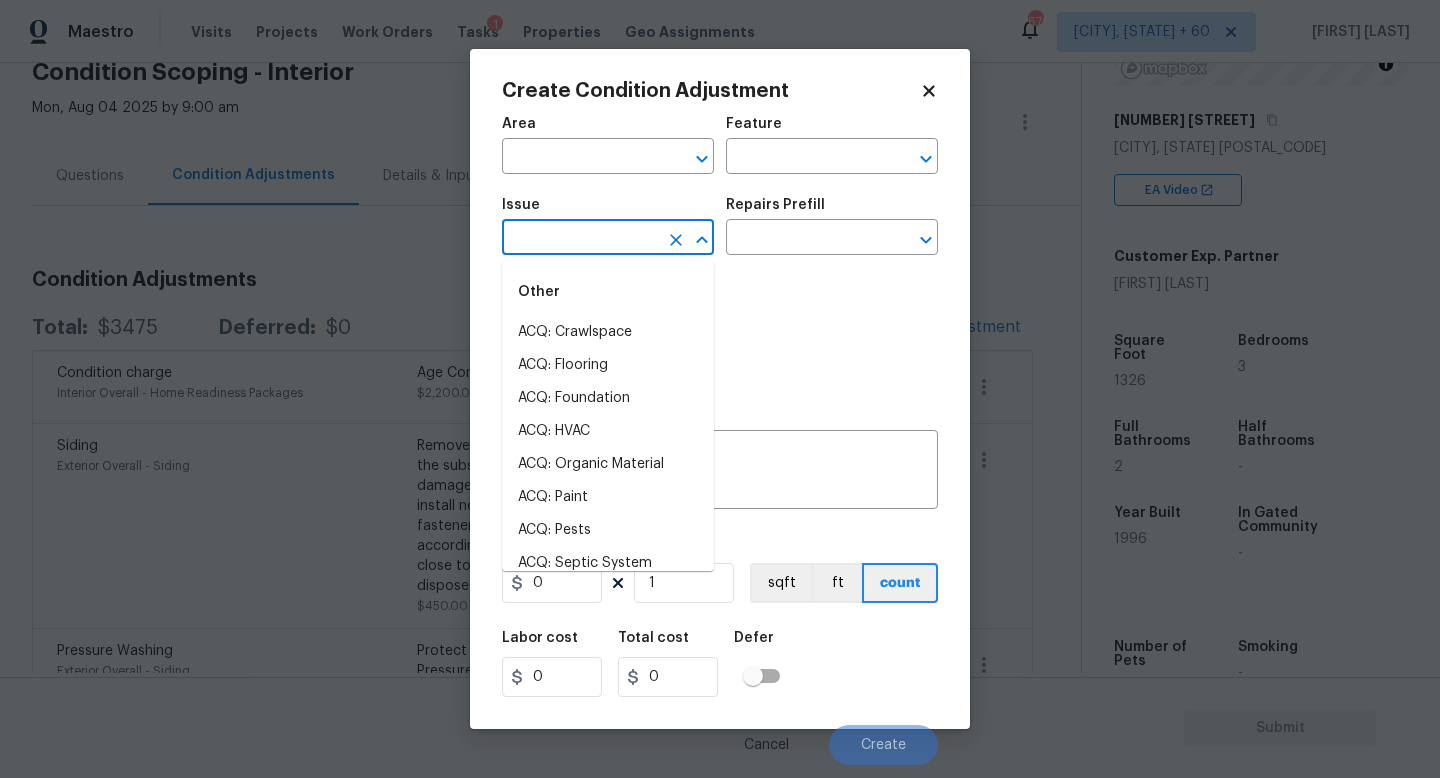 click at bounding box center [580, 239] 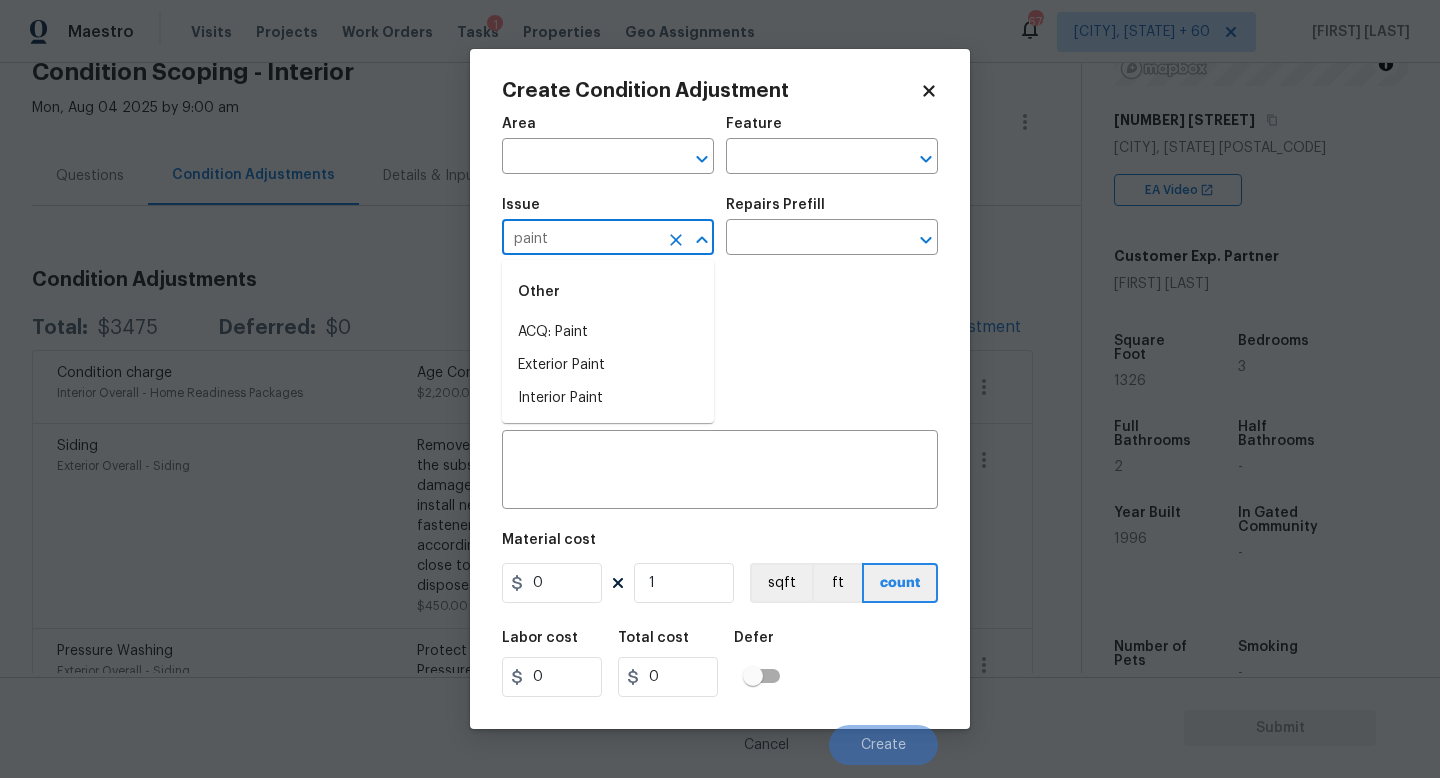 click on "ACQ: Paint" at bounding box center [608, 332] 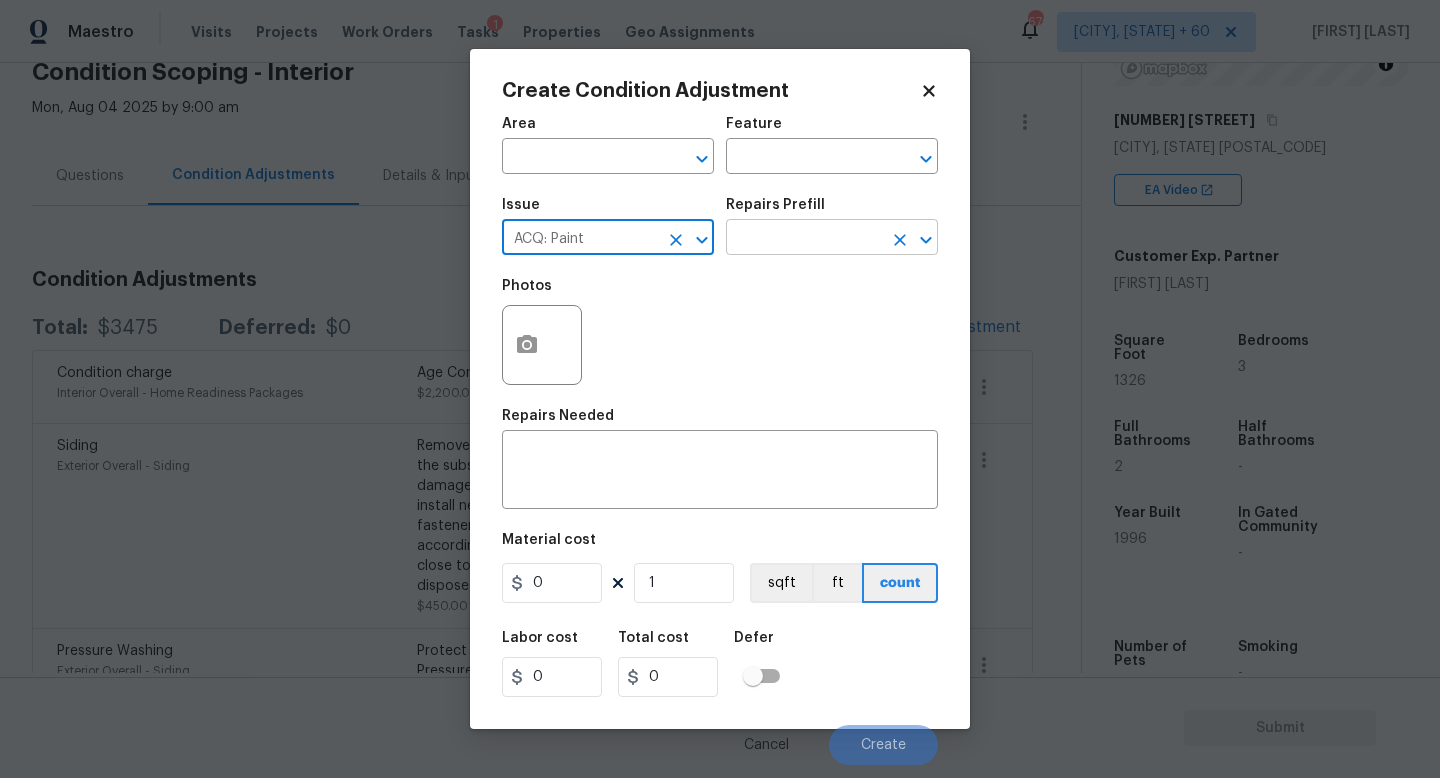 type on "ACQ: Paint" 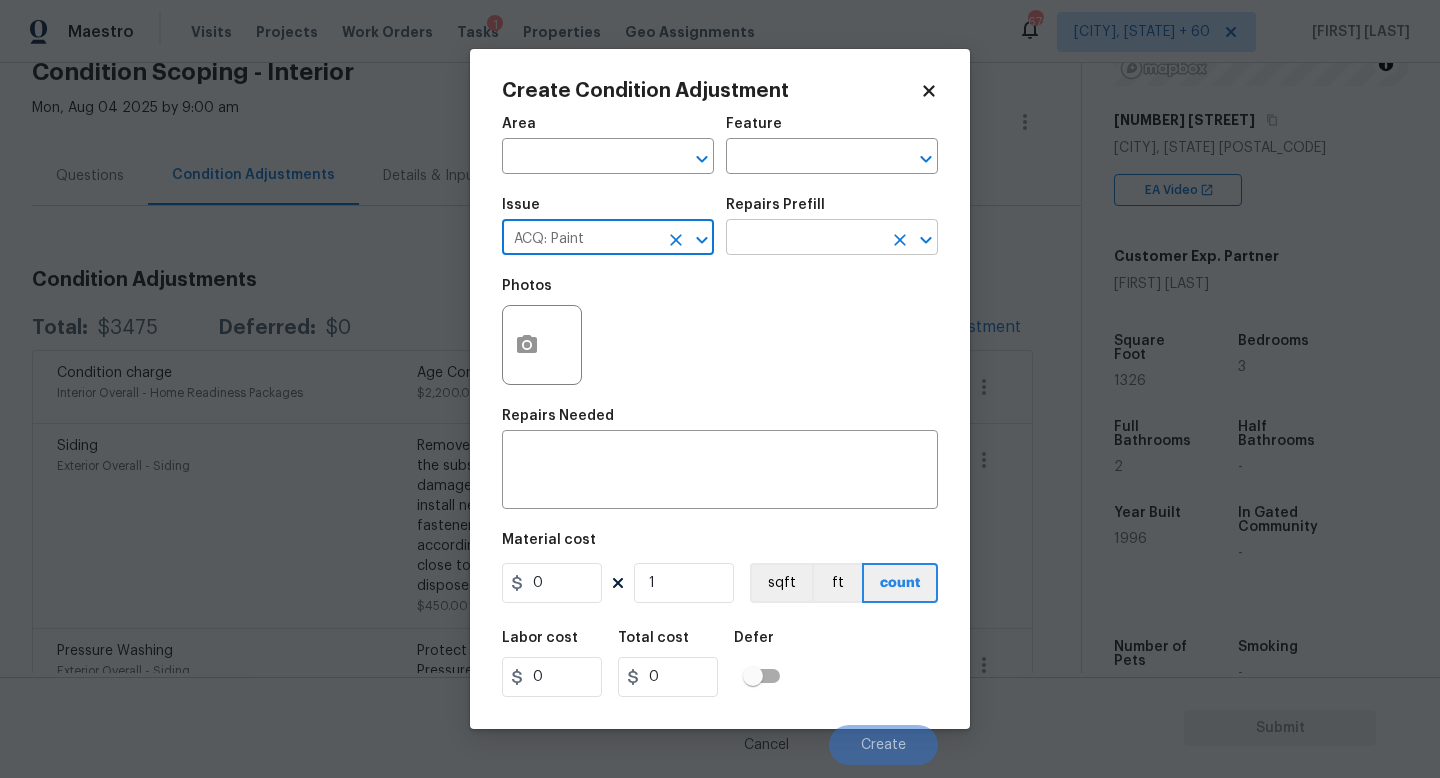click at bounding box center [804, 239] 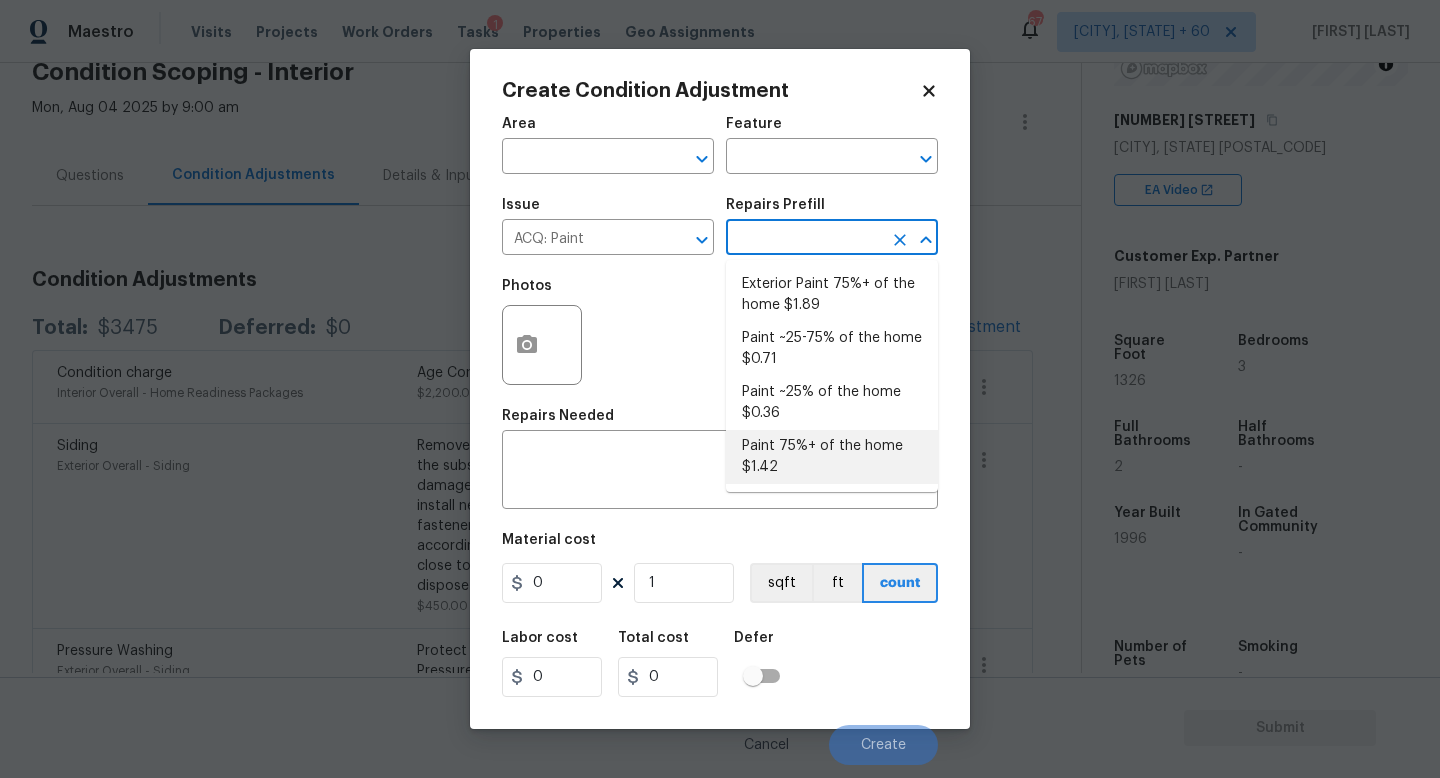 click on "Paint 75%+ of the home $1.42" at bounding box center [832, 457] 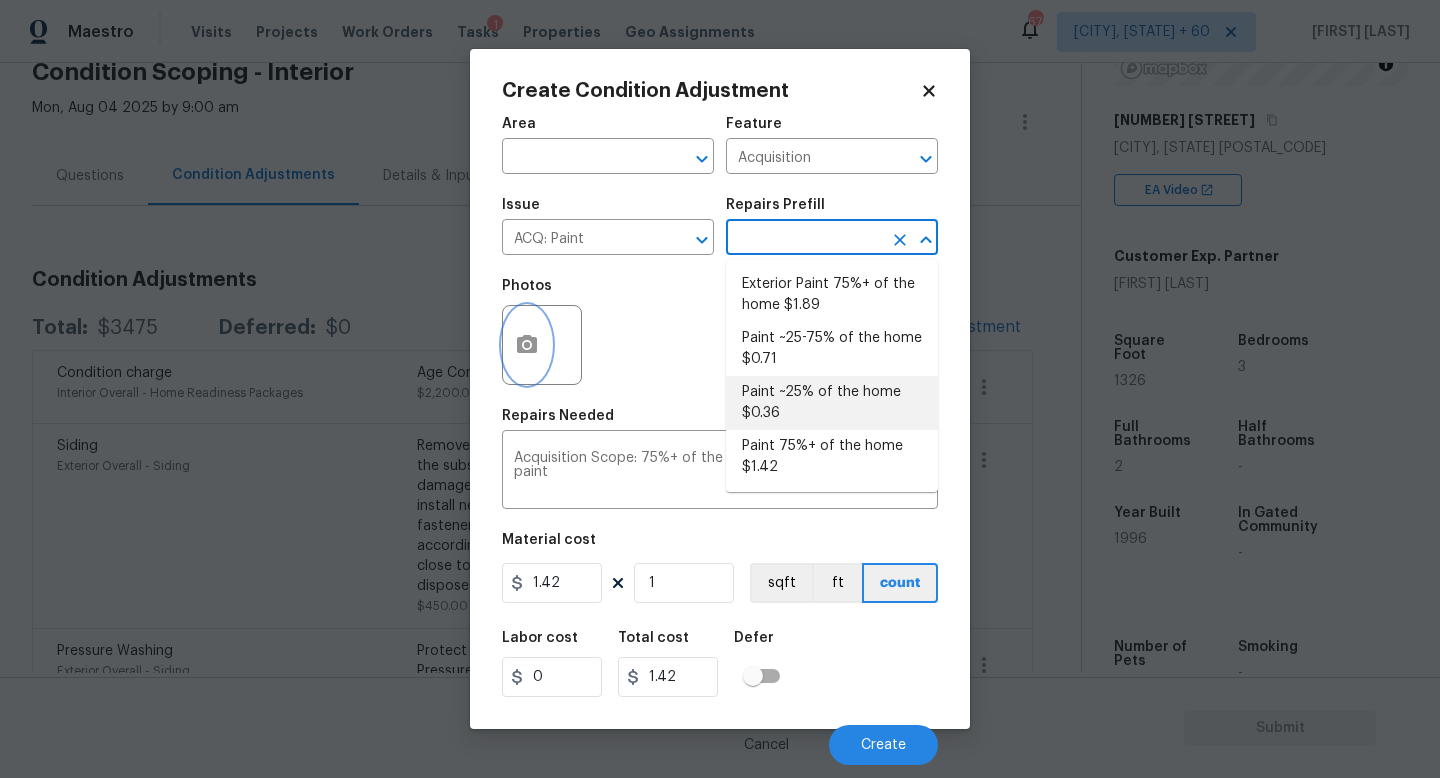 click at bounding box center [527, 345] 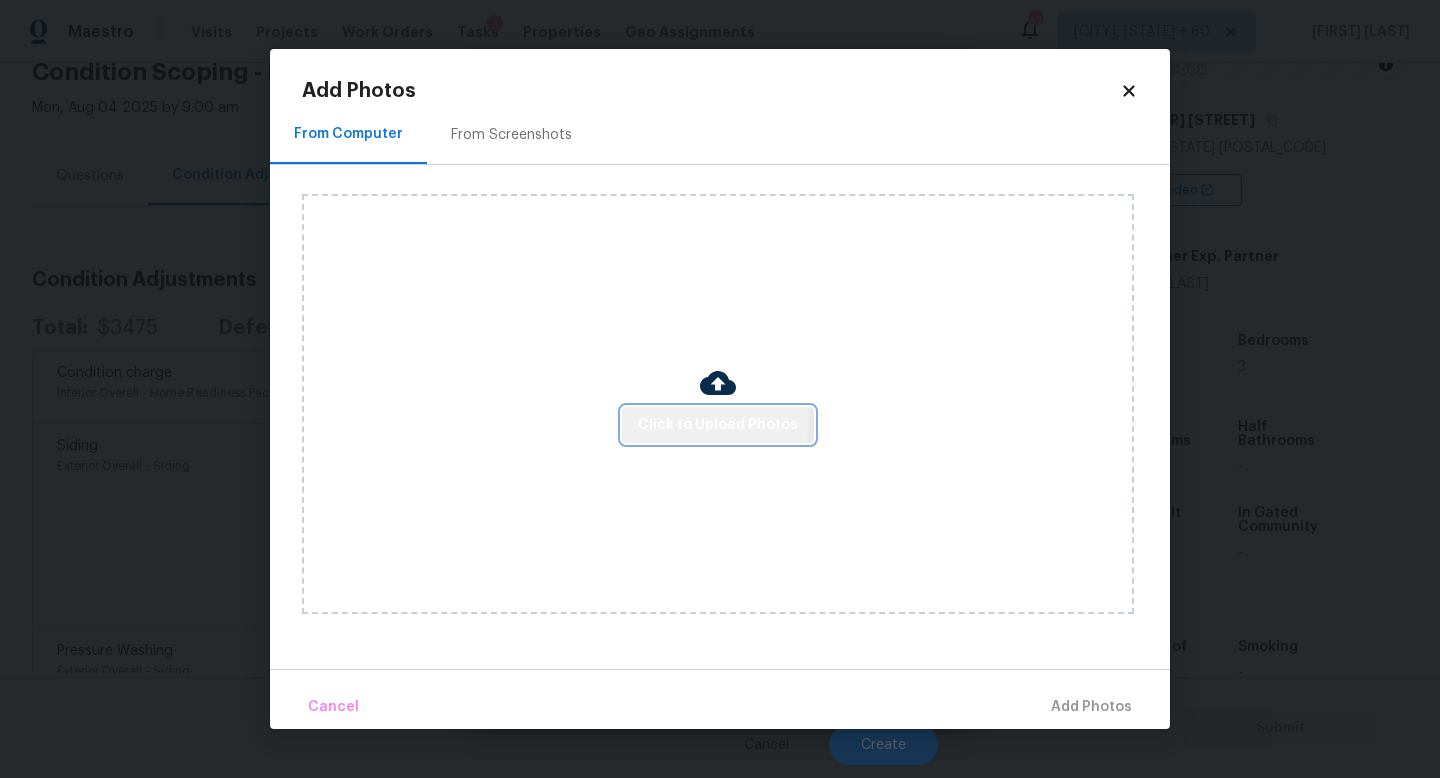 click on "Click to Upload Photos" at bounding box center [718, 425] 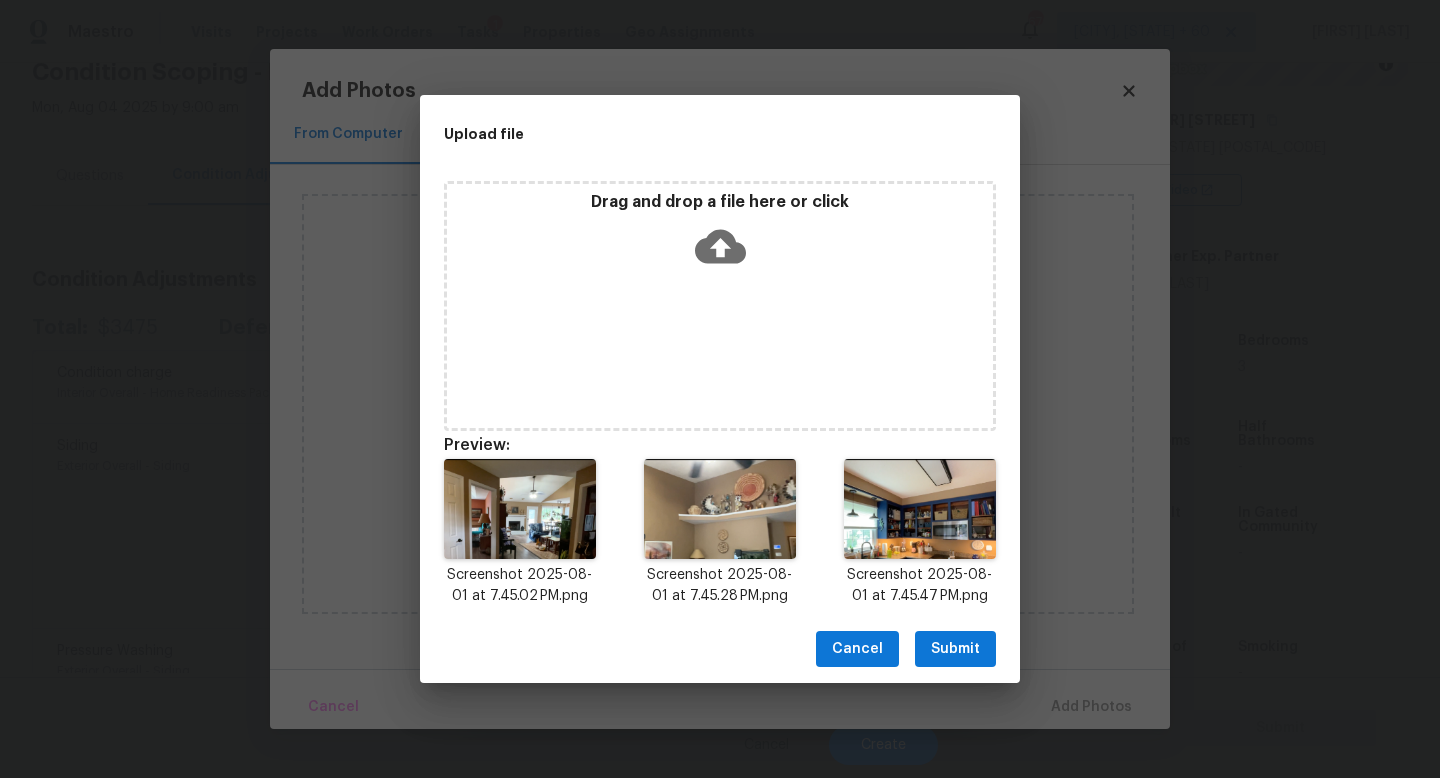 click on "Submit" at bounding box center [955, 649] 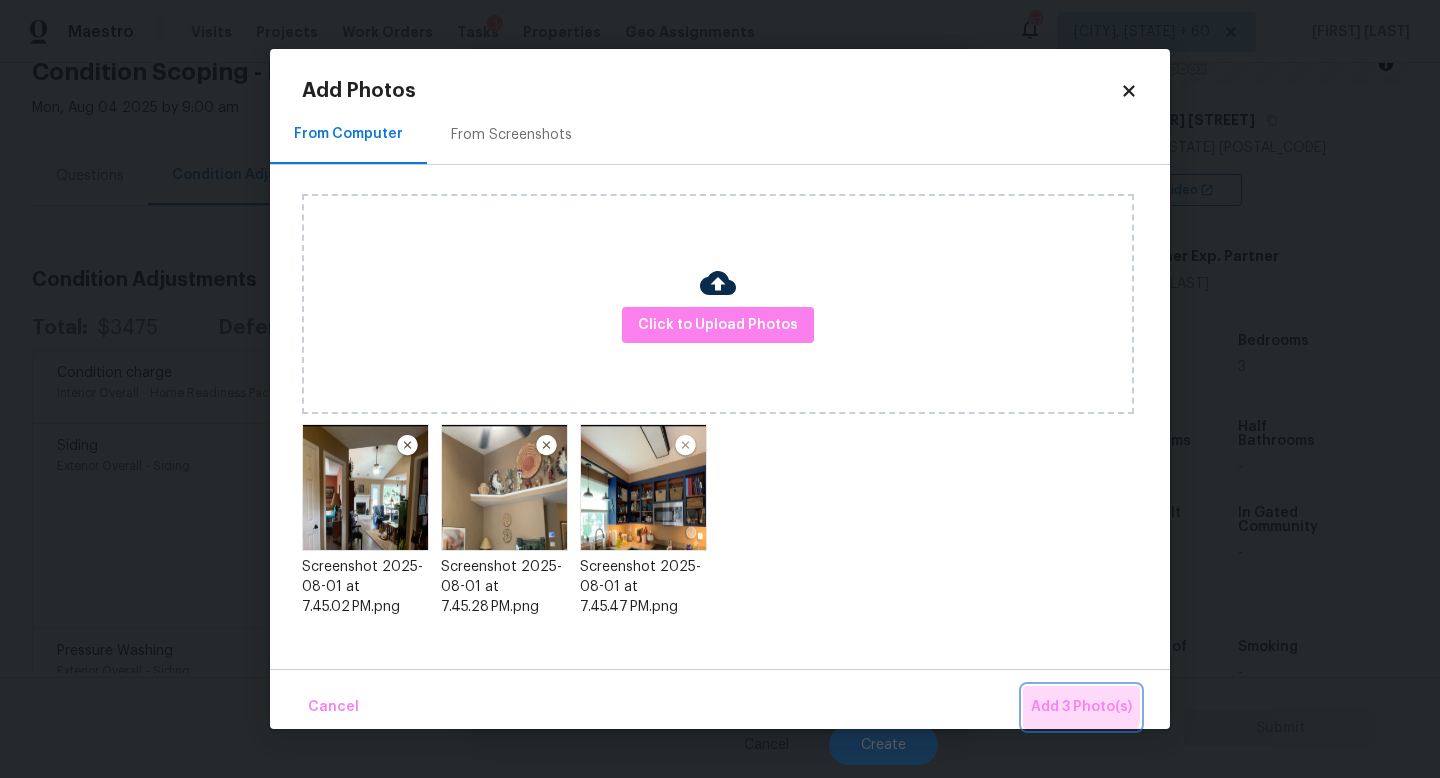 click on "Add 3 Photo(s)" at bounding box center [1081, 707] 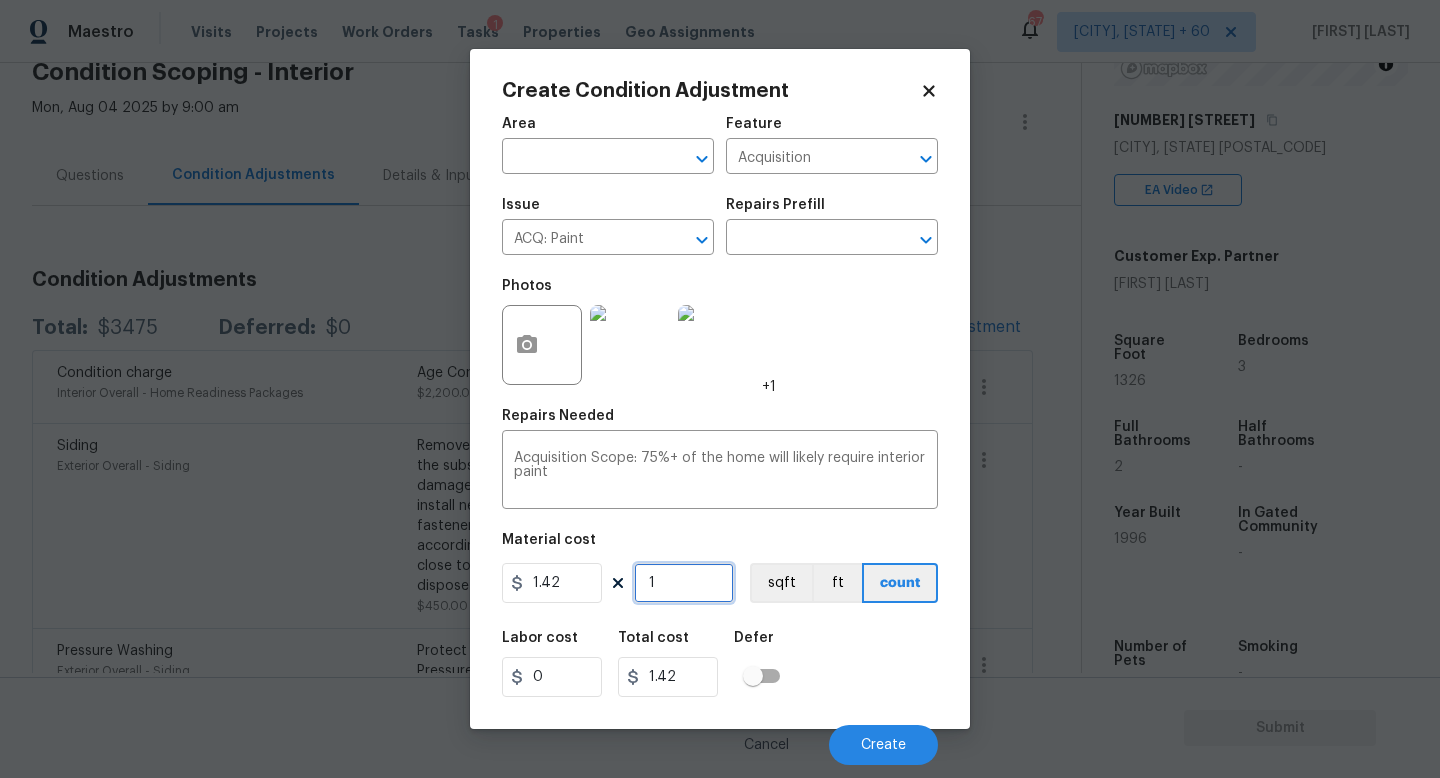 click on "1" at bounding box center (684, 583) 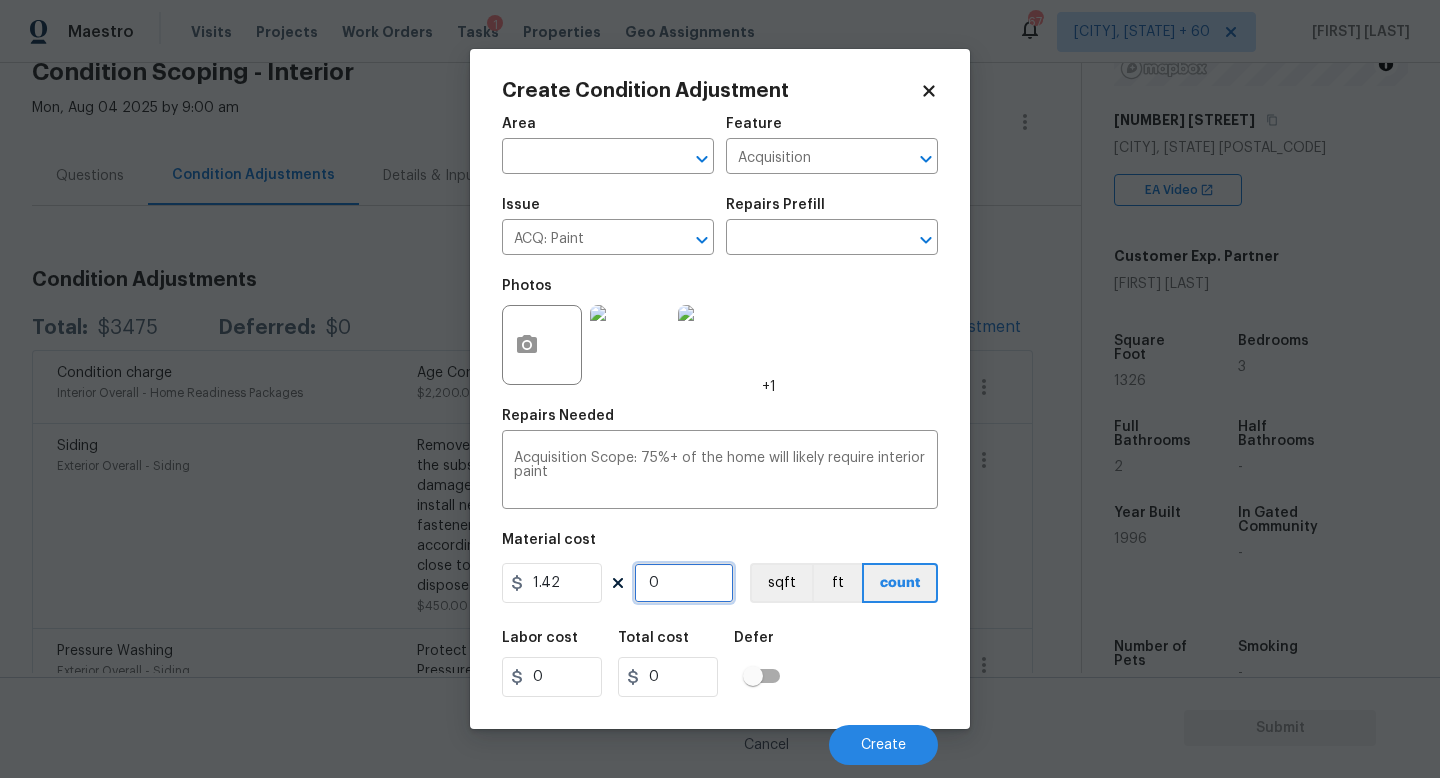 type on "1" 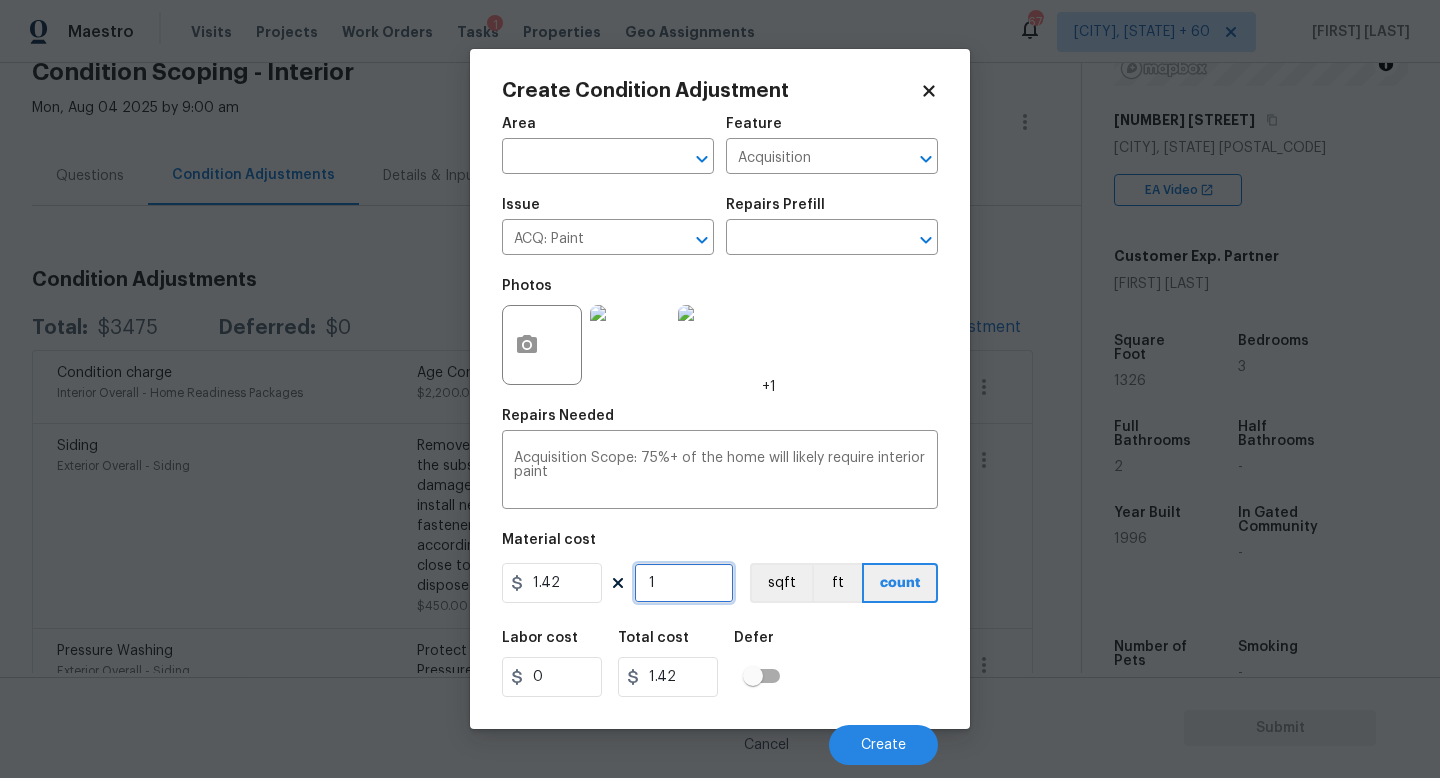 type on "13" 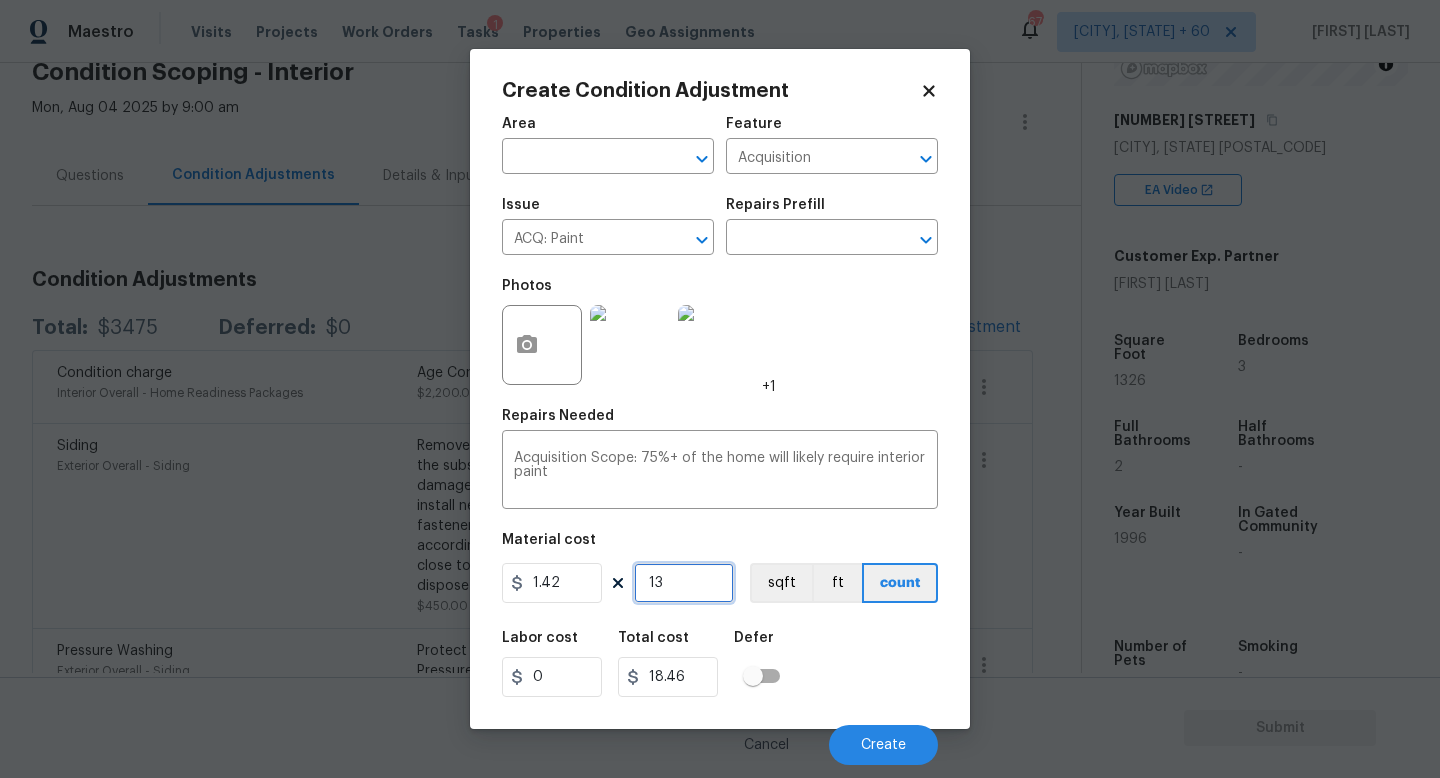 type on "132" 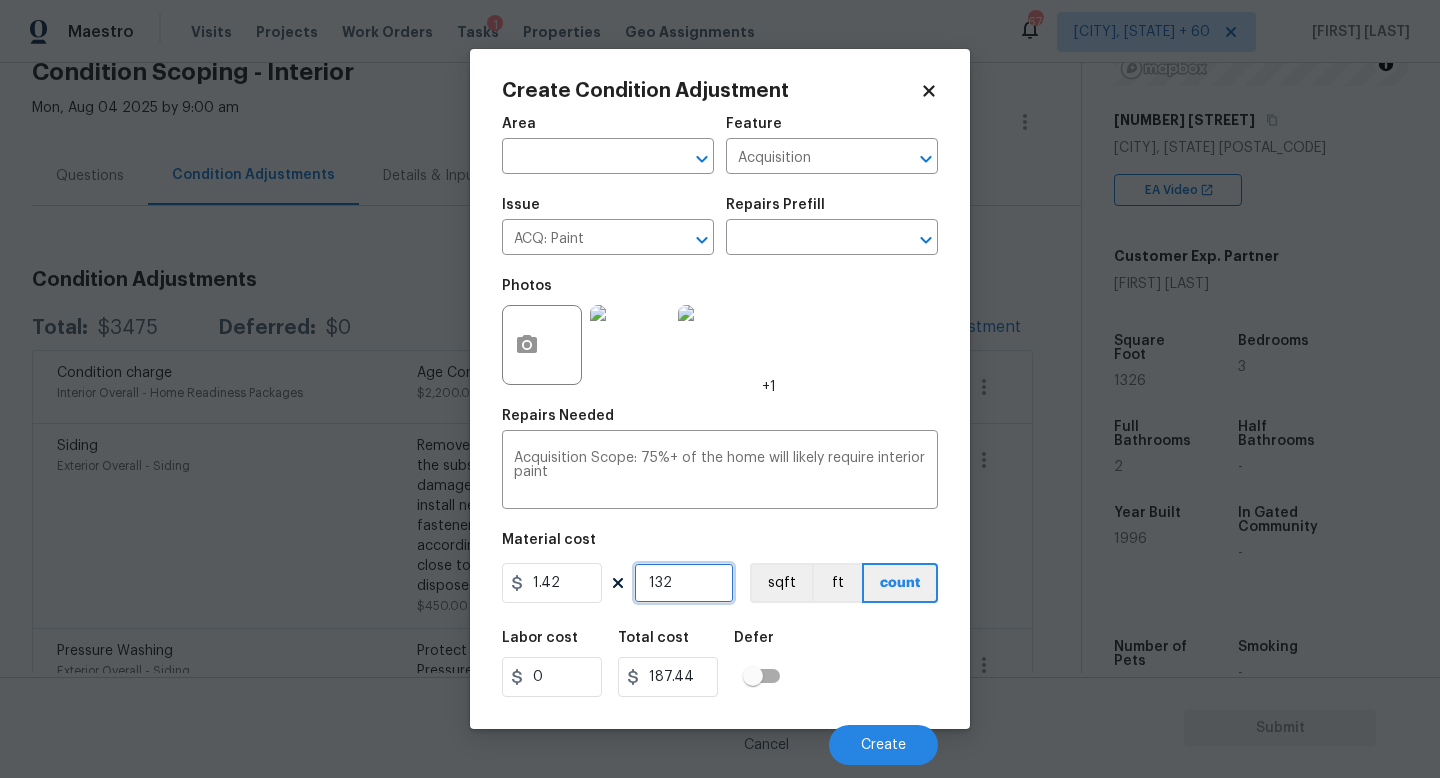 type on "1326" 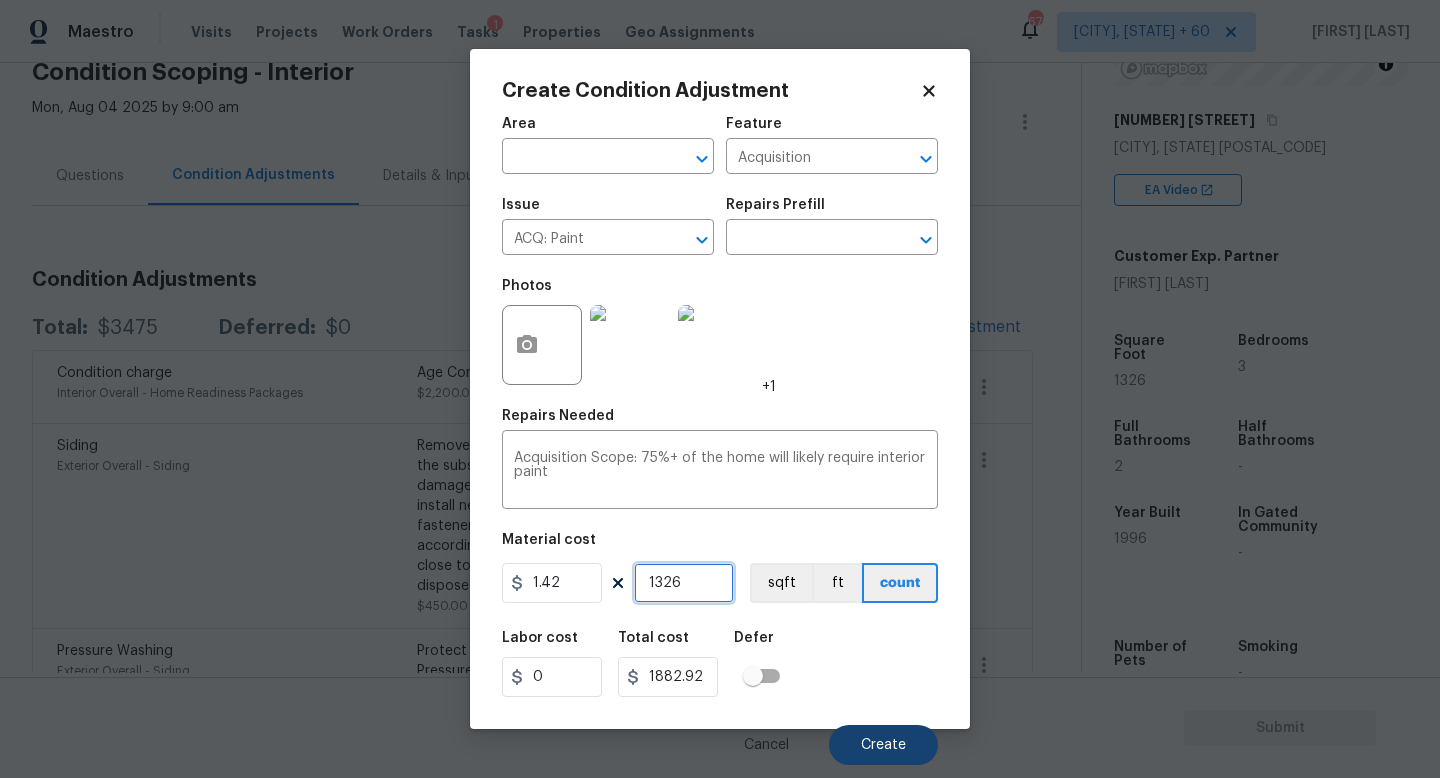 type on "1326" 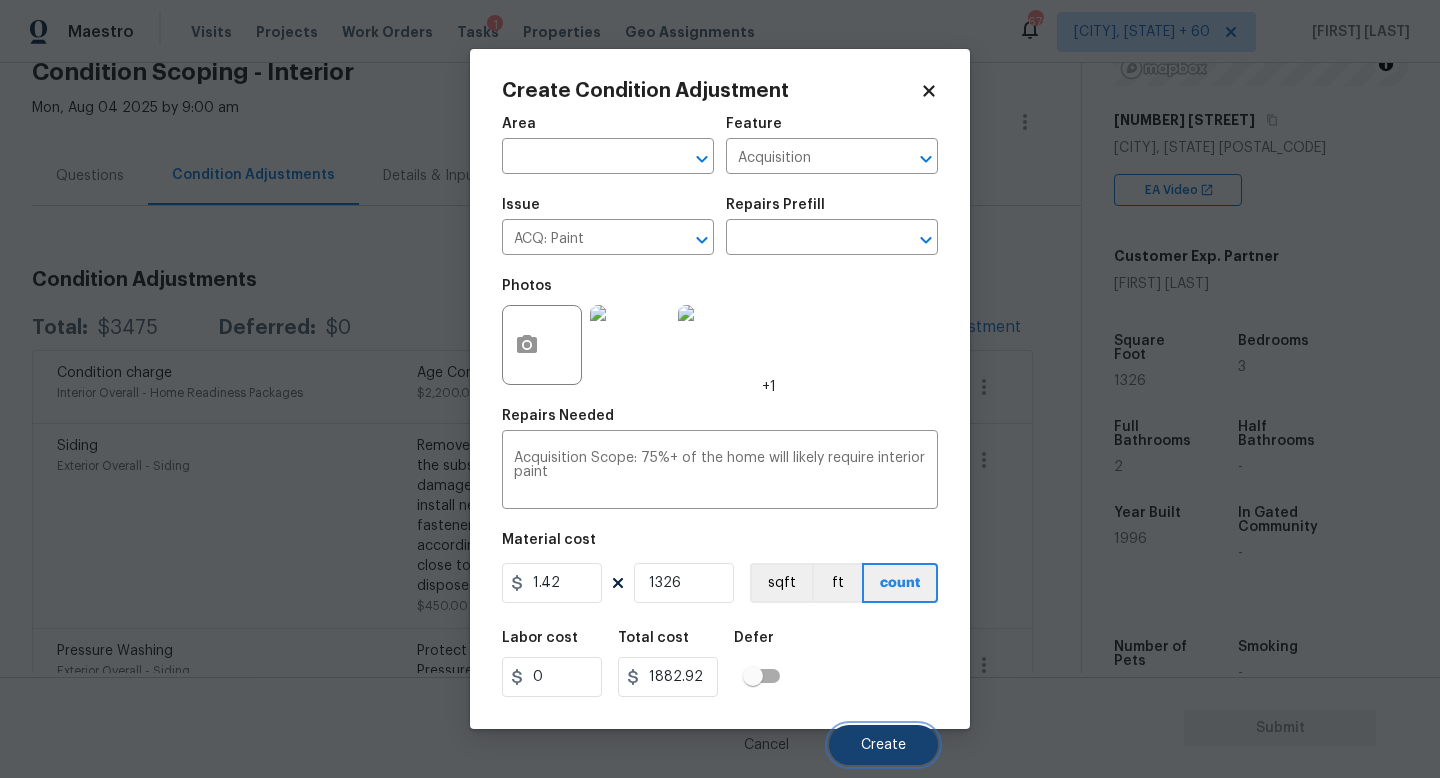 click on "Create" at bounding box center [883, 745] 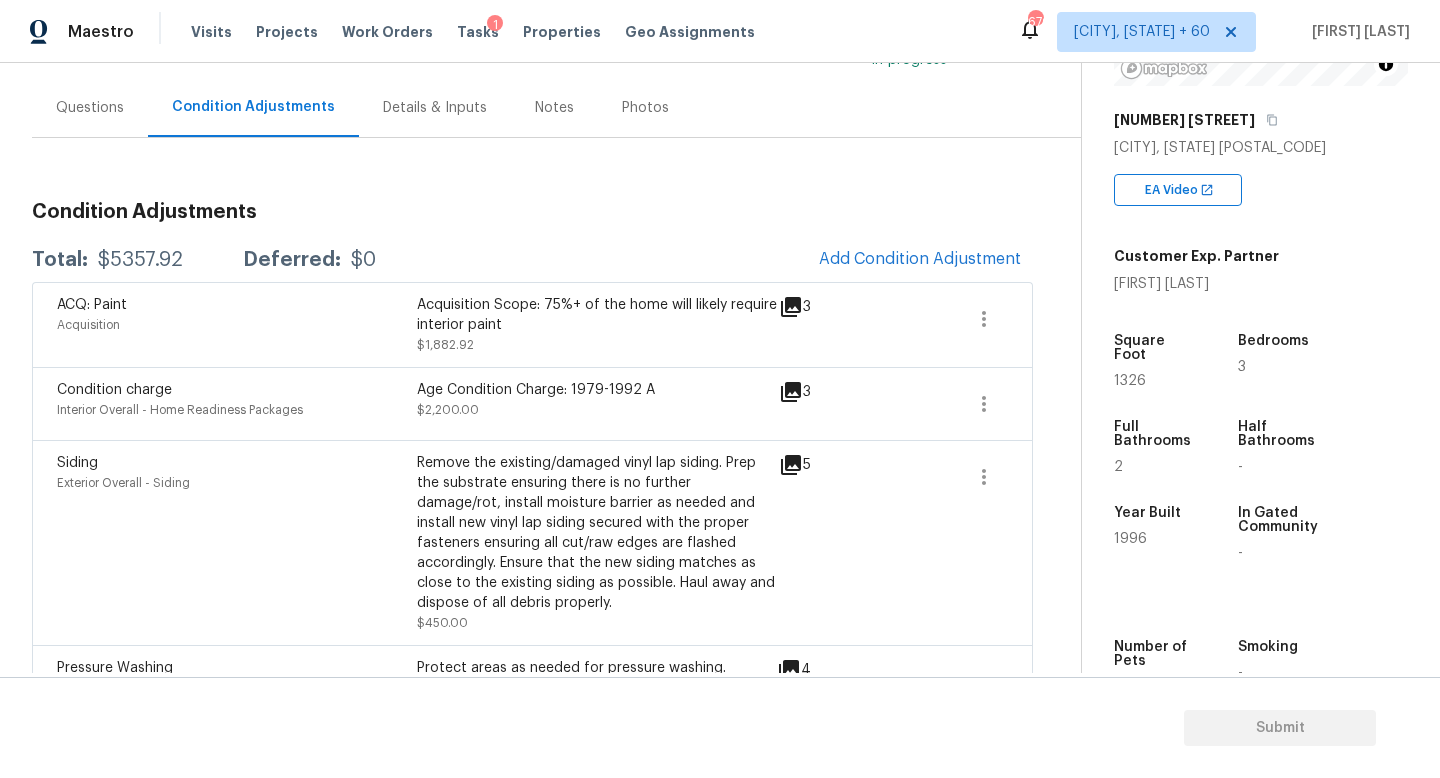 scroll, scrollTop: 178, scrollLeft: 0, axis: vertical 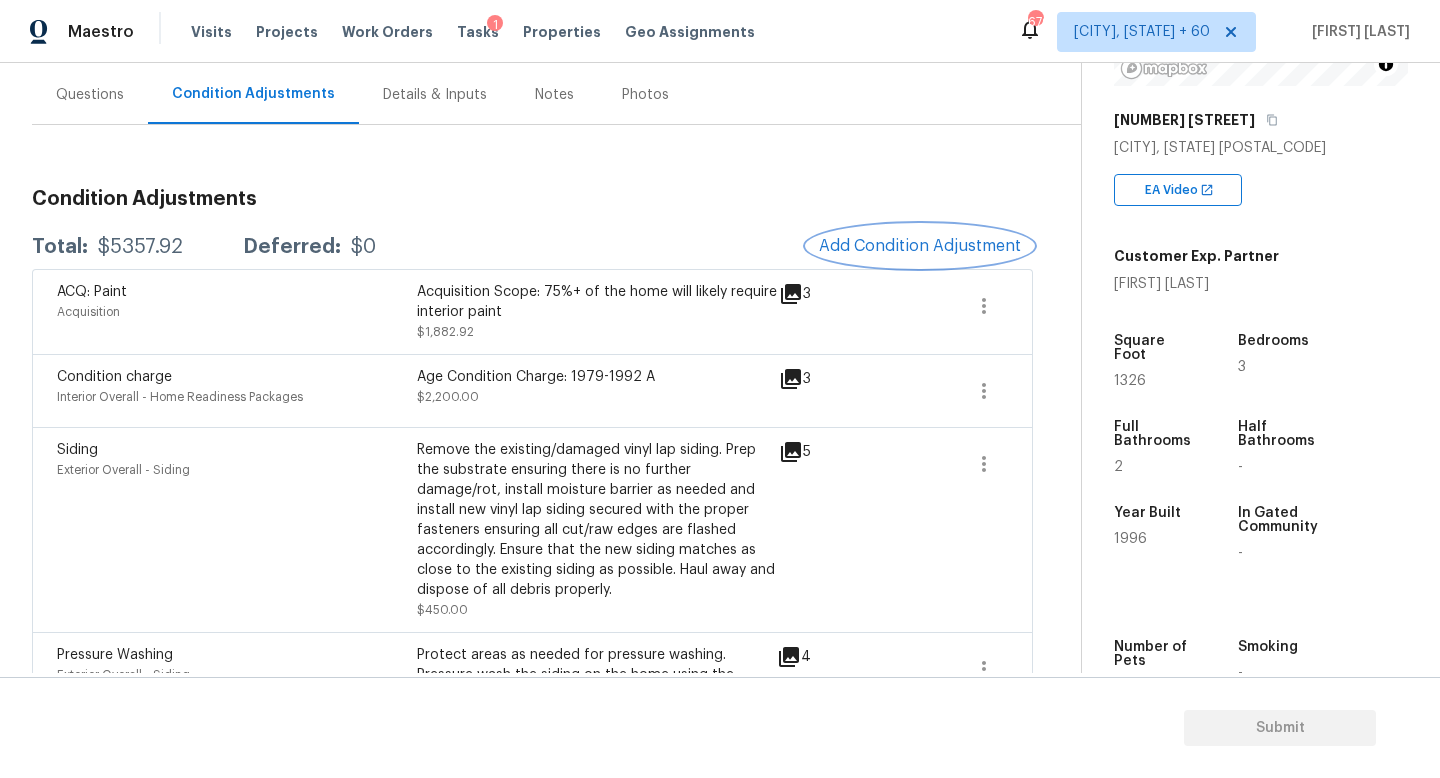 click on "Add Condition Adjustment" at bounding box center [920, 246] 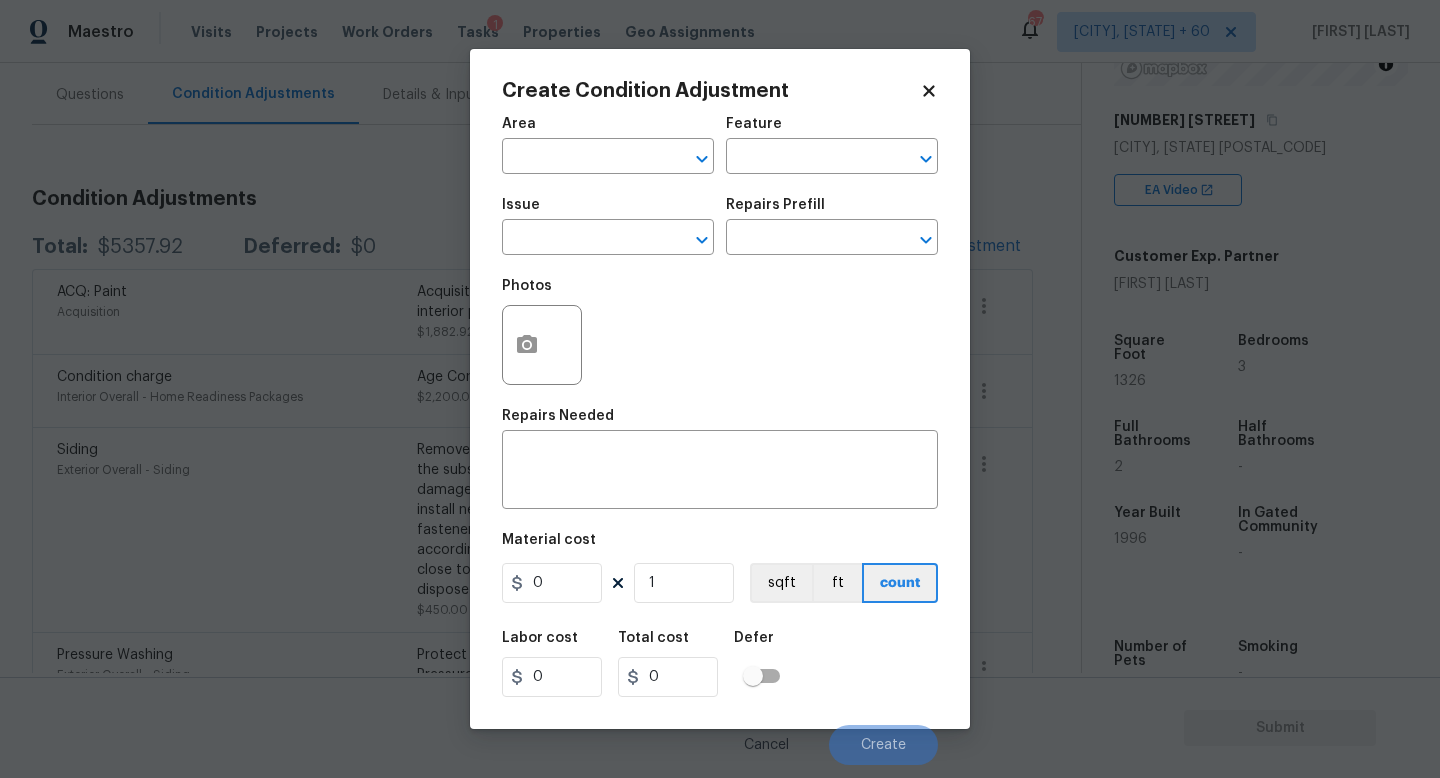 click on "Issue" at bounding box center (608, 211) 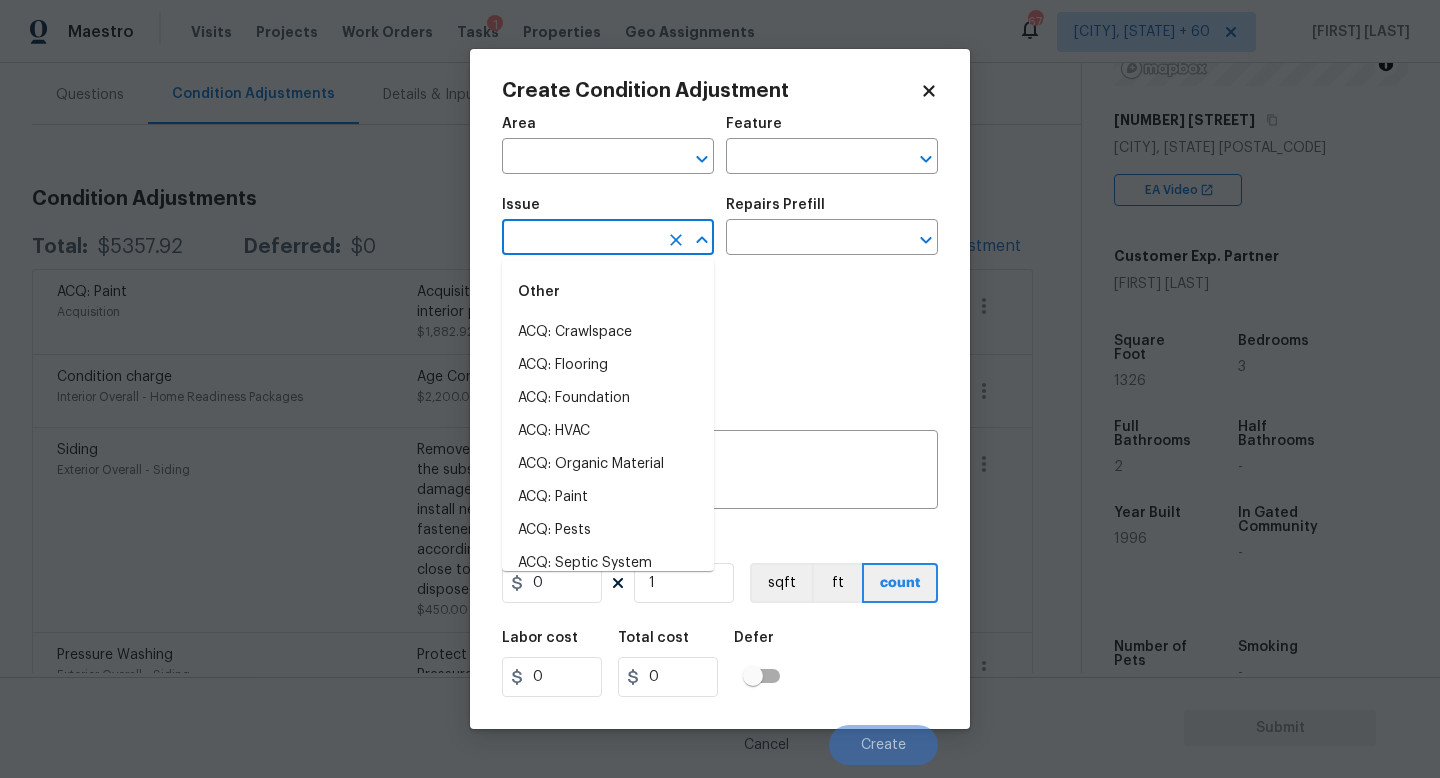 click at bounding box center (580, 239) 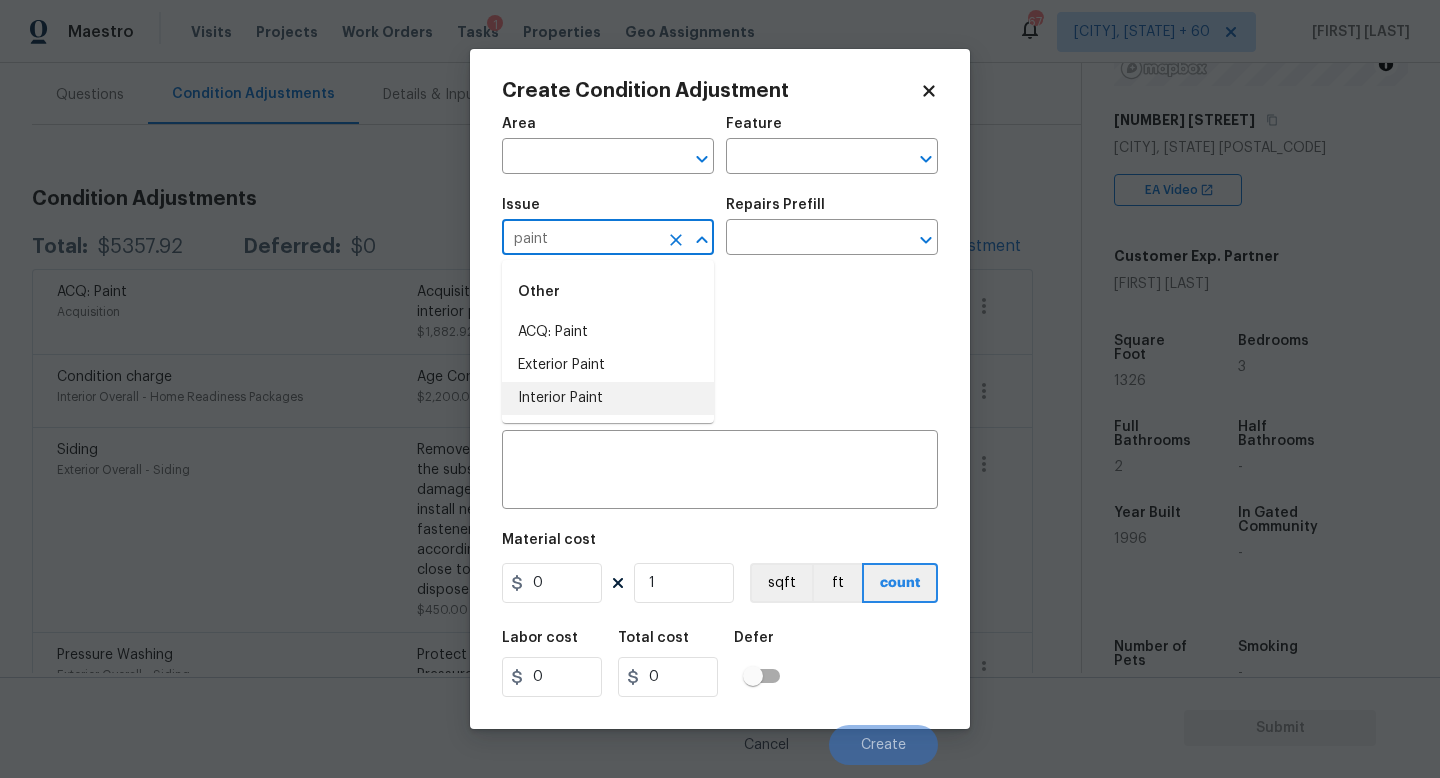 click on "Interior Paint" at bounding box center (608, 398) 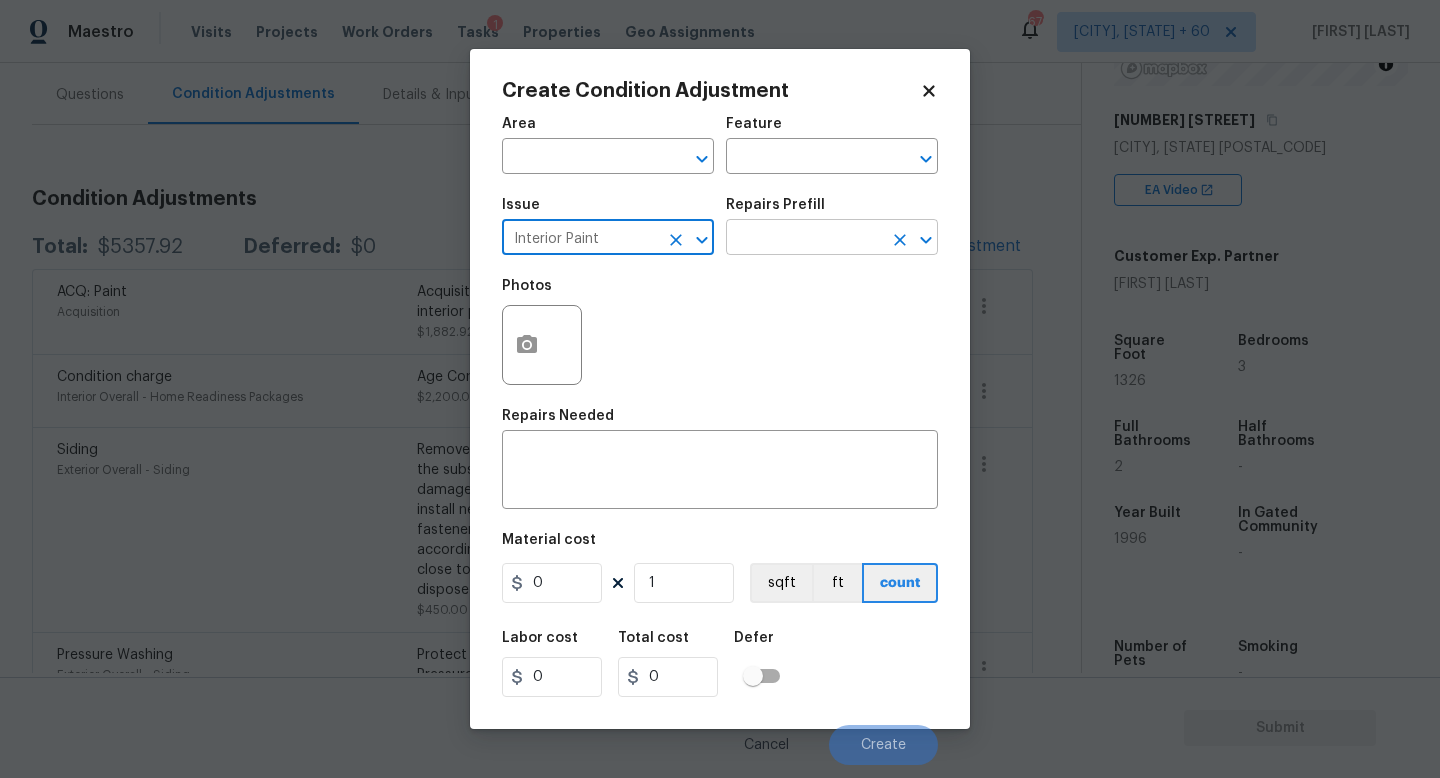 type on "Interior Paint" 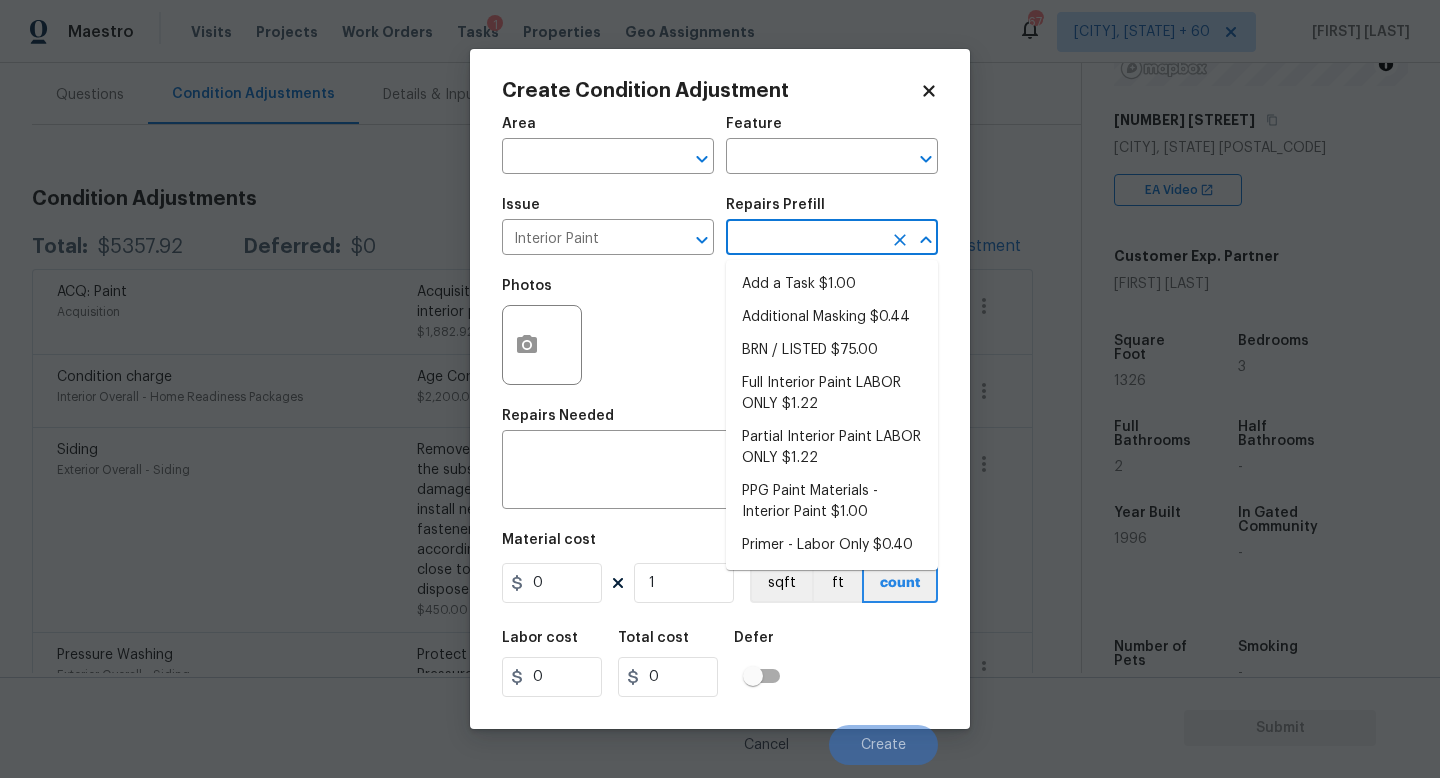 click at bounding box center (804, 239) 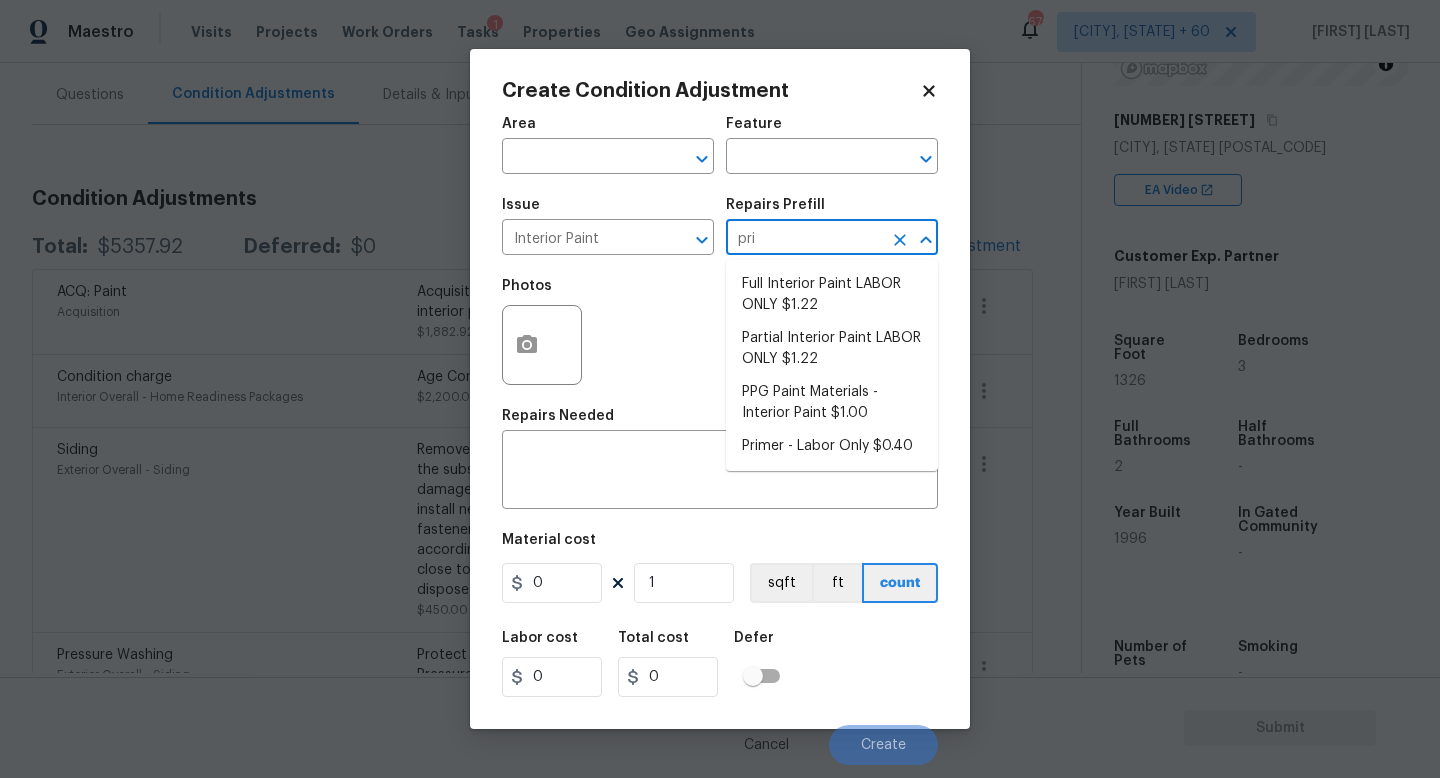 type on "prim" 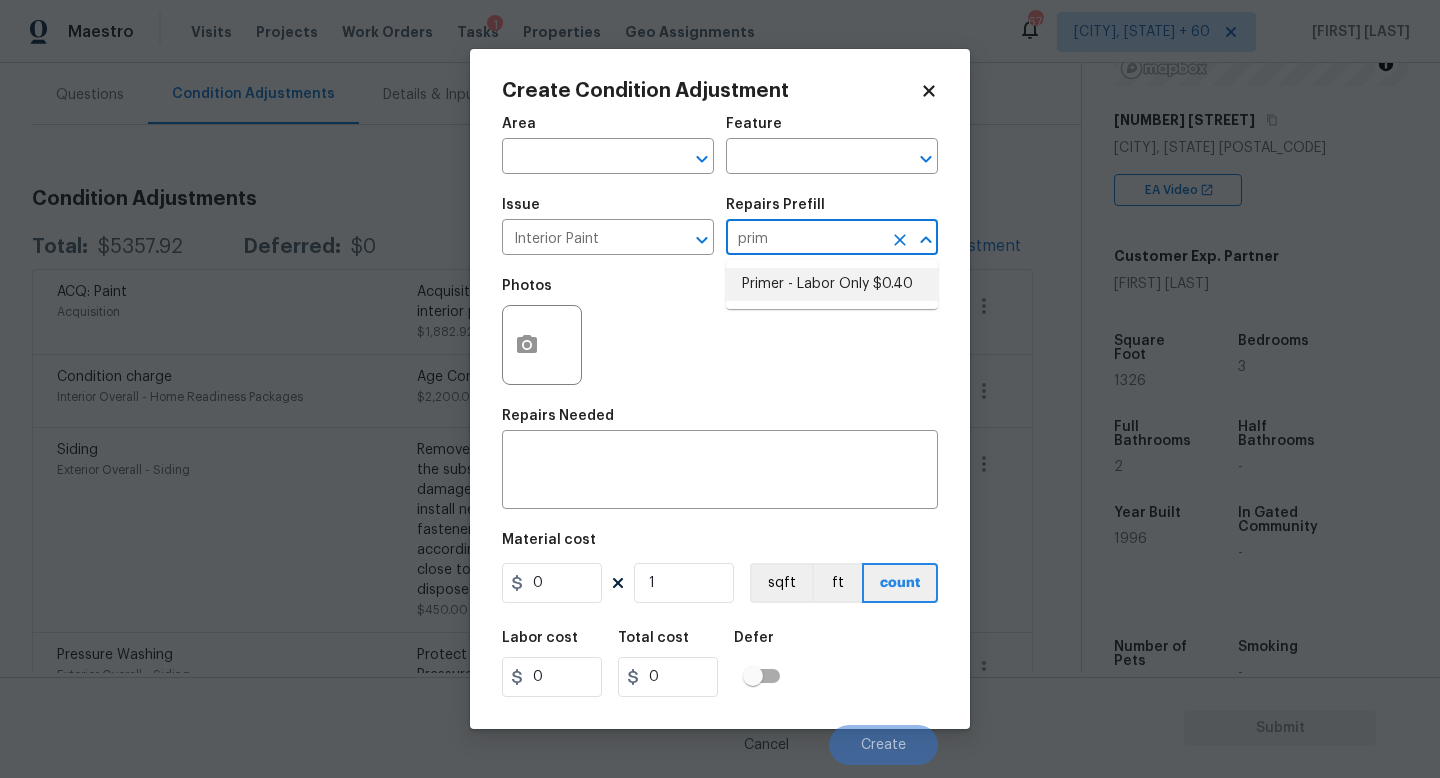 click on "Primer - Labor Only $0.40" at bounding box center (832, 284) 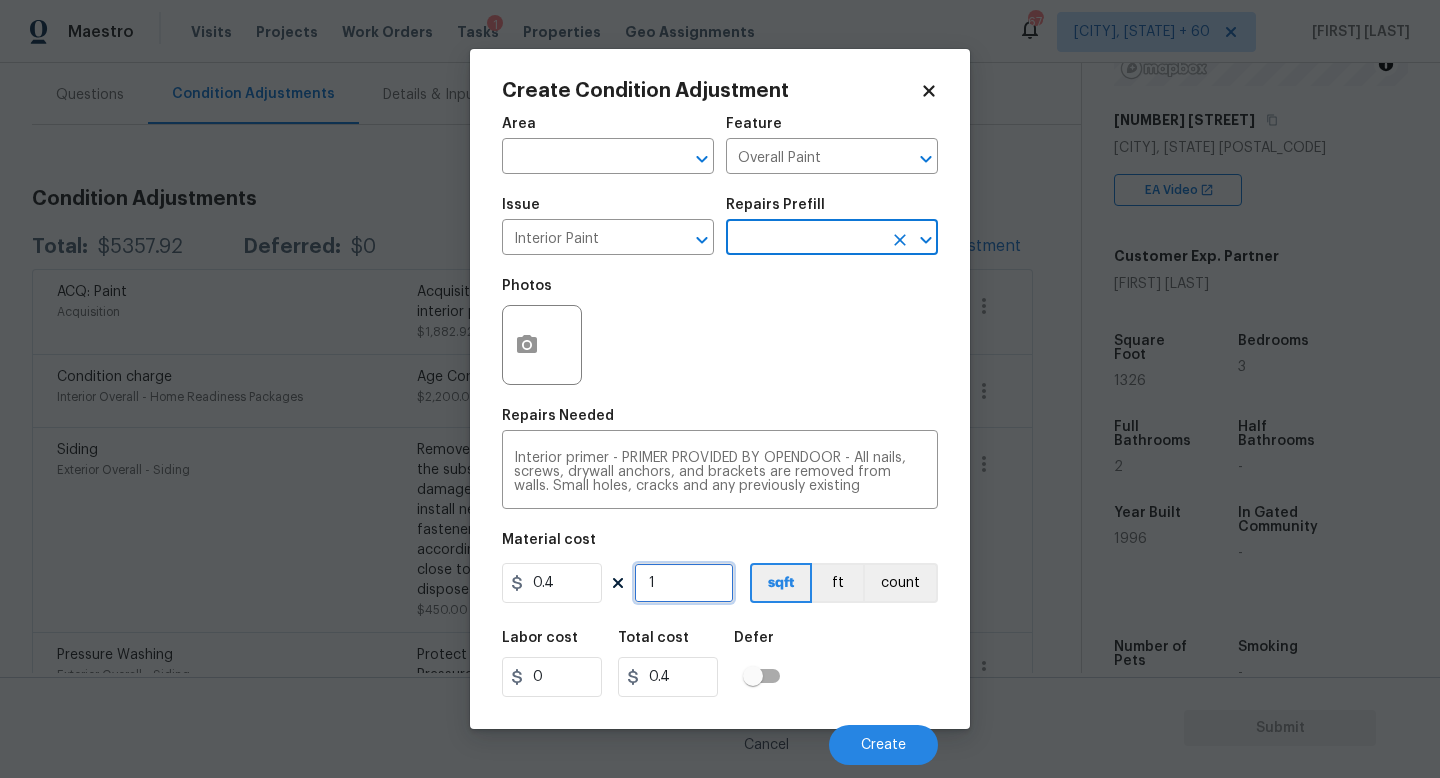 click on "1" at bounding box center (684, 583) 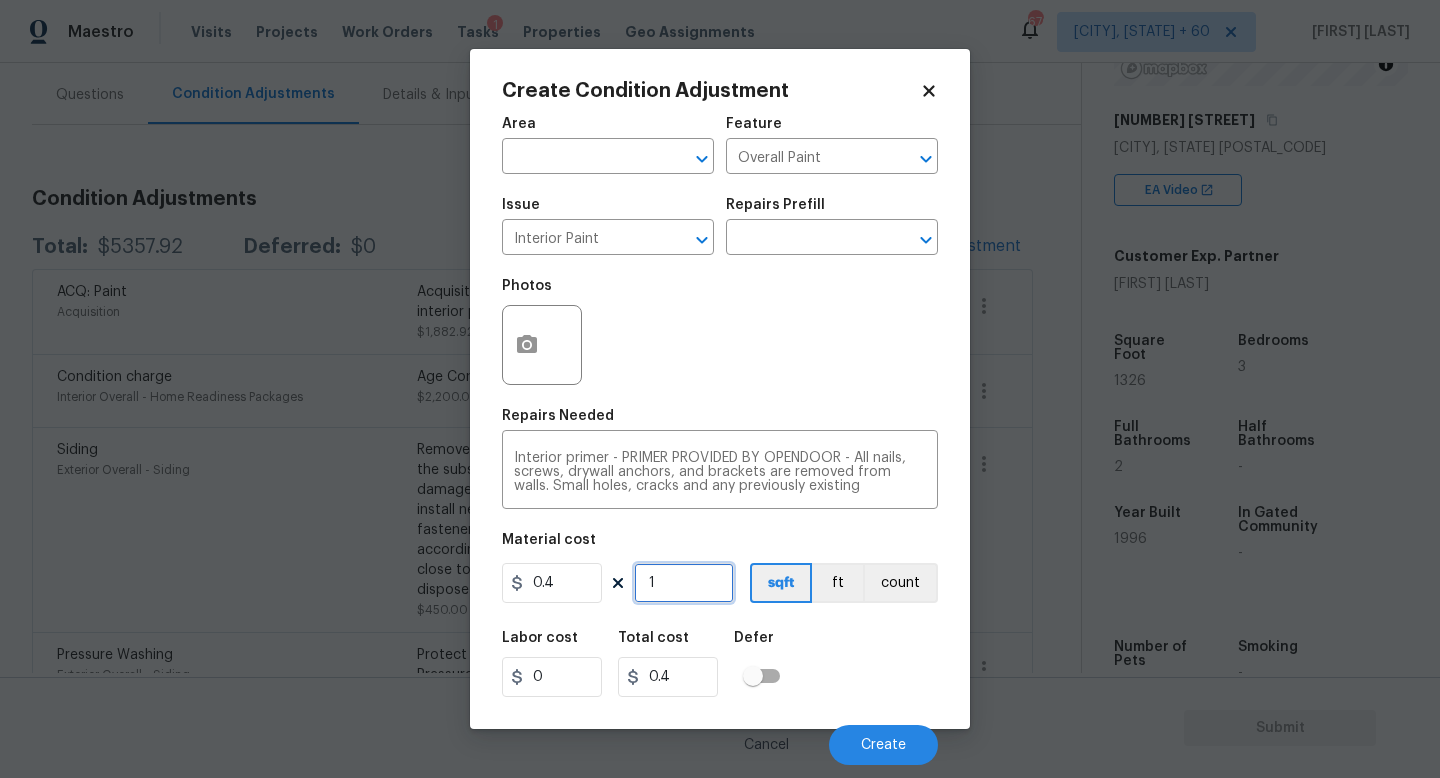 type on "13" 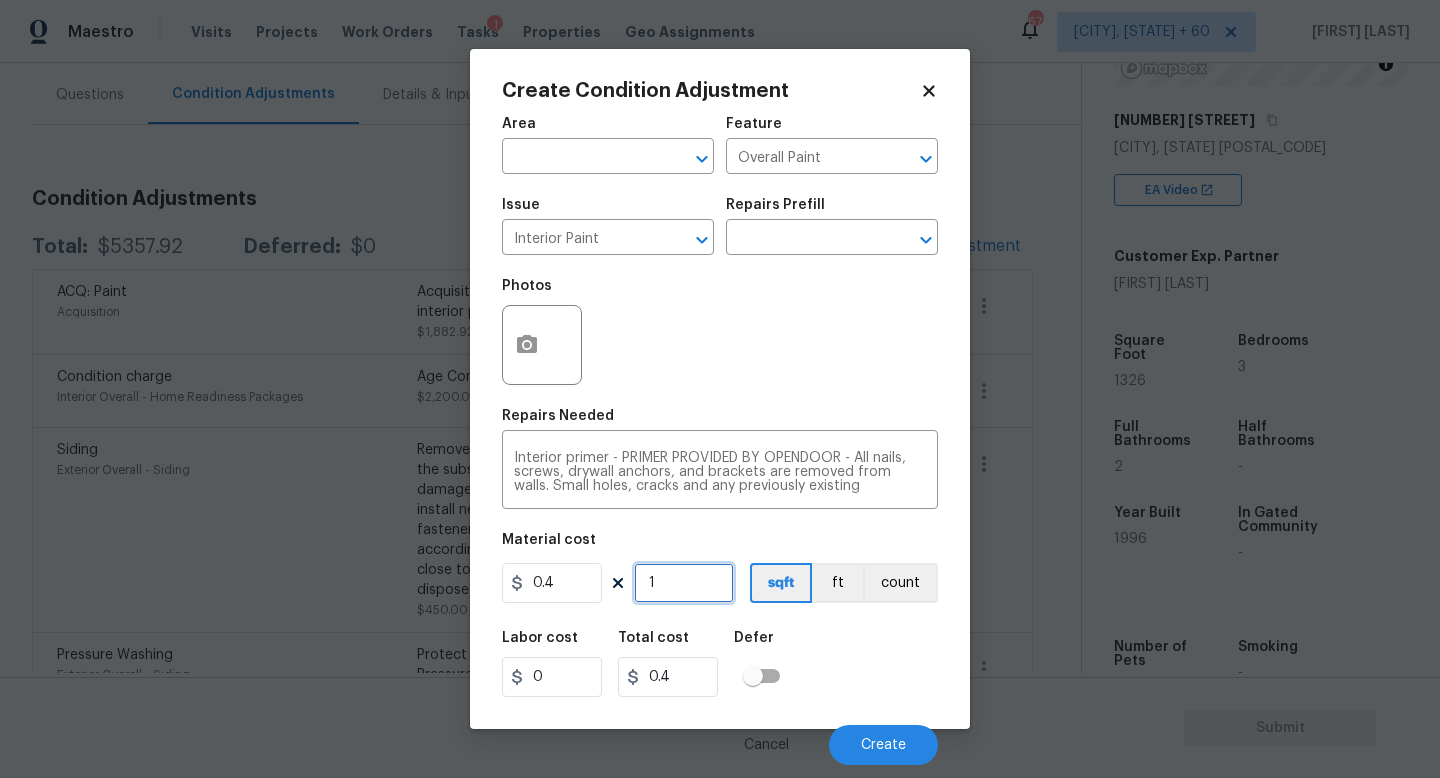 type on "5.2" 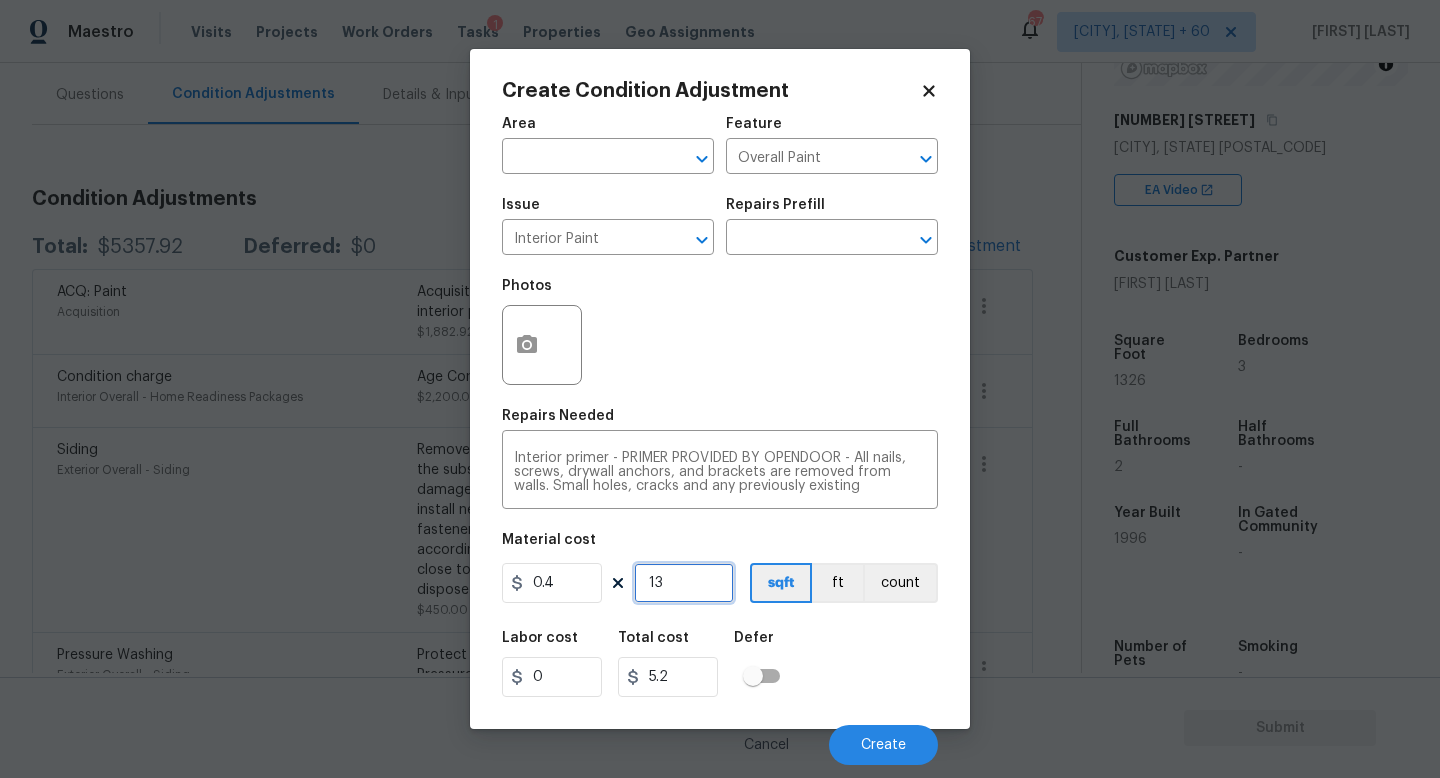 type on "132" 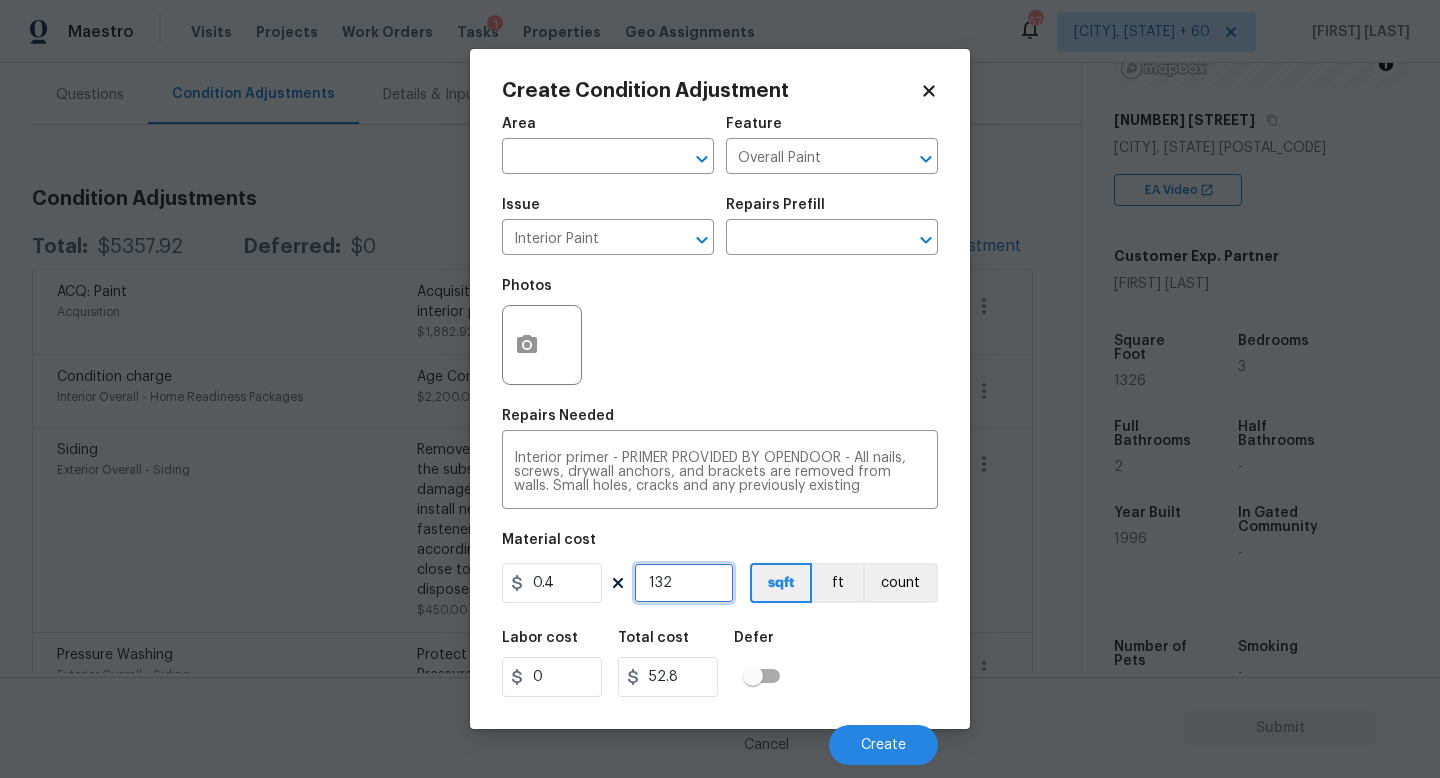 type on "1326" 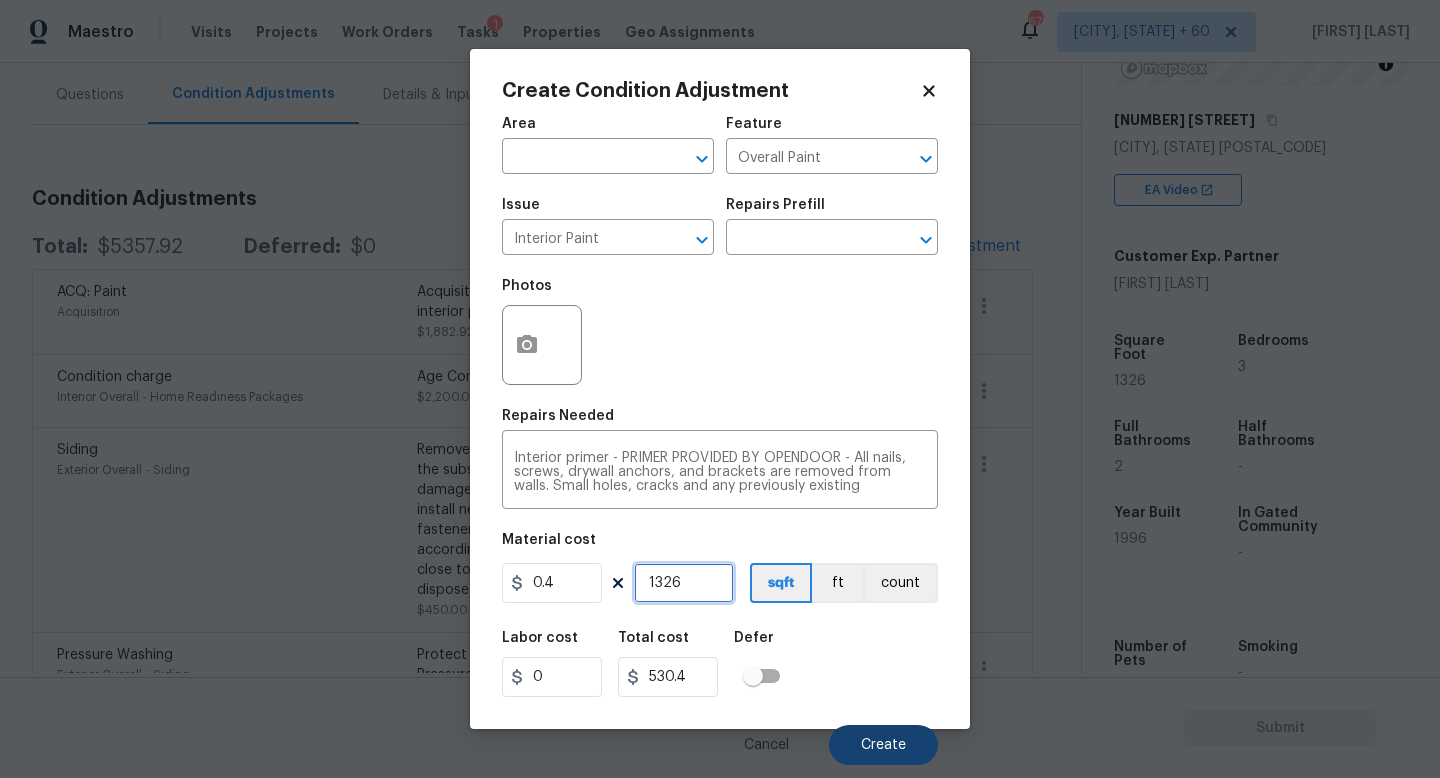 type on "1326" 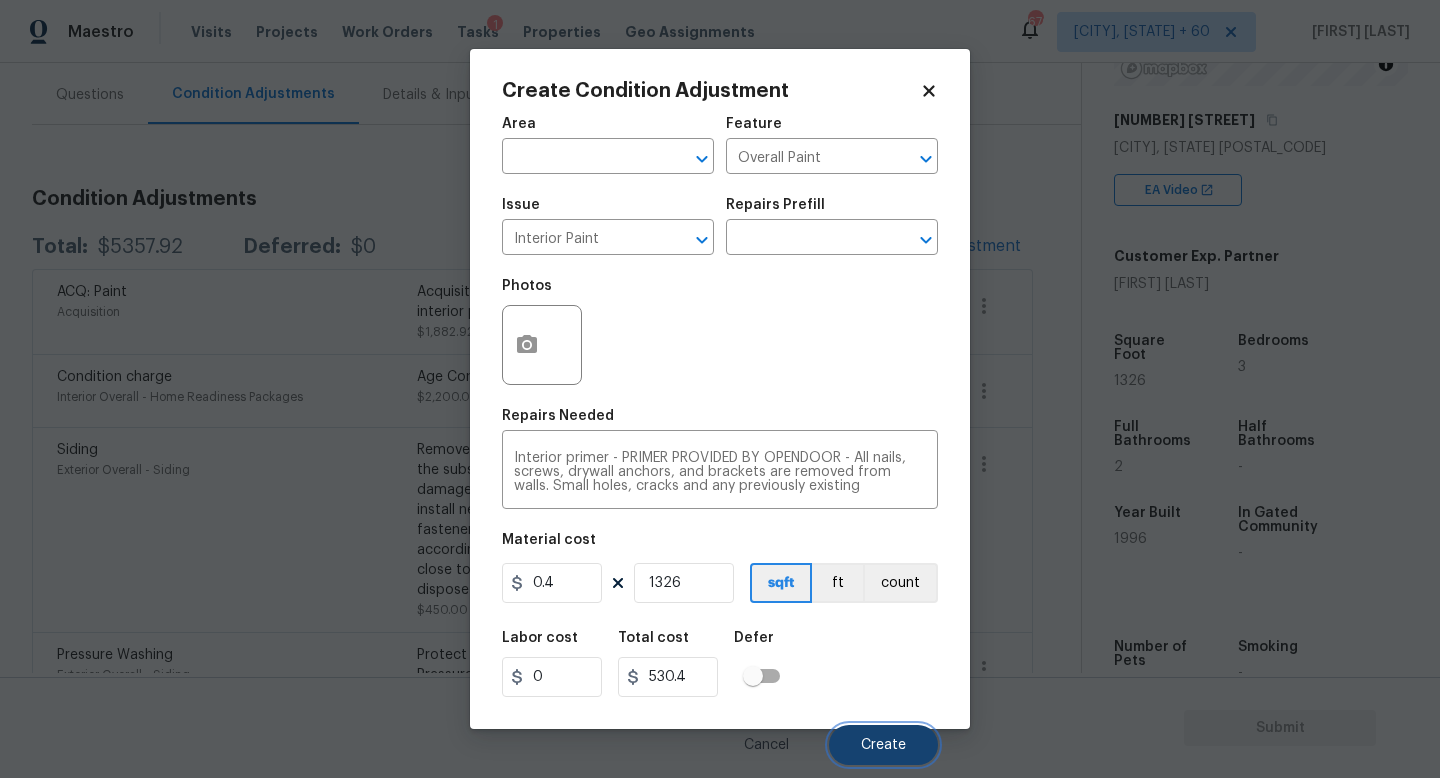 click on "Create" at bounding box center [883, 745] 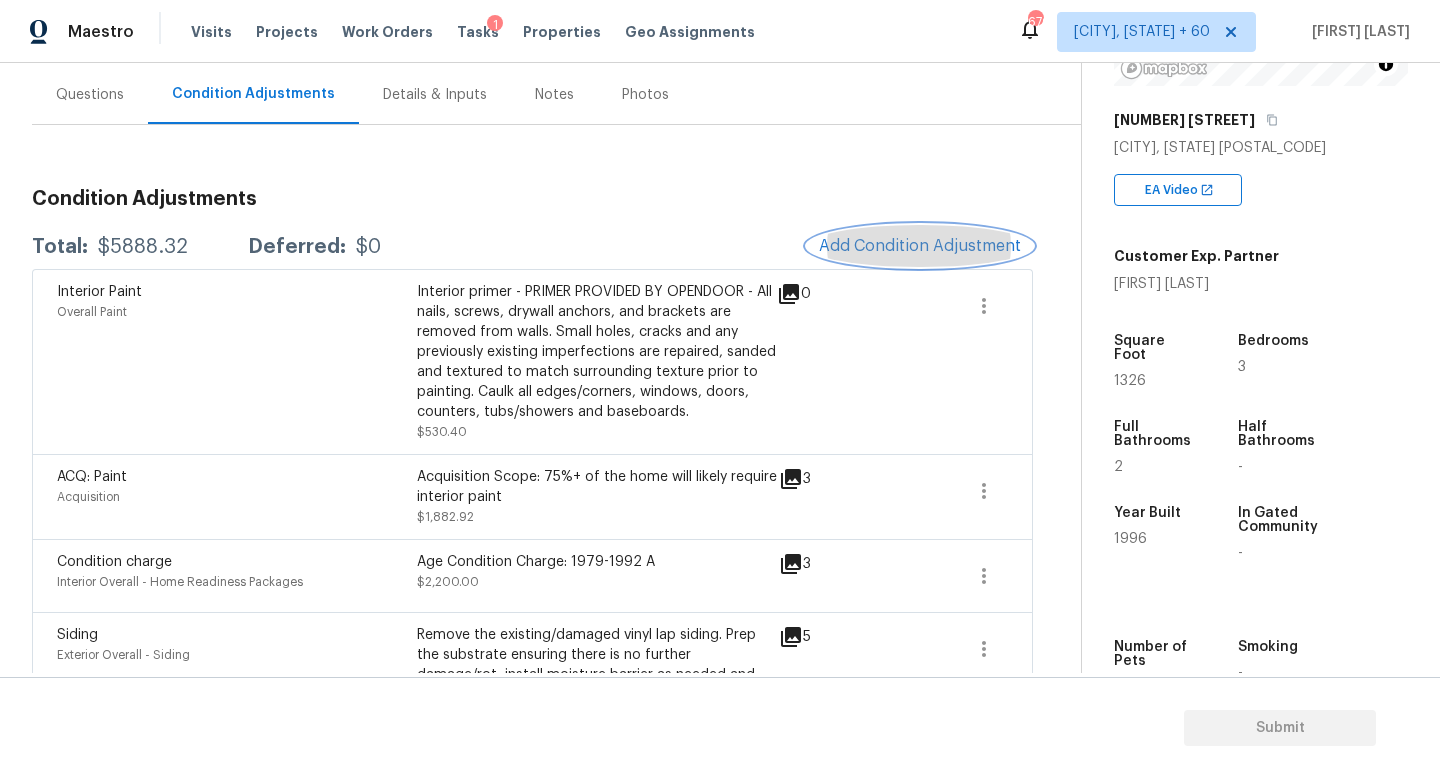click on "Add Condition Adjustment" at bounding box center (920, 246) 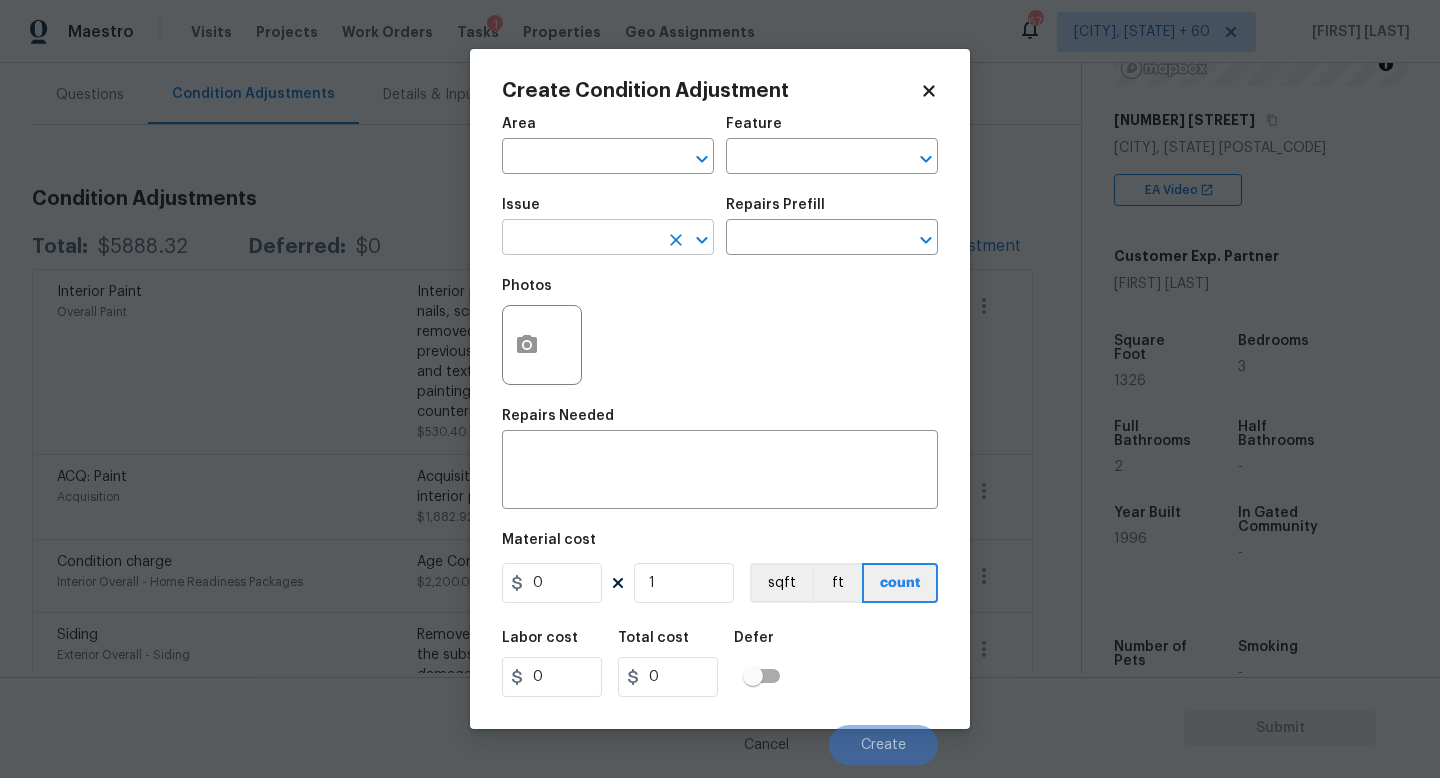 click at bounding box center [580, 239] 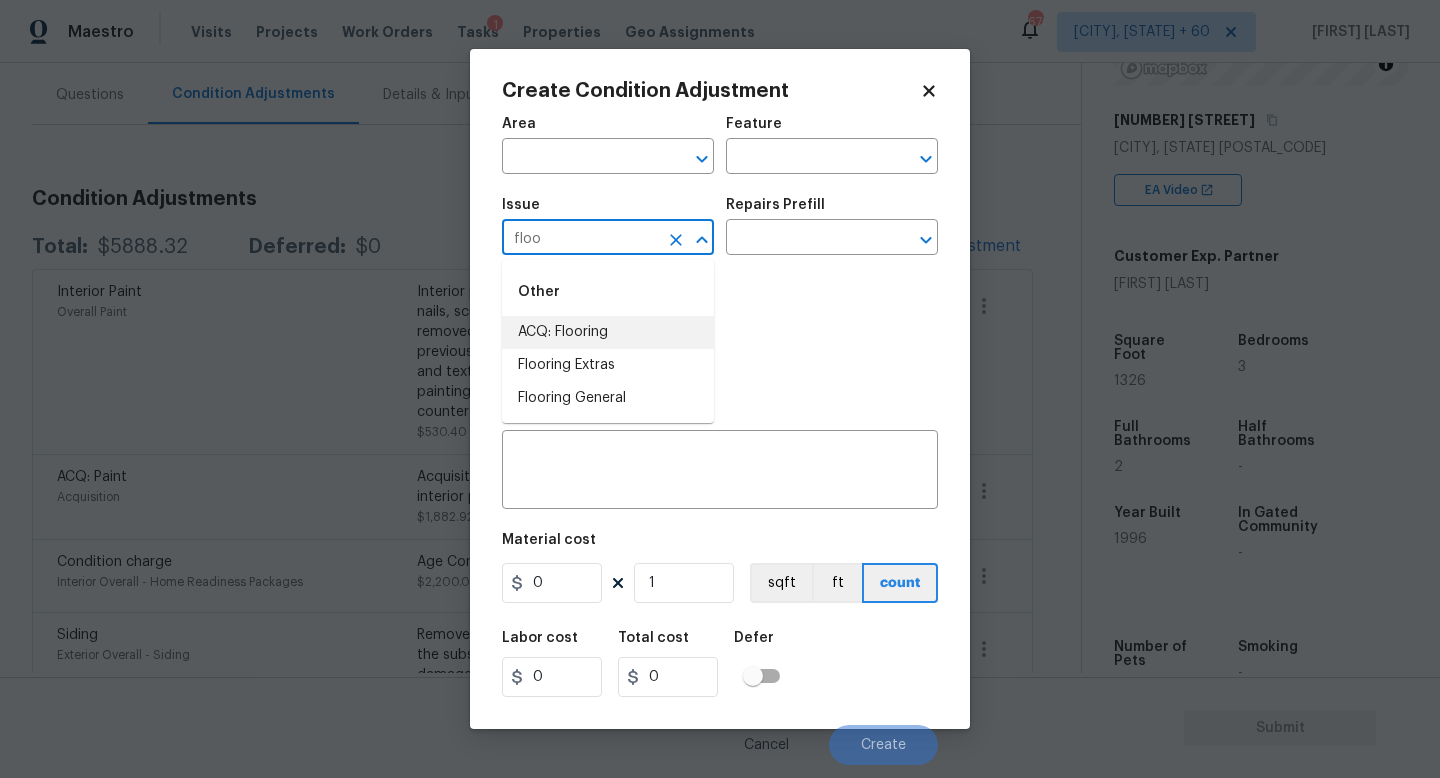 click on "ACQ: Flooring" at bounding box center [608, 332] 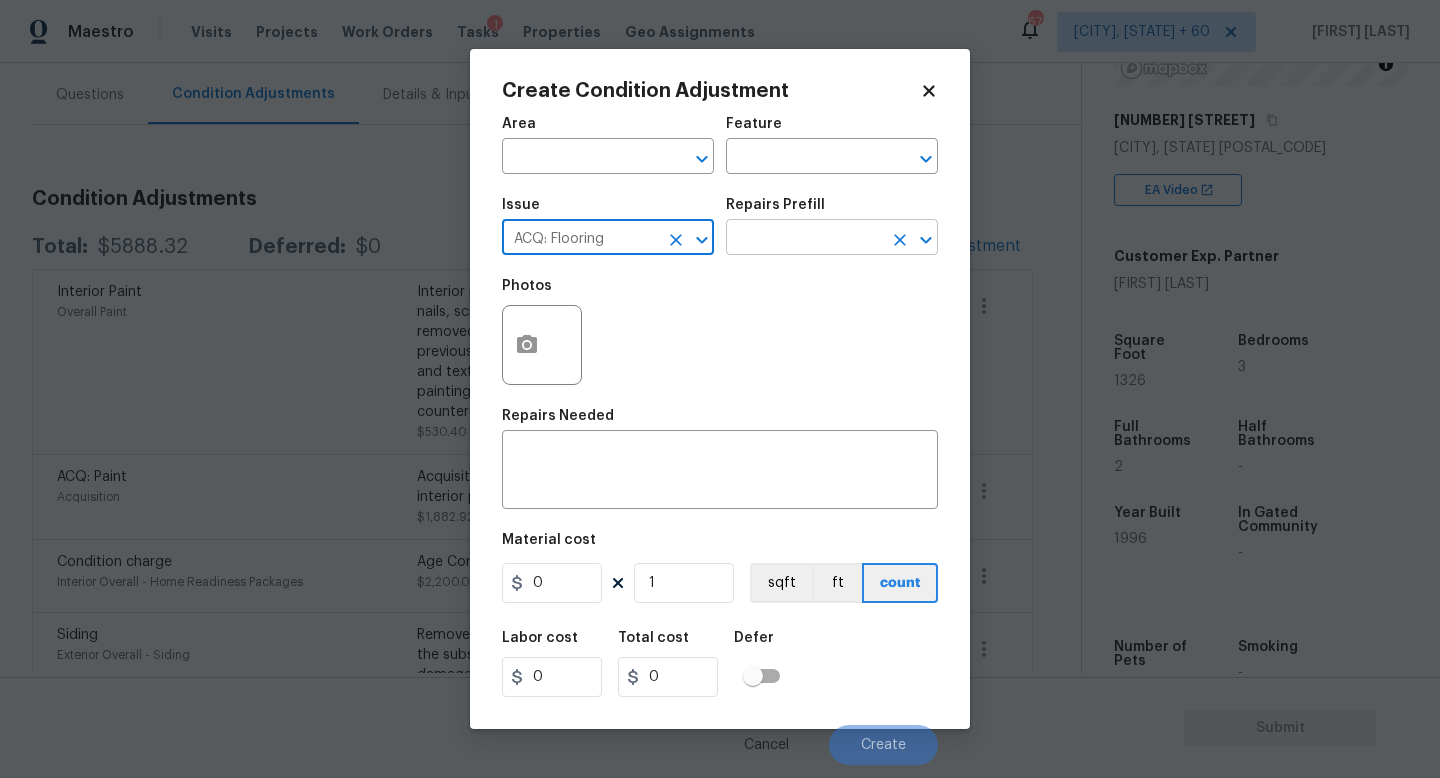 type on "ACQ: Flooring" 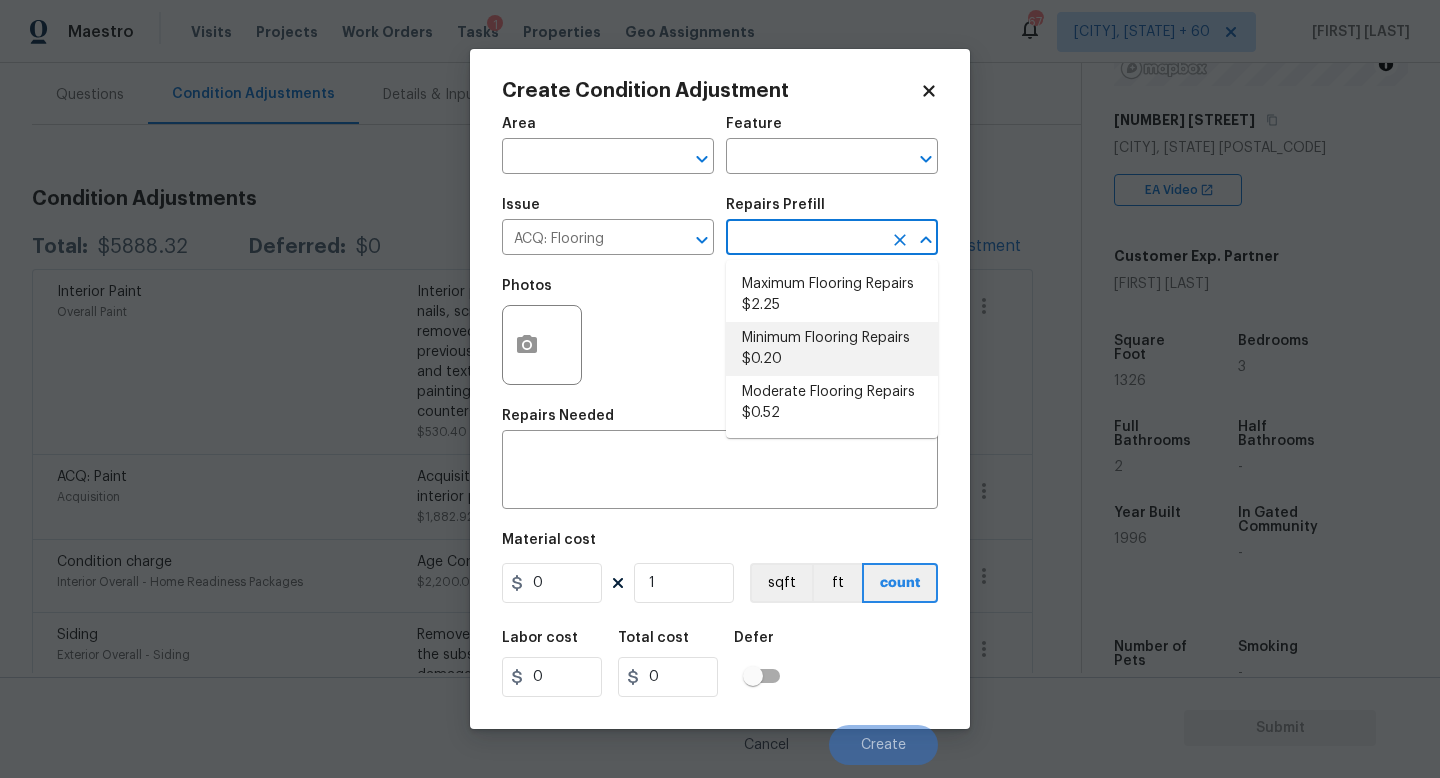 click on "Minimum Flooring Repairs $0.20" at bounding box center (832, 349) 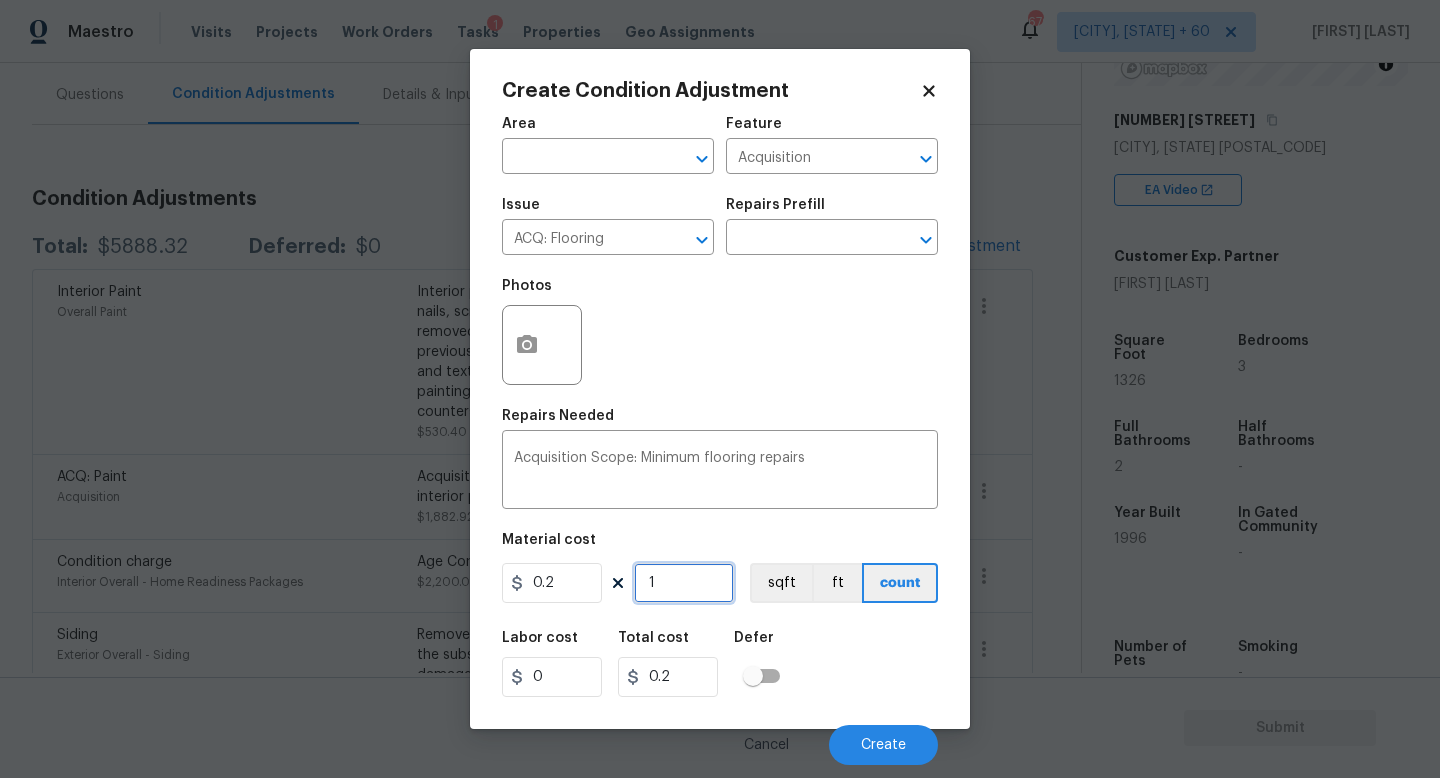 click on "1" at bounding box center [684, 583] 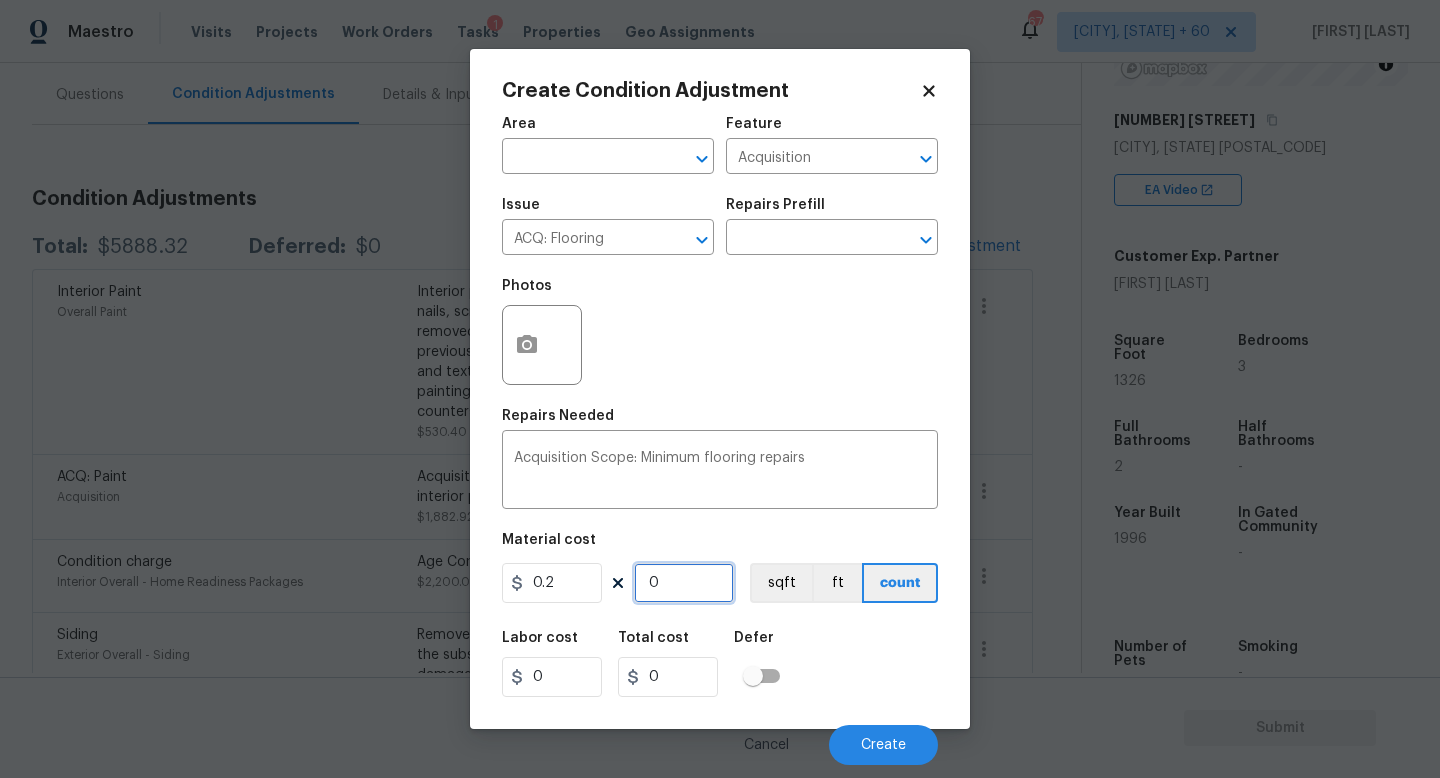 type on "1" 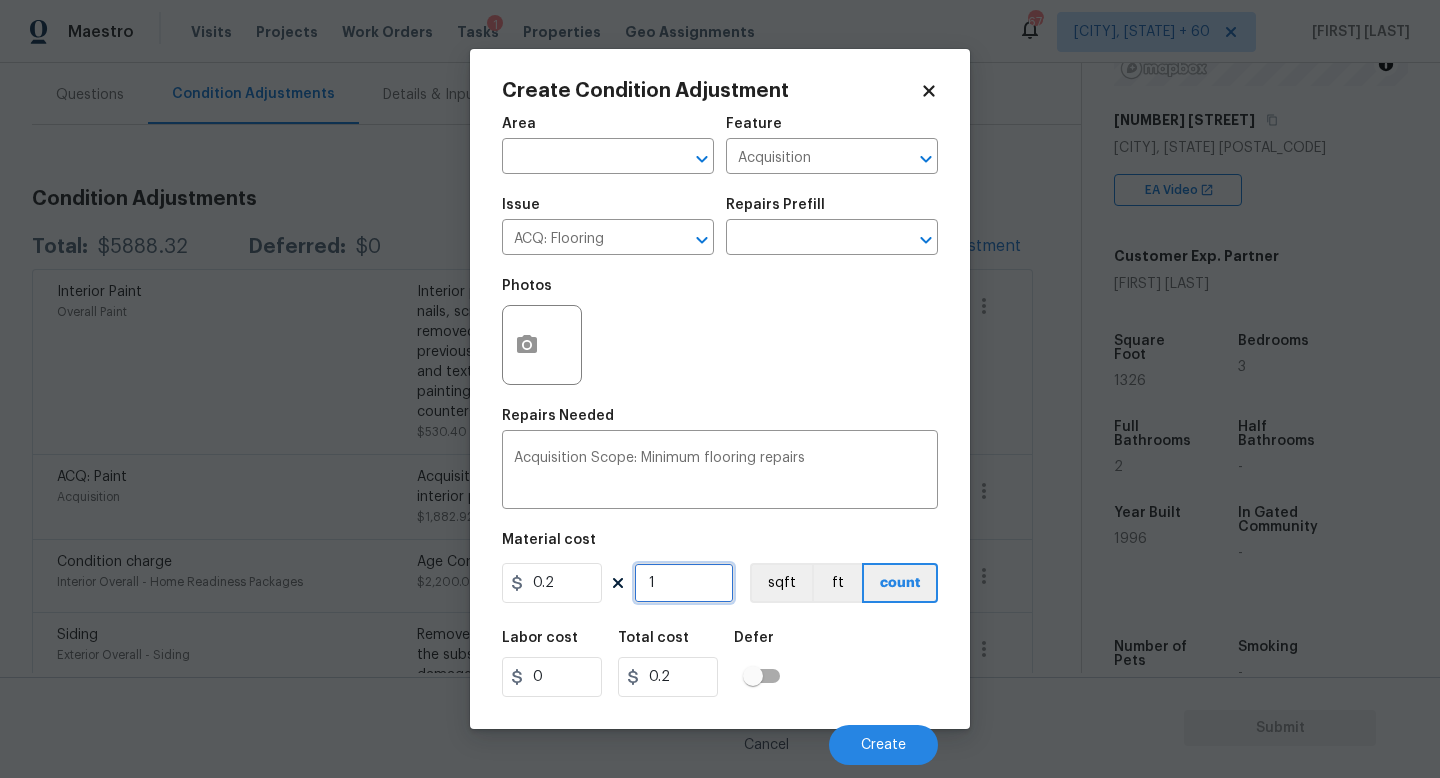 type on "13" 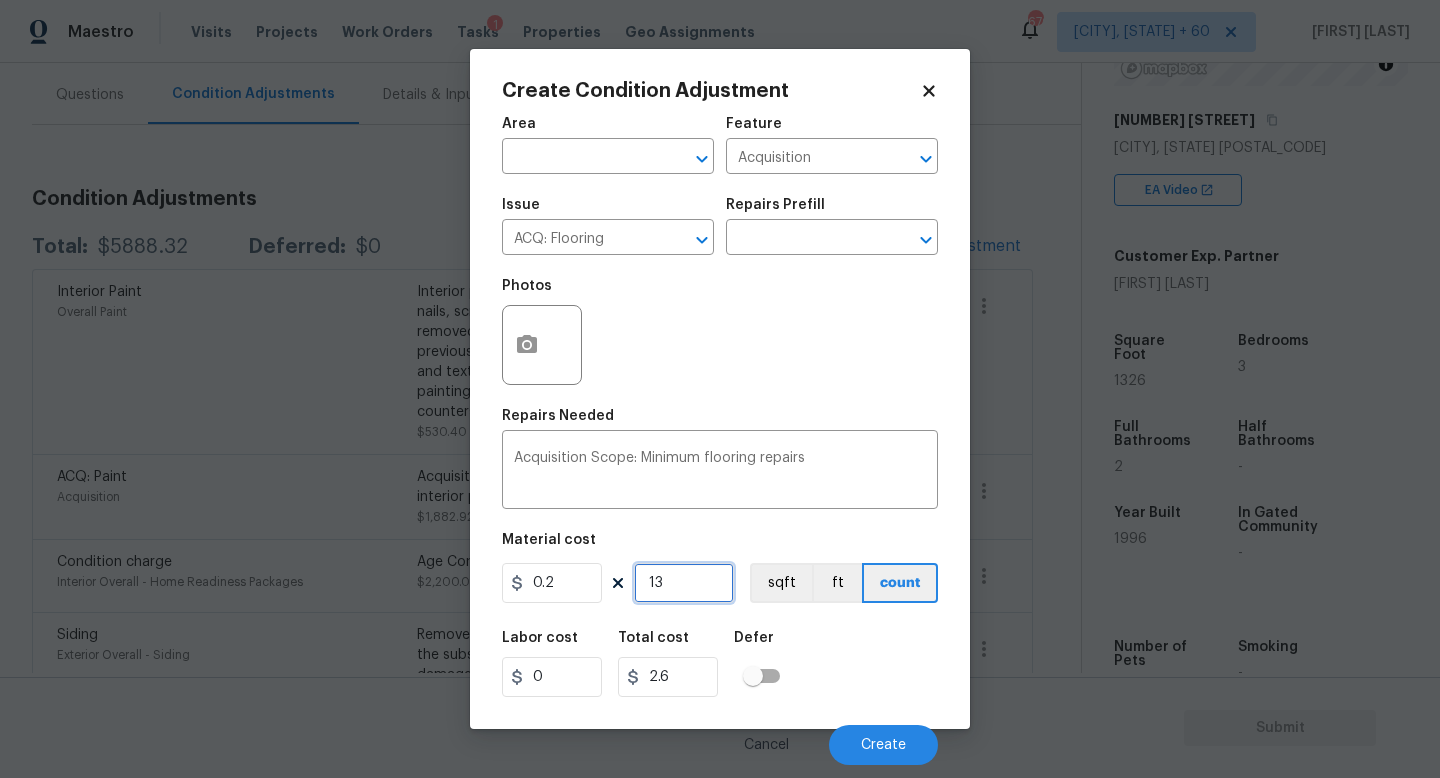 type on "132" 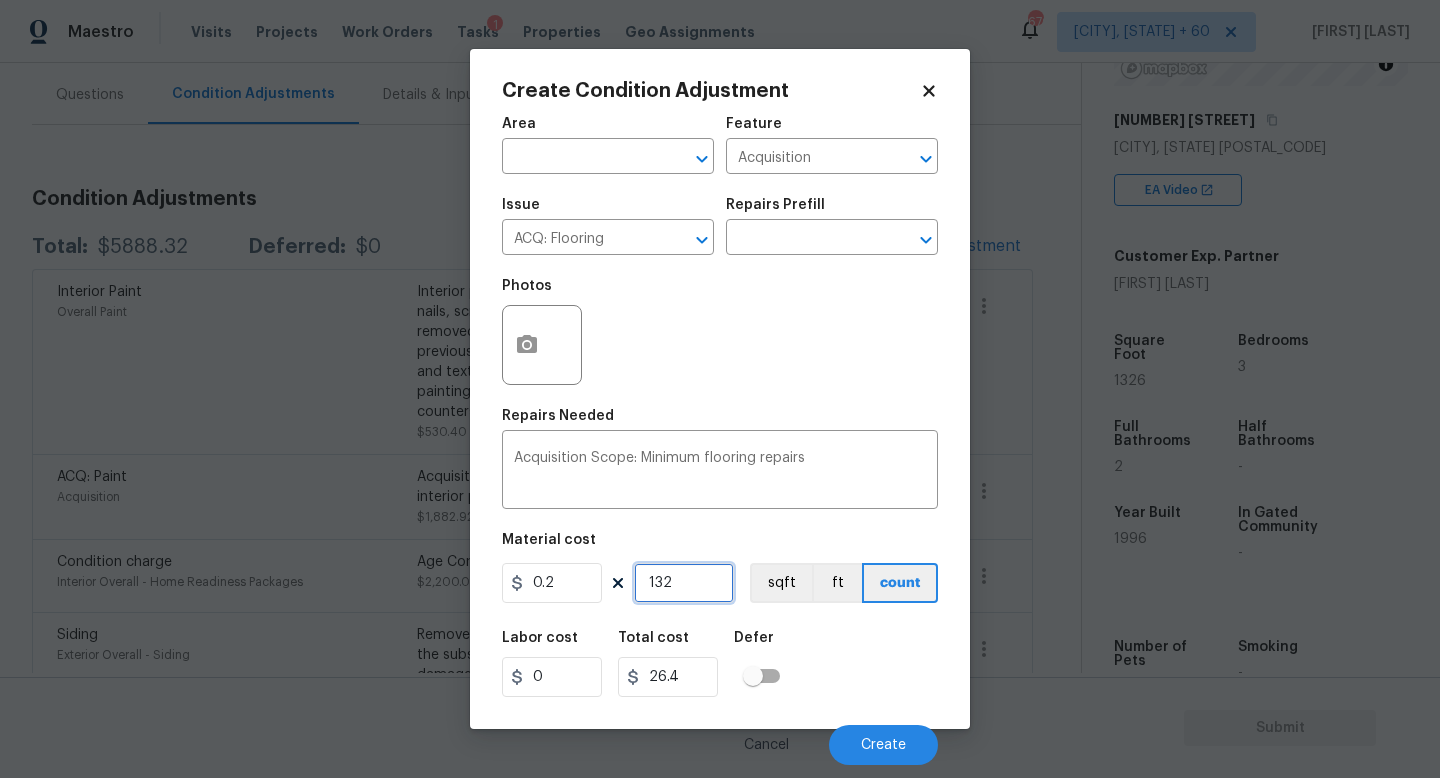 type on "1326" 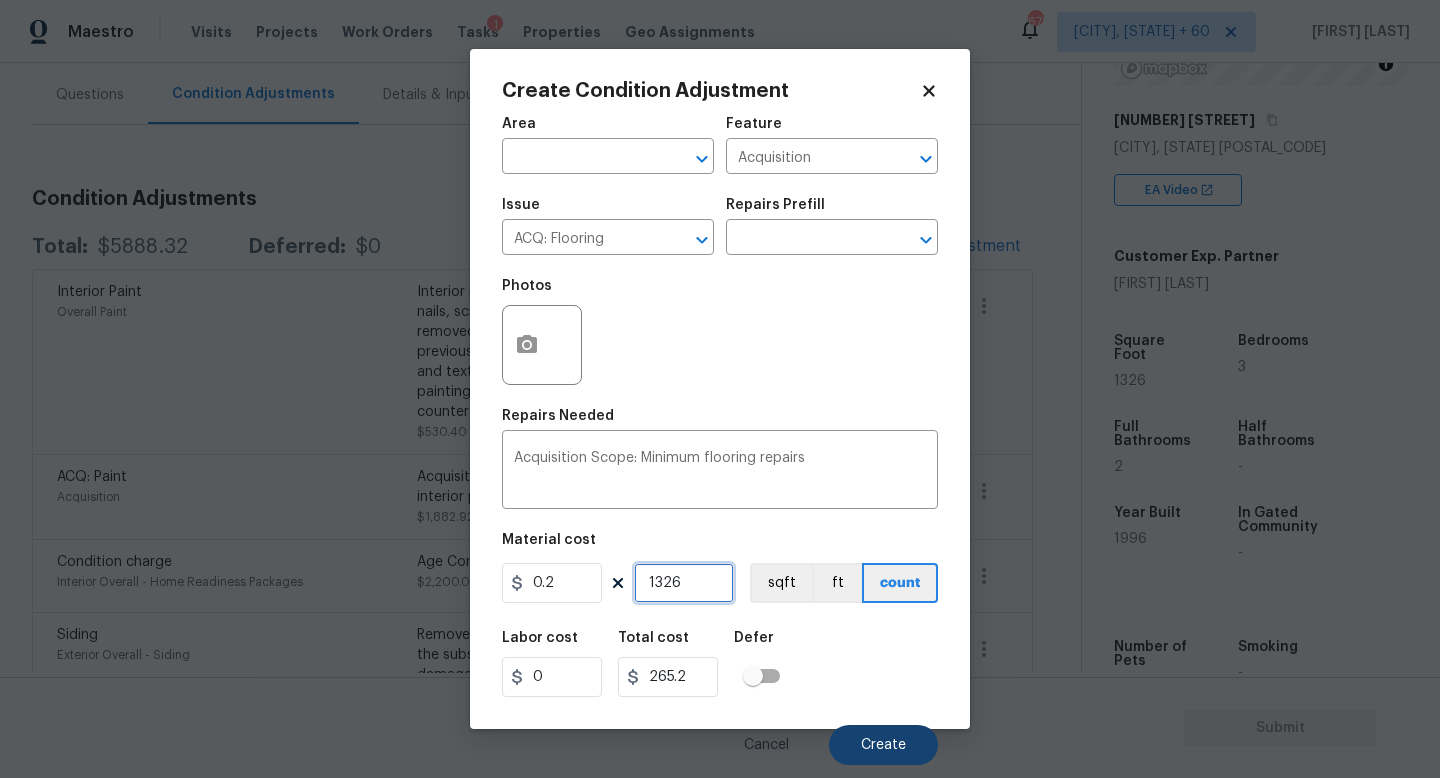 type on "1326" 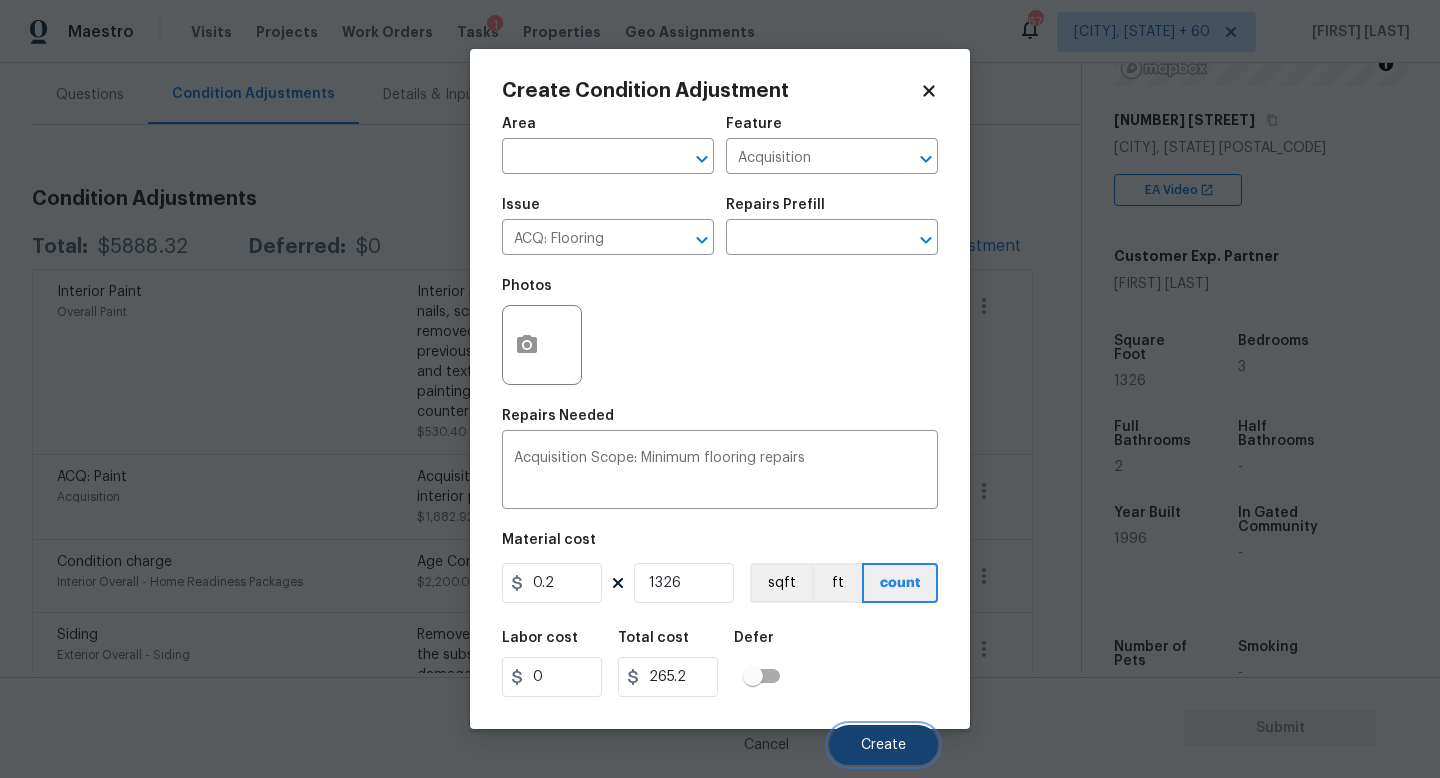 click on "Create" at bounding box center (883, 745) 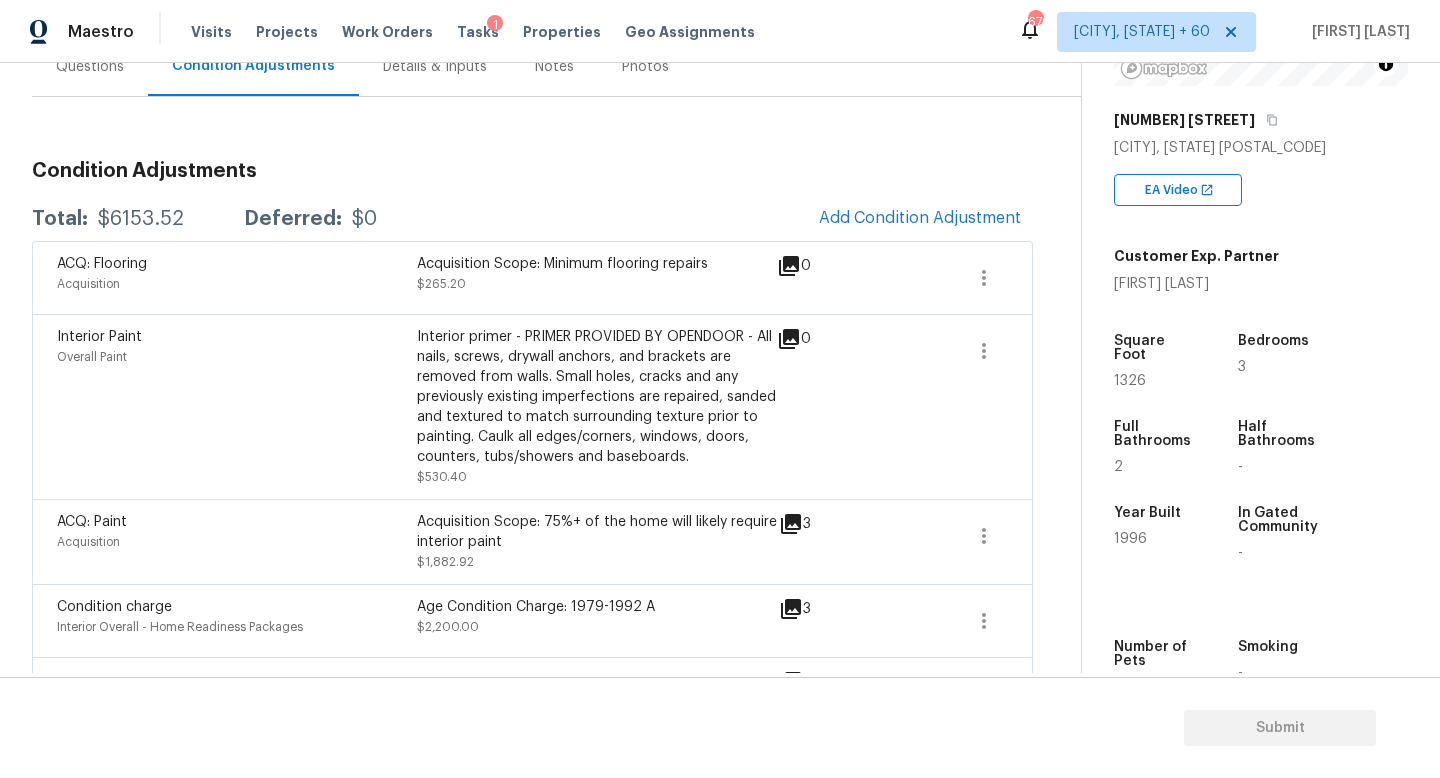 scroll, scrollTop: 208, scrollLeft: 0, axis: vertical 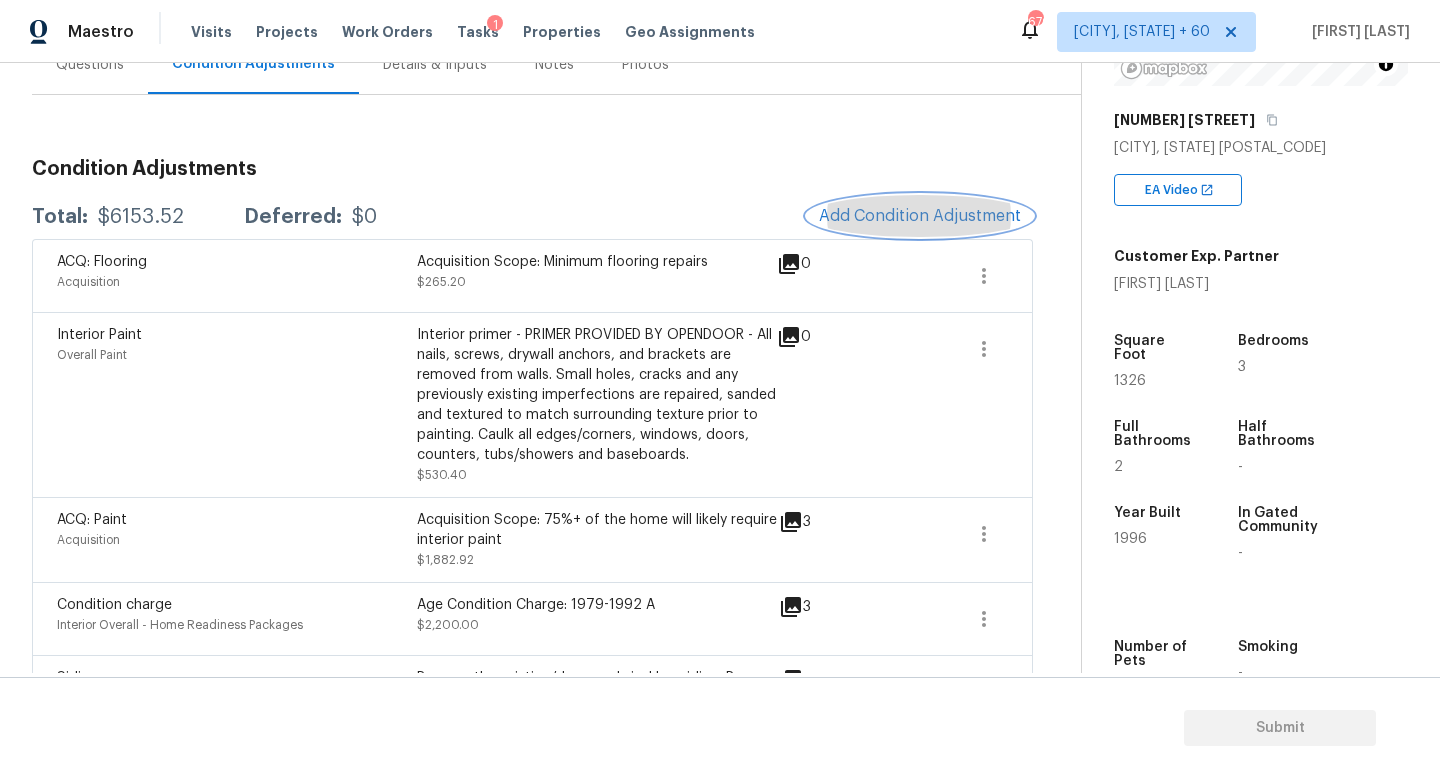 click on "Add Condition Adjustment" at bounding box center (920, 216) 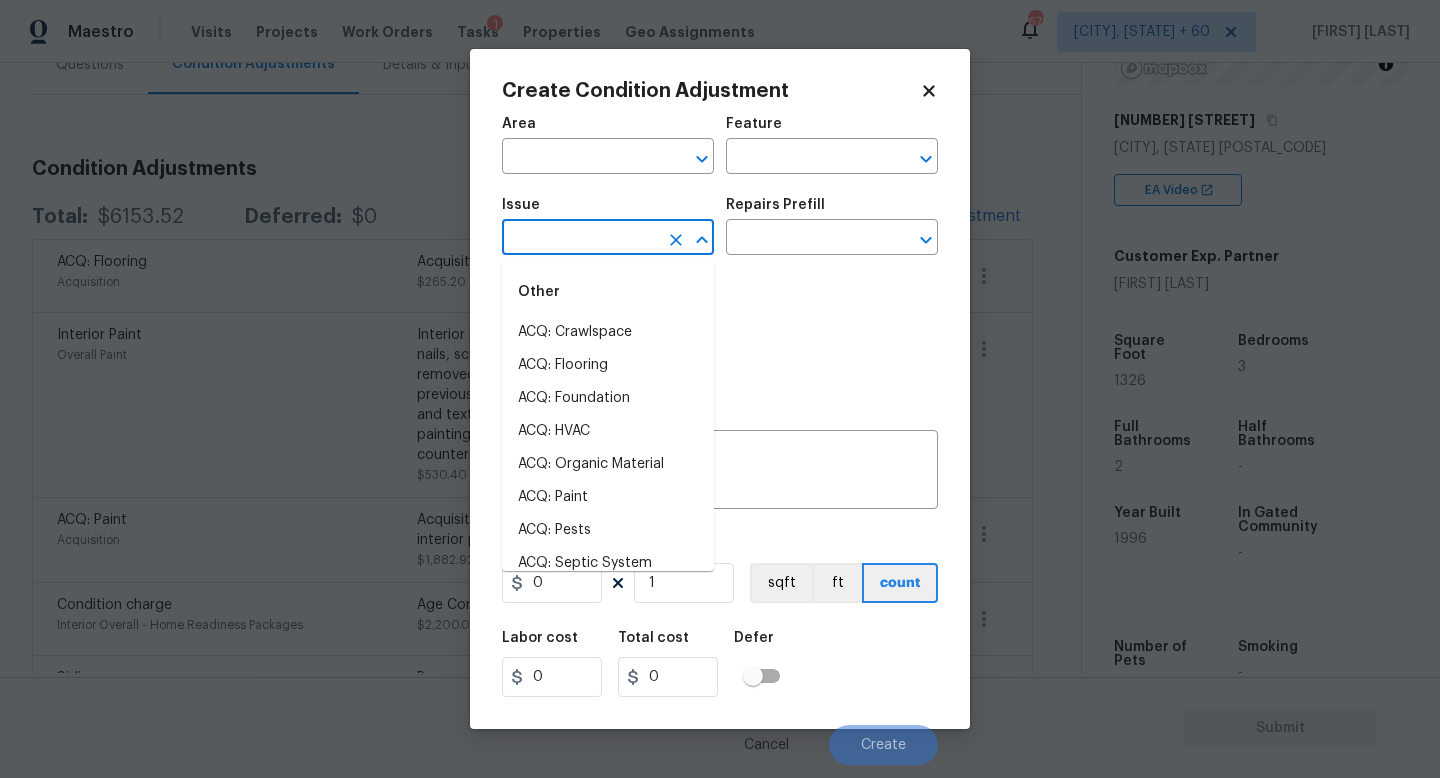 click at bounding box center [580, 239] 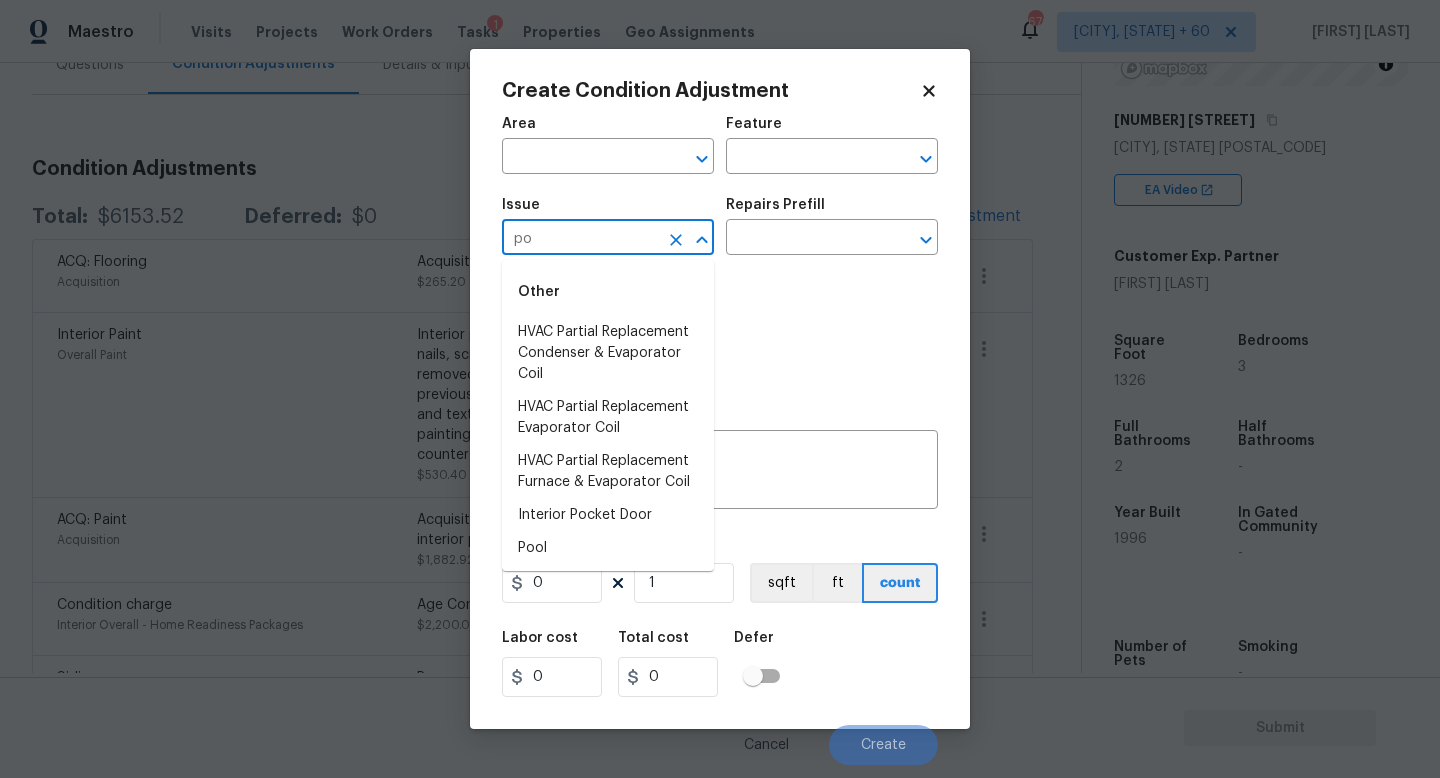 type on "p" 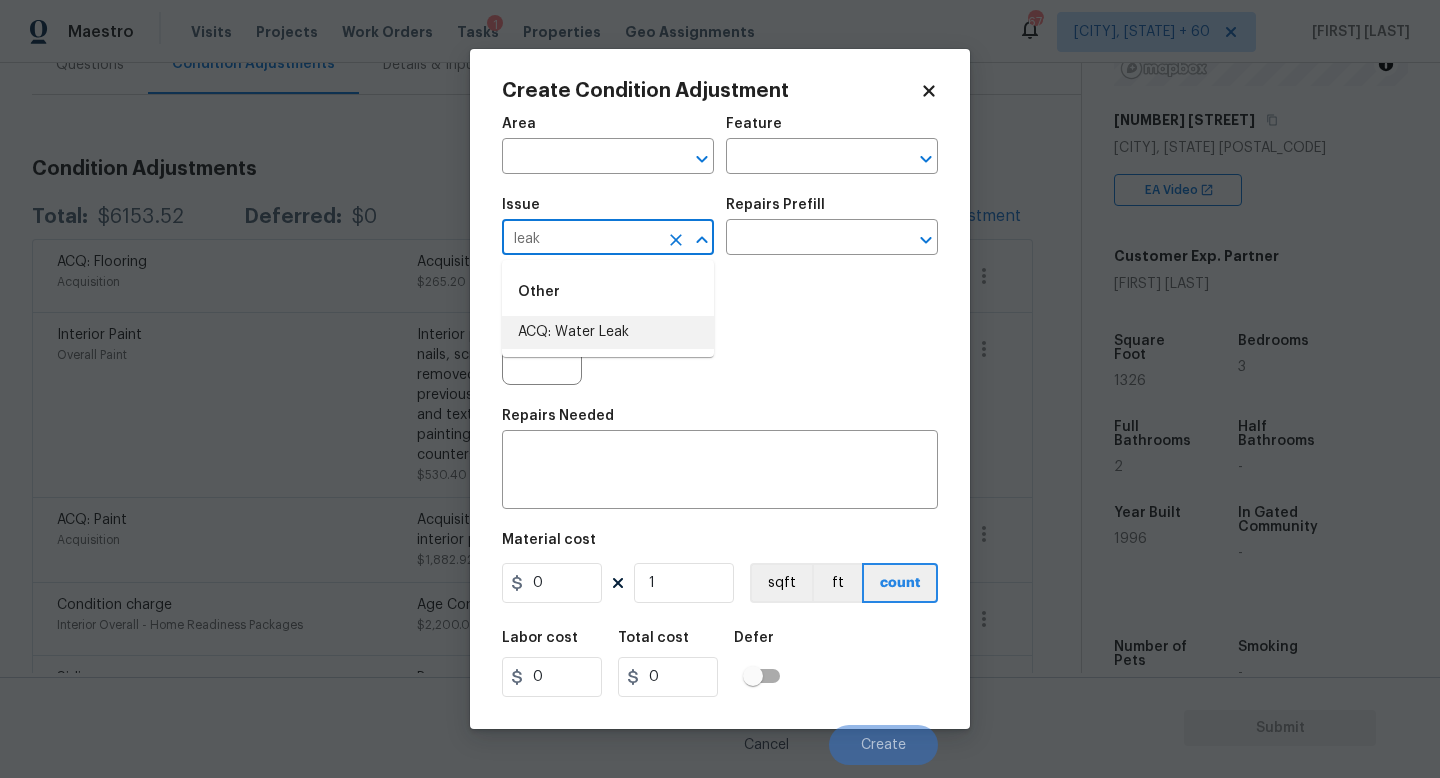 click on "ACQ: Water Leak" at bounding box center (608, 332) 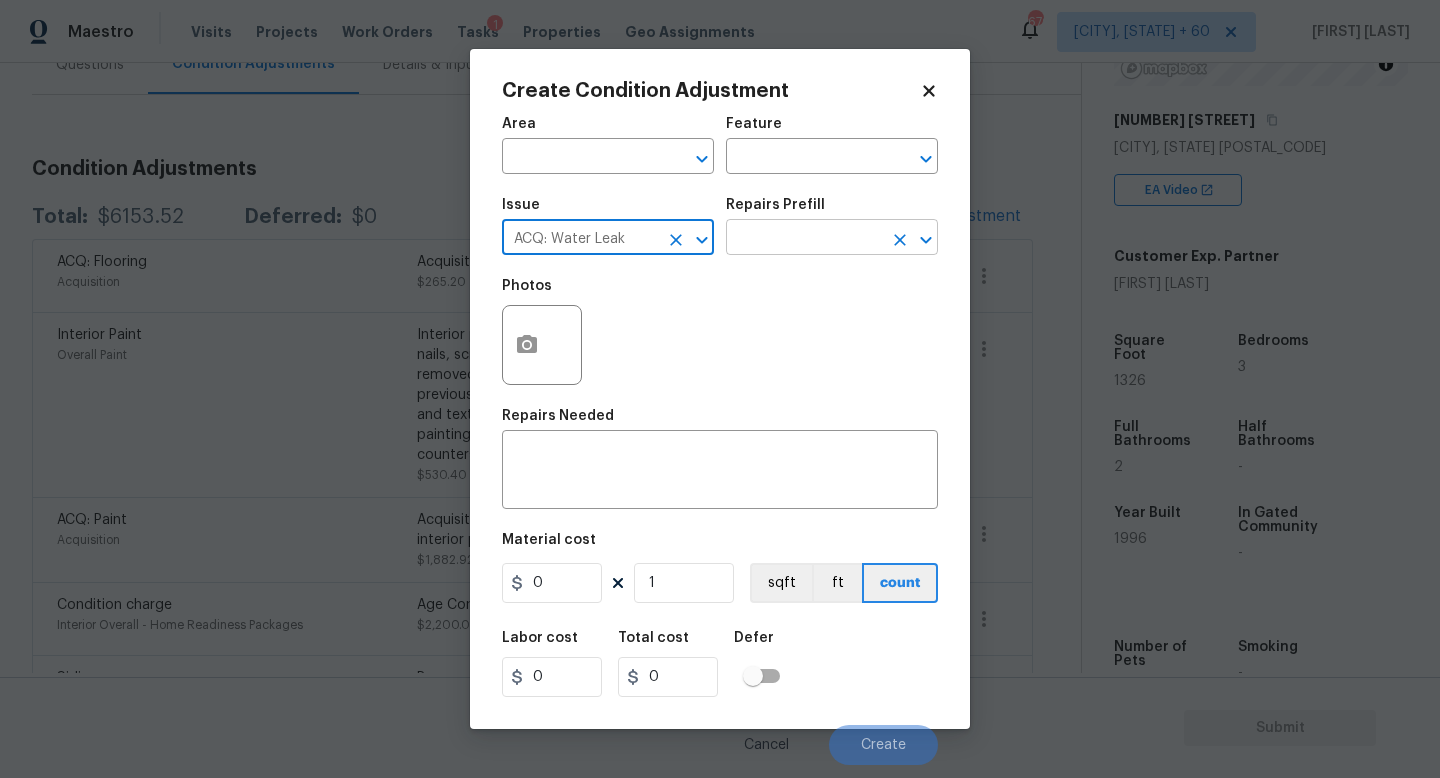 type on "ACQ: Water Leak" 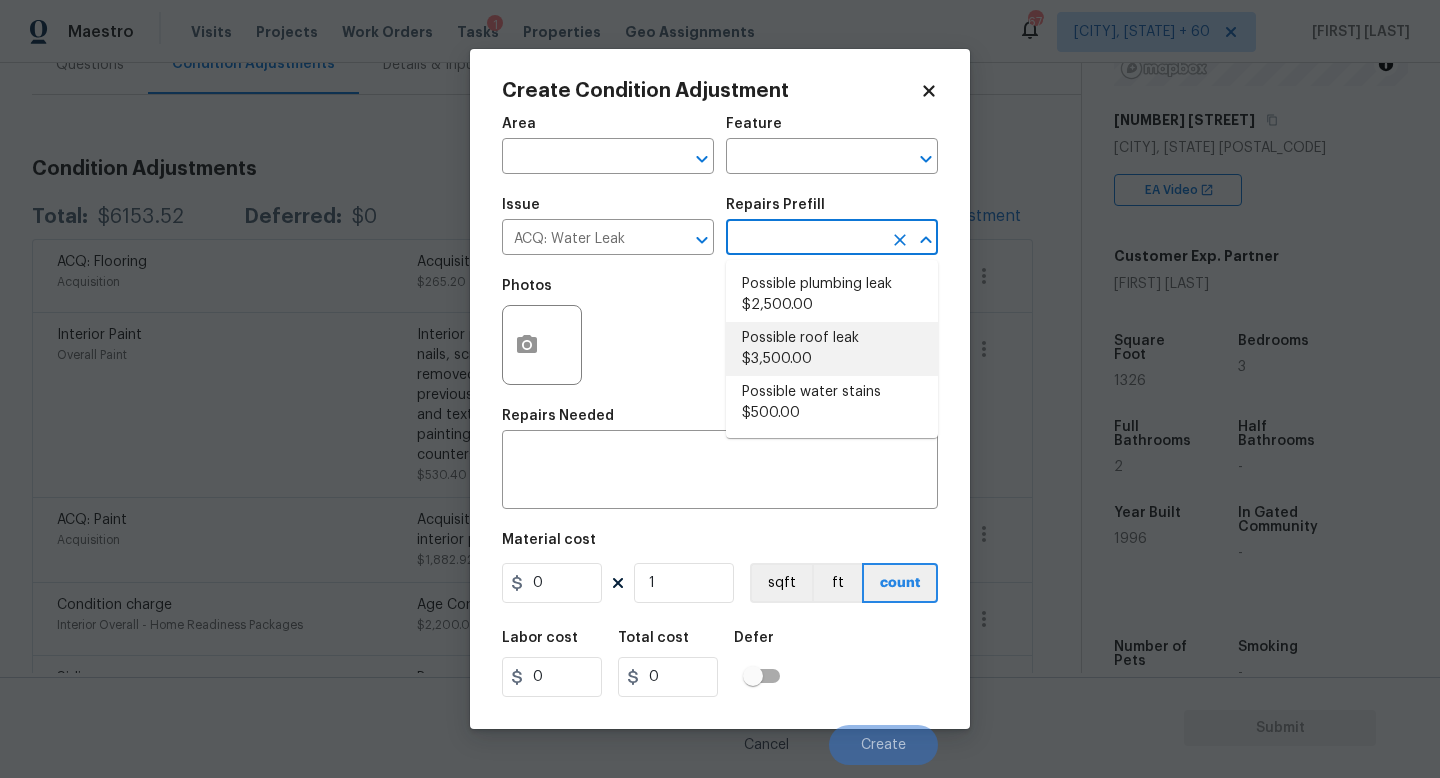 click on "Possible roof leak $3,500.00" at bounding box center [832, 349] 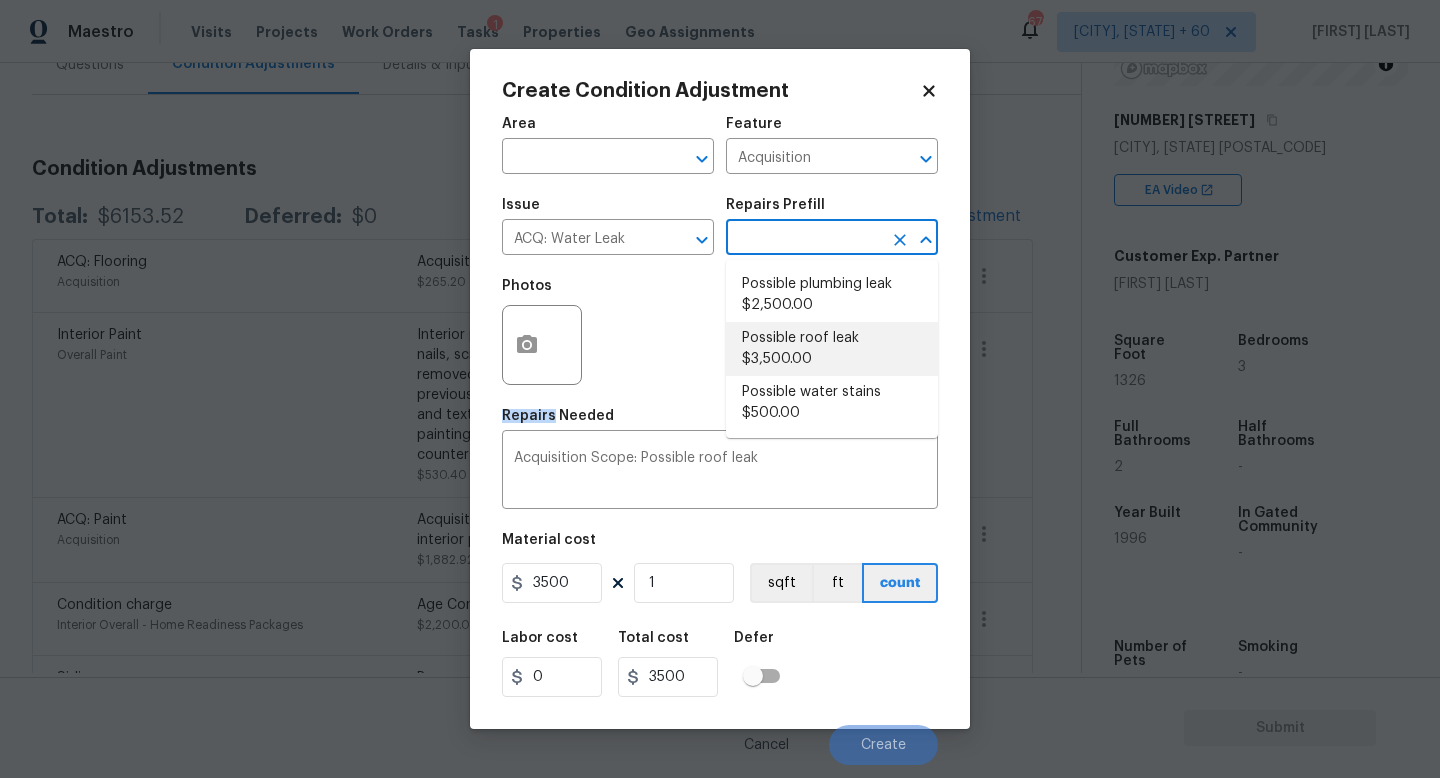 drag, startPoint x: 799, startPoint y: 335, endPoint x: 799, endPoint y: 346, distance: 11 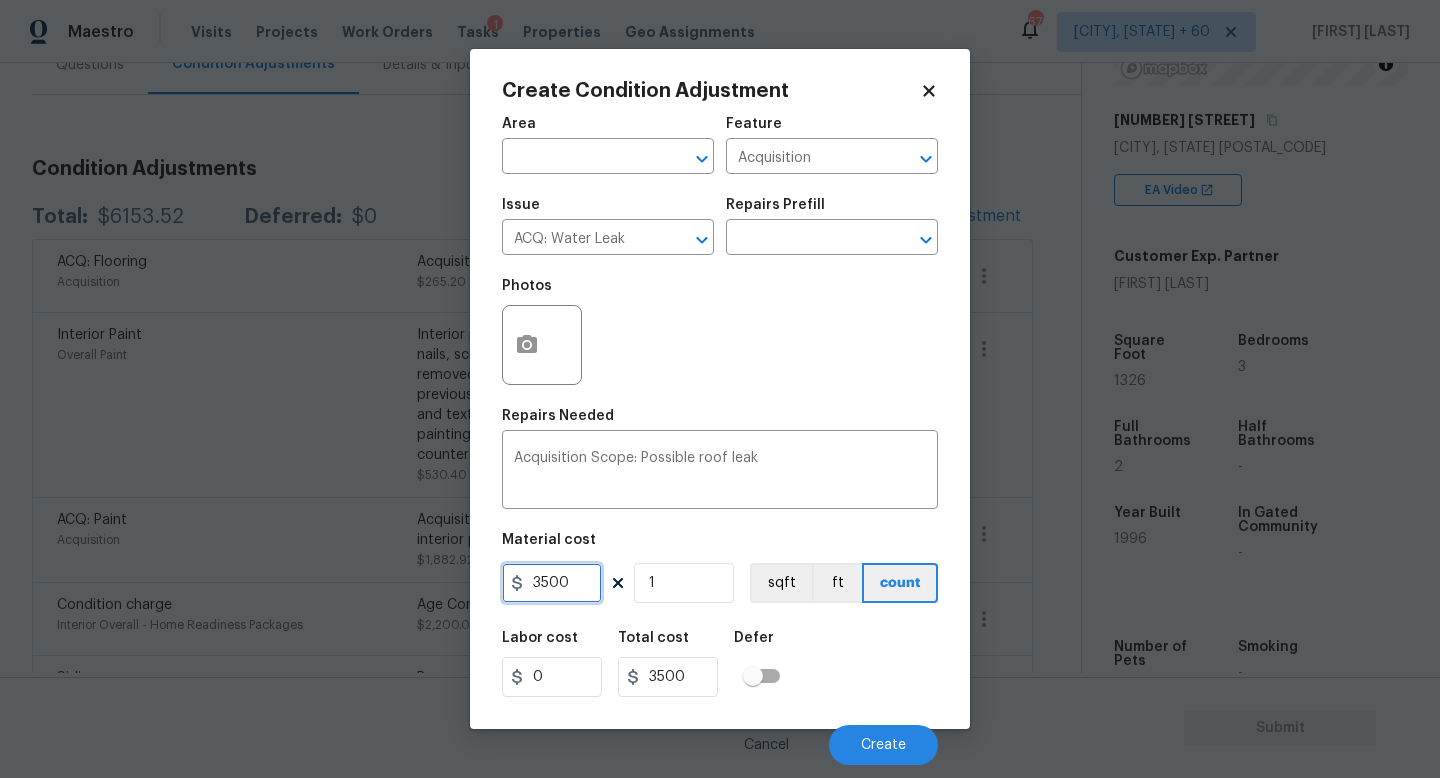 drag, startPoint x: 587, startPoint y: 580, endPoint x: 344, endPoint y: 580, distance: 243 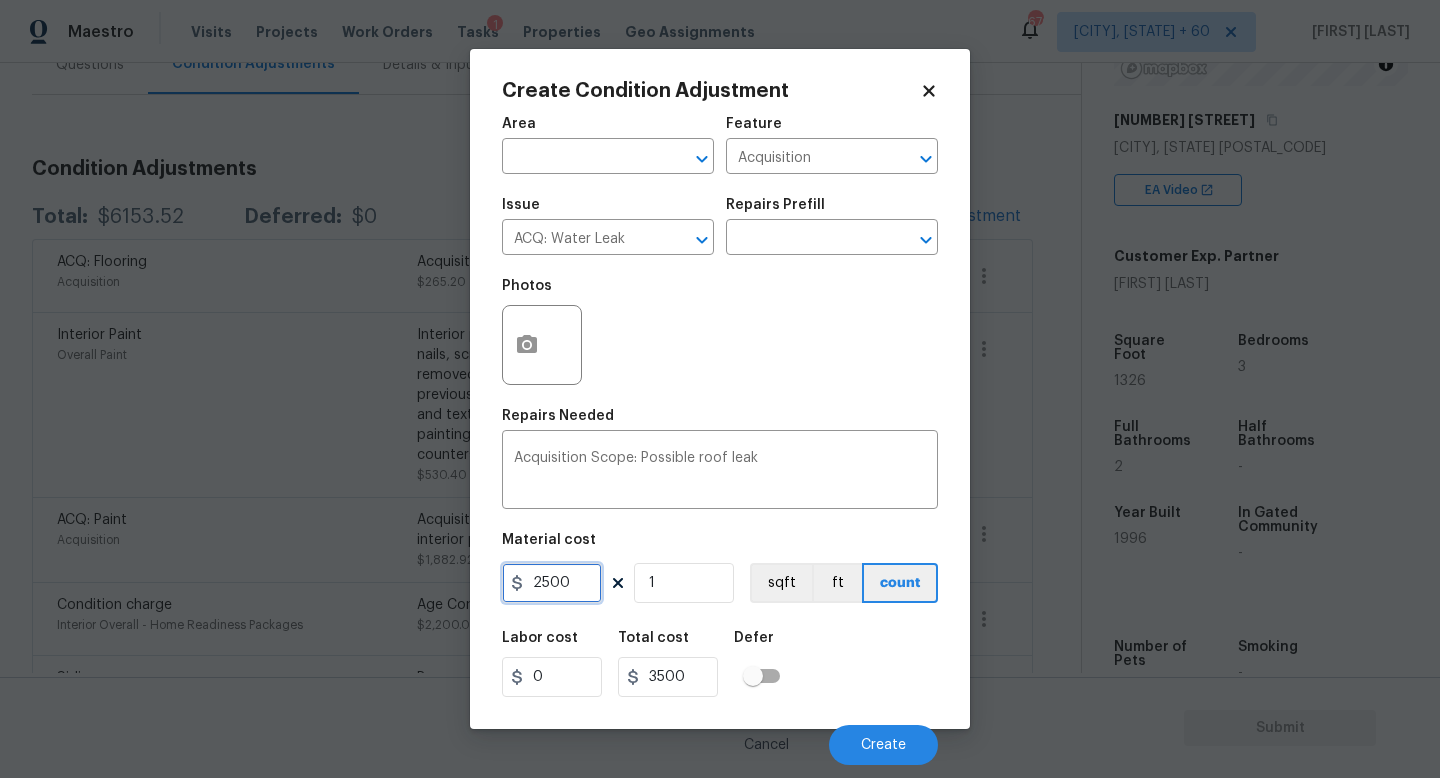 type on "2500" 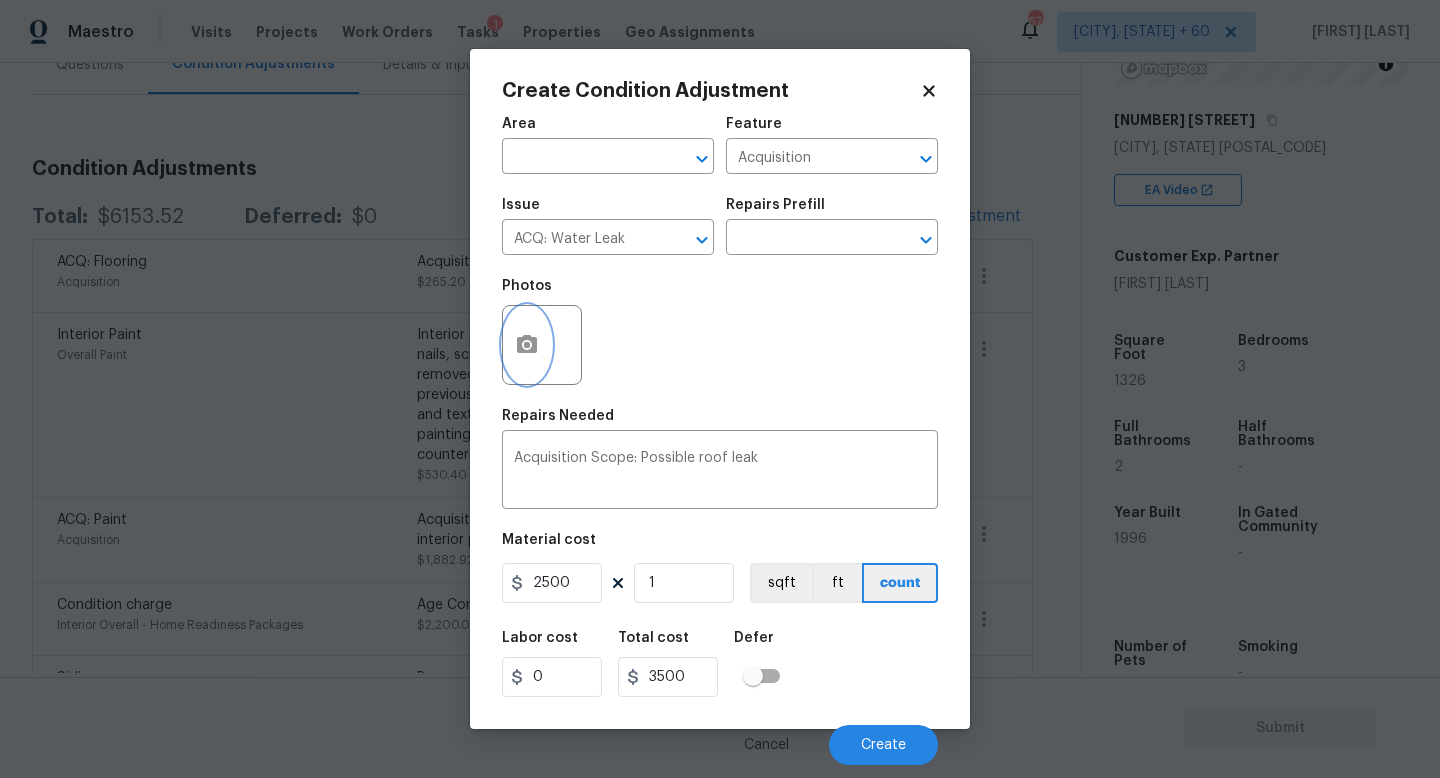 type on "2500" 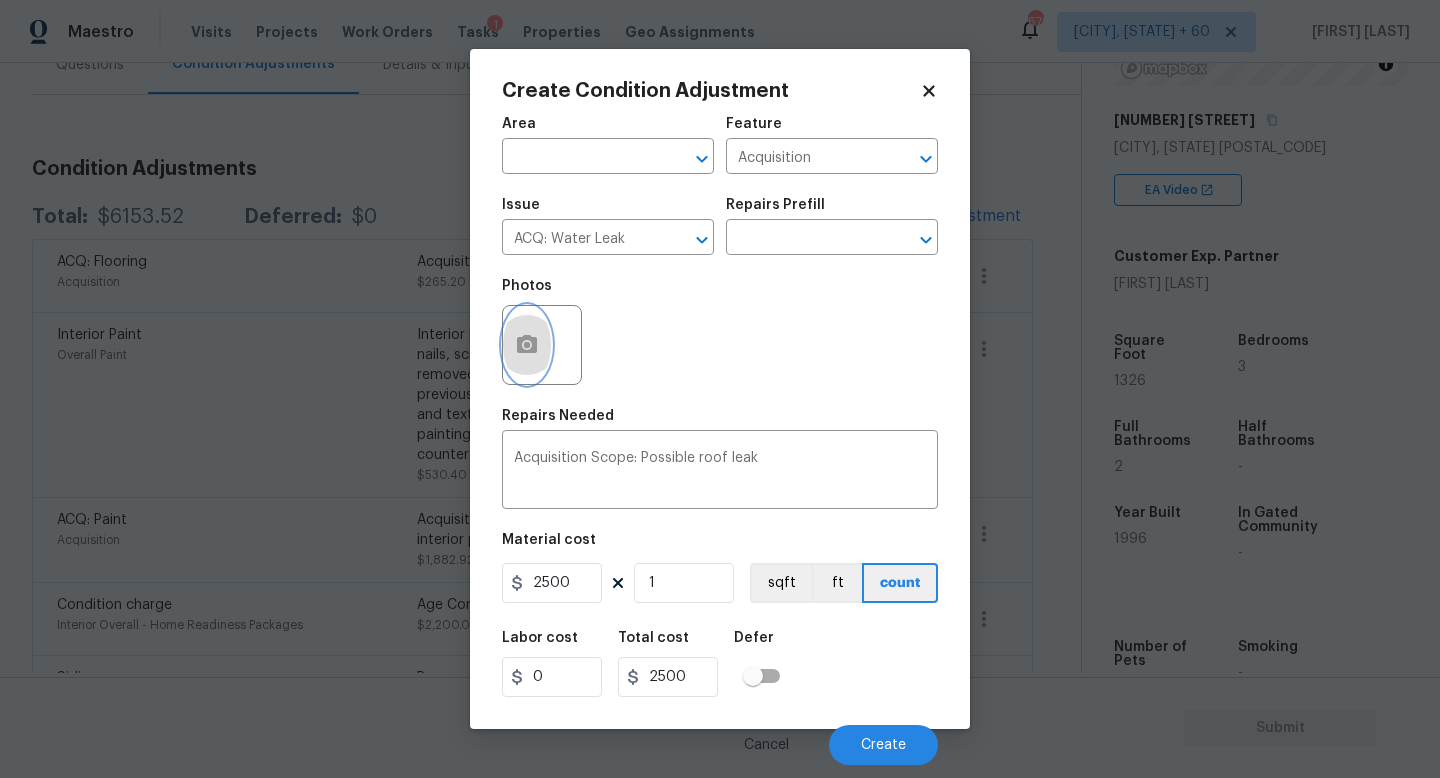 click 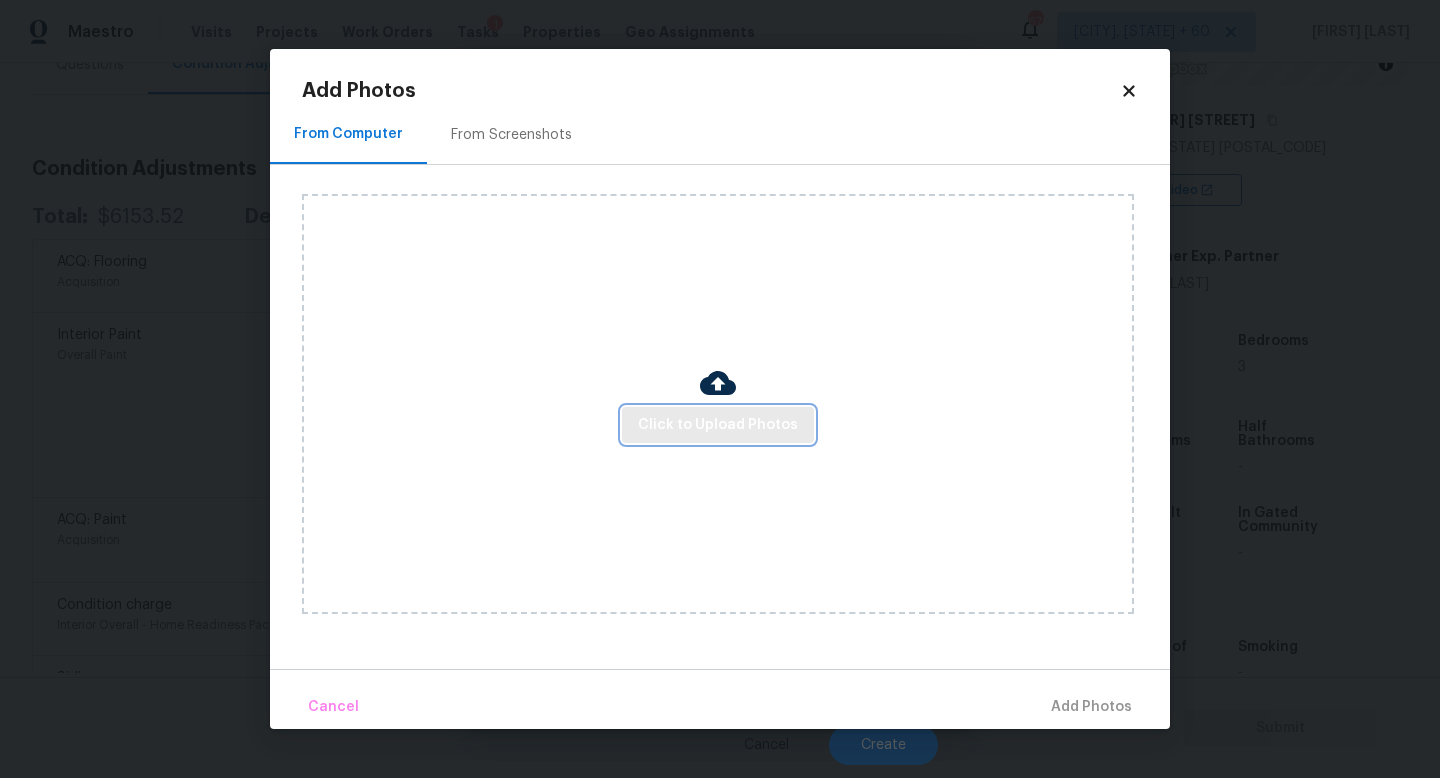 click on "Click to Upload Photos" at bounding box center [718, 425] 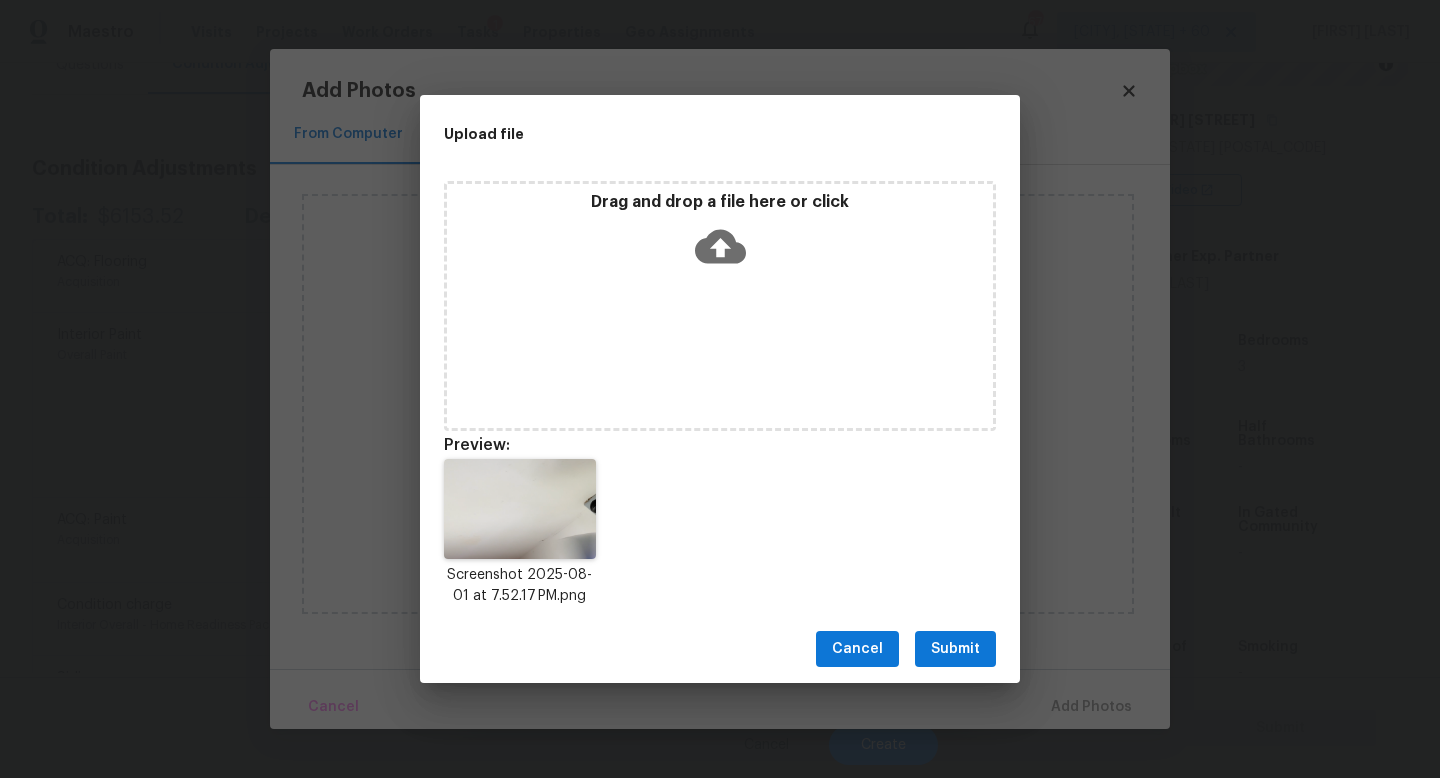 click on "Submit" at bounding box center [955, 649] 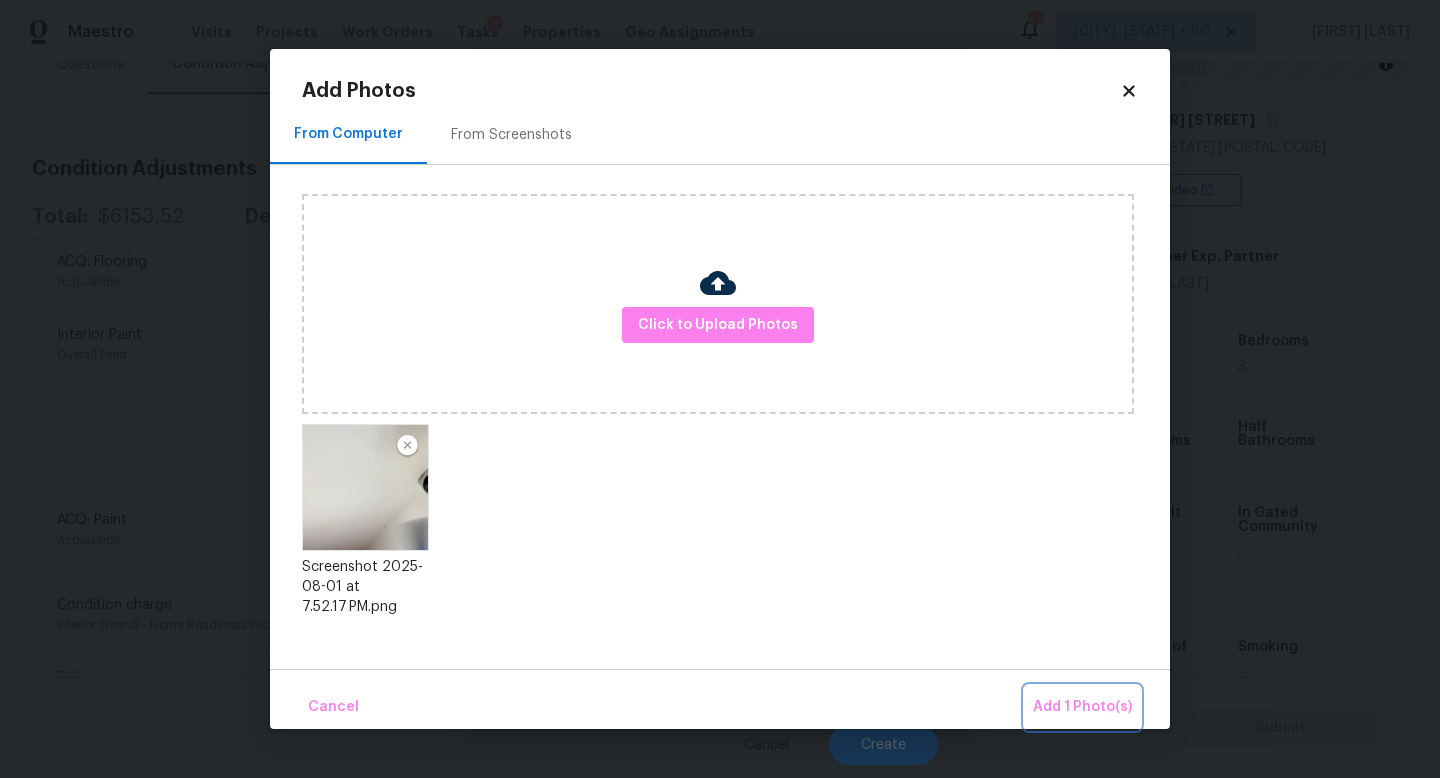 click on "Add 1 Photo(s)" at bounding box center [1082, 707] 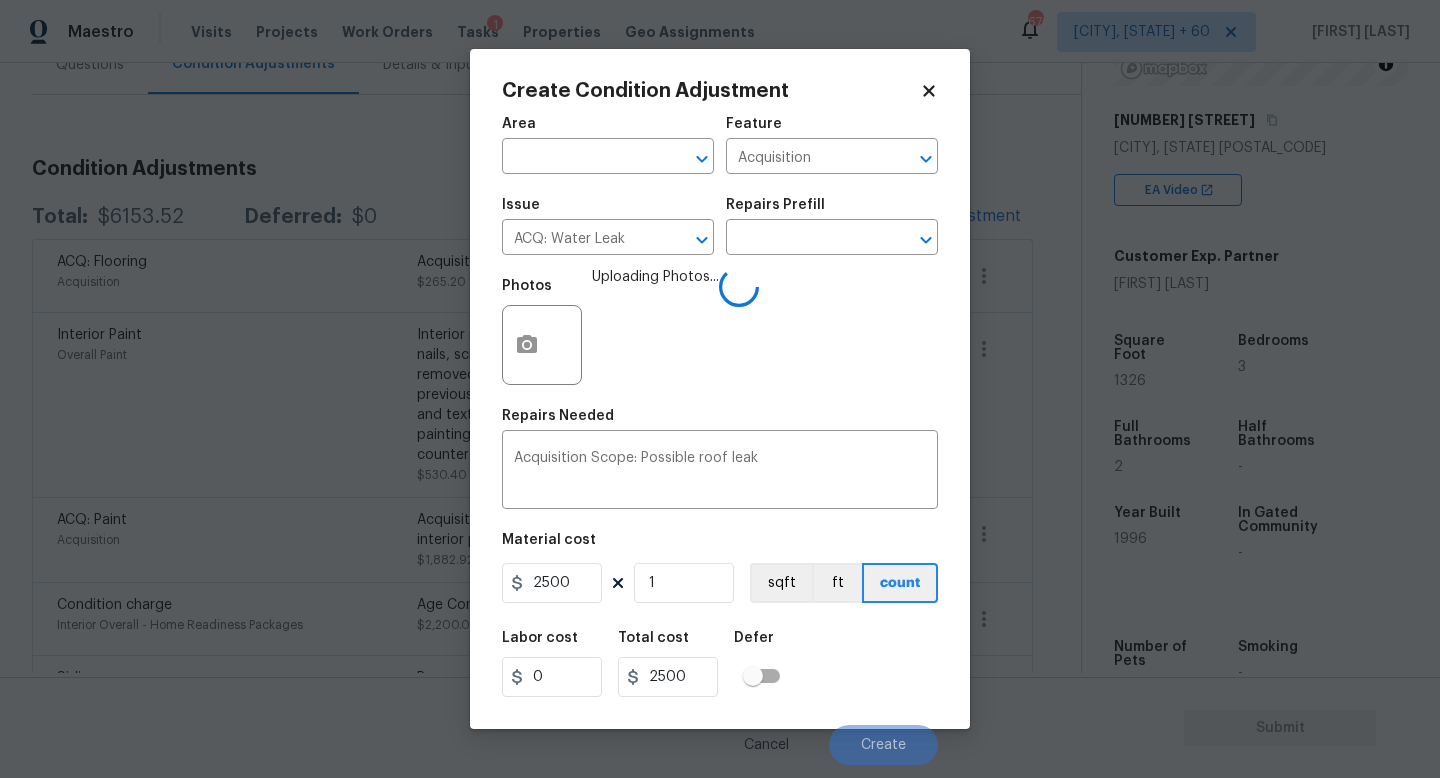 click on "Labor cost 0 Total cost 2500 Defer" at bounding box center (720, 664) 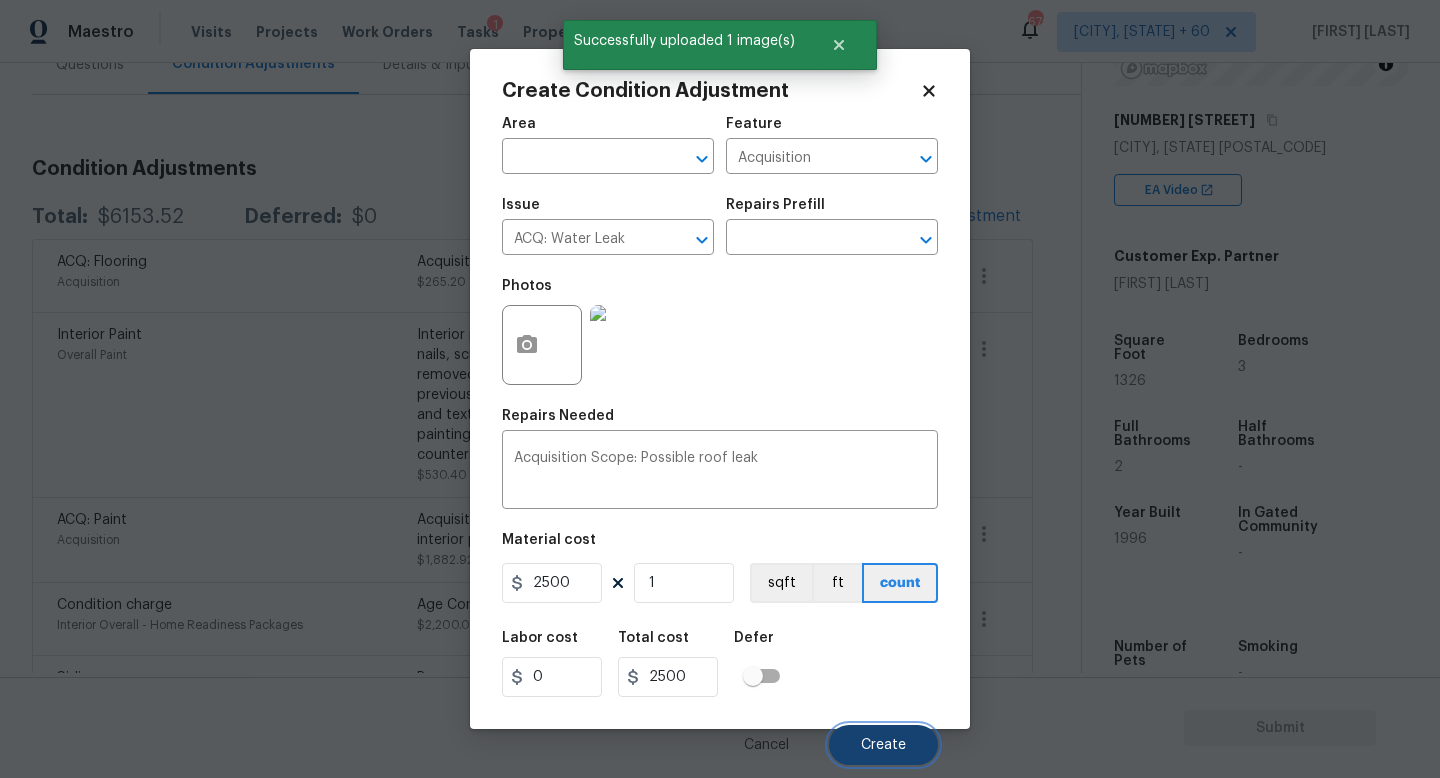 click on "Create" at bounding box center [883, 745] 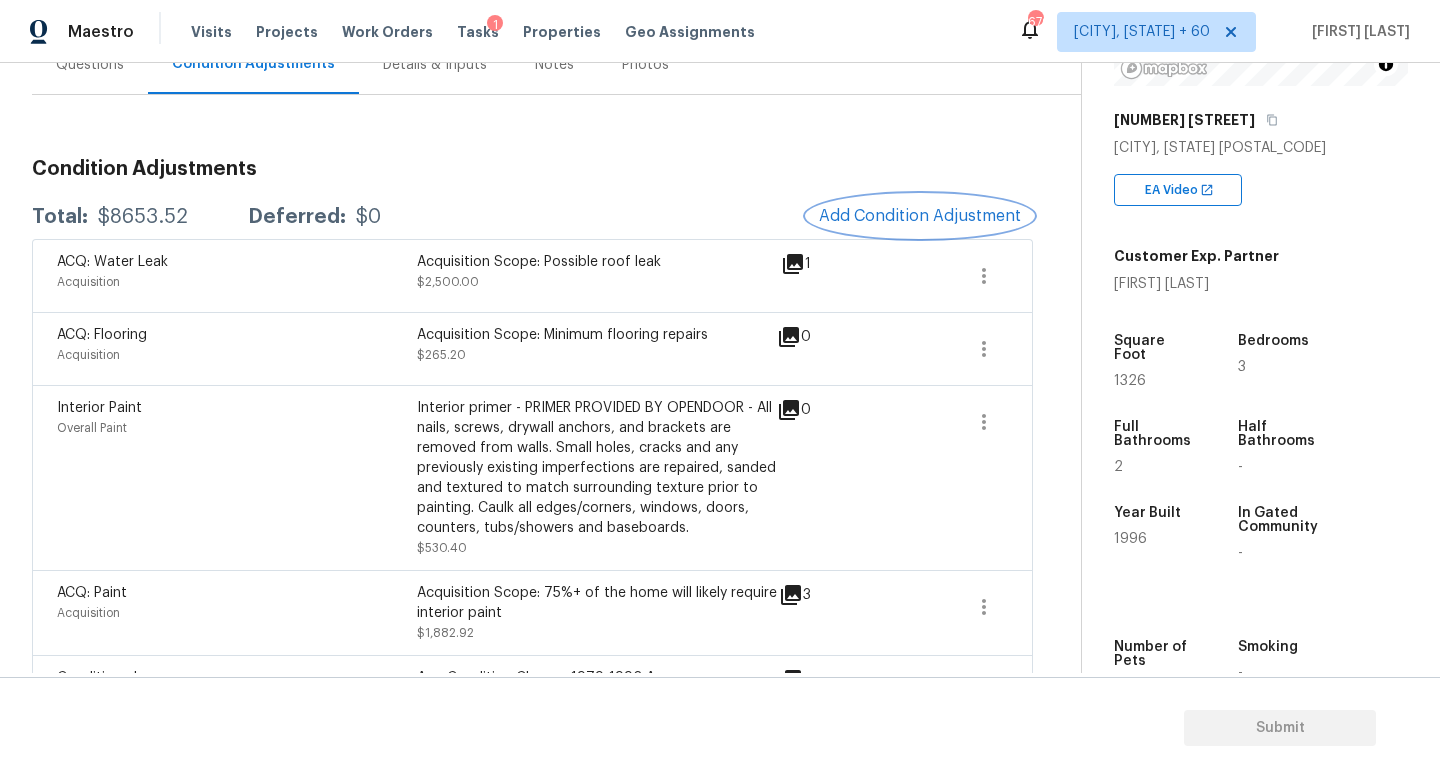 click on "Add Condition Adjustment" at bounding box center (920, 216) 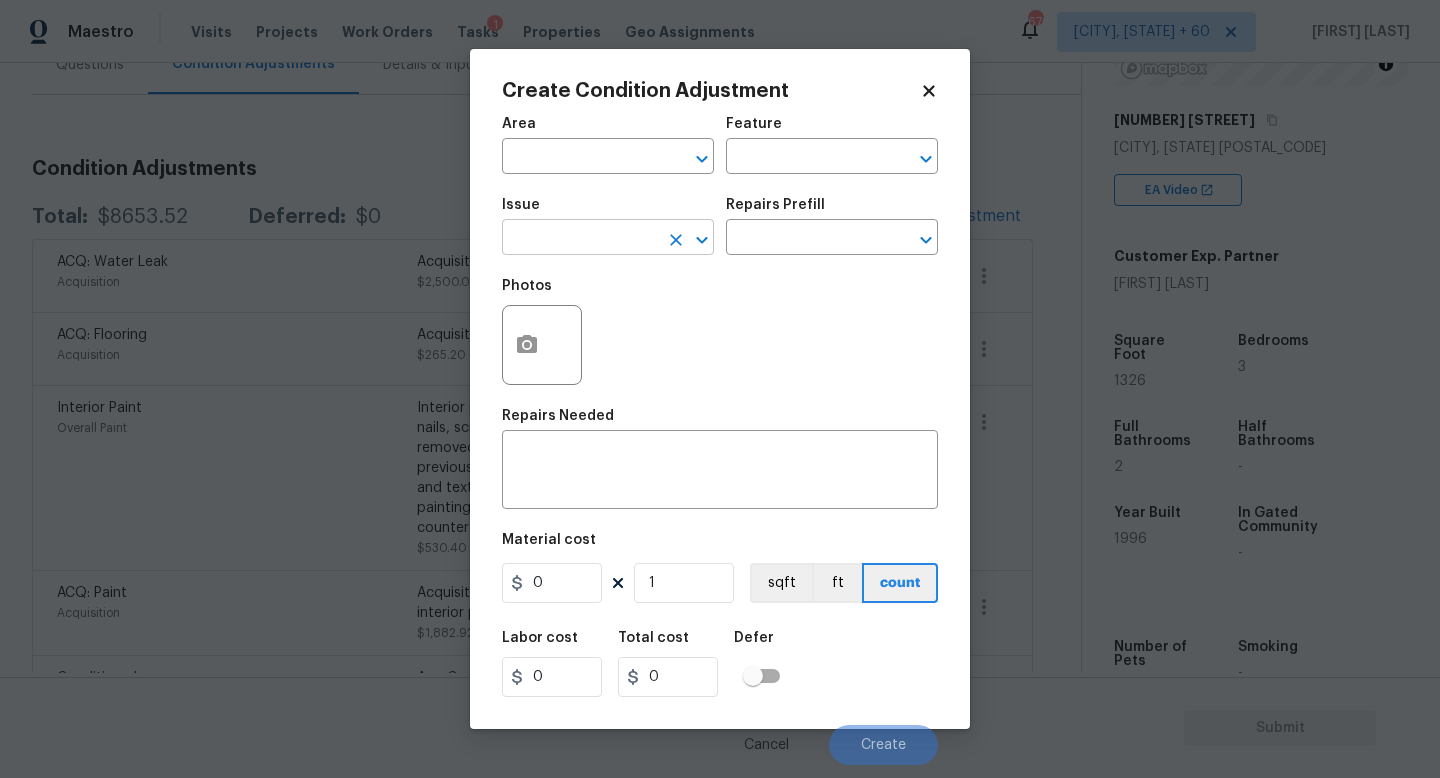 click at bounding box center [580, 239] 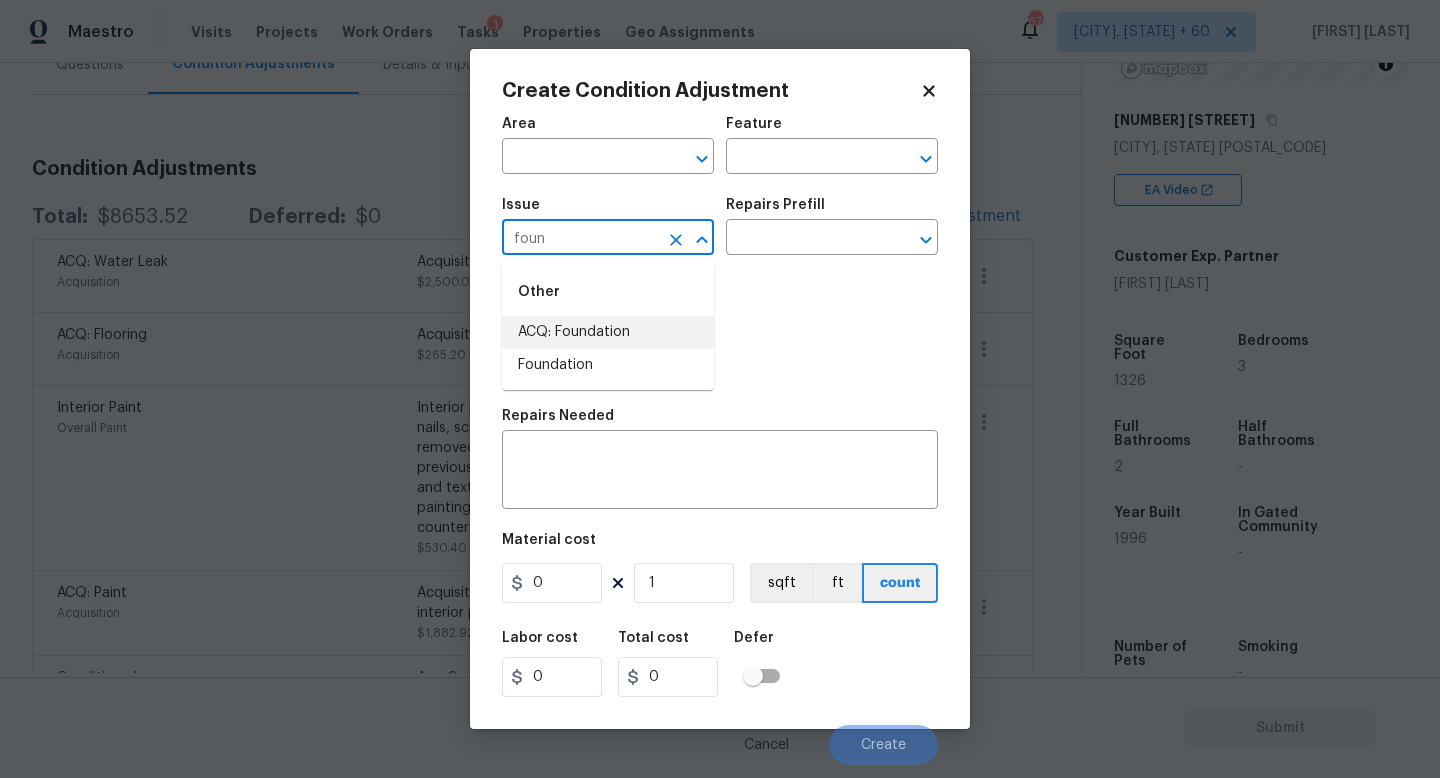 click on "ACQ: Foundation" at bounding box center [608, 332] 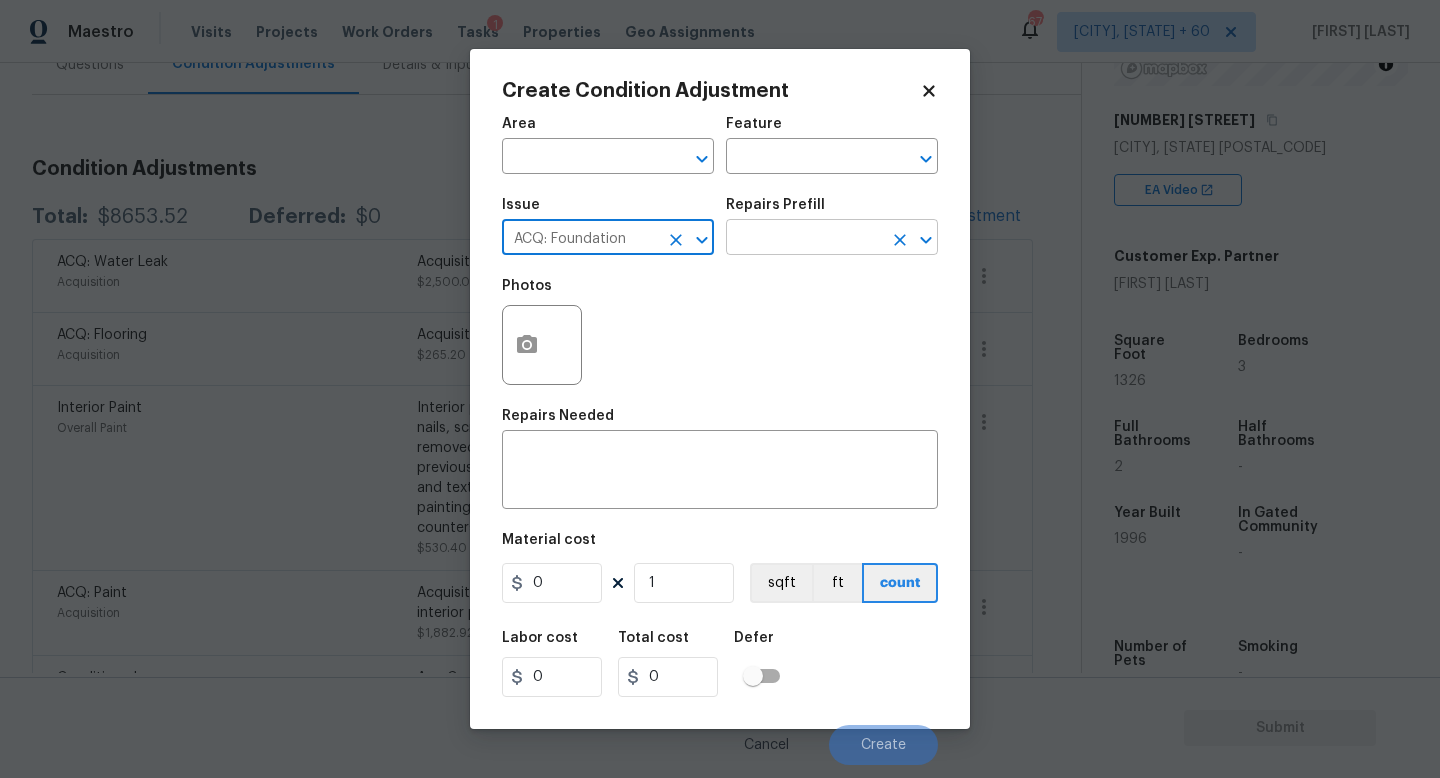 type on "ACQ: Foundation" 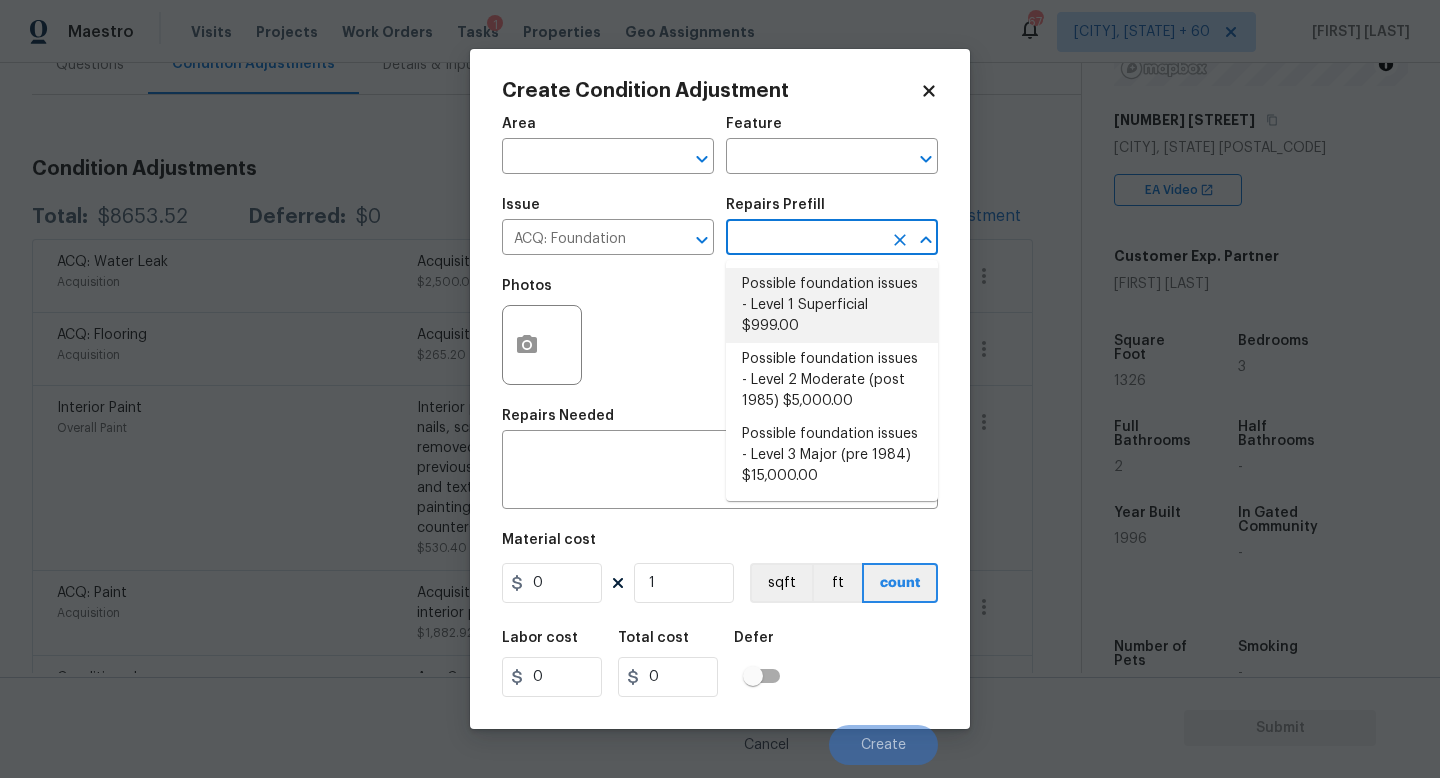 click on "Possible foundation issues - Level 1 Superficial $999.00" at bounding box center [832, 305] 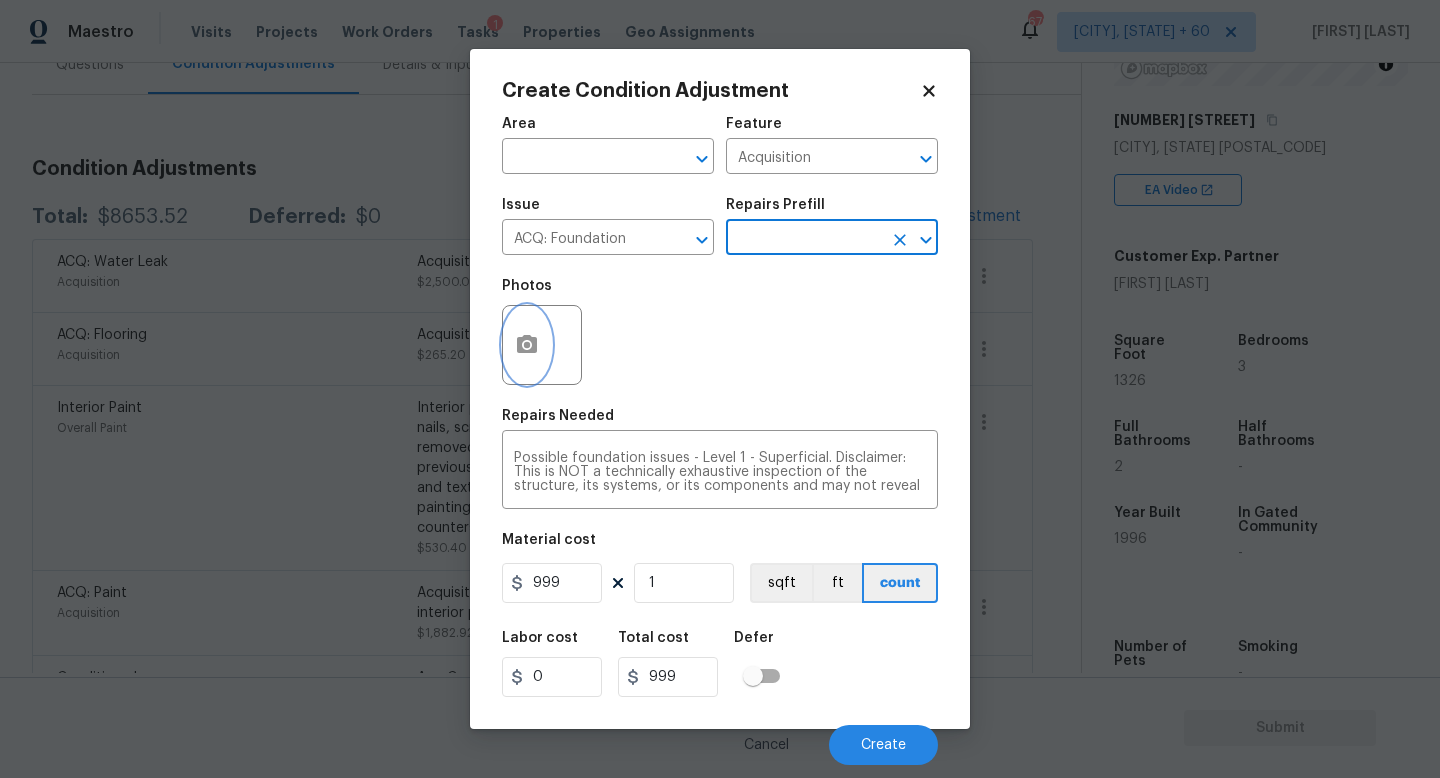 click 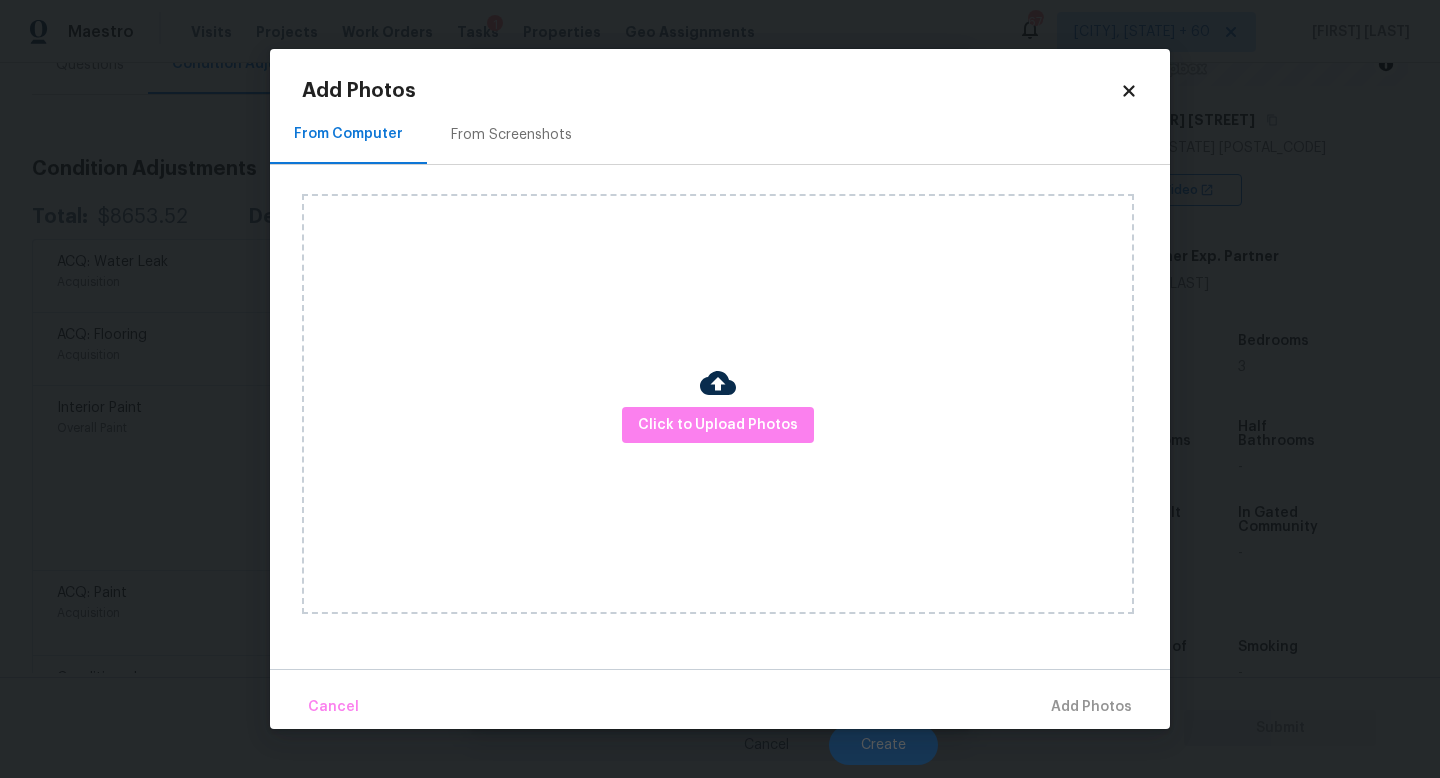 click on "Click to Upload Photos" 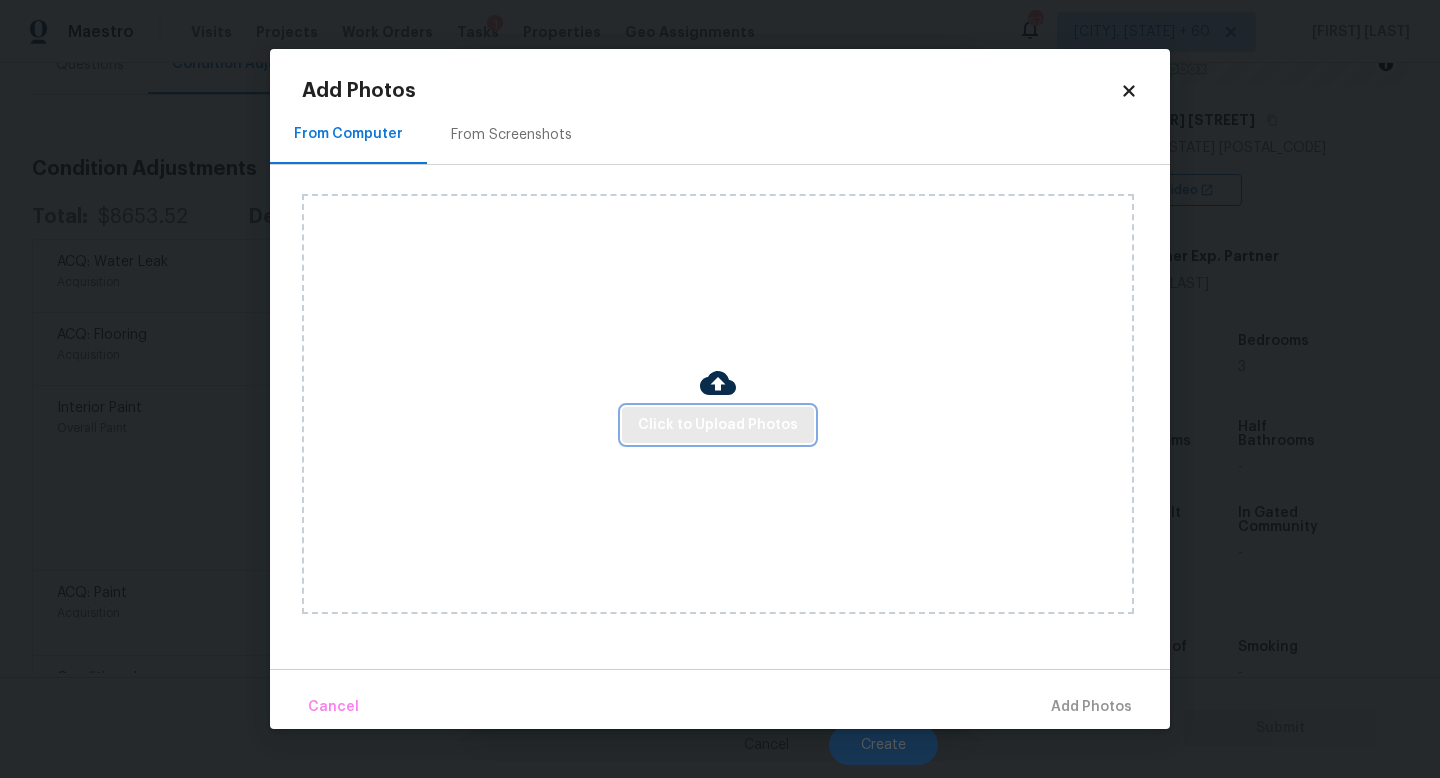 click on "Click to Upload Photos" 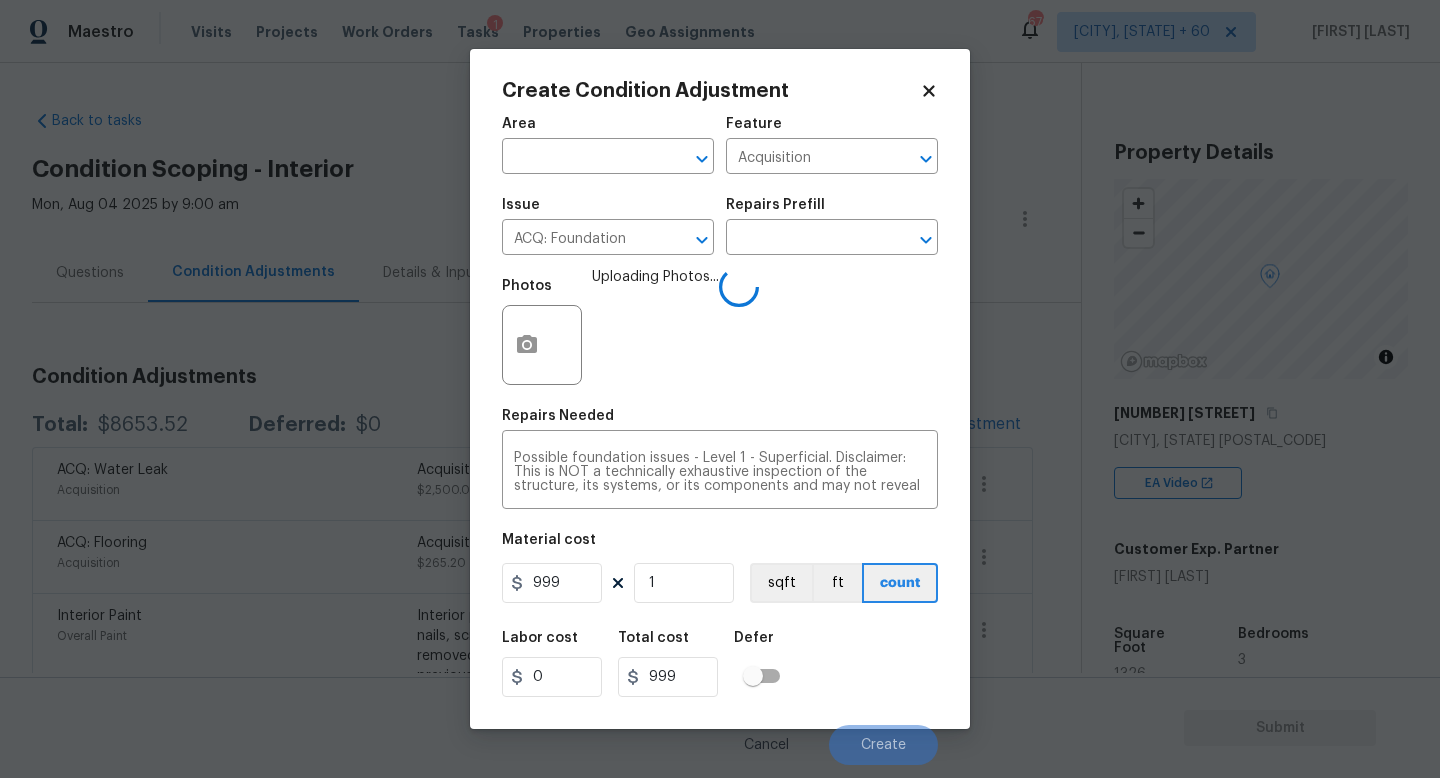 scroll, scrollTop: 0, scrollLeft: 0, axis: both 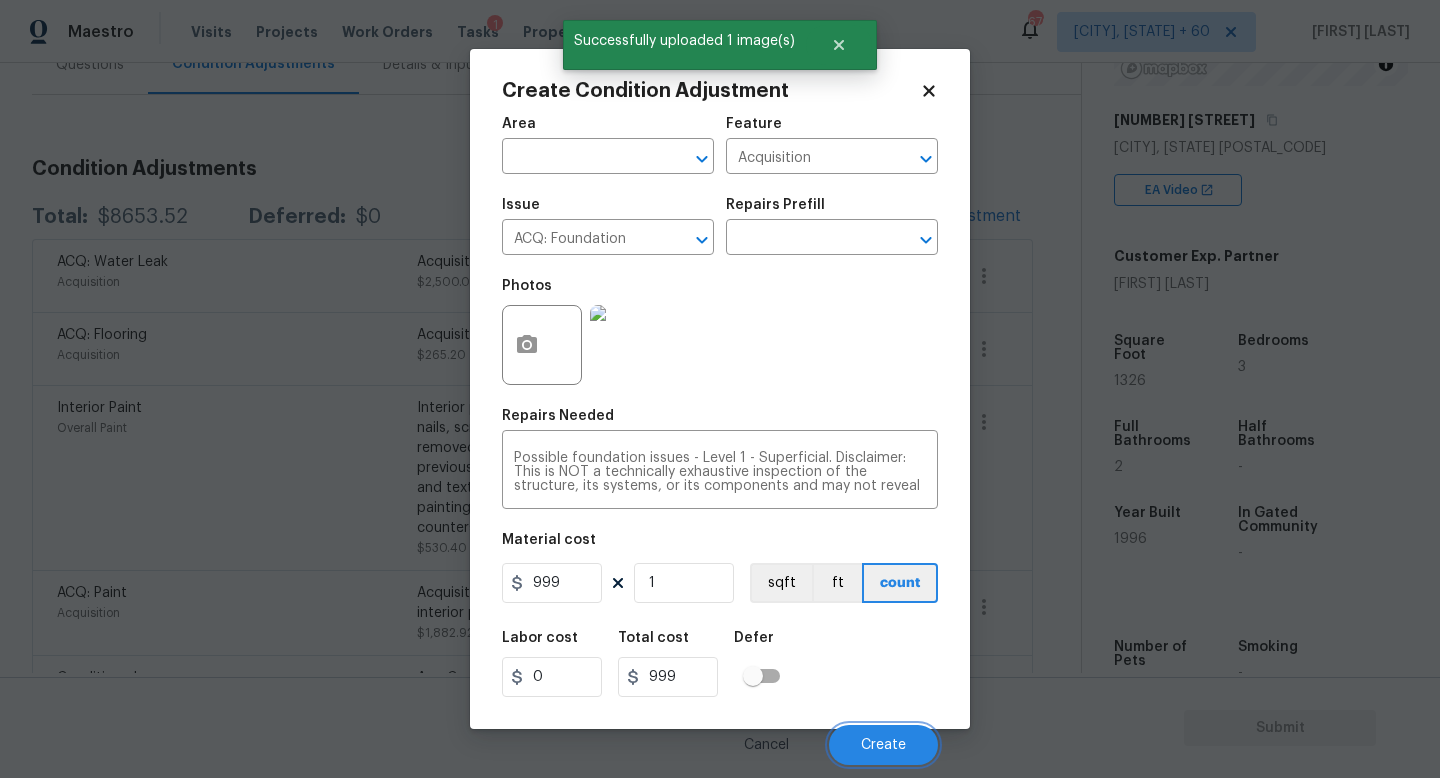 click on "Create" at bounding box center [883, 745] 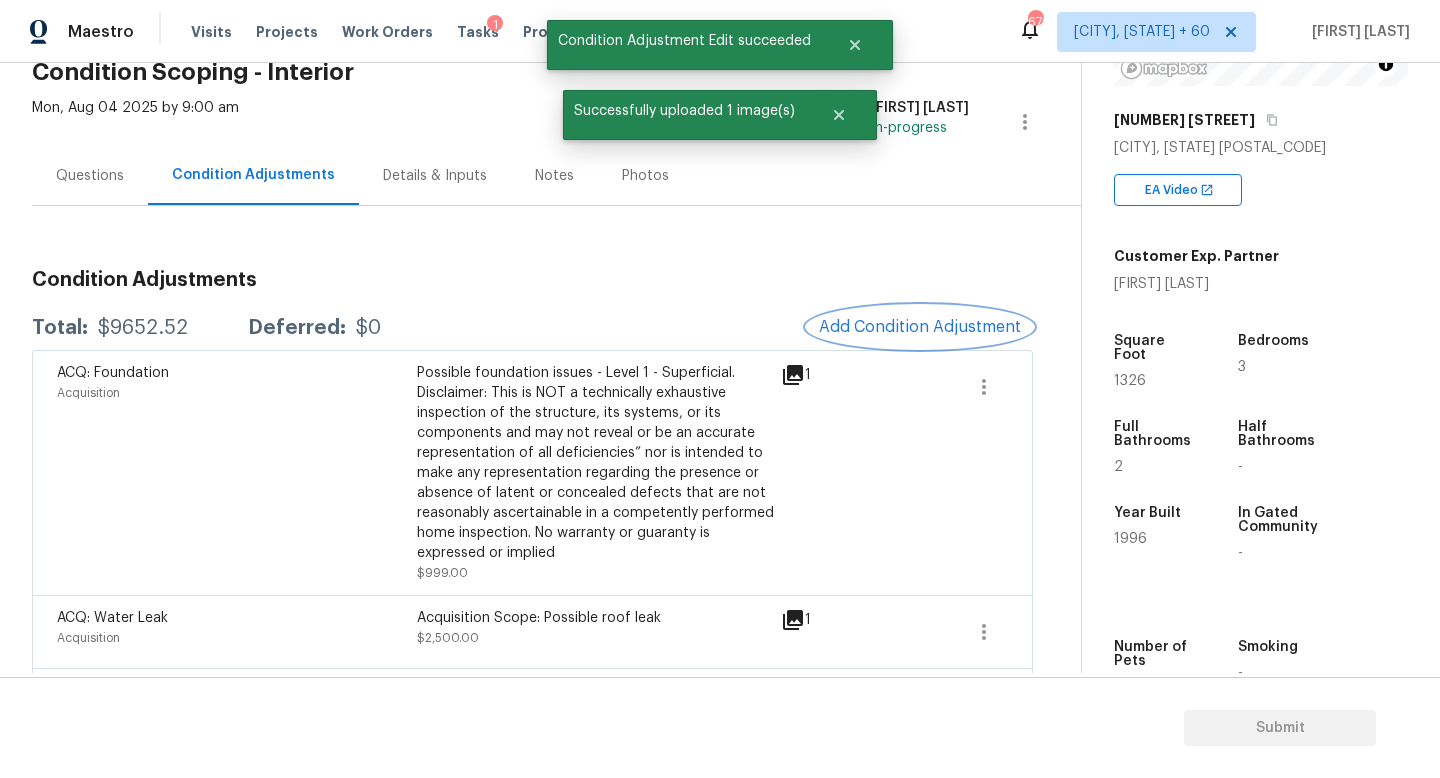 scroll, scrollTop: 10, scrollLeft: 0, axis: vertical 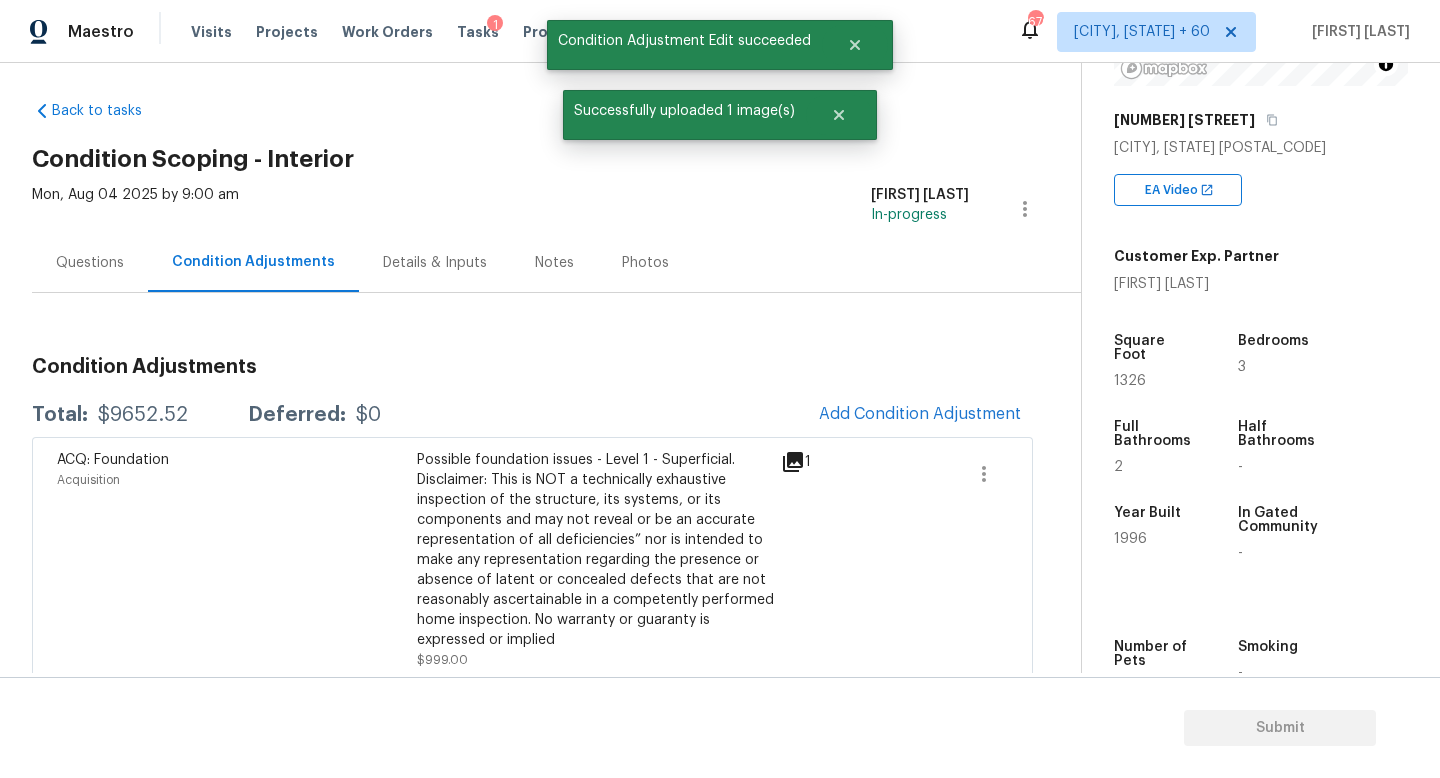 click on "Questions" at bounding box center (90, 262) 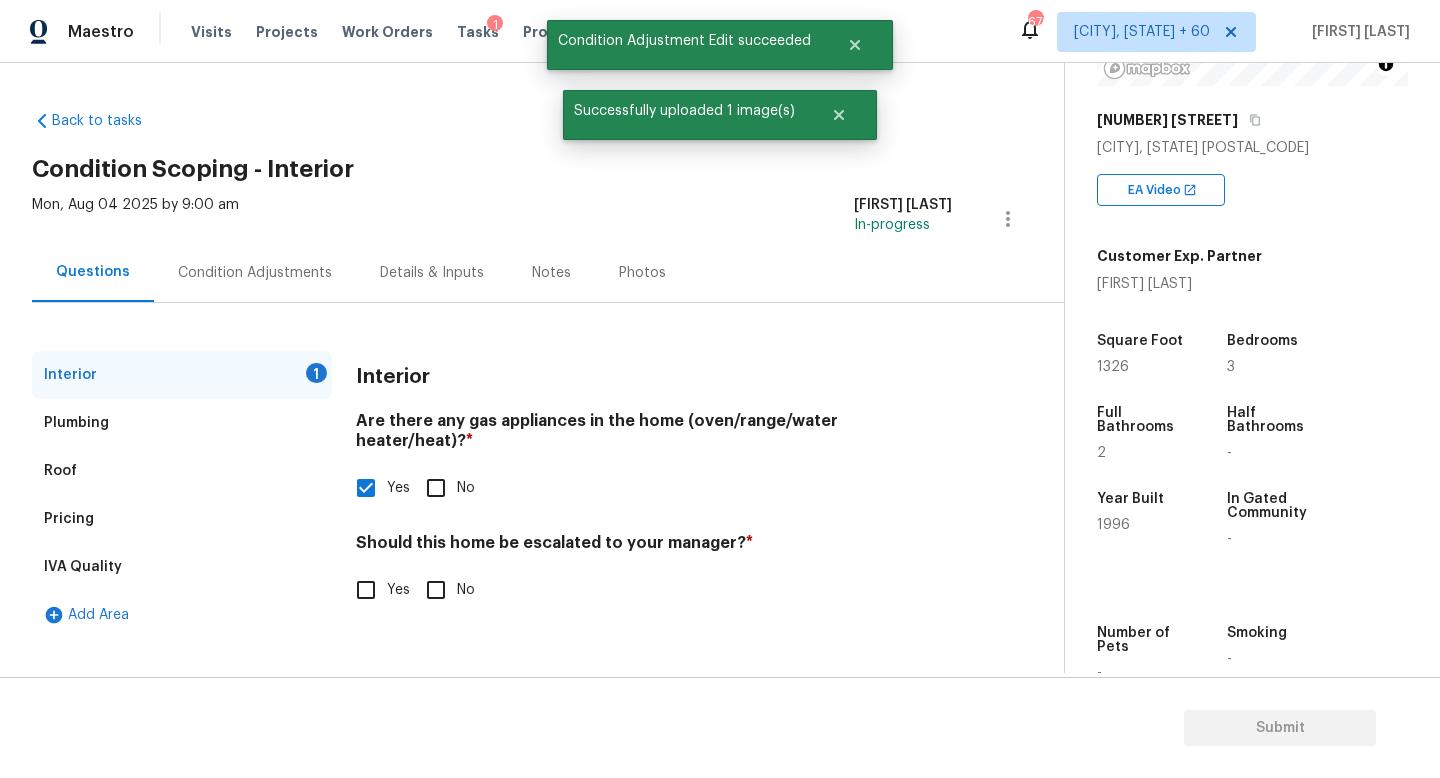scroll, scrollTop: 0, scrollLeft: 0, axis: both 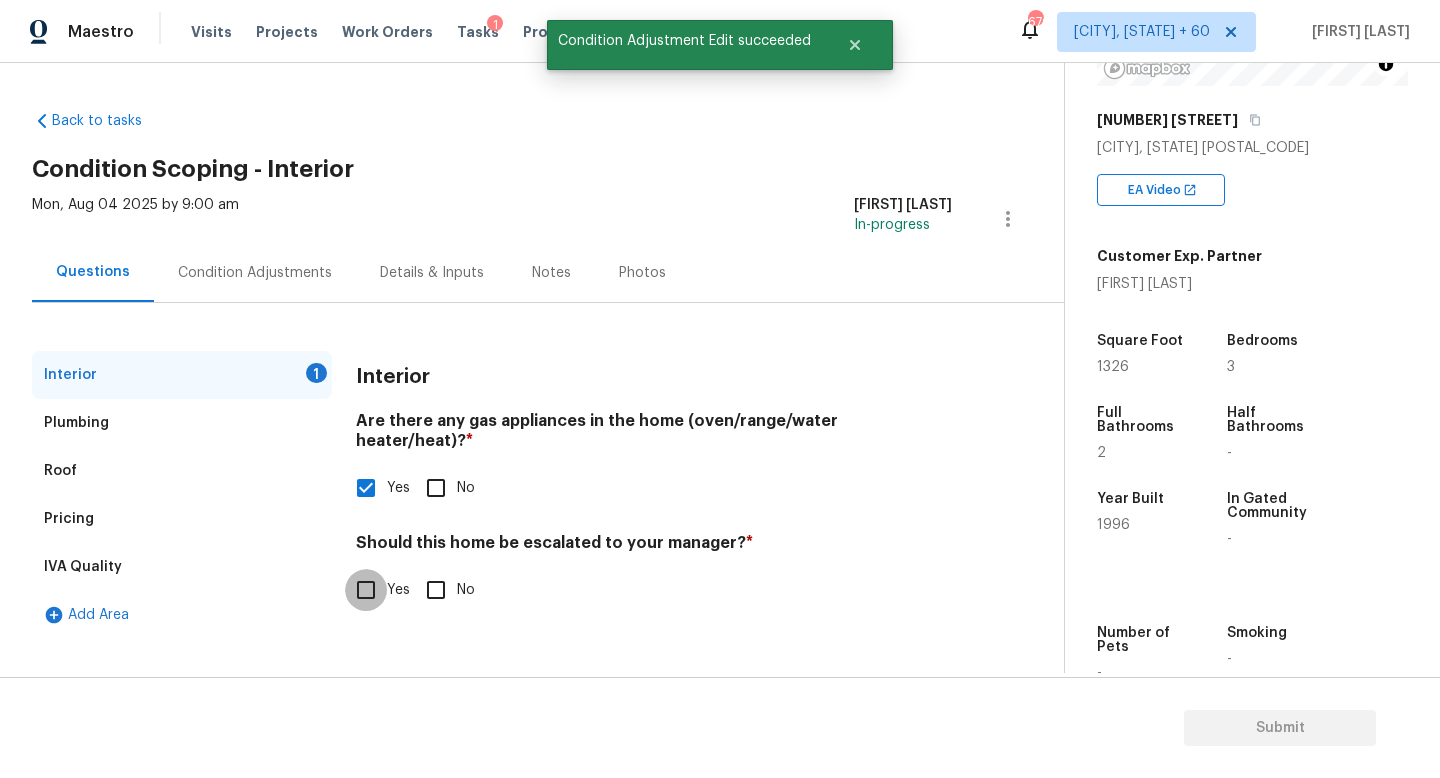 click on "Yes" at bounding box center (366, 590) 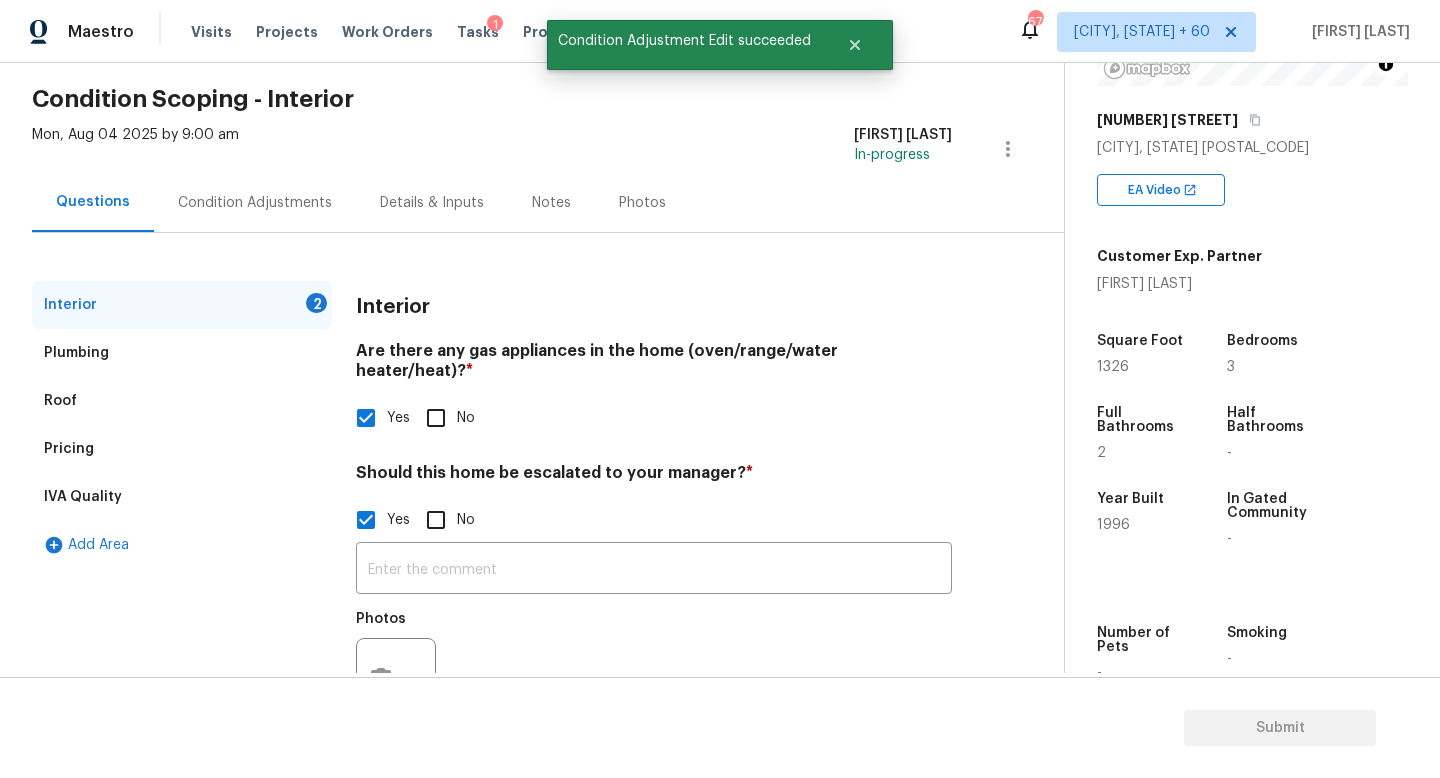 scroll, scrollTop: 115, scrollLeft: 0, axis: vertical 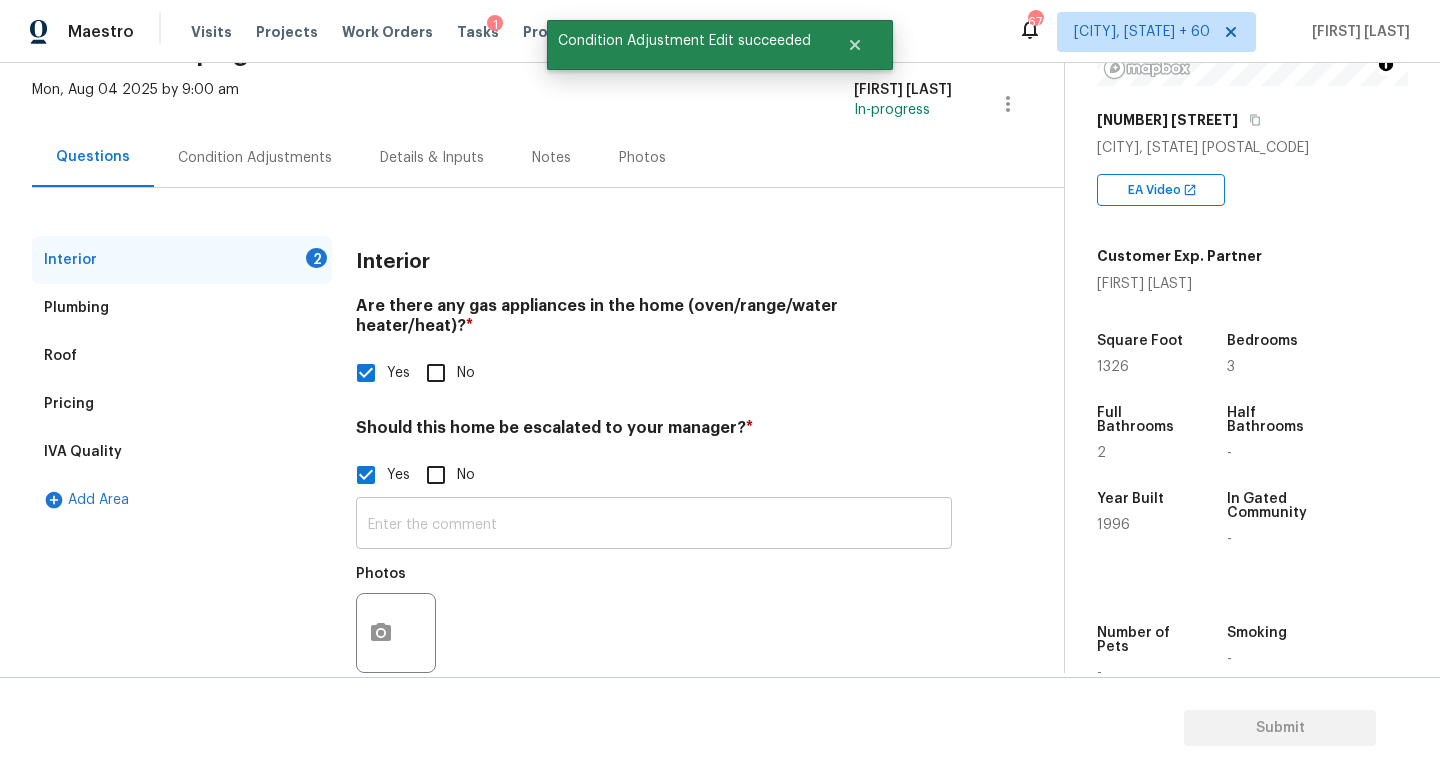 click at bounding box center [654, 525] 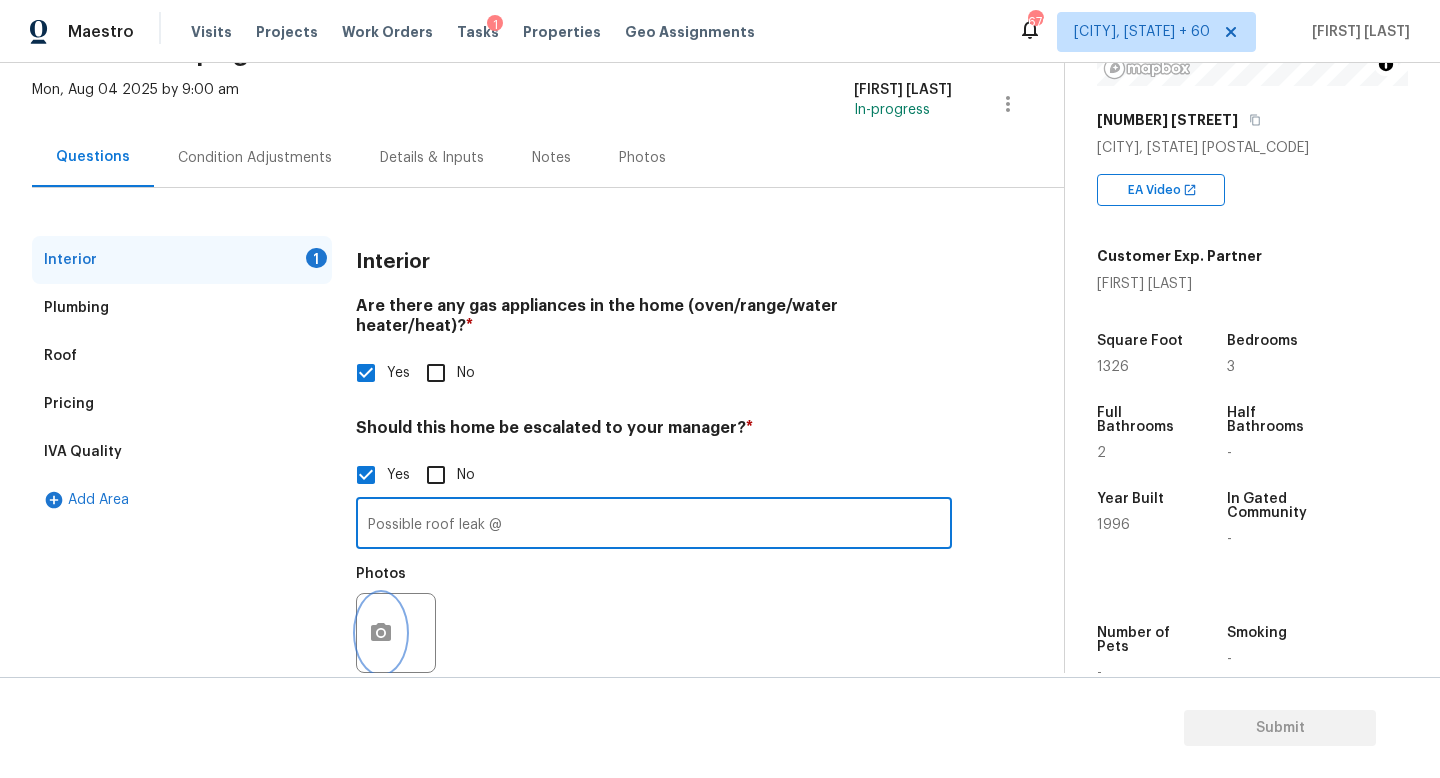 click at bounding box center (381, 633) 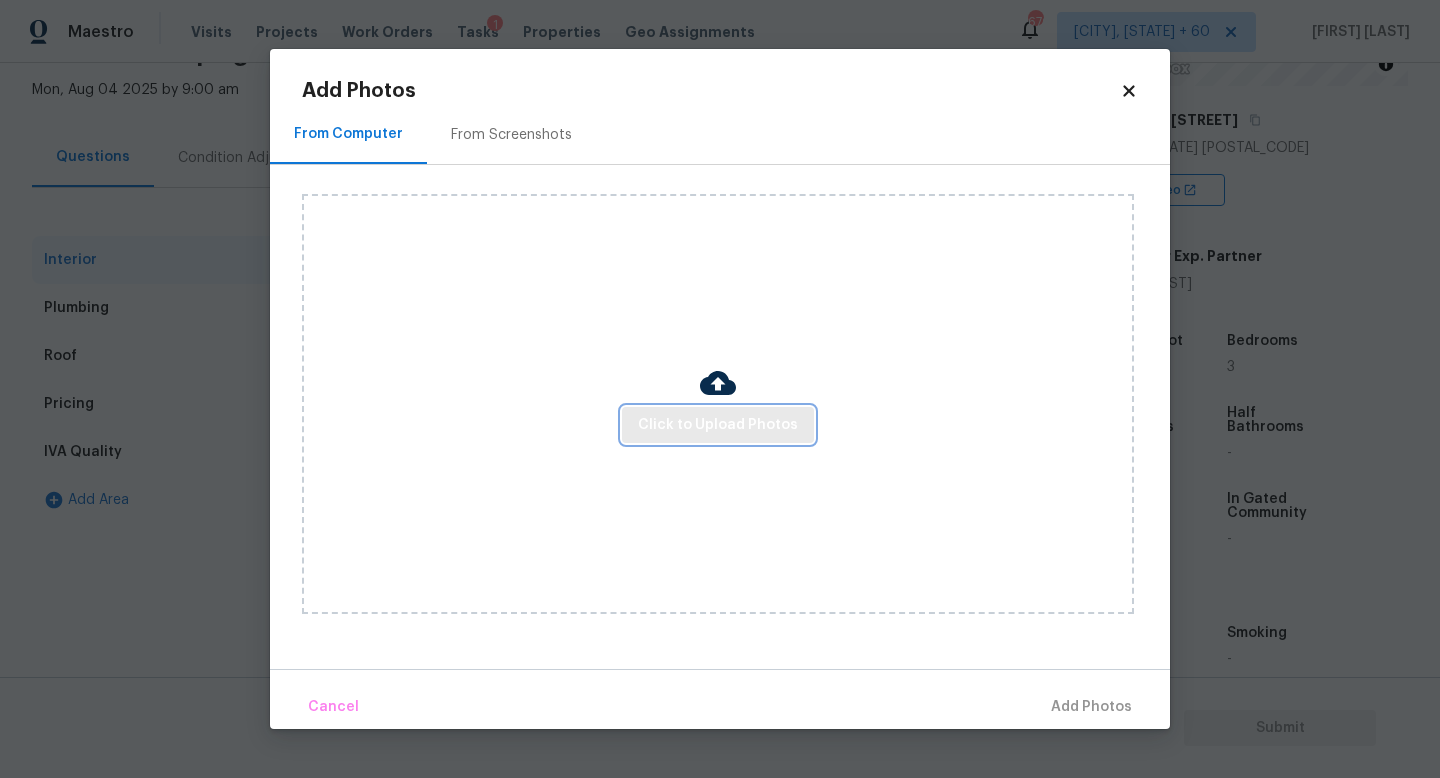 click on "Click to Upload Photos" at bounding box center (718, 425) 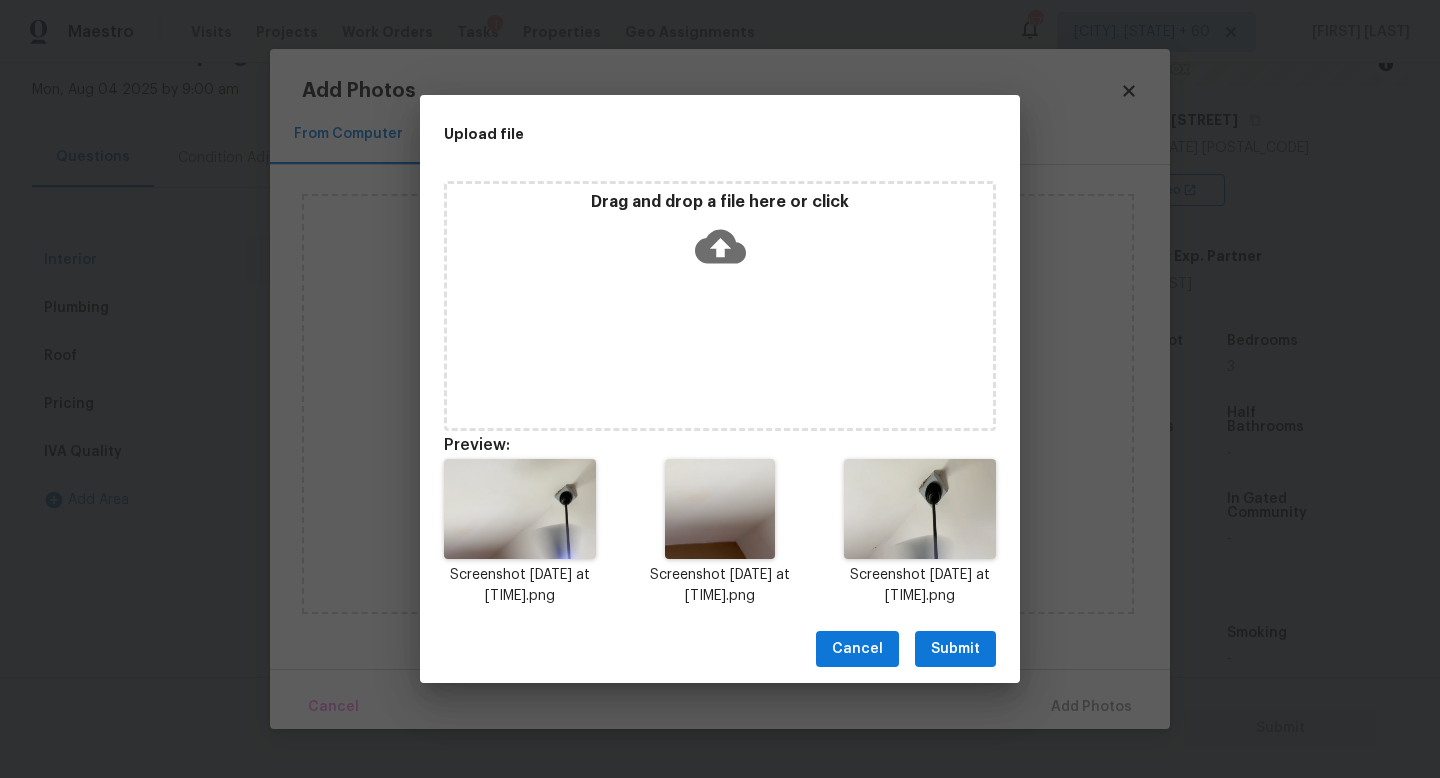 click on "Submit" at bounding box center (955, 649) 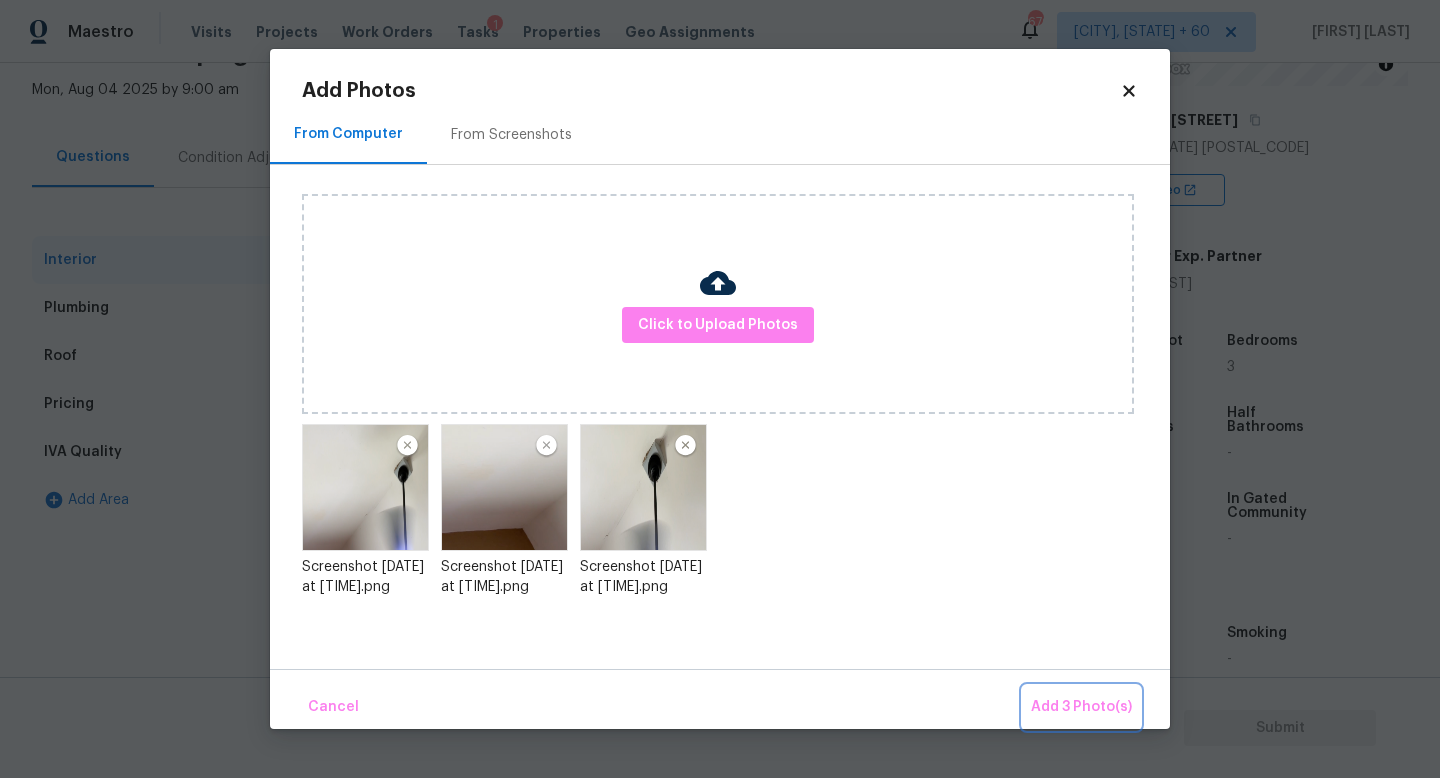 click on "Add 3 Photo(s)" at bounding box center (1081, 707) 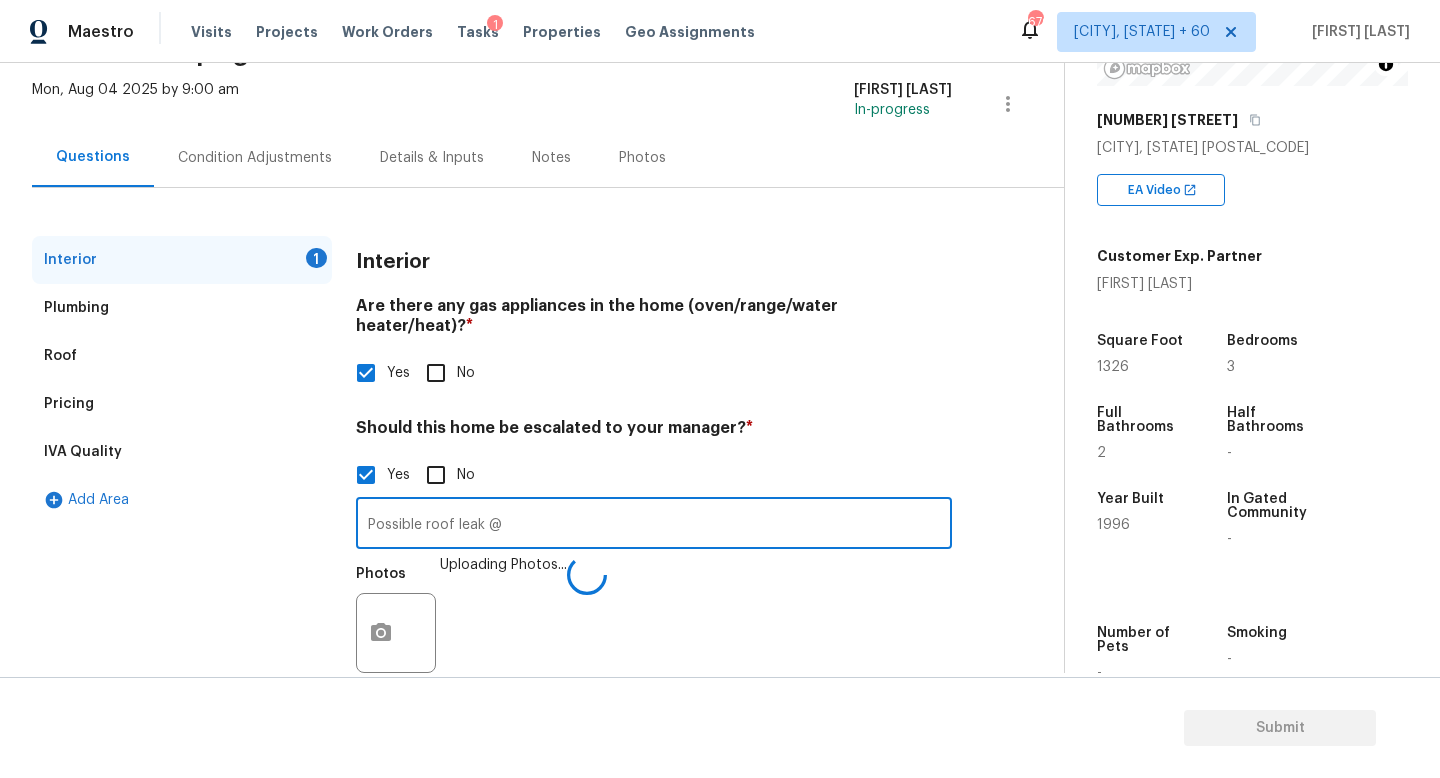 click on "Possible roof leak @" at bounding box center (654, 525) 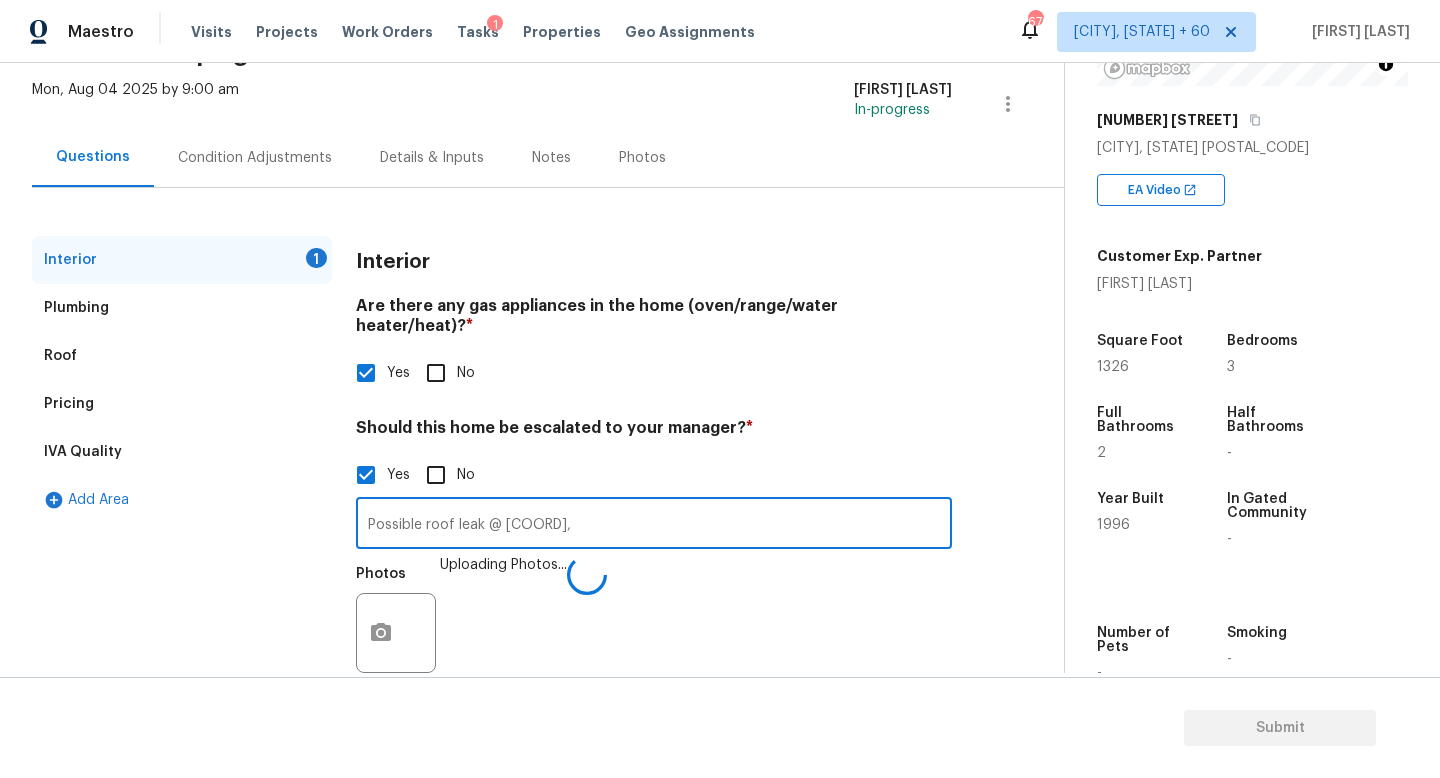 type on "Possible roof leak @ [COORD]," 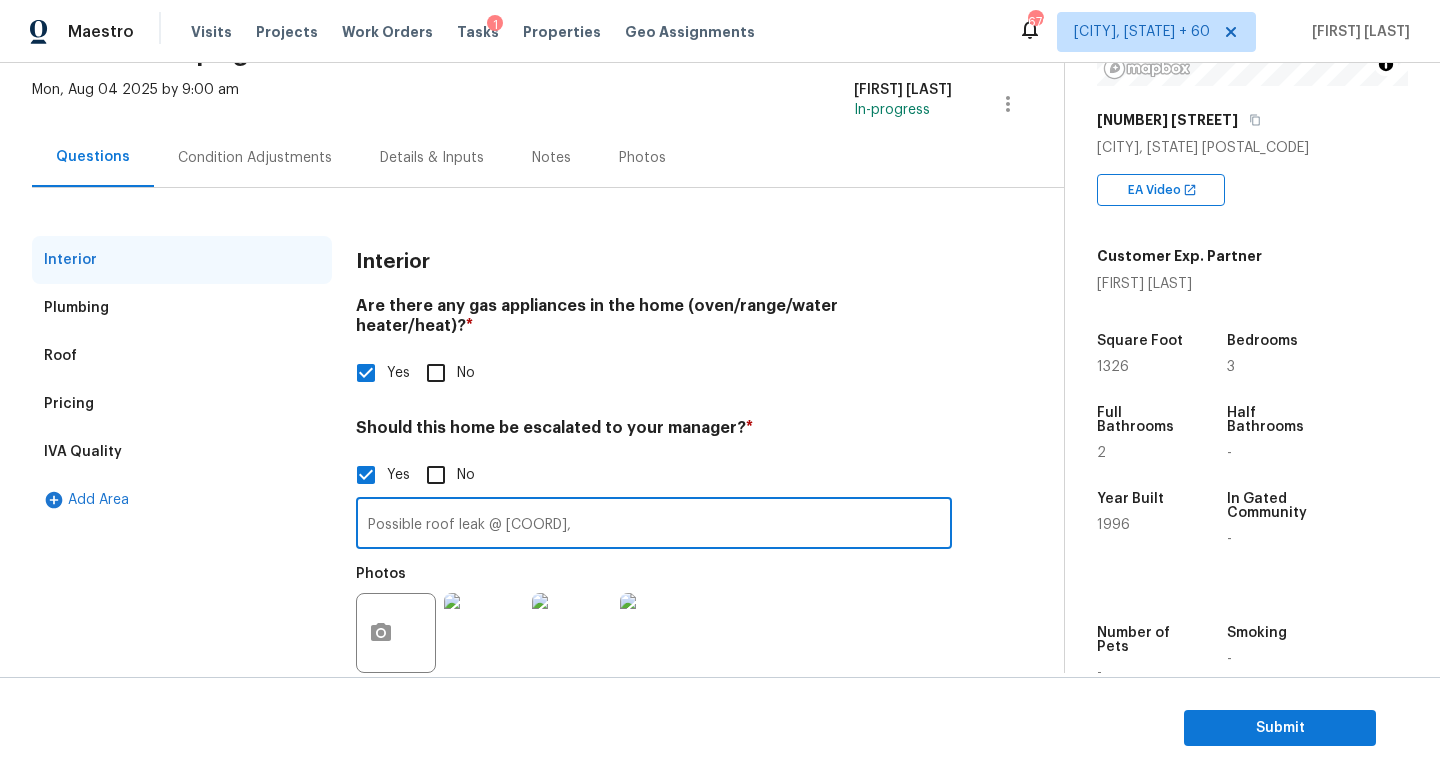click on "Condition Adjustments" at bounding box center [255, 158] 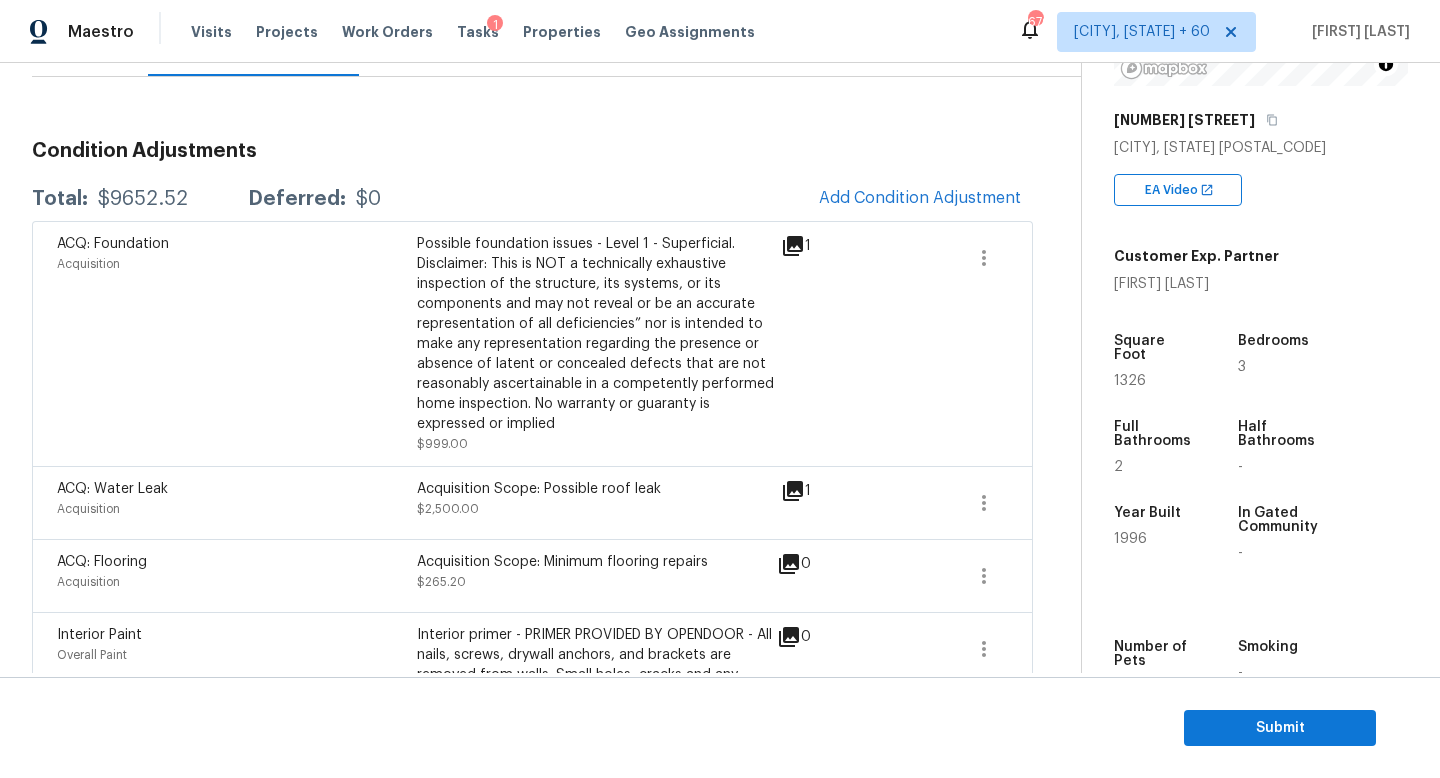 scroll, scrollTop: 221, scrollLeft: 0, axis: vertical 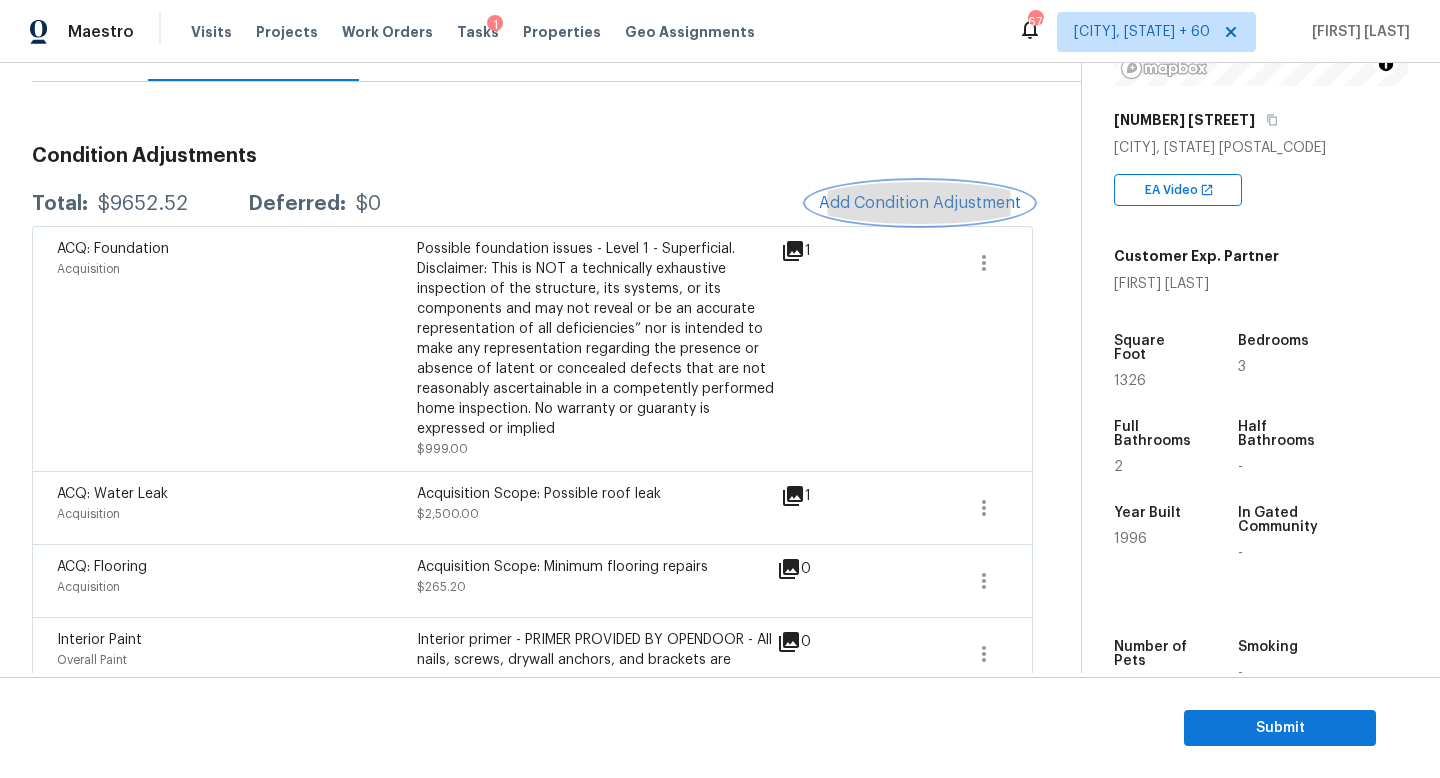 click on "Add Condition Adjustment" at bounding box center (920, 203) 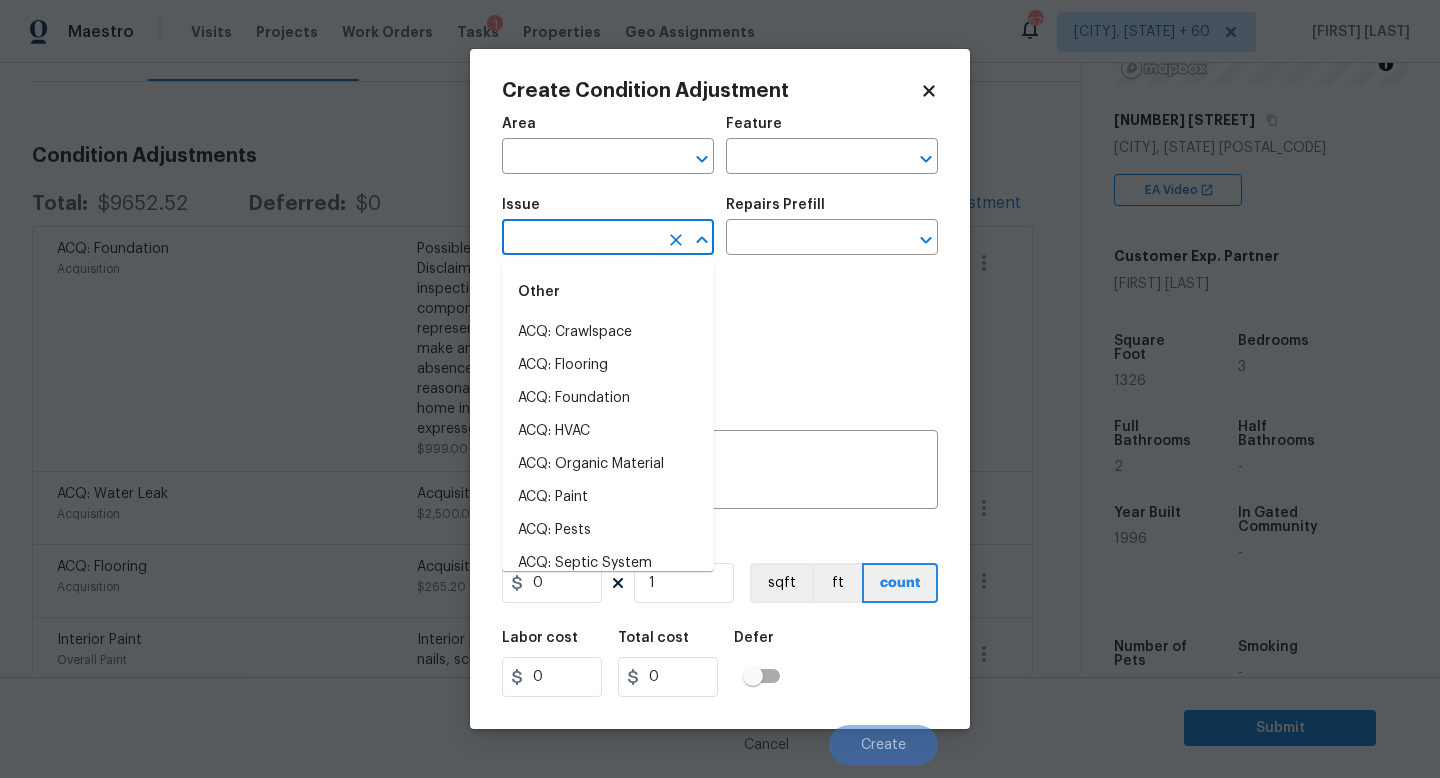 click at bounding box center (580, 239) 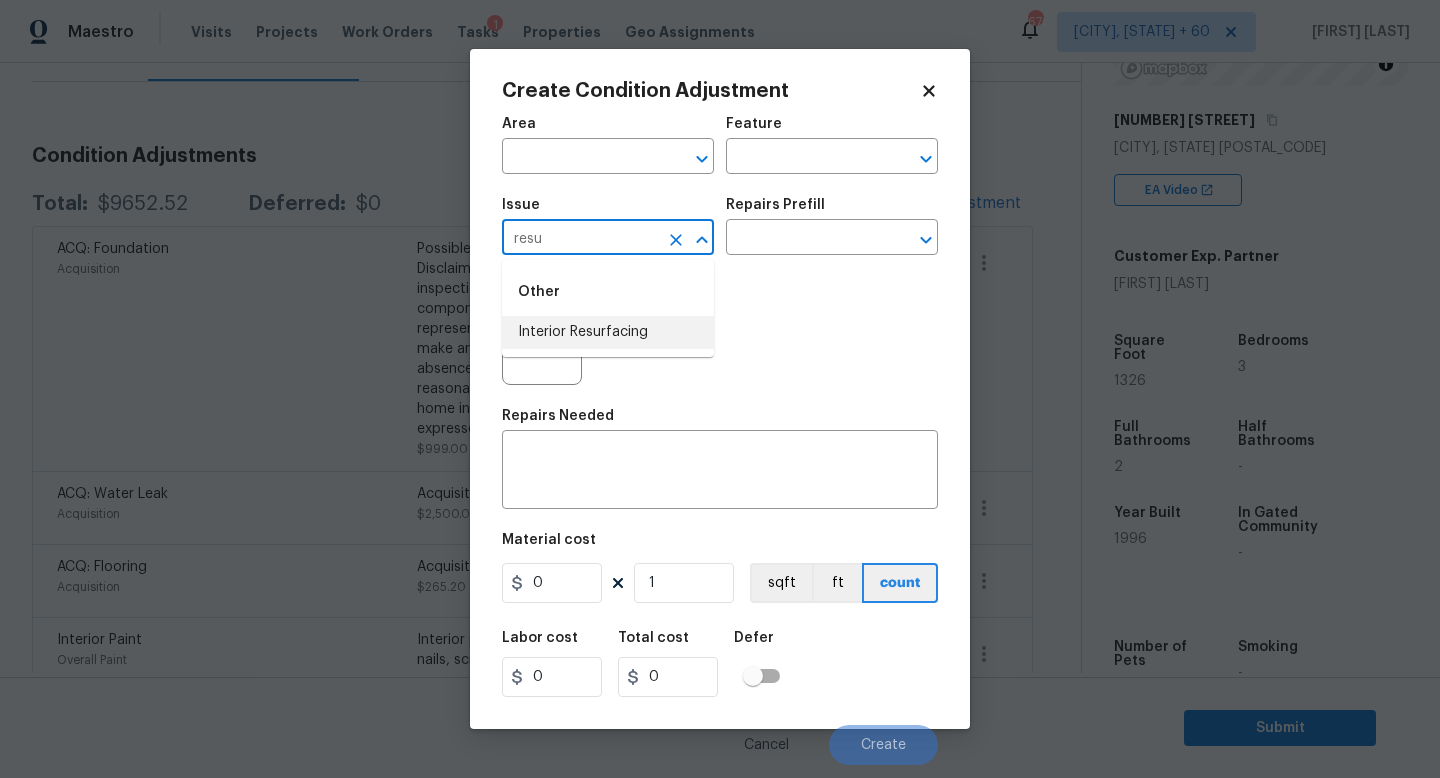 click on "Interior Resurfacing" at bounding box center (608, 332) 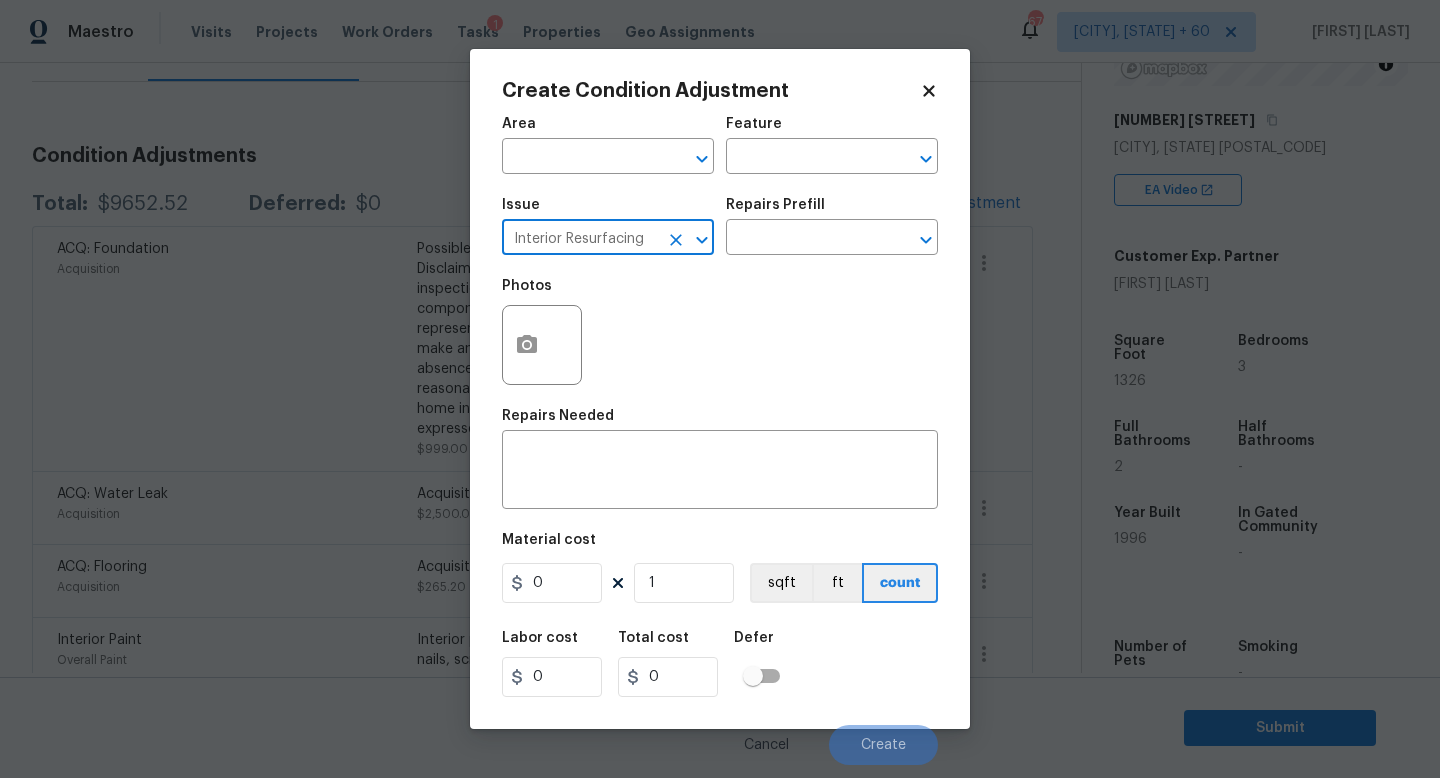type on "Interior Resurfacing" 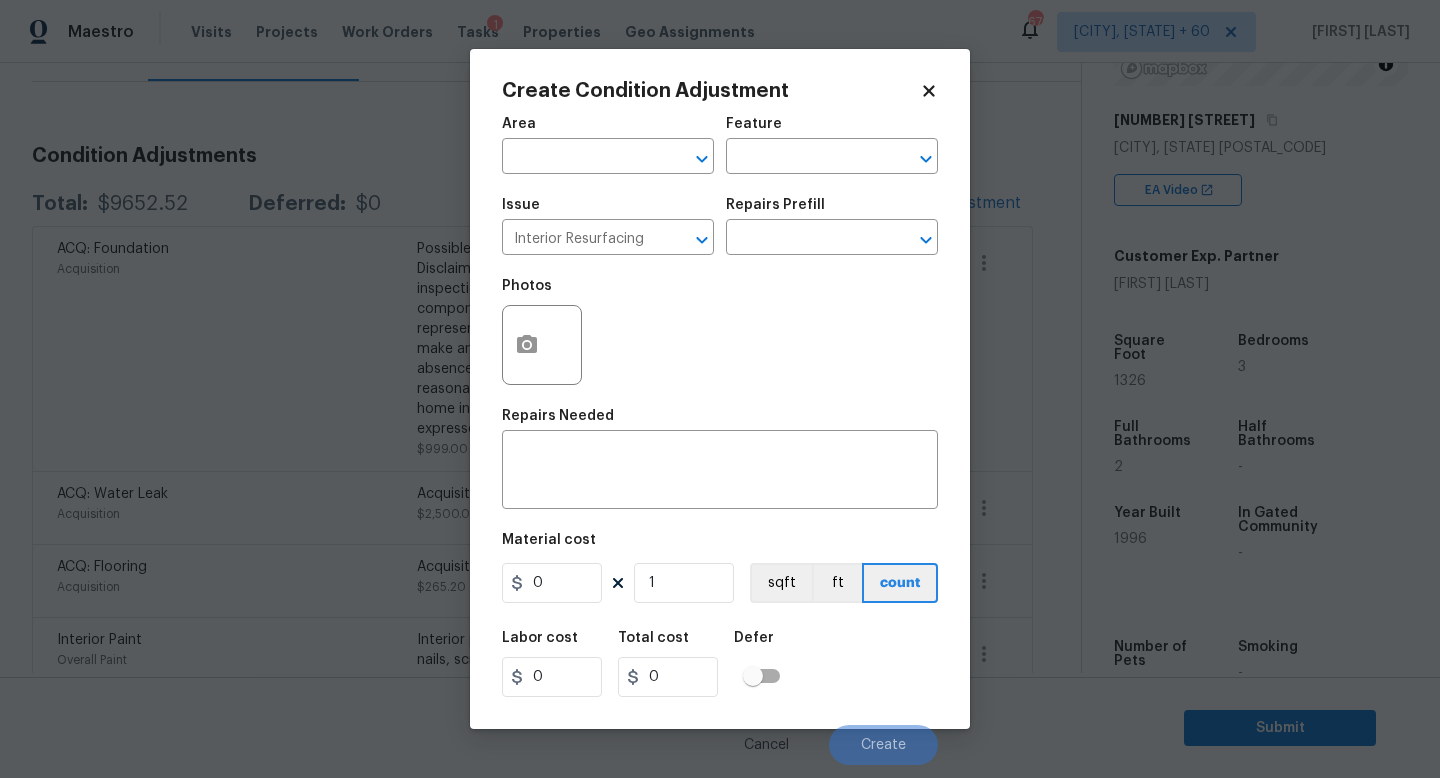 click on "Repairs Prefill" at bounding box center [832, 211] 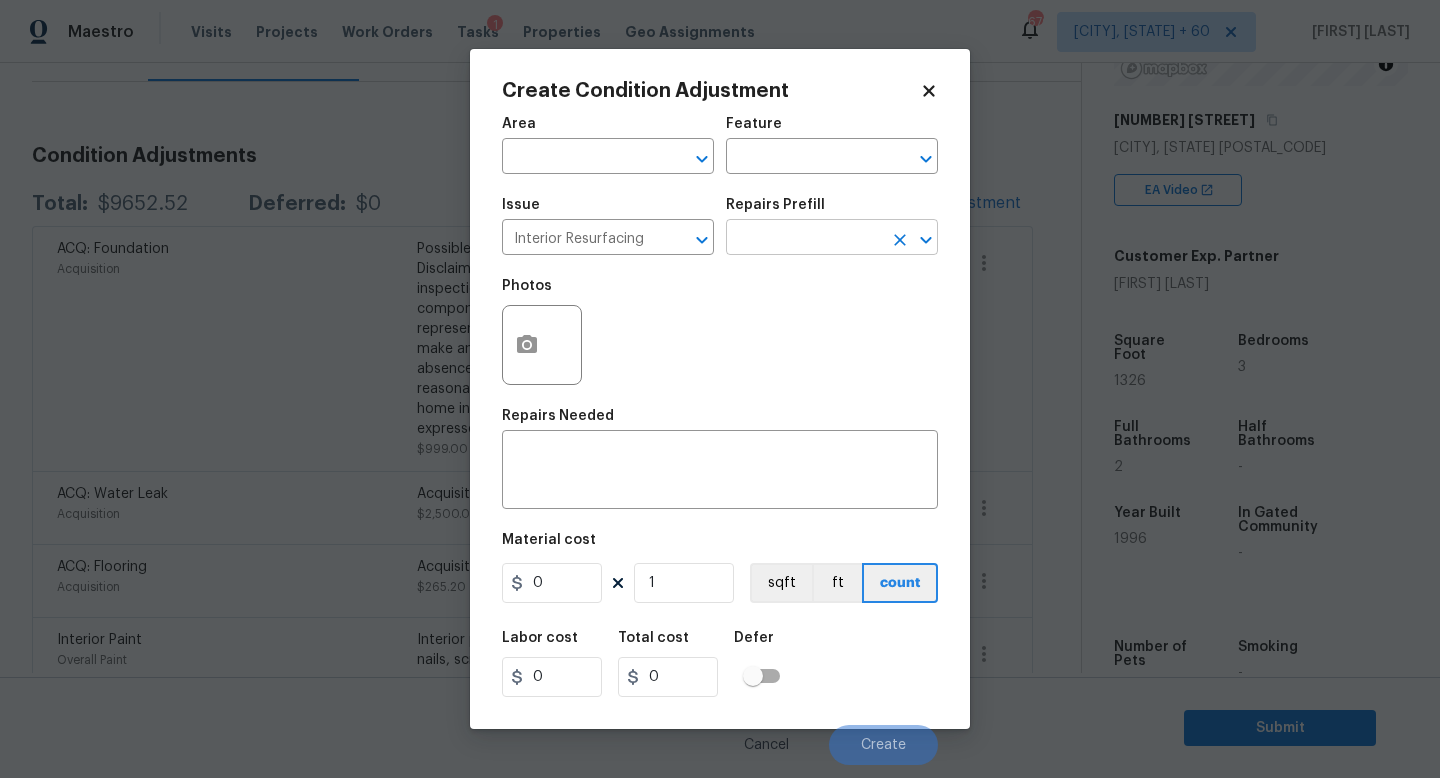 click at bounding box center [804, 239] 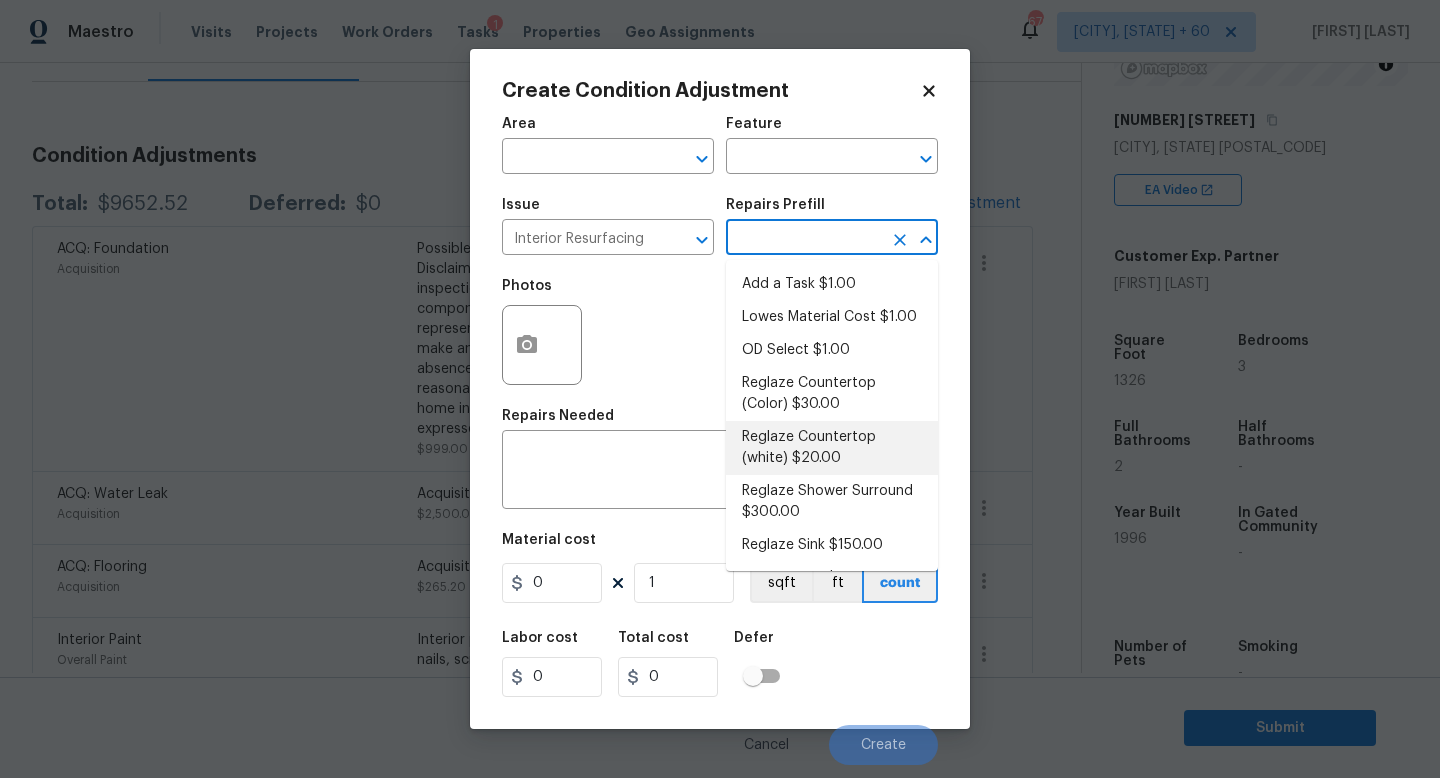 scroll, scrollTop: 32, scrollLeft: 0, axis: vertical 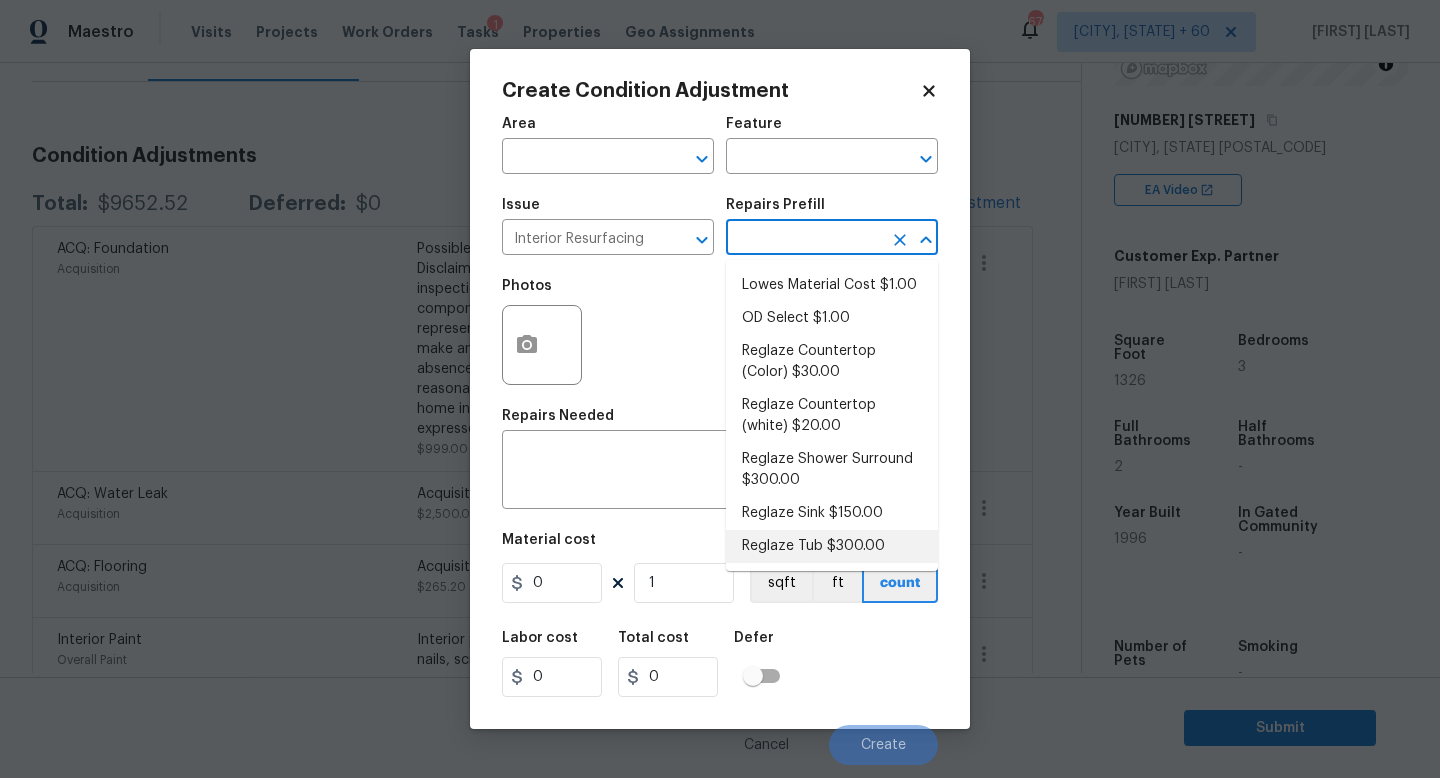 click on "Reglaze Tub $300.00" at bounding box center [832, 546] 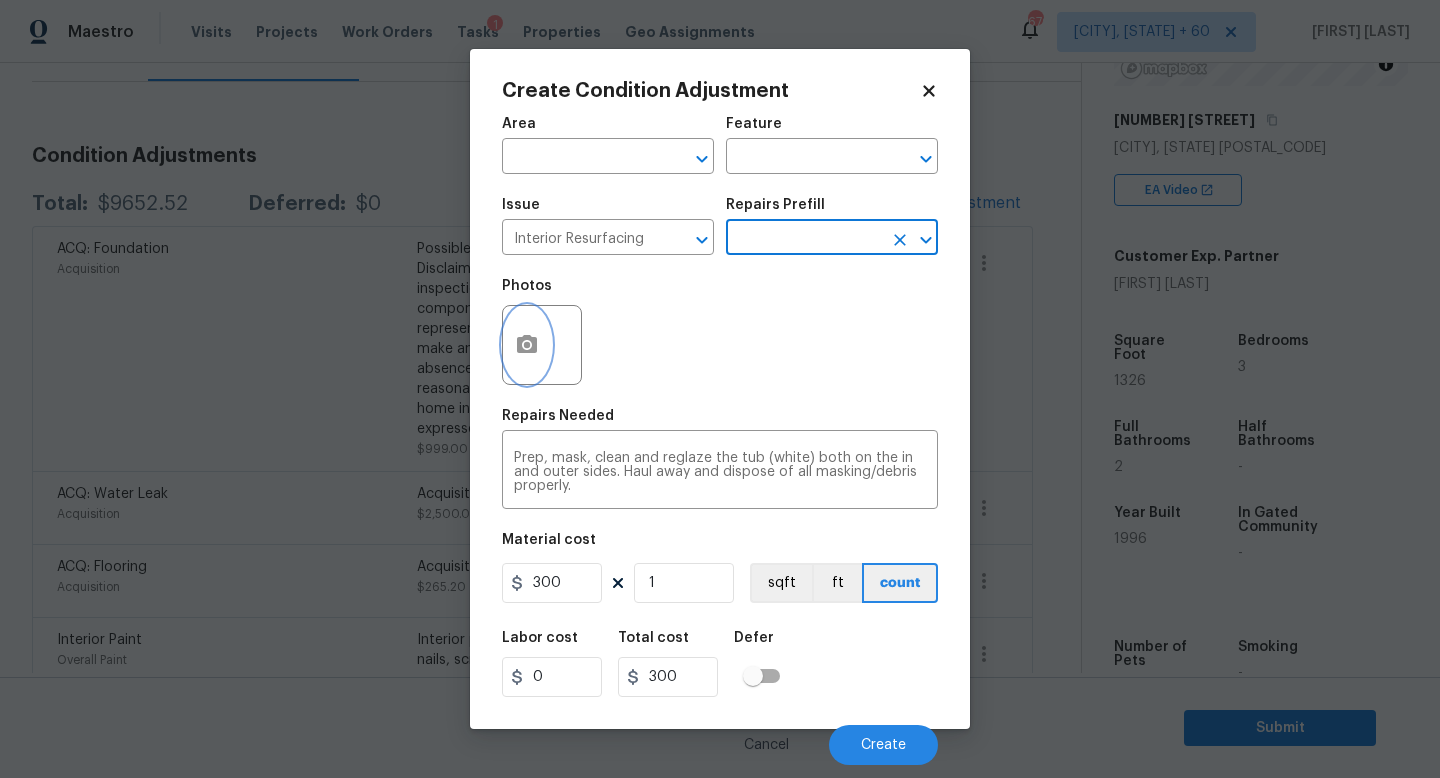 click 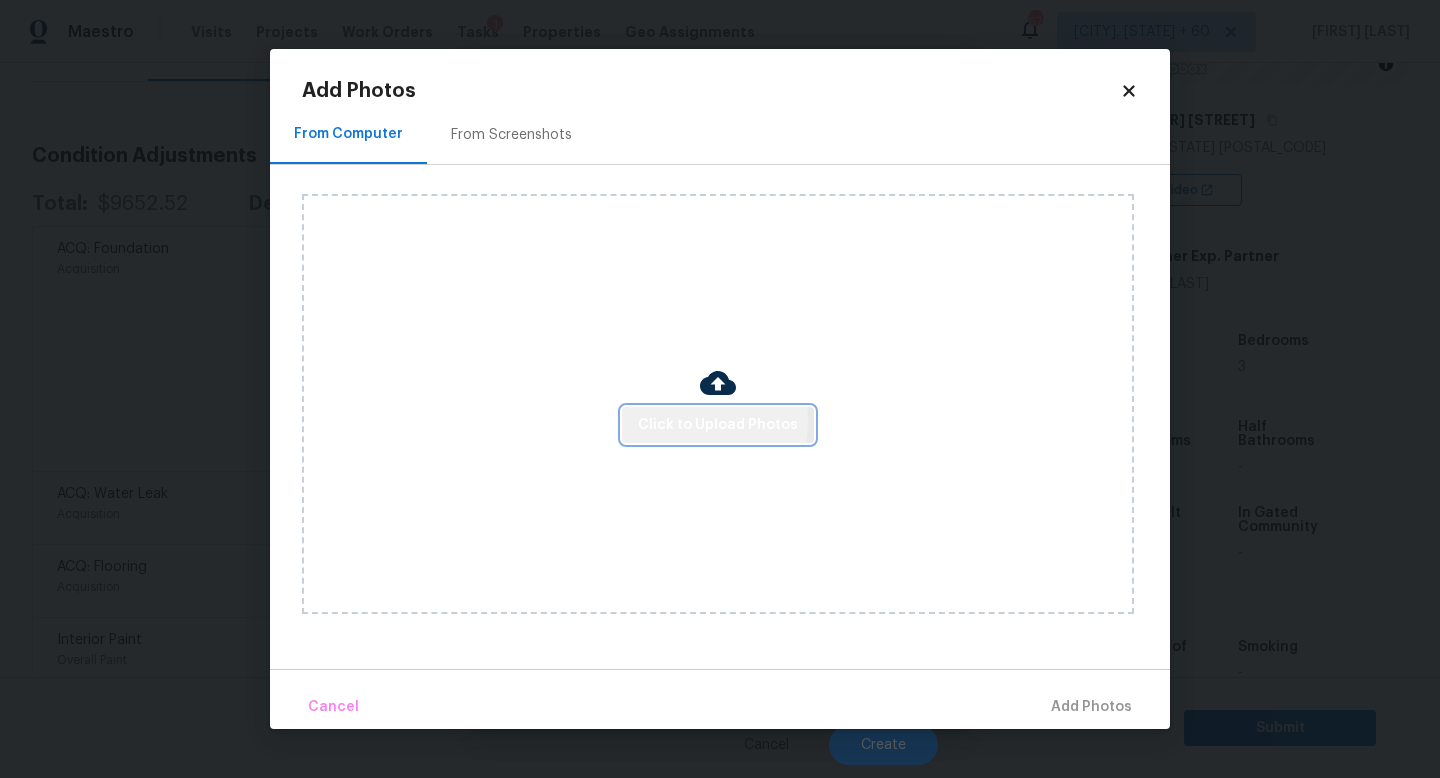 click on "Click to Upload Photos" at bounding box center (718, 425) 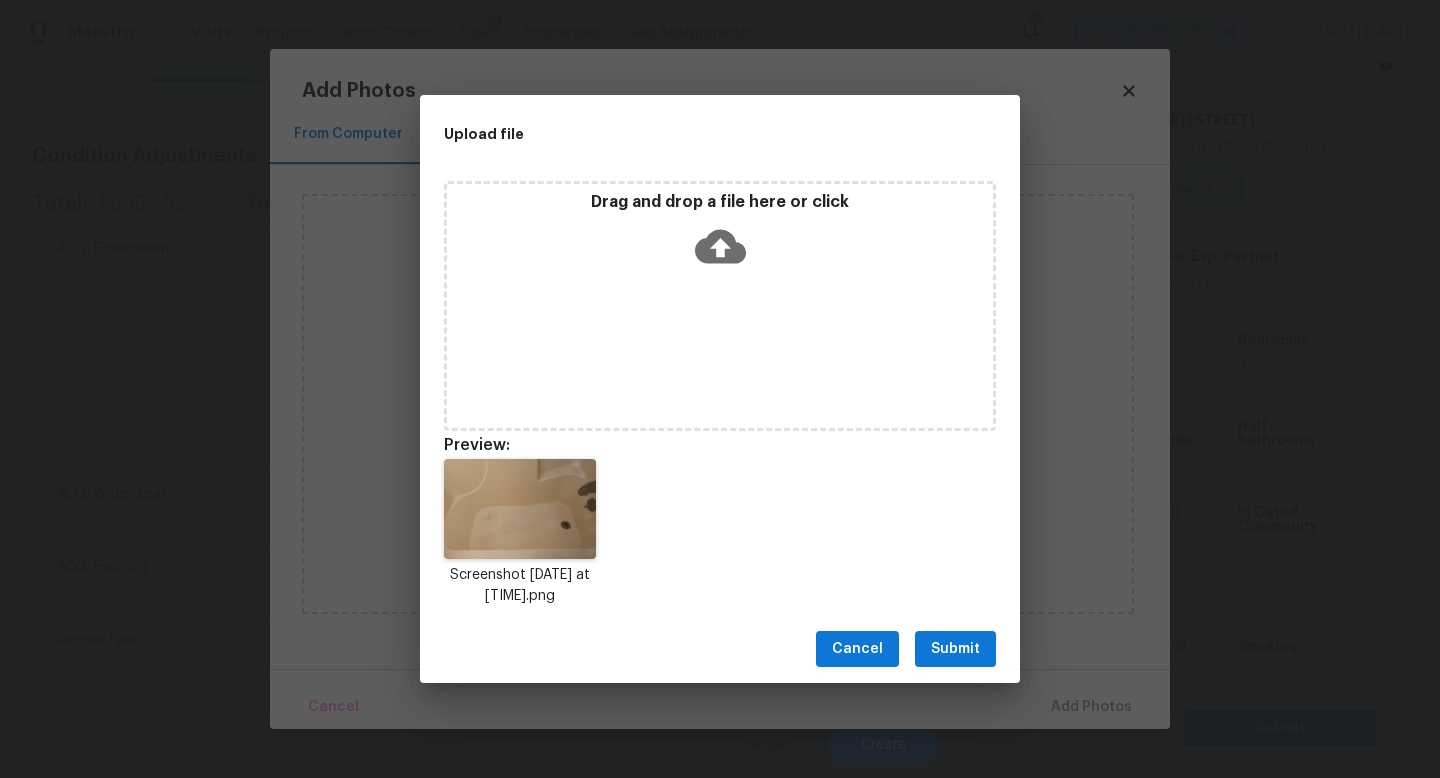 click on "Submit" at bounding box center [955, 649] 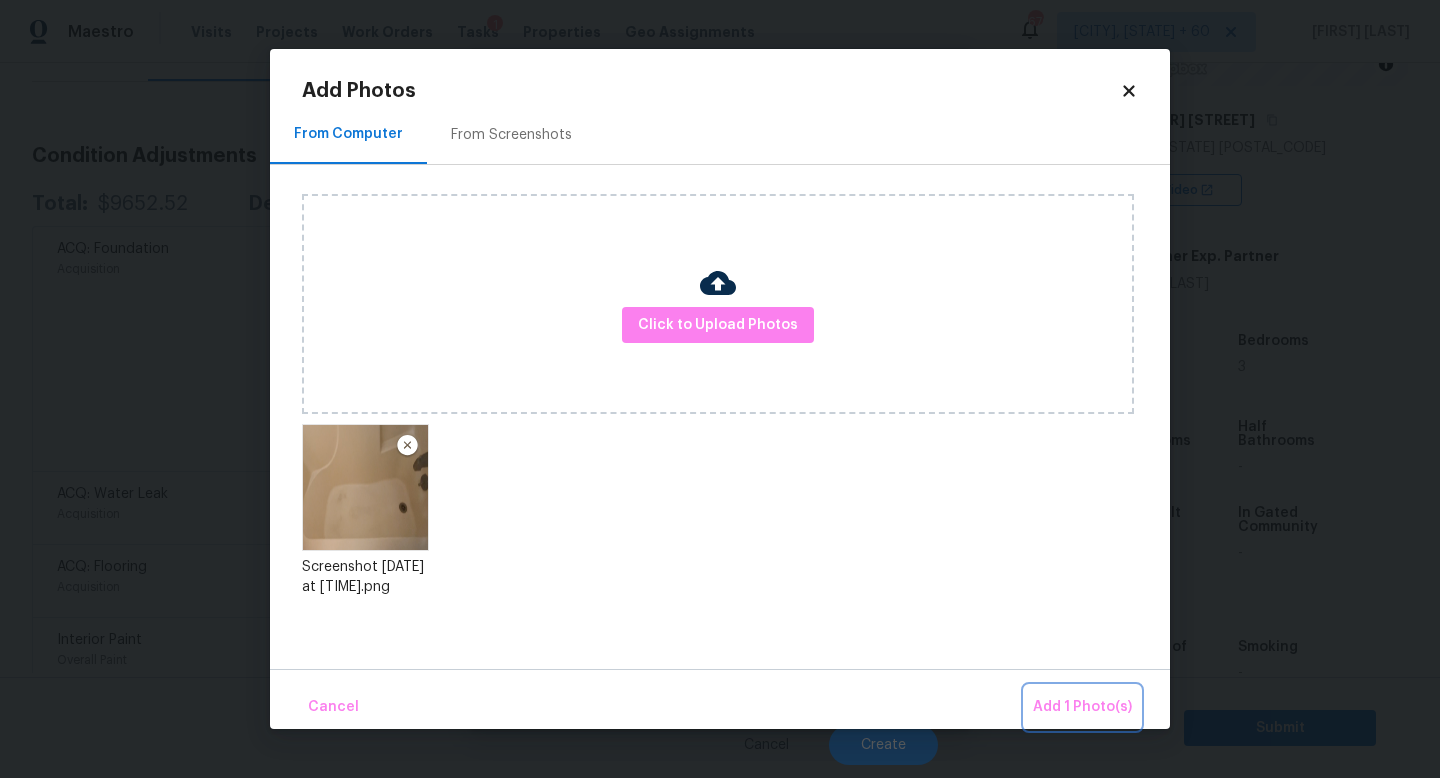 click on "Add 1 Photo(s)" at bounding box center [1082, 707] 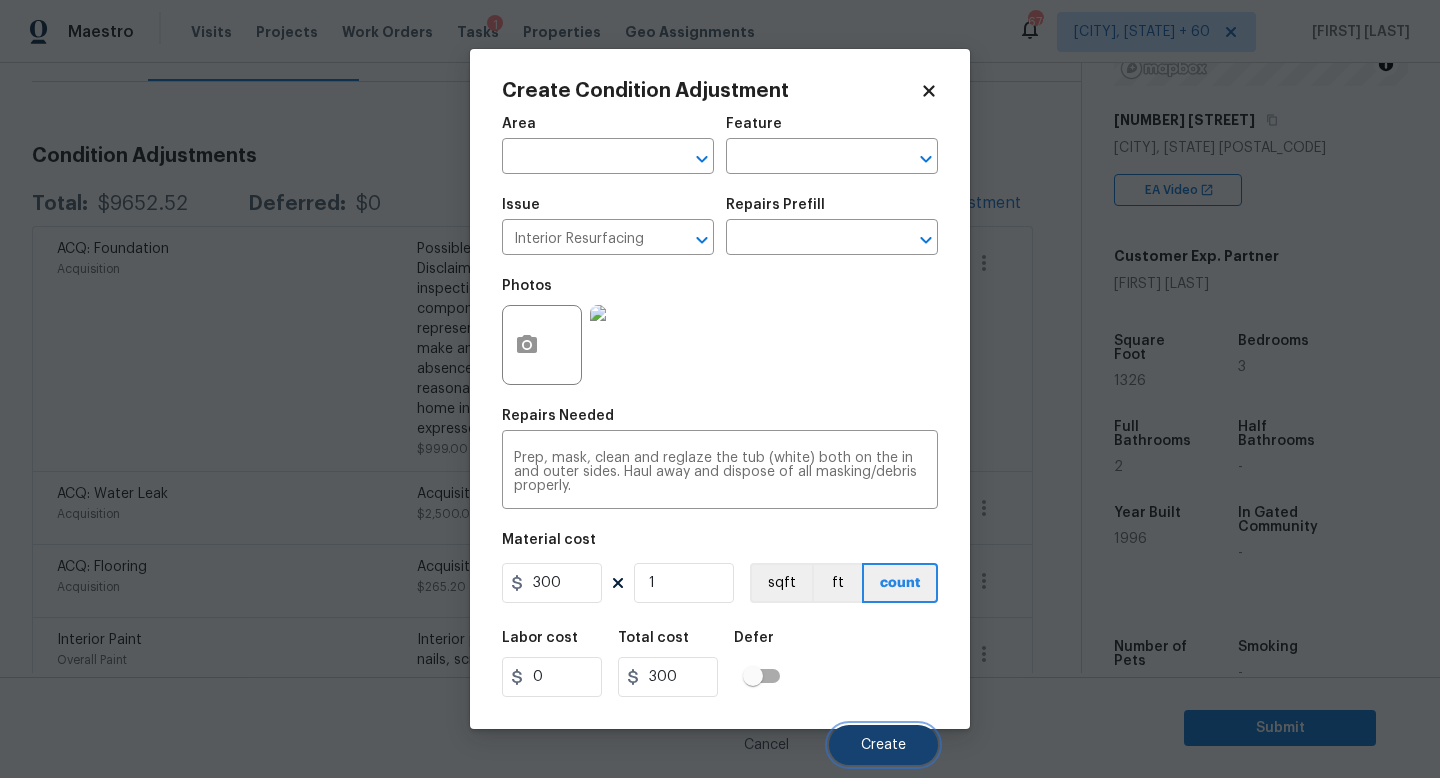 click on "Create" at bounding box center [883, 745] 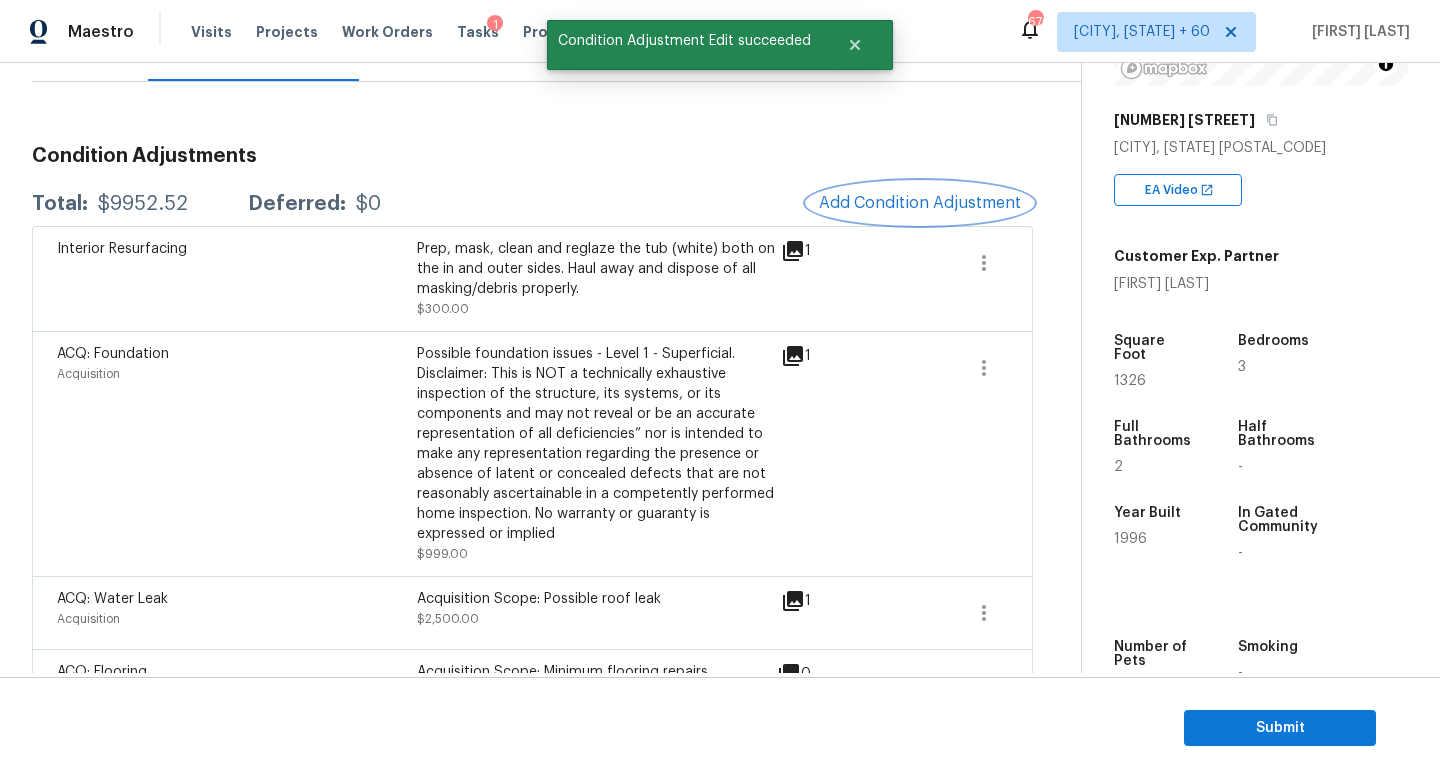 scroll, scrollTop: 202, scrollLeft: 0, axis: vertical 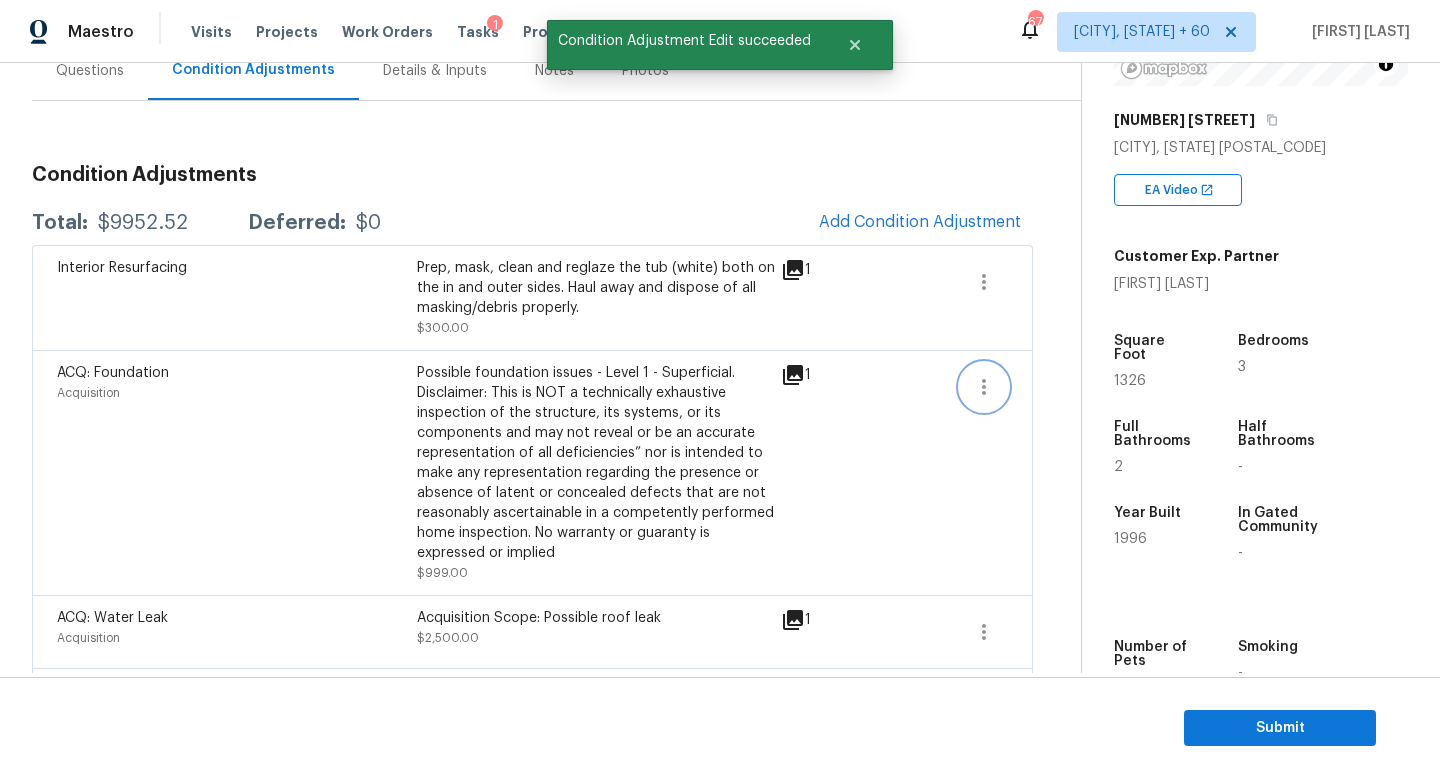 click 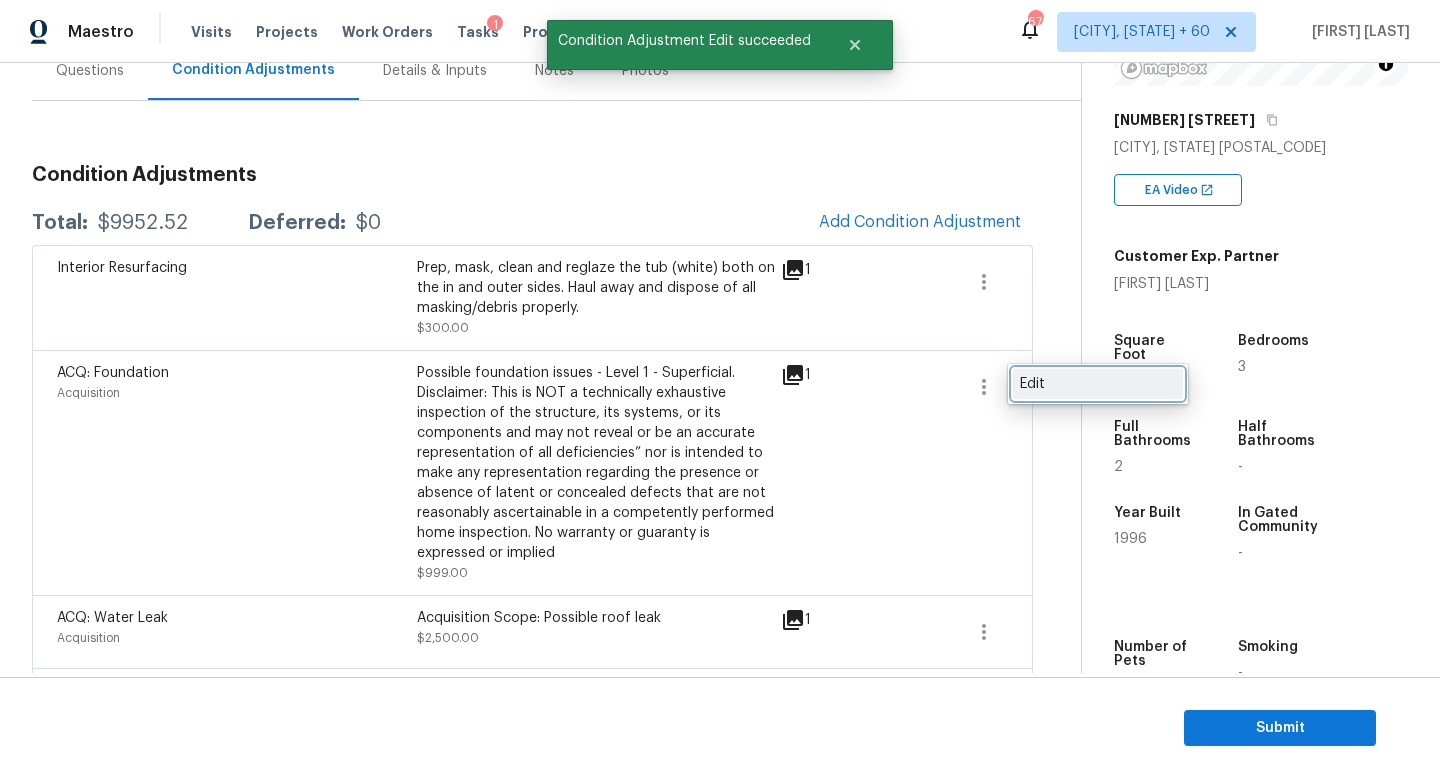 click on "Edit" at bounding box center [1098, 384] 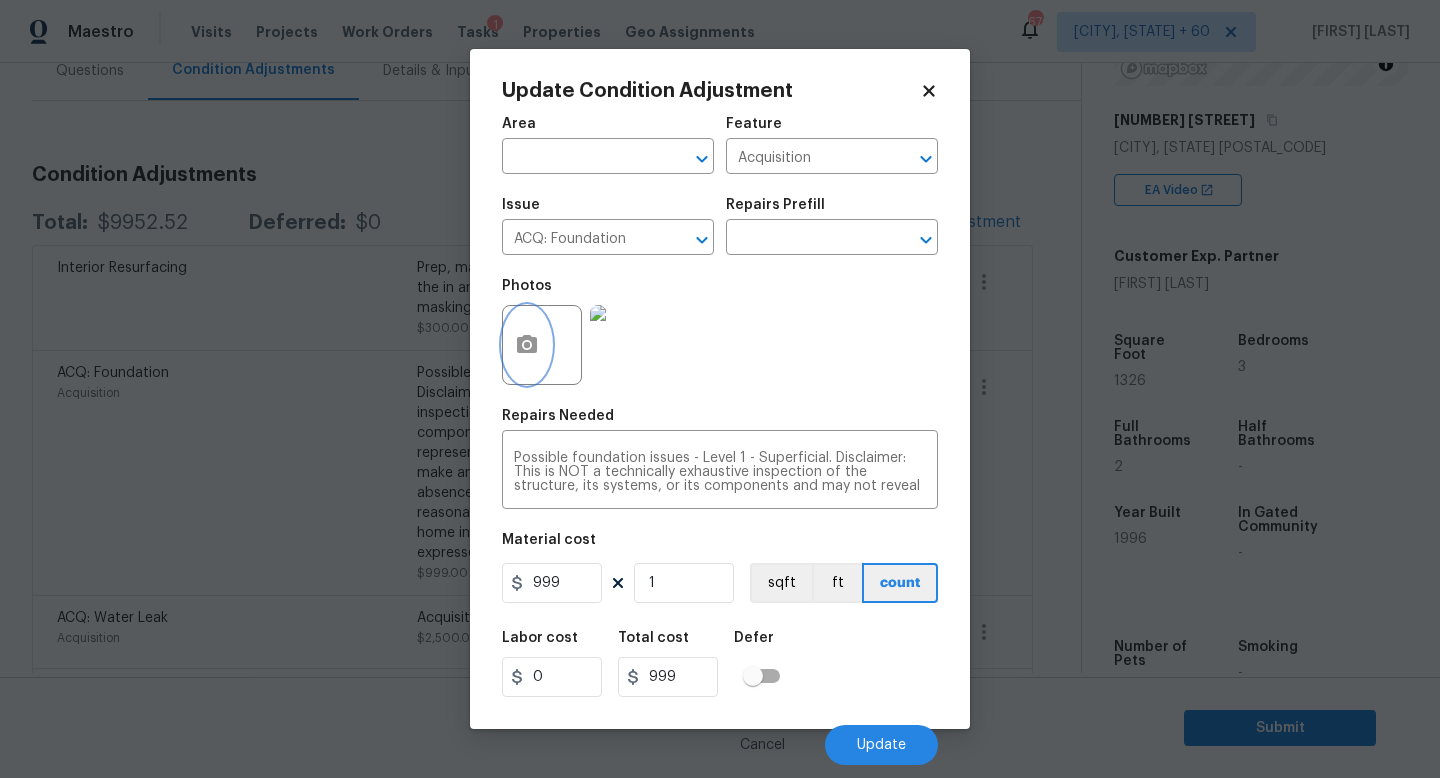 click at bounding box center [527, 345] 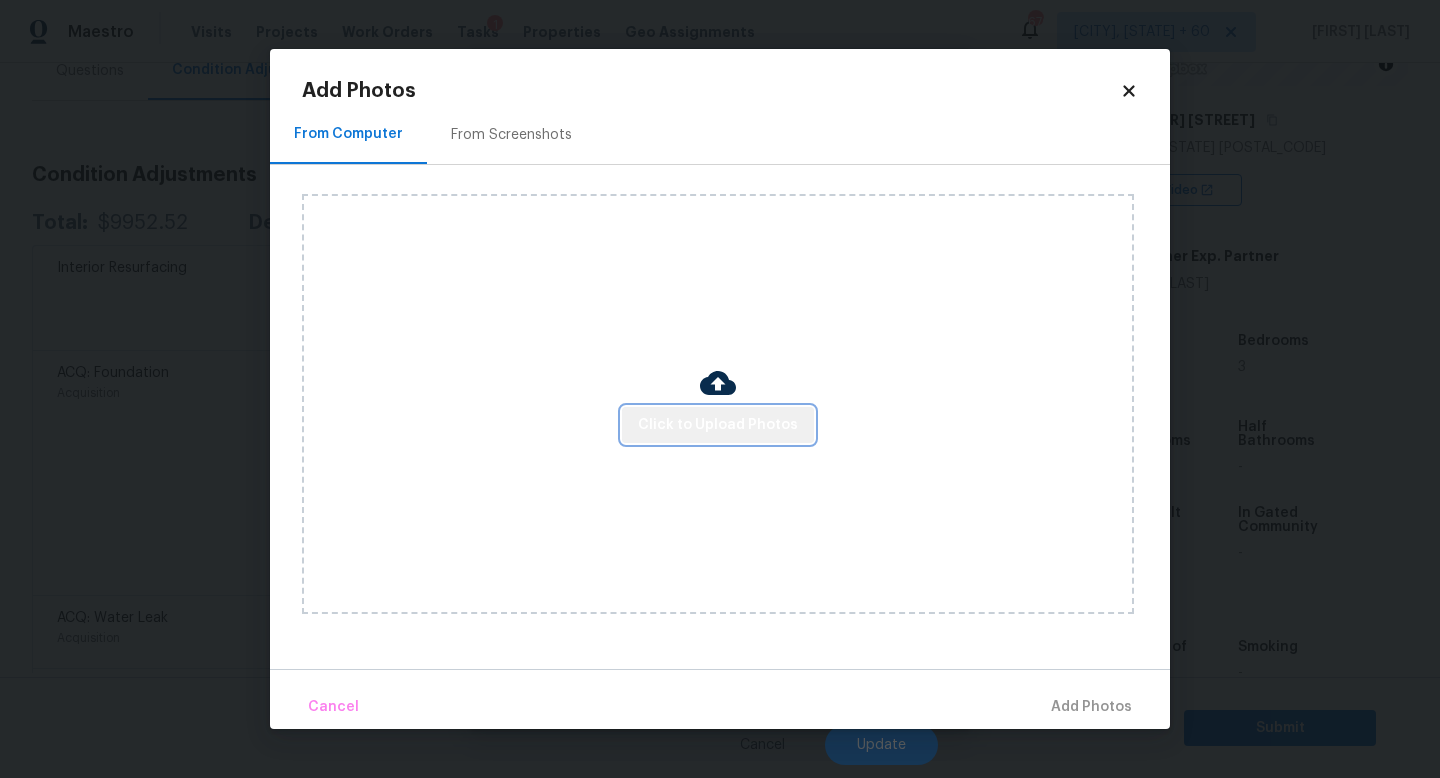 click on "Click to Upload Photos" at bounding box center [718, 425] 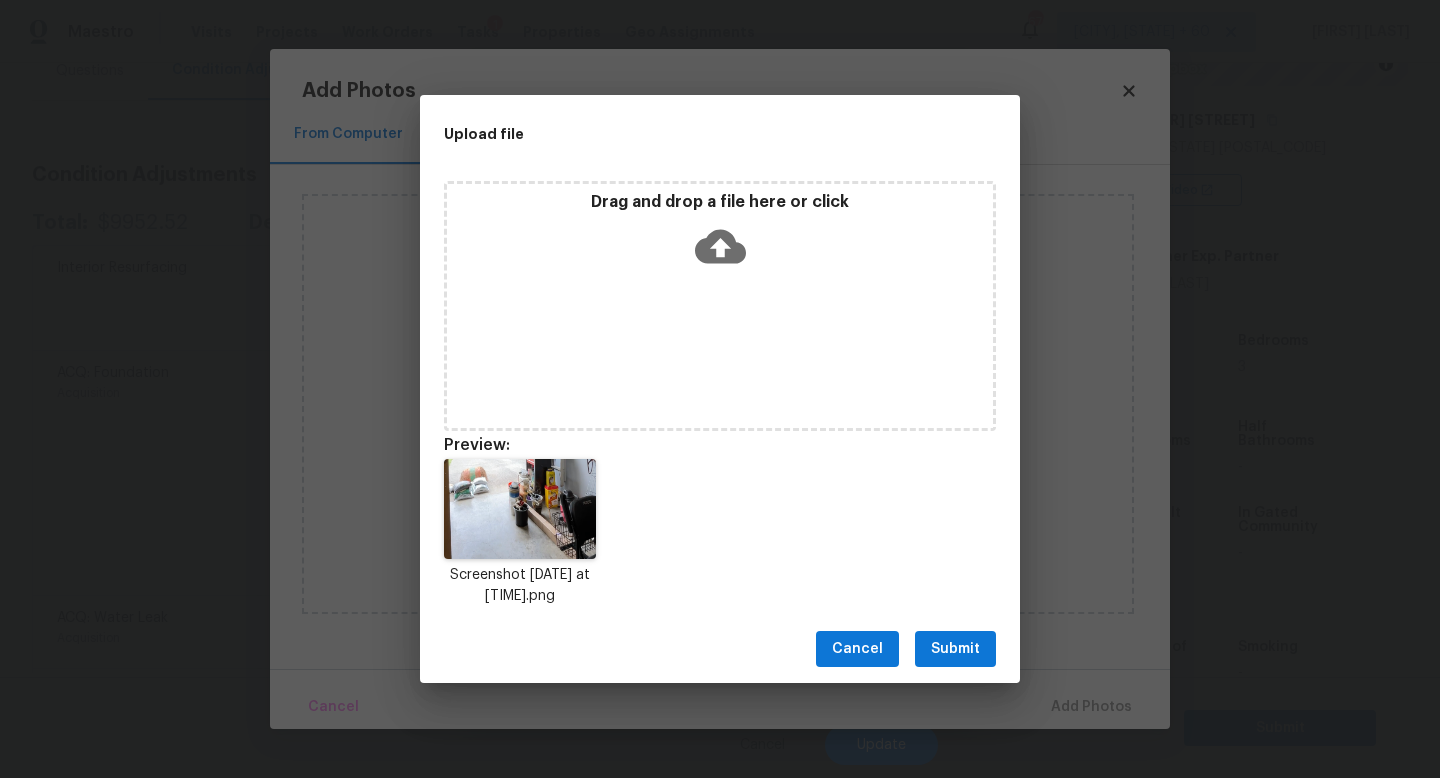 click on "Submit" at bounding box center (955, 649) 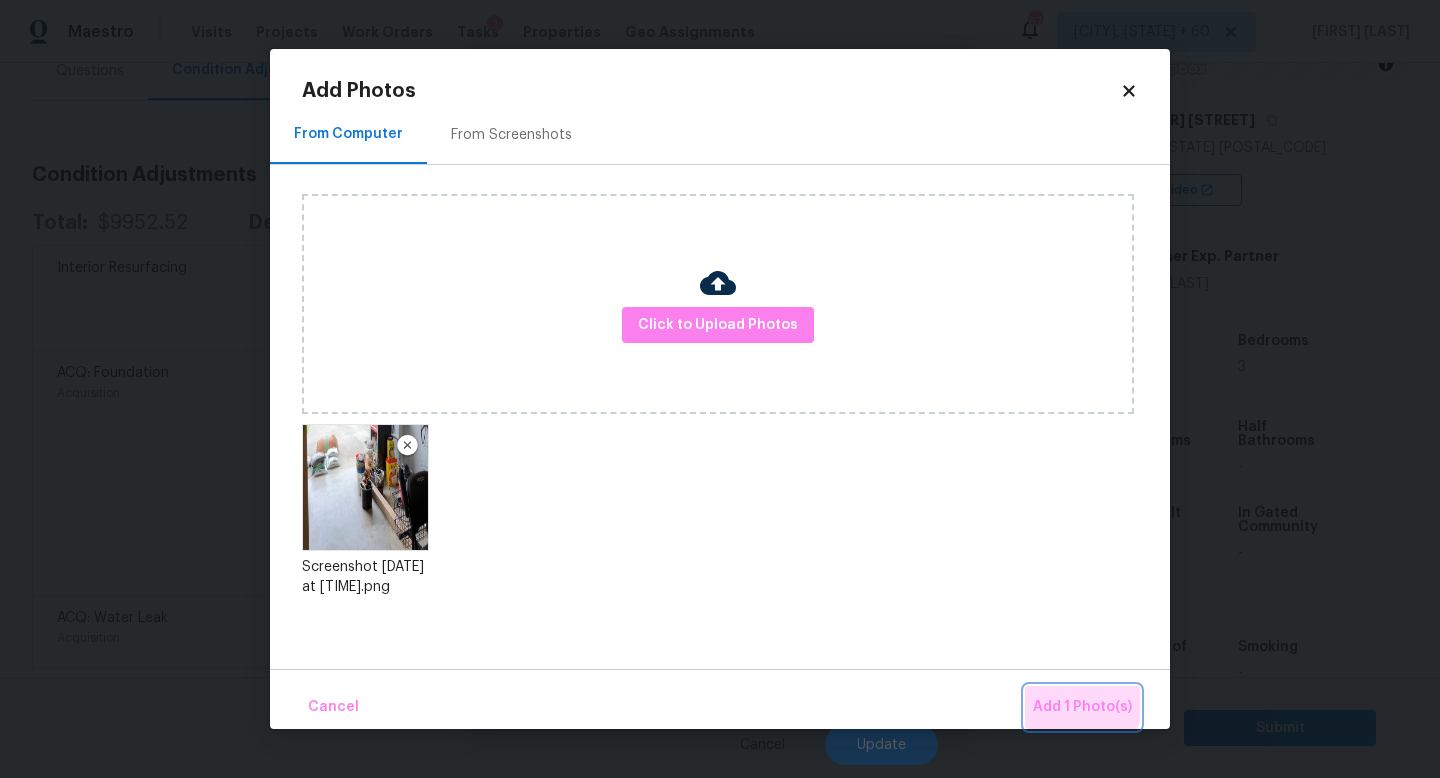 click on "Add 1 Photo(s)" at bounding box center (1082, 707) 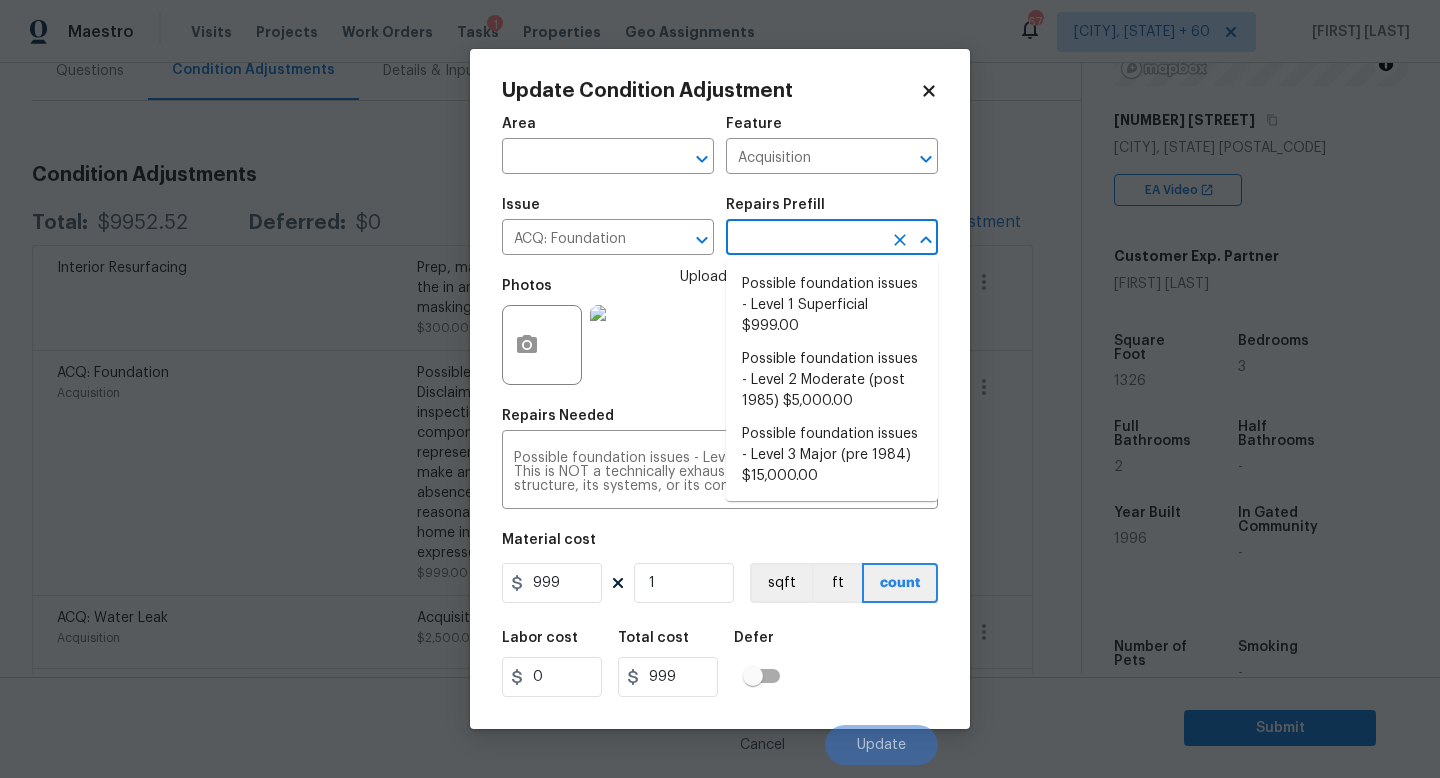 click at bounding box center (804, 239) 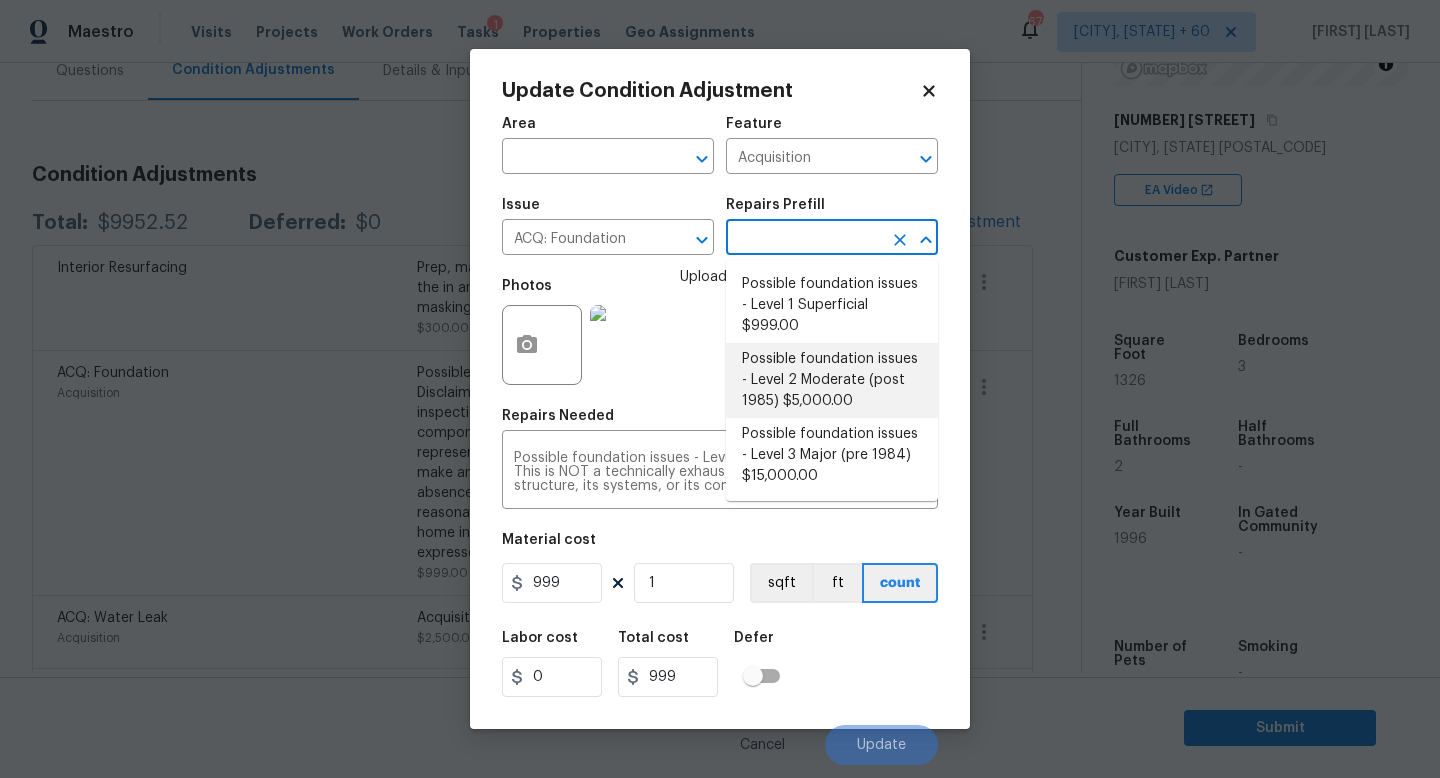 click on "Possible foundation issues - Level 2 Moderate (post 1985) $5,000.00" at bounding box center [832, 380] 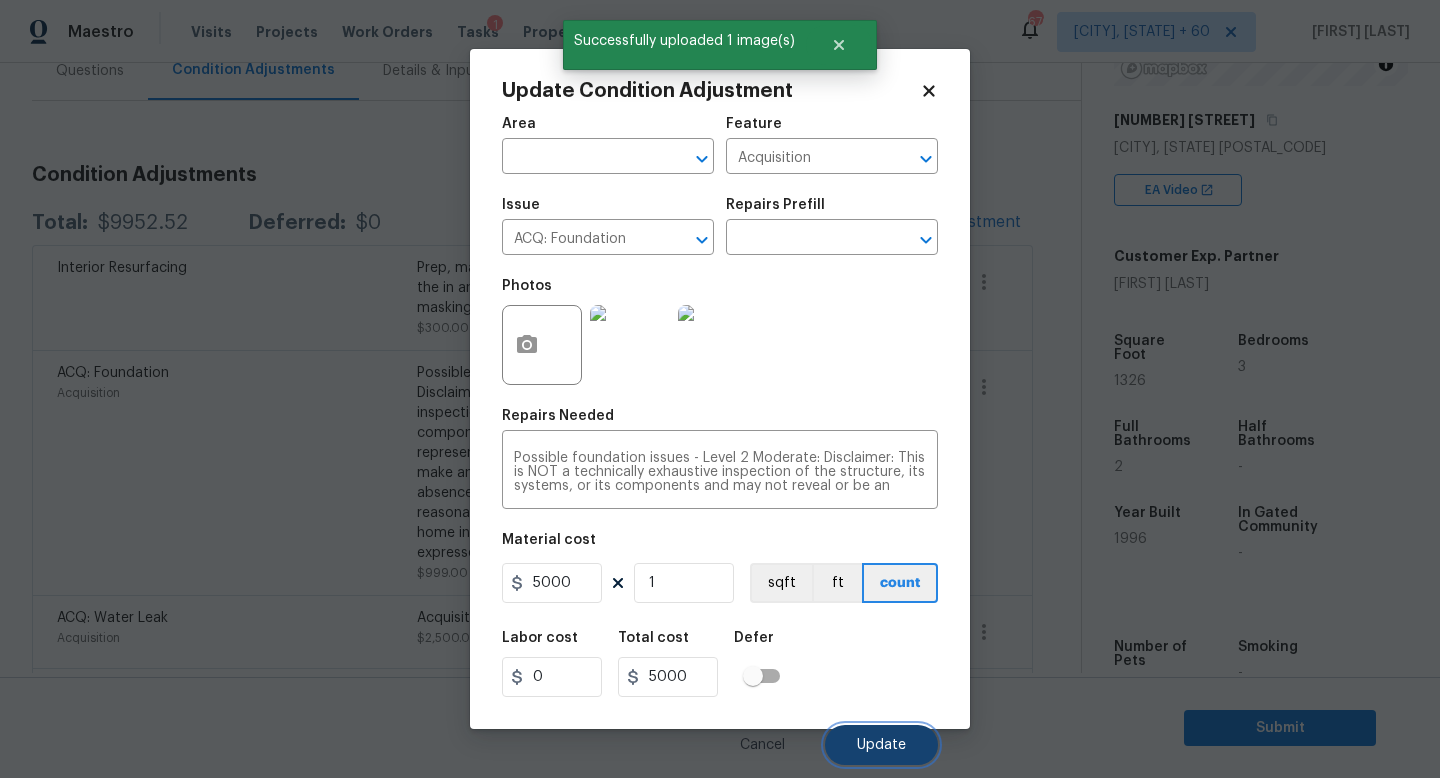 click on "Update" at bounding box center (881, 745) 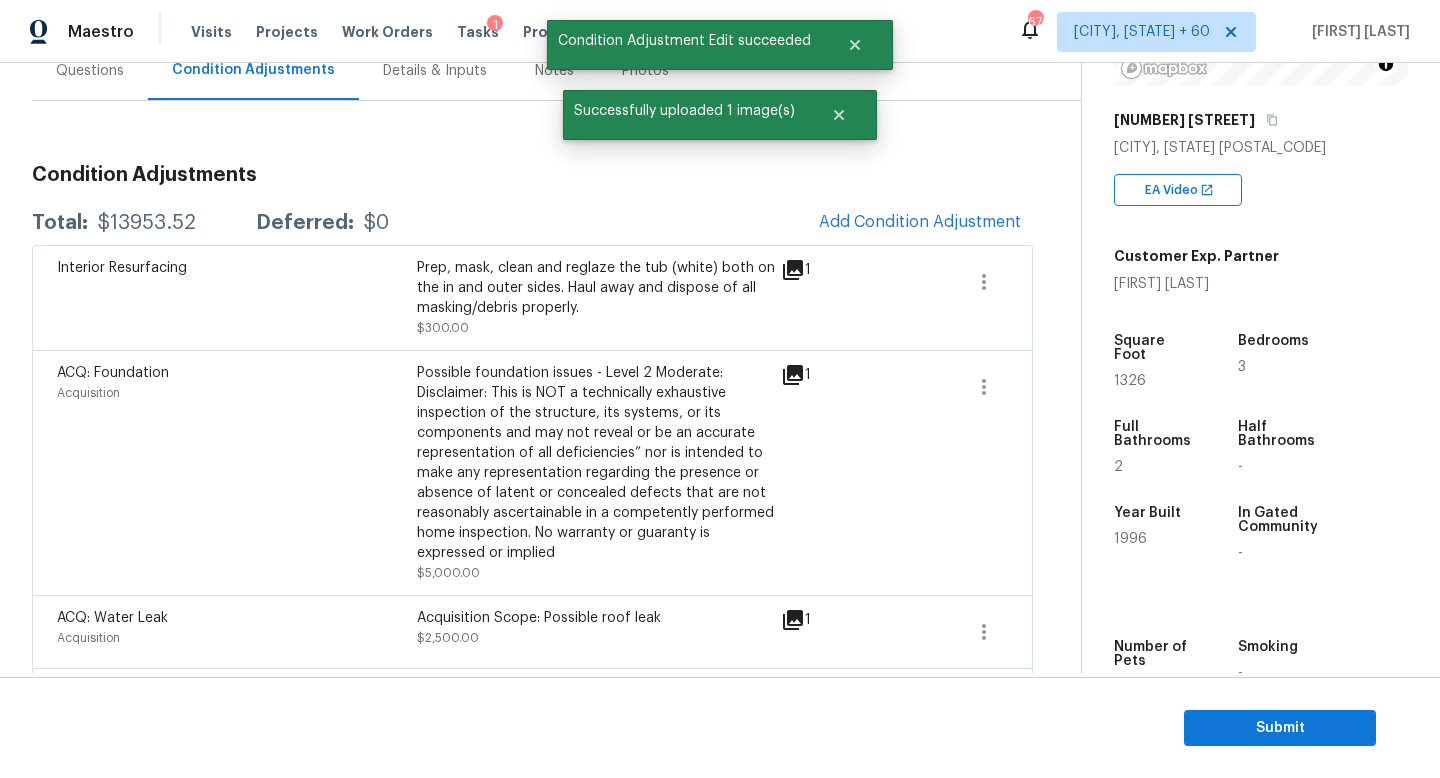 scroll, scrollTop: 65, scrollLeft: 0, axis: vertical 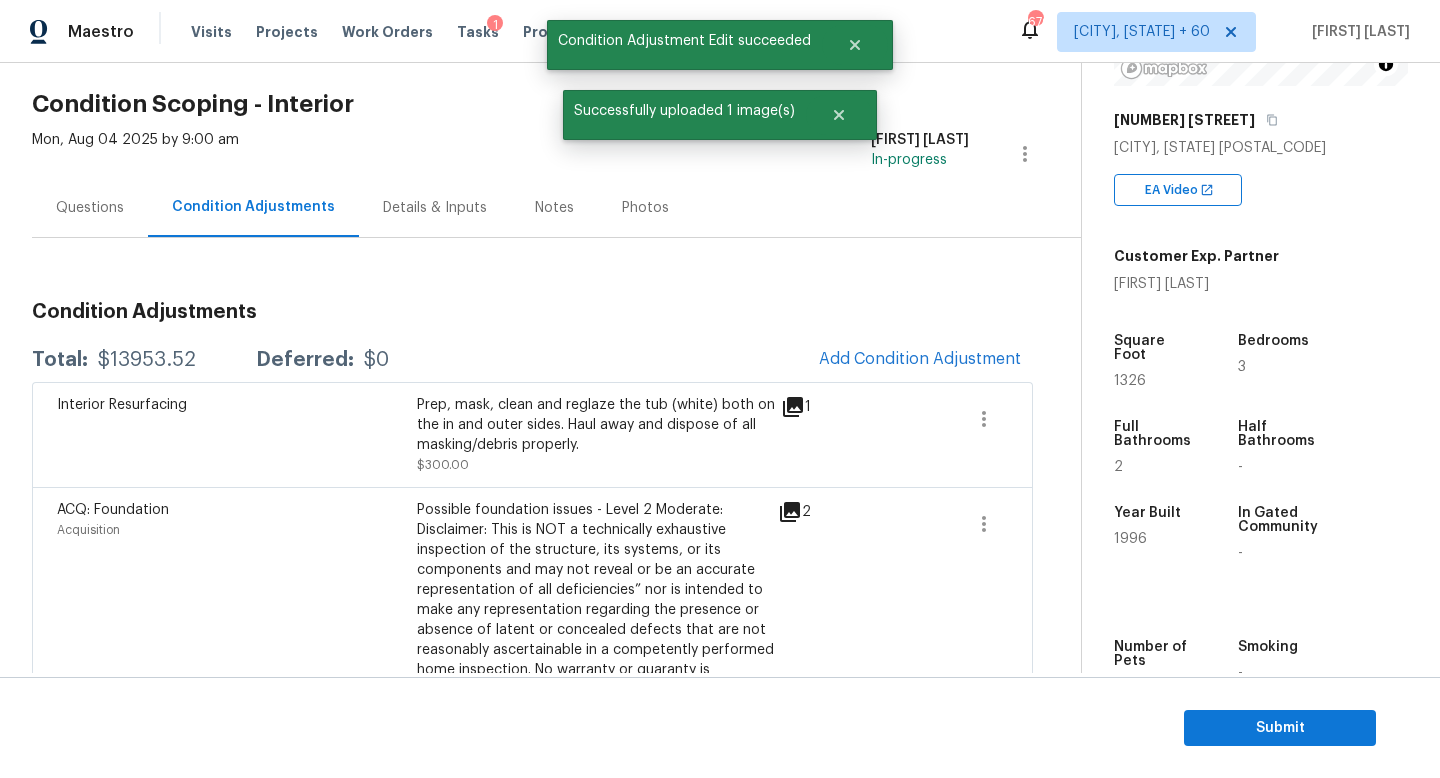 click on "Questions" at bounding box center (90, 208) 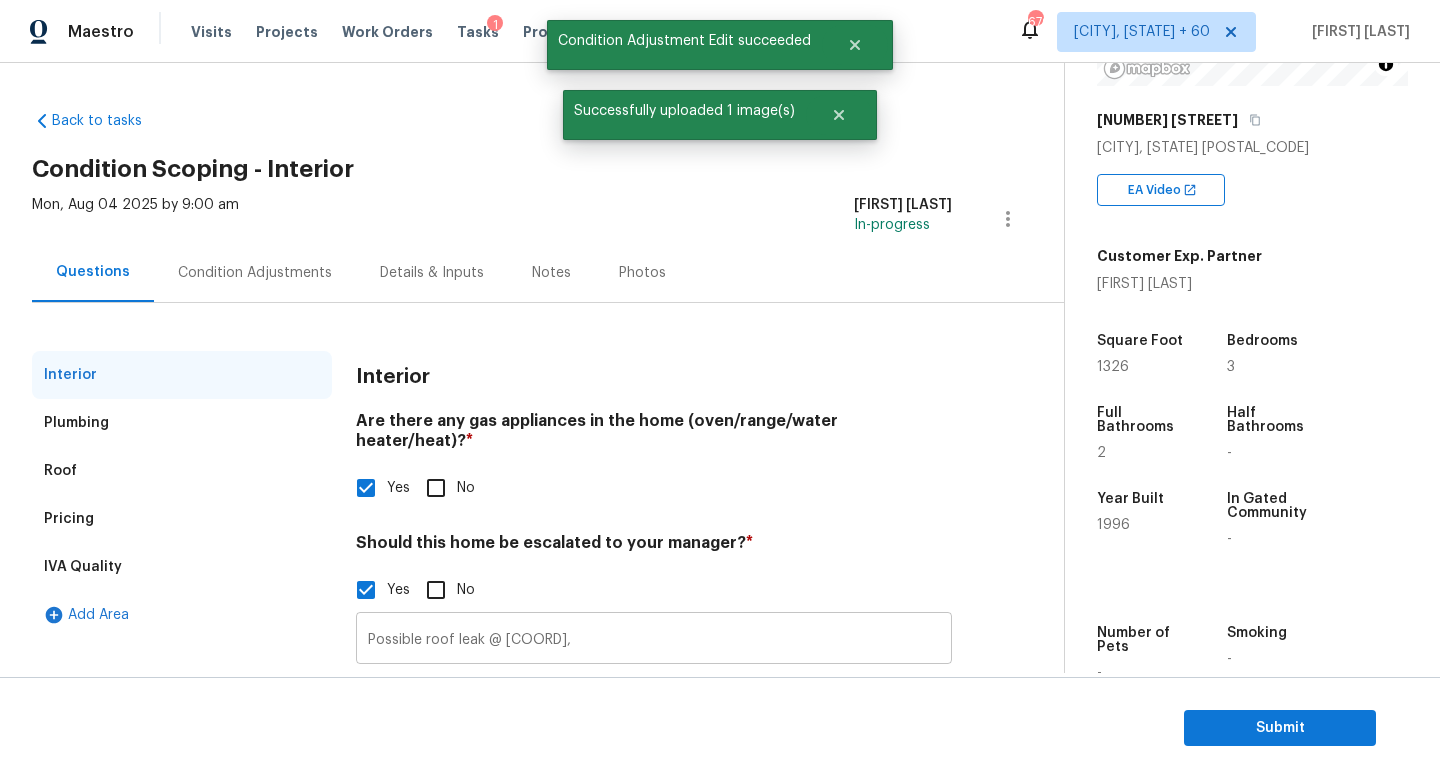 click on "Possible roof leak @ [COORD]," at bounding box center (654, 640) 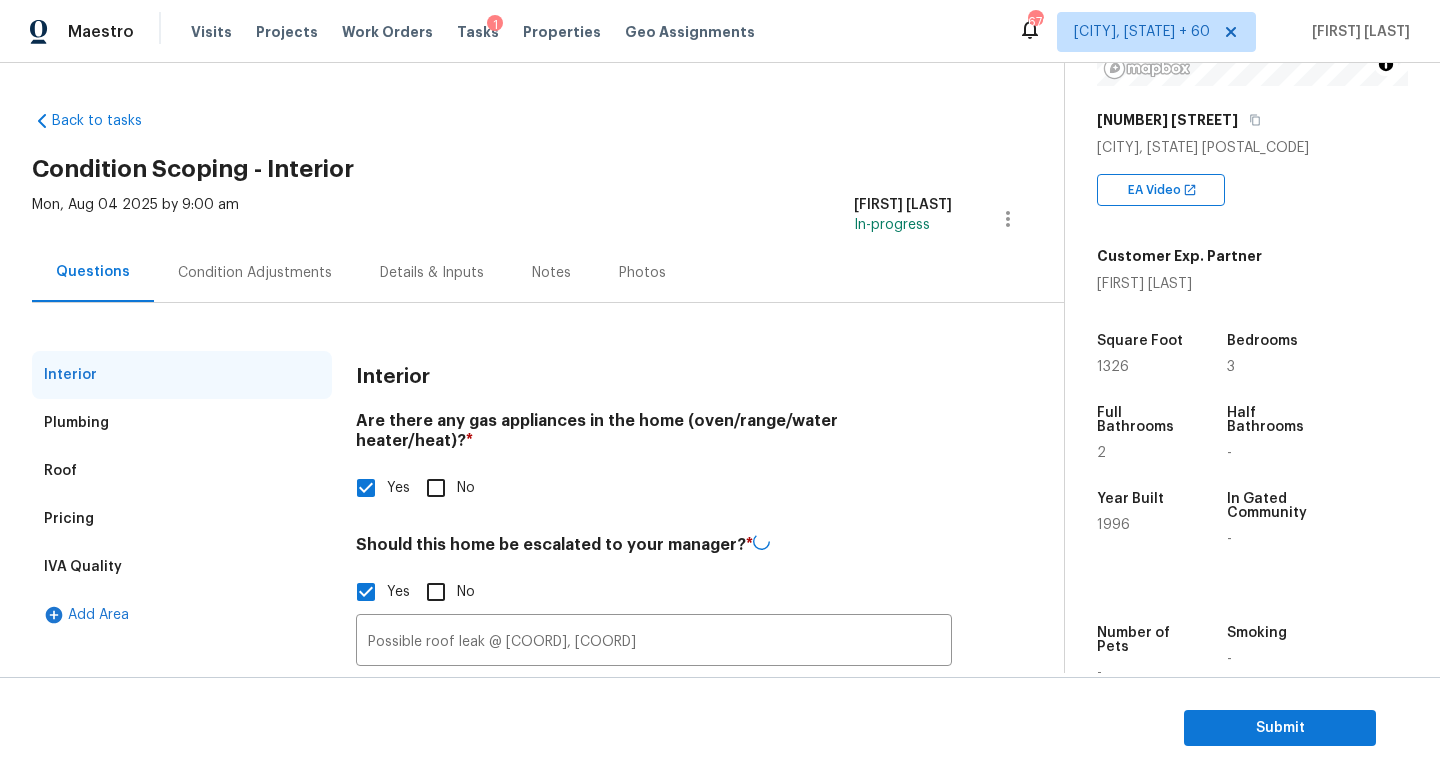 click on "Interior" at bounding box center [654, 377] 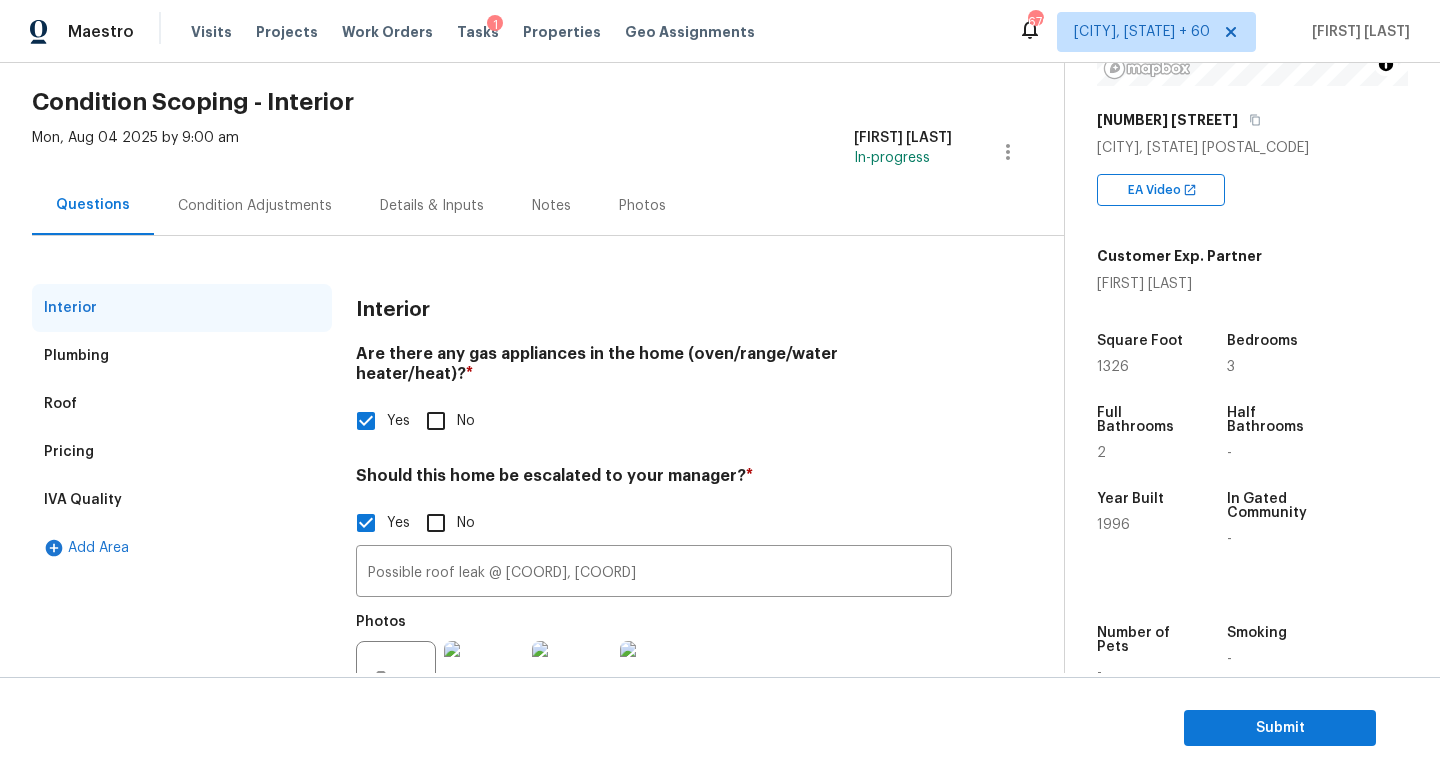 scroll, scrollTop: 124, scrollLeft: 0, axis: vertical 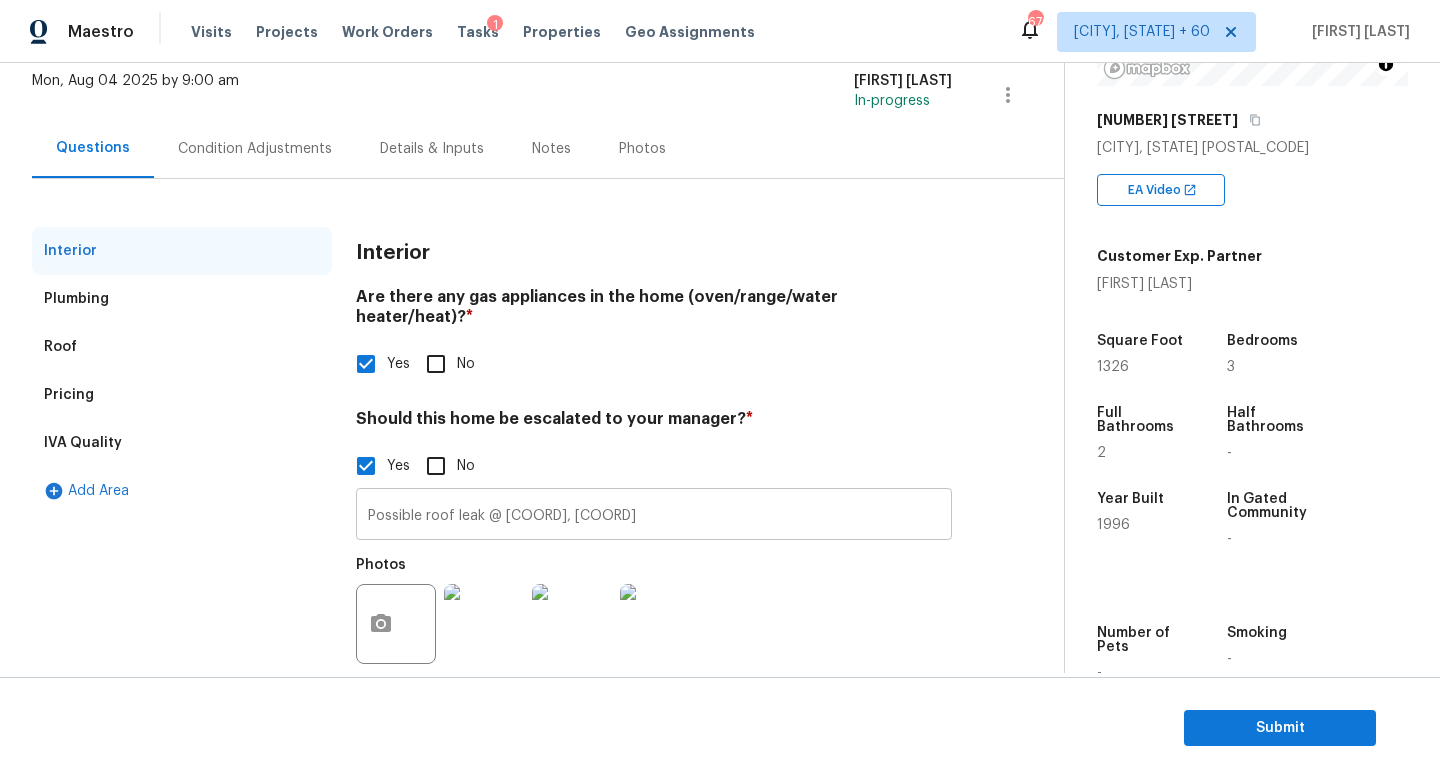 click on "Possible roof leak @ [COORD], [COORD]" at bounding box center (654, 516) 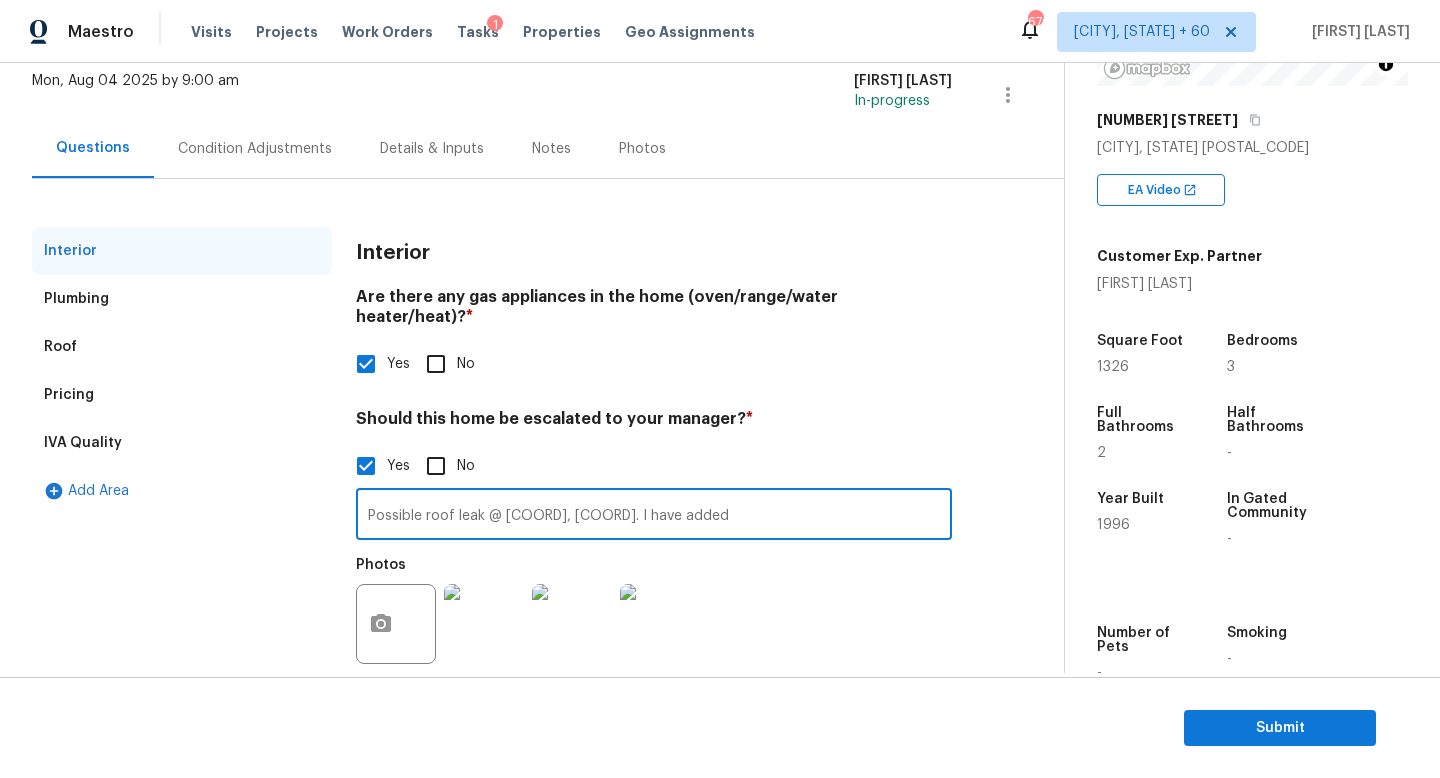 click on "Possible roof leak @ [COORD], [COORD]. I have added" at bounding box center [654, 516] 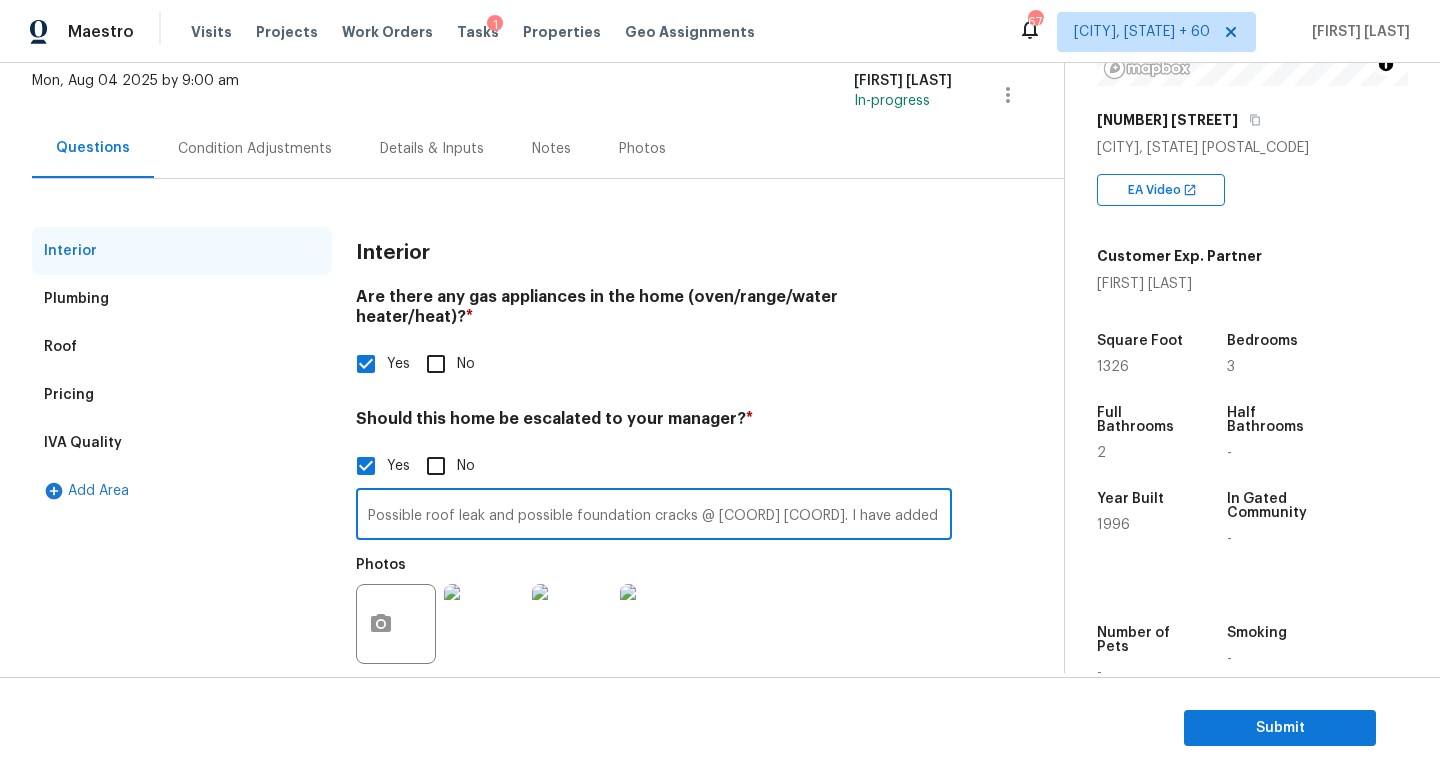 click on "Possible roof leak and possible foundation cracks @ [COORD] [COORD]. I have added" at bounding box center [654, 516] 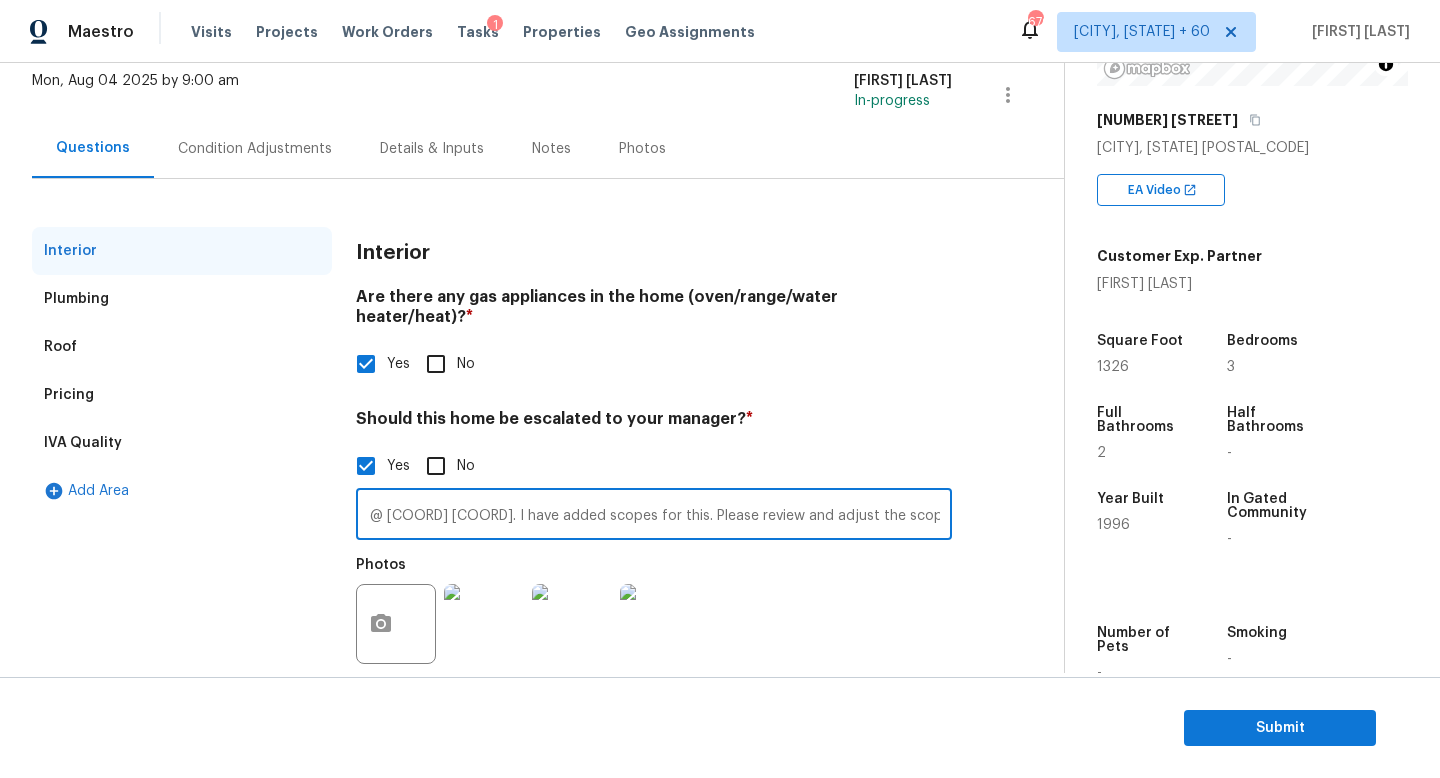 scroll, scrollTop: 0, scrollLeft: 339, axis: horizontal 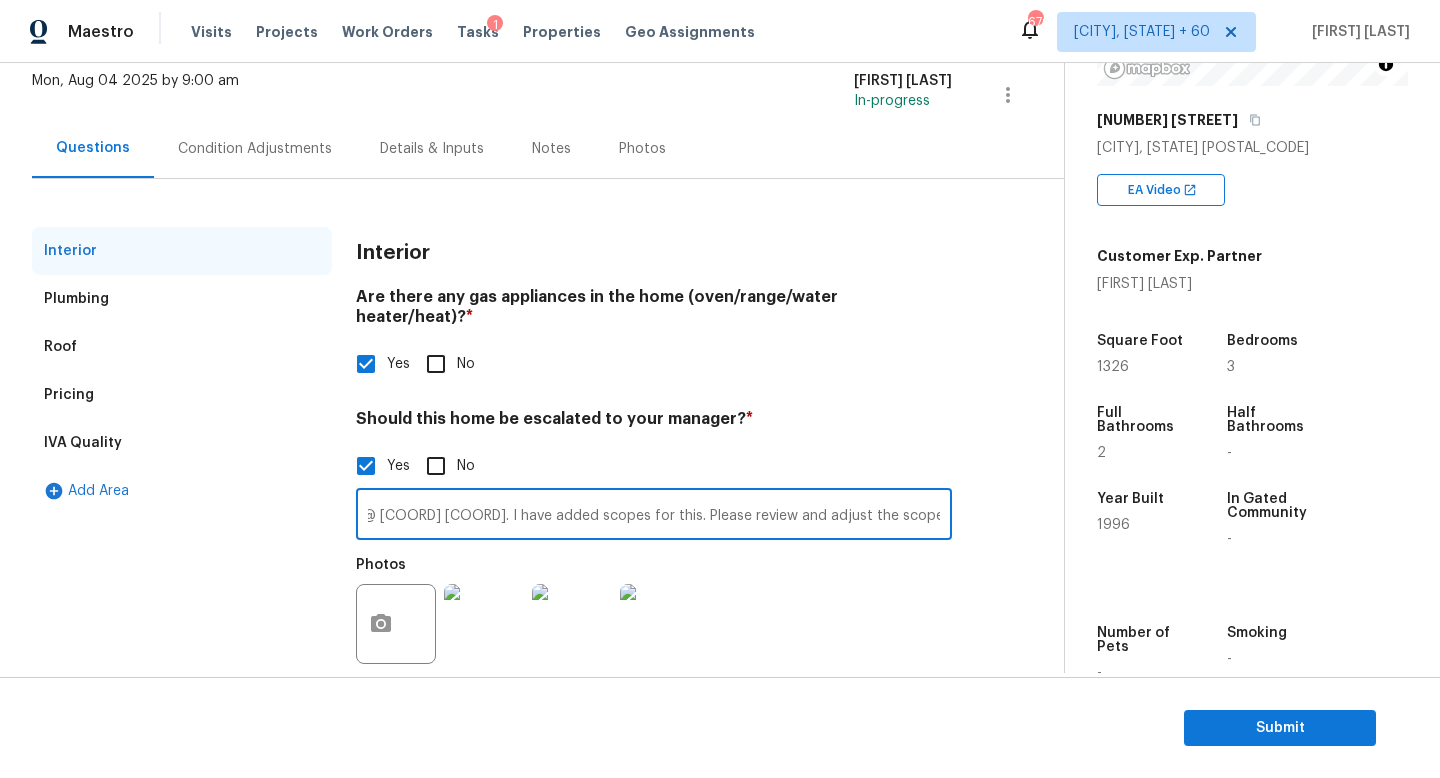 type on "Possible roof leak and possible foundation cracks @ [COORD] [COORD]. I have added scopes for this. Please review and adjust the scopes if needed." 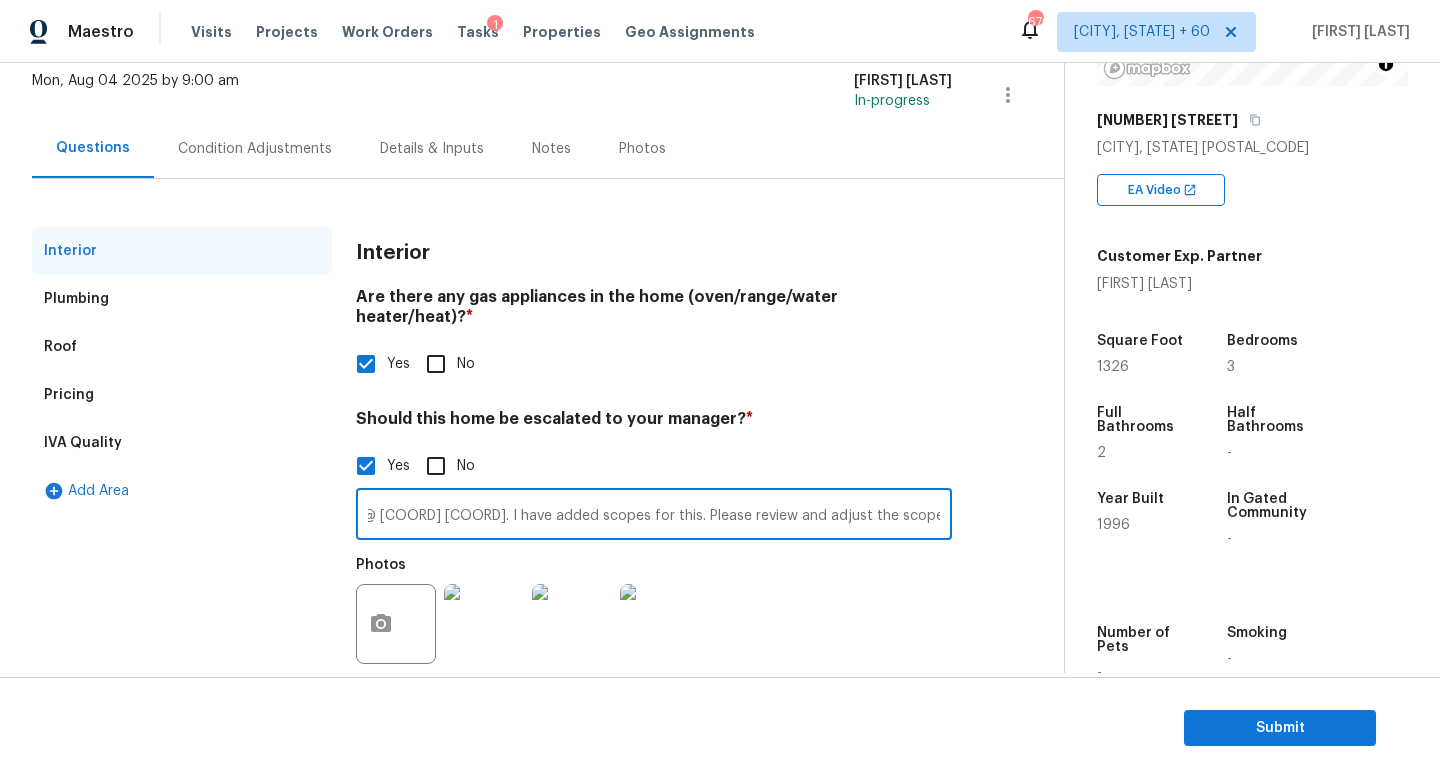 scroll, scrollTop: 0, scrollLeft: 0, axis: both 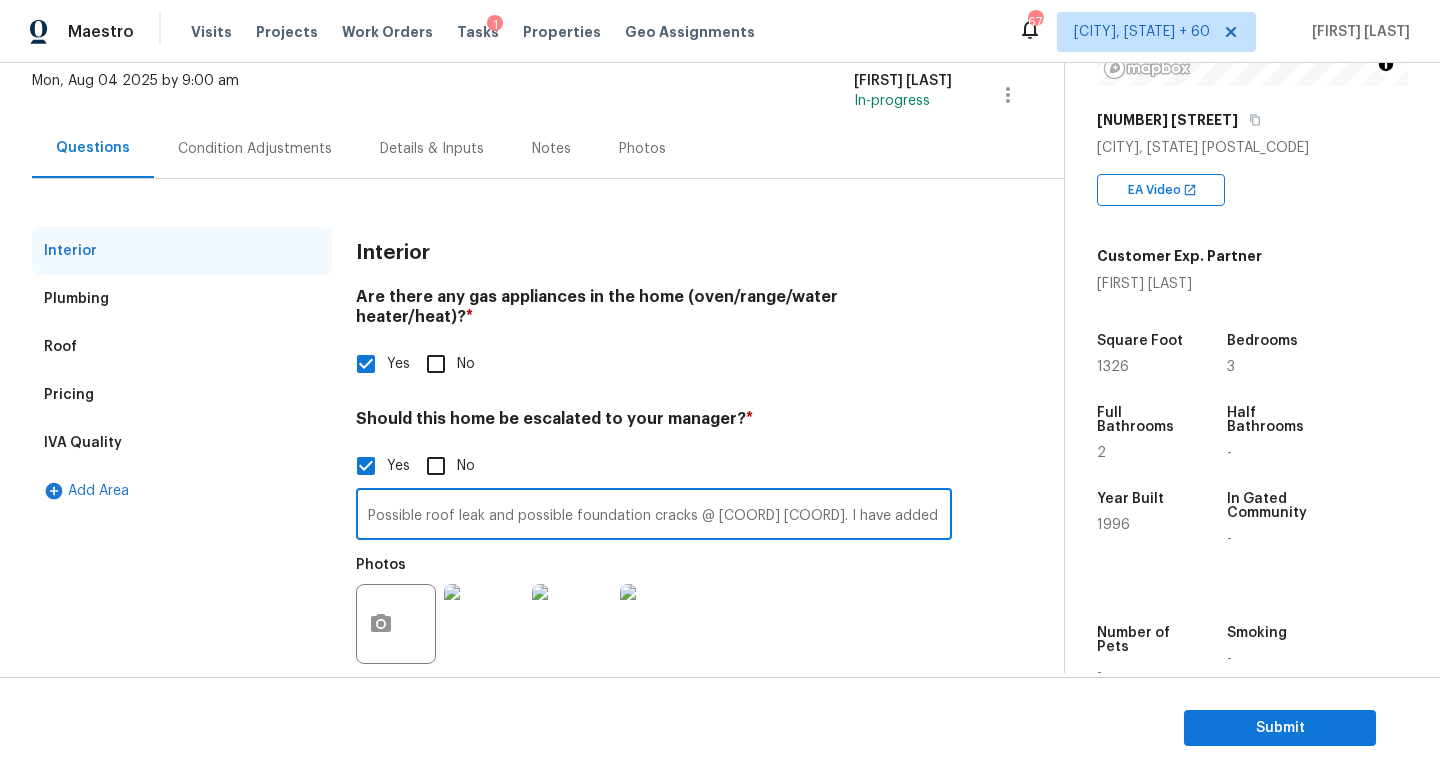 click on "Pricing" at bounding box center [182, 395] 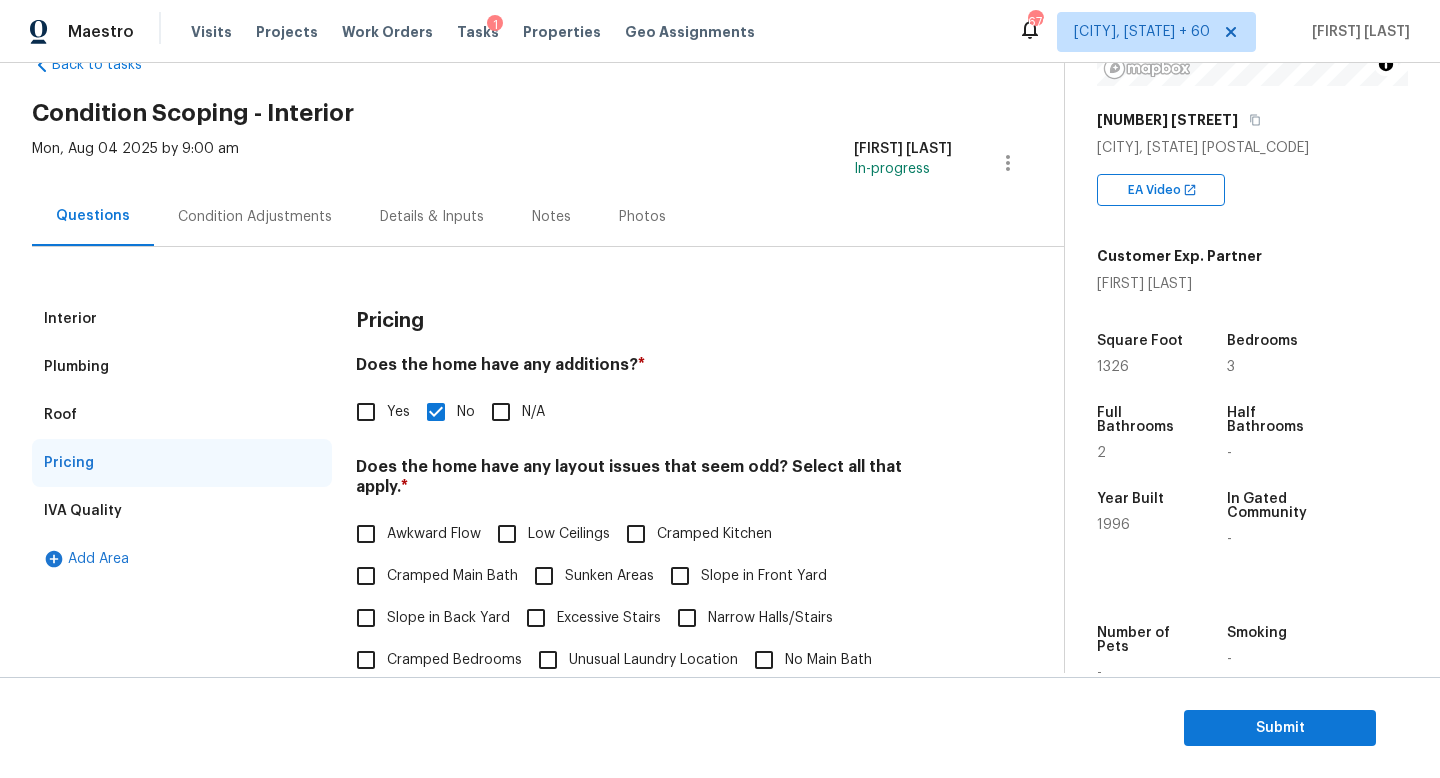 scroll, scrollTop: 0, scrollLeft: 0, axis: both 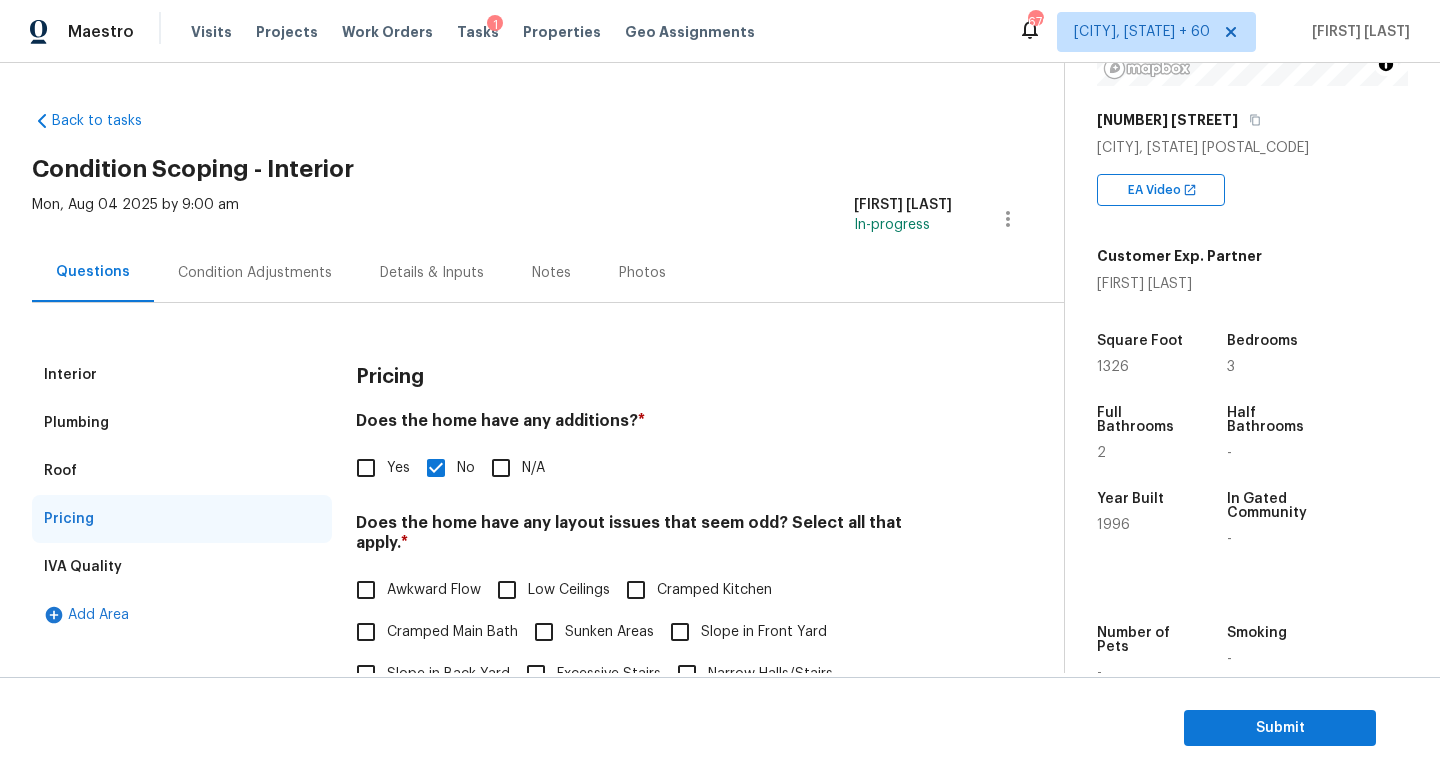click on "Condition Adjustments" at bounding box center (255, 272) 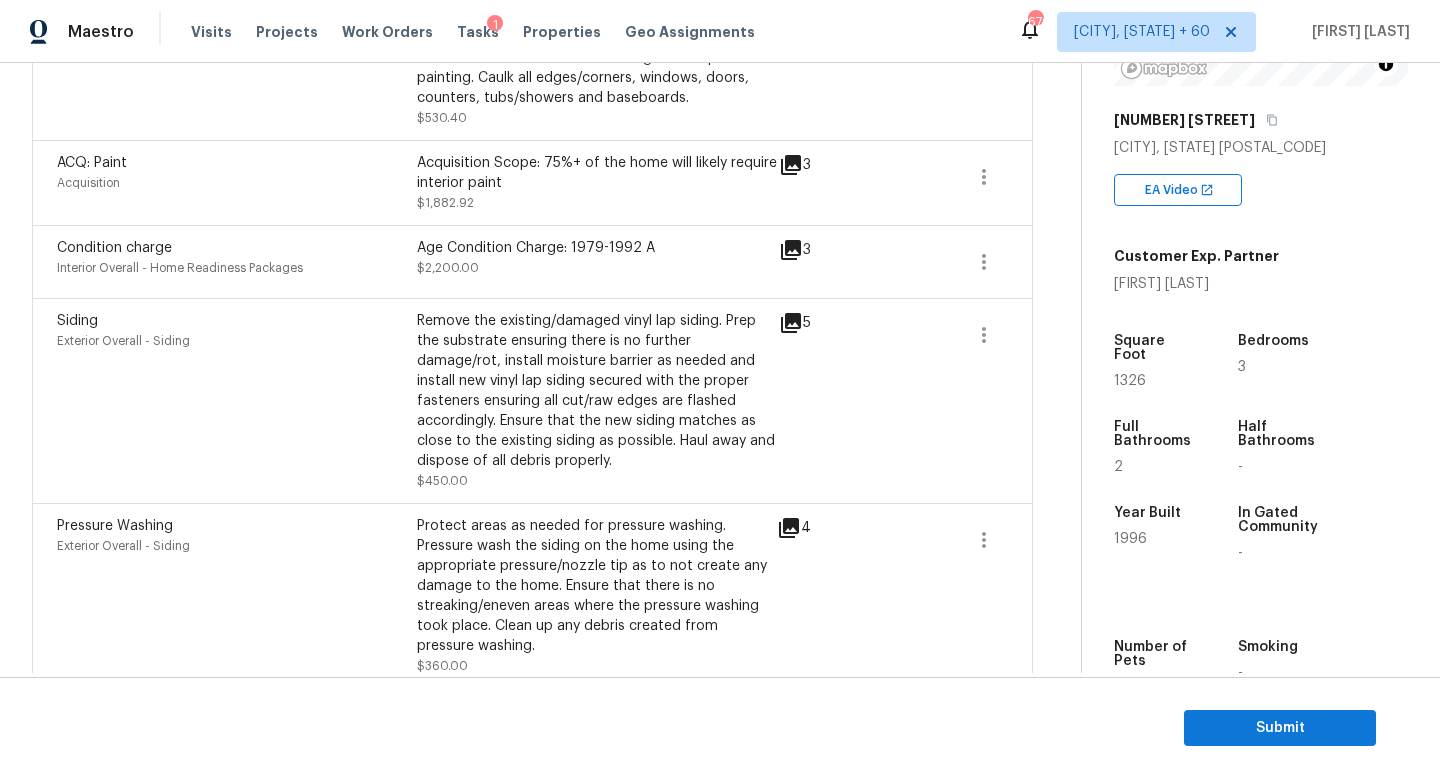 scroll, scrollTop: 745, scrollLeft: 0, axis: vertical 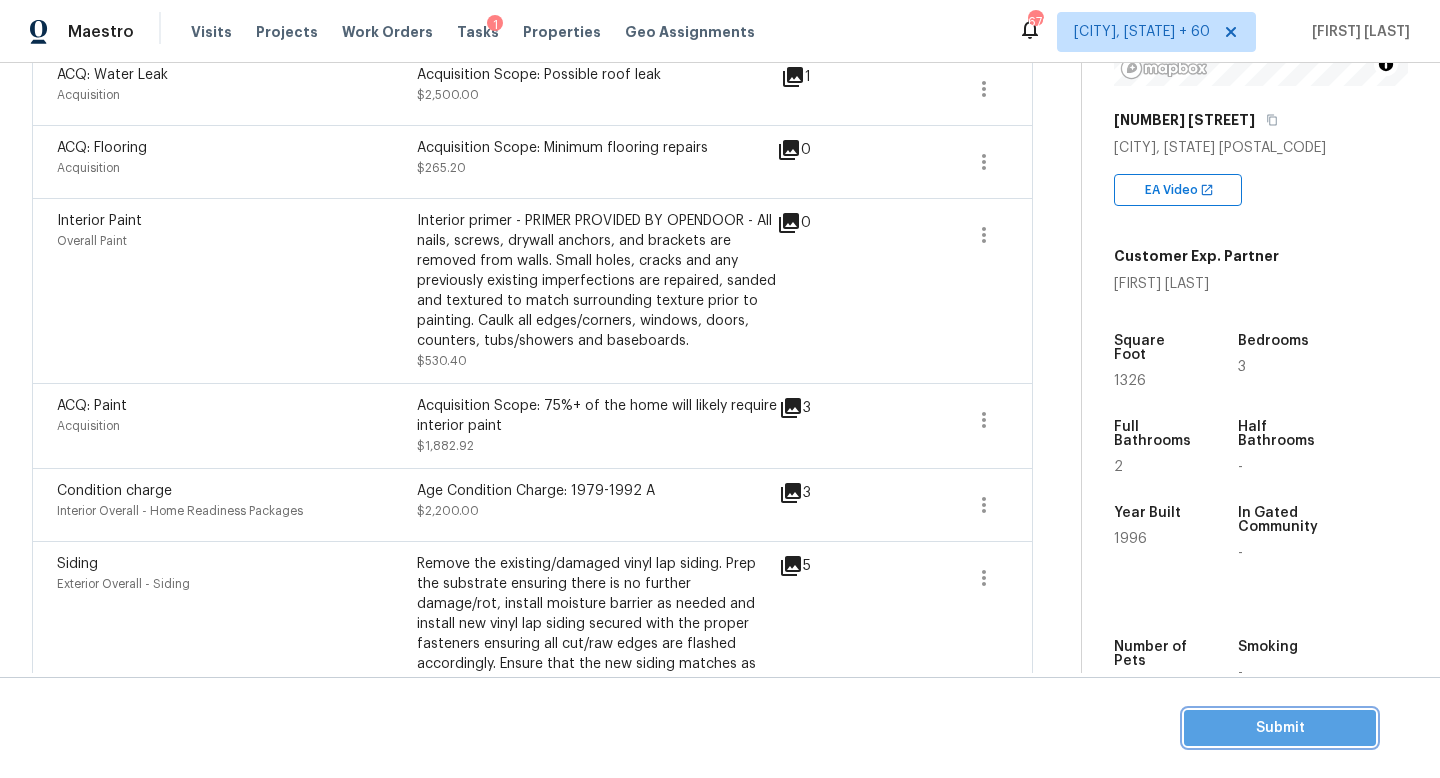 click on "Submit" at bounding box center (1280, 728) 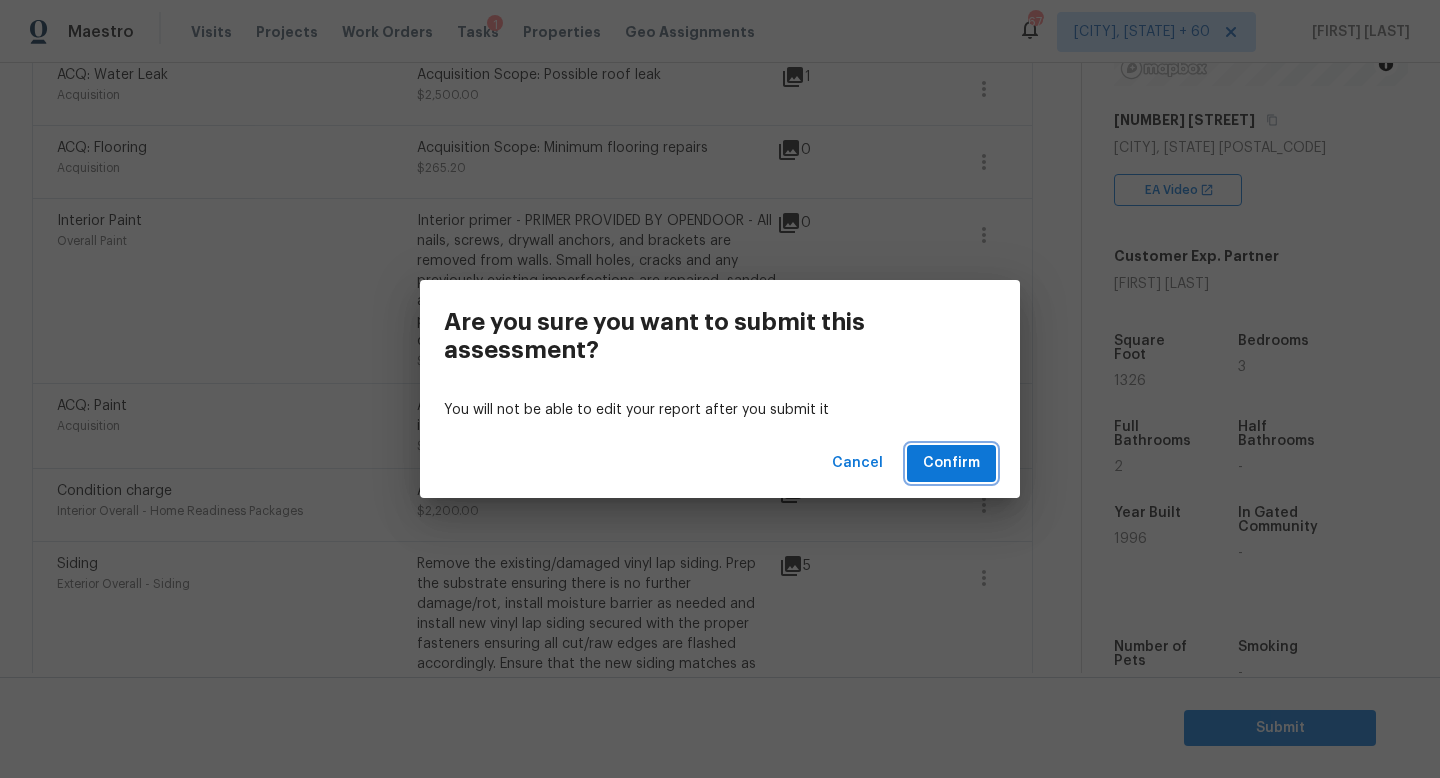 click on "Confirm" at bounding box center [951, 463] 